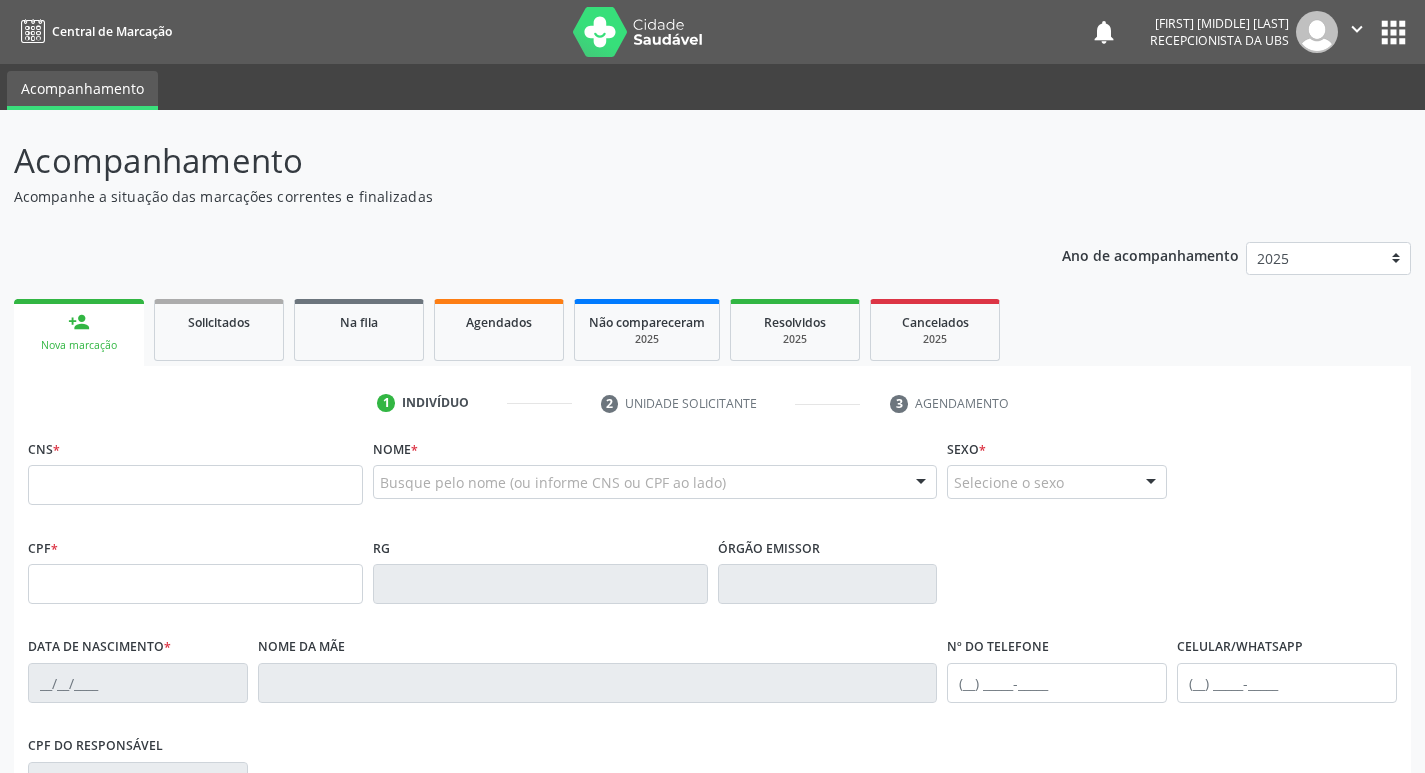 scroll, scrollTop: 0, scrollLeft: 0, axis: both 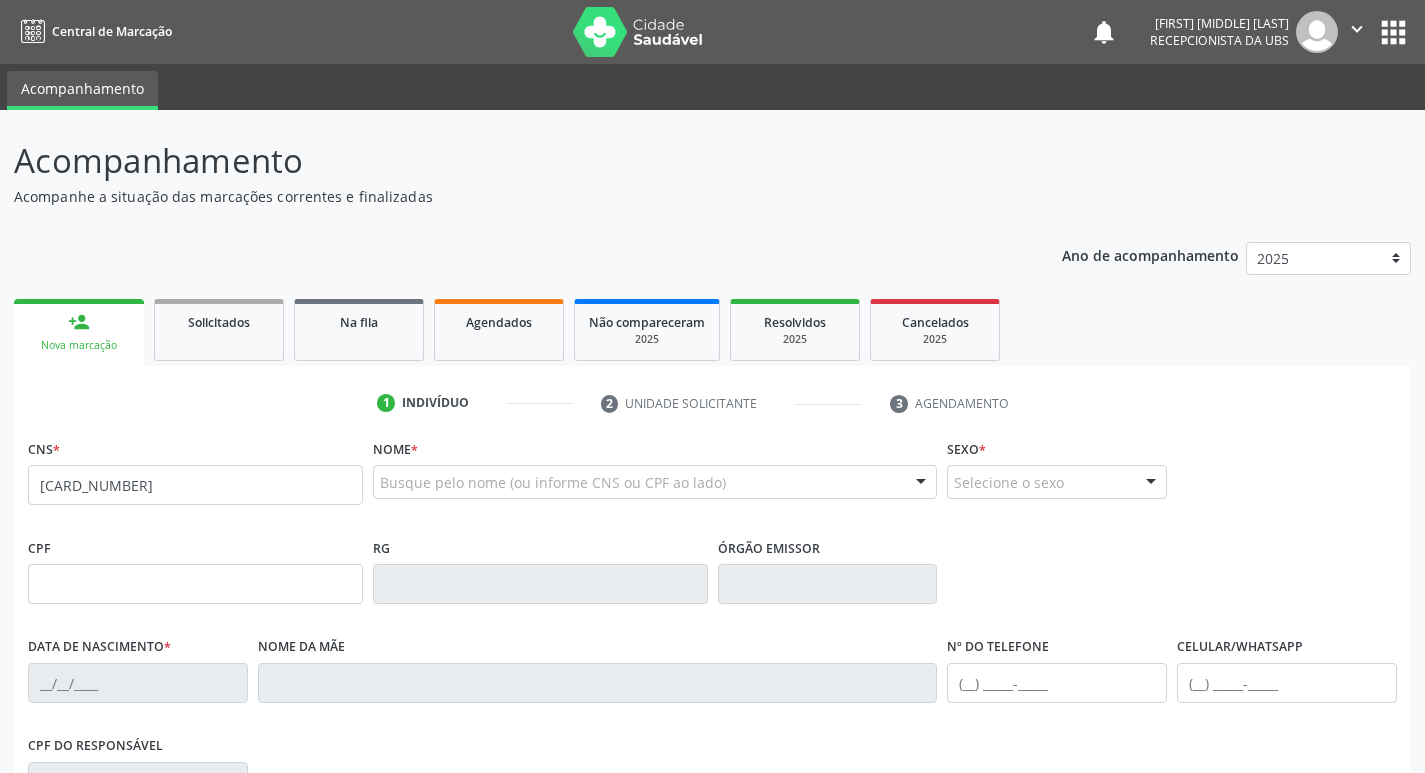 type on "[CARD_NUMBER]" 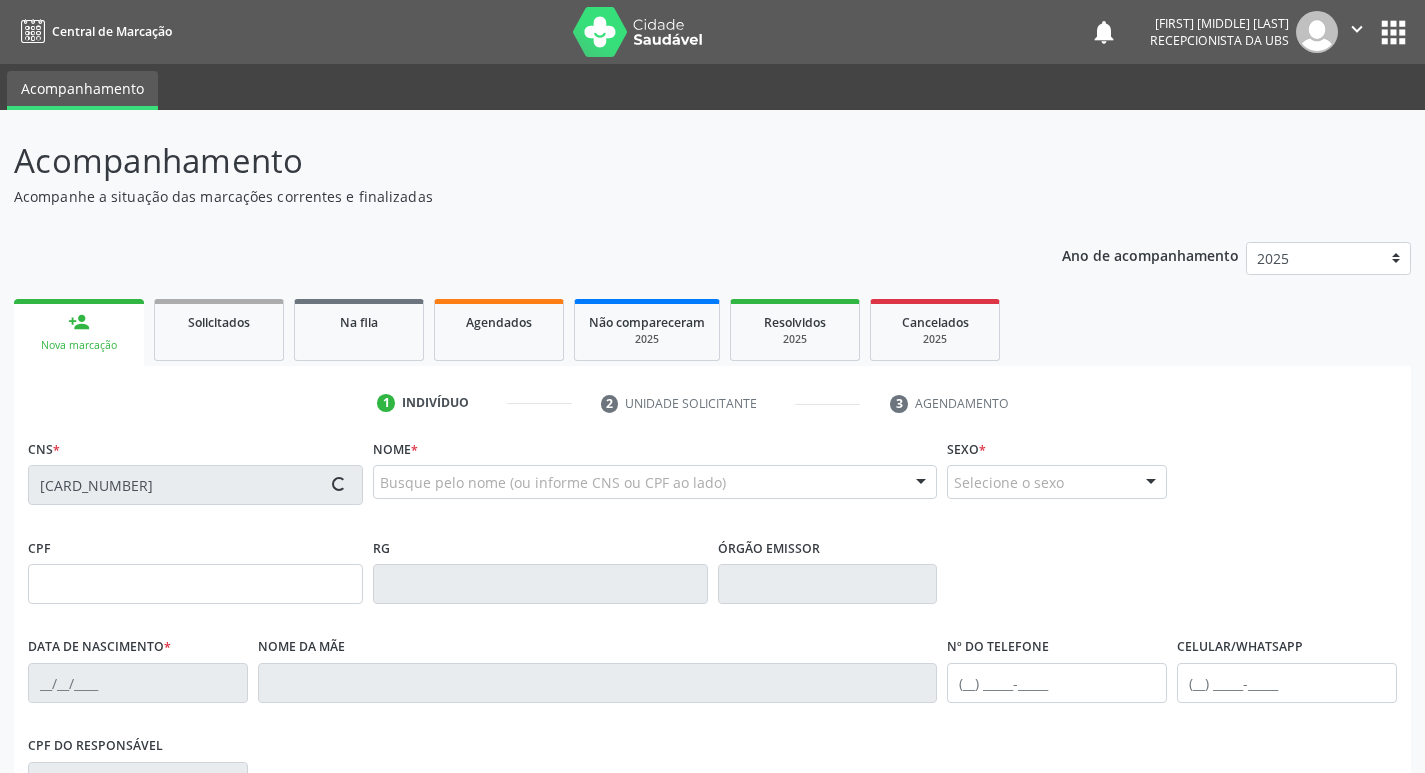 type on "[CPF]" 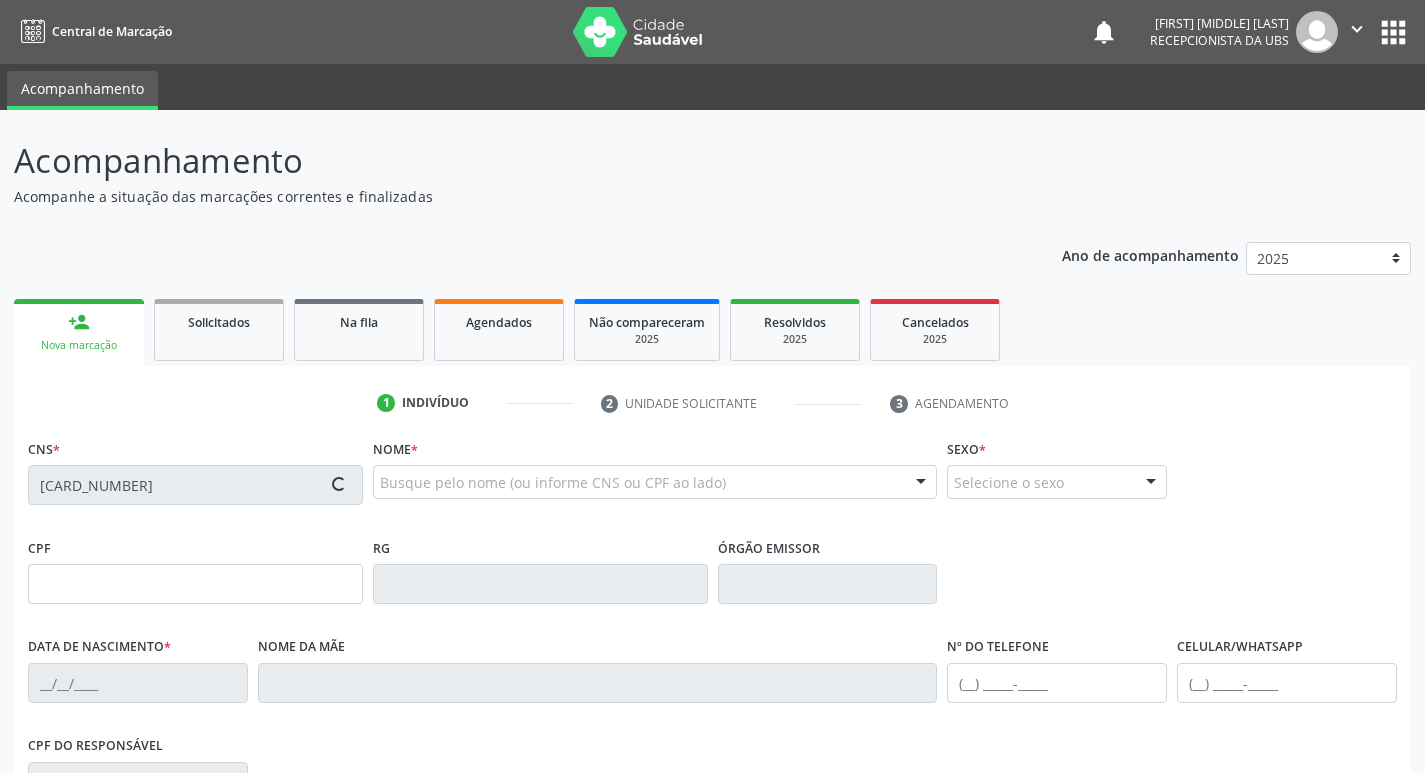 type on "[DATE]" 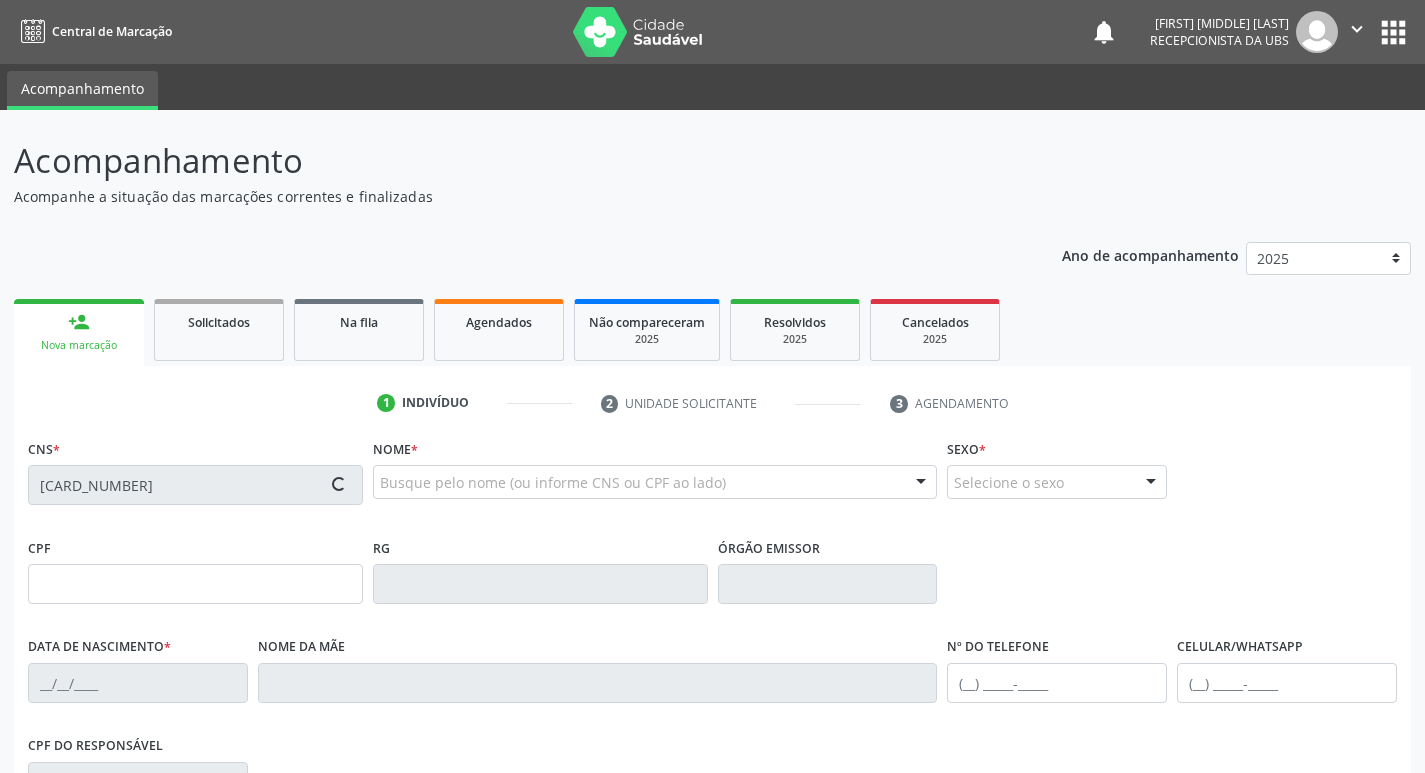 type on "[FIRST] [LAST]" 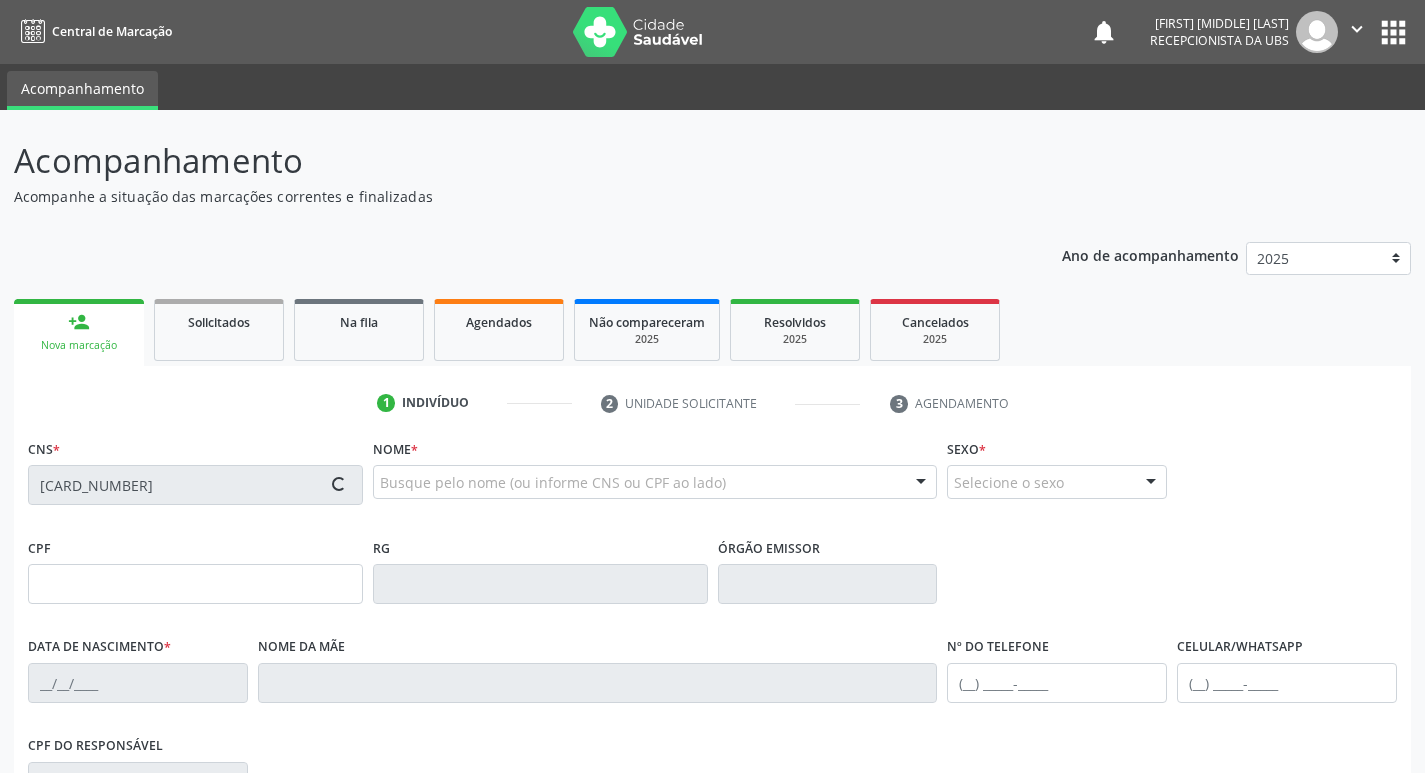 type on "([AREACODE]) [PHONE]" 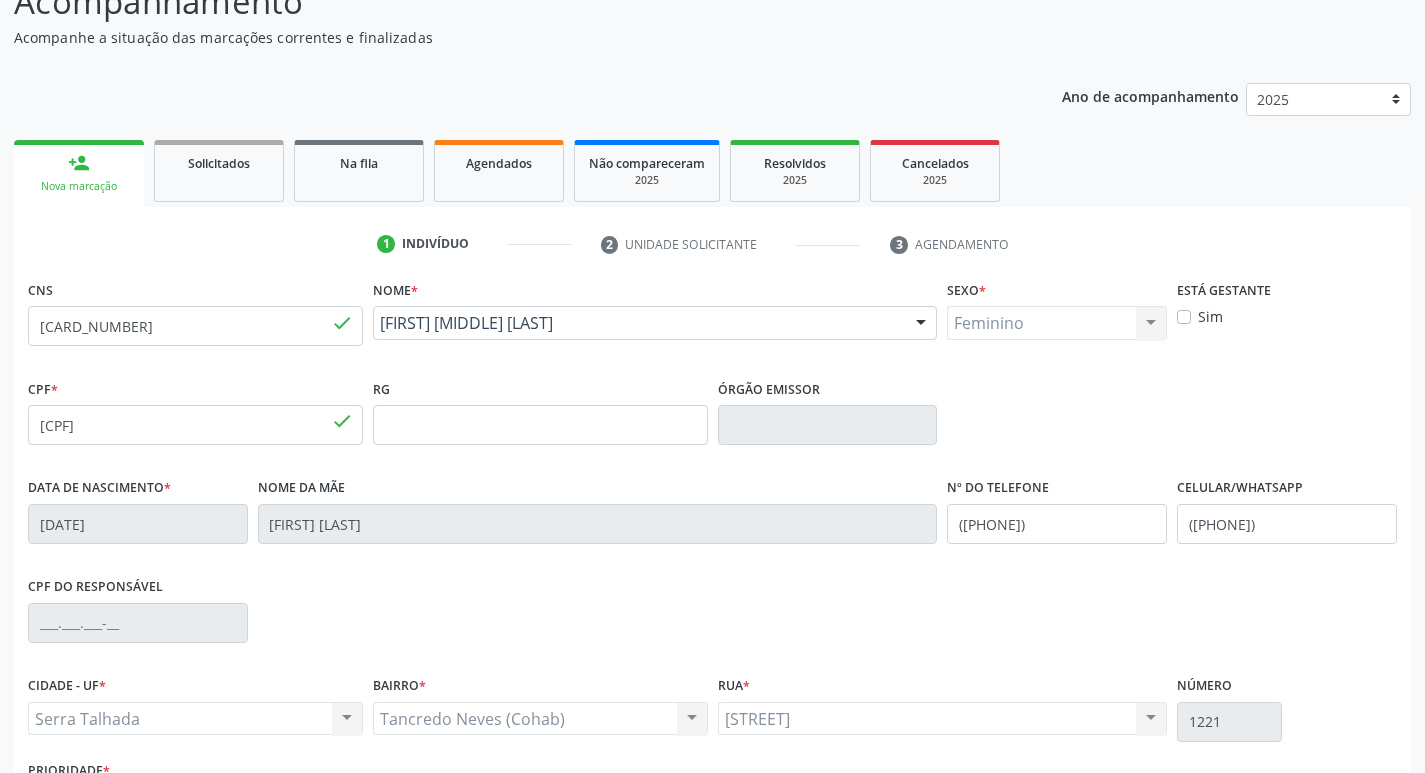 scroll, scrollTop: 311, scrollLeft: 0, axis: vertical 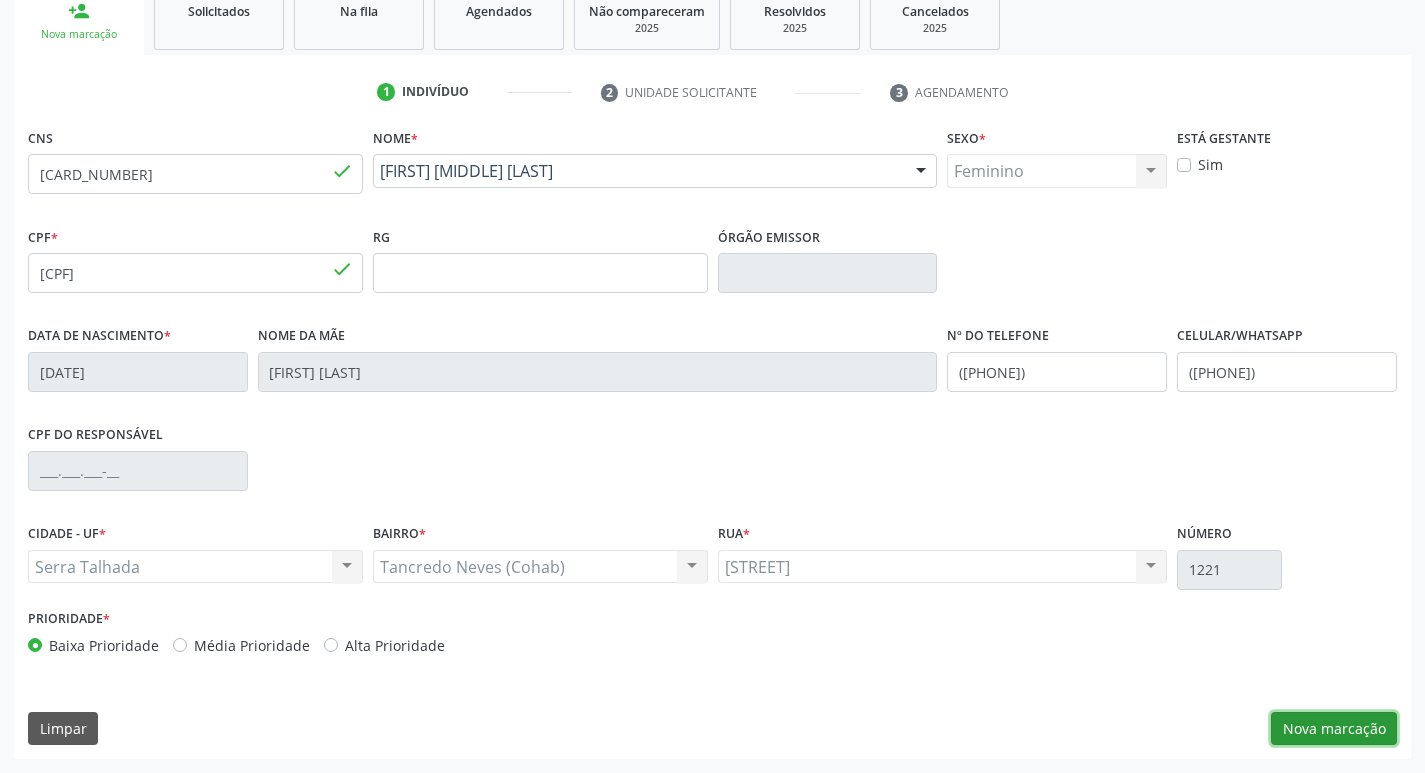 click on "Nova marcação" at bounding box center (1334, 729) 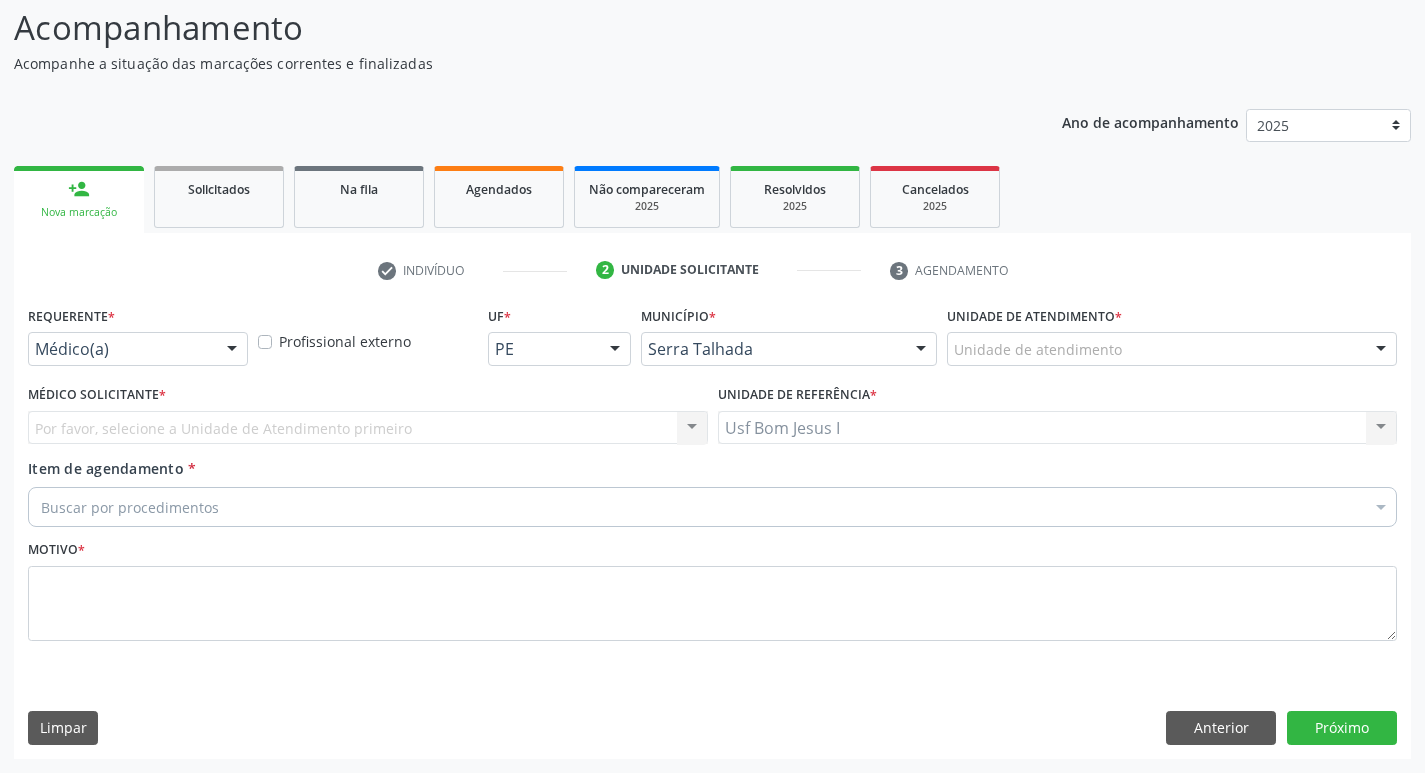 scroll, scrollTop: 133, scrollLeft: 0, axis: vertical 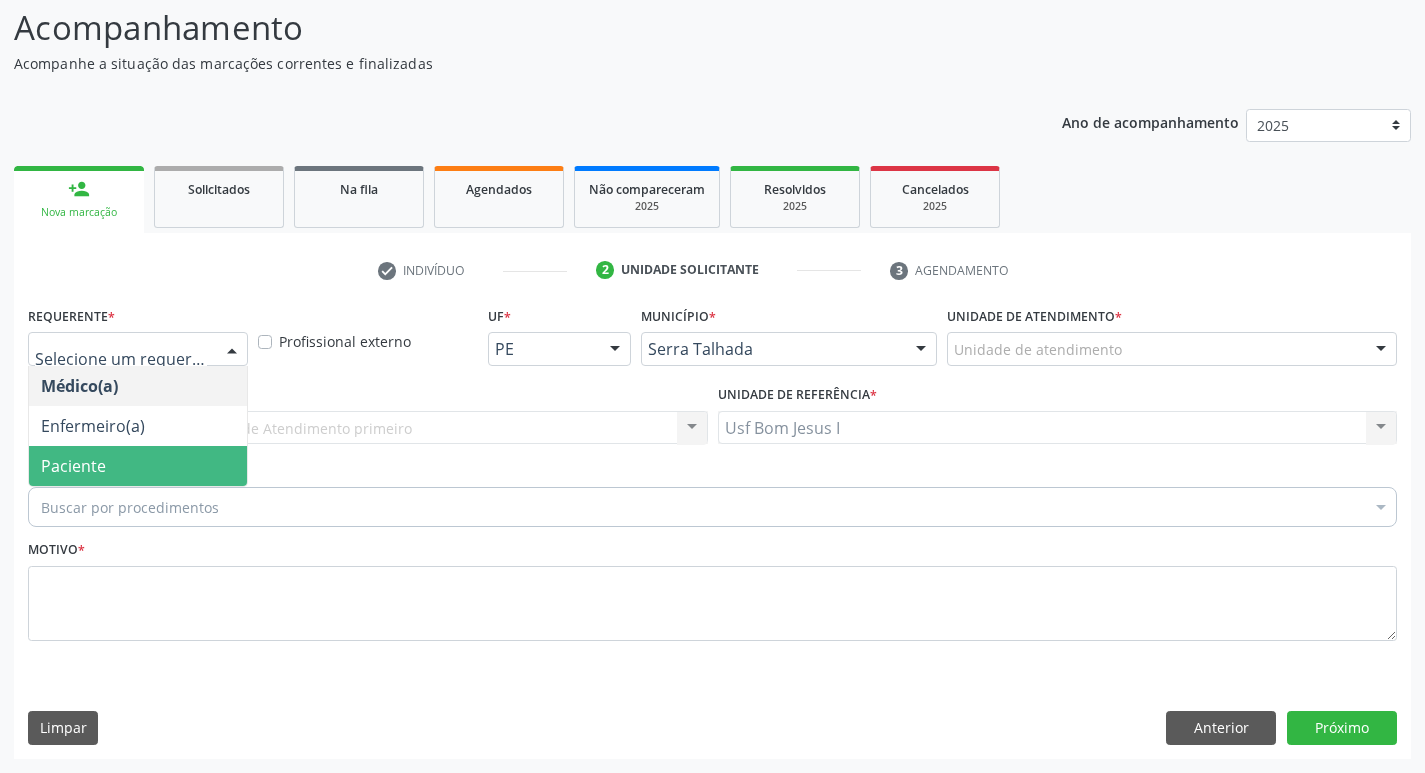 click on "Paciente" at bounding box center [73, 466] 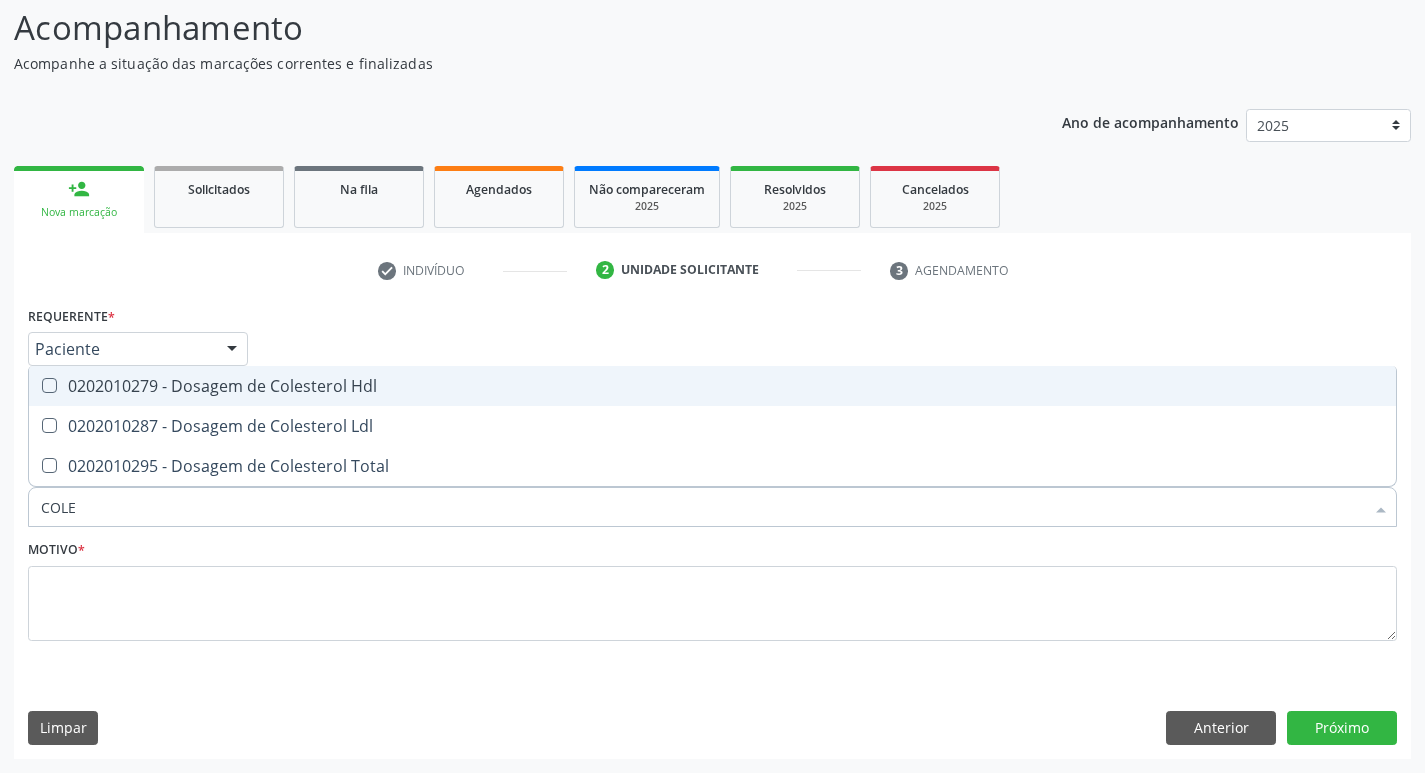type on "COLES" 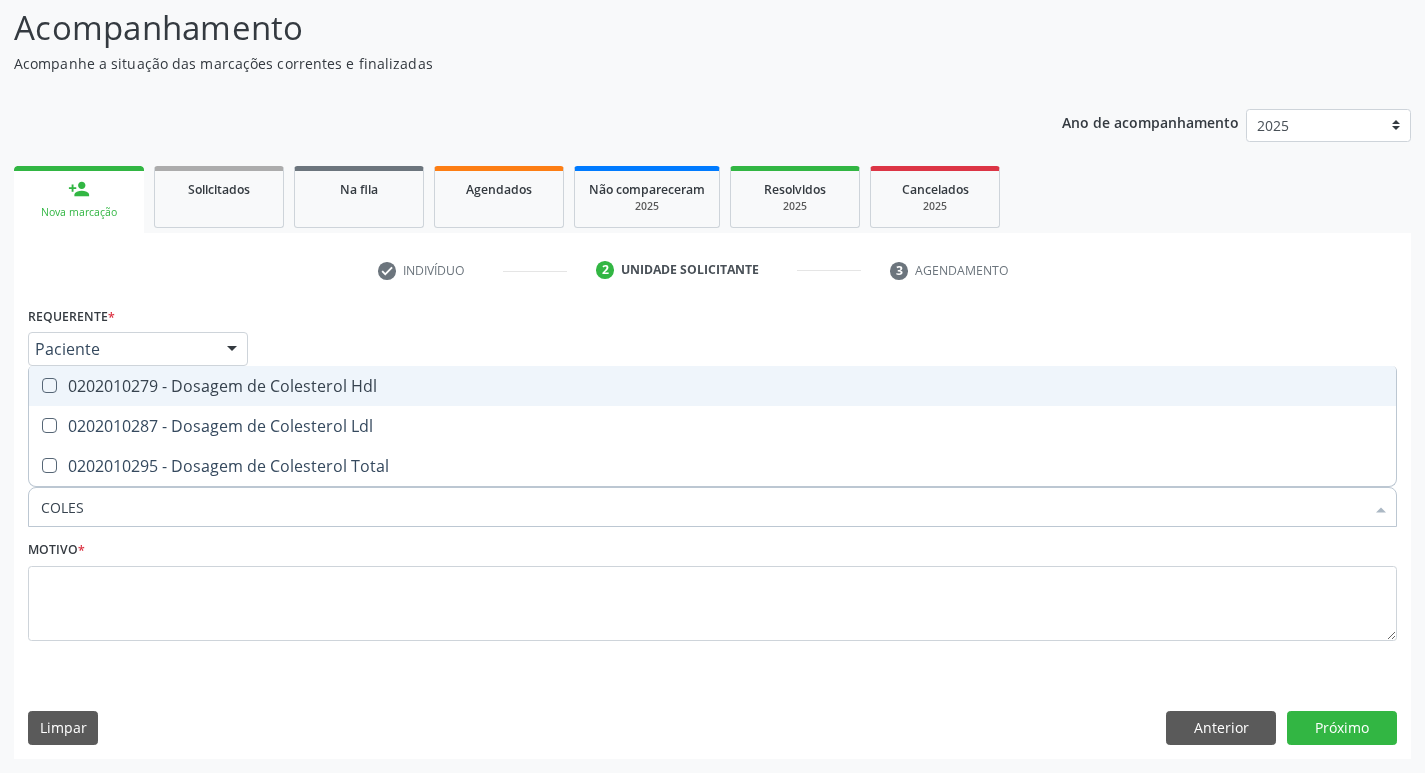 click on "0202010279 - Dosagem de Colesterol Hdl" at bounding box center [712, 386] 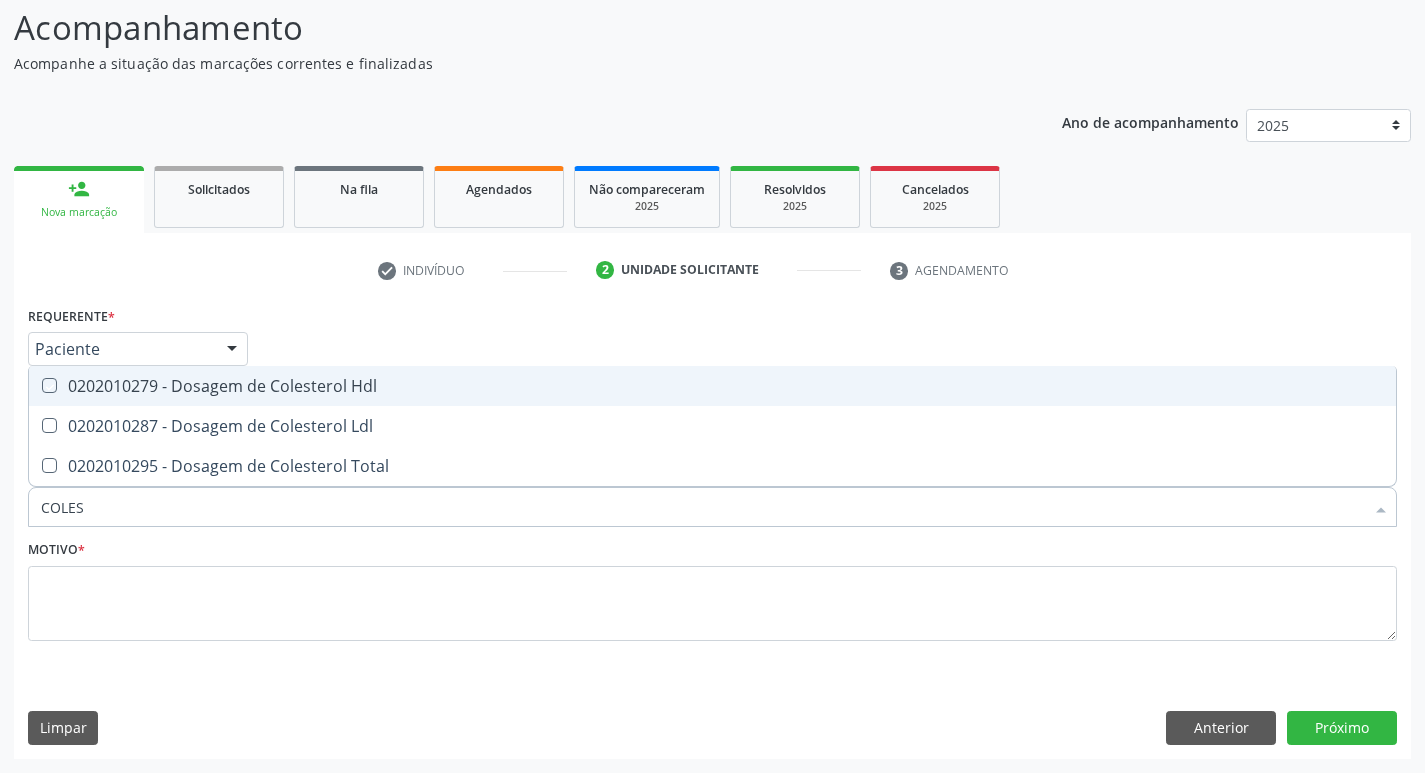 checkbox on "true" 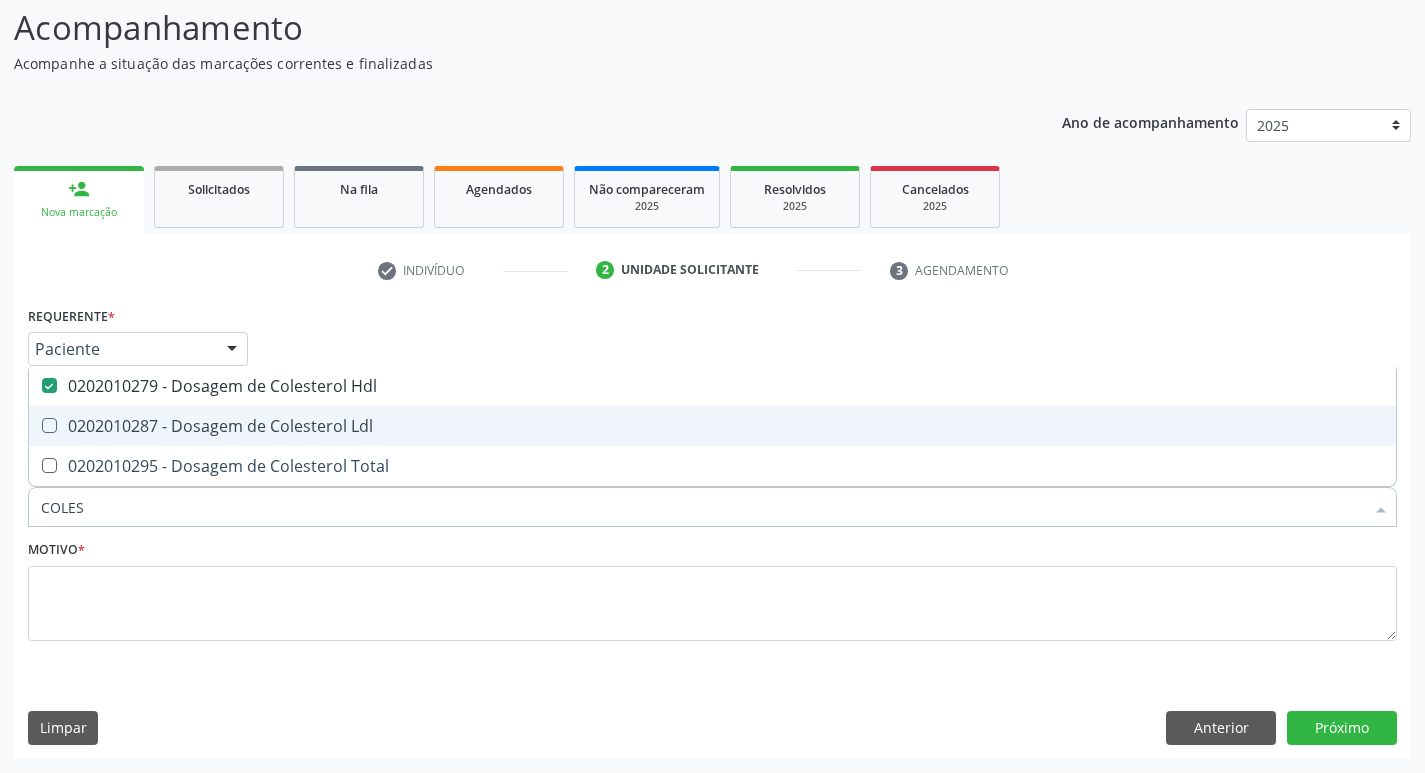 drag, startPoint x: 160, startPoint y: 429, endPoint x: 154, endPoint y: 446, distance: 18.027756 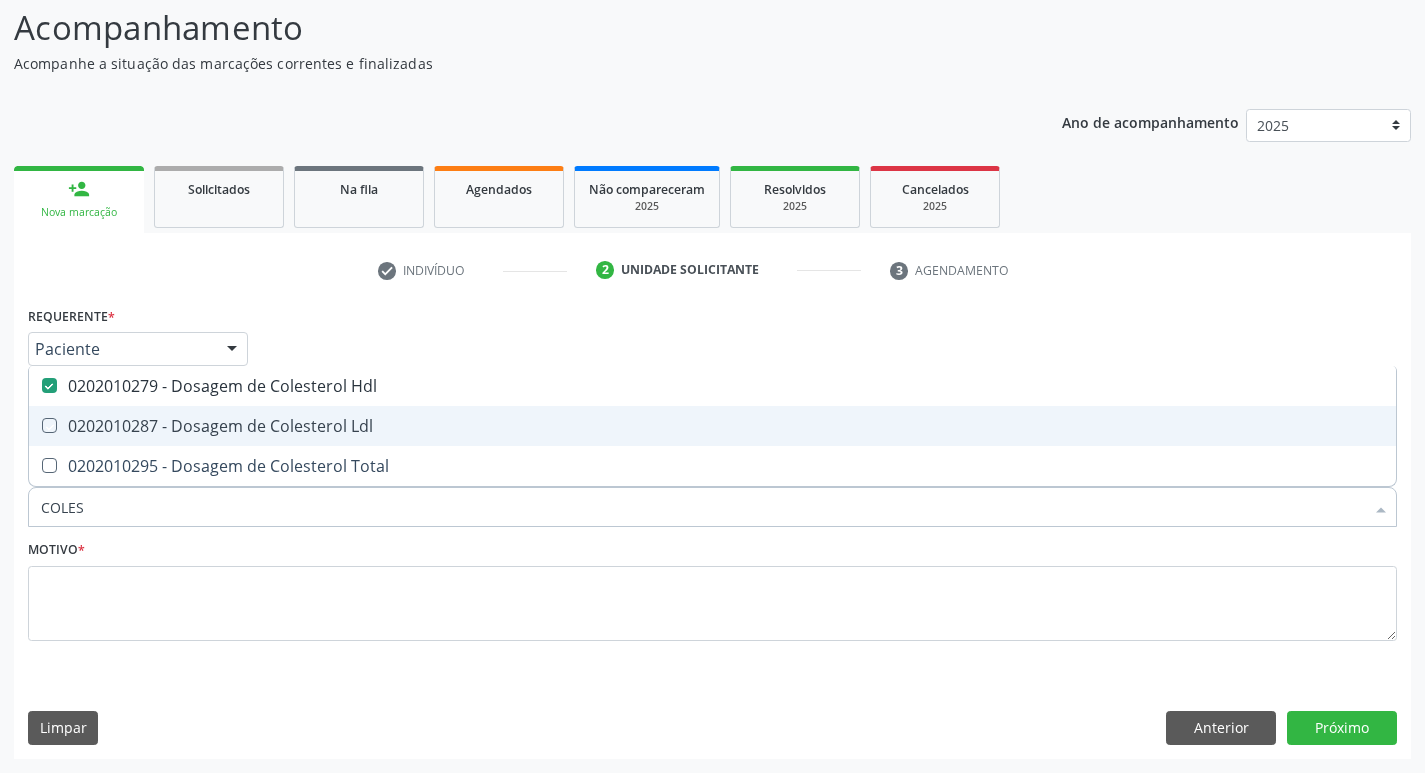 checkbox on "true" 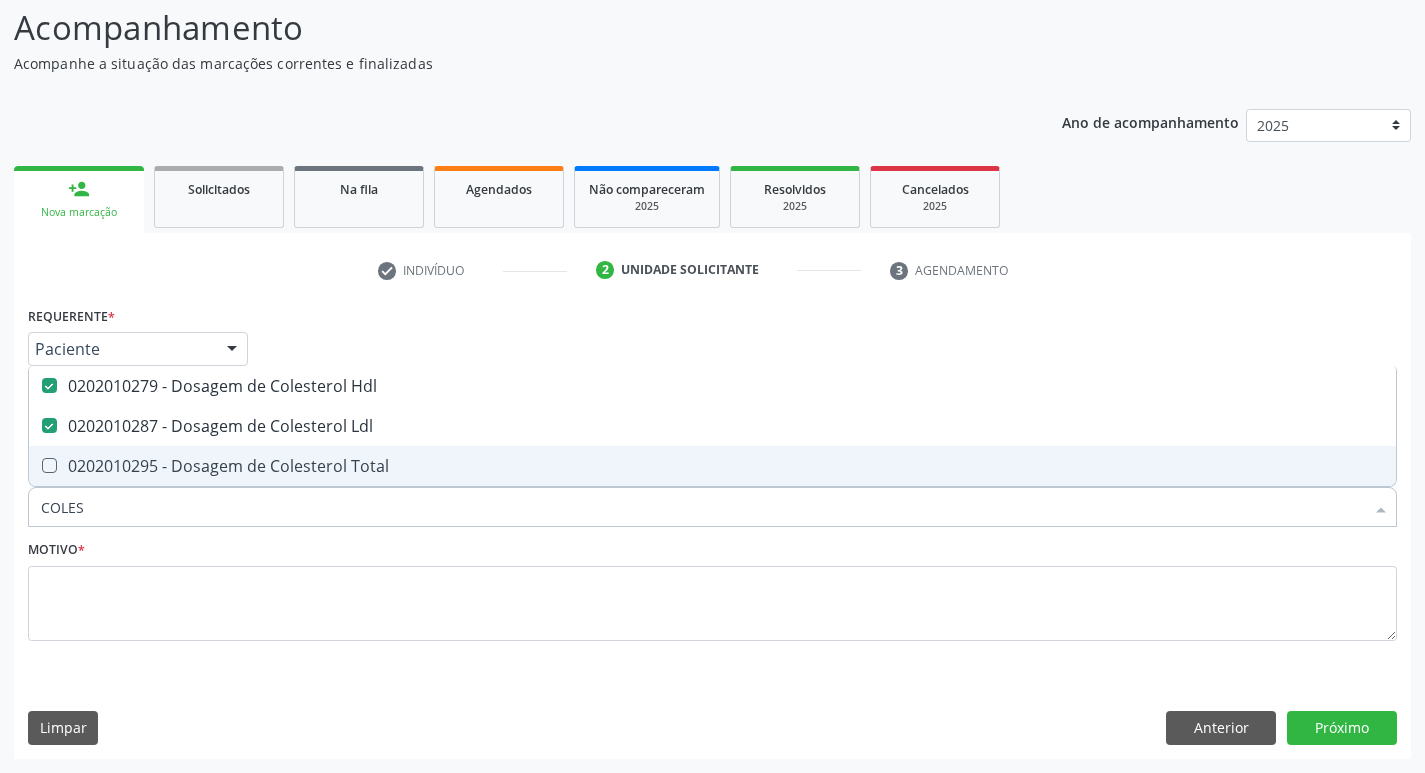 click on "0202010295 - Dosagem de Colesterol Total" at bounding box center [712, 466] 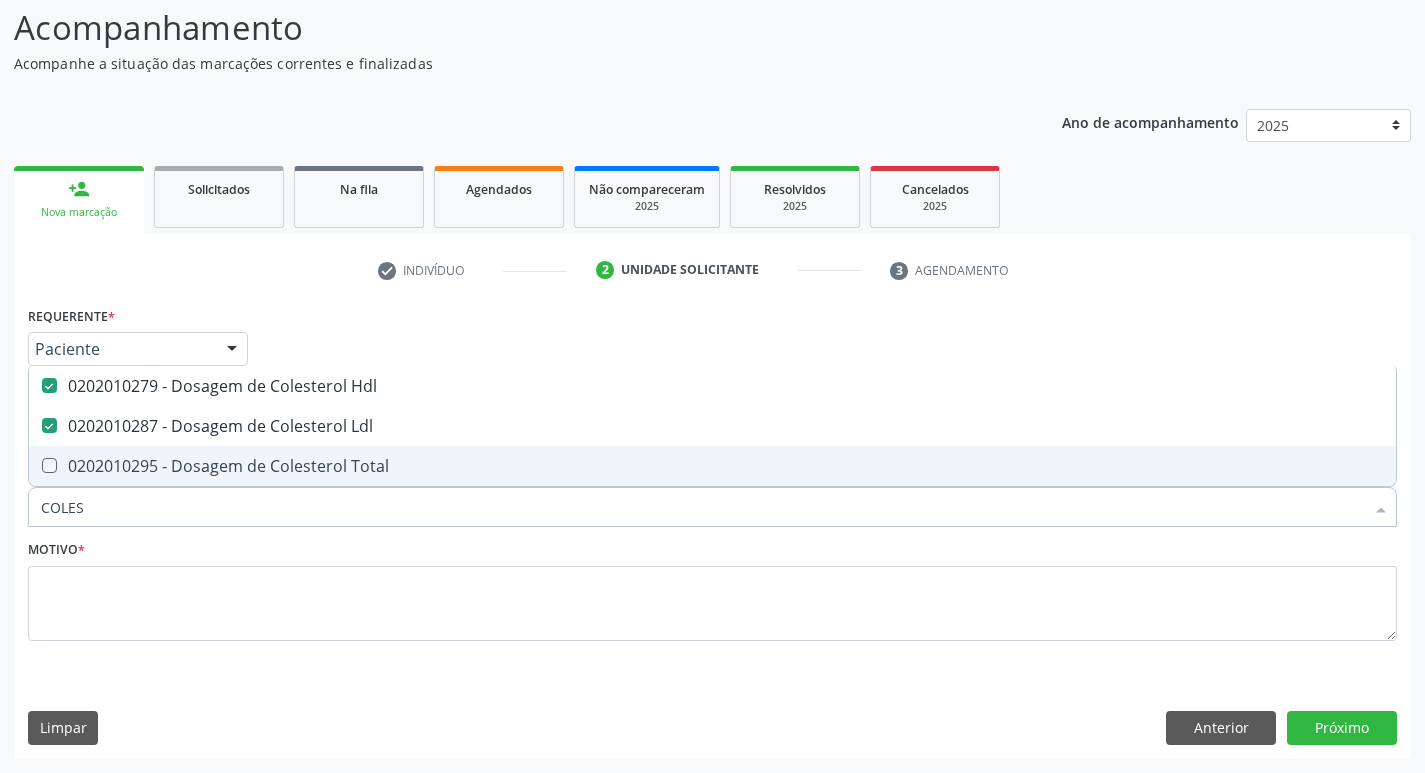 checkbox on "true" 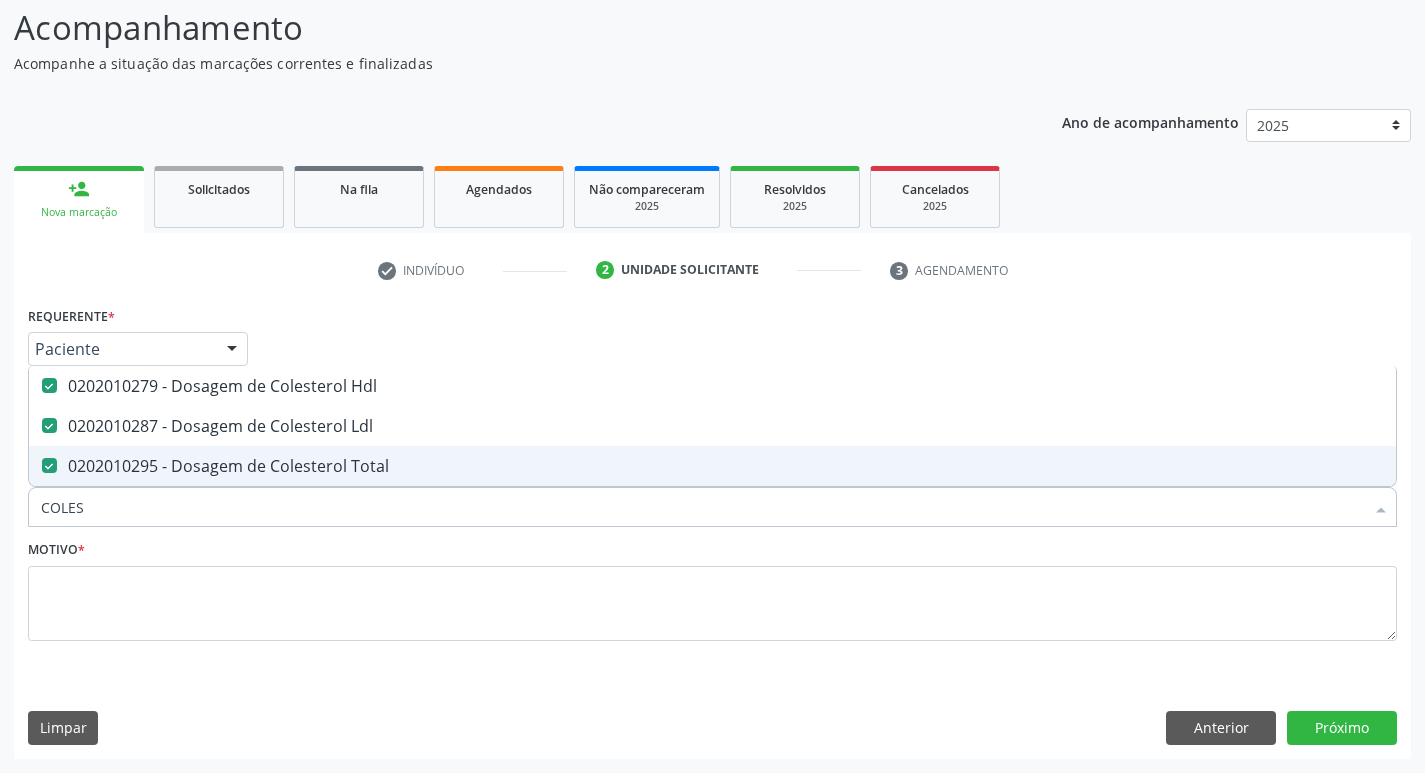 drag, startPoint x: 129, startPoint y: 500, endPoint x: 10, endPoint y: 501, distance: 119.0042 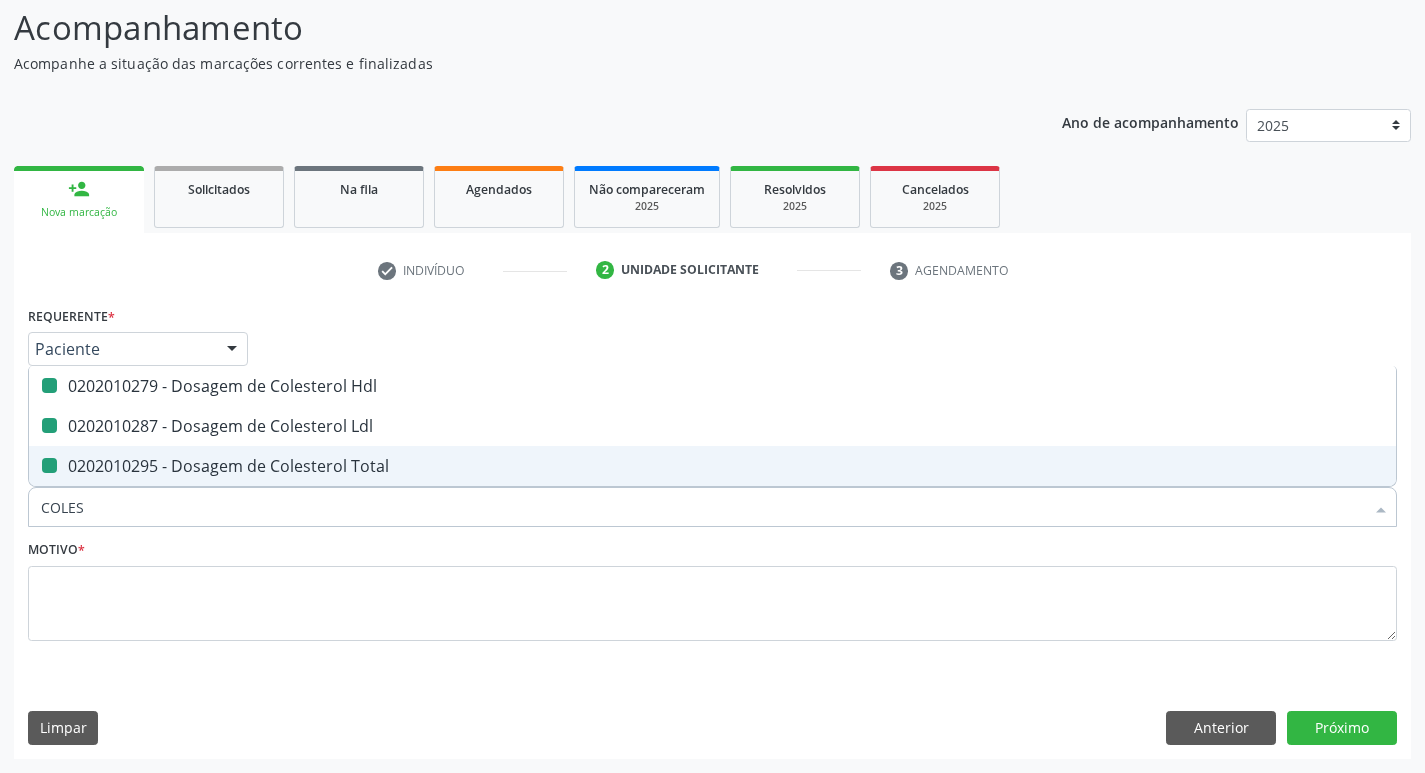 type 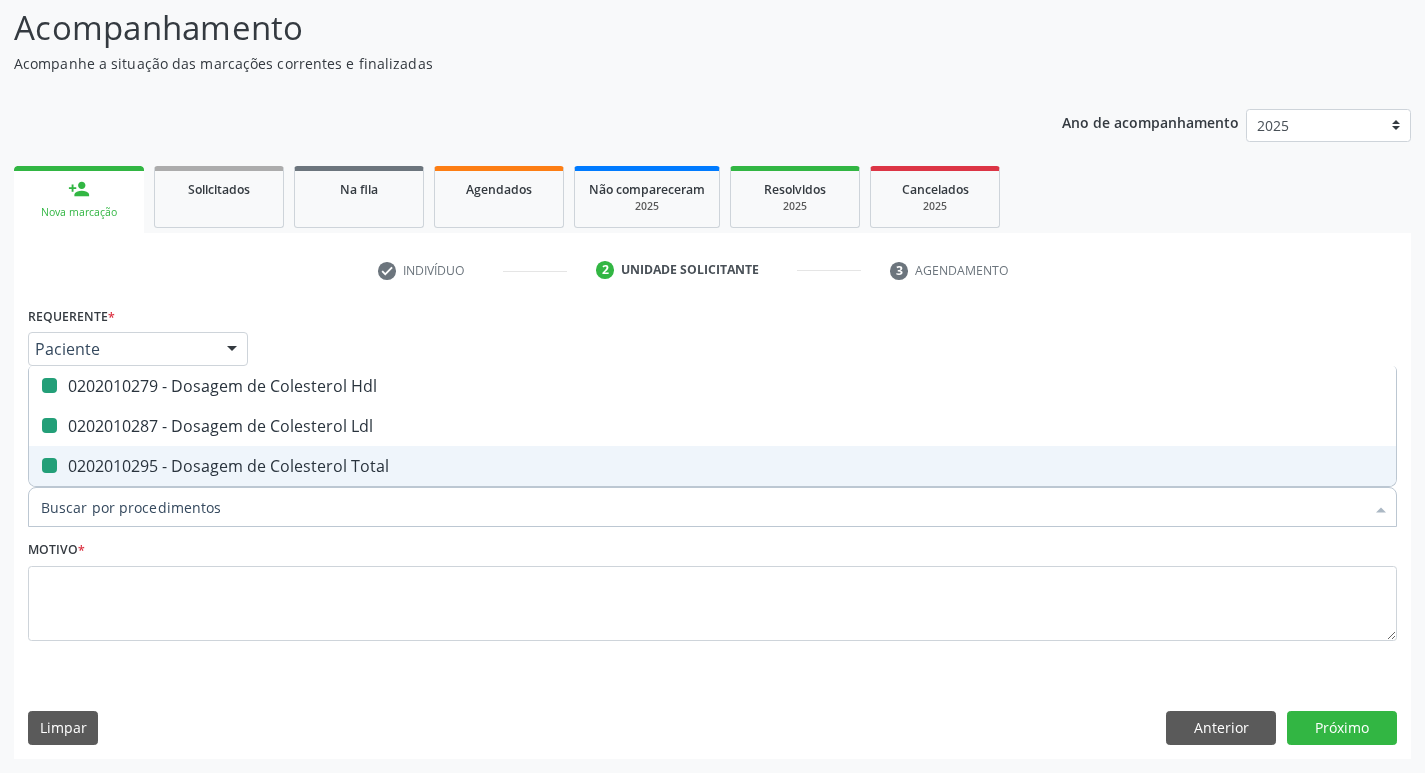 checkbox on "false" 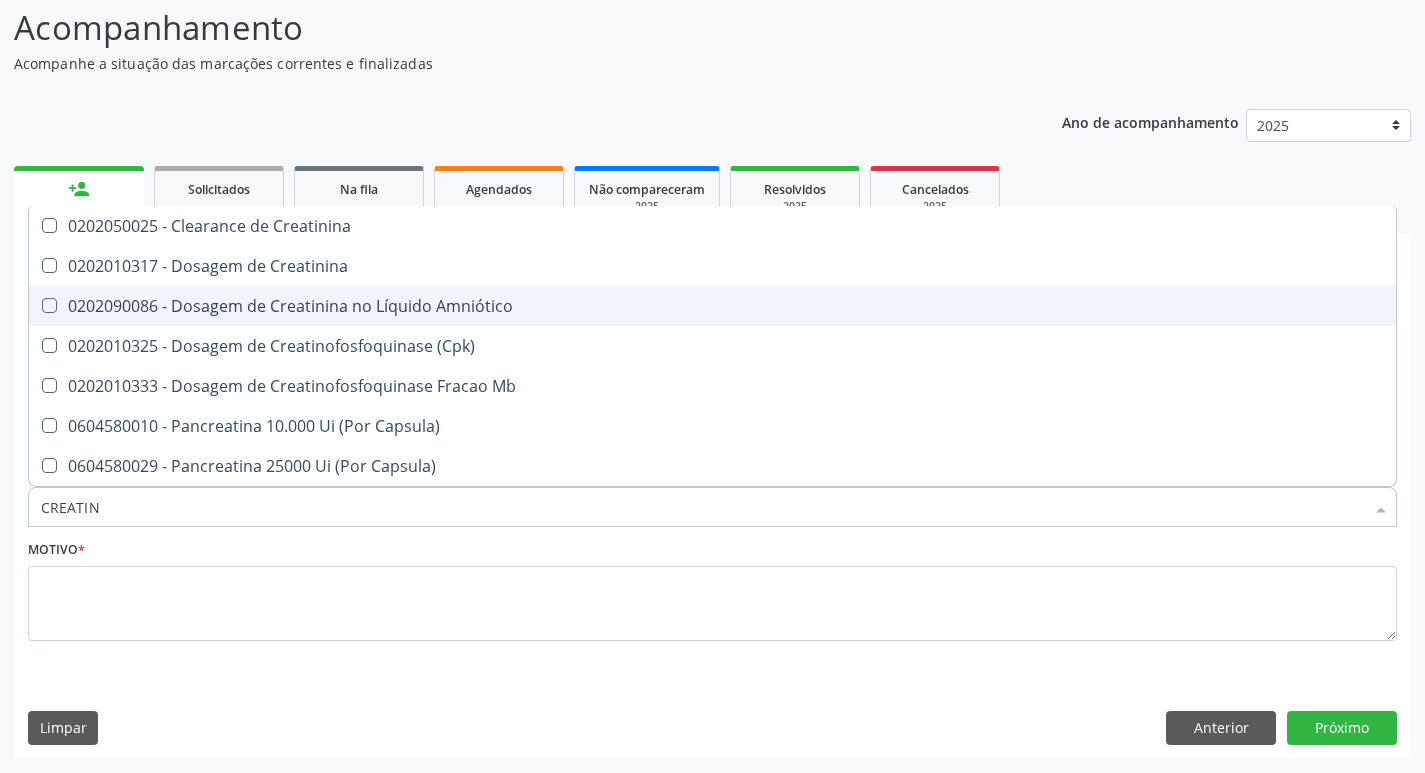 type on "CREATINI" 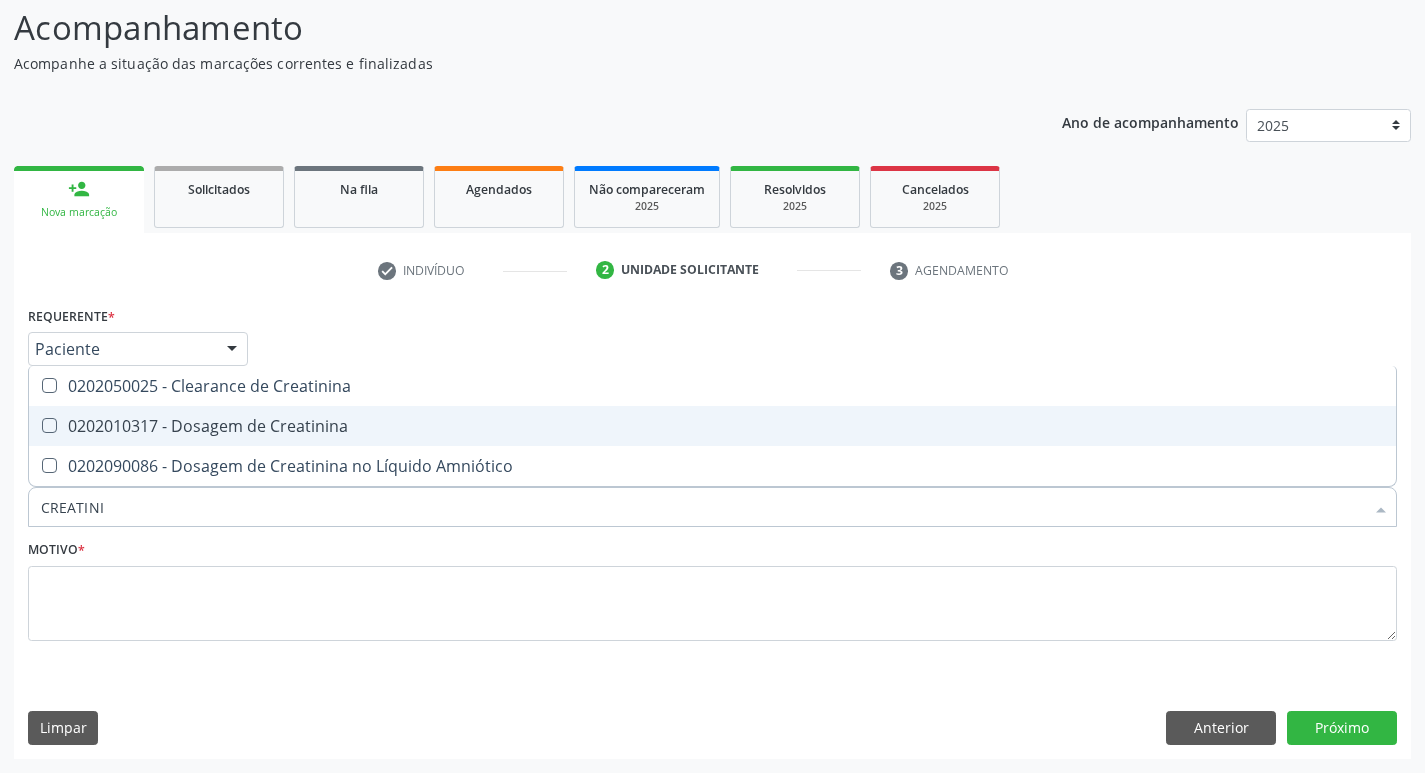 click on "0202010317 - Dosagem de Creatinina" at bounding box center (712, 426) 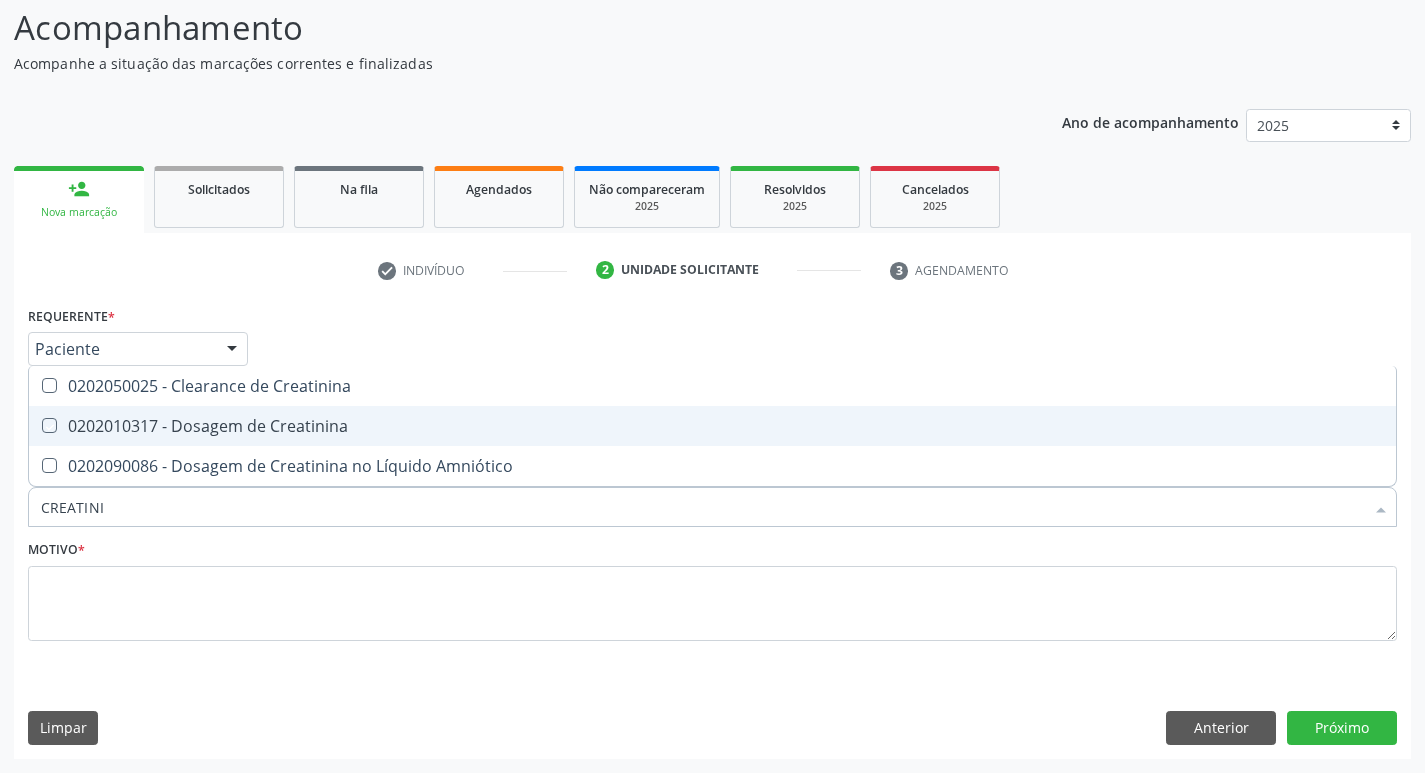 checkbox on "true" 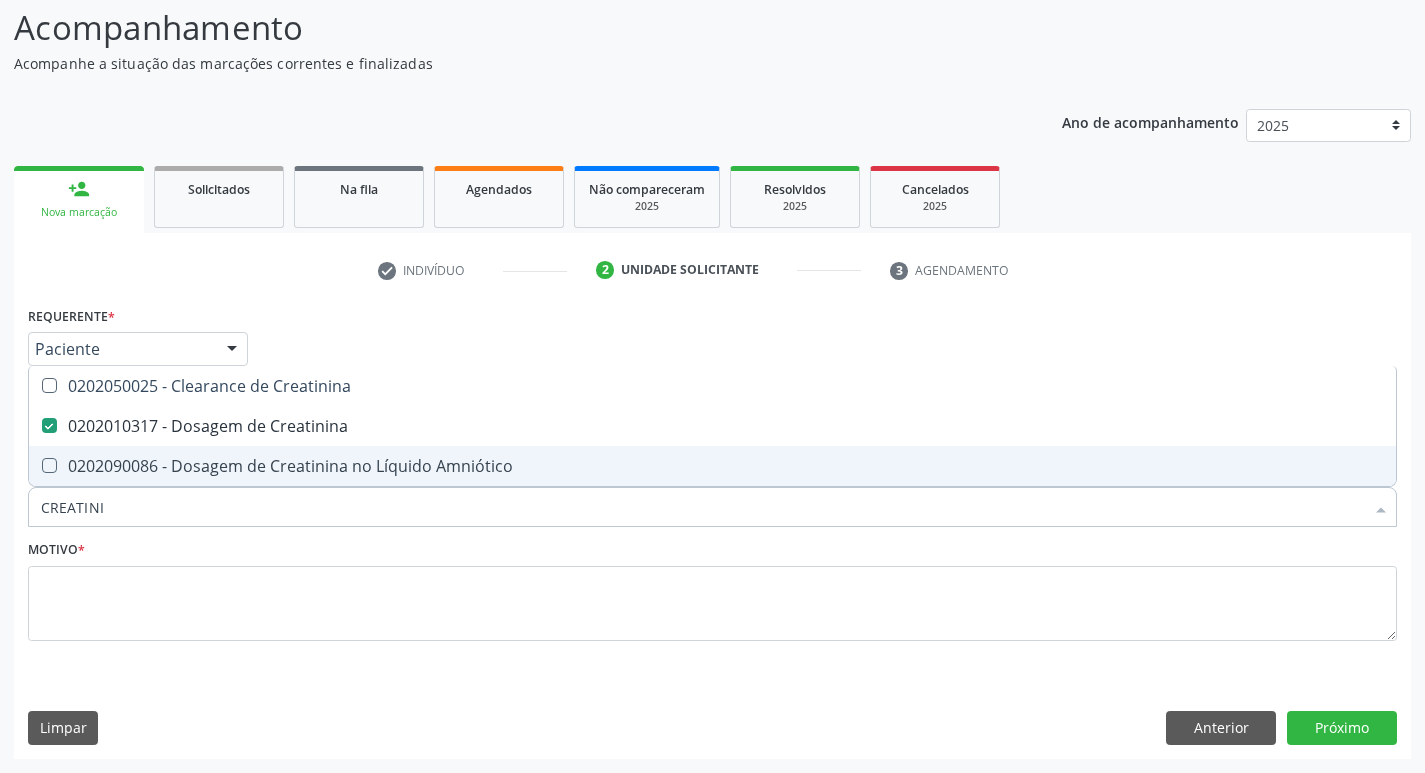 drag, startPoint x: 116, startPoint y: 506, endPoint x: 59, endPoint y: 487, distance: 60.083275 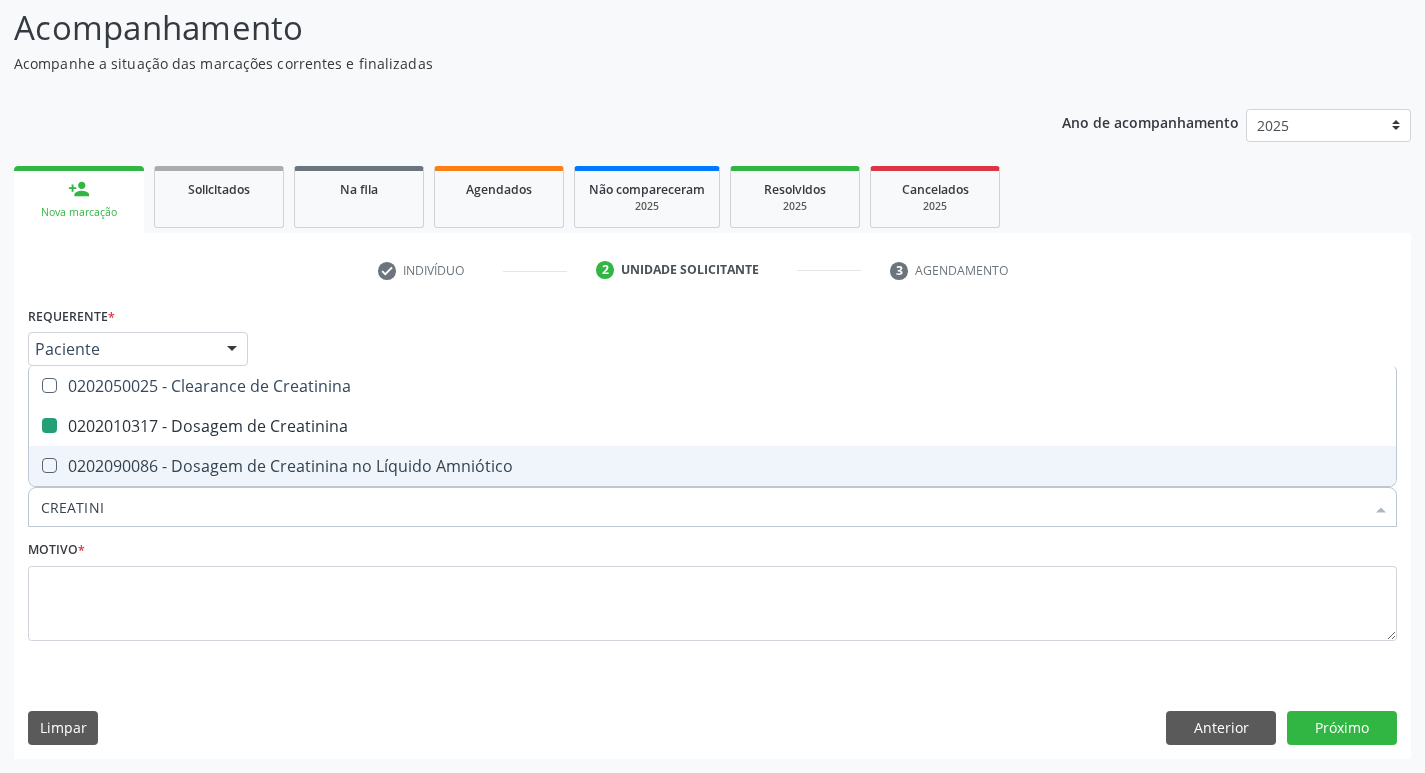 type 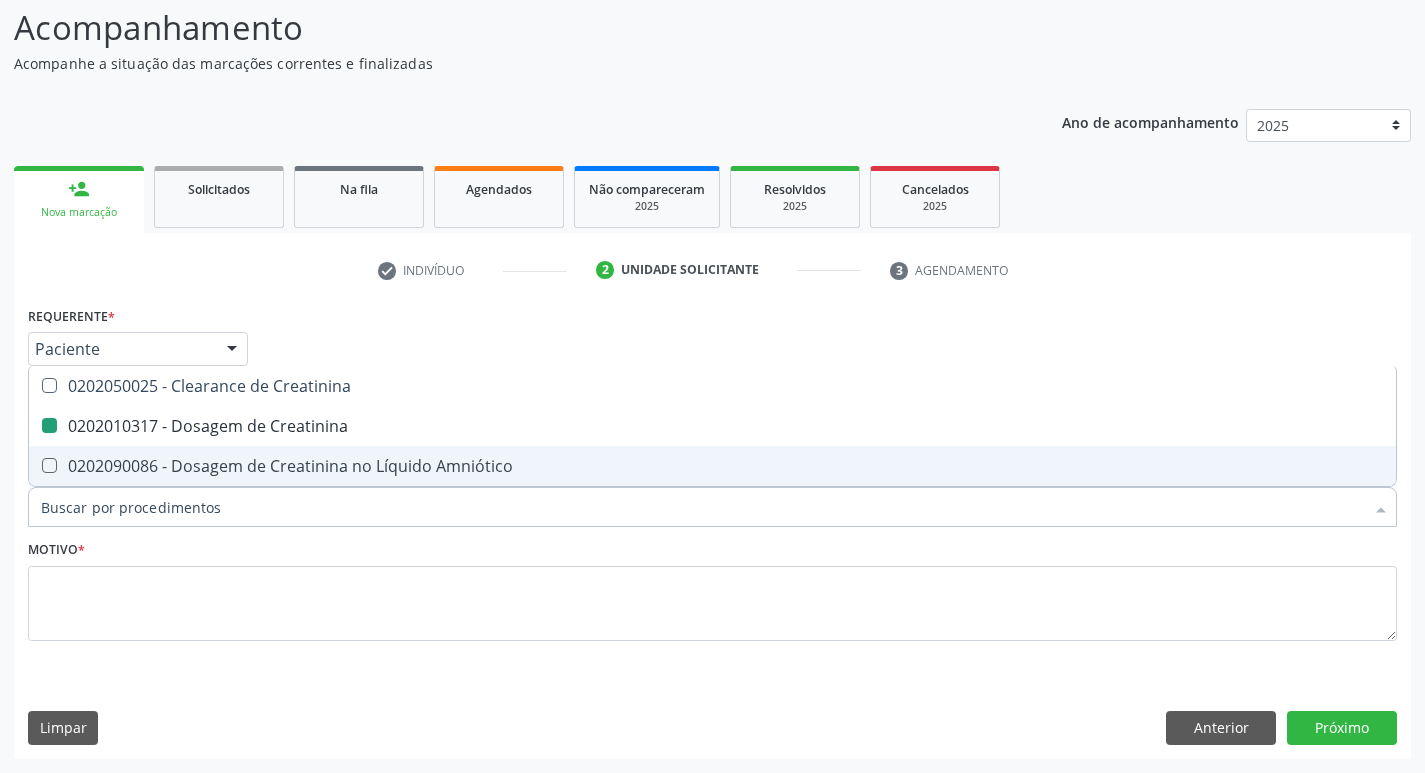 checkbox on "false" 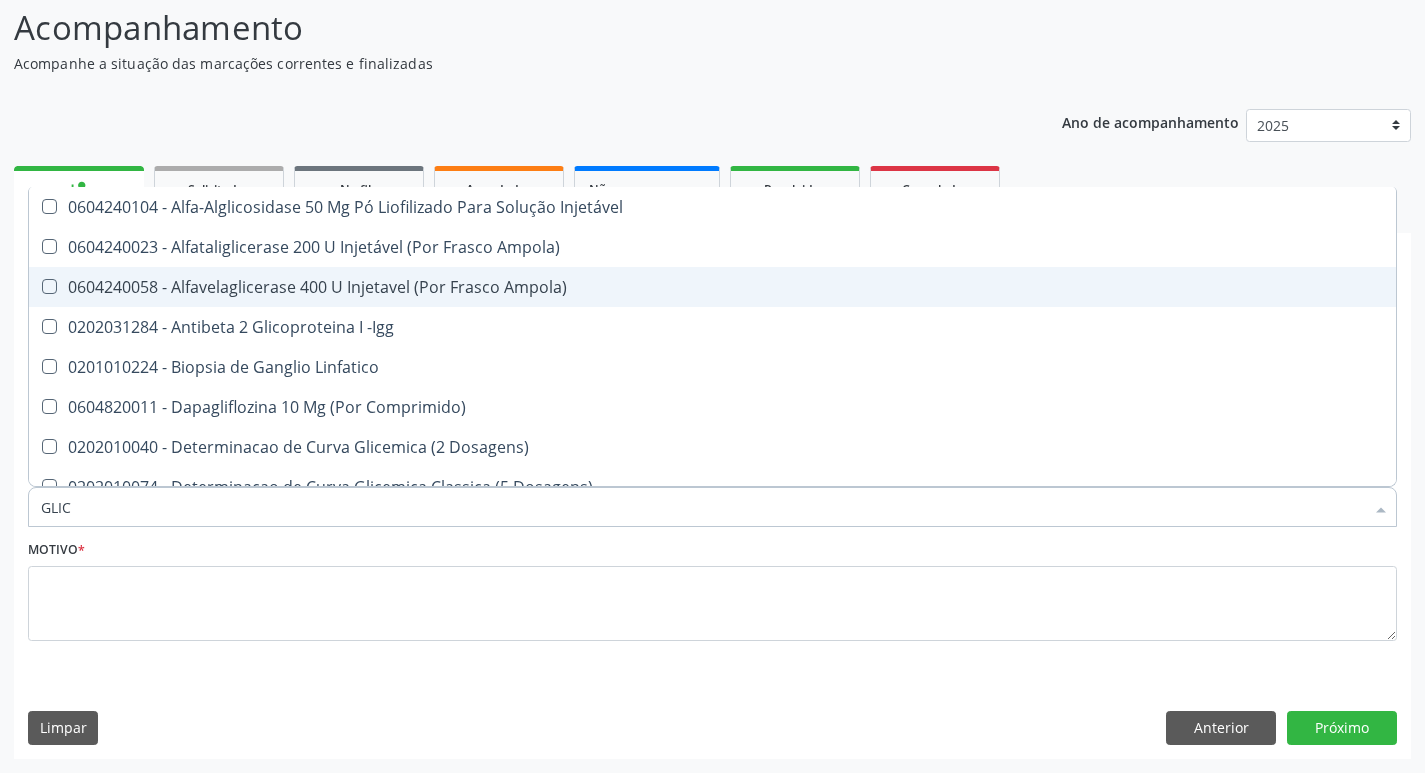type on "GLICO" 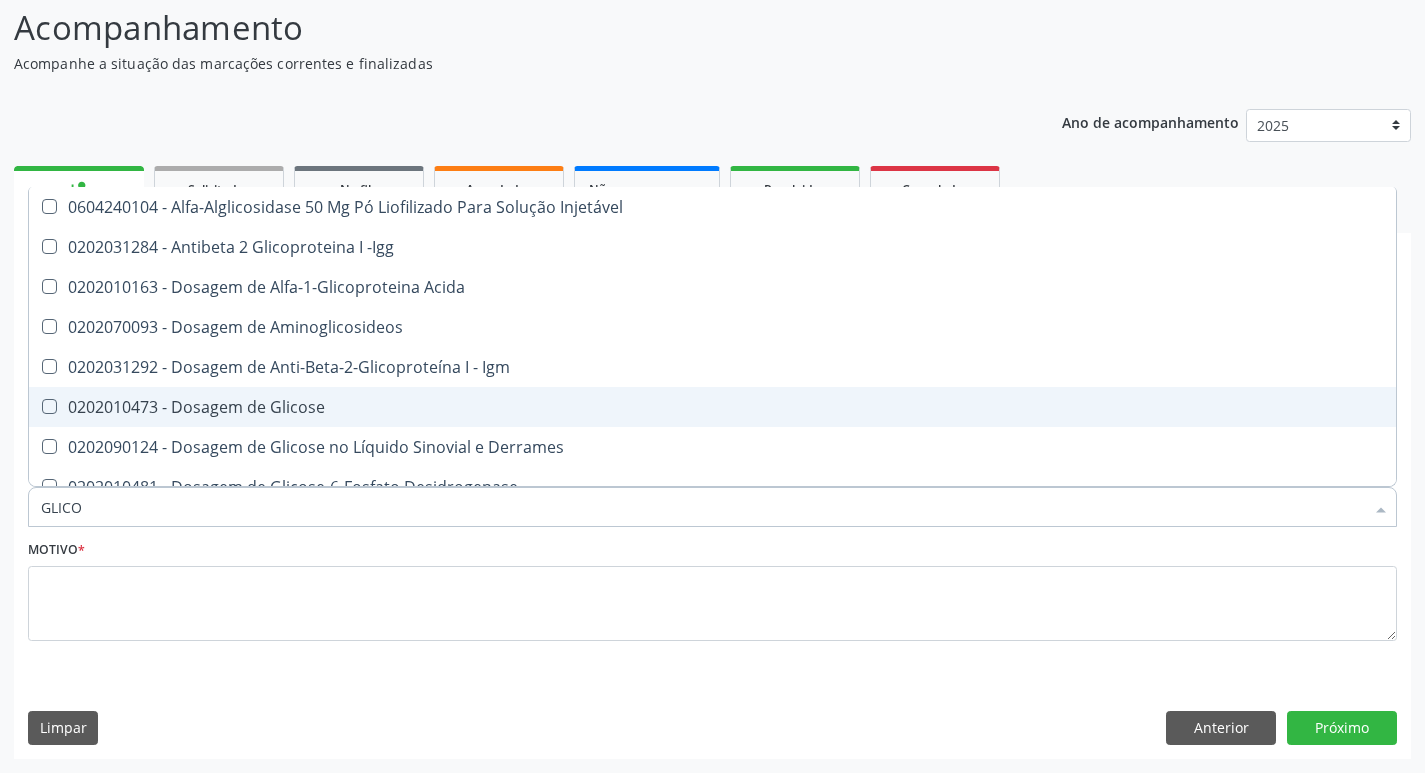 click on "0202010473 - Dosagem de Glicose" at bounding box center [712, 407] 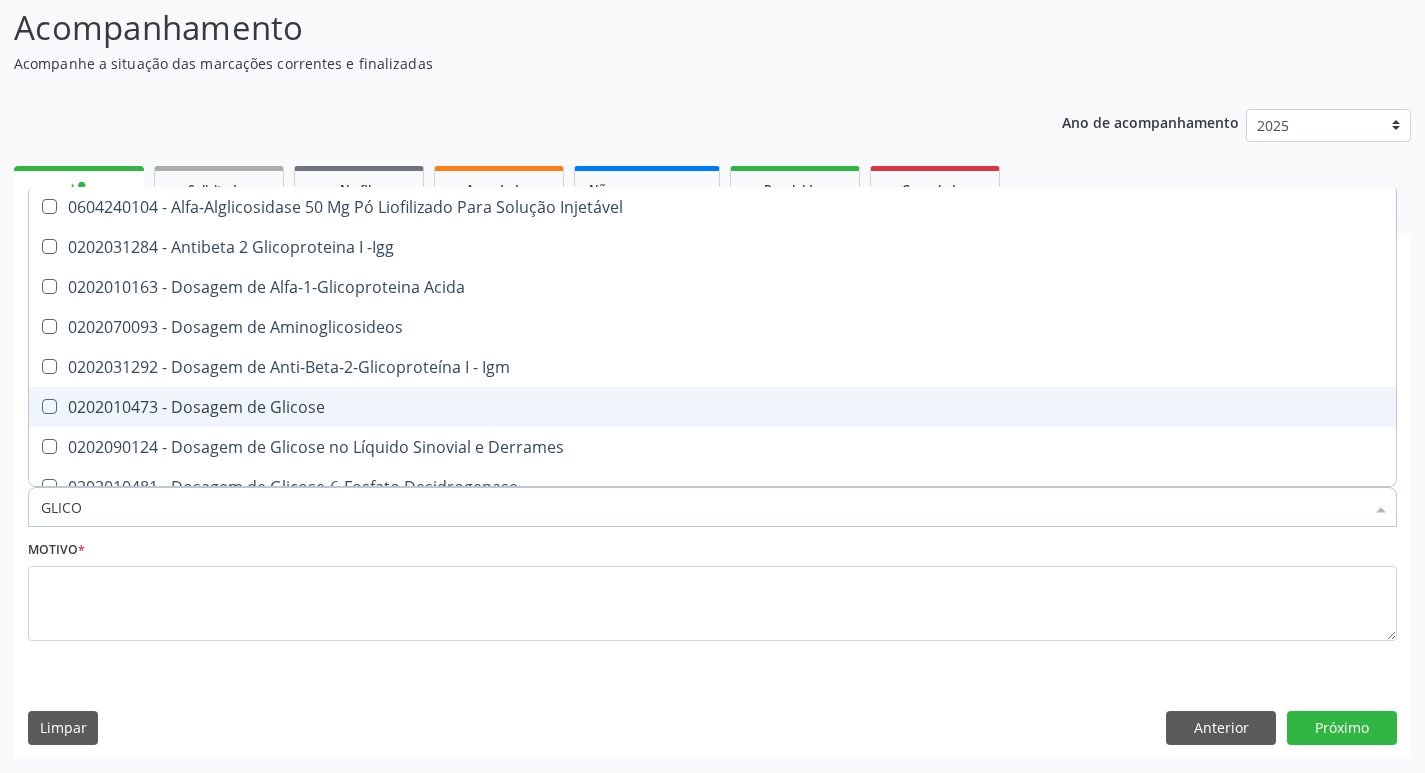 checkbox on "true" 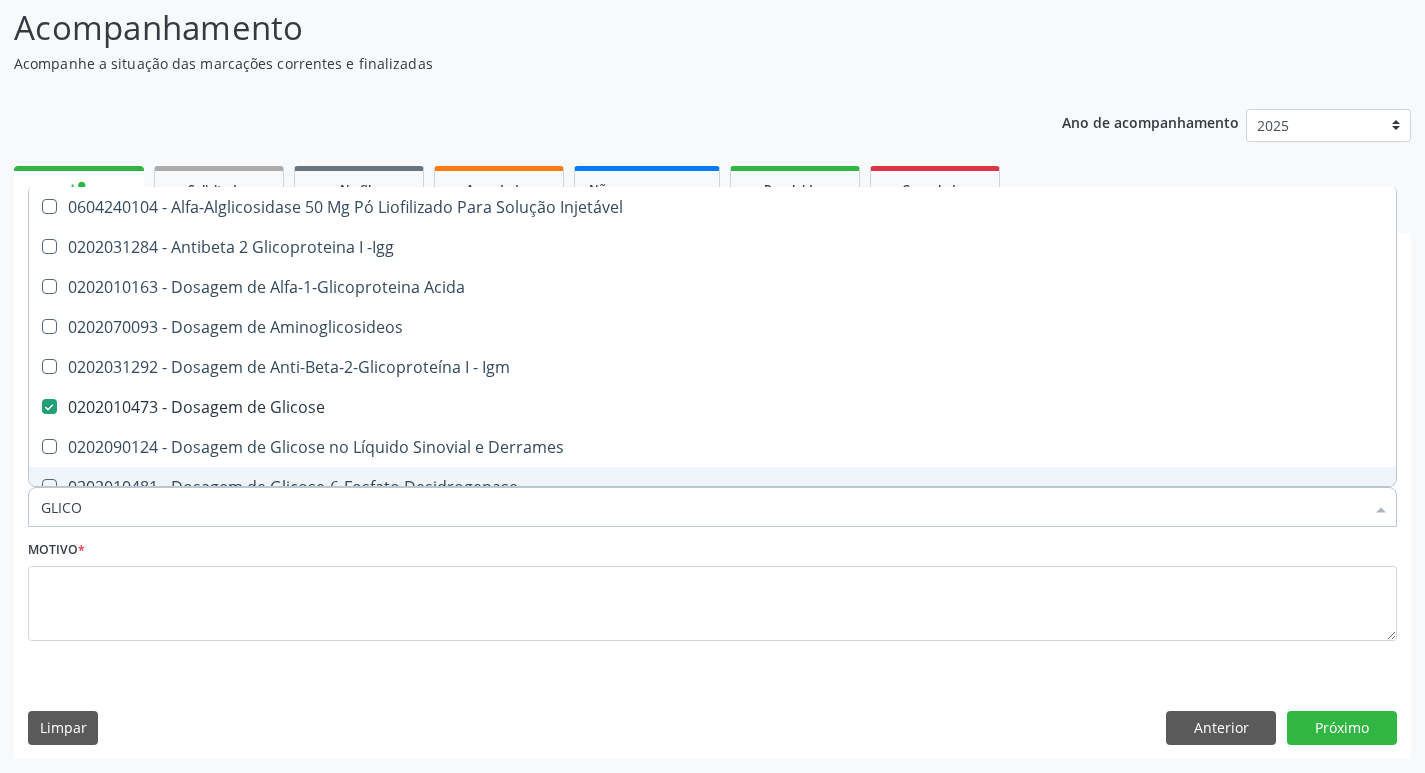 click on "GLICO" at bounding box center (702, 507) 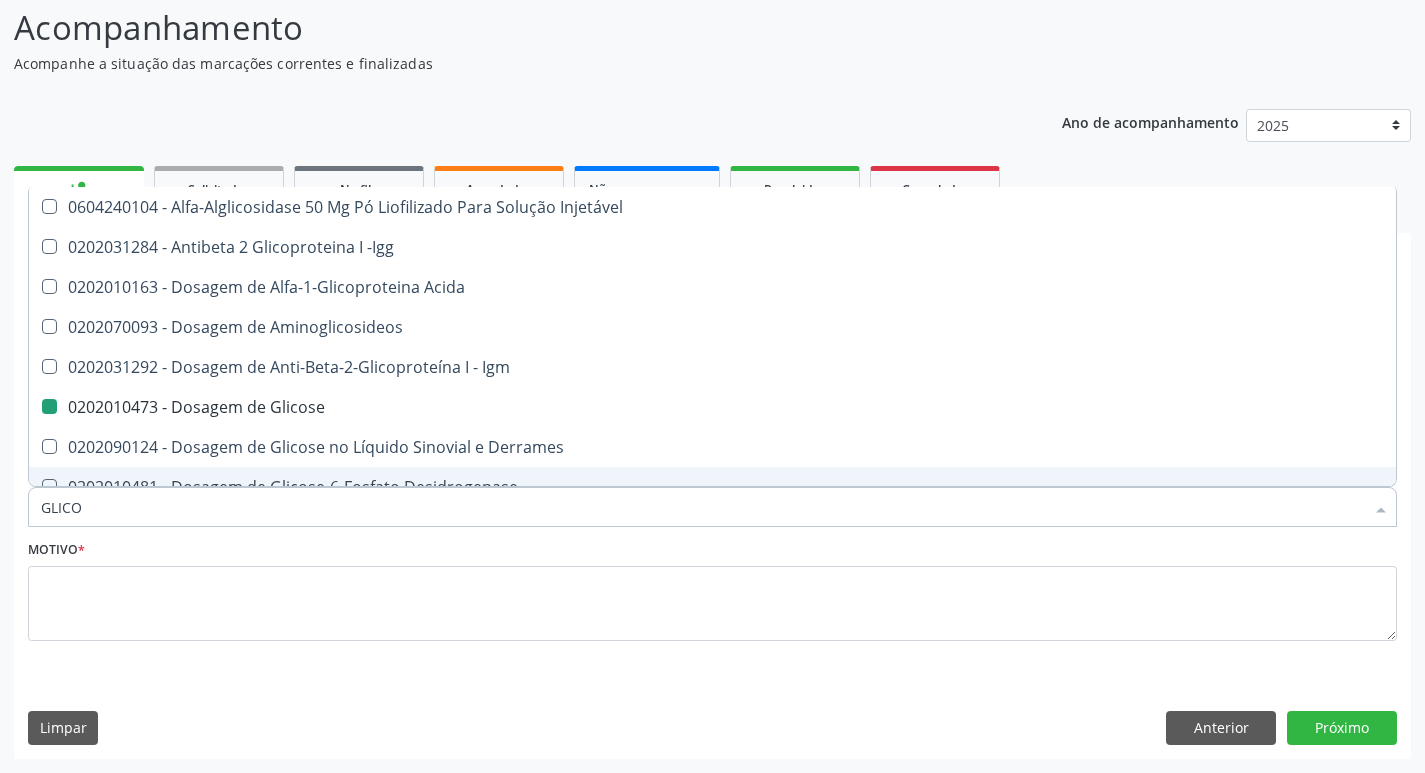 type on "GLIC" 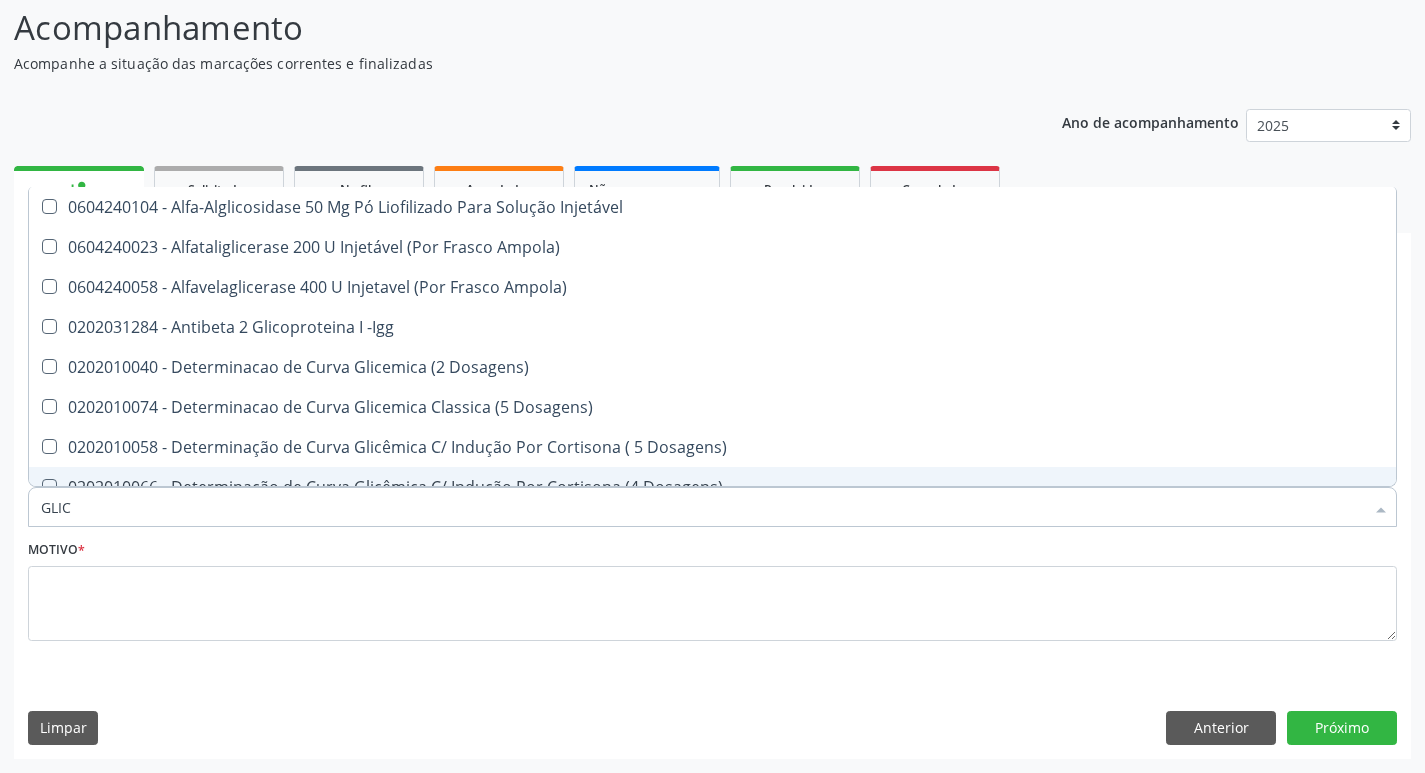 type on "GLI" 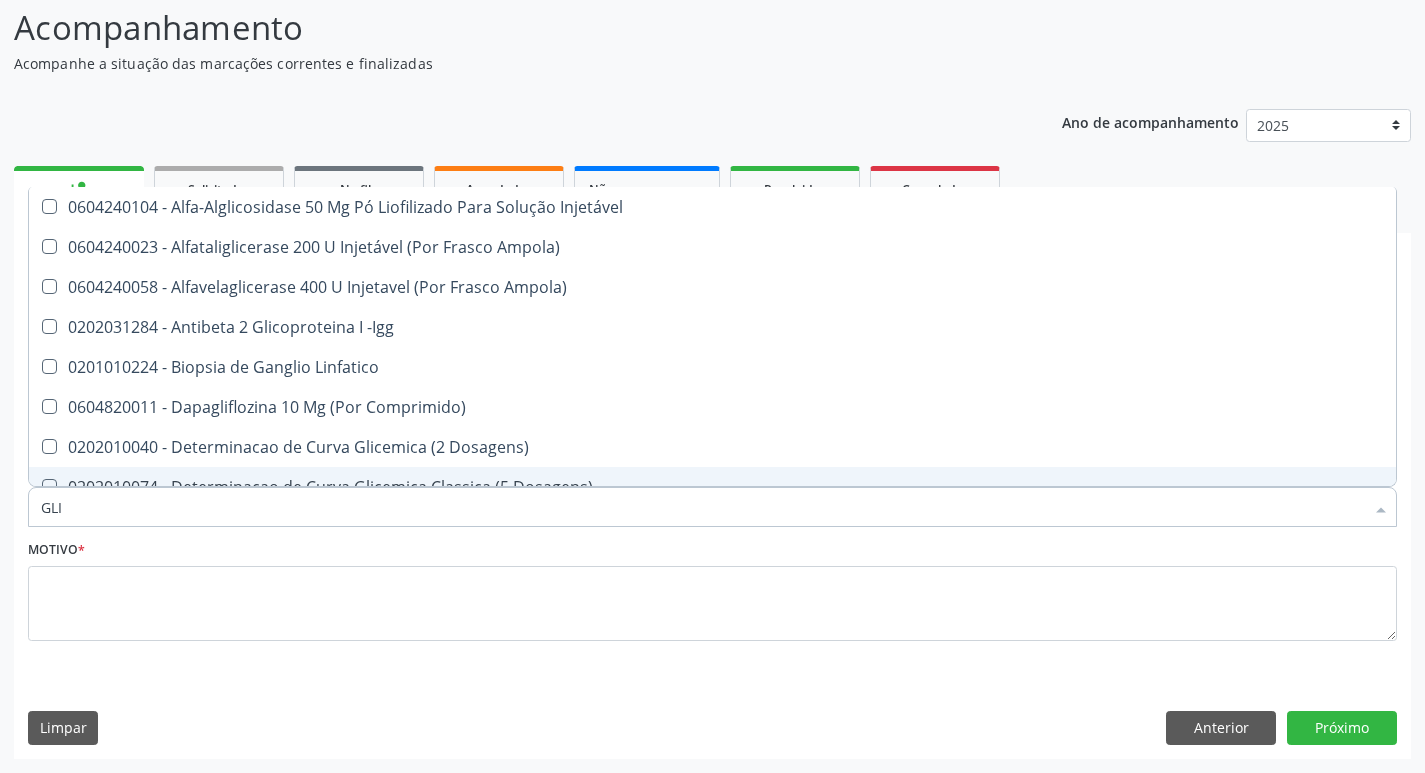 type on "GL" 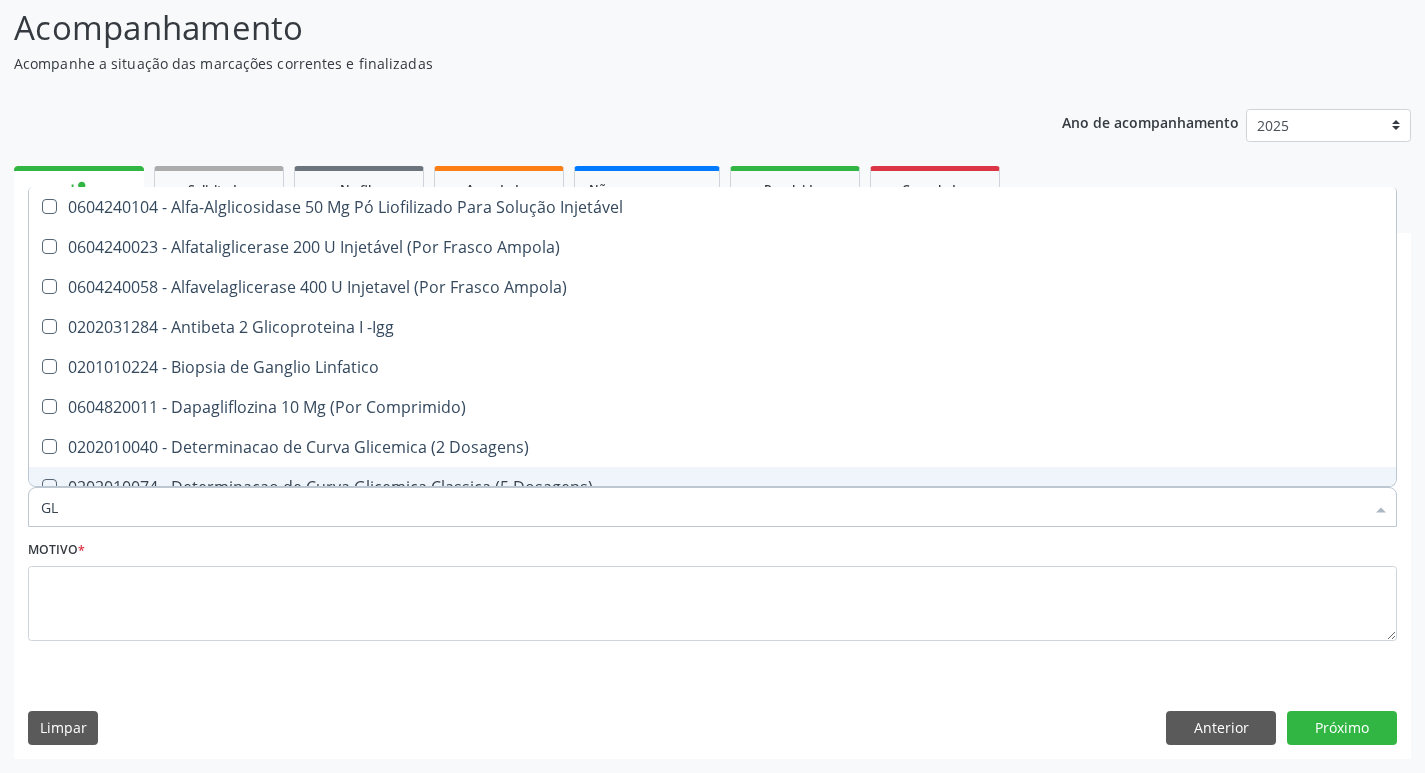 checkbox on "false" 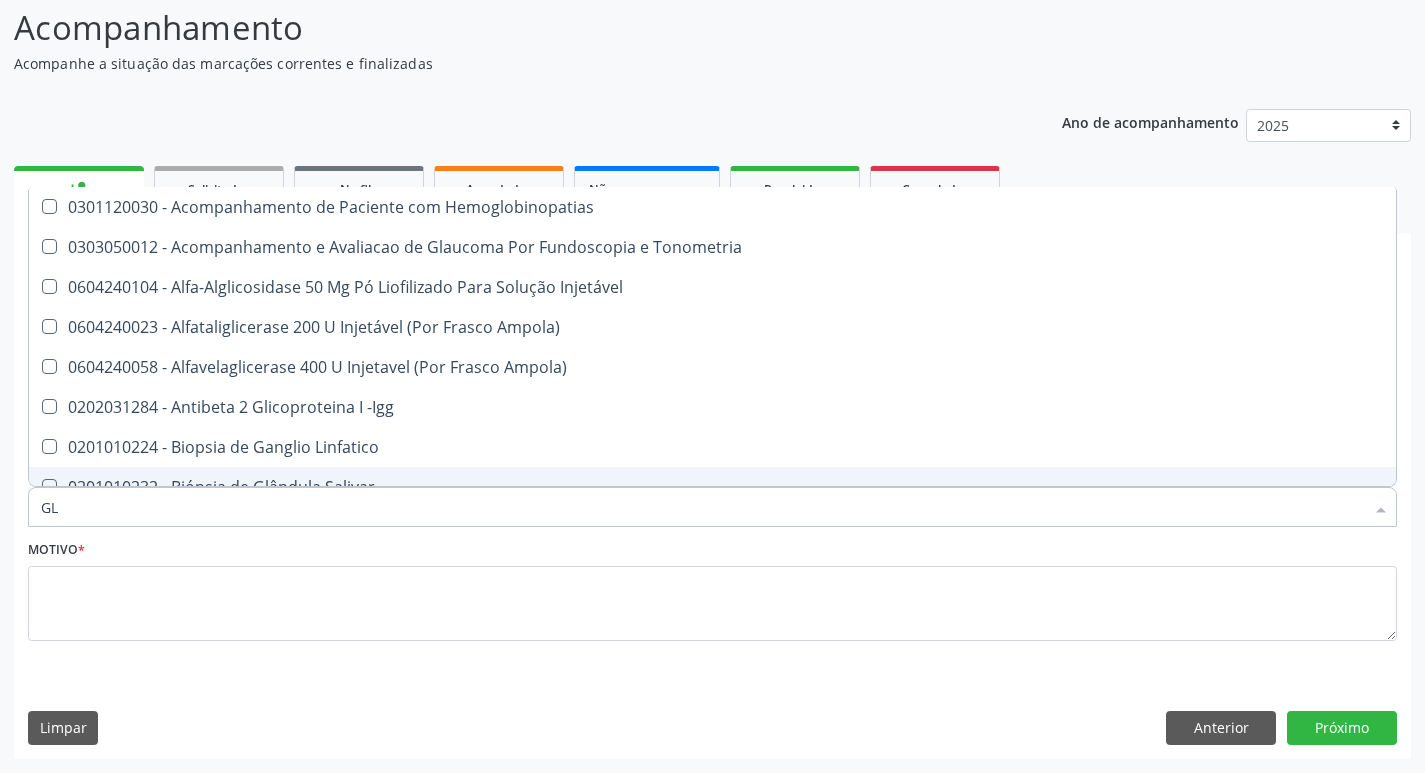 type on "G" 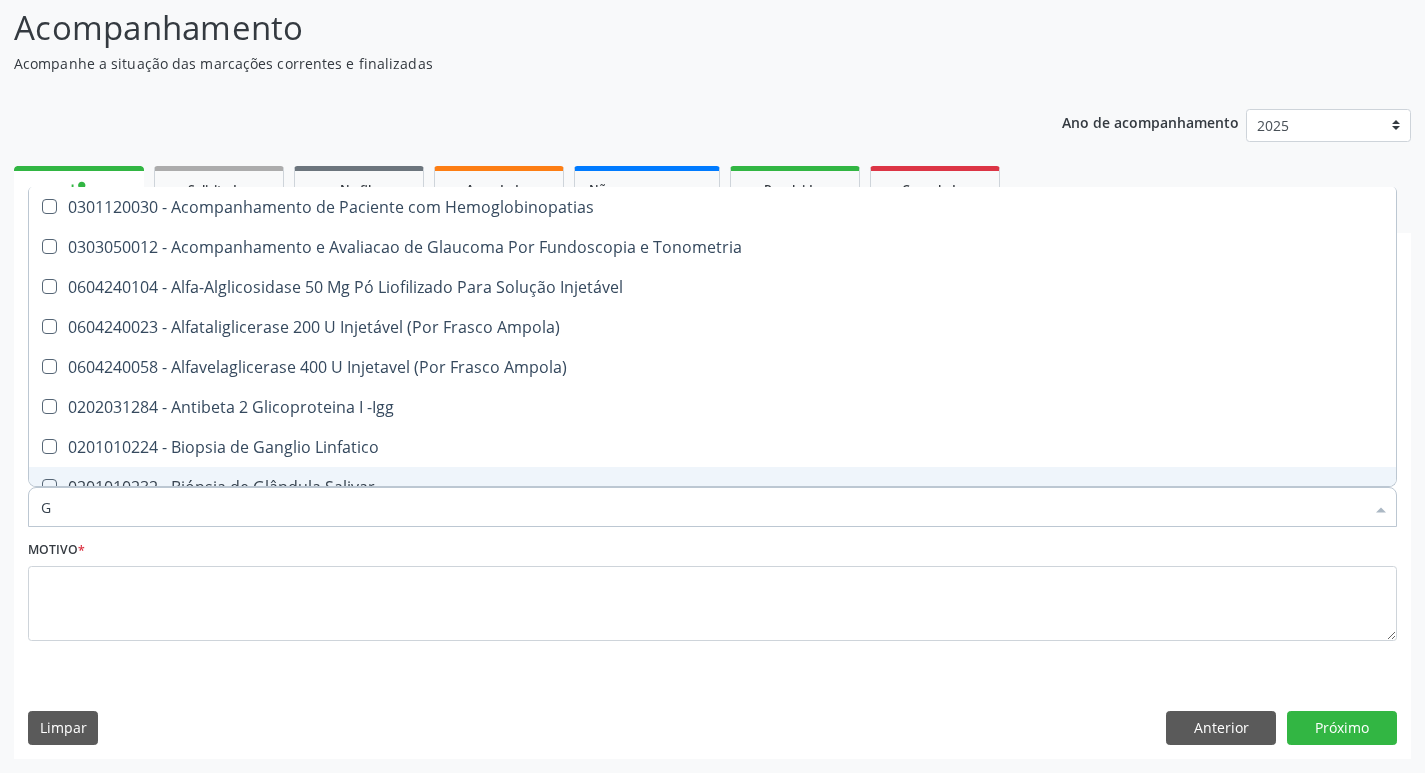 type 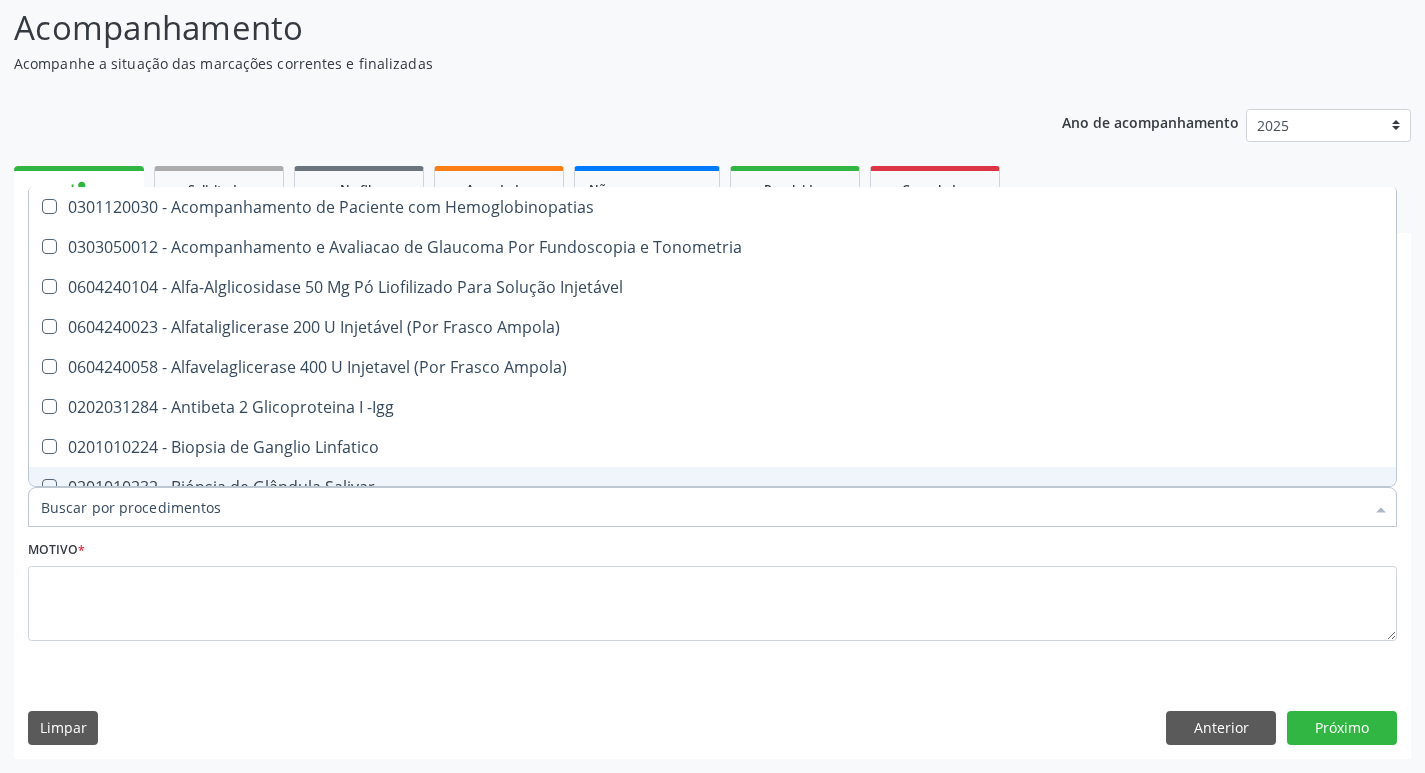 checkbox on "false" 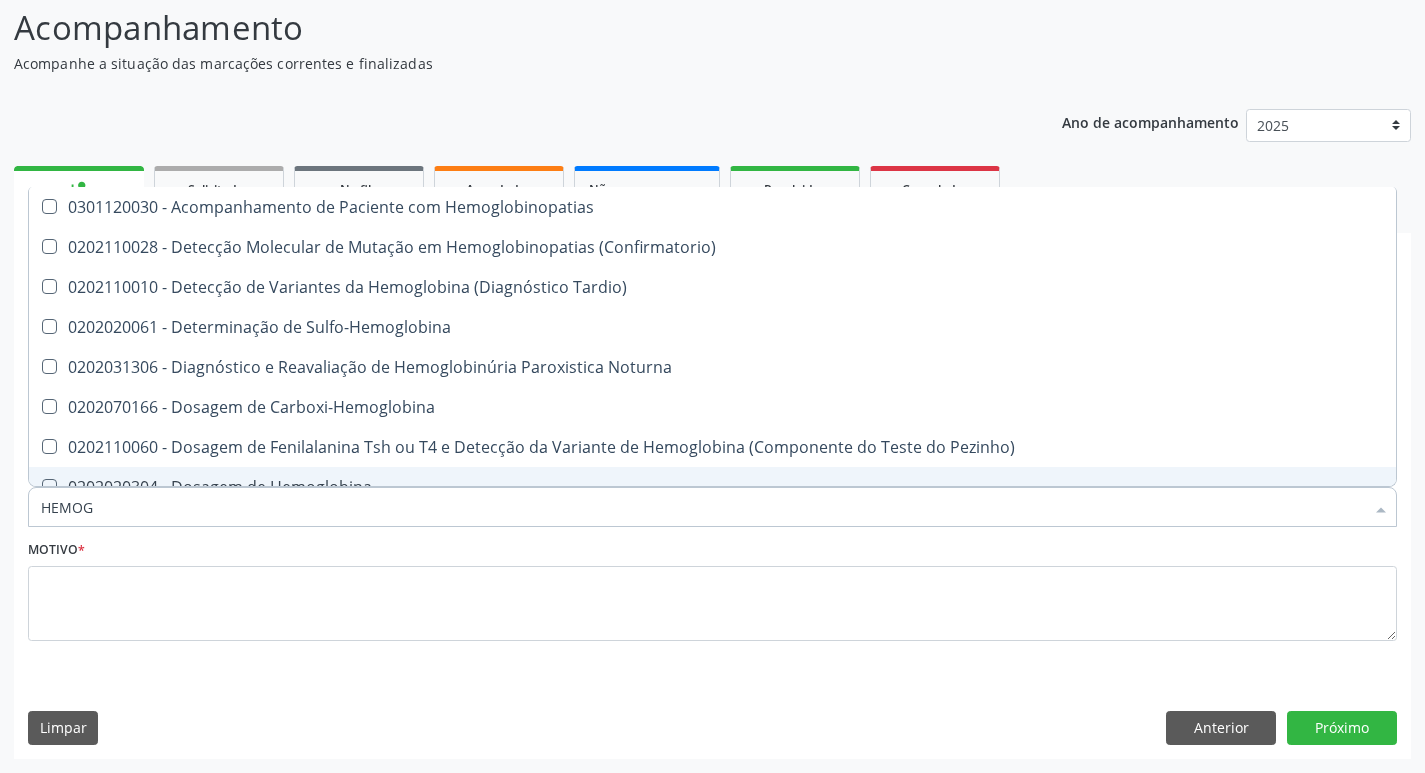 type on "HEMOGR" 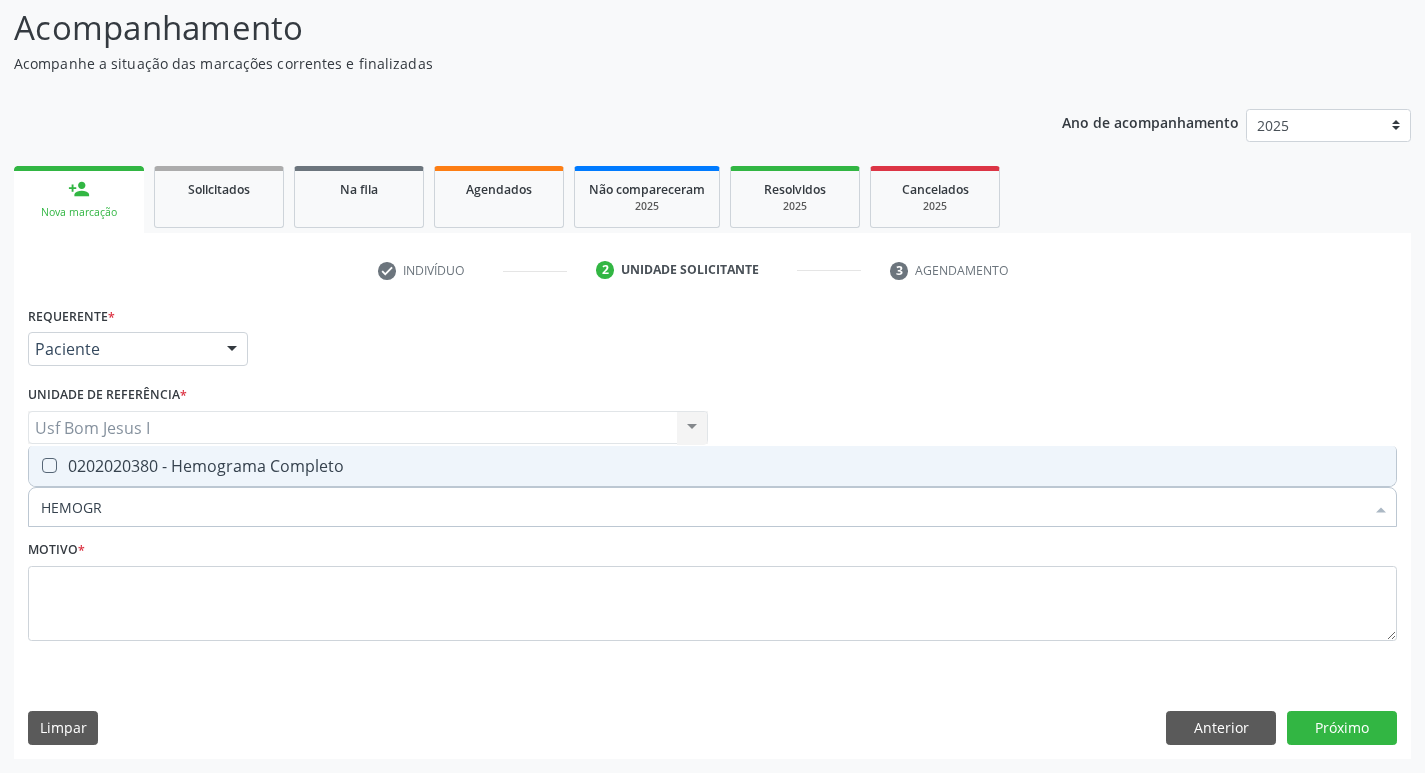 click on "HEMOGR" at bounding box center (702, 507) 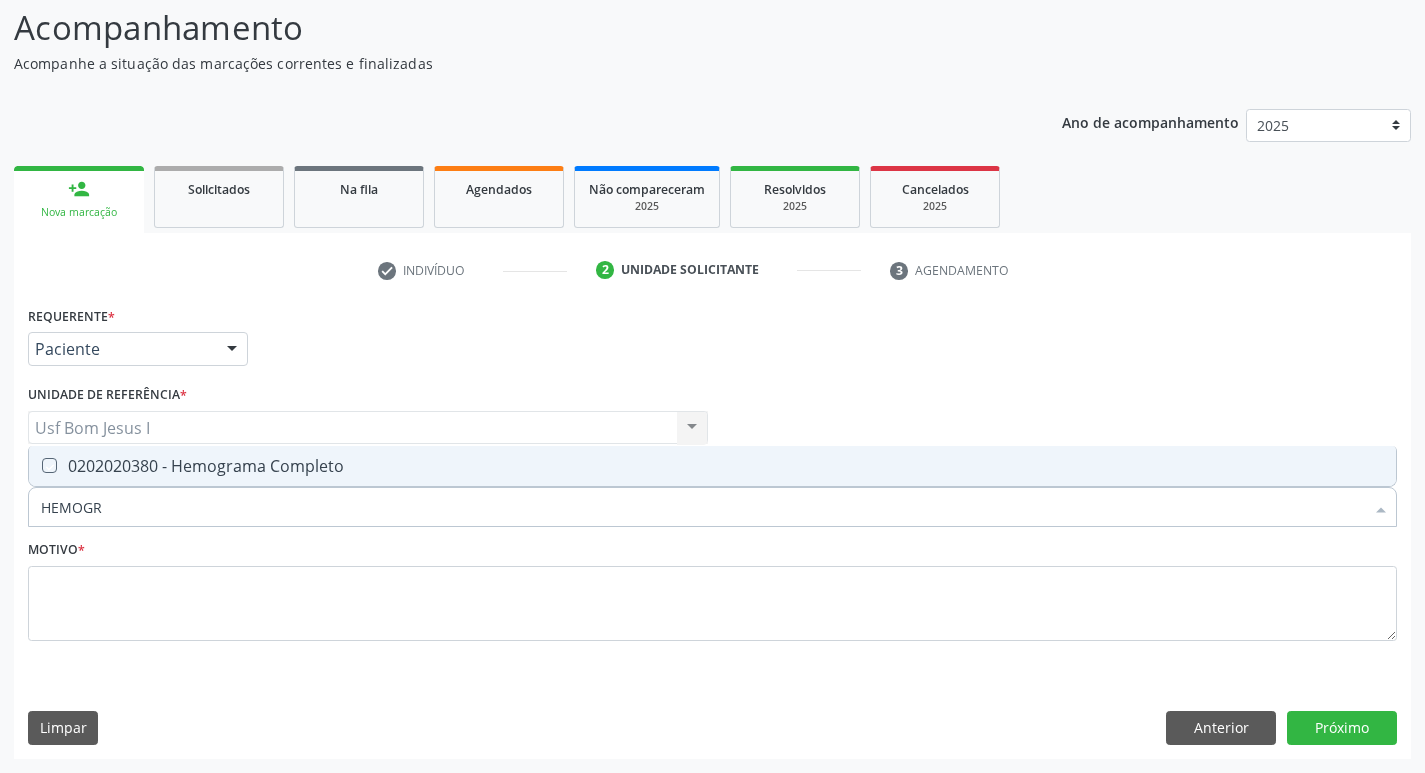 checkbox on "true" 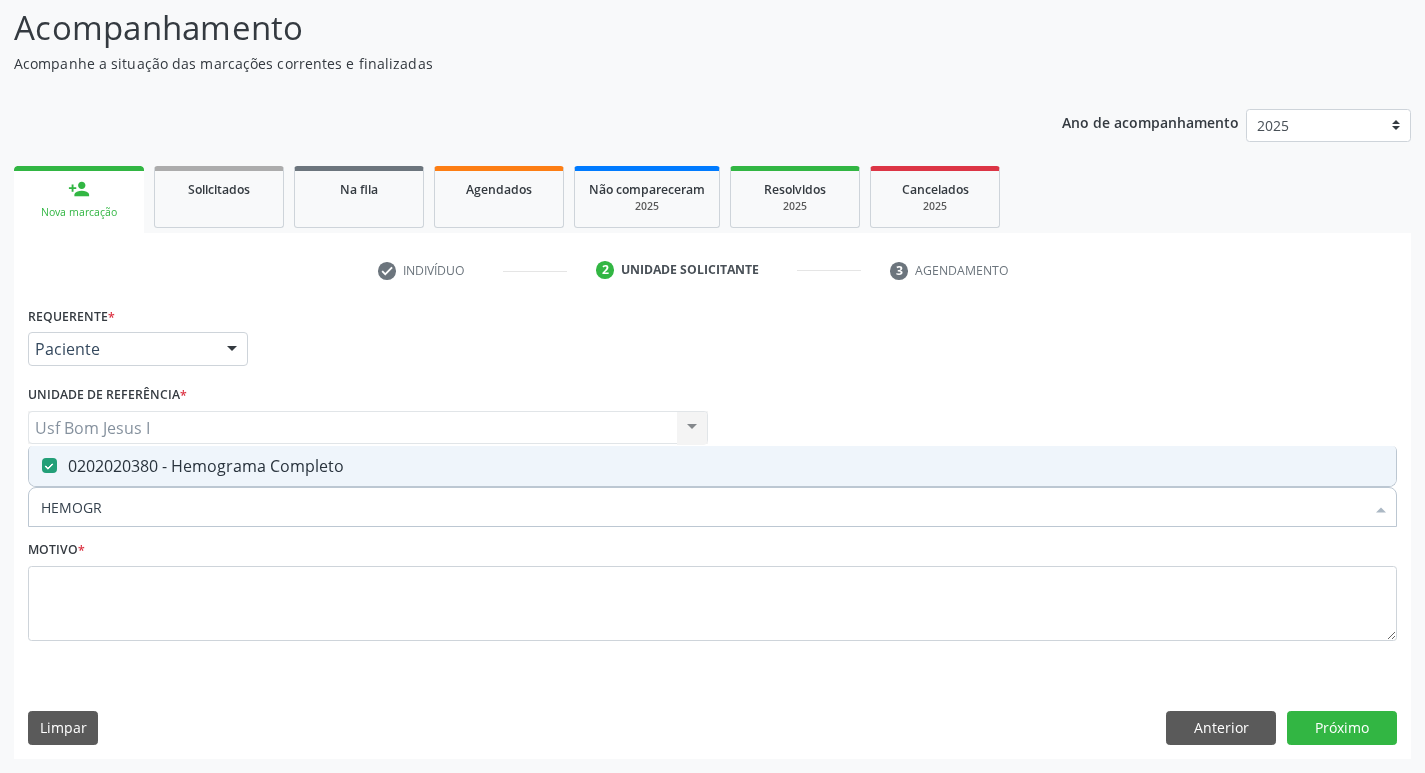 click on "HEMOGR" at bounding box center [702, 507] 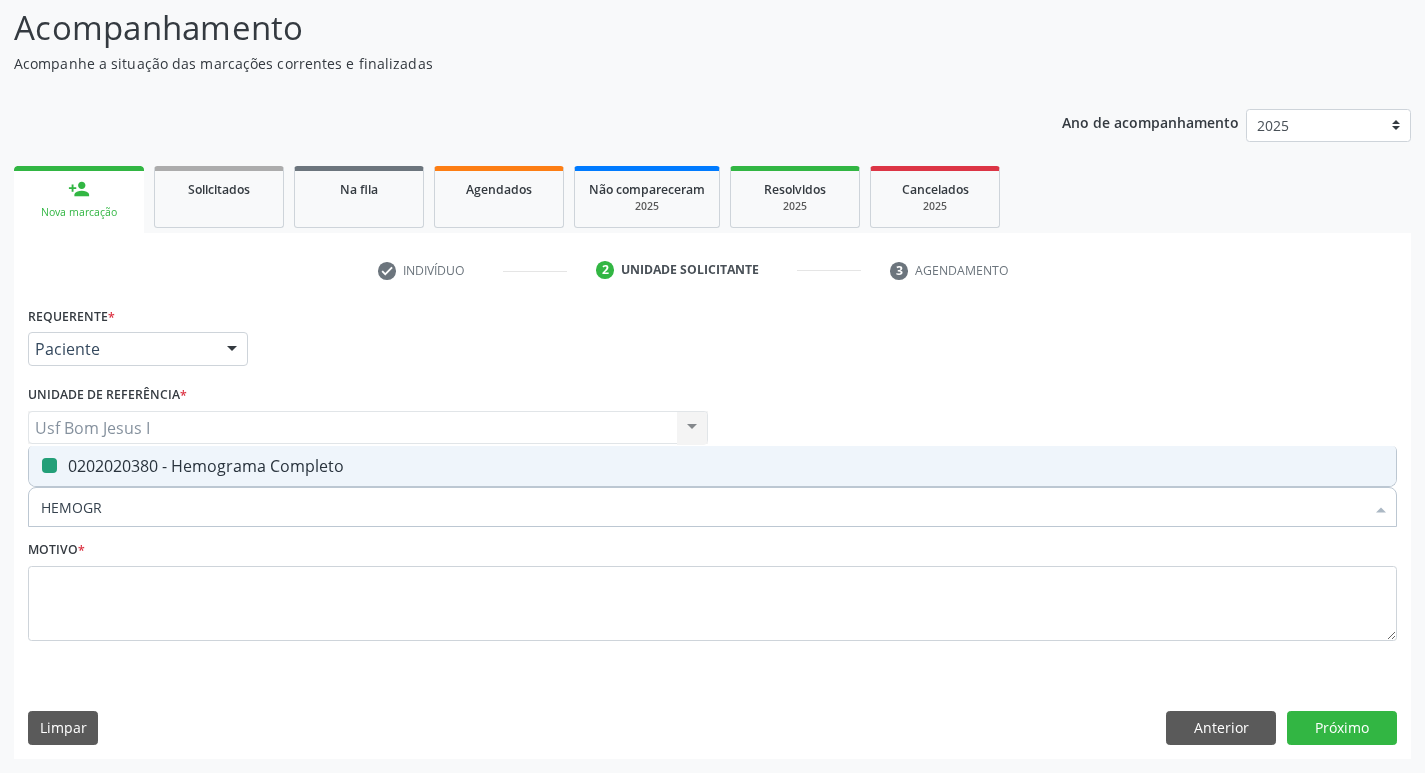type 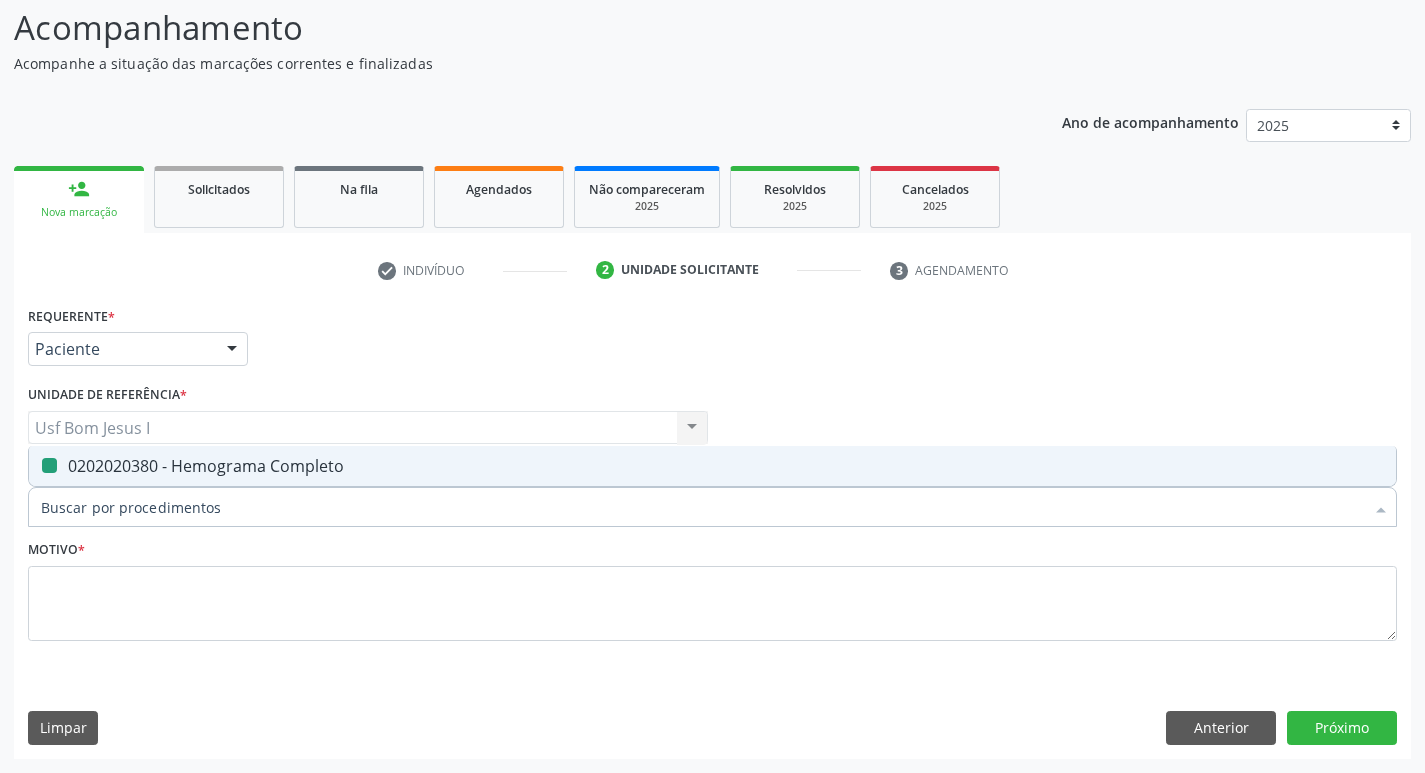 checkbox on "false" 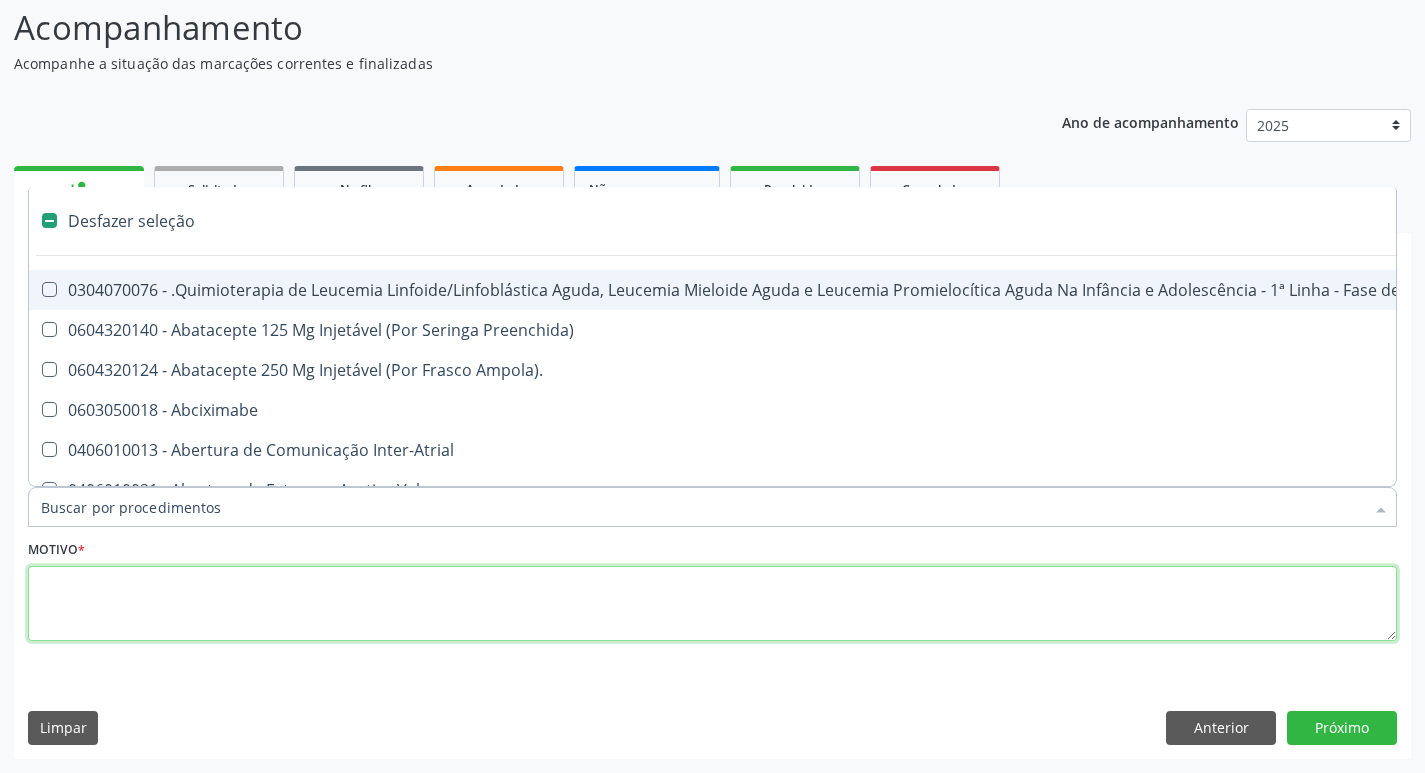 click at bounding box center (712, 604) 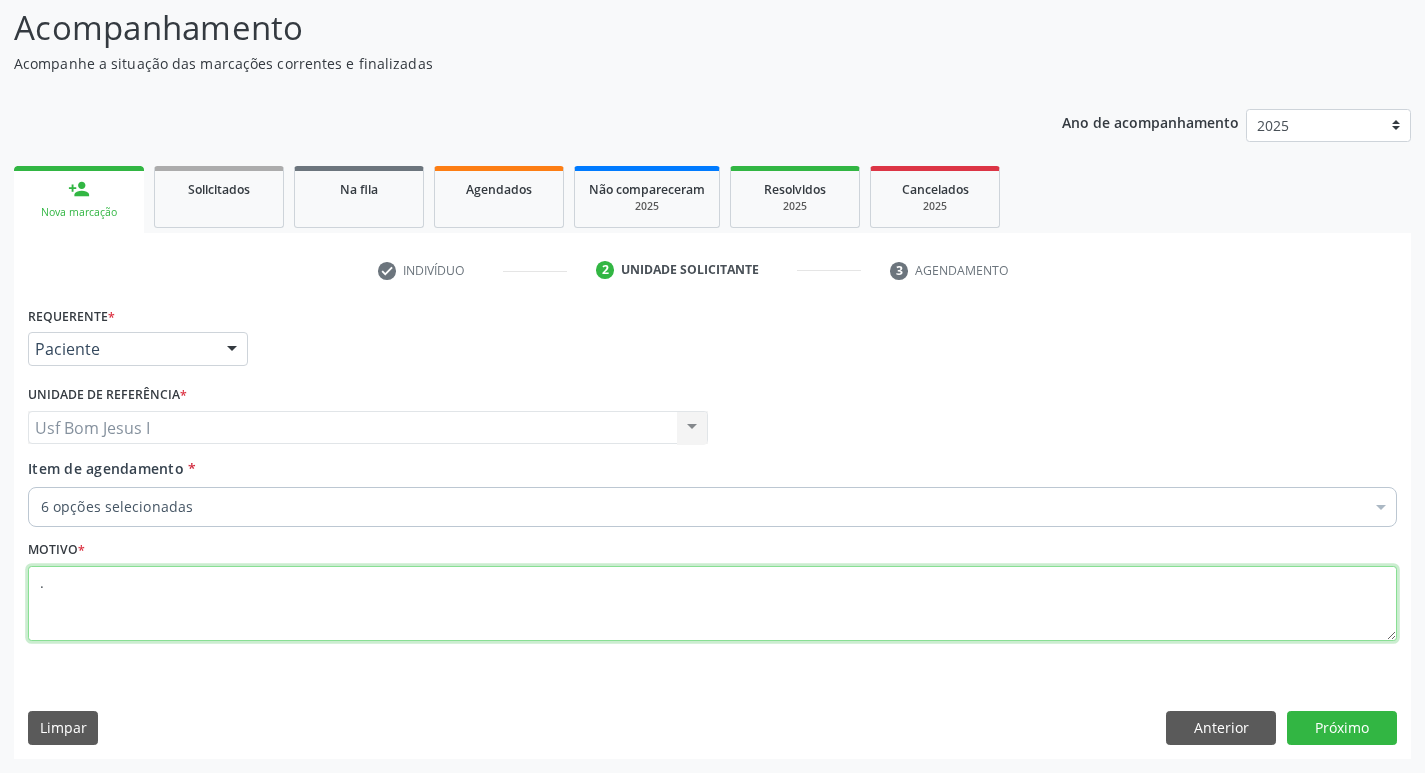 type on "." 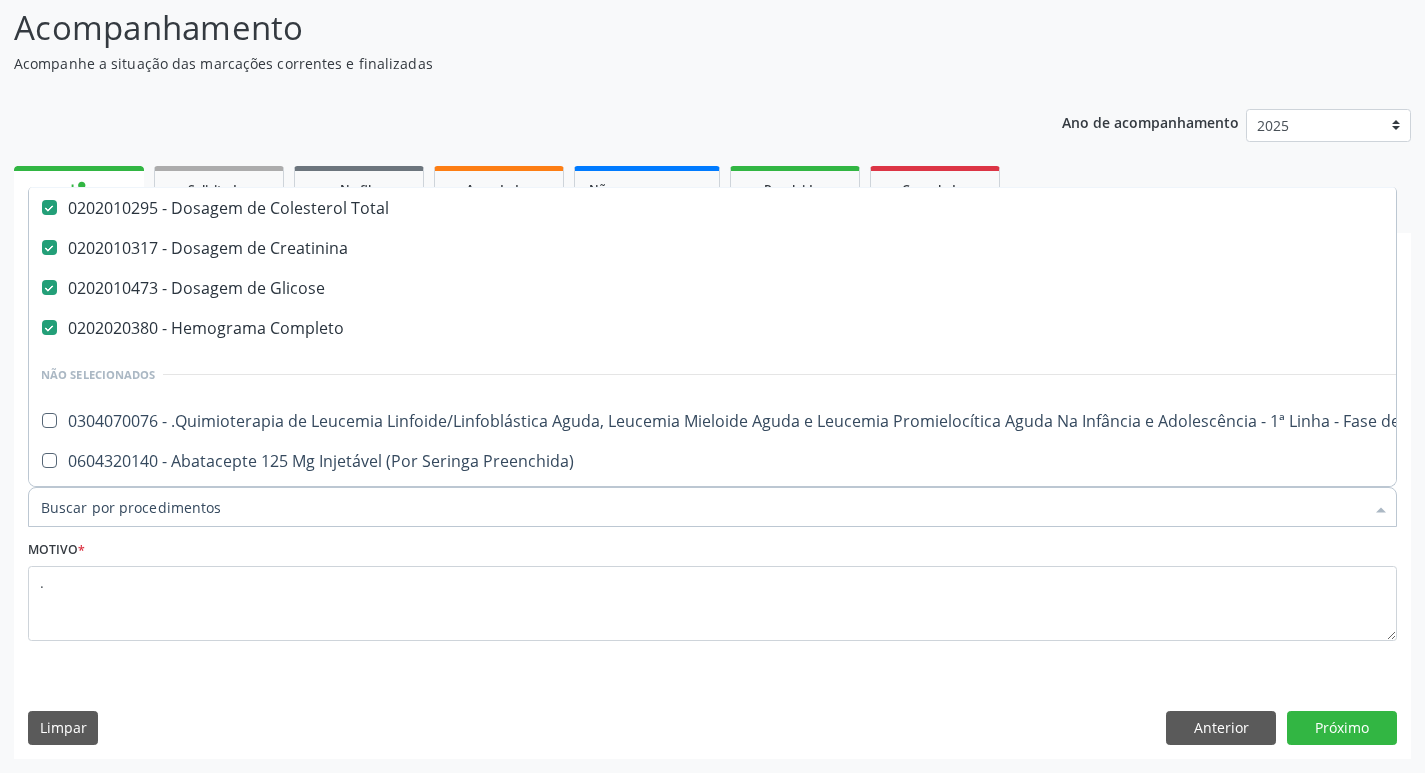 scroll, scrollTop: 200, scrollLeft: 0, axis: vertical 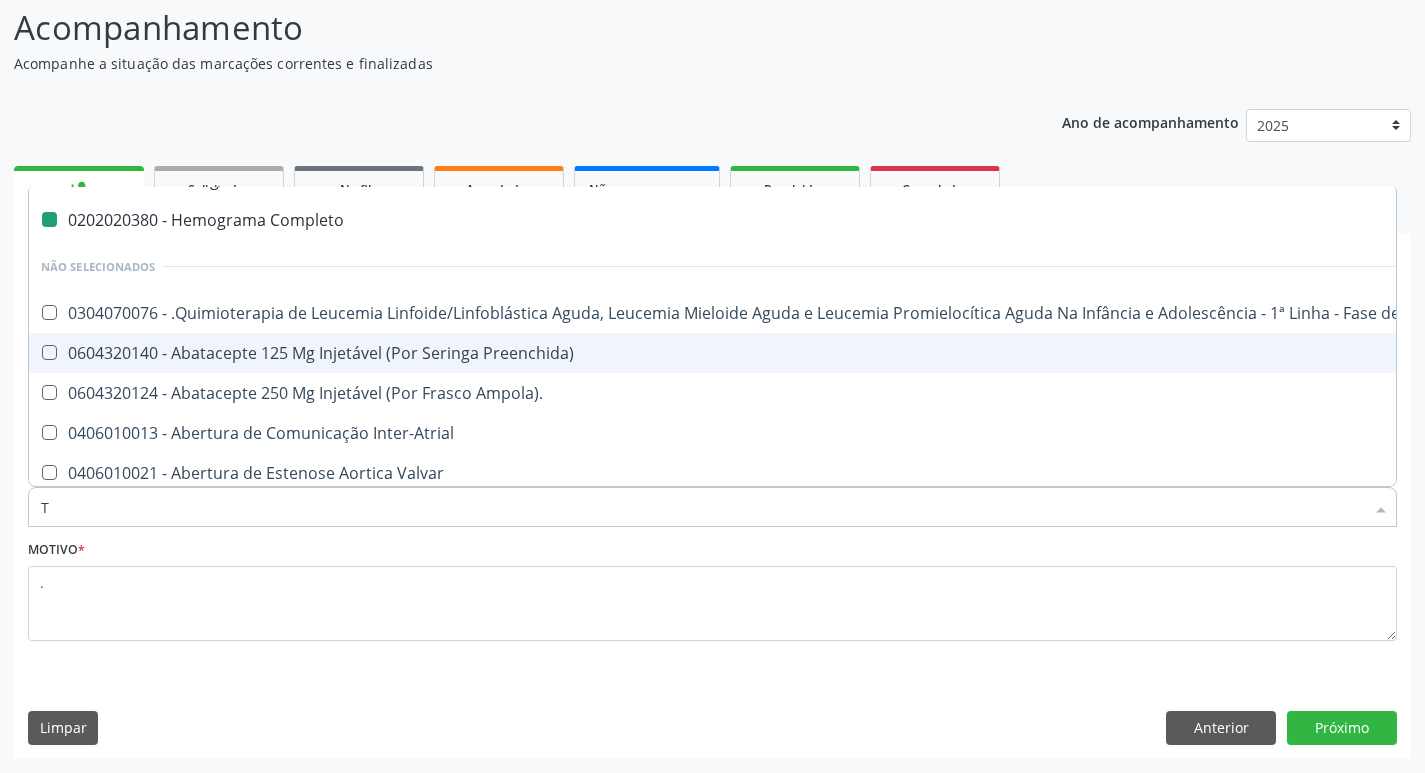 type on "TR" 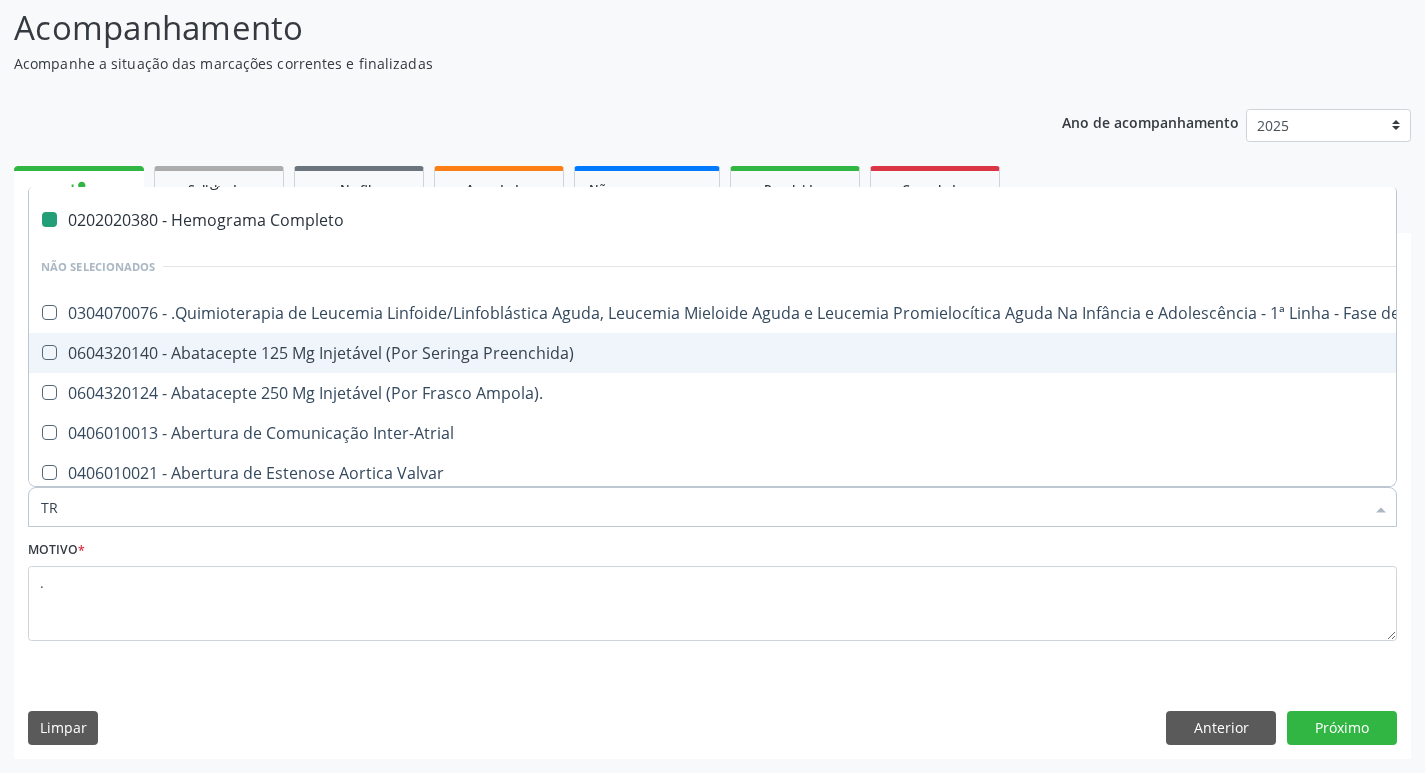 checkbox on "false" 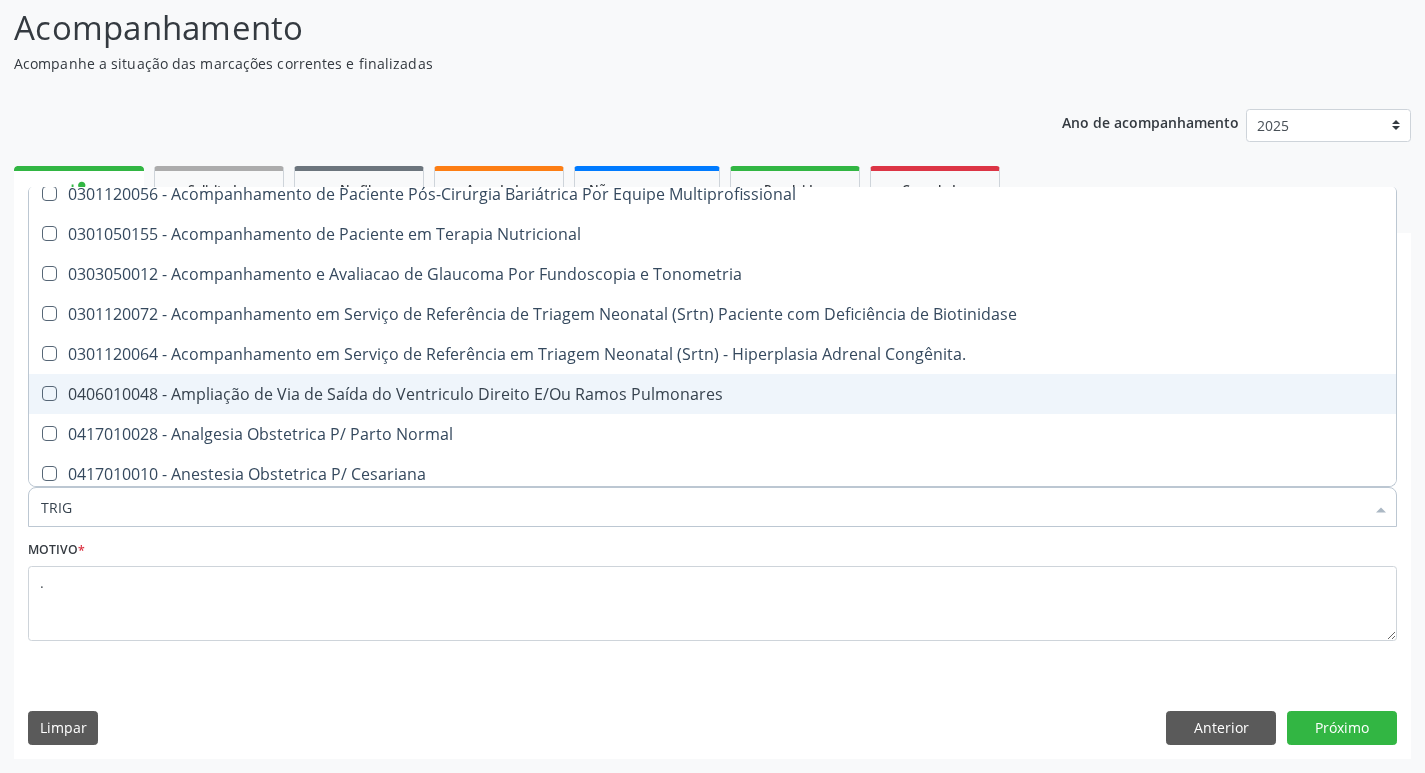 scroll, scrollTop: 34, scrollLeft: 0, axis: vertical 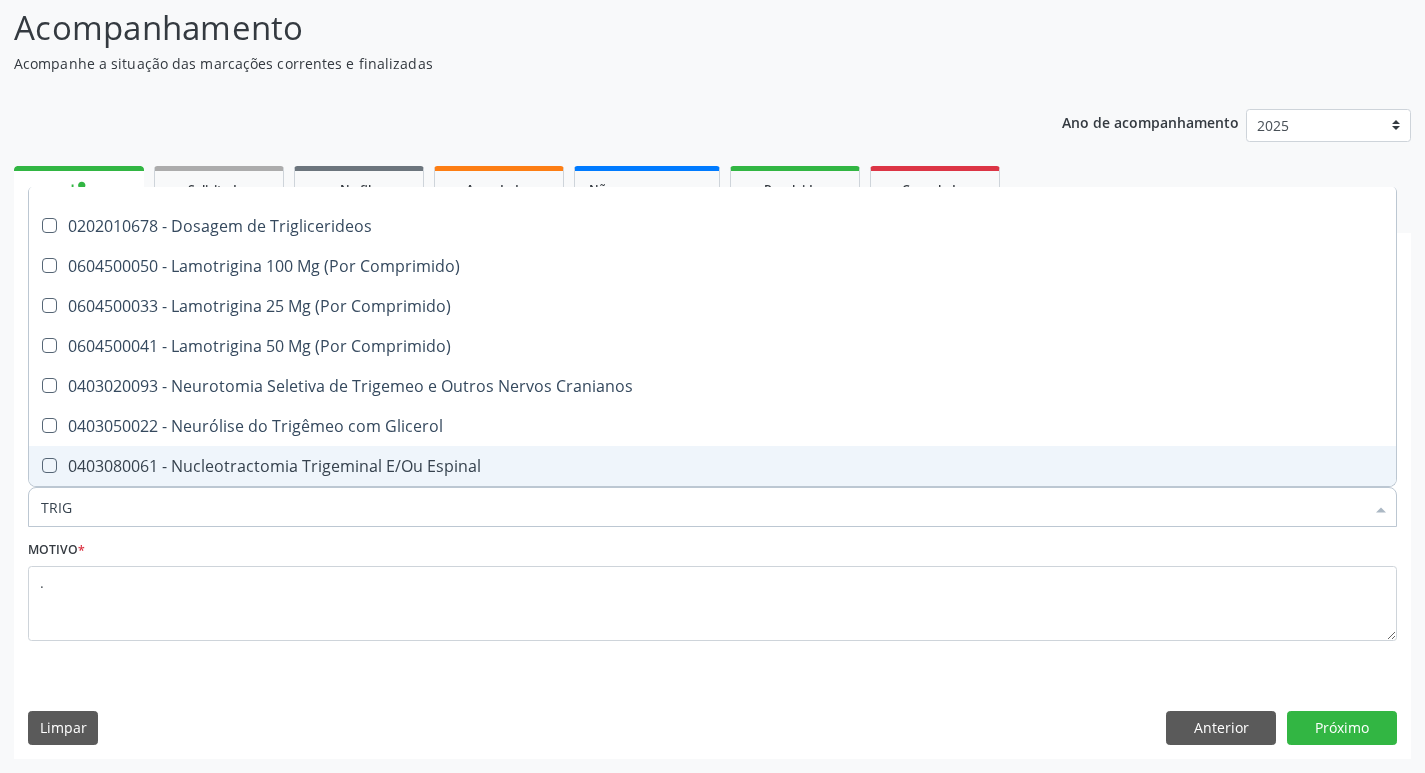 type on "TRIGL" 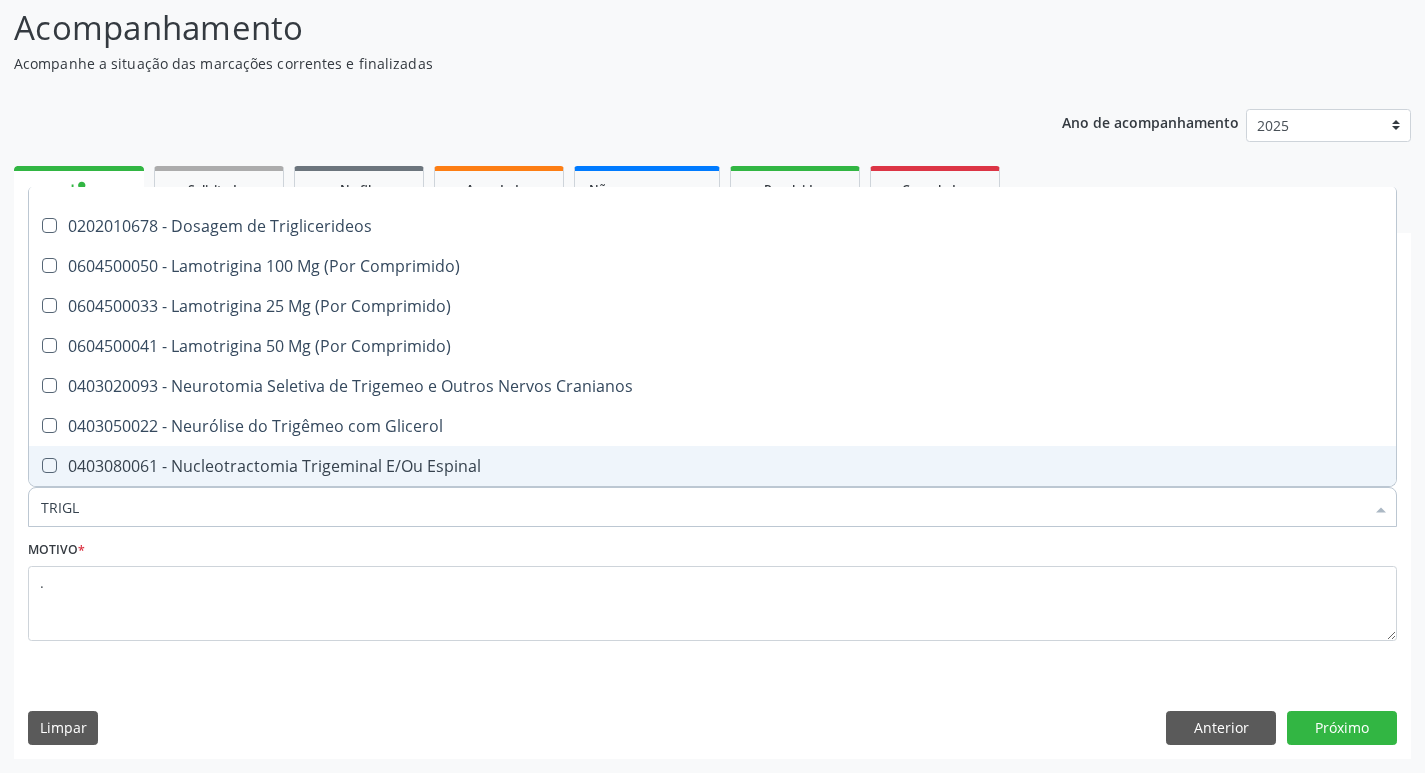 scroll, scrollTop: 0, scrollLeft: 0, axis: both 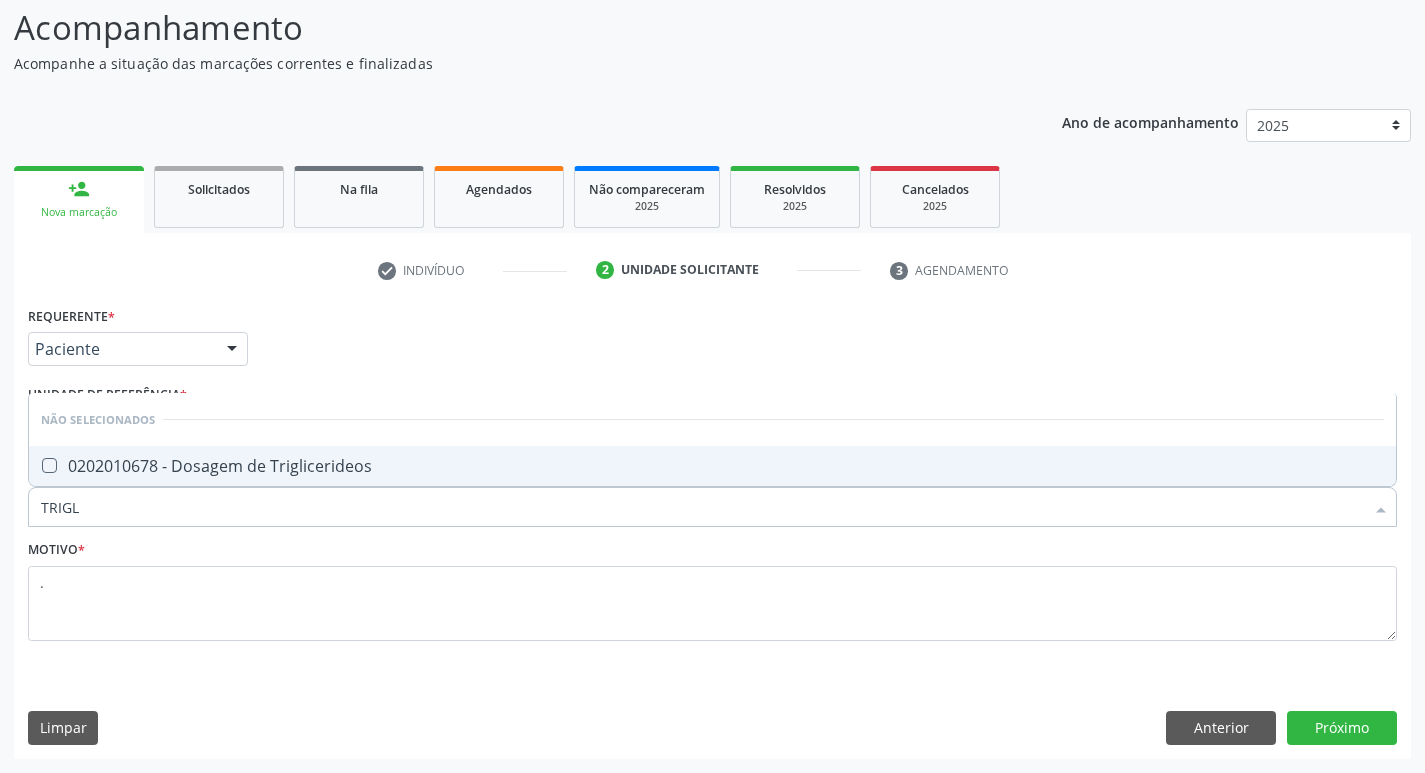 click on "0202010678 - Dosagem de Triglicerideos" at bounding box center (712, 466) 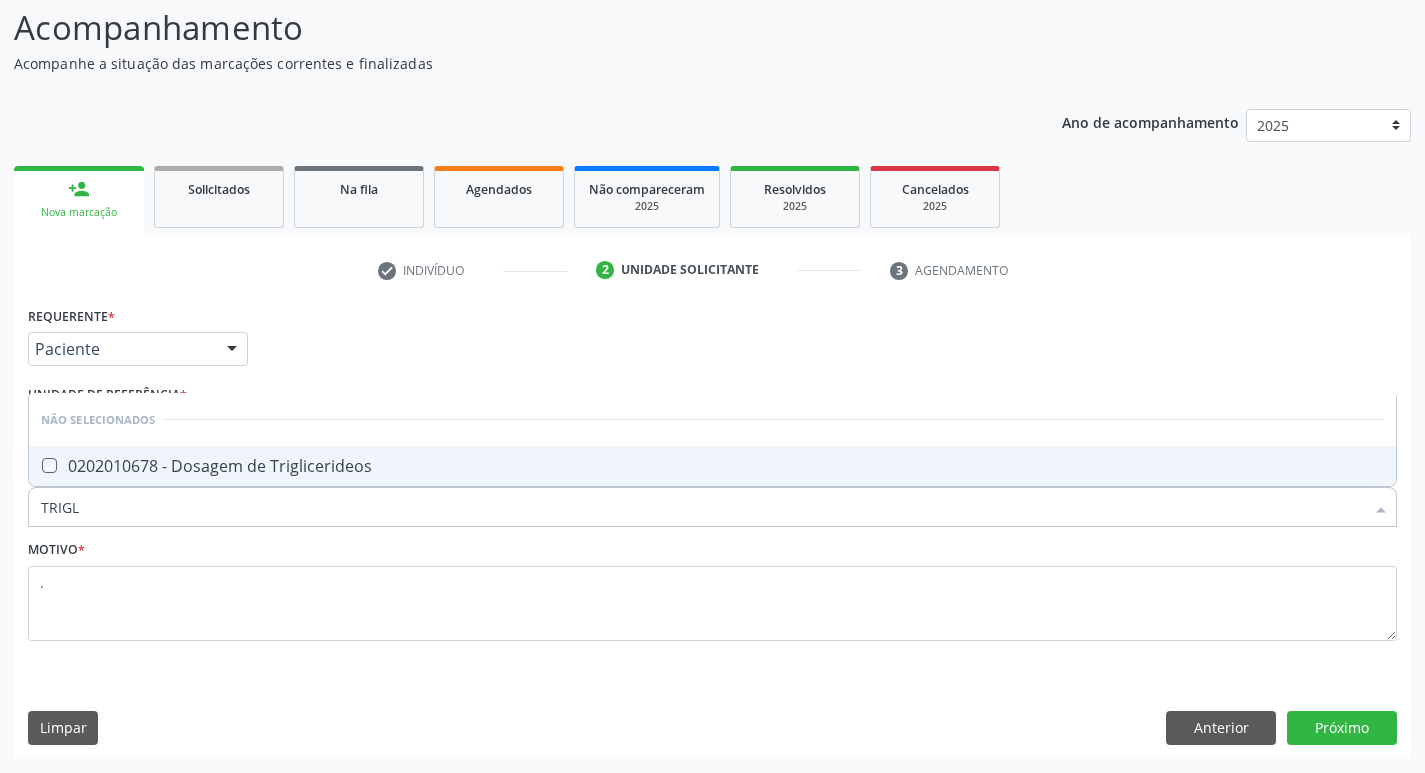 checkbox on "true" 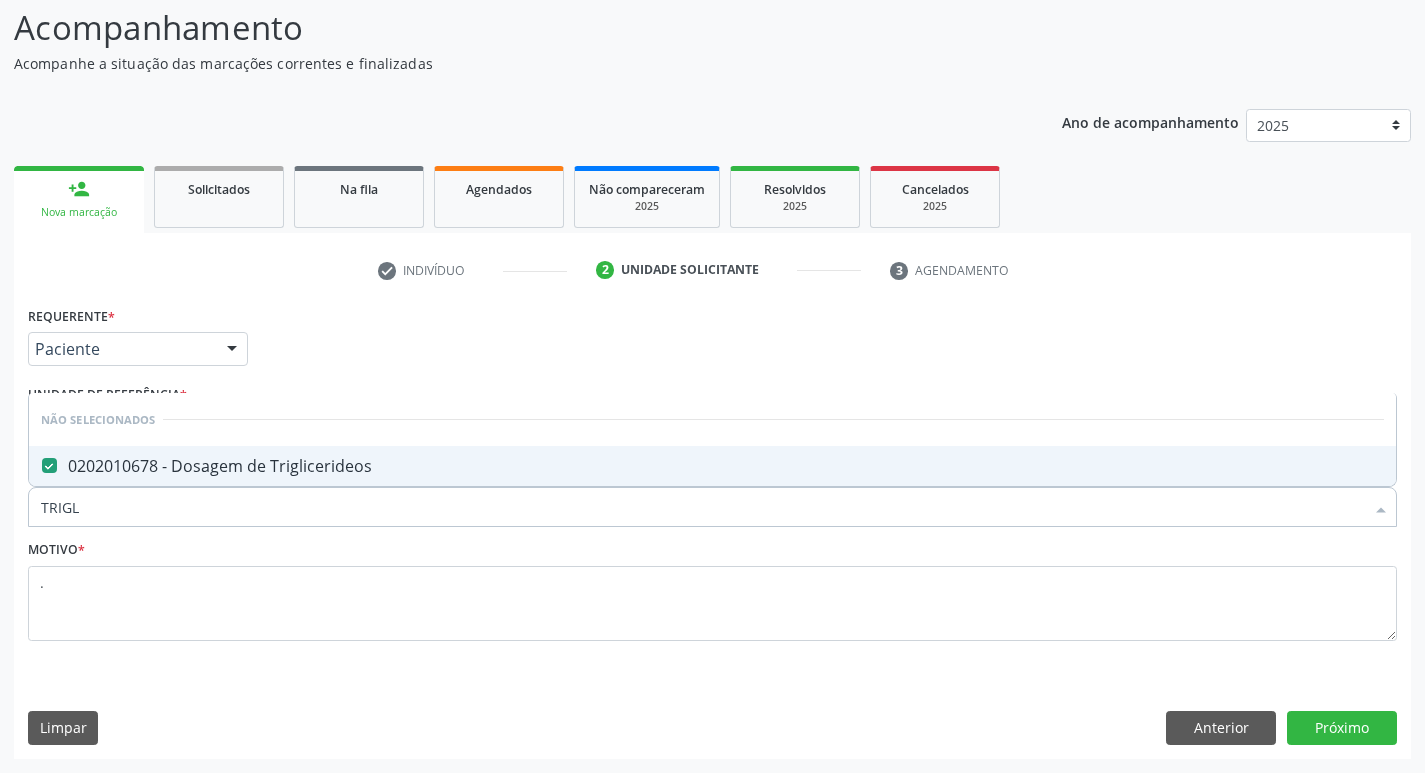 click on "Limpar
Anterior
Próximo" at bounding box center [712, 728] 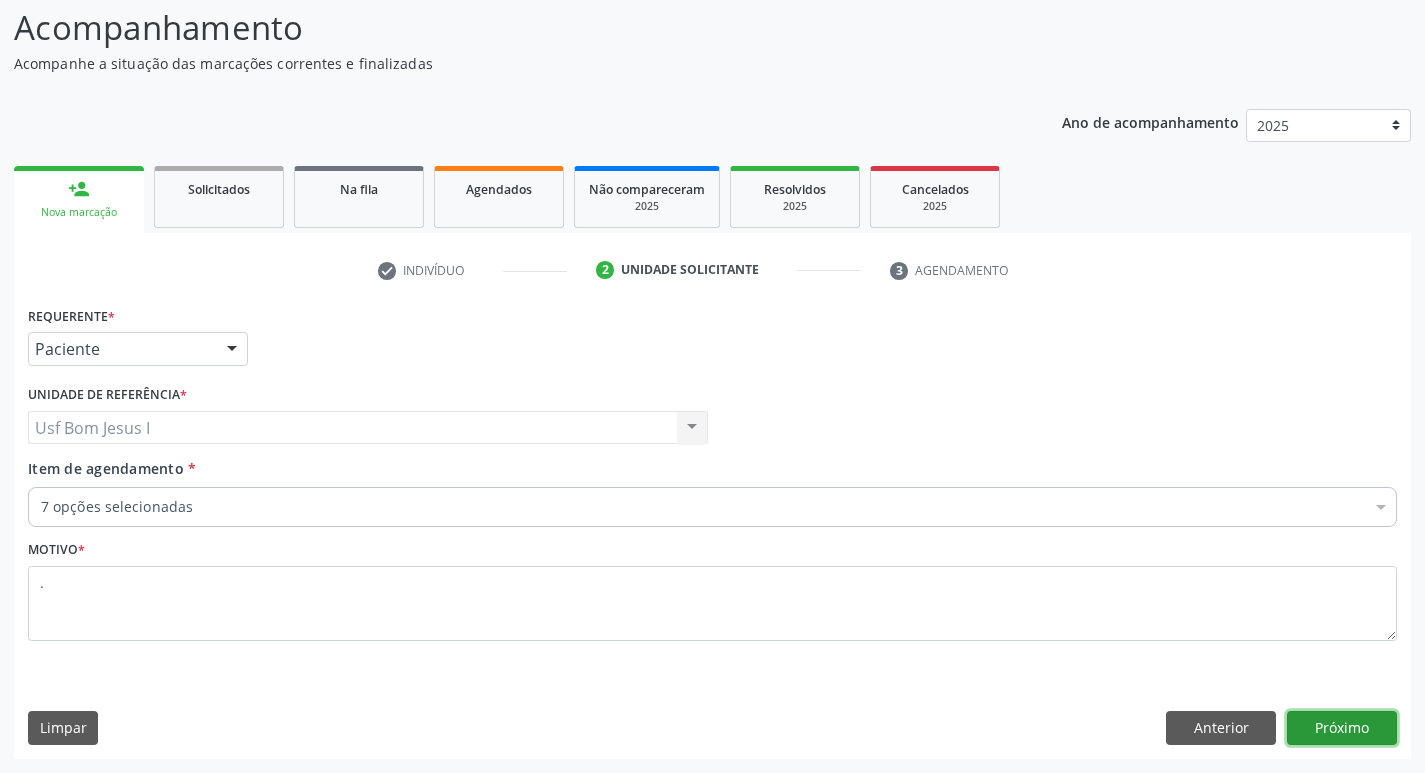 click on "Próximo" at bounding box center [1342, 728] 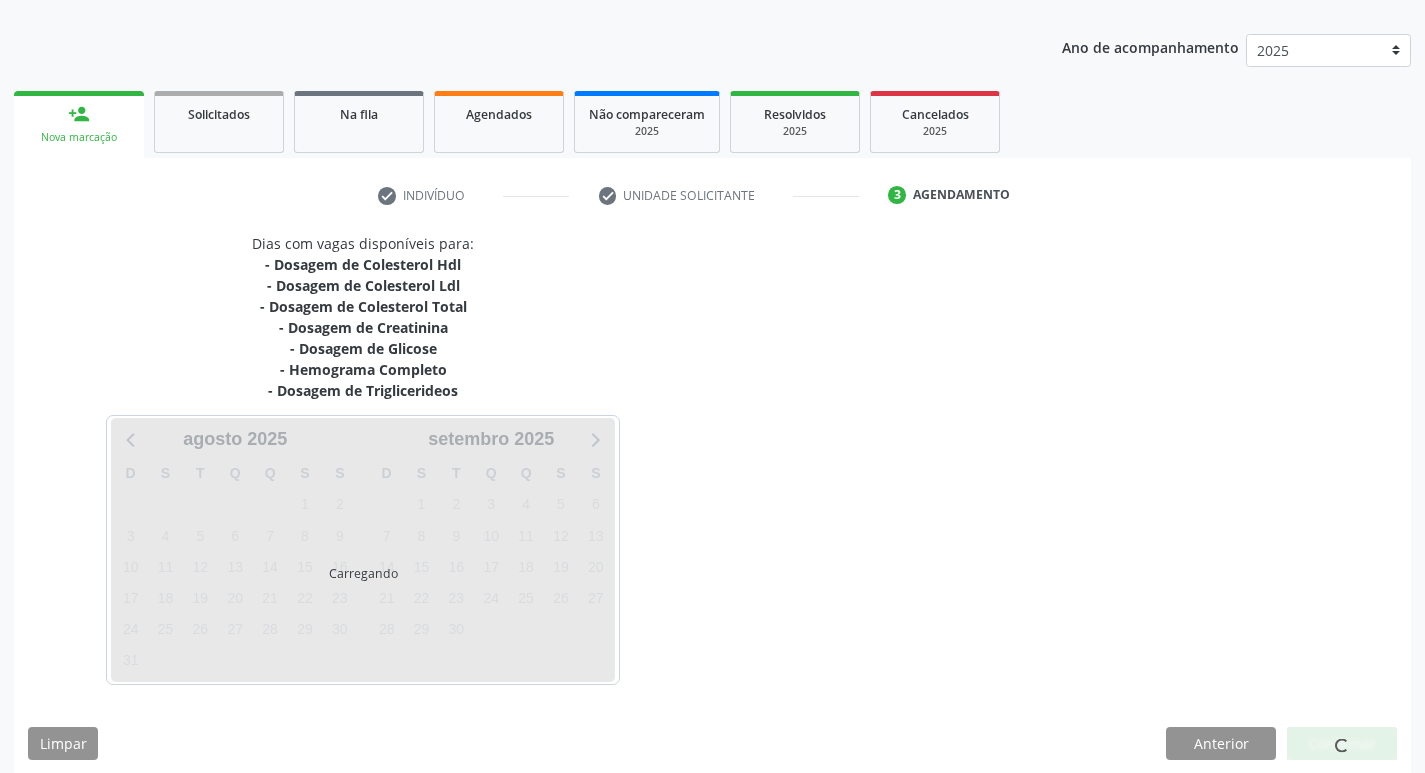 scroll, scrollTop: 223, scrollLeft: 0, axis: vertical 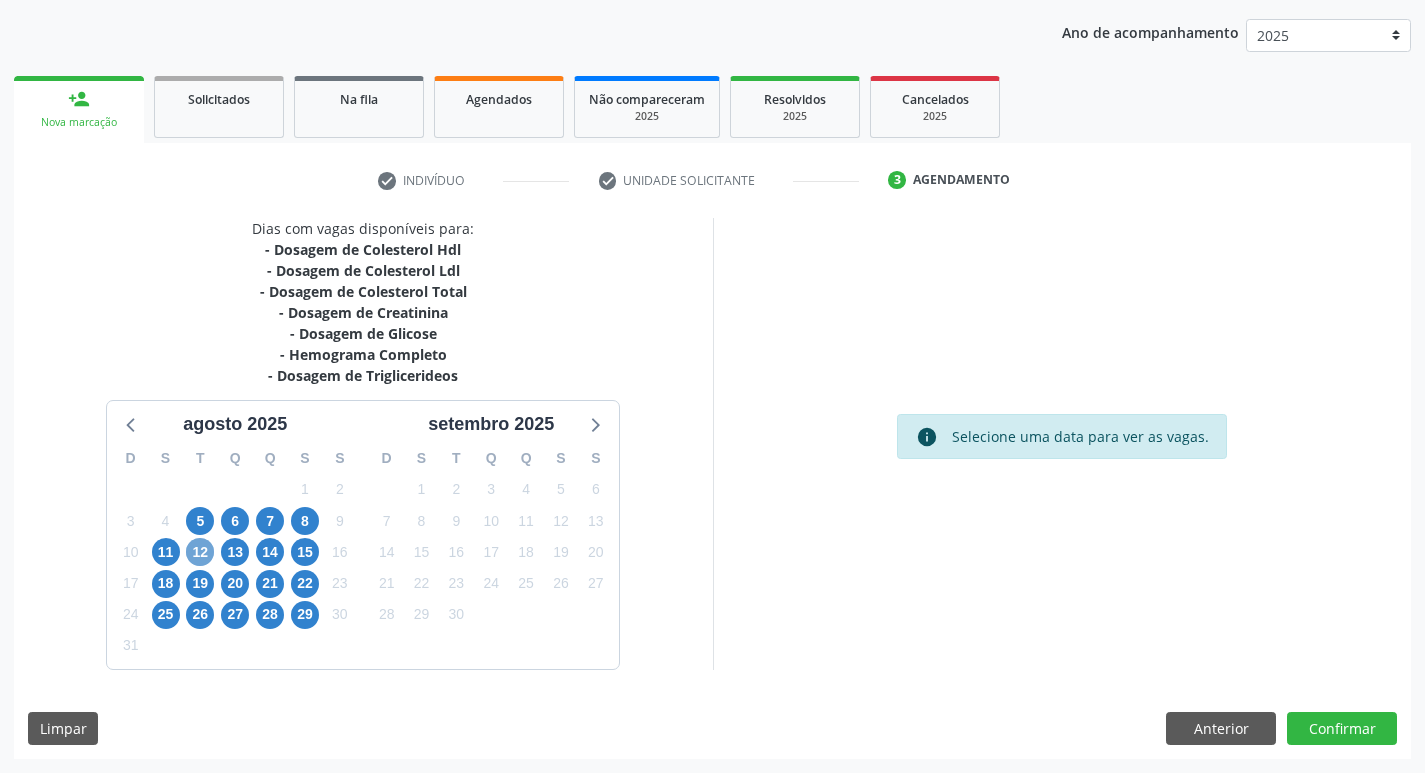 click on "12" at bounding box center [200, 552] 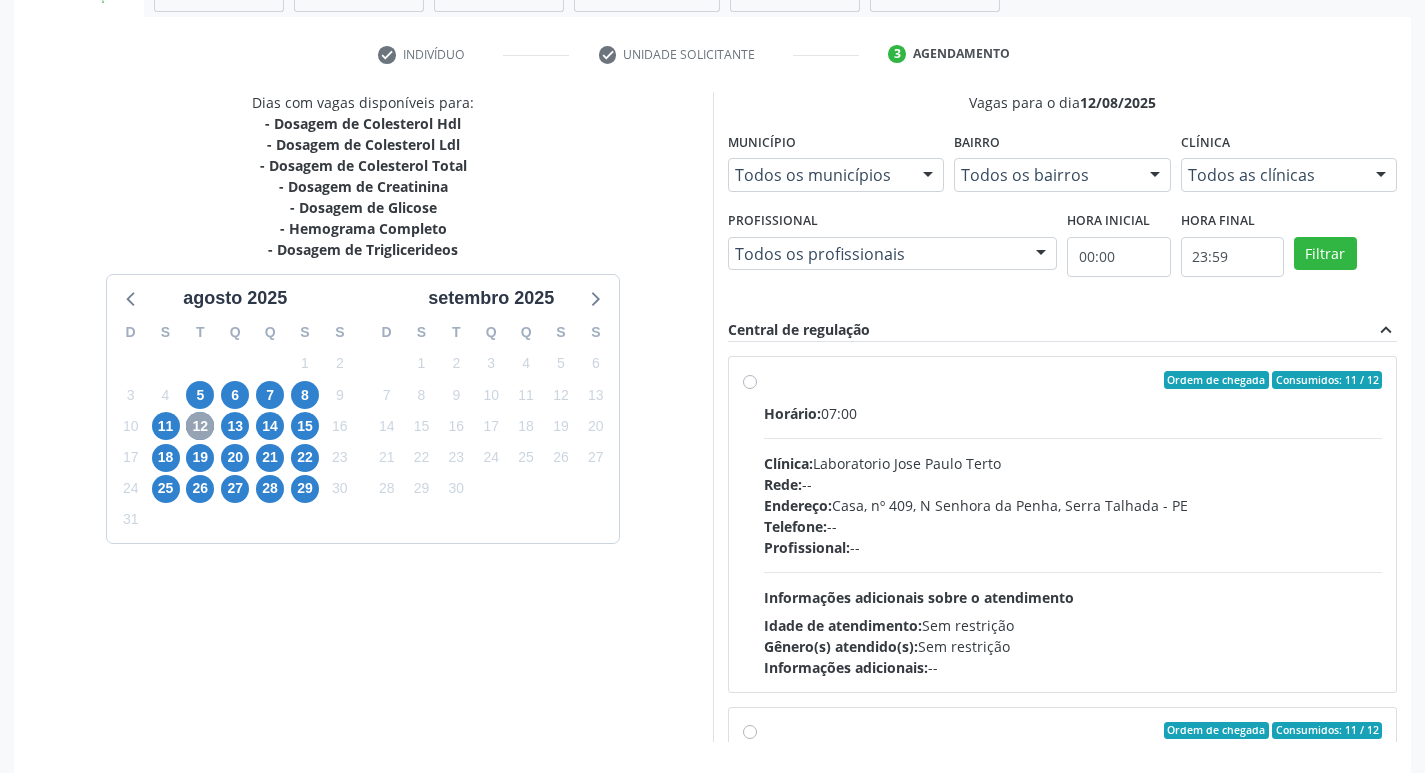 scroll, scrollTop: 422, scrollLeft: 0, axis: vertical 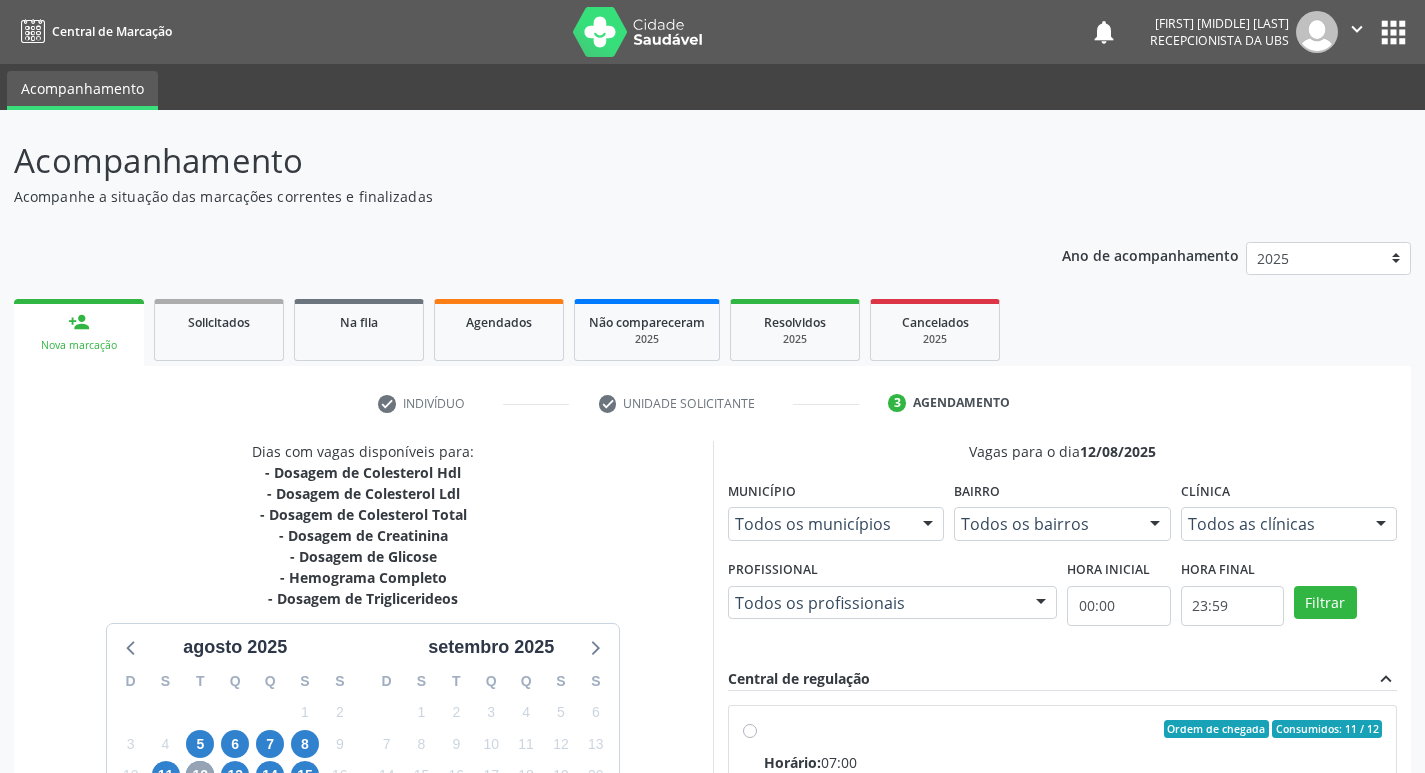 click on "" at bounding box center [1357, 29] 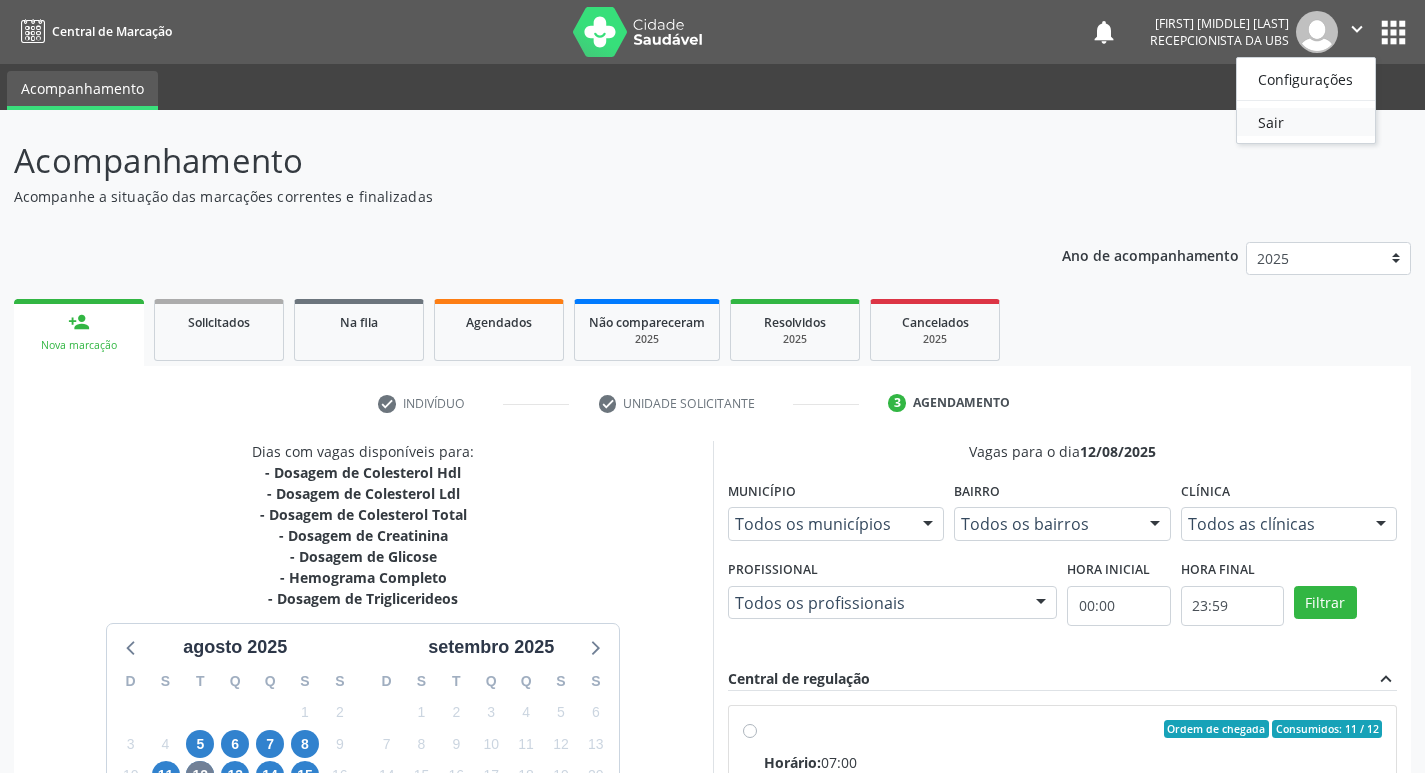 click on "Sair" at bounding box center (1306, 122) 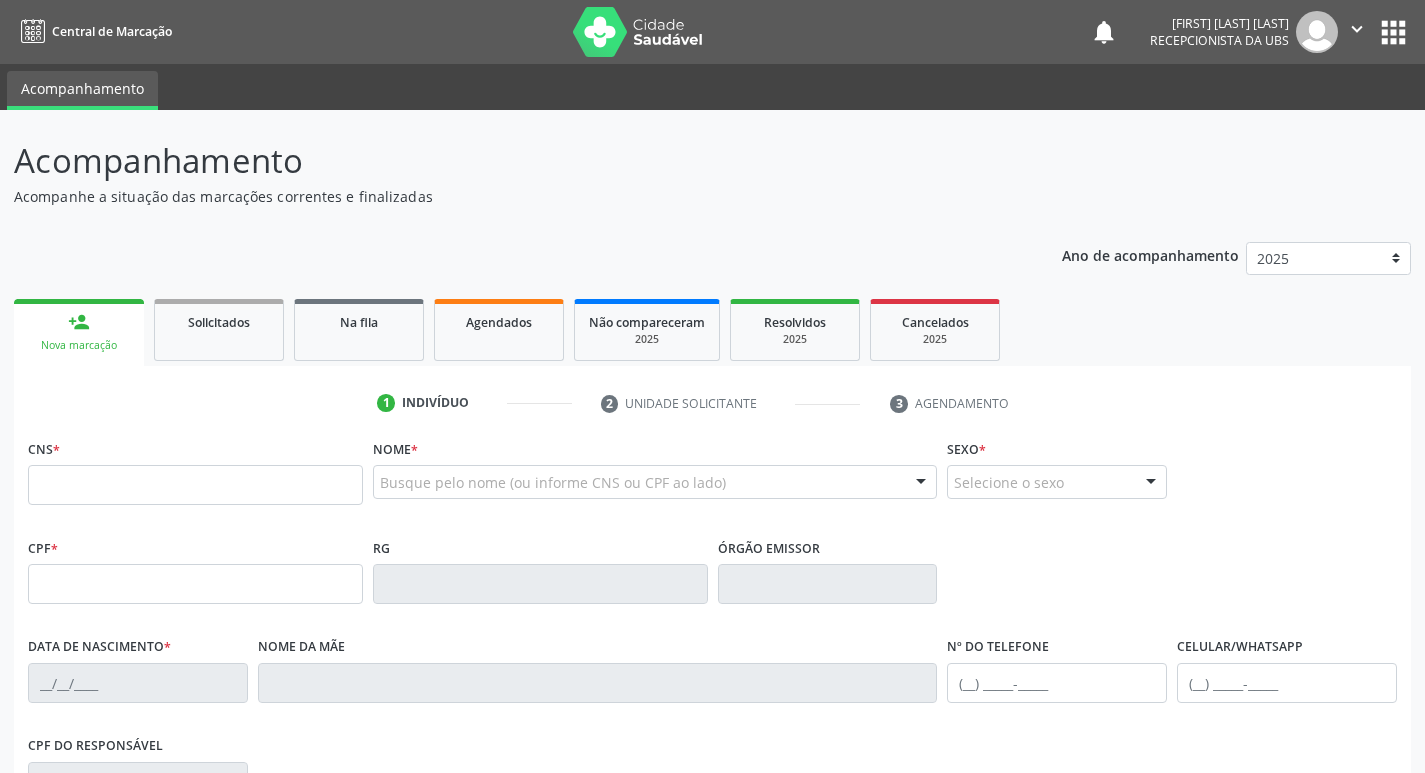 scroll, scrollTop: 0, scrollLeft: 0, axis: both 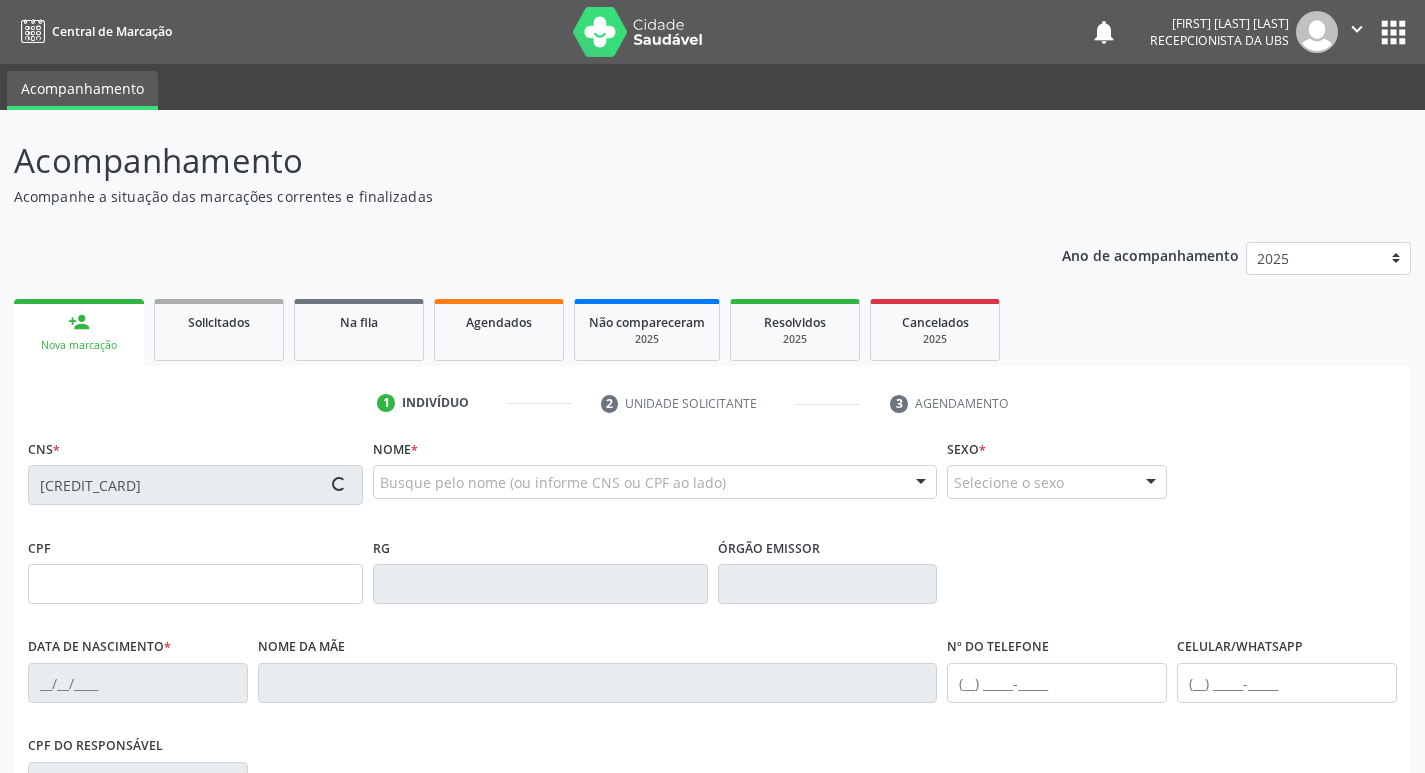 type on "[CPF]" 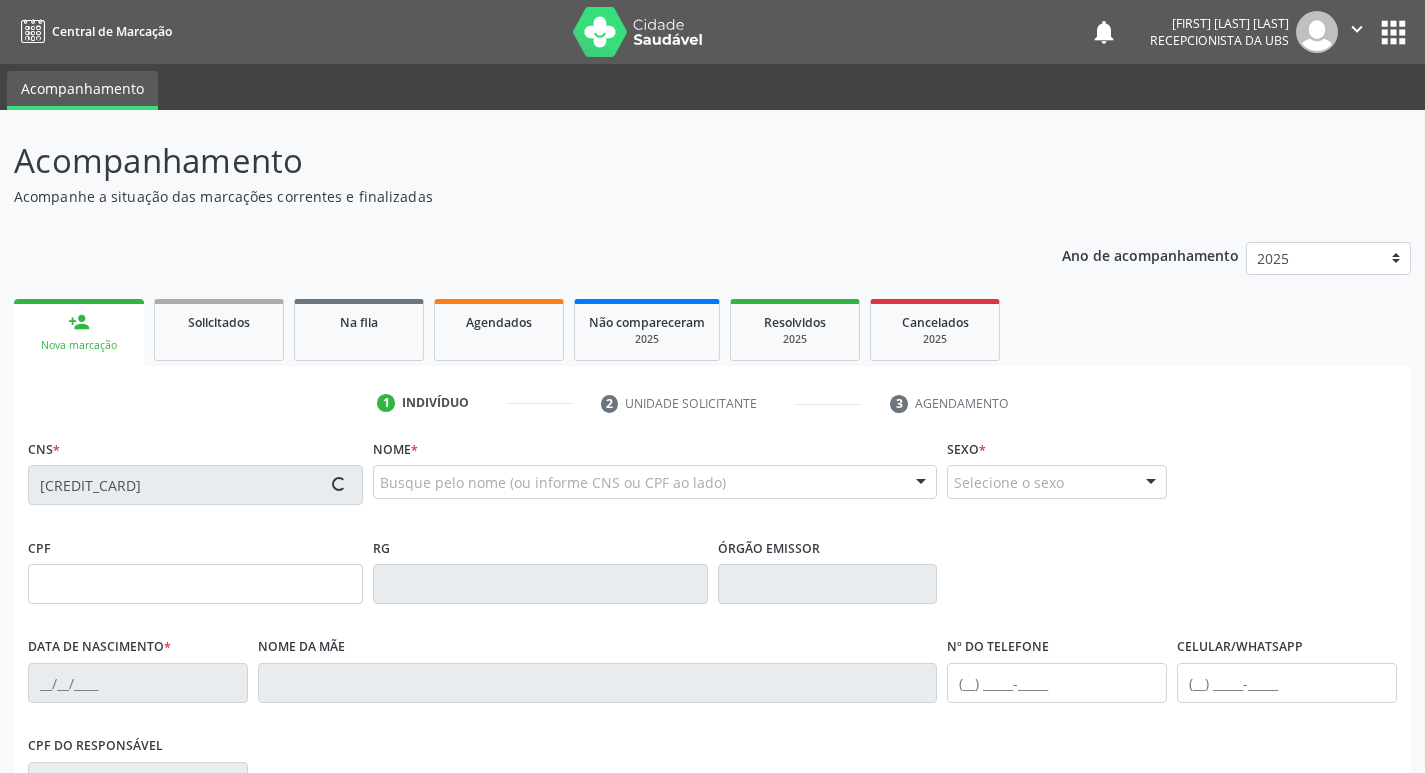 type on "[DATE]" 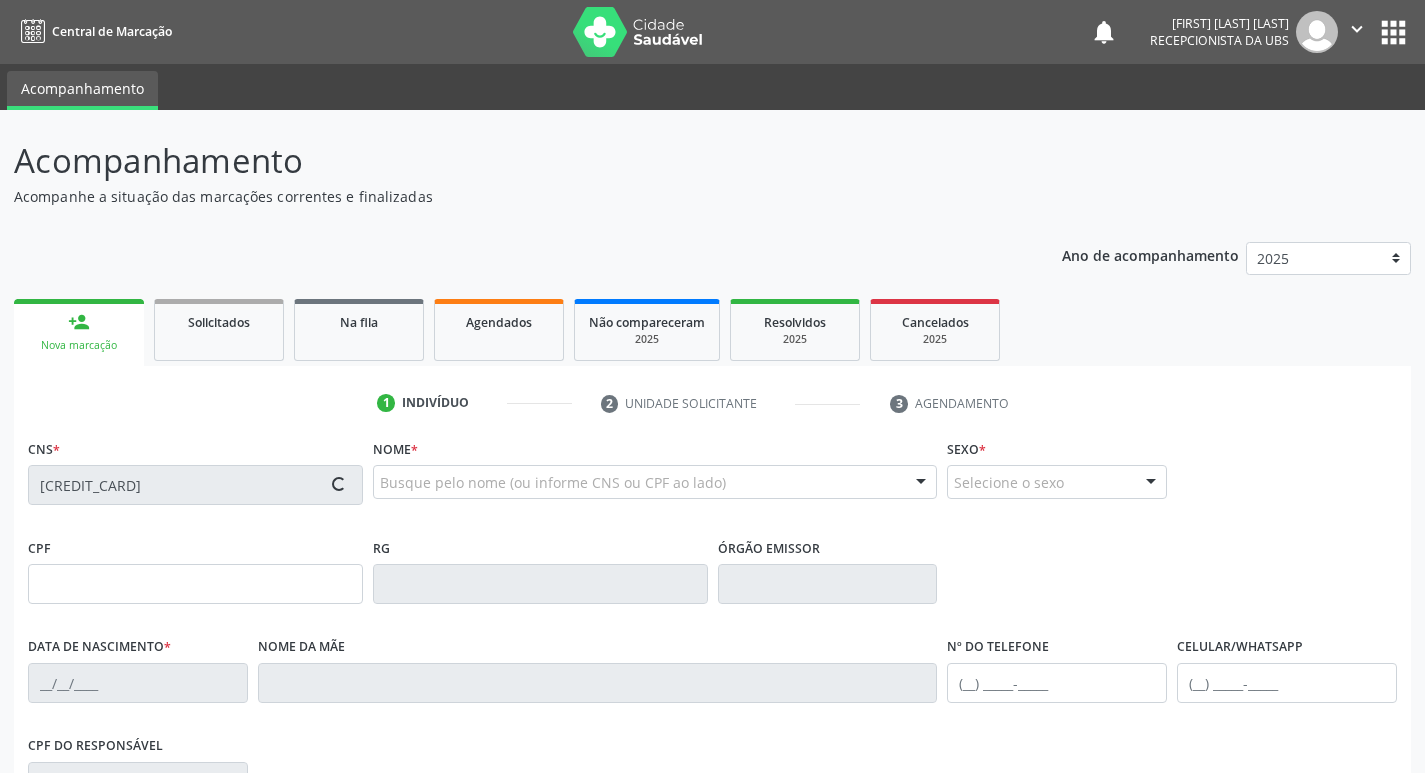 type on "(87) 99664-1395" 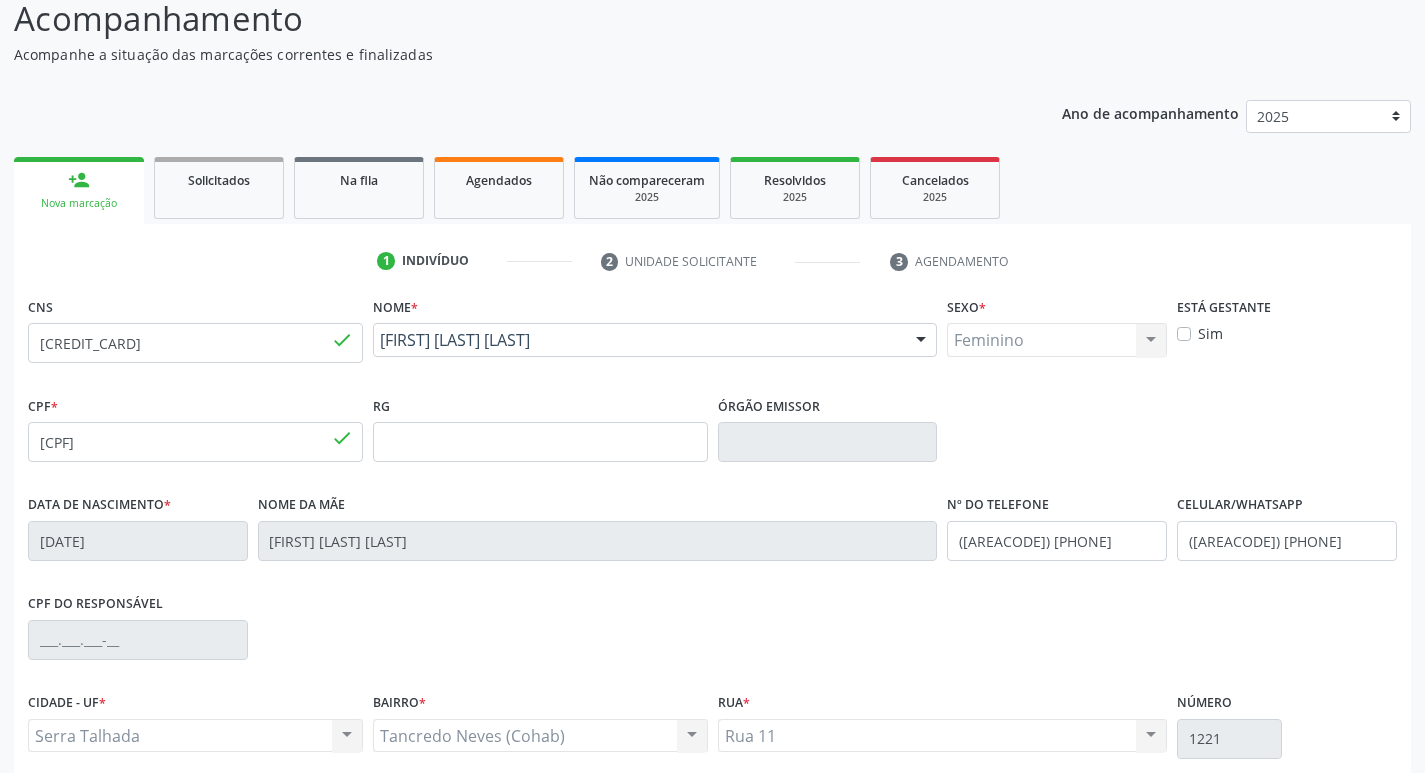scroll, scrollTop: 311, scrollLeft: 0, axis: vertical 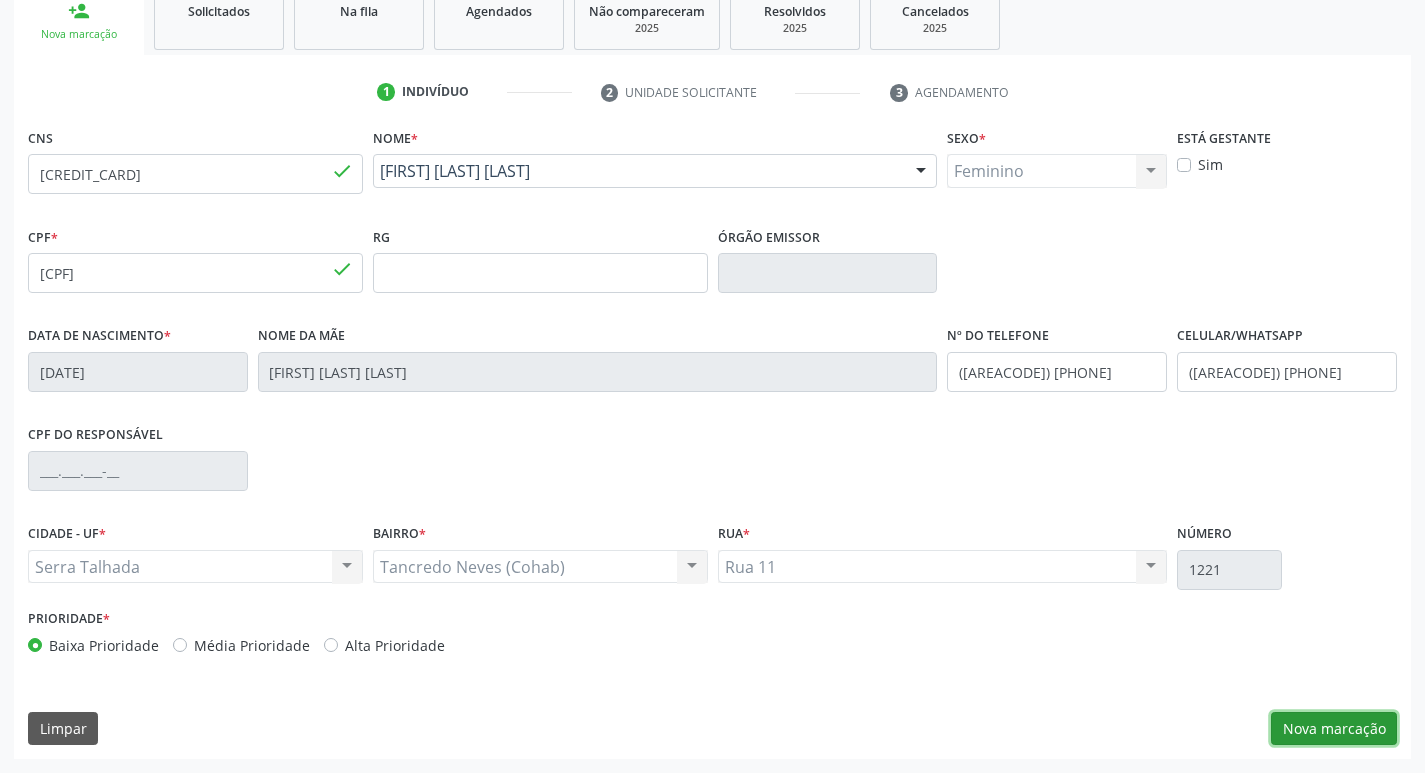 click on "Nova marcação" at bounding box center (1334, 729) 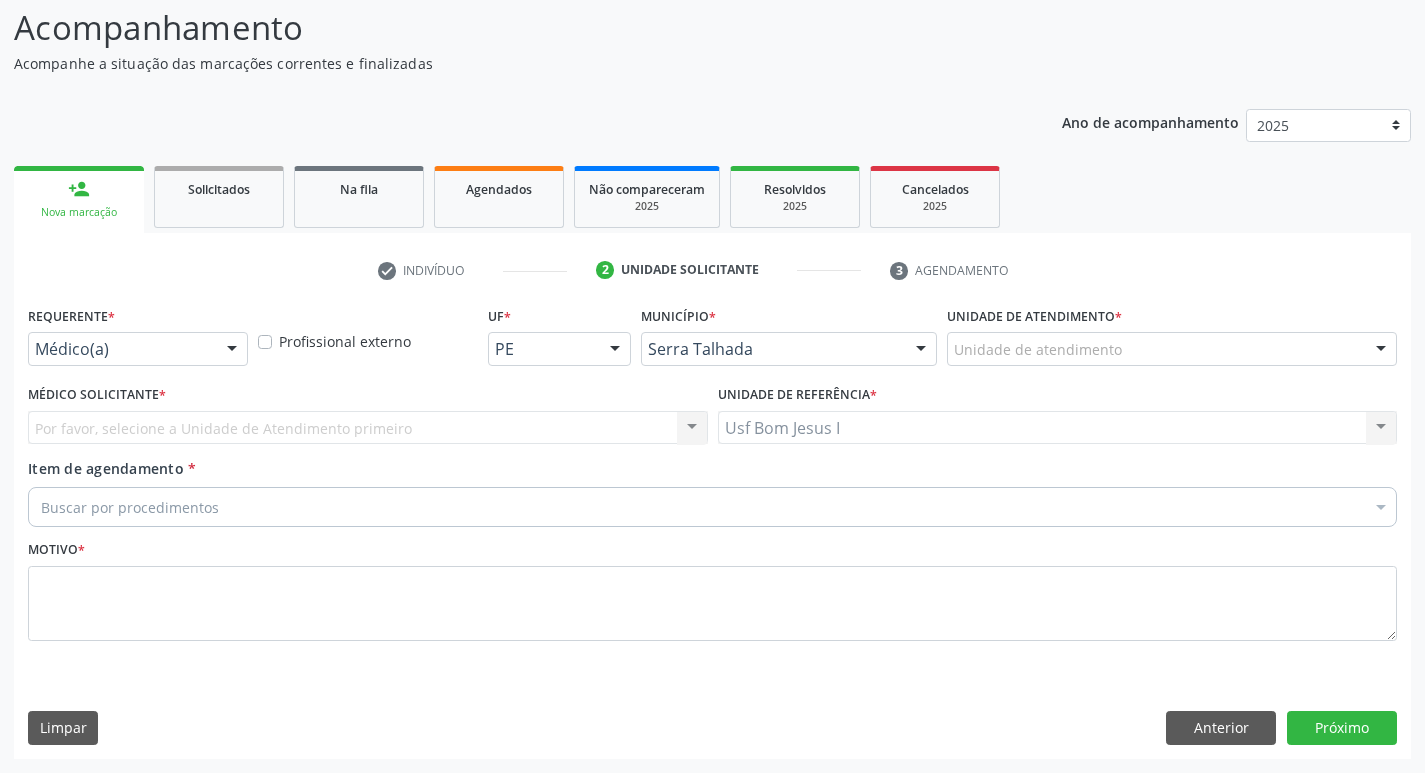 scroll, scrollTop: 133, scrollLeft: 0, axis: vertical 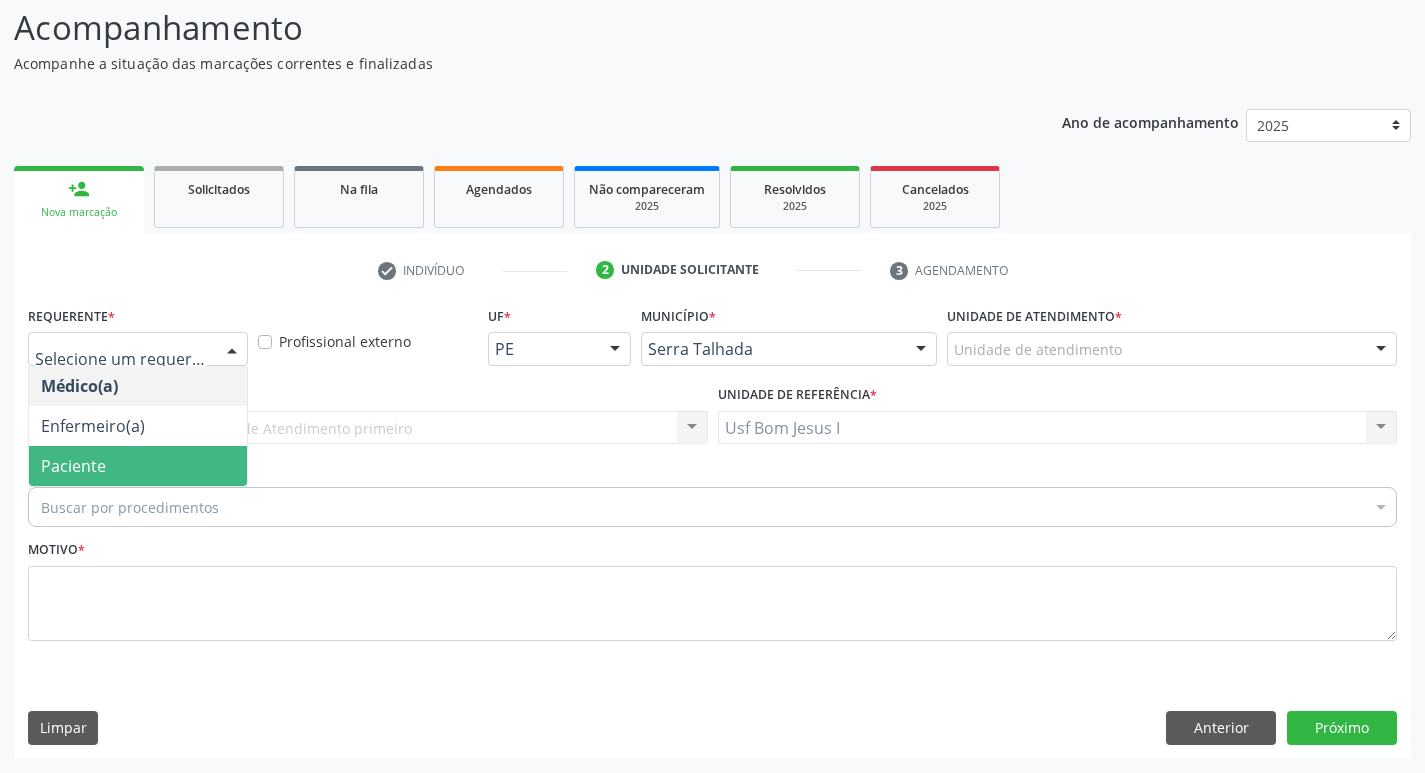 click on "Paciente" at bounding box center (138, 466) 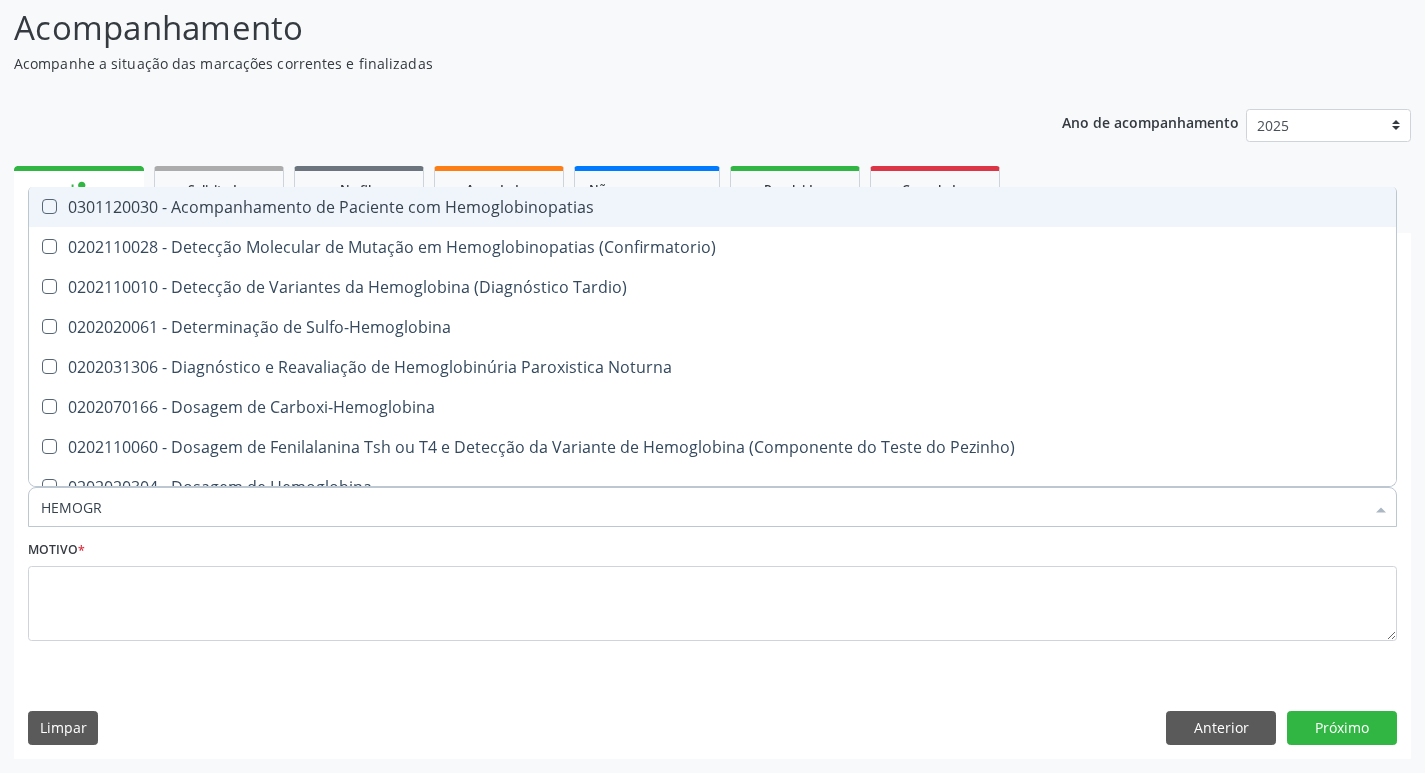 type on "HEMOGRA" 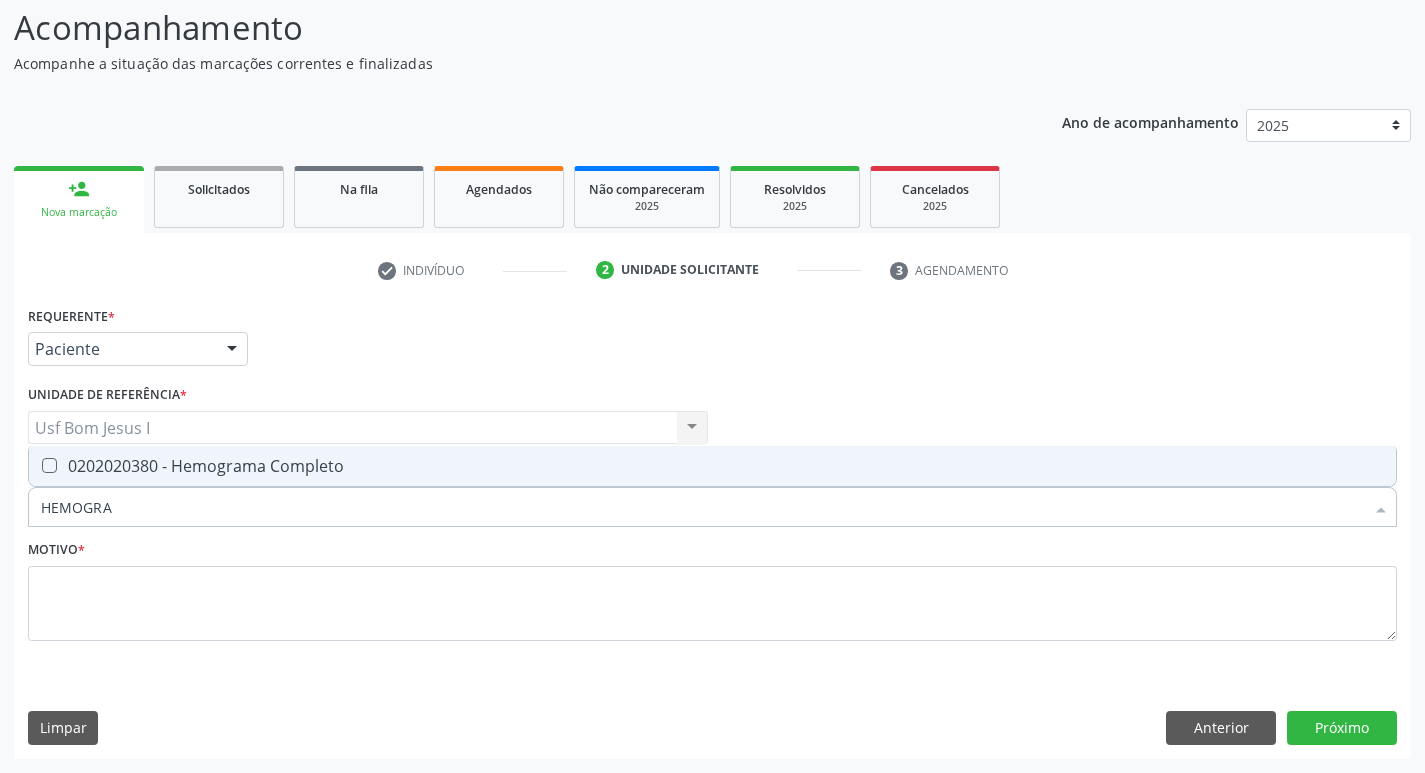 click on "0202020380 - Hemograma Completo" at bounding box center (712, 466) 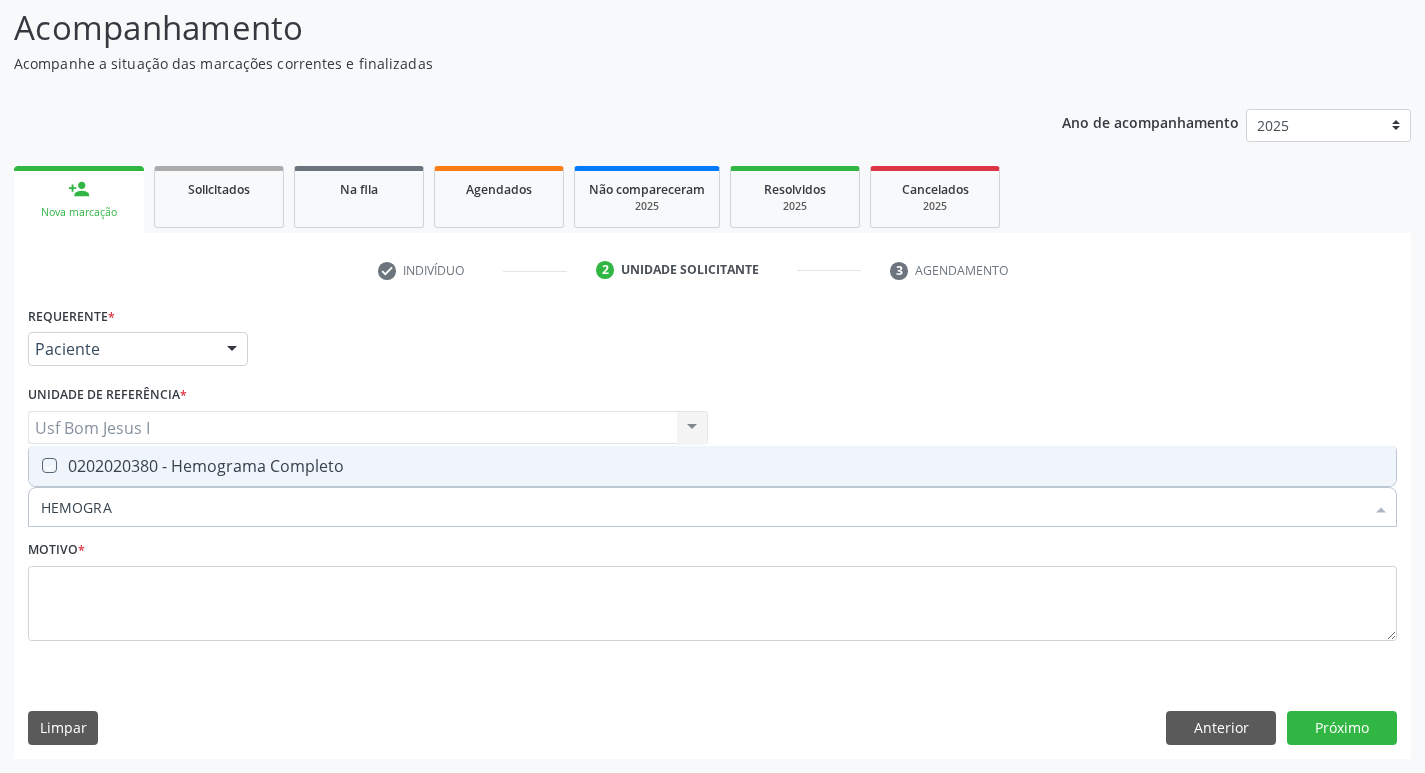 checkbox on "true" 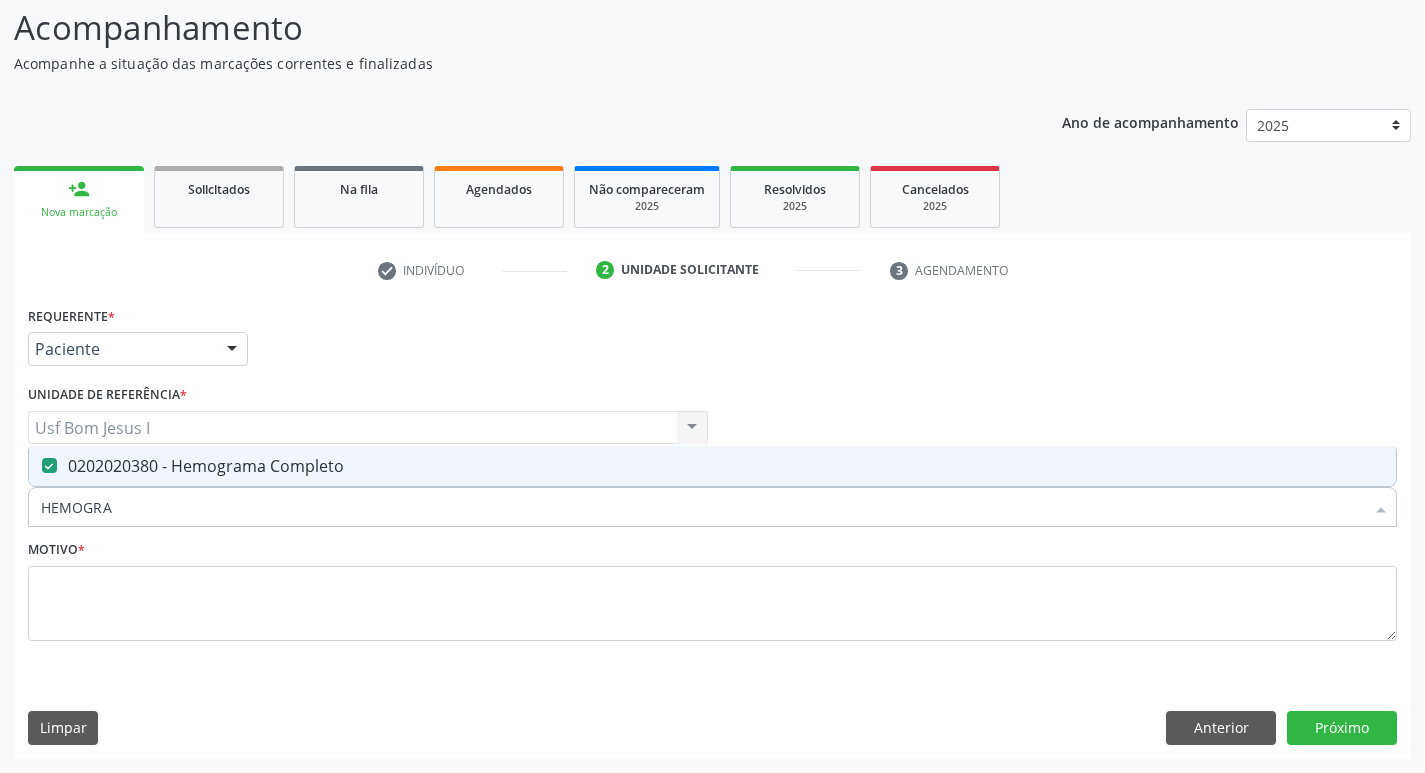 drag, startPoint x: 229, startPoint y: 511, endPoint x: 21, endPoint y: 533, distance: 209.16023 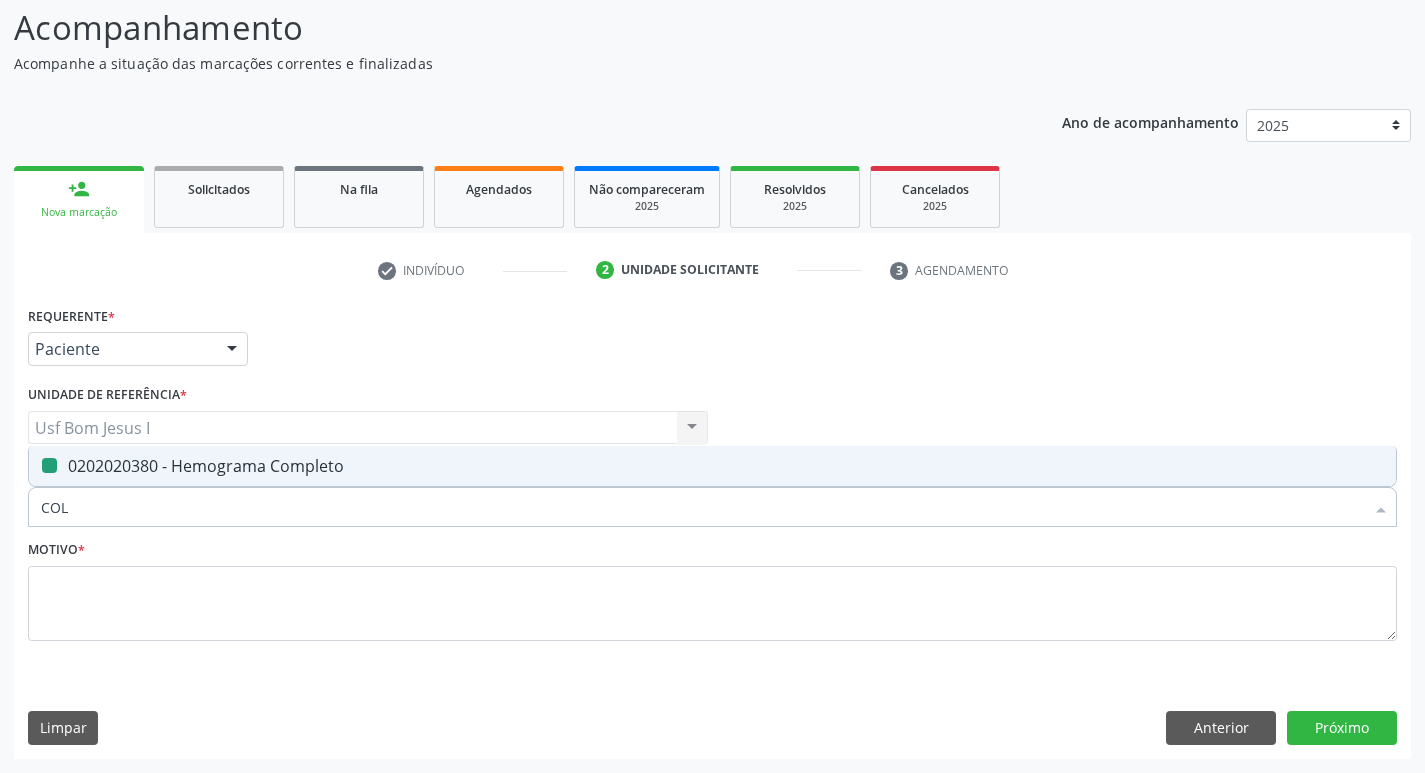 type on "COLE" 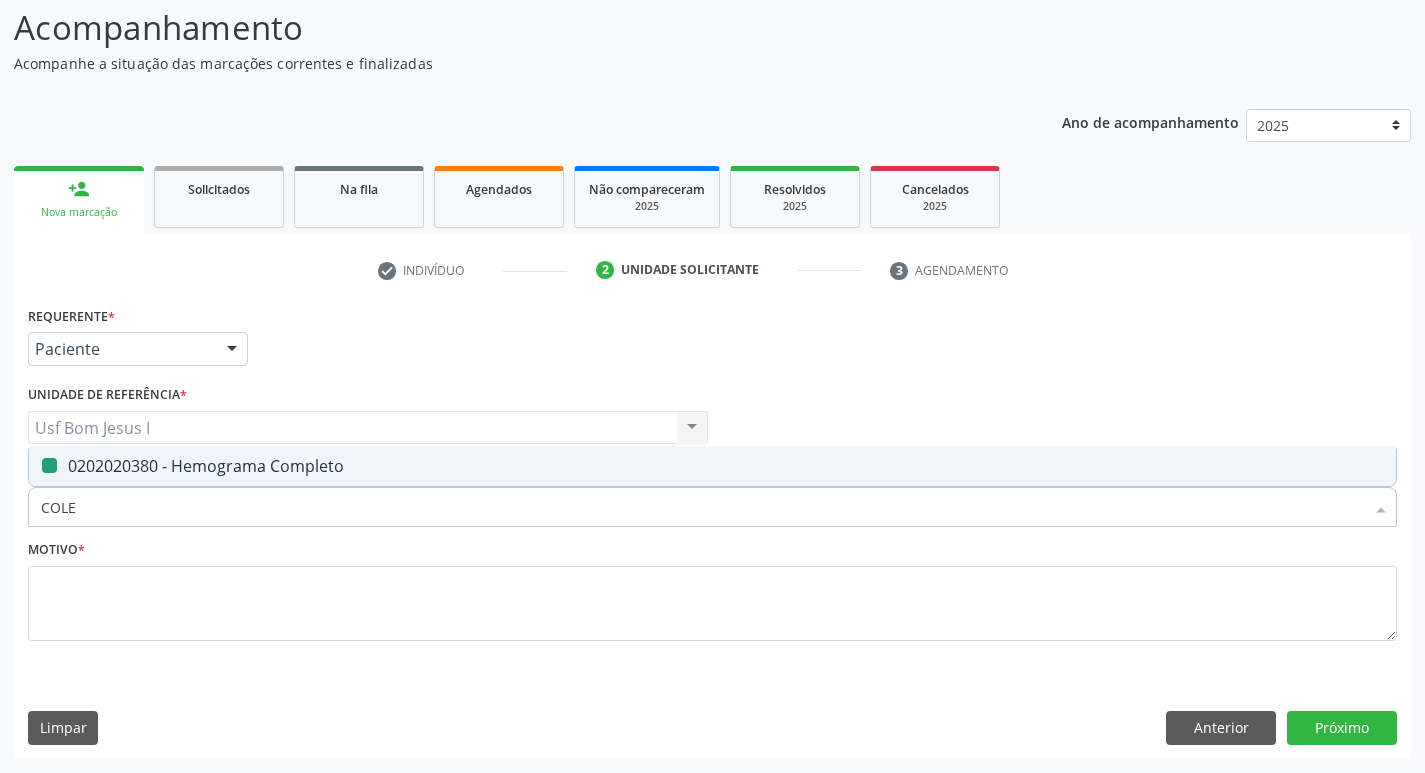 checkbox on "false" 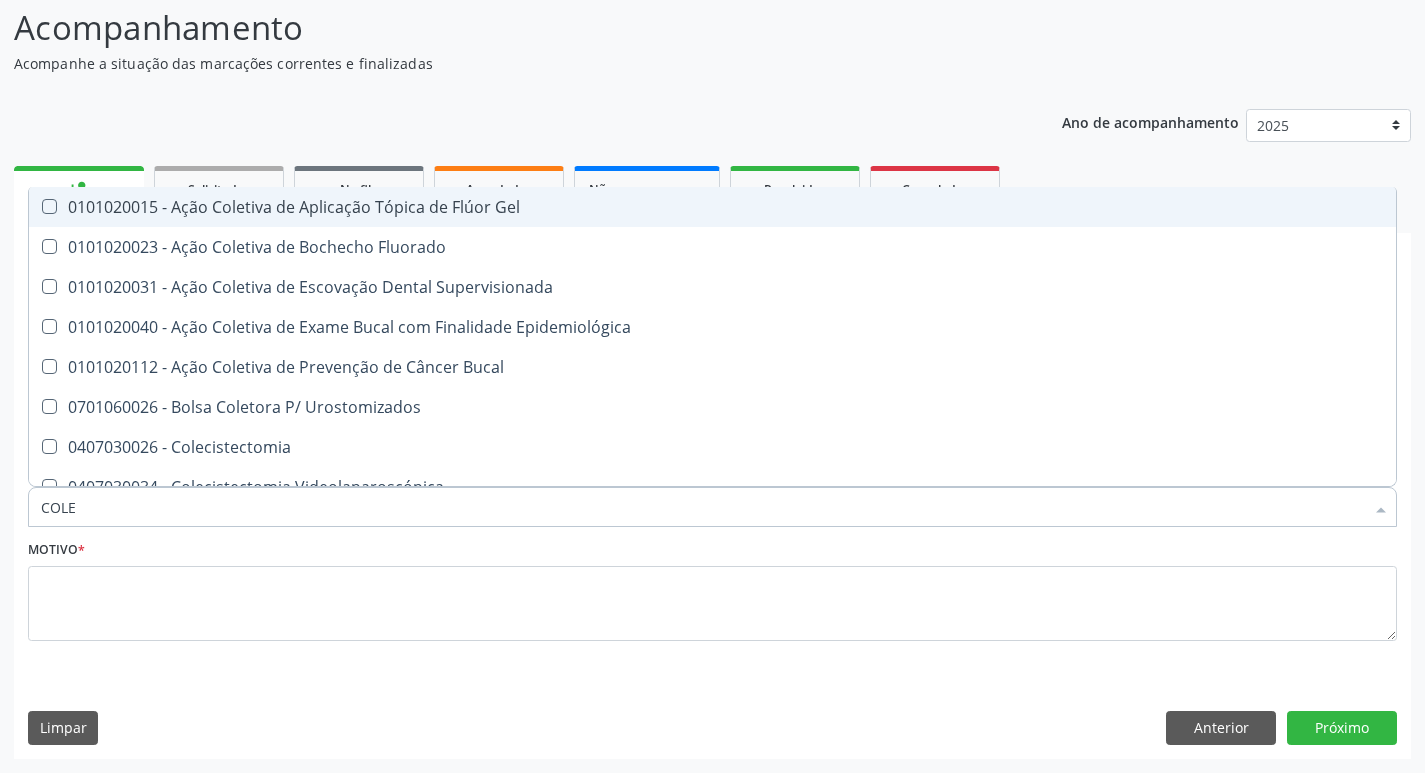 type on "COLES" 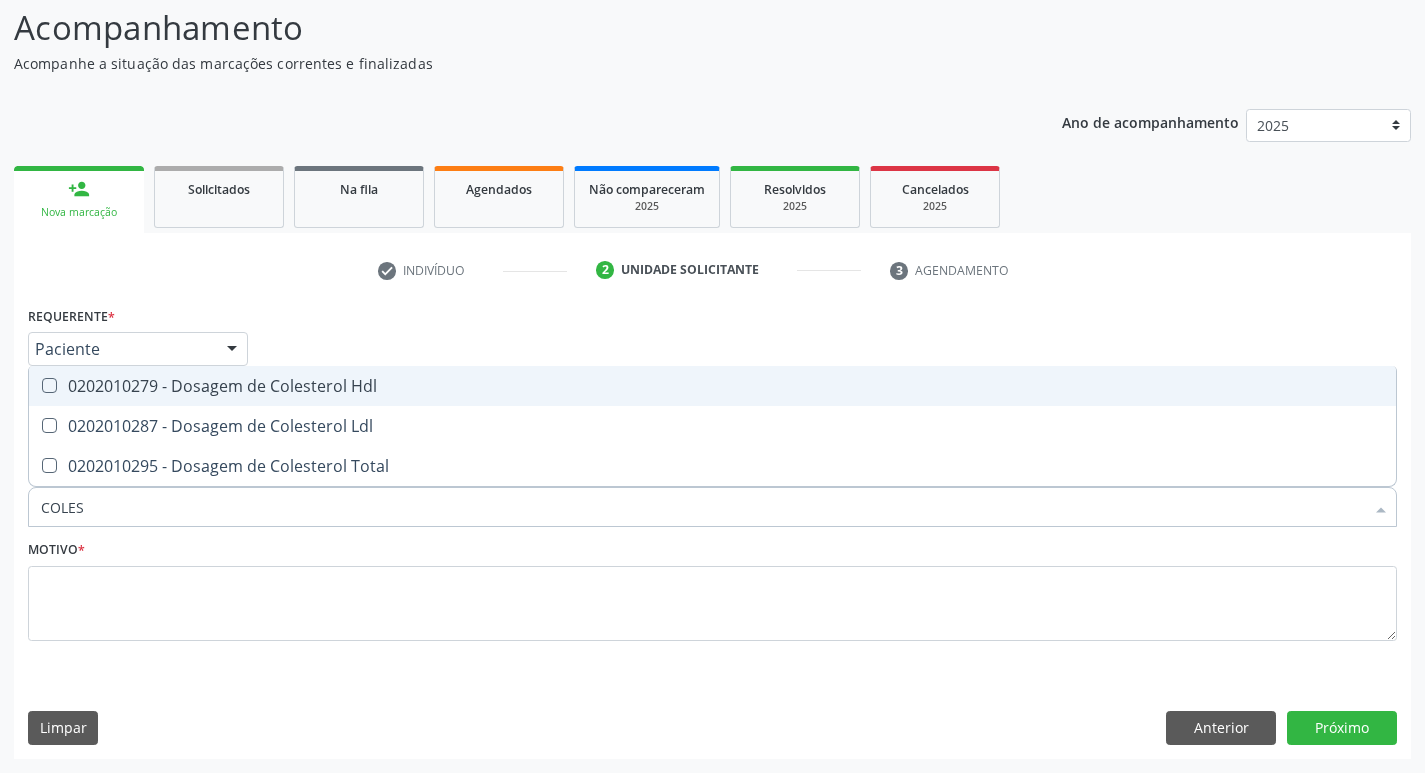 click on "0202010279 - Dosagem de Colesterol Hdl" at bounding box center [712, 386] 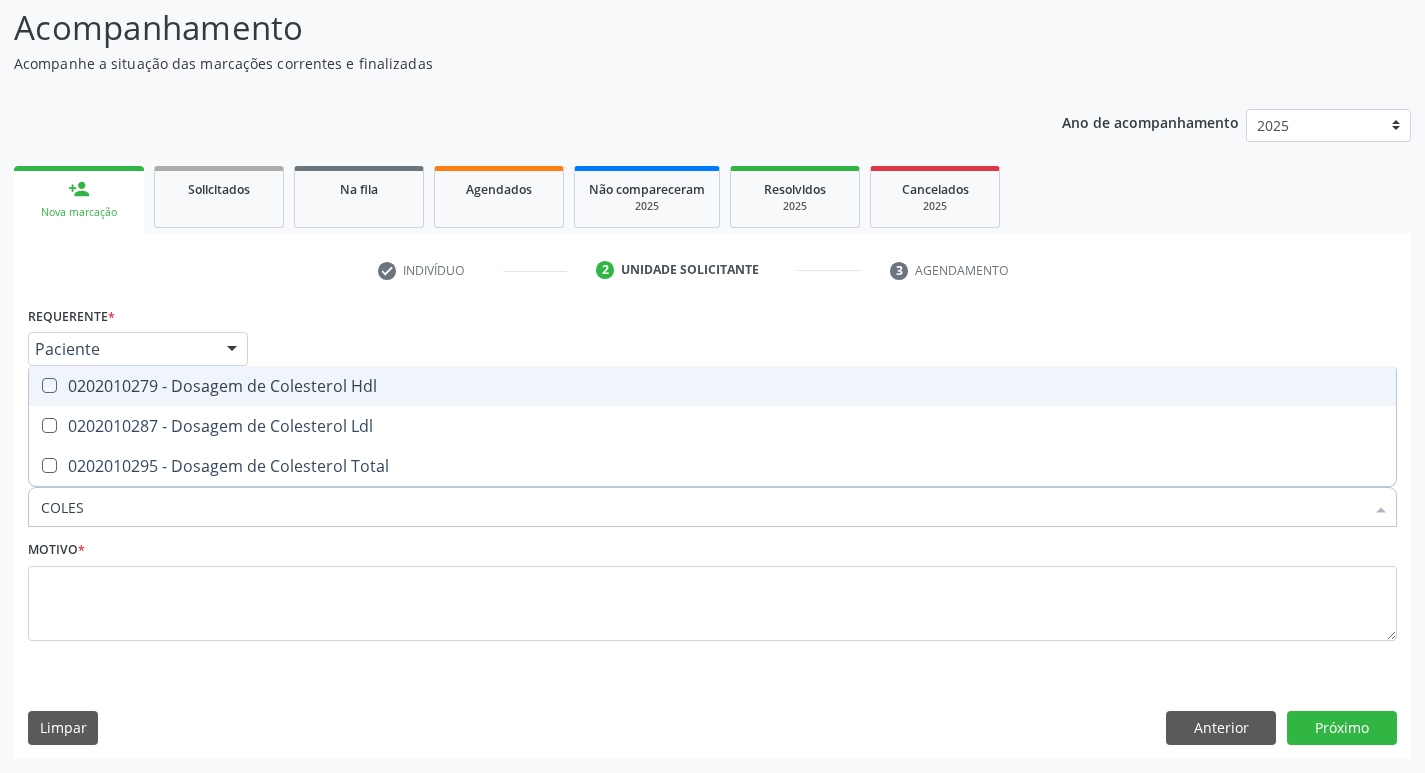 checkbox on "true" 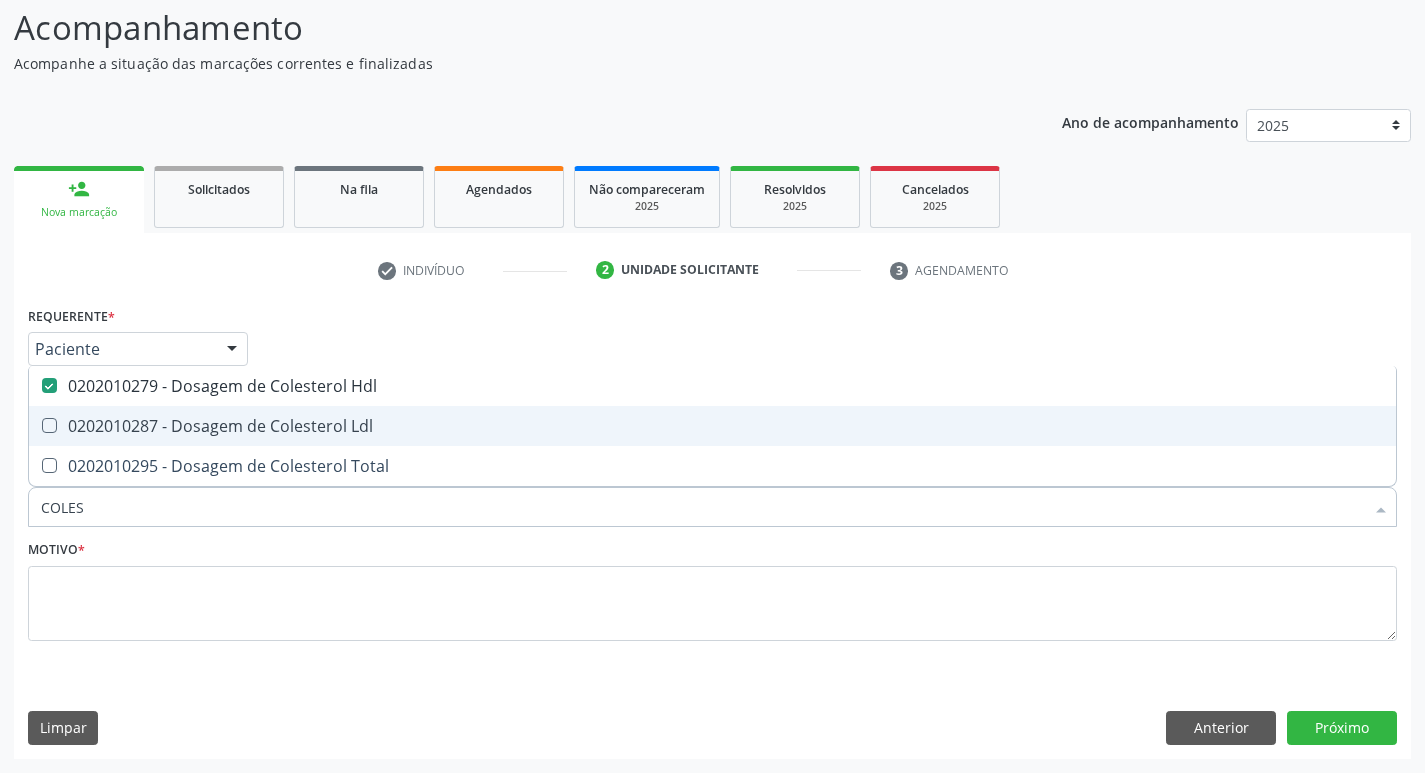 click on "0202010287 - Dosagem de Colesterol Ldl" at bounding box center (712, 426) 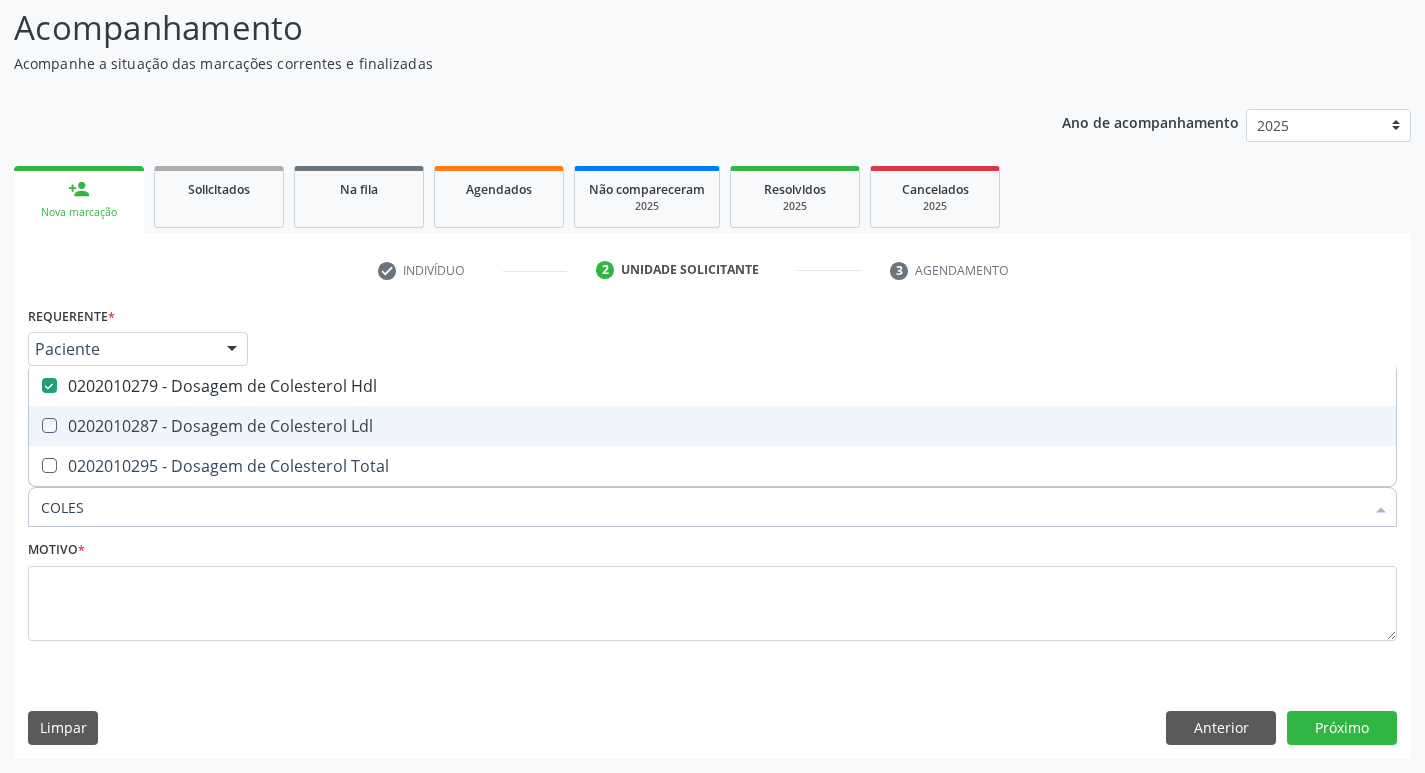 checkbox on "true" 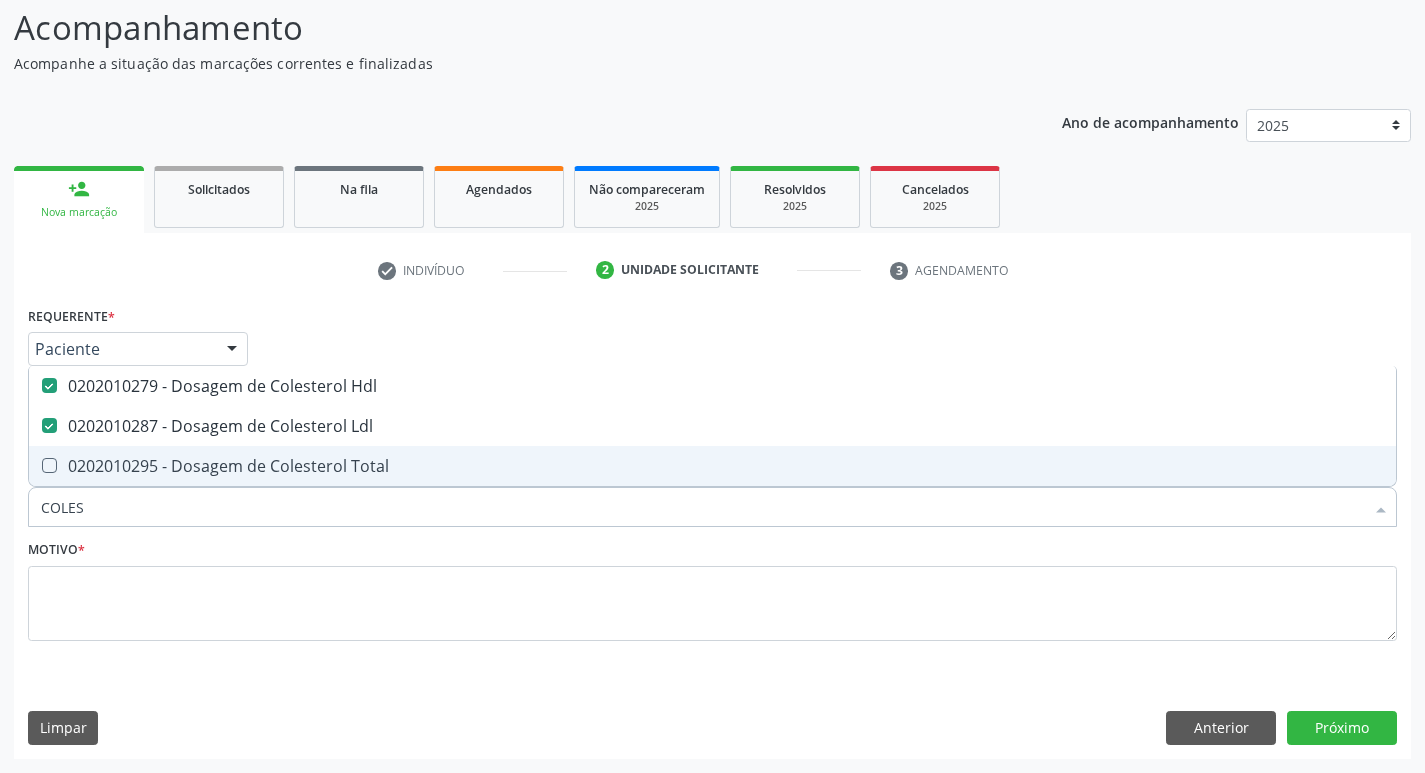 click on "0202010295 - Dosagem de Colesterol Total" at bounding box center (712, 466) 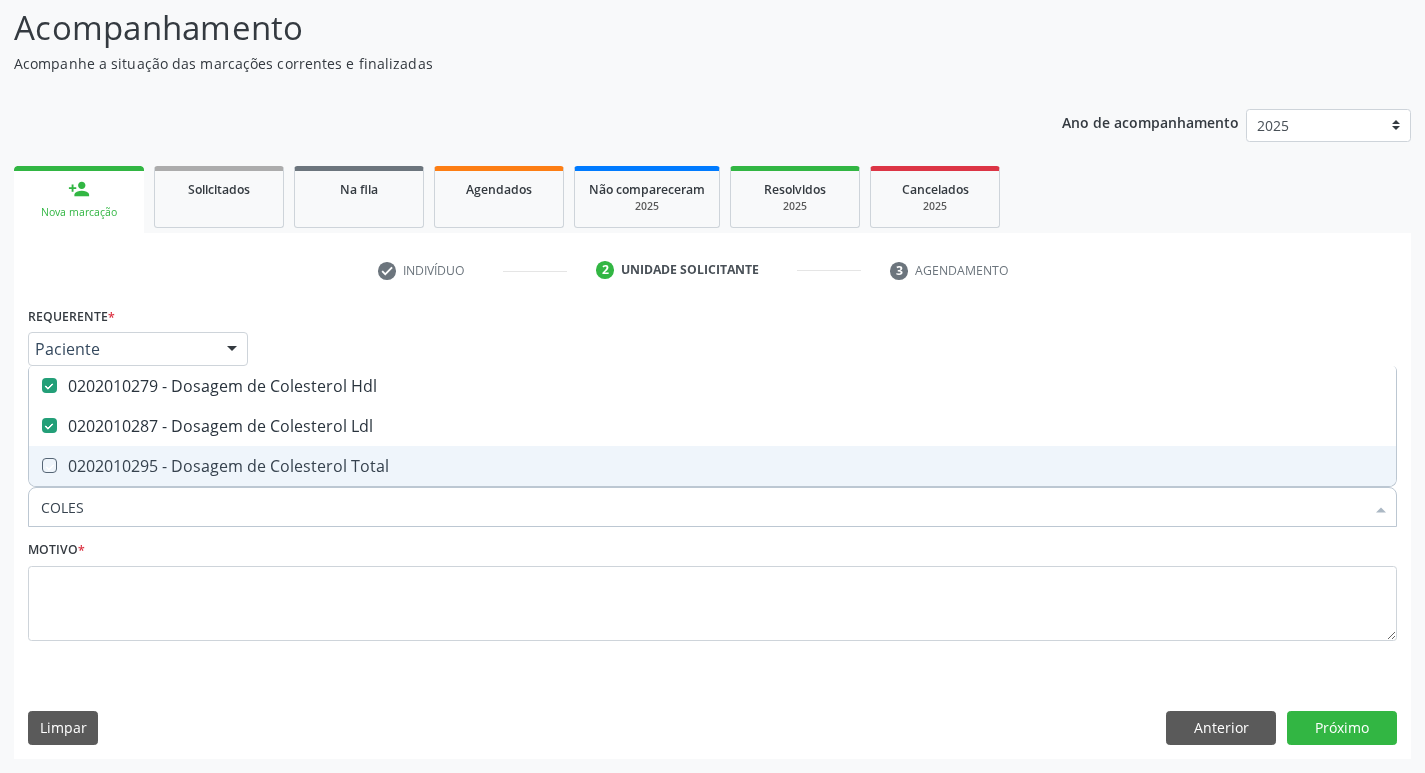 checkbox on "true" 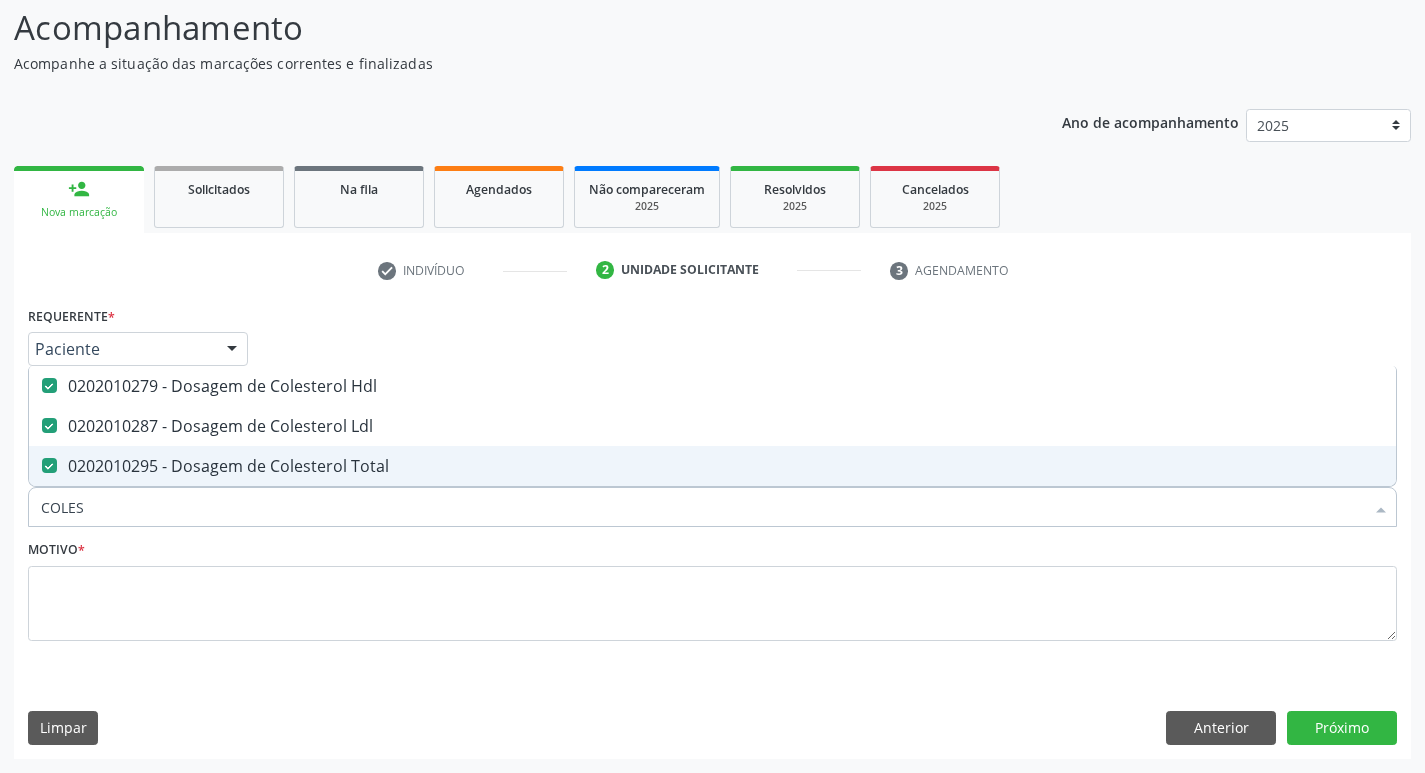 click on "COLES" at bounding box center (702, 507) 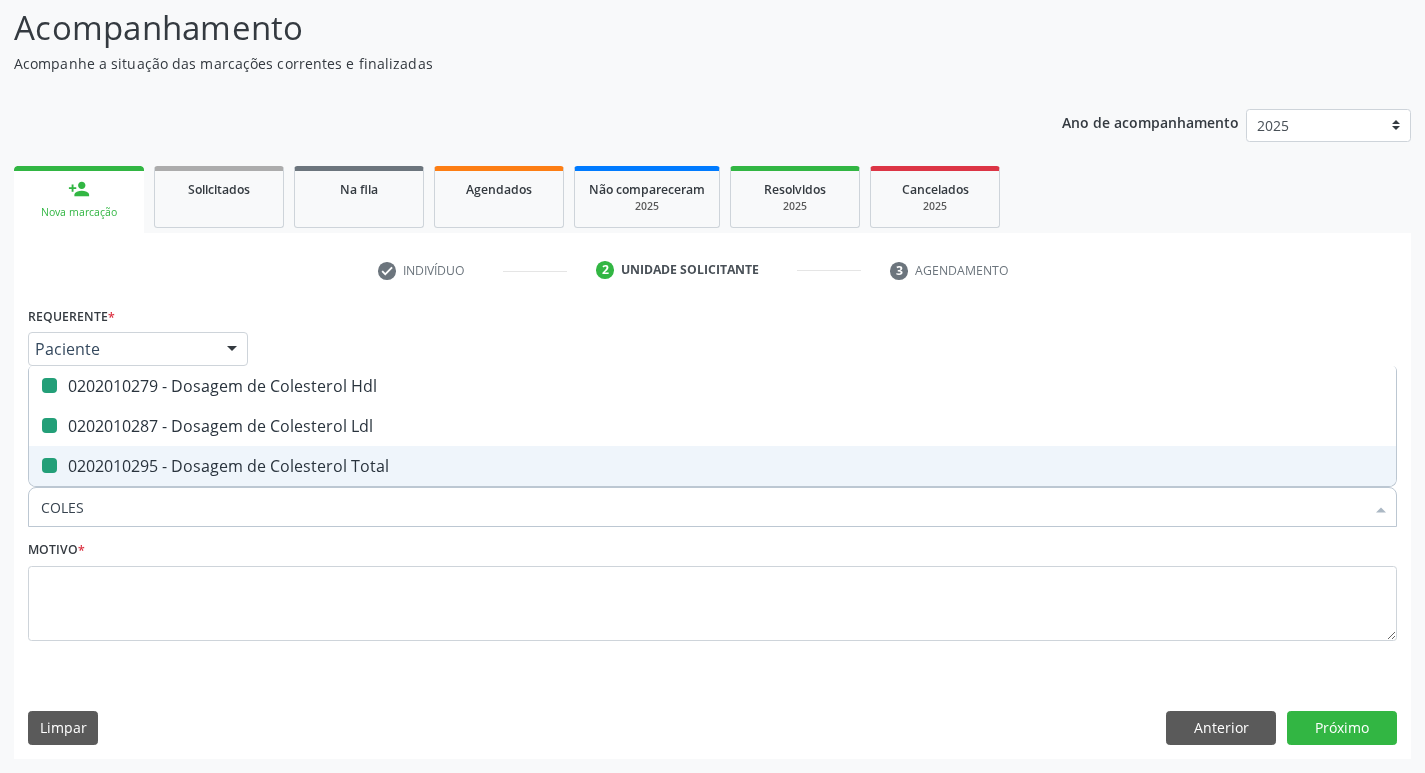 type 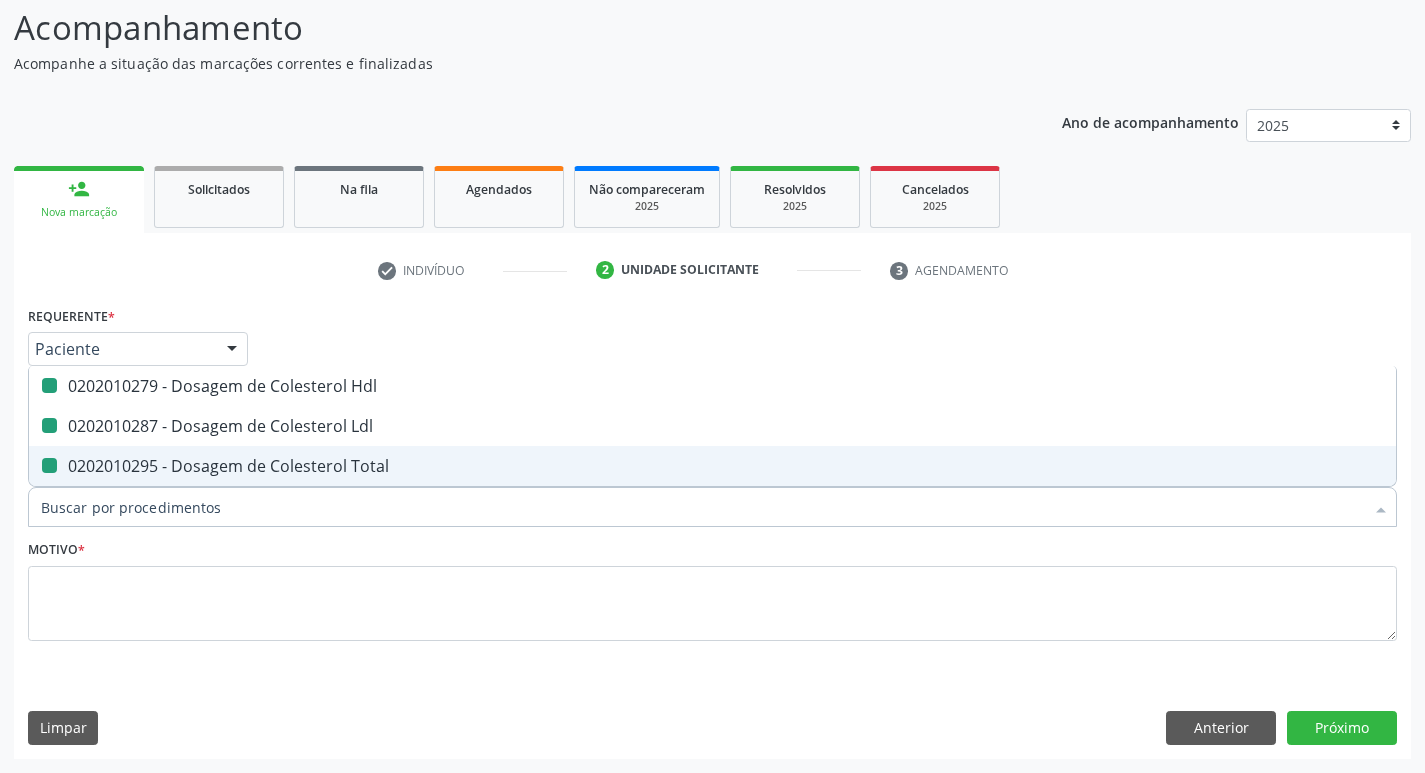 checkbox on "false" 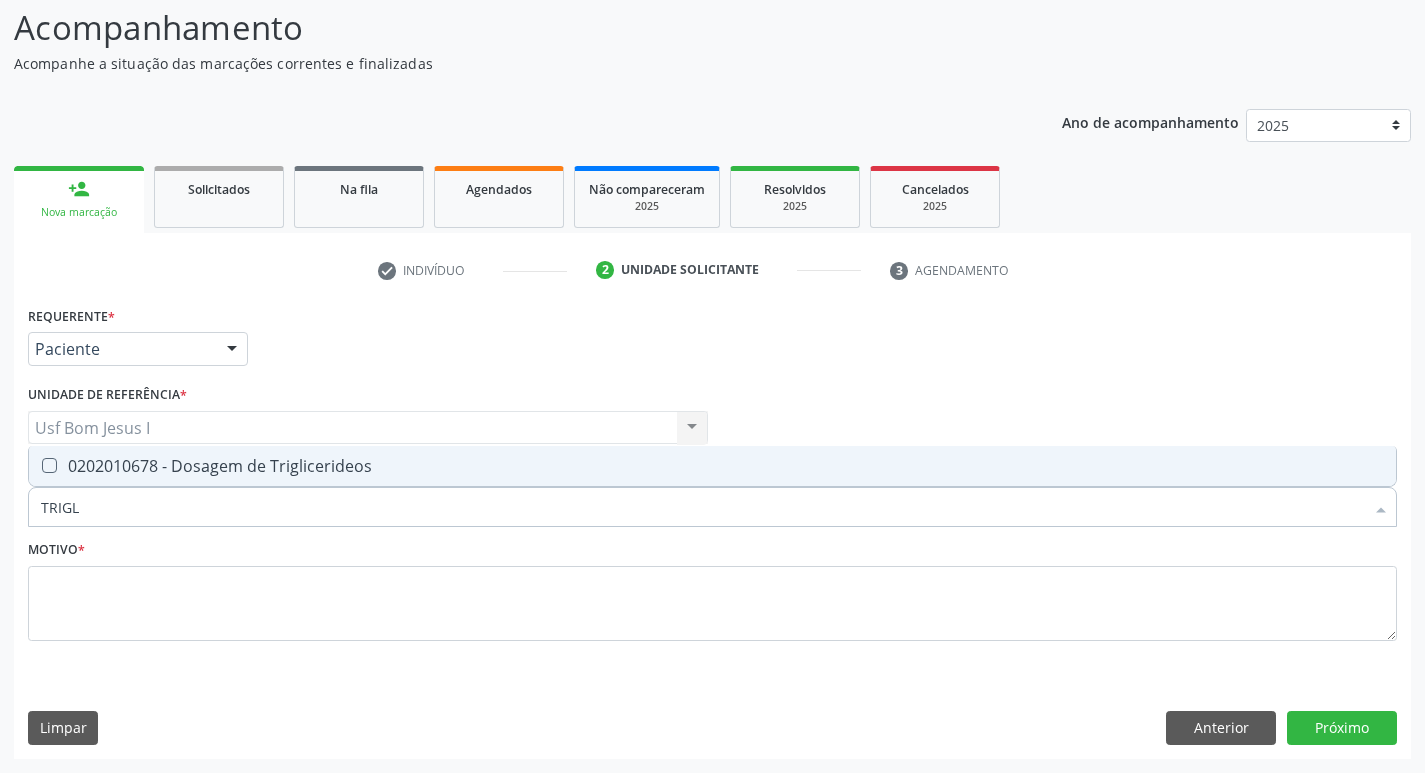 type on "TRIGLI" 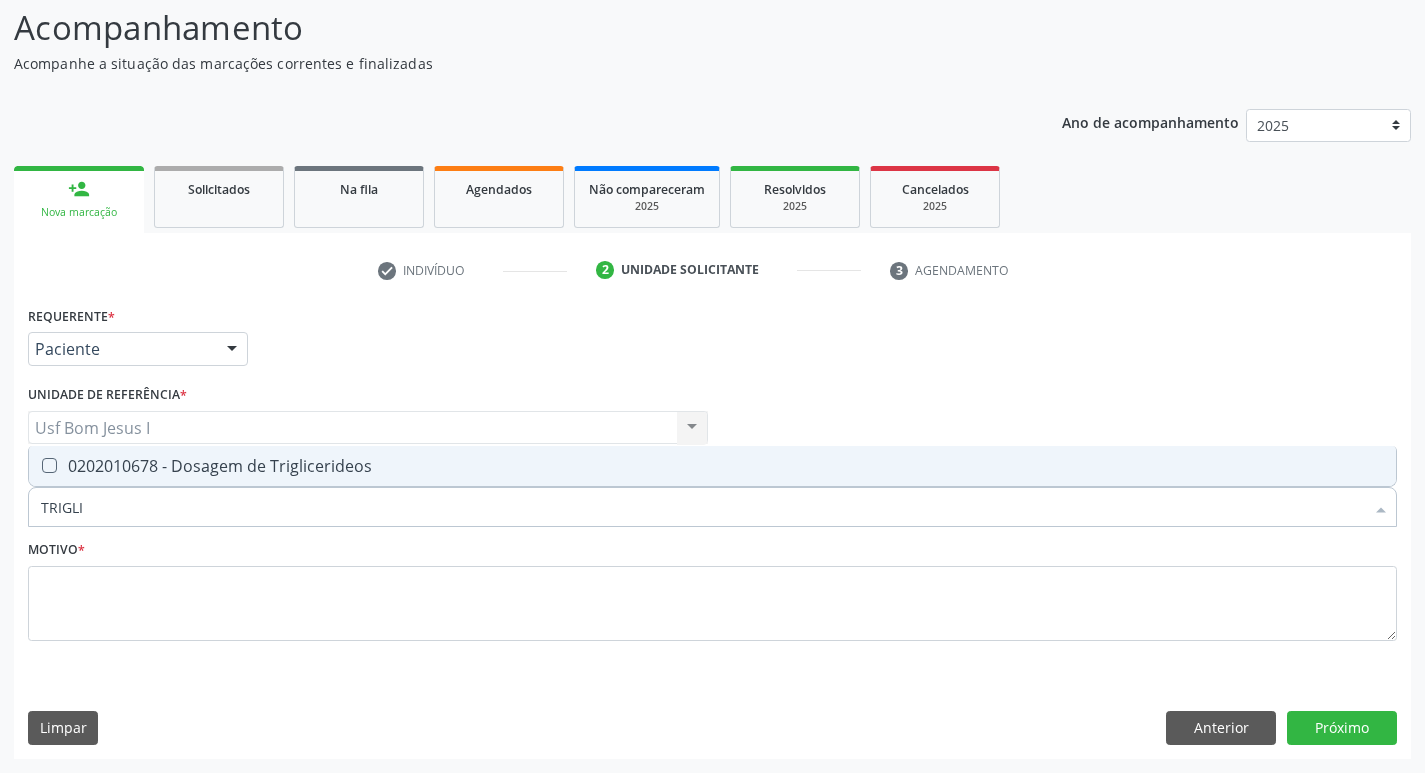 click on "0202010678 - Dosagem de Triglicerideos" at bounding box center (712, 466) 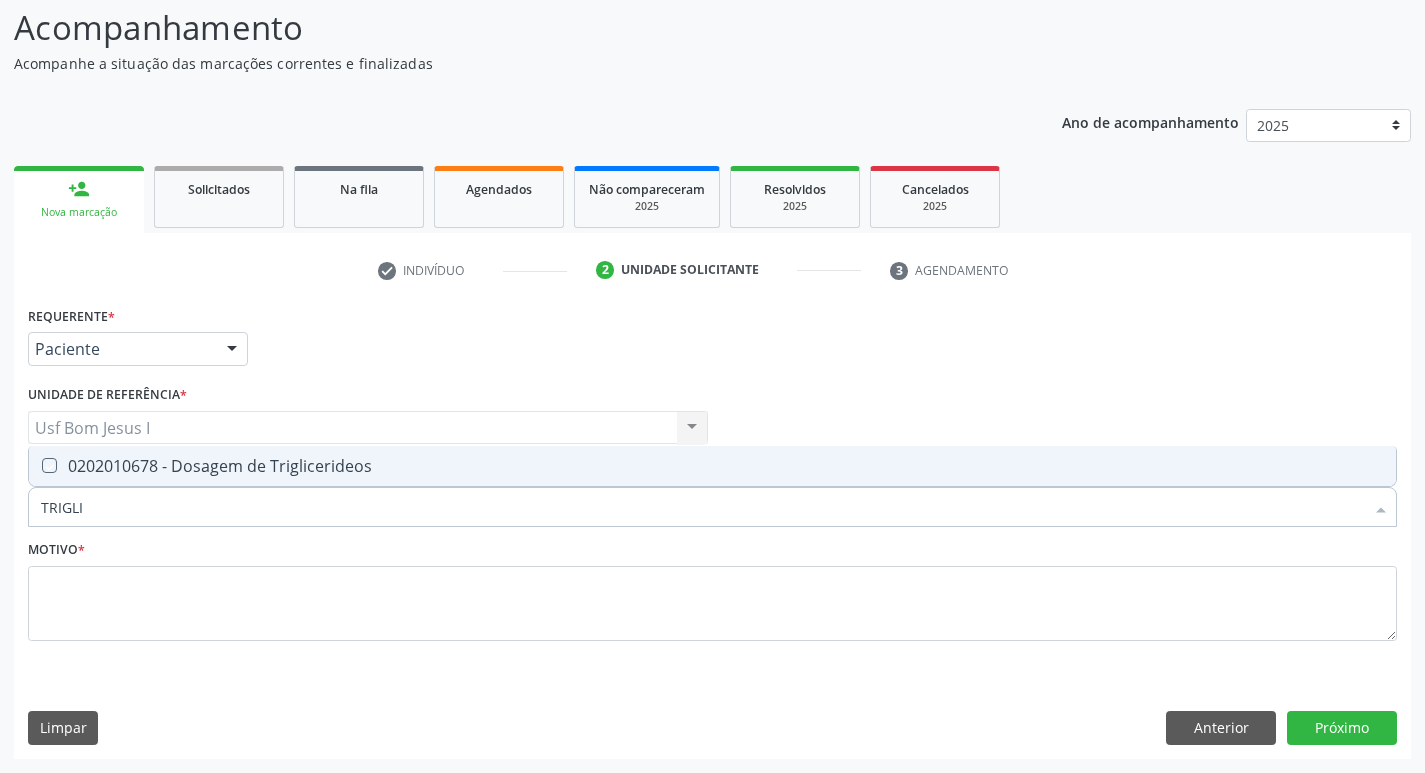 checkbox on "true" 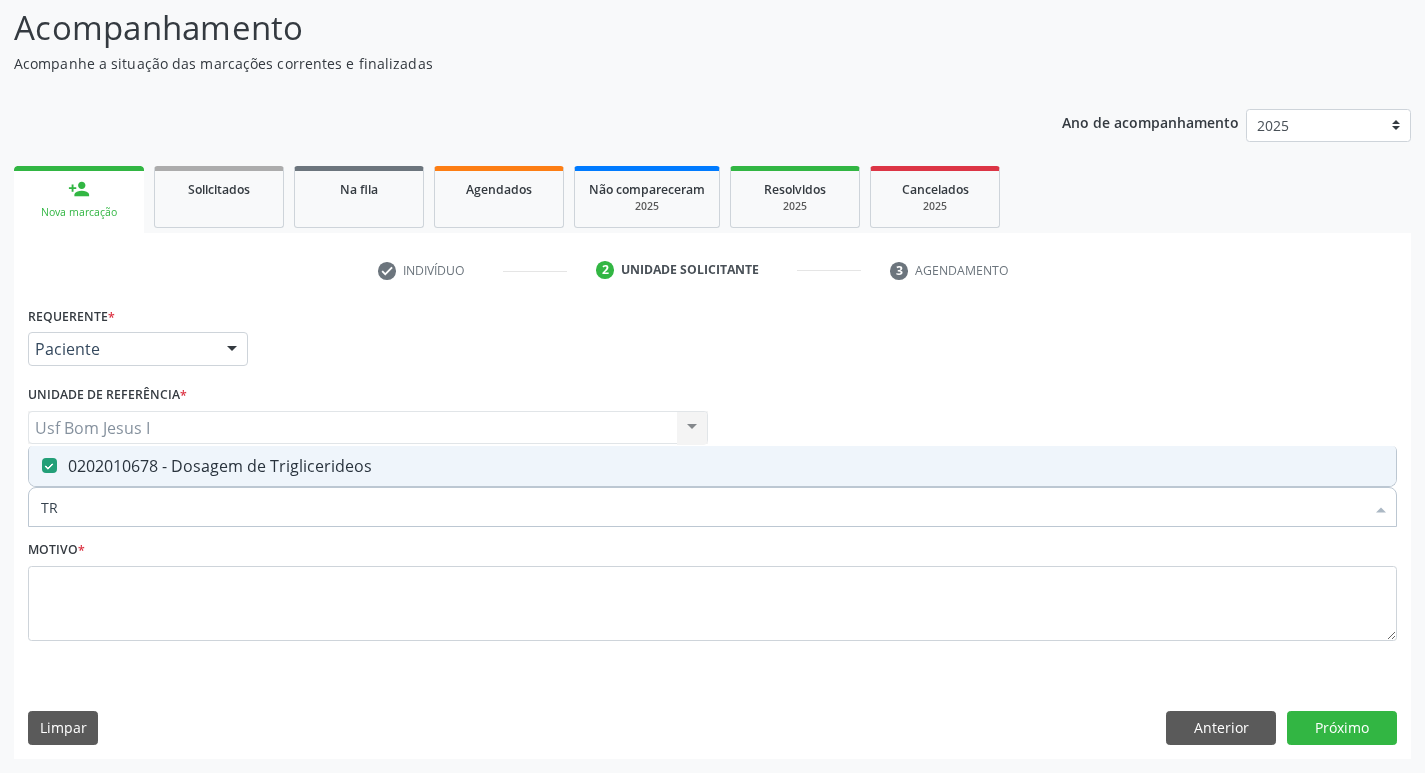 type on "T" 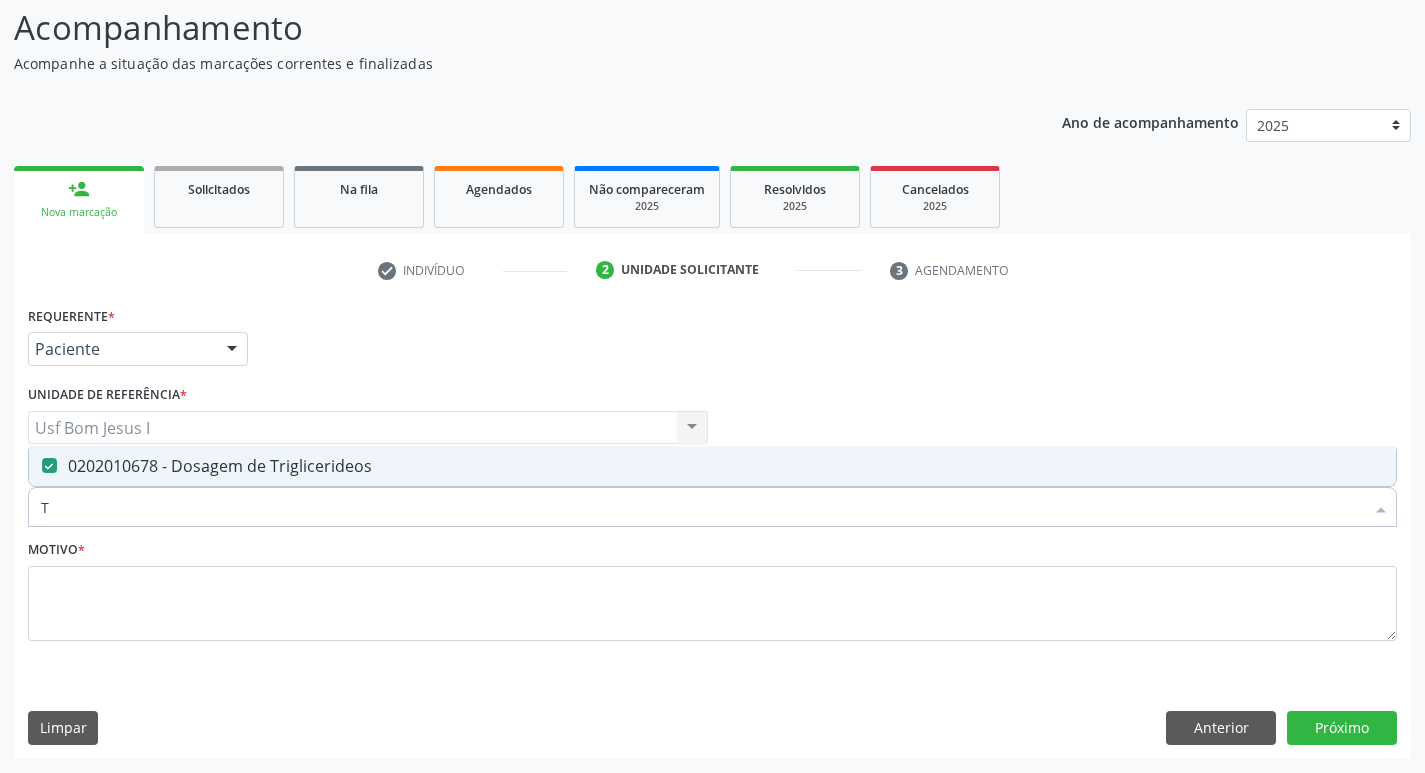 type 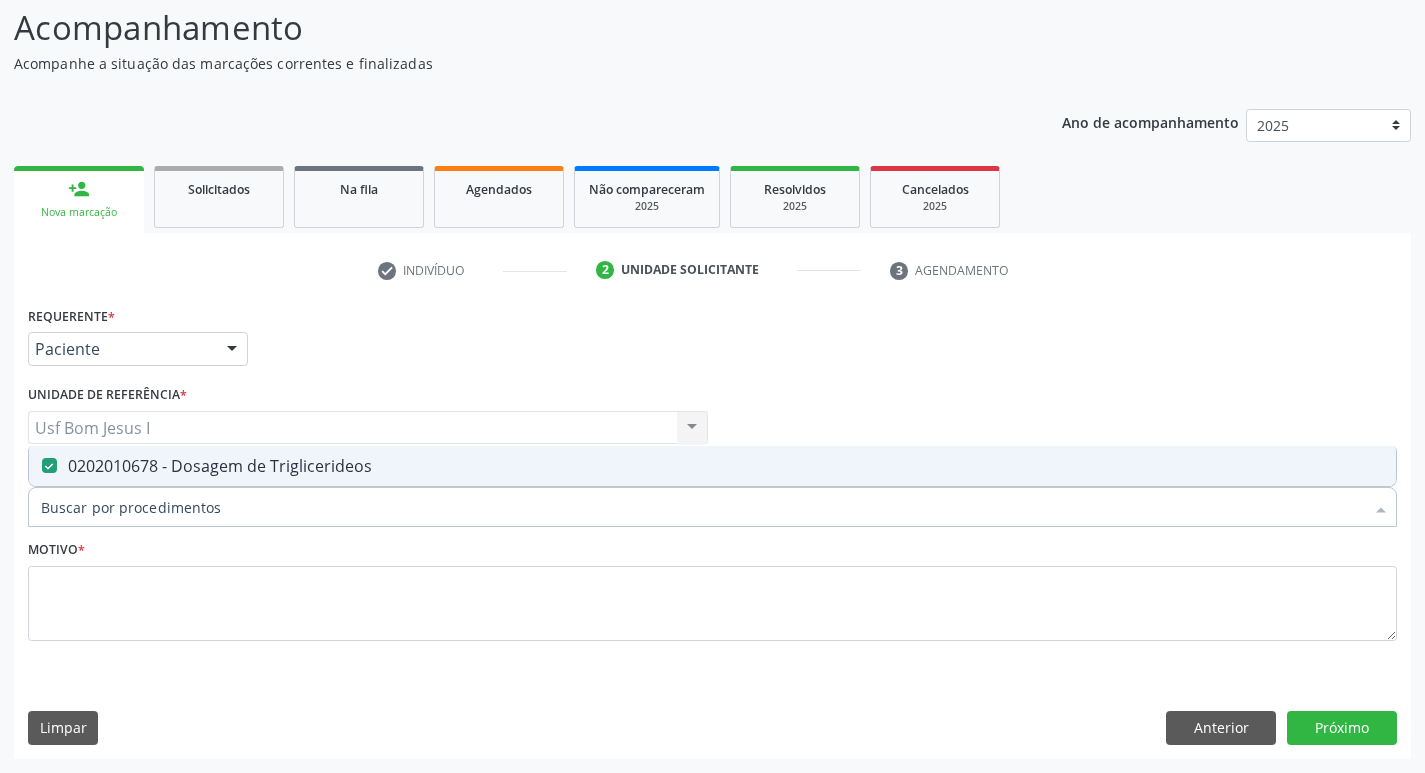 checkbox on "false" 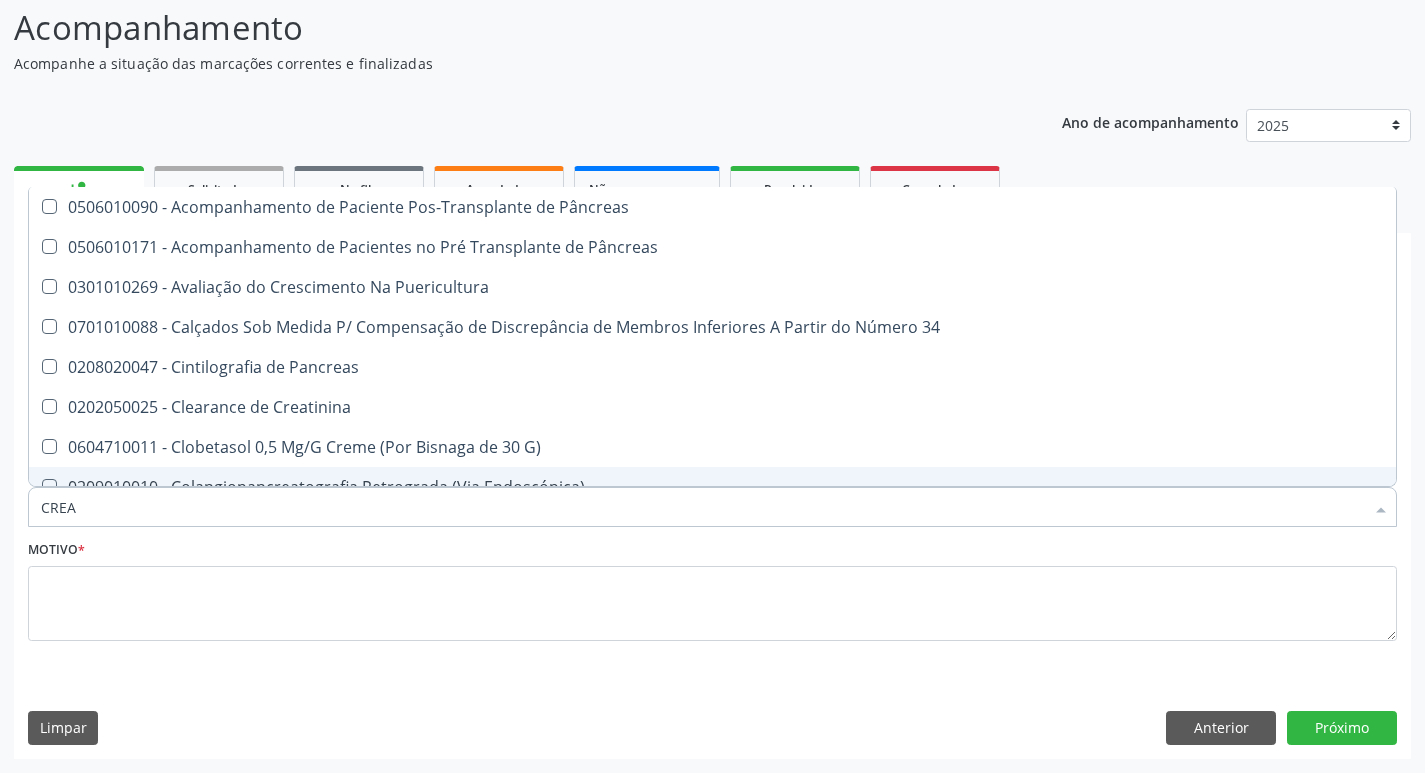 type on "CREAT" 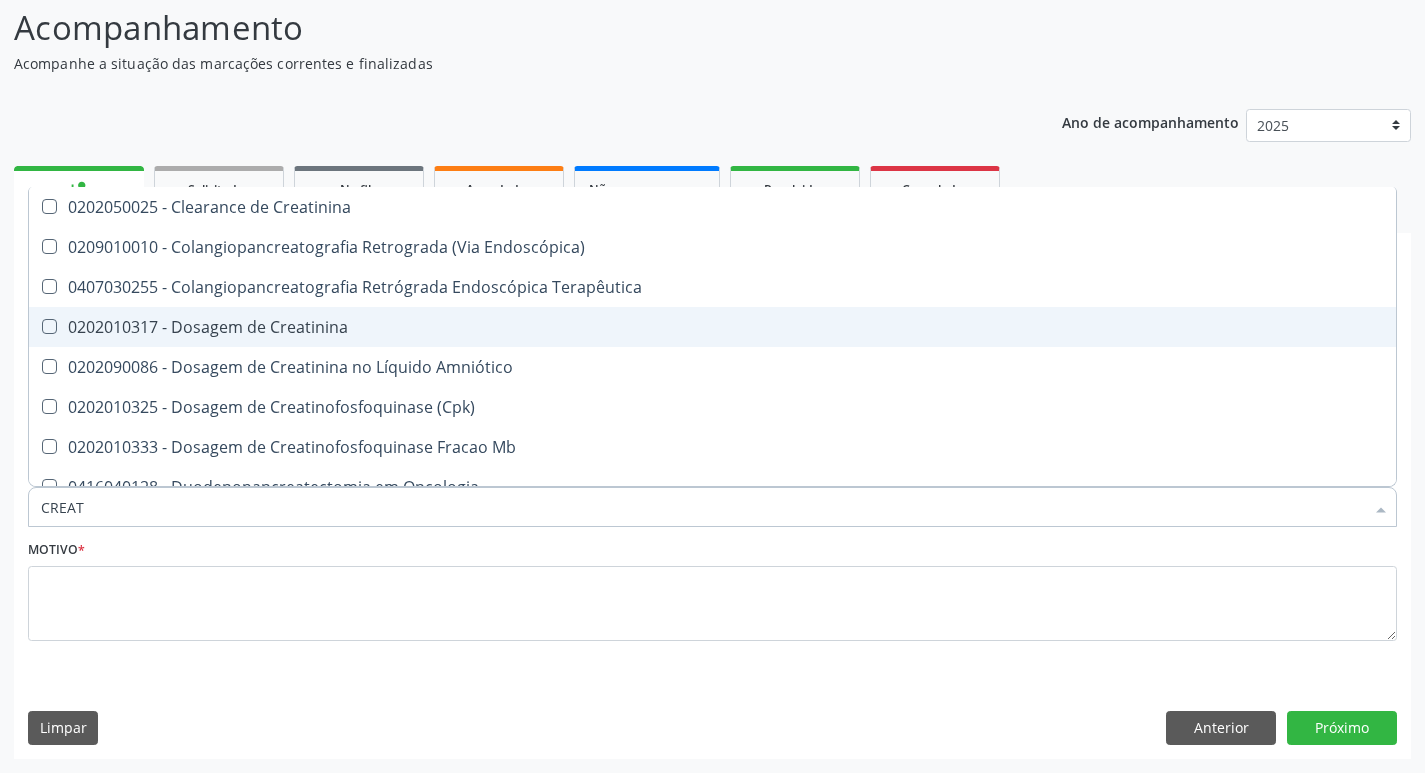 click on "0202010317 - Dosagem de Creatinina" at bounding box center [712, 327] 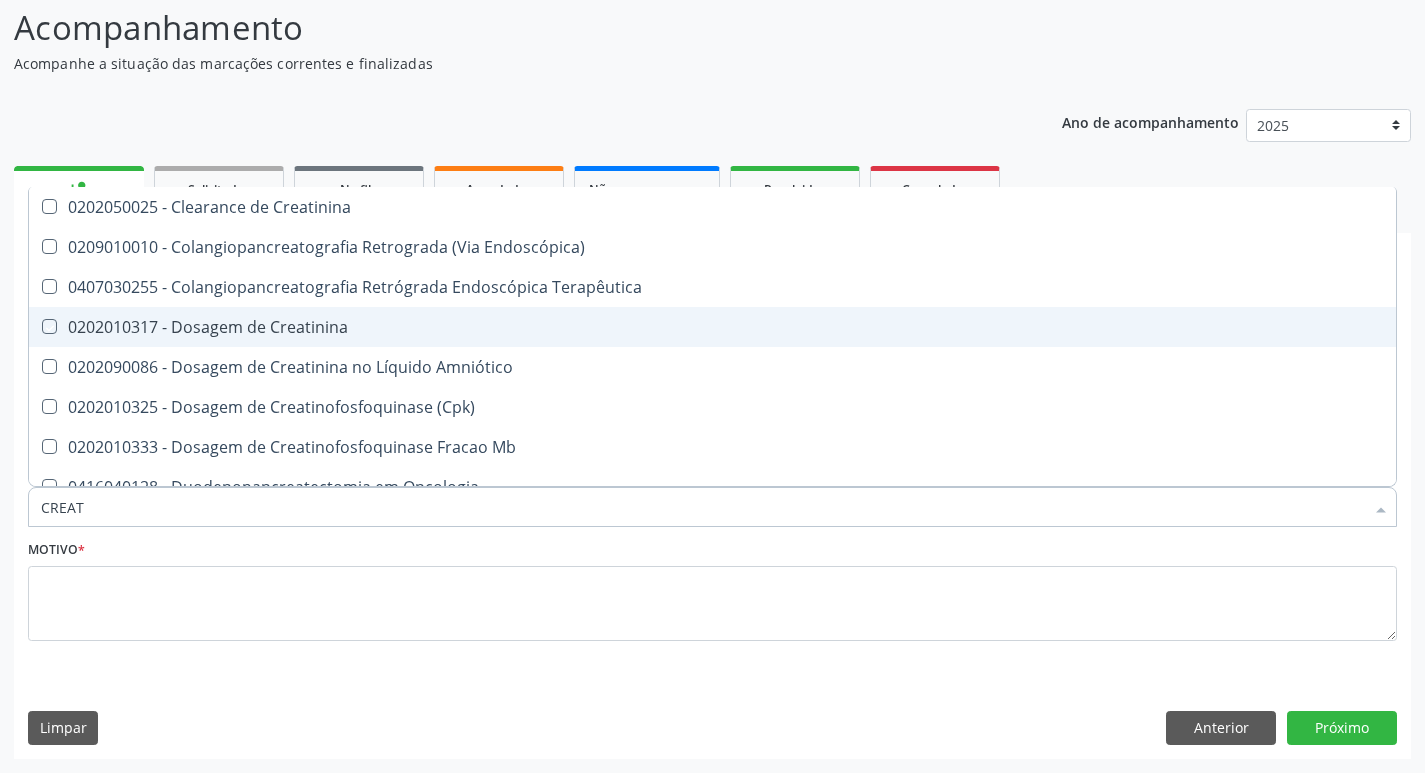 checkbox on "true" 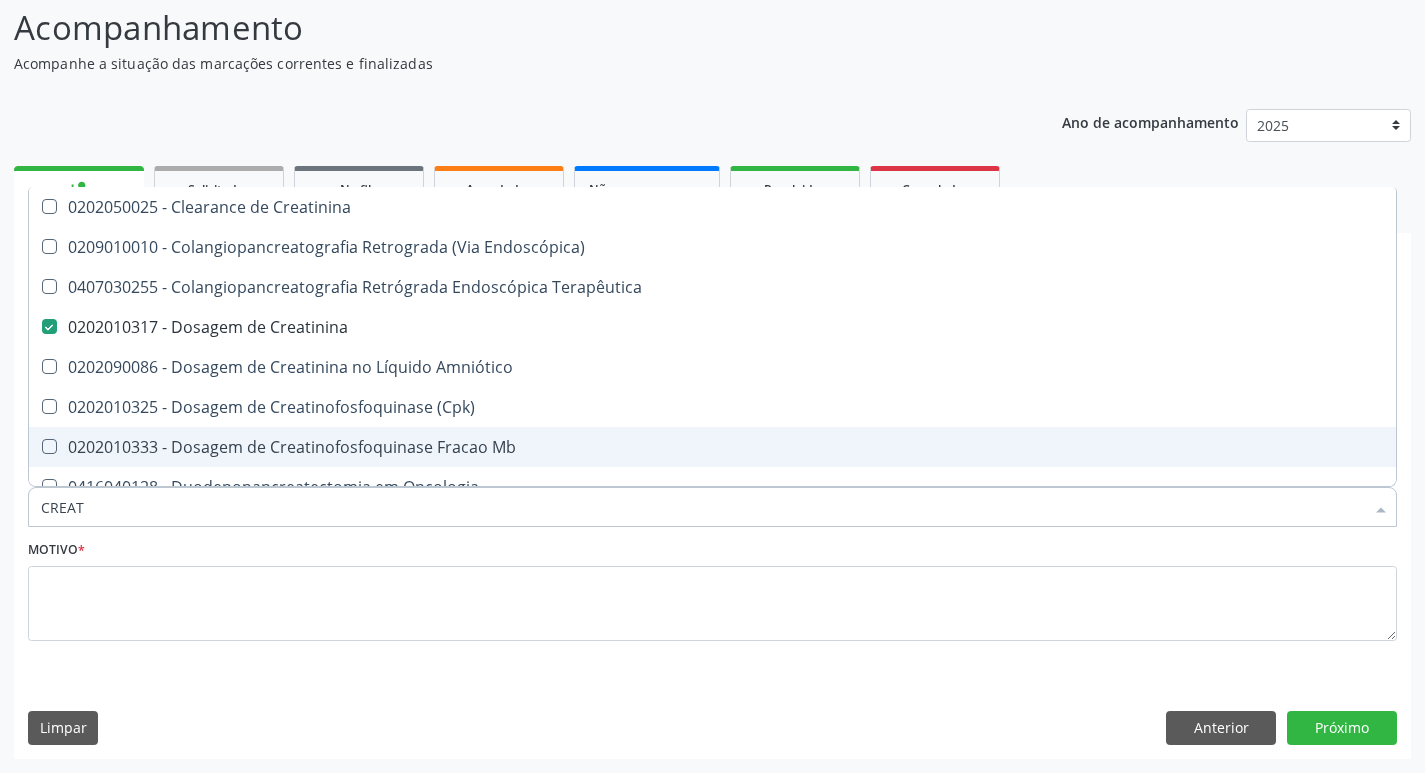 click on "CREAT" at bounding box center [702, 507] 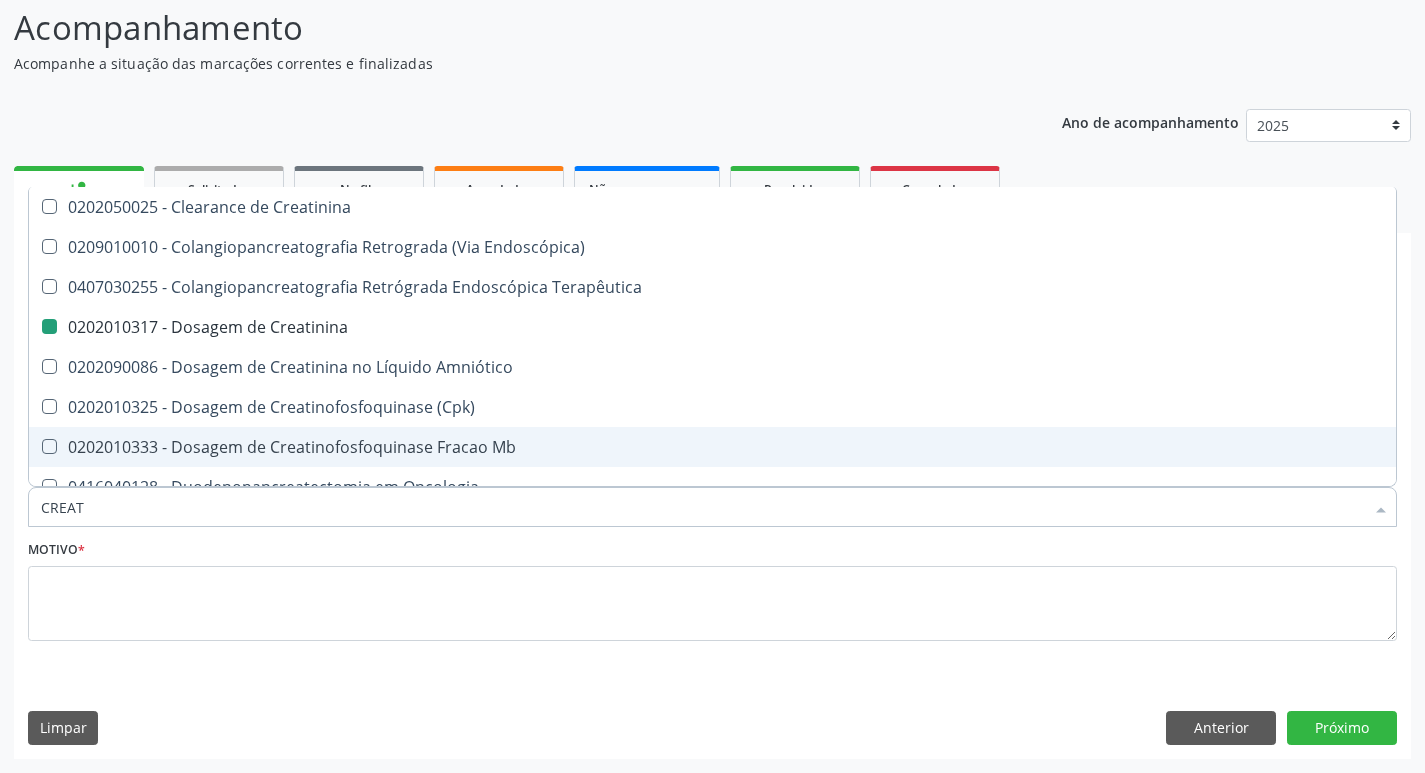 type 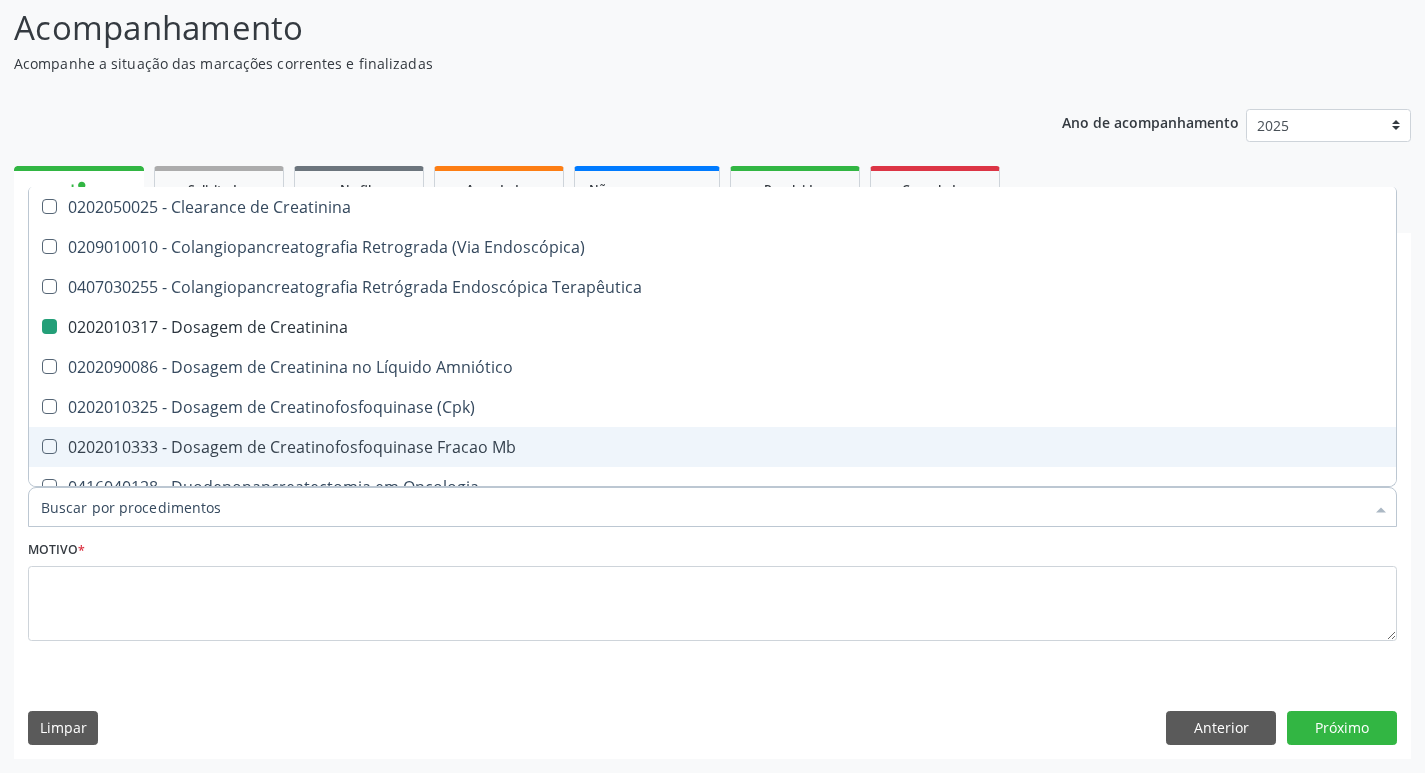 checkbox on "false" 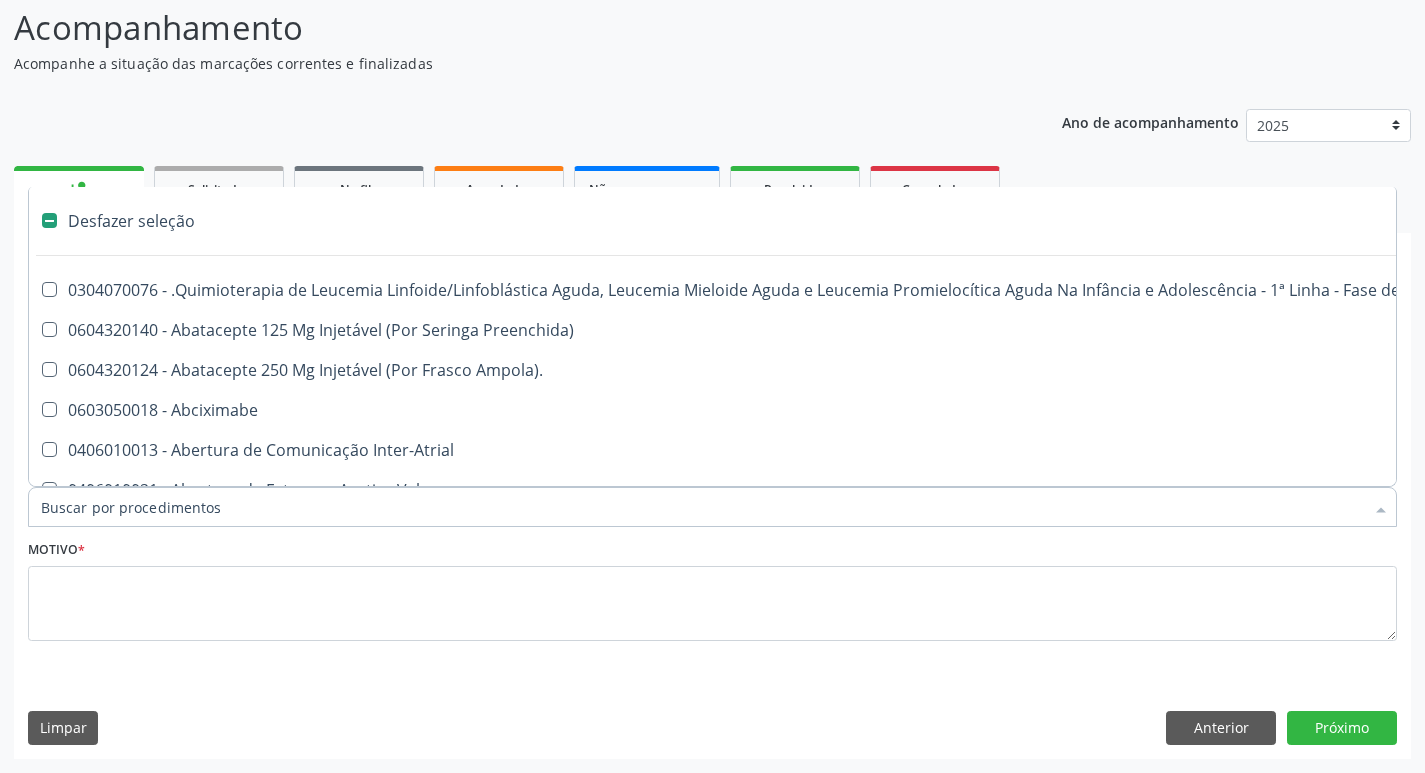 type on "G" 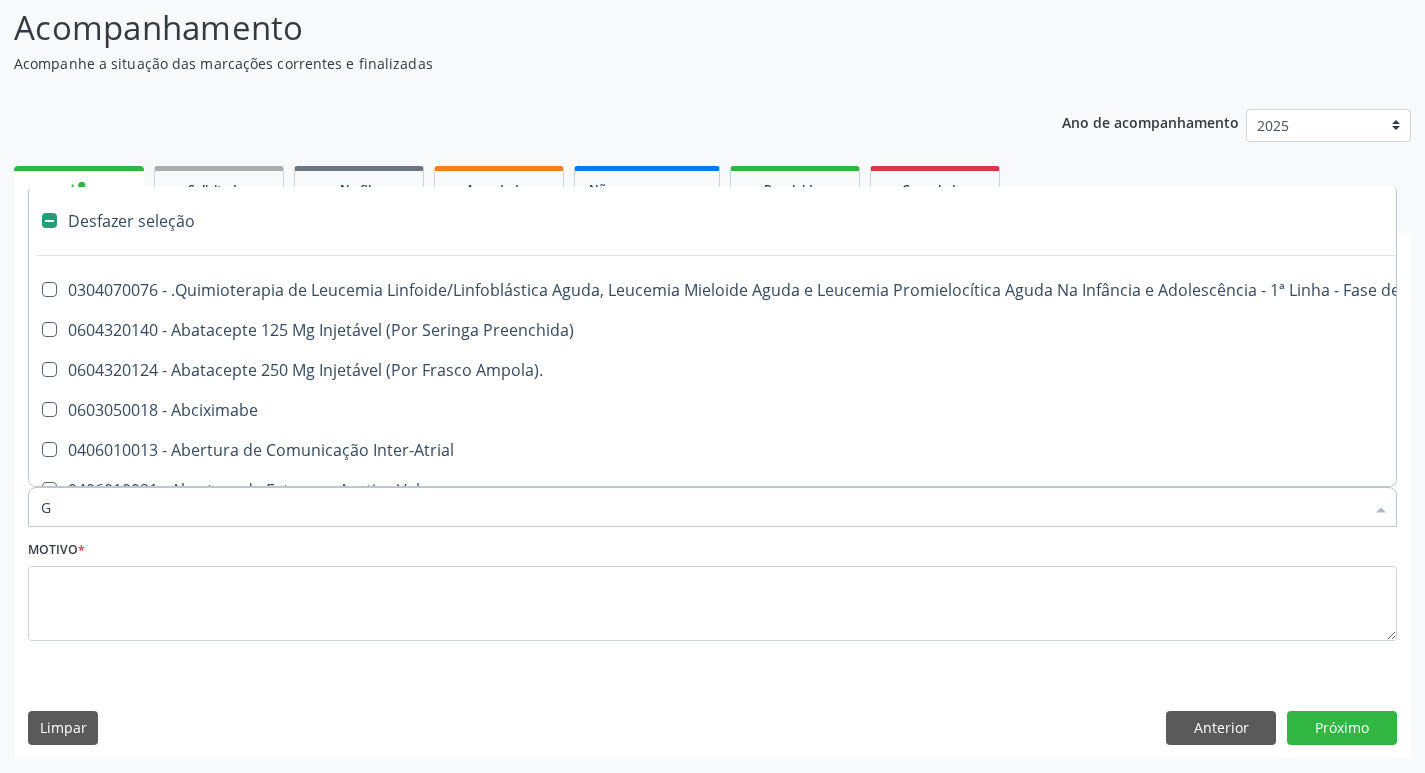 checkbox on "true" 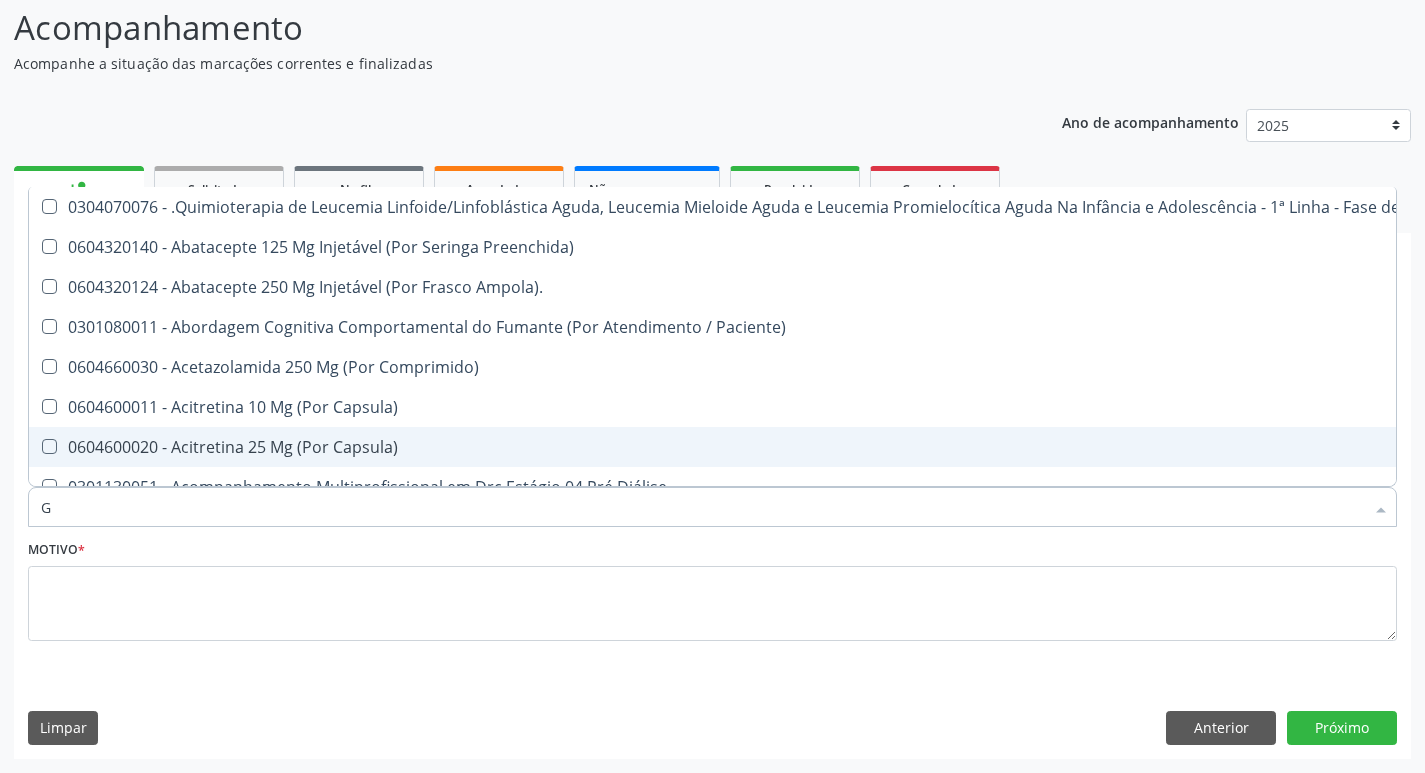 type on "GL" 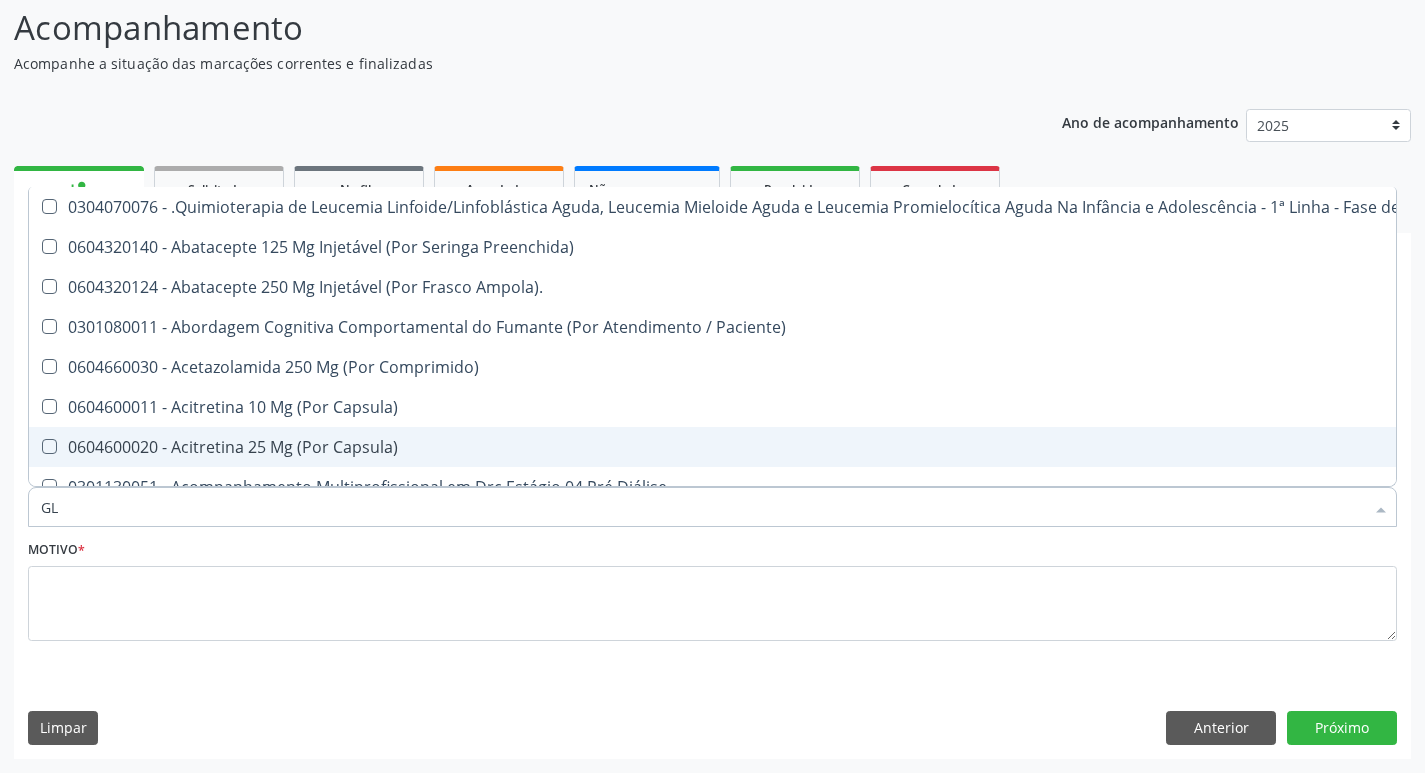 checkbox on "true" 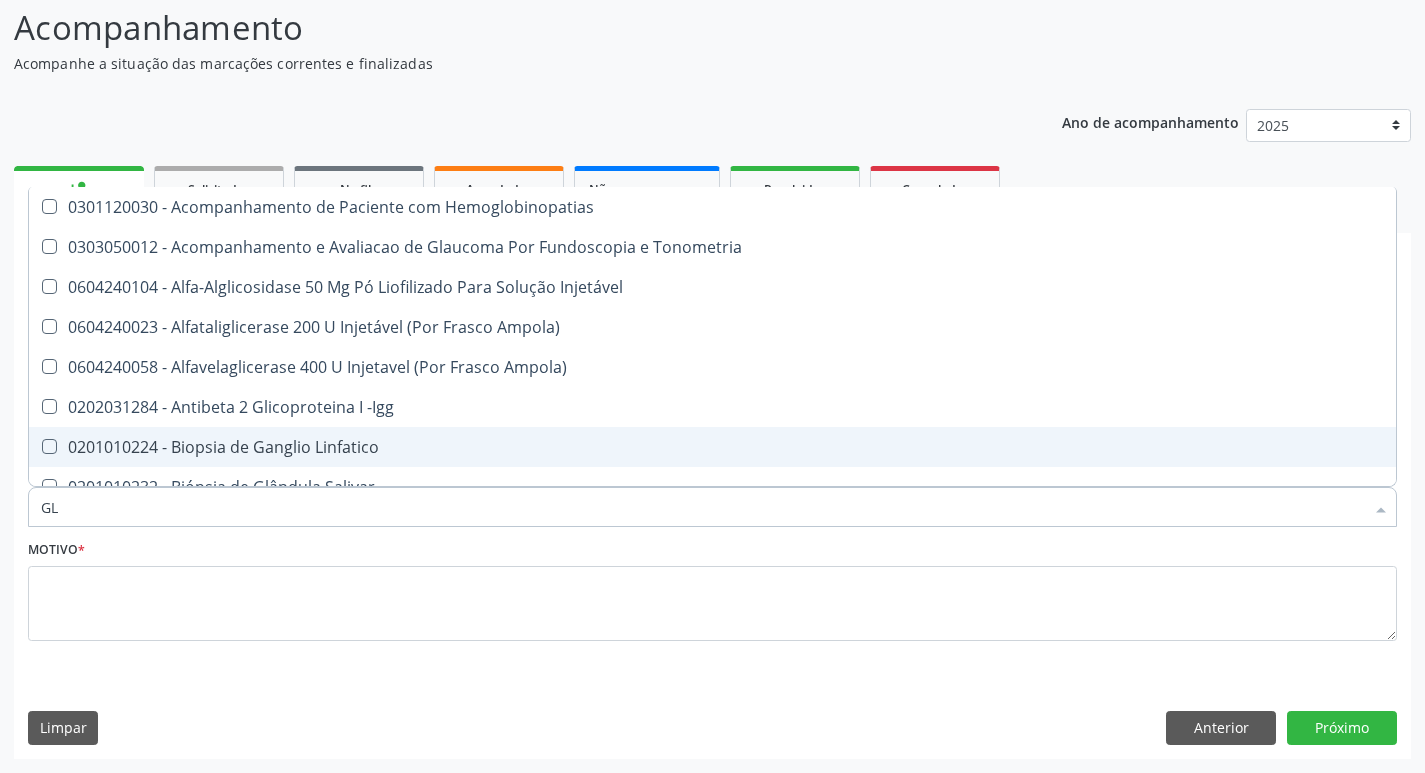 type on "GLI" 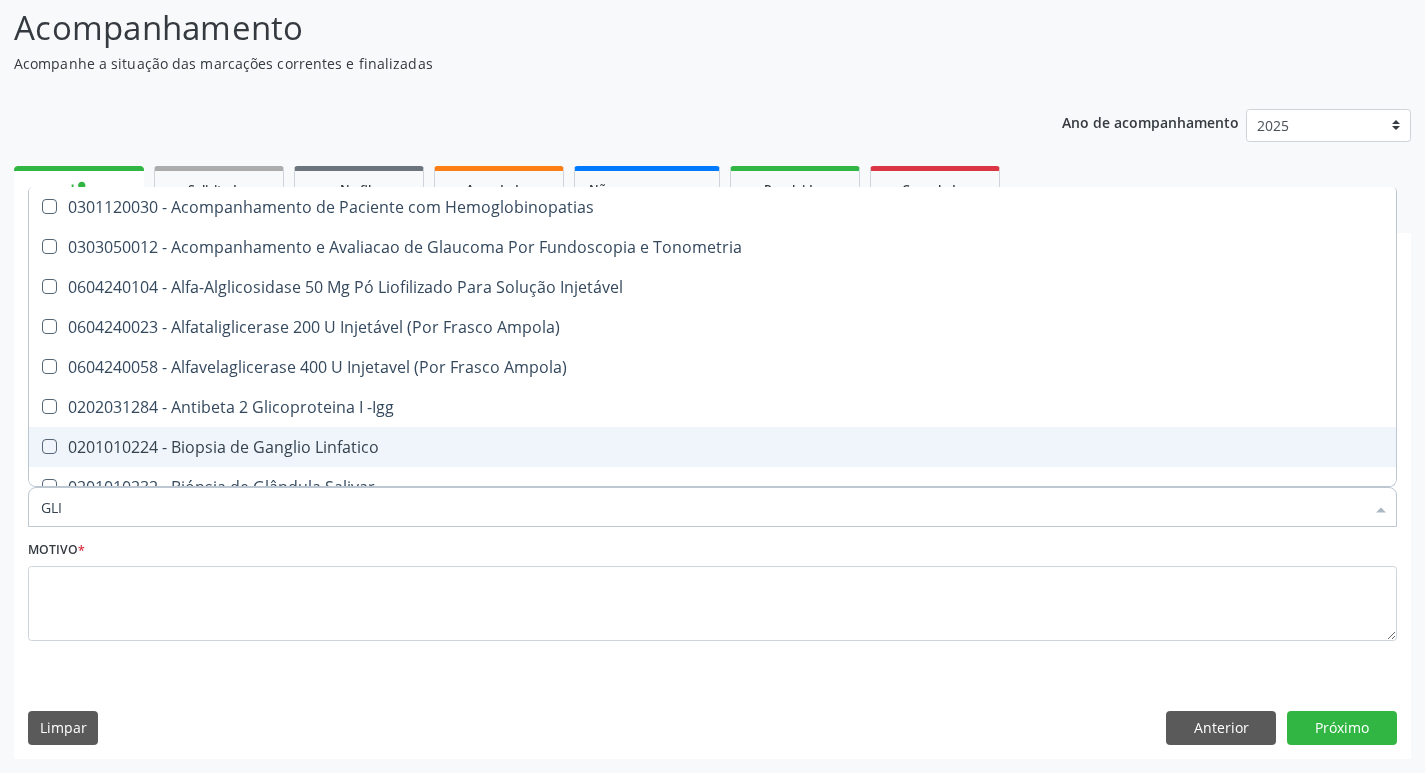 type on "GLIC" 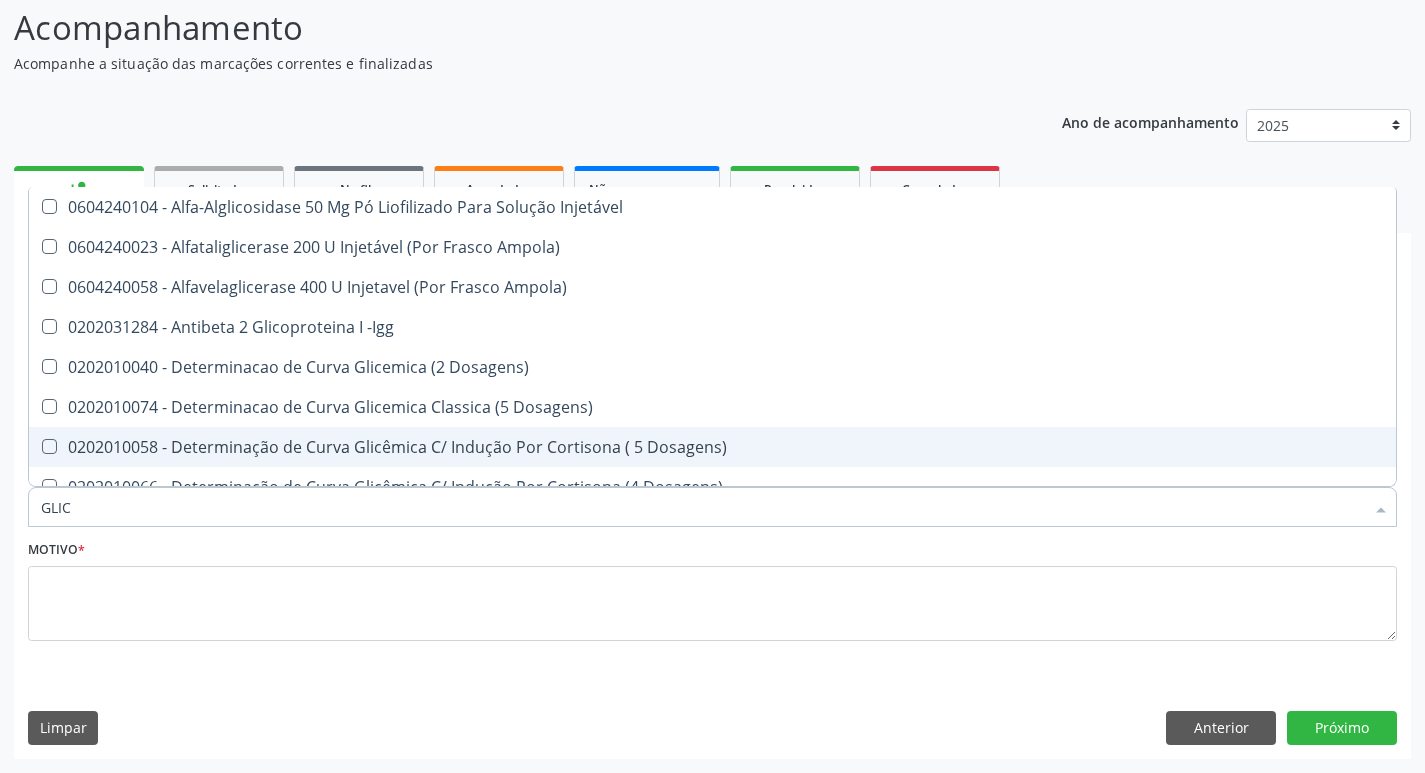 type on "GLICO" 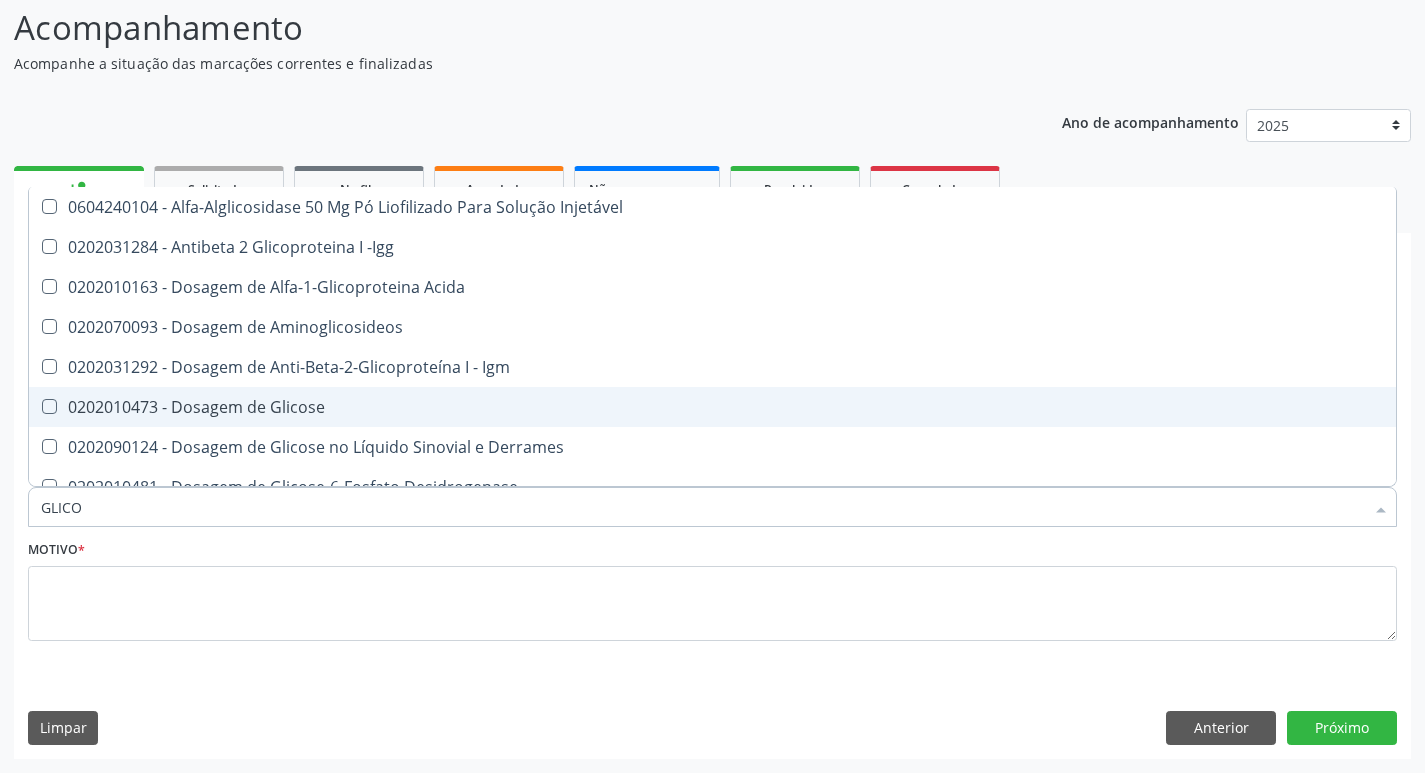 click on "0202010473 - Dosagem de Glicose" at bounding box center (712, 407) 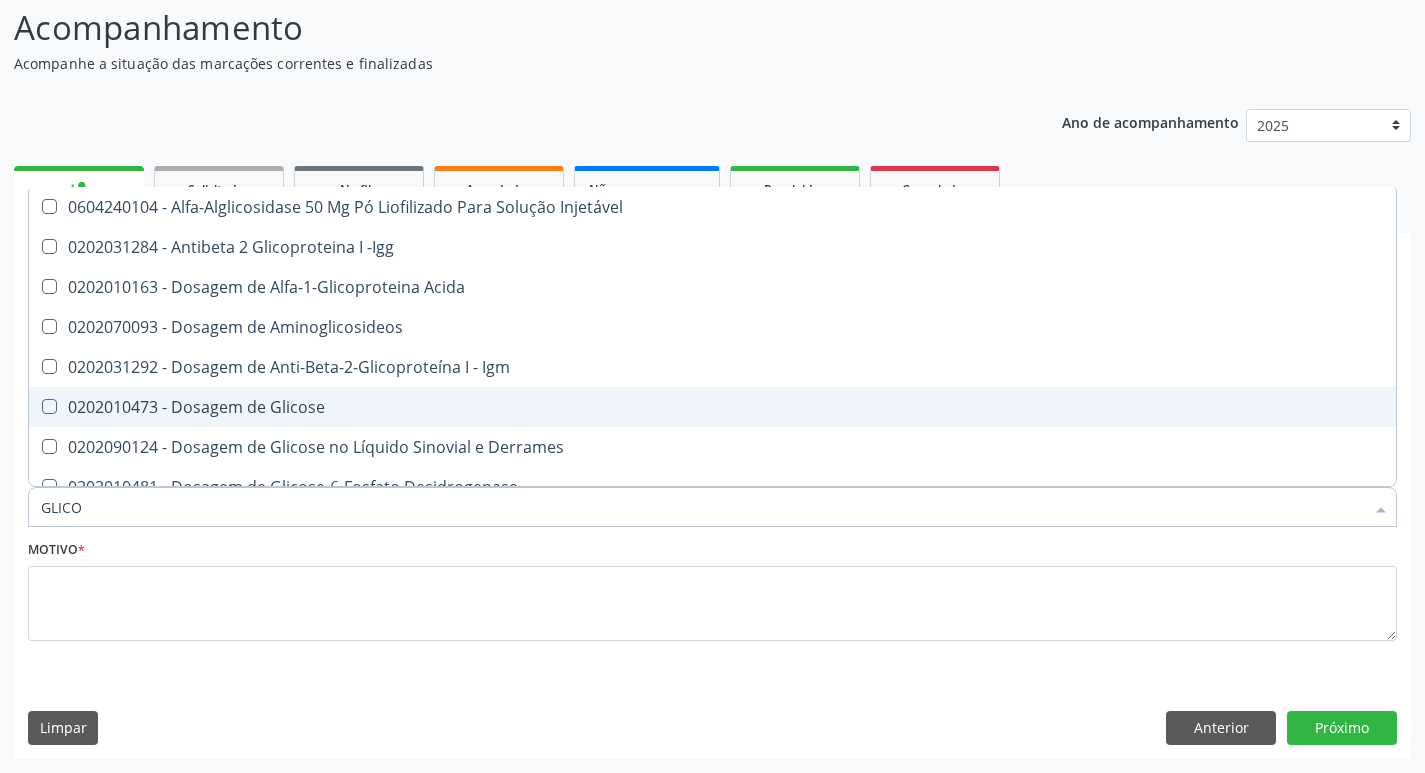 checkbox on "true" 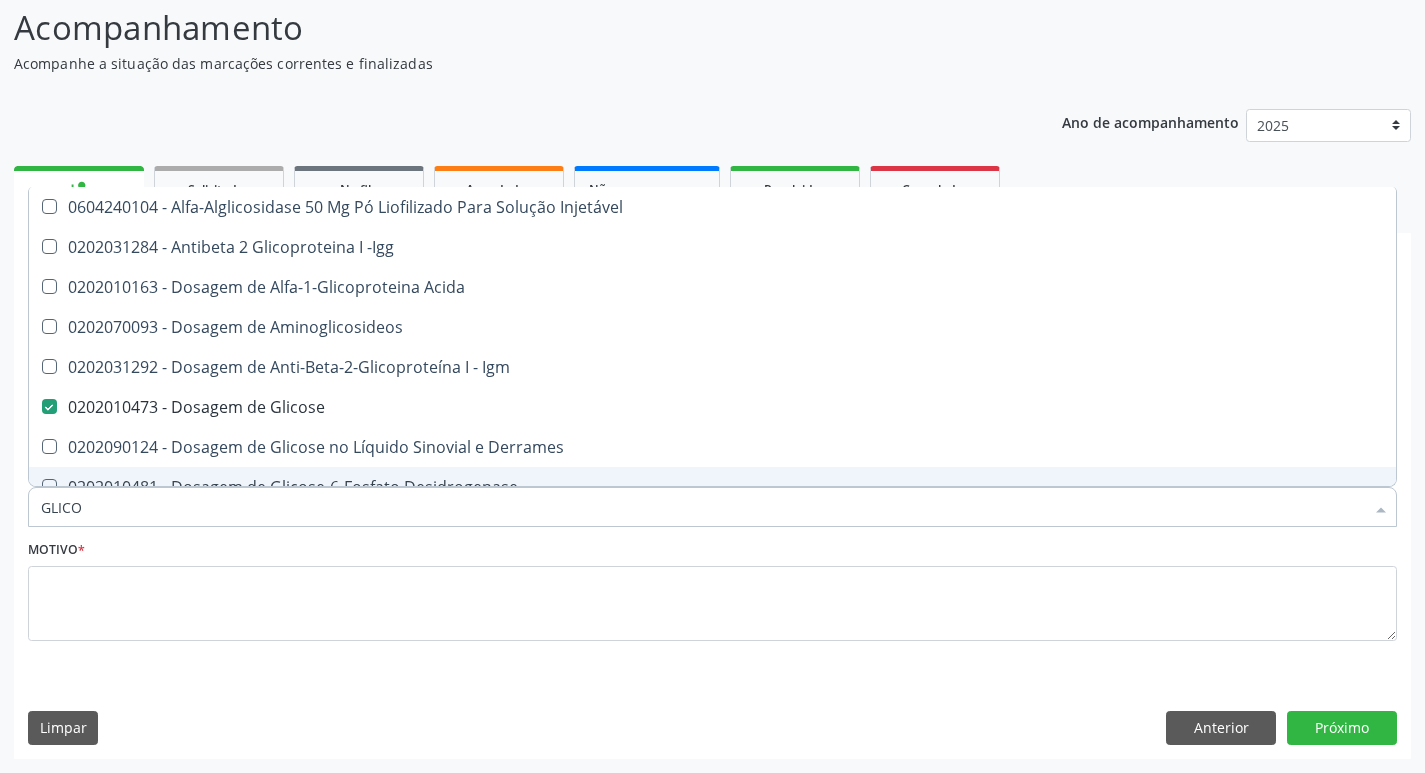 click on "GLICO" at bounding box center [702, 507] 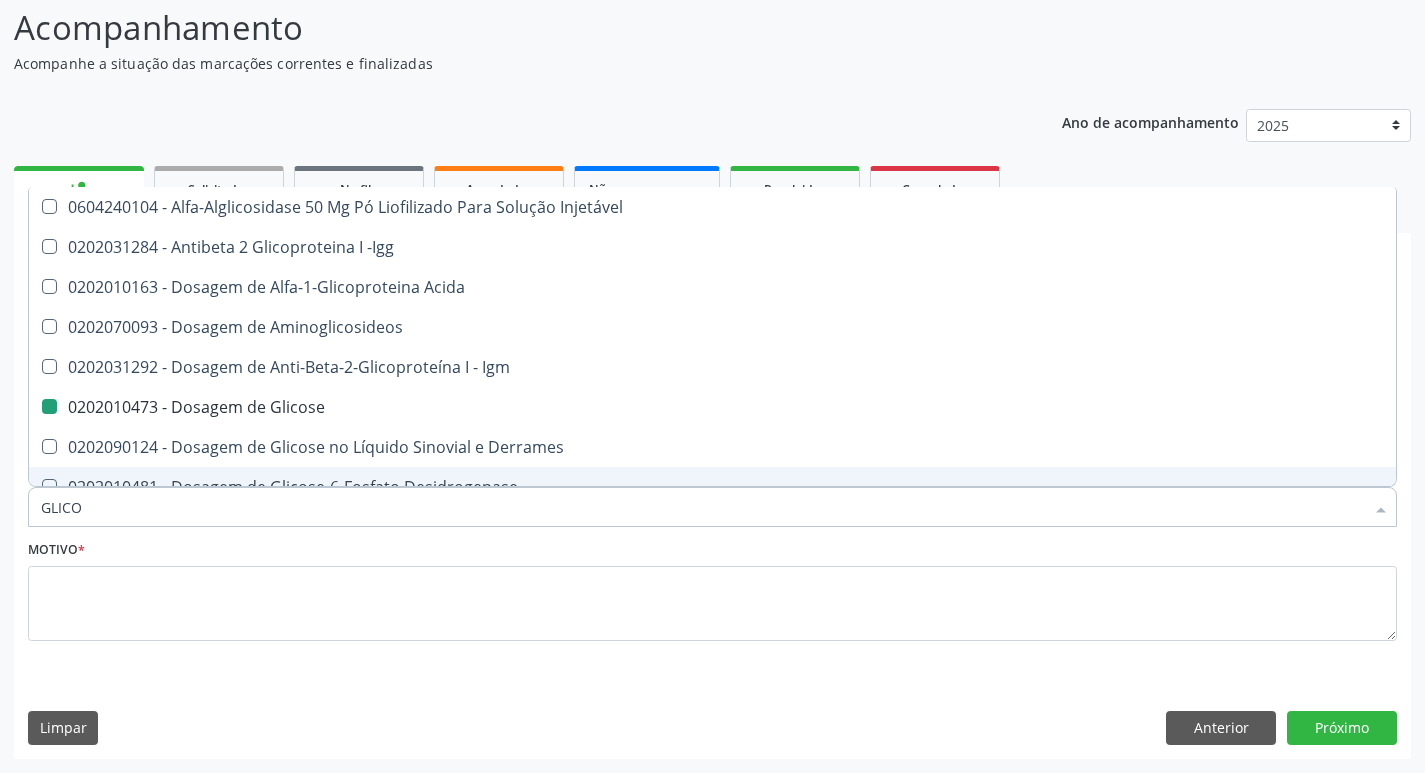 type 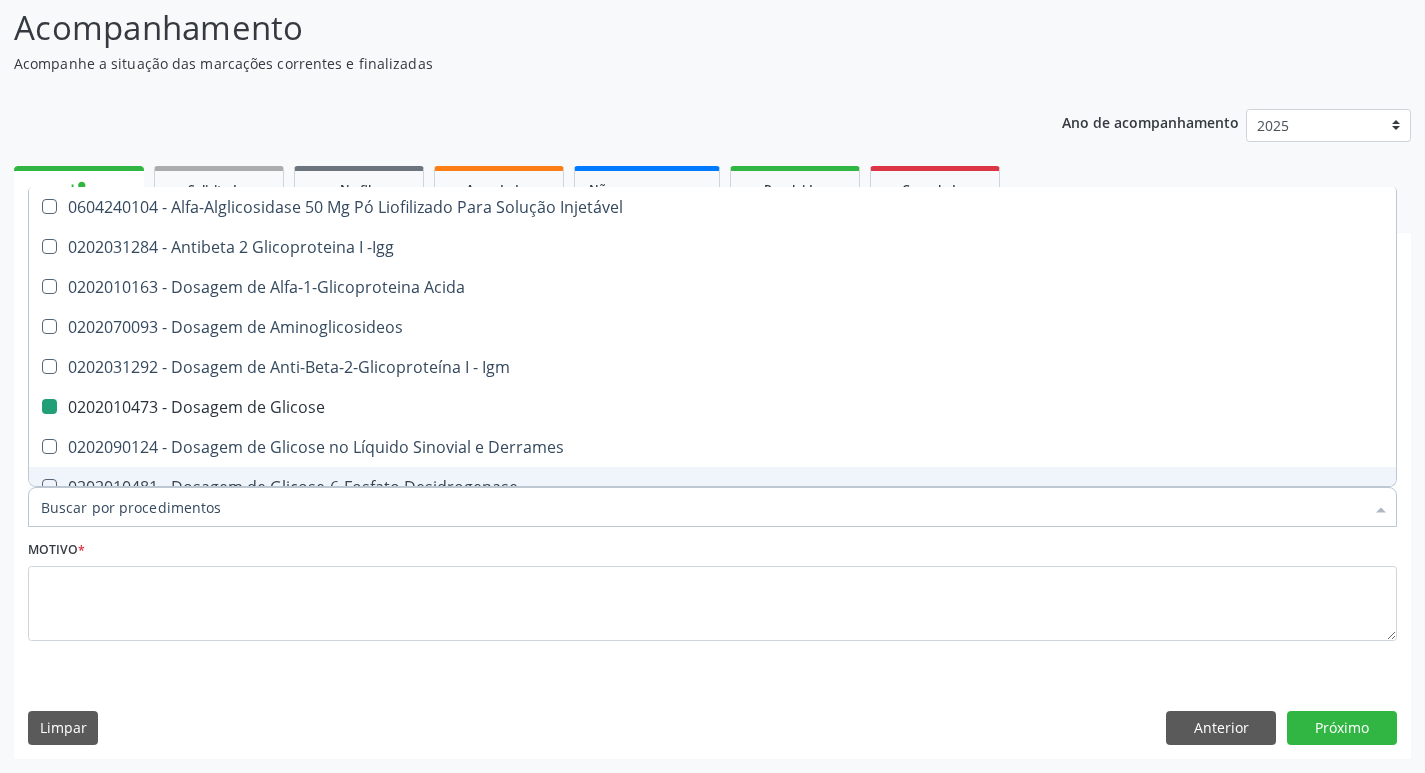 checkbox on "false" 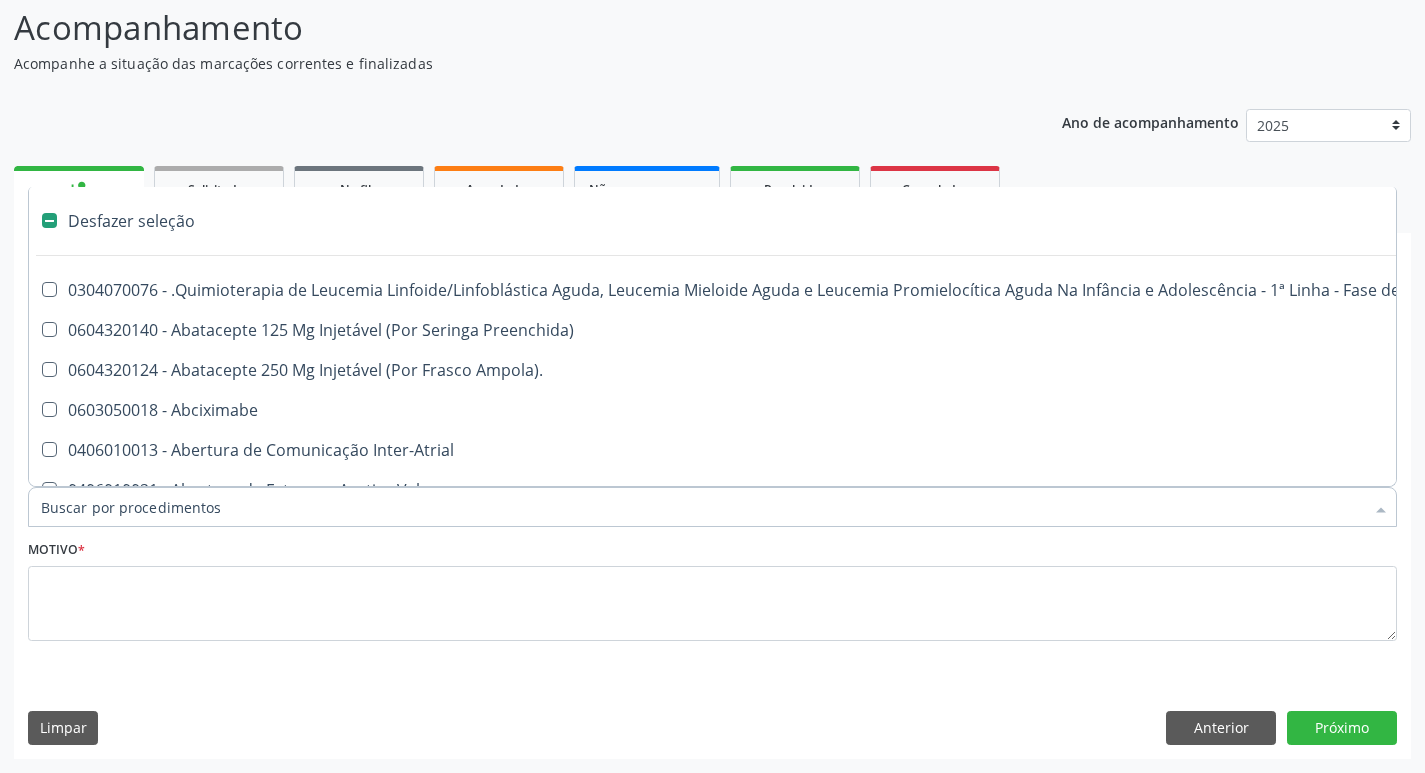 click on "Motivo
*" at bounding box center (712, 588) 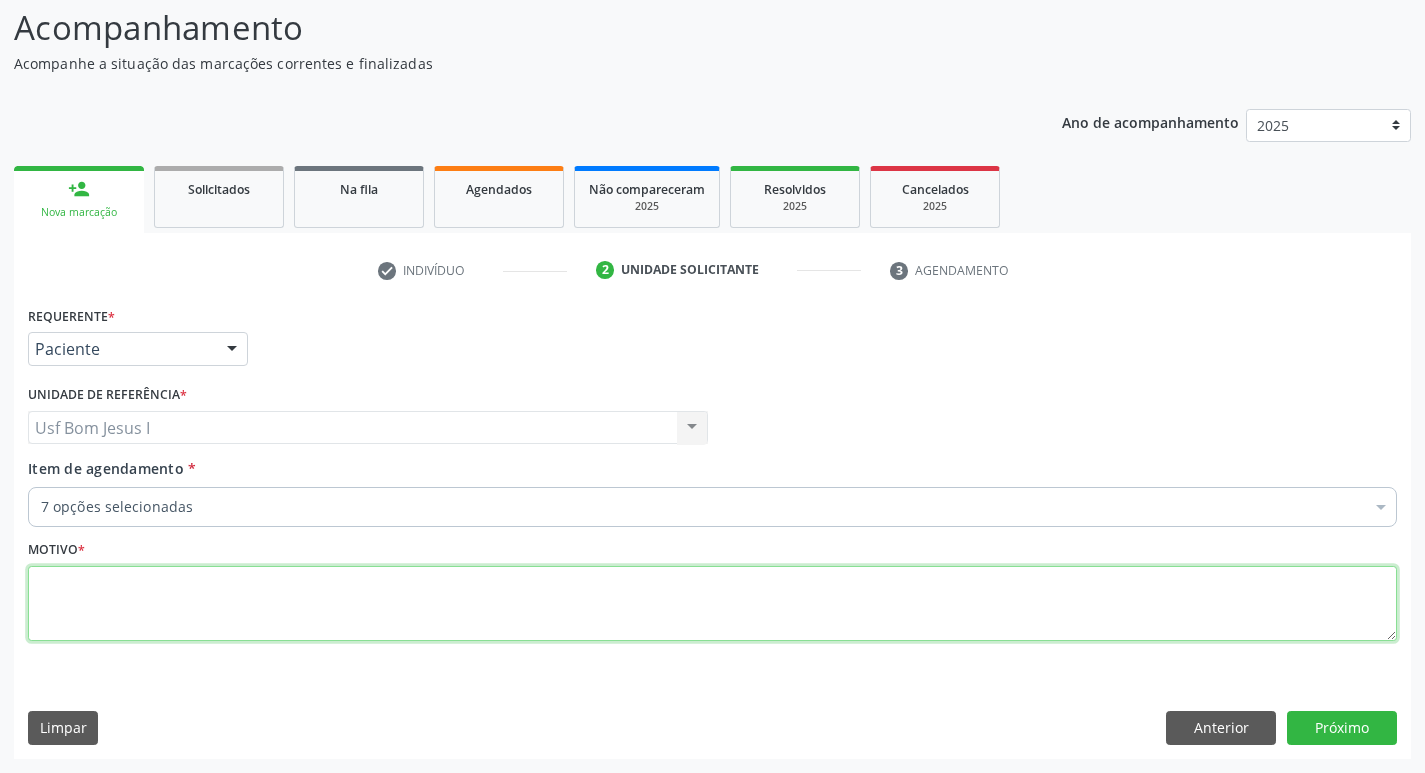 click at bounding box center (712, 604) 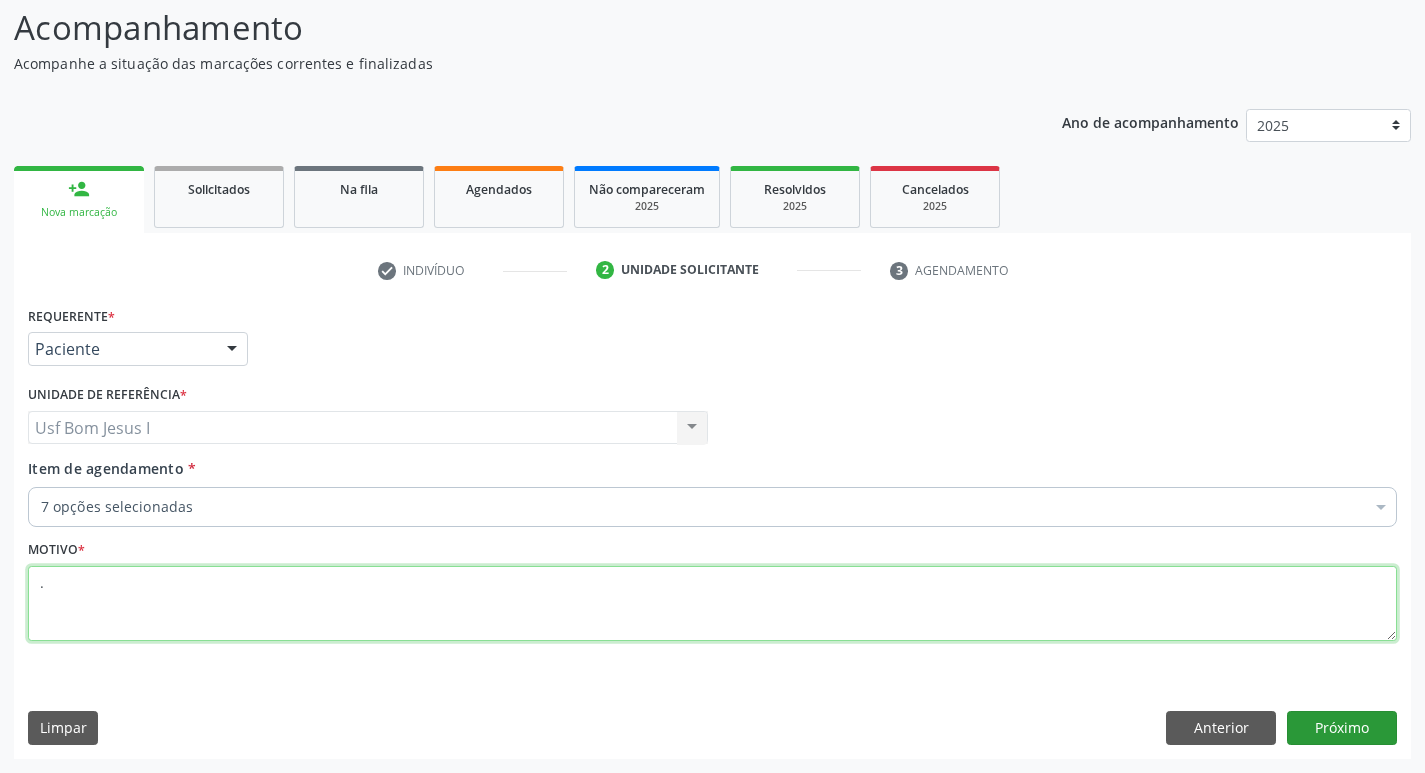 type on "." 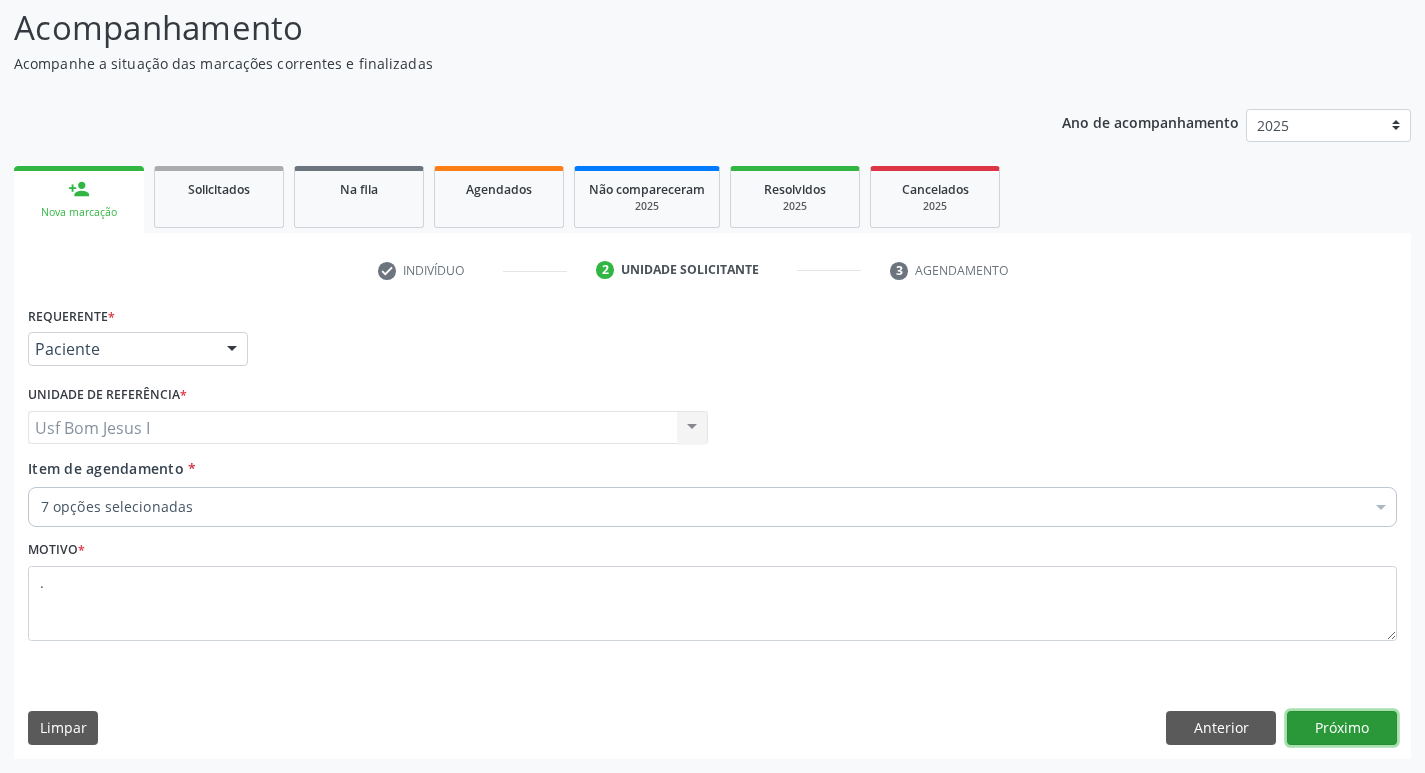 click on "Próximo" at bounding box center [1342, 728] 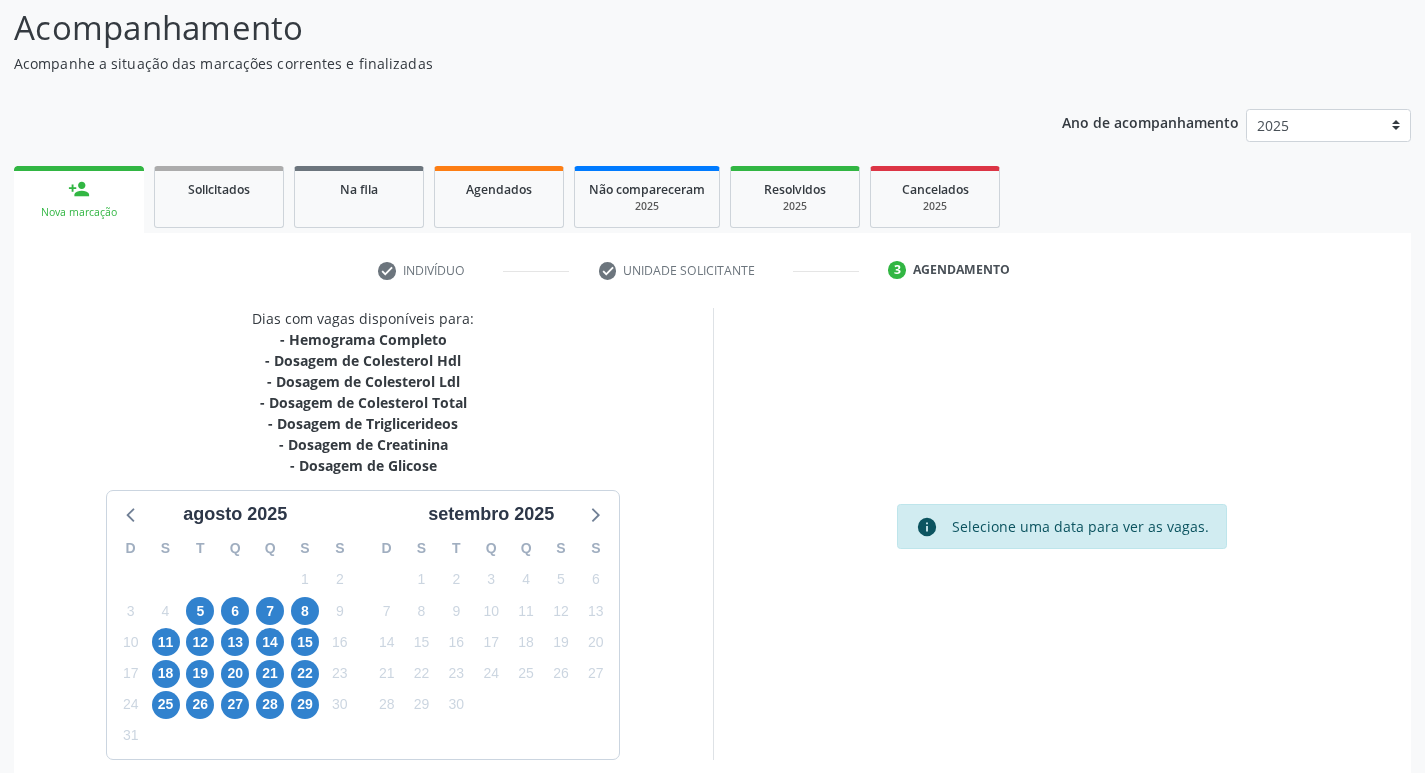 scroll, scrollTop: 223, scrollLeft: 0, axis: vertical 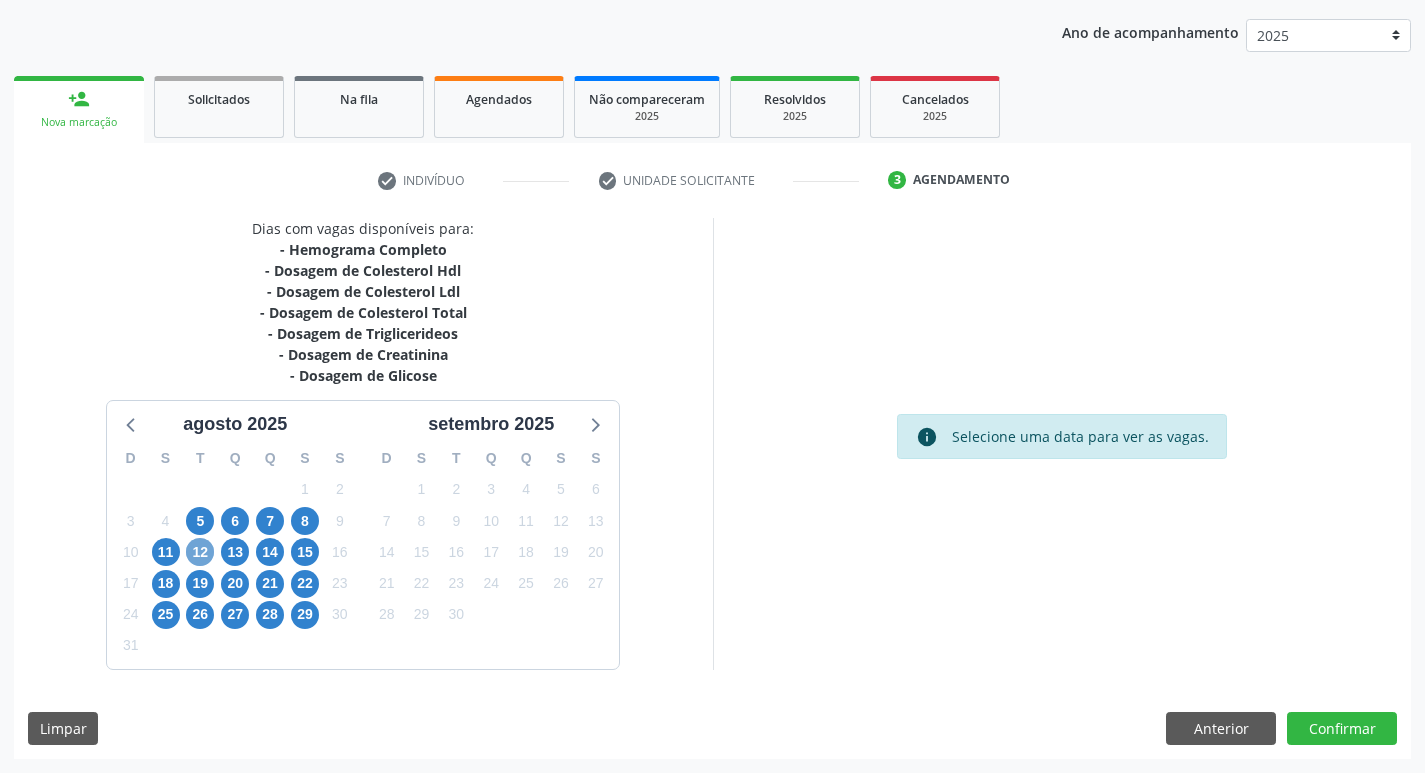 click on "12" at bounding box center (200, 552) 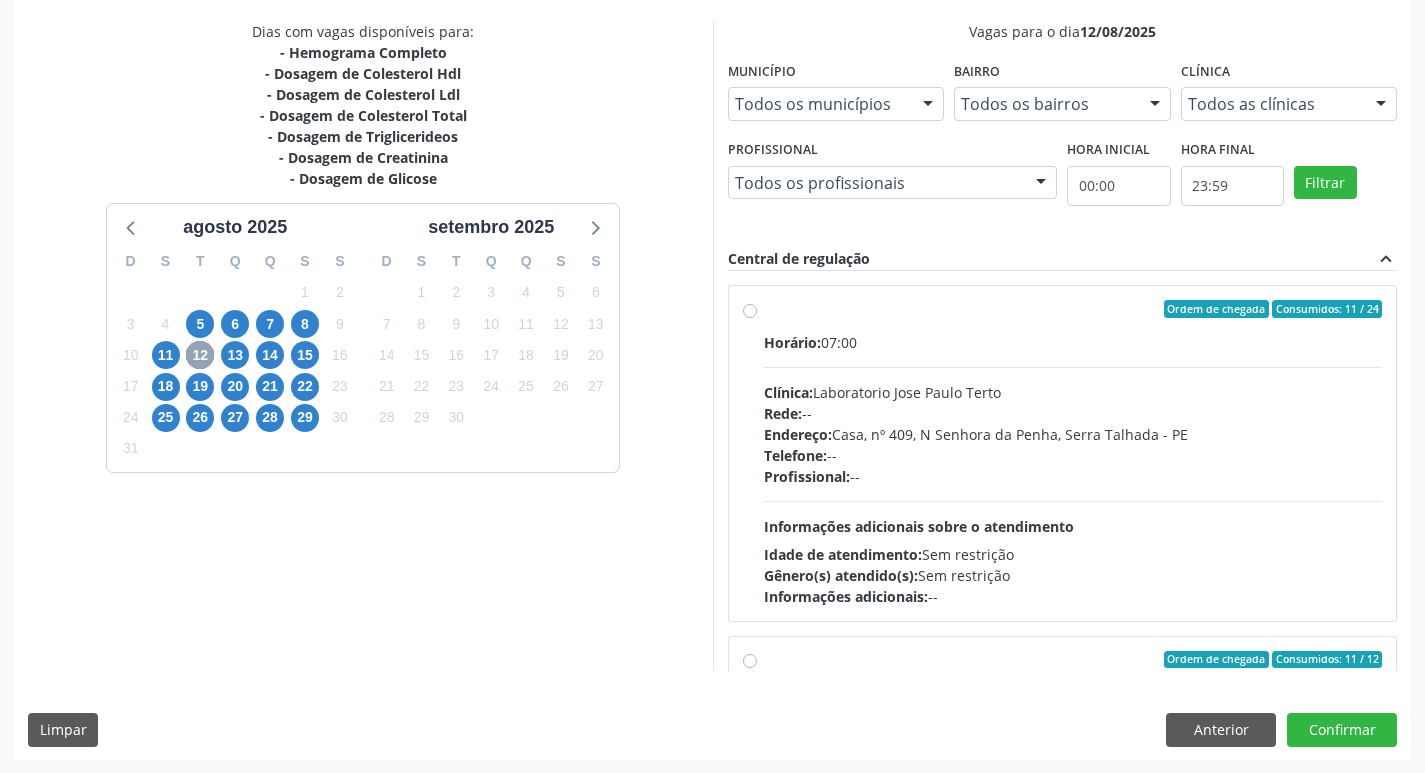 scroll, scrollTop: 422, scrollLeft: 0, axis: vertical 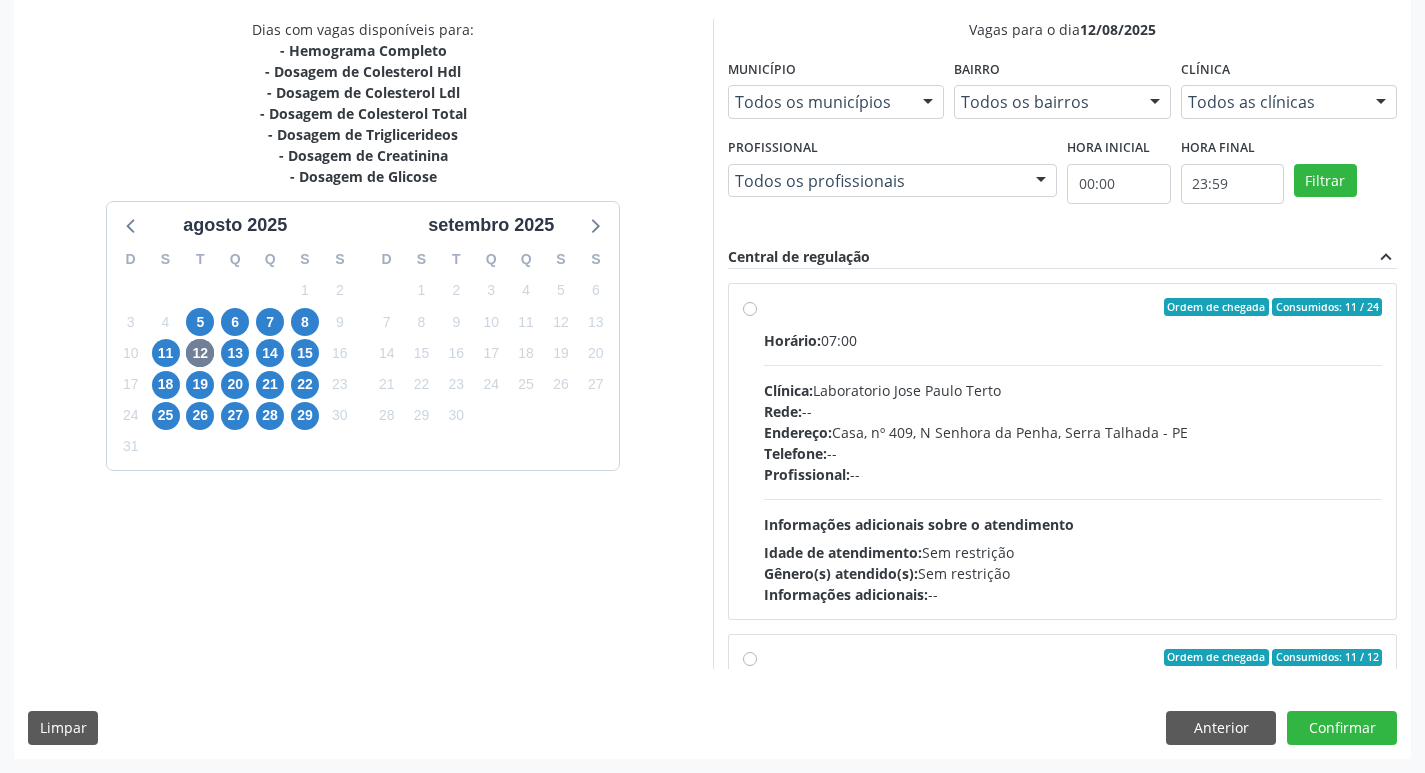 click on "Rede:
--" at bounding box center [1073, 411] 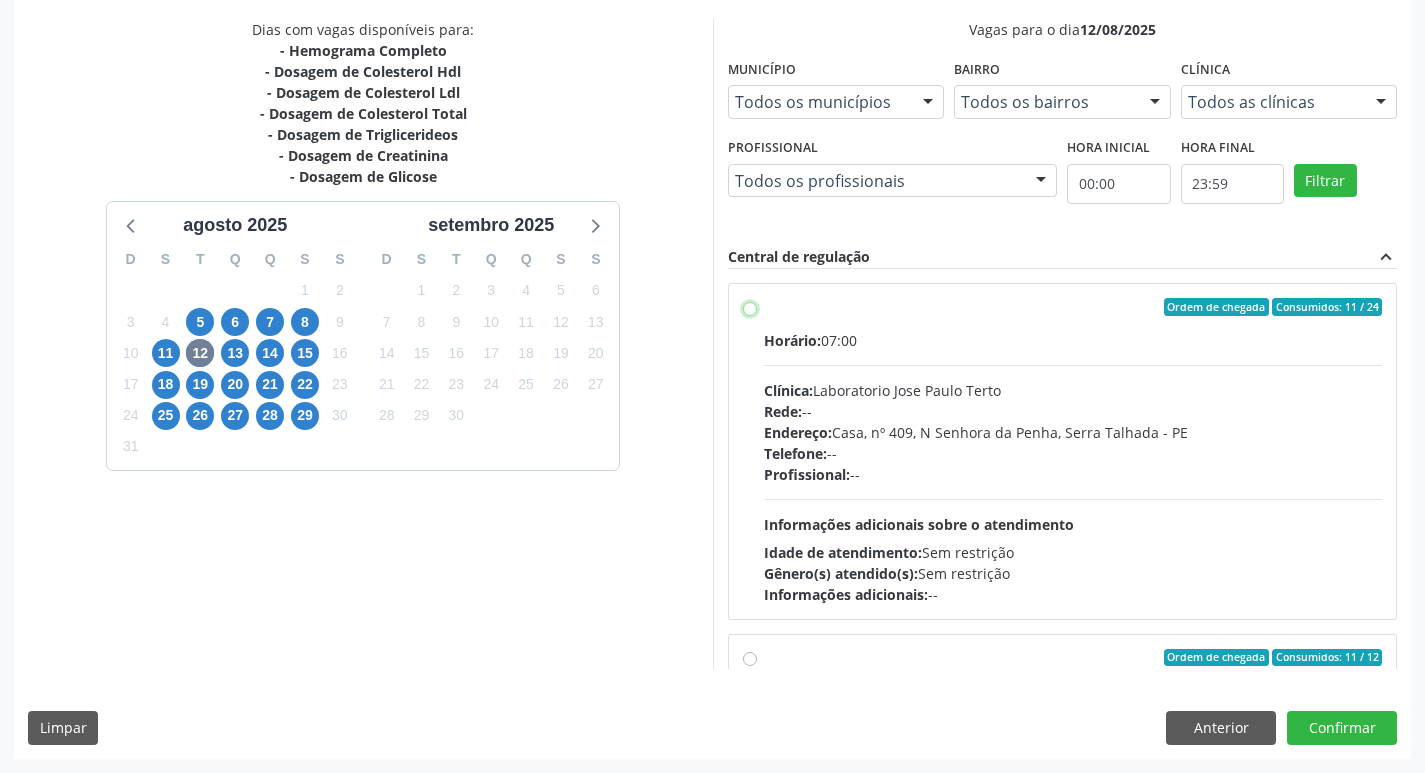 click on "Ordem de chegada
Consumidos: 11 / 24
Horário:   07:00
Clínica:  Laboratorio Jose Paulo Terto
Rede:
--
Endereço:   Casa, nº 409, N Senhora da Penha, Serra Talhada - PE
Telefone:   --
Profissional:
--
Informações adicionais sobre o atendimento
Idade de atendimento:
Sem restrição
Gênero(s) atendido(s):
Sem restrição
Informações adicionais:
--" at bounding box center (750, 307) 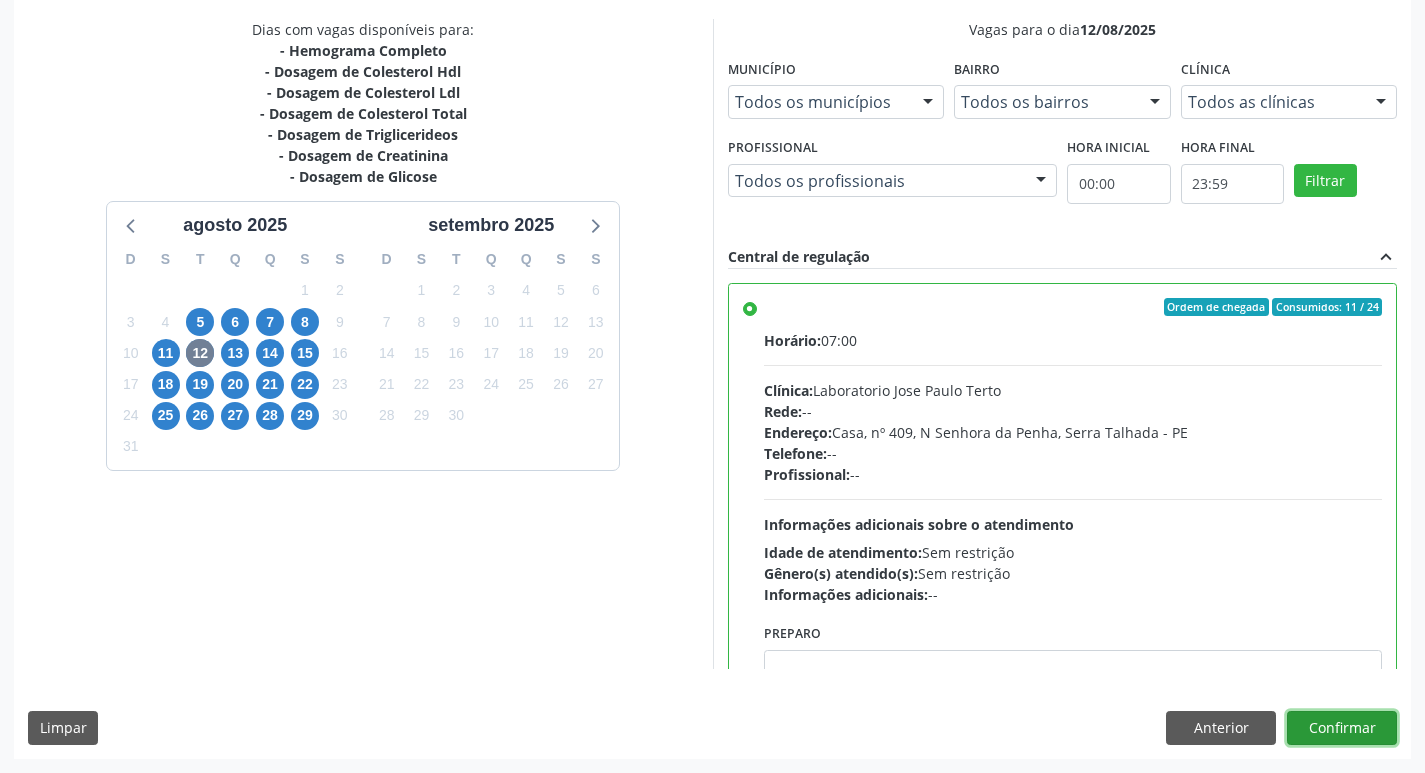 click on "Confirmar" at bounding box center (1342, 728) 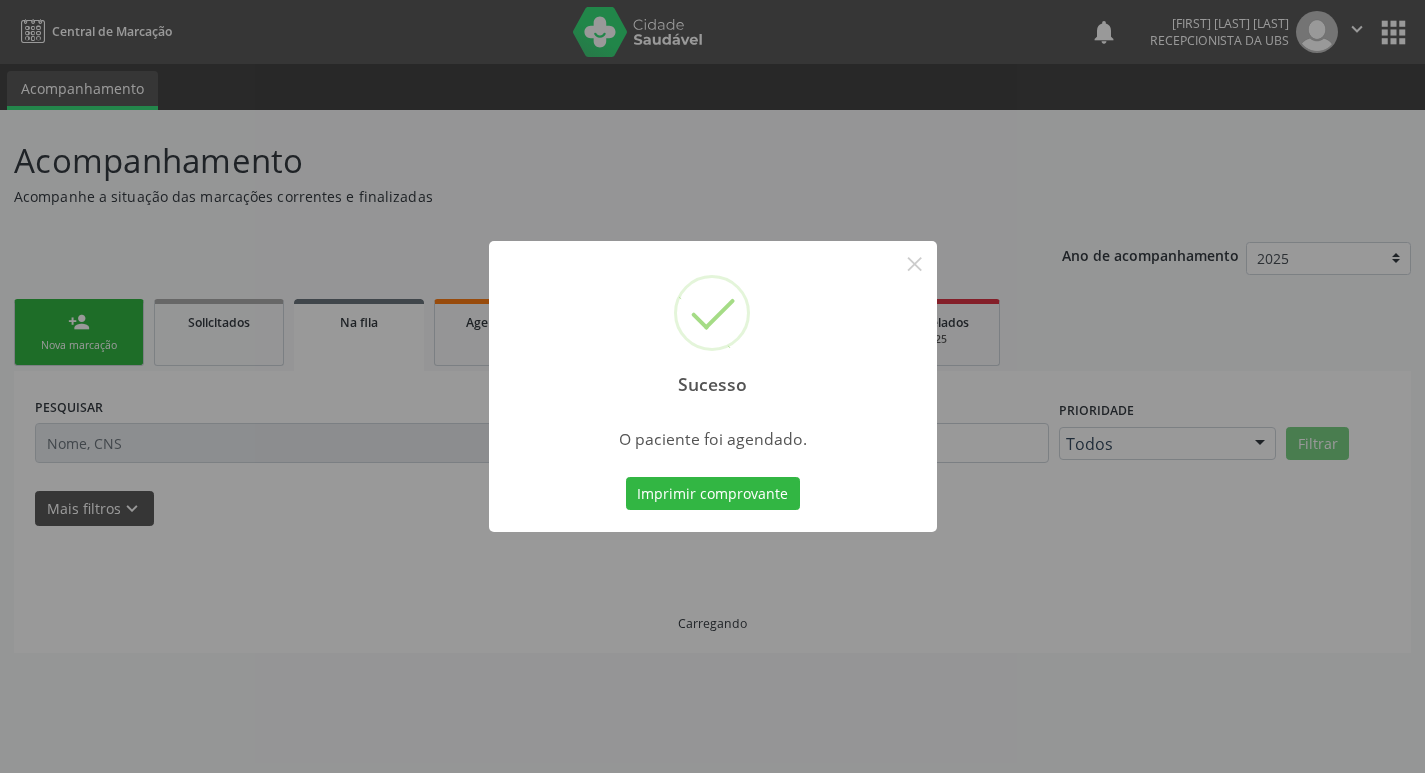 scroll, scrollTop: 0, scrollLeft: 0, axis: both 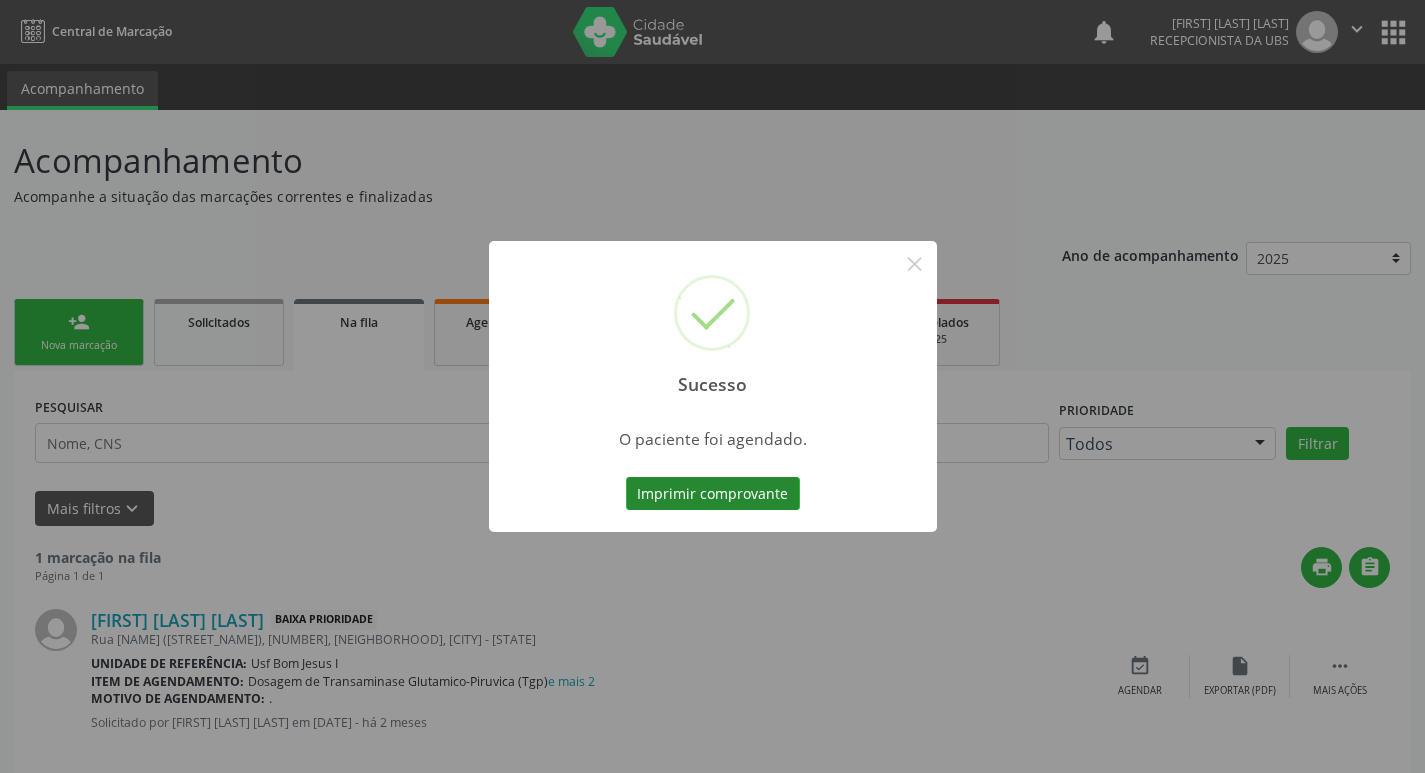 click on "Imprimir comprovante" at bounding box center [713, 494] 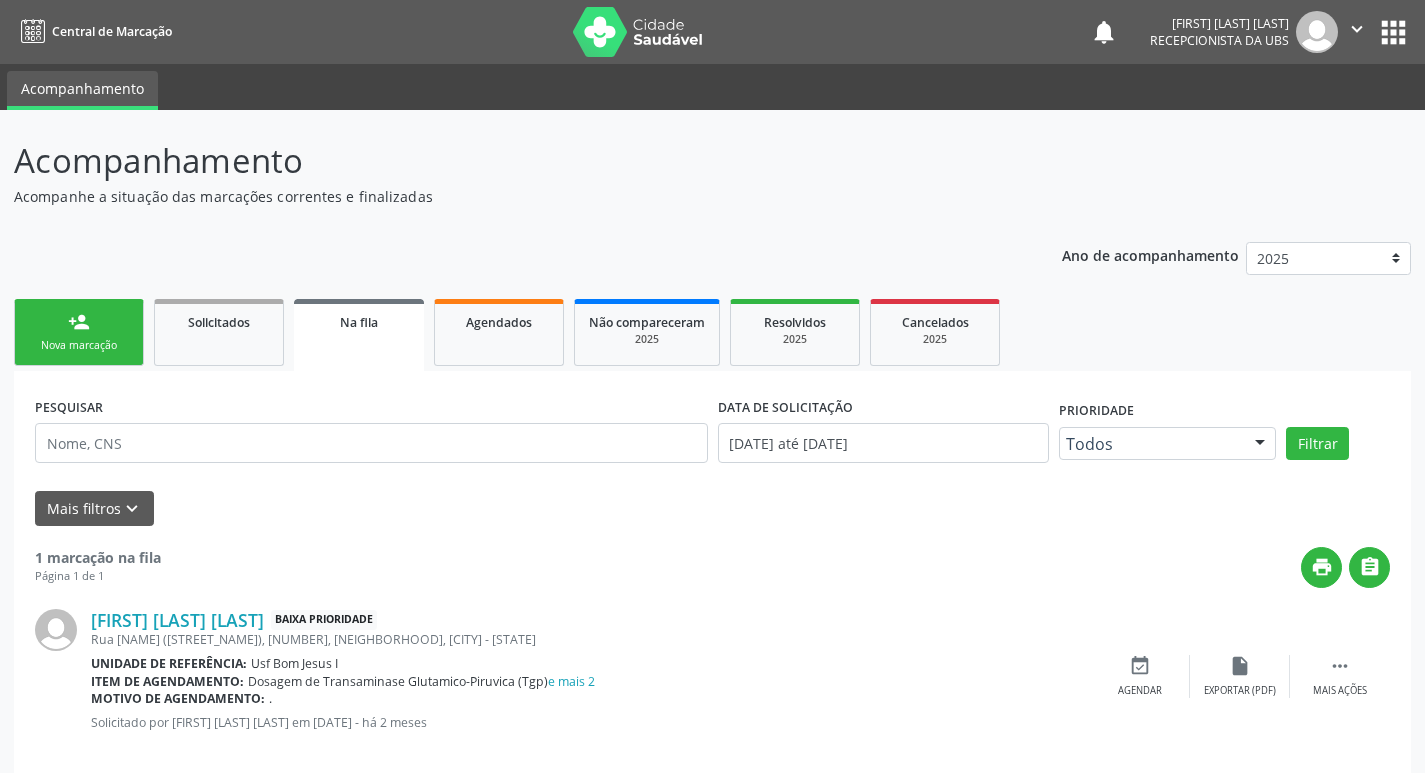 click on "person_add
Nova marcação" at bounding box center (79, 332) 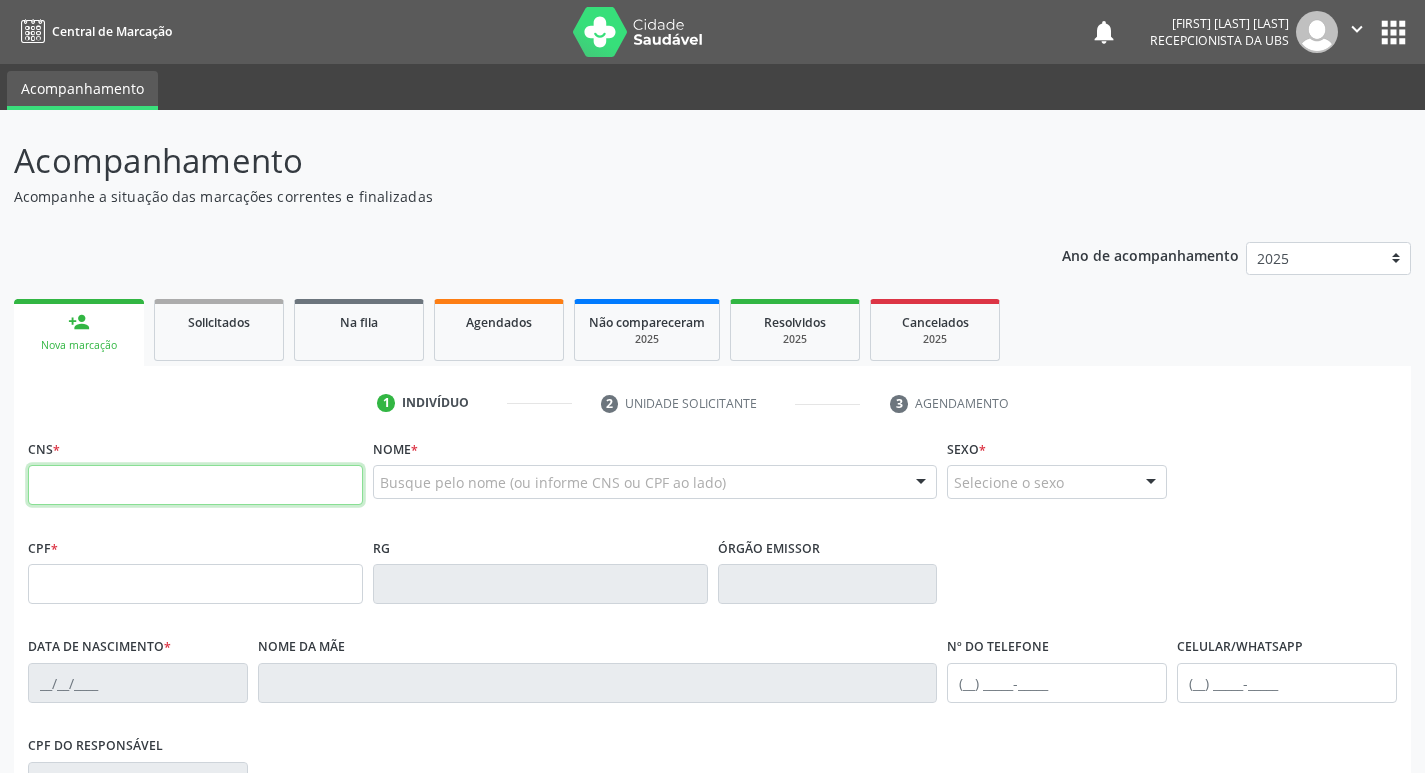 click at bounding box center (195, 485) 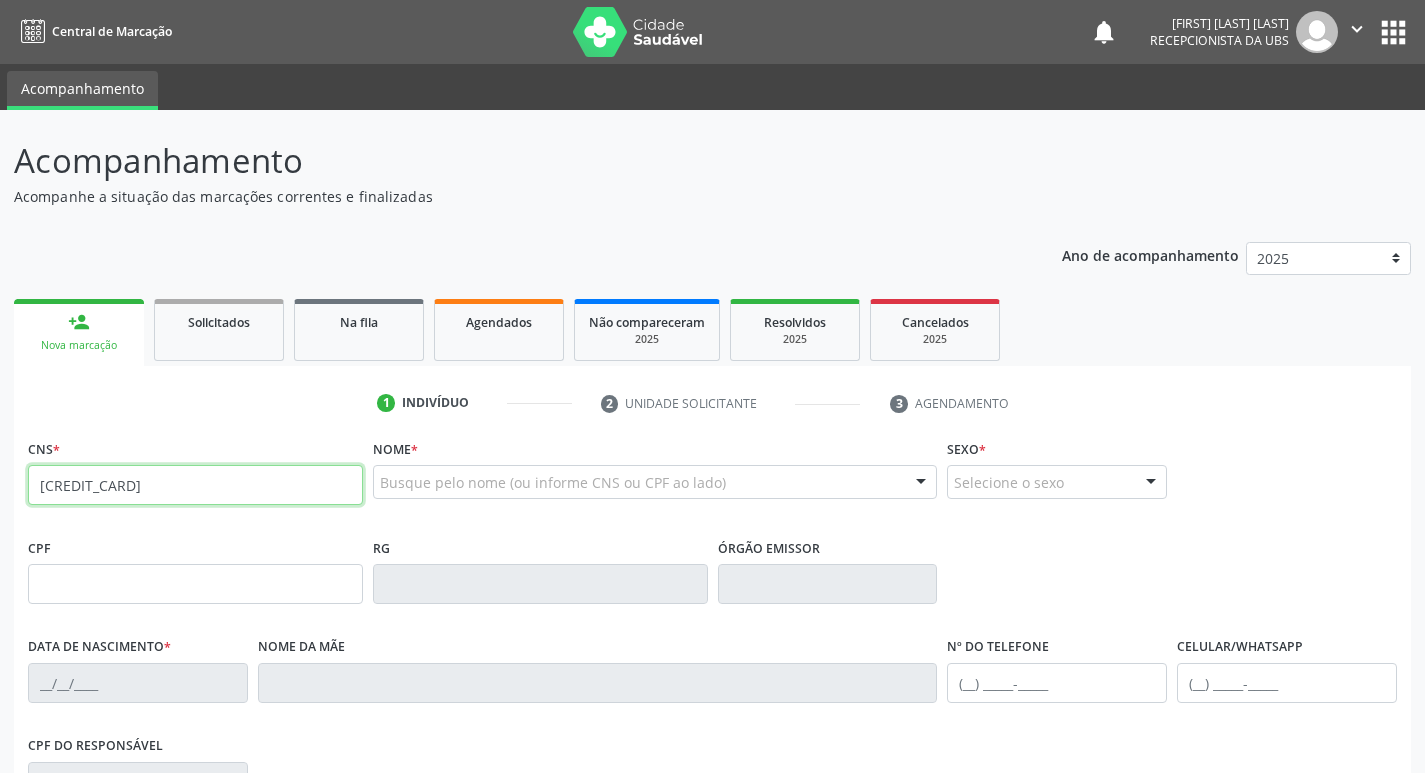 type on "706 0033 6979 7147" 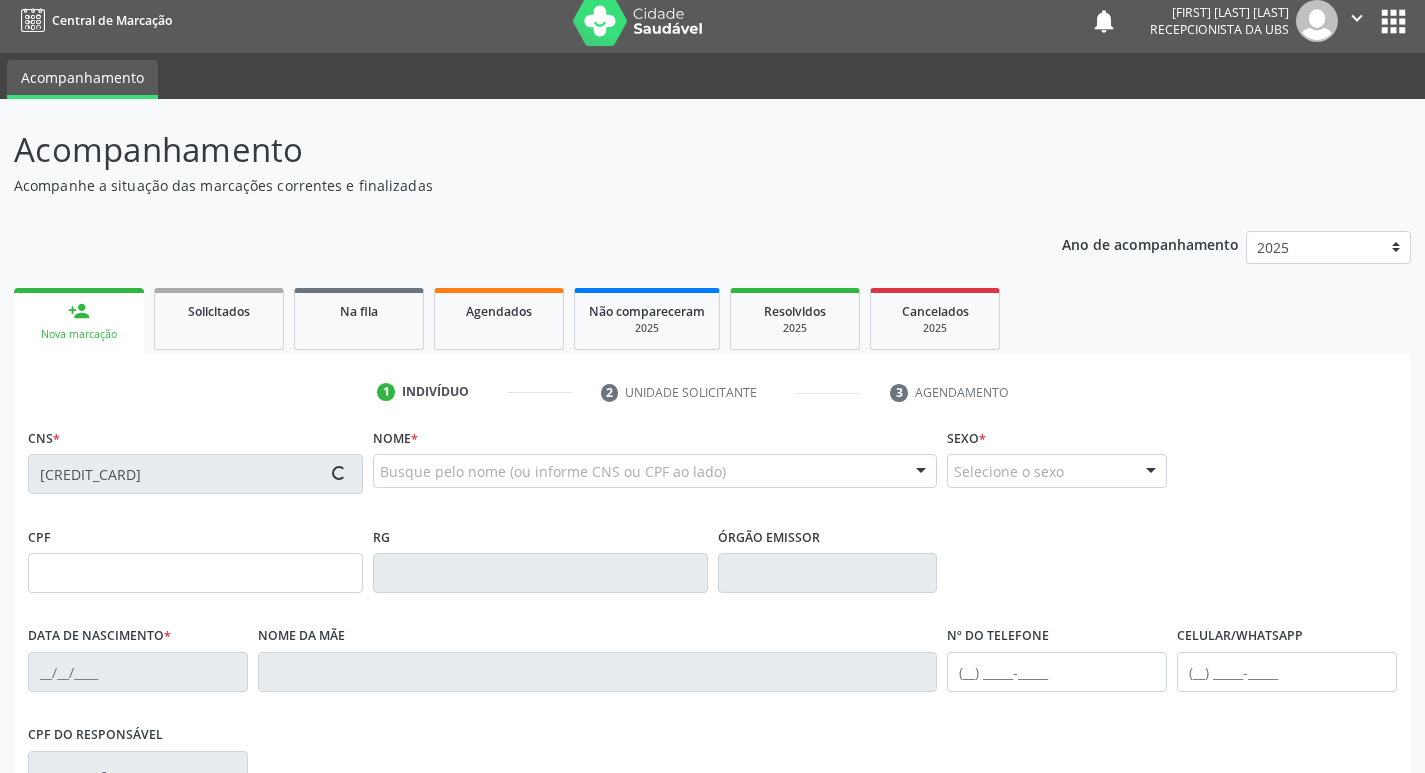 scroll, scrollTop: 311, scrollLeft: 0, axis: vertical 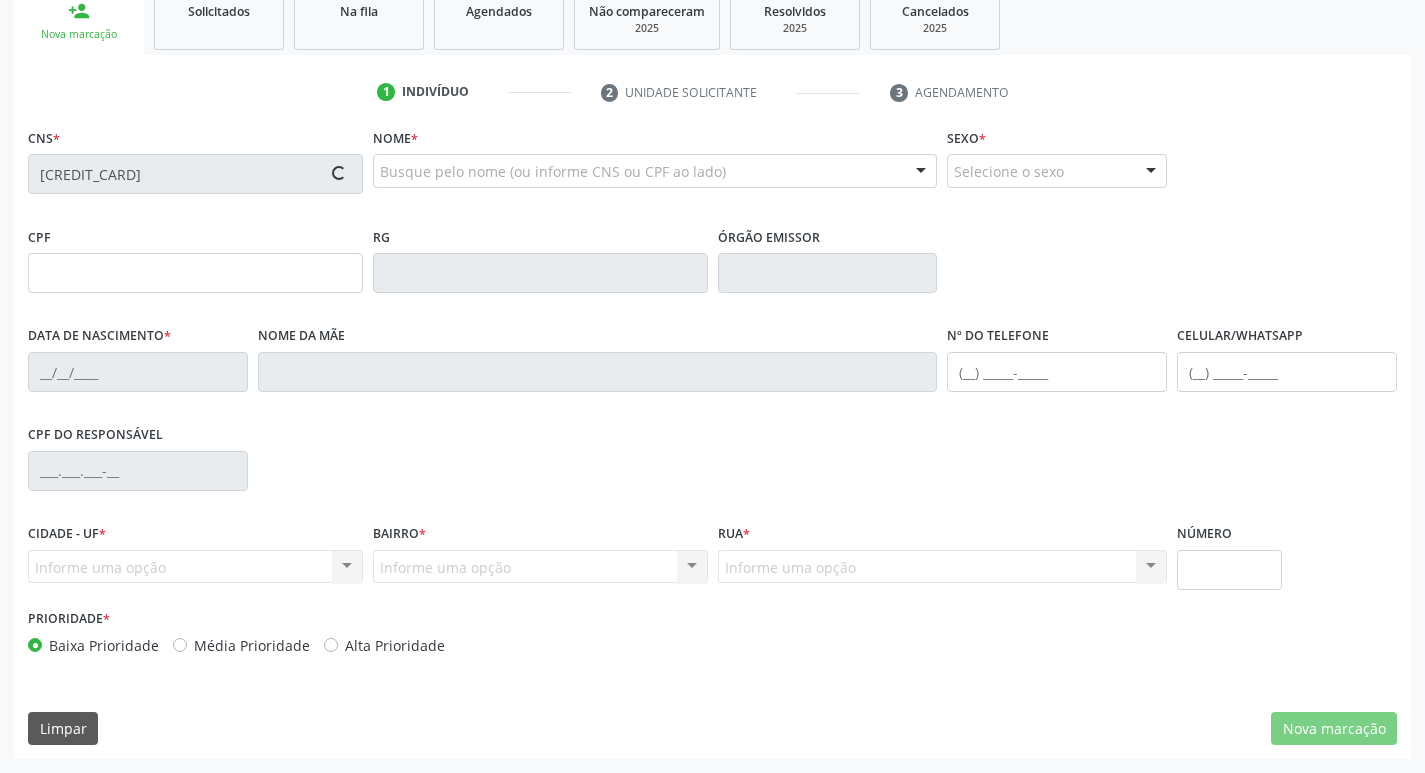 type on "008.484.524-45" 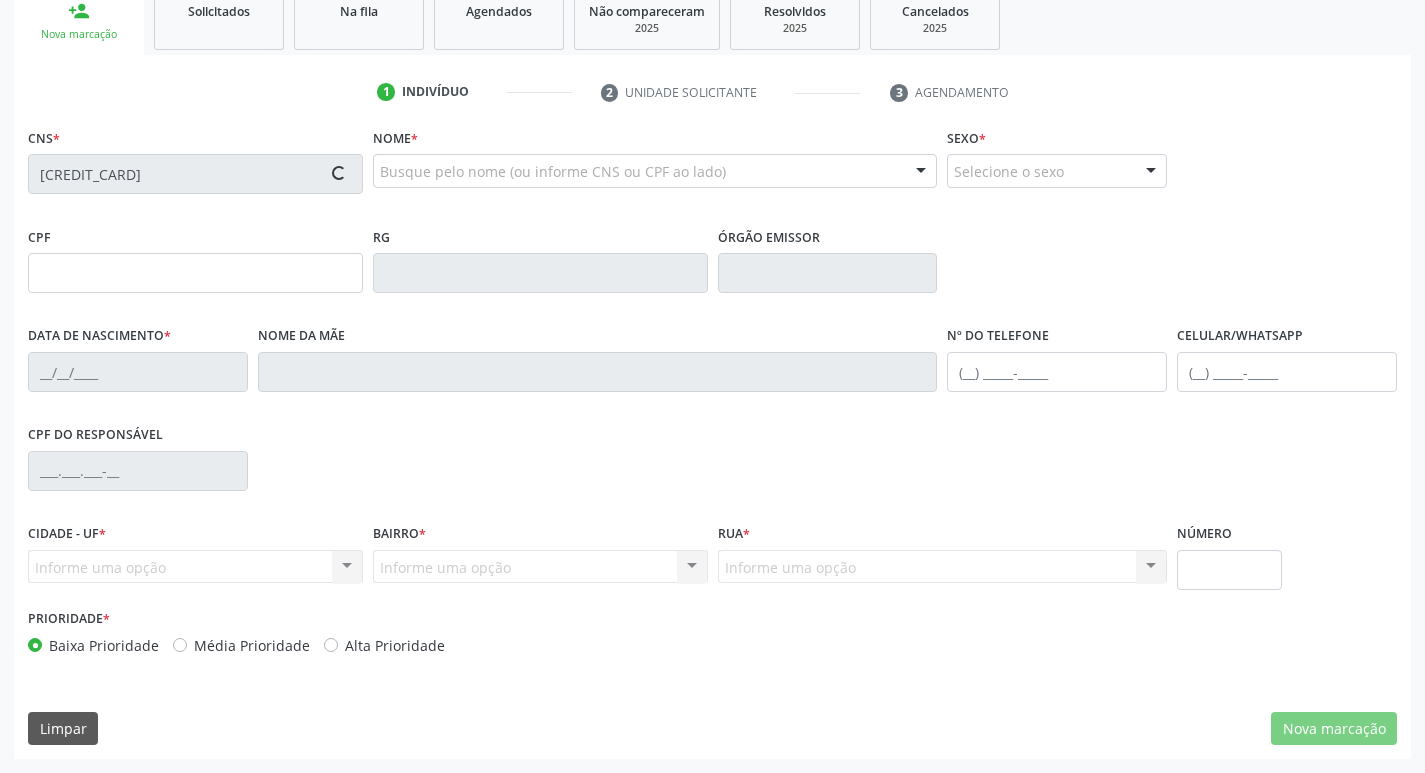 type on "27/01/1965" 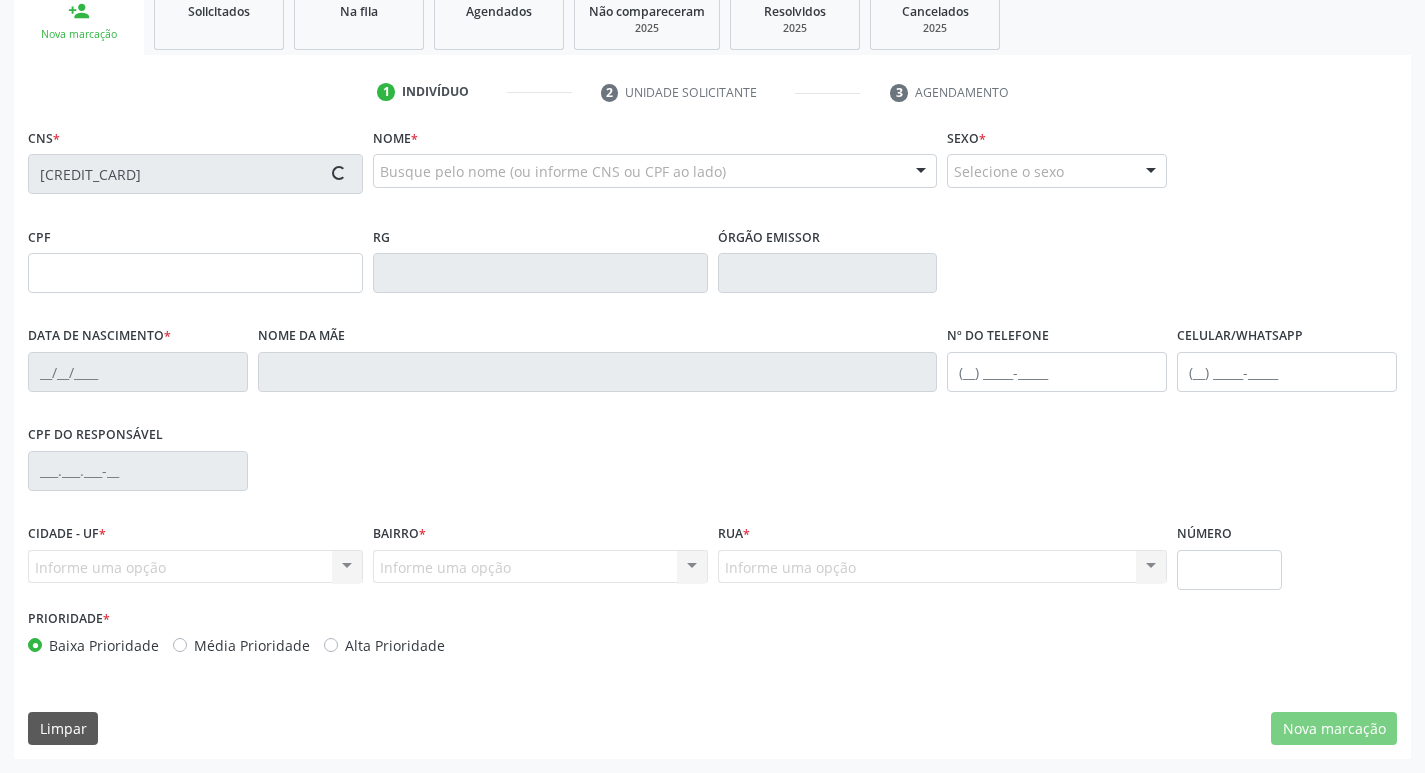 type on "(87) 99664-1395" 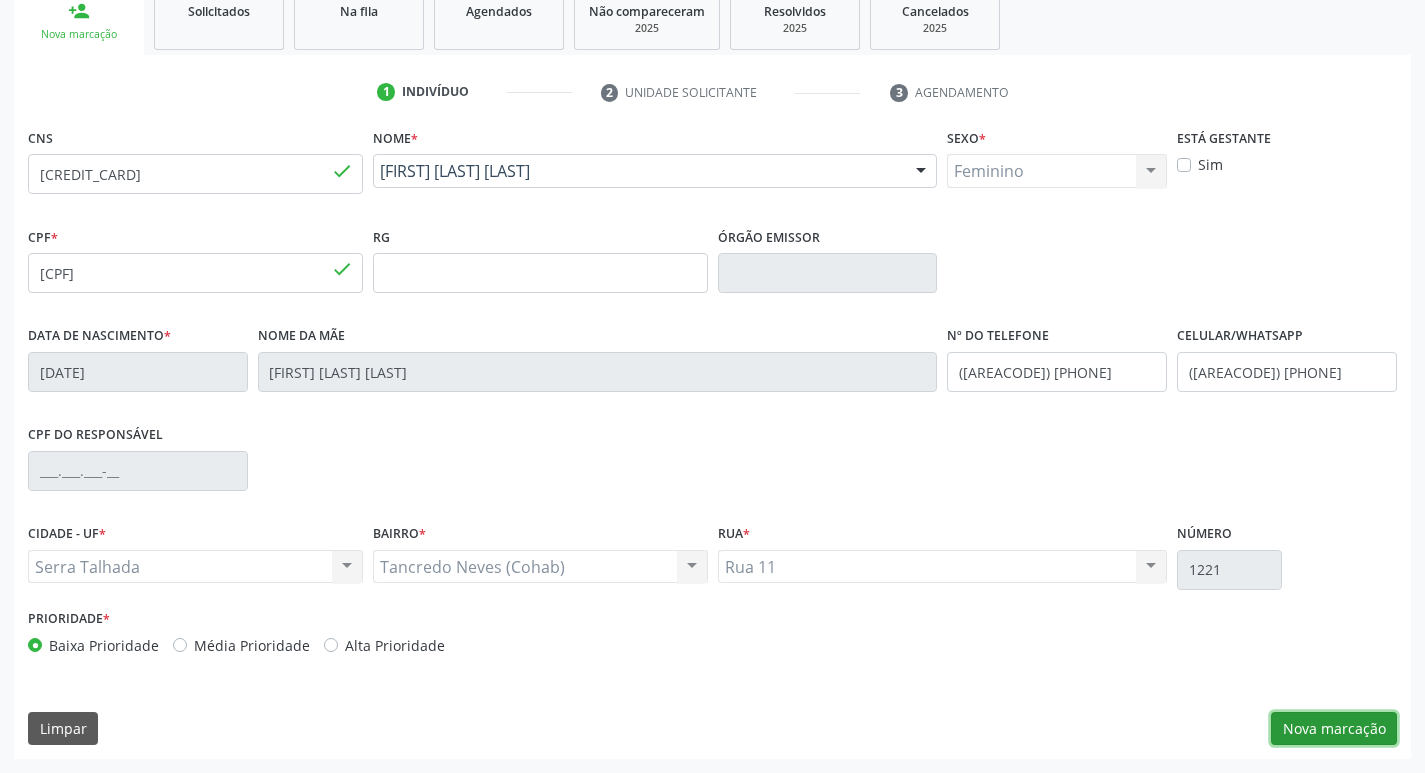 click on "Nova marcação" at bounding box center [1334, 729] 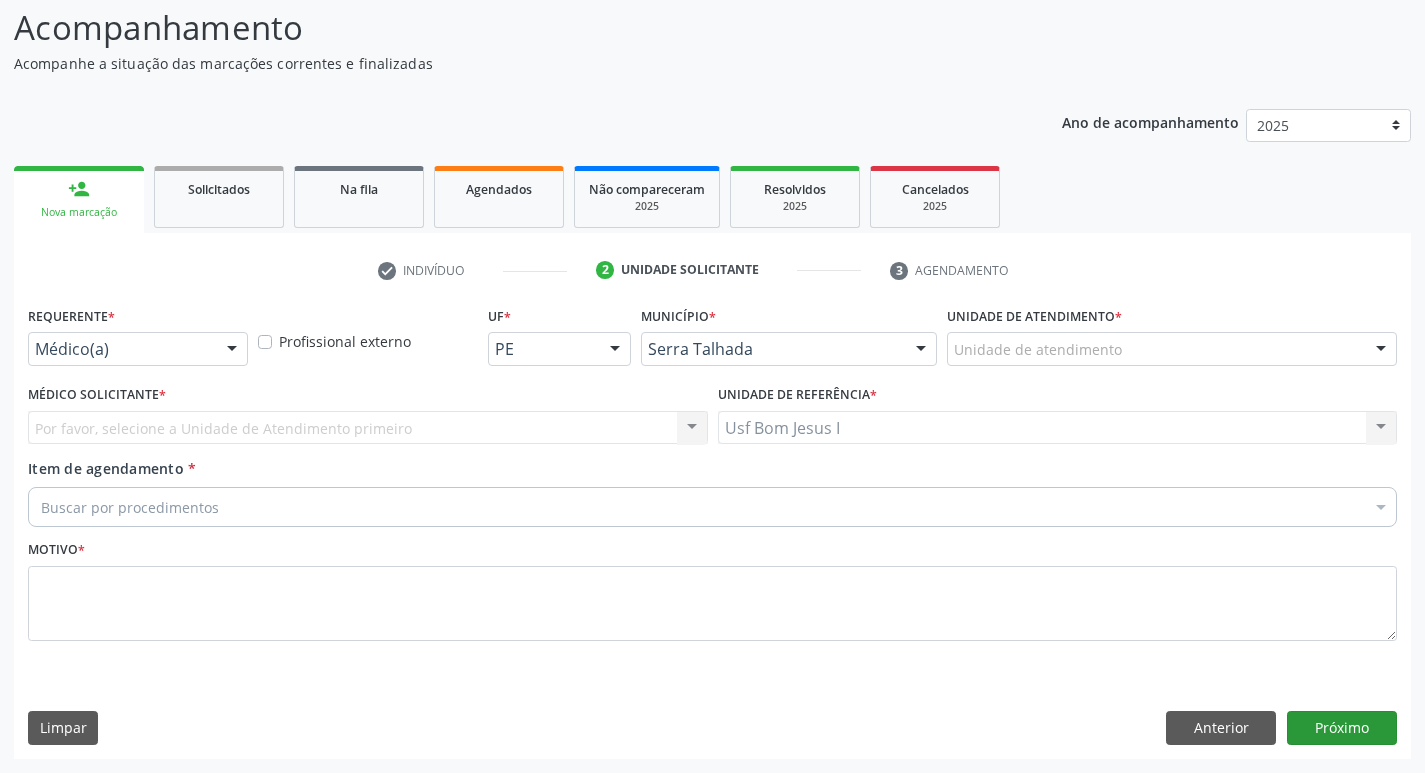 scroll, scrollTop: 133, scrollLeft: 0, axis: vertical 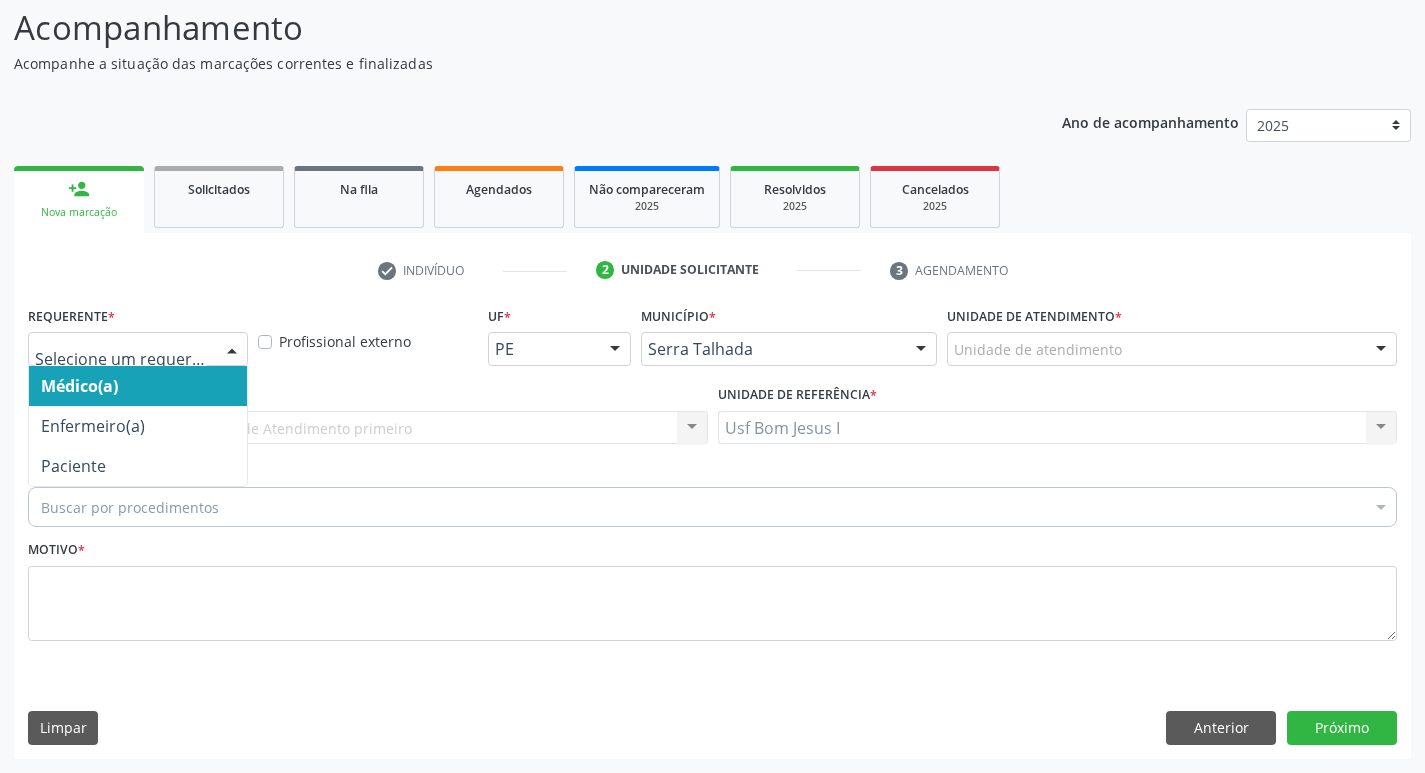 click at bounding box center (232, 350) 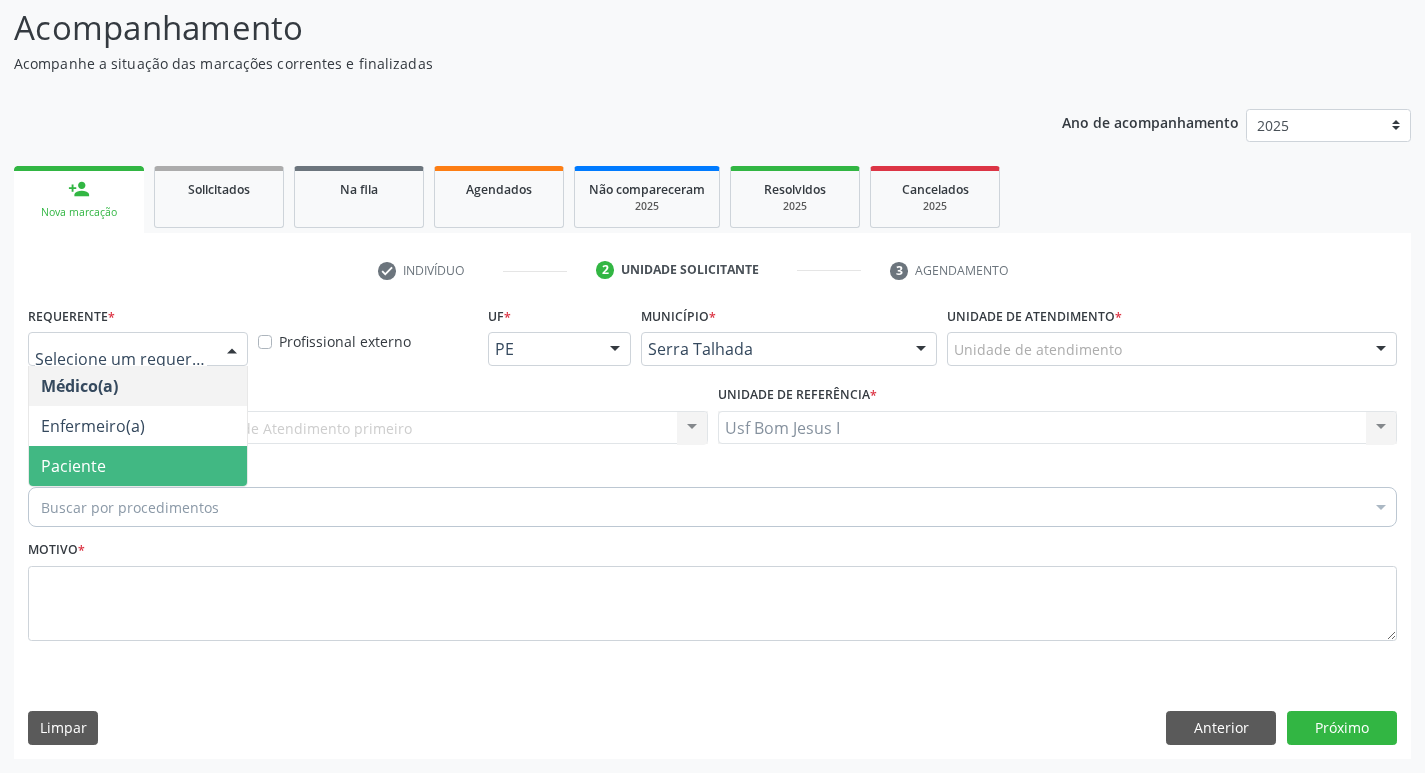 click on "Paciente" at bounding box center [138, 466] 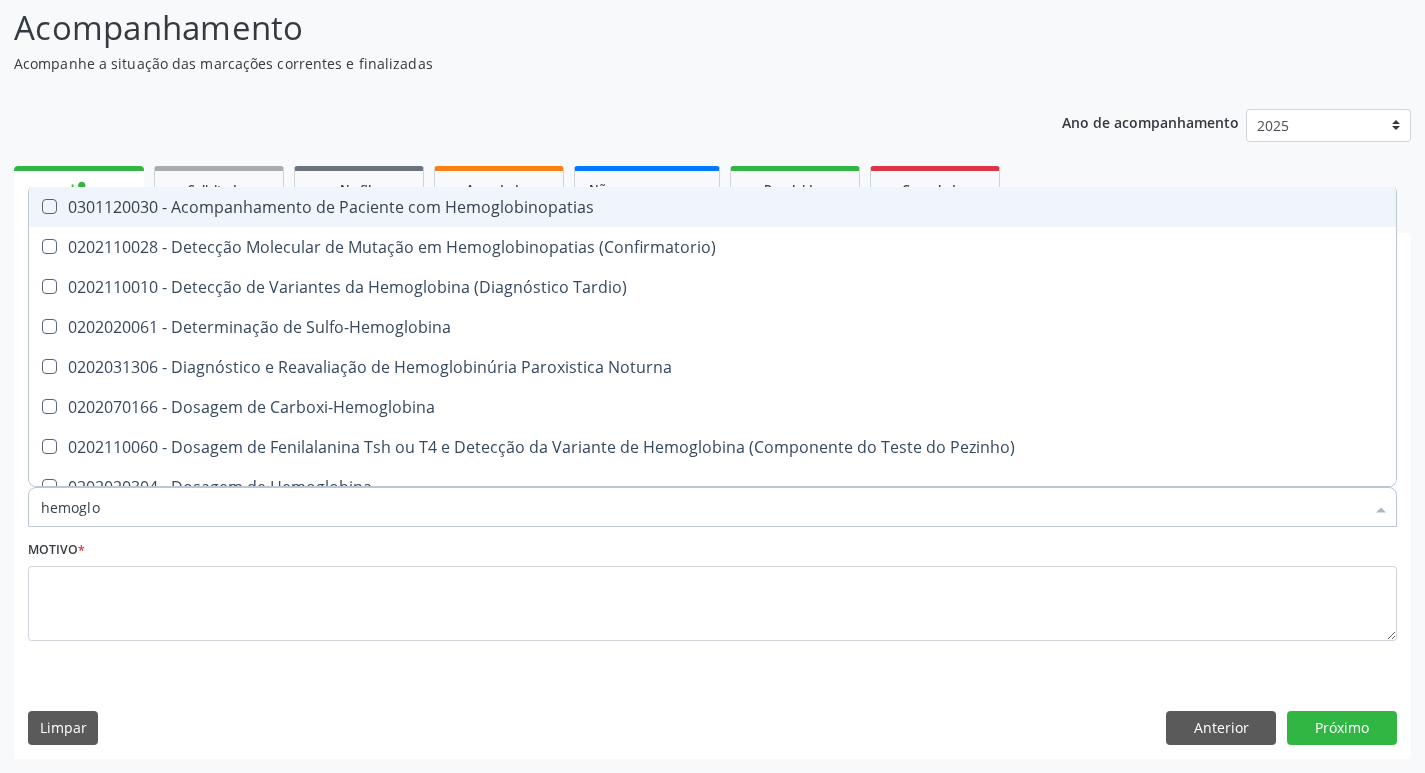type on "hemoglob" 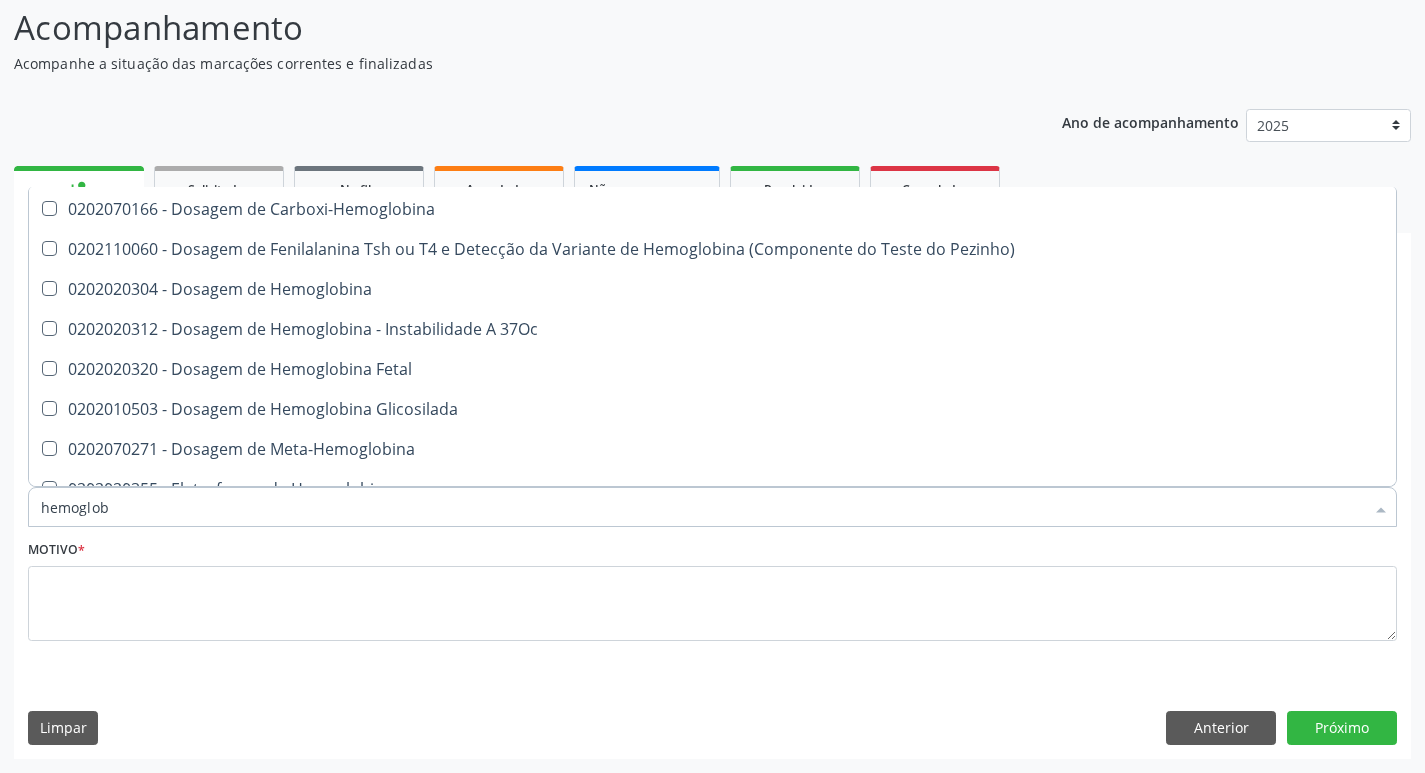 scroll, scrollTop: 200, scrollLeft: 0, axis: vertical 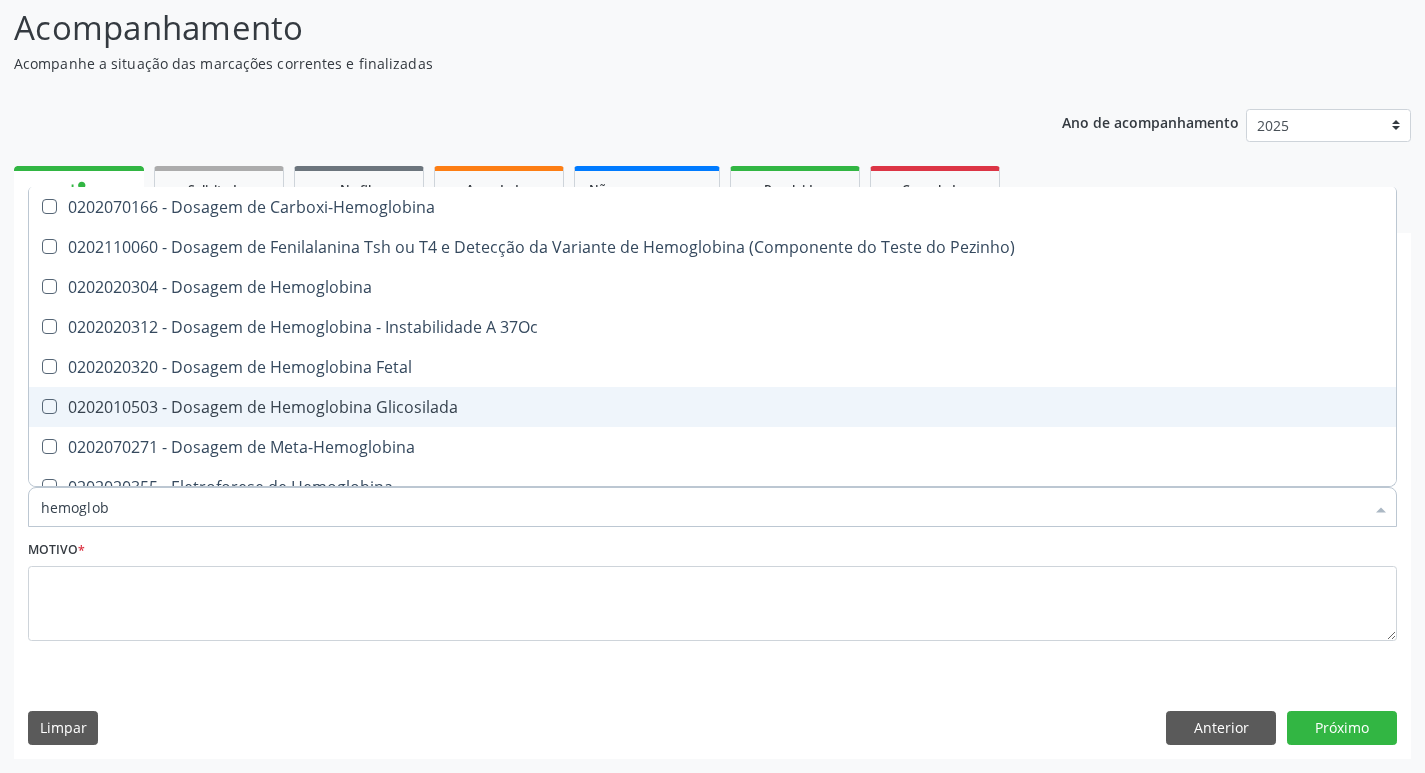 click on "0202010503 - Dosagem de Hemoglobina Glicosilada" at bounding box center [712, 407] 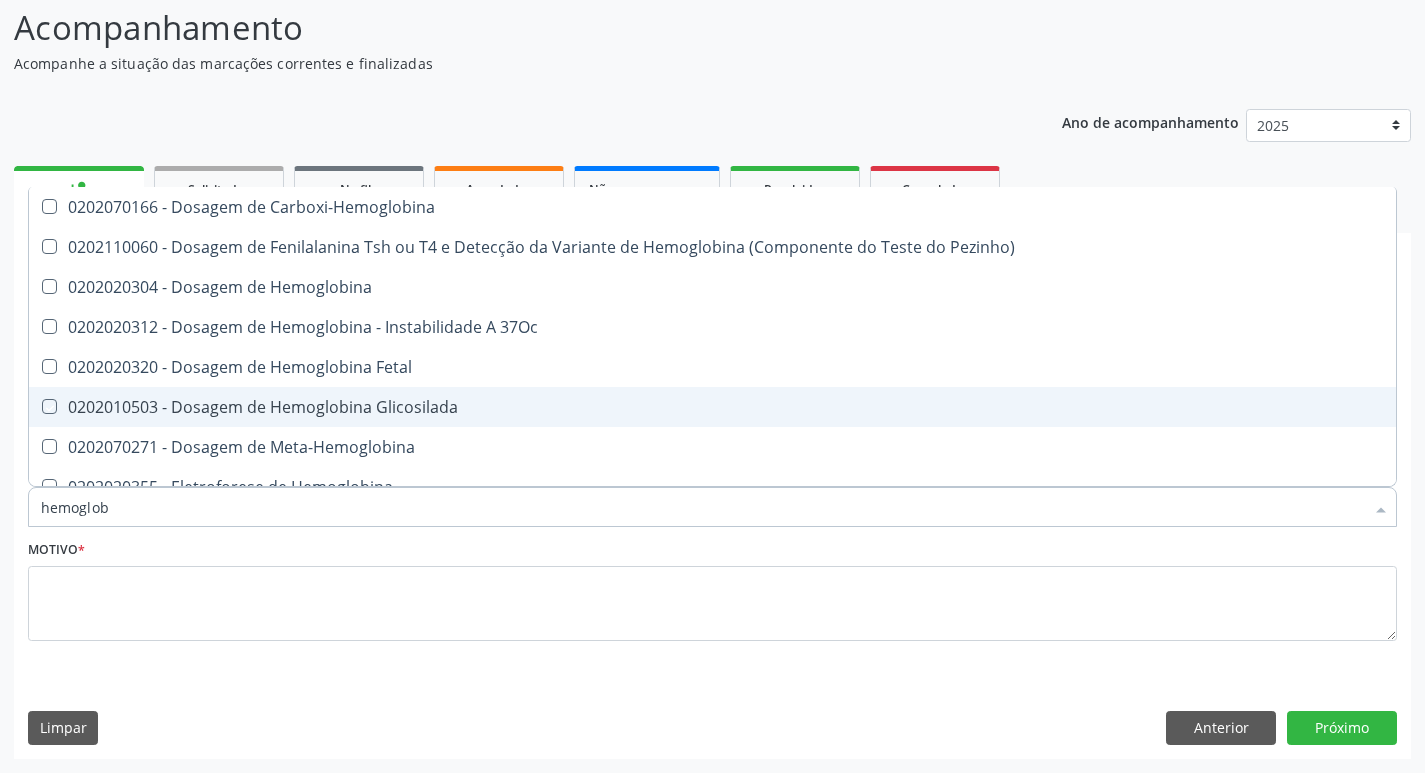 checkbox on "true" 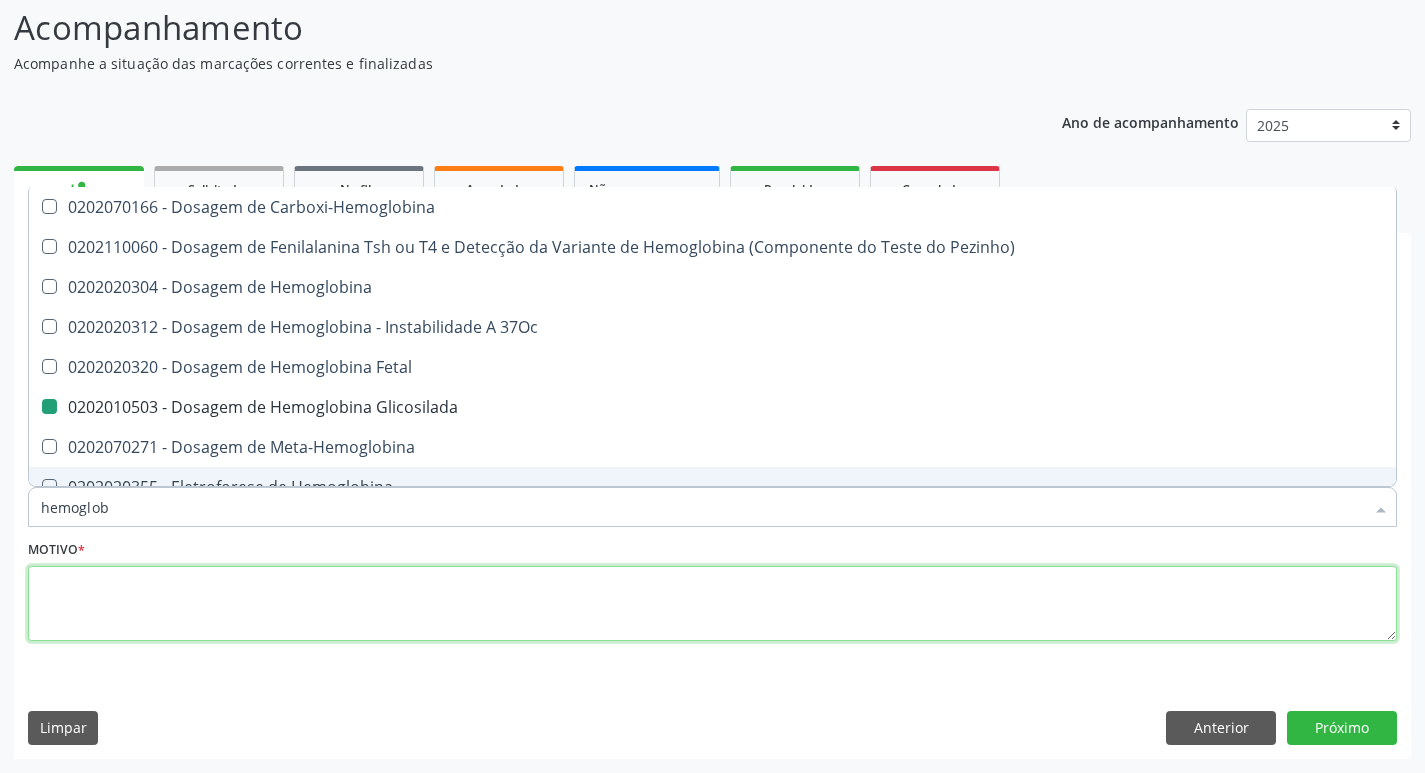 click at bounding box center [712, 604] 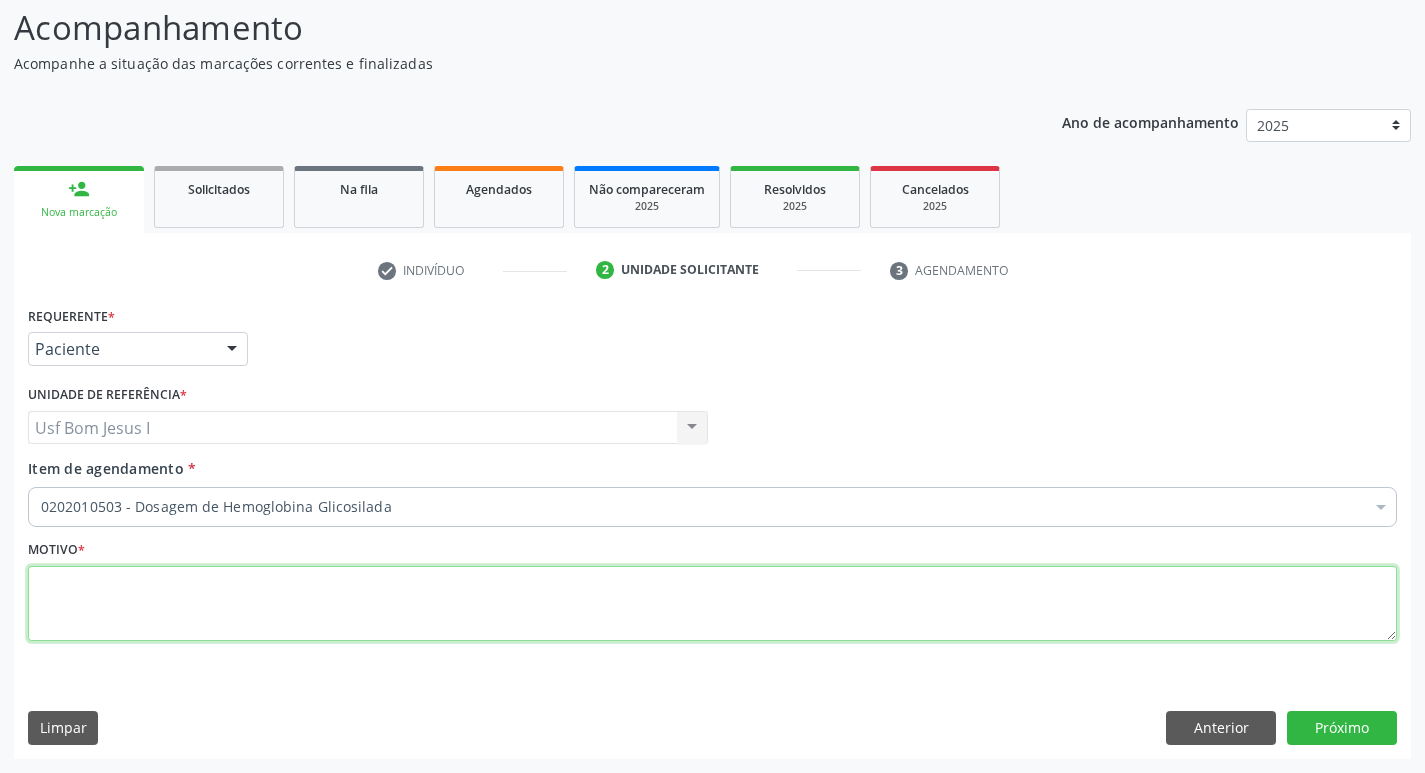 scroll, scrollTop: 0, scrollLeft: 0, axis: both 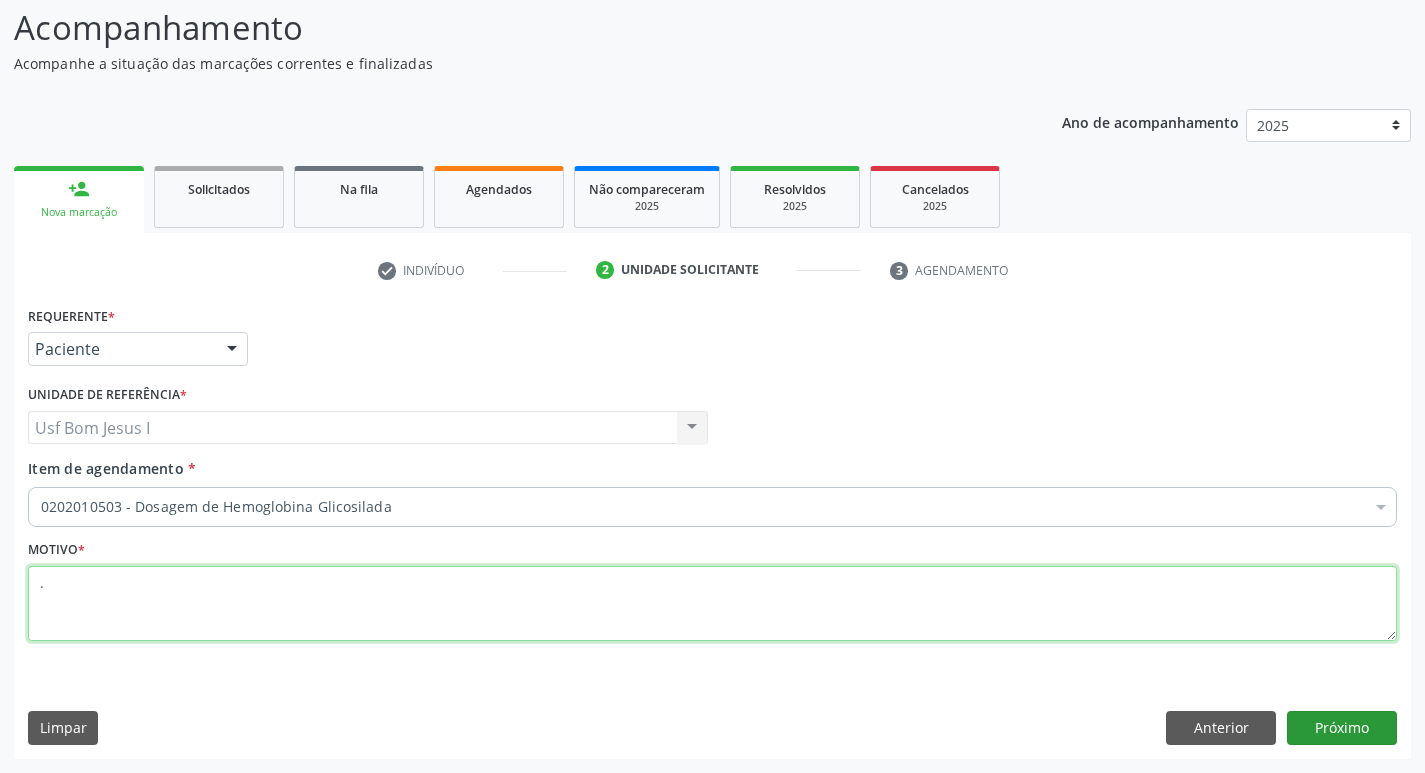 type on "." 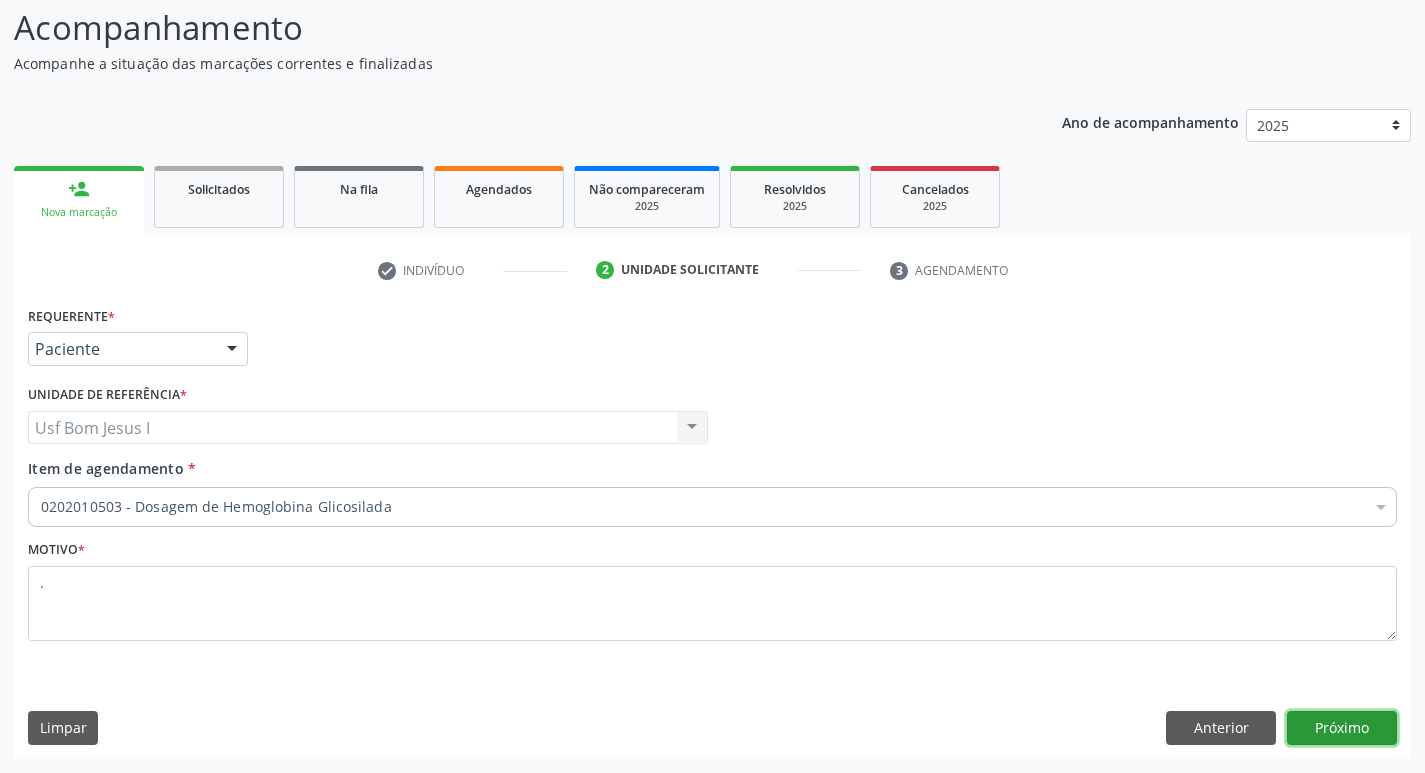 click on "Próximo" at bounding box center (1342, 728) 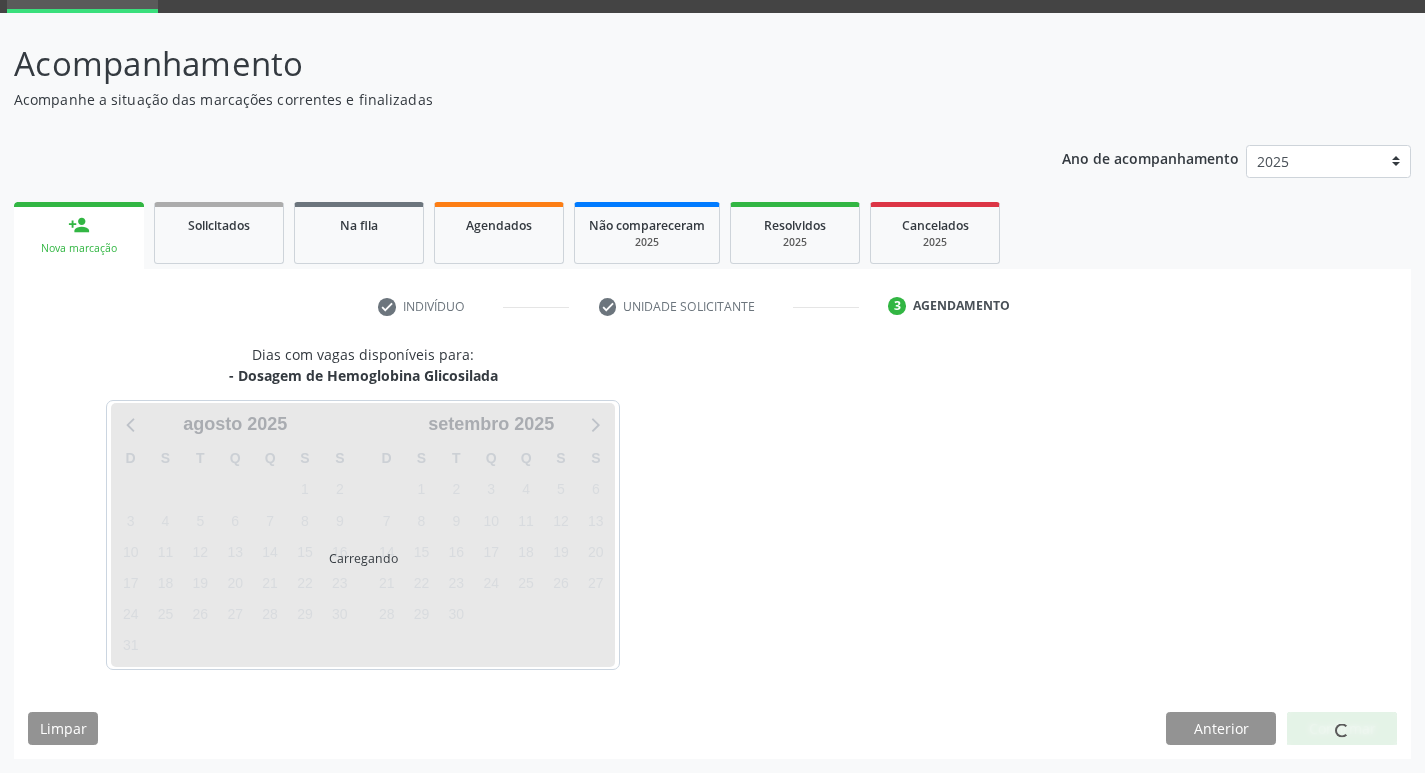 scroll, scrollTop: 97, scrollLeft: 0, axis: vertical 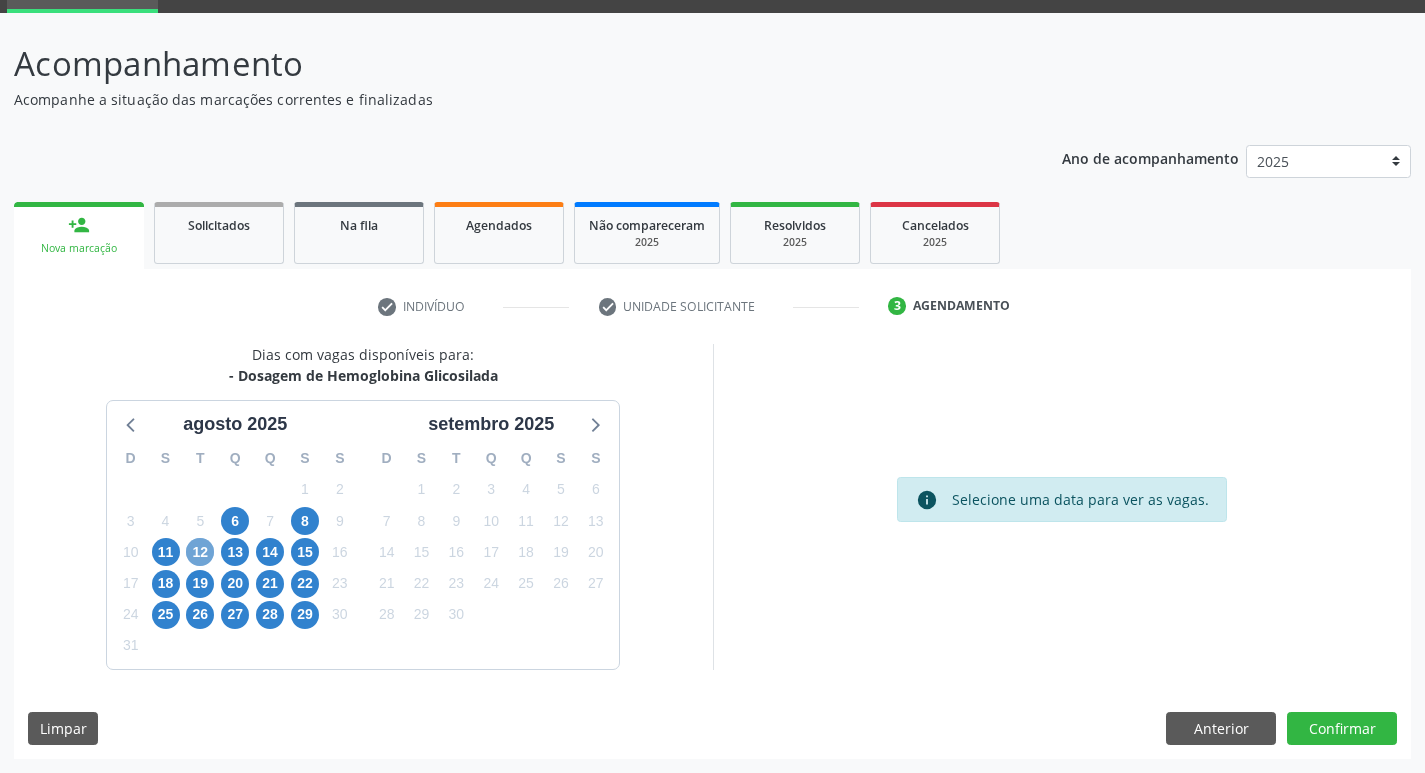 click on "12" at bounding box center [200, 552] 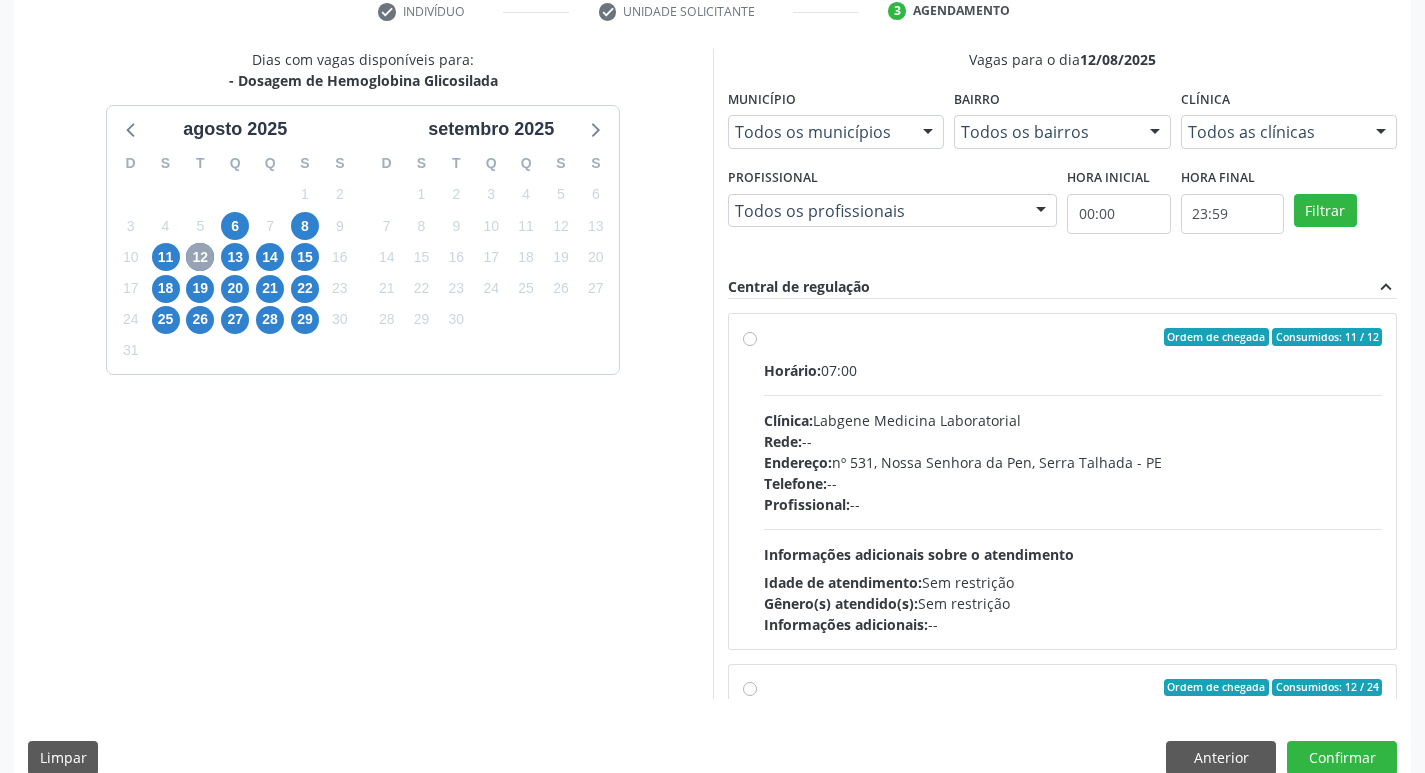scroll, scrollTop: 422, scrollLeft: 0, axis: vertical 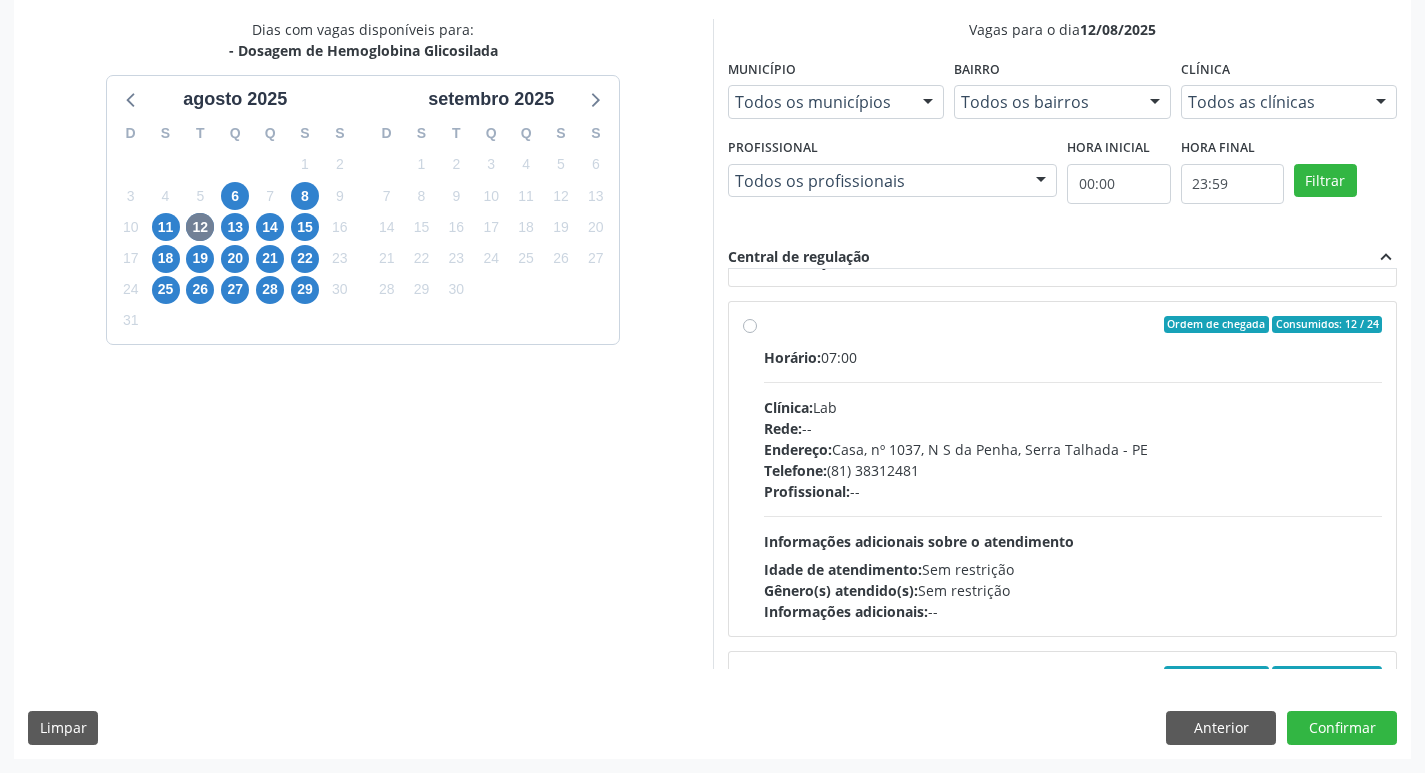 click on "Telefone:   (81) 38312481" at bounding box center [1073, 470] 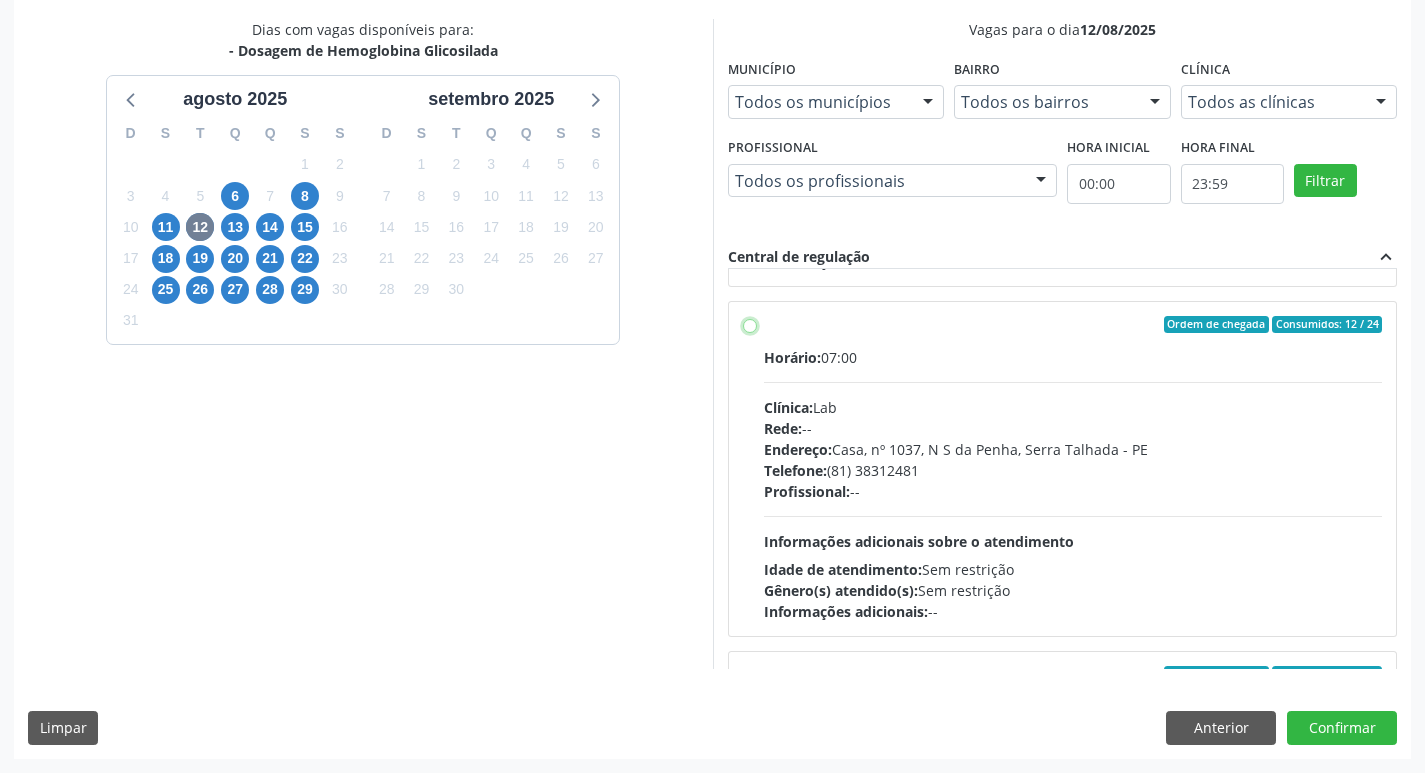 click on "Ordem de chegada
Consumidos: 12 / 24
Horário:   07:00
Clínica:  Lab
Rede:
--
Endereço:   Casa, nº 1037, N S da Penha, Serra Talhada - PE
Telefone:   (81) 38312481
Profissional:
--
Informações adicionais sobre o atendimento
Idade de atendimento:
Sem restrição
Gênero(s) atendido(s):
Sem restrição
Informações adicionais:
--" at bounding box center [750, 325] 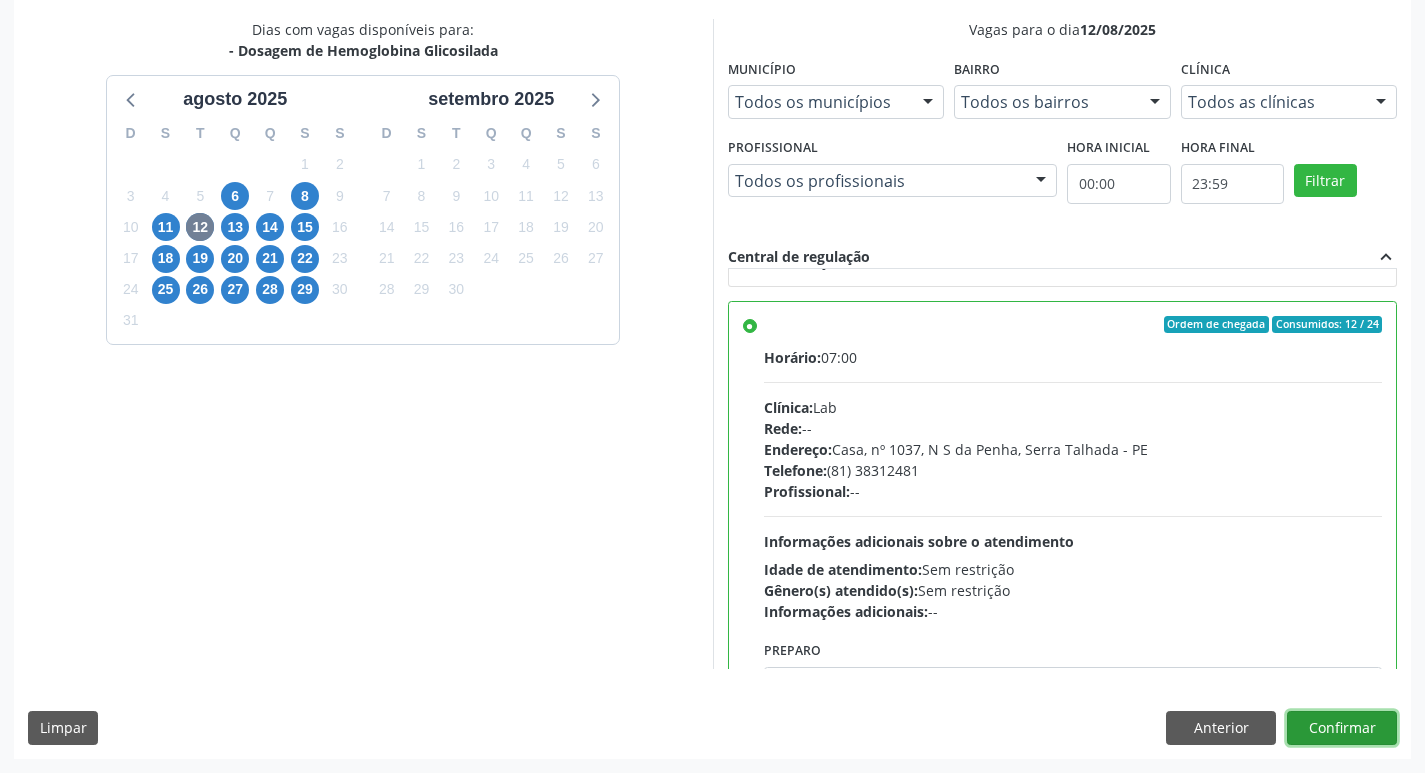 click on "Confirmar" at bounding box center [1342, 728] 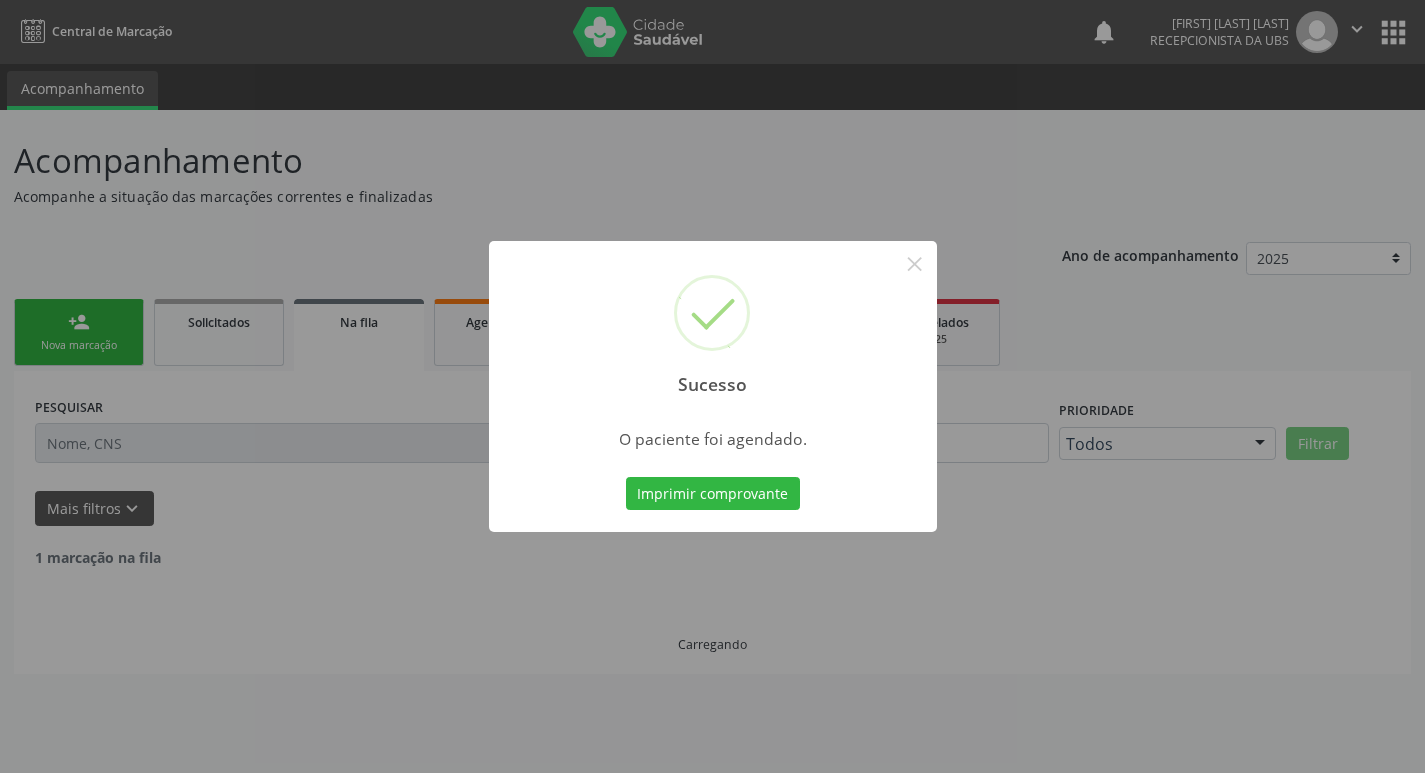 scroll, scrollTop: 0, scrollLeft: 0, axis: both 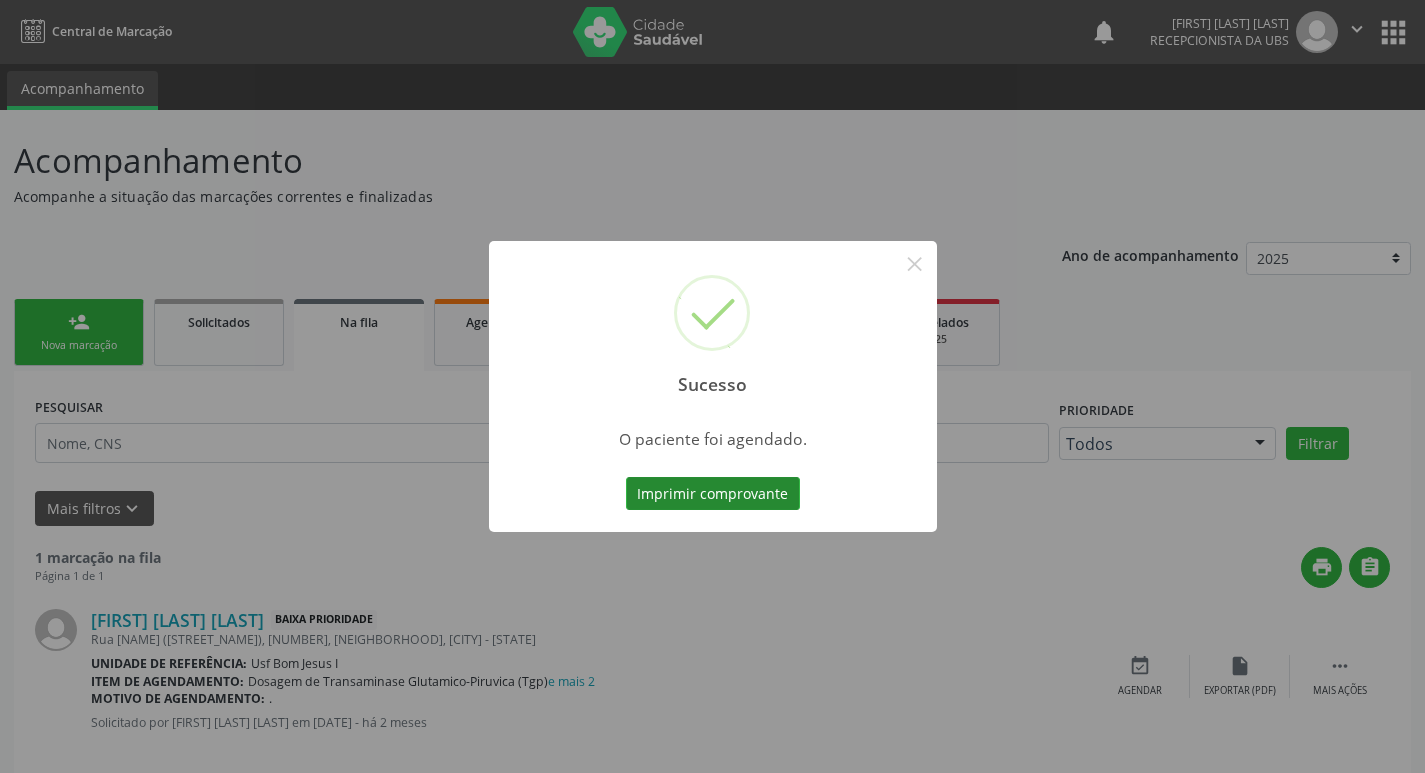 click on "Imprimir comprovante" at bounding box center [713, 494] 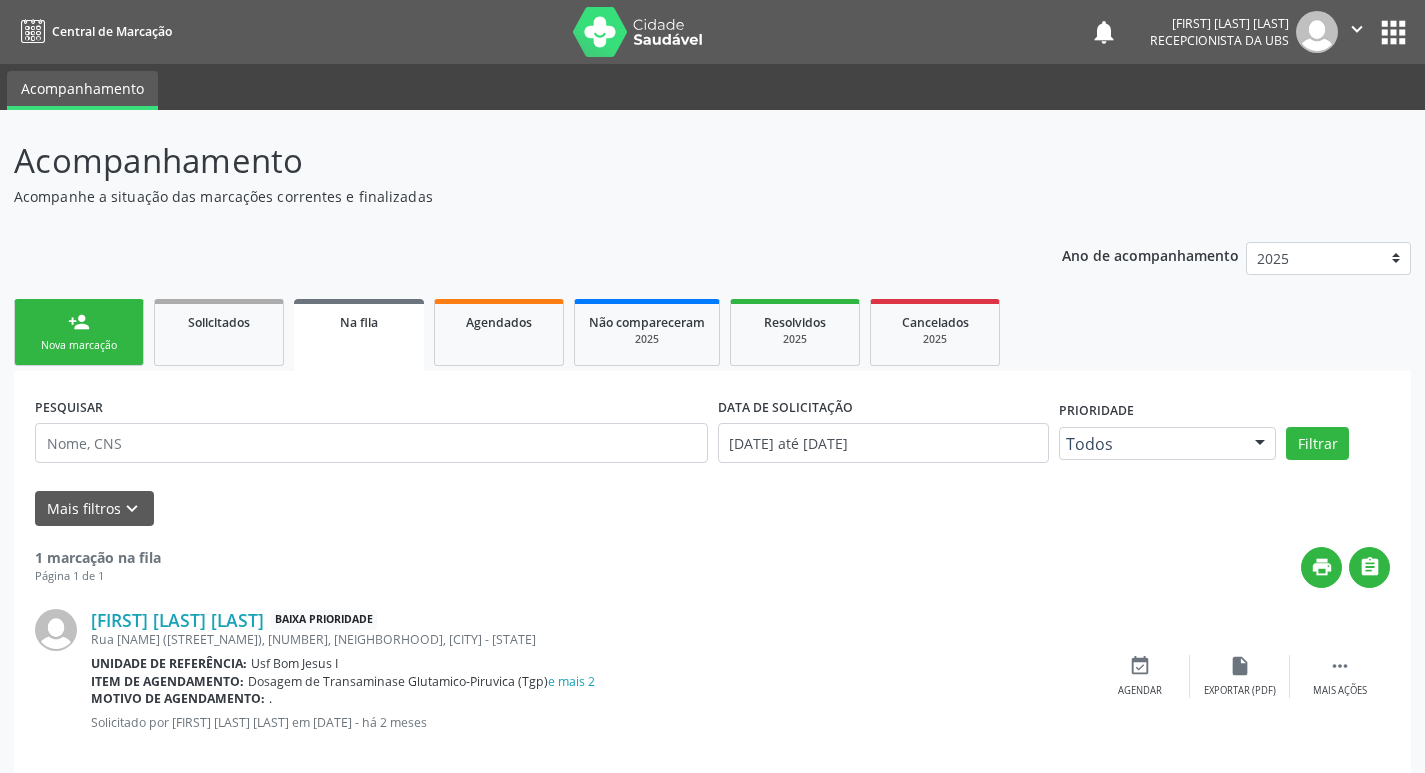 click on "person_add
Nova marcação" at bounding box center [79, 332] 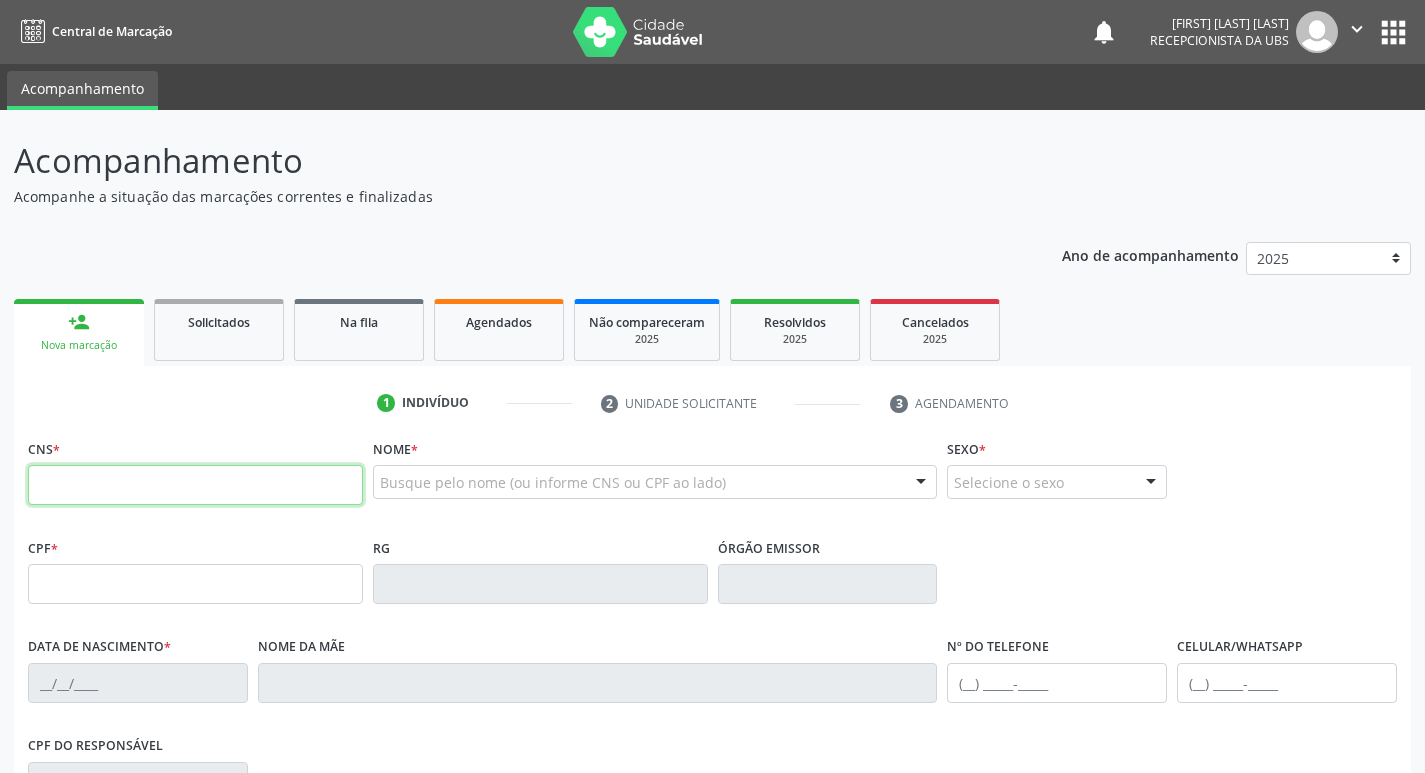 click at bounding box center [195, 485] 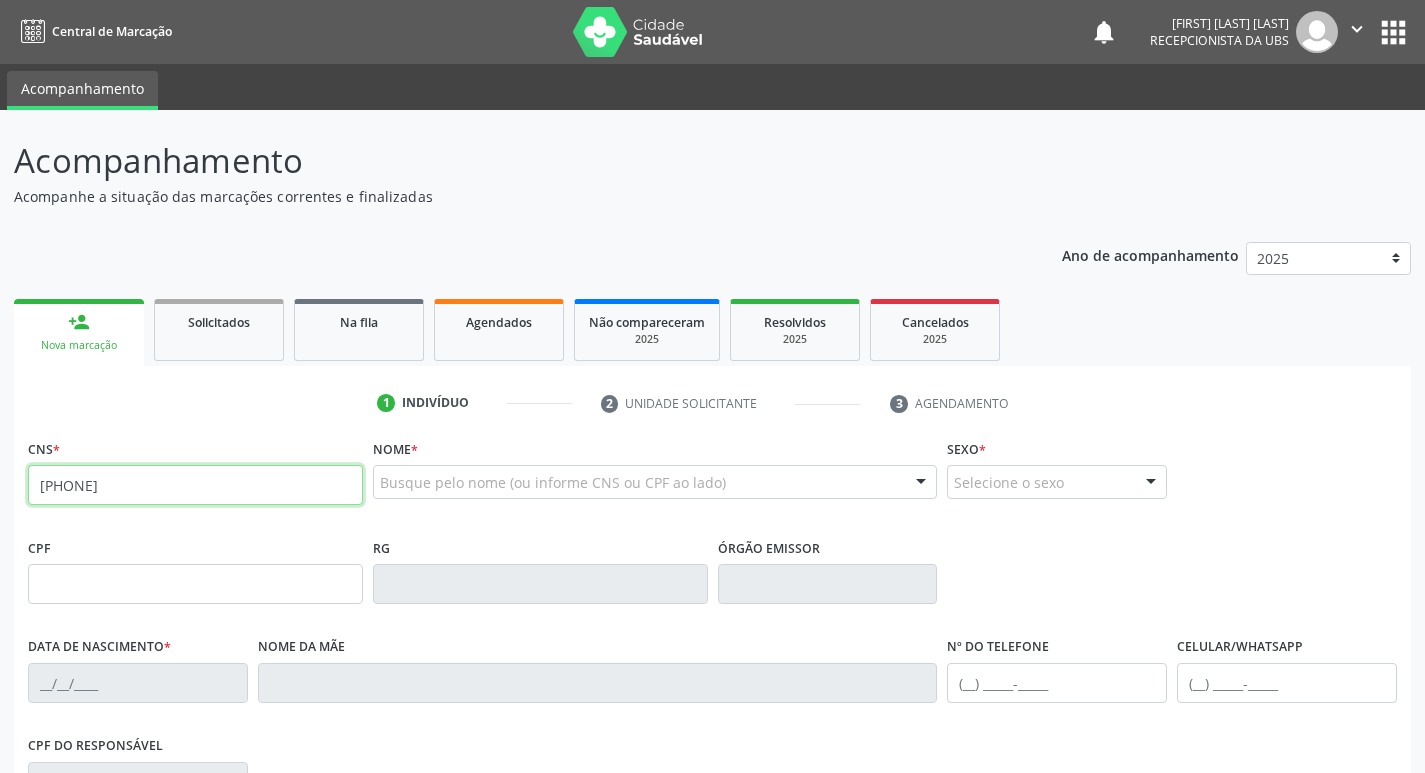 type on "898 0040 3594 1494" 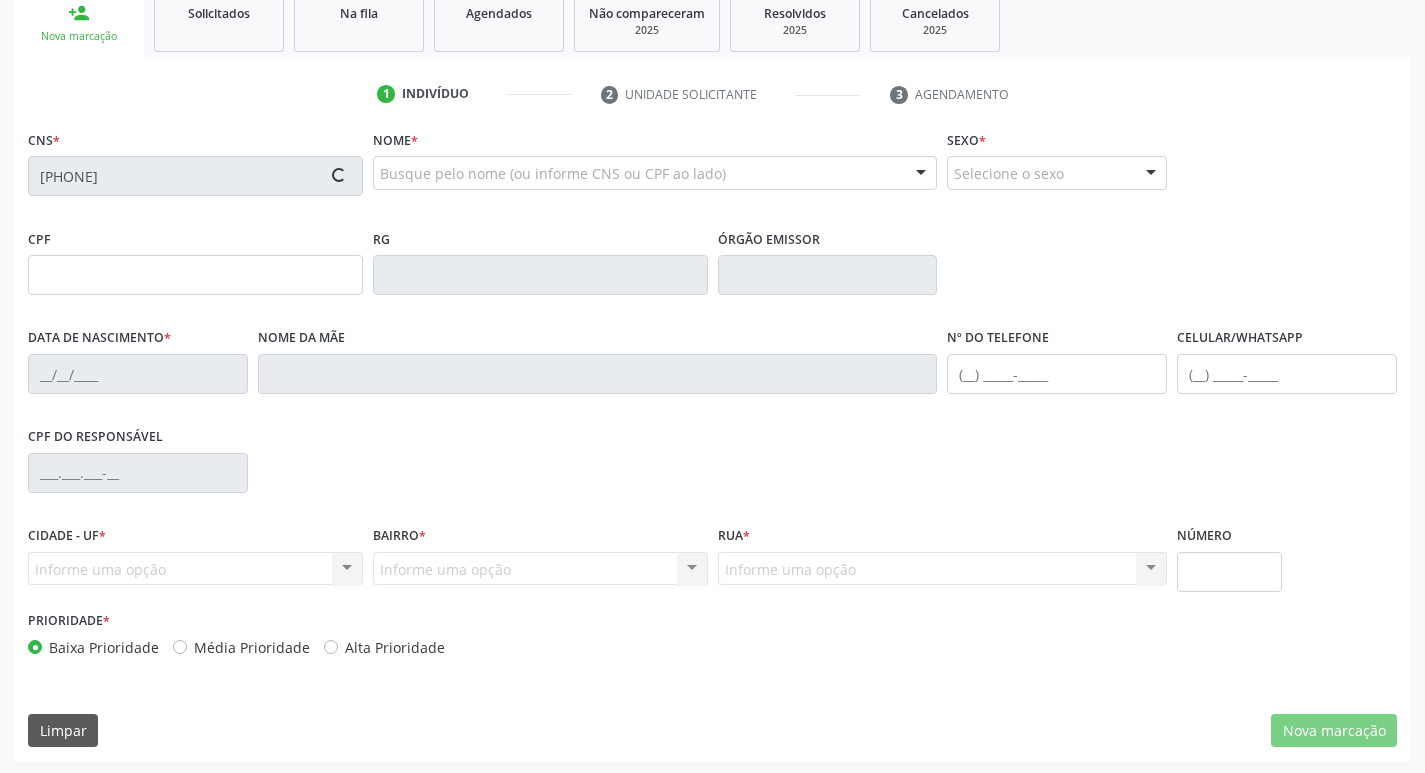 scroll, scrollTop: 311, scrollLeft: 0, axis: vertical 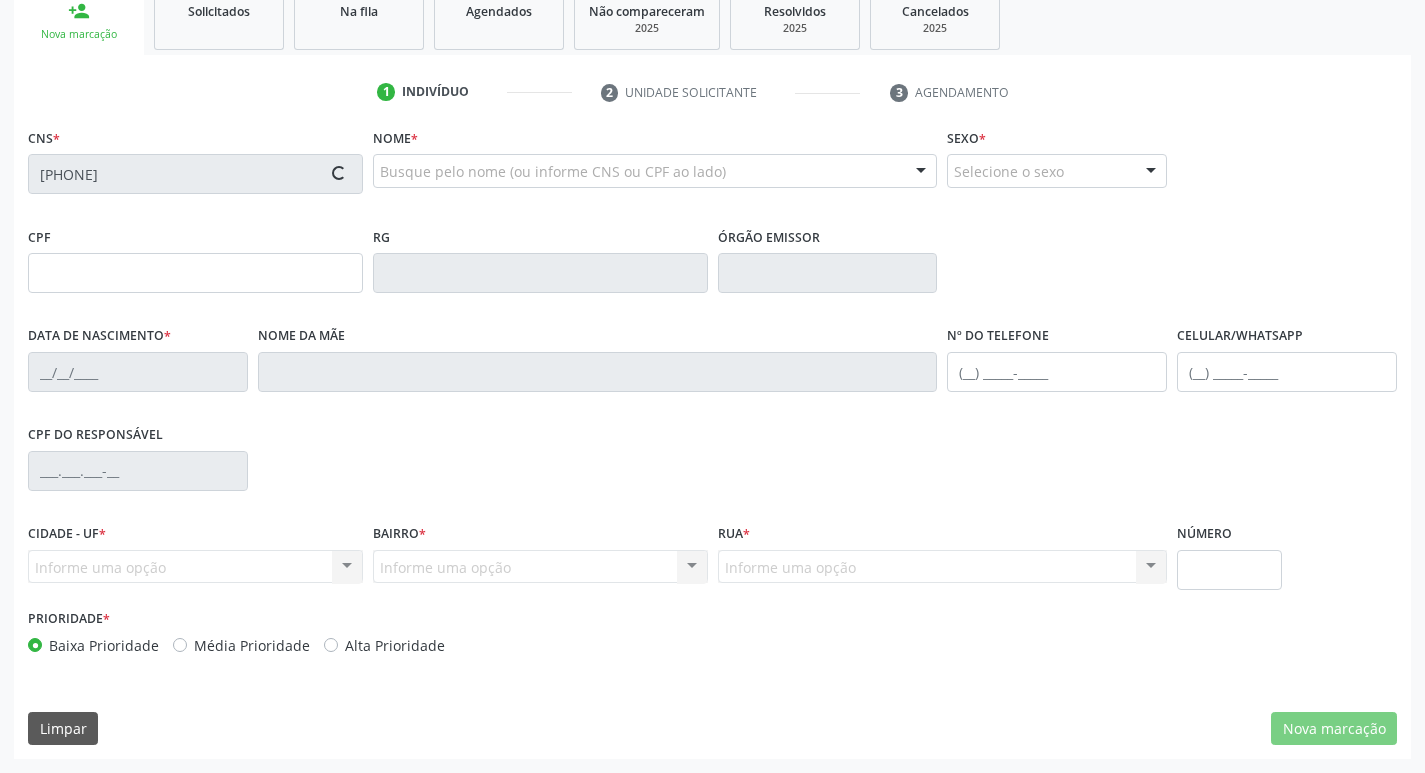 type on "385.967.414-53" 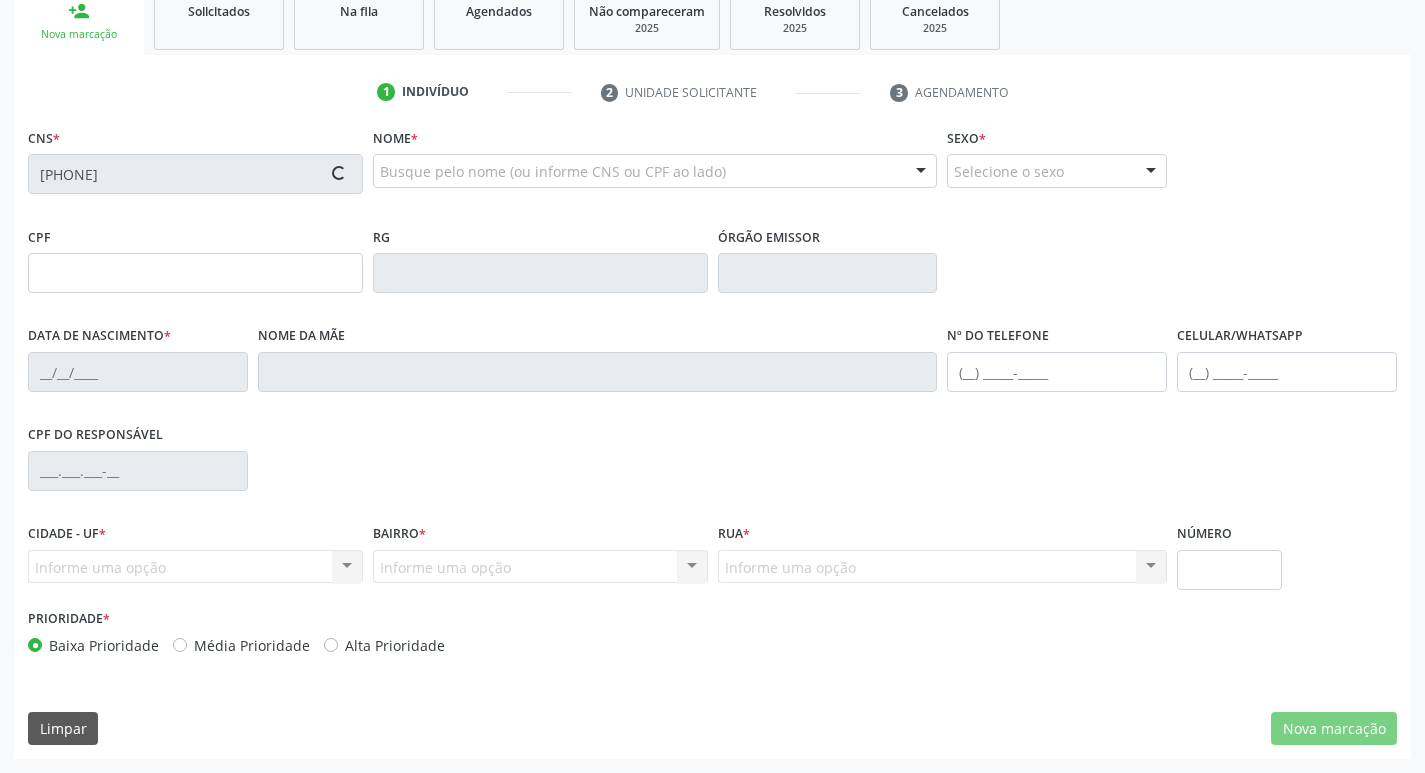 type on "26/08/1955" 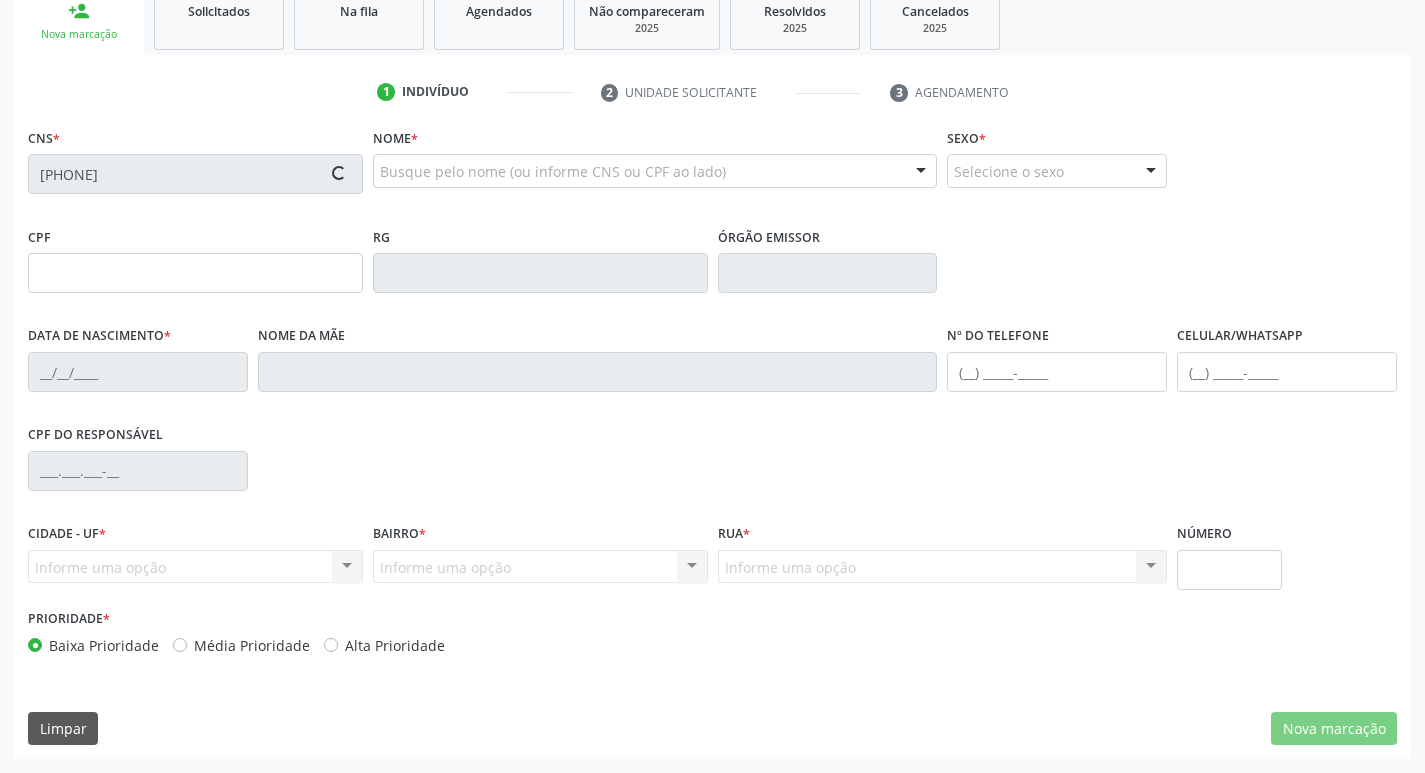 type on "(87) 99818-1066" 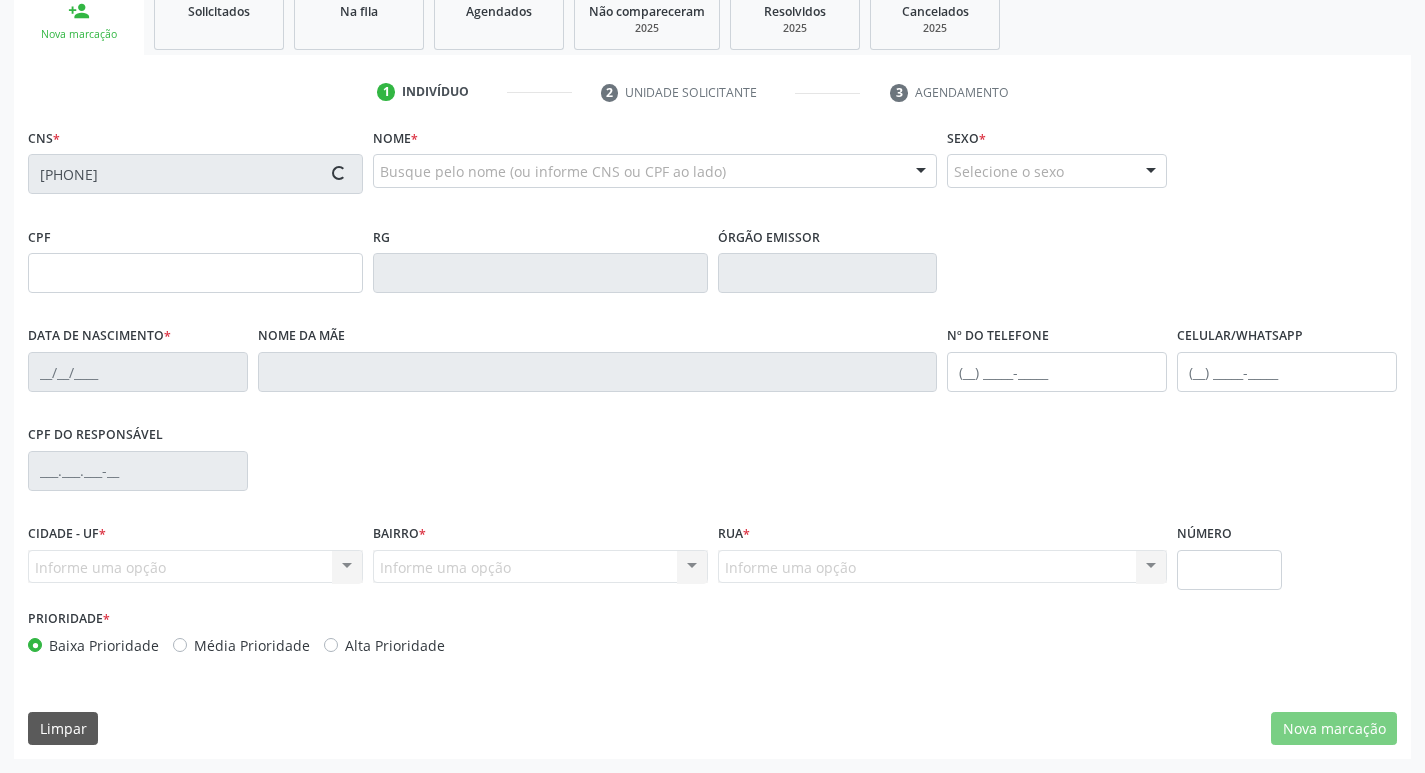 type on "521.518.244-20" 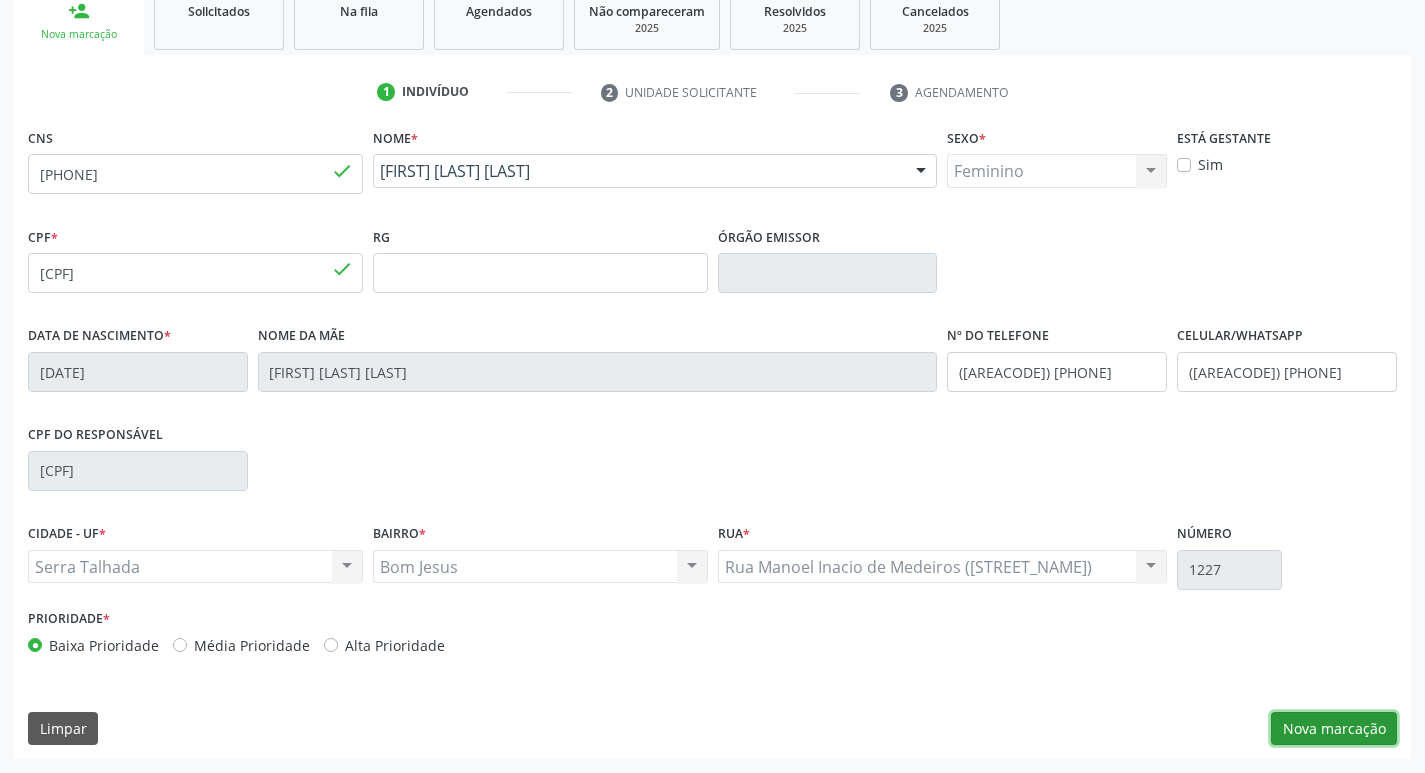 click on "Nova marcação" at bounding box center [1334, 729] 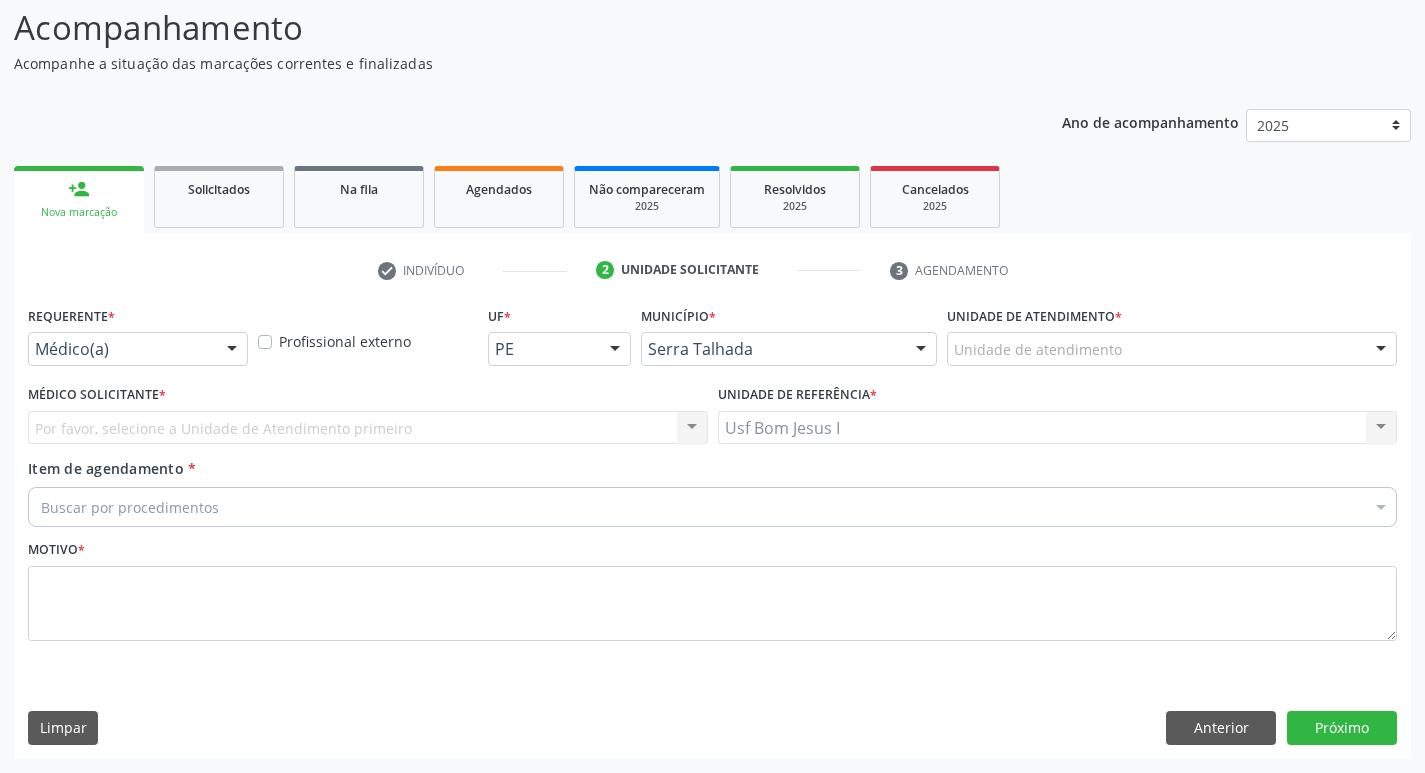 scroll, scrollTop: 133, scrollLeft: 0, axis: vertical 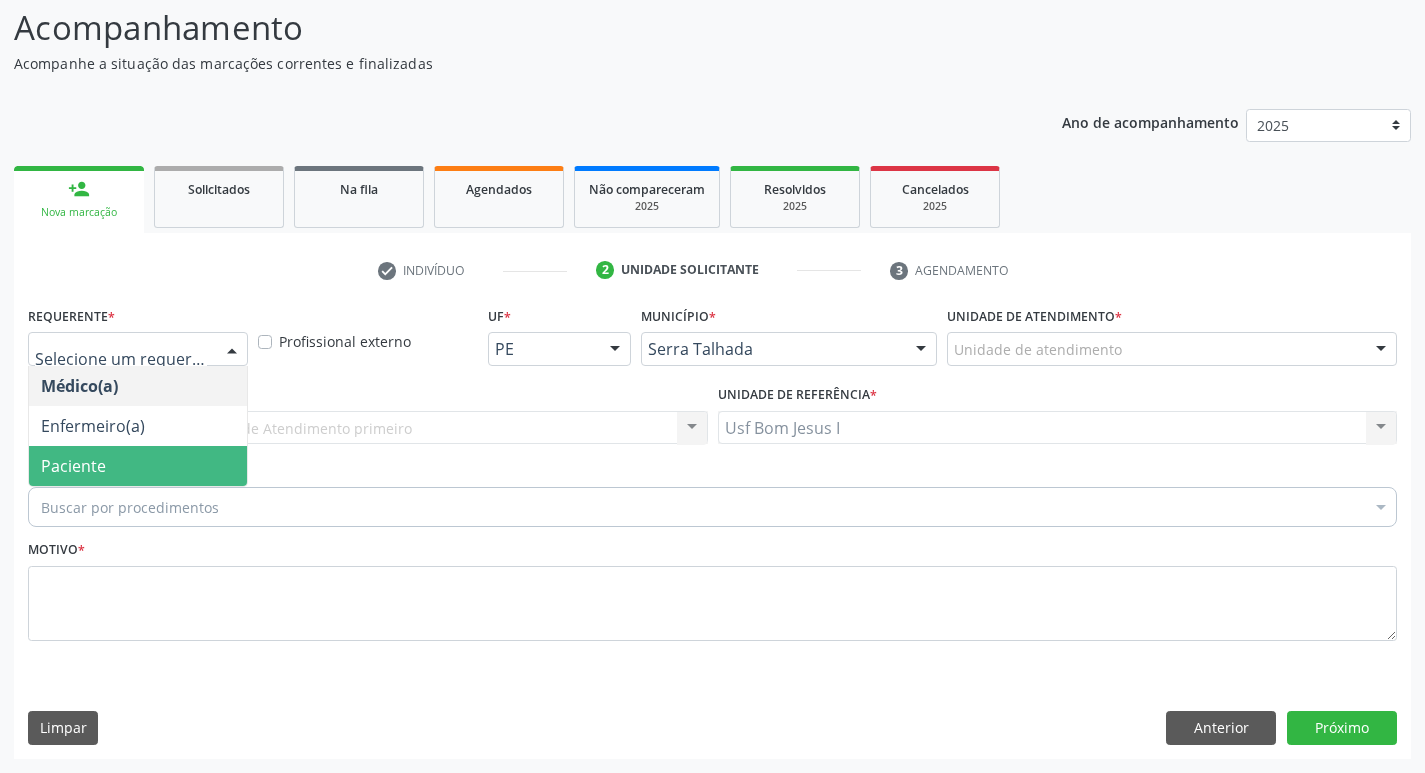 click on "Paciente" at bounding box center (138, 466) 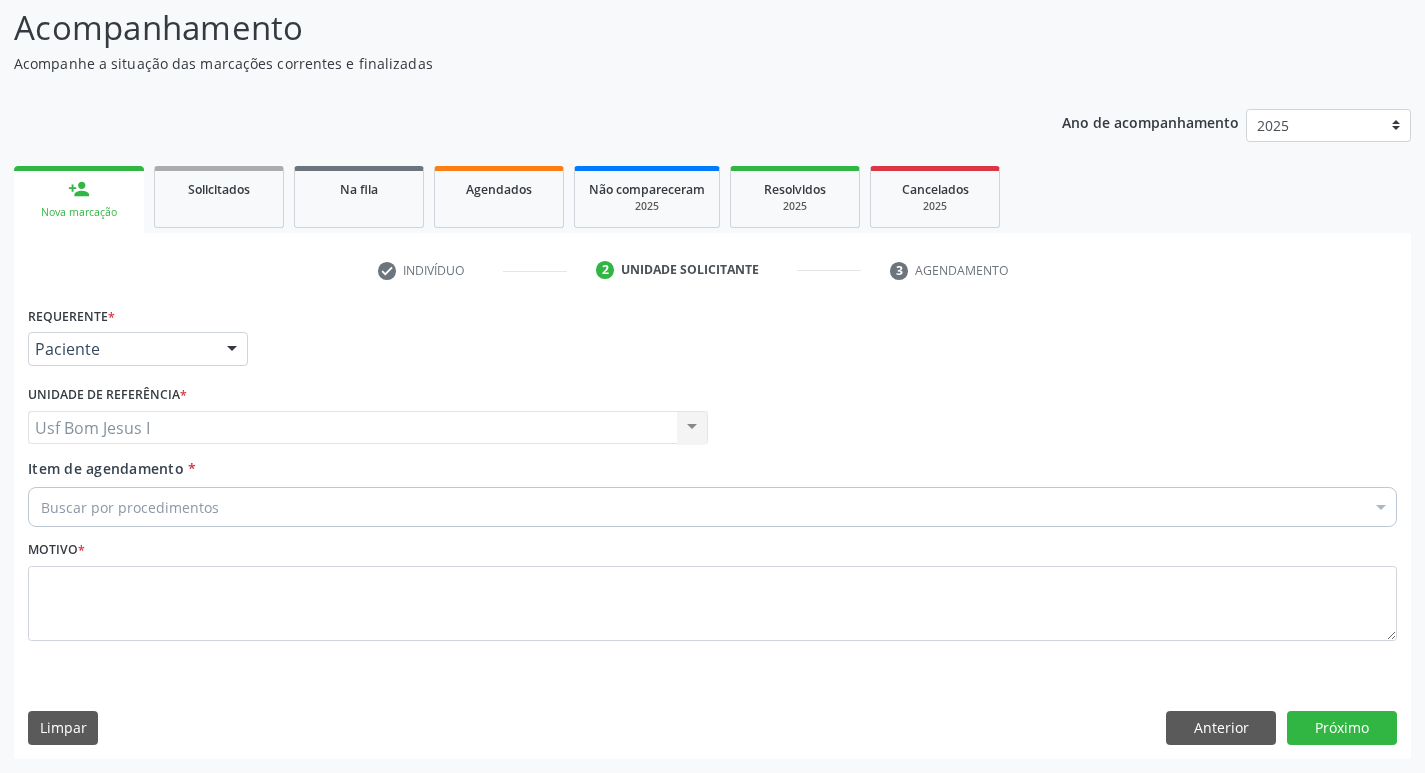 click on "Buscar por procedimentos" at bounding box center [712, 507] 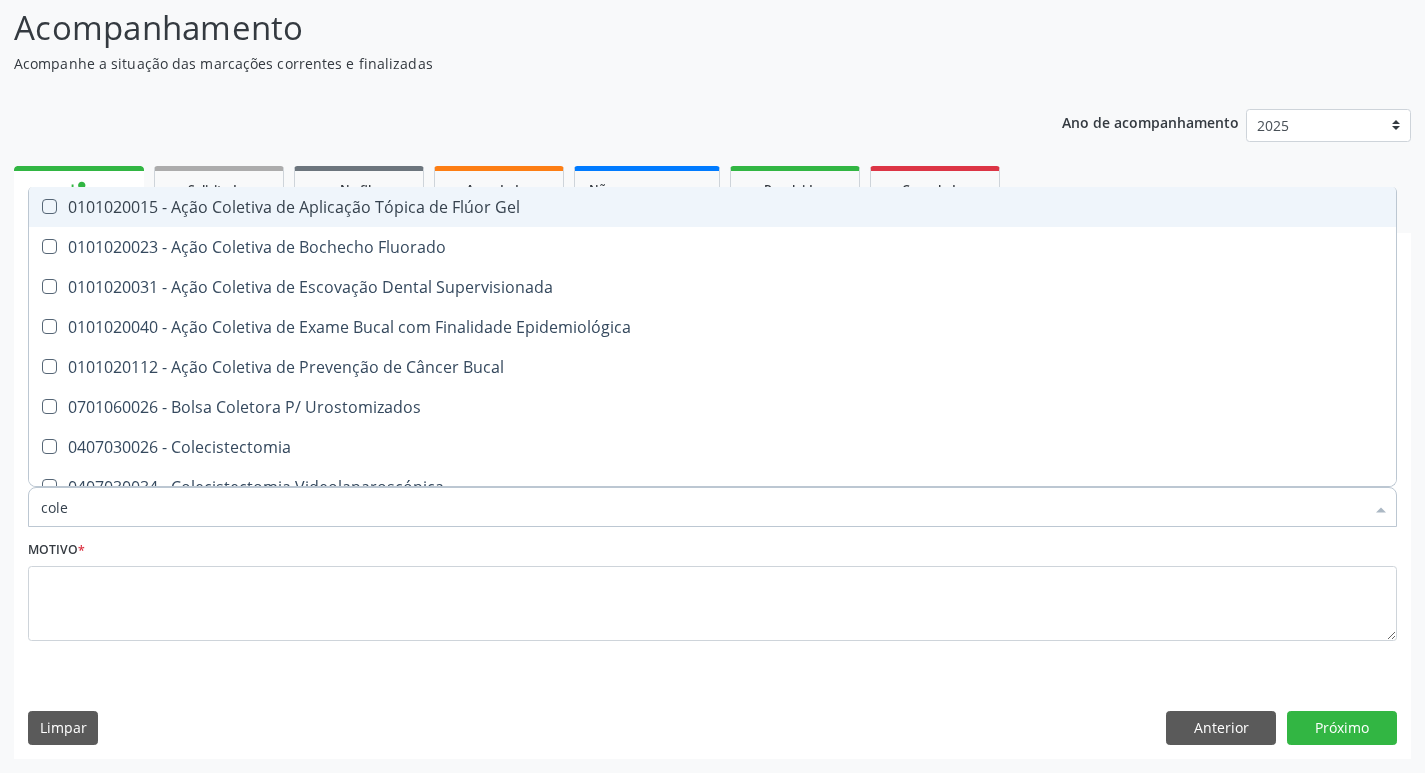 type on "coles" 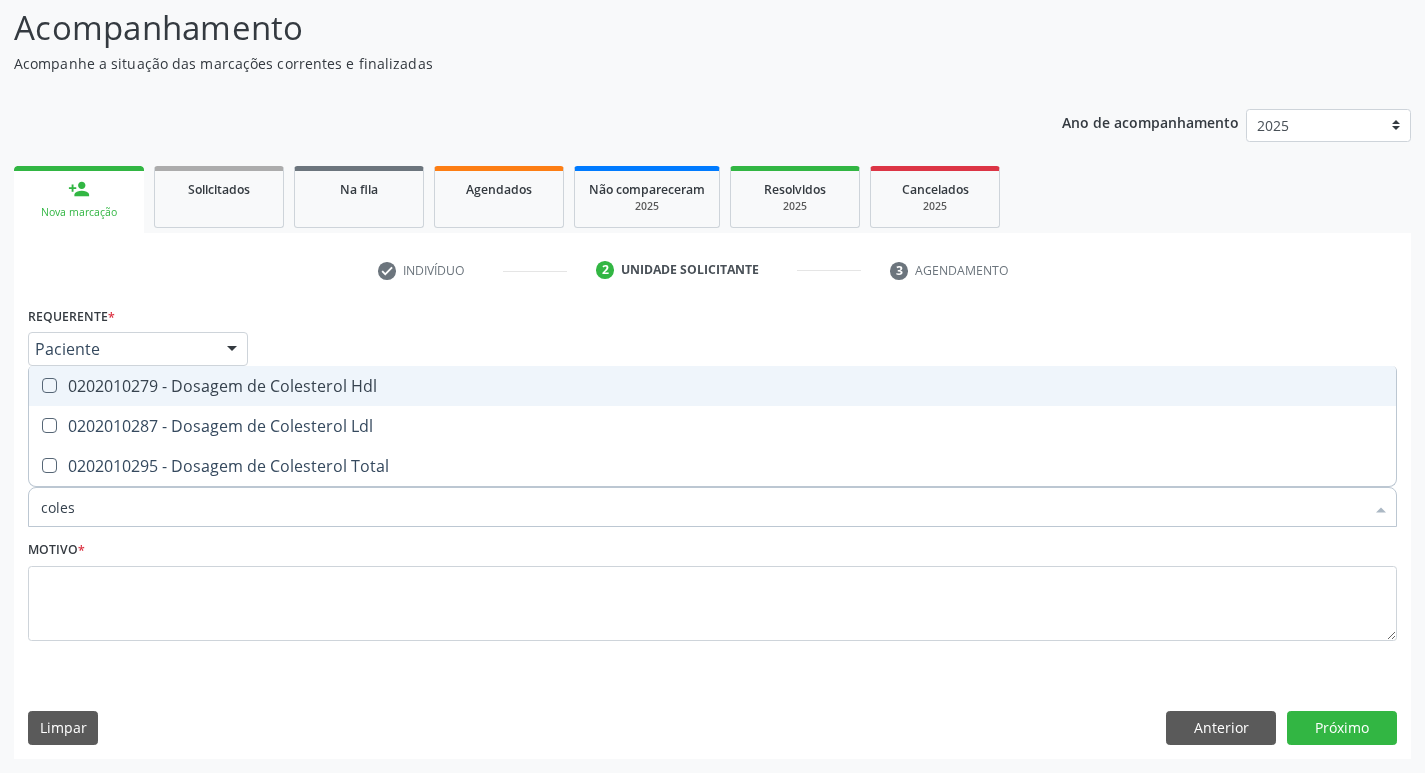 click on "0202010279 - Dosagem de Colesterol Hdl" at bounding box center [712, 386] 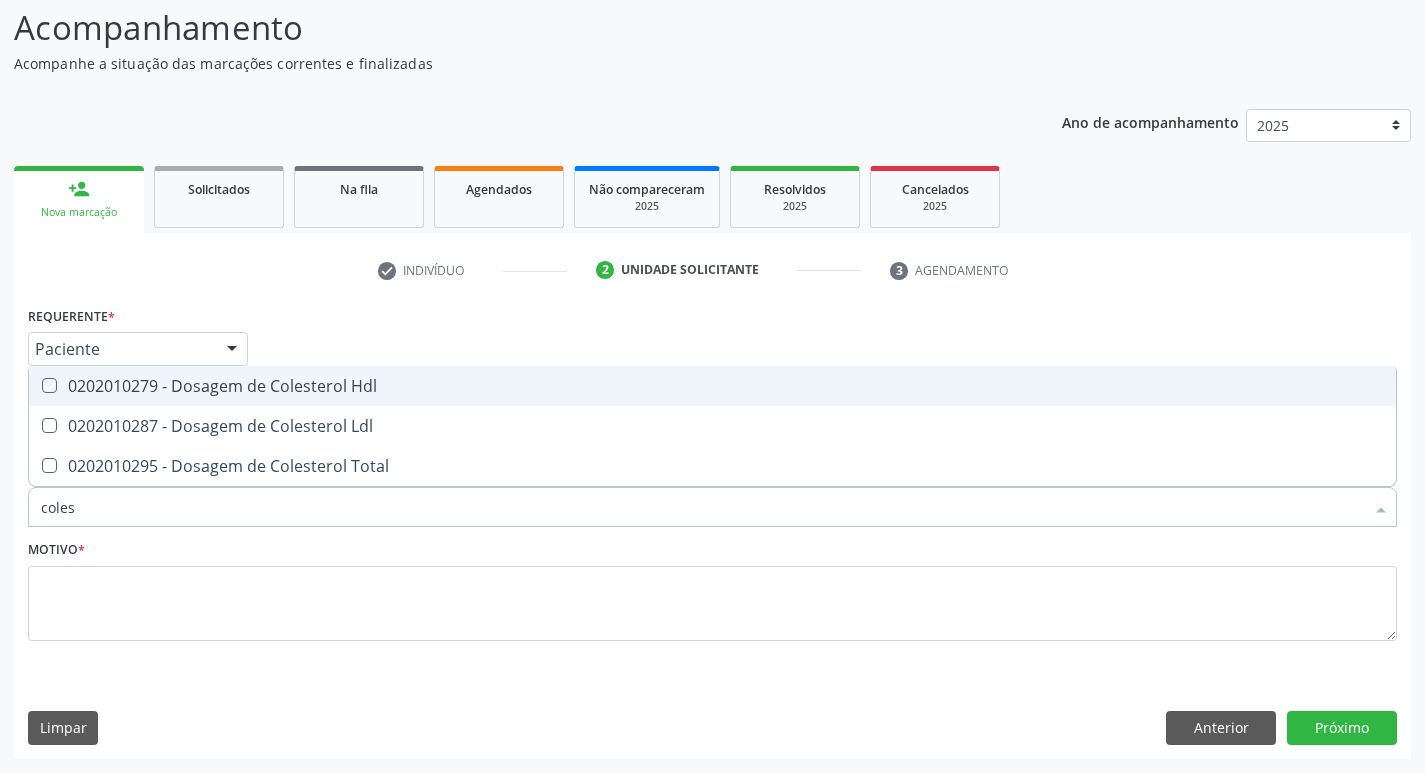 checkbox on "true" 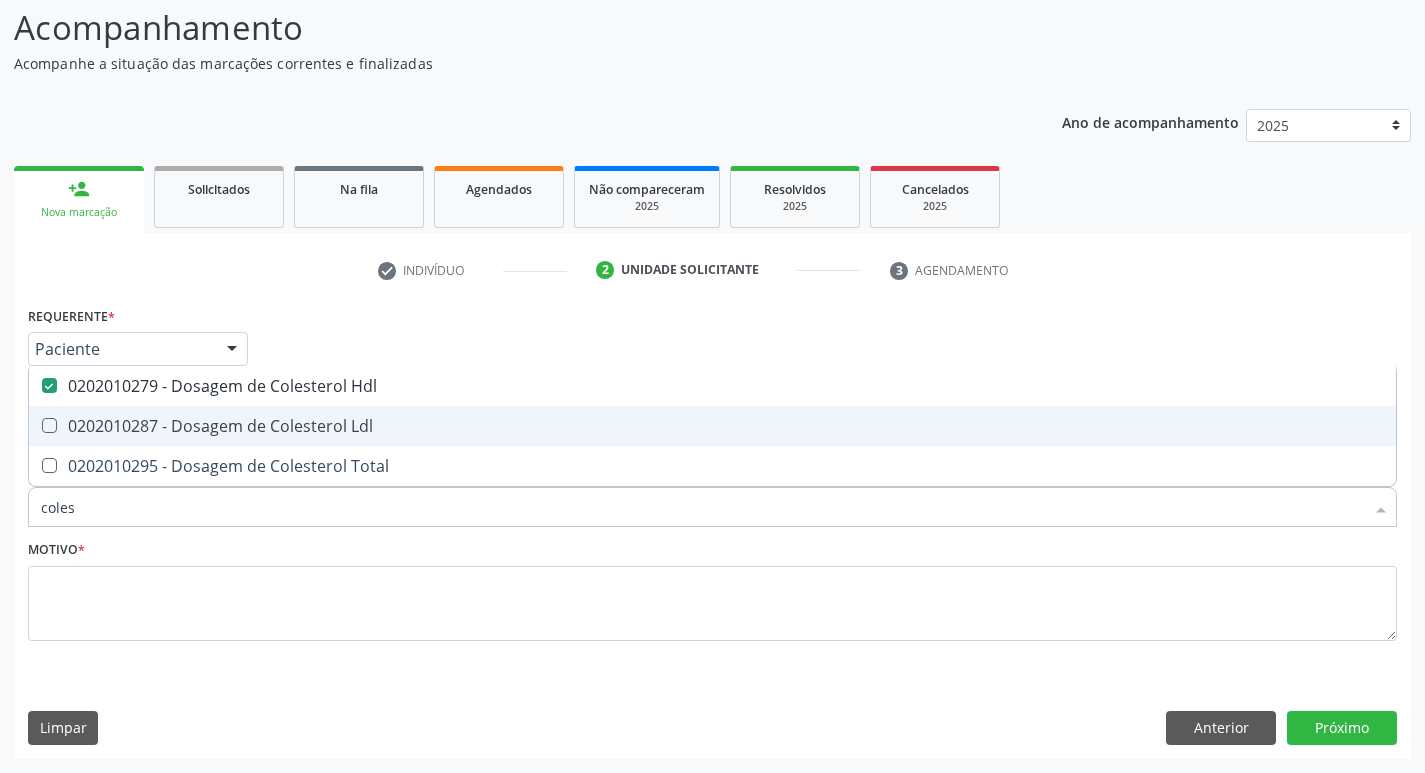click on "0202010287 - Dosagem de Colesterol Ldl" at bounding box center [712, 426] 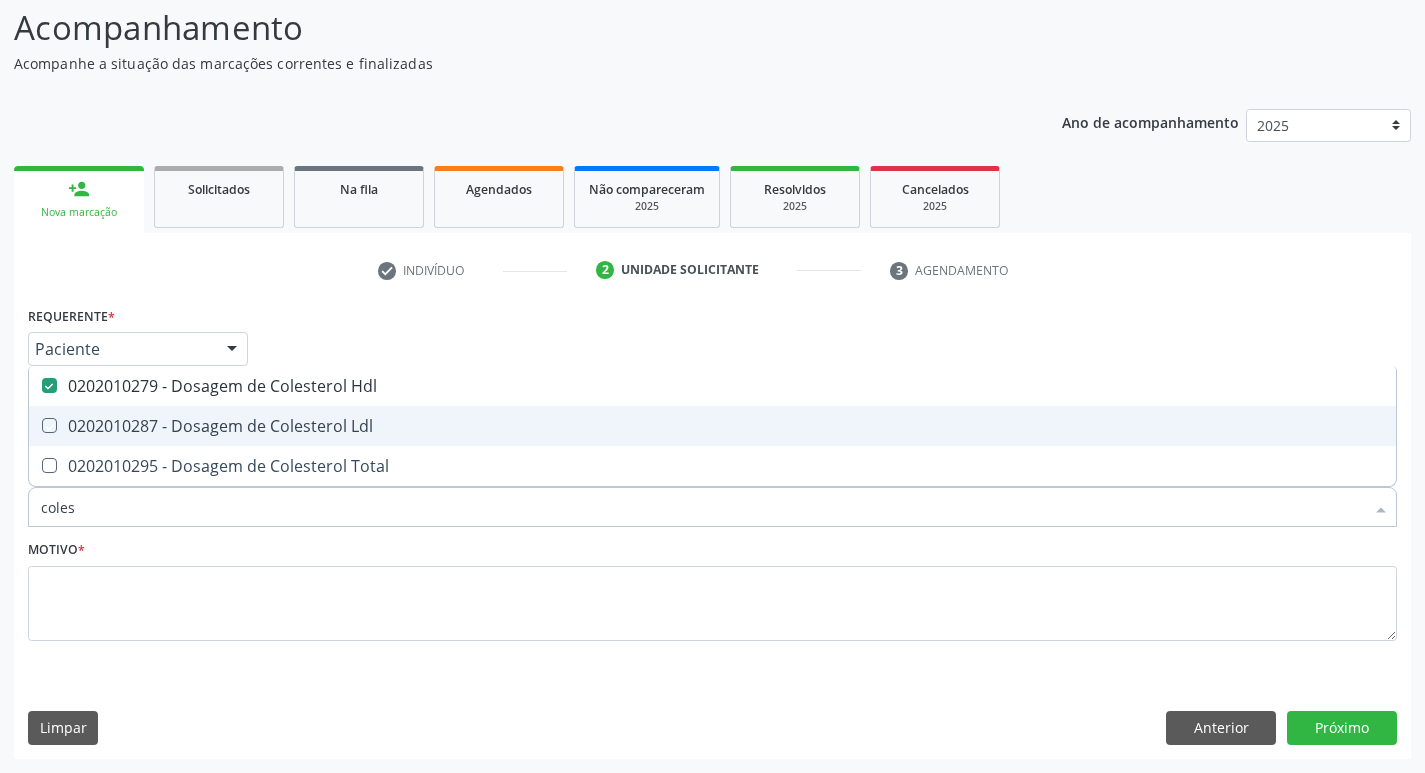 checkbox on "true" 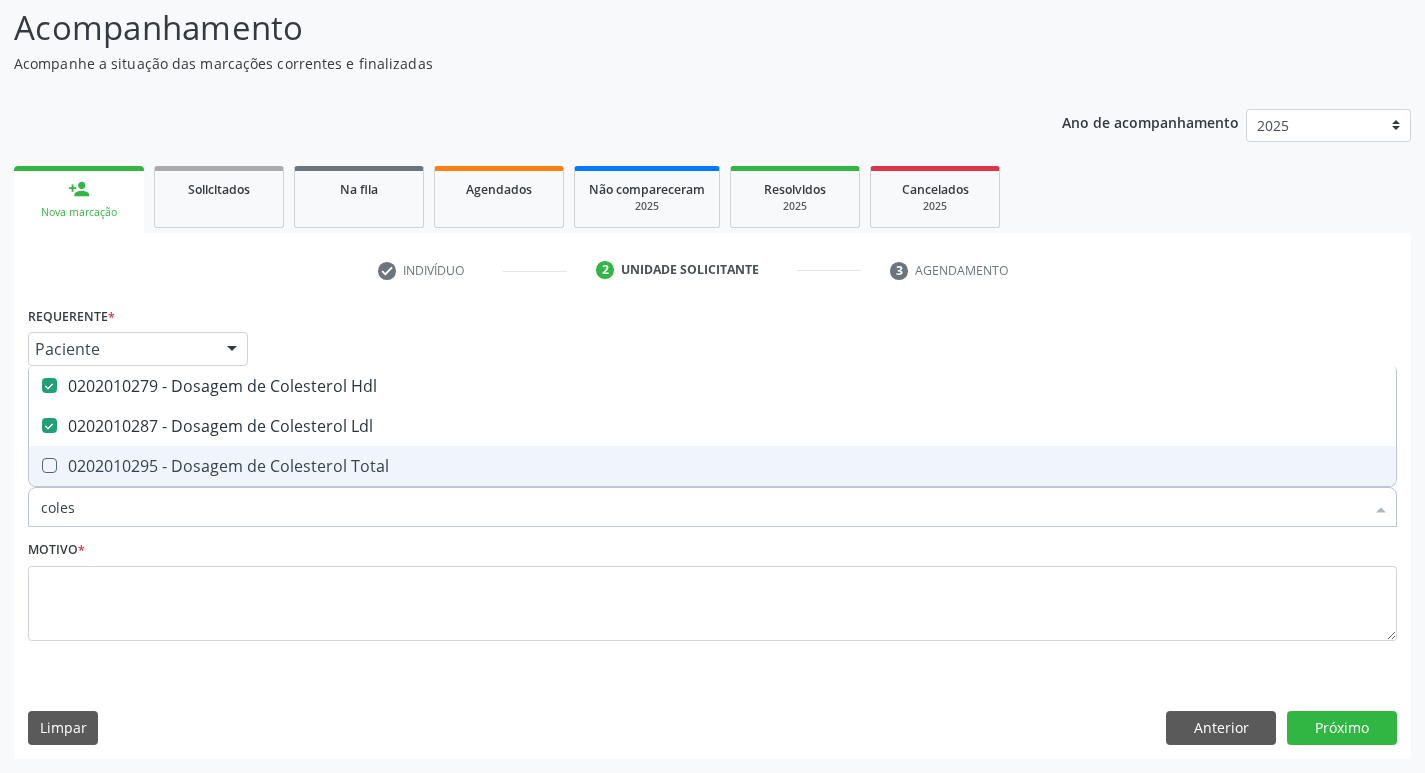 drag, startPoint x: 192, startPoint y: 461, endPoint x: 180, endPoint y: 480, distance: 22.472204 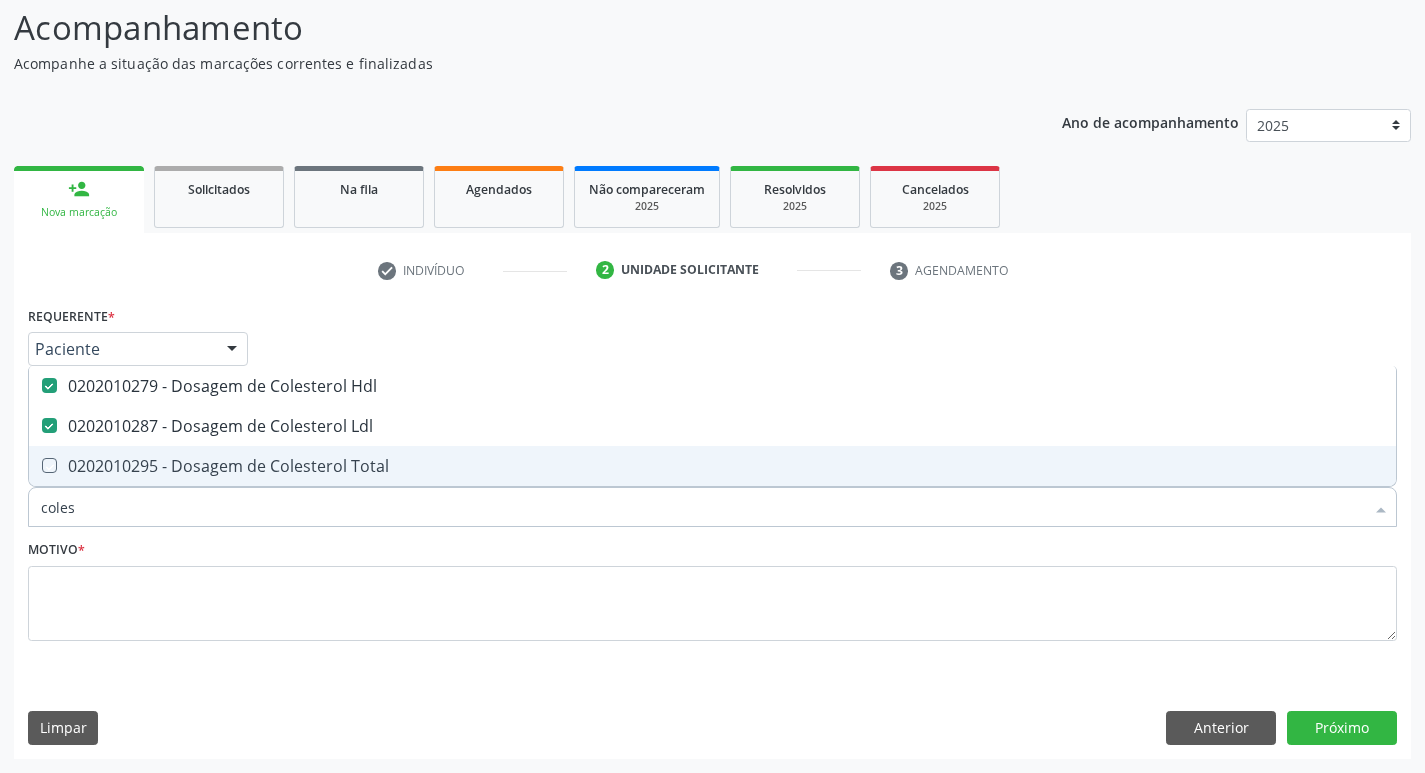checkbox on "true" 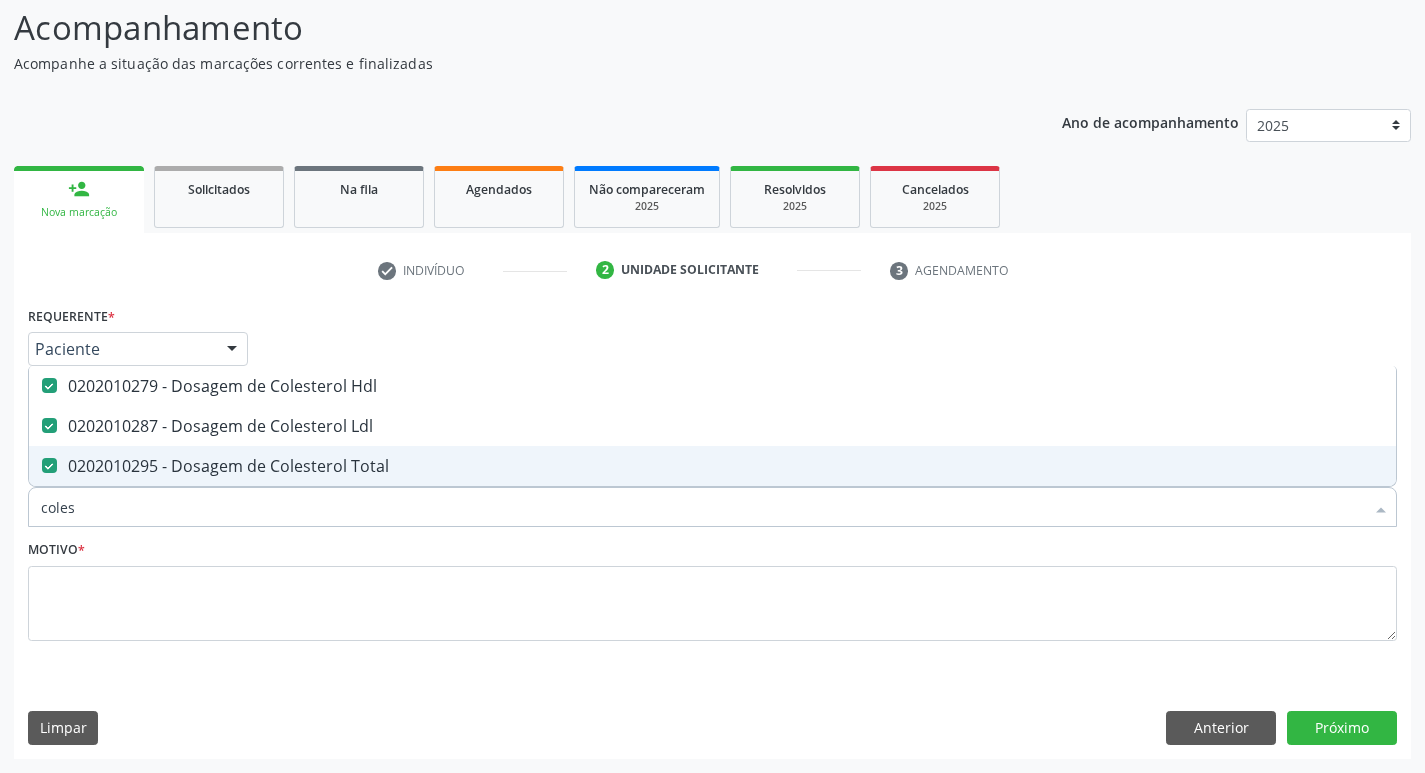 click on "coles" at bounding box center [702, 507] 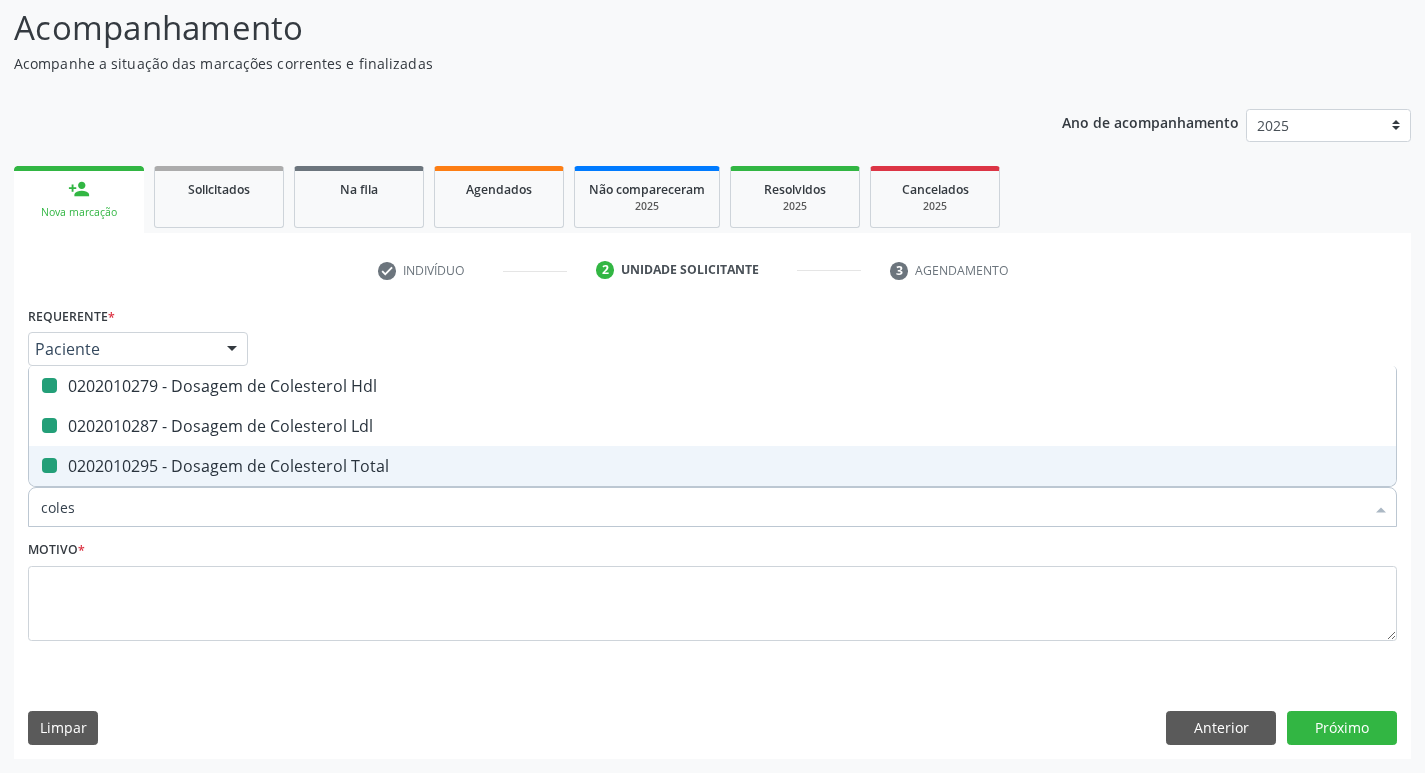 type 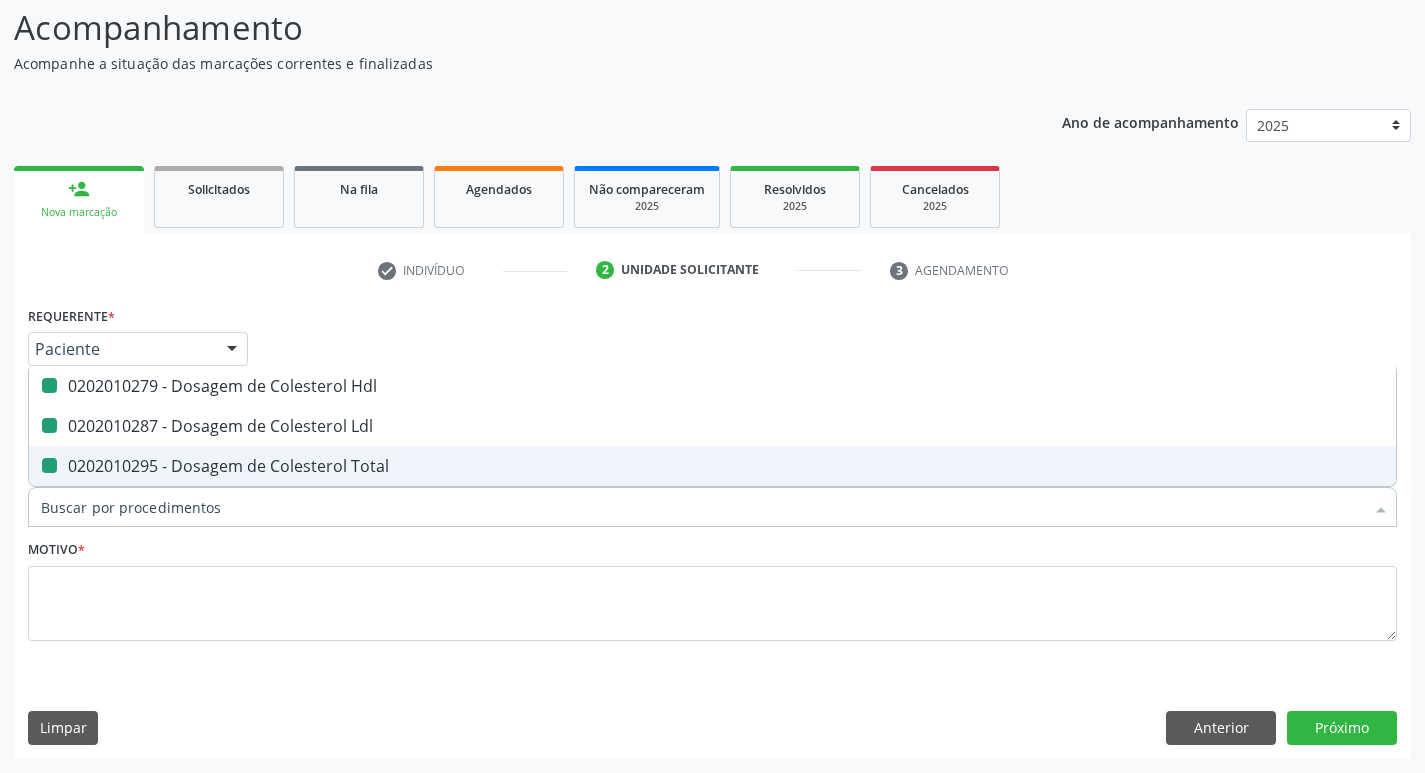 checkbox on "false" 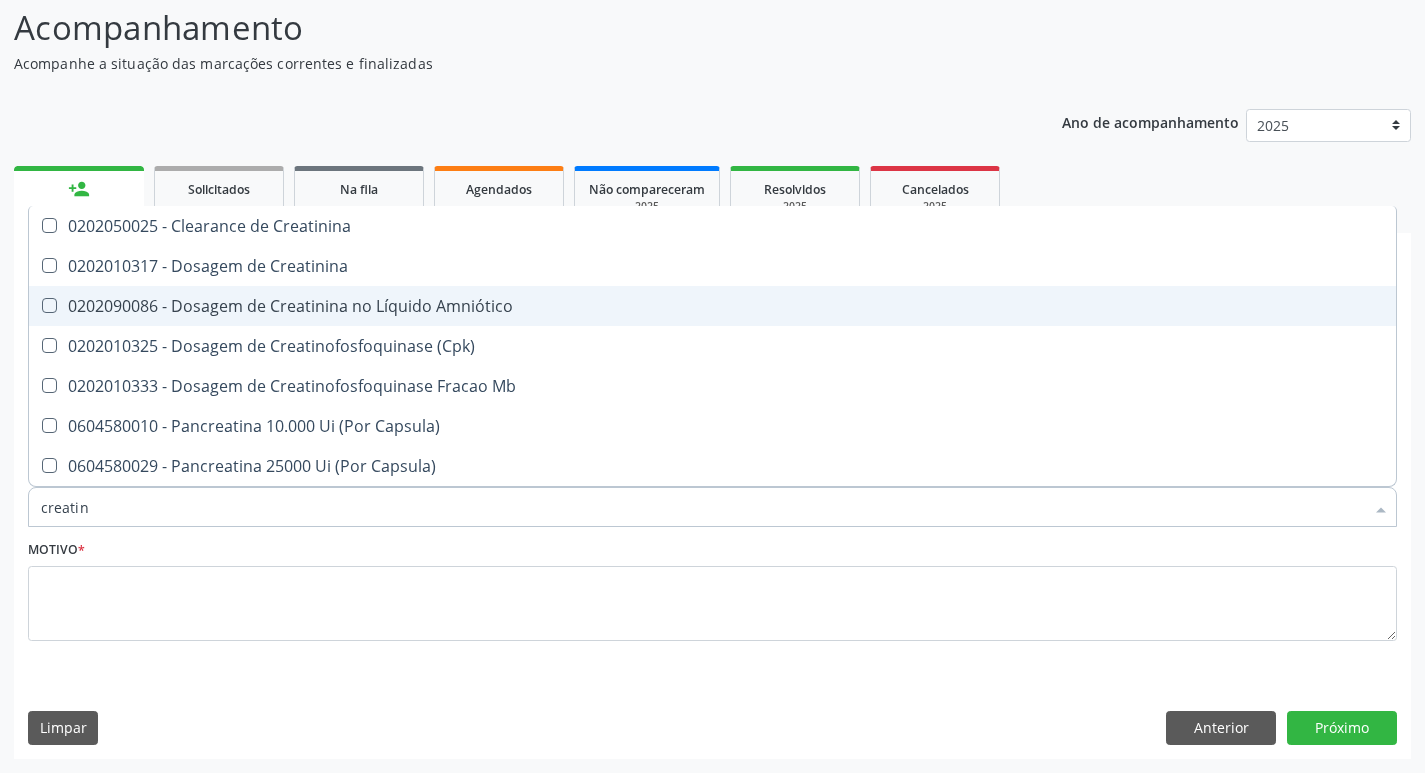 type on "creatini" 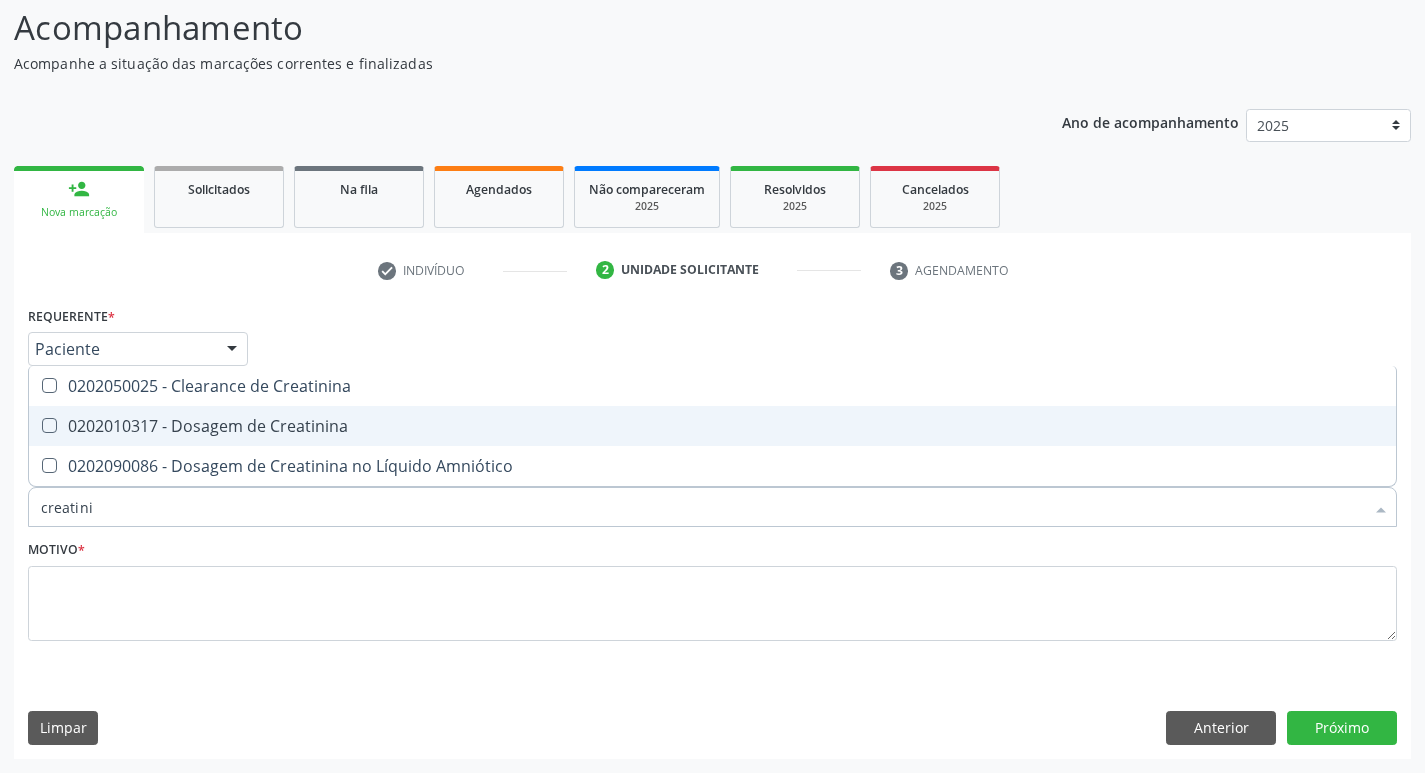 click on "0202010317 - Dosagem de Creatinina" at bounding box center (712, 426) 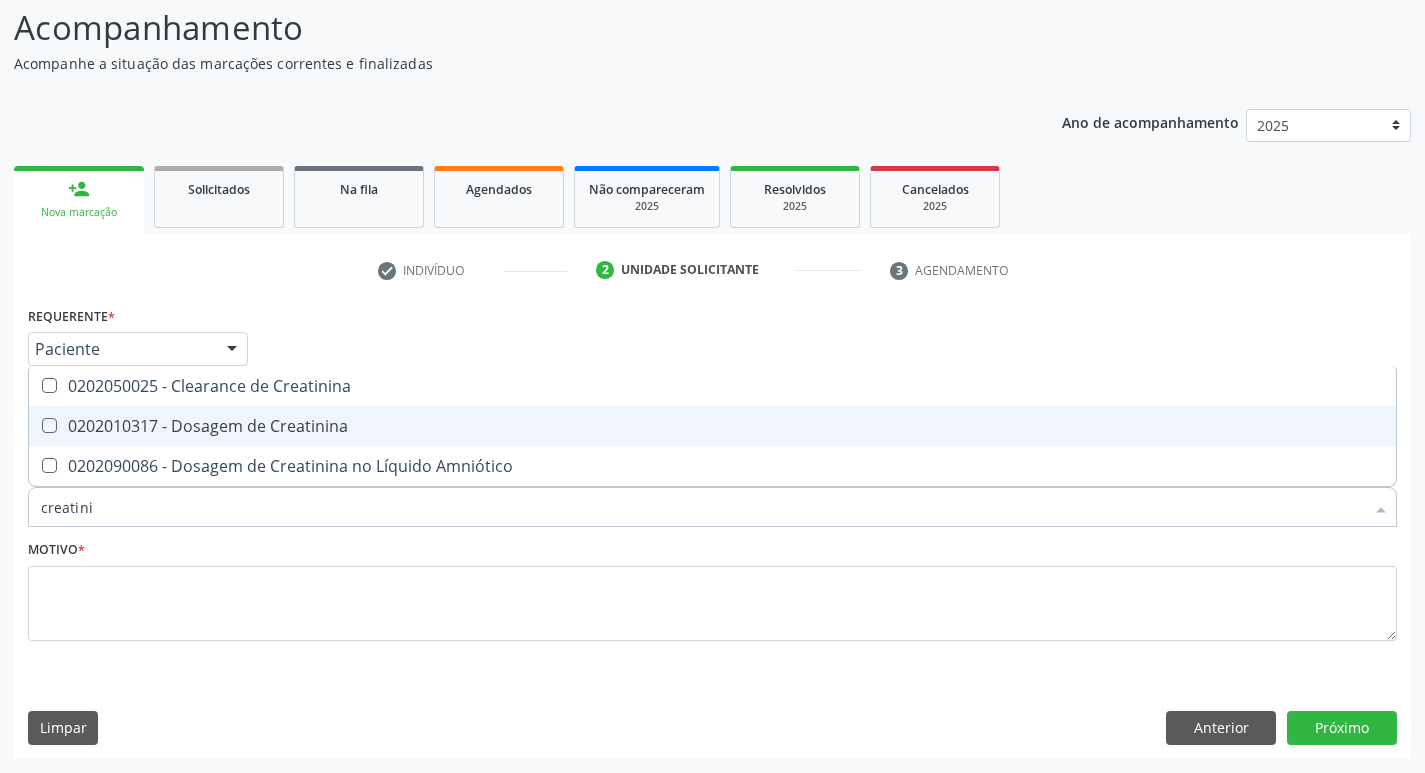 checkbox on "true" 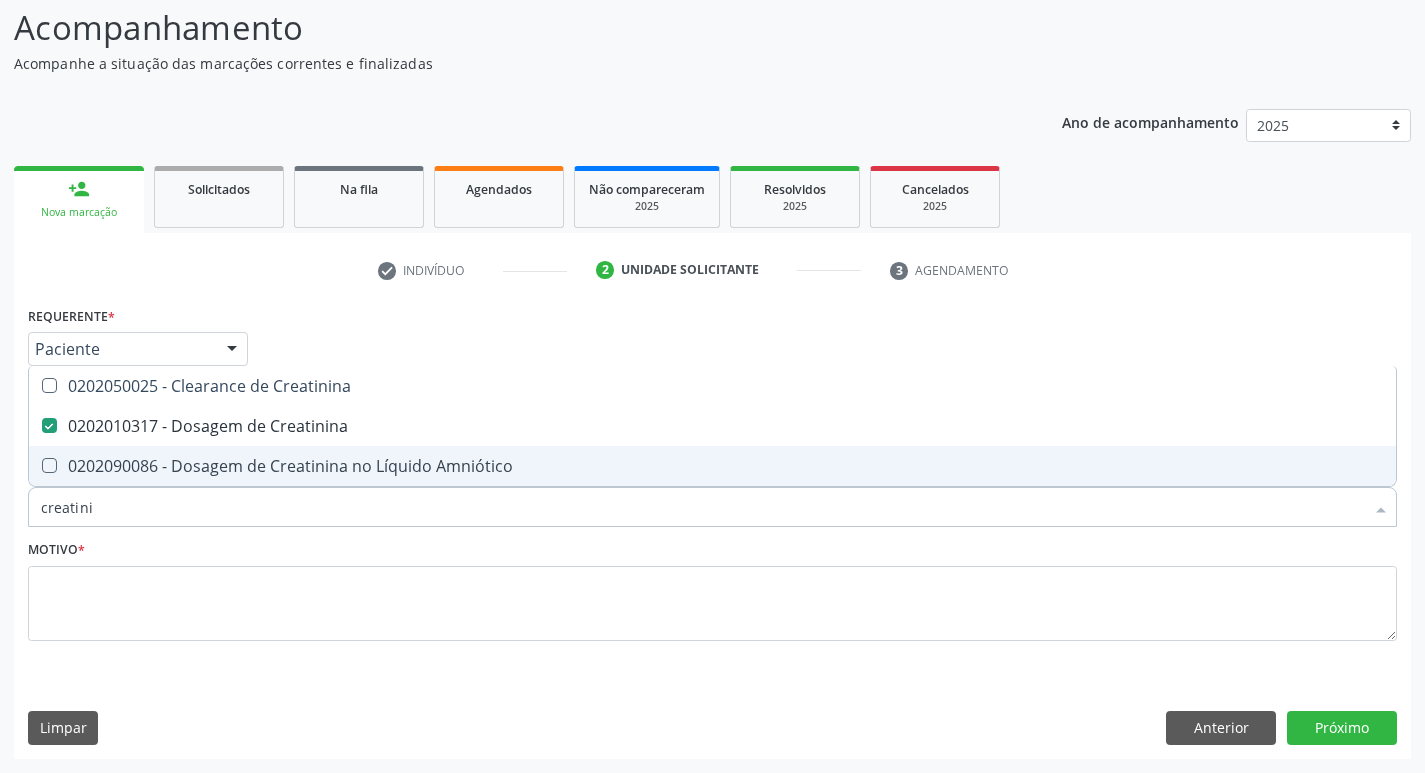 click on "creatini" at bounding box center [702, 507] 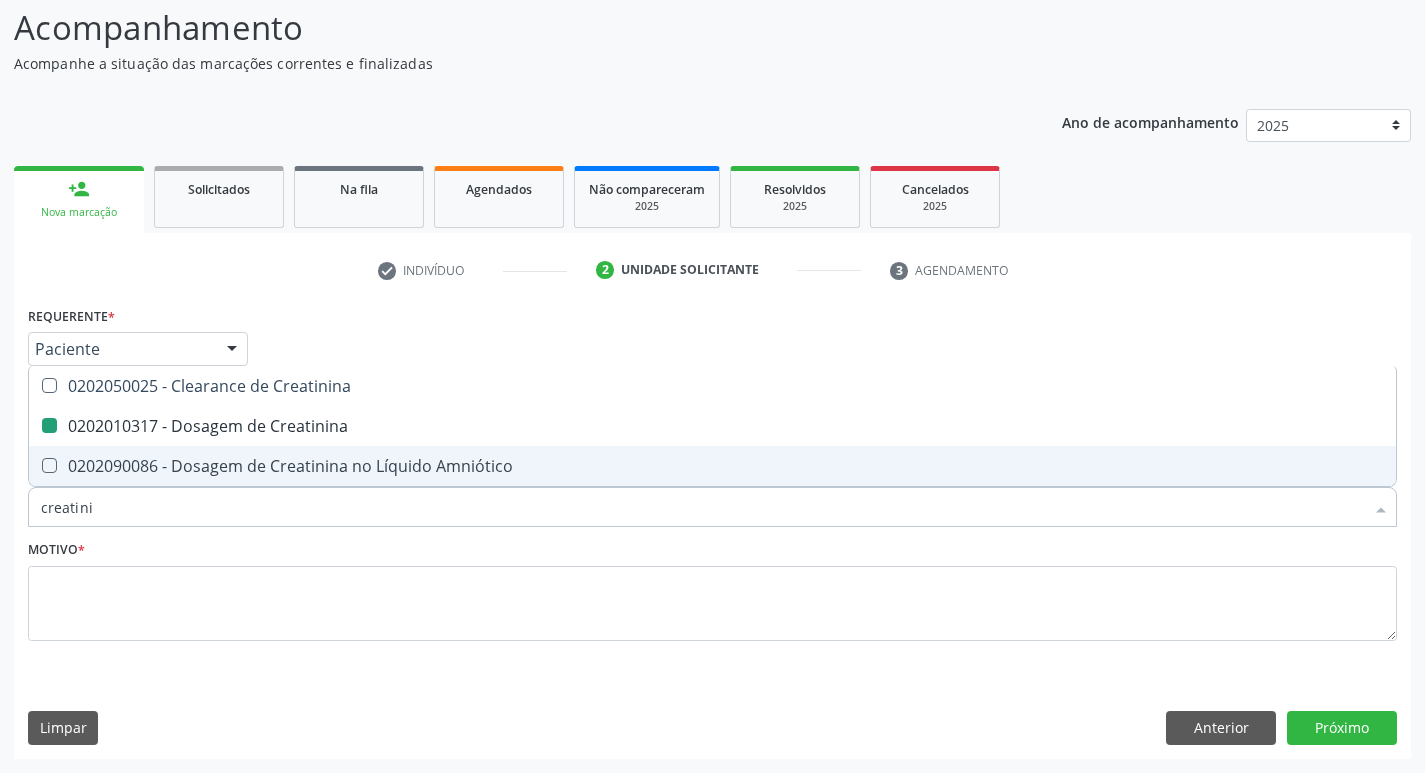 type 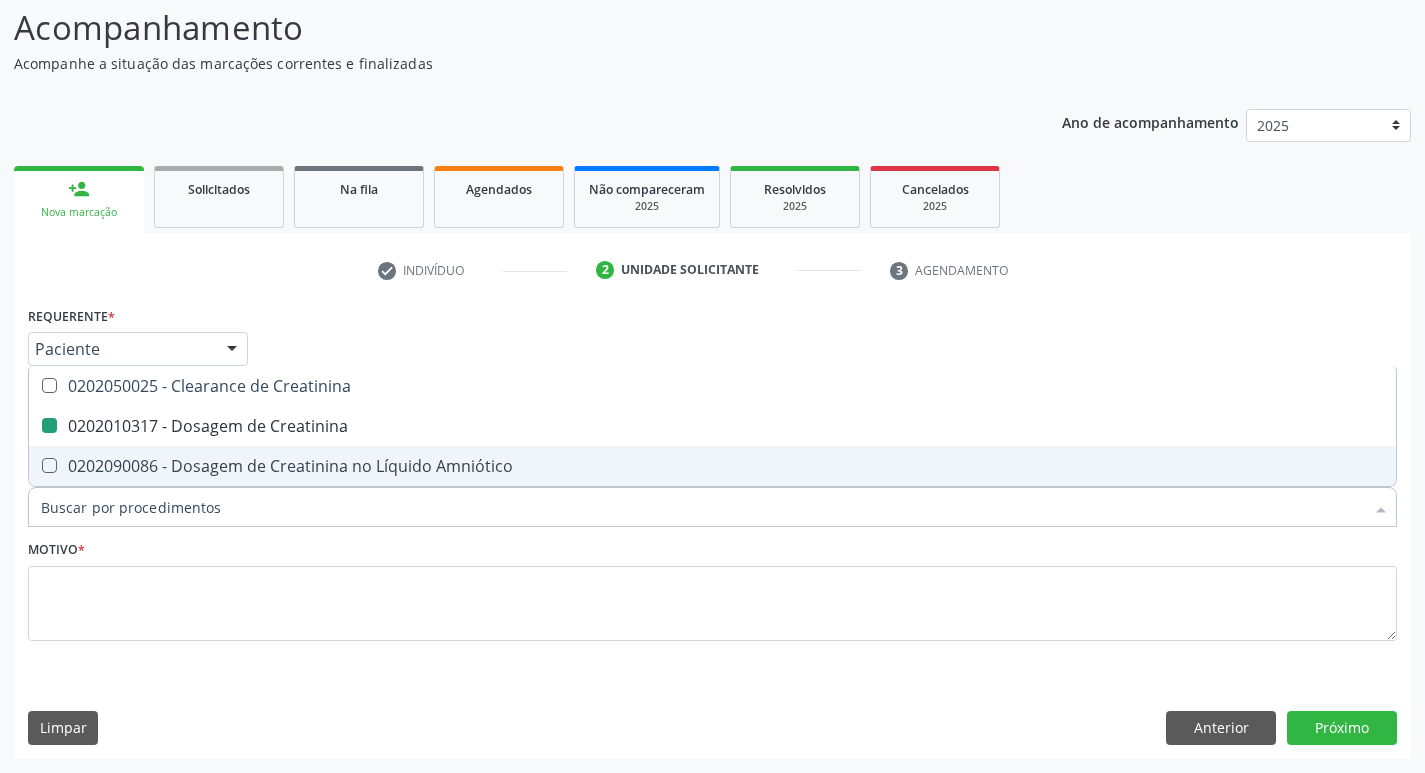 checkbox on "false" 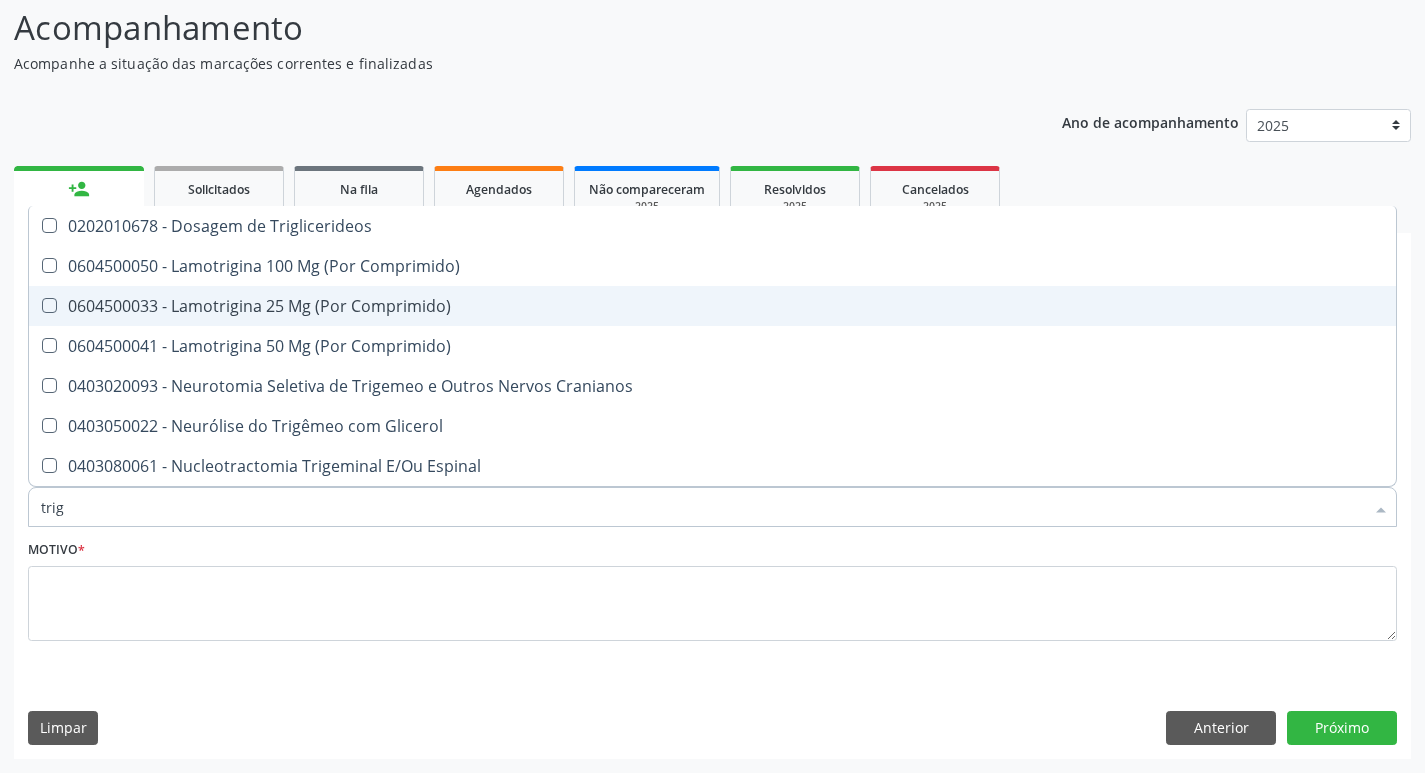 type on "trigl" 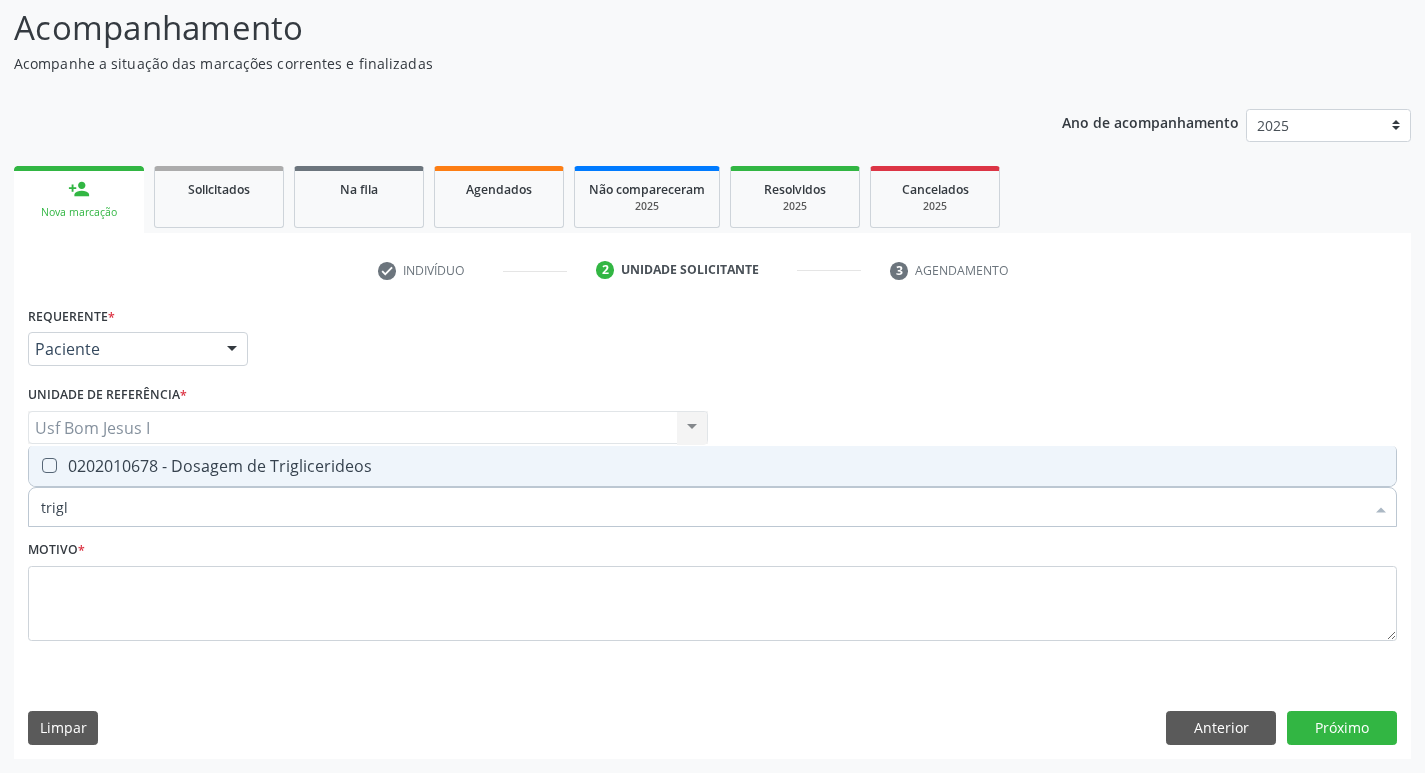 click on "0202010678 - Dosagem de Triglicerideos" at bounding box center [712, 466] 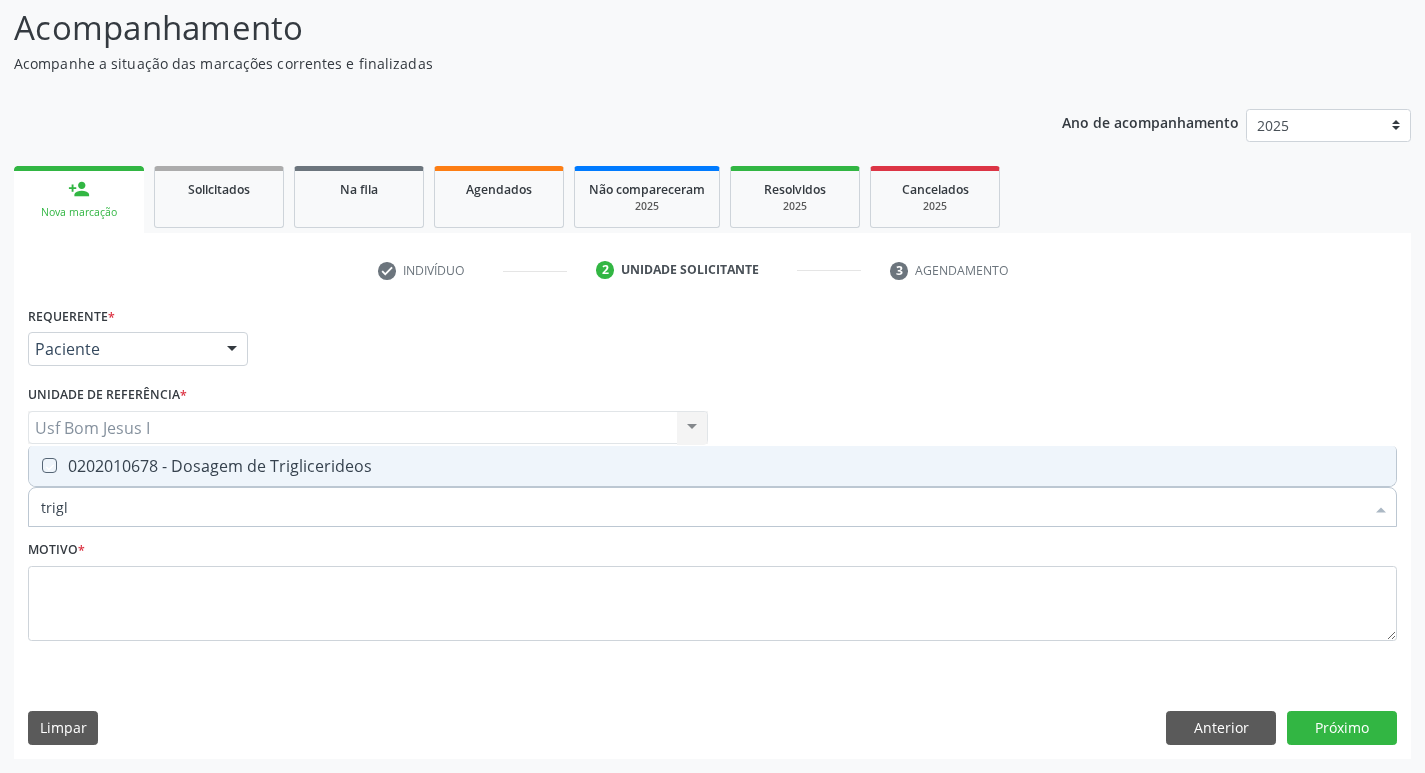 checkbox on "true" 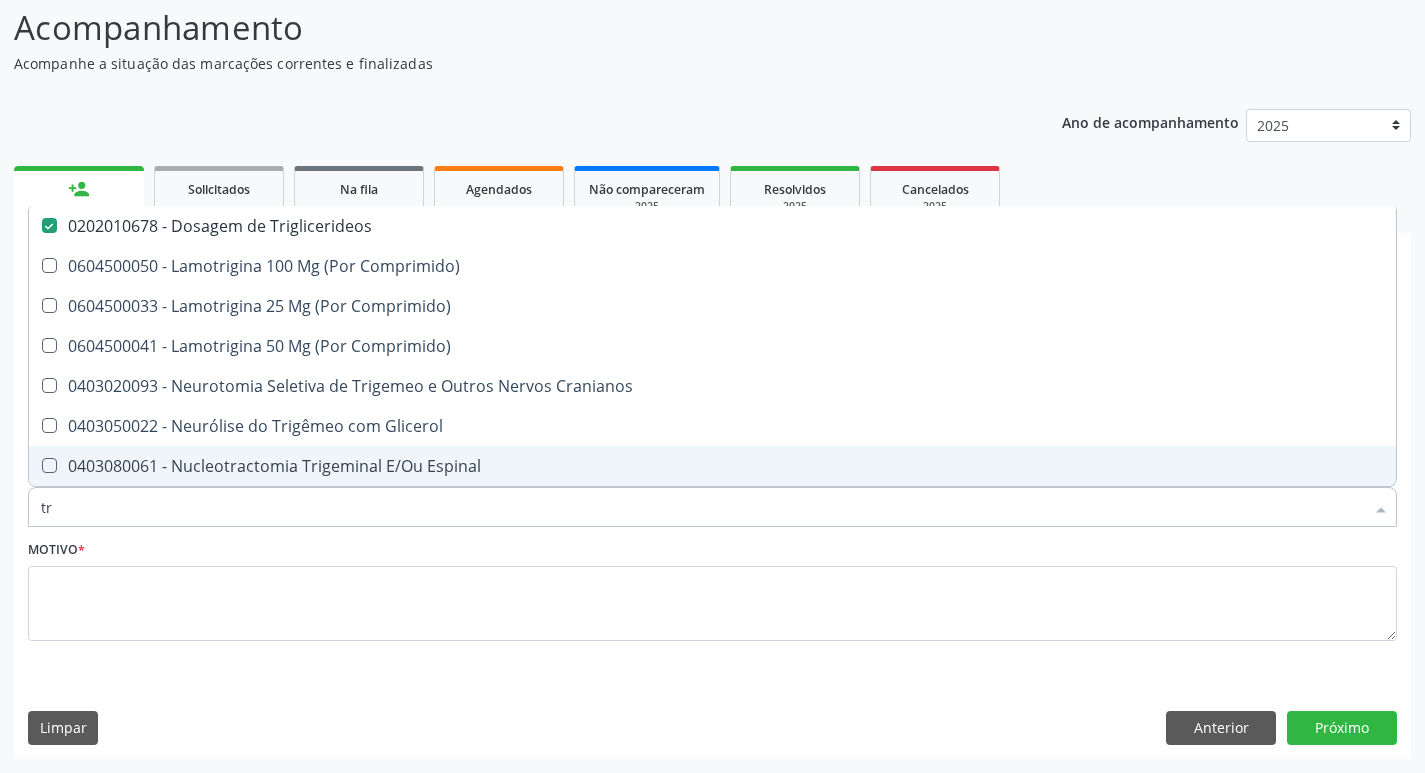 type on "t" 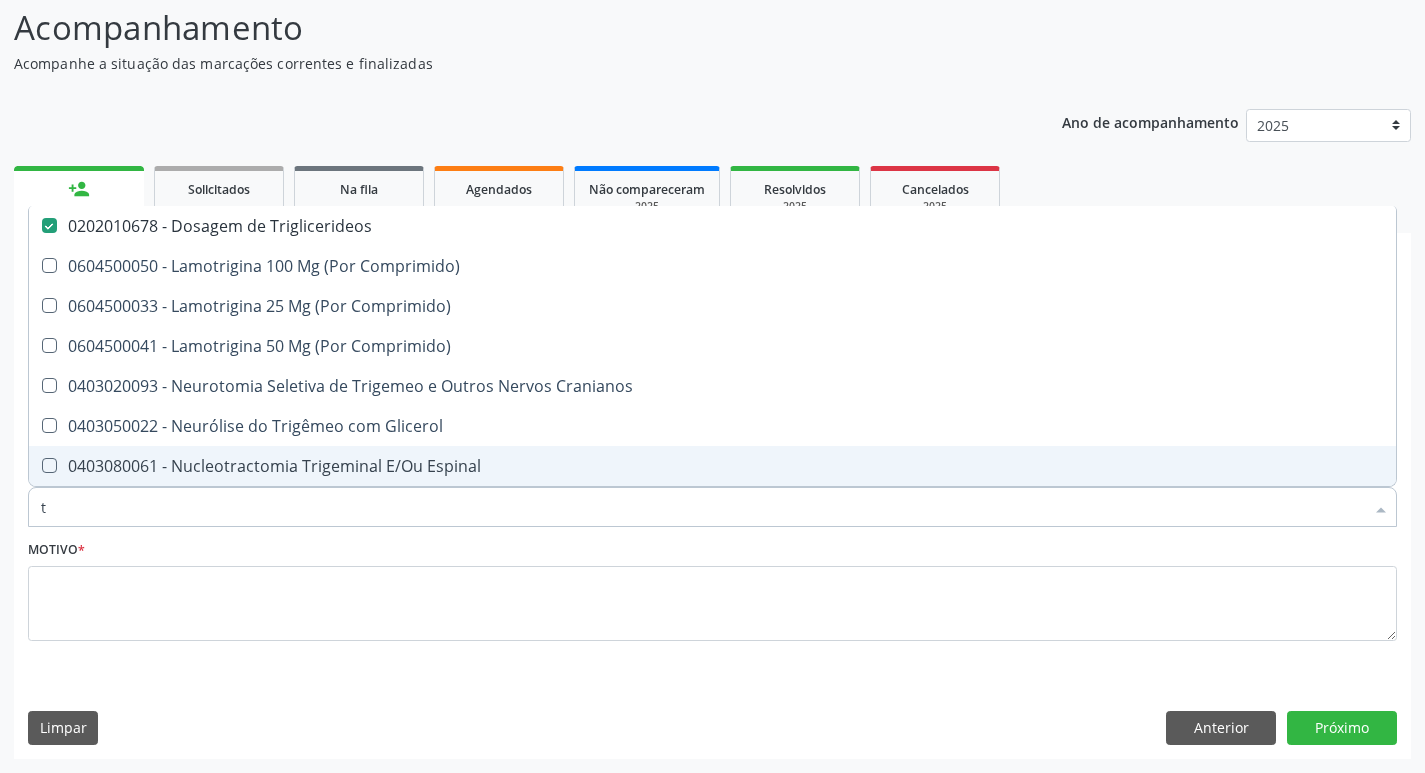 type 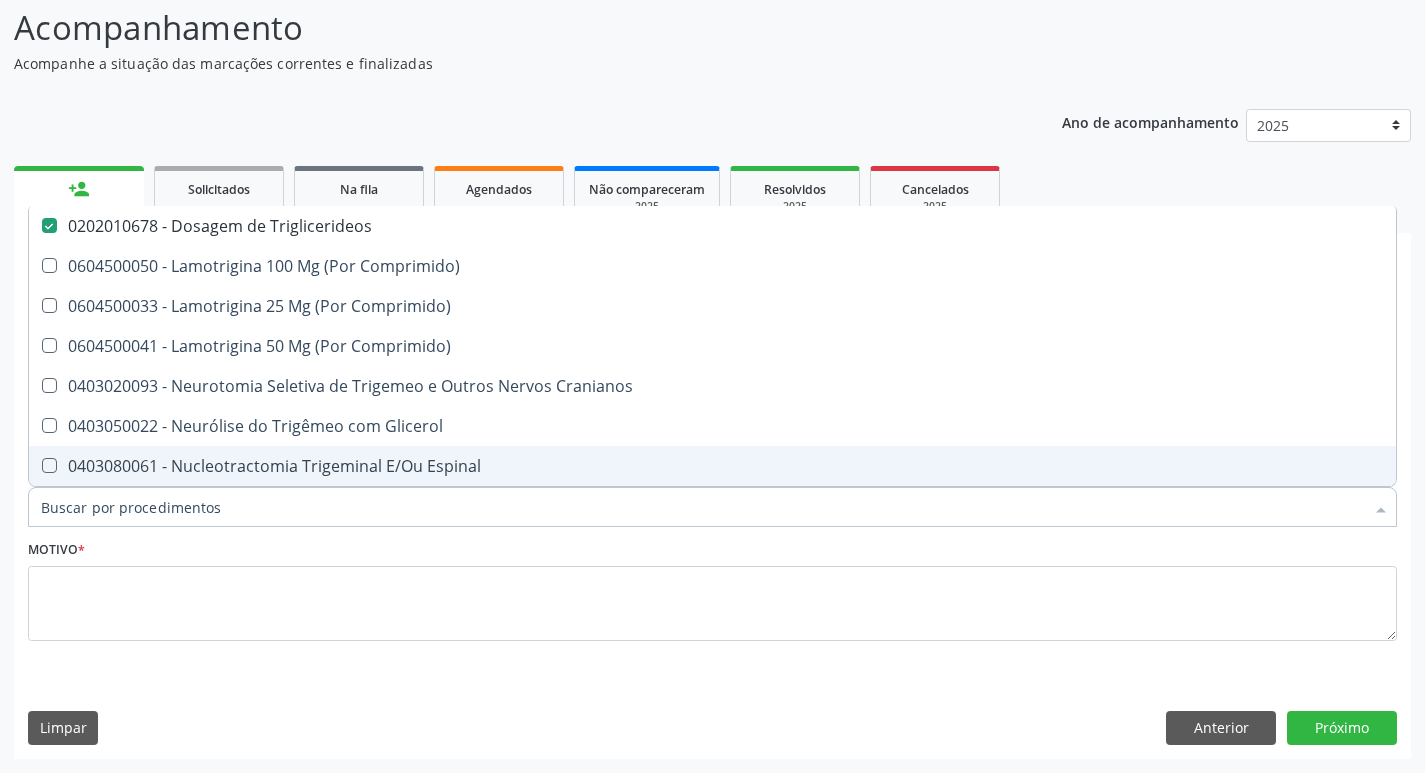 checkbox on "false" 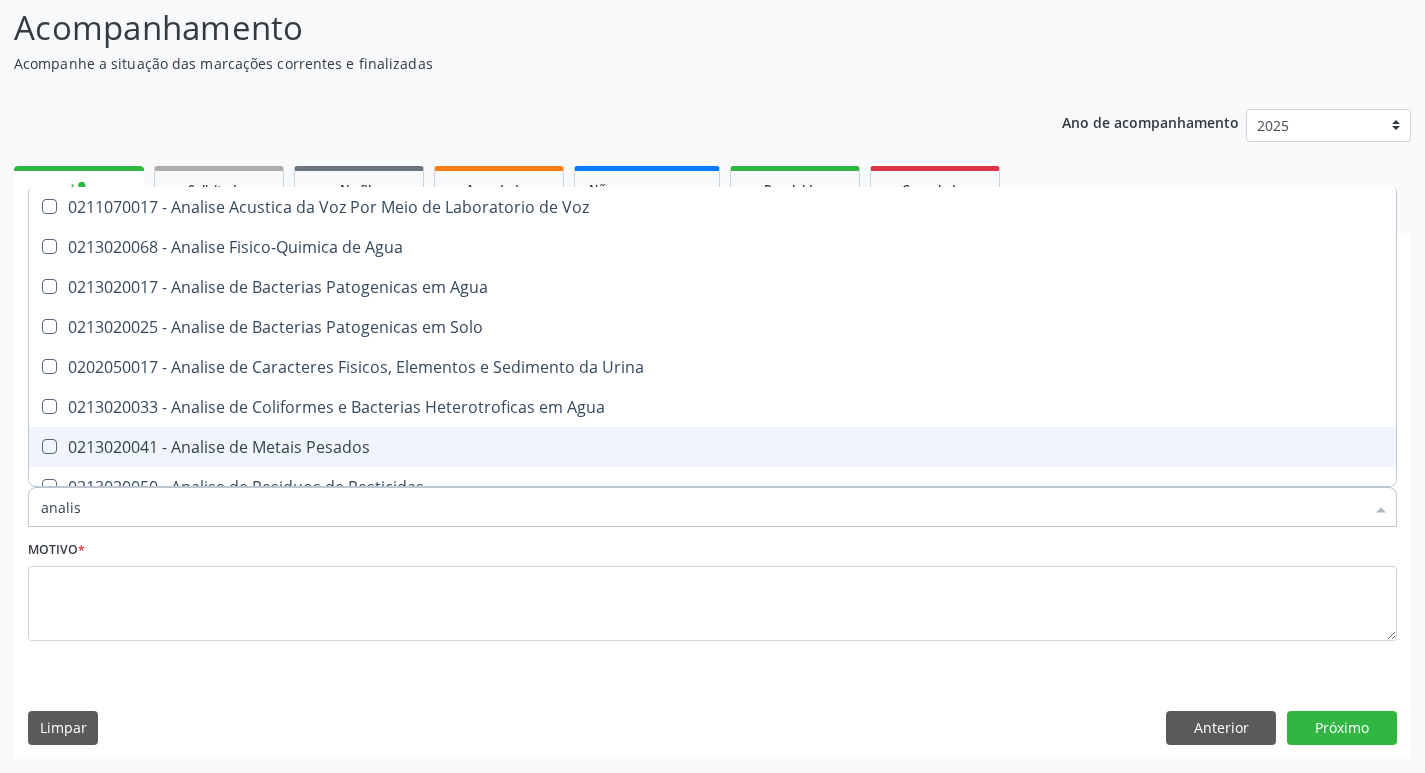 type on "analise" 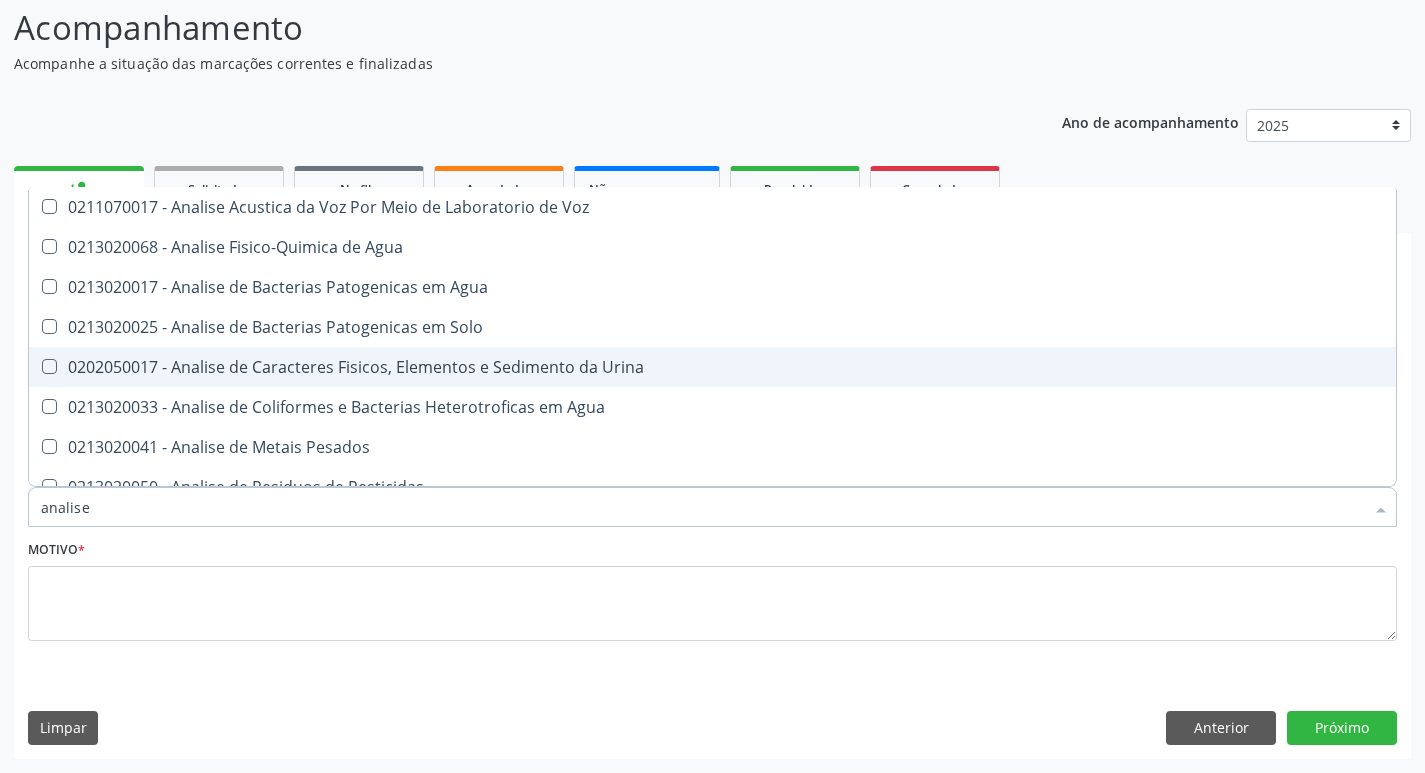 click on "0202050017 - Analise de Caracteres Fisicos, Elementos e Sedimento da Urina" at bounding box center [712, 367] 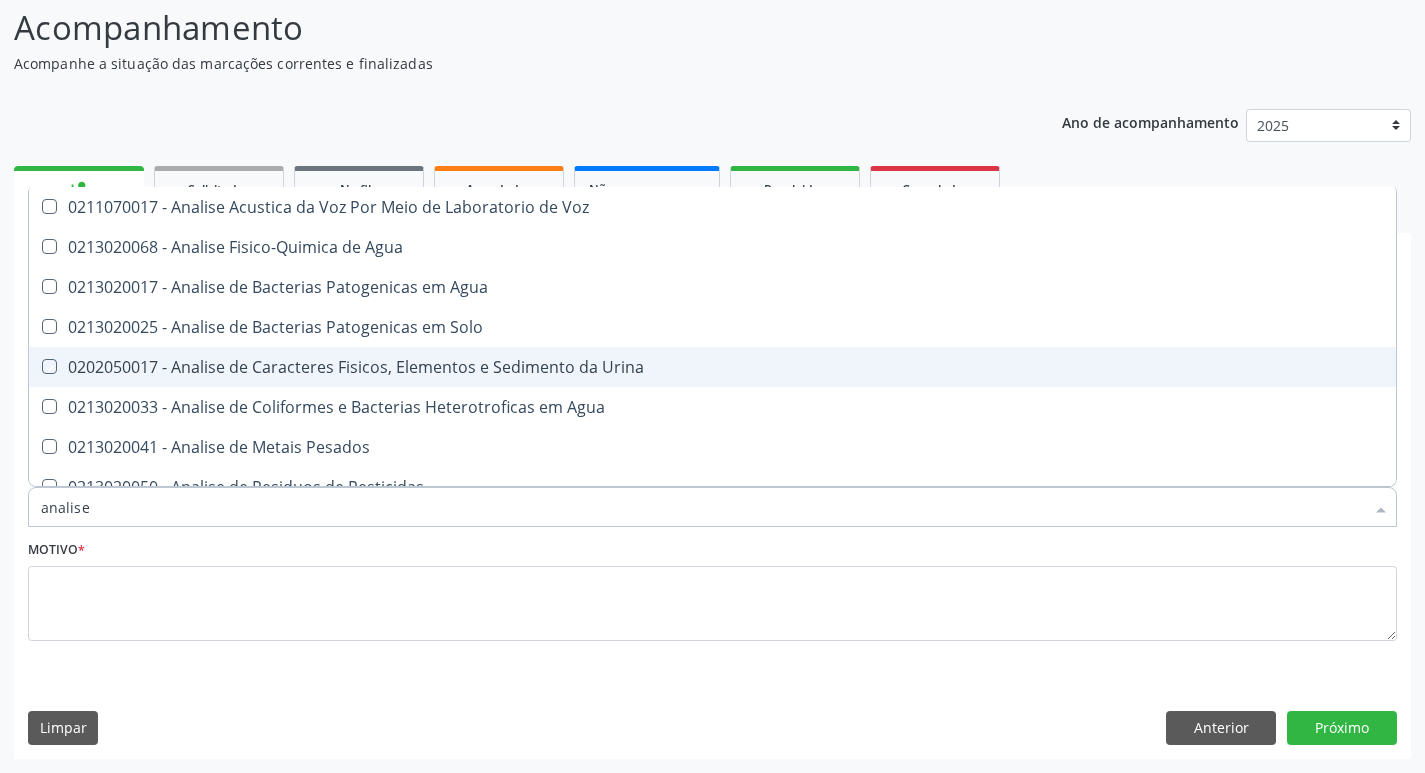 checkbox on "true" 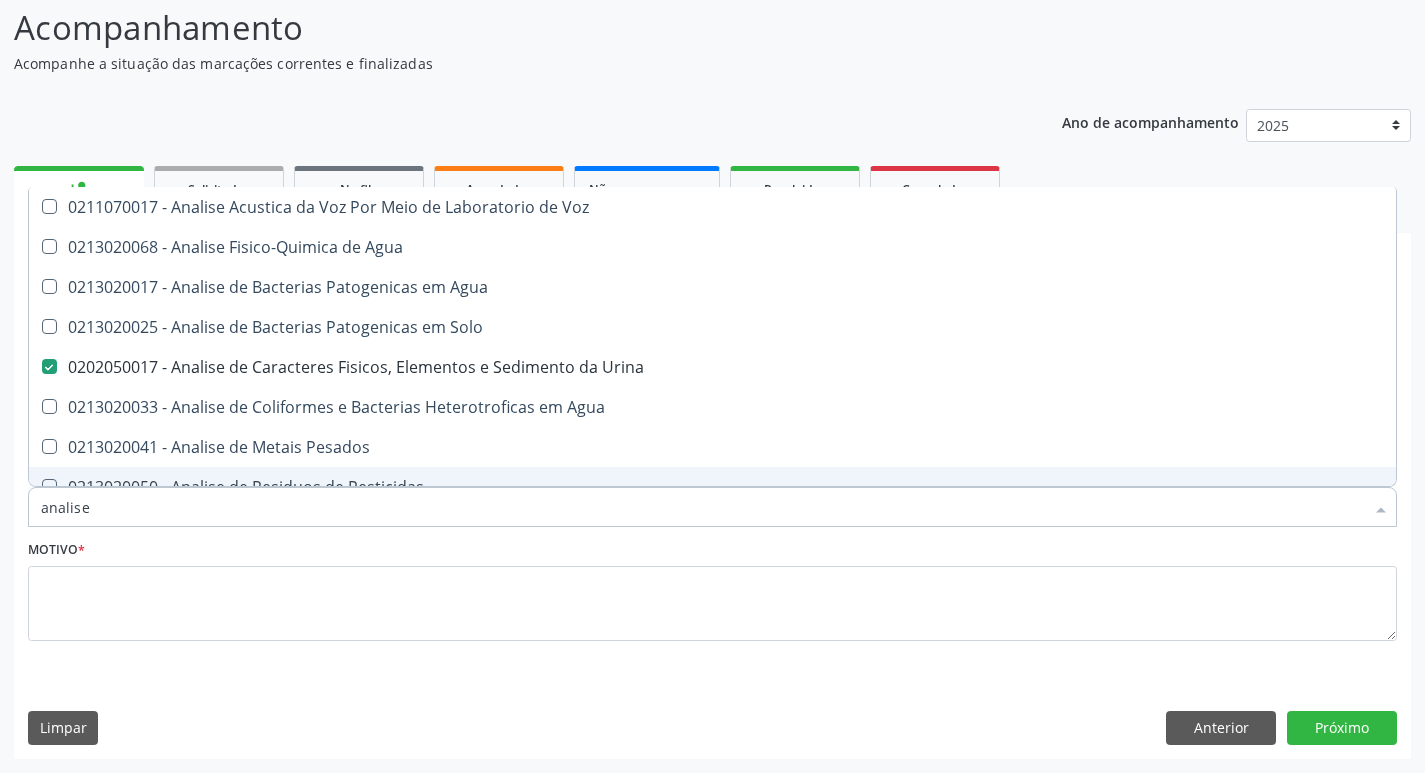 click on "analise" at bounding box center [702, 507] 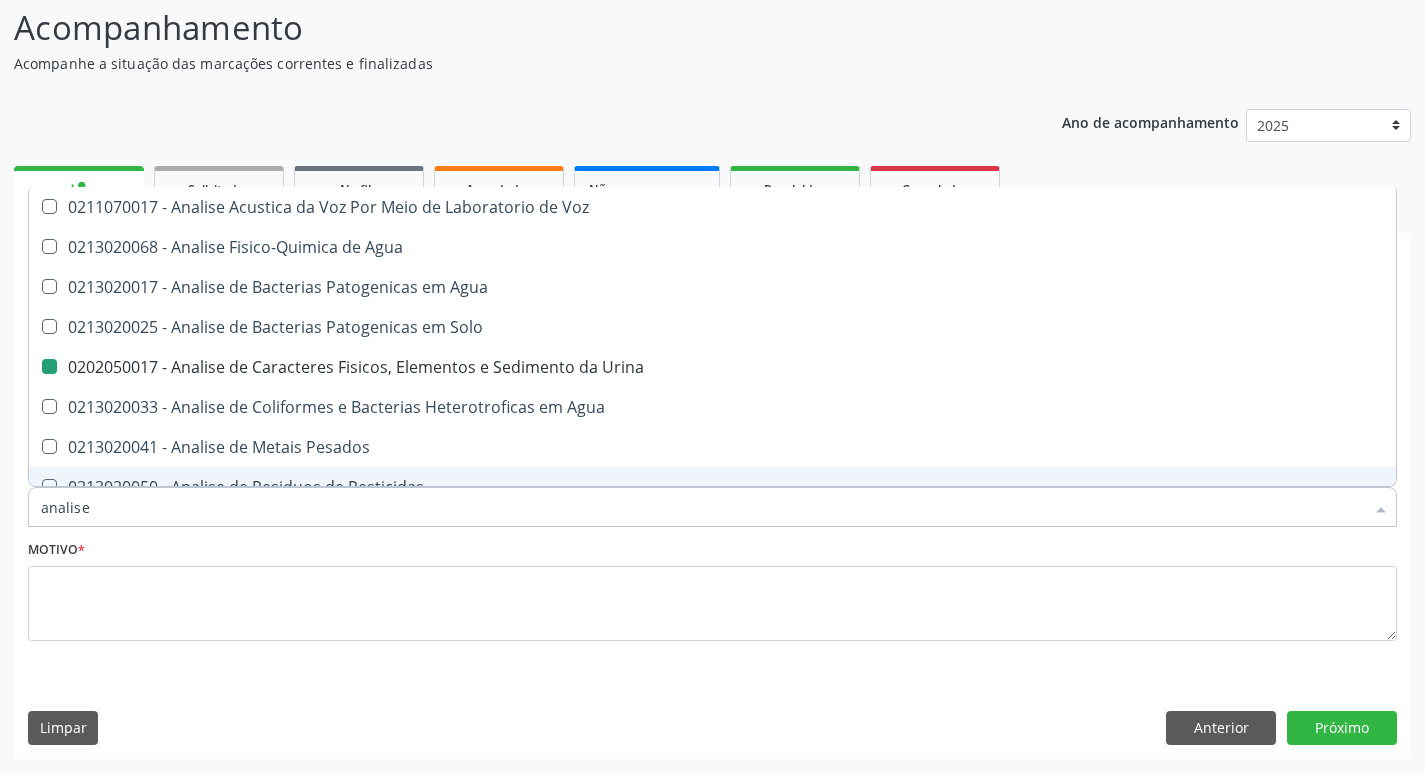 type 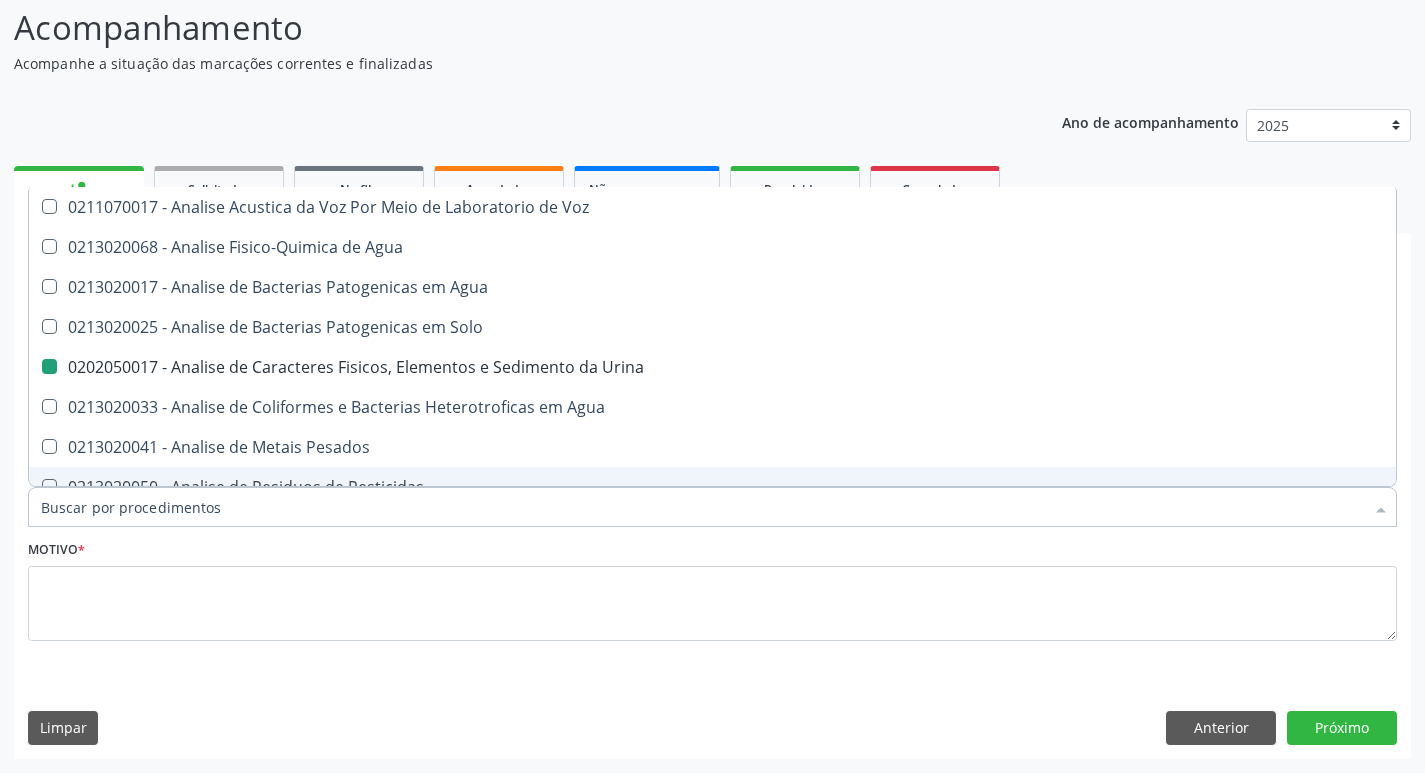 checkbox on "false" 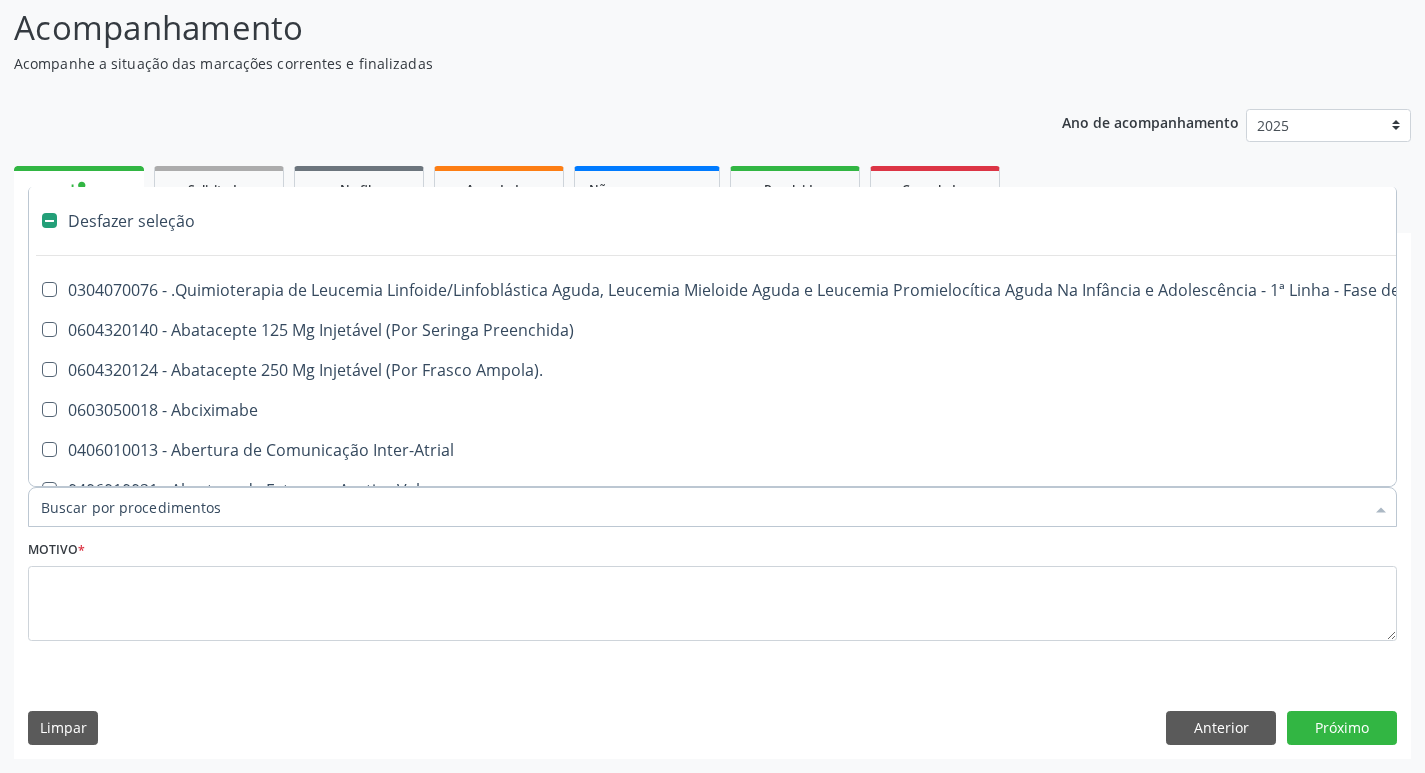 type on "g" 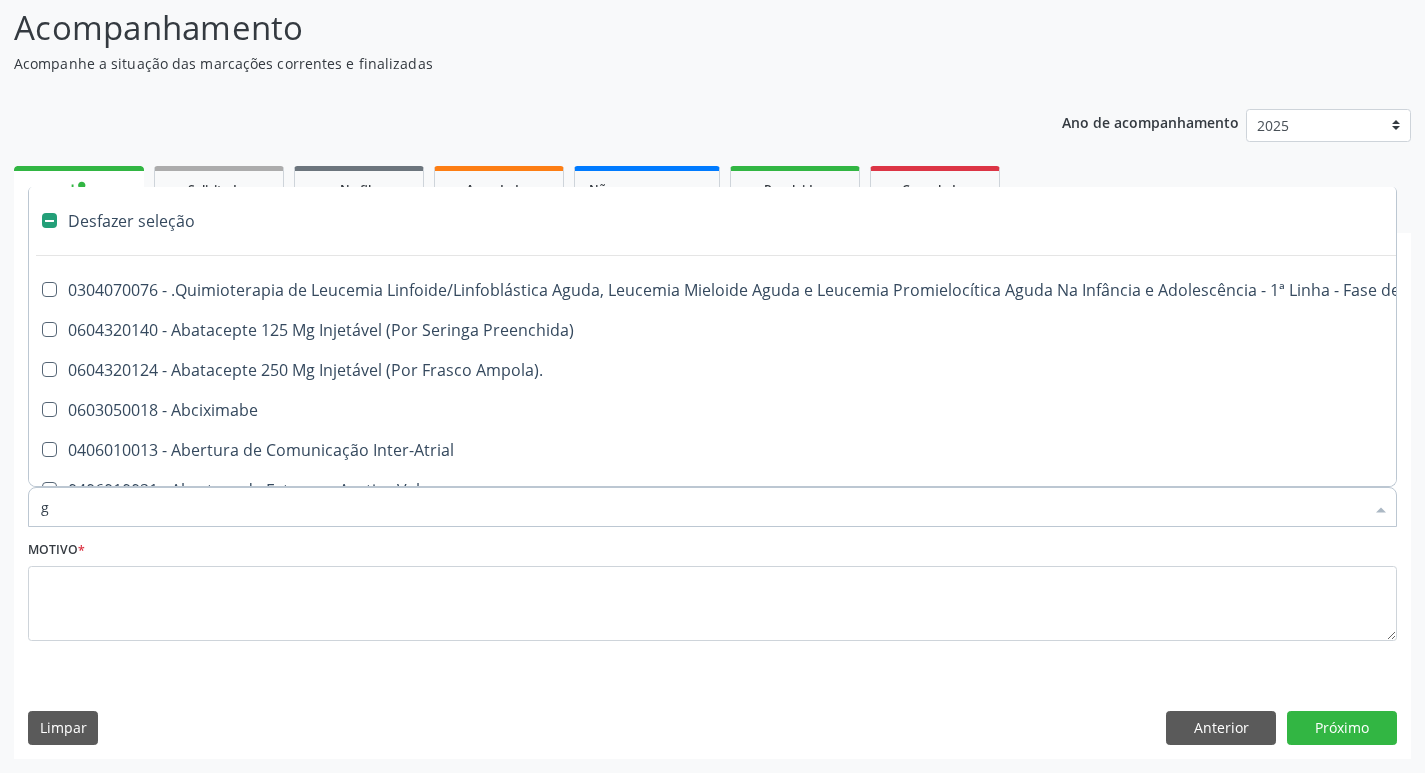 checkbox on "false" 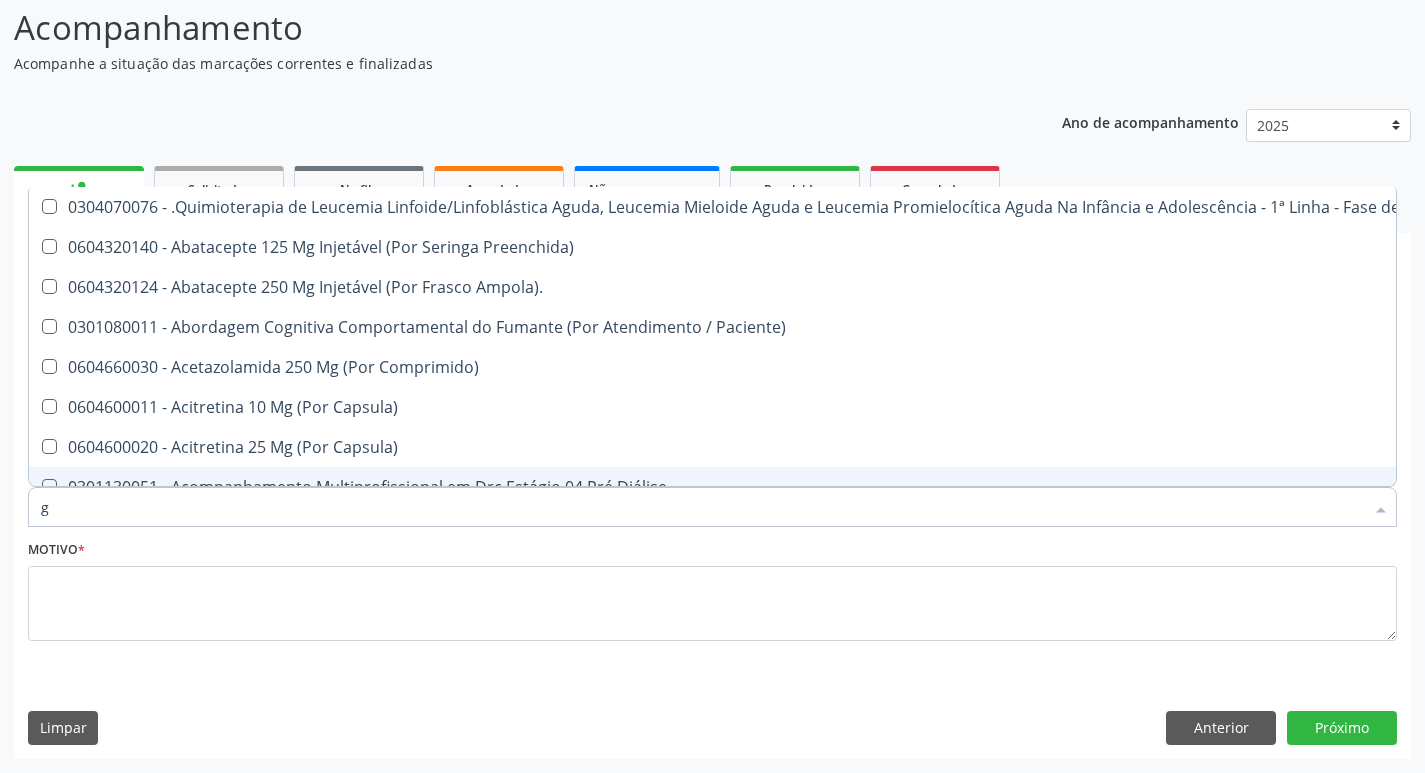 type on "gl" 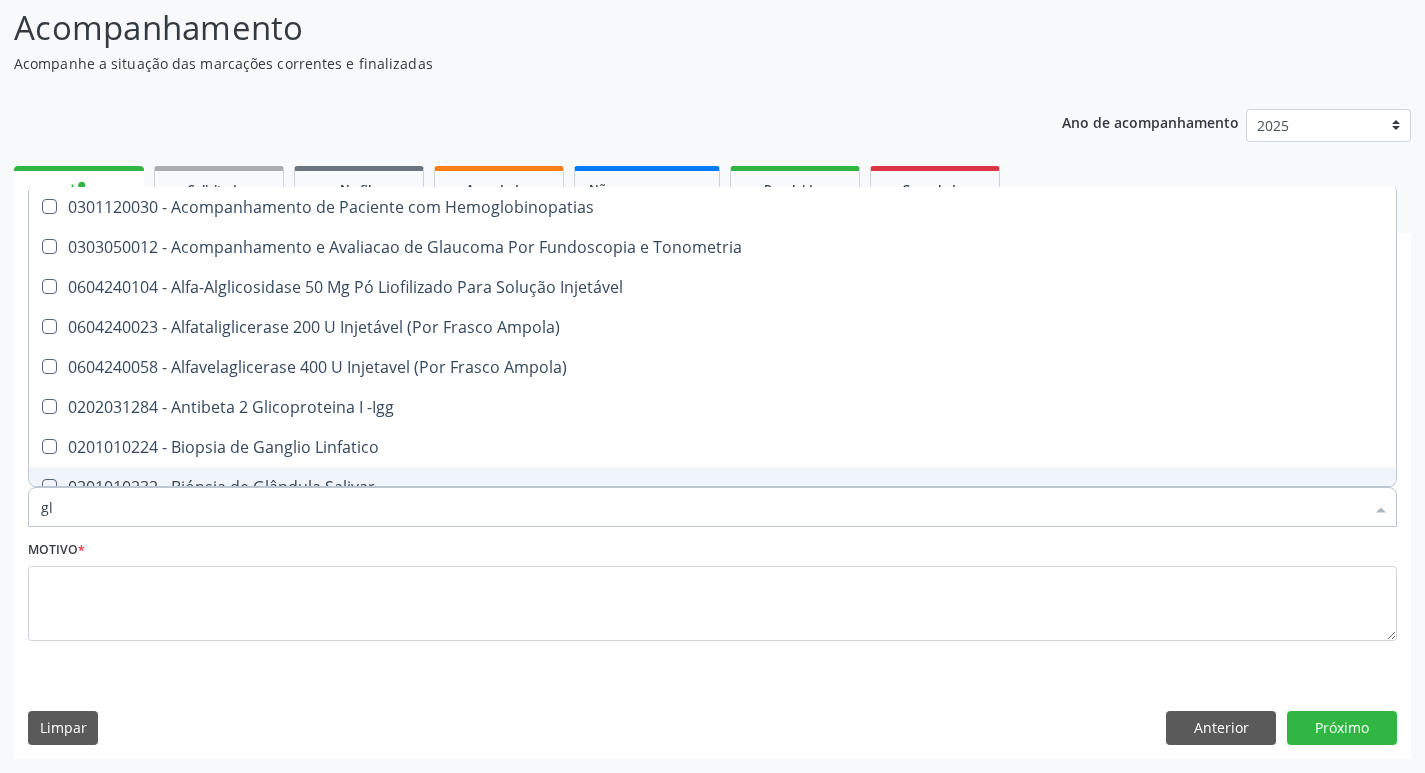 type on "gli" 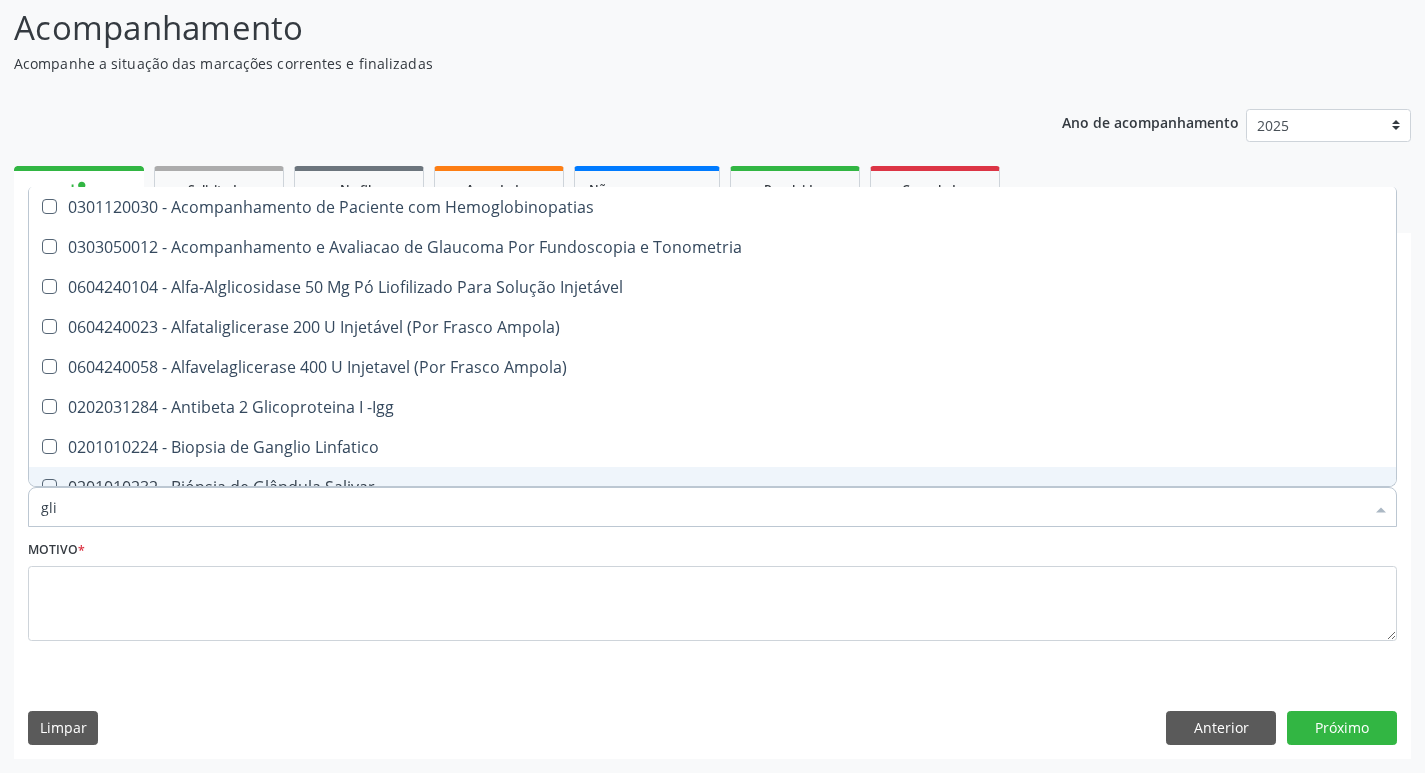 type on "glic" 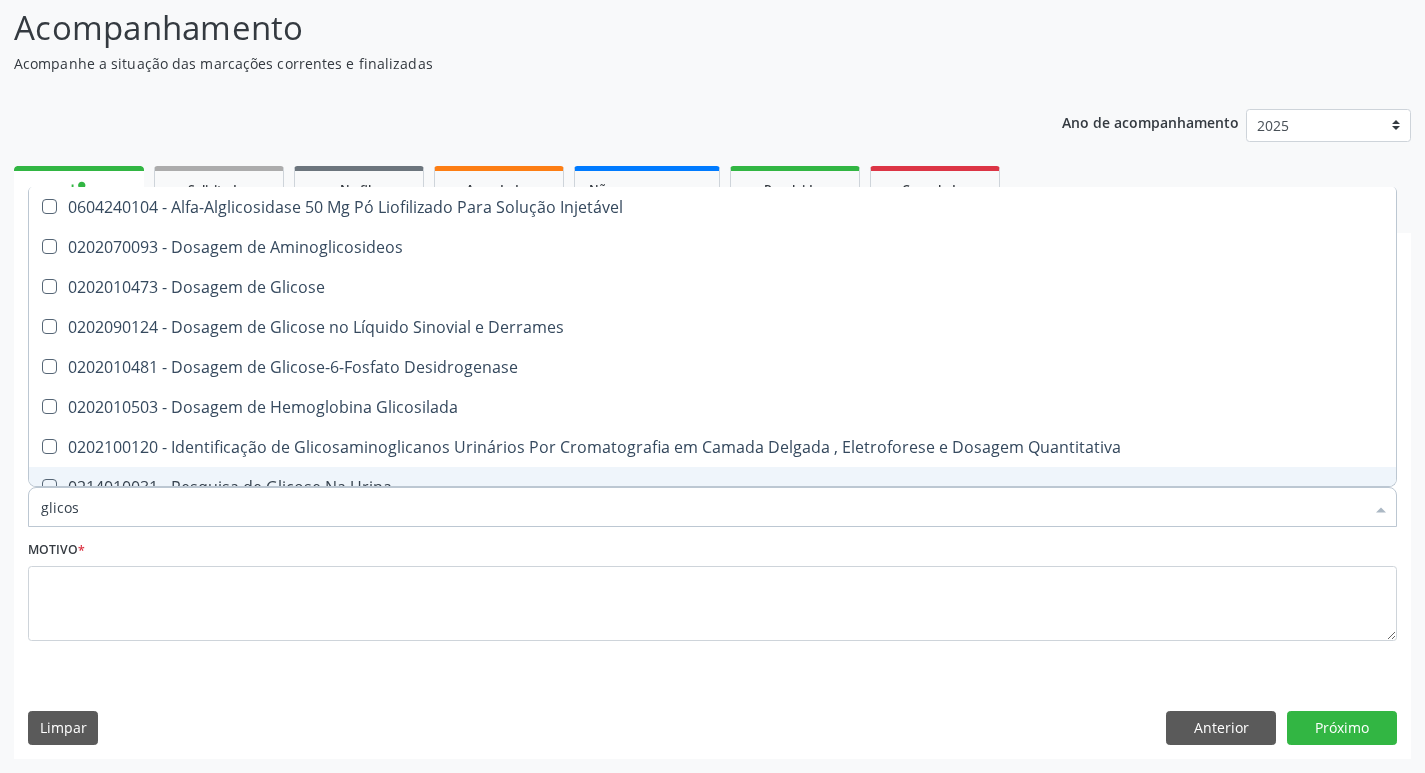 type on "glicose" 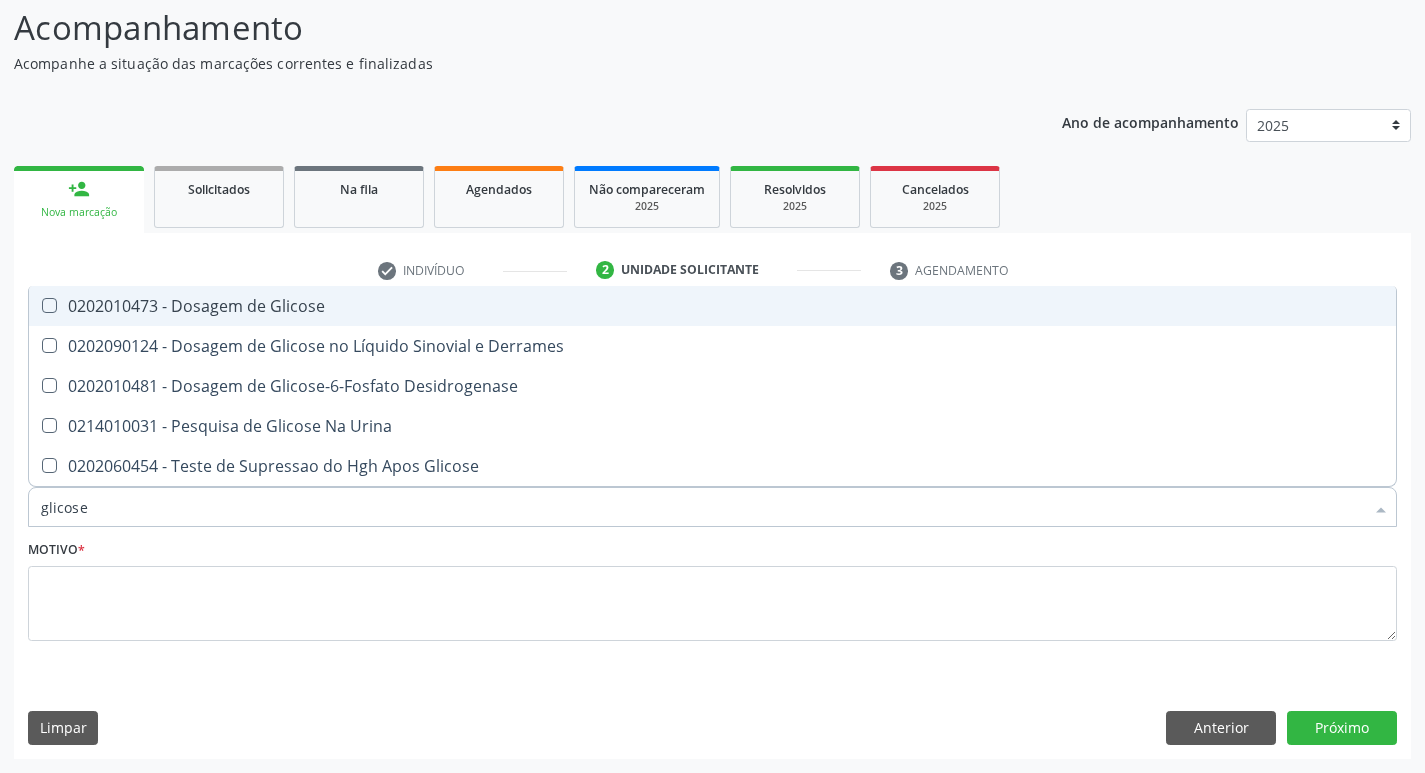click on "0202010473 - Dosagem de Glicose" at bounding box center [712, 306] 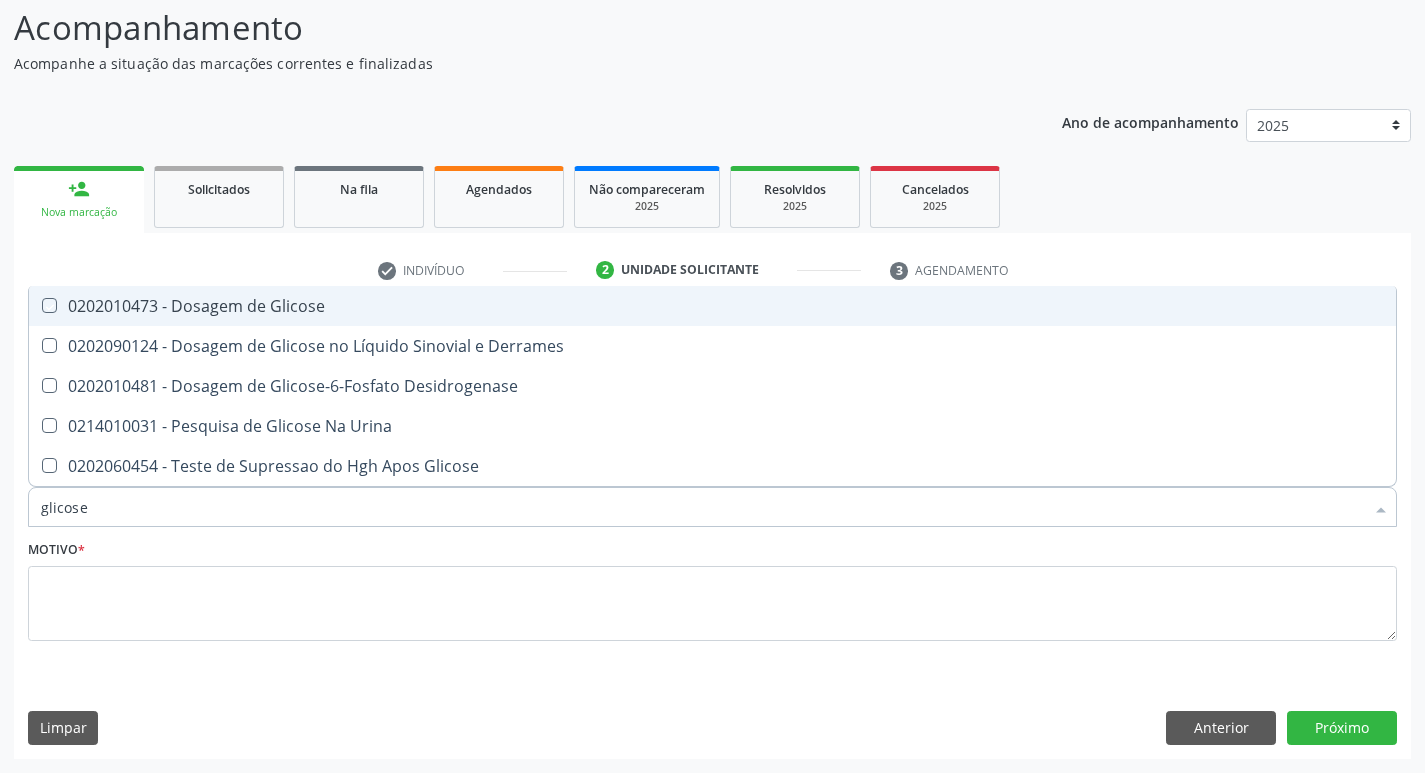 checkbox on "true" 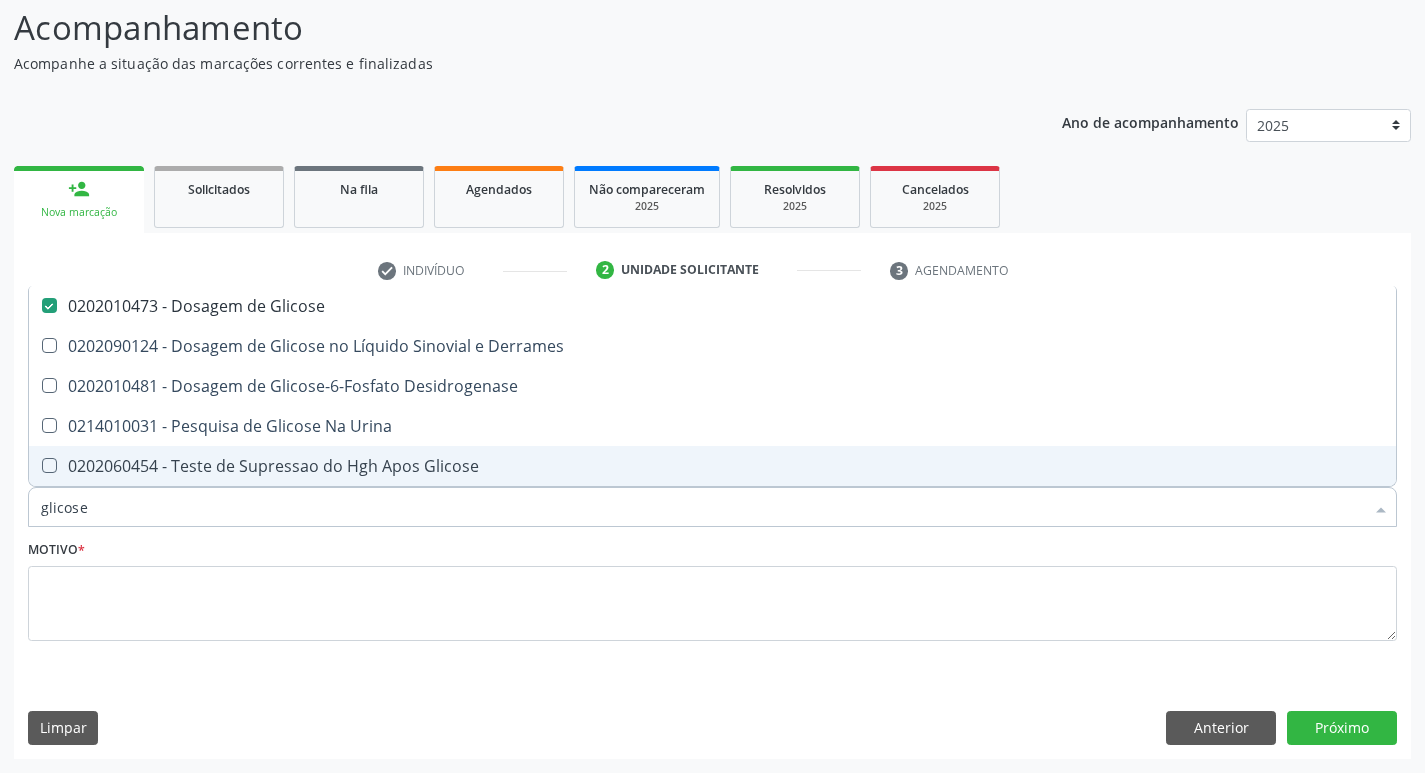 click on "glicose" at bounding box center [702, 507] 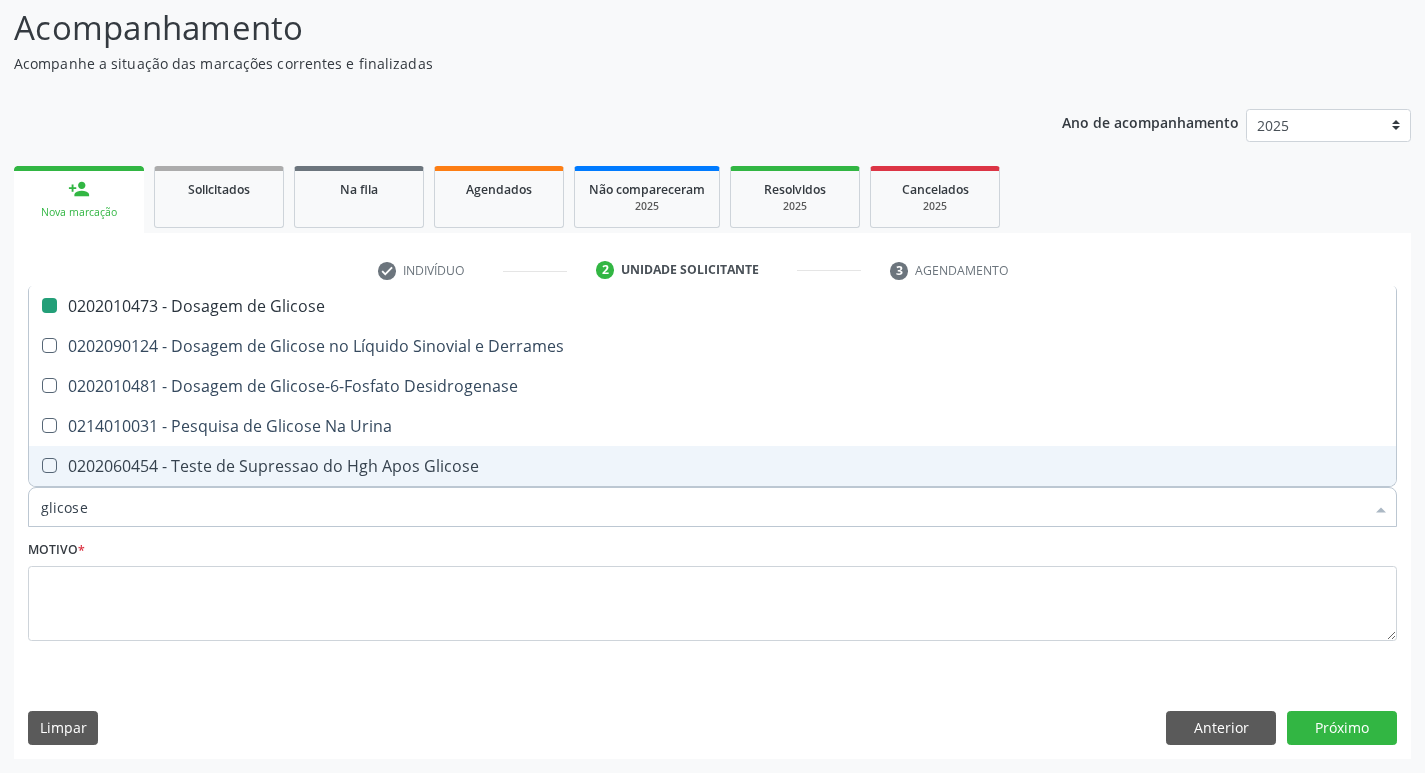 type 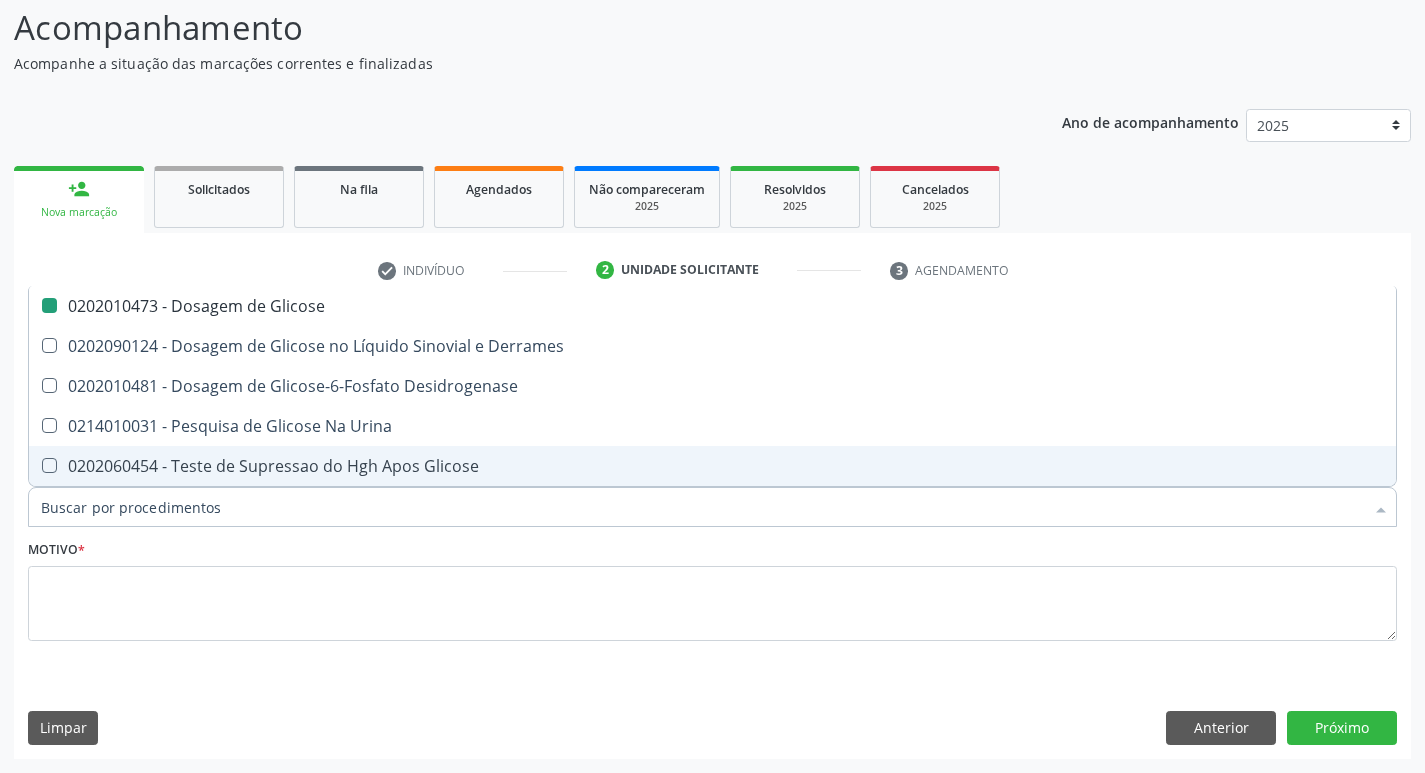 checkbox on "false" 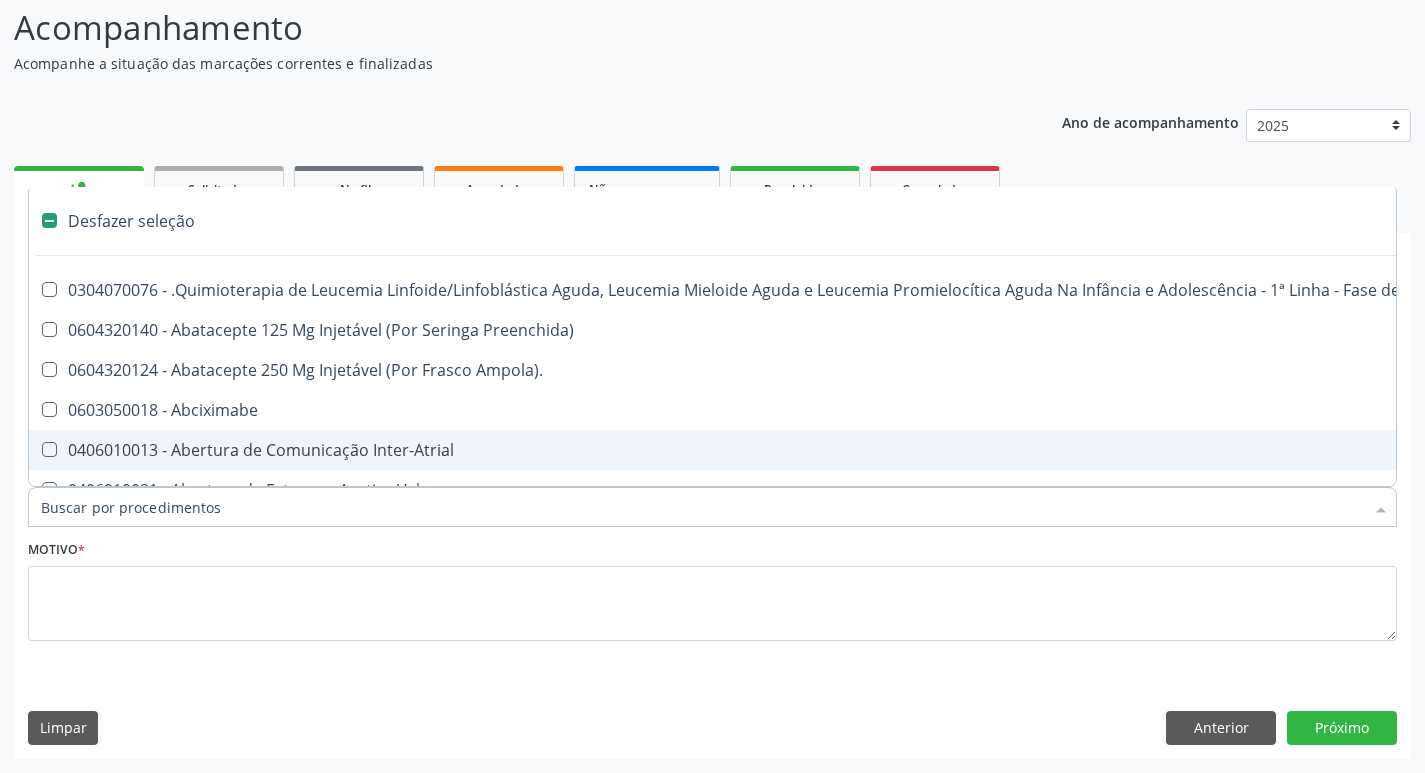 type on "u" 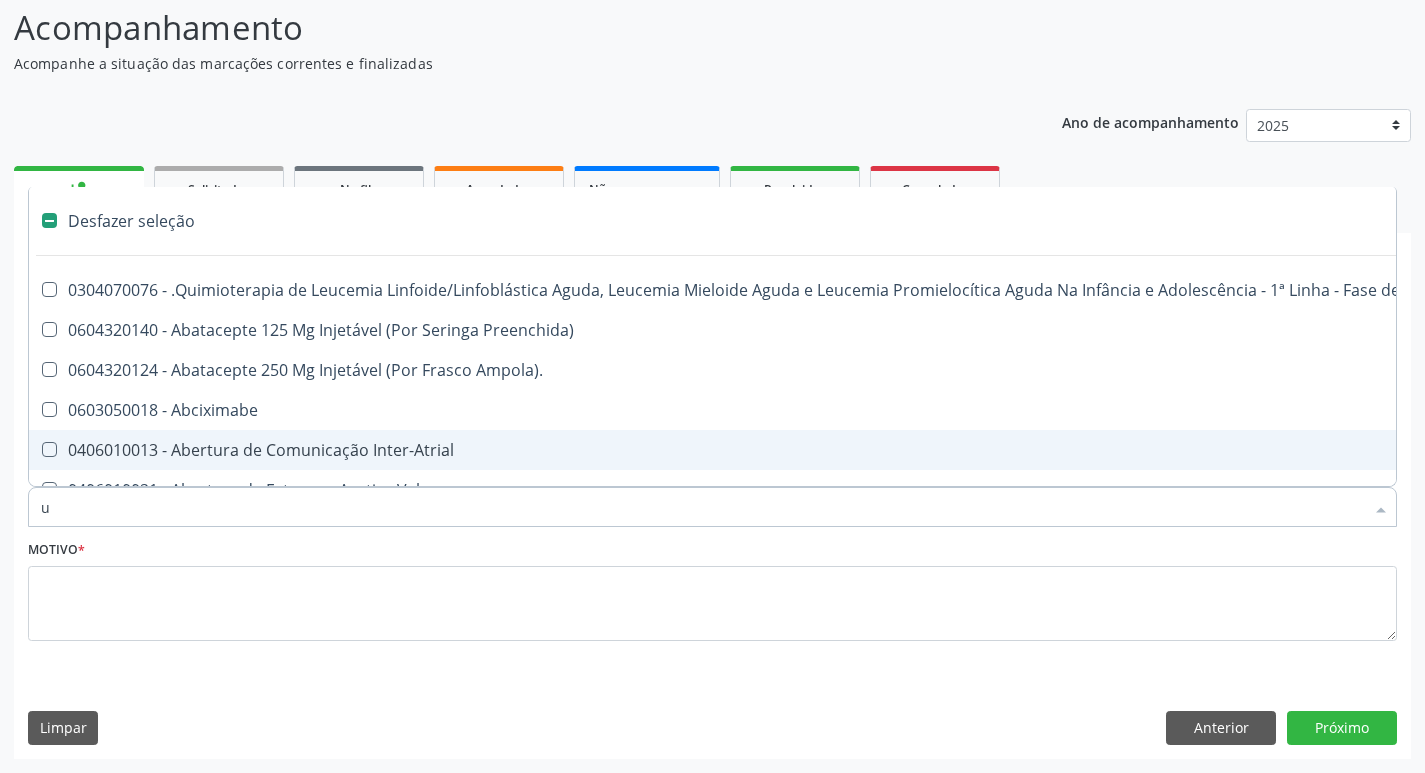 checkbox on "true" 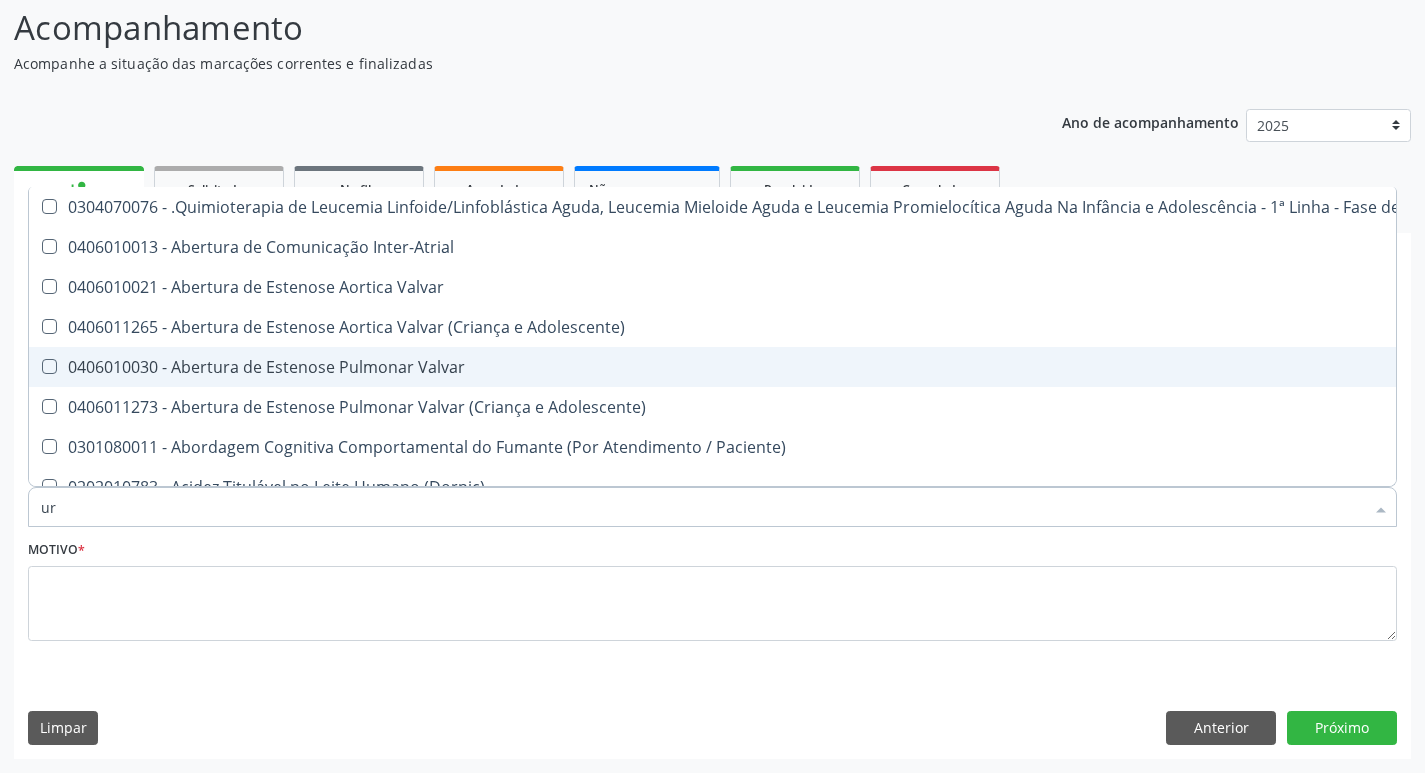 type on "ure" 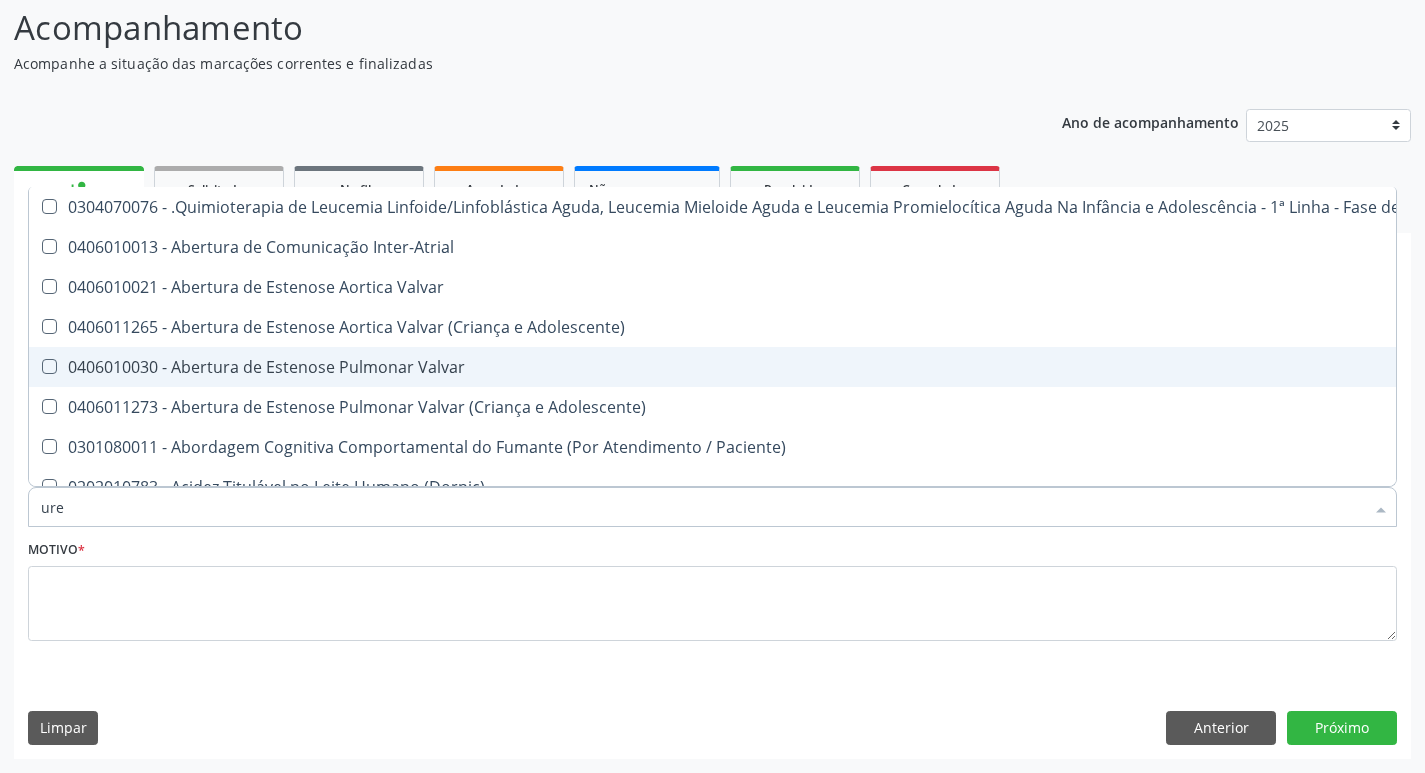 checkbox on "false" 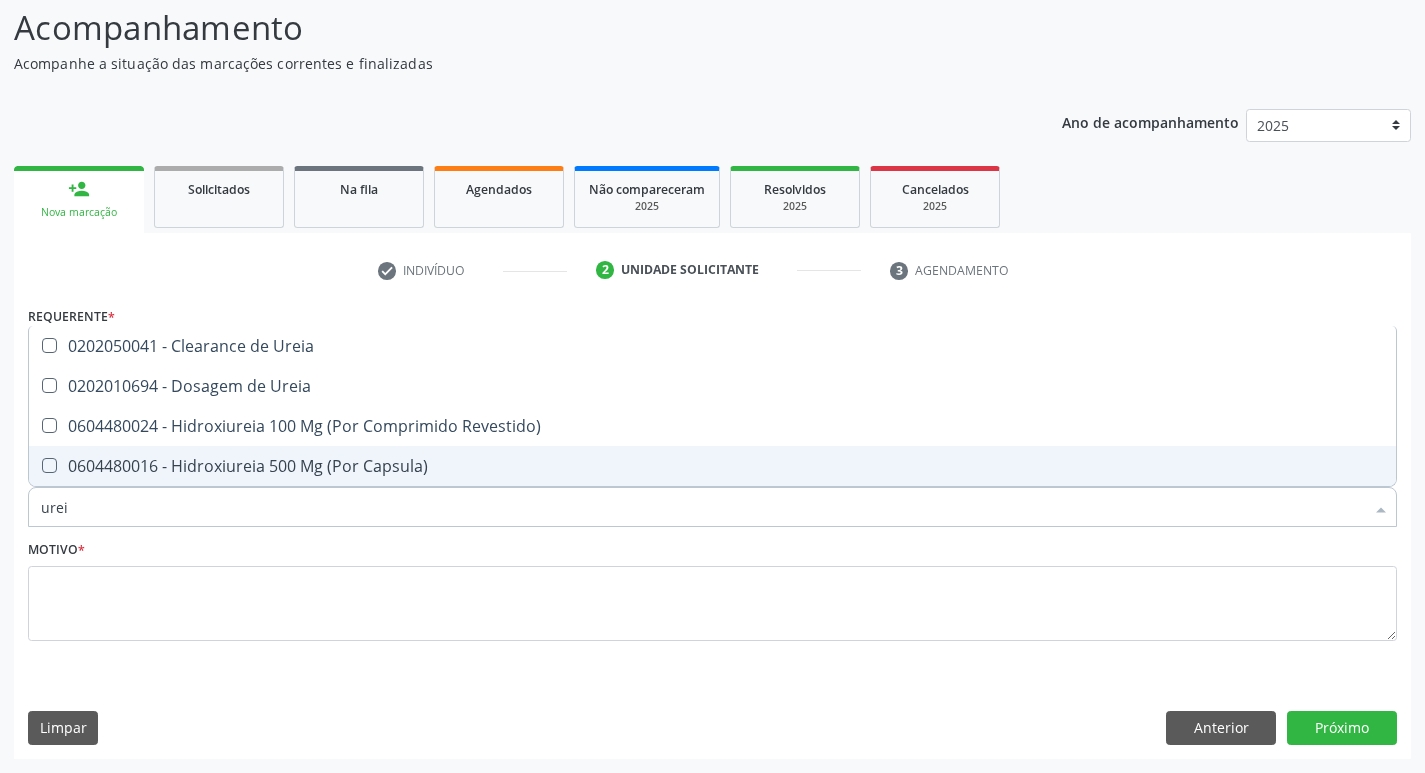 type on "ureia" 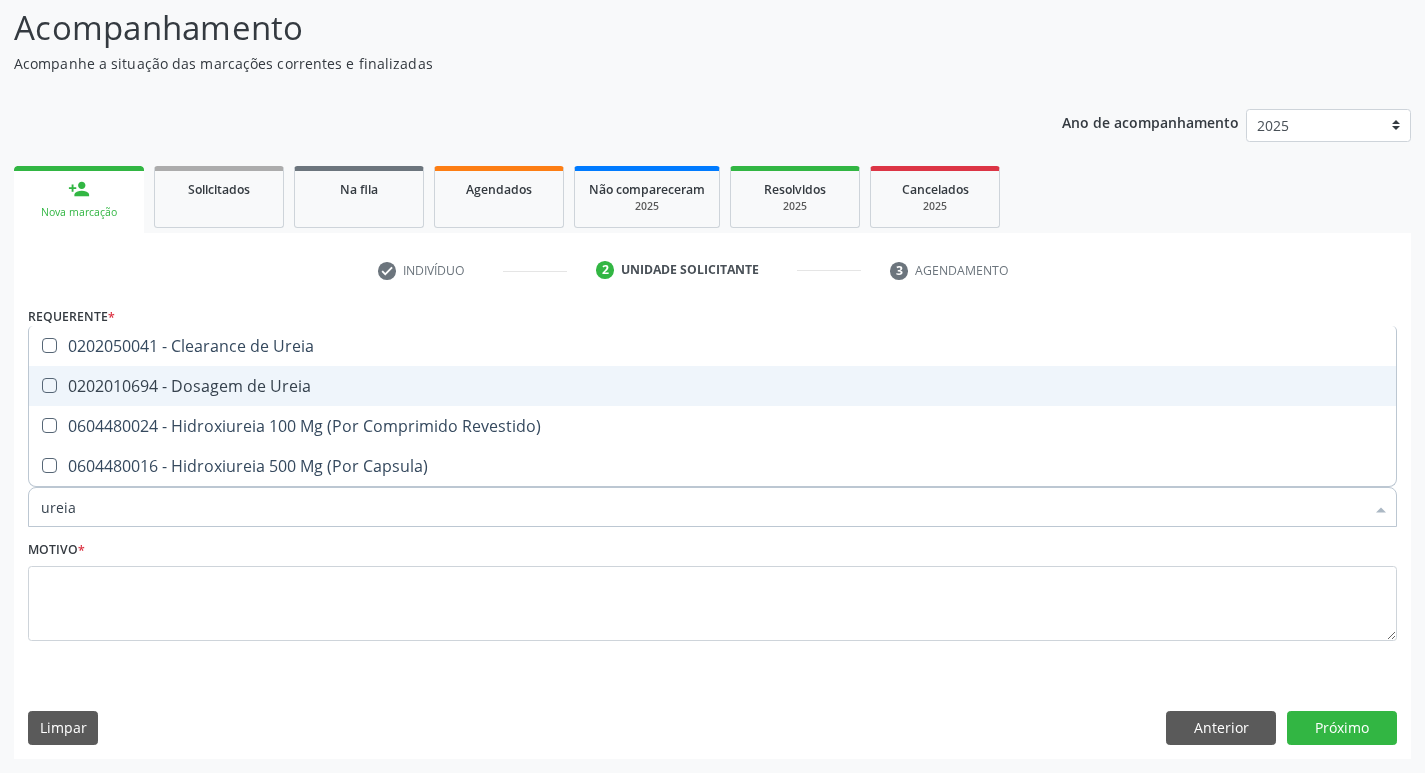 click on "0202010694 - Dosagem de Ureia" at bounding box center [712, 386] 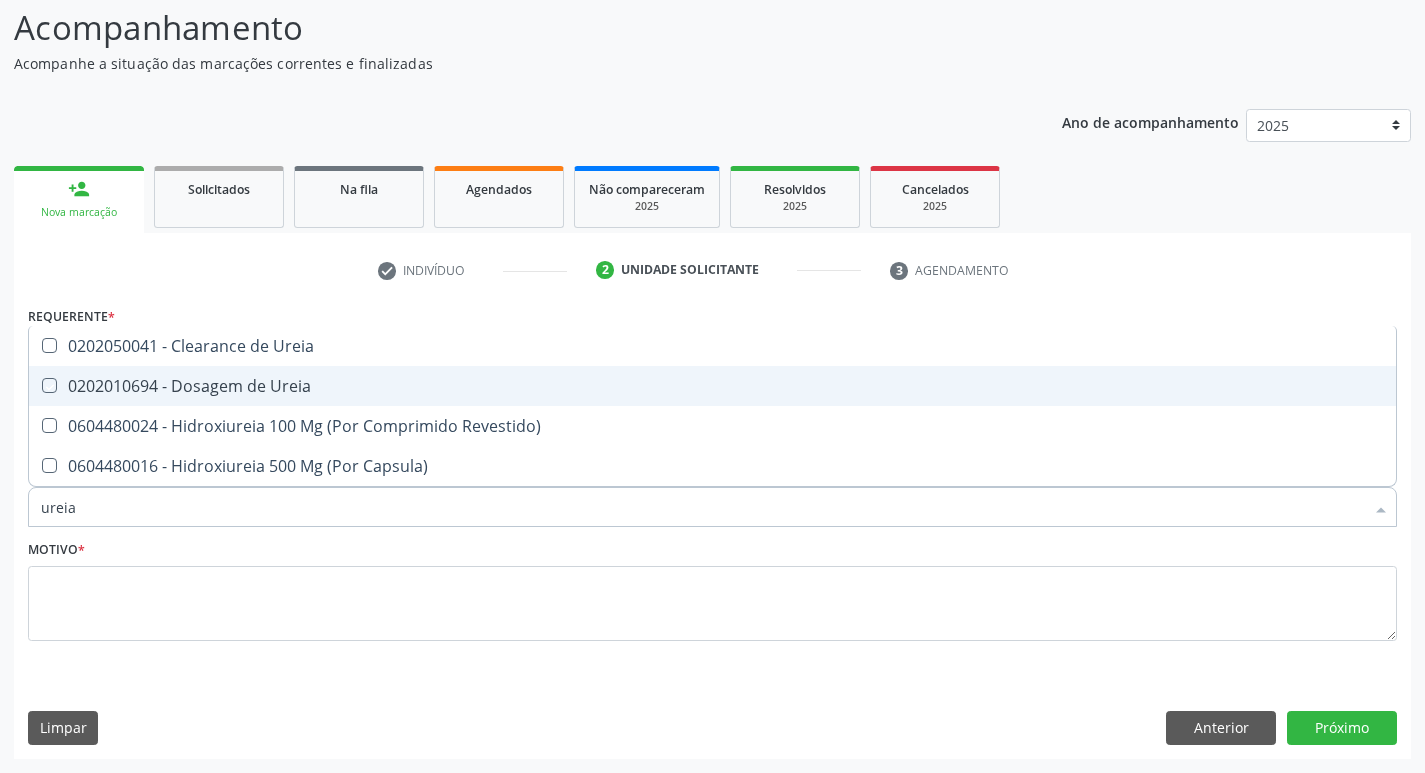 checkbox on "true" 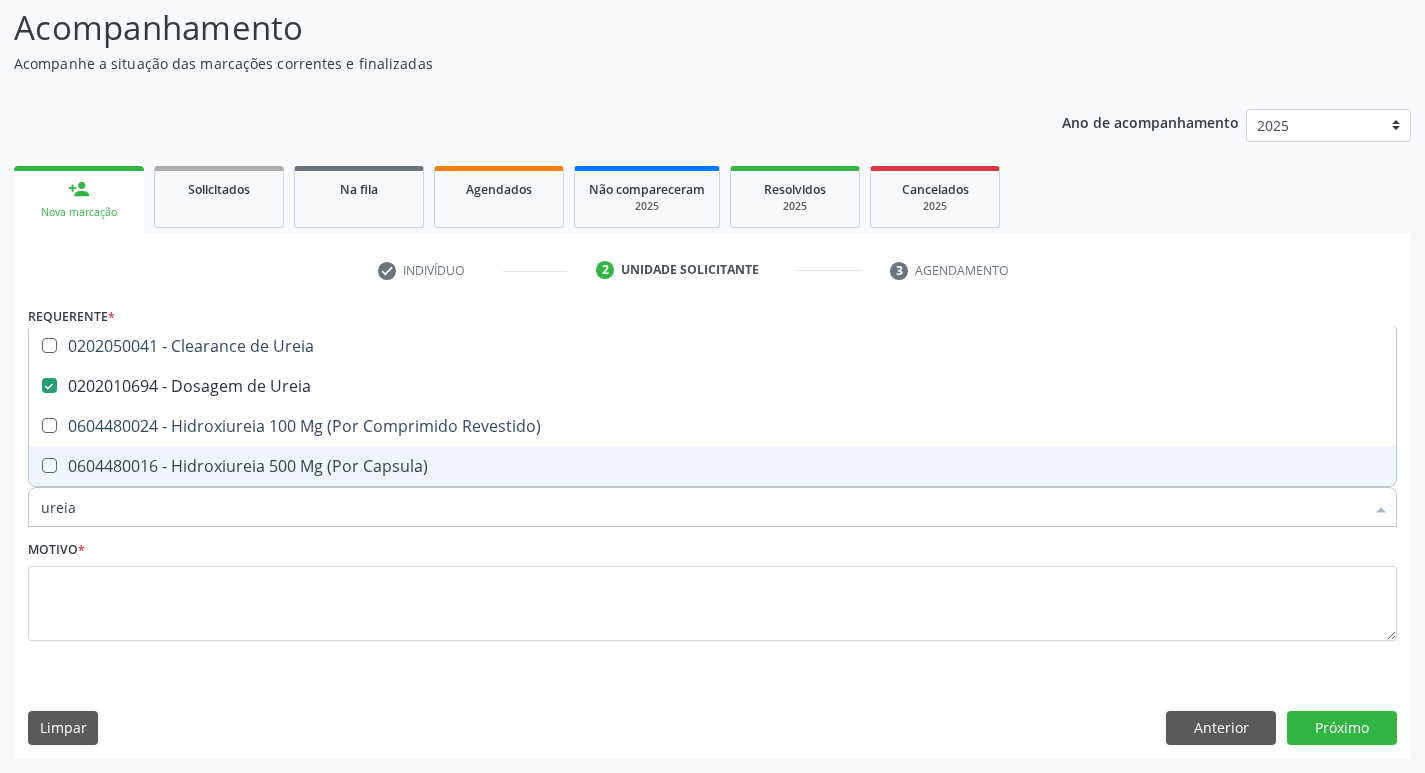 click on "Motivo
*" at bounding box center (712, 588) 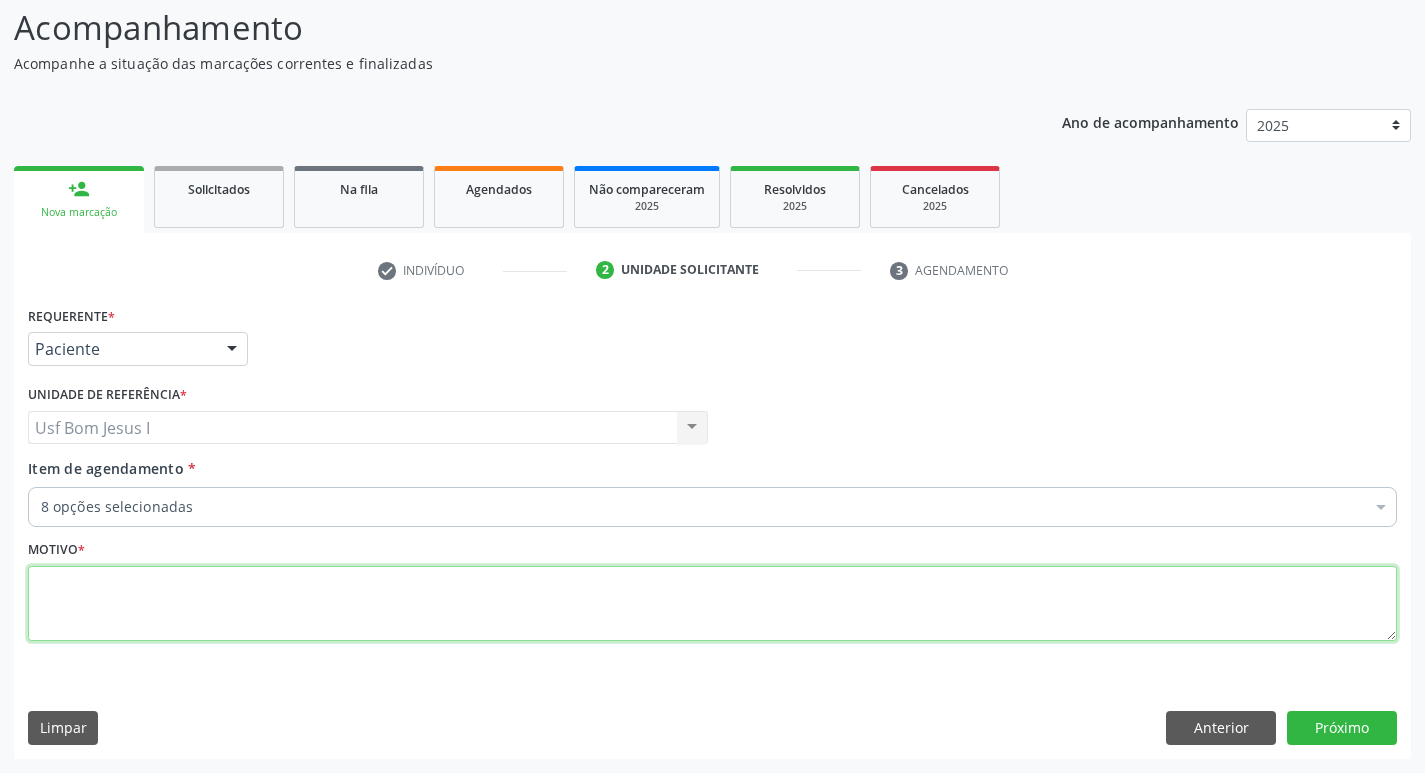 click at bounding box center [712, 604] 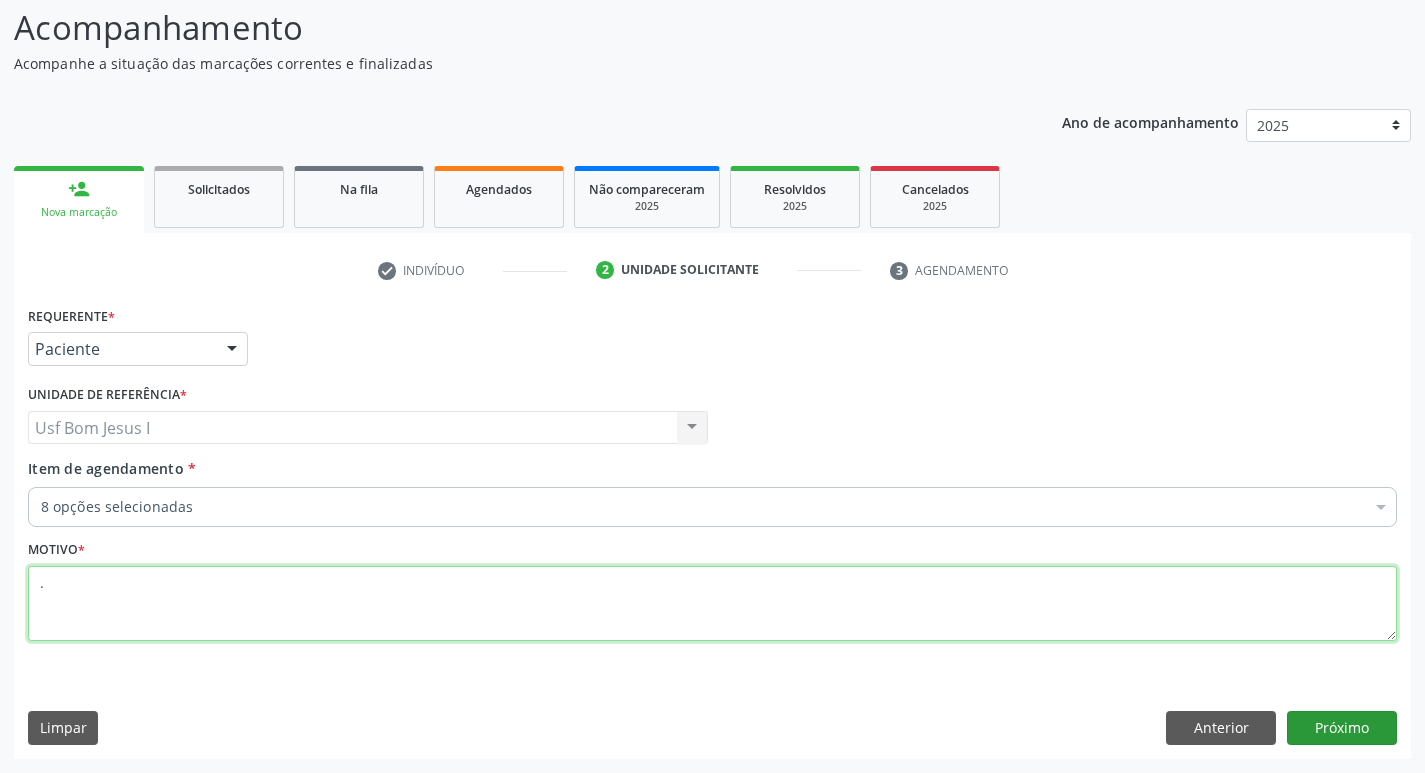 type on "." 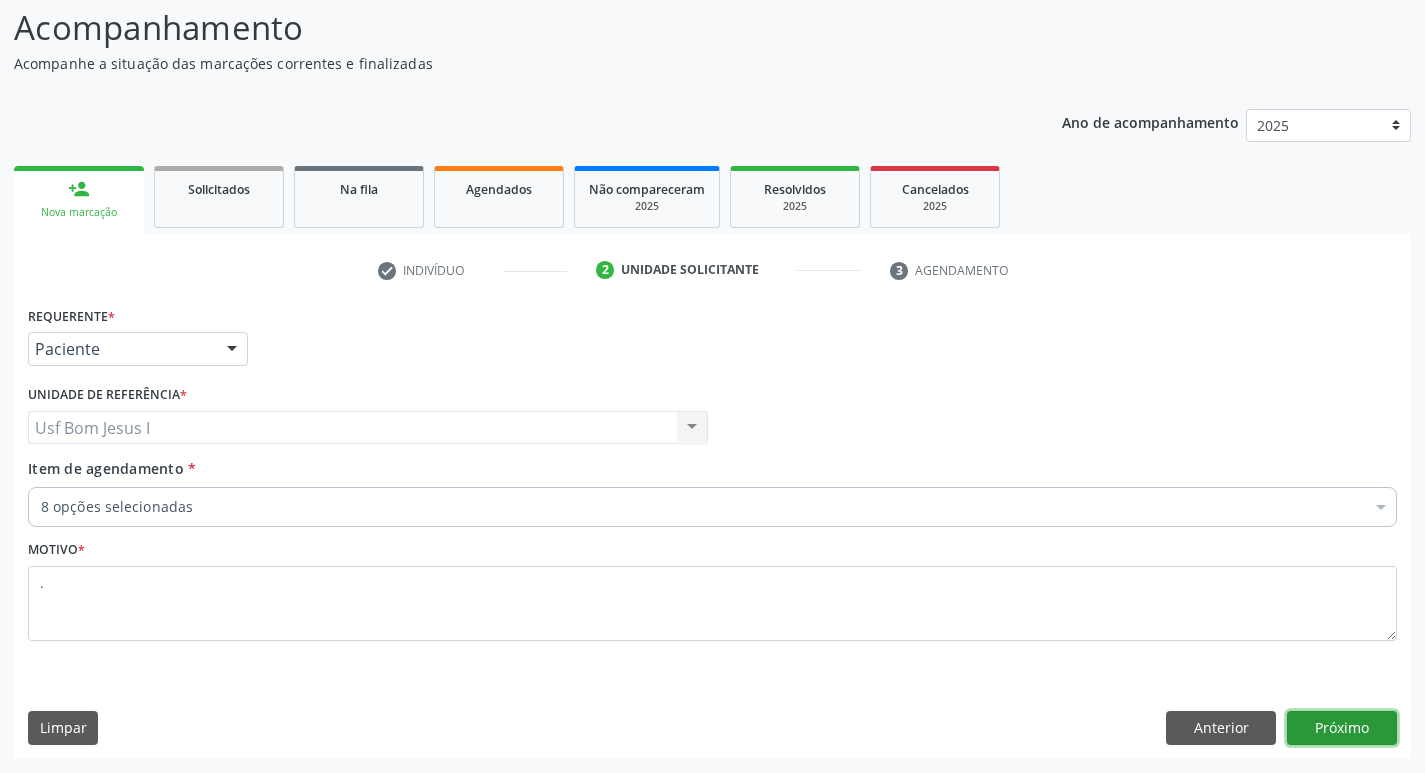 click on "Próximo" at bounding box center (1342, 728) 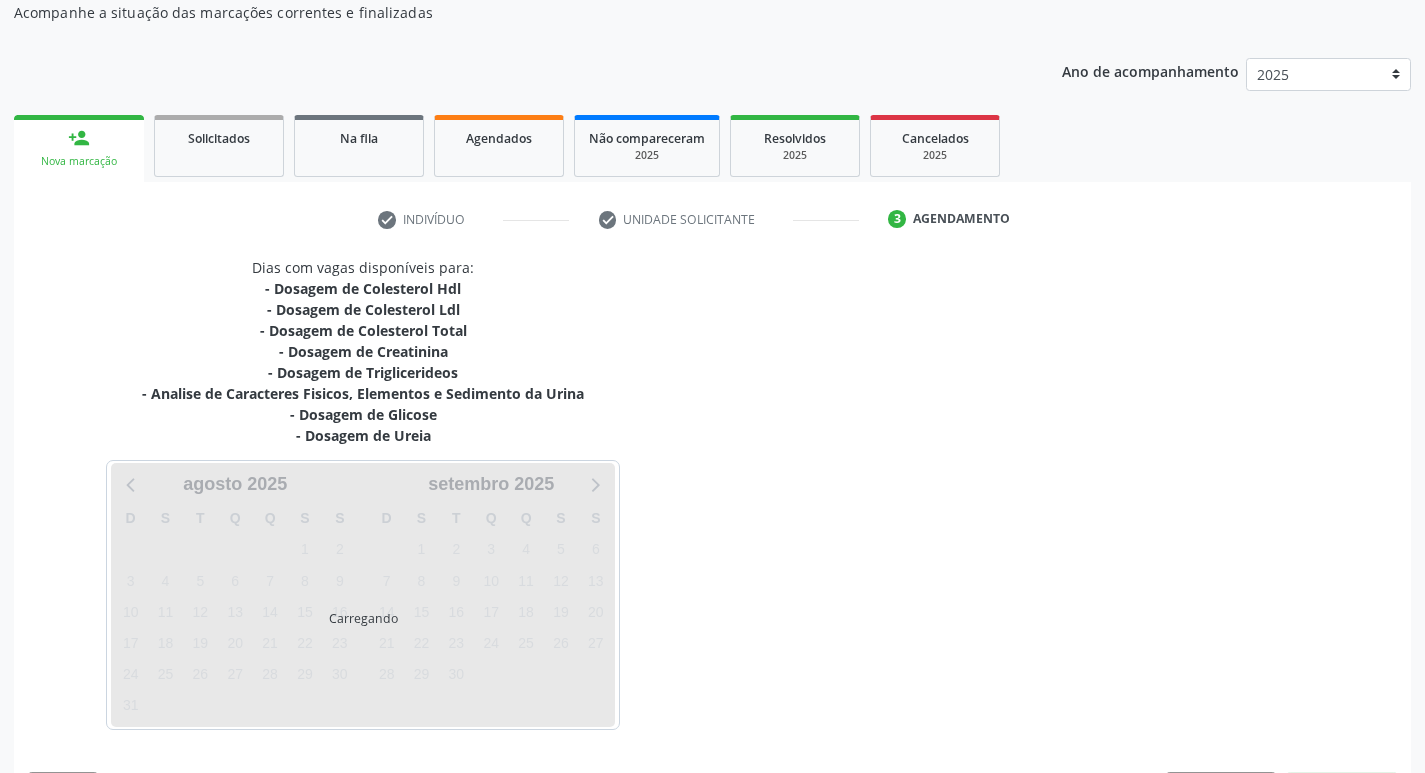 scroll, scrollTop: 244, scrollLeft: 0, axis: vertical 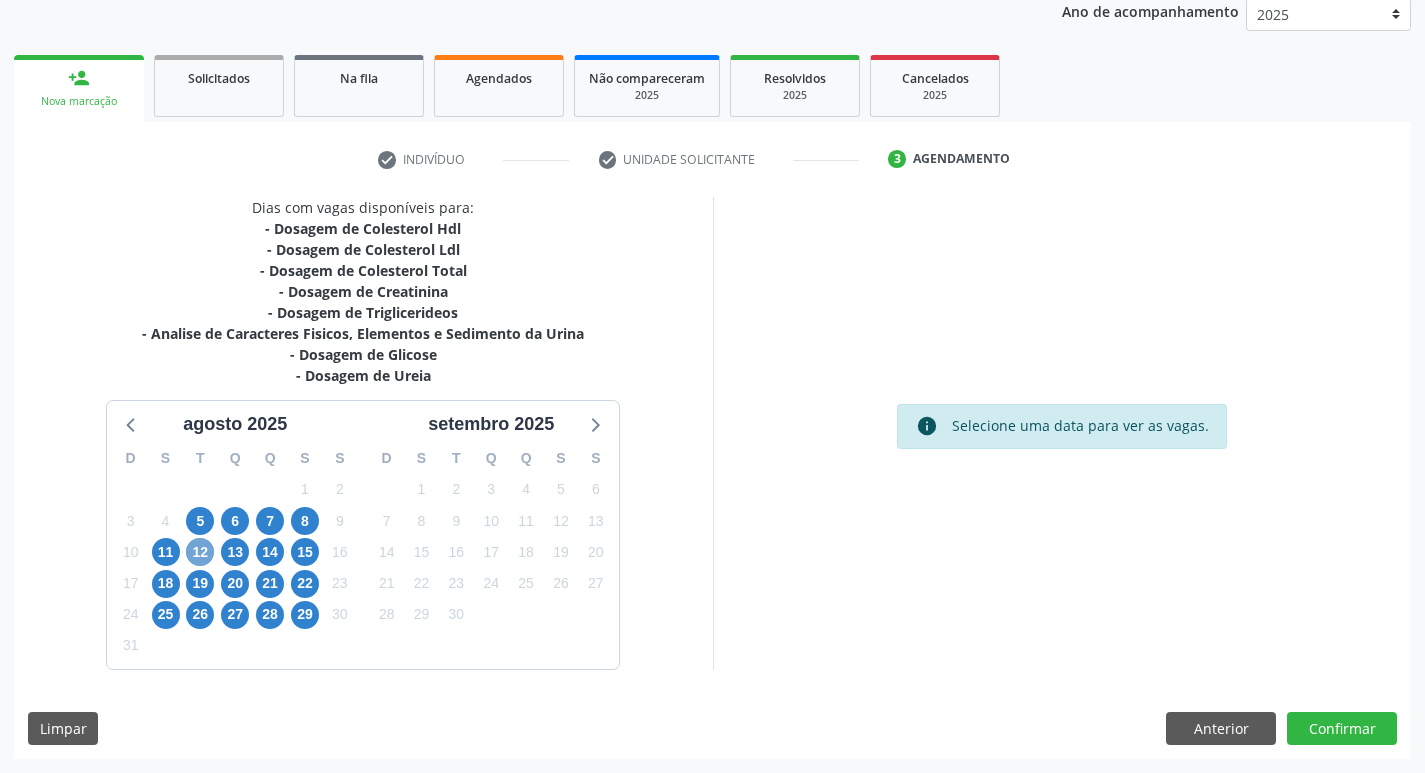 click on "12" at bounding box center [200, 552] 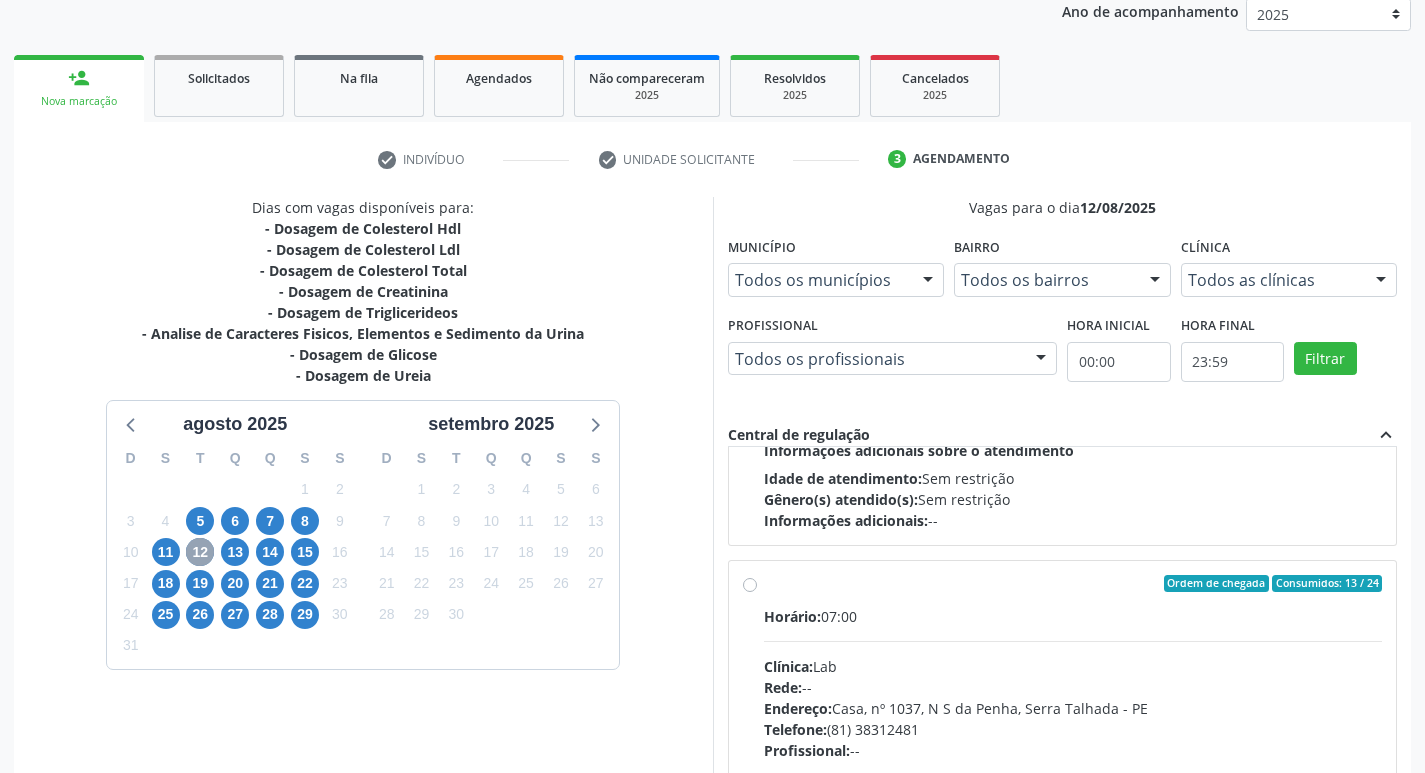scroll, scrollTop: 333, scrollLeft: 0, axis: vertical 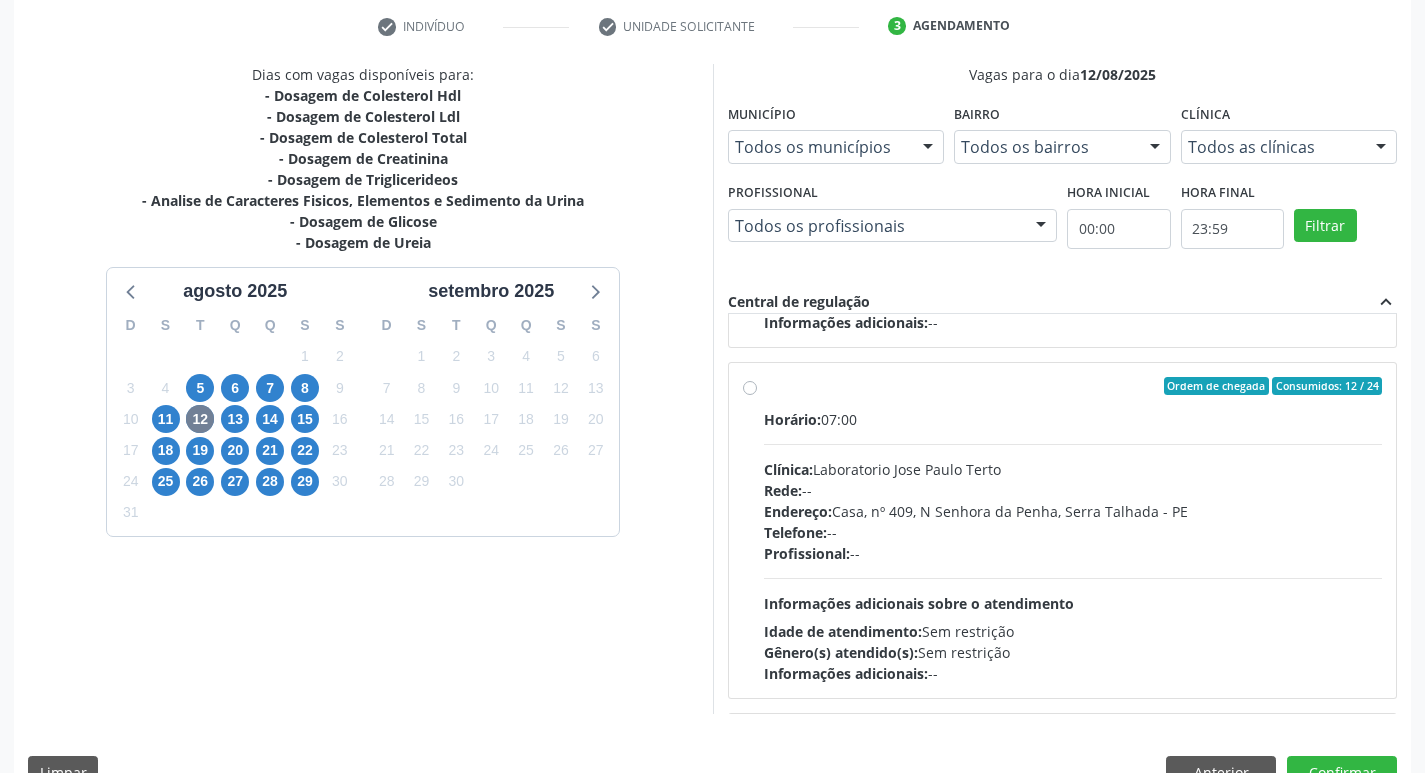 click on "Clínica:  Laboratorio Jose Paulo Terto" at bounding box center [1073, 469] 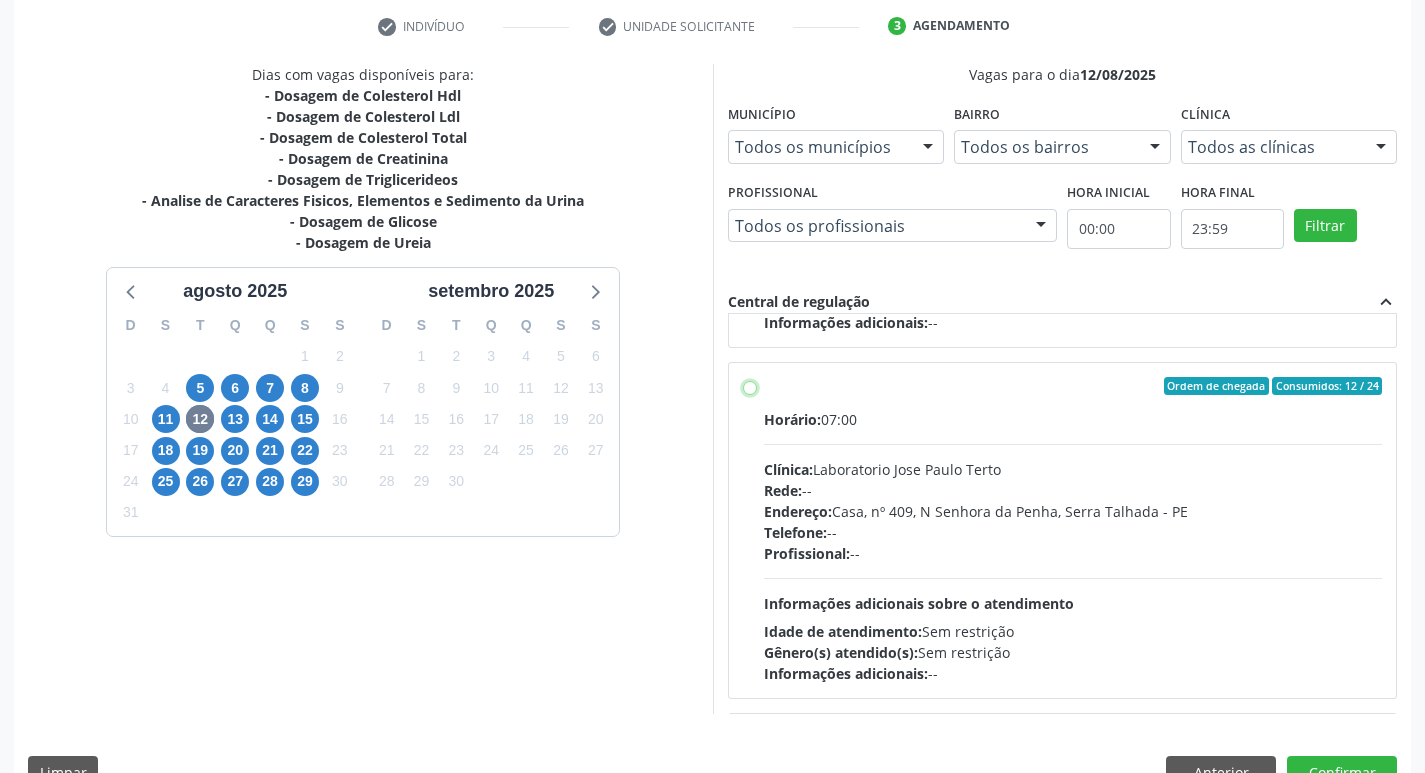 click on "Ordem de chegada
Consumidos: 12 / 24
Horário:   07:00
Clínica:  Laboratorio Jose Paulo Terto
Rede:
--
Endereço:   Casa, nº 409, N Senhora da Penha, Serra Talhada - PE
Telefone:   --
Profissional:
--
Informações adicionais sobre o atendimento
Idade de atendimento:
Sem restrição
Gênero(s) atendido(s):
Sem restrição
Informações adicionais:
--" at bounding box center [750, 386] 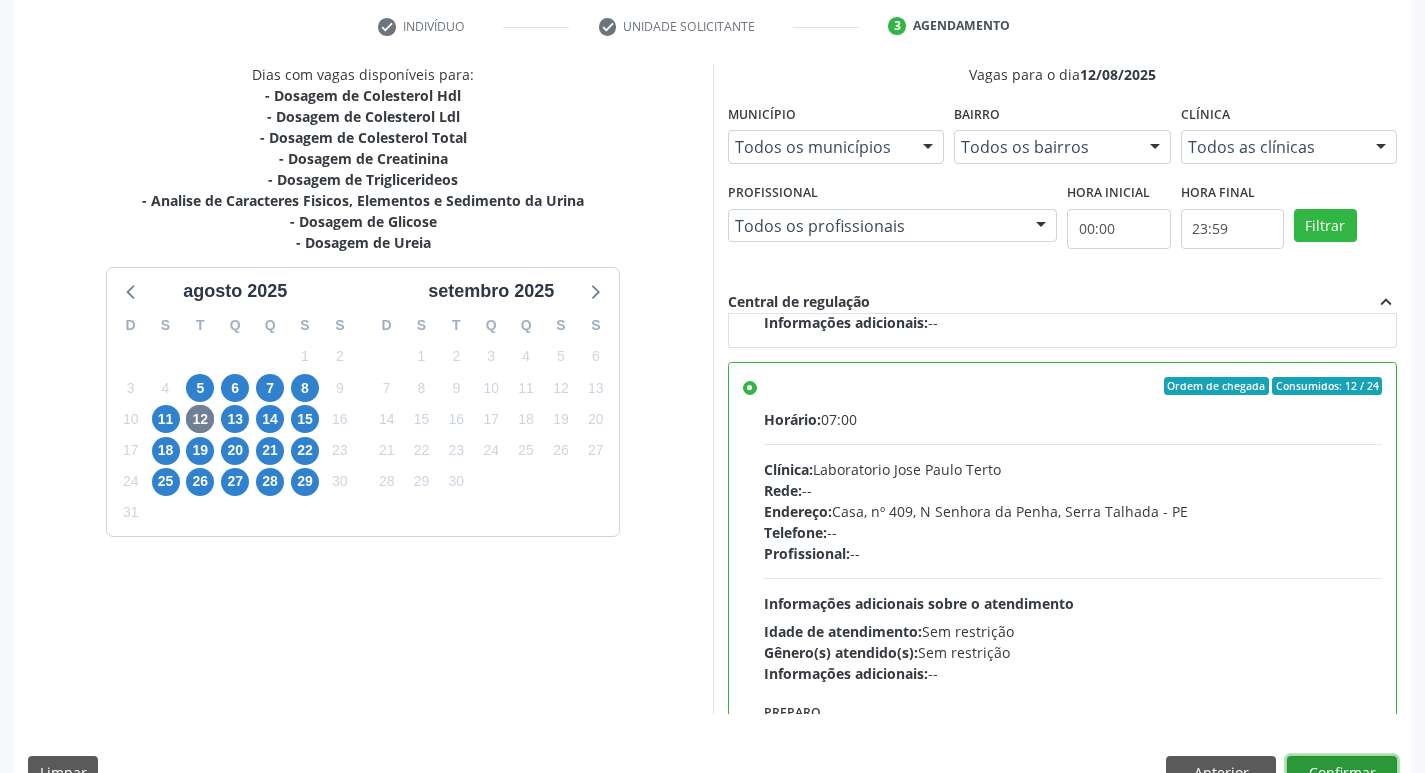 click on "Confirmar" at bounding box center (1342, 773) 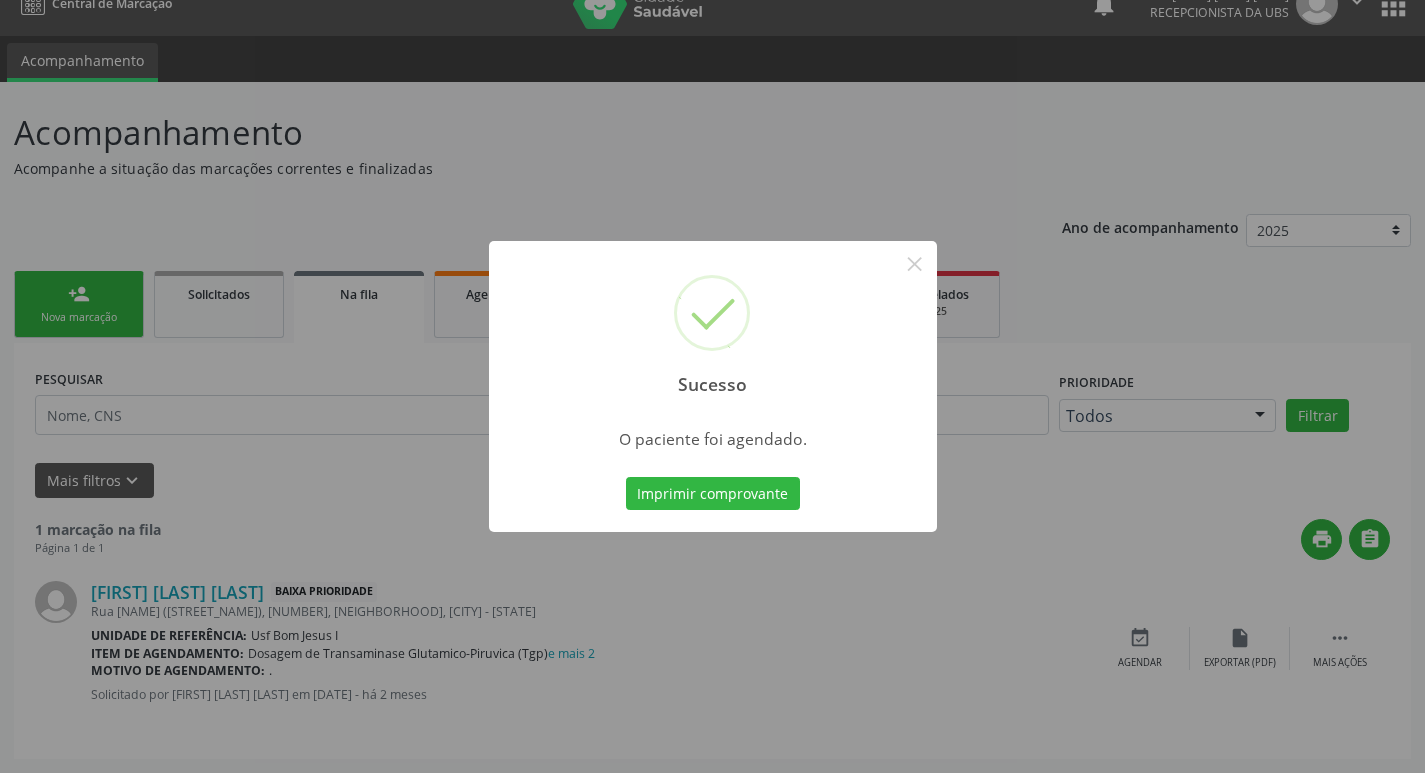 scroll, scrollTop: 0, scrollLeft: 0, axis: both 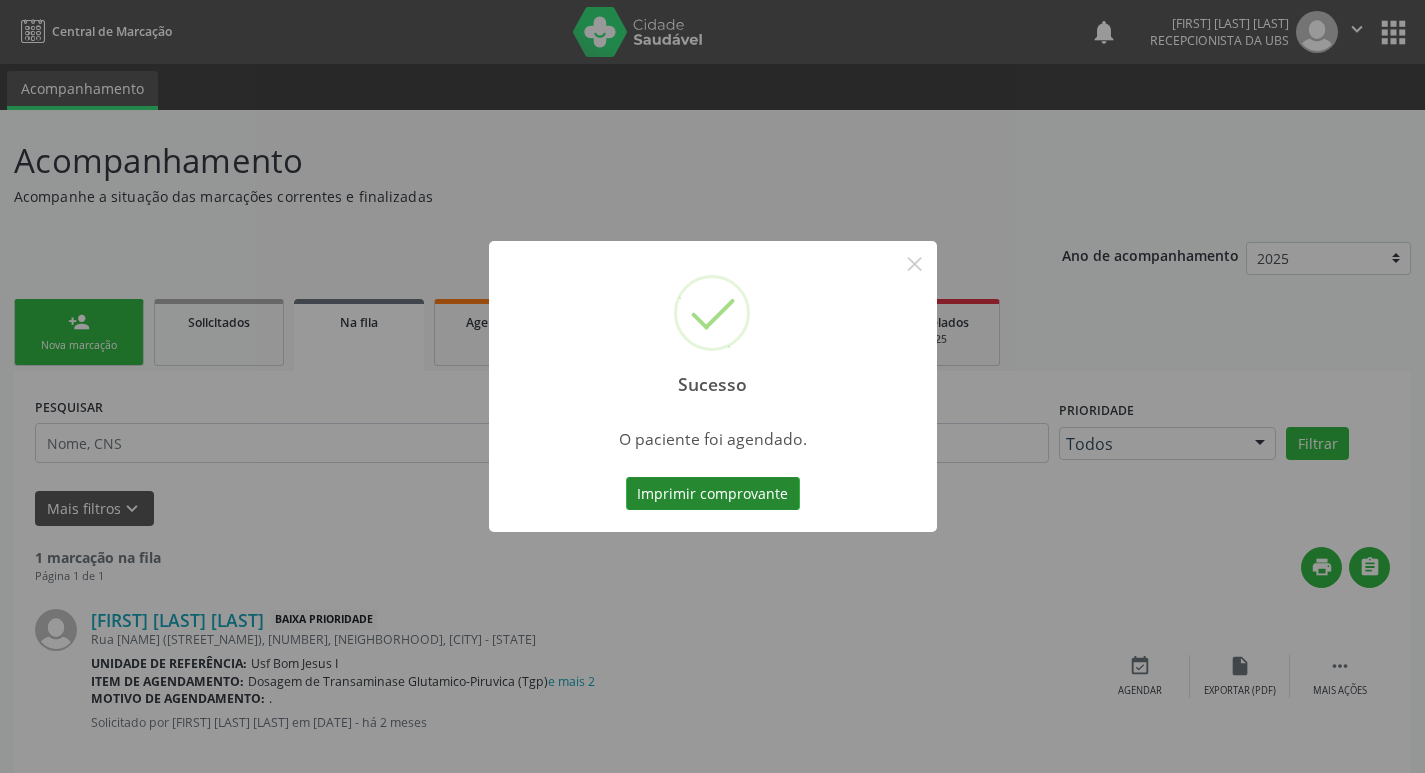 click on "Imprimir comprovante" at bounding box center [713, 494] 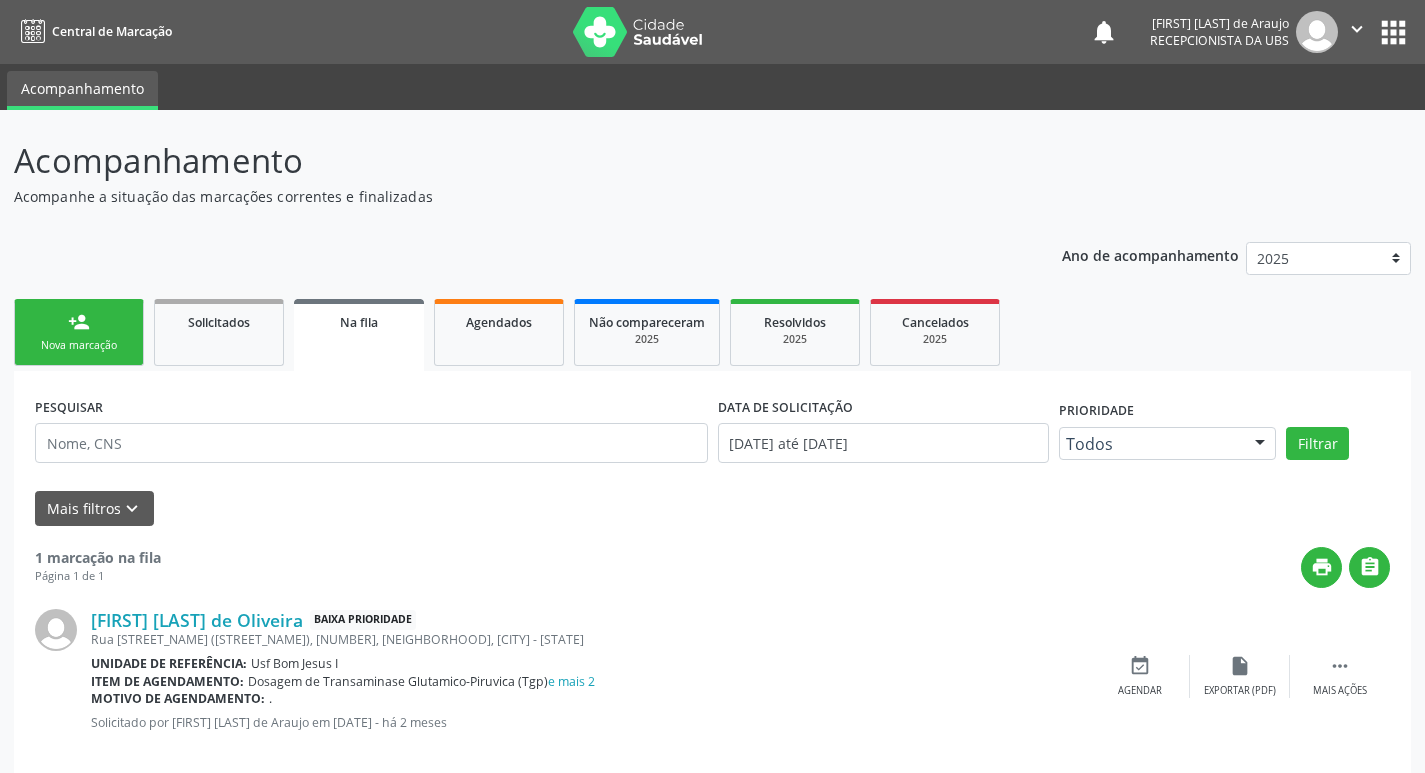 scroll, scrollTop: 0, scrollLeft: 0, axis: both 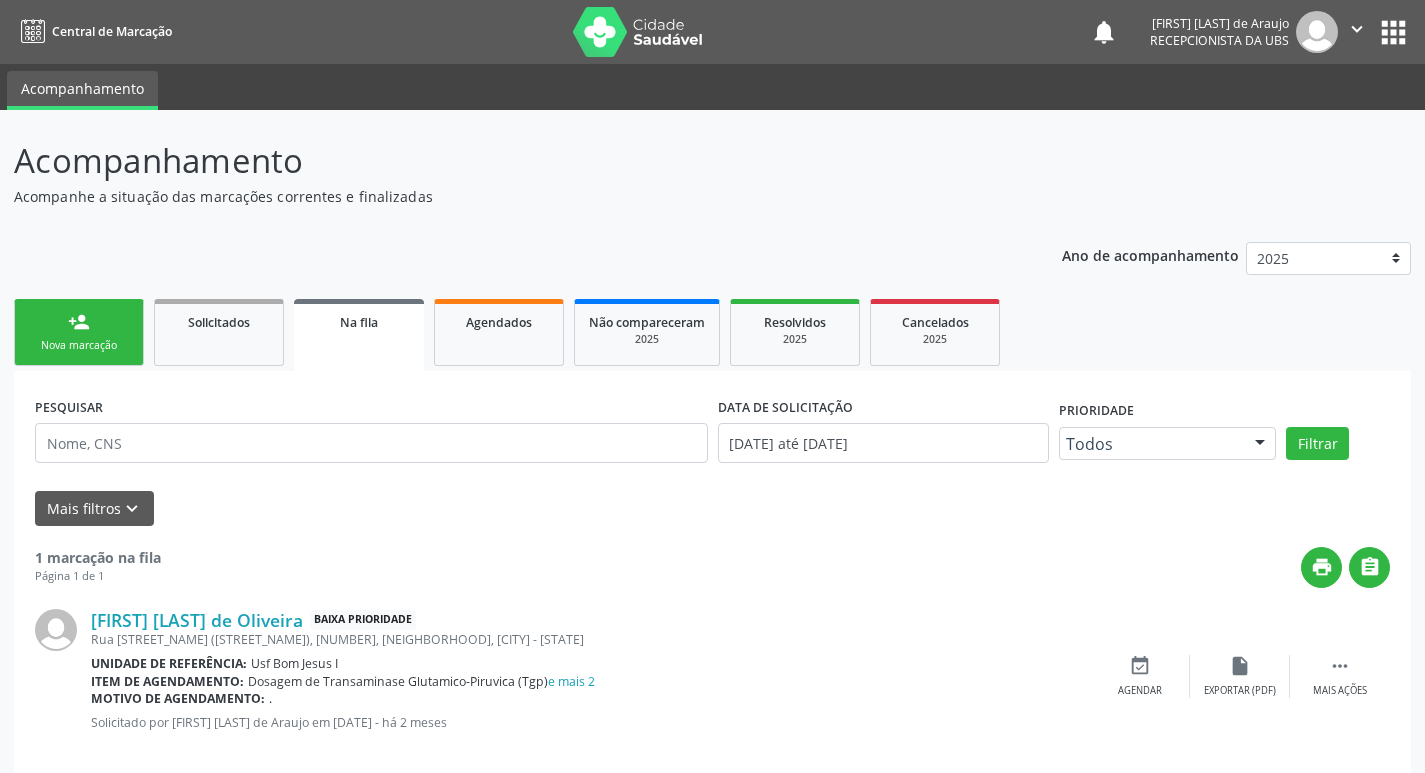 click on "Nova marcação" at bounding box center [79, 345] 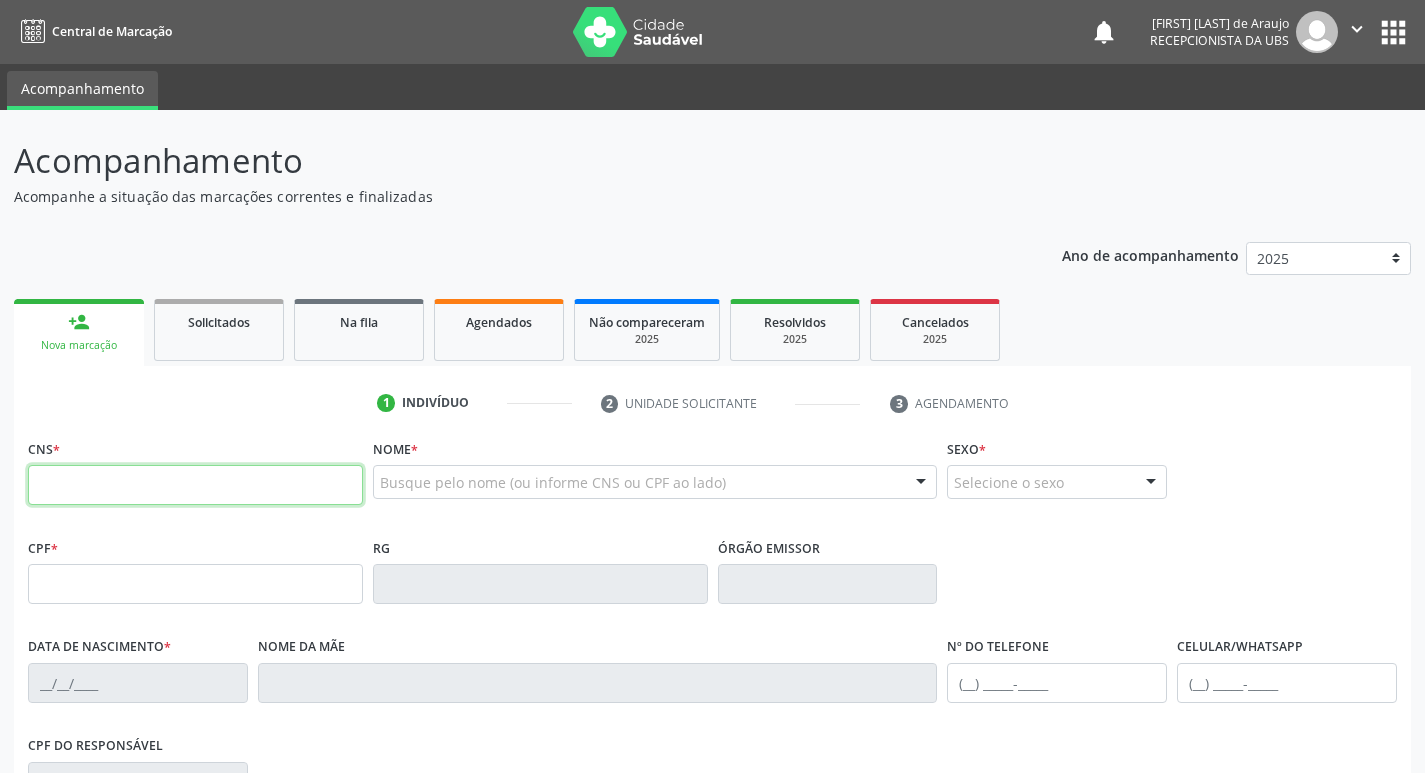 click at bounding box center [195, 485] 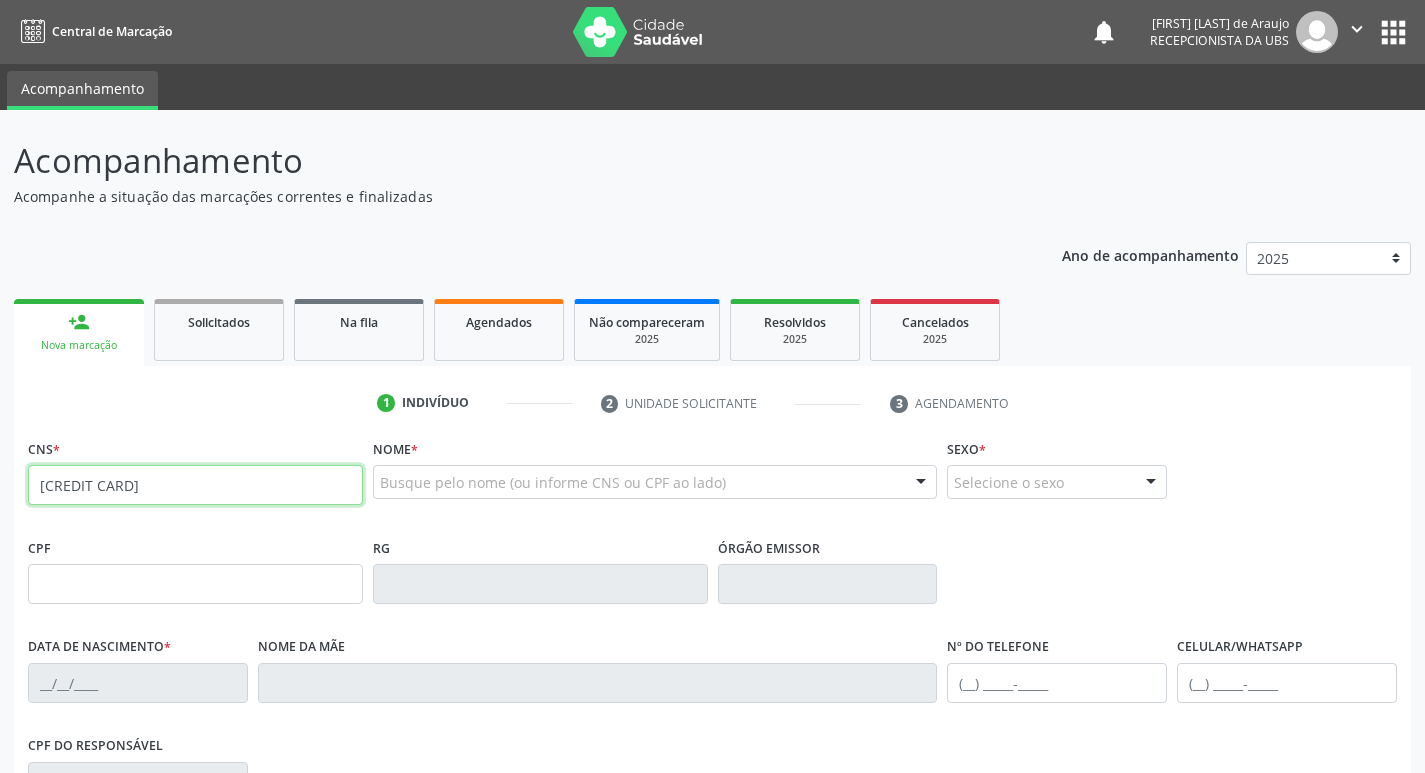 type on "[CREDIT CARD]" 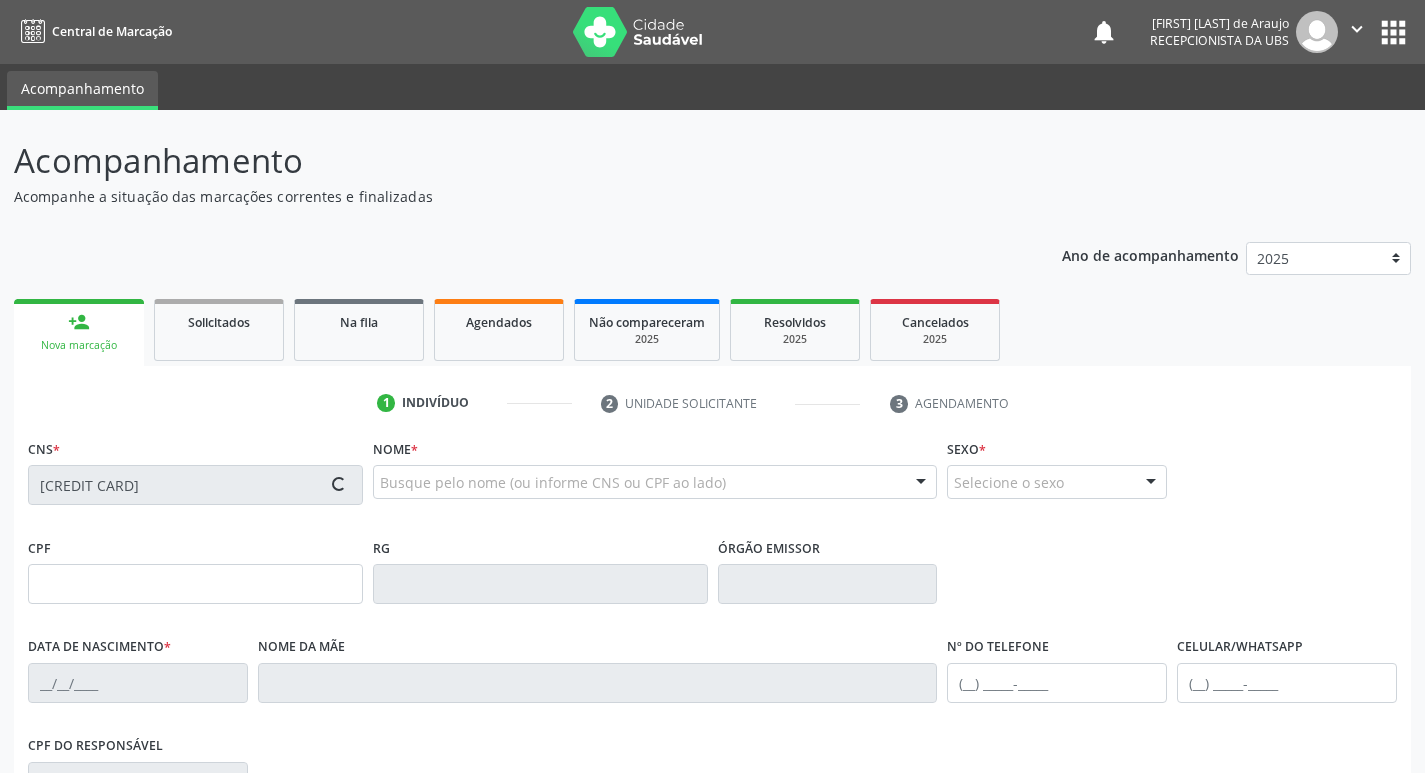 type on "[CPF]" 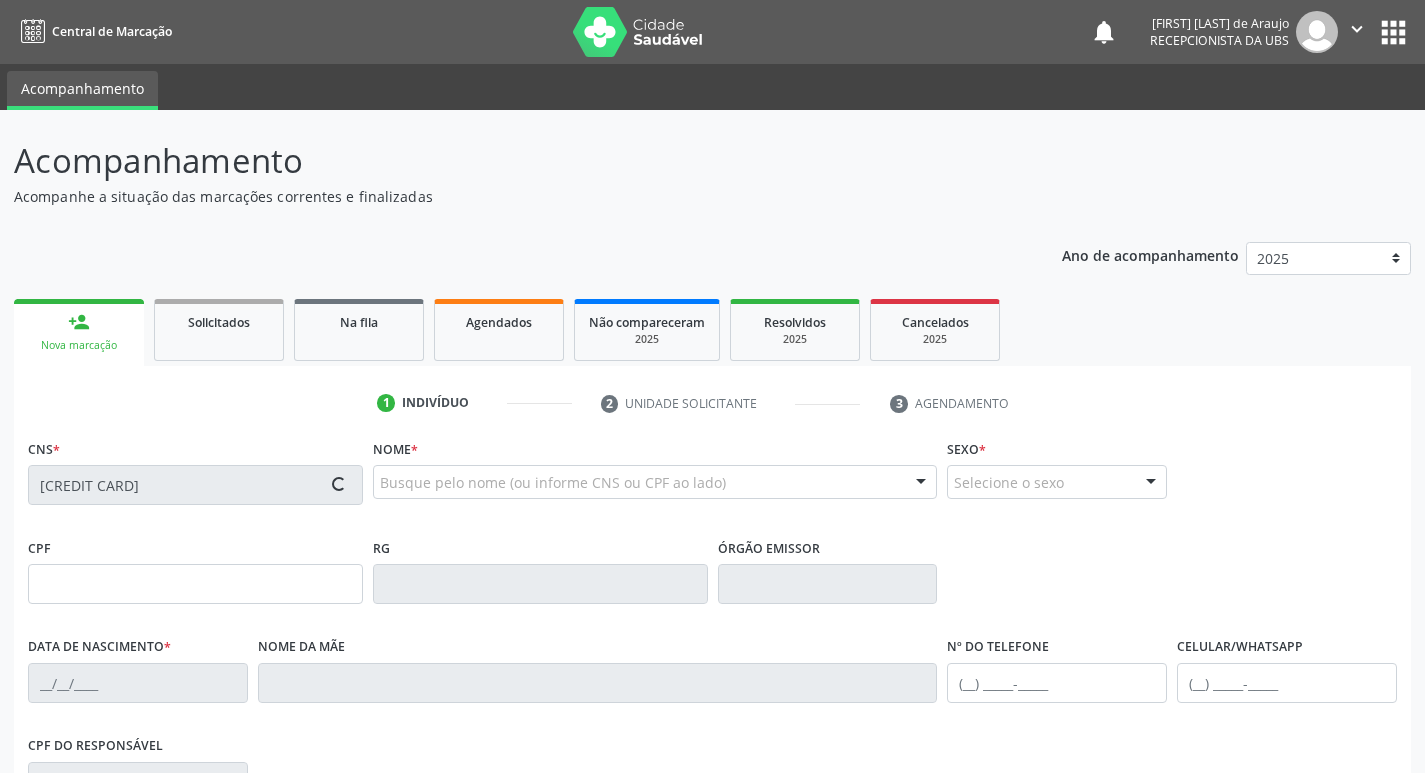 type on "[DATE]" 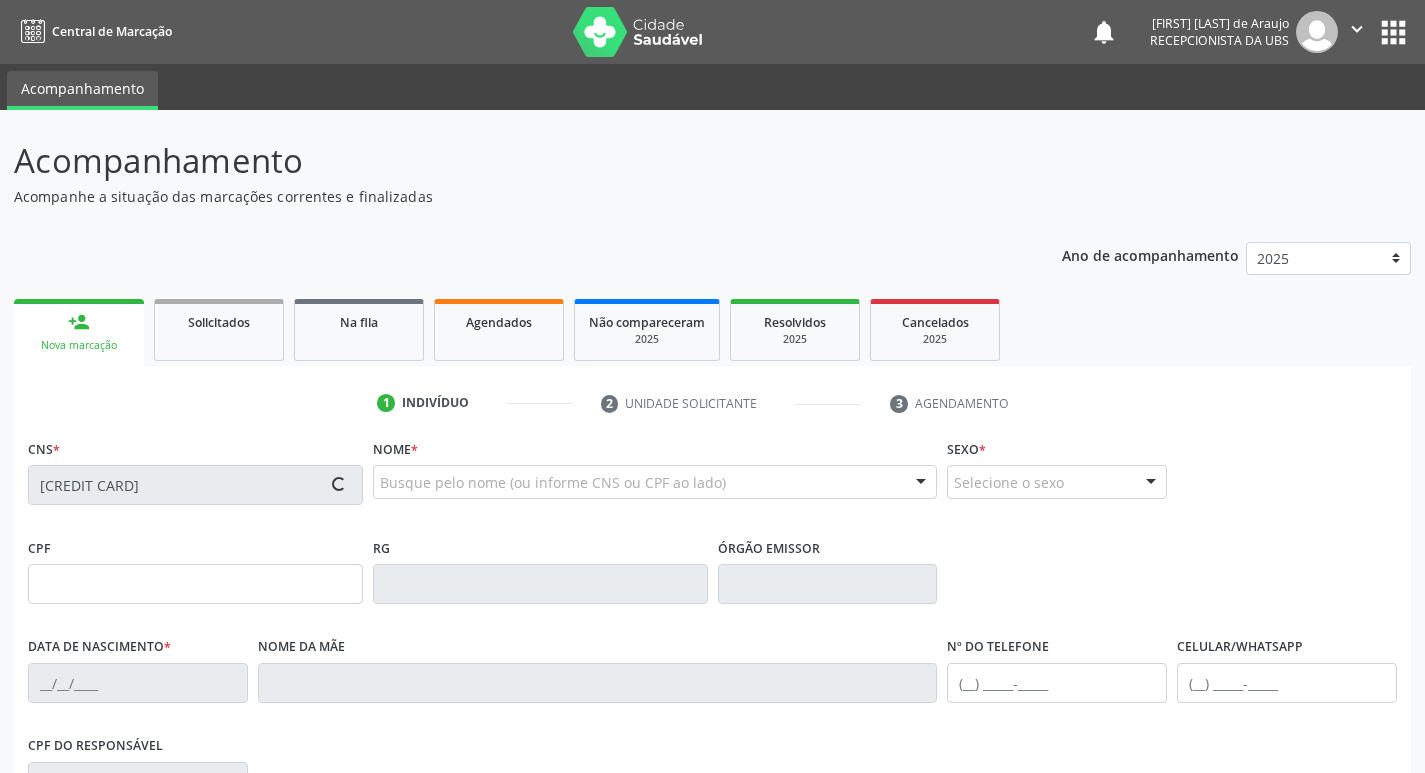 type on "([PHONE])" 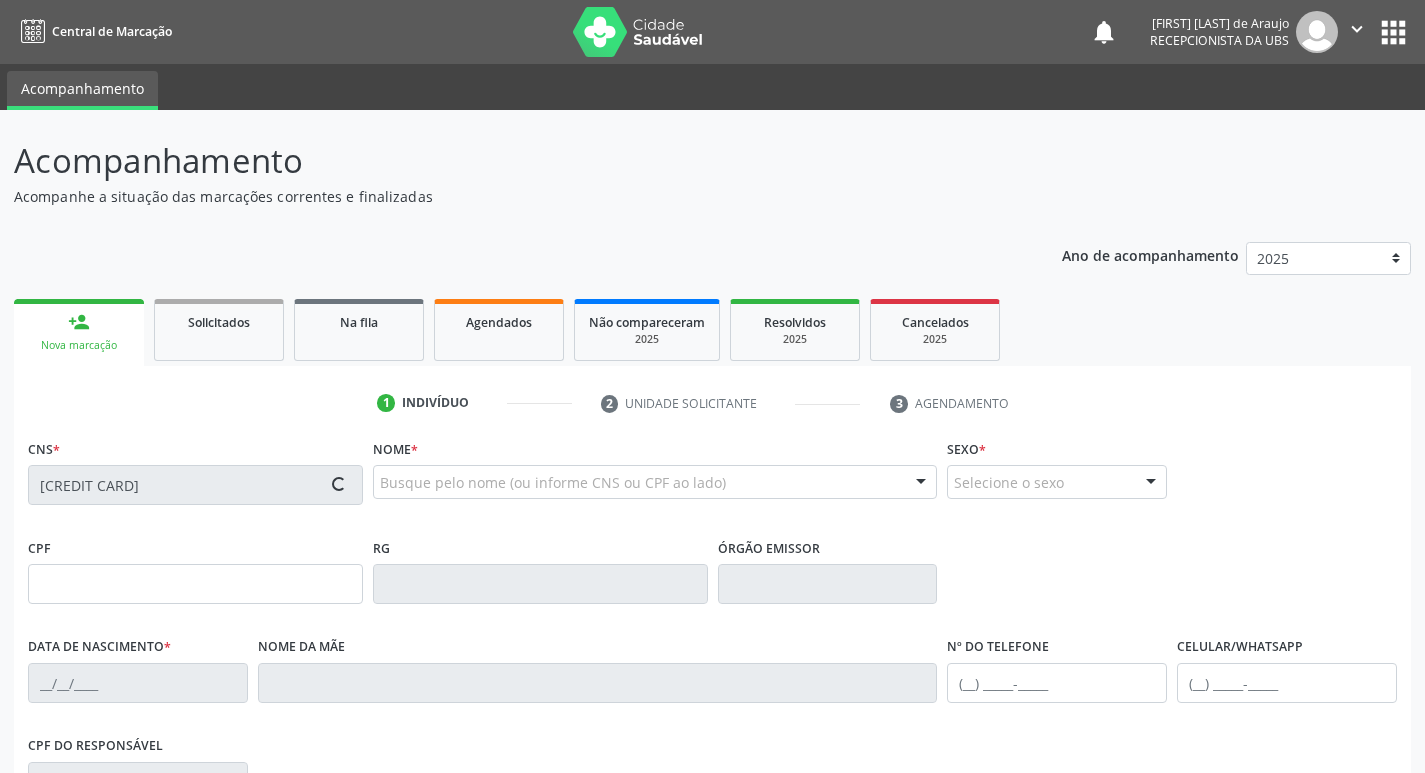 type on "([PHONE])" 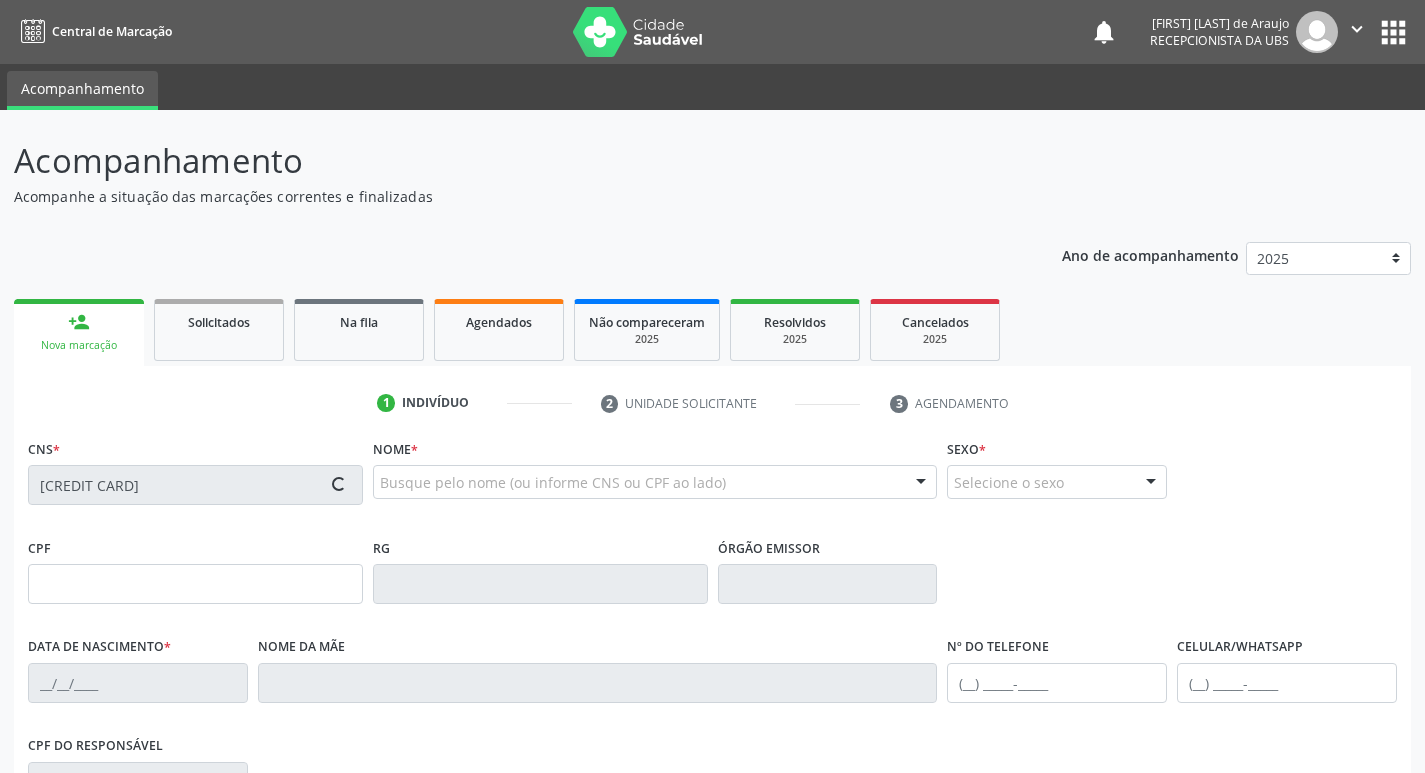 type on "[CPF]" 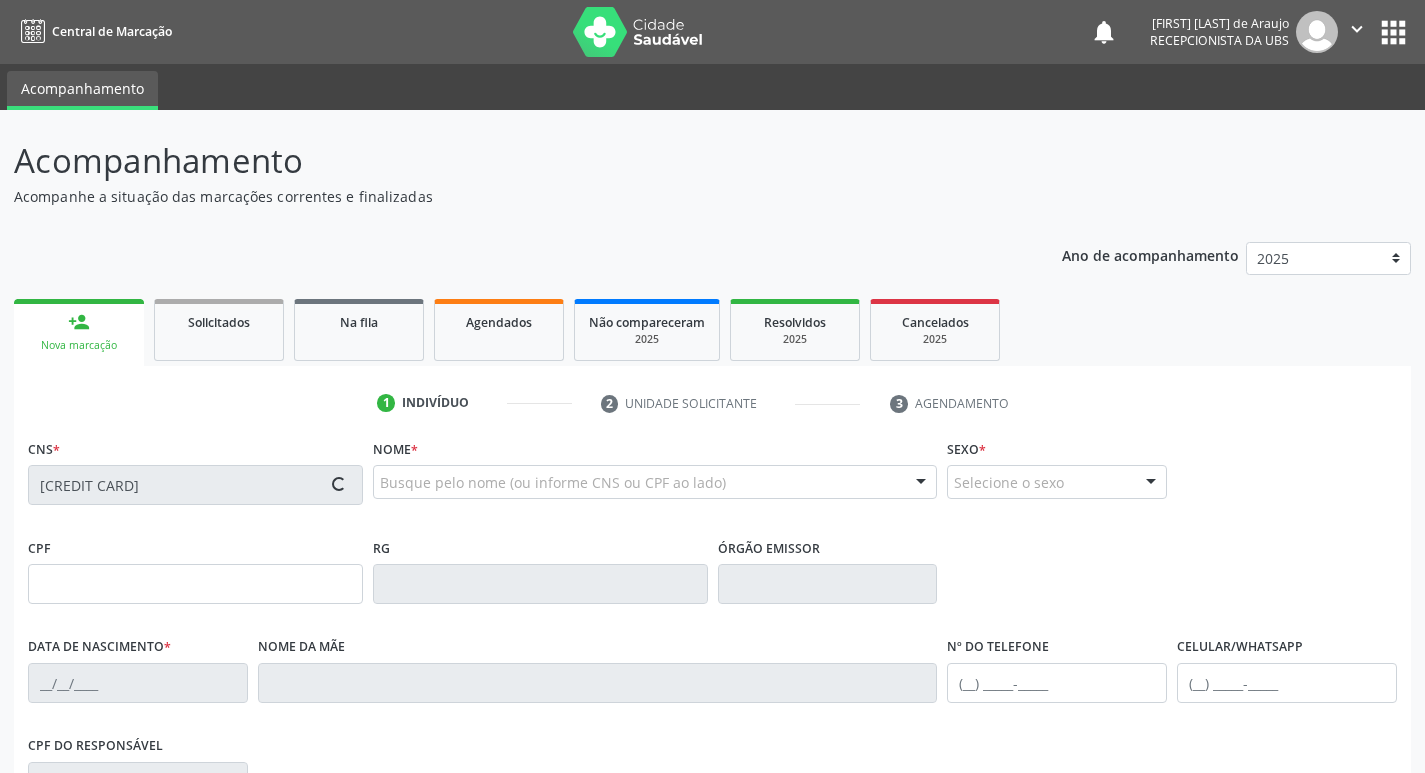 type on "1227" 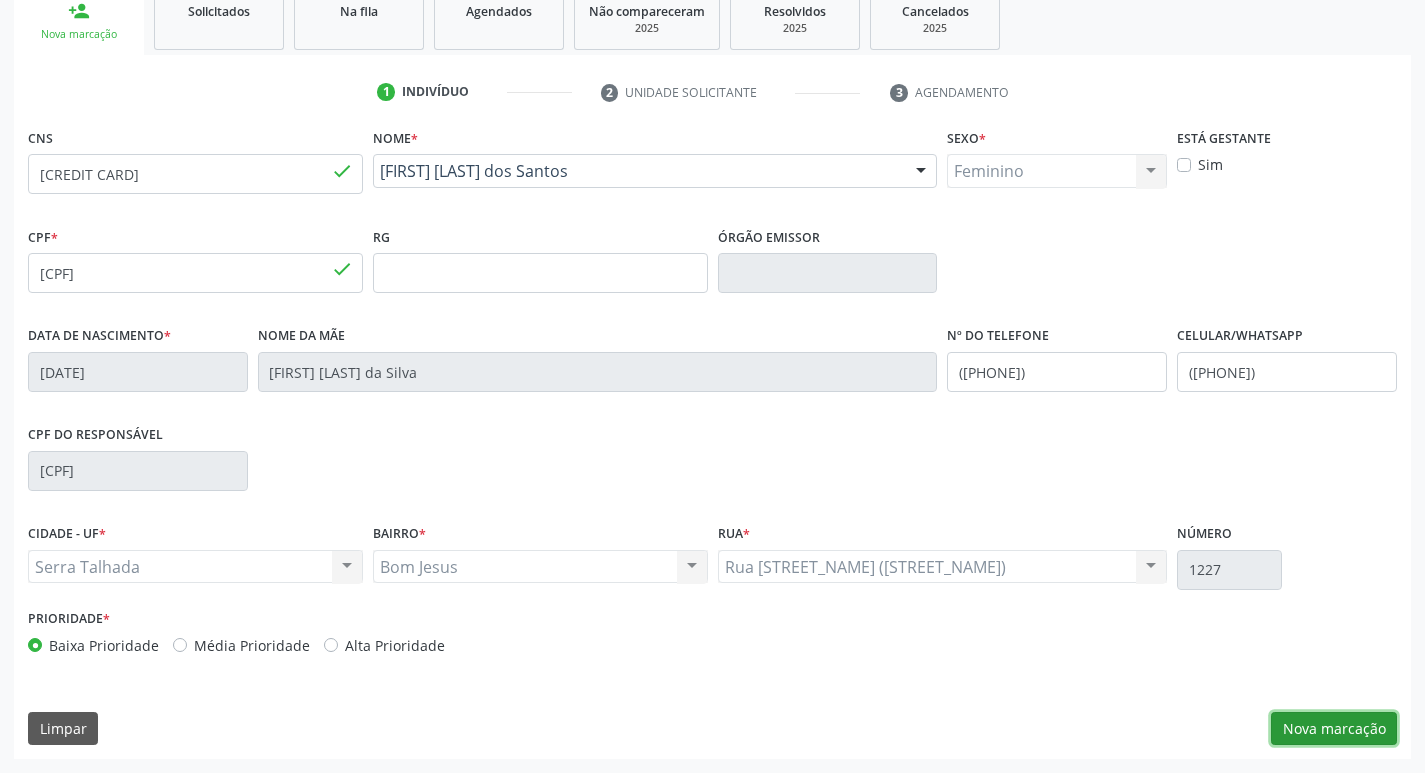 click on "Nova marcação" at bounding box center [1334, 729] 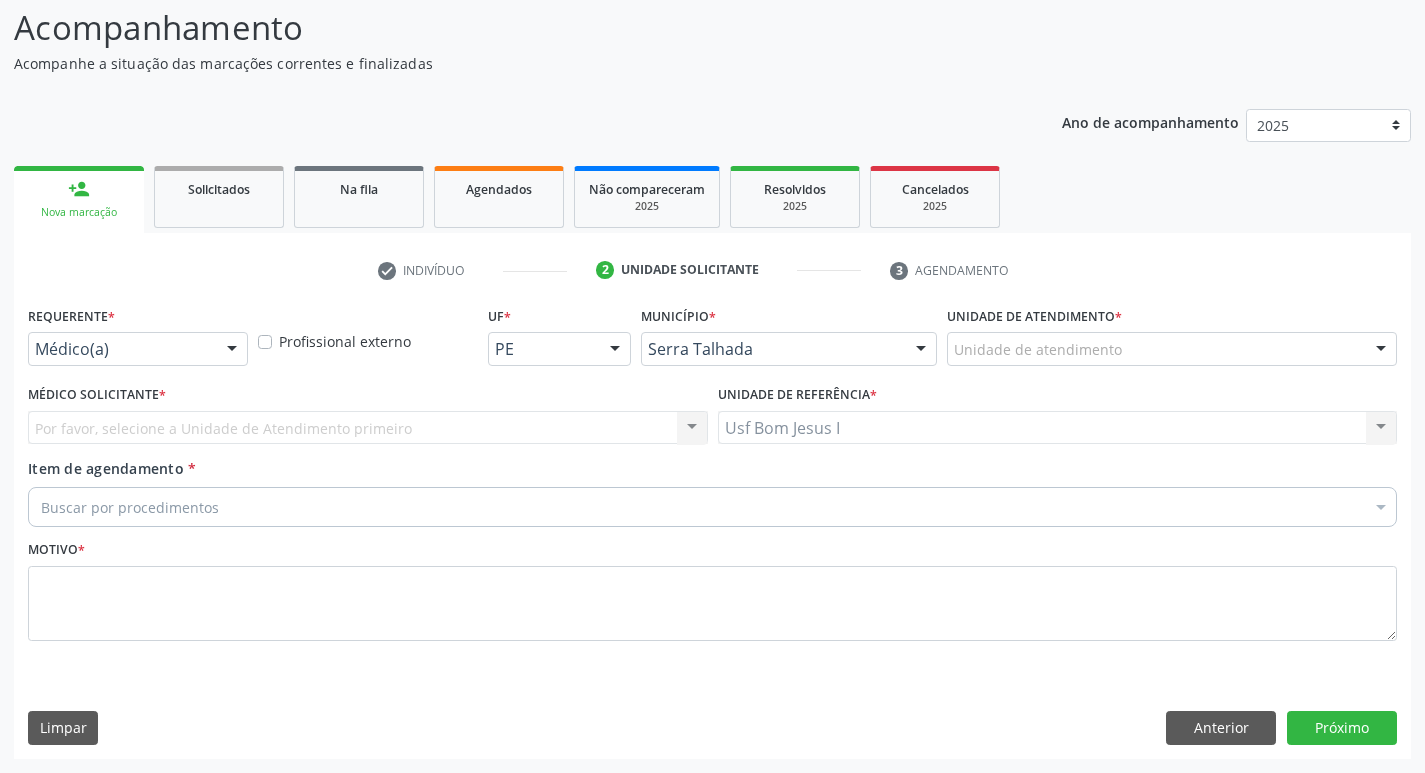scroll, scrollTop: 133, scrollLeft: 0, axis: vertical 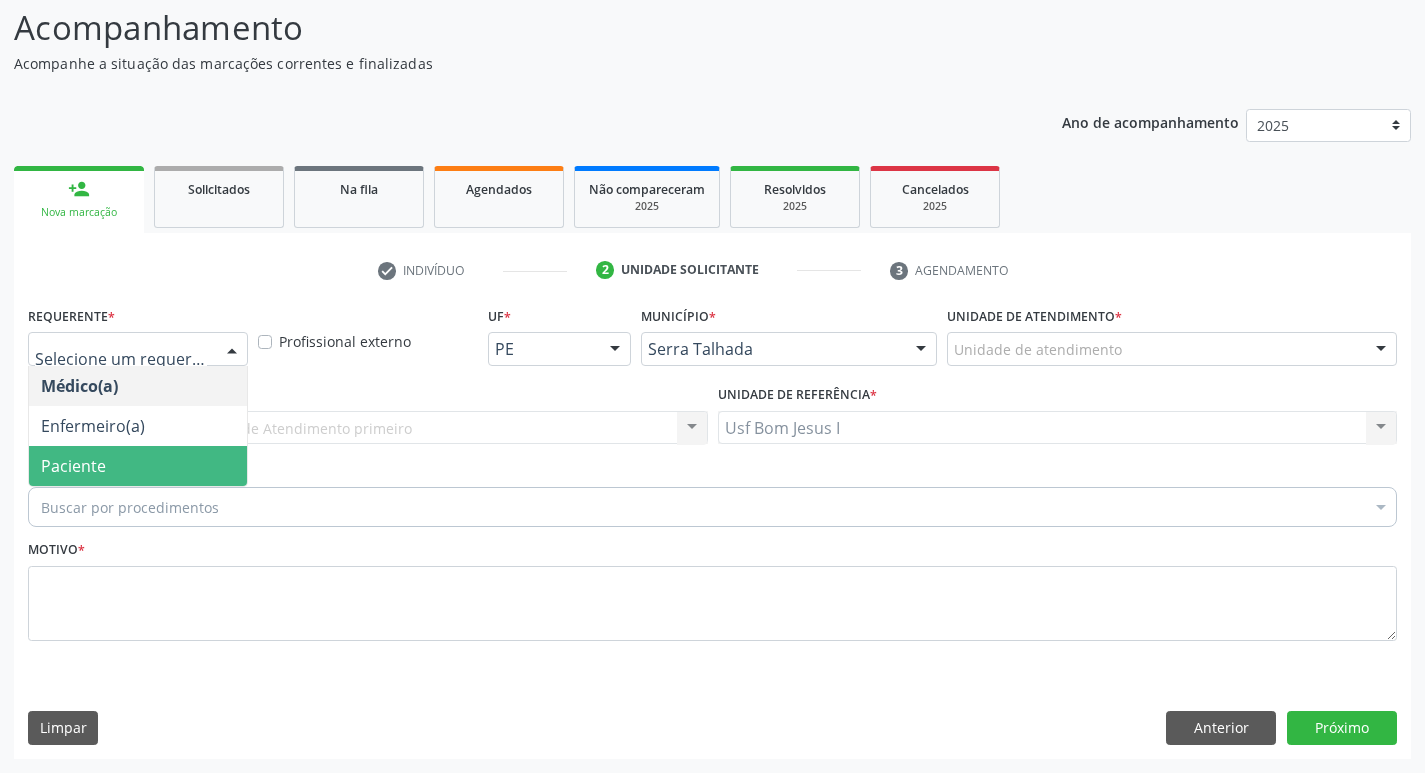 click on "Paciente" at bounding box center (138, 466) 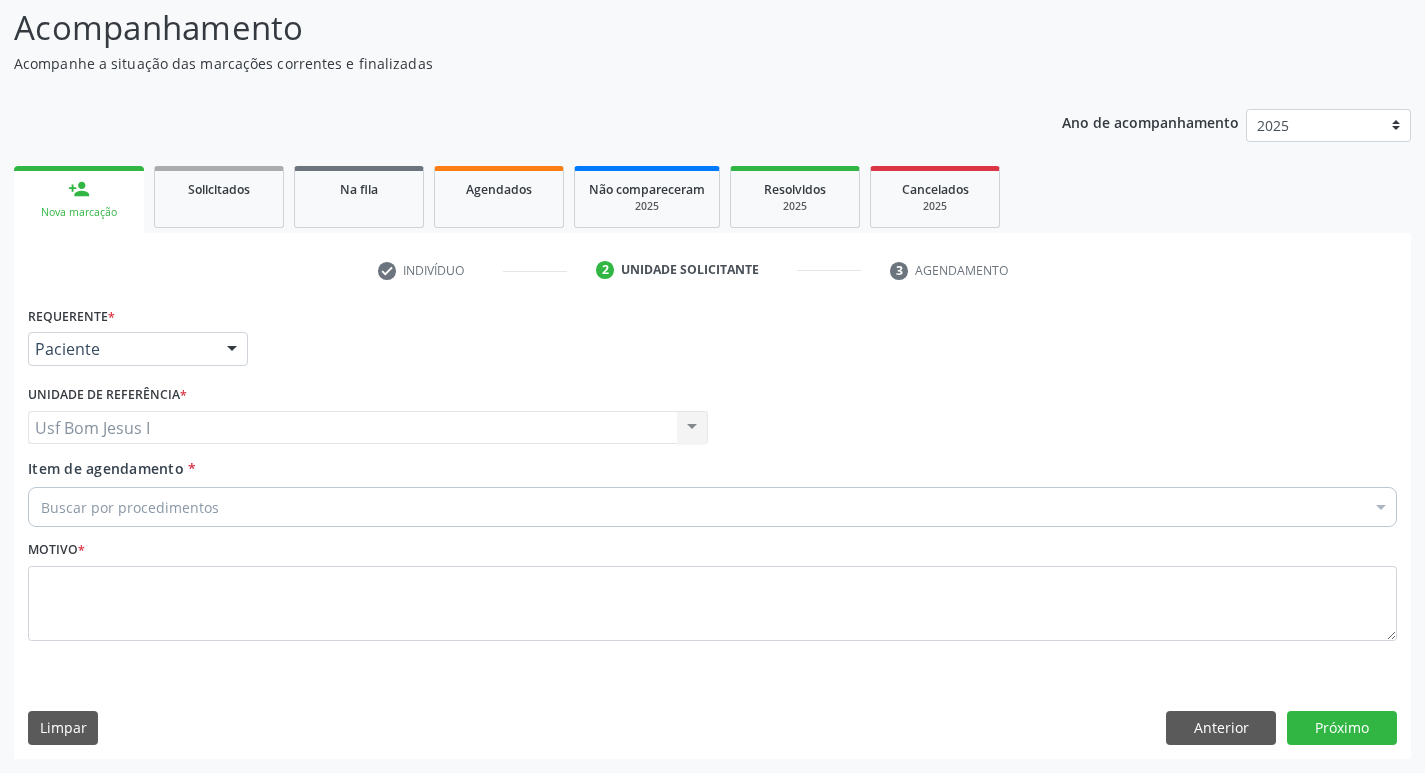 click on "Buscar por procedimentos" at bounding box center (712, 507) 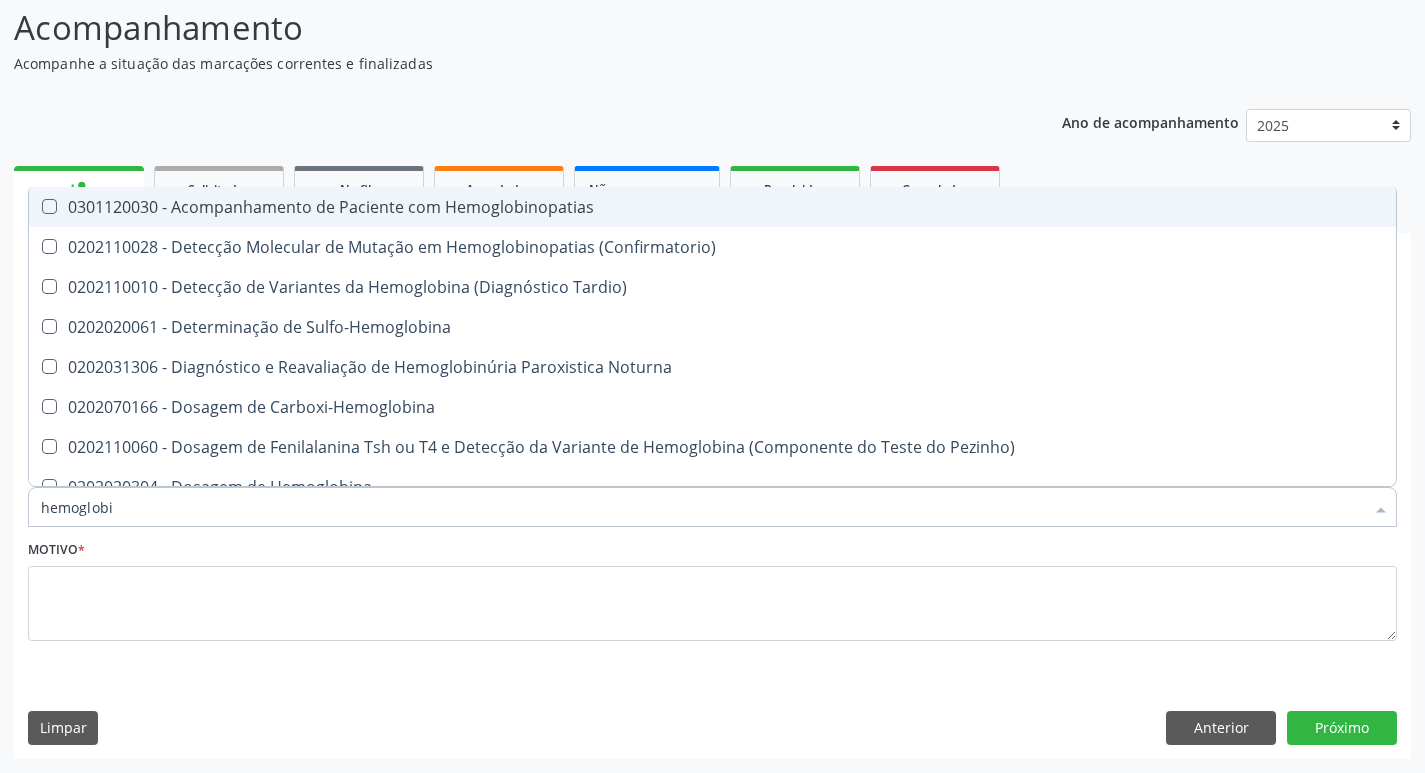 type on "hemoglobin" 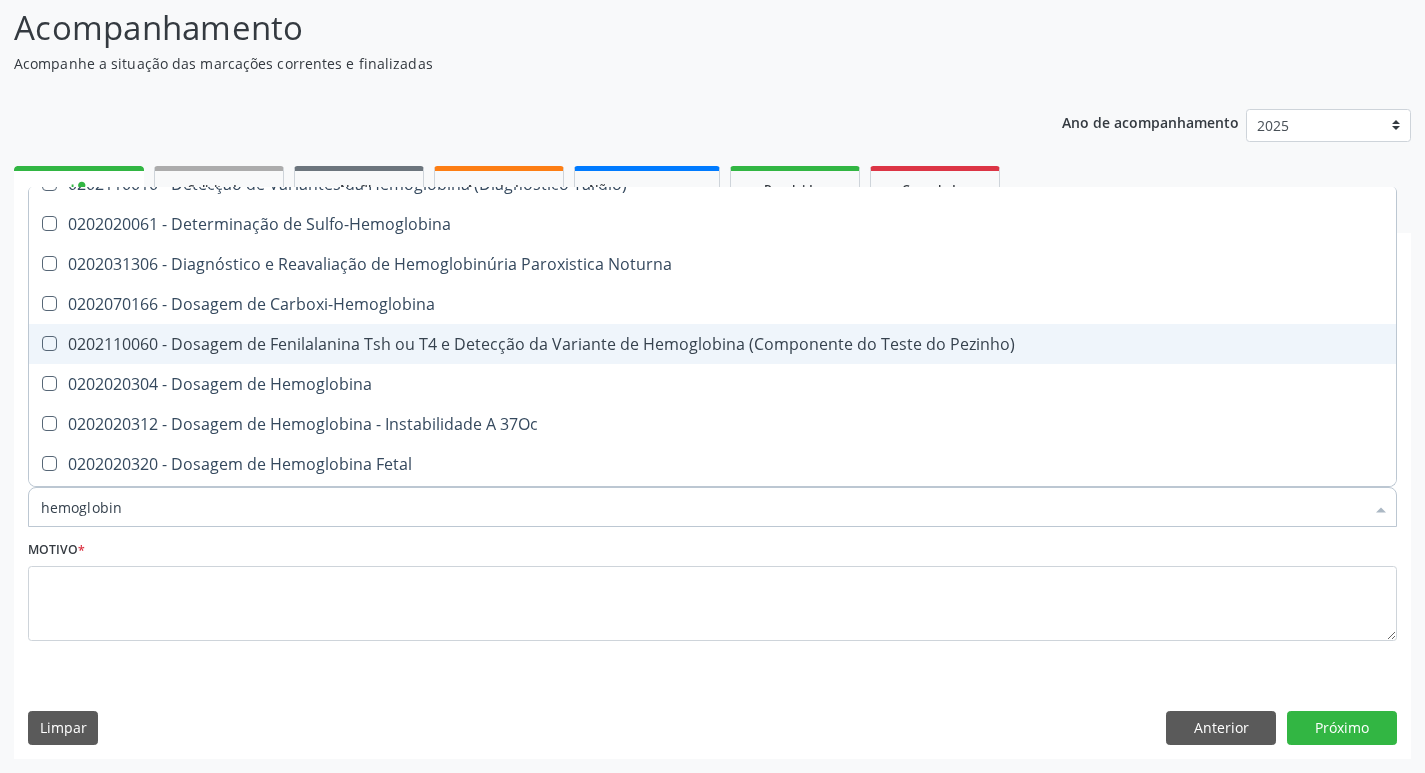 scroll, scrollTop: 133, scrollLeft: 0, axis: vertical 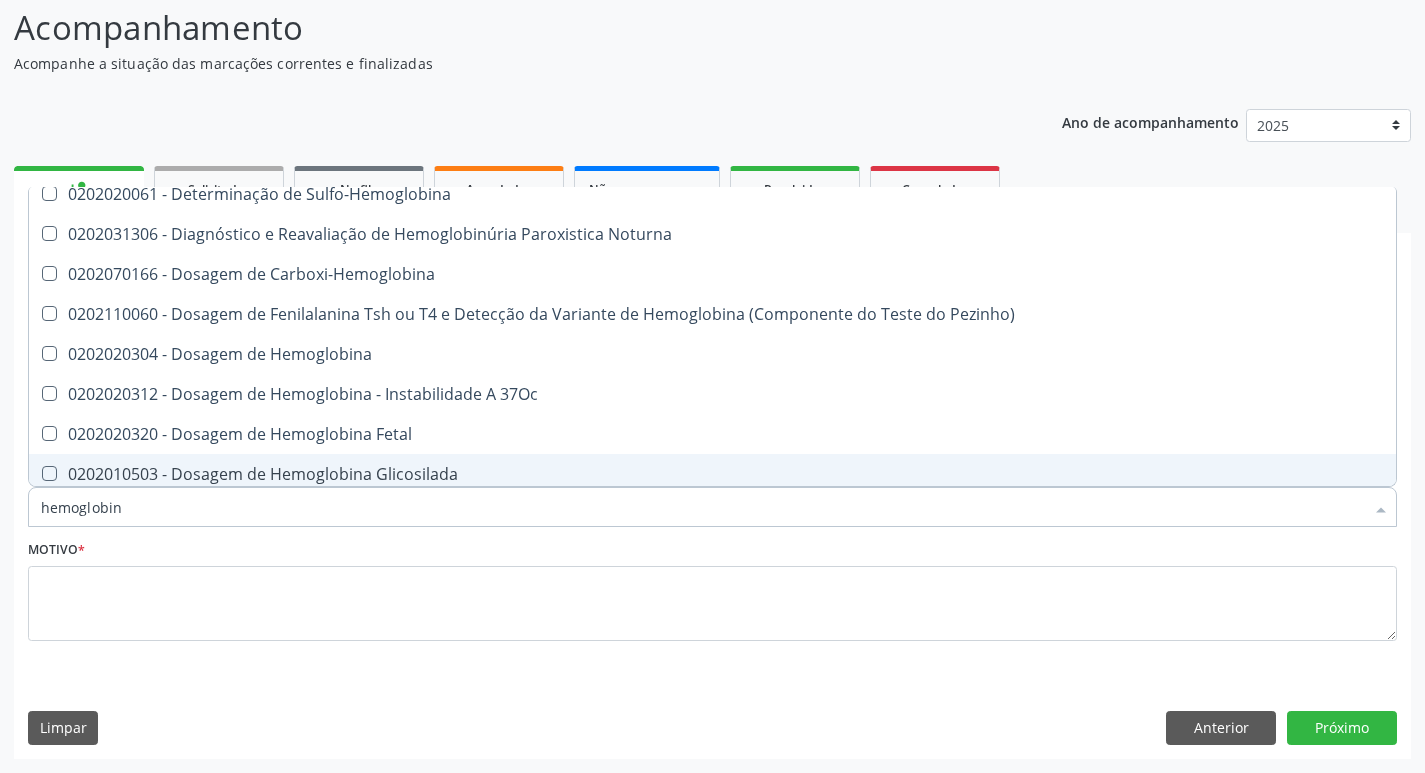 click on "0202010503 - Dosagem de Hemoglobina Glicosilada" at bounding box center (712, 474) 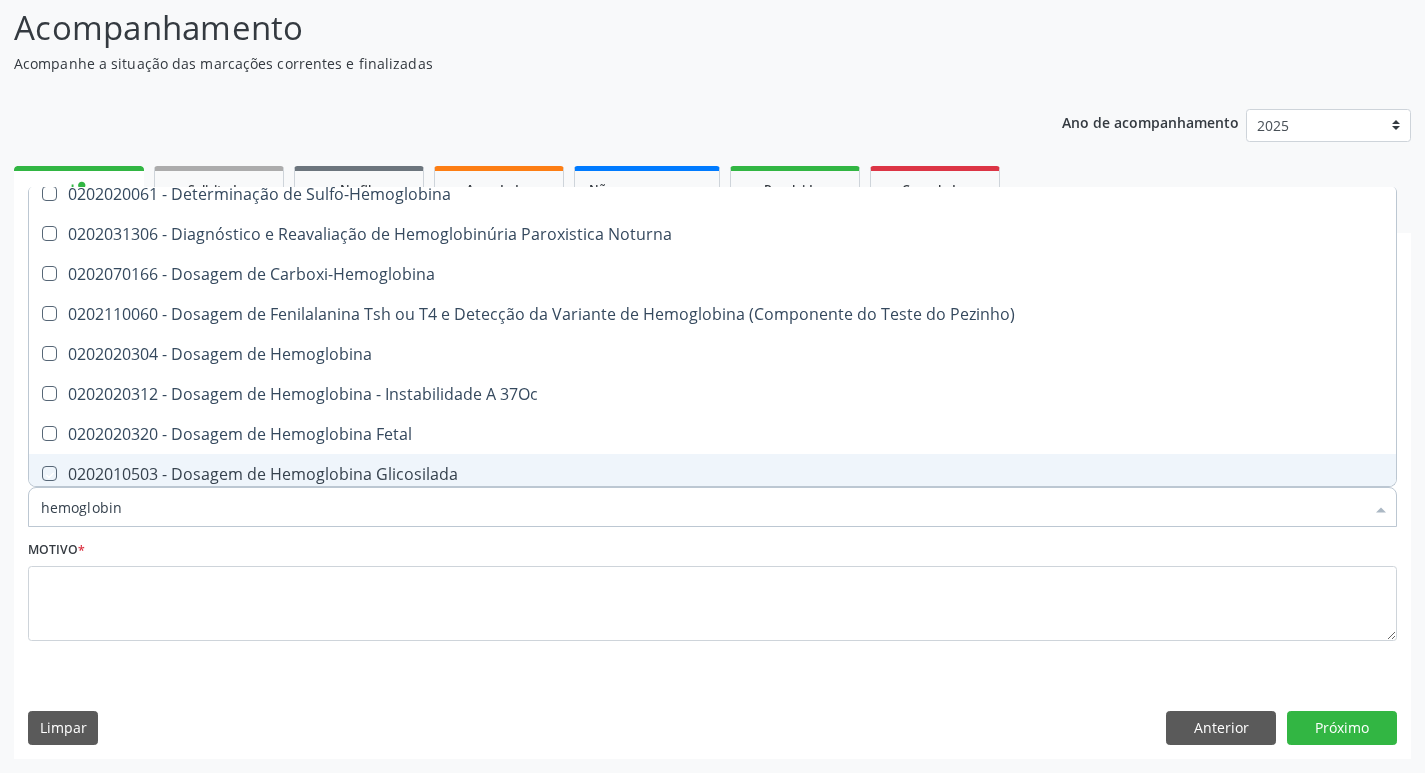 checkbox on "true" 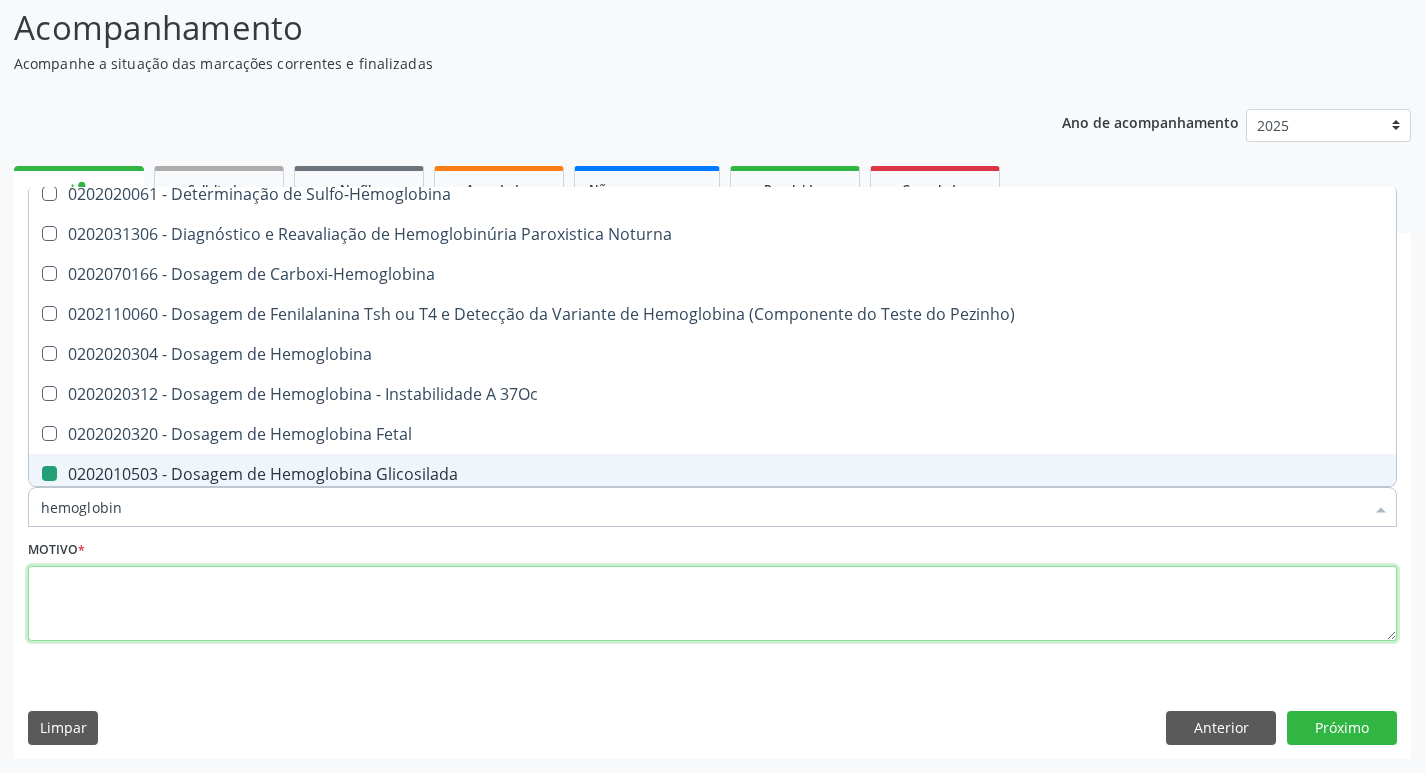 click at bounding box center [712, 604] 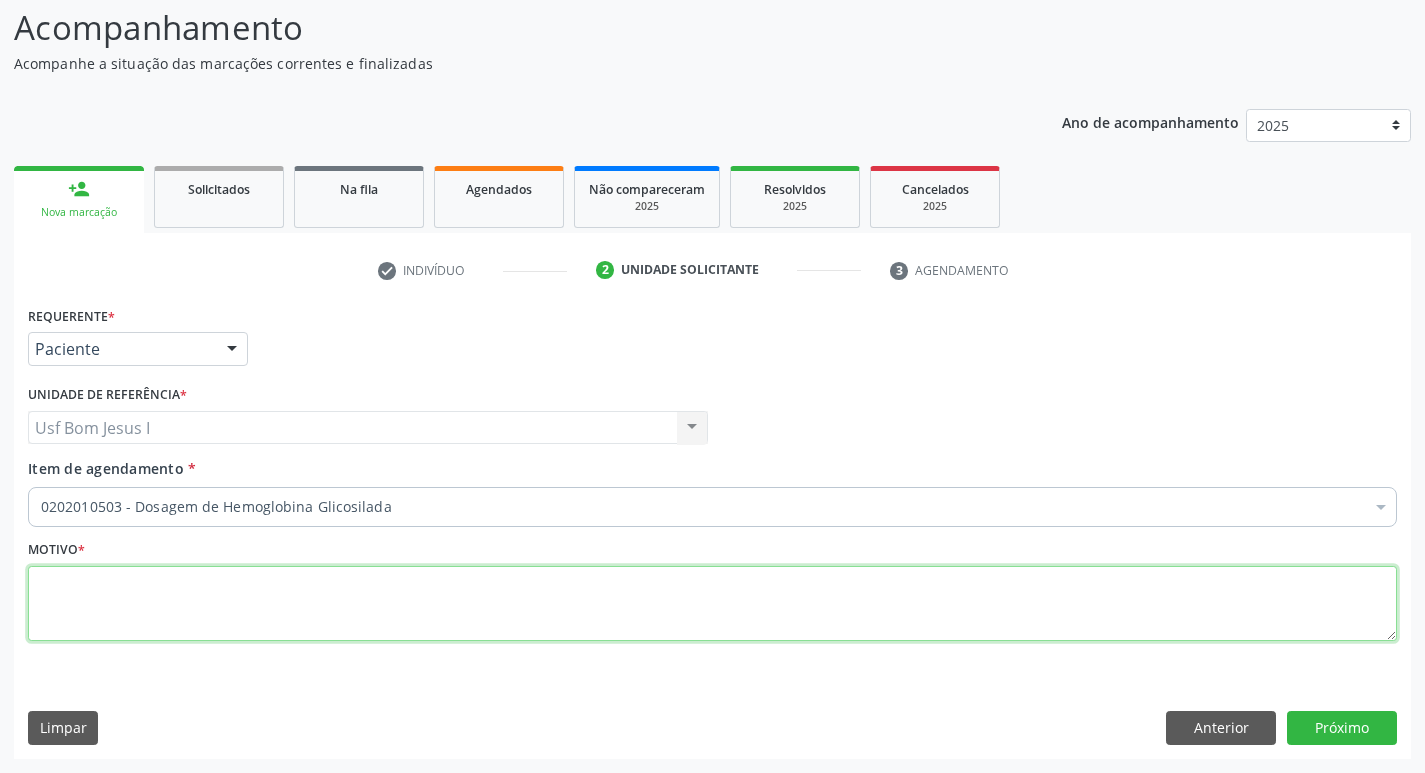 scroll, scrollTop: 0, scrollLeft: 0, axis: both 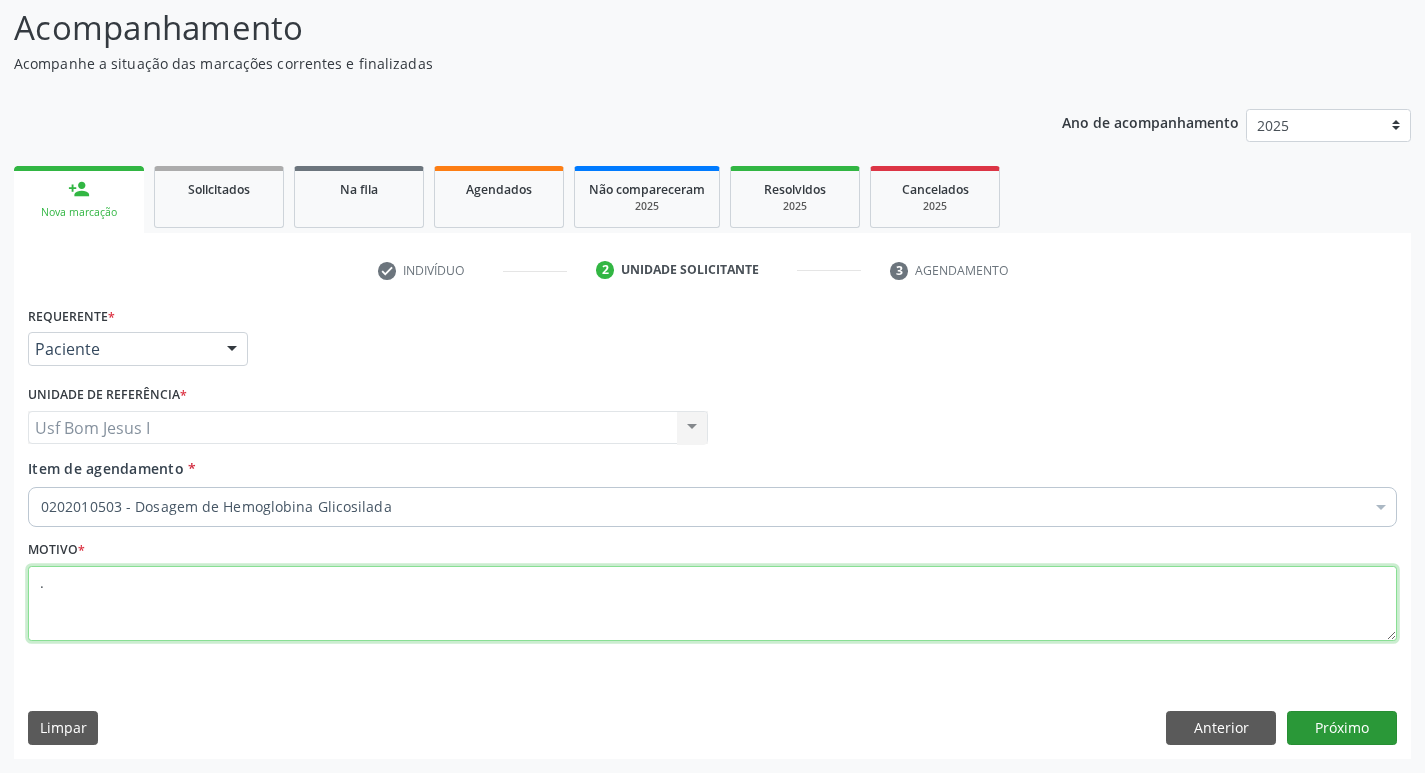 type on "." 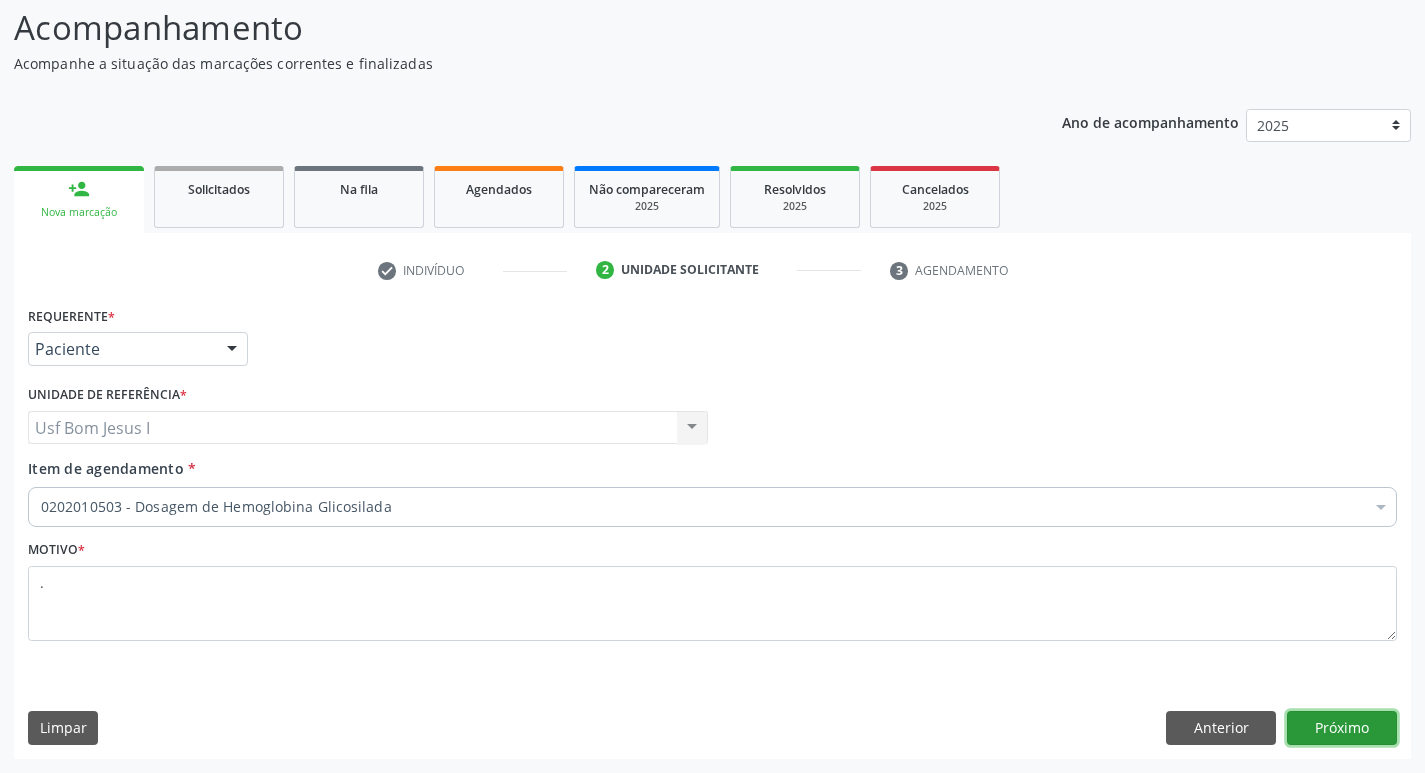 click on "Próximo" at bounding box center (1342, 728) 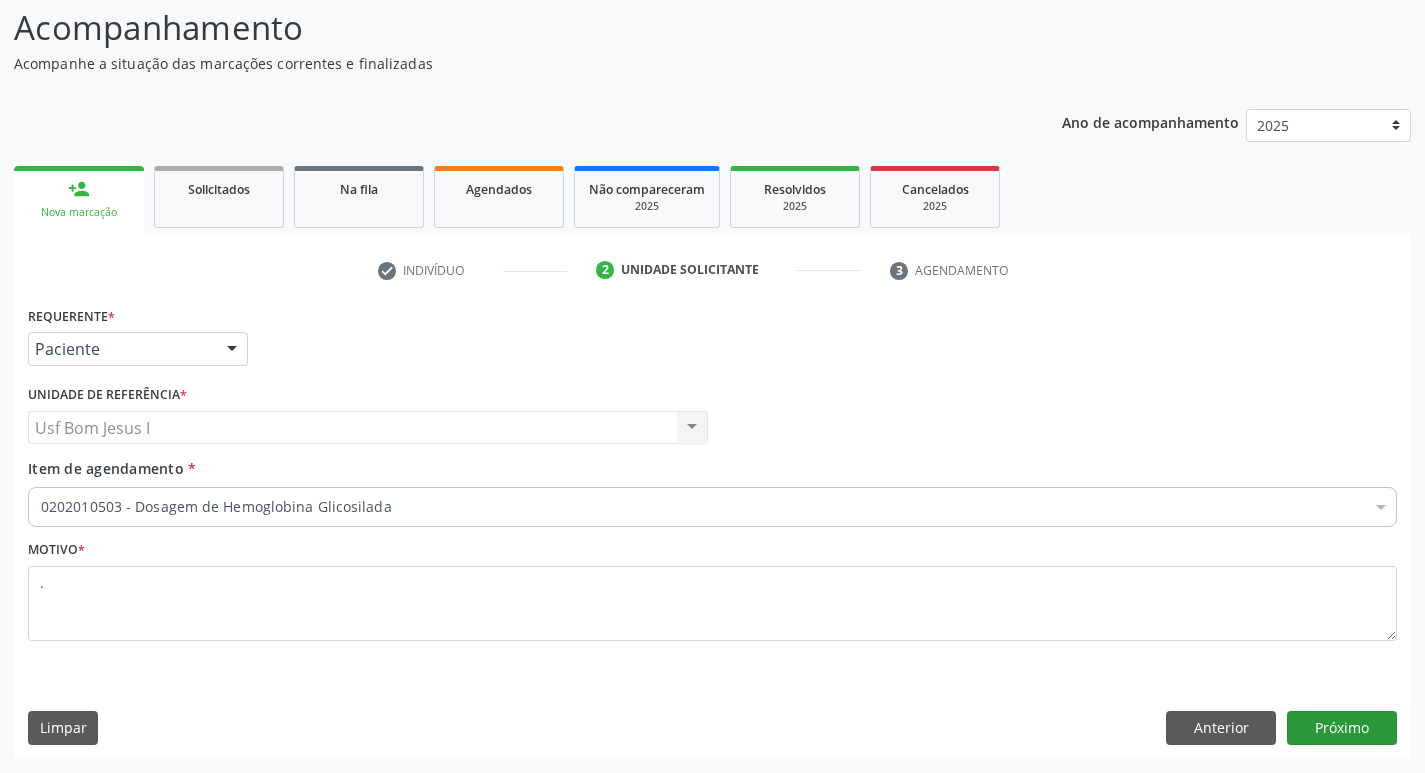 scroll, scrollTop: 97, scrollLeft: 0, axis: vertical 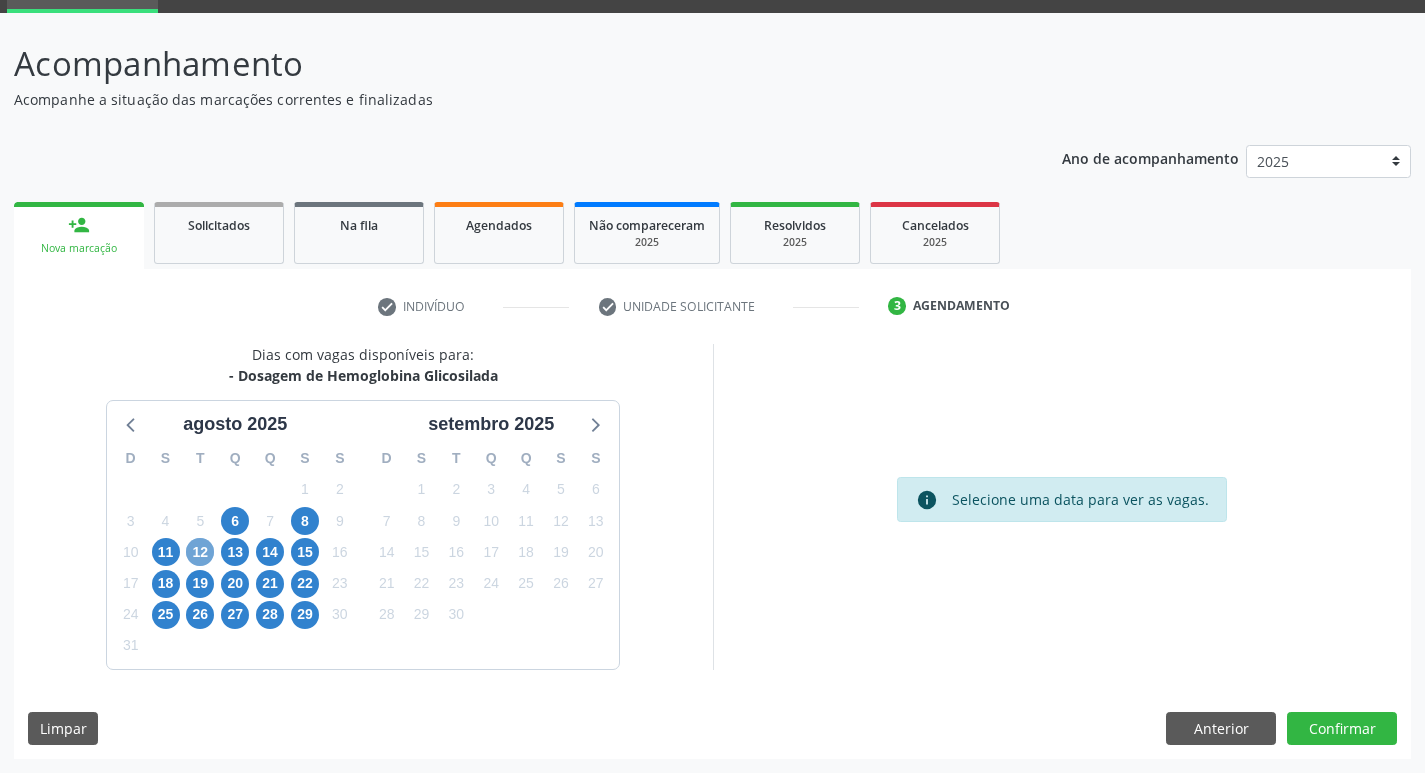 click on "12" at bounding box center (200, 552) 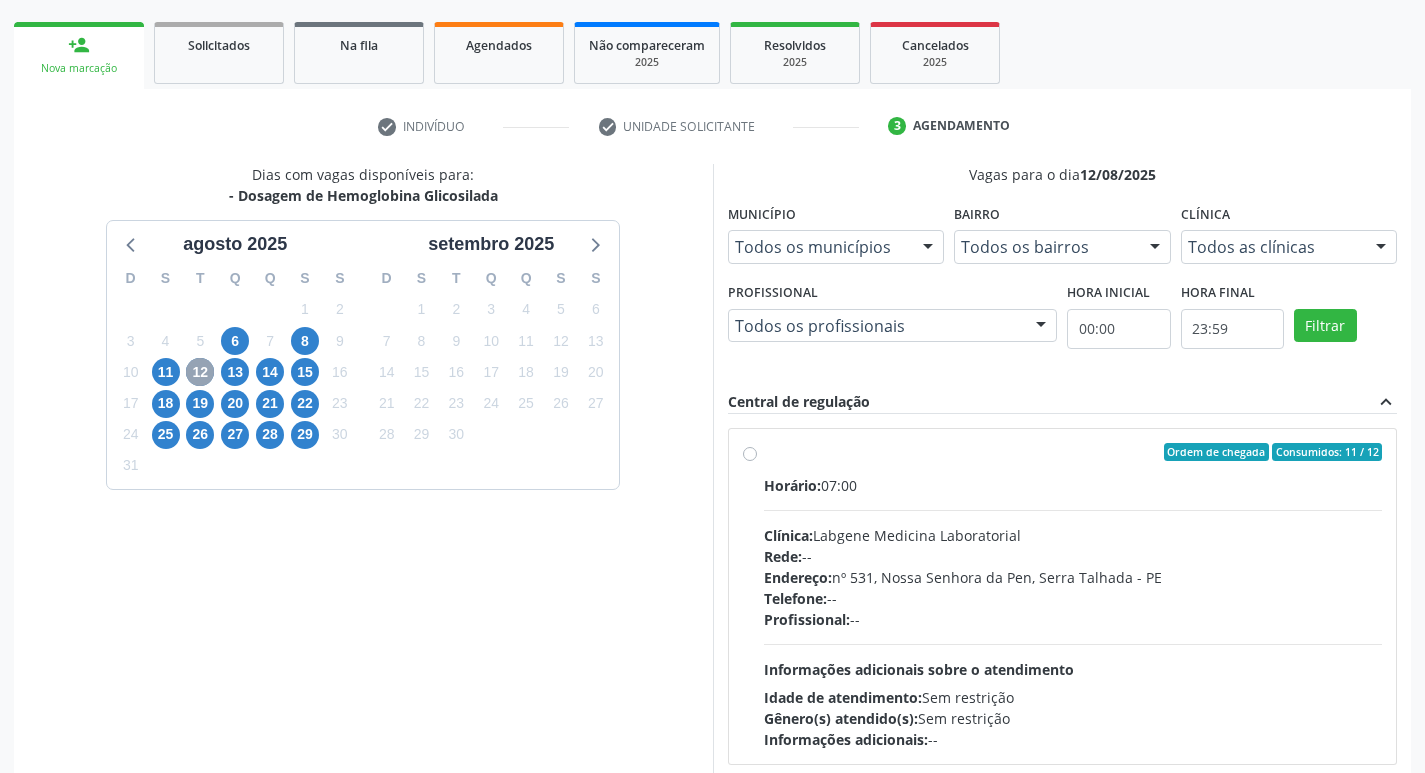 scroll, scrollTop: 297, scrollLeft: 0, axis: vertical 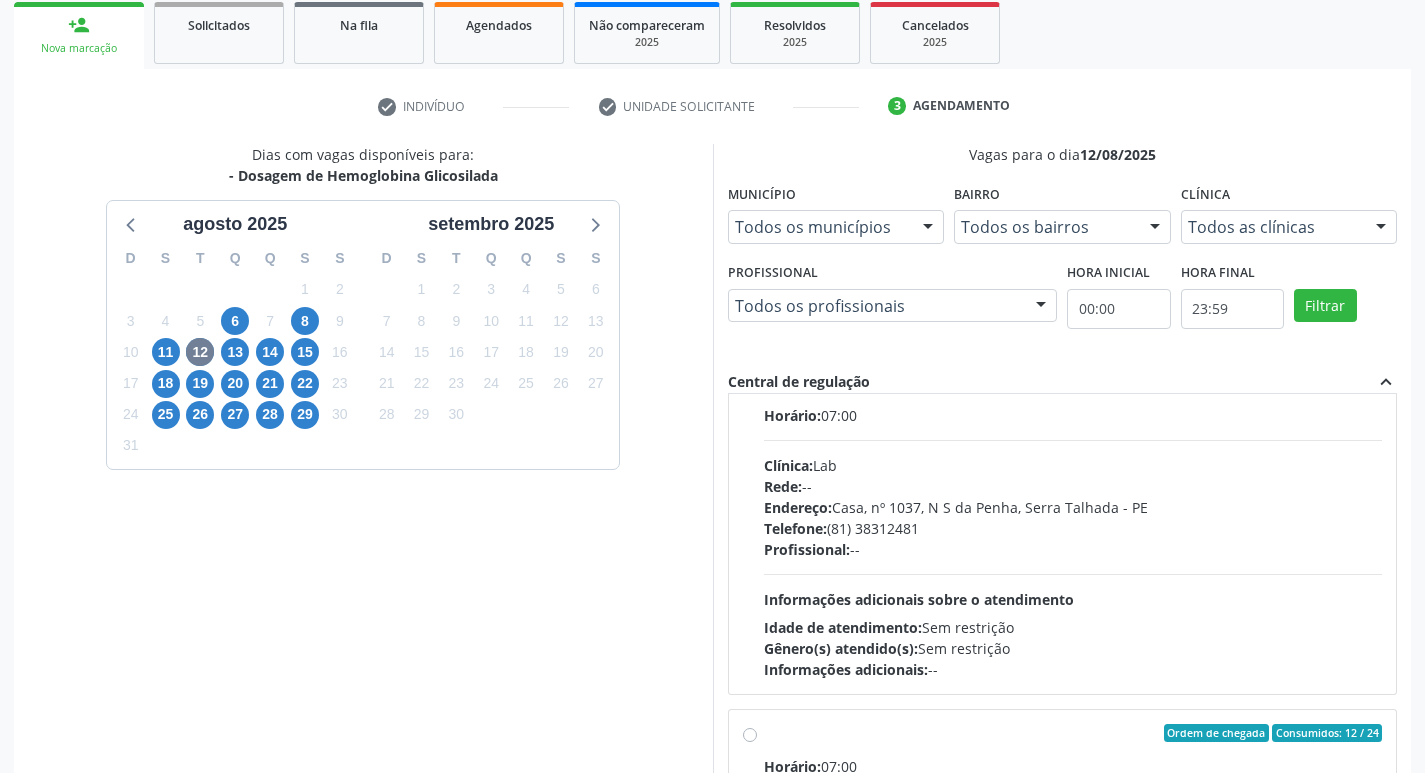 click on "Endereço:   Casa, nº [NUMBER], [NEIGHBORHOOD], [CITY] - [STATE]" at bounding box center (1073, 507) 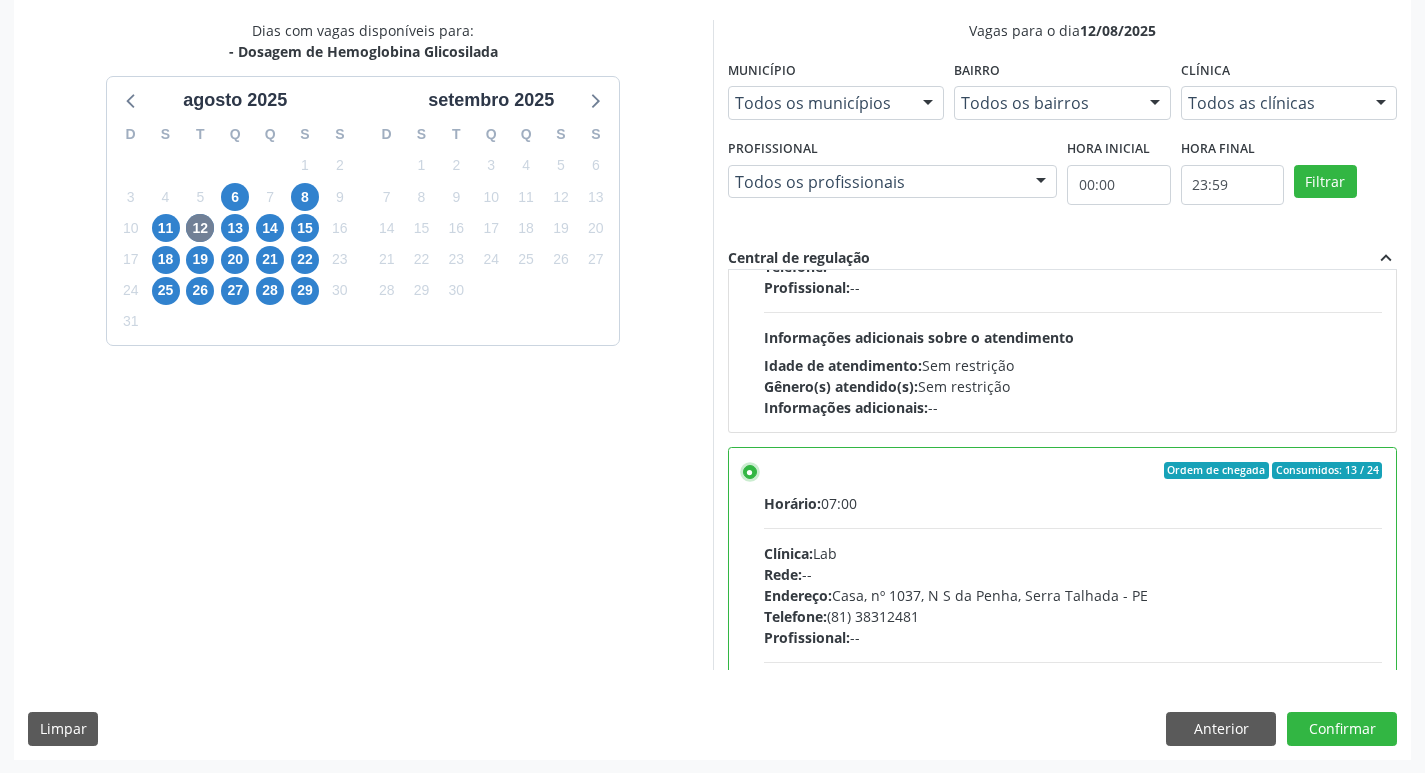 scroll, scrollTop: 422, scrollLeft: 0, axis: vertical 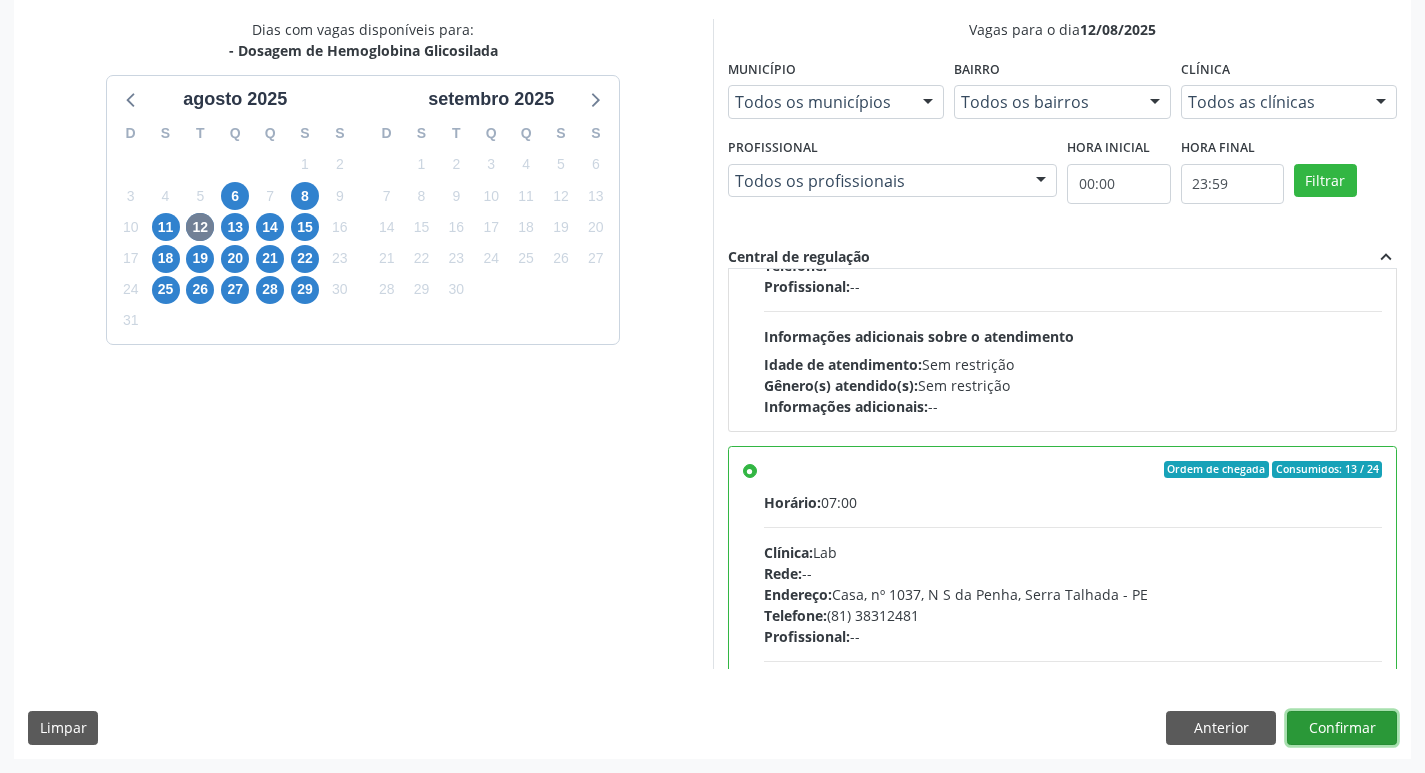 click on "Confirmar" at bounding box center (1342, 728) 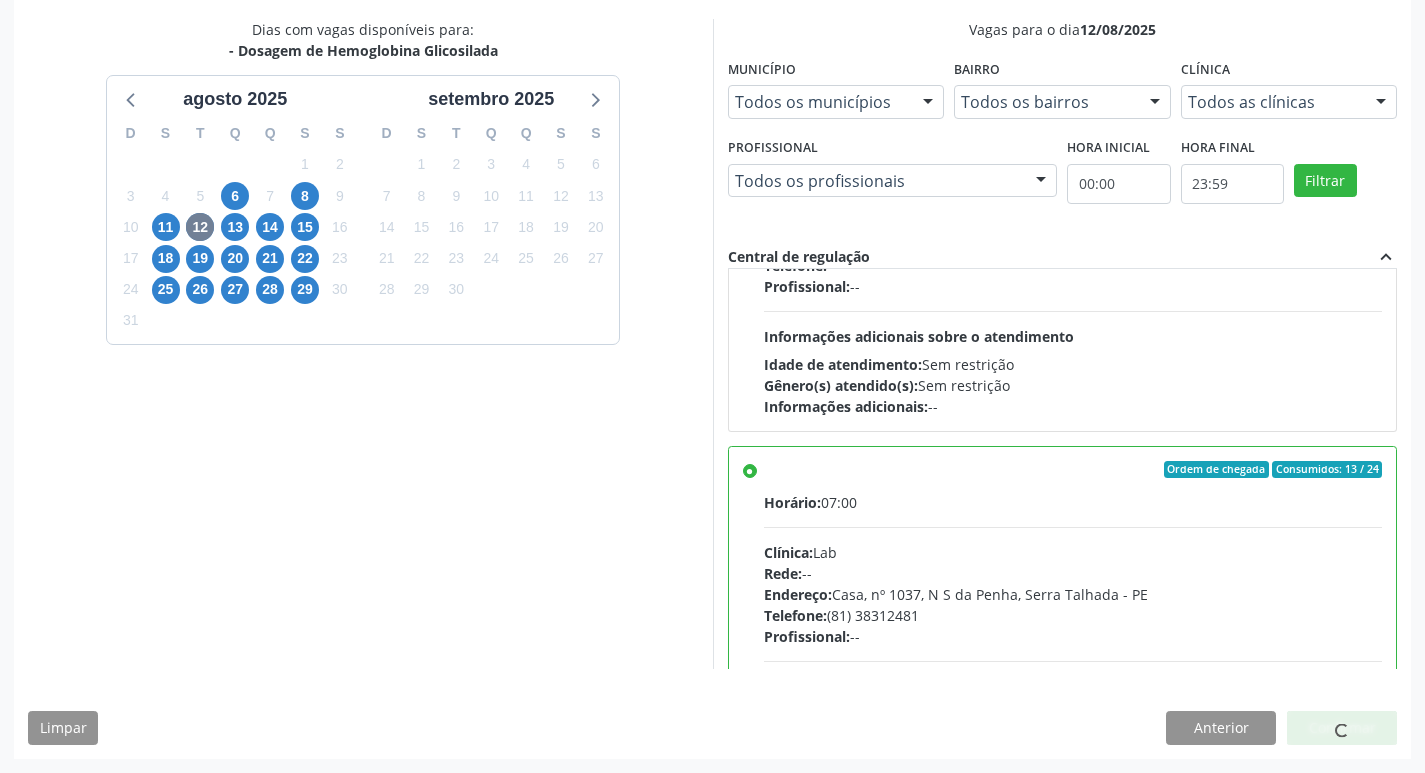 scroll, scrollTop: 0, scrollLeft: 0, axis: both 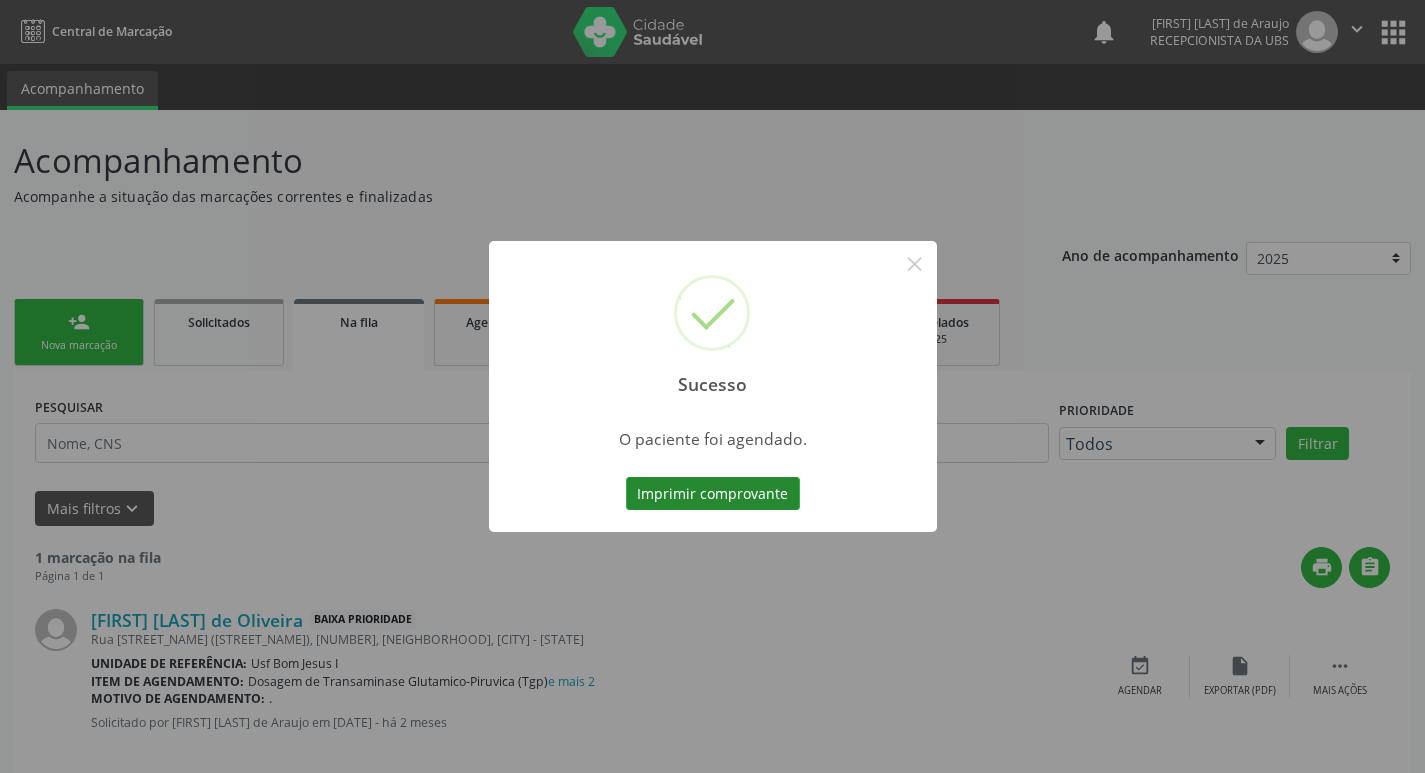 click on "Imprimir comprovante" at bounding box center [713, 494] 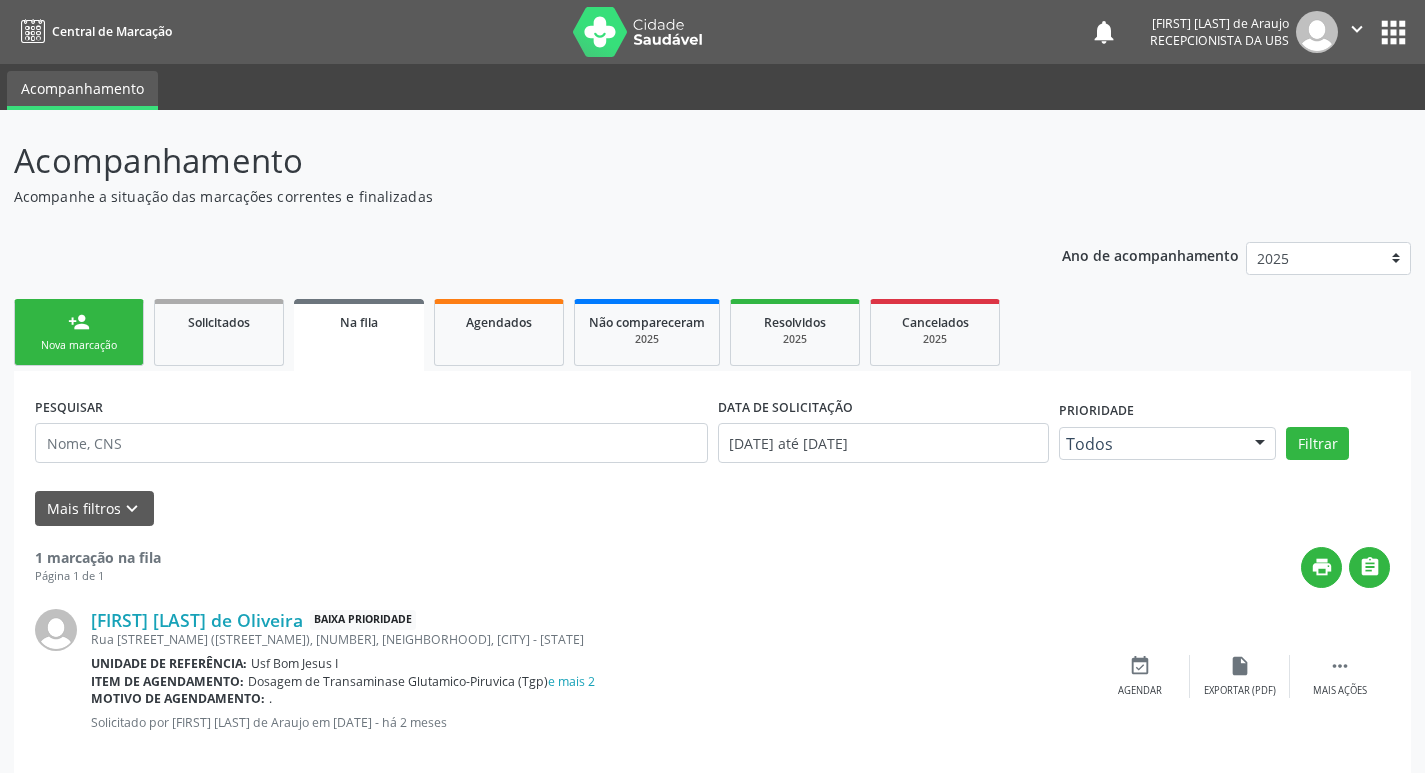 click on "person_add" at bounding box center [79, 322] 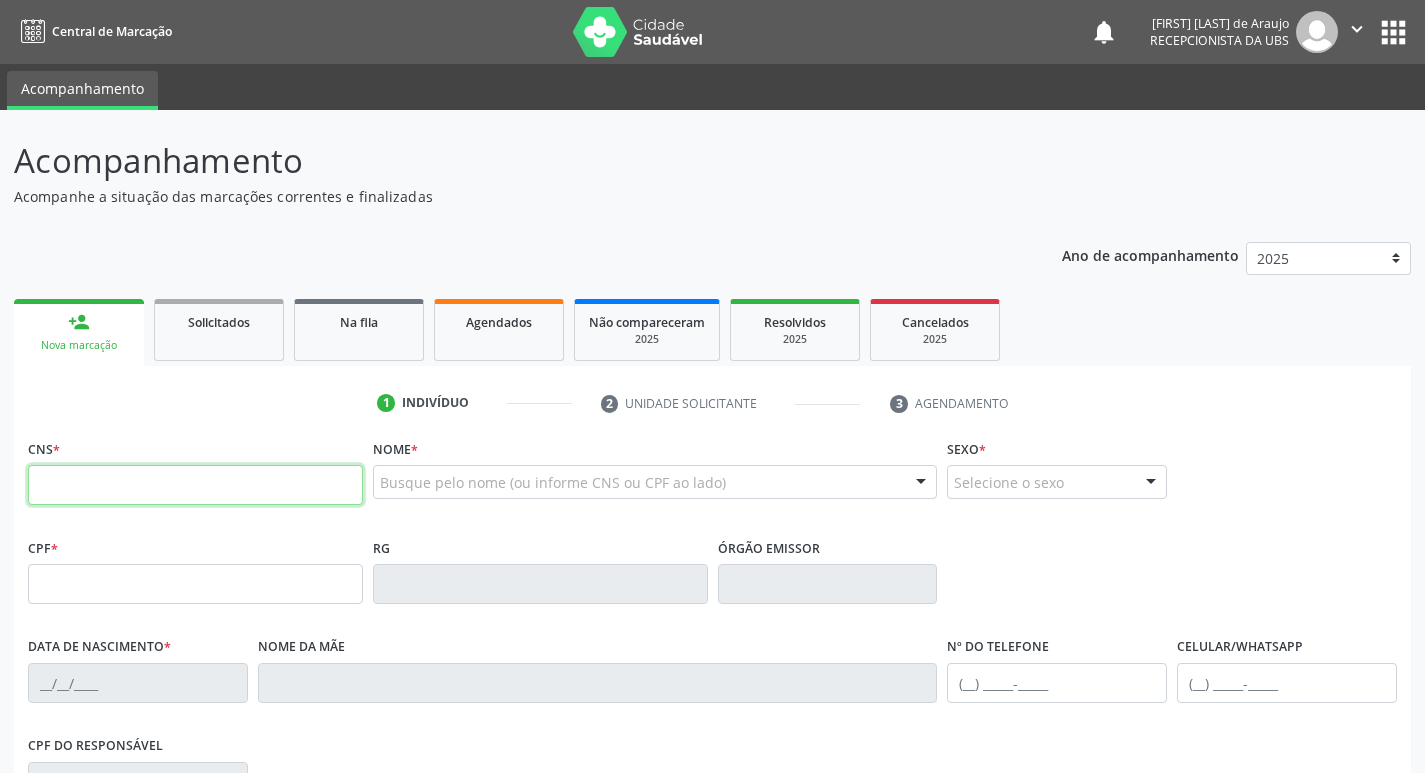 click at bounding box center (195, 485) 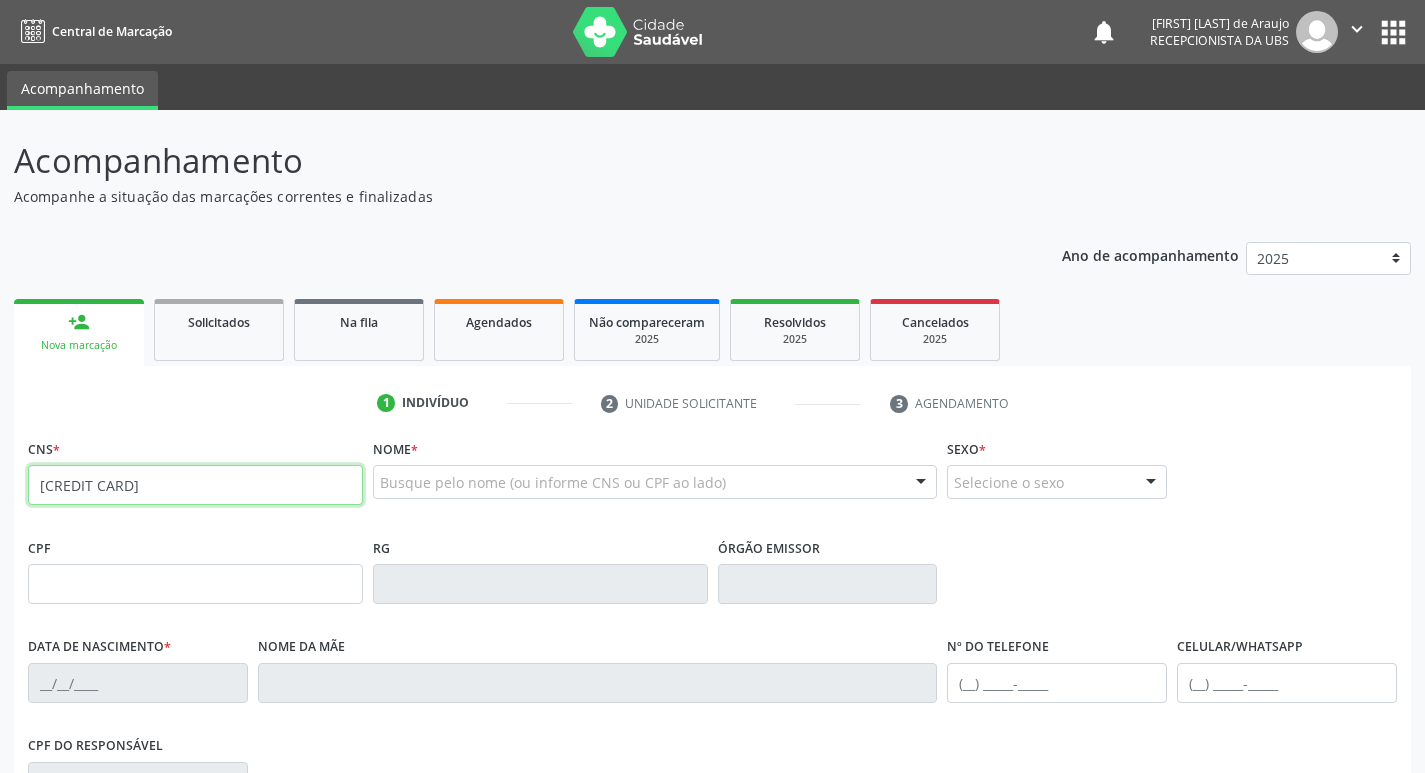 type on "898 0023 1154 5231" 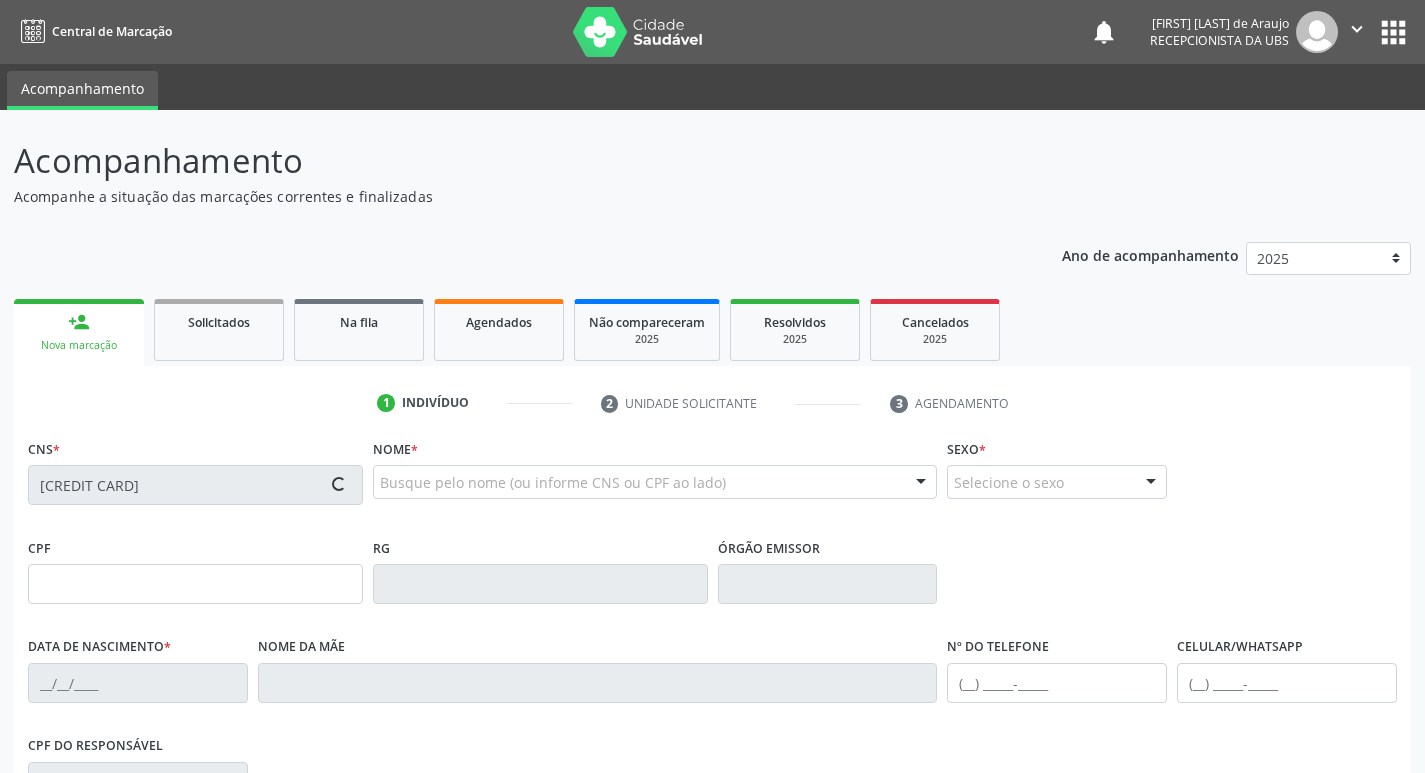 type on "153.864.764-83" 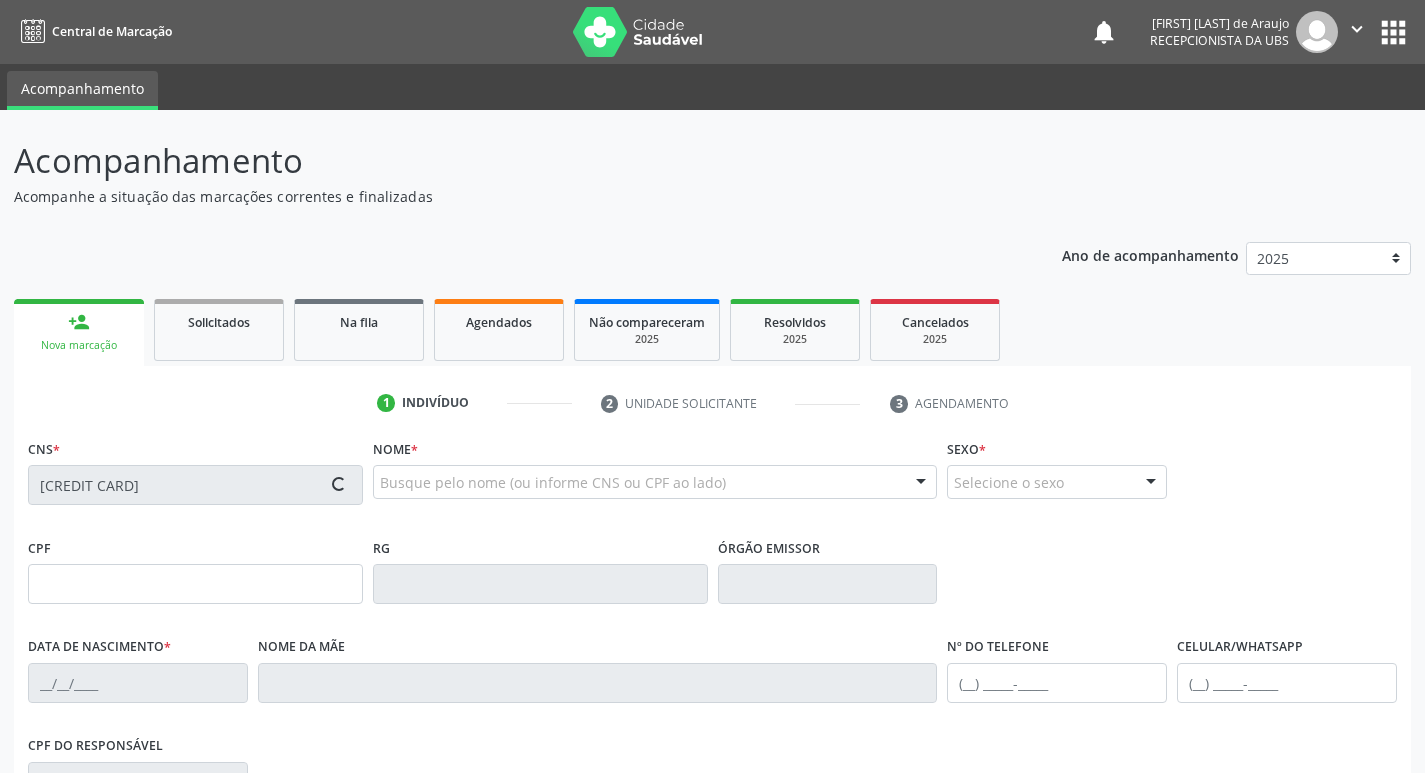 type on "(87) 99950-3517" 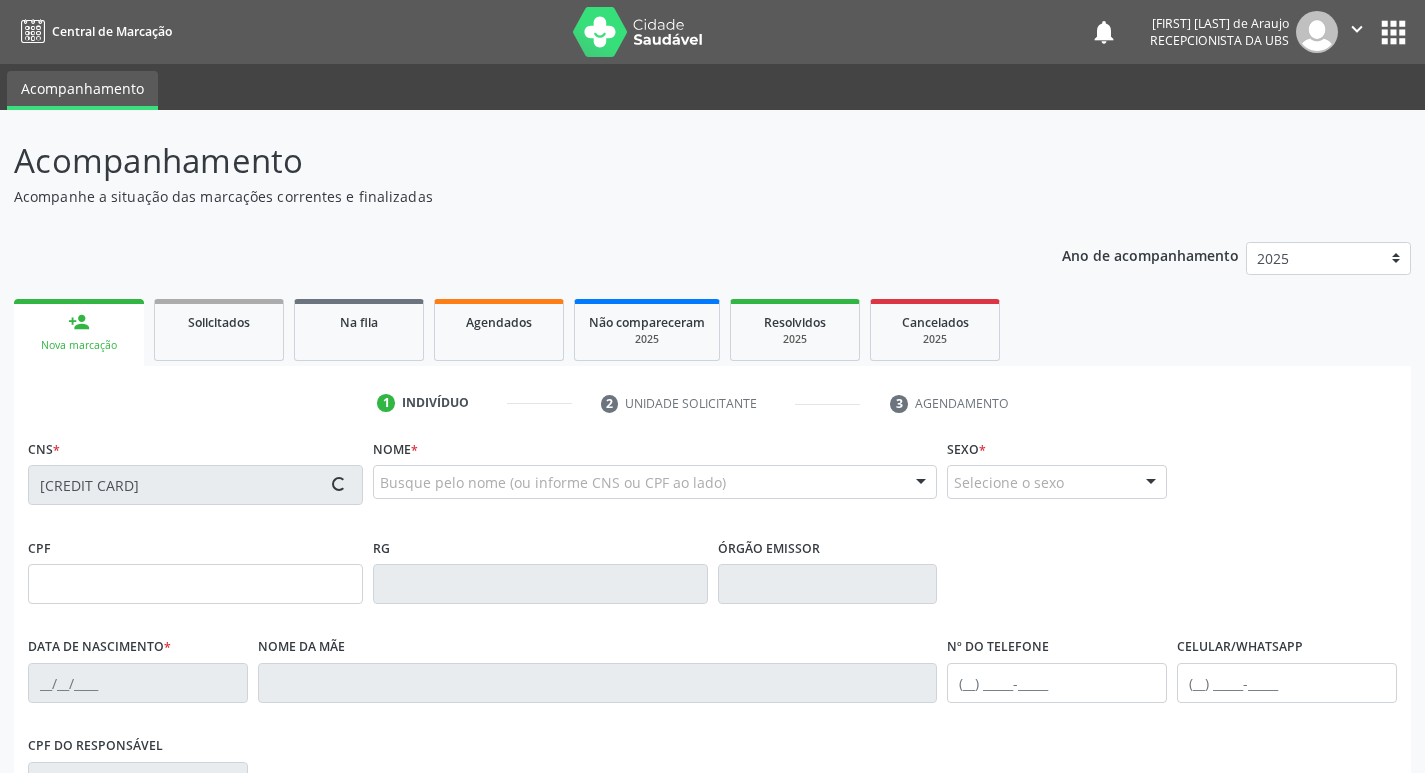type on "011.293.744-67" 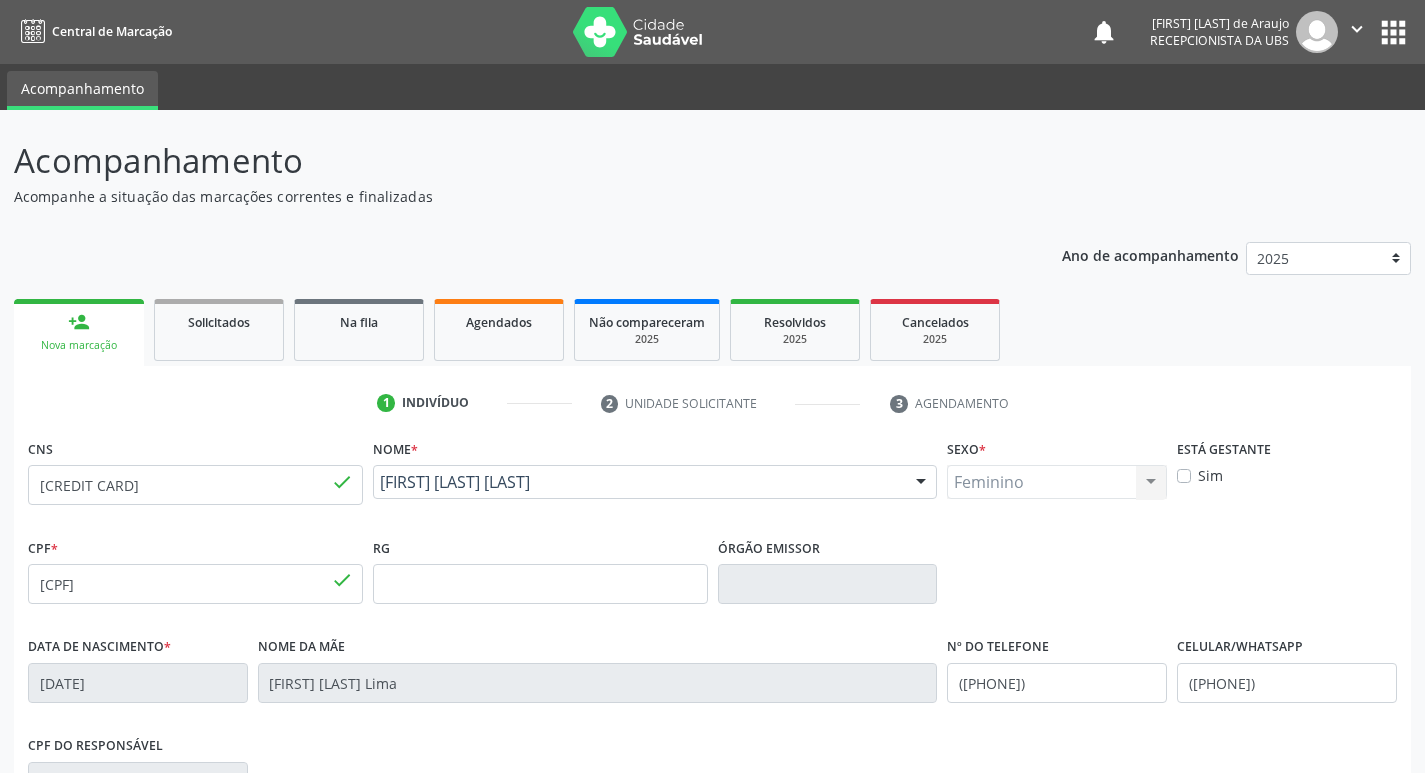 scroll, scrollTop: 311, scrollLeft: 0, axis: vertical 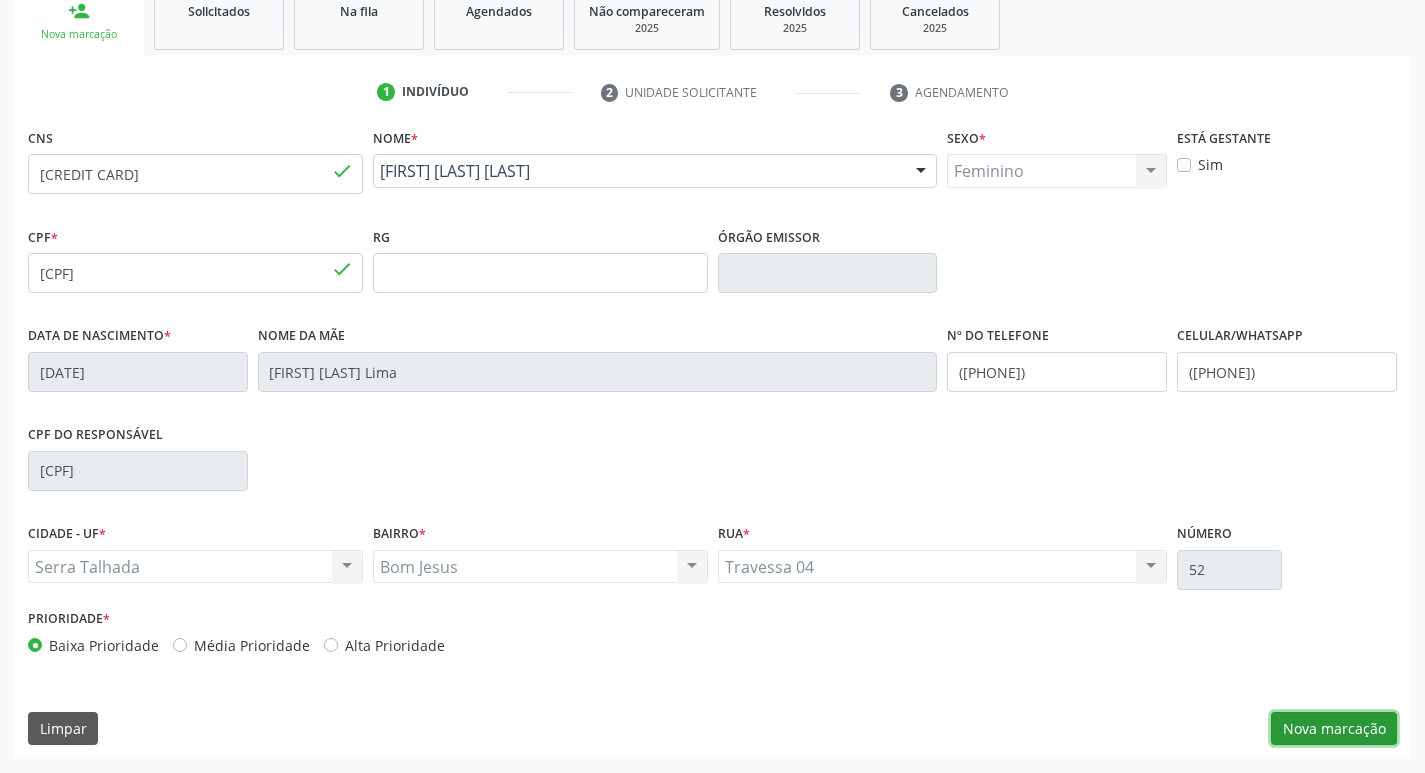 click on "Nova marcação" at bounding box center [1334, 729] 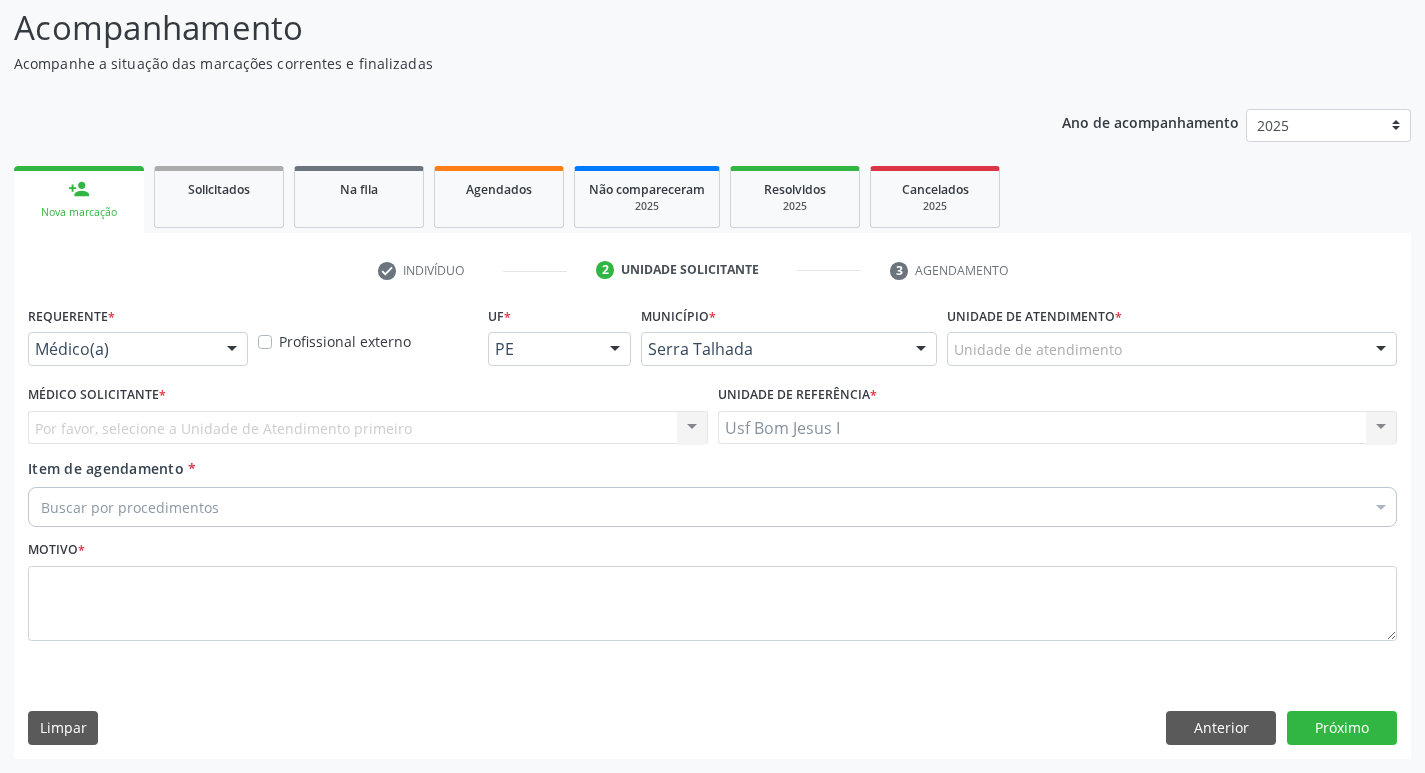 scroll, scrollTop: 133, scrollLeft: 0, axis: vertical 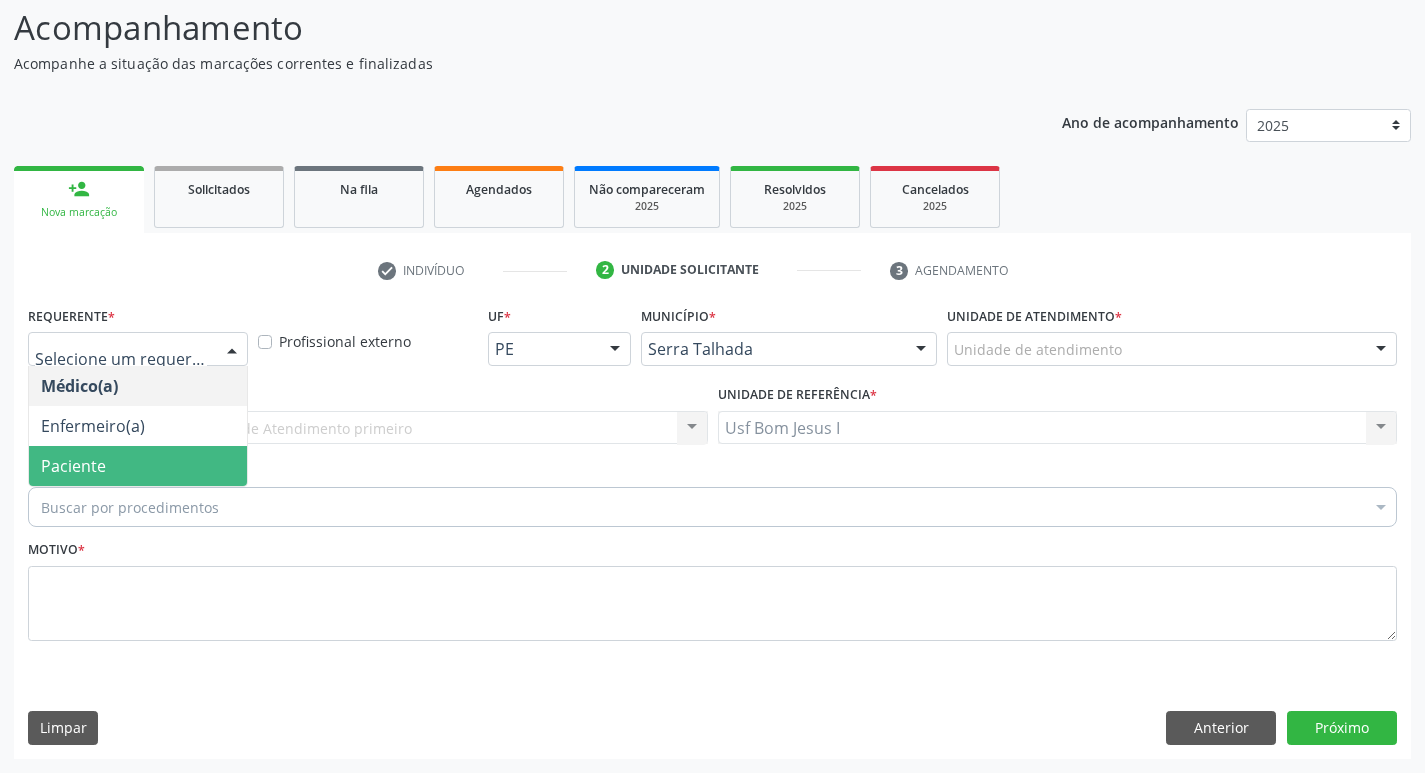 click on "Paciente" at bounding box center [73, 466] 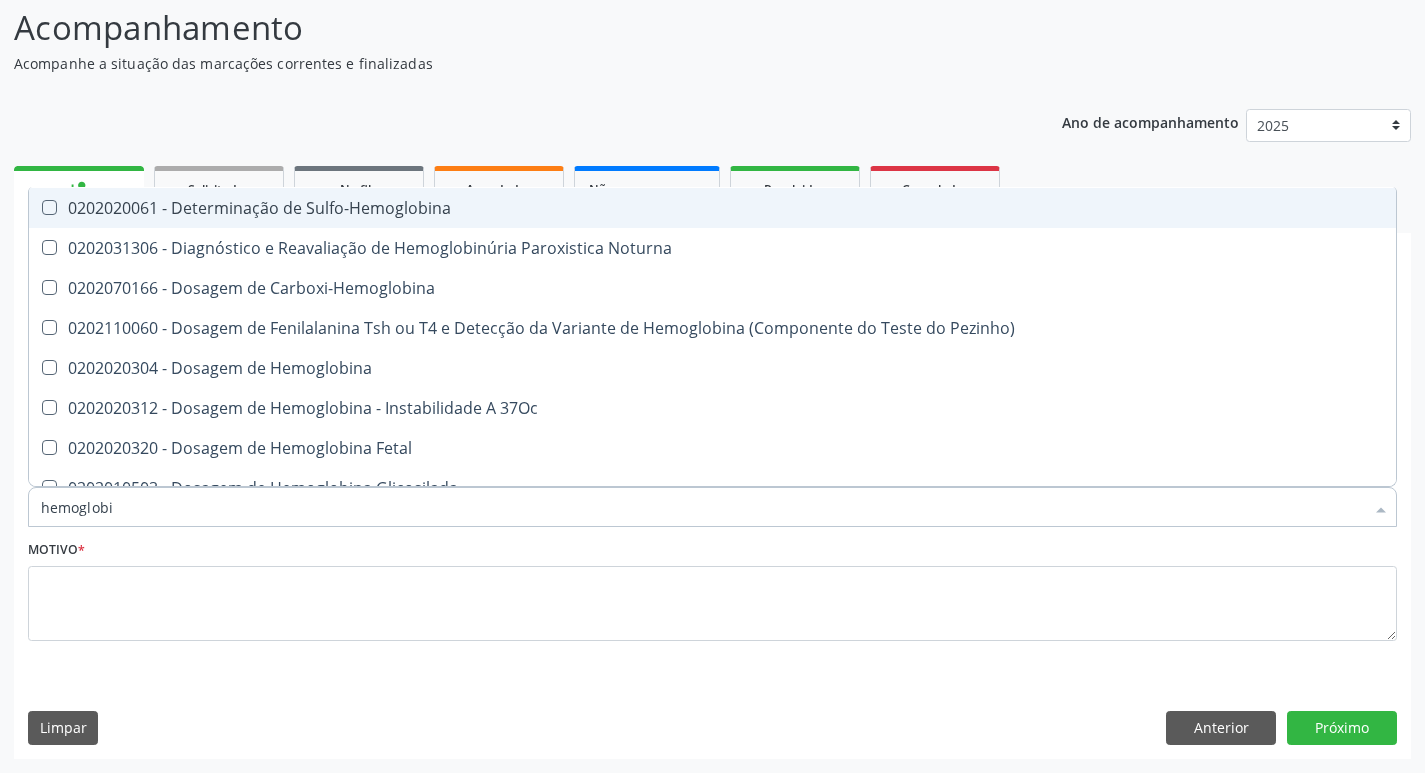 scroll, scrollTop: 133, scrollLeft: 0, axis: vertical 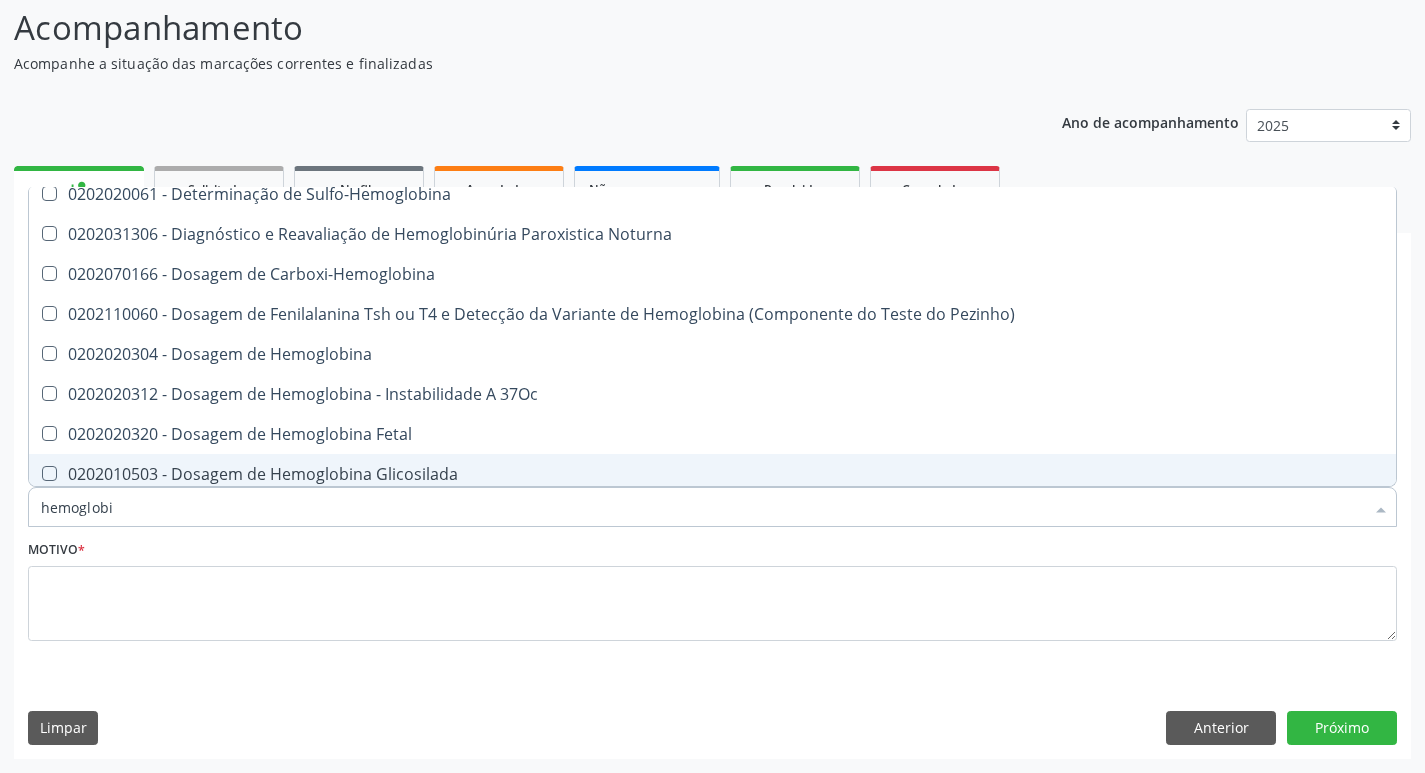 drag, startPoint x: 141, startPoint y: 514, endPoint x: 16, endPoint y: 510, distance: 125.06398 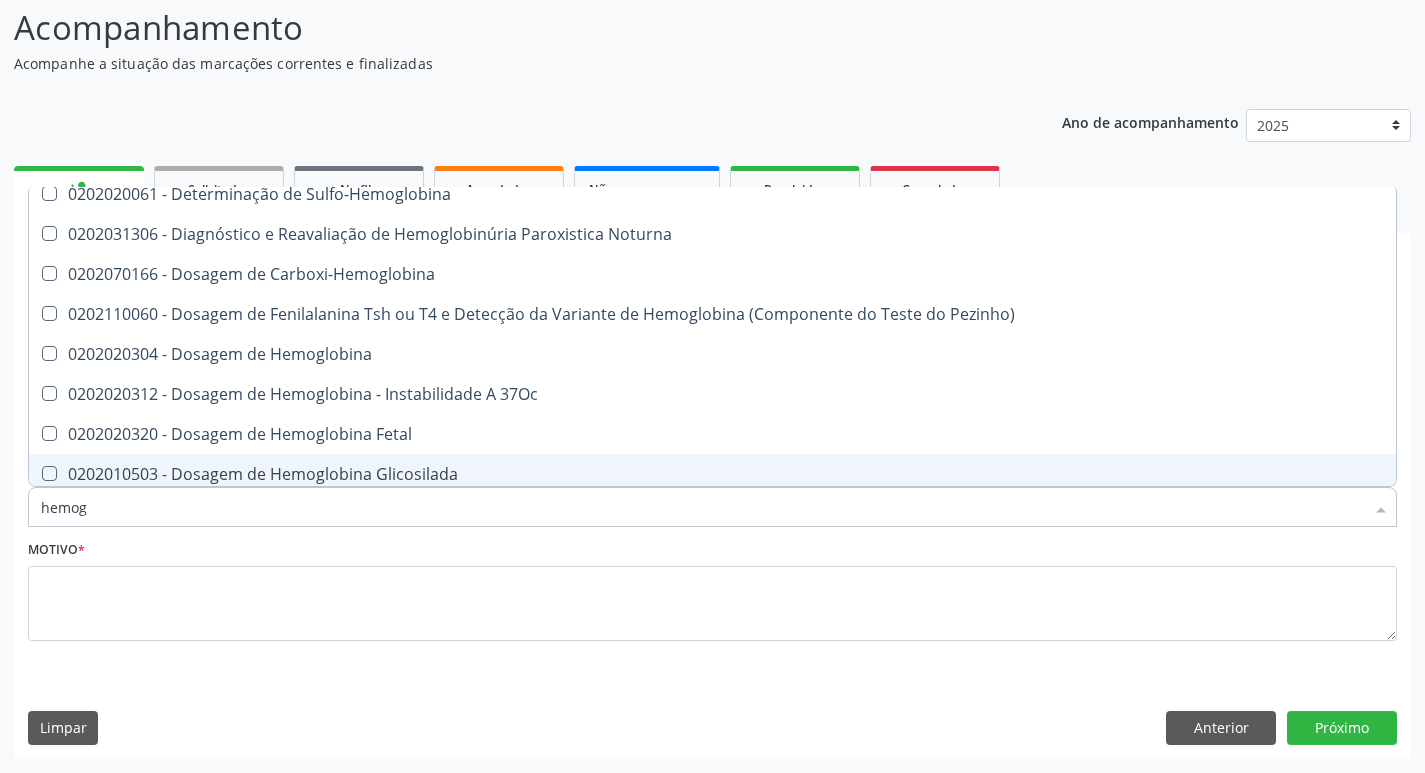 type on "hemogr" 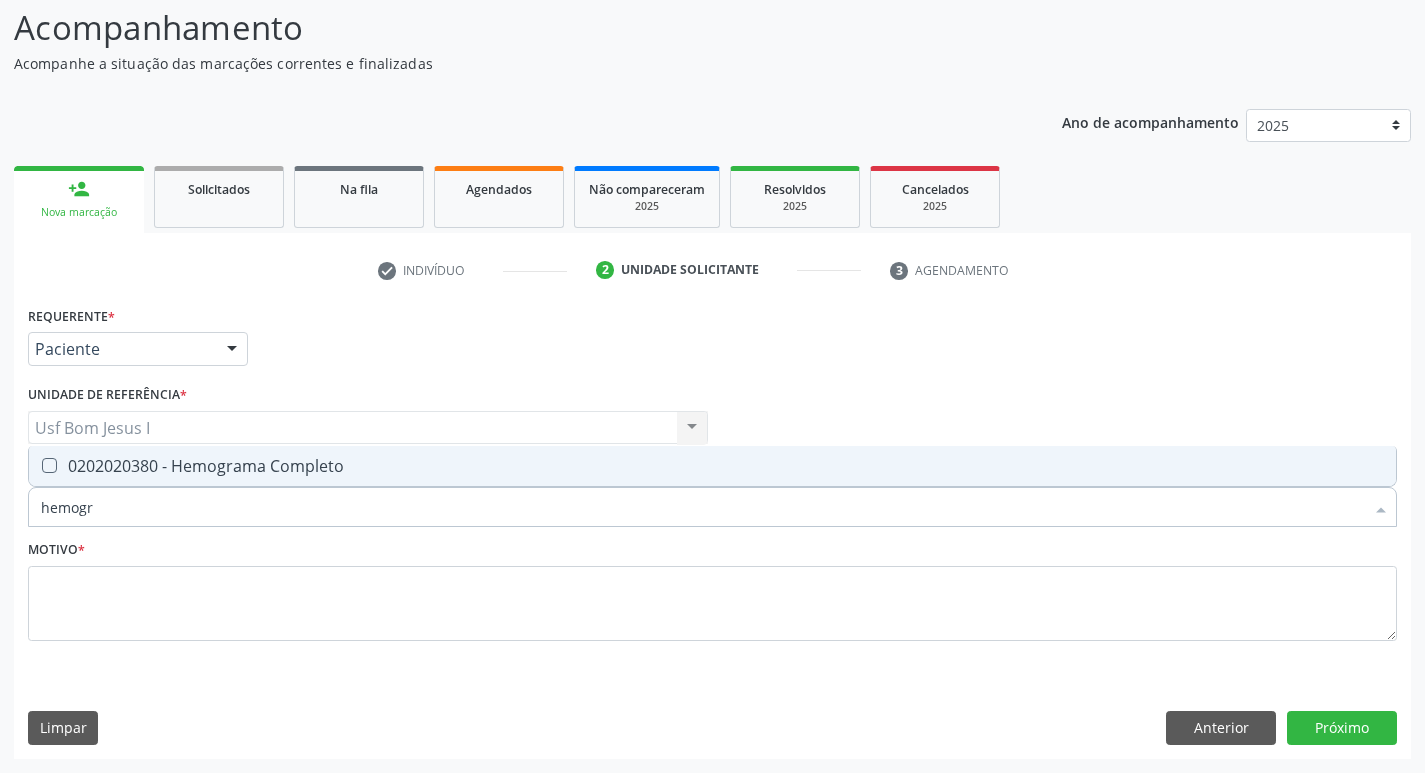 scroll, scrollTop: 0, scrollLeft: 0, axis: both 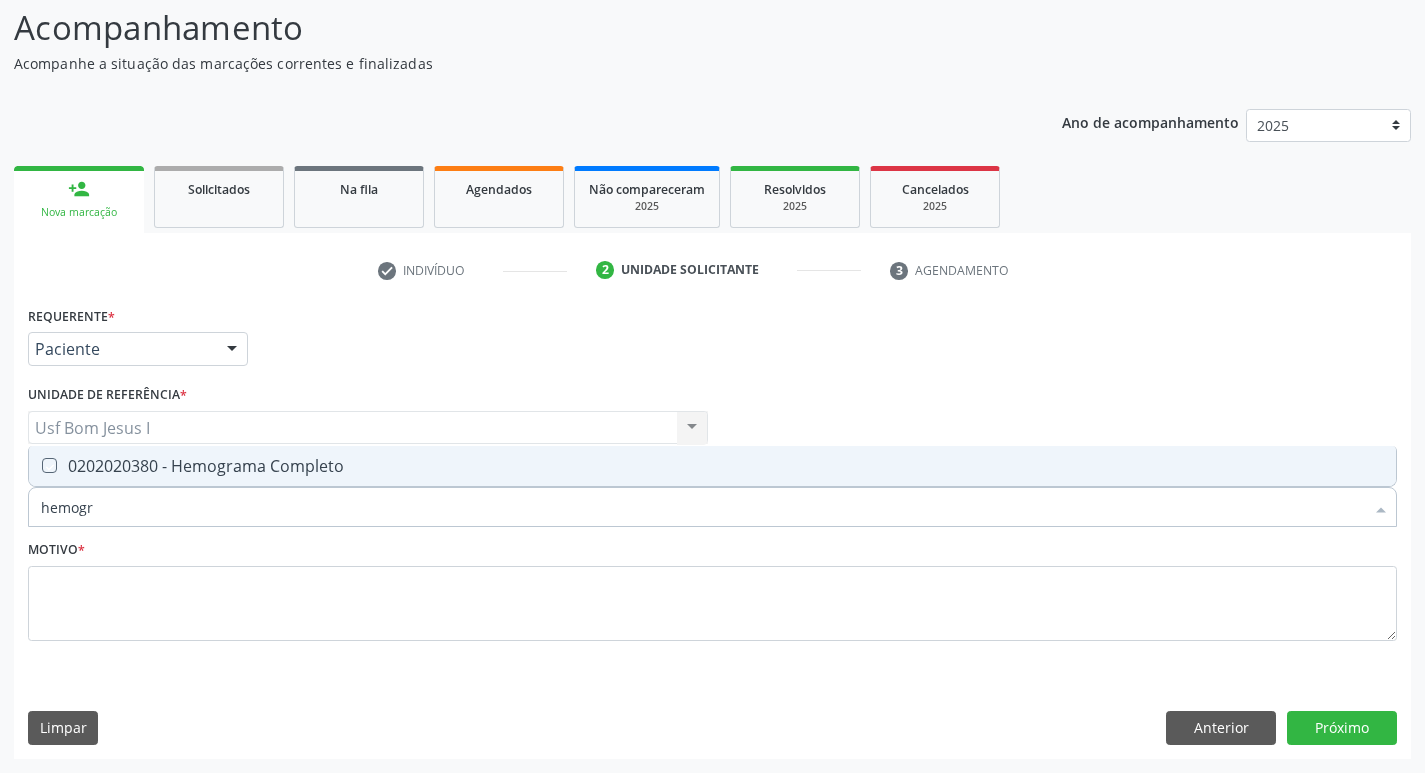 checkbox on "true" 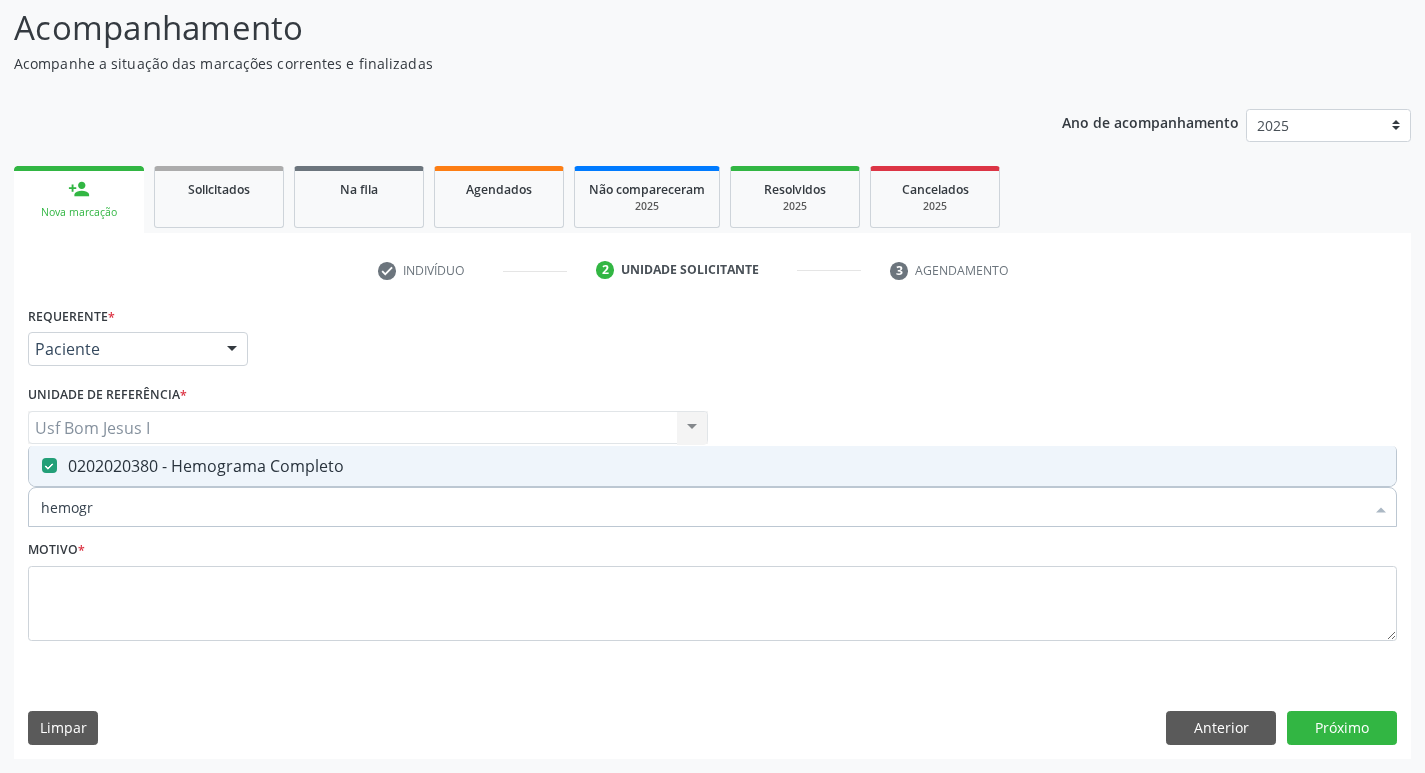 click on "hemogr" at bounding box center [702, 507] 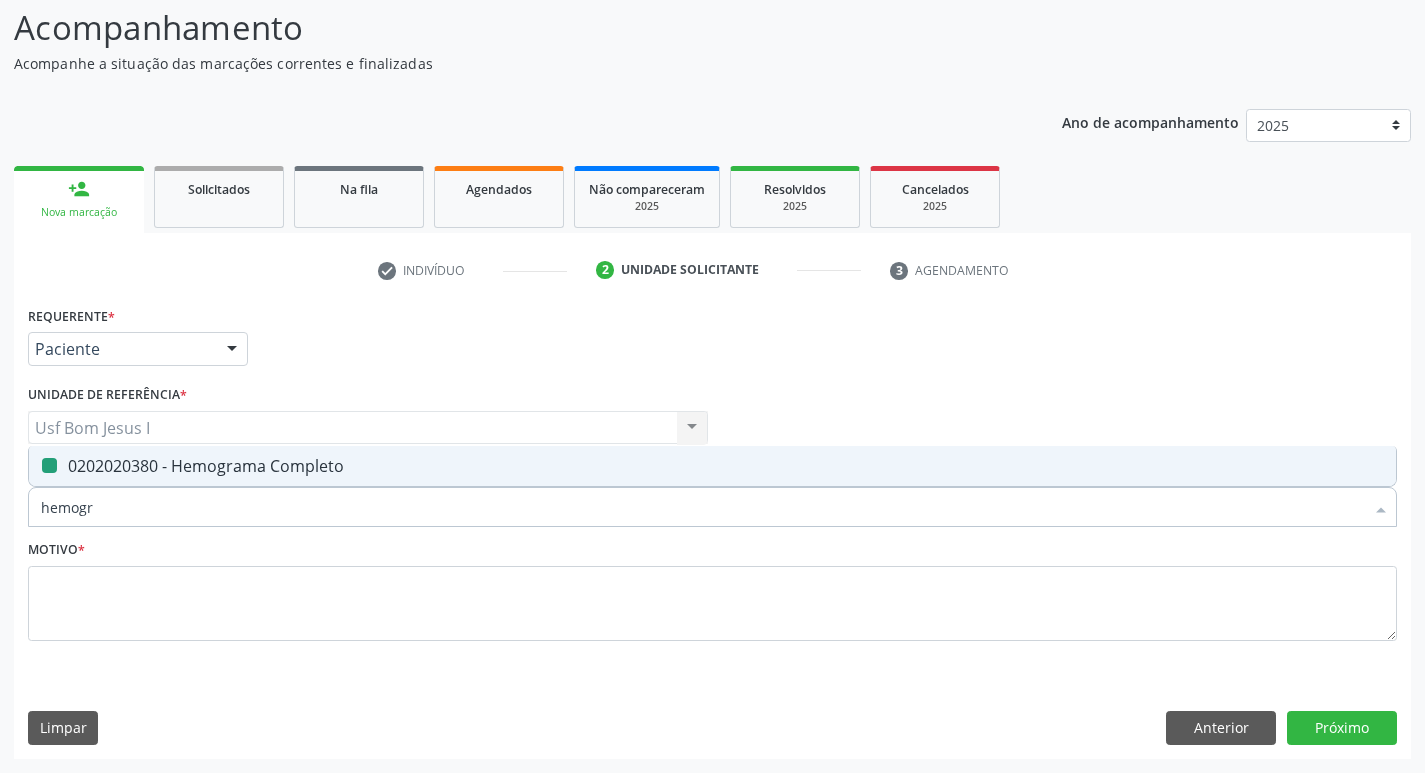 type 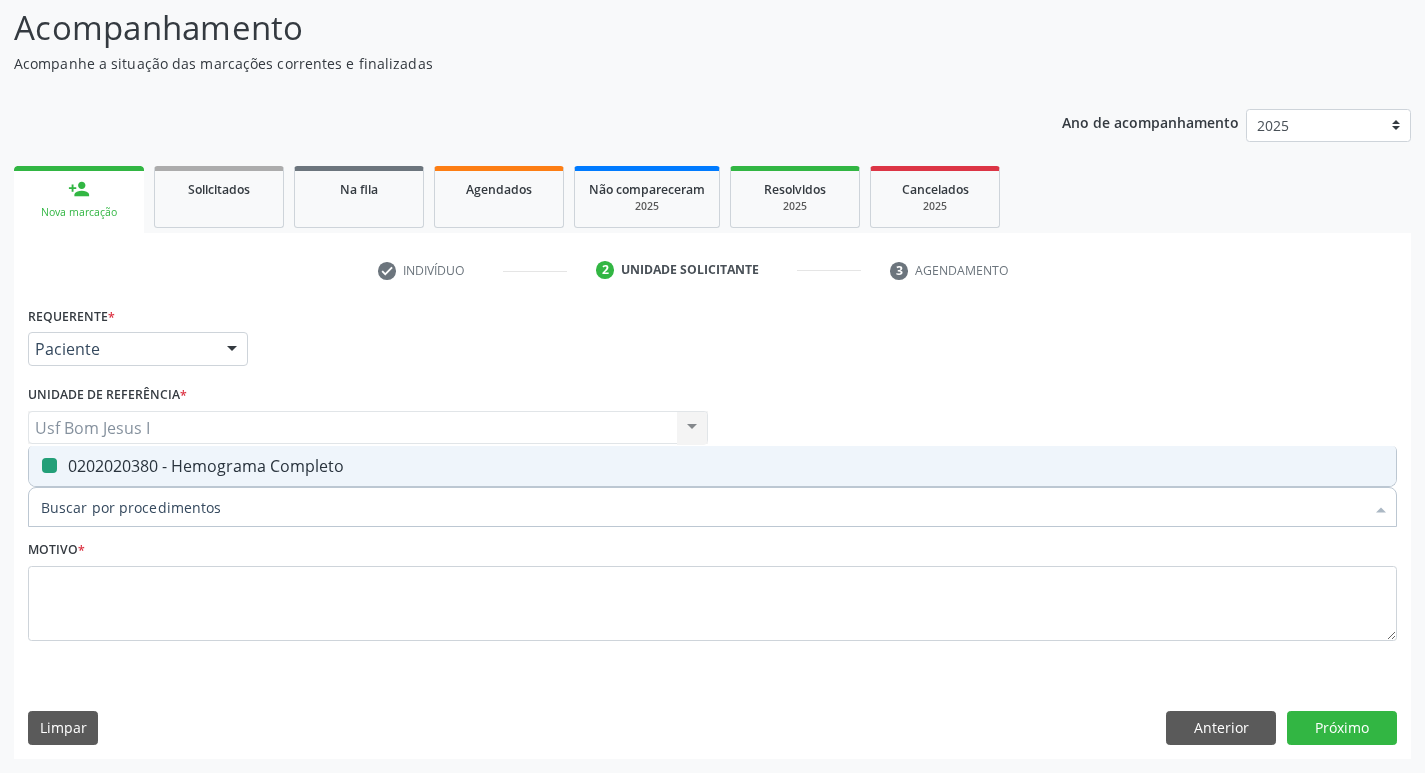 checkbox on "false" 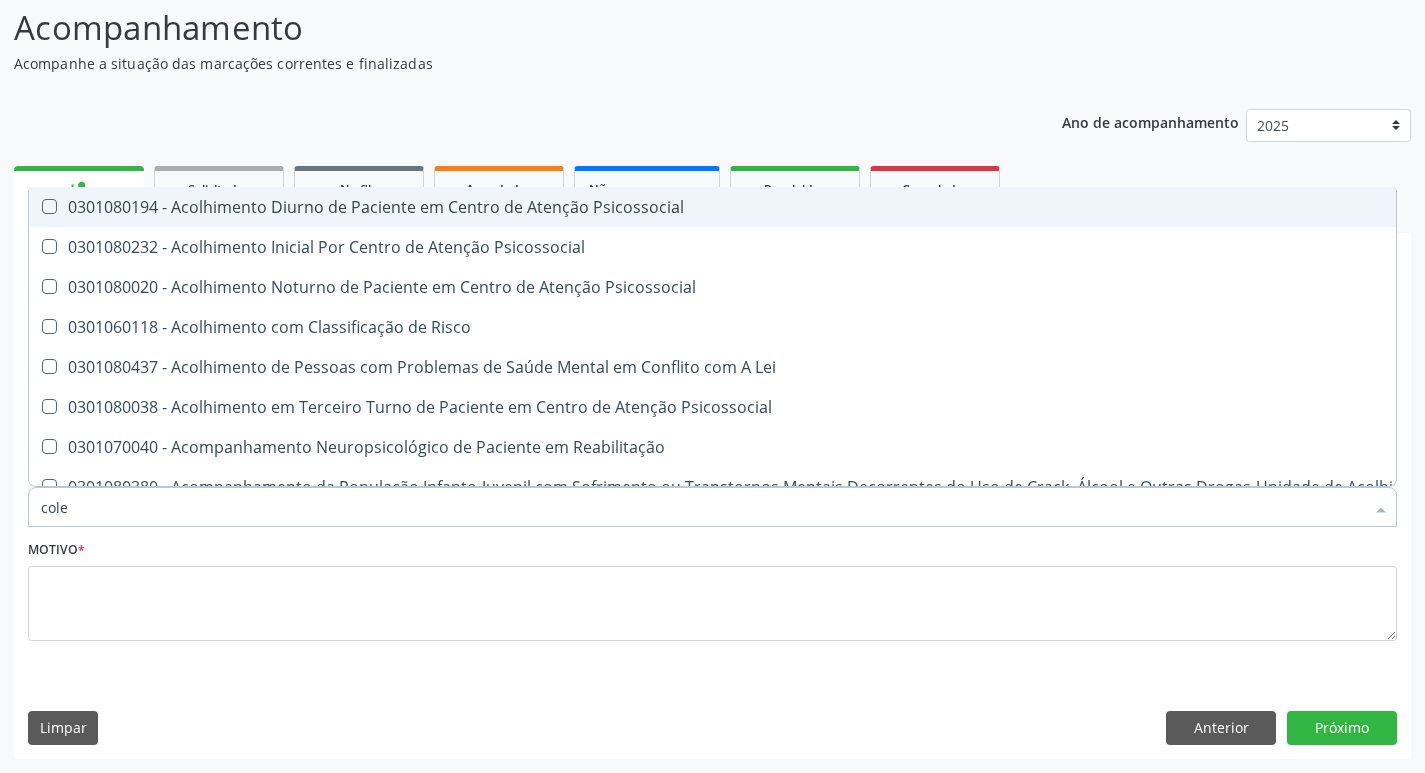 type on "coles" 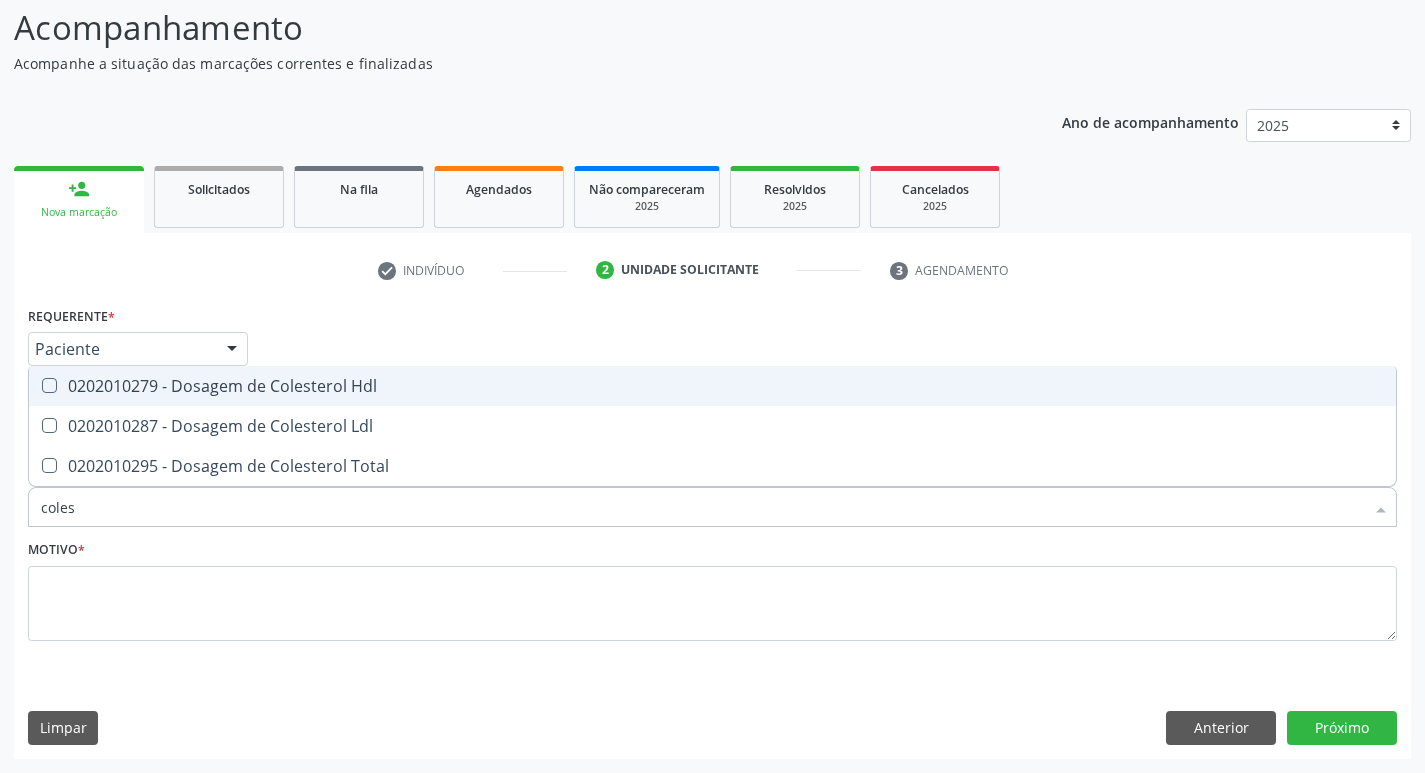 click on "0202010279 - Dosagem de Colesterol Hdl" at bounding box center (712, 386) 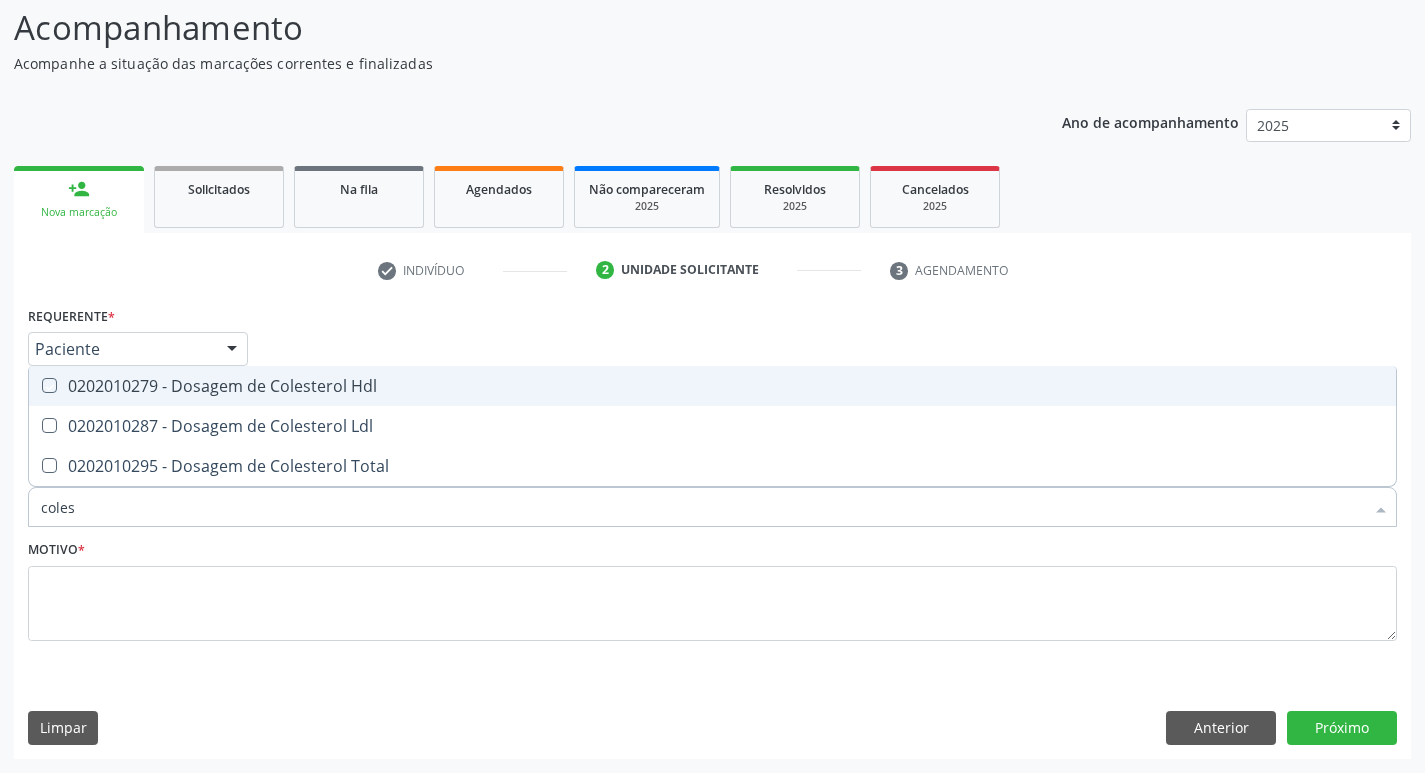 checkbox on "true" 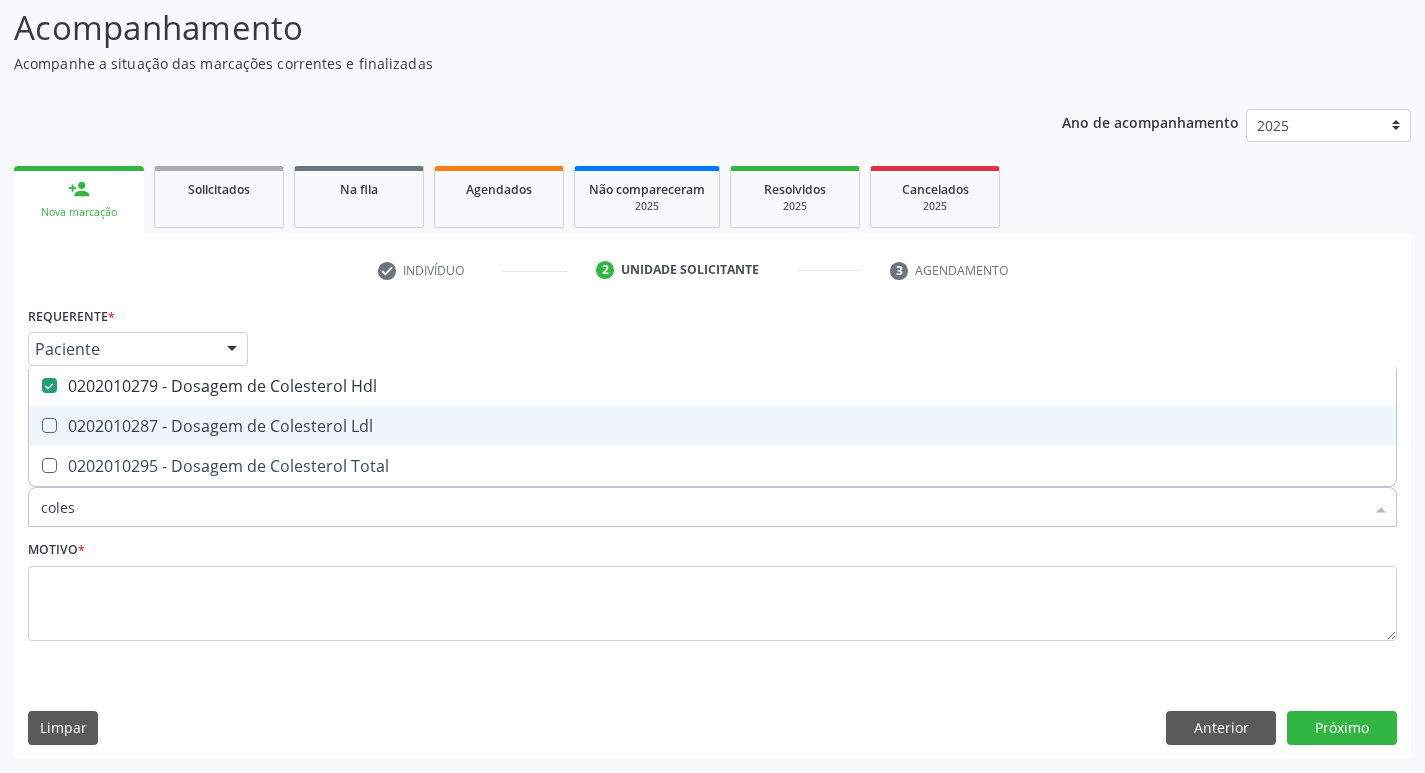 click on "0202010287 - Dosagem de Colesterol Ldl" at bounding box center [712, 426] 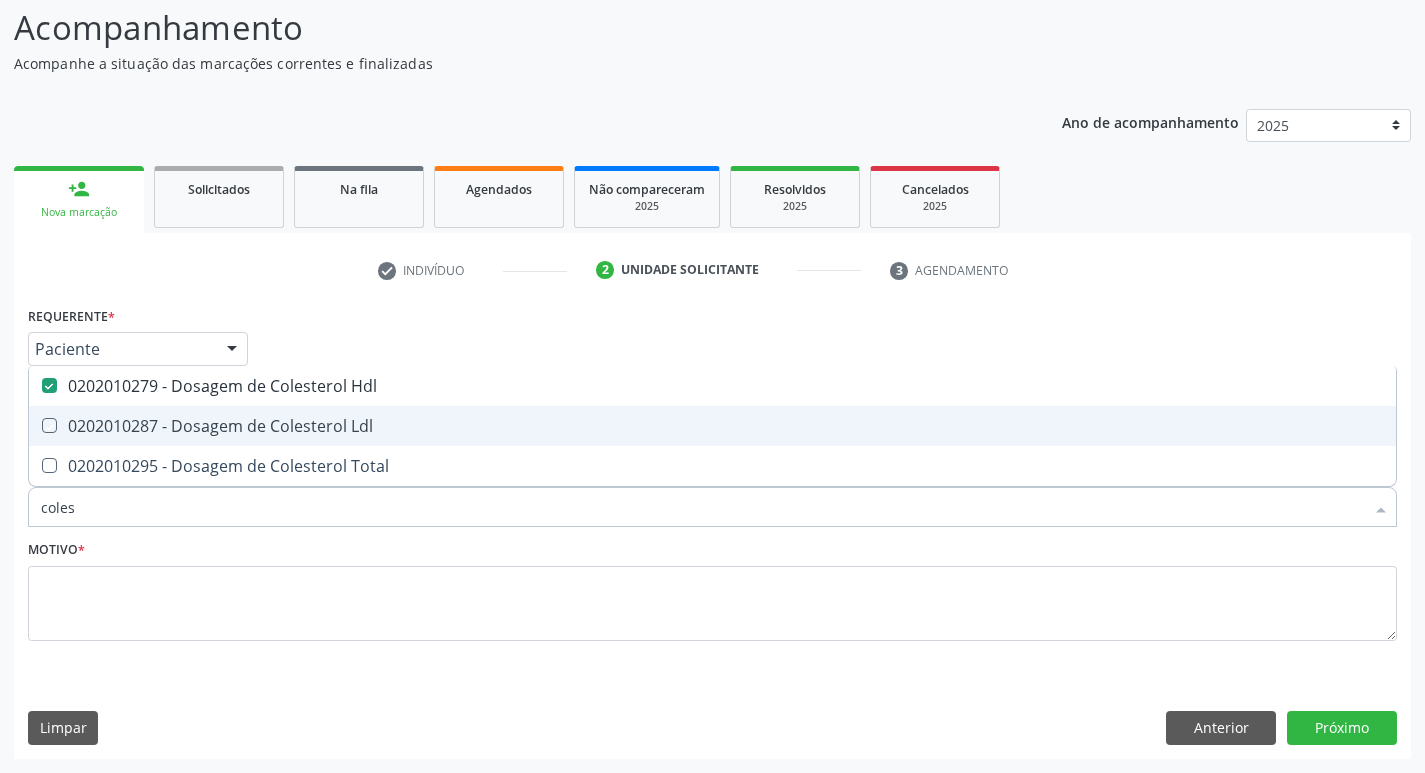 checkbox on "true" 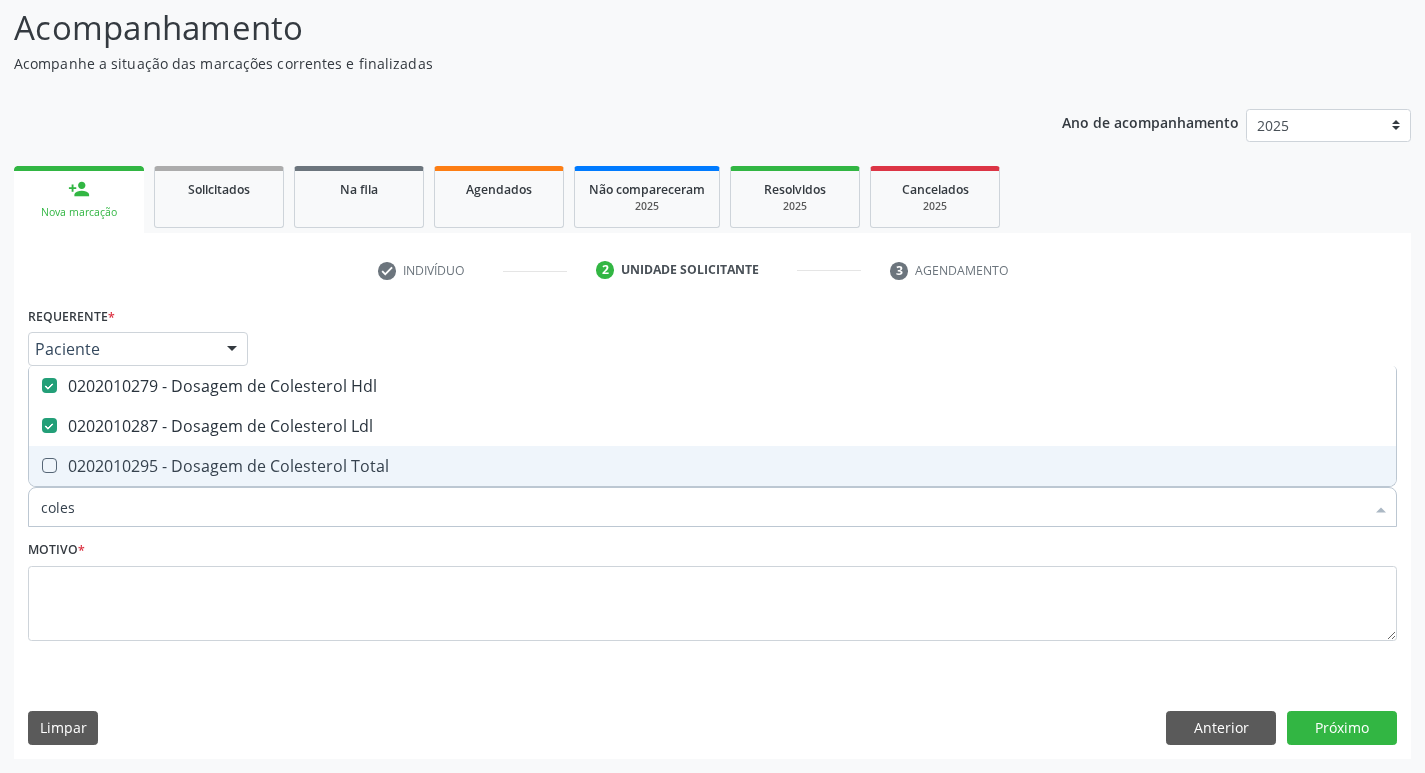 drag, startPoint x: 191, startPoint y: 450, endPoint x: 155, endPoint y: 506, distance: 66.573265 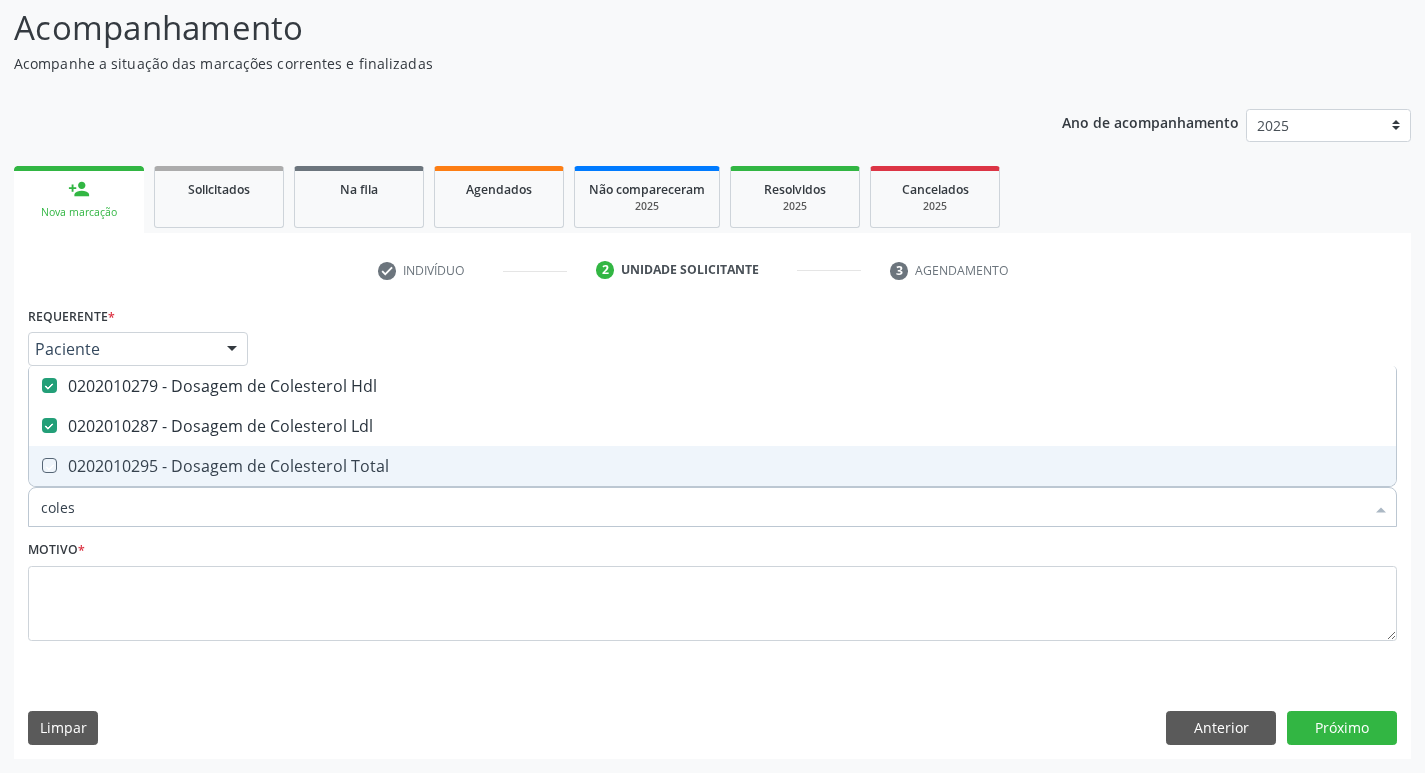 checkbox on "true" 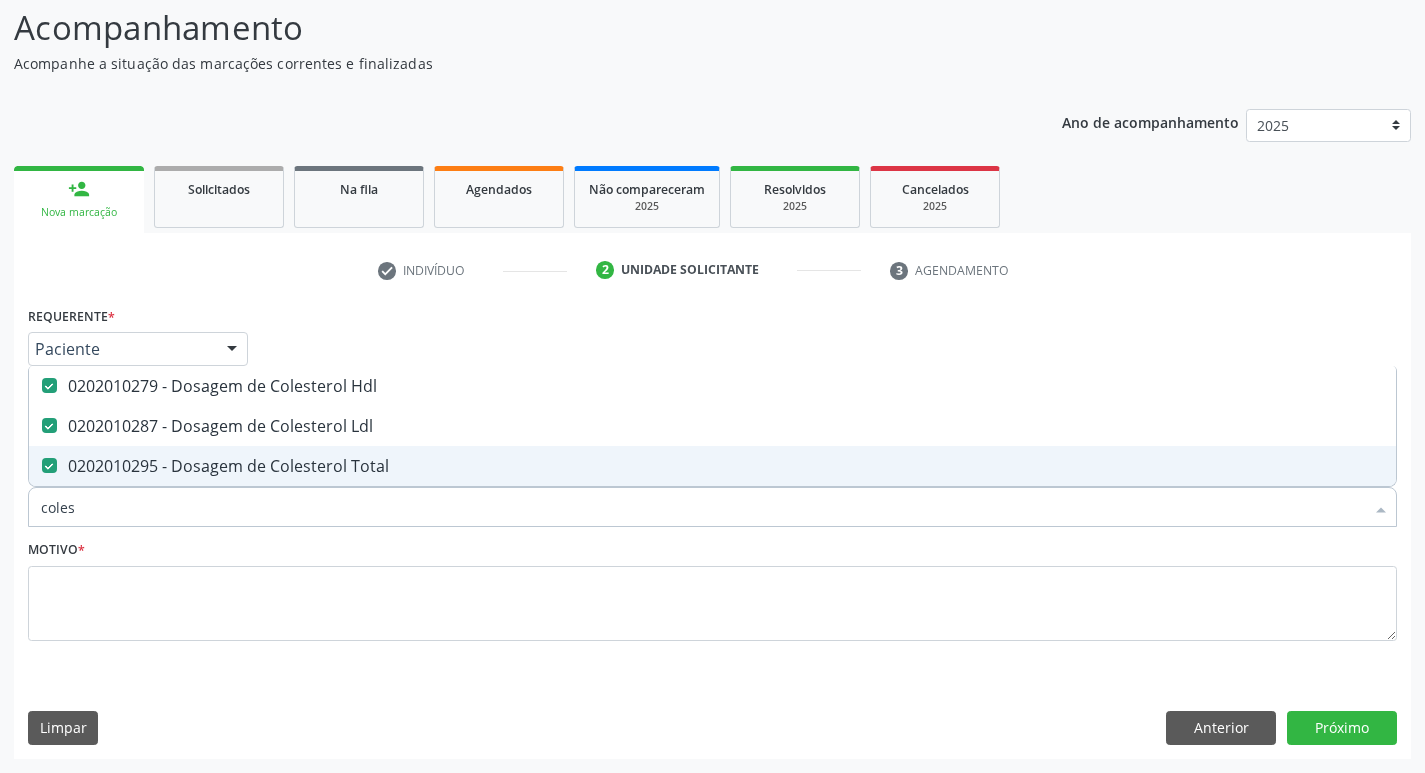 click on "coles" at bounding box center (702, 507) 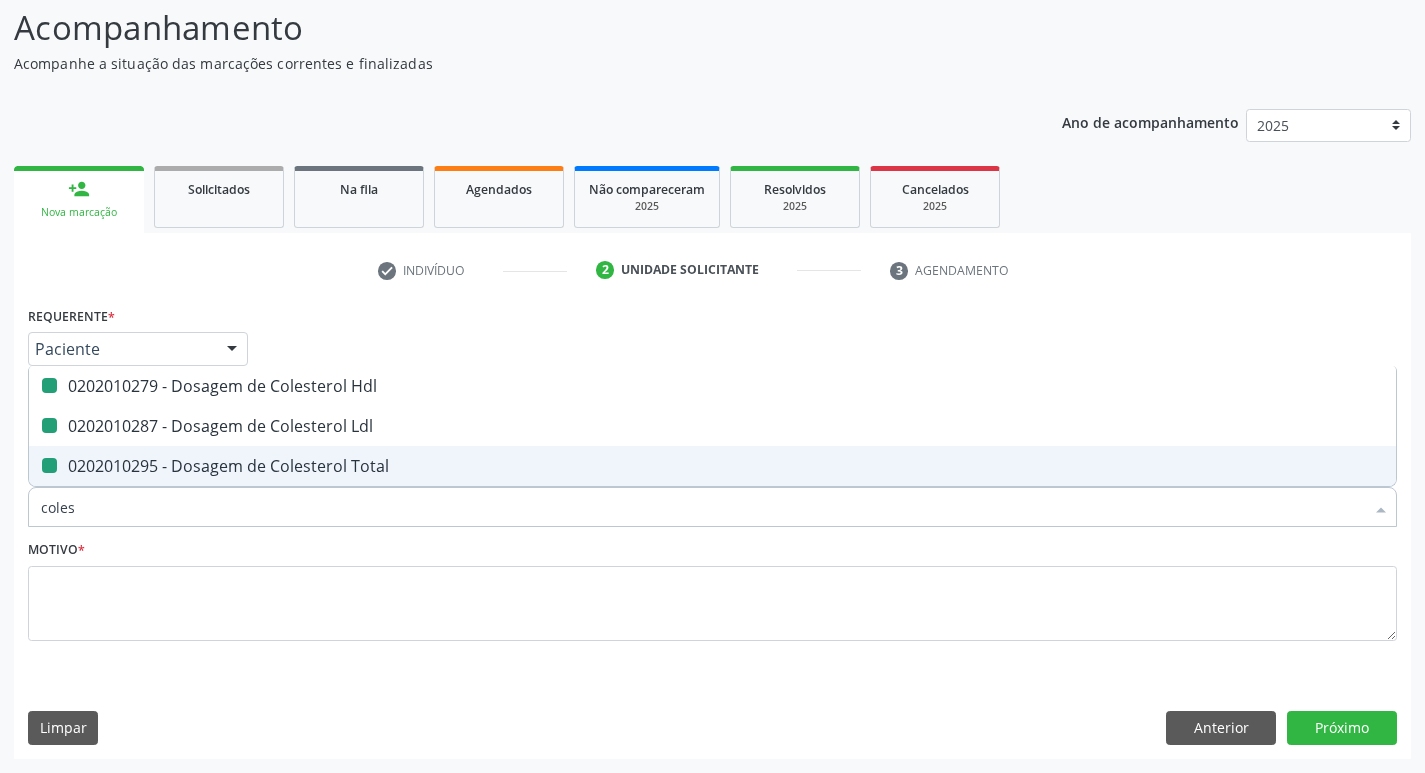 type 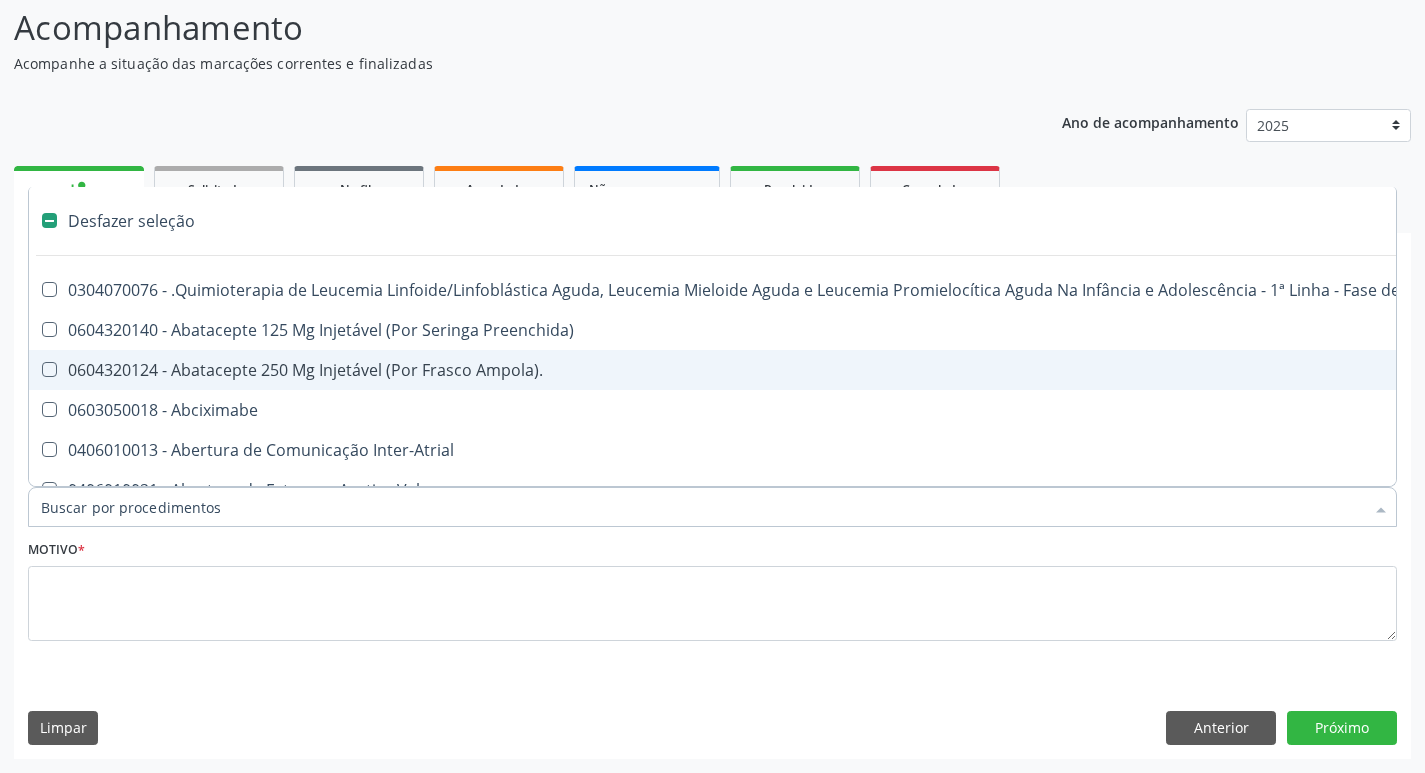 checkbox on "false" 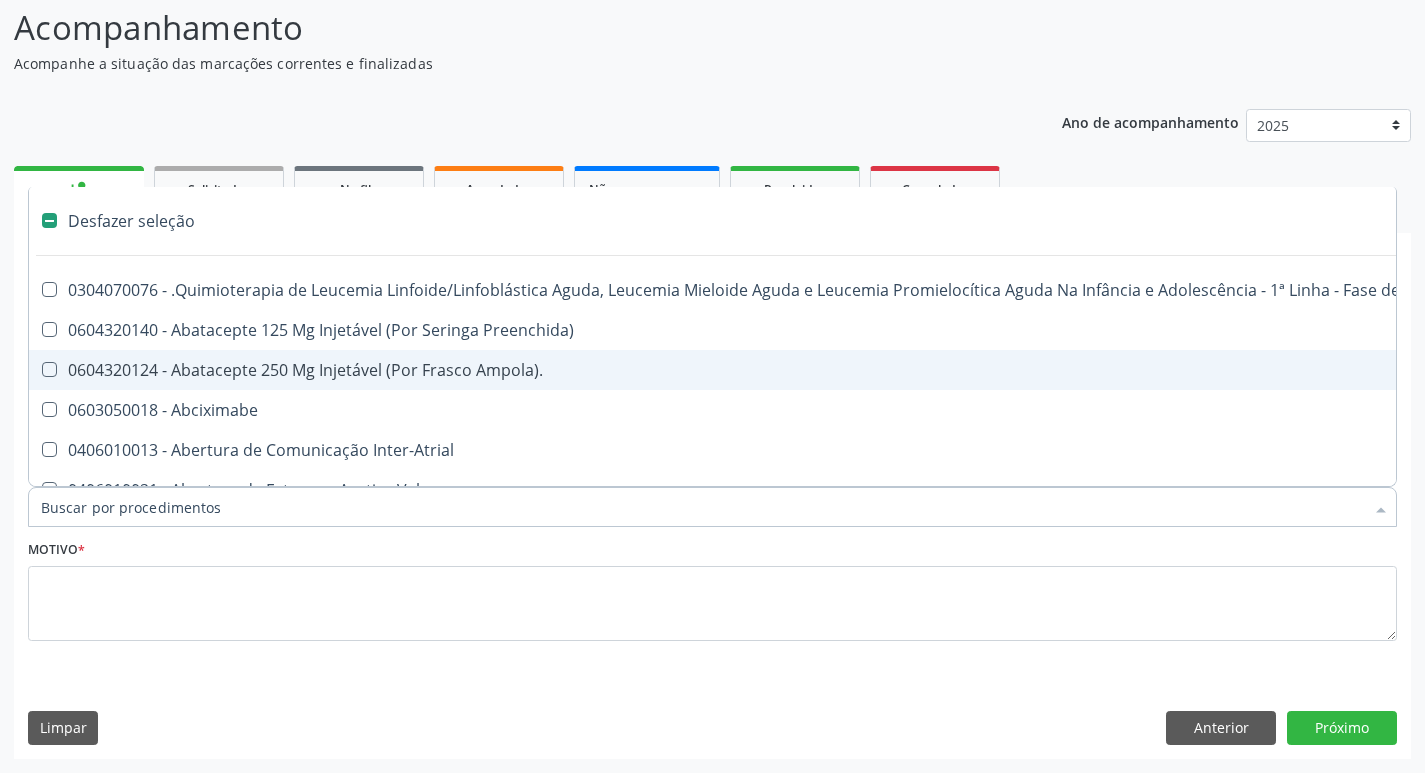 checkbox on "false" 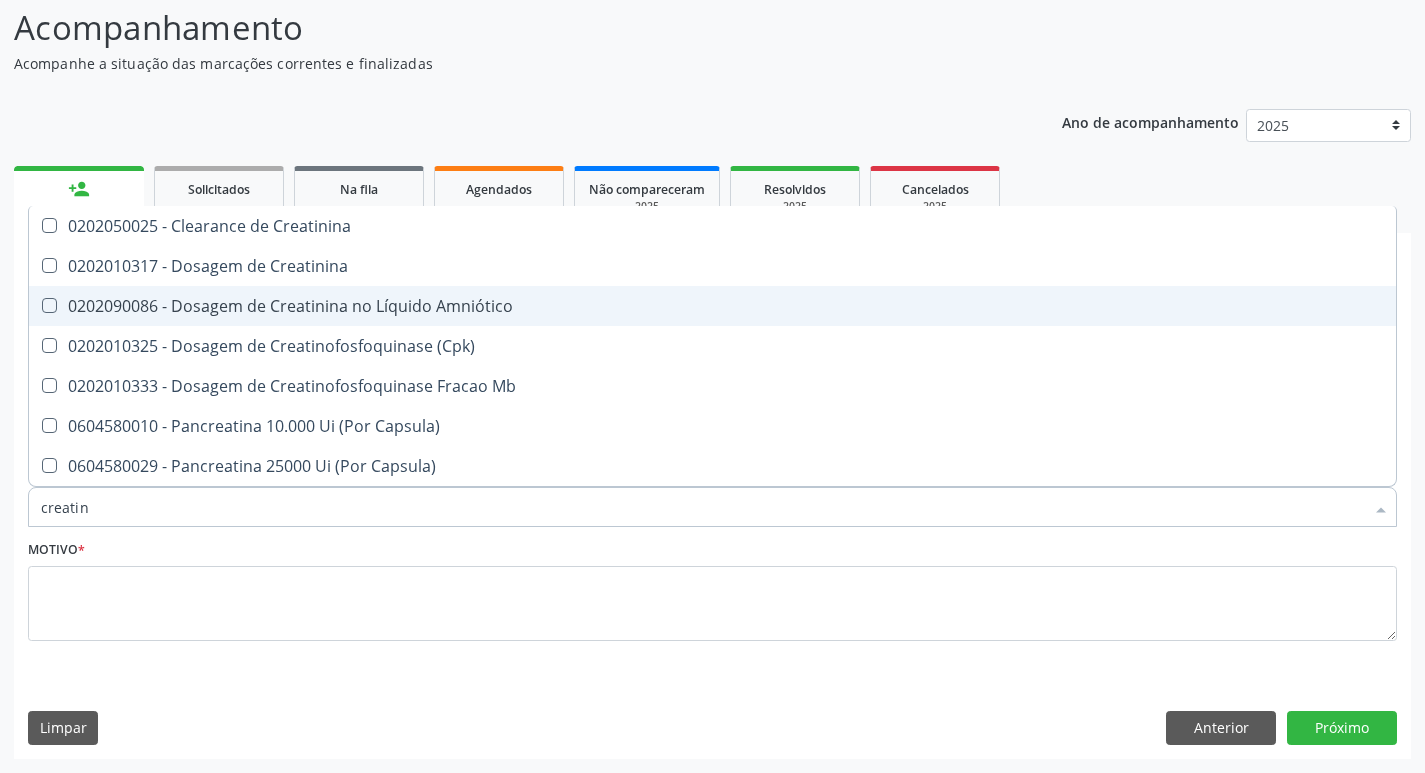 type on "creatini" 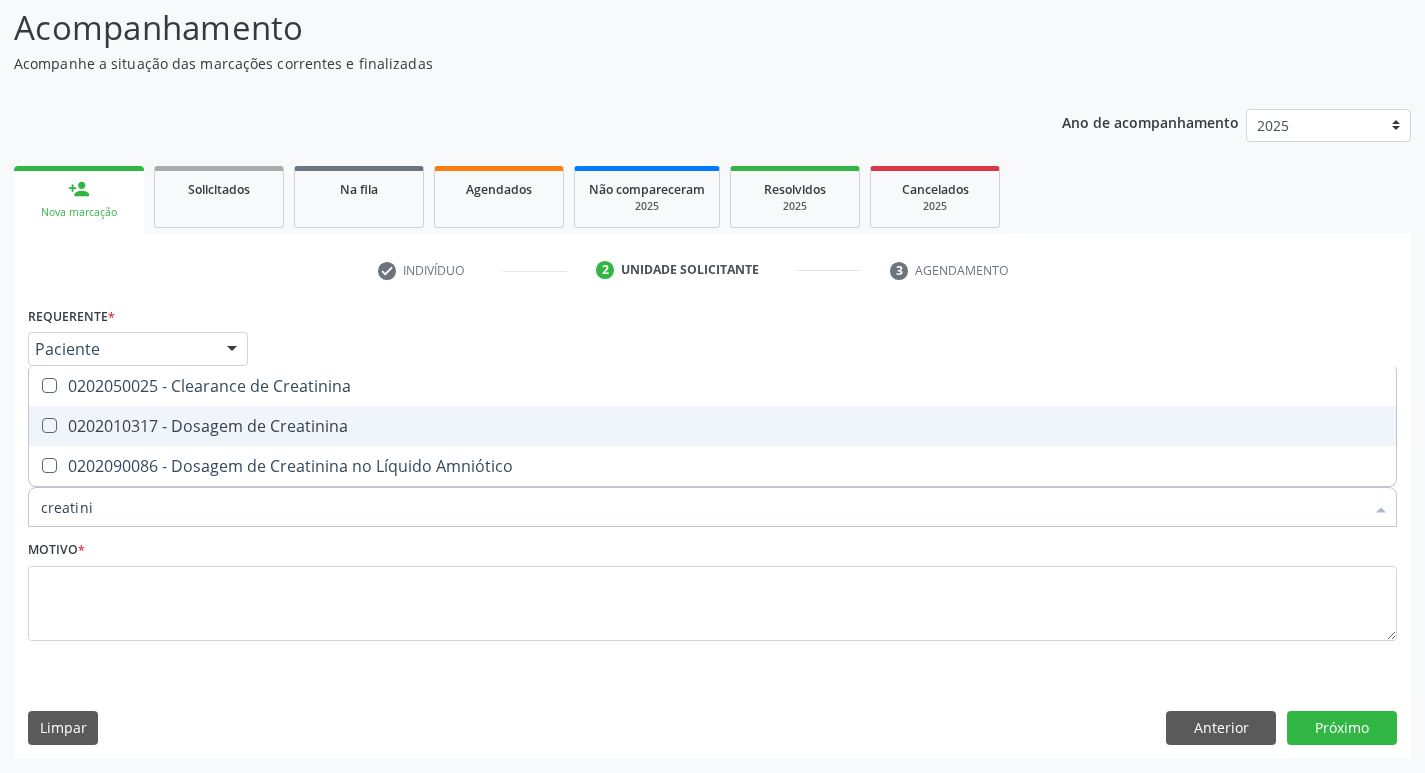 drag, startPoint x: 164, startPoint y: 426, endPoint x: 142, endPoint y: 522, distance: 98.48858 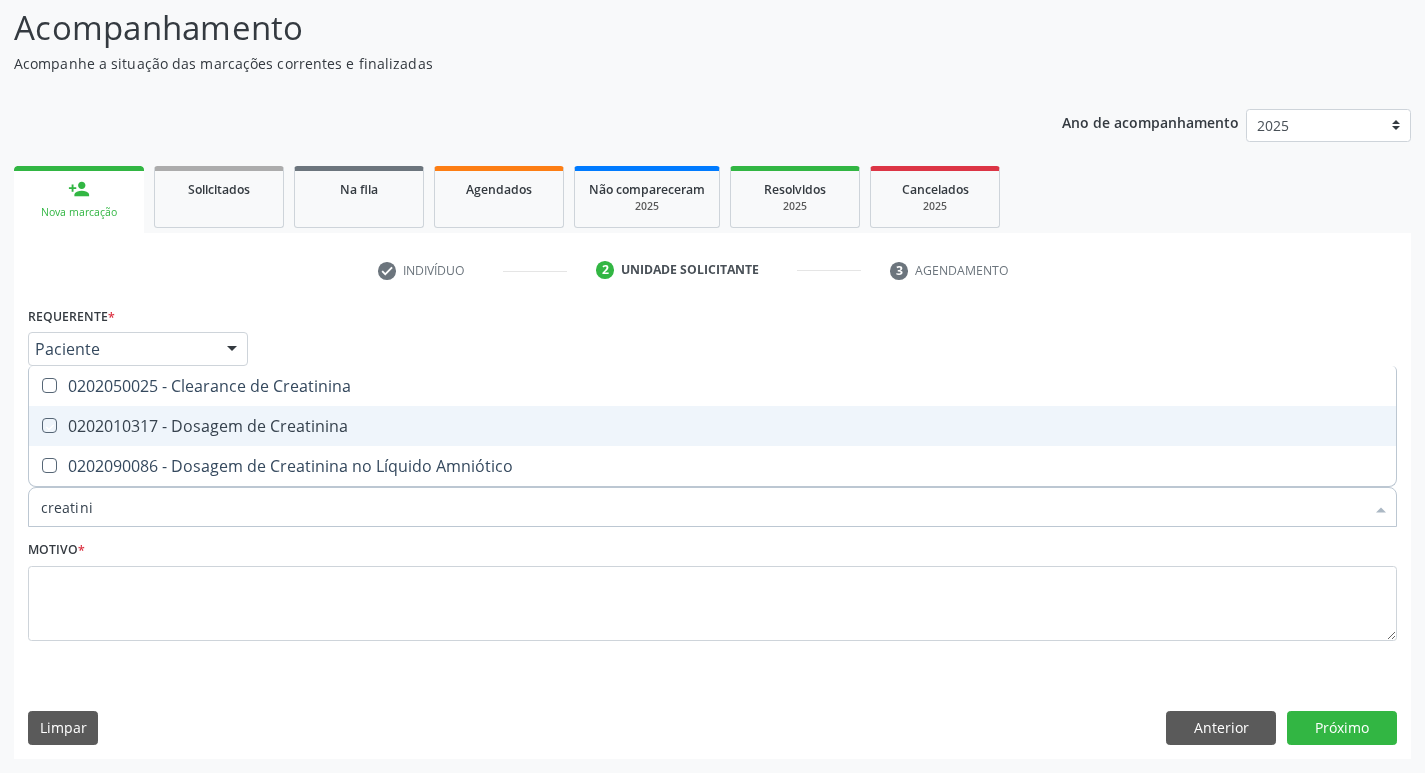 checkbox on "true" 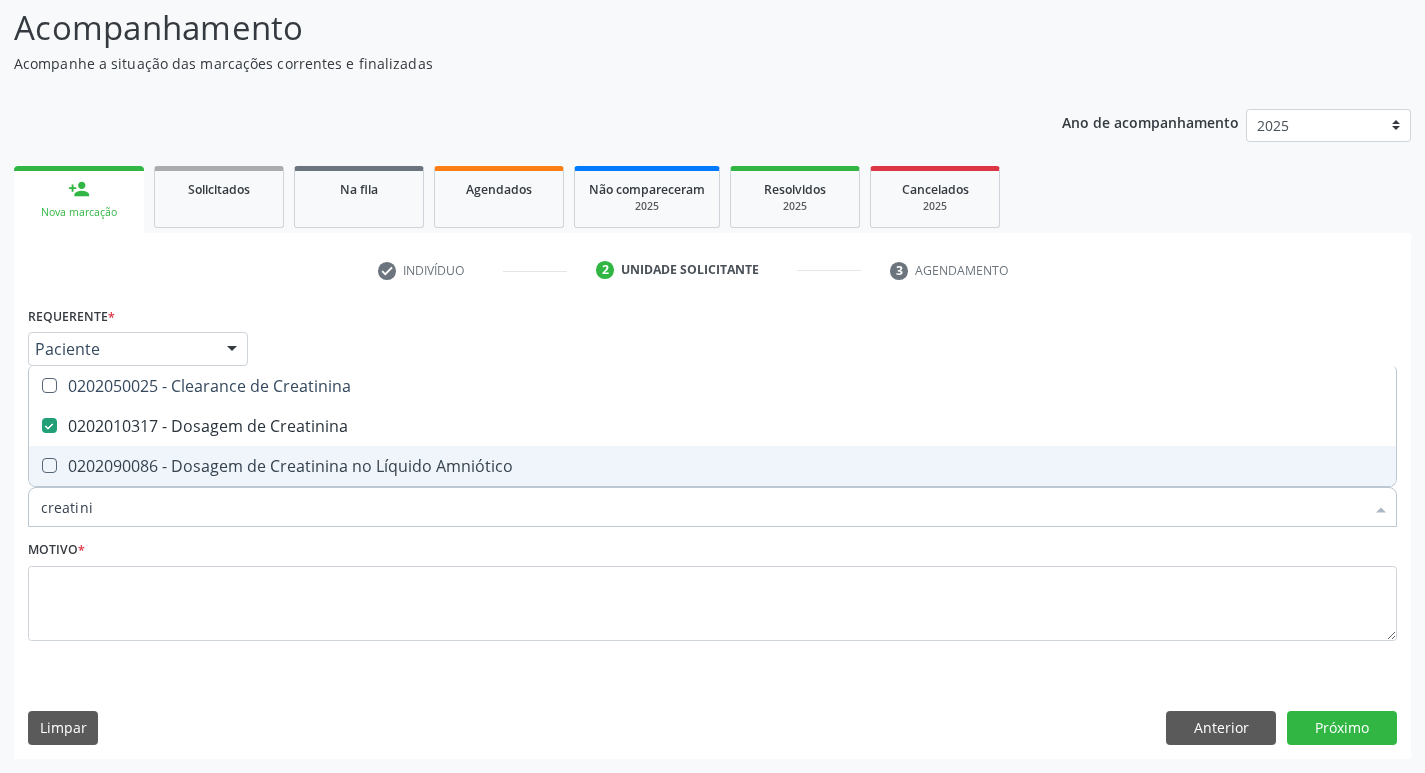 click on "creatini" at bounding box center (702, 507) 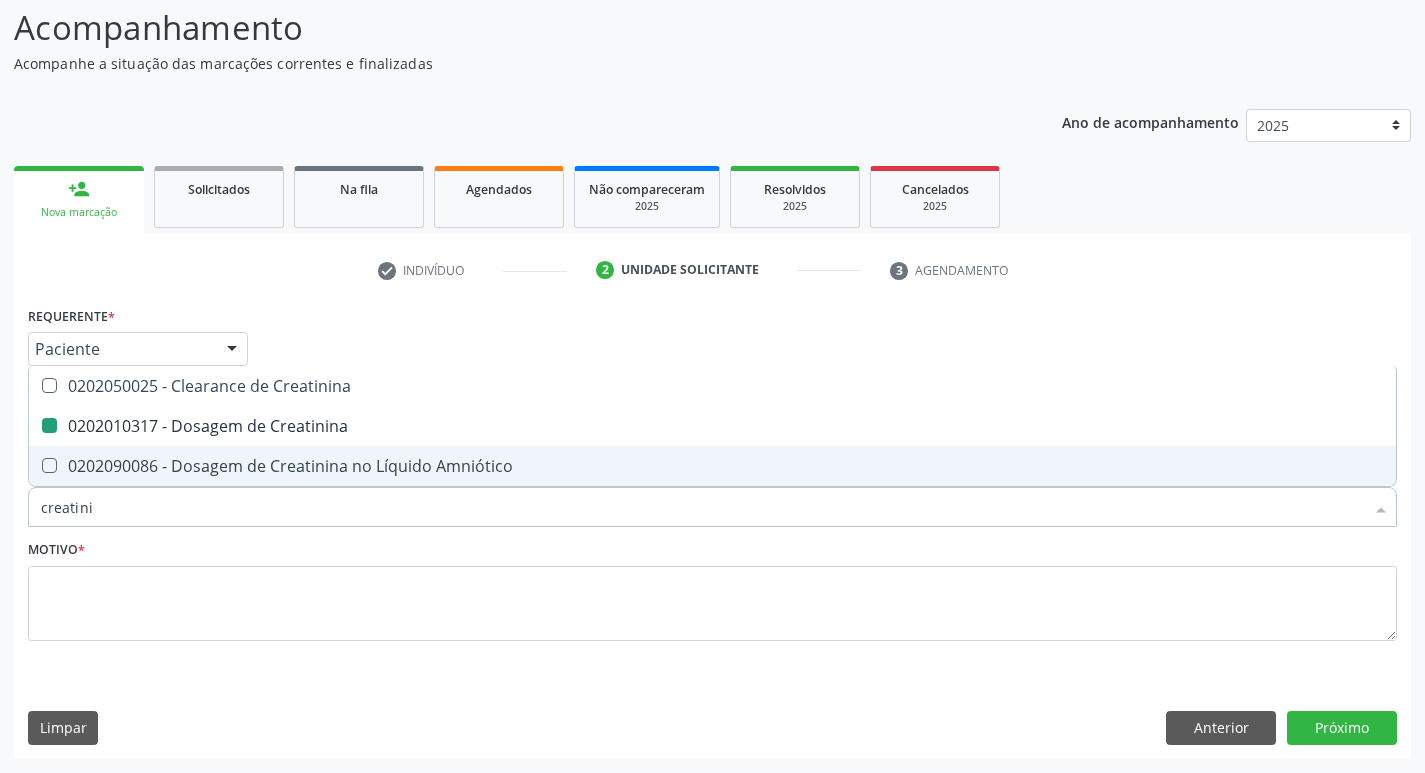 type on "t" 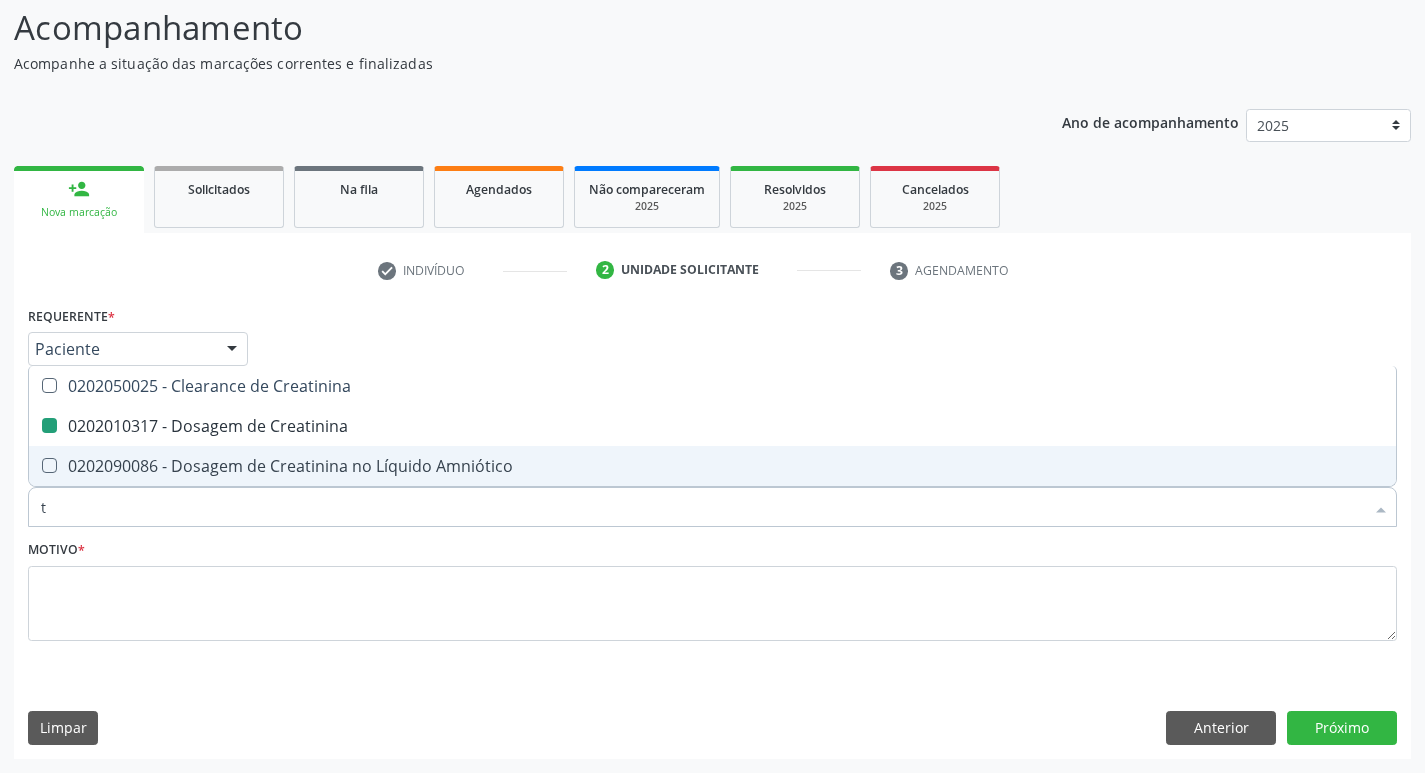 checkbox on "false" 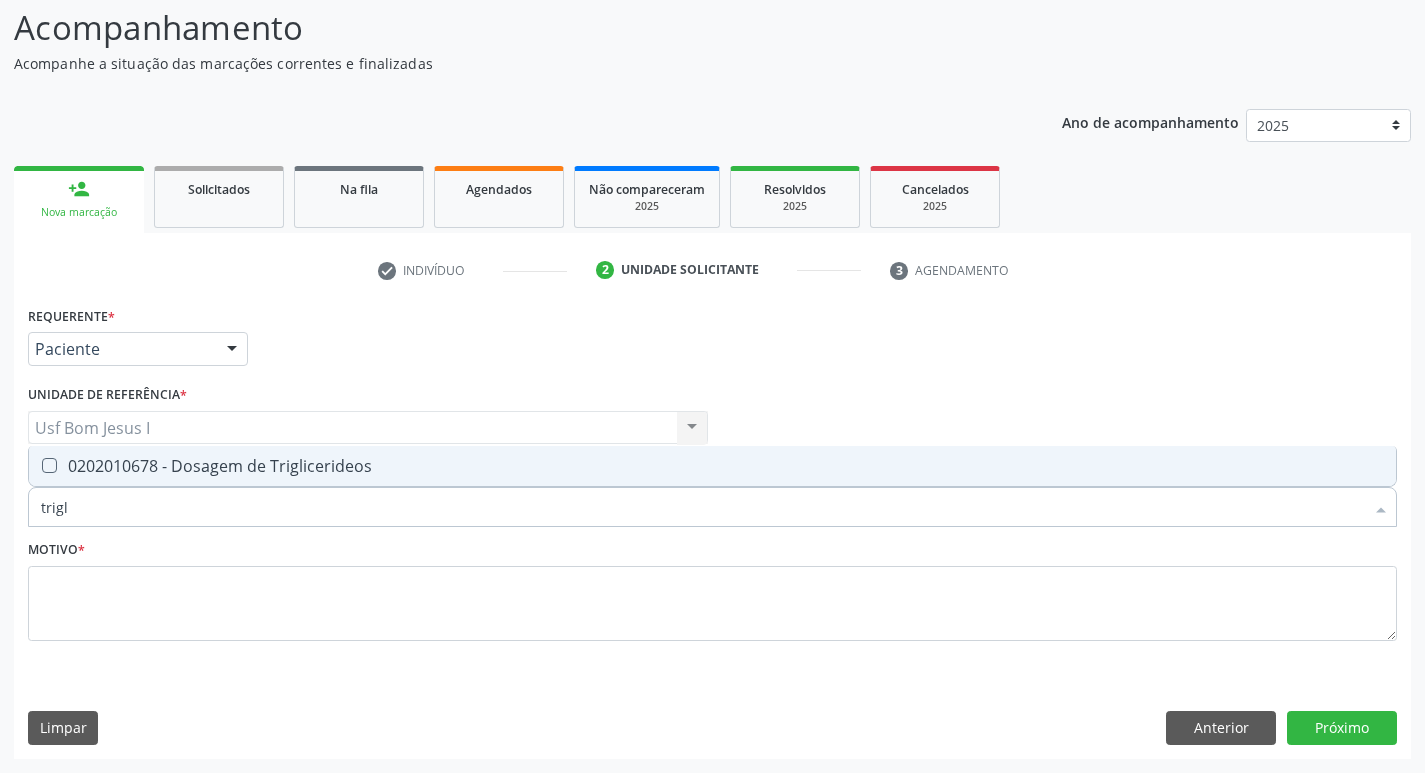 type on "trigli" 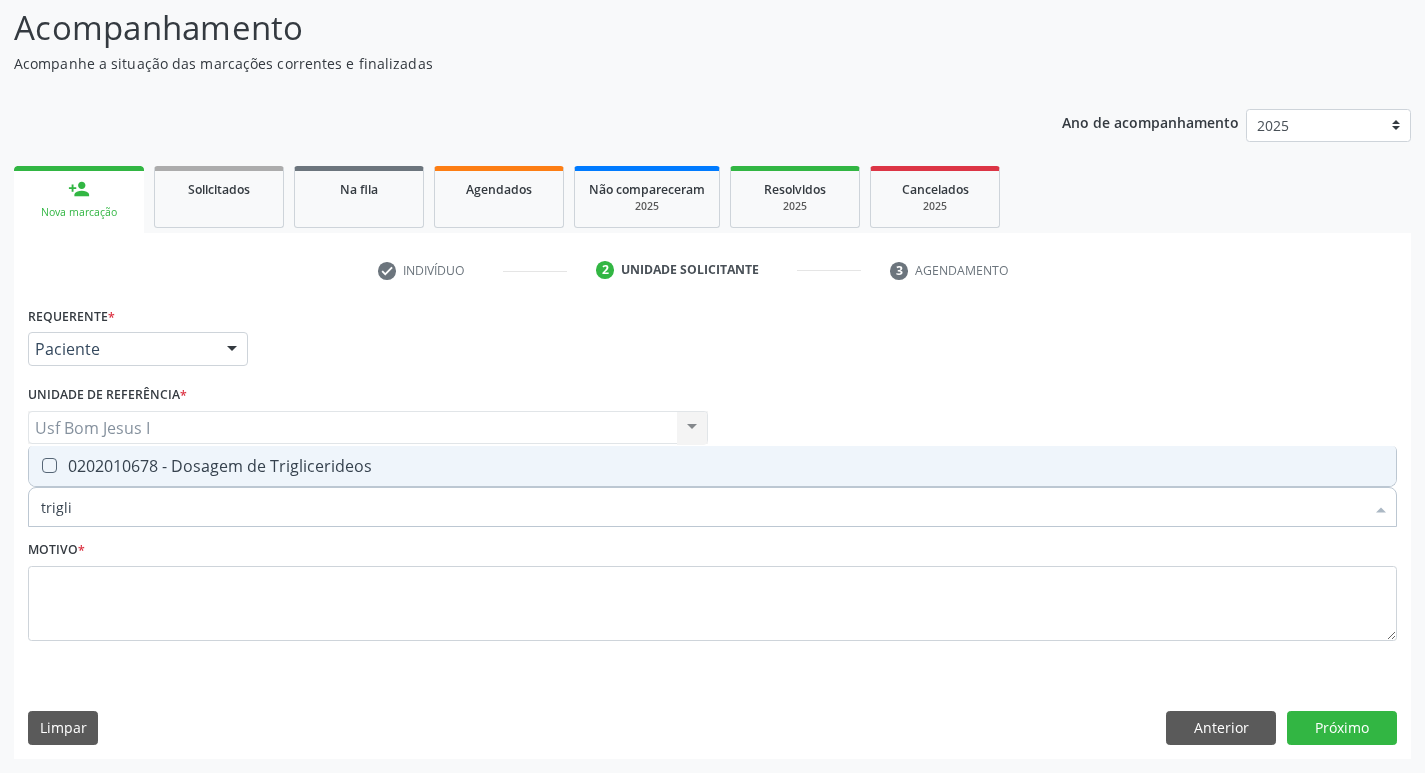 click on "0202010678 - Dosagem de Triglicerideos" at bounding box center (712, 466) 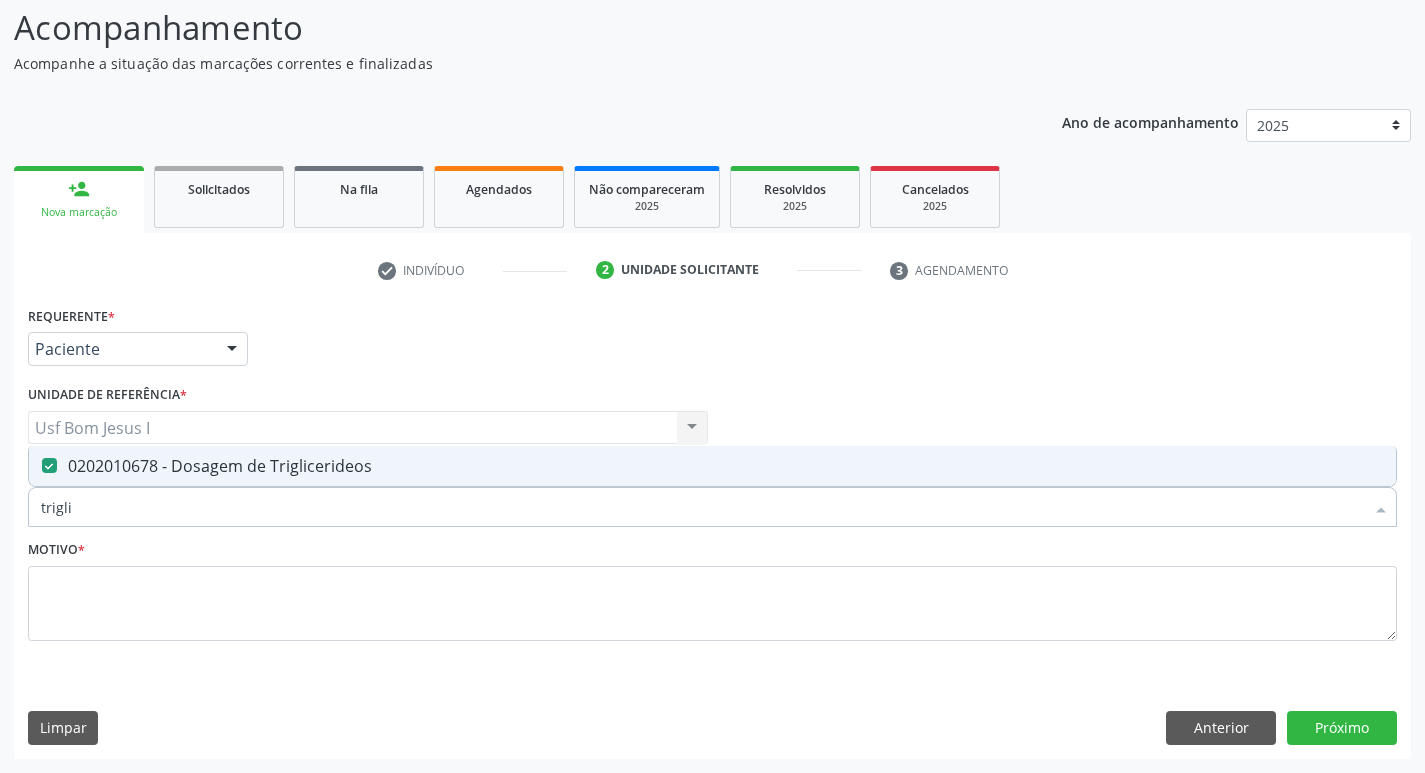 checkbox on "true" 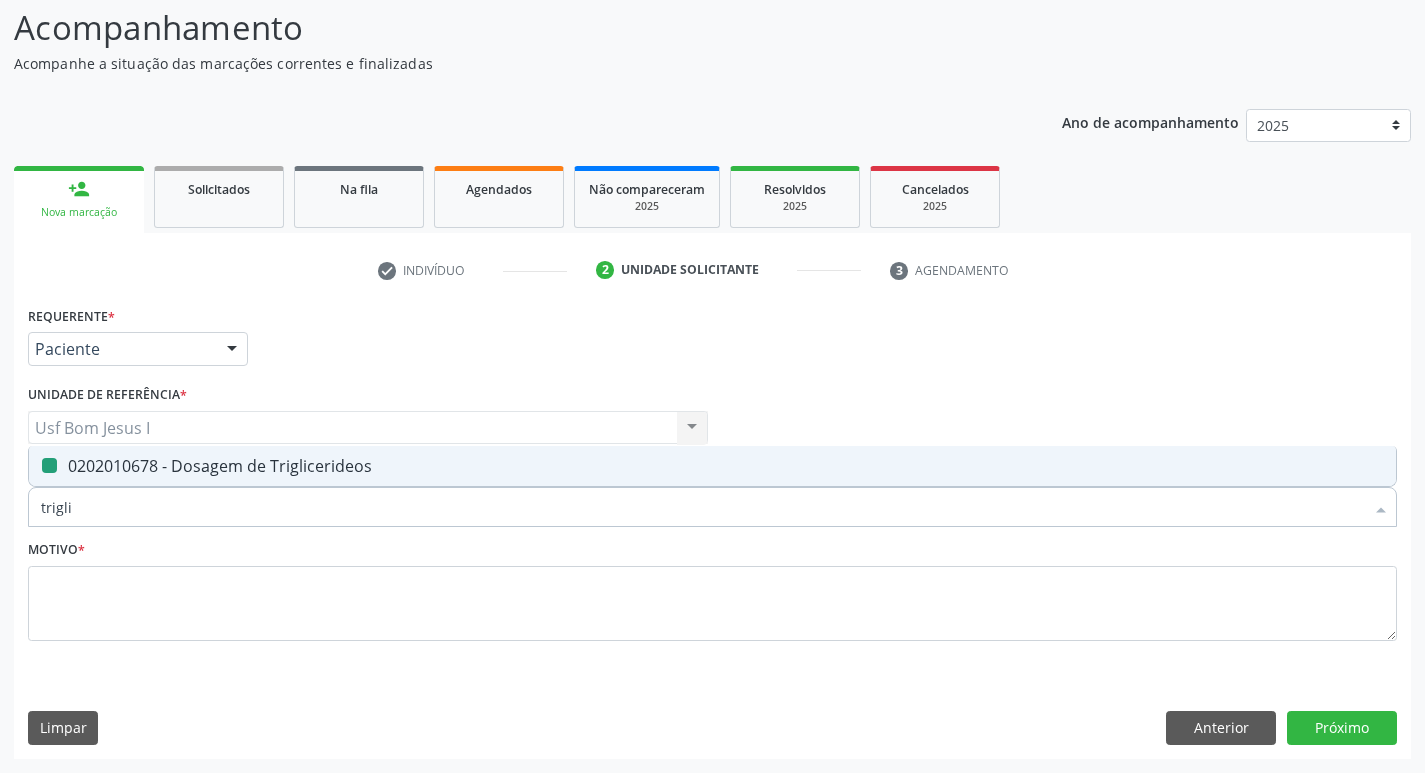 type 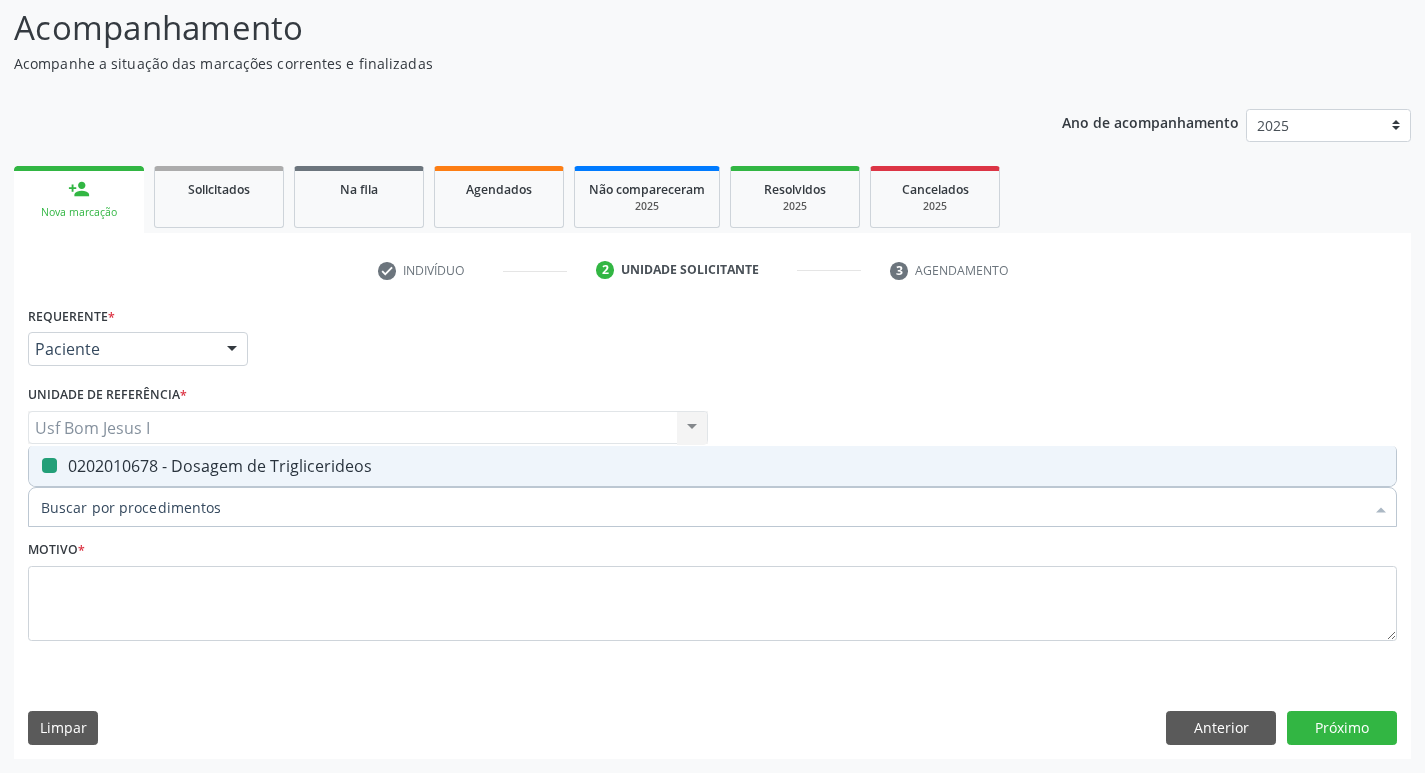 checkbox on "false" 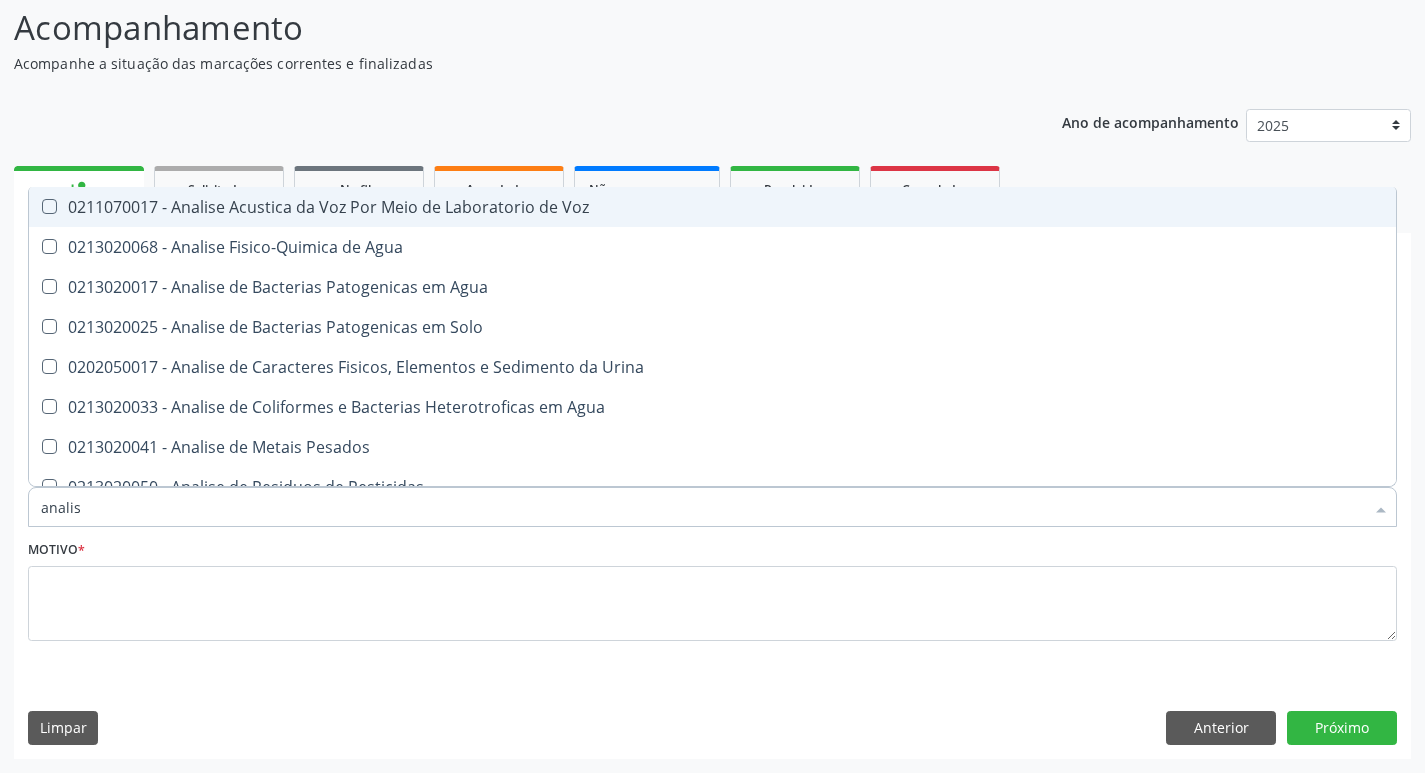 type on "analise" 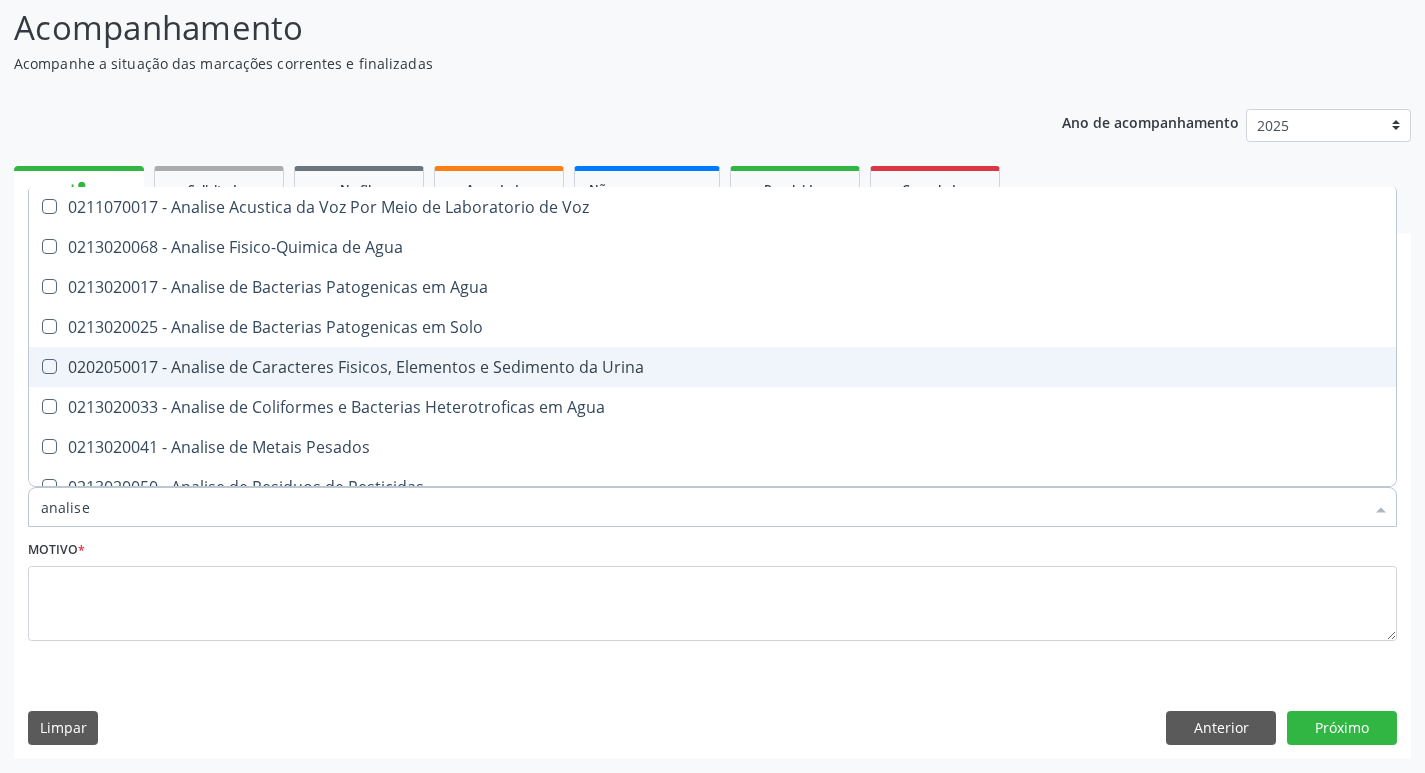 click on "0202050017 - Analise de Caracteres Fisicos, Elementos e Sedimento da Urina" at bounding box center (712, 367) 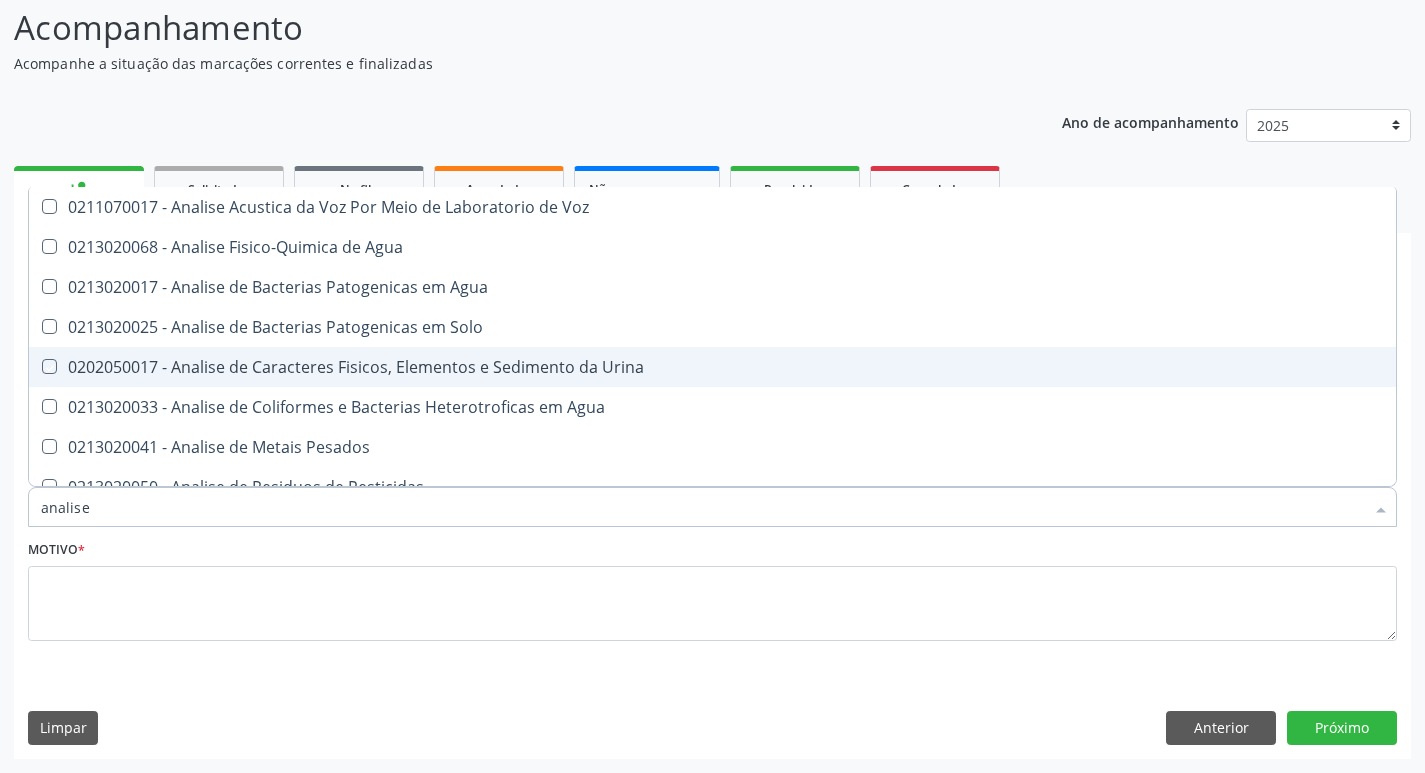 checkbox on "true" 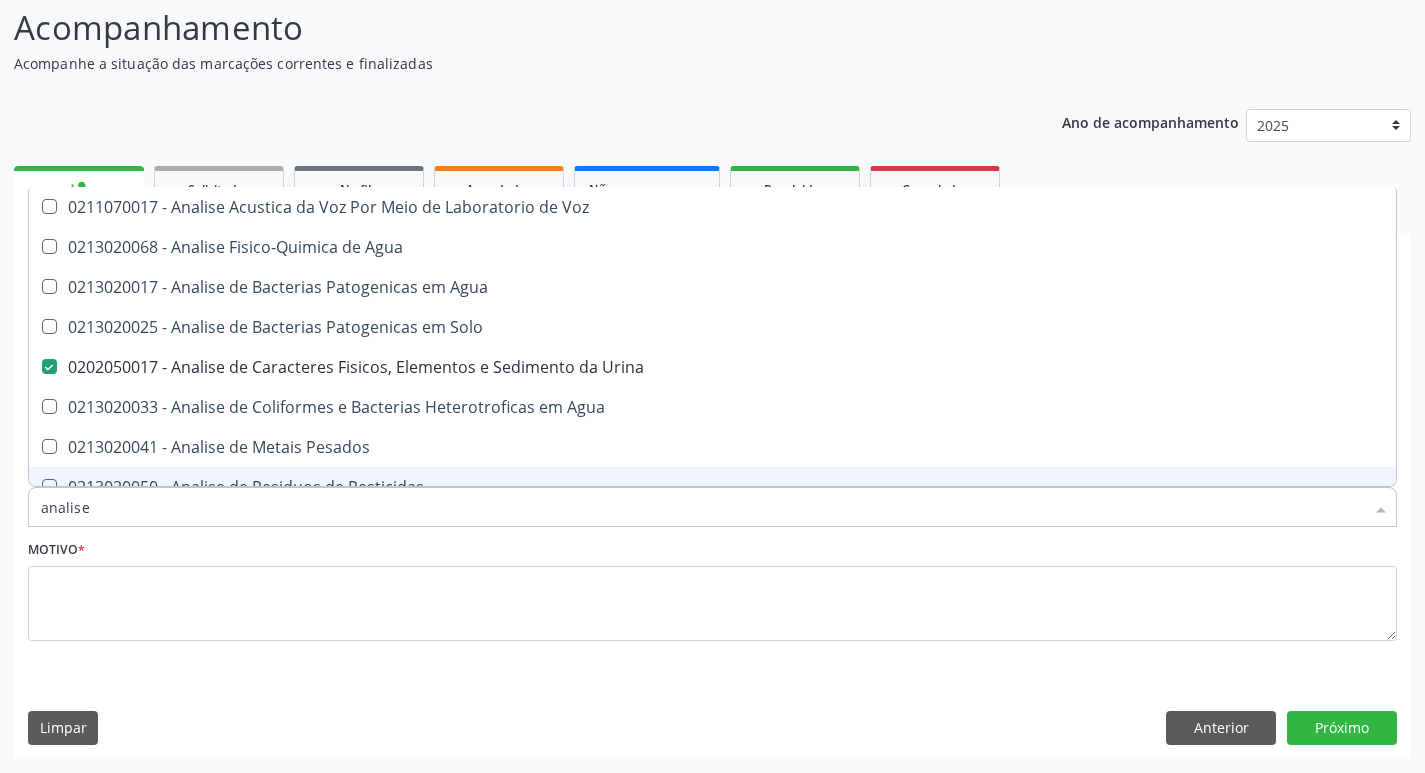 click on "analise" at bounding box center (702, 507) 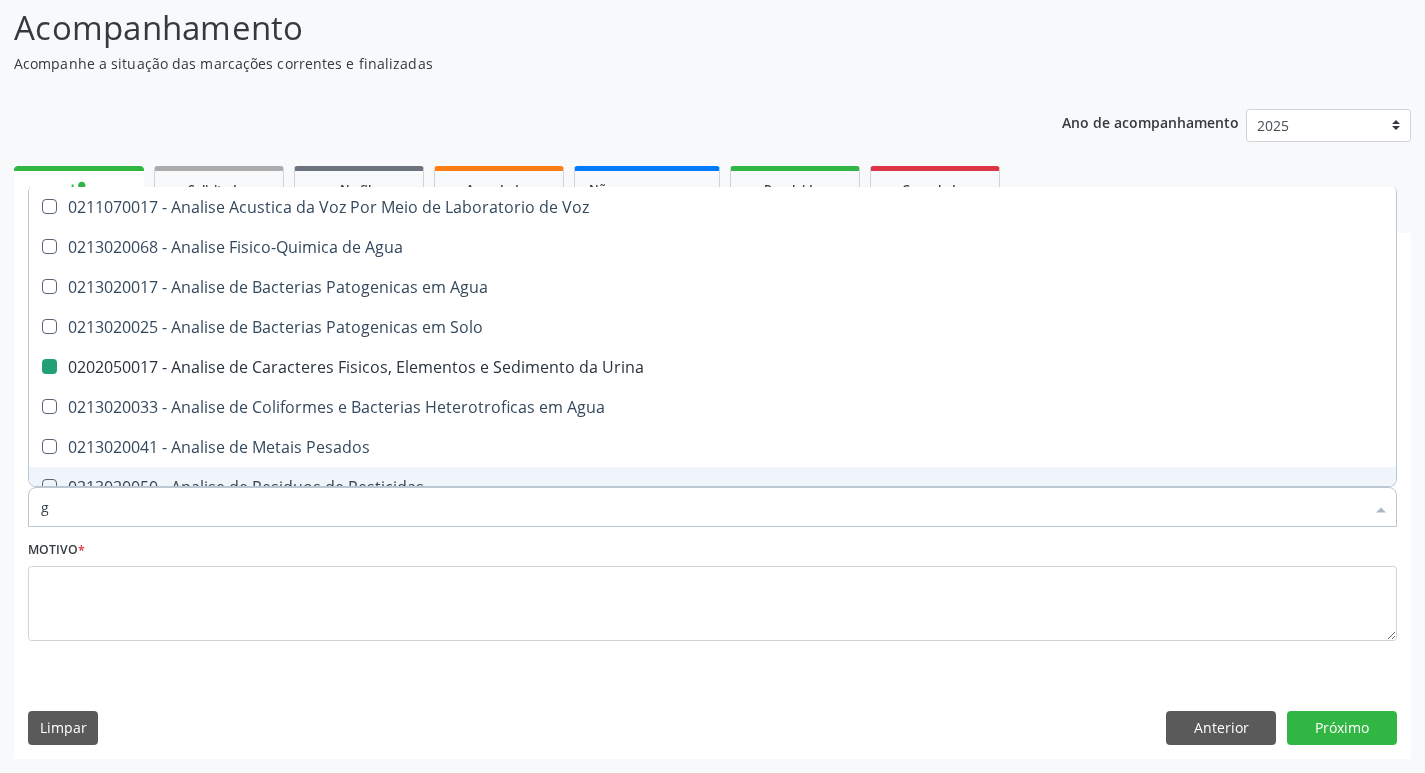 type on "gl" 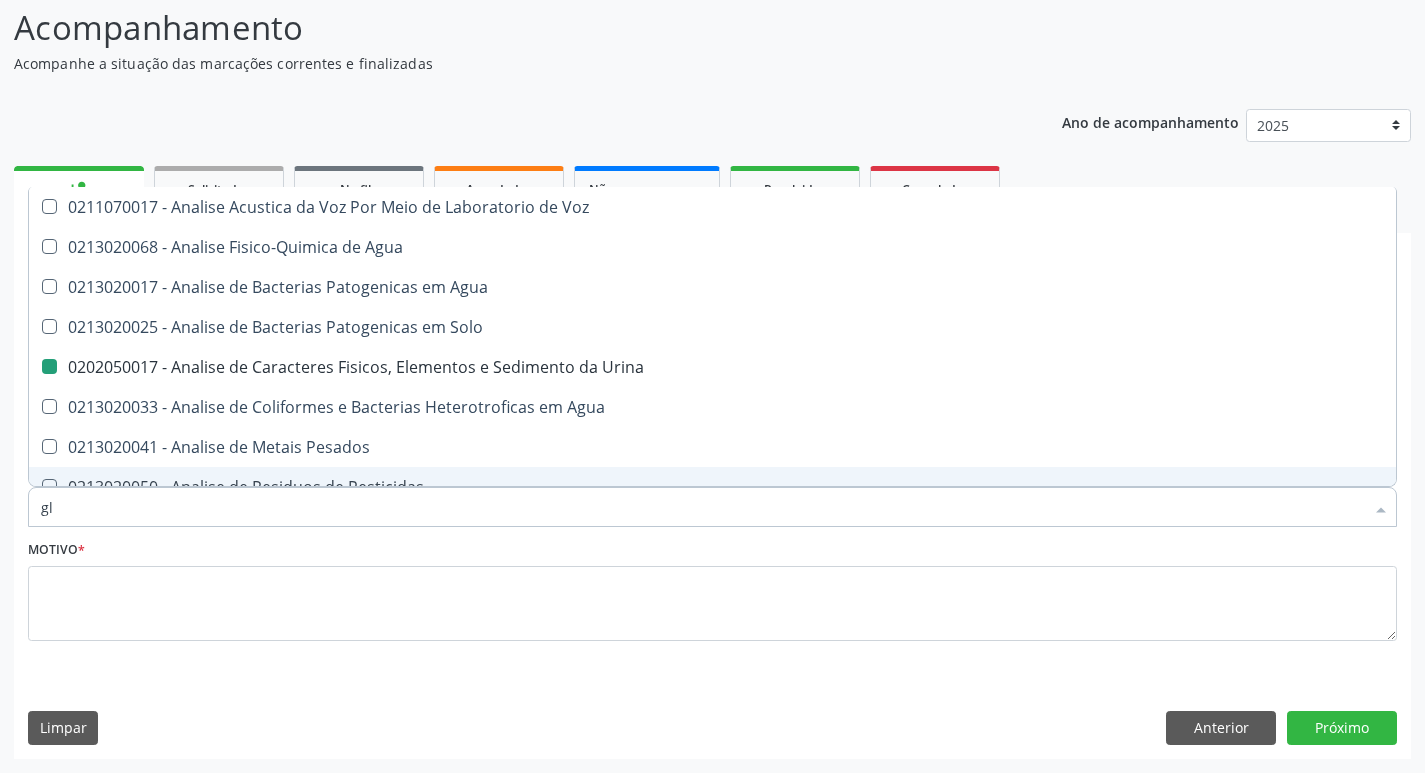 checkbox on "false" 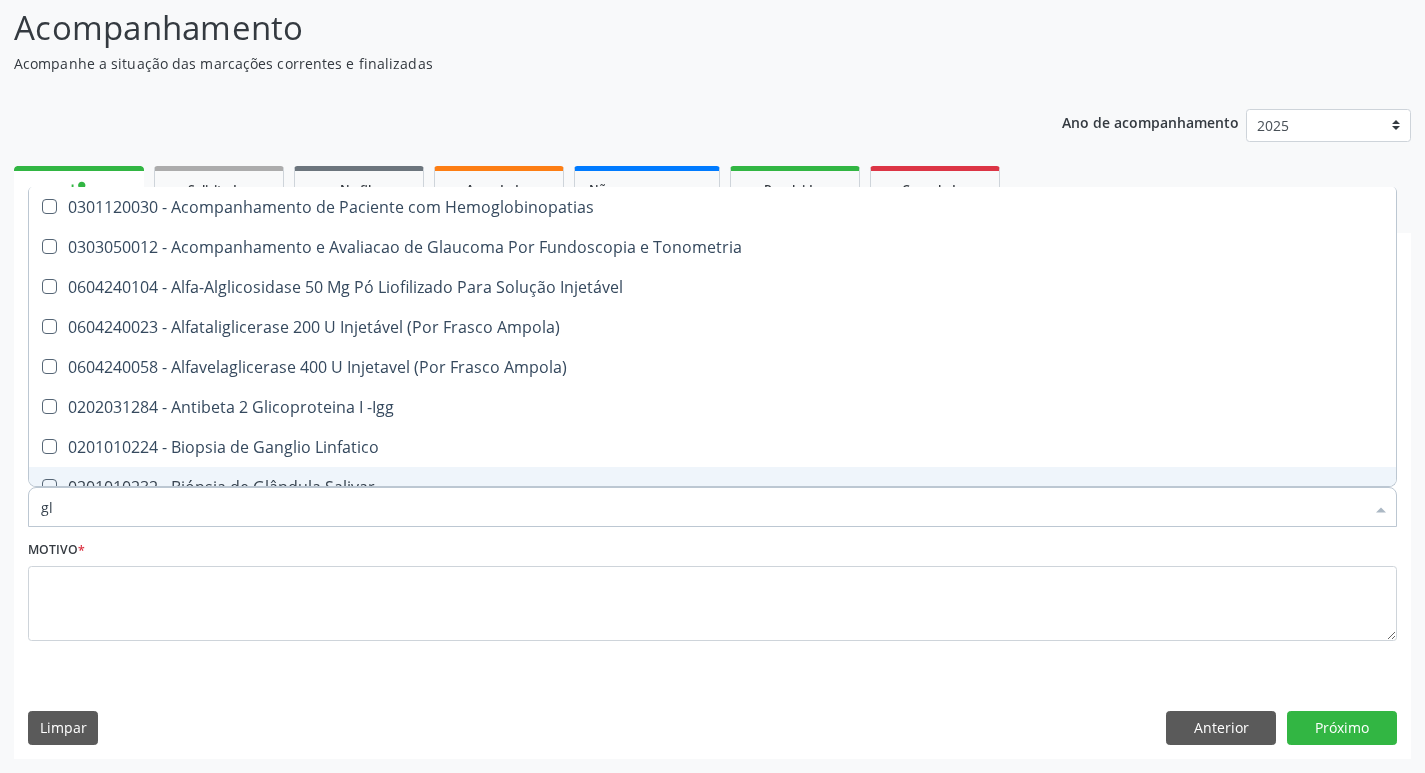 type on "gli" 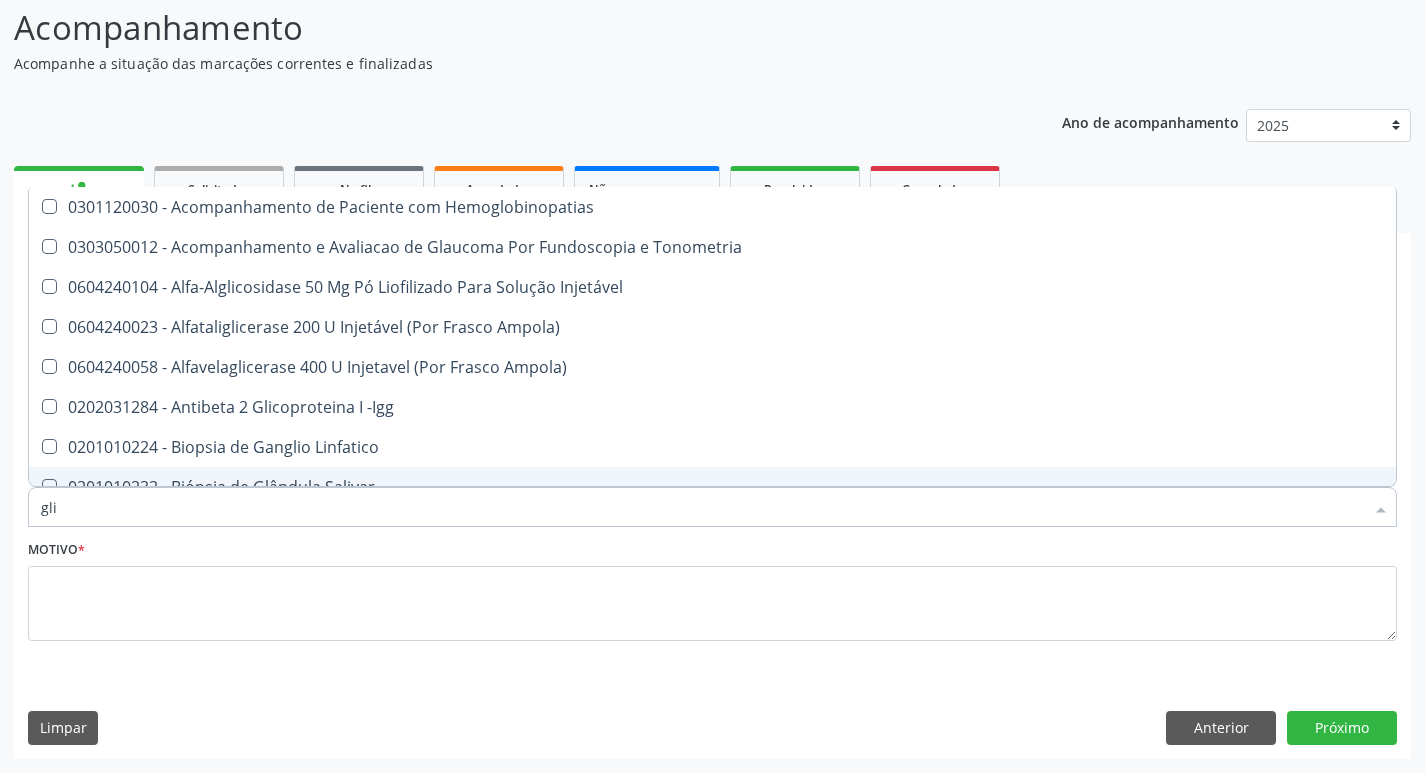 type on "glic" 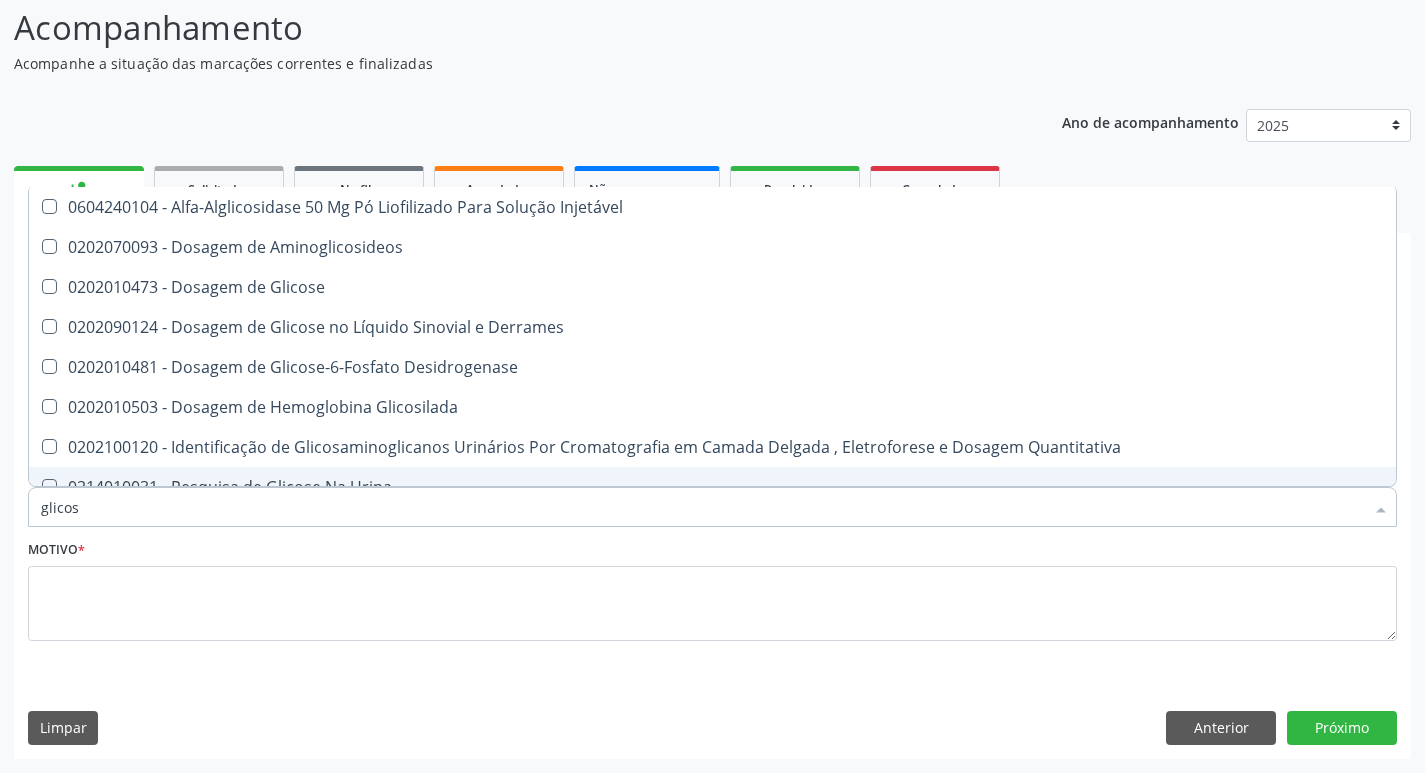 type on "glicose" 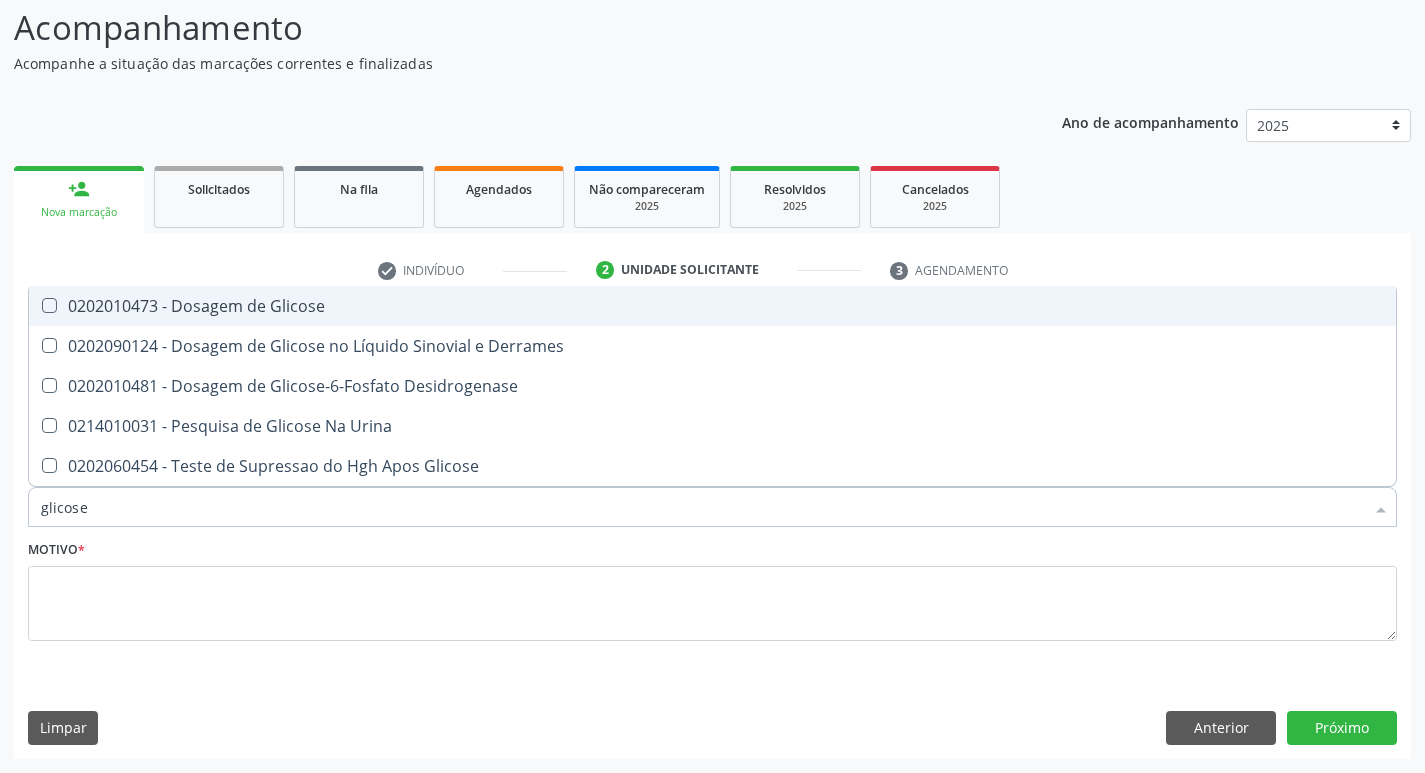 click on "0202010473 - Dosagem de Glicose" at bounding box center (712, 306) 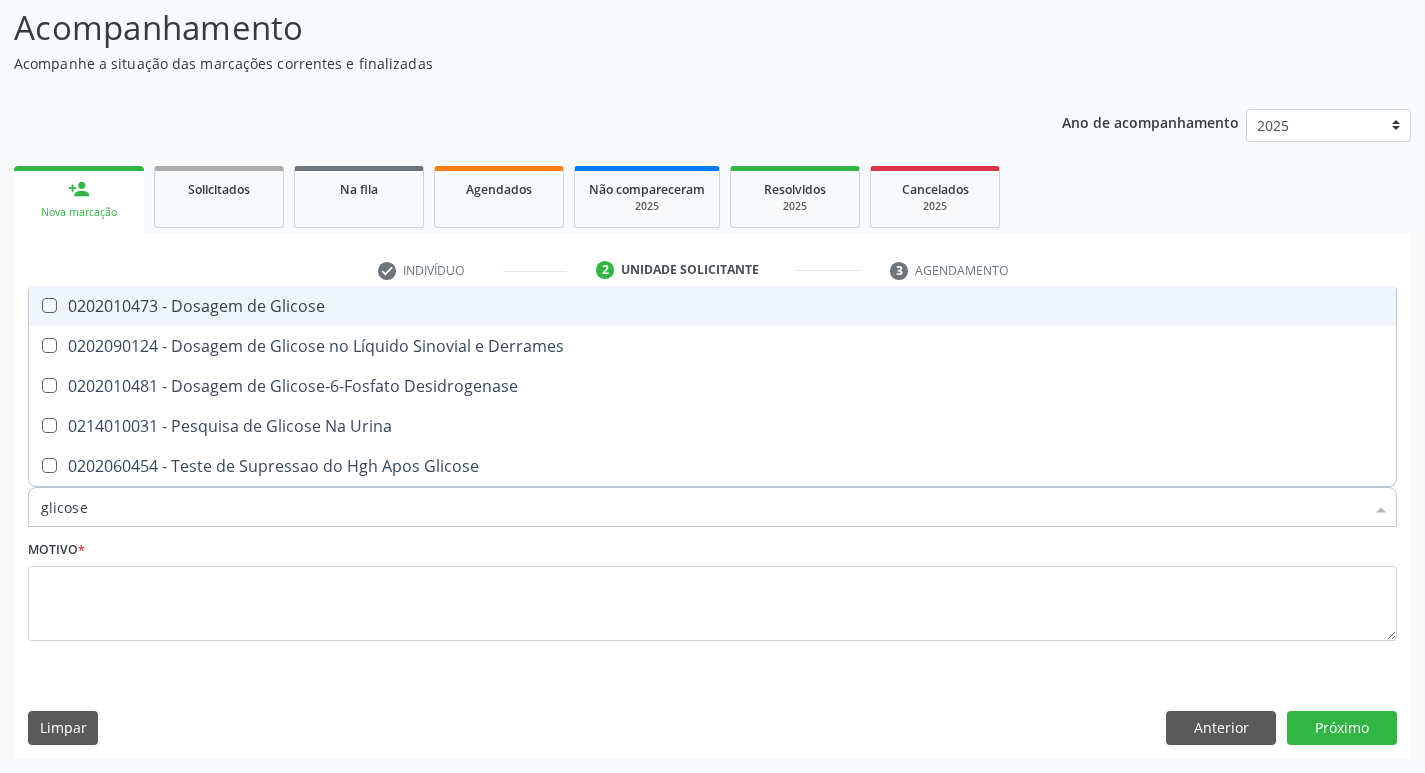 checkbox on "true" 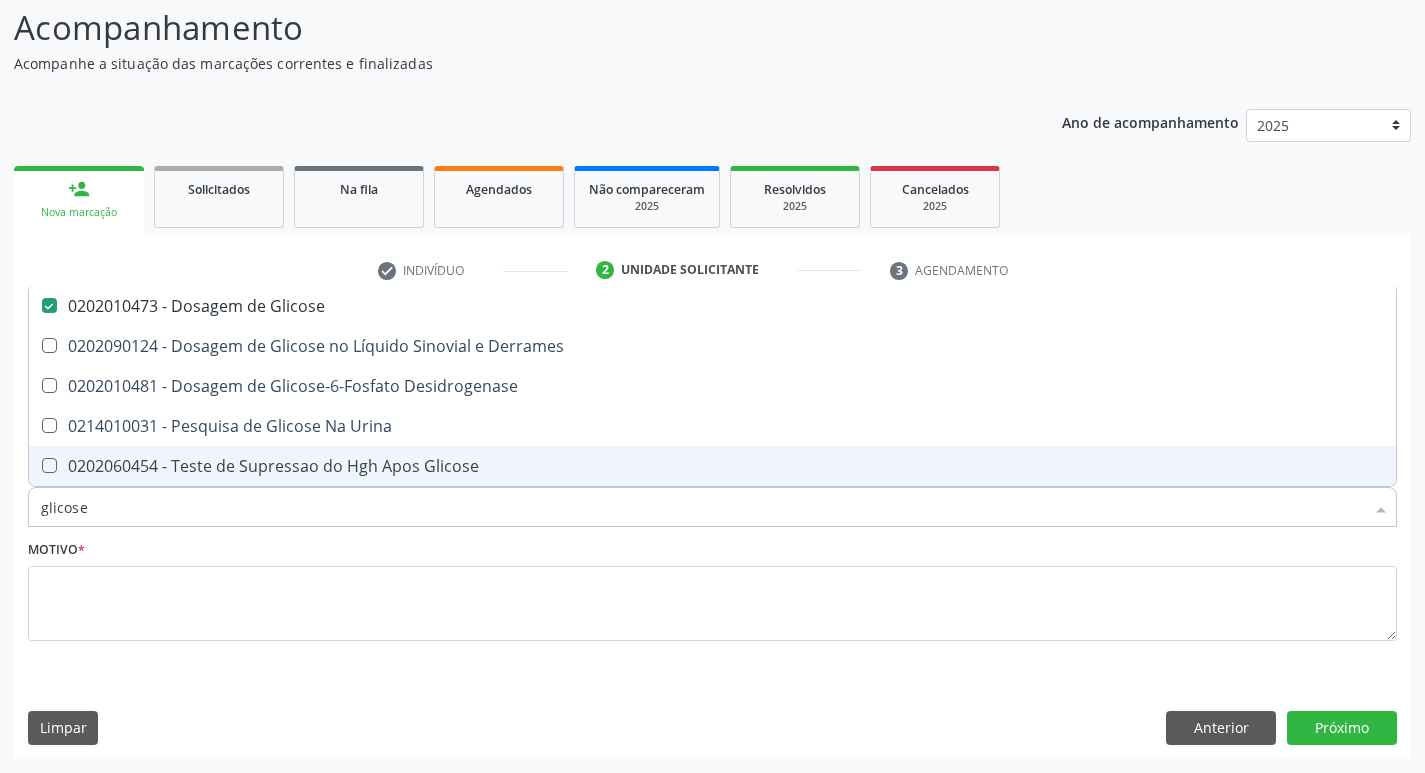 click on "glicose" at bounding box center [702, 507] 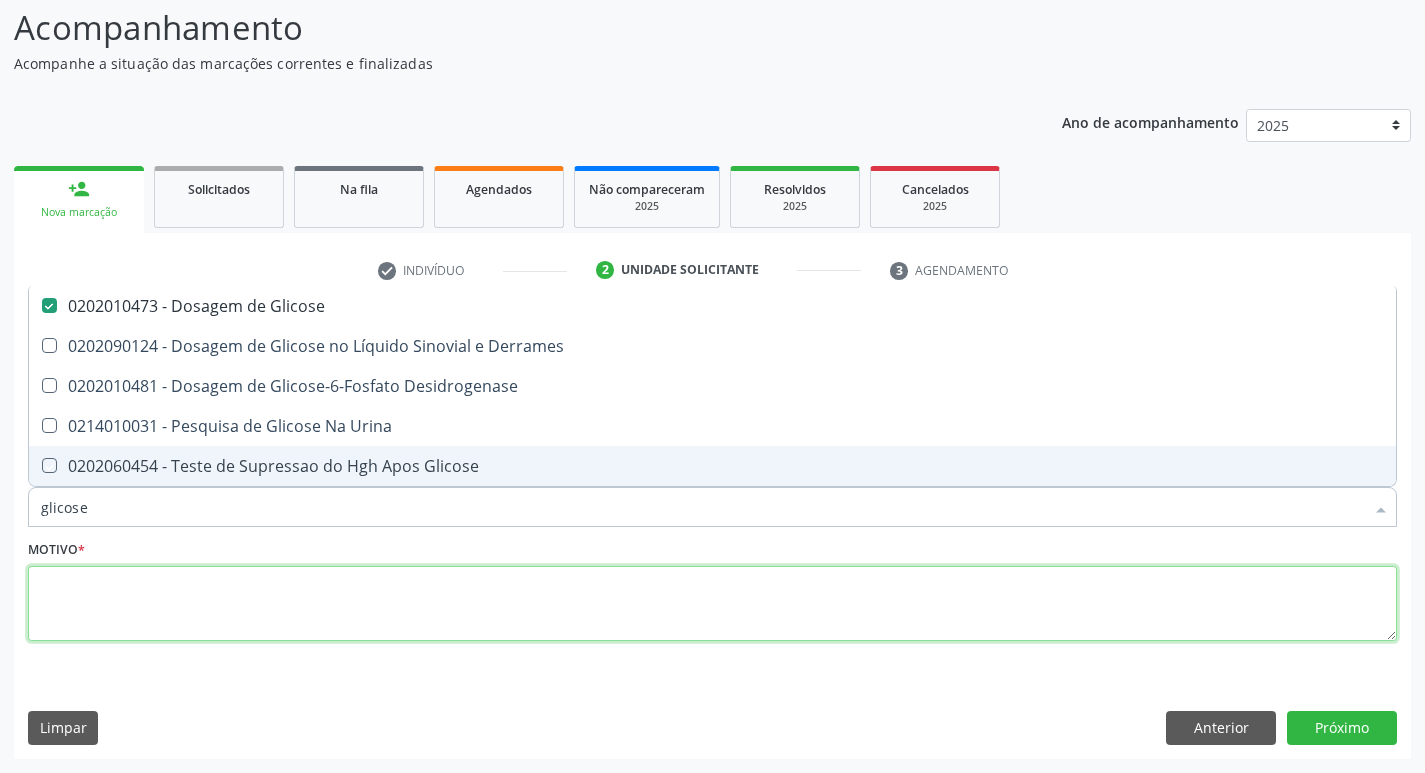 click at bounding box center (712, 604) 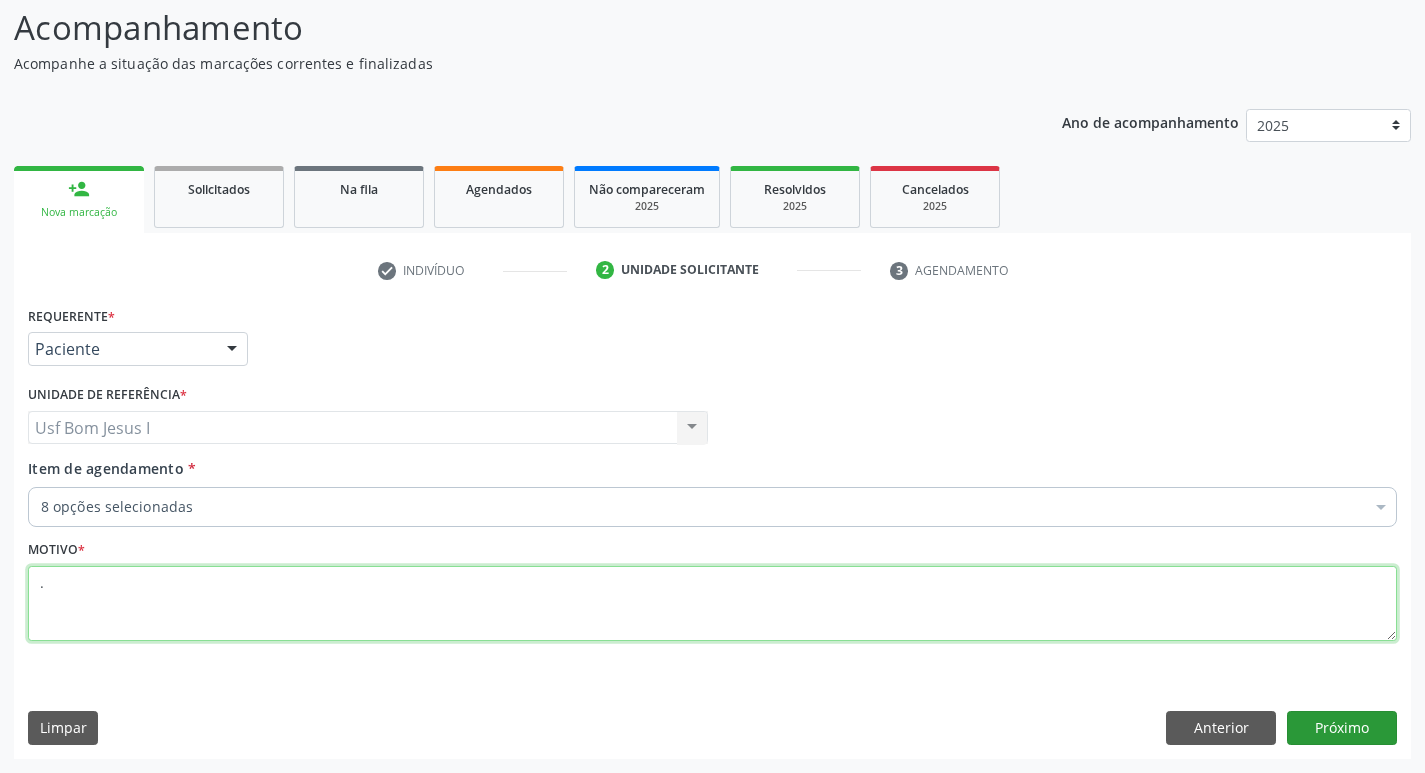 type on "." 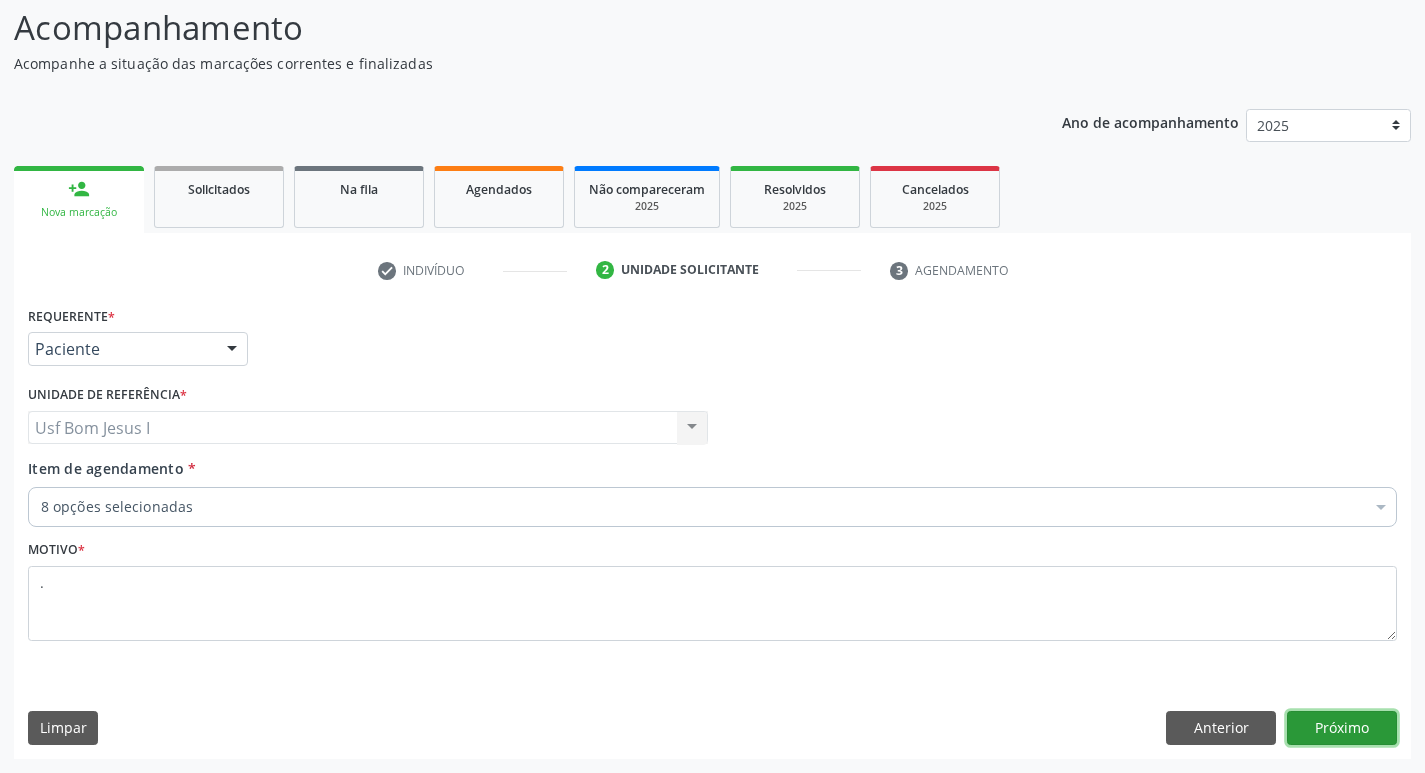 click on "Próximo" at bounding box center (1342, 728) 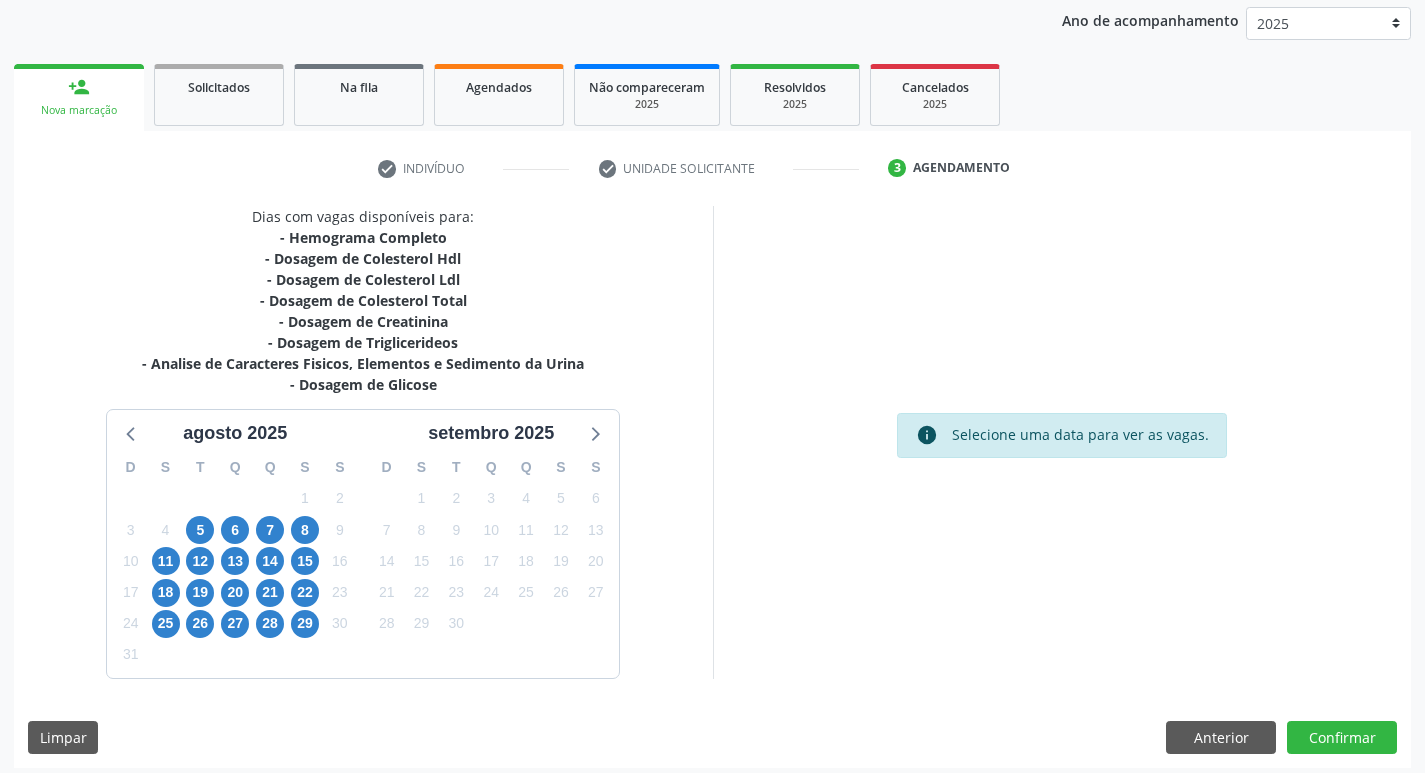 scroll, scrollTop: 244, scrollLeft: 0, axis: vertical 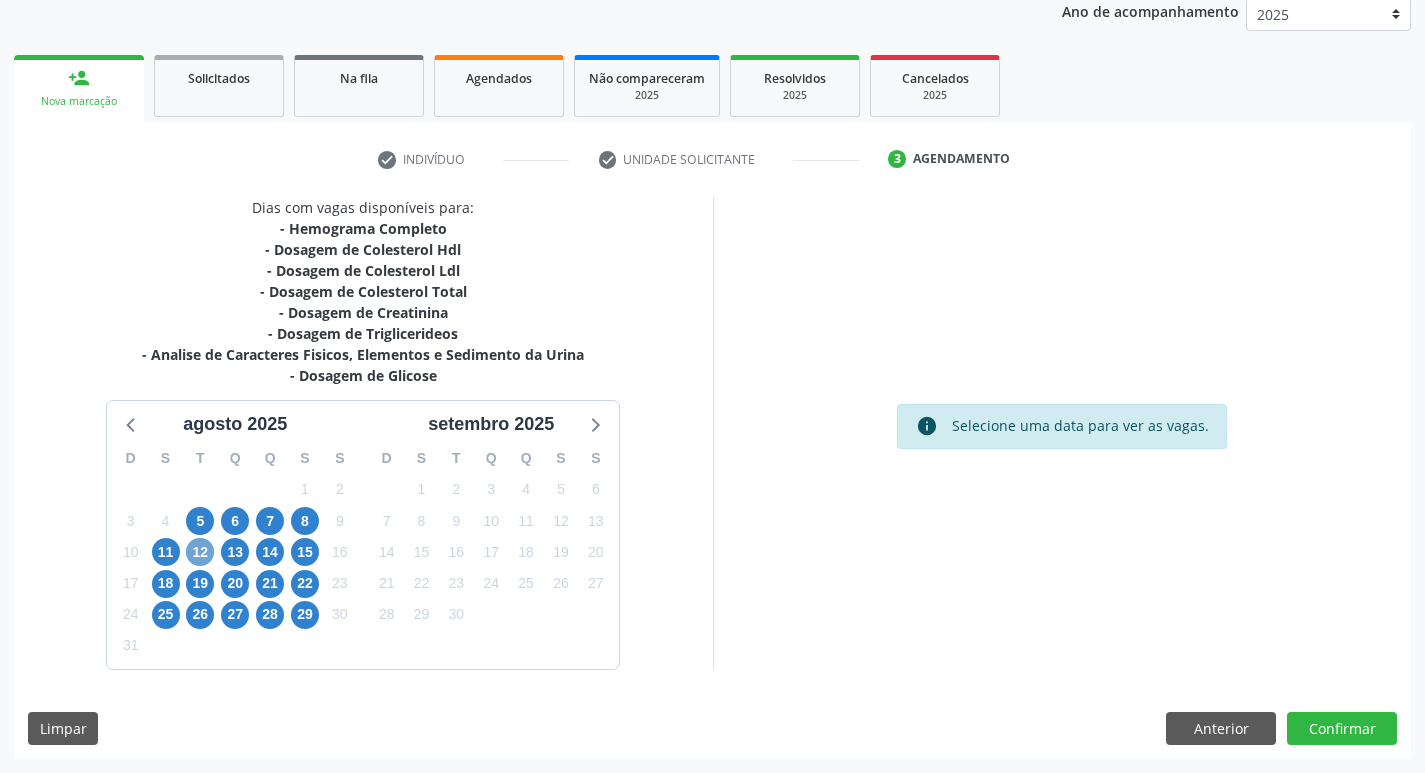 click on "12" at bounding box center (200, 552) 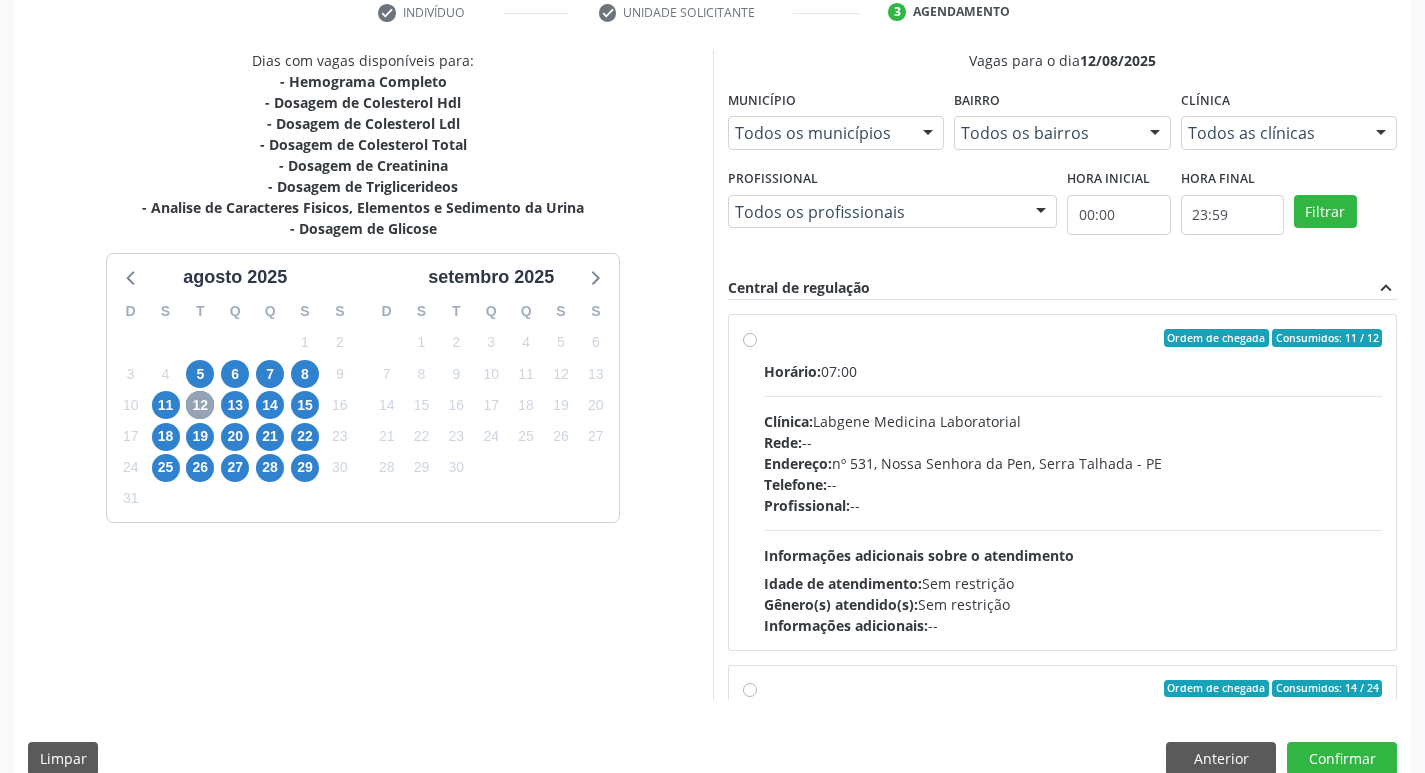 scroll, scrollTop: 422, scrollLeft: 0, axis: vertical 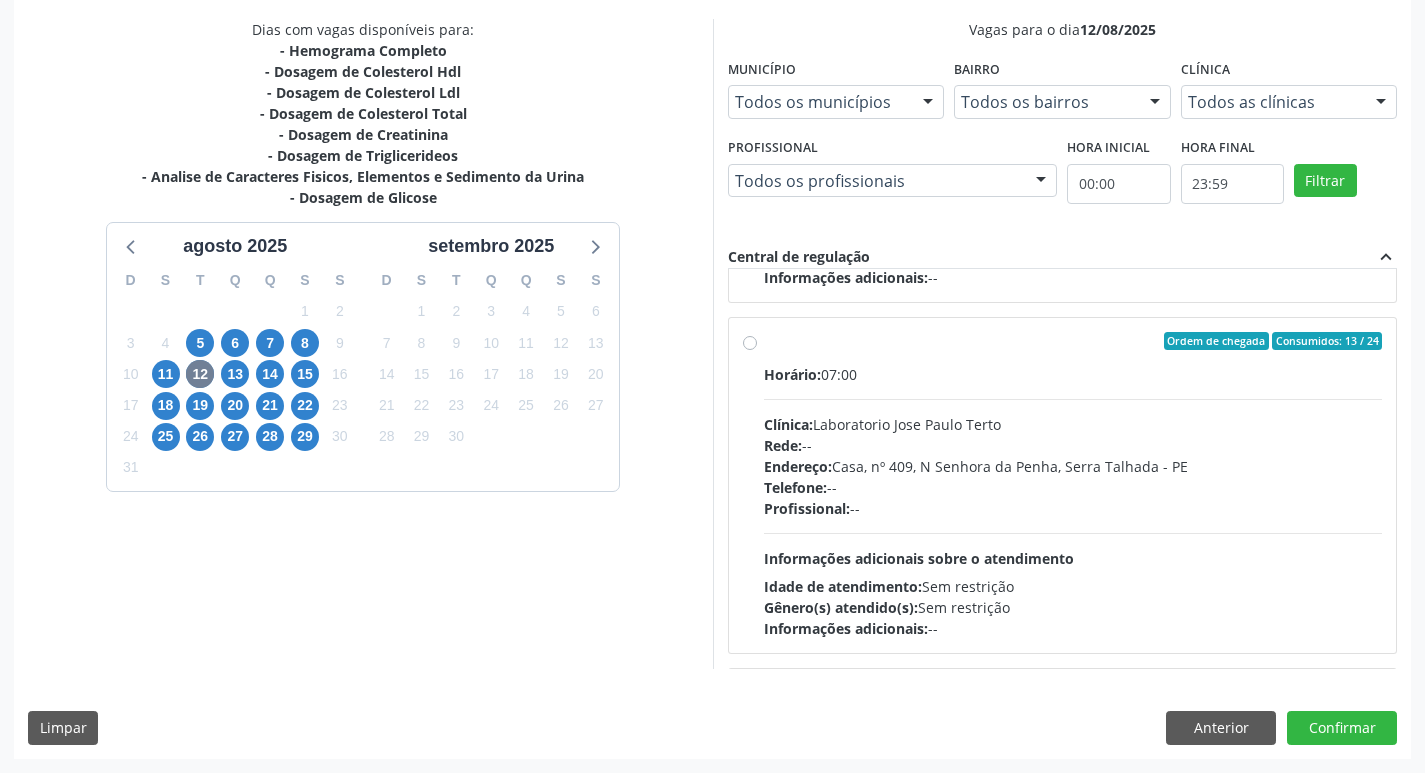 click on "Telefone:   --" at bounding box center [1073, 487] 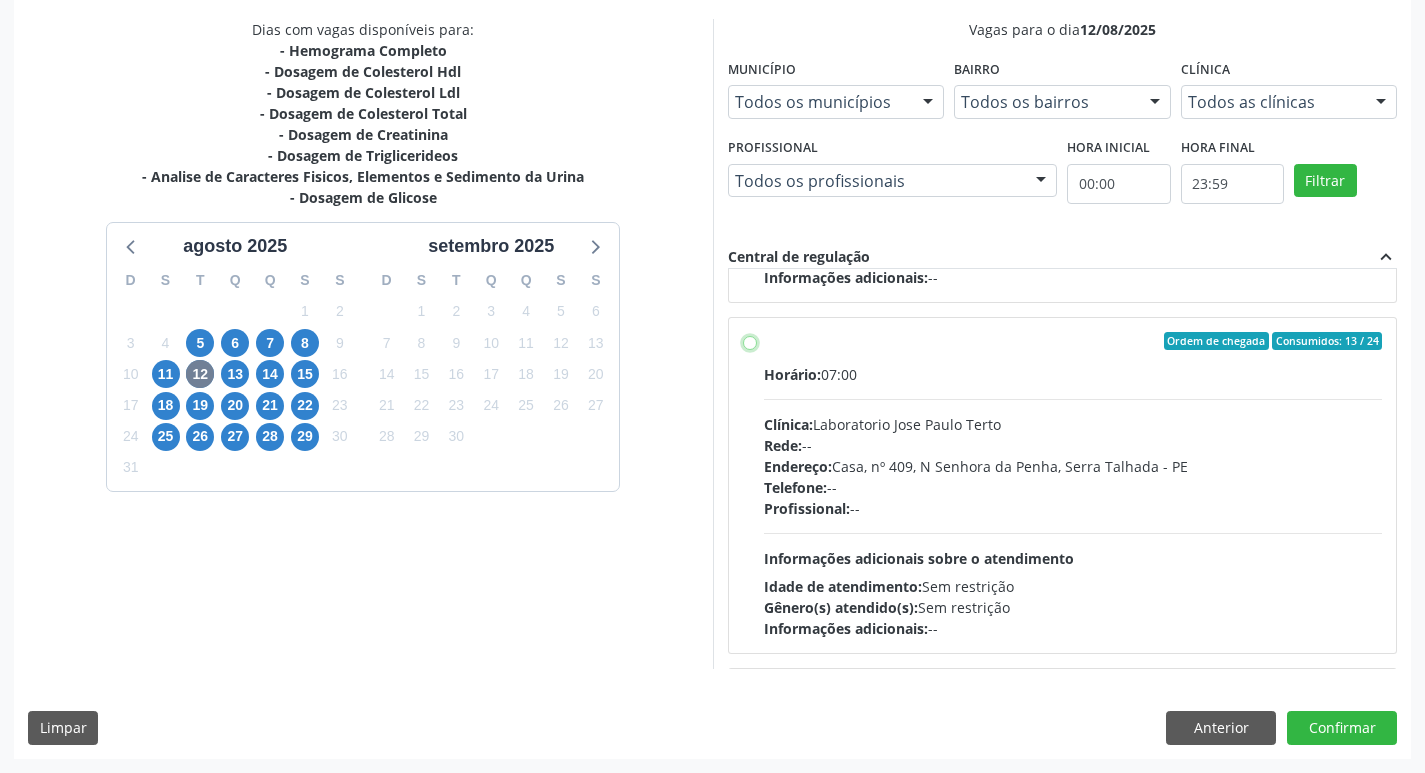 click on "Ordem de chegada
Consumidos: 13 / 24
Horário:   07:00
Clínica:  Laboratorio Jose Paulo Terto
Rede:
--
Endereço:   Casa, nº 409, N Senhora da Penha, Serra Talhada - PE
Telefone:   --
Profissional:
--
Informações adicionais sobre o atendimento
Idade de atendimento:
Sem restrição
Gênero(s) atendido(s):
Sem restrição
Informações adicionais:
--" at bounding box center [750, 341] 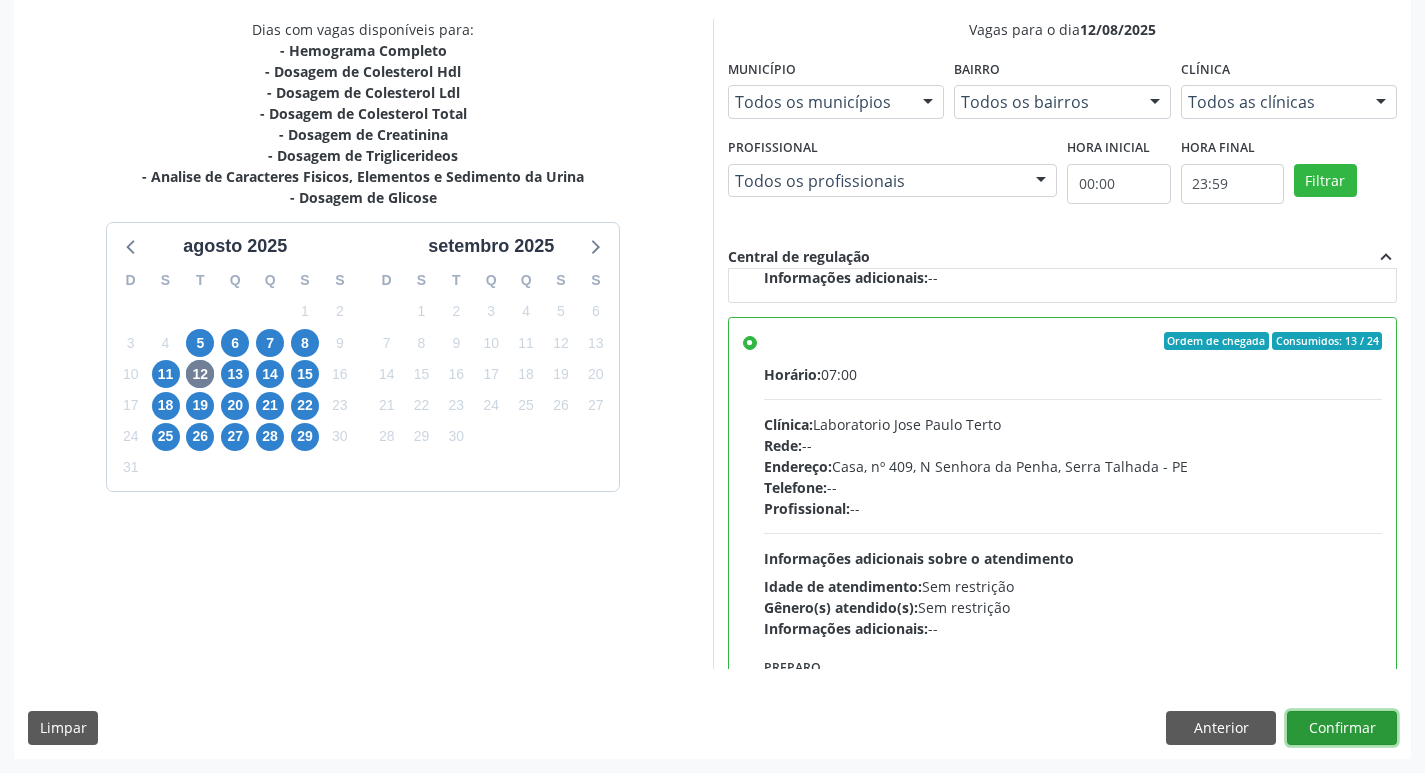 click on "Confirmar" at bounding box center [1342, 728] 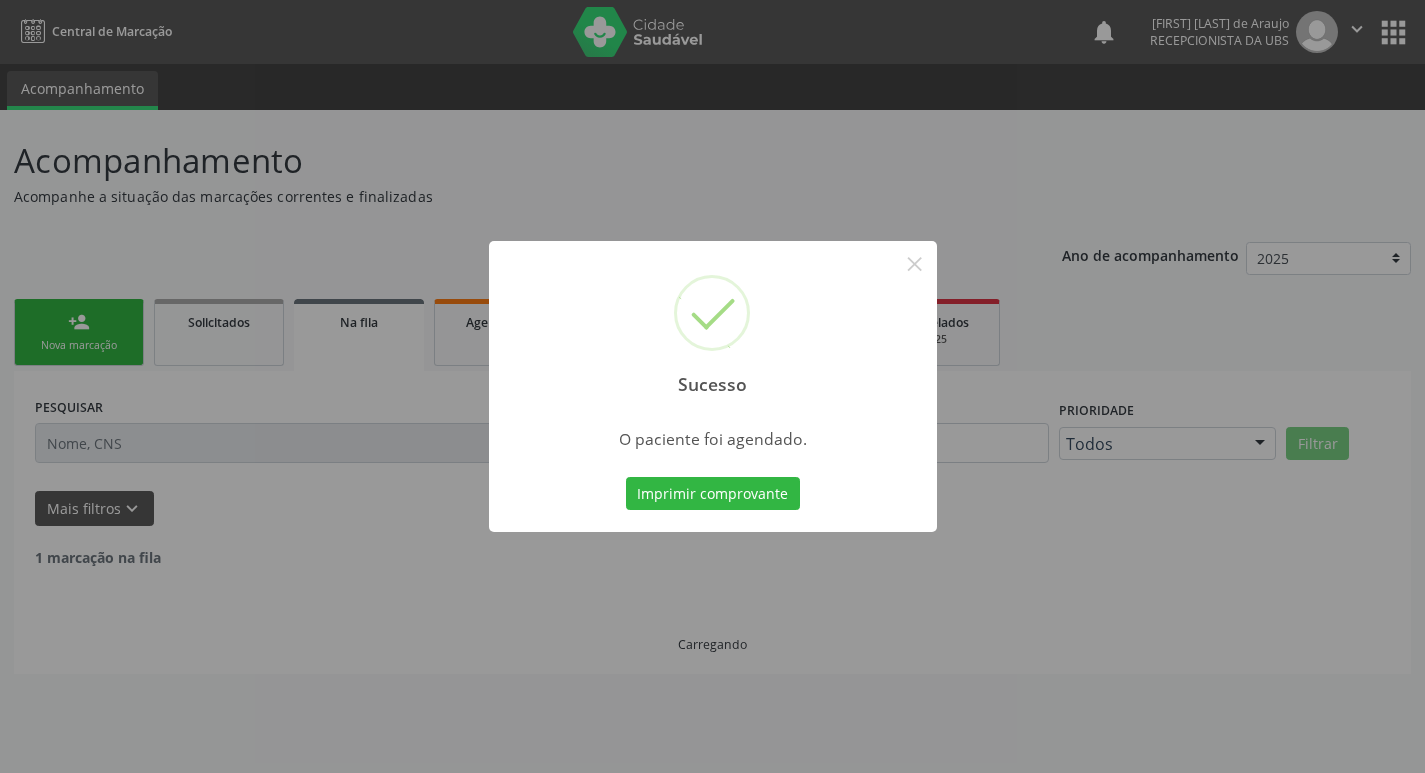 scroll, scrollTop: 0, scrollLeft: 0, axis: both 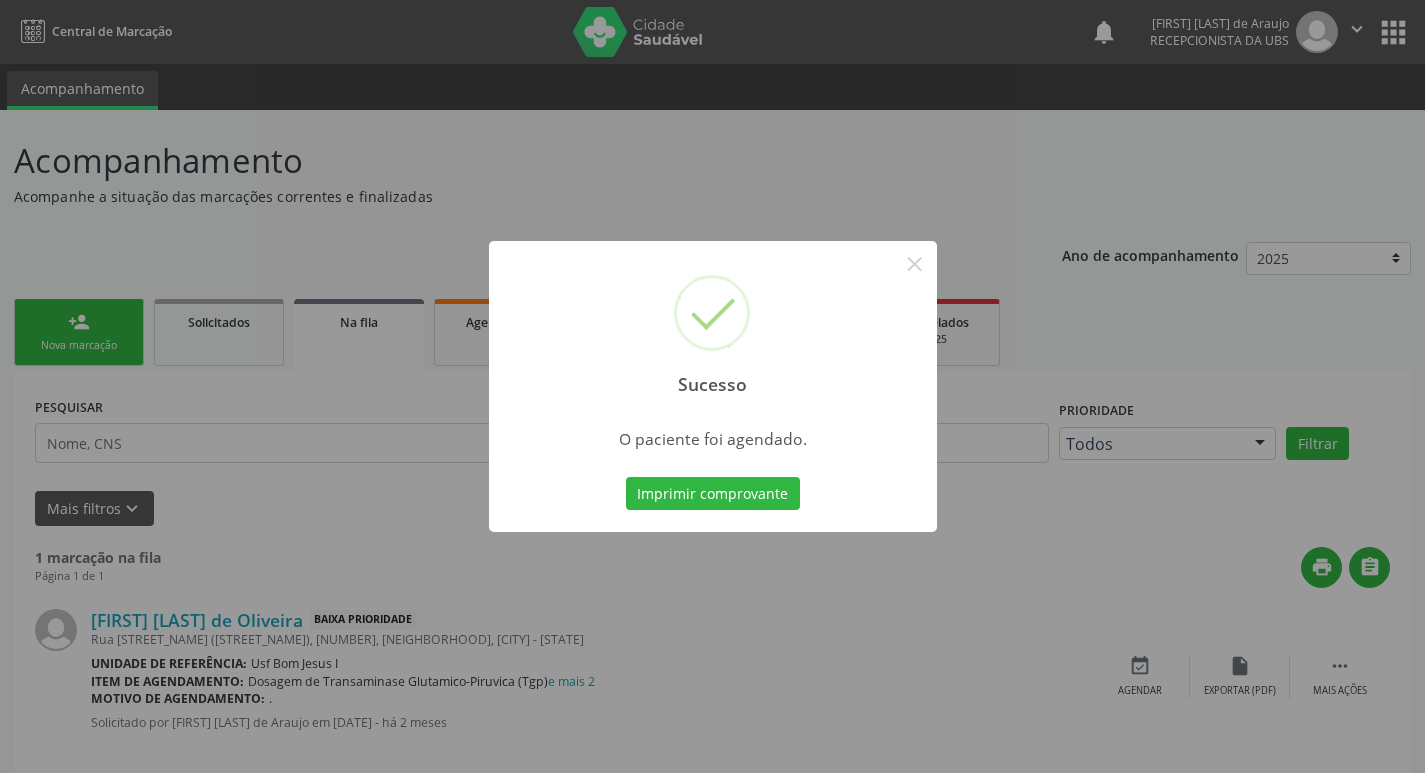 type 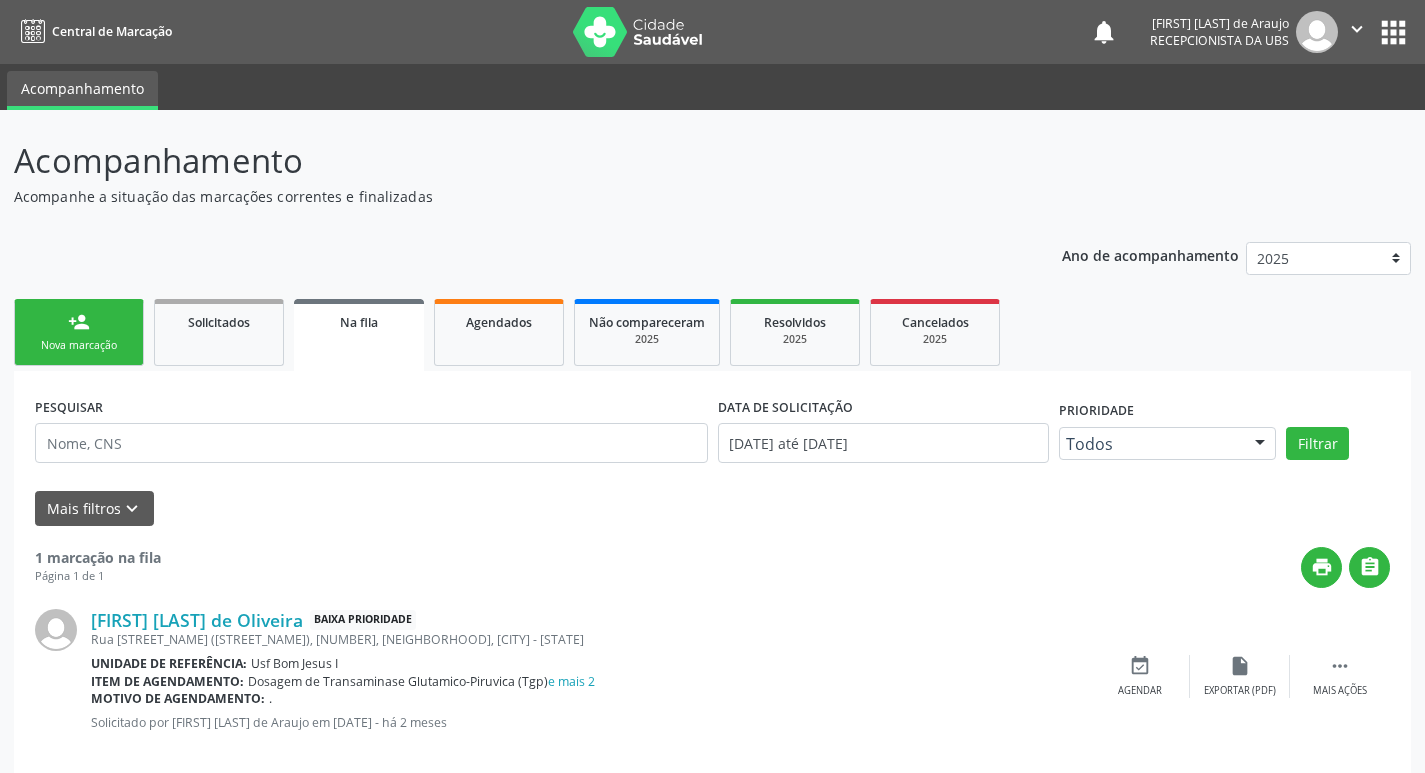 click on "Nova marcação" at bounding box center [79, 345] 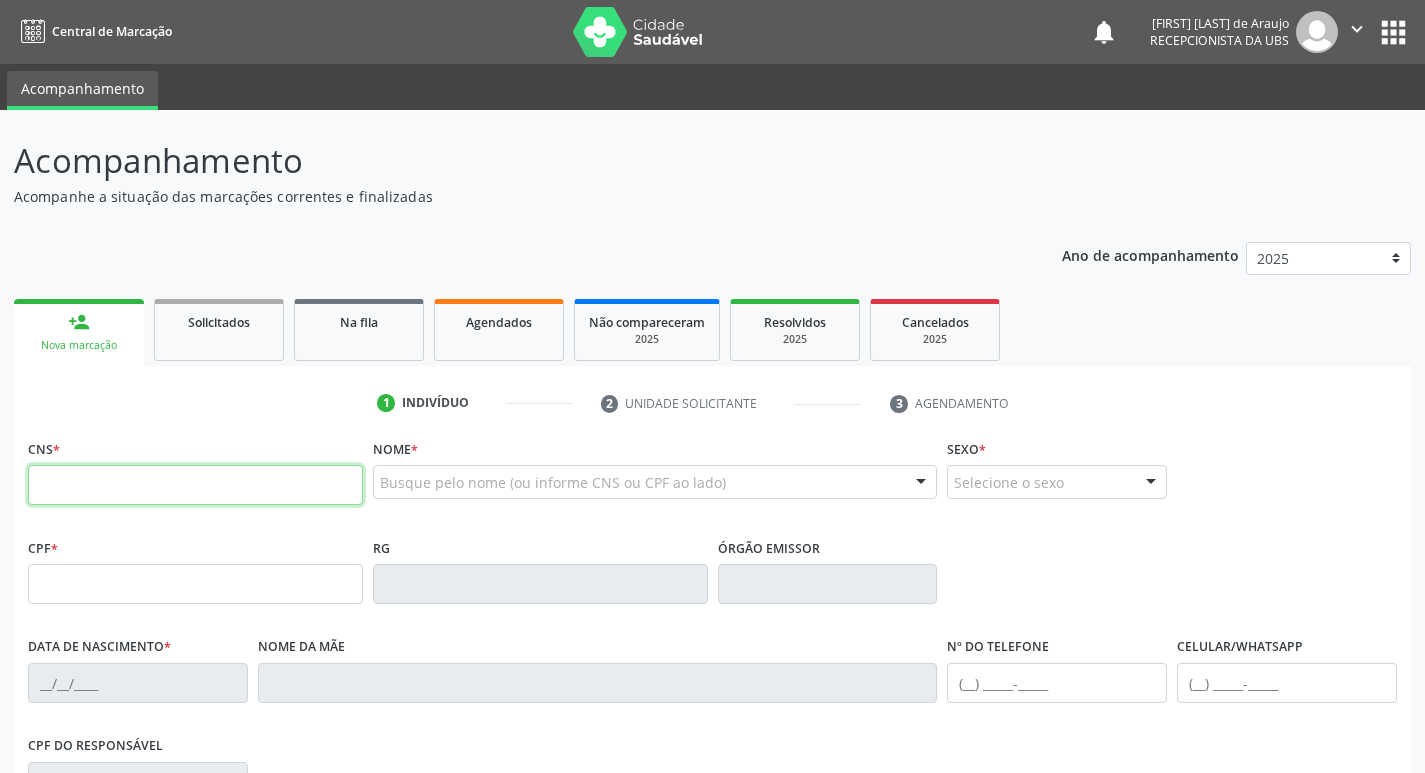 click at bounding box center (195, 485) 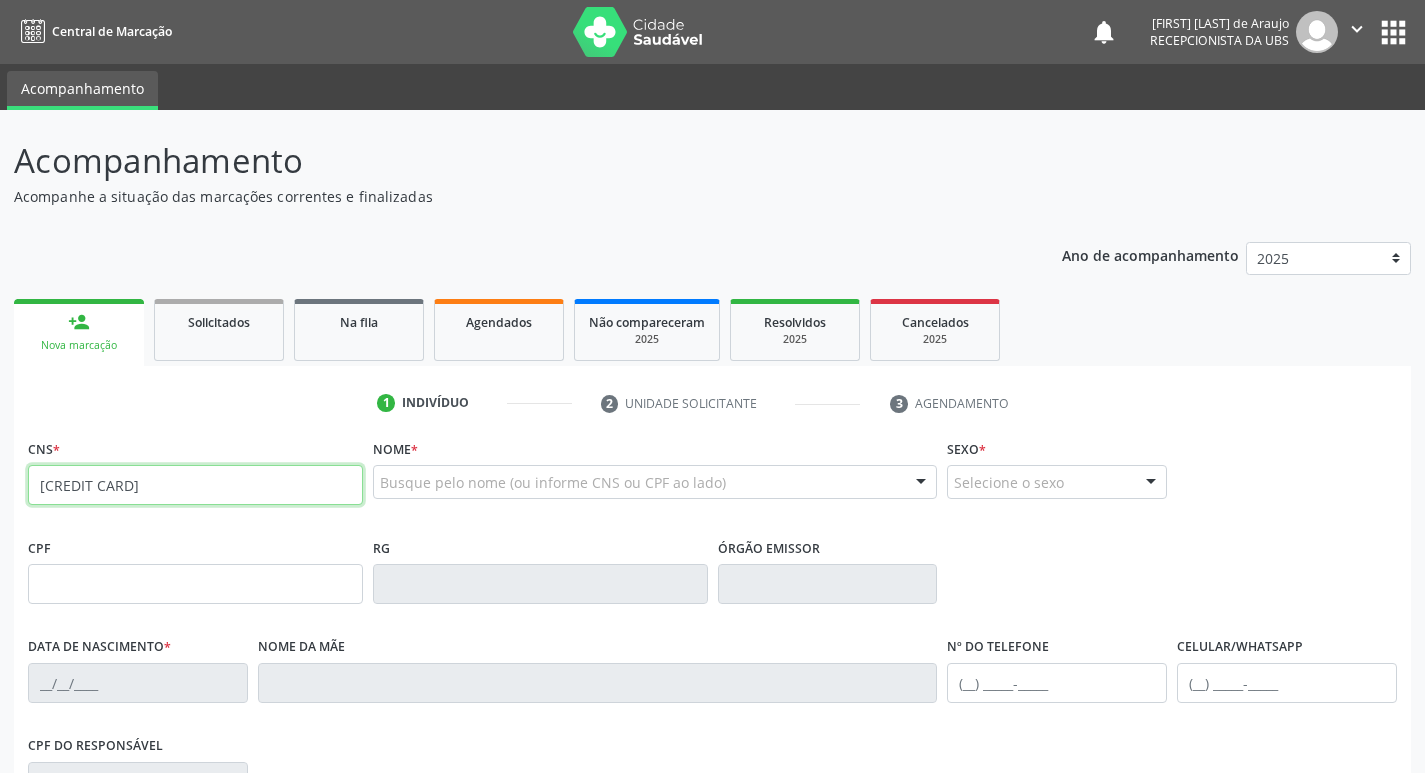 type on "898 0023 1154 5231" 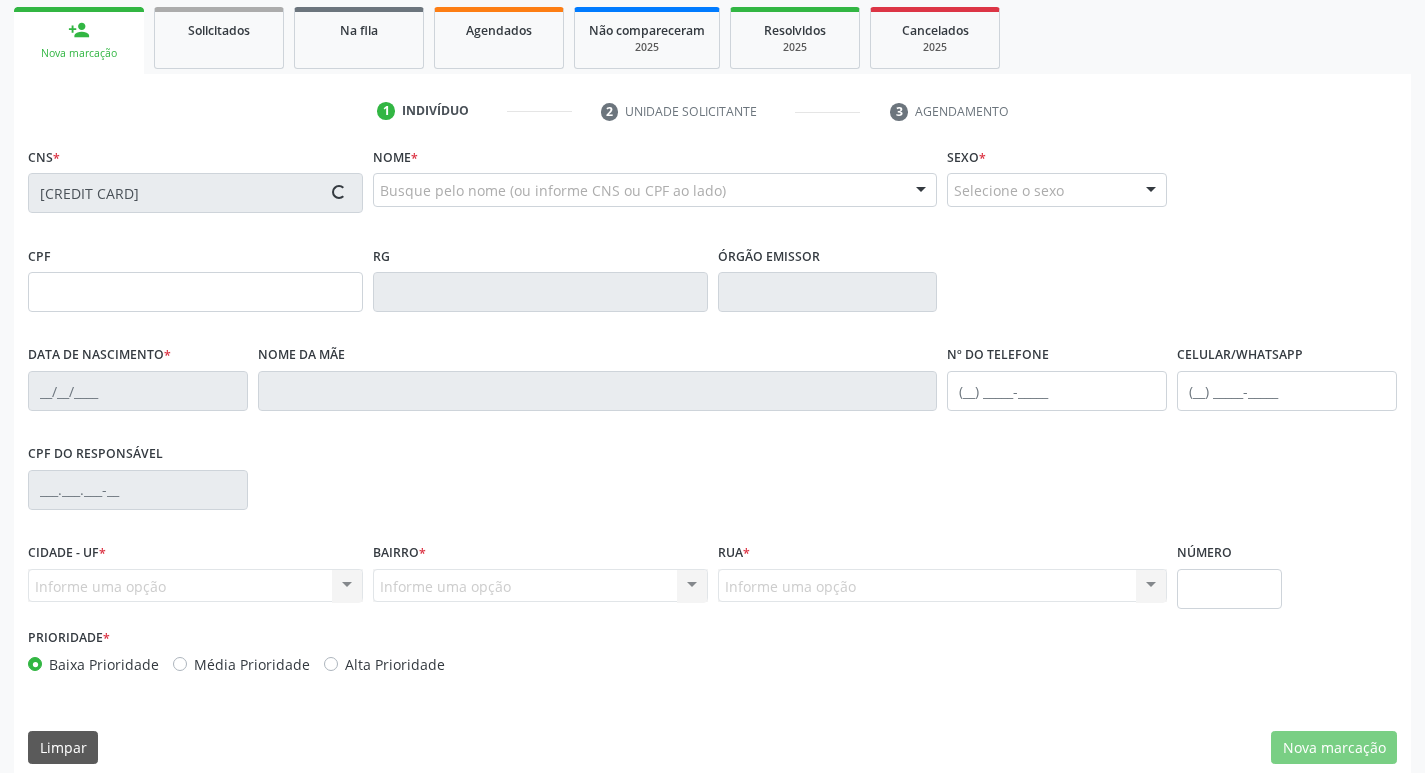 type on "153.864.764-83" 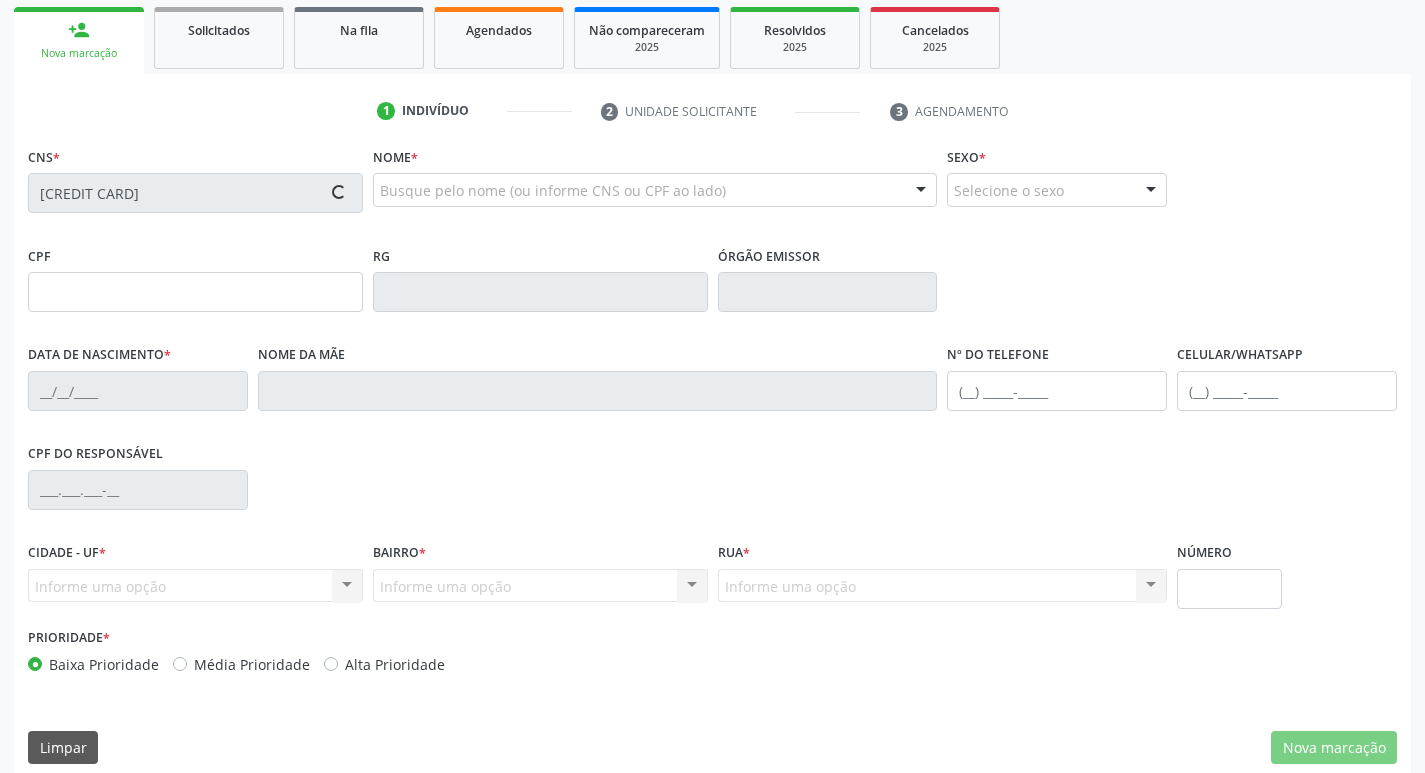 type on "17/08/2008" 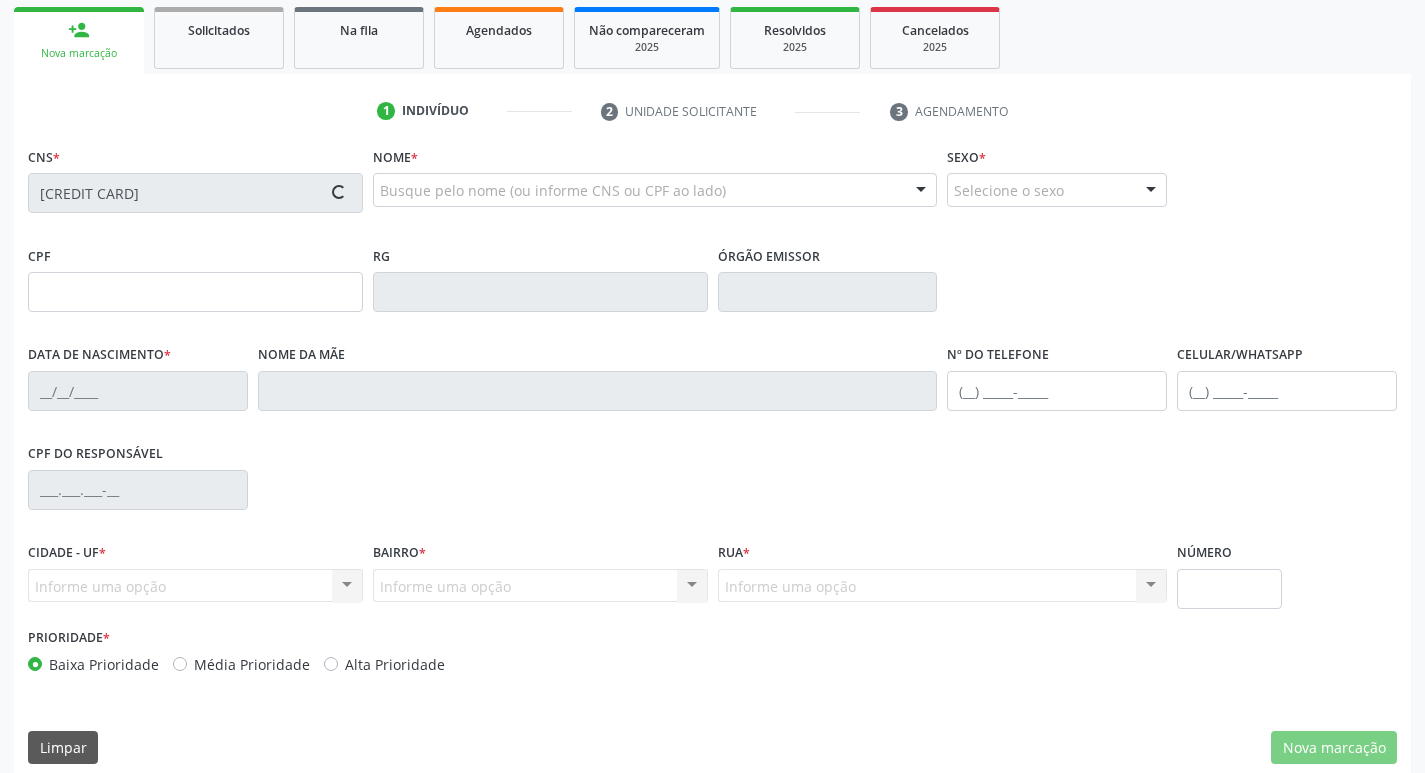 type on "Edvonalda Bezerra Lima" 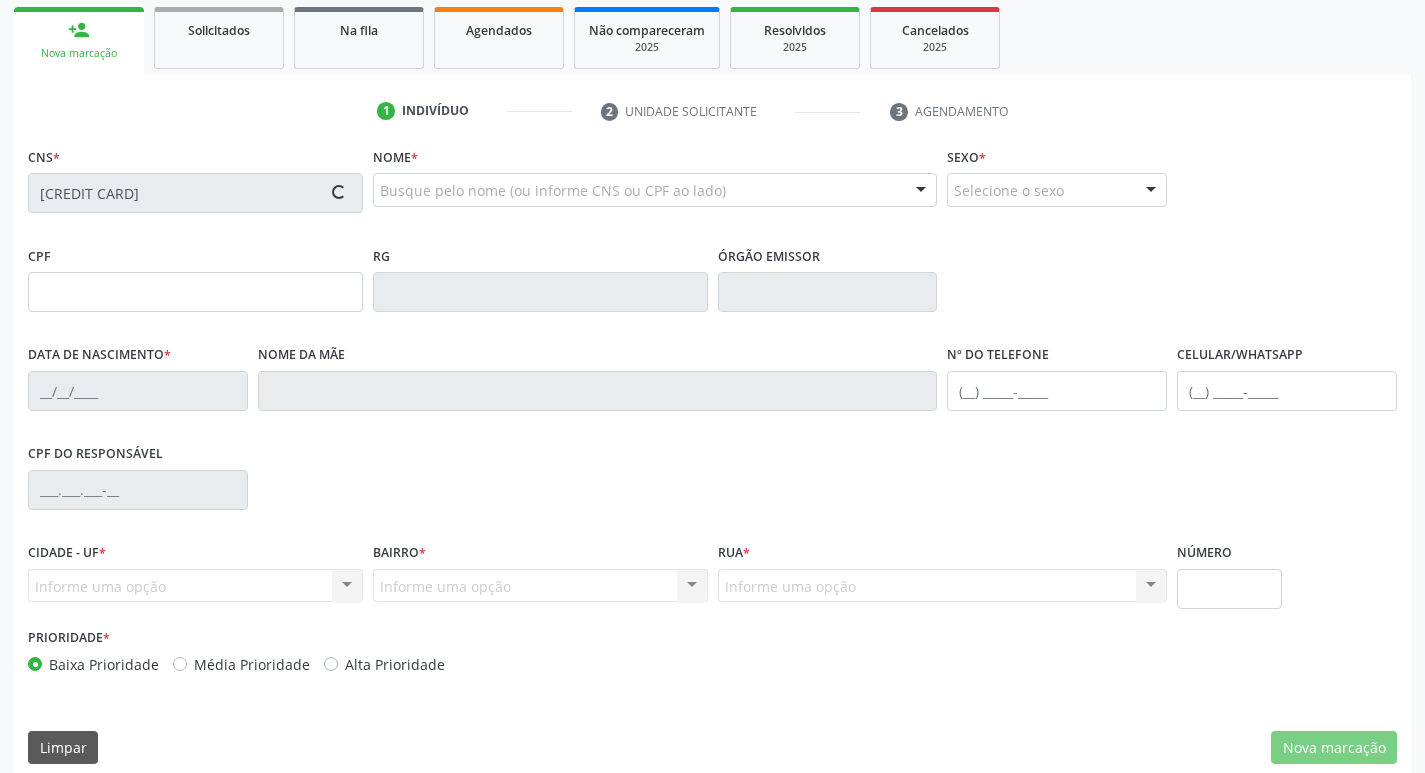 type on "(87) 99950-3517" 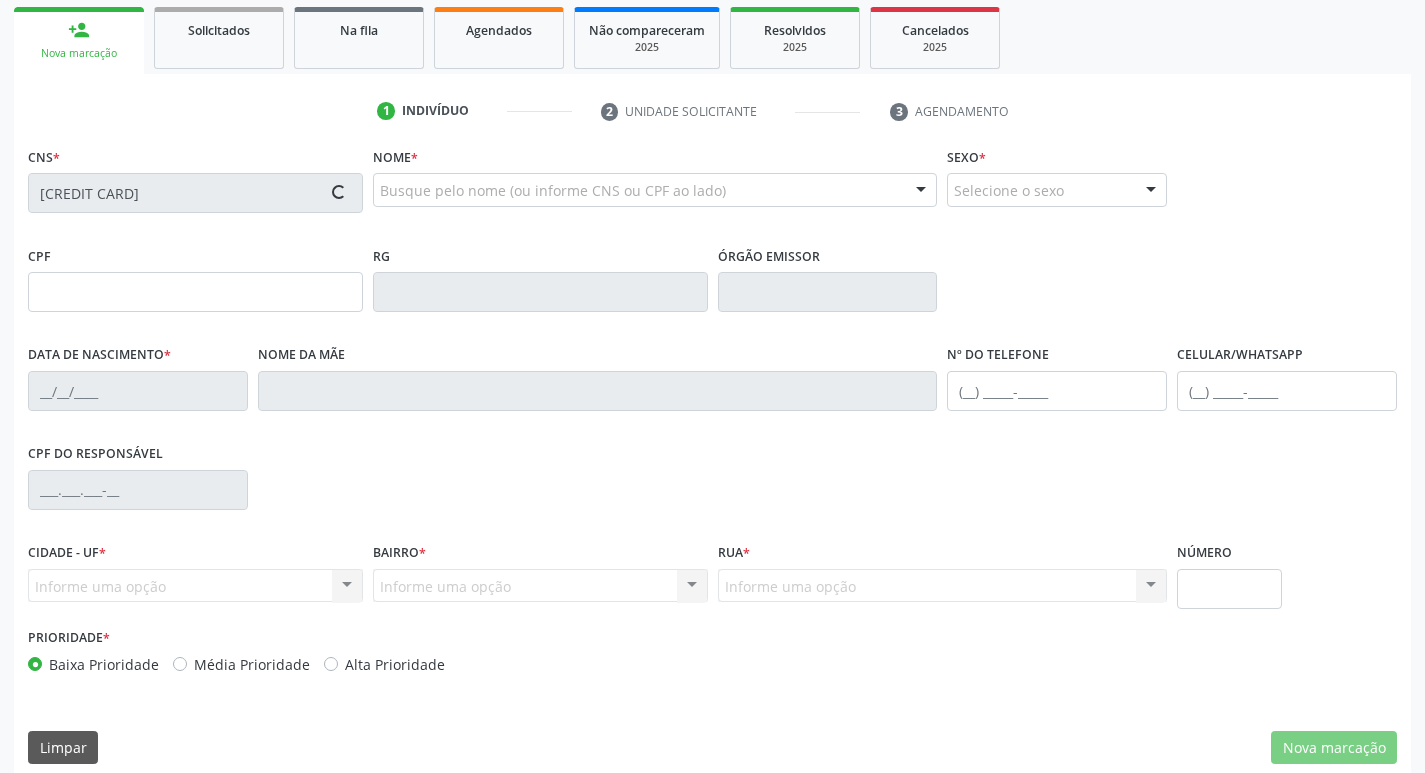 type on "(87) 99950-3517" 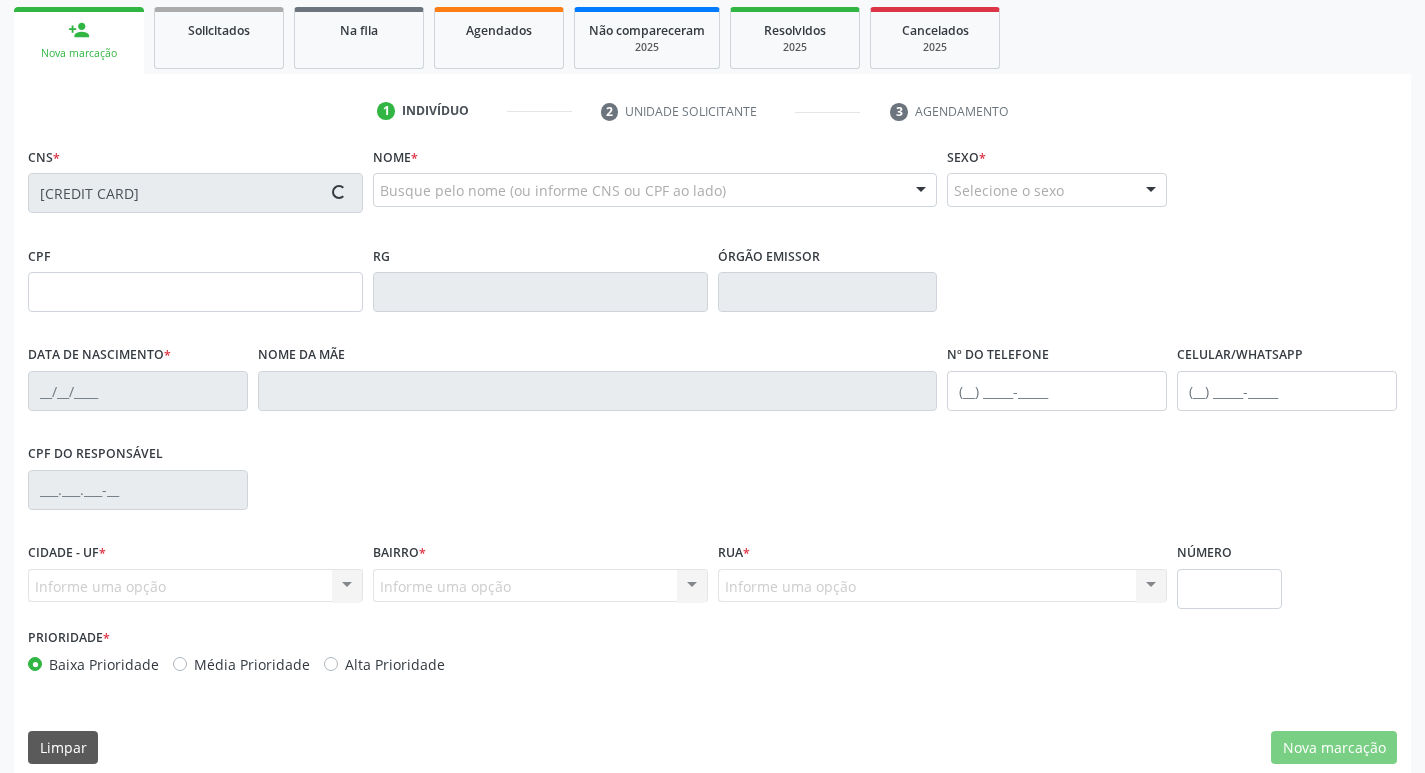 type on "011.293.744-67" 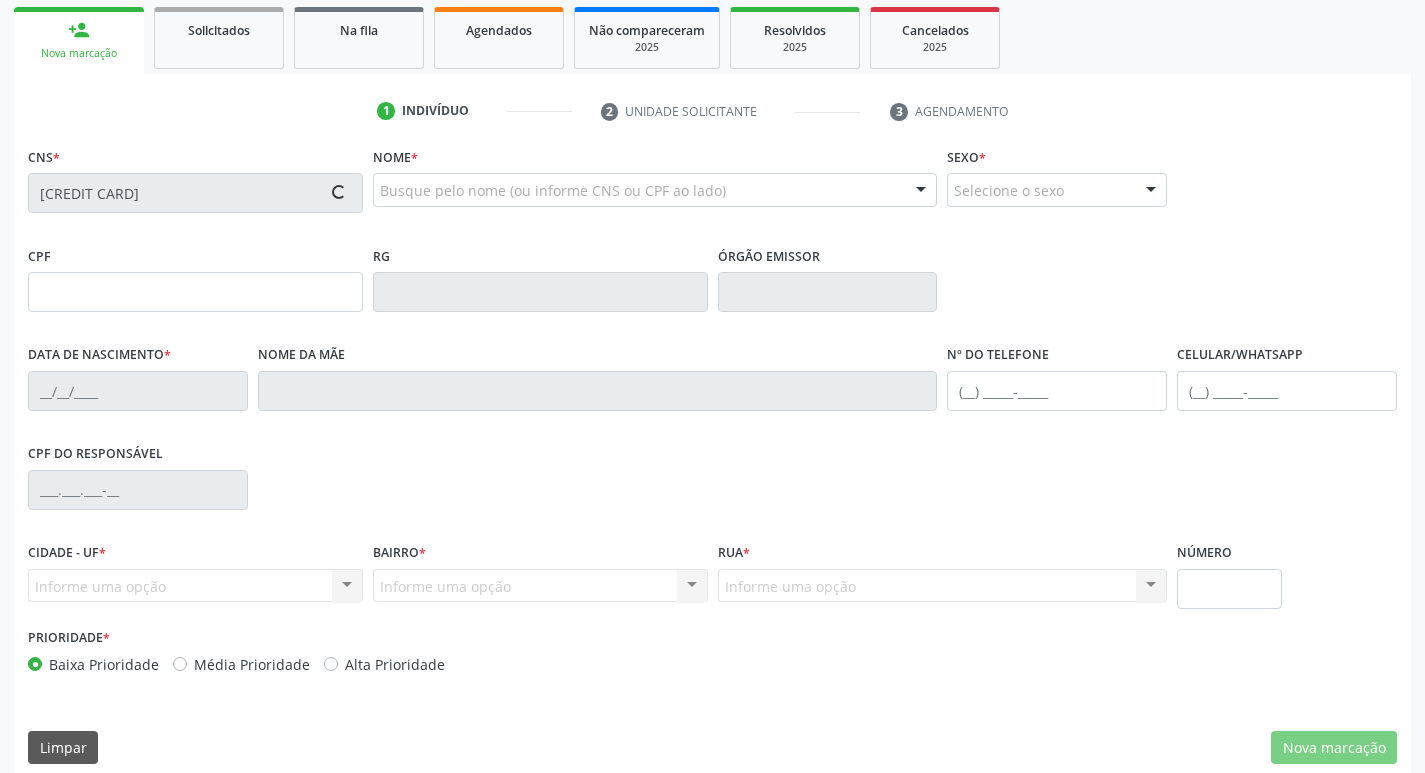type on "52" 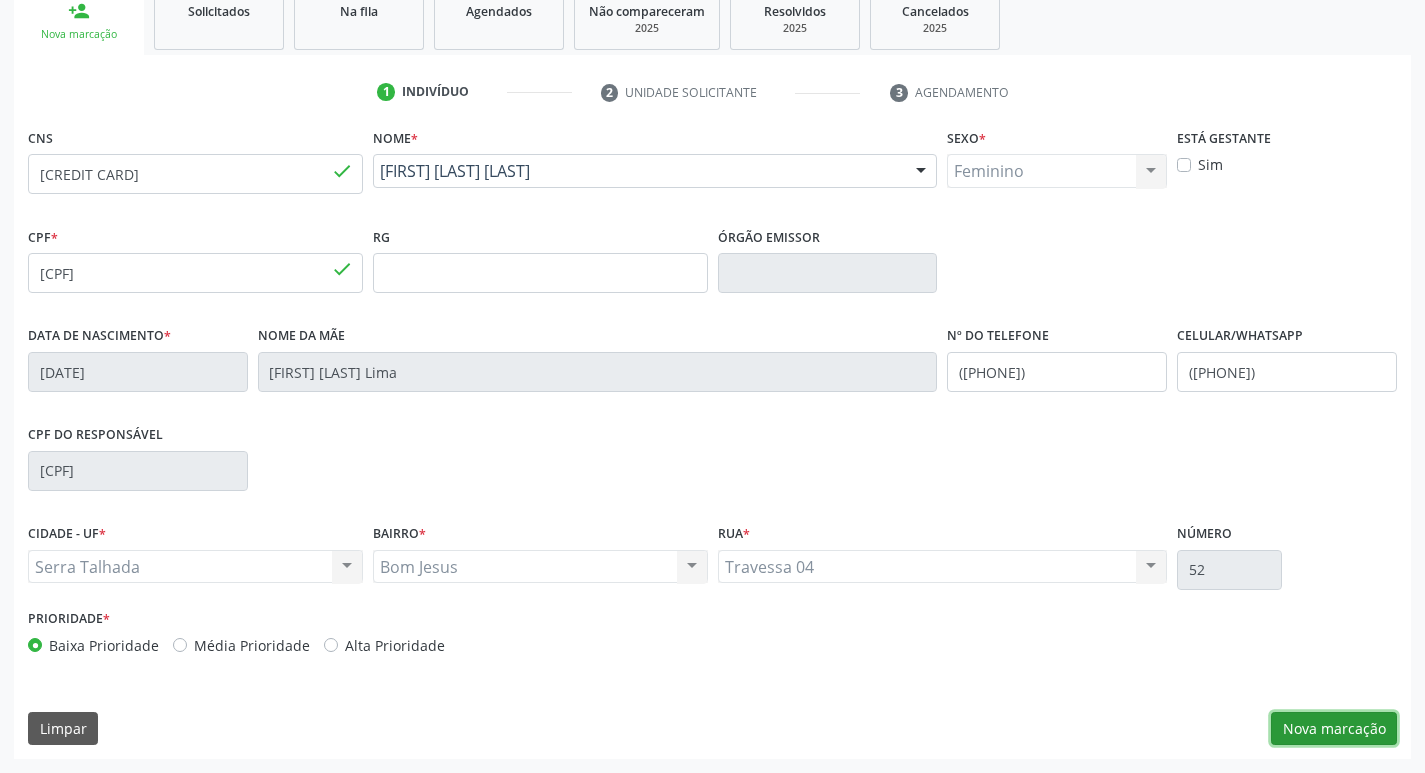 click on "Nova marcação" at bounding box center [1334, 729] 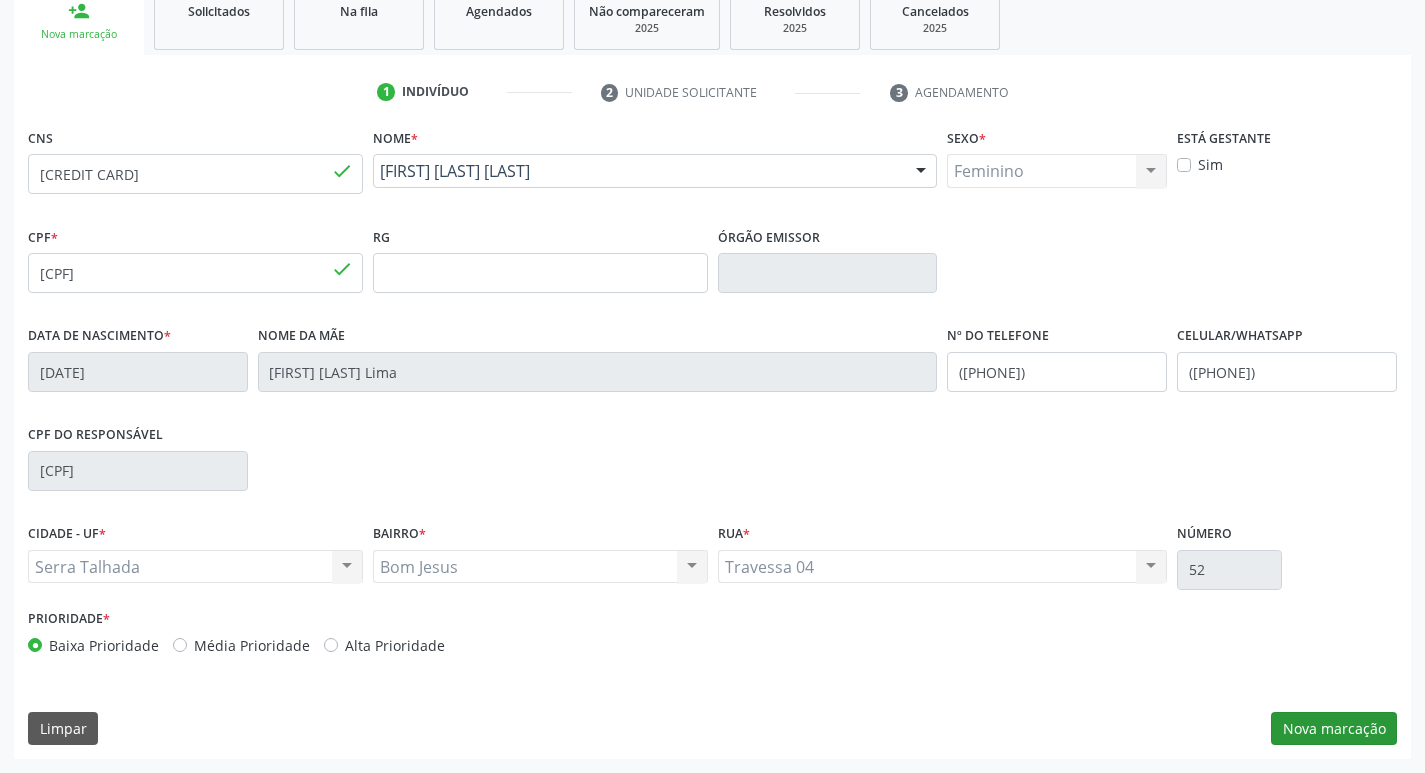 scroll, scrollTop: 133, scrollLeft: 0, axis: vertical 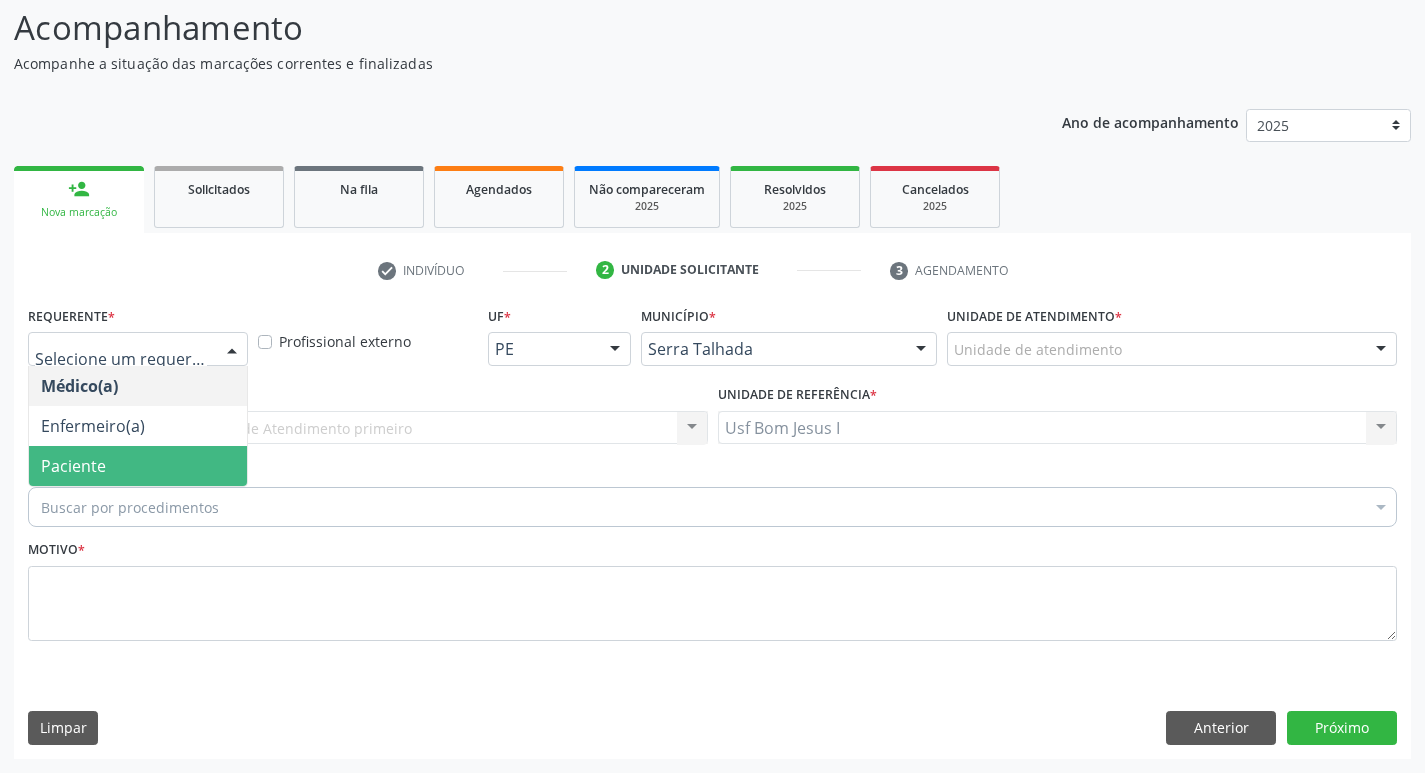 click on "Paciente" at bounding box center (138, 466) 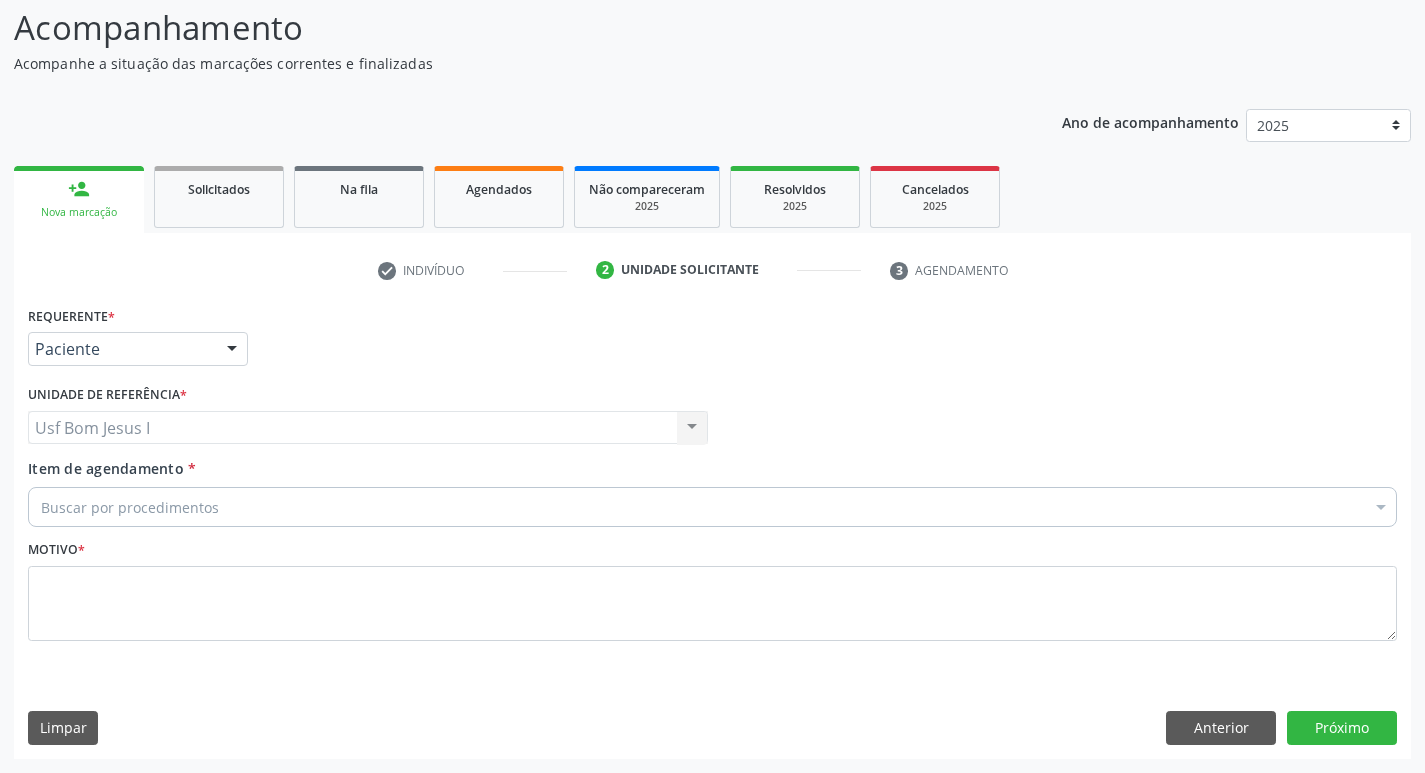 drag, startPoint x: 154, startPoint y: 502, endPoint x: 206, endPoint y: 489, distance: 53.600372 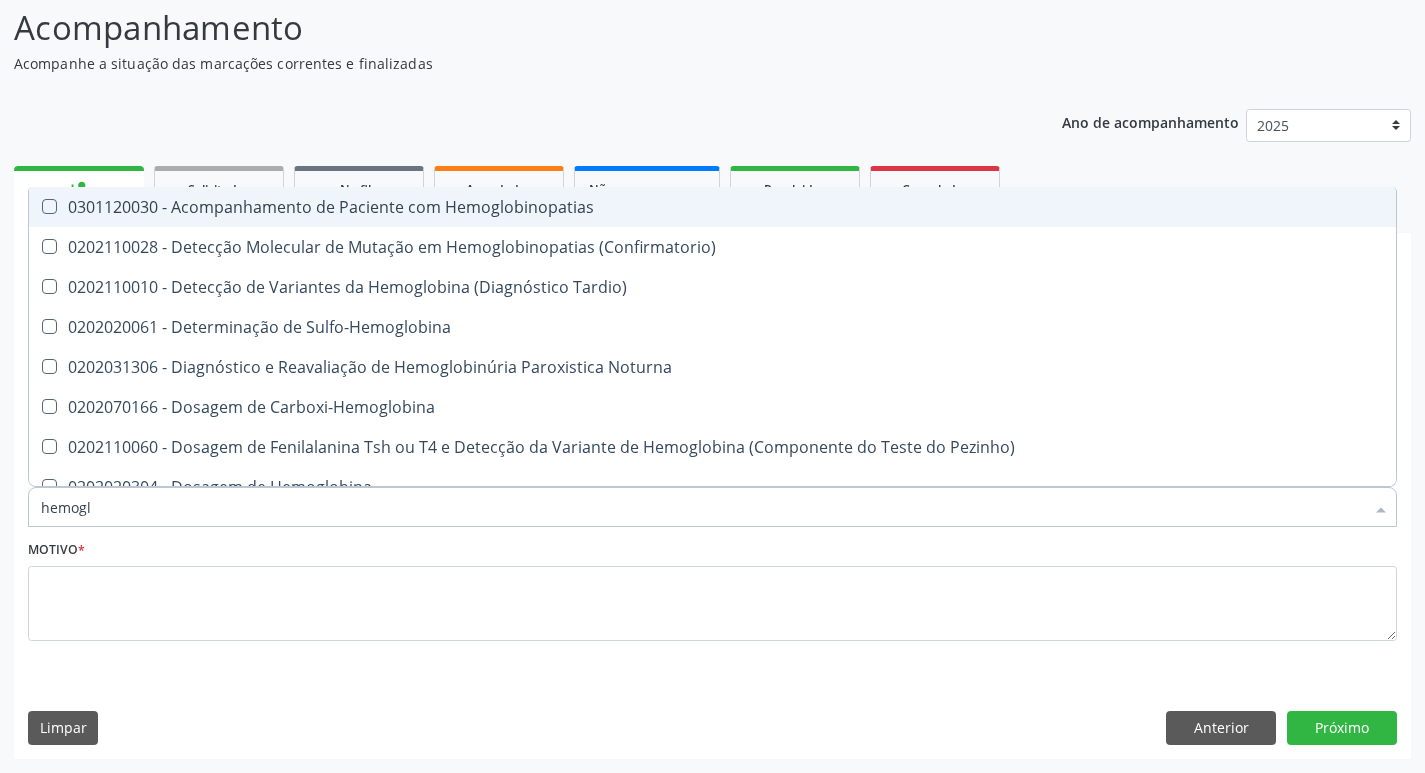 type on "hemoglo" 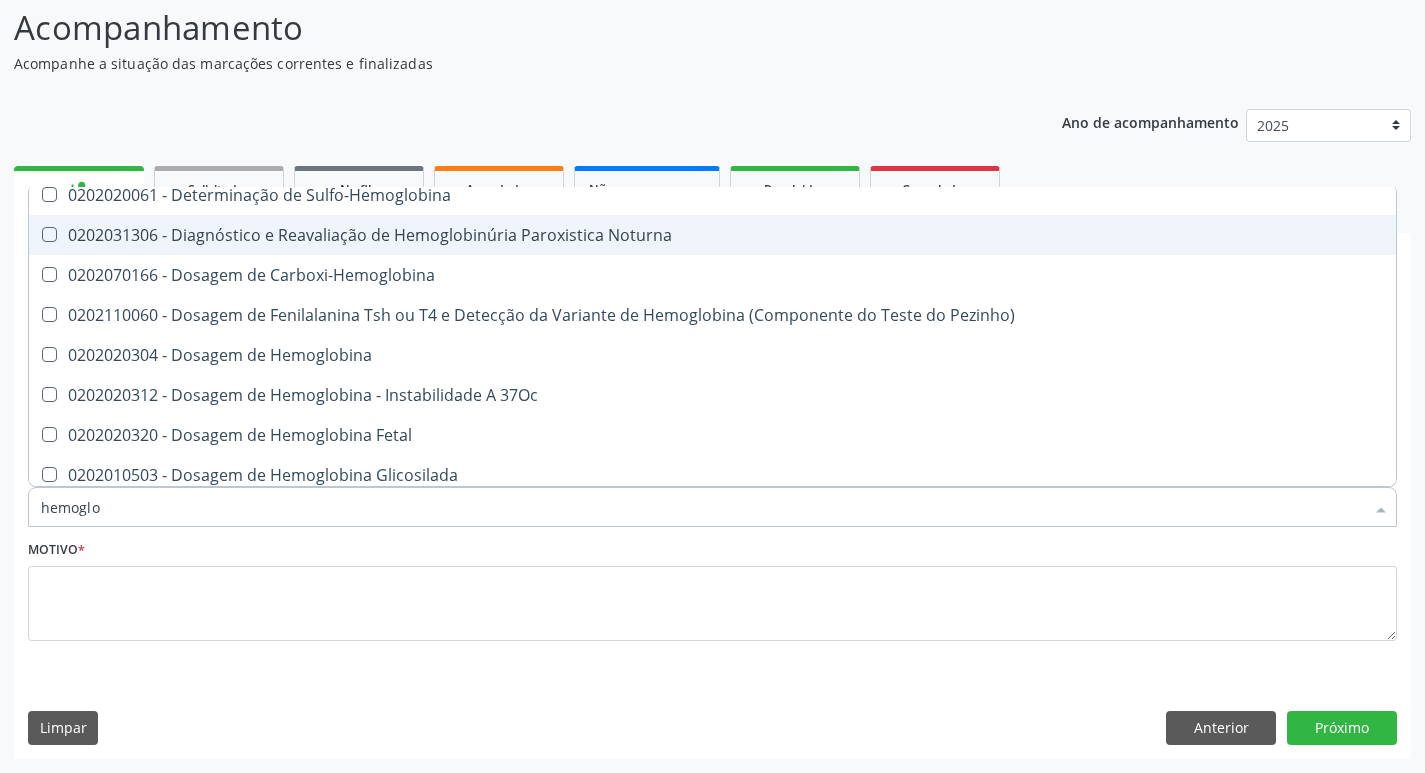 scroll, scrollTop: 133, scrollLeft: 0, axis: vertical 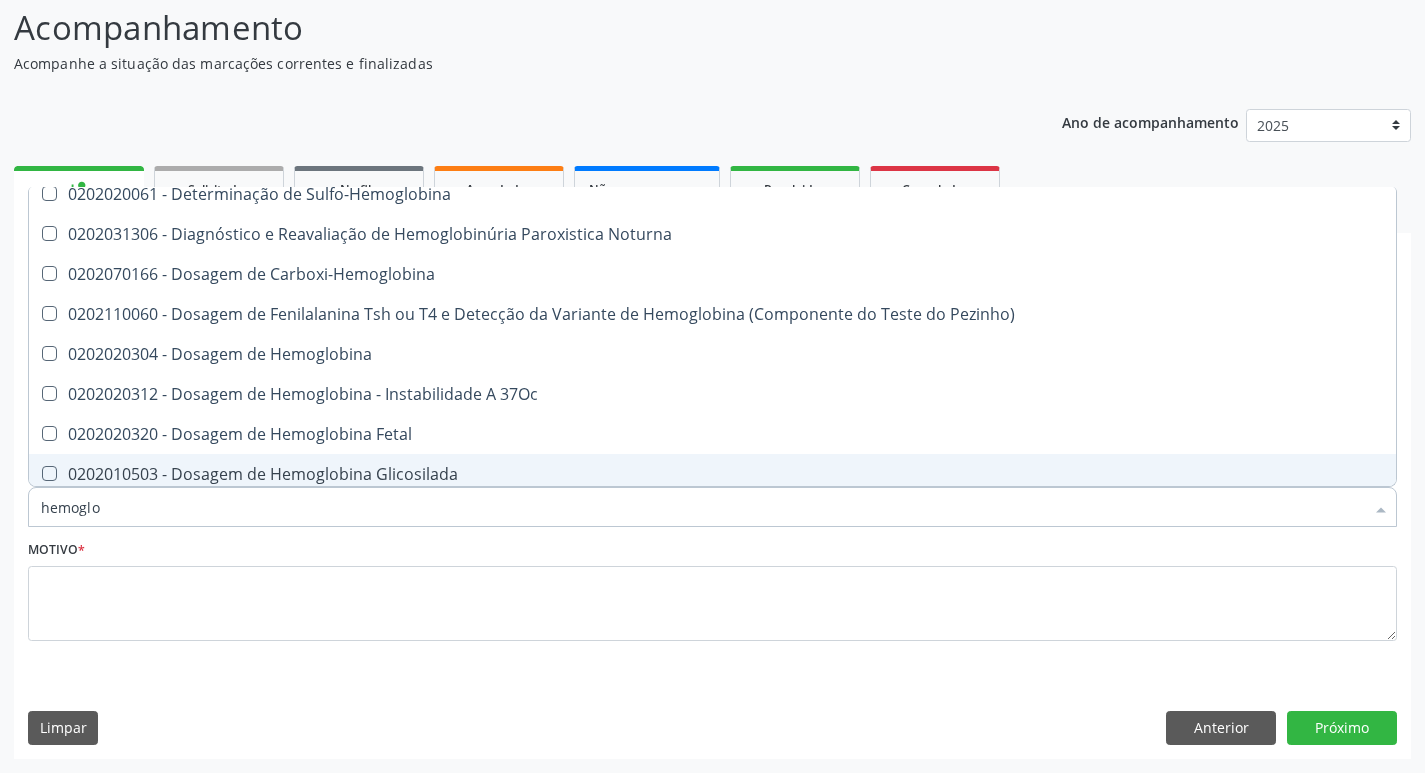 click on "0202010503 - Dosagem de Hemoglobina Glicosilada" at bounding box center (712, 474) 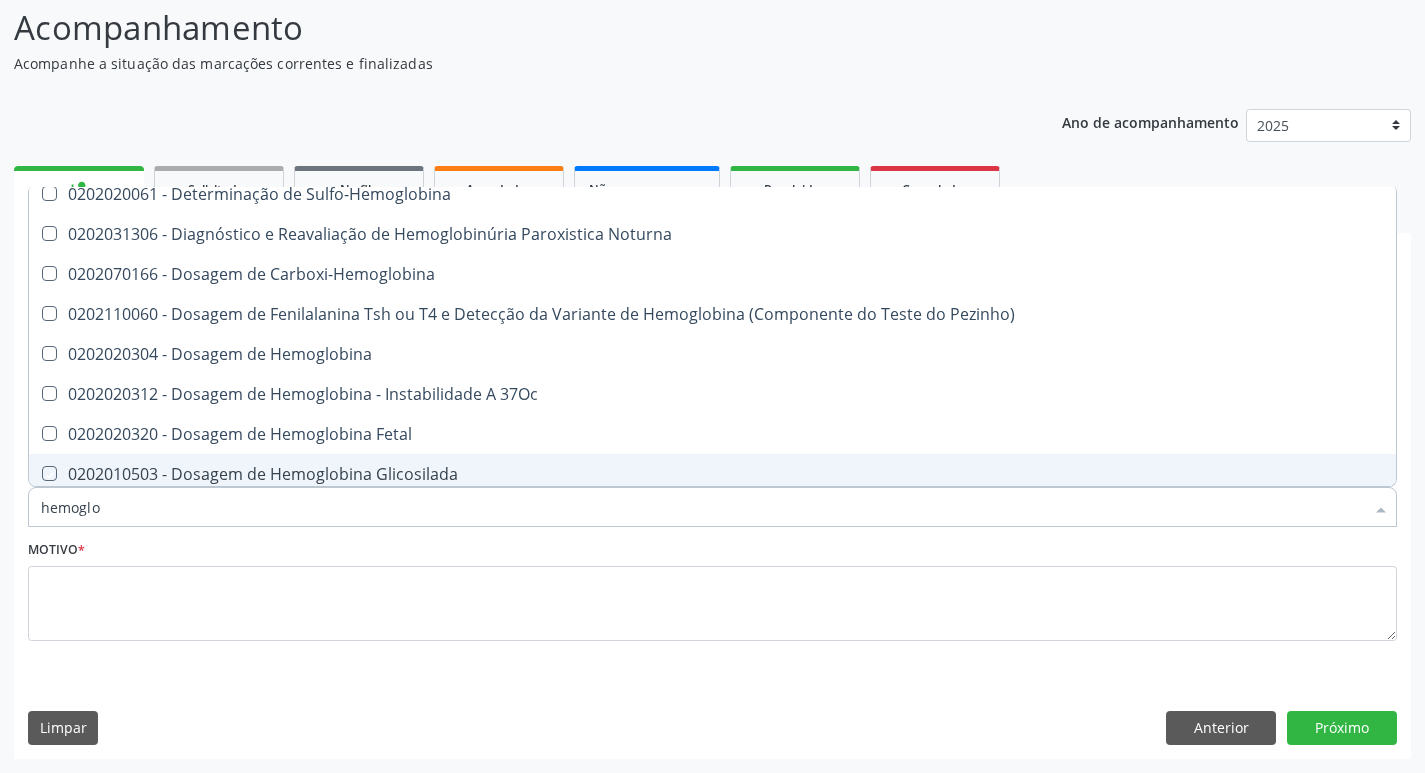 checkbox on "true" 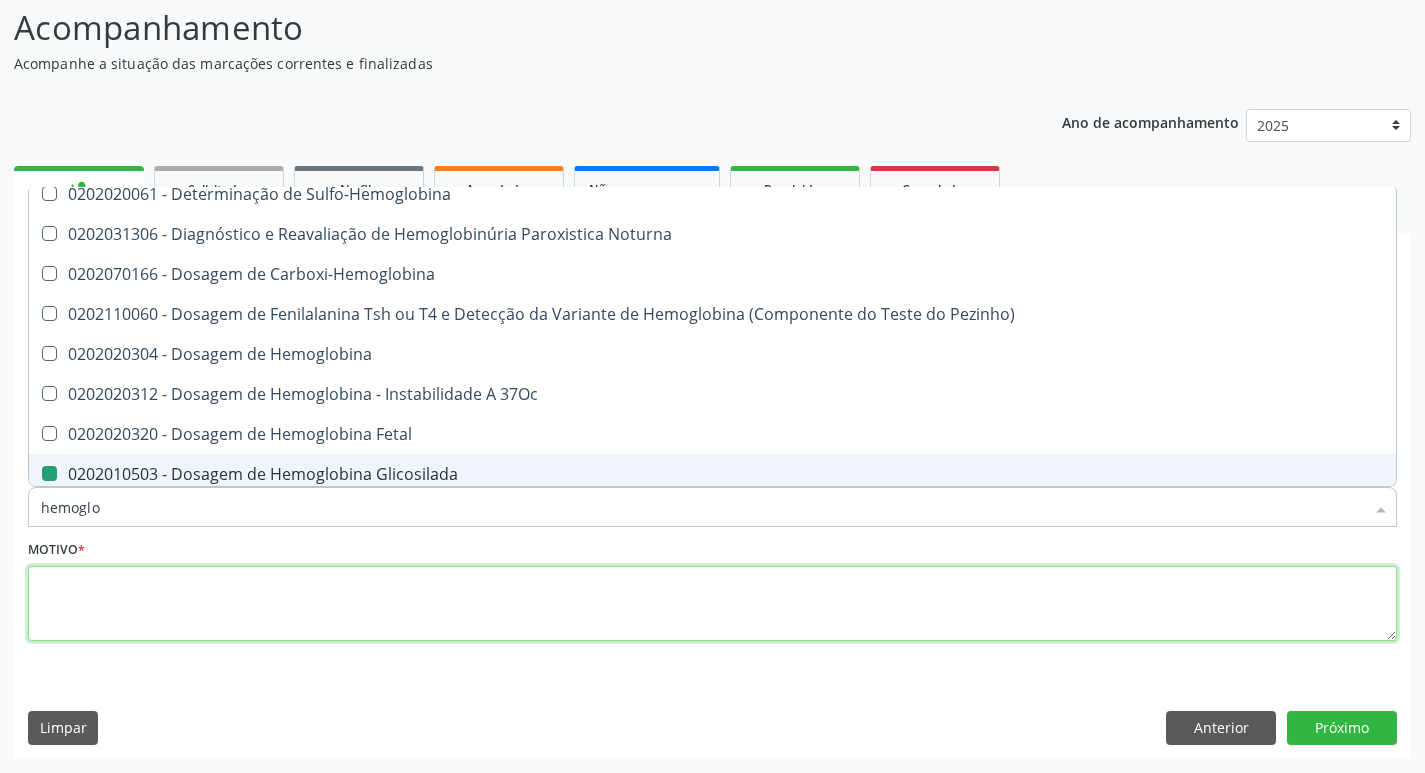 click at bounding box center [712, 604] 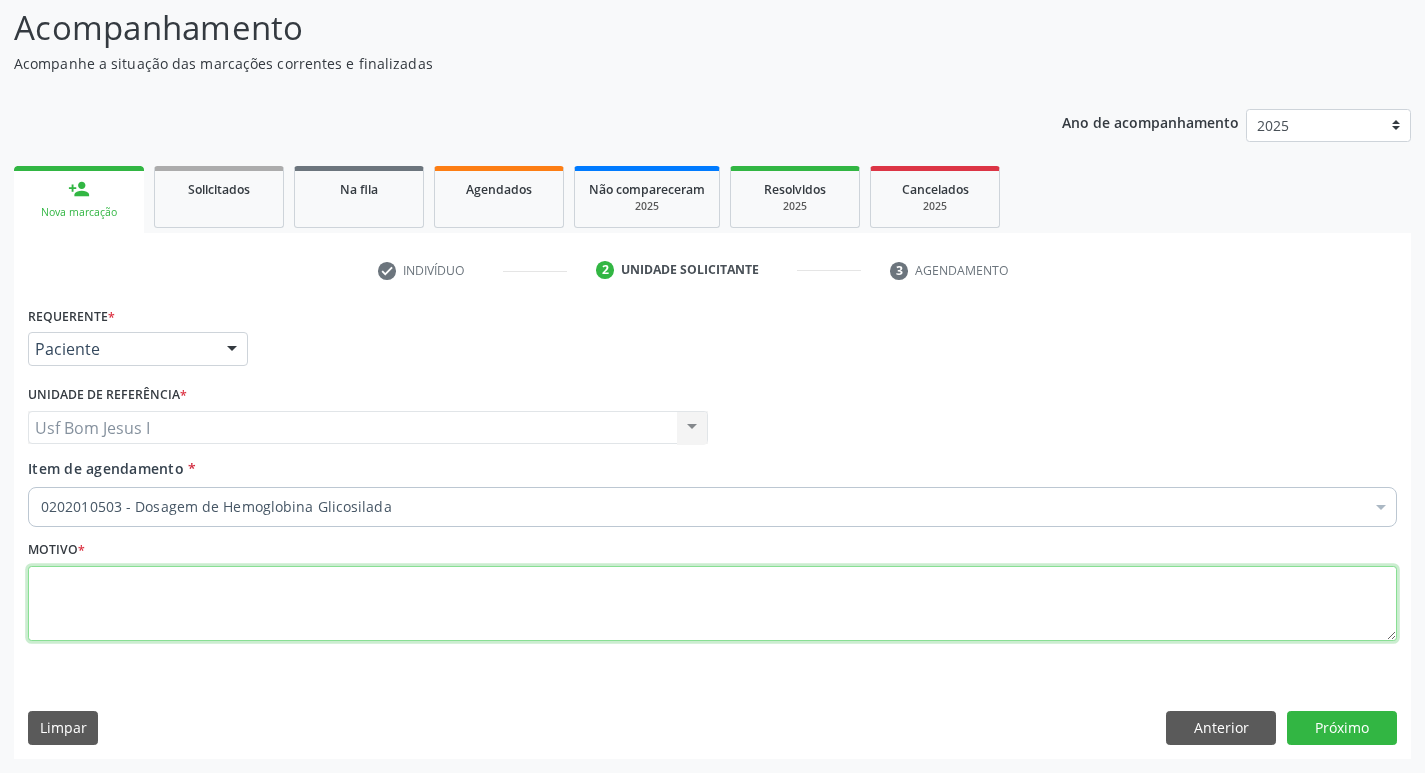 scroll, scrollTop: 0, scrollLeft: 0, axis: both 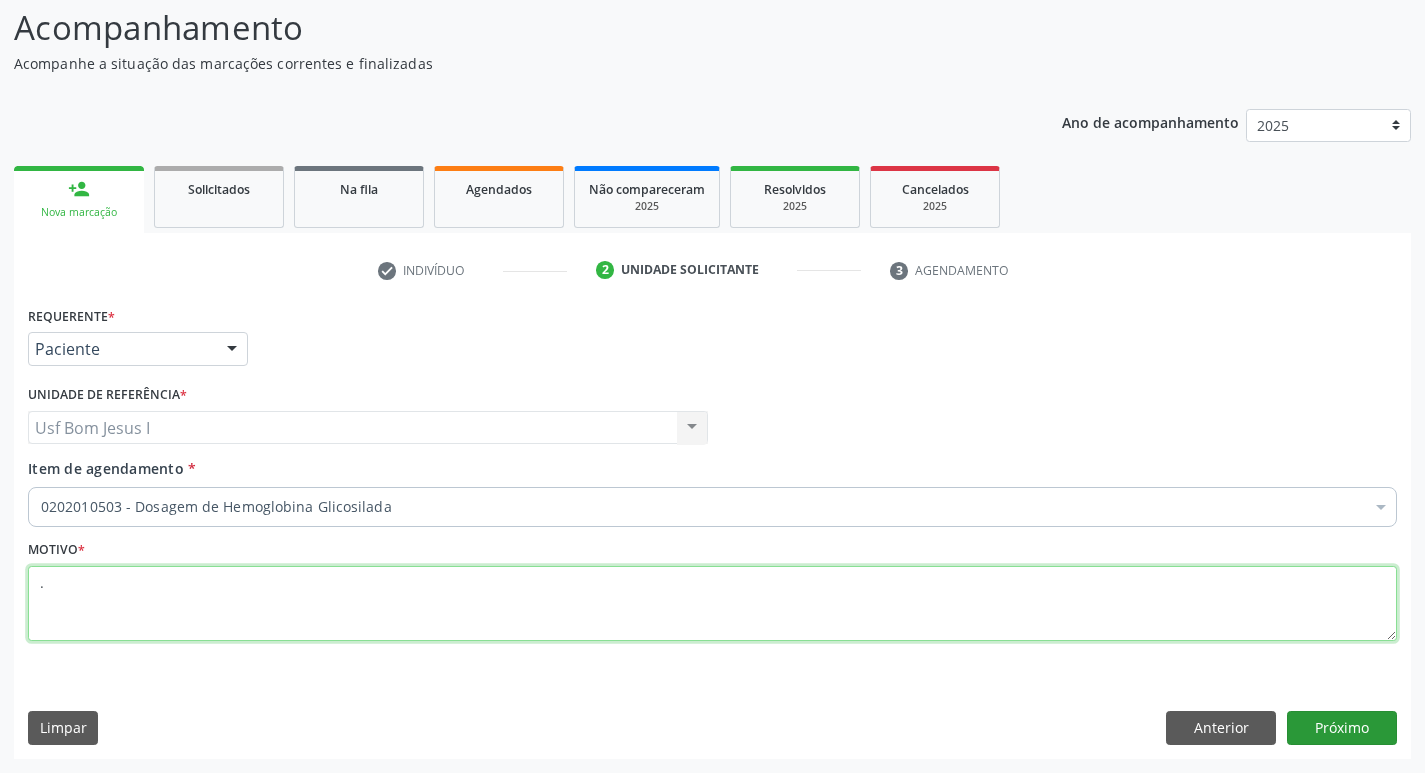 type on "." 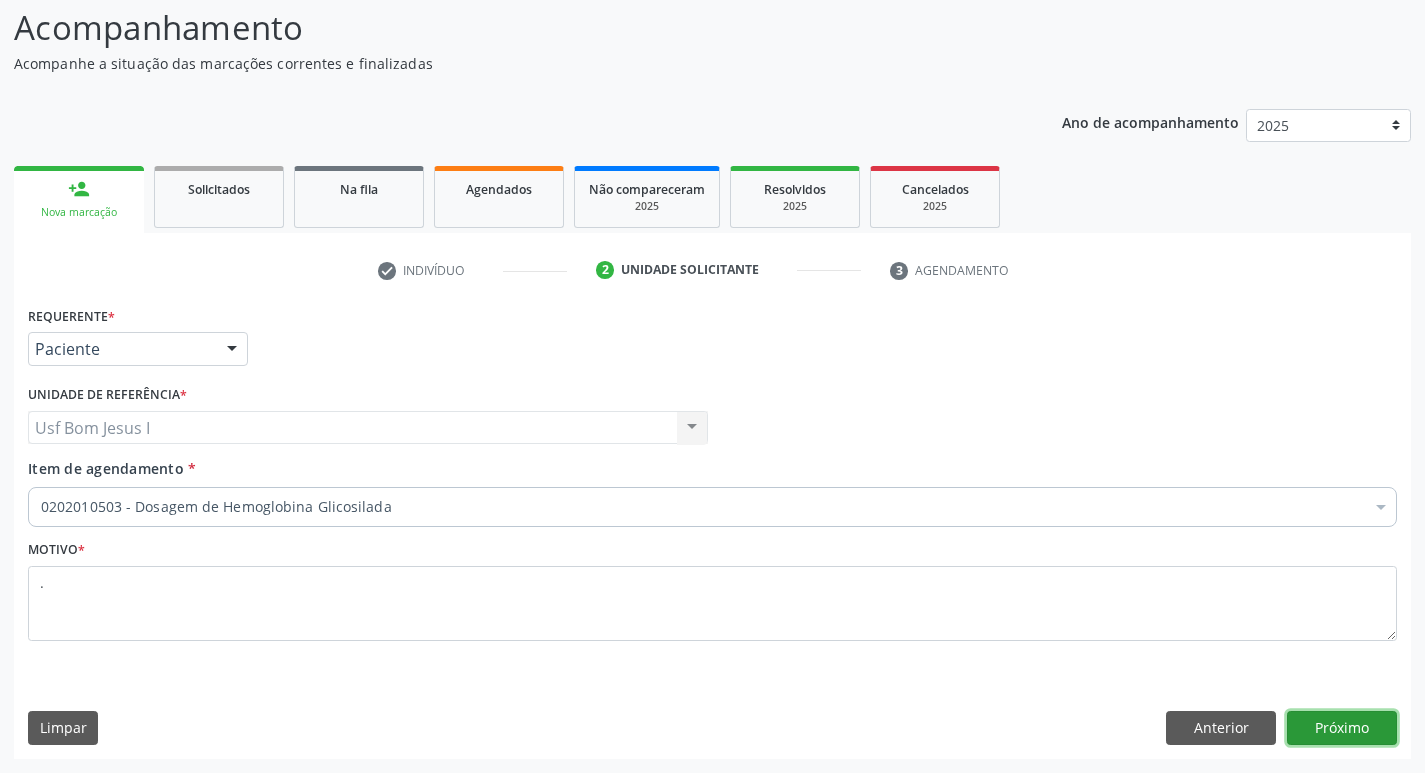 click on "Próximo" at bounding box center (1342, 728) 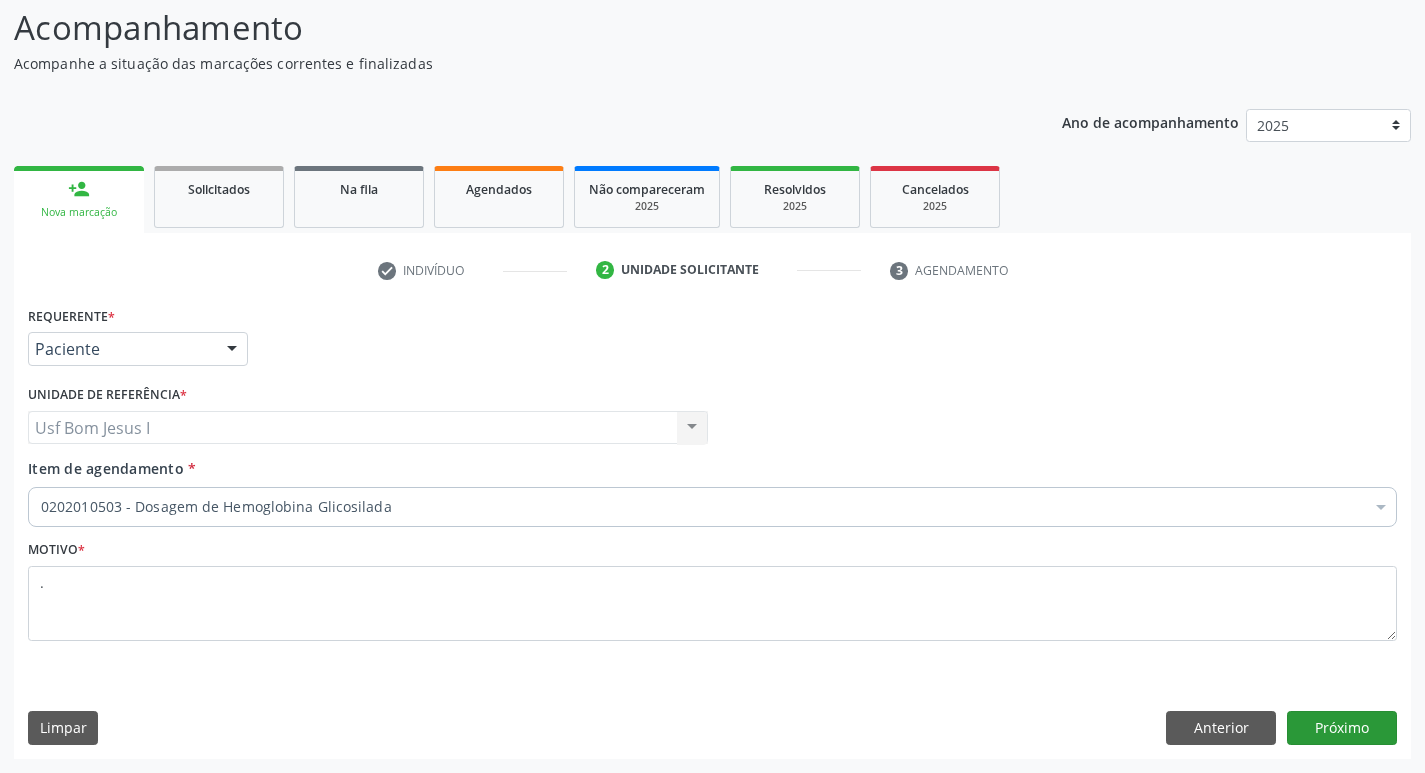 scroll, scrollTop: 97, scrollLeft: 0, axis: vertical 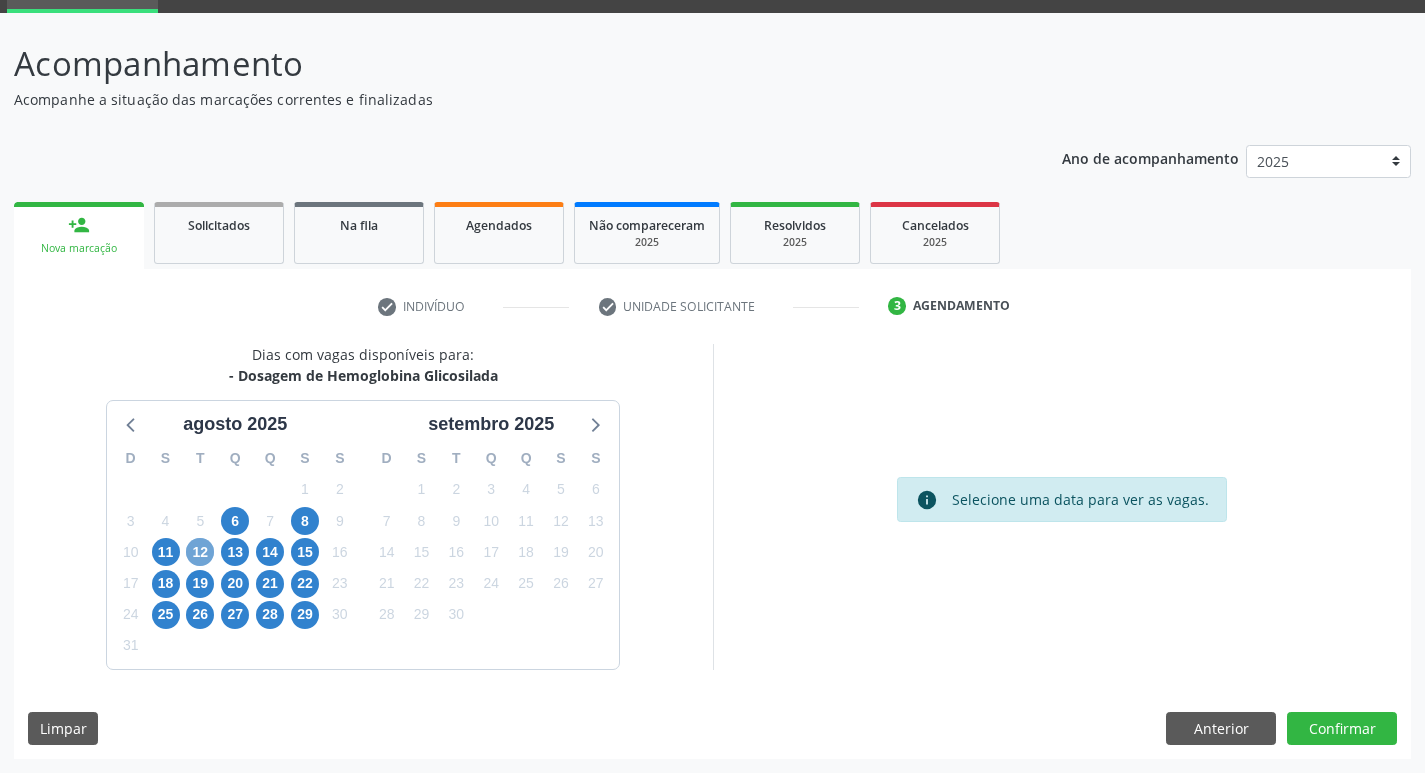 click on "12" at bounding box center [200, 552] 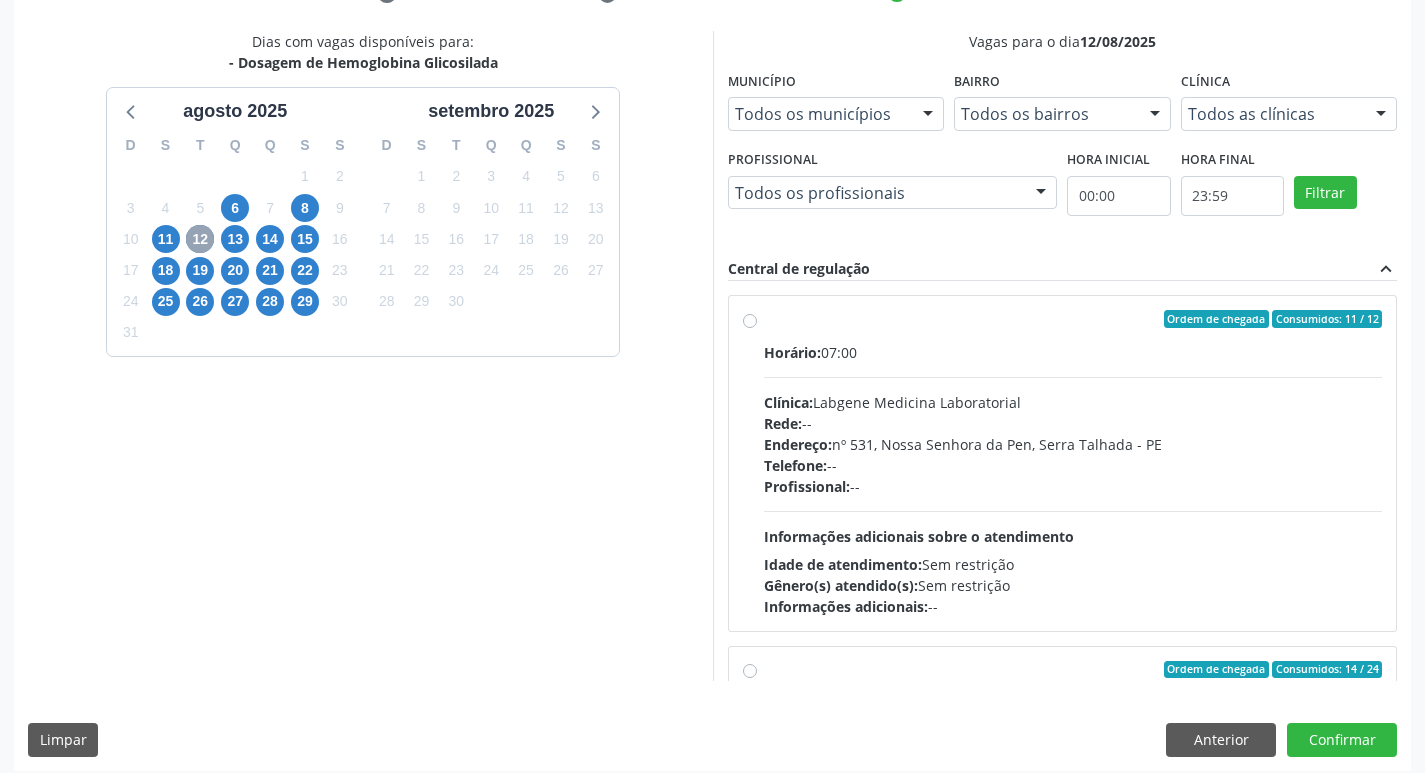 scroll, scrollTop: 422, scrollLeft: 0, axis: vertical 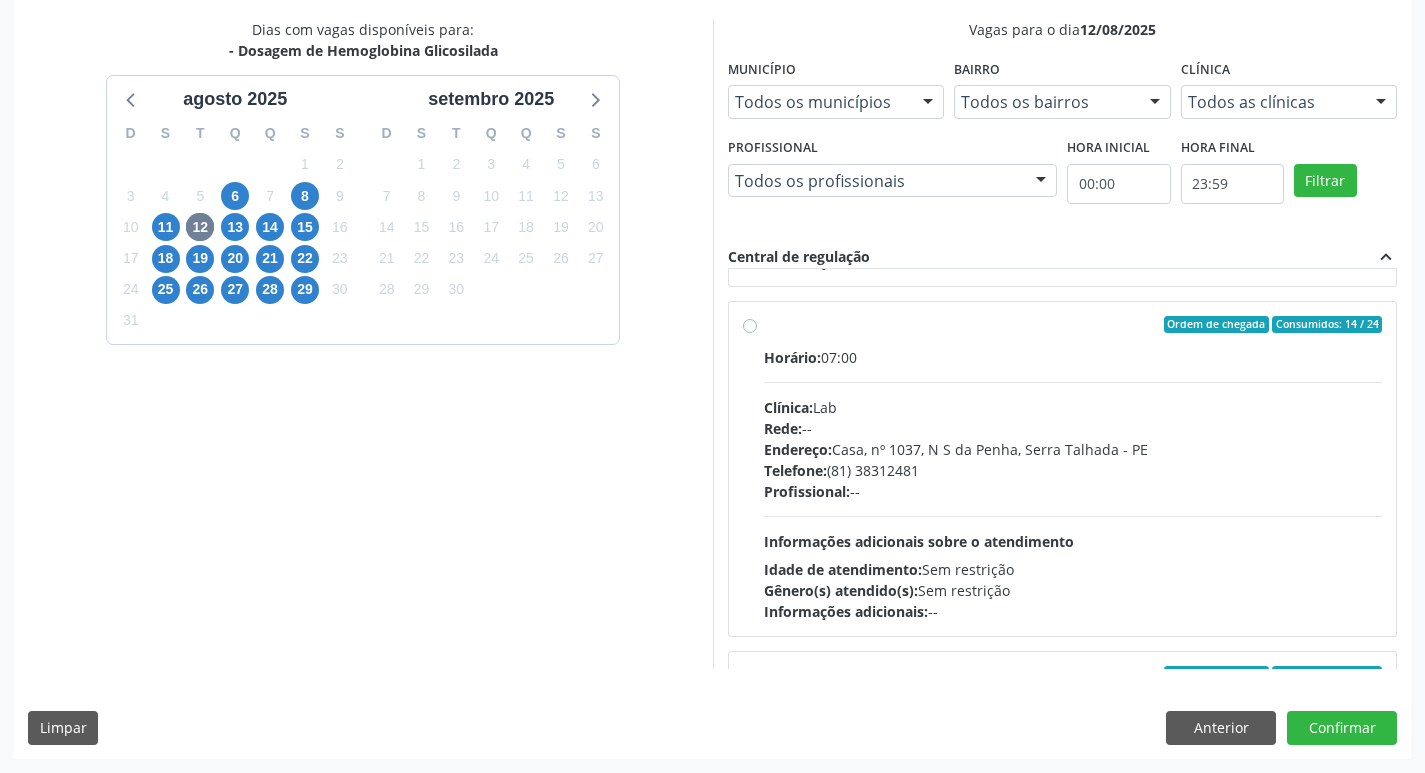 click on "Horário:   07:00
Clínica:  Lab
Rede:
--
Endereço:   Casa, nº 1037, N S da Penha, Serra Talhada - PE
Telefone:   (81) 38312481
Profissional:
--
Informações adicionais sobre o atendimento
Idade de atendimento:
Sem restrição
Gênero(s) atendido(s):
Sem restrição
Informações adicionais:
--" at bounding box center (1073, 484) 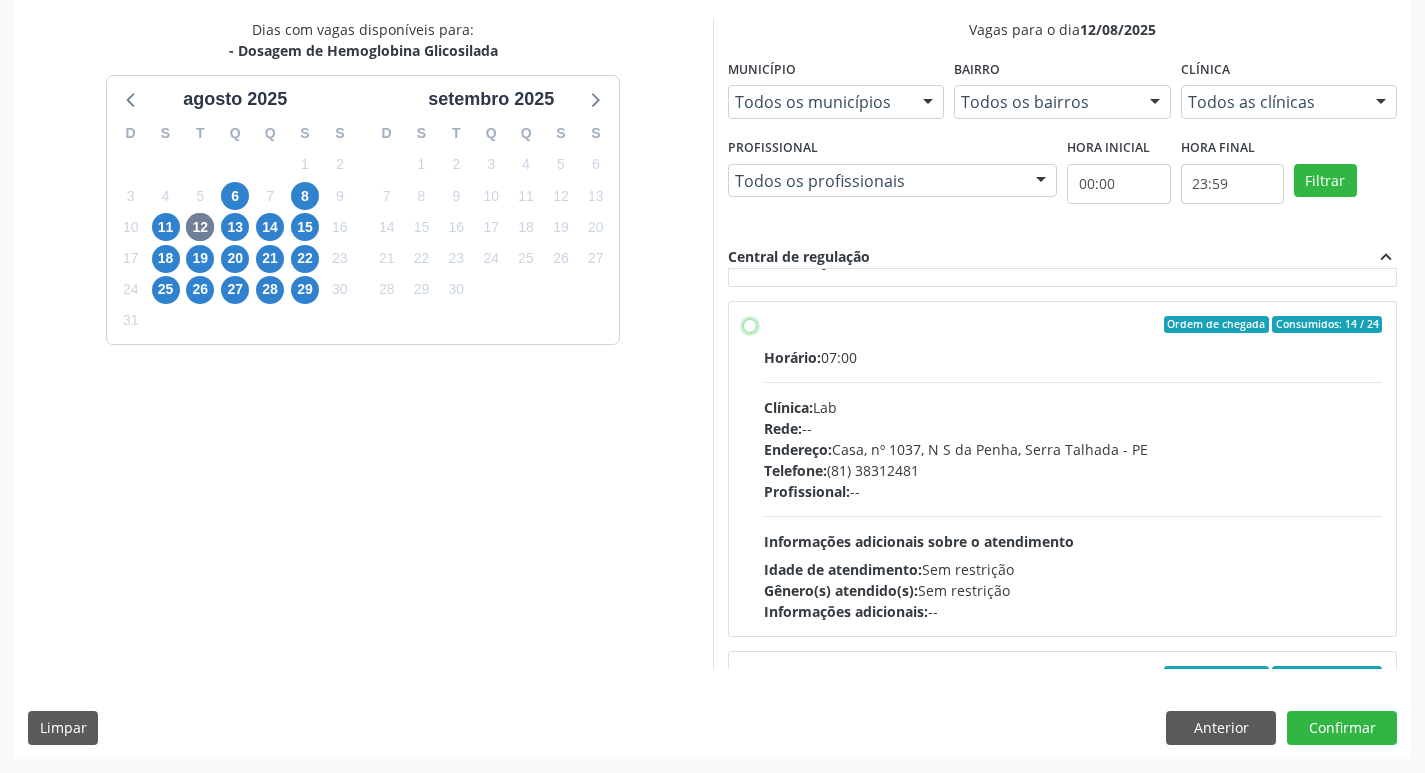 click on "Ordem de chegada
Consumidos: 14 / 24
Horário:   07:00
Clínica:  Lab
Rede:
--
Endereço:   Casa, nº 1037, N S da Penha, Serra Talhada - PE
Telefone:   (81) 38312481
Profissional:
--
Informações adicionais sobre o atendimento
Idade de atendimento:
Sem restrição
Gênero(s) atendido(s):
Sem restrição
Informações adicionais:
--" at bounding box center (750, 325) 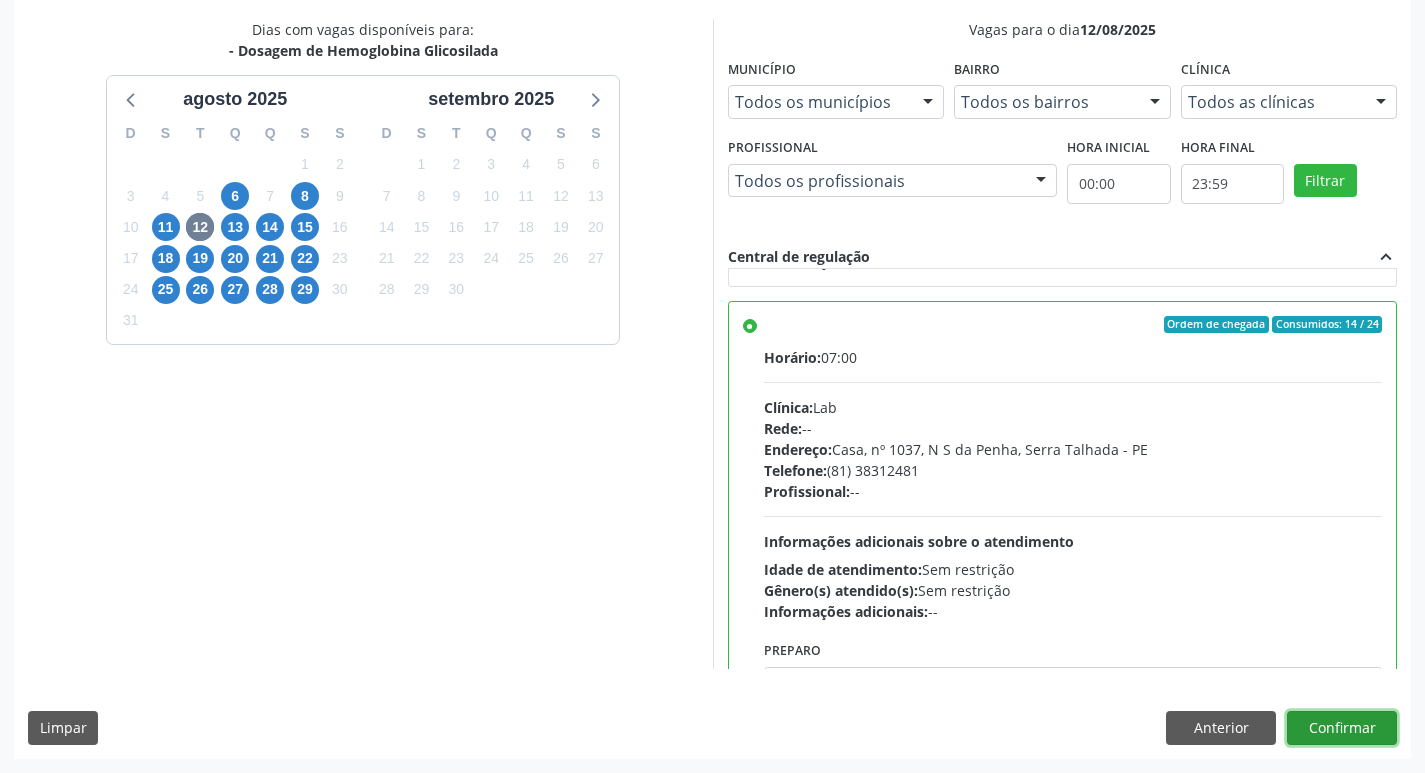 click on "Confirmar" at bounding box center [1342, 728] 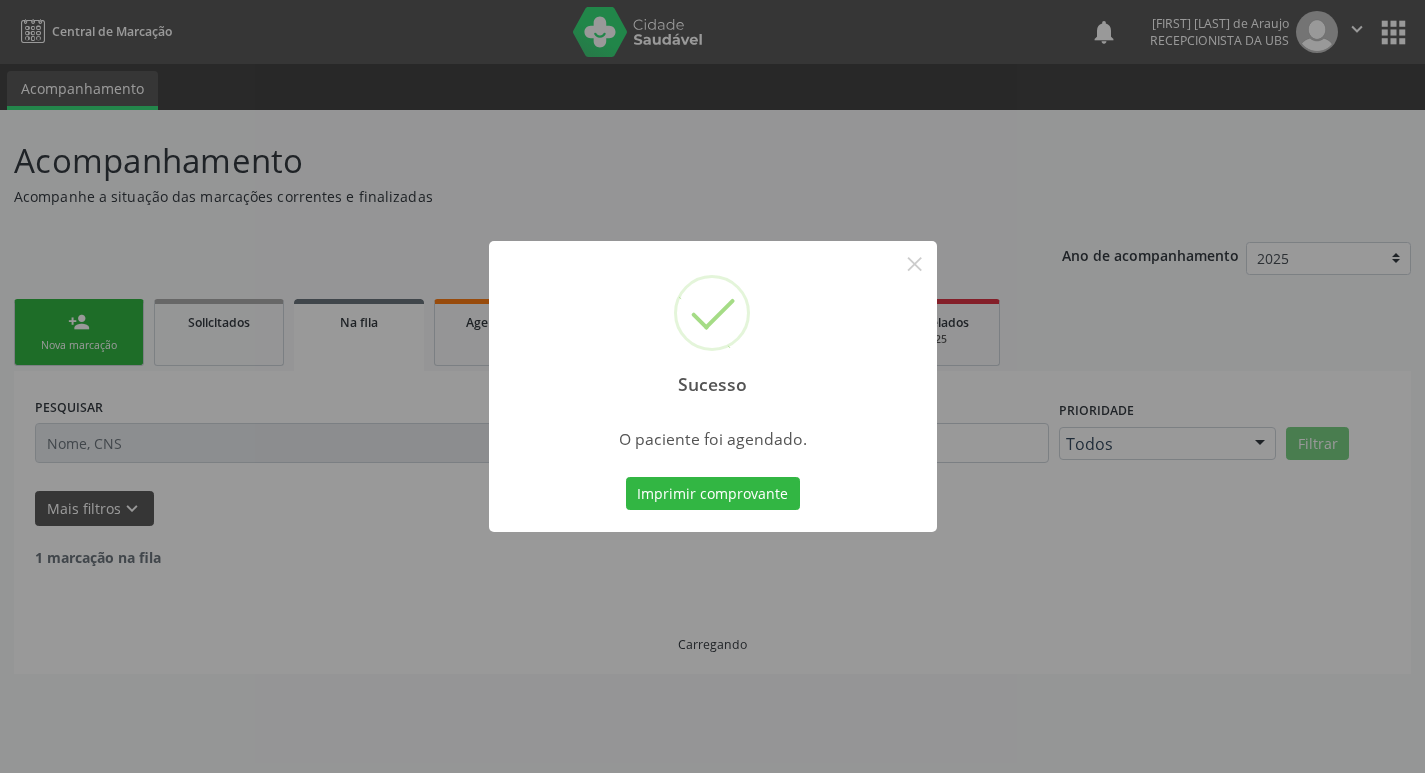 scroll, scrollTop: 0, scrollLeft: 0, axis: both 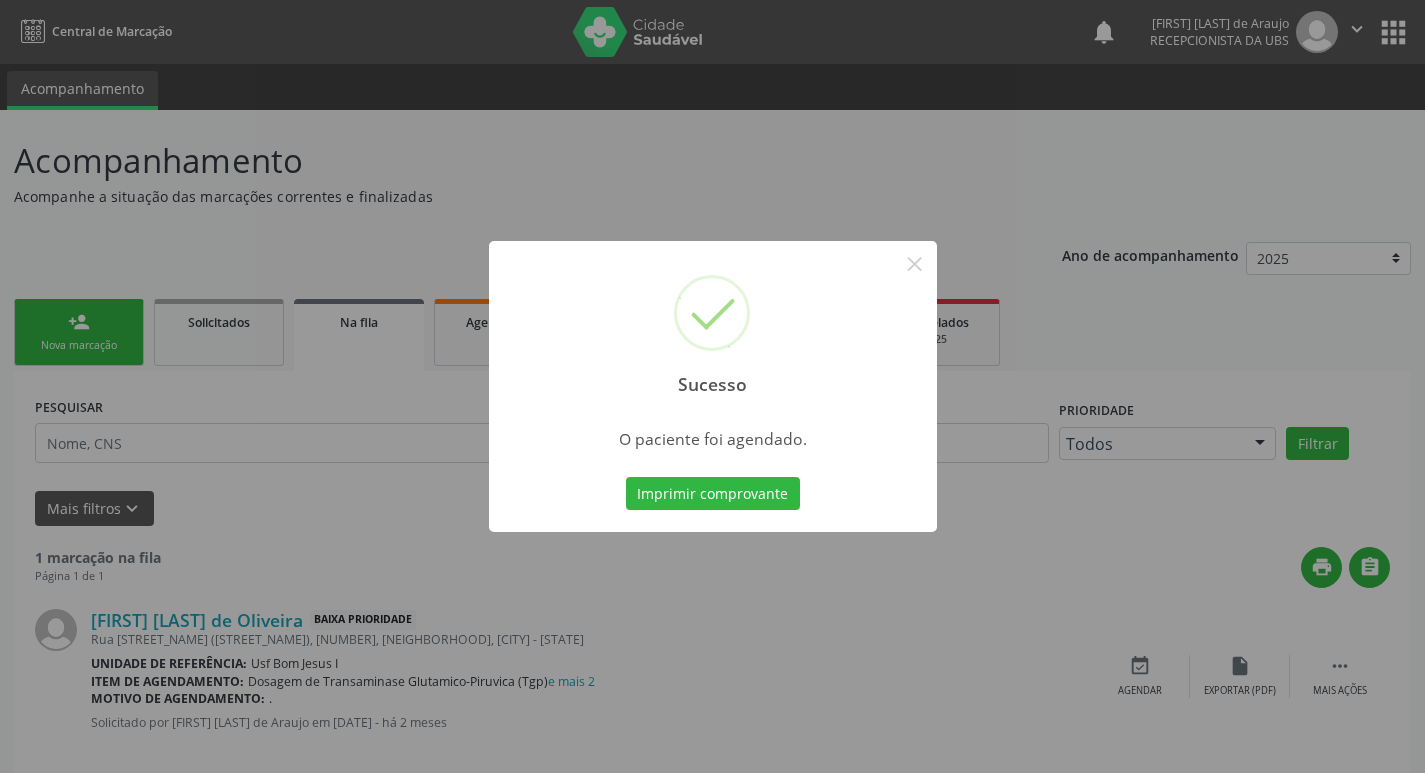 type 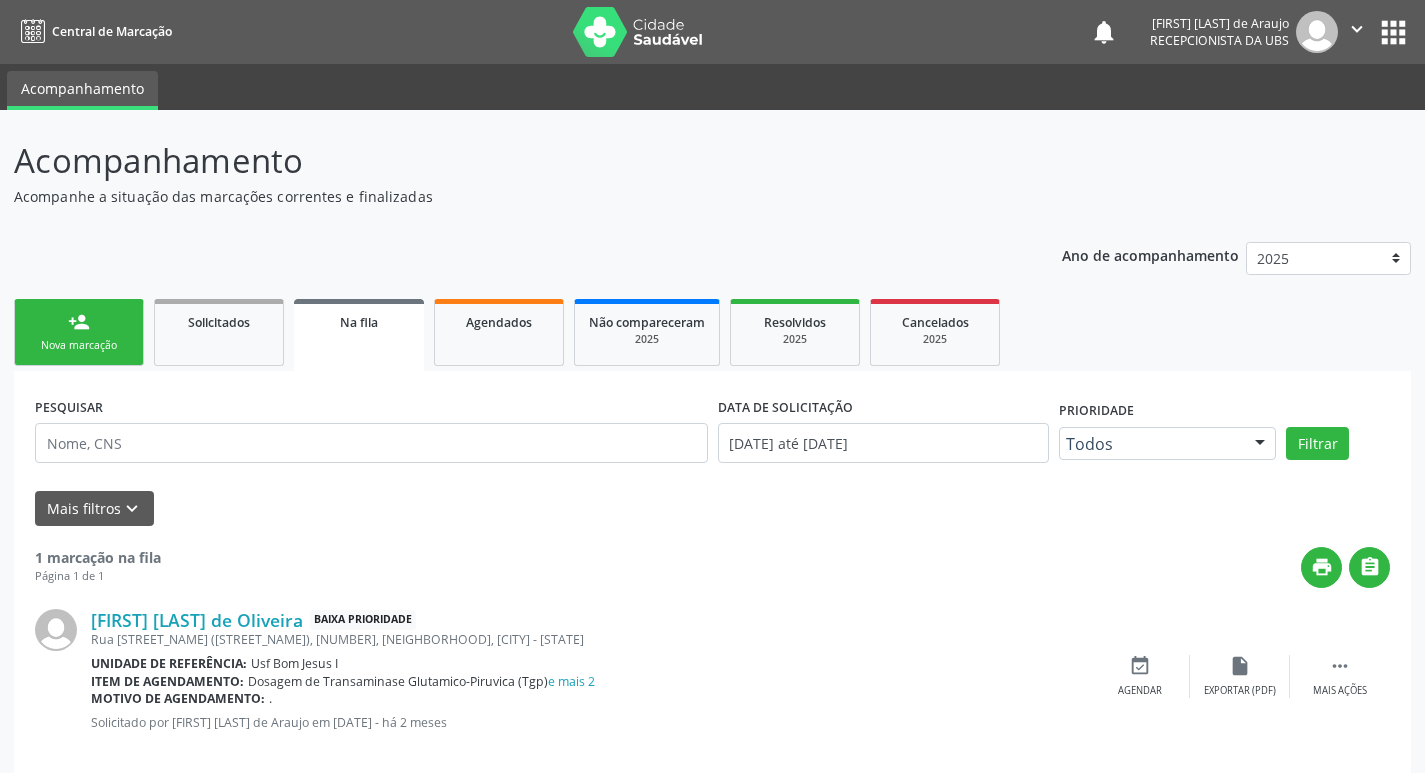 click on "person_add
Nova marcação" at bounding box center (79, 332) 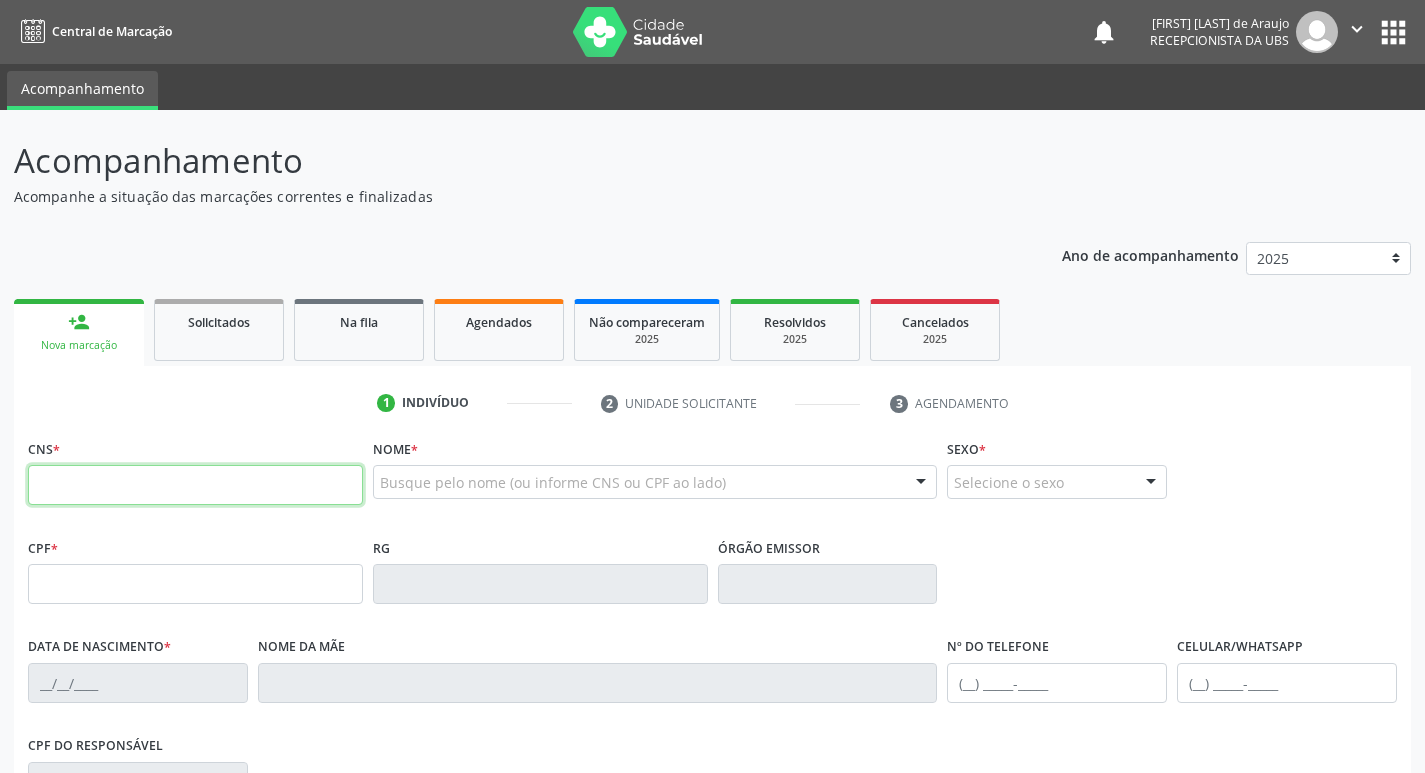 click at bounding box center [195, 485] 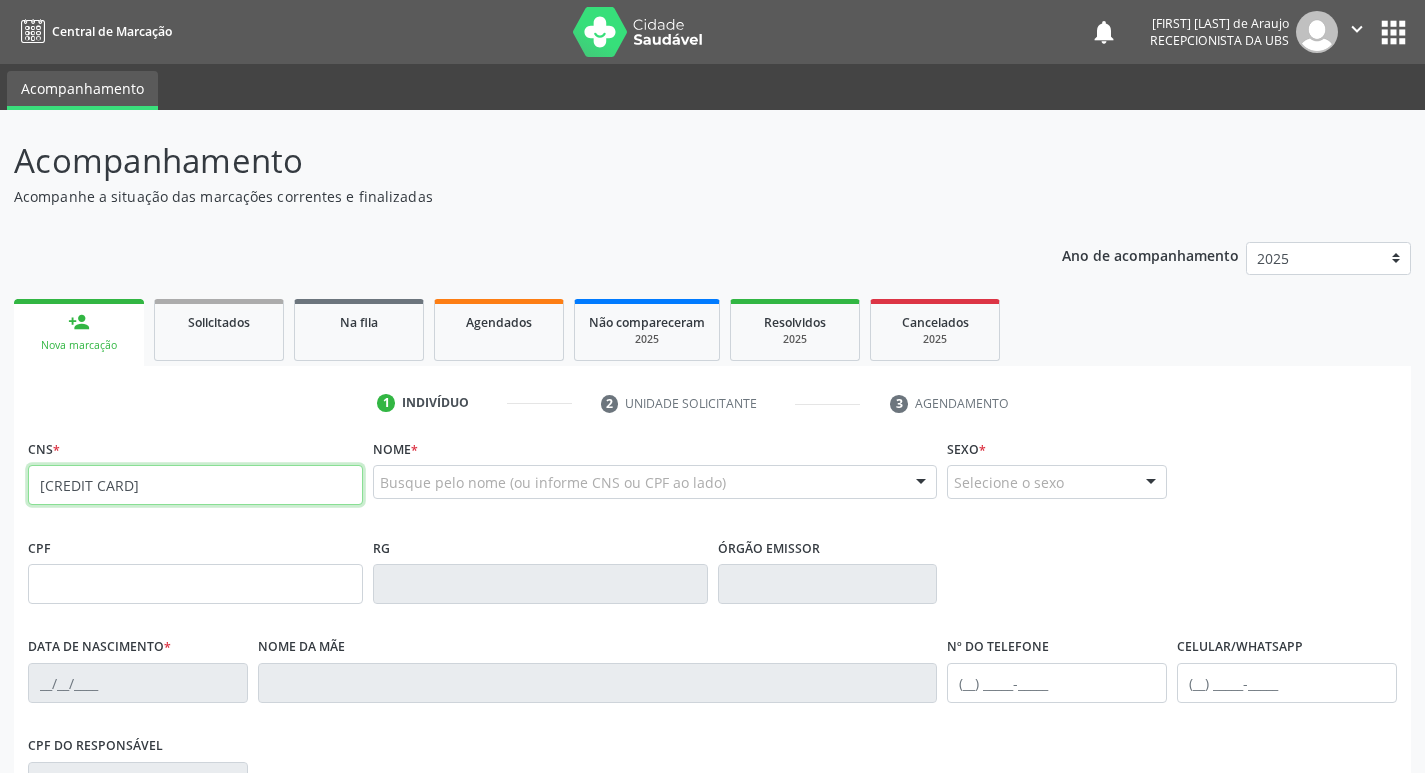 type on "707 8056 5201 8415" 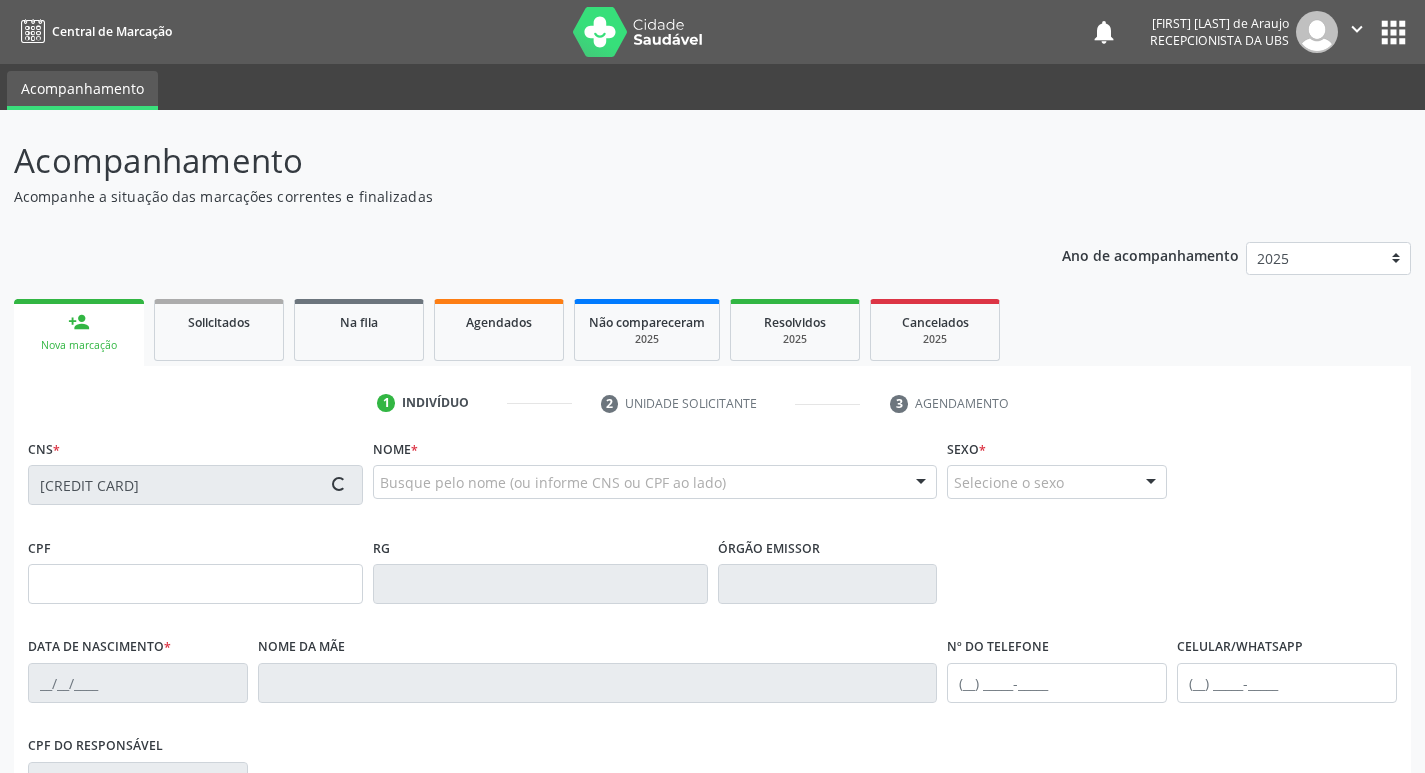 type on "24/05/1998" 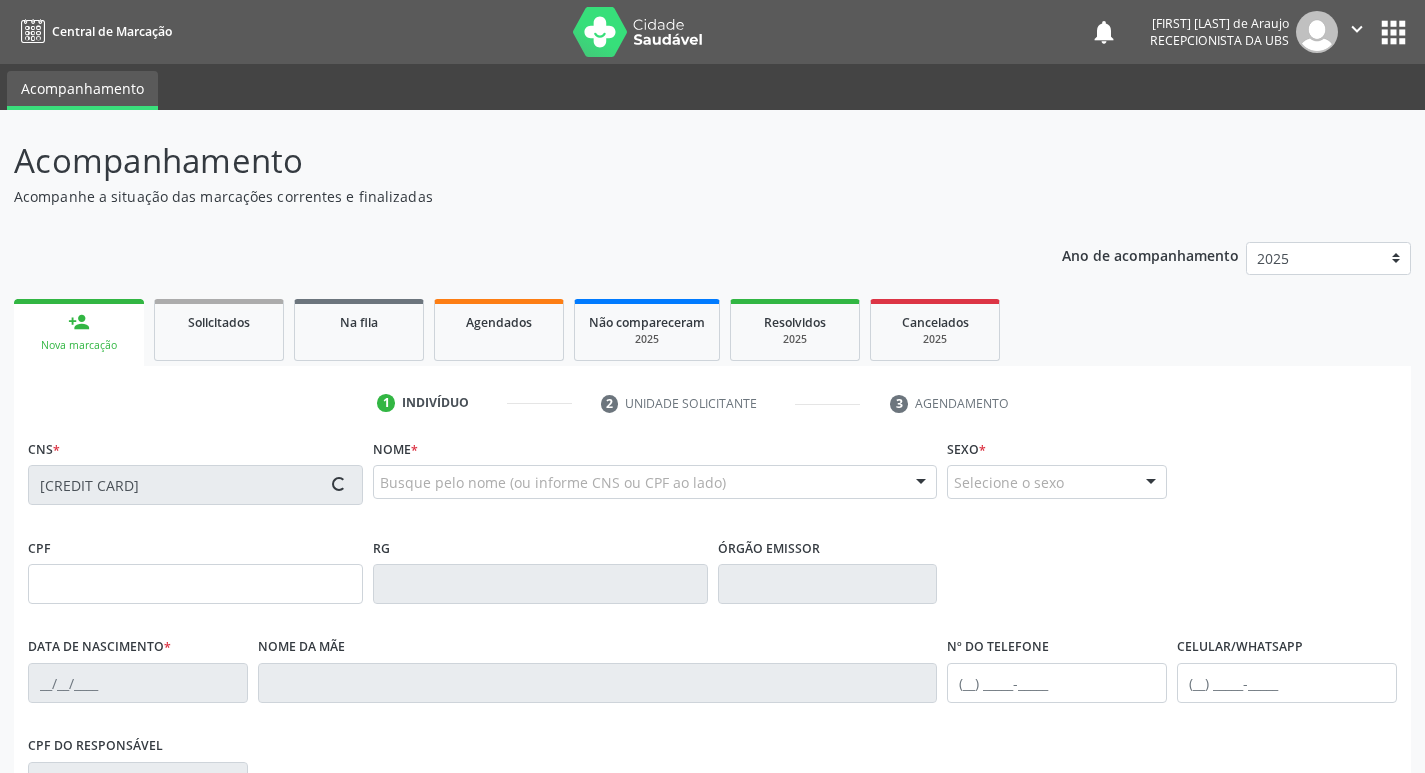 type on "Risoleide da Penha Silva Rodrigues" 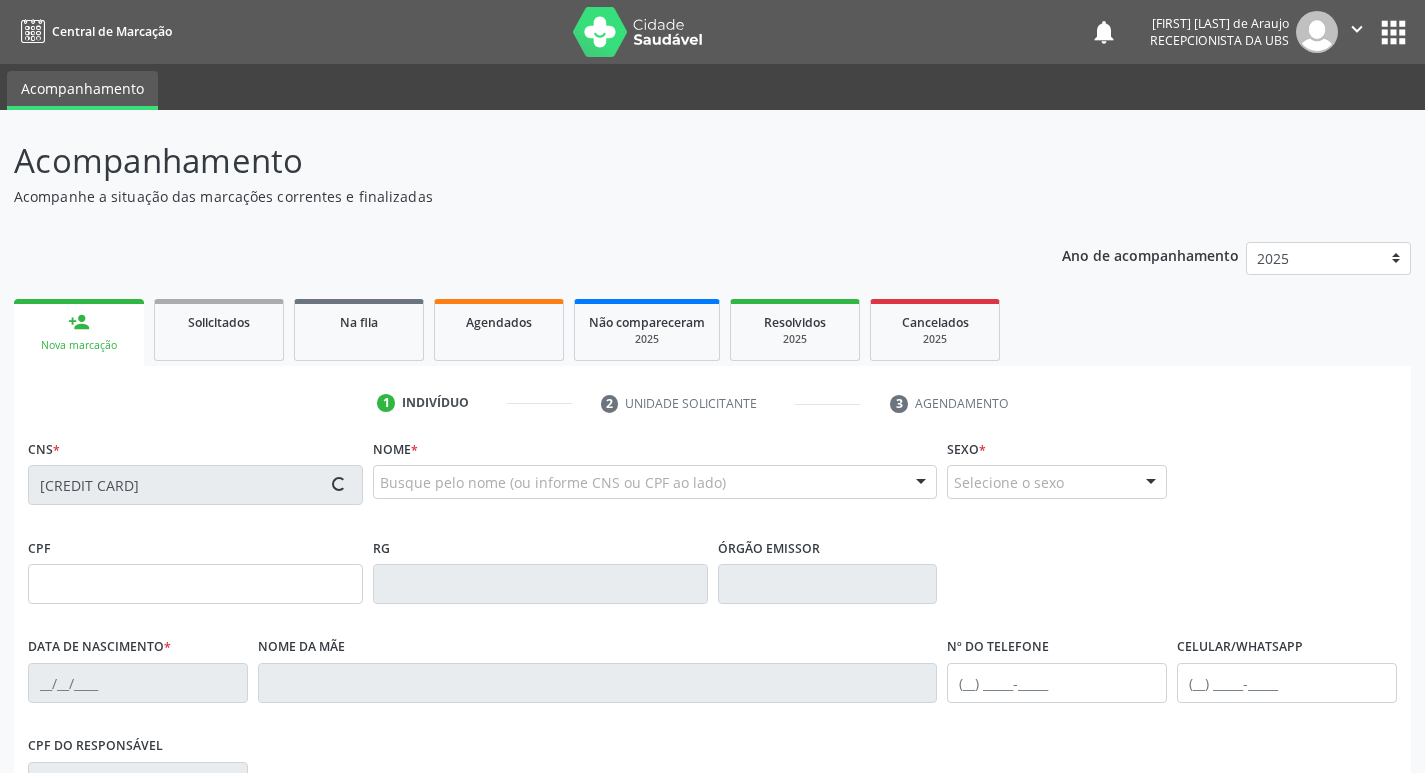 type on "(99) 99999-9999" 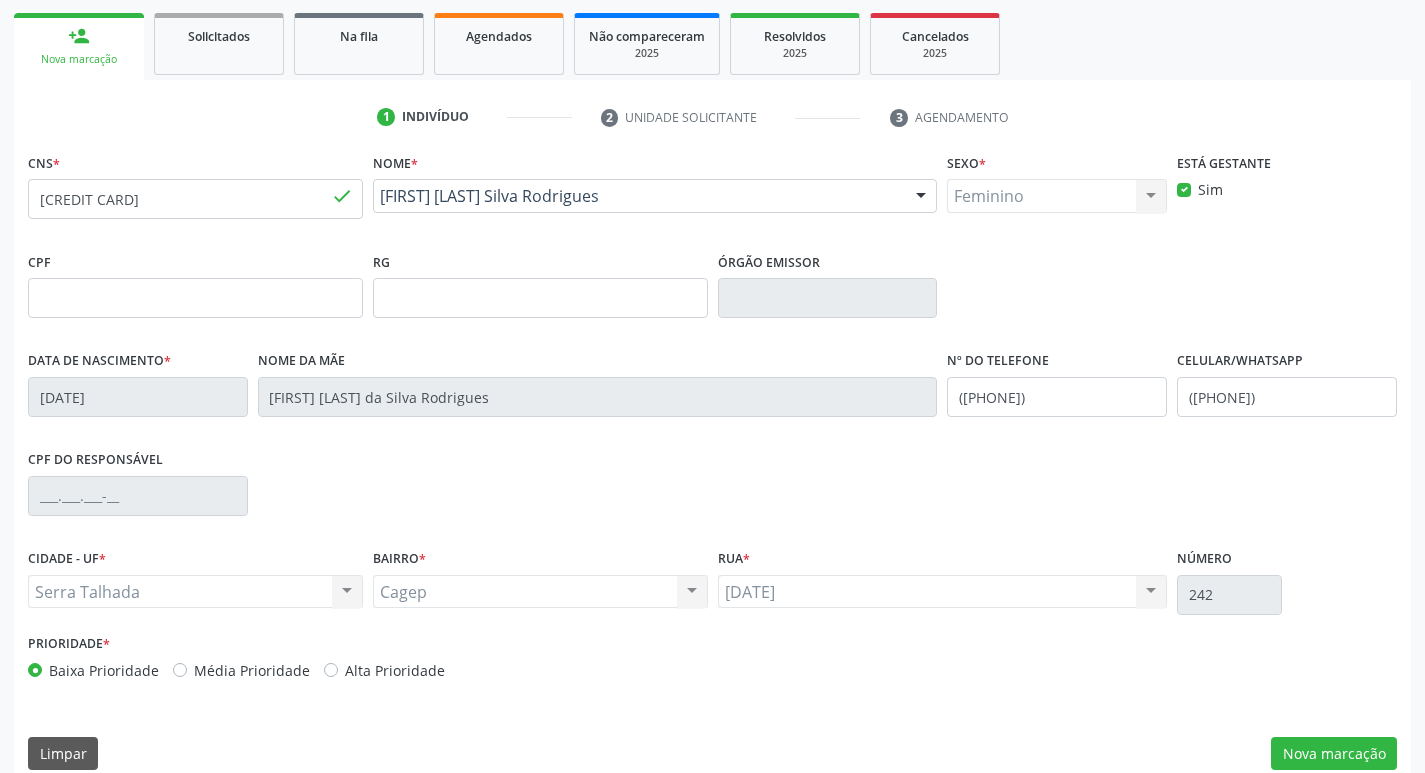 scroll, scrollTop: 311, scrollLeft: 0, axis: vertical 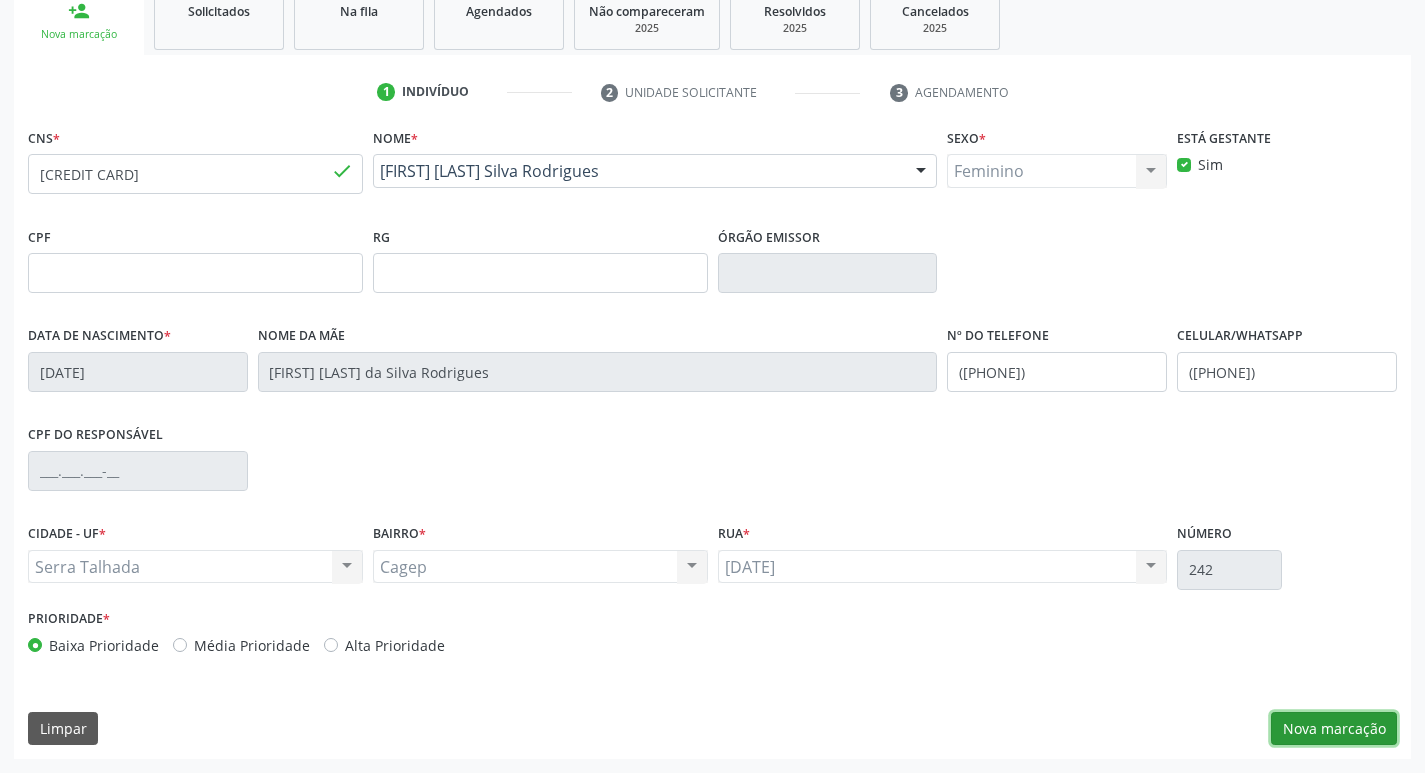 click on "Nova marcação" at bounding box center [1334, 729] 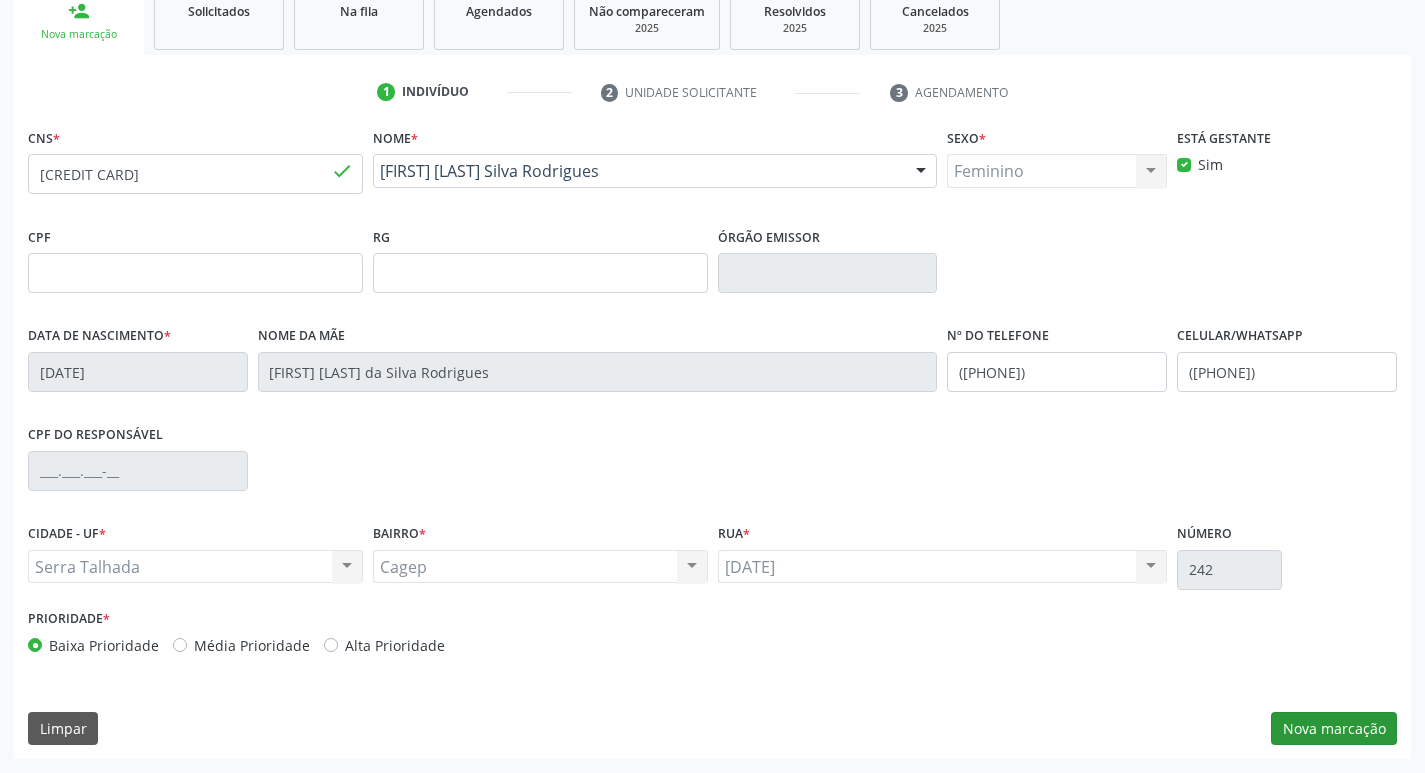 scroll, scrollTop: 133, scrollLeft: 0, axis: vertical 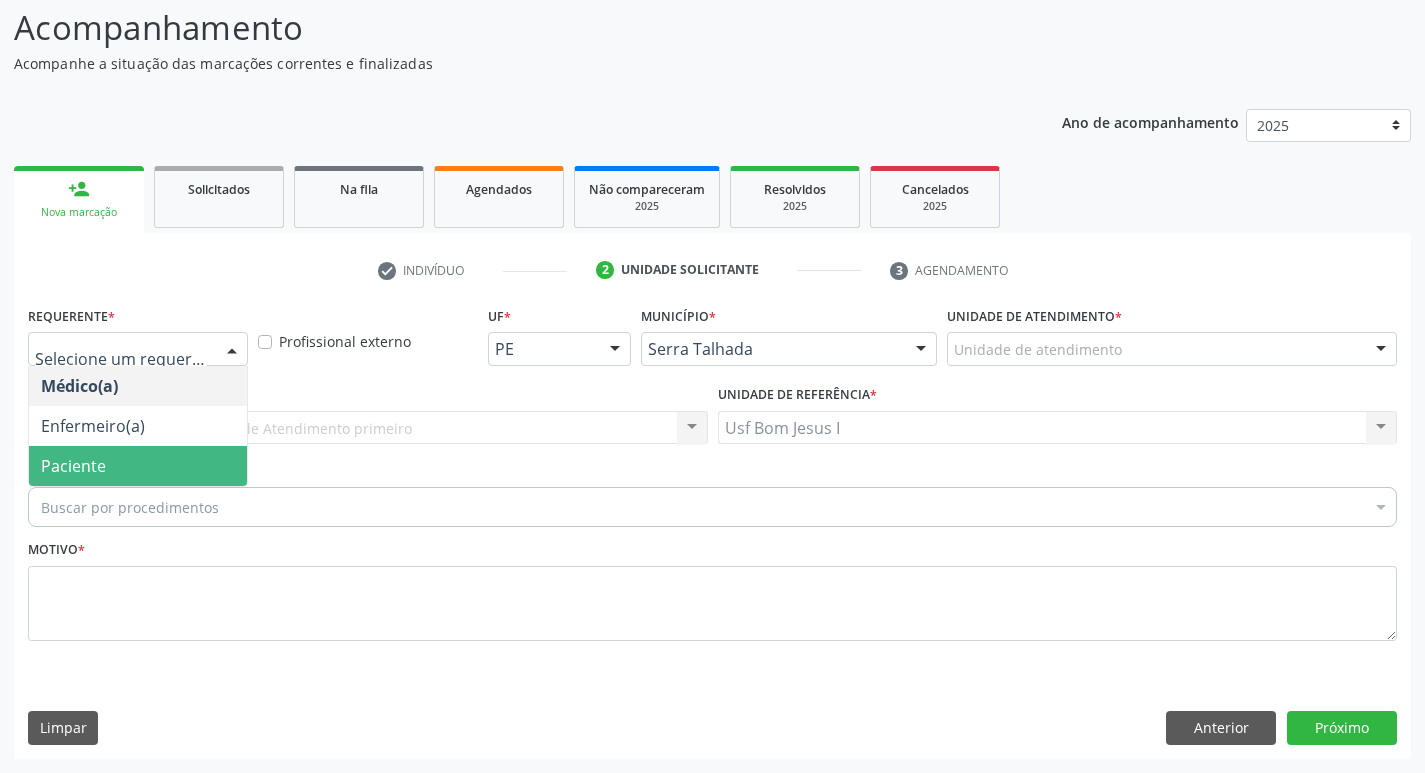click on "Paciente" at bounding box center [73, 466] 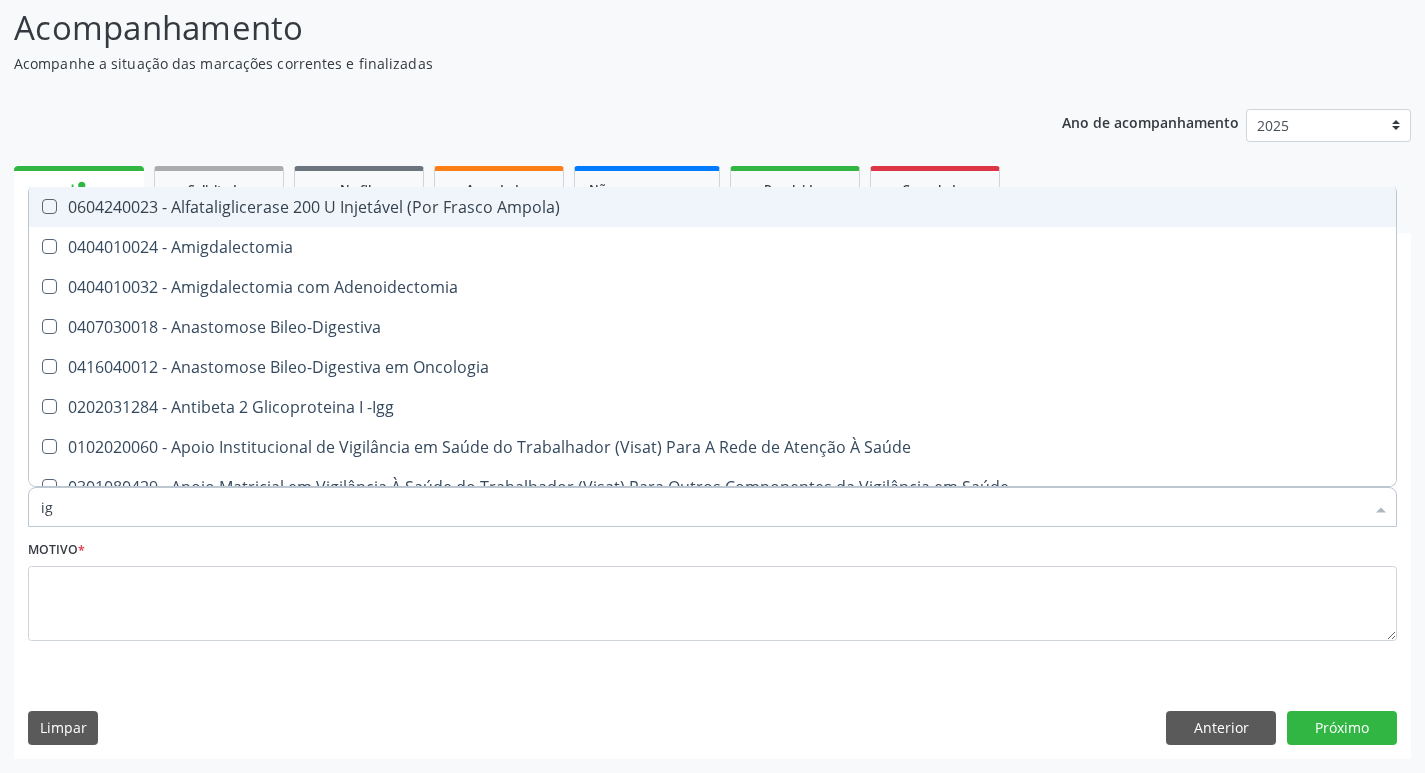 type on "igg" 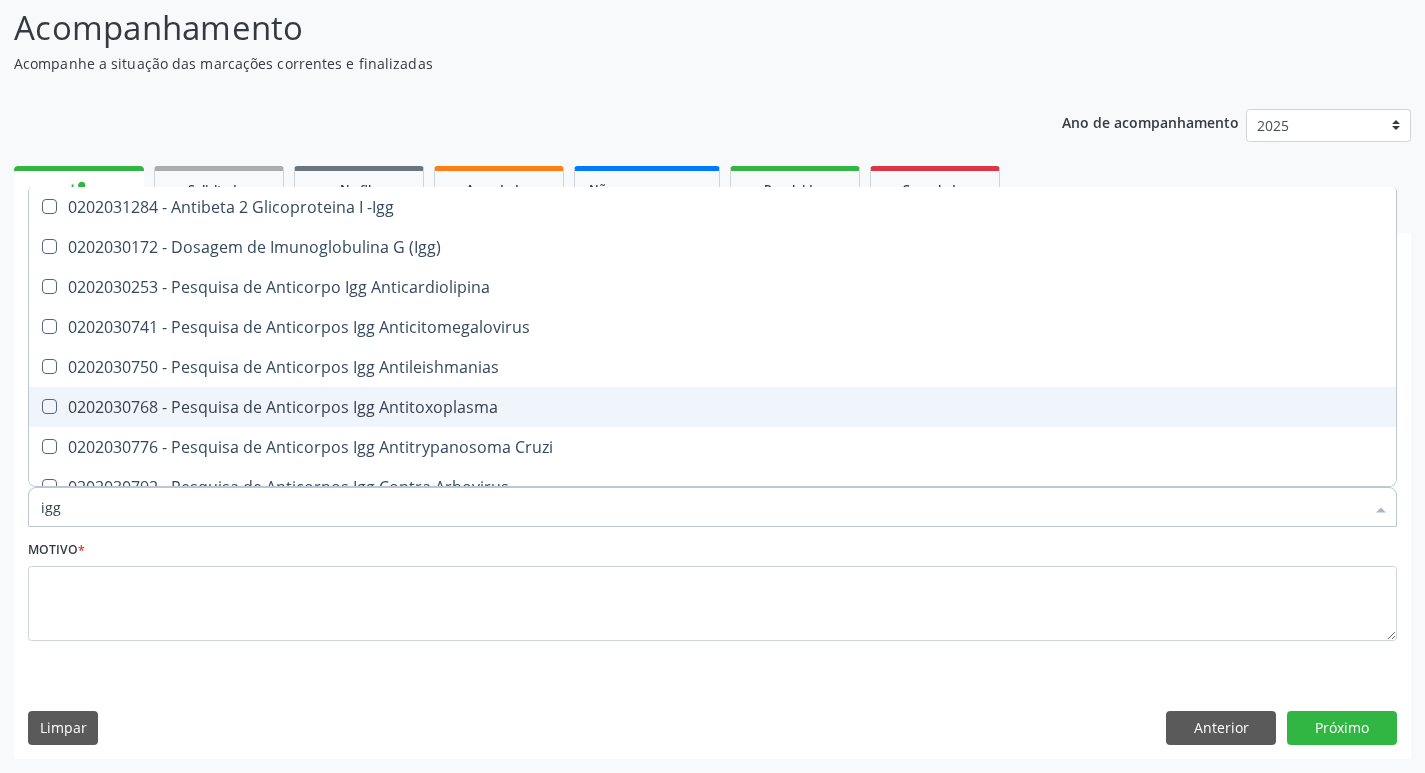 click on "0202030768 - Pesquisa de Anticorpos Igg Antitoxoplasma" at bounding box center (712, 407) 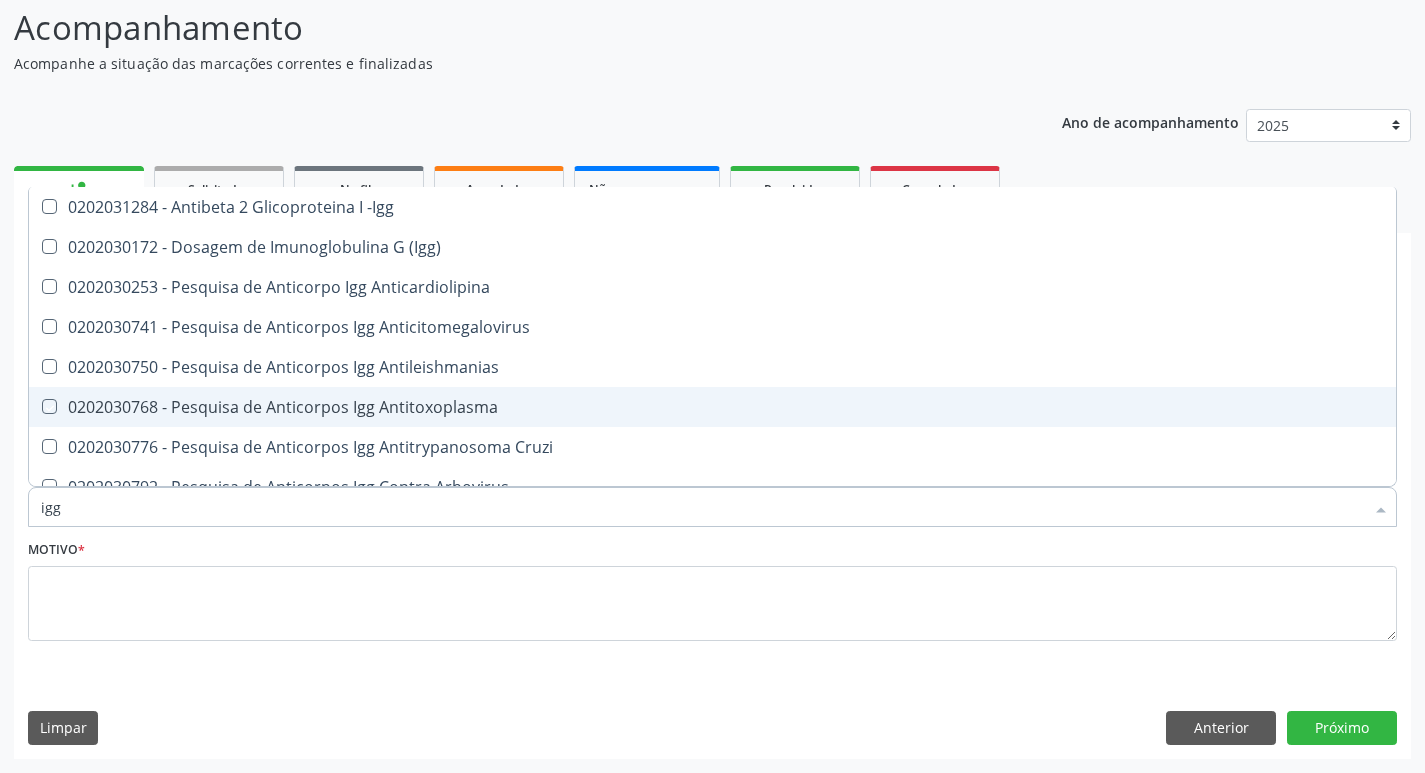 checkbox on "true" 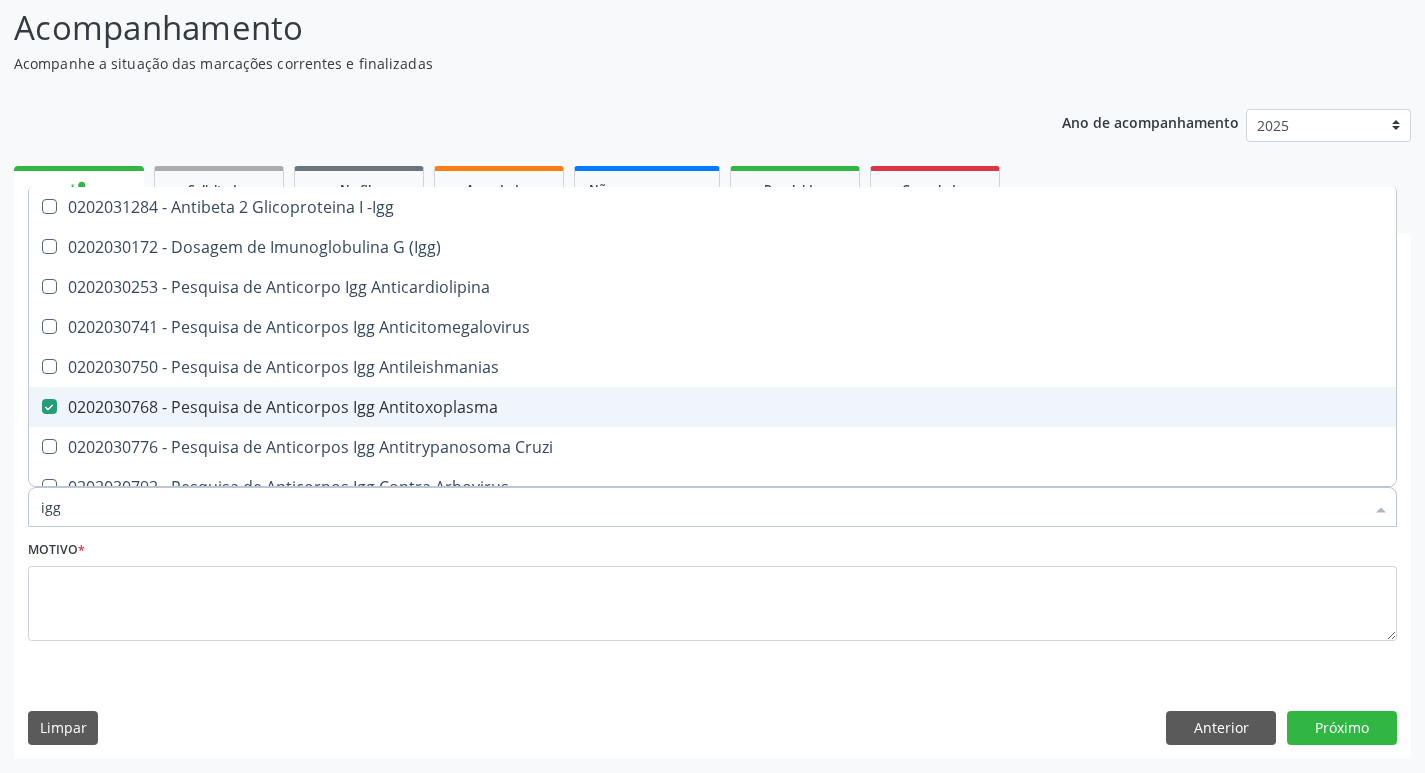 type on "ig" 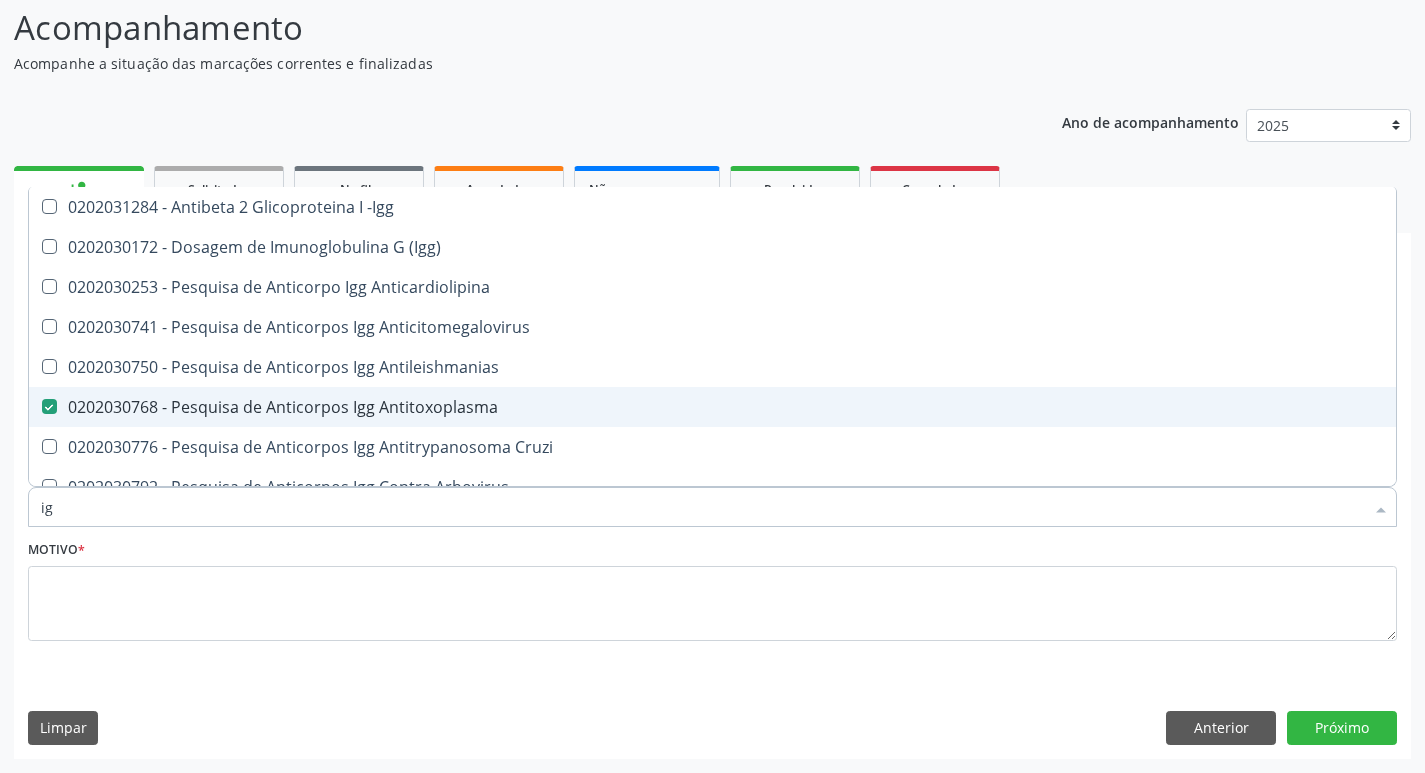 checkbox on "false" 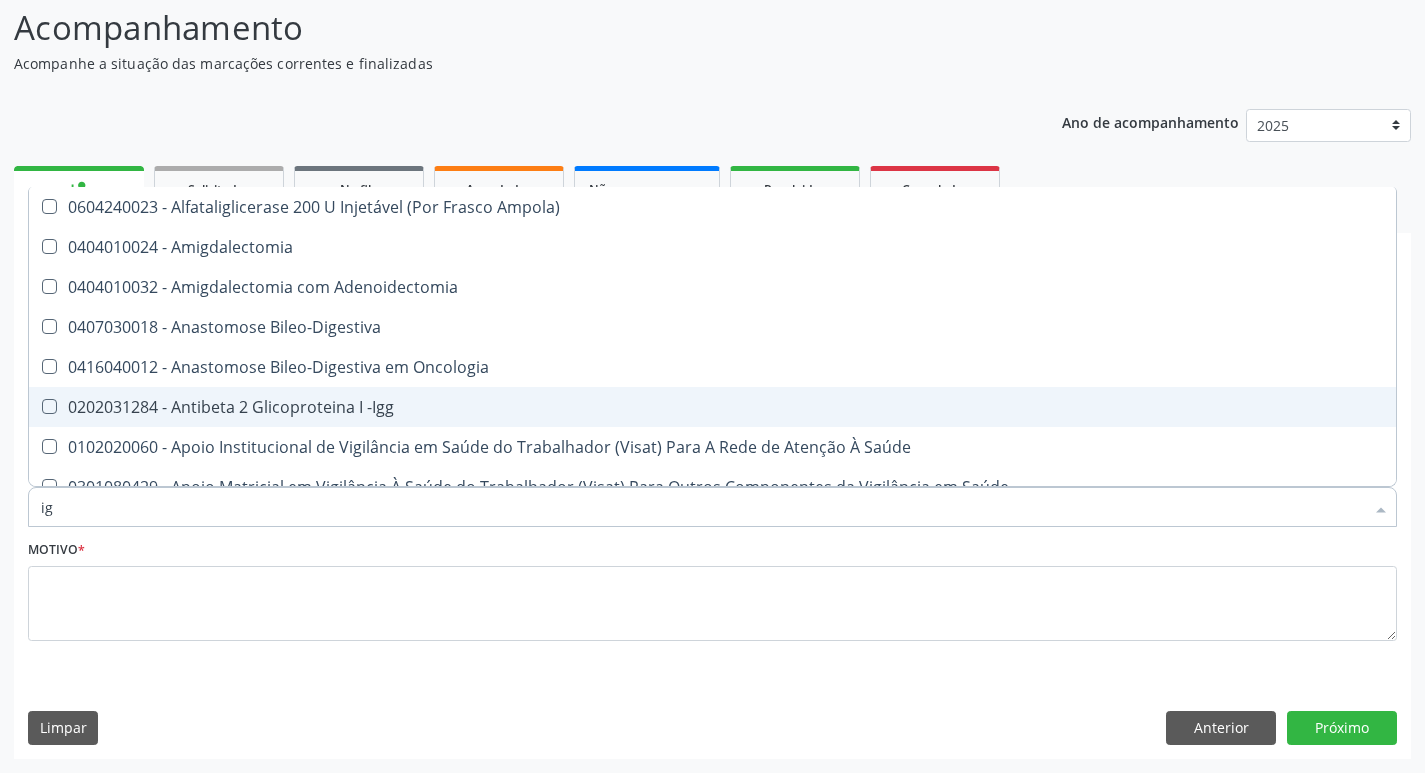 type on "igm" 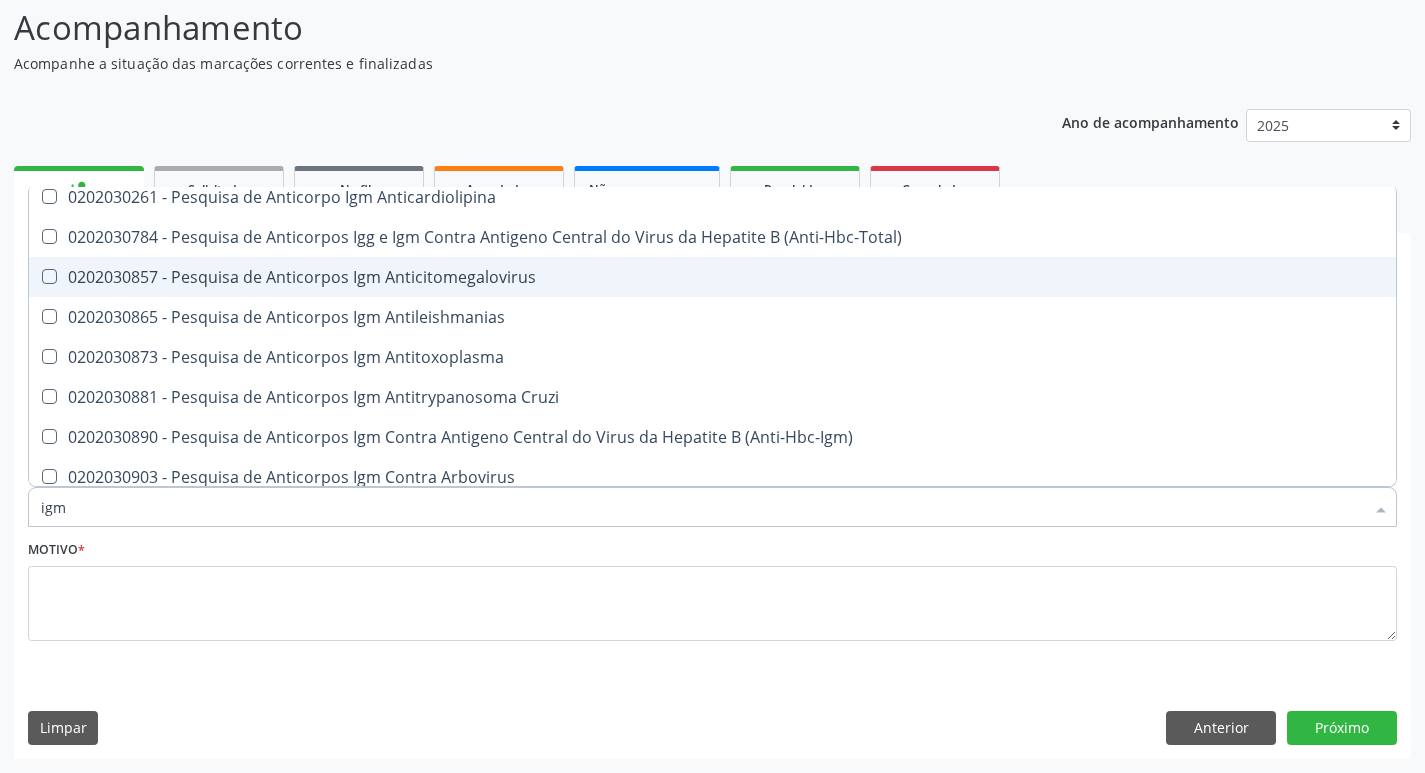 scroll, scrollTop: 133, scrollLeft: 0, axis: vertical 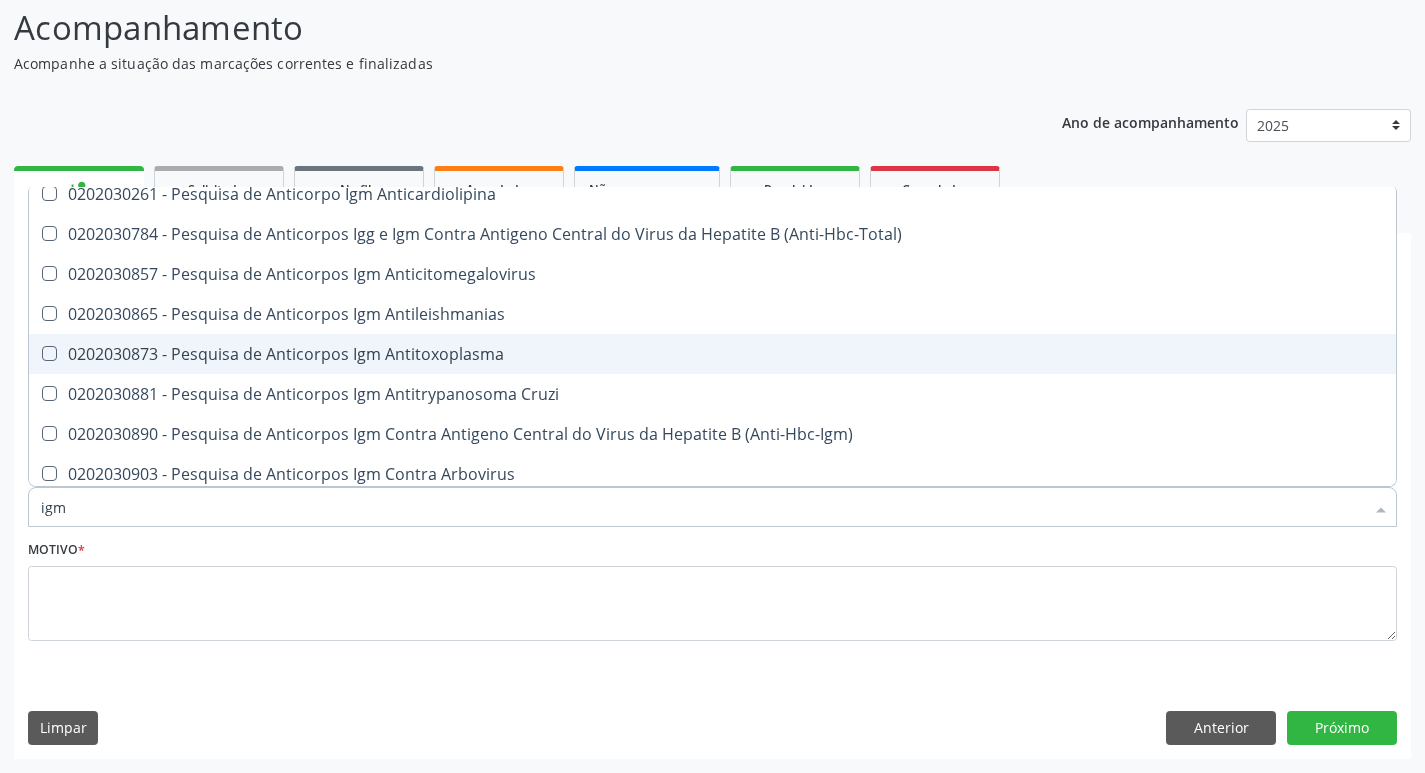 click on "0202030873 - Pesquisa de Anticorpos Igm Antitoxoplasma" at bounding box center [712, 354] 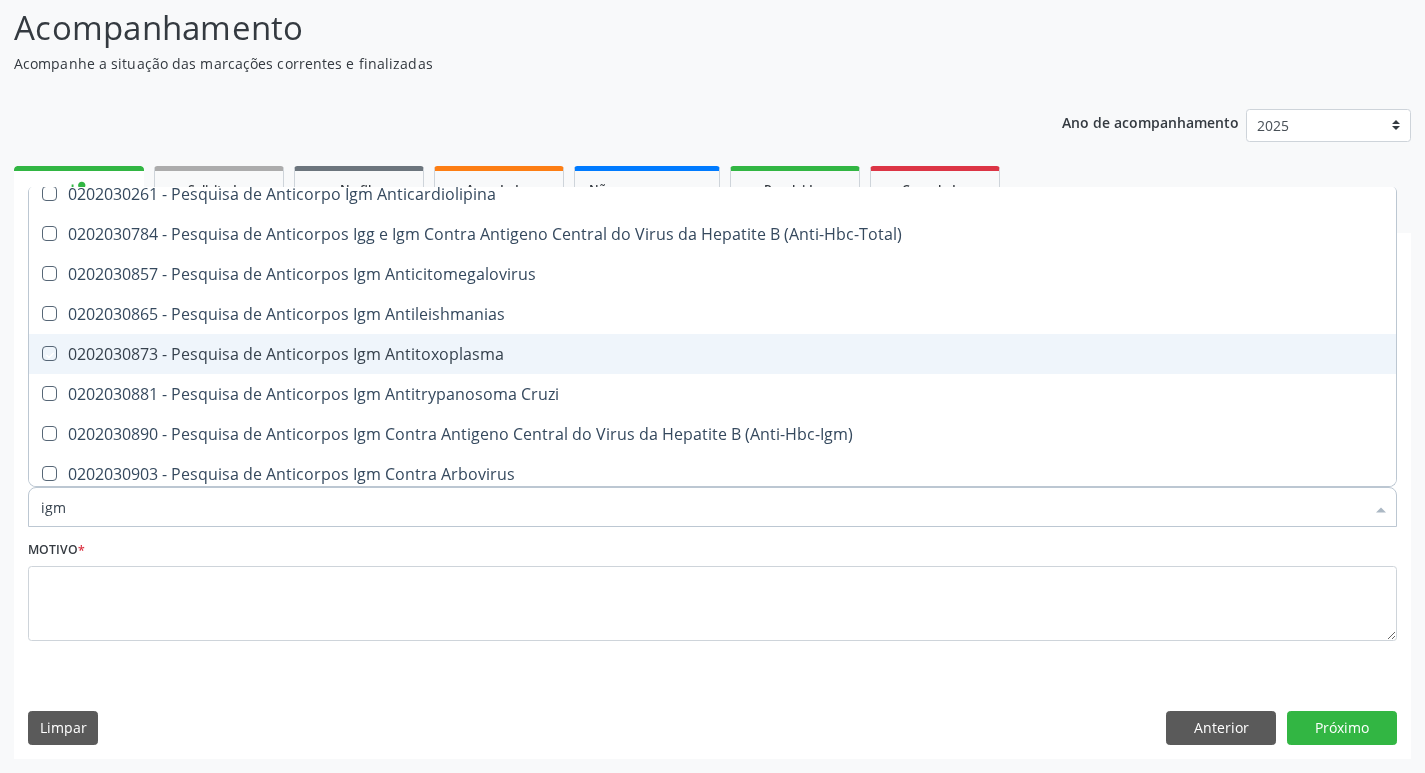 checkbox on "true" 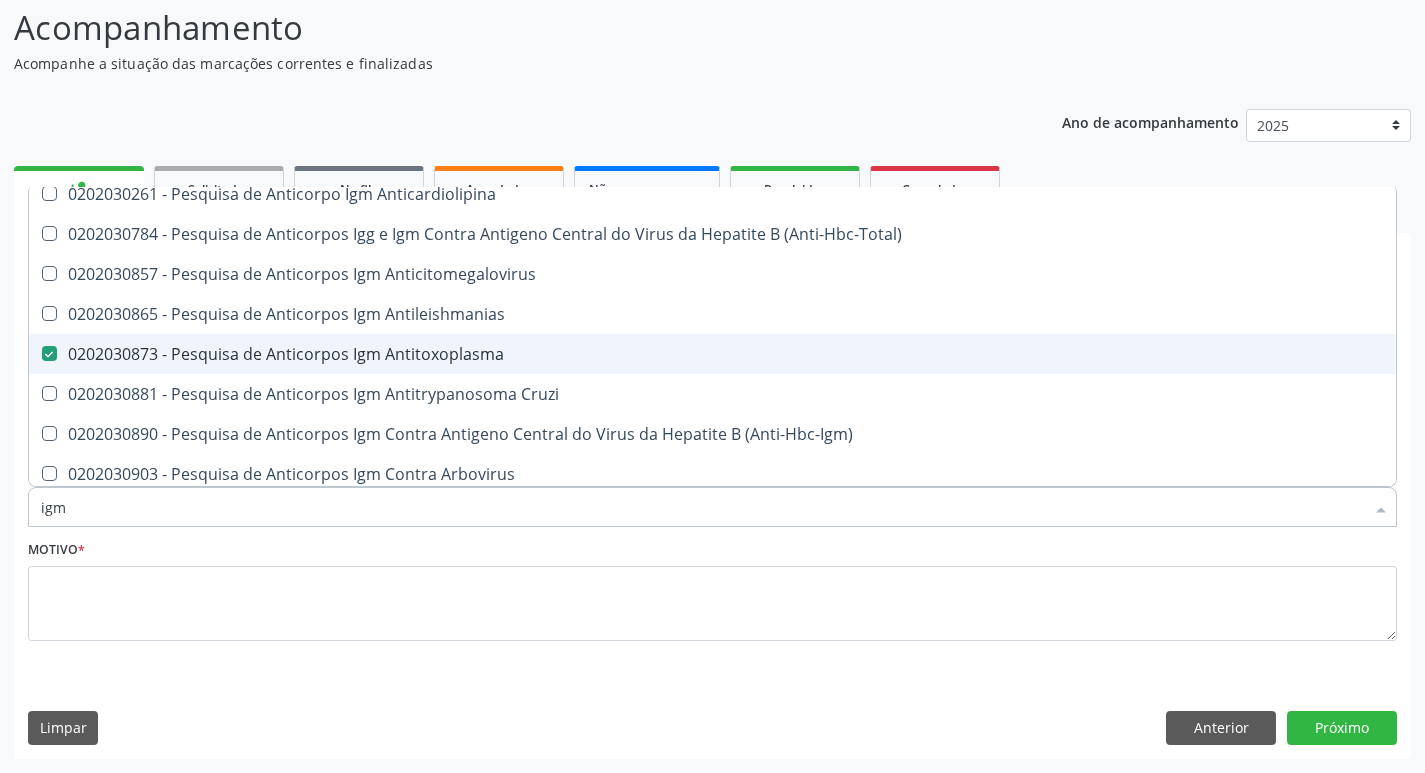 type on "ig" 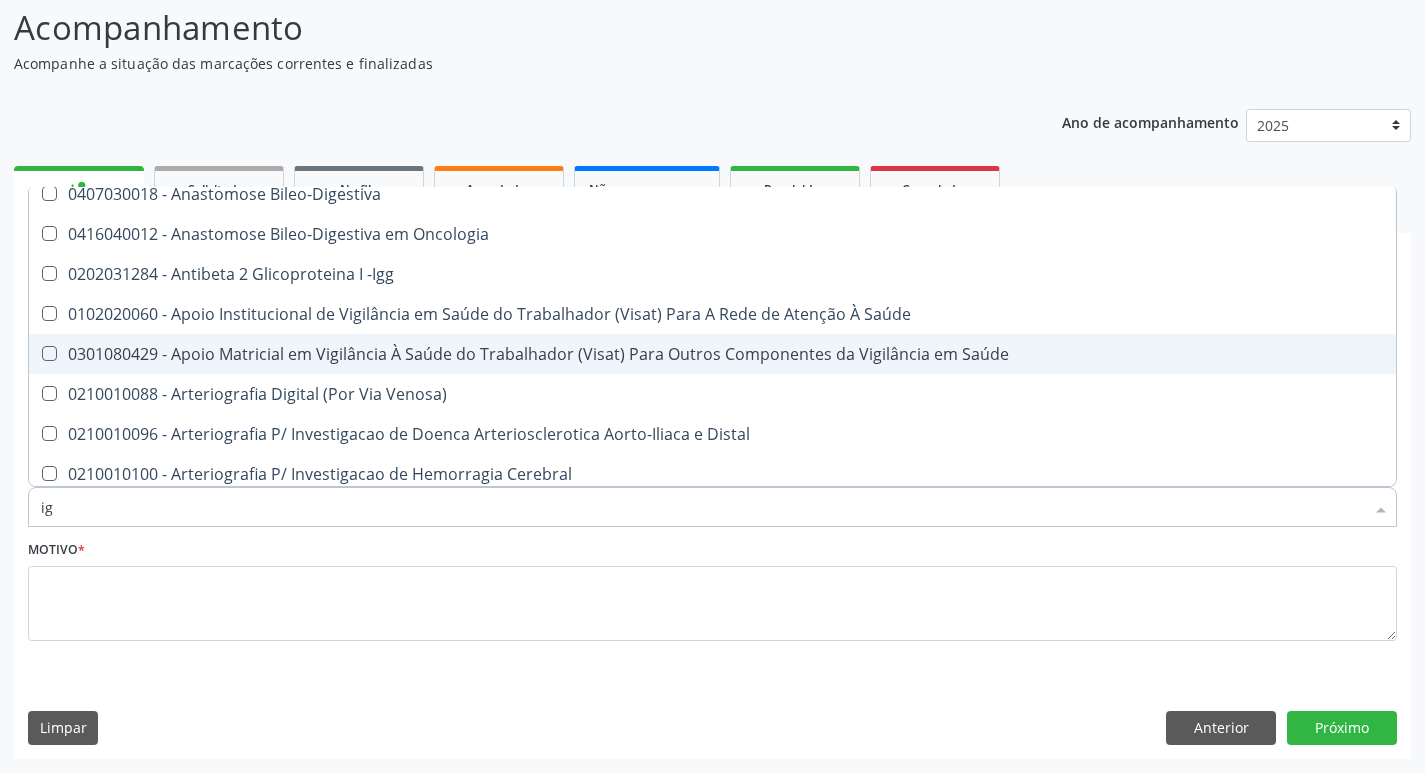 type on "i" 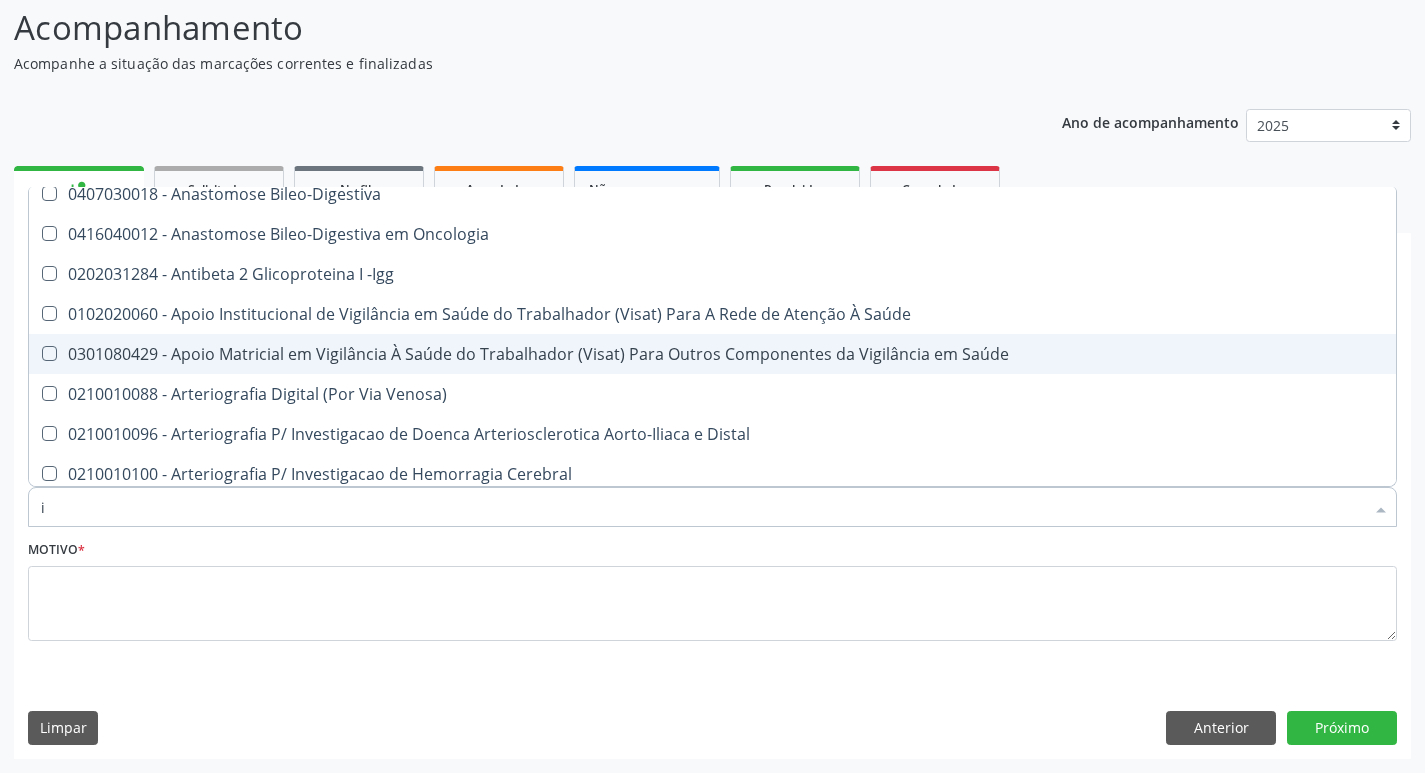 type 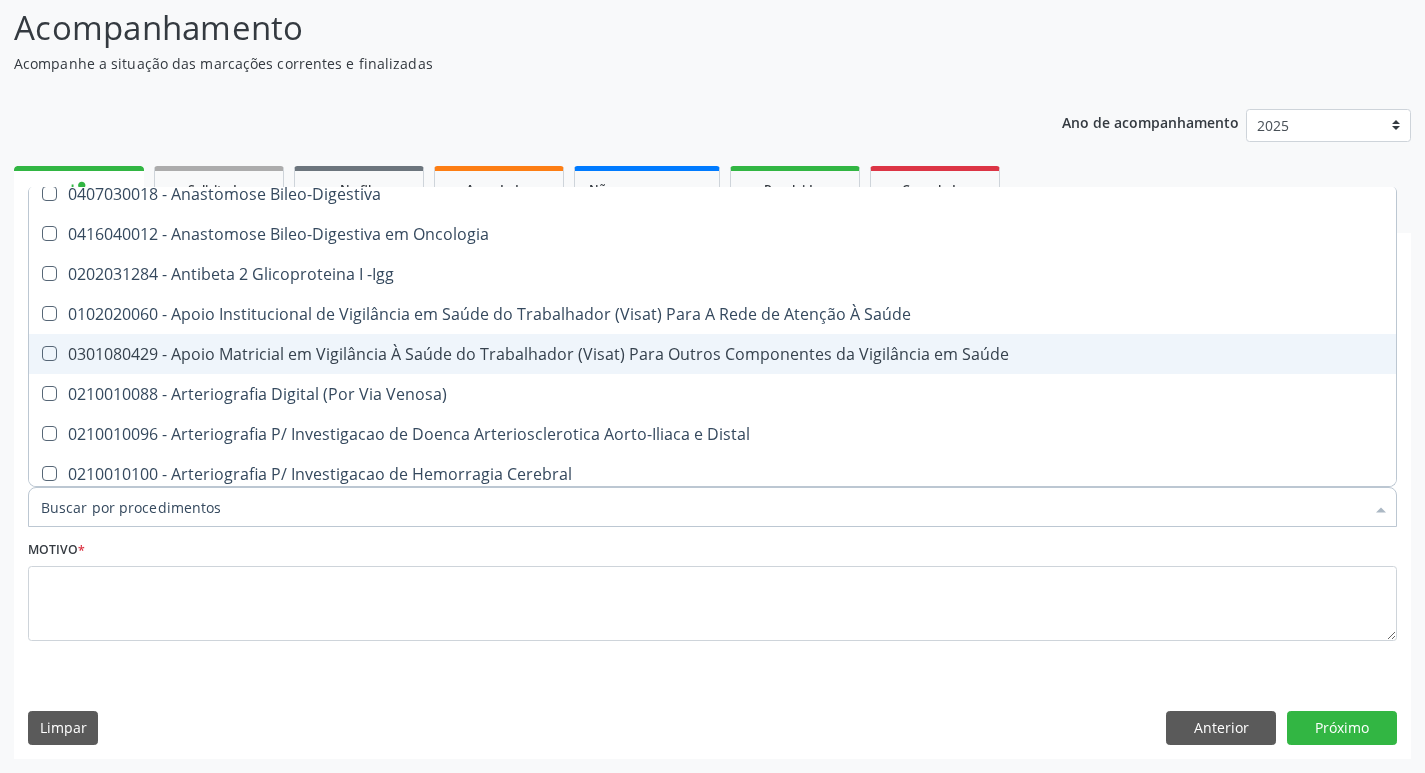checkbox on "false" 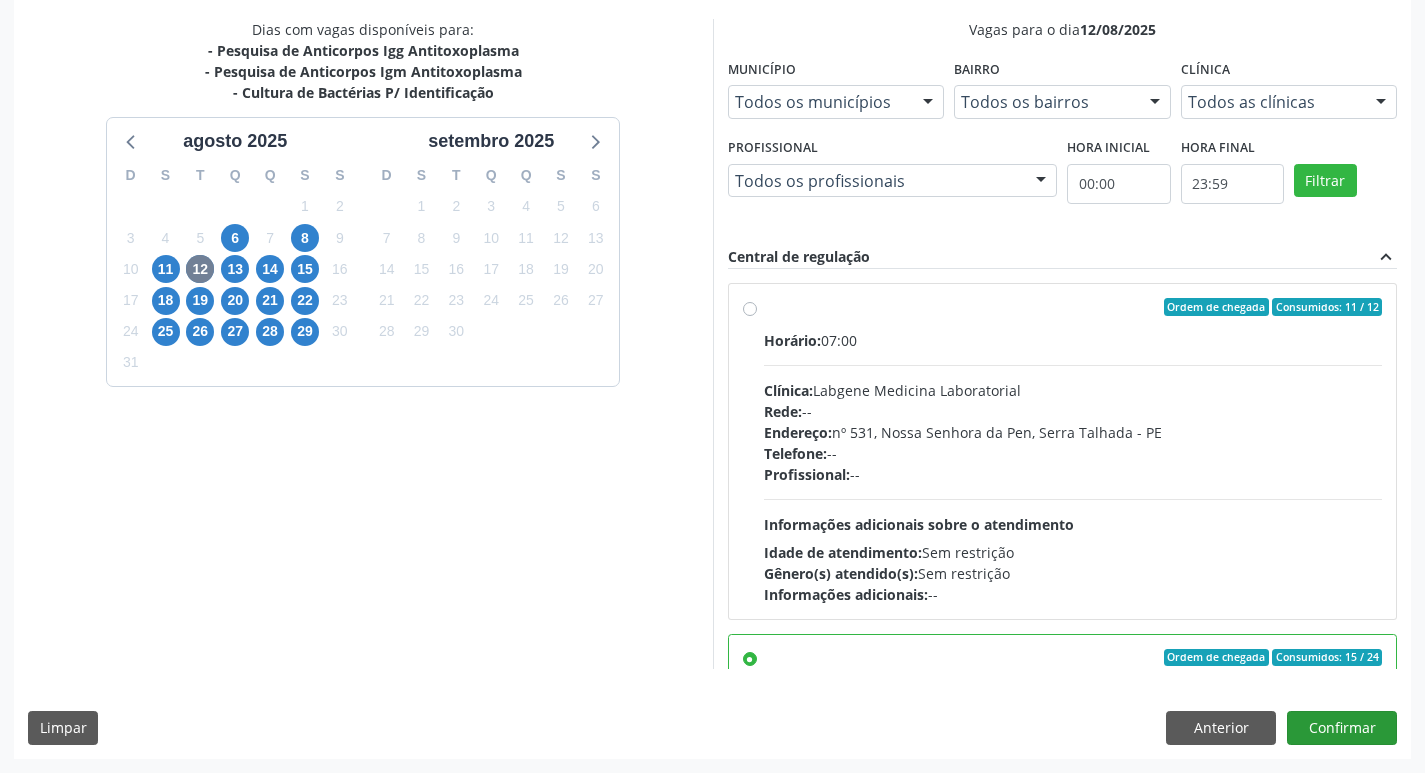 scroll, scrollTop: 422, scrollLeft: 0, axis: vertical 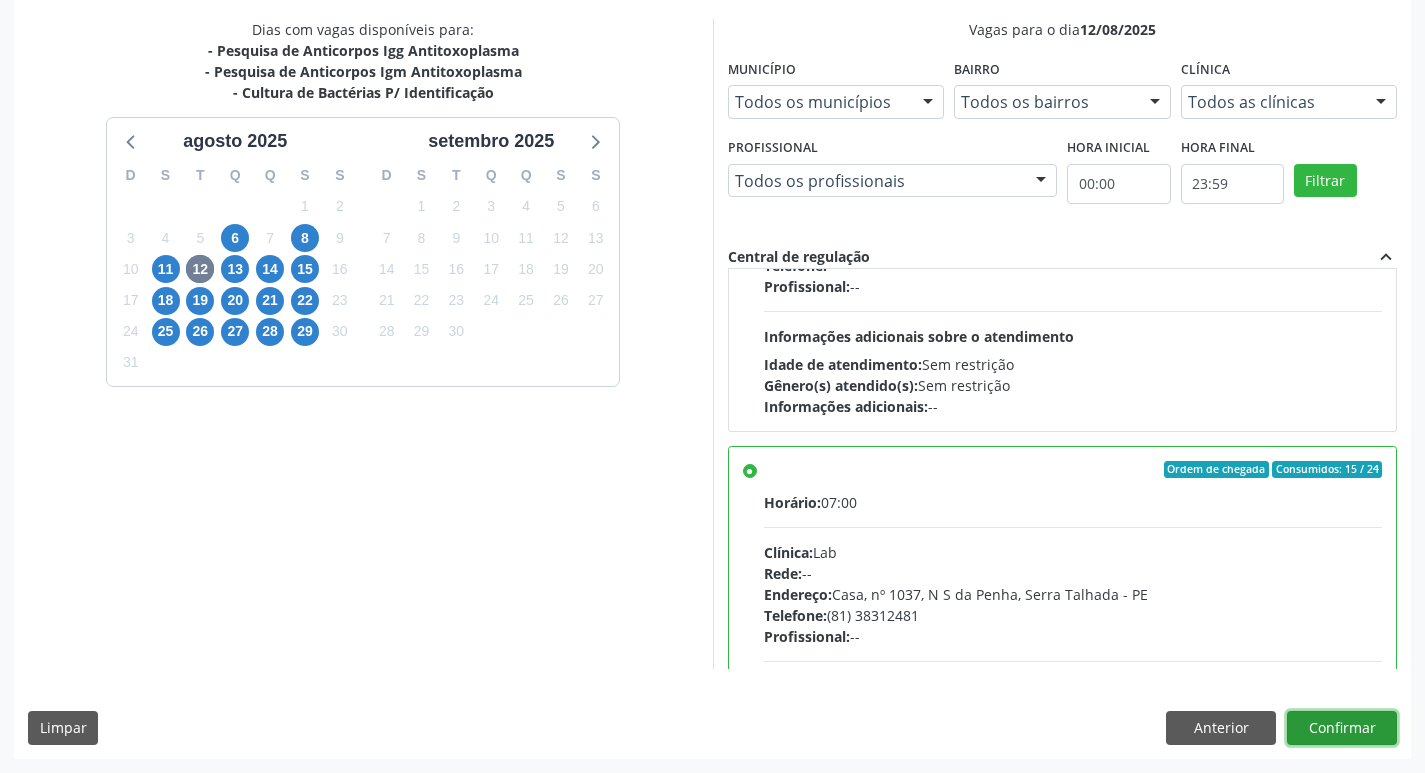 click on "Confirmar" at bounding box center [1342, 728] 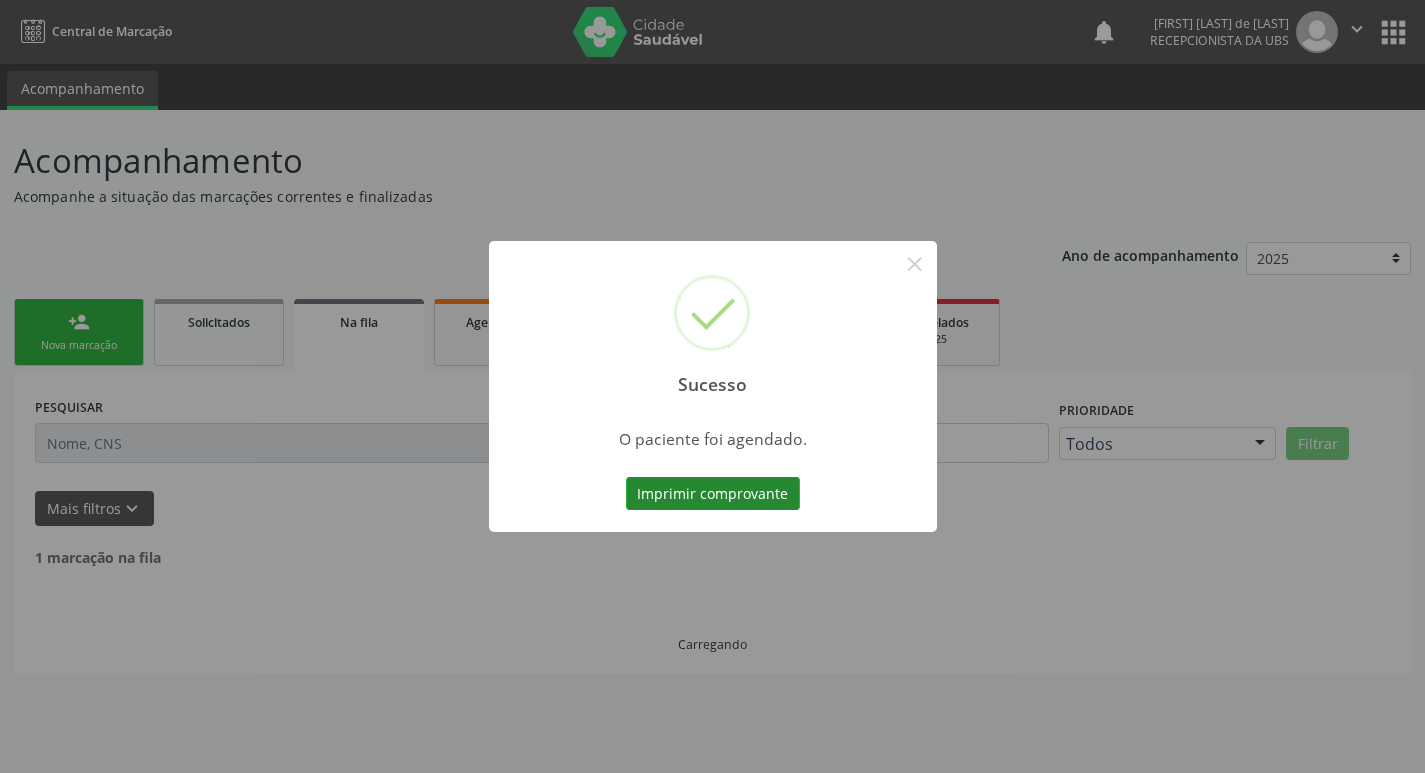 scroll, scrollTop: 0, scrollLeft: 0, axis: both 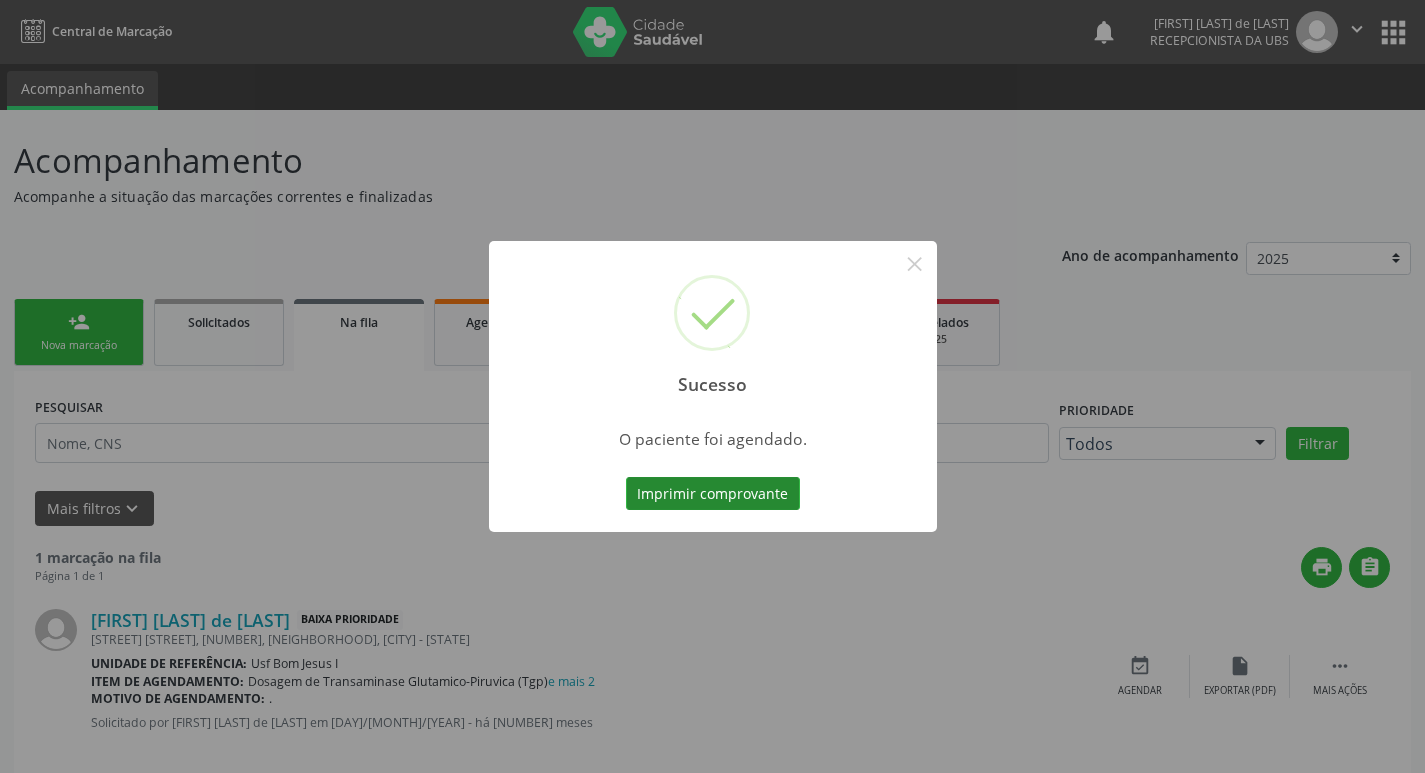 click on "Imprimir comprovante" at bounding box center [713, 494] 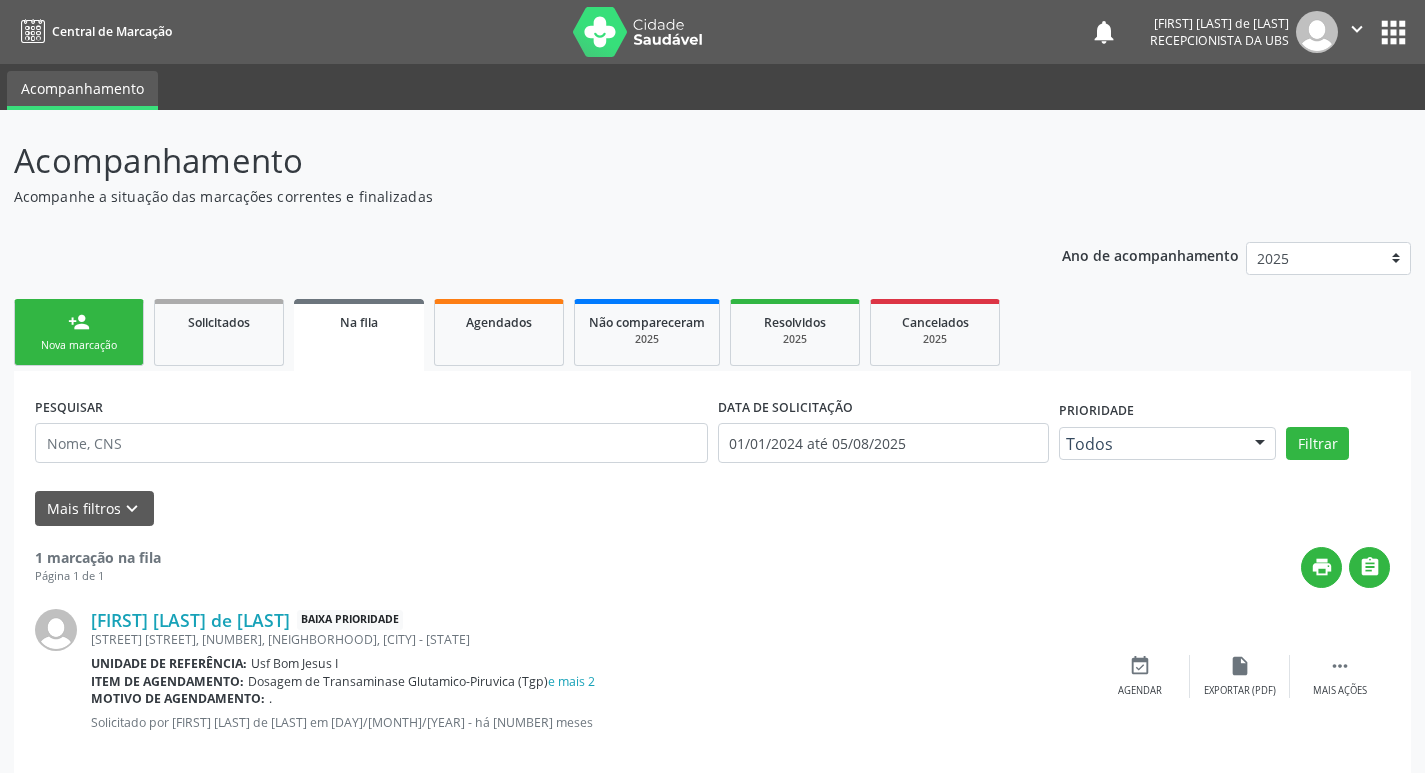 click on "person_add" at bounding box center [79, 322] 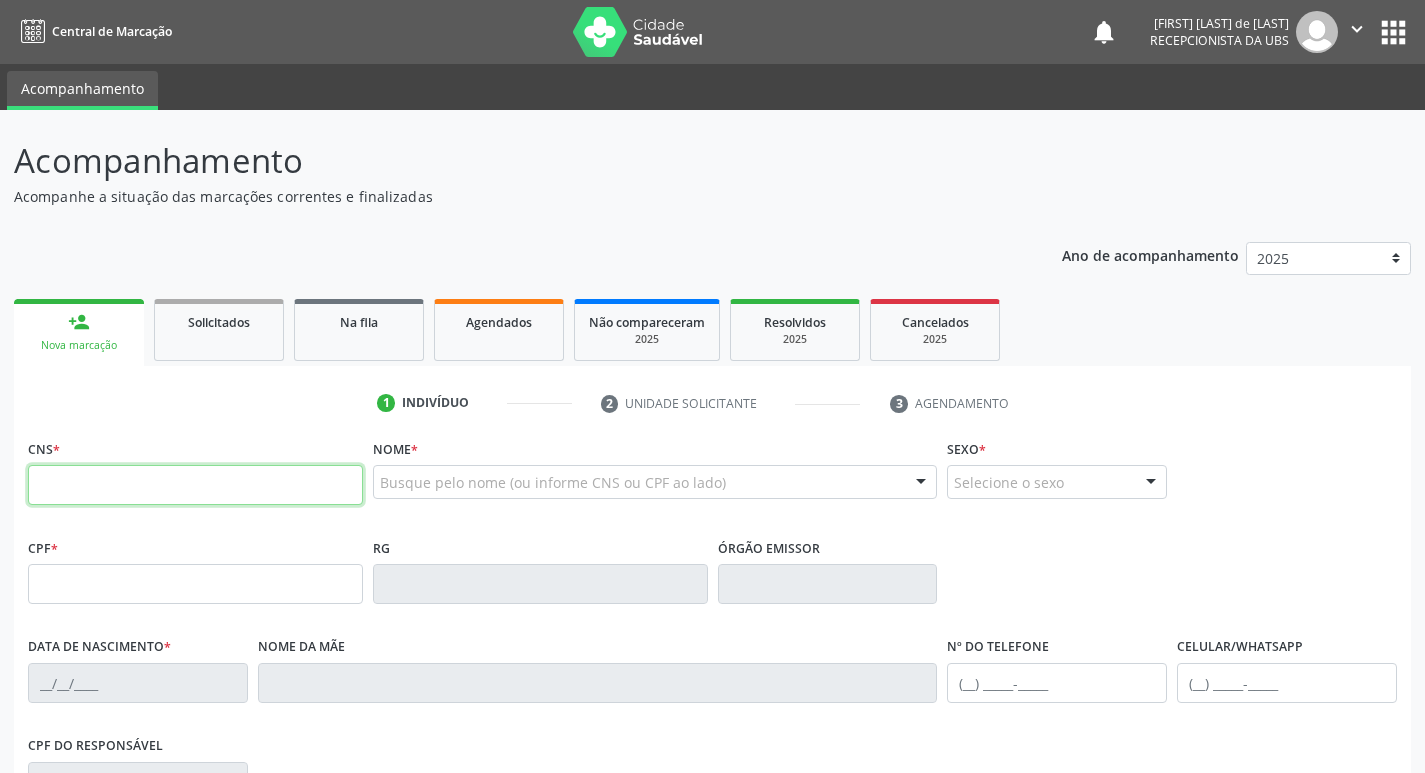 click at bounding box center [195, 485] 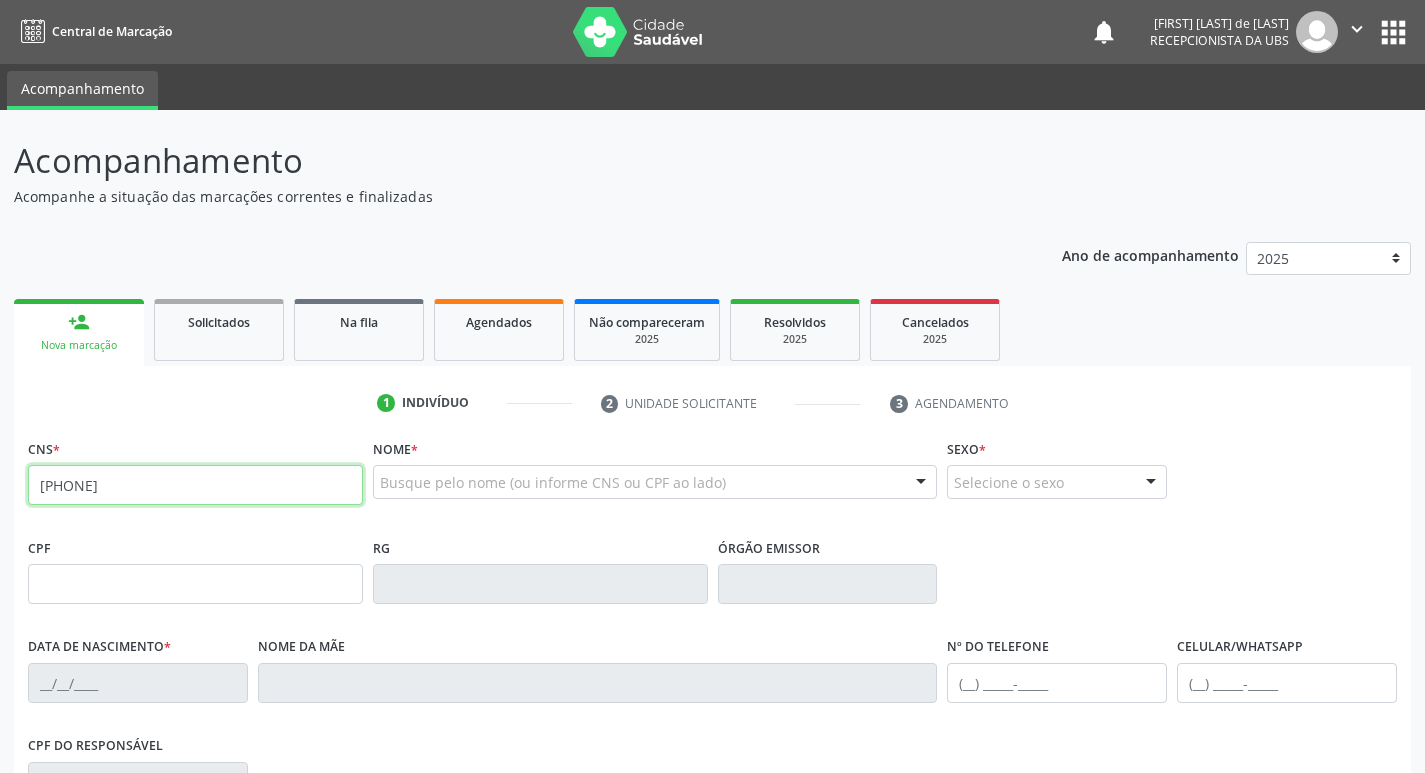 type on "898 0029 9341 8027" 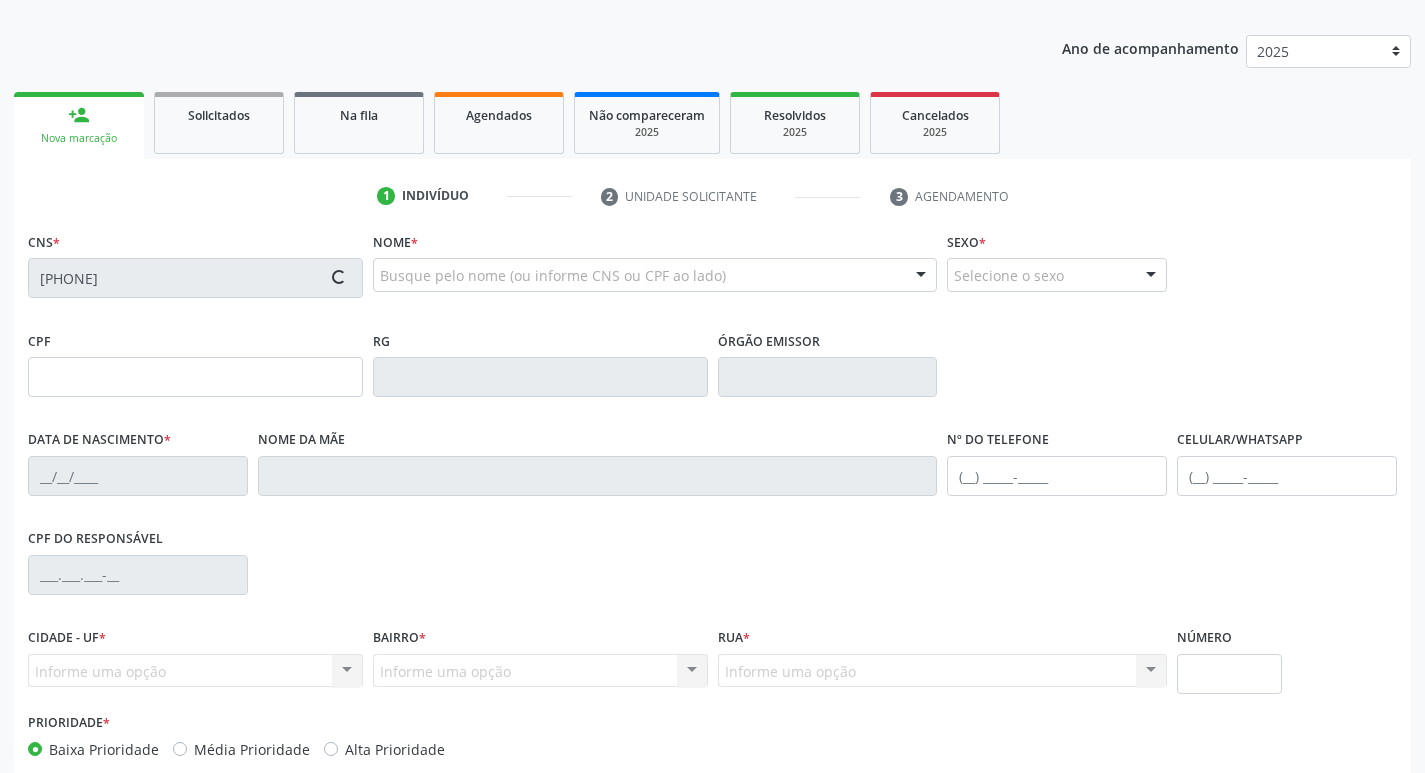 scroll, scrollTop: 267, scrollLeft: 0, axis: vertical 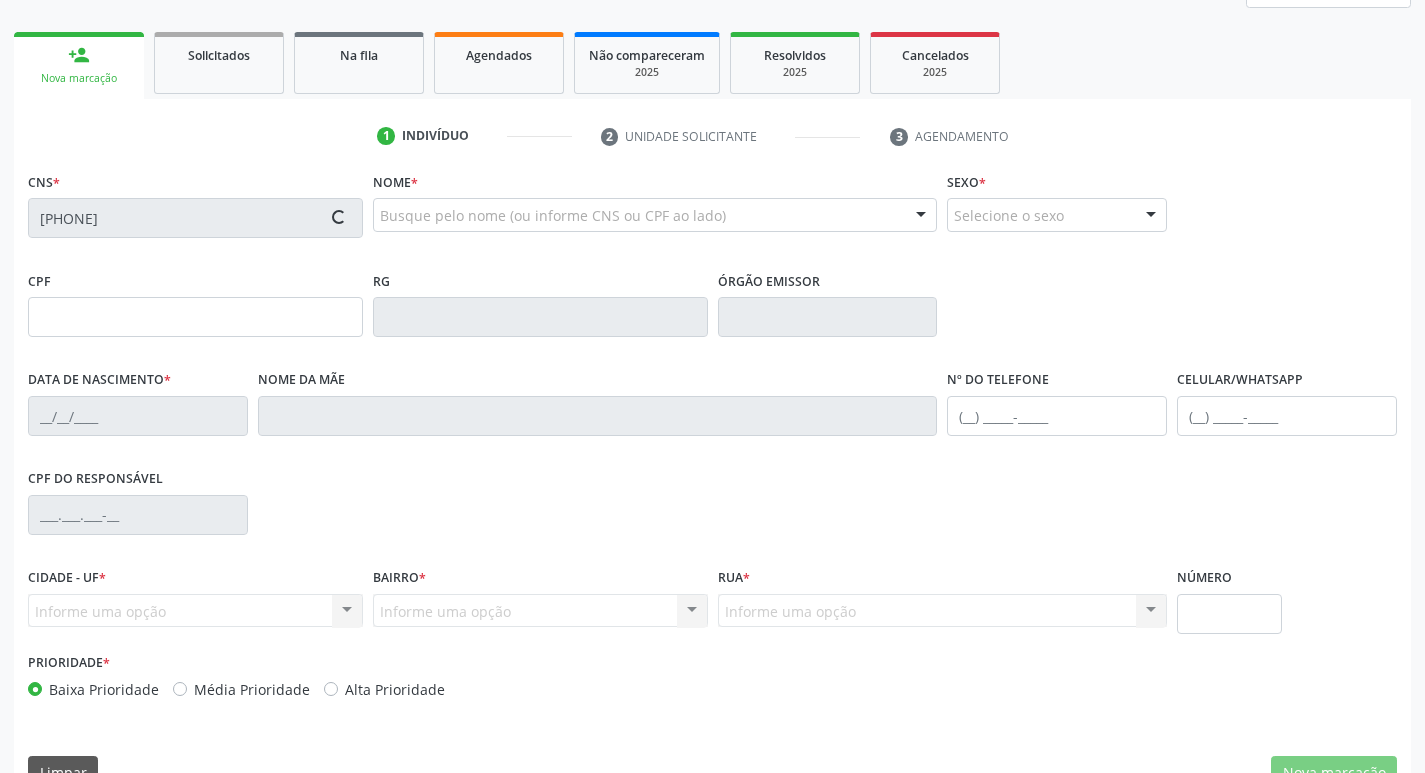 type on "047.155.774-96" 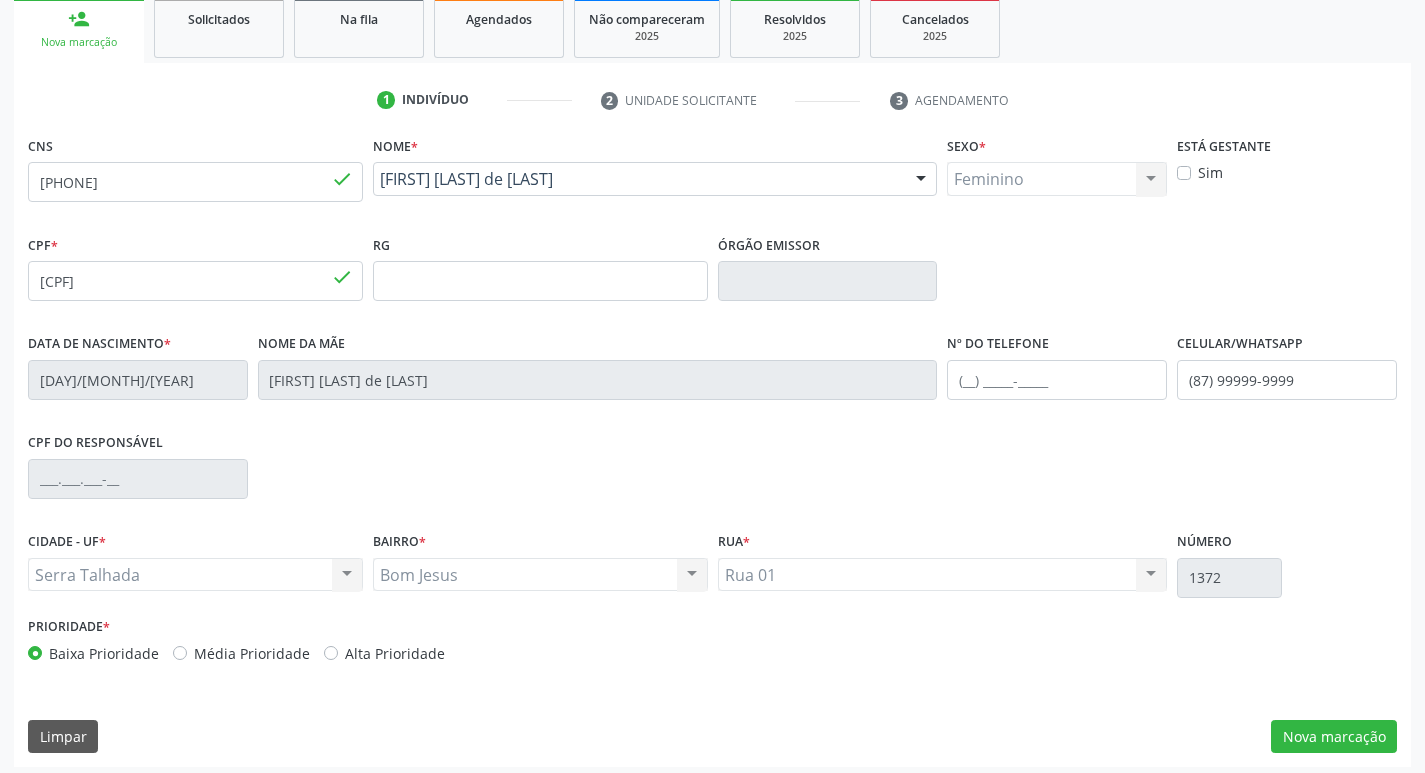 scroll, scrollTop: 311, scrollLeft: 0, axis: vertical 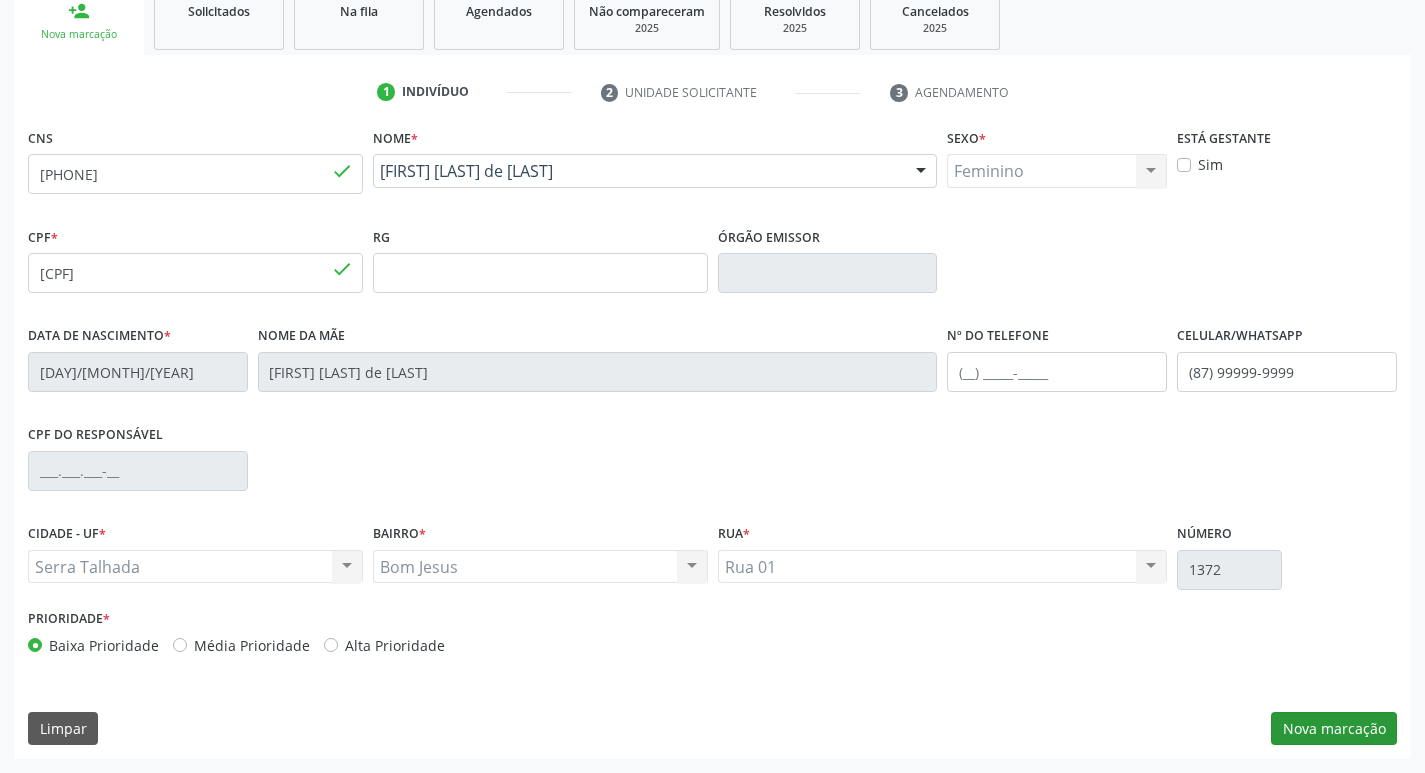 click on "CNS
898 0029 9341 8027       done
Nome
*
Maria Josefa Cipriano da Silva
Maria Josefa Cipriano da Silva
CNS:
898 0029 9341 8027
CPF:
047.155.774-96
Nascimento:
14/02/1940
Nenhum resultado encontrado para: "   "
Digite o nome
Sexo
*
Feminino         Masculino   Feminino
Nenhum resultado encontrado para: "   "
Não há nenhuma opção para ser exibida.
Está gestante
Sim
CPF
*
047.155.774-96       done
RG
Órgão emissor
Data de nascimento
*
14/02/1940
Nome da mãe
Josefa Barbosa da Silva
Nº do Telefone
Celular/WhatsApp
(87) 99999-9999
CPF do responsável
CIDADE - UF
*" at bounding box center [712, 441] 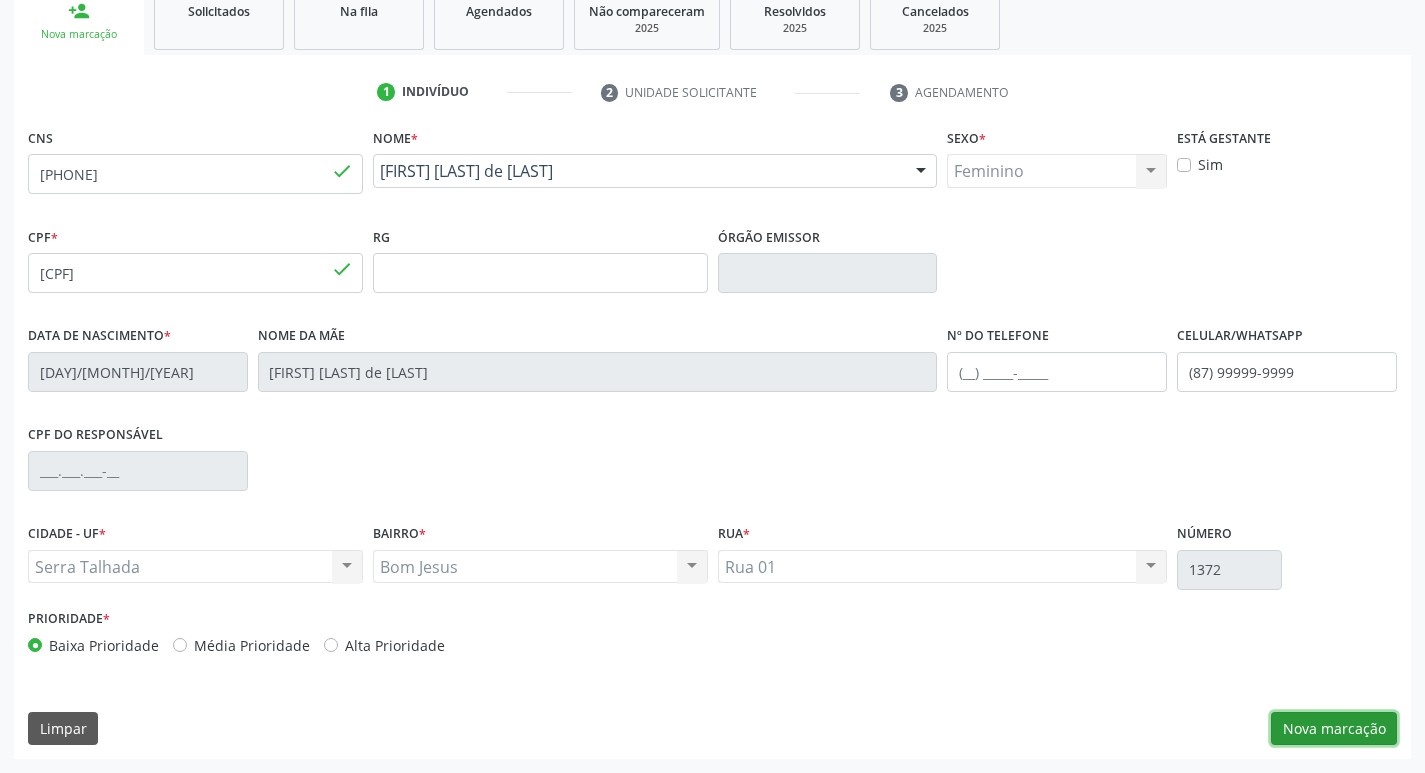click on "Nova marcação" at bounding box center (1334, 729) 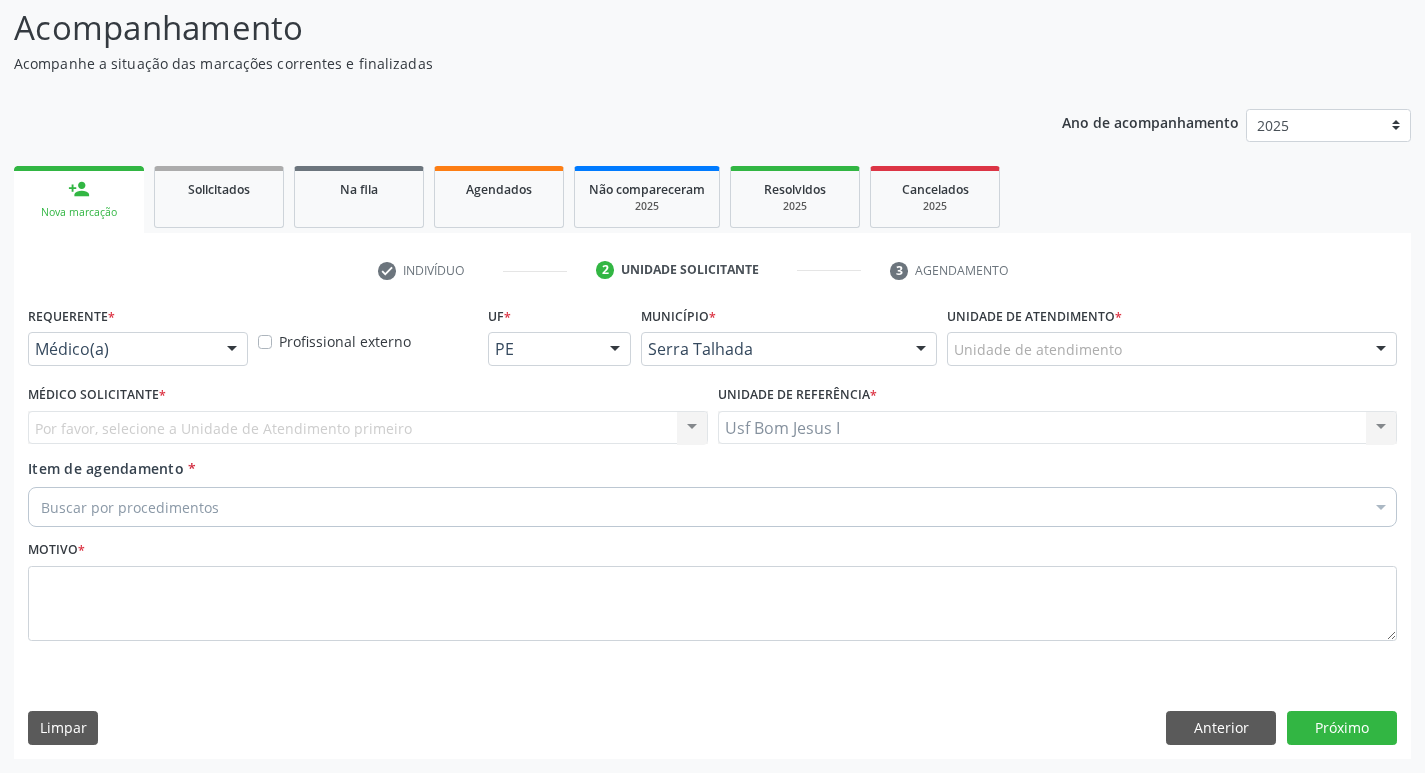 scroll, scrollTop: 133, scrollLeft: 0, axis: vertical 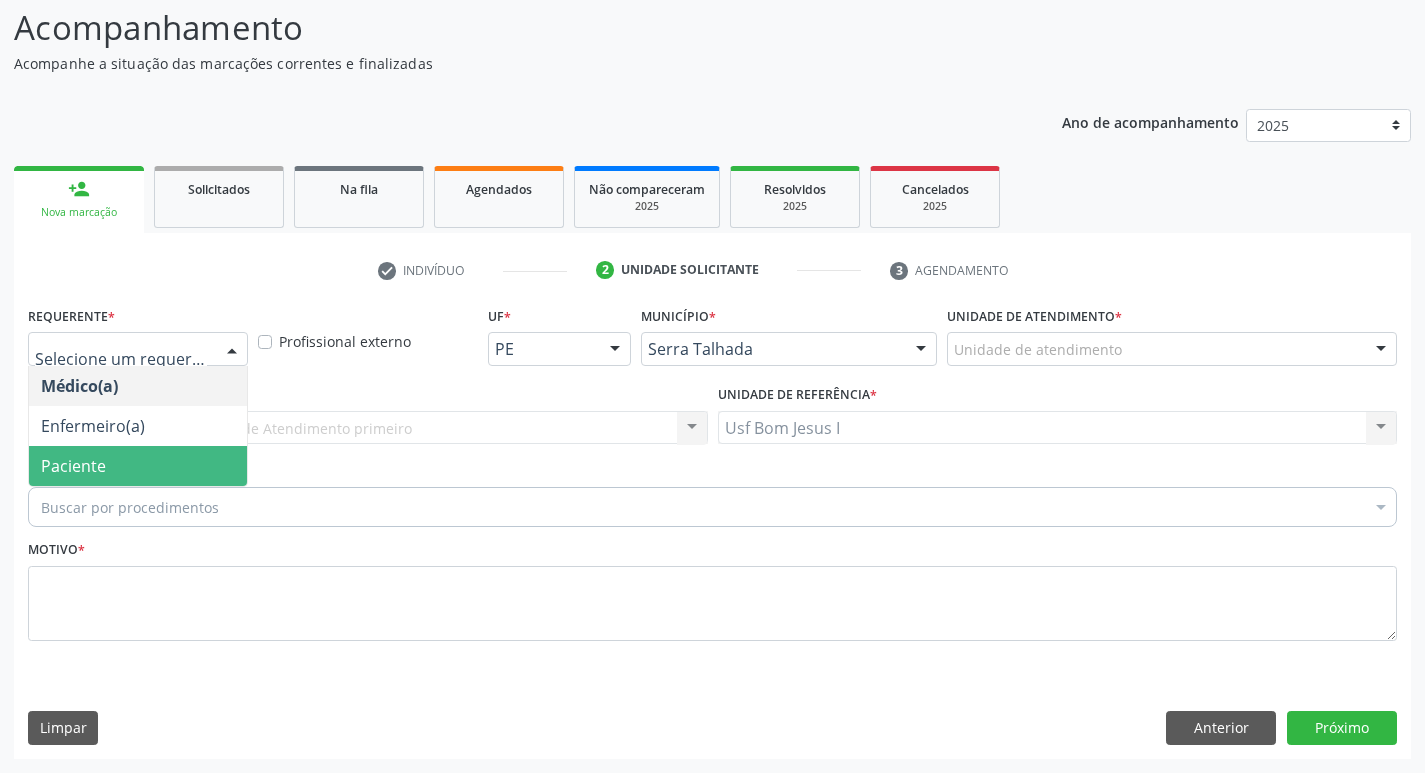 click on "Paciente" at bounding box center (138, 466) 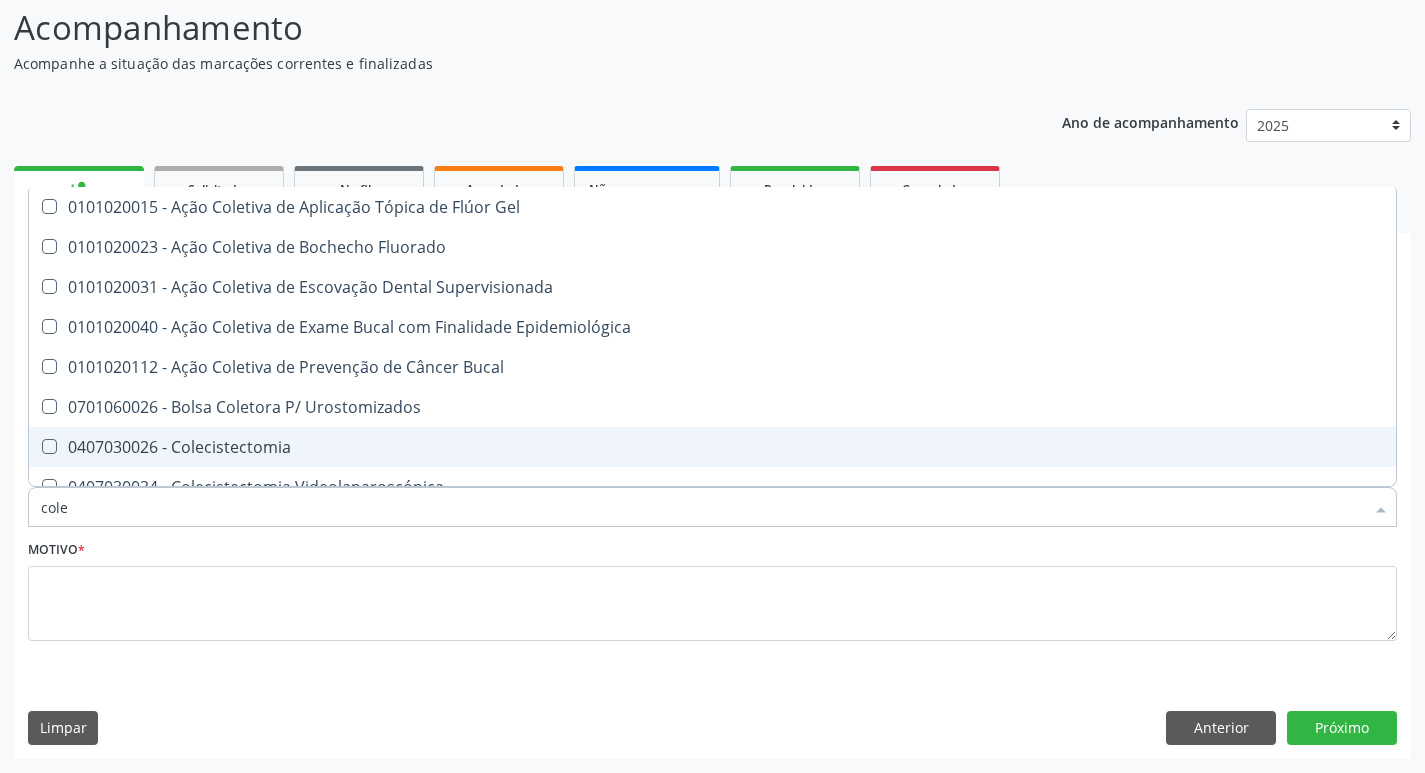 type on "coles" 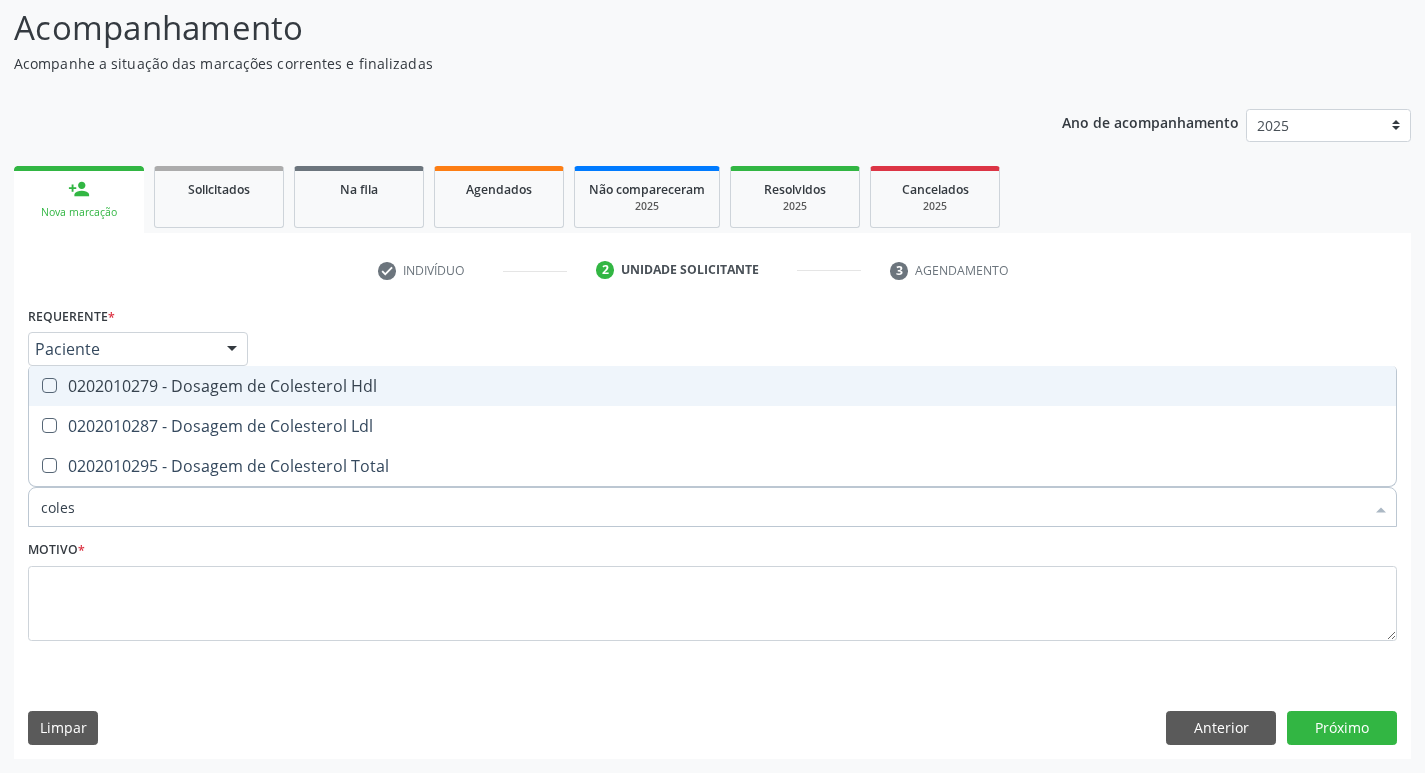 click on "0202010279 - Dosagem de Colesterol Hdl" at bounding box center (712, 386) 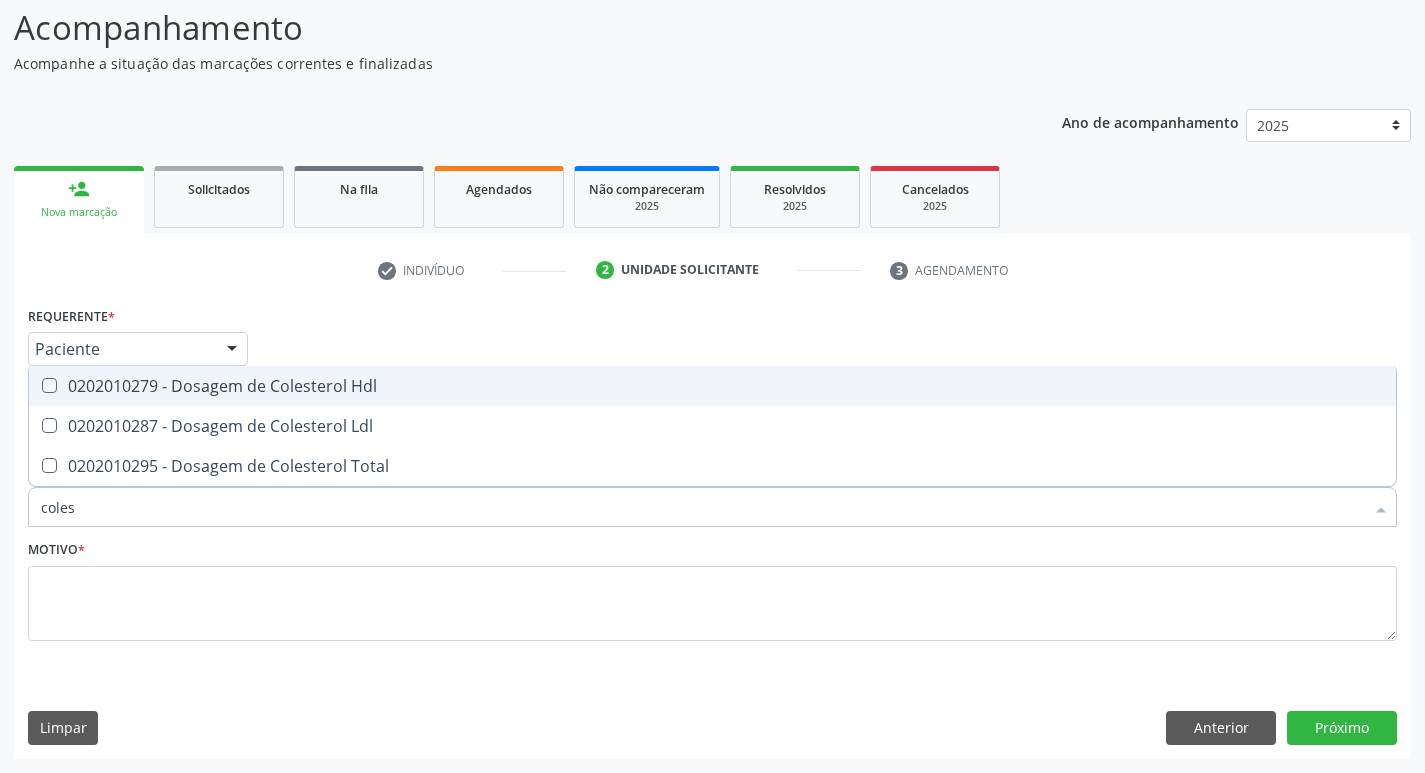 checkbox on "true" 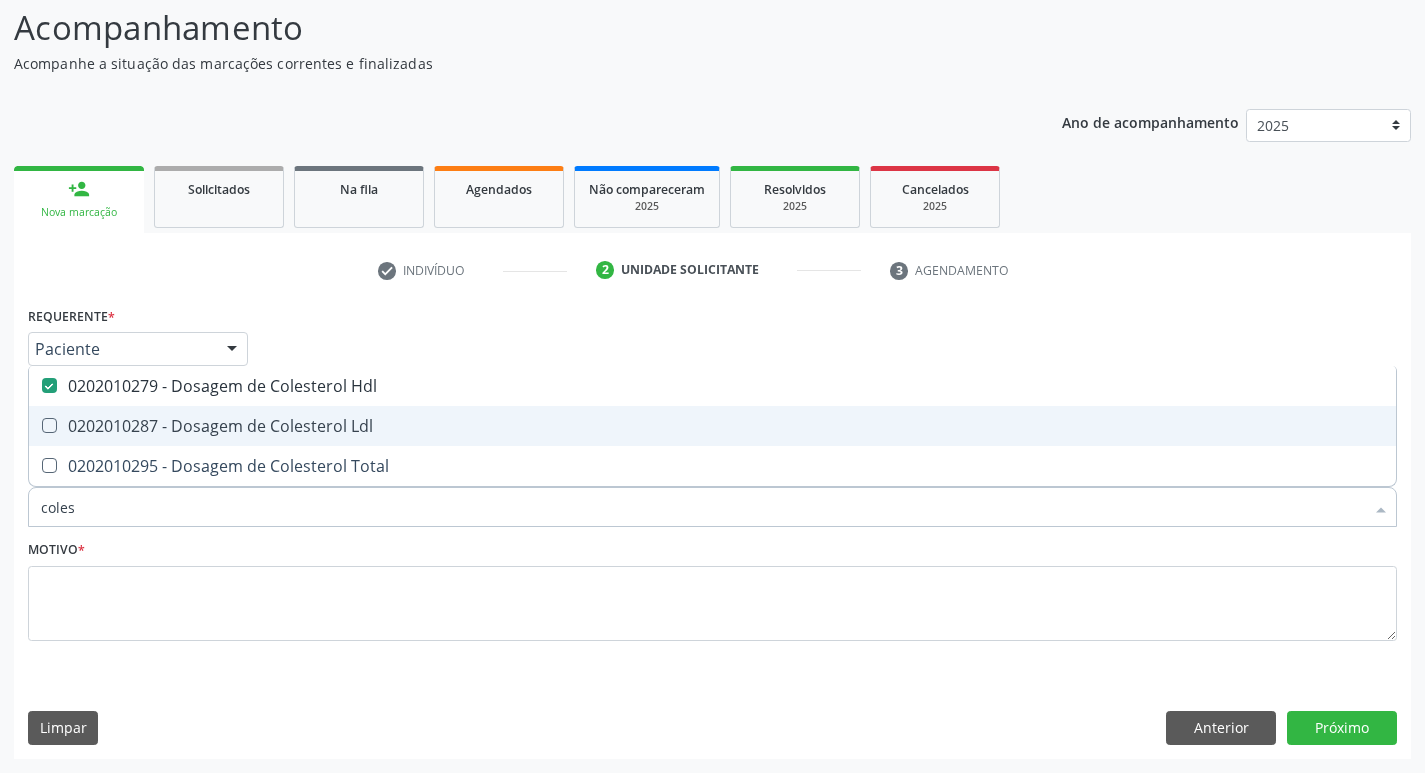 click on "0202010287 - Dosagem de Colesterol Ldl" at bounding box center (712, 426) 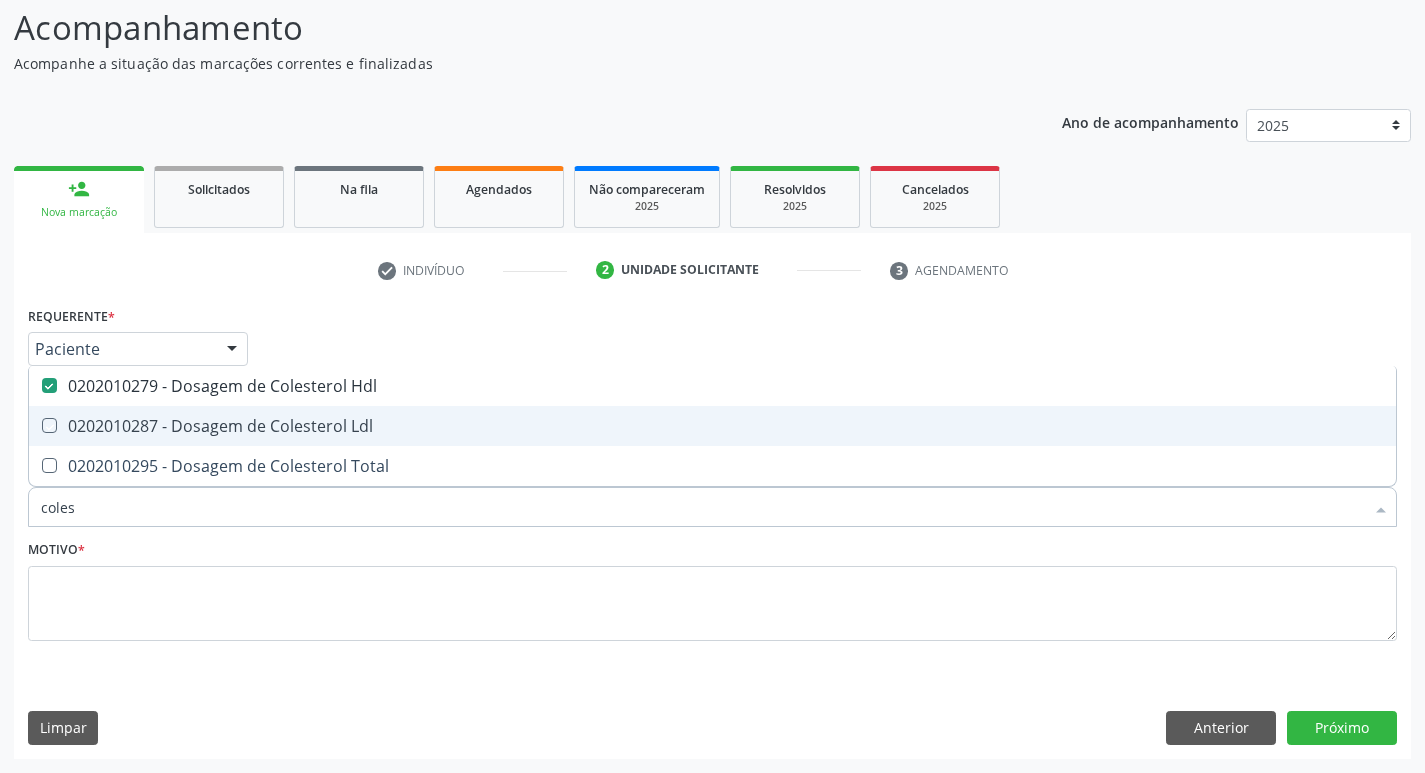 checkbox on "true" 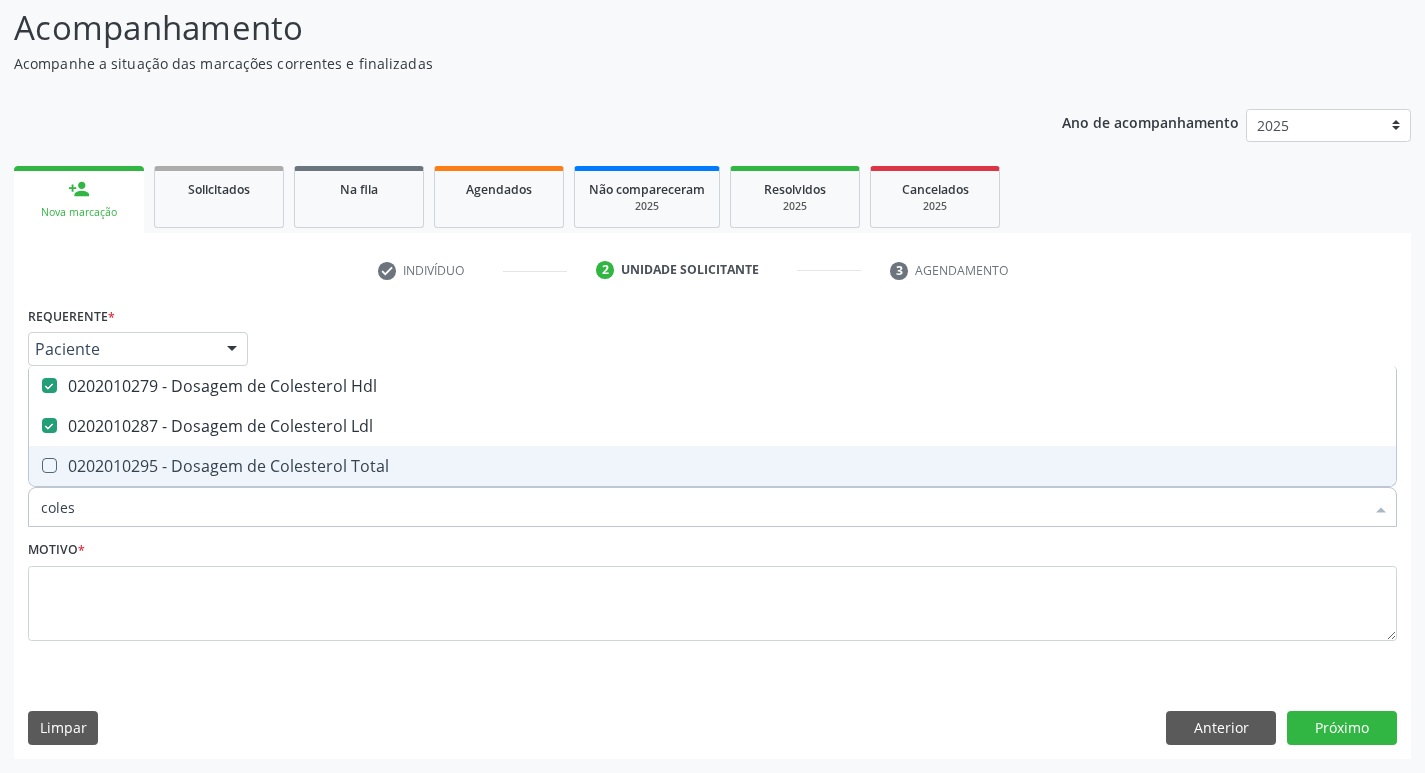 click on "0202010295 - Dosagem de Colesterol Total" at bounding box center [712, 466] 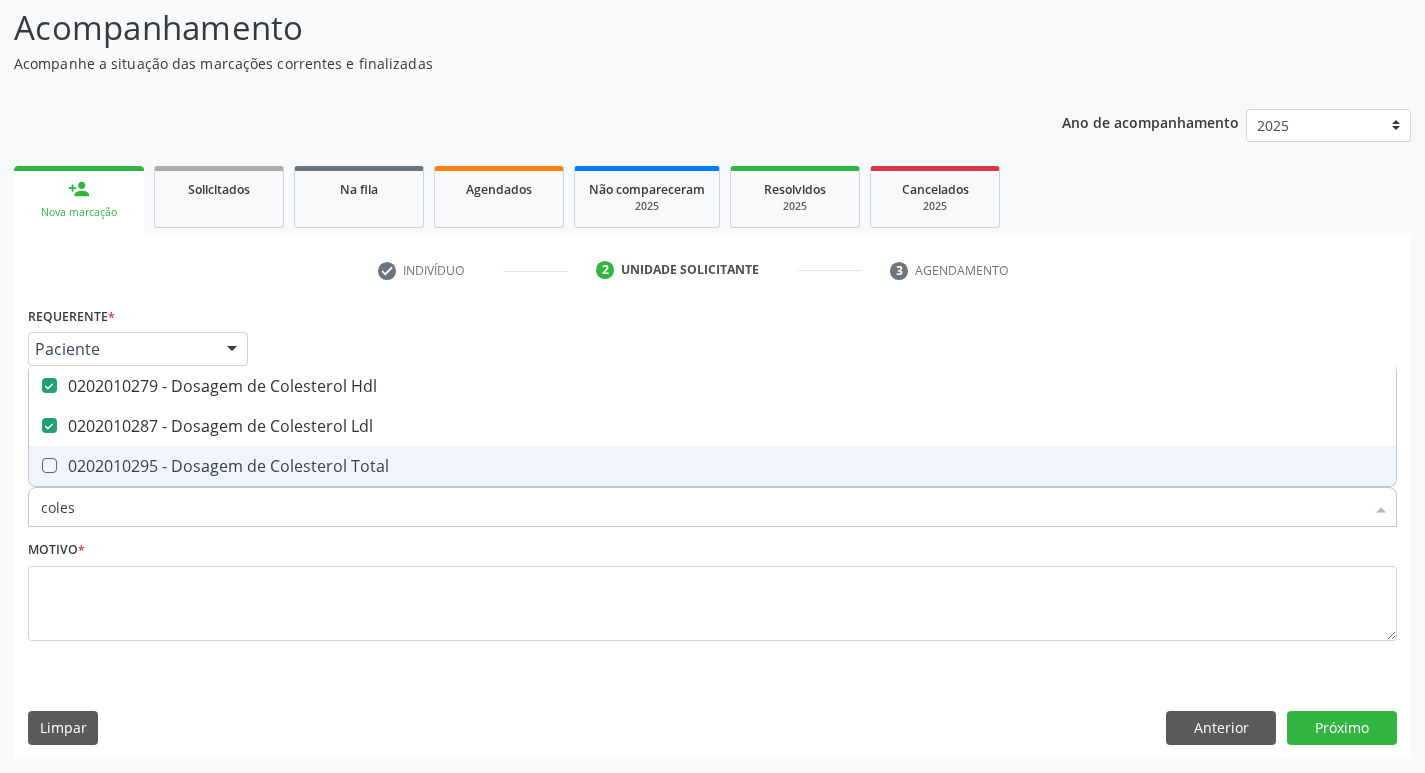 checkbox on "true" 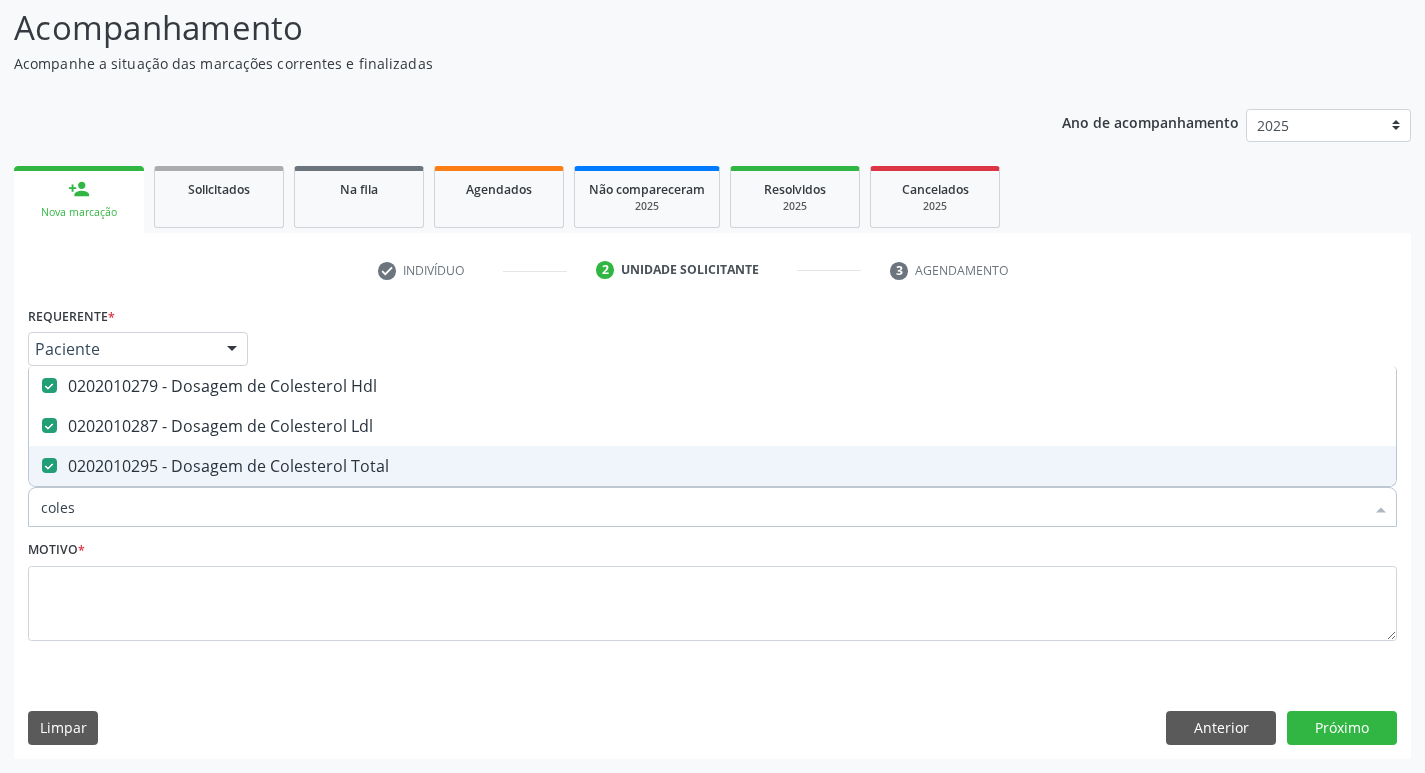 click on "coles" at bounding box center (702, 507) 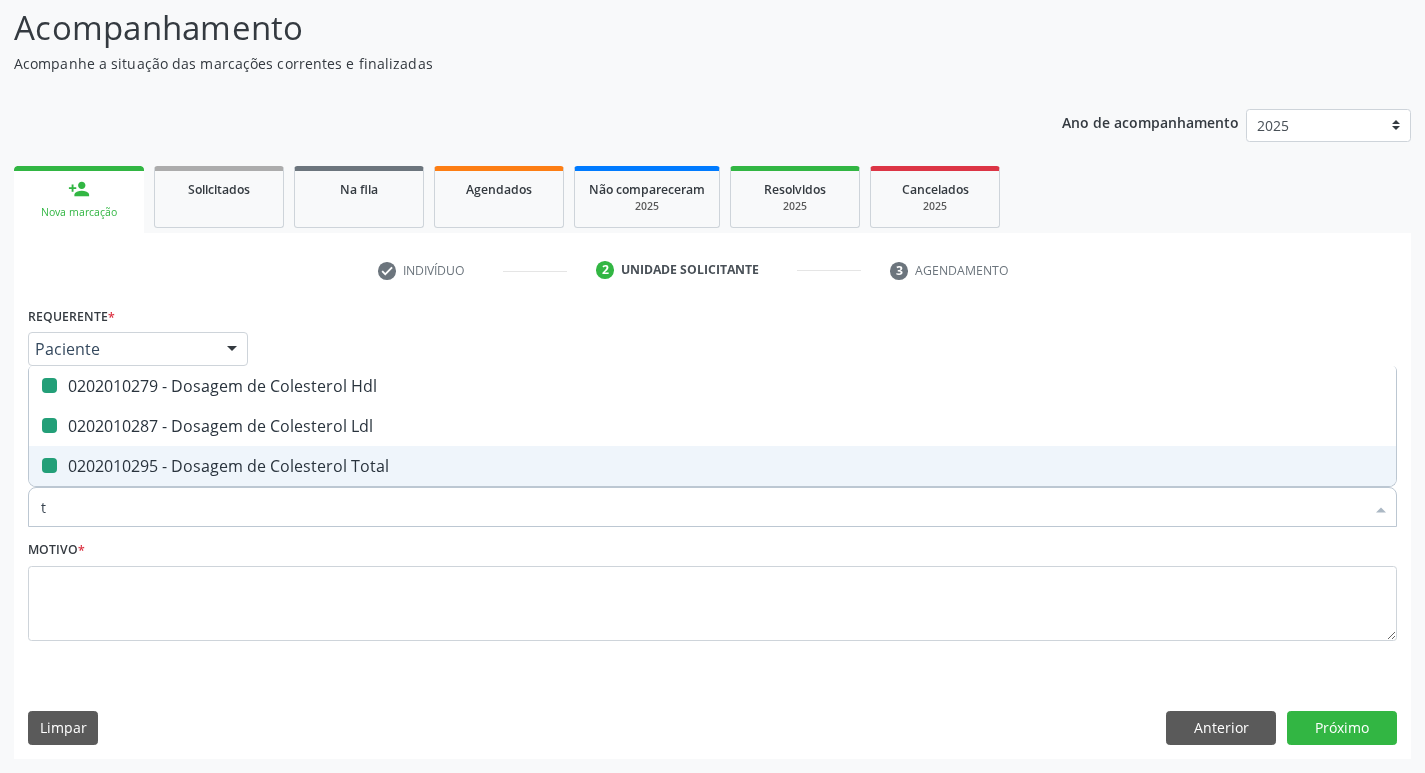 type on "tr" 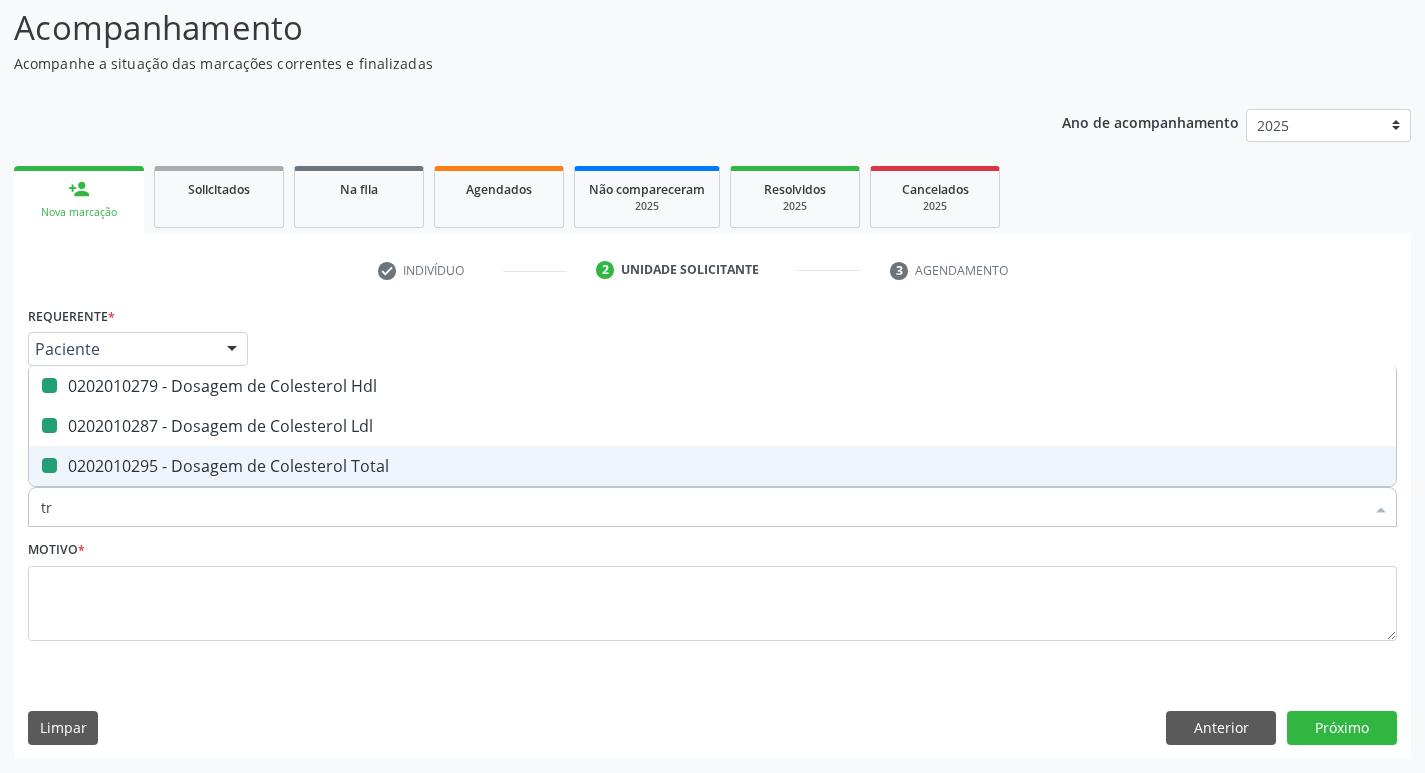 checkbox on "false" 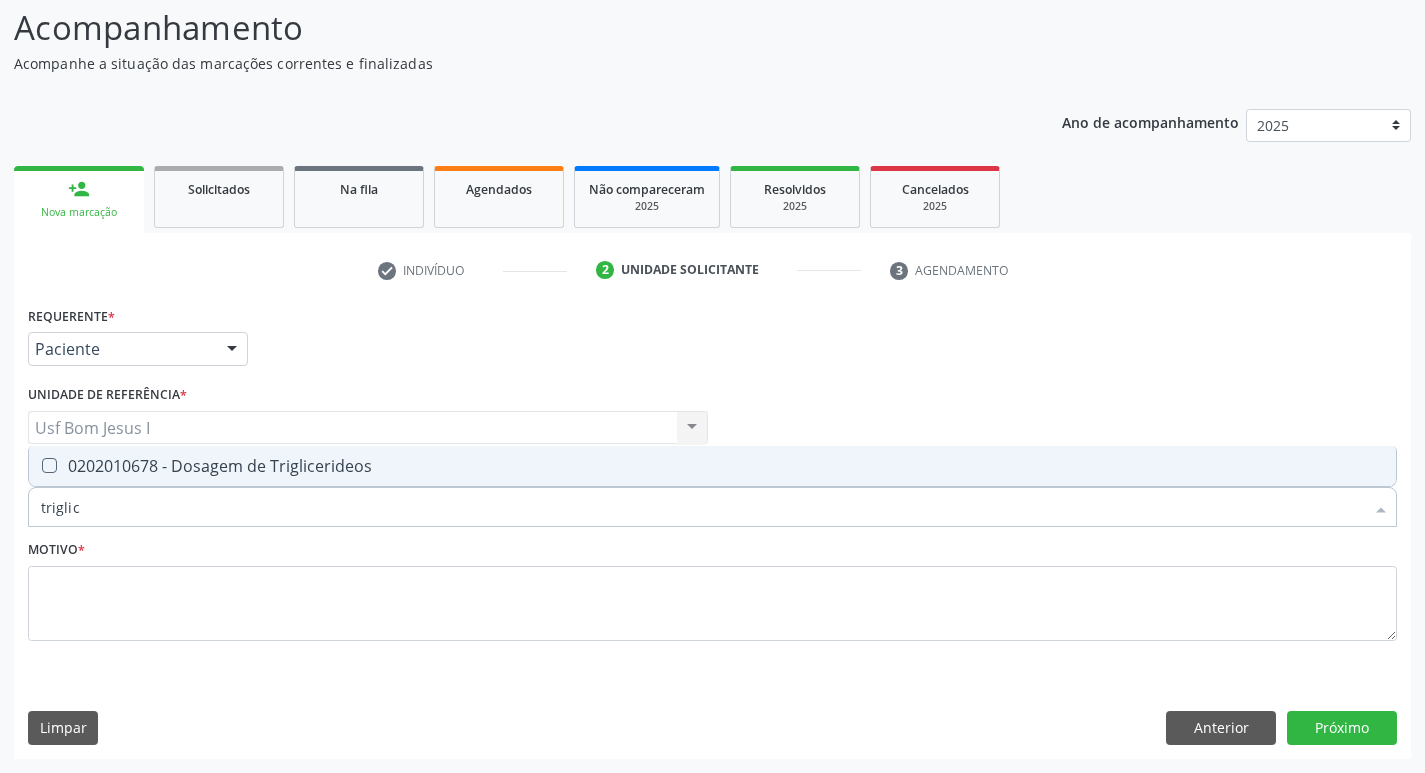type on "triglice" 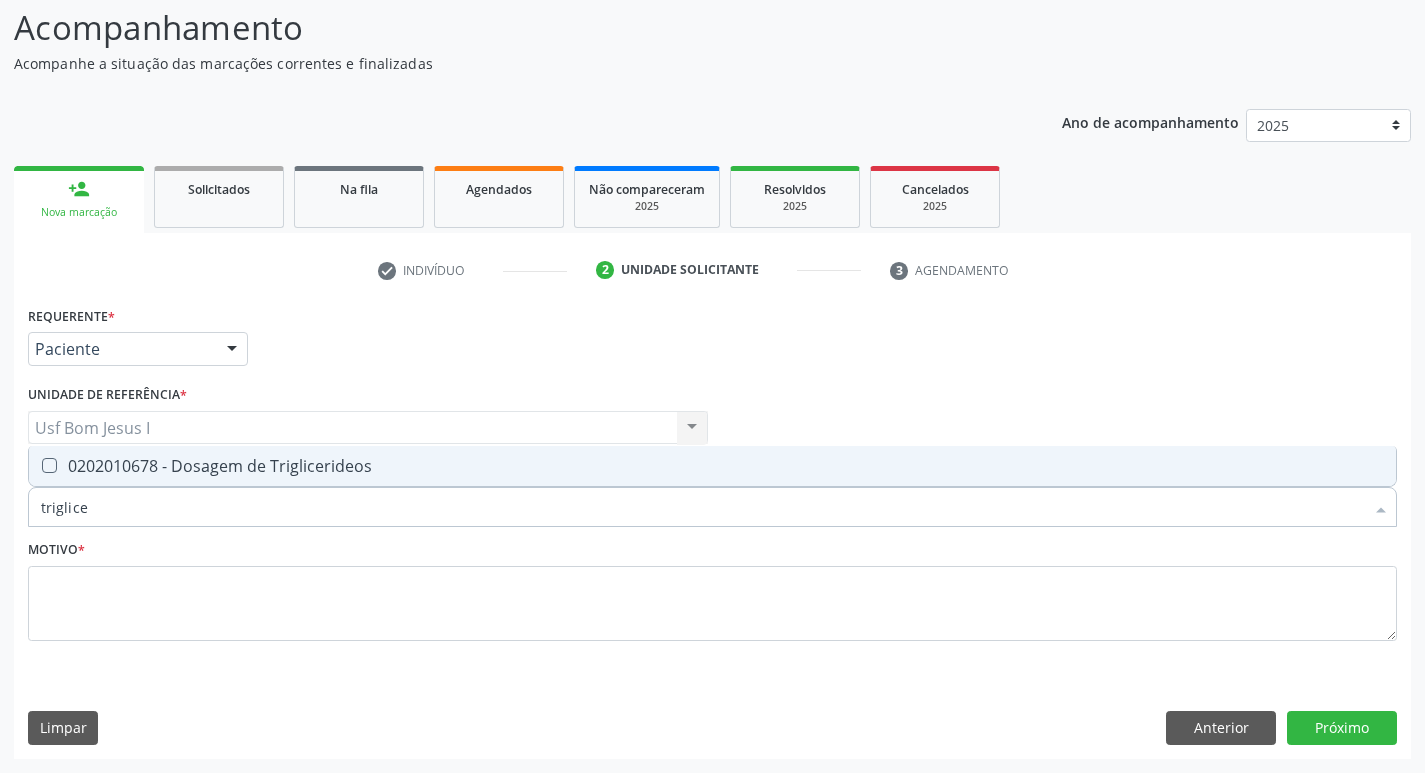 drag, startPoint x: 152, startPoint y: 474, endPoint x: 140, endPoint y: 490, distance: 20 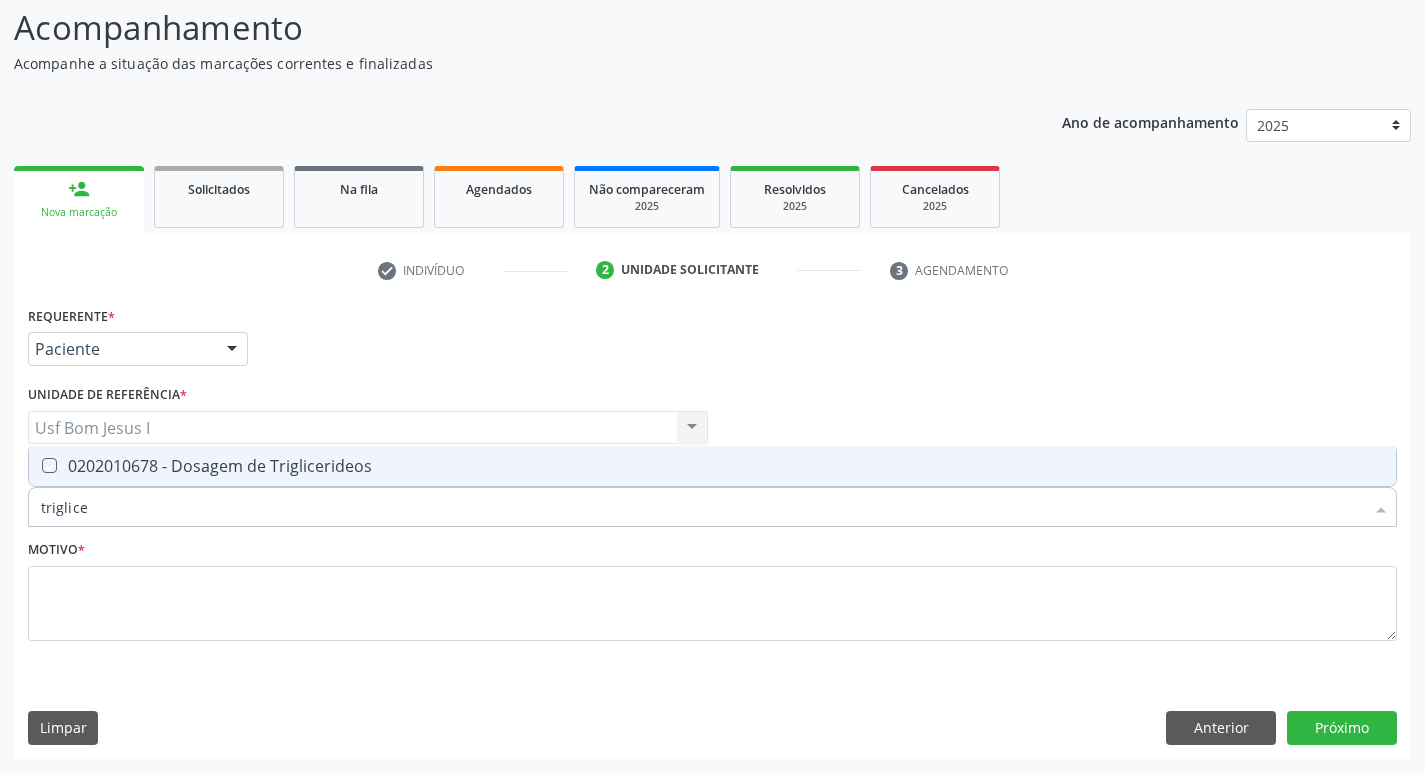 checkbox on "true" 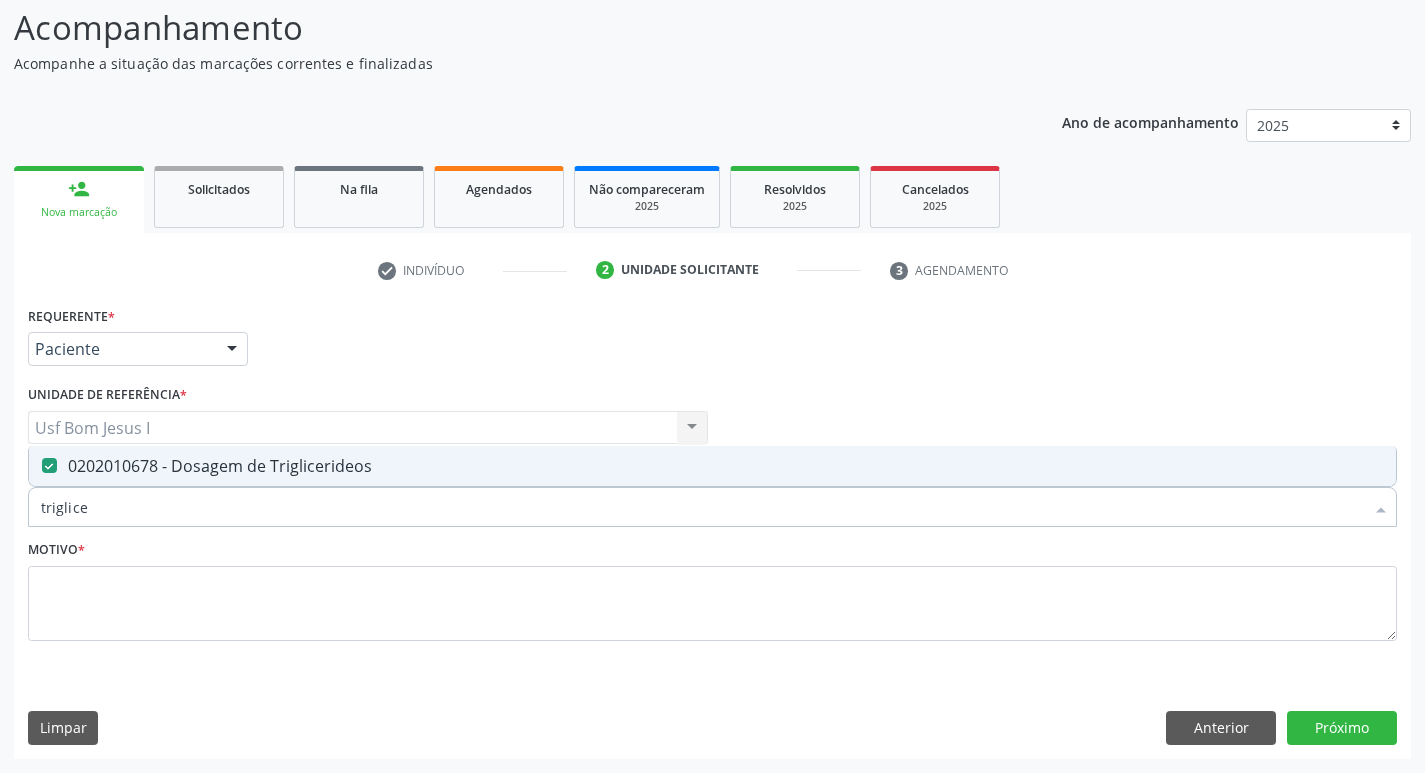click on "triglice" at bounding box center (702, 507) 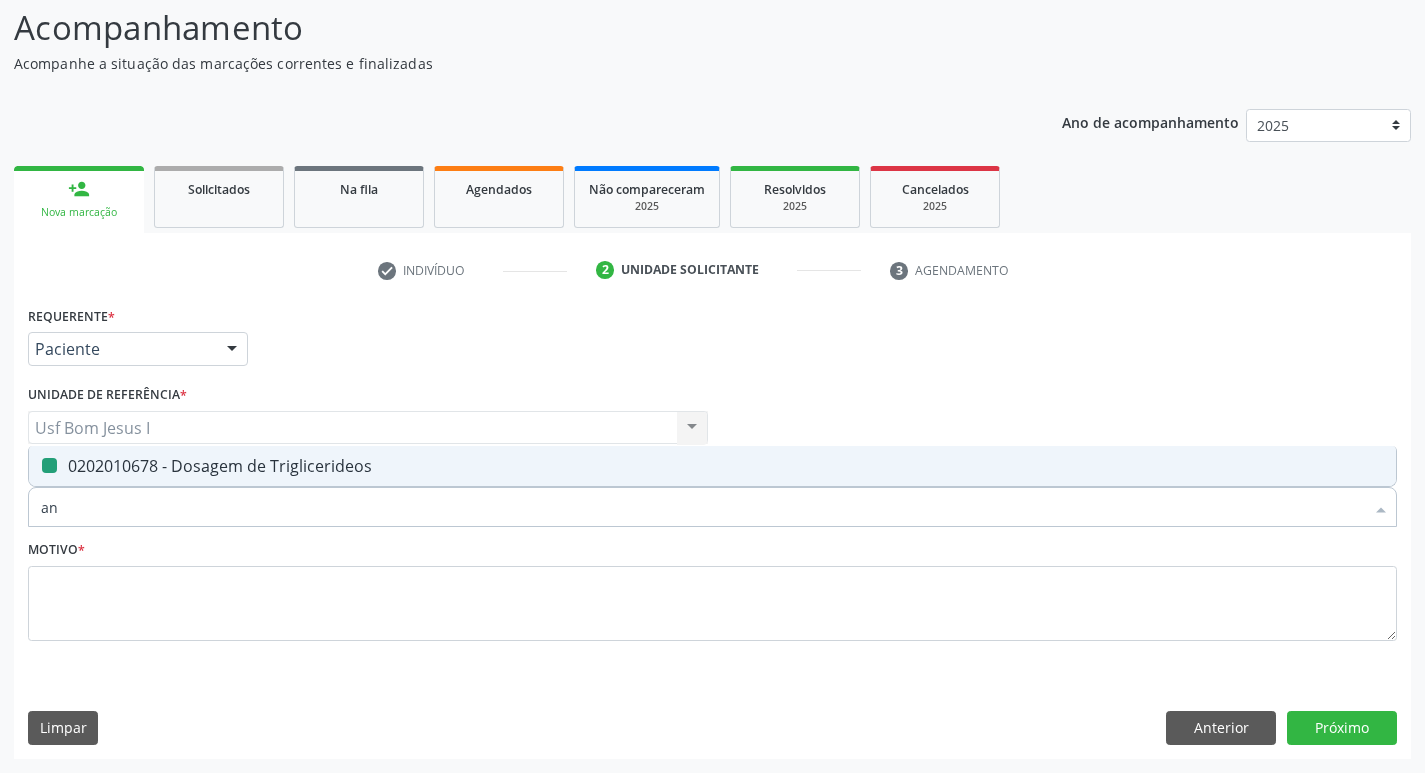 type on "ana" 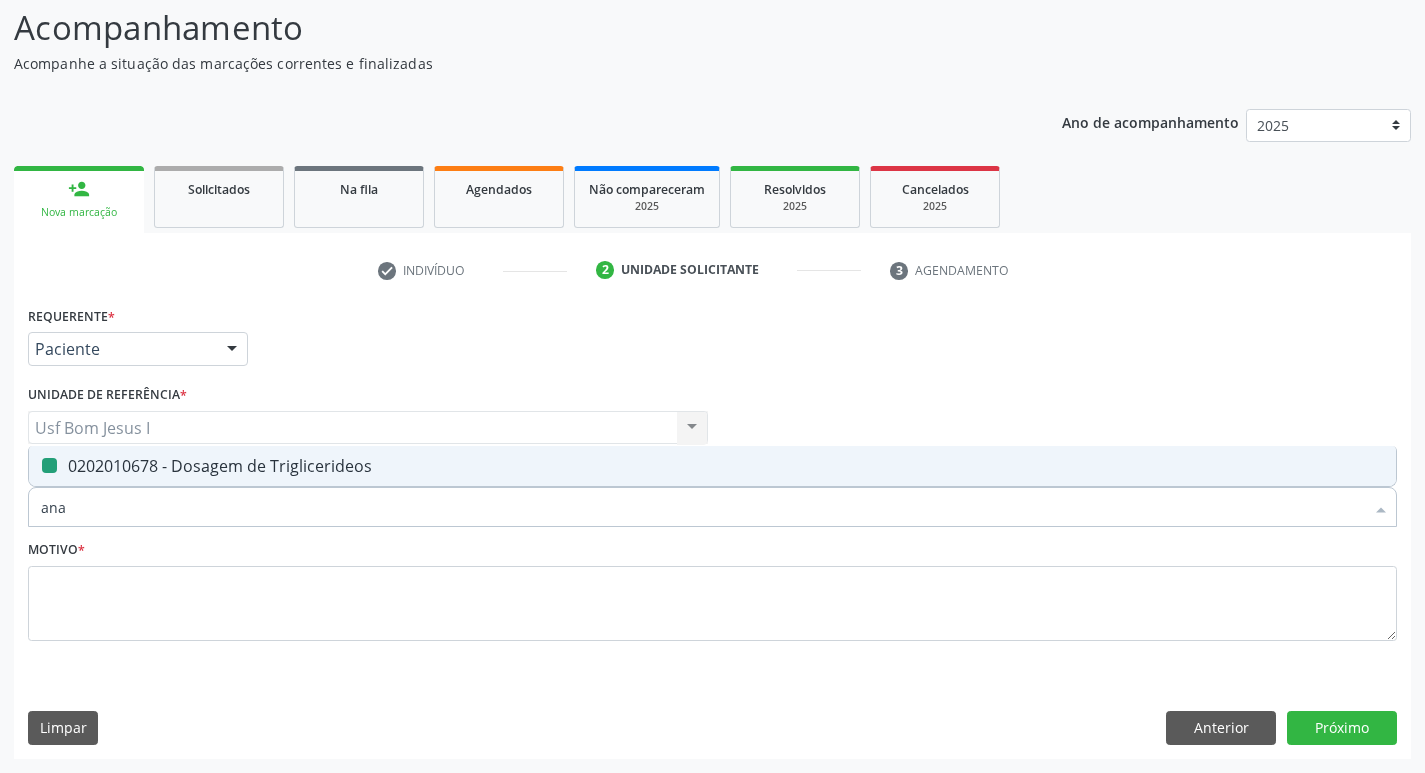 checkbox on "false" 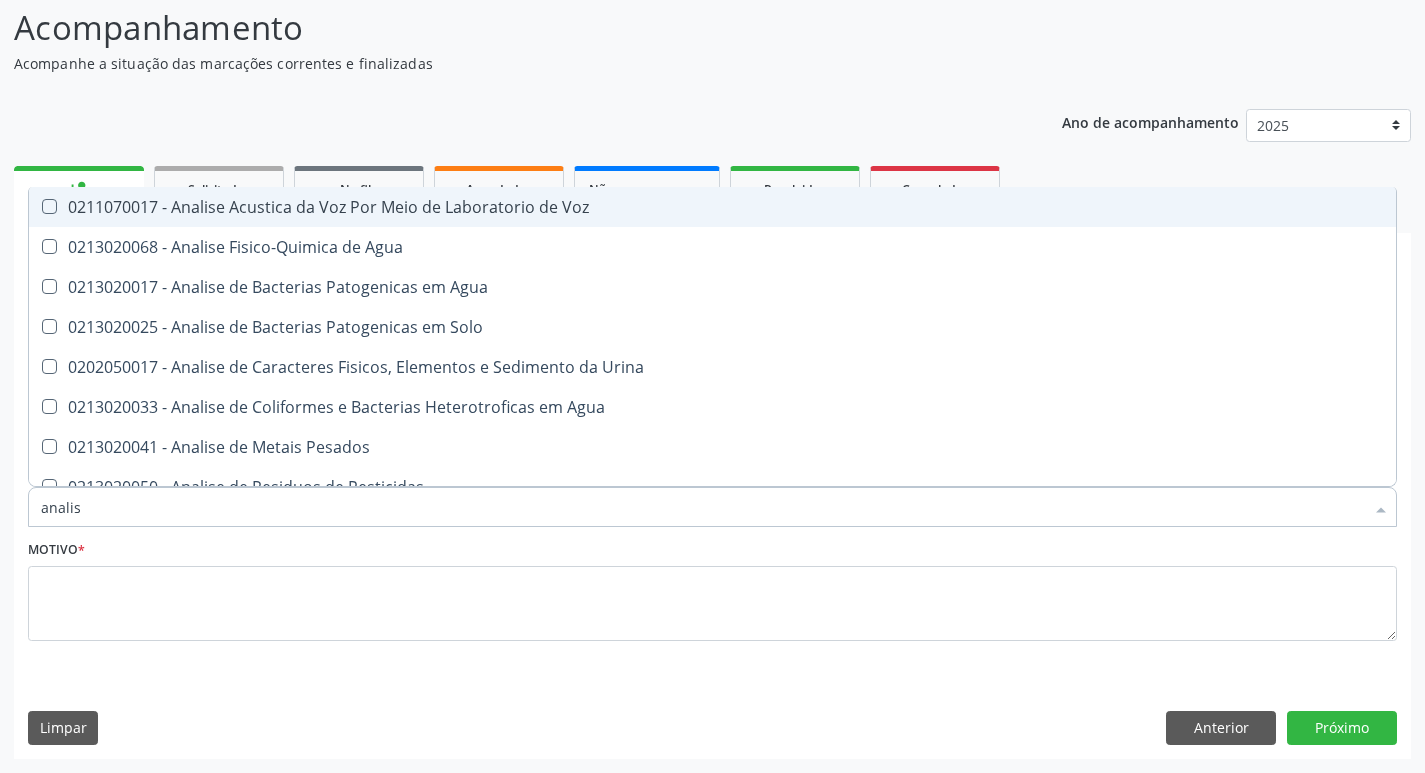 type on "analise" 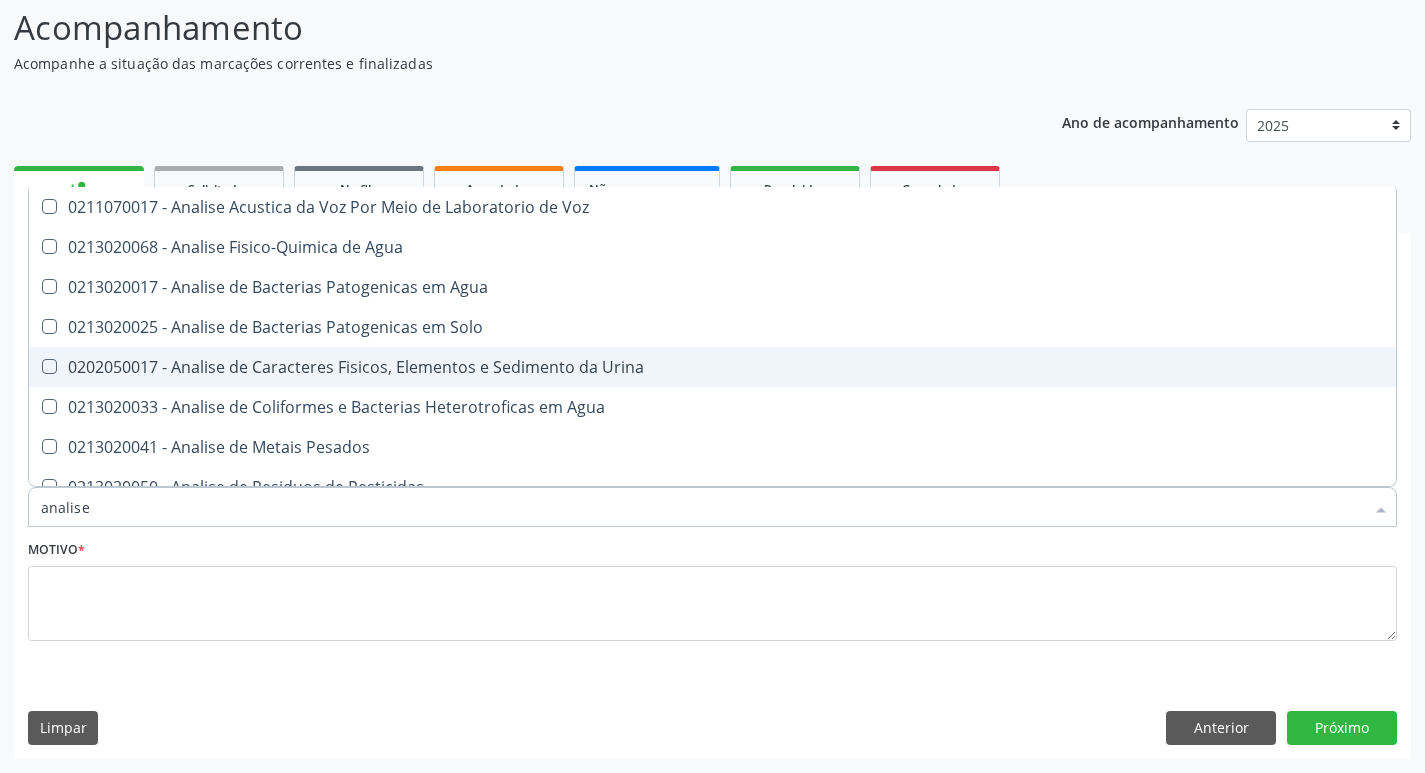 drag, startPoint x: 154, startPoint y: 369, endPoint x: 138, endPoint y: 530, distance: 161.79308 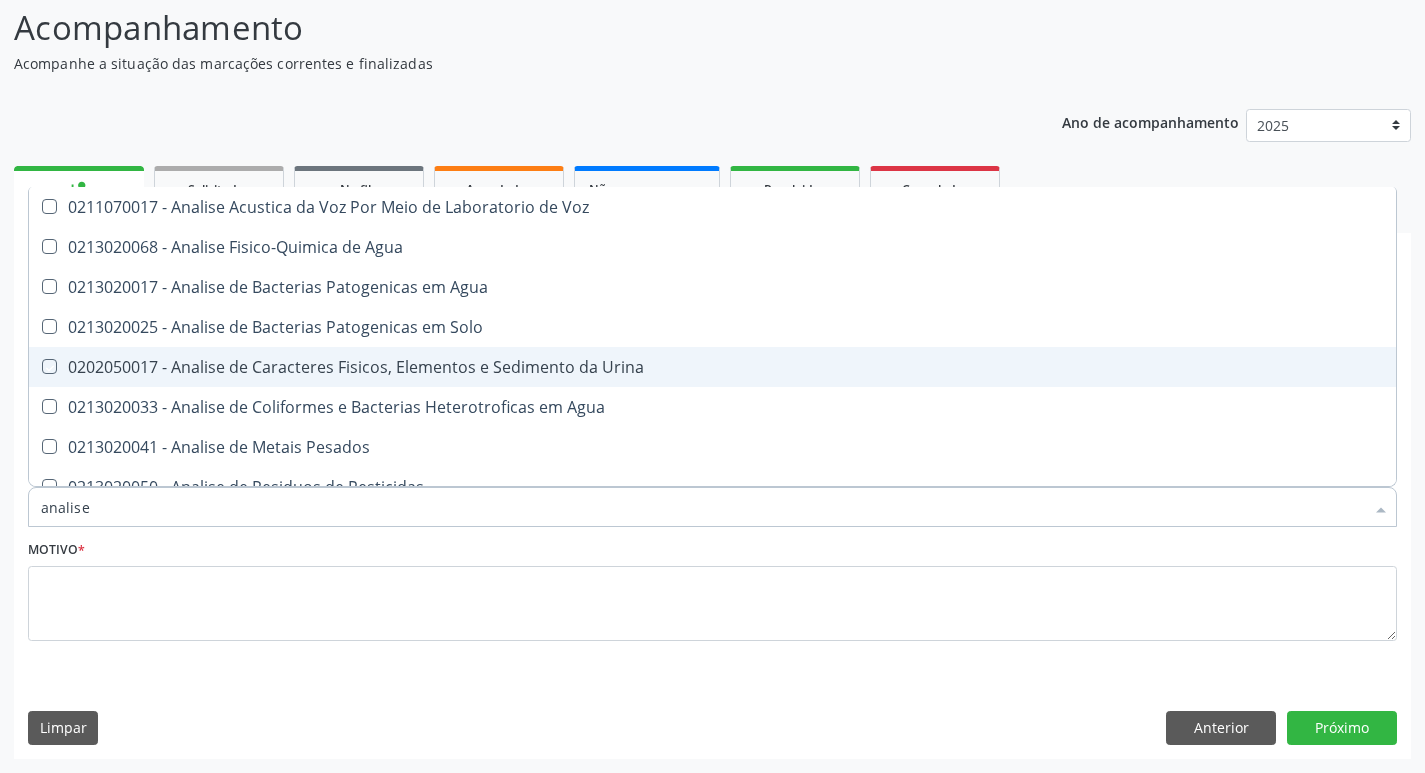 checkbox on "true" 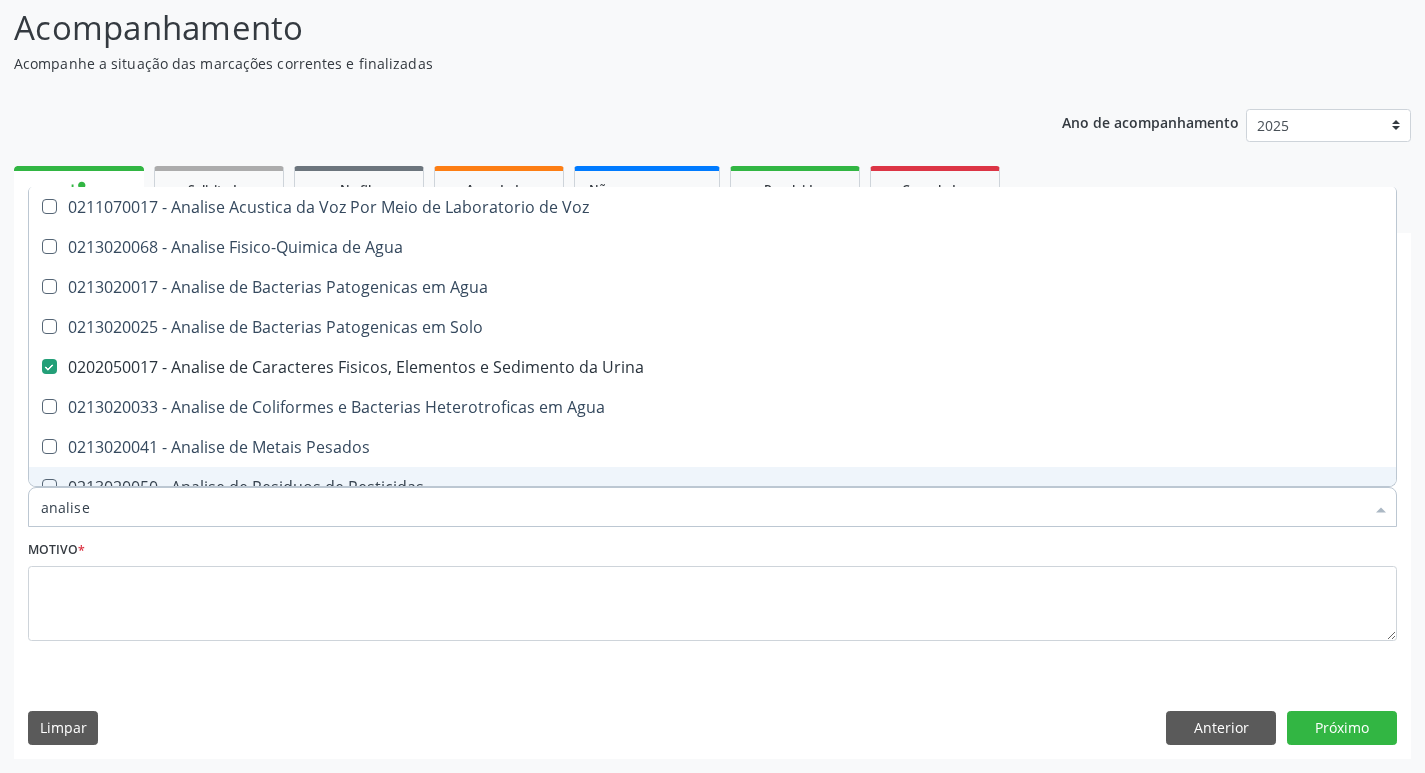 click on "analise" at bounding box center (702, 507) 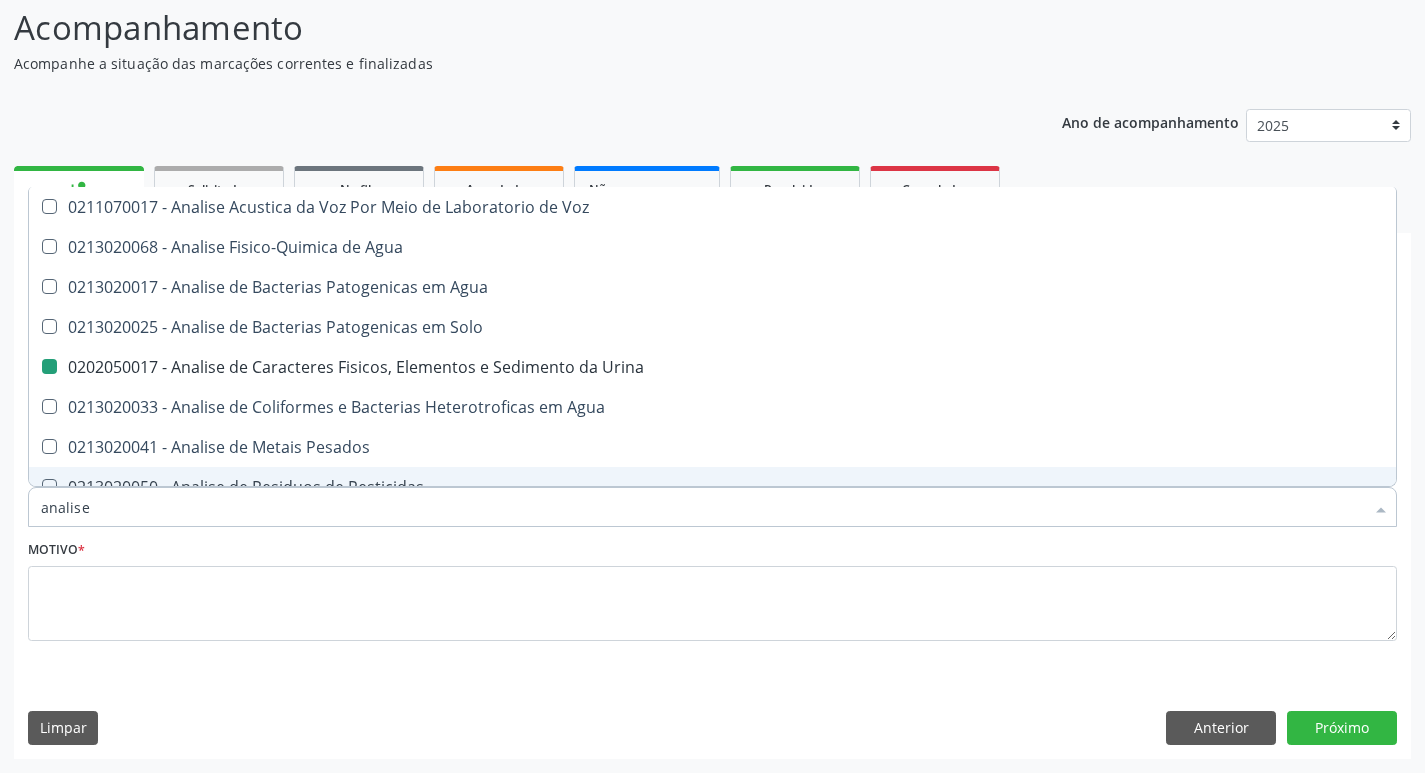 type on "g" 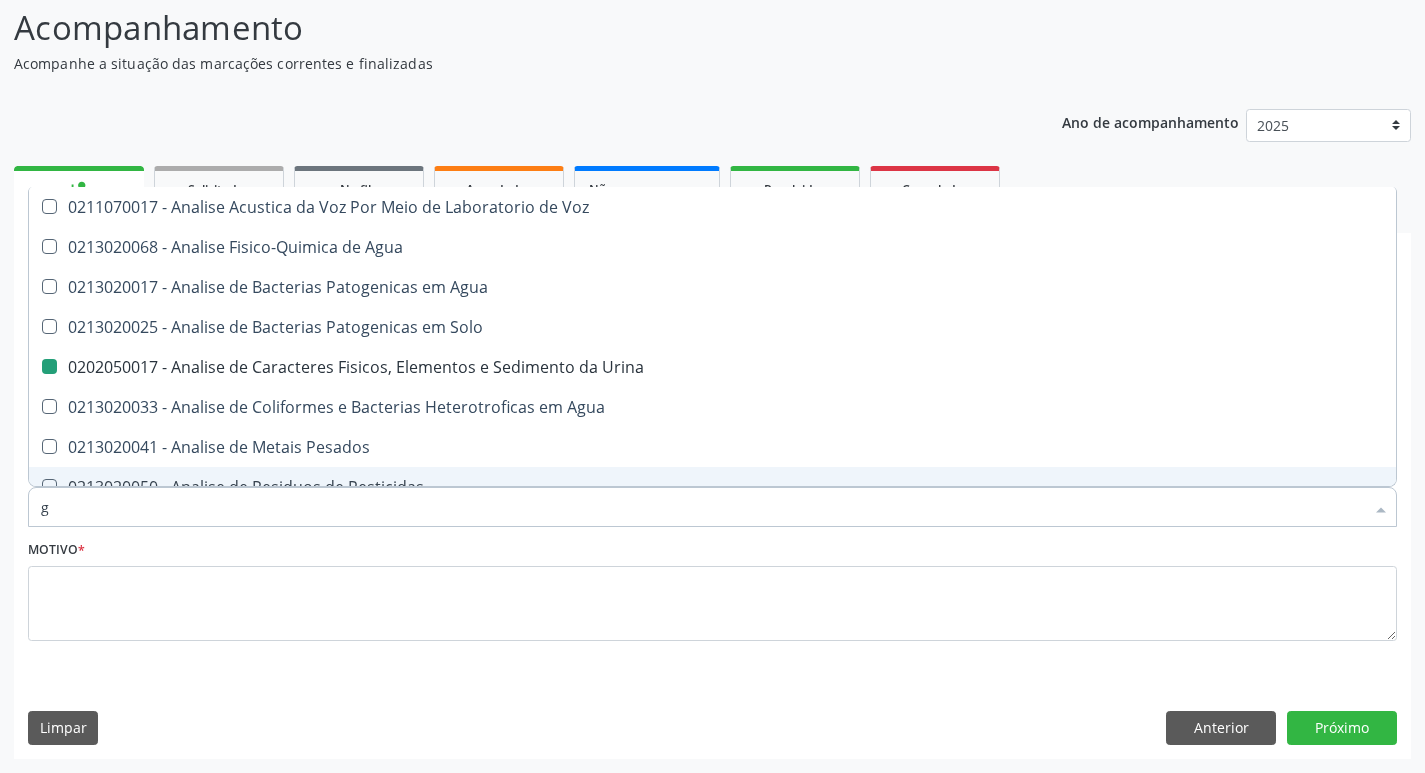 checkbox on "false" 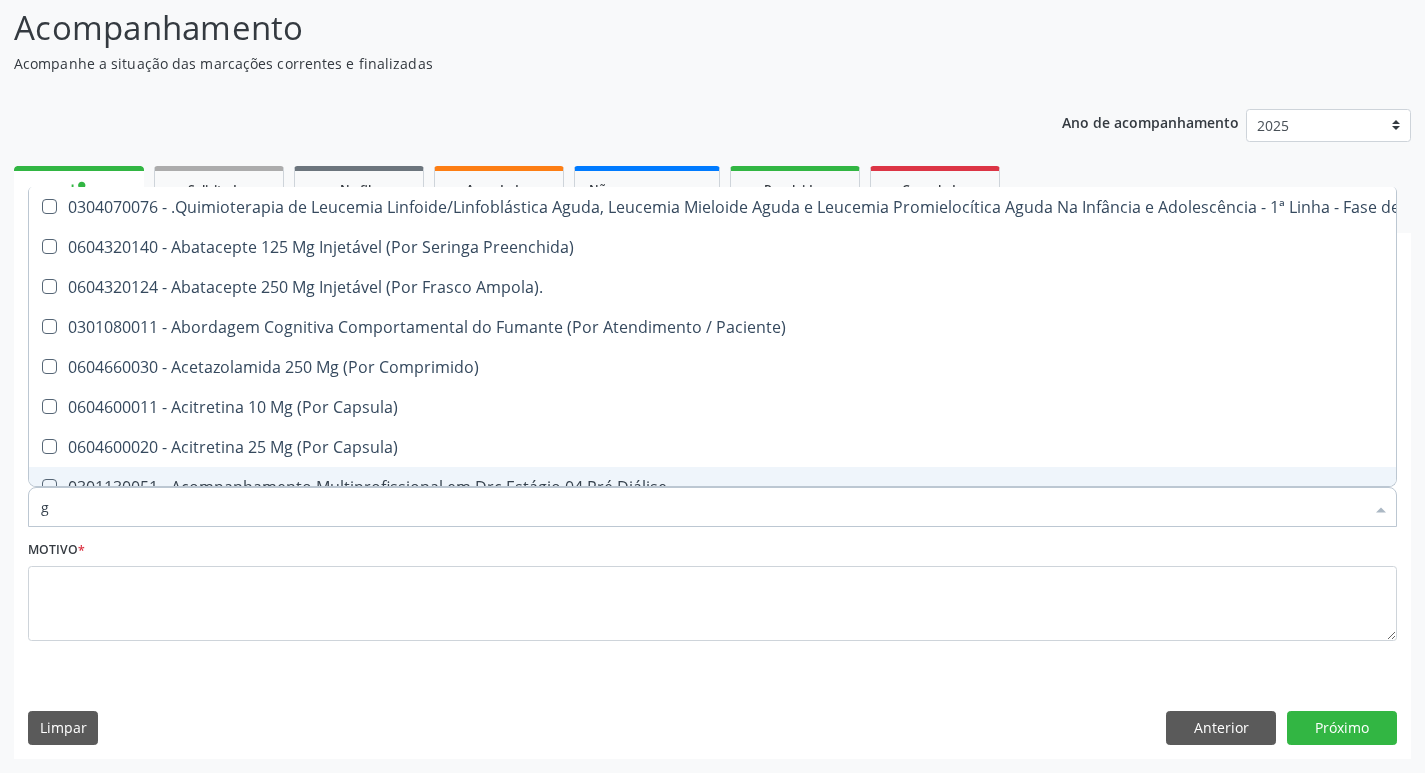 type on "gl" 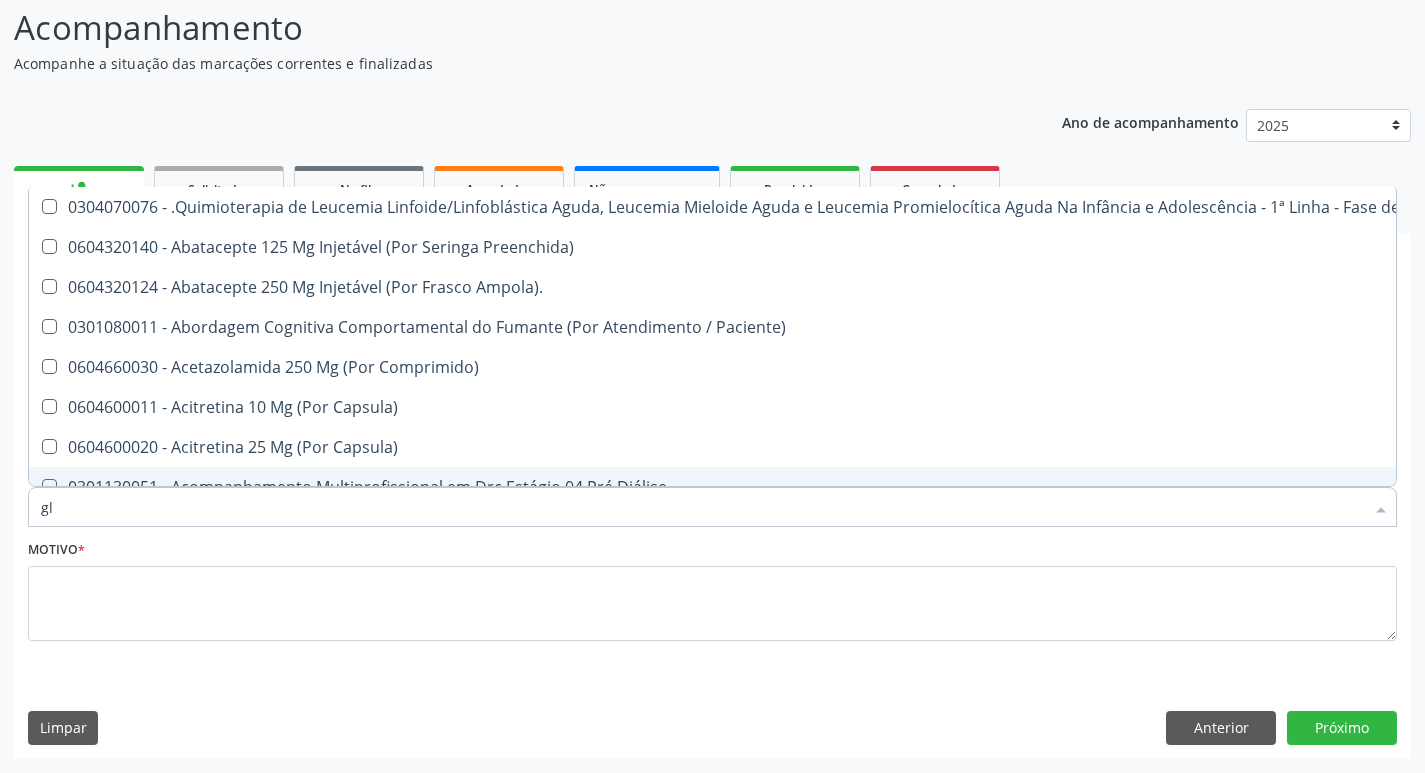 checkbox on "true" 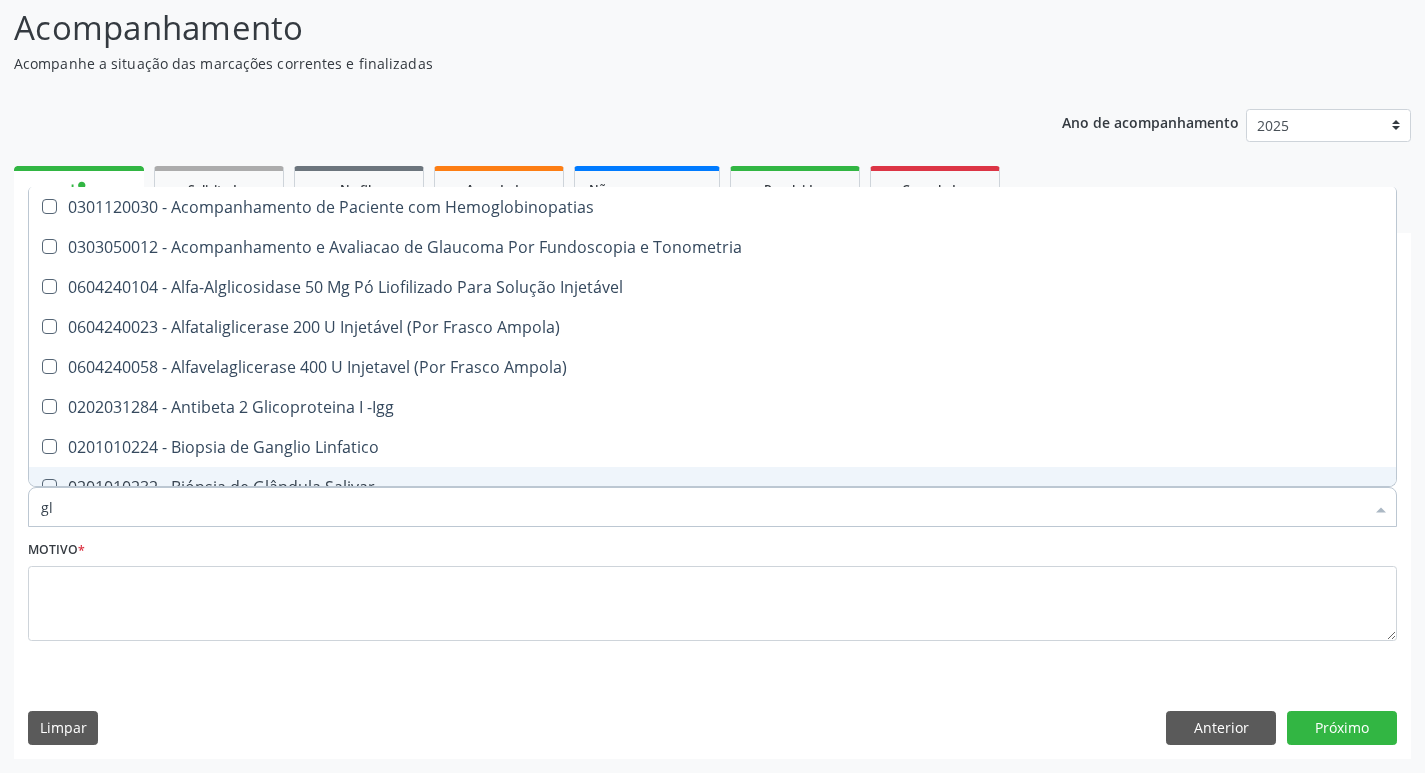 type on "gli" 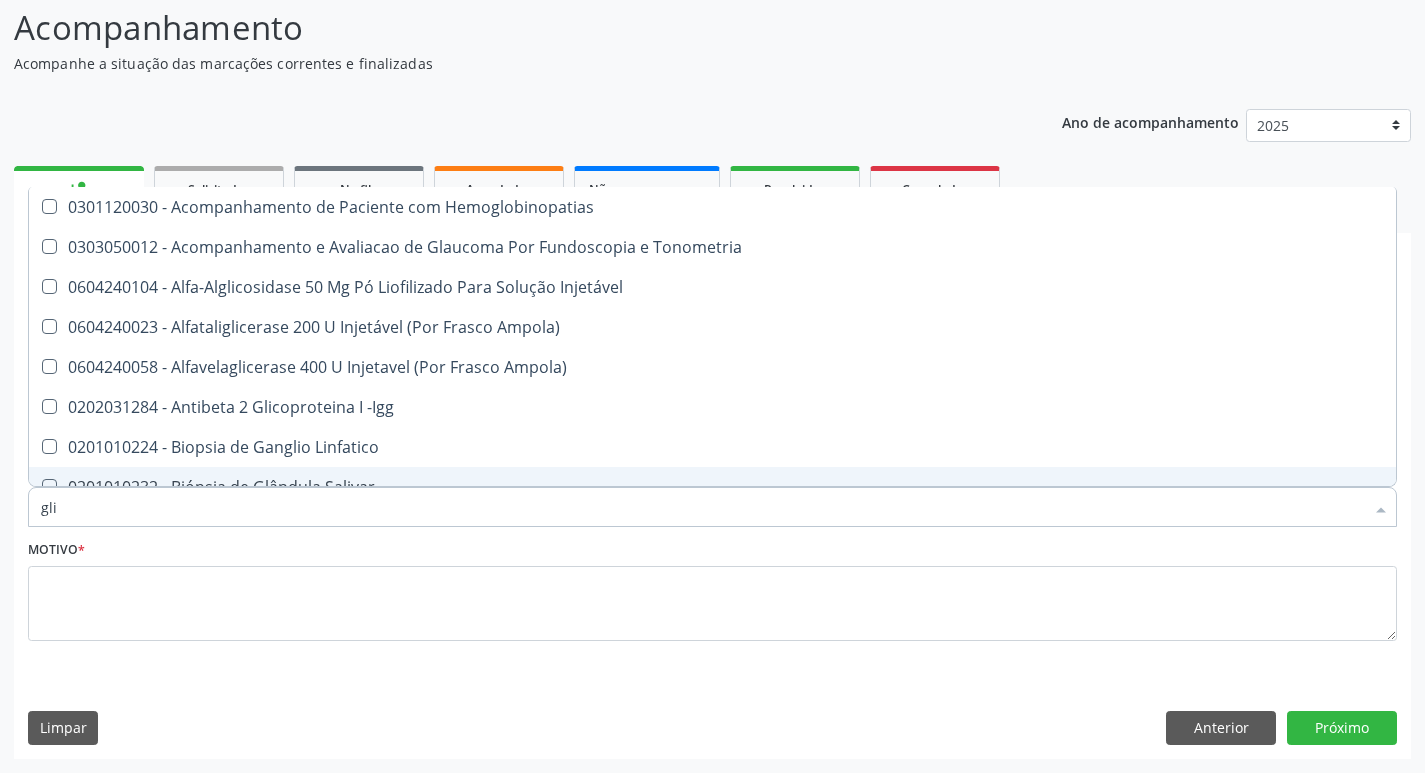 type on "glic" 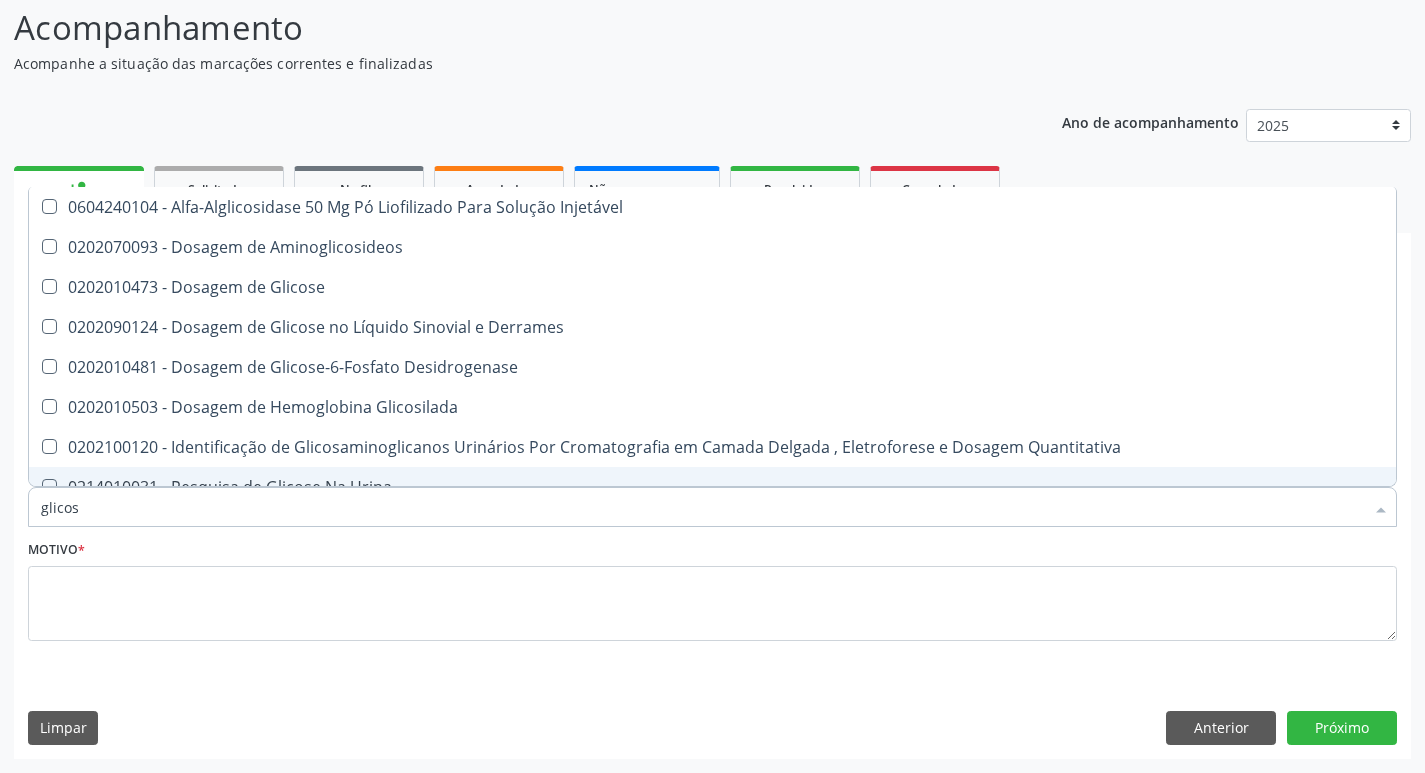 type on "glicose" 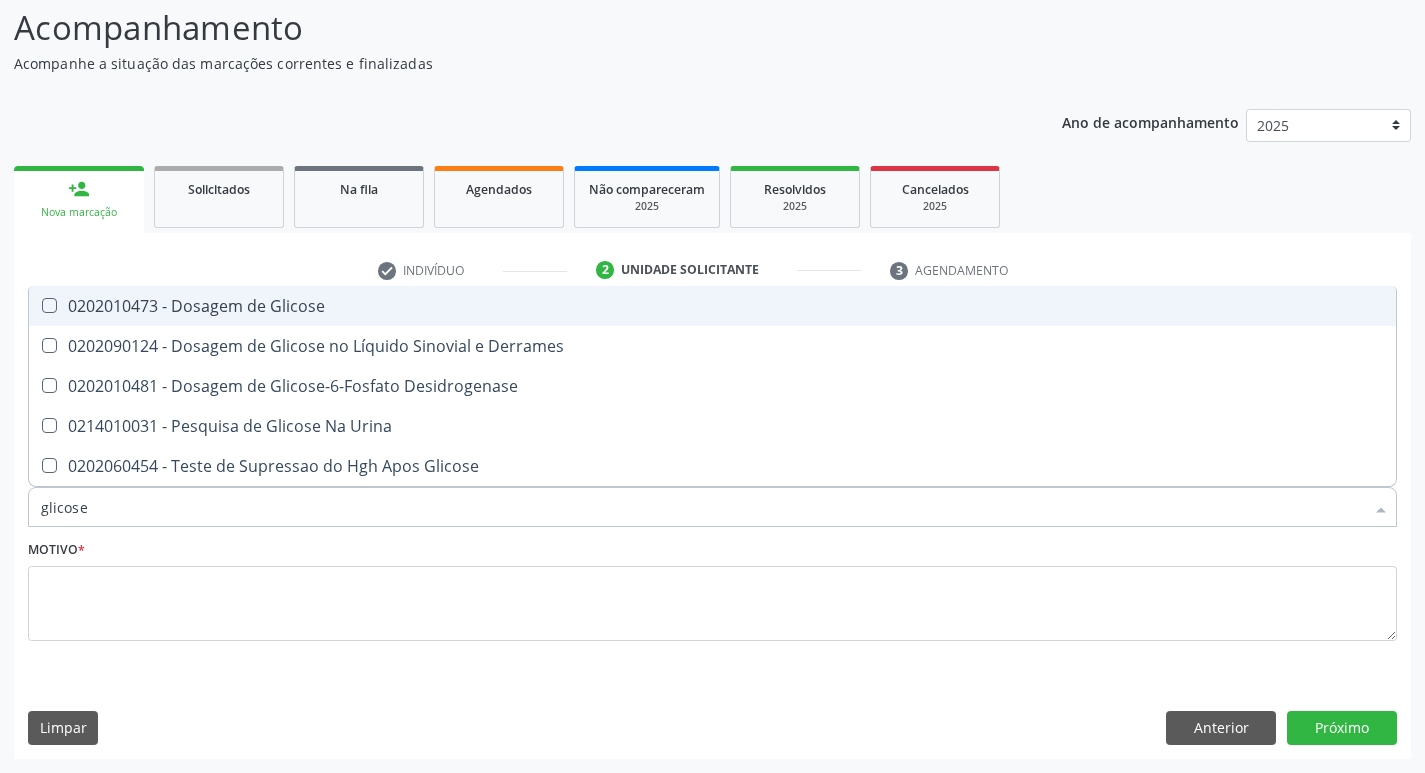 click on "0202010473 - Dosagem de Glicose" at bounding box center (712, 306) 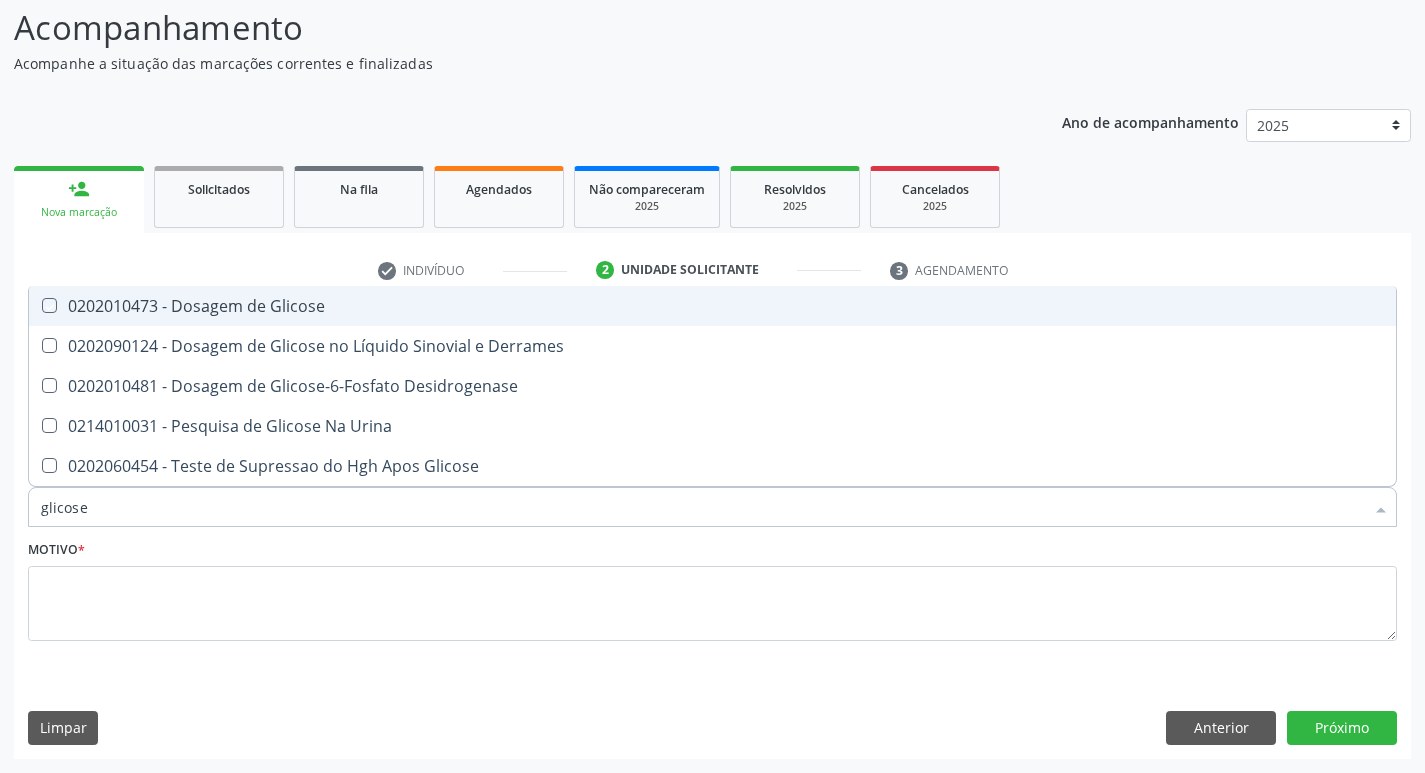 checkbox on "true" 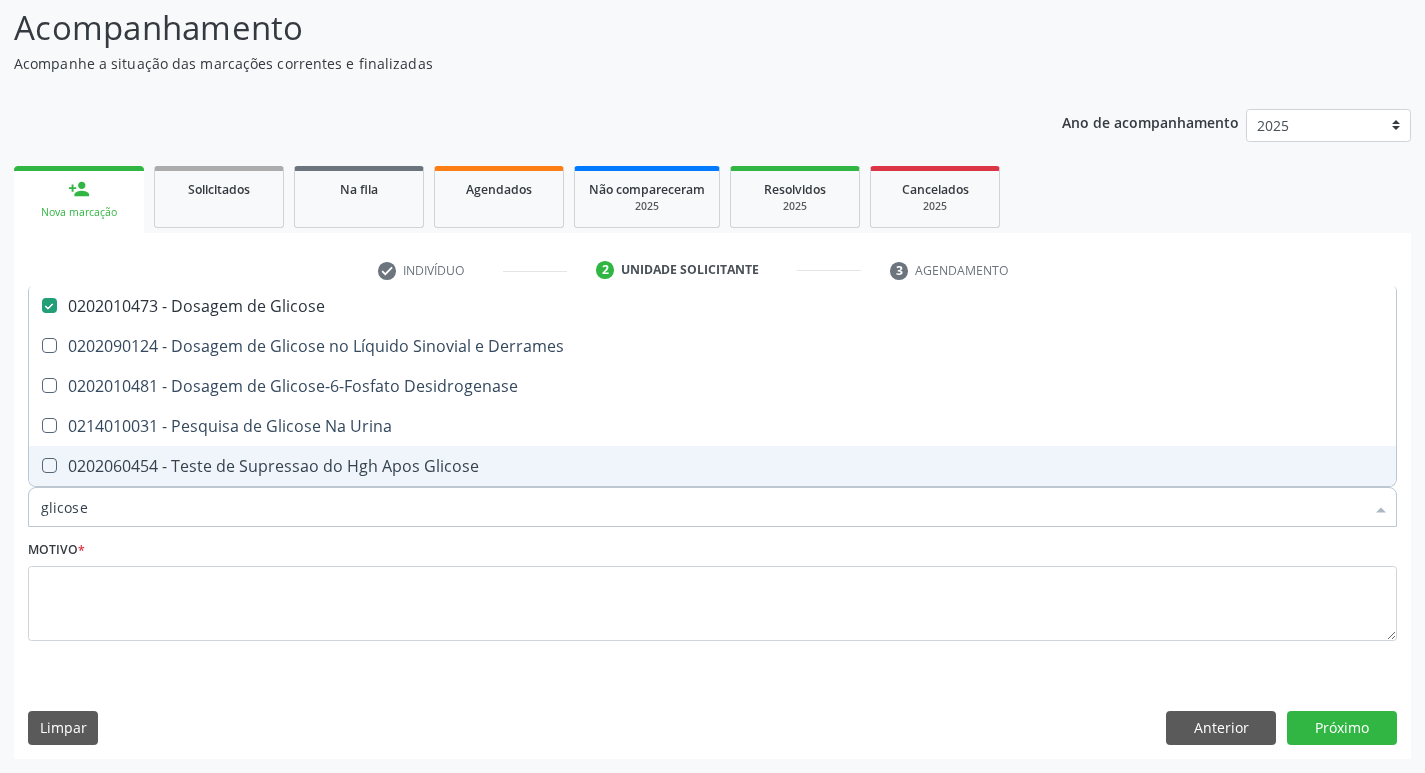 click on "glicose" at bounding box center [702, 507] 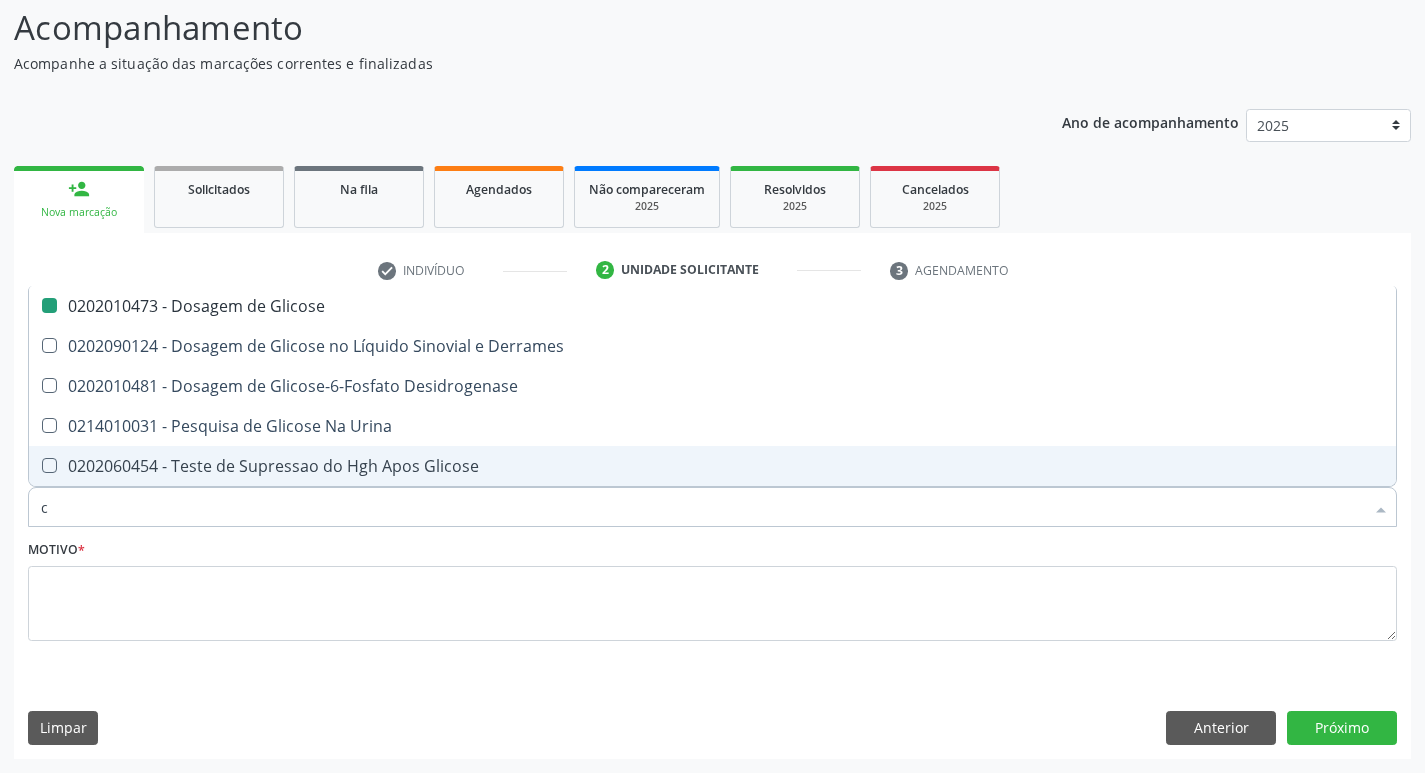 type on "co" 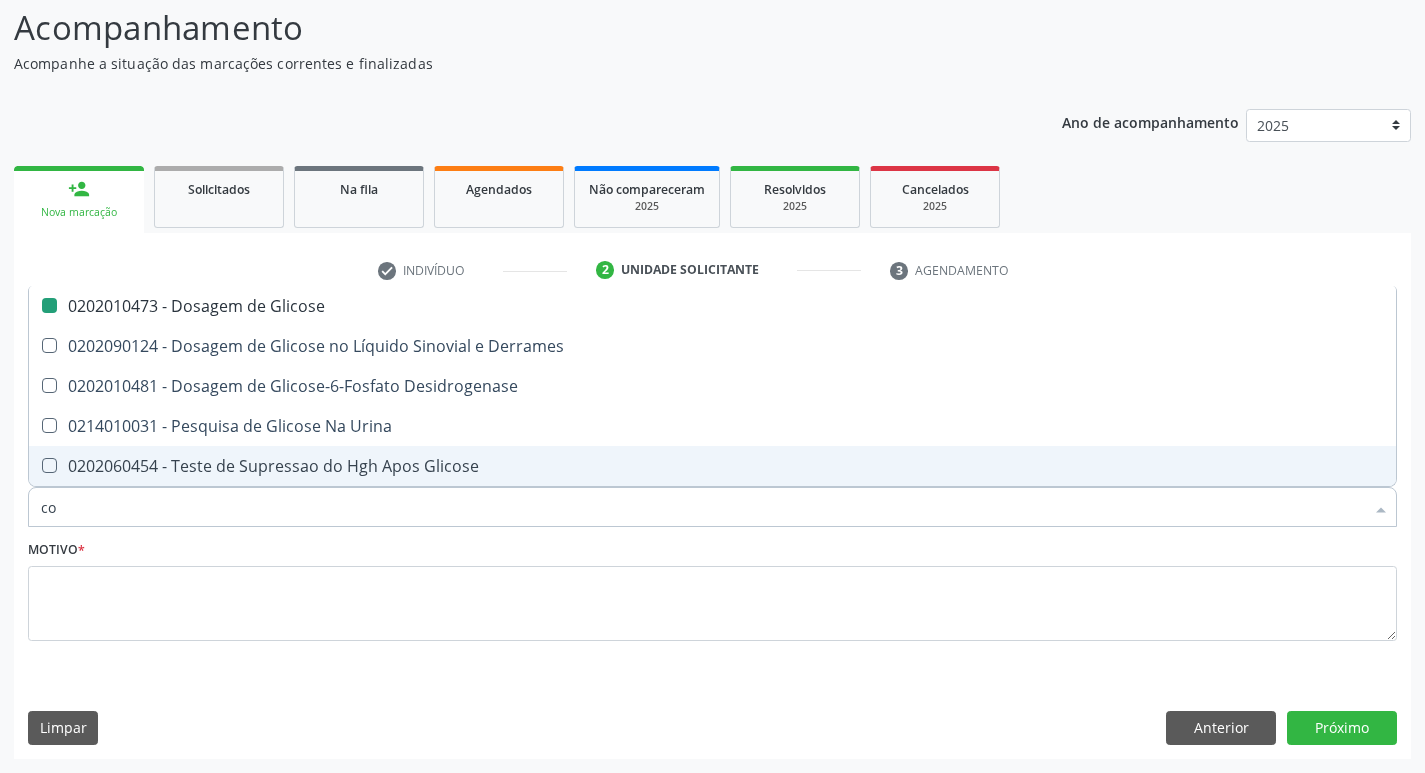 checkbox on "false" 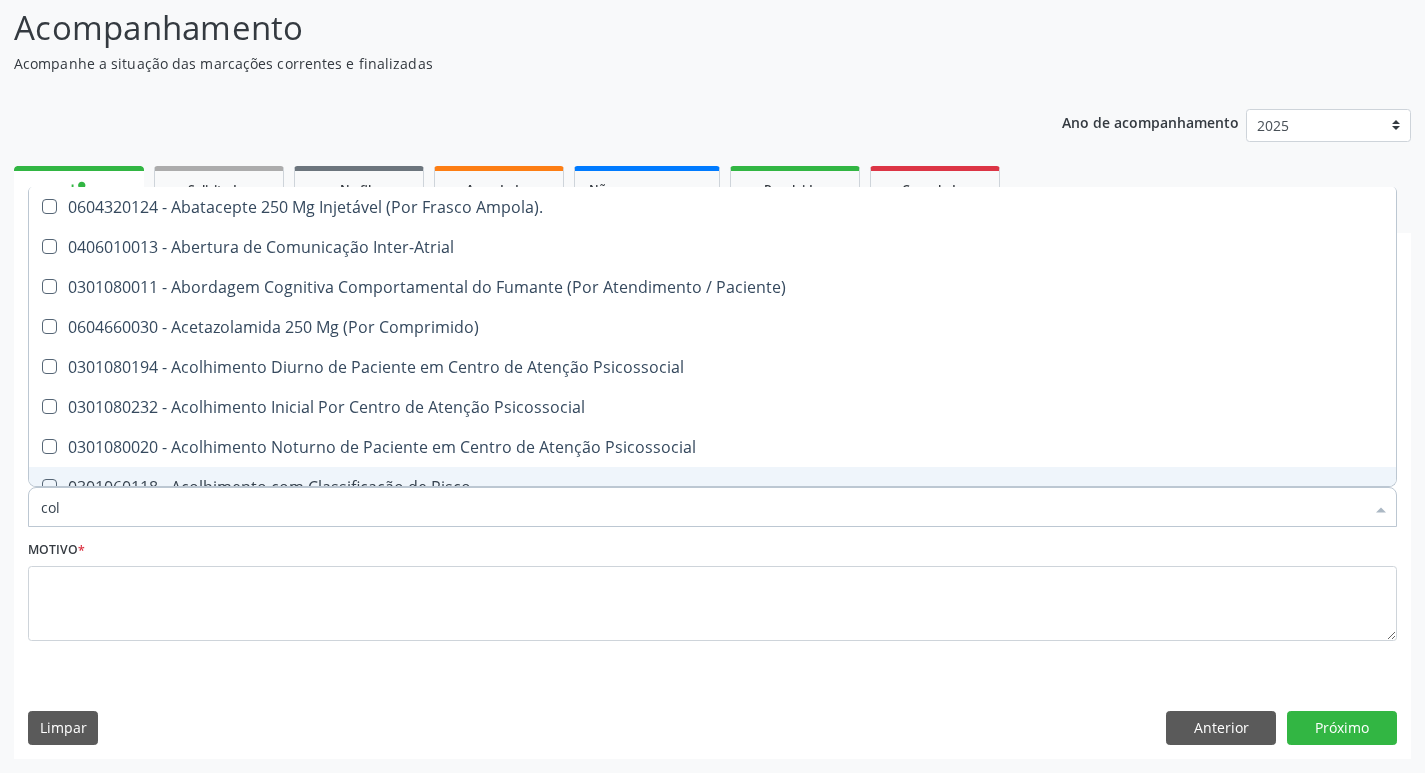 type on "cole" 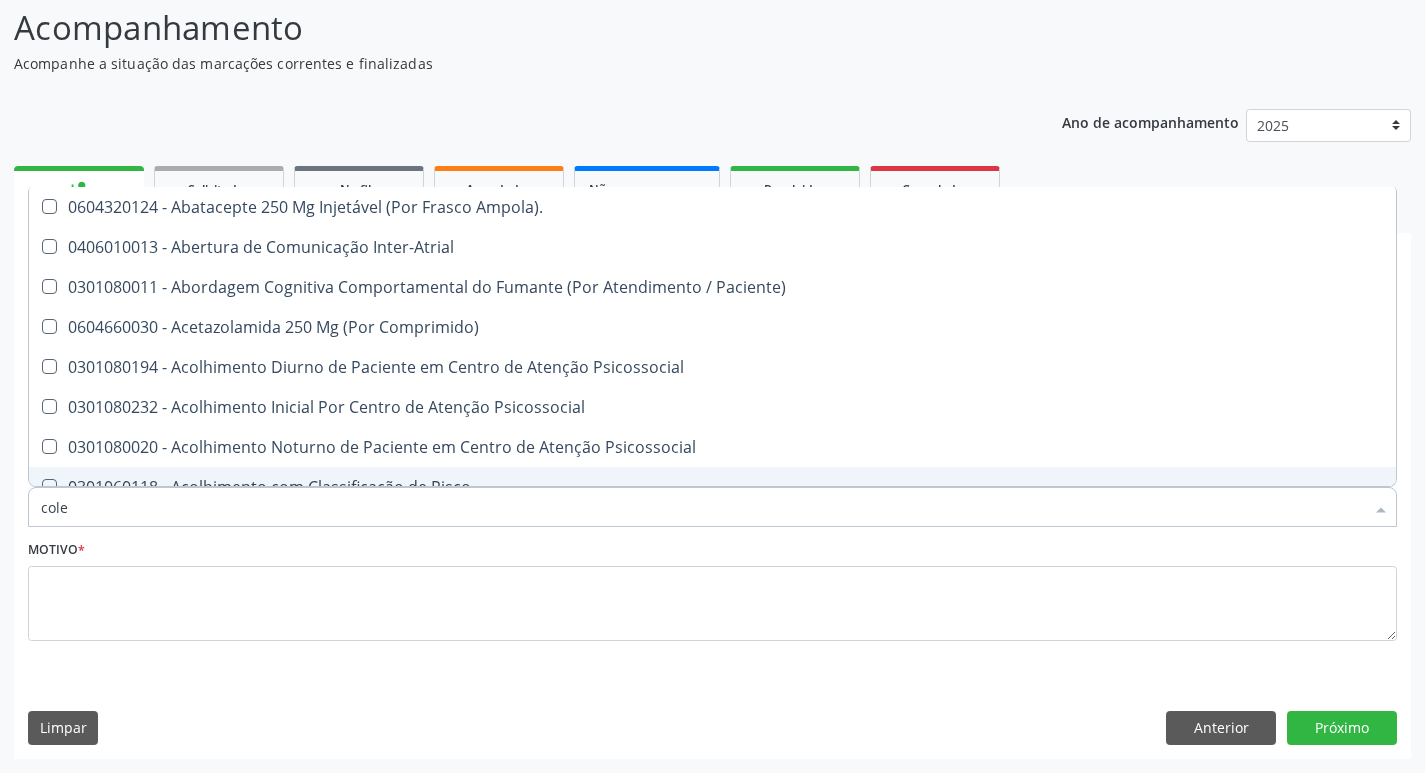 checkbox on "true" 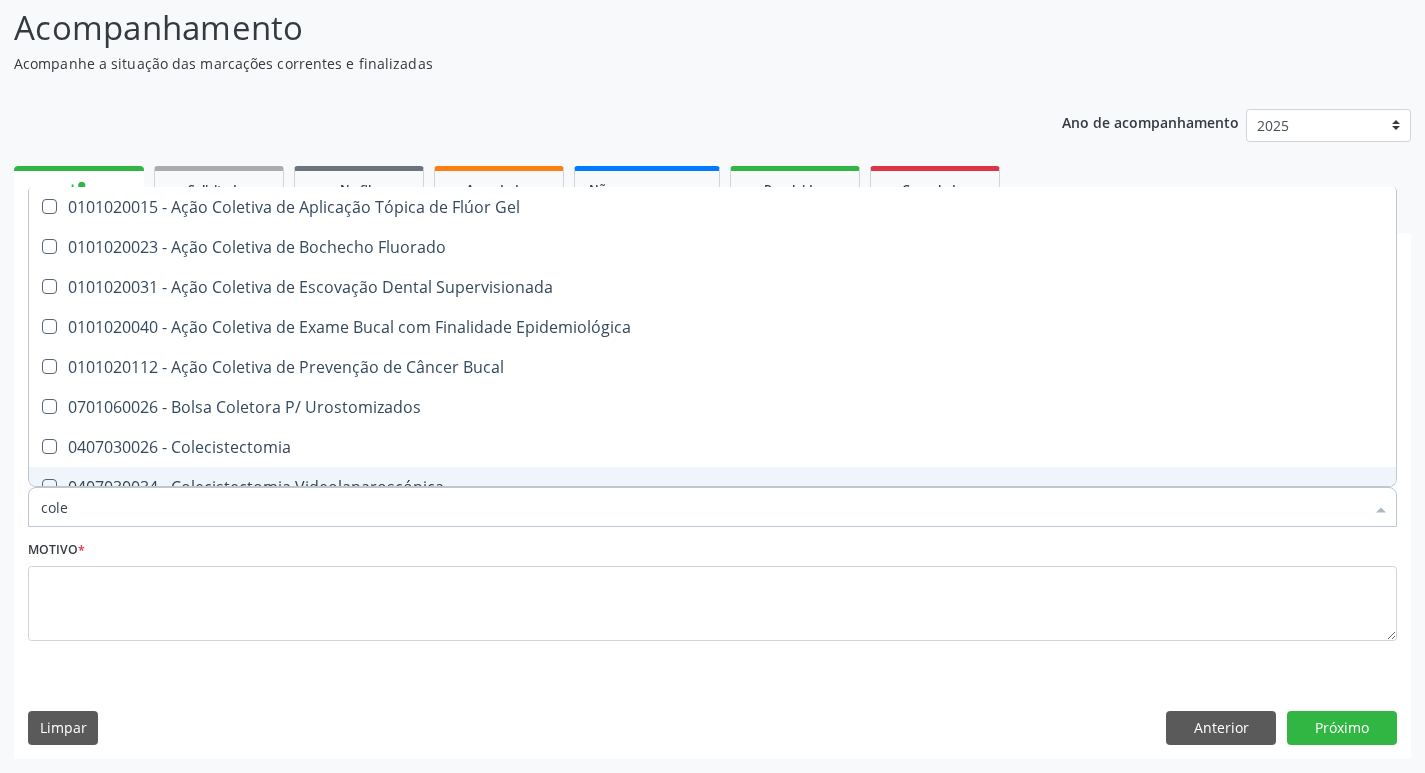 type on "coles" 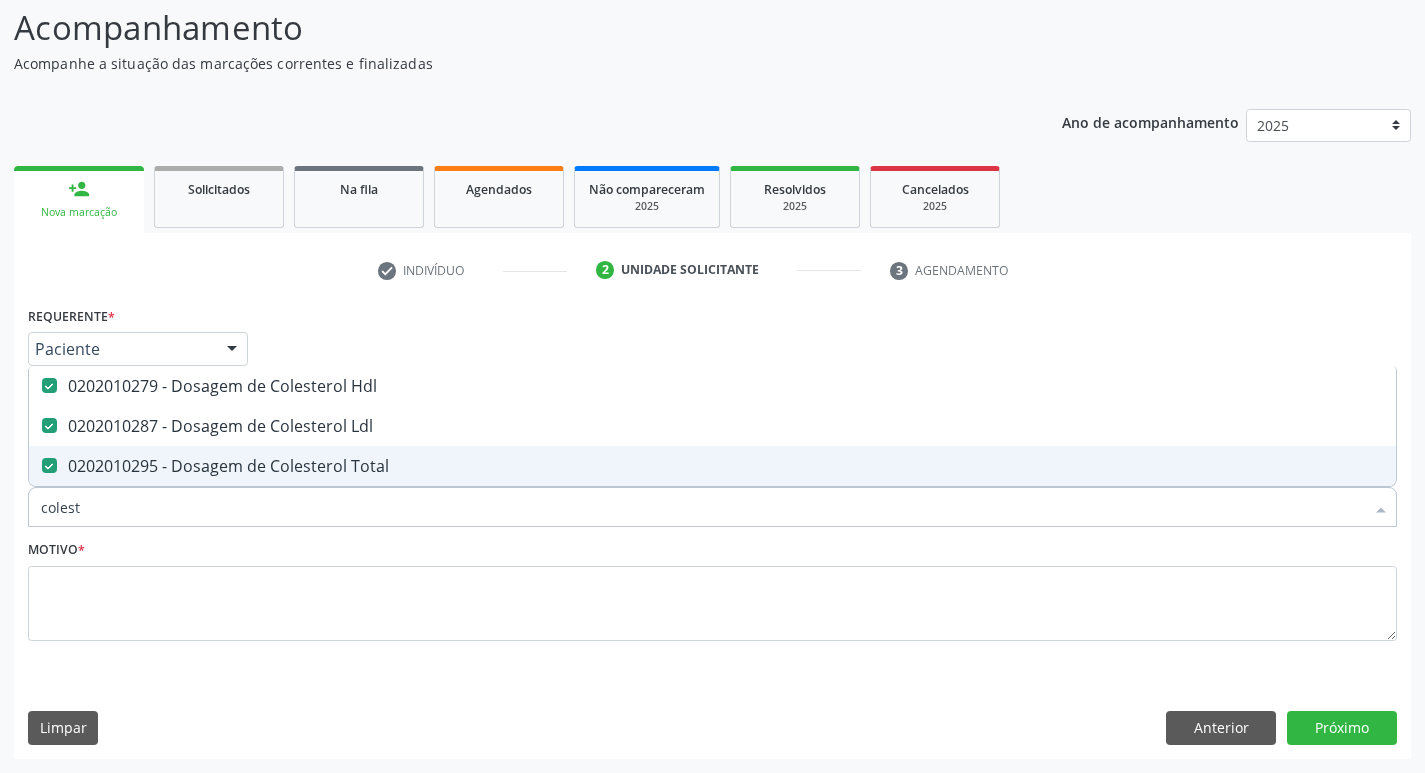 type on "coleste" 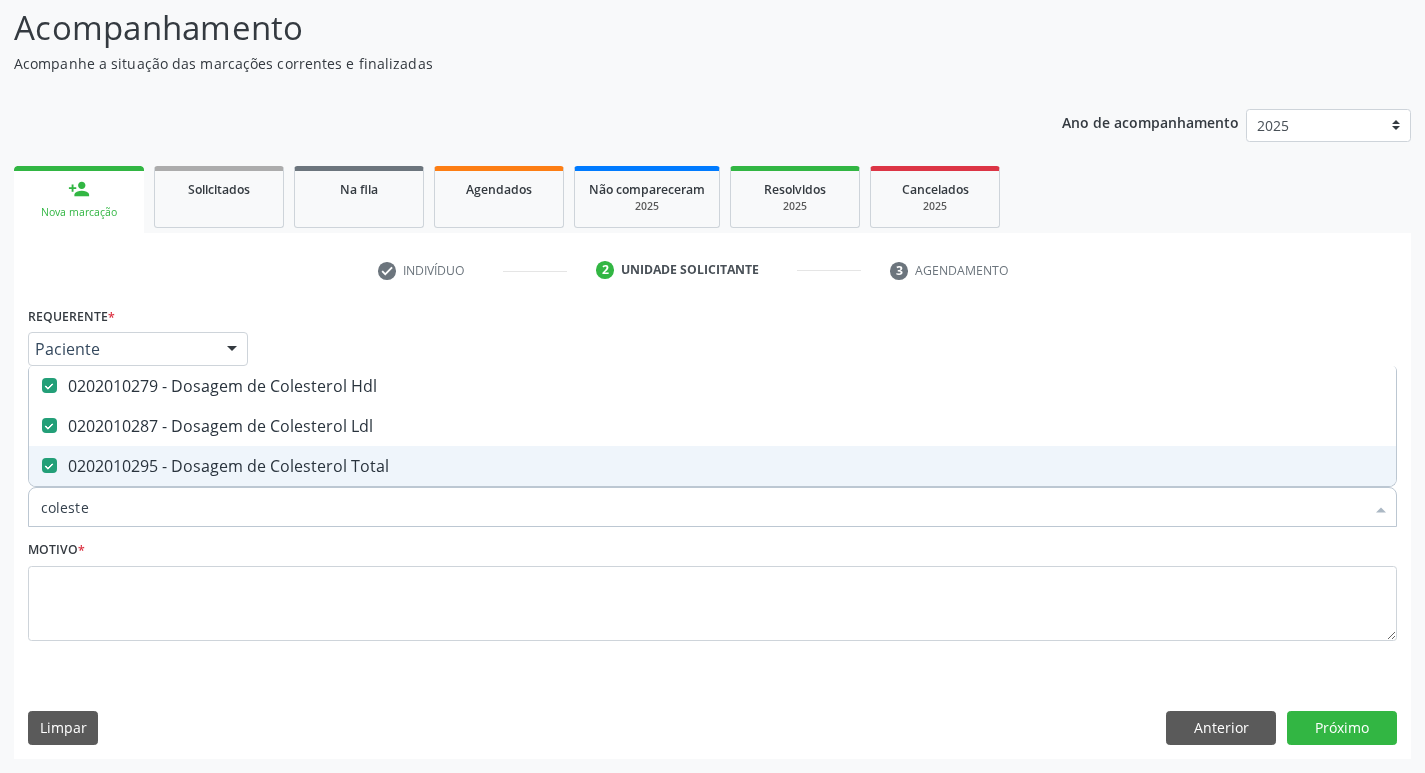 drag, startPoint x: 125, startPoint y: 513, endPoint x: 0, endPoint y: 496, distance: 126.1507 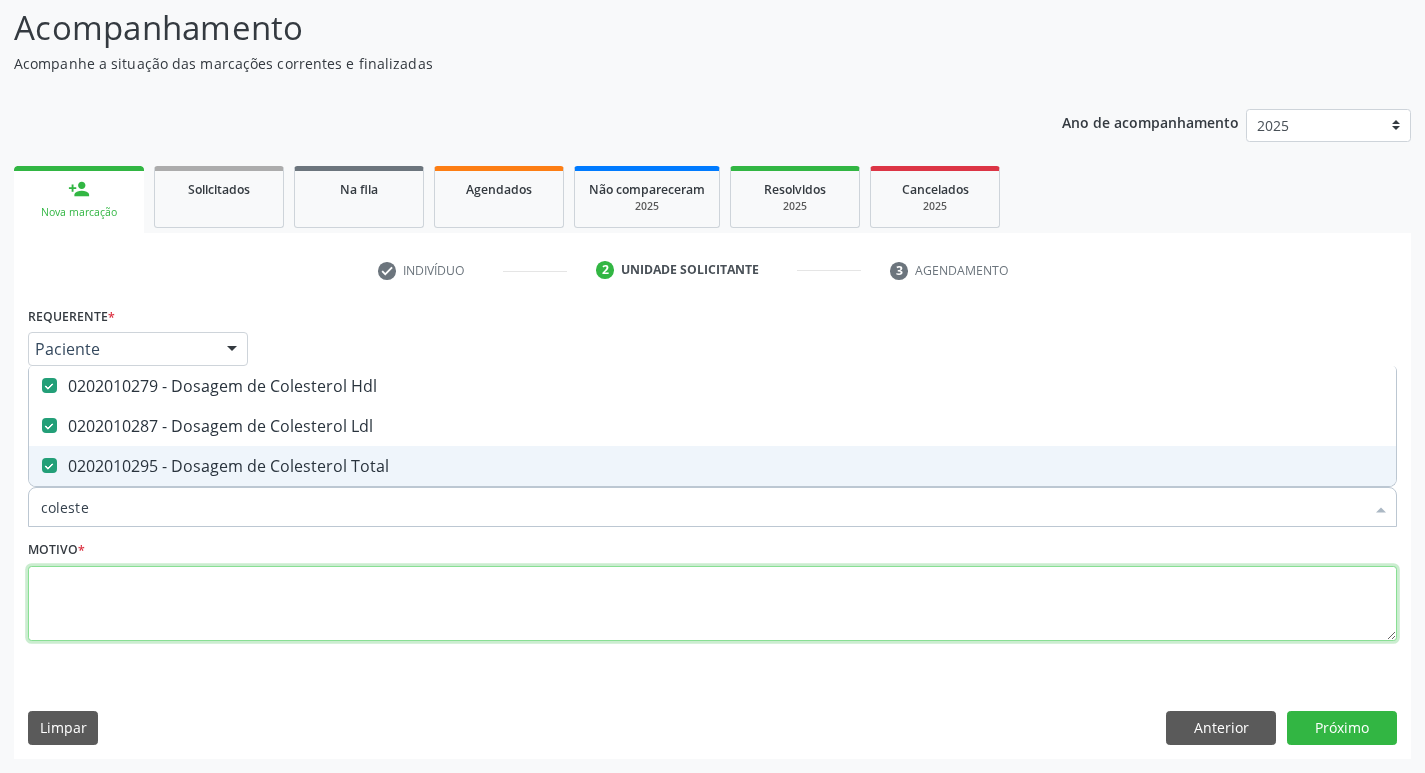 click at bounding box center (712, 604) 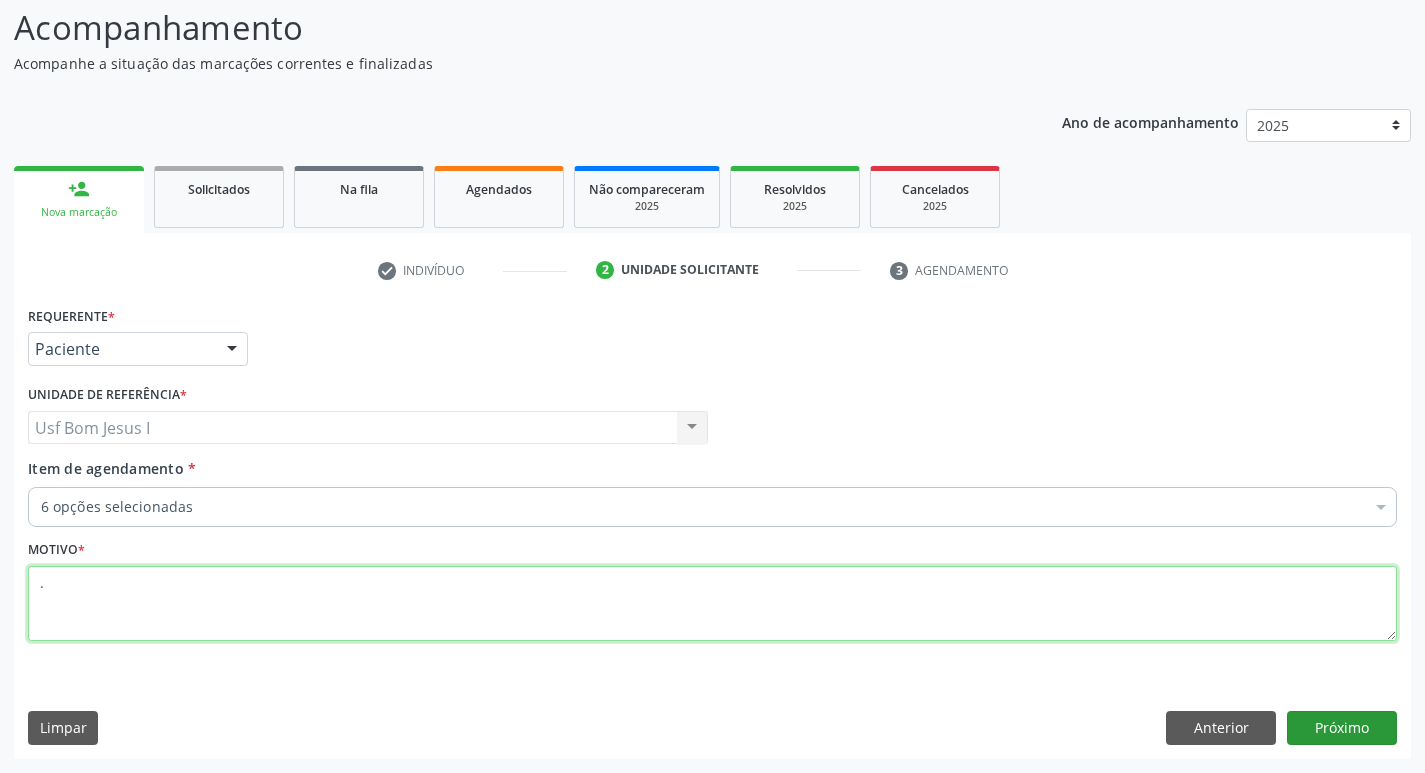 type on "." 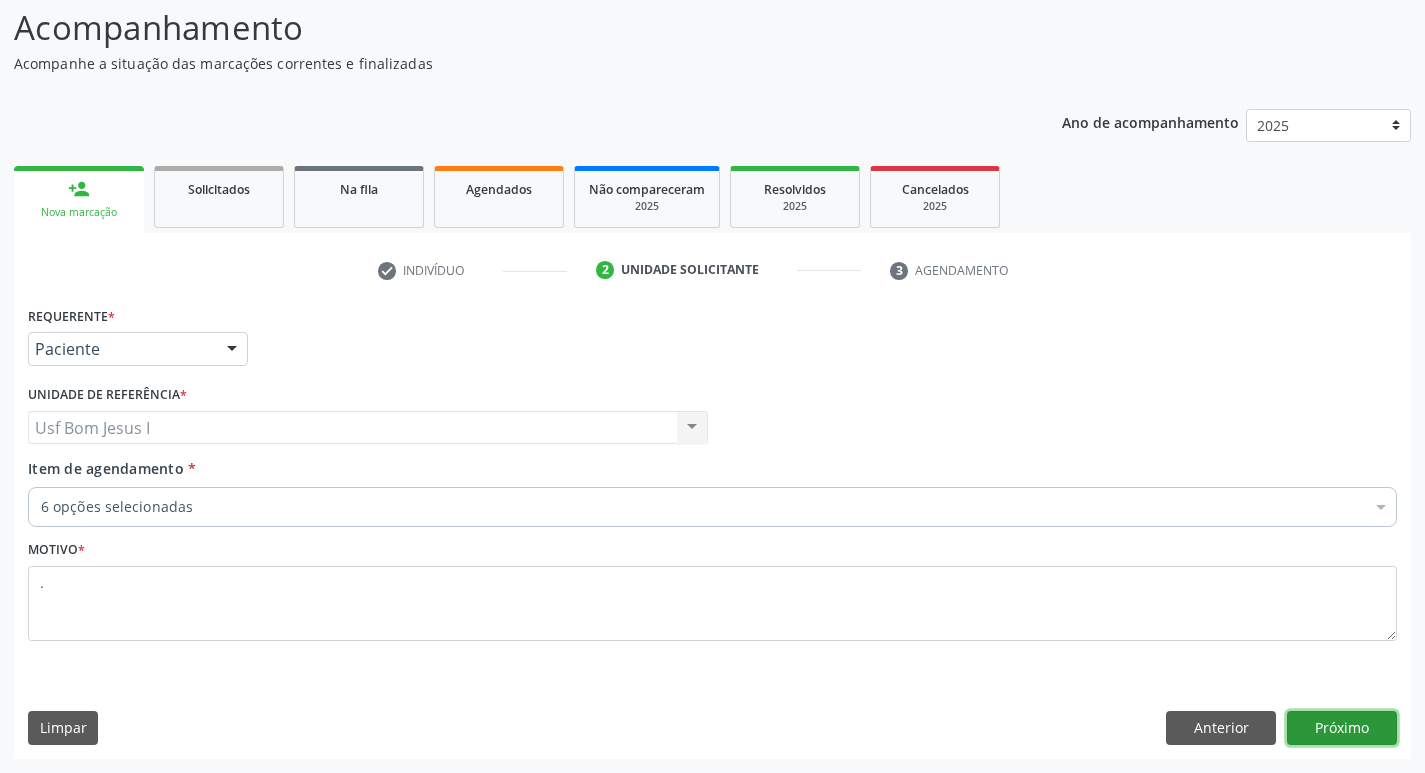 click on "Próximo" at bounding box center [1342, 728] 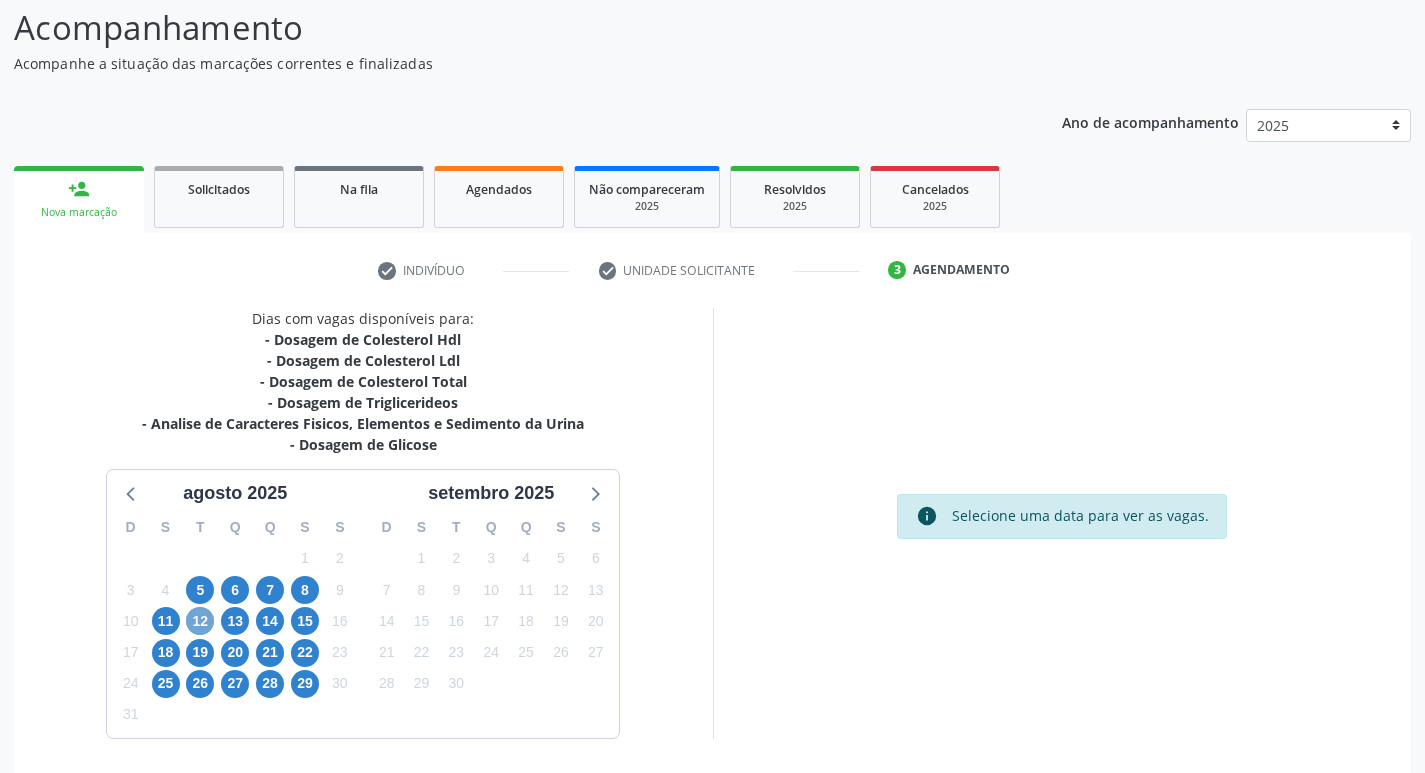 click on "12" at bounding box center [200, 621] 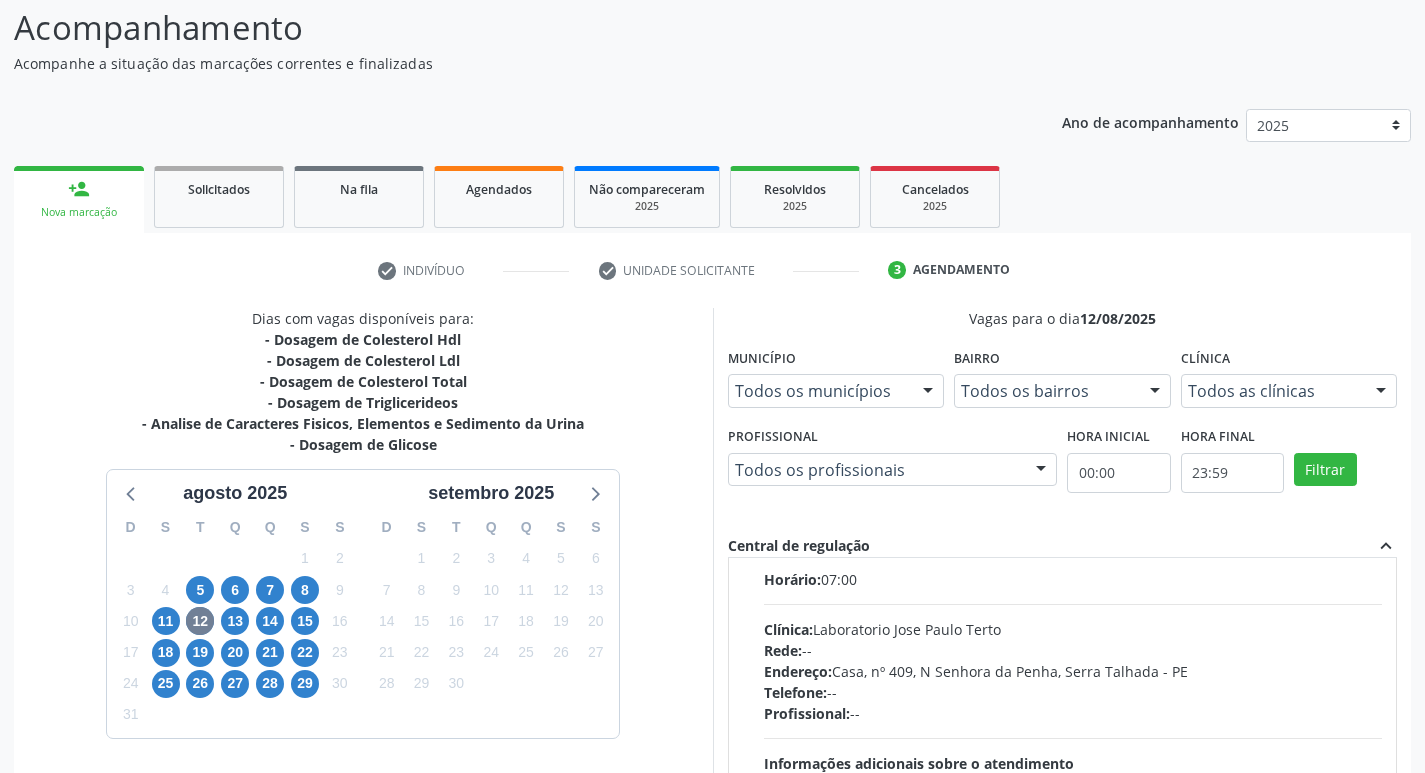 click on "Endereço:   Casa, nº 409, N Senhora da Penha, Serra Talhada - PE" at bounding box center (1073, 671) 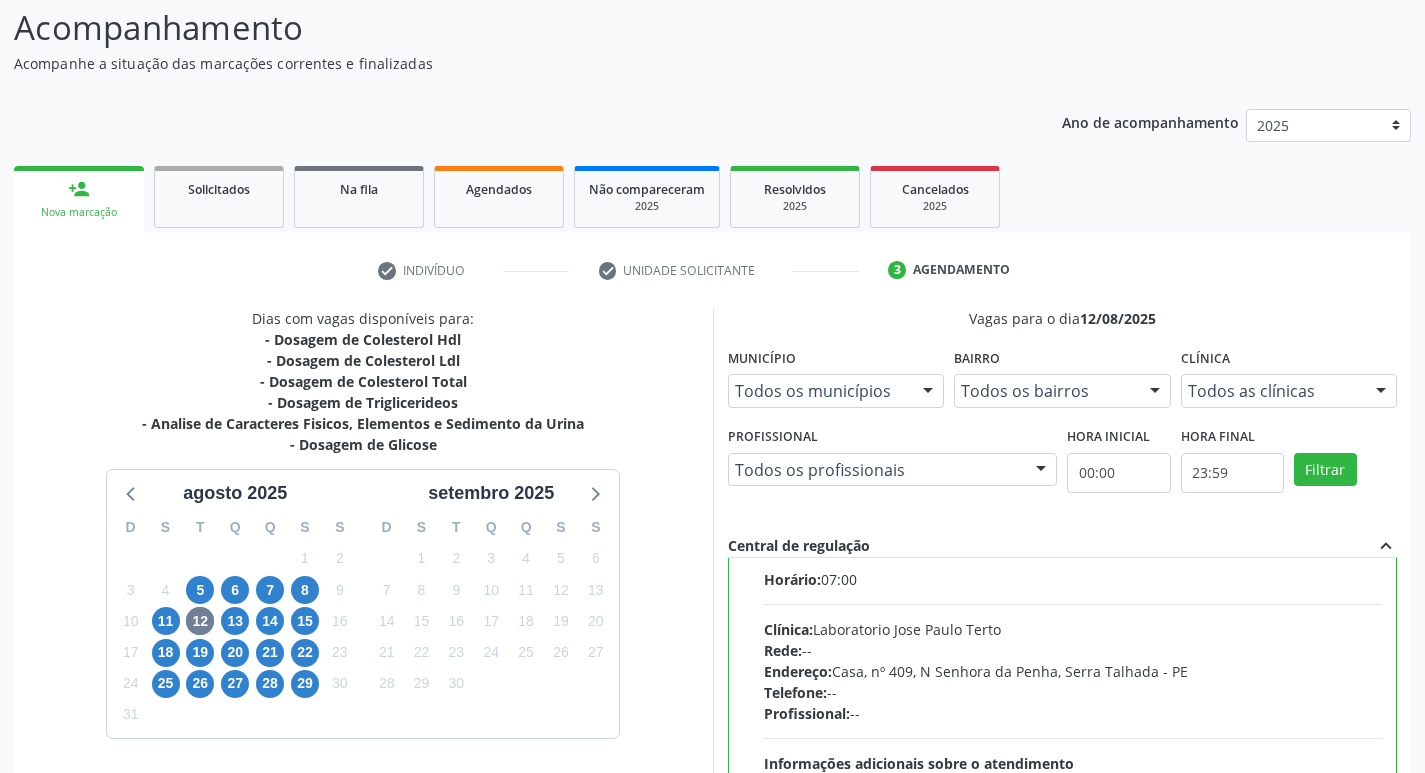 scroll, scrollTop: 188, scrollLeft: 0, axis: vertical 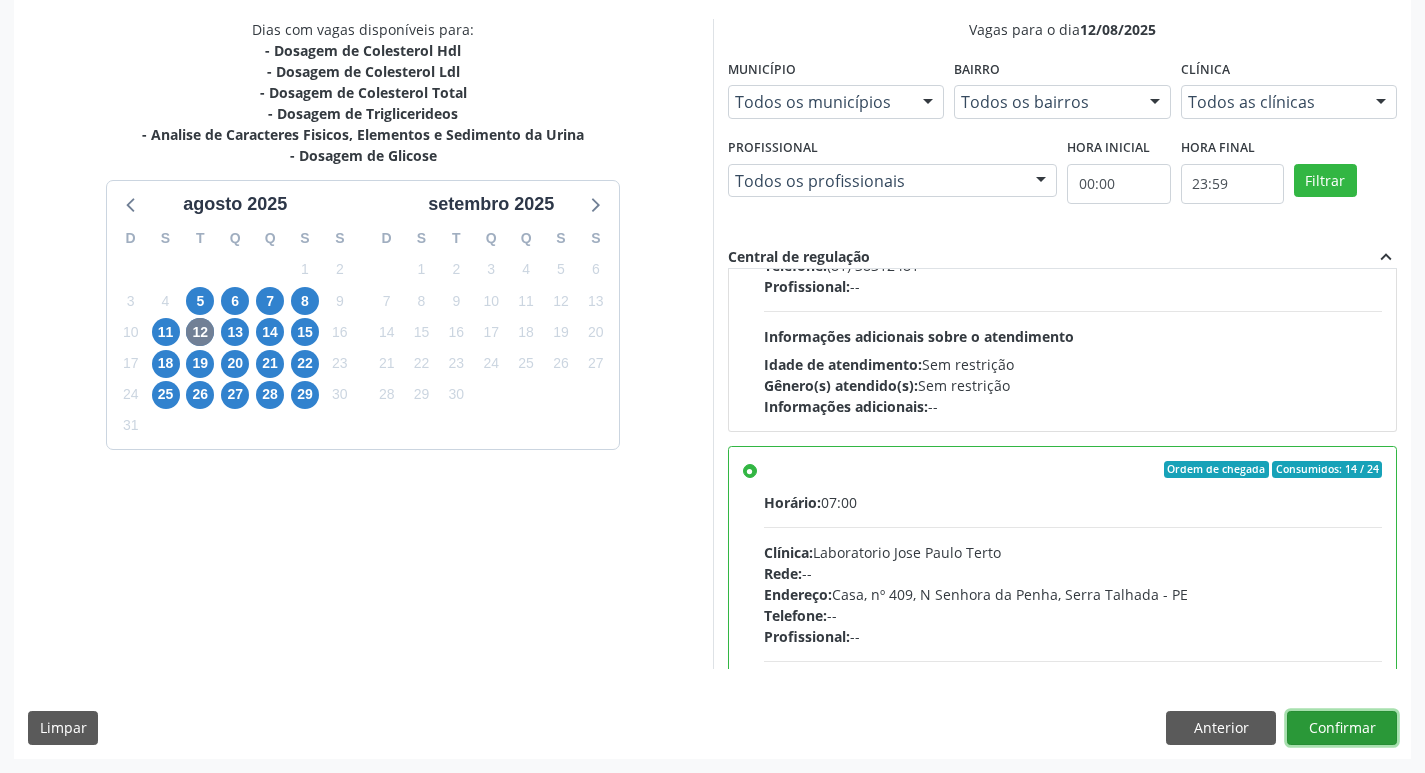 click on "Confirmar" at bounding box center (1342, 728) 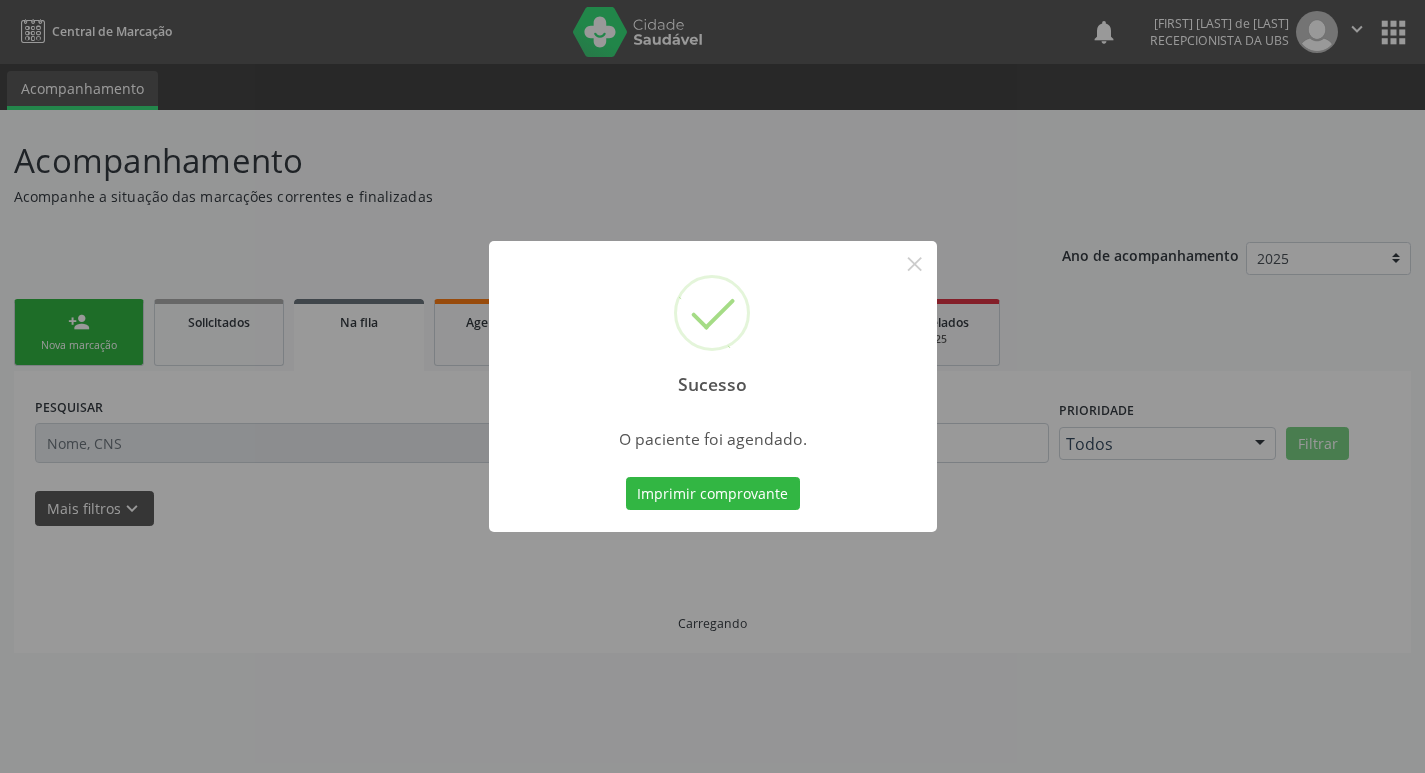 scroll, scrollTop: 0, scrollLeft: 0, axis: both 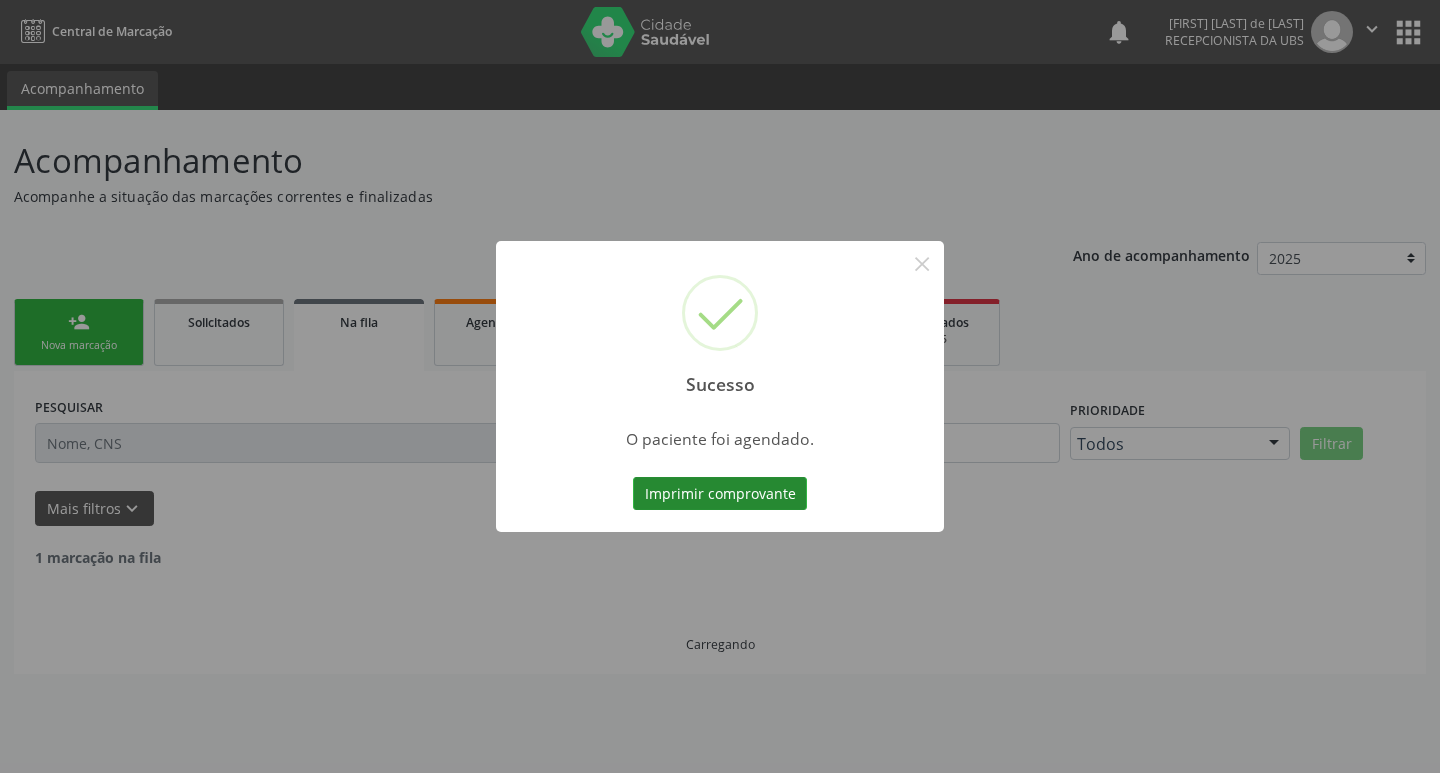 click on "Imprimir comprovante" at bounding box center [720, 494] 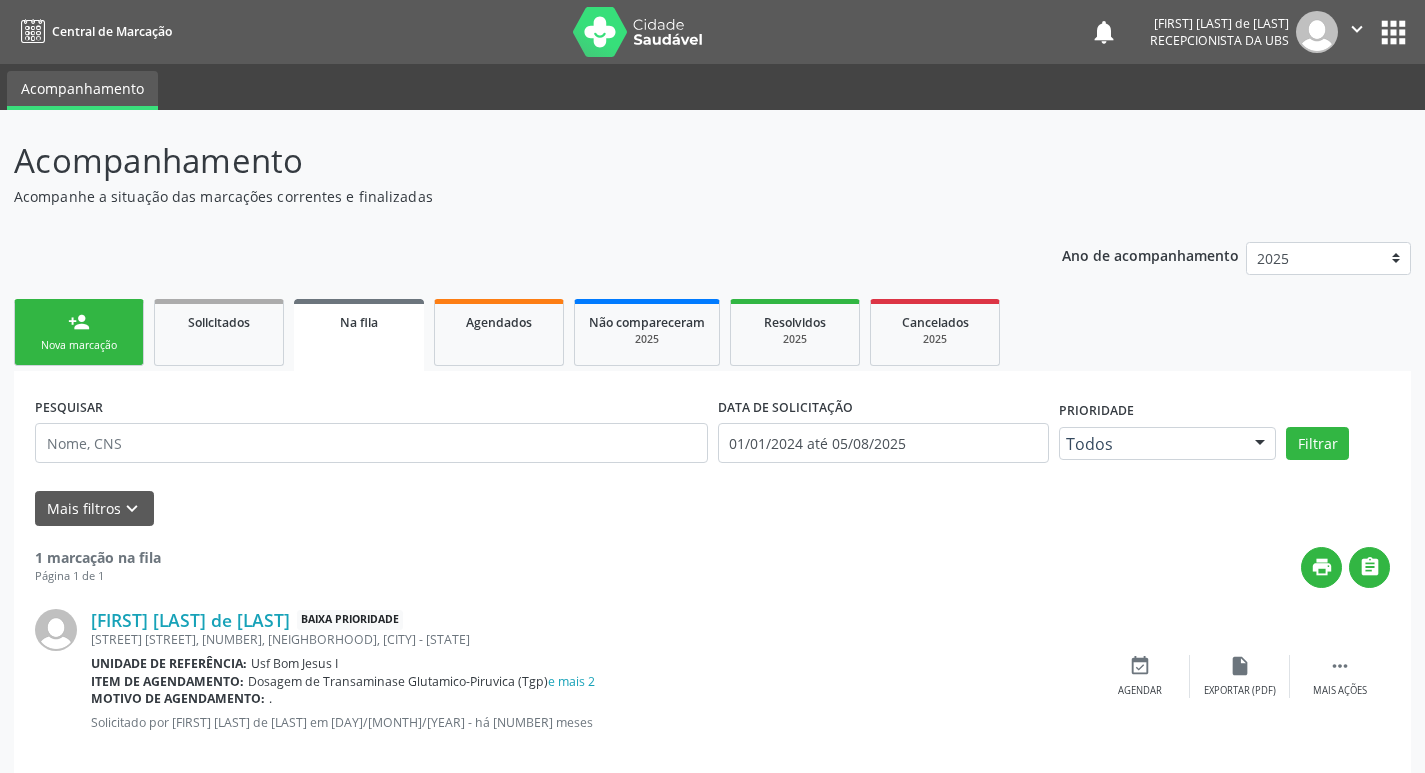 click on "person_add
Nova marcação" at bounding box center (79, 332) 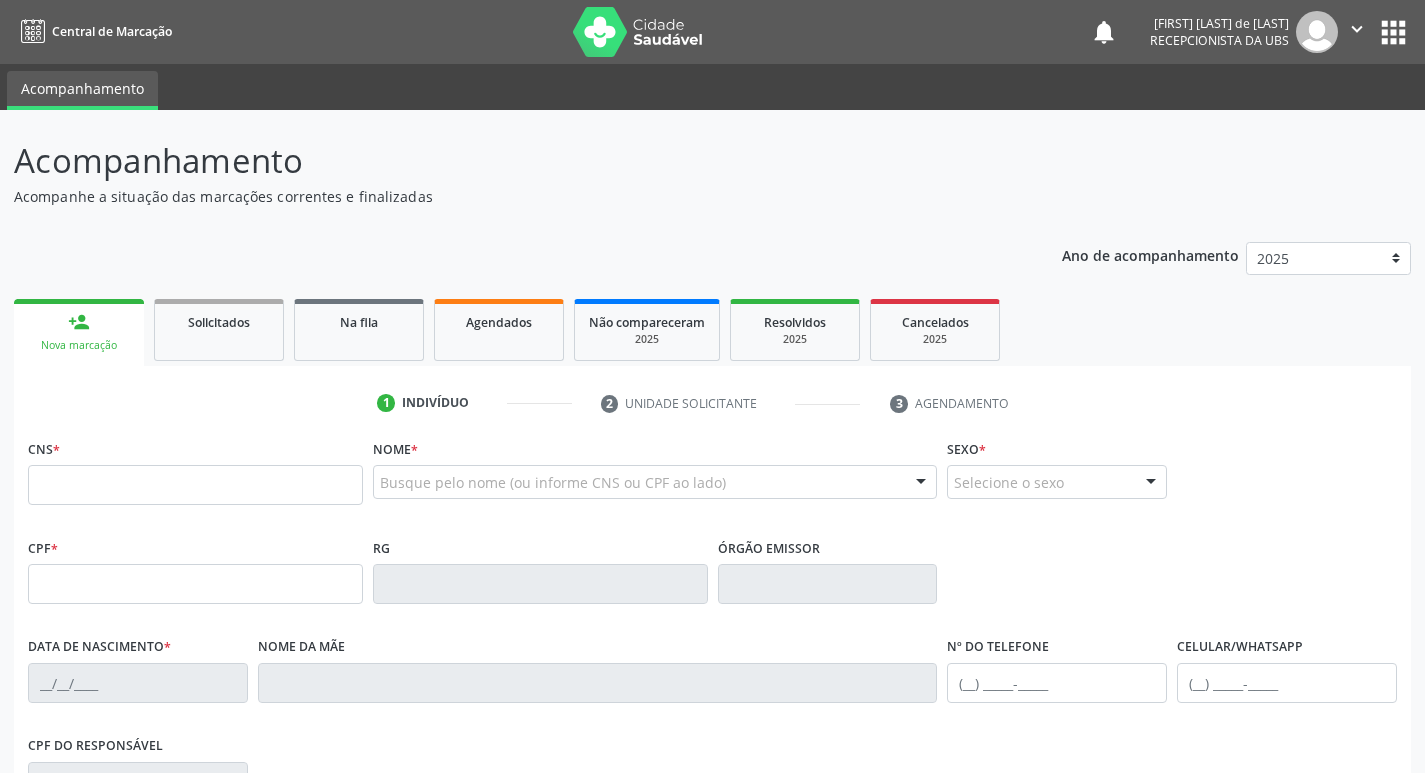 click on "Nova marcação" at bounding box center (79, 345) 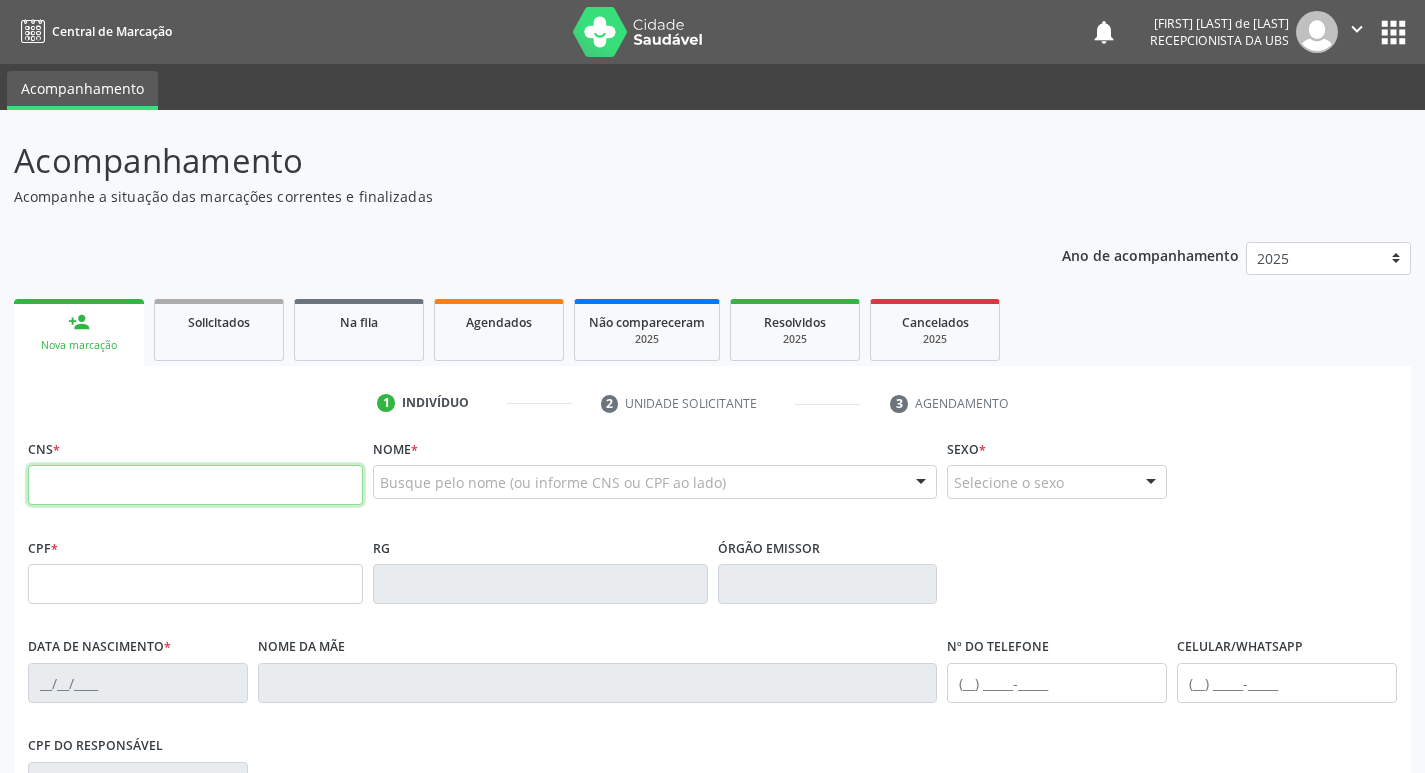 click at bounding box center [195, 485] 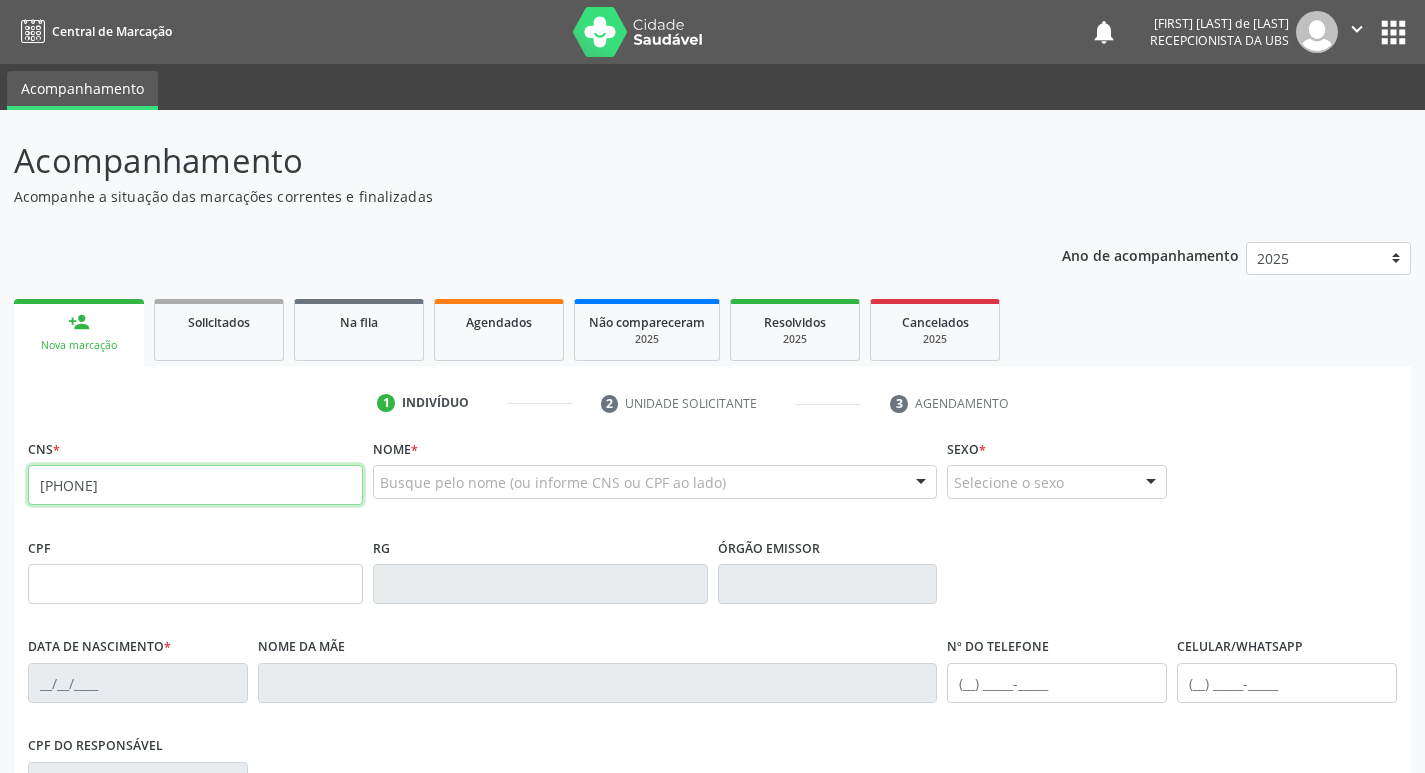 type on "898 0029 9341 8027" 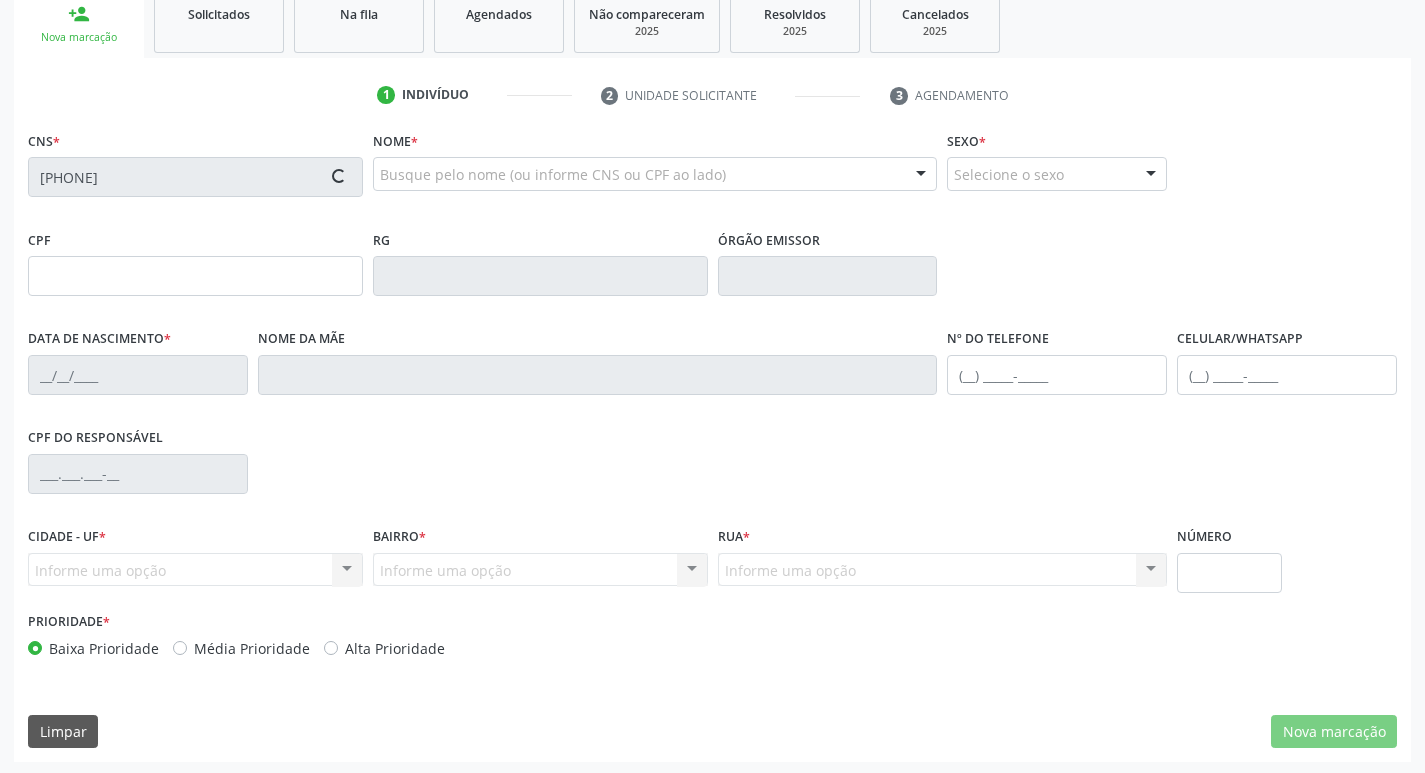 type on "047.155.774-96" 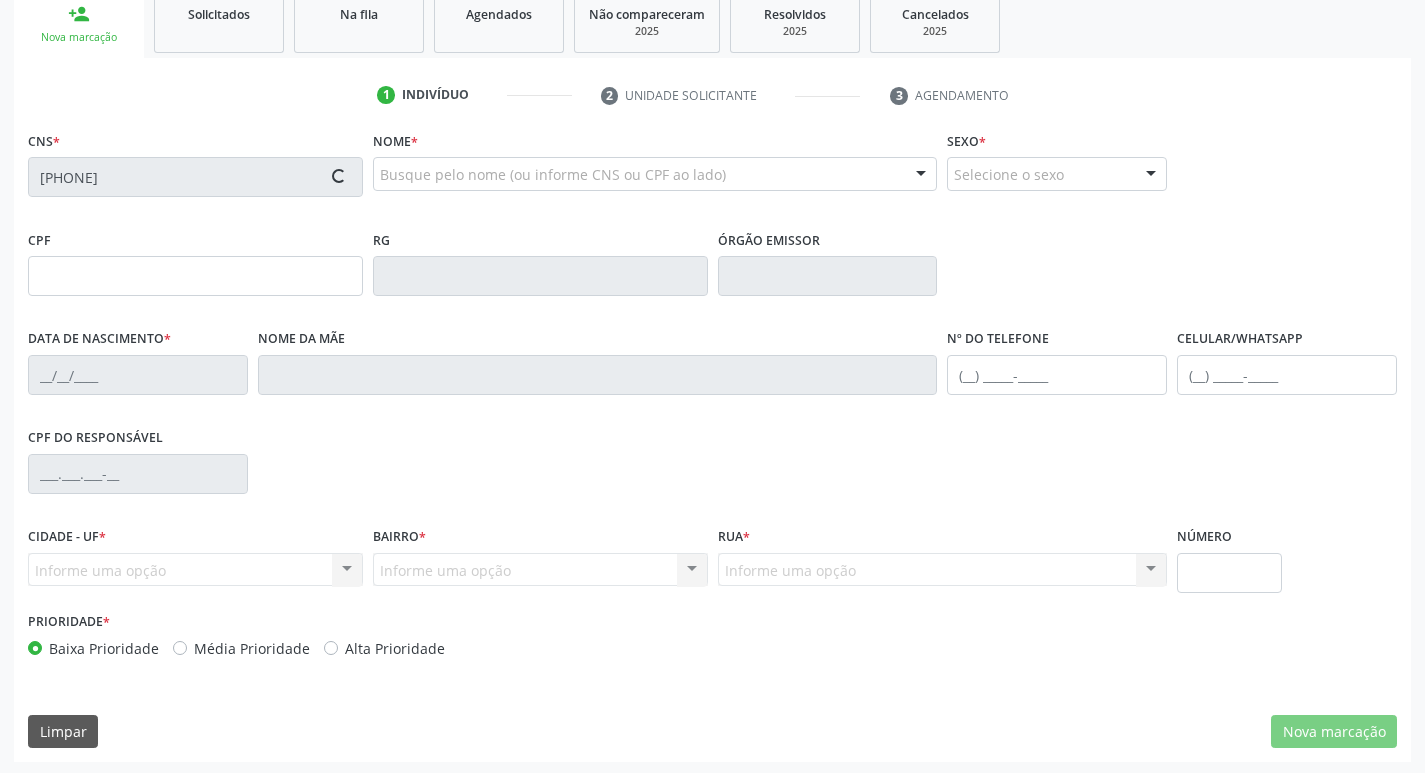 type on "14/02/1940" 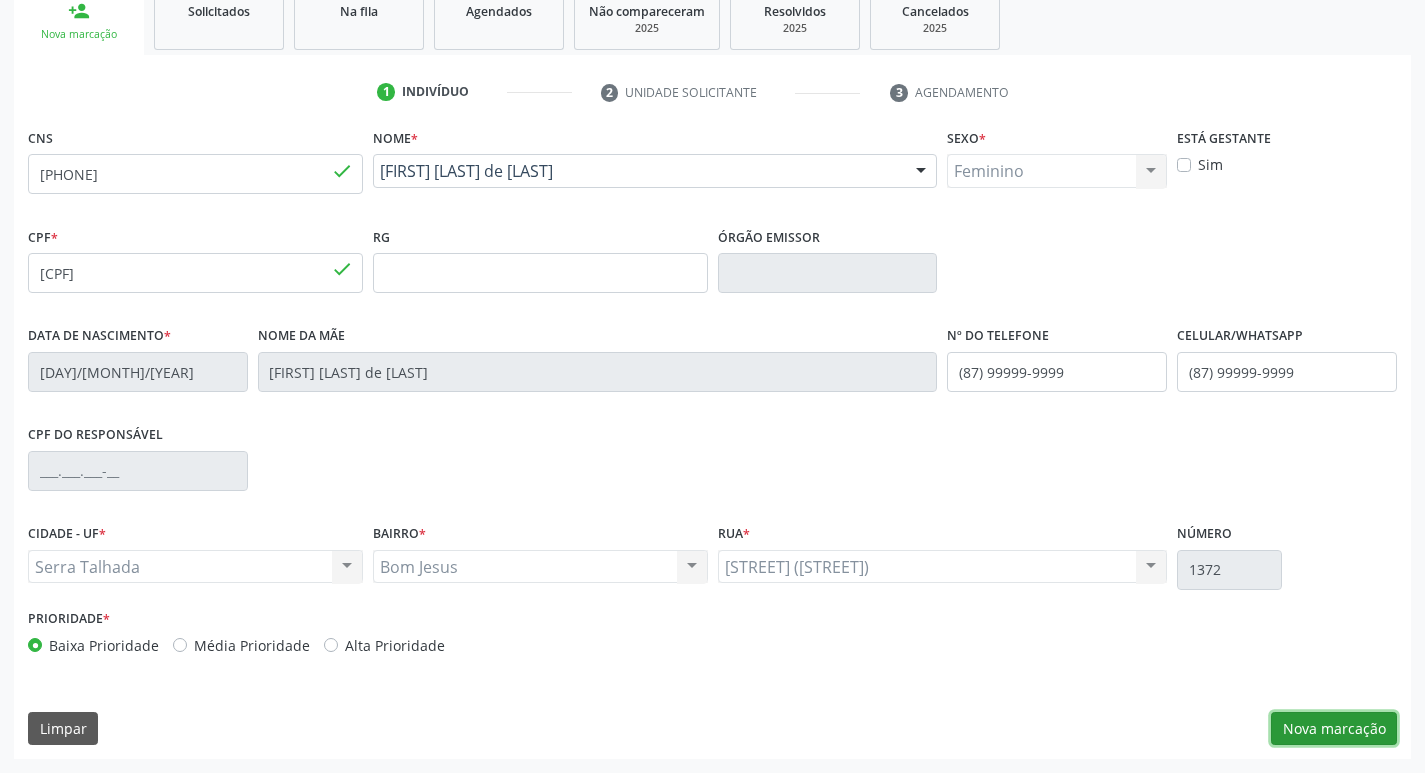 click on "Nova marcação" at bounding box center (1334, 729) 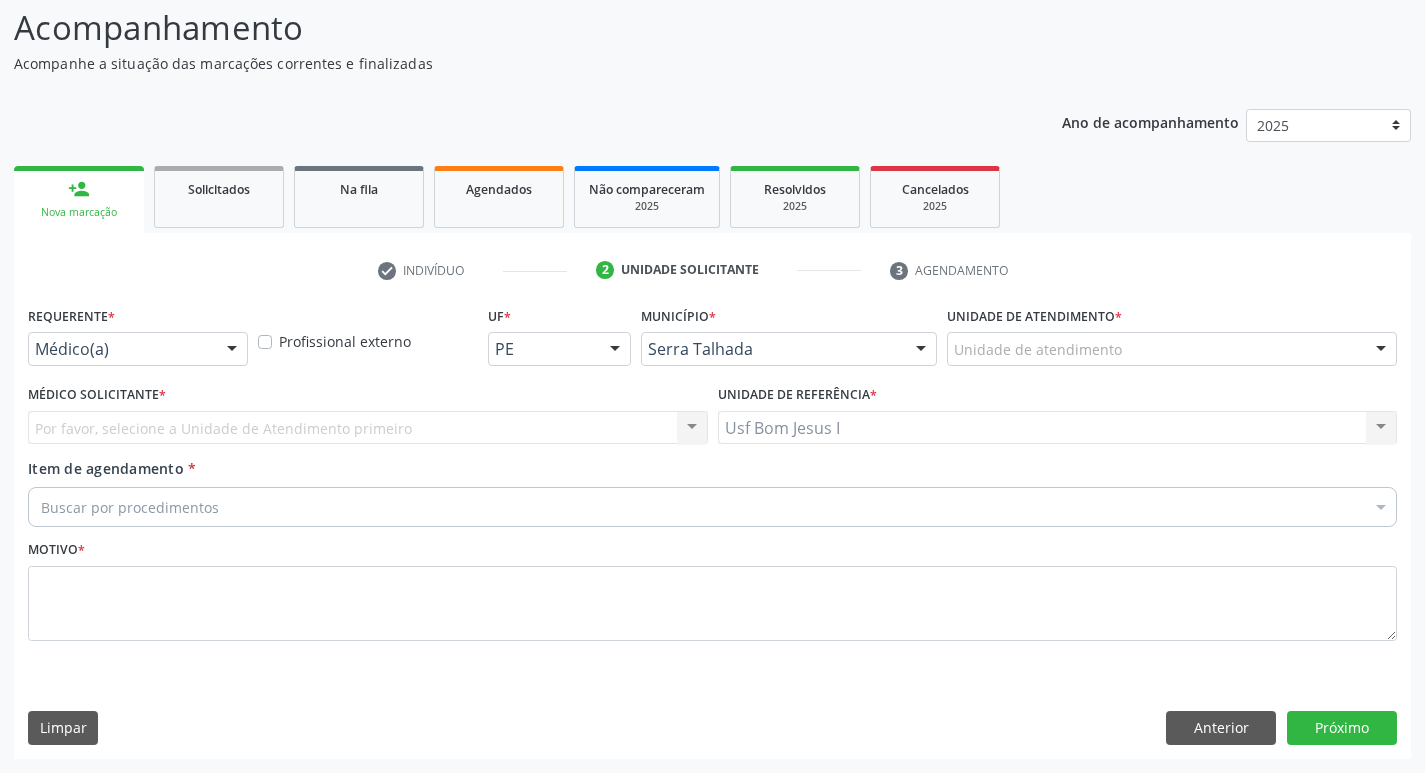 scroll, scrollTop: 133, scrollLeft: 0, axis: vertical 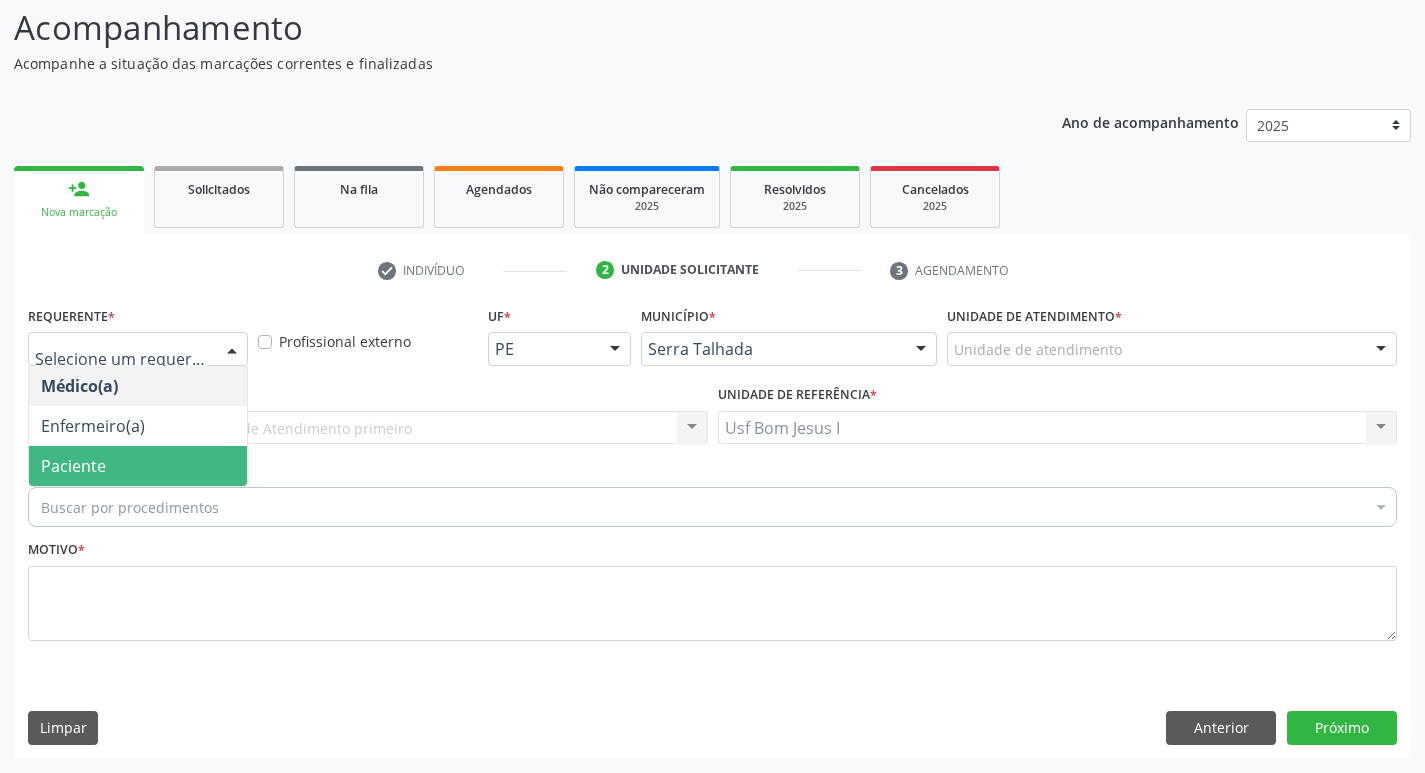 click on "Paciente" at bounding box center (138, 466) 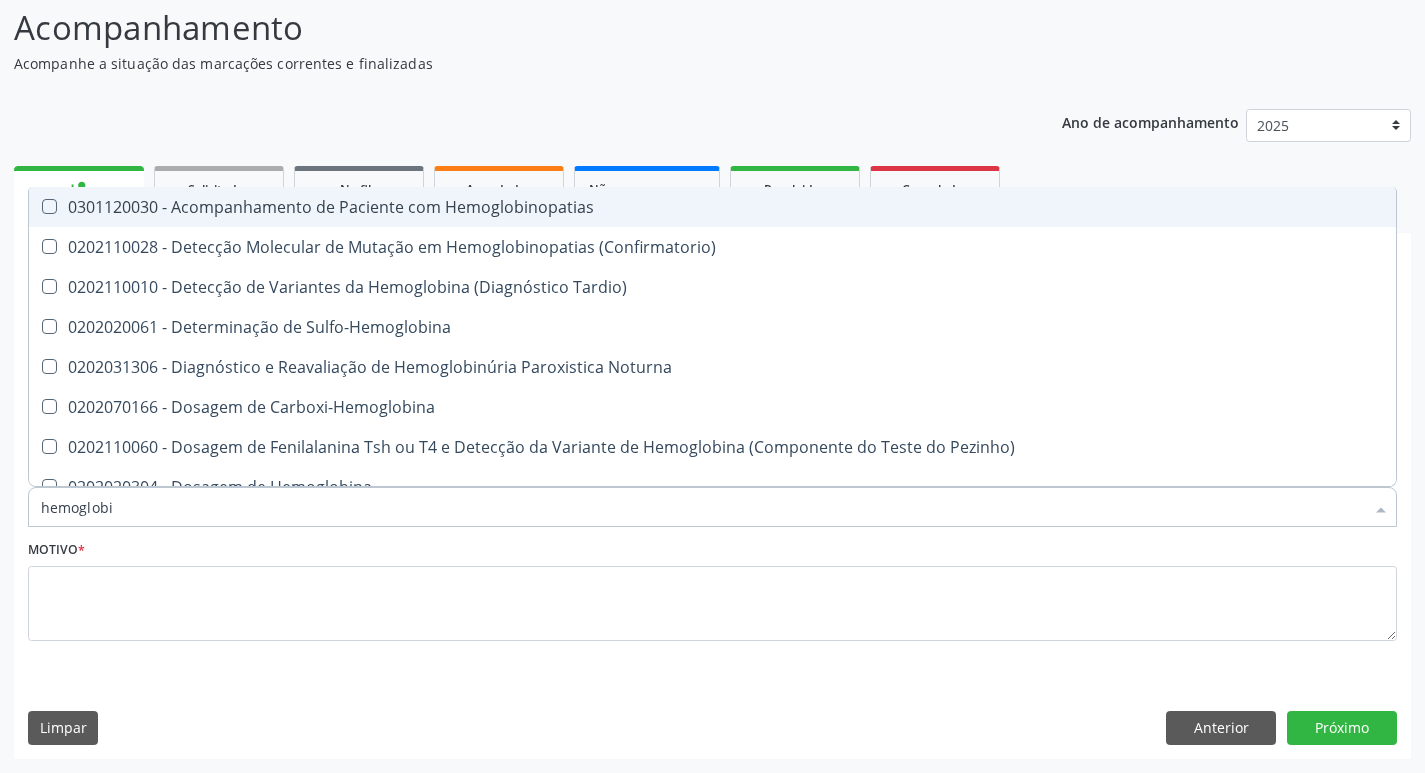 type on "hemoglobin" 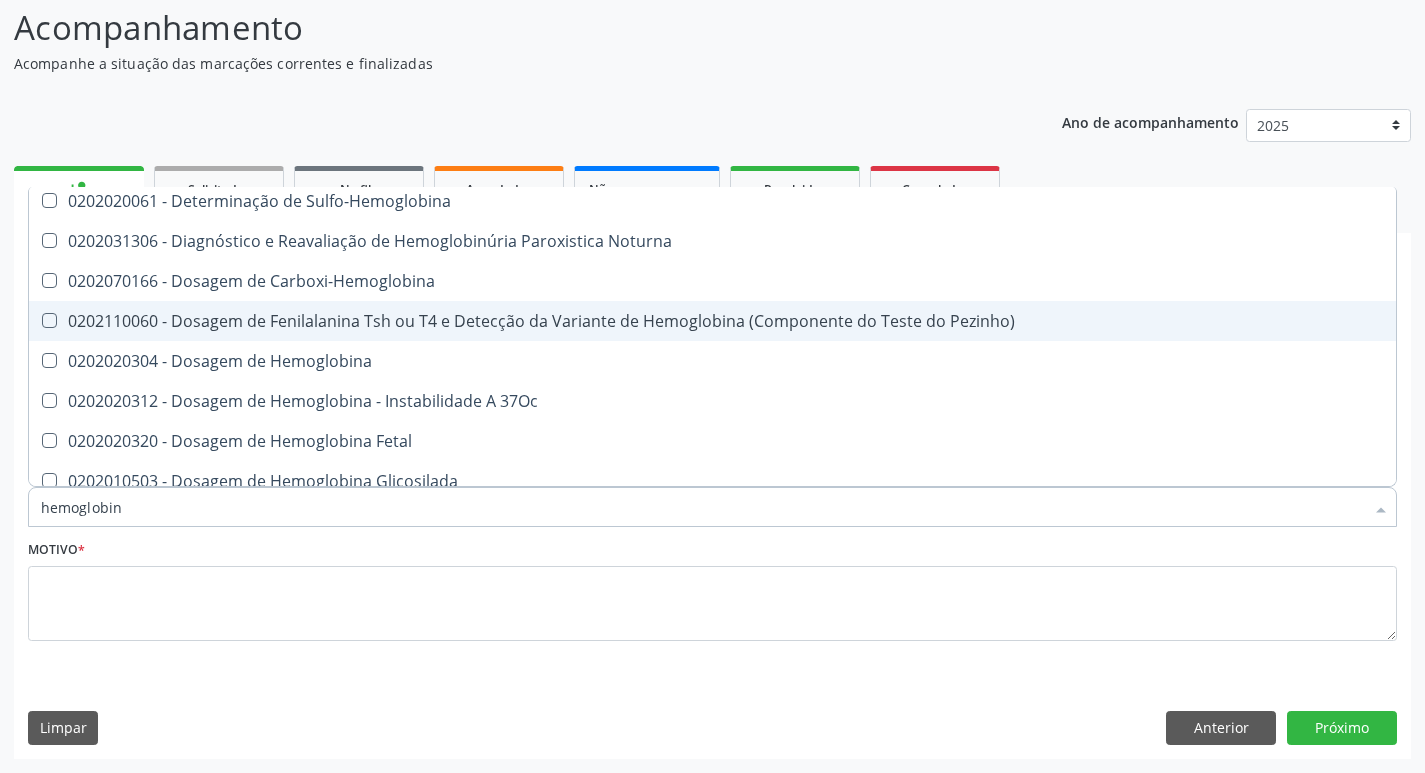 scroll, scrollTop: 133, scrollLeft: 0, axis: vertical 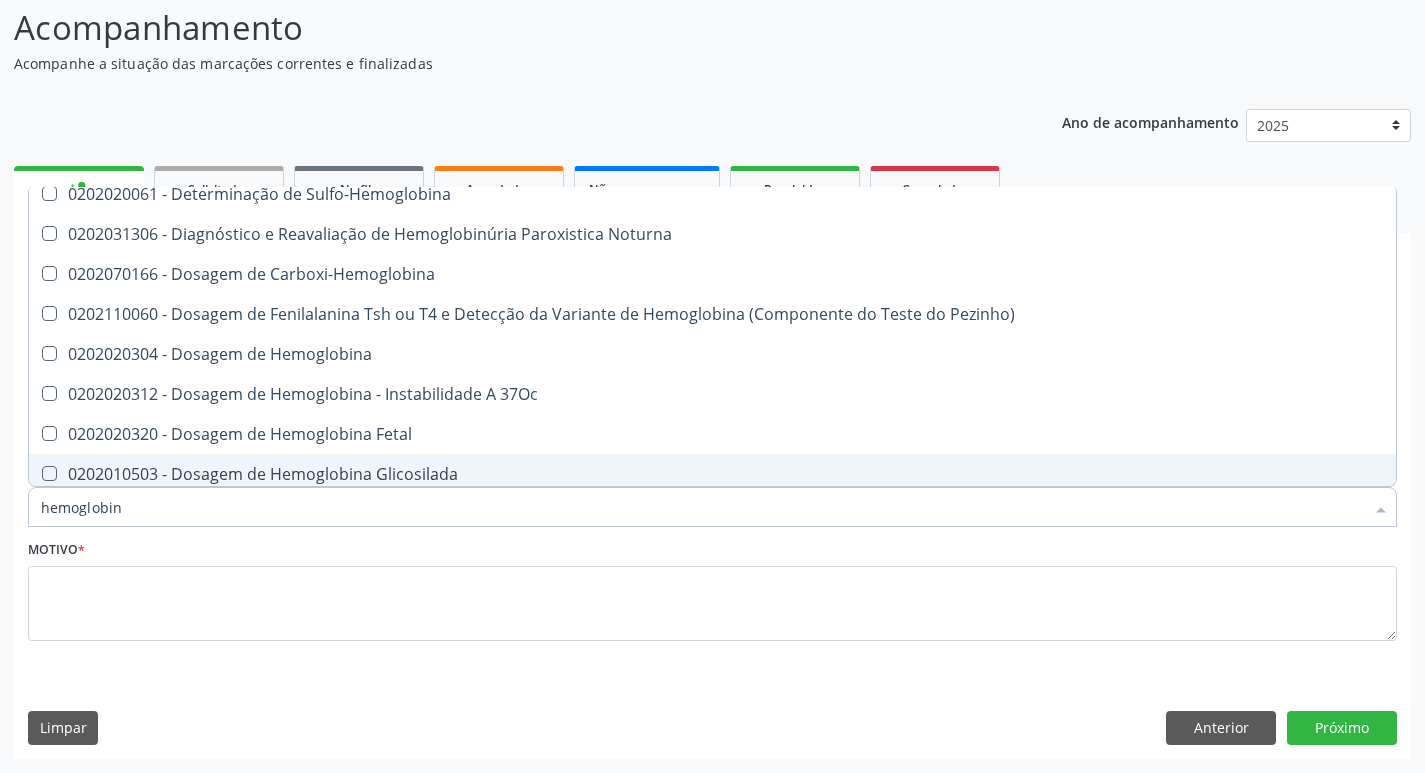 click on "0202010503 - Dosagem de Hemoglobina Glicosilada" at bounding box center (712, 474) 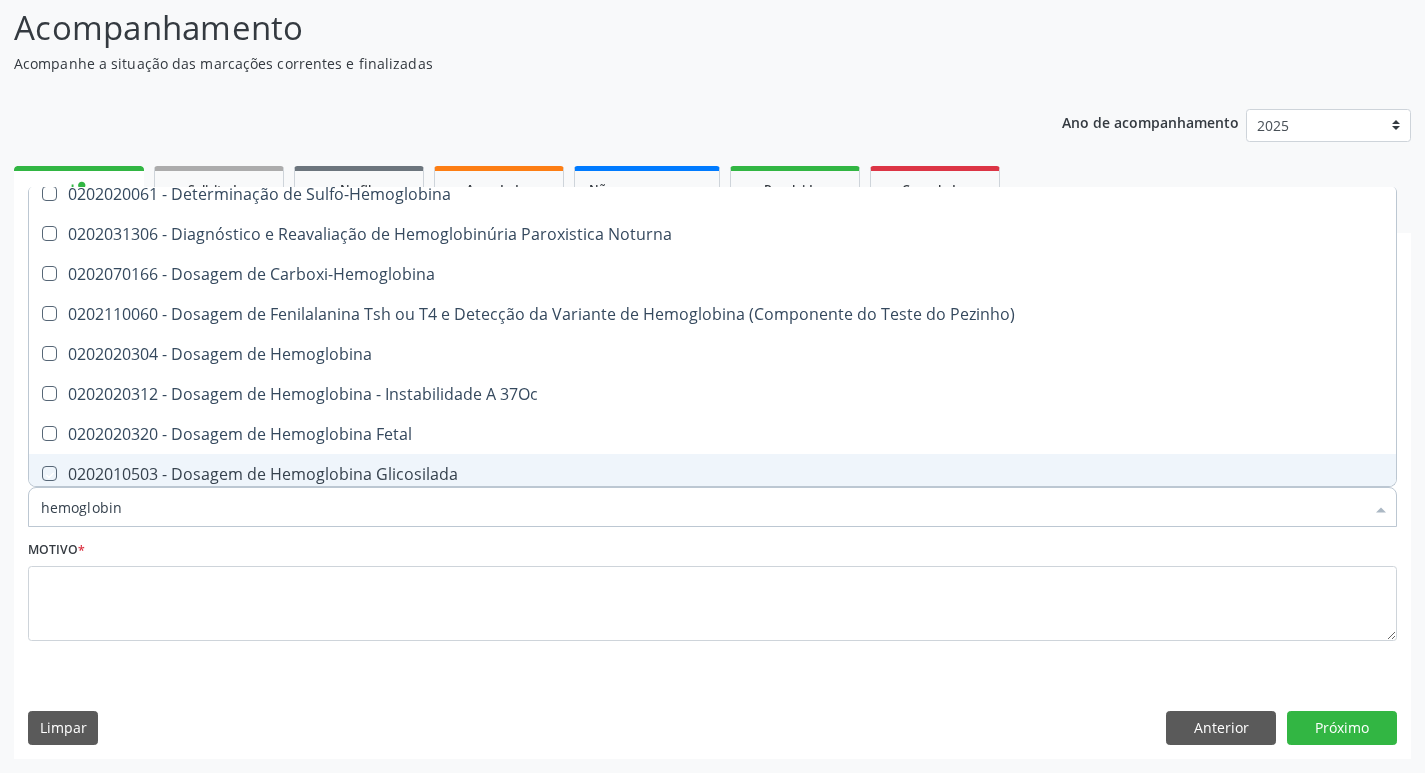 checkbox on "true" 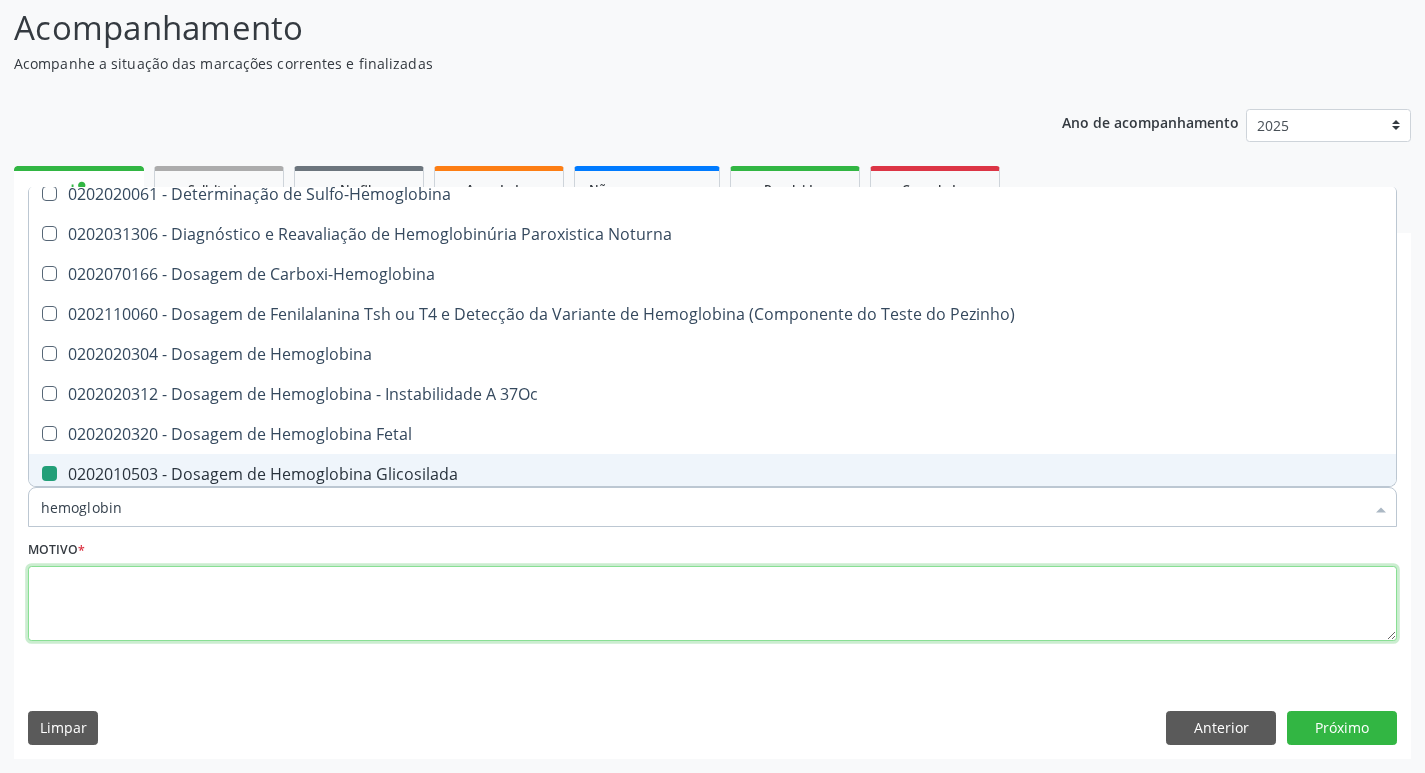 click at bounding box center (712, 604) 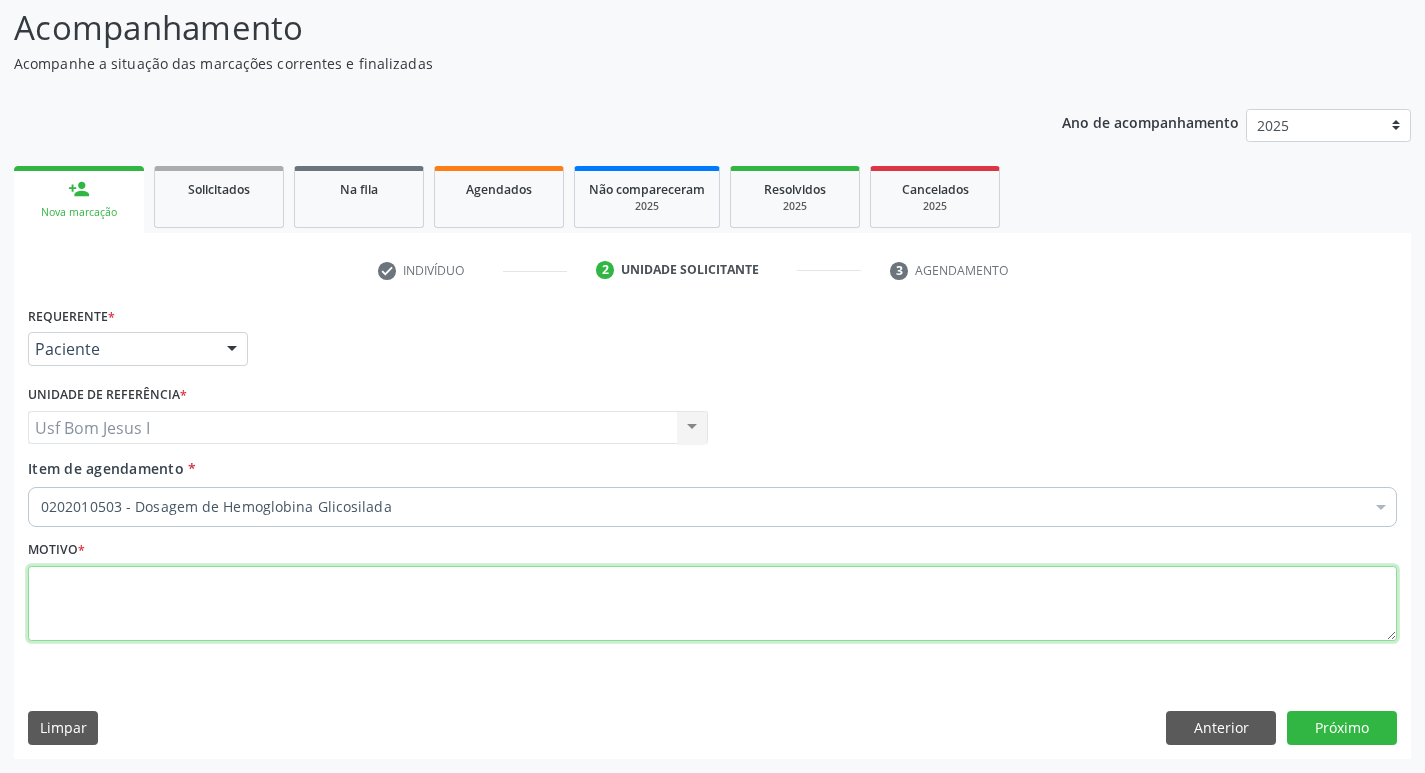 scroll, scrollTop: 0, scrollLeft: 0, axis: both 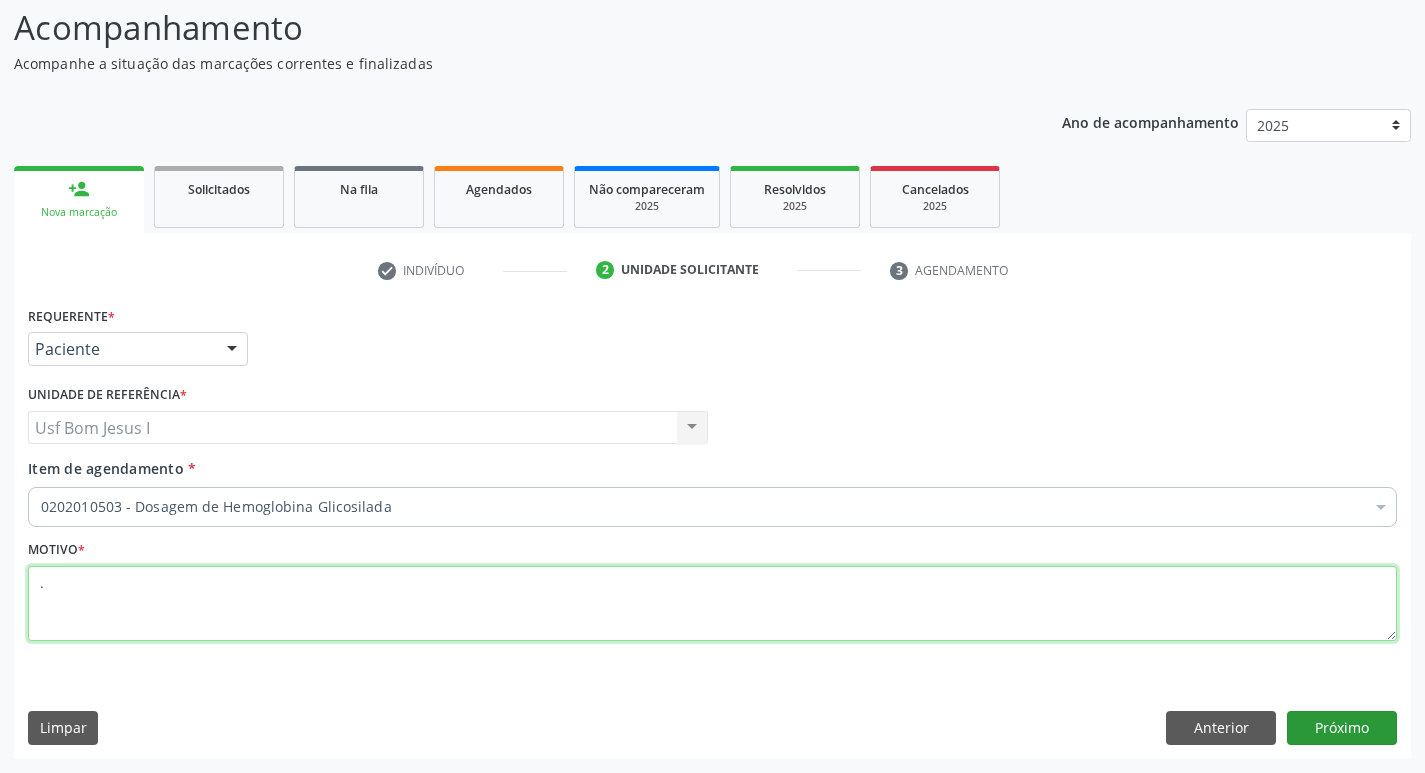 type on "." 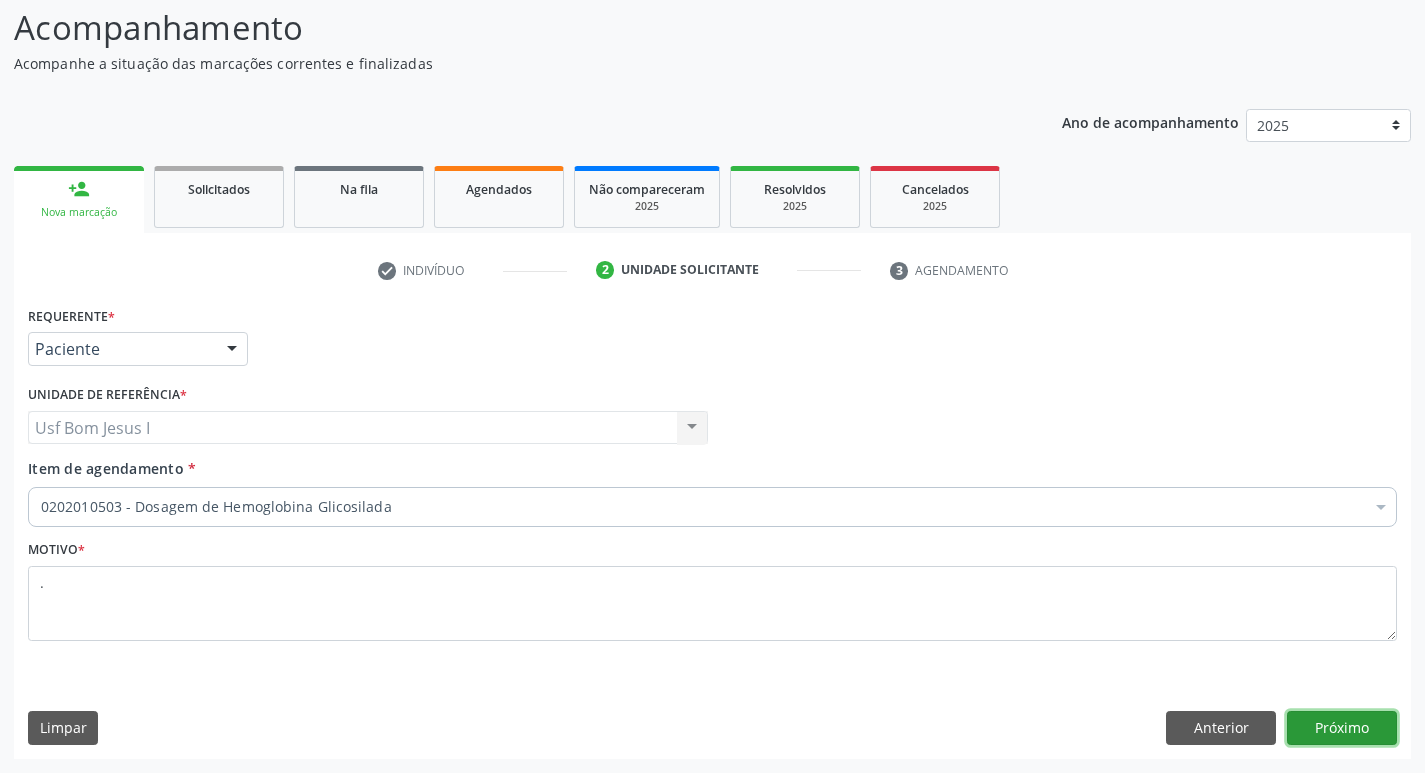 click on "Próximo" at bounding box center [1342, 728] 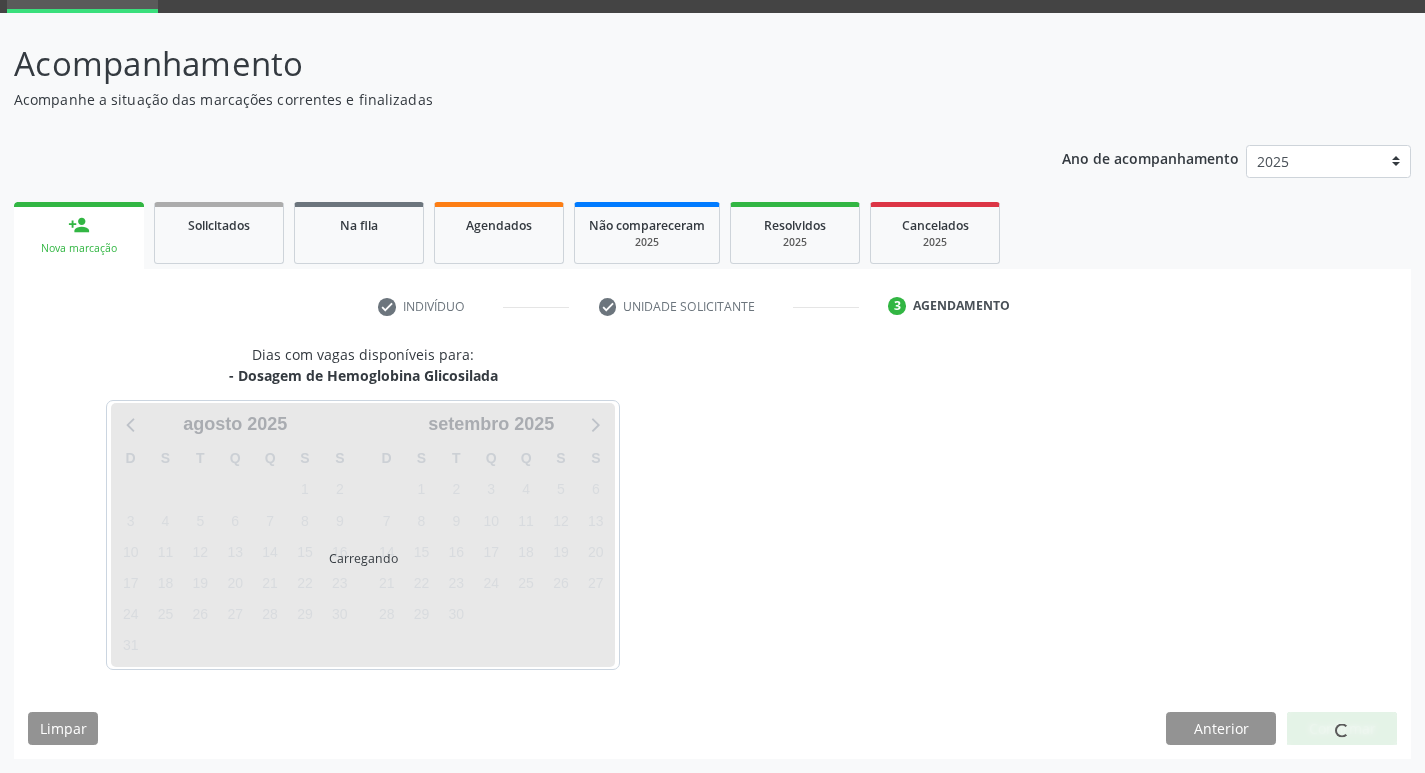 scroll, scrollTop: 97, scrollLeft: 0, axis: vertical 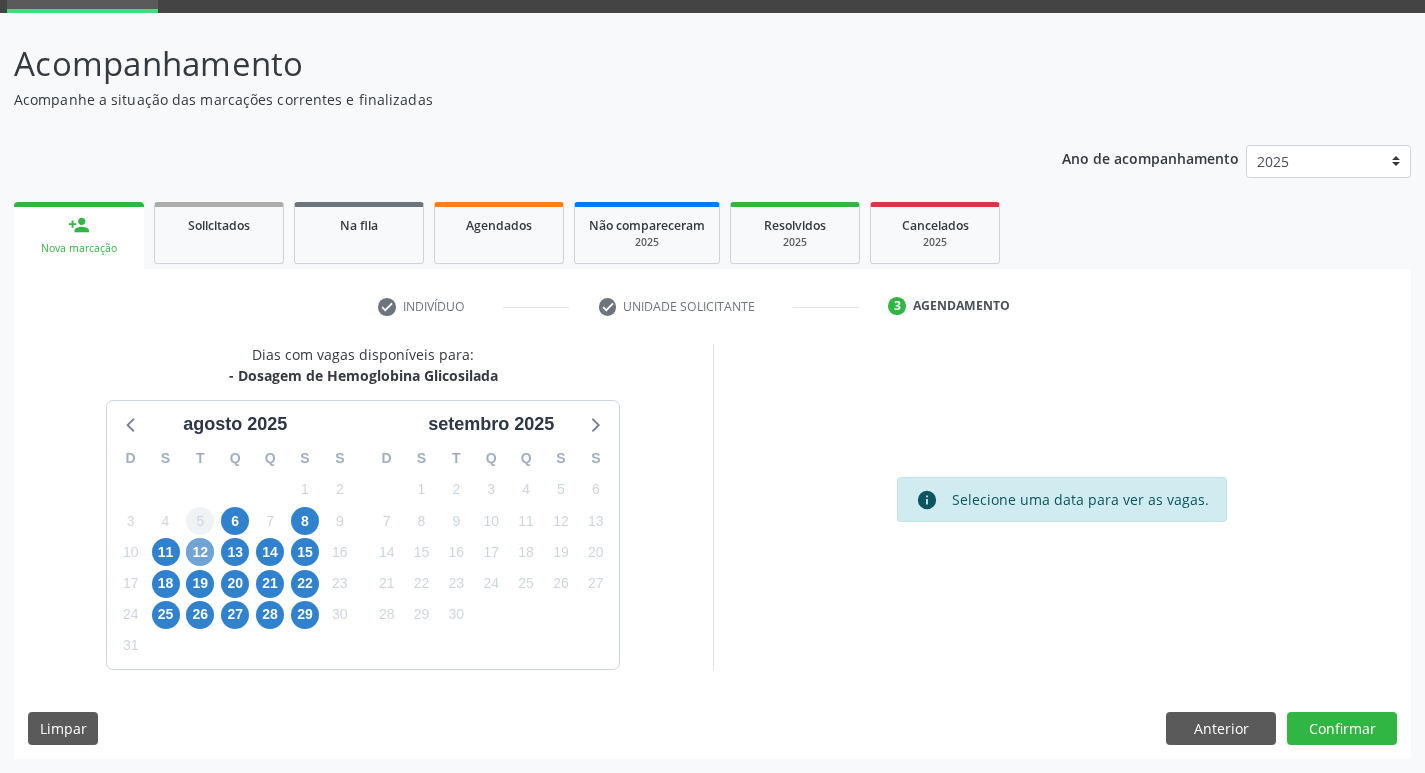 click on "12" at bounding box center (200, 552) 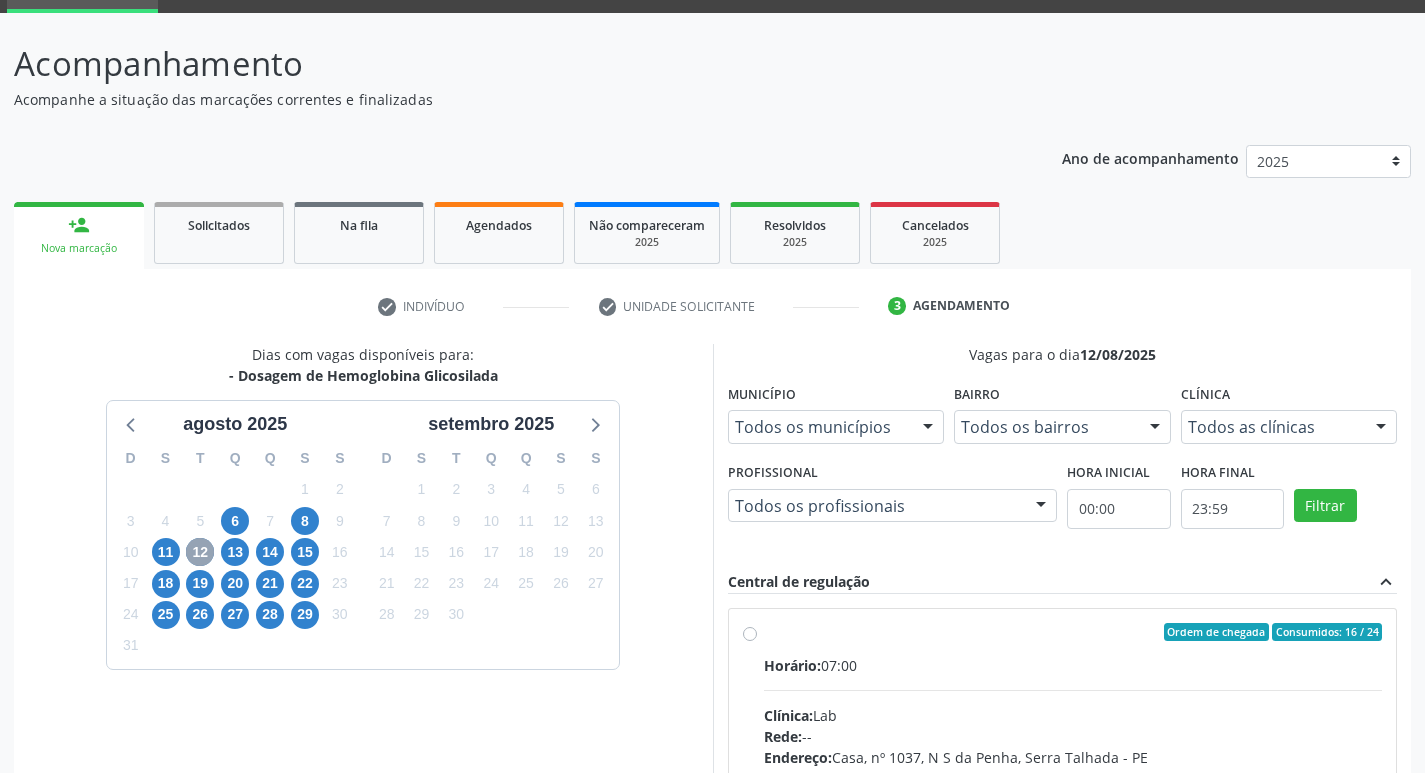 scroll, scrollTop: 297, scrollLeft: 0, axis: vertical 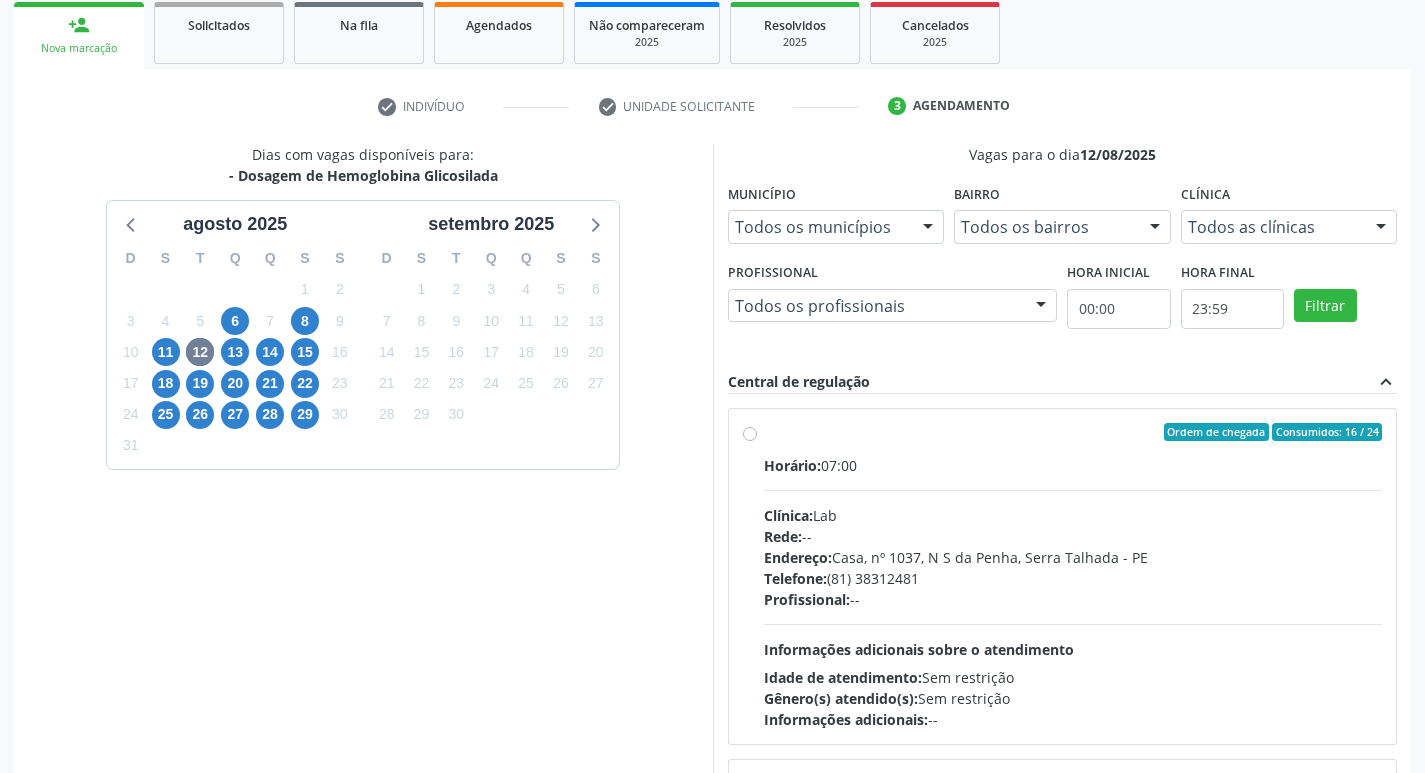 click on "Telefone:   (81) 38312481" at bounding box center (1073, 578) 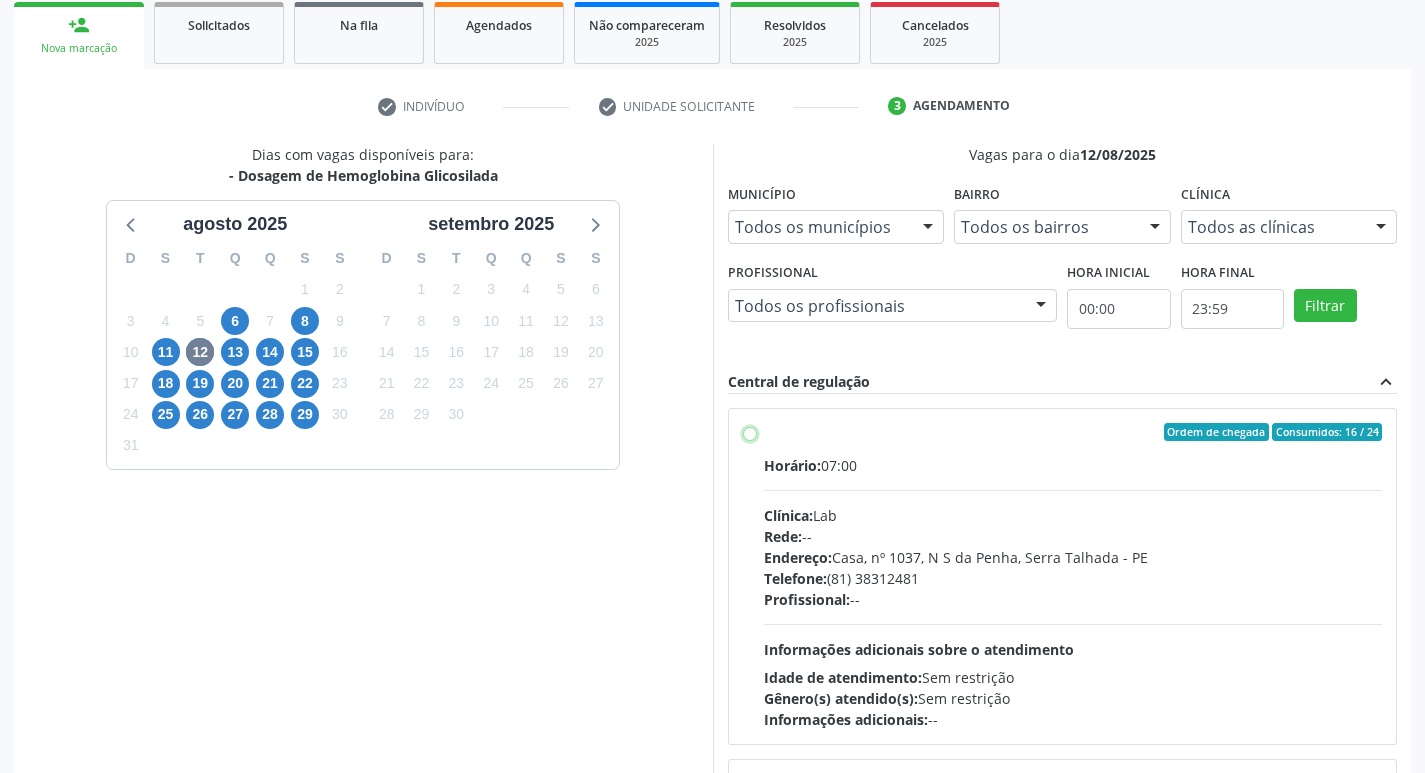 click on "Ordem de chegada
Consumidos: 16 / 24
Horário:   07:00
Clínica:  Lab
Rede:
--
Endereço:   Casa, nº 1037, N S da Penha, Serra Talhada - PE
Telefone:   (81) 38312481
Profissional:
--
Informações adicionais sobre o atendimento
Idade de atendimento:
Sem restrição
Gênero(s) atendido(s):
Sem restrição
Informações adicionais:
--" at bounding box center [750, 432] 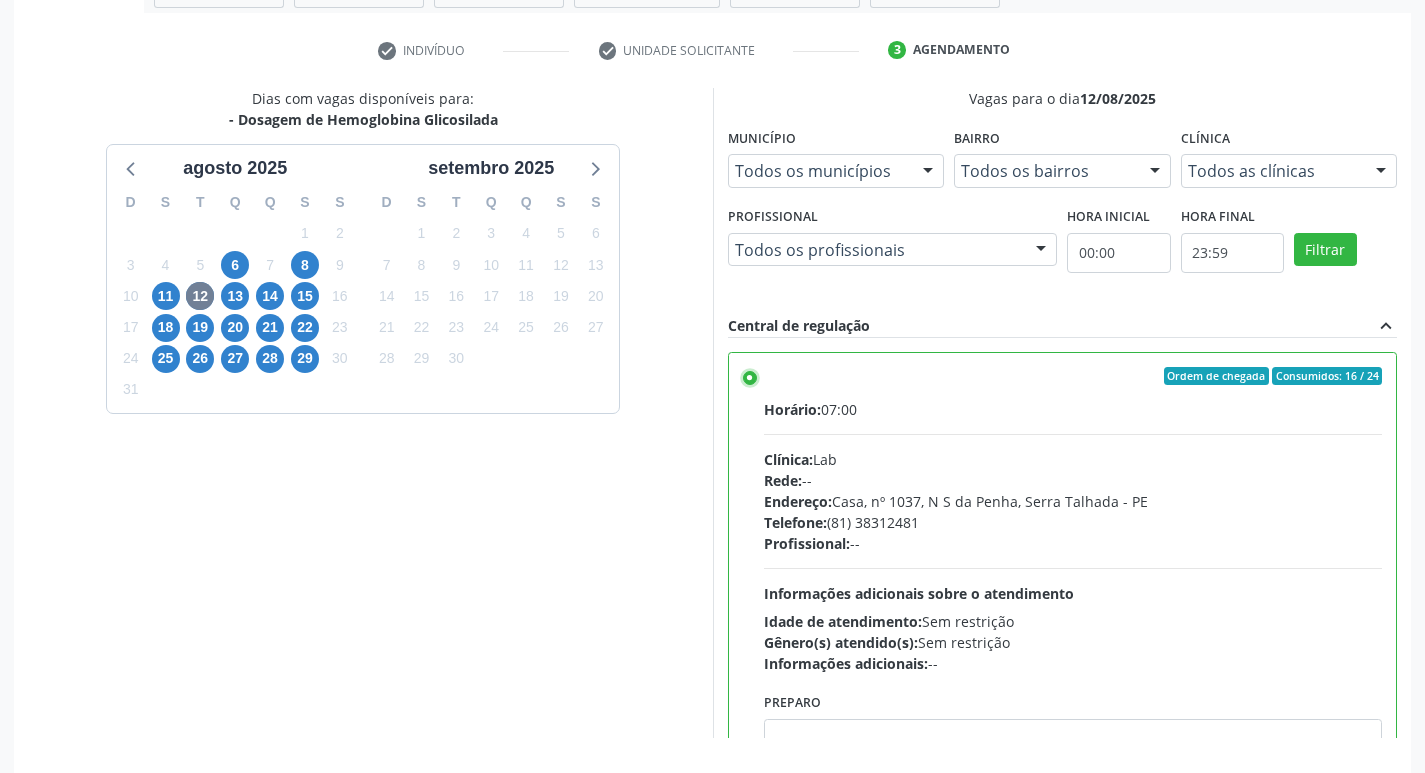 scroll, scrollTop: 422, scrollLeft: 0, axis: vertical 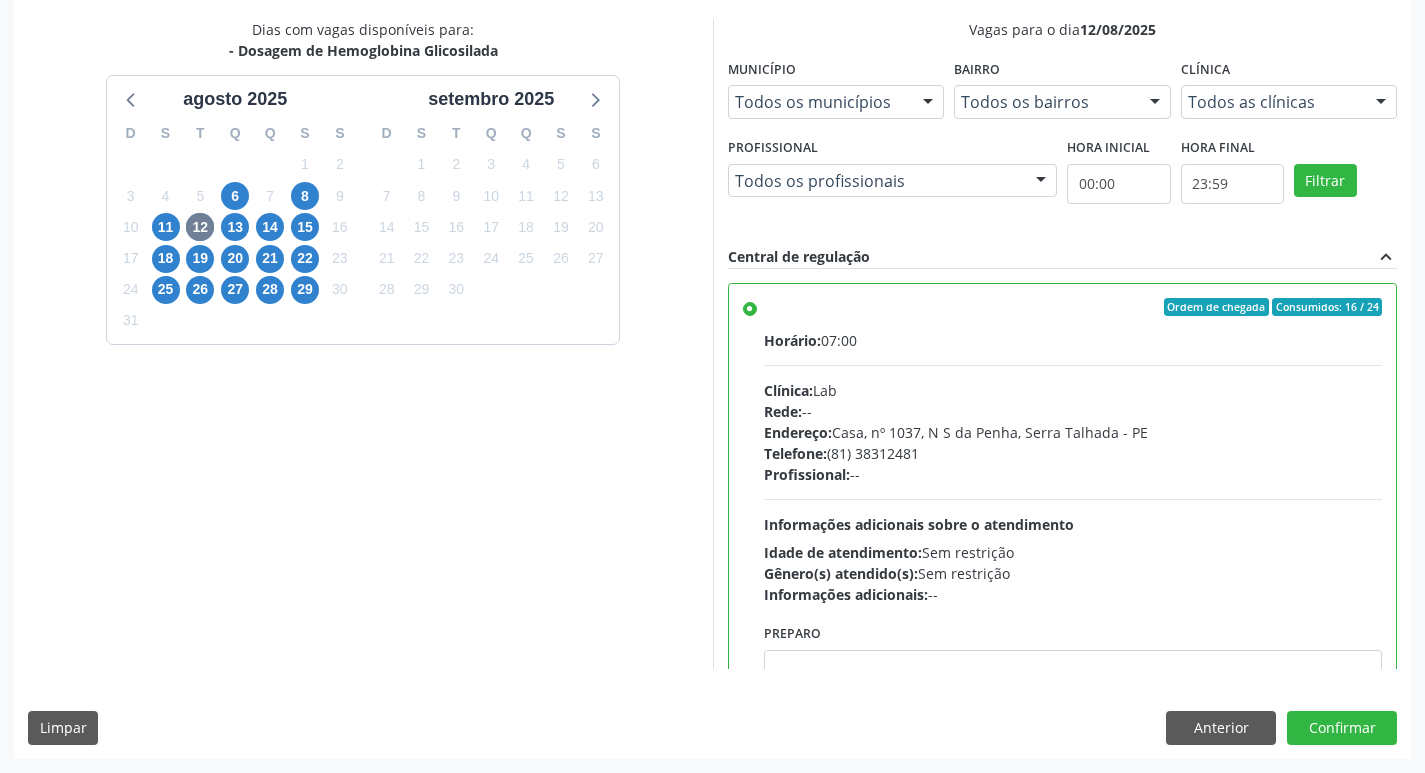 click on "Dias com vagas disponíveis para:
- Dosagem de Hemoglobina Glicosilada
agosto 2025 D S T Q Q S S 27 28 29 30 31 1 2 3 4 5 6 7 8 9 10 11 12 13 14 15 16 17 18 19 20 21 22 23 24 25 26 27 28 29 30 31 1 2 3 4 5 6 setembro 2025 D S T Q Q S S 31 1 2 3 4 5 6 7 8 9 10 11 12 13 14 15 16 17 18 19 20 21 22 23 24 25 26 27 28 29 30 1 2 3 4 5 6 7 8 9 10 11
Vagas para o dia
12/08/2025
Município
Todos os municípios         Todos os municípios   Serra Talhada - PE
Nenhum resultado encontrado para: "   "
Não há nenhuma opção para ser exibida.
Bairro
Todos os bairros         Todos os bairros   Aabb   Centro   N S da Penha
Nenhum resultado encontrado para: "   "
Não há nenhuma opção para ser exibida.
Clínica
Todos as clínicas         Todos as clínicas   Lab   Laboratorio Sao Francisco   S B Laboratorio de Analise Clinica       "" at bounding box center (712, 388) 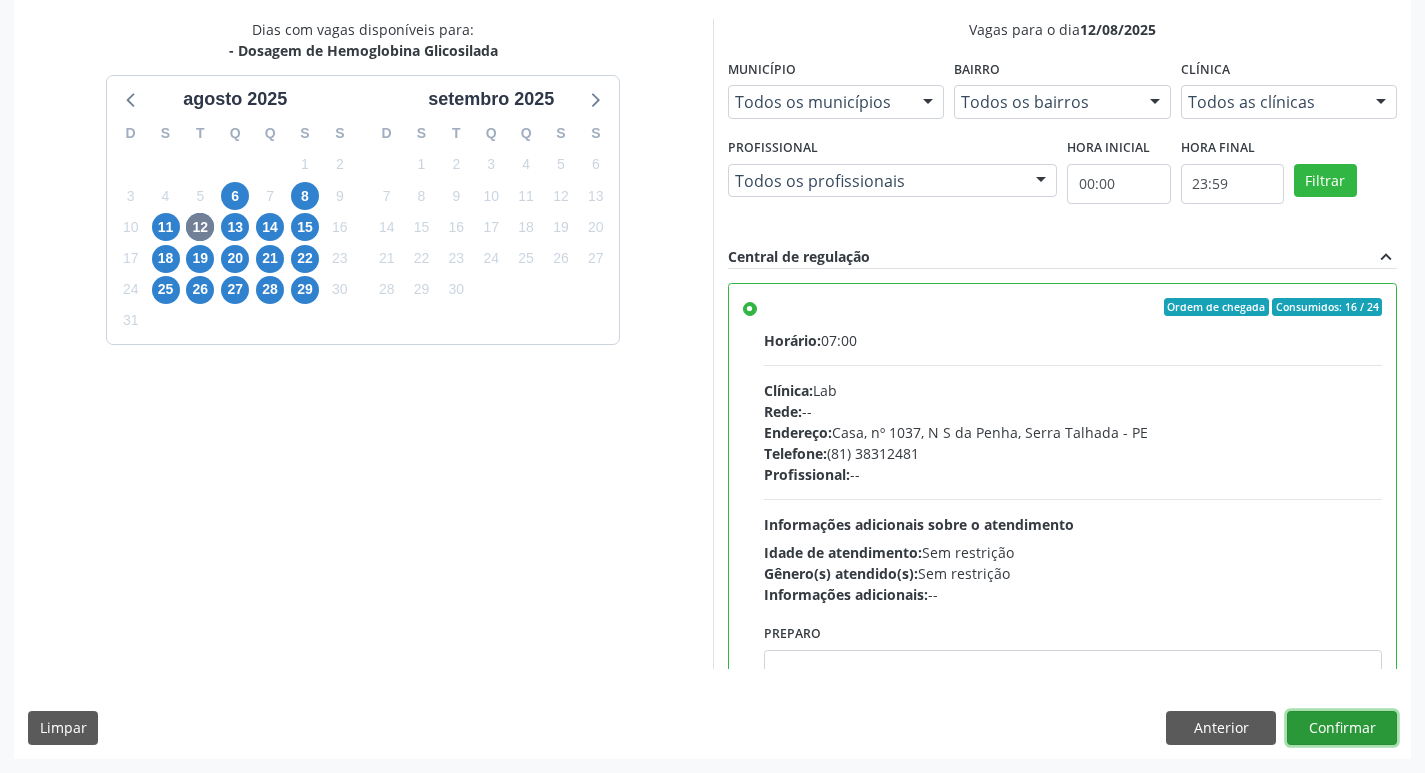click on "Confirmar" at bounding box center (1342, 728) 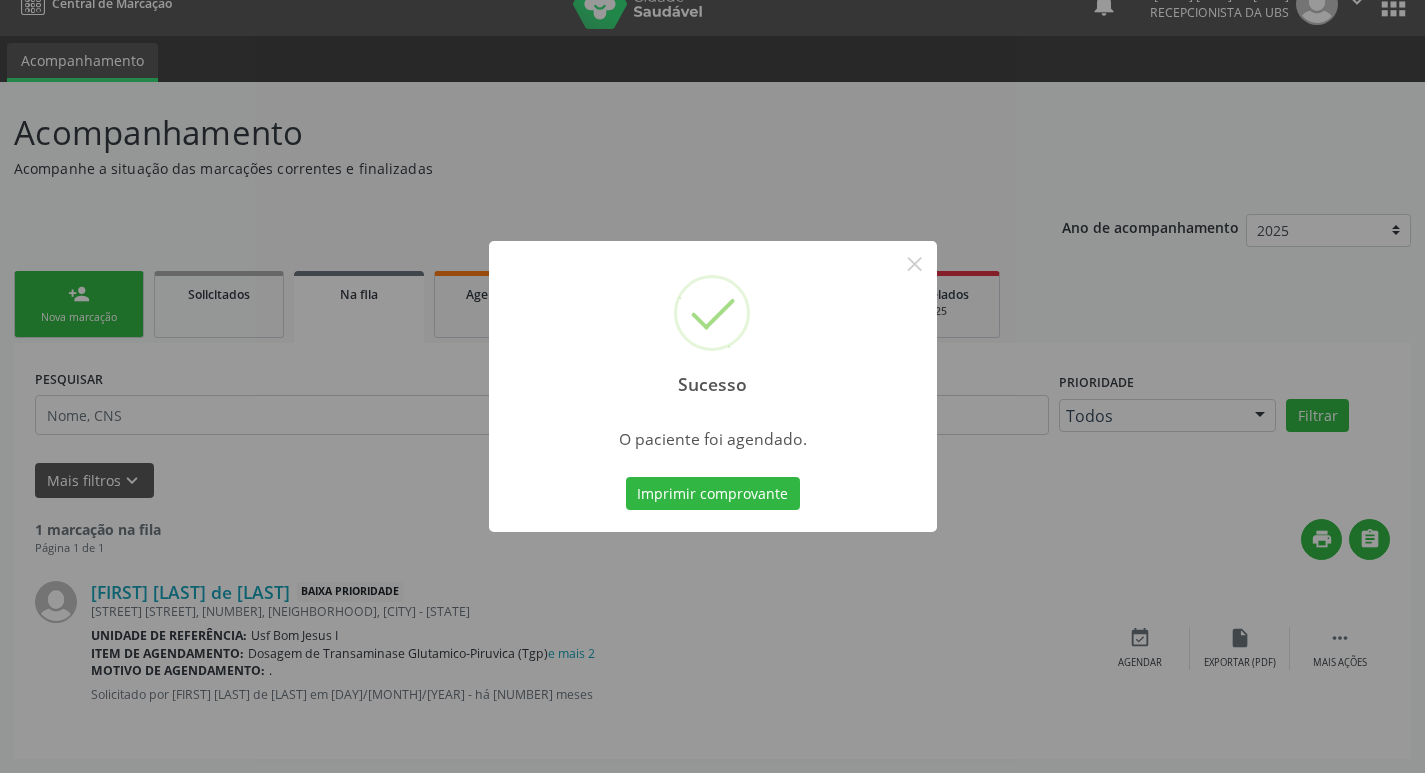 scroll, scrollTop: 0, scrollLeft: 0, axis: both 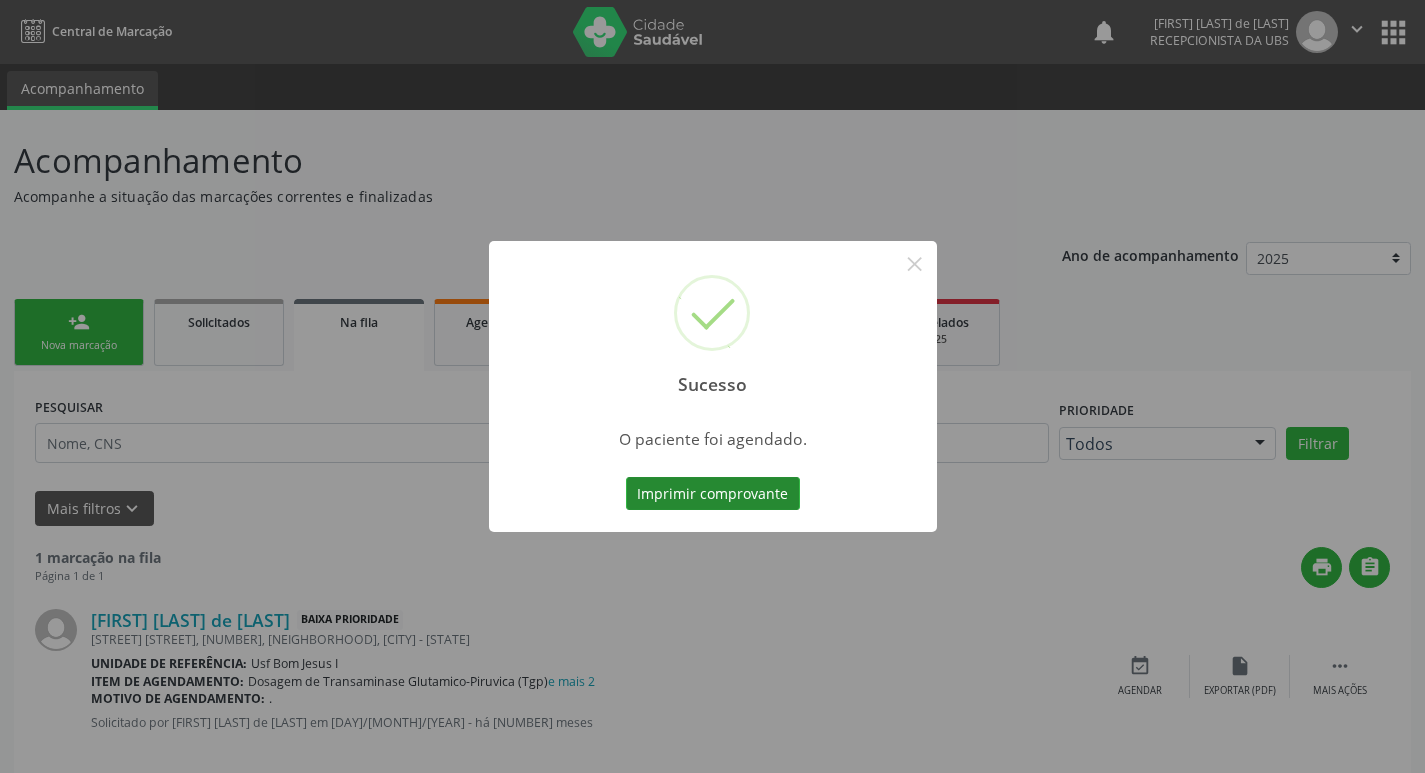 click on "Imprimir comprovante" at bounding box center (713, 494) 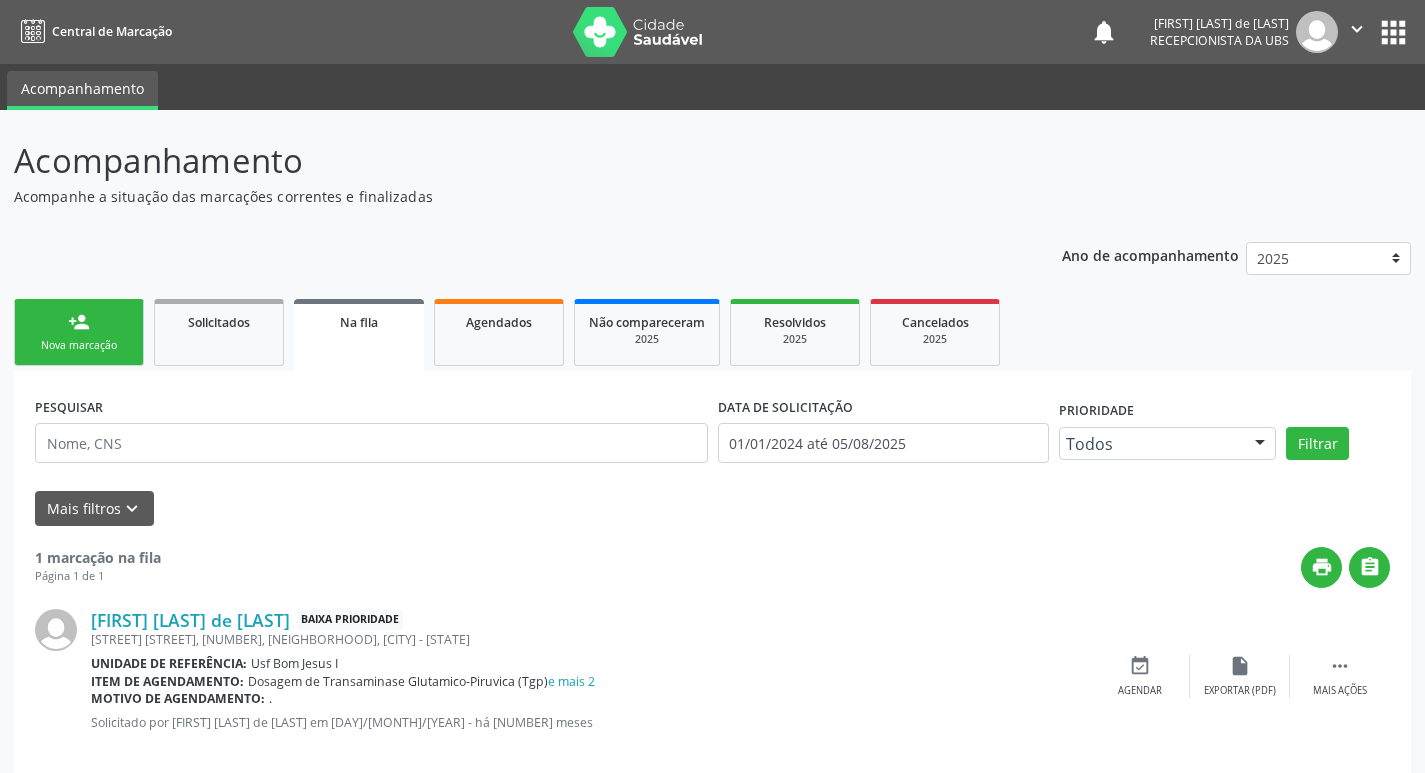 click on "Nova marcação" at bounding box center (79, 345) 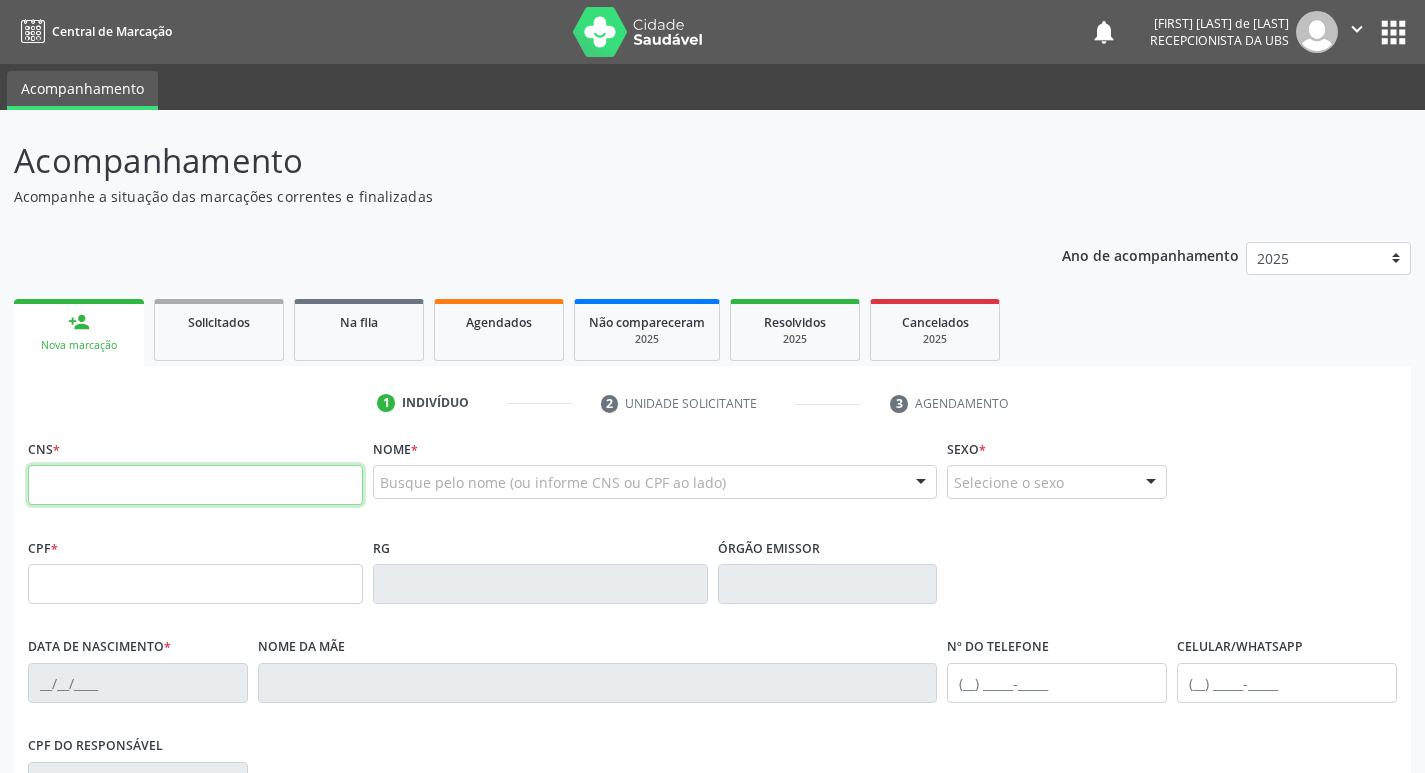 click at bounding box center [195, 485] 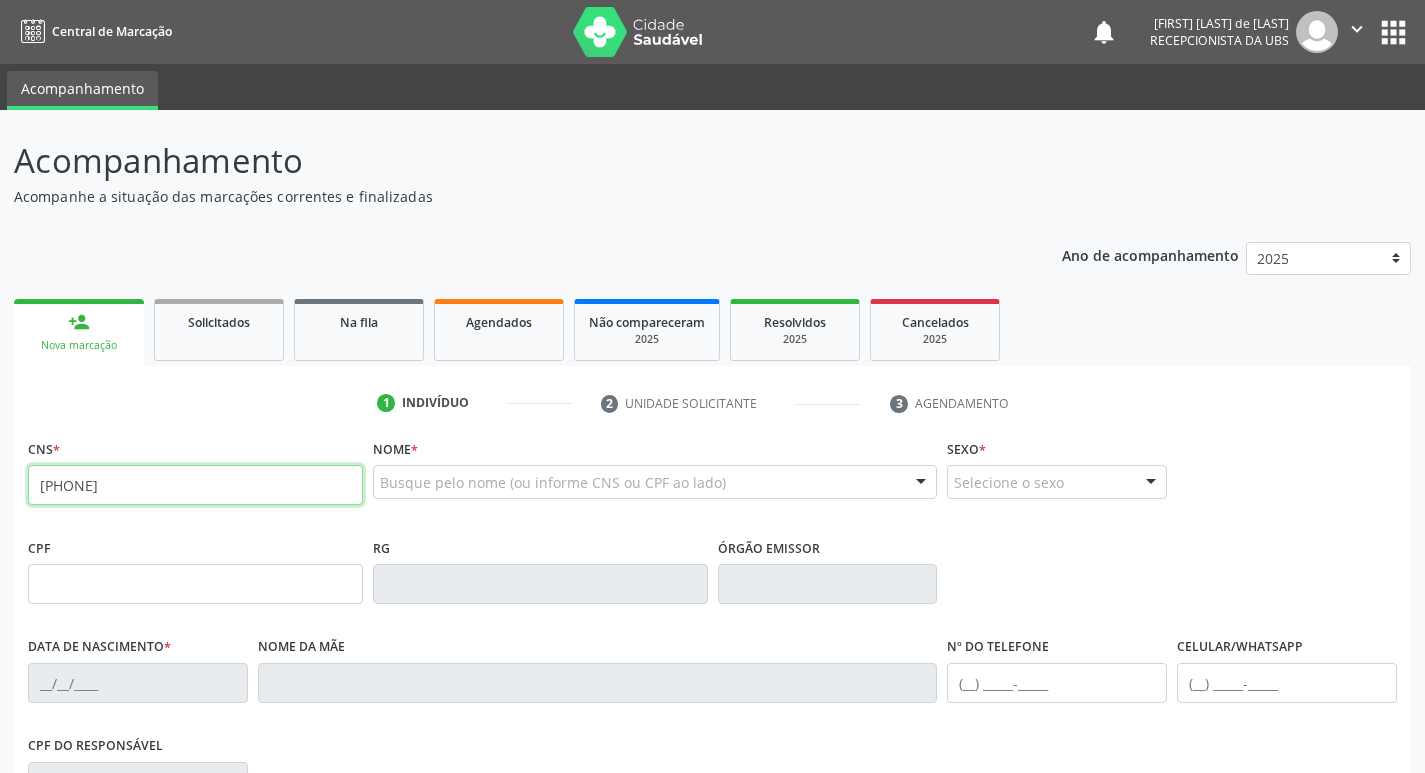 type on "[CREDIT_CARD]" 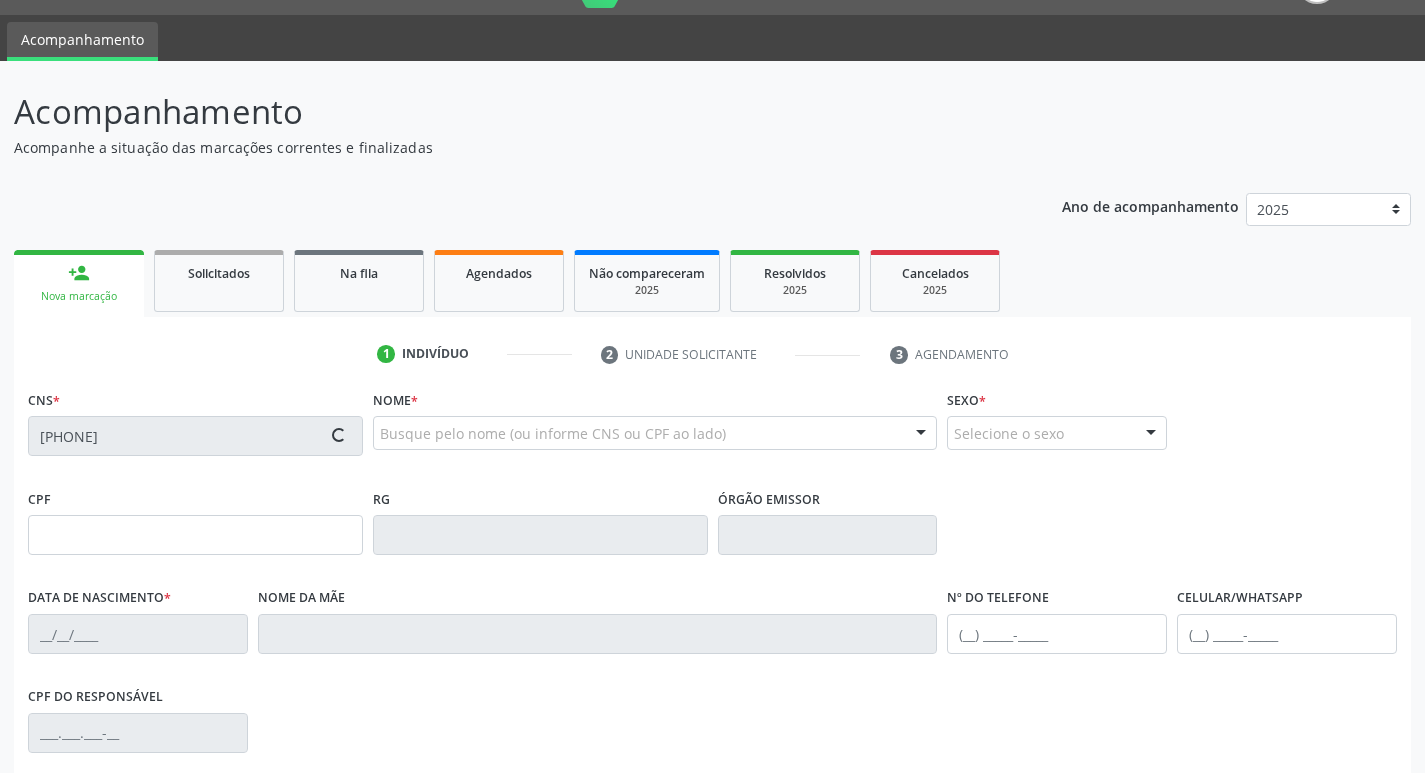 type on "[CPF]" 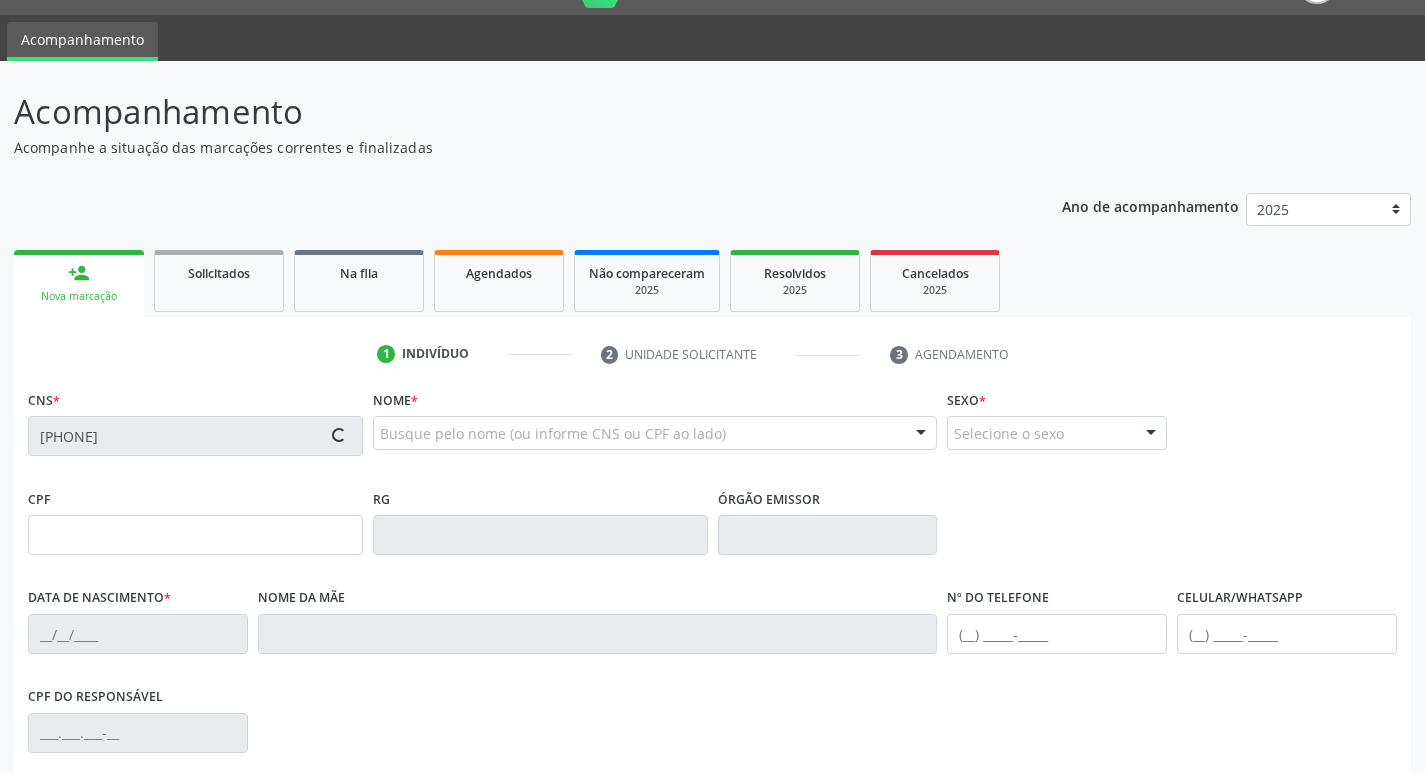 type on "[DATE]" 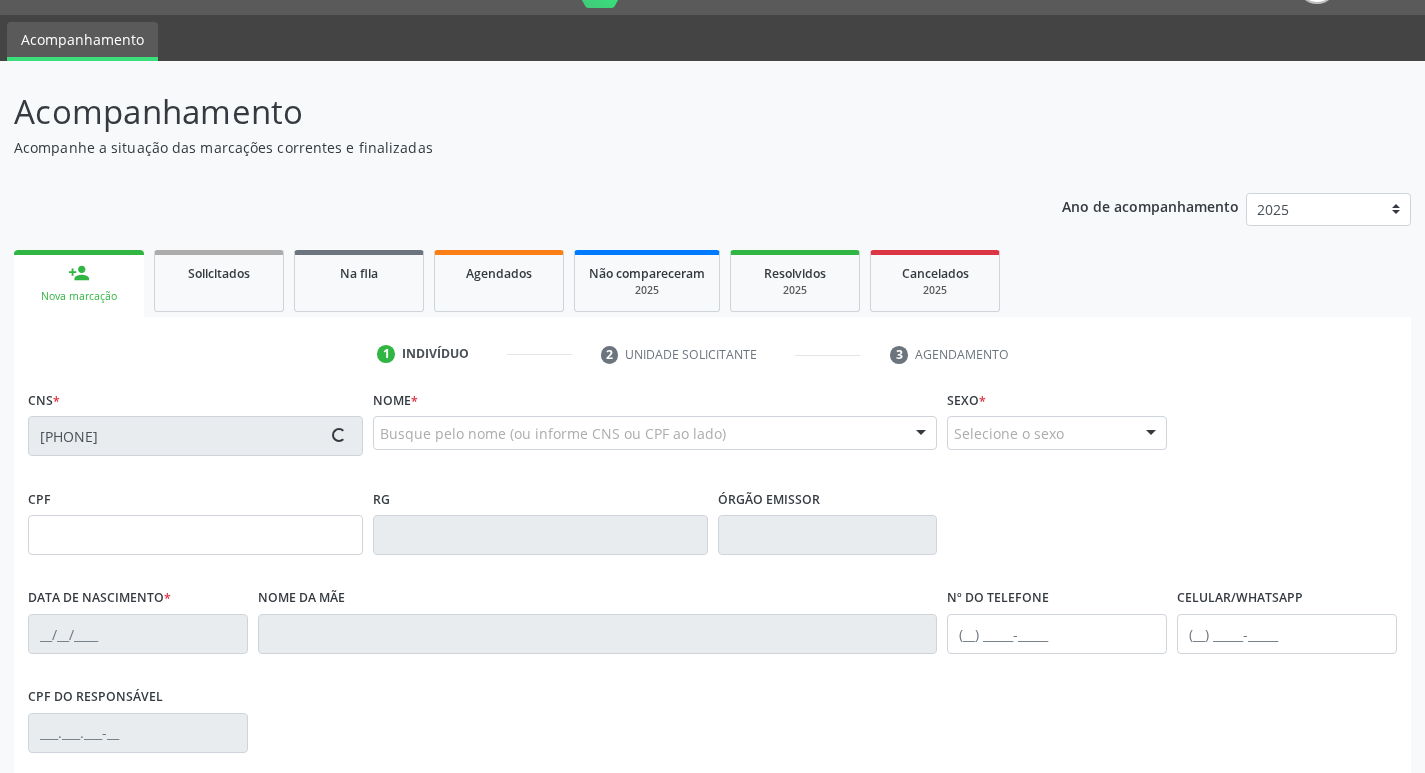 type on "[PHONE]" 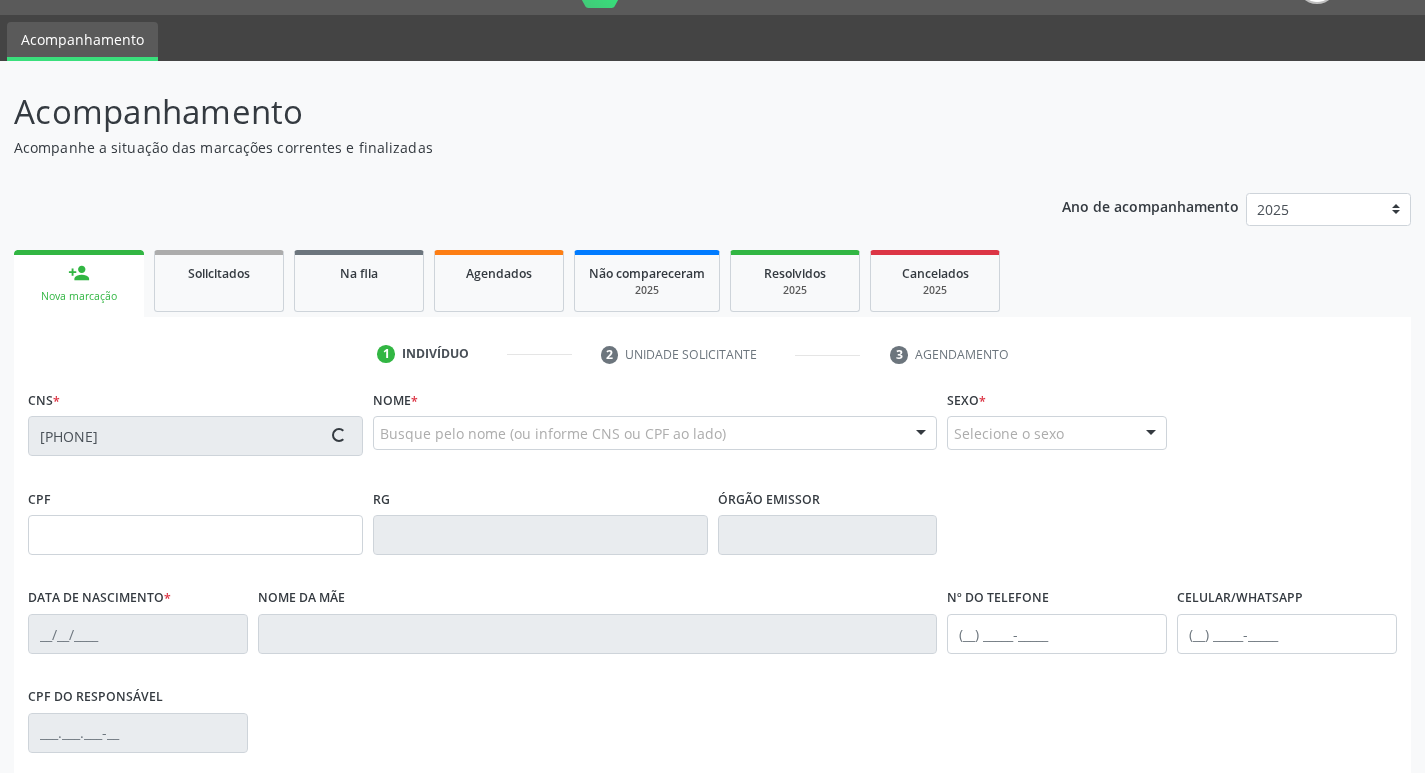 type on "975" 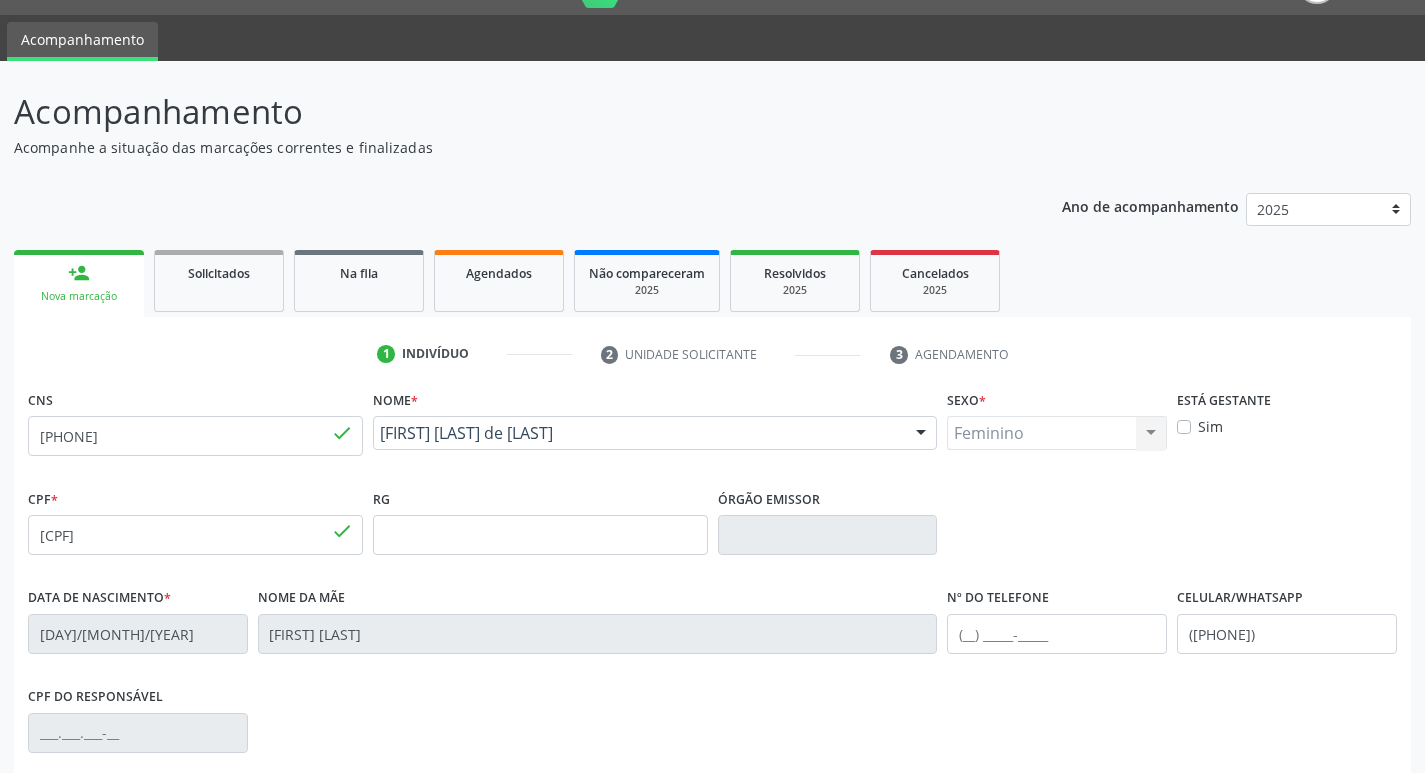 scroll, scrollTop: 311, scrollLeft: 0, axis: vertical 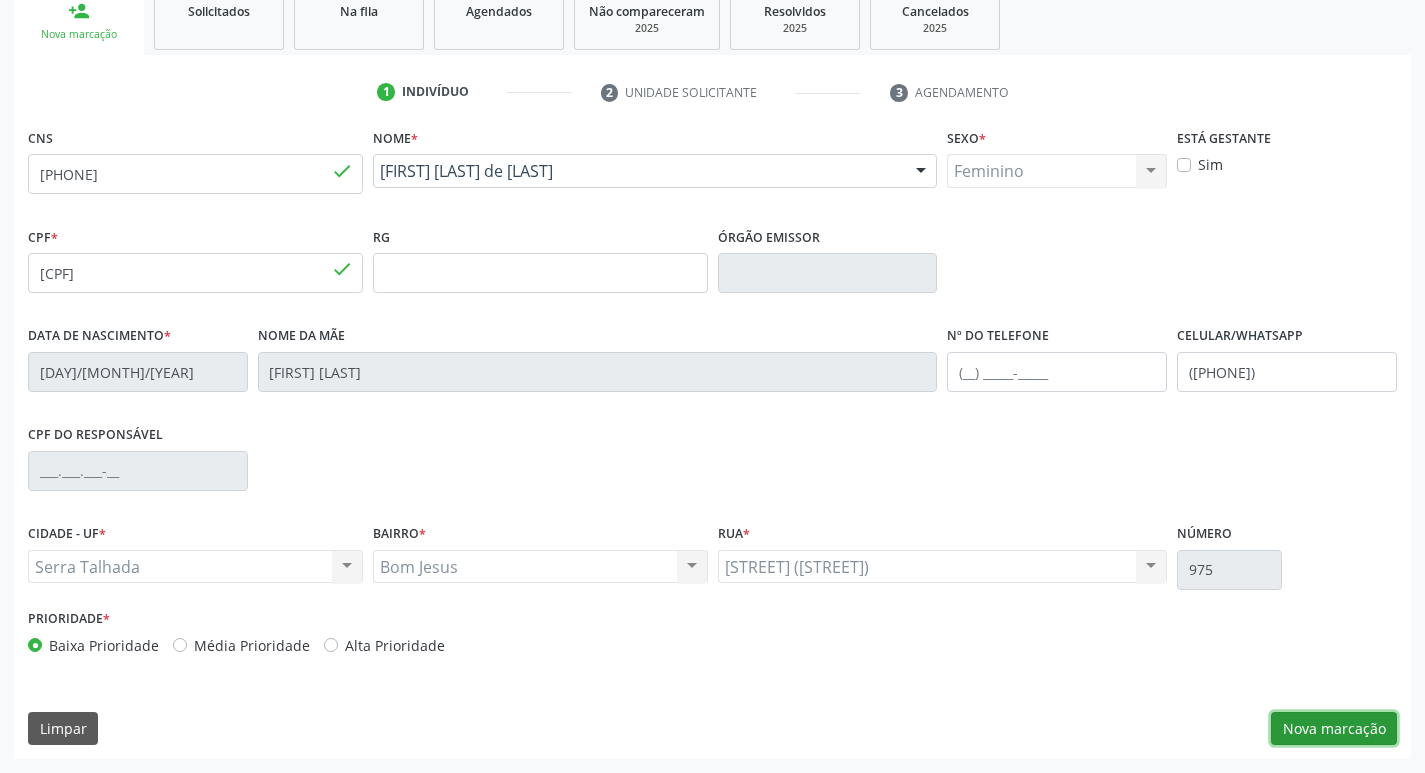 click on "Nova marcação" at bounding box center [1334, 729] 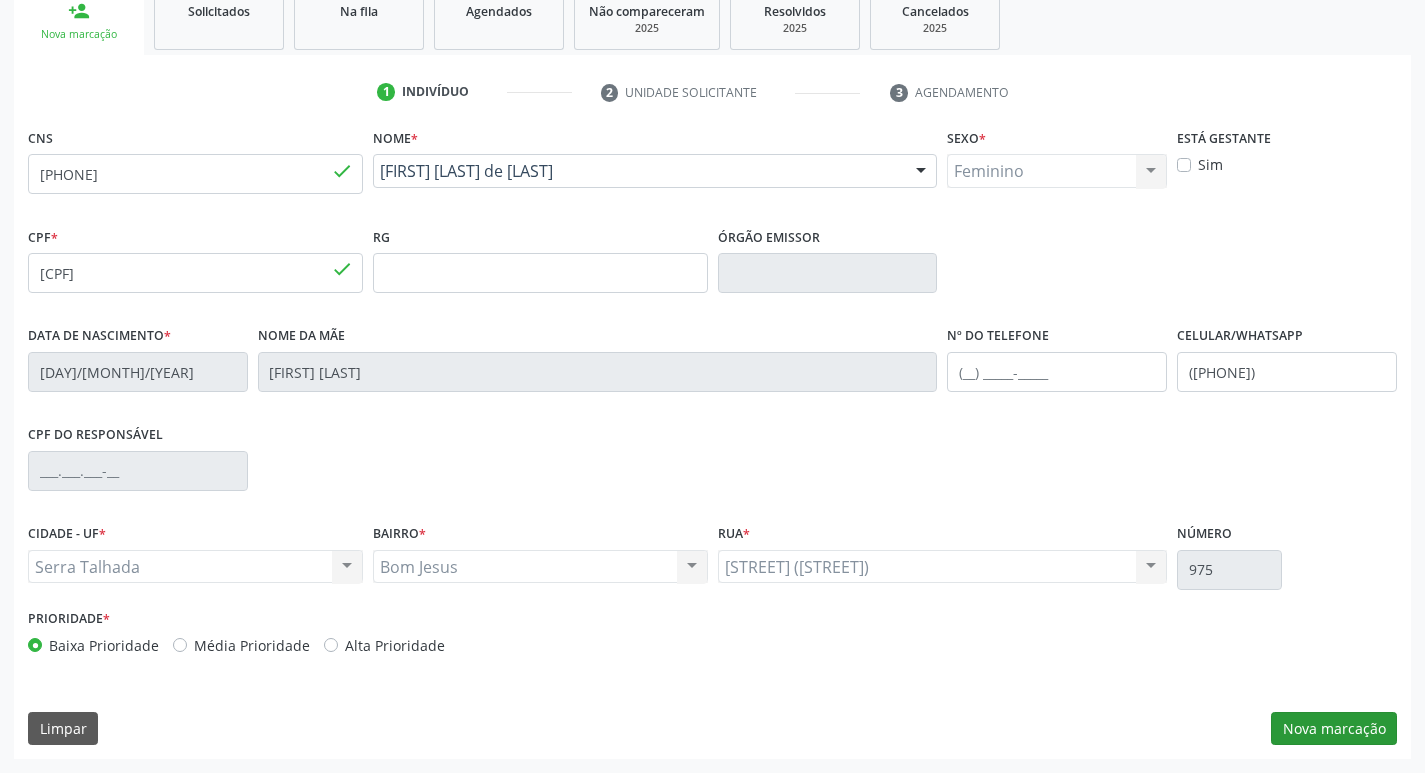 scroll, scrollTop: 133, scrollLeft: 0, axis: vertical 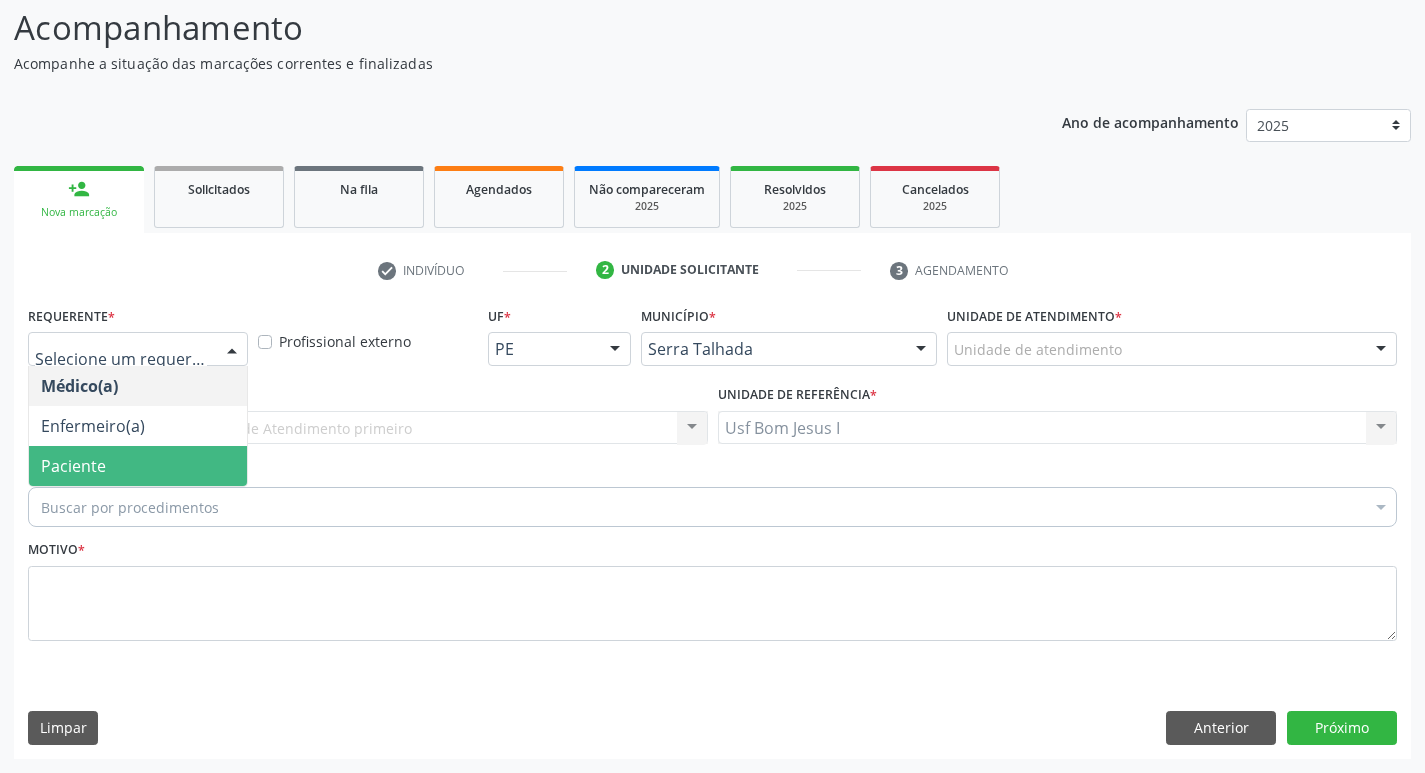click on "Paciente" at bounding box center (73, 466) 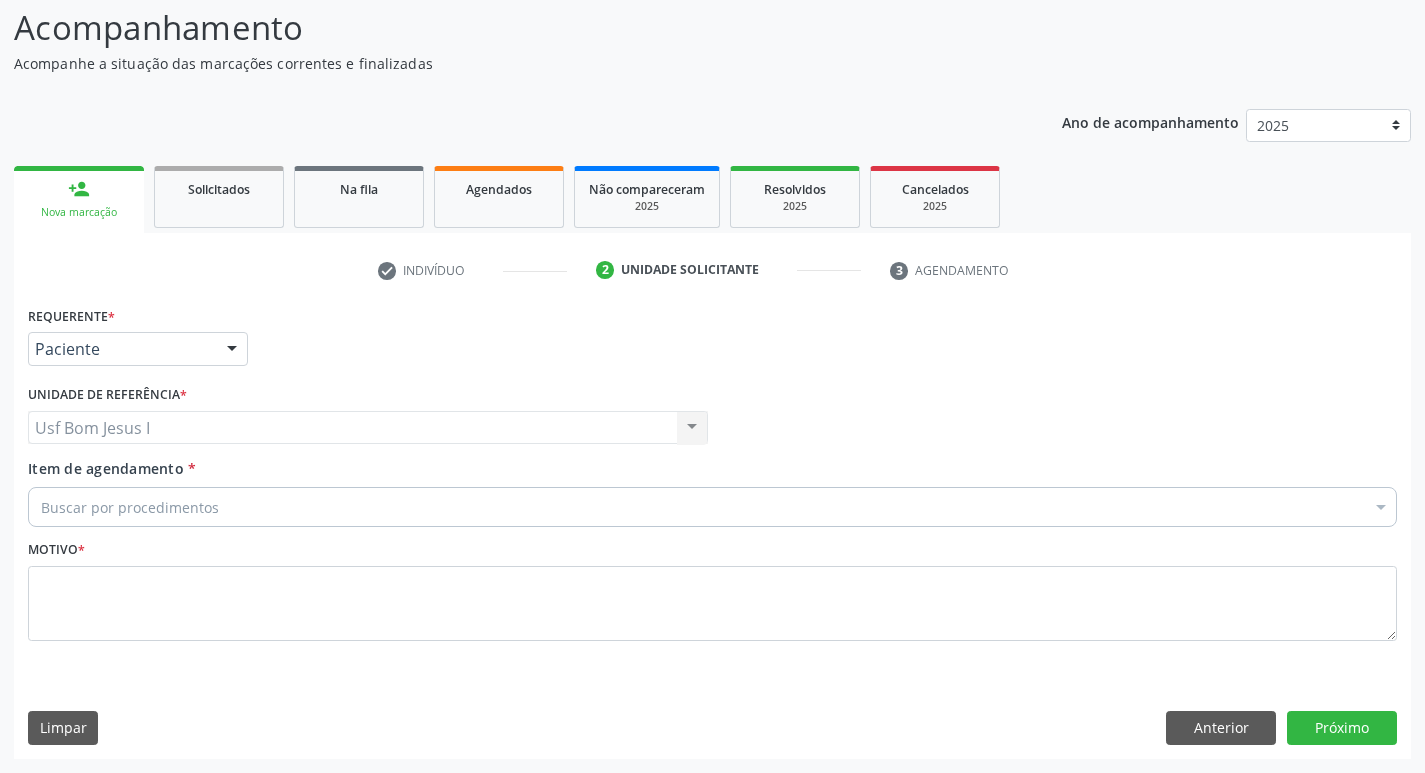 click on "Buscar por procedimentos" at bounding box center (712, 507) 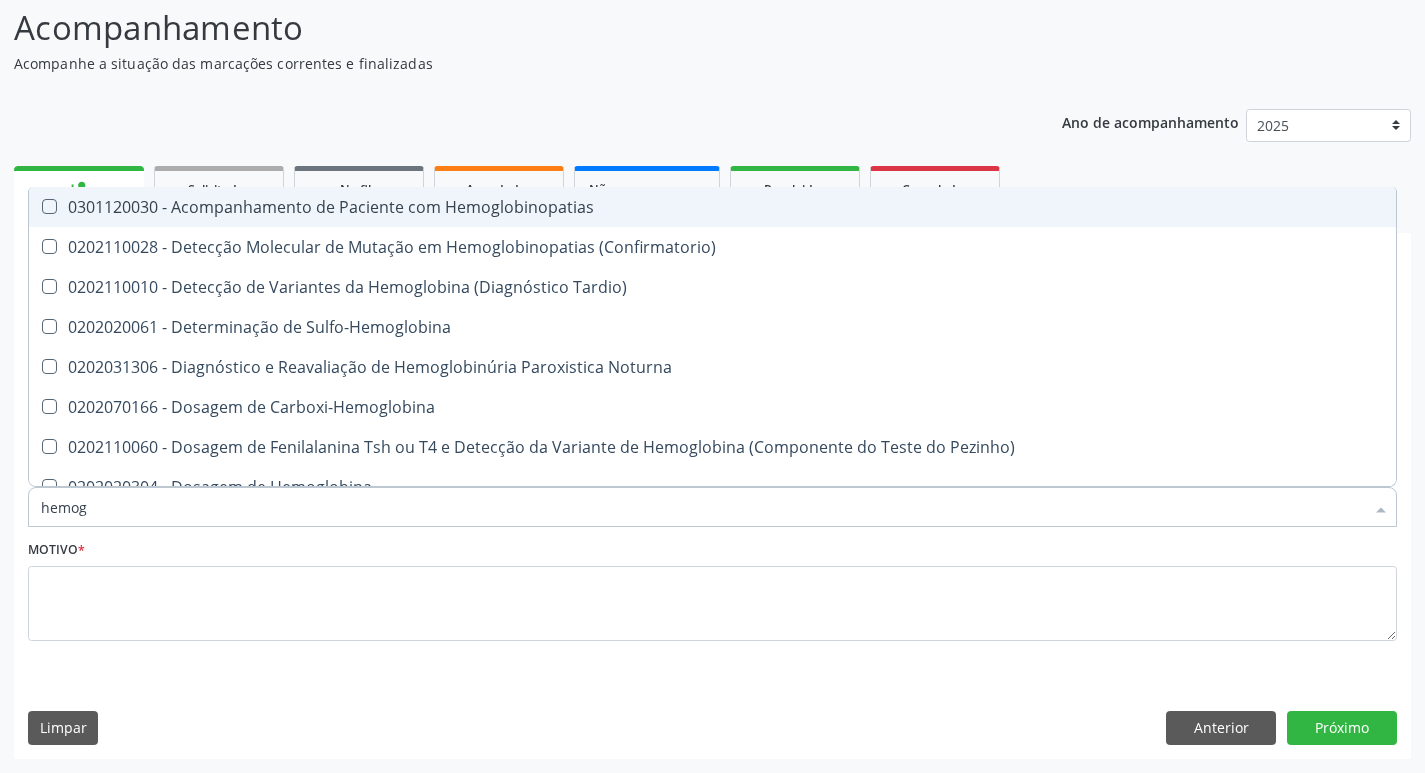 type on "hemogr" 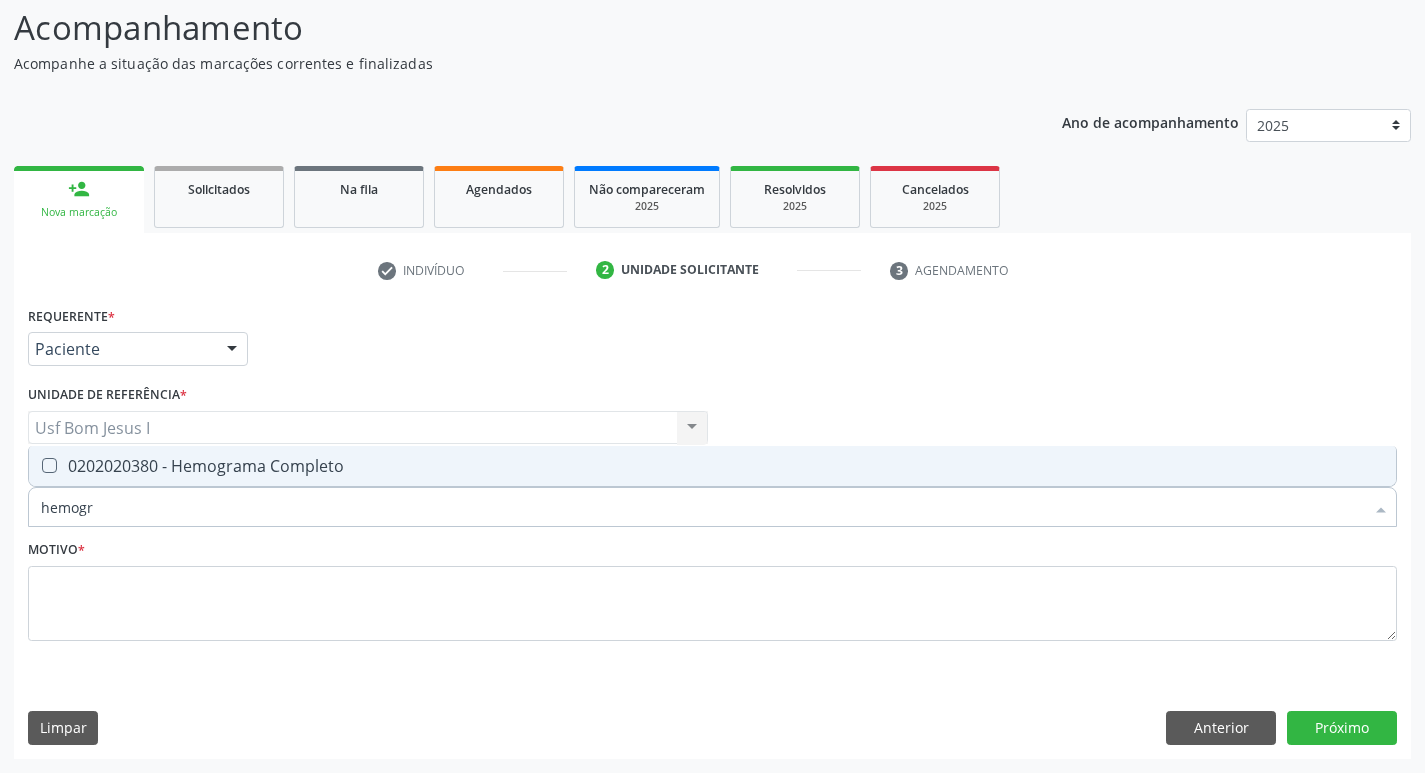 click on "Selecionar todos
0202020380 - Hemograma Completo
Nenhum resultado encontrado para: " hemogr  "
Não há nenhuma opção para ser exibida." at bounding box center [712, 466] 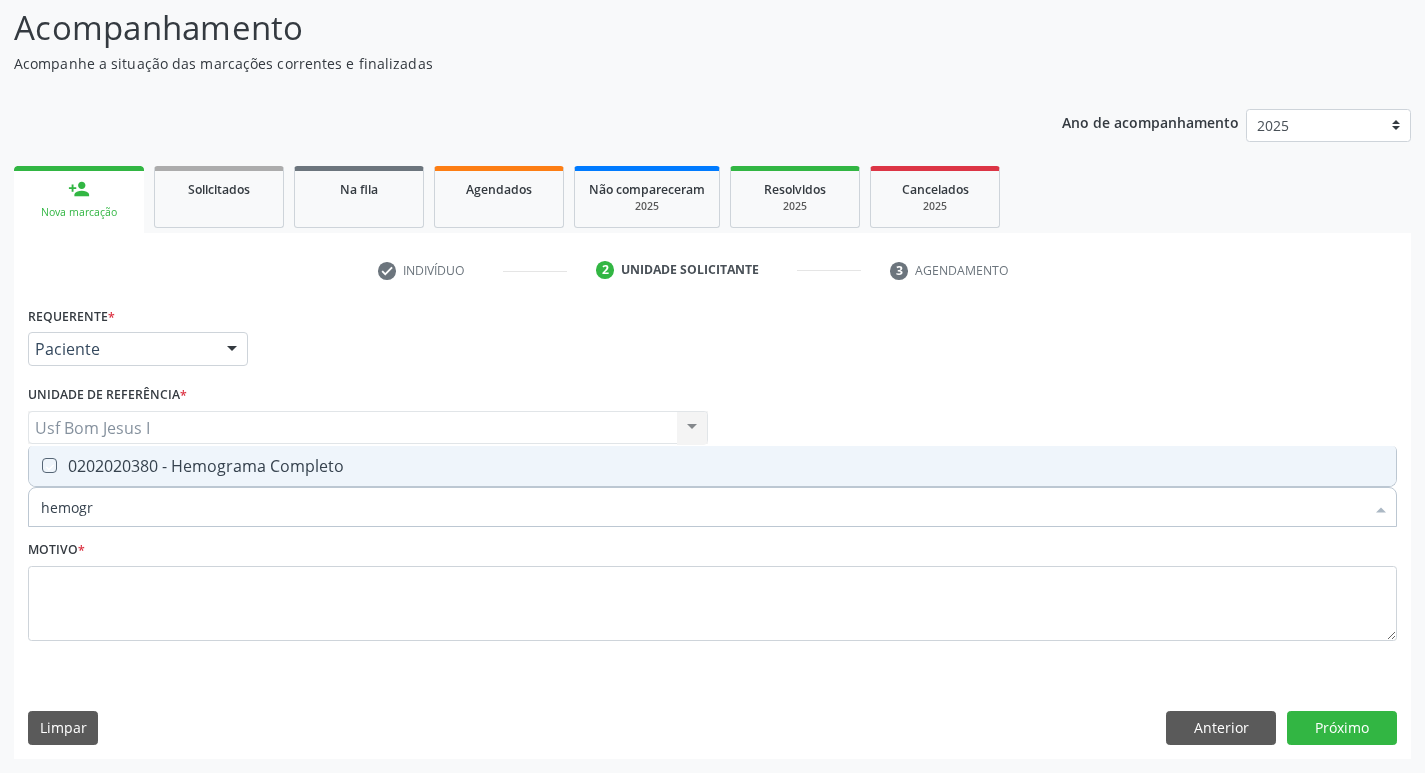 checkbox on "true" 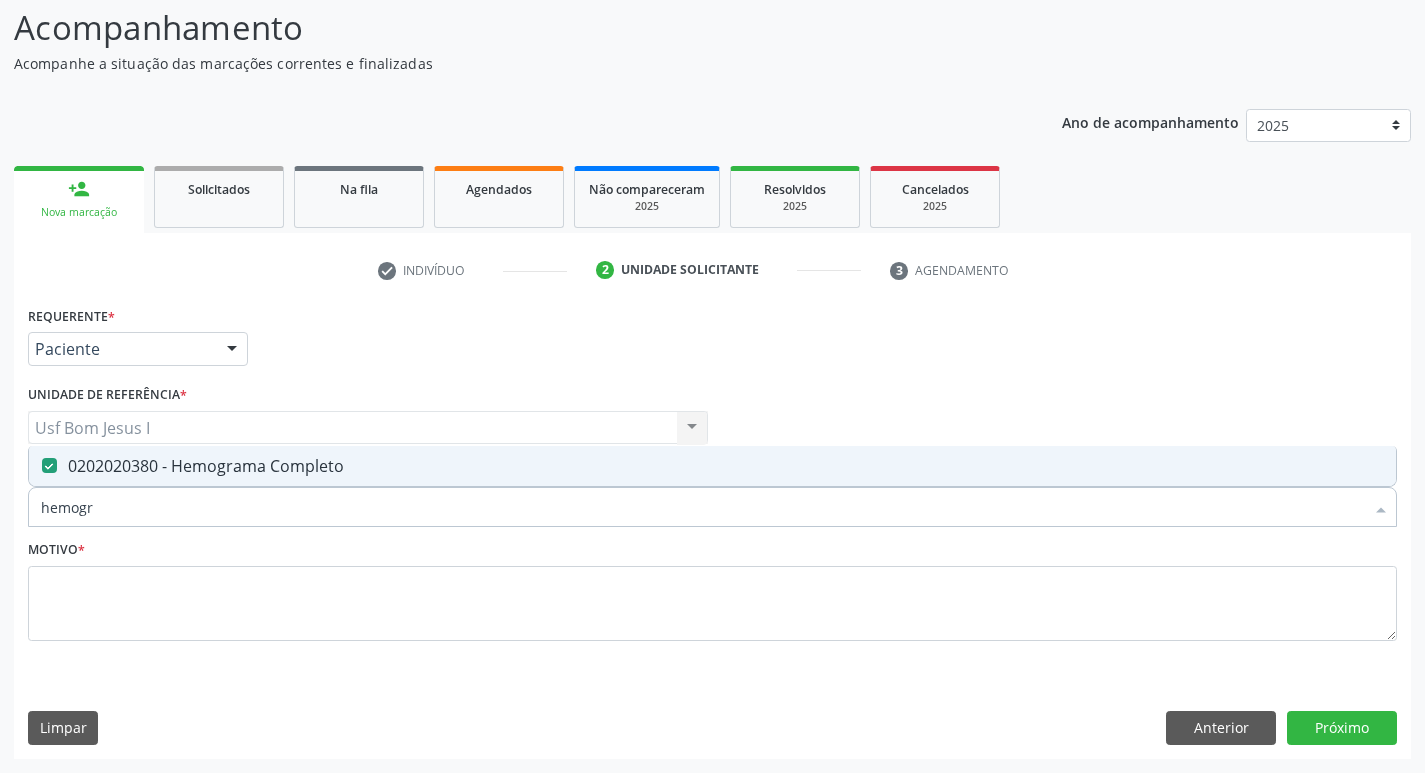 click on "hemogr" at bounding box center [702, 507] 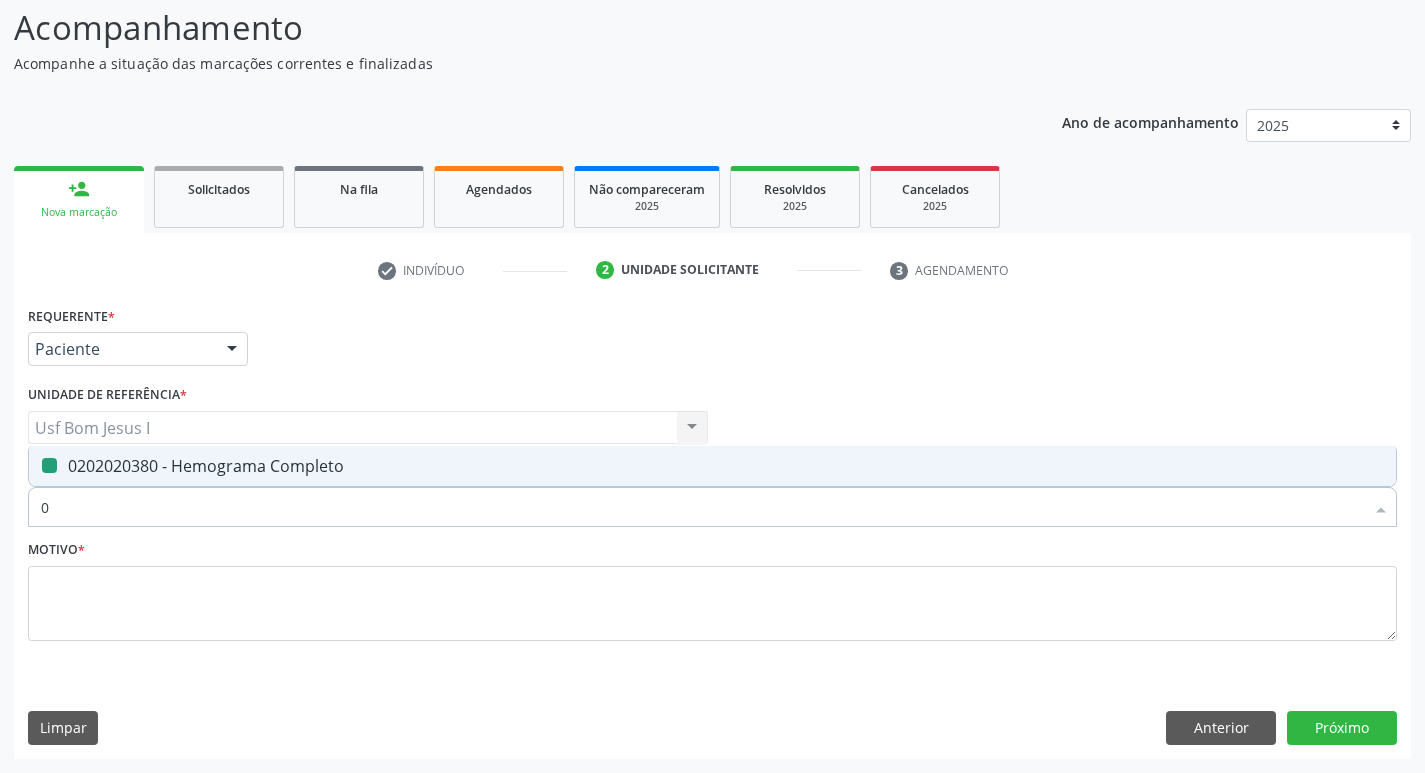 type on "02" 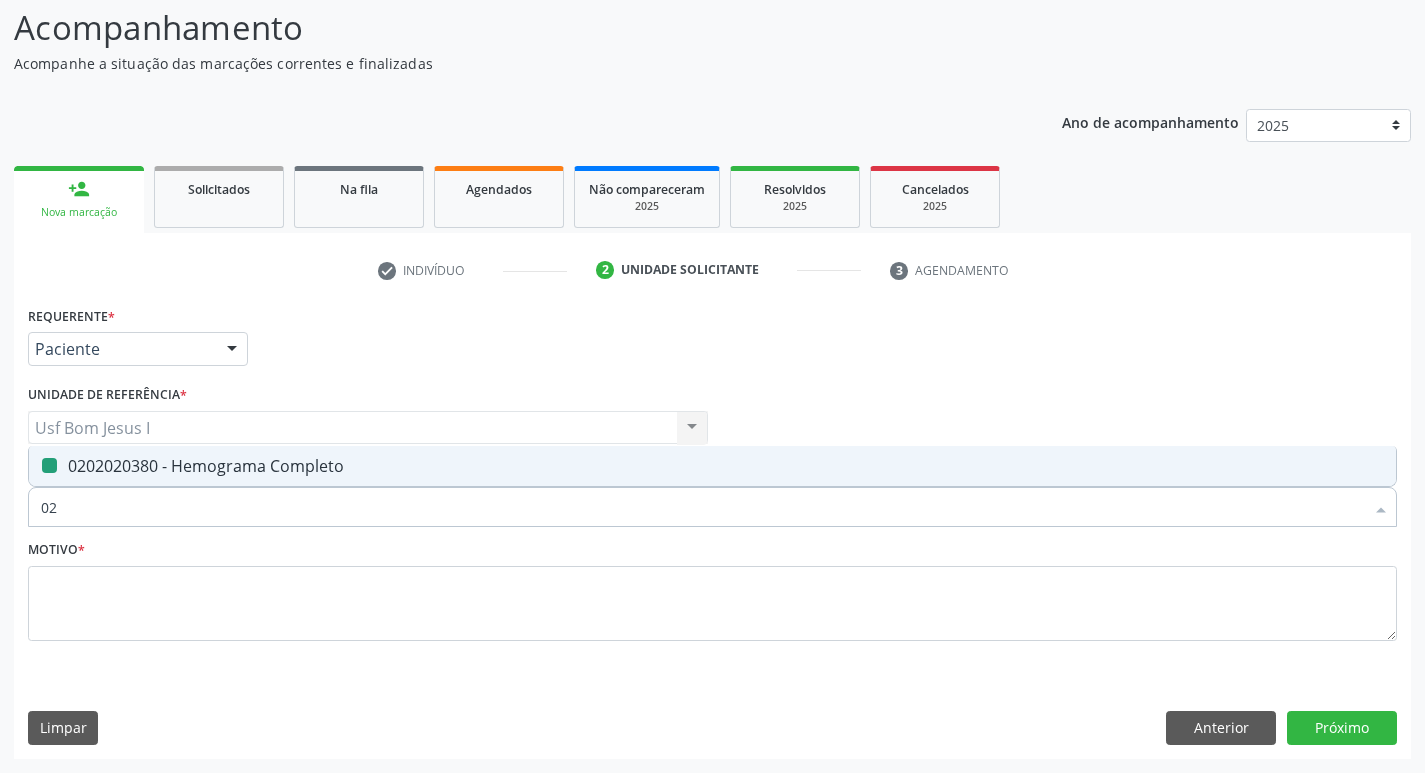 checkbox on "false" 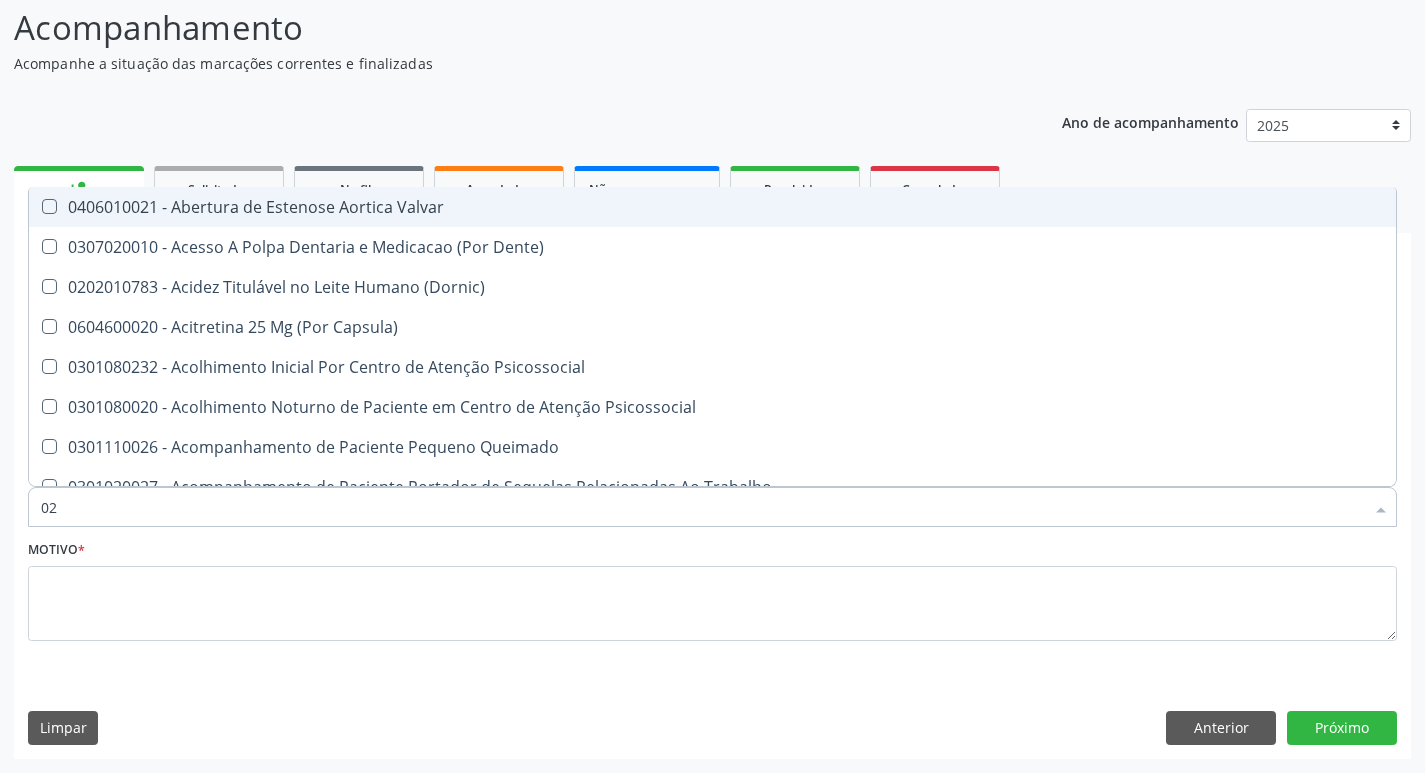 type on "020" 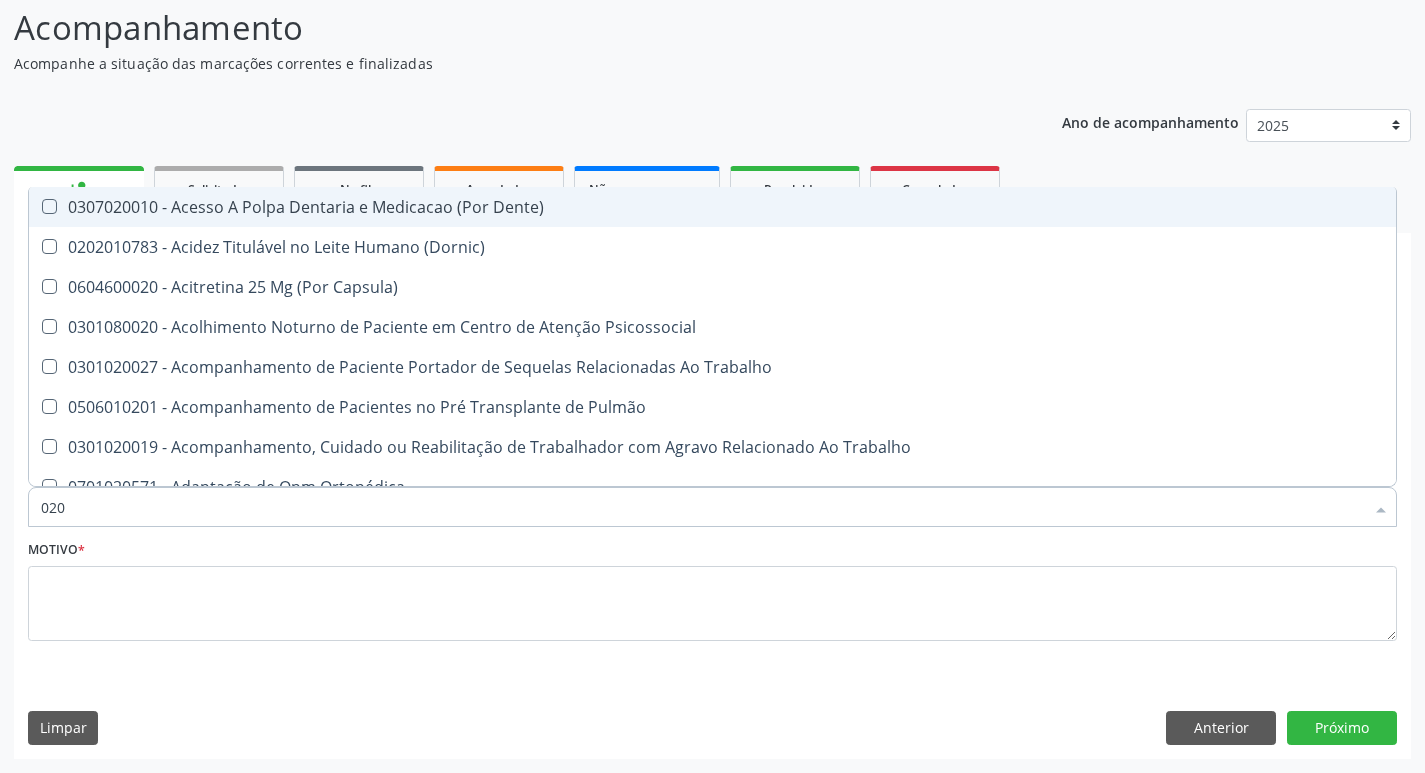 checkbox on "true" 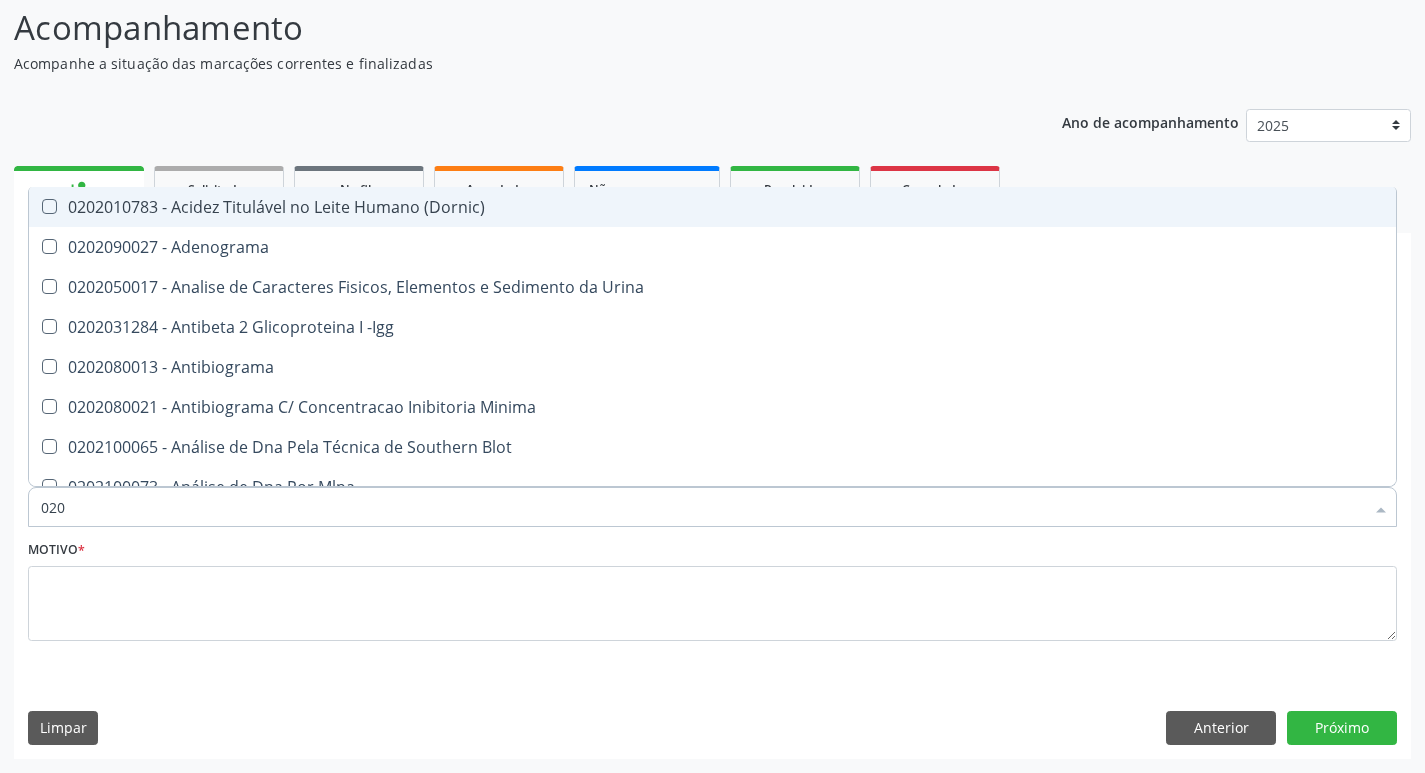 type on "0202" 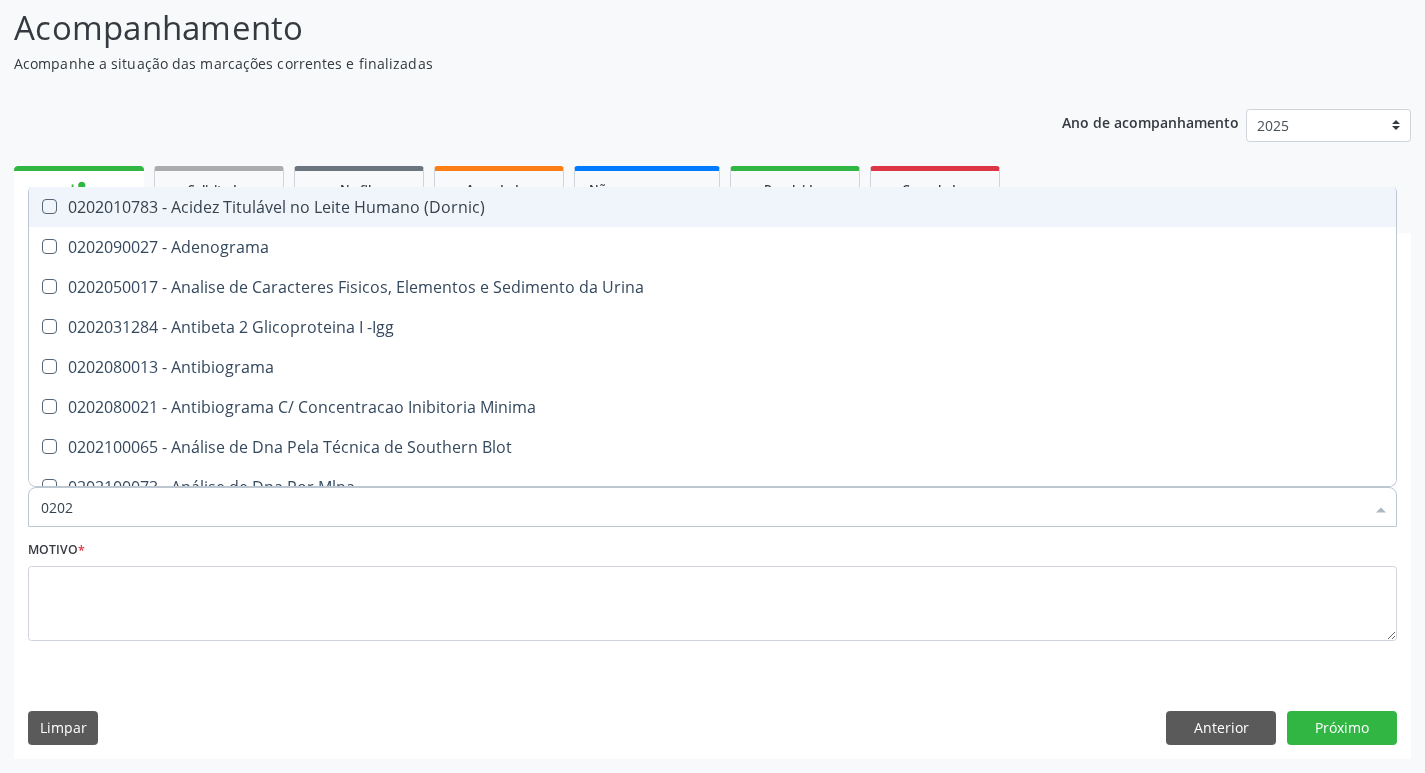 checkbox on "true" 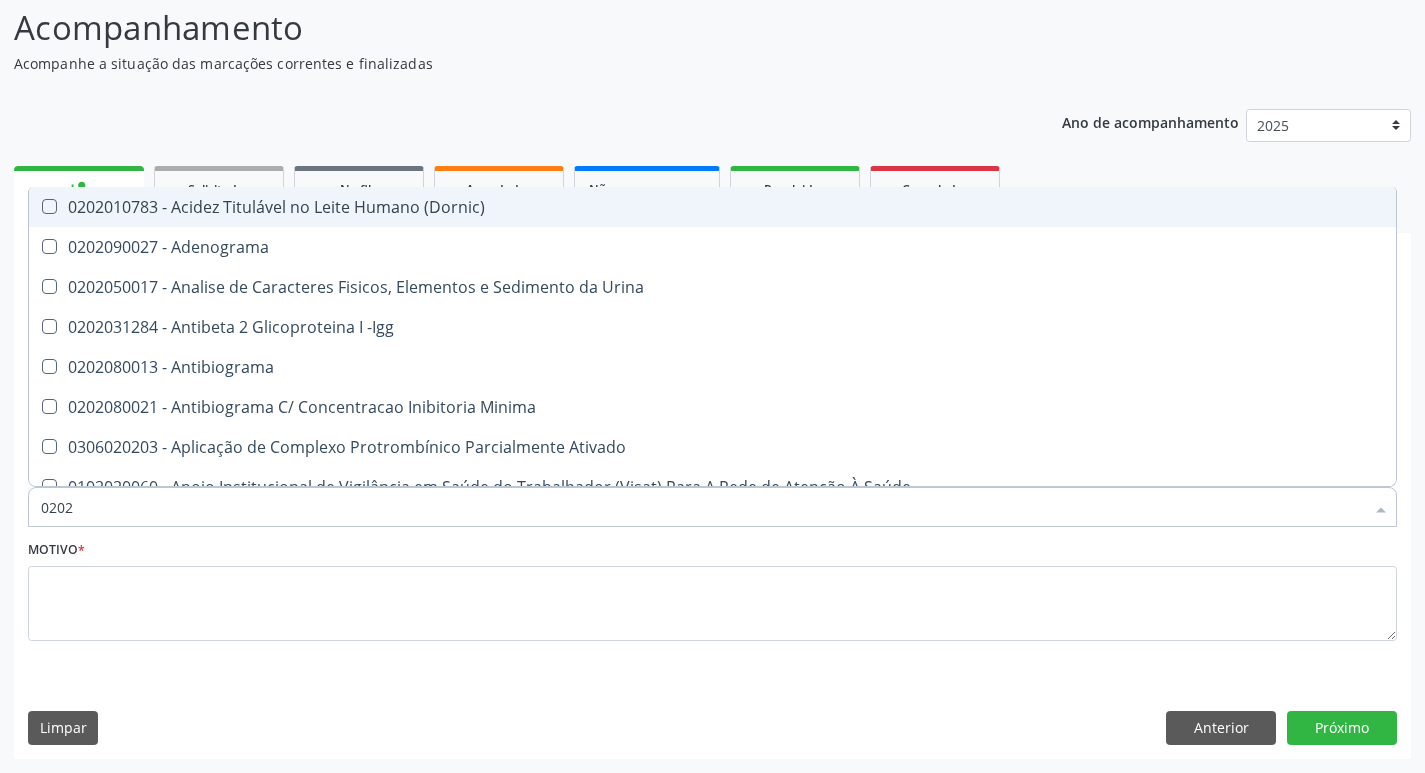 type on "02020" 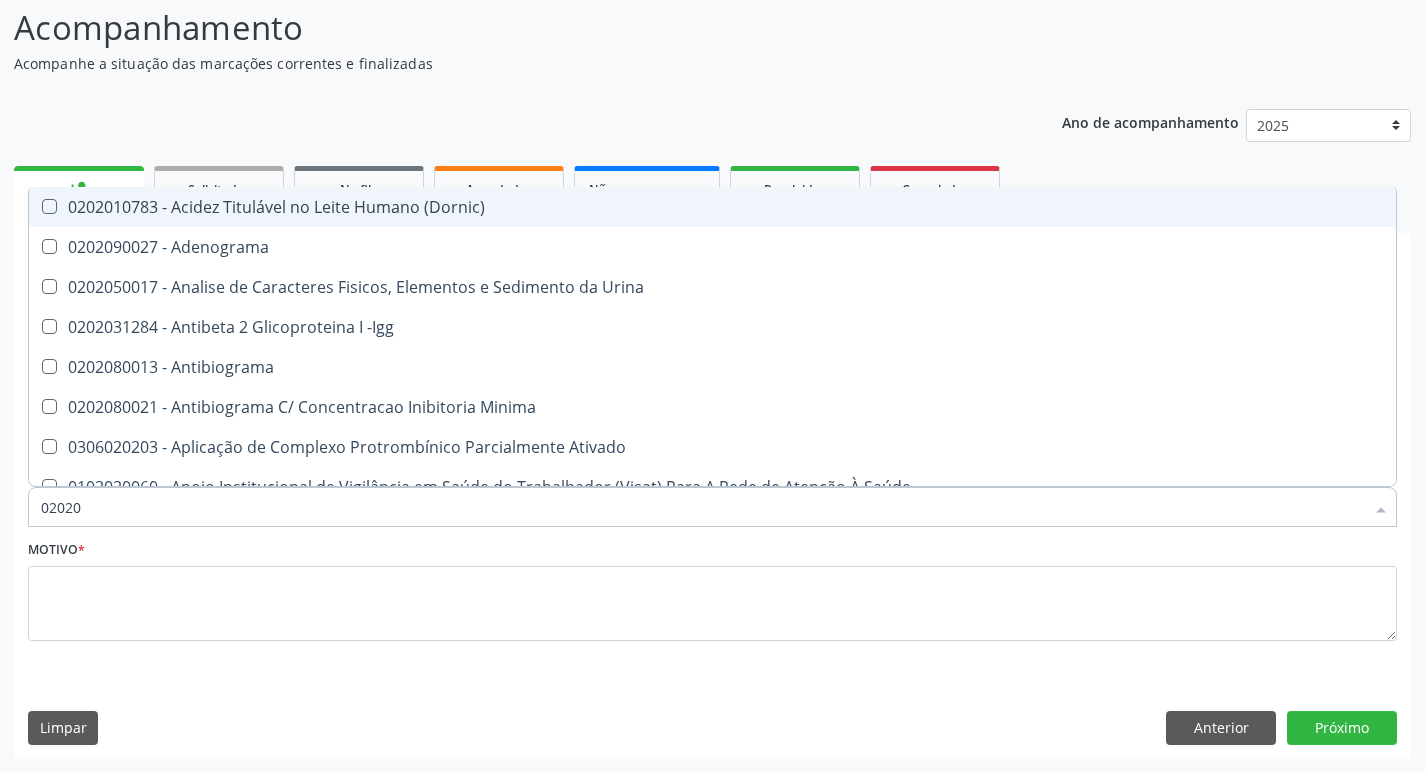 type on "020202" 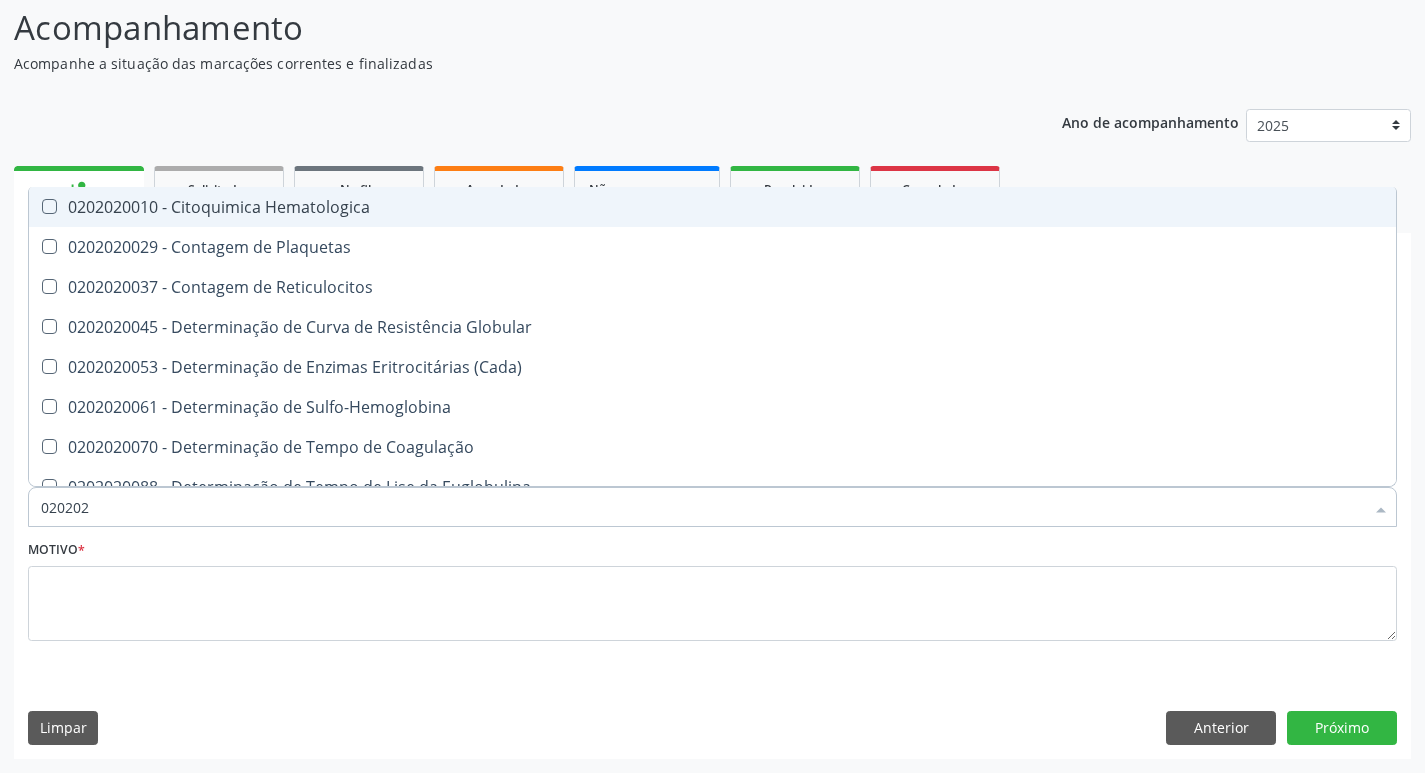 type on "0202020" 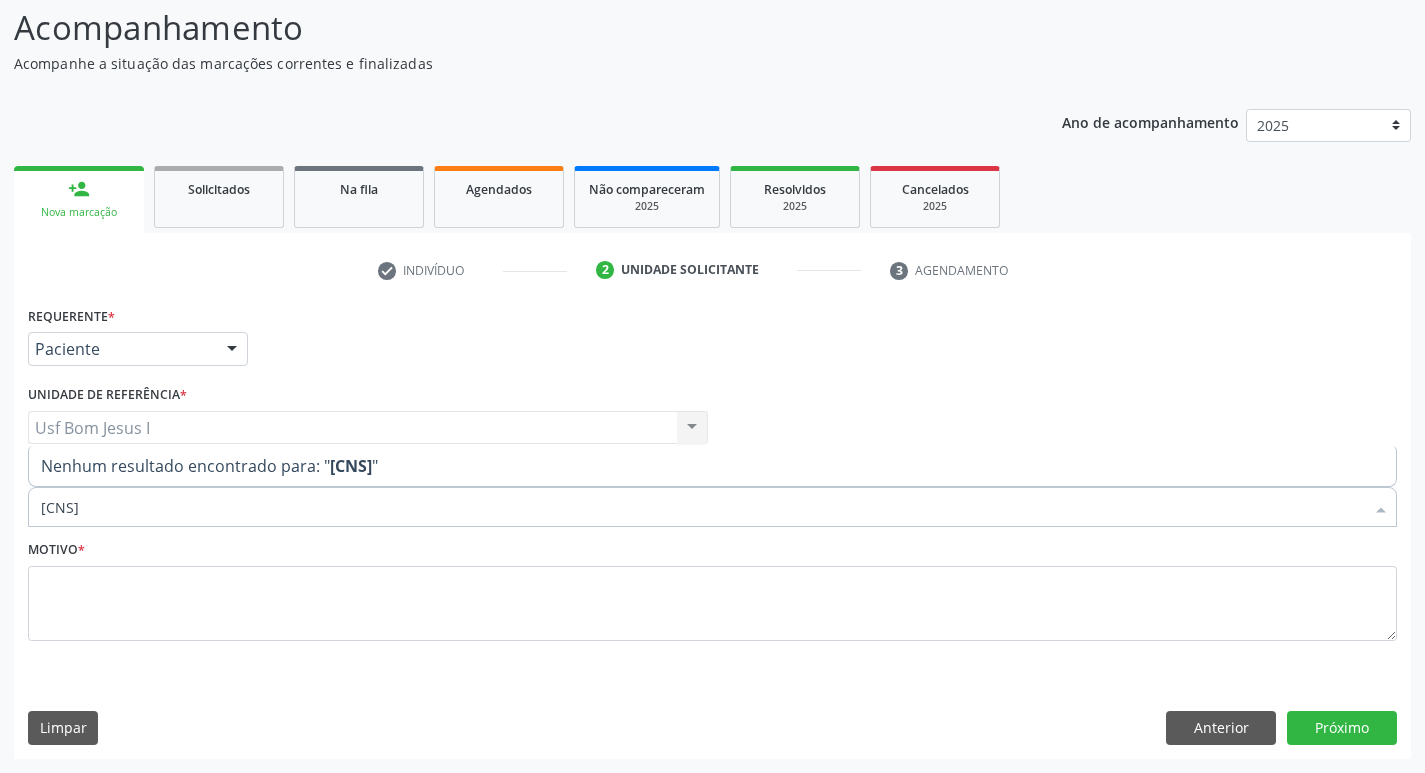 click on "020202096" at bounding box center (702, 507) 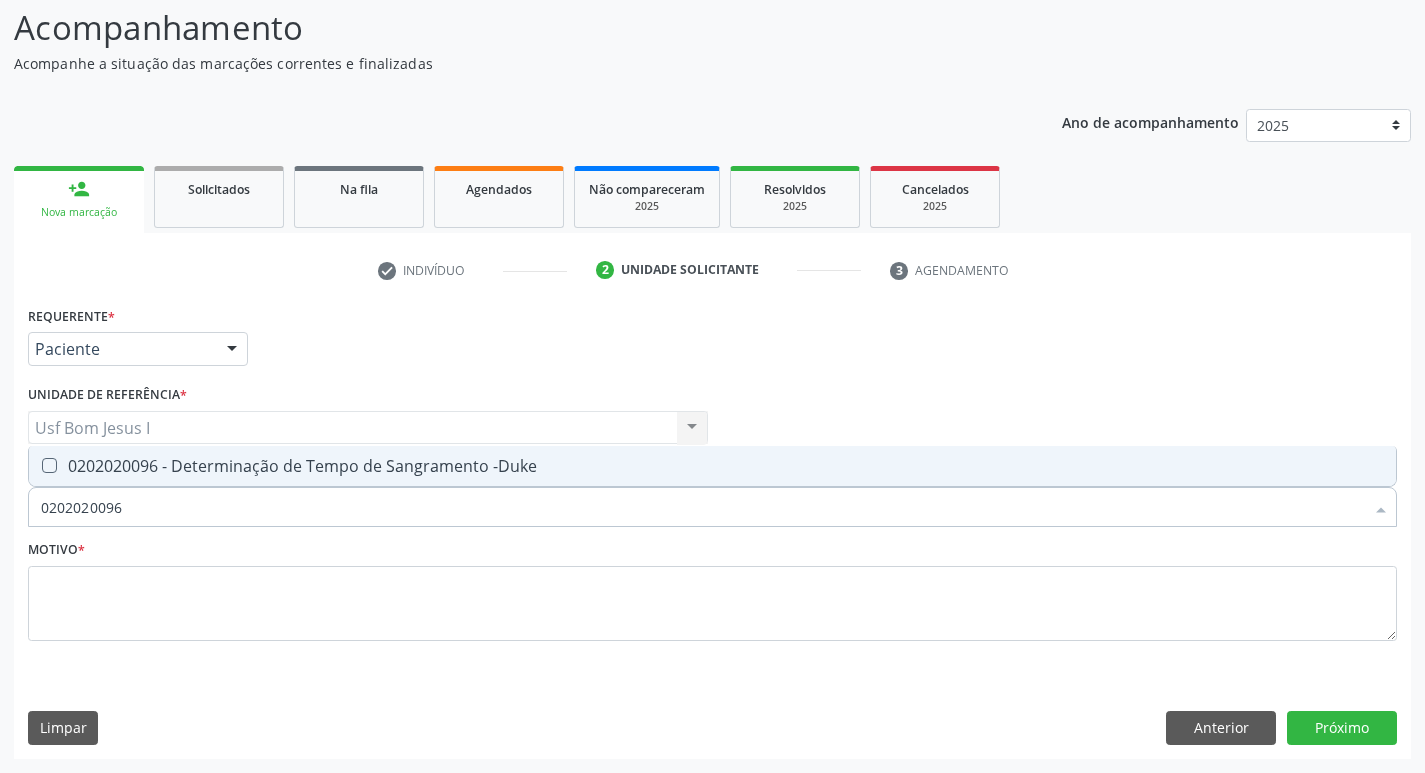click on "0202020096 - Determinação de Tempo de Sangramento -Duke" at bounding box center (712, 466) 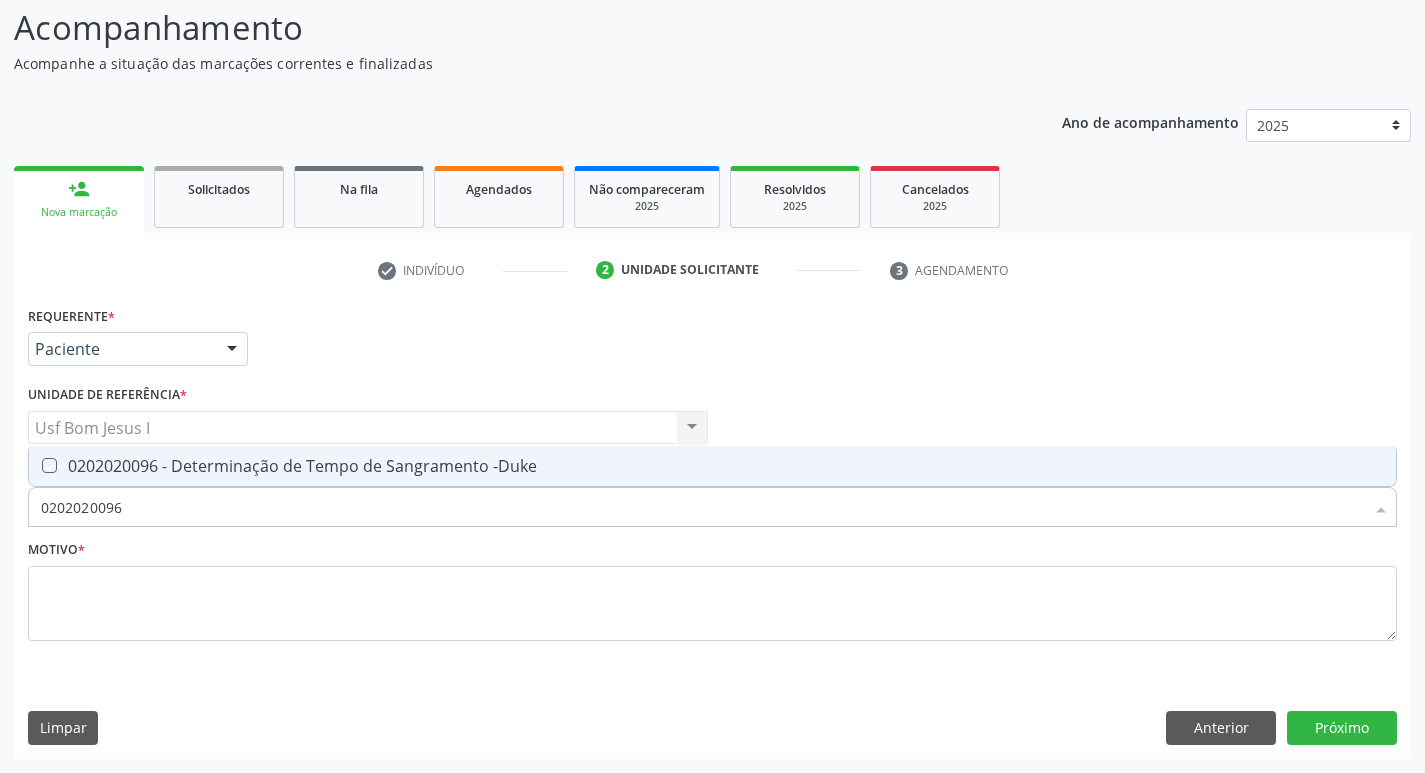 checkbox on "true" 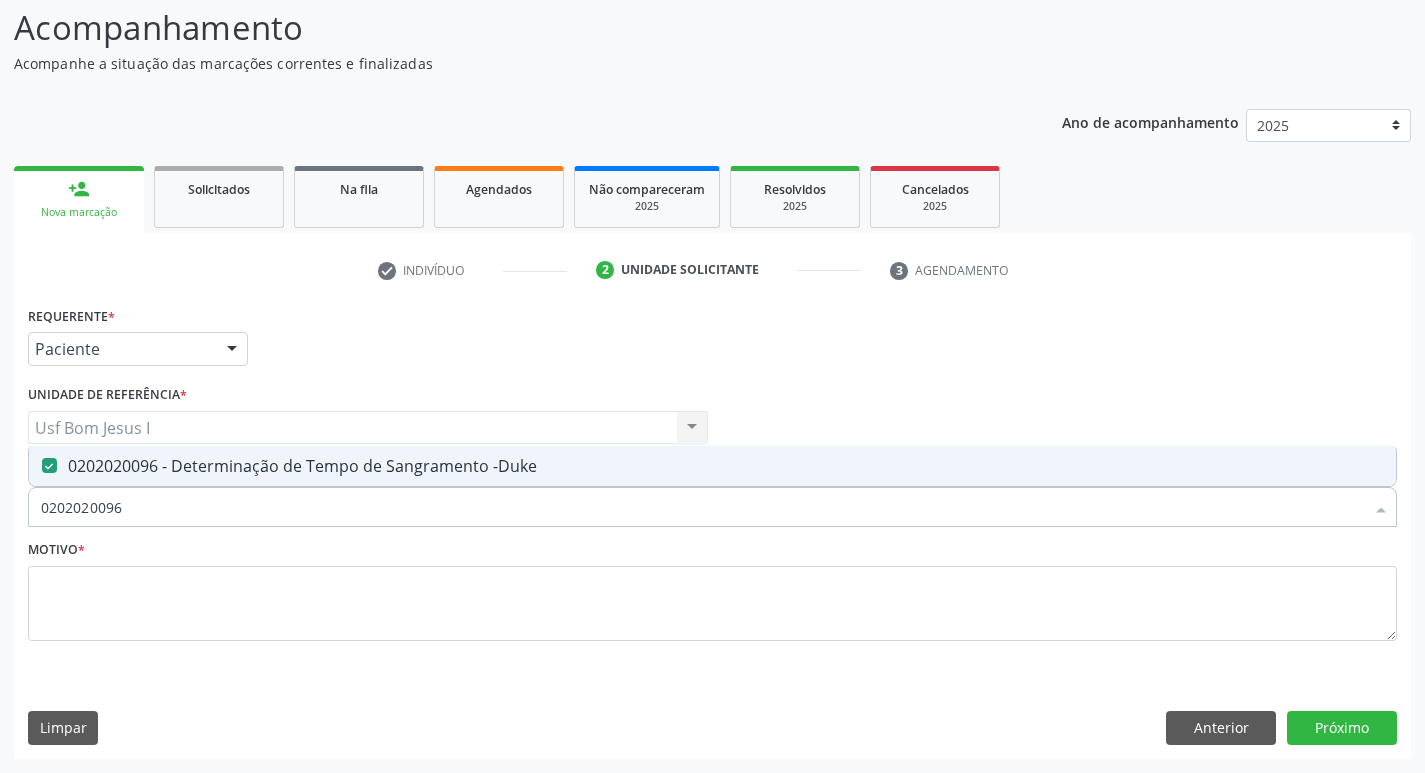 click on "0202020096" at bounding box center [702, 507] 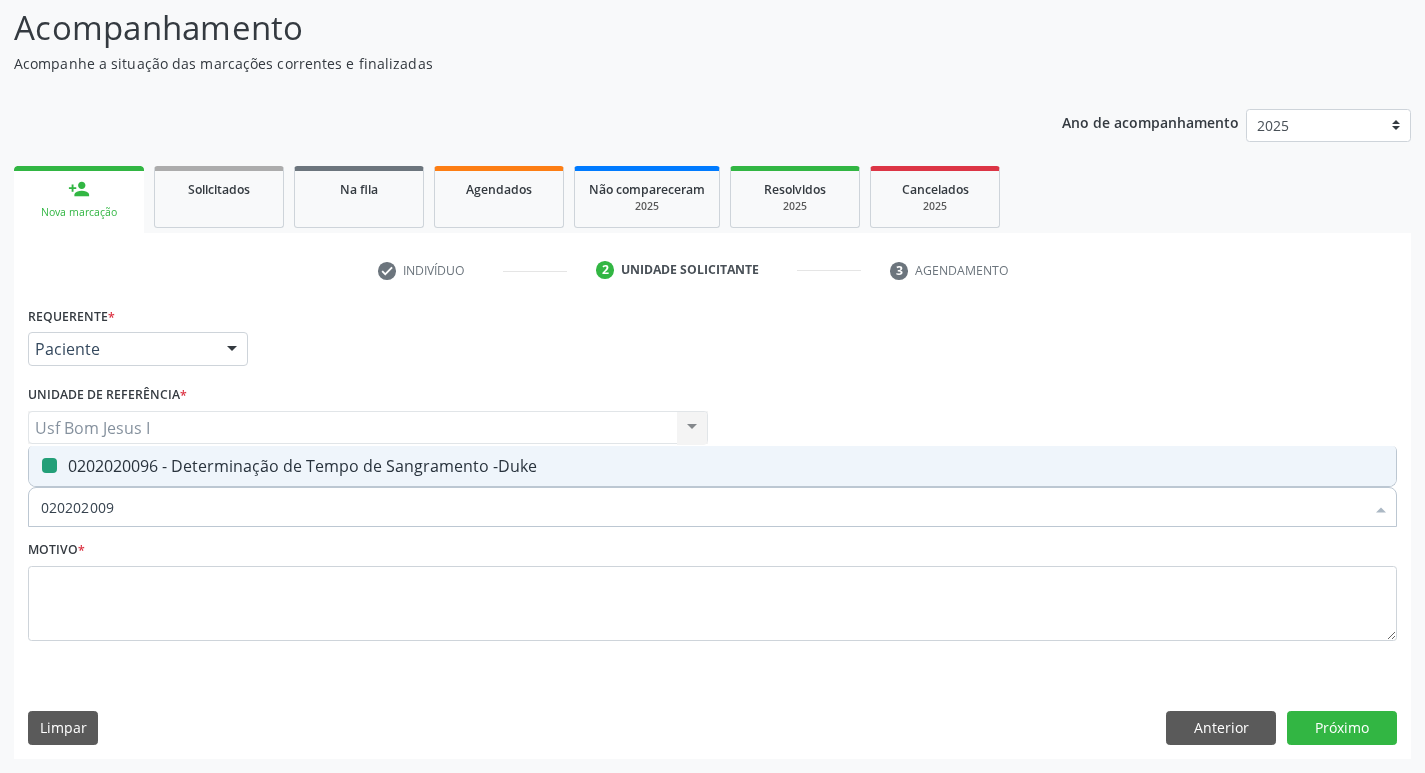 type on "02020200" 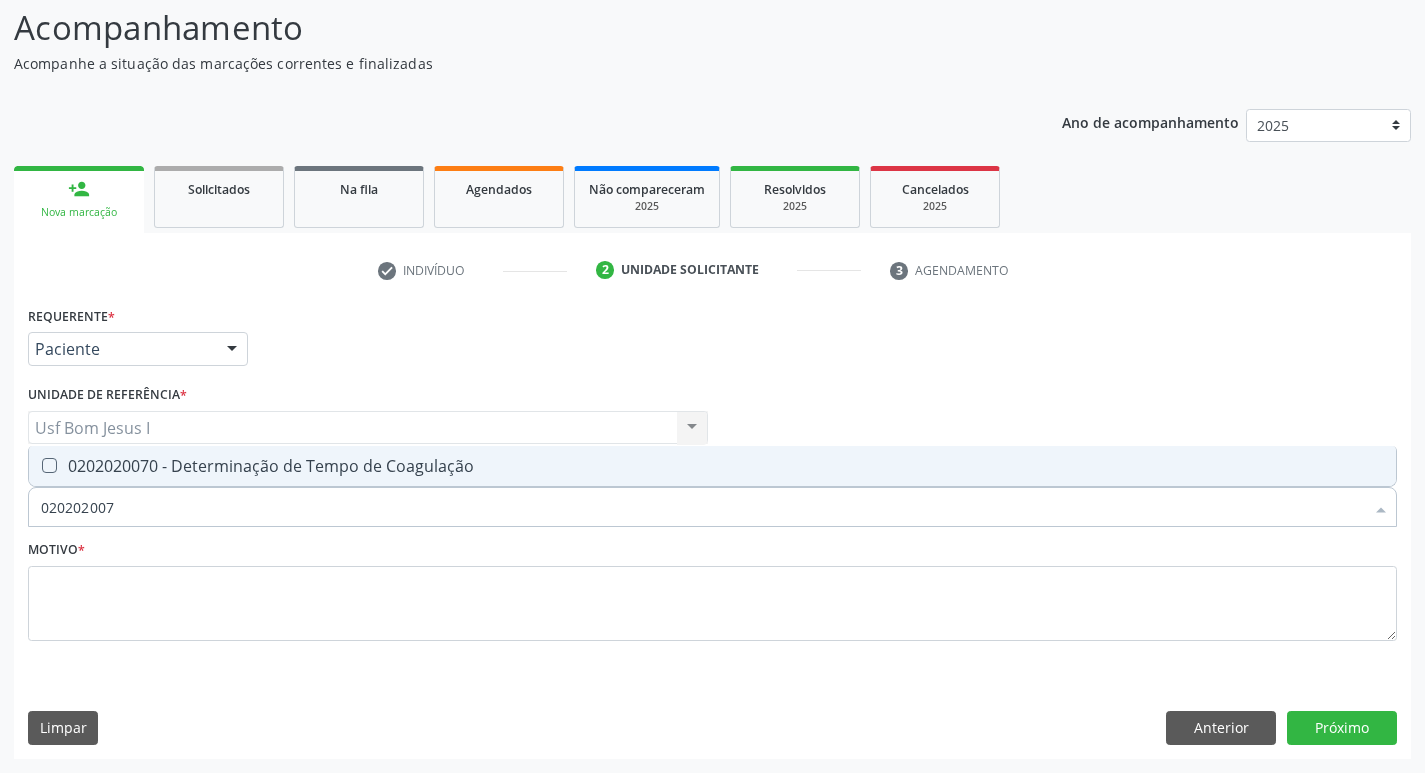 type on "0202020070" 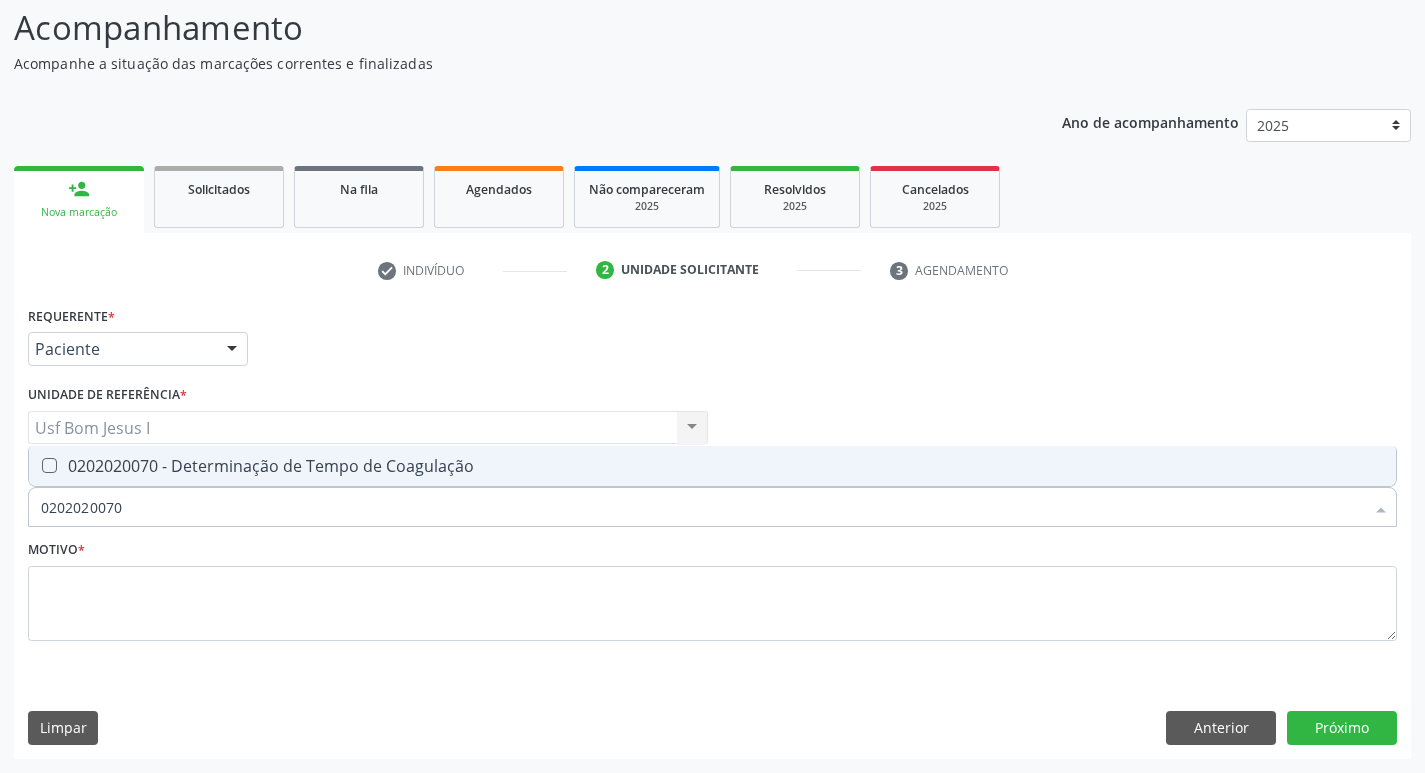 click on "0202020070 - Determinação de Tempo de Coagulação" at bounding box center [712, 466] 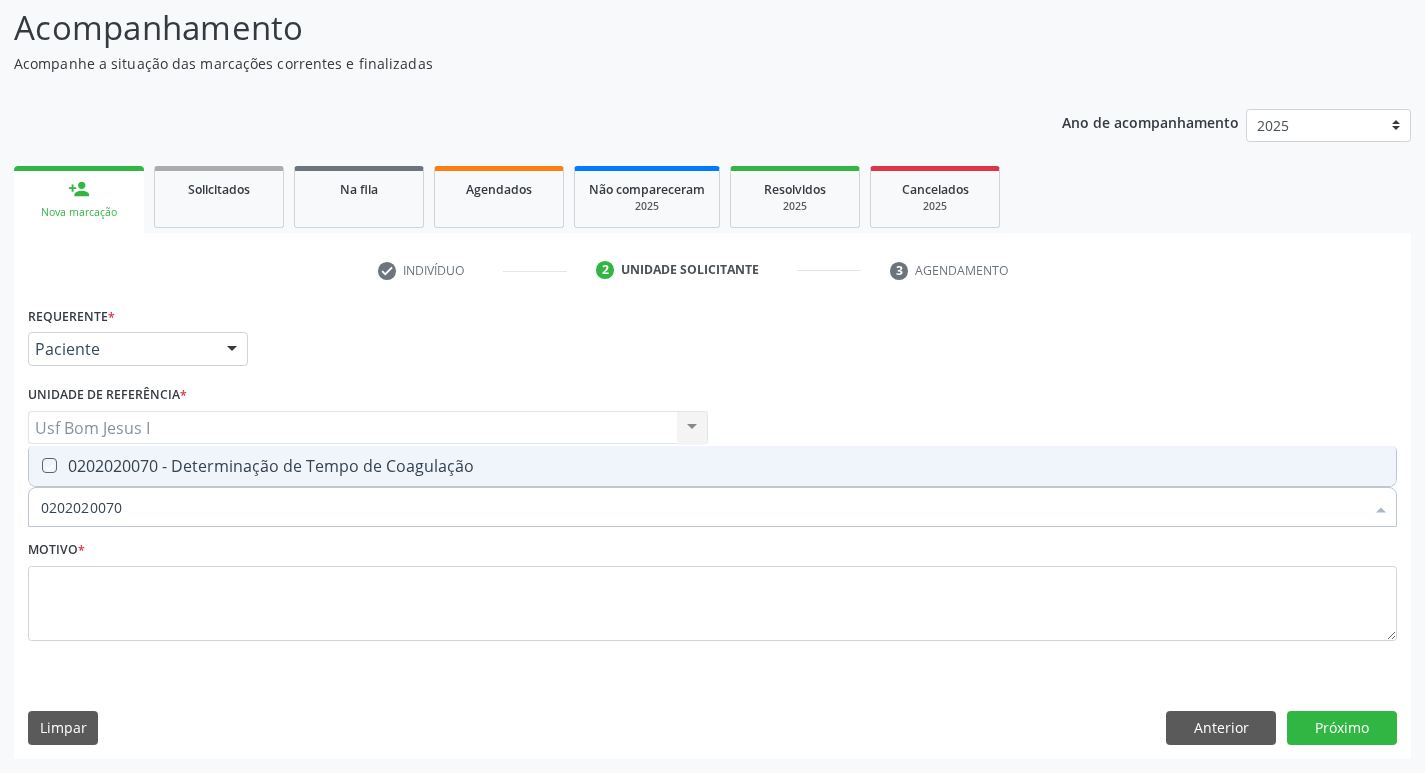 checkbox on "true" 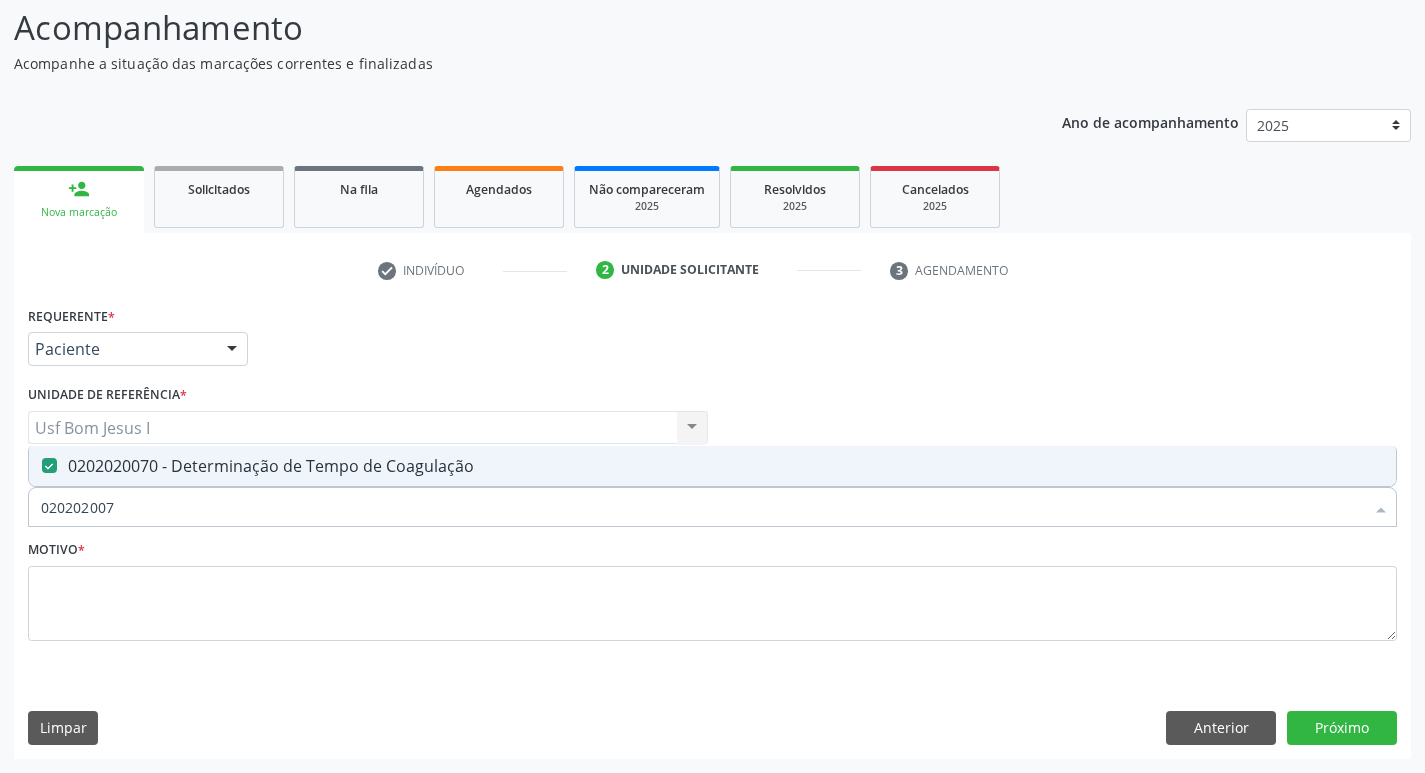 type on "02020200" 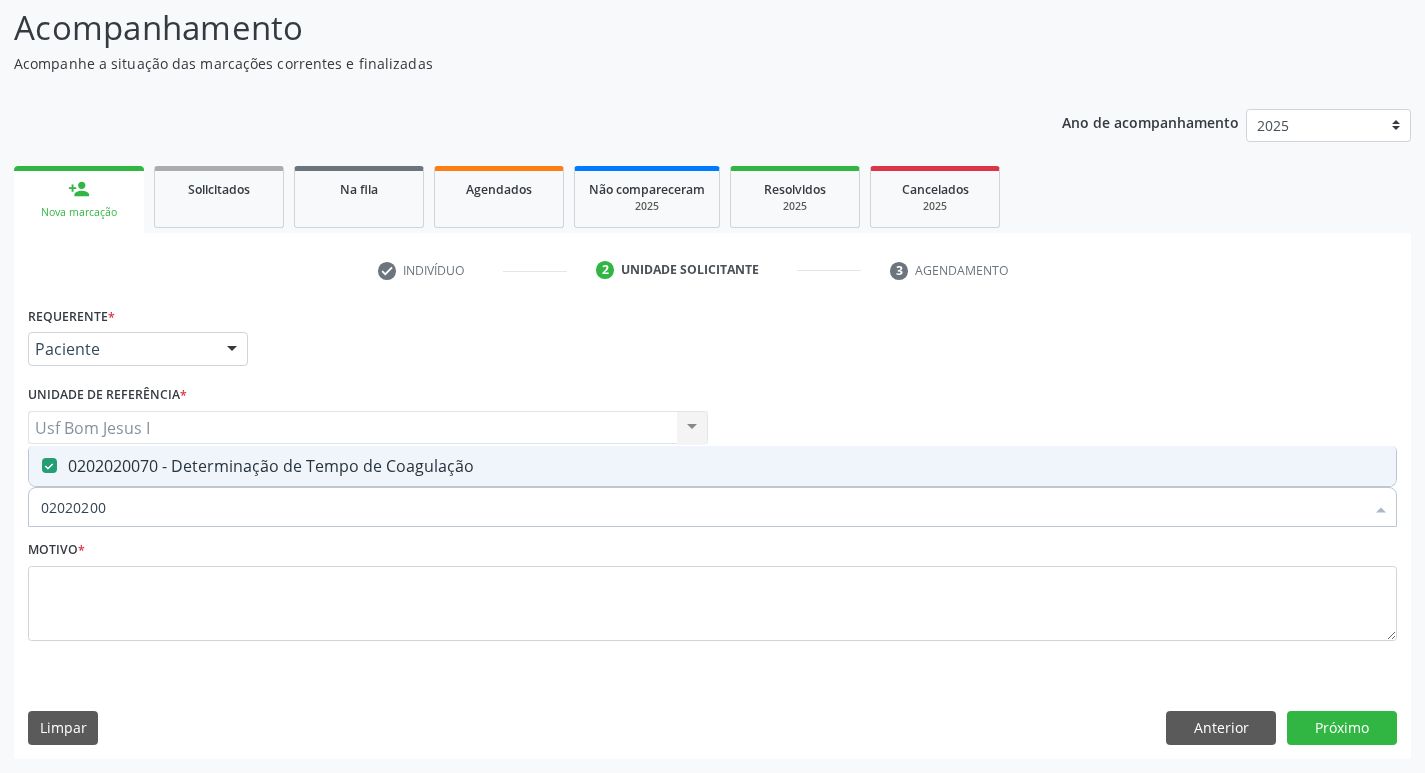 checkbox on "false" 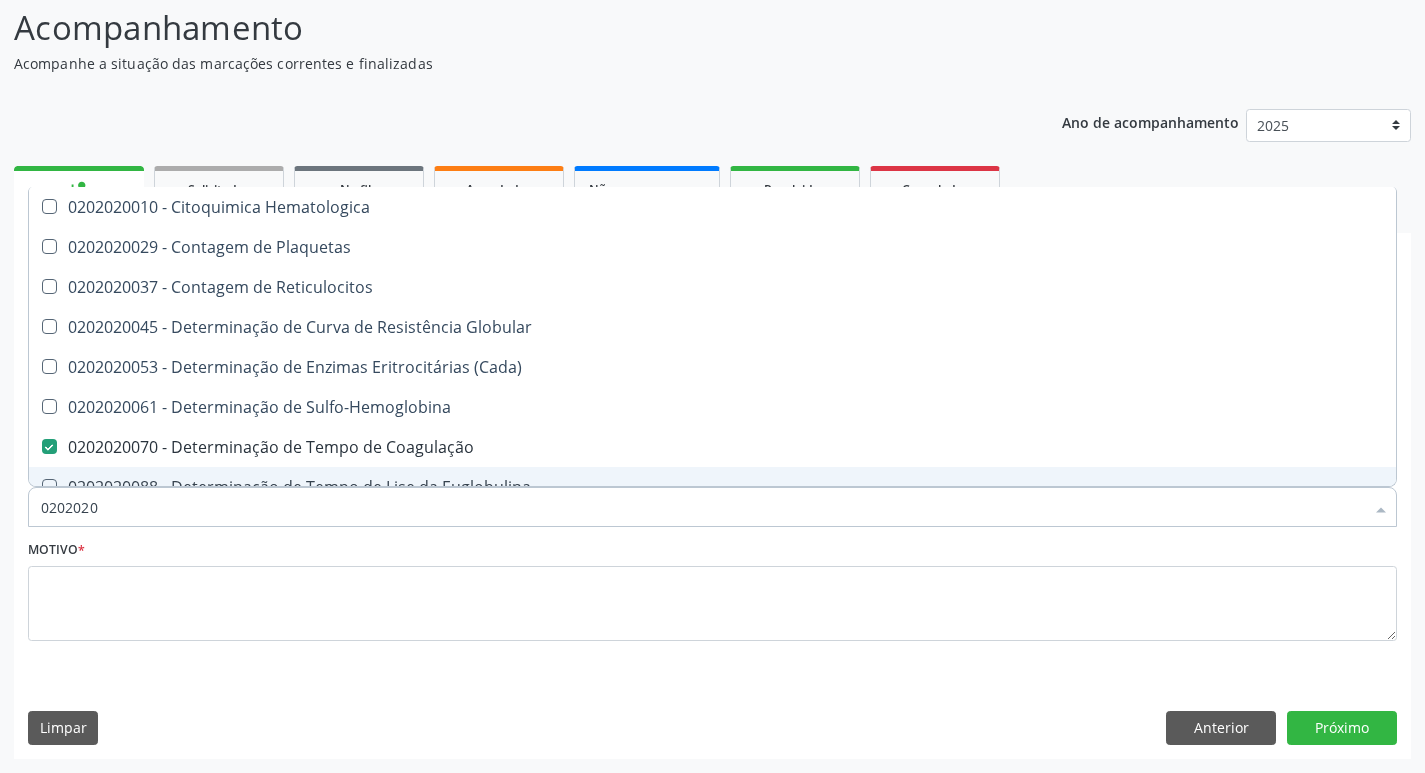 type on "02020201" 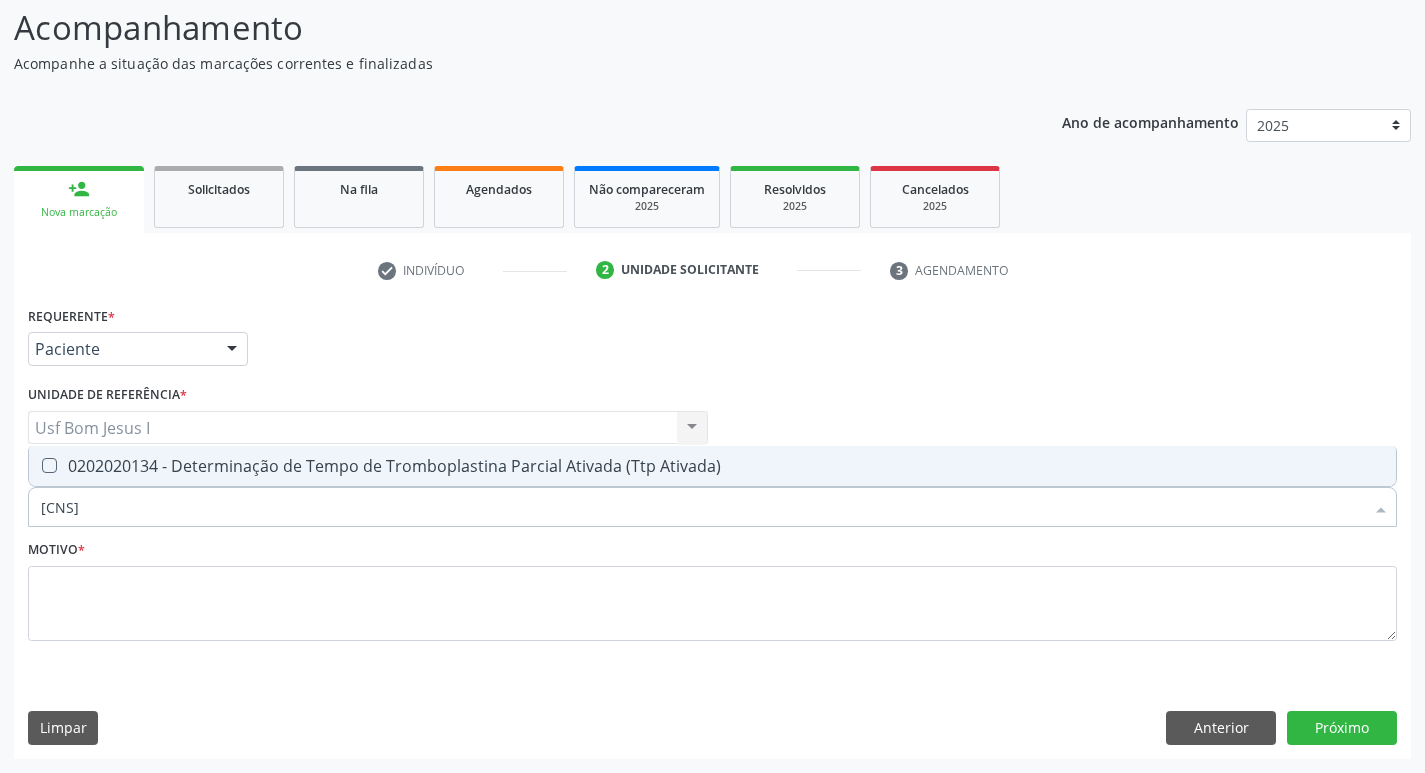 type on "0202020134" 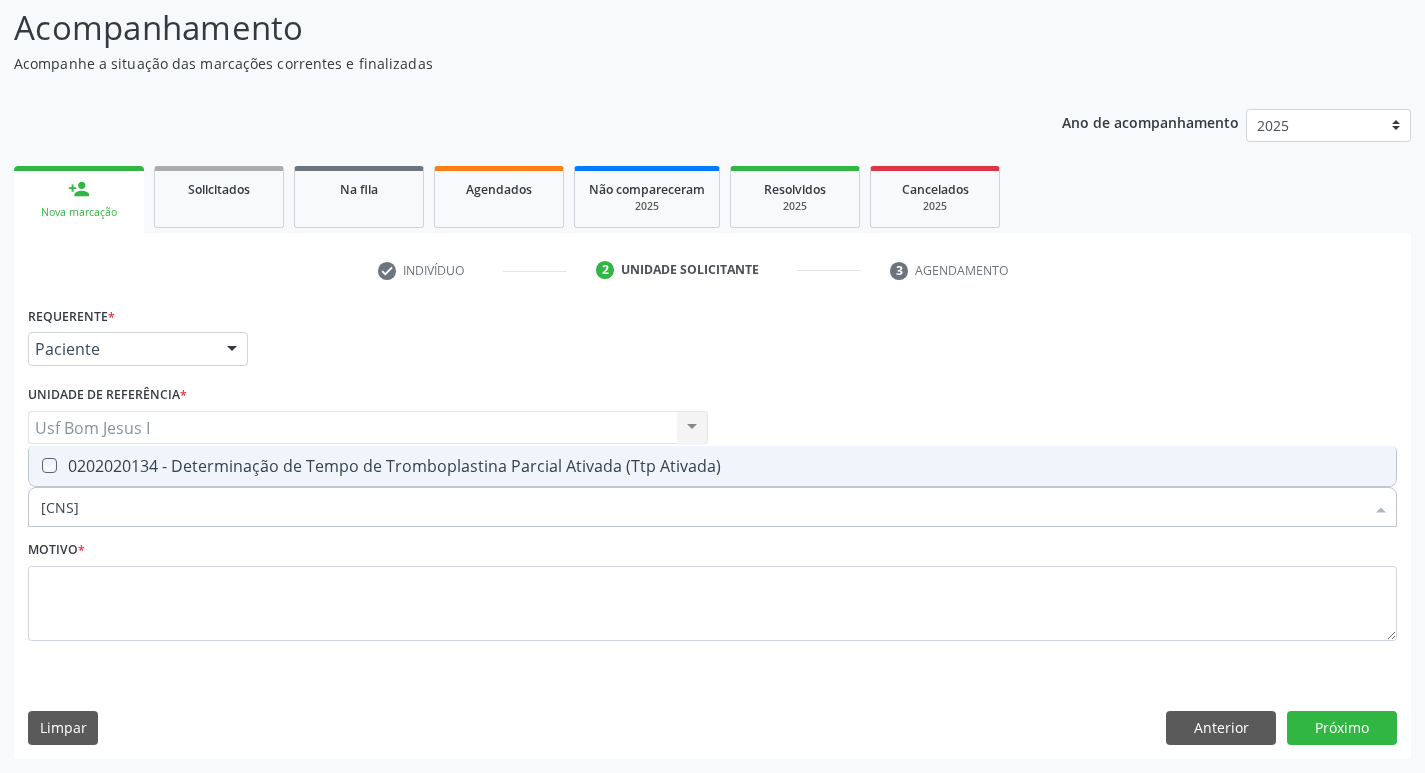 checkbox on "true" 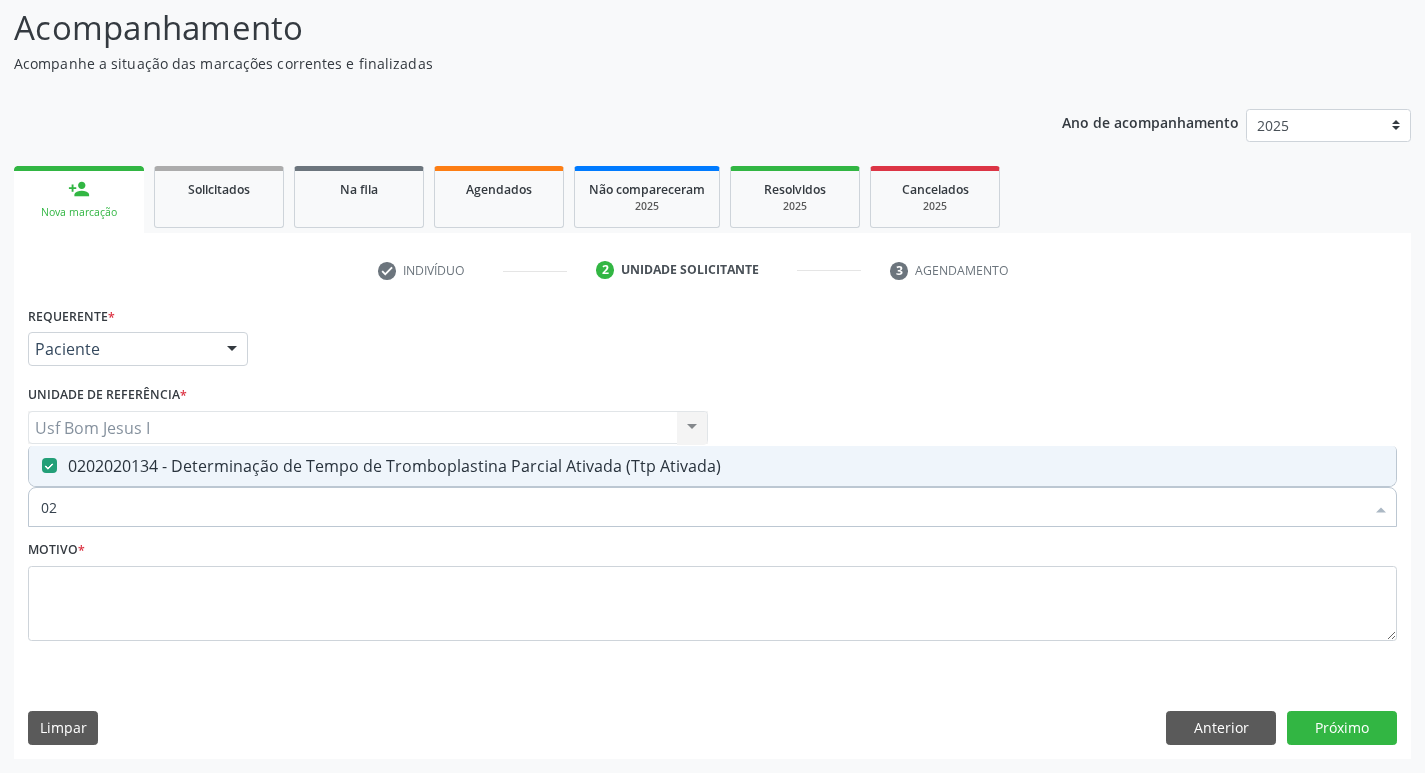 type on "0" 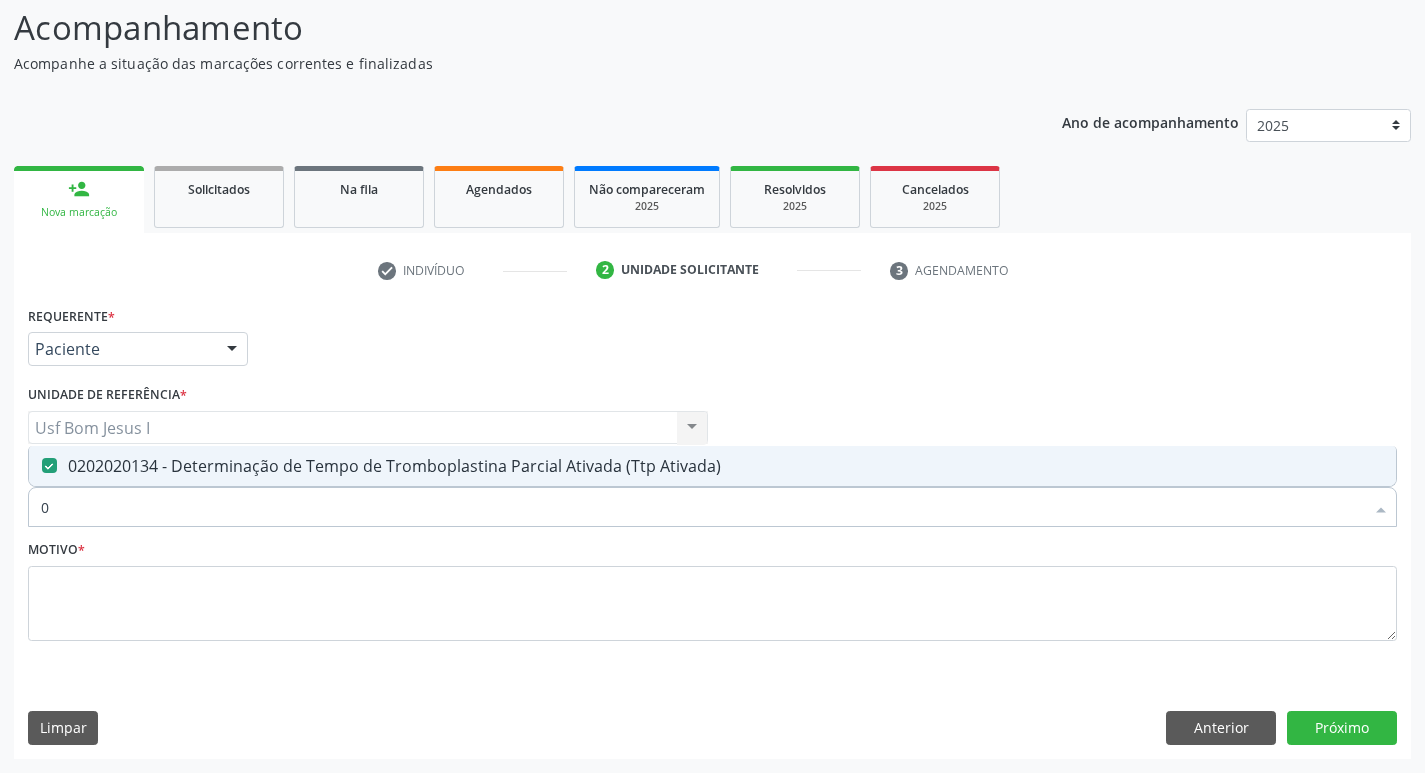 type 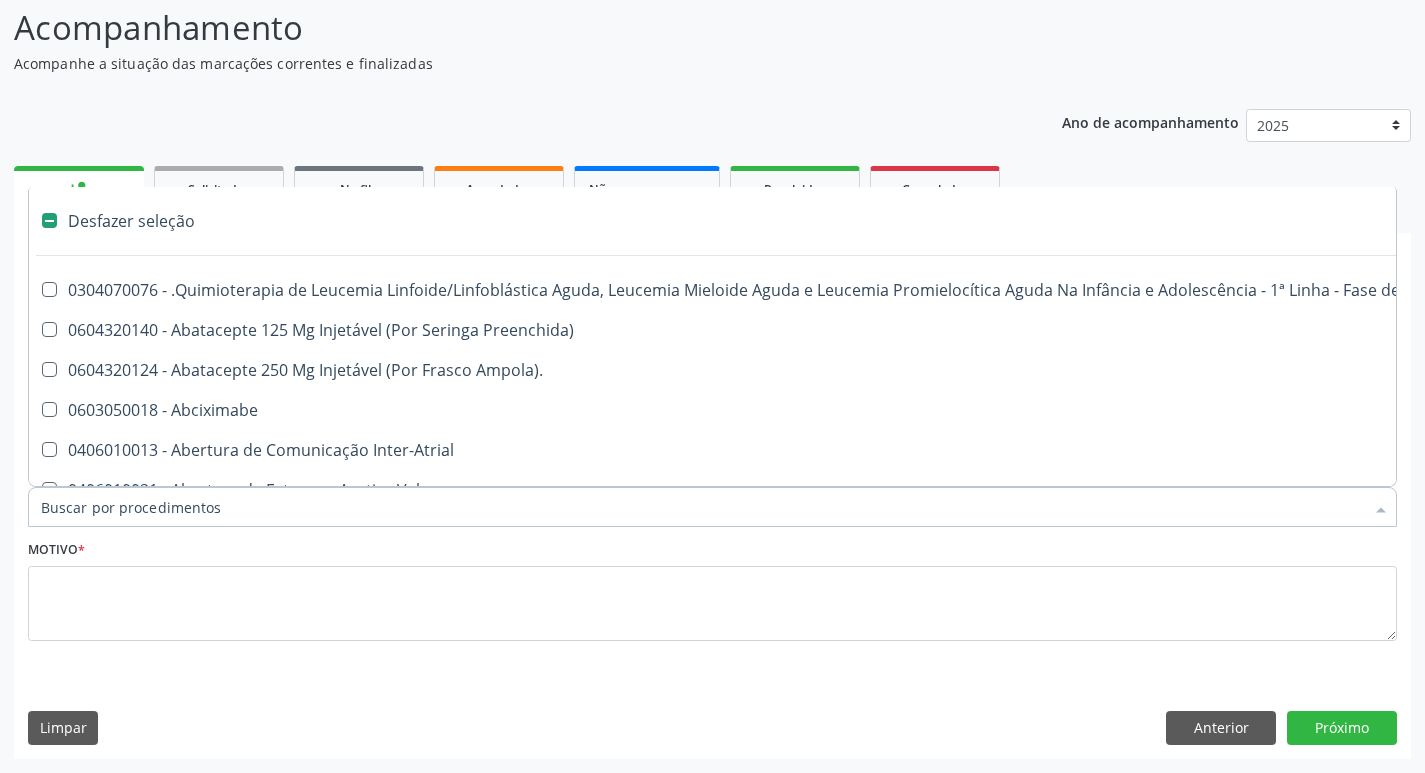 checkbox on "false" 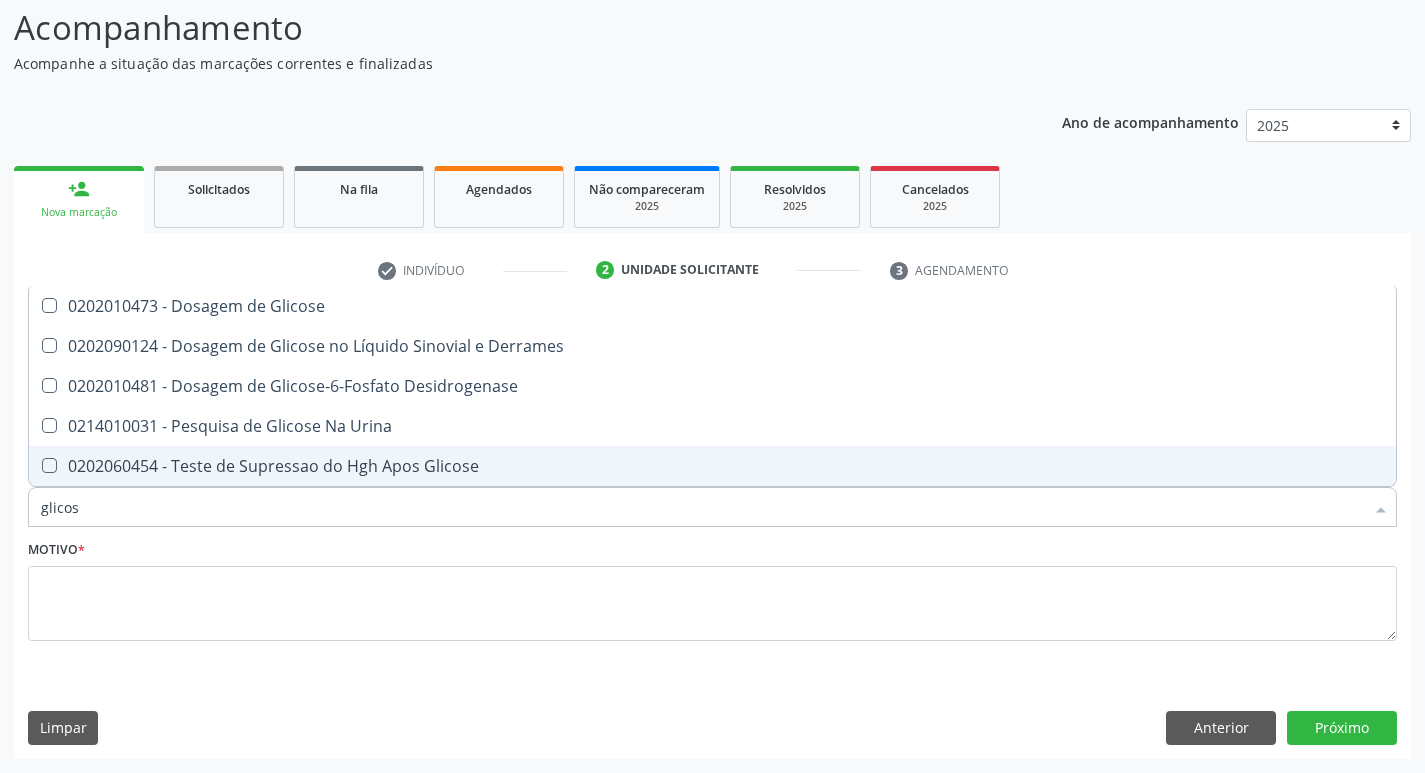 type on "glicose" 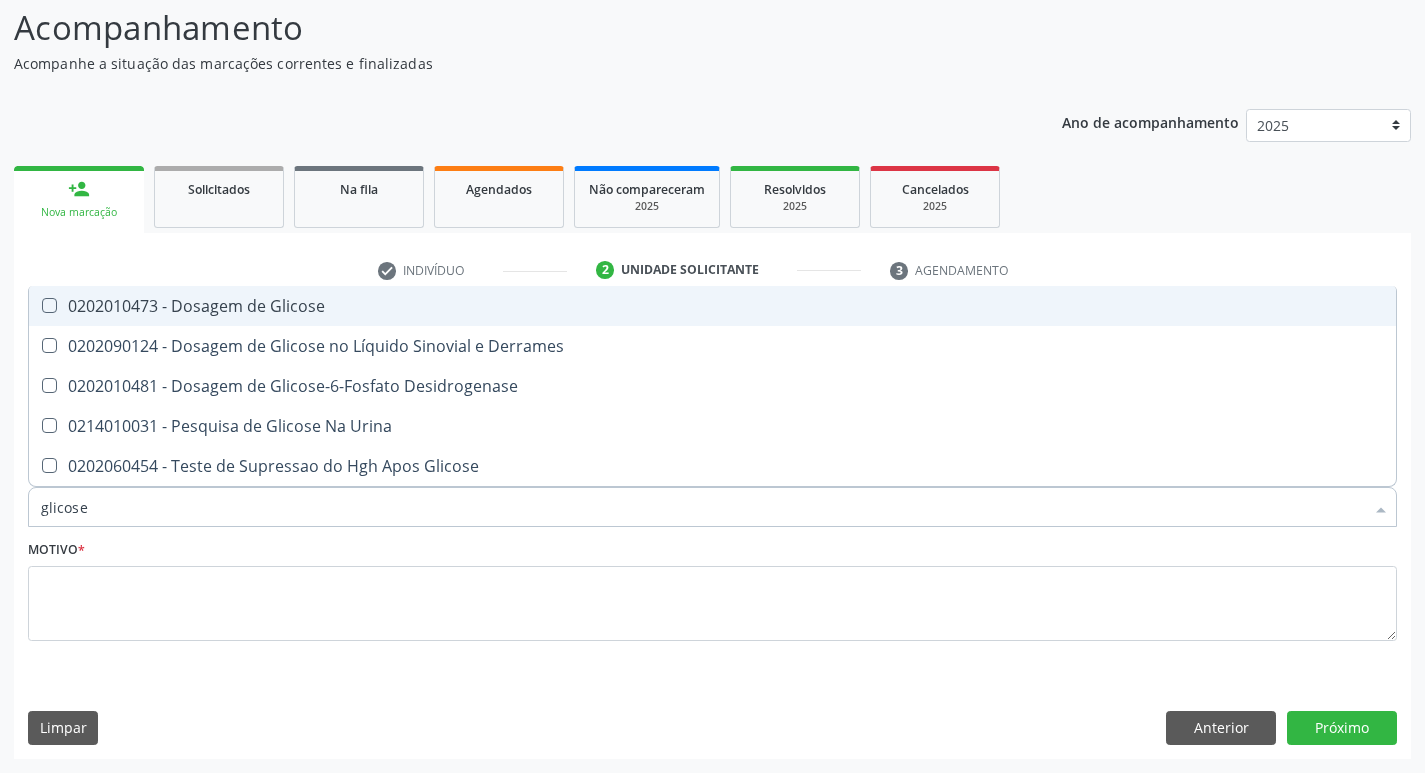click on "0202010473 - Dosagem de Glicose" at bounding box center (712, 306) 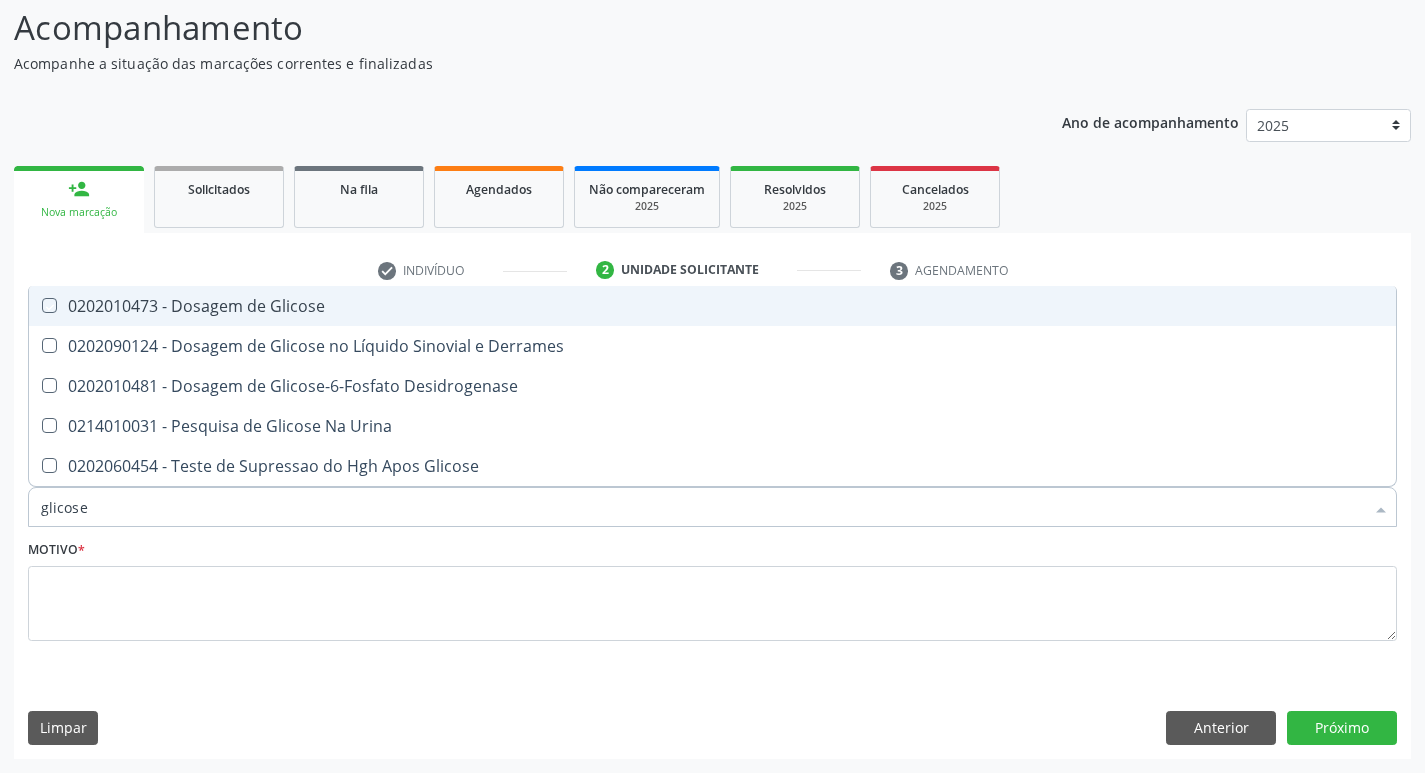 checkbox on "true" 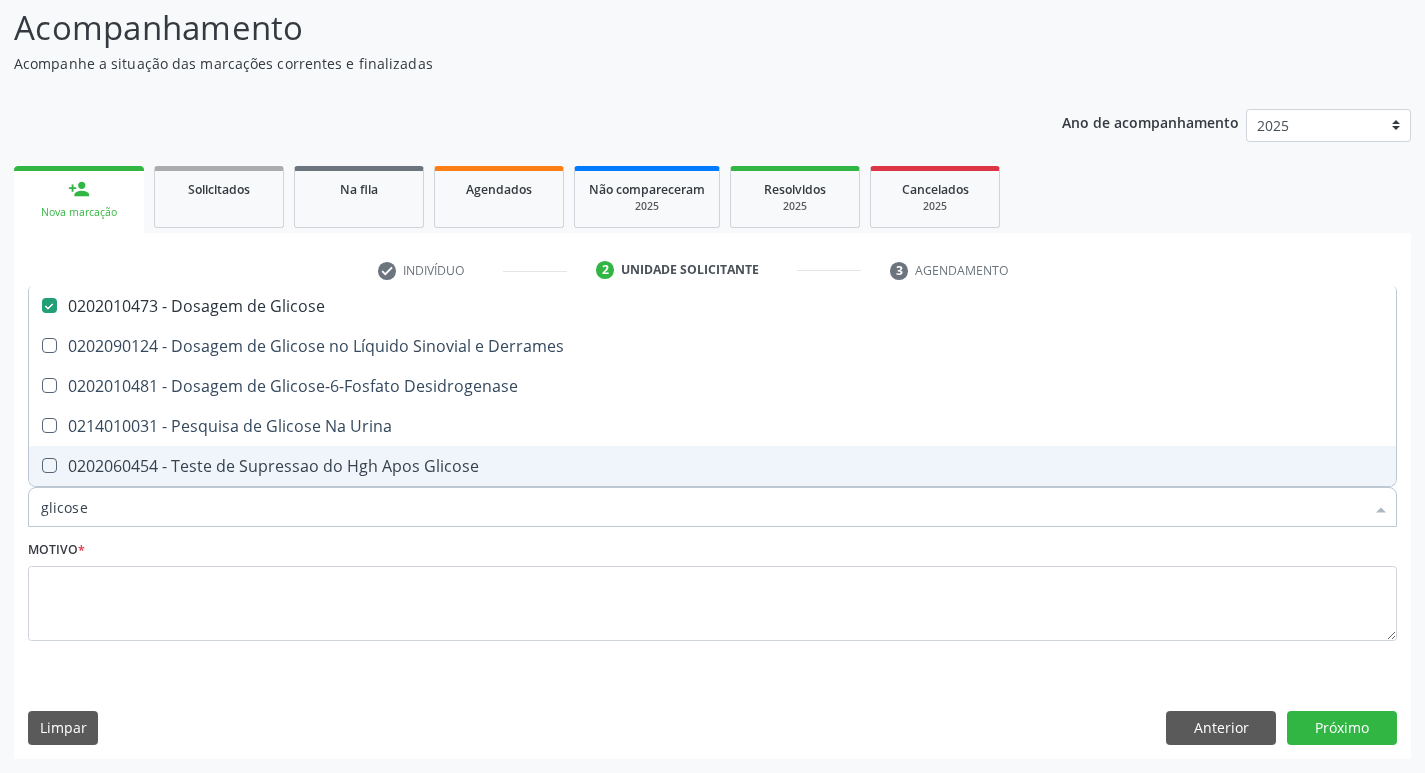 type on "glicose" 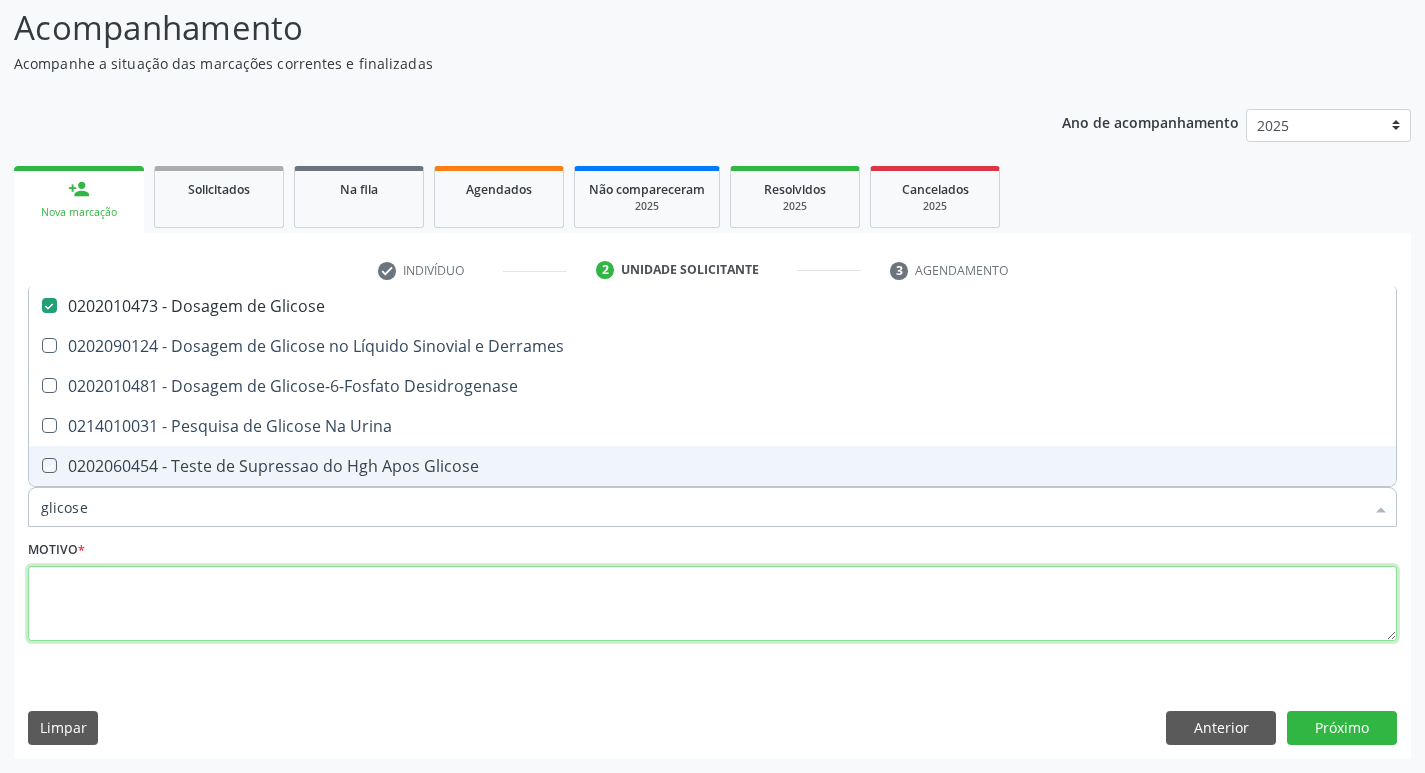 click at bounding box center [712, 604] 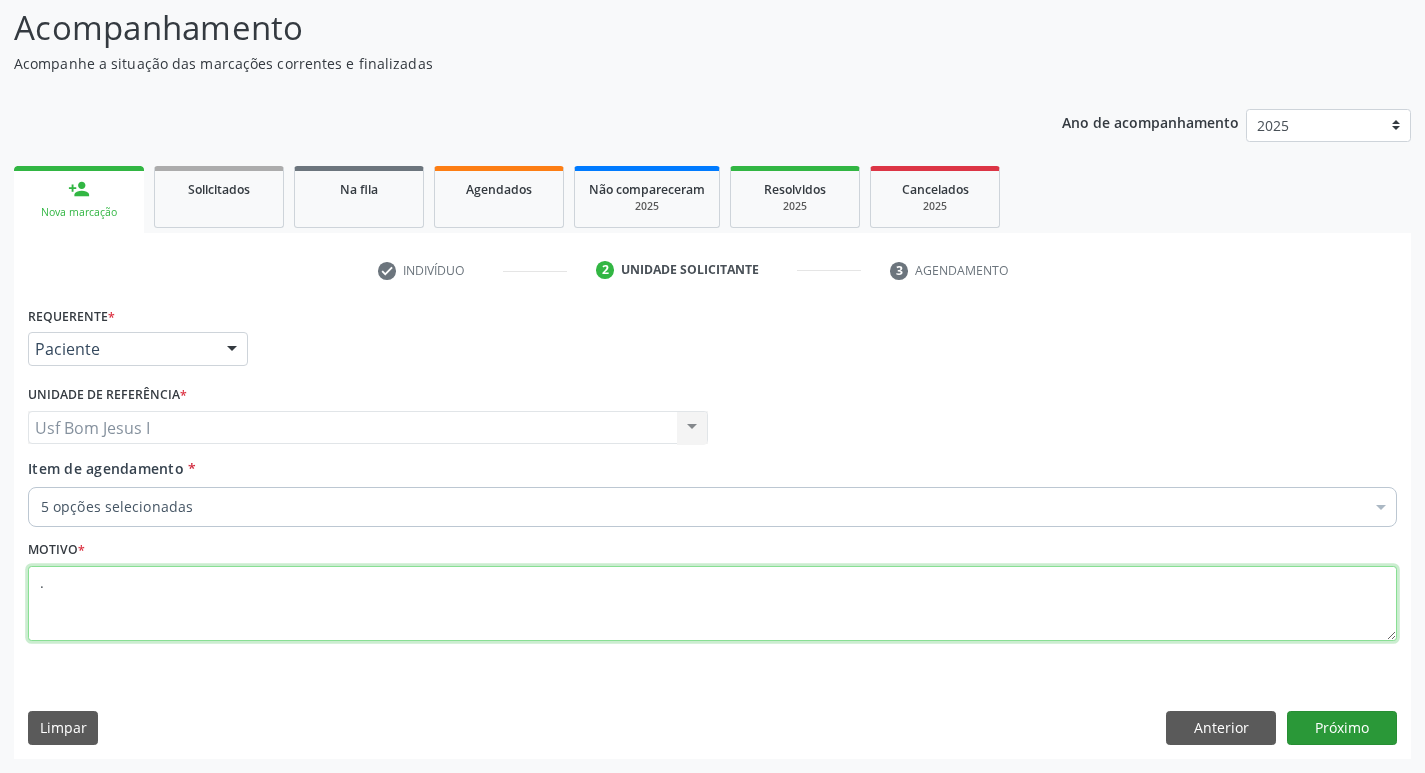 type on "." 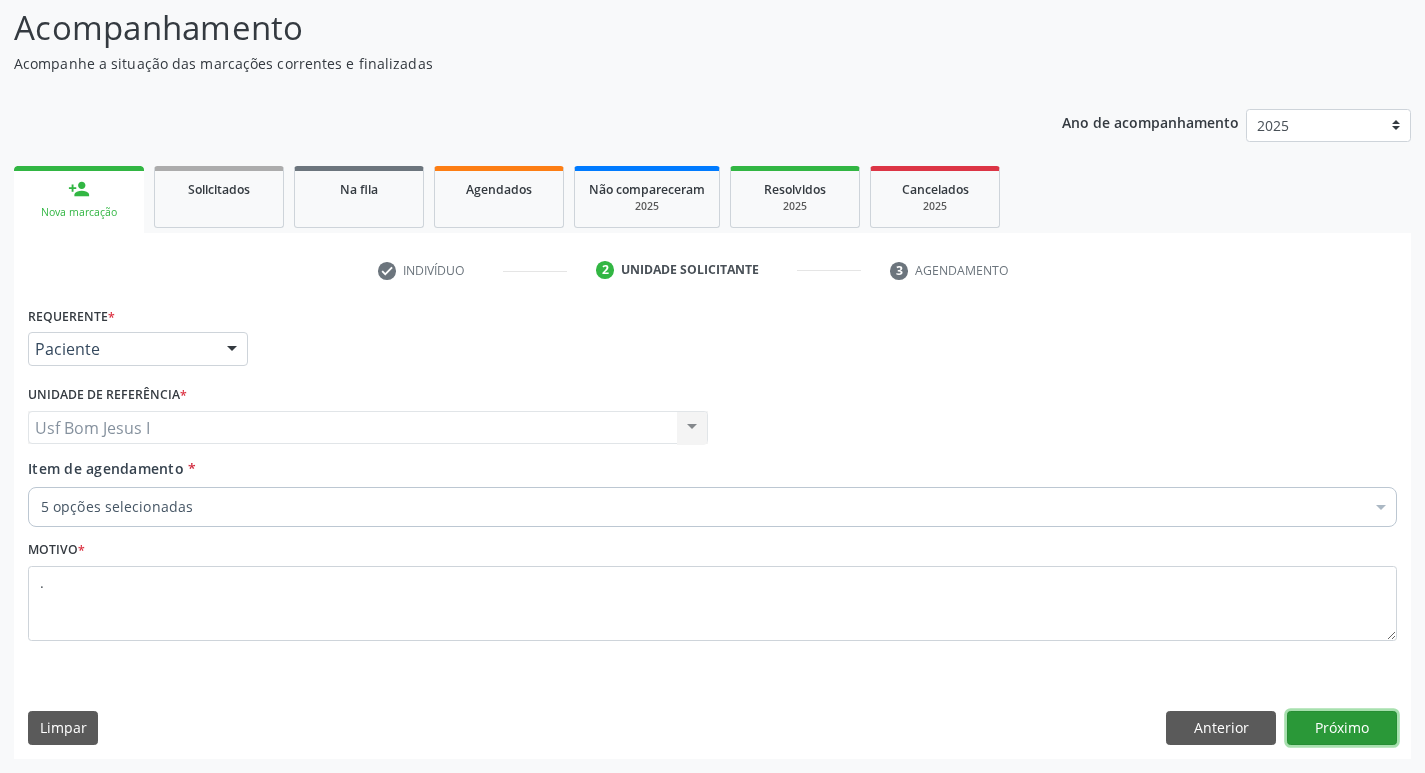 click on "Próximo" at bounding box center (1342, 728) 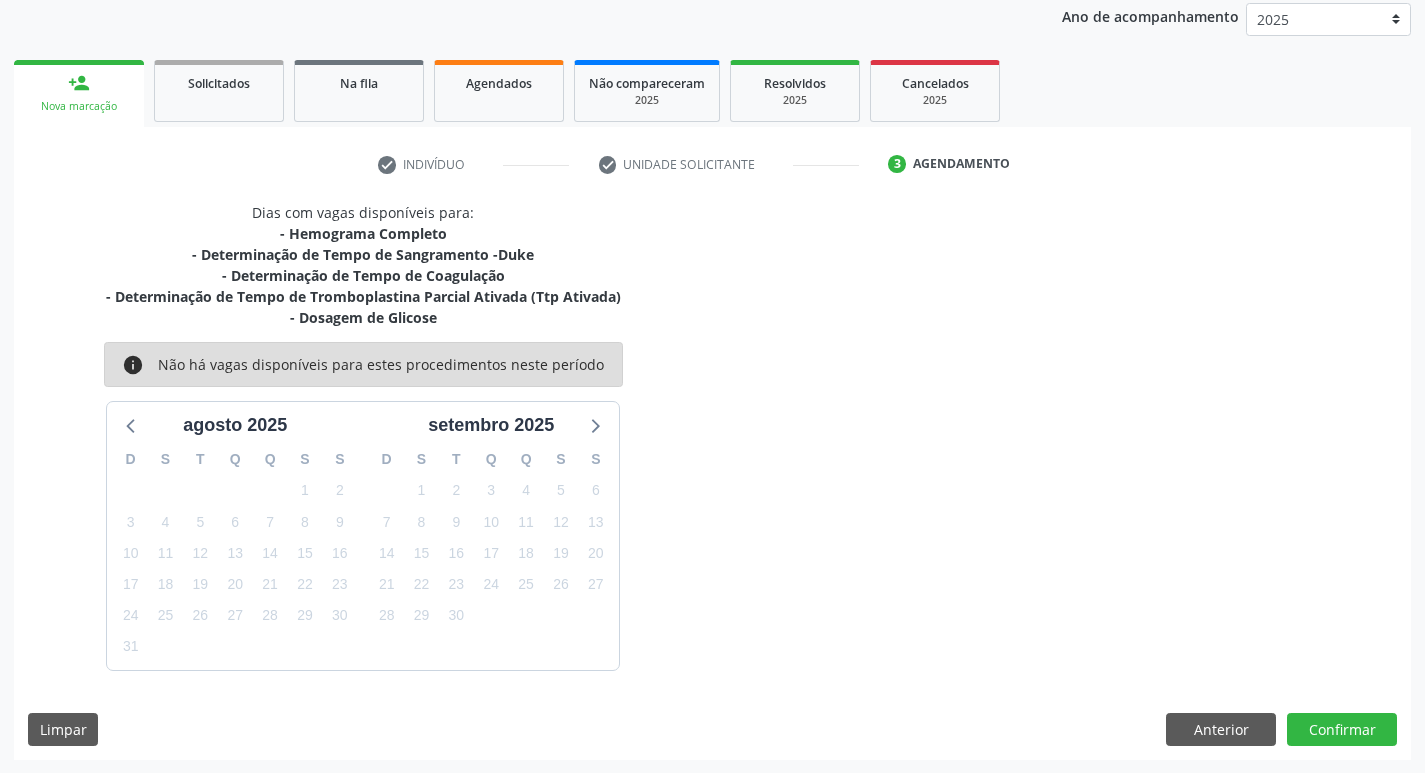 scroll, scrollTop: 240, scrollLeft: 0, axis: vertical 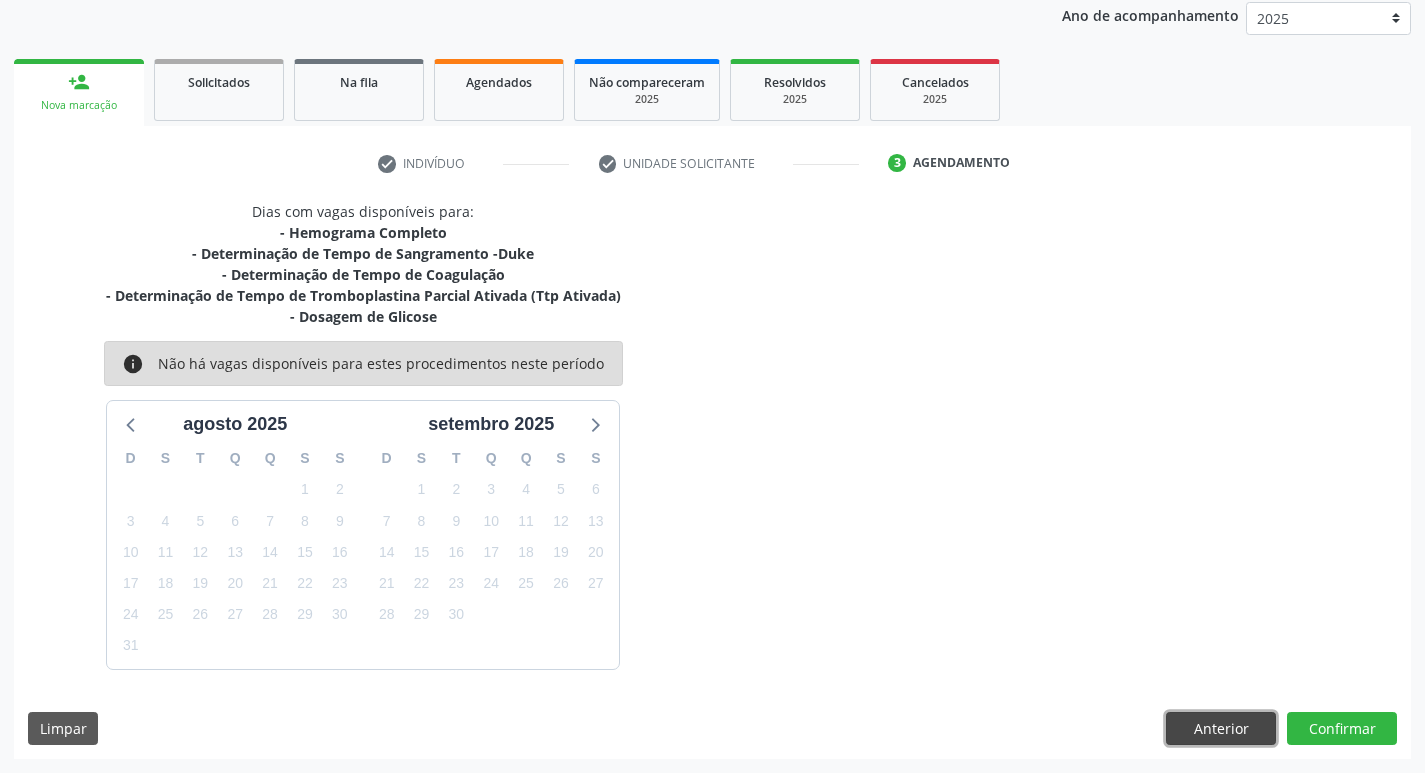 click on "Anterior" at bounding box center (1221, 729) 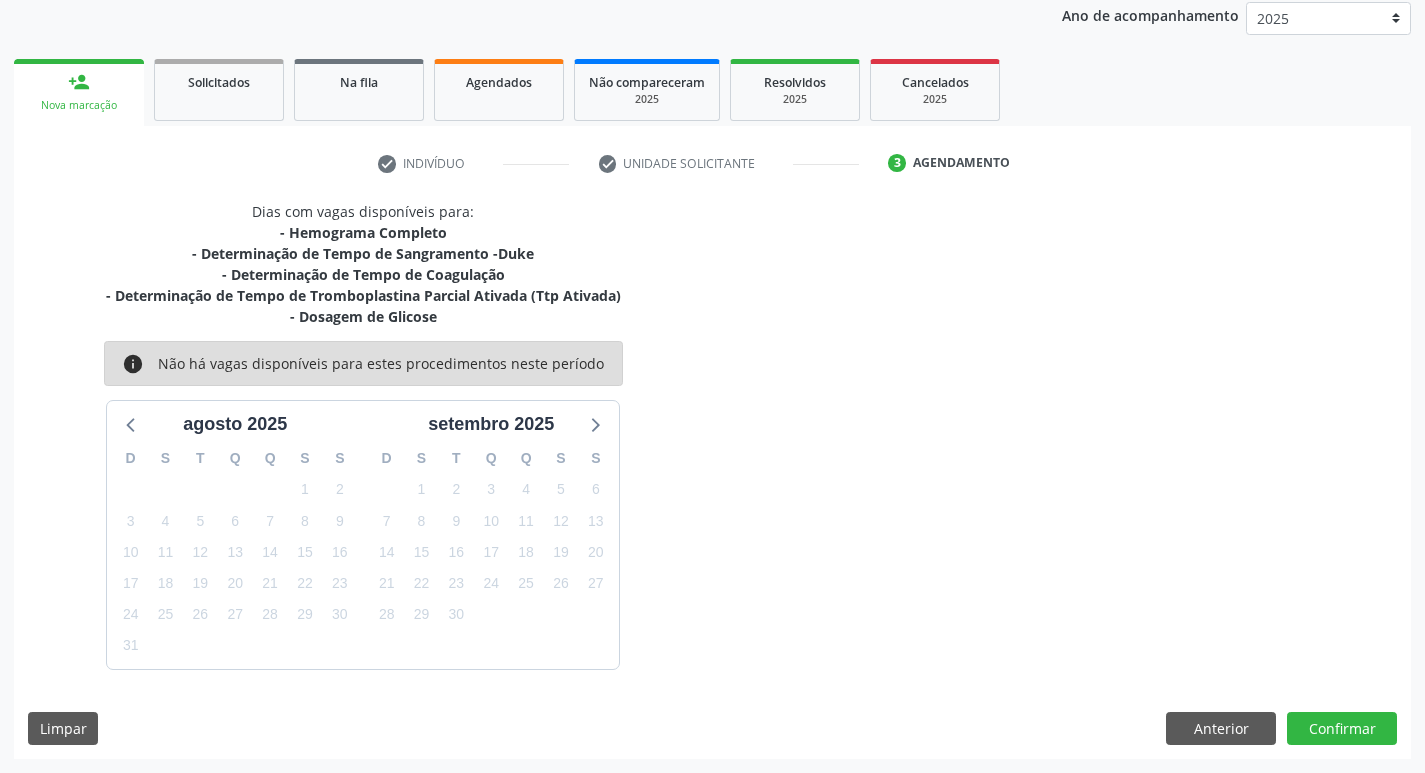 scroll, scrollTop: 133, scrollLeft: 0, axis: vertical 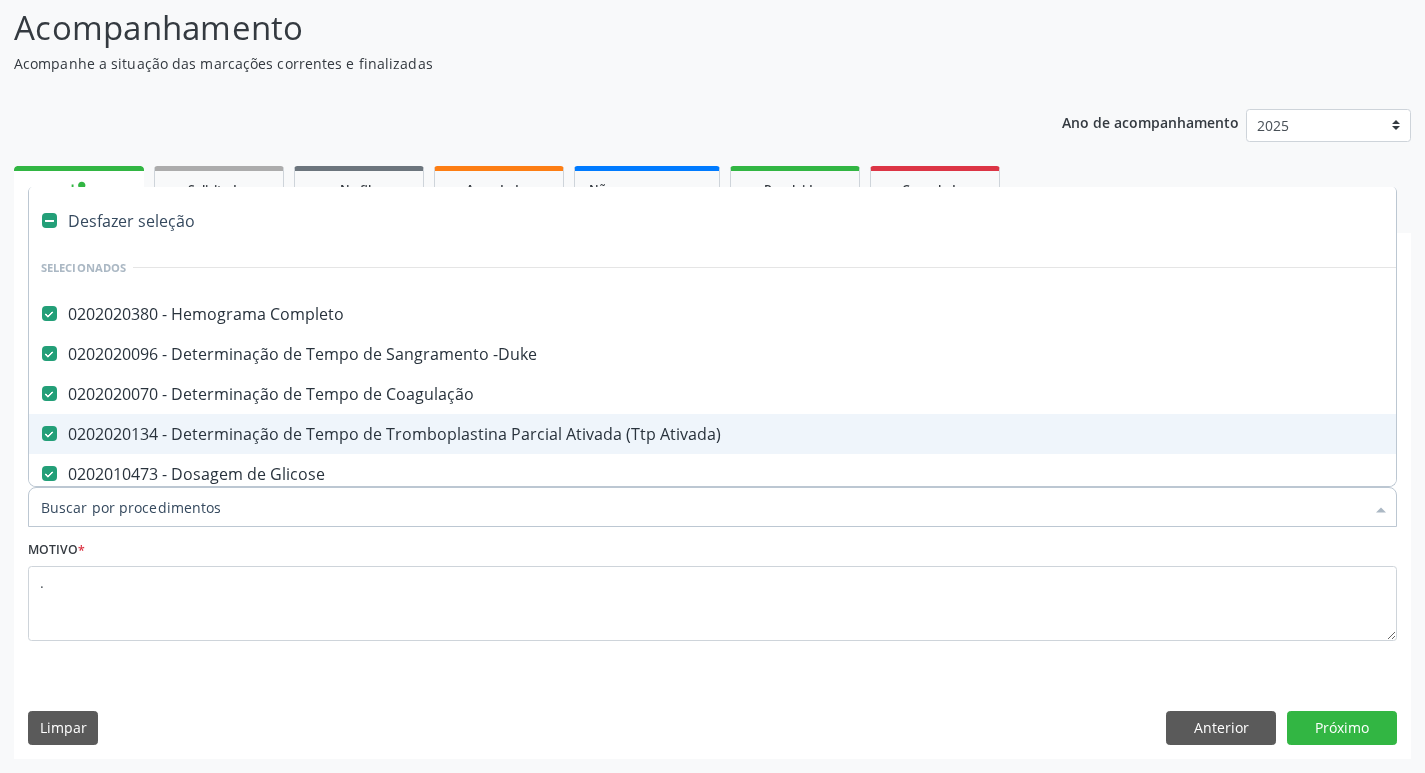 click at bounding box center [49, 433] 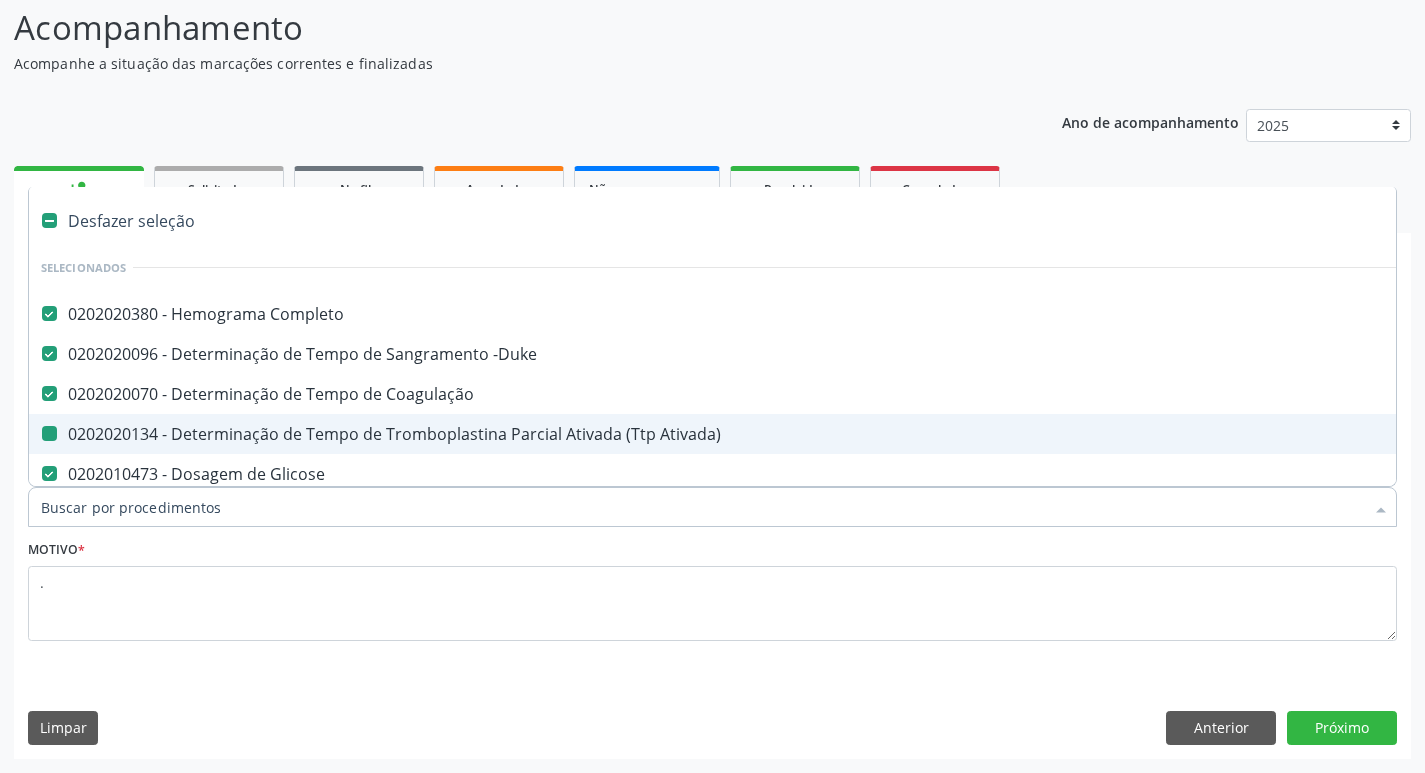 checkbox on "false" 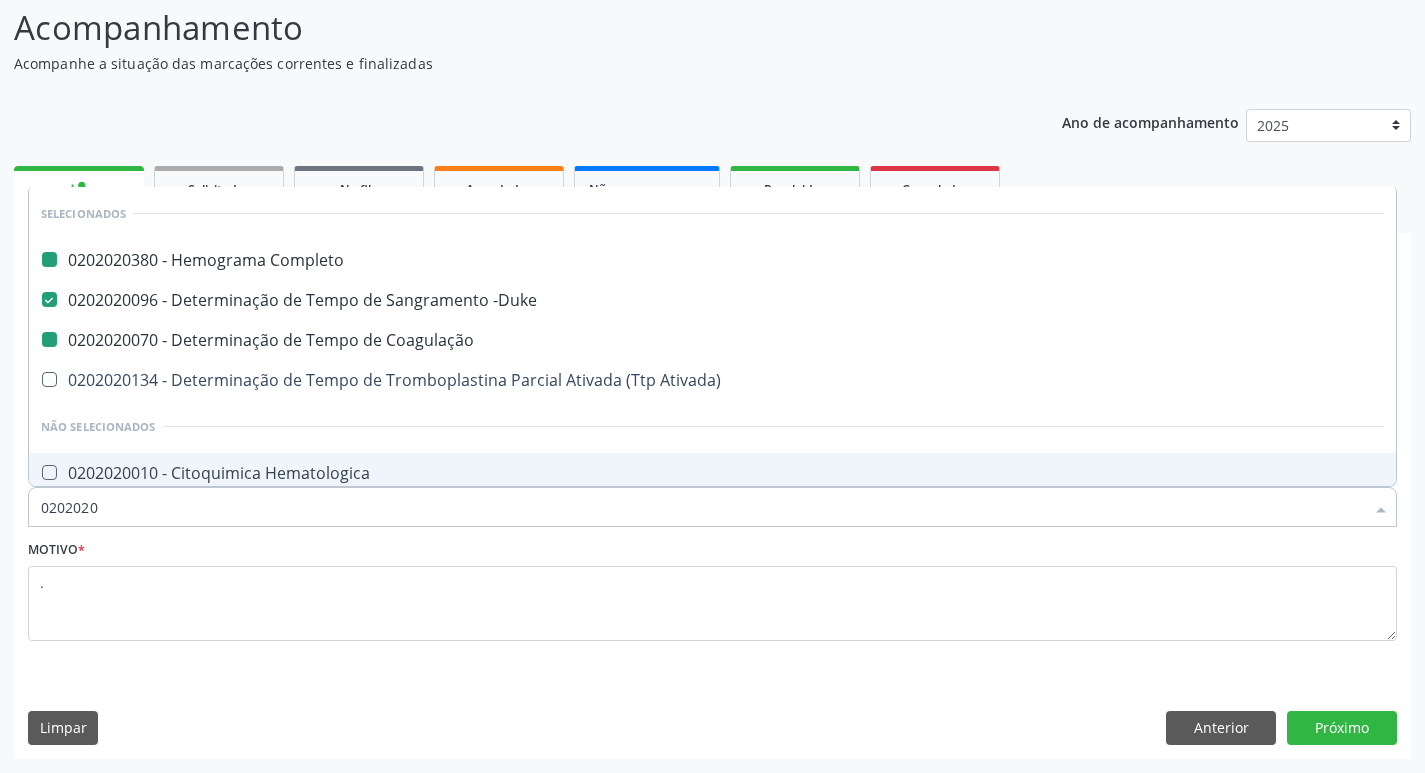 type on "02020201" 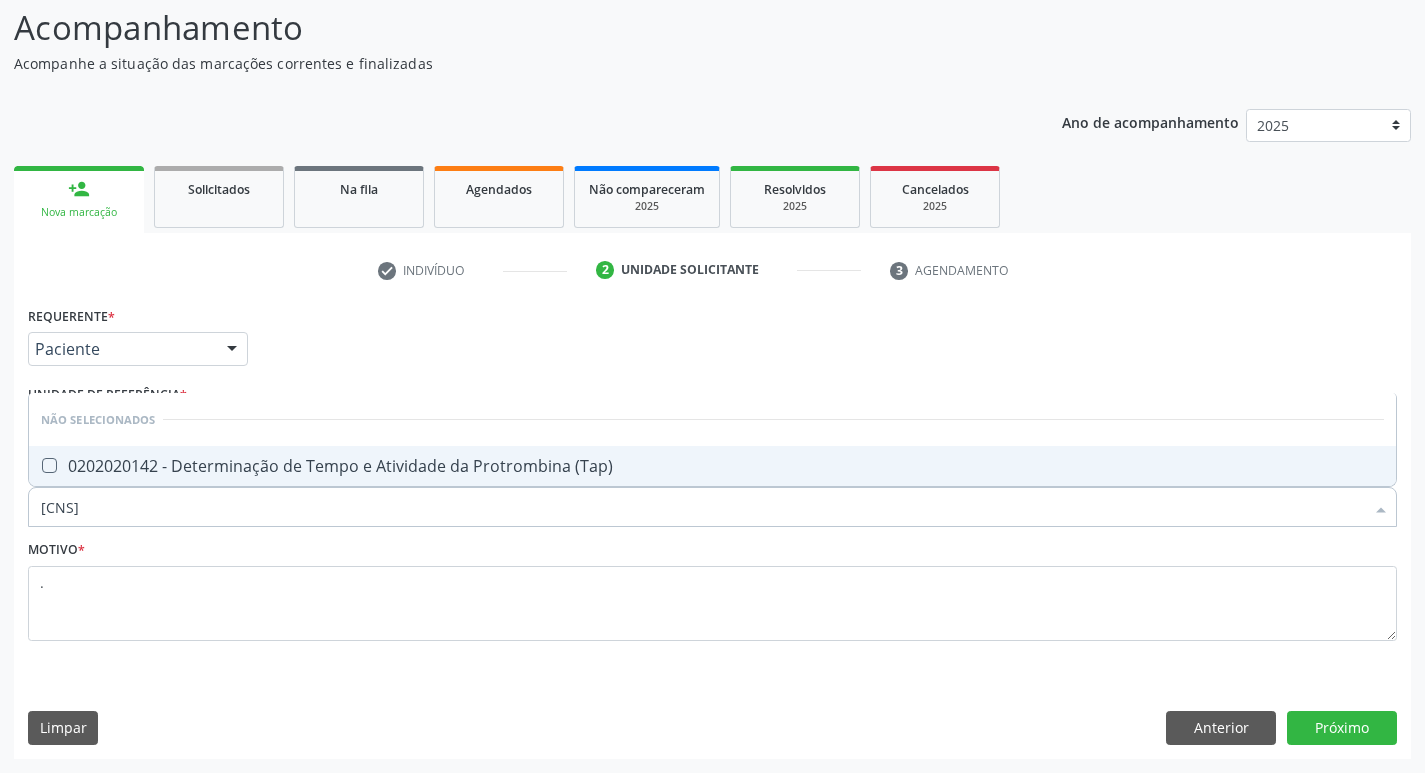 type on "0202020142" 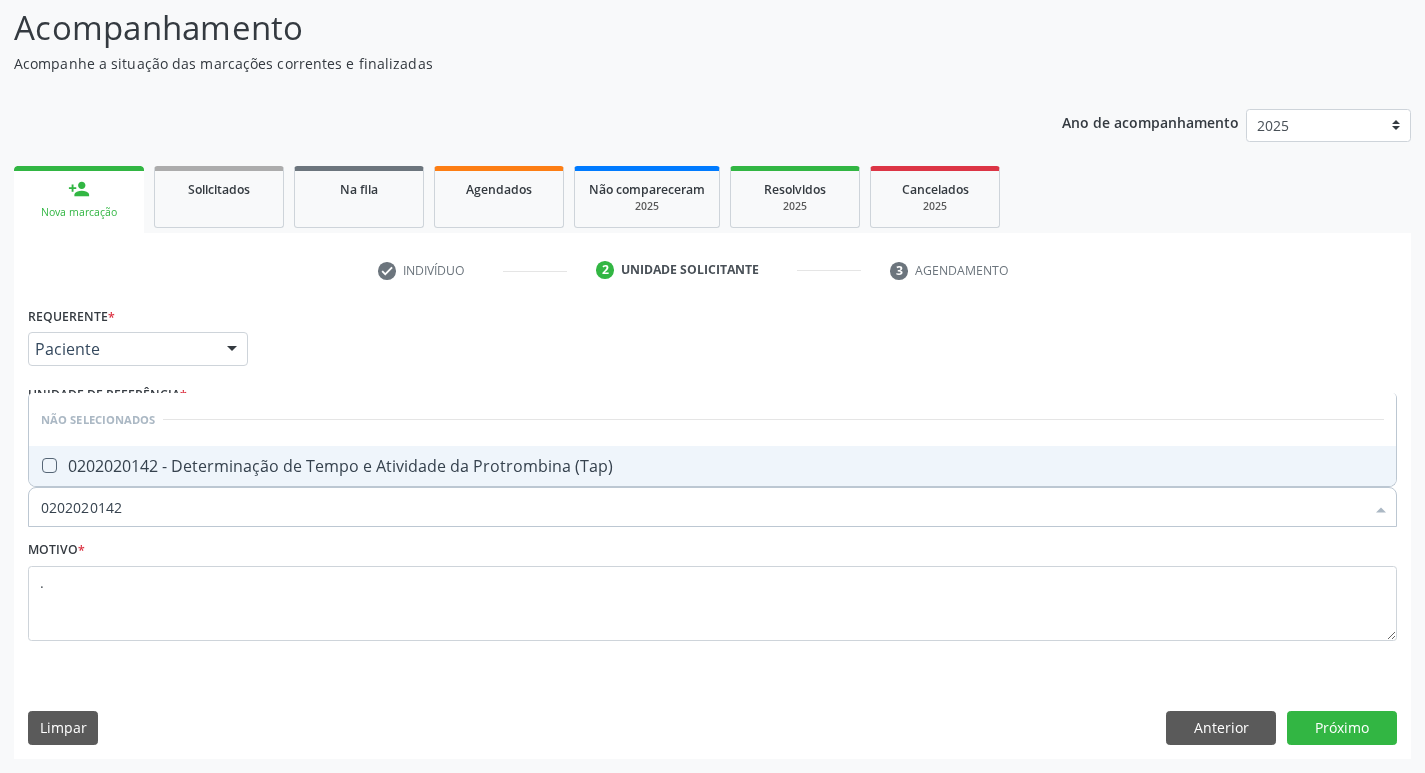 click on "0202020142 - Determinação de Tempo e Atividade da Protrombina (Tap)" at bounding box center (712, 466) 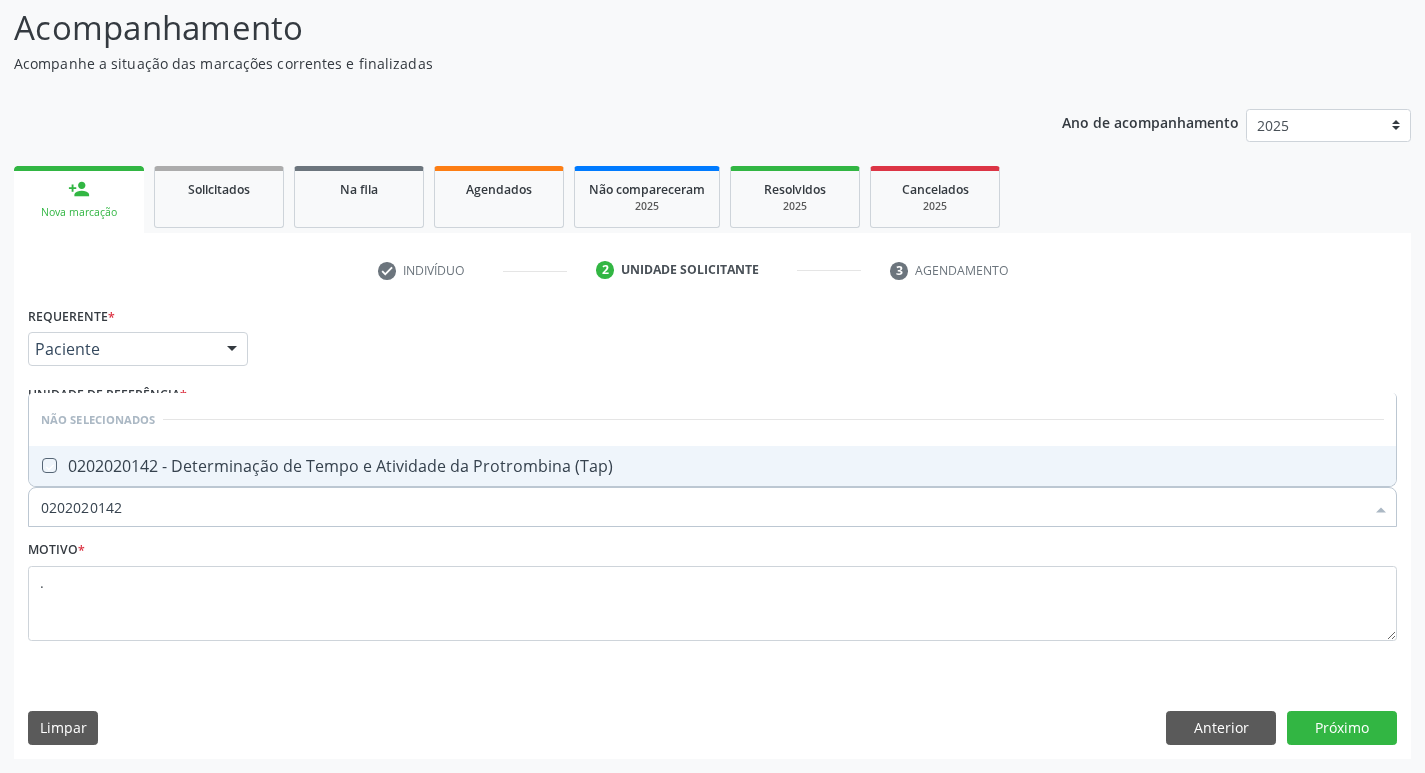 checkbox on "true" 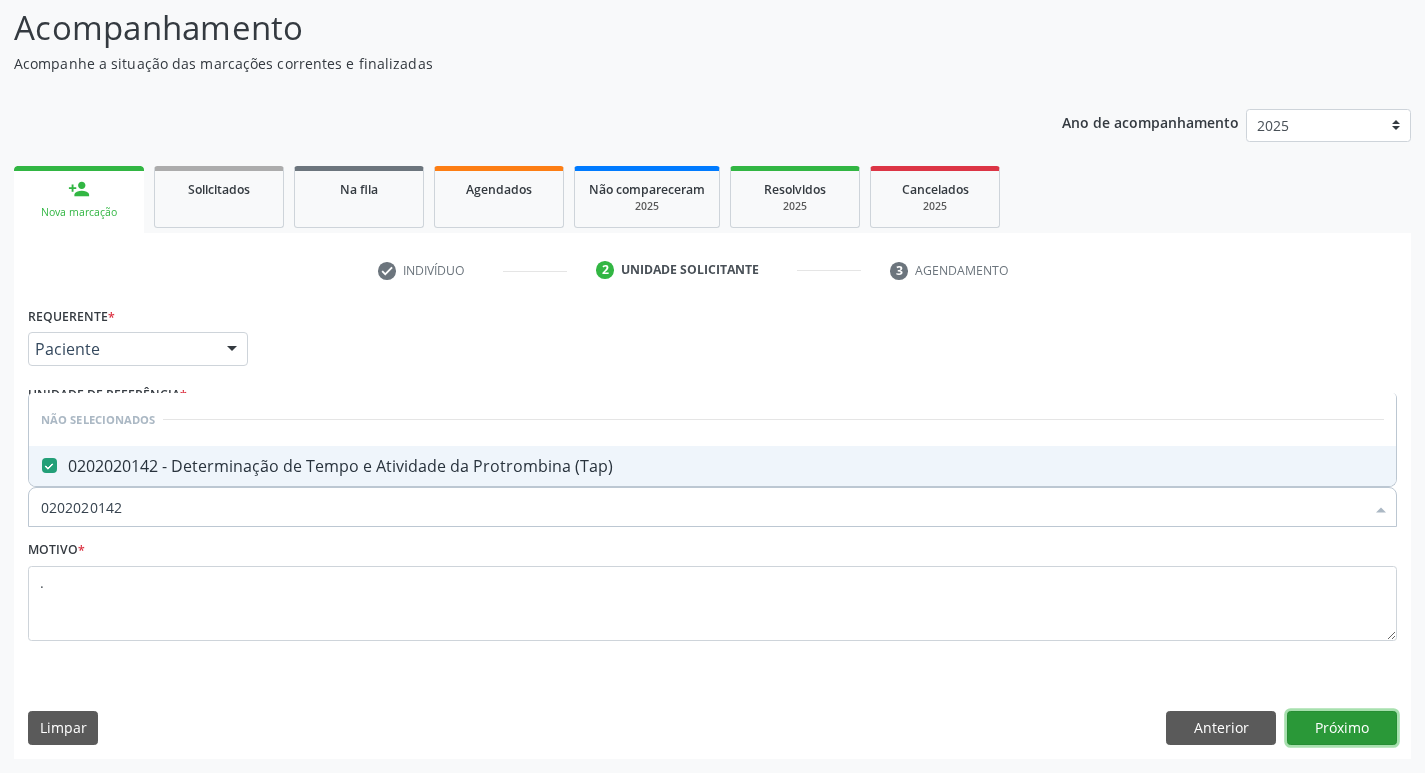 click on "Próximo" at bounding box center (1342, 728) 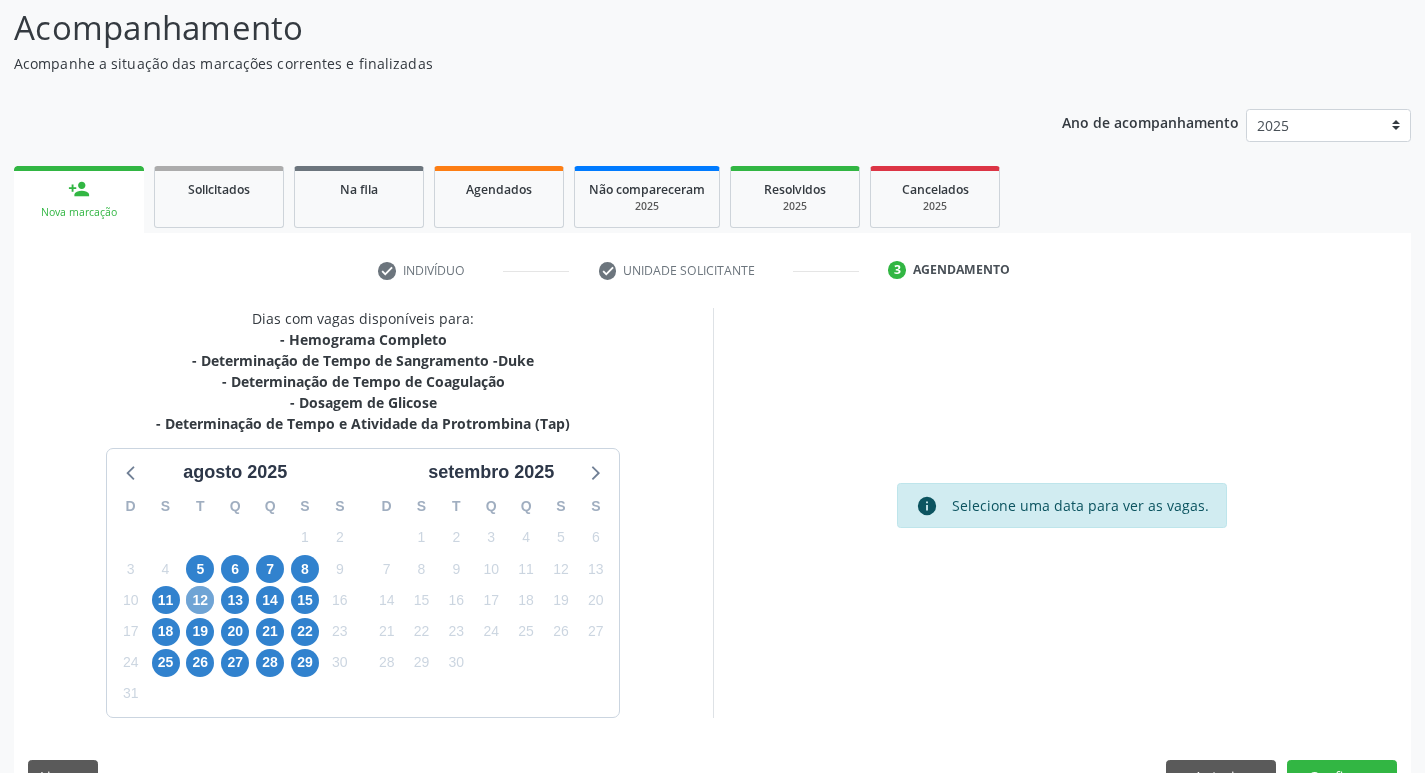 click on "12" at bounding box center [200, 600] 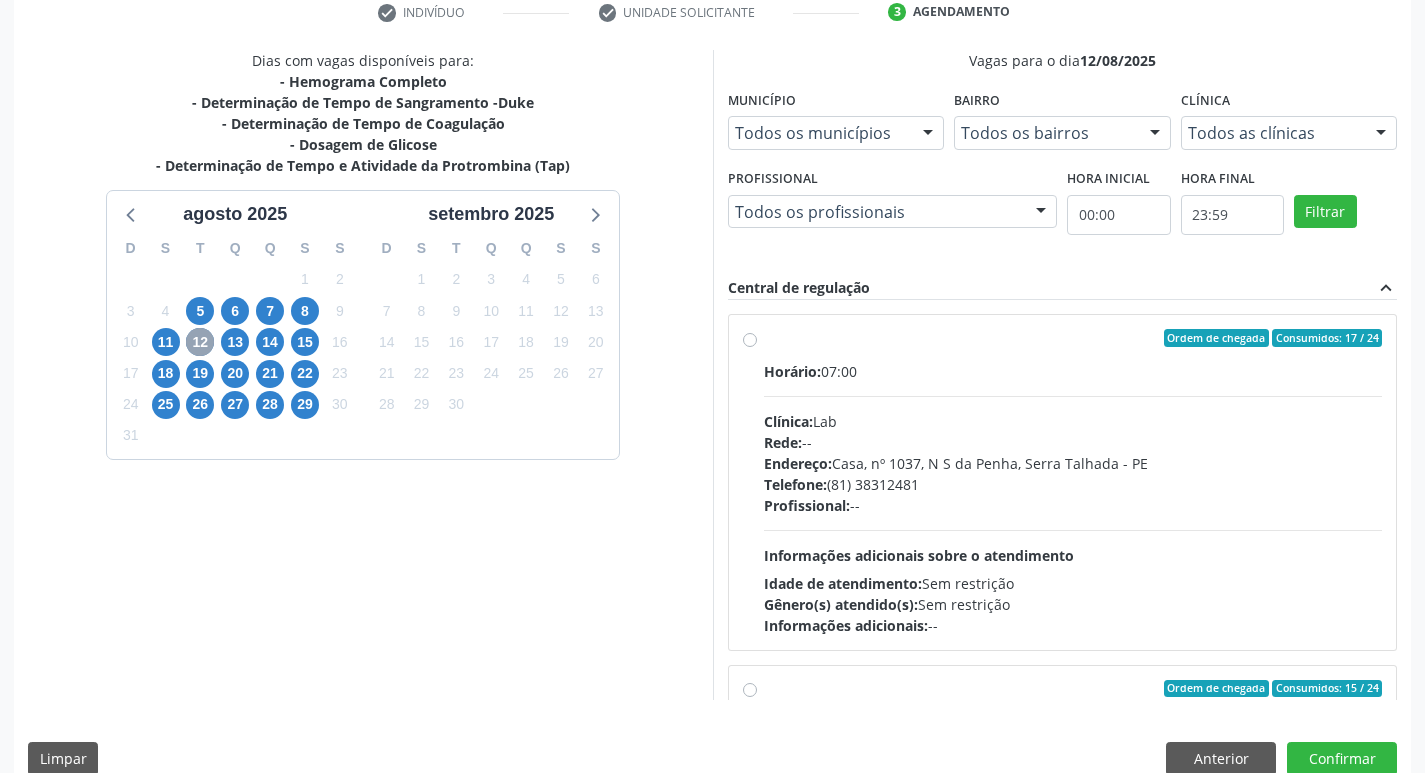 scroll, scrollTop: 400, scrollLeft: 0, axis: vertical 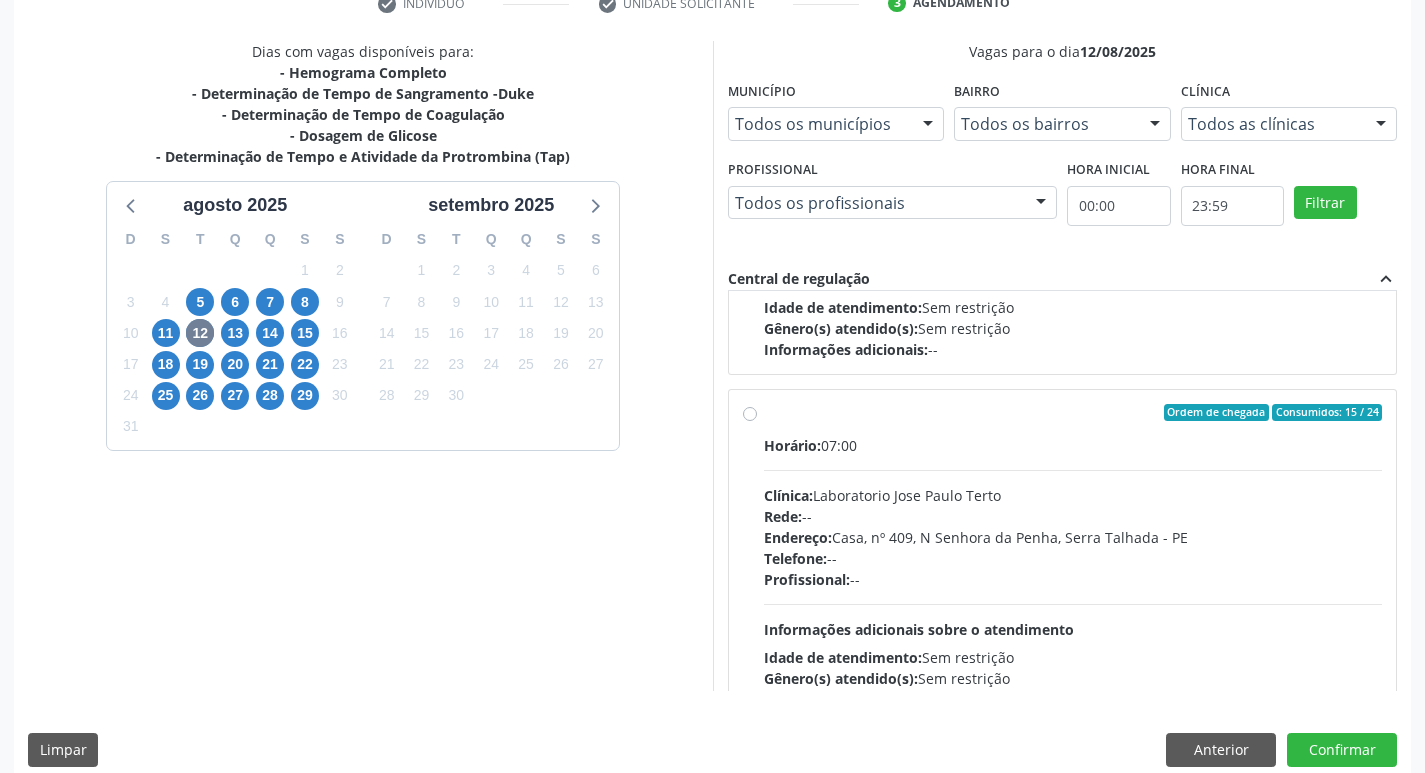click on "Clínica:  Laboratorio Jose Paulo Terto" at bounding box center [1073, 495] 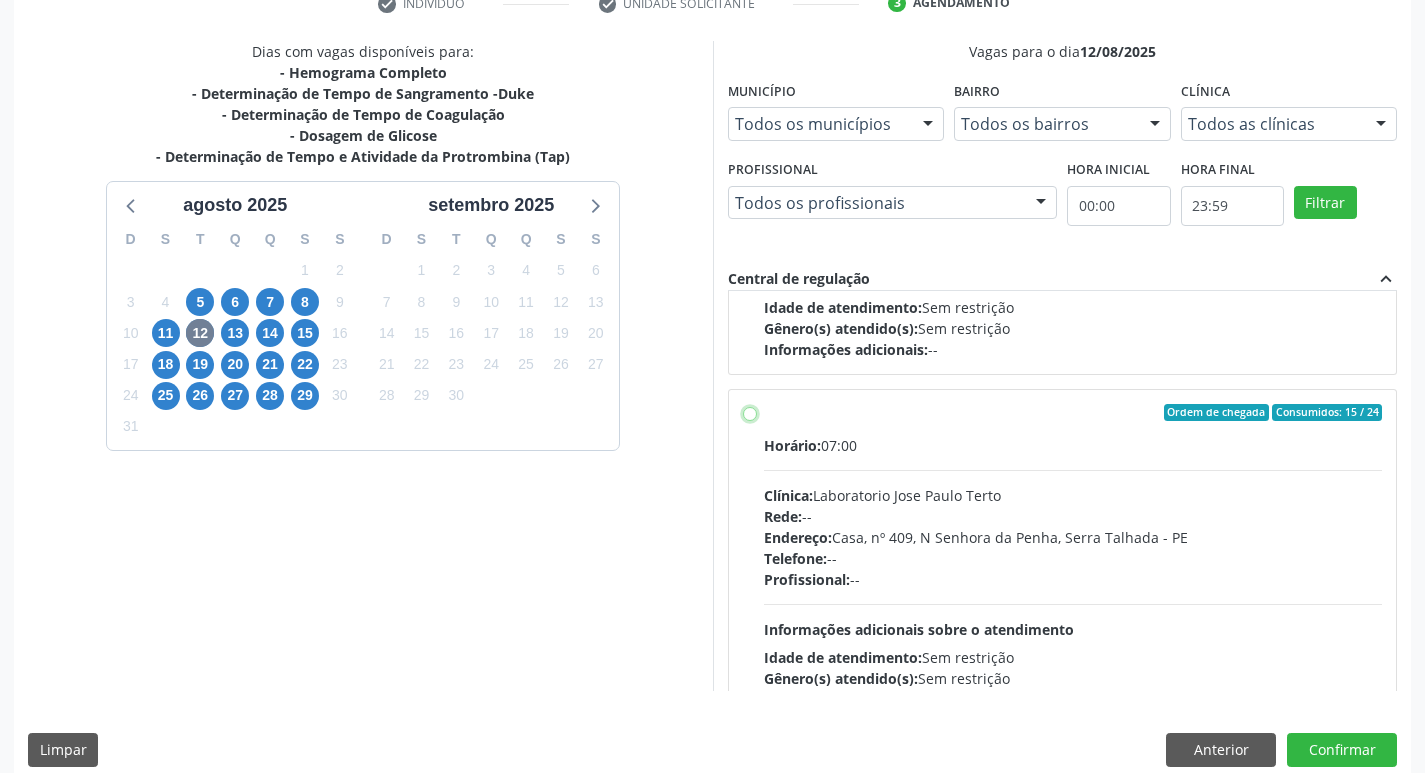 click on "Ordem de chegada
Consumidos: 15 / 24
Horário:   07:00
Clínica:  Laboratorio Jose Paulo Terto
Rede:
--
Endereço:   Casa, nº 409, N Senhora da Penha, Serra Talhada - PE
Telefone:   --
Profissional:
--
Informações adicionais sobre o atendimento
Idade de atendimento:
Sem restrição
Gênero(s) atendido(s):
Sem restrição
Informações adicionais:
--" at bounding box center [750, 413] 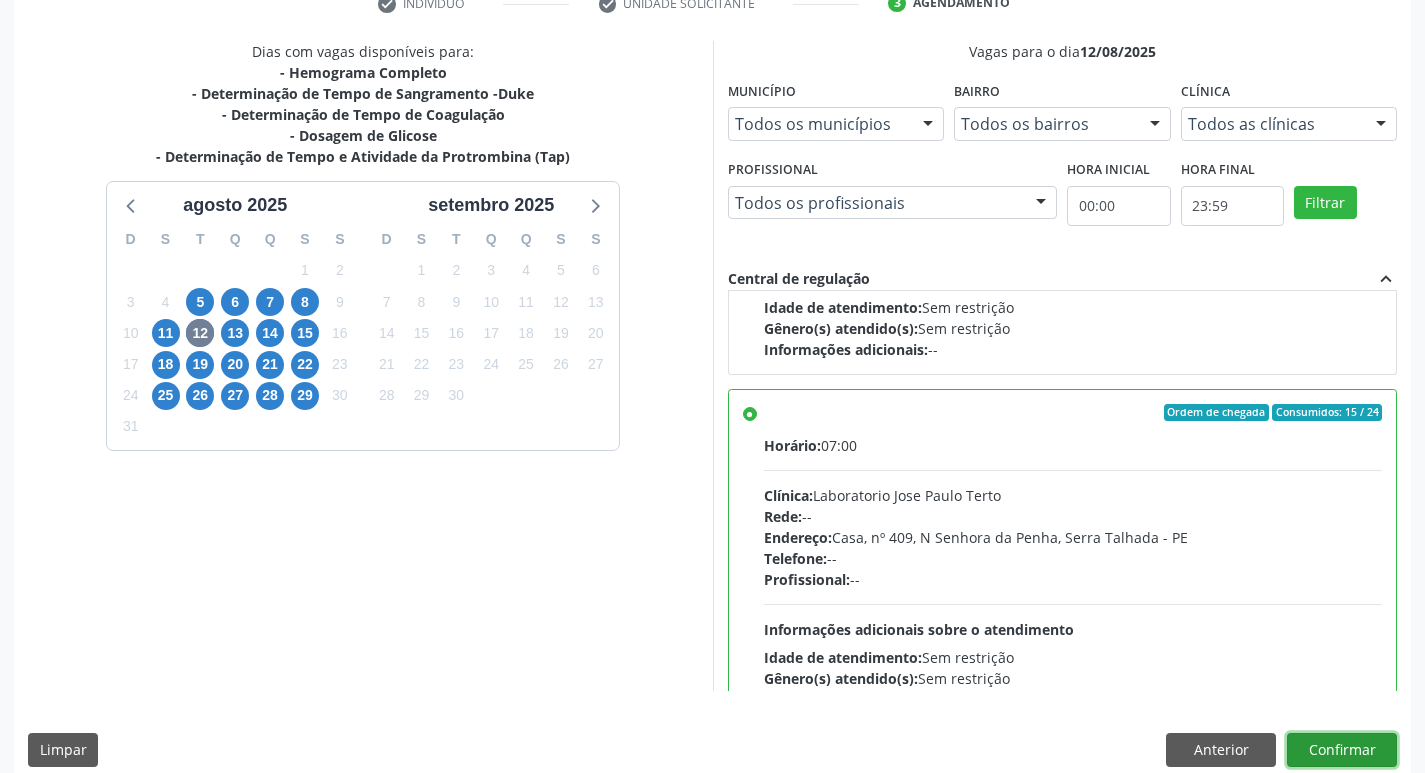 click on "Confirmar" at bounding box center (1342, 750) 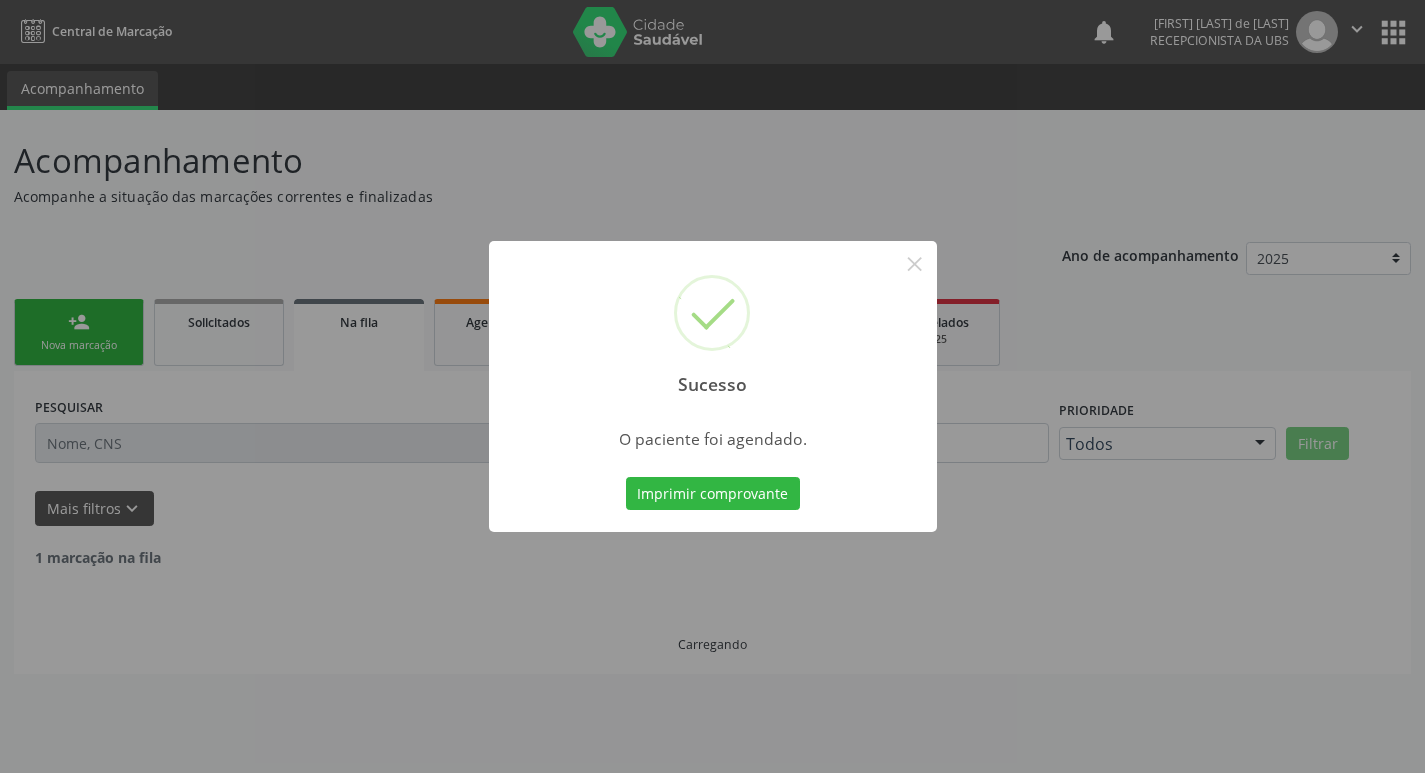 scroll, scrollTop: 0, scrollLeft: 0, axis: both 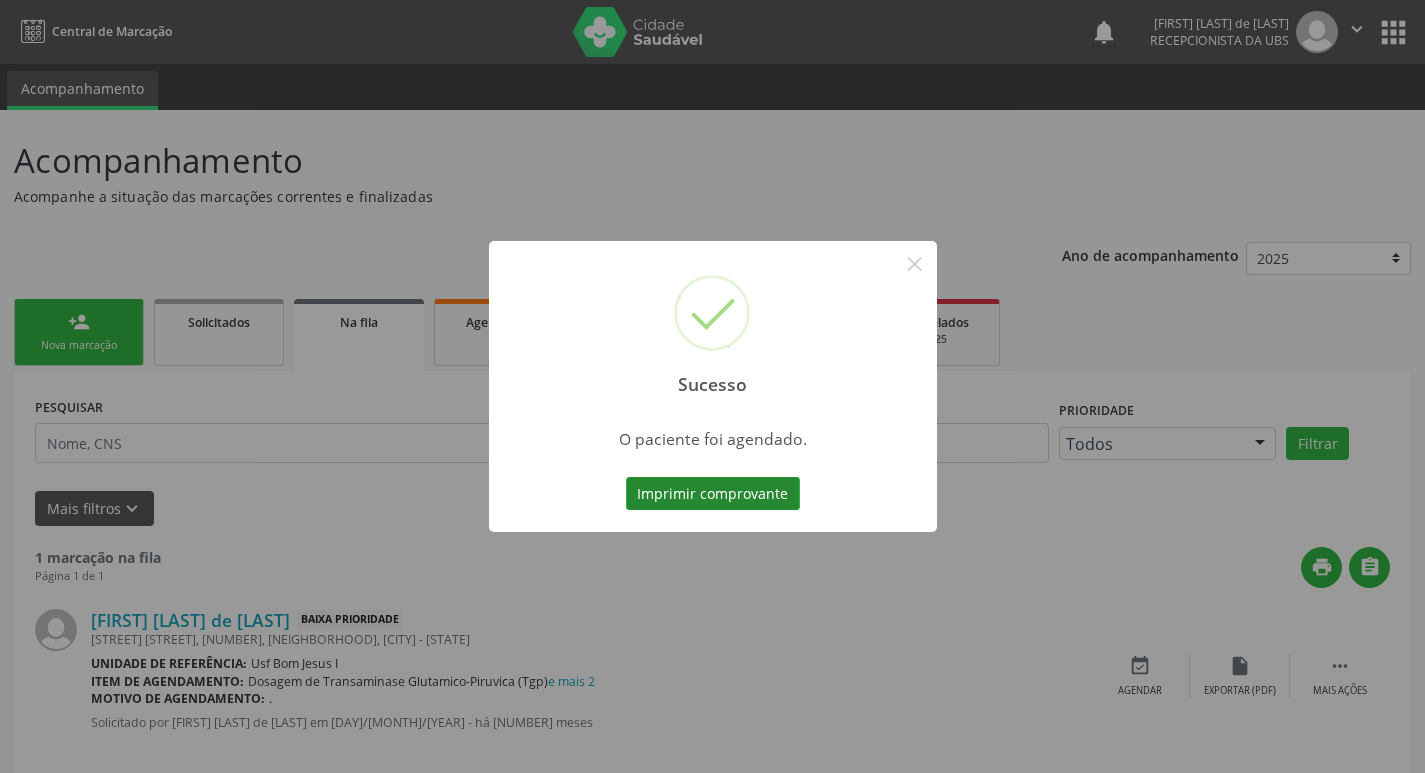 click on "Imprimir comprovante" at bounding box center [713, 494] 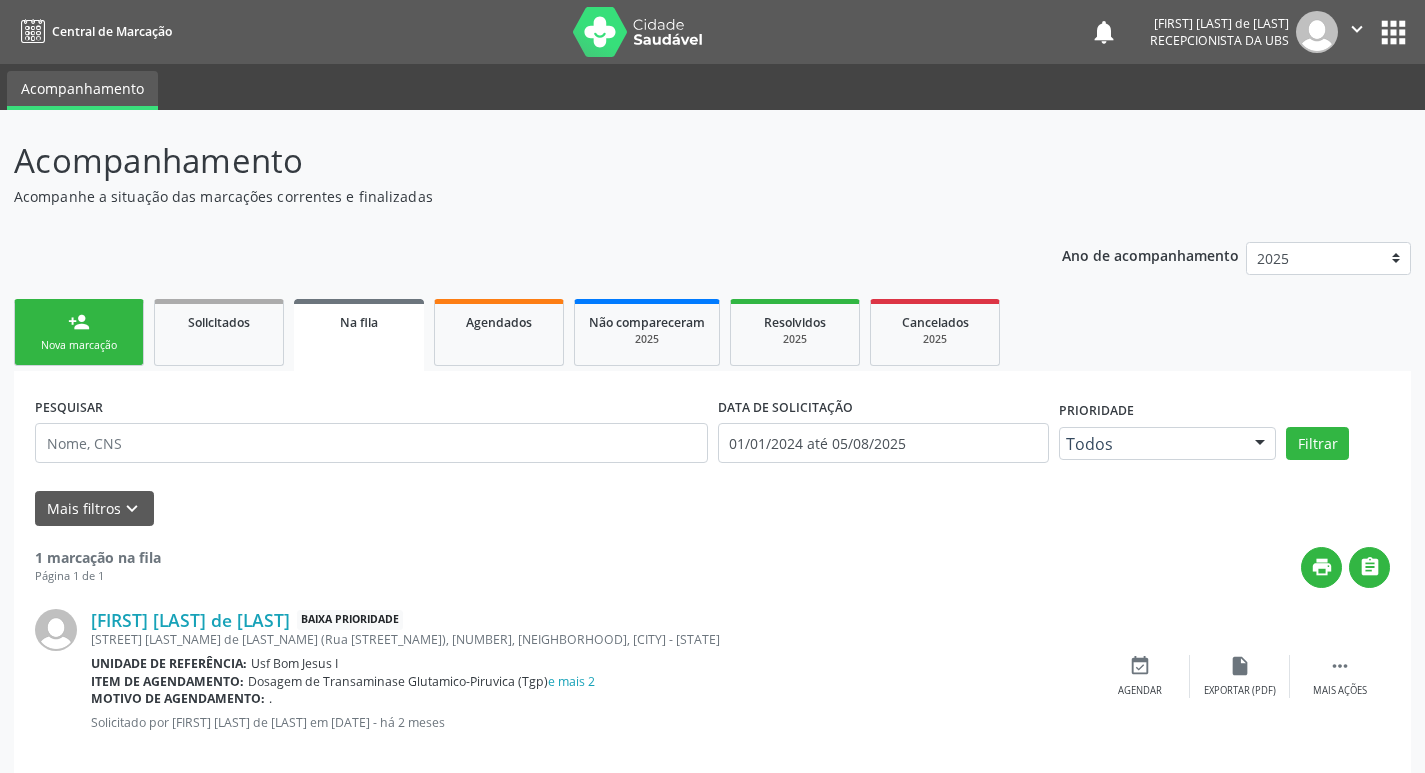 scroll, scrollTop: 0, scrollLeft: 0, axis: both 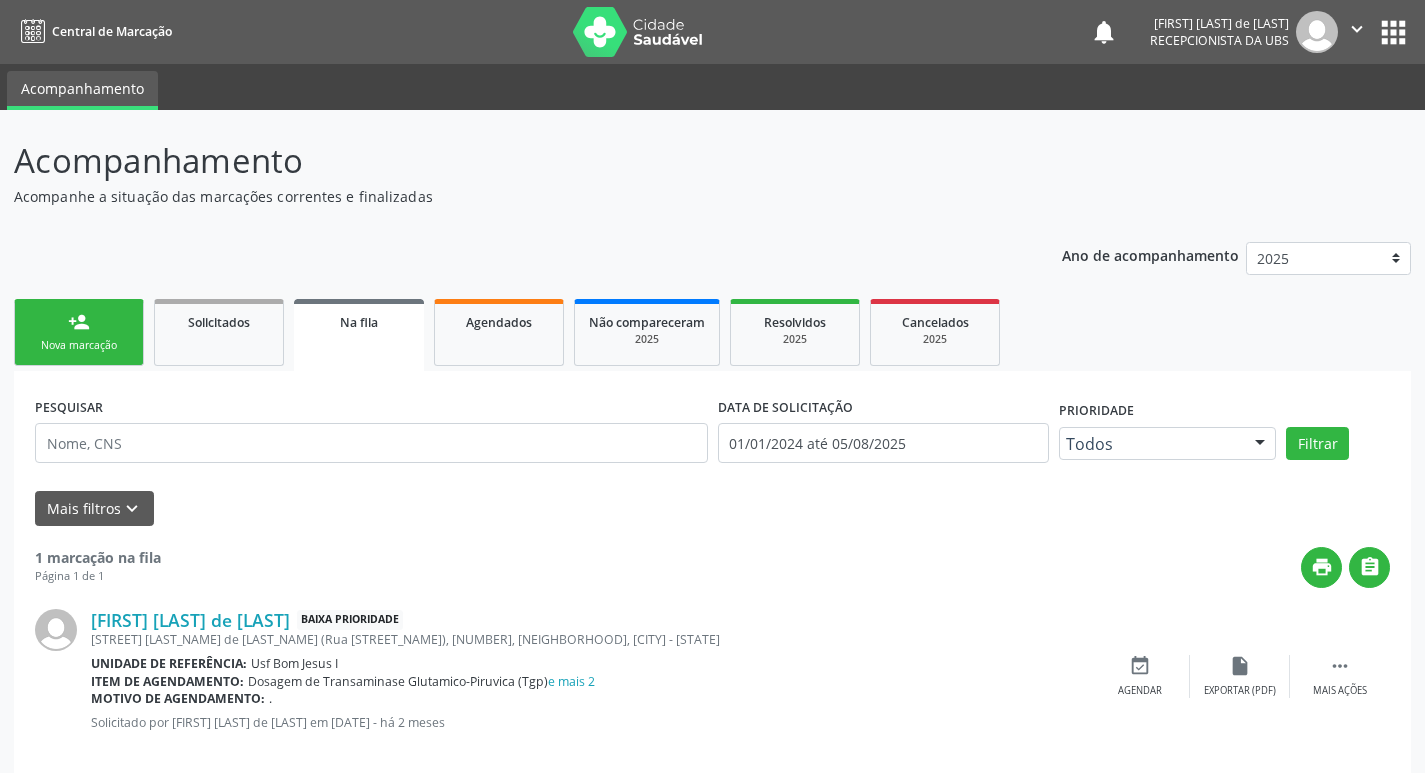 click on "person_add" at bounding box center (79, 322) 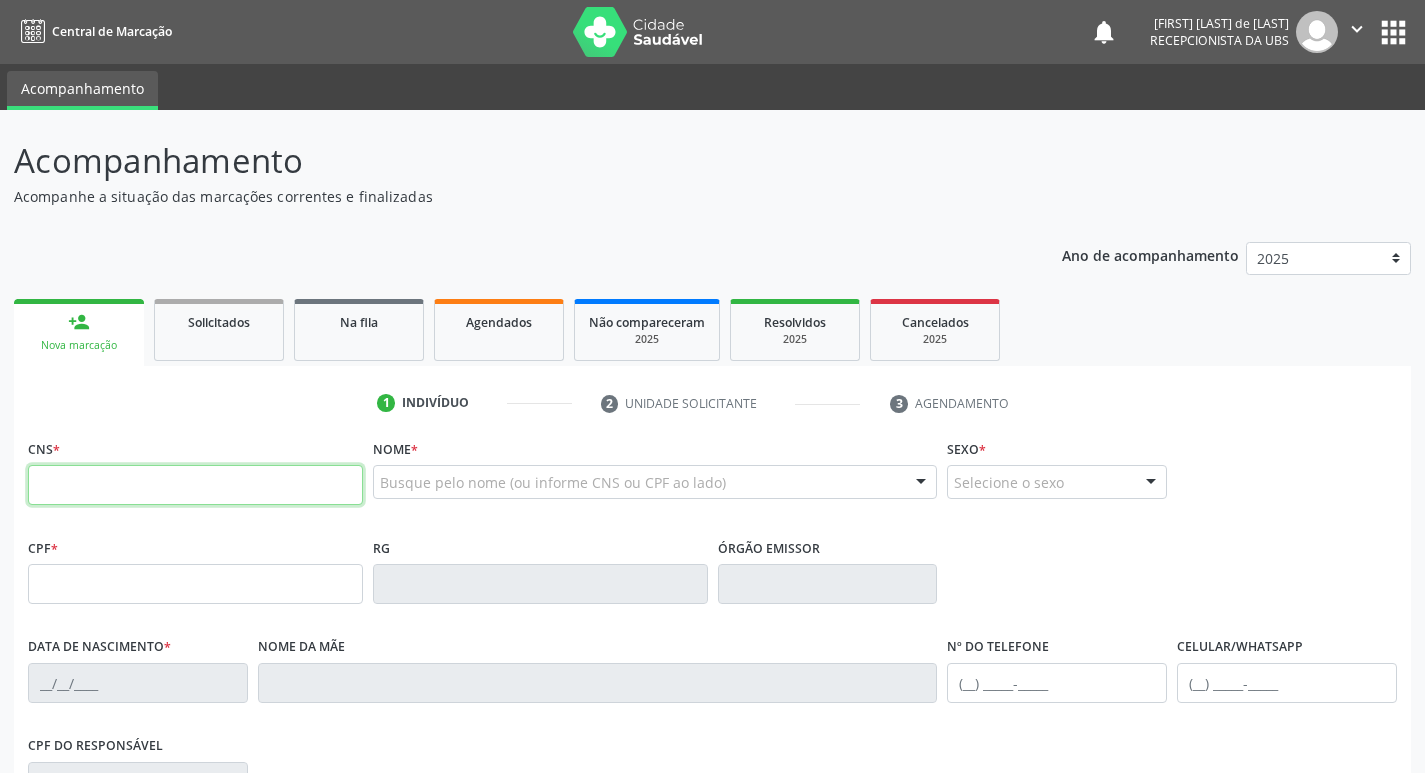click at bounding box center (195, 485) 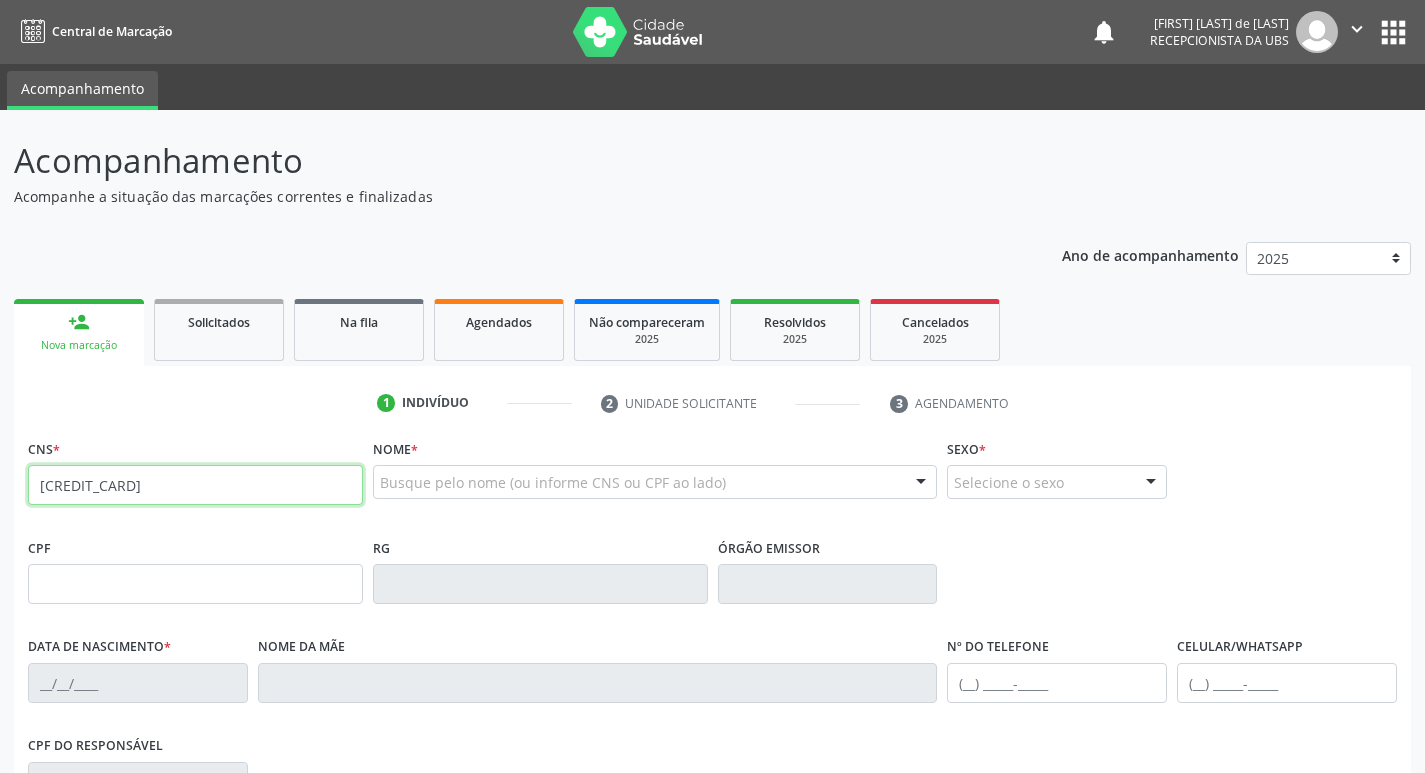 type on "[CREDIT_CARD]" 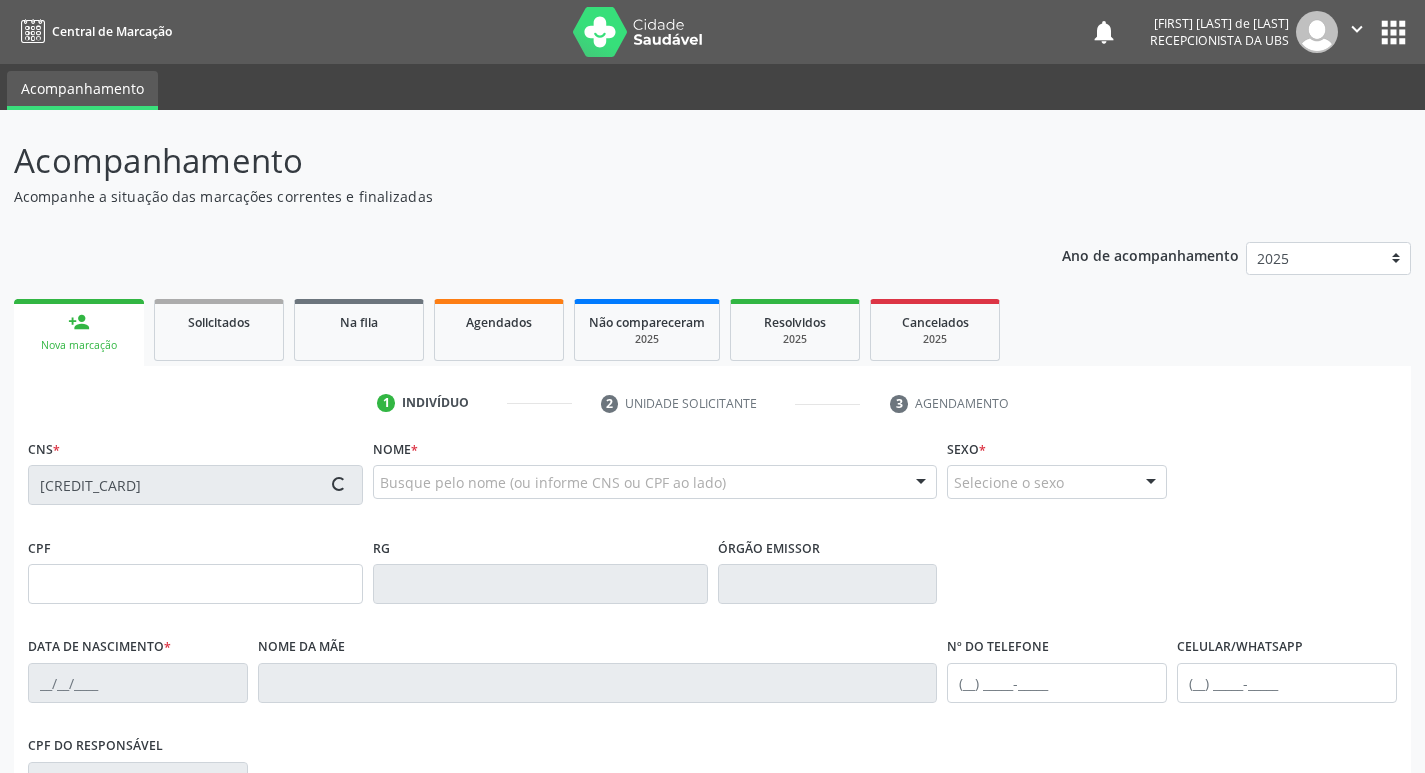 type on "[CPF]" 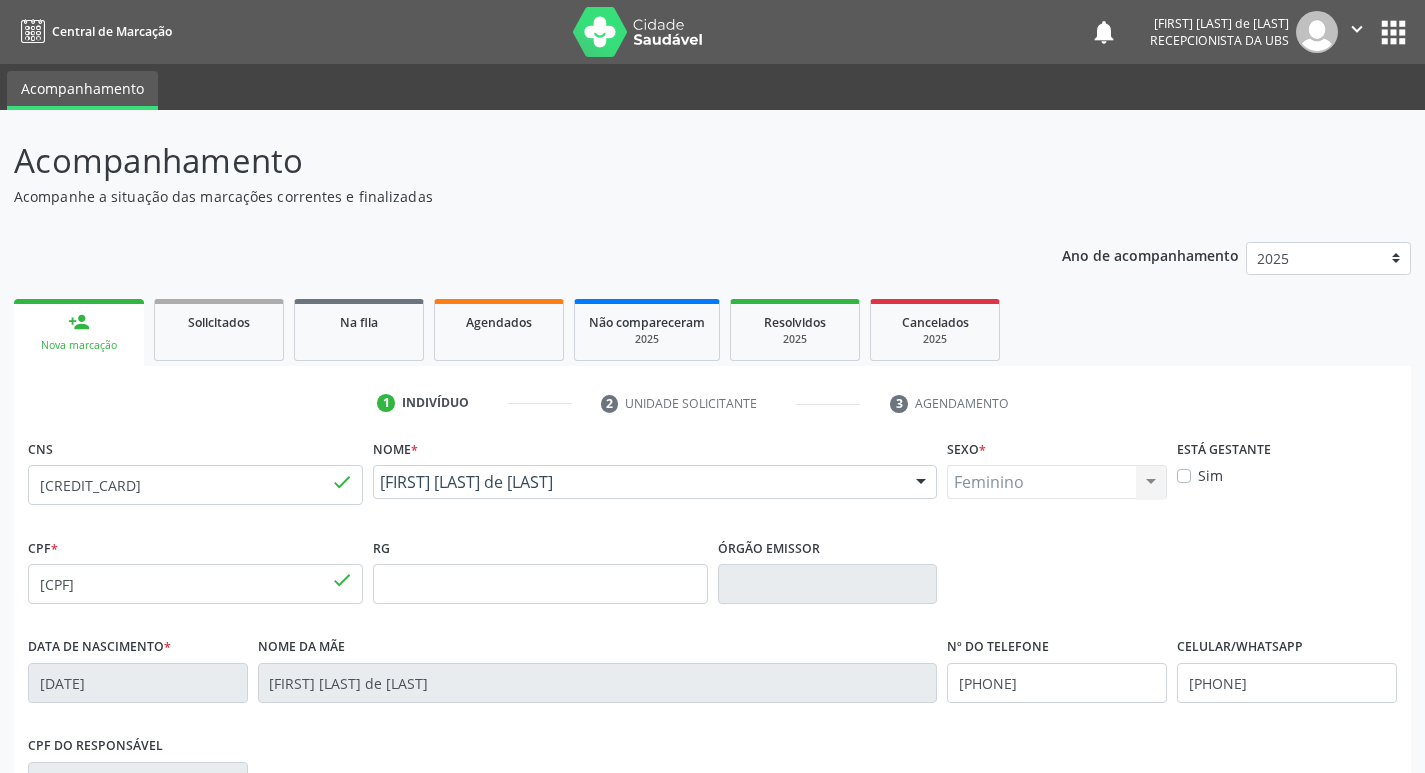 scroll, scrollTop: 311, scrollLeft: 0, axis: vertical 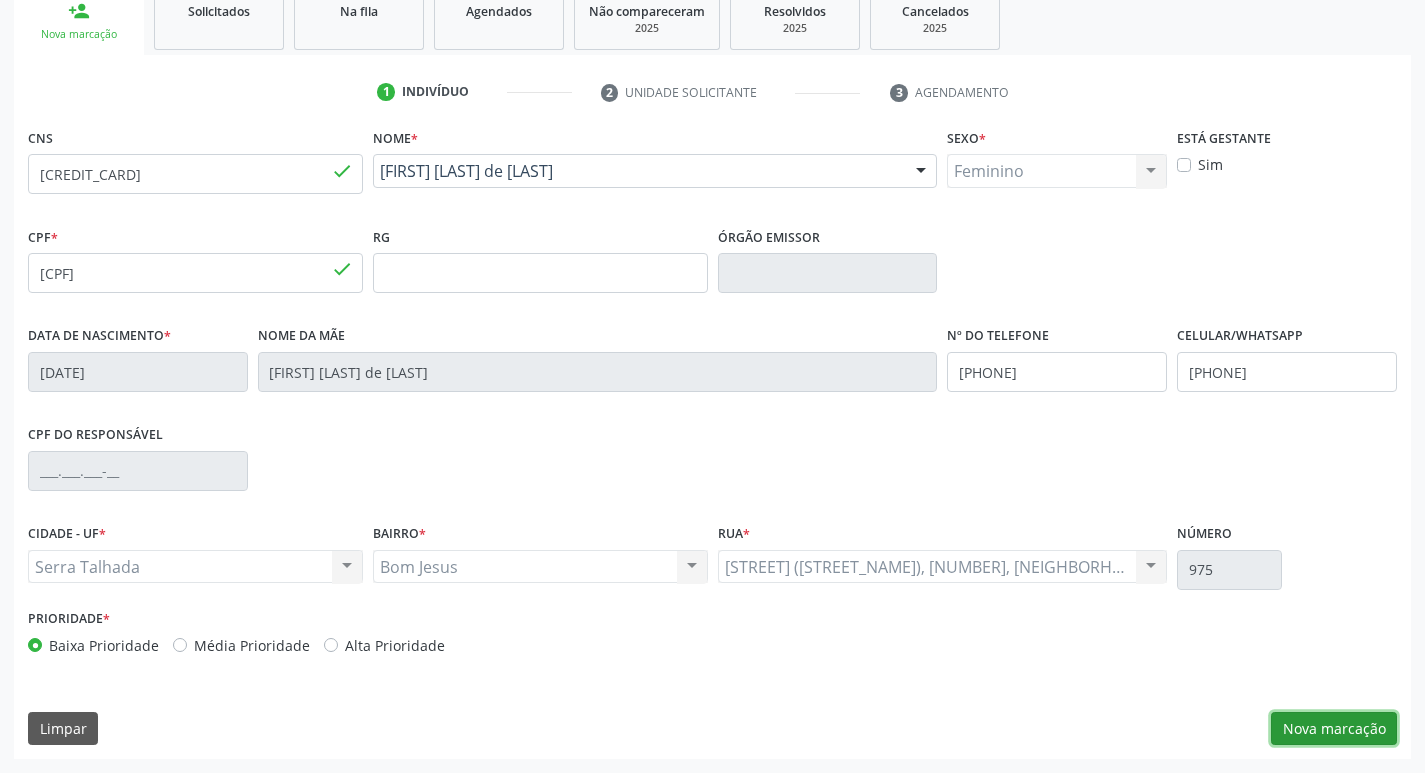 drag, startPoint x: 1357, startPoint y: 734, endPoint x: 1350, endPoint y: 721, distance: 14.764823 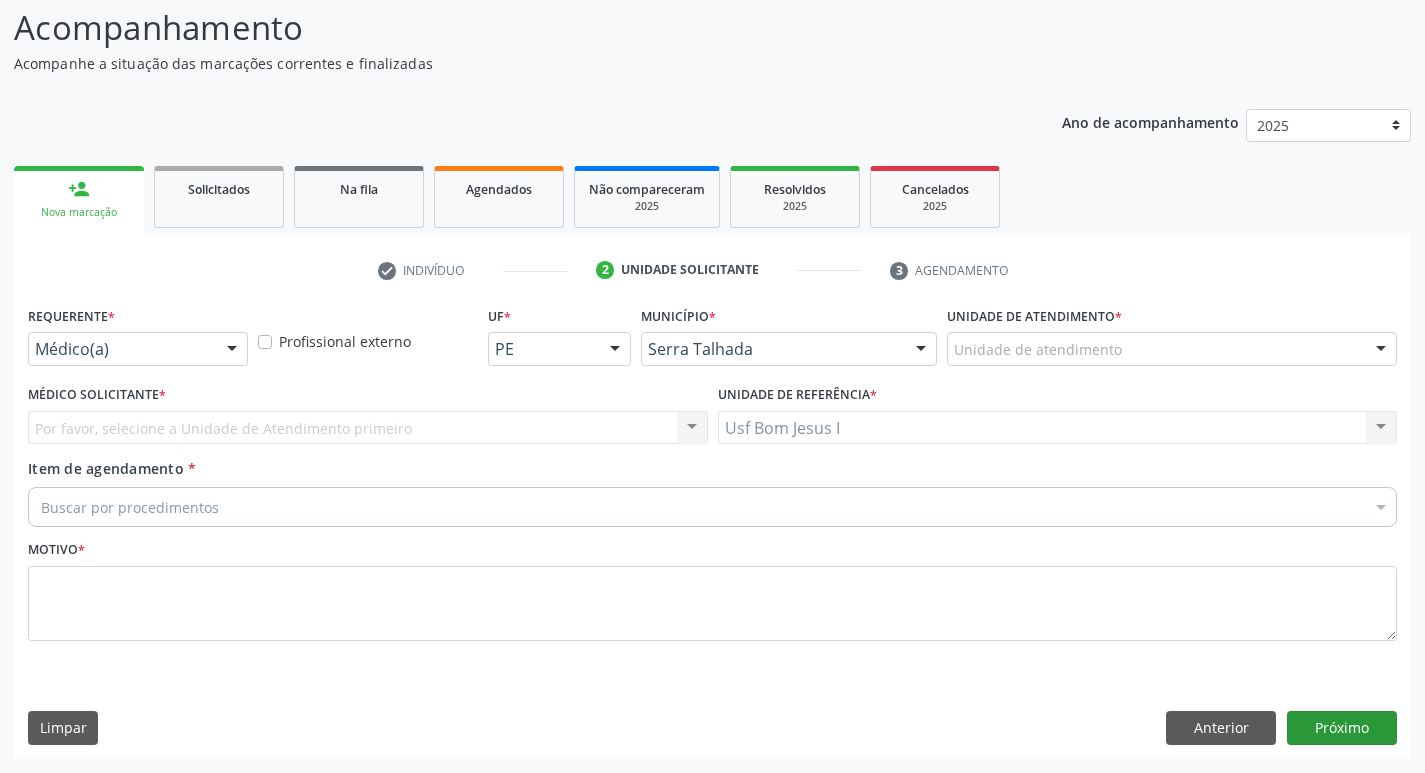 scroll, scrollTop: 133, scrollLeft: 0, axis: vertical 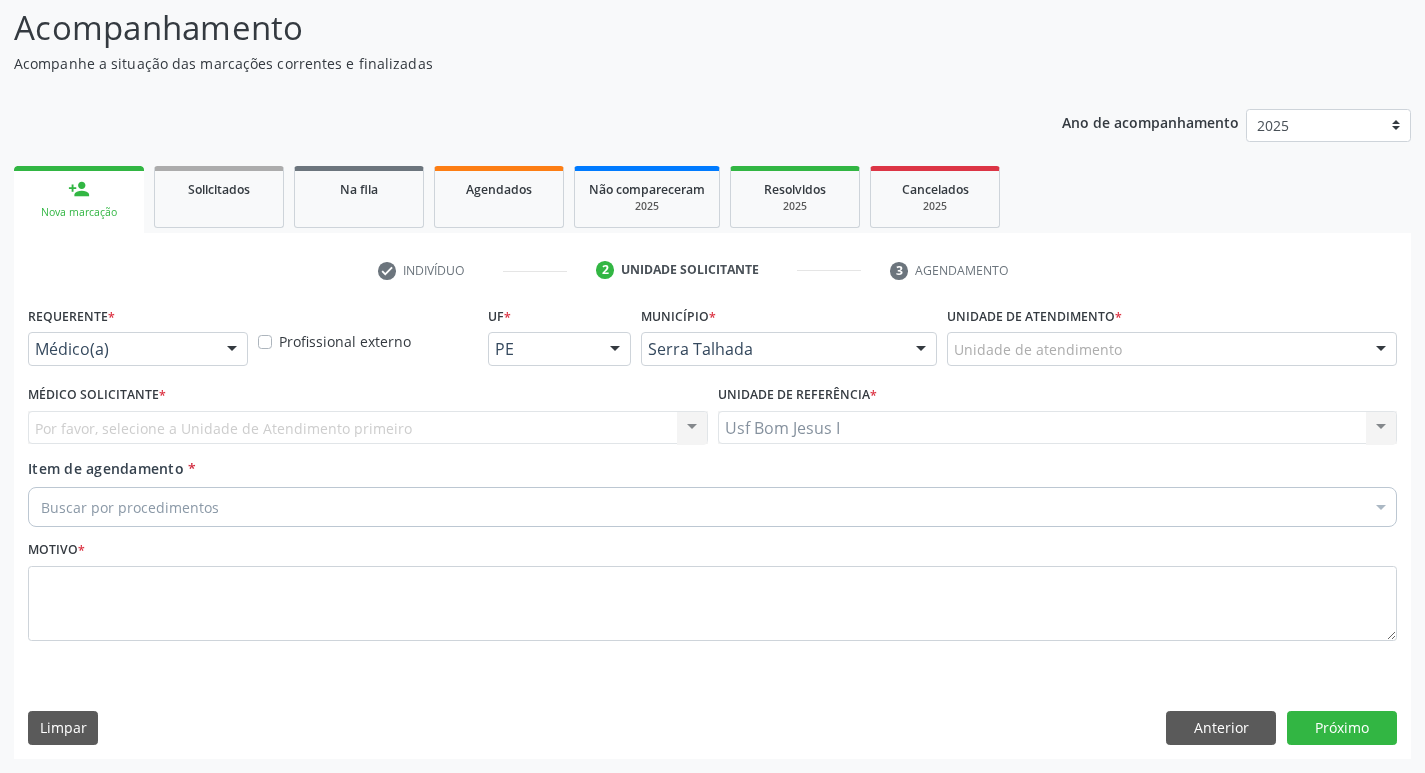 click on "Médico(a)" at bounding box center [138, 349] 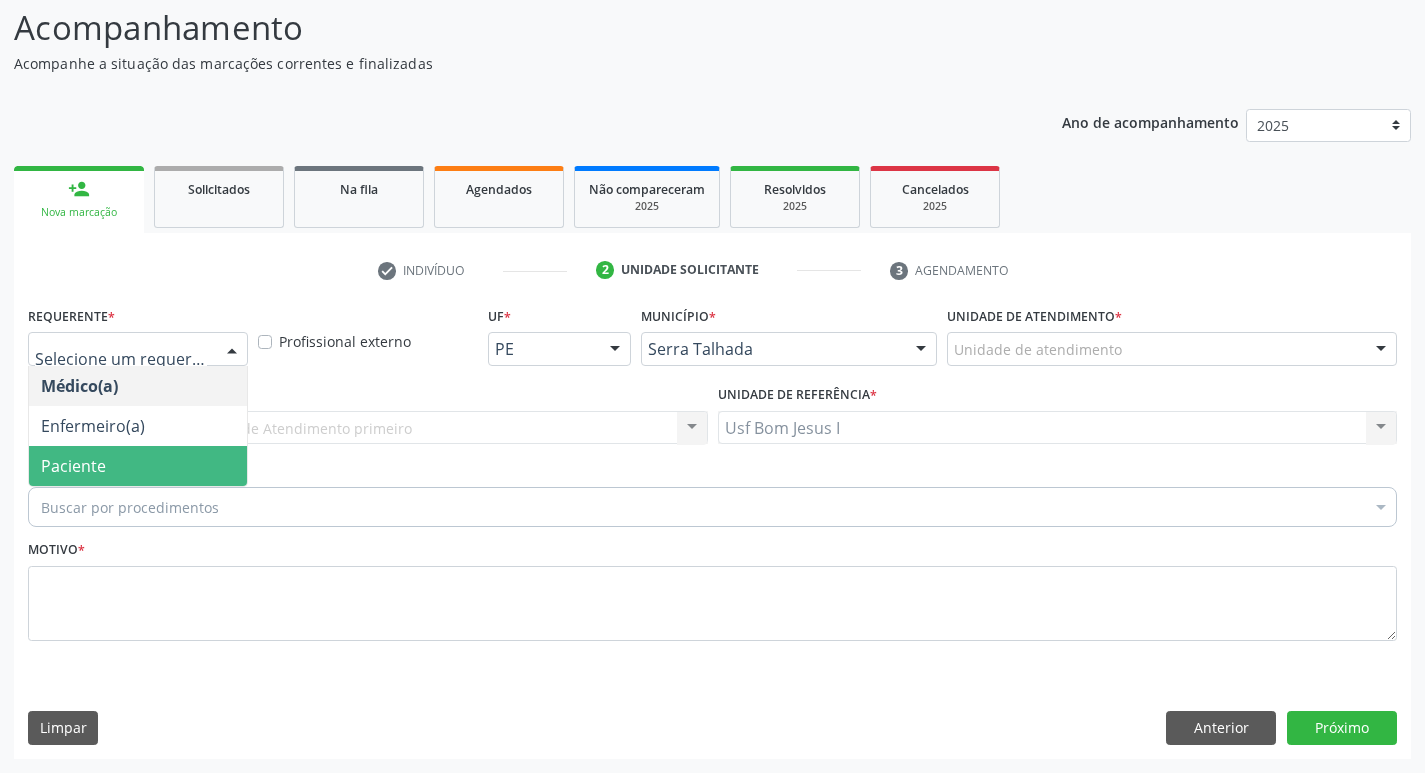 click on "Paciente" at bounding box center (138, 466) 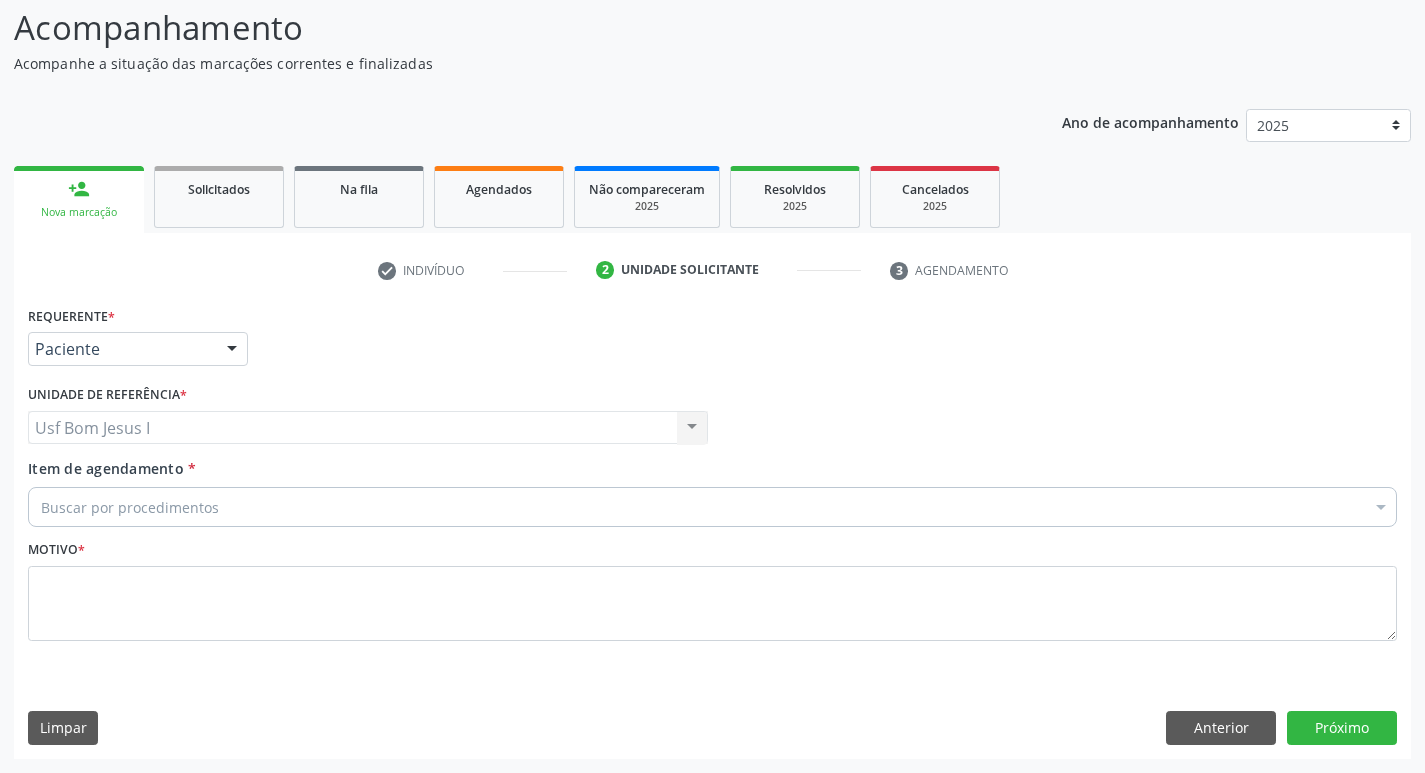 click on "Buscar por procedimentos" at bounding box center [712, 507] 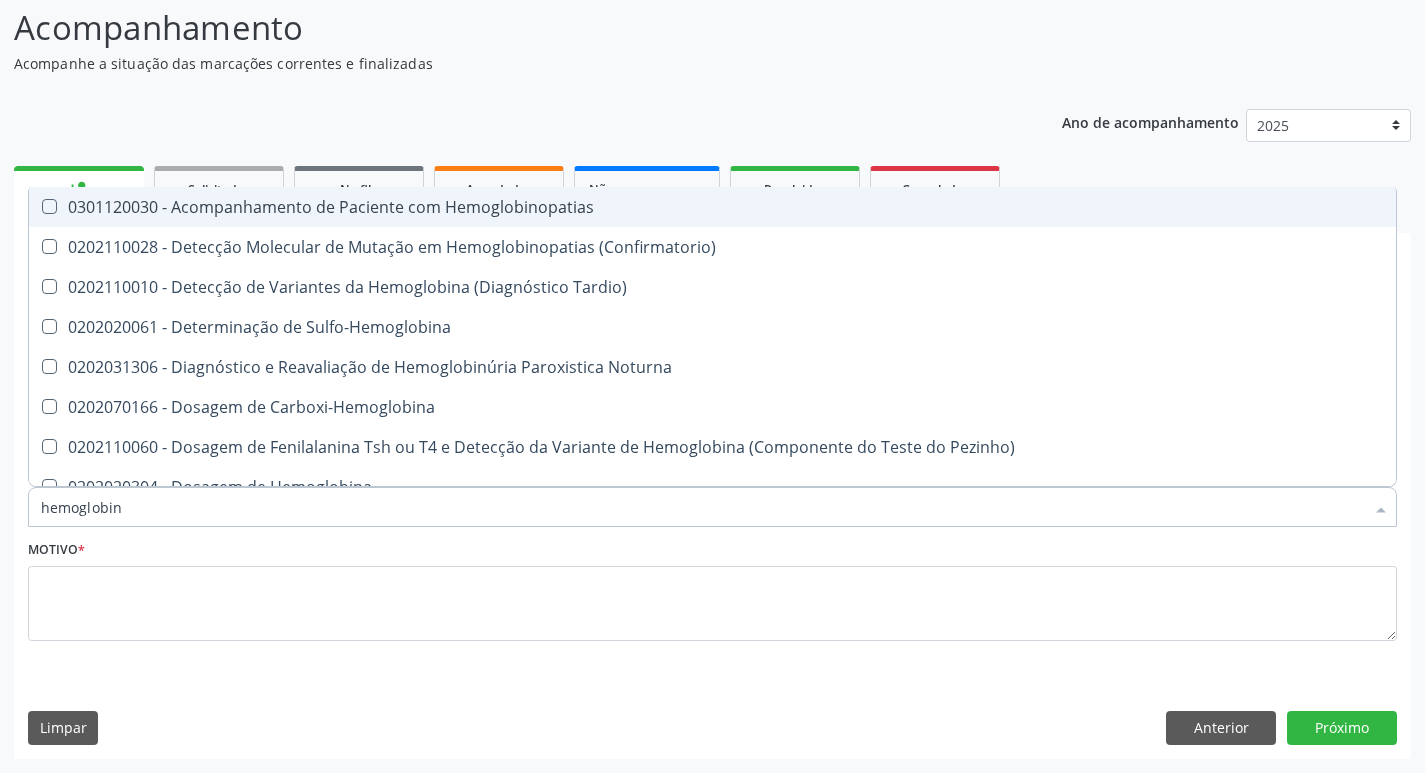 type on "hemoglobina" 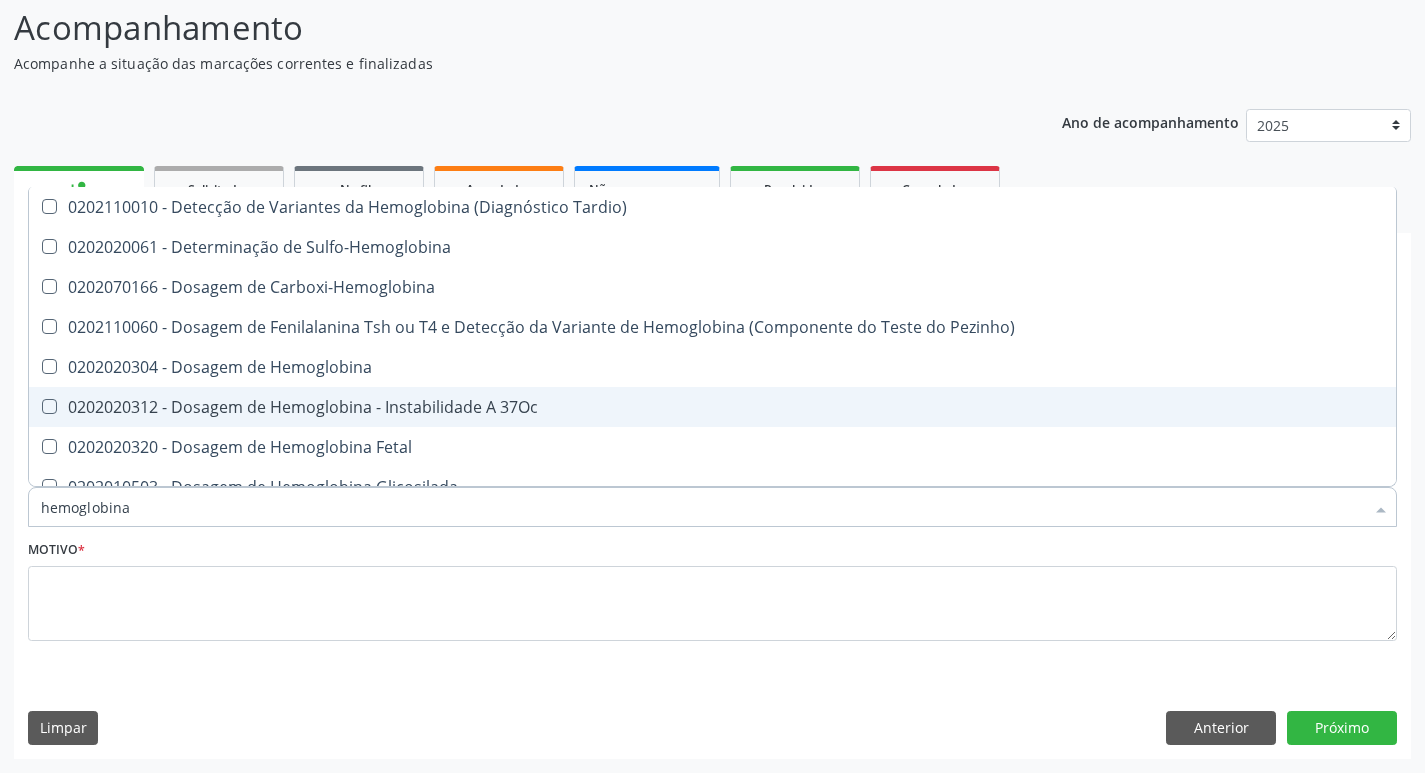 scroll, scrollTop: 67, scrollLeft: 0, axis: vertical 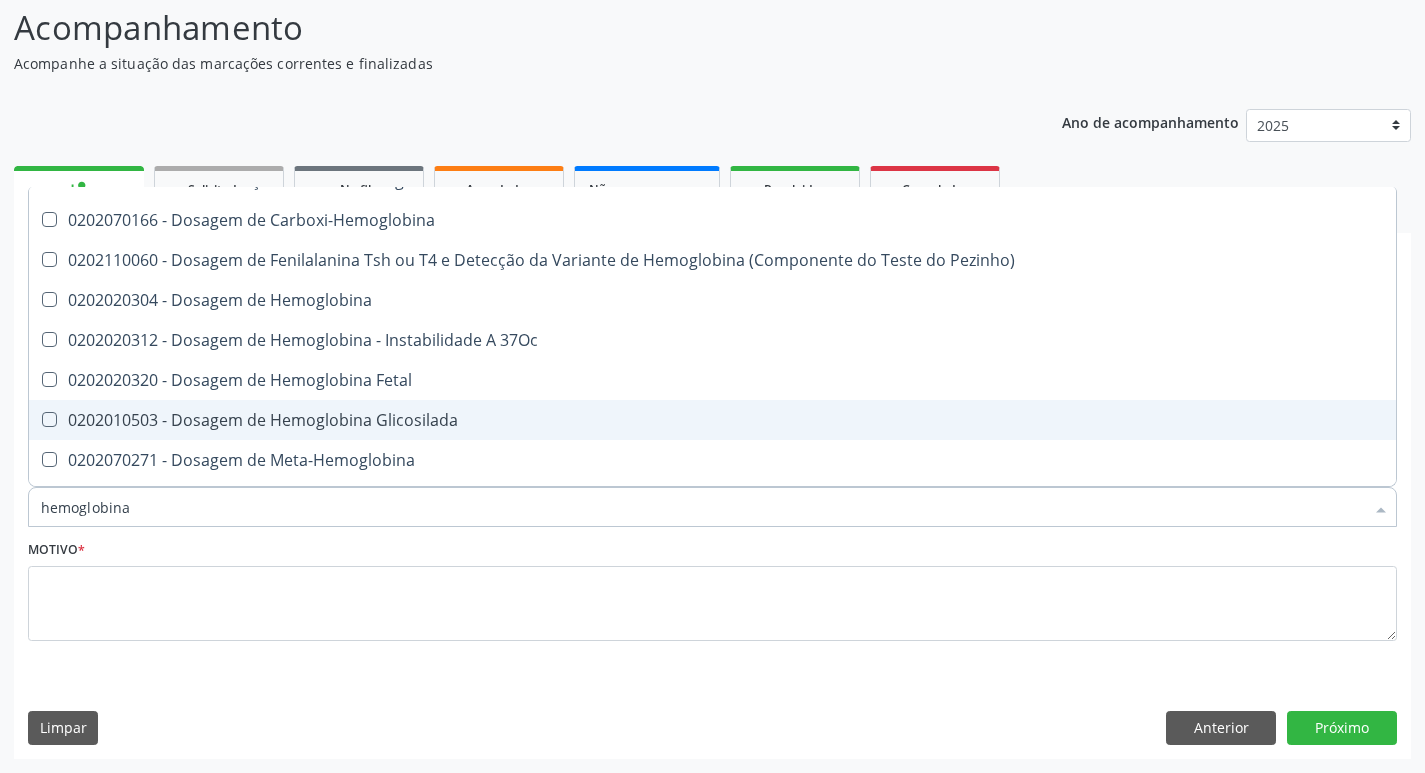 click on "0202010503 - Dosagem de Hemoglobina Glicosilada" at bounding box center [712, 420] 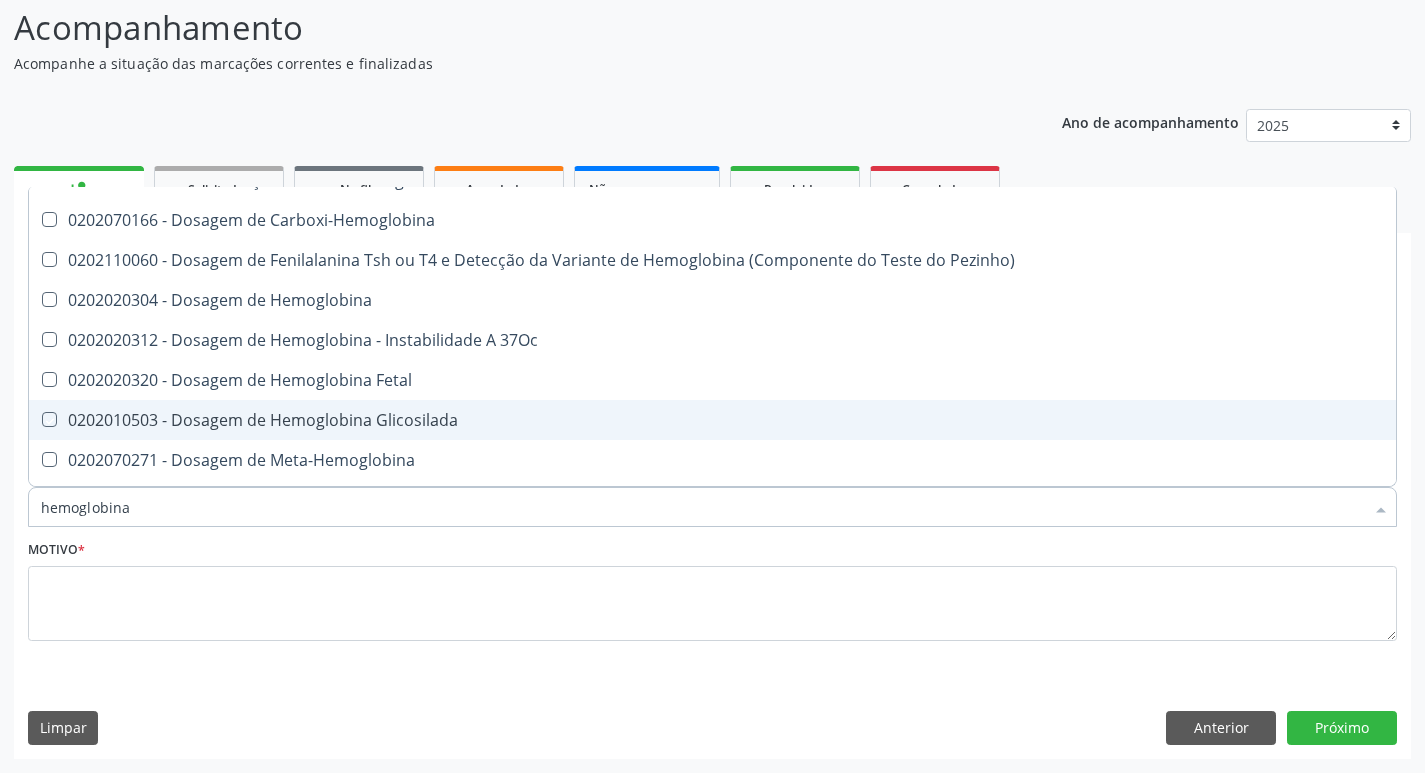 checkbox on "true" 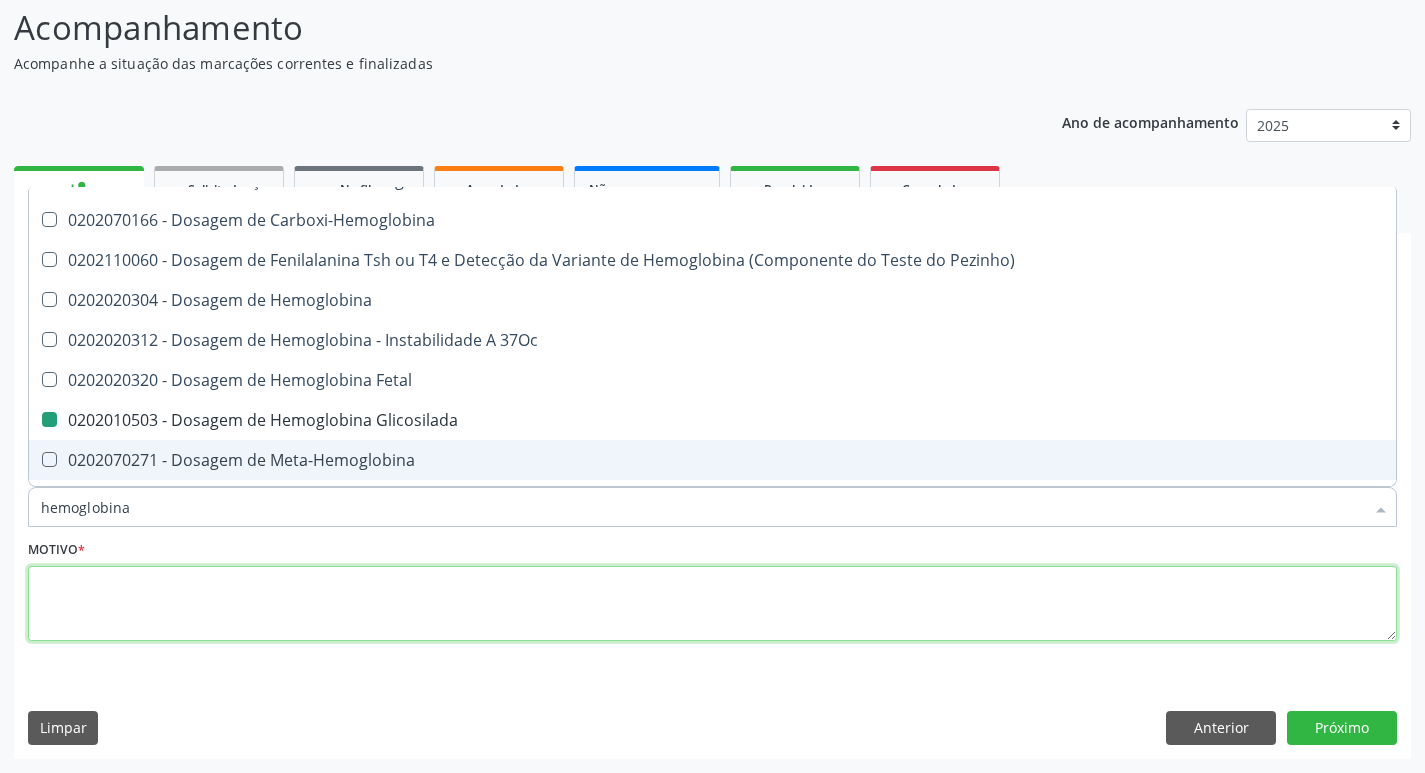 click at bounding box center (712, 604) 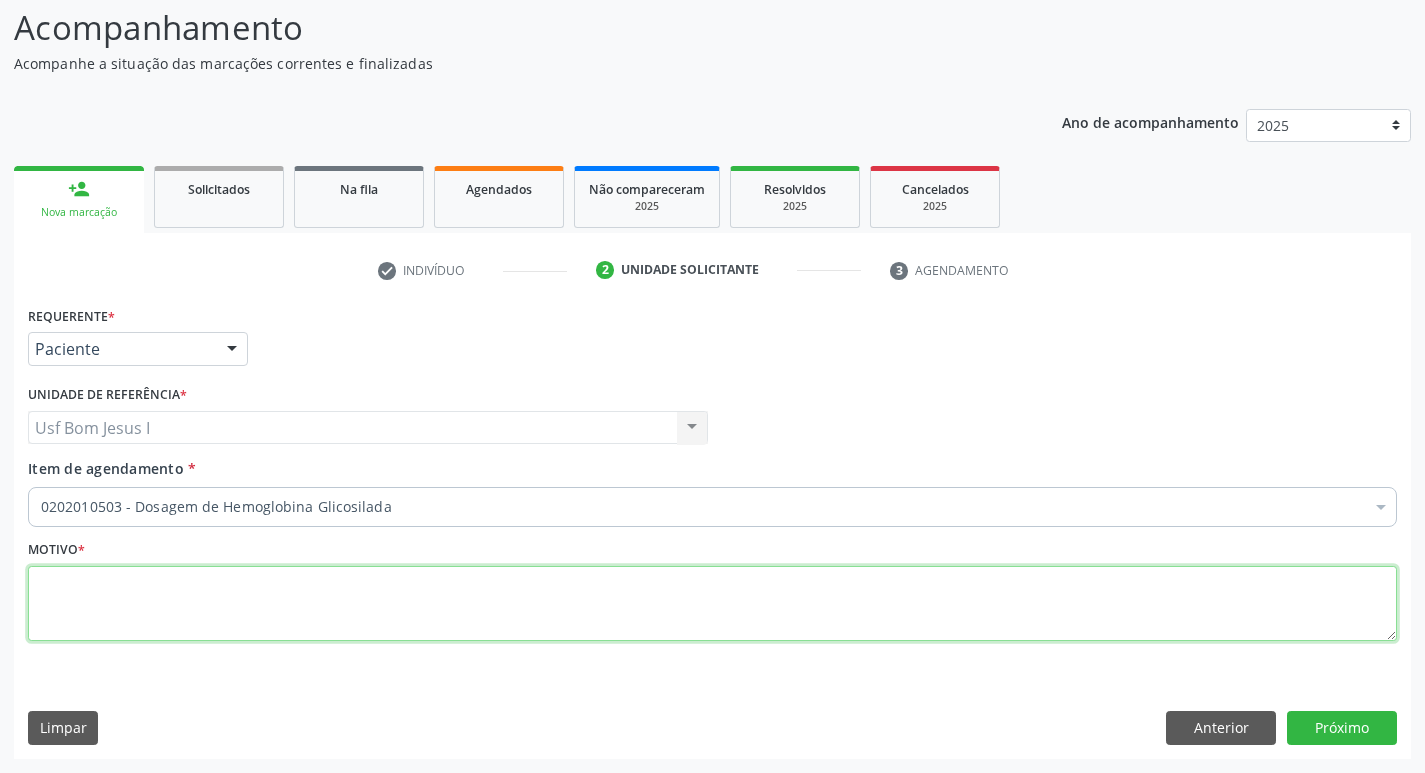 scroll, scrollTop: 0, scrollLeft: 0, axis: both 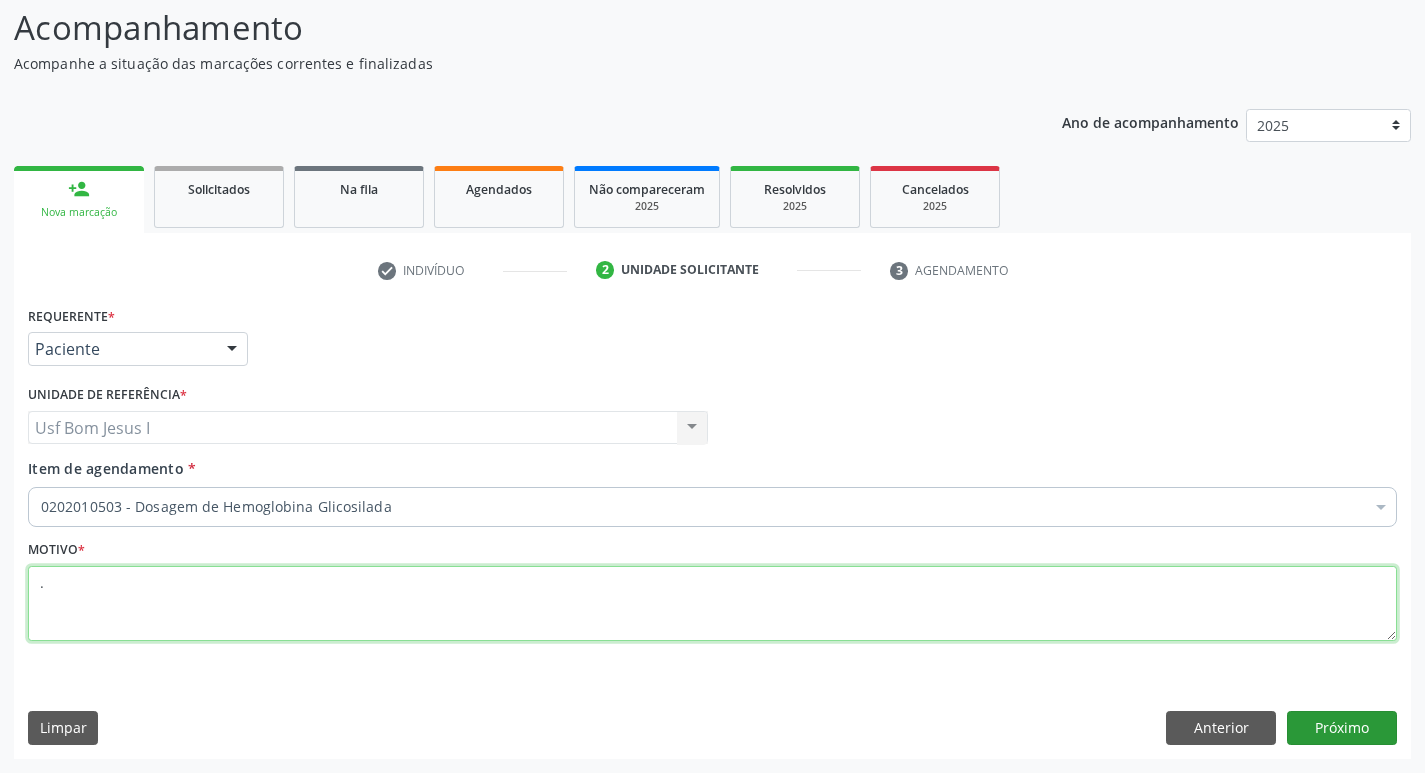 type on "." 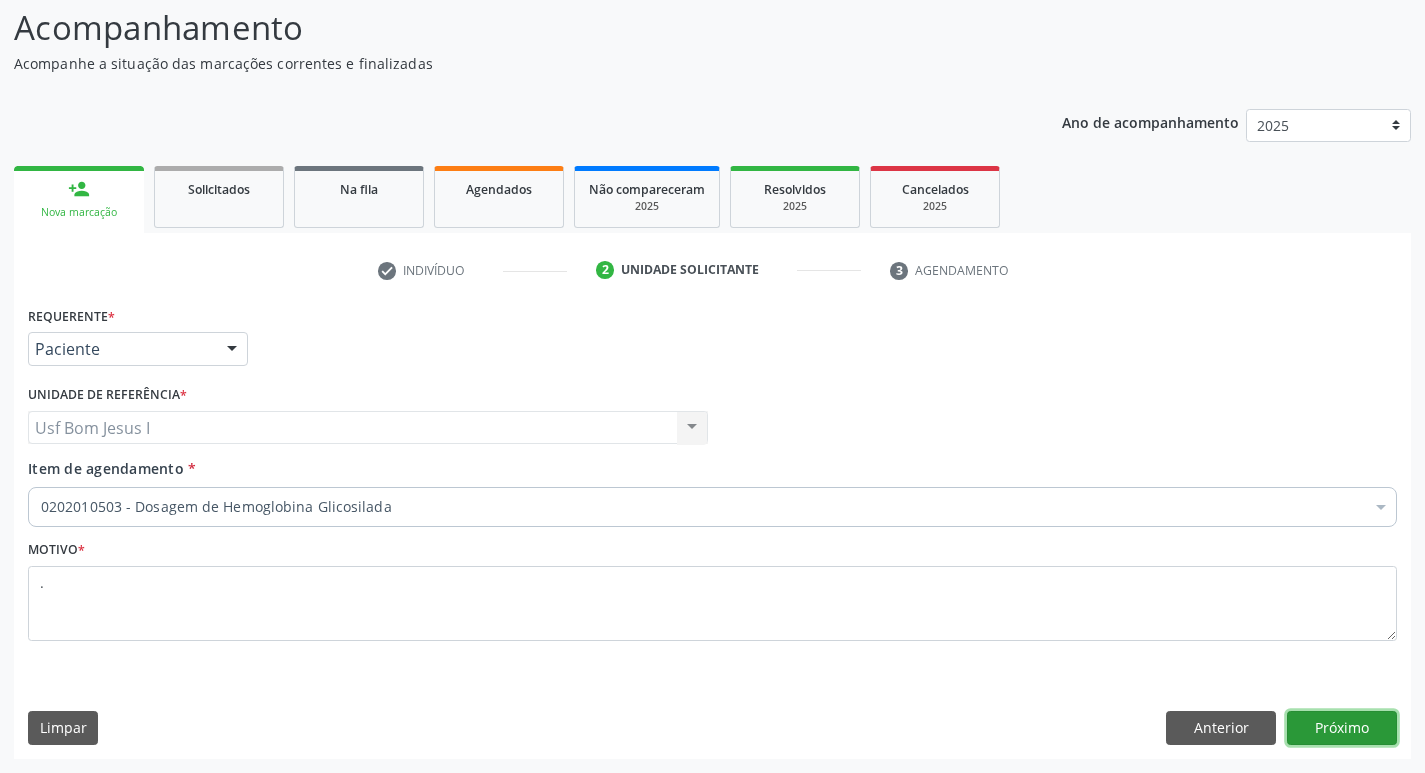 click on "Próximo" at bounding box center [1342, 728] 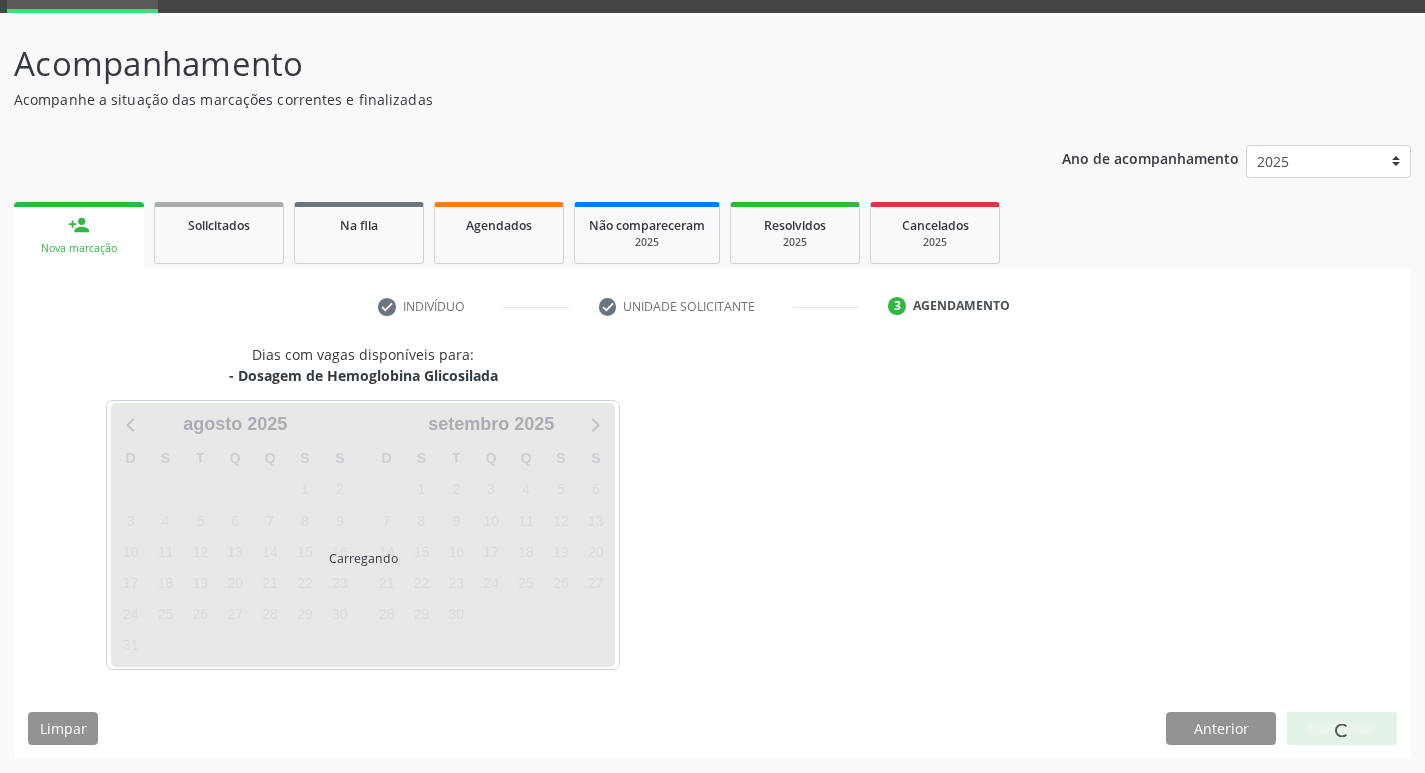 scroll, scrollTop: 97, scrollLeft: 0, axis: vertical 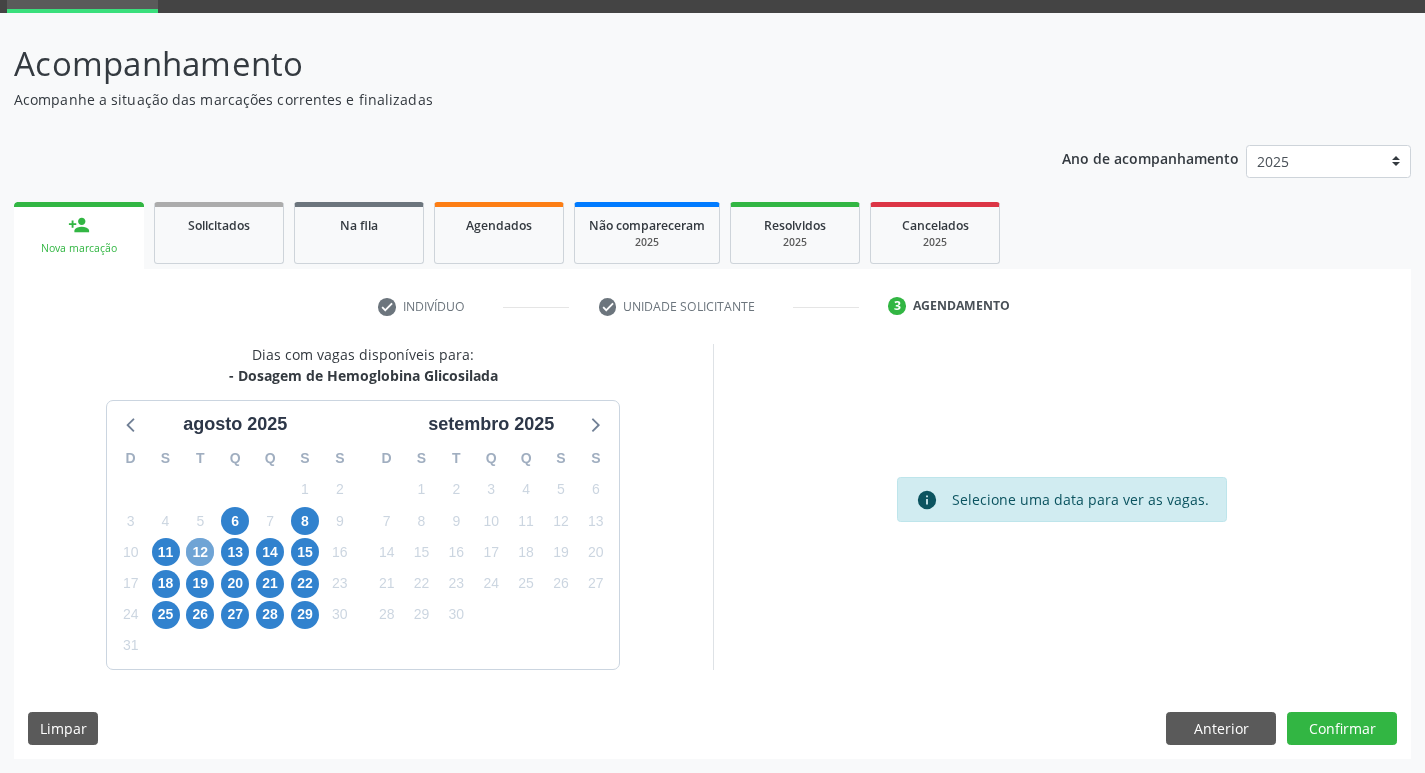 click on "12" at bounding box center (200, 552) 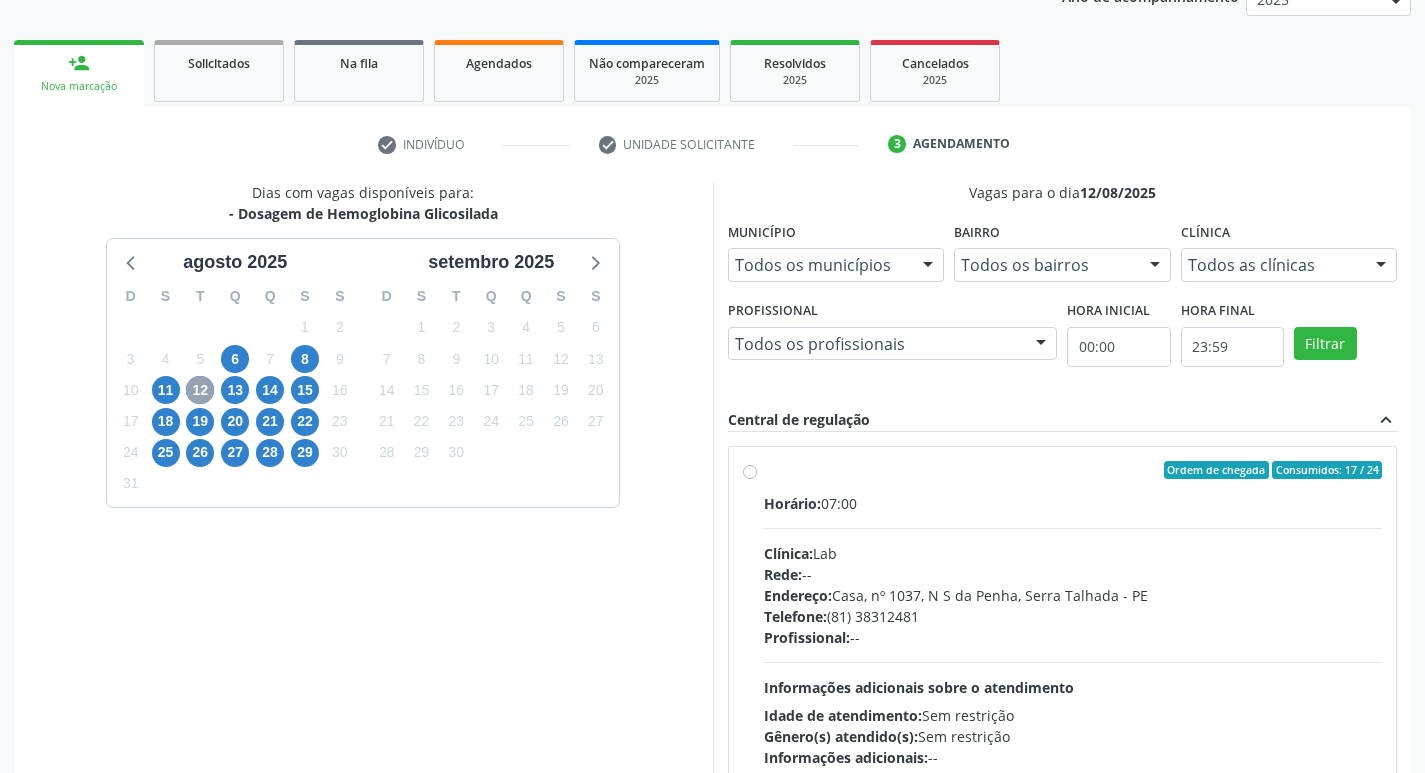 scroll, scrollTop: 364, scrollLeft: 0, axis: vertical 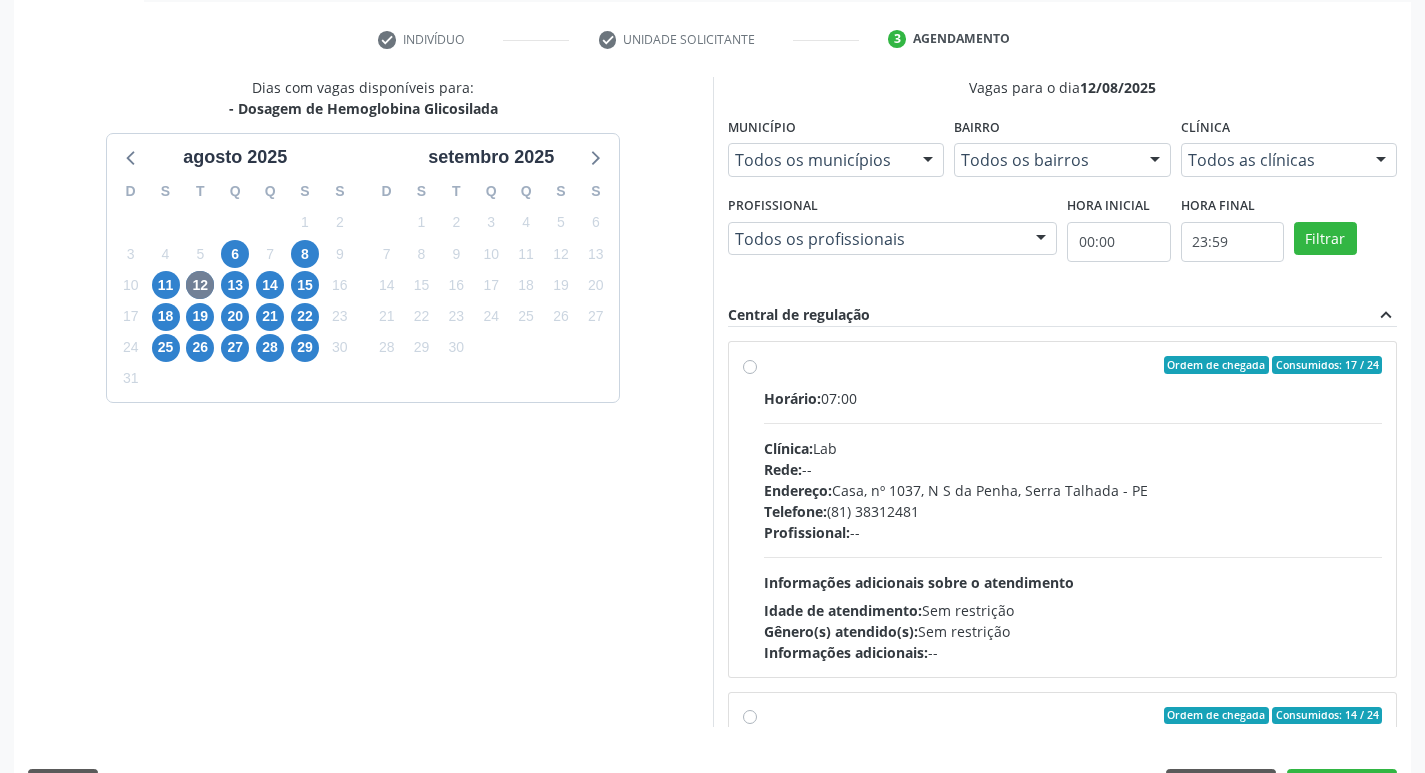 click on "Endereço:   Casa, nº [NUMBER], [NEIGHBORHOOD], [CITY] - [STATE]" at bounding box center [1073, 490] 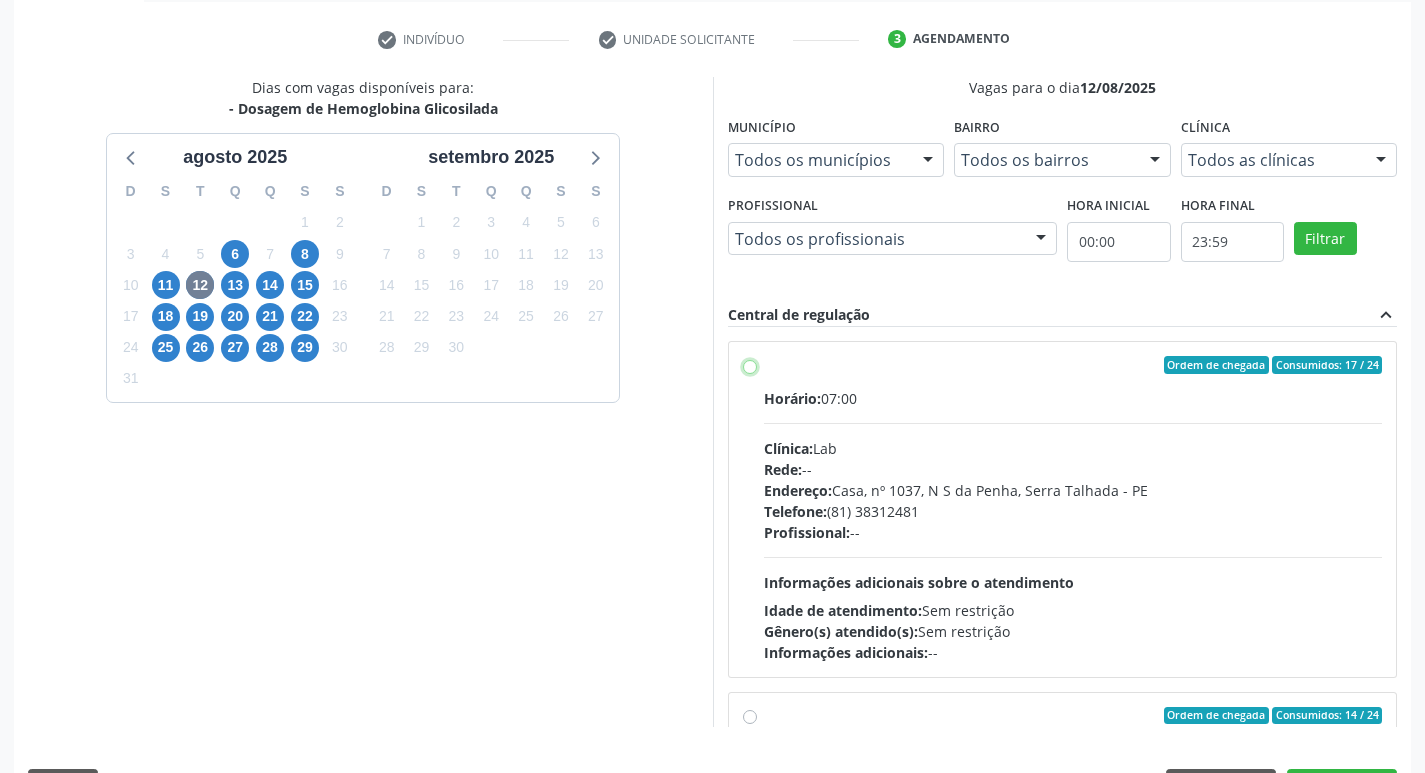 click on "Ordem de chegada
Consumidos: 17 / 24
Horário:   07:00
Clínica:  Lab
Rede:
--
Endereço:   Casa, nº [NUMBER], [NEIGHBORHOOD], [CITY] - [STATE]
Telefone:   [PHONE]
Profissional:
--
Informações adicionais sobre o atendimento
Idade de atendimento:
Sem restrição
Gênero(s) atendido(s):
Sem restrição
Informações adicionais:
--" at bounding box center [750, 365] 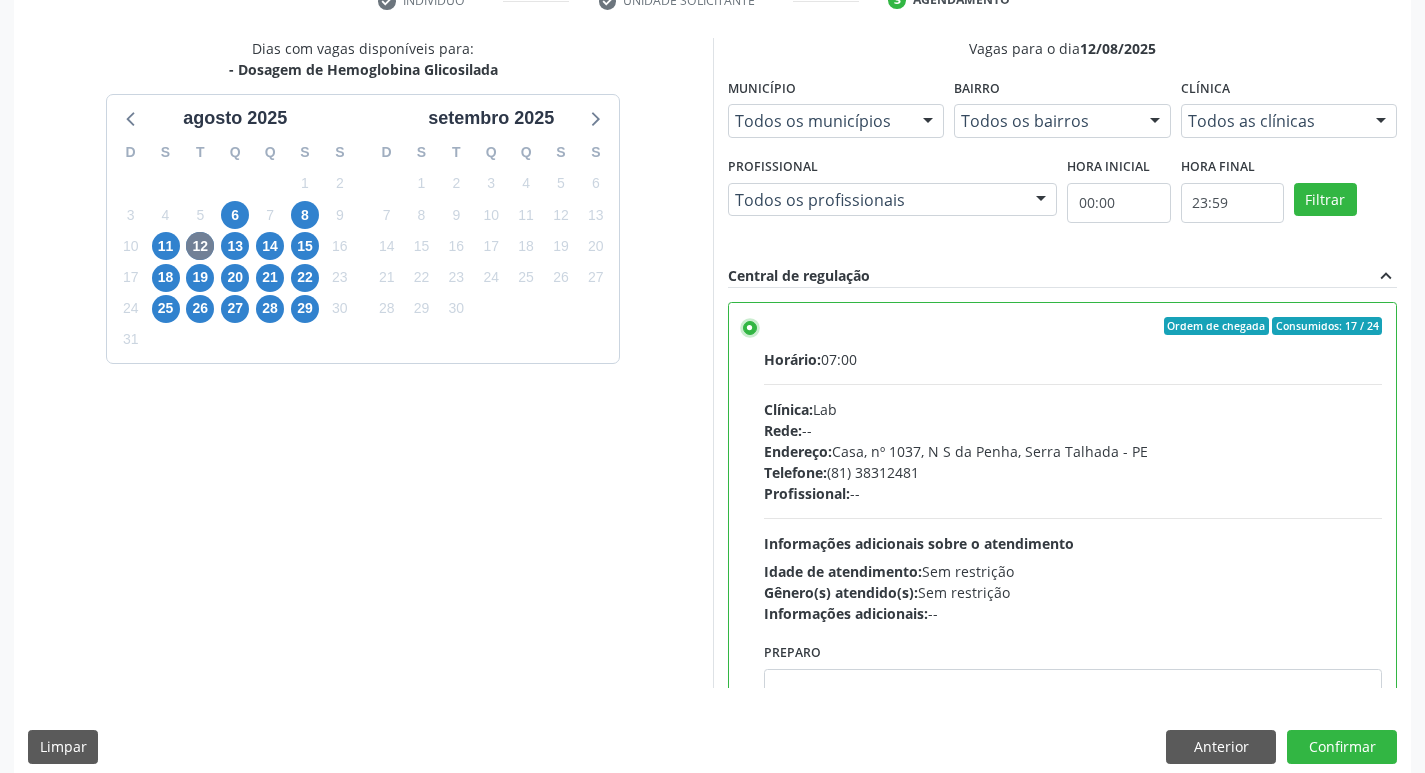 scroll, scrollTop: 422, scrollLeft: 0, axis: vertical 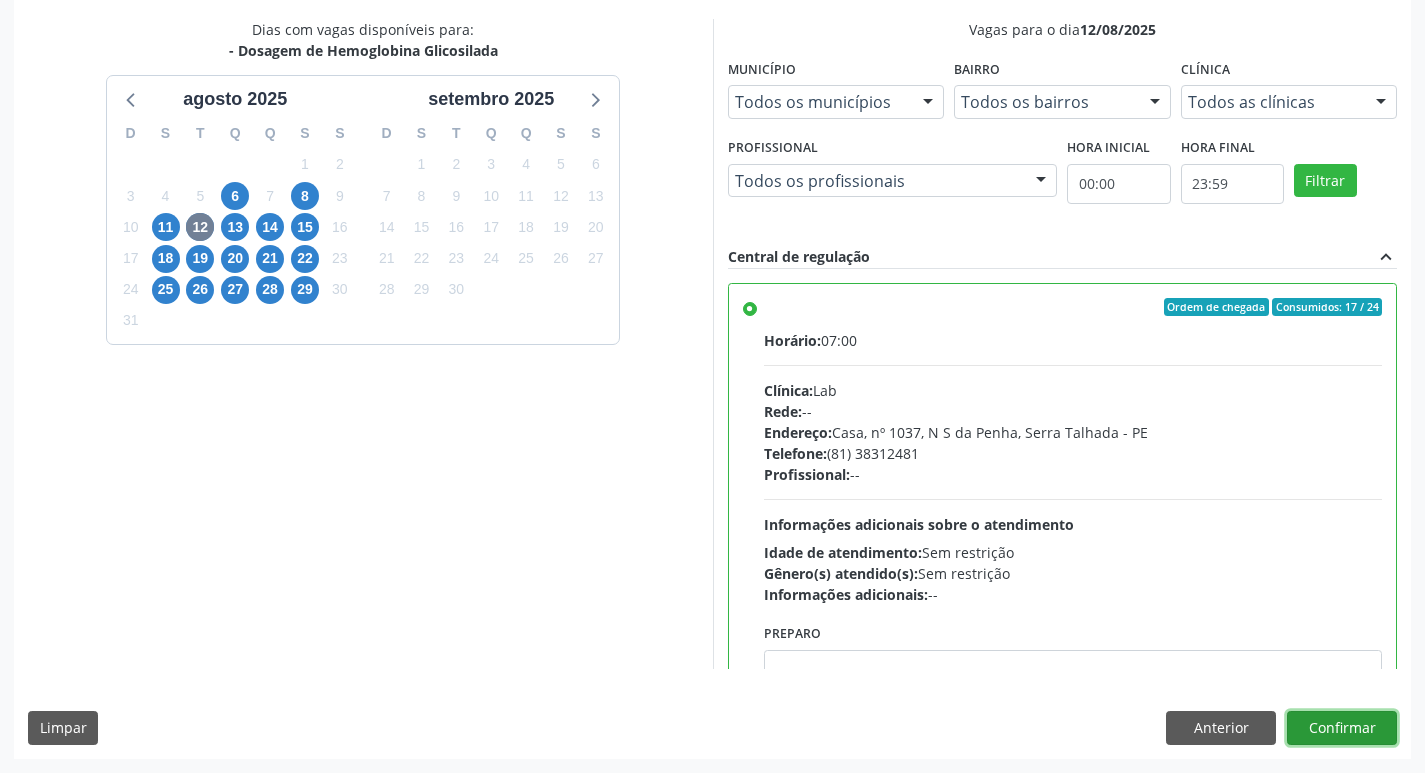 click on "Confirmar" at bounding box center (1342, 728) 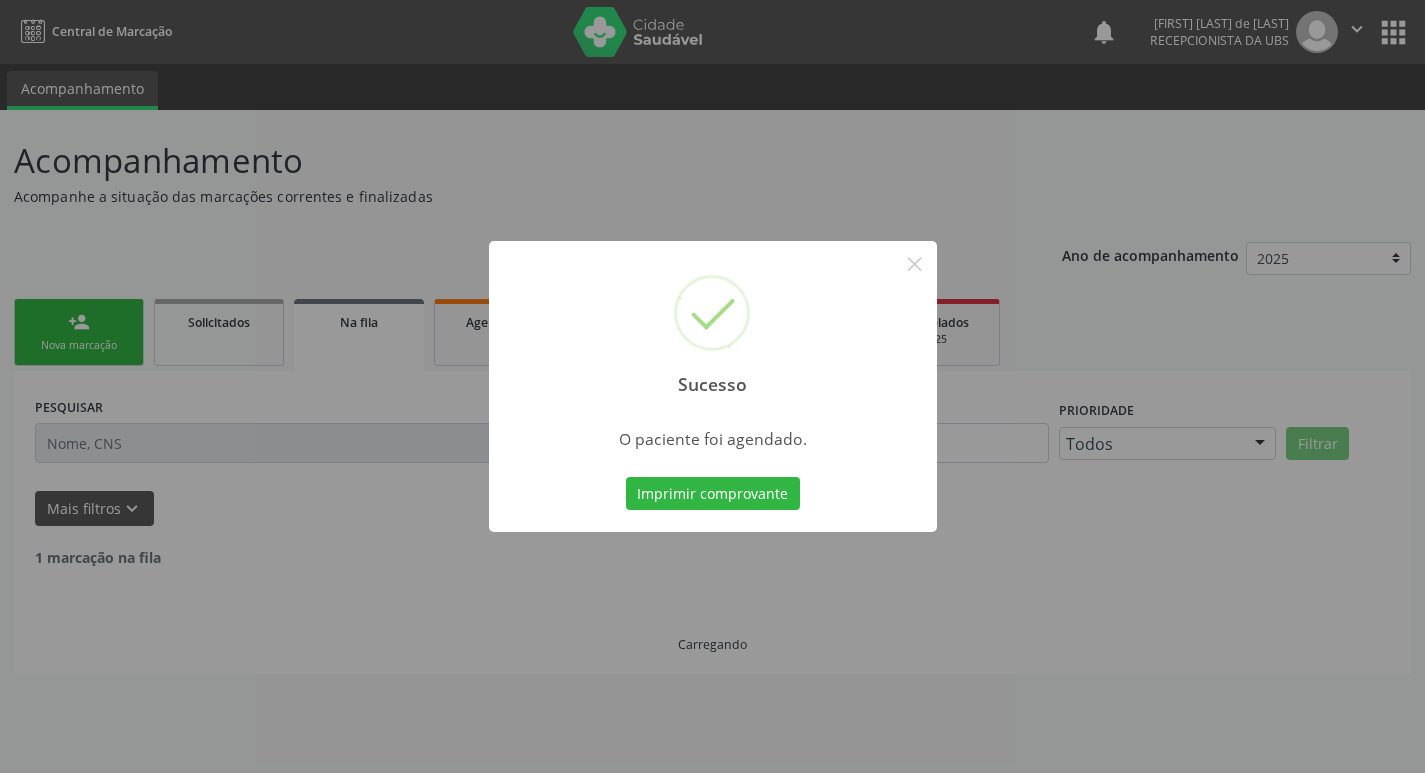 scroll, scrollTop: 0, scrollLeft: 0, axis: both 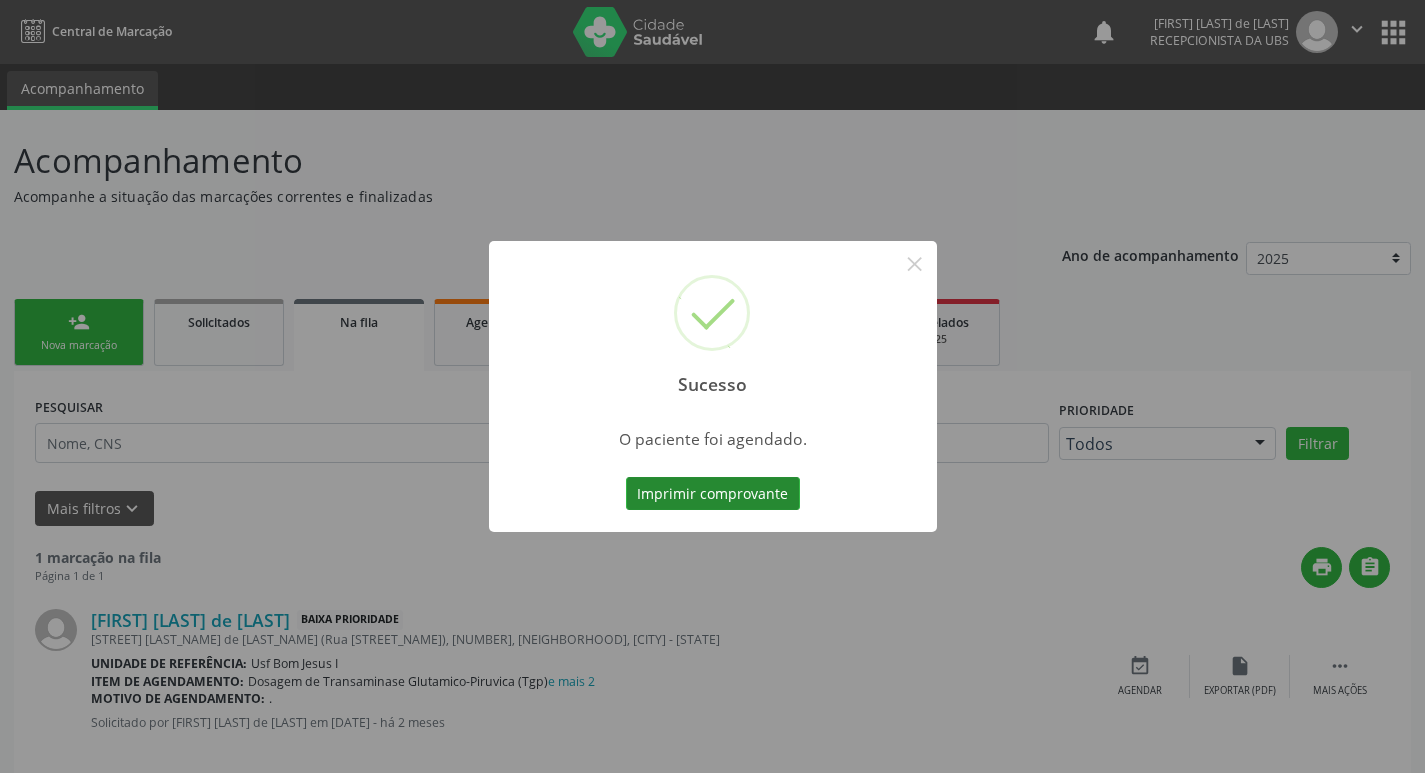 click on "Imprimir comprovante" at bounding box center (713, 494) 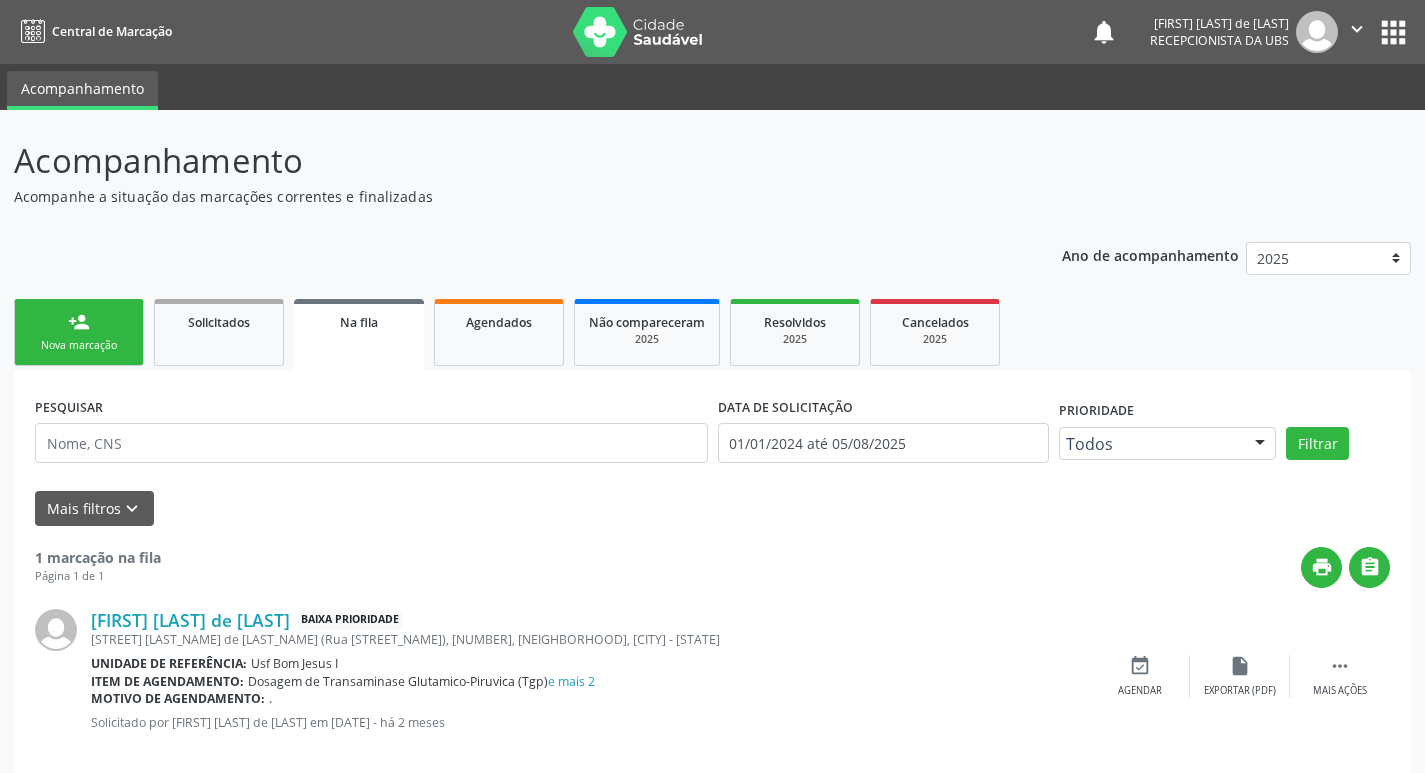 click on "Nova marcação" at bounding box center (79, 345) 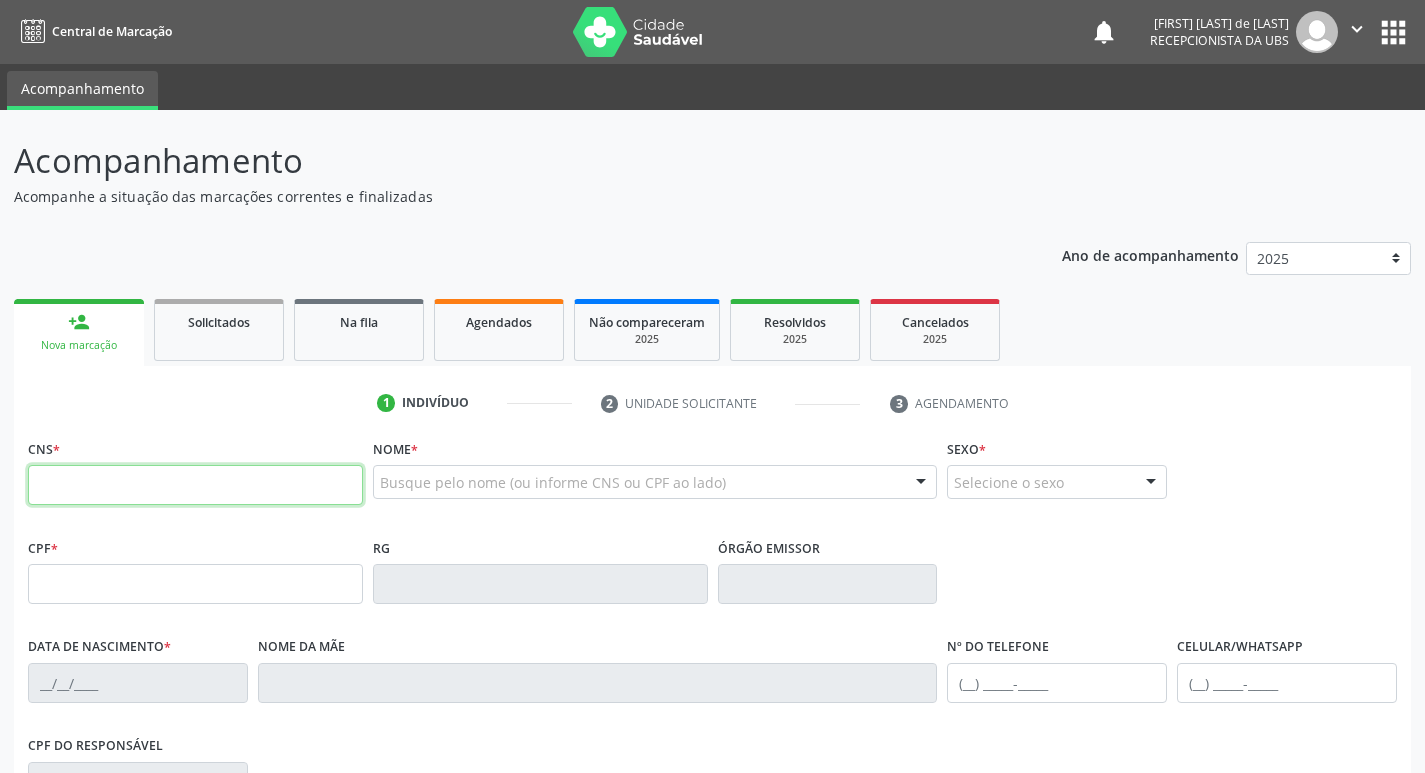 click at bounding box center [195, 485] 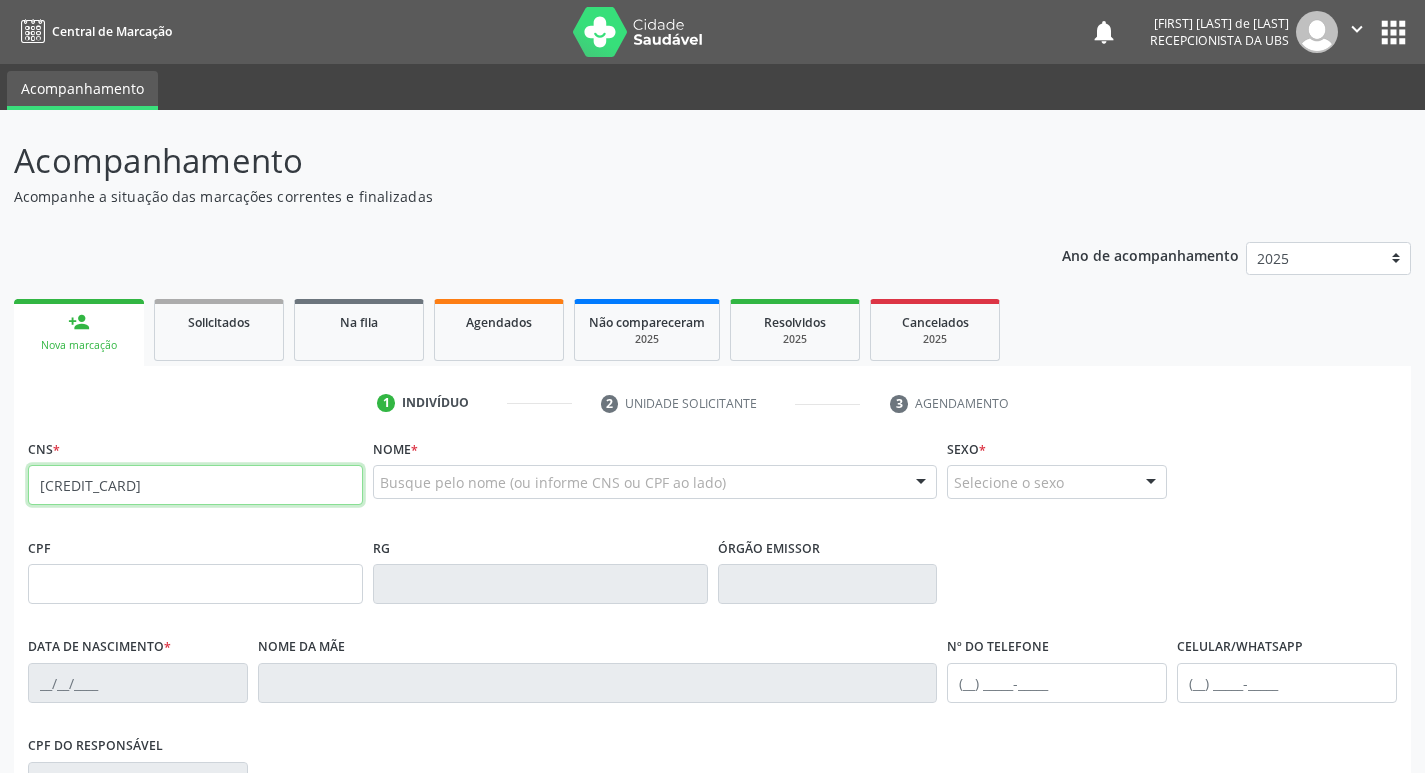 type on "[CREDIT_CARD]" 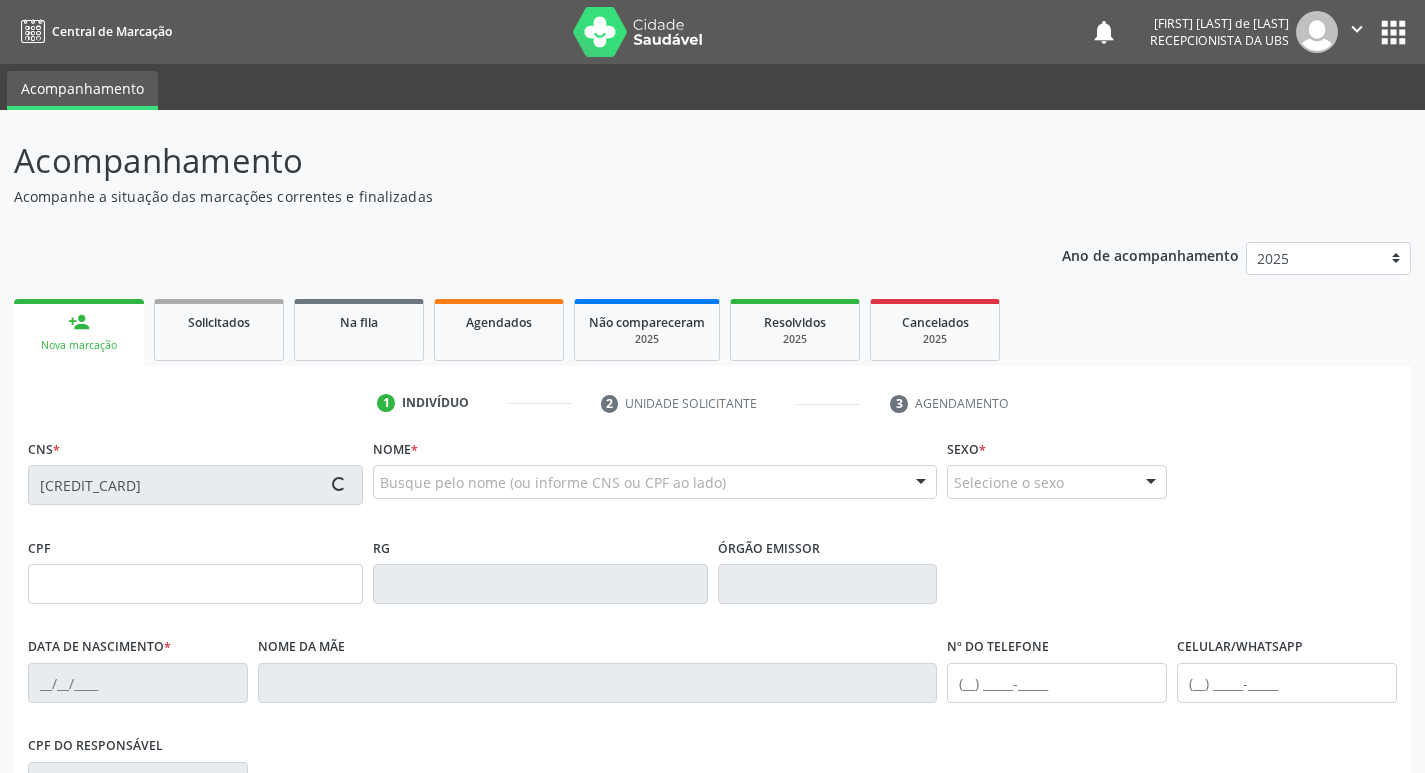type on "[DATE]" 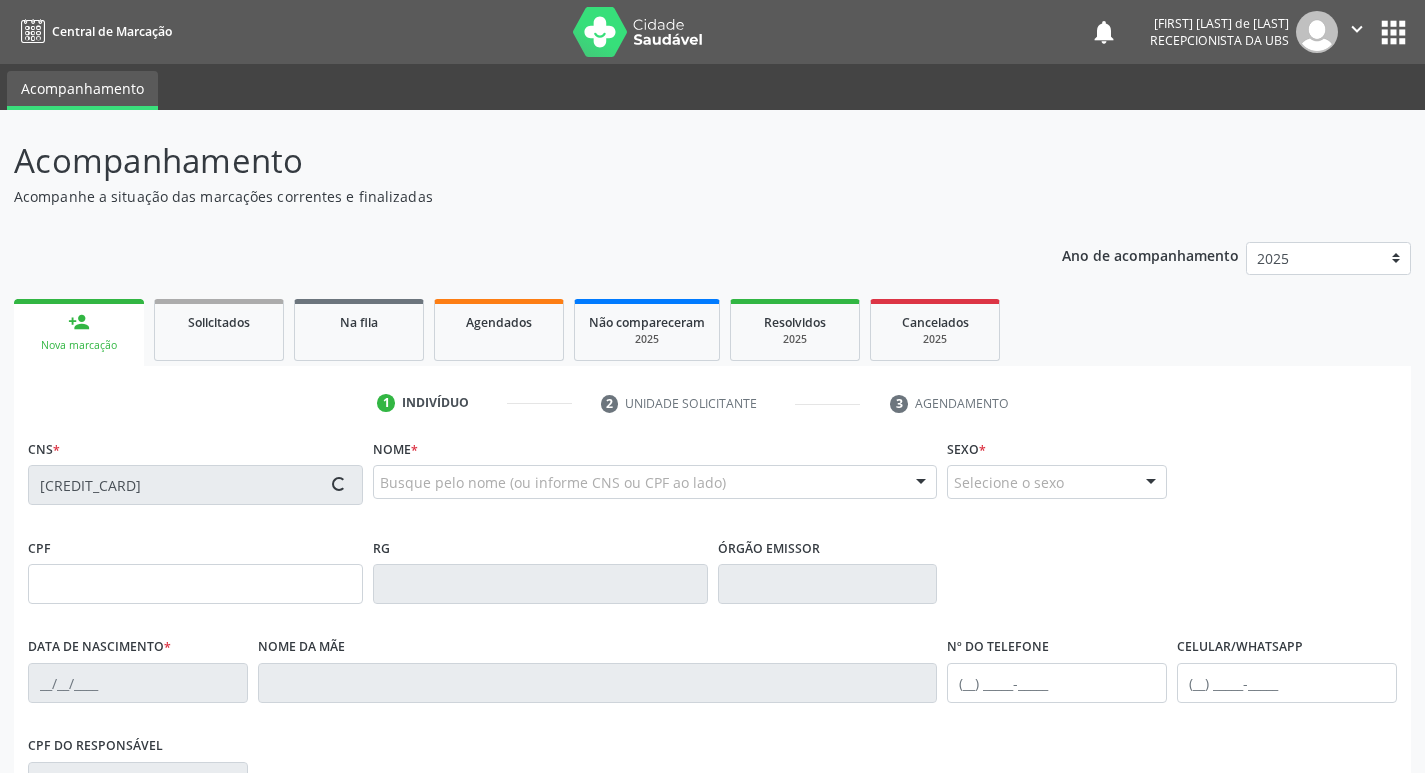 type on "600" 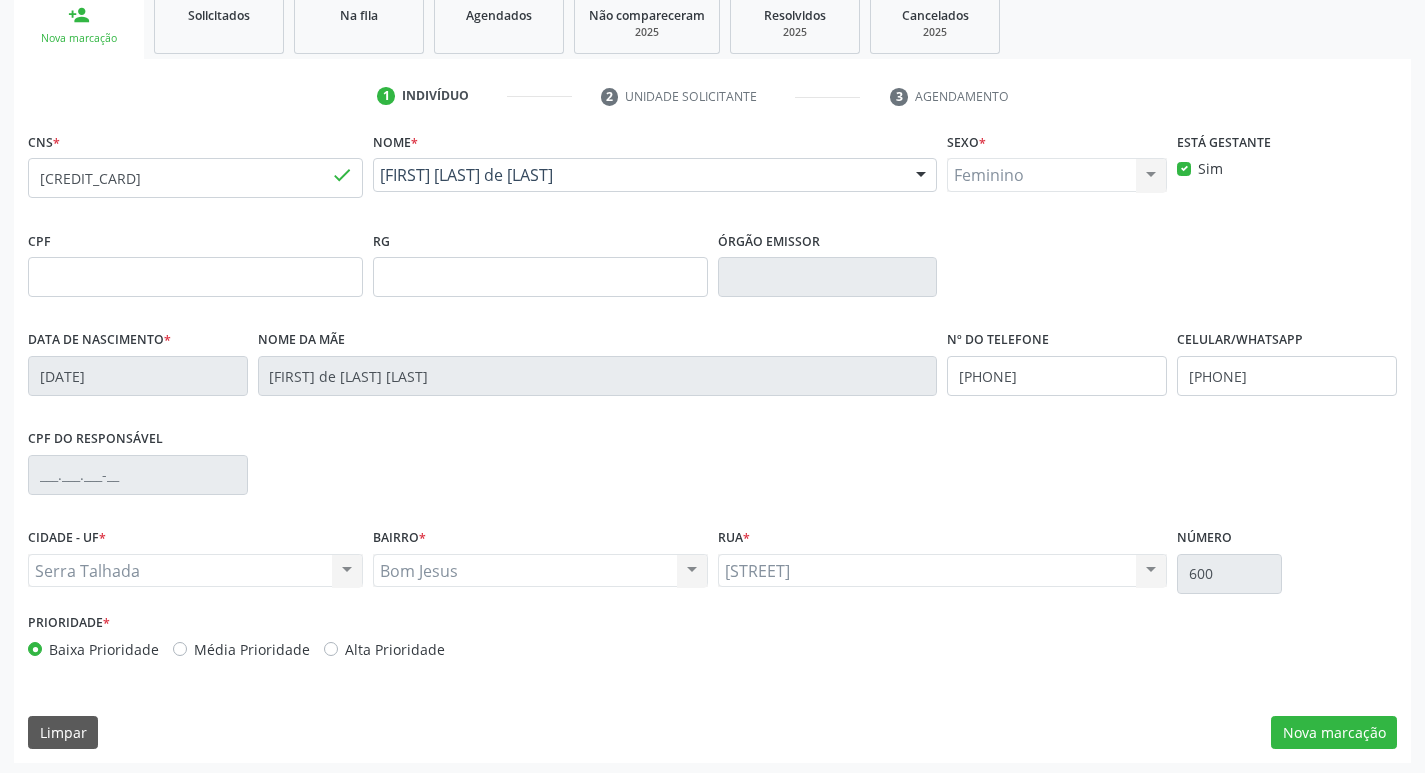 scroll, scrollTop: 311, scrollLeft: 0, axis: vertical 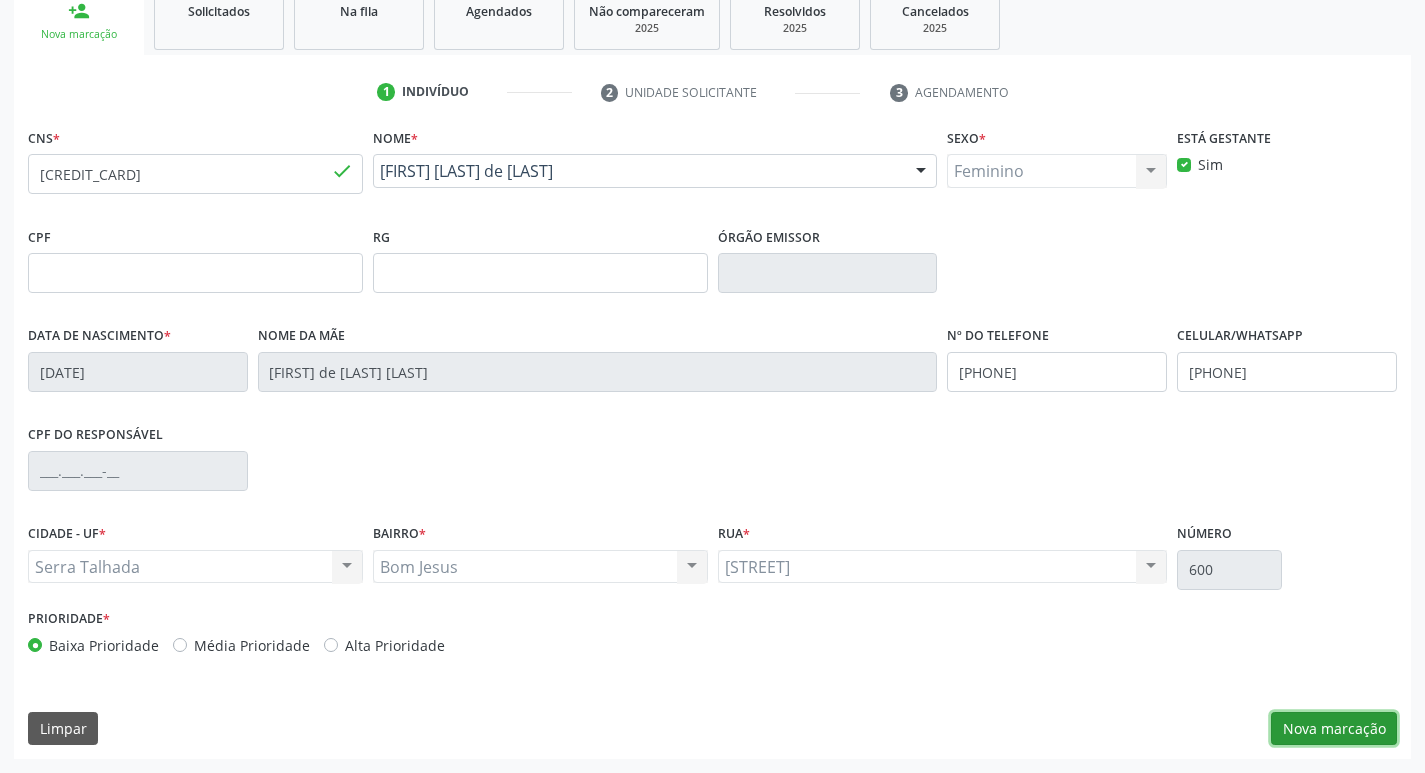 click on "Nova marcação" at bounding box center (1334, 729) 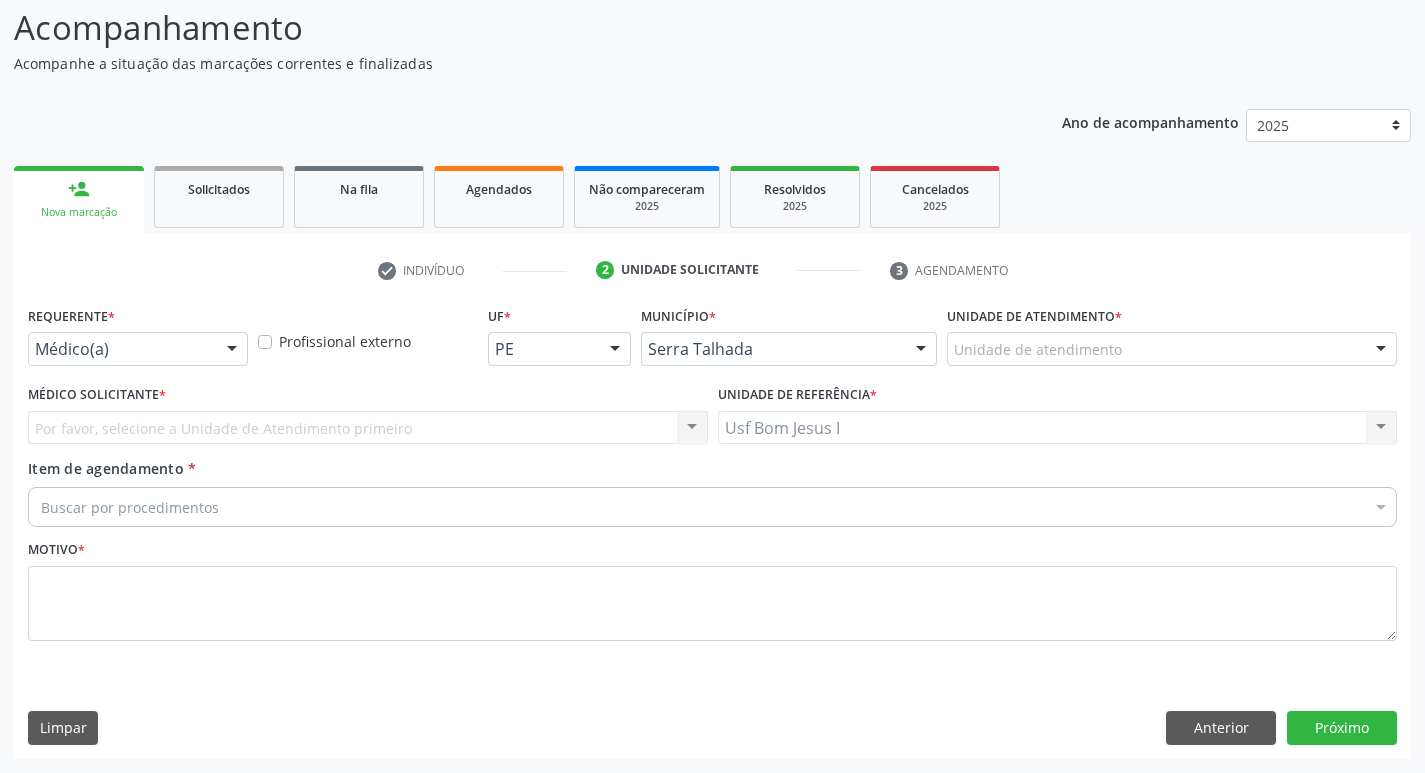 scroll, scrollTop: 133, scrollLeft: 0, axis: vertical 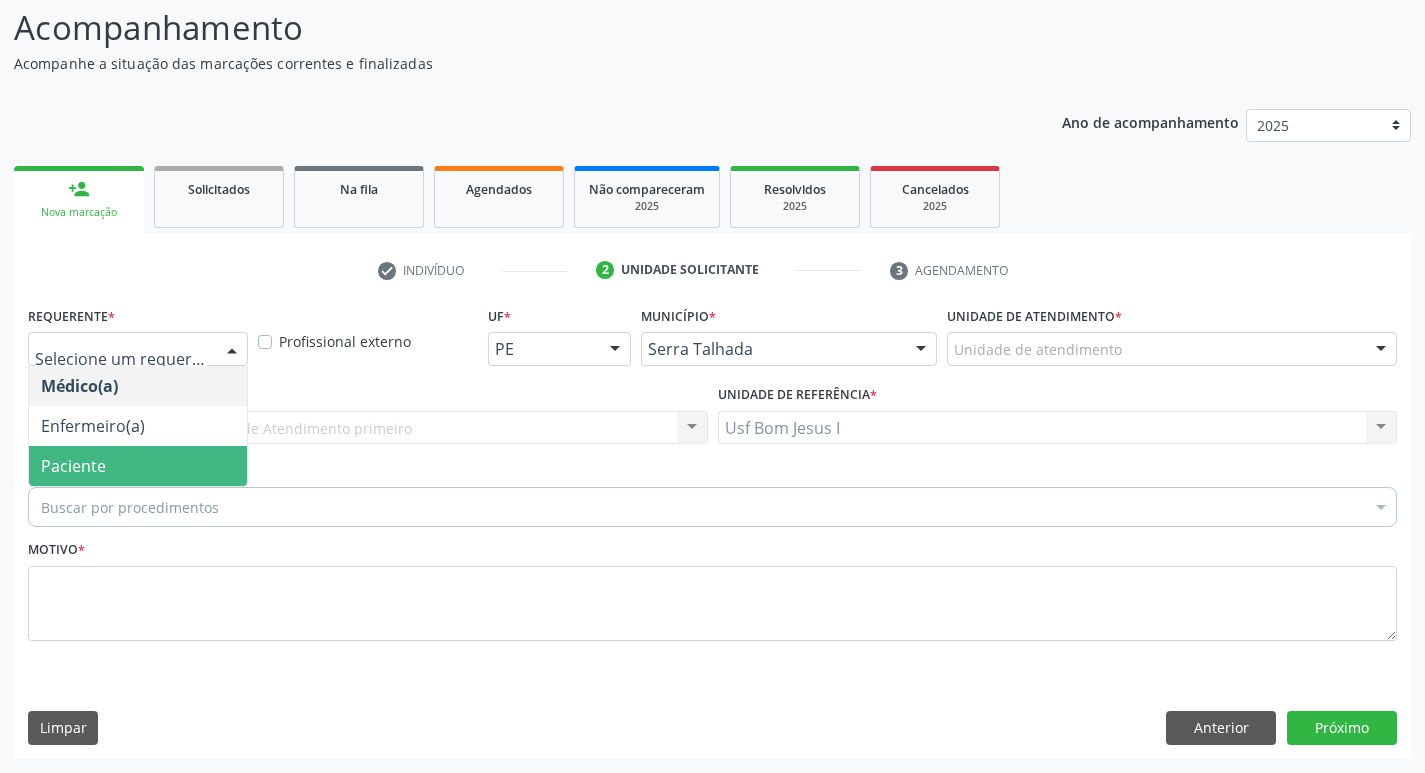 click on "Paciente" at bounding box center [138, 466] 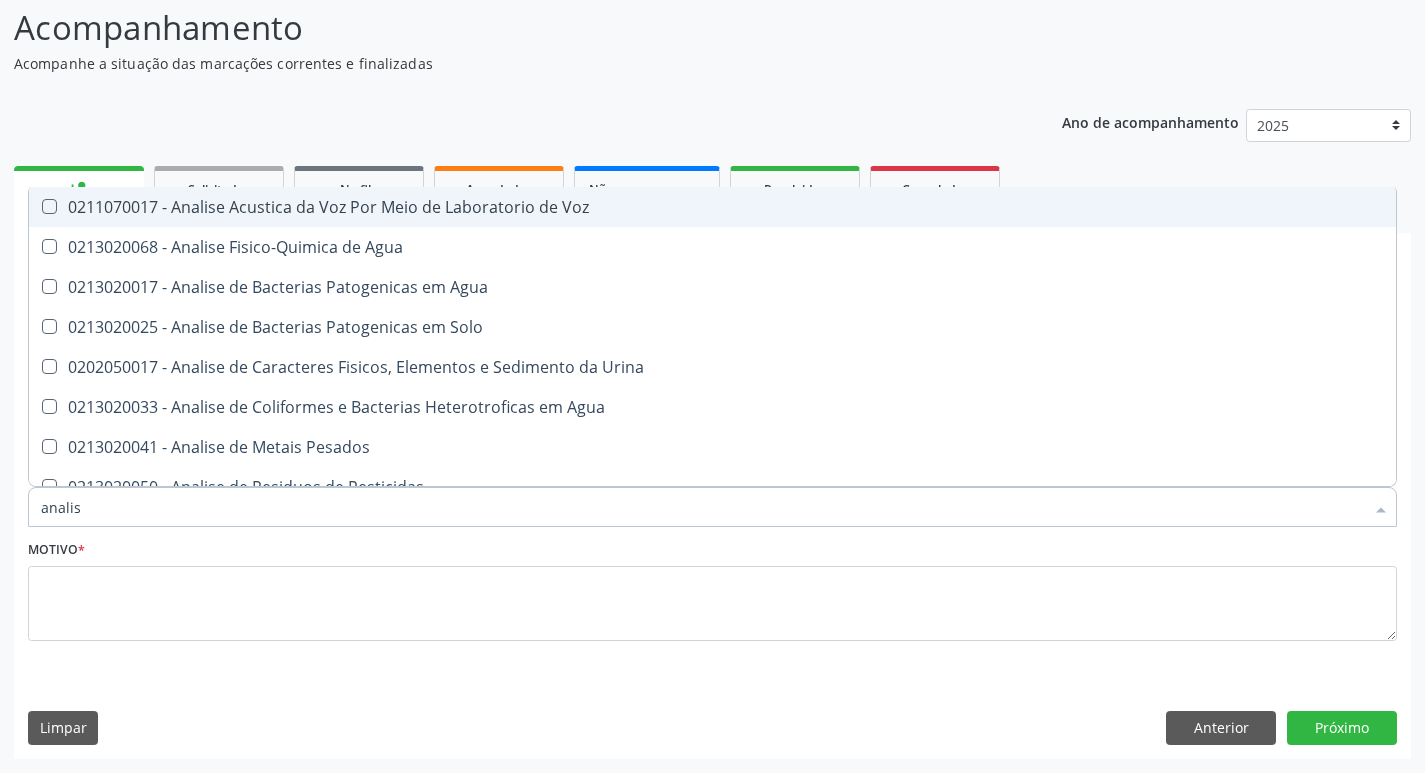 type on "analise" 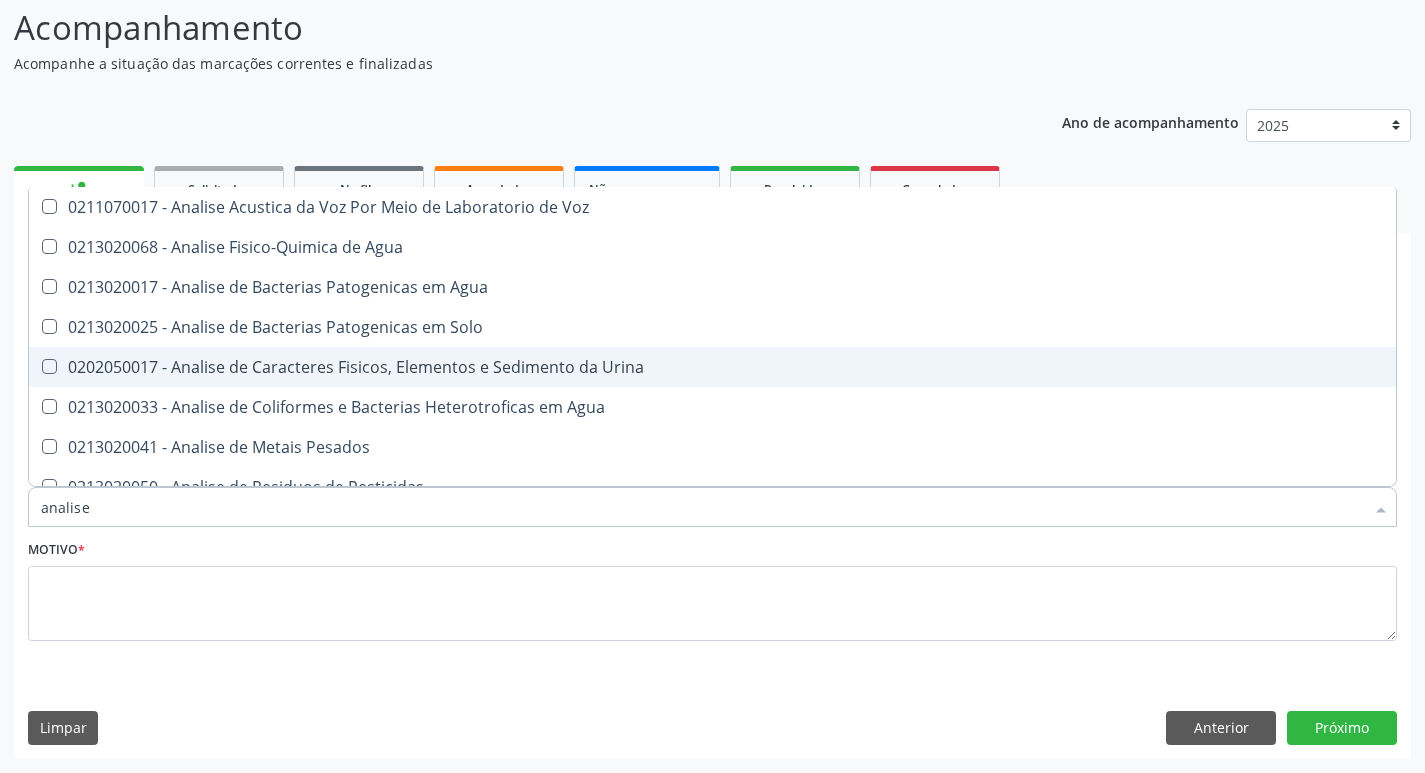 click on "0202050017 - Analise de Caracteres Fisicos, Elementos e Sedimento da Urina" at bounding box center [712, 367] 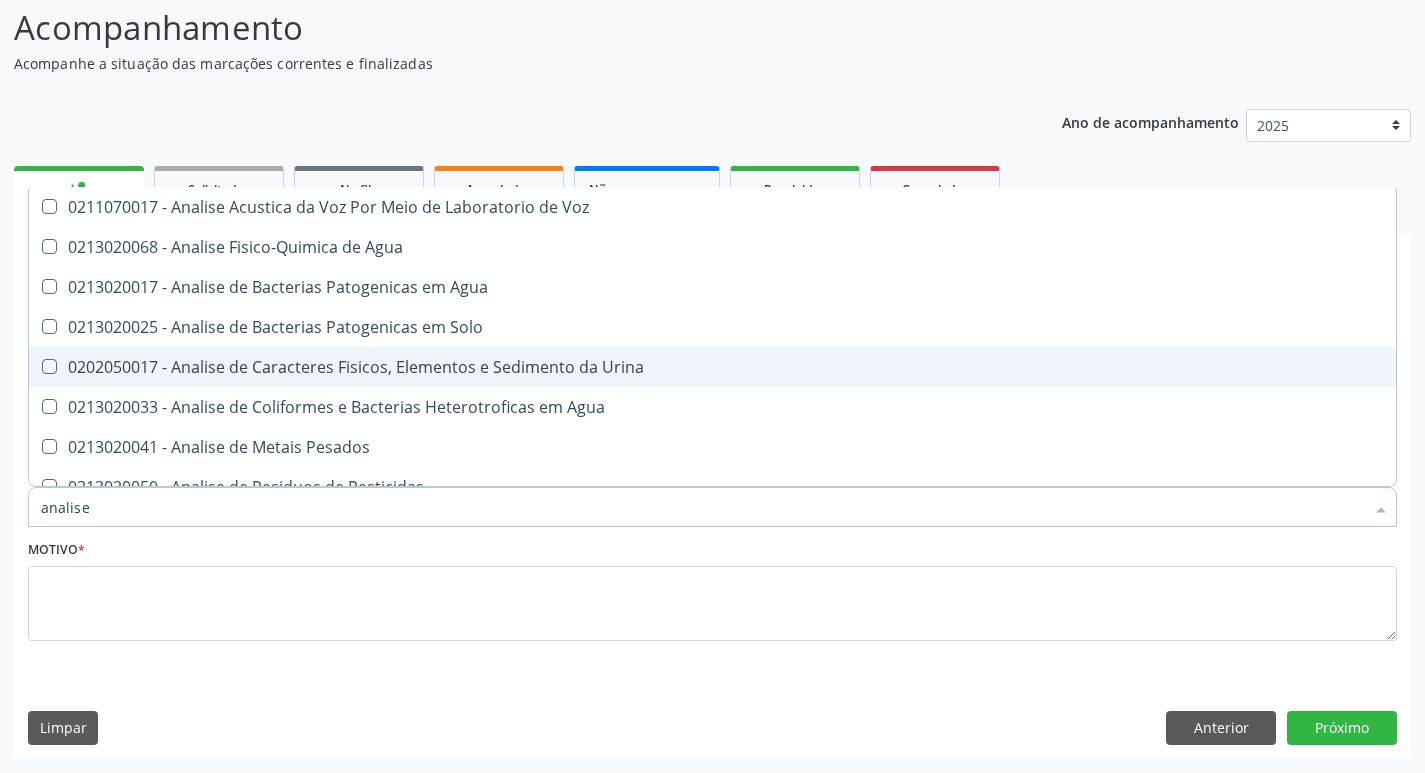 checkbox on "true" 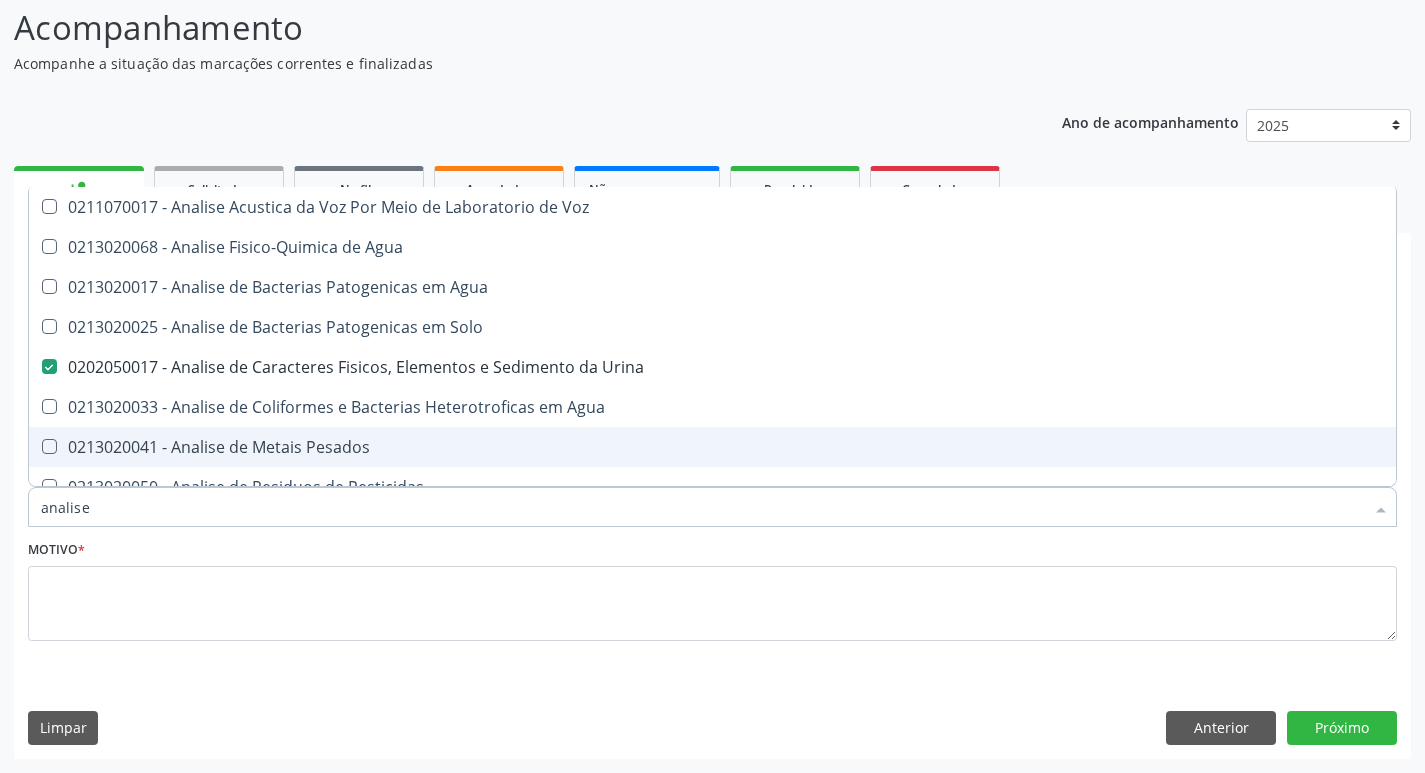 click on "analise" at bounding box center (702, 507) 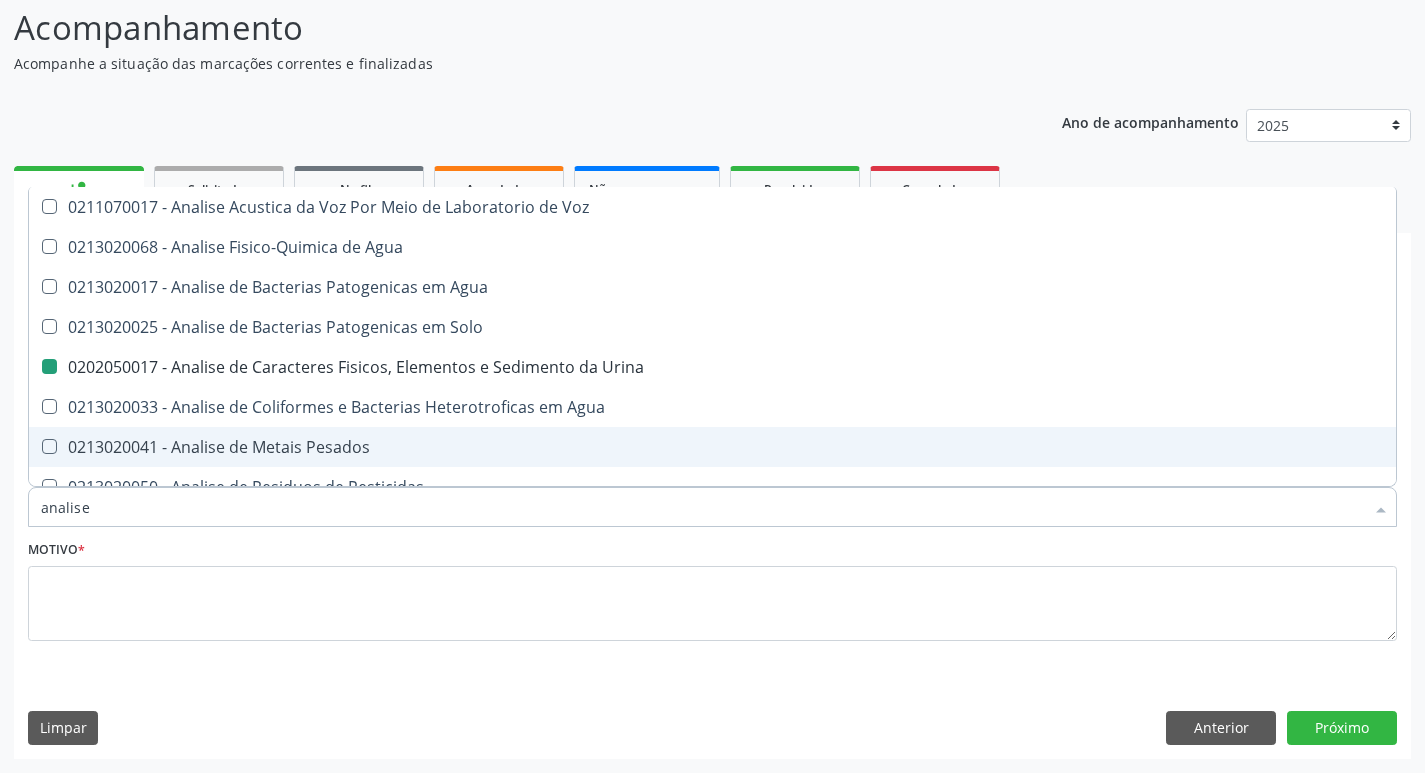 type 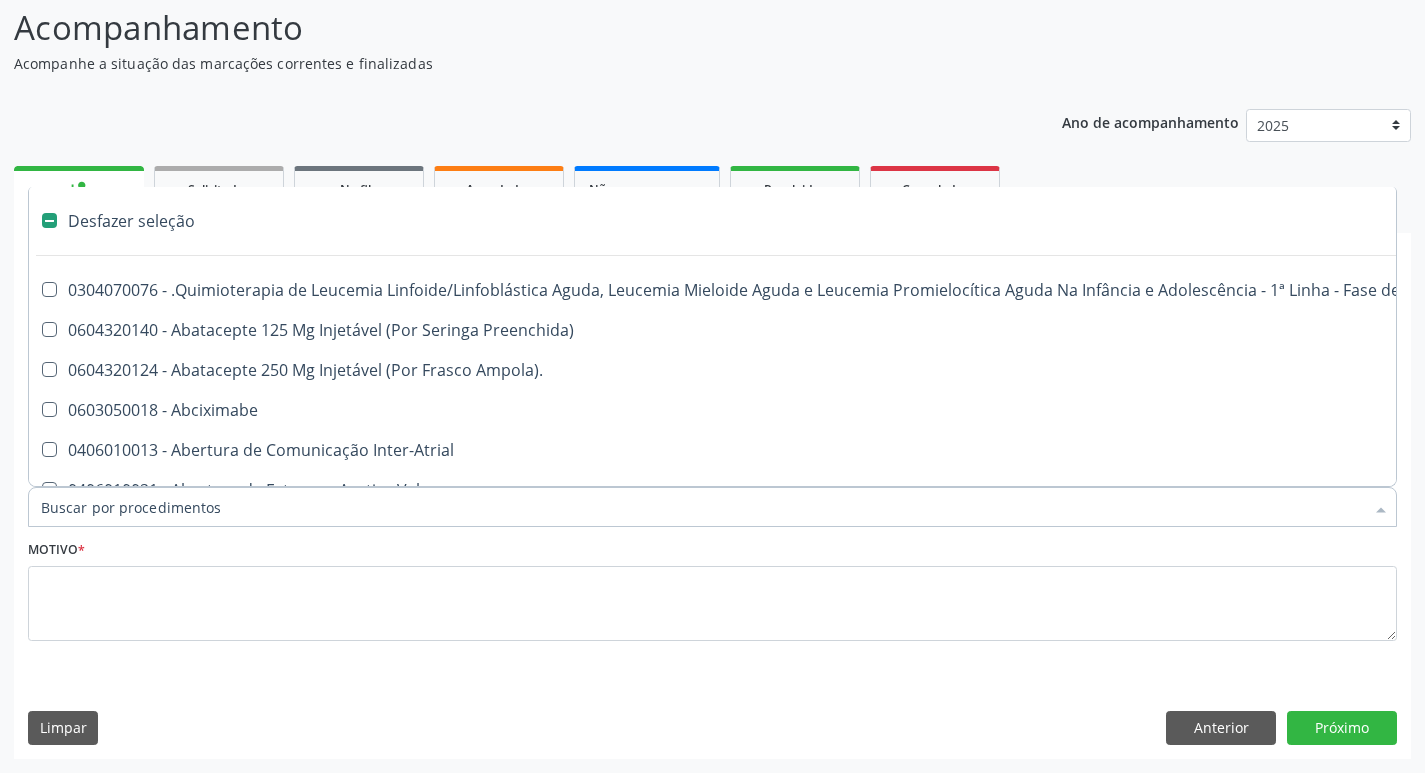 checkbox on "false" 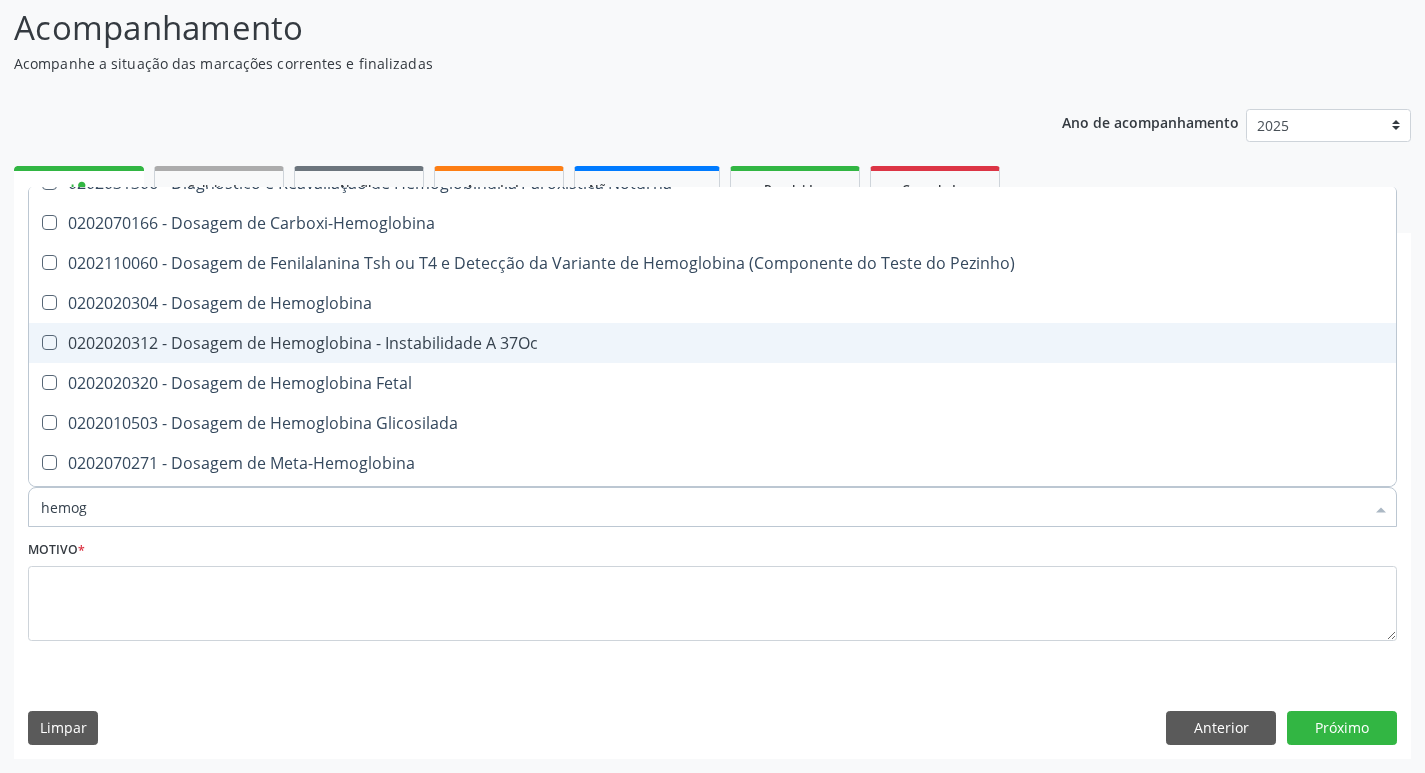 scroll, scrollTop: 267, scrollLeft: 0, axis: vertical 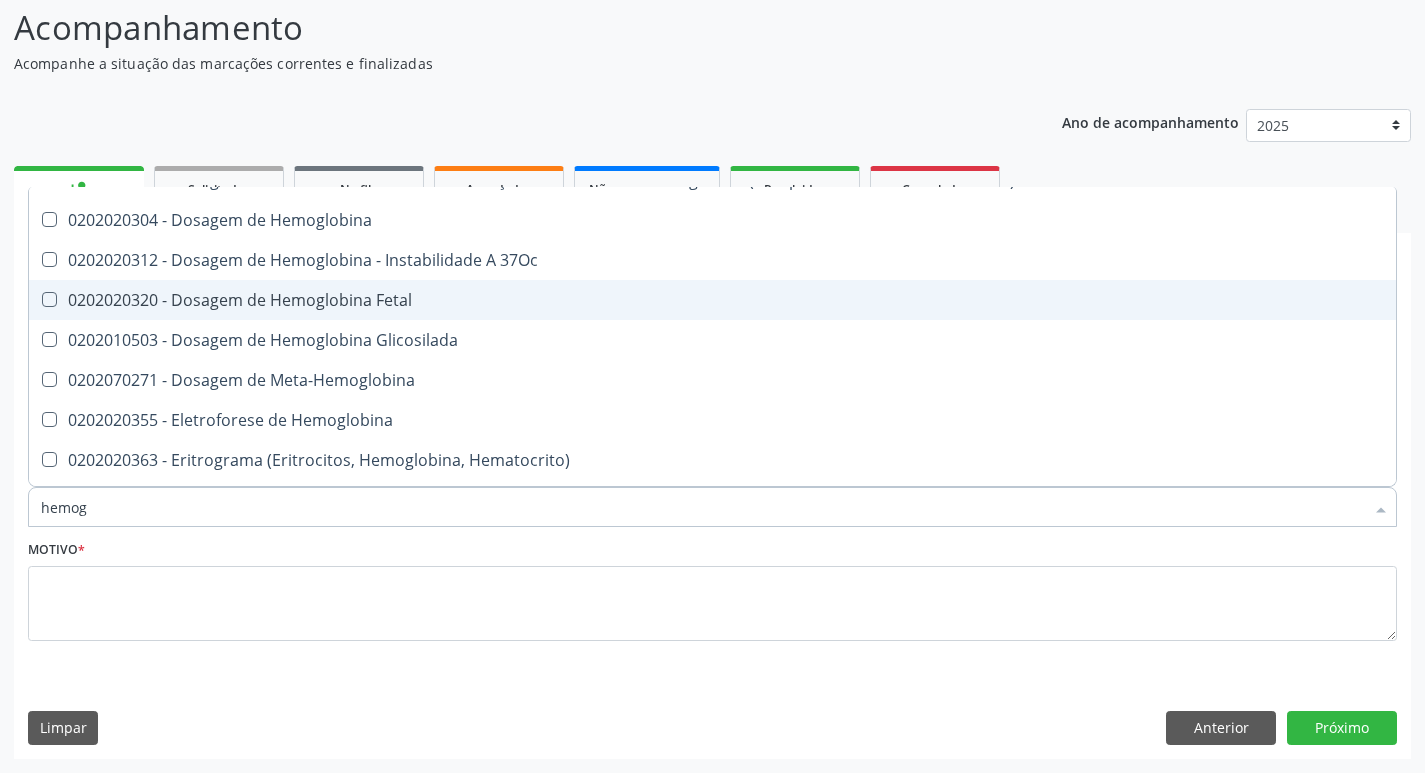 type on "hemogr" 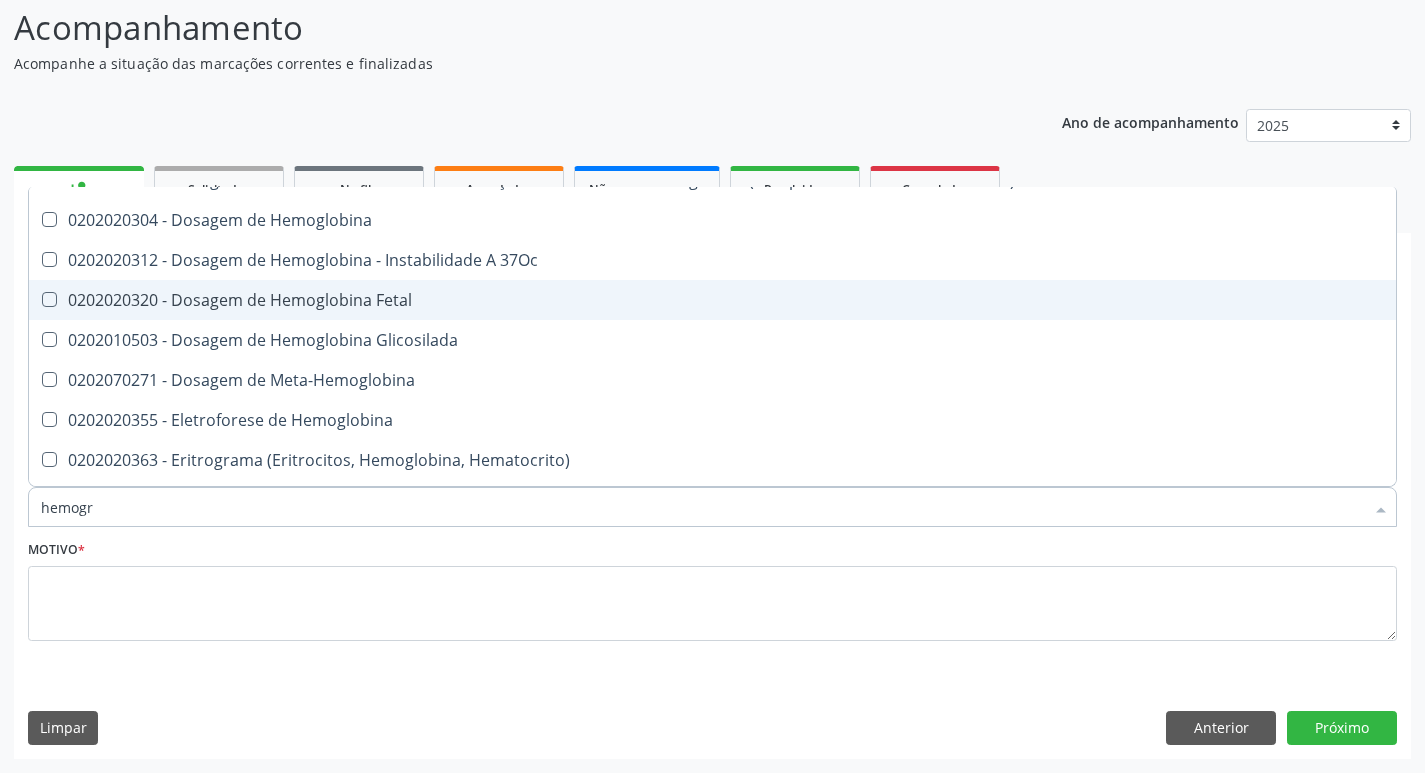 scroll, scrollTop: 0, scrollLeft: 0, axis: both 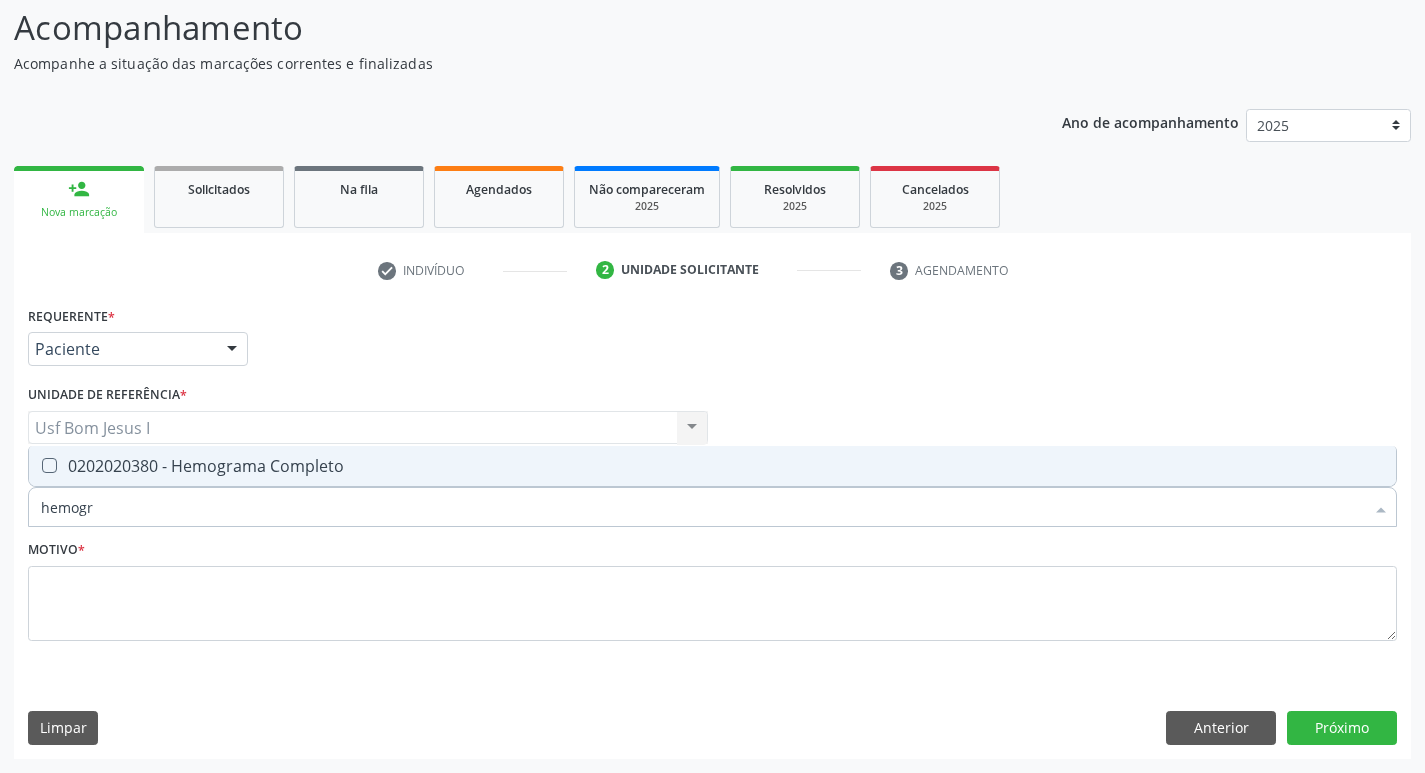 click on "0202020380 - Hemograma Completo" at bounding box center [712, 466] 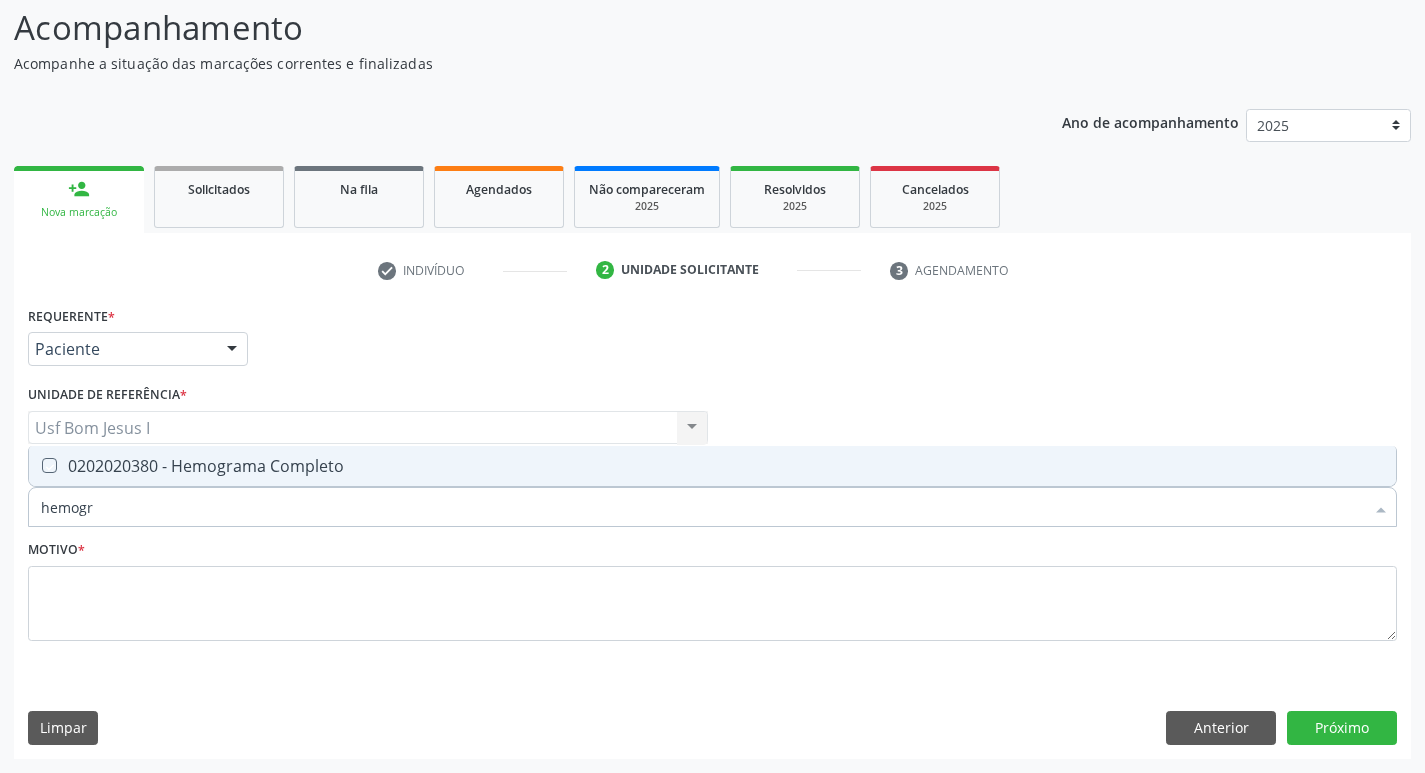 checkbox on "true" 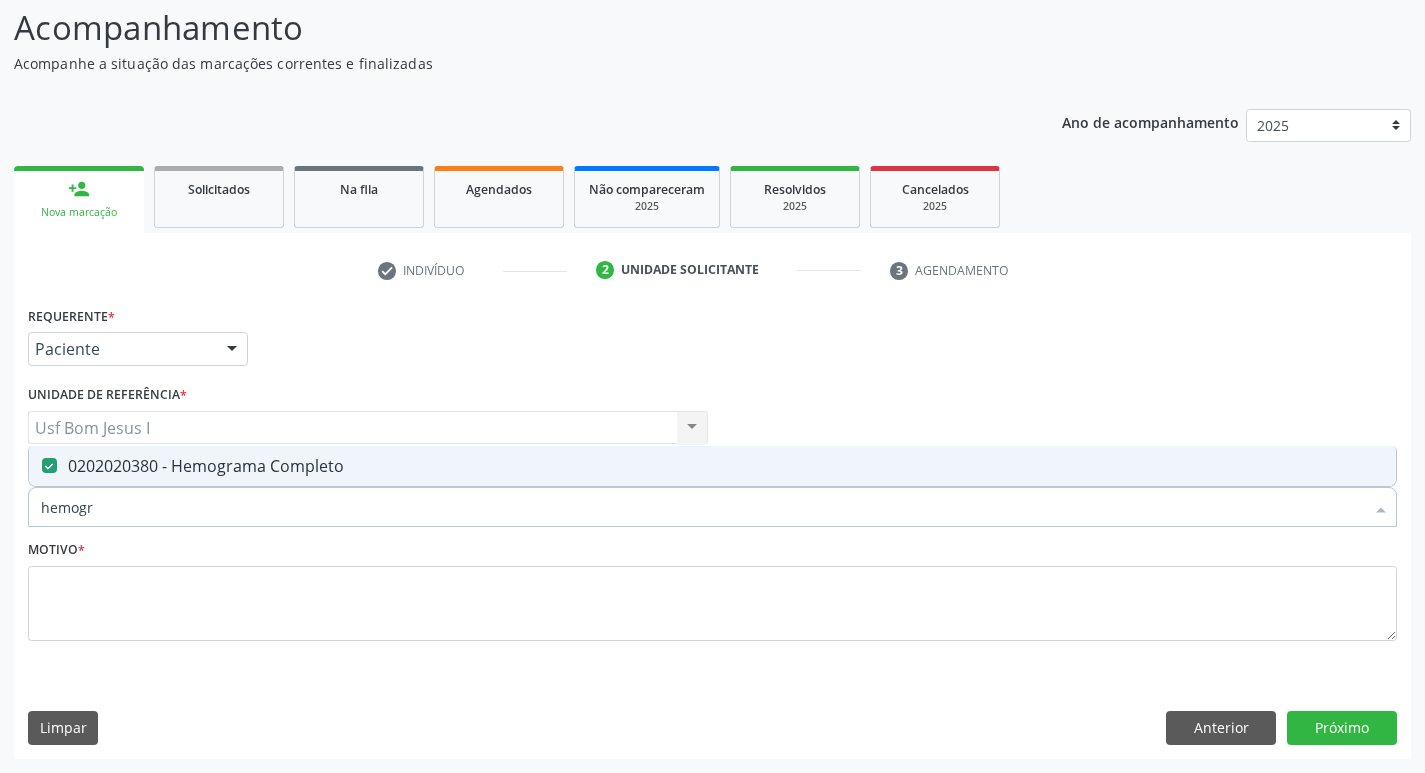type on "hemog" 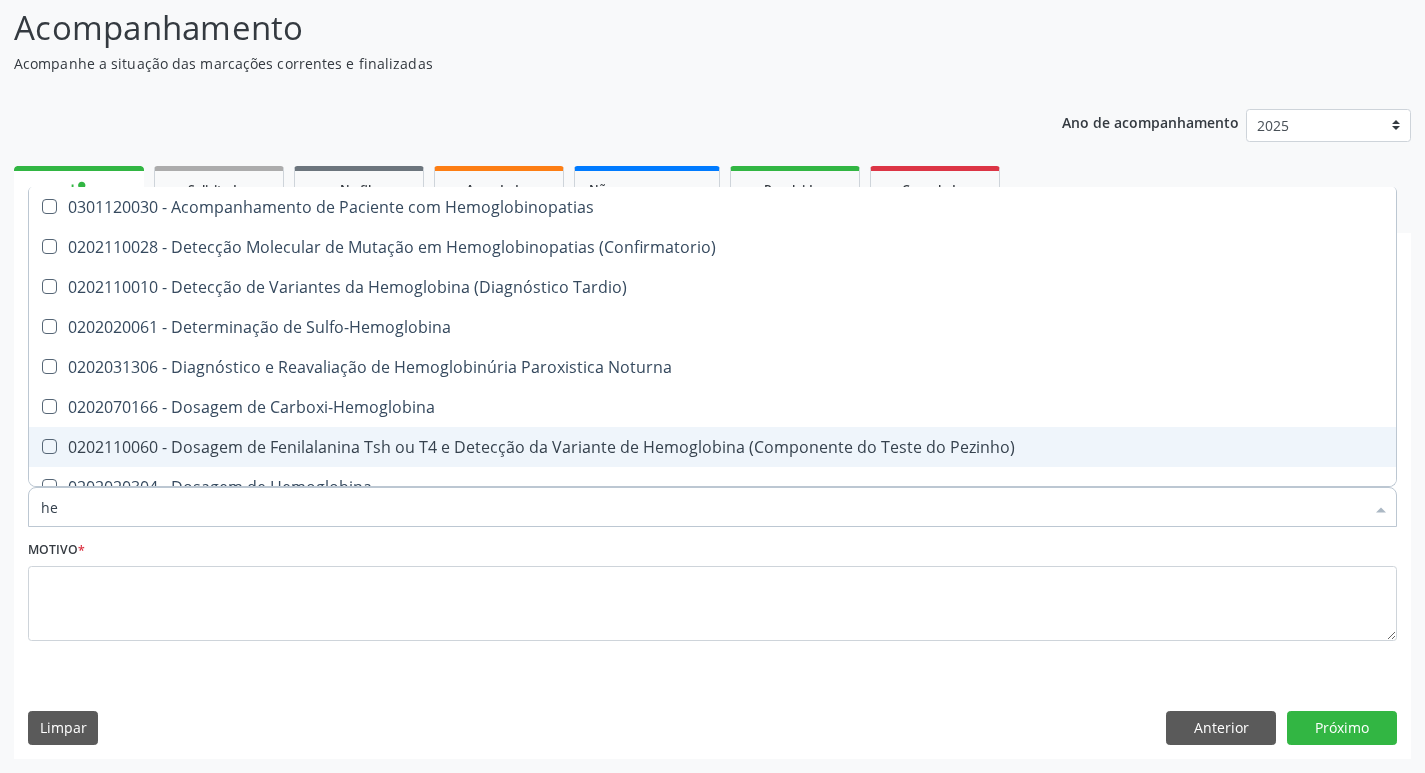 type on "h" 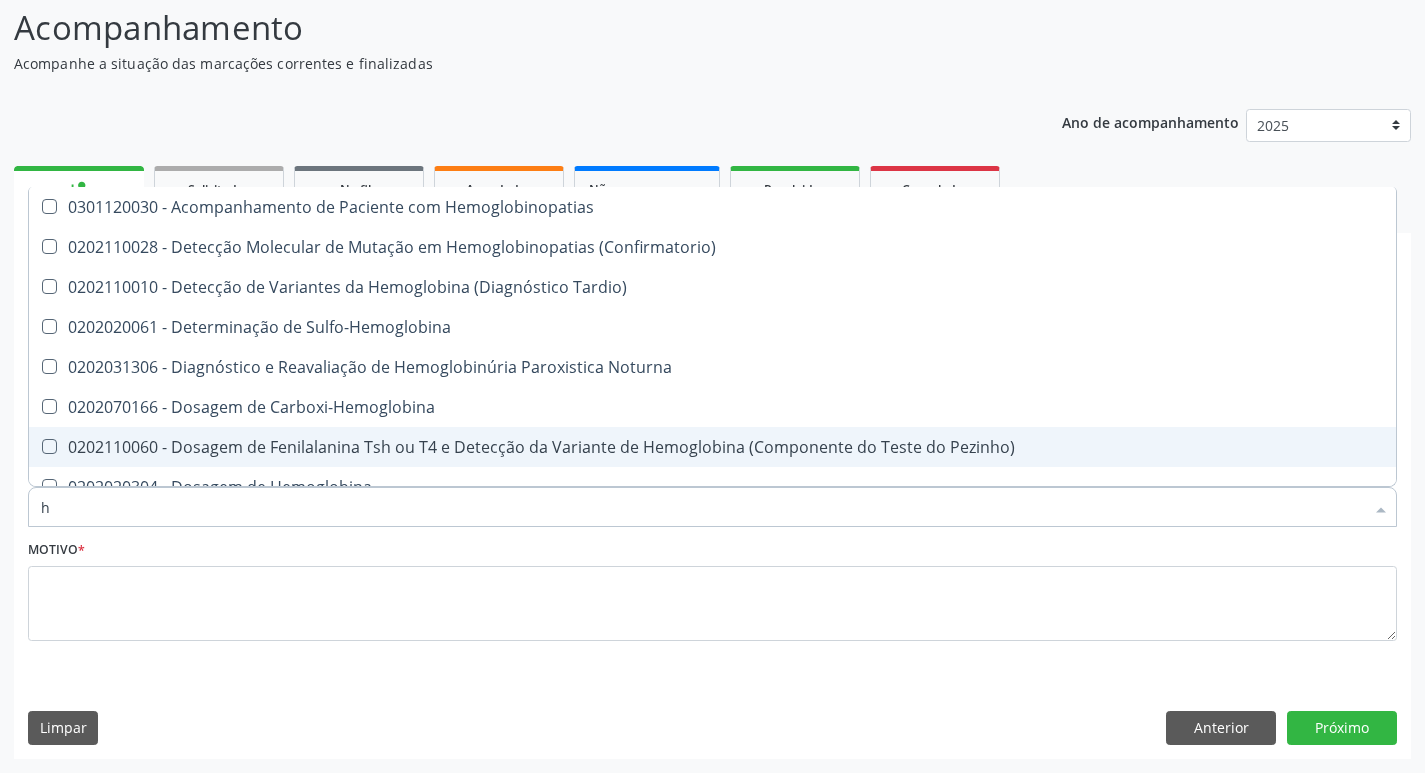 type 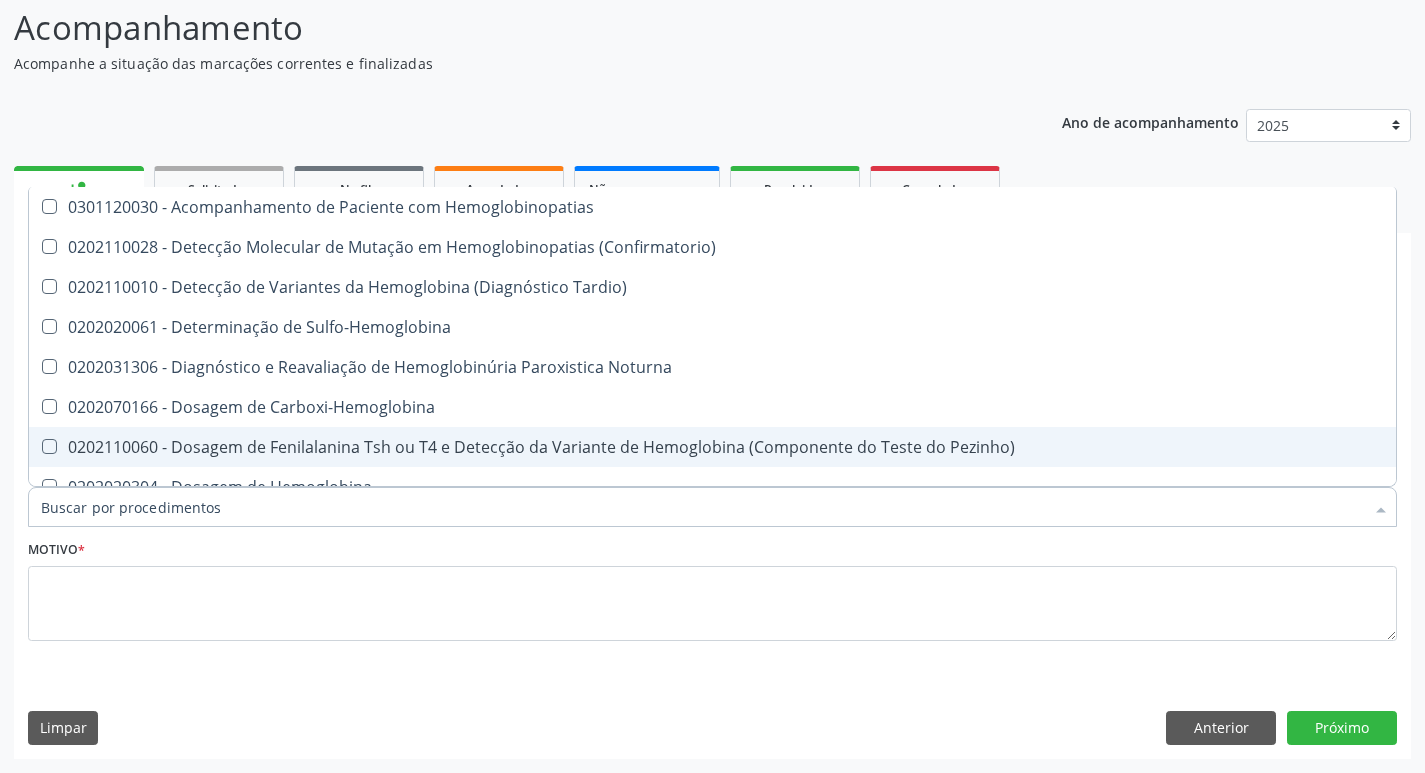 checkbox on "false" 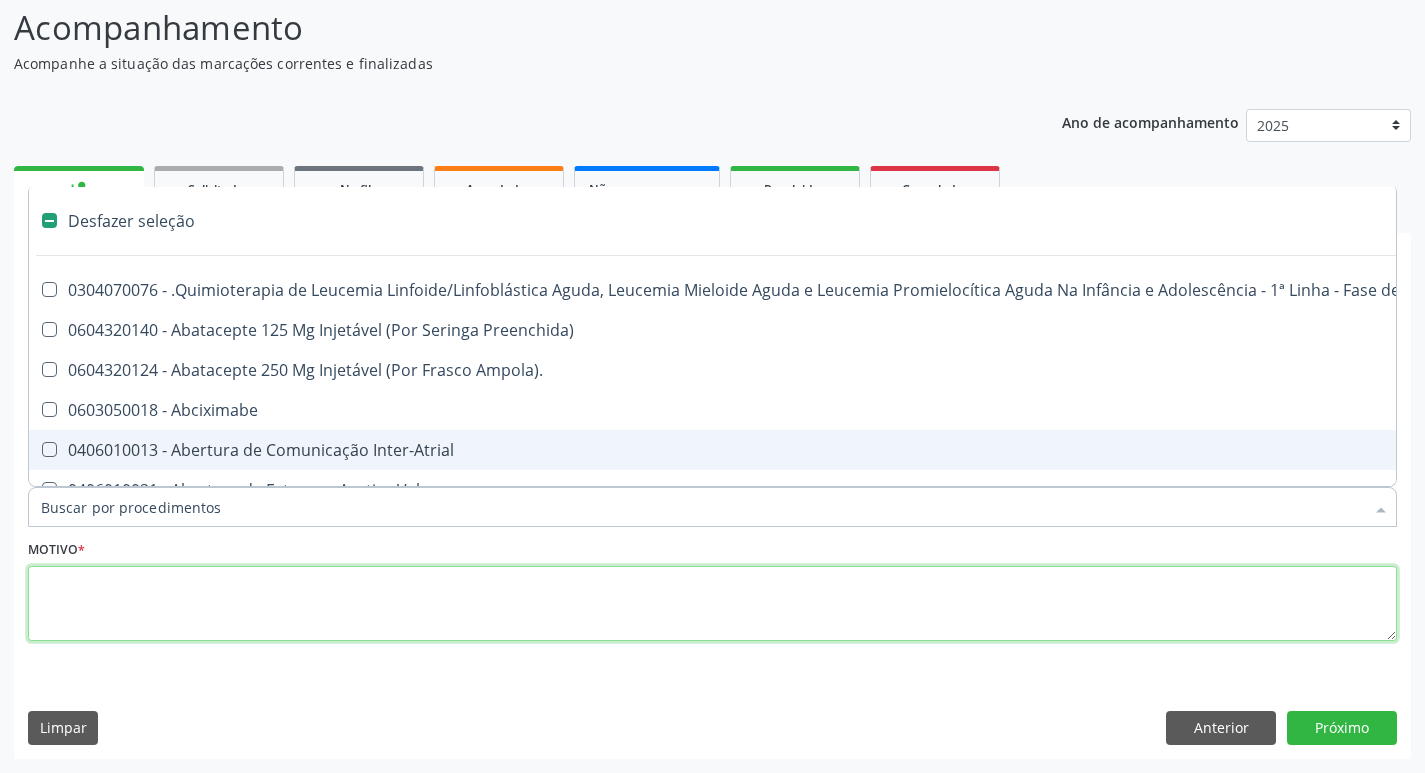 click at bounding box center [712, 604] 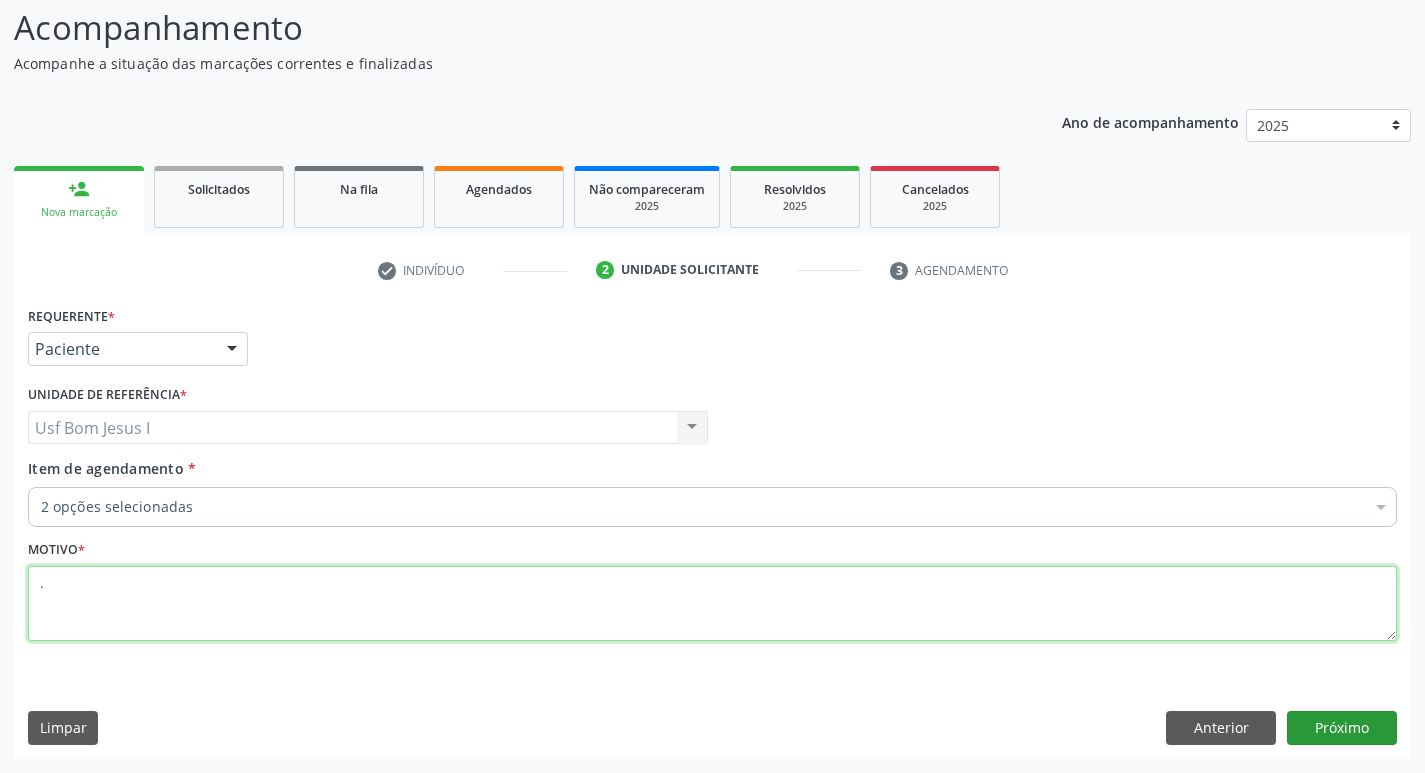 type on "." 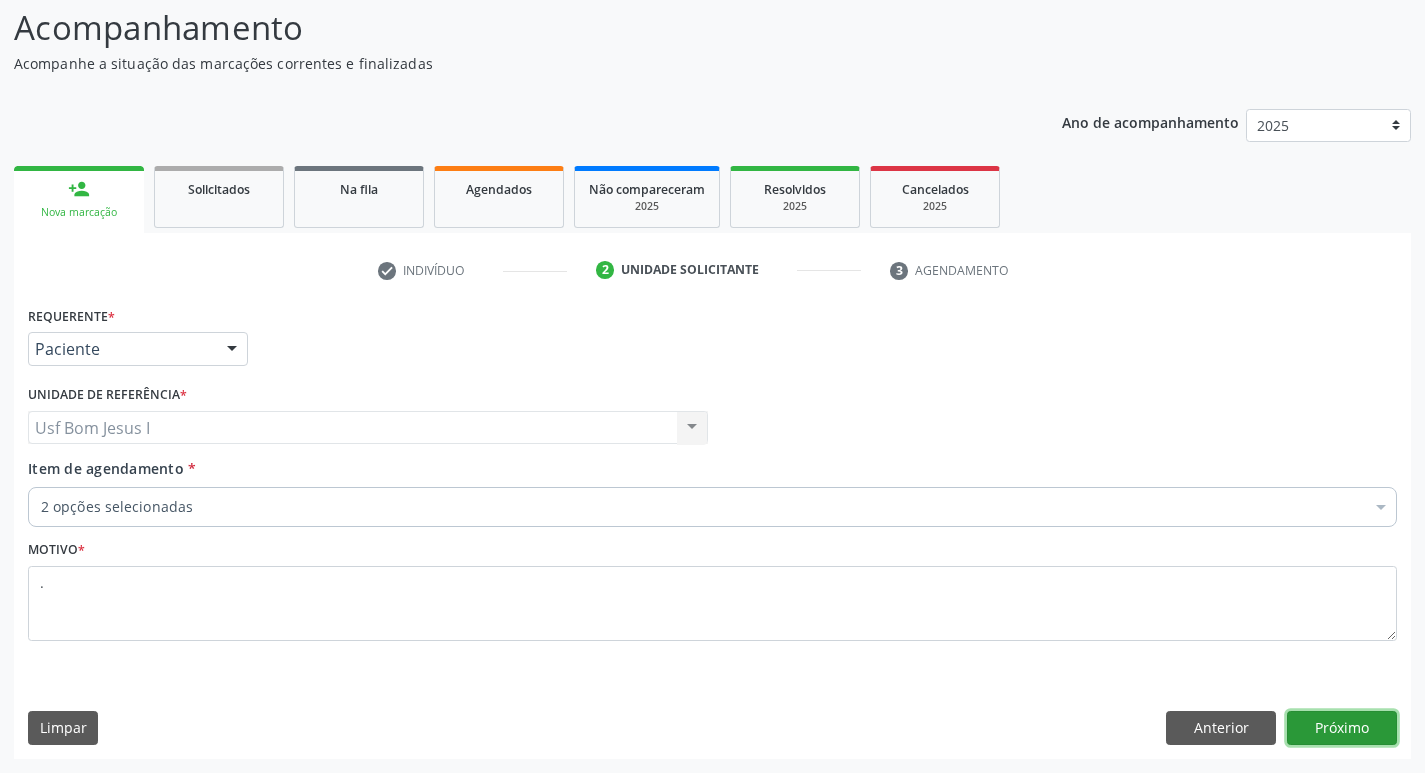 click on "Próximo" at bounding box center [1342, 728] 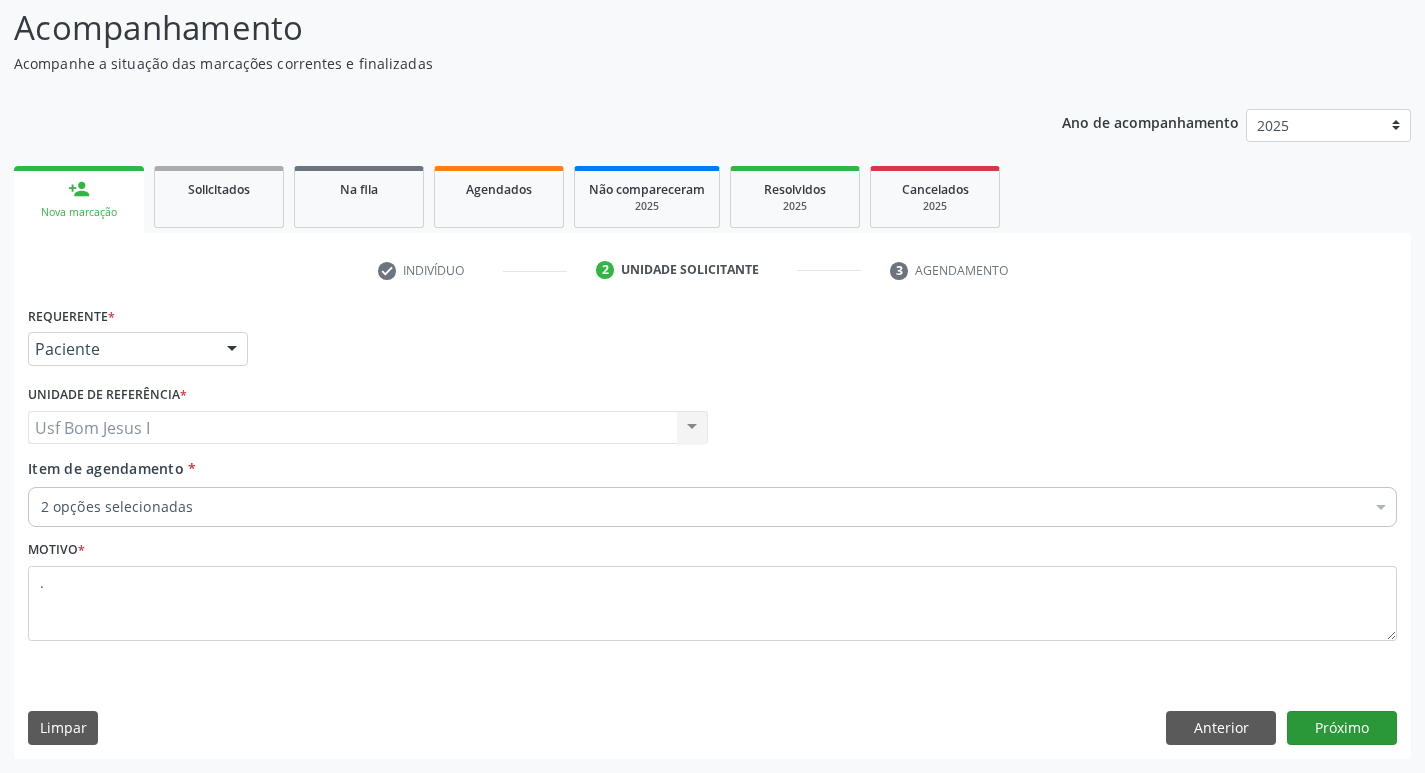 scroll, scrollTop: 118, scrollLeft: 0, axis: vertical 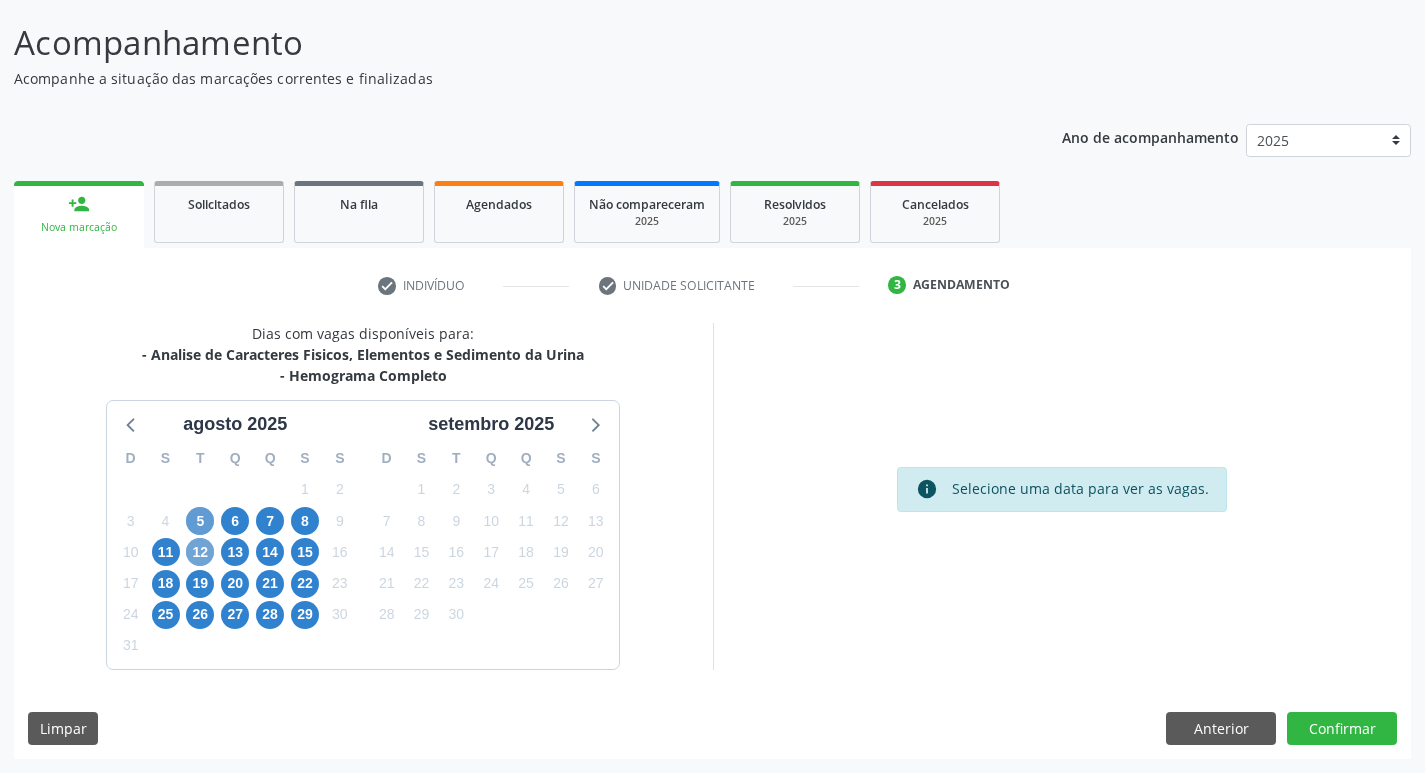 click on "12" at bounding box center [200, 552] 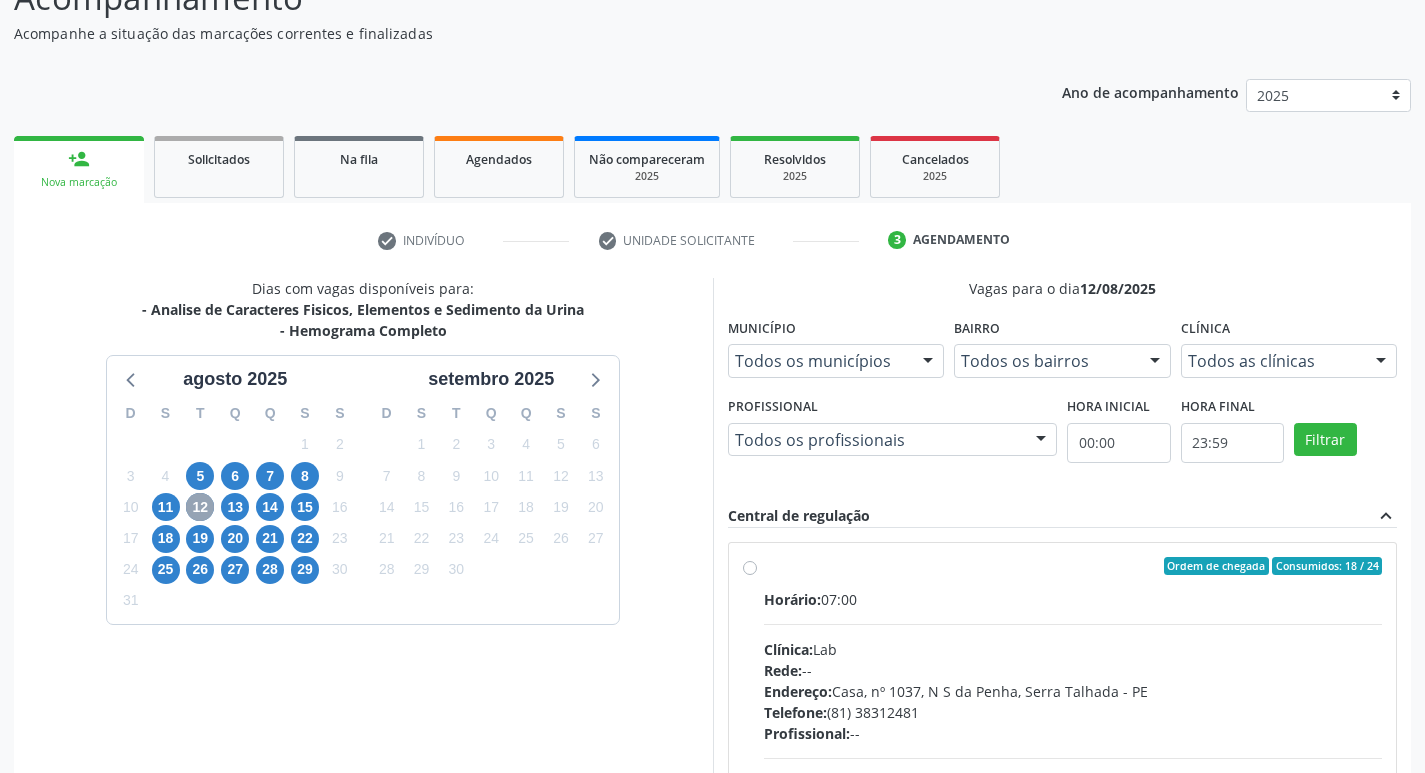 scroll, scrollTop: 185, scrollLeft: 0, axis: vertical 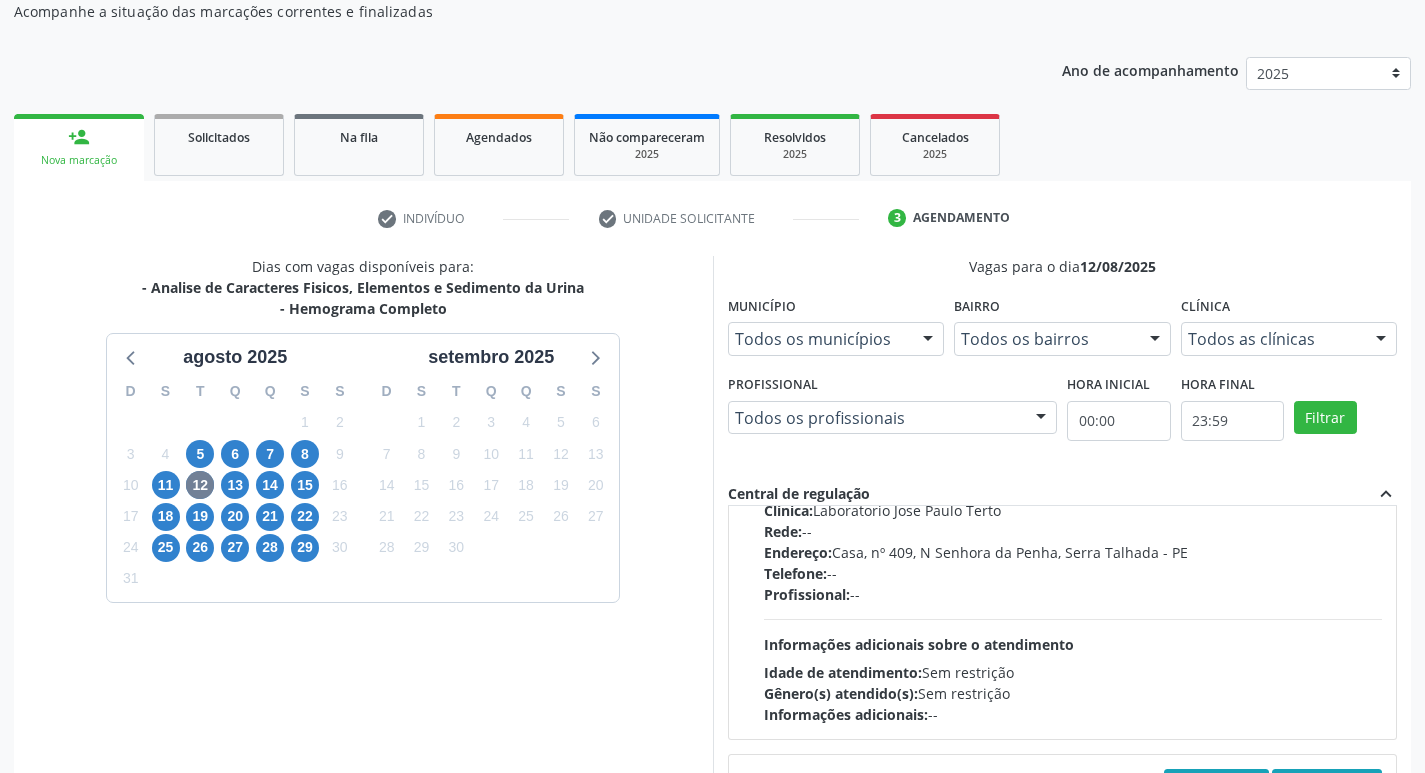 click on "Profissional:
--" at bounding box center (1073, 594) 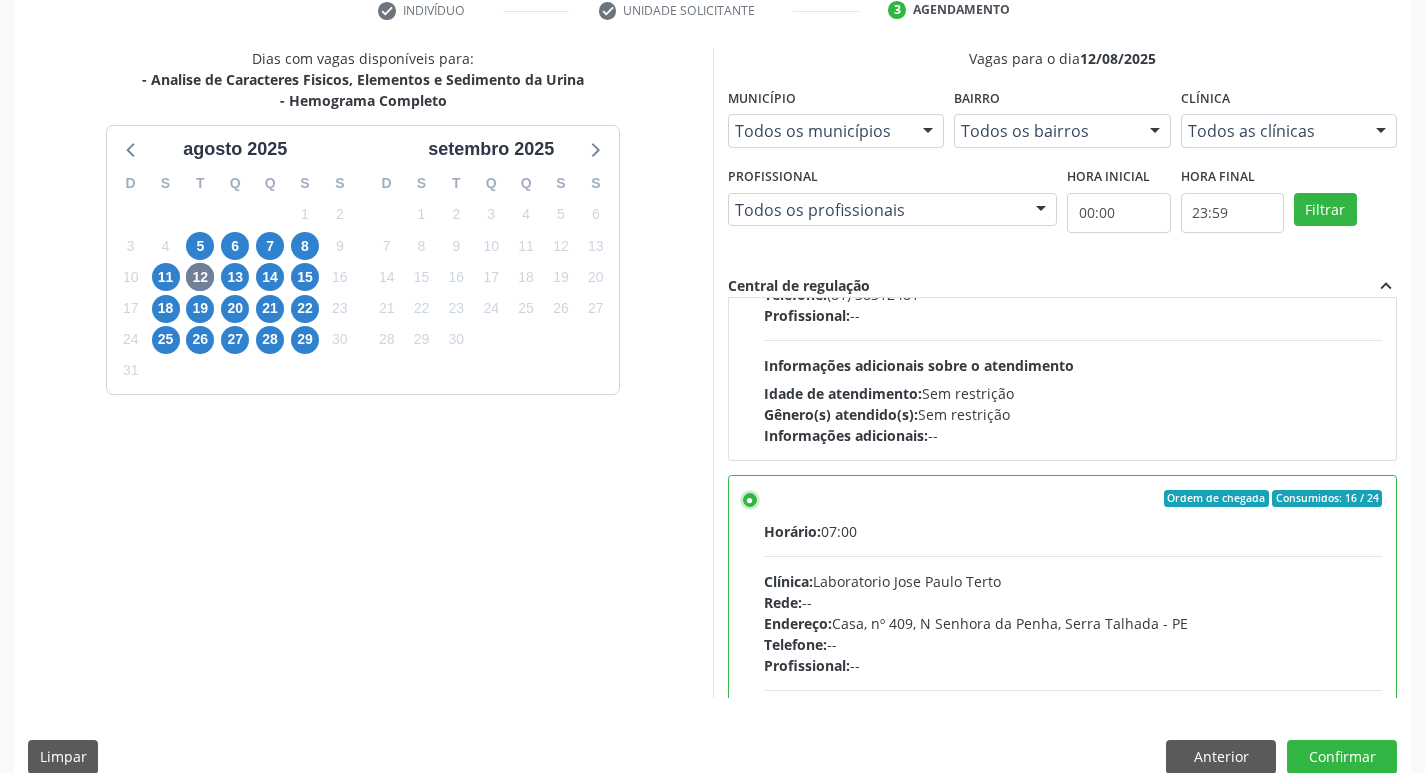 scroll, scrollTop: 422, scrollLeft: 0, axis: vertical 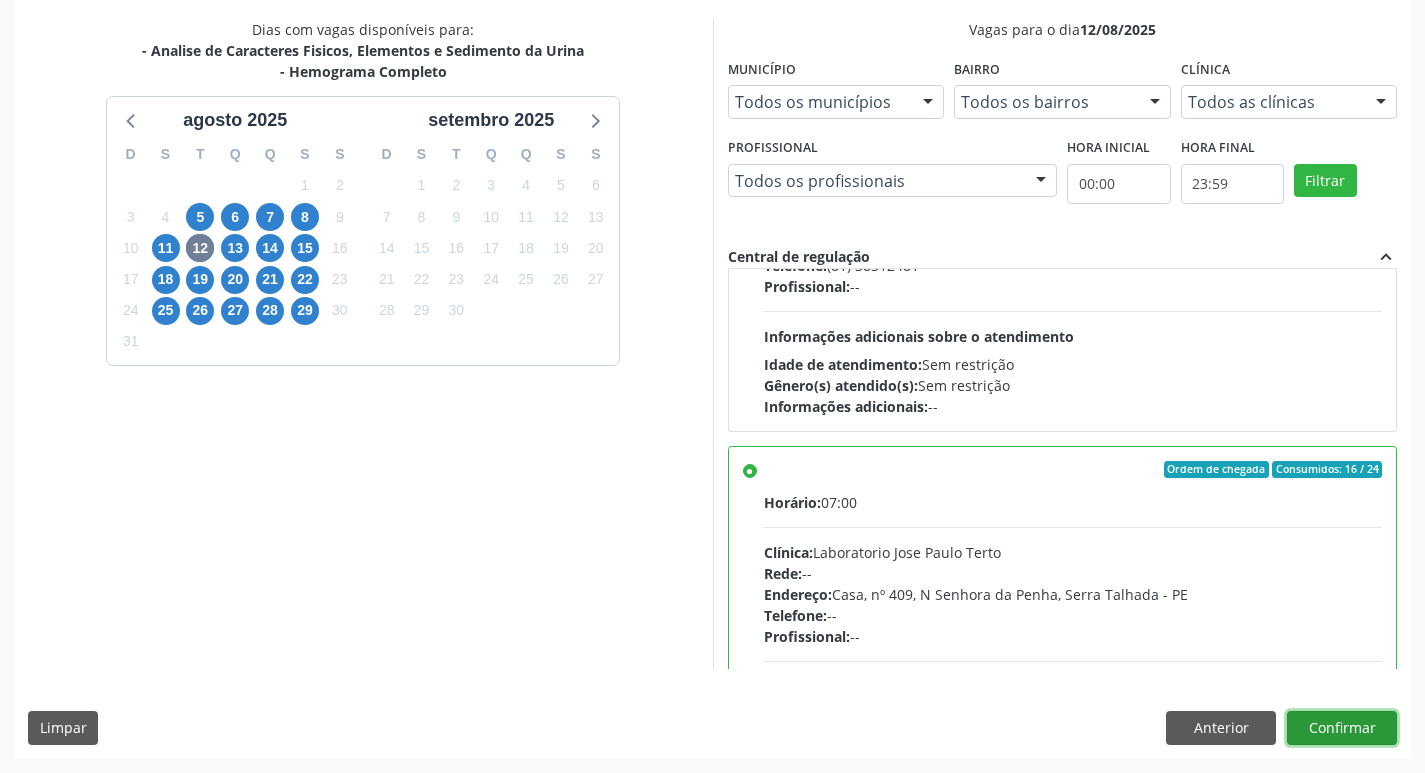 click on "Confirmar" at bounding box center (1342, 728) 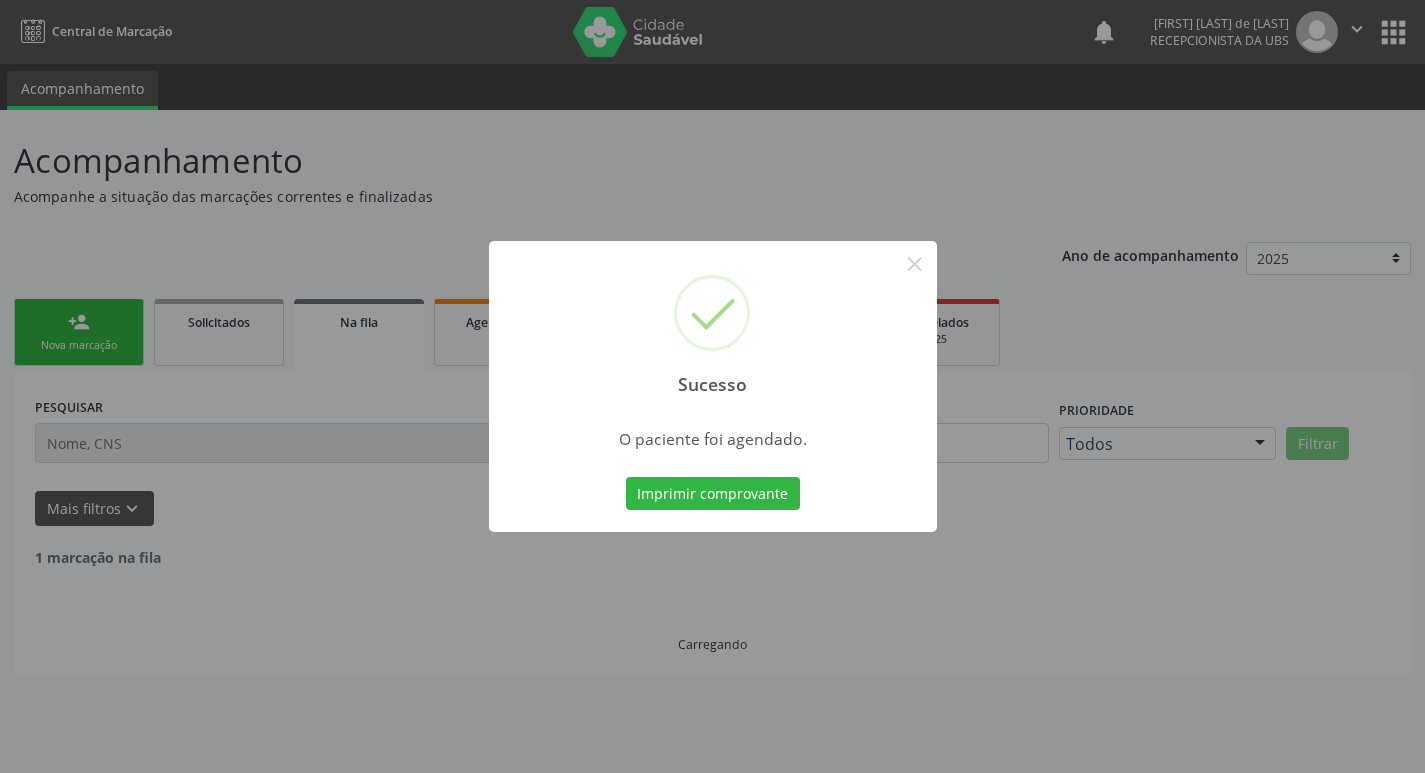 scroll, scrollTop: 0, scrollLeft: 0, axis: both 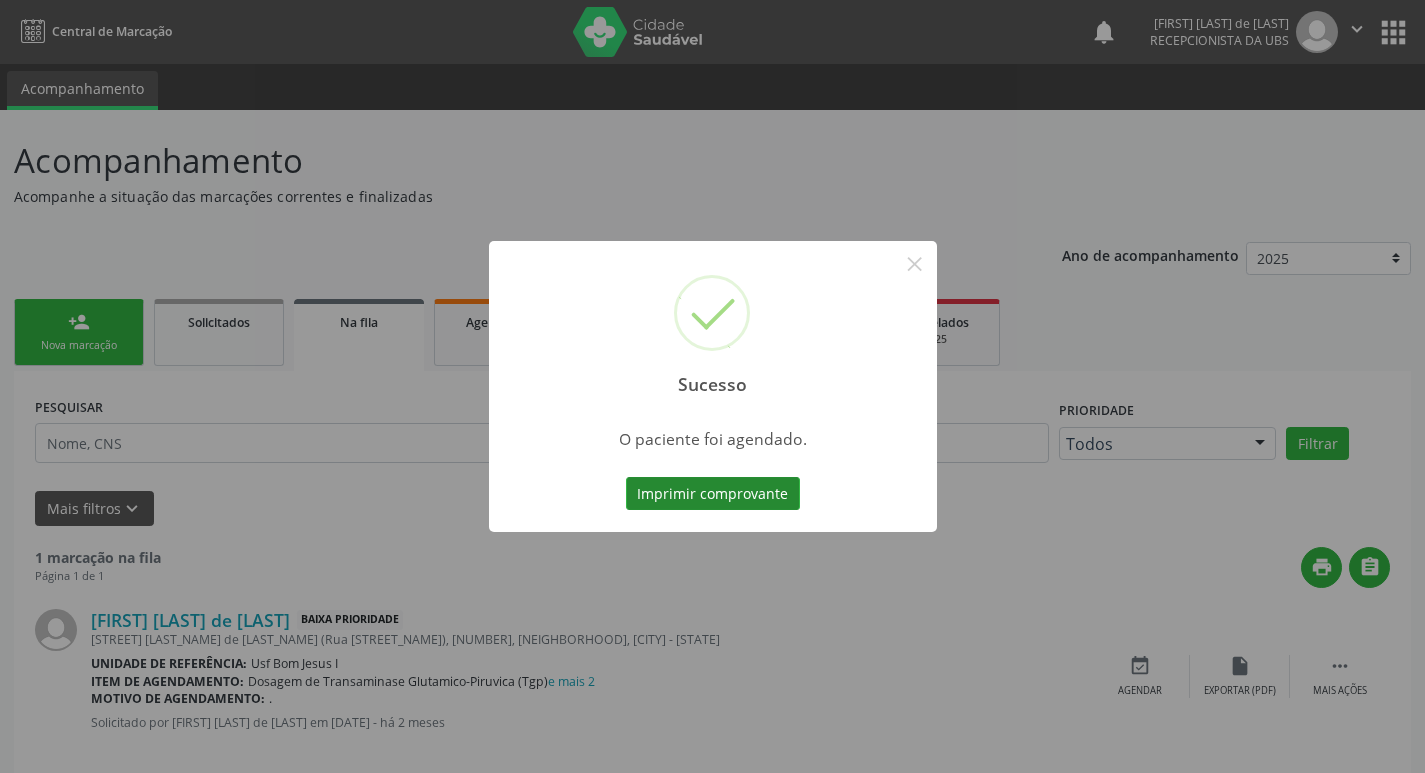 click on "Imprimir comprovante" at bounding box center (713, 494) 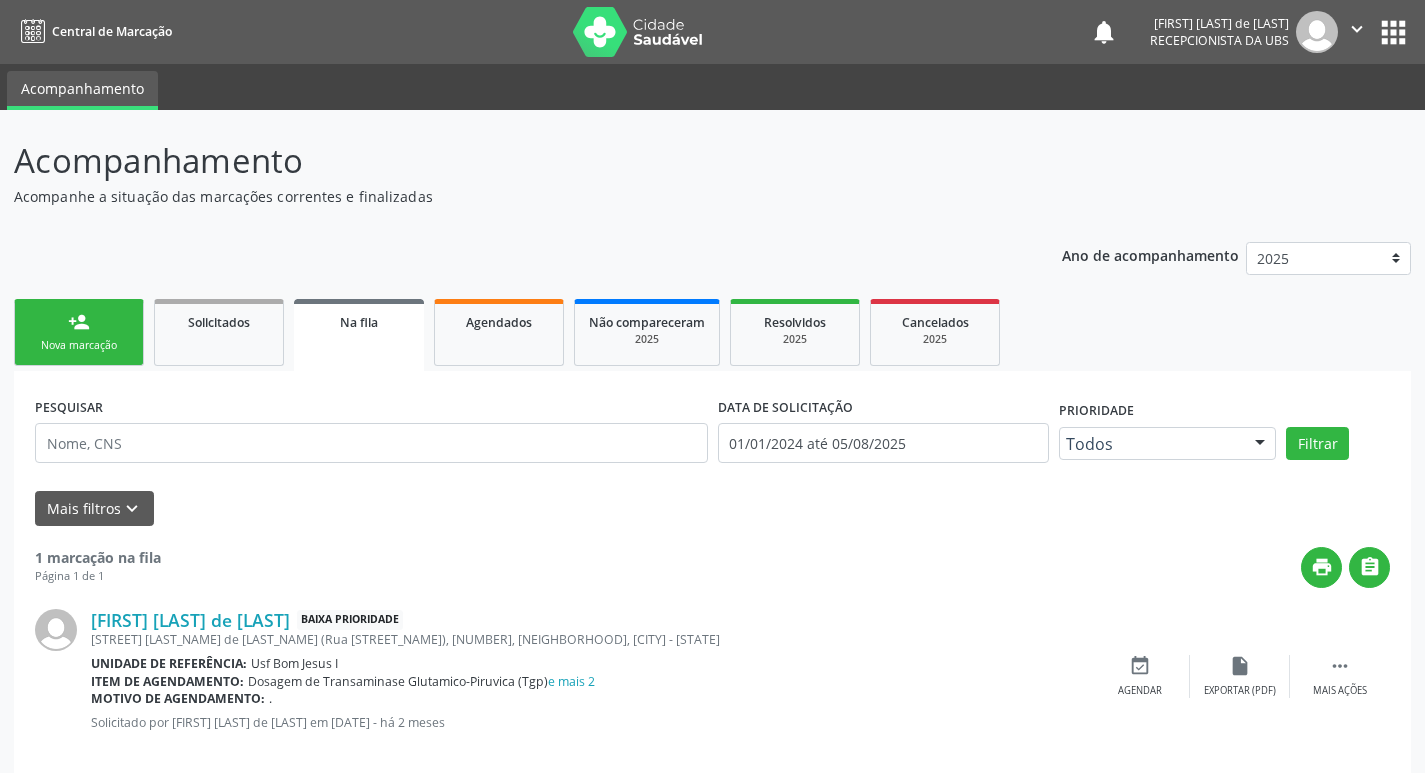click on "Sucesso × O paciente foi agendado. Imprimir comprovante Cancel" at bounding box center [712, 386] 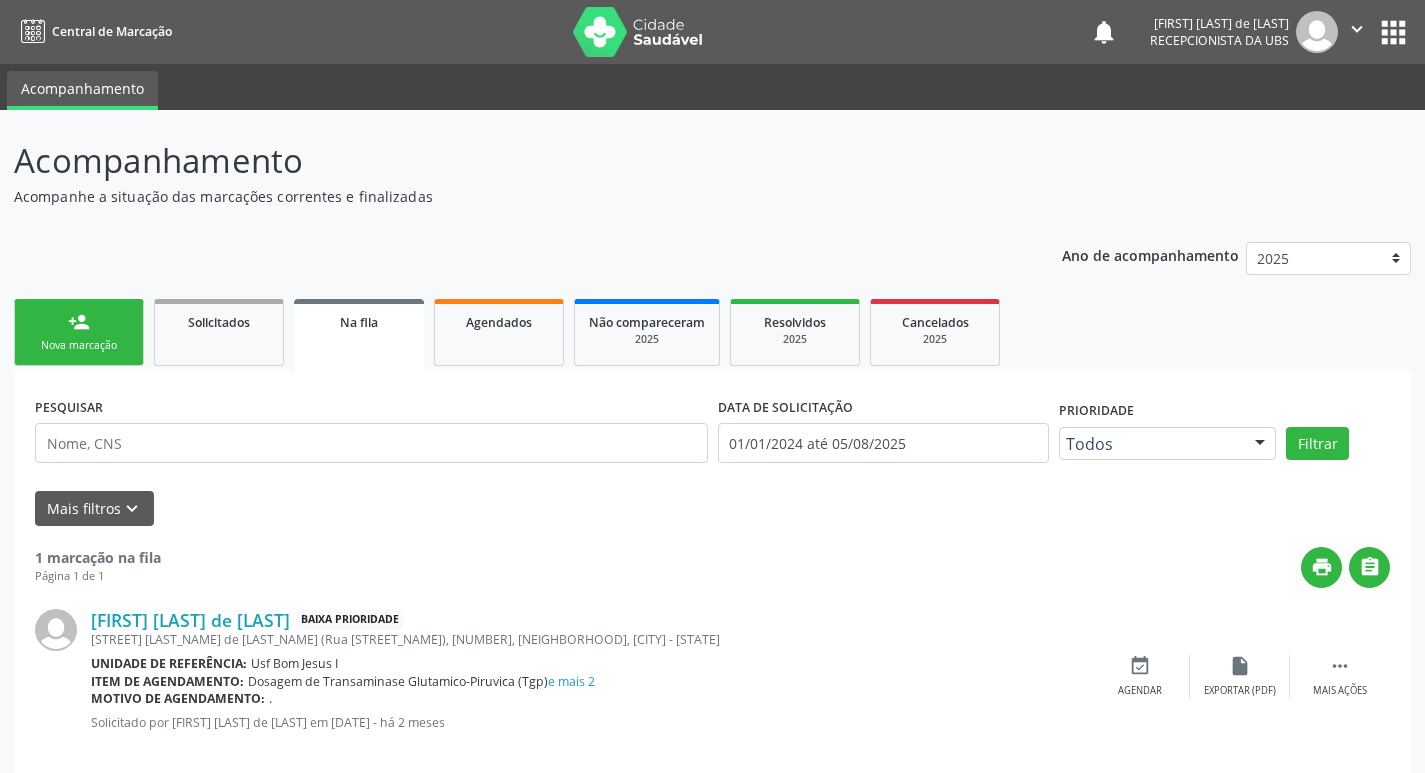 click on "Nova marcação" at bounding box center [79, 345] 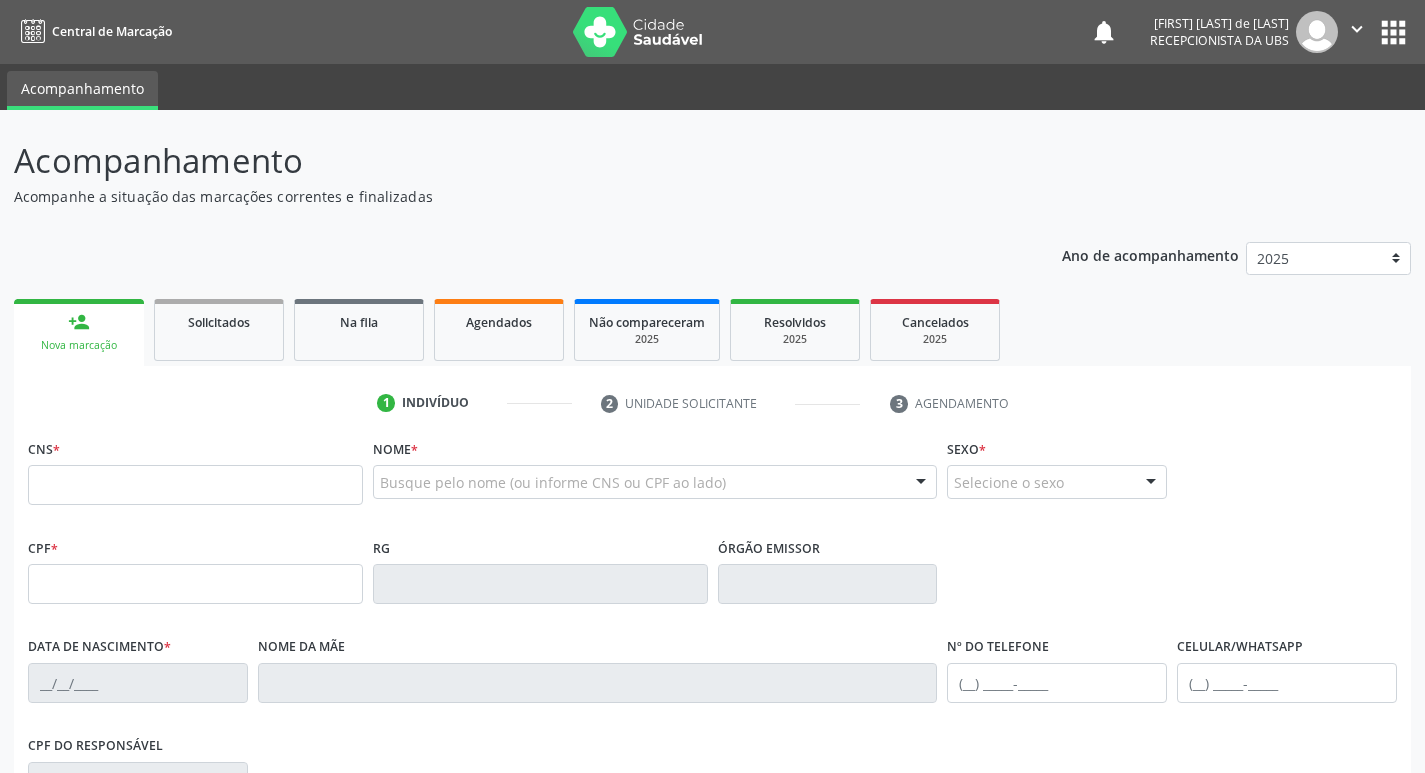 click on "CNS
*" at bounding box center (195, 469) 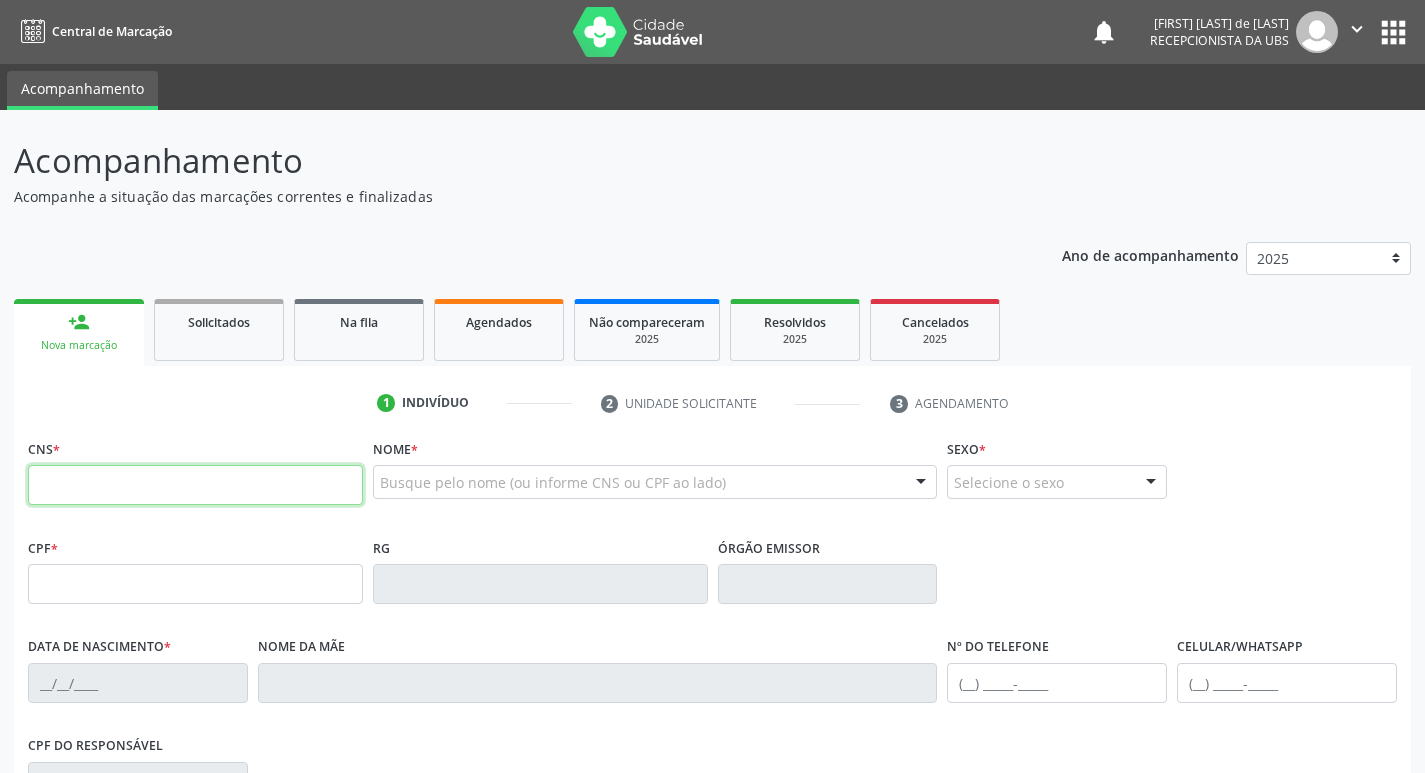 click at bounding box center [195, 485] 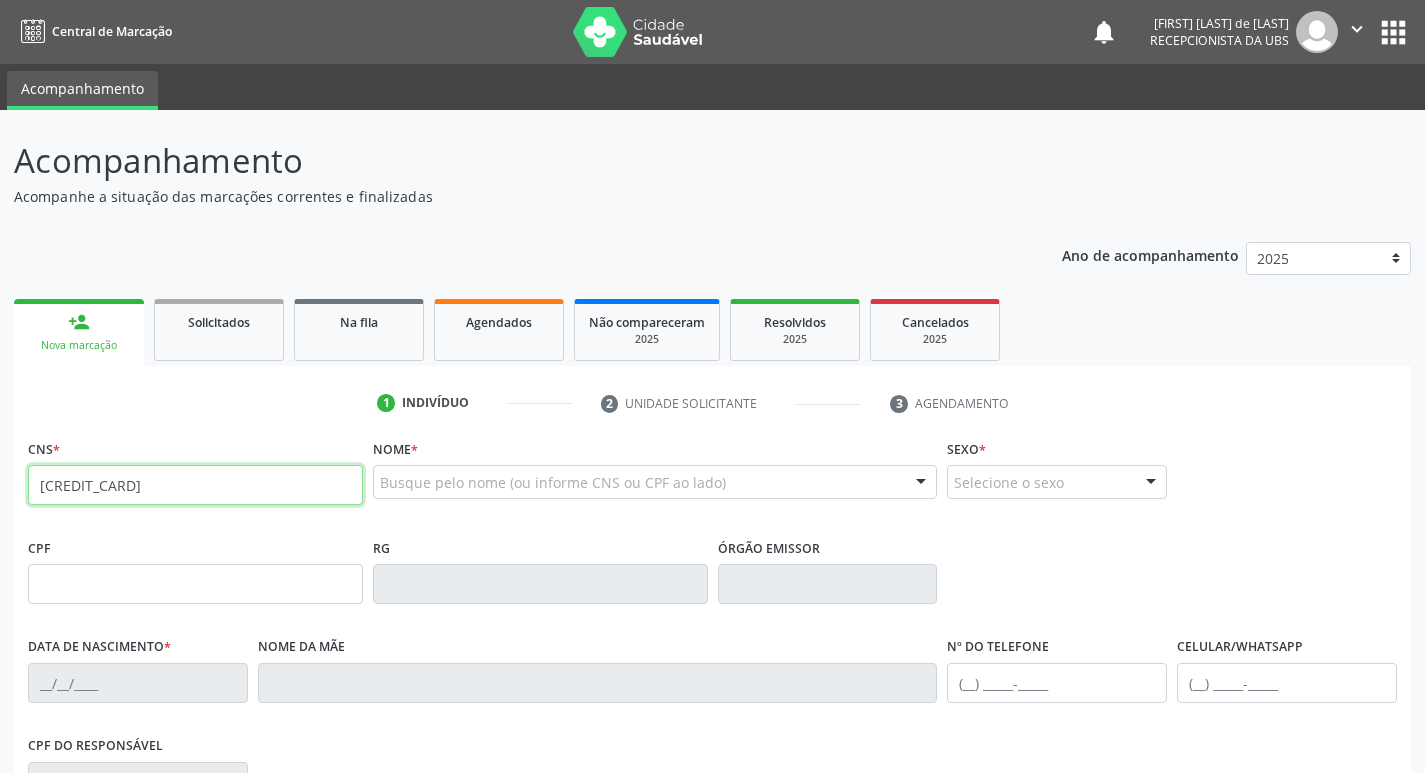 type on "709 2012 2883 5639" 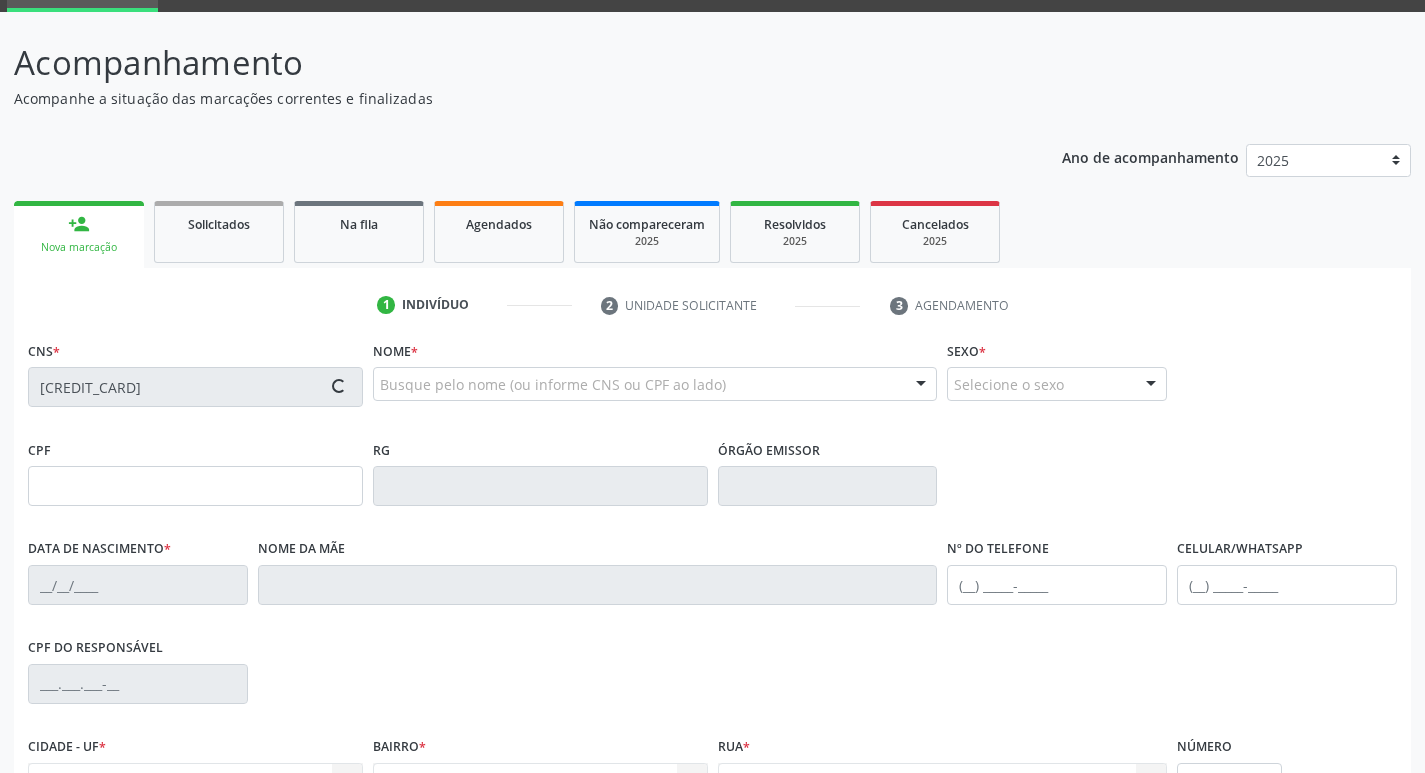 type on "20/12/1981" 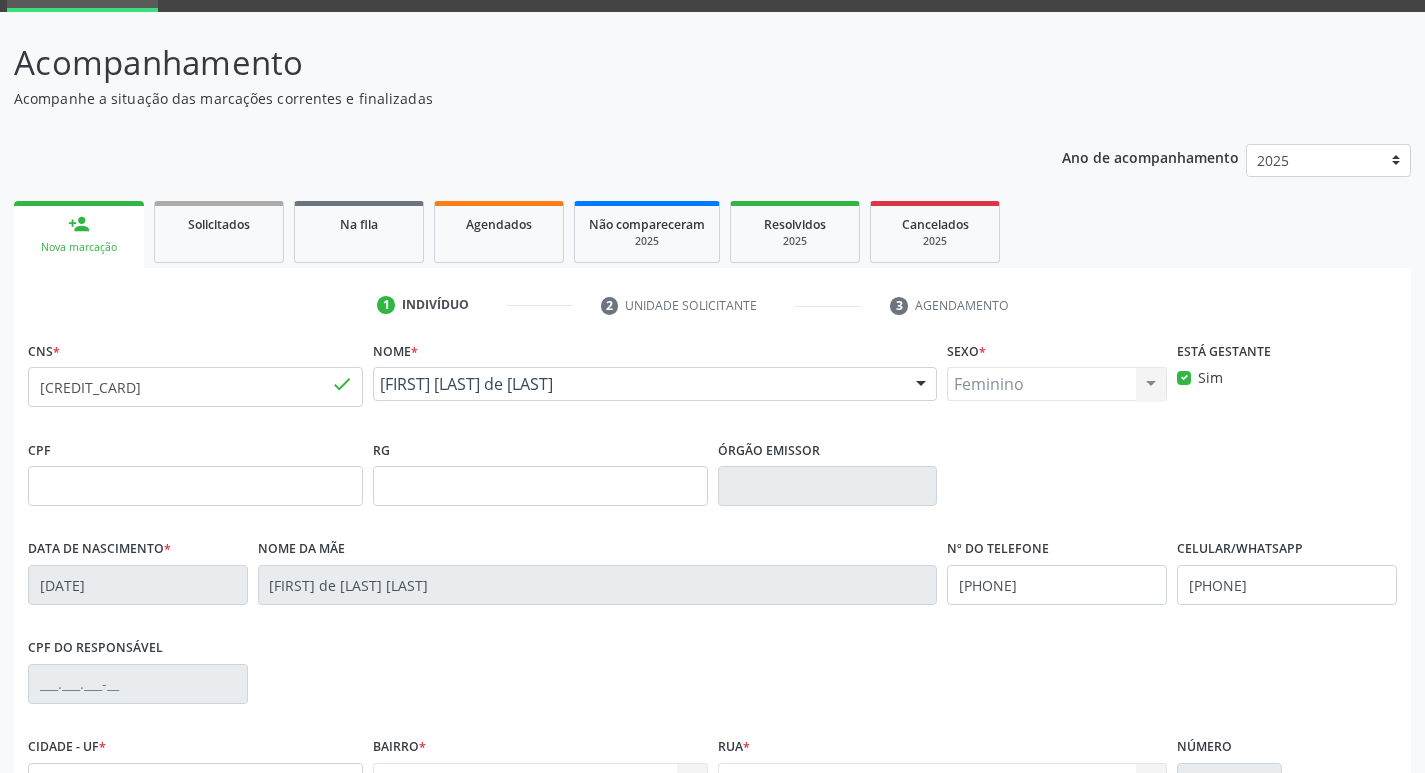 scroll, scrollTop: 311, scrollLeft: 0, axis: vertical 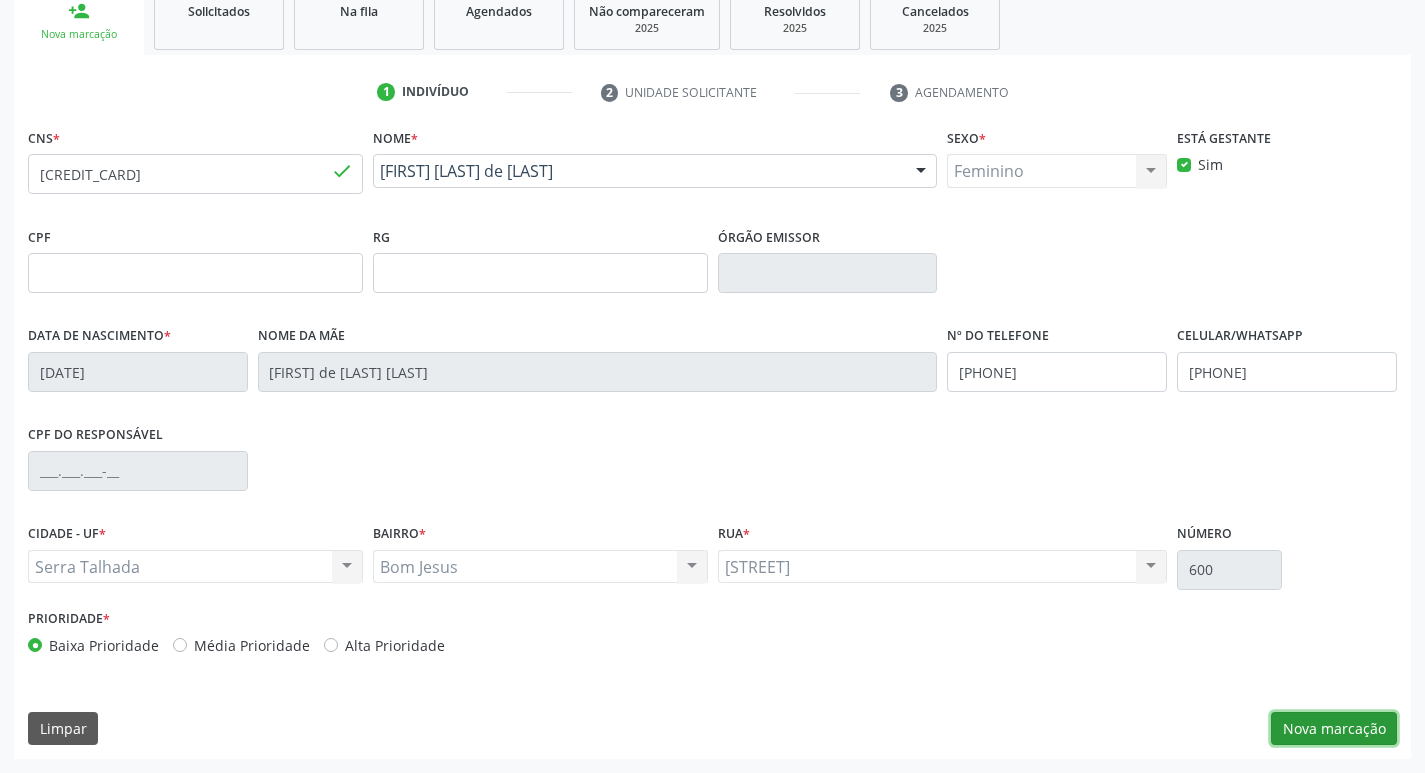 click on "Nova marcação" at bounding box center [1334, 729] 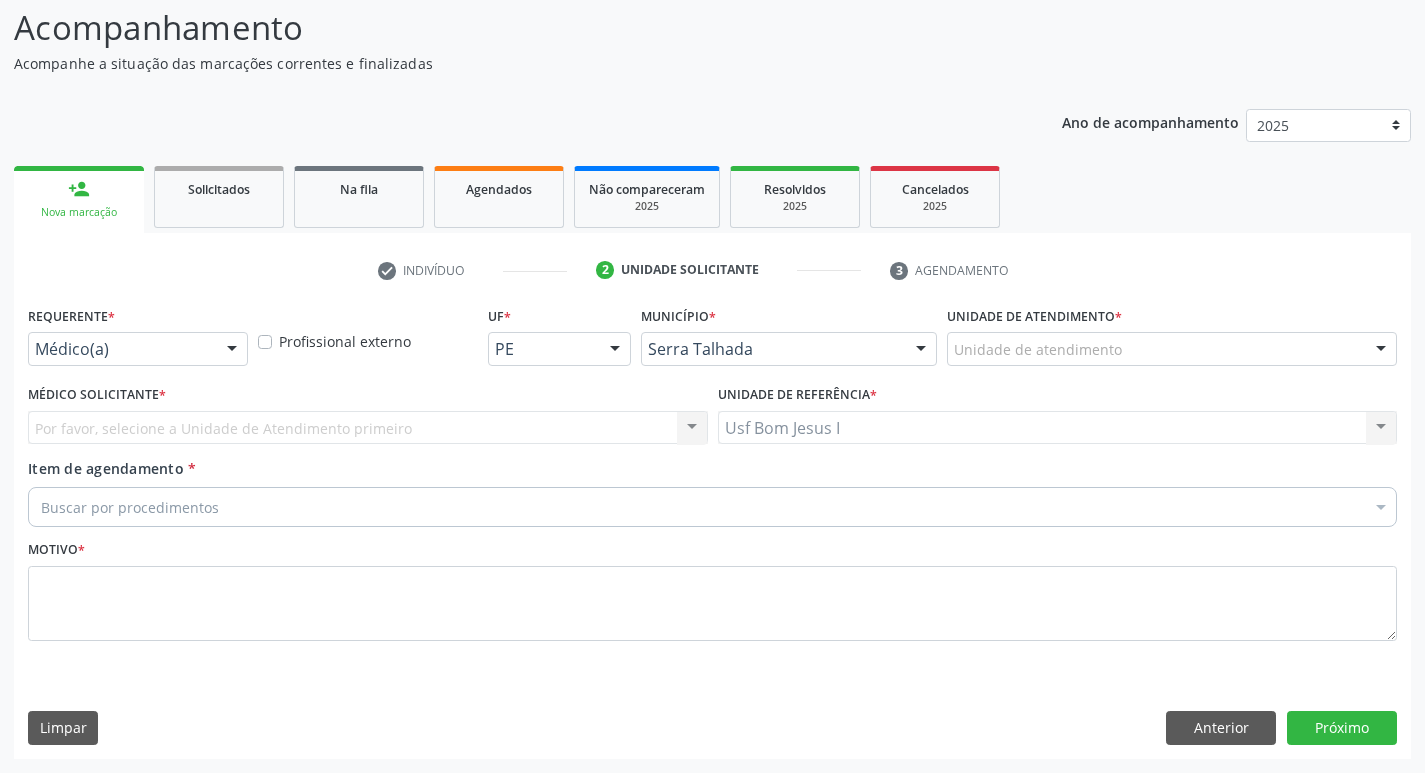 scroll, scrollTop: 133, scrollLeft: 0, axis: vertical 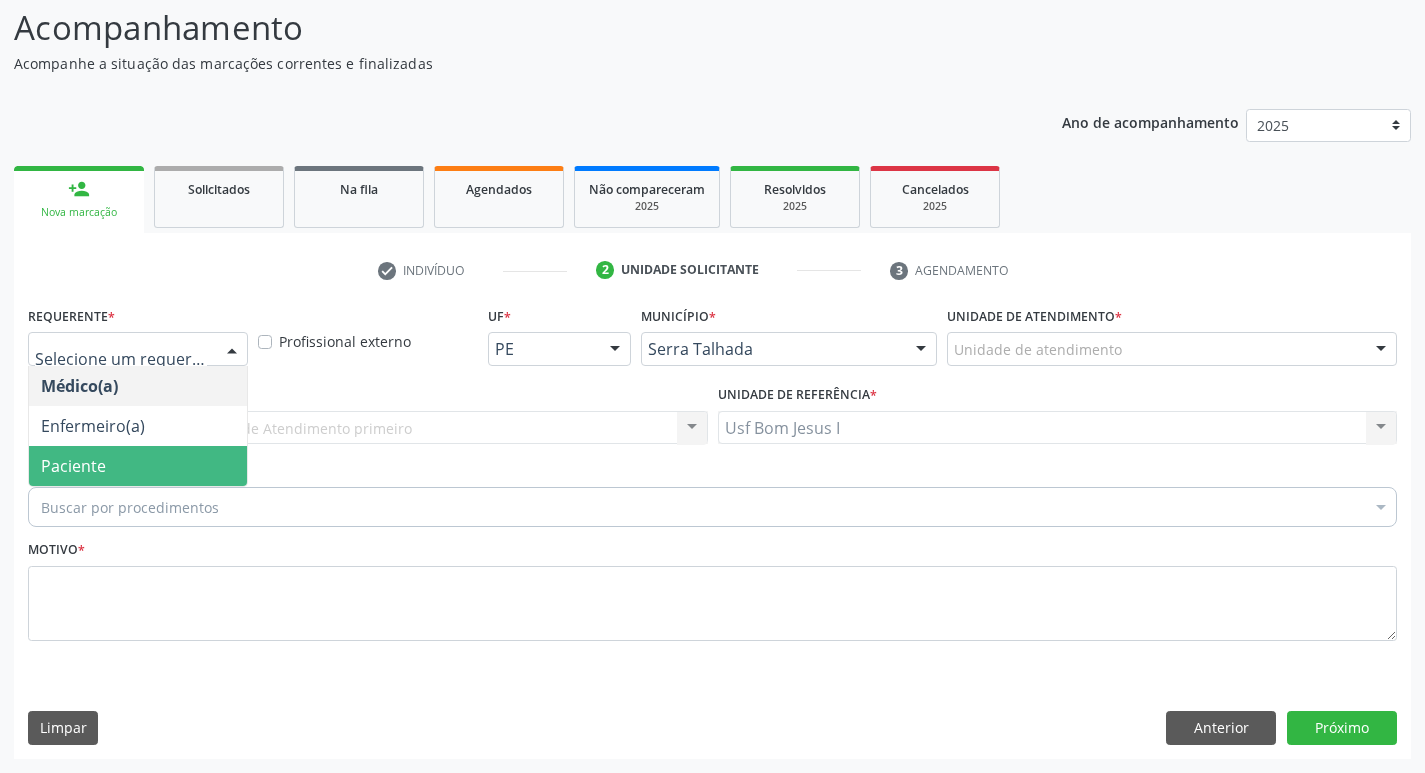 click on "Paciente" at bounding box center [138, 466] 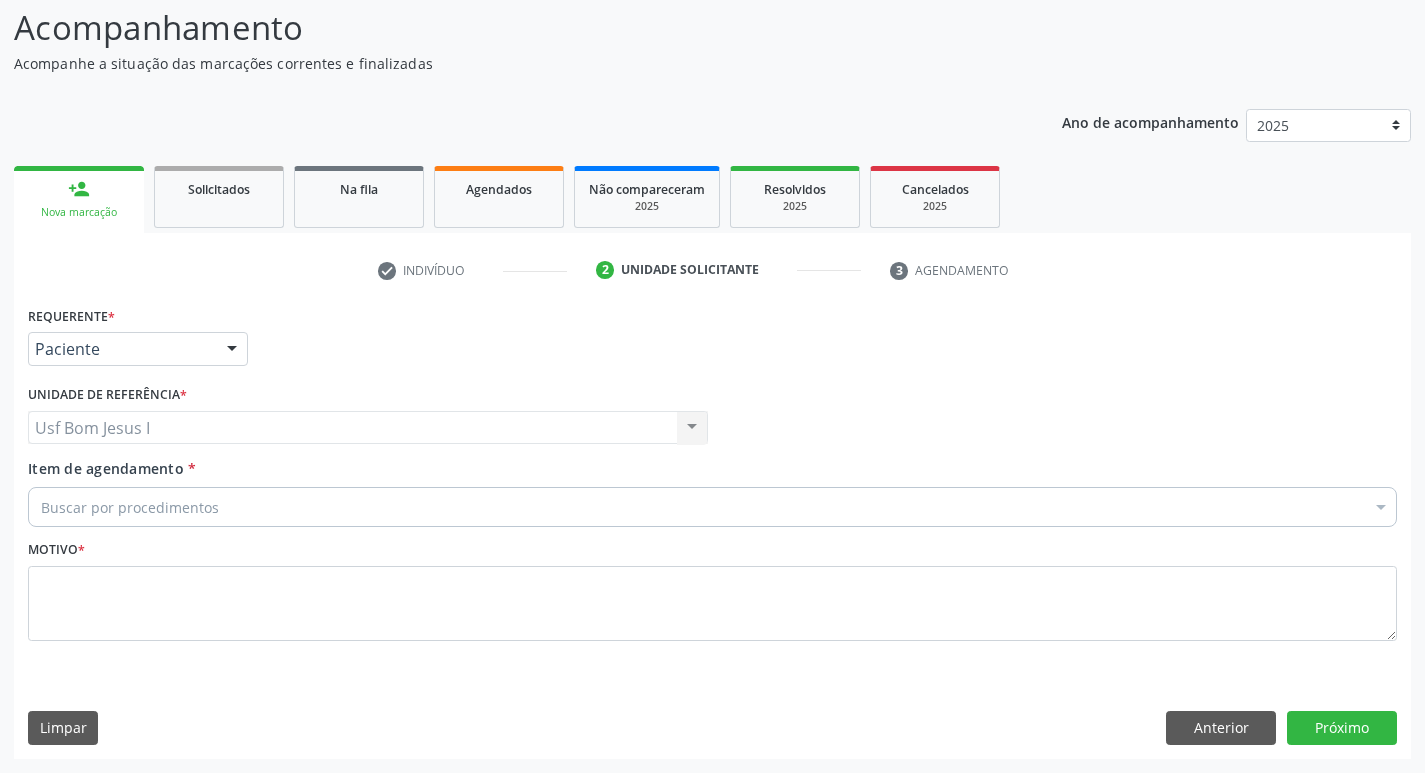 click on "Buscar por procedimentos" at bounding box center [712, 507] 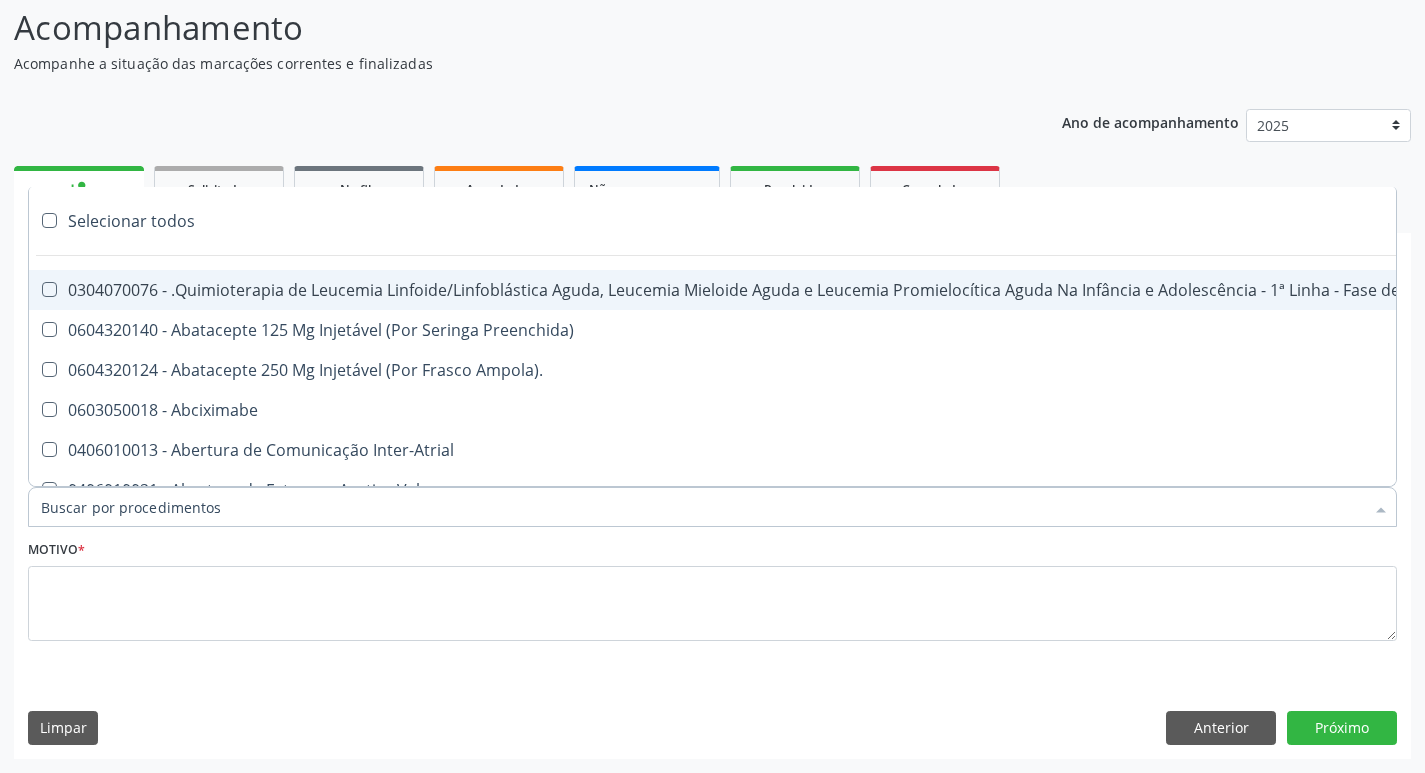 click on "Item de agendamento
*" at bounding box center [702, 507] 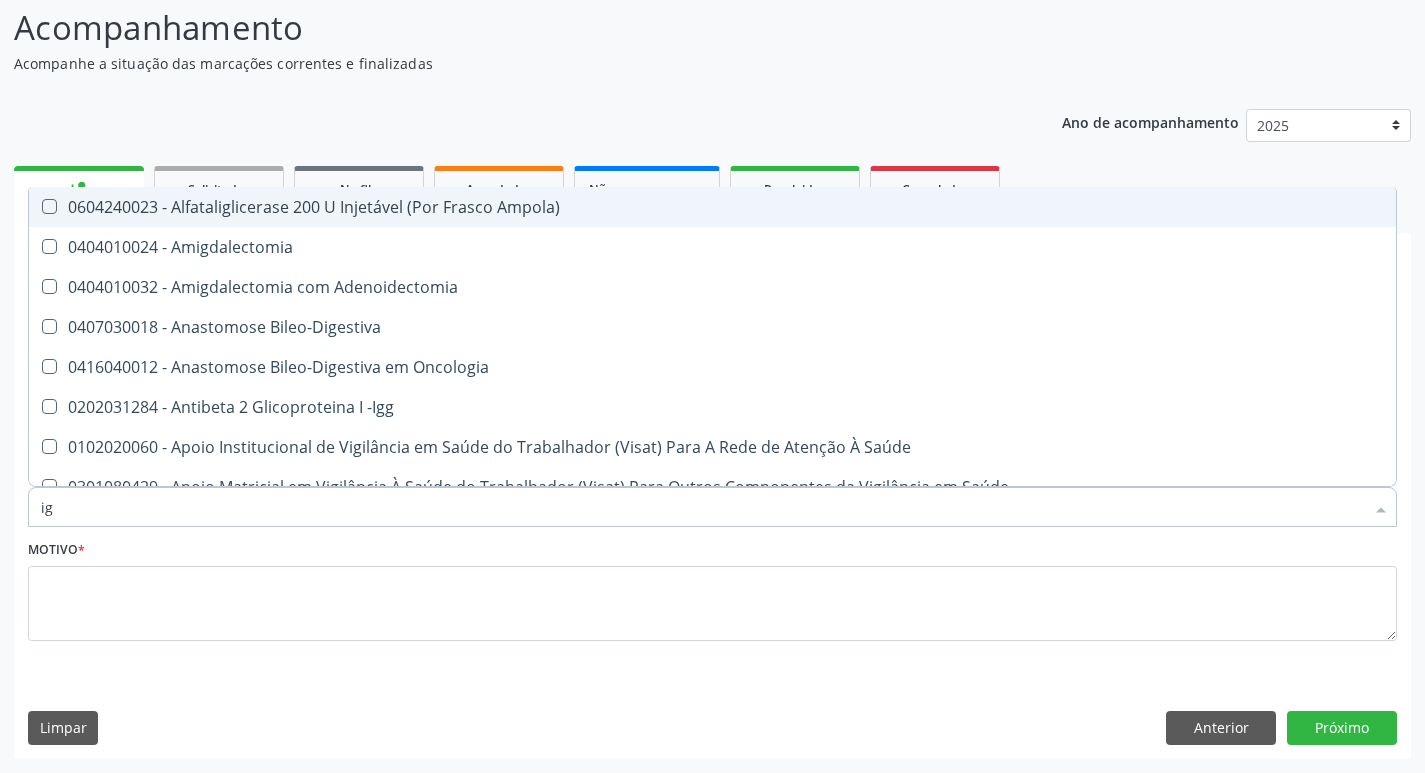 type on "igg" 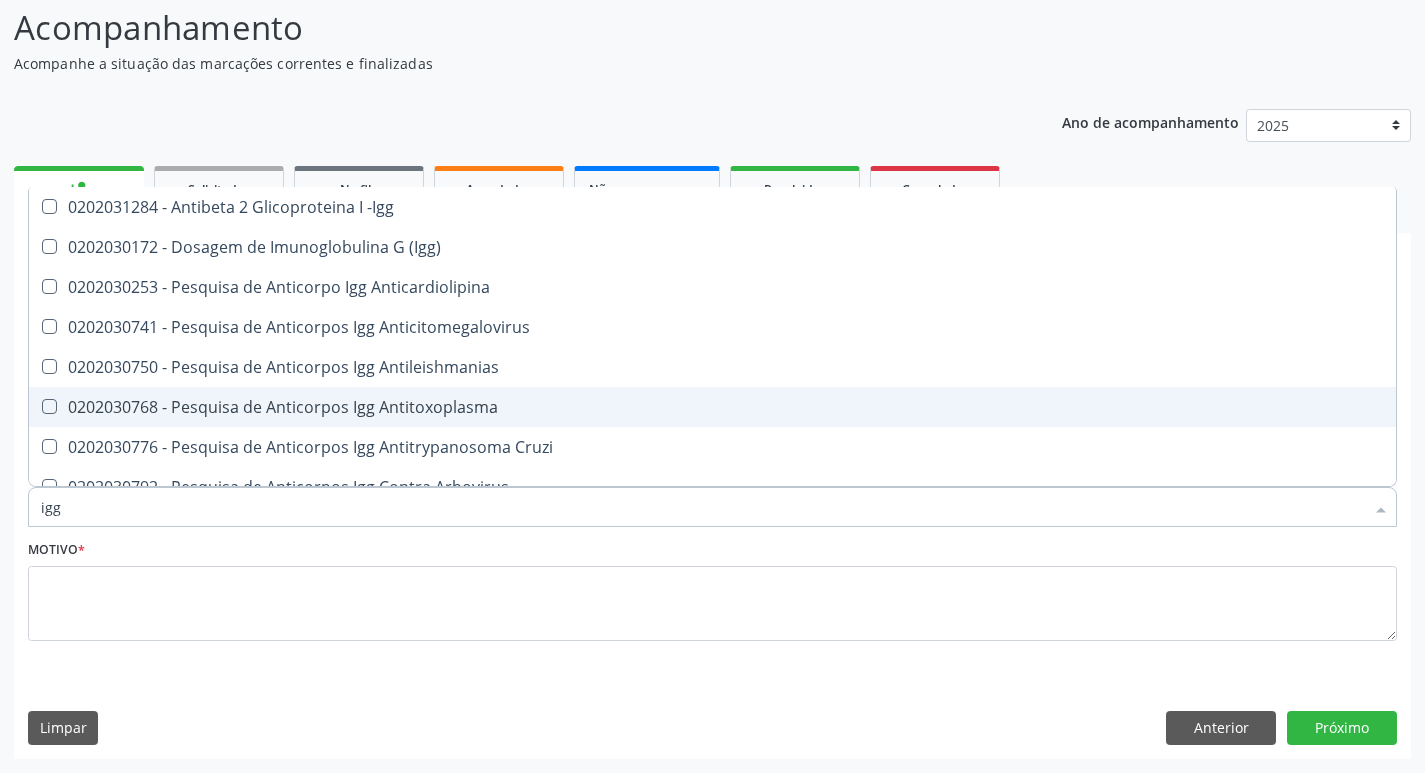 click on "0202030768 - Pesquisa de Anticorpos Igg Antitoxoplasma" at bounding box center (712, 407) 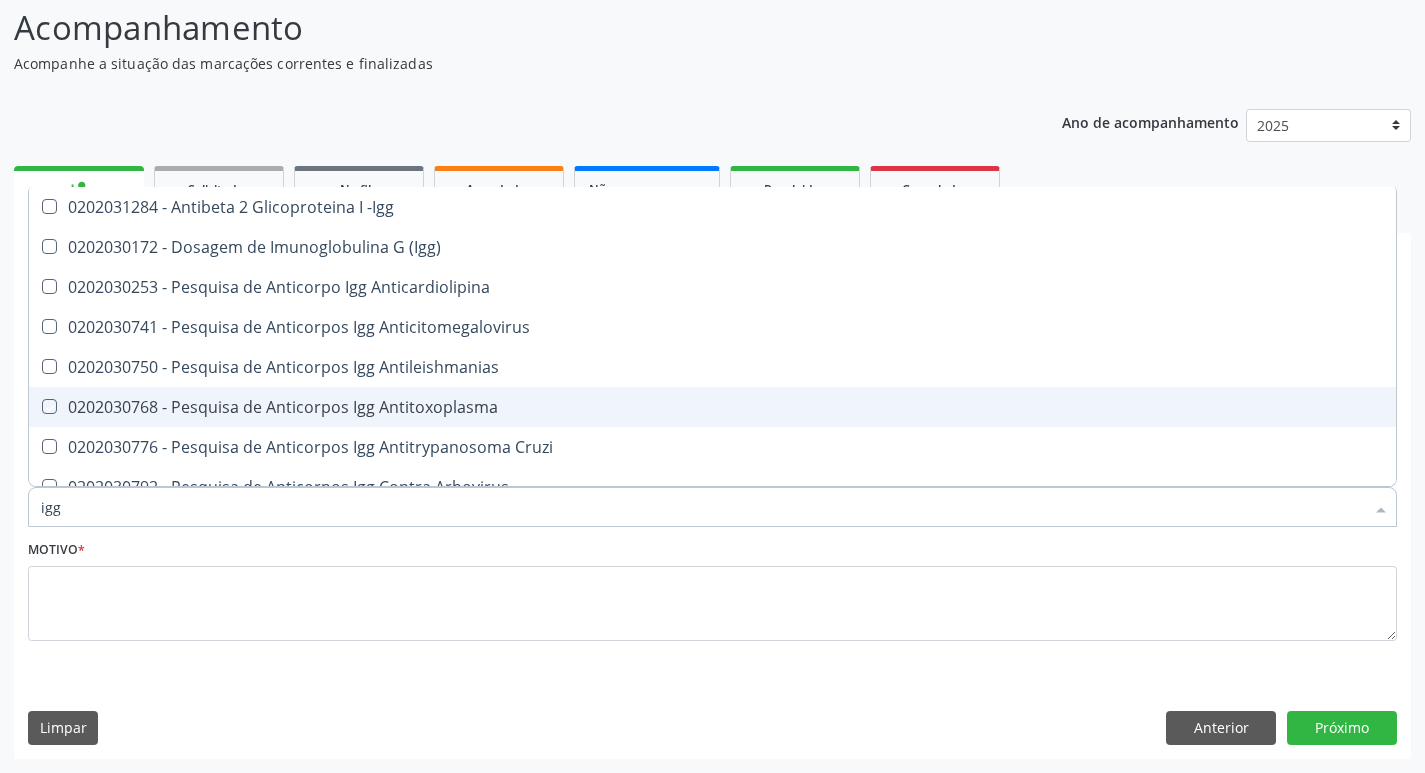 checkbox on "true" 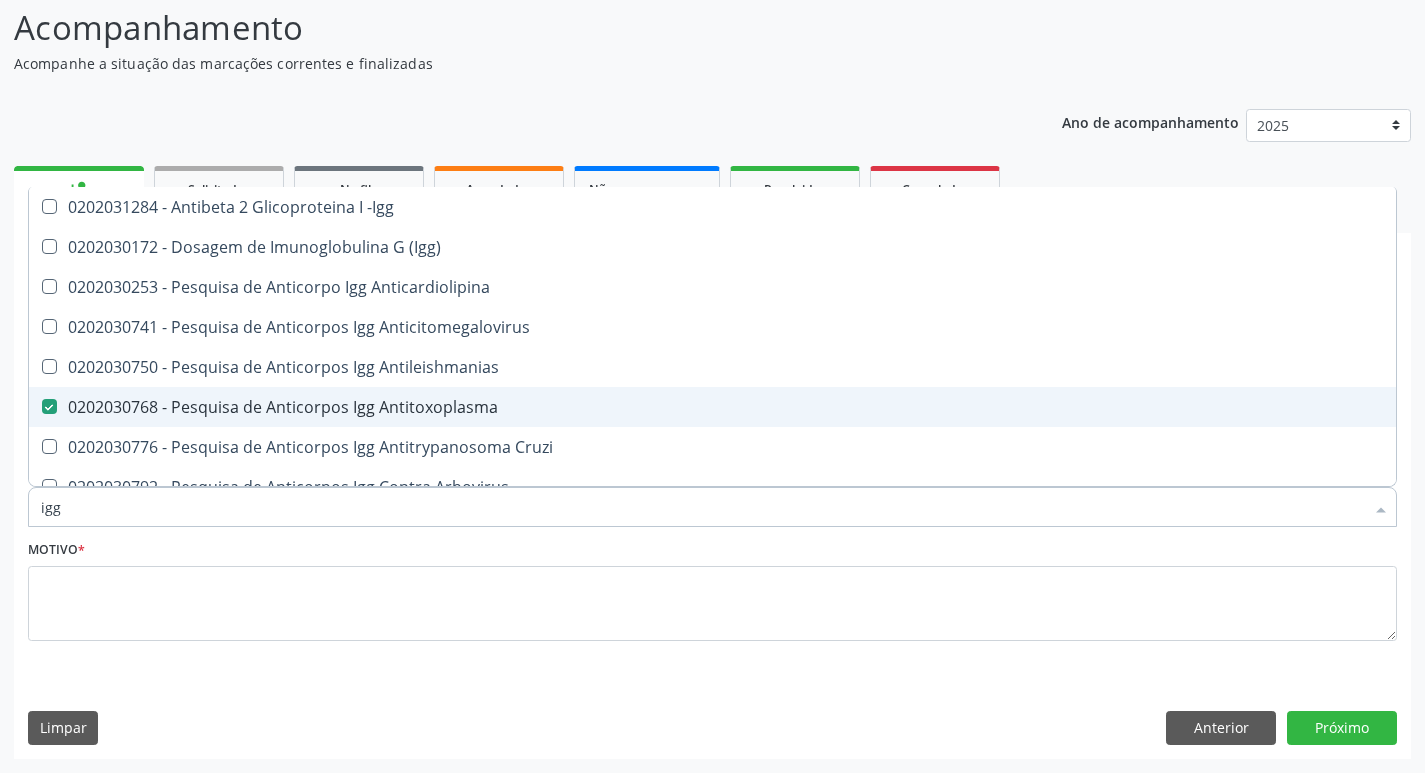 type on "ig" 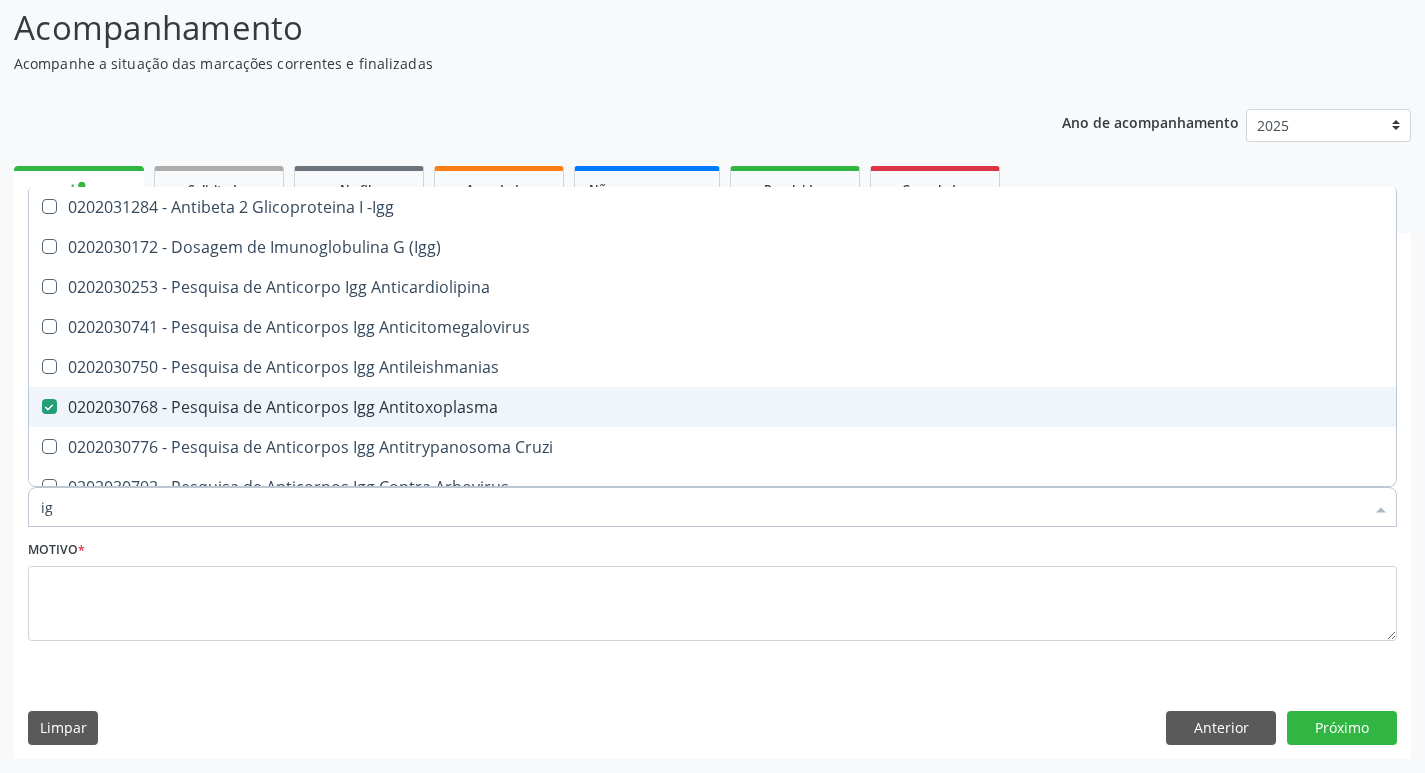 checkbox on "false" 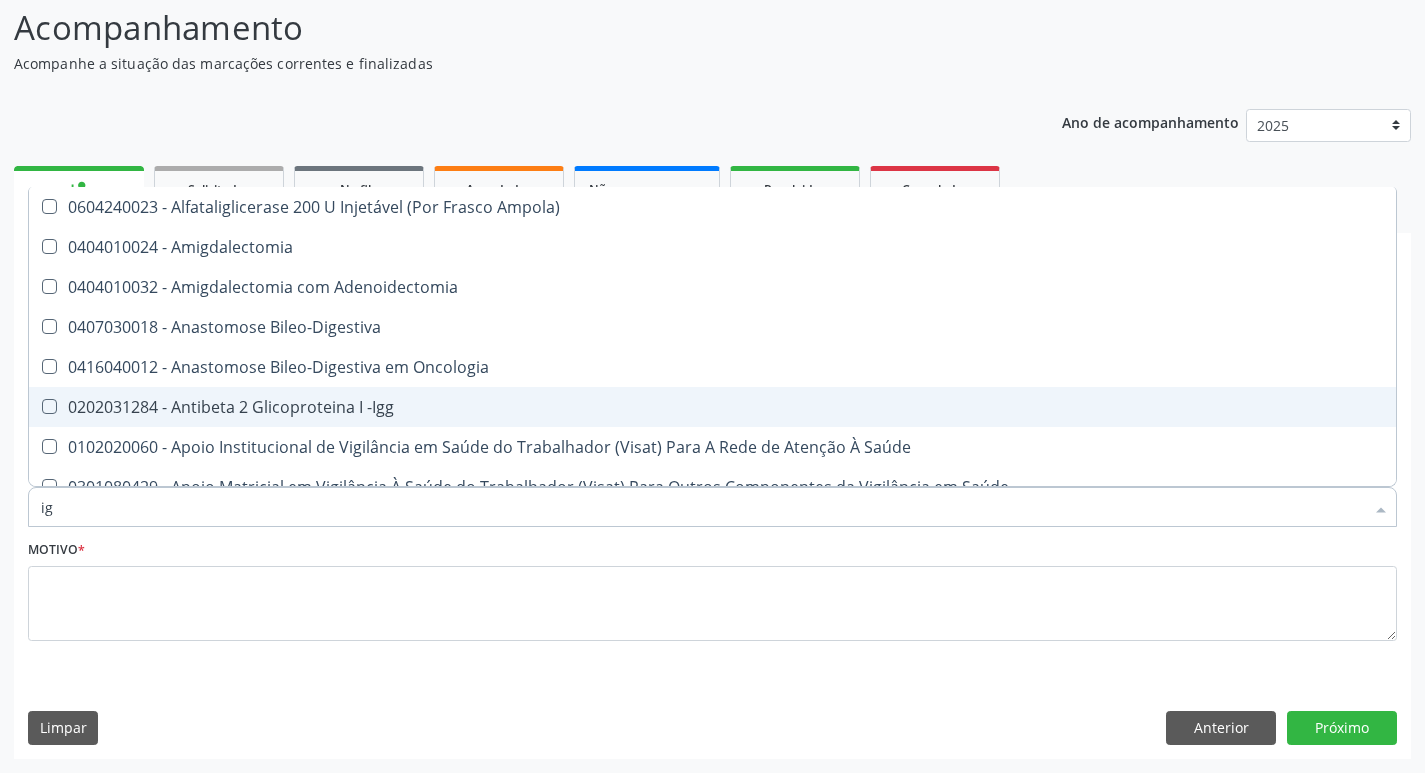 type on "igm" 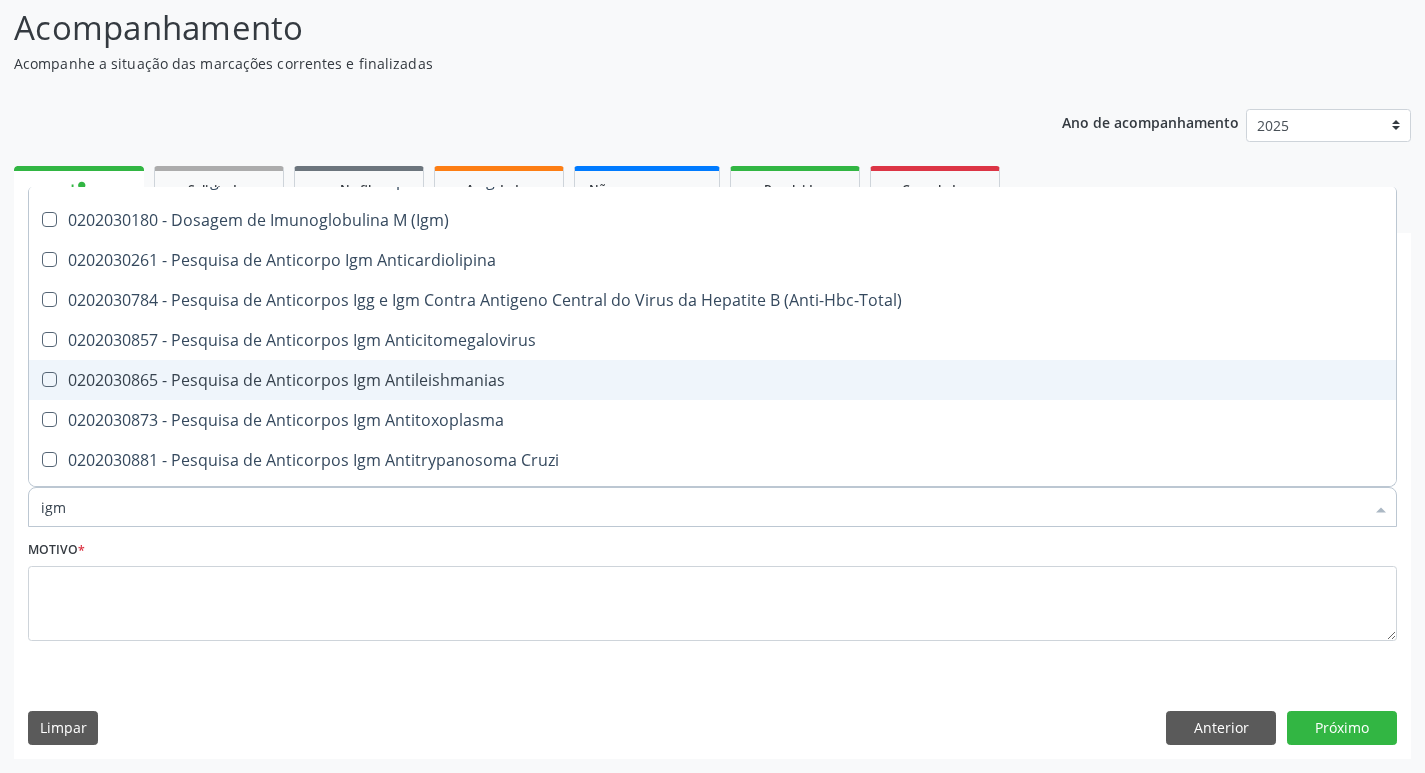 scroll, scrollTop: 133, scrollLeft: 0, axis: vertical 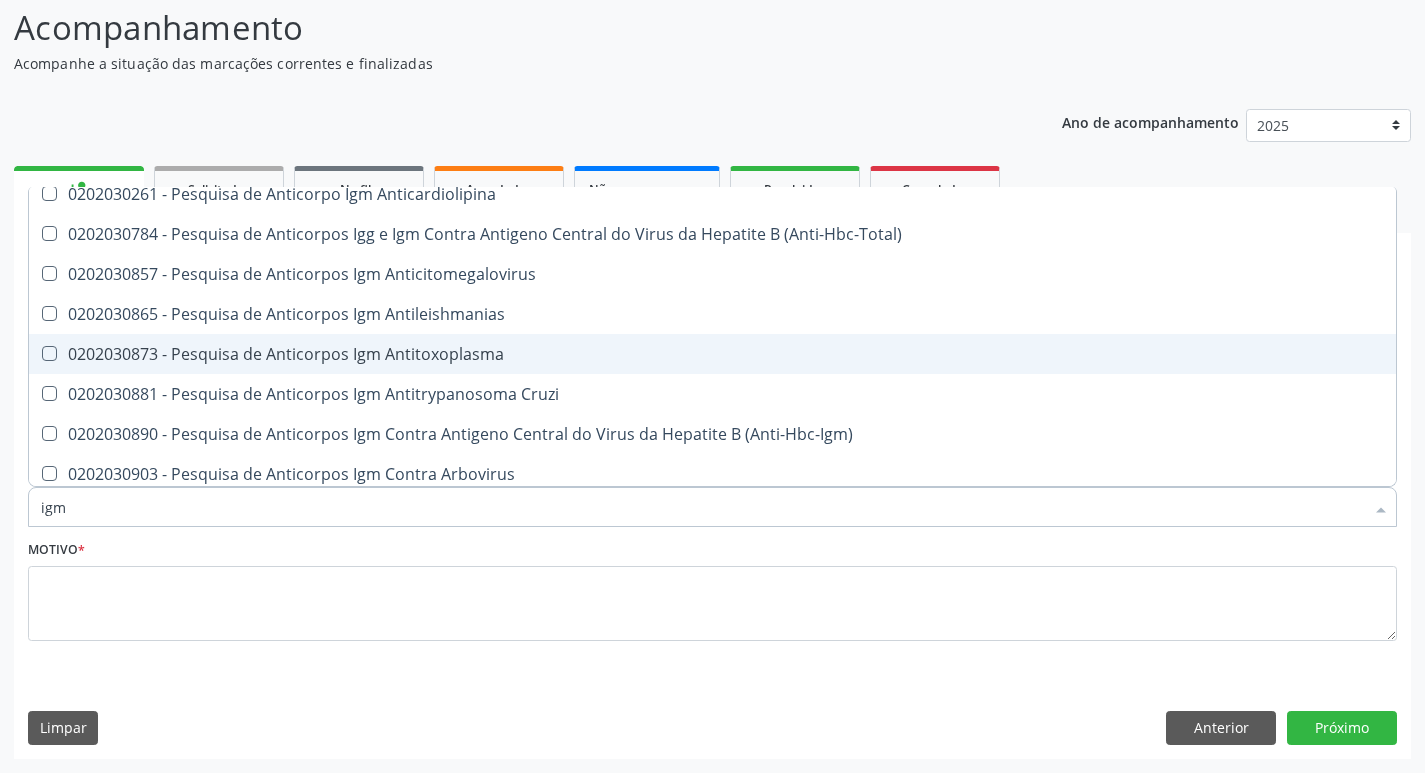click on "0202030873 - Pesquisa de Anticorpos Igm Antitoxoplasma" at bounding box center [712, 354] 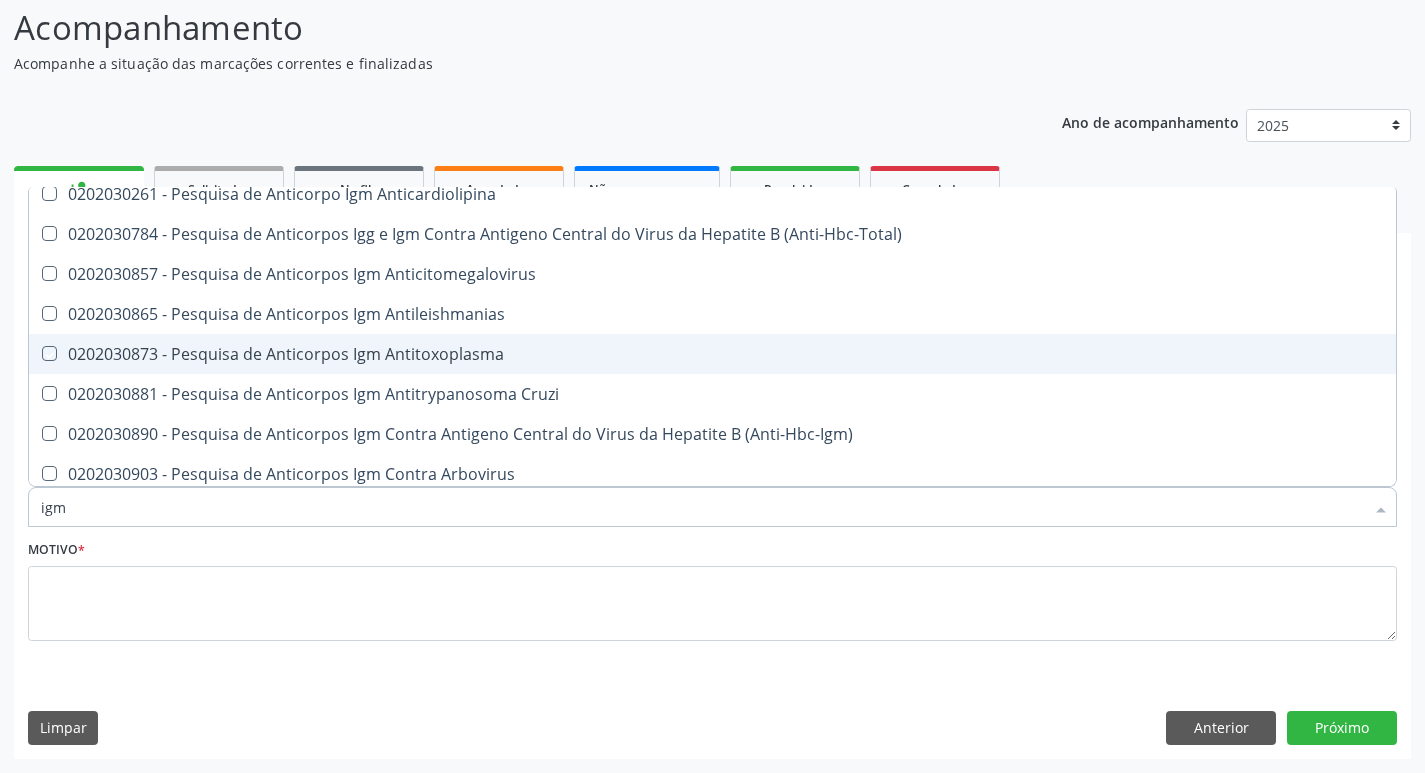 checkbox on "true" 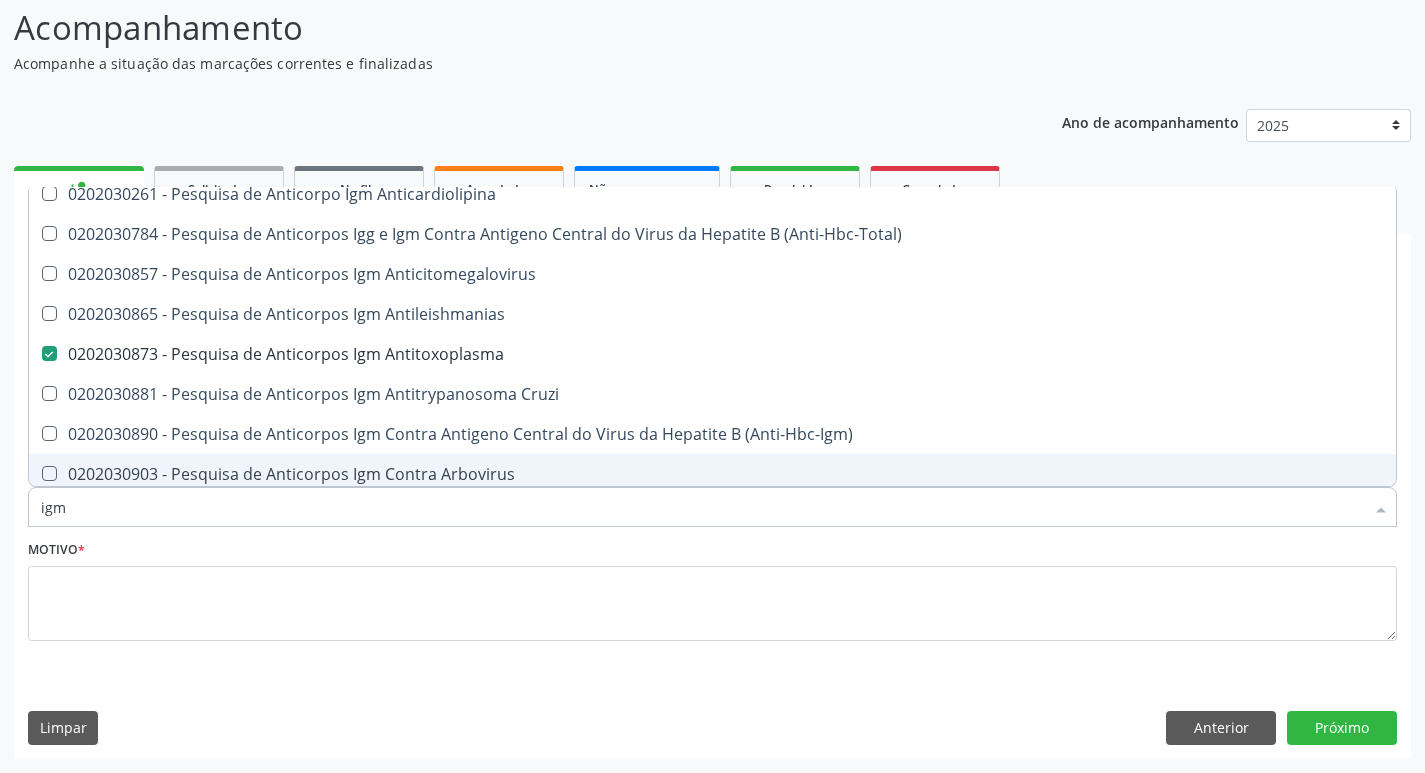 type on "ig" 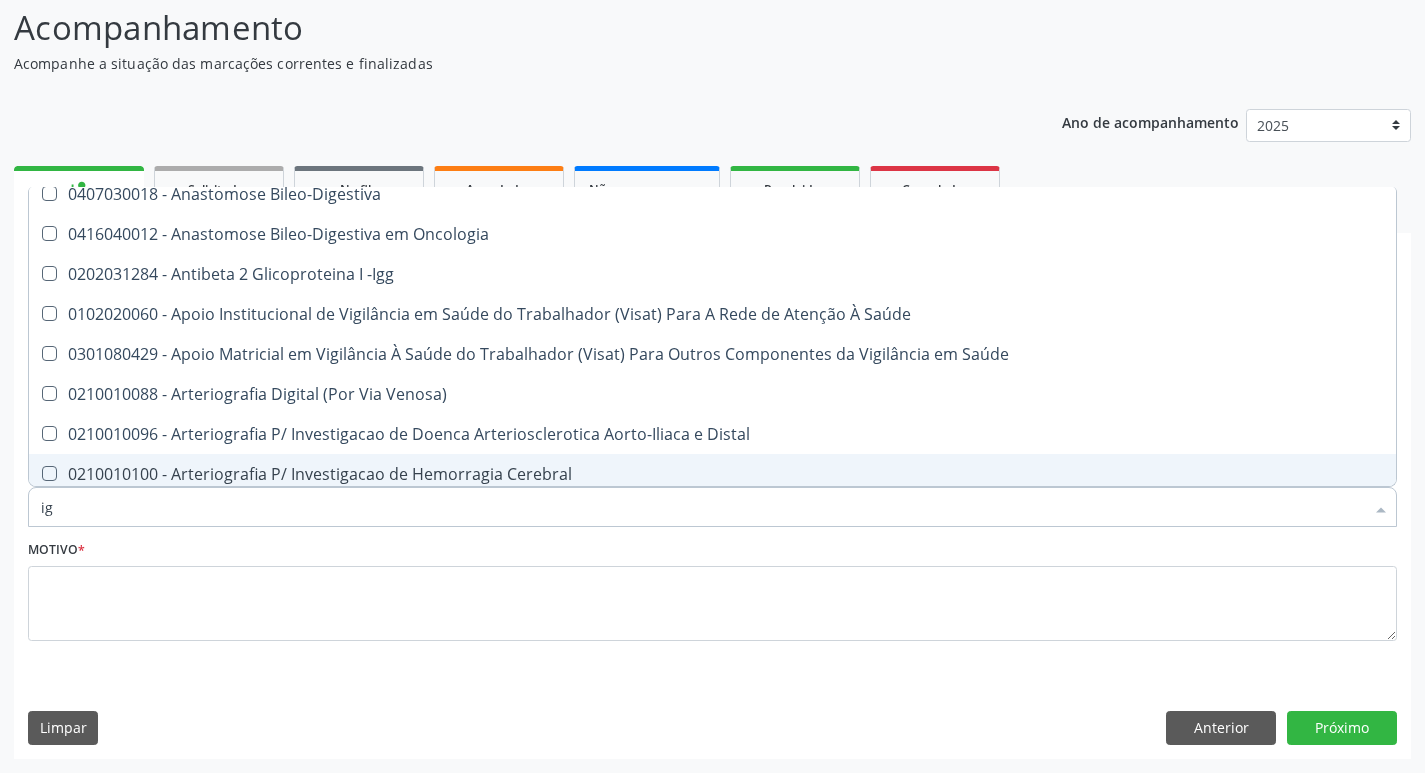 type on "i" 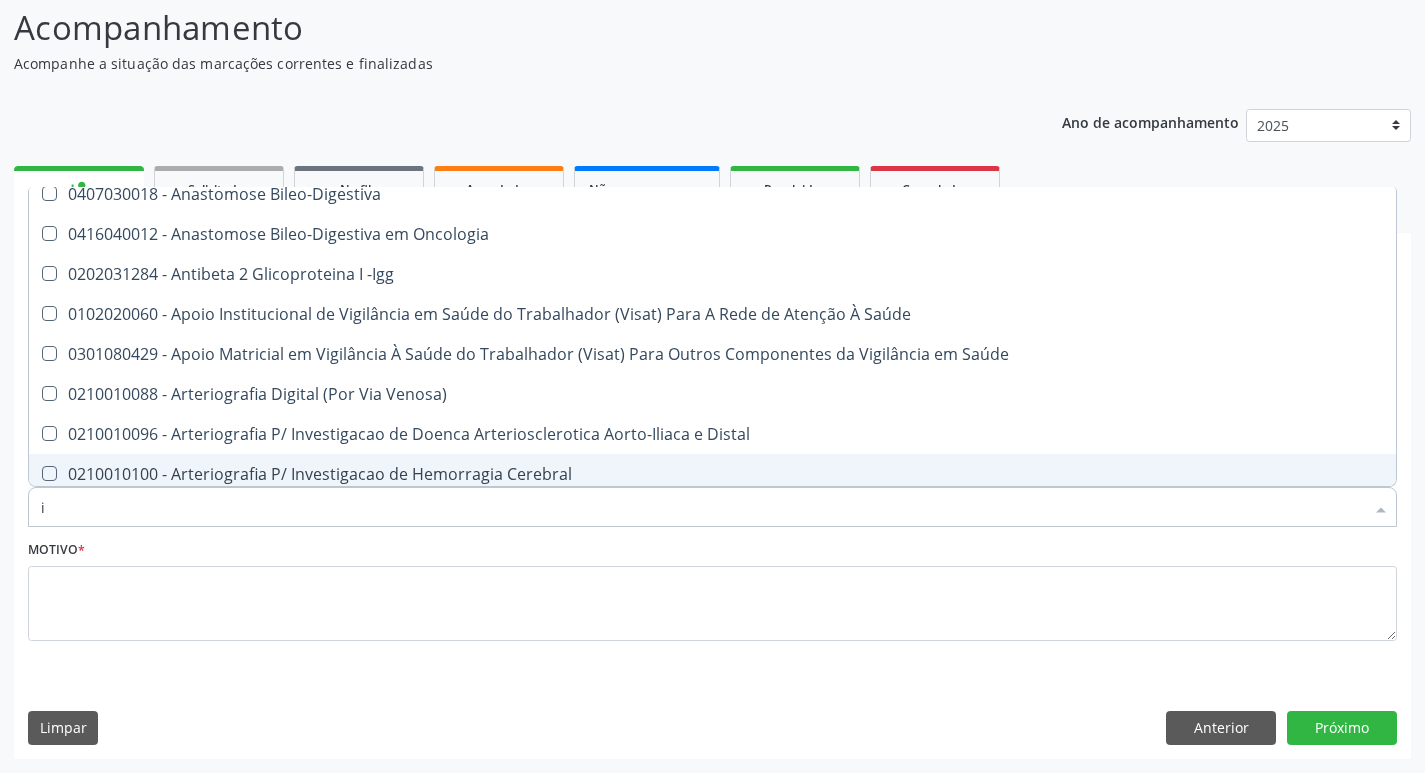 type 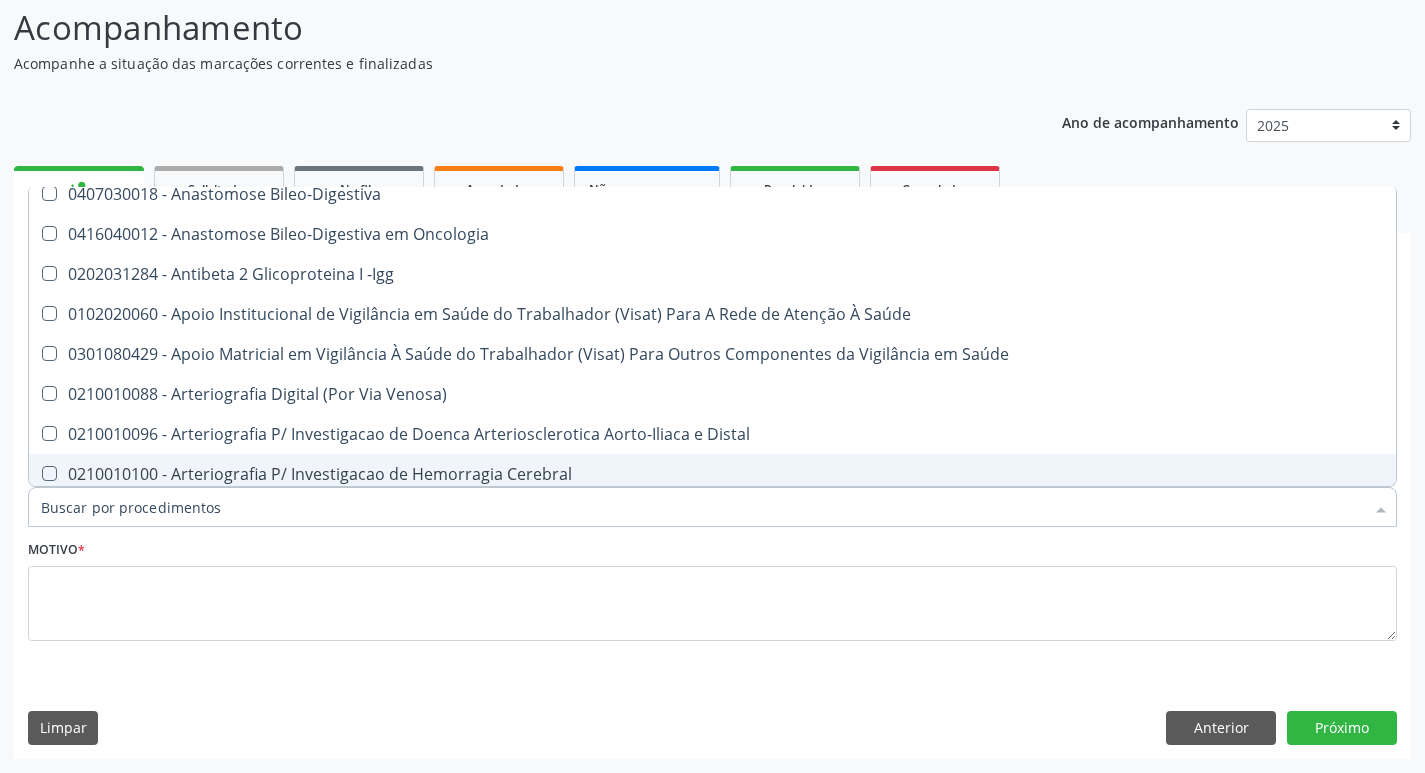 checkbox on "false" 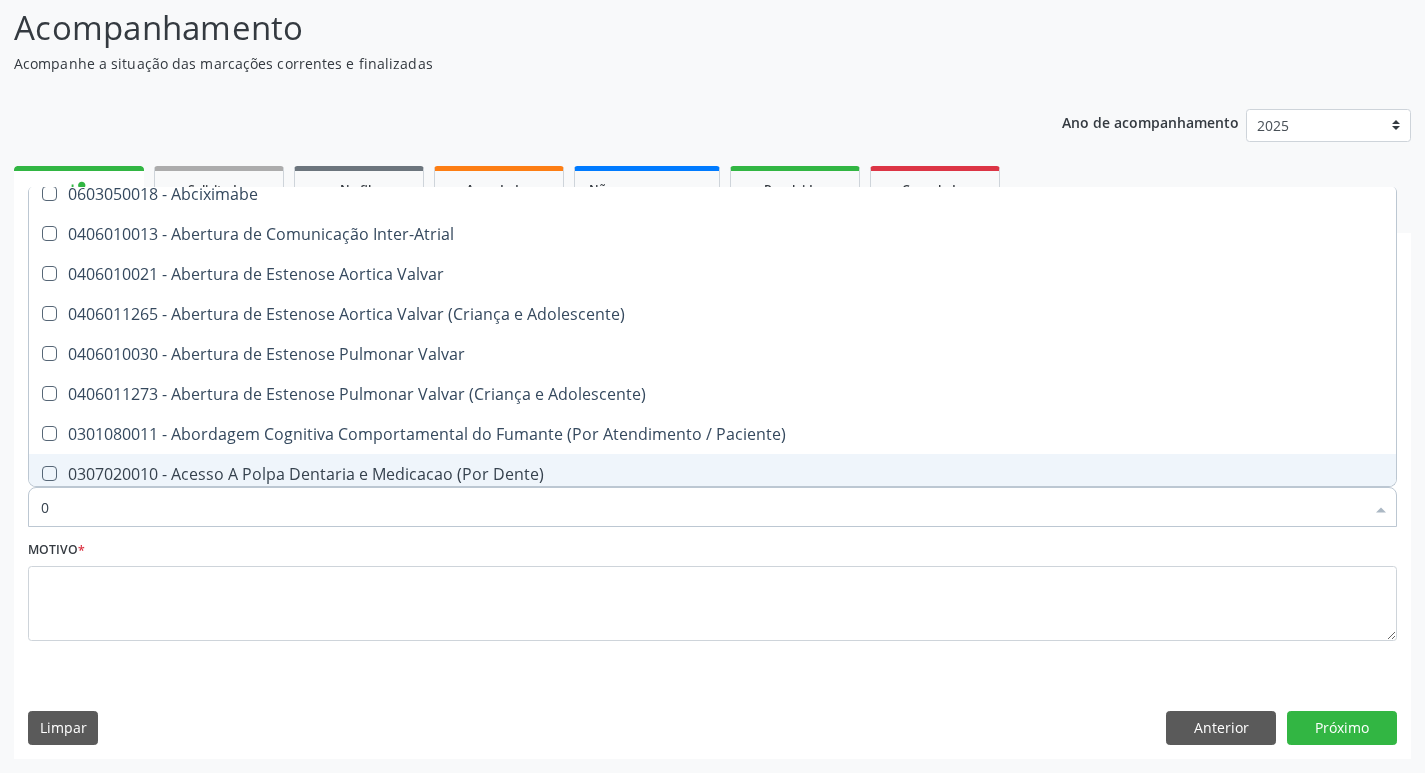 scroll, scrollTop: 133, scrollLeft: 0, axis: vertical 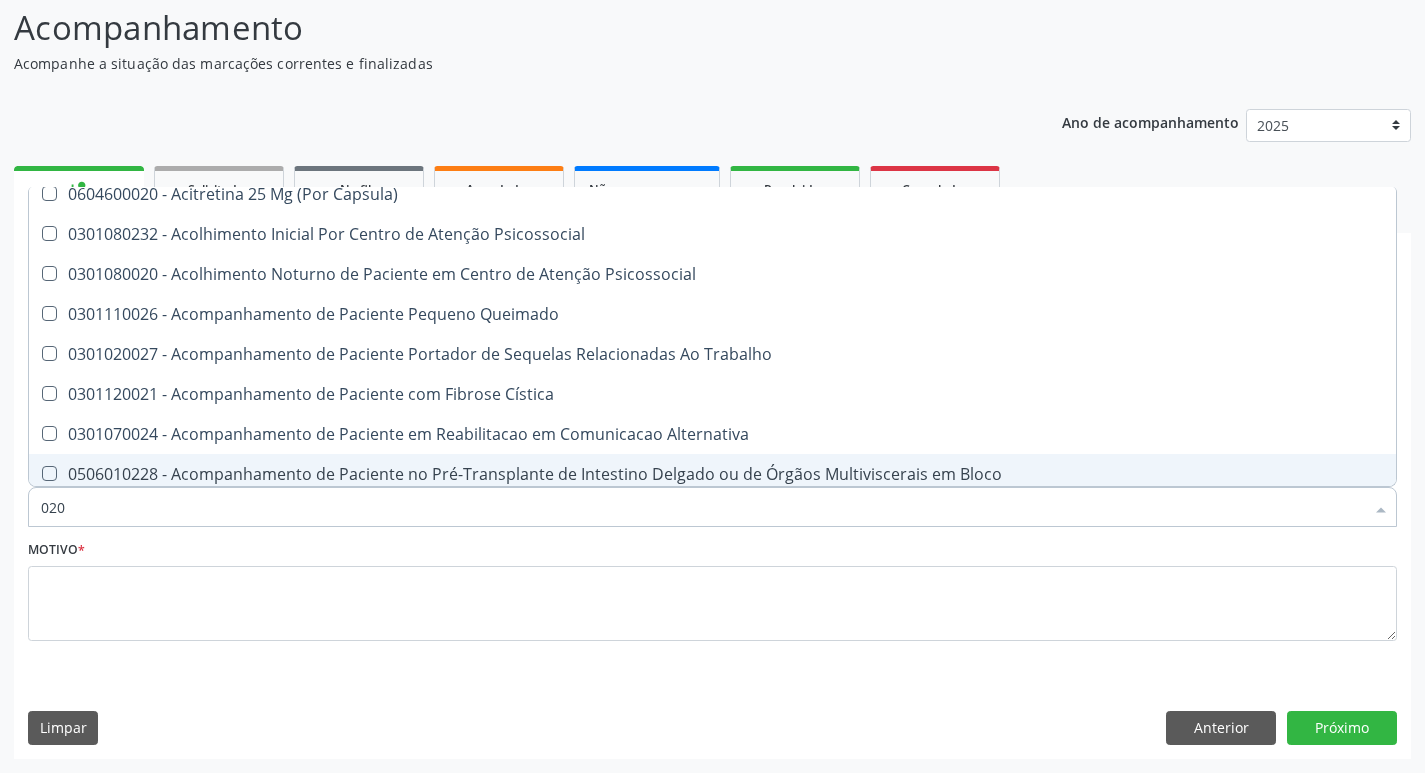 type on "0202" 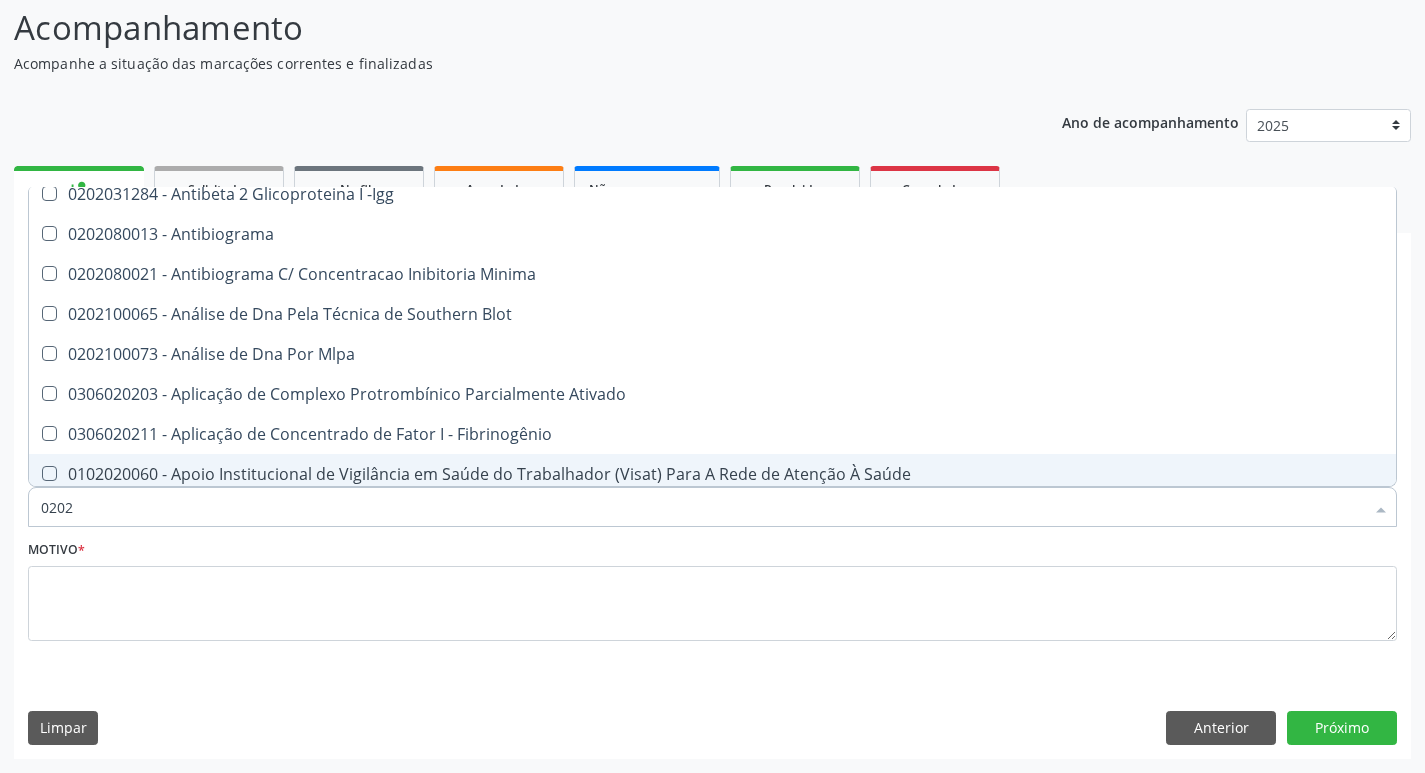 type on "02020" 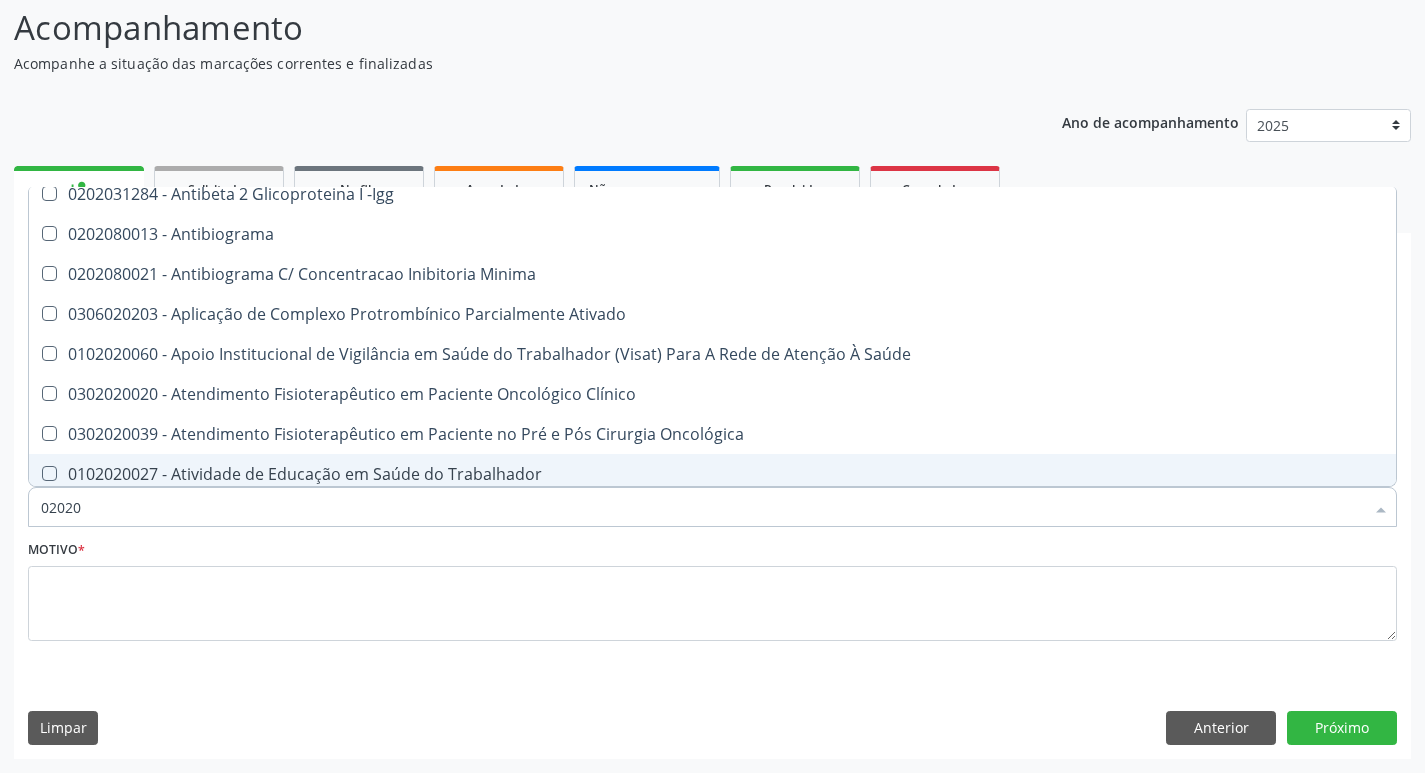 type on "020203" 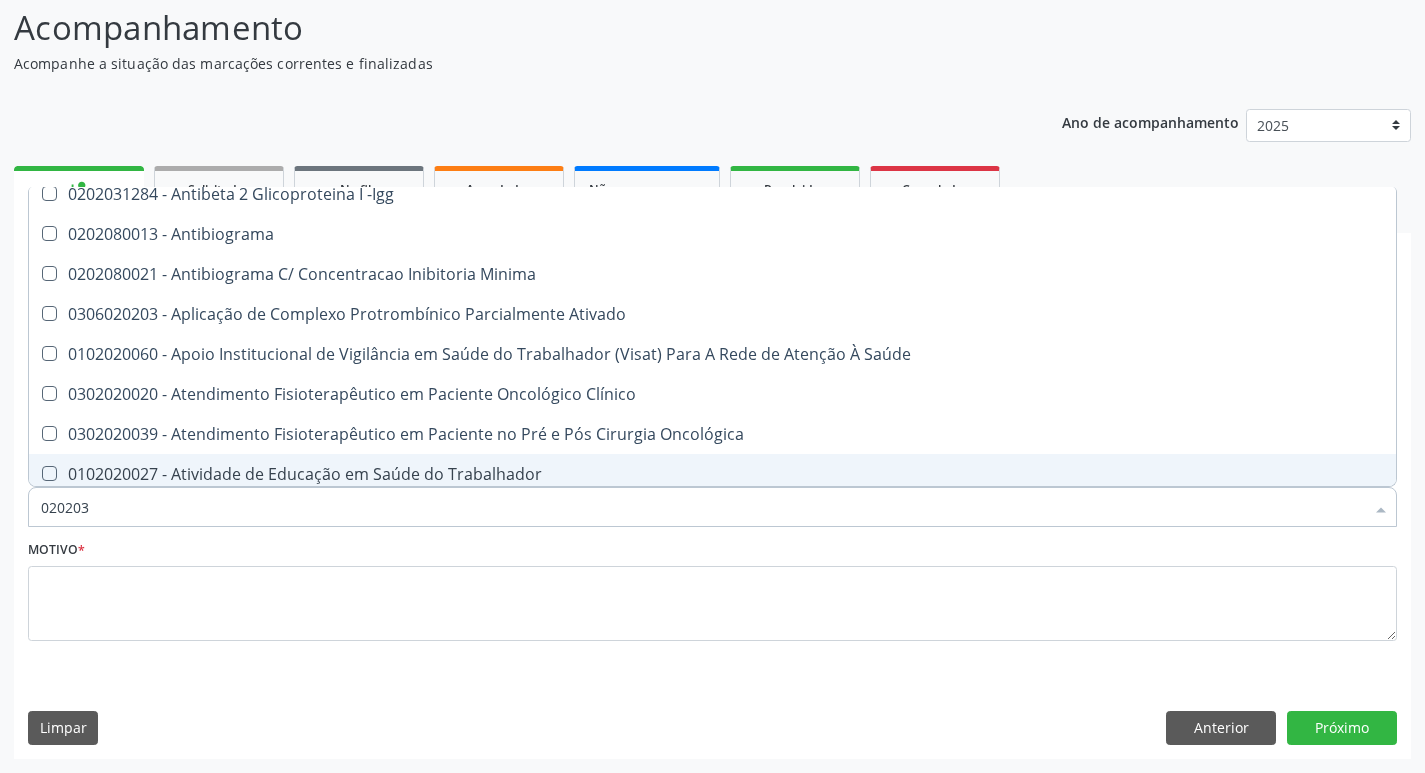 checkbox on "true" 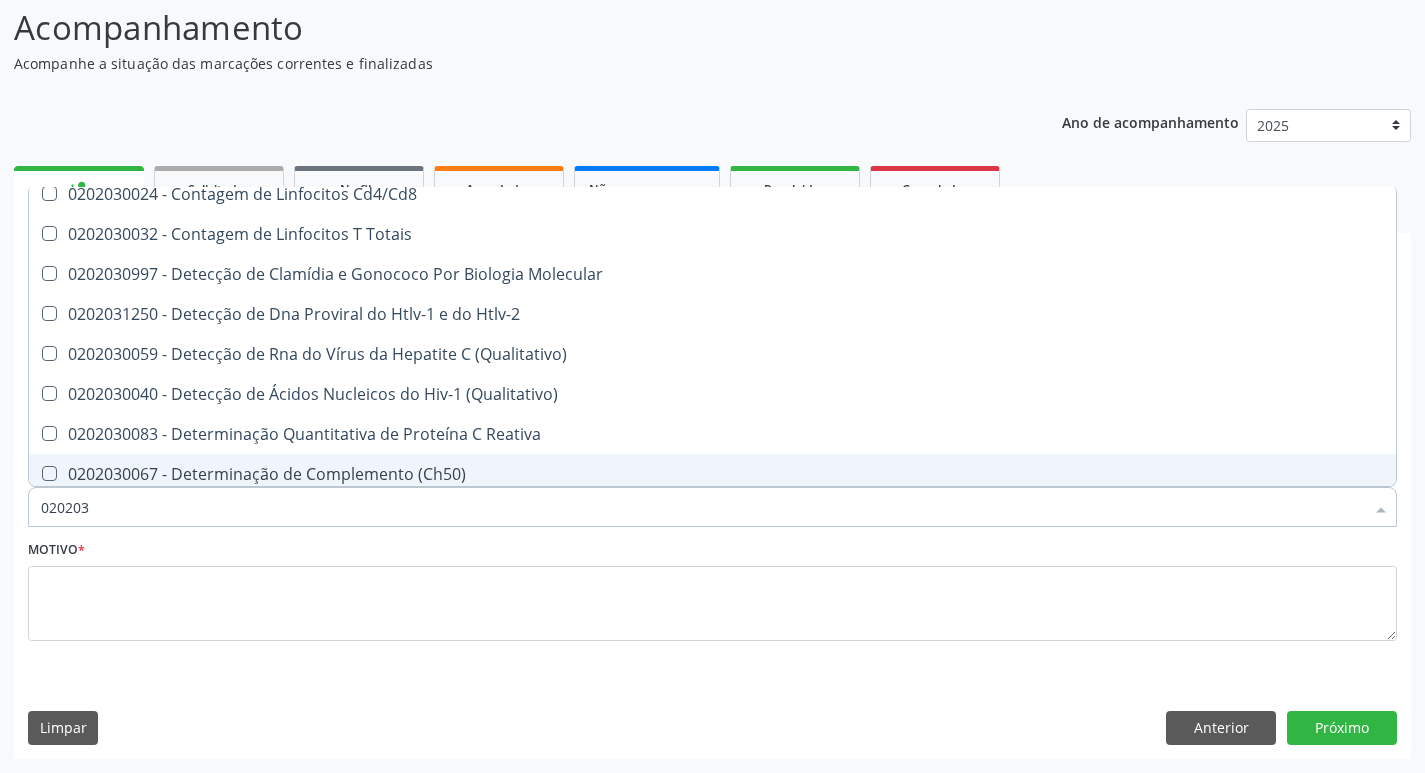 type on "0202030" 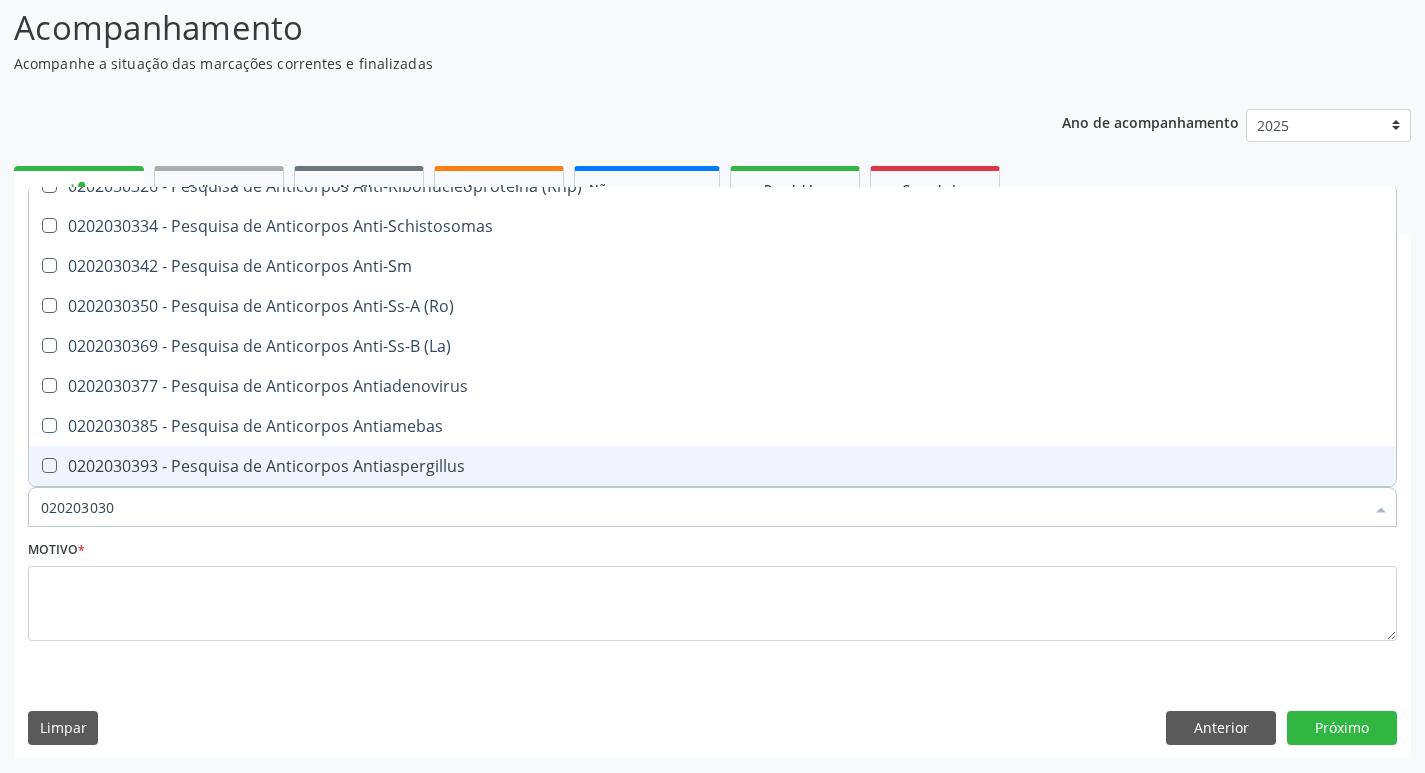 scroll, scrollTop: 0, scrollLeft: 0, axis: both 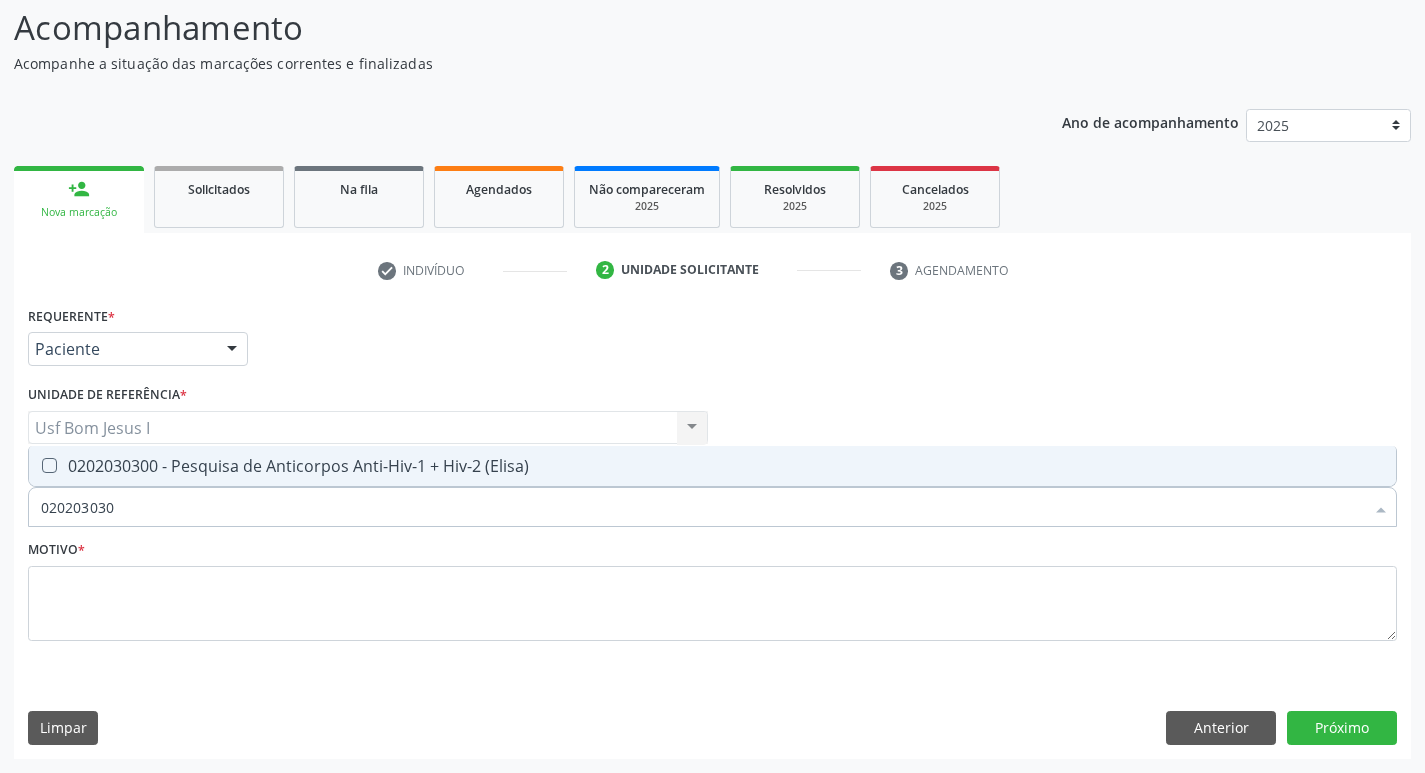 type on "0202030300" 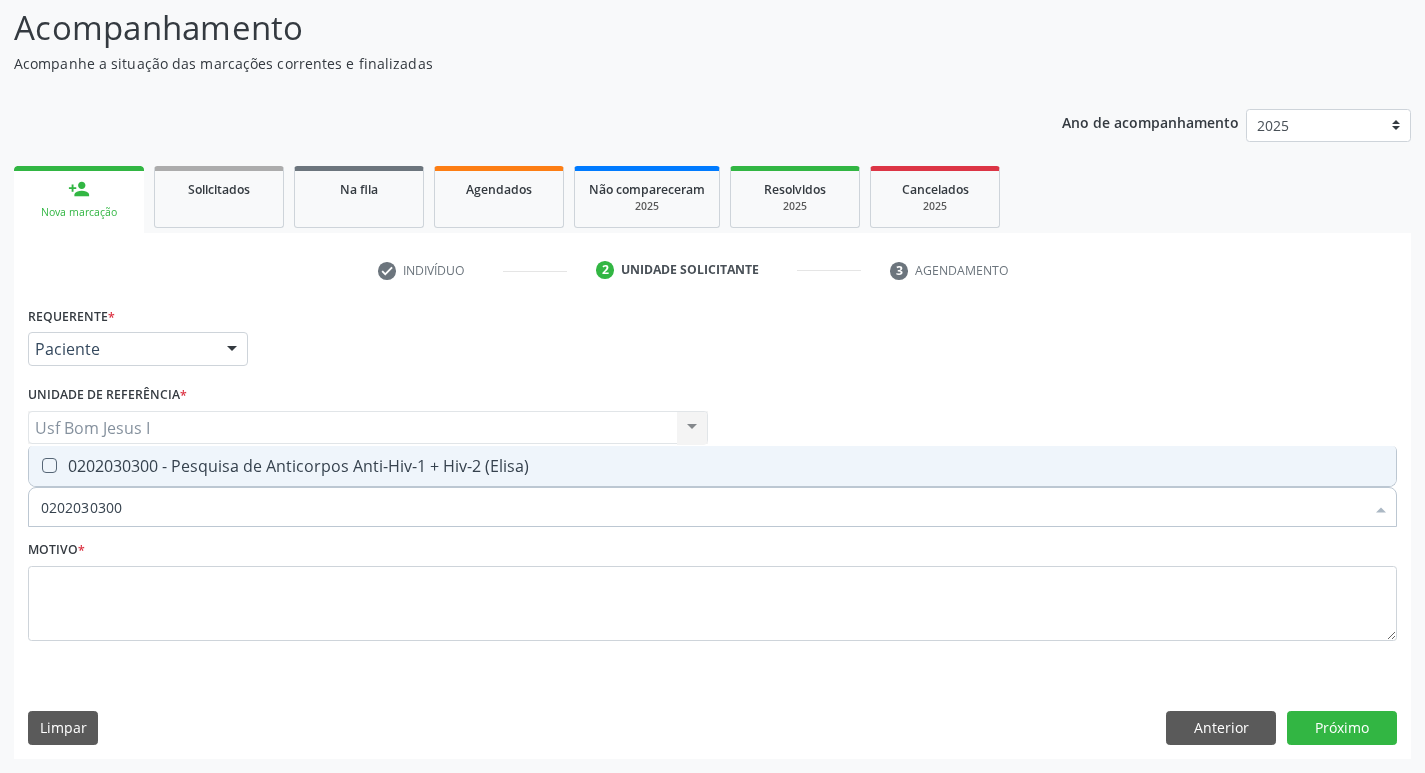 click on "0202030300 - Pesquisa de Anticorpos Anti-Hiv-1 + Hiv-2 (Elisa)" at bounding box center (712, 466) 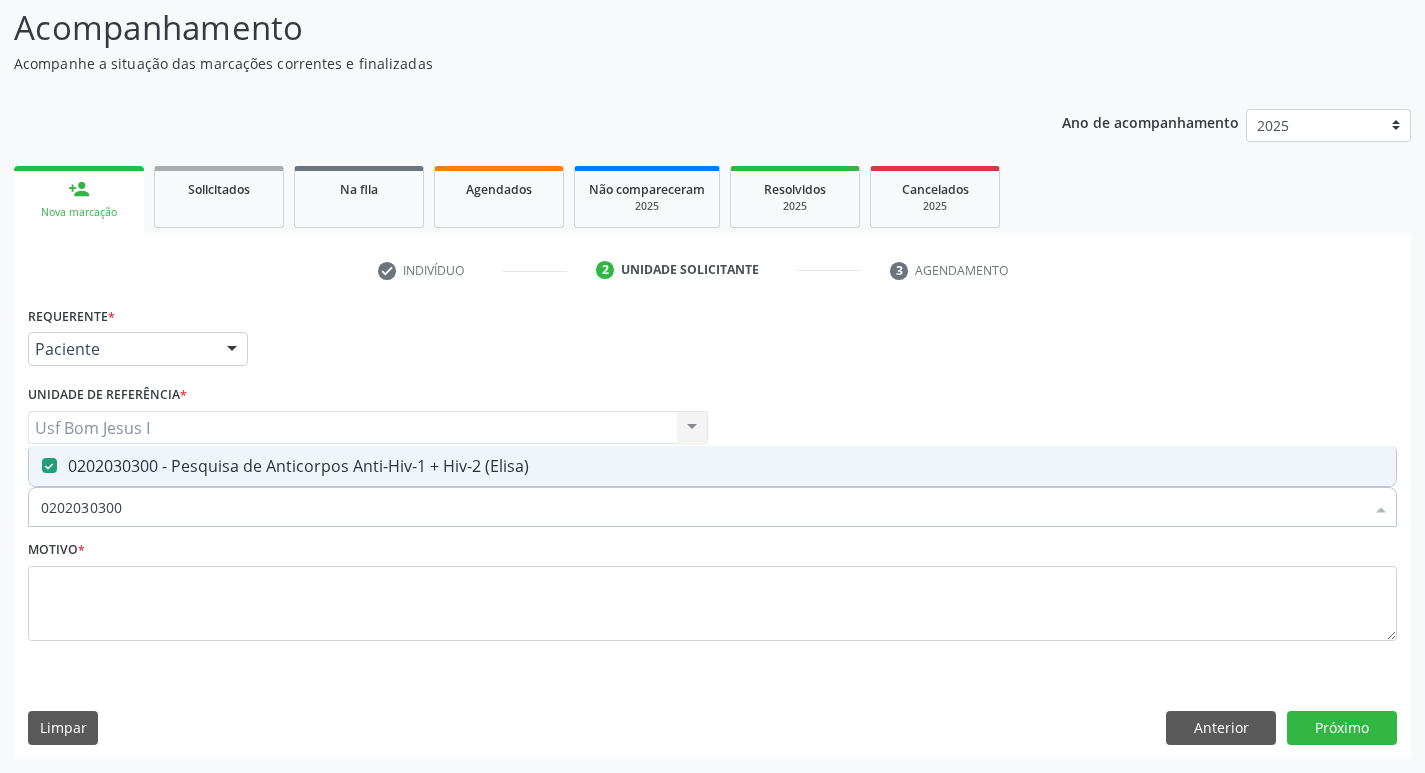 checkbox on "true" 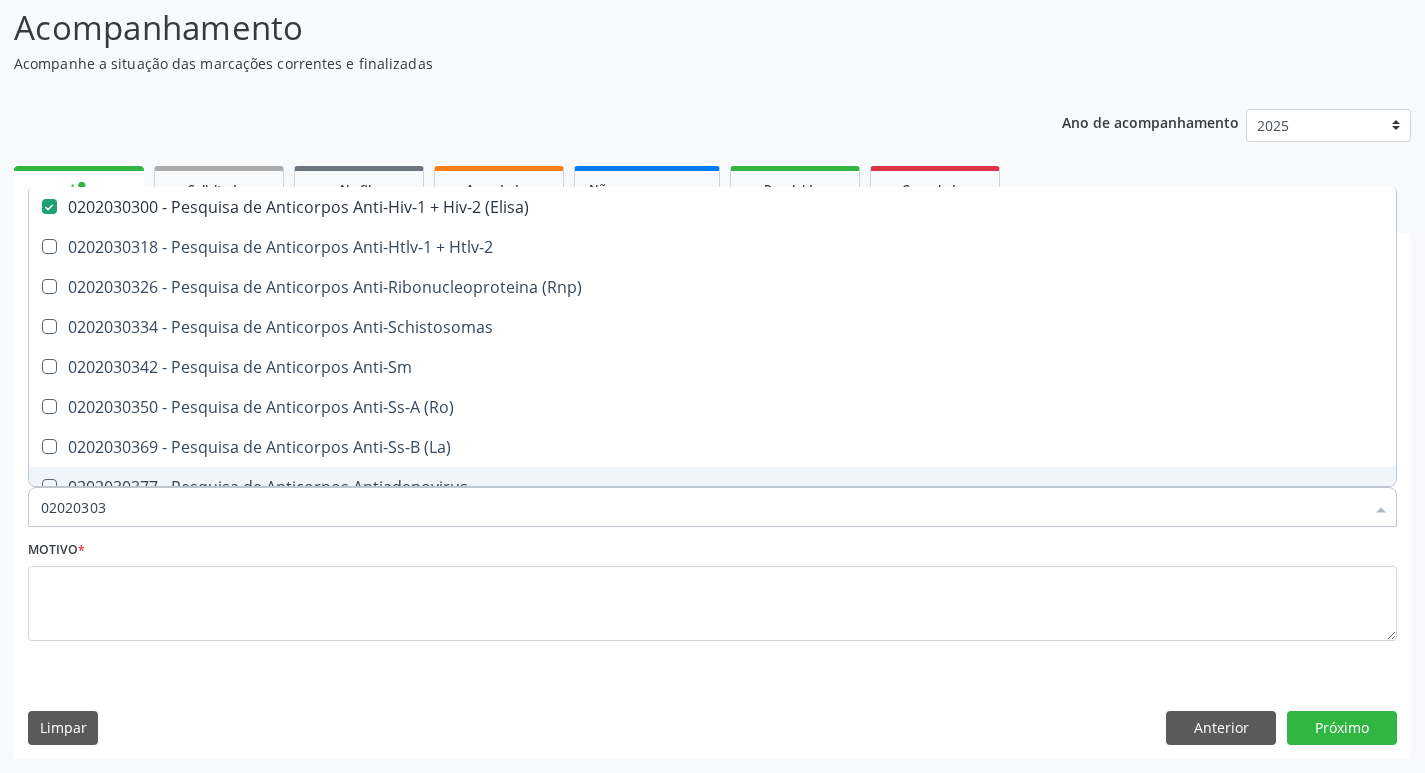 type on "0202030" 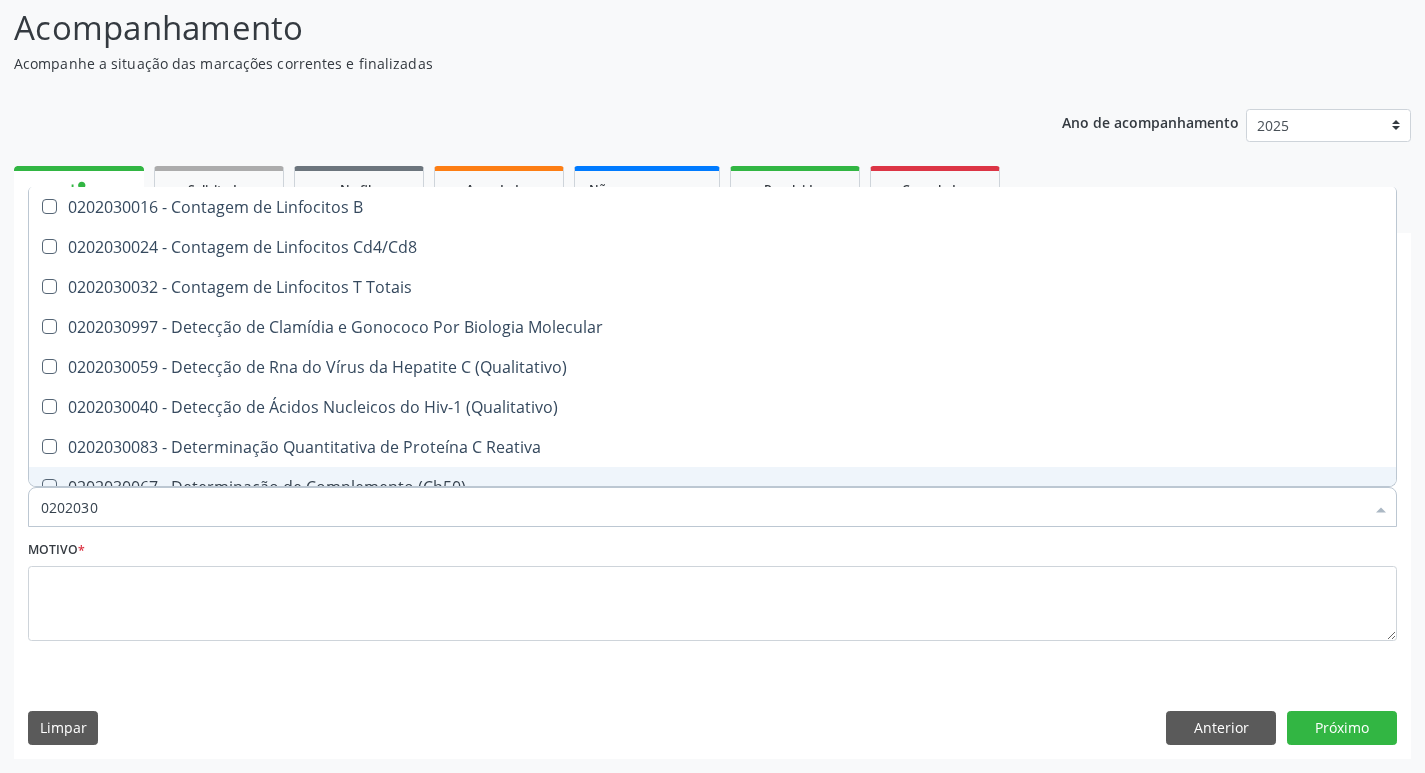 type on "020203" 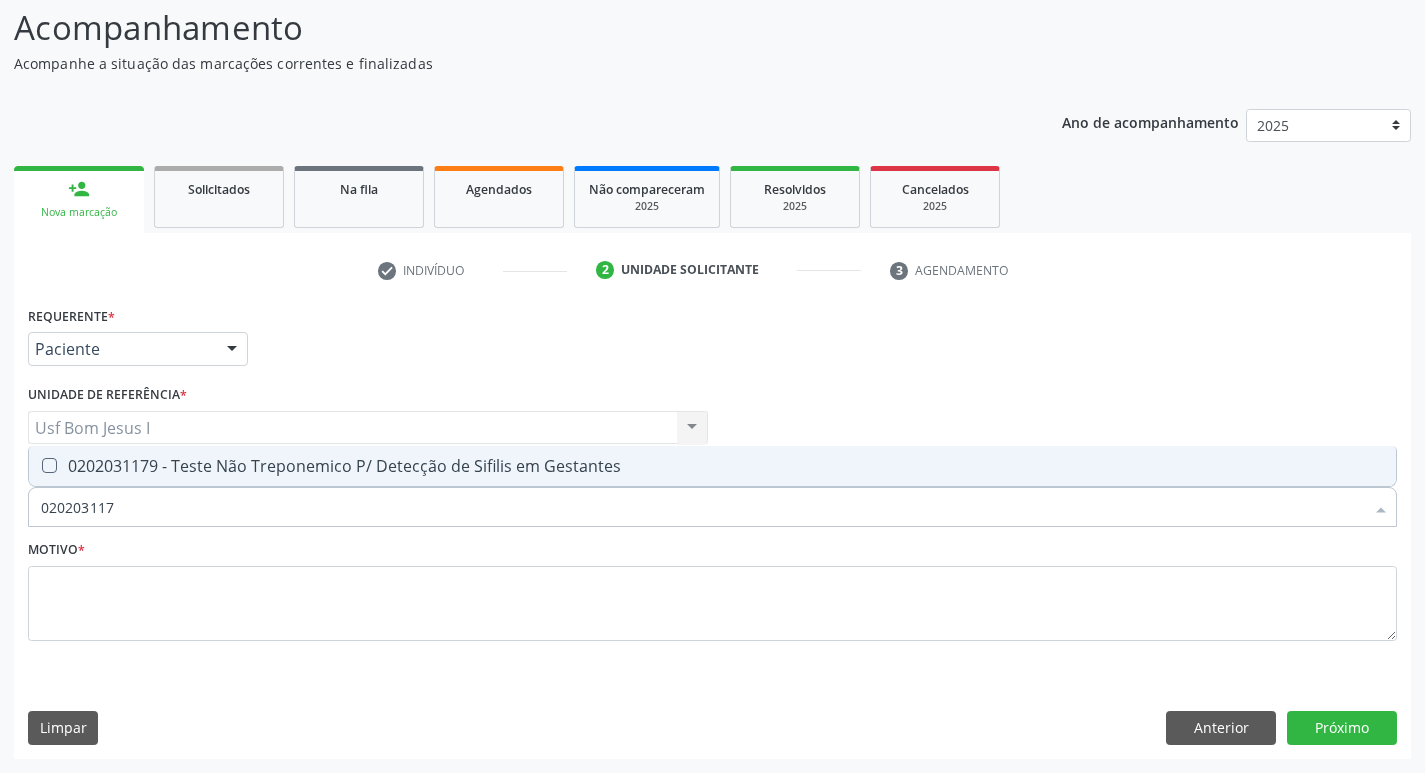 type on "0202031179" 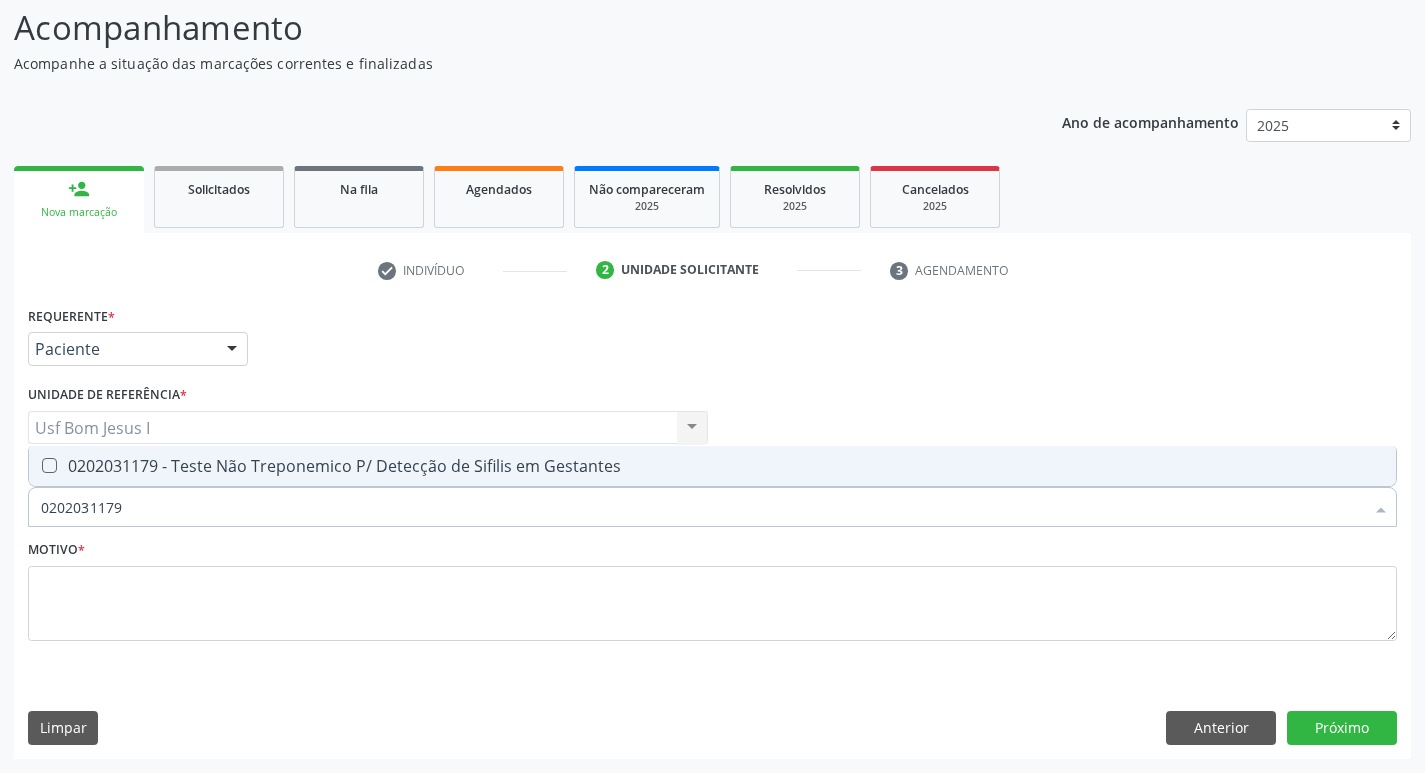 click on "0202031179 - Teste Não Treponemico P/ Detecção de Sifilis em Gestantes" at bounding box center [712, 466] 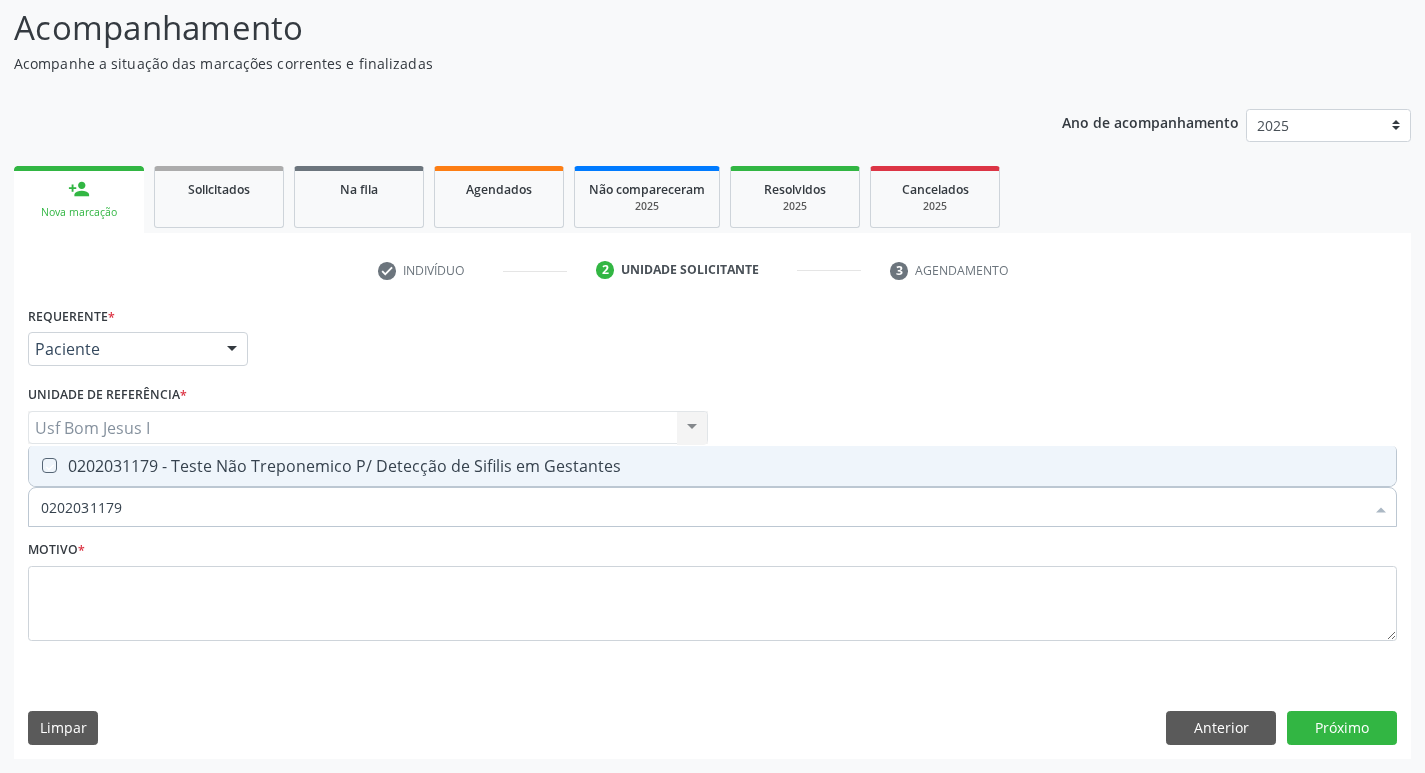 checkbox on "true" 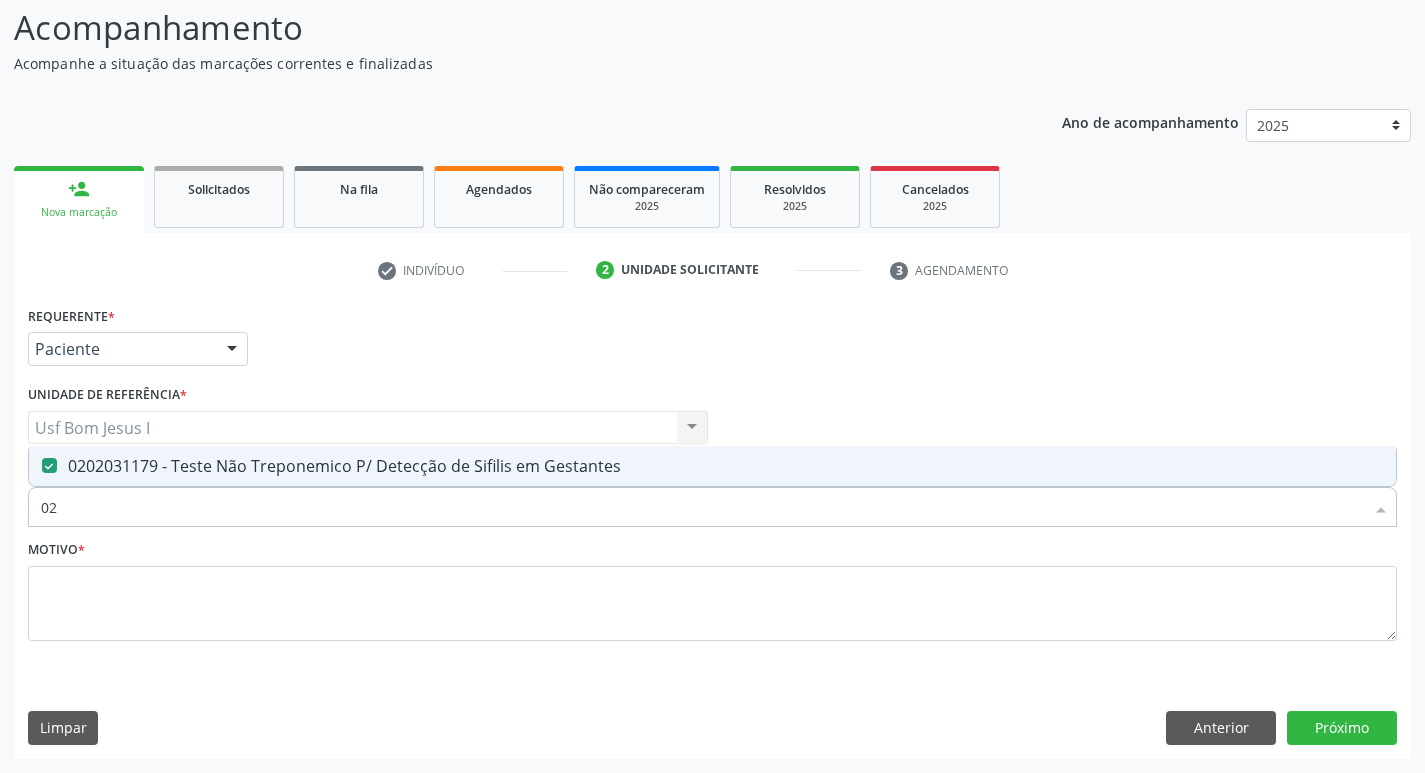 type on "0" 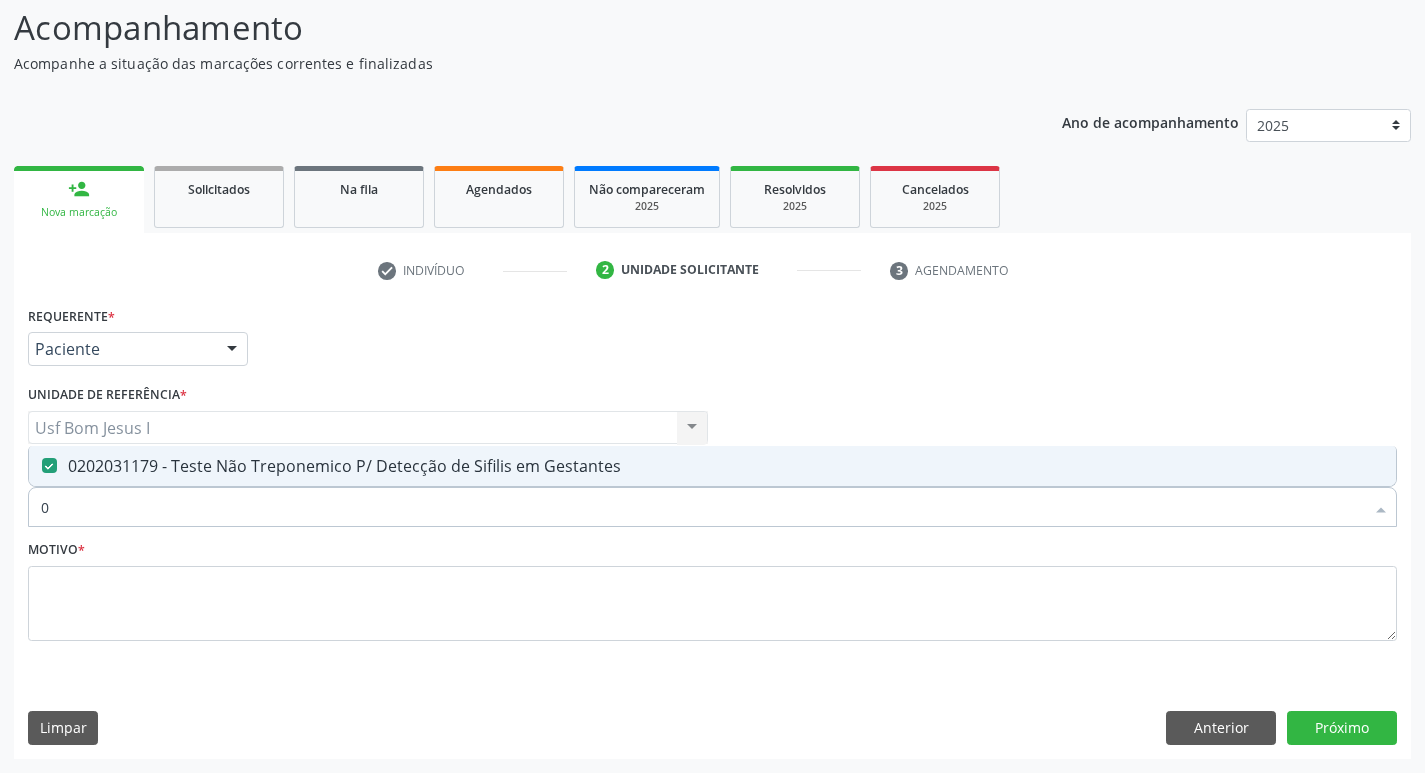 type 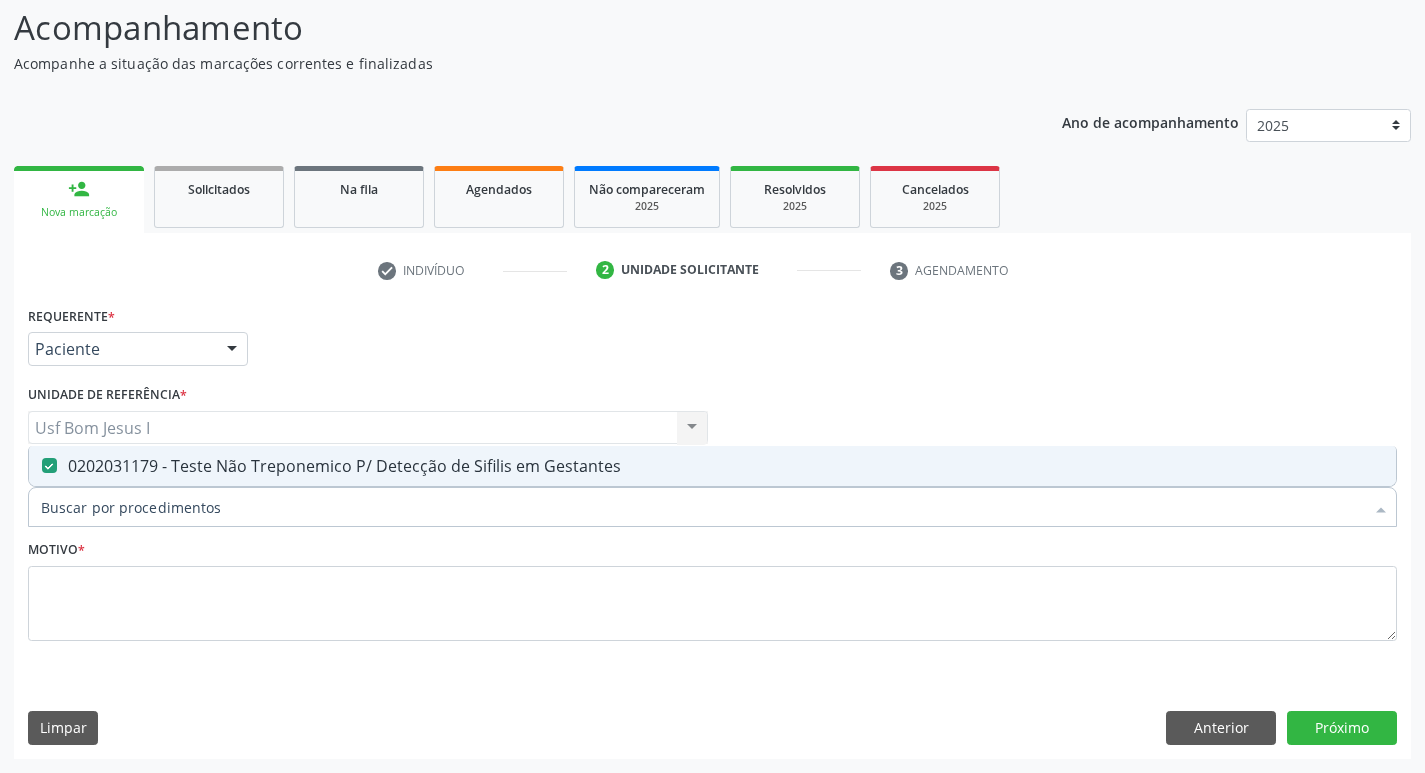 checkbox on "false" 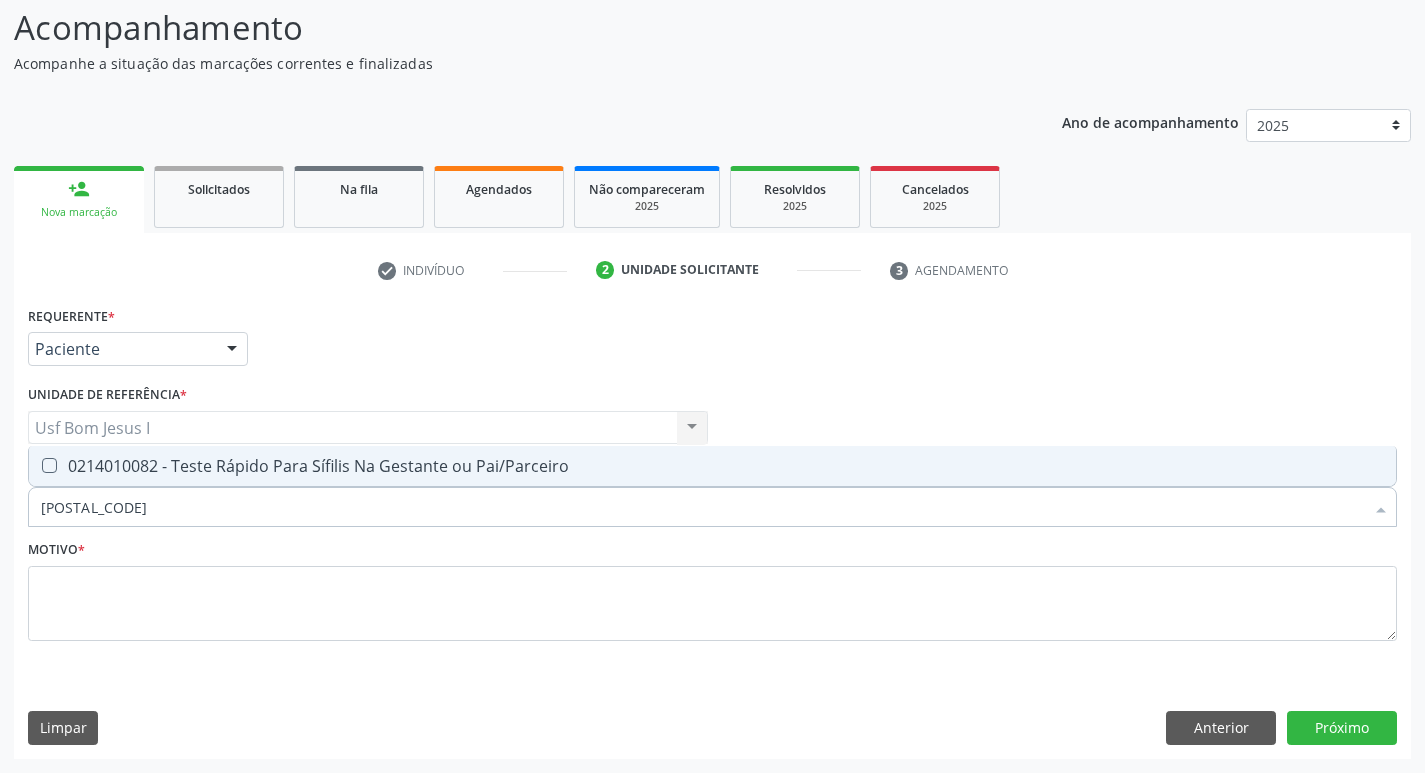 type on "0214010082" 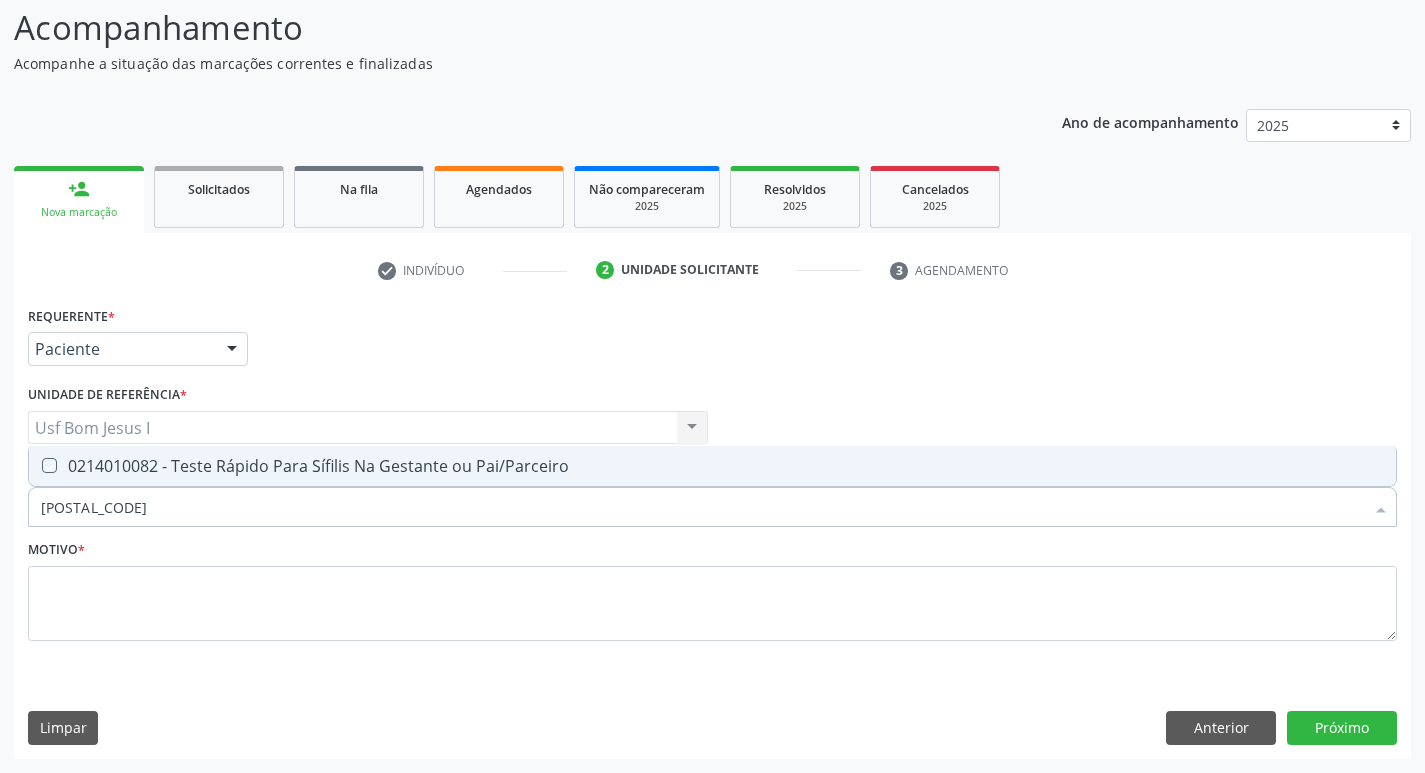 checkbox on "true" 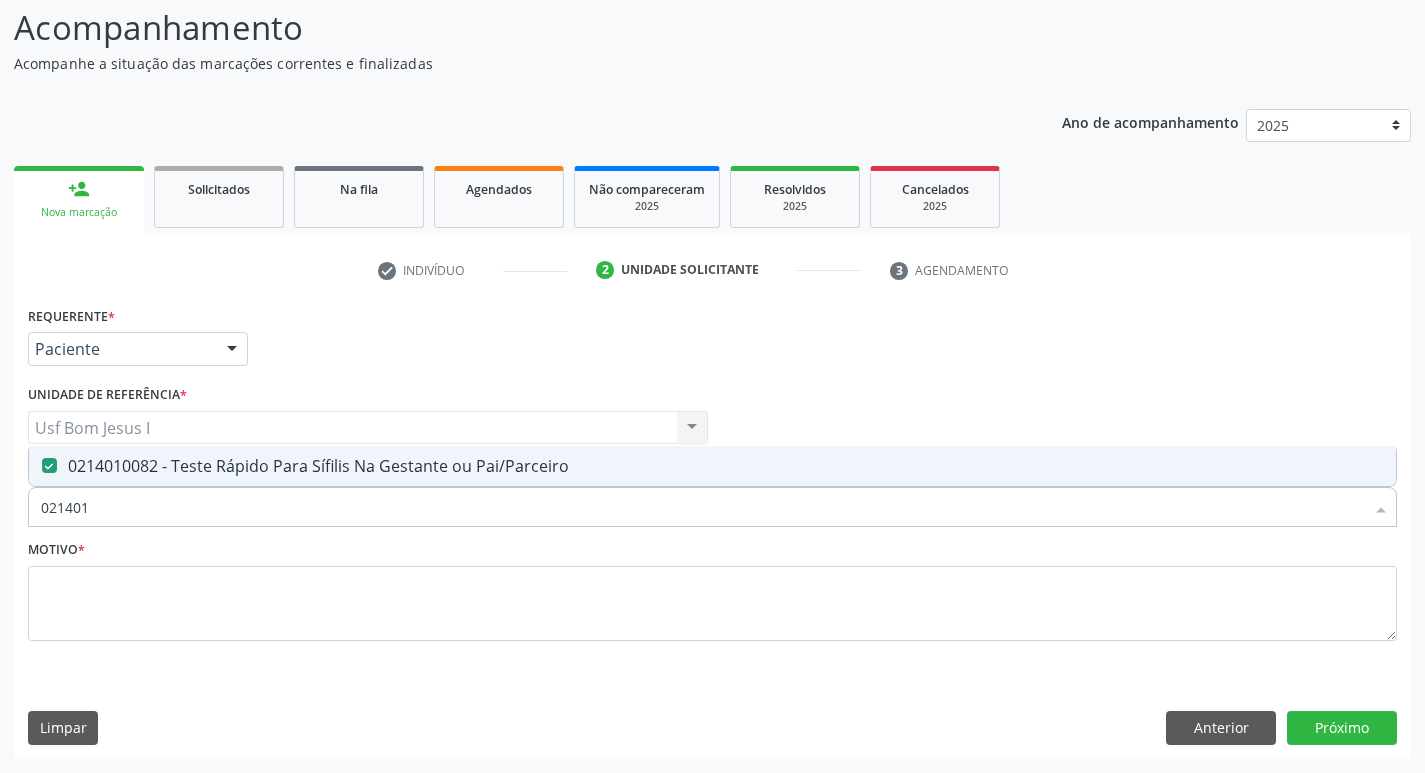 type on "02140" 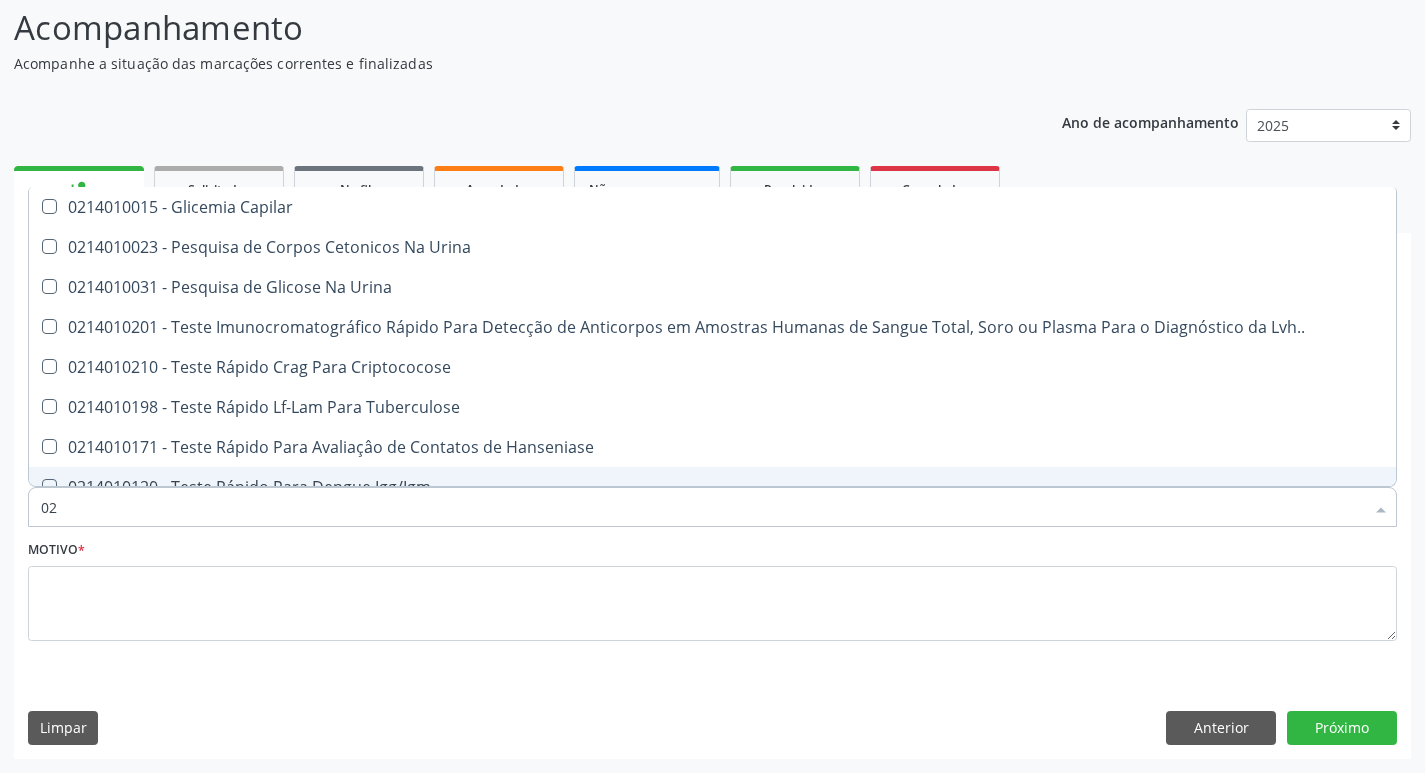 type on "0" 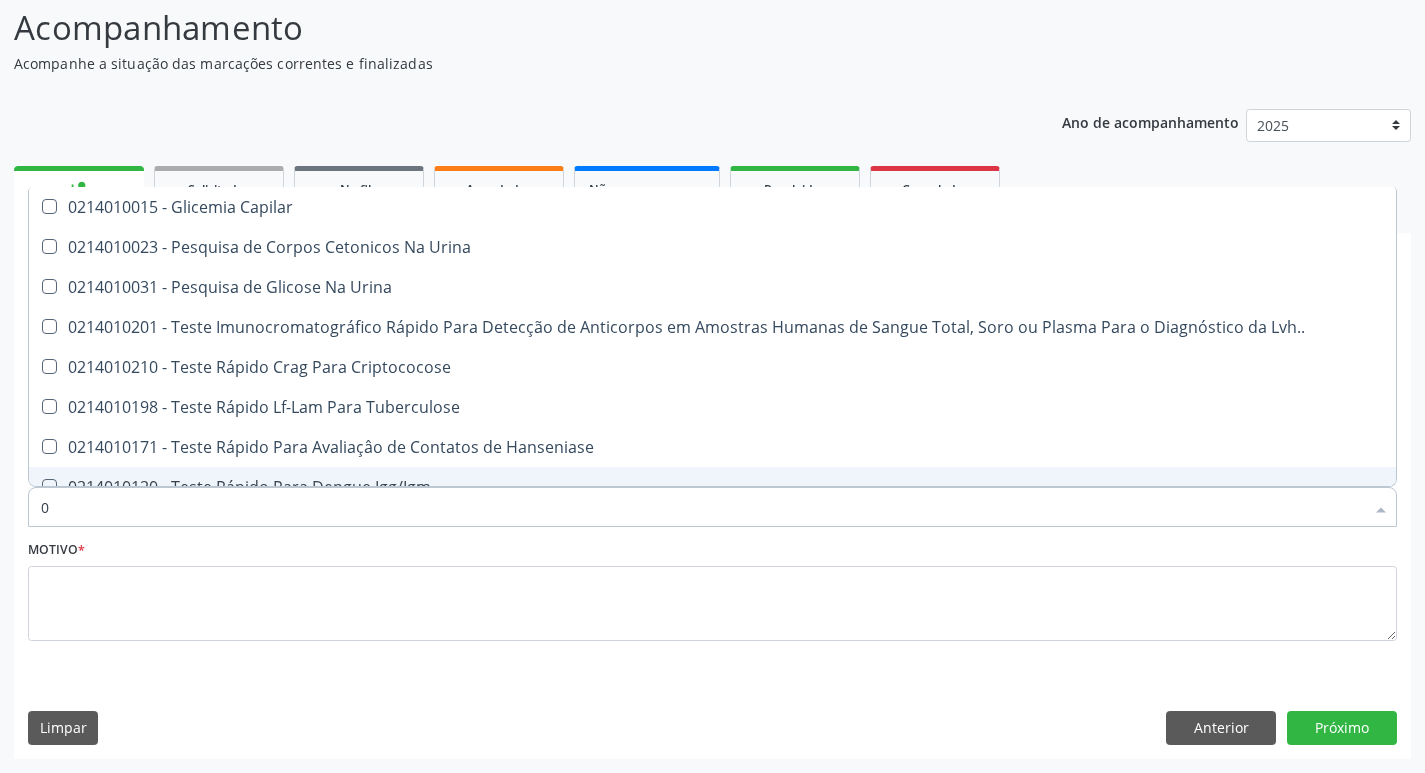 type 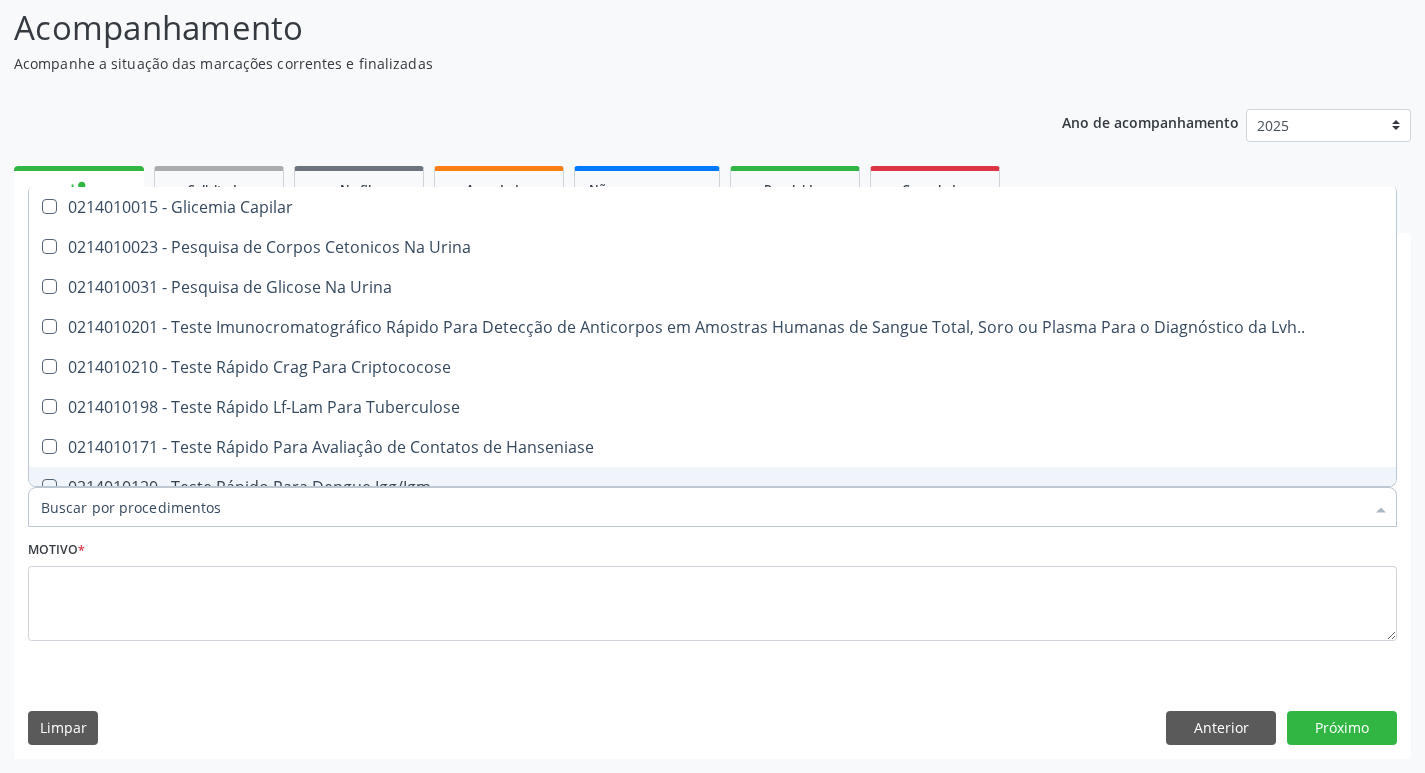 checkbox on "false" 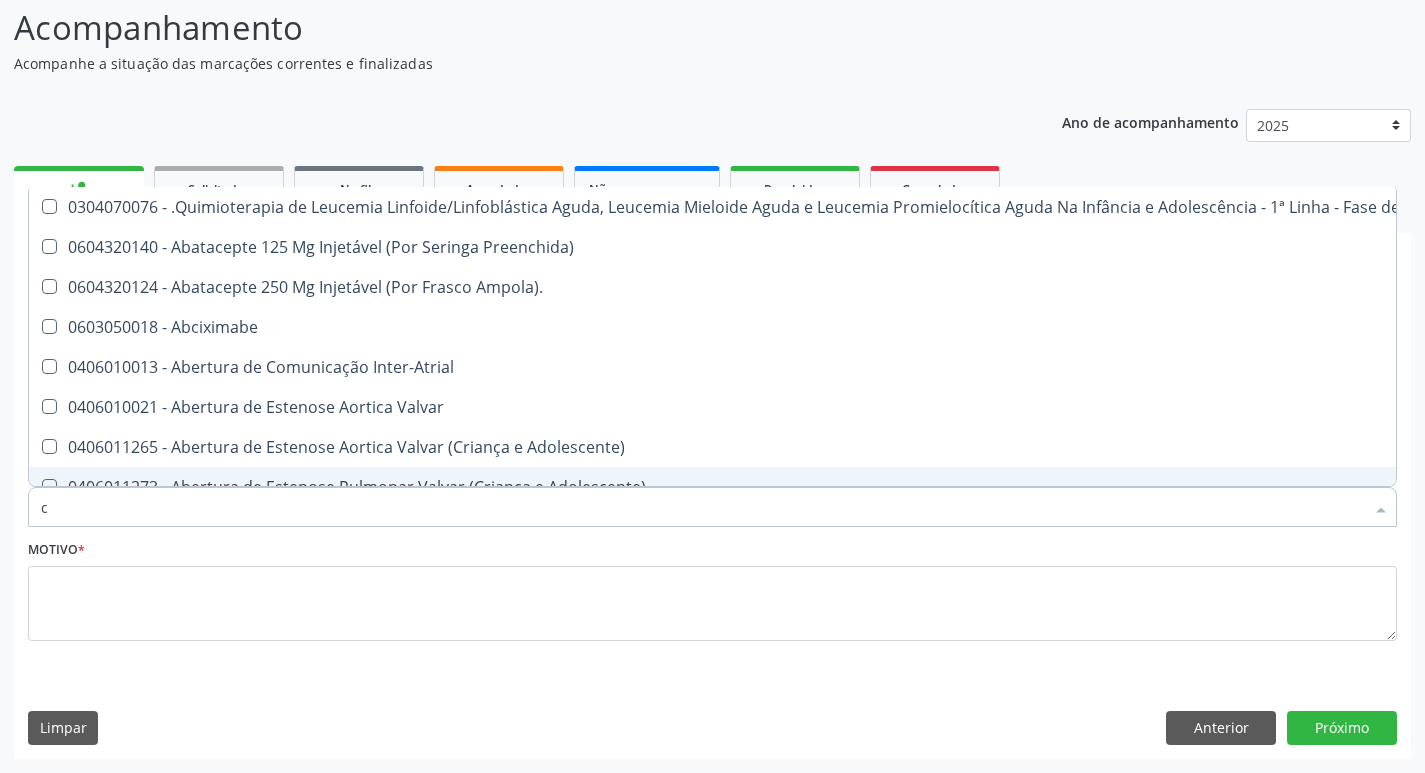 type on "cu" 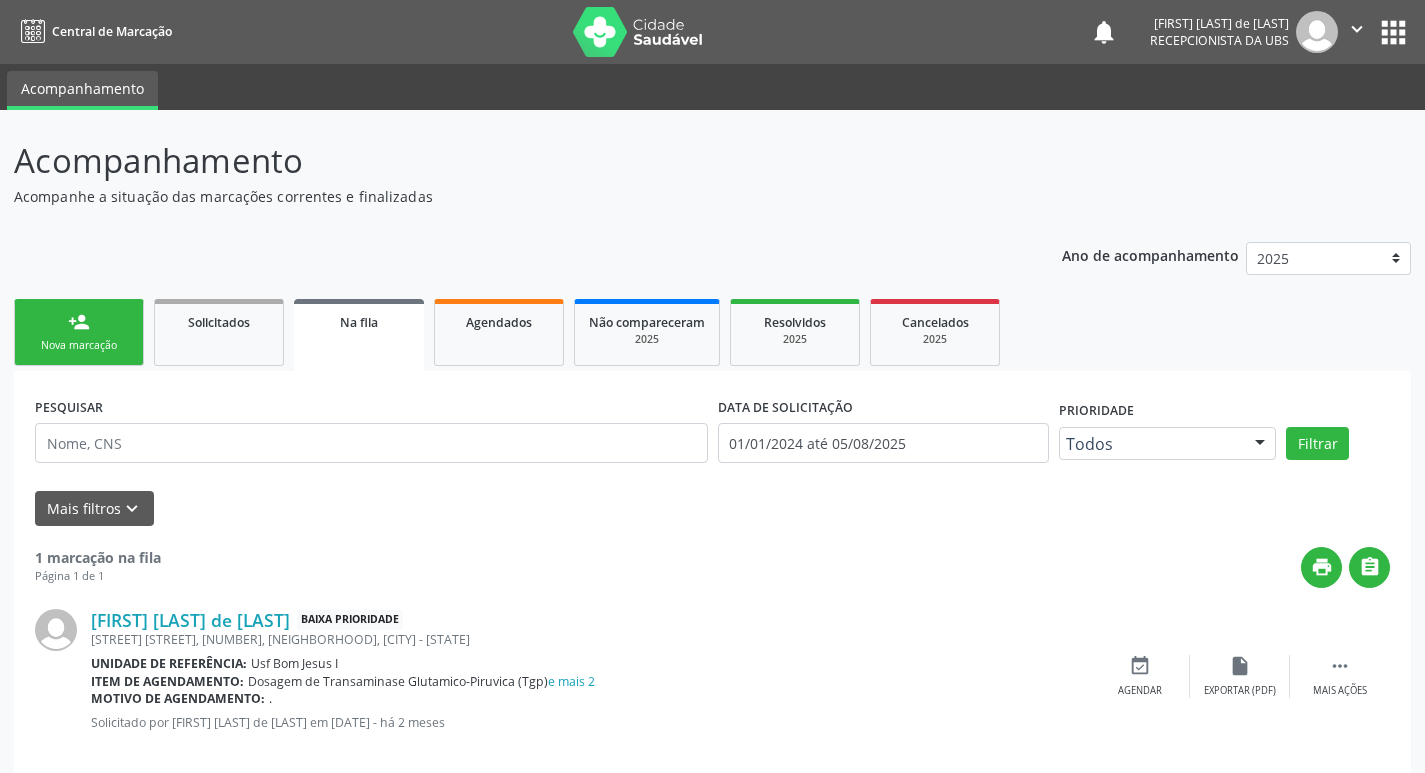 scroll, scrollTop: 0, scrollLeft: 0, axis: both 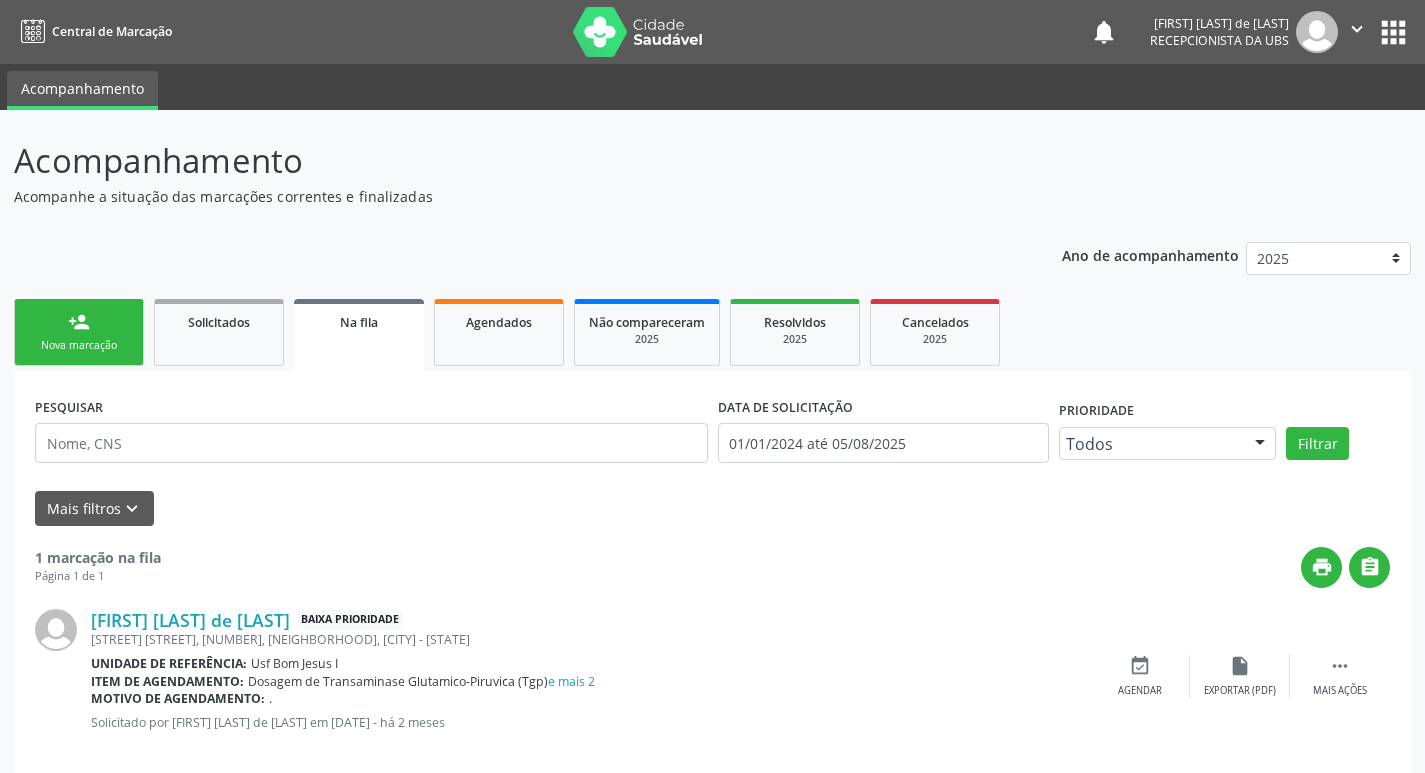 click on "Nova marcação" at bounding box center [79, 345] 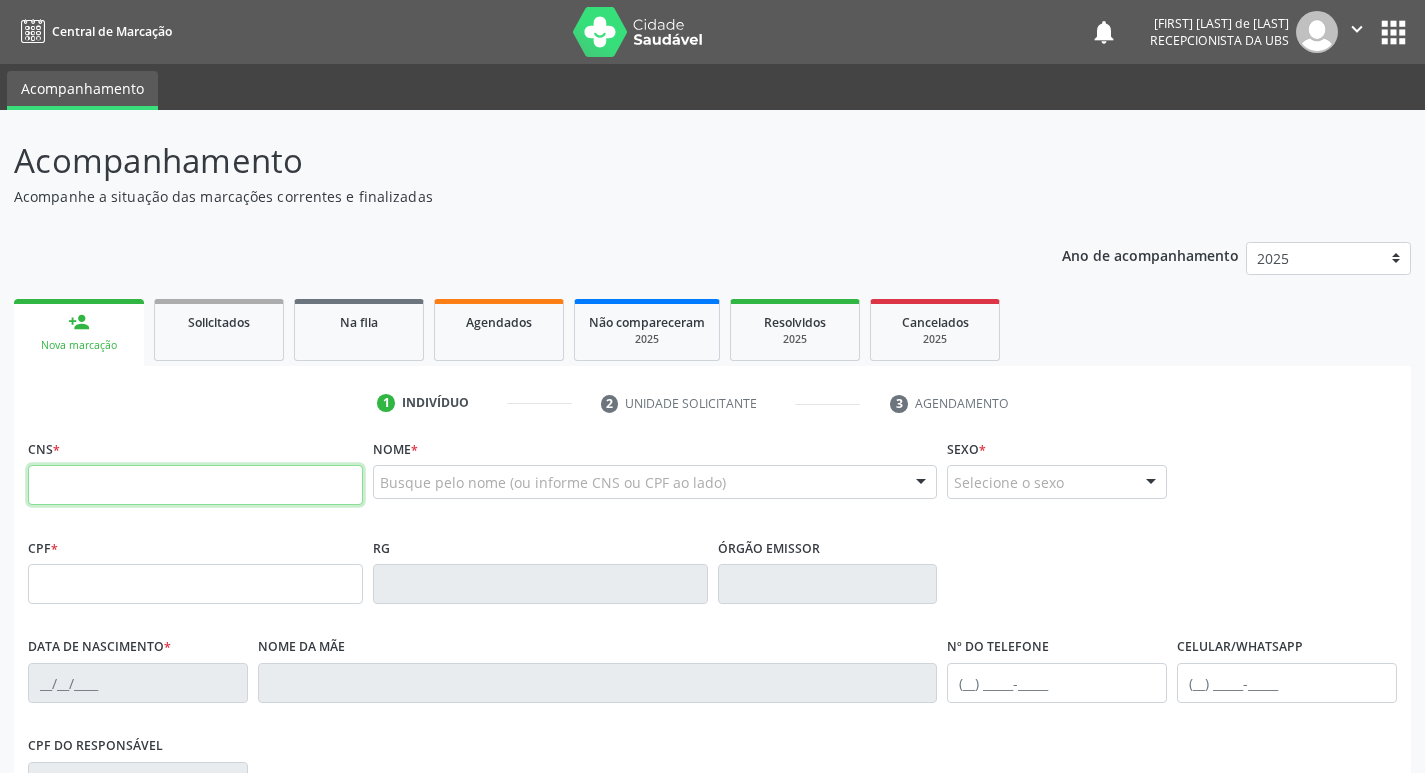 drag, startPoint x: 93, startPoint y: 344, endPoint x: 232, endPoint y: 467, distance: 185.60712 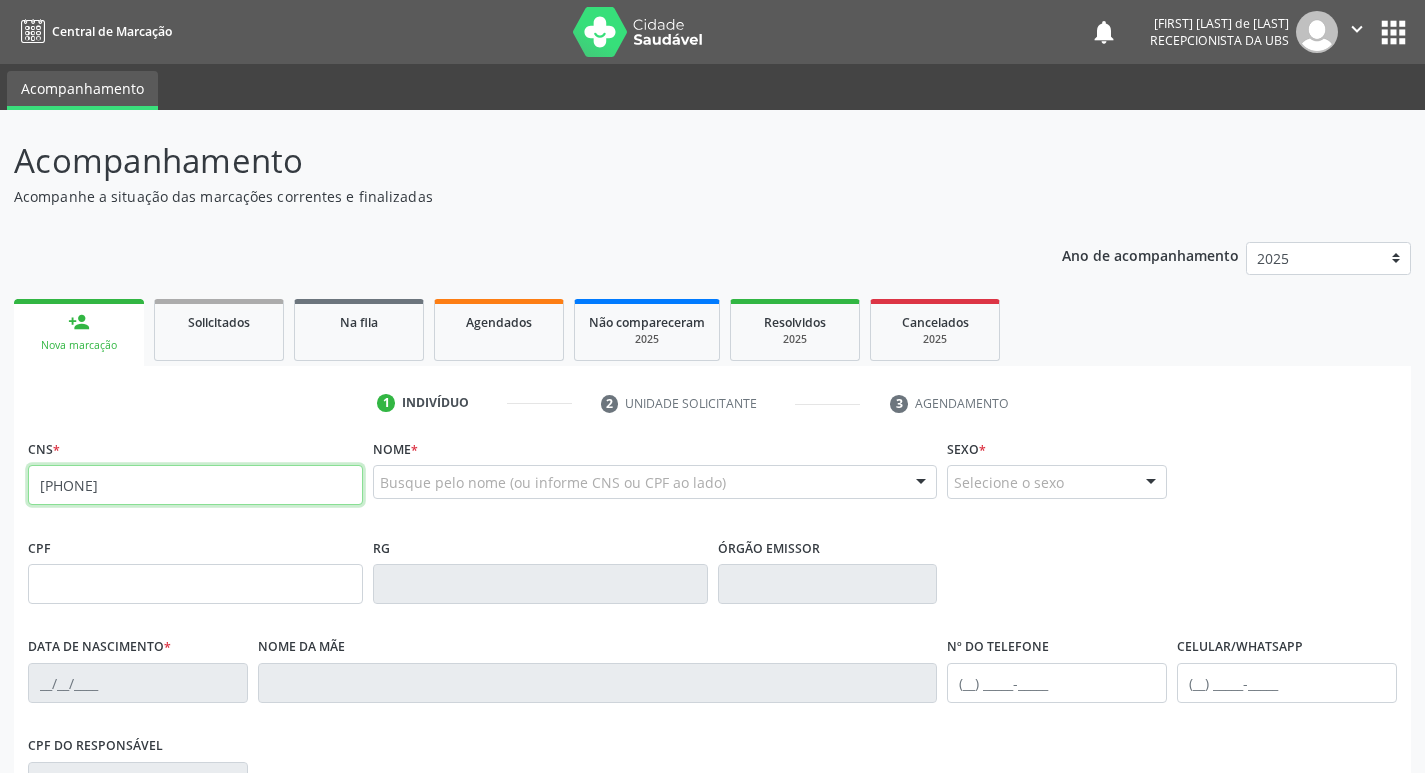 type on "[PHONE]" 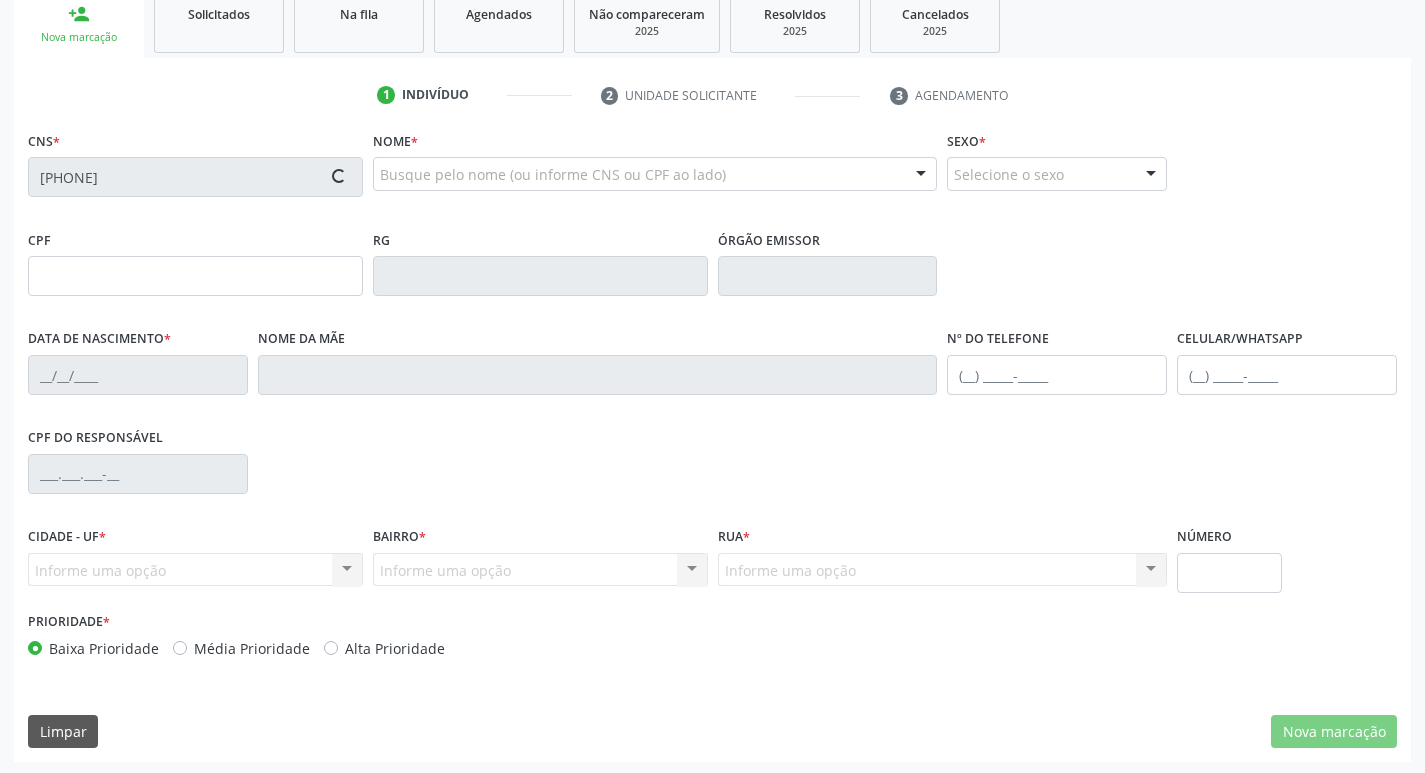 scroll, scrollTop: 311, scrollLeft: 0, axis: vertical 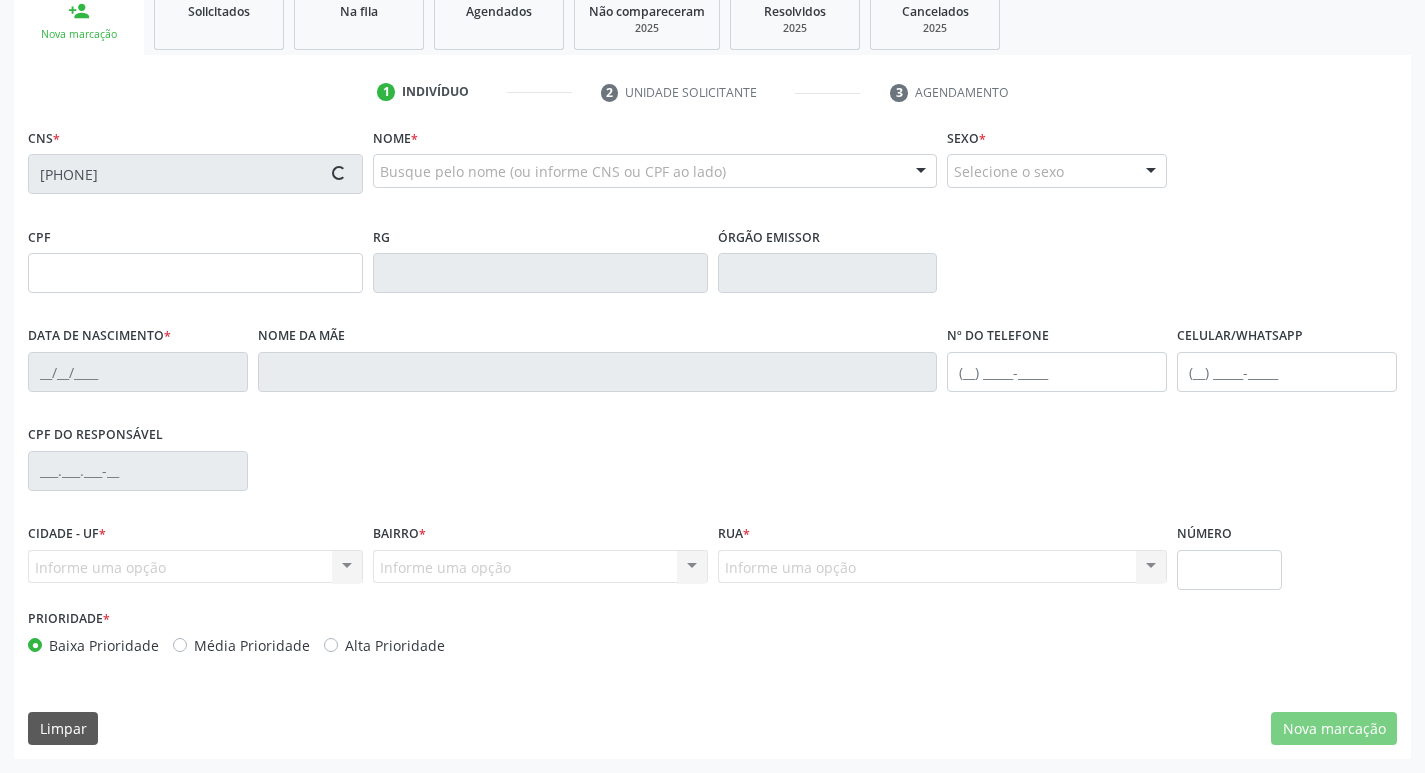 type on "[DATE]" 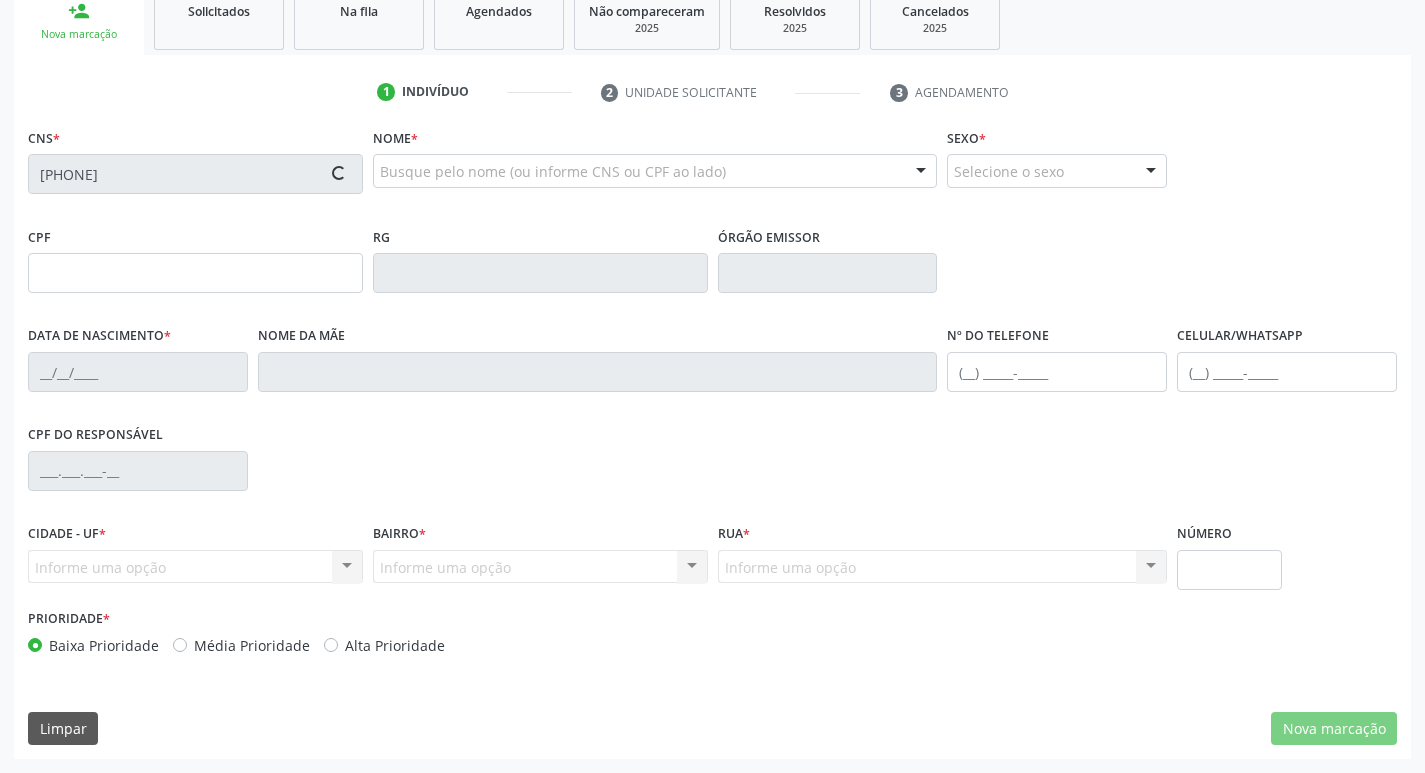 type on "[FIRST] [LAST] da [LAST]" 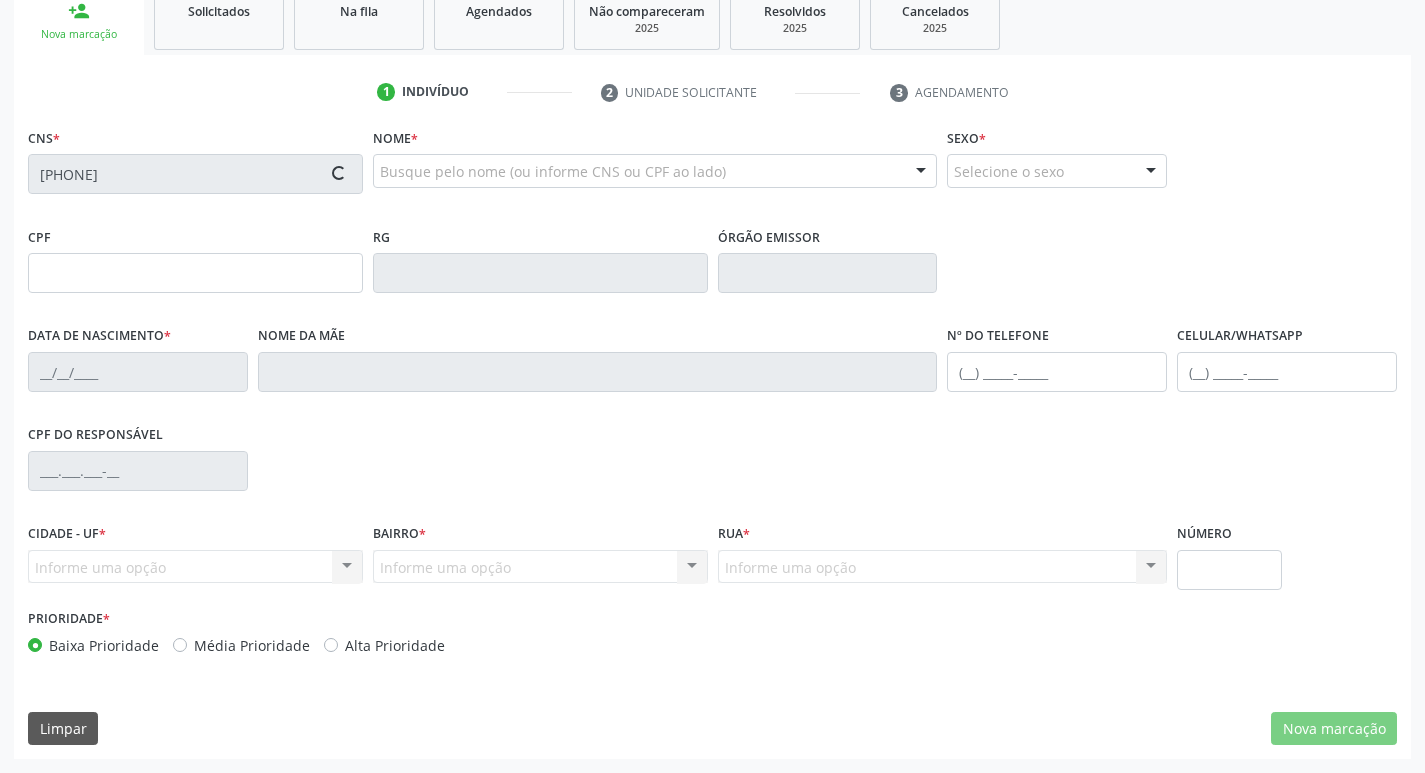 type on "([AREA]) [PHONE]" 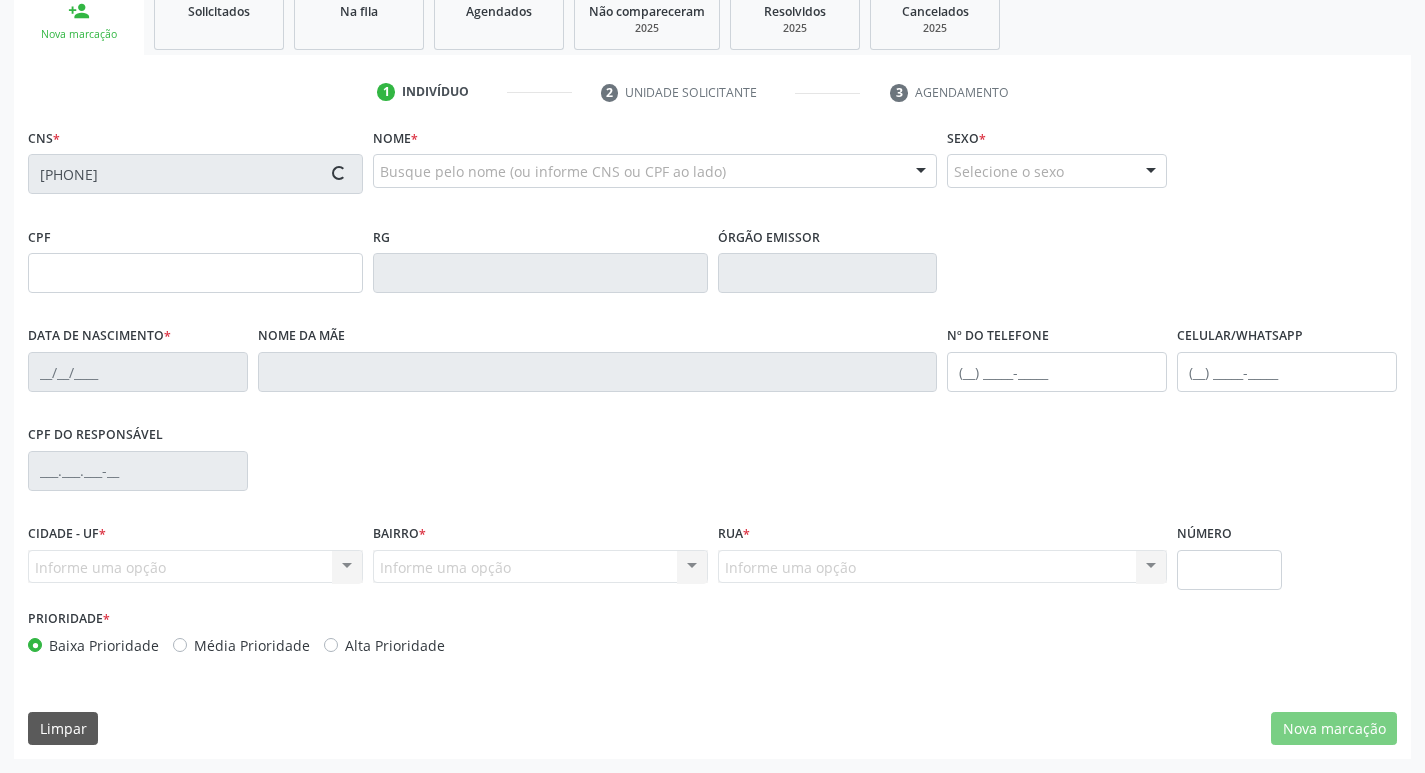 type on "([AREA]) [PHONE]" 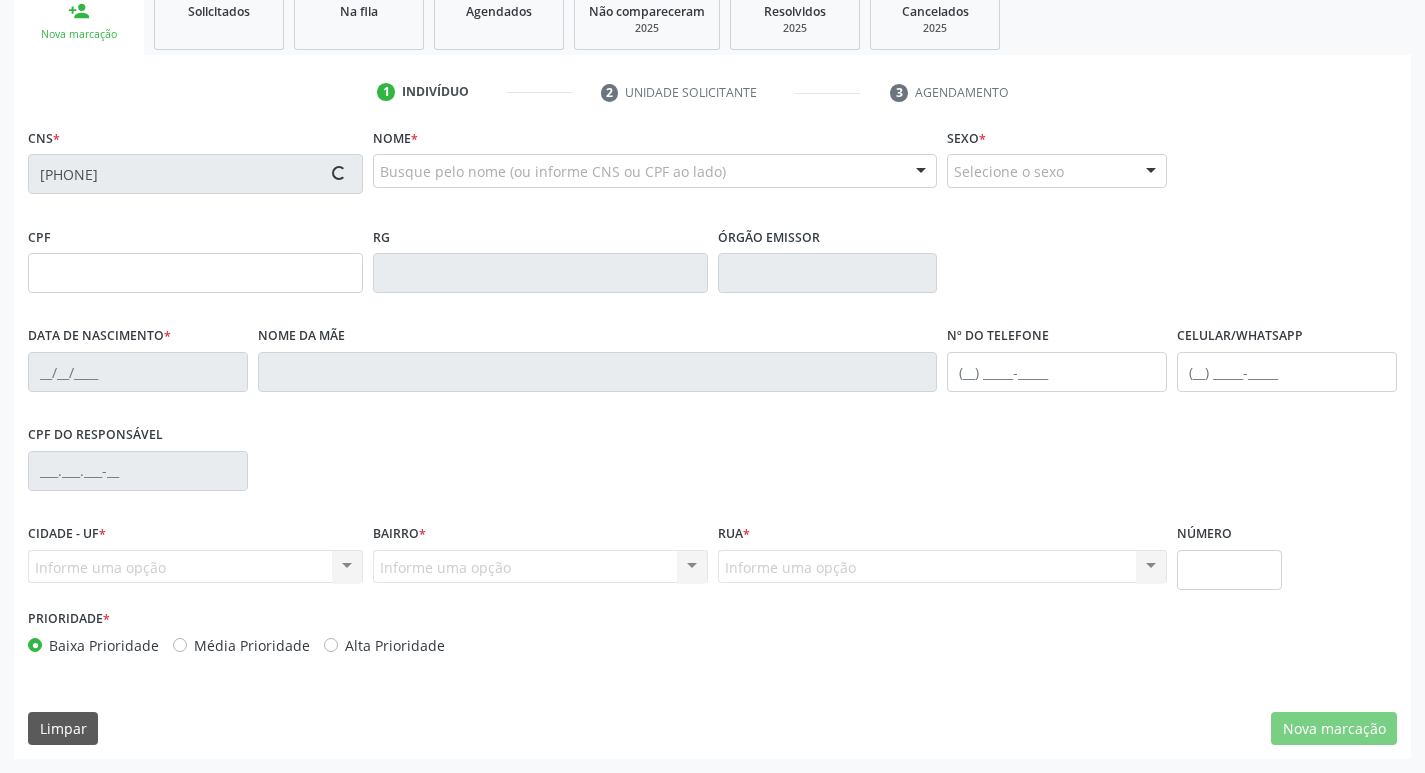 type on "283" 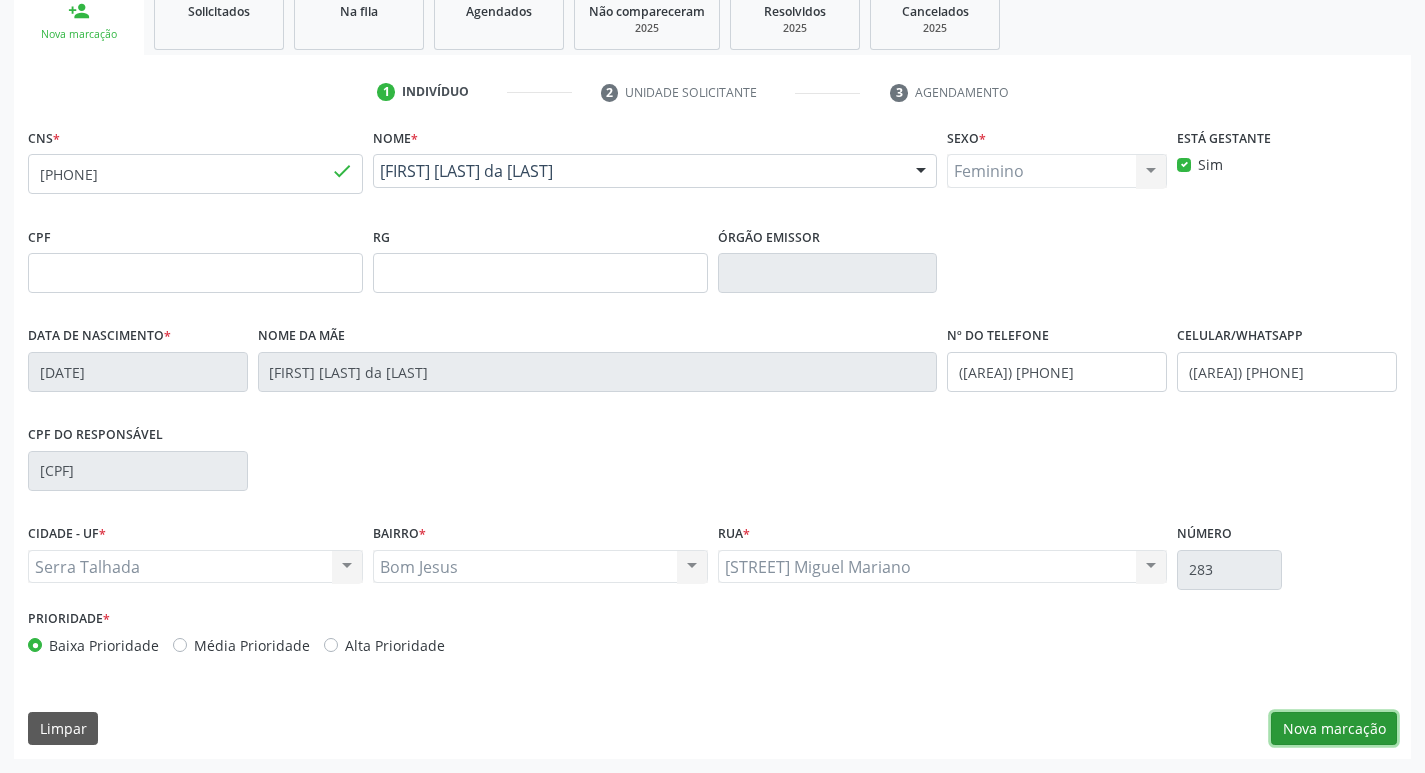 click on "Nova marcação" at bounding box center [1334, 729] 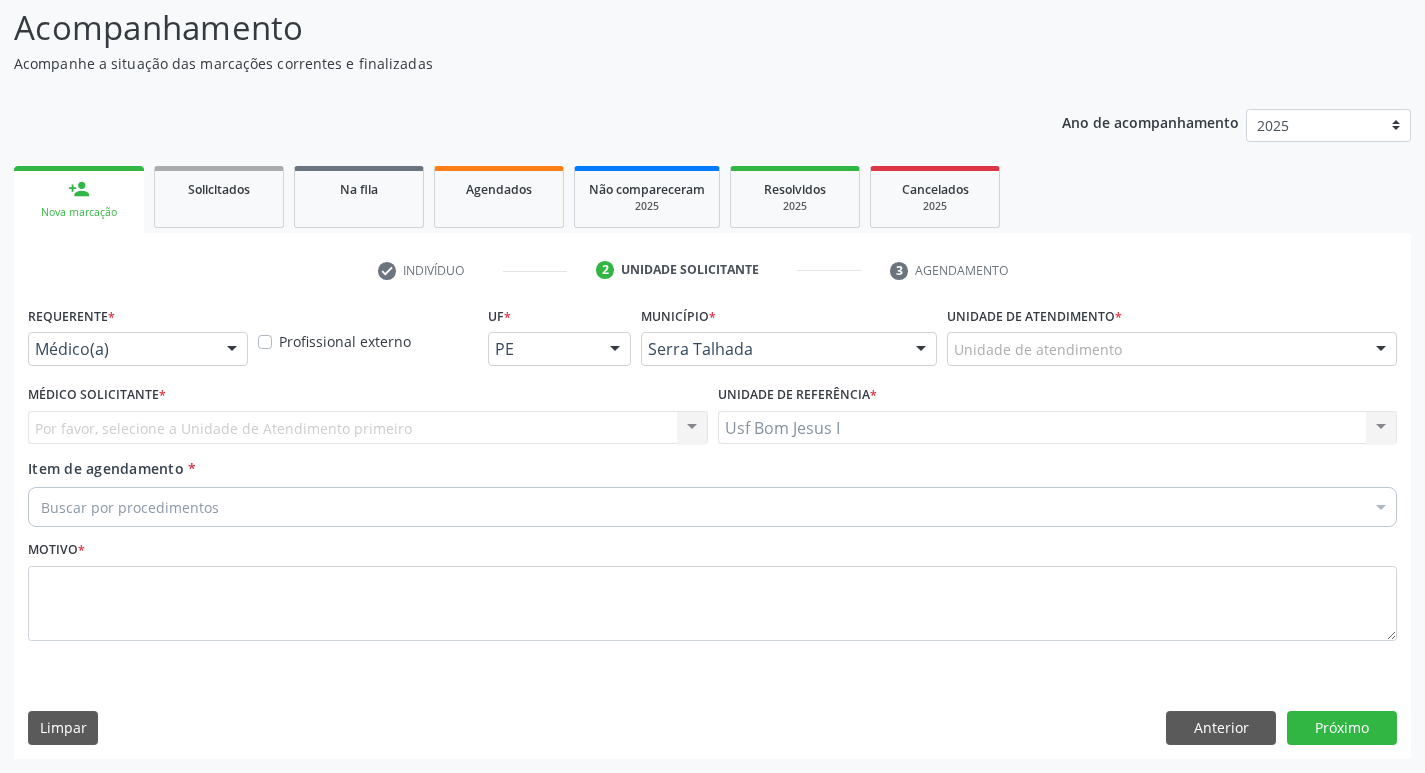 scroll, scrollTop: 133, scrollLeft: 0, axis: vertical 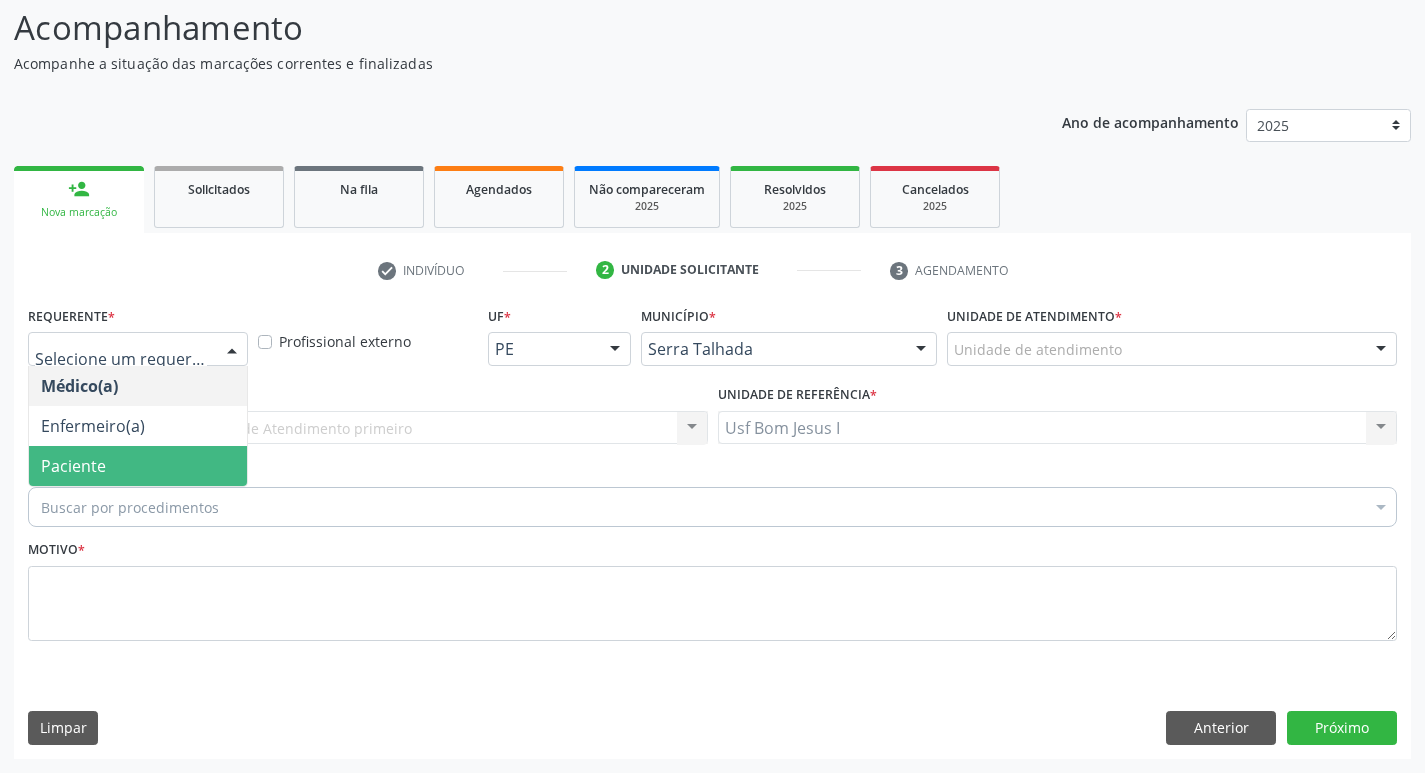 click on "Paciente" at bounding box center (73, 466) 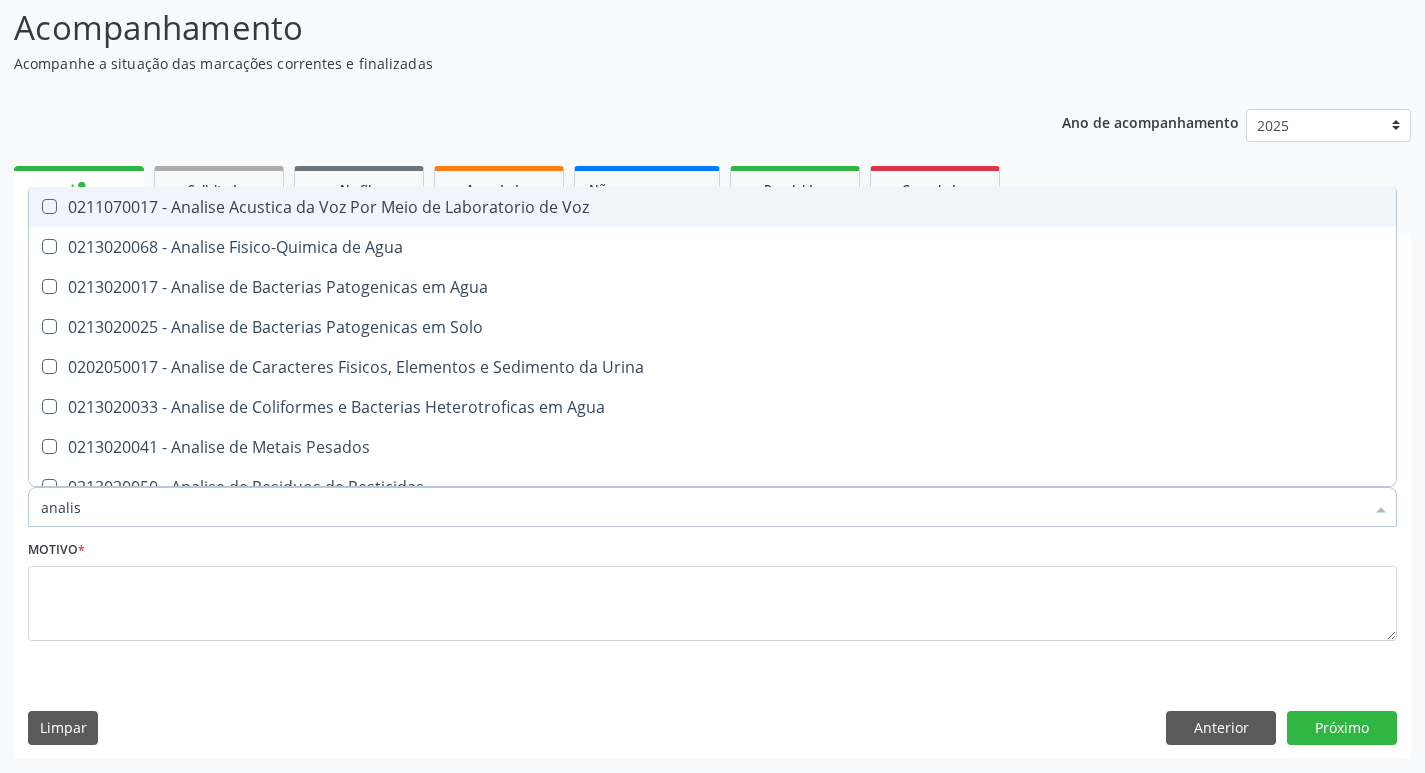 type on "analise" 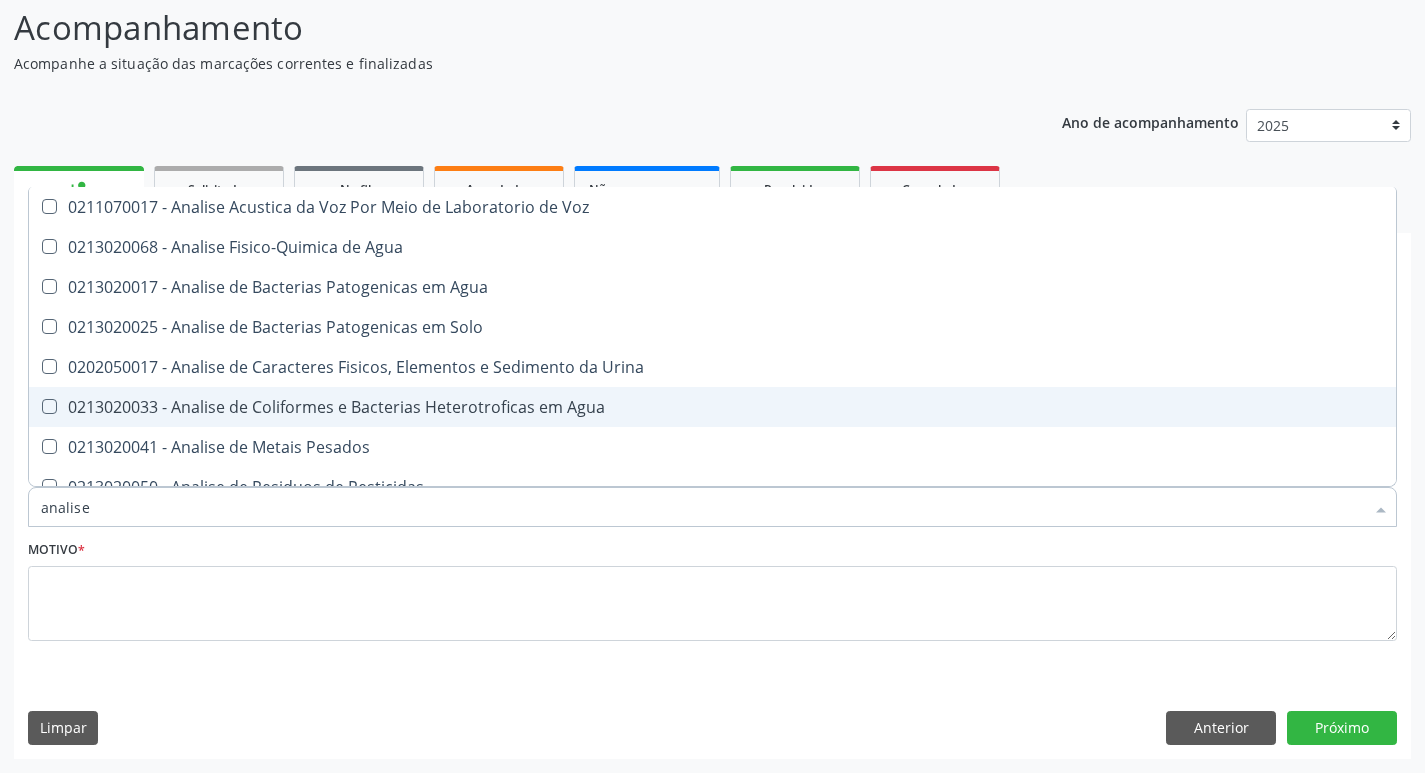 click on "0202050017 - Analise de Caracteres Fisicos, Elementos e Sedimento da Urina" at bounding box center [712, 367] 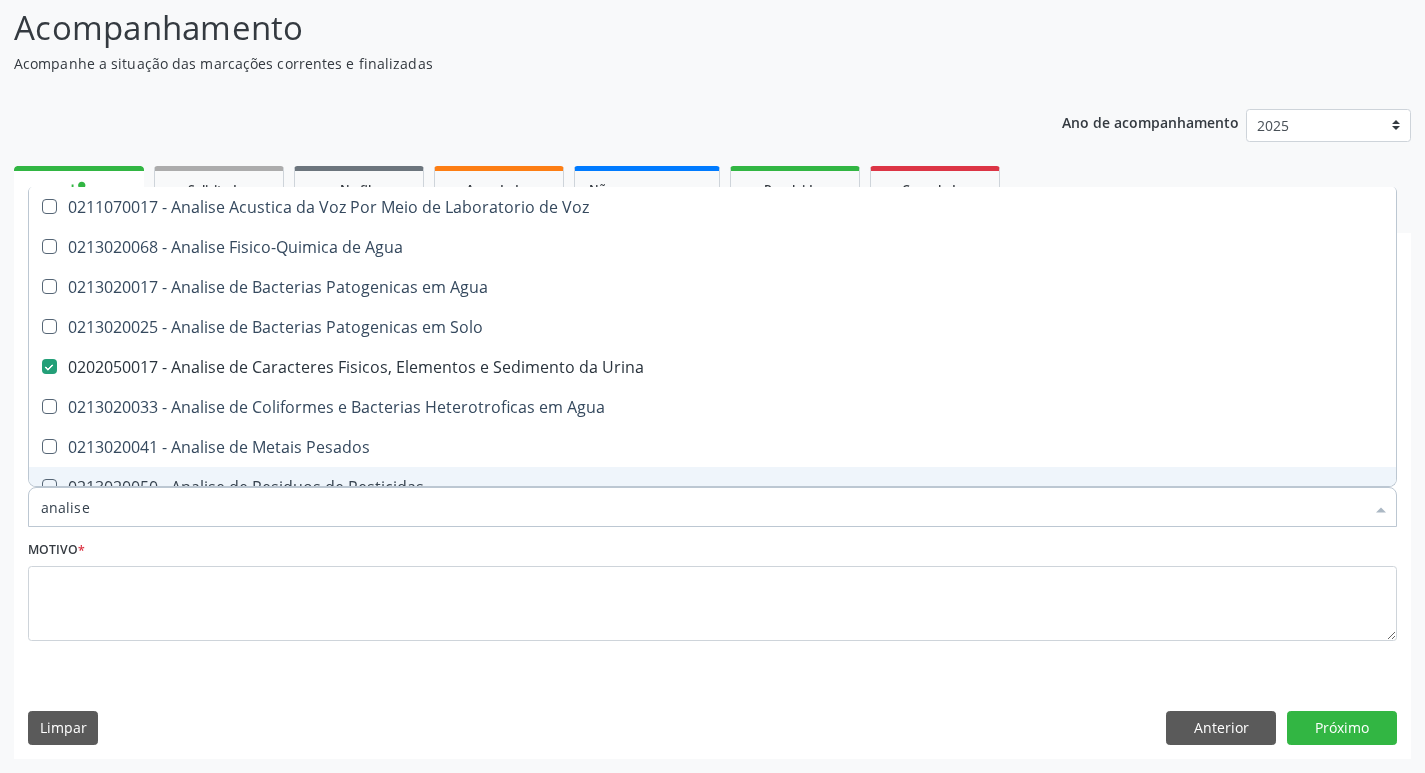 click on "analise" at bounding box center (702, 507) 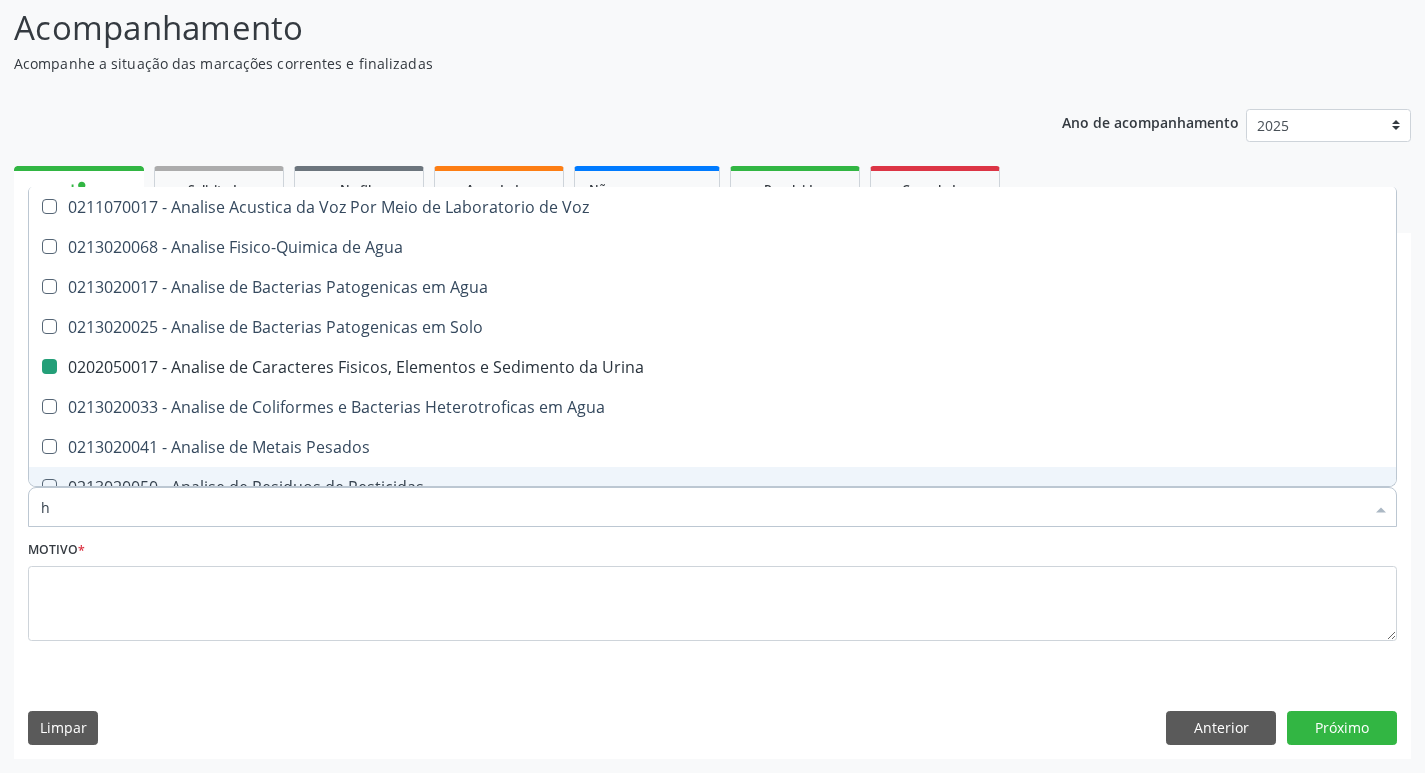 type on "he" 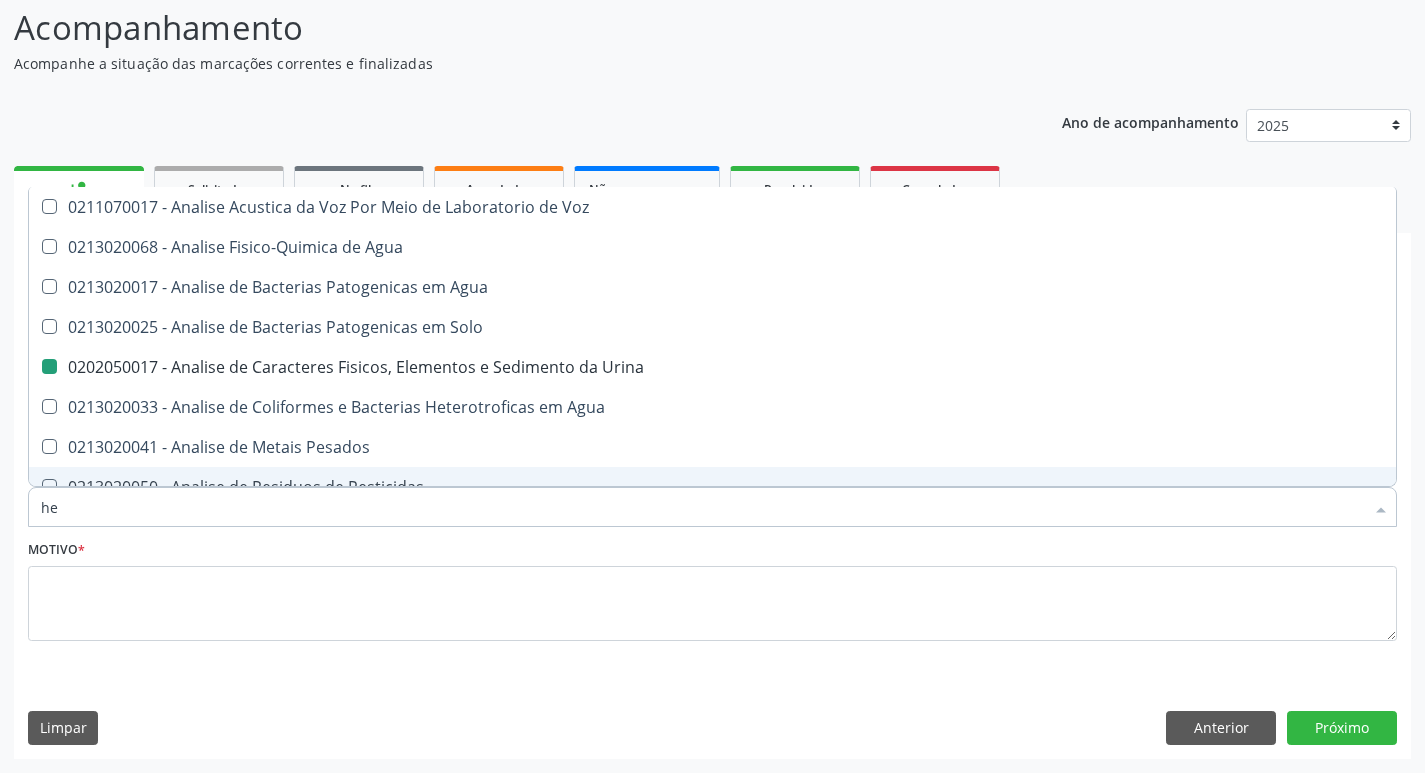checkbox on "false" 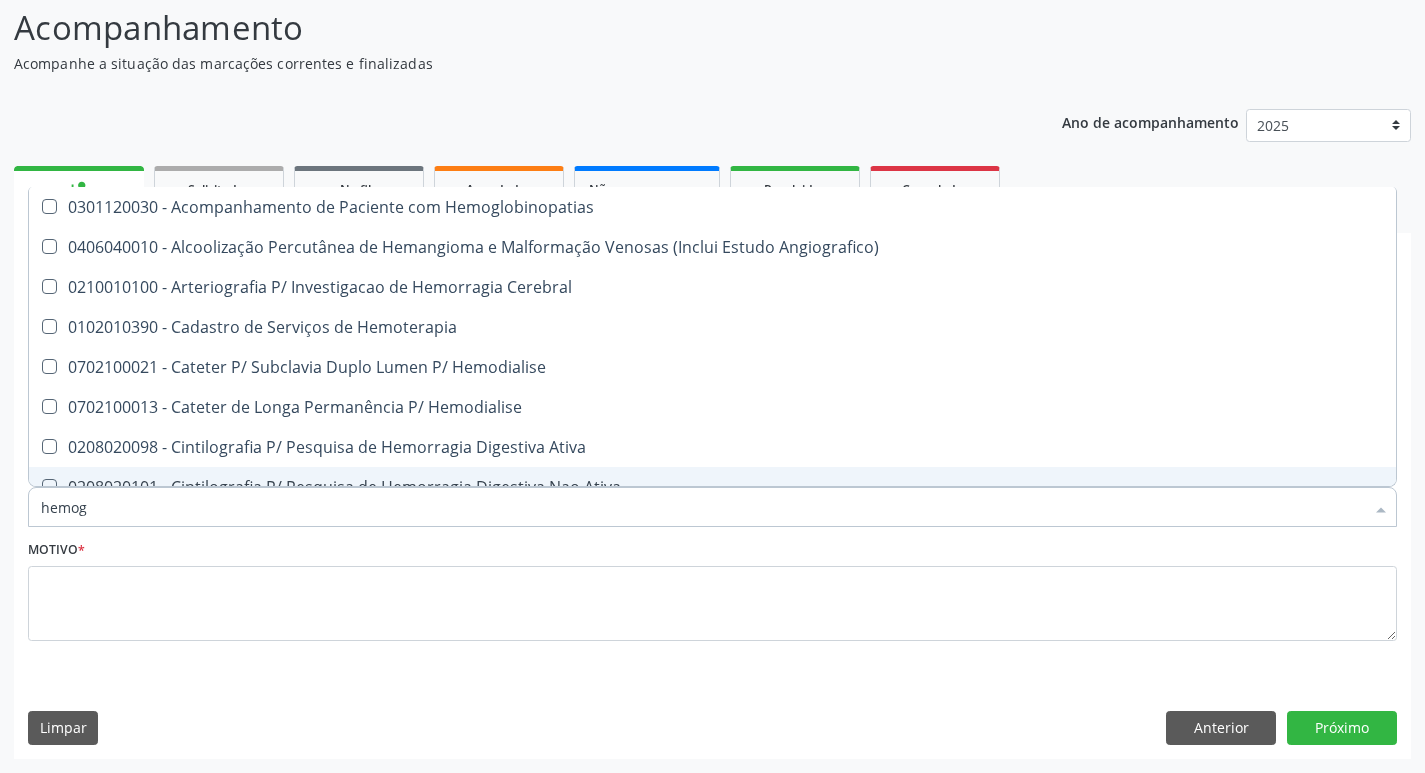 type on "hemogr" 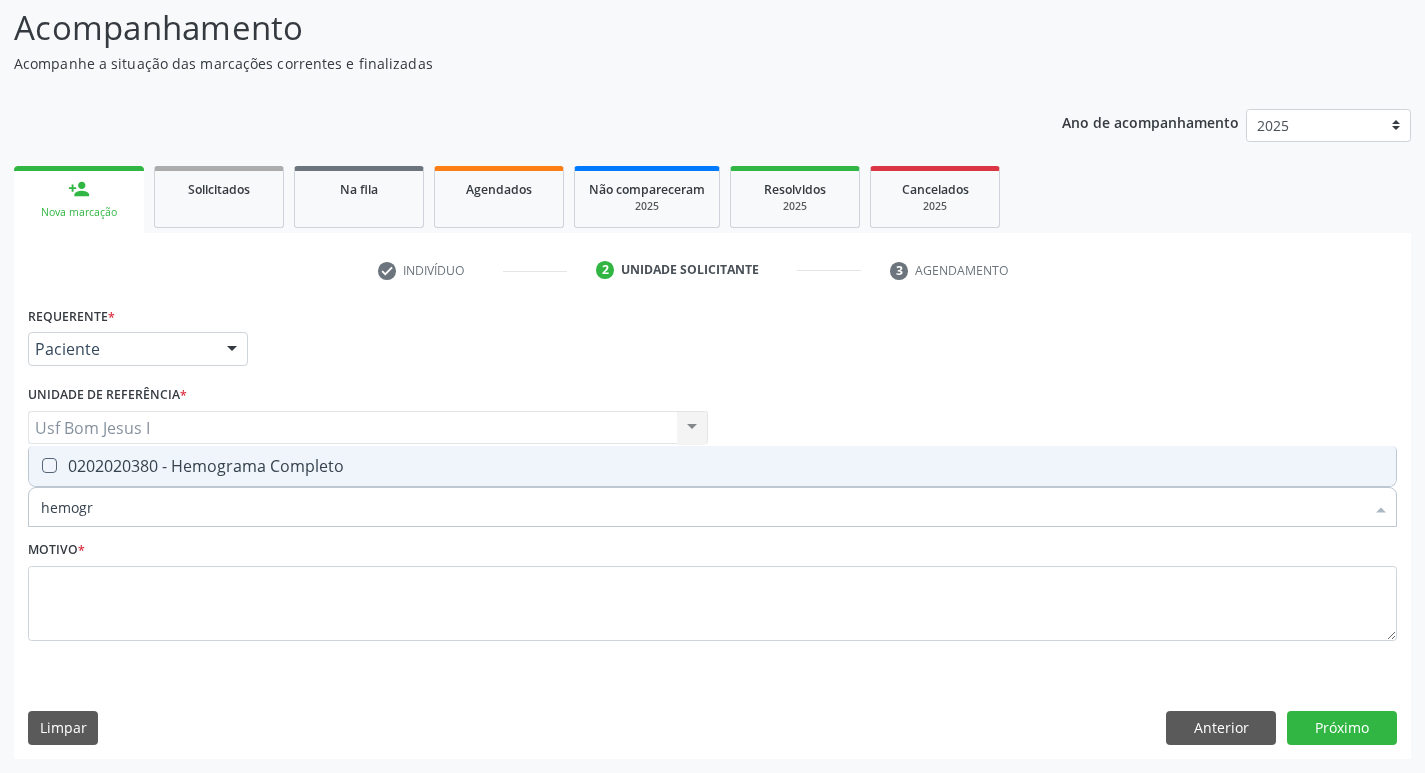 click on "0202020380 - Hemograma Completo" at bounding box center (712, 466) 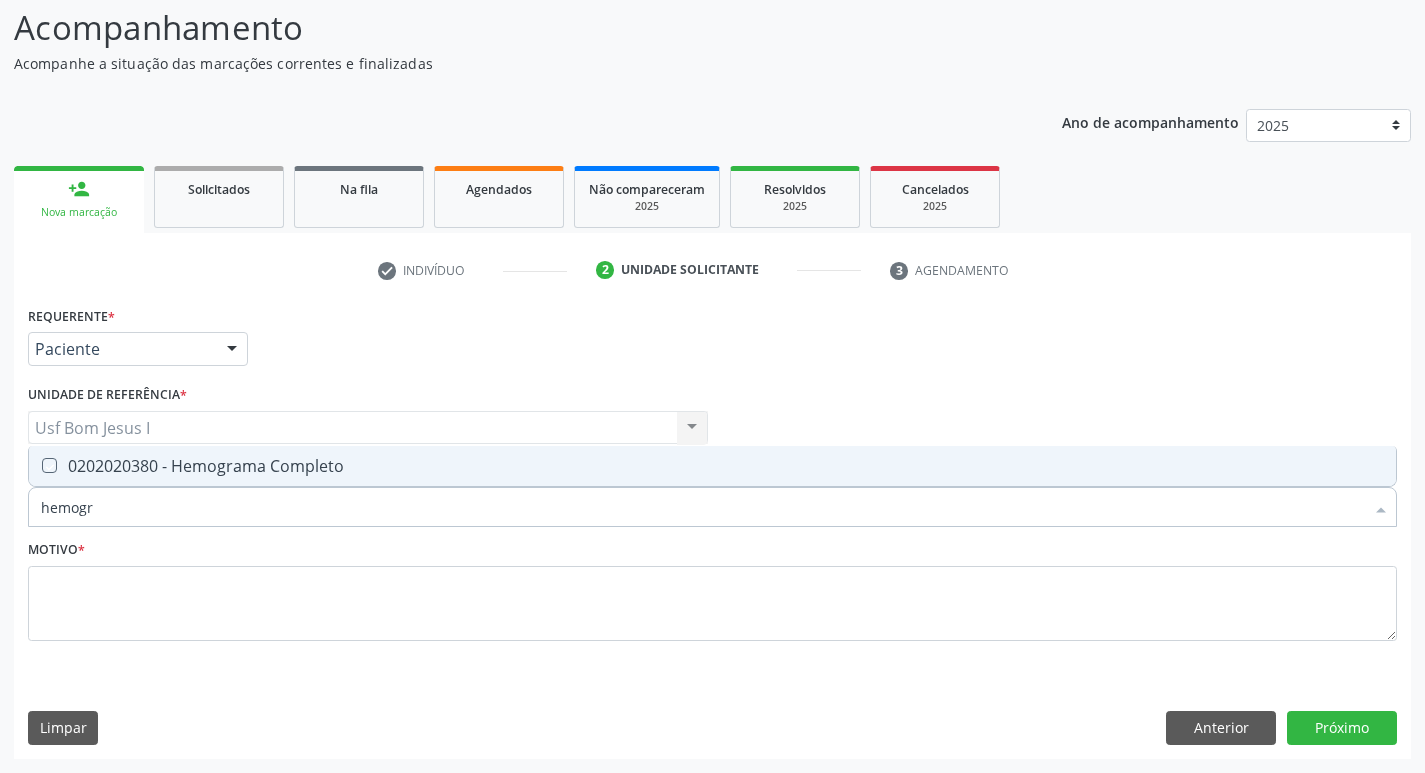 checkbox on "true" 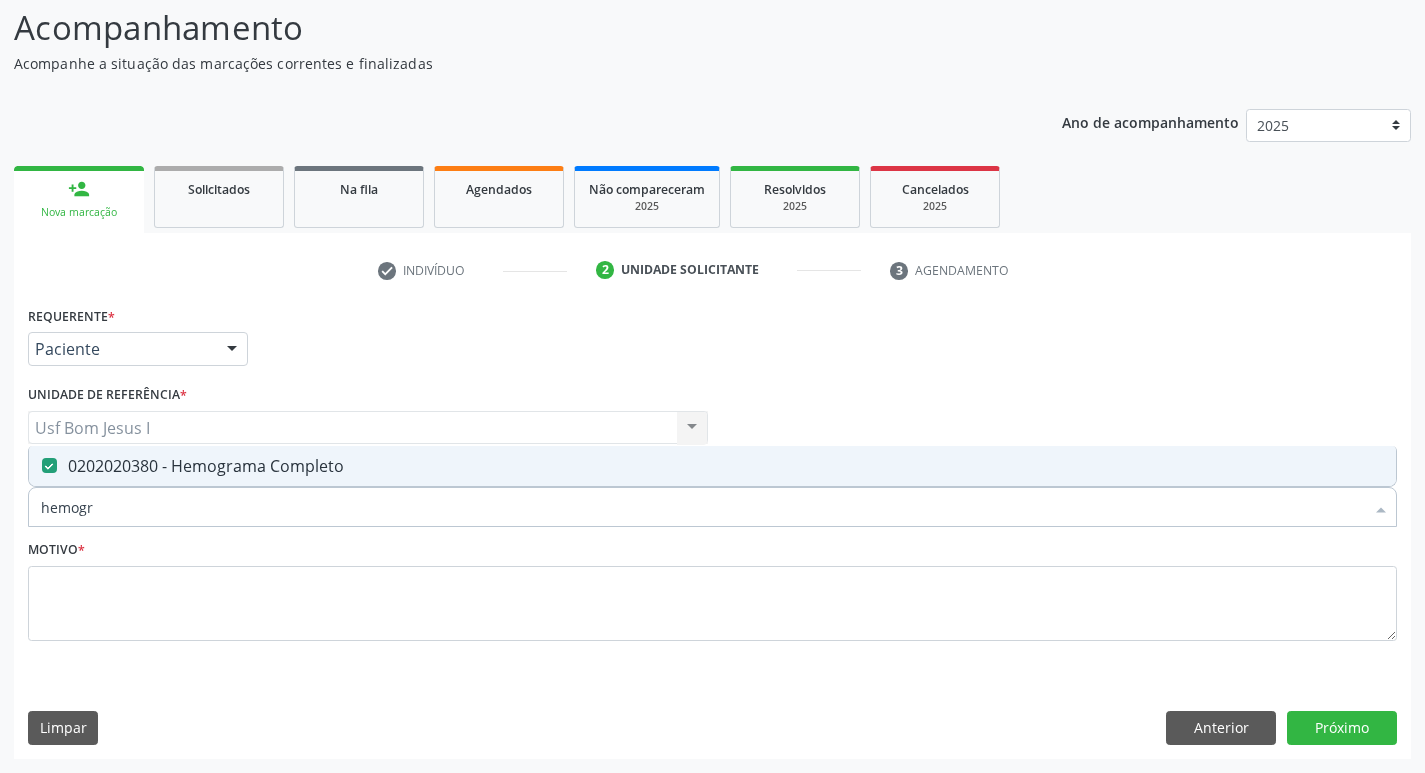 click on "hemogr" at bounding box center [702, 507] 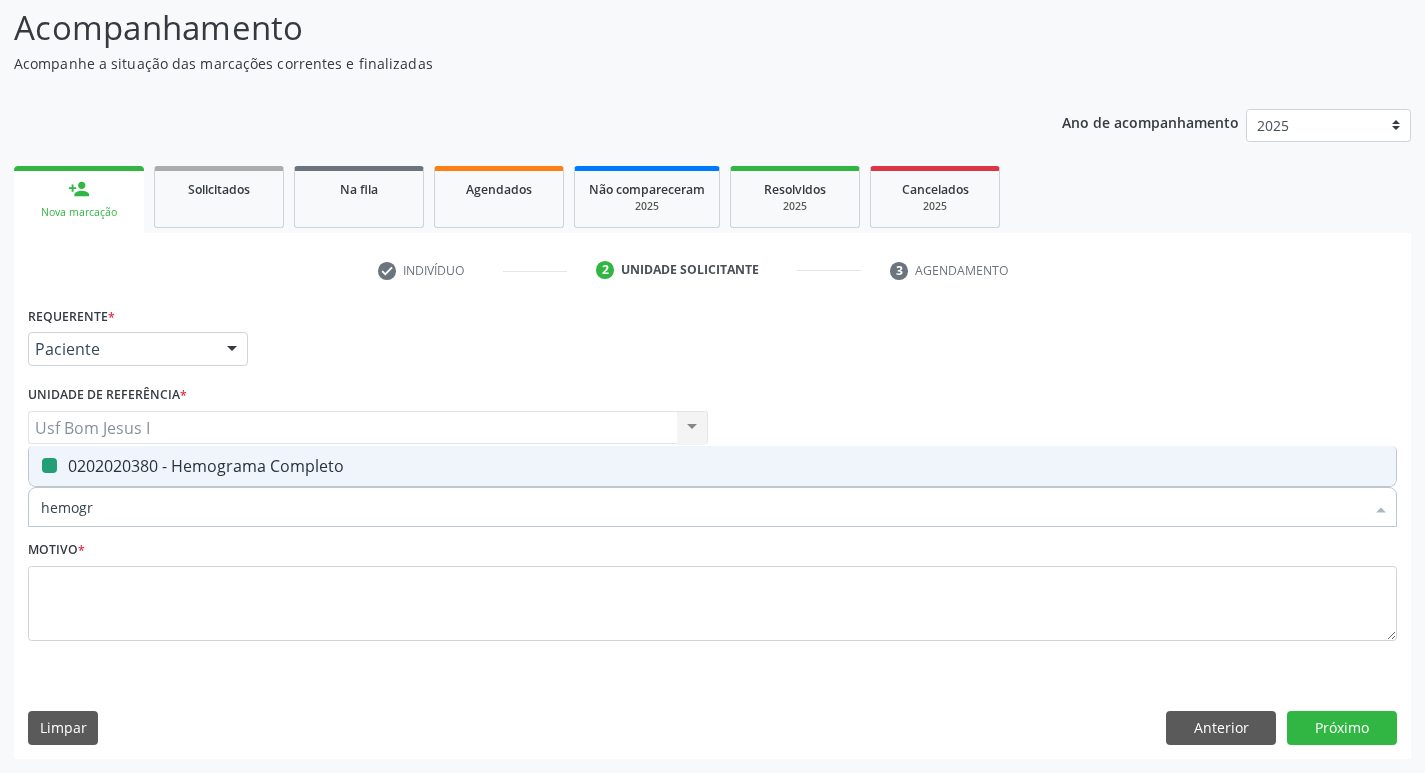 type 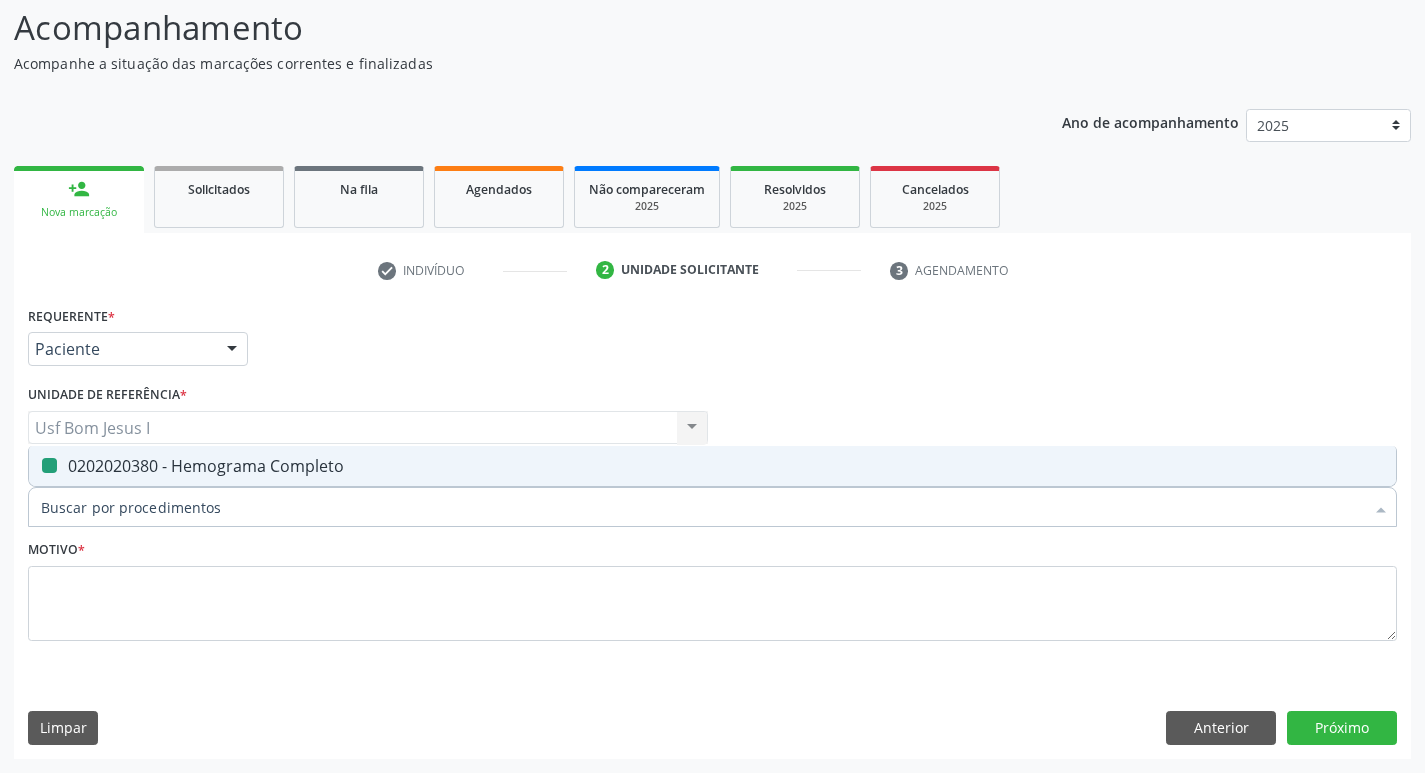 checkbox on "false" 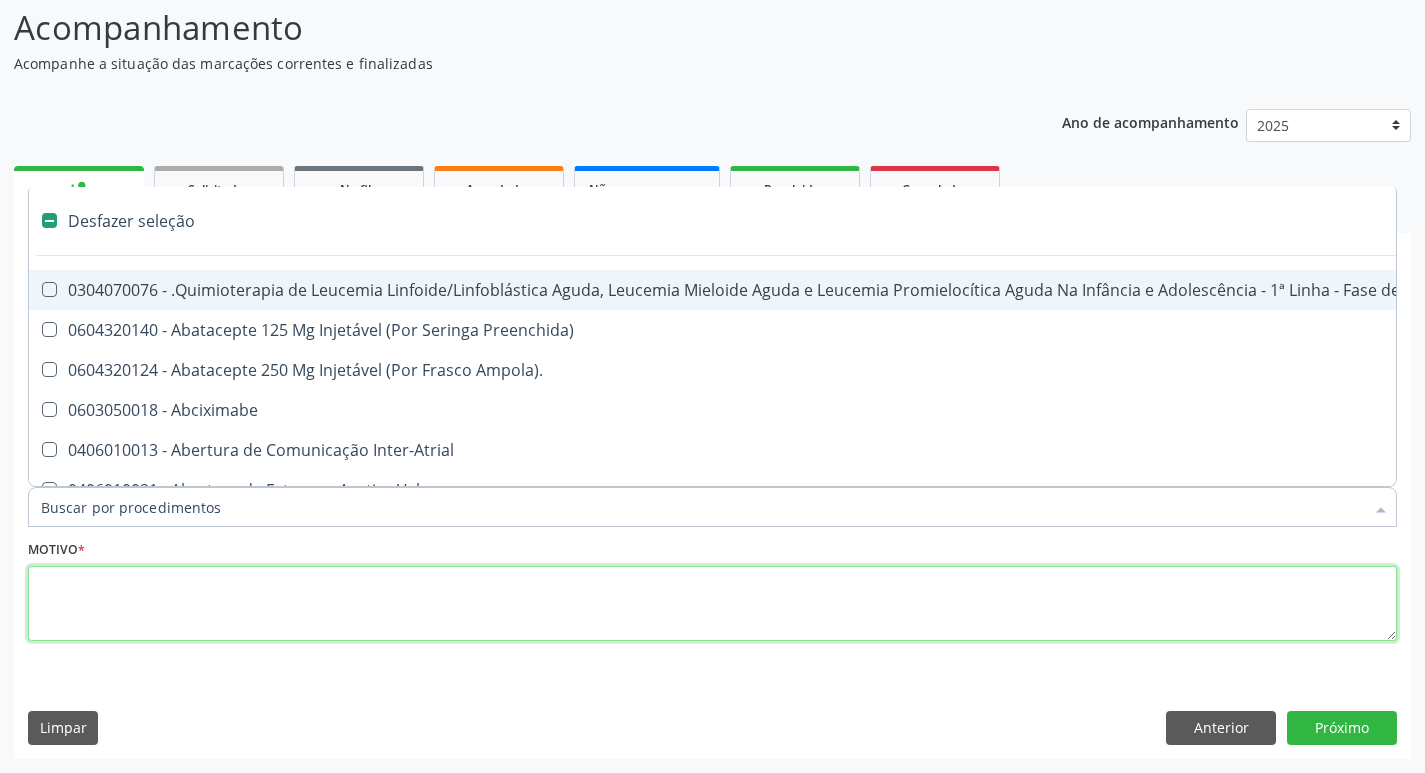 click at bounding box center (712, 604) 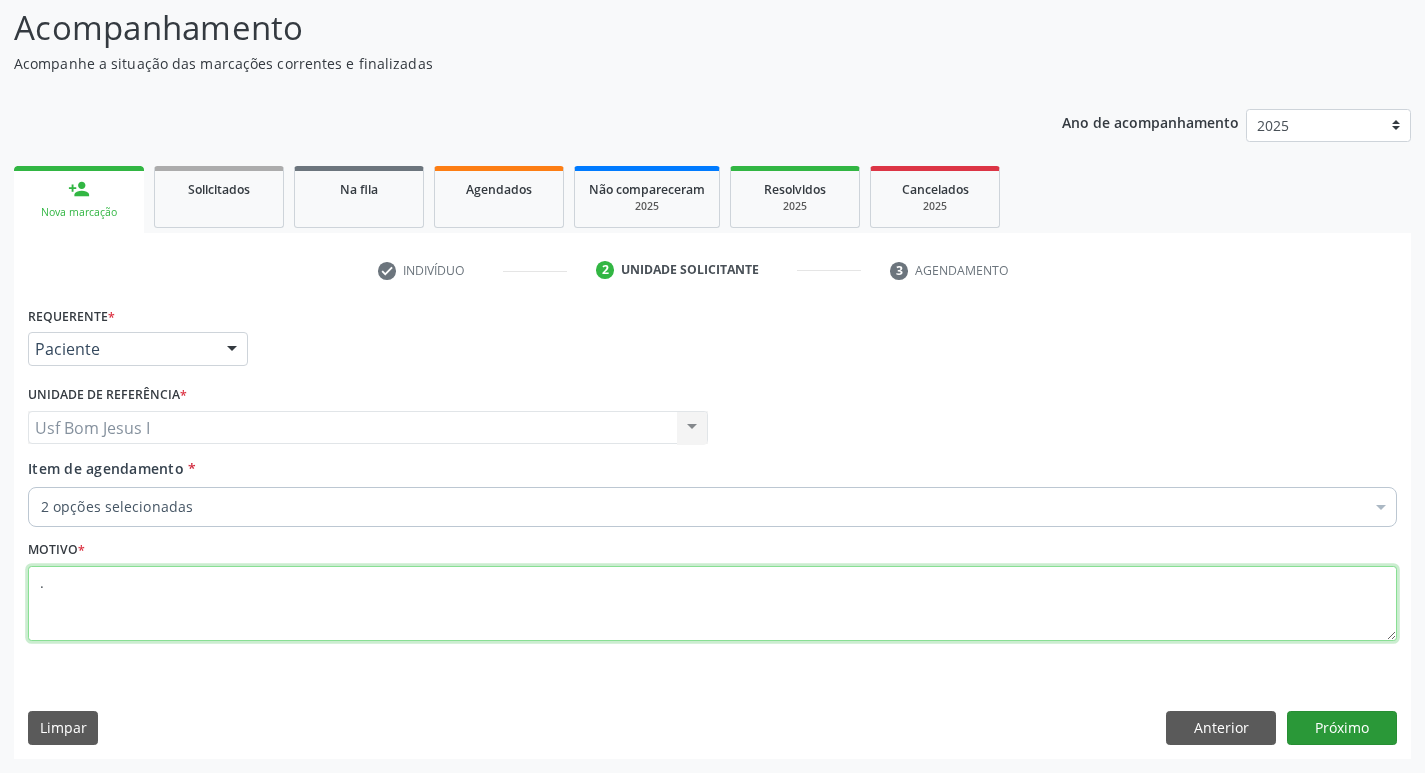 type on "." 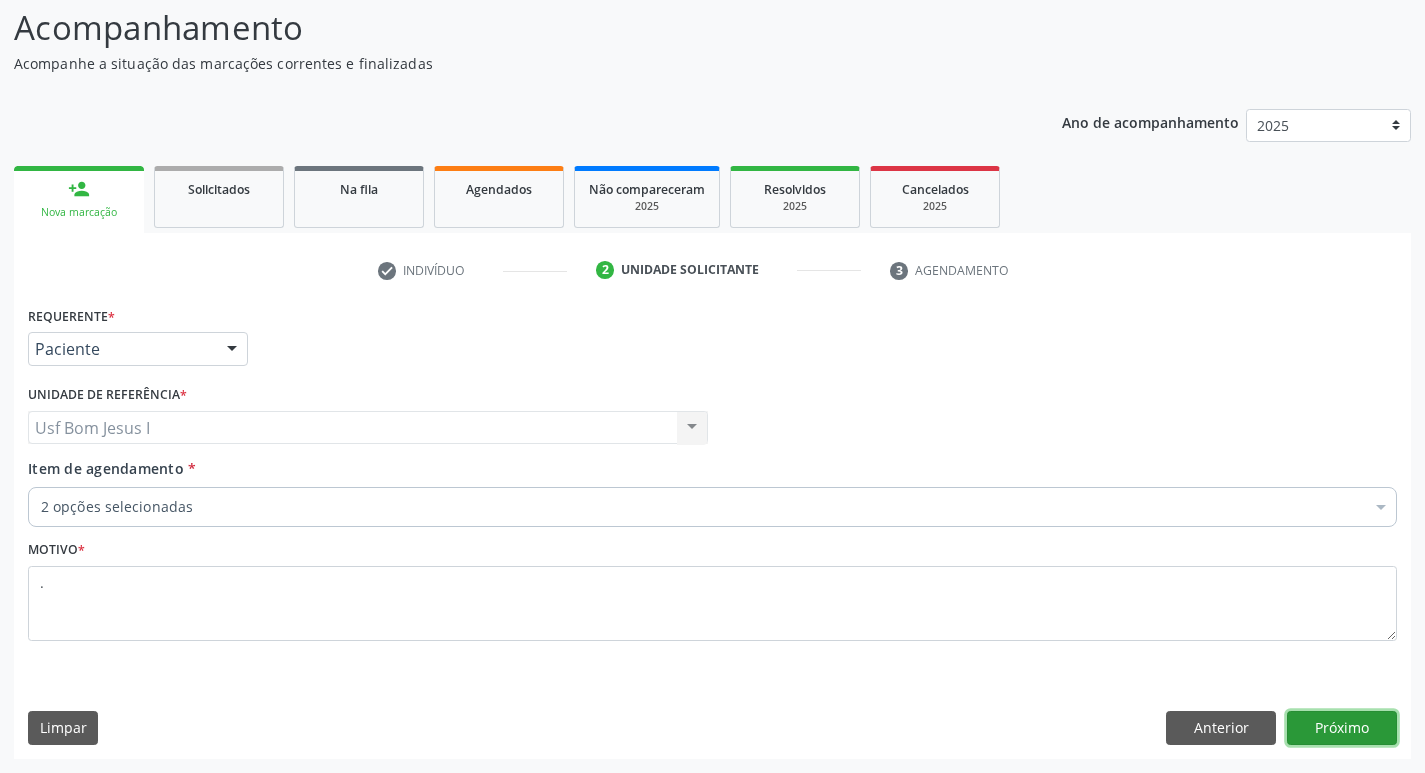 click on "Próximo" at bounding box center [1342, 728] 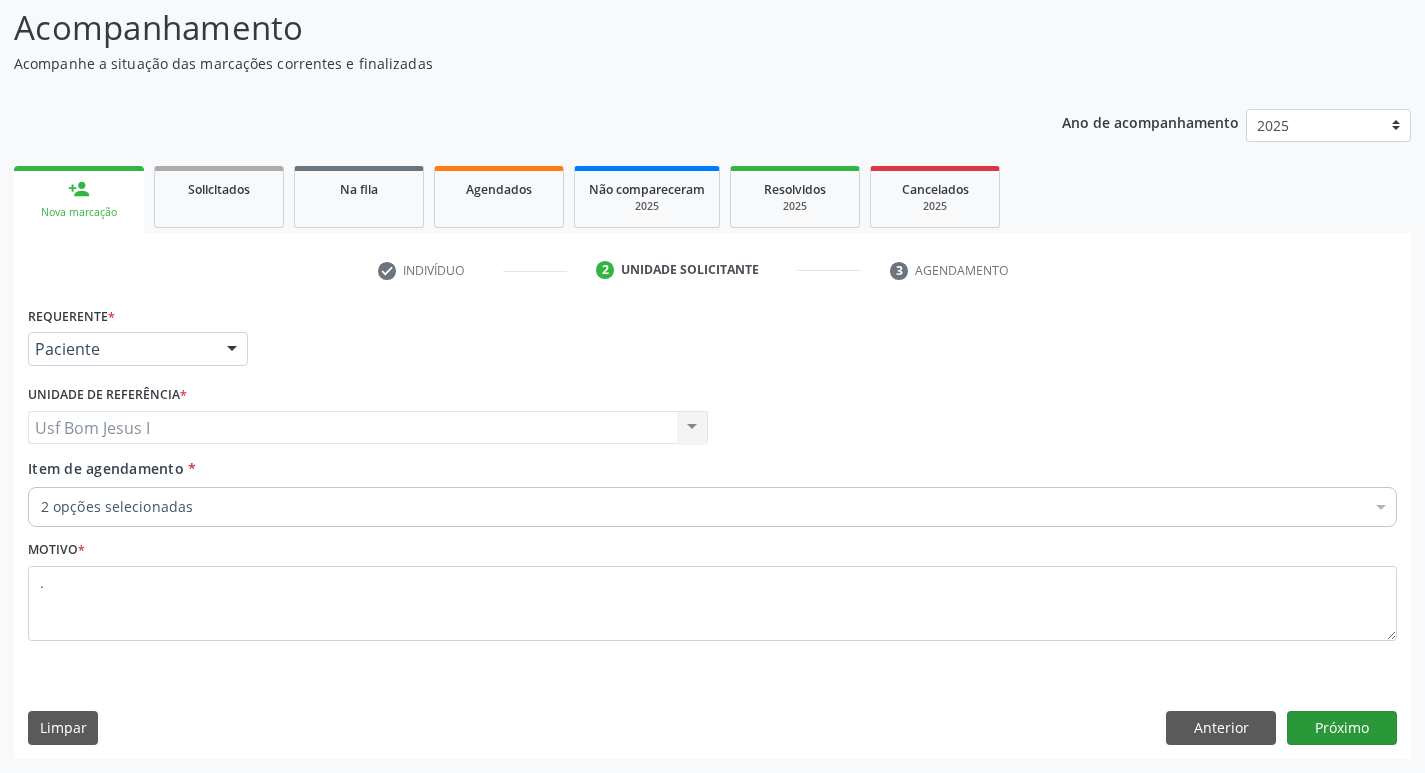 scroll, scrollTop: 118, scrollLeft: 0, axis: vertical 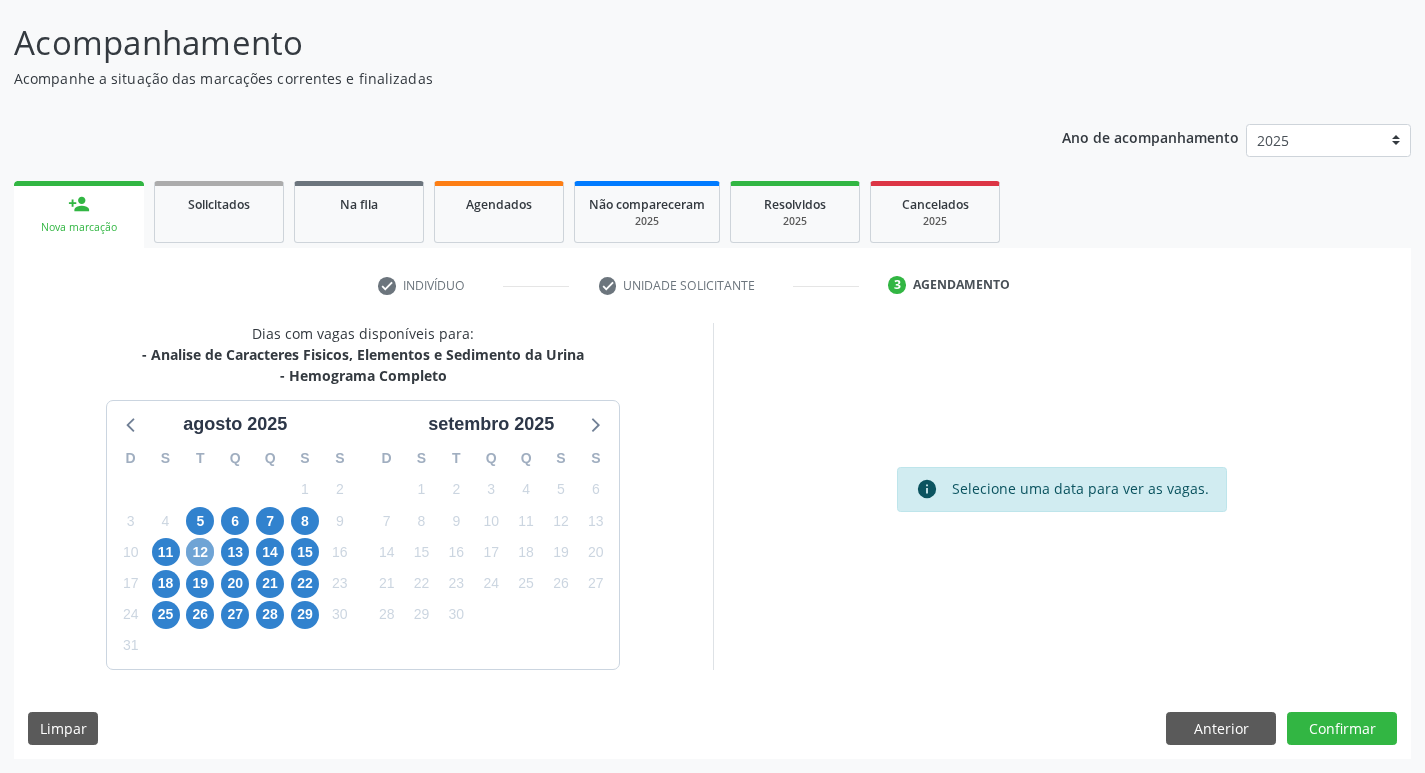 click on "12" at bounding box center (200, 552) 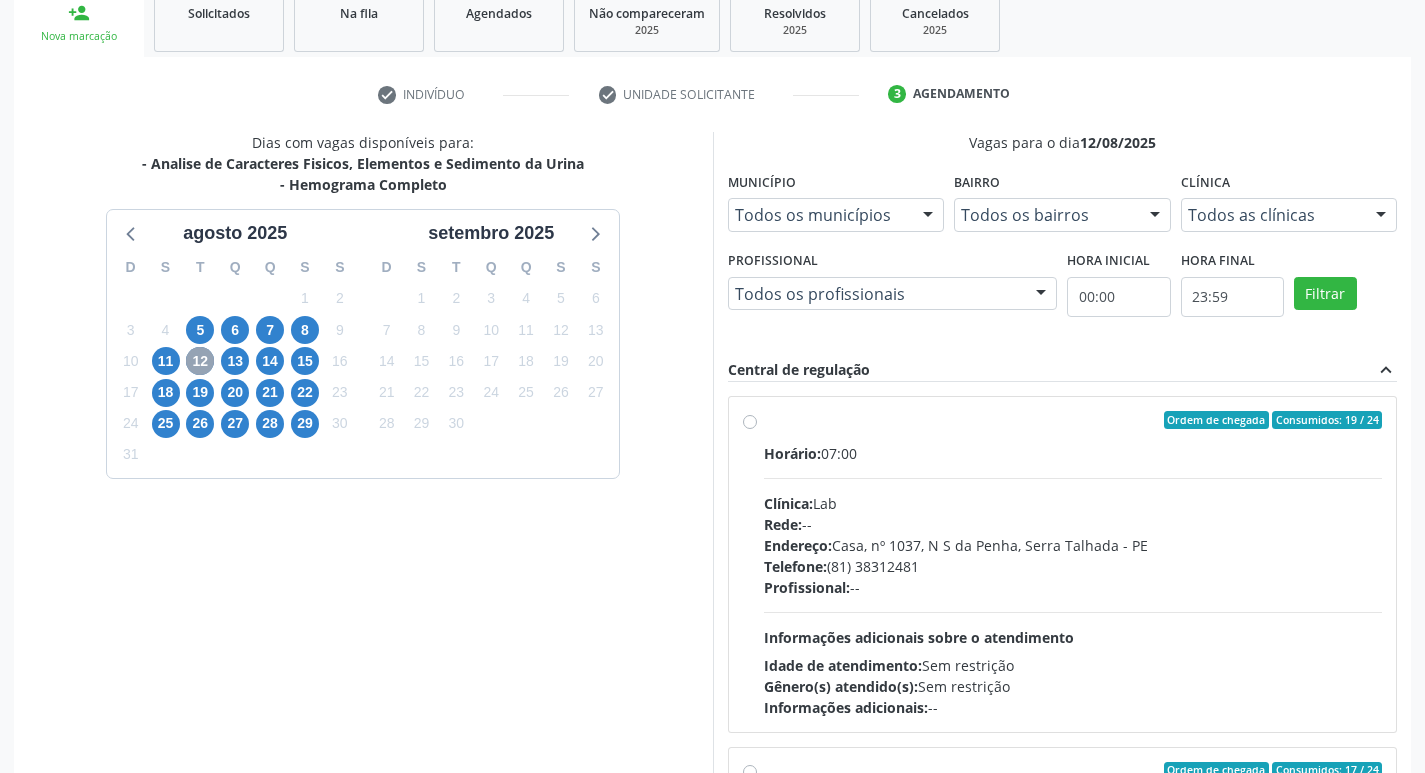 scroll, scrollTop: 422, scrollLeft: 0, axis: vertical 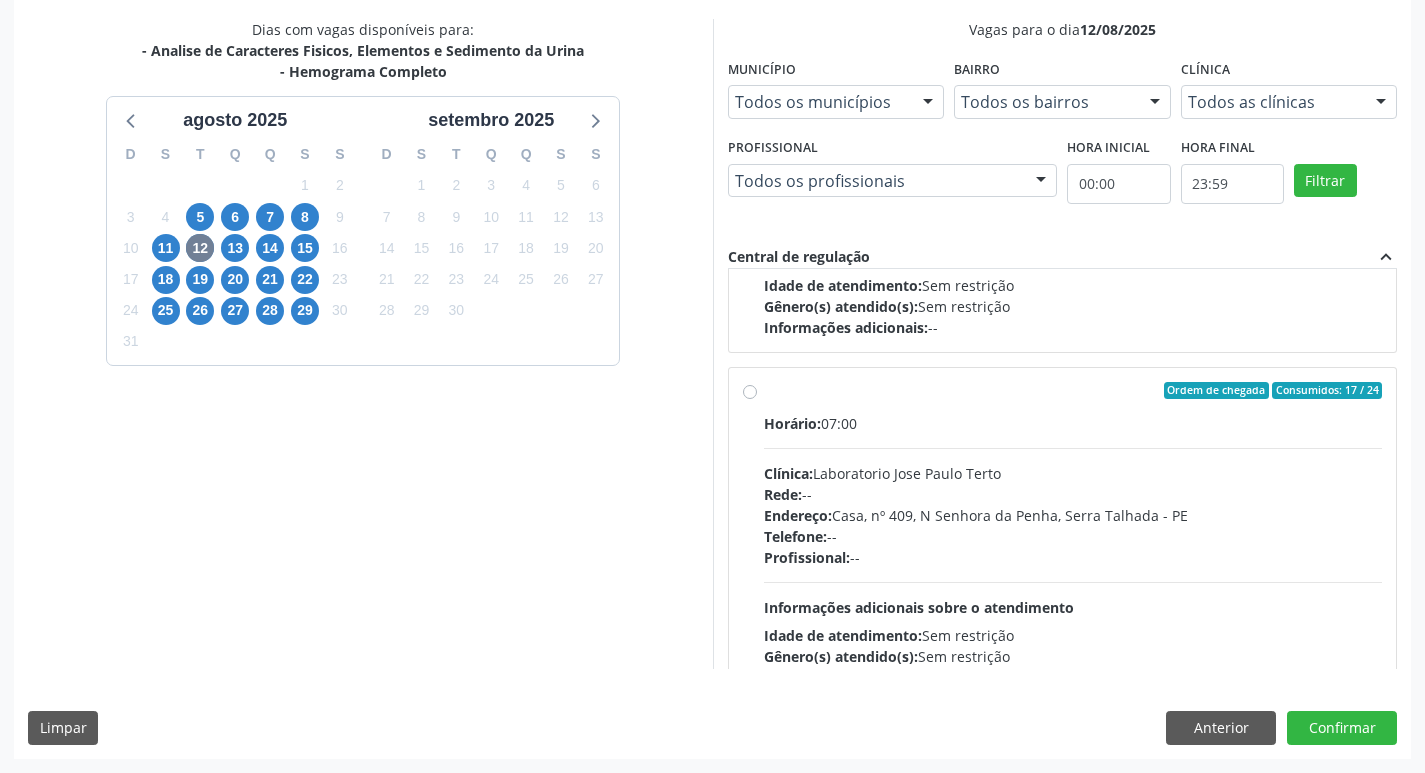 click on "Endereço:   Casa, nº 409, N Senhora da Penha, Serra Talhada - PE" at bounding box center (1073, 515) 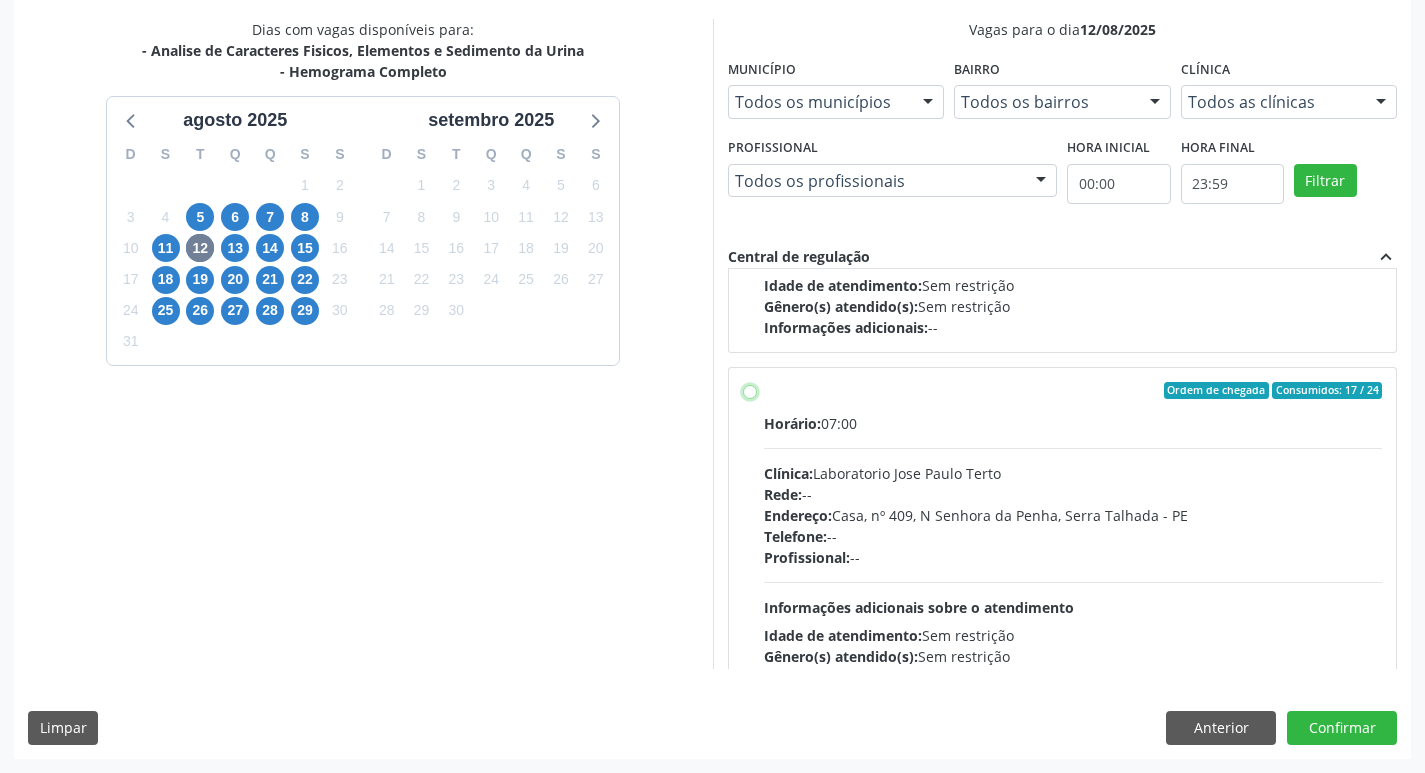 click on "Ordem de chegada
Consumidos: 17 / 24
Horário:   07:00
Clínica:  Laboratorio Jose Paulo Terto
Rede:
--
Endereço:   Casa, nº 409, N Senhora da Penha, Serra Talhada - PE
Telefone:   --
Profissional:
--
Informações adicionais sobre o atendimento
Idade de atendimento:
Sem restrição
Gênero(s) atendido(s):
Sem restrição
Informações adicionais:
--" at bounding box center [750, 391] 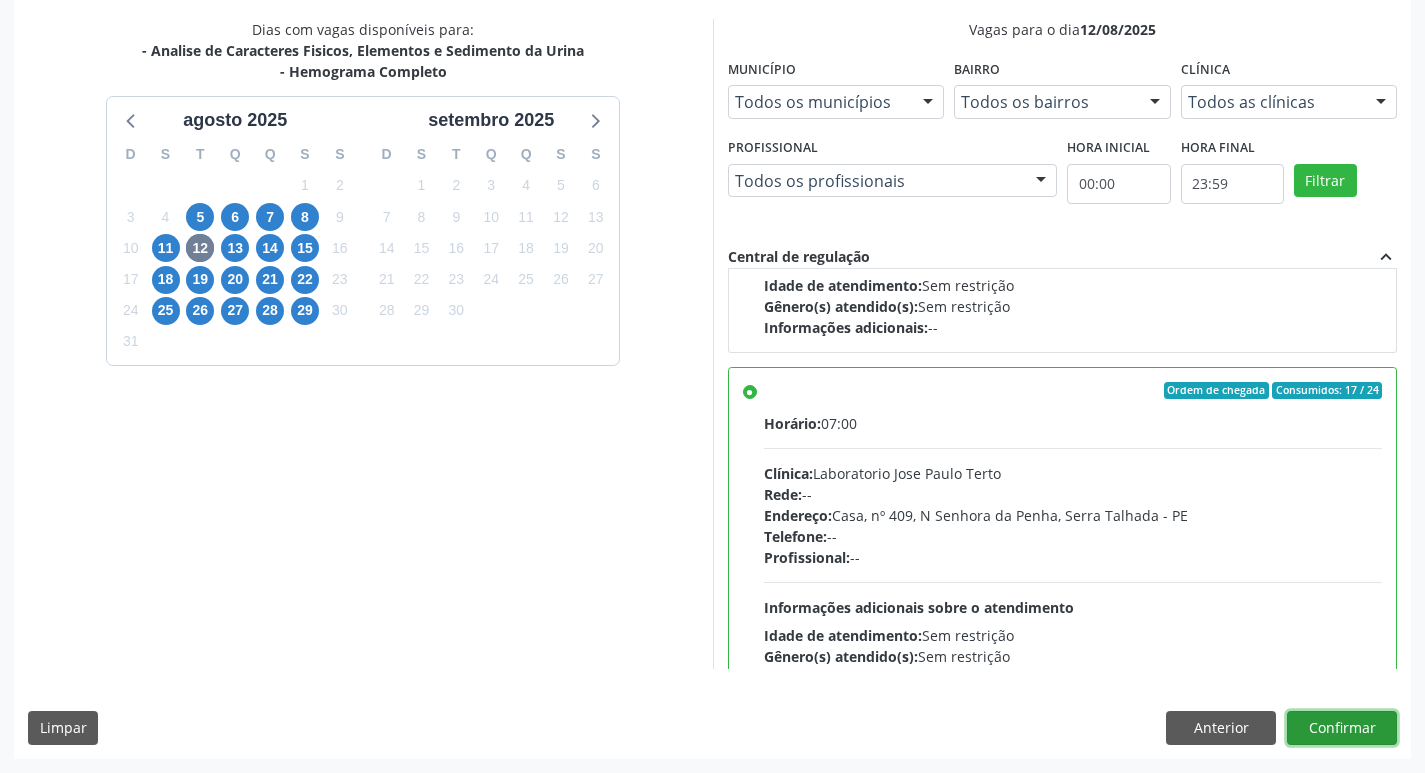 click on "Confirmar" at bounding box center [1342, 728] 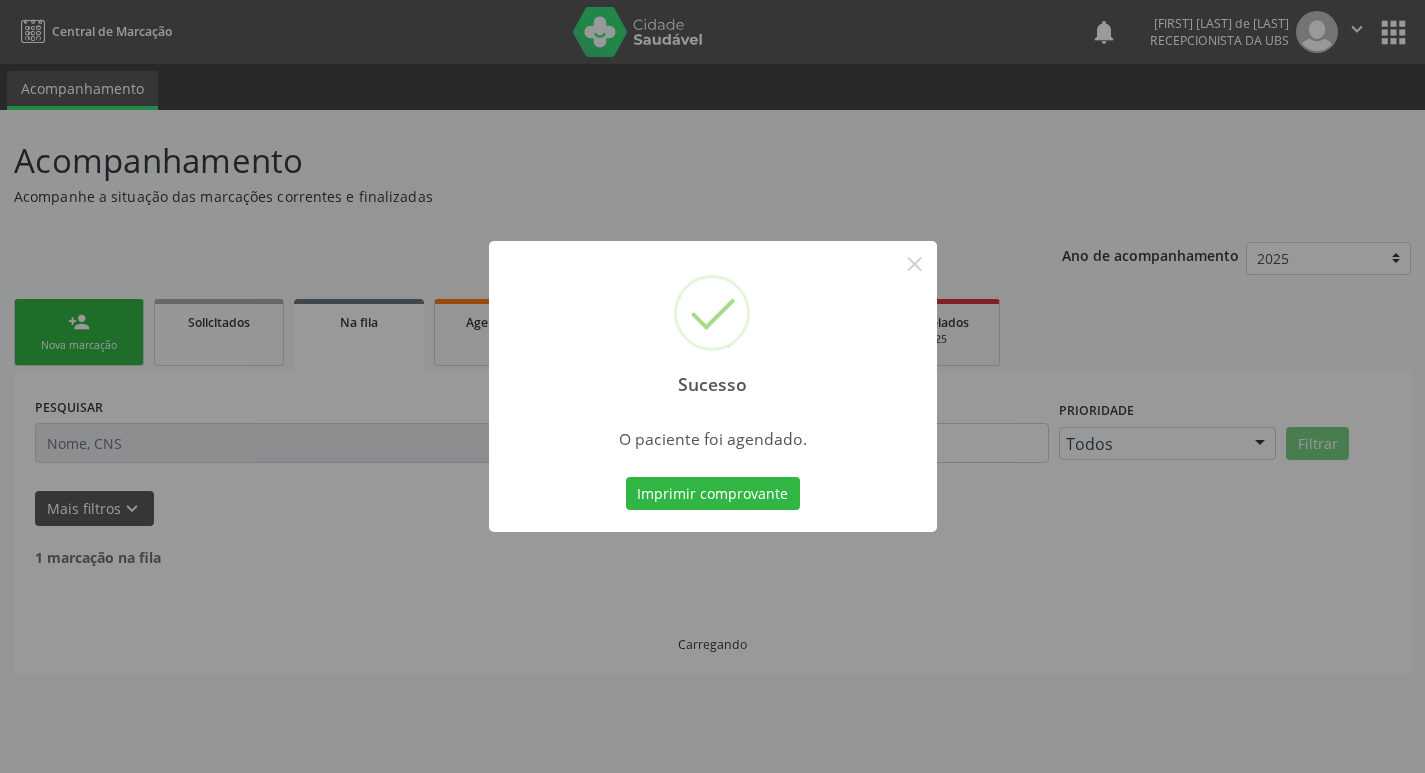 scroll, scrollTop: 0, scrollLeft: 0, axis: both 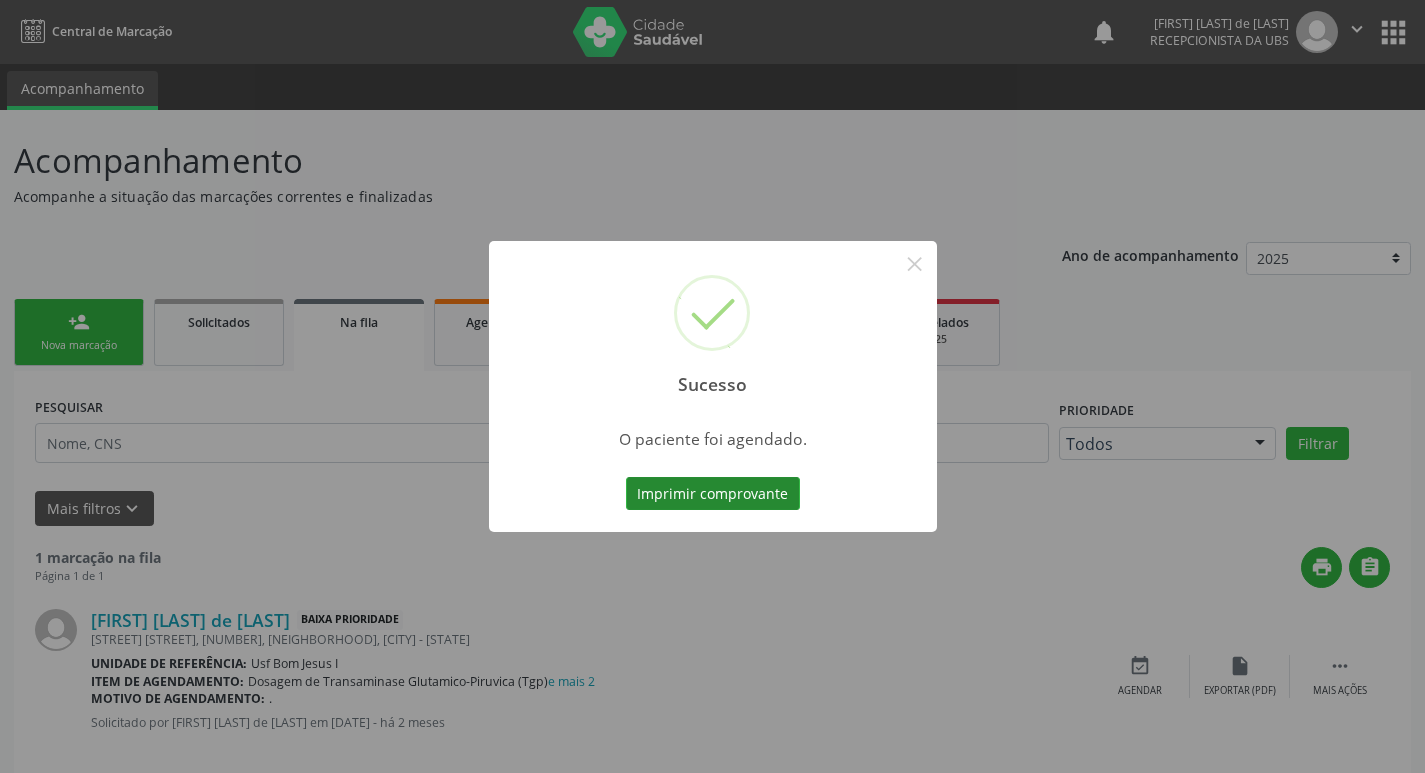 click on "Imprimir comprovante" at bounding box center (713, 494) 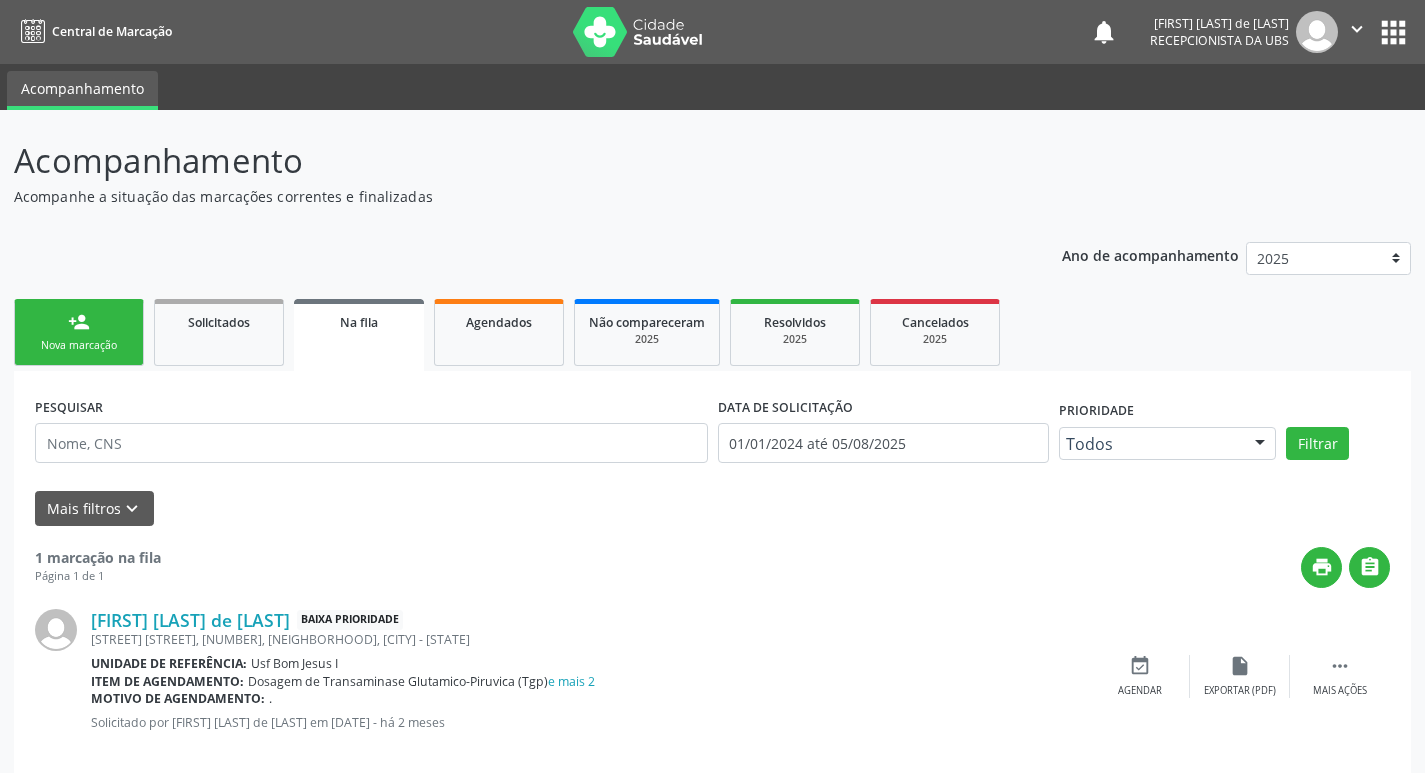 click on "Sucesso × O paciente foi agendado. Imprimir comprovante Cancel" at bounding box center (712, 386) 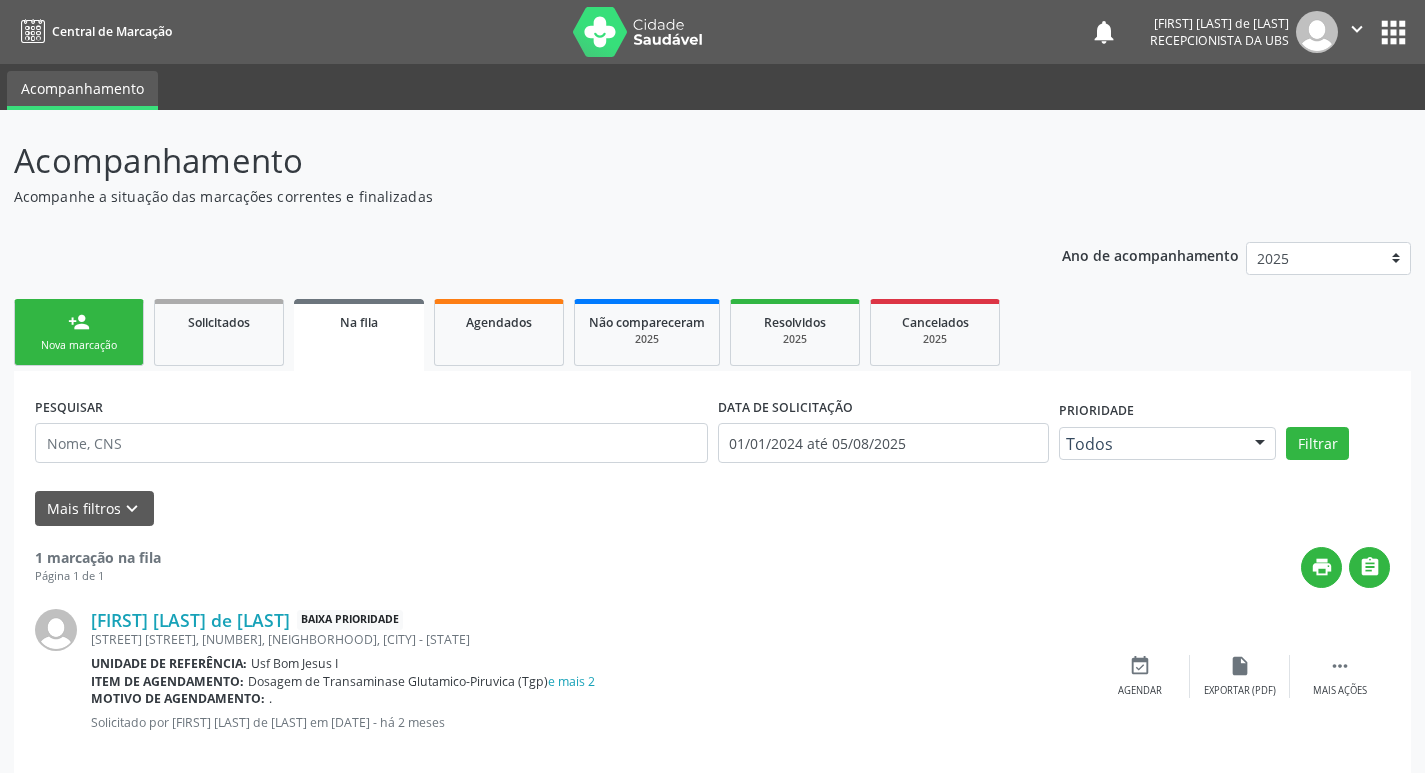 click on "Nova marcação" at bounding box center (79, 345) 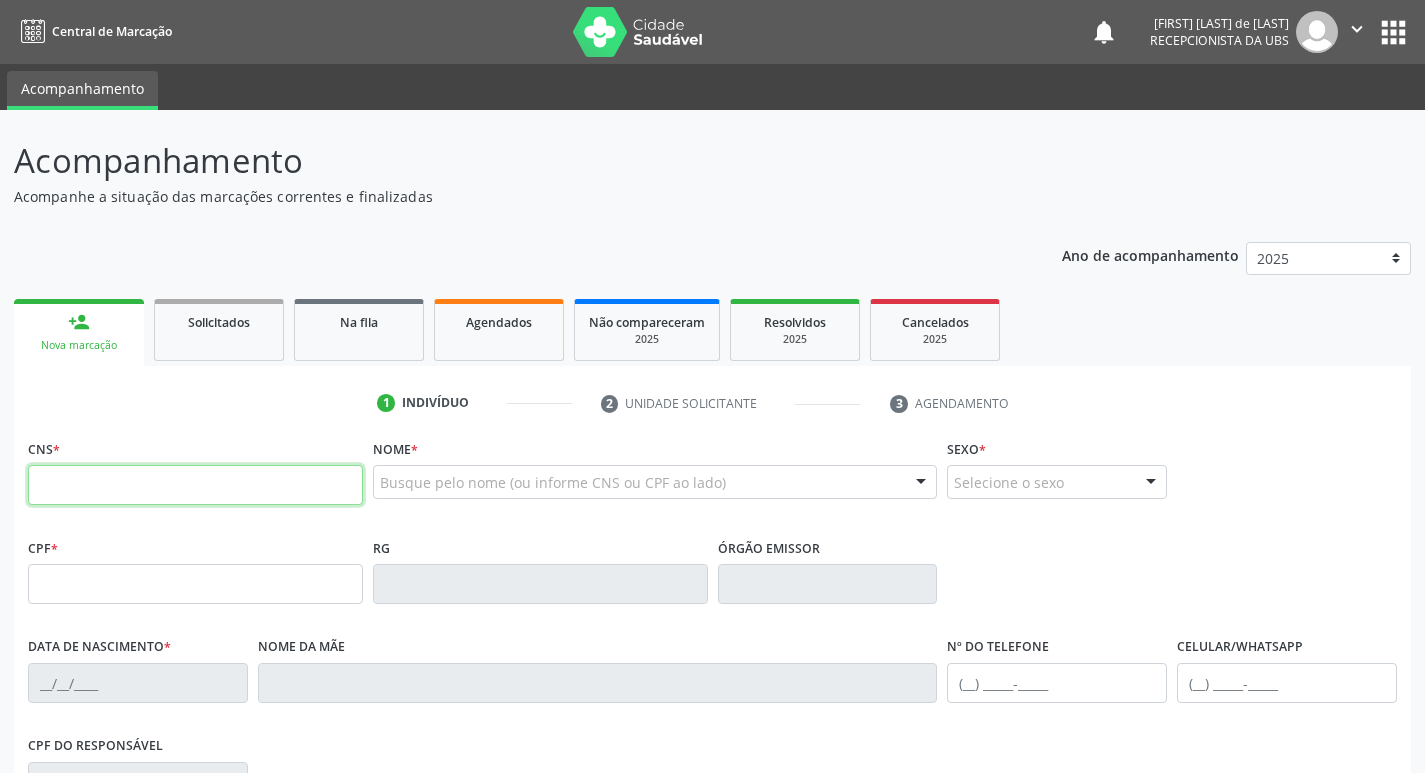 click at bounding box center (195, 485) 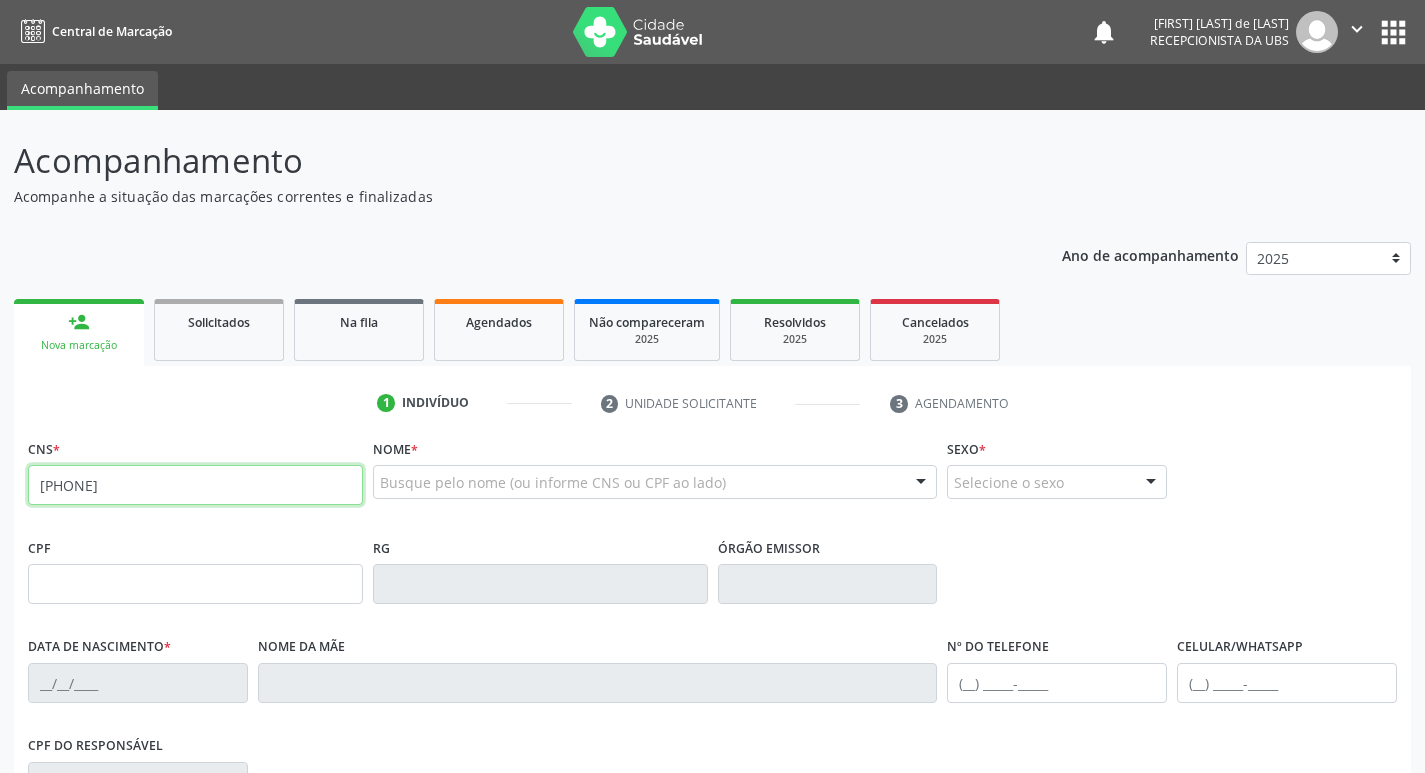 type on "898 0039 2477 6301" 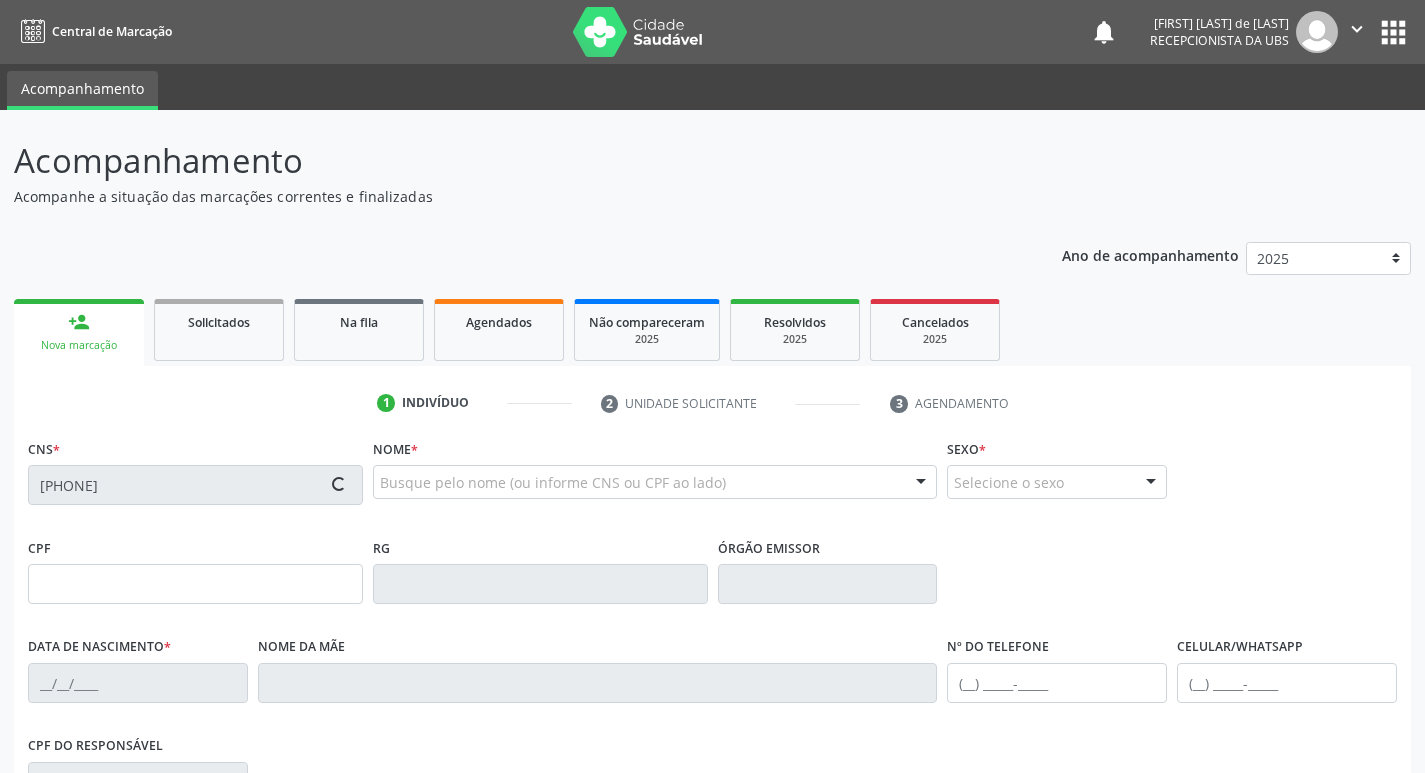 type on "17/08/2008" 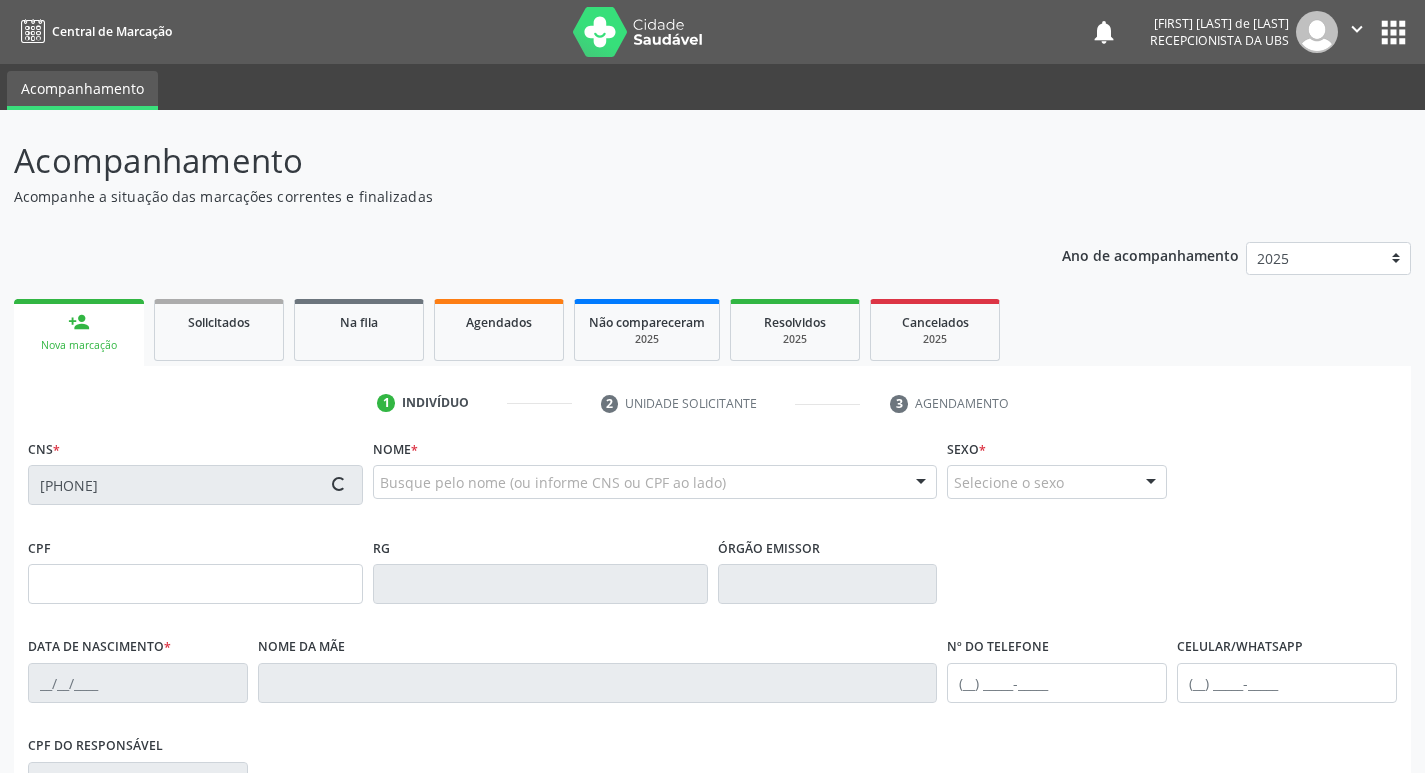 type on "Maria Fas Dores da Silva" 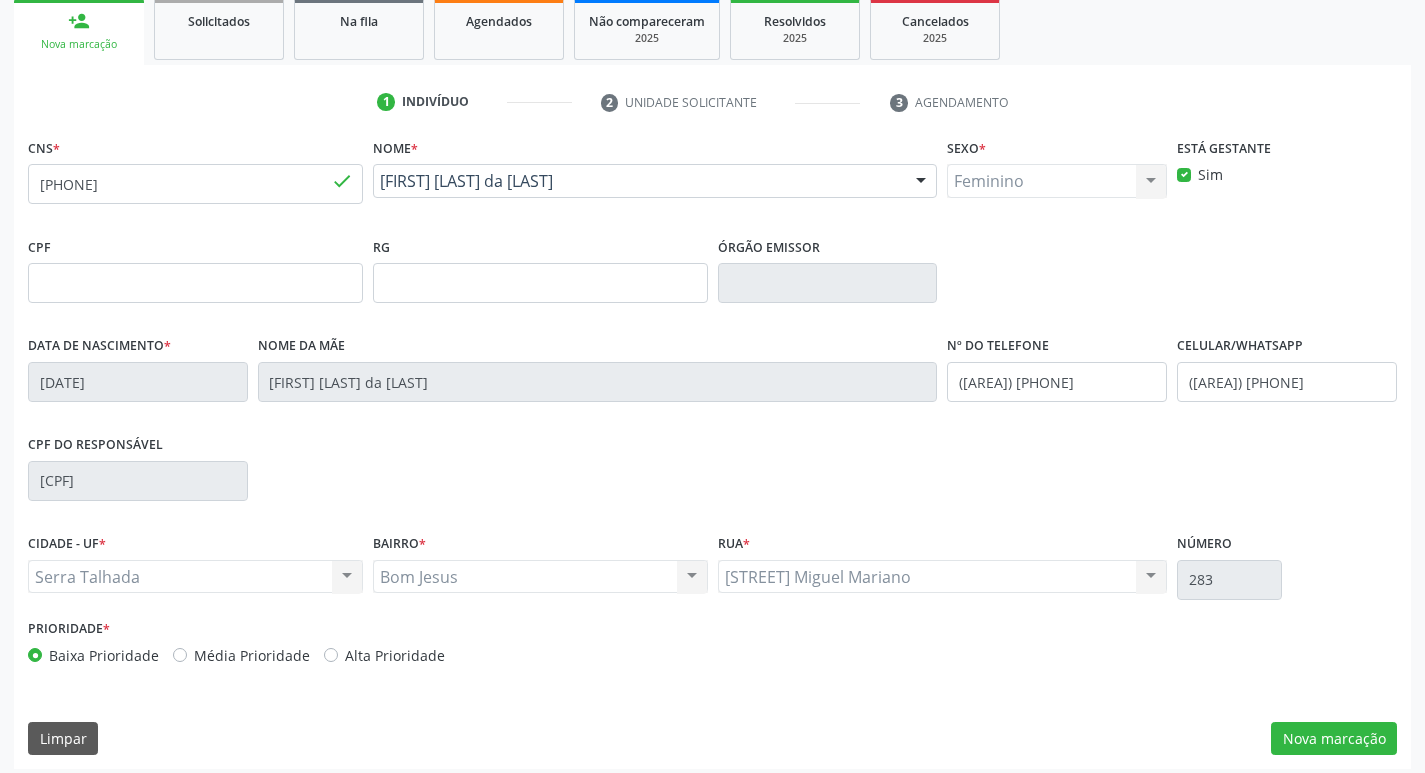 scroll, scrollTop: 311, scrollLeft: 0, axis: vertical 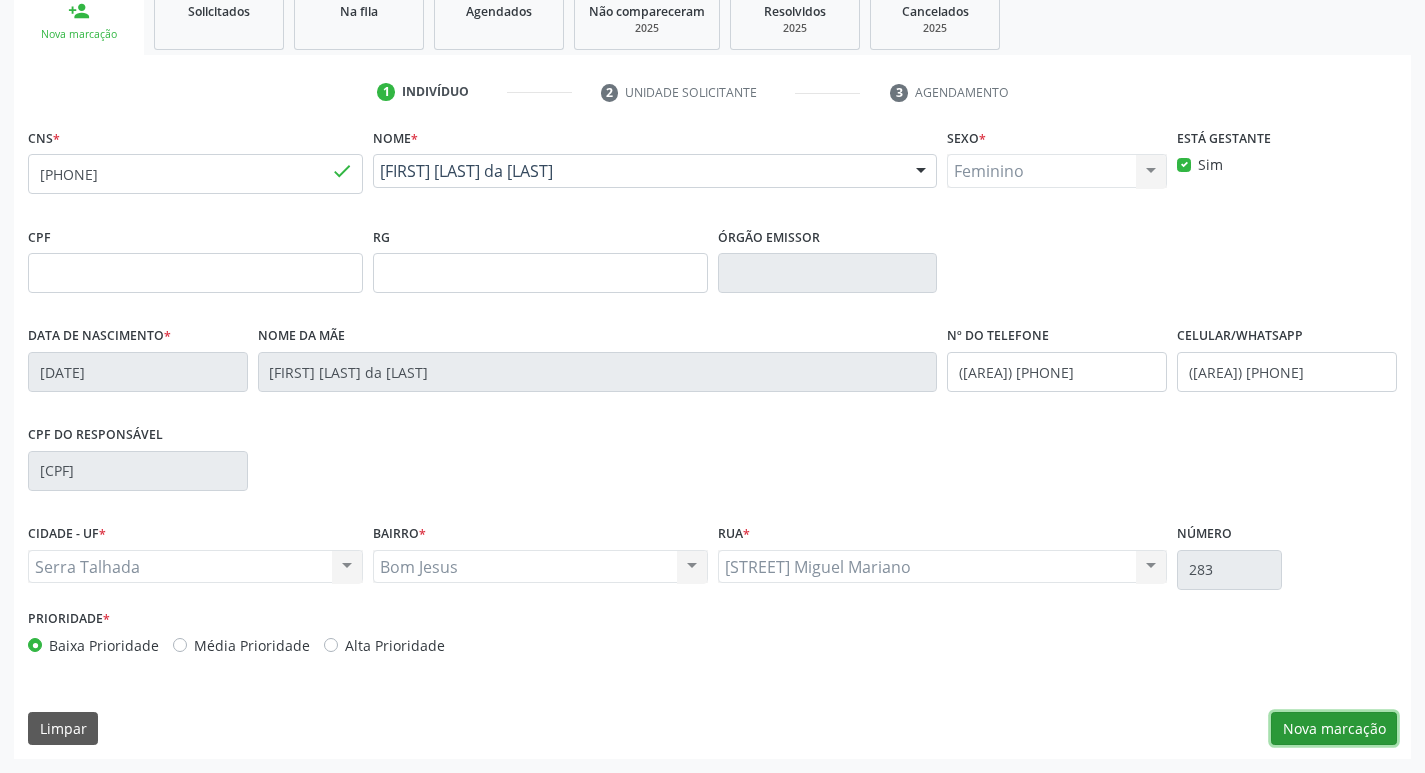 click on "Nova marcação" at bounding box center [1334, 729] 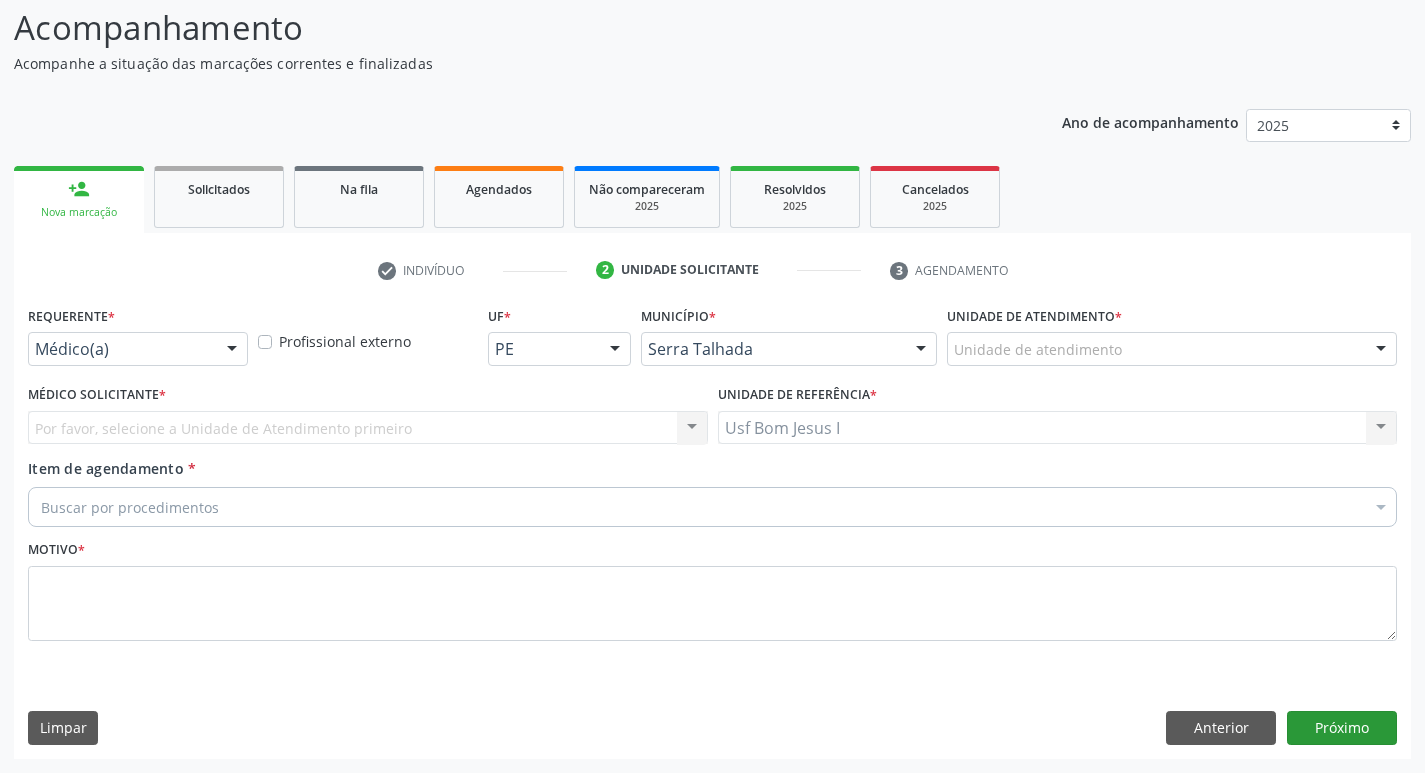 scroll, scrollTop: 133, scrollLeft: 0, axis: vertical 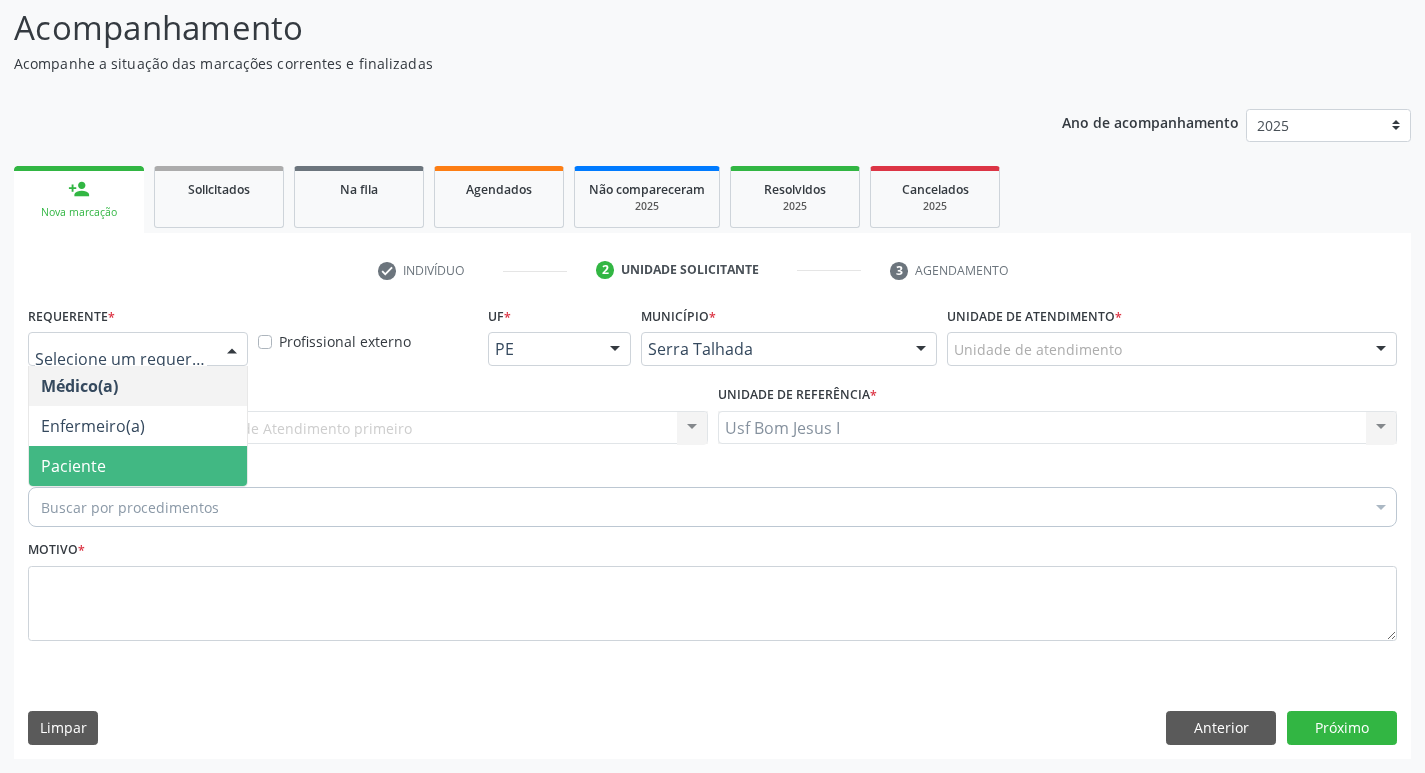 click on "Paciente" at bounding box center (138, 466) 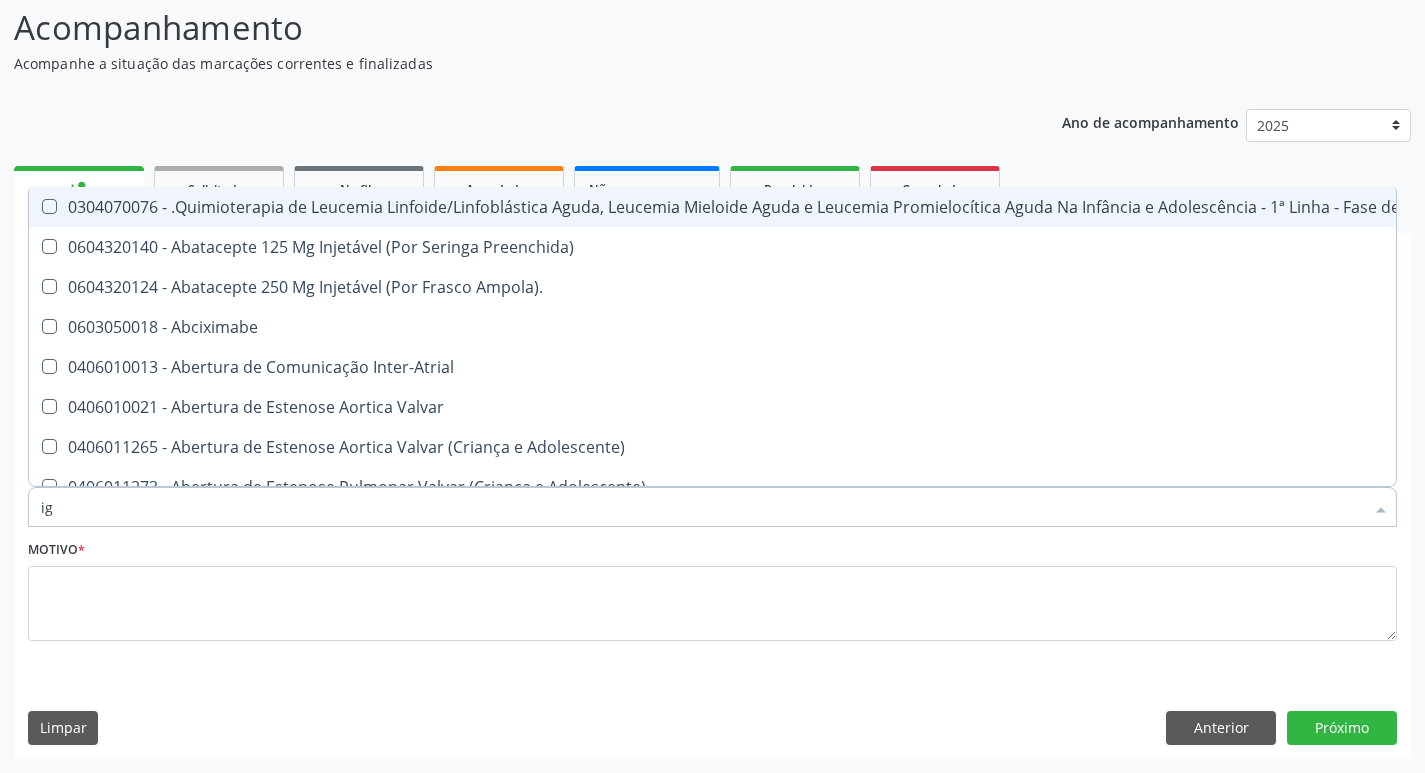 type on "igg" 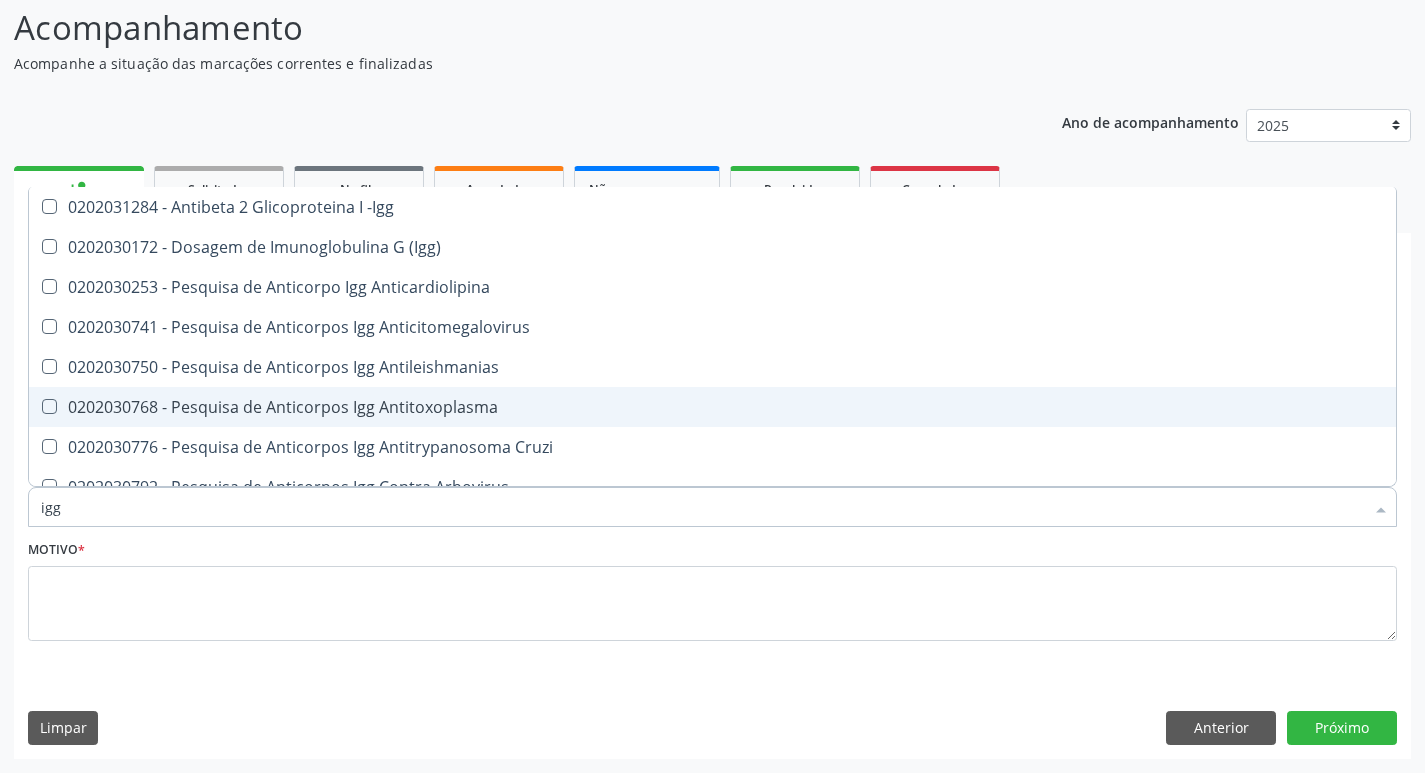 click on "0202030768 - Pesquisa de Anticorpos Igg Antitoxoplasma" at bounding box center (712, 407) 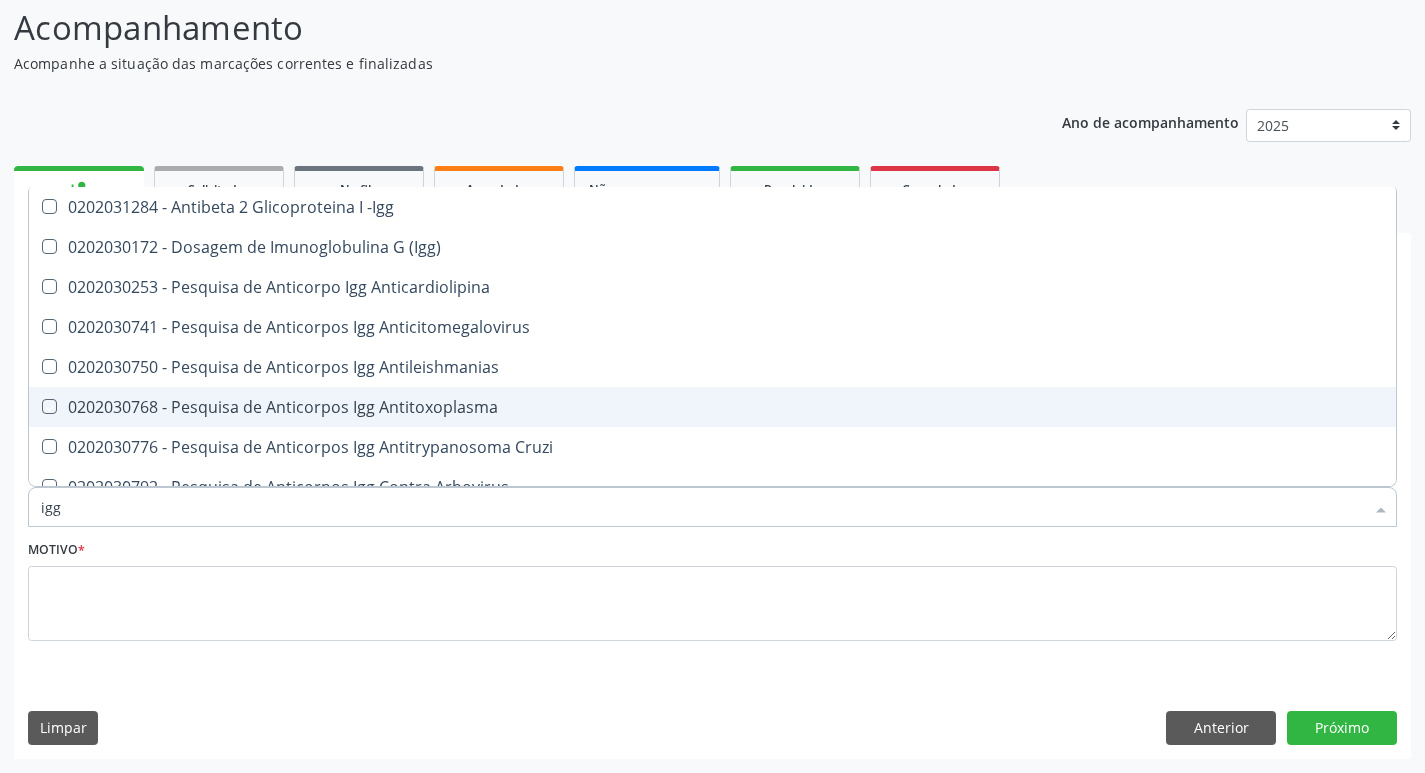 checkbox on "true" 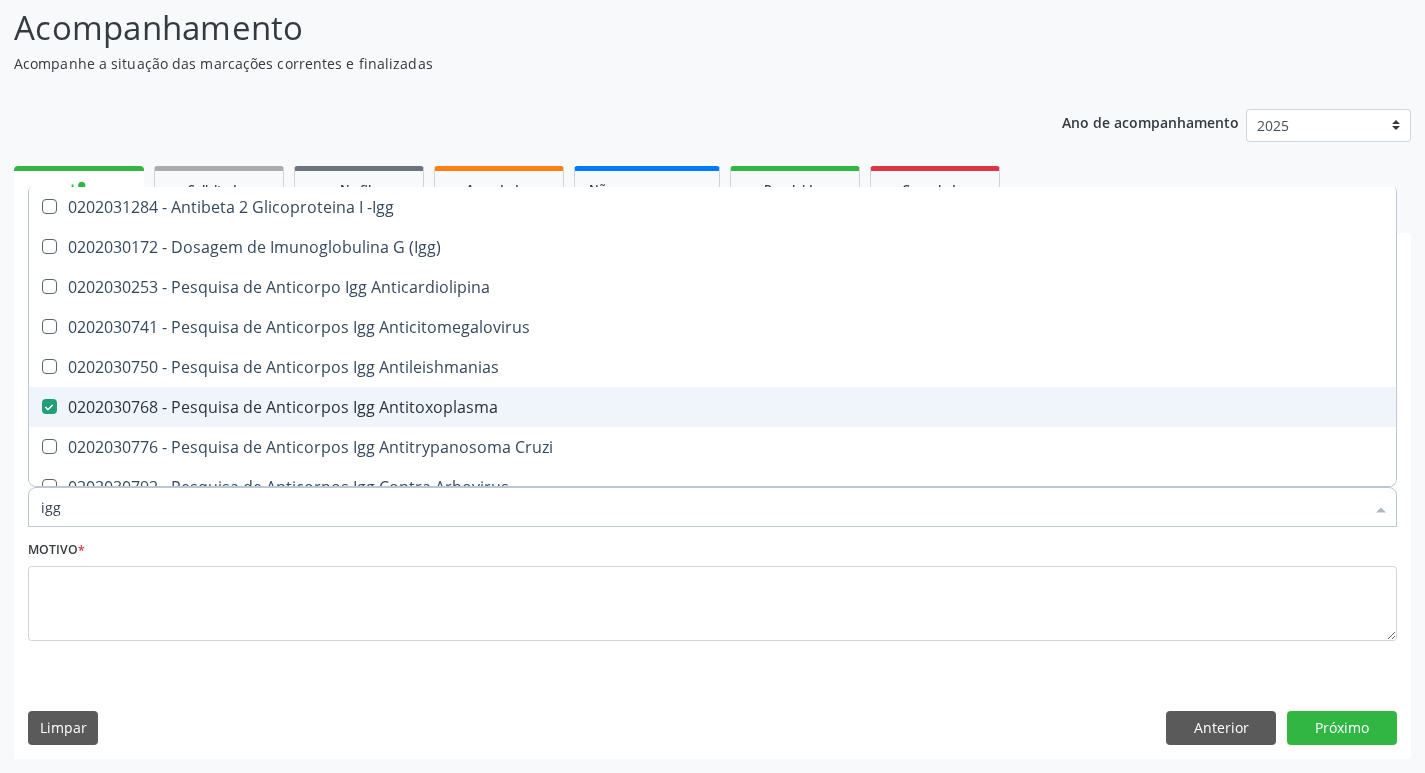 type on "ig" 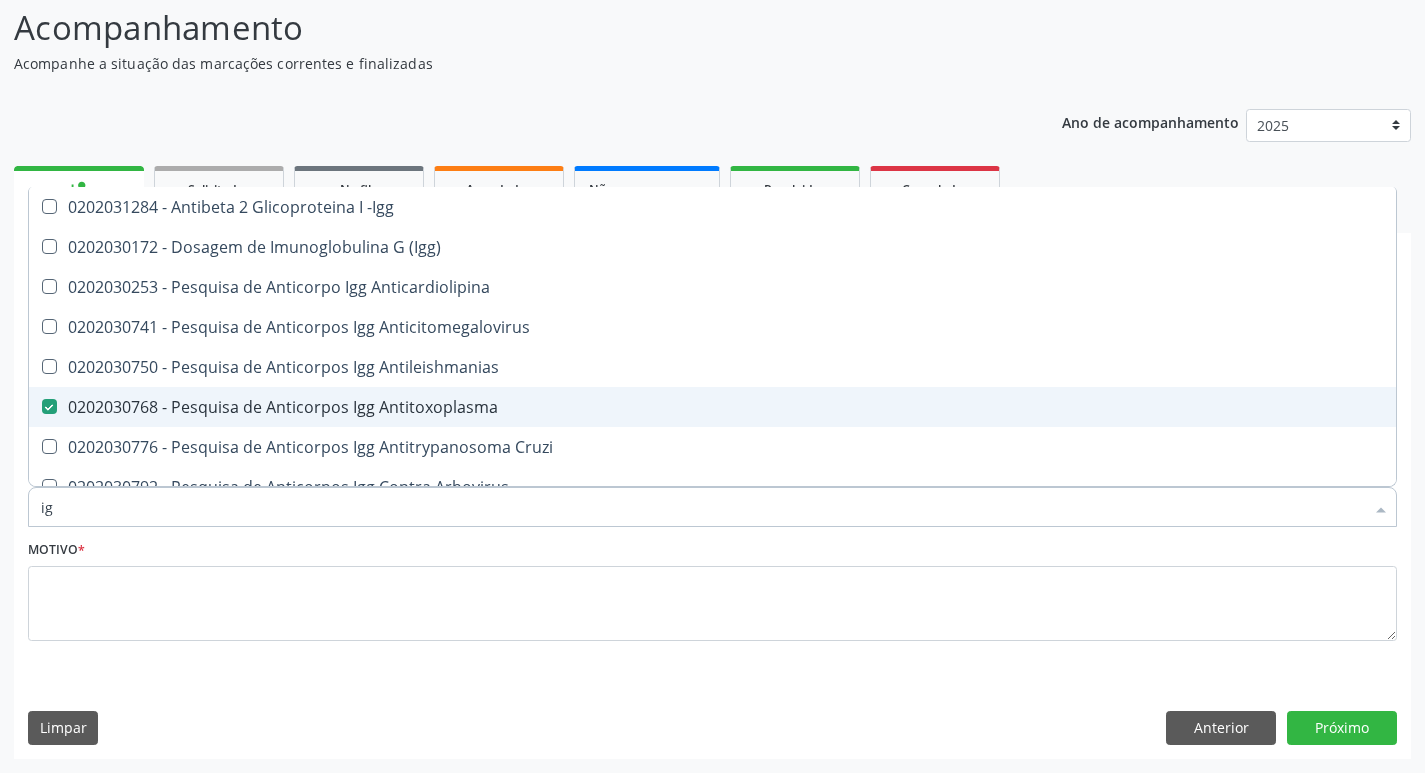 checkbox on "false" 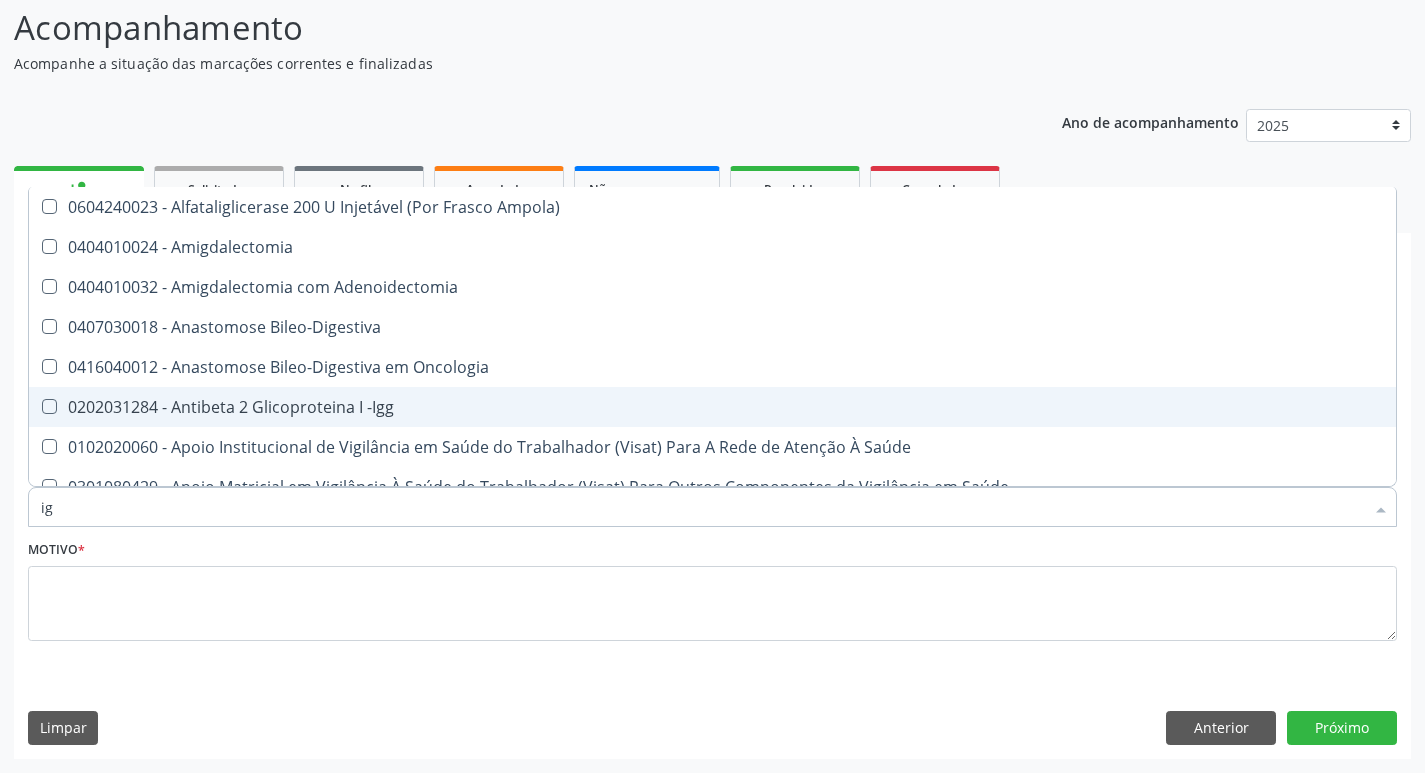 type on "igm" 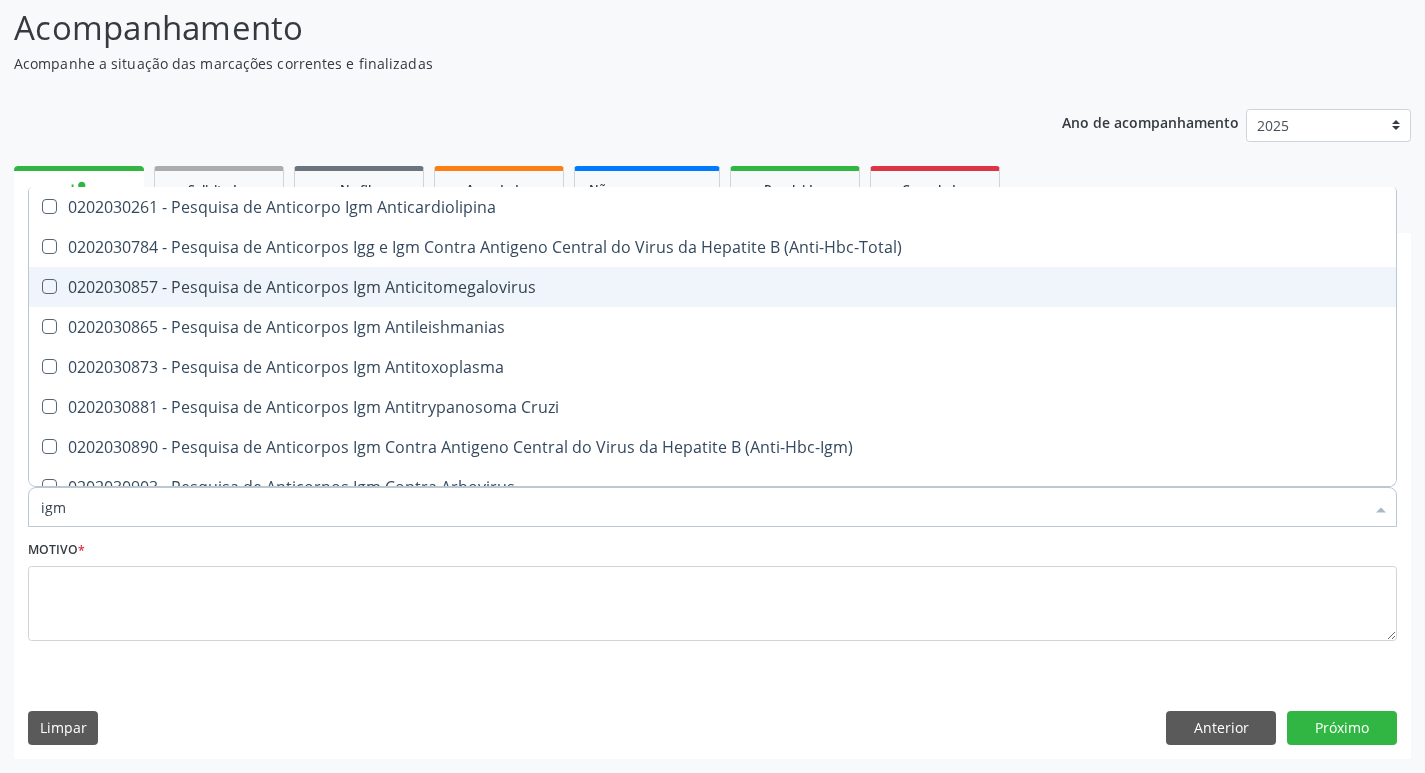 scroll, scrollTop: 133, scrollLeft: 0, axis: vertical 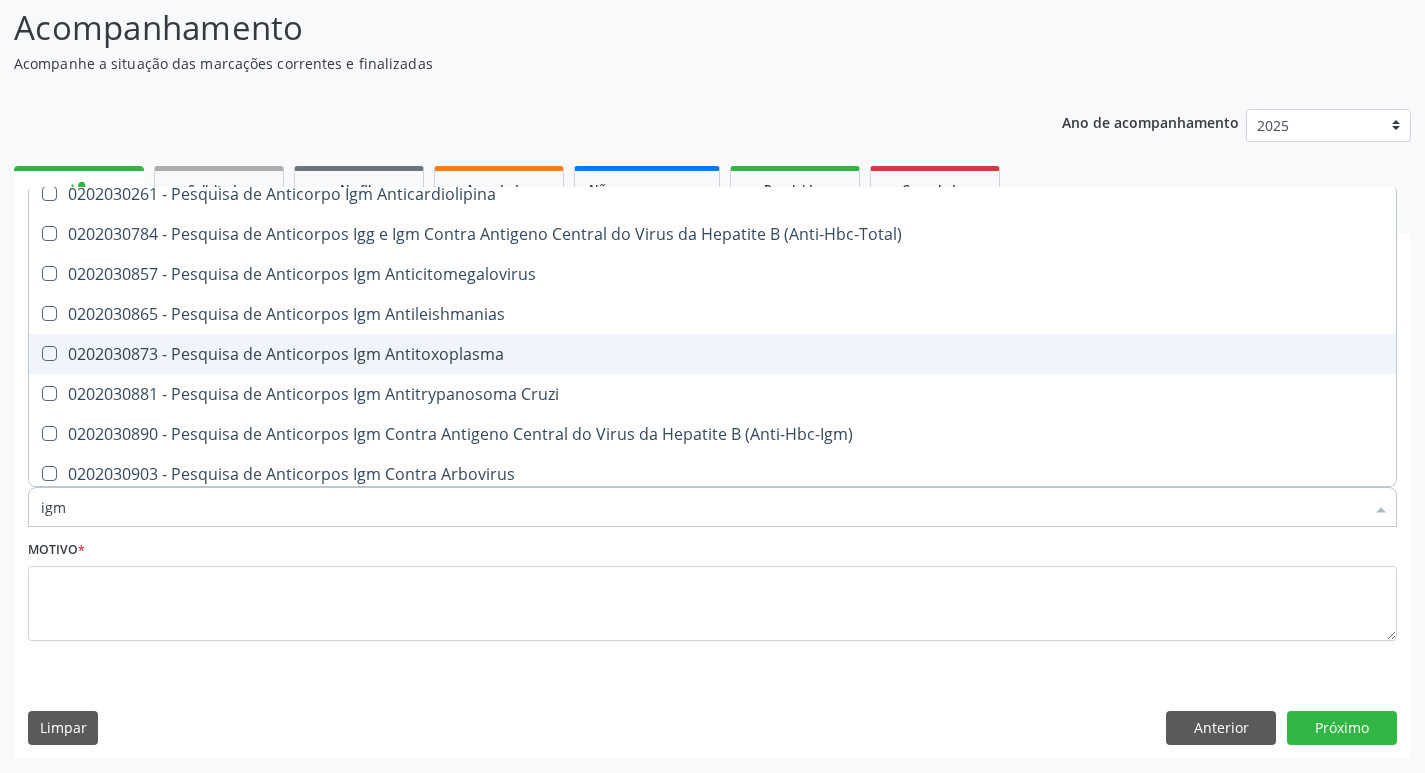 click on "0202030873 - Pesquisa de Anticorpos Igm Antitoxoplasma" at bounding box center (712, 354) 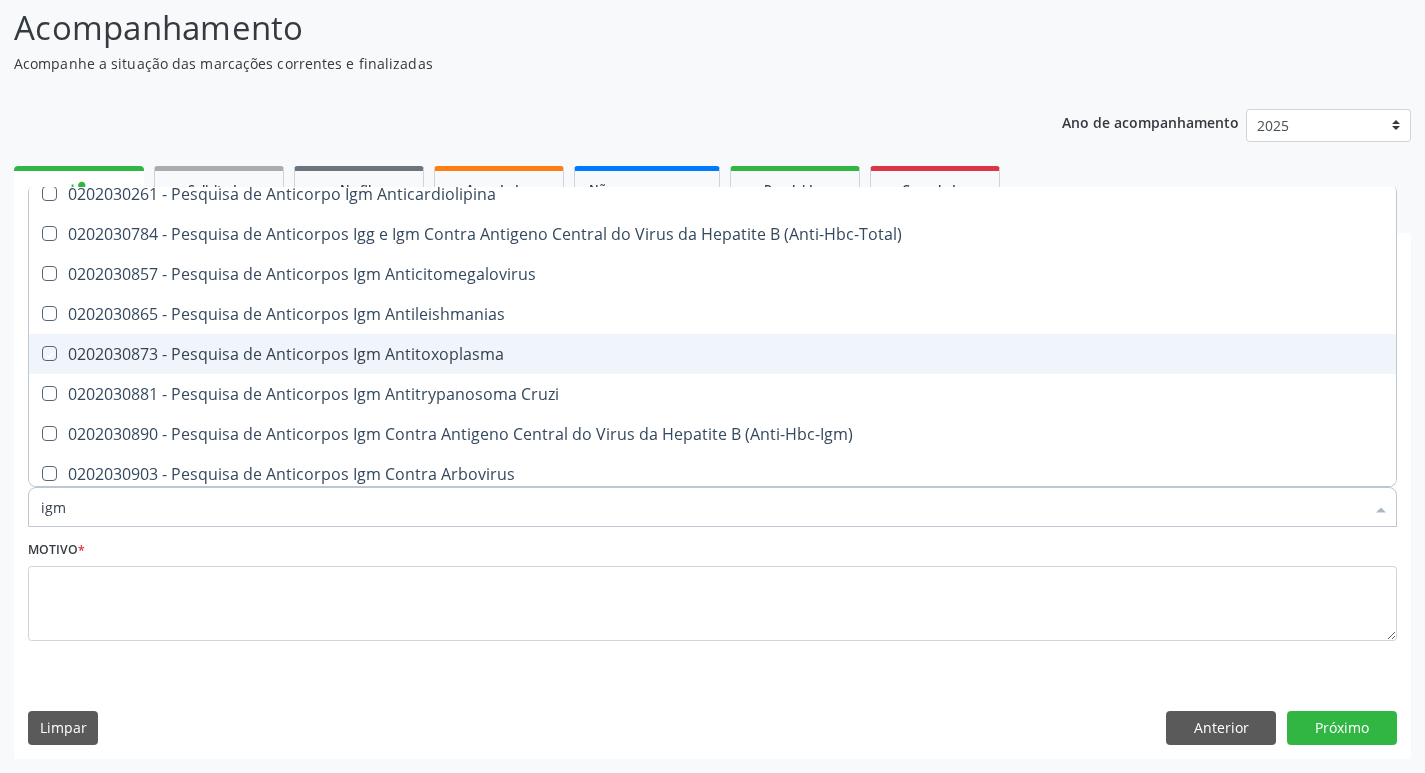 checkbox on "true" 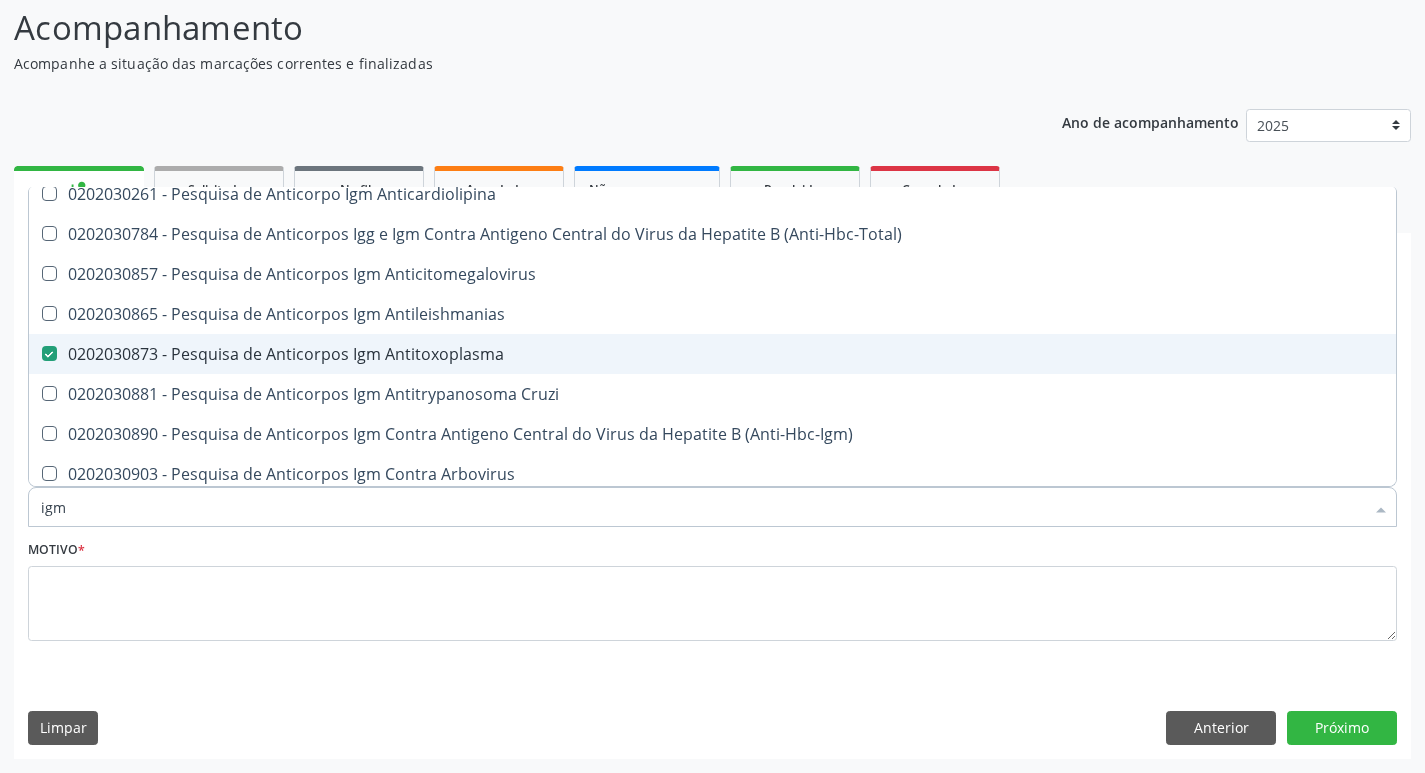type on "ig" 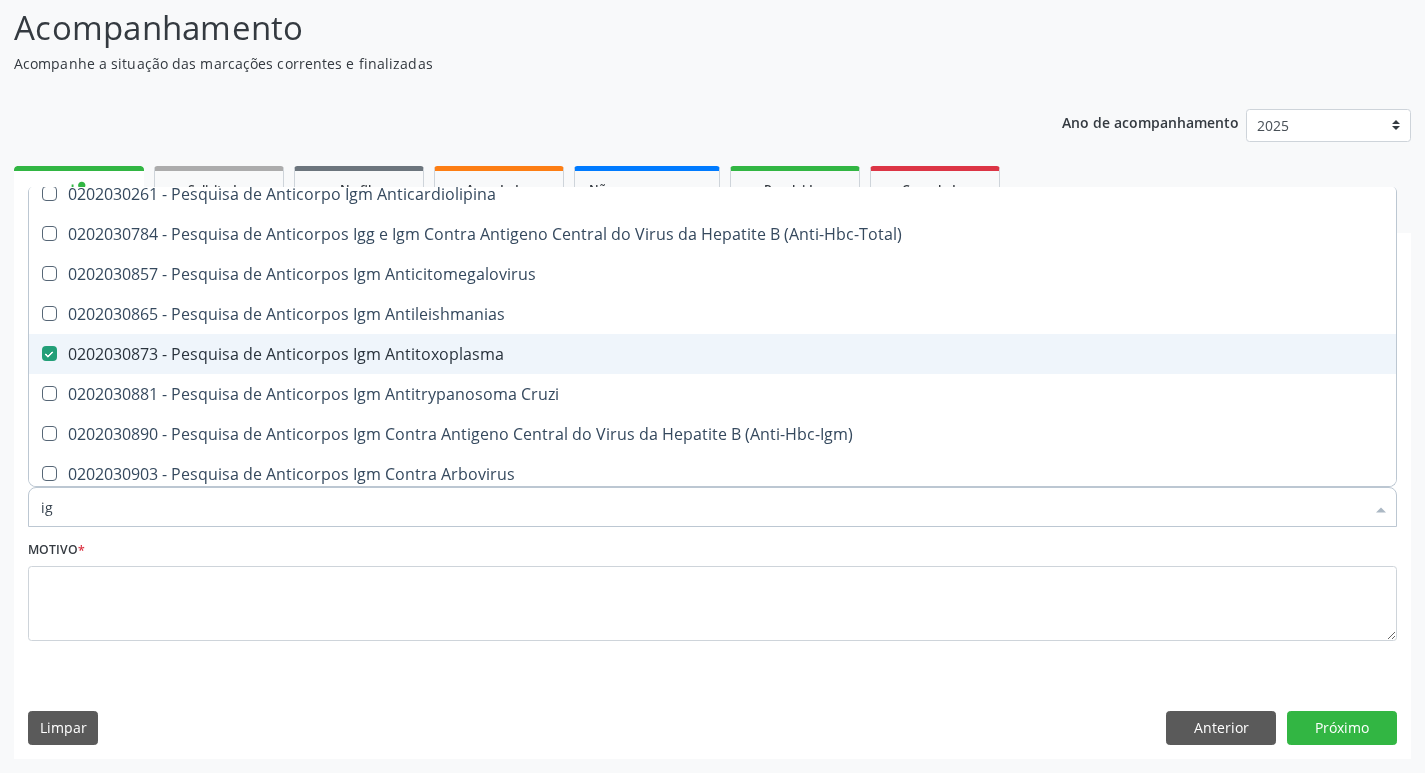 checkbox on "false" 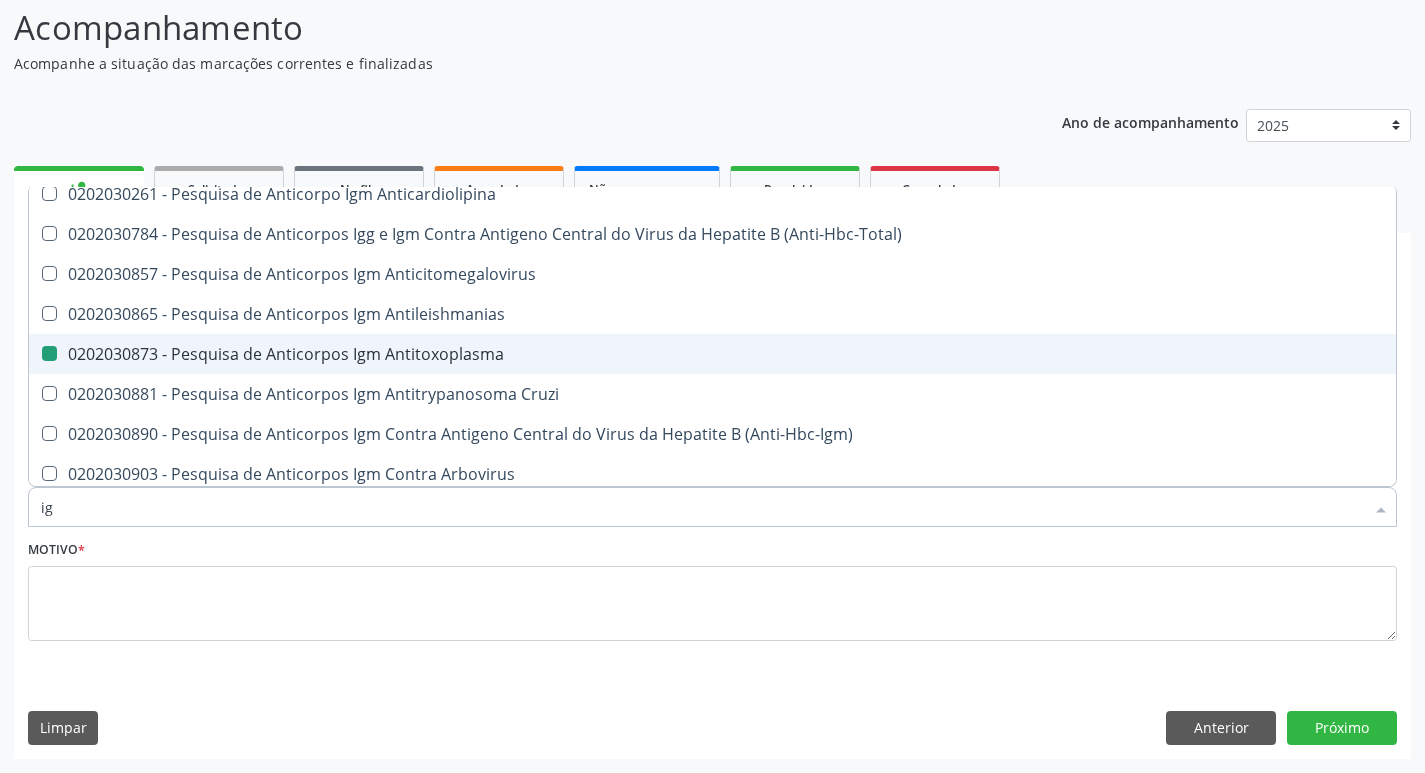 type on "i" 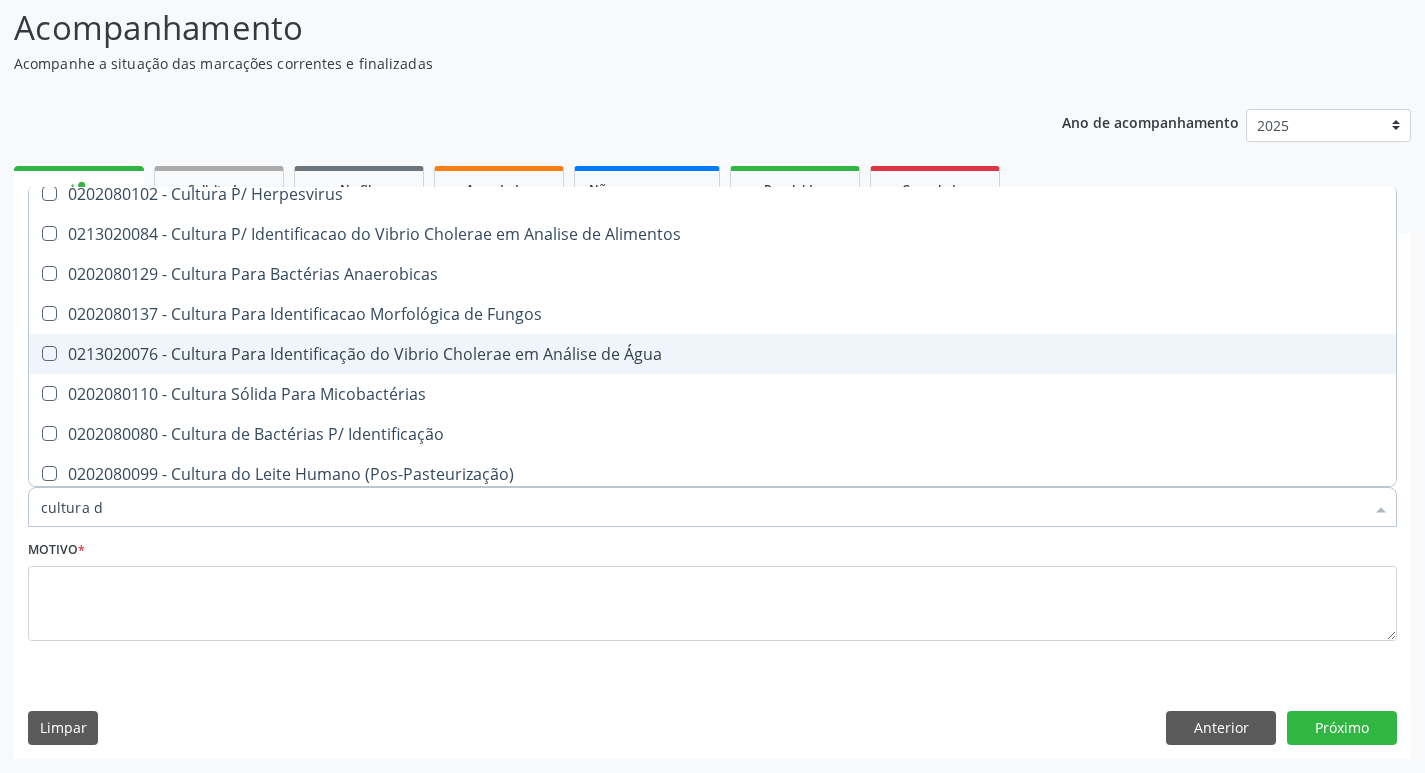 scroll, scrollTop: 0, scrollLeft: 0, axis: both 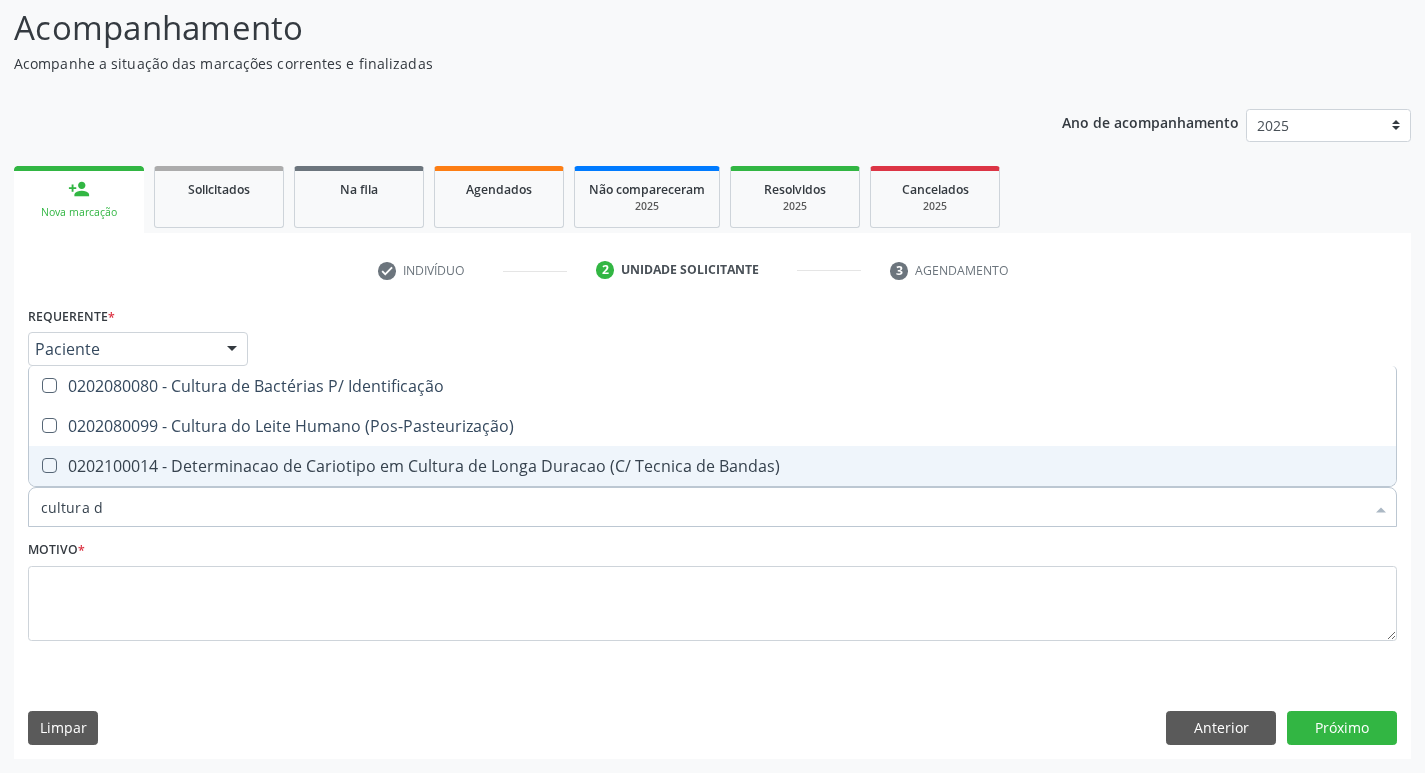 type on "cultura de" 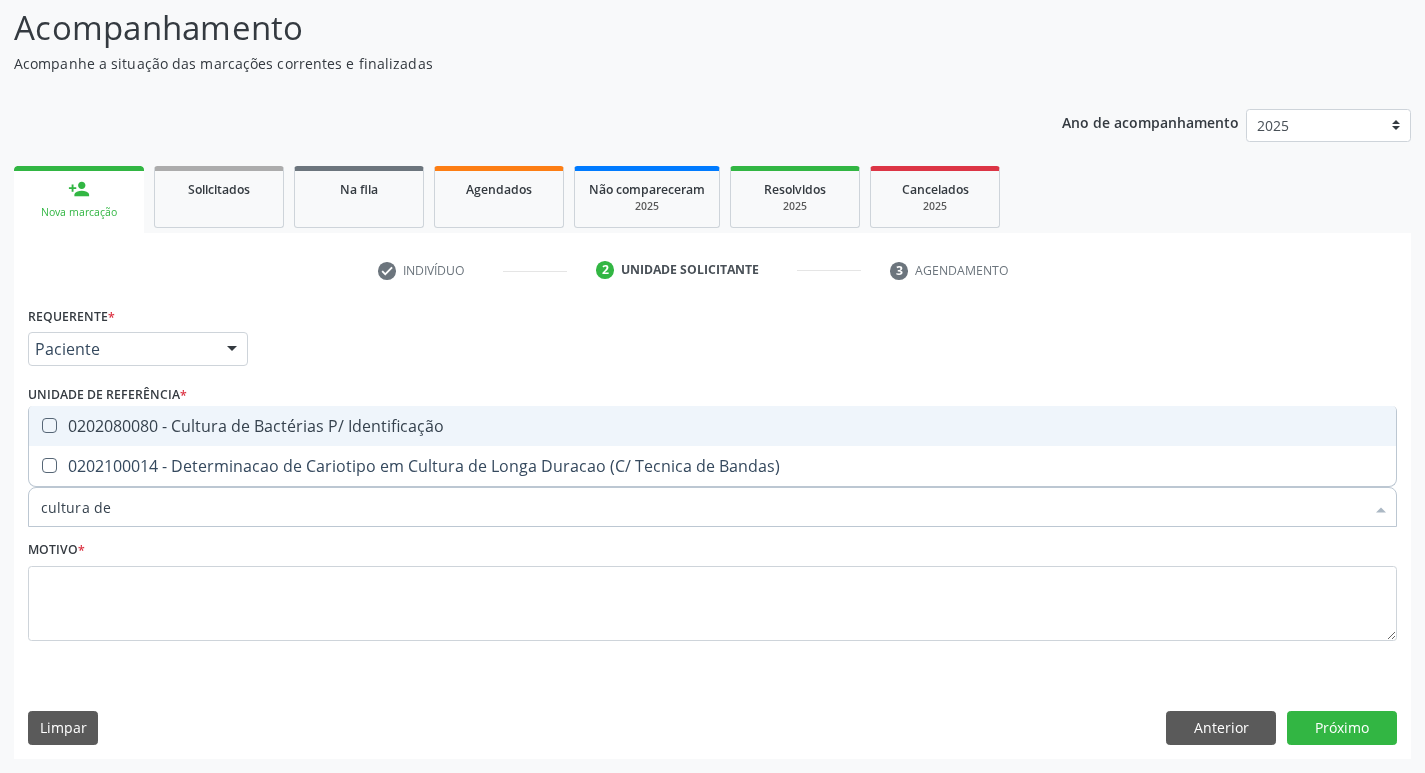 click on "0202080080 - Cultura de Bactérias P/ Identificação" at bounding box center (712, 426) 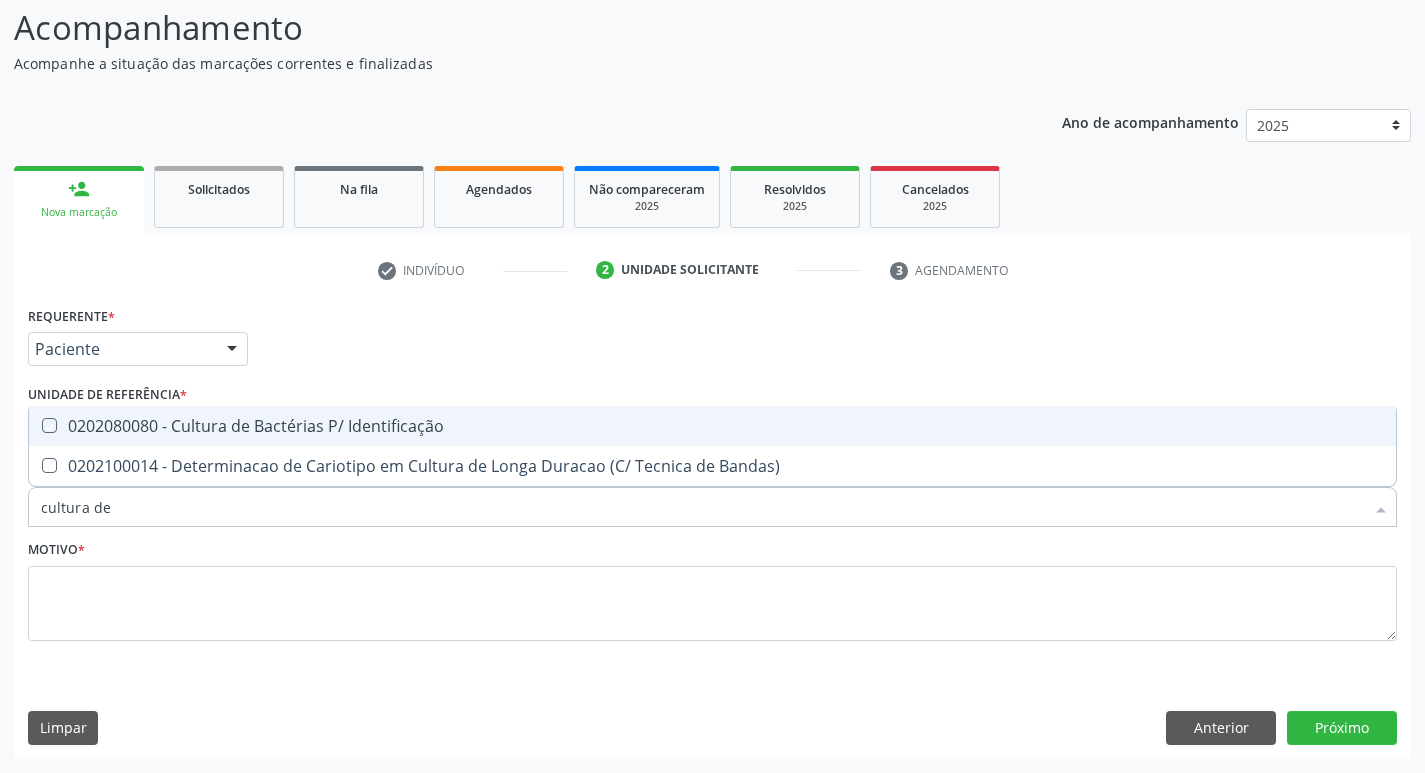 checkbox on "true" 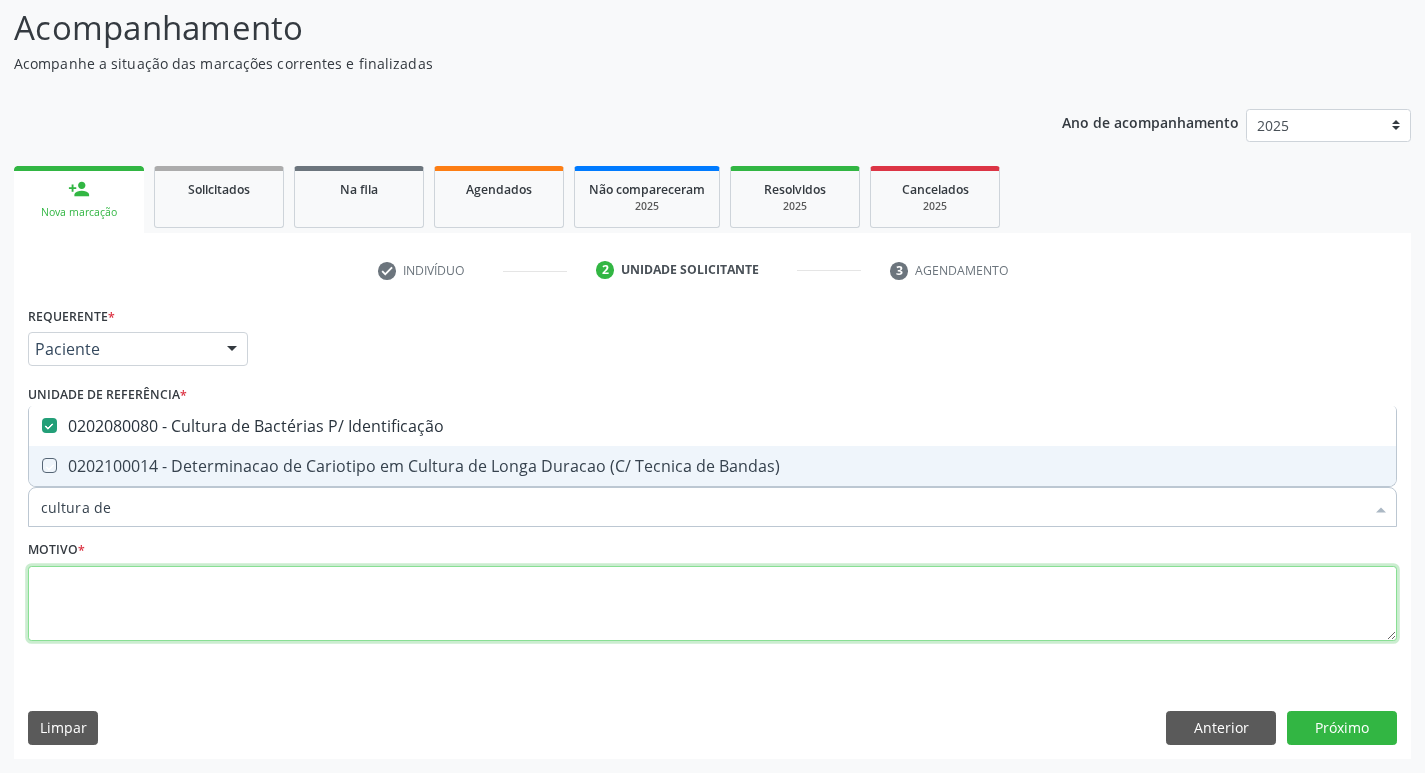 click at bounding box center (712, 604) 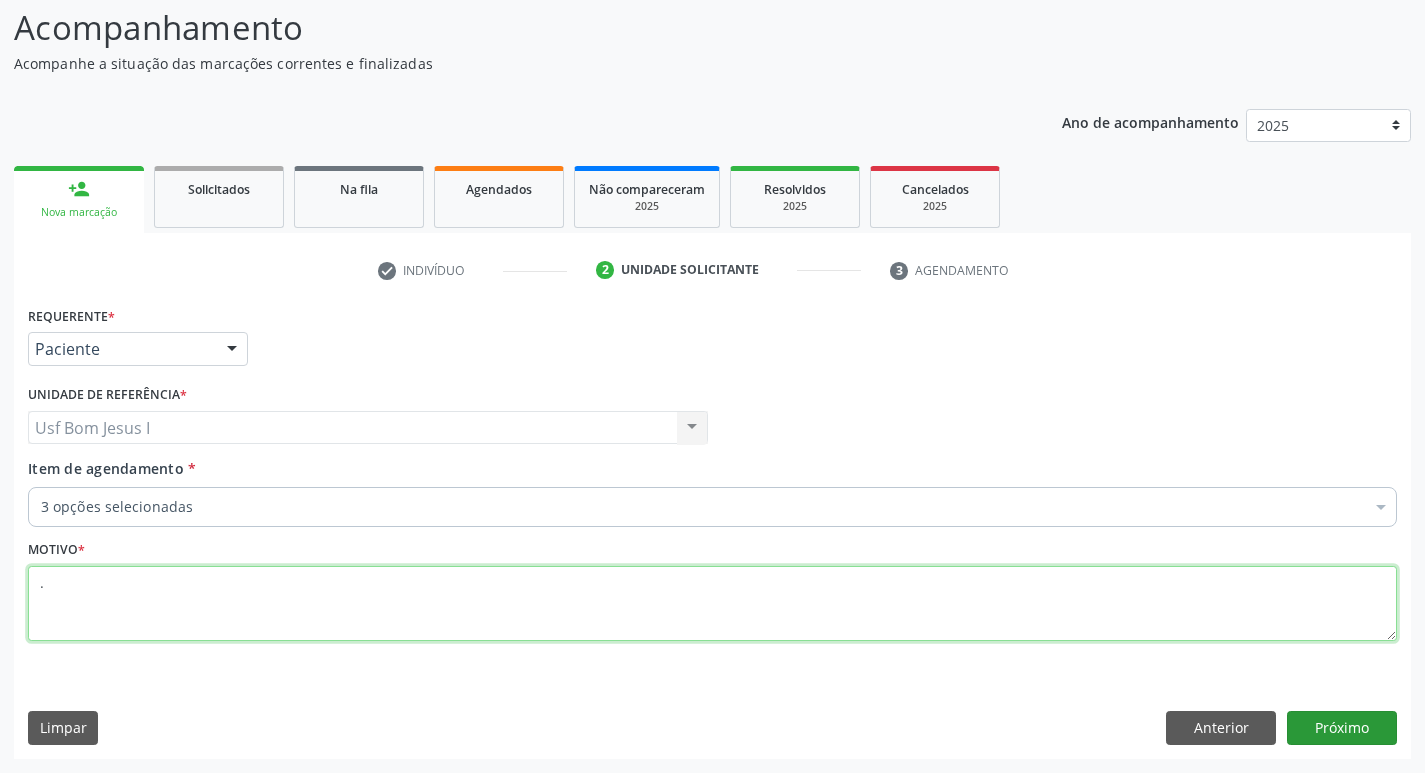 type on "." 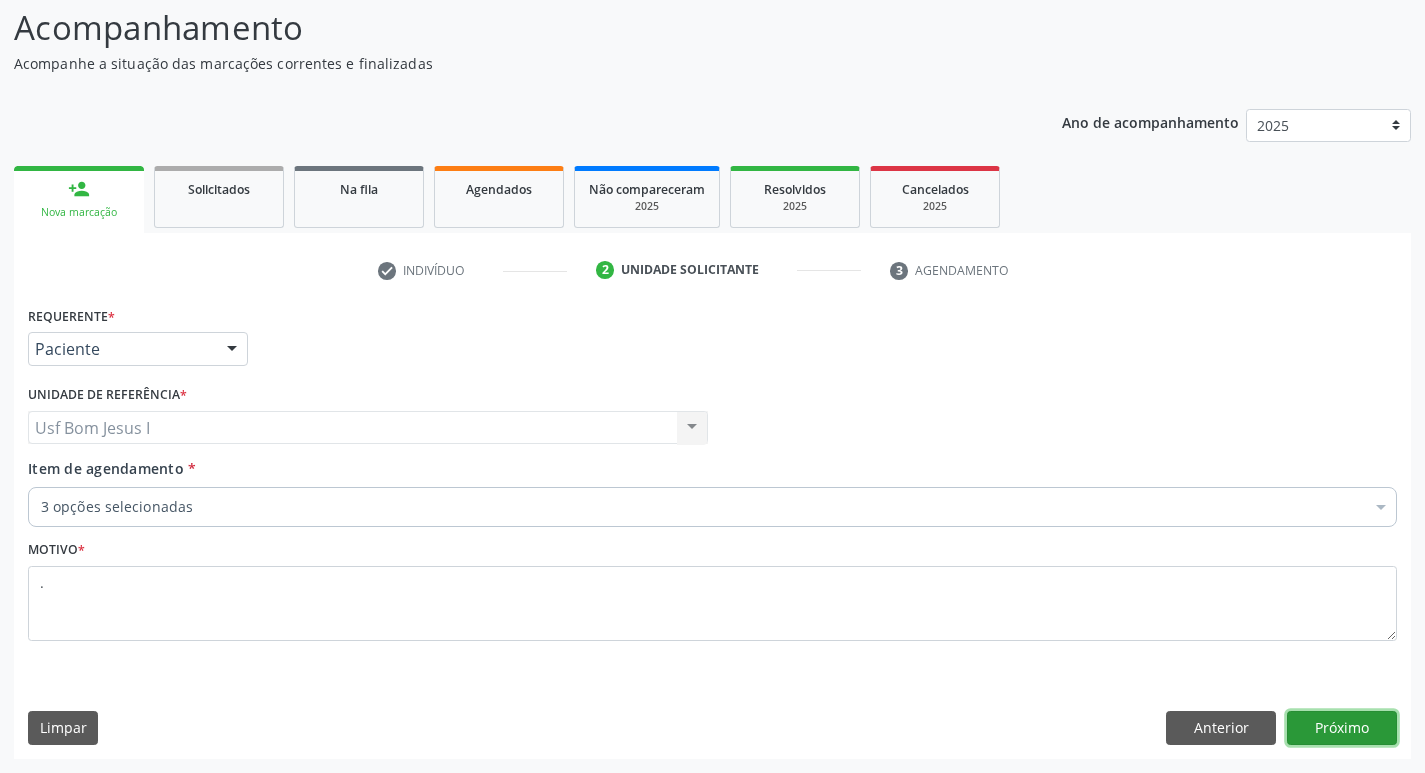 click on "Próximo" at bounding box center (1342, 728) 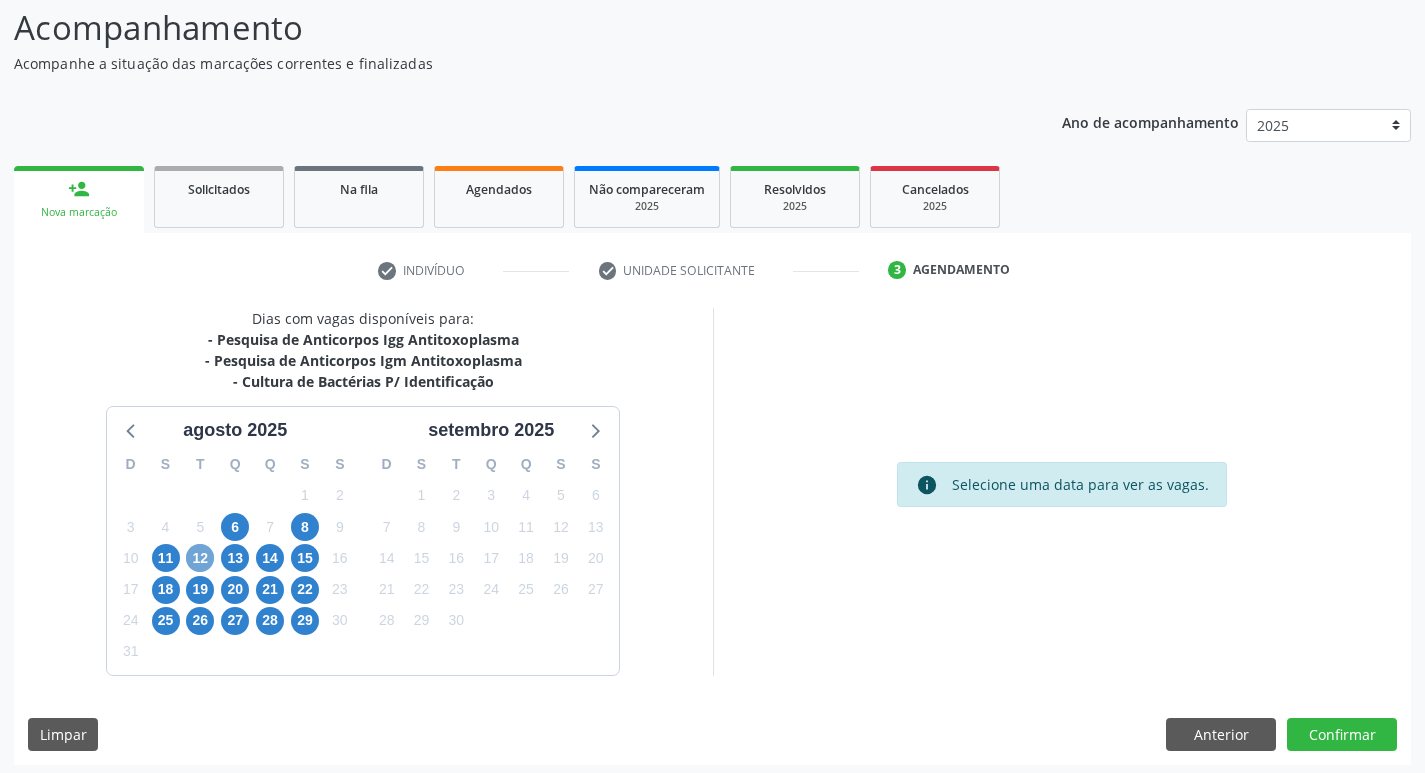 click on "12" at bounding box center (200, 558) 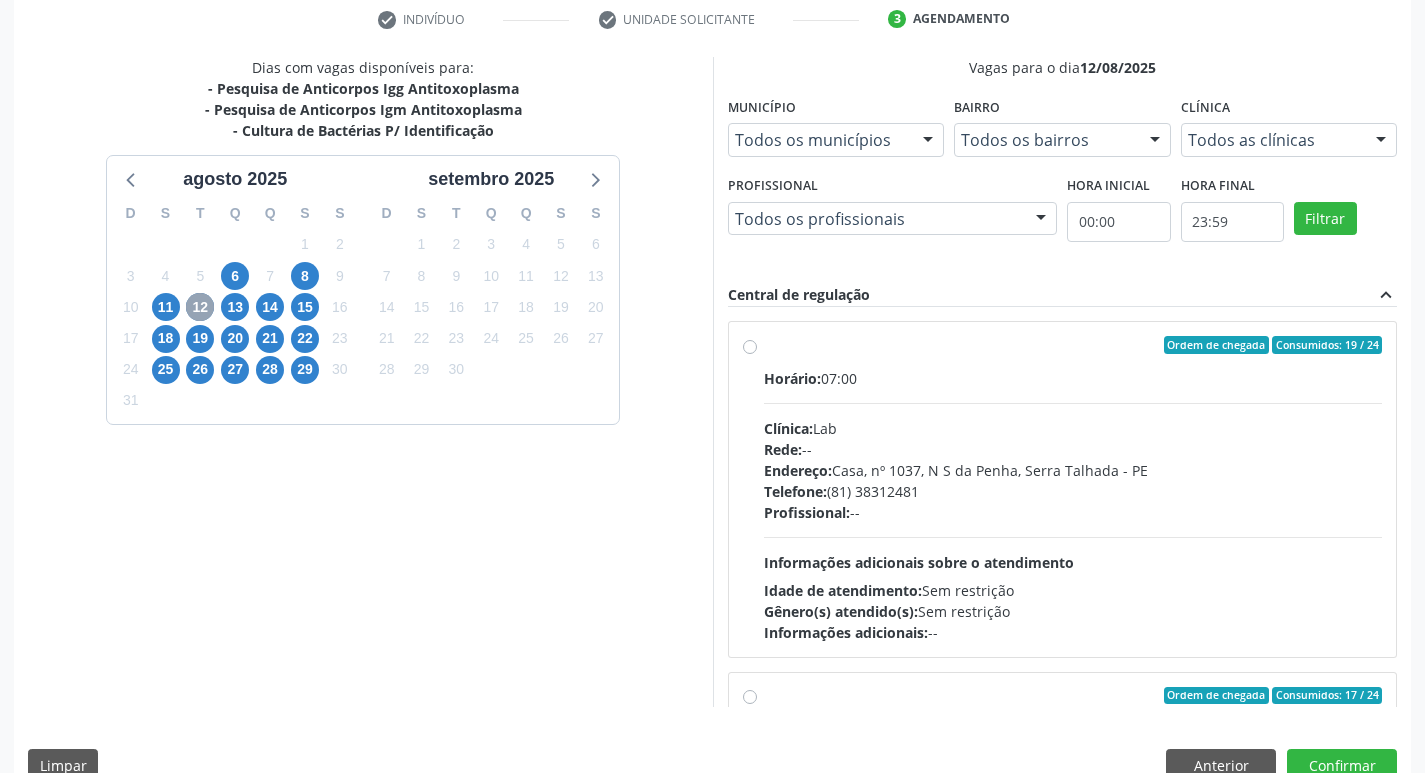 scroll, scrollTop: 422, scrollLeft: 0, axis: vertical 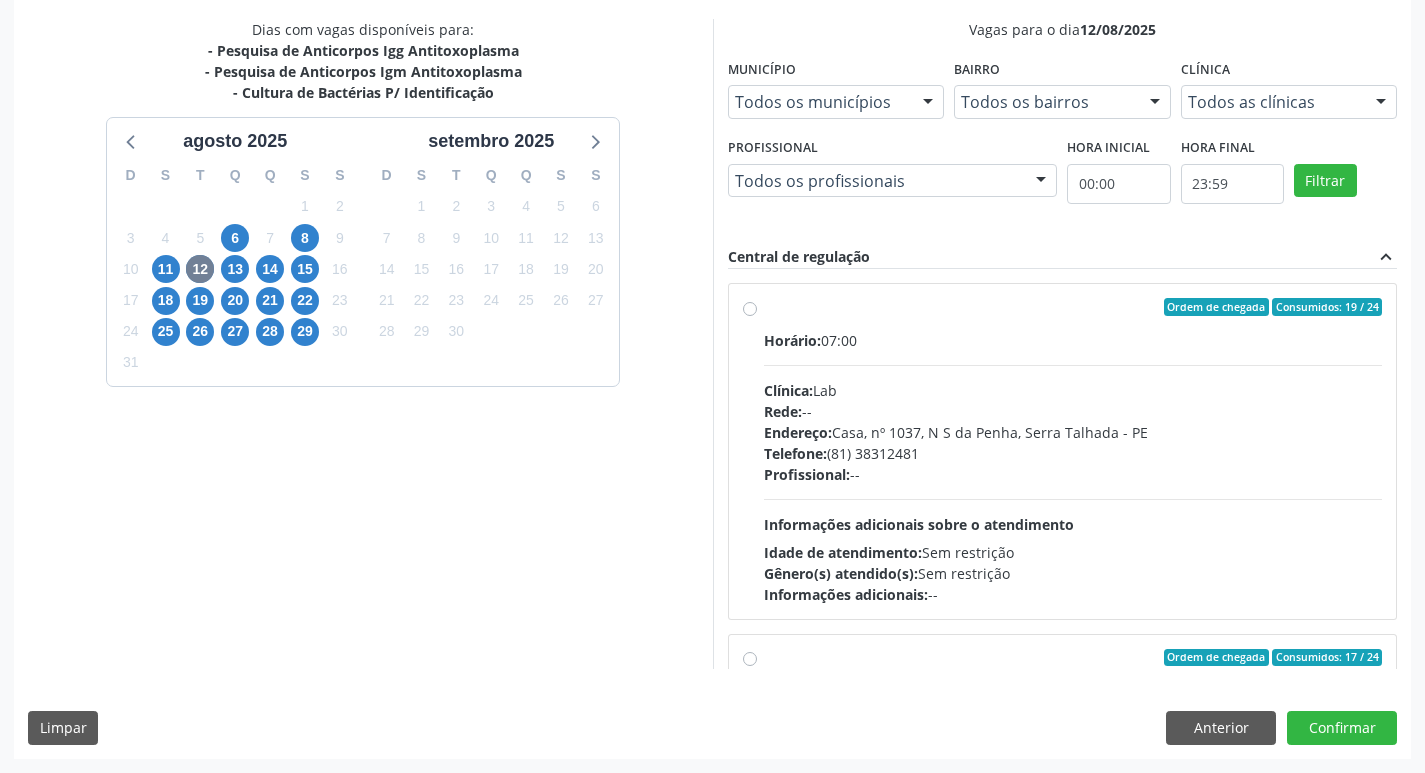 click on "Telefone:   [PHONE]" at bounding box center [1073, 453] 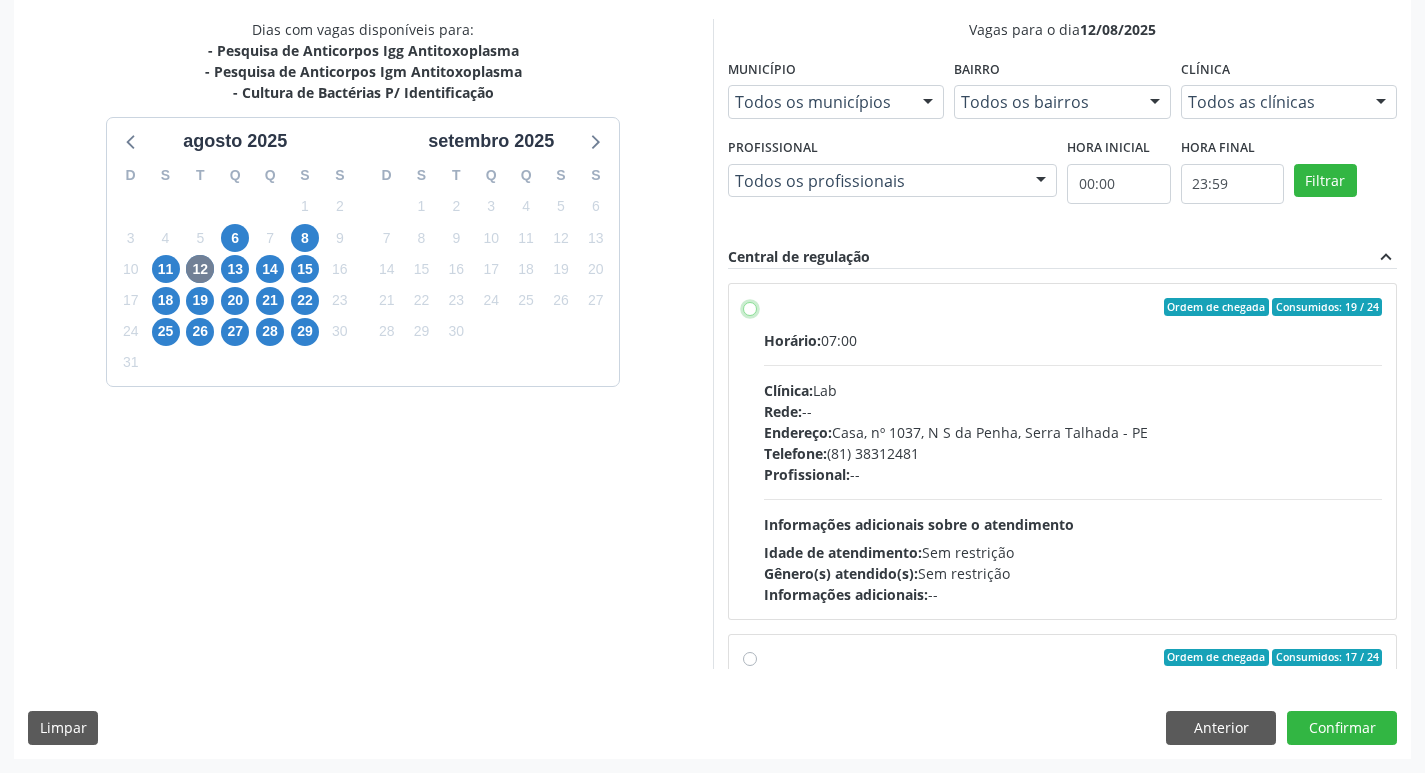 radio on "true" 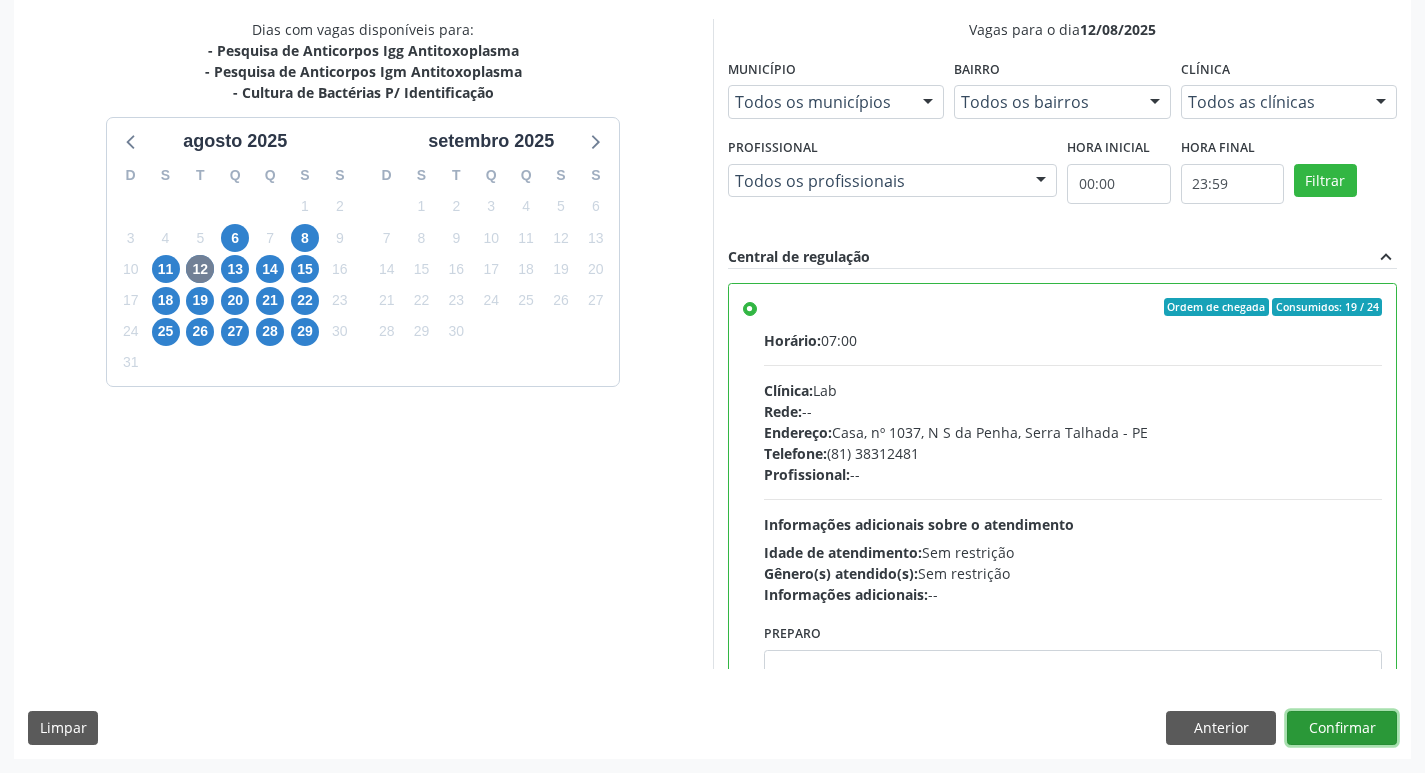 click on "Confirmar" at bounding box center [1342, 728] 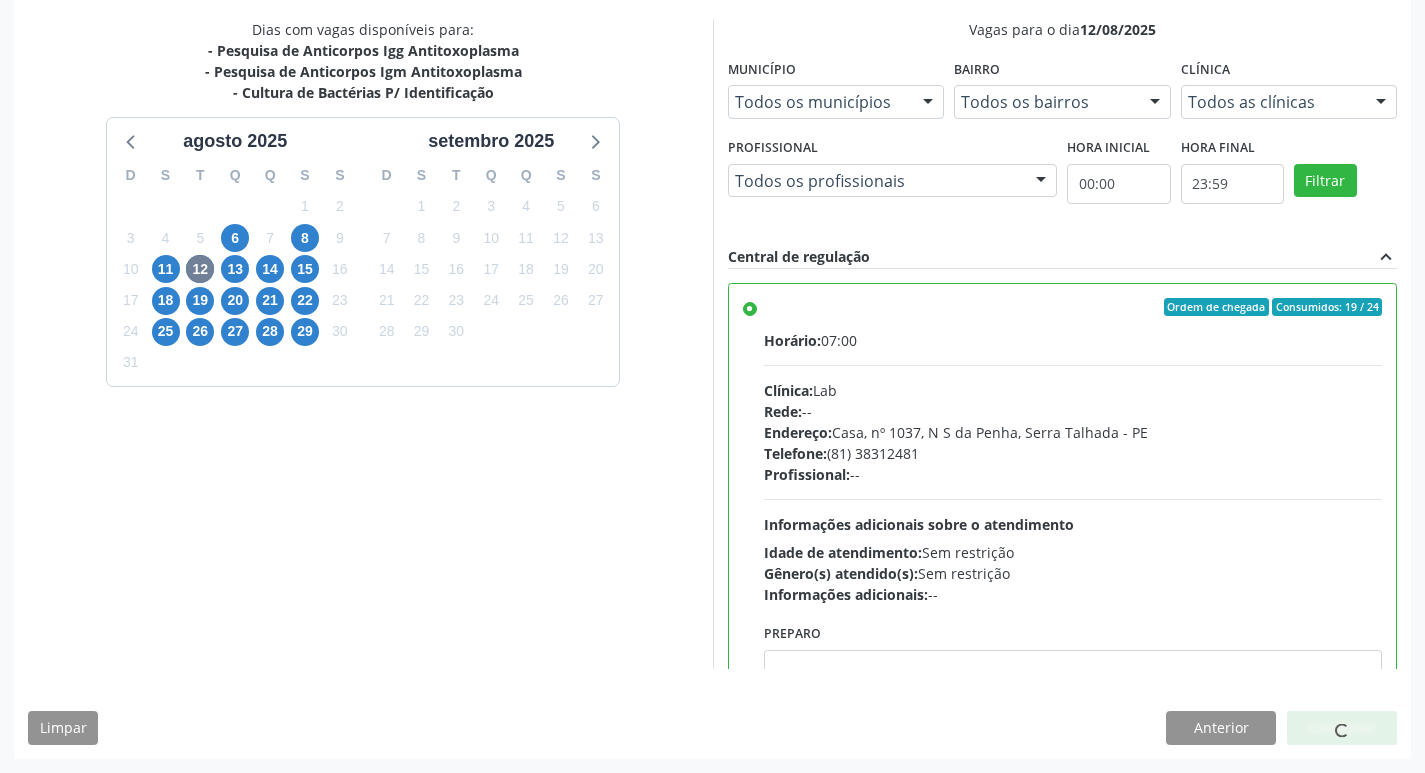 scroll, scrollTop: 0, scrollLeft: 0, axis: both 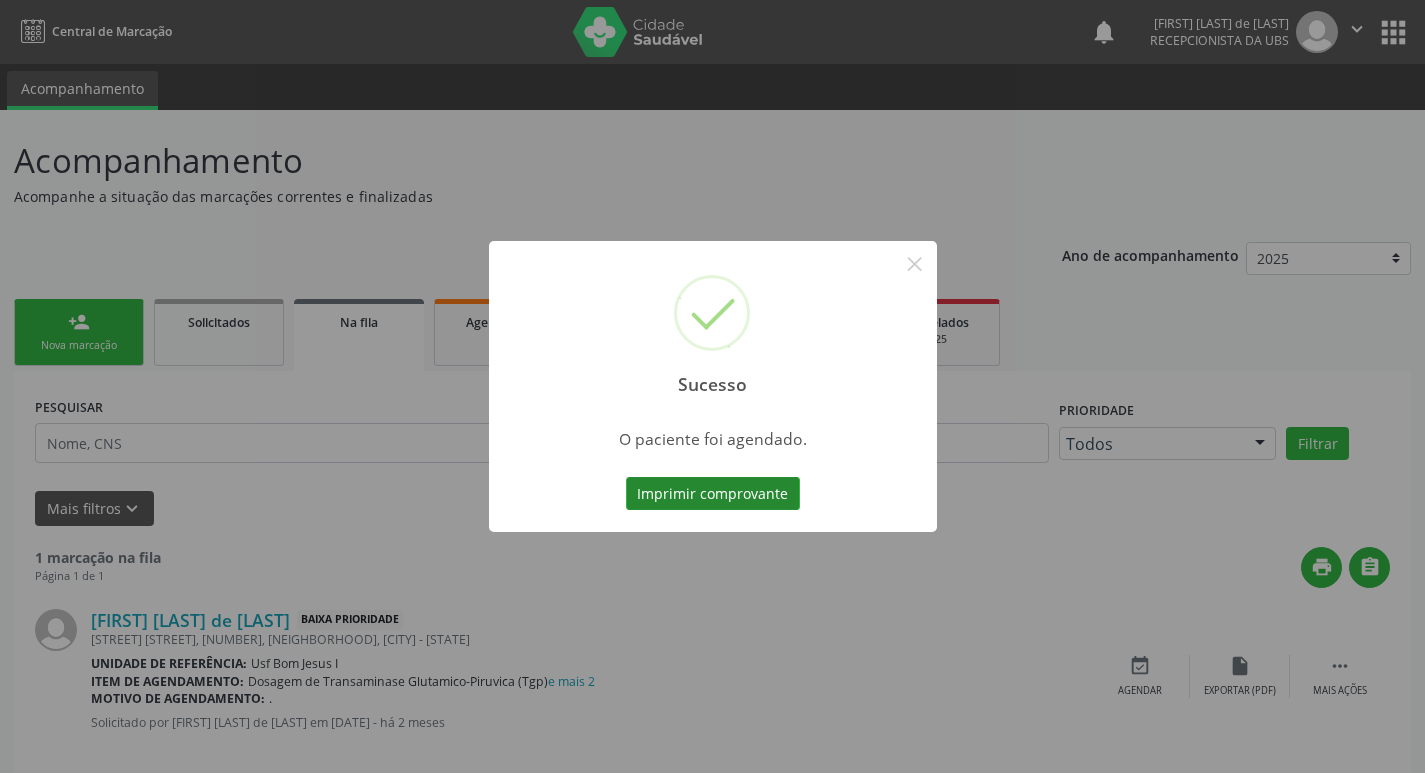 click on "Imprimir comprovante" at bounding box center [713, 494] 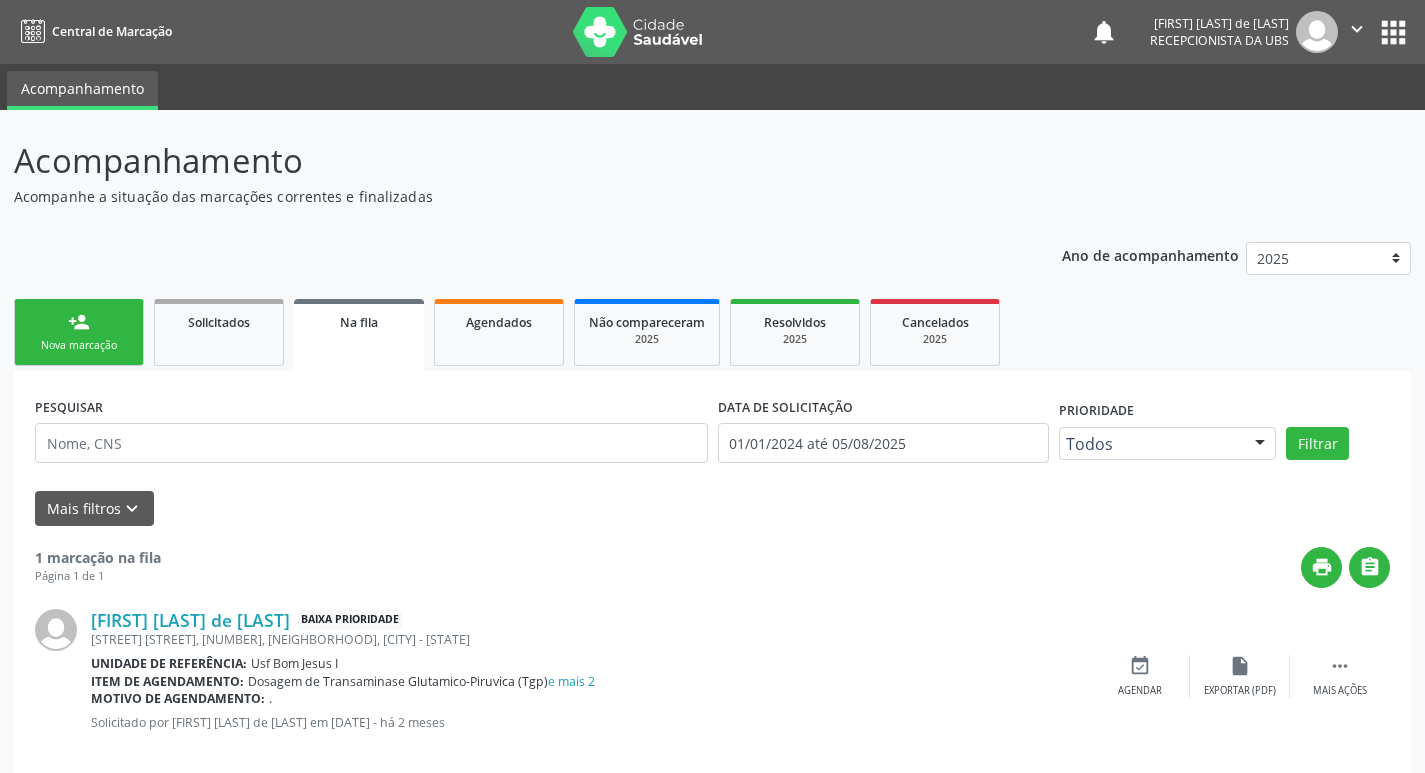 click on "Nova marcação" at bounding box center [79, 345] 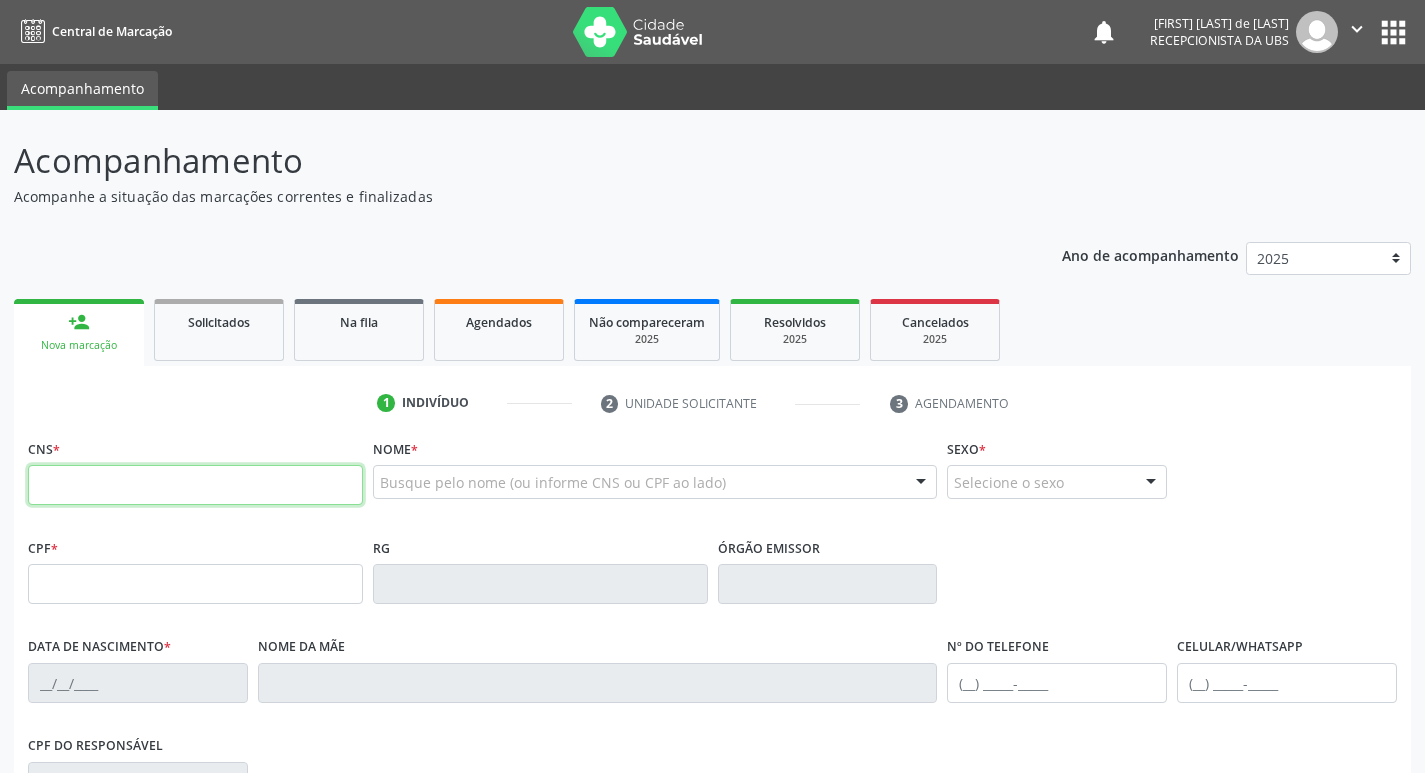 click at bounding box center (195, 485) 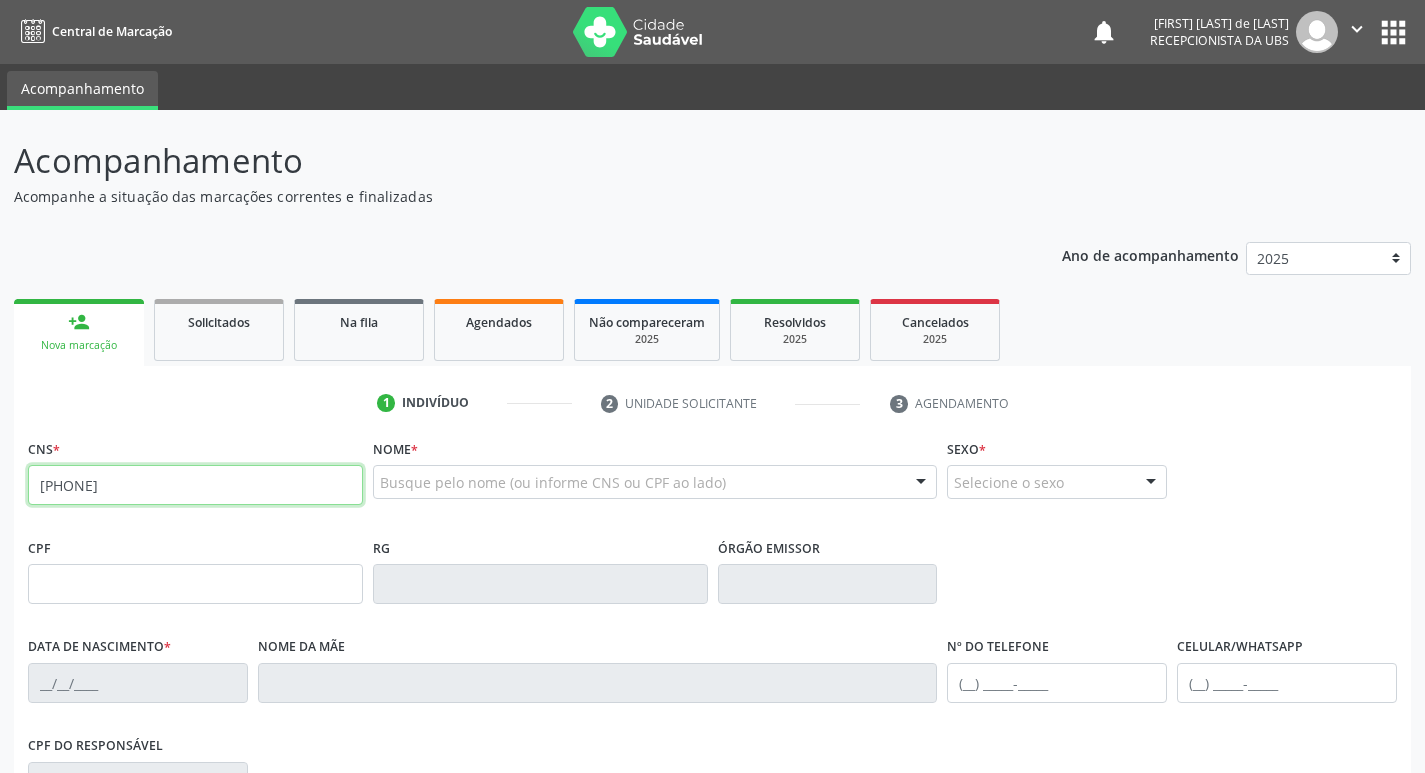 type on "702 5073 1146 3730" 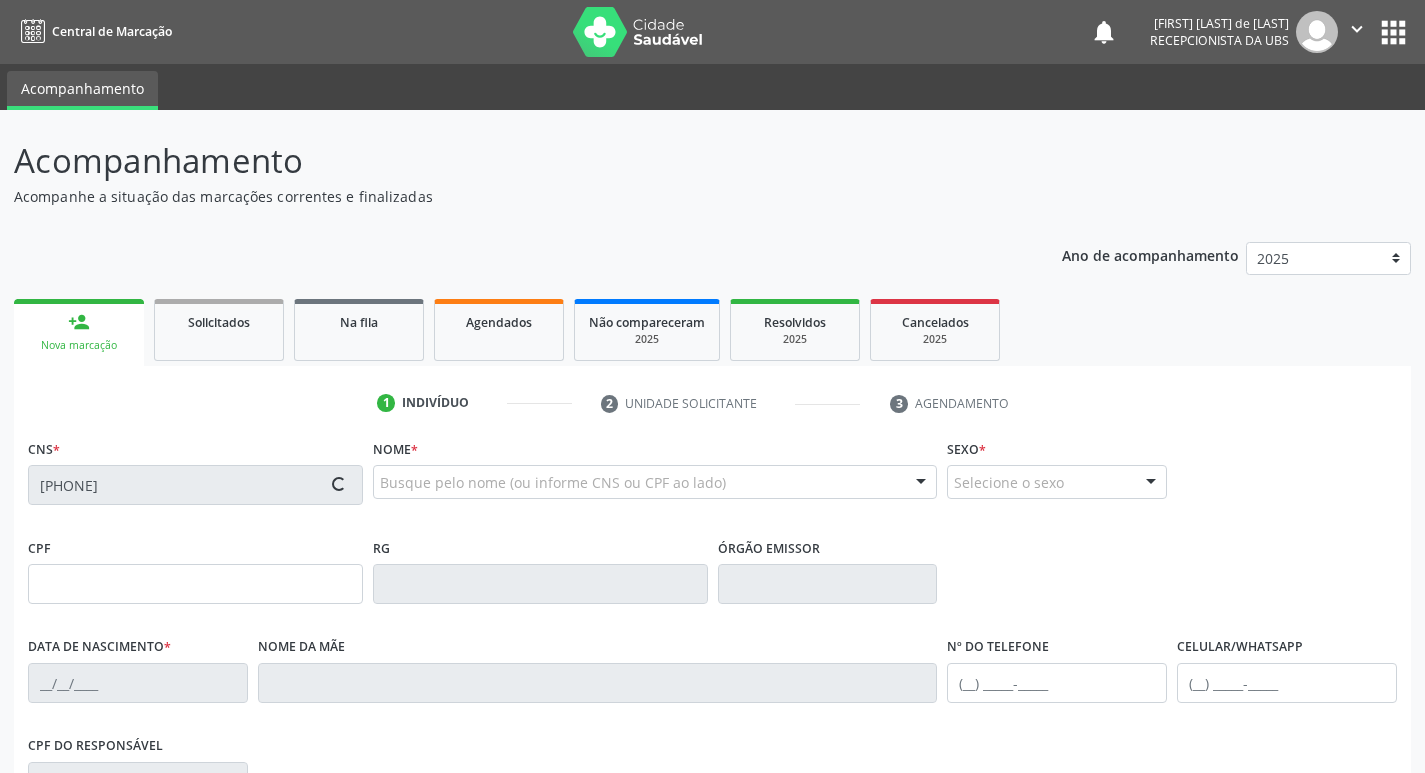 type on "154.550.314-14" 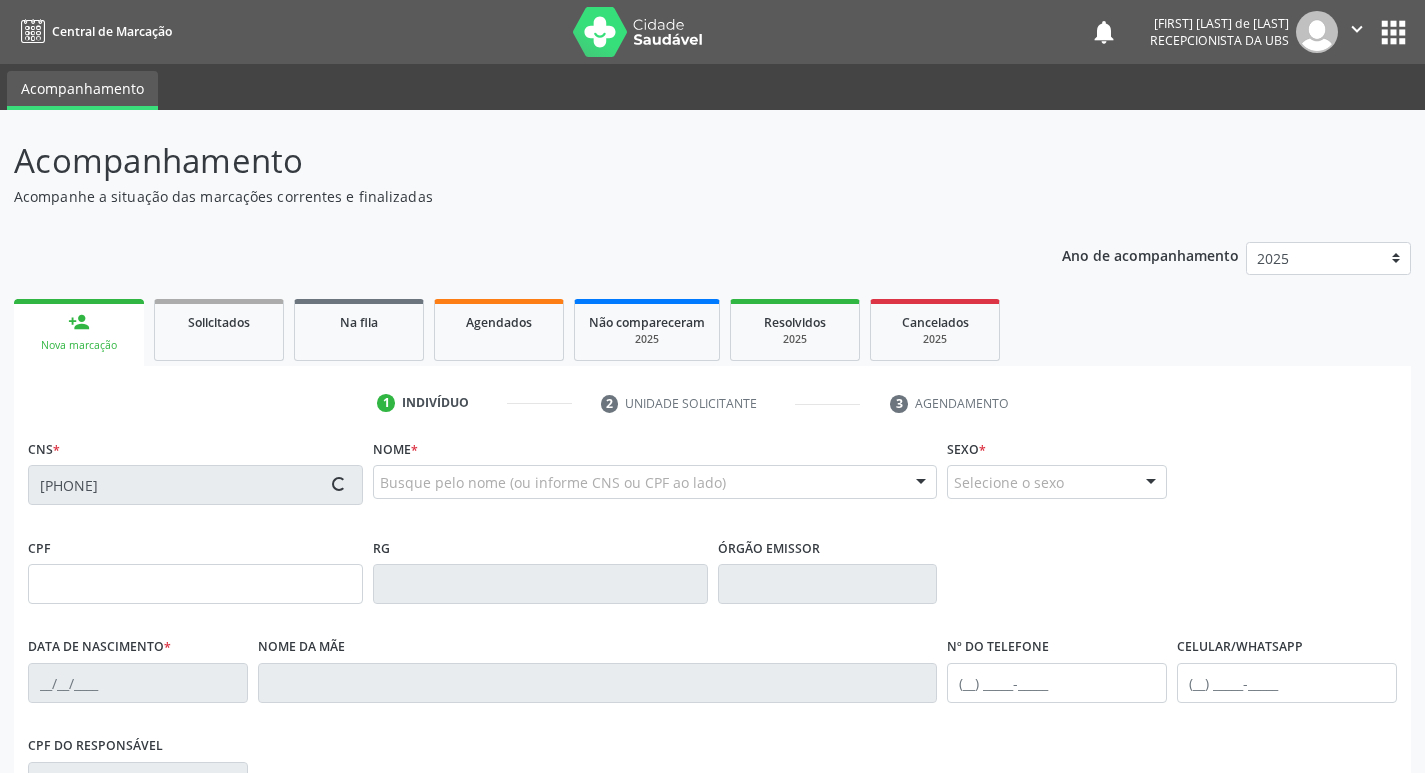 type on "15/12/2004" 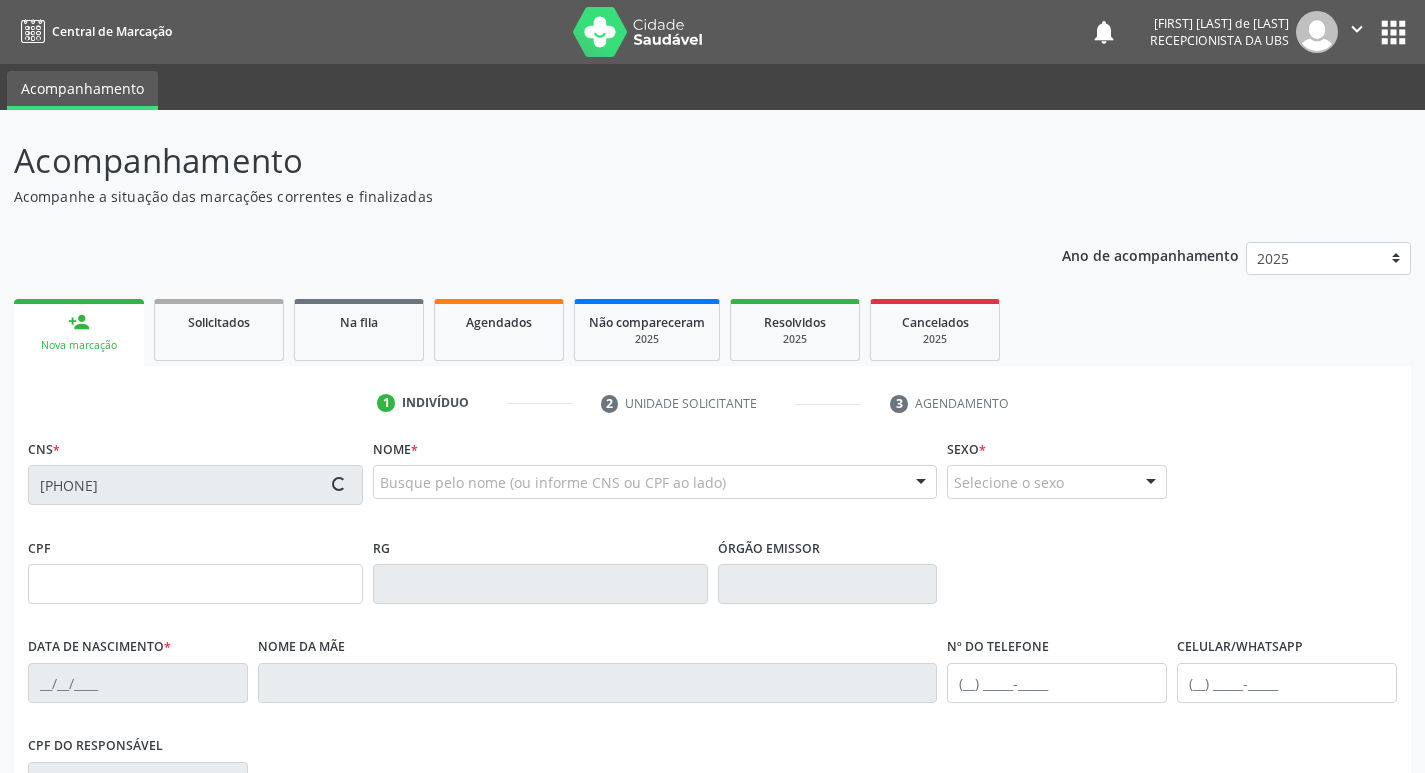 type on "Marluce Rodrigues Magalhaes" 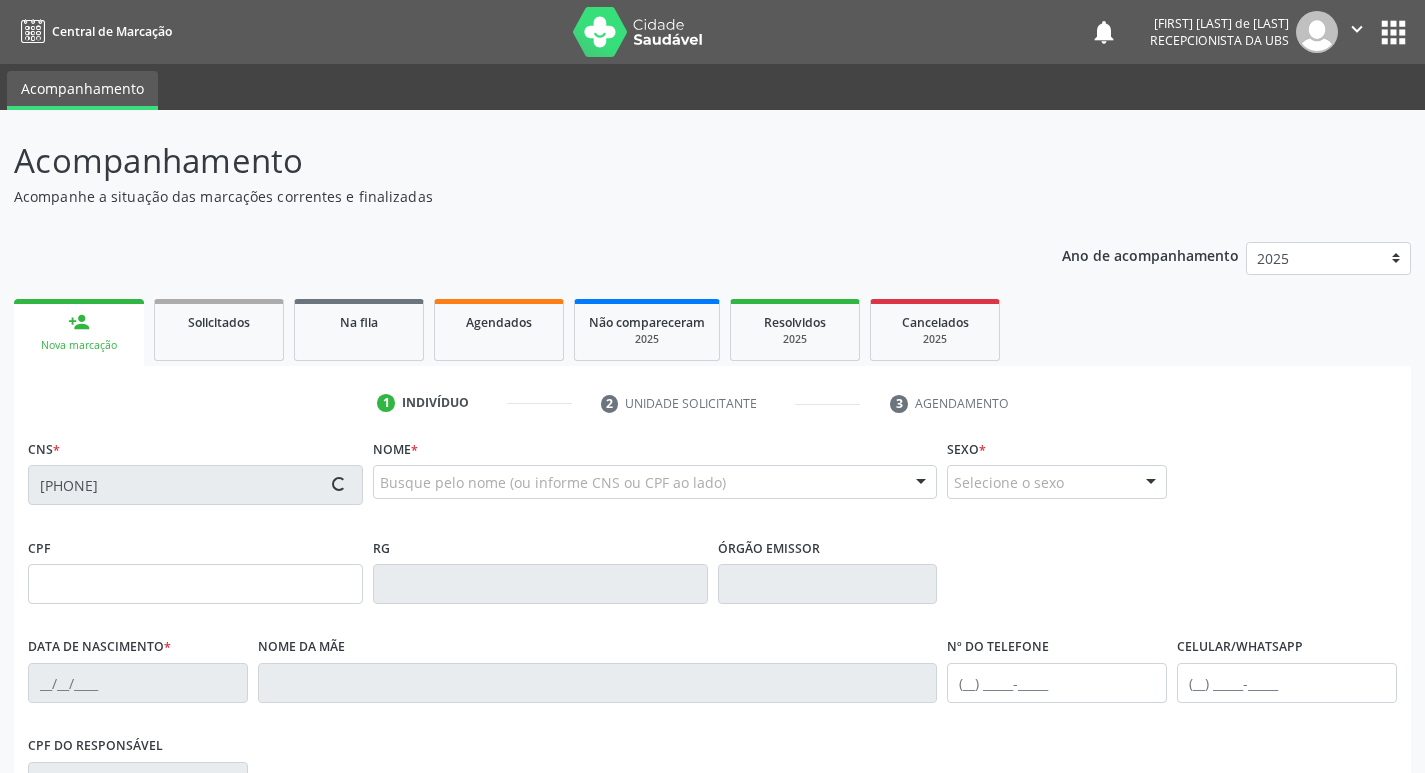 type on "448" 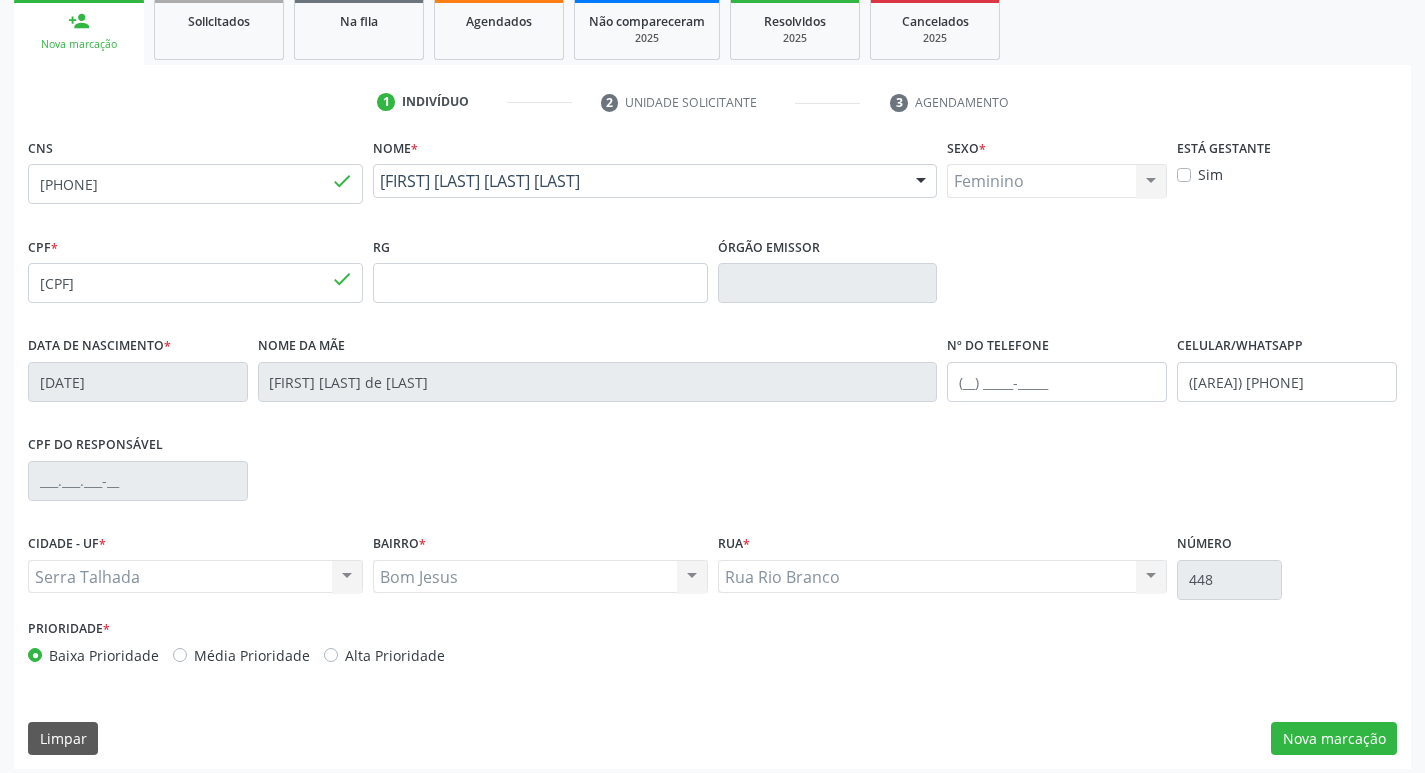 scroll, scrollTop: 311, scrollLeft: 0, axis: vertical 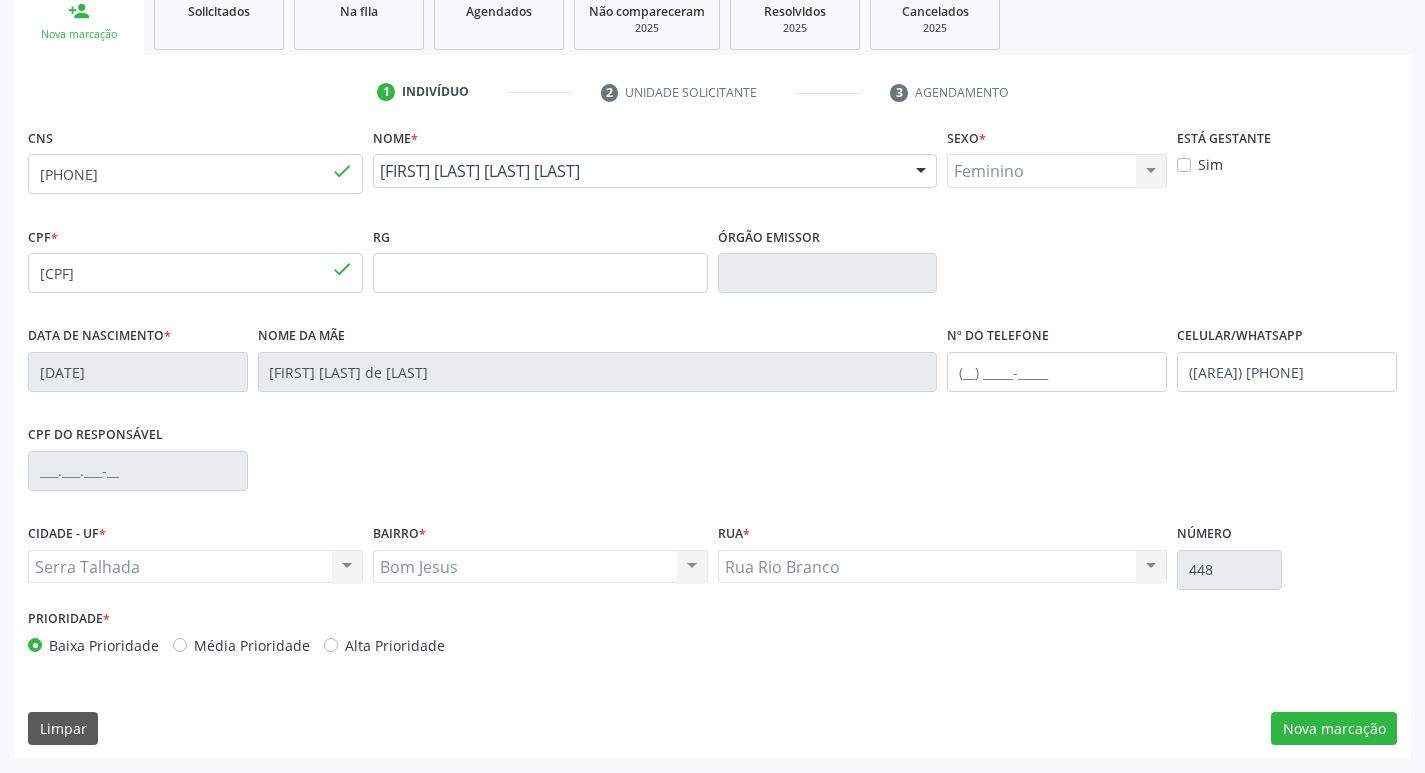 click on "Sim" at bounding box center [1210, 164] 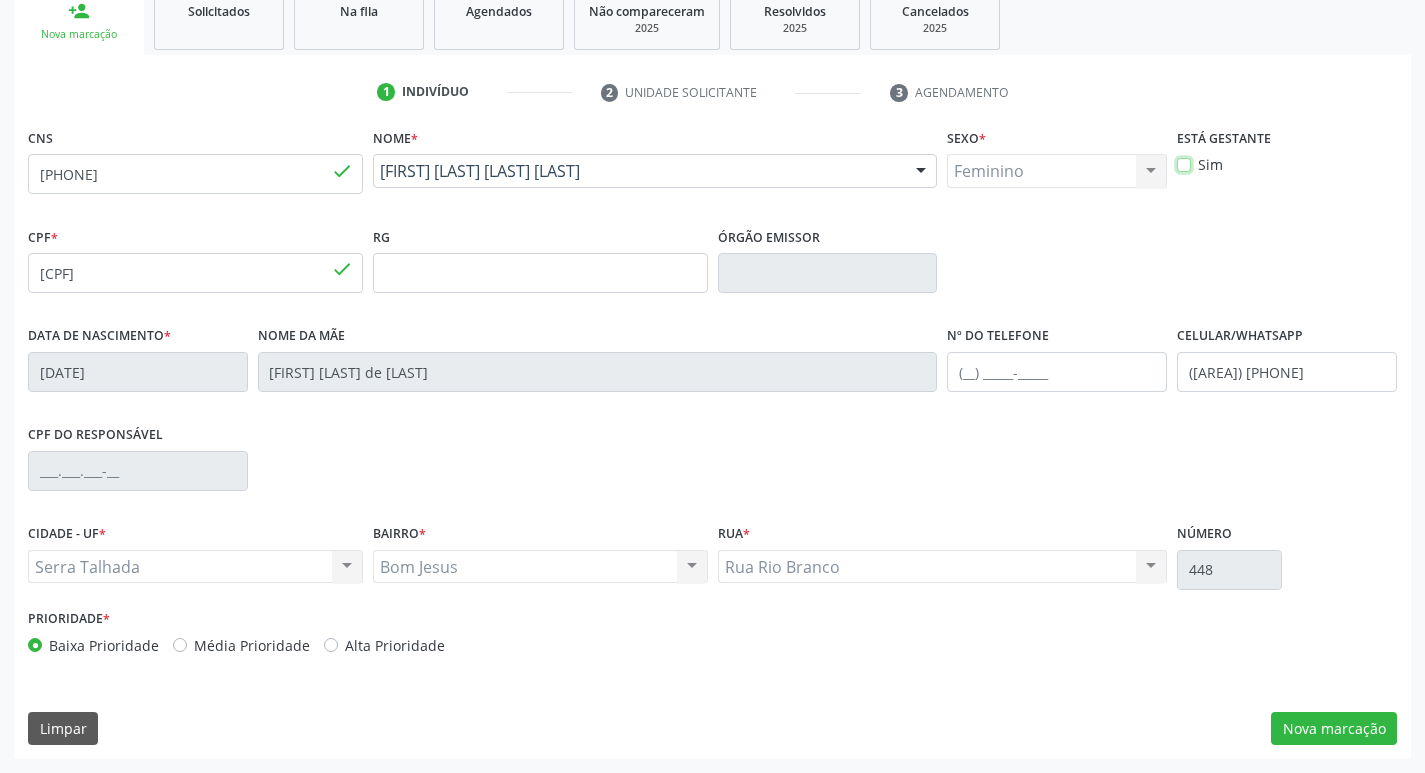 click on "Sim" at bounding box center [1184, 163] 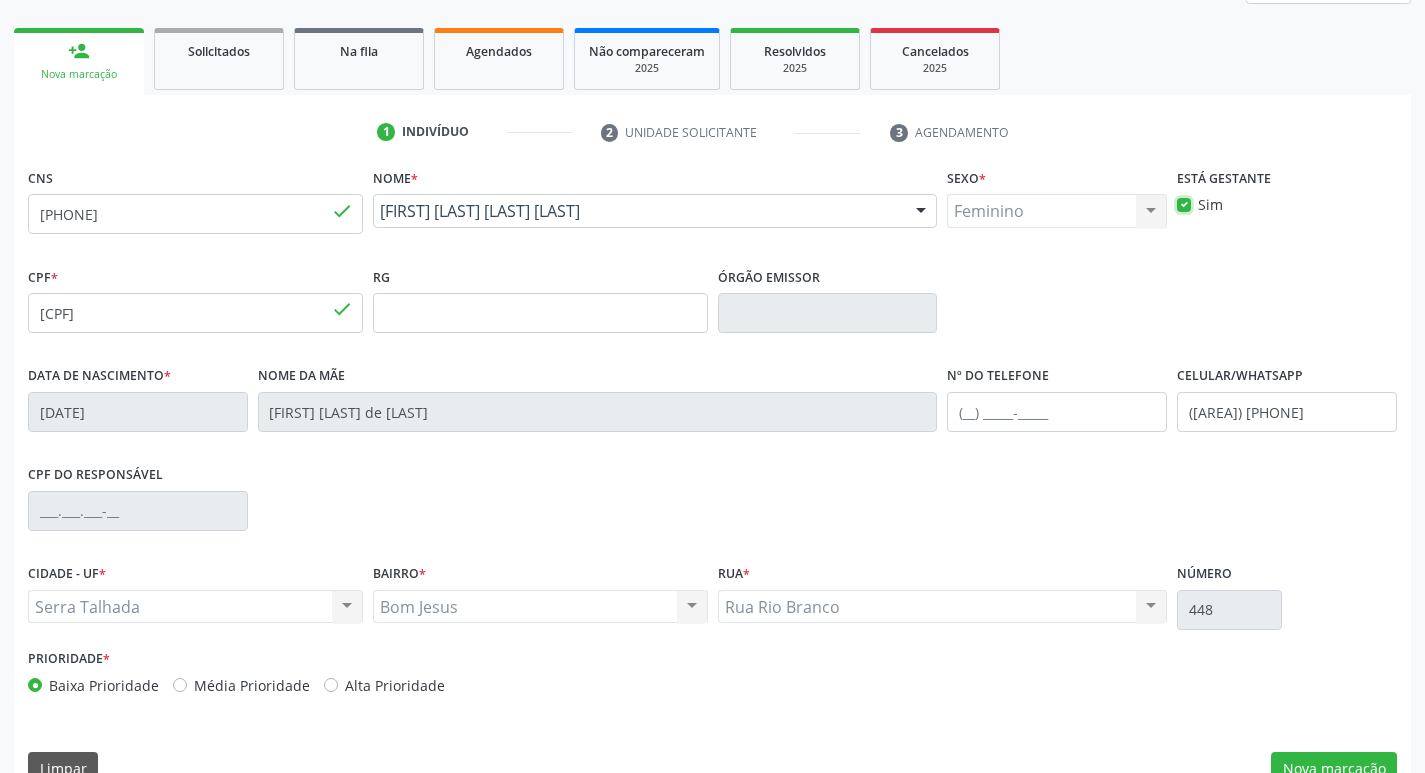 scroll, scrollTop: 311, scrollLeft: 0, axis: vertical 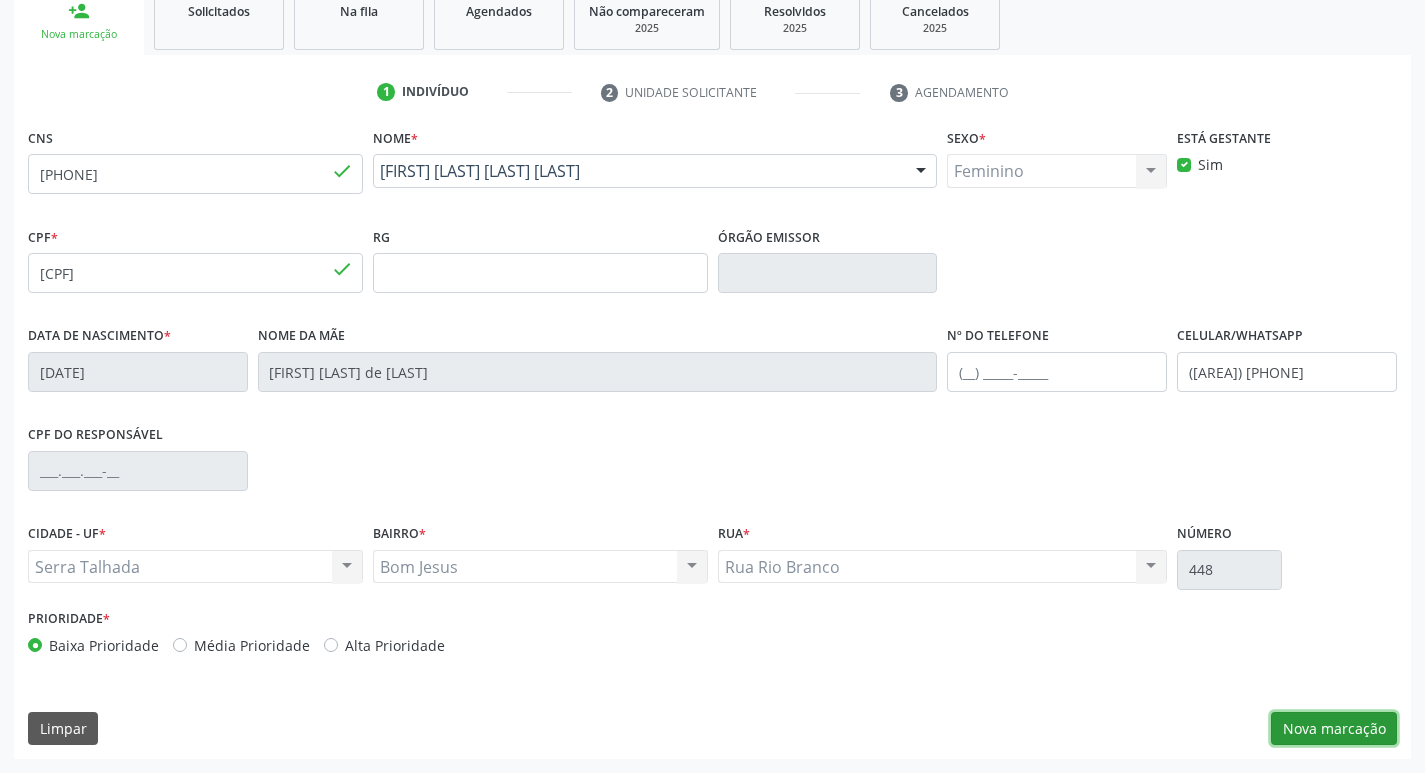 click on "Nova marcação" at bounding box center (1334, 729) 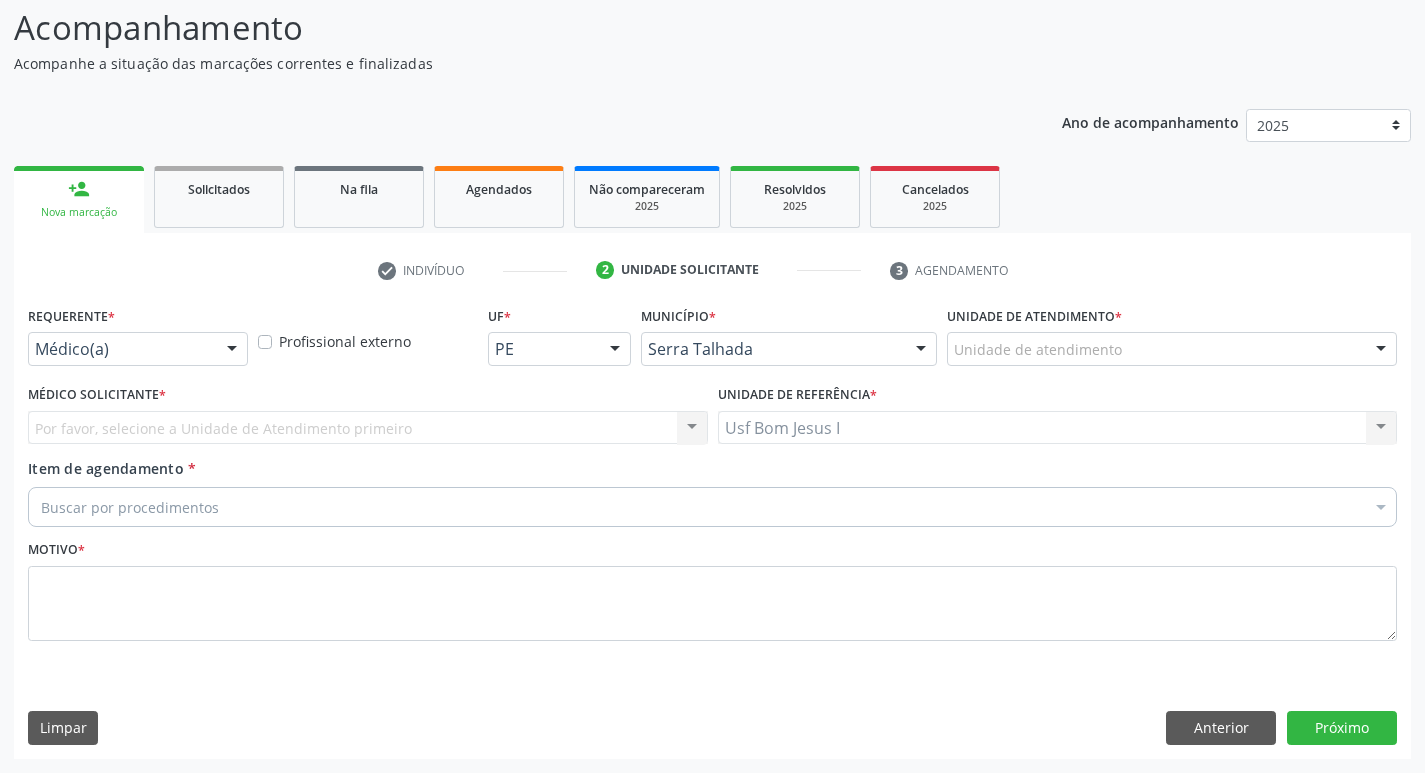 scroll, scrollTop: 133, scrollLeft: 0, axis: vertical 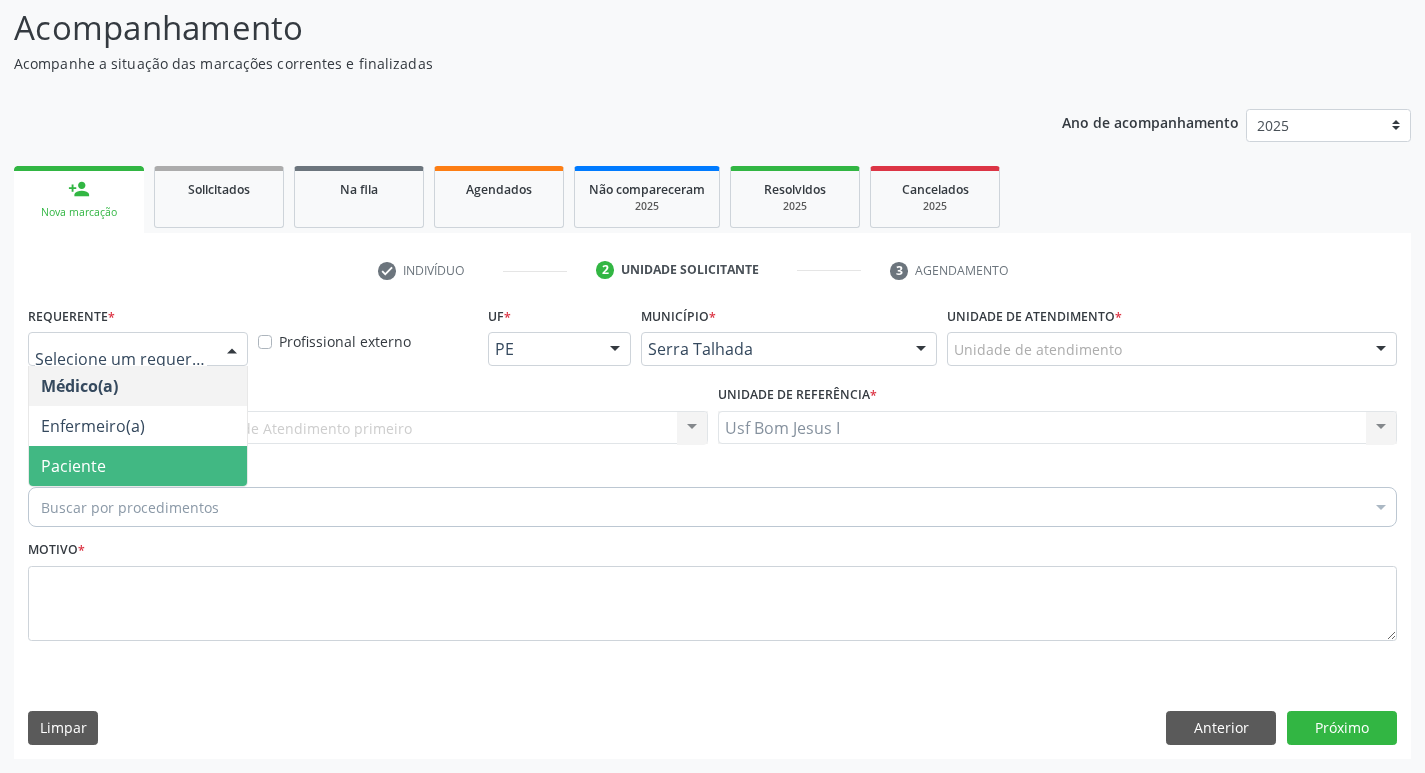 click on "Paciente" at bounding box center [138, 466] 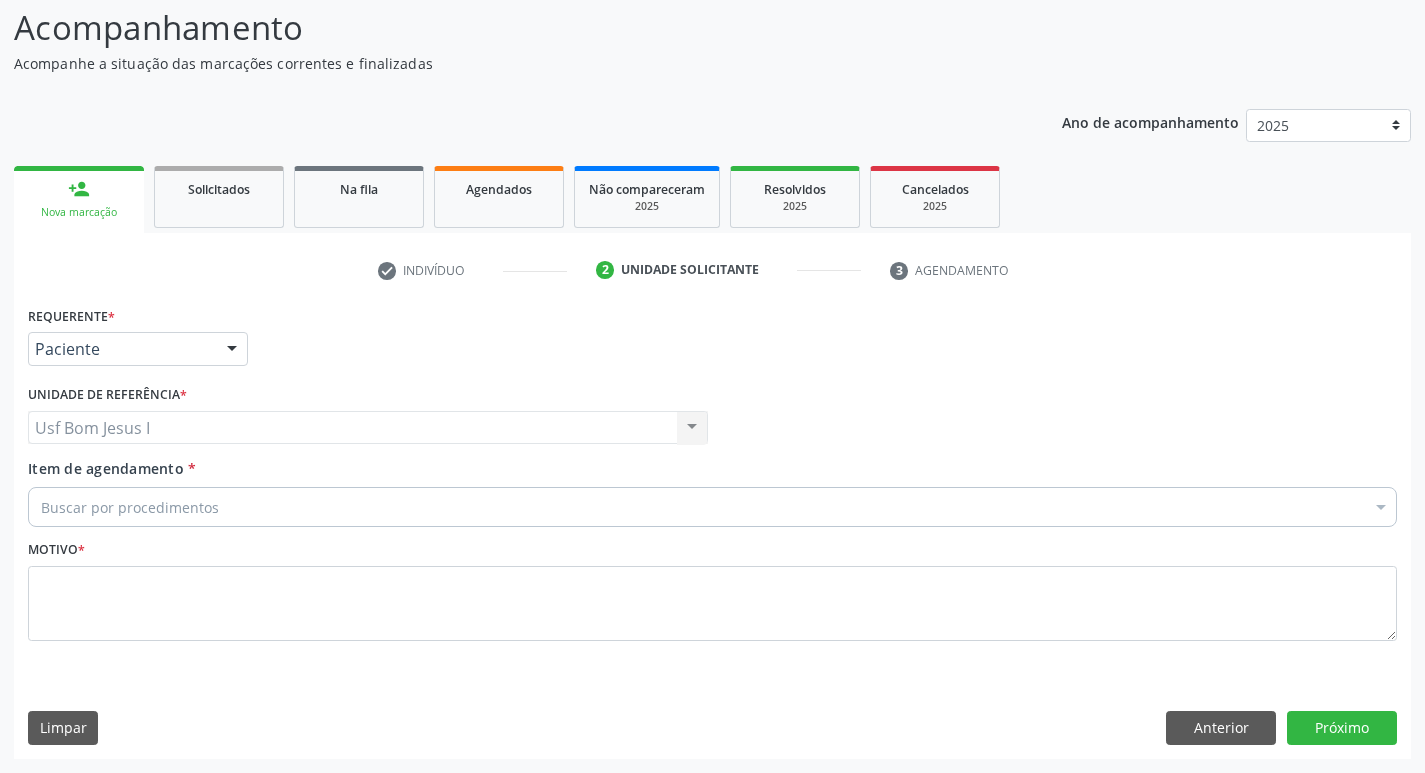 click on "Item de agendamento
*
Buscar por procedimentos
Selecionar todos
0304070076 - .Quimioterapia de Leucemia Linfoide/Linfoblástica Aguda, Leucemia Mieloide Aguda e Leucemia Promielocítica Aguda Na Infância e Adolescência - 1ª Linha - Fase de Manutenção
0604320140 - Abatacepte 125 Mg Injetável (Por Seringa Preenchida)
0604320124 - Abatacepte 250 Mg Injetável (Por Frasco Ampola).
0603050018 - Abciximabe
0406010013 - Abertura de Comunicação Inter-Atrial
0406010021 - Abertura de Estenose Aortica Valvar
0406011265 - Abertura de Estenose Aortica Valvar (Criança e Adolescente)
0406010030 - Abertura de Estenose Pulmonar Valvar
0406011273 - Abertura de Estenose Pulmonar Valvar (Criança e Adolescente)
0301080011 - Abordagem Cognitiva Comportamental do Fumante (Por Atendimento / Paciente)" at bounding box center (712, 489) 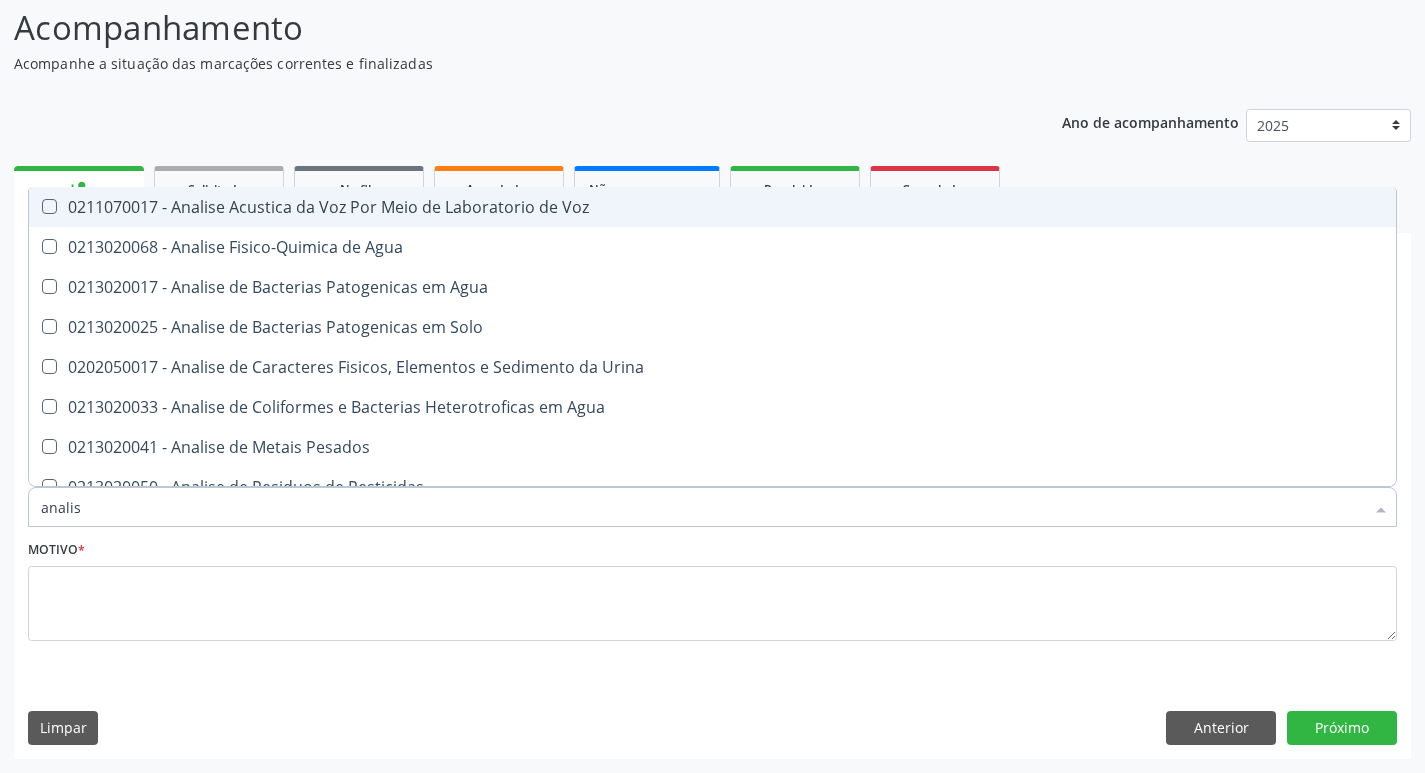 type on "analise" 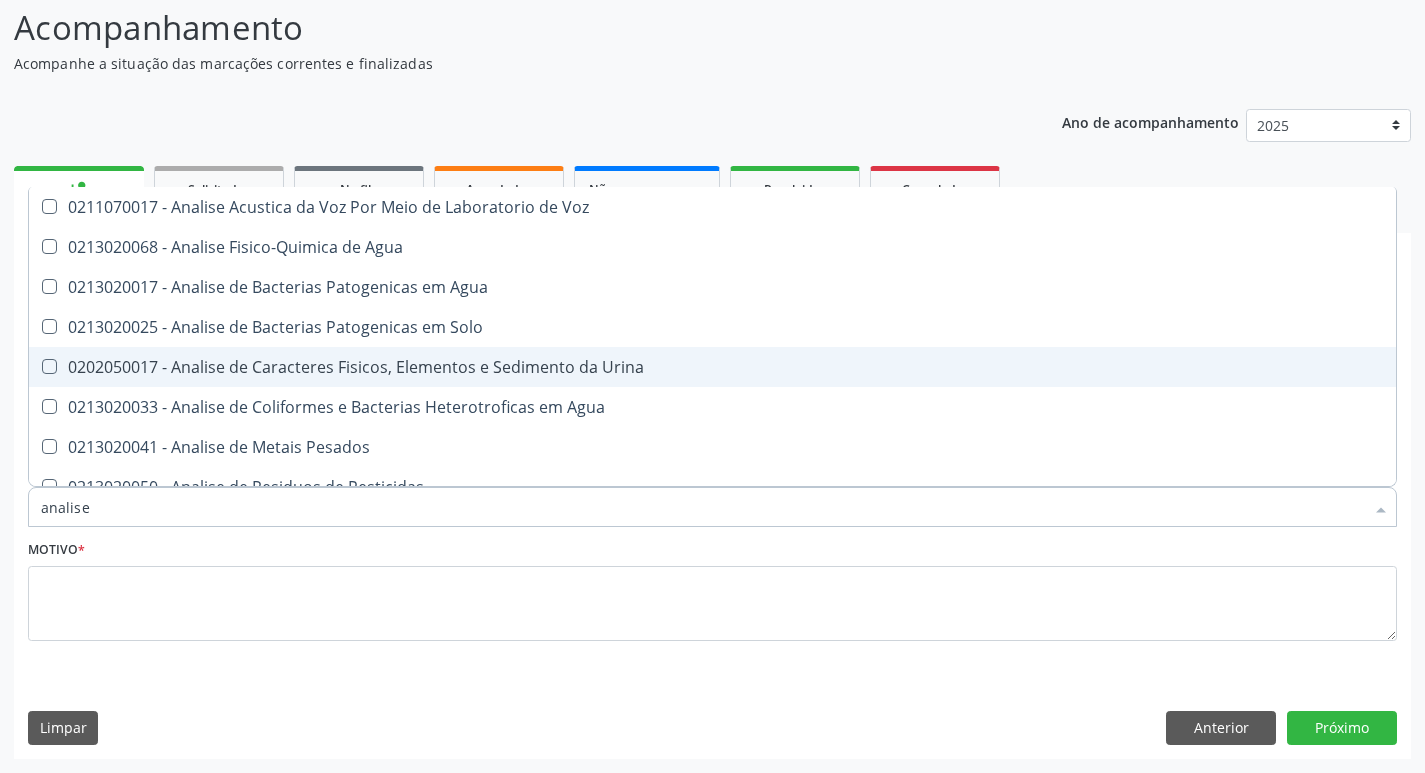 click on "0202050017 - Analise de Caracteres Fisicos, Elementos e Sedimento da Urina" at bounding box center (712, 367) 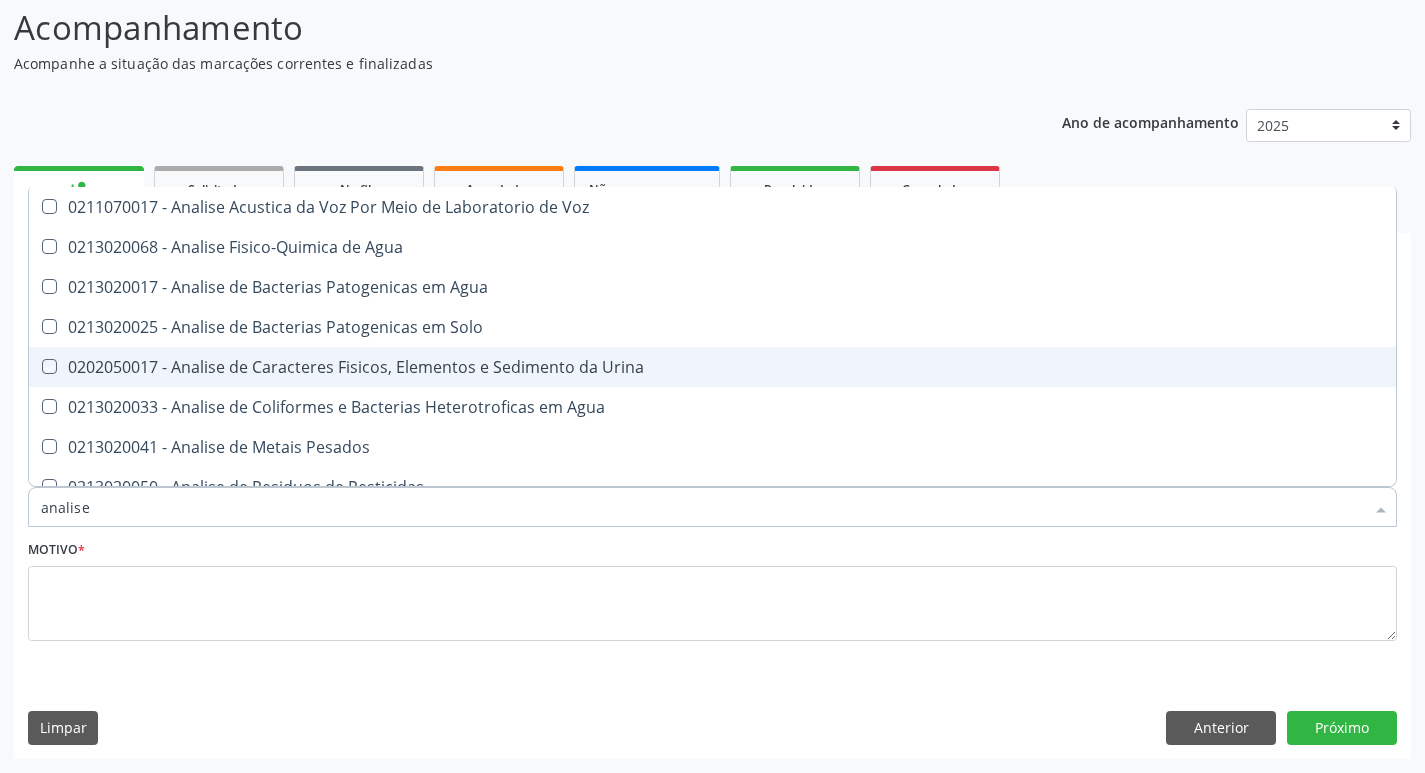checkbox on "true" 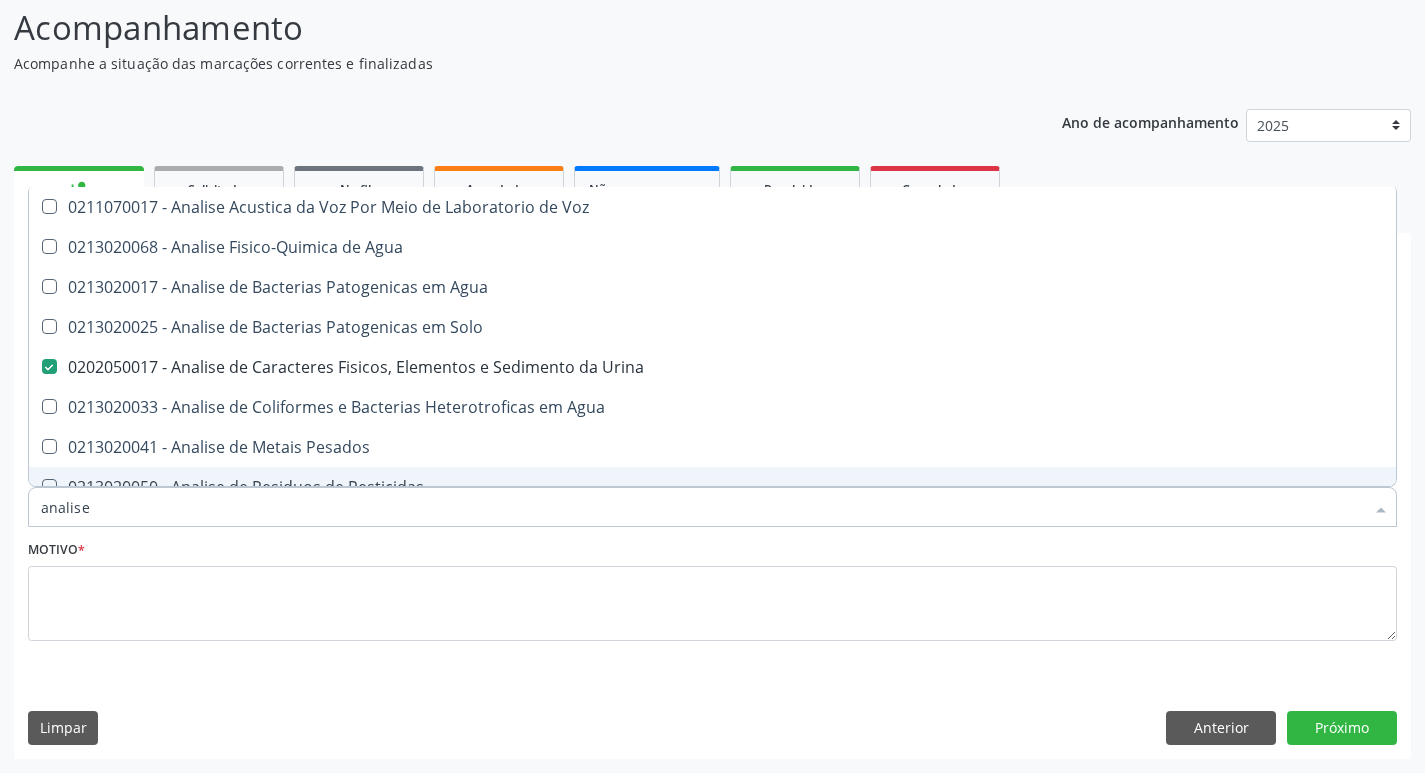 click on "analise" at bounding box center (702, 507) 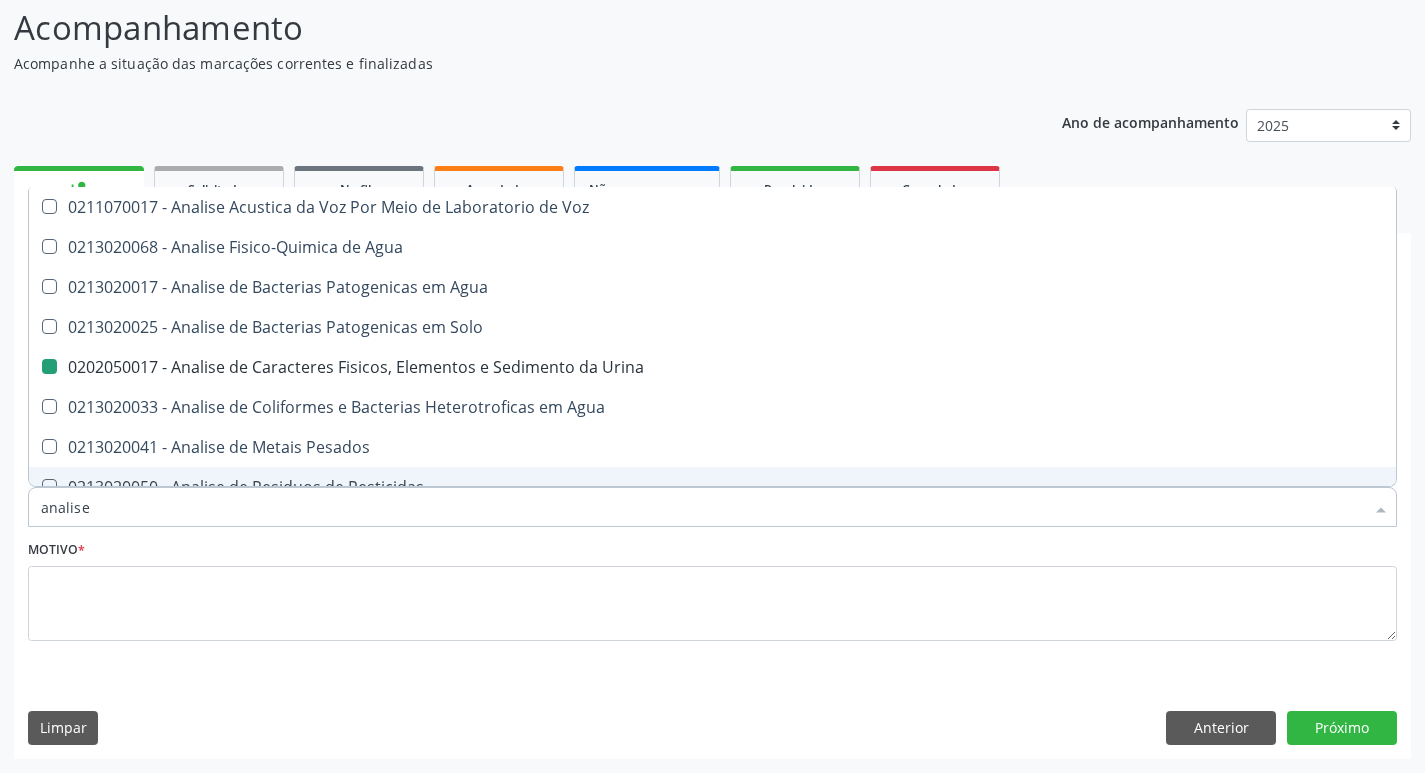 type on "h" 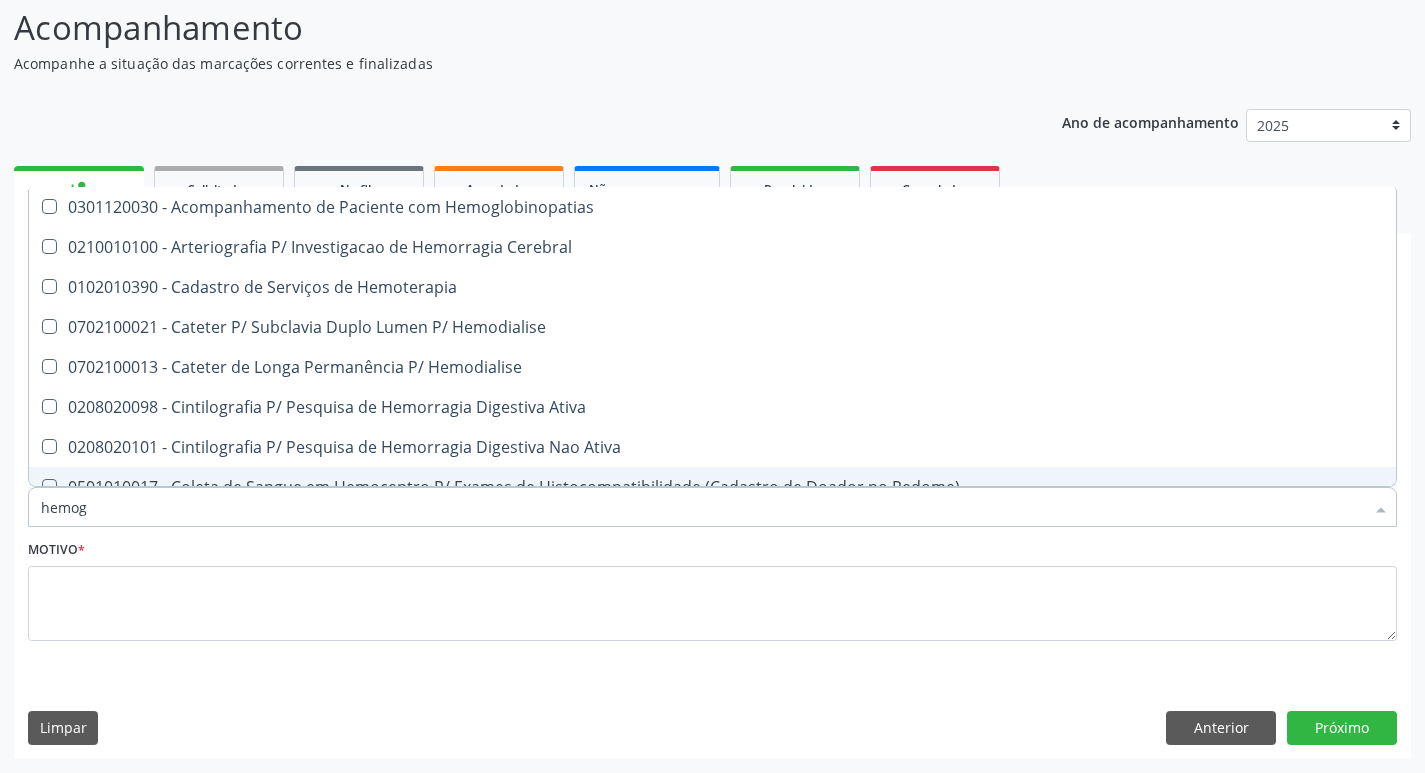 type on "hemogr" 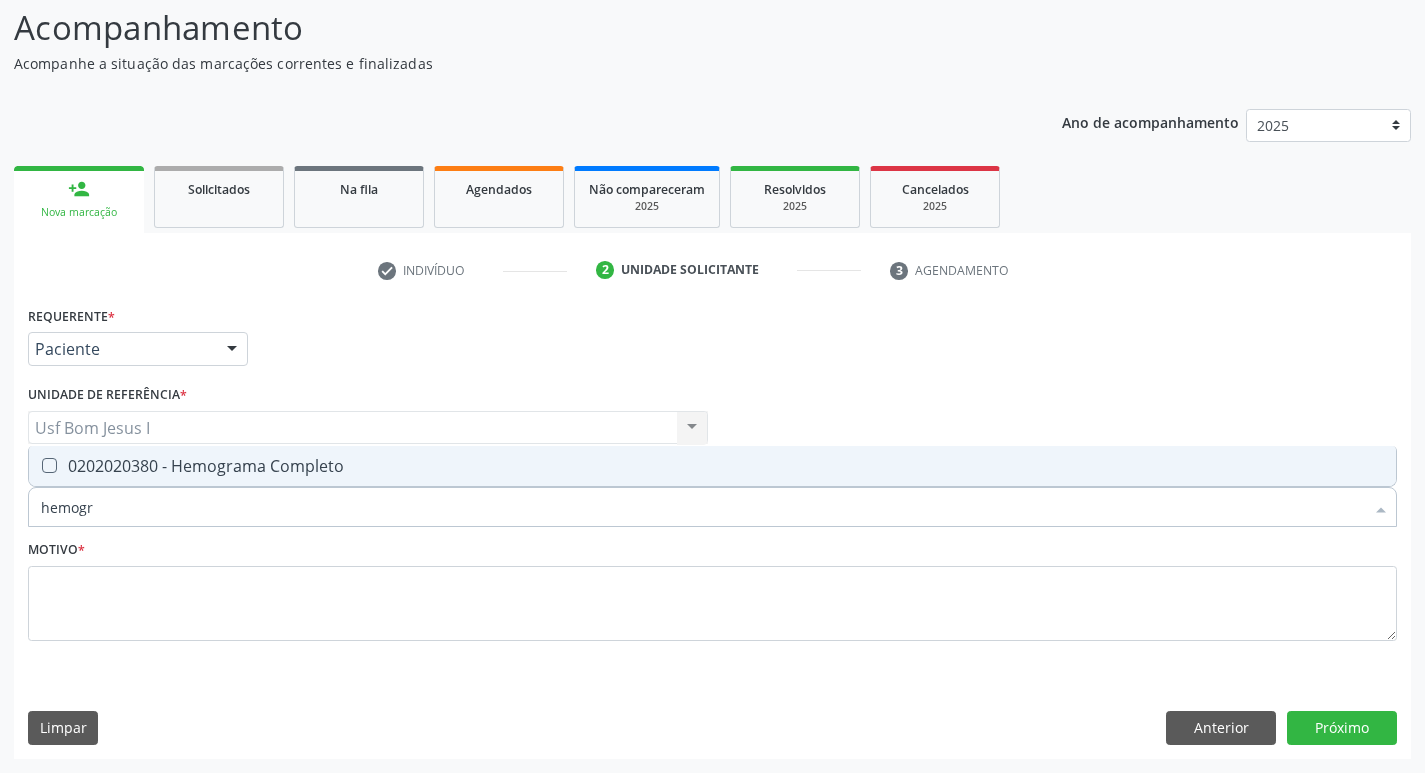 click on "0202020380 - Hemograma Completo" at bounding box center [712, 466] 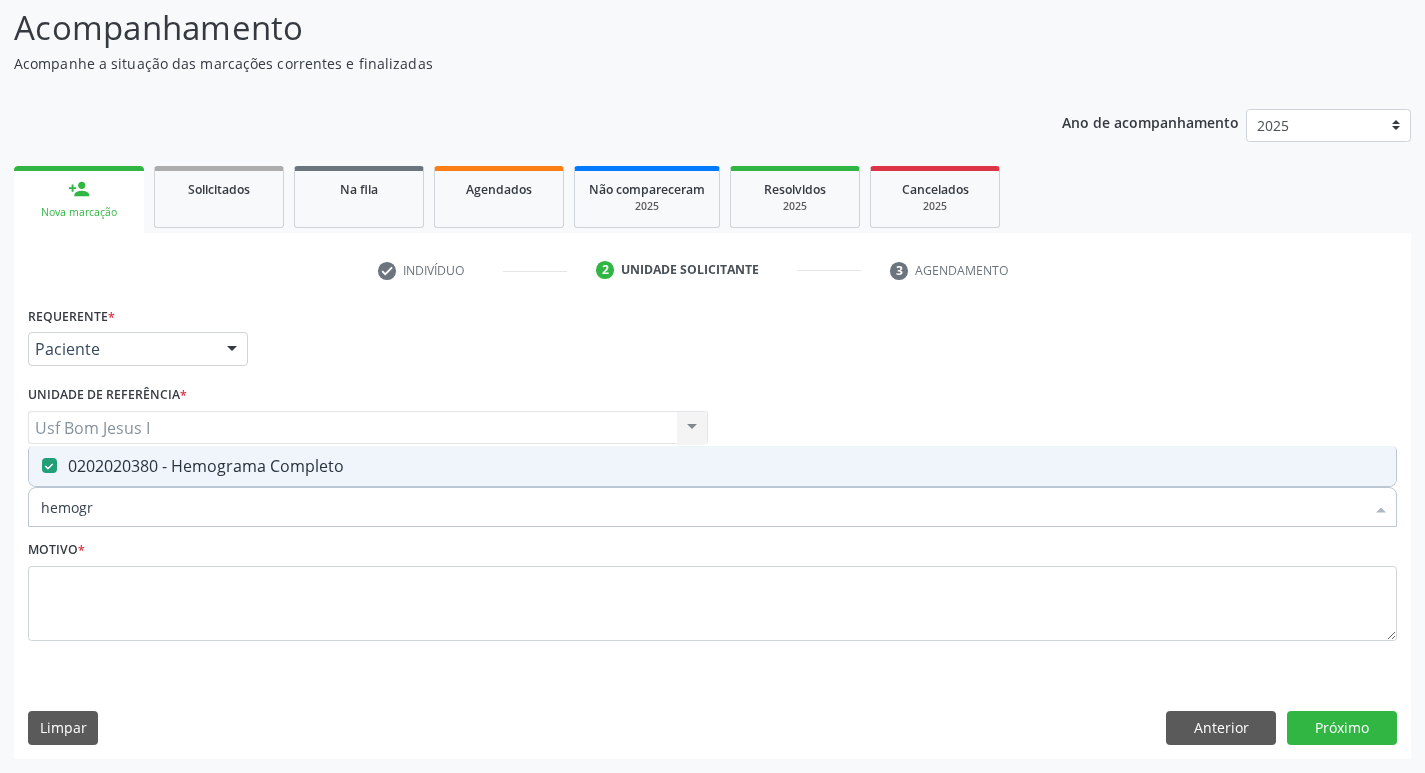 checkbox on "true" 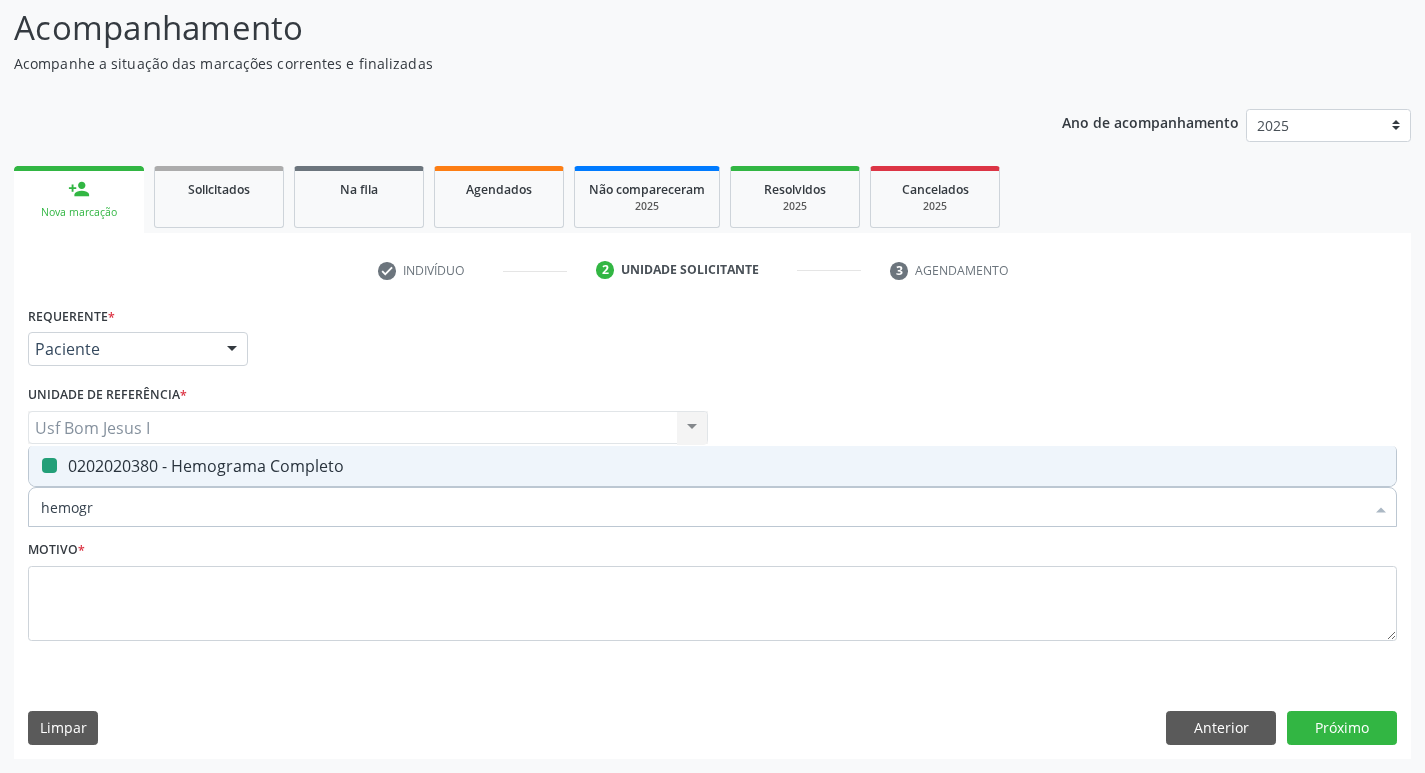type 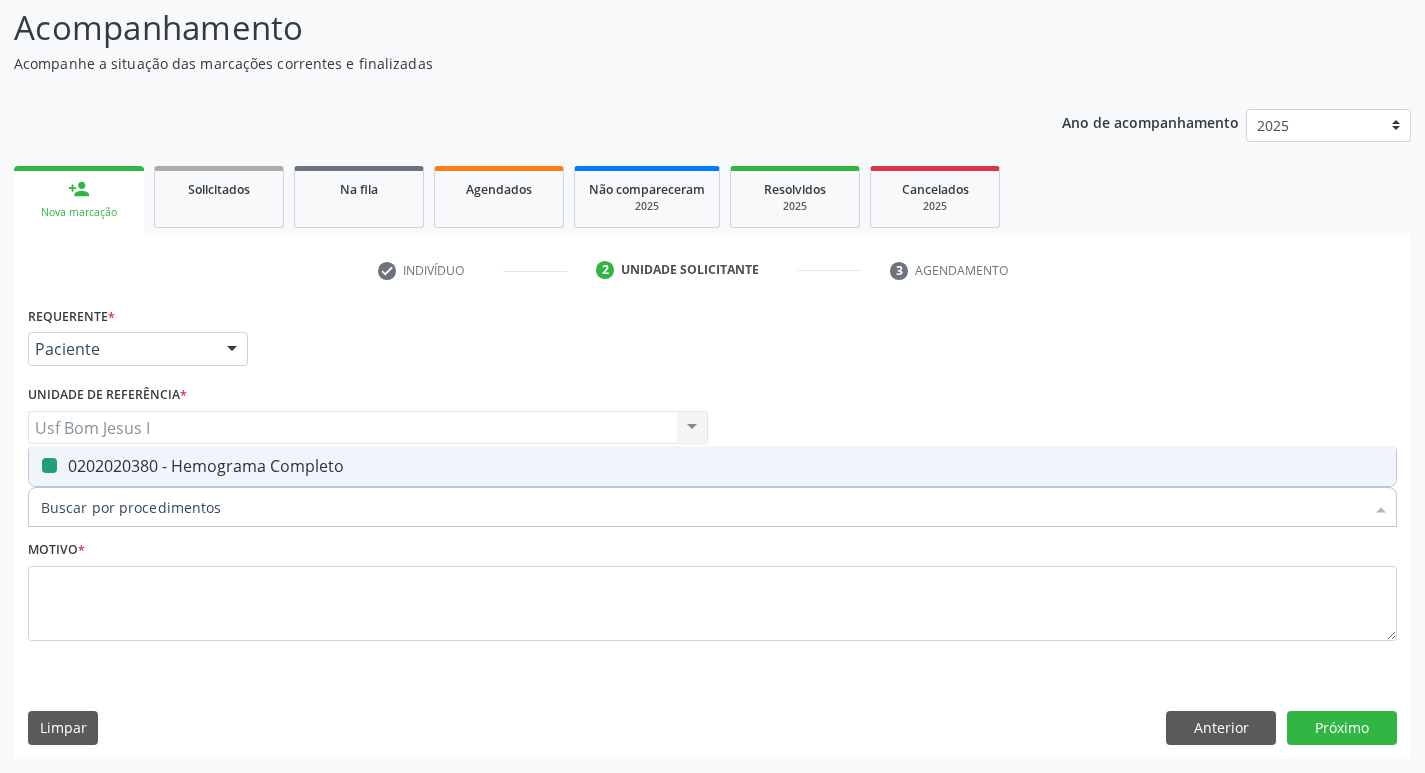 checkbox on "false" 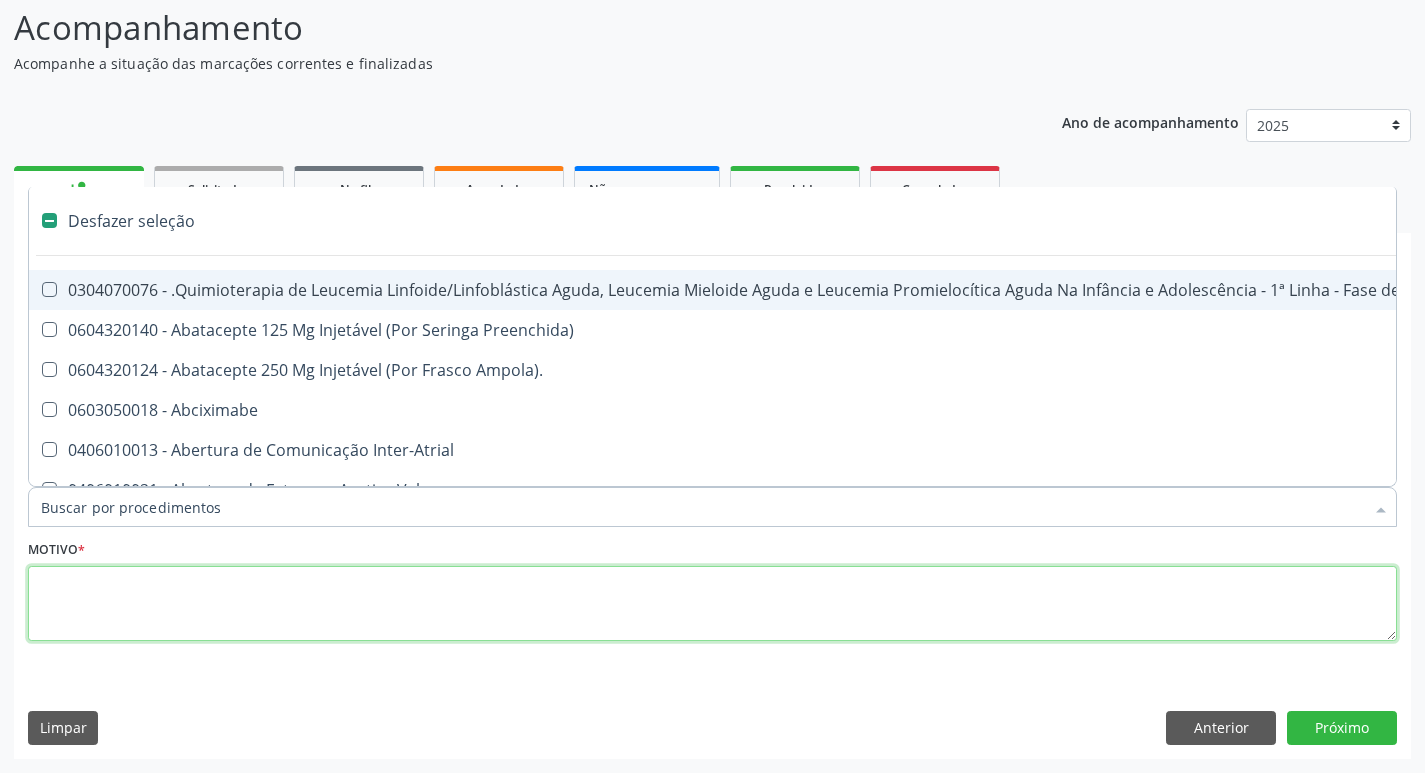 click at bounding box center [712, 604] 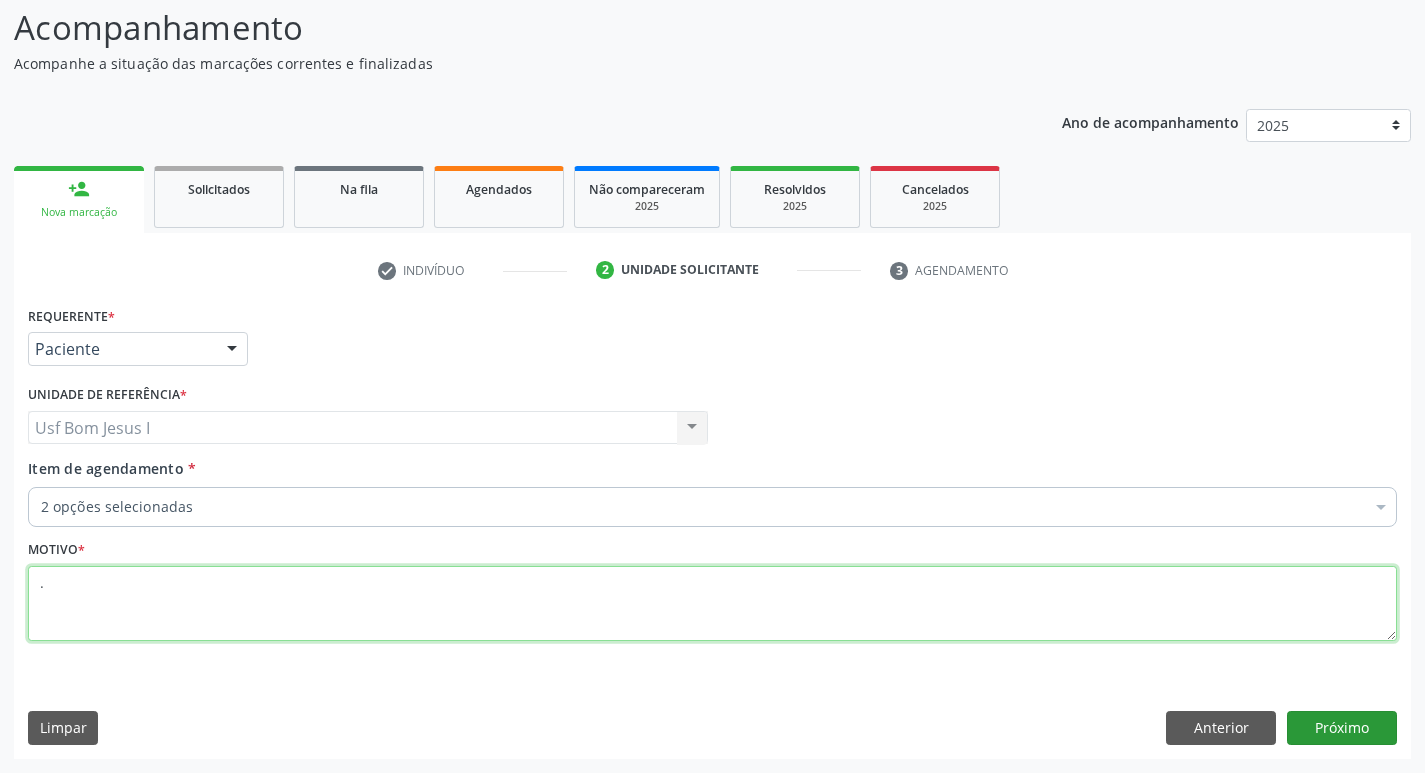 type on "." 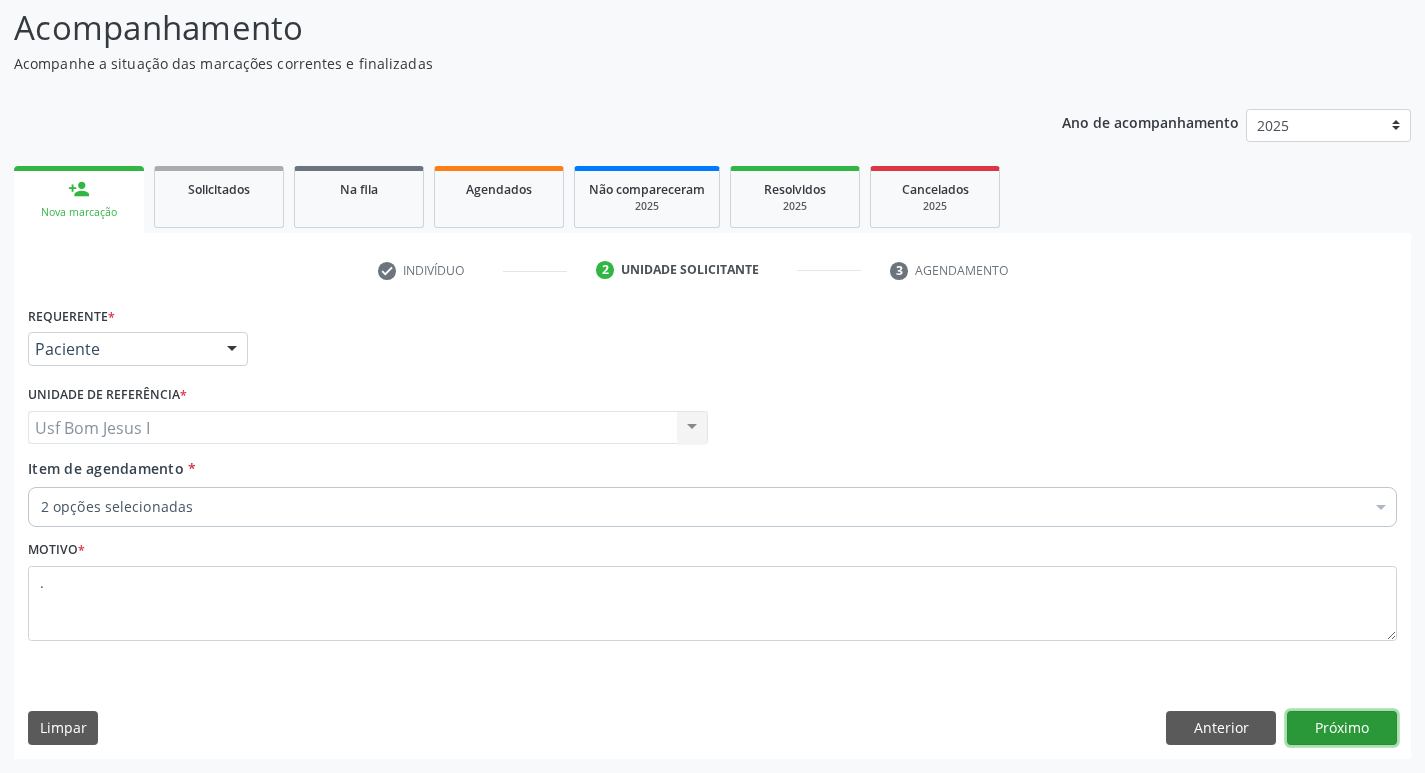 click on "Próximo" at bounding box center [1342, 728] 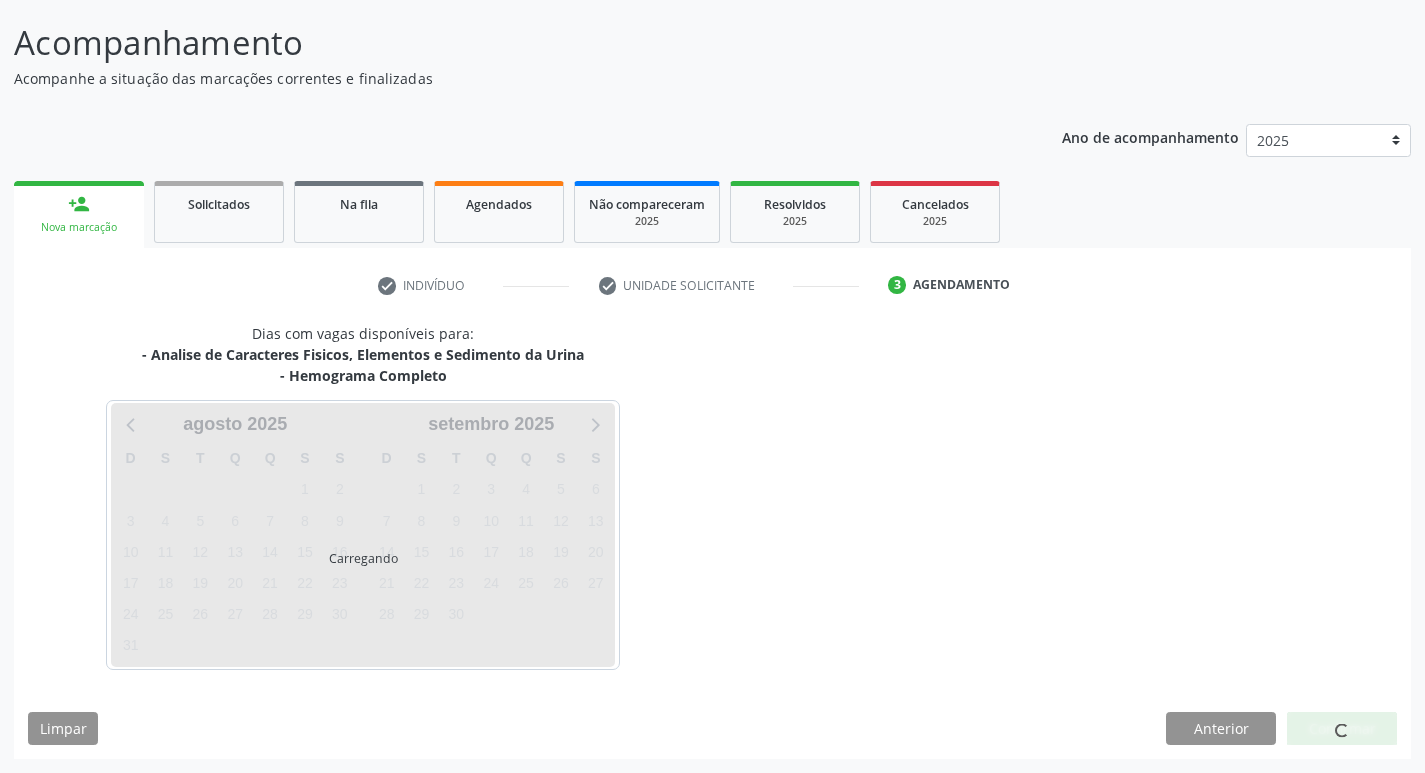 scroll, scrollTop: 118, scrollLeft: 0, axis: vertical 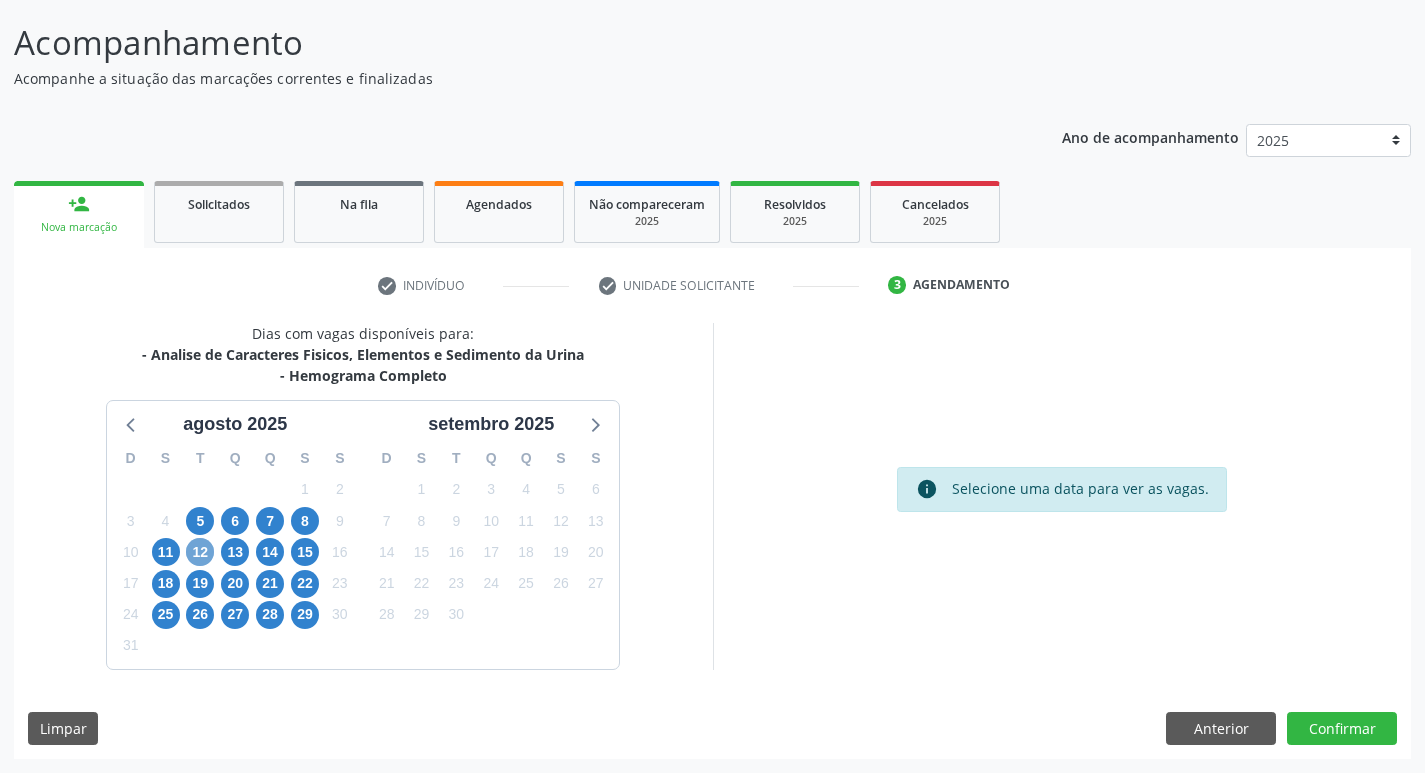 click on "12" at bounding box center (200, 552) 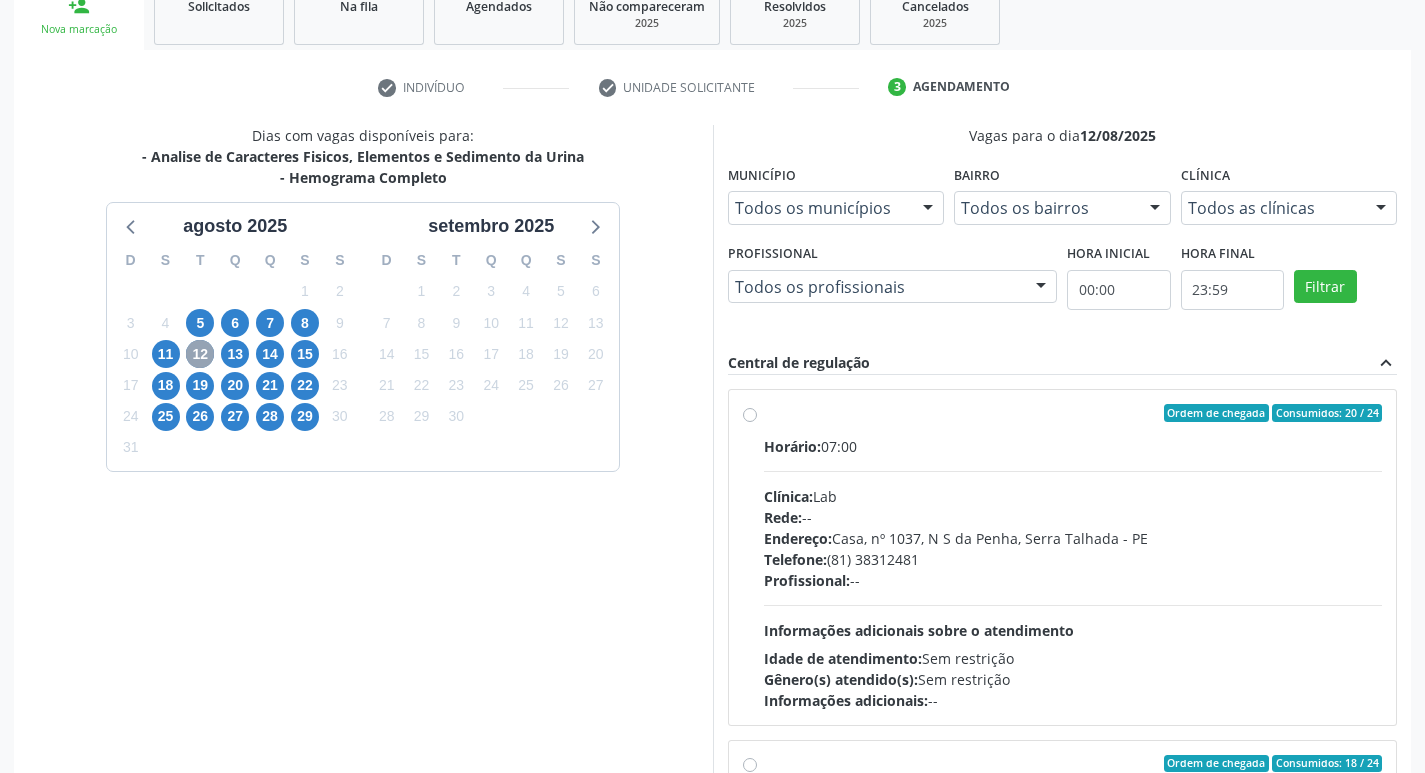 scroll, scrollTop: 318, scrollLeft: 0, axis: vertical 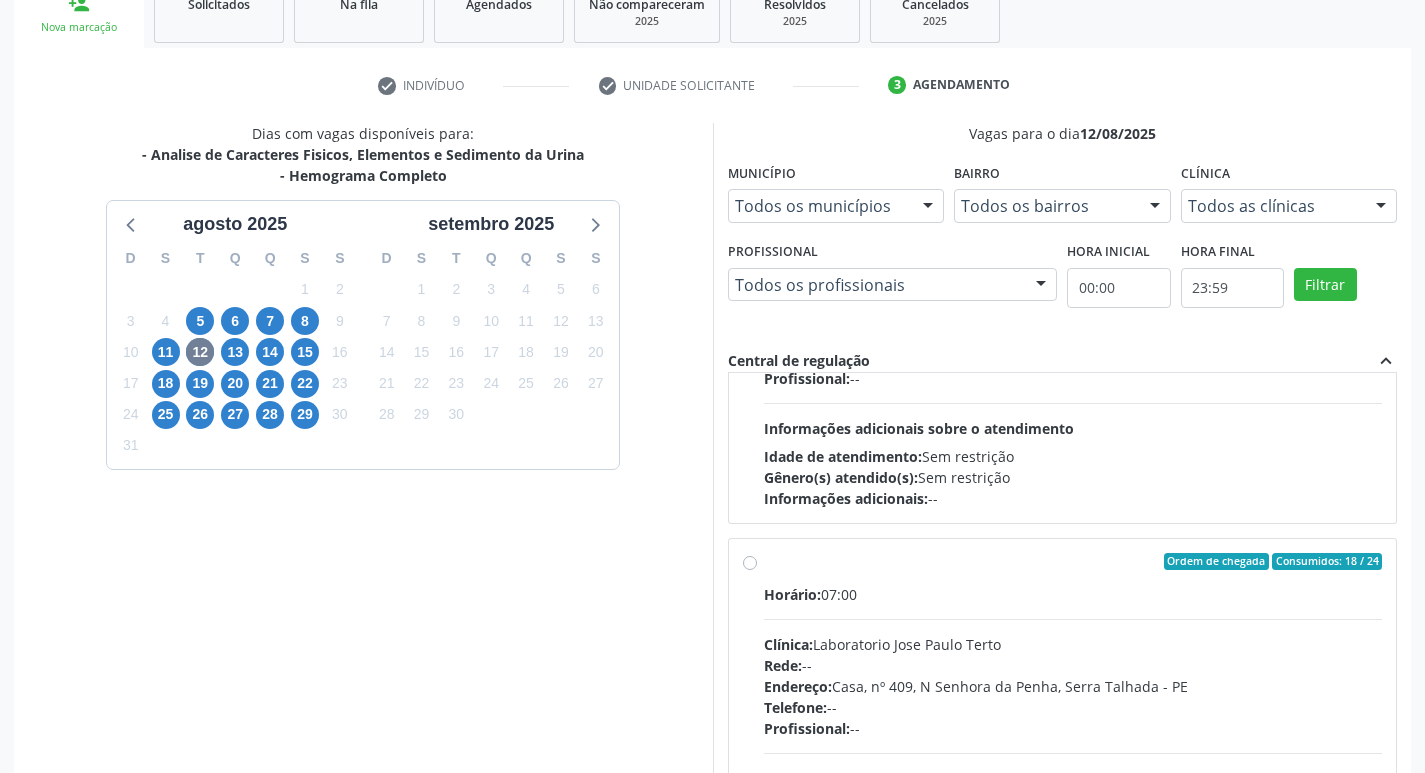 click on "Horário:   07:00
Clínica:  Laboratorio Jose Paulo Terto
Rede:
--
Endereço:   Casa, nº 409, N Senhora da Penha, Serra Talhada - PE
Telefone:   --
Profissional:
--
Informações adicionais sobre o atendimento
Idade de atendimento:
Sem restrição
Gênero(s) atendido(s):
Sem restrição
Informações adicionais:
--" at bounding box center [1073, 721] 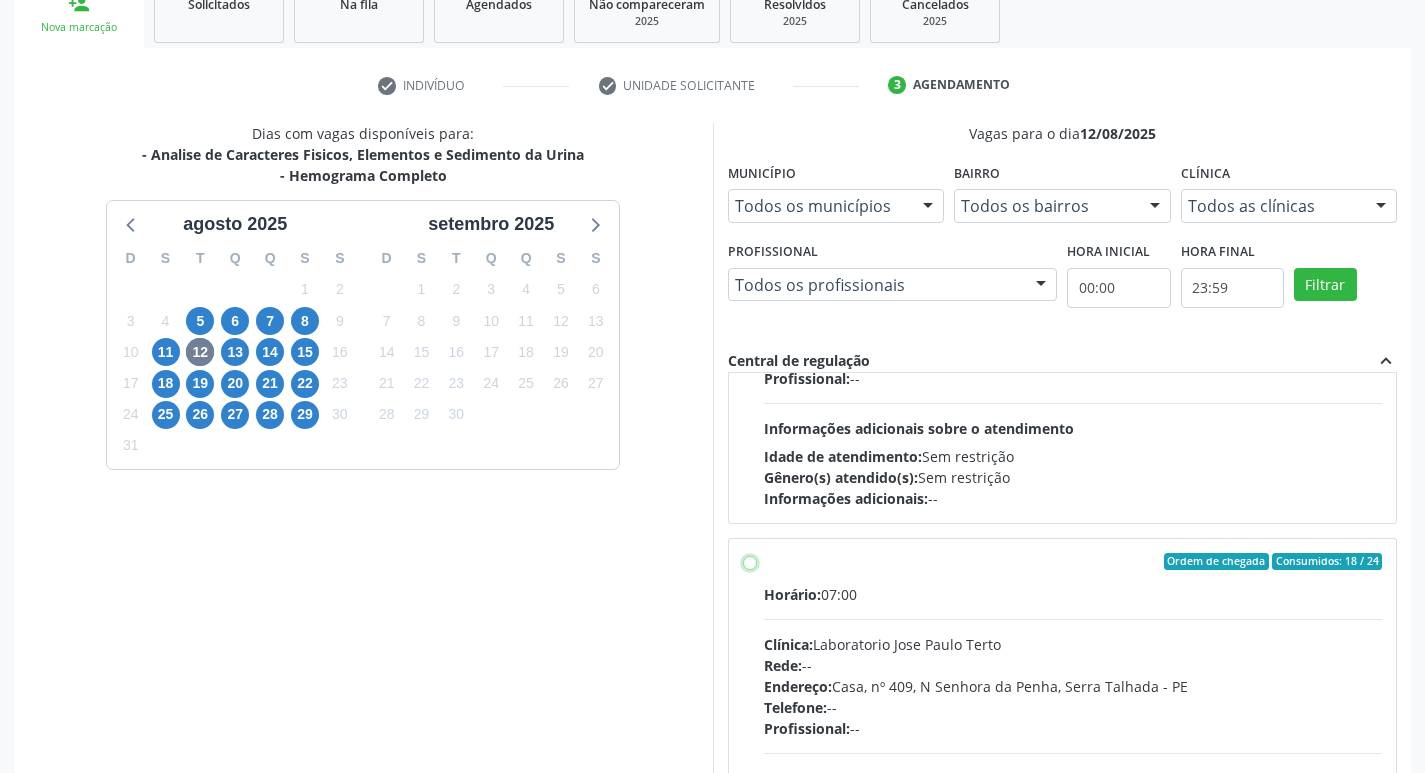 click on "Ordem de chegada
Consumidos: 18 / 24
Horário:   07:00
Clínica:  Laboratorio Jose Paulo Terto
Rede:
--
Endereço:   Casa, nº 409, N Senhora da Penha, Serra Talhada - PE
Telefone:   --
Profissional:
--
Informações adicionais sobre o atendimento
Idade de atendimento:
Sem restrição
Gênero(s) atendido(s):
Sem restrição
Informações adicionais:
--" at bounding box center (750, 562) 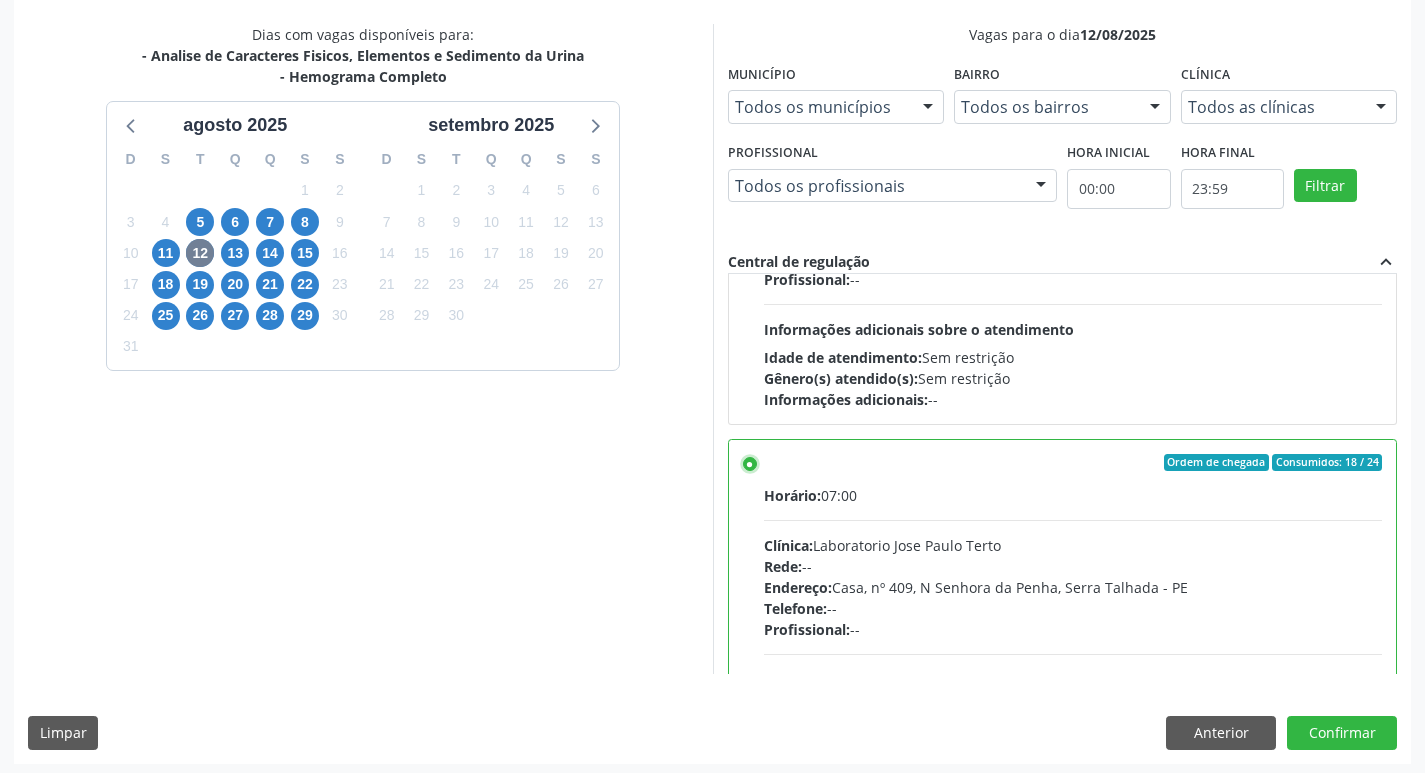 scroll, scrollTop: 422, scrollLeft: 0, axis: vertical 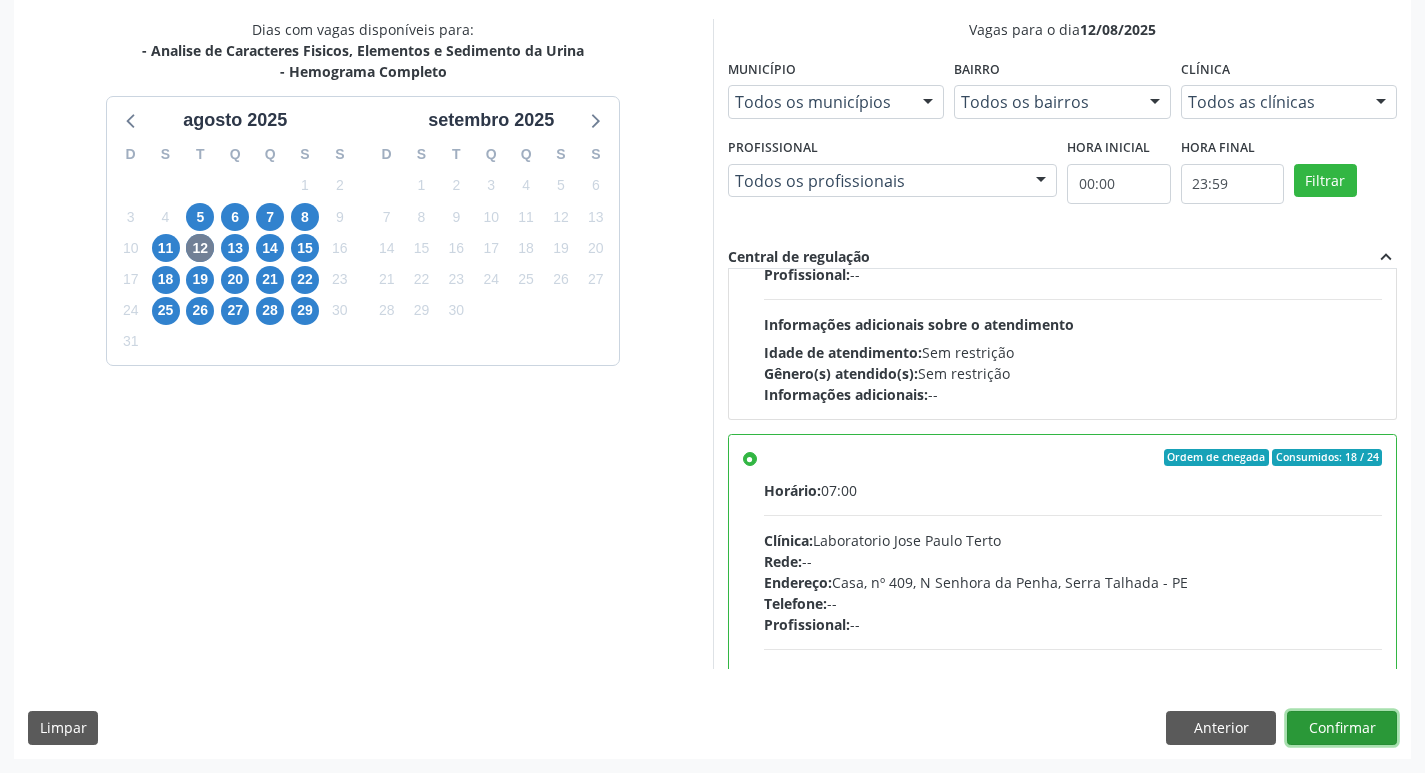 click on "Confirmar" at bounding box center (1342, 728) 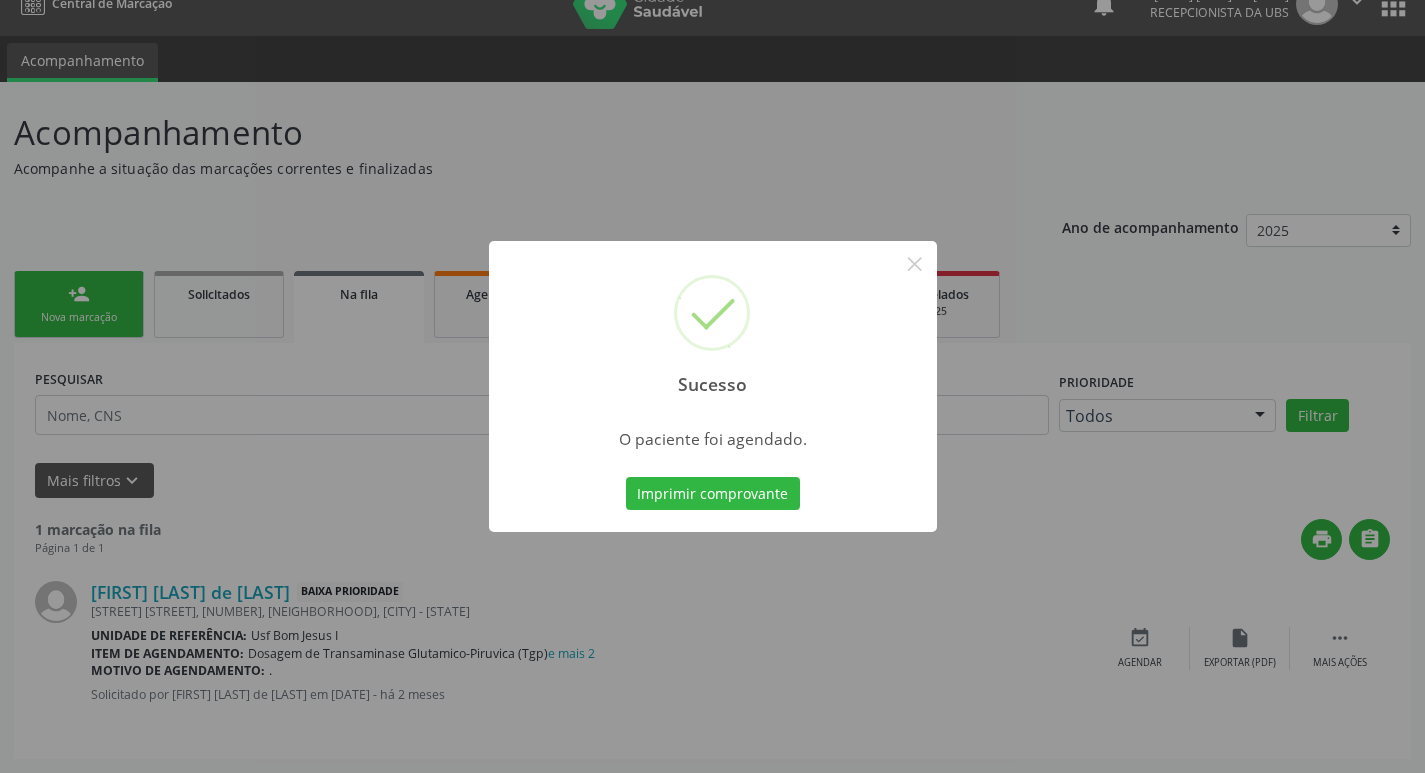 scroll, scrollTop: 0, scrollLeft: 0, axis: both 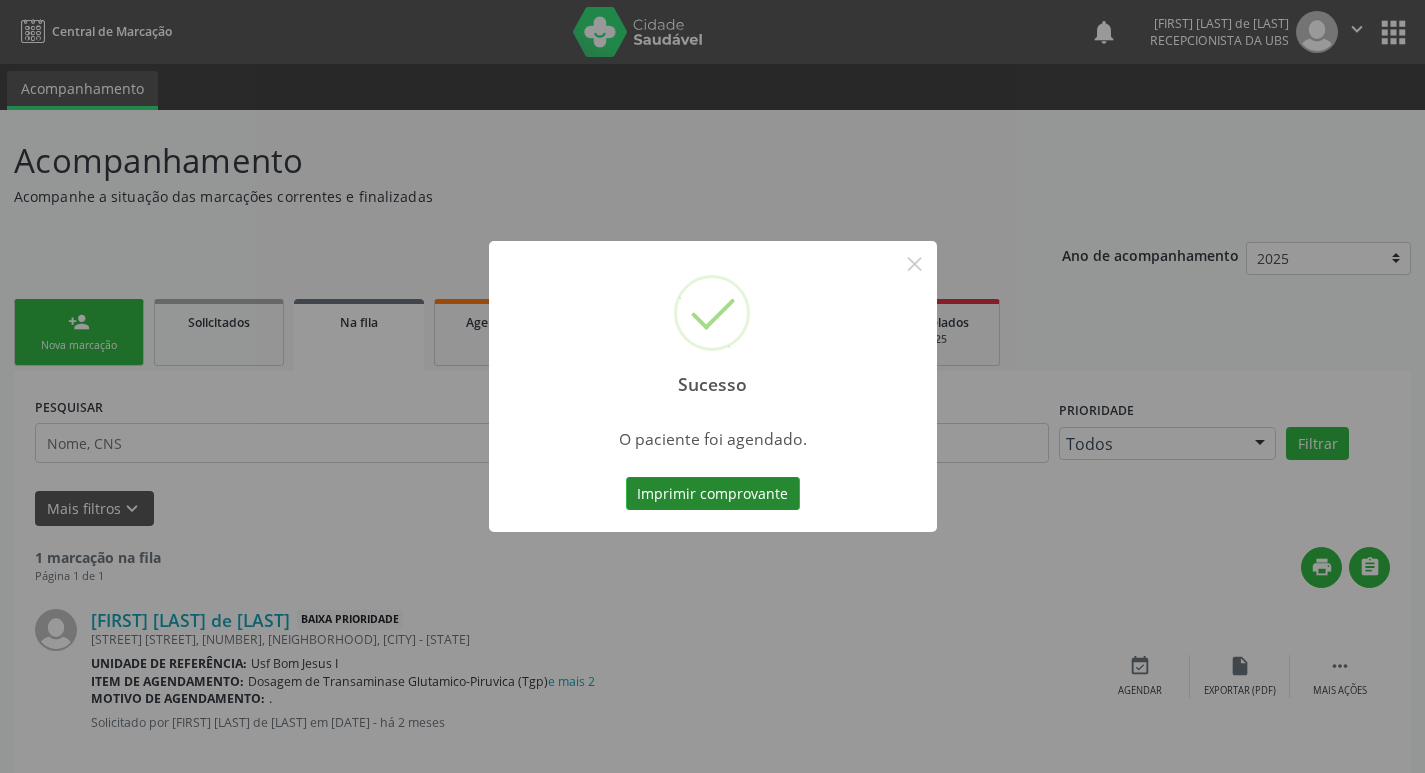 click on "Imprimir comprovante" at bounding box center (713, 494) 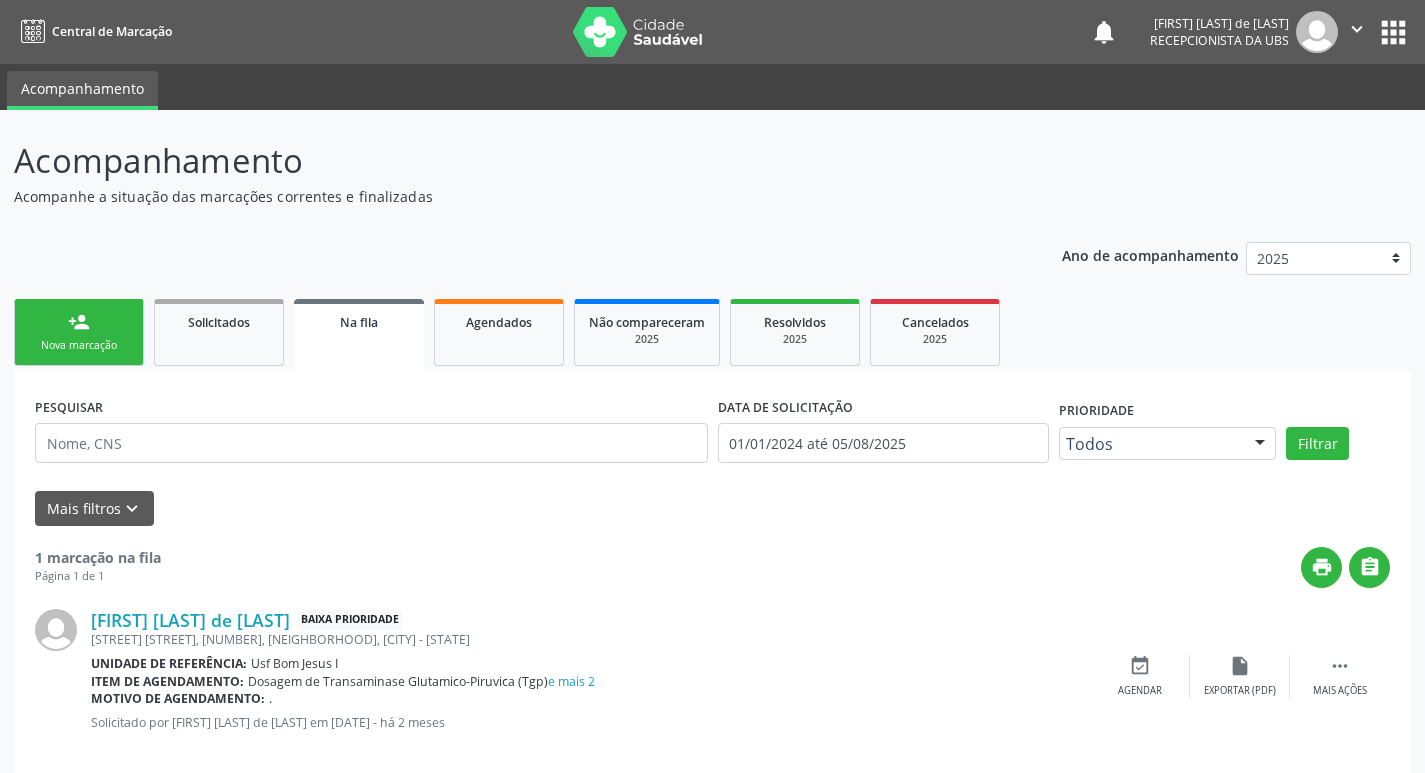 click on "person_add
Nova marcação" at bounding box center [79, 332] 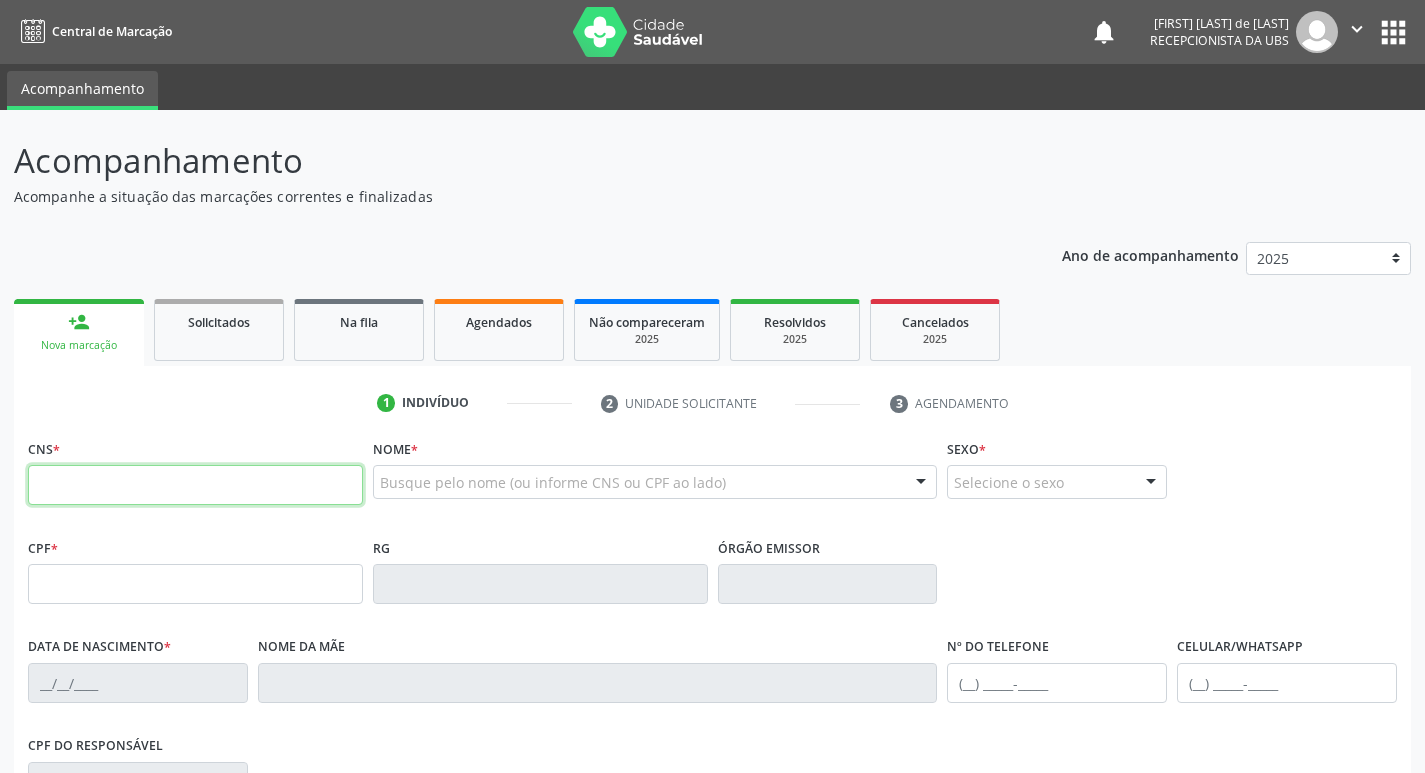 click at bounding box center (195, 485) 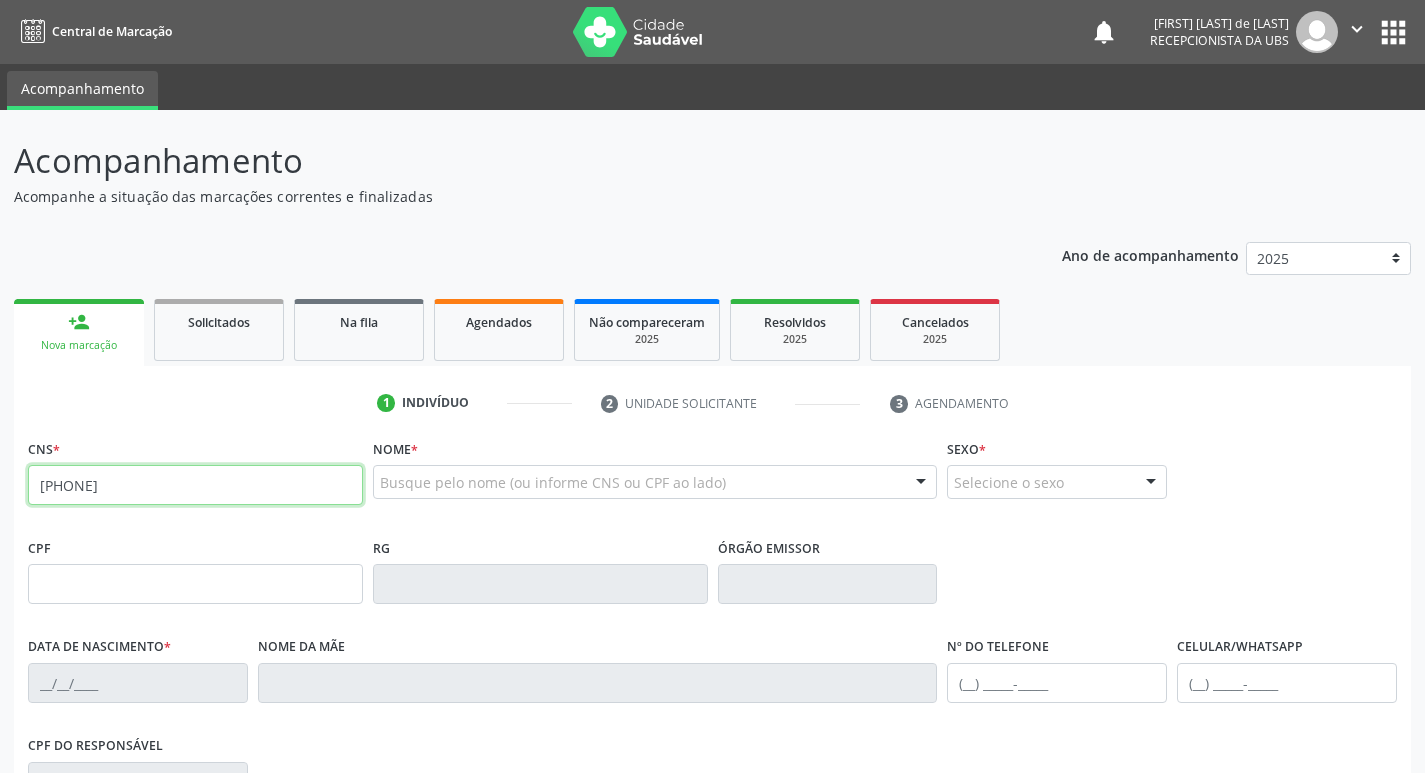 type on "702 5073 1146 3730" 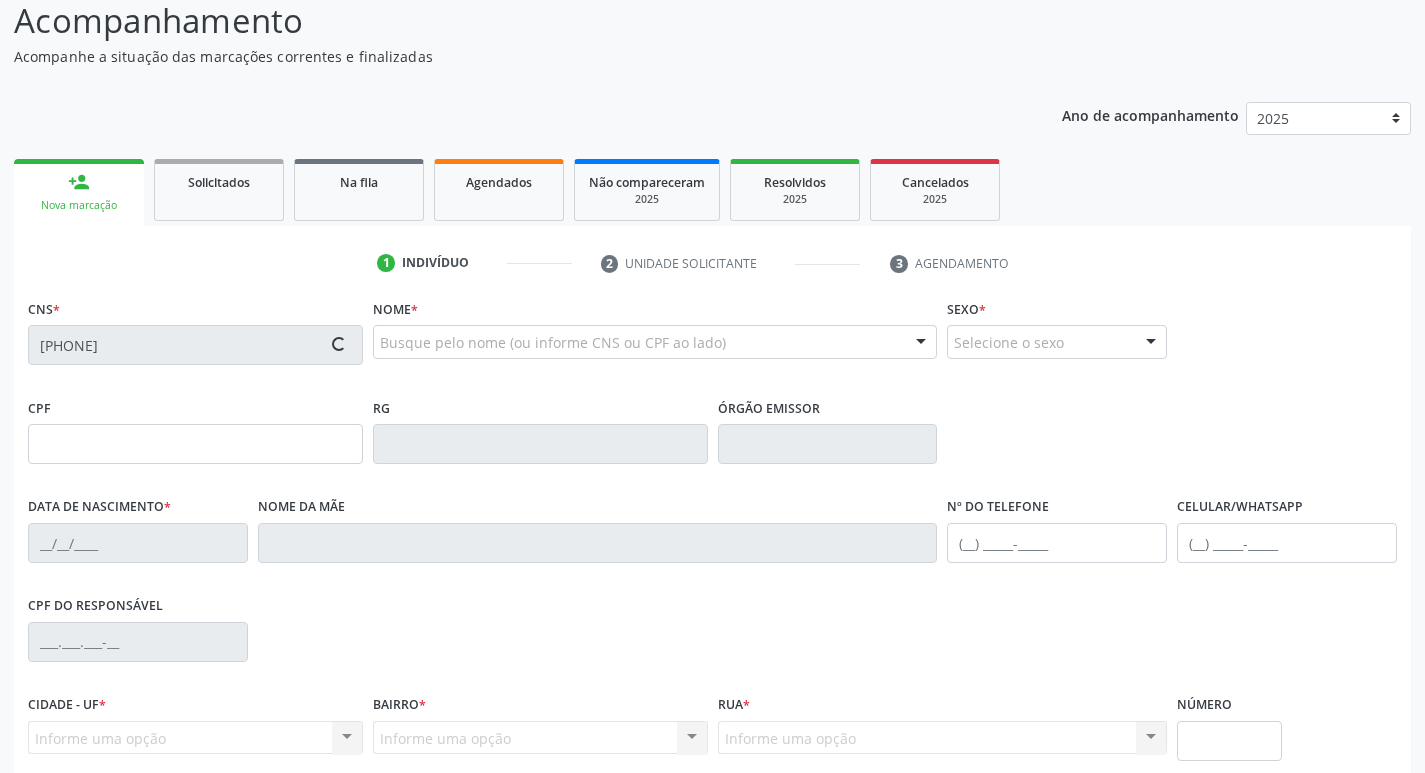 type on "154.550.314-14" 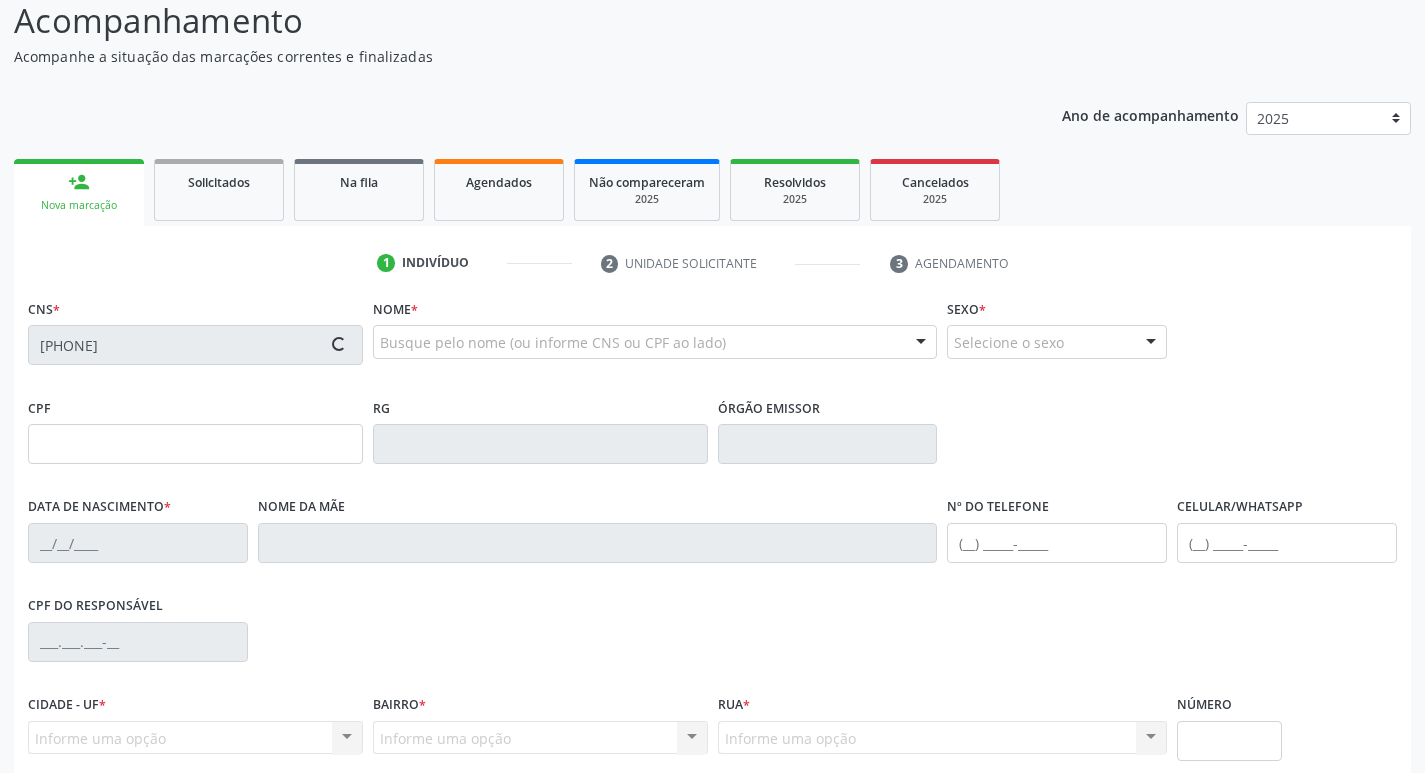 type on "15/12/2004" 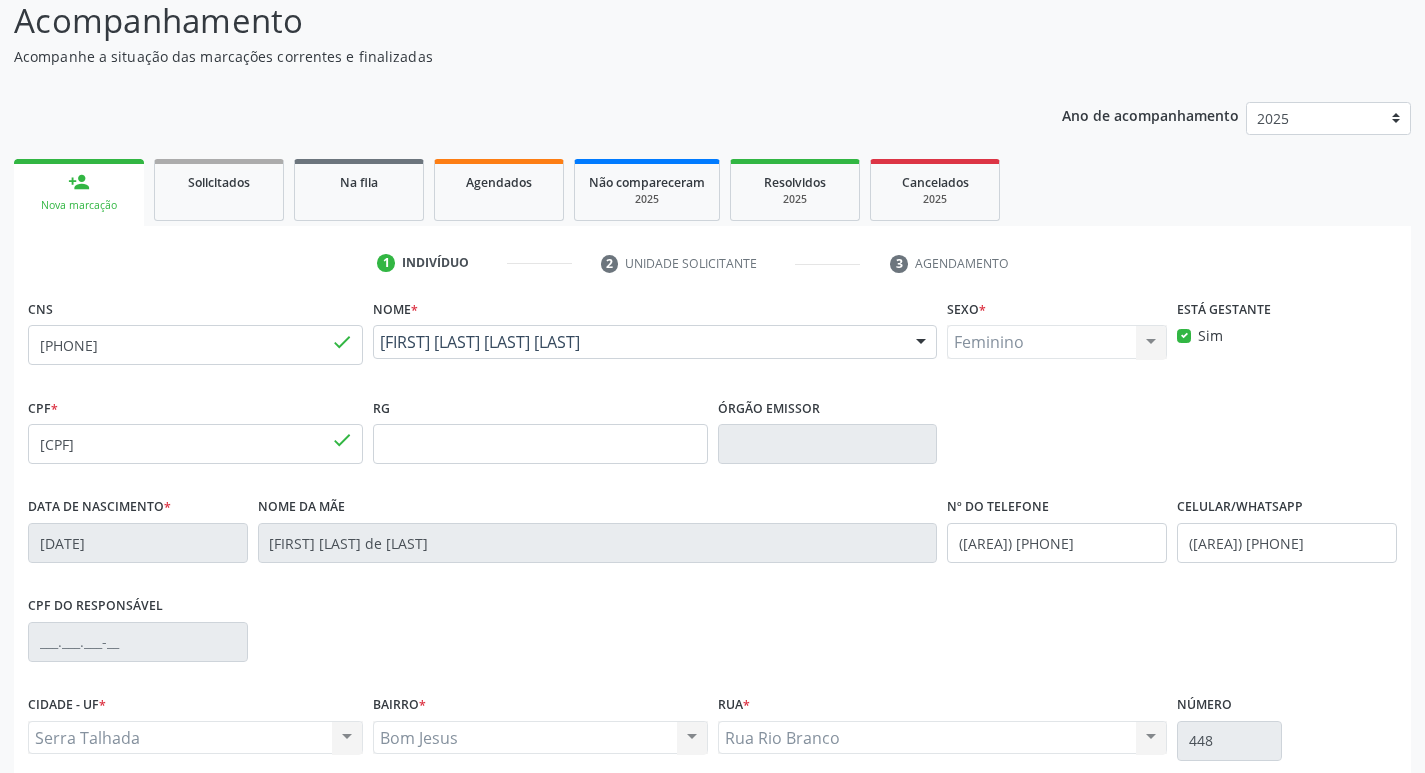 scroll, scrollTop: 311, scrollLeft: 0, axis: vertical 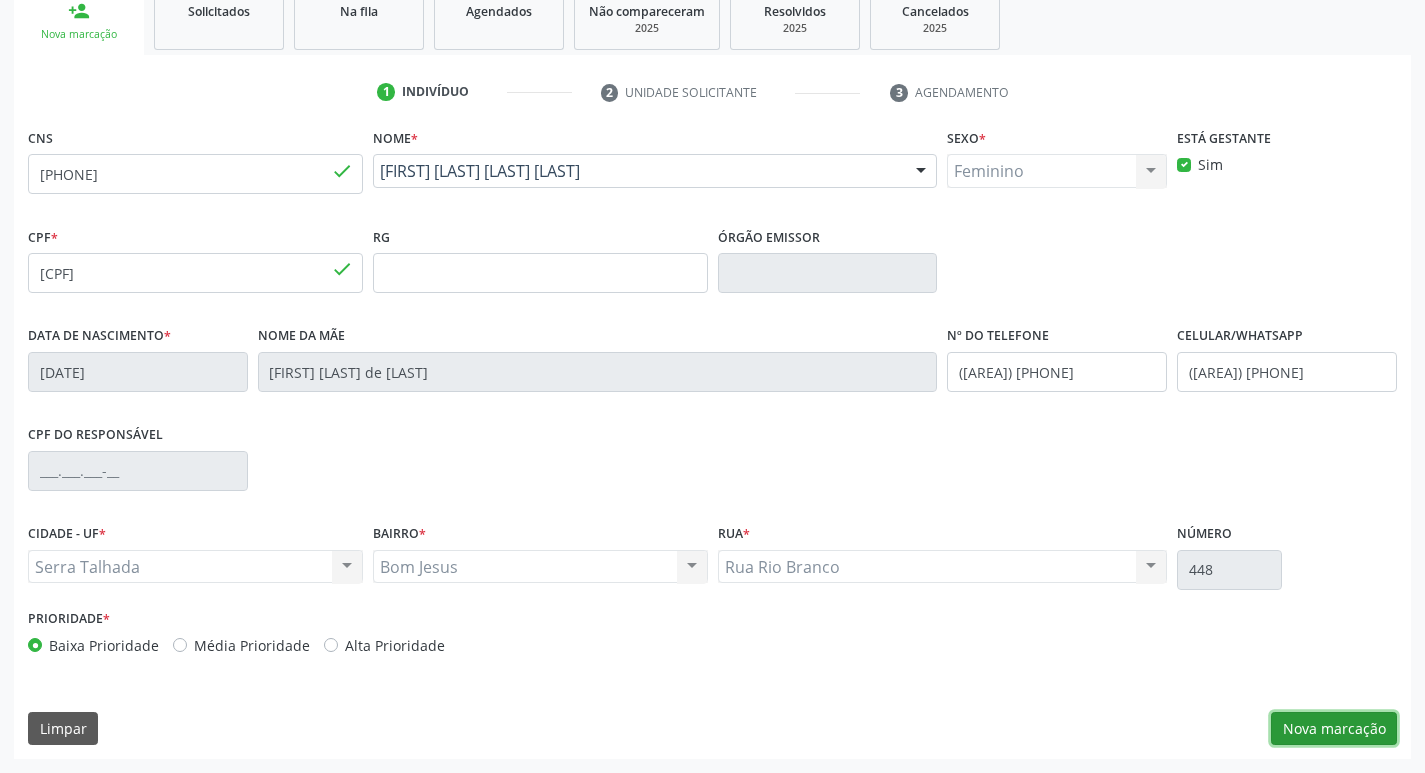 click on "Nova marcação" at bounding box center (1334, 729) 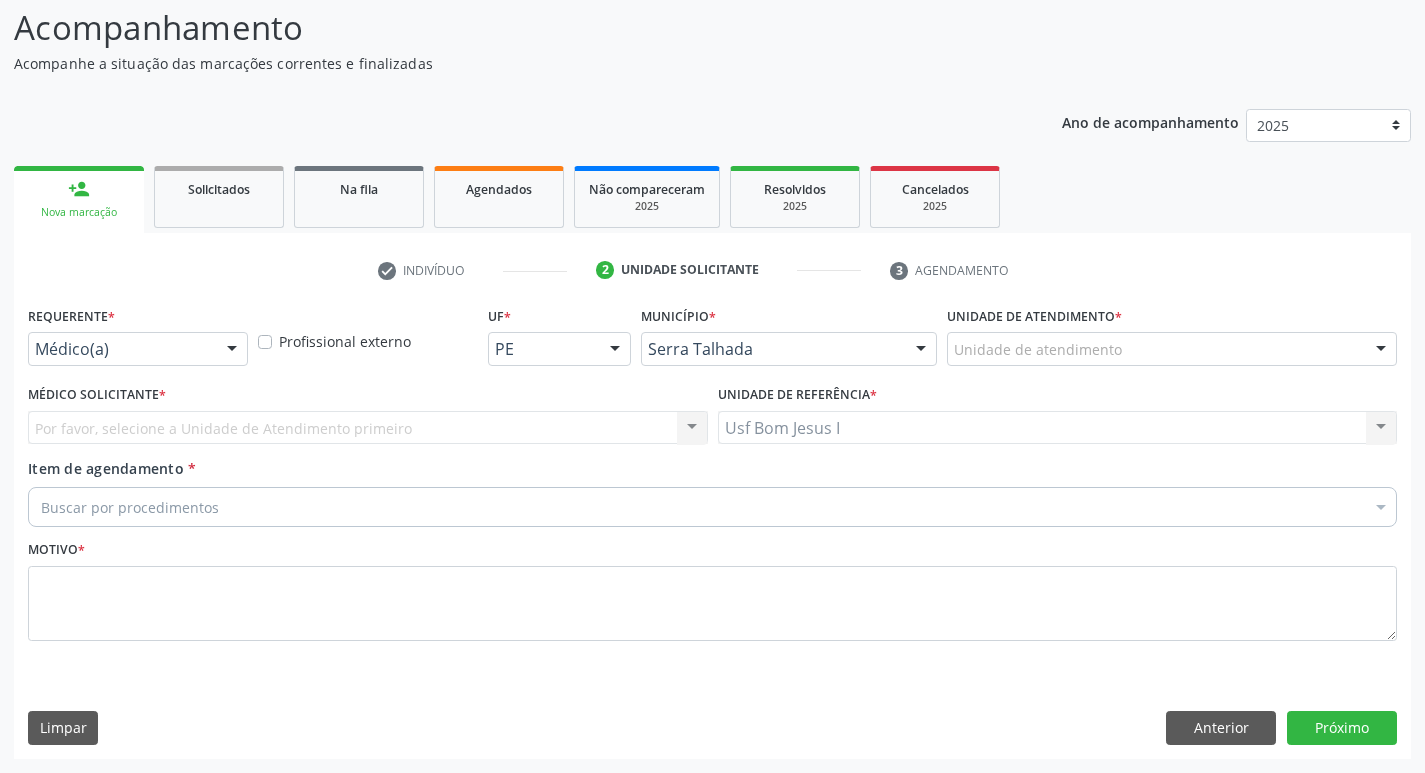 scroll, scrollTop: 133, scrollLeft: 0, axis: vertical 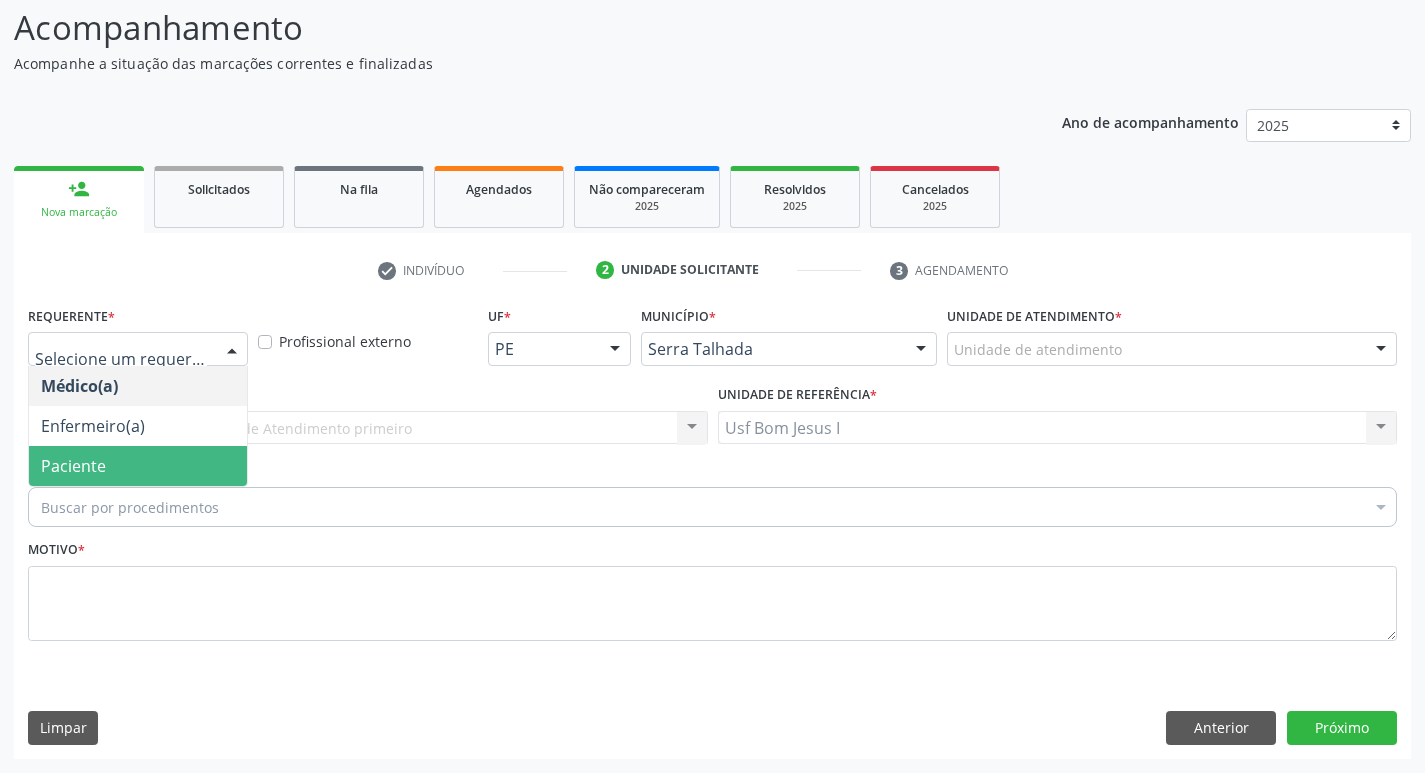 click on "Paciente" at bounding box center [138, 466] 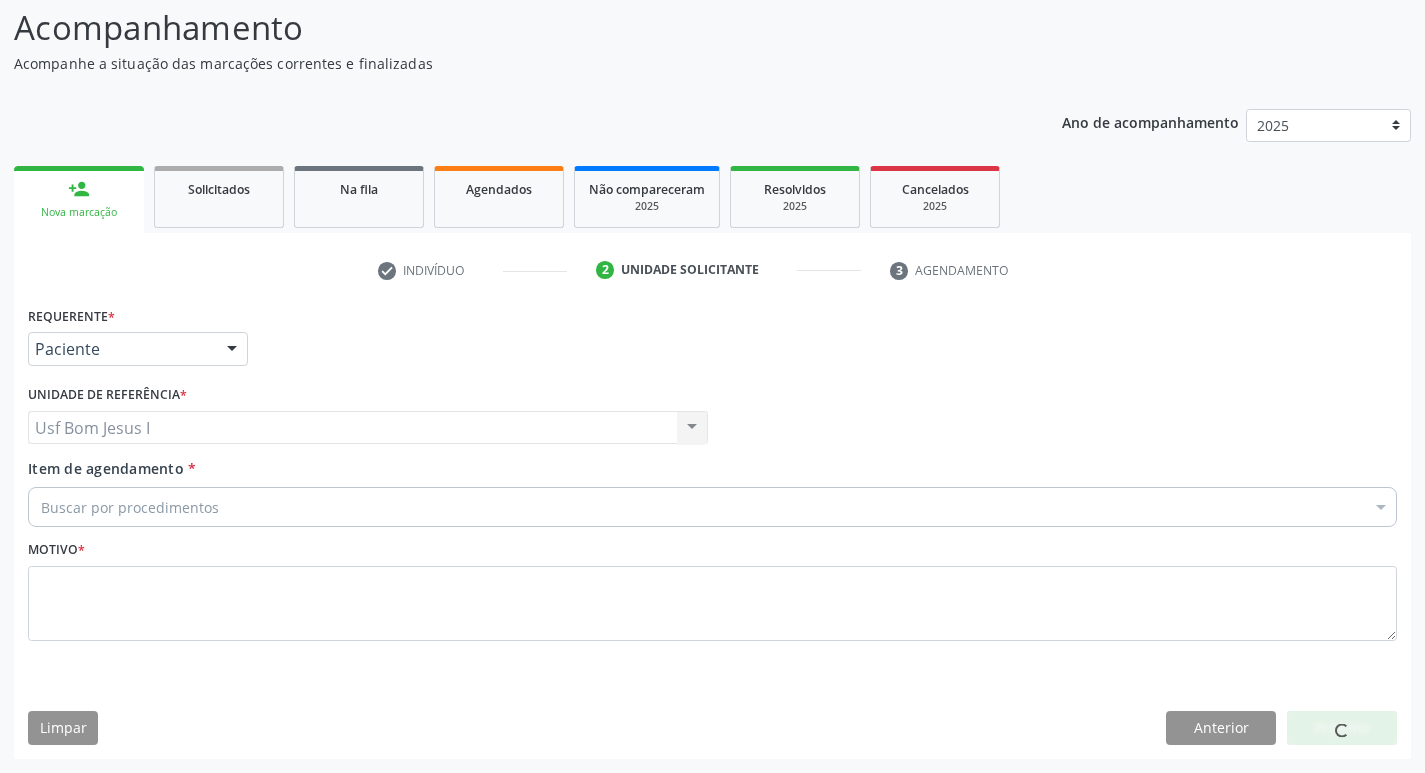 click on "Buscar por procedimentos" at bounding box center [712, 507] 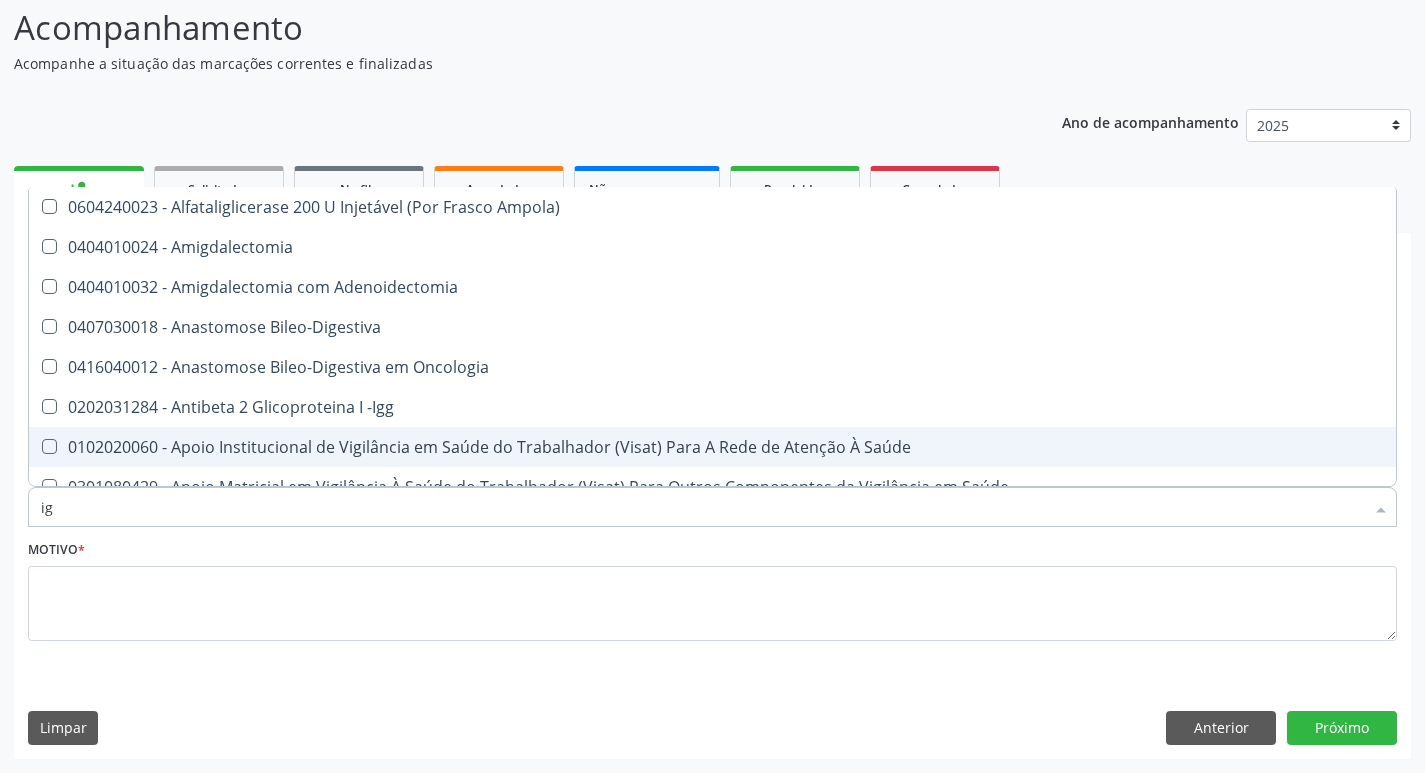 type on "igg" 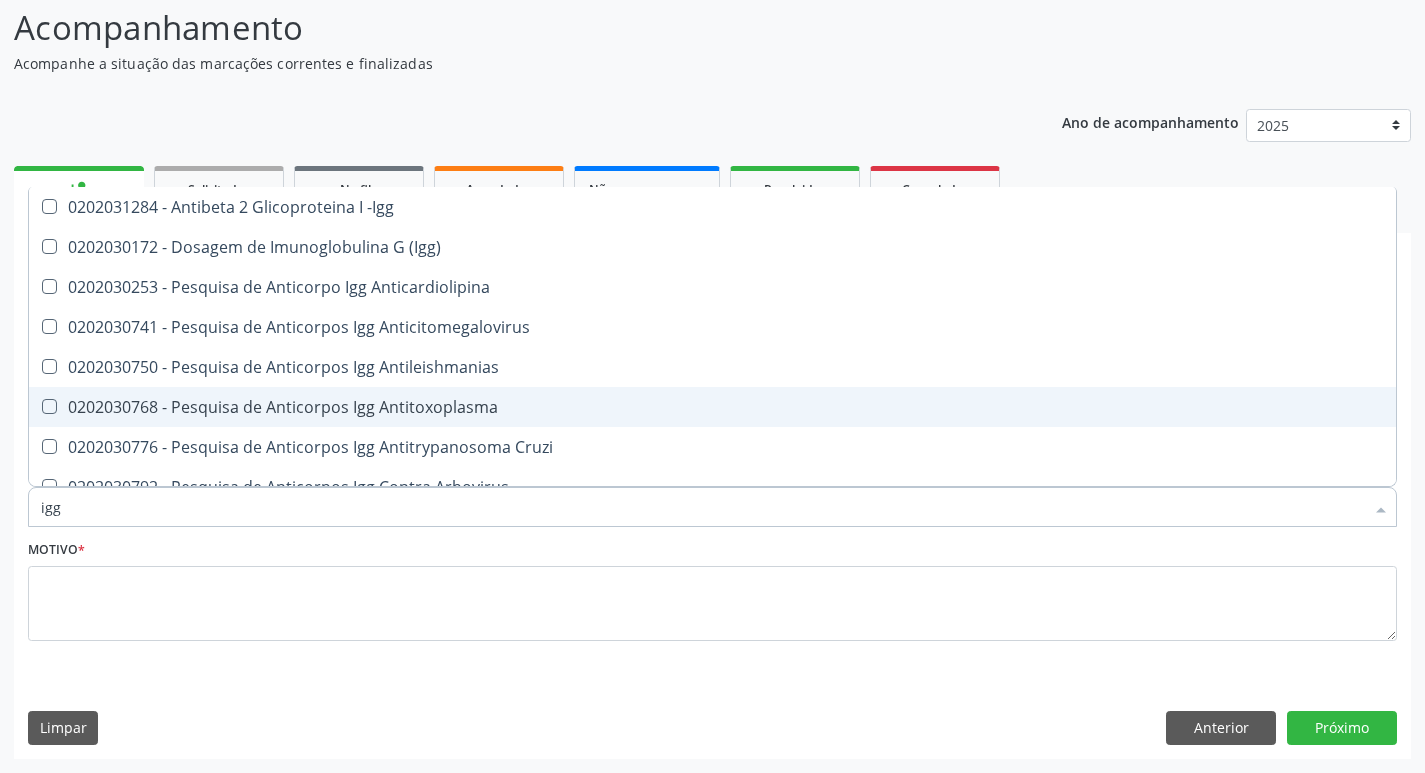 click on "0202030768 - Pesquisa de Anticorpos Igg Antitoxoplasma" at bounding box center (712, 407) 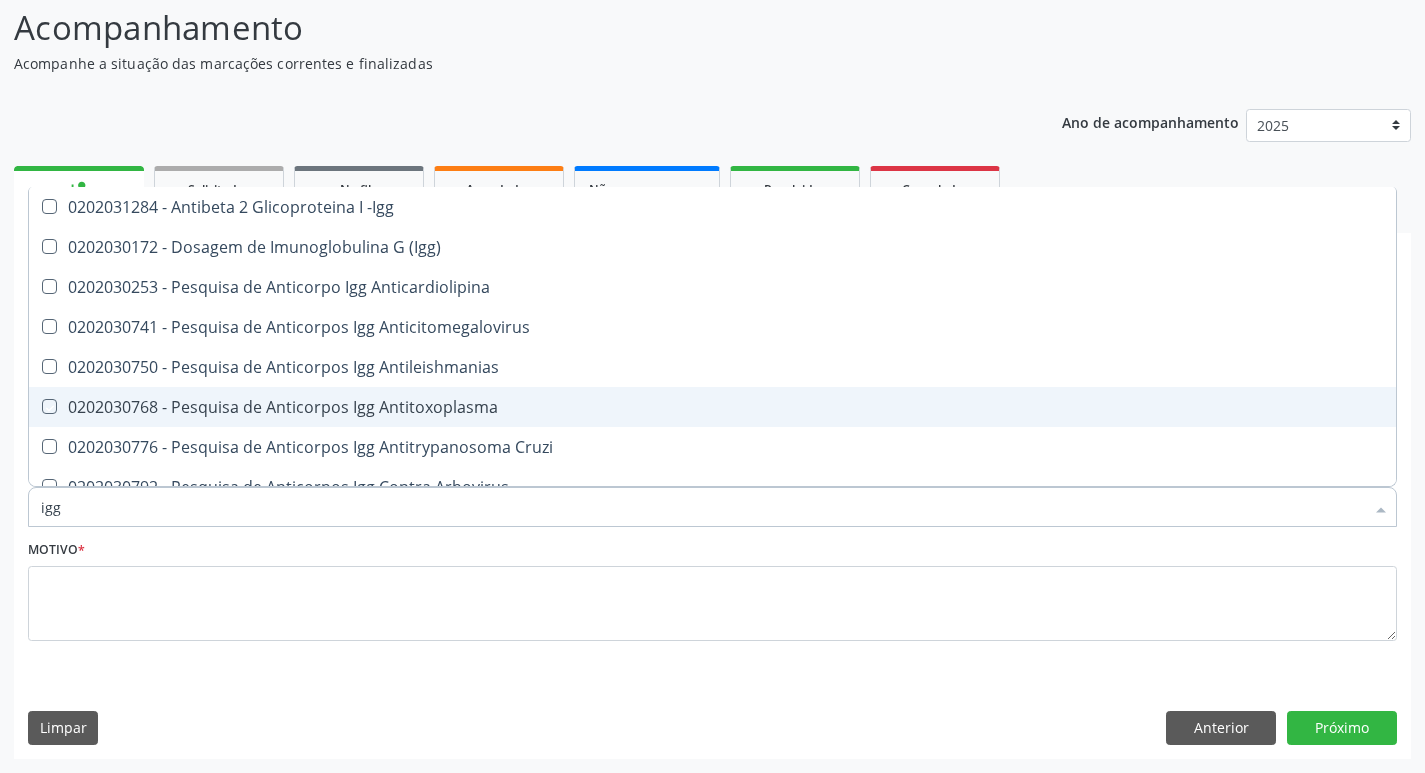 checkbox on "true" 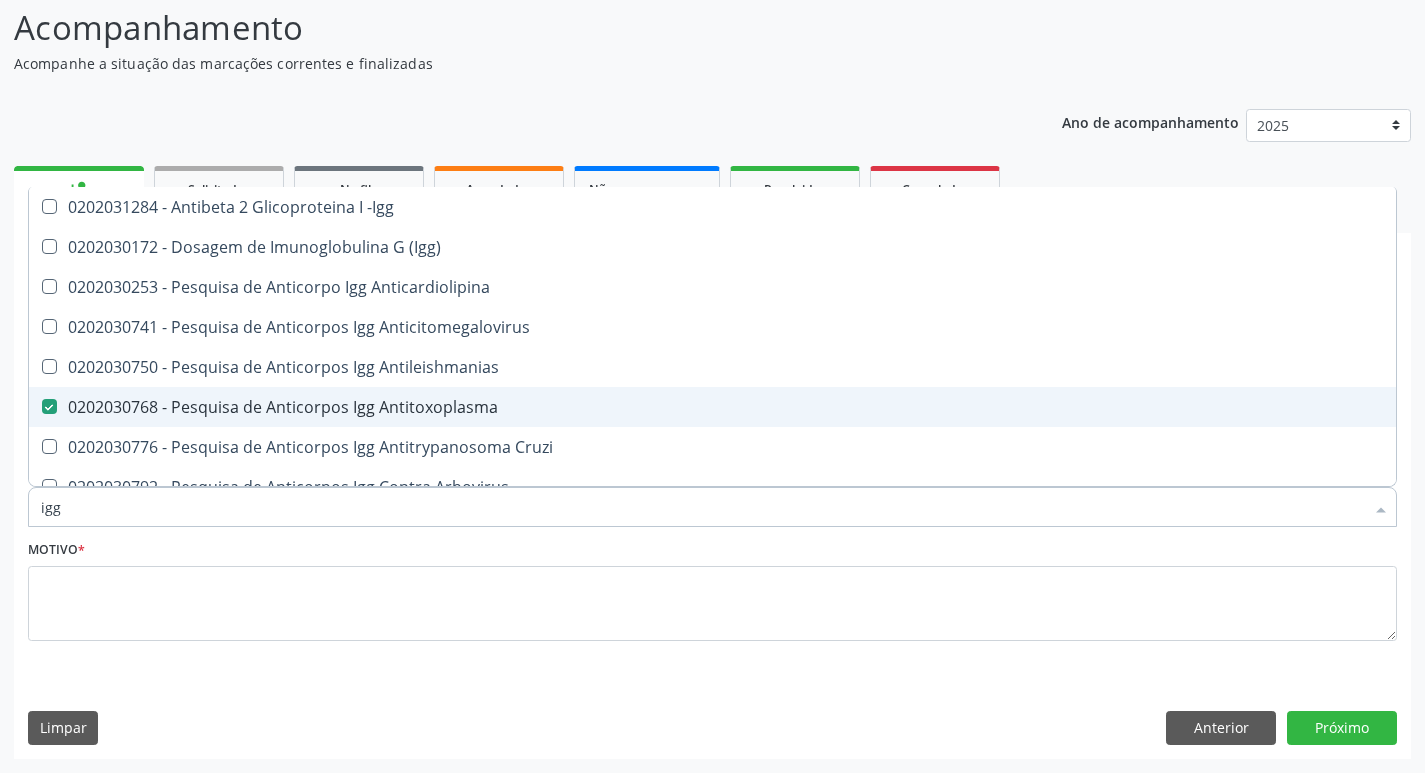 type on "ig" 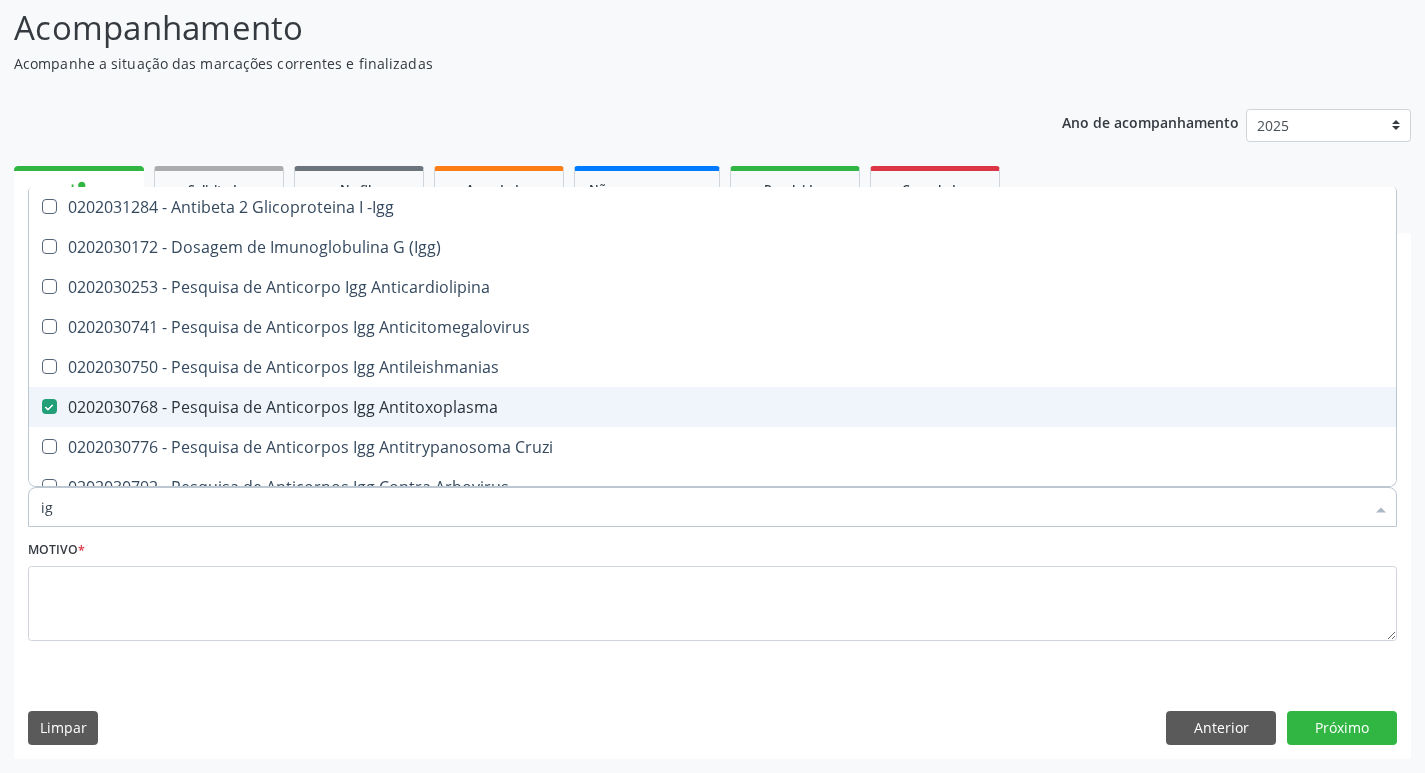 checkbox on "false" 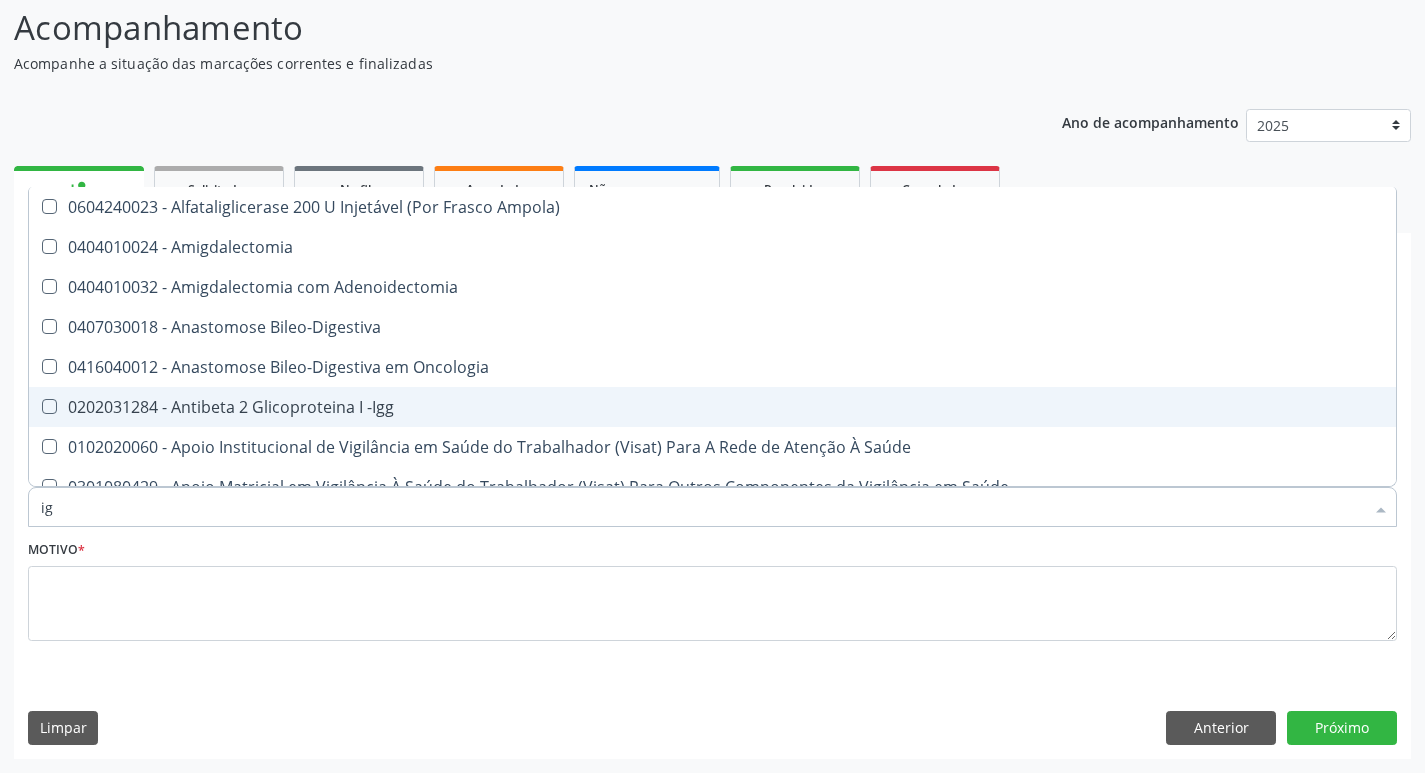 type on "igm" 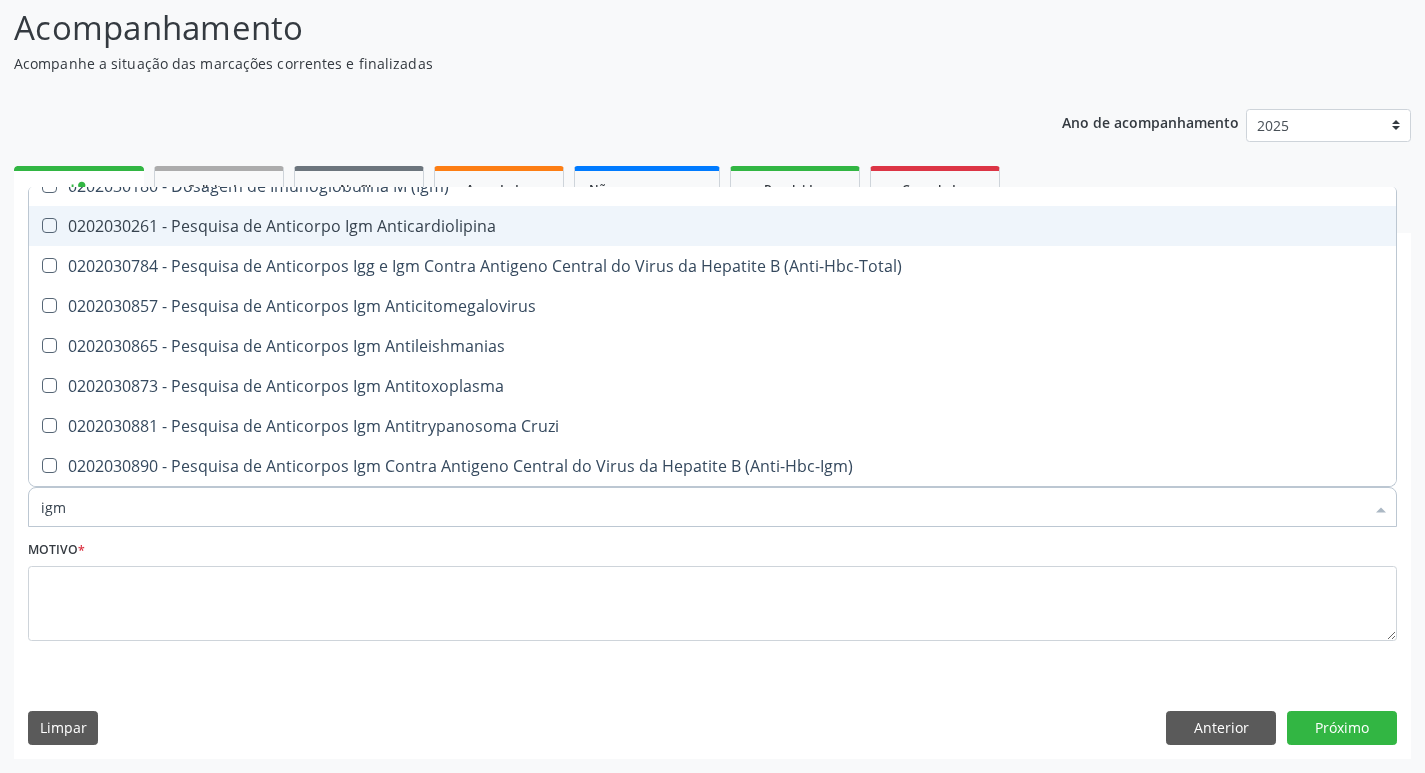 scroll, scrollTop: 133, scrollLeft: 0, axis: vertical 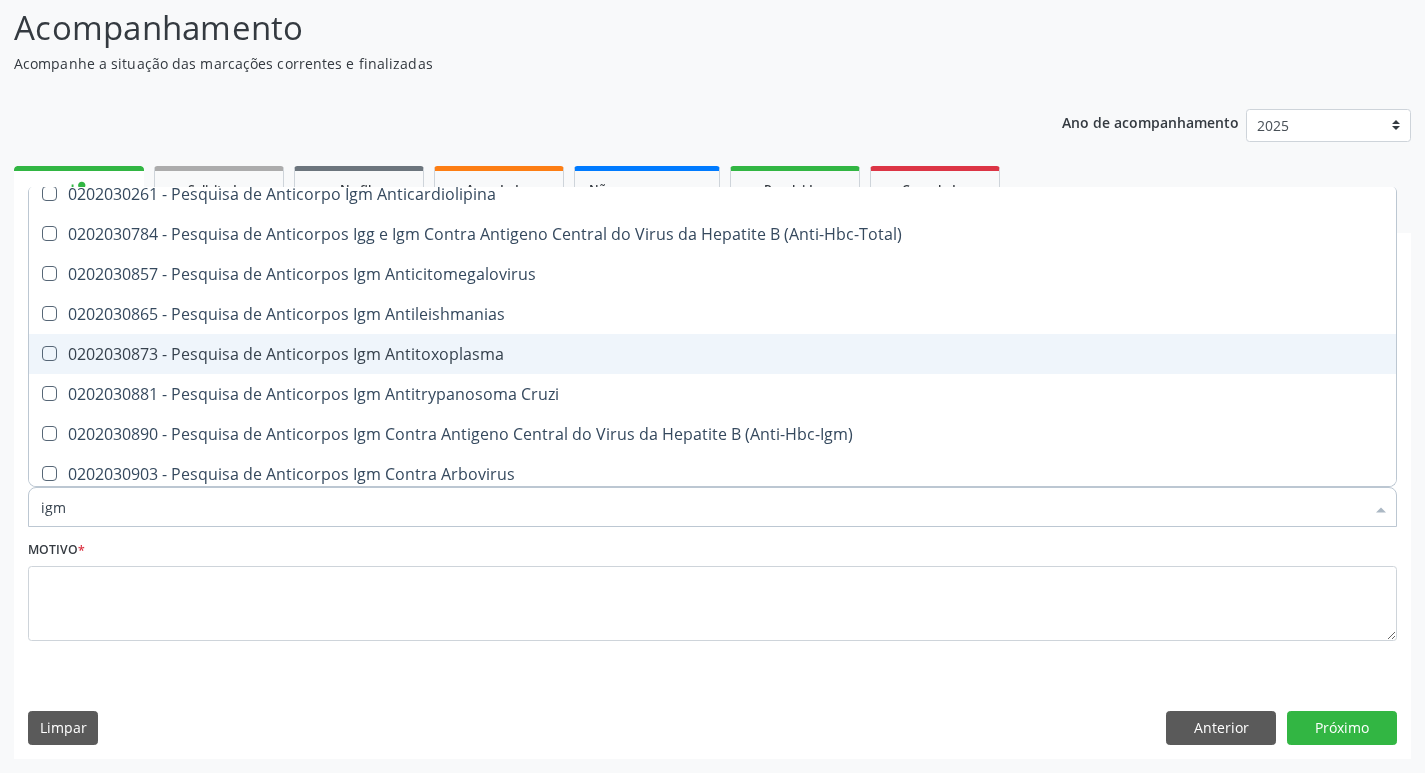 click on "0202030873 - Pesquisa de Anticorpos Igm Antitoxoplasma" at bounding box center (712, 354) 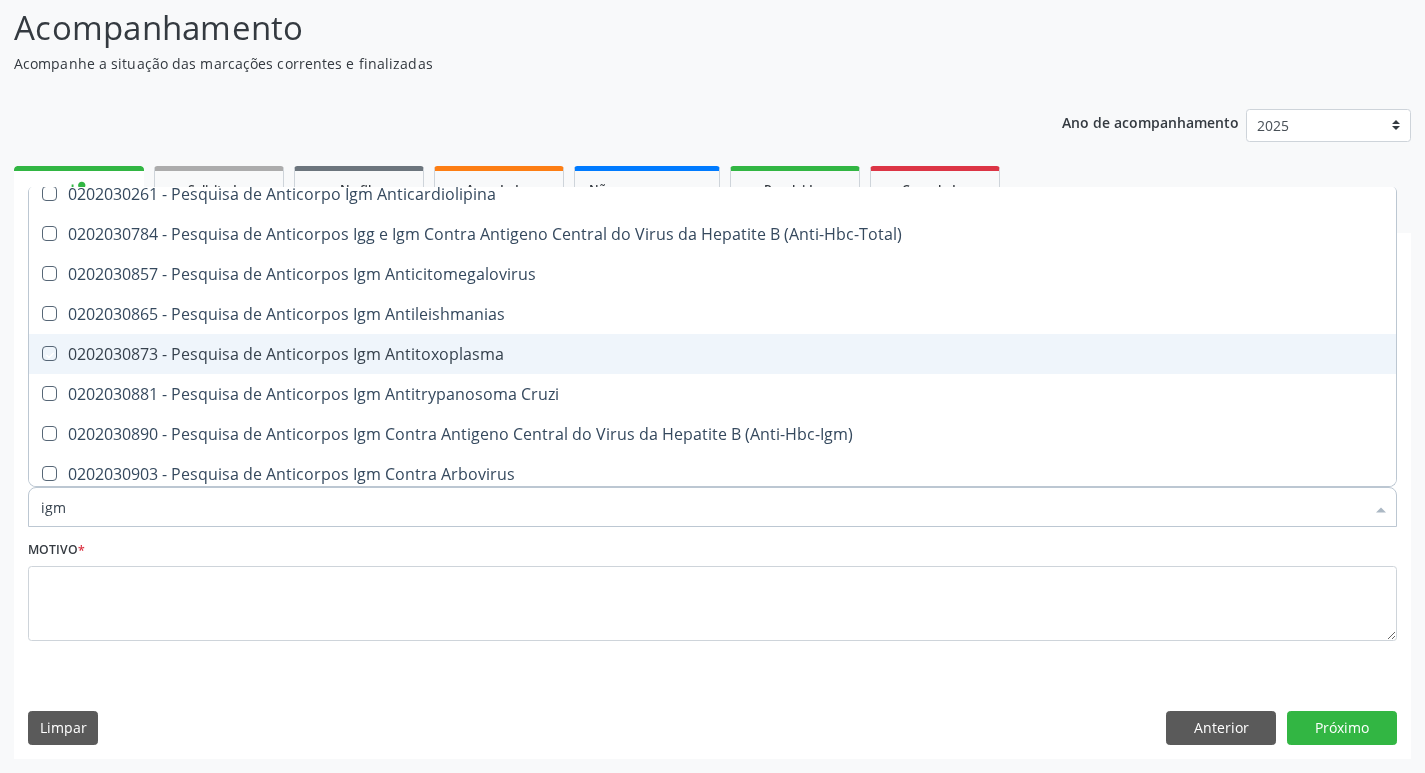 checkbox on "true" 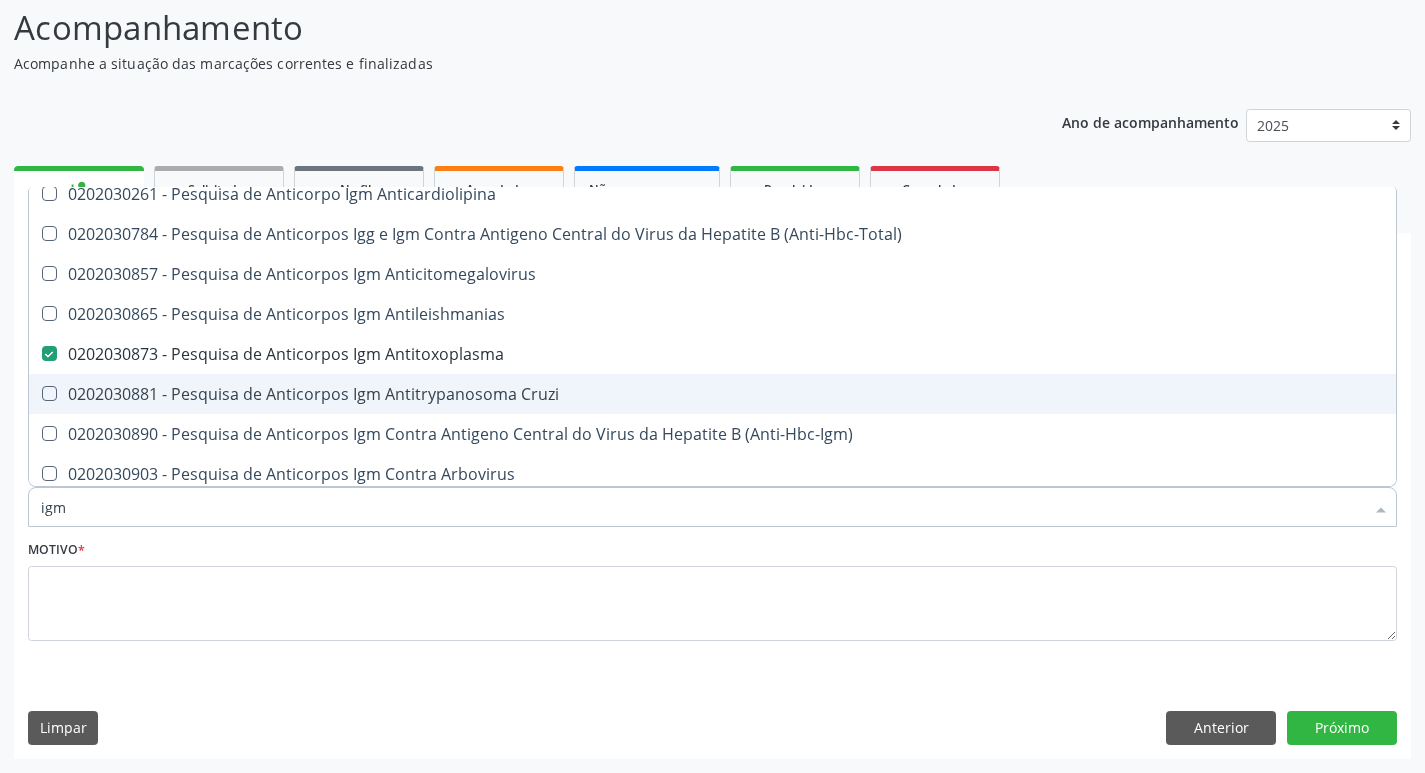type on "ig" 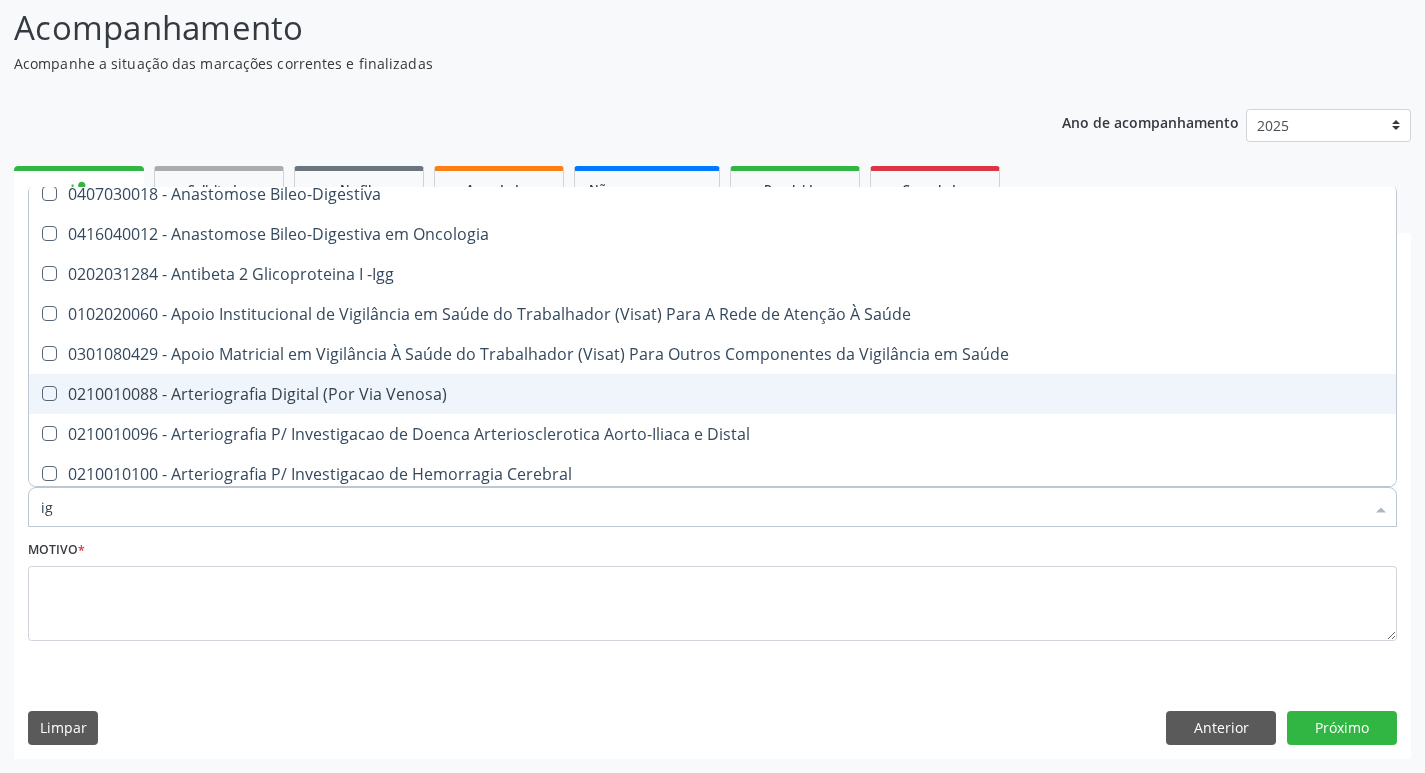 type on "i" 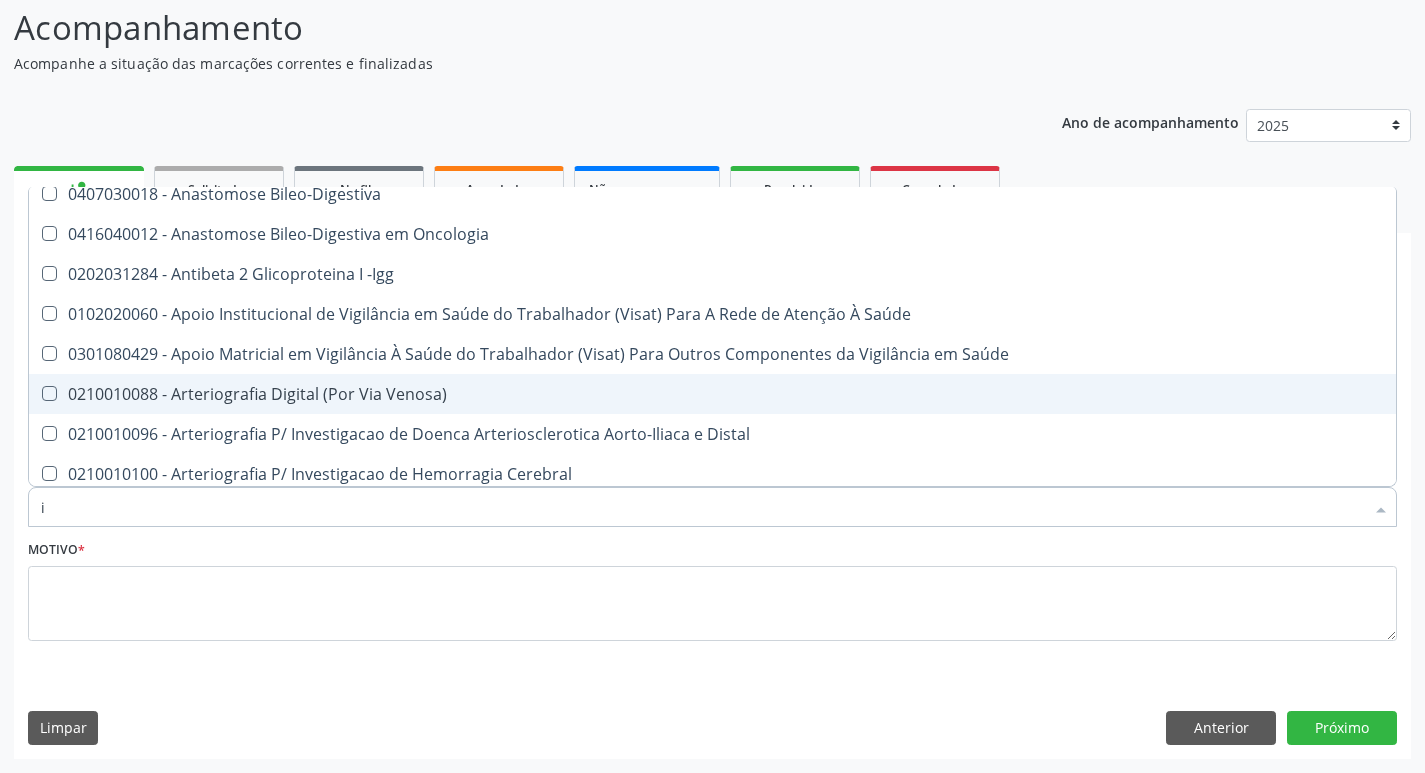 type 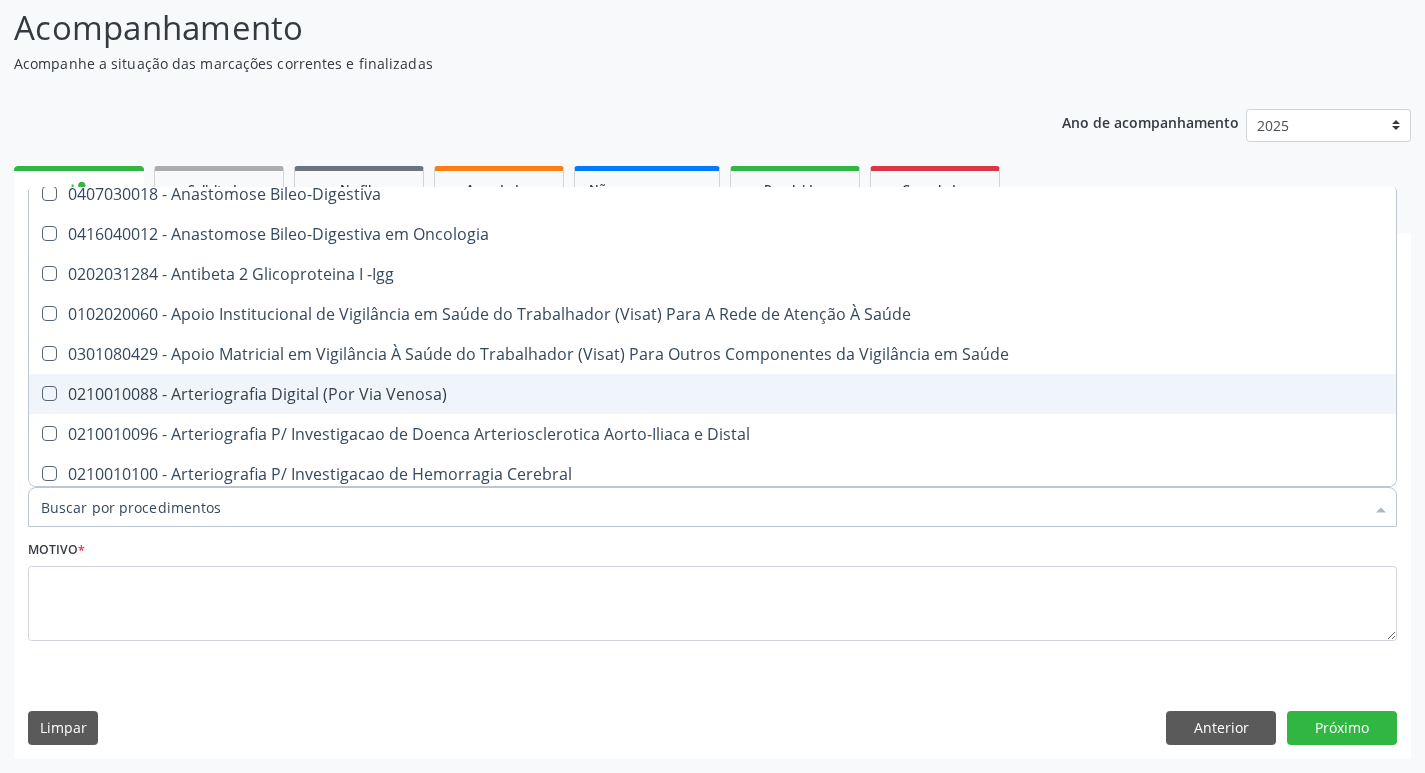 checkbox on "false" 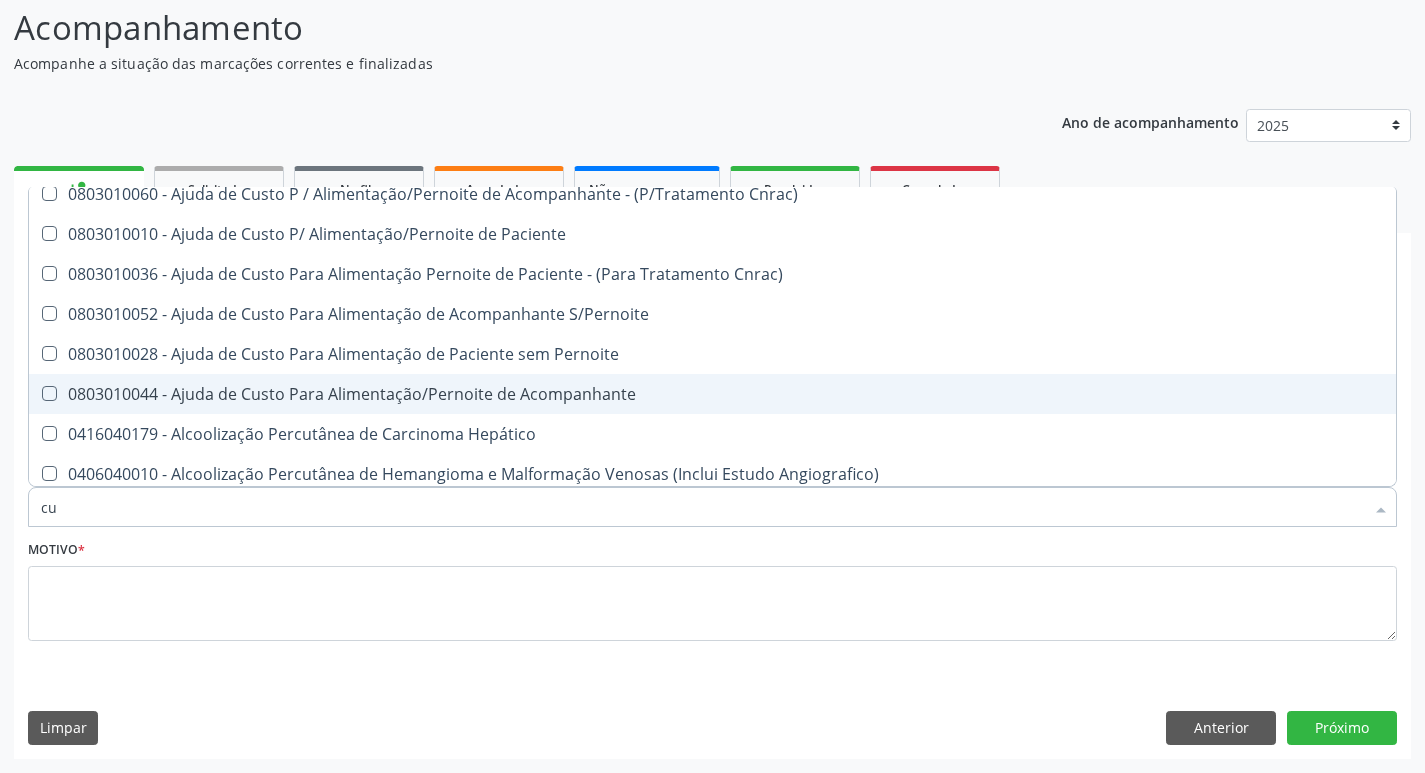 scroll, scrollTop: 133, scrollLeft: 0, axis: vertical 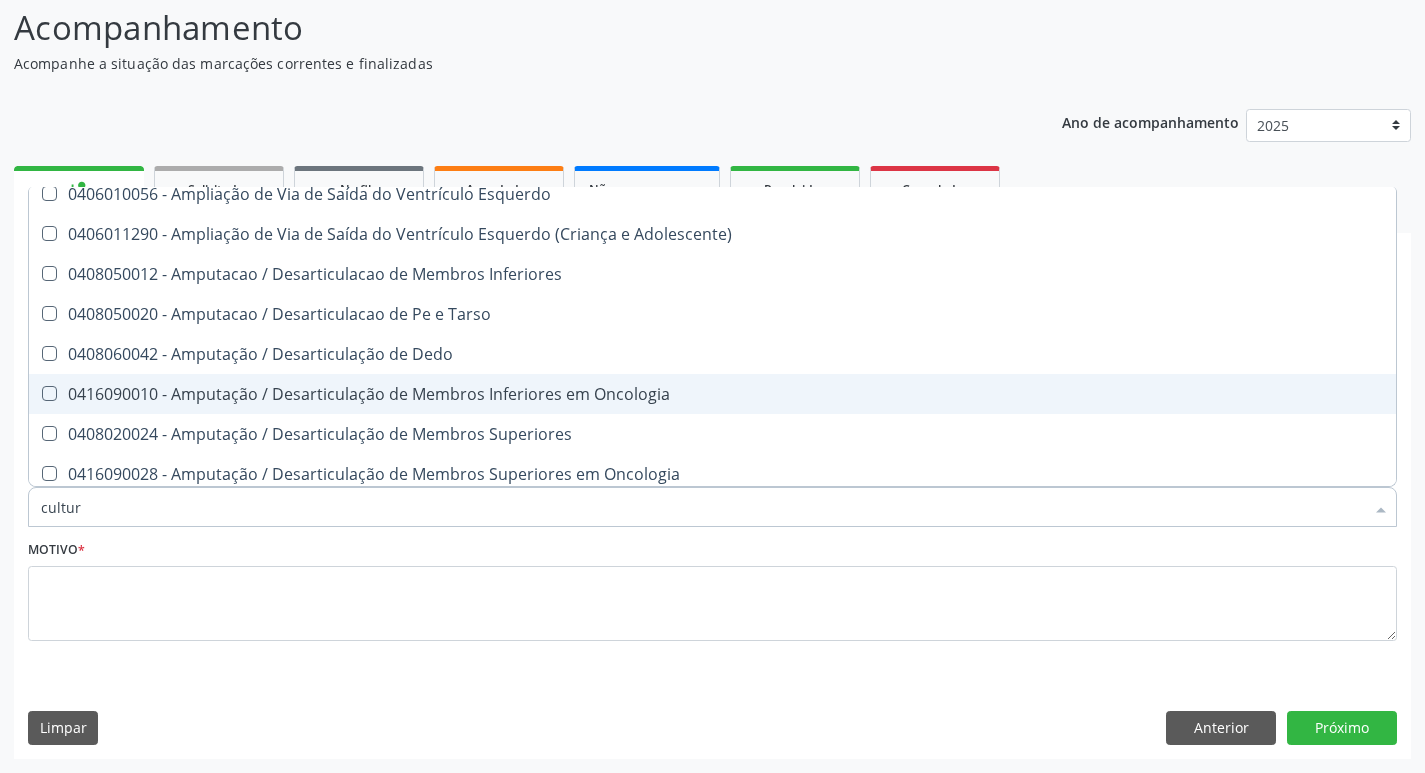 type on "cultura" 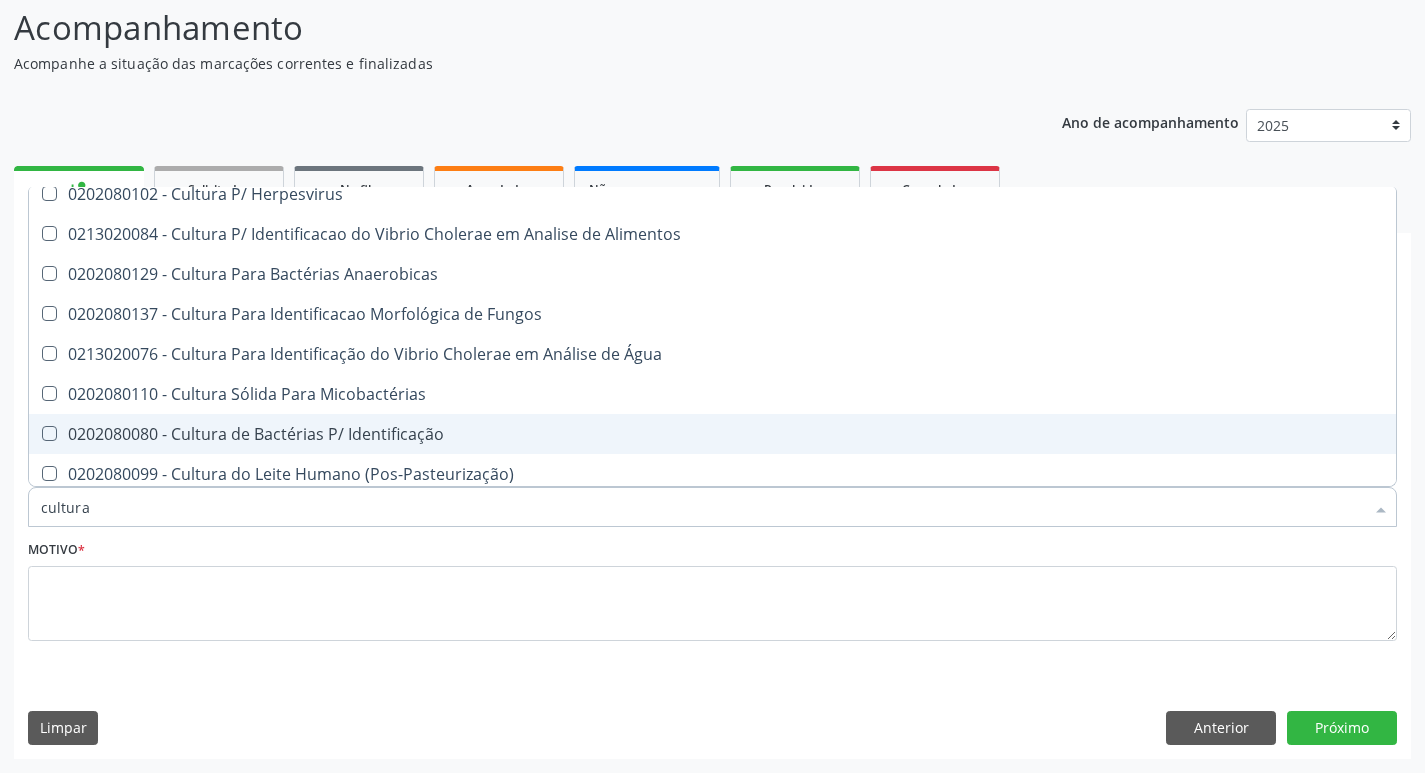 click on "0202080080 - Cultura de Bactérias P/ Identificação" at bounding box center (712, 434) 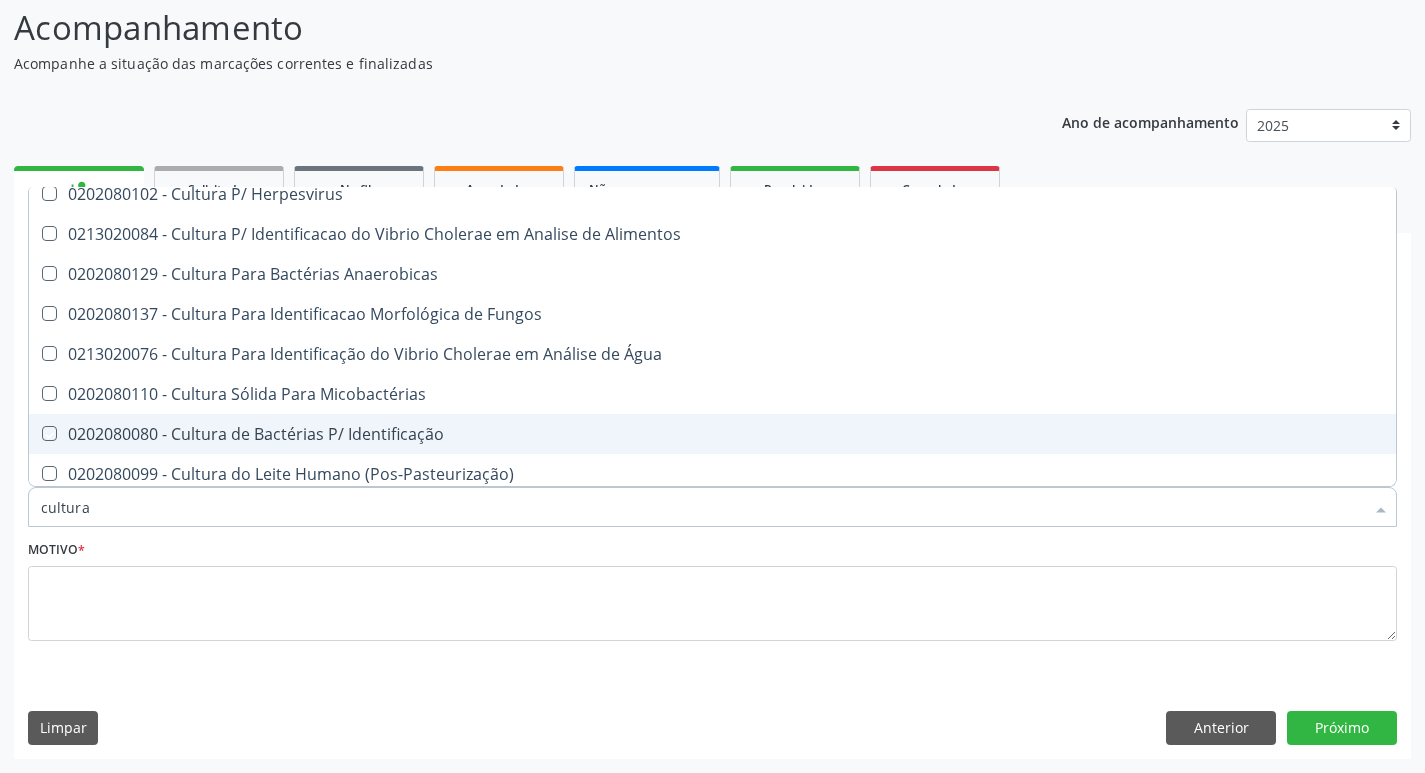 checkbox on "true" 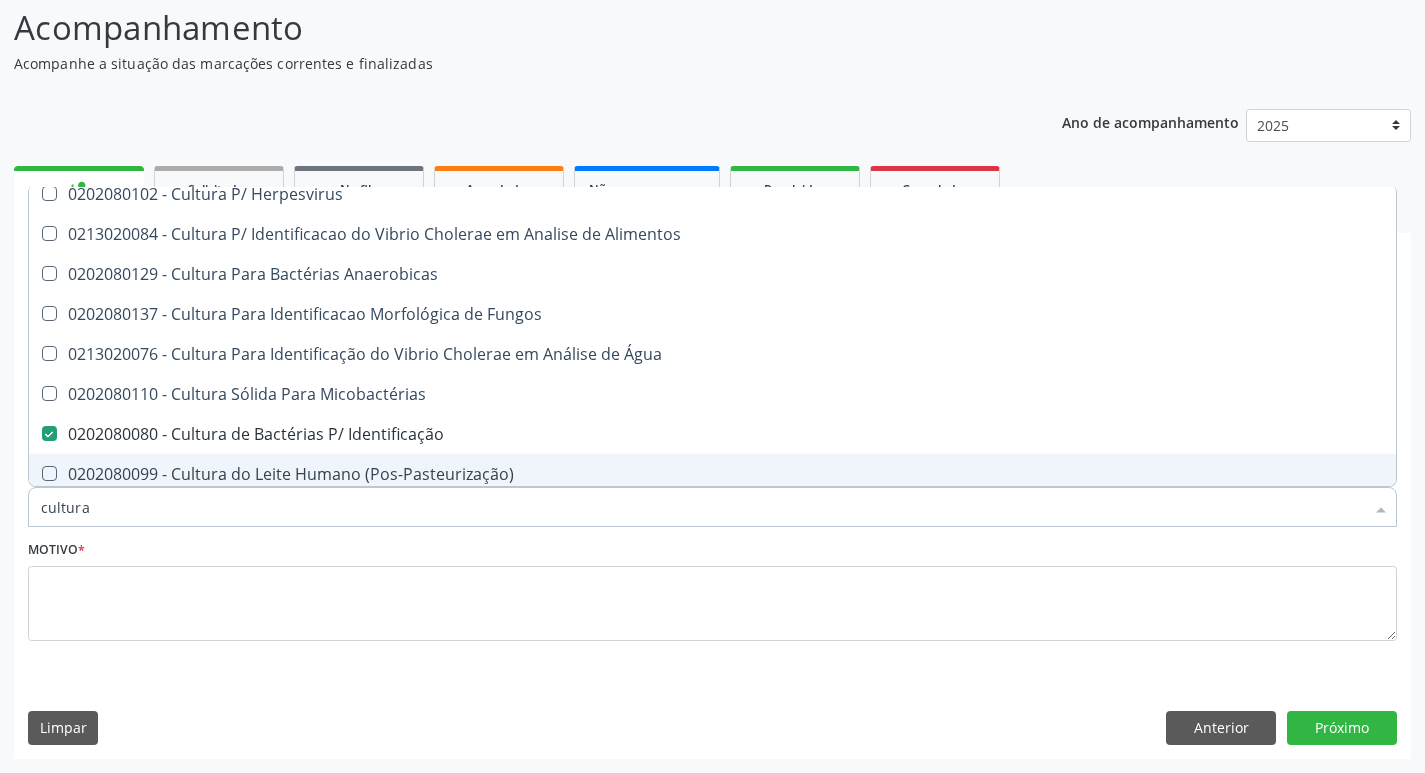 click on "cultura" at bounding box center (702, 507) 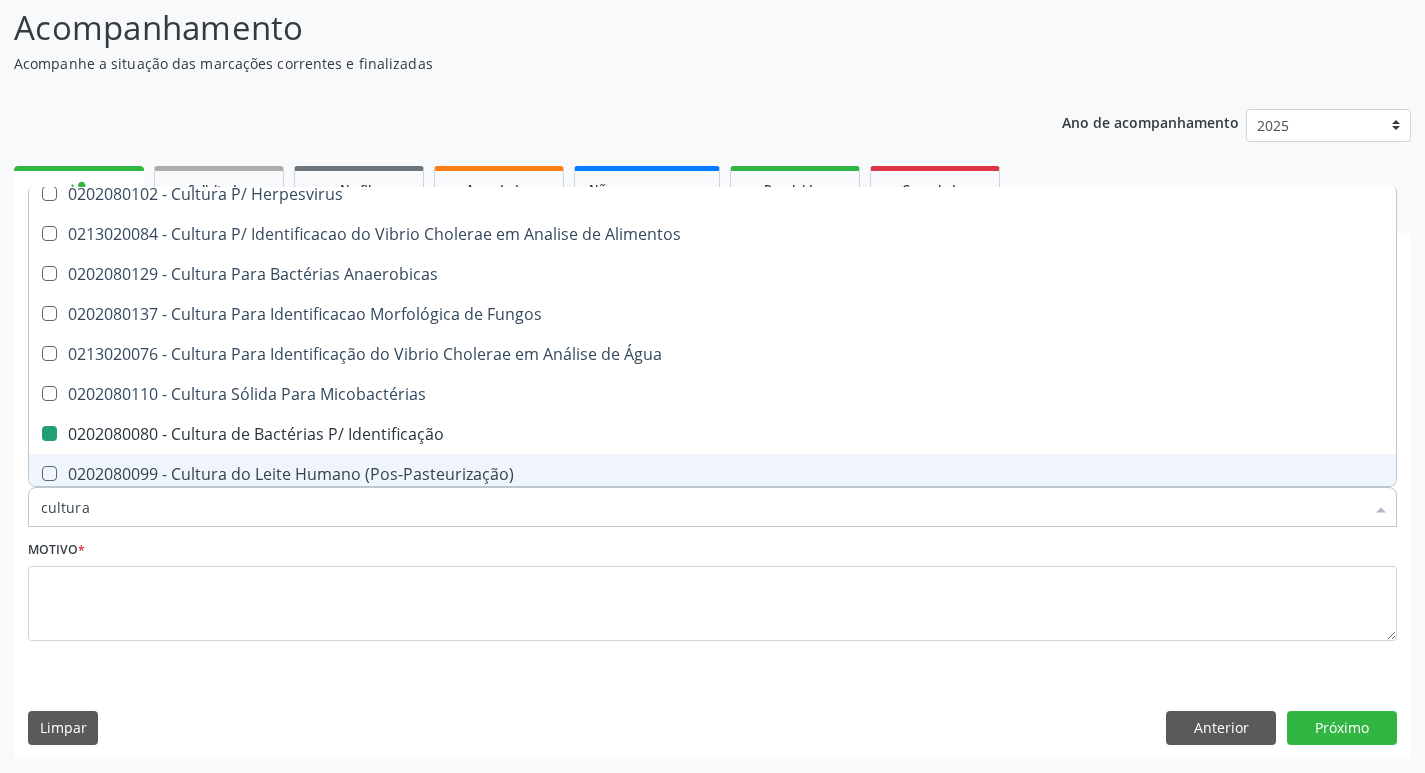 type 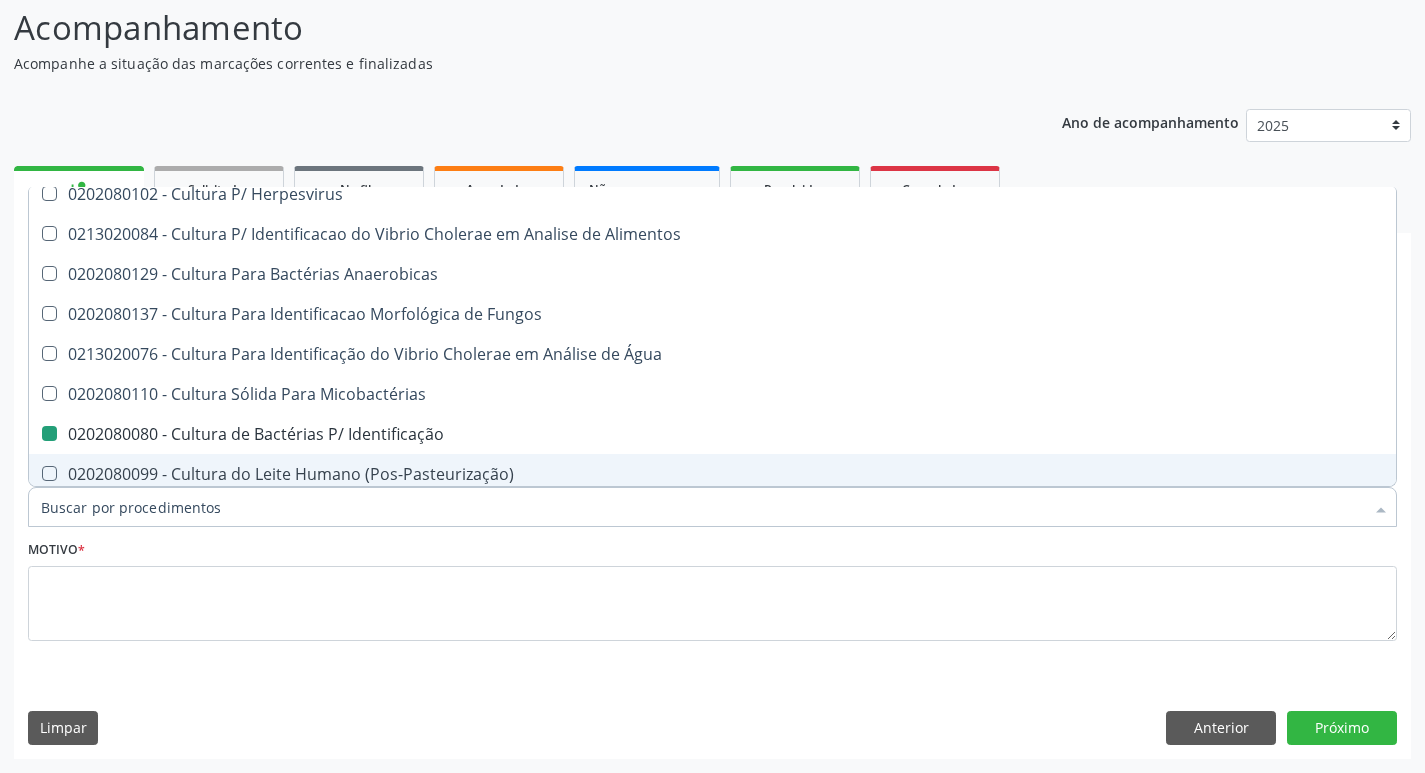 checkbox on "false" 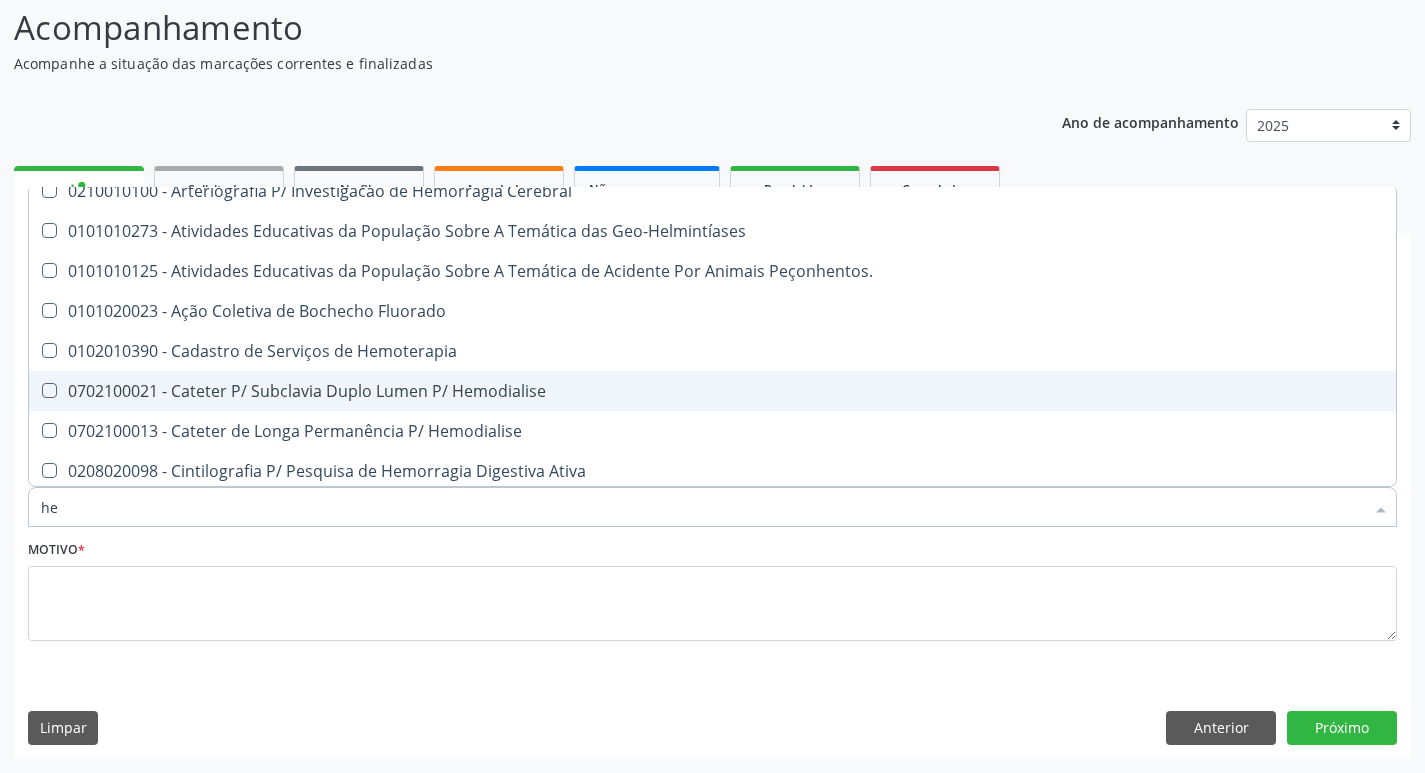scroll, scrollTop: 133, scrollLeft: 0, axis: vertical 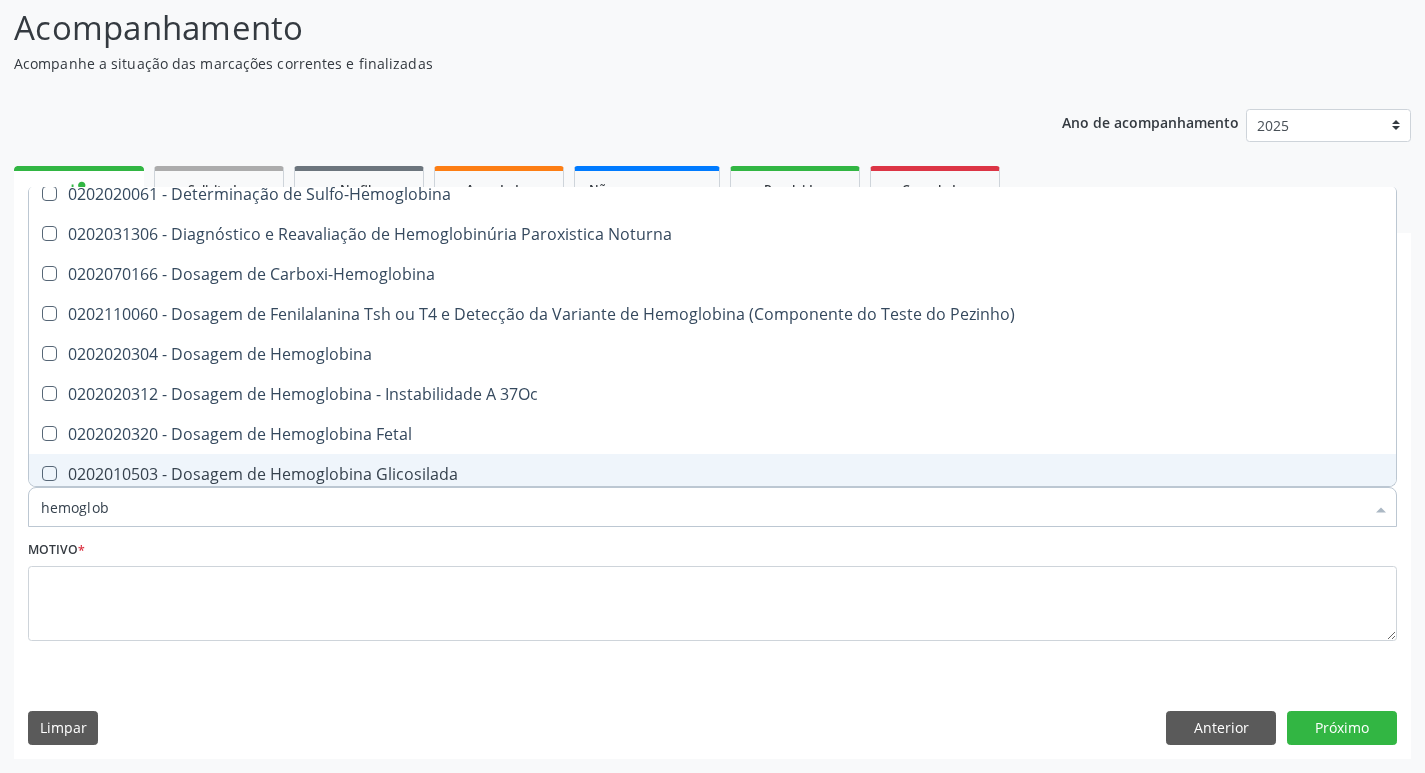 type on "hemoglobi" 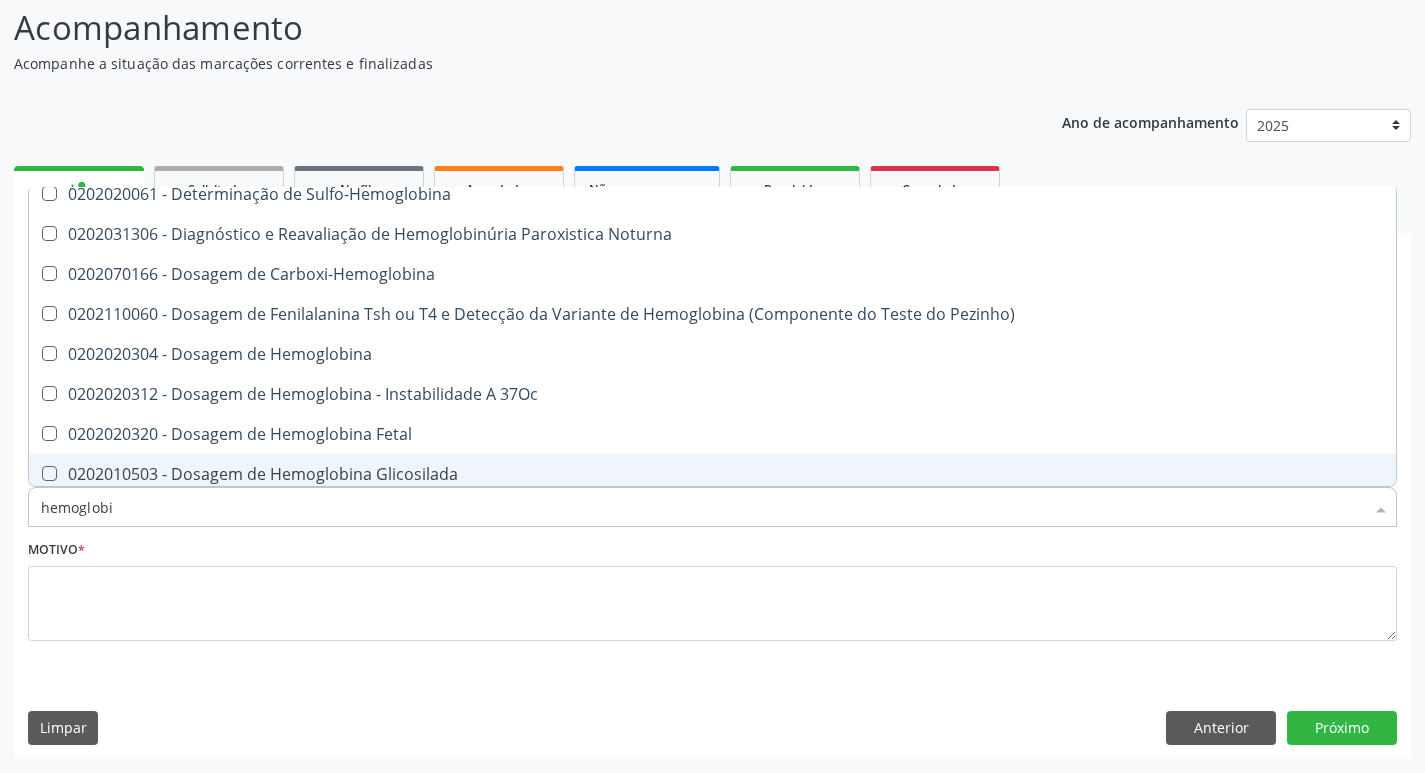 click on "0202010503 - Dosagem de Hemoglobina Glicosilada" at bounding box center [712, 474] 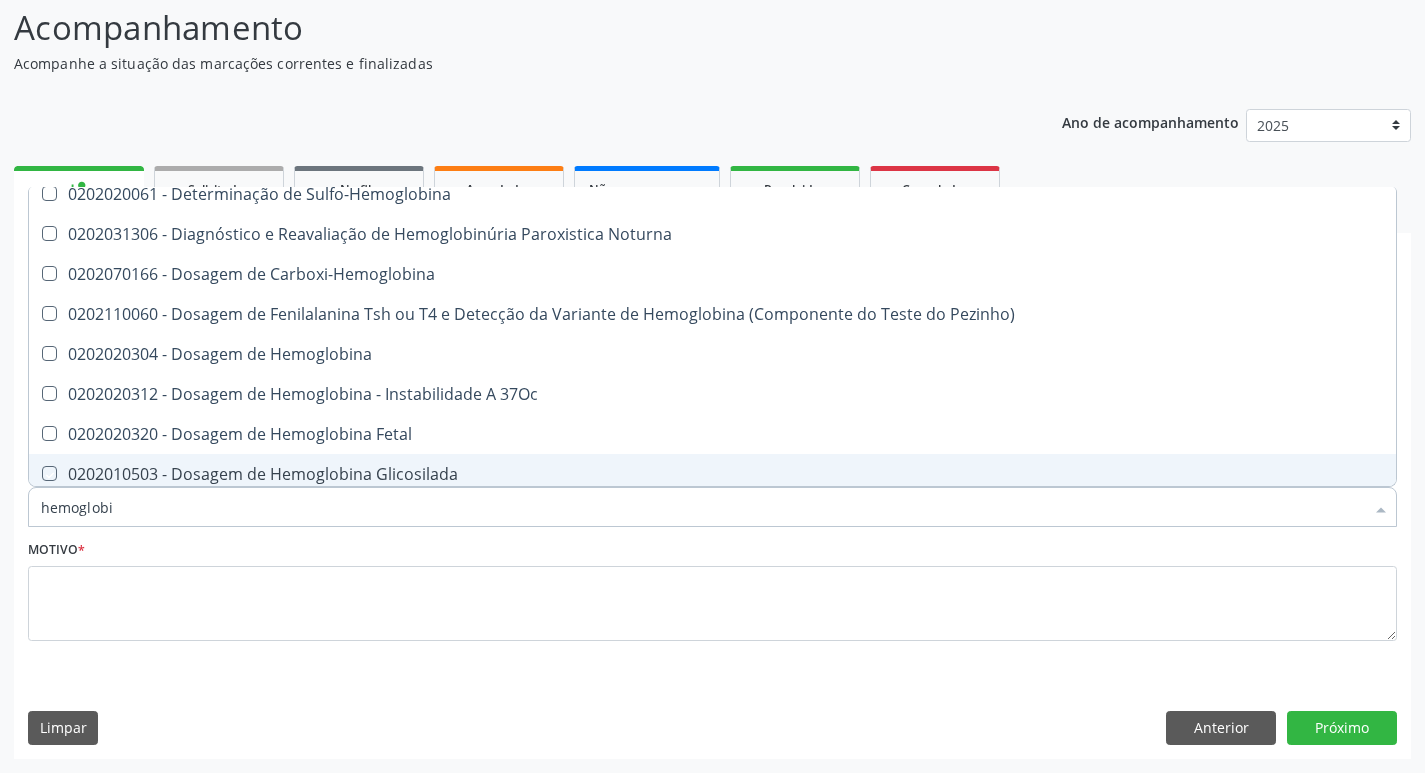 checkbox on "true" 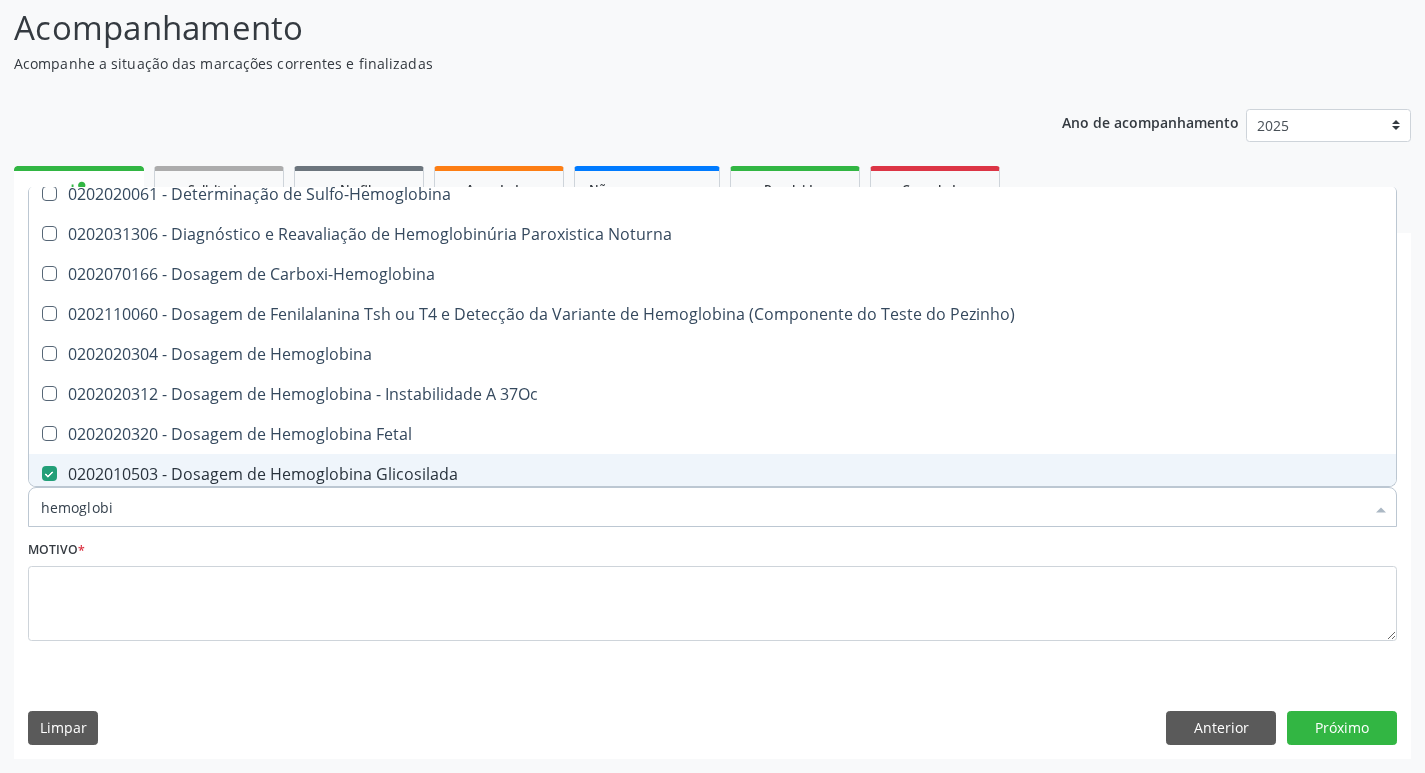 click on "hemoglobi" at bounding box center [702, 507] 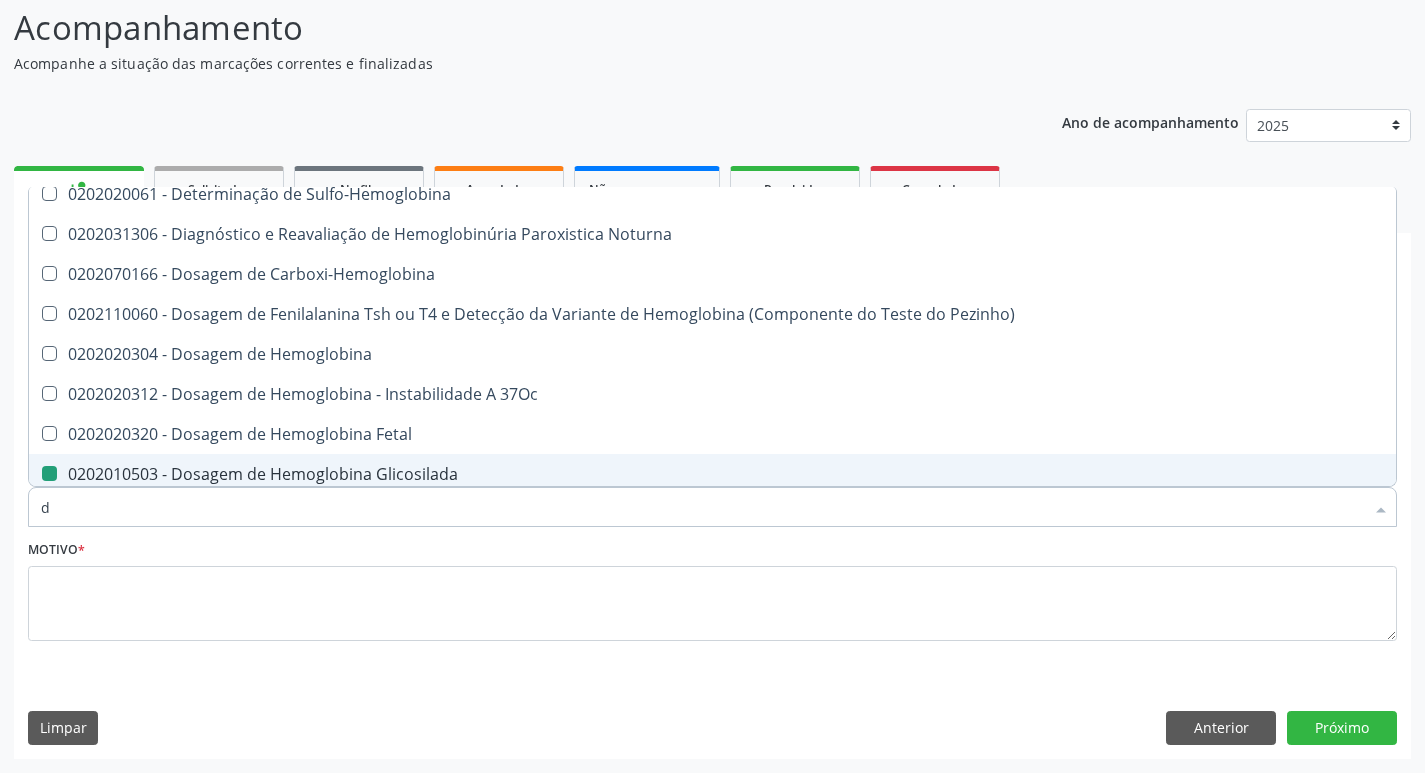 type on "de" 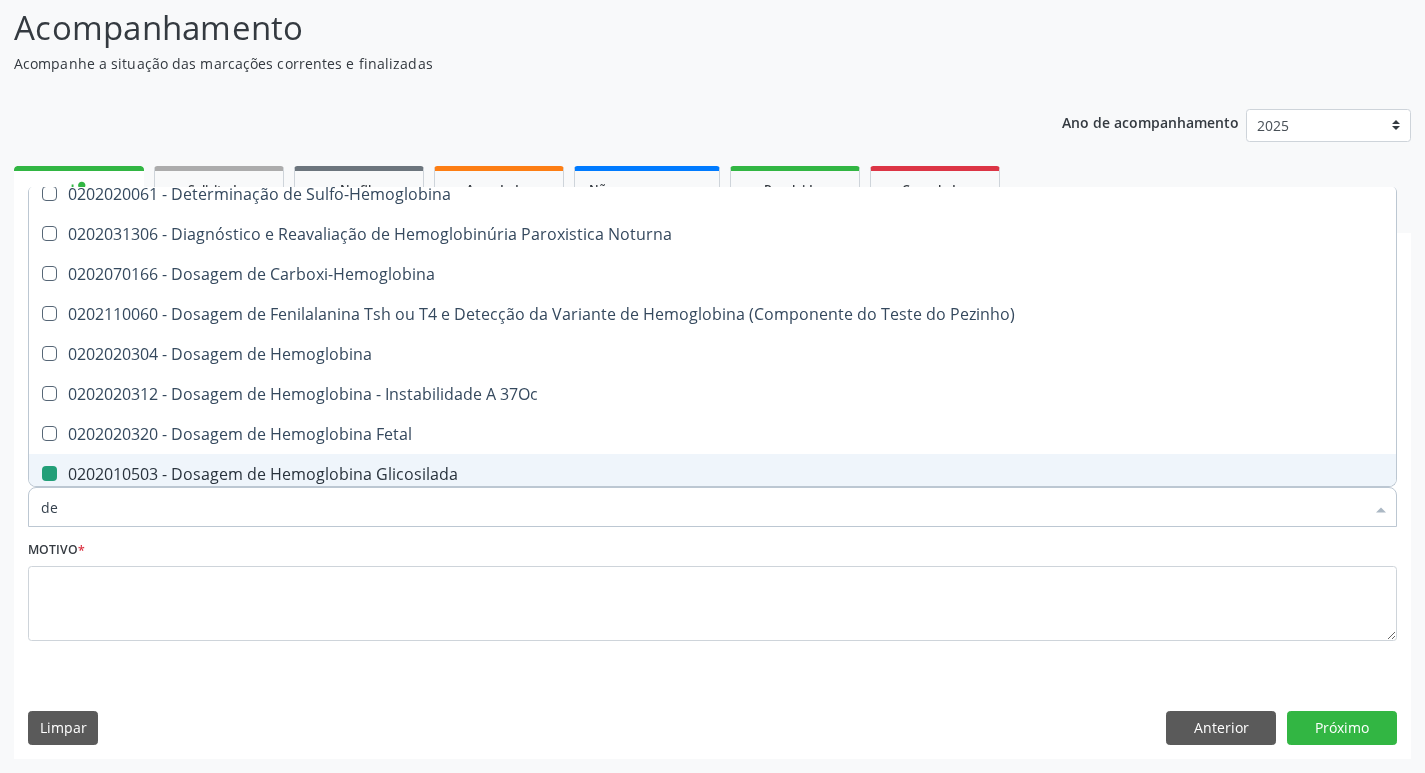 checkbox on "false" 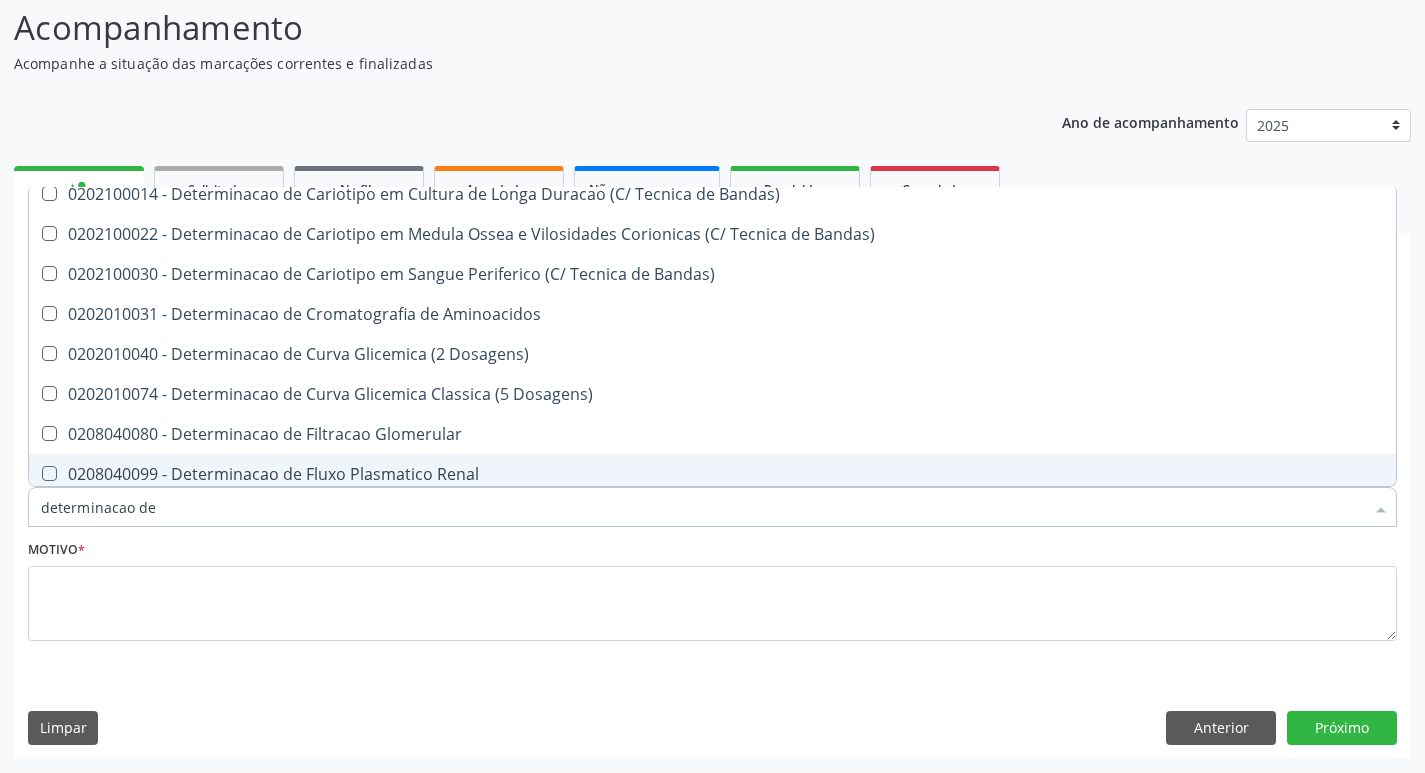 type on "determinacao de" 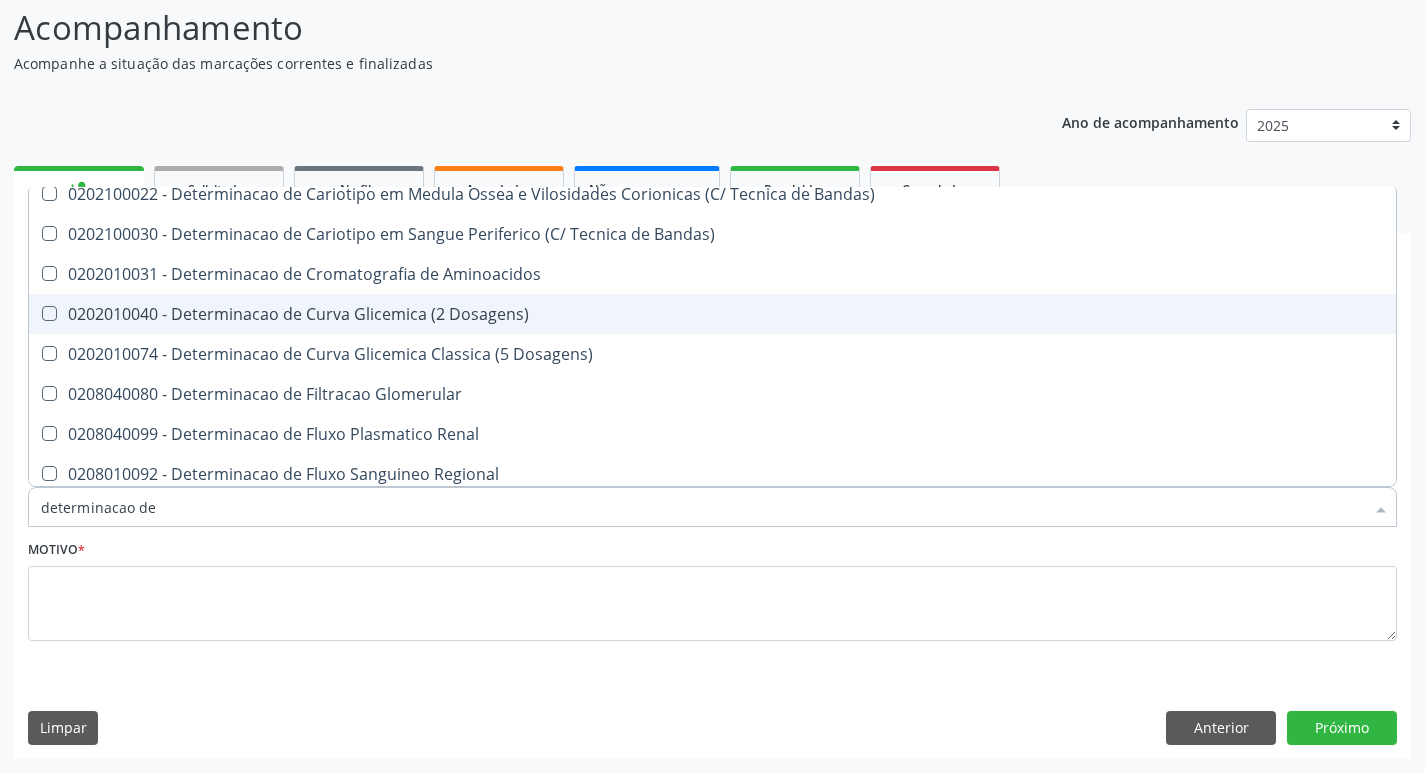 click on "0202010040 - Determinacao de Curva Glicemica (2 Dosagens)" at bounding box center (712, 314) 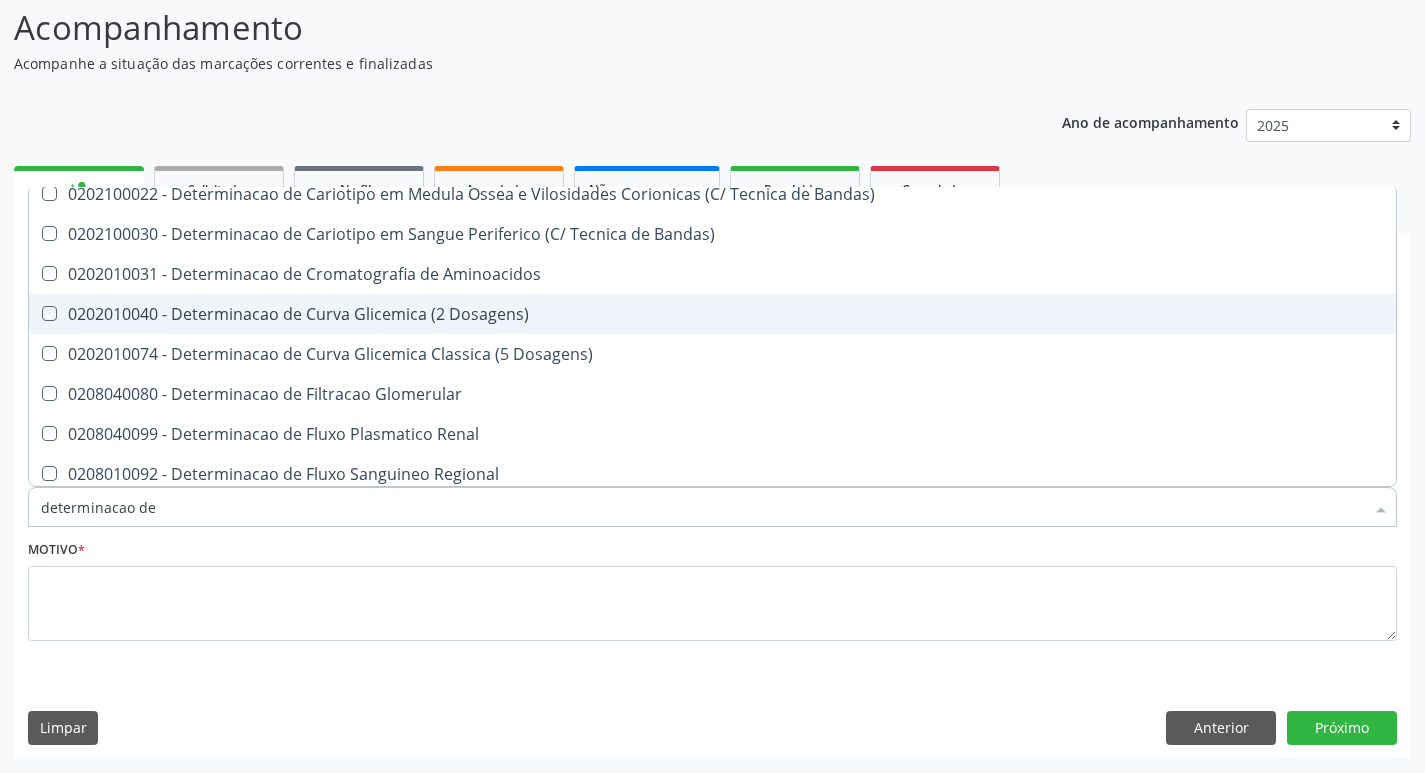 checkbox on "true" 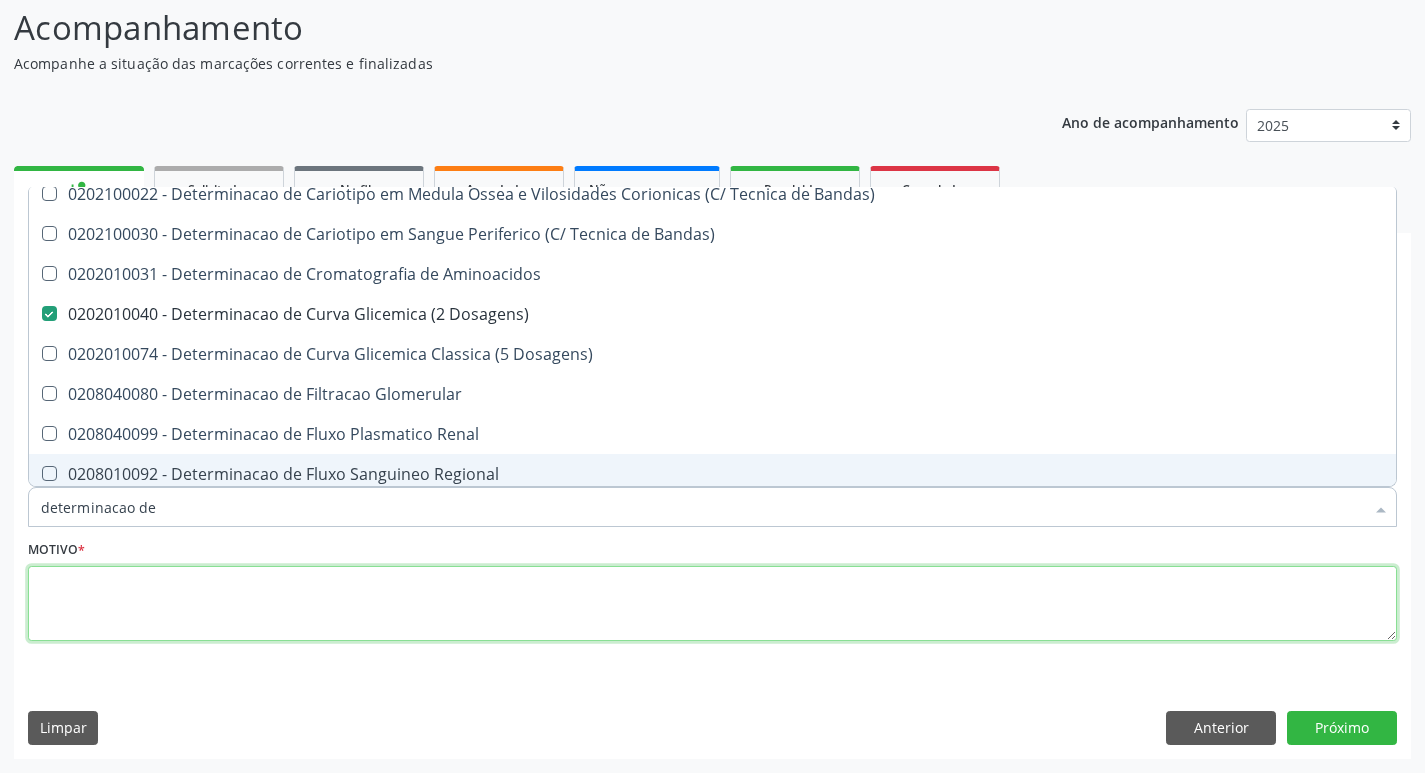 click at bounding box center (712, 604) 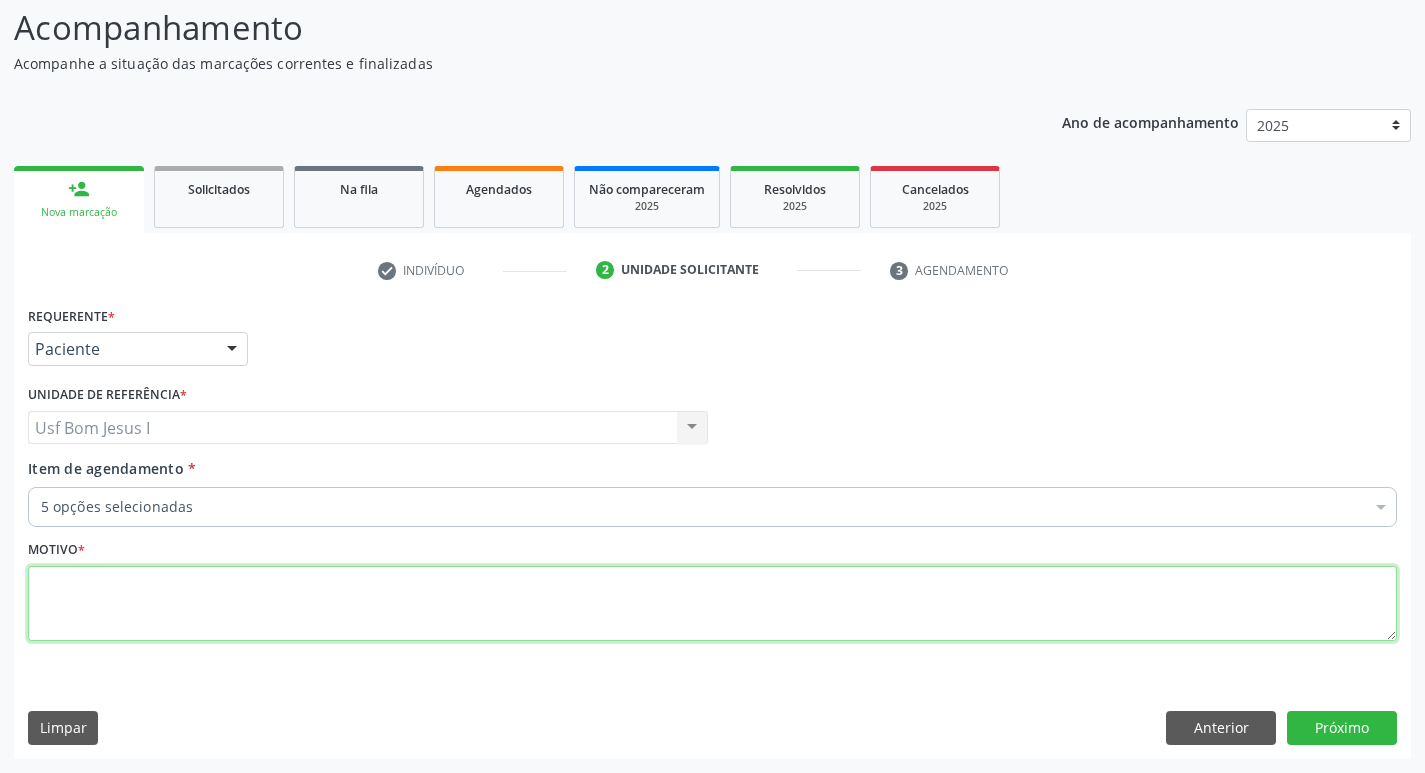 scroll, scrollTop: 0, scrollLeft: 0, axis: both 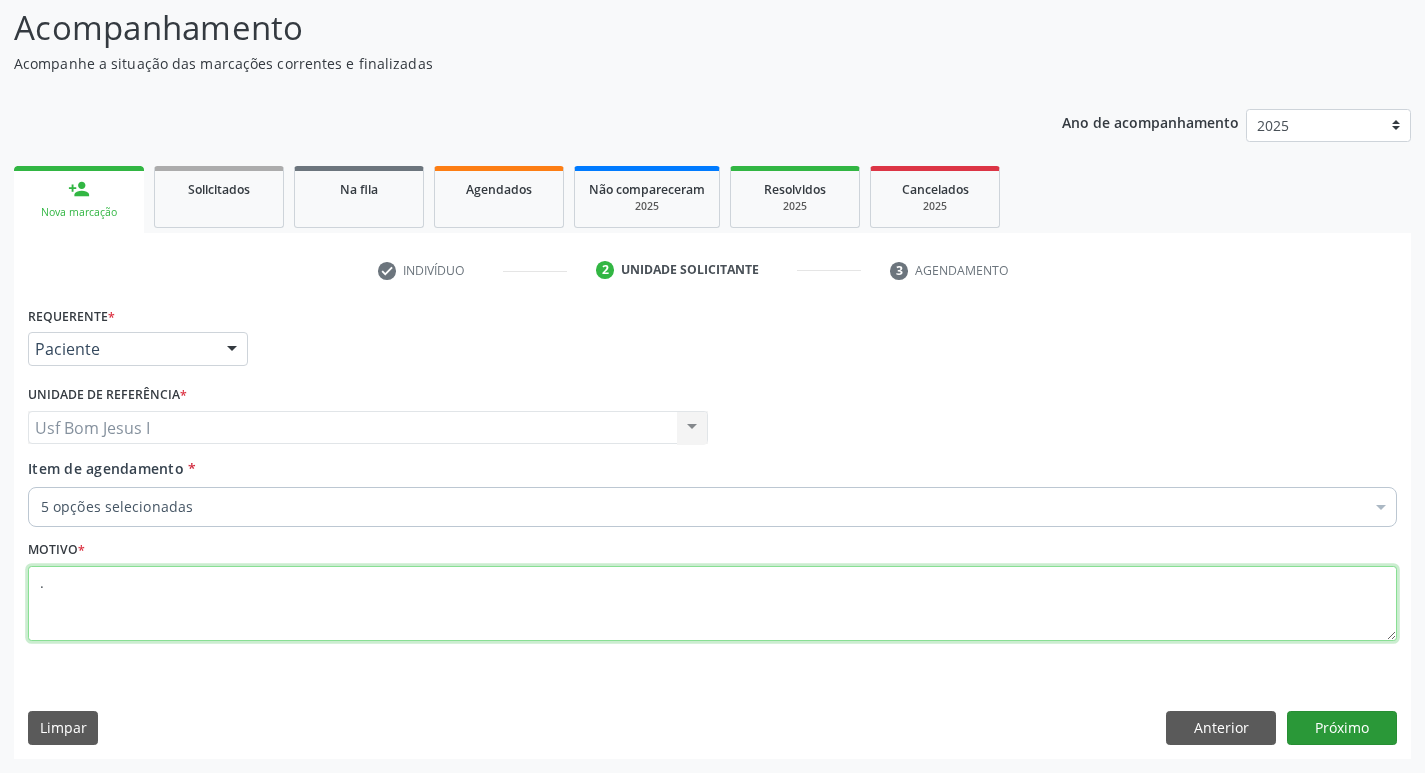 type on "." 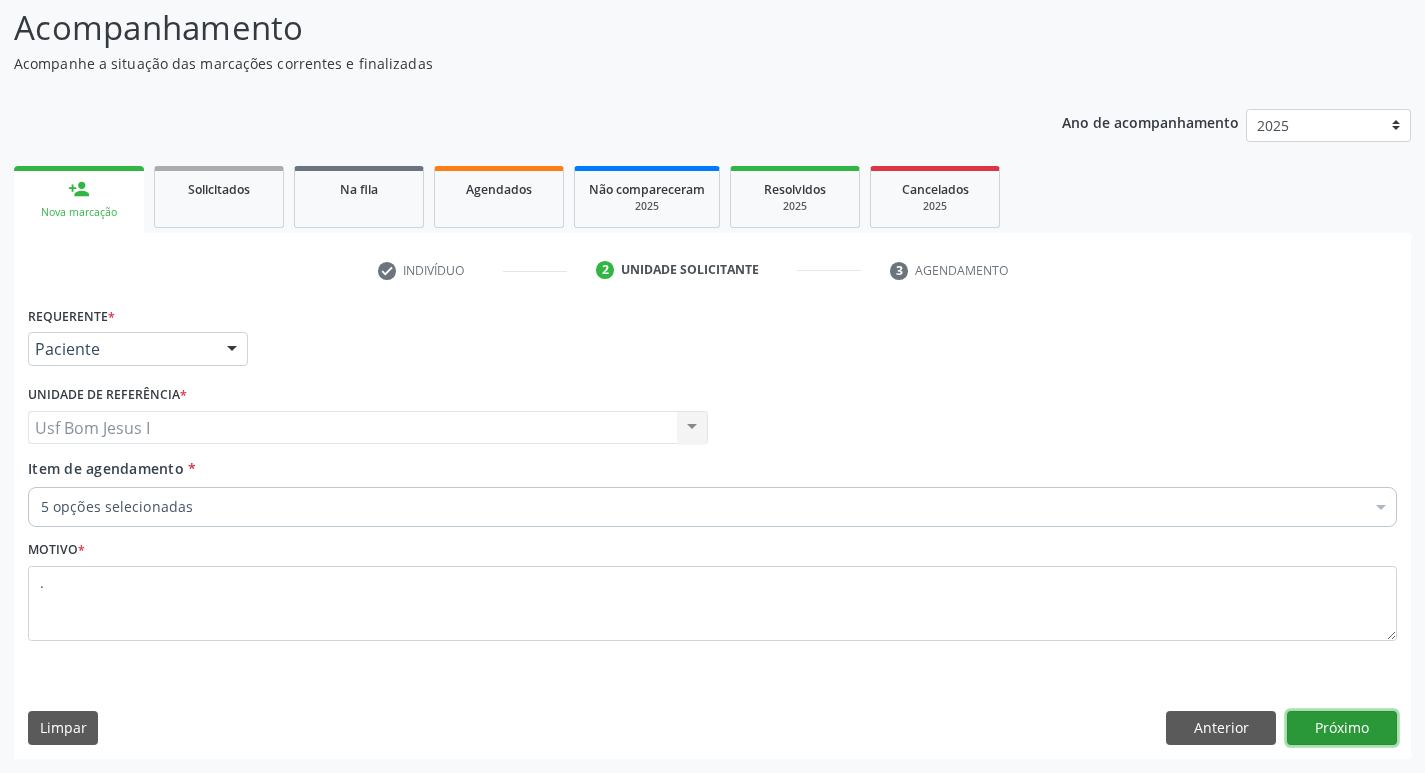click on "Próximo" at bounding box center [1342, 728] 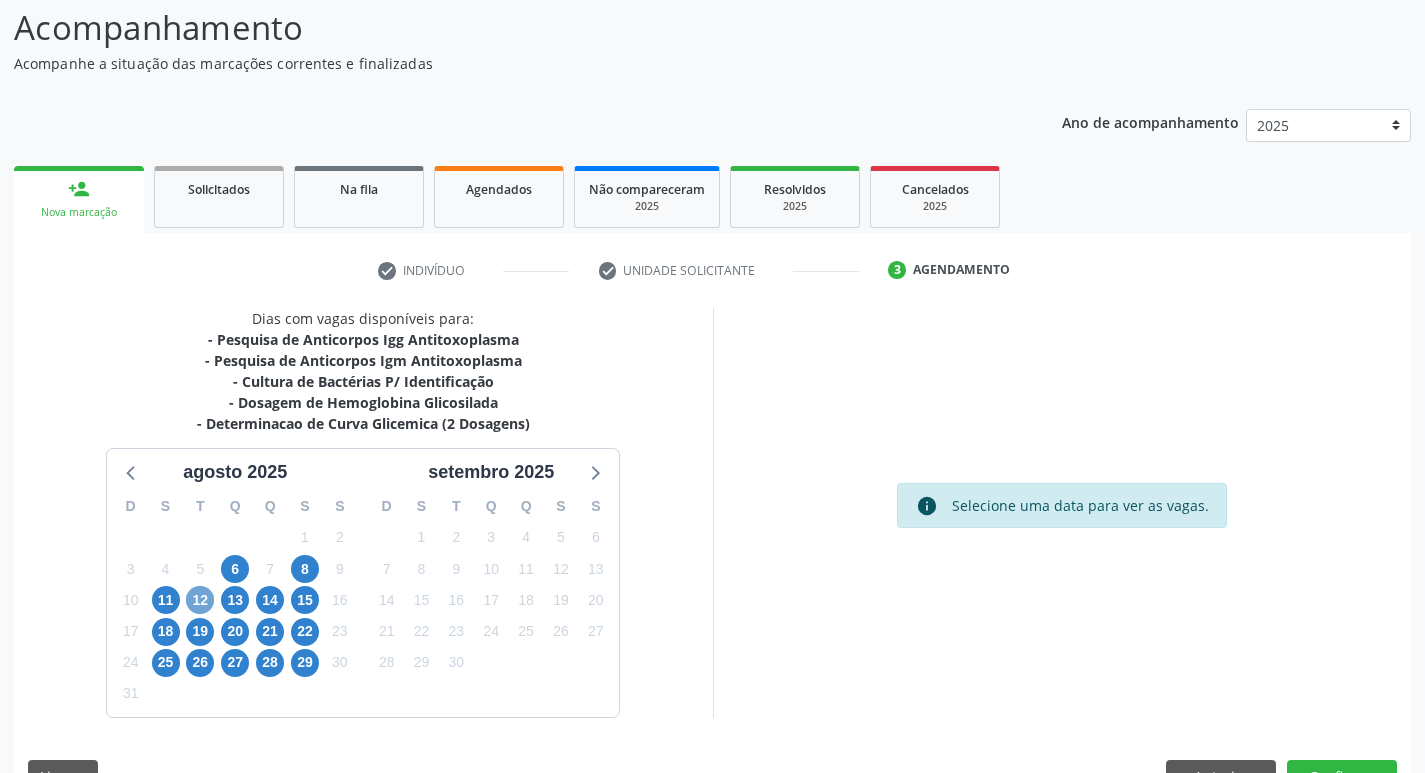 click on "12" at bounding box center (200, 600) 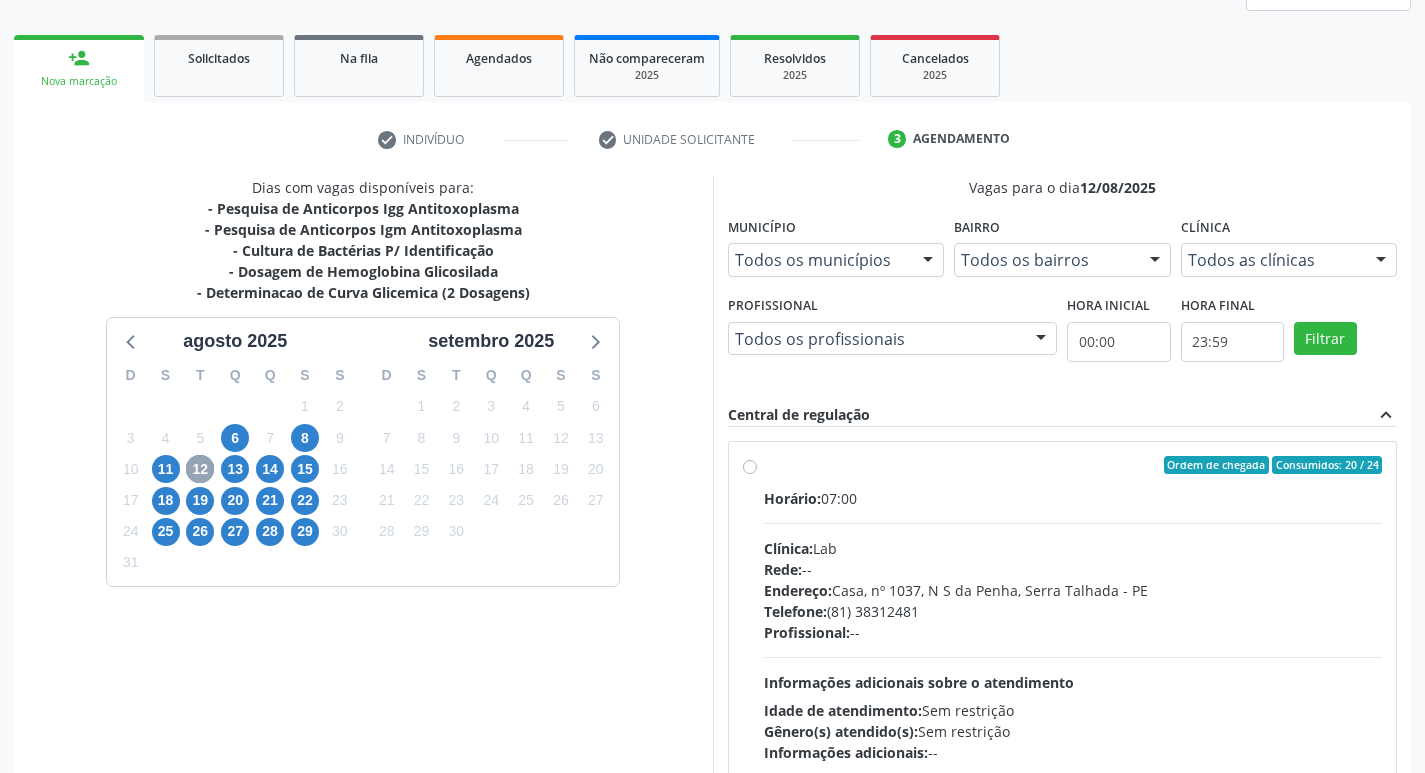 scroll, scrollTop: 266, scrollLeft: 0, axis: vertical 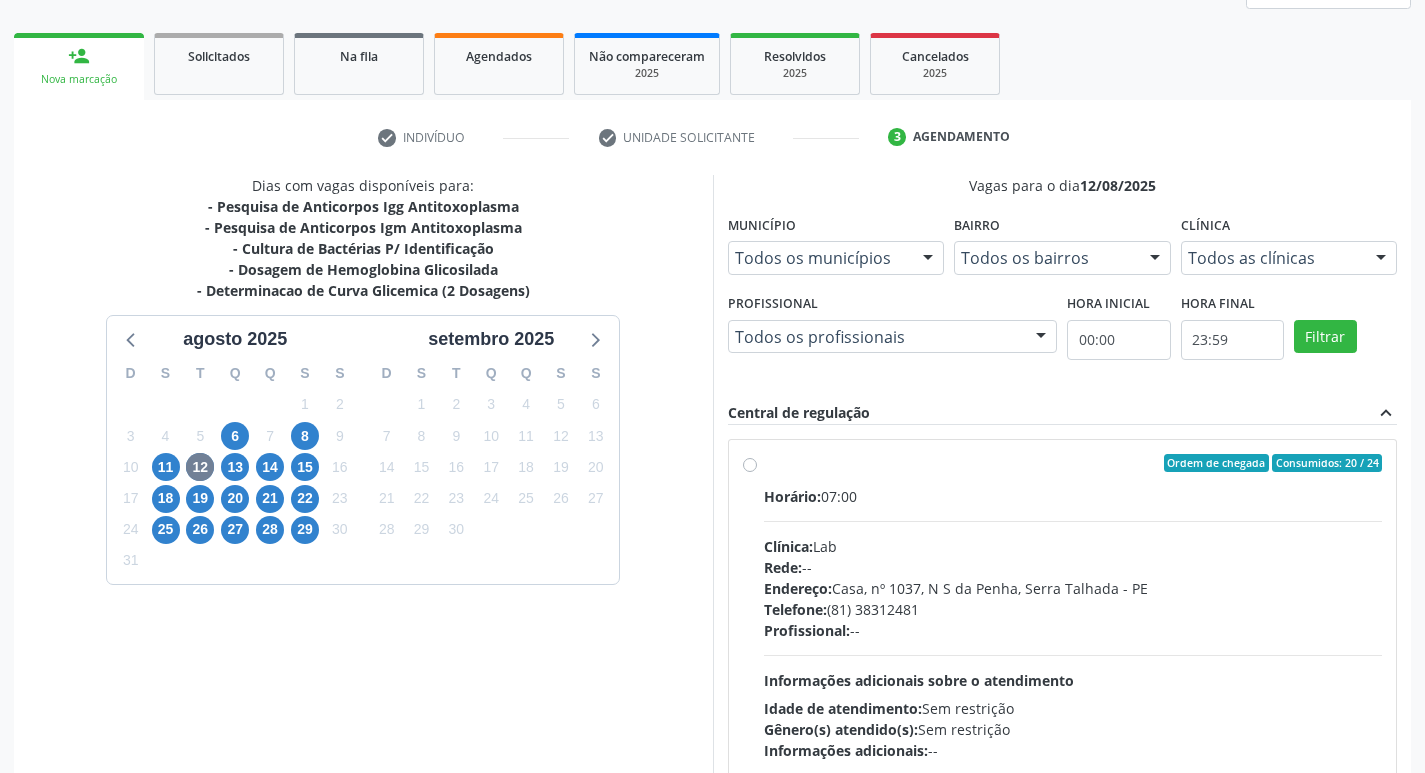 click on "Clínica:  Lab" at bounding box center [1073, 546] 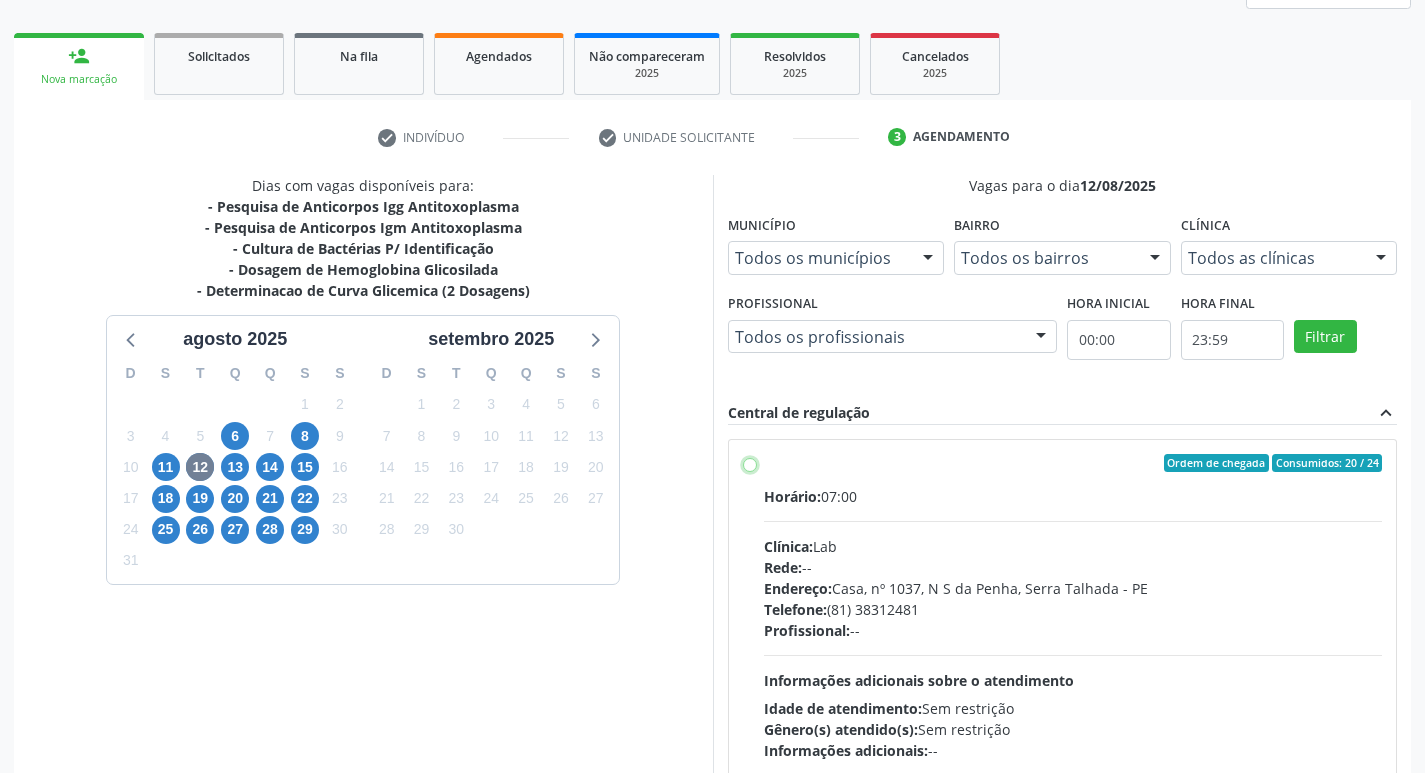 click on "Ordem de chegada
Consumidos: 20 / 24
Horário:   07:00
Clínica:  Lab
Rede:
--
Endereço:   Casa, nº 1037, N S da Penha, Serra Talhada - PE
Telefone:   (81) 38312481
Profissional:
--
Informações adicionais sobre o atendimento
Idade de atendimento:
Sem restrição
Gênero(s) atendido(s):
Sem restrição
Informações adicionais:
--" at bounding box center (750, 463) 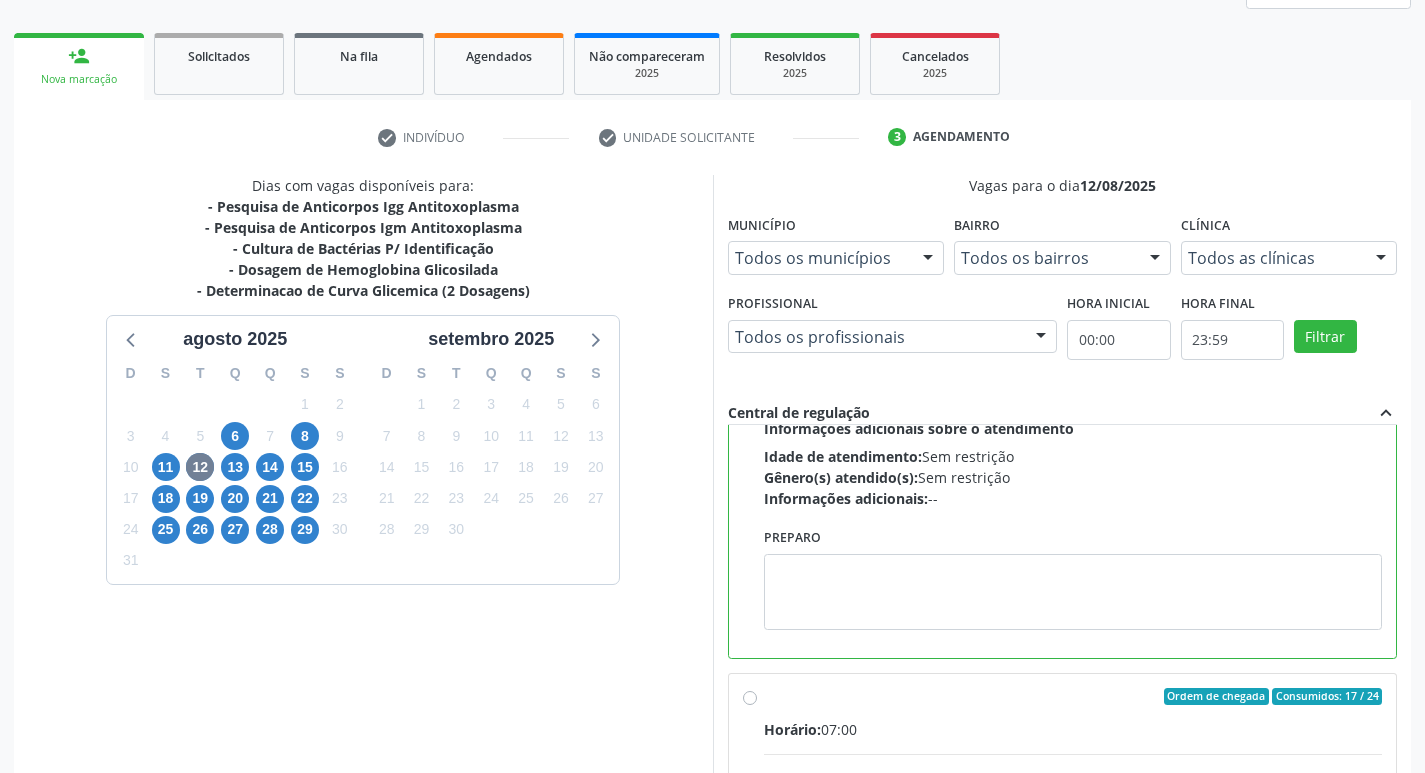 scroll, scrollTop: 267, scrollLeft: 0, axis: vertical 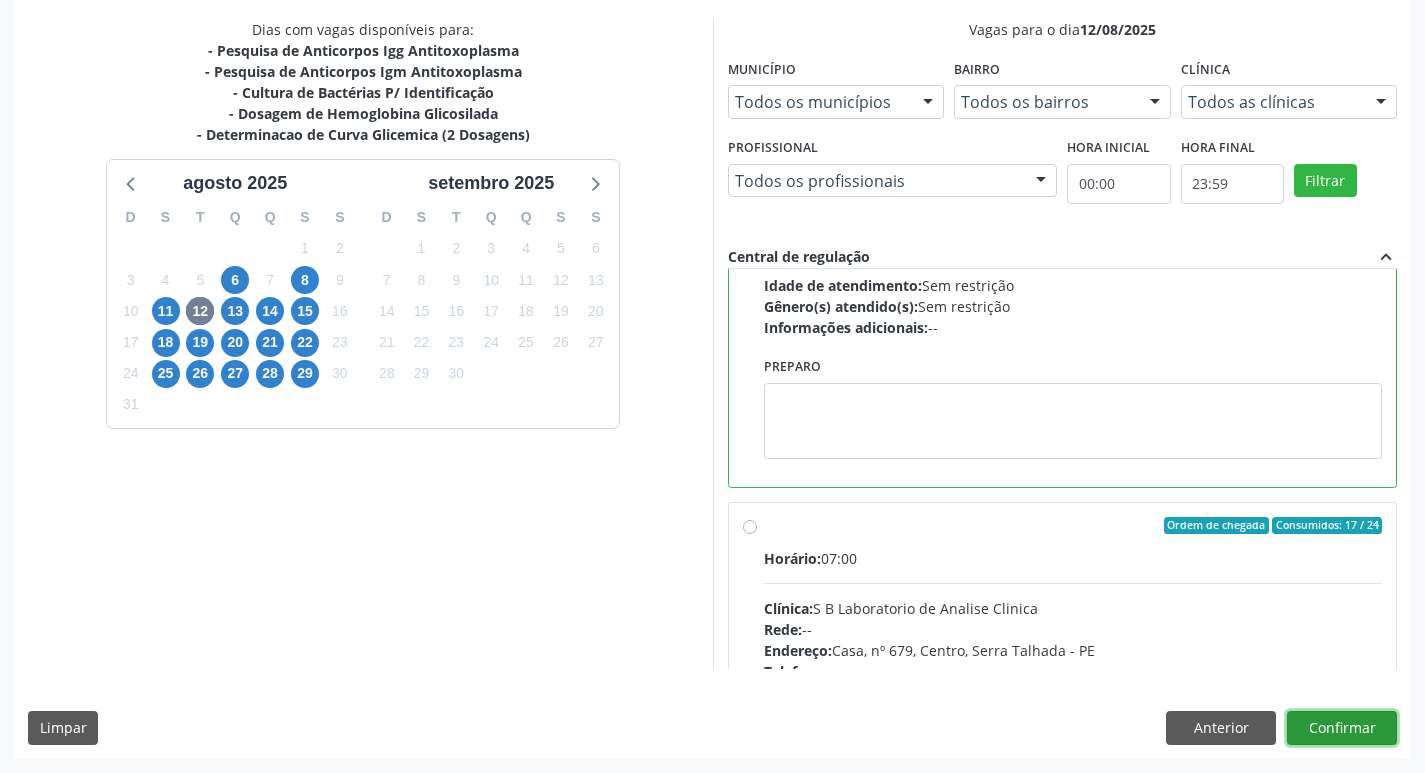 click on "Confirmar" at bounding box center (1342, 728) 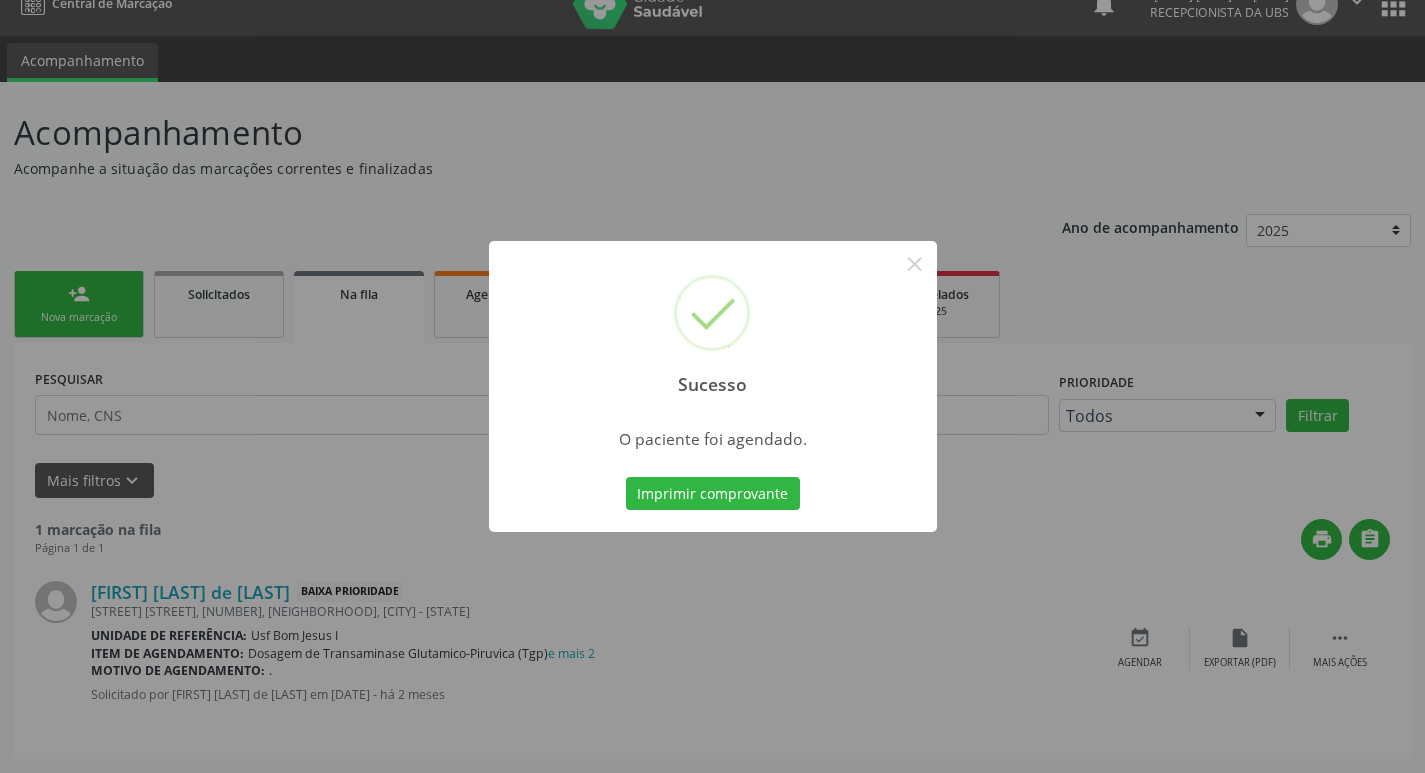 scroll, scrollTop: 0, scrollLeft: 0, axis: both 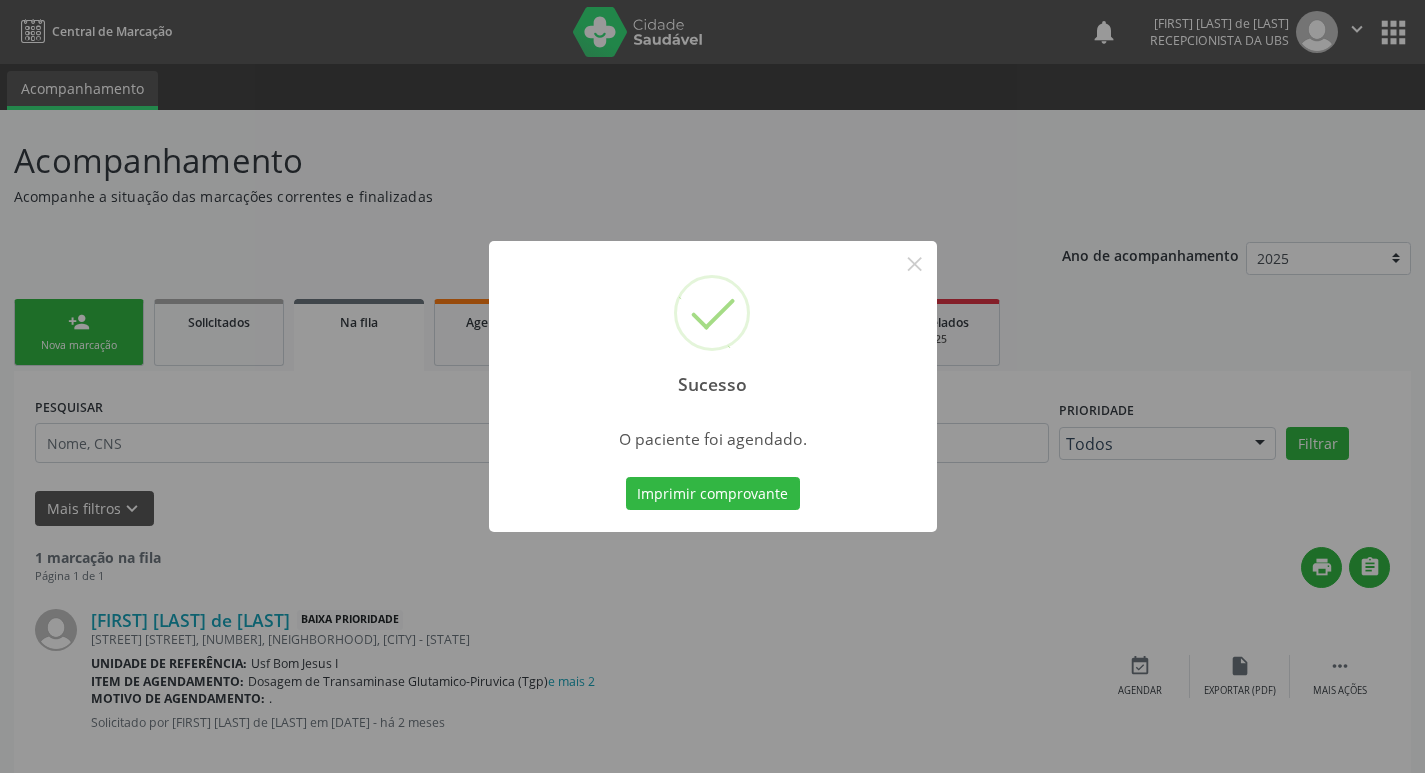 type 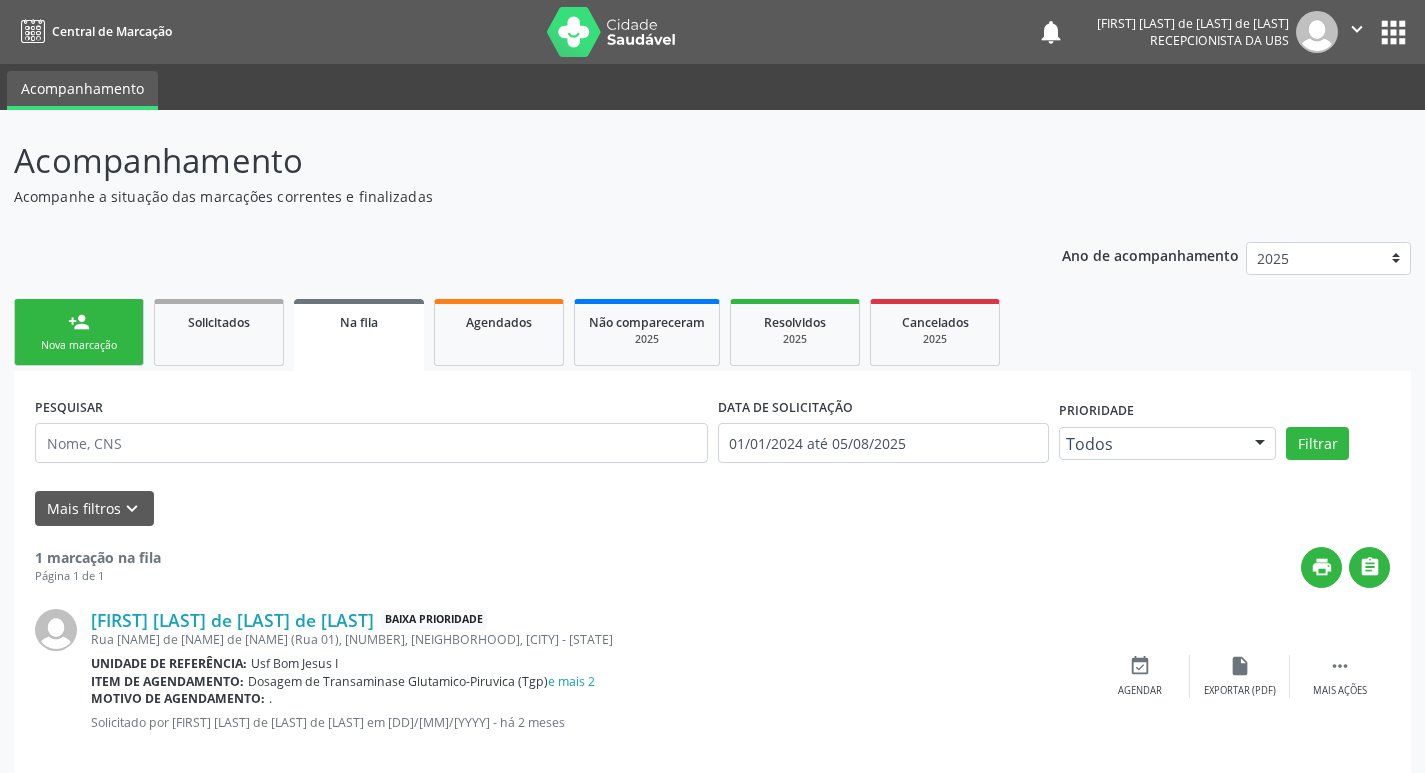 scroll, scrollTop: 0, scrollLeft: 0, axis: both 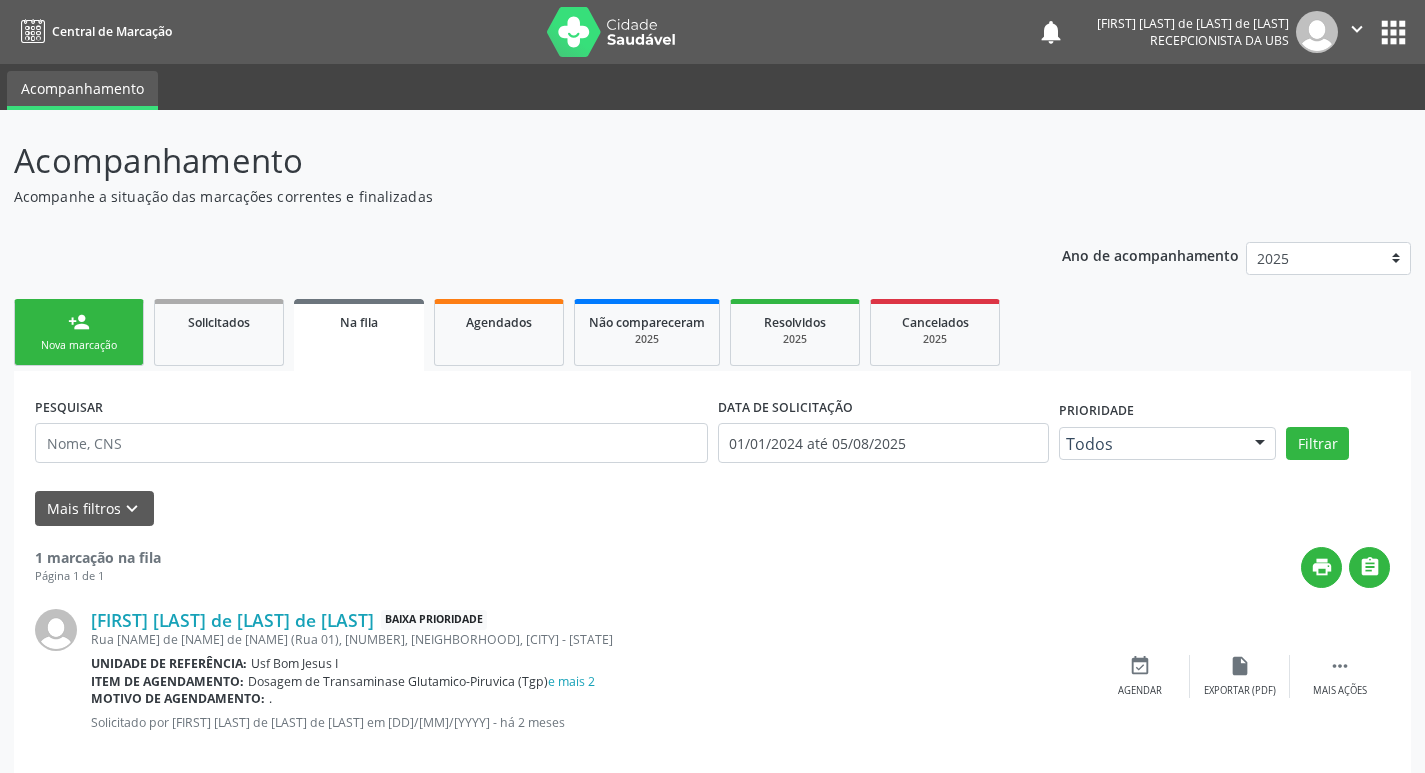 click on "Ano de acompanhamento
2025 2024
person_add
Nova marcação
Solicitados   Na fila   Agendados   Não compareceram
2025
Resolvidos
2025
Cancelados
2025
PESQUISAR
DATA DE SOLICITAÇÃO
01/01/2024 até 05/08/2025
Prioridade
Todos         Todos   Baixa Prioridade   Média Prioridade   Alta Prioridade
Nenhum resultado encontrado para: "   "
Não há nenhuma opção para ser exibida.
Filtrar
Grupo/Subgrupo
Selecione um grupo ou subgrupo
Todos os grupos e subgrupos
01 - Ações de promoção e prevenção em saúde
01.01 - Ações coletivas/individuais em saúde
01.02 - Vigilância em saúde
02 - Procedimentos com finalidade diagnóstica
02.01 - Coleta de material" at bounding box center [712, 507] 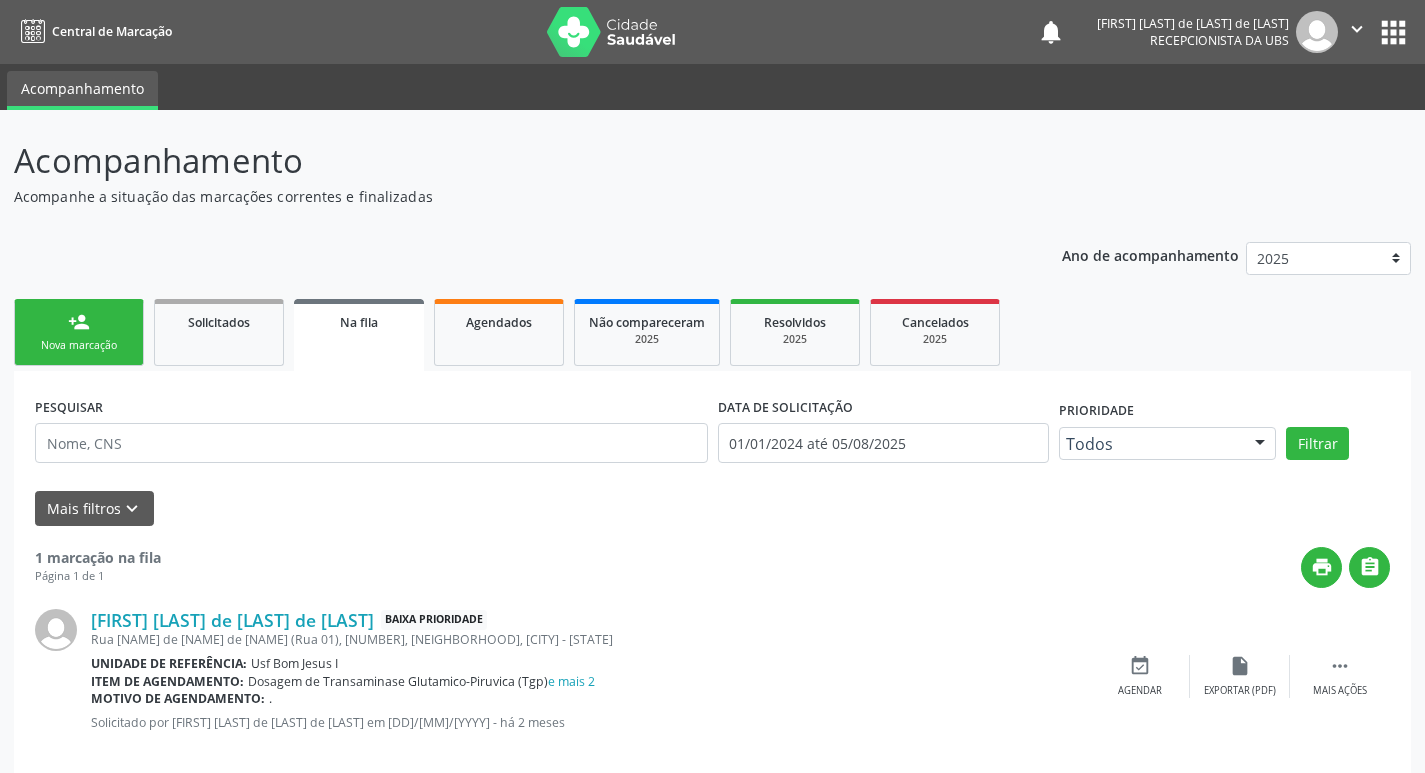 click on "person_add" at bounding box center (79, 322) 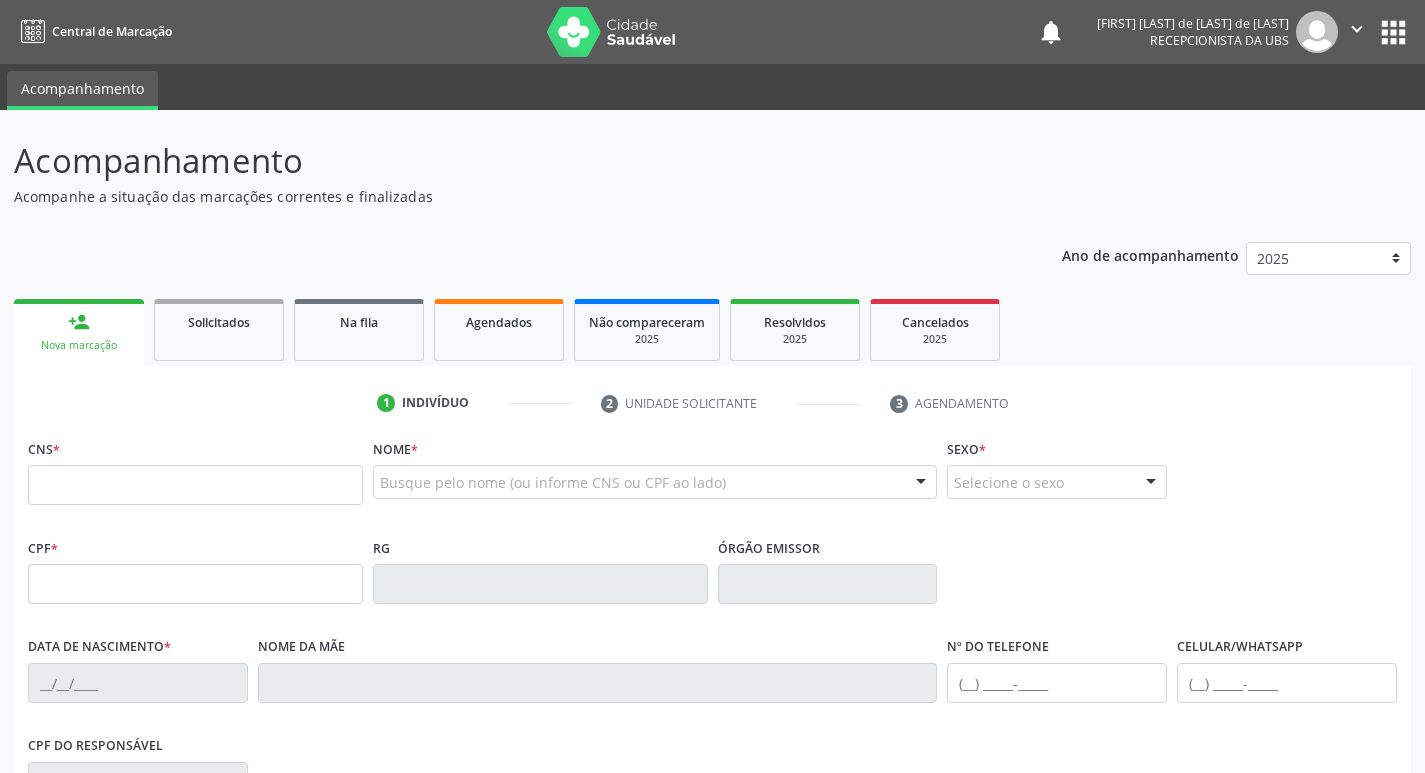 click on "CNS
*" at bounding box center [195, 476] 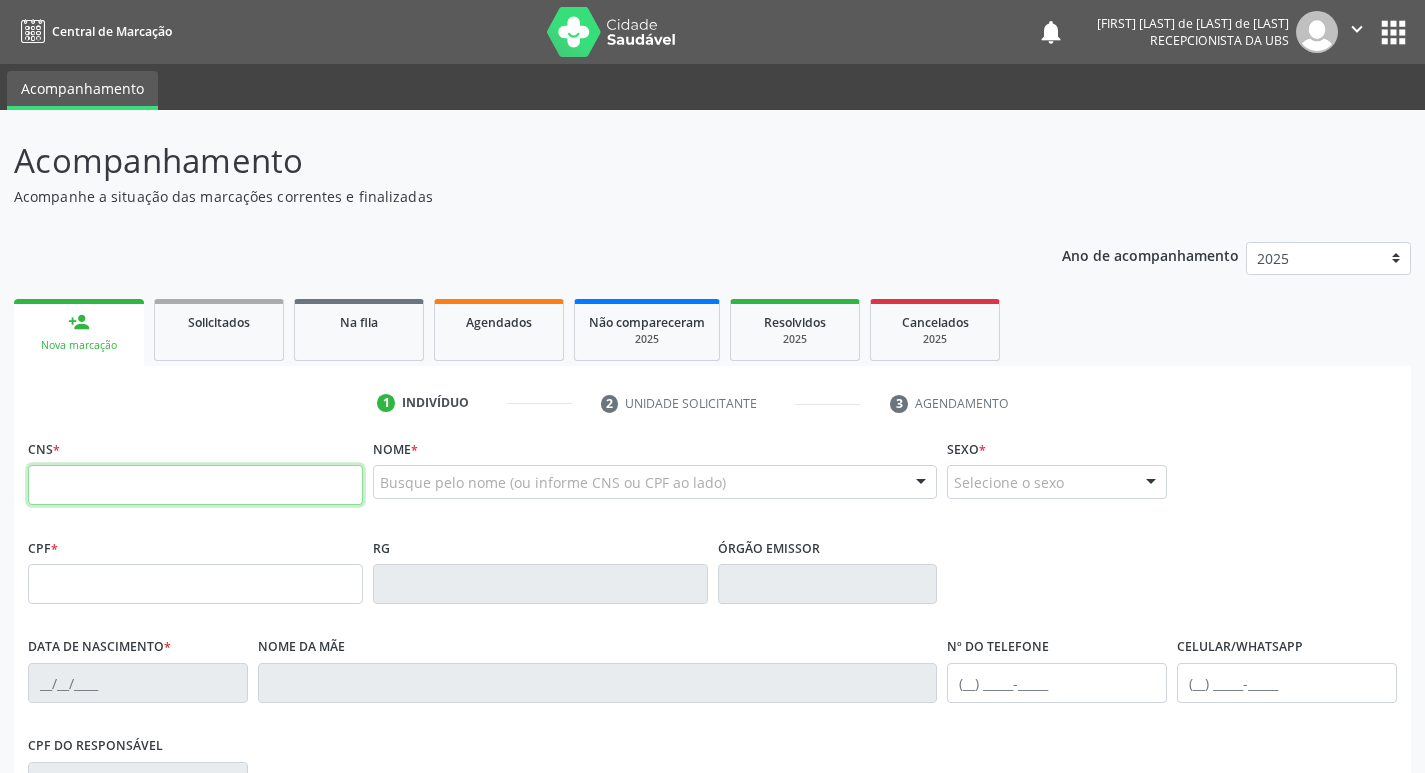 click at bounding box center [195, 485] 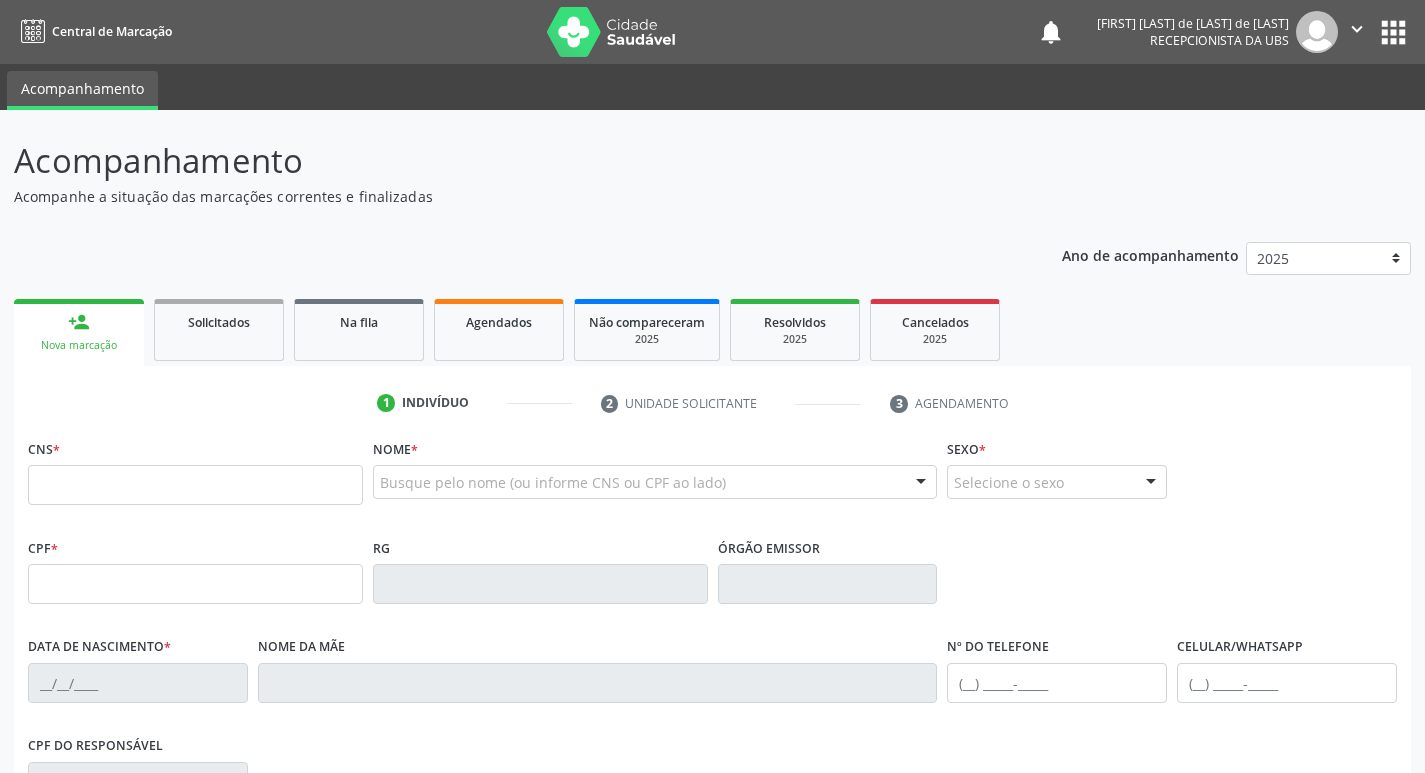 click on "CPF
*" at bounding box center (195, 568) 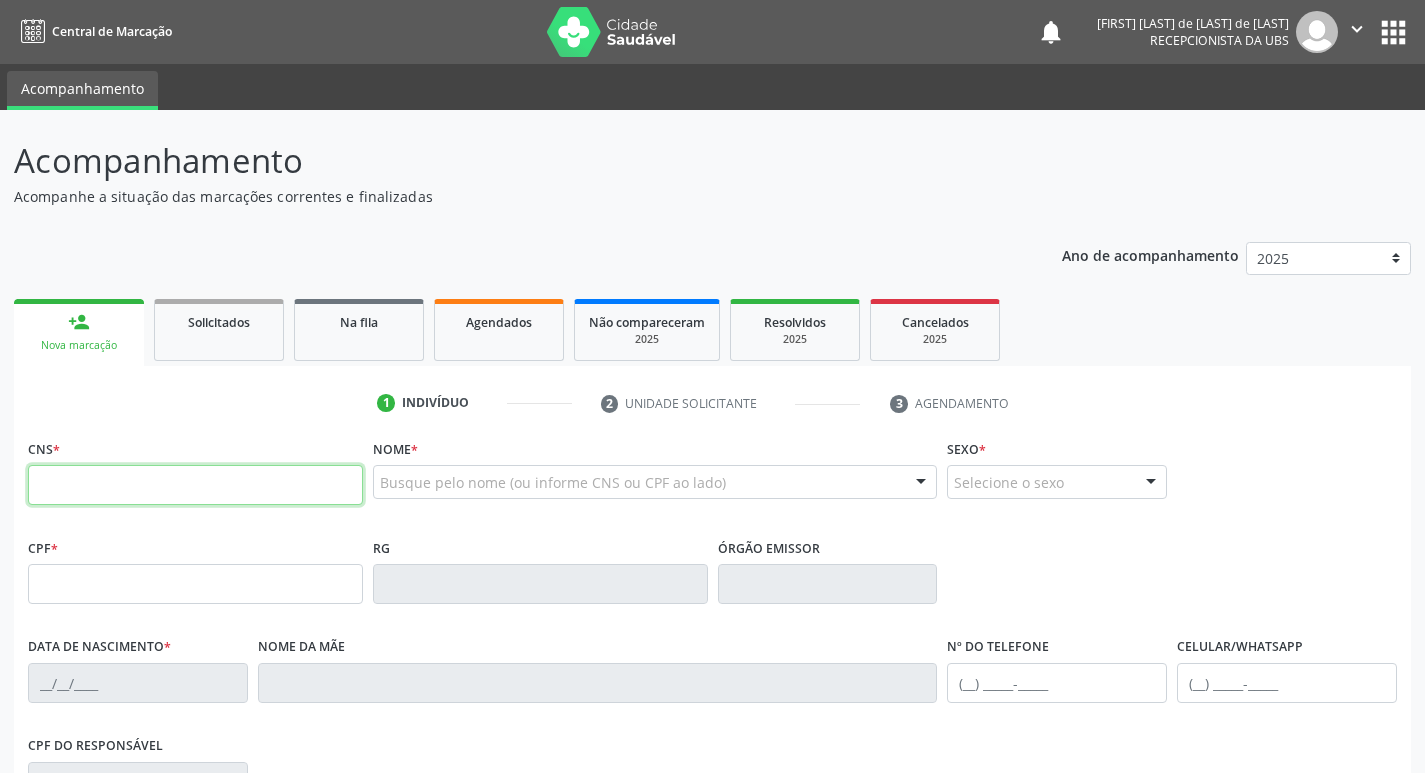click at bounding box center (195, 485) 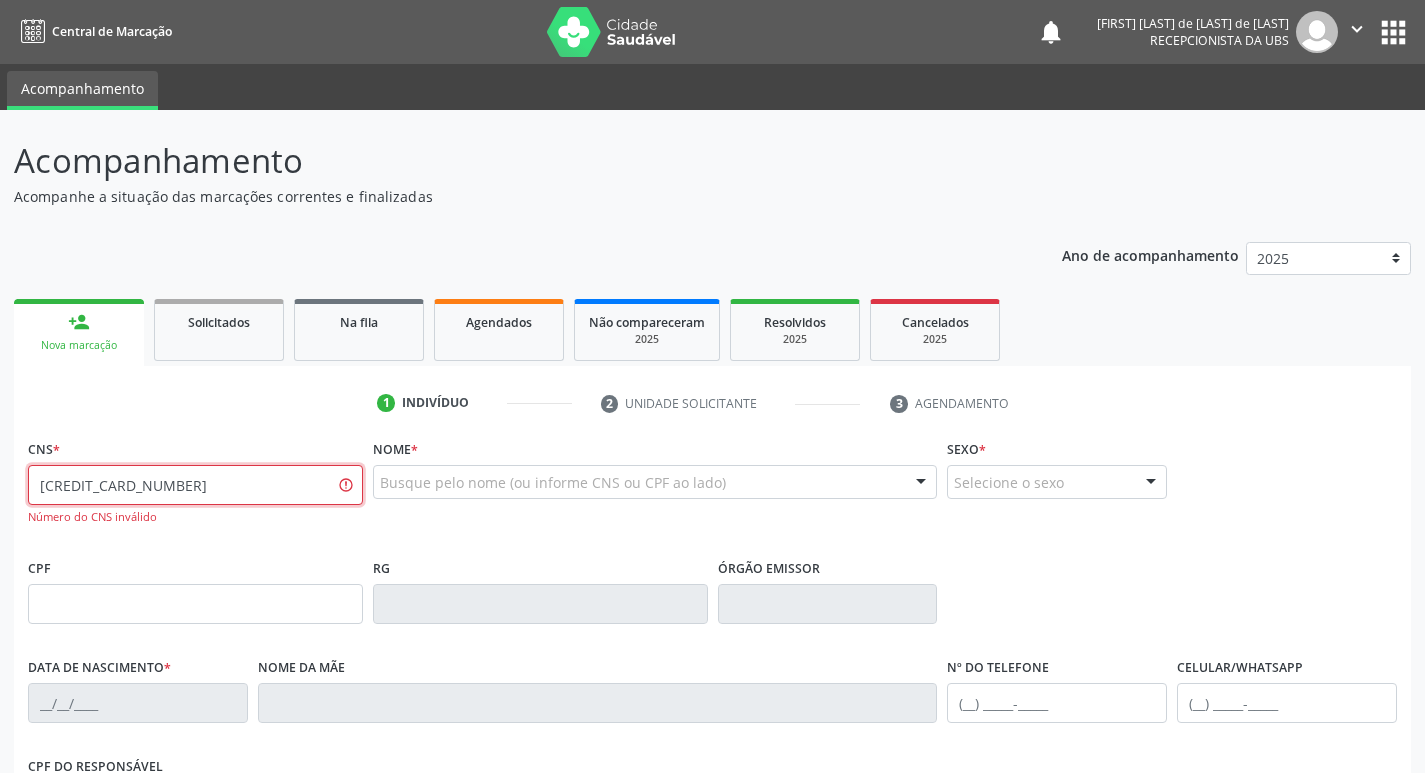 click on "[CREDIT_CARD_NUMBER]" at bounding box center [195, 485] 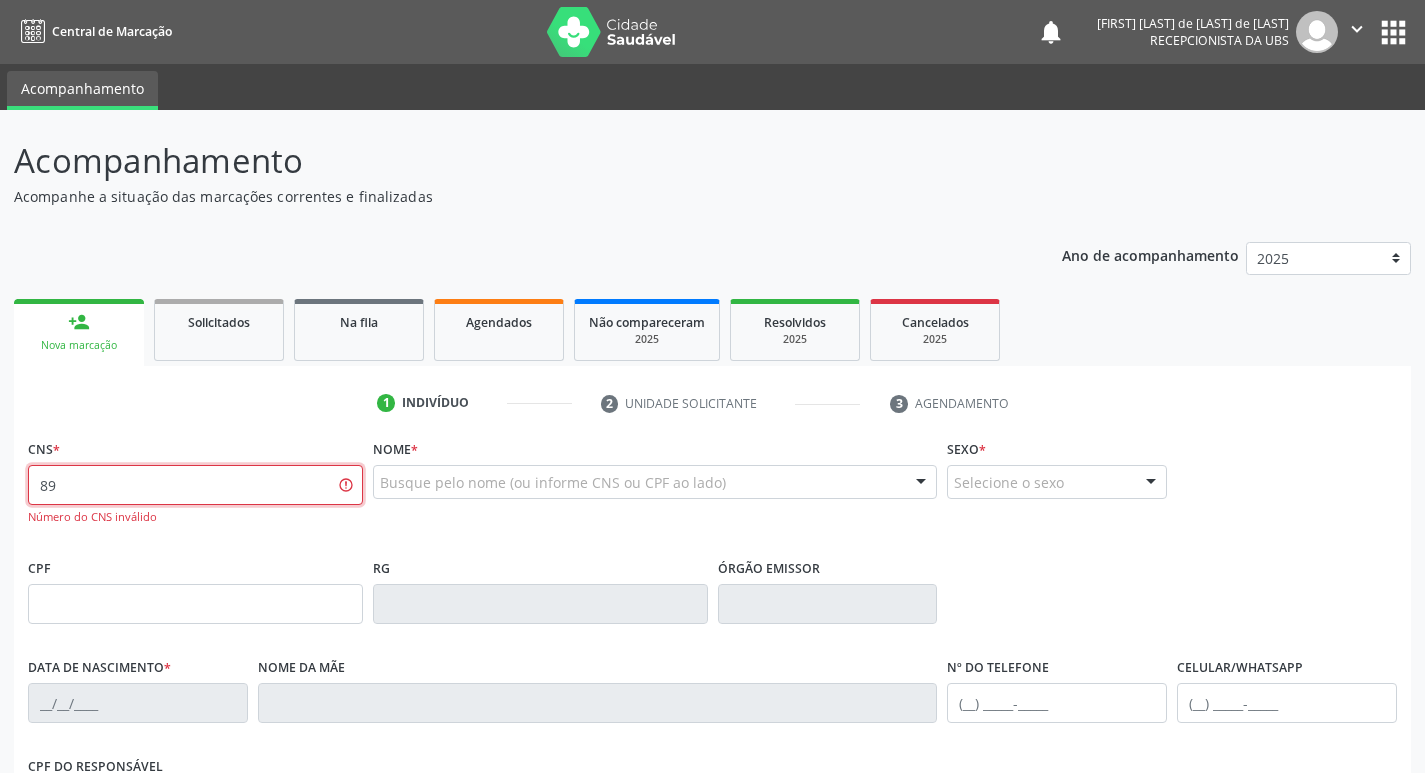 type on "8" 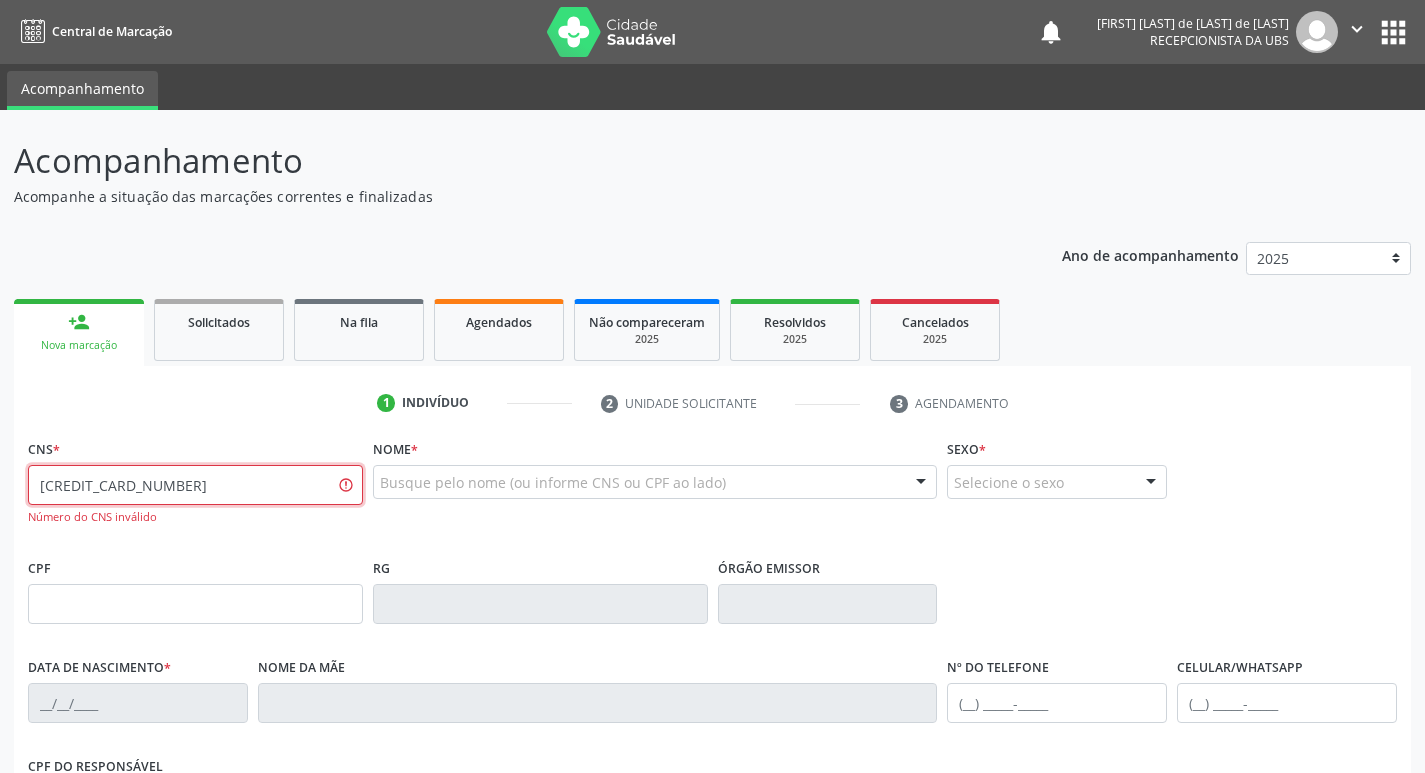 type on "[CREDIT_CARD_NUMBER]" 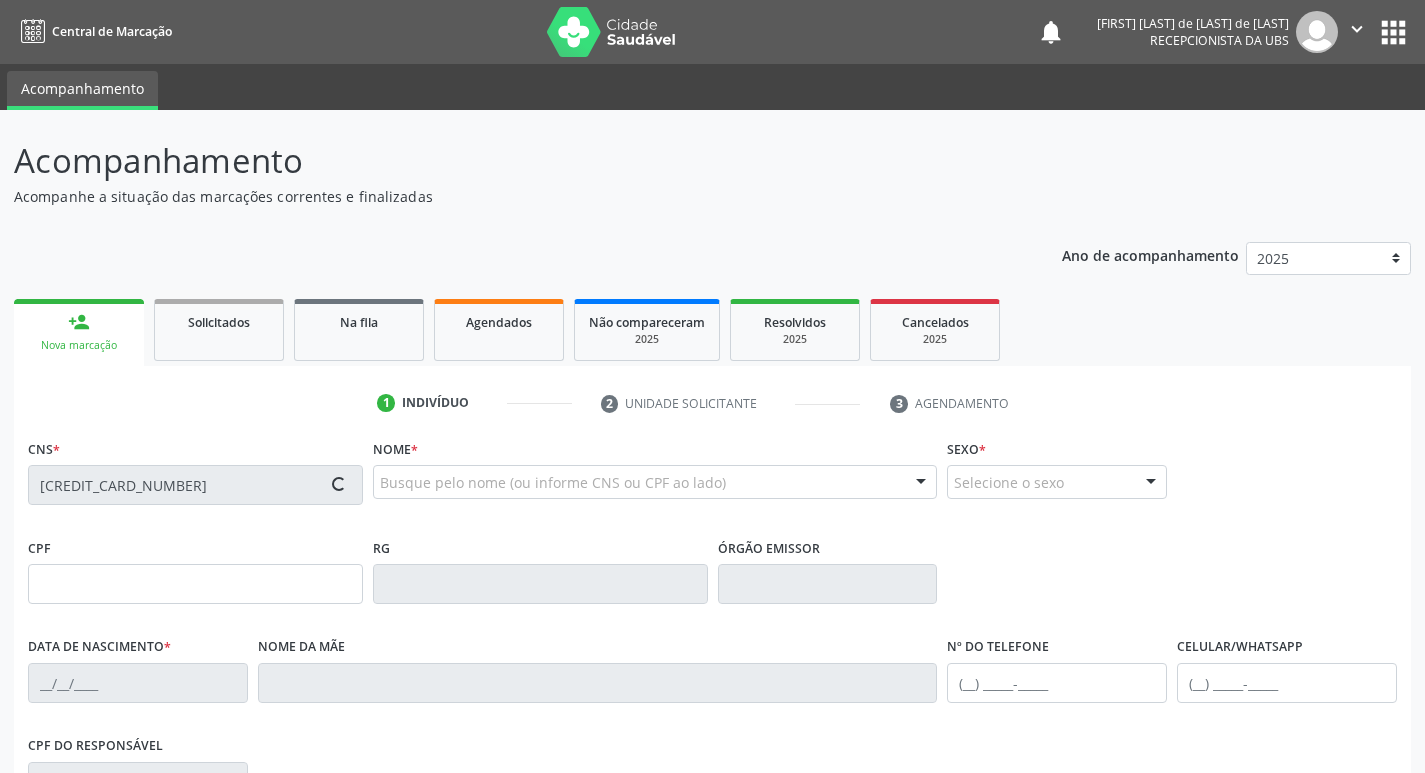 type on "[DD]/[MM]/[YYYY]" 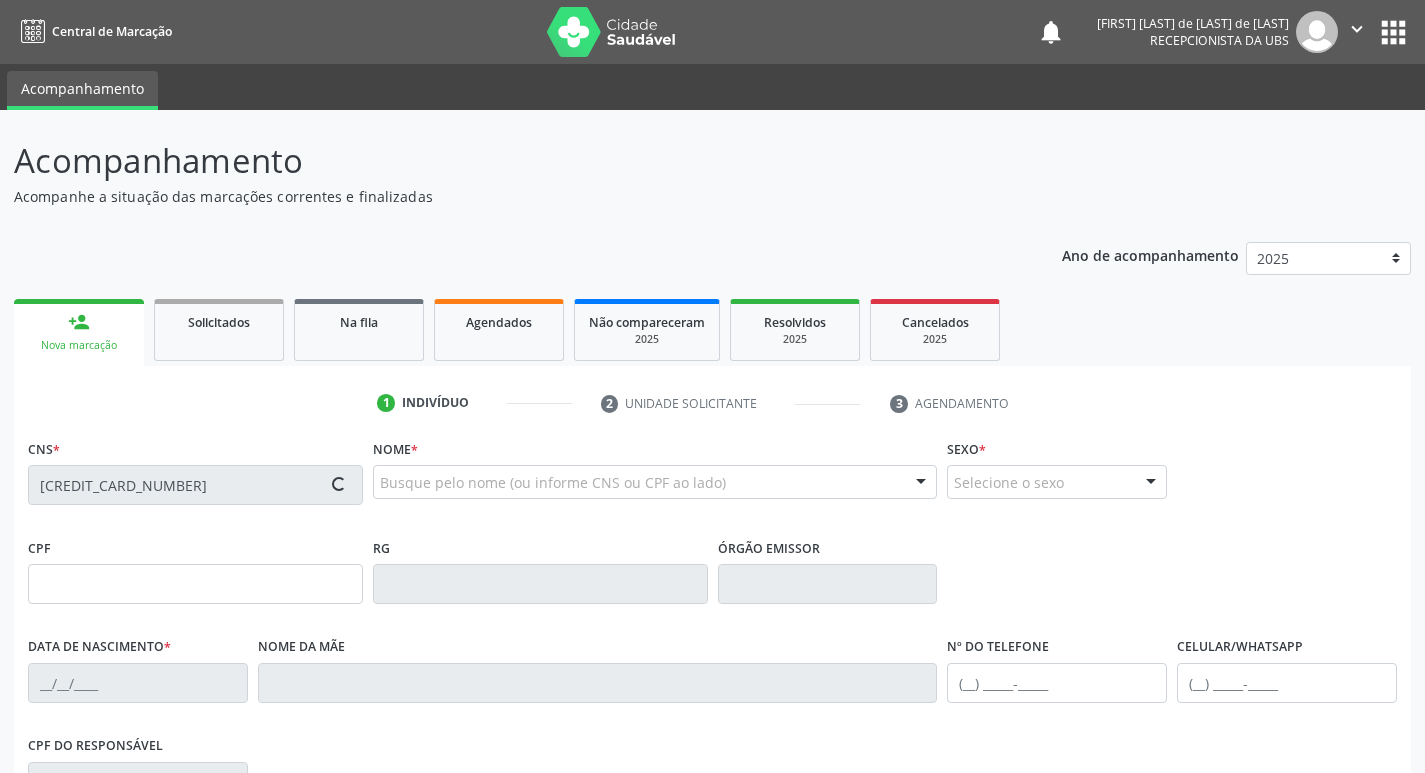 type on "[FIRST] [LAST] de [LAST]" 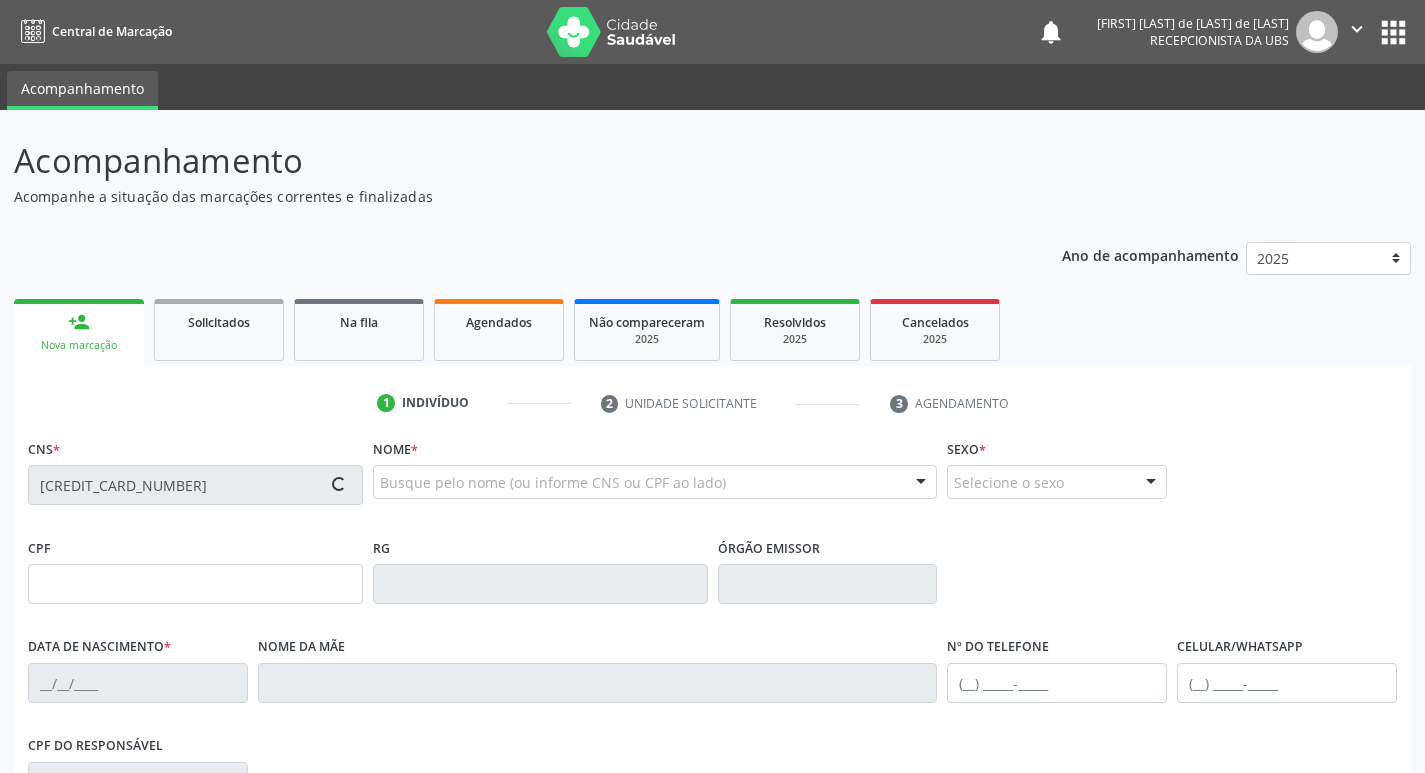 type on "[CPF]" 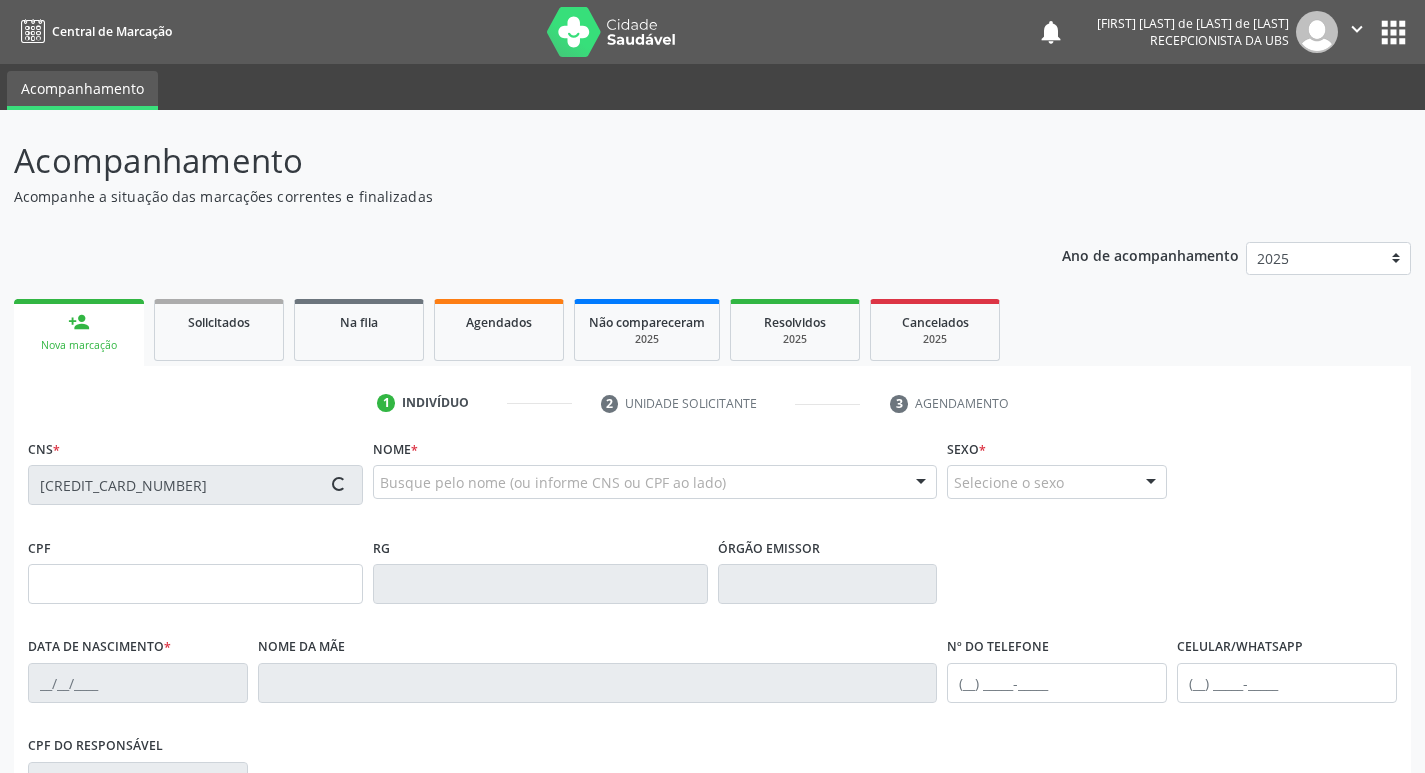 type on "1045" 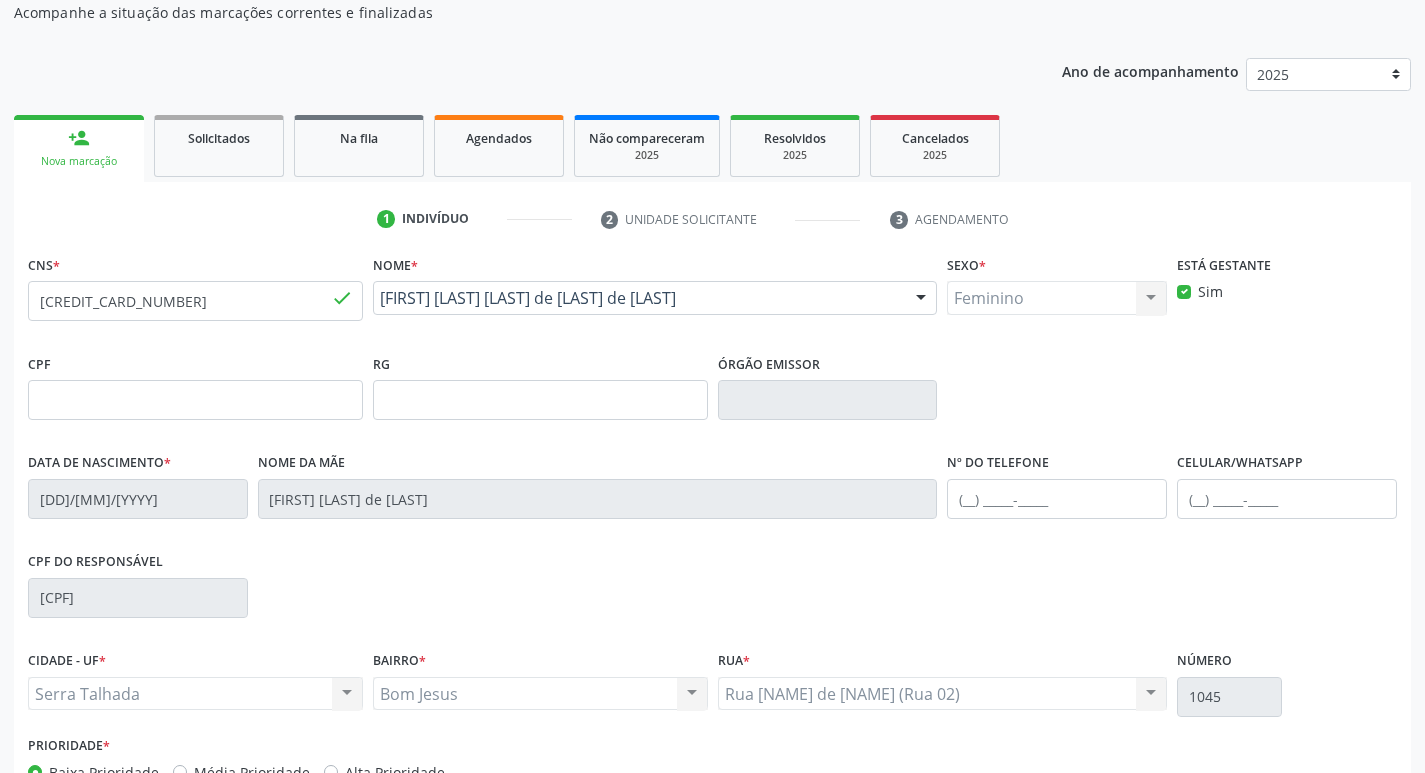 scroll, scrollTop: 311, scrollLeft: 0, axis: vertical 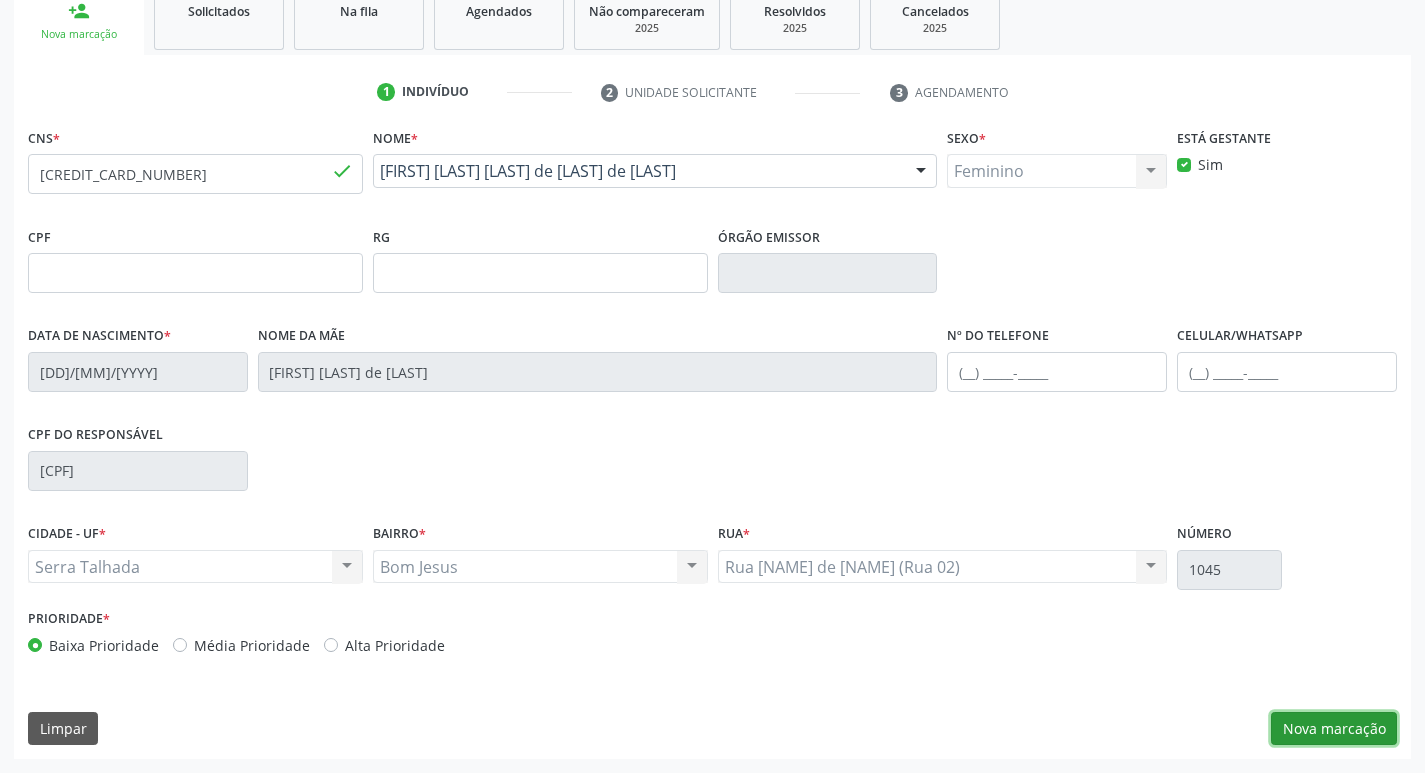 click on "Nova marcação" at bounding box center [1334, 729] 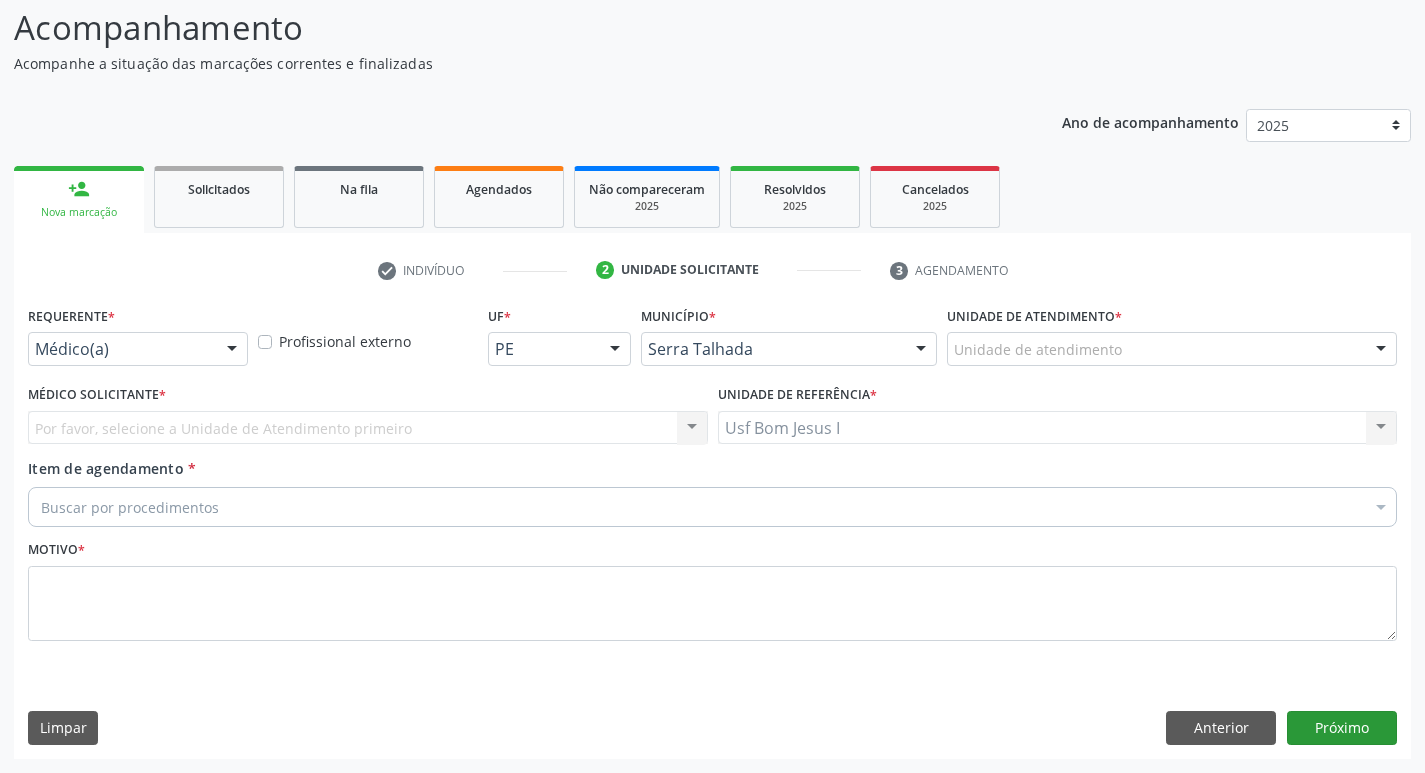 scroll, scrollTop: 133, scrollLeft: 0, axis: vertical 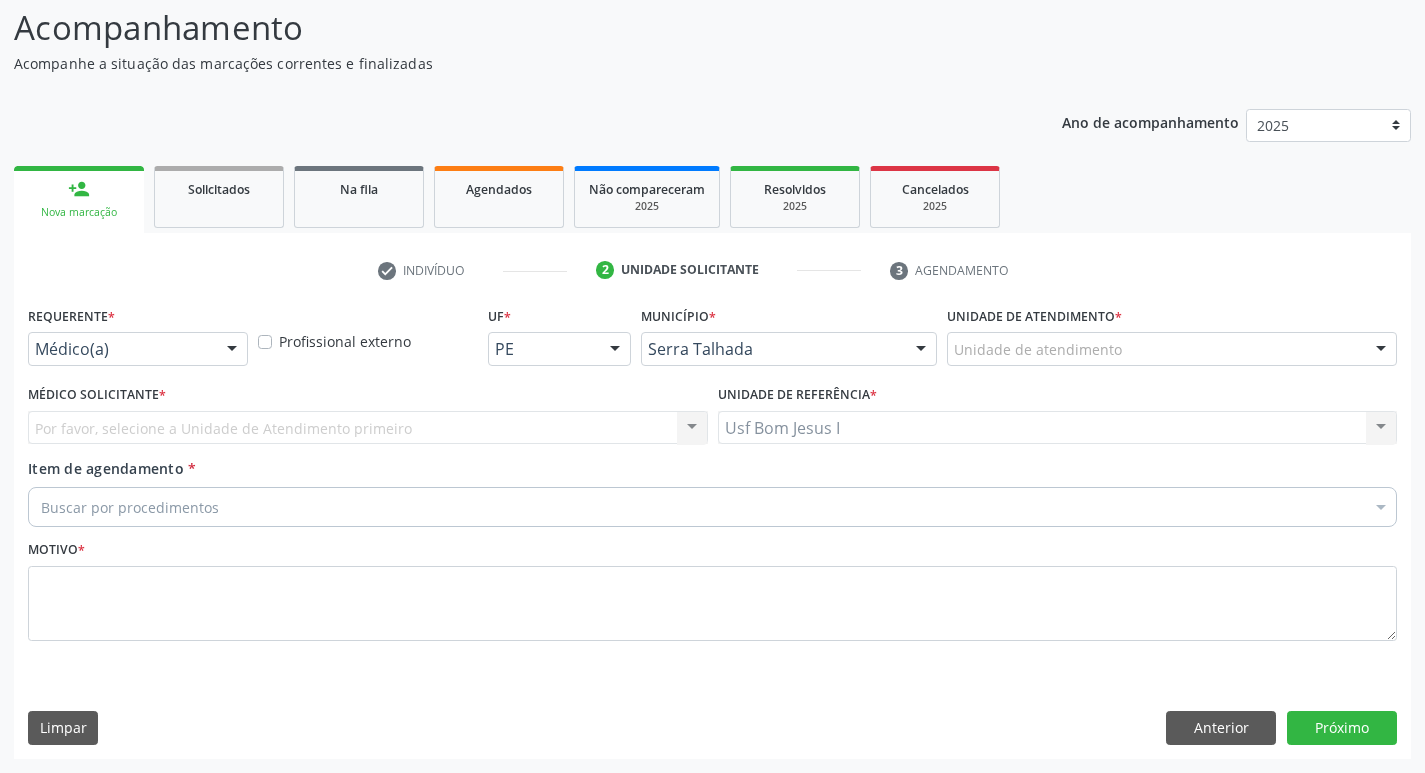 click on "Médico(a)" at bounding box center (138, 349) 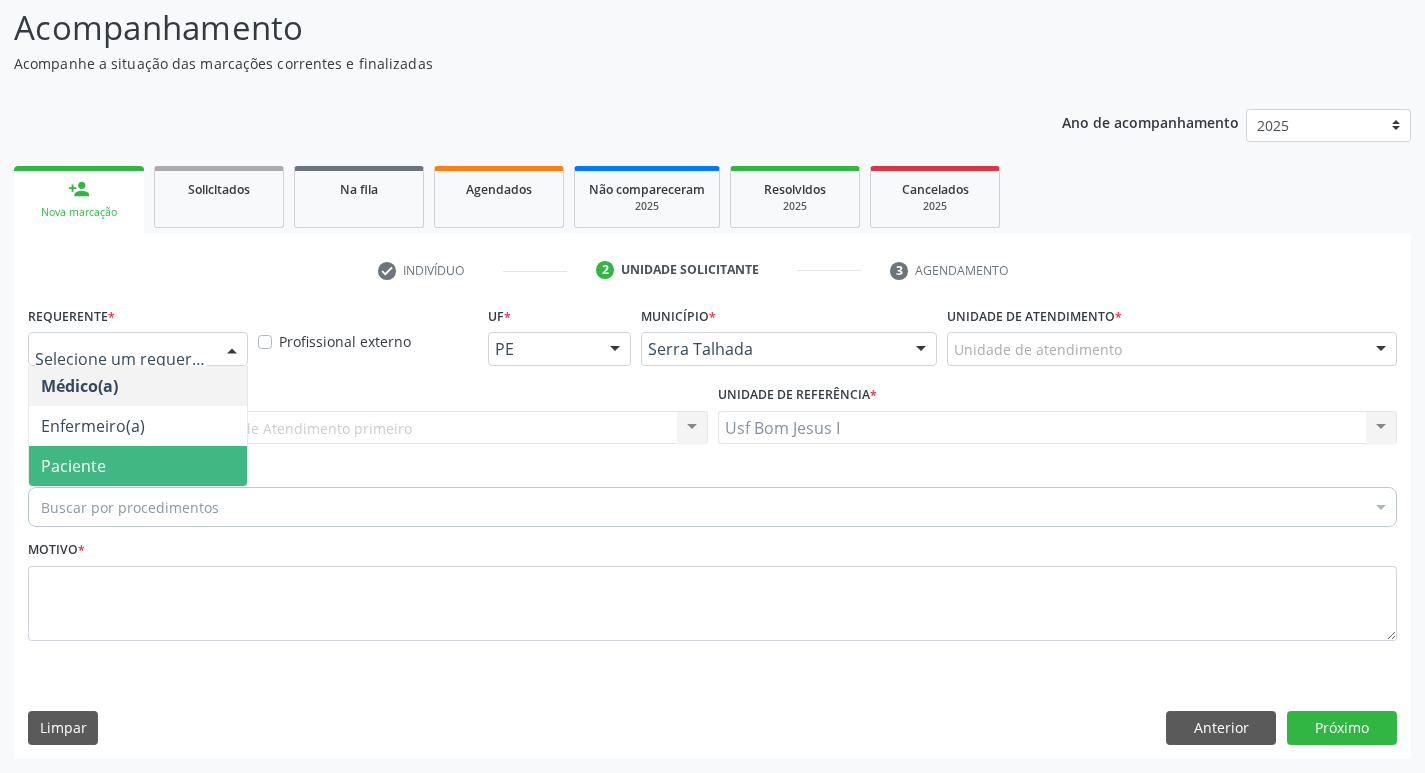 click on "Paciente" at bounding box center (138, 466) 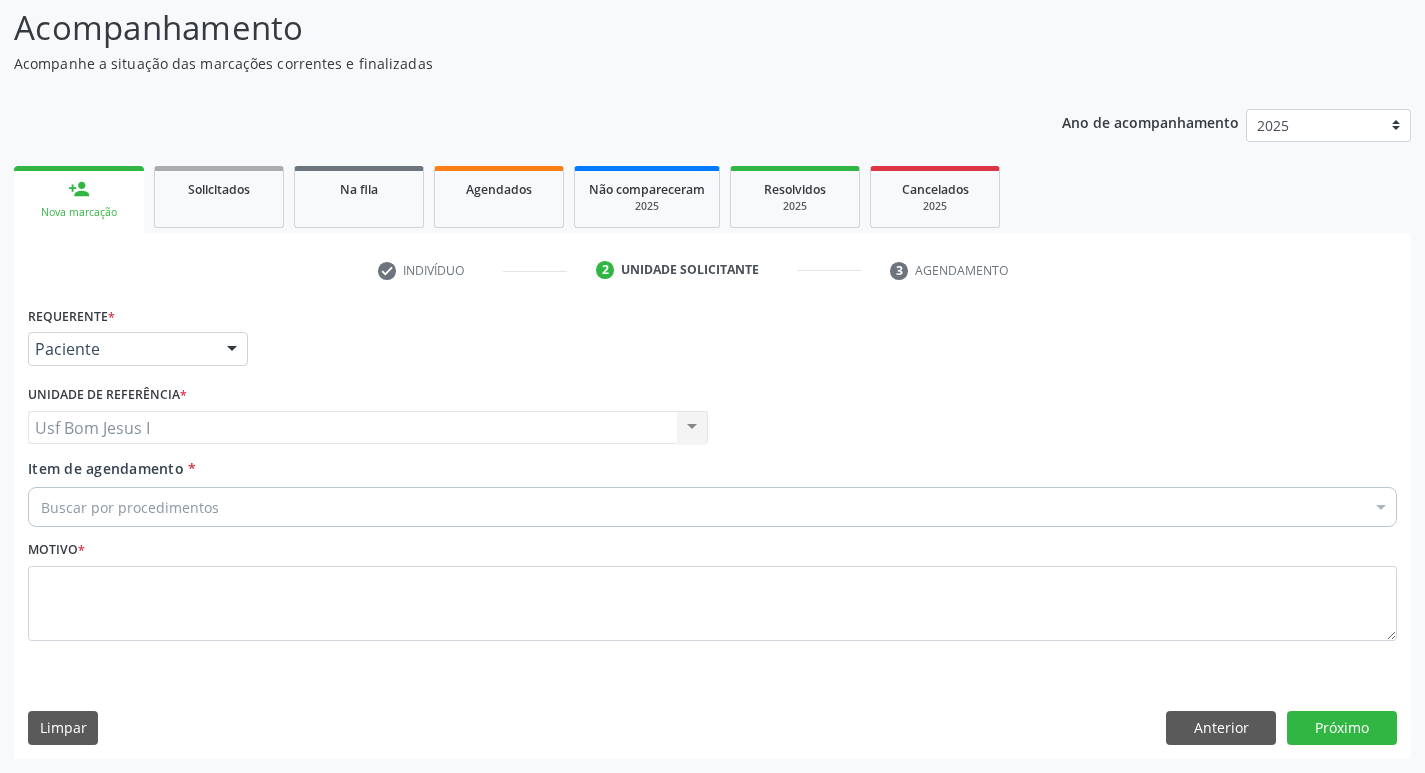 click on "Buscar por procedimentos" at bounding box center (712, 507) 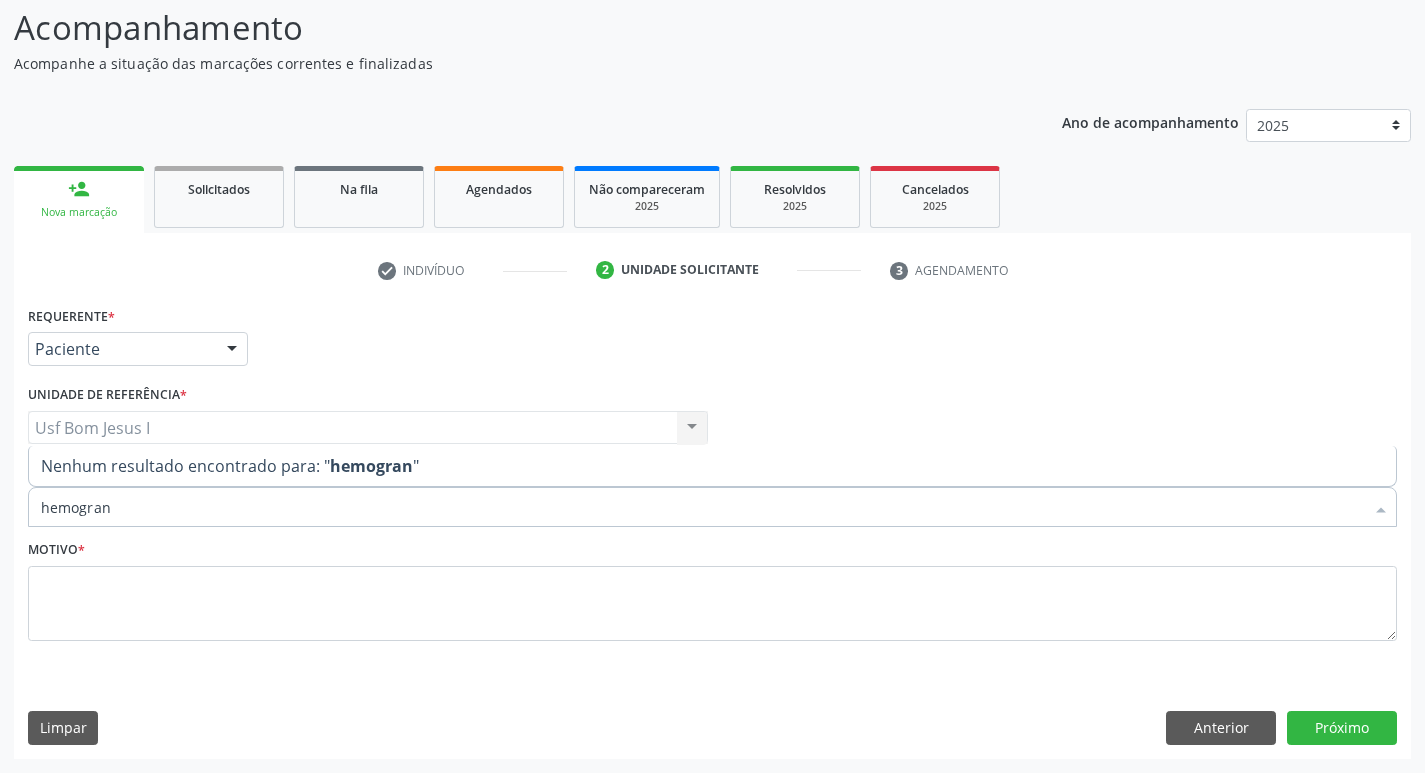 type on "hemogra" 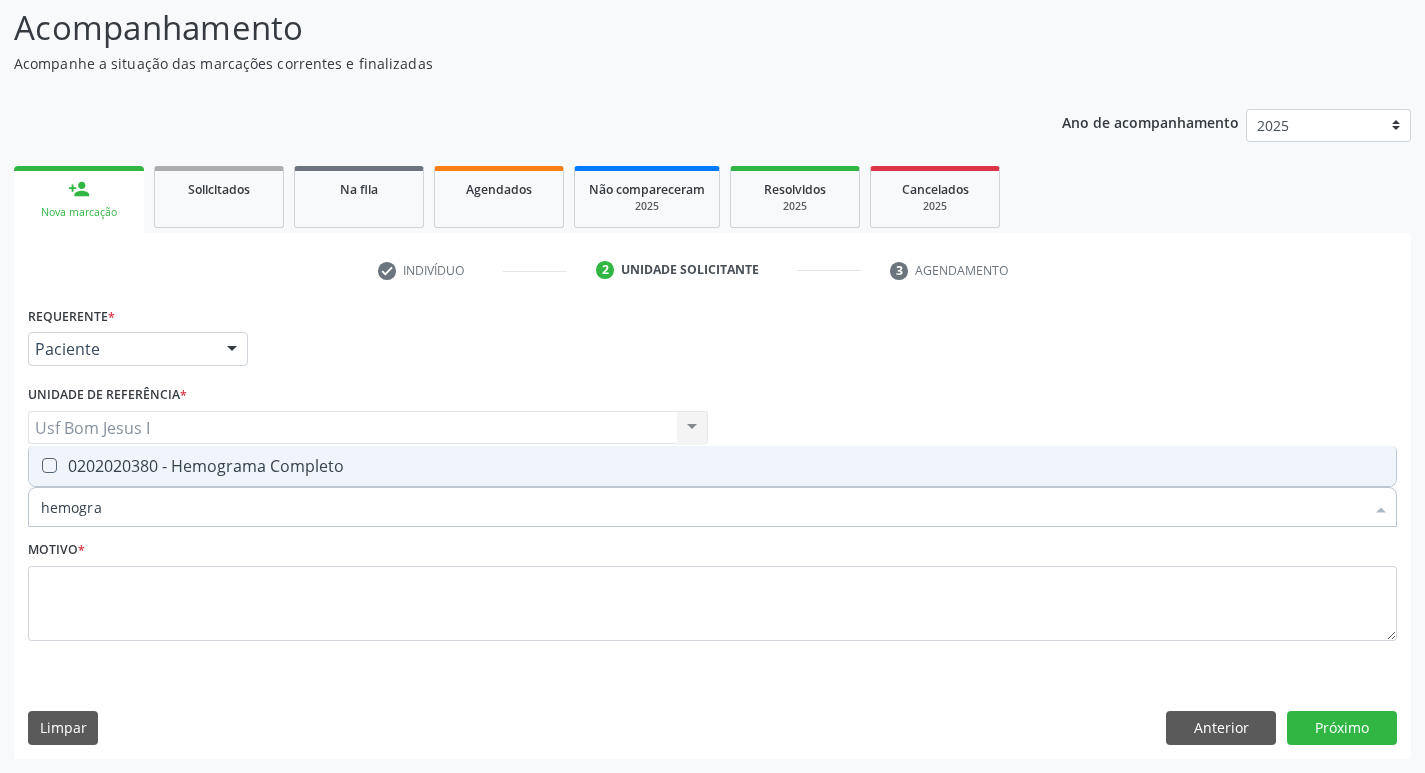 click on "0202020380 - Hemograma Completo" at bounding box center [712, 466] 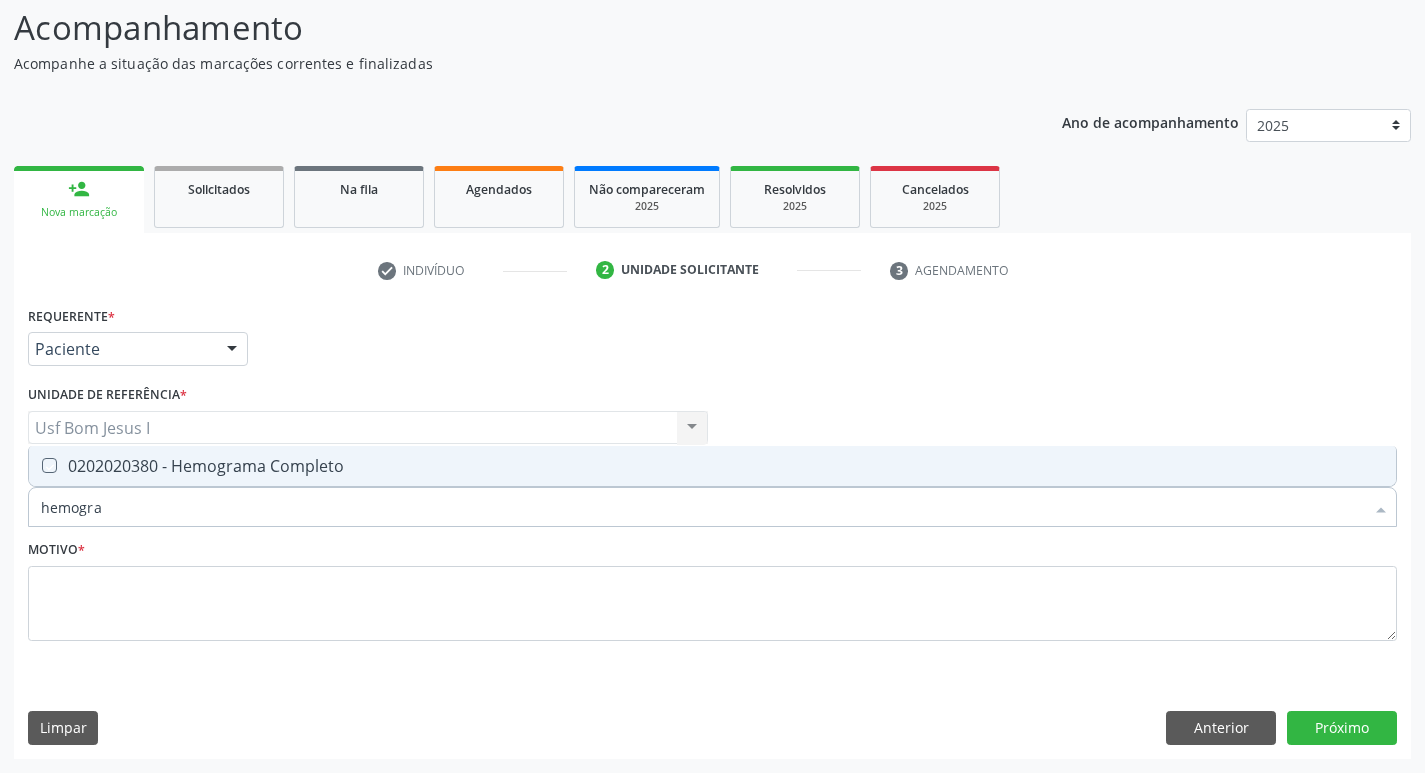 checkbox on "true" 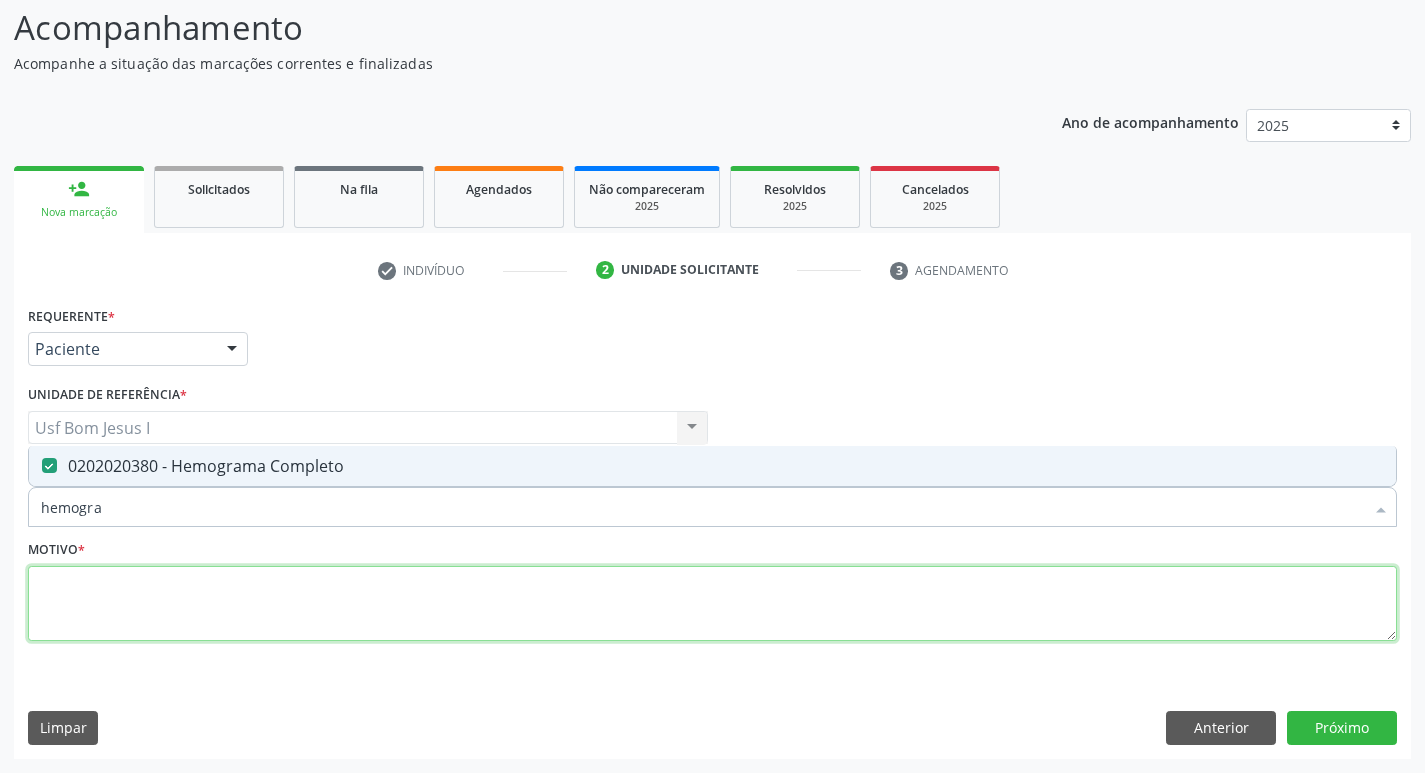 click at bounding box center [712, 604] 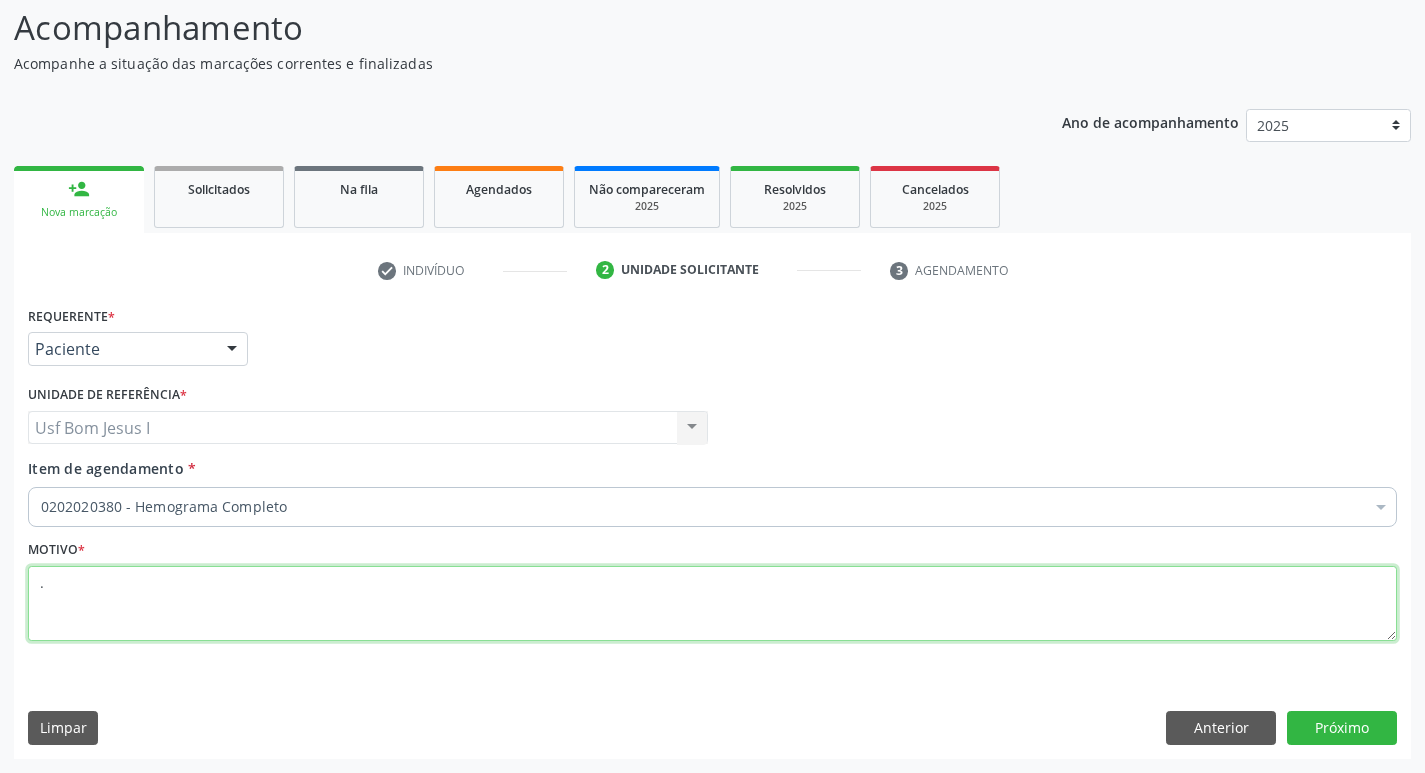 type on "." 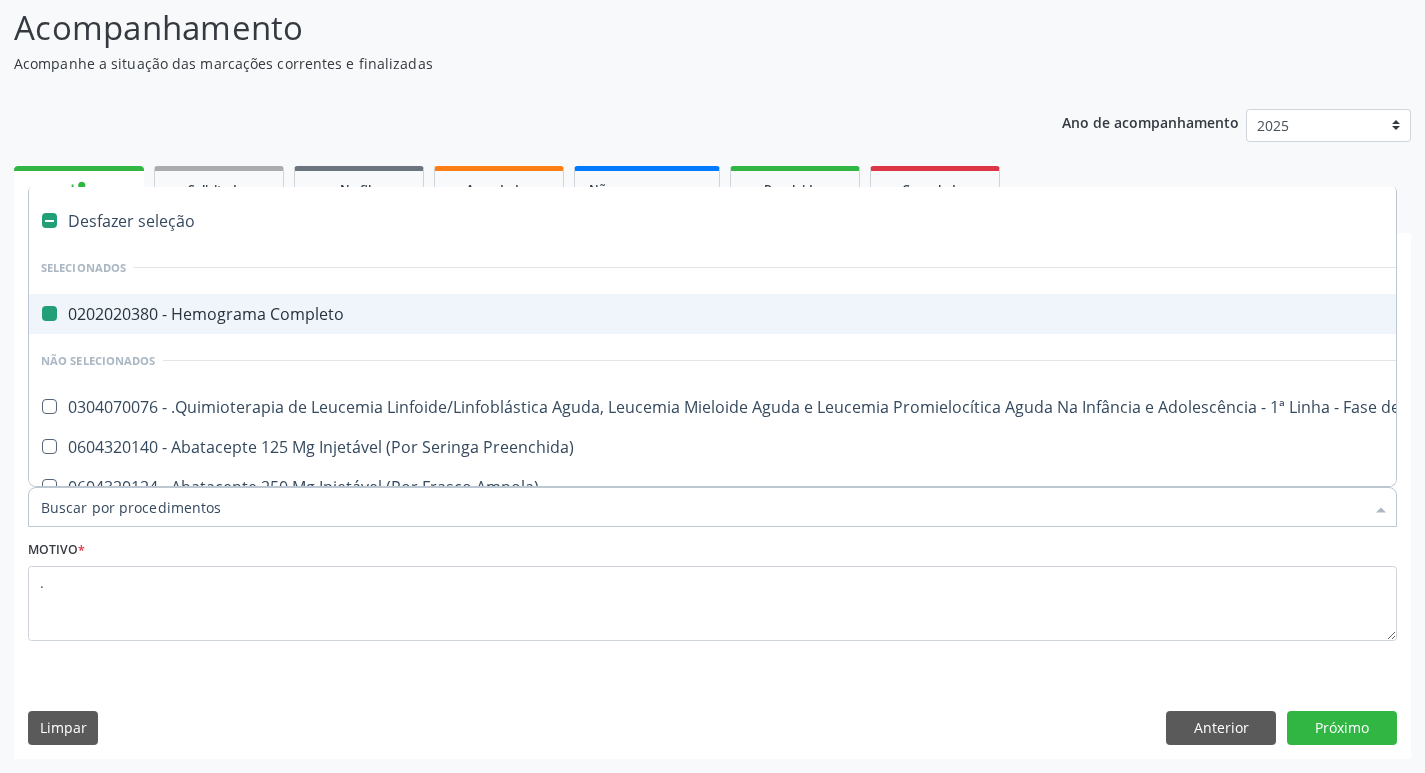 type on "n" 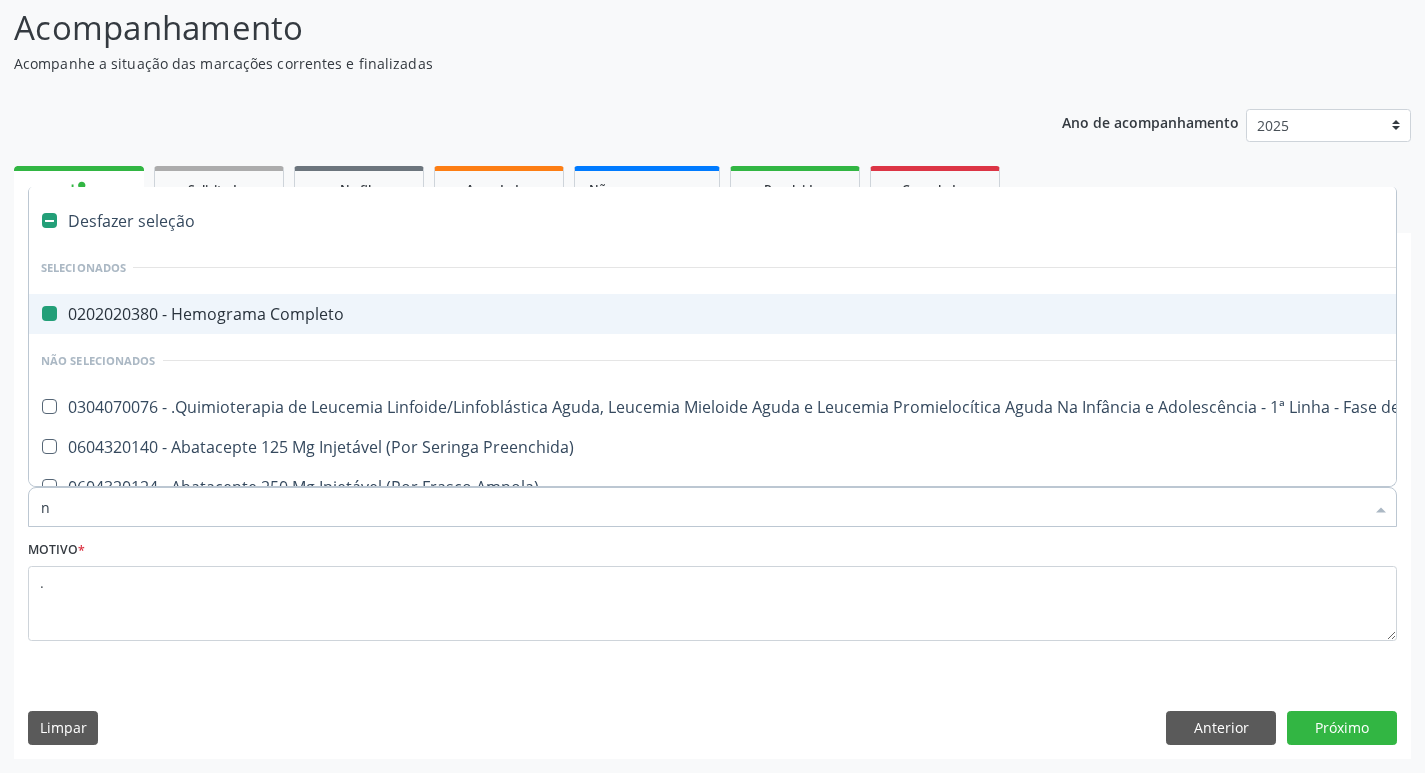 checkbox on "false" 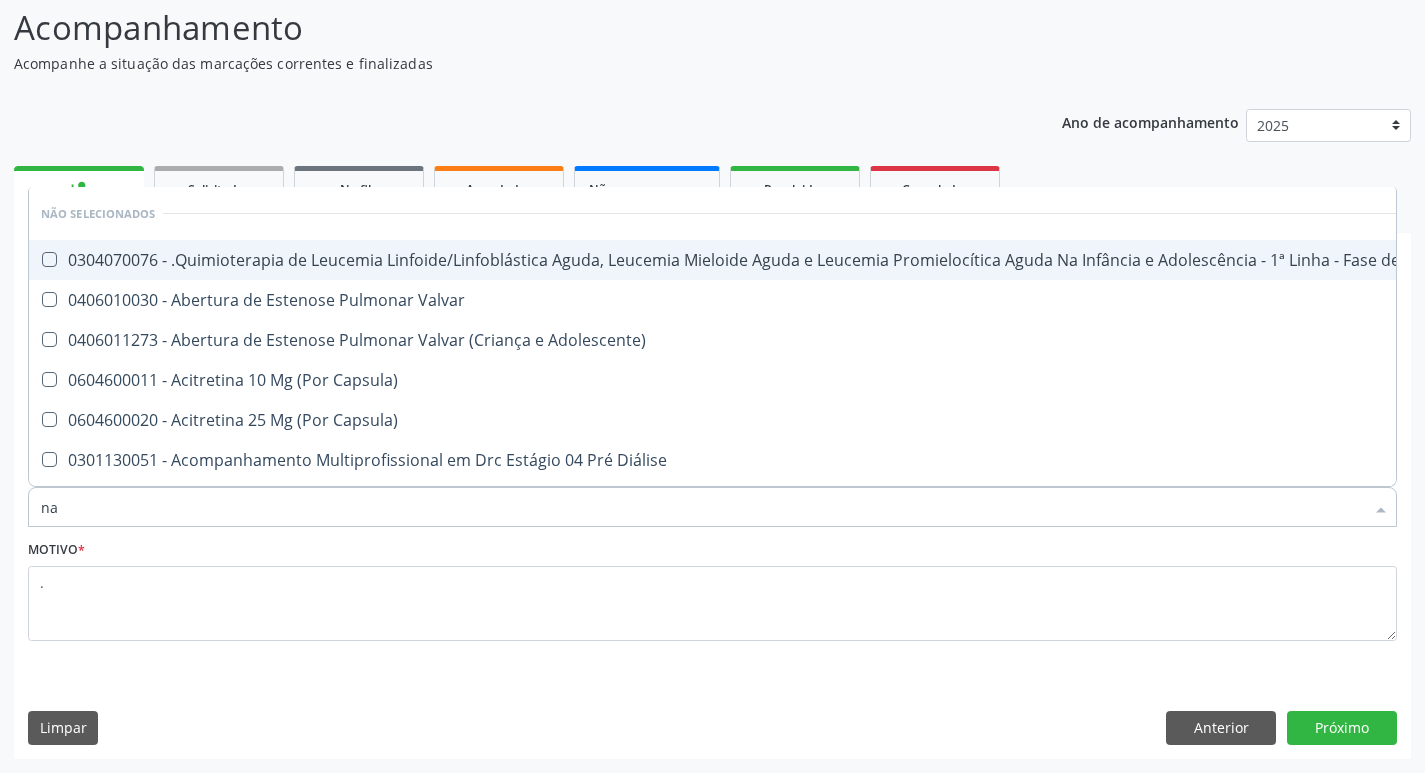 type on "n" 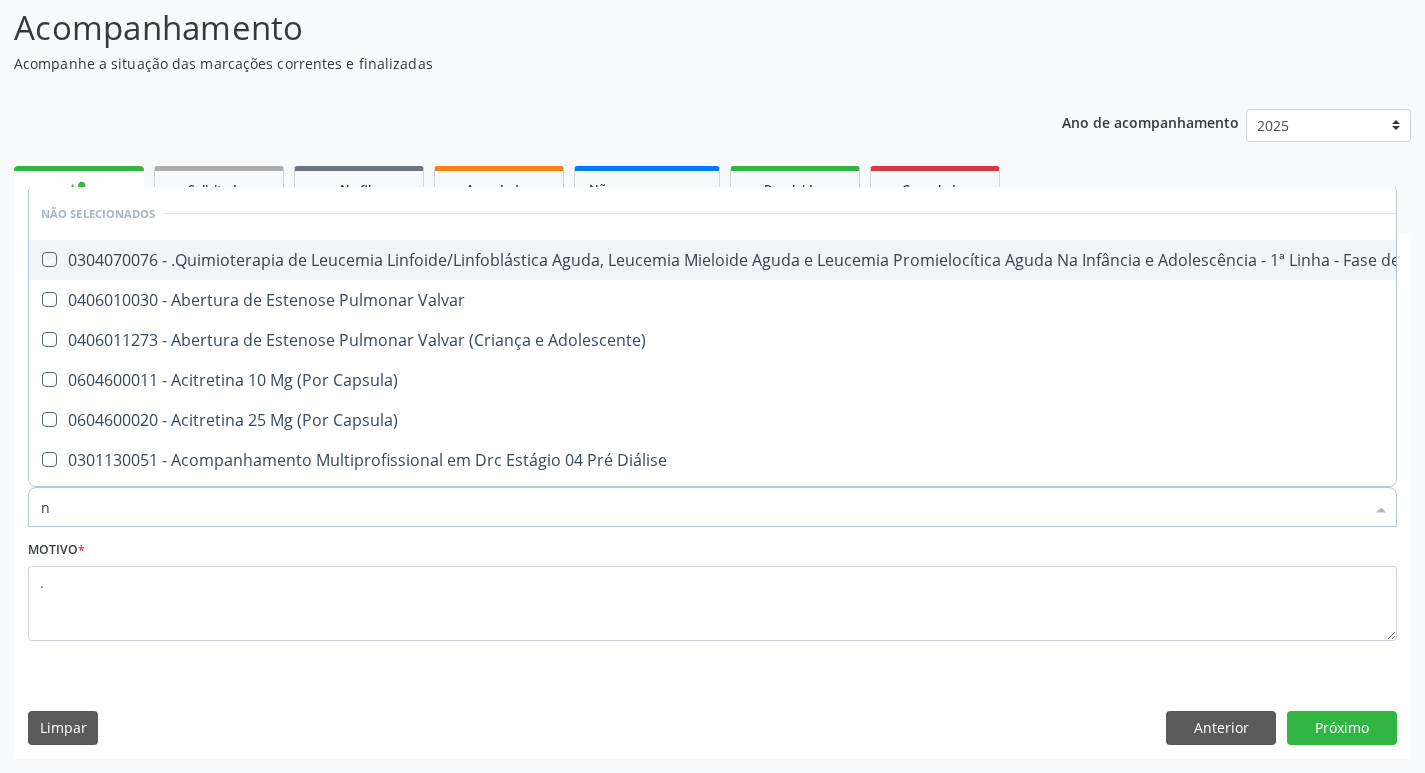 type 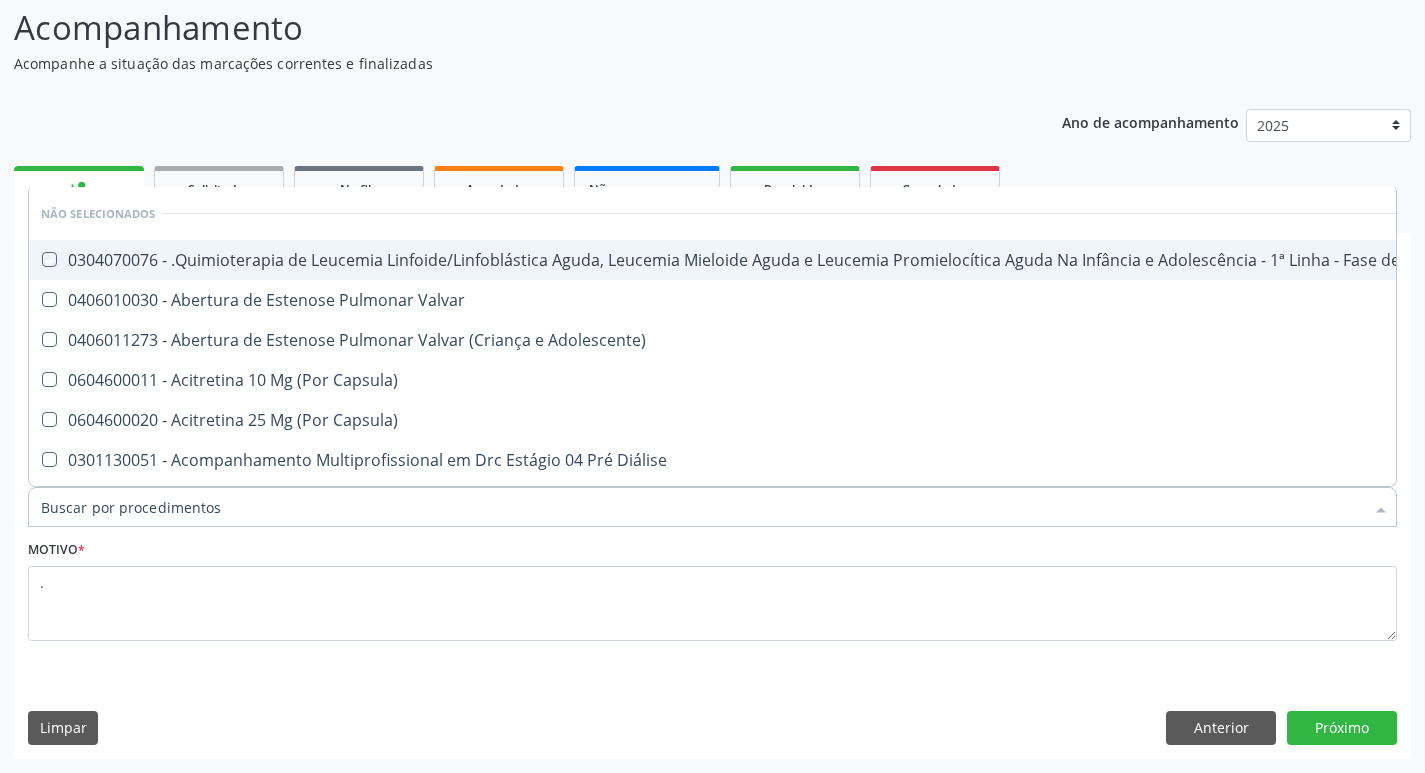 checkbox on "true" 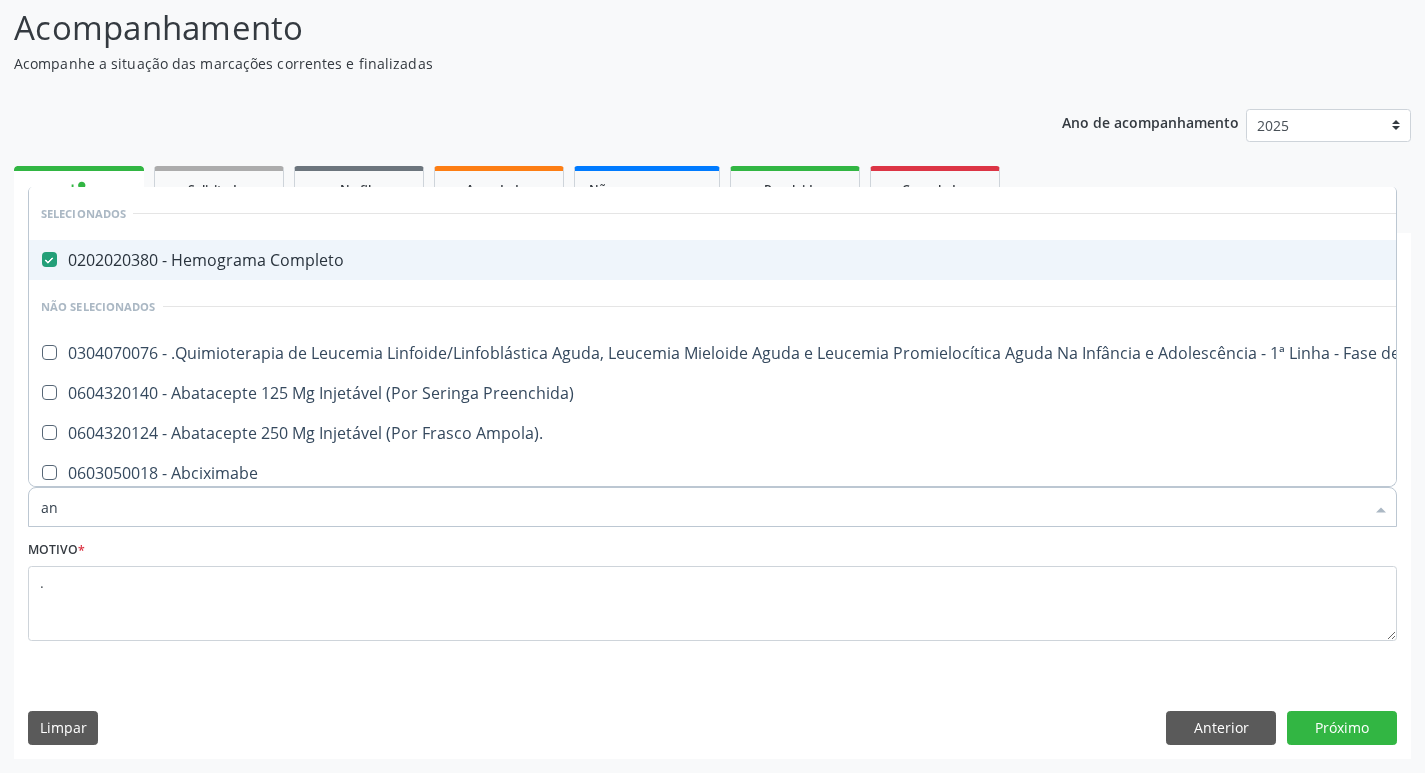 type on "ana" 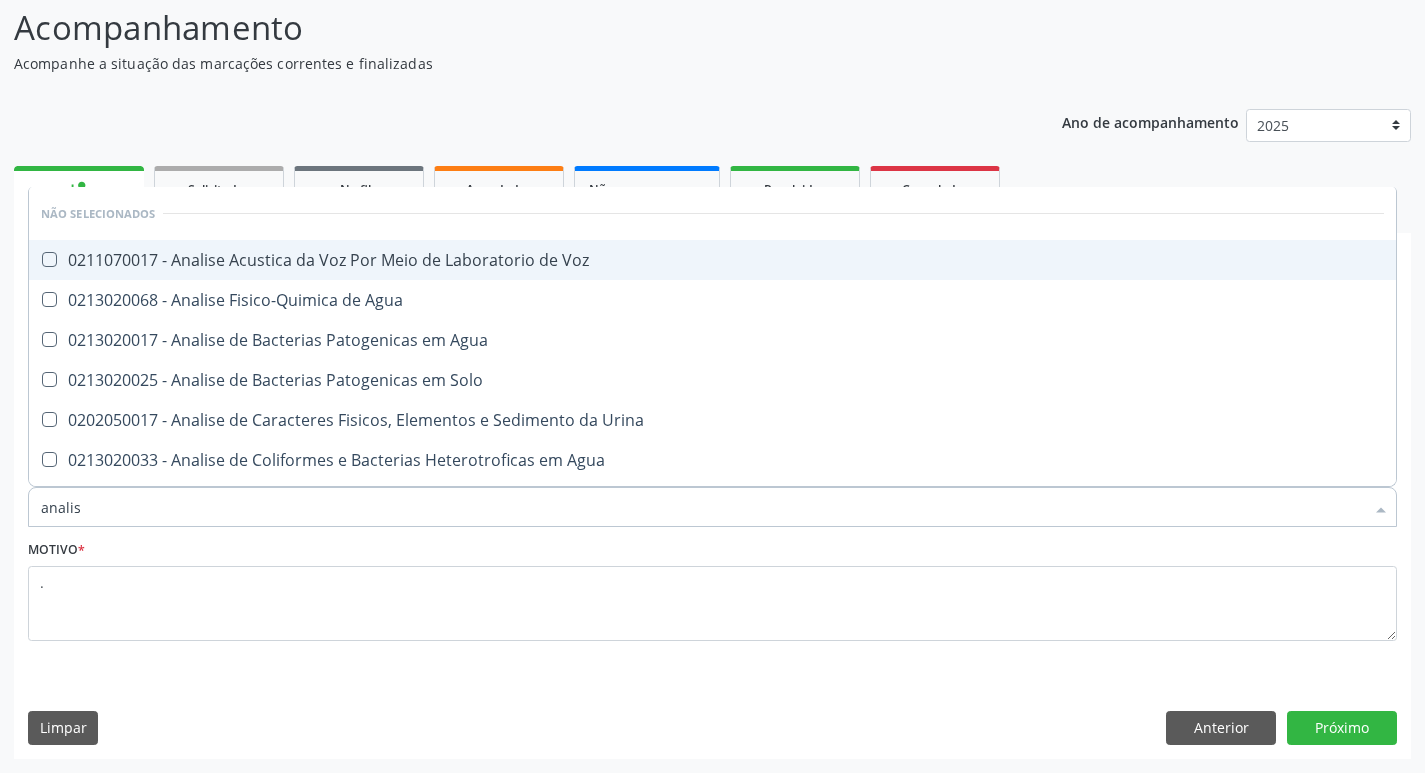 type on "analise" 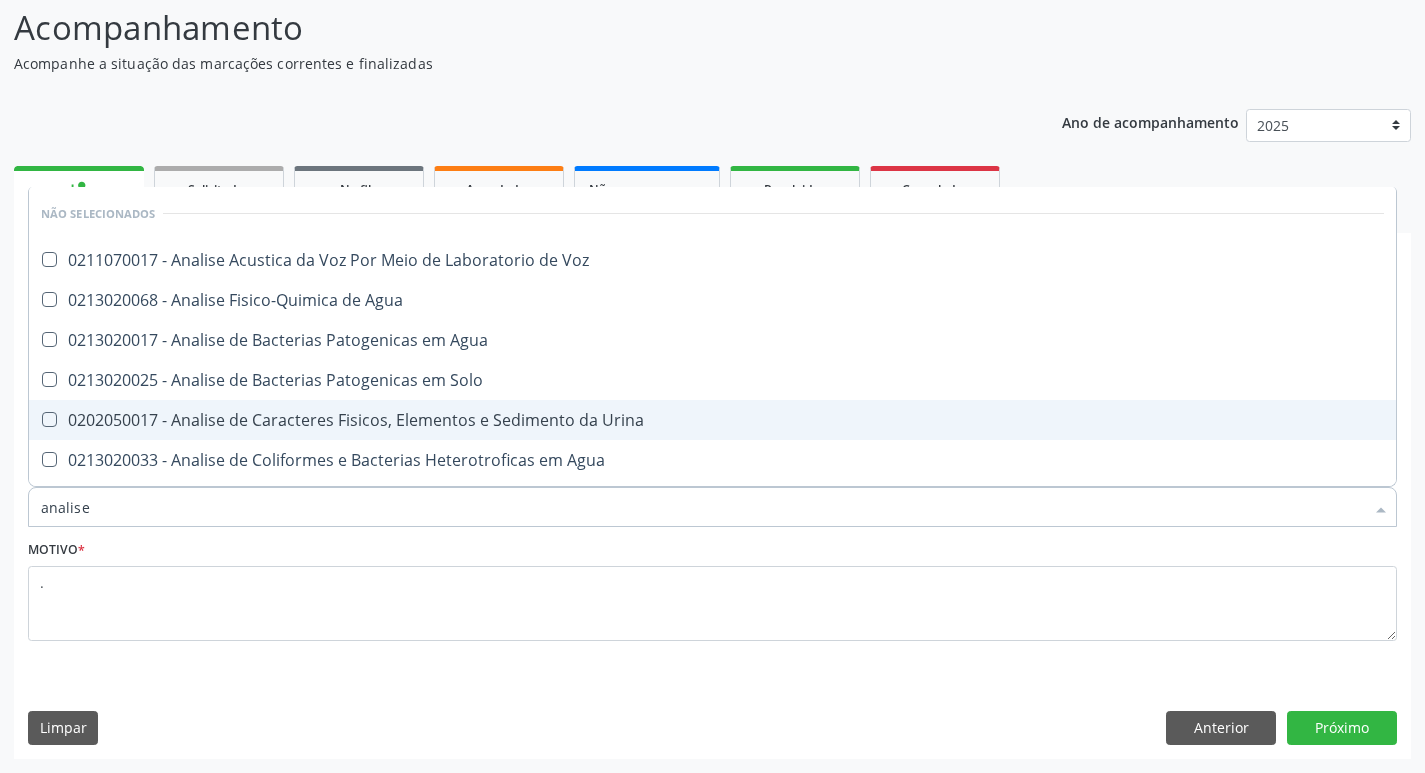 click on "0202050017 - Analise de Caracteres Fisicos, Elementos e Sedimento da Urina" at bounding box center [712, 420] 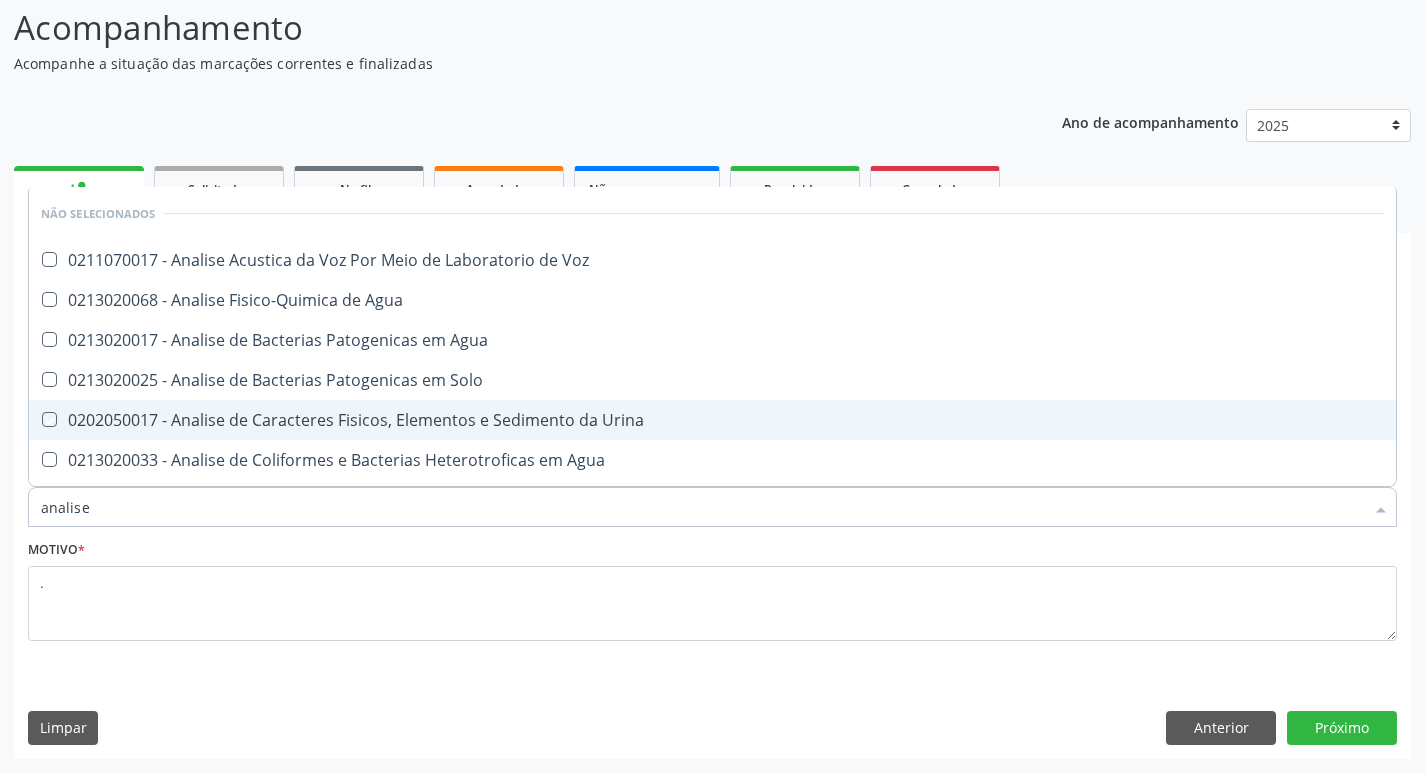 checkbox on "true" 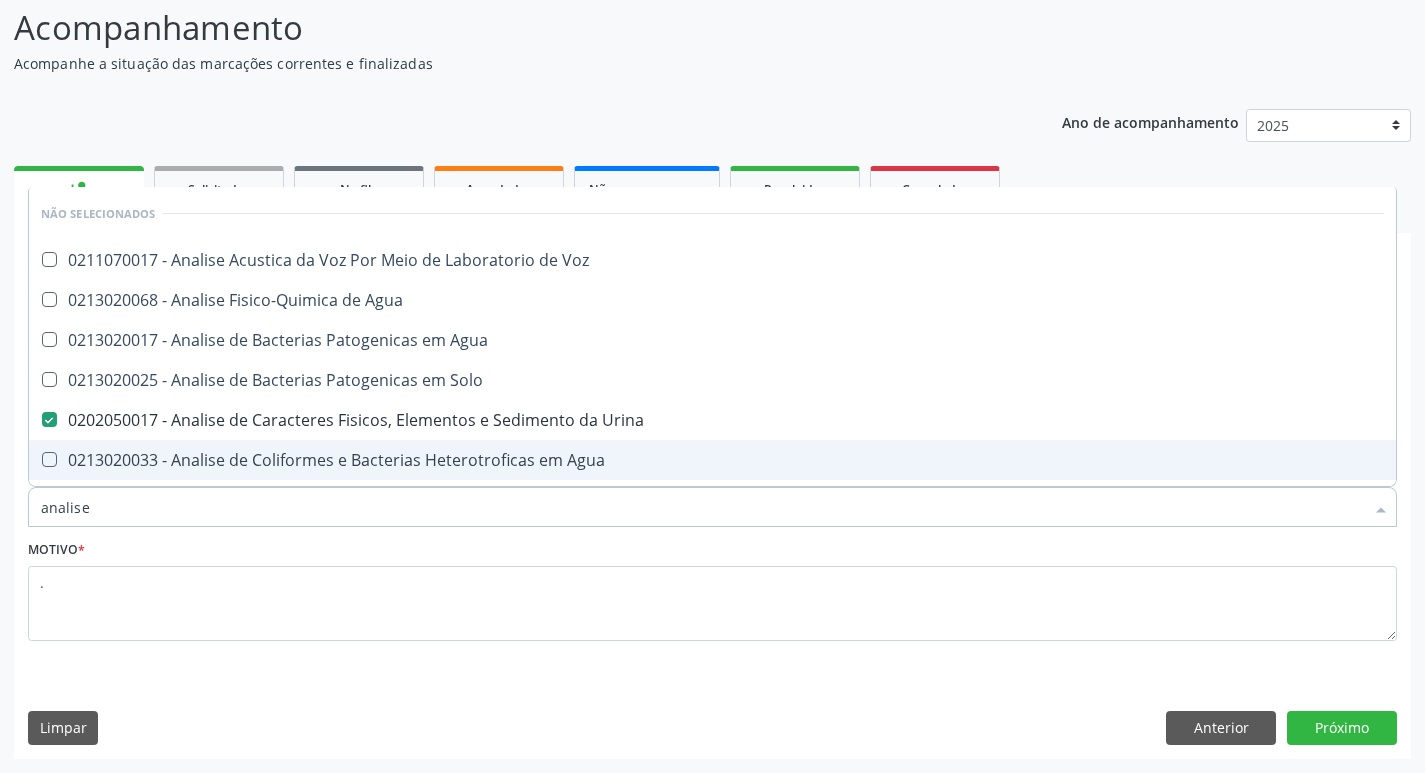 click on "analise" at bounding box center (702, 507) 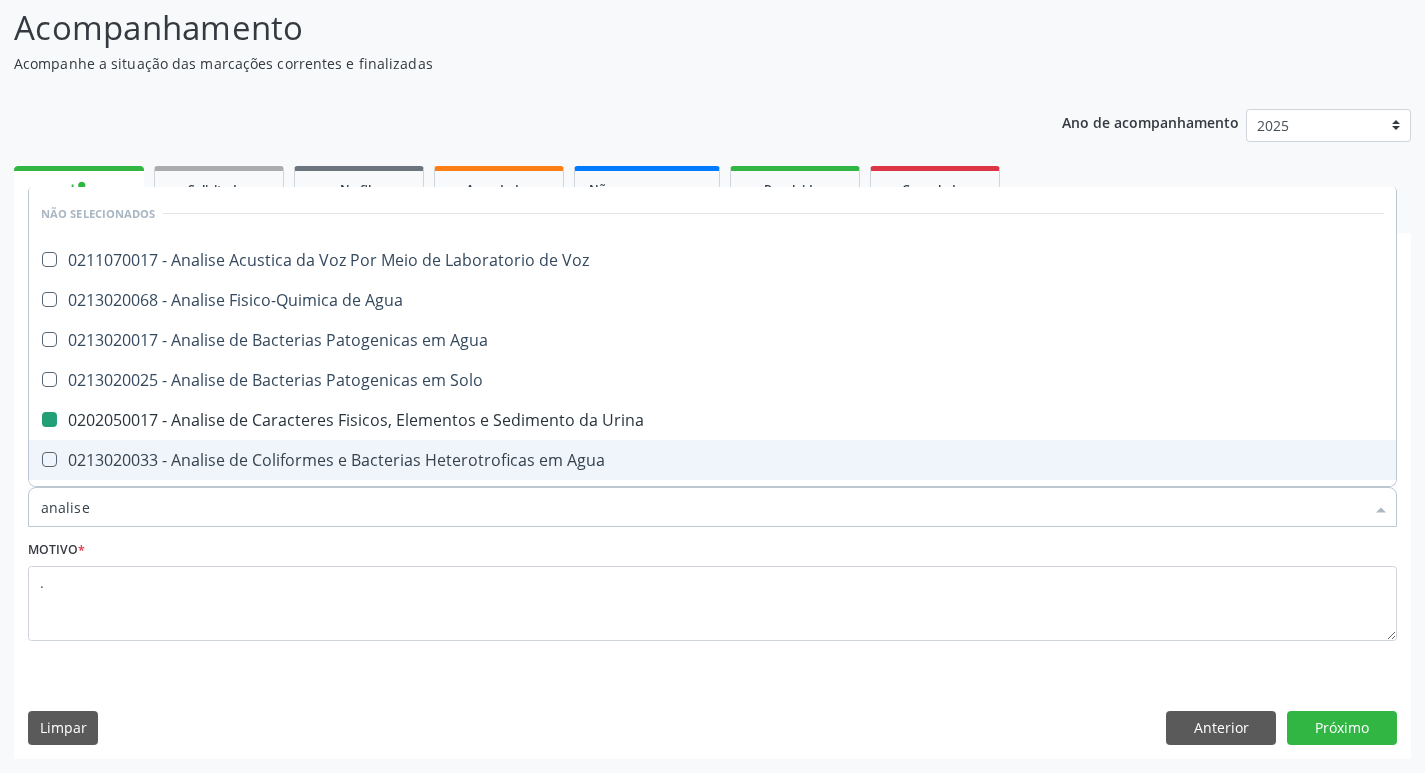 checkbox on "true" 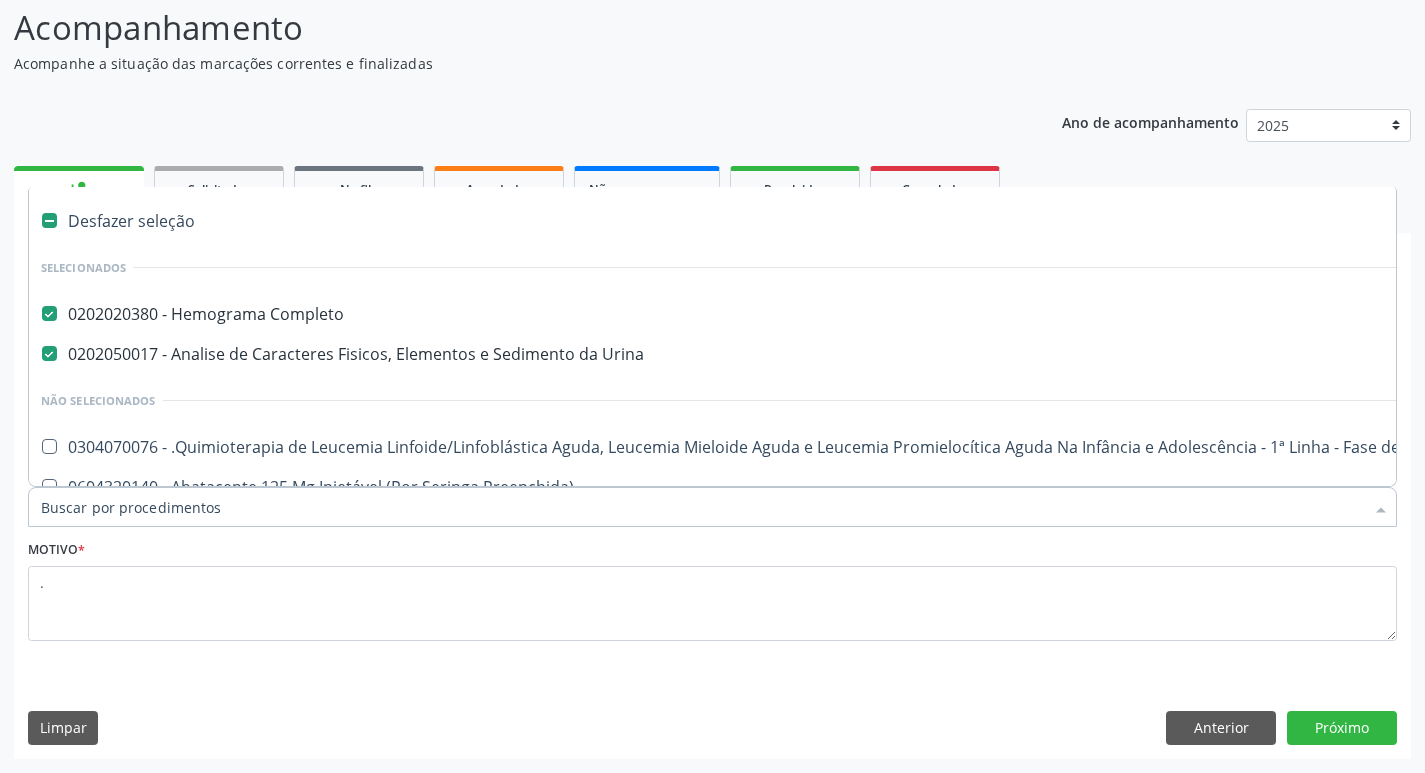 click on "Item de agendamento
*" at bounding box center (702, 507) 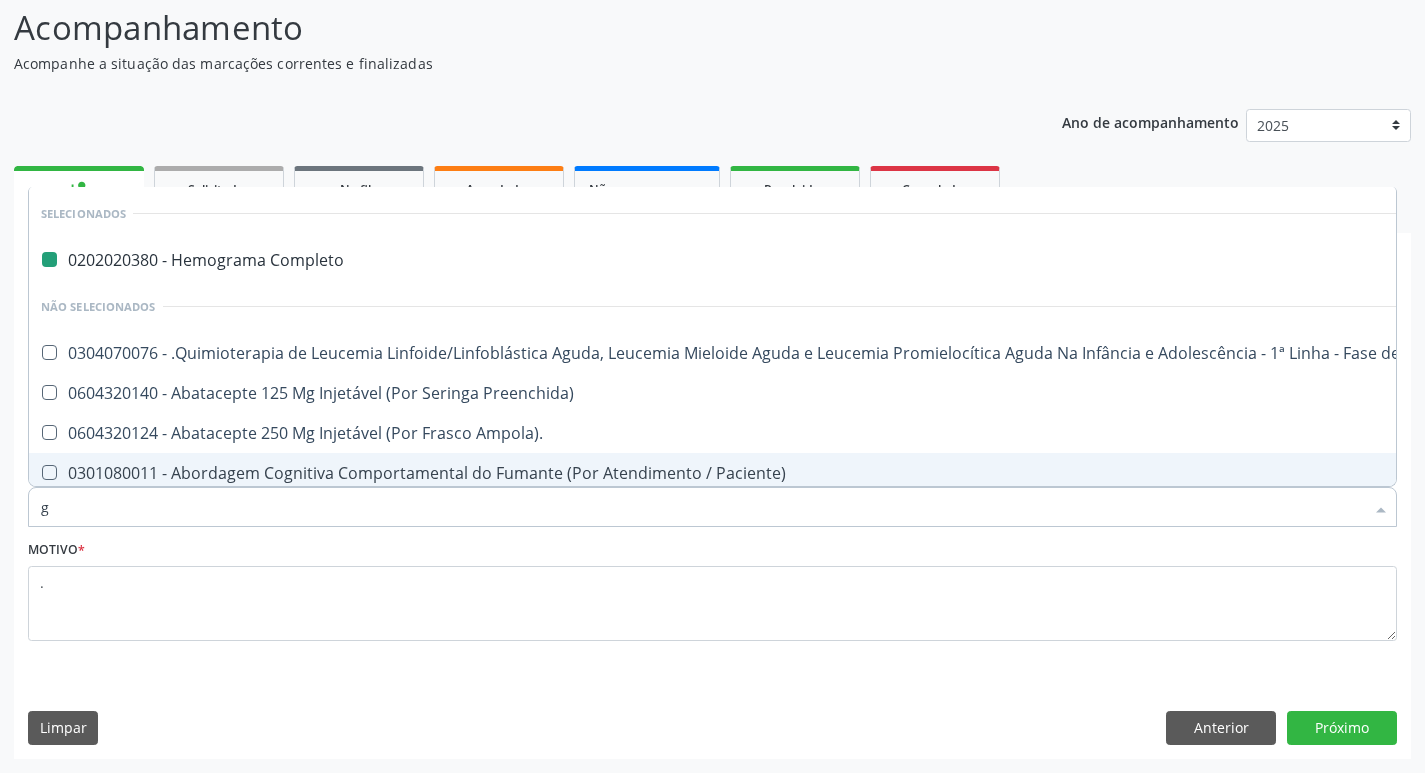 type on "gl" 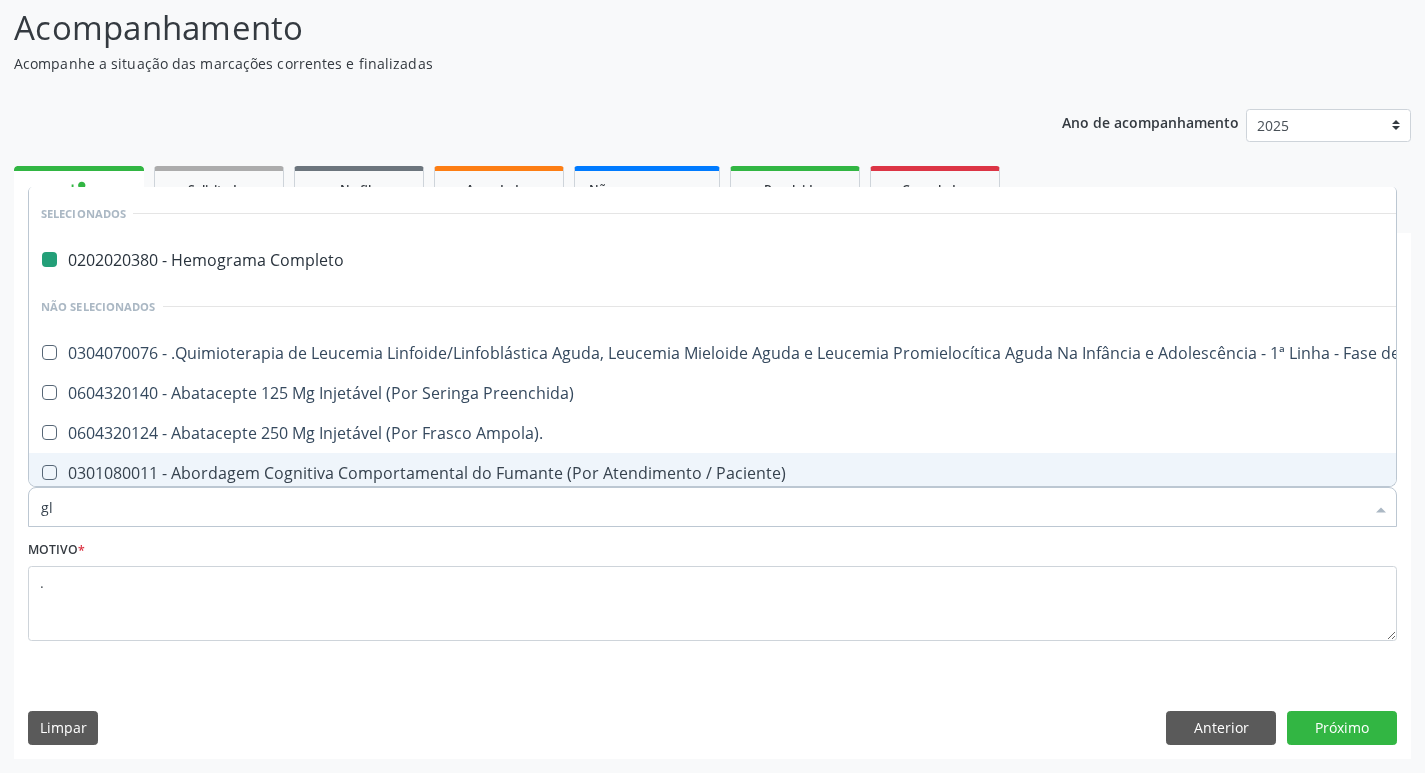 checkbox on "false" 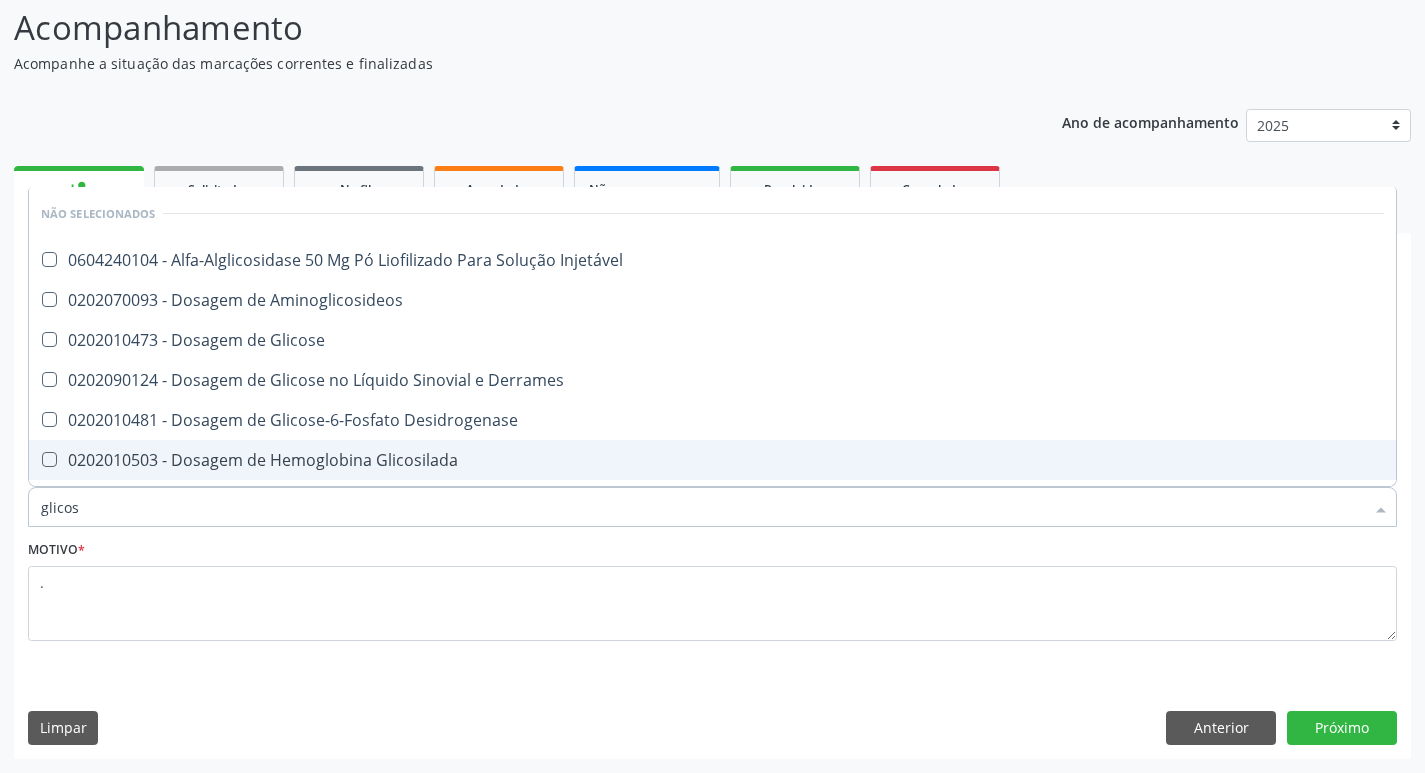 type on "glicose" 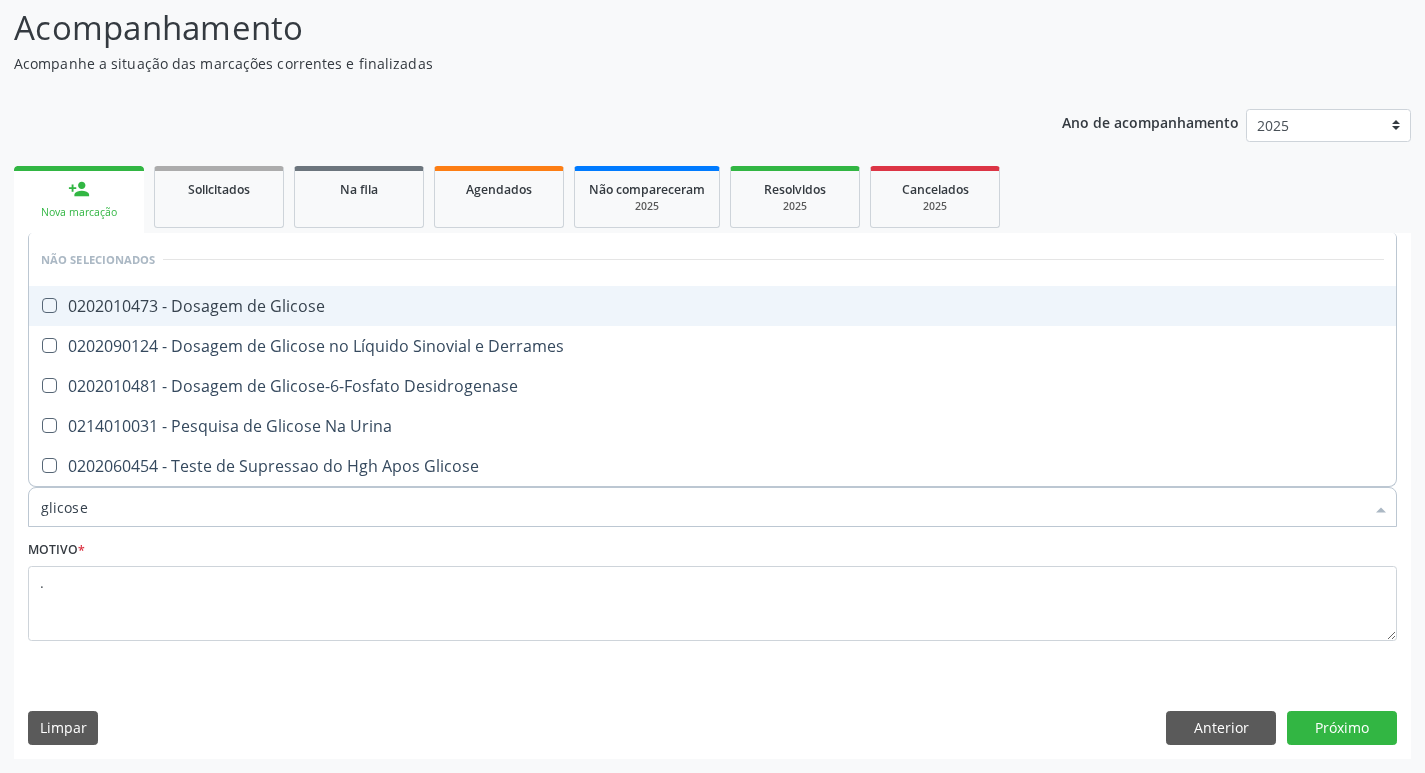 click on "0202010473 - Dosagem de Glicose" at bounding box center (712, 306) 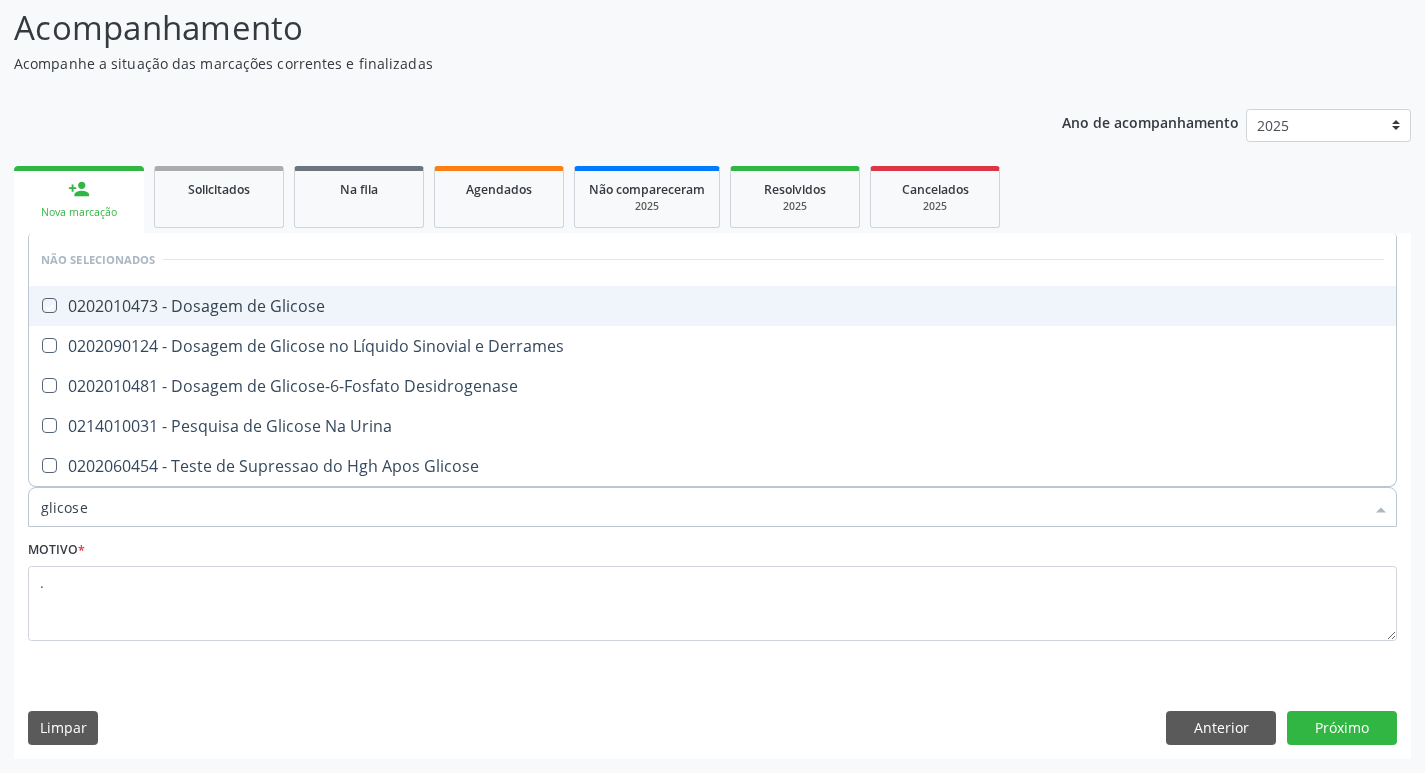 checkbox on "true" 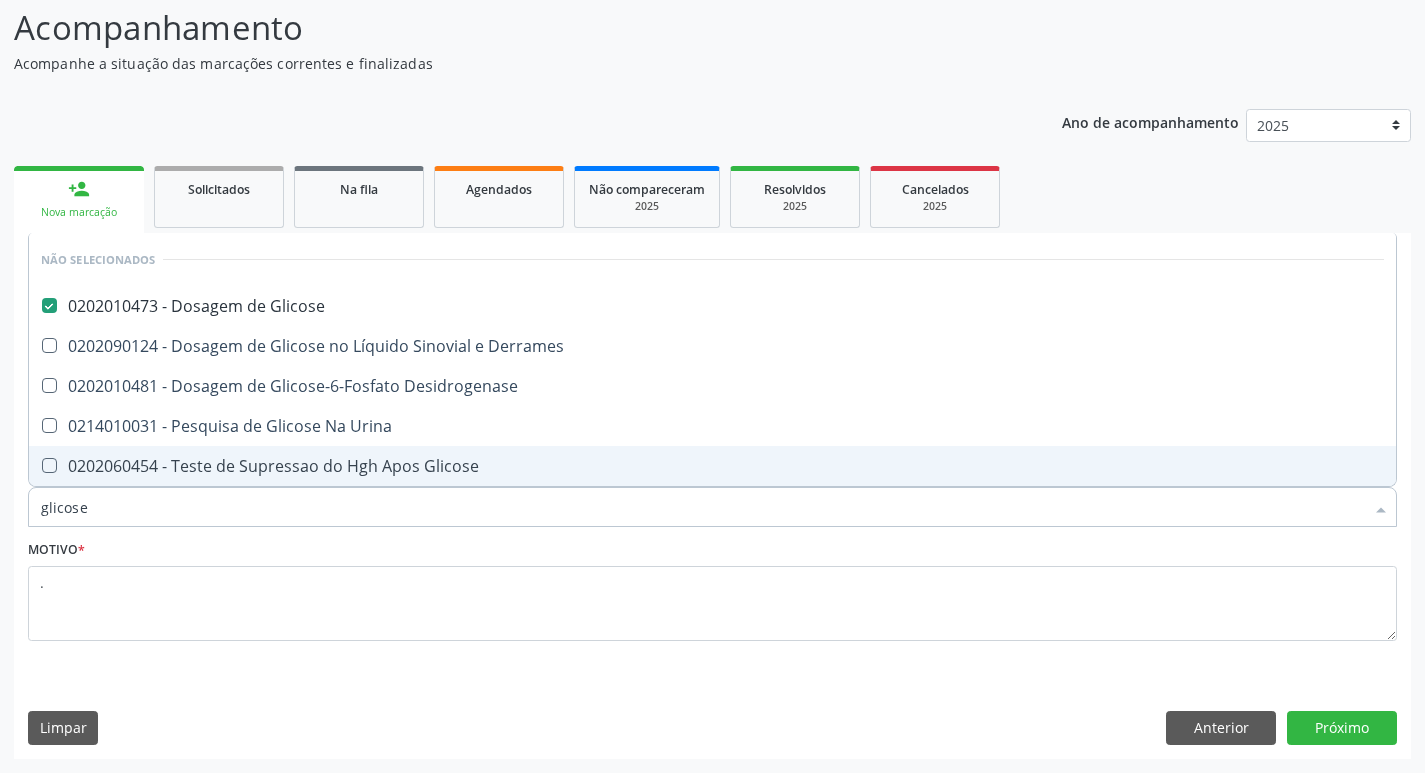 click on "glicose" at bounding box center (702, 507) 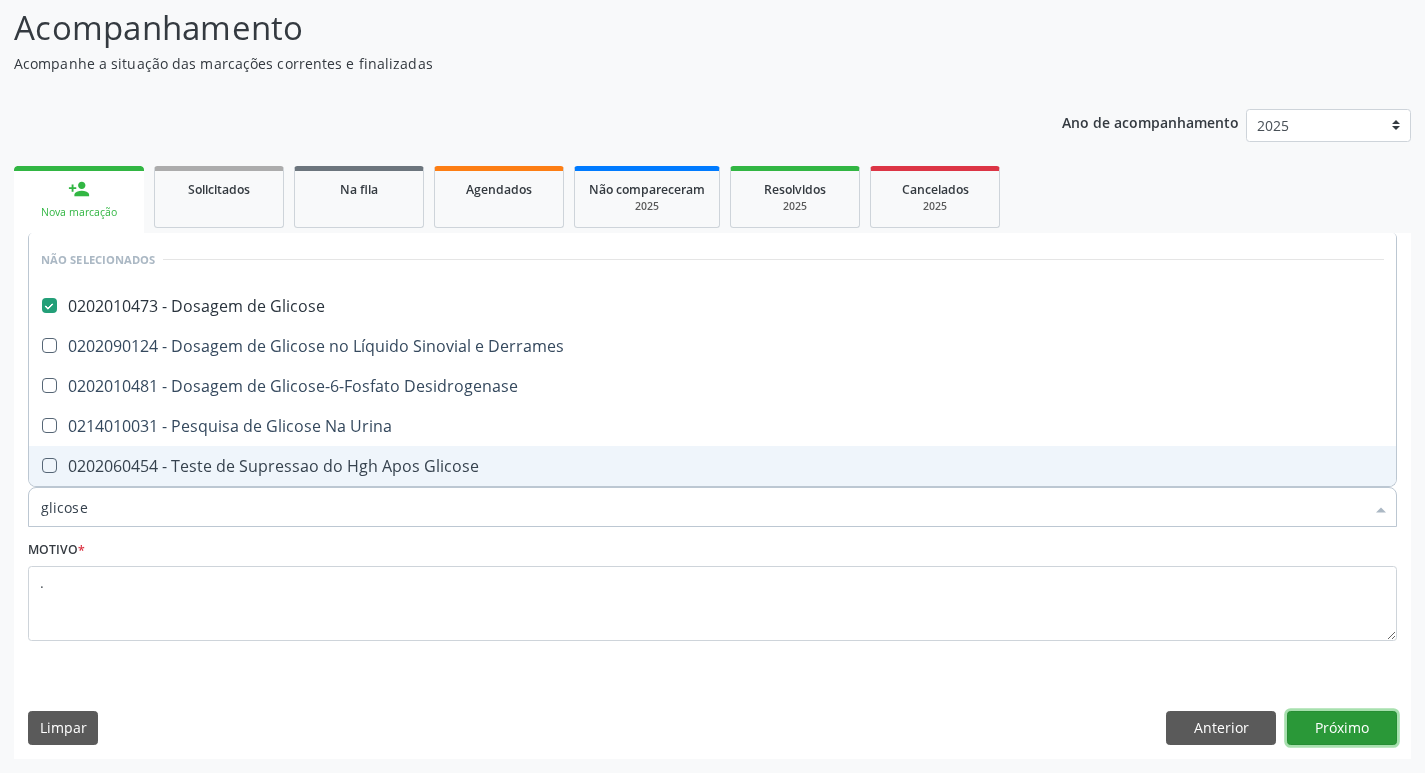 click on "Próximo" at bounding box center (1342, 728) 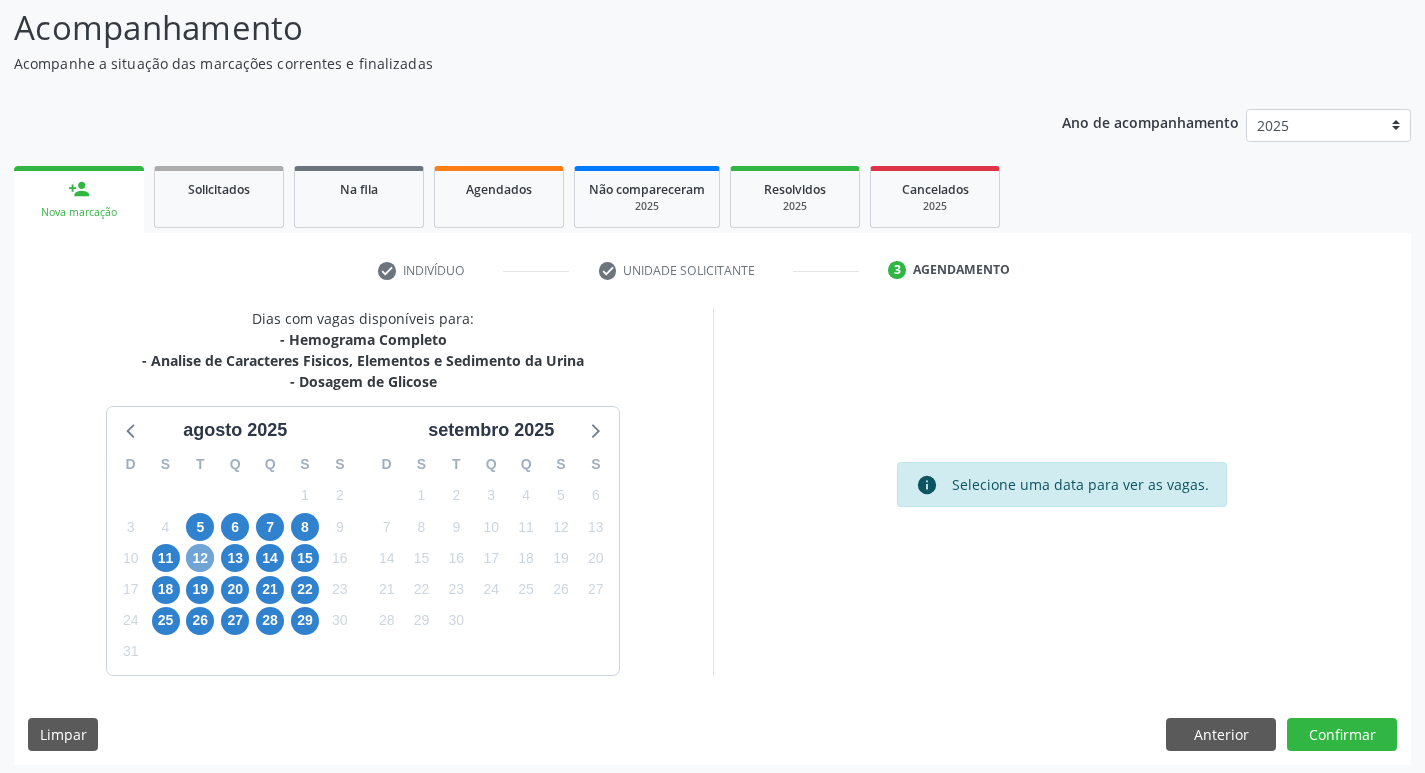 click on "12" at bounding box center (200, 558) 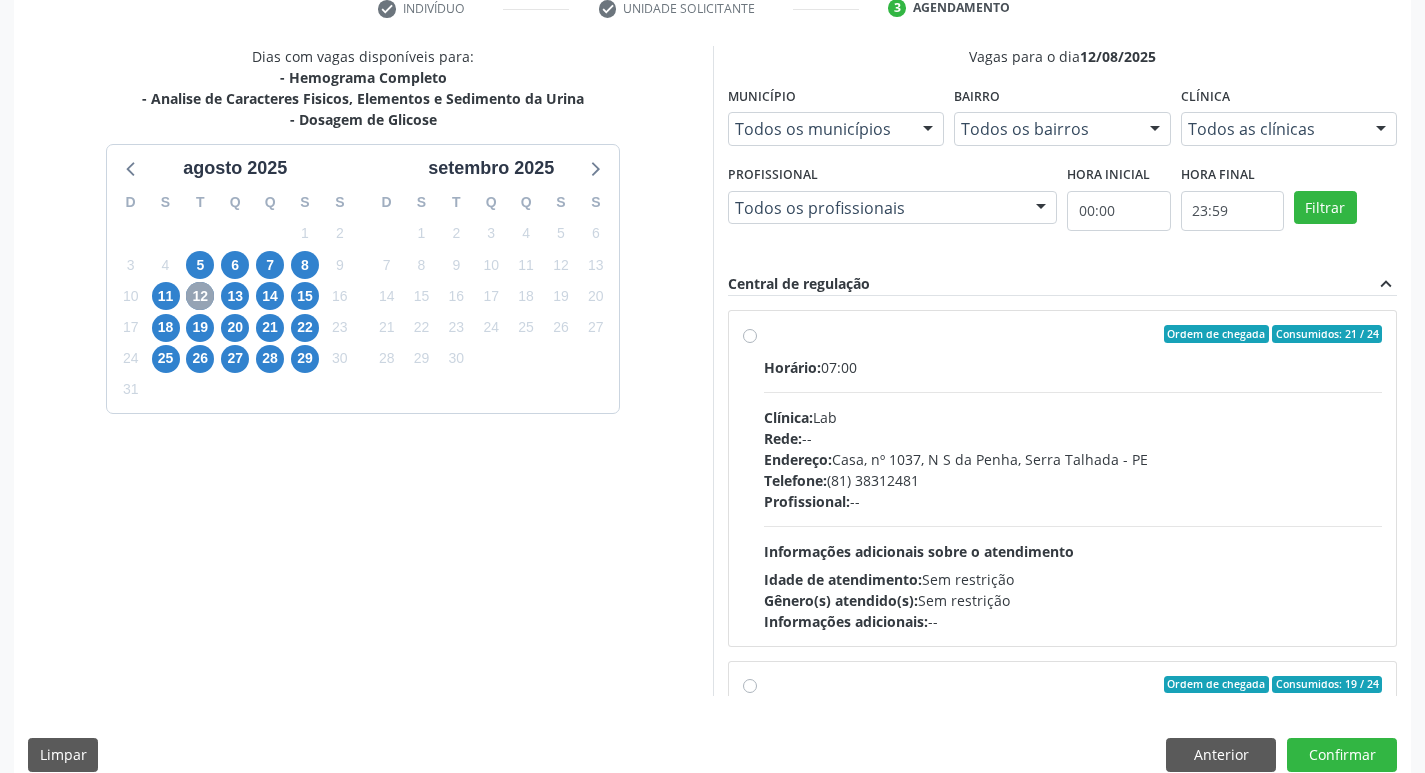 scroll, scrollTop: 422, scrollLeft: 0, axis: vertical 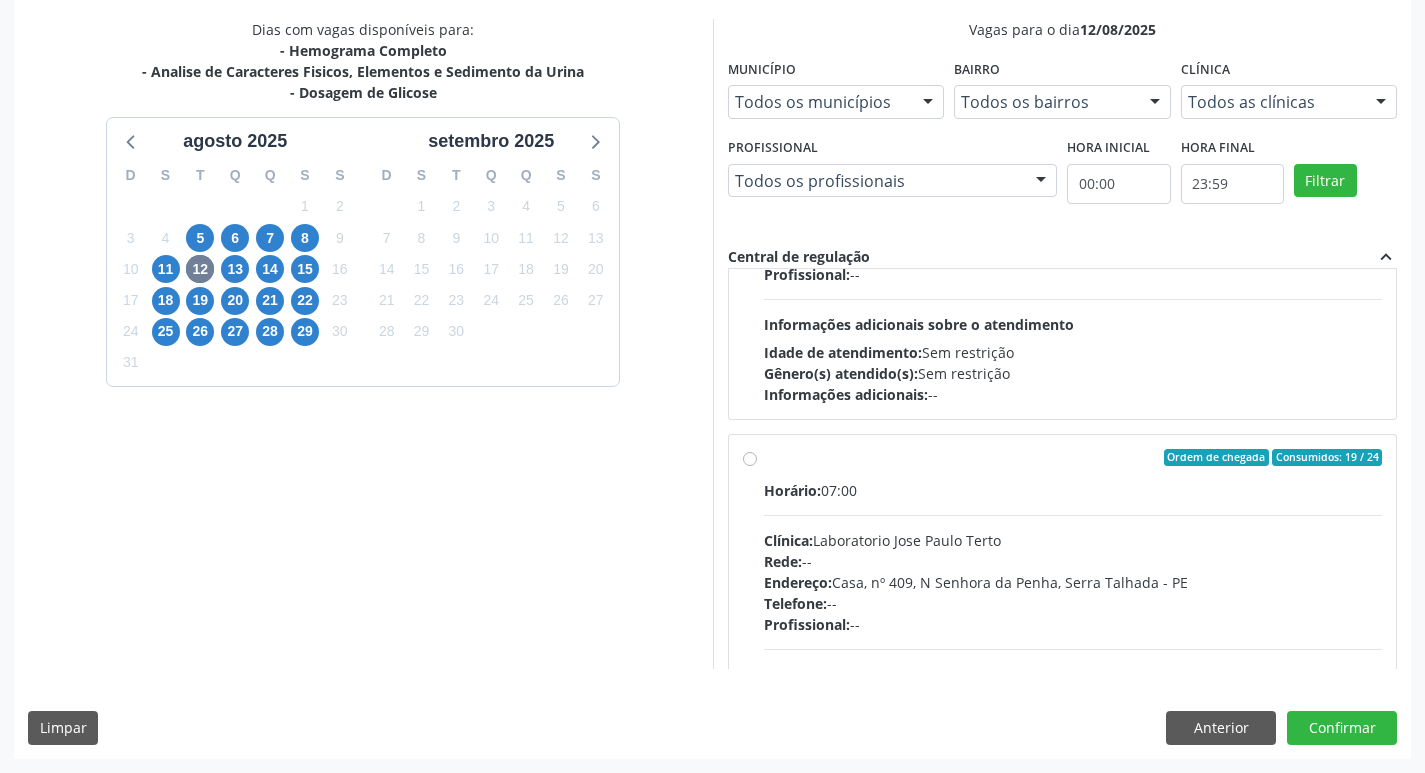 click on "Clínica:  Laboratorio Jose Paulo Terto" at bounding box center (1073, 540) 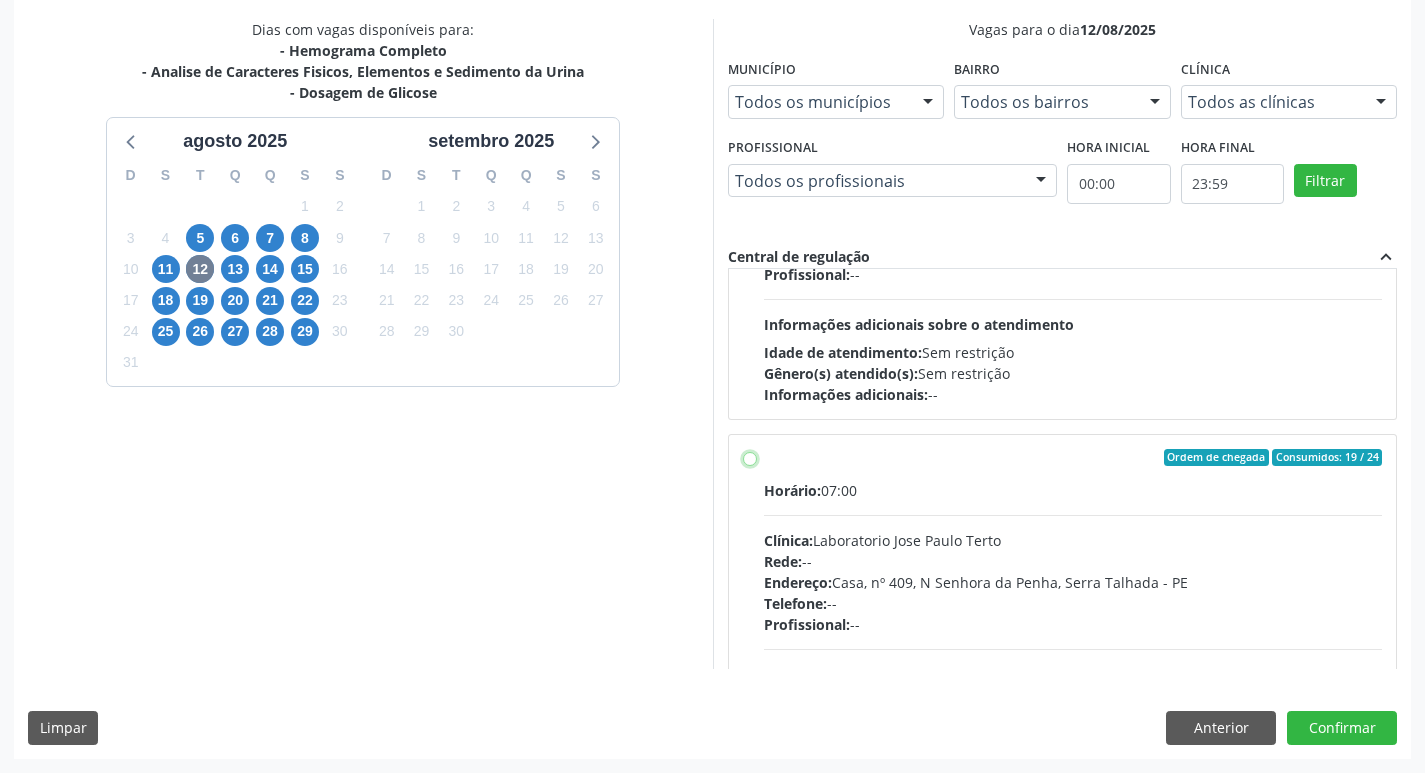 click on "Ordem de chegada
Consumidos: 19 / 24
Horário:   07:00
Clínica:  Laboratorio Jose Paulo Terto
Rede:
--
Endereço:   Casa, nº 409, N Senhora da Penha, Serra Talhada - PE
Telefone:   --
Profissional:
--
Informações adicionais sobre o atendimento
Idade de atendimento:
Sem restrição
Gênero(s) atendido(s):
Sem restrição
Informações adicionais:
--" at bounding box center [750, 458] 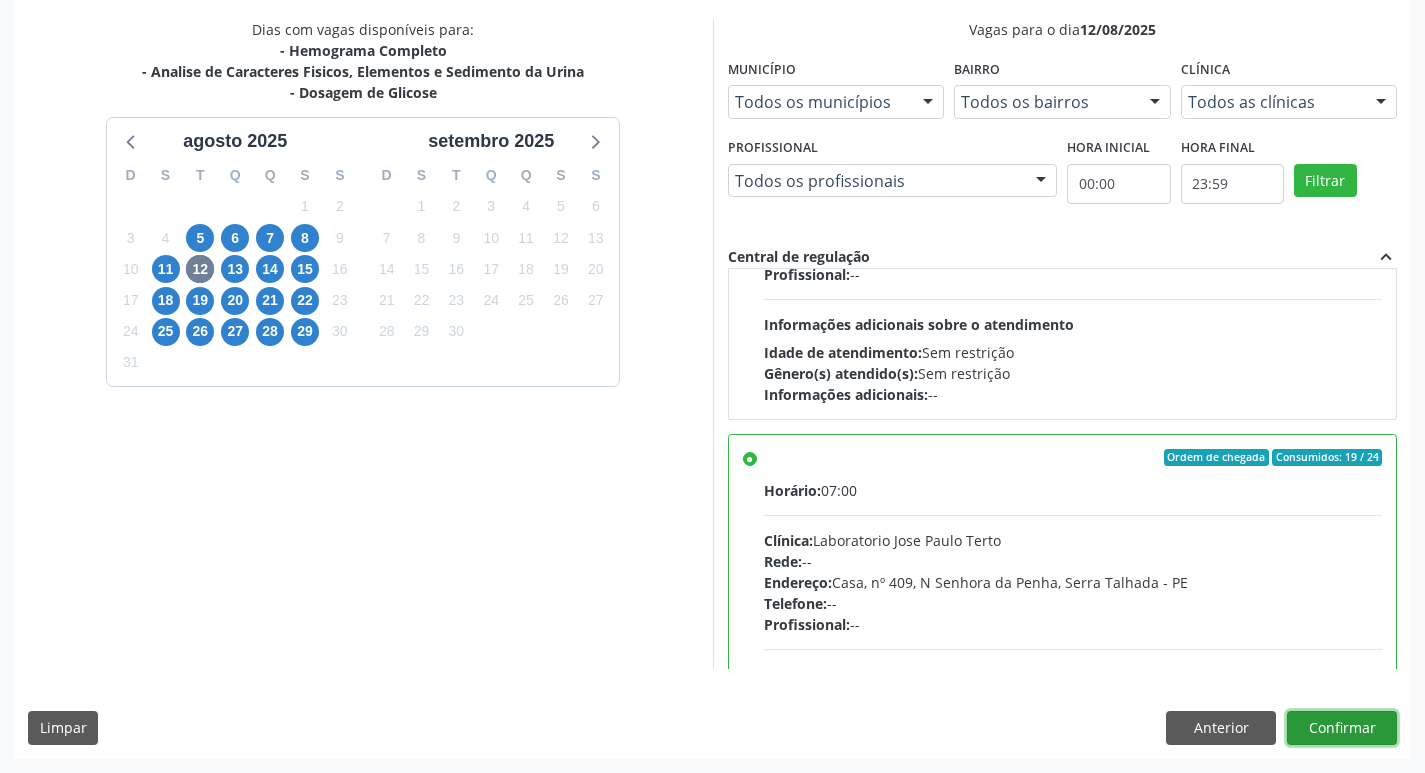 click on "Confirmar" at bounding box center (1342, 728) 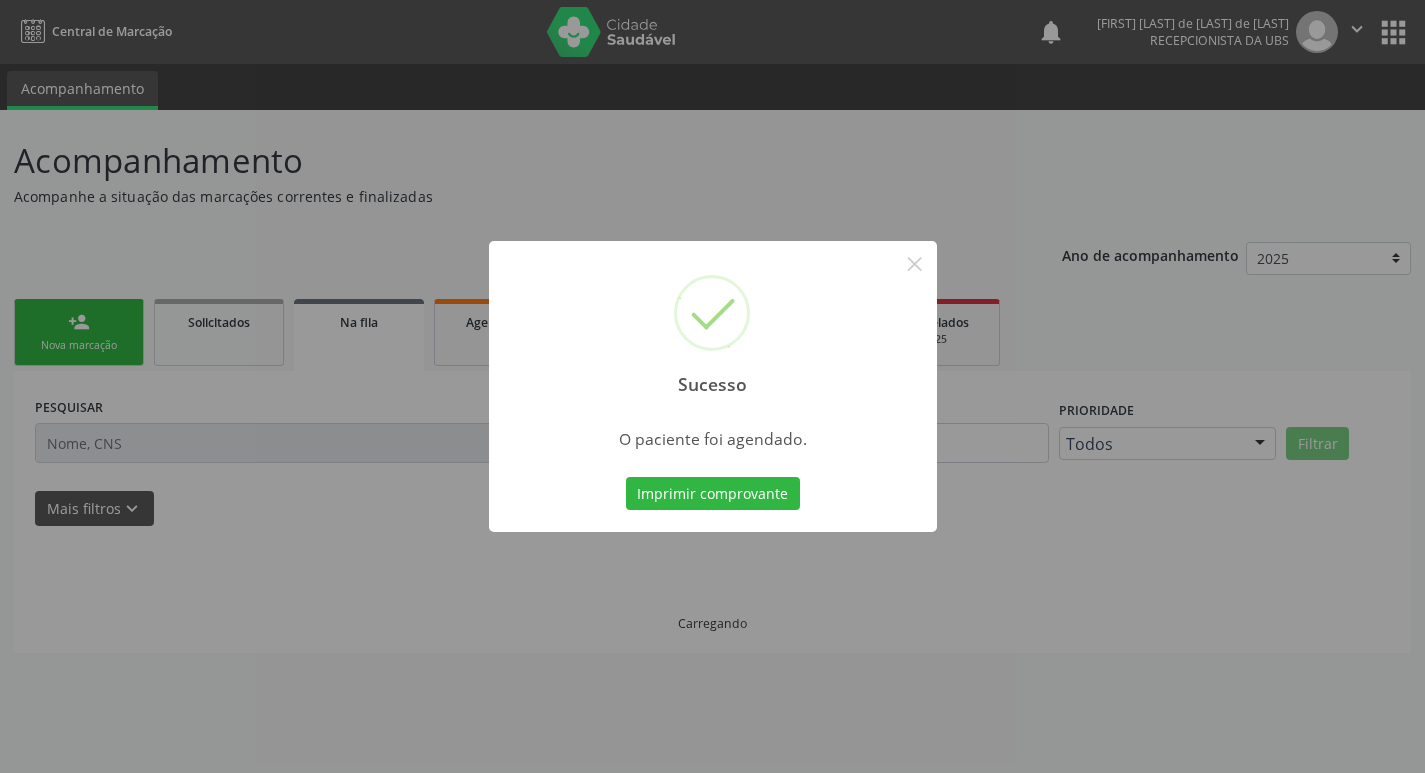 scroll, scrollTop: 0, scrollLeft: 0, axis: both 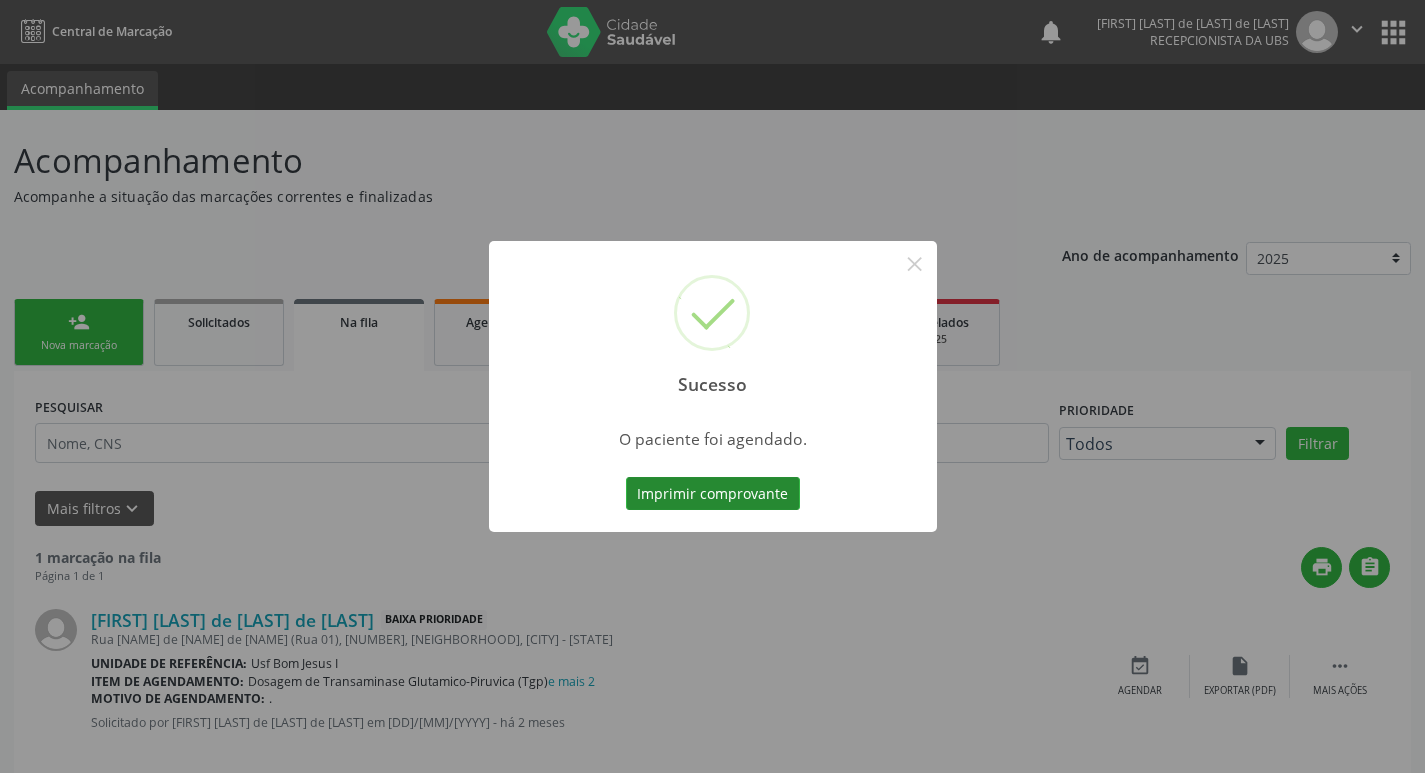 click on "Imprimir comprovante" at bounding box center (713, 494) 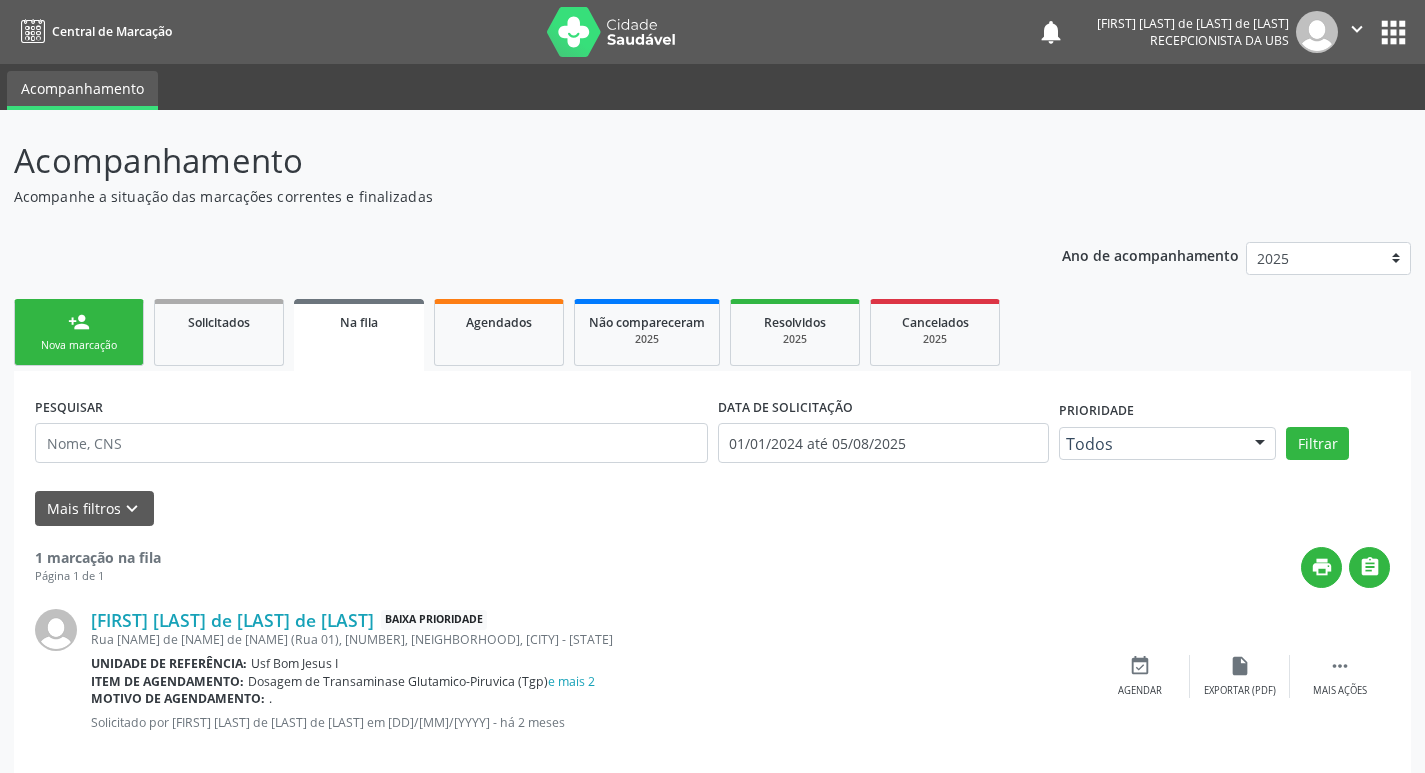 click on "Nova marcação" at bounding box center [79, 345] 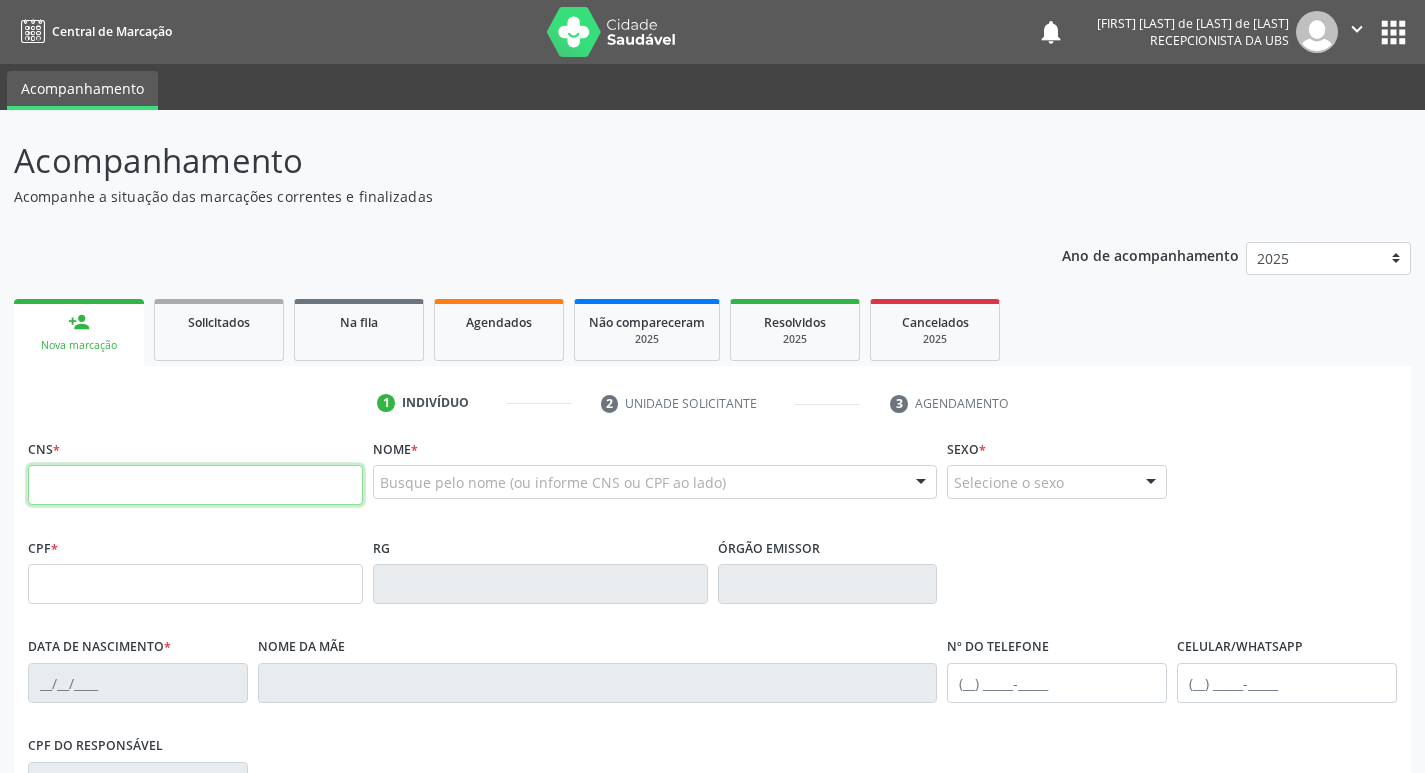 click at bounding box center (195, 485) 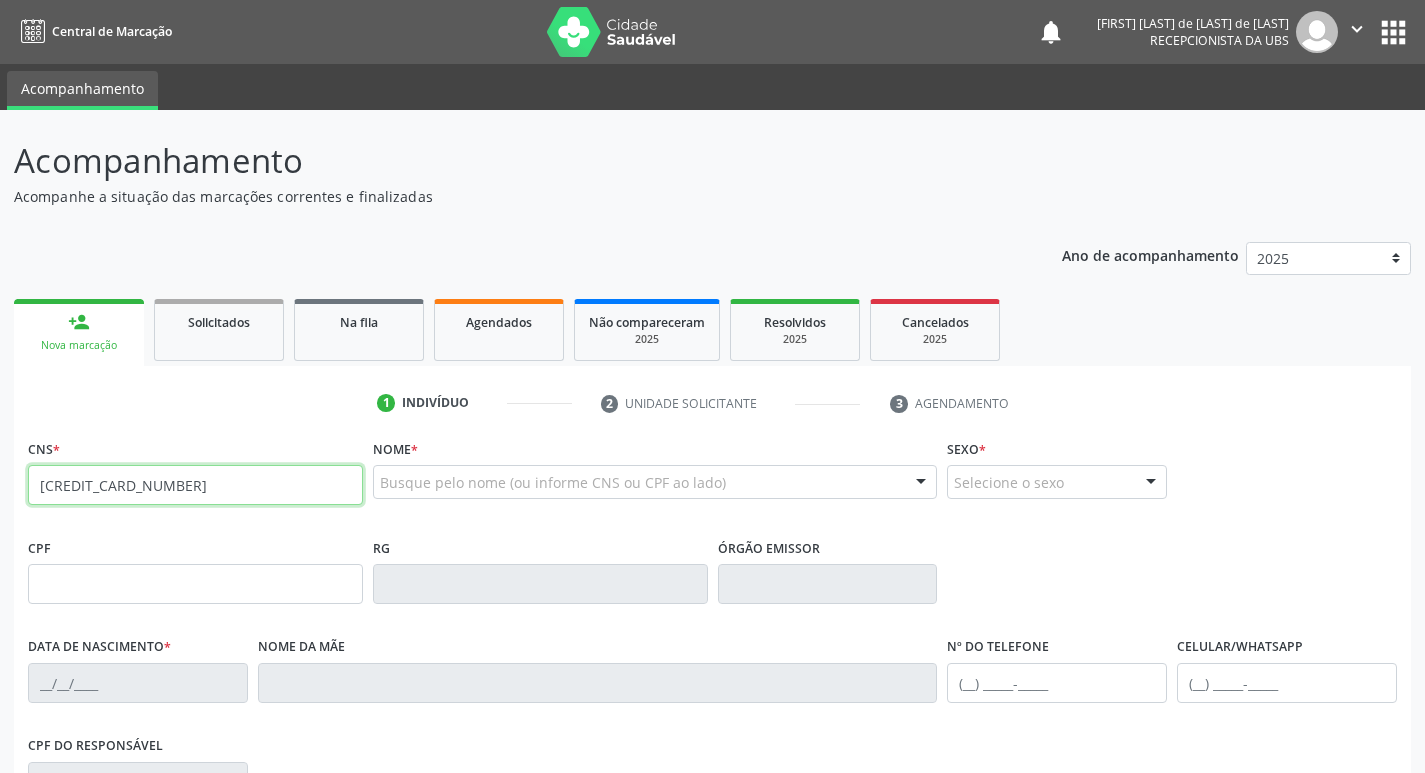 type on "[CREDIT_CARD_NUMBER]" 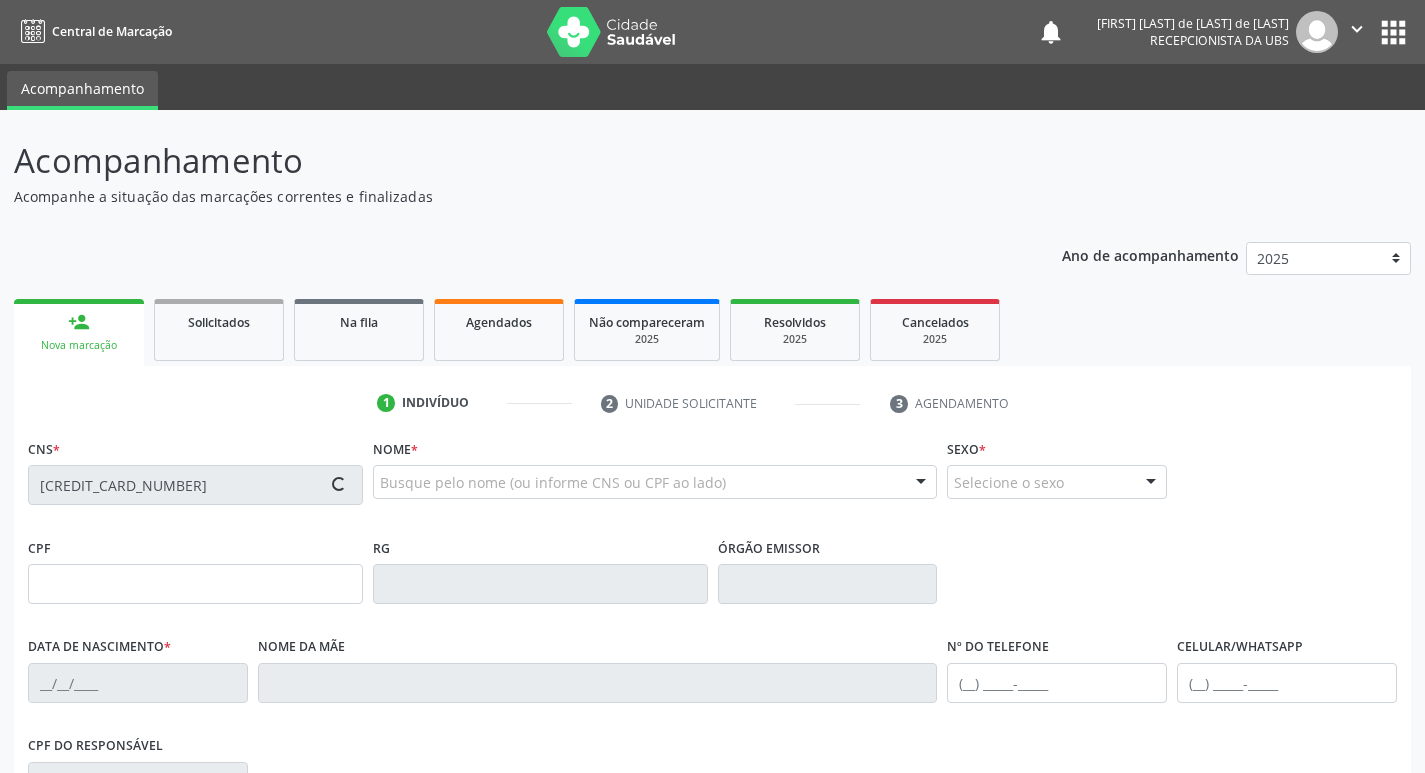 type on "[DD]/[MM]/[YYYY]" 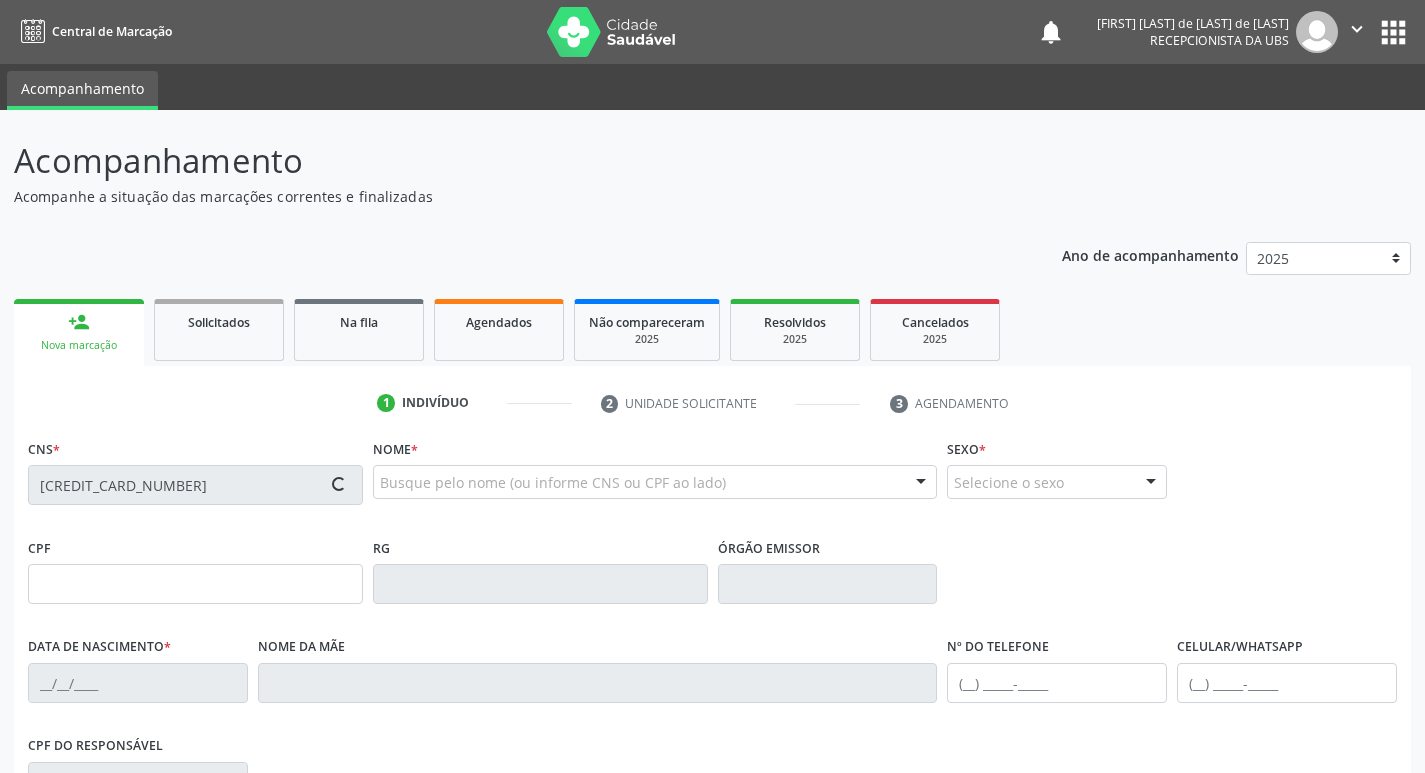 type on "[FIRST] [LAST] de [LAST]" 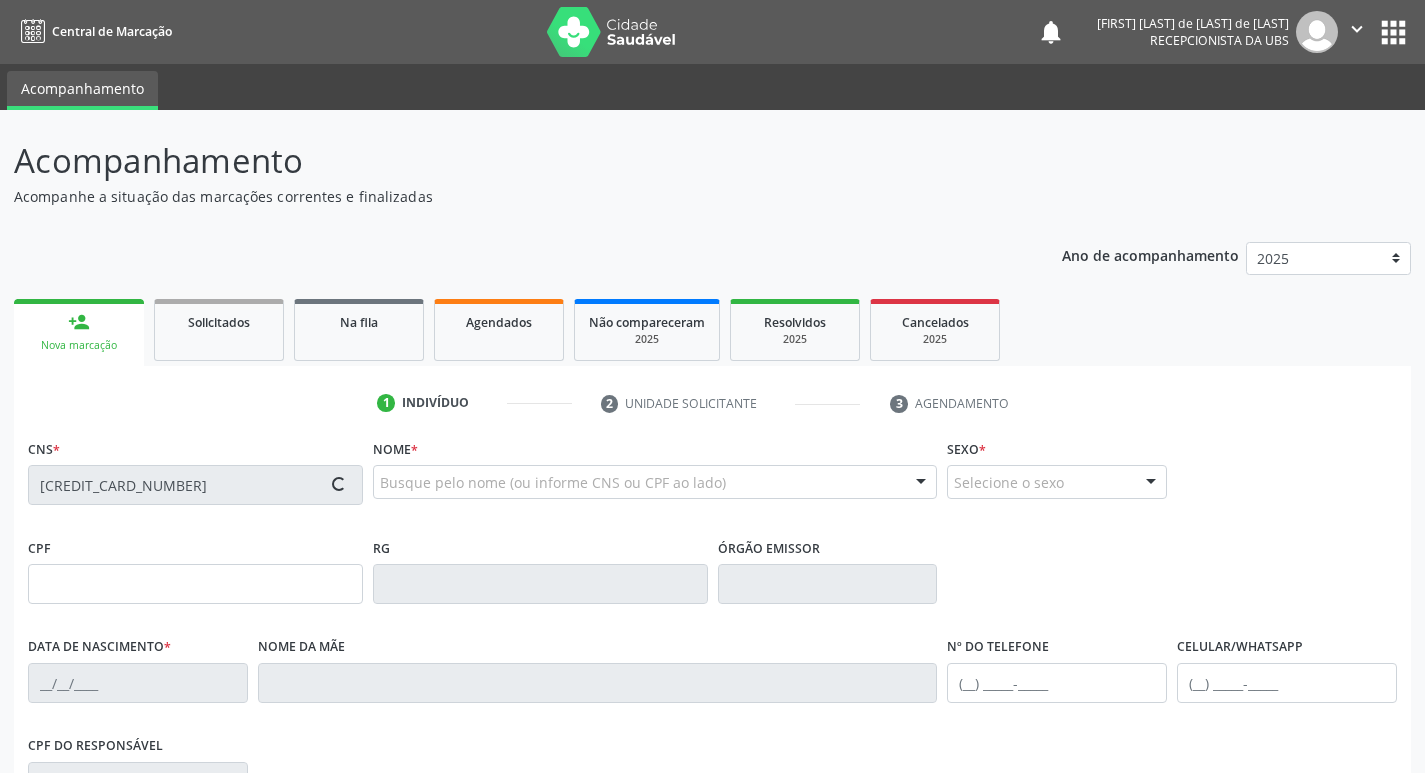 type on "[CPF]" 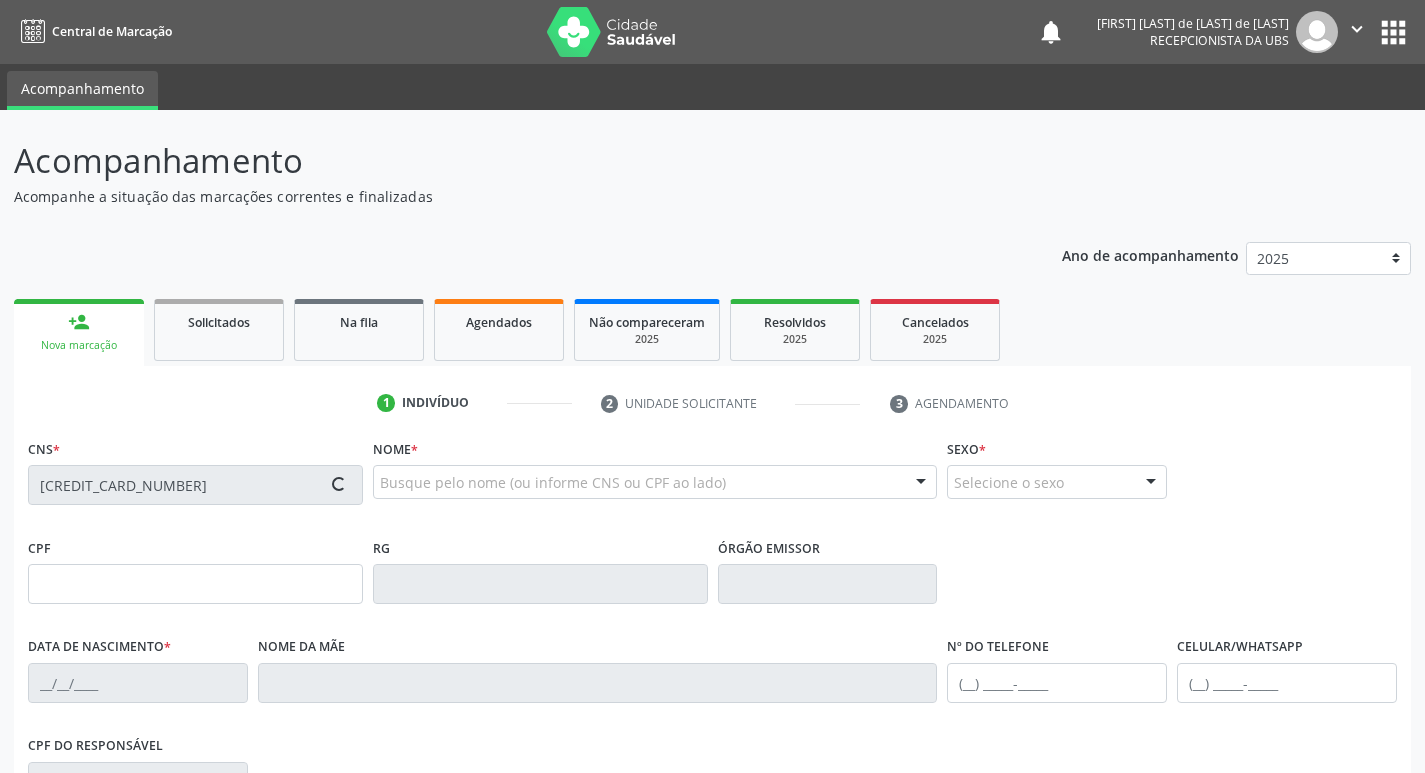 type on "1045" 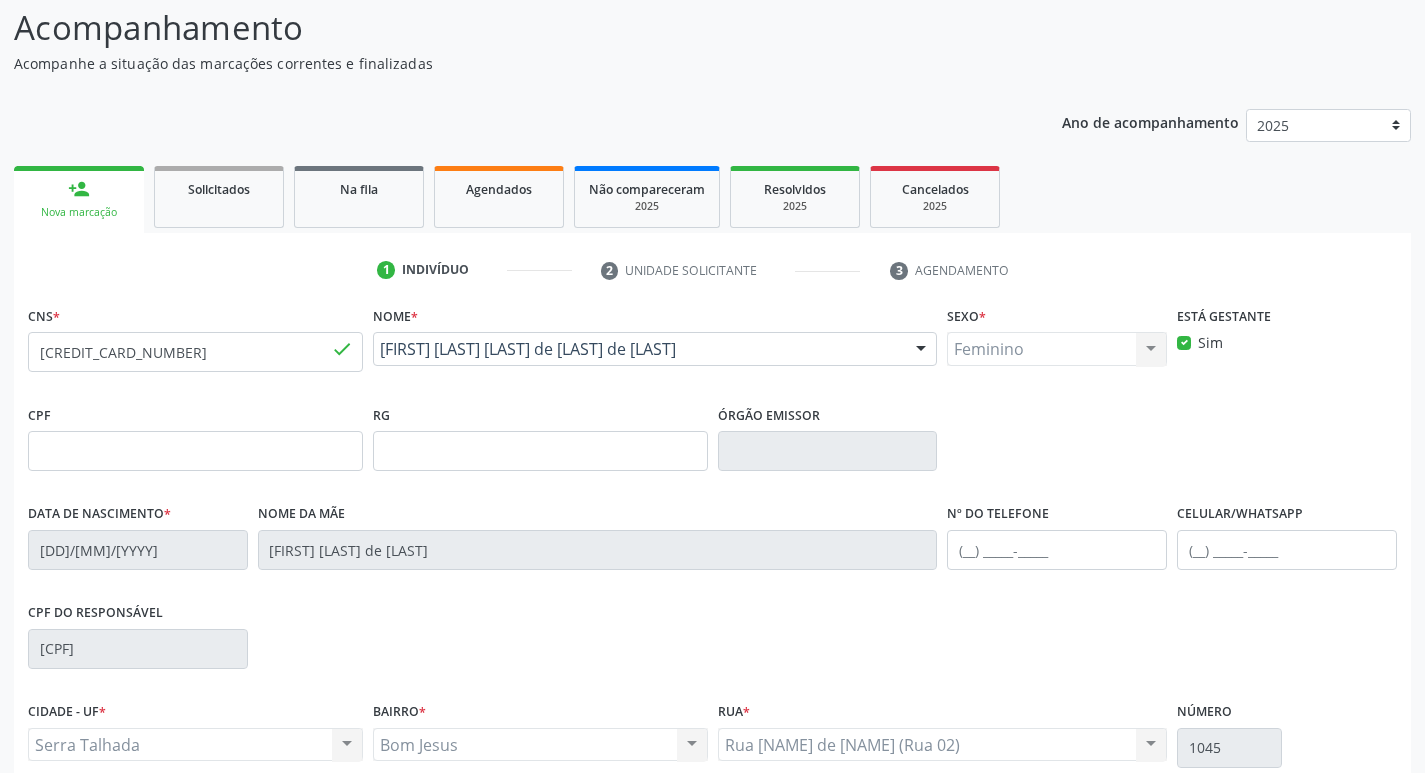 scroll, scrollTop: 311, scrollLeft: 0, axis: vertical 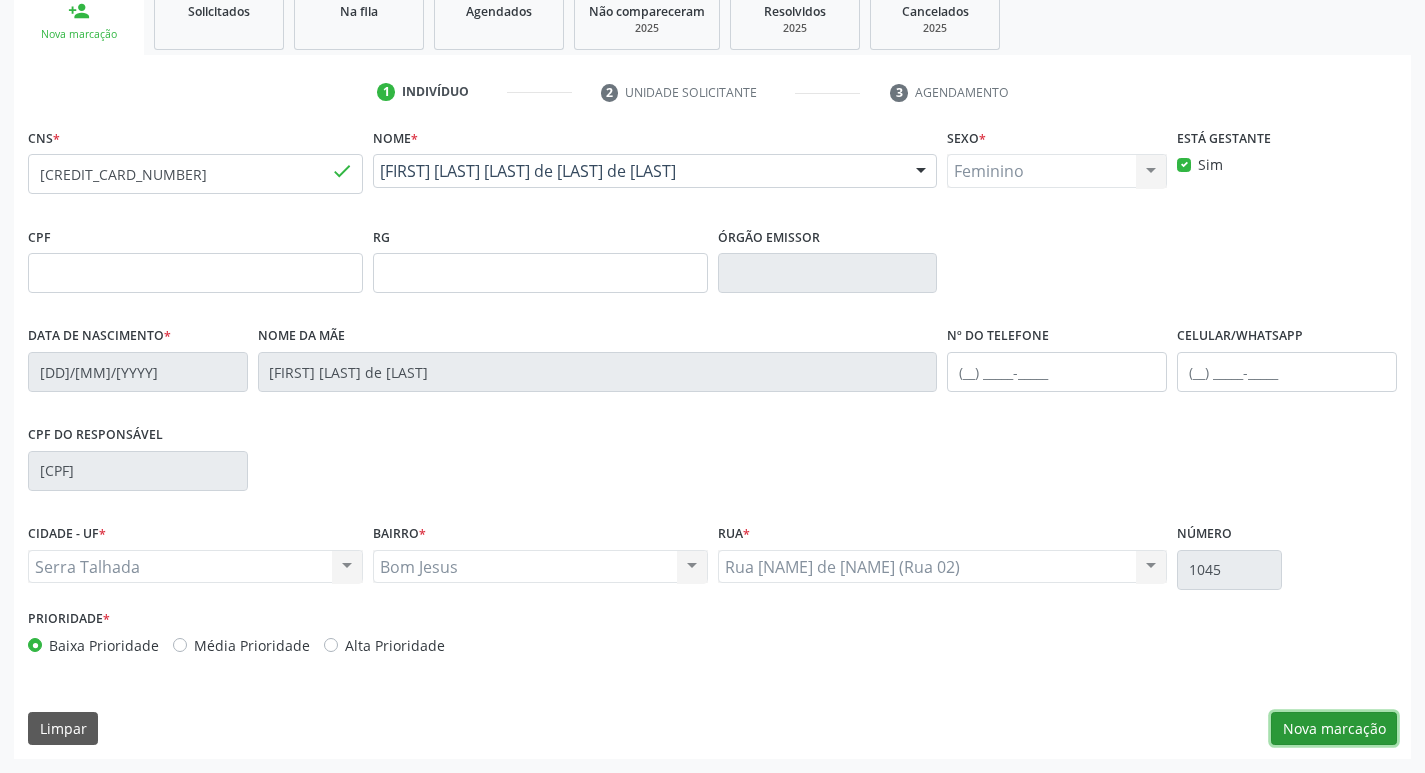 click on "Nova marcação" at bounding box center (1334, 729) 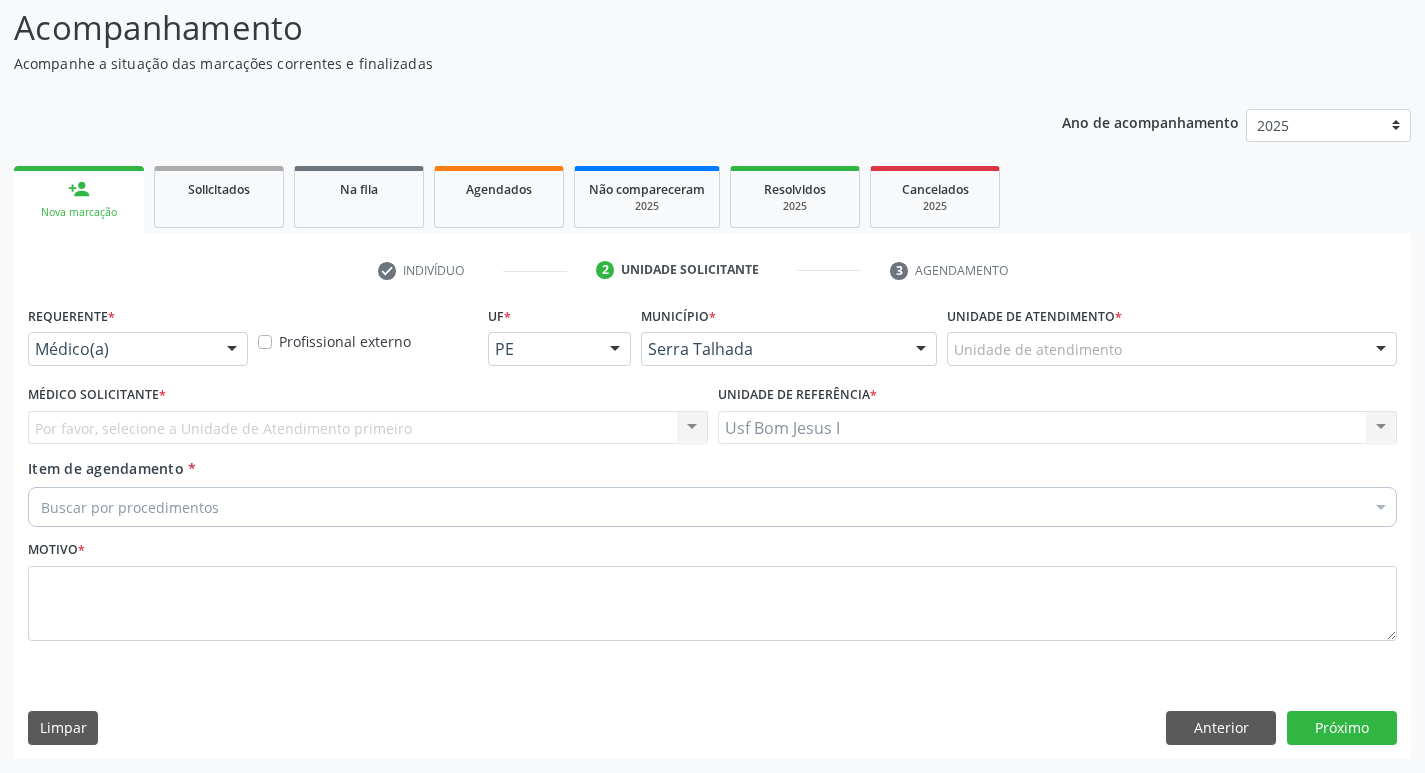 scroll, scrollTop: 133, scrollLeft: 0, axis: vertical 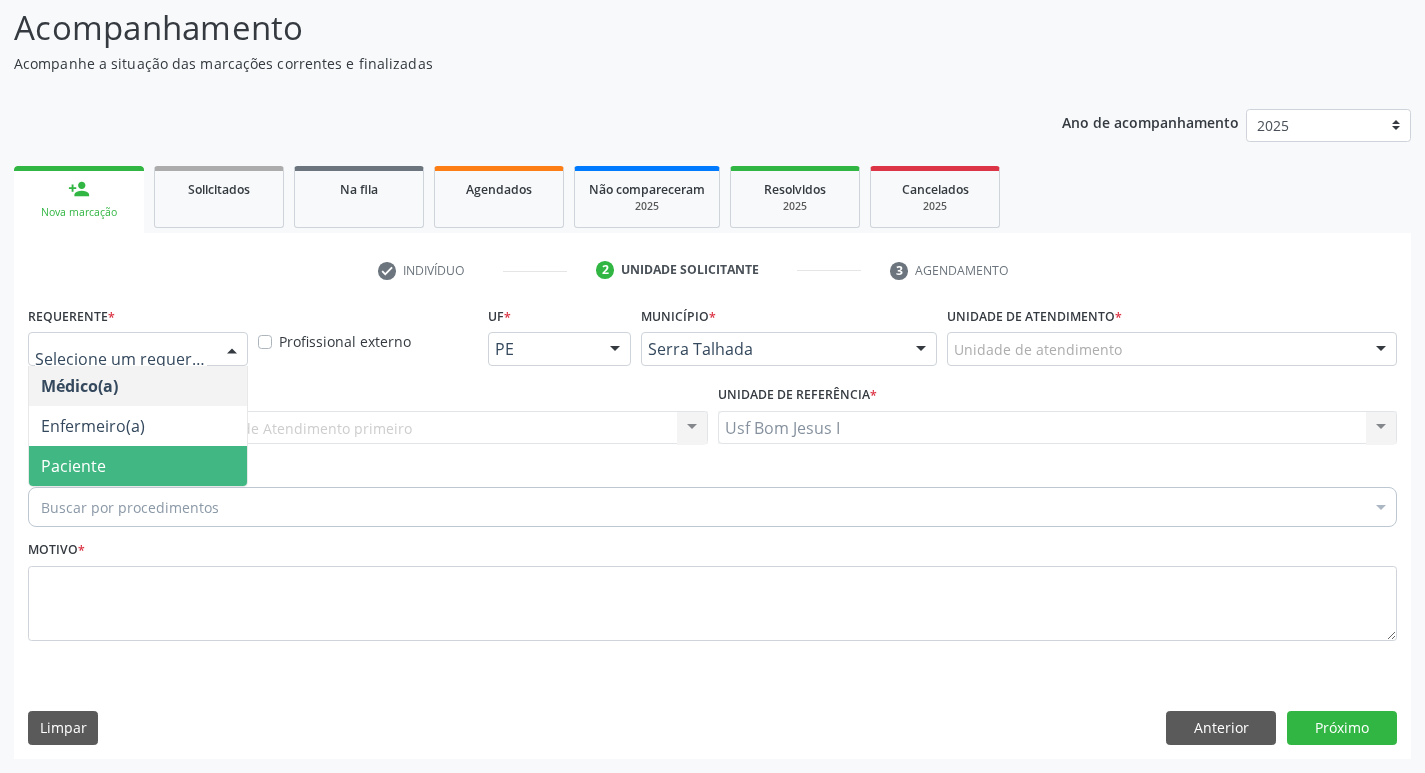 click on "Paciente" at bounding box center (138, 466) 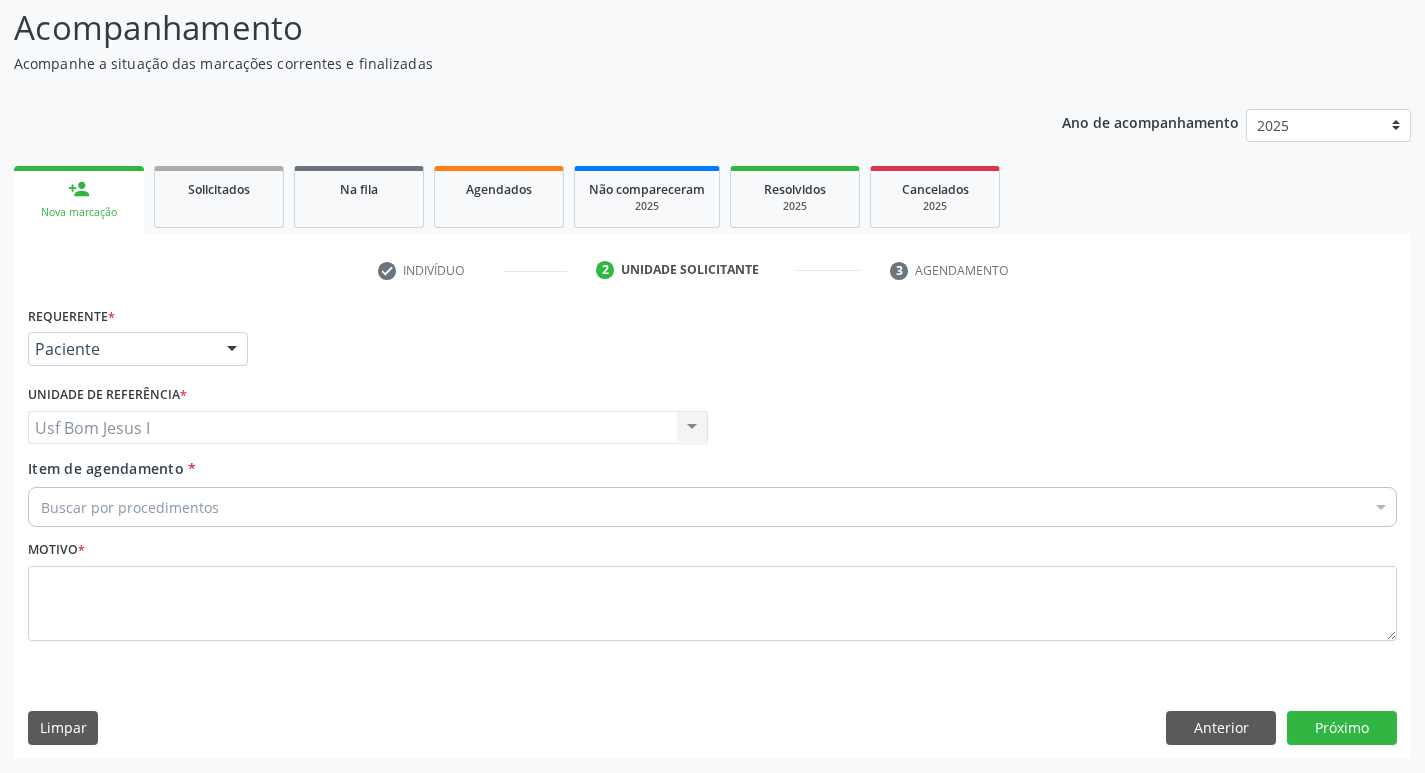 click on "Buscar por procedimentos" at bounding box center [712, 507] 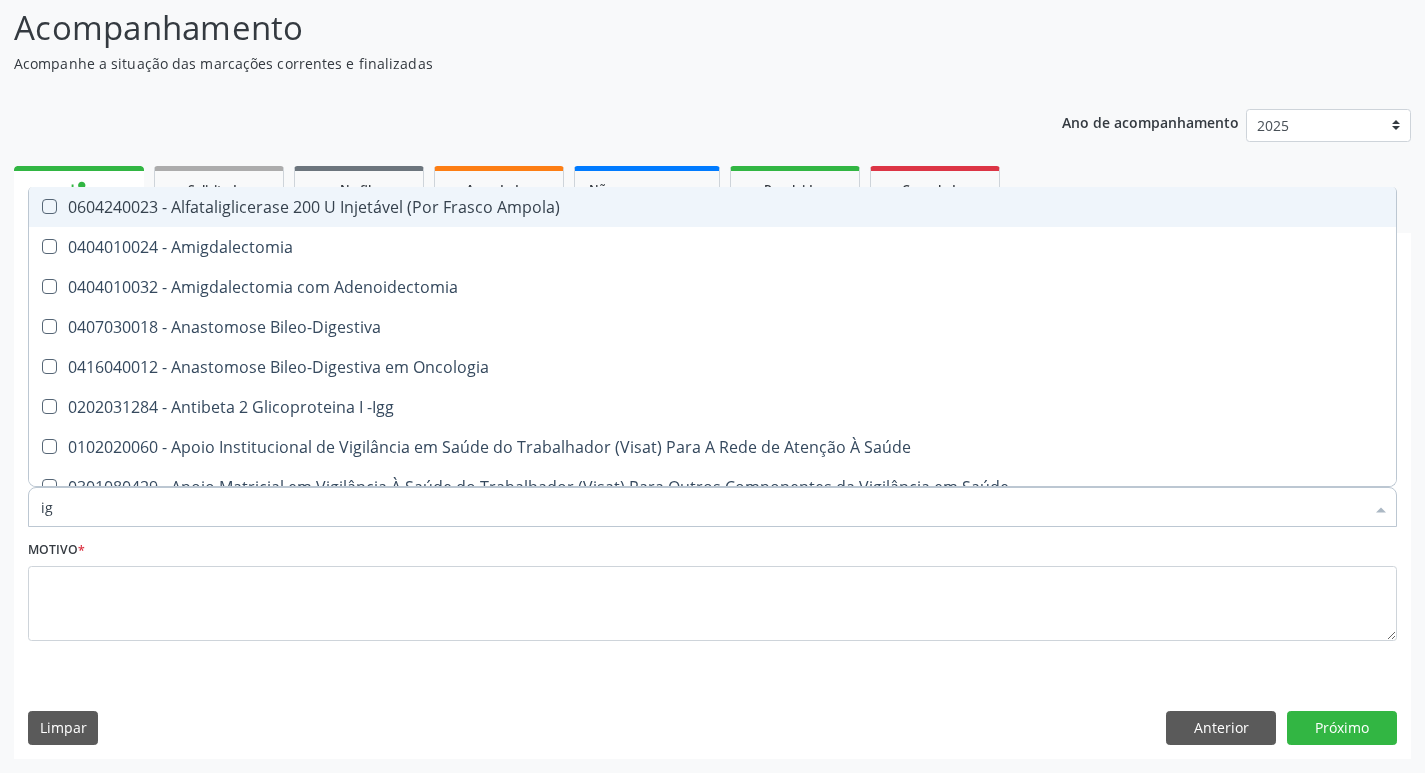 type on "igg" 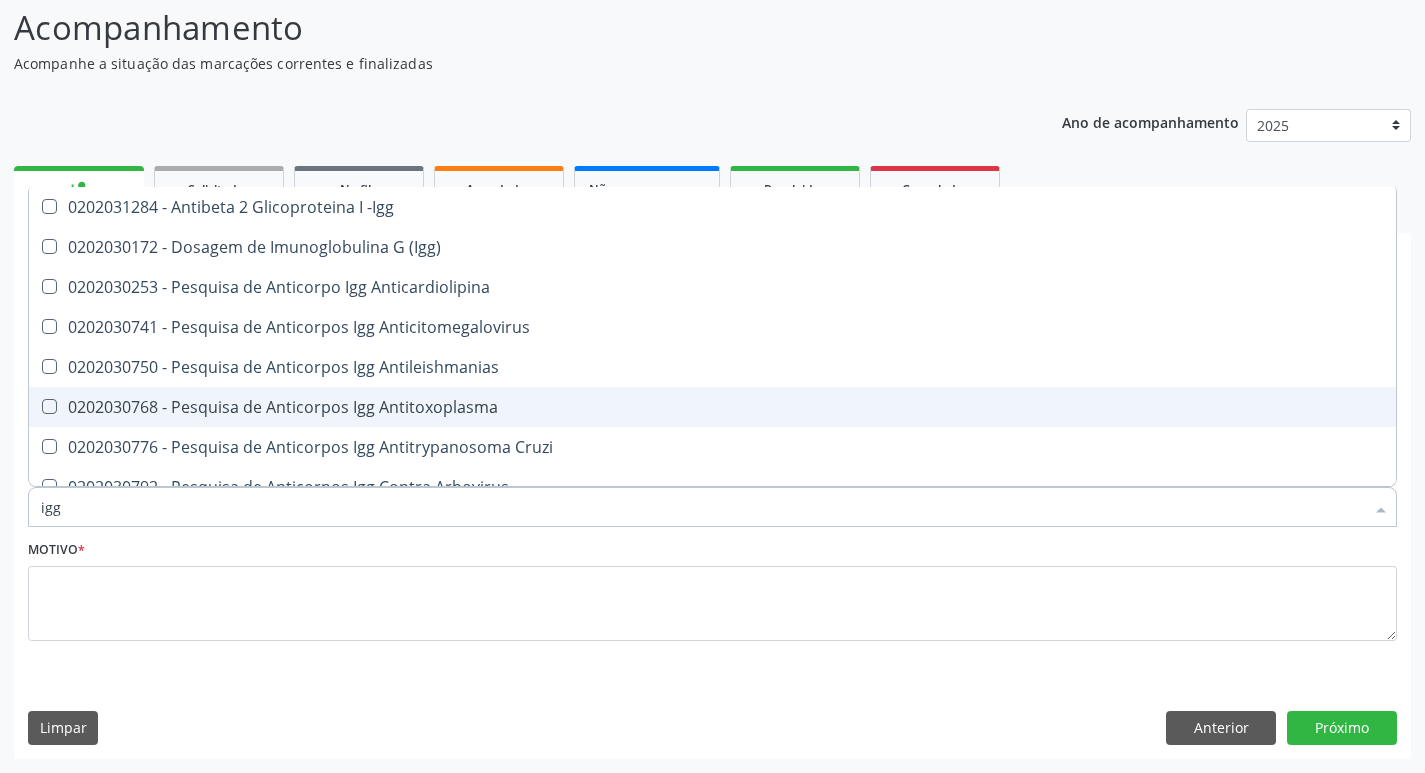 click on "0202030768 - Pesquisa de Anticorpos Igg Antitoxoplasma" at bounding box center [712, 407] 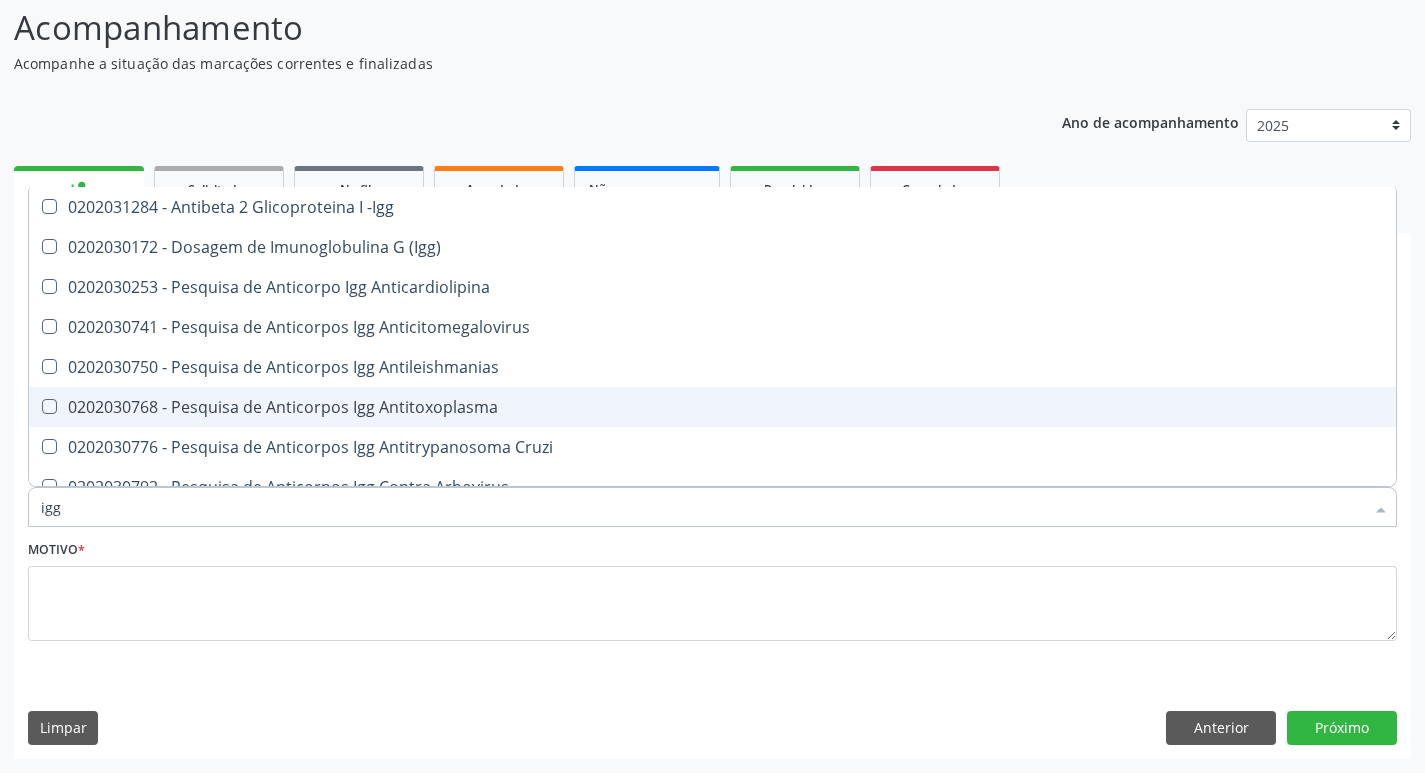 checkbox on "true" 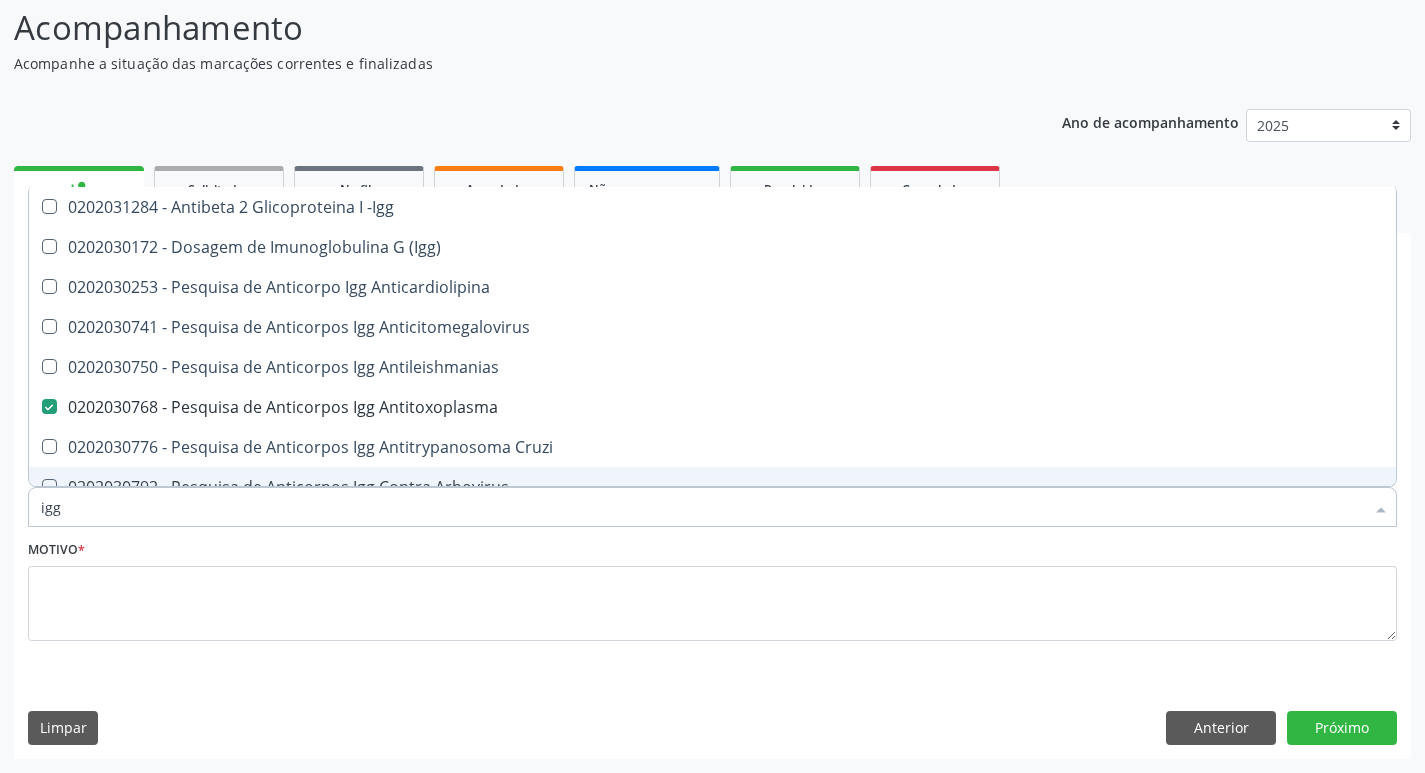 type on "igg" 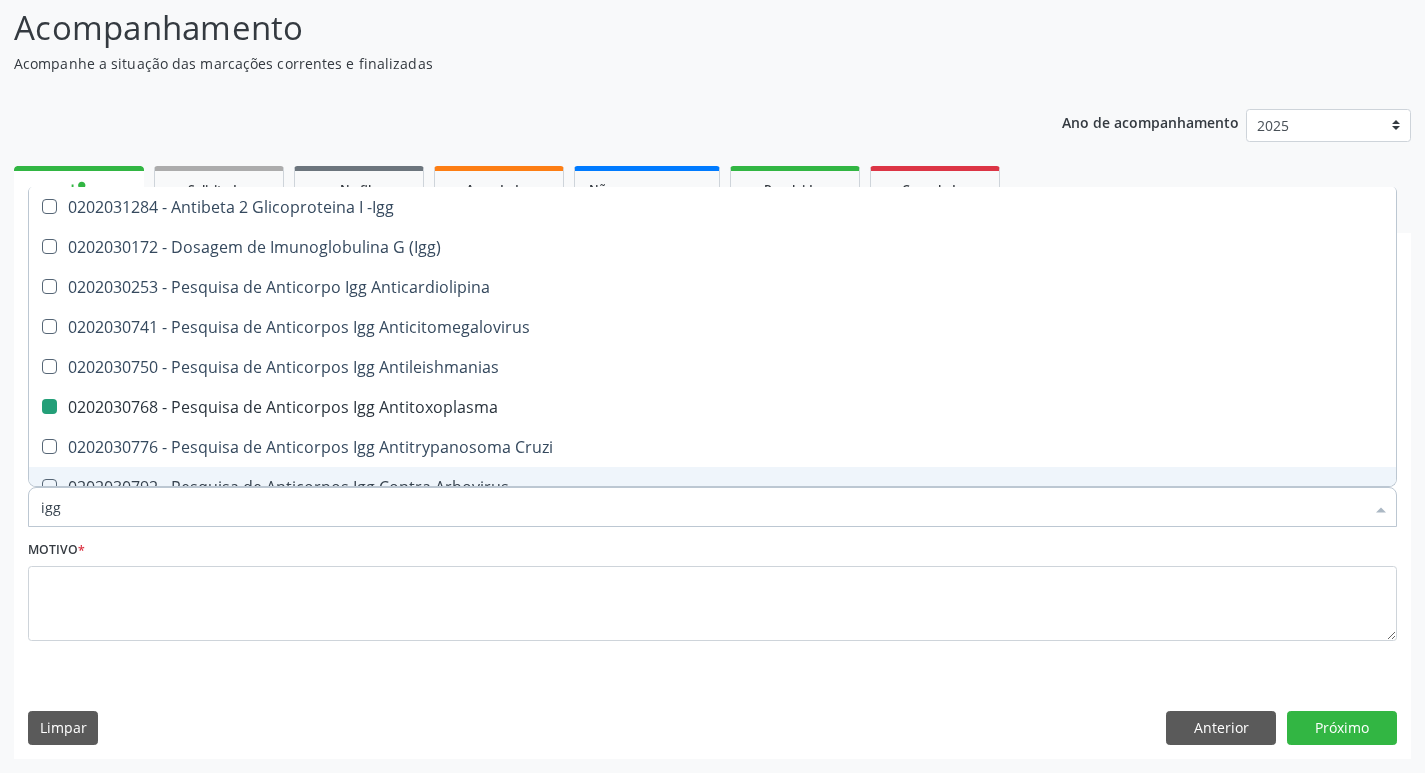 click on "Item de agendamento
*
igg
Desfazer seleção
0202031284 - Antibeta 2 Glicoproteina I -Igg
0202030172 - Dosagem de Imunoglobulina G (Igg)
0202030253 - Pesquisa de Anticorpo Igg Anticardiolipina
0202030741 - Pesquisa de Anticorpos Igg Anticitomegalovirus
0202030750 - Pesquisa de Anticorpos Igg Antileishmanias
0202030768 - Pesquisa de Anticorpos Igg Antitoxoplasma
0202030776 - Pesquisa de Anticorpos Igg Antitrypanosoma Cruzi
0202030792 - Pesquisa de Anticorpos Igg Contra Arbovirus
0202030830 - Pesquisa de Anticorpos Igg Contra o Virus Epstein-Barr
0202030849 - Pesquisa de Anticorpos Igg Contra o Virus Herpes Simples
0202030806 - Pesquisa de Anticorpos Igg Contra o Virus da Hepatite A (Anti-Hav-Igg)
0202030814 - Pesquisa de Anticorpos Igg Contra o Virus da Rubeola
igg  "" at bounding box center [712, 496] 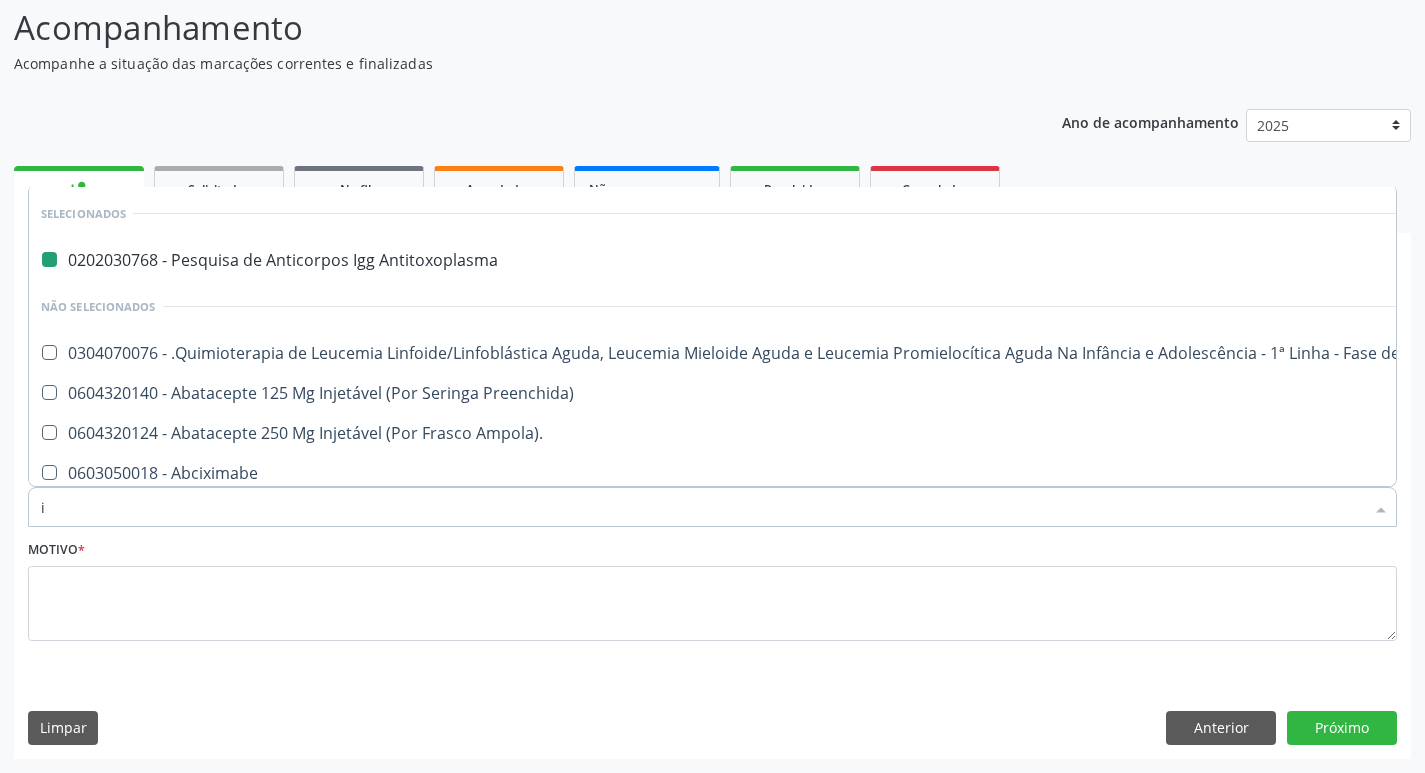 type on "ih" 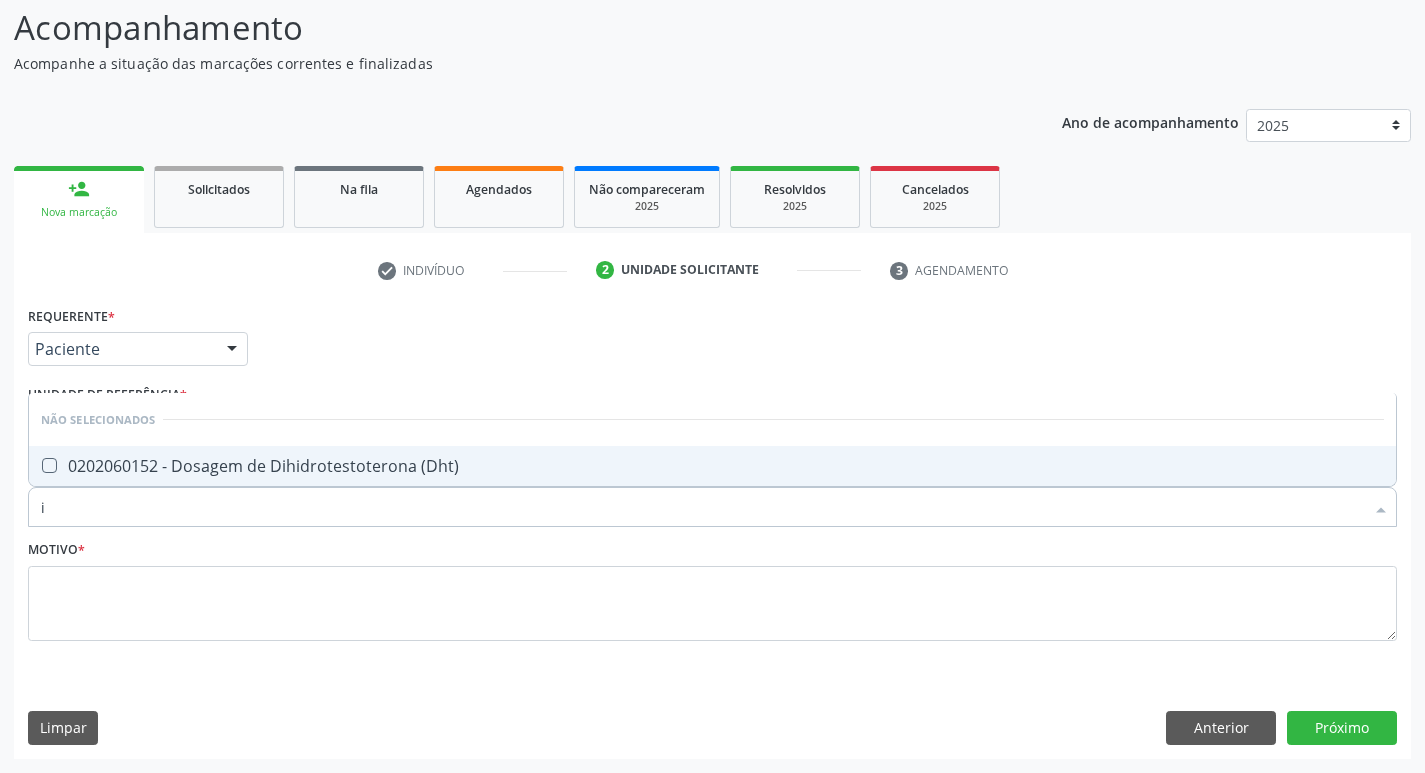 type on "ig" 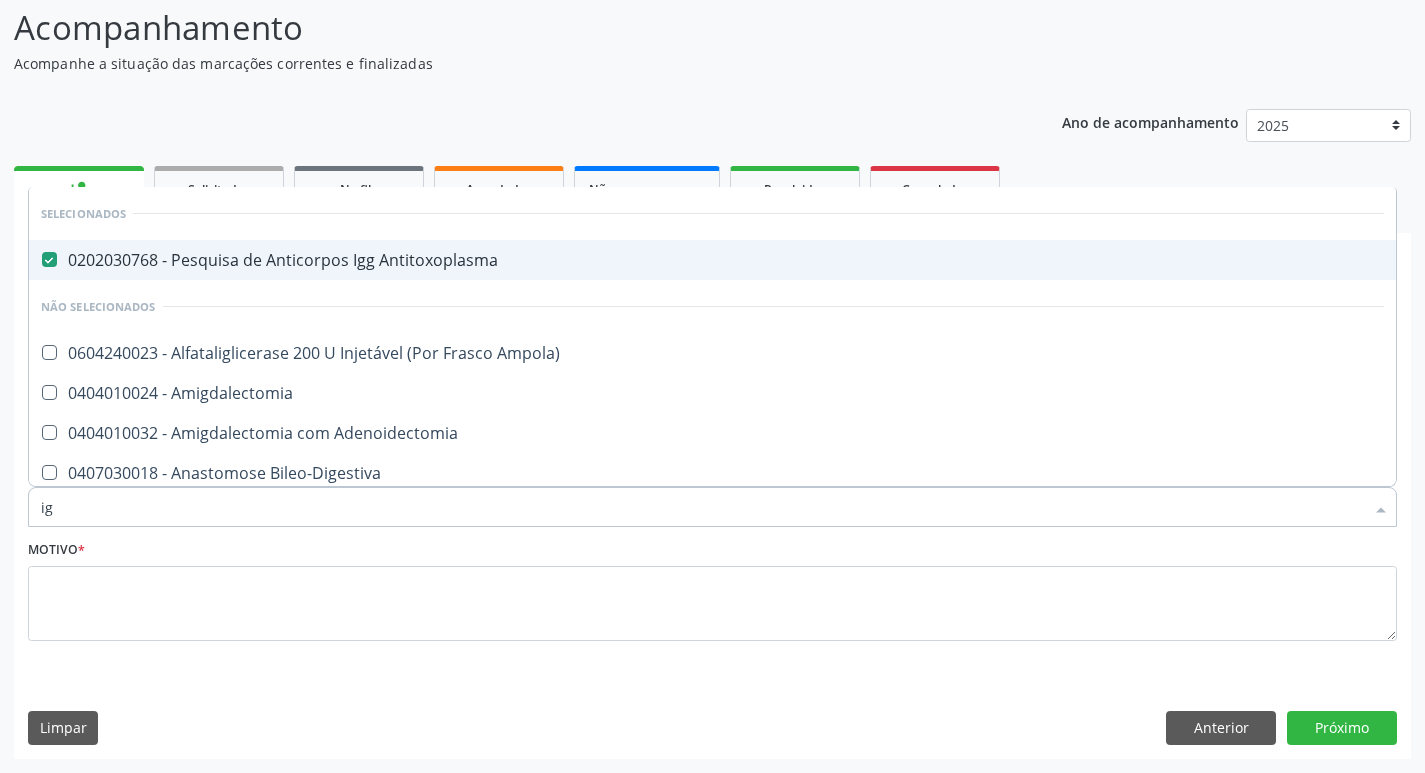 type on "igm" 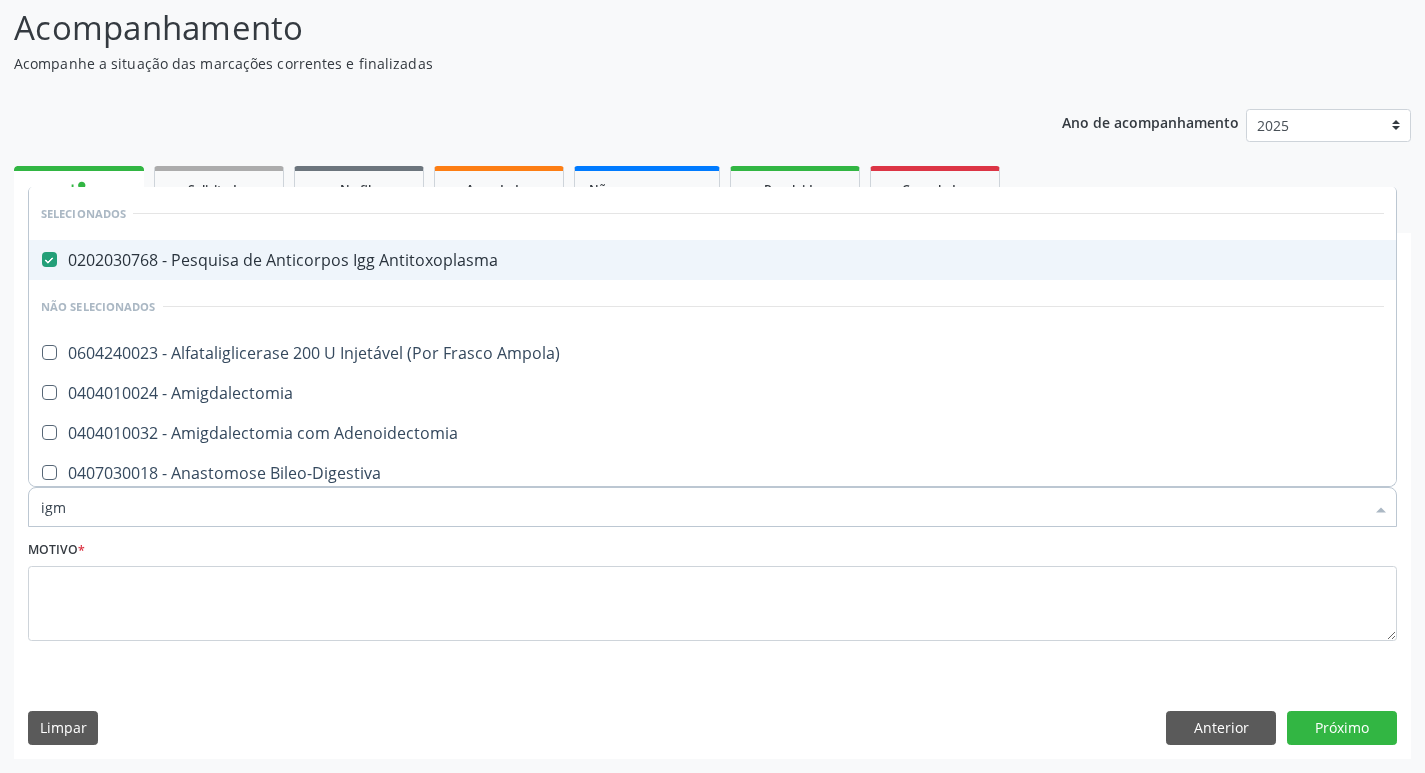 checkbox on "false" 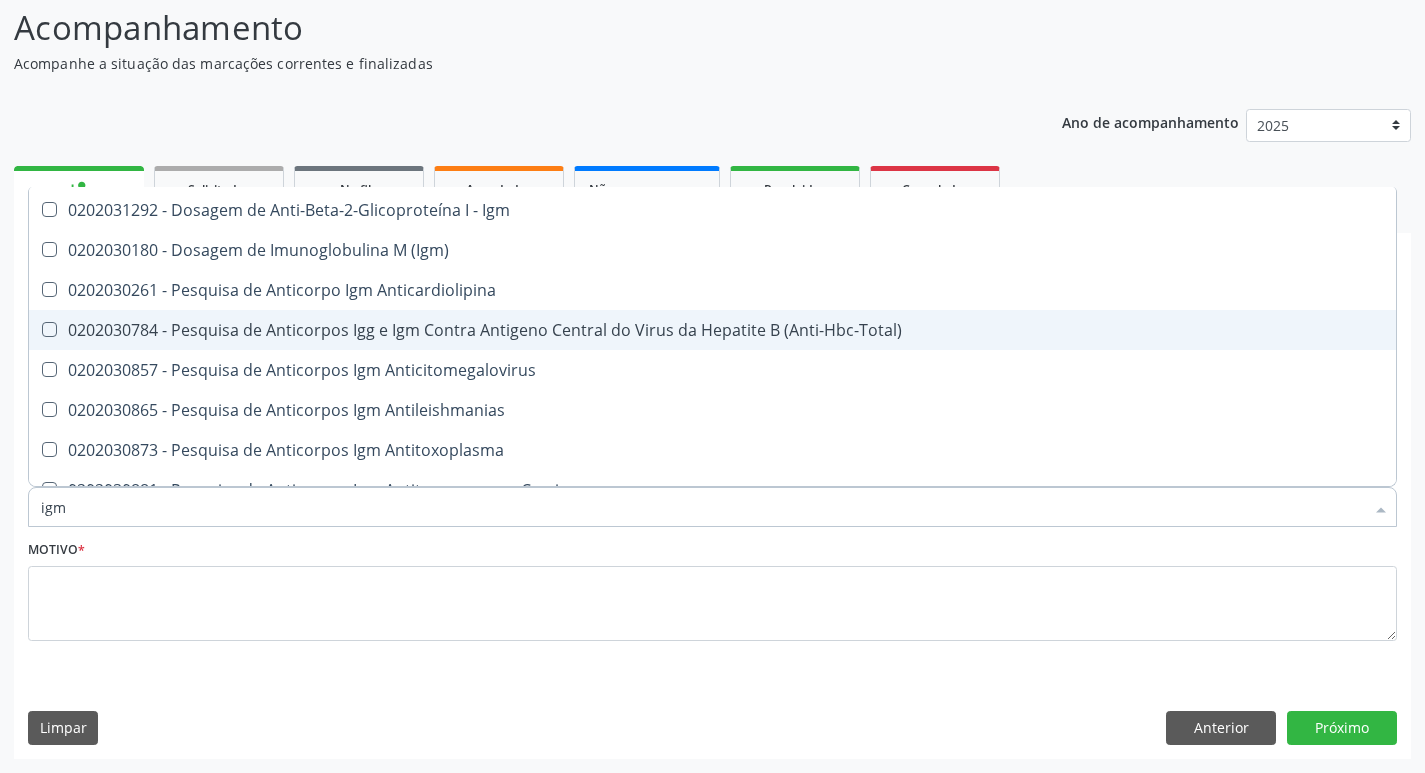 scroll, scrollTop: 133, scrollLeft: 0, axis: vertical 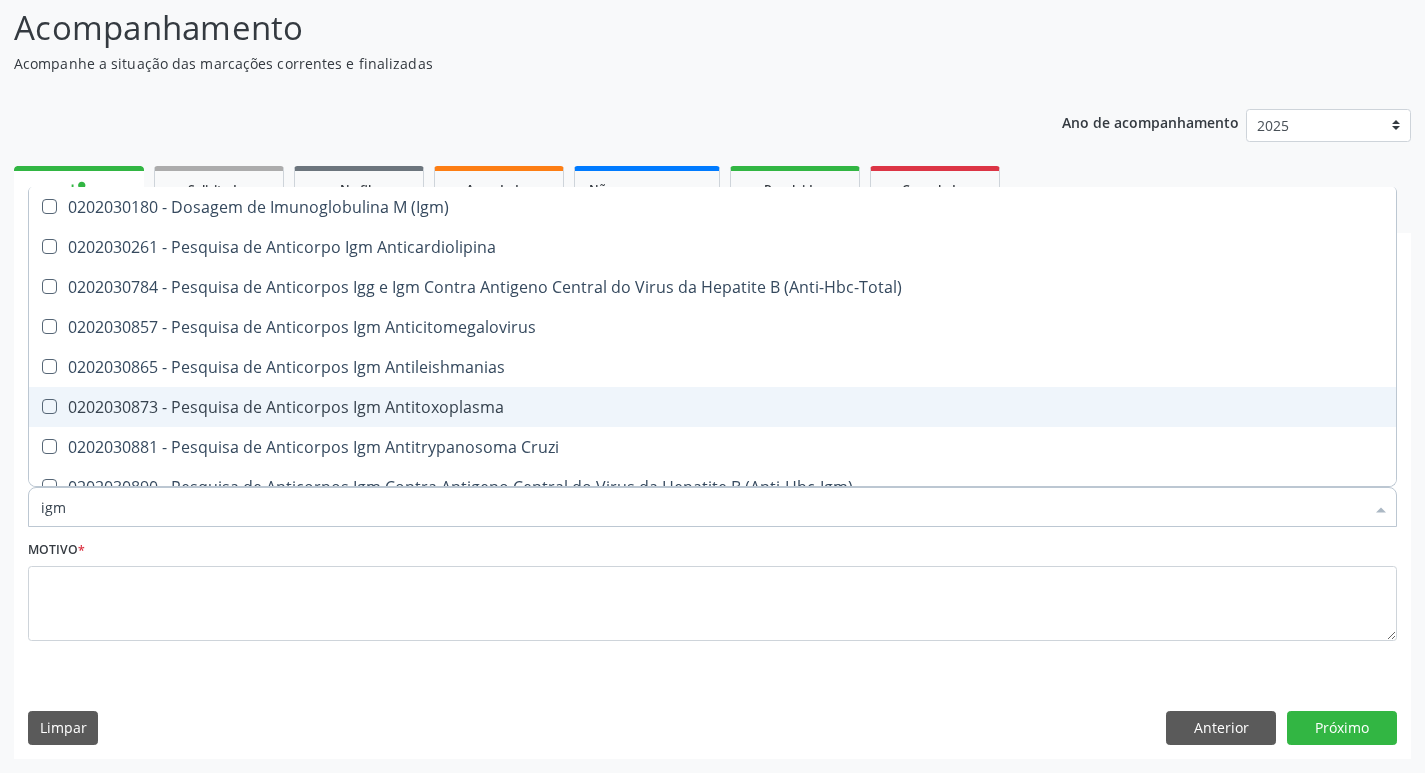 click on "0202030873 - Pesquisa de Anticorpos Igm Antitoxoplasma" at bounding box center [712, 407] 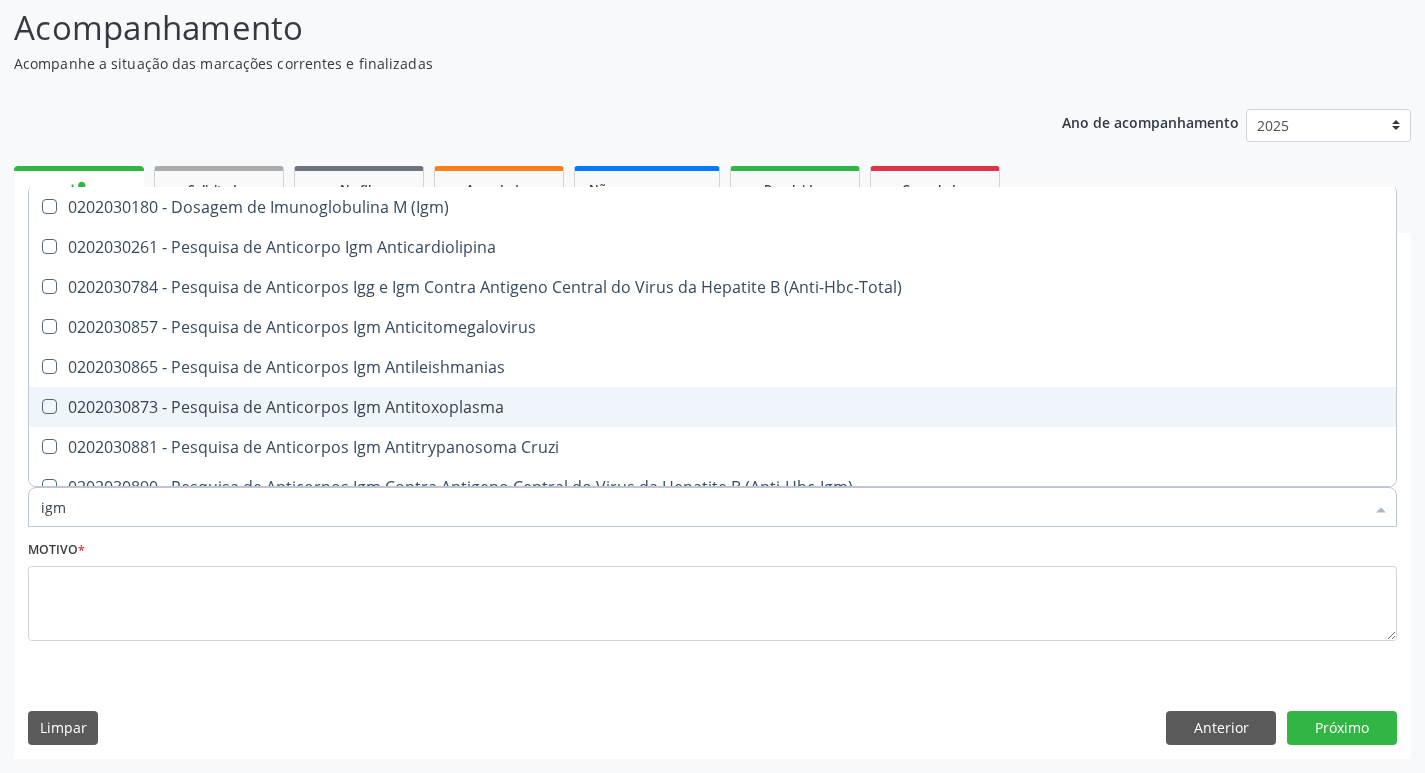 checkbox on "true" 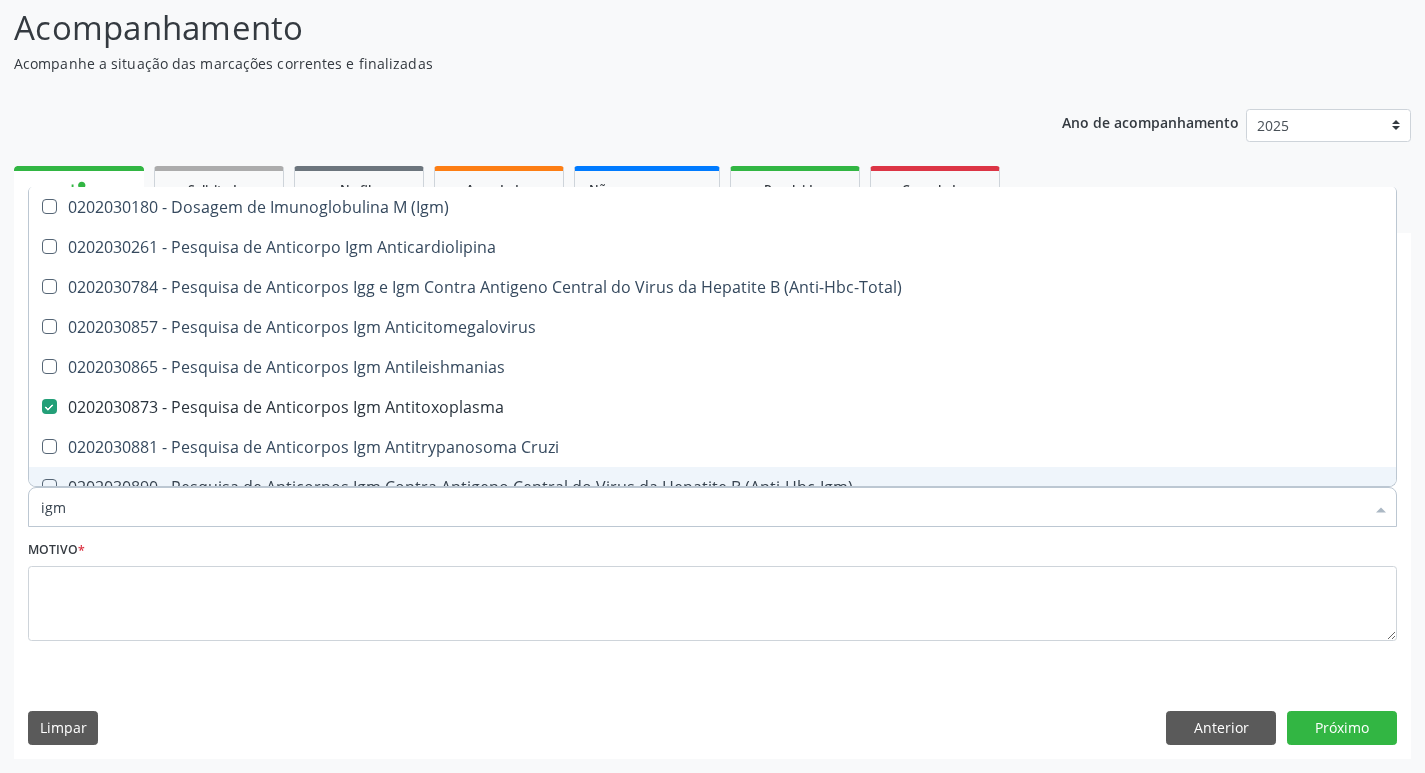 click on "igm" at bounding box center (702, 507) 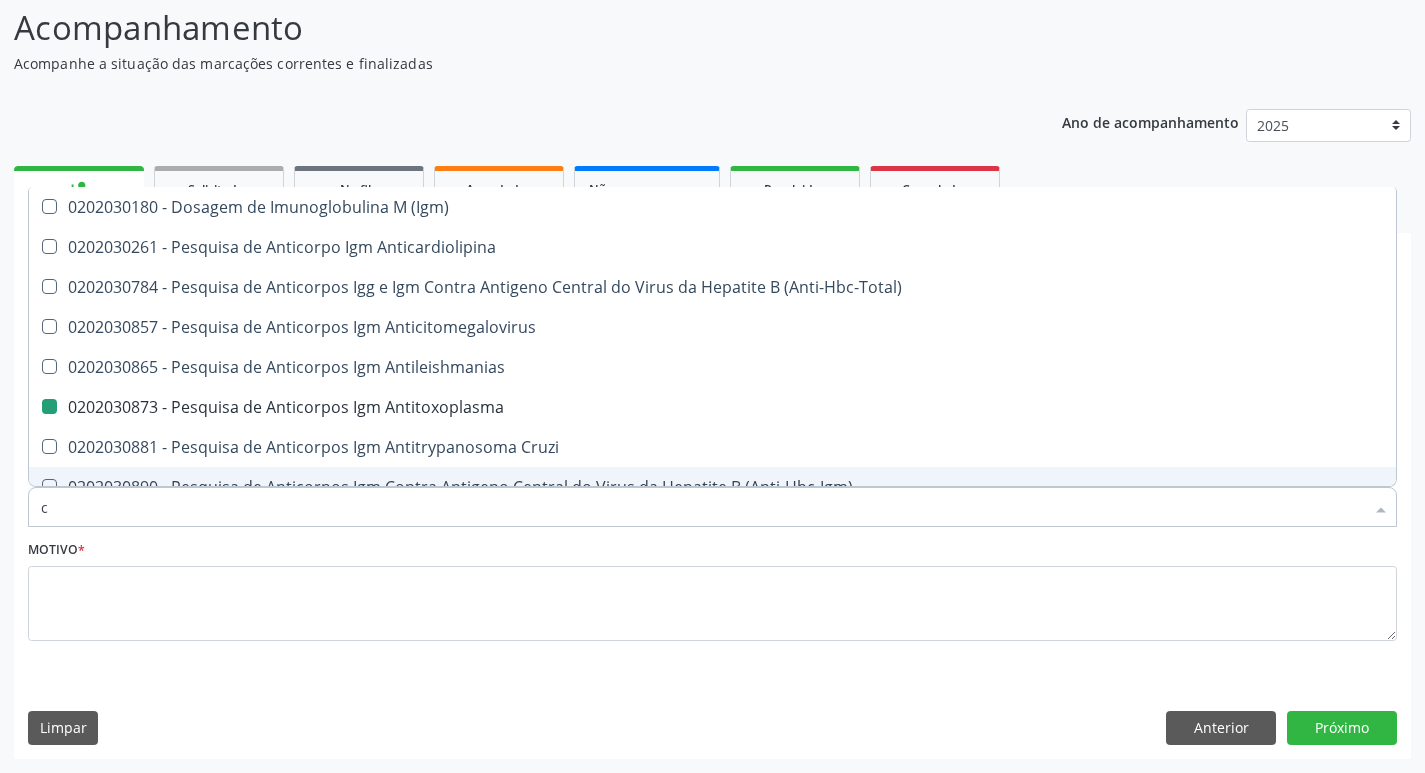 type on "cu" 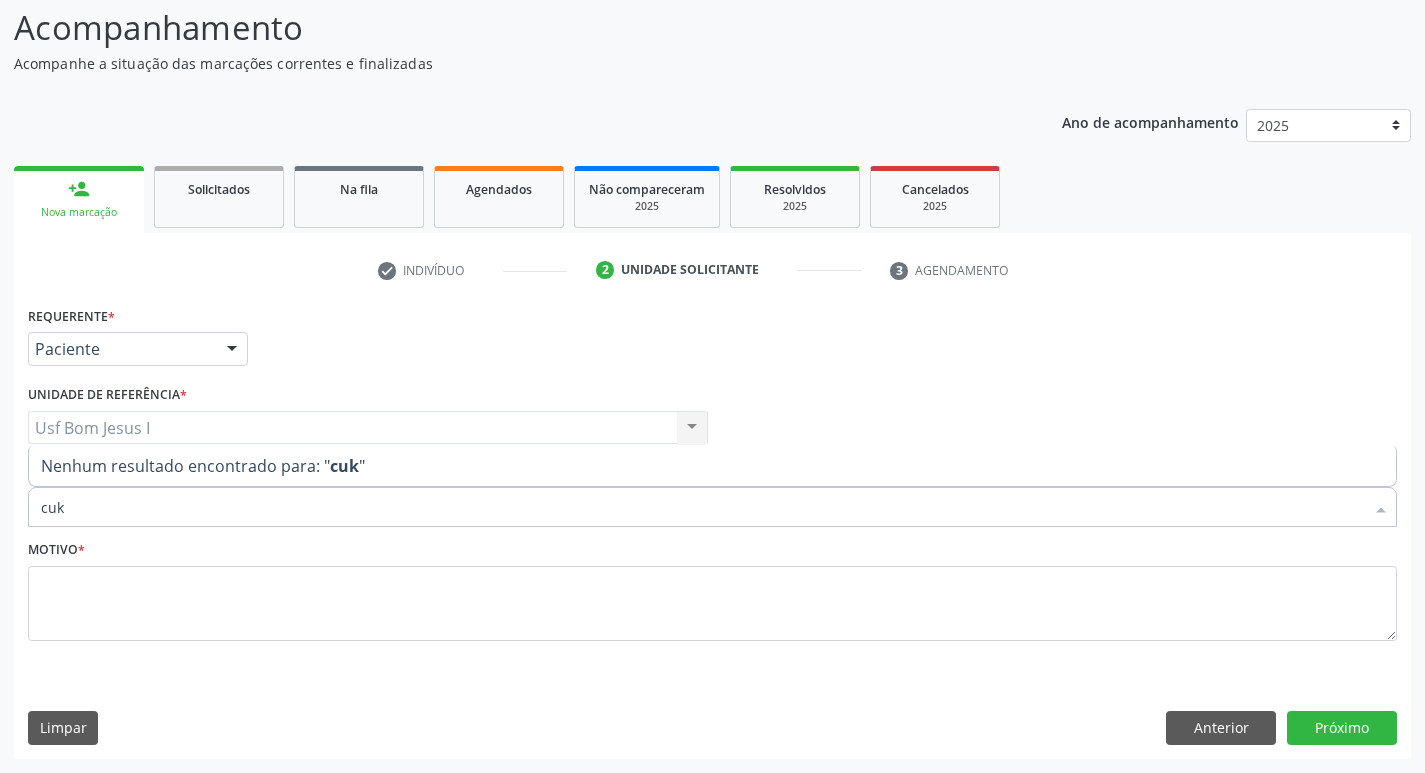 scroll, scrollTop: 0, scrollLeft: 0, axis: both 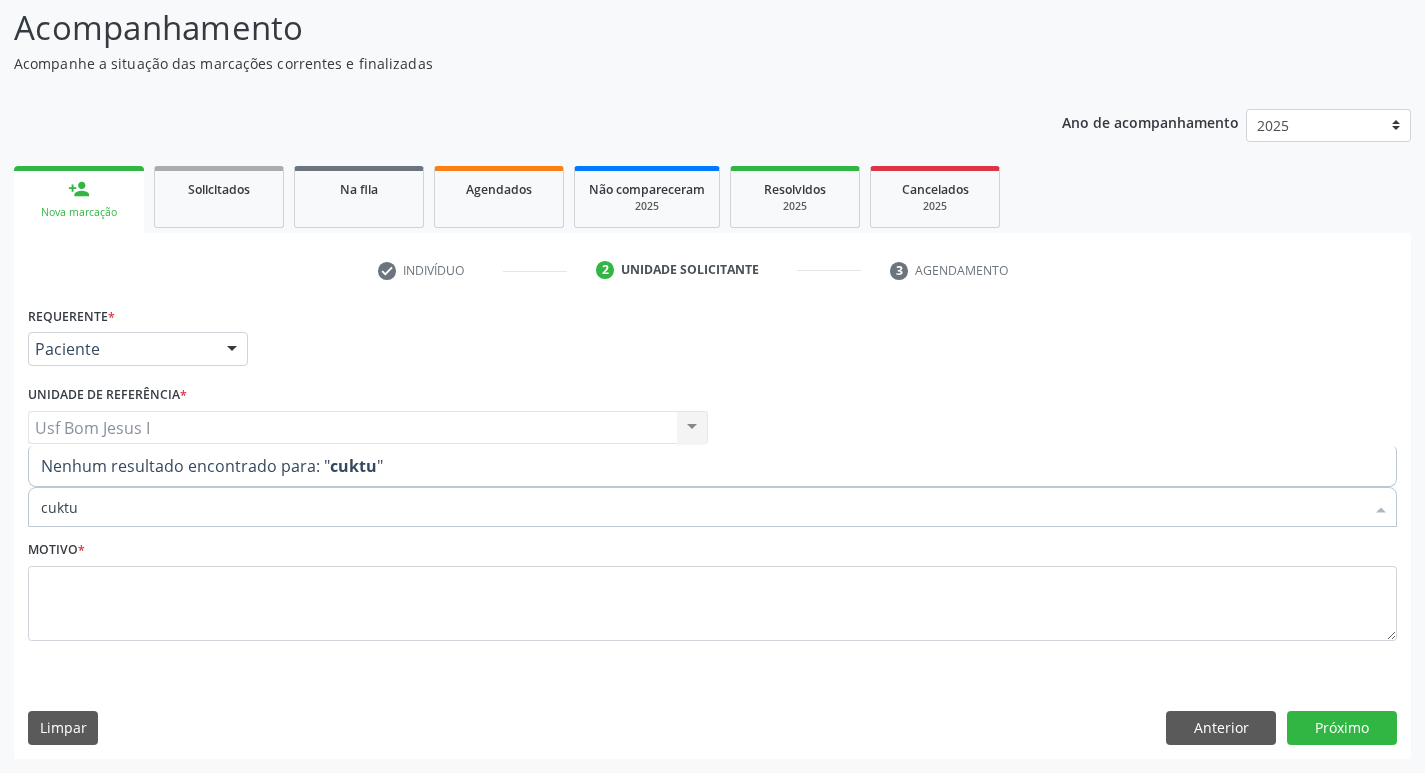 type on "cultura" 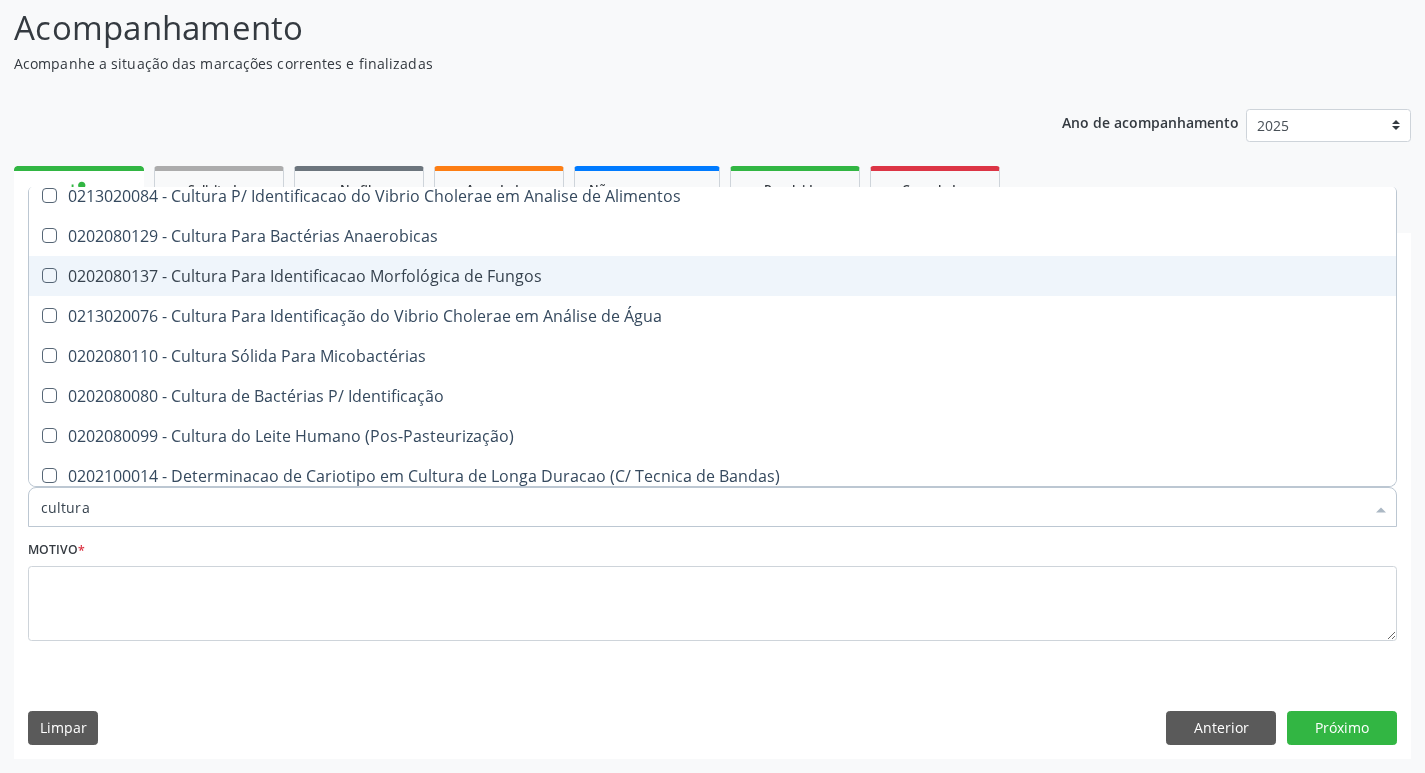 scroll, scrollTop: 267, scrollLeft: 0, axis: vertical 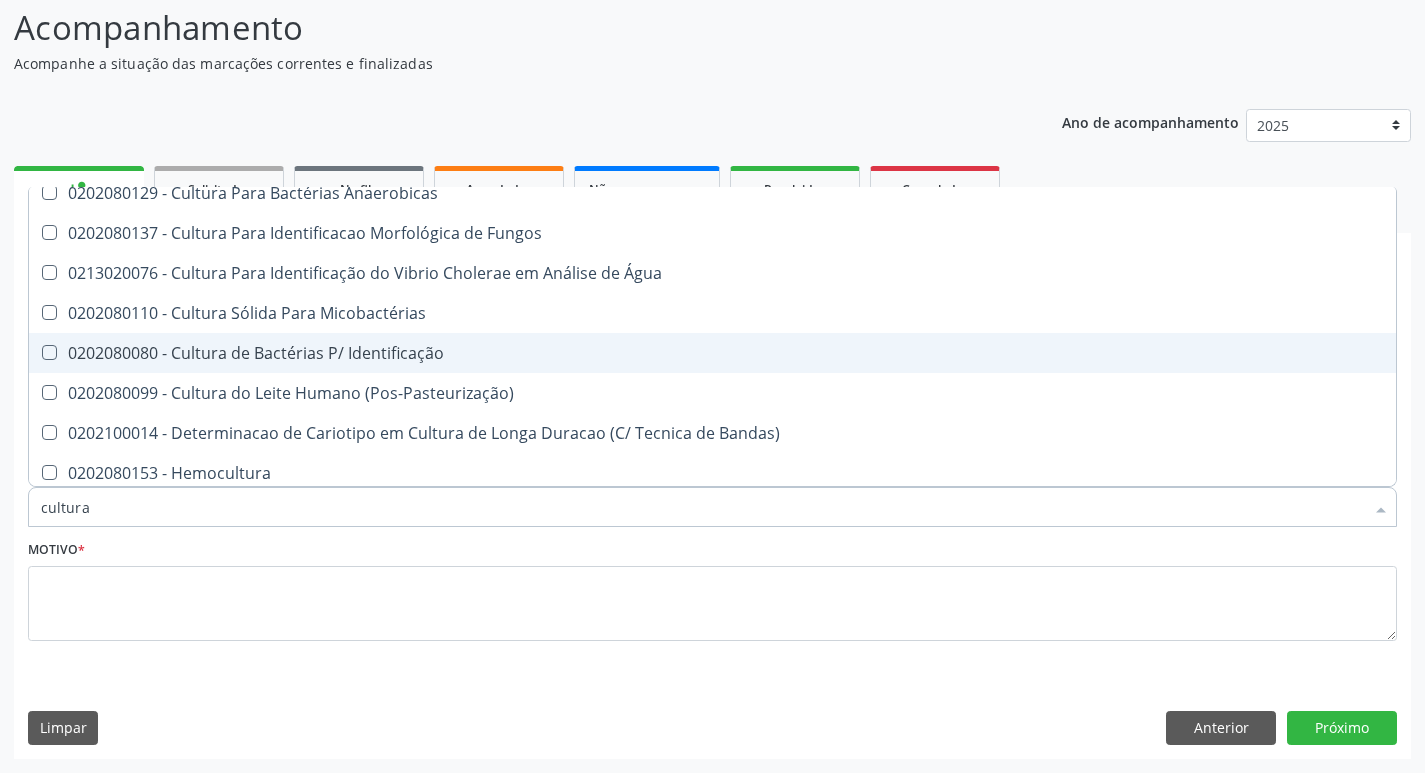 click on "0202080080 - Cultura de Bactérias P/ Identificação" at bounding box center [712, 353] 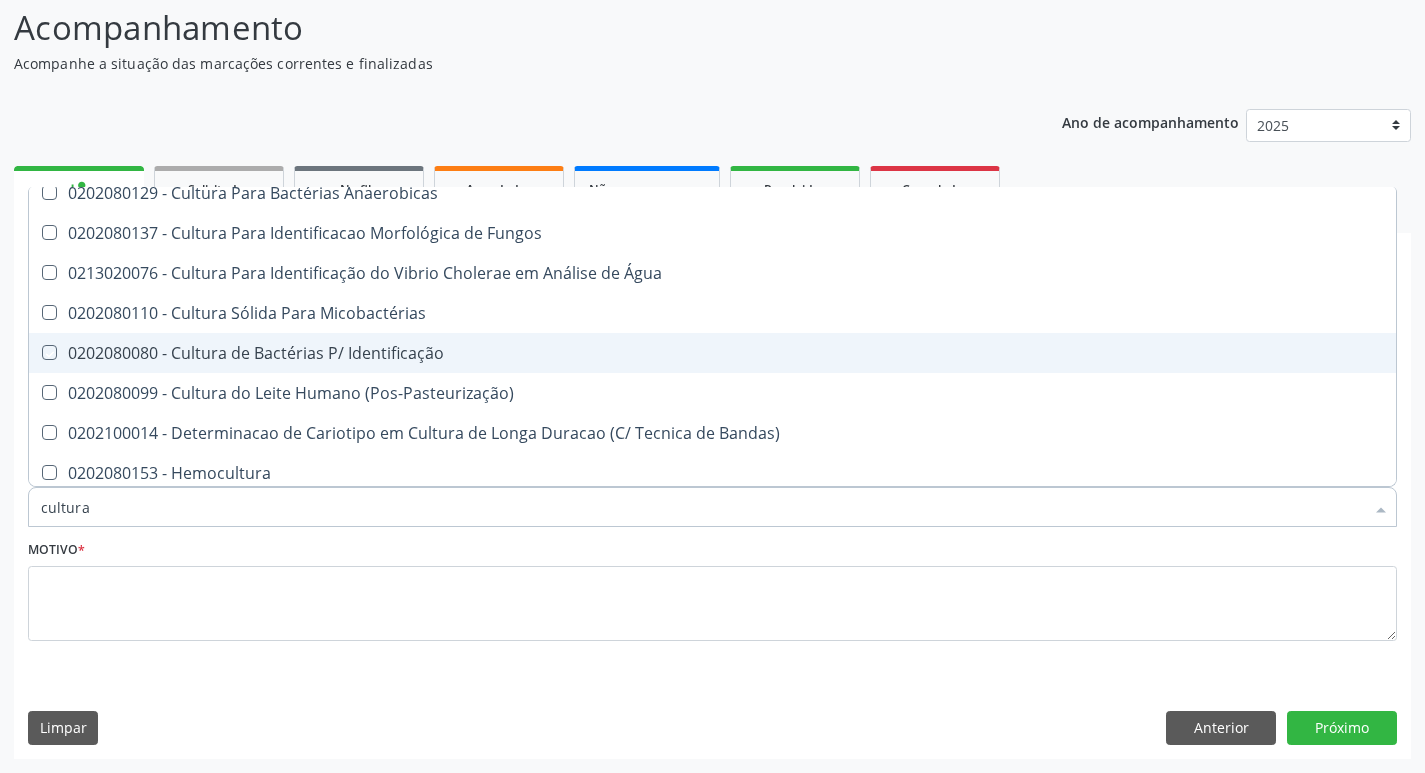 checkbox on "true" 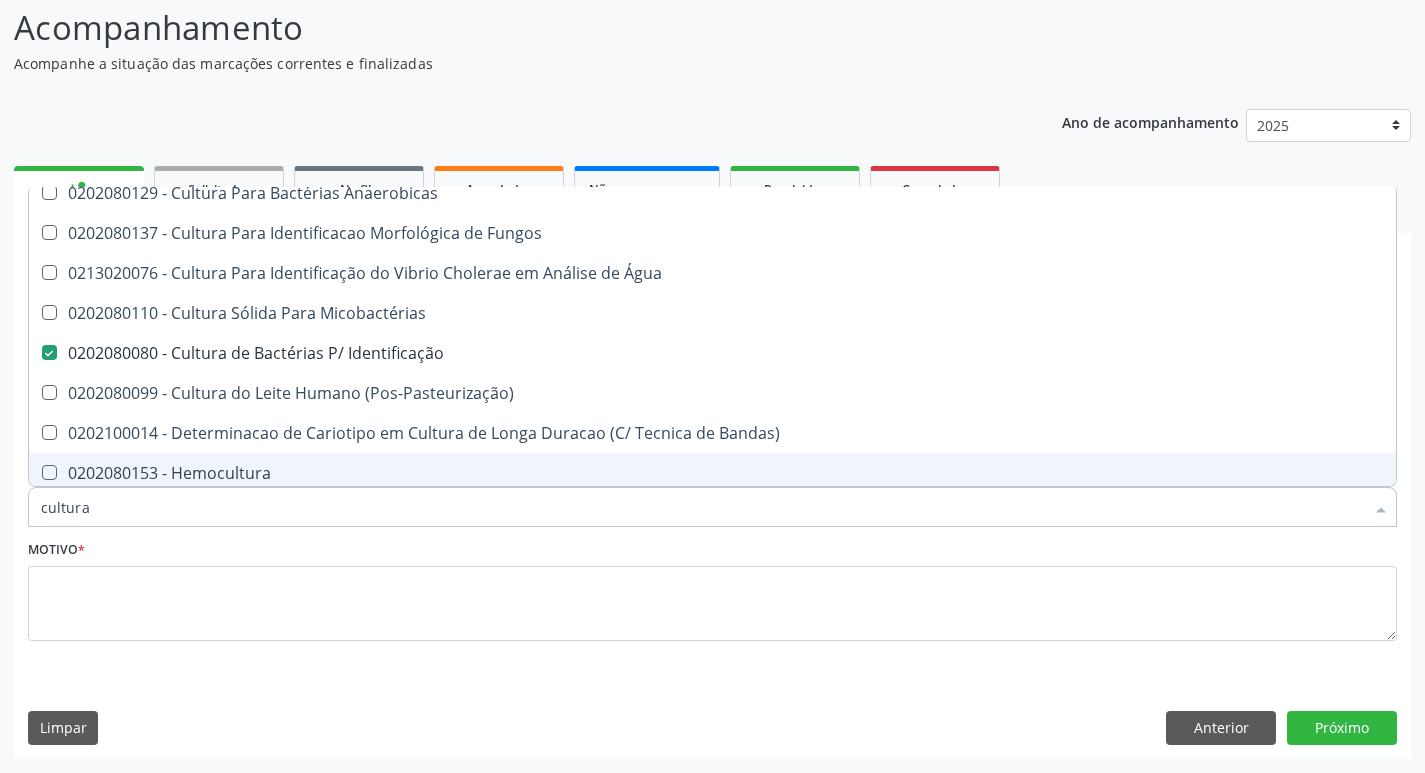 click on "cultura" at bounding box center [702, 507] 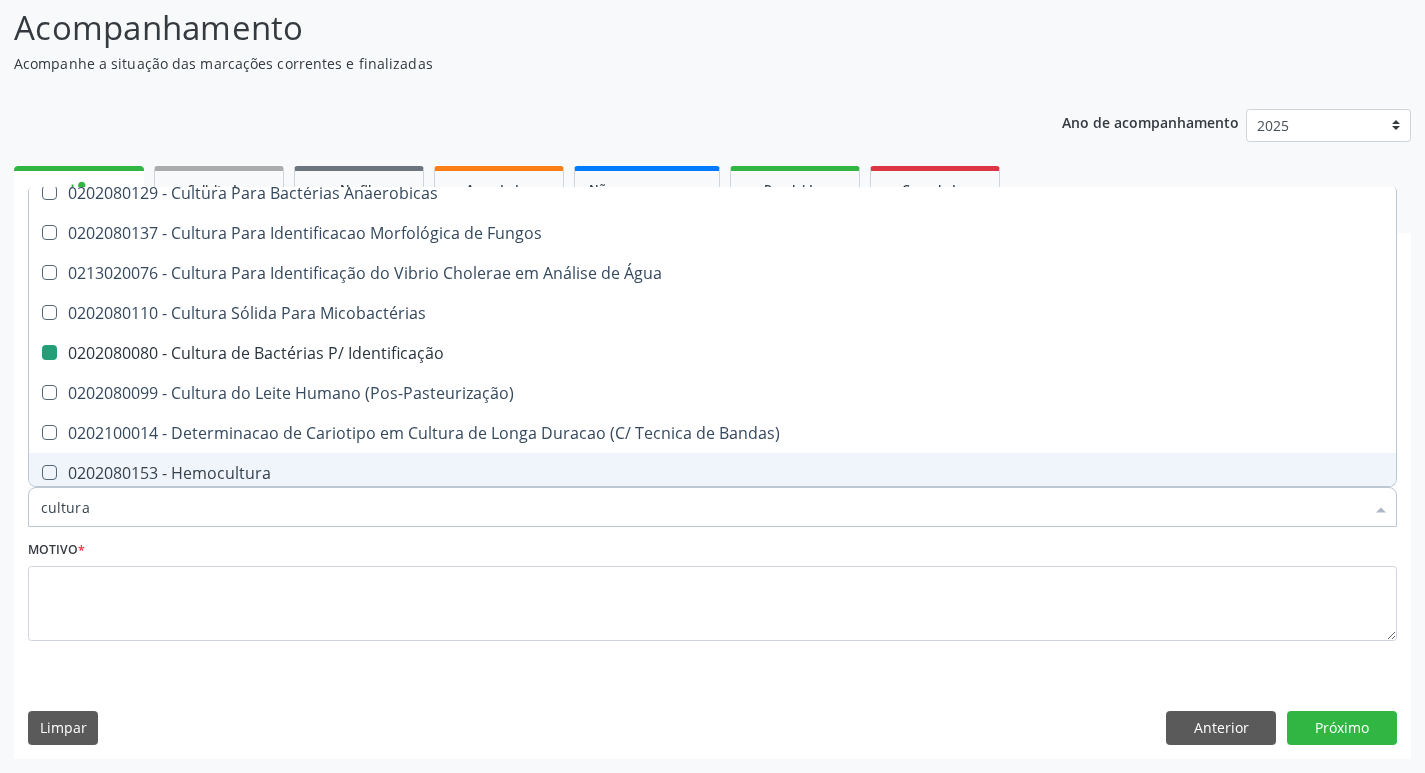 type 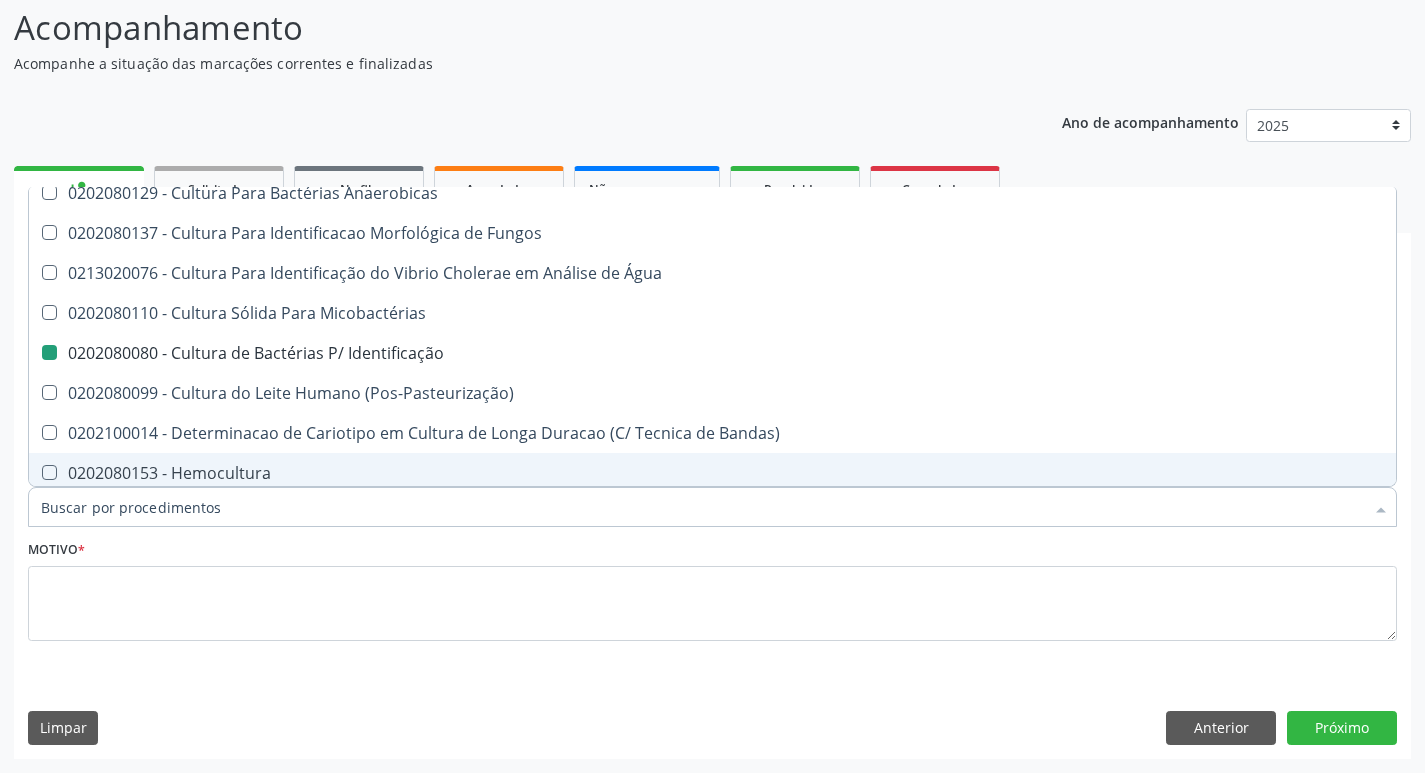 checkbox on "true" 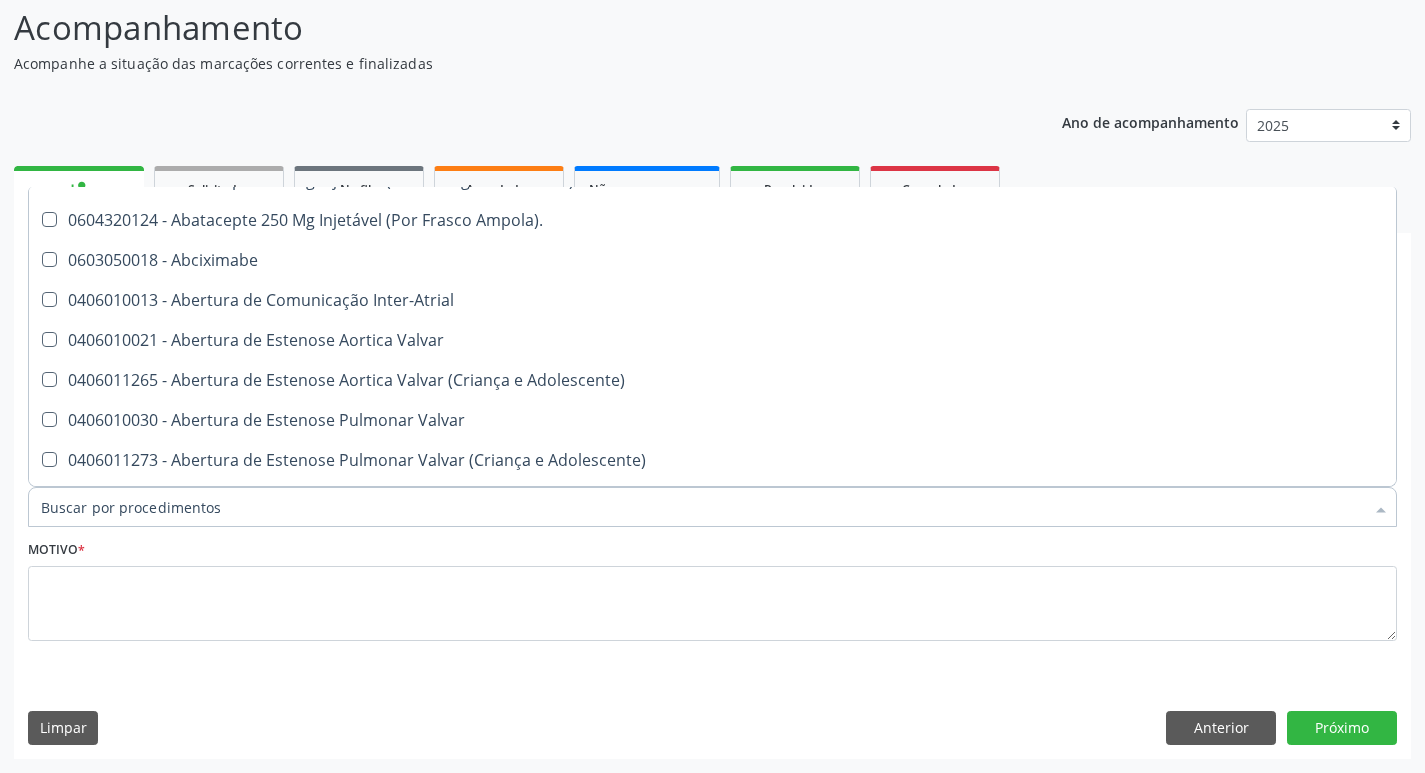 scroll, scrollTop: 334, scrollLeft: 0, axis: vertical 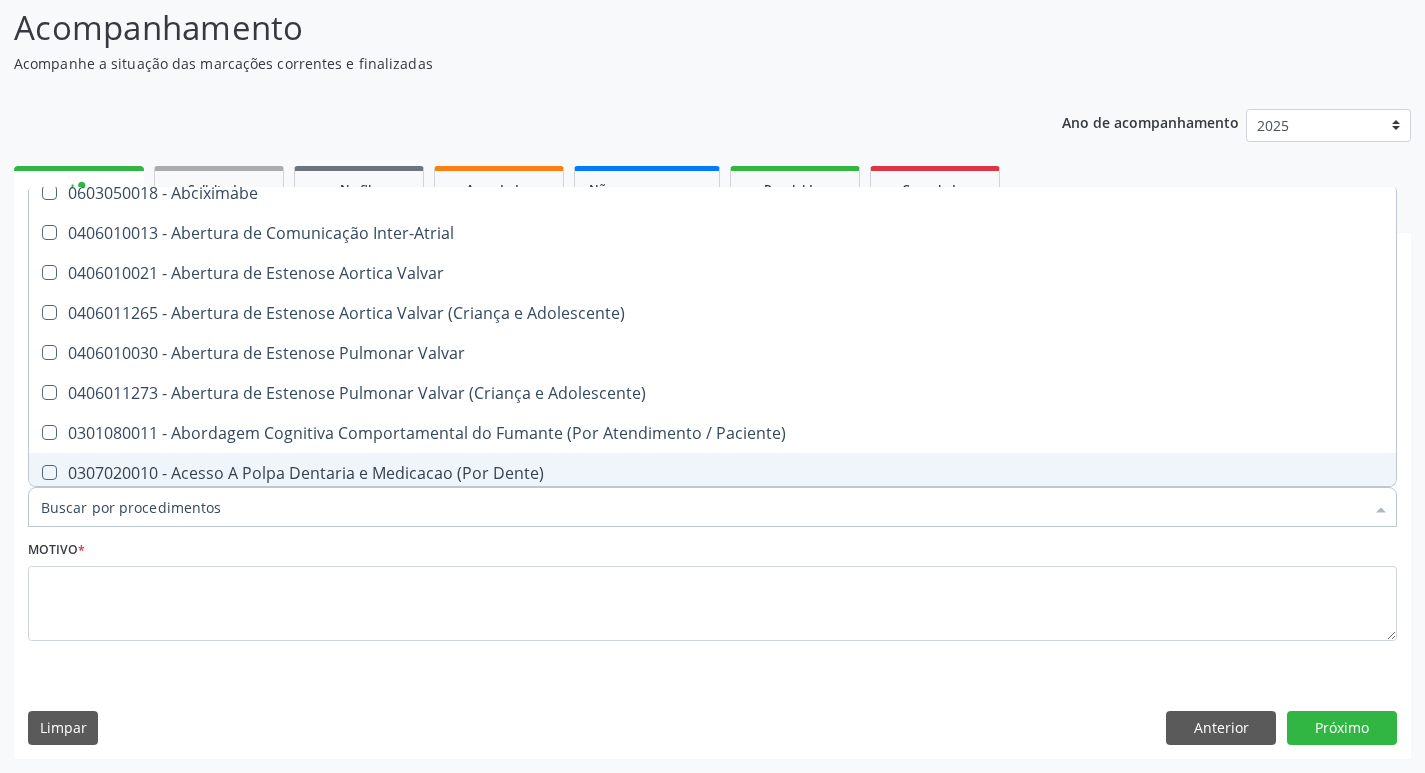 type on "h" 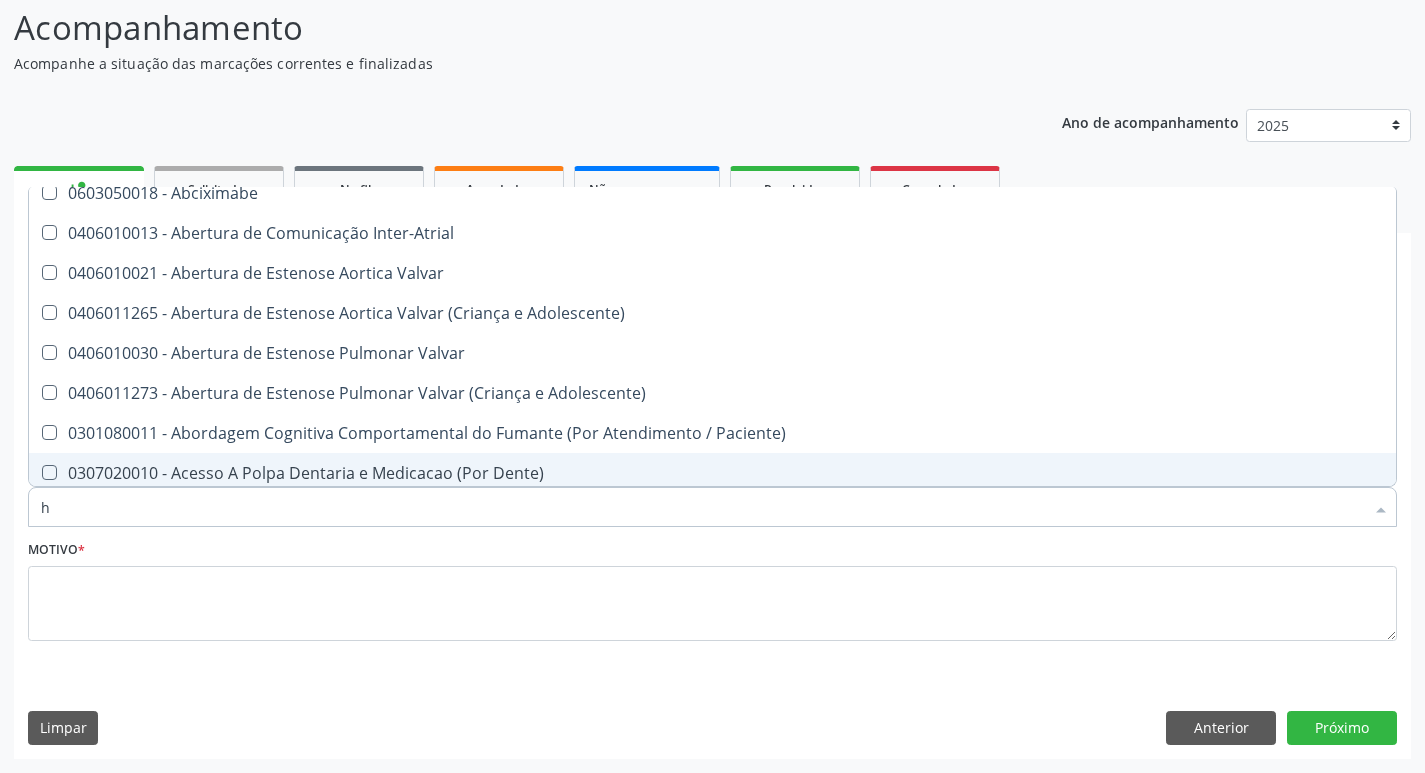 checkbox on "false" 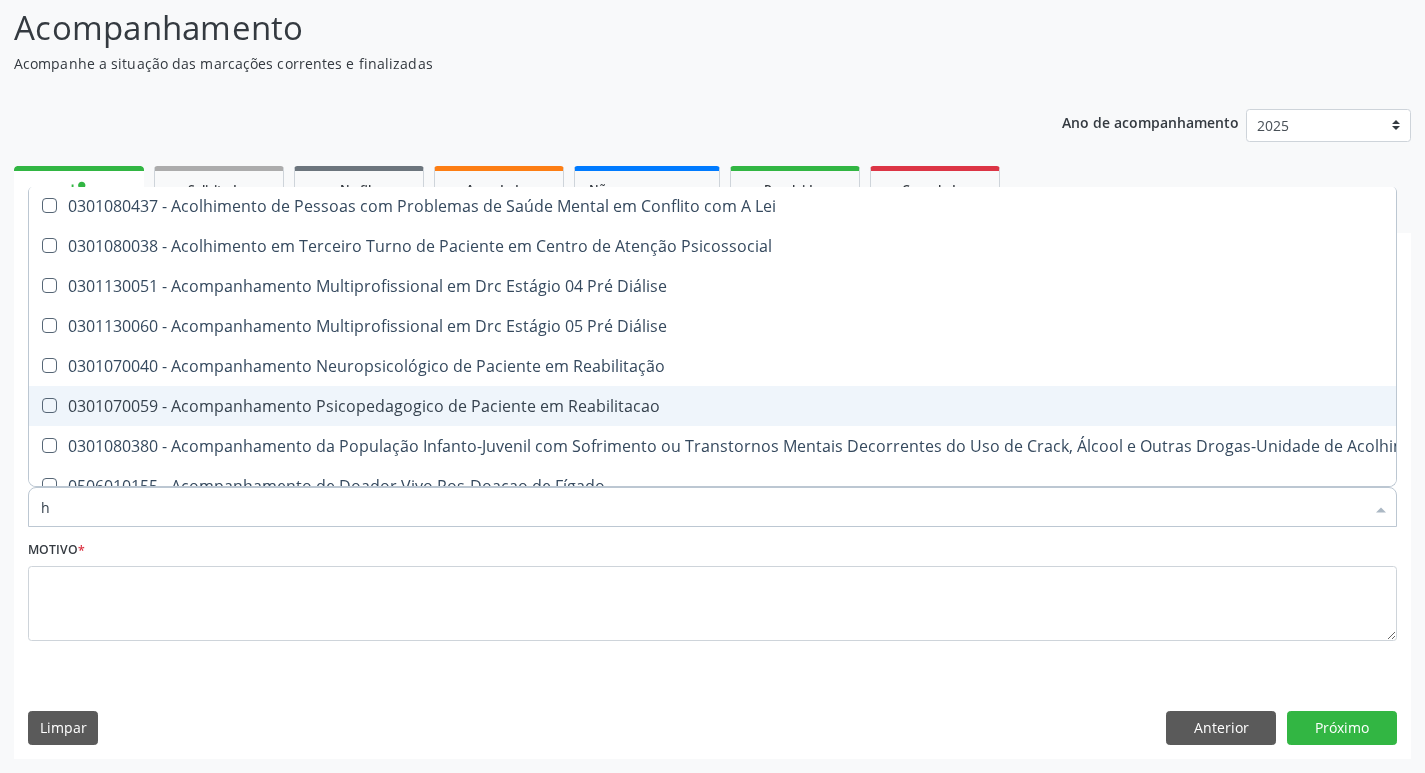 scroll, scrollTop: 267, scrollLeft: 0, axis: vertical 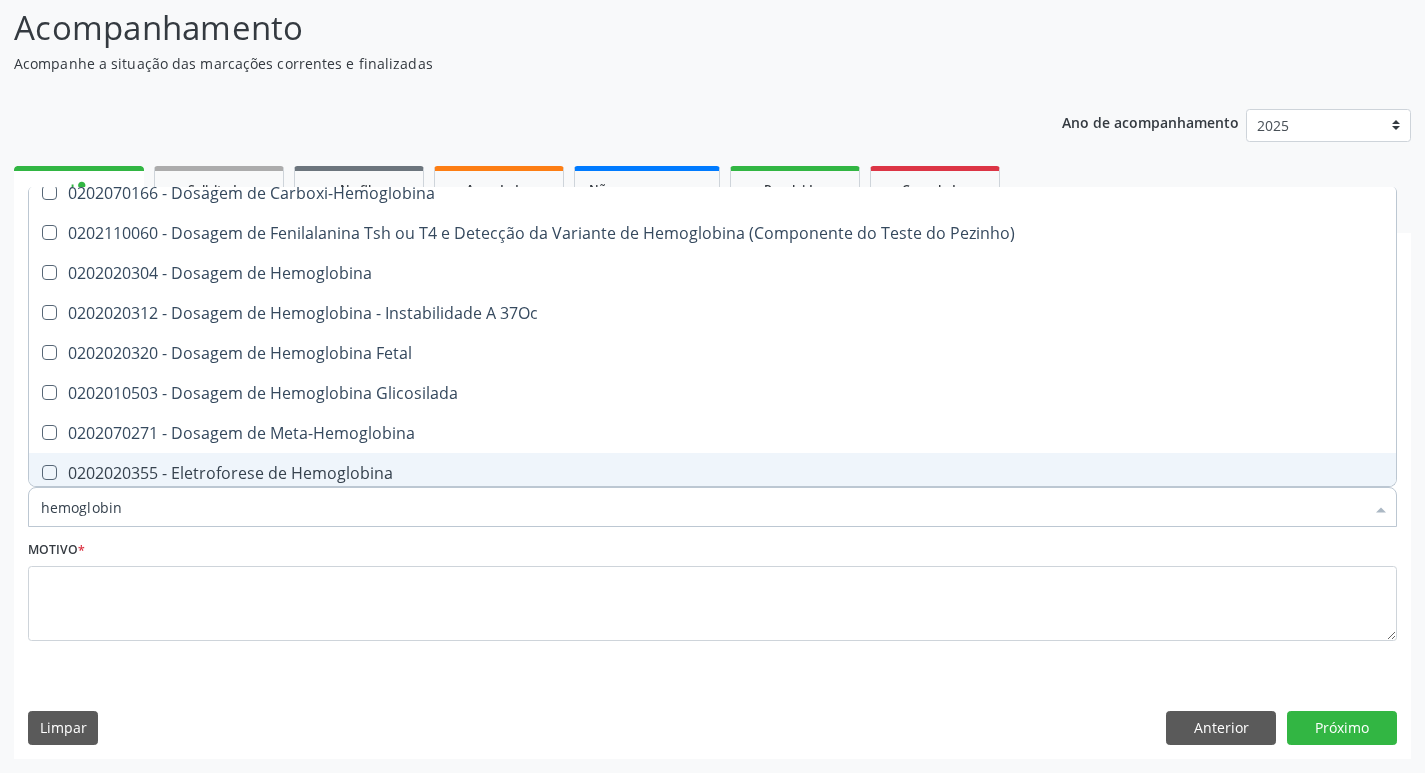 type on "hemoglobina" 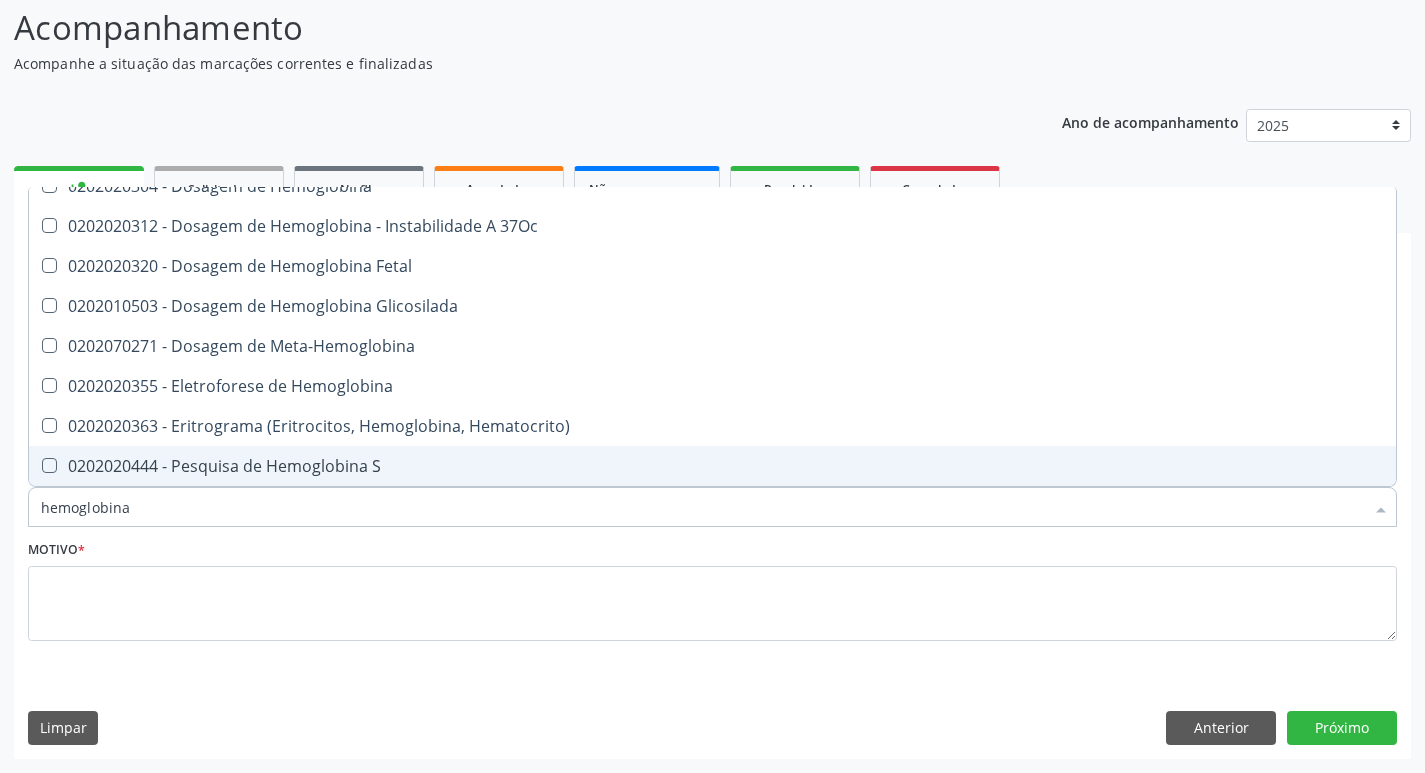 scroll, scrollTop: 234, scrollLeft: 0, axis: vertical 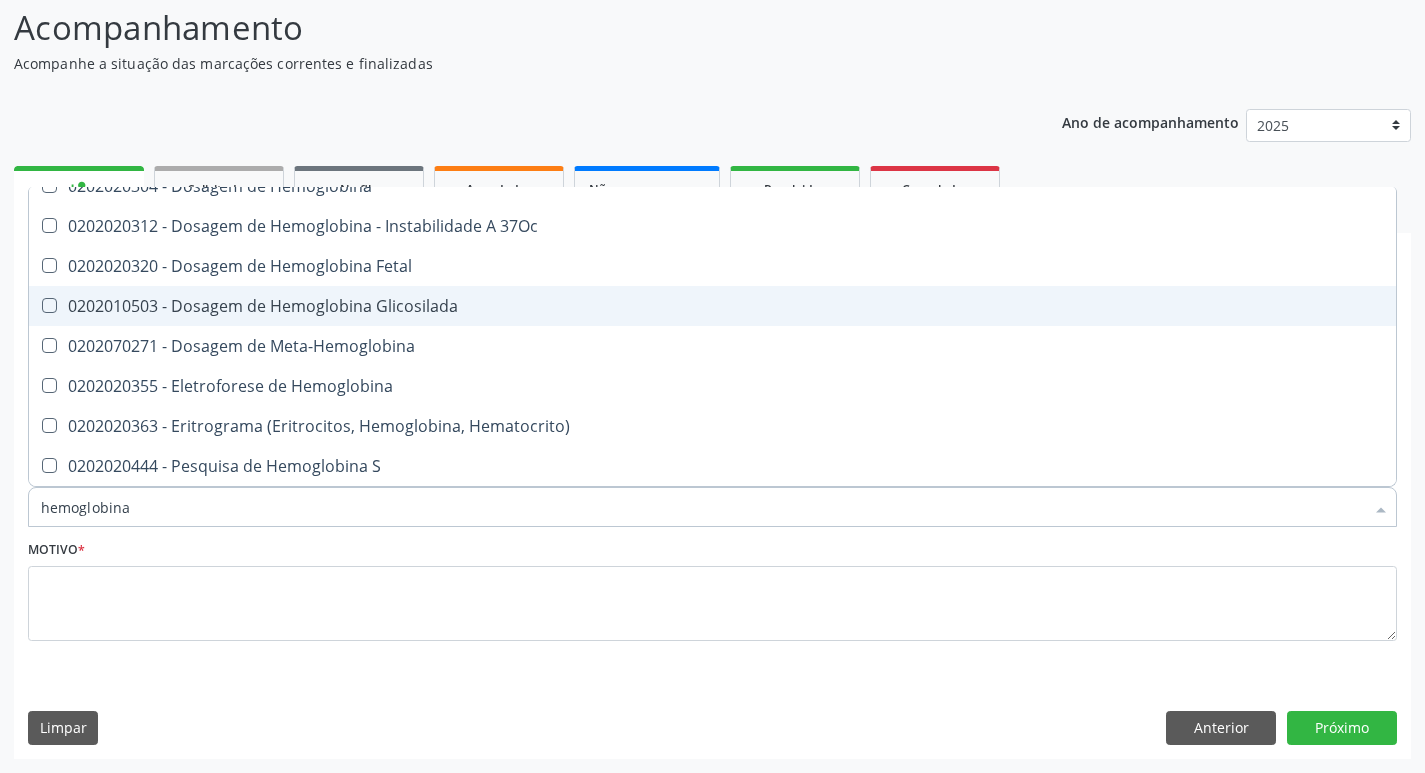 click on "0202010503 - Dosagem de Hemoglobina Glicosilada" at bounding box center [712, 306] 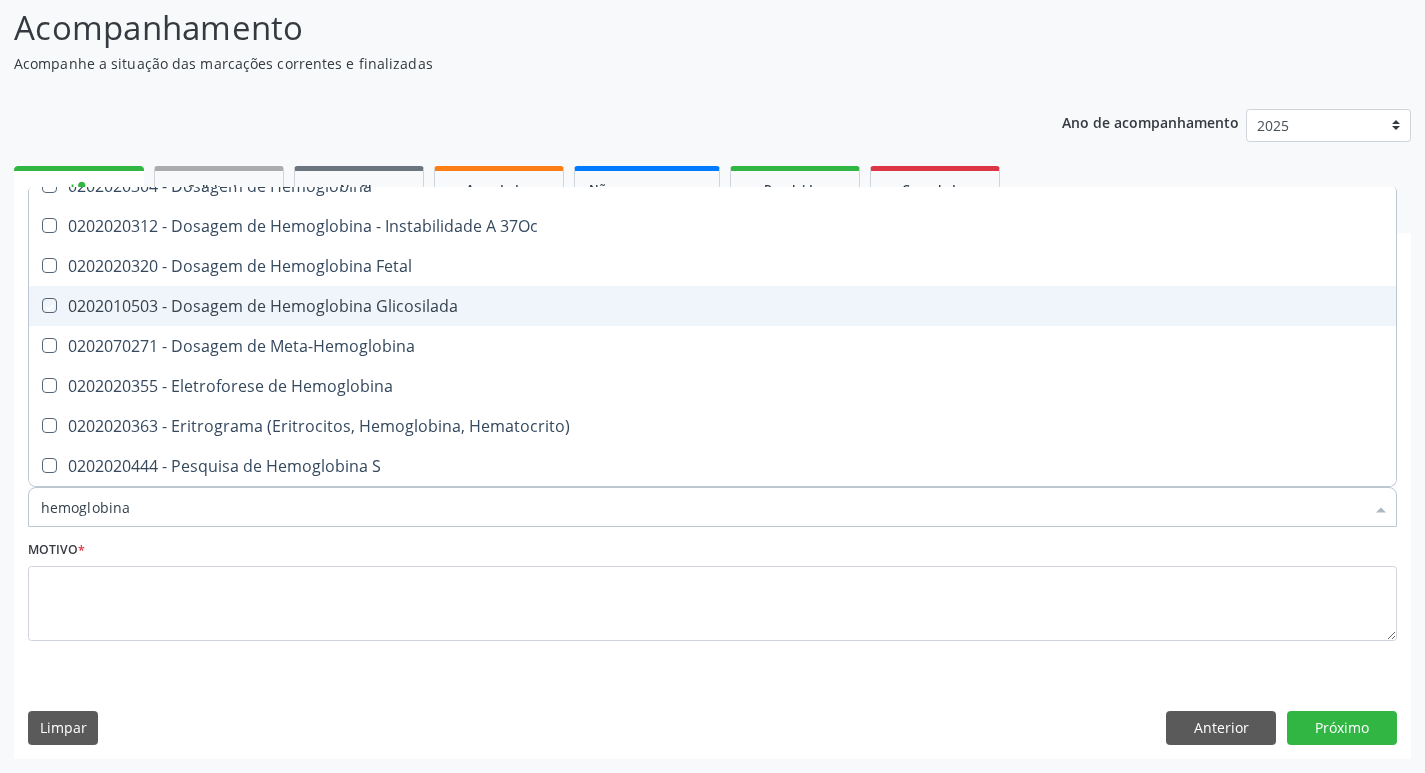 checkbox on "true" 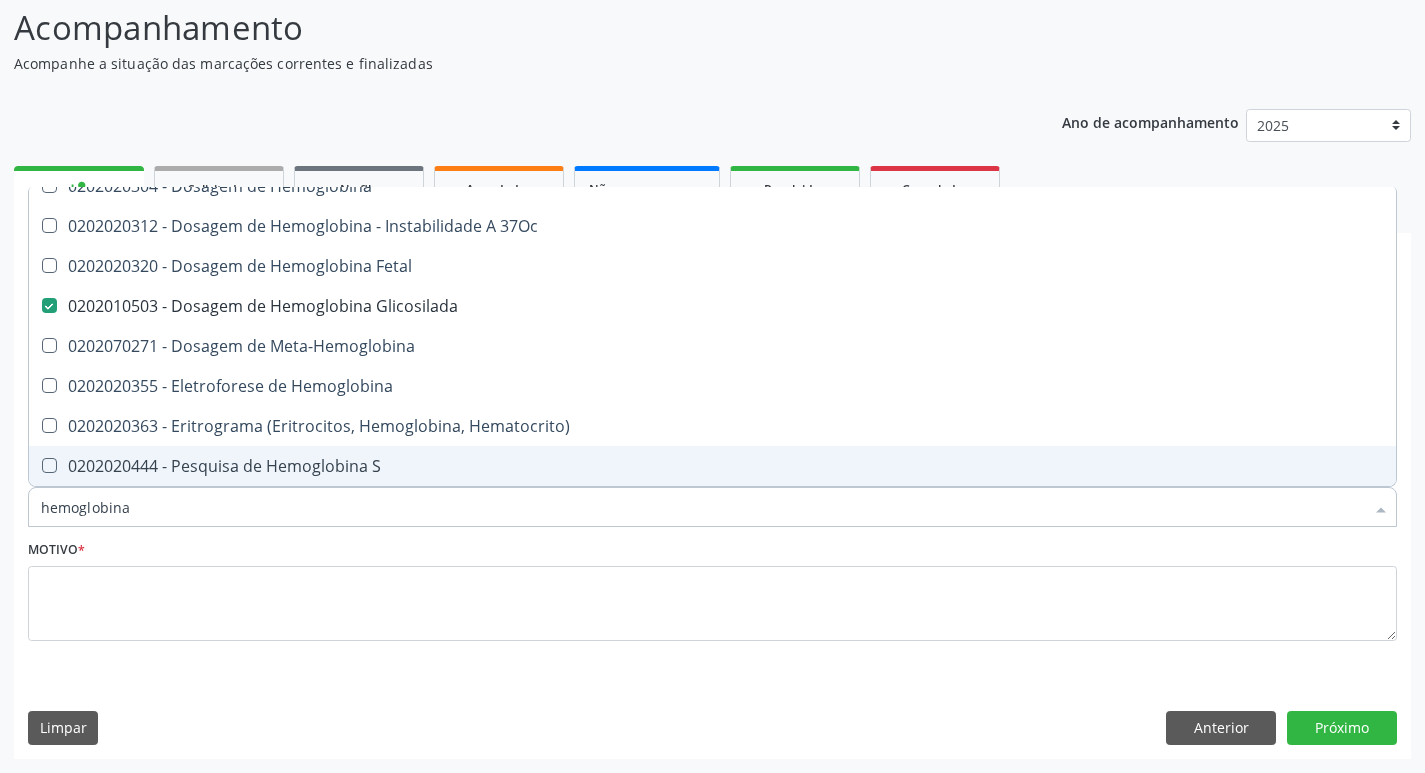click on "hemoglobina" at bounding box center [702, 507] 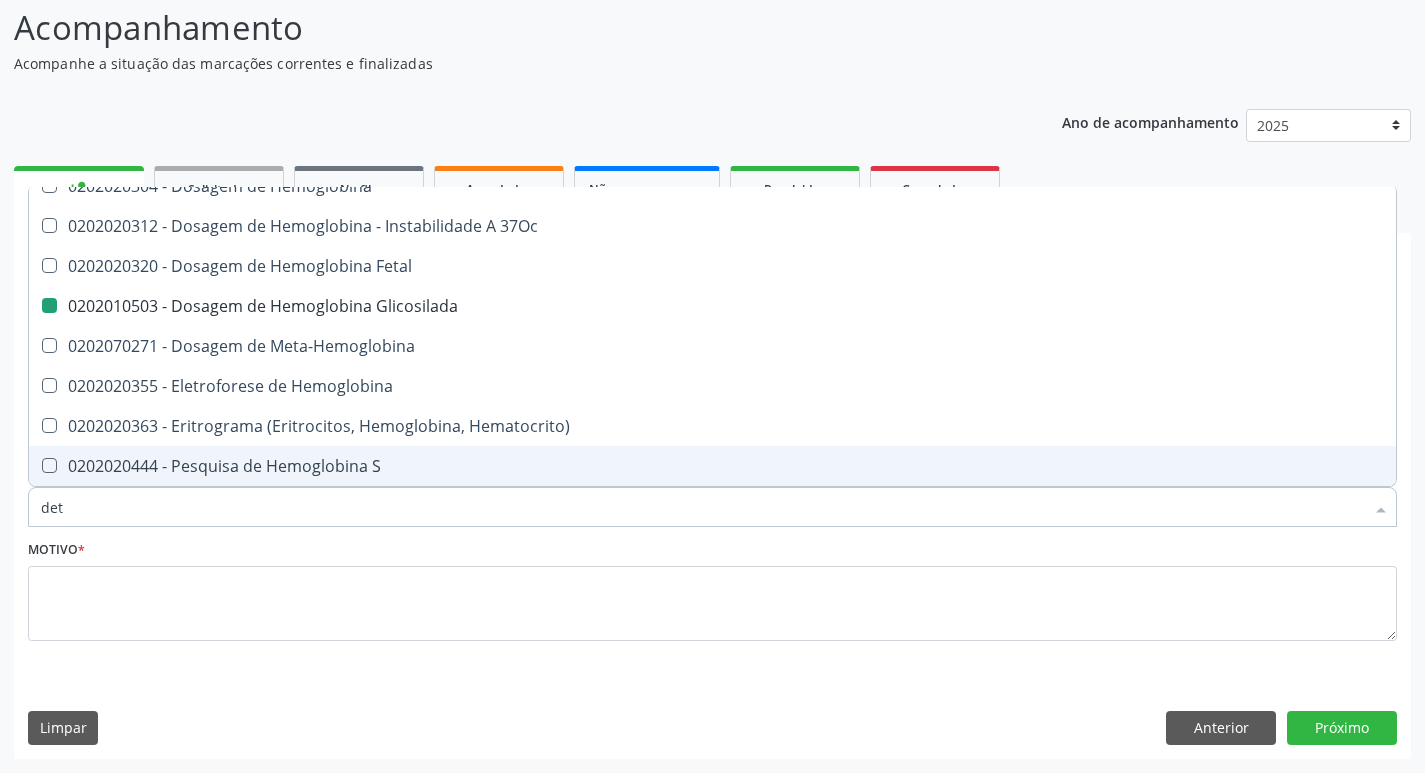 type on "dete" 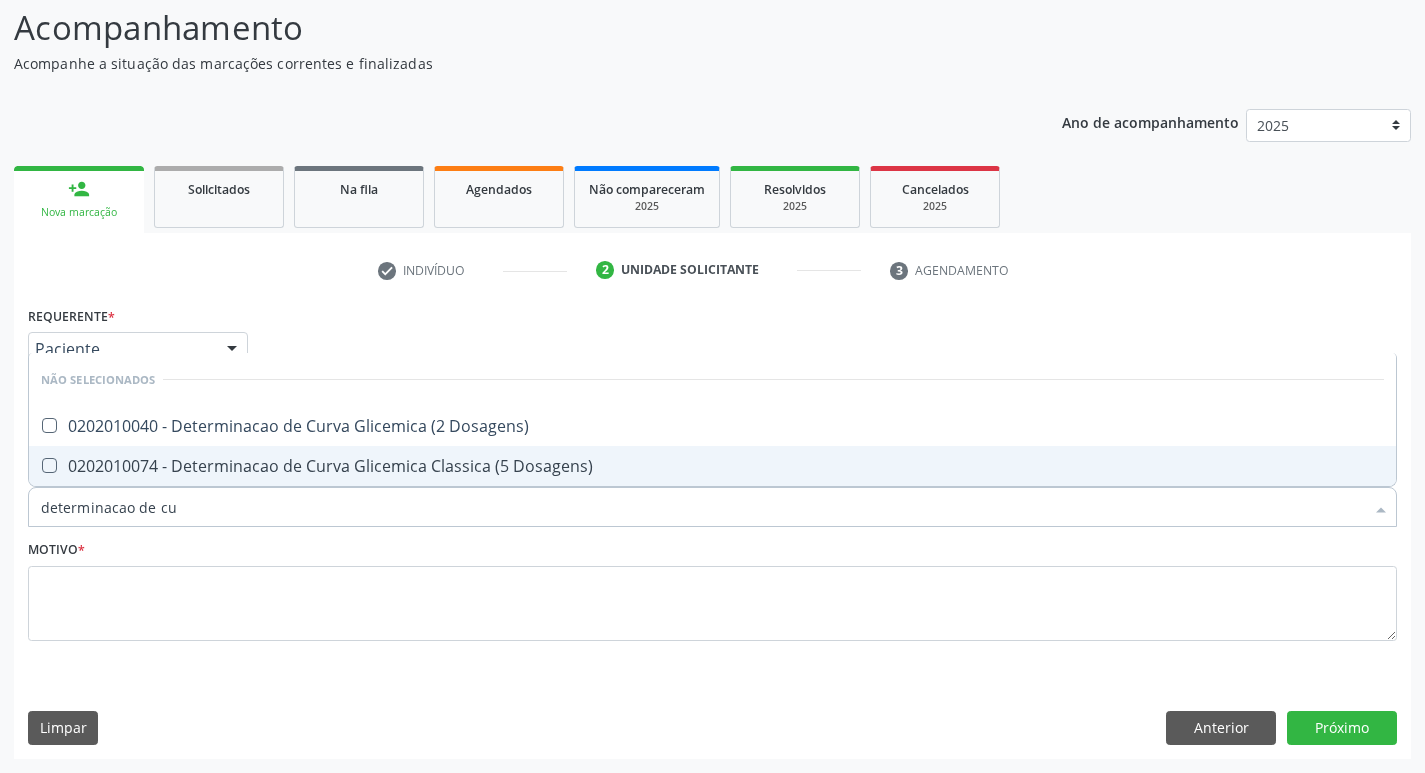 scroll, scrollTop: 0, scrollLeft: 0, axis: both 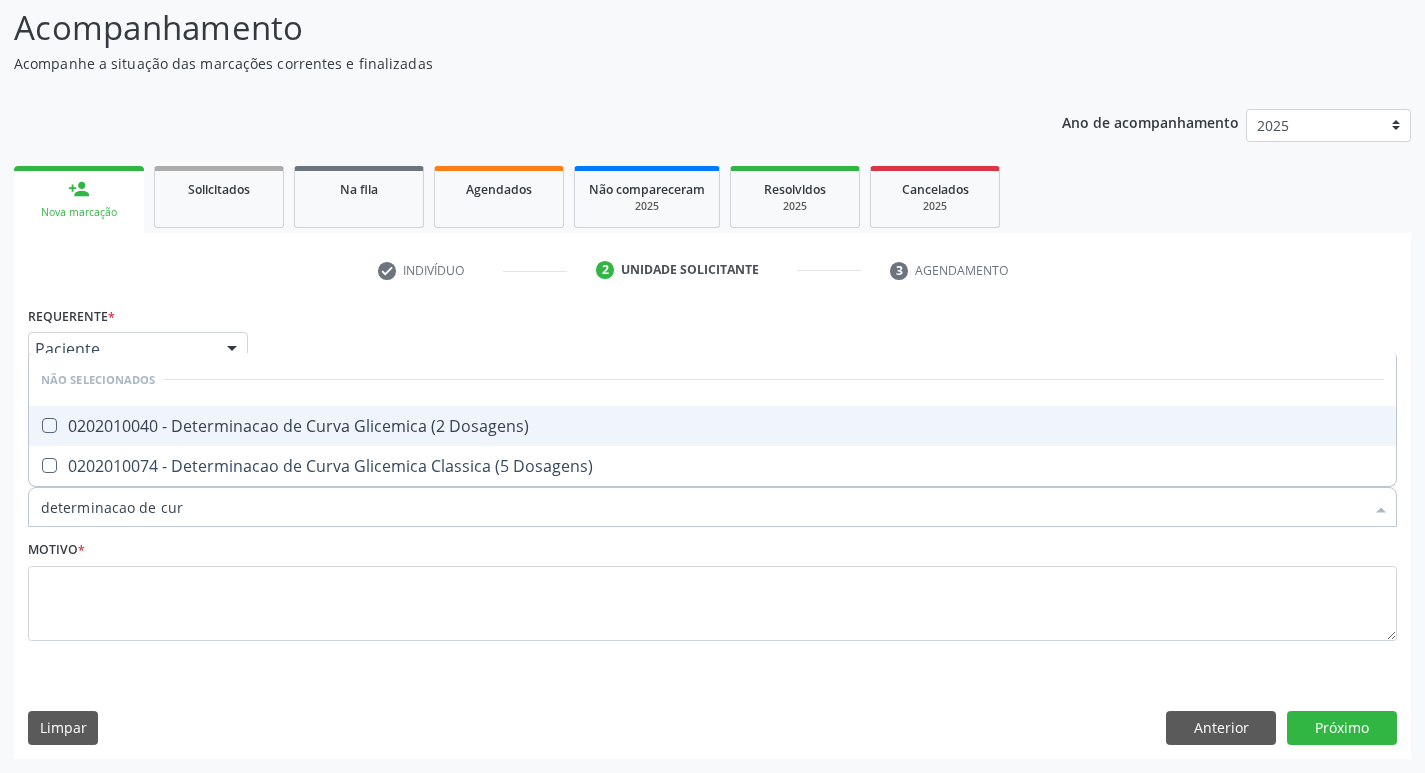 click on "0202010040 - Determinacao de Curva Glicemica (2 Dosagens)" at bounding box center (712, 426) 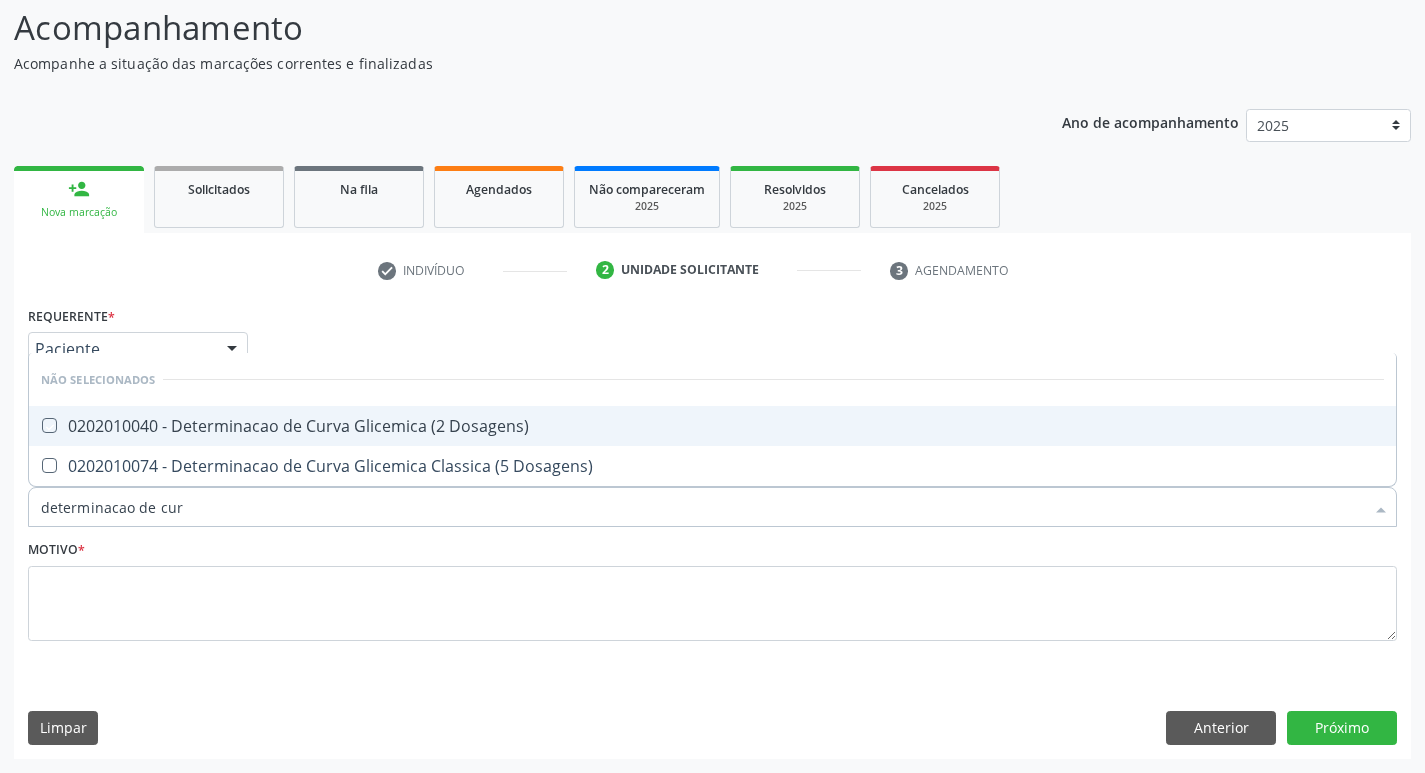 checkbox on "true" 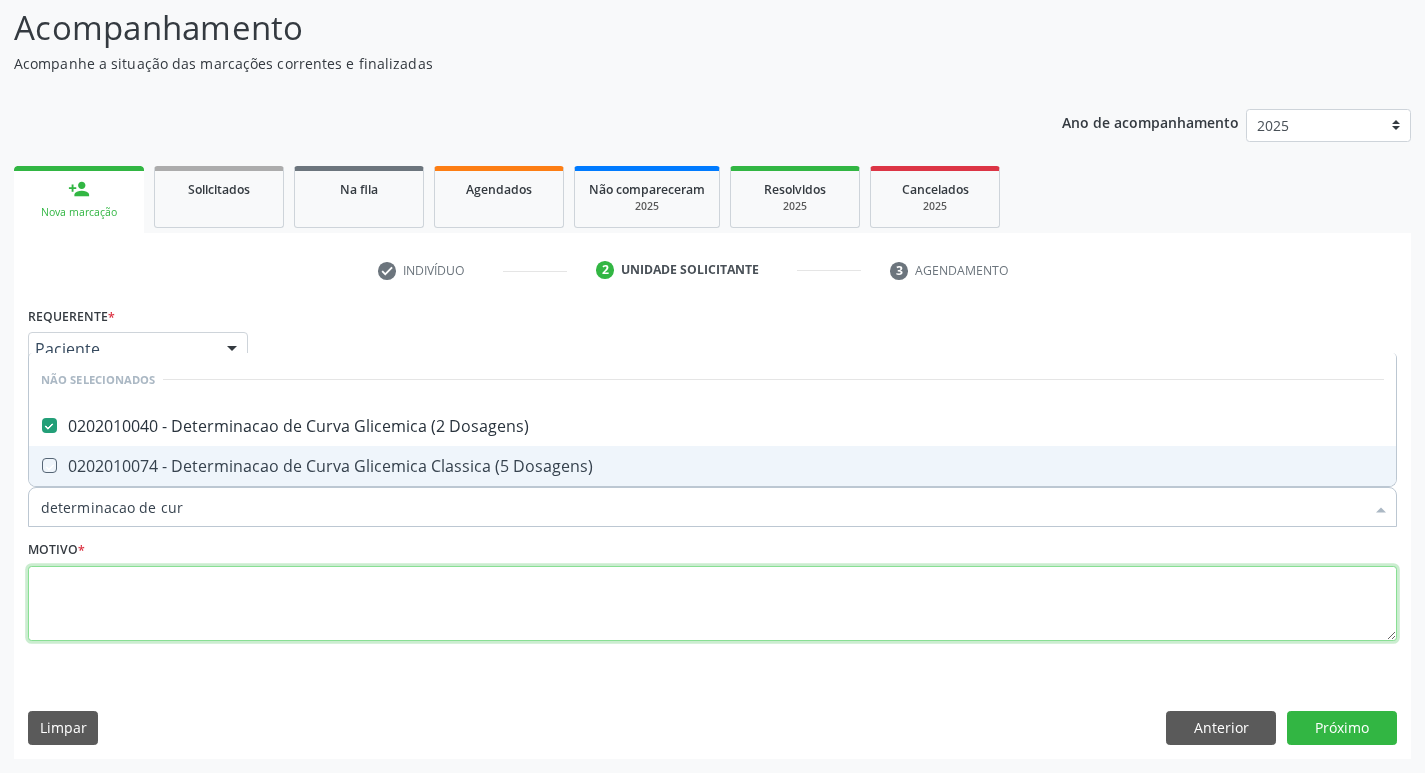 click at bounding box center (712, 604) 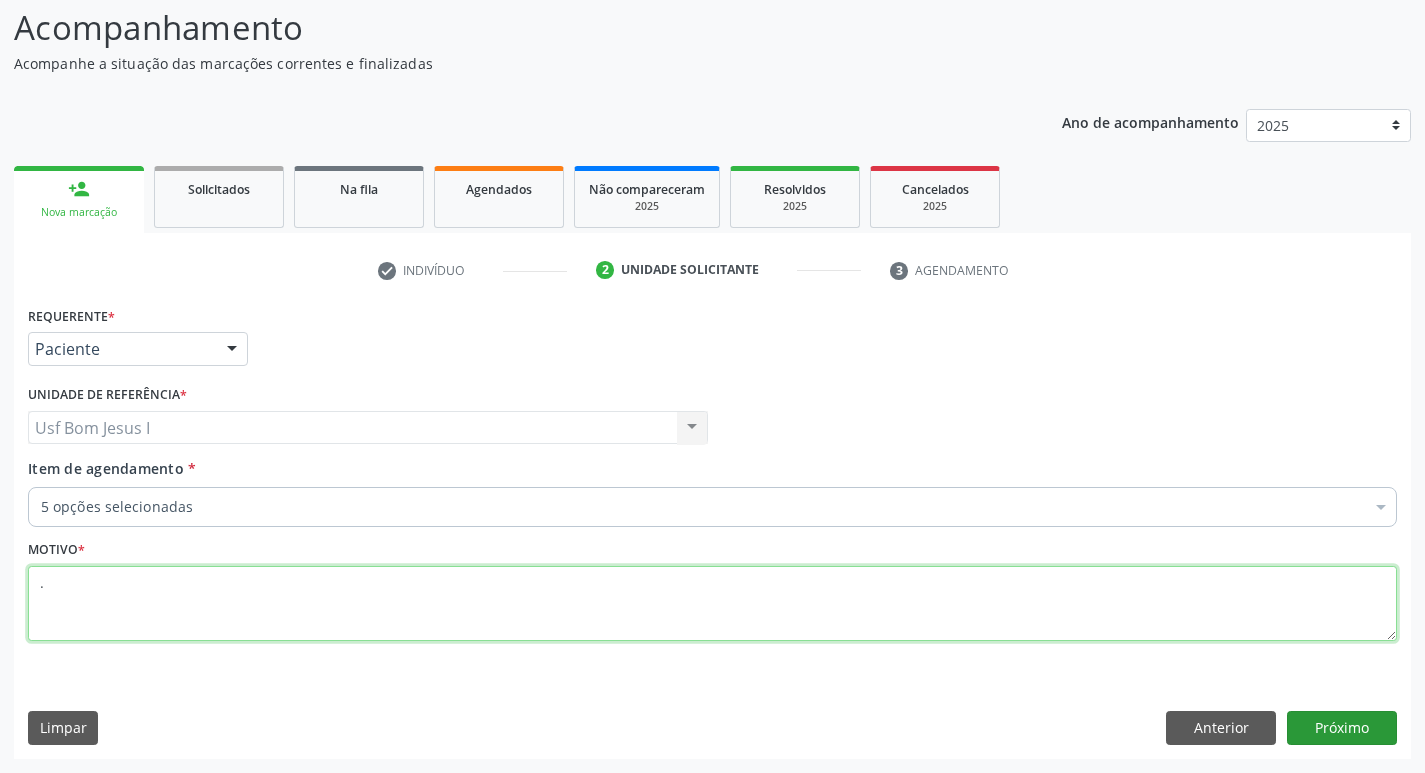 type on "." 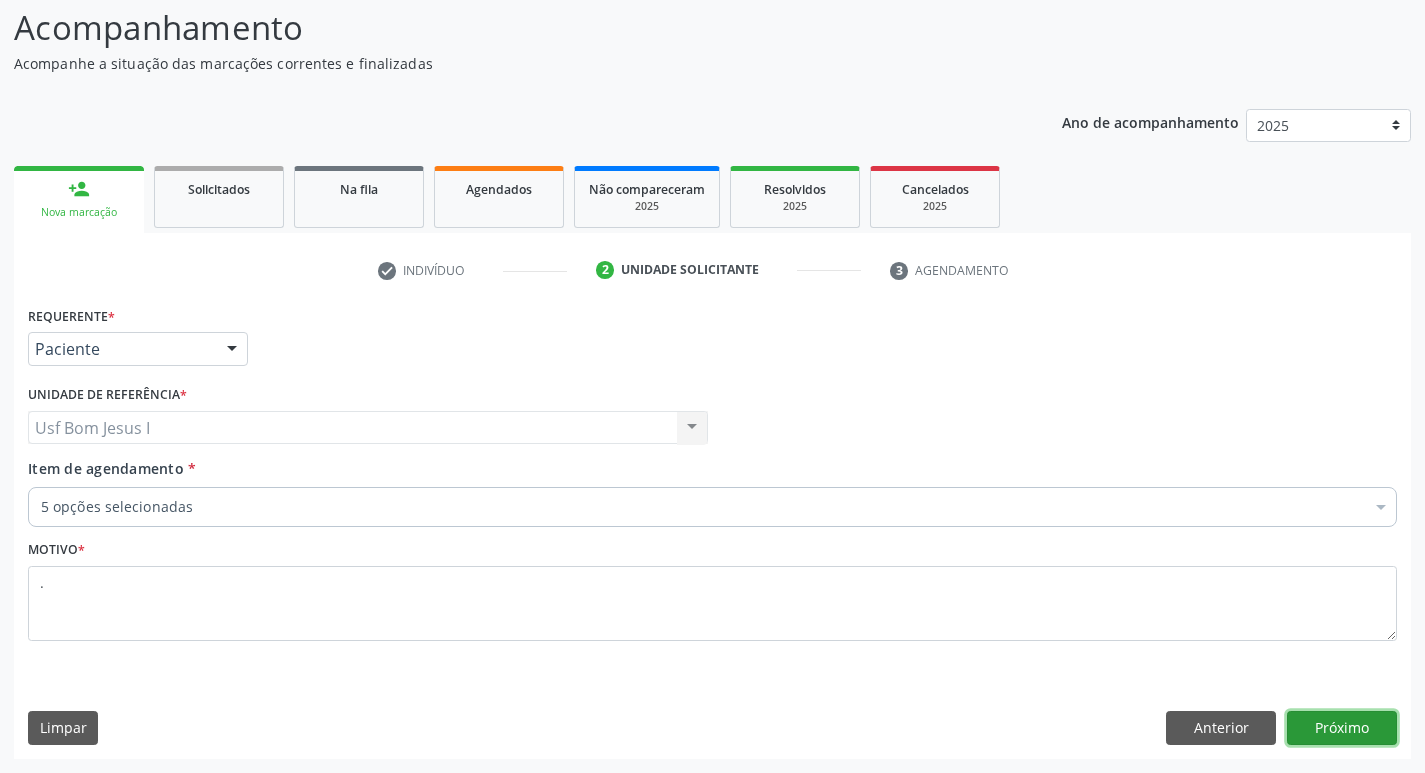 click on "Próximo" at bounding box center (1342, 728) 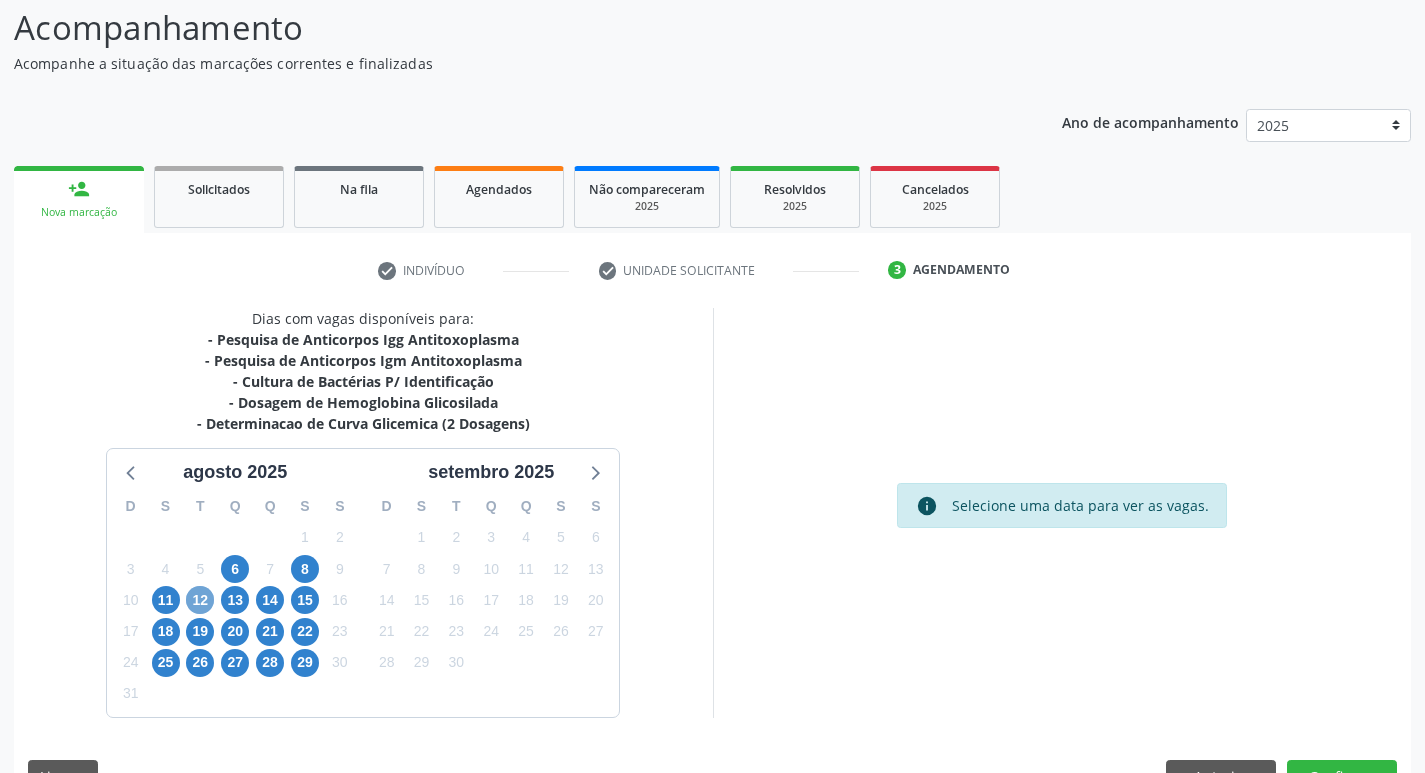 click on "12" at bounding box center (200, 600) 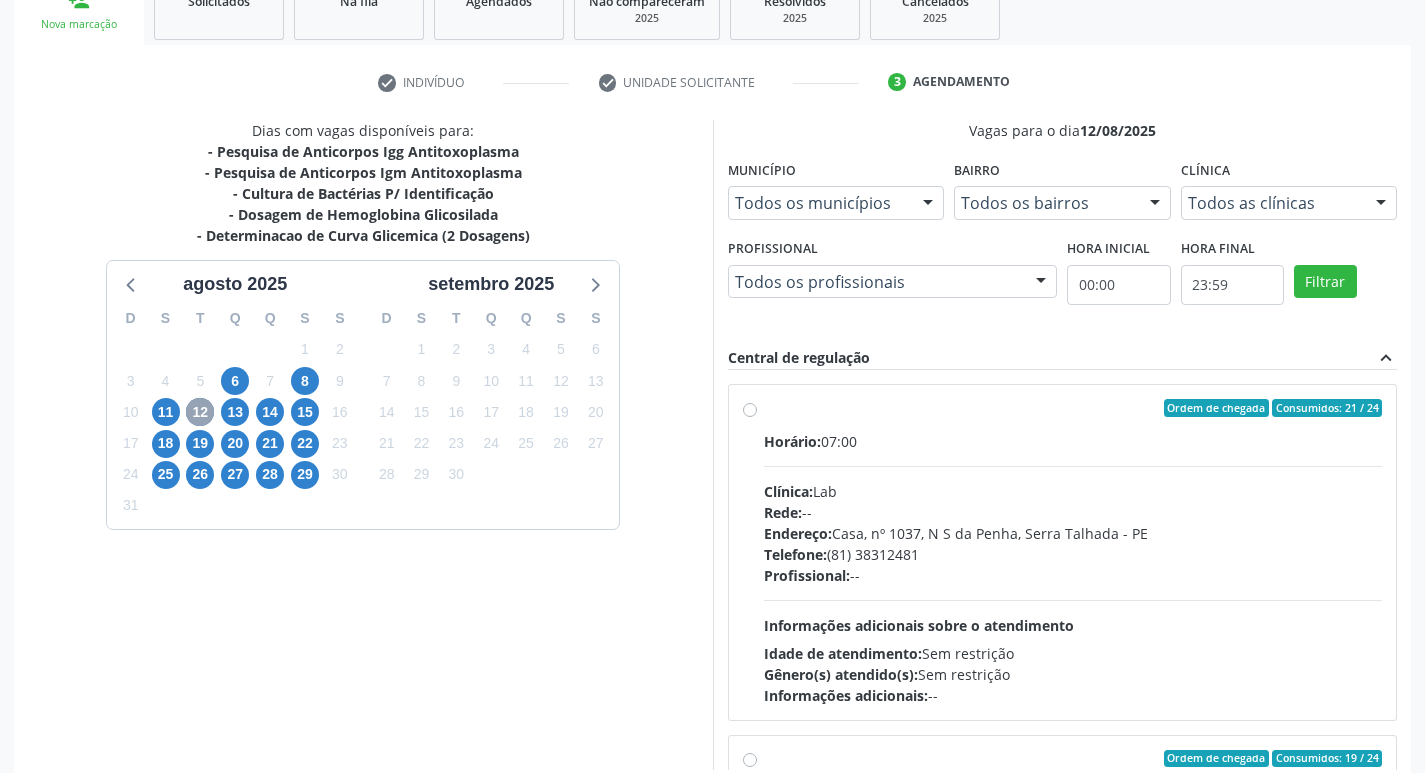 scroll, scrollTop: 333, scrollLeft: 0, axis: vertical 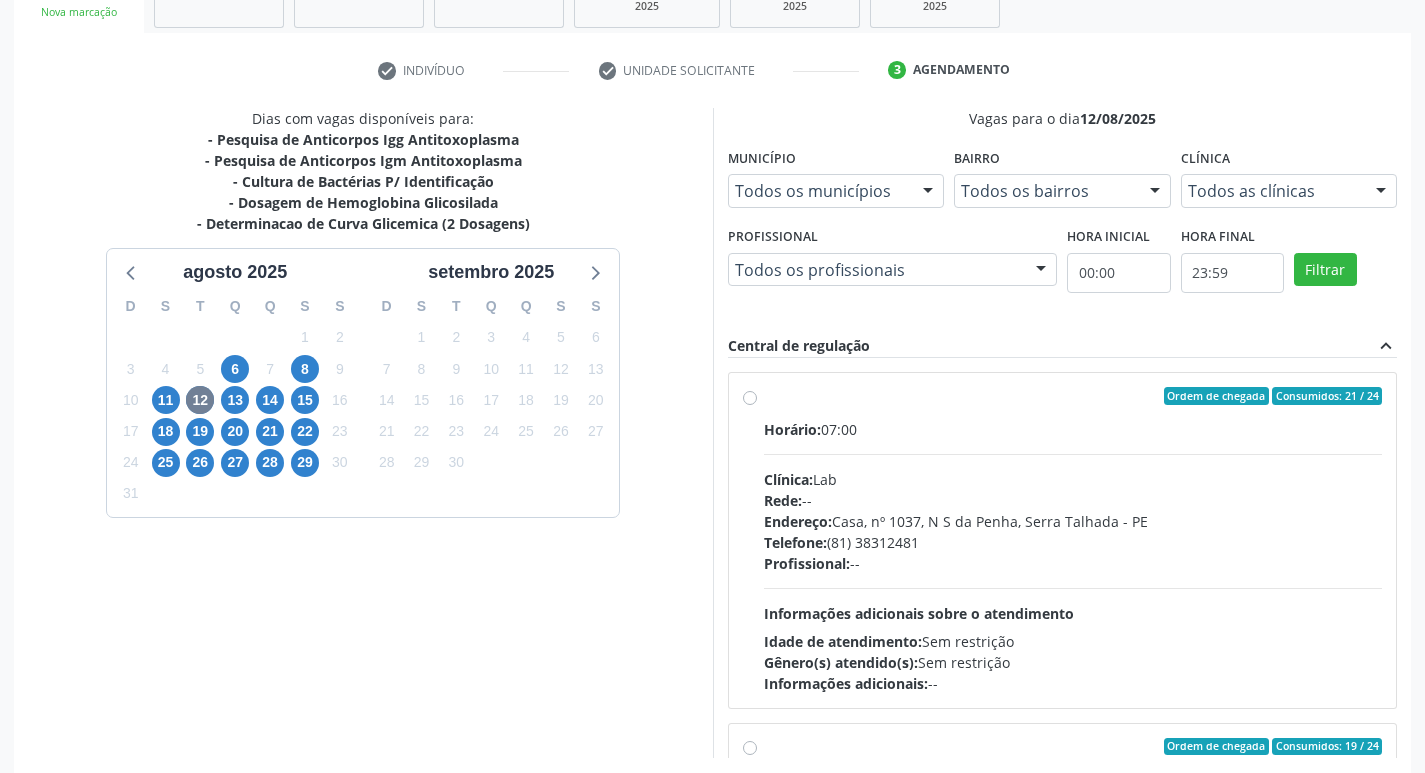 click on "Telefone:   [PHONE]" at bounding box center (1073, 542) 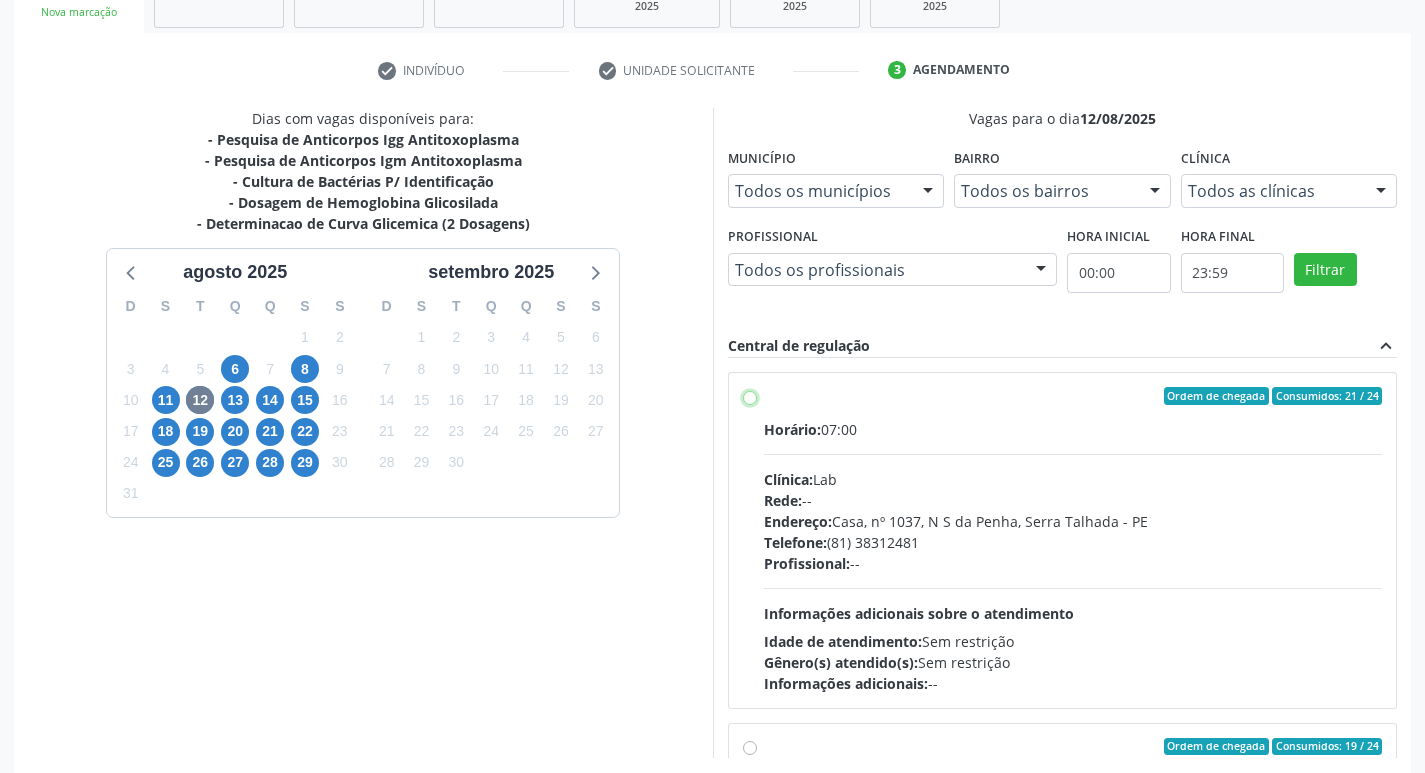 radio on "true" 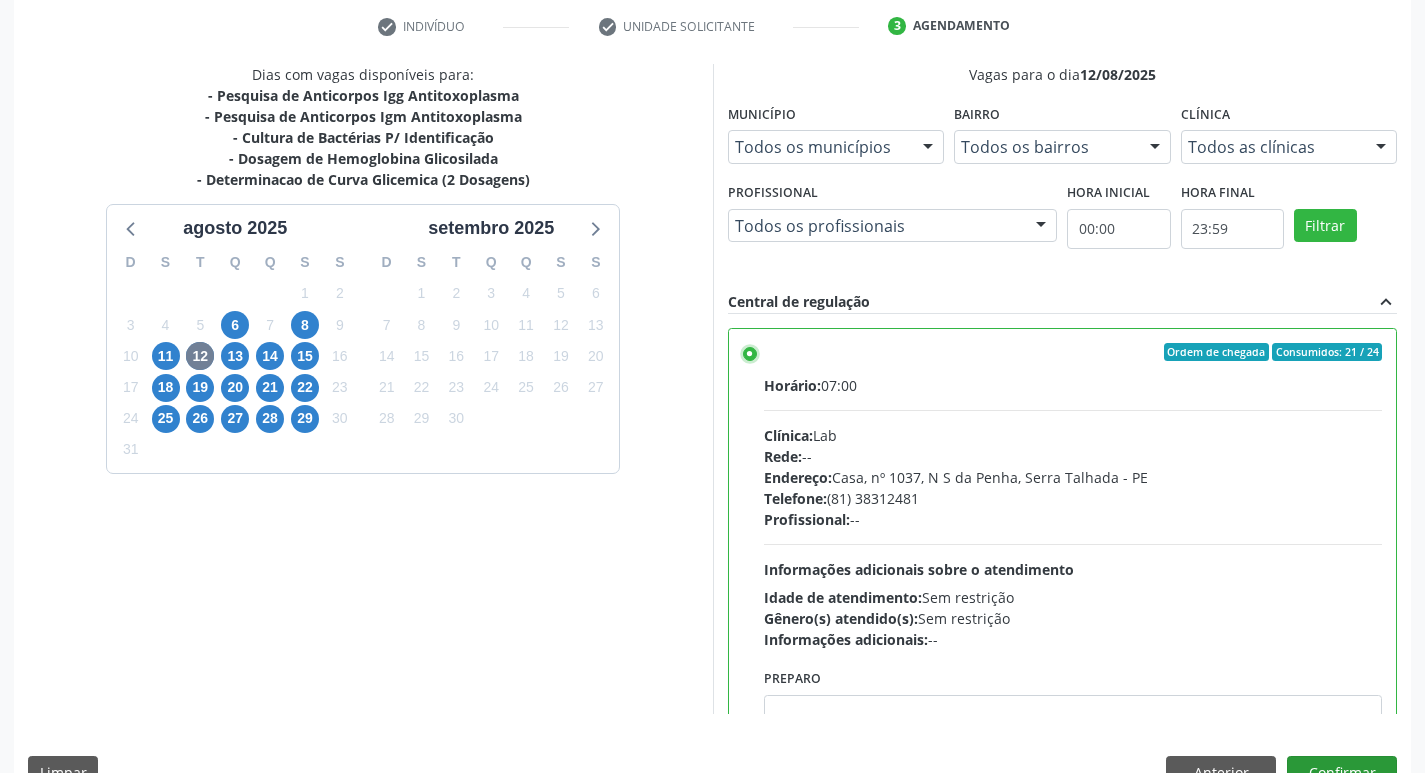 scroll, scrollTop: 422, scrollLeft: 0, axis: vertical 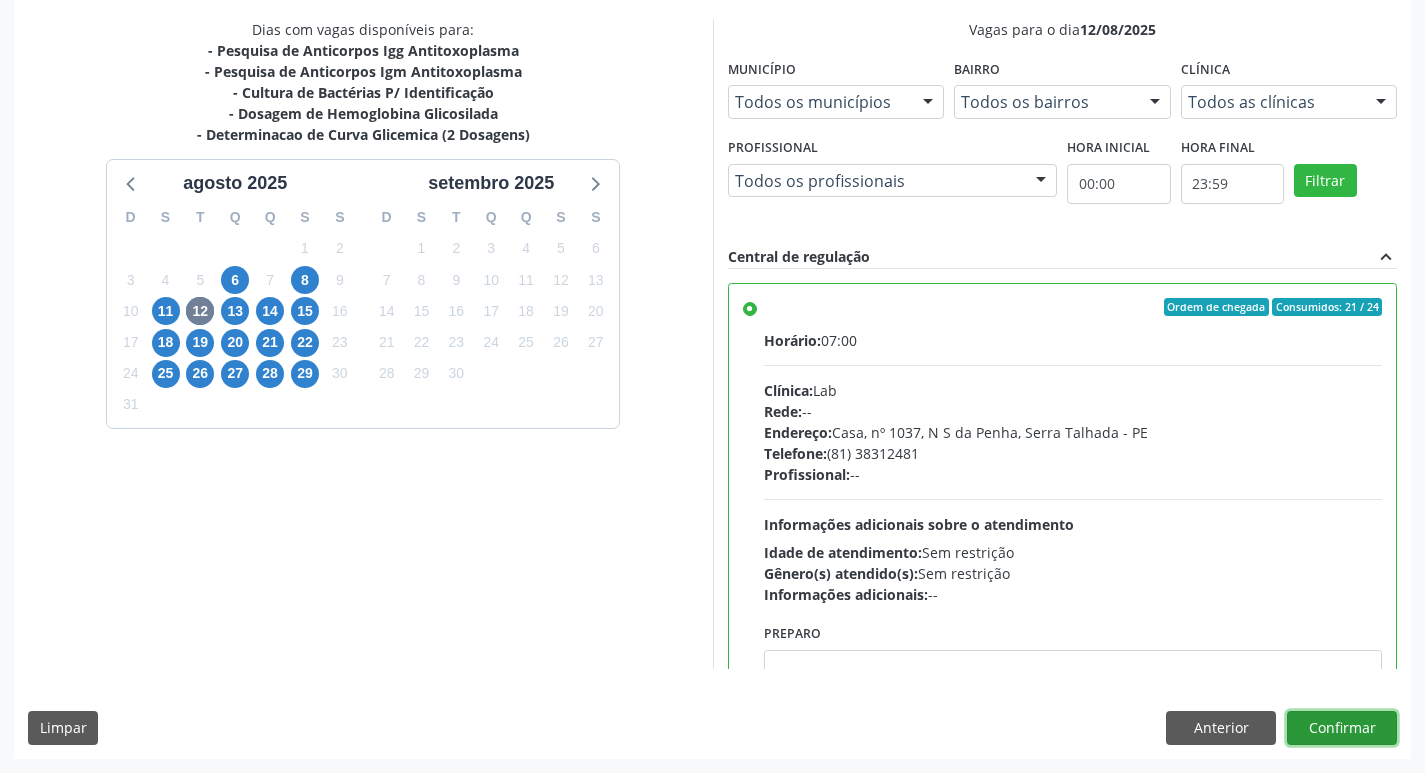 click on "Confirmar" at bounding box center (1342, 728) 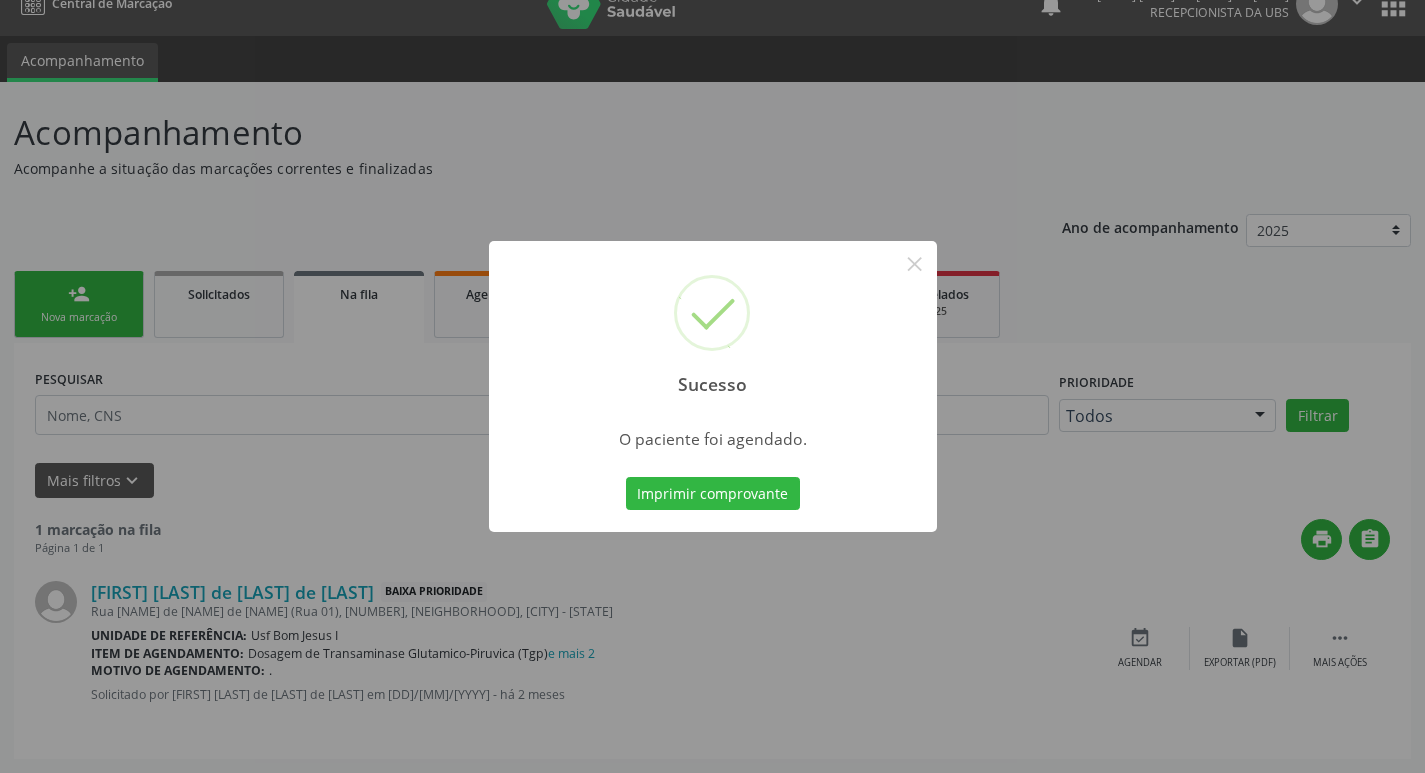 scroll, scrollTop: 0, scrollLeft: 0, axis: both 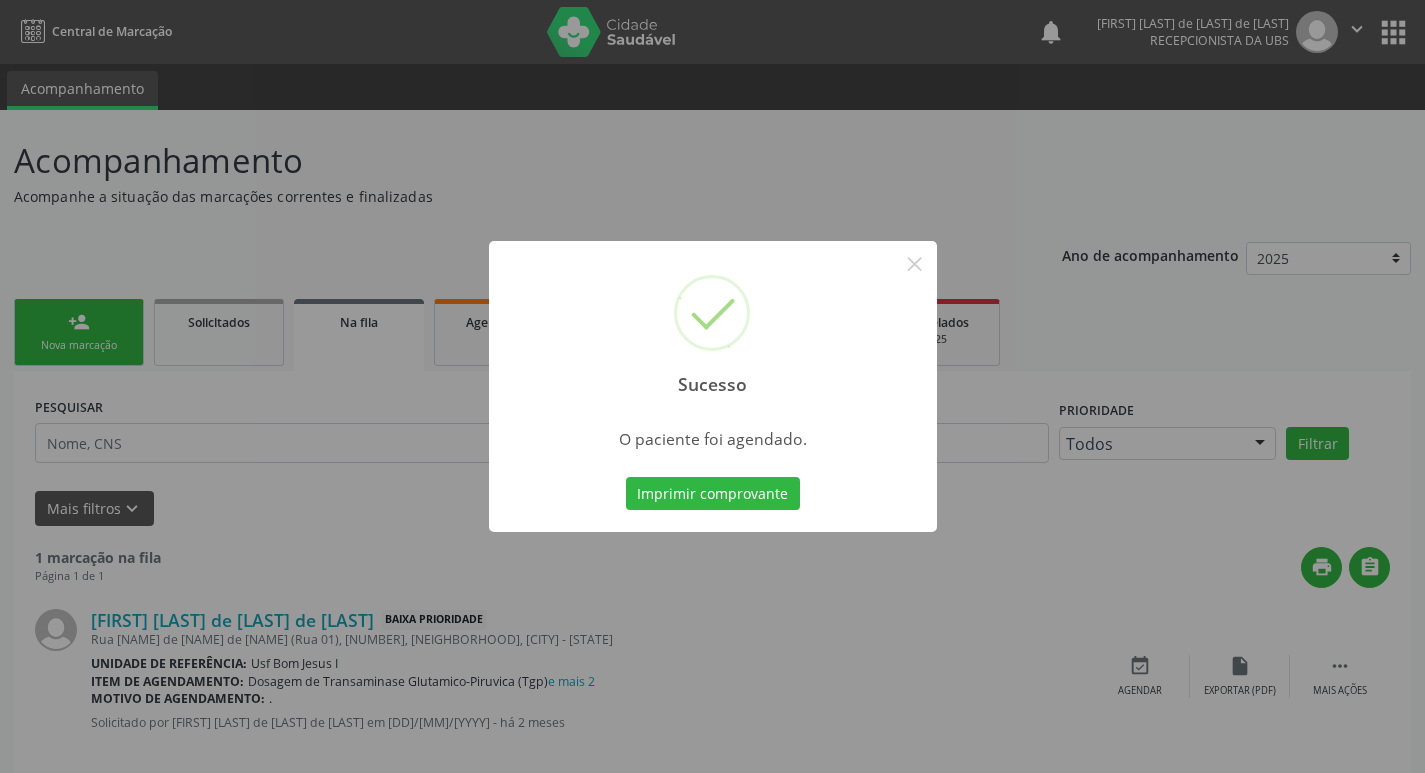 type 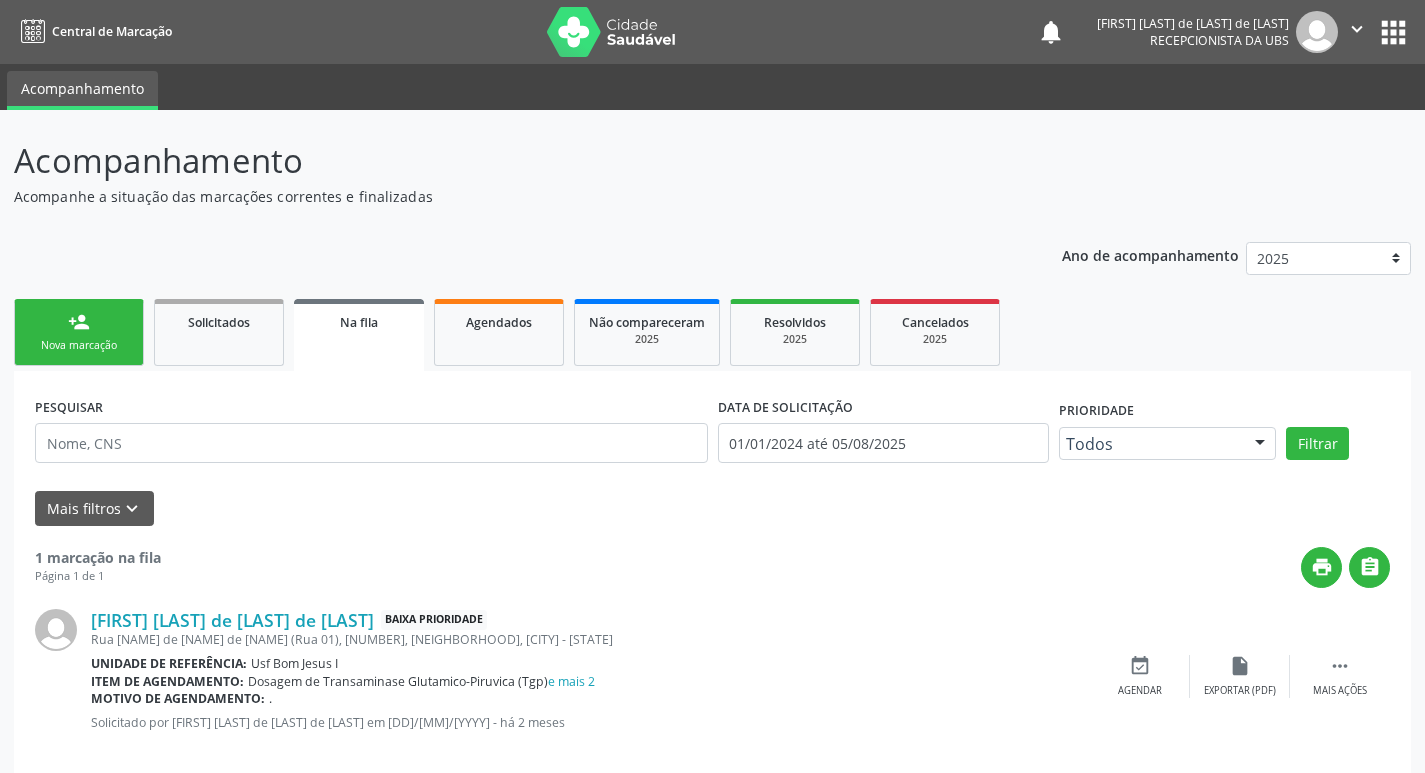 click on "person_add
Nova marcação" at bounding box center [79, 332] 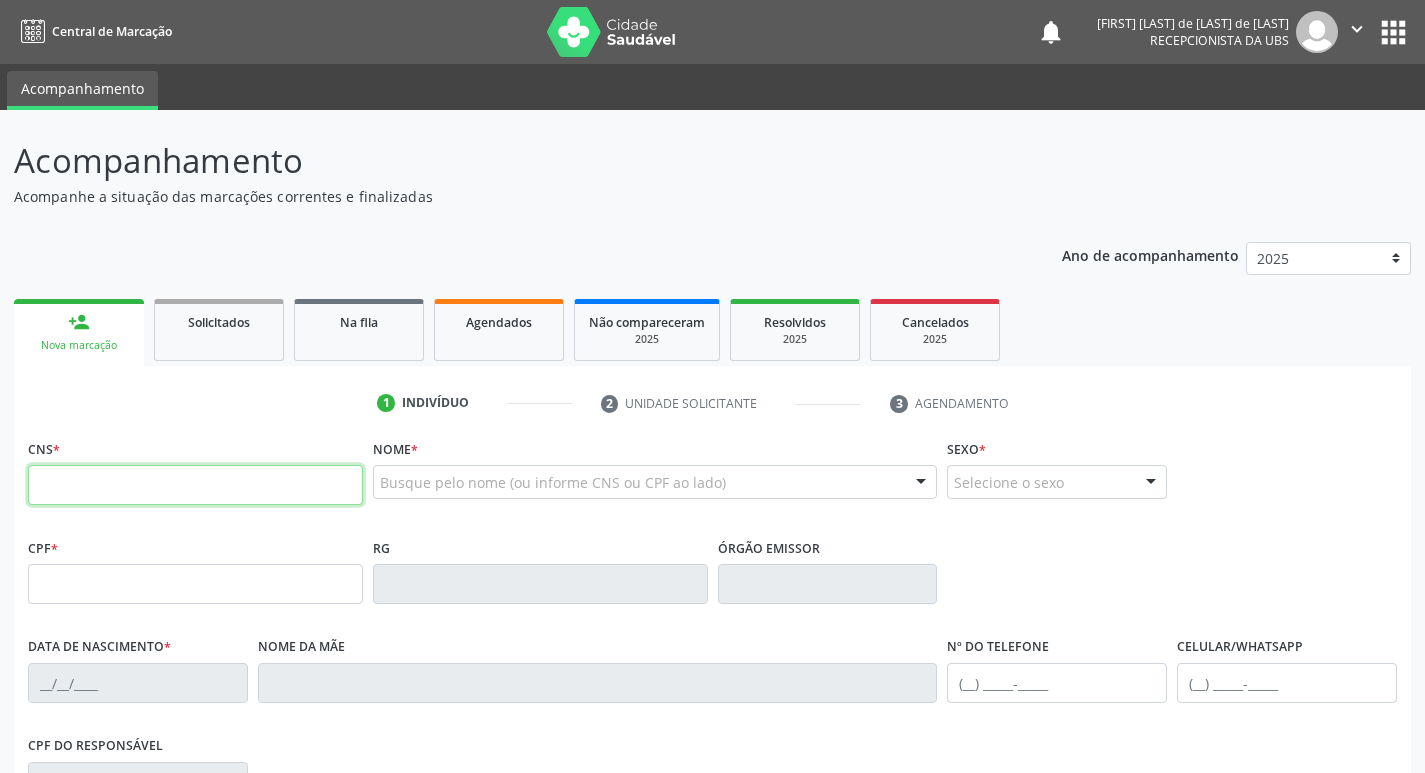 click at bounding box center (195, 485) 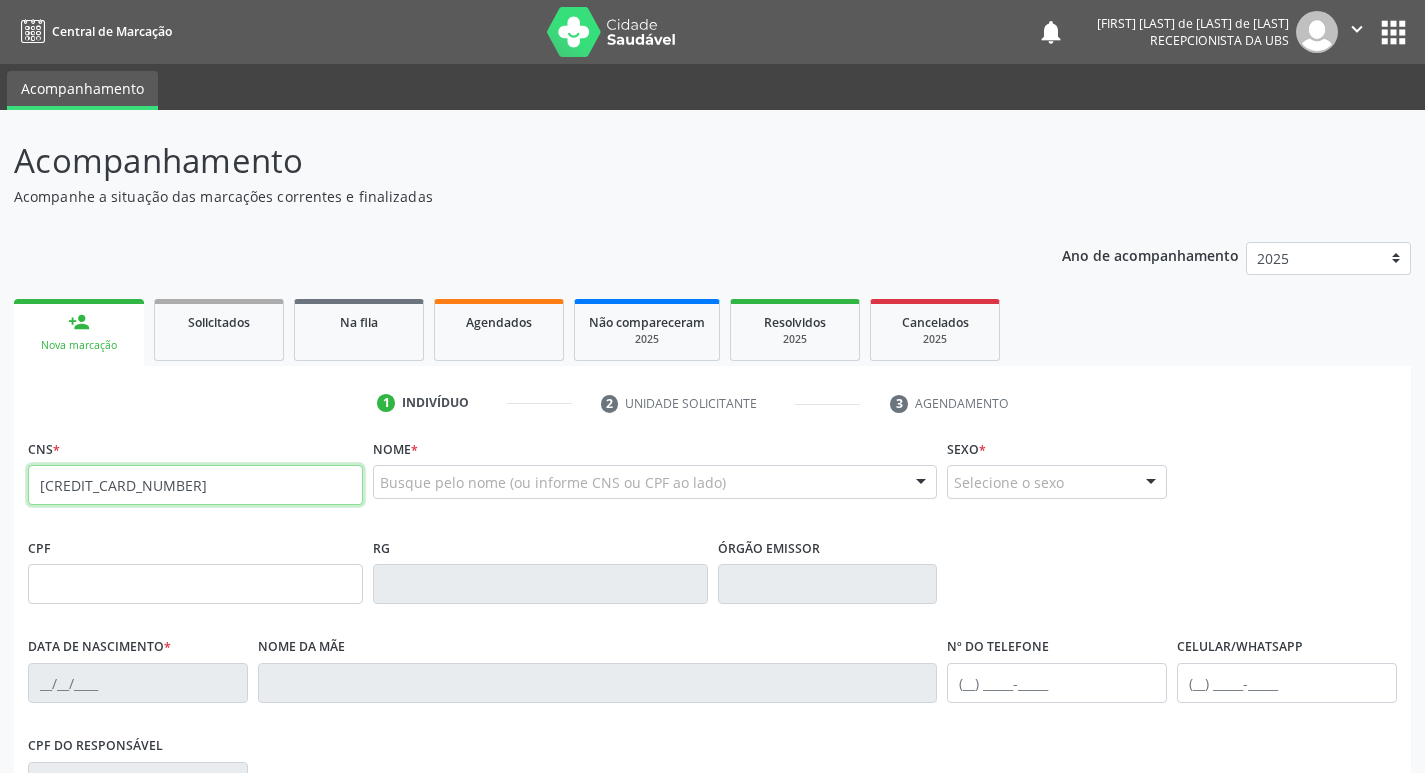 type on "[CREDIT_CARD_NUMBER]" 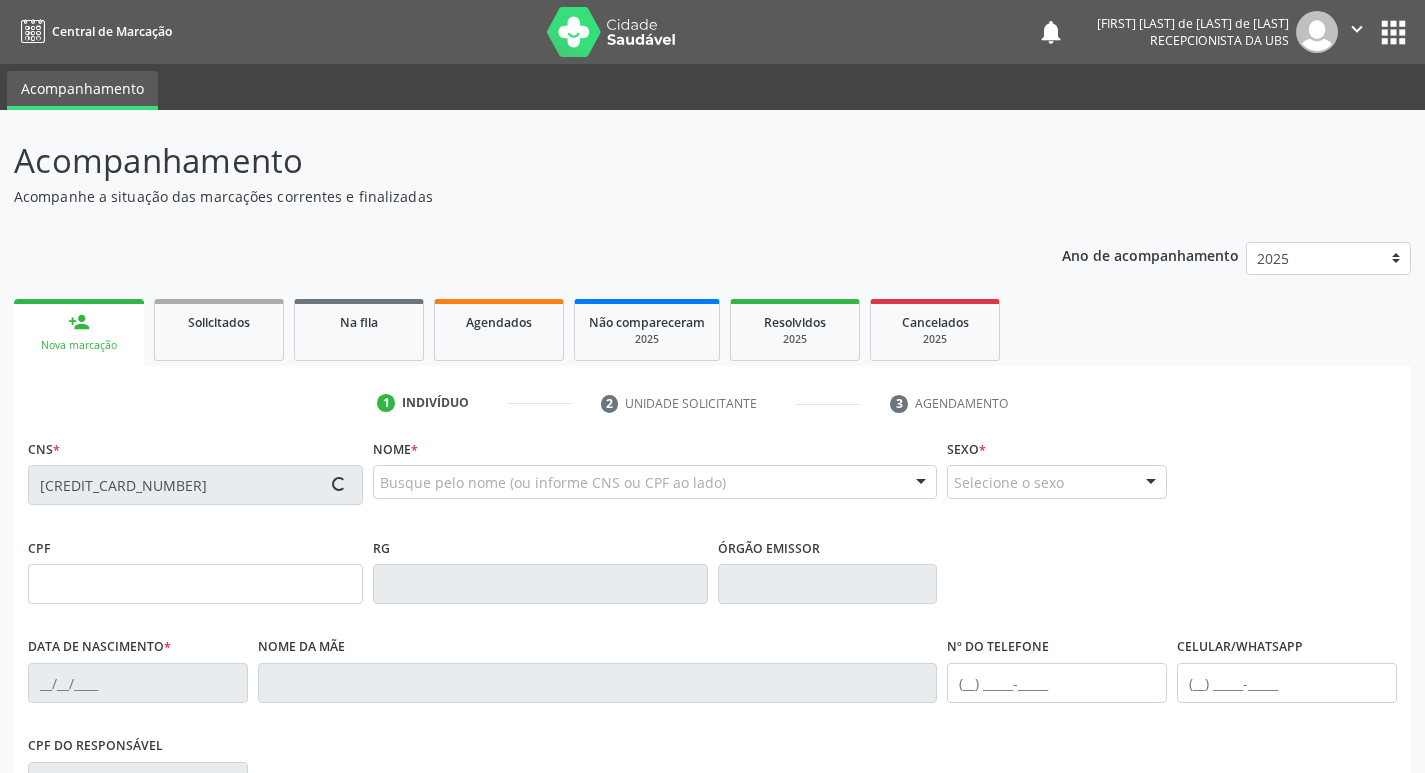 type on "[DD]/[MM]/[YYYY]" 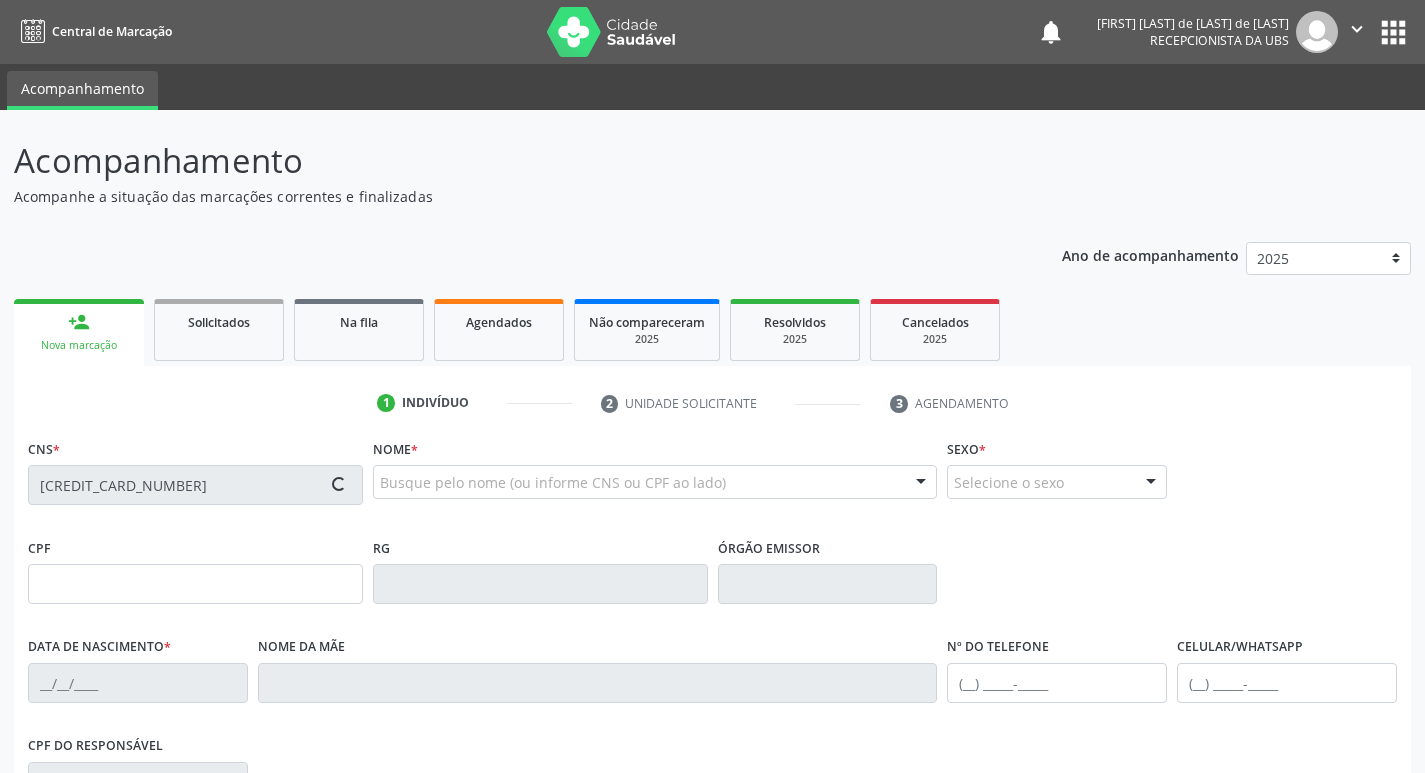 type on "[FIRST] [LAST]" 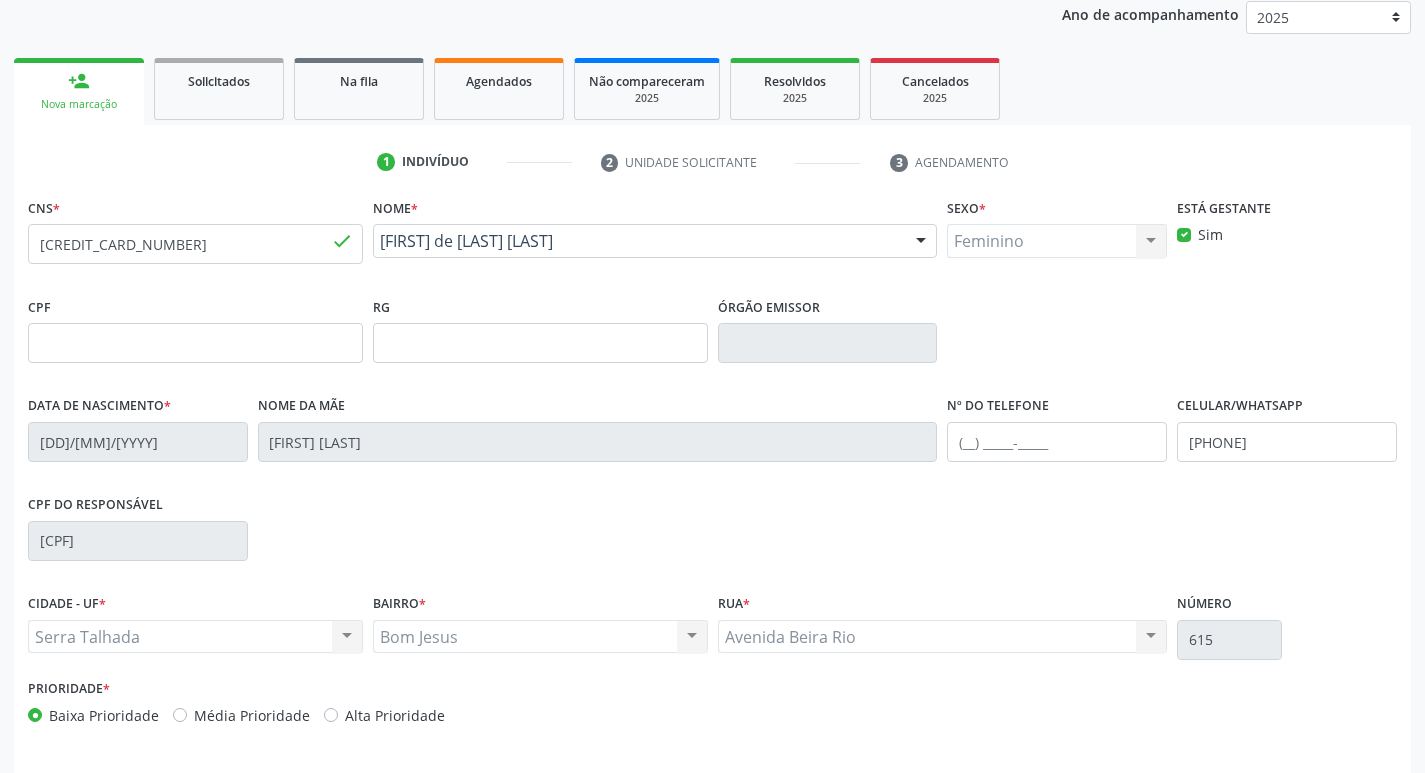 scroll, scrollTop: 311, scrollLeft: 0, axis: vertical 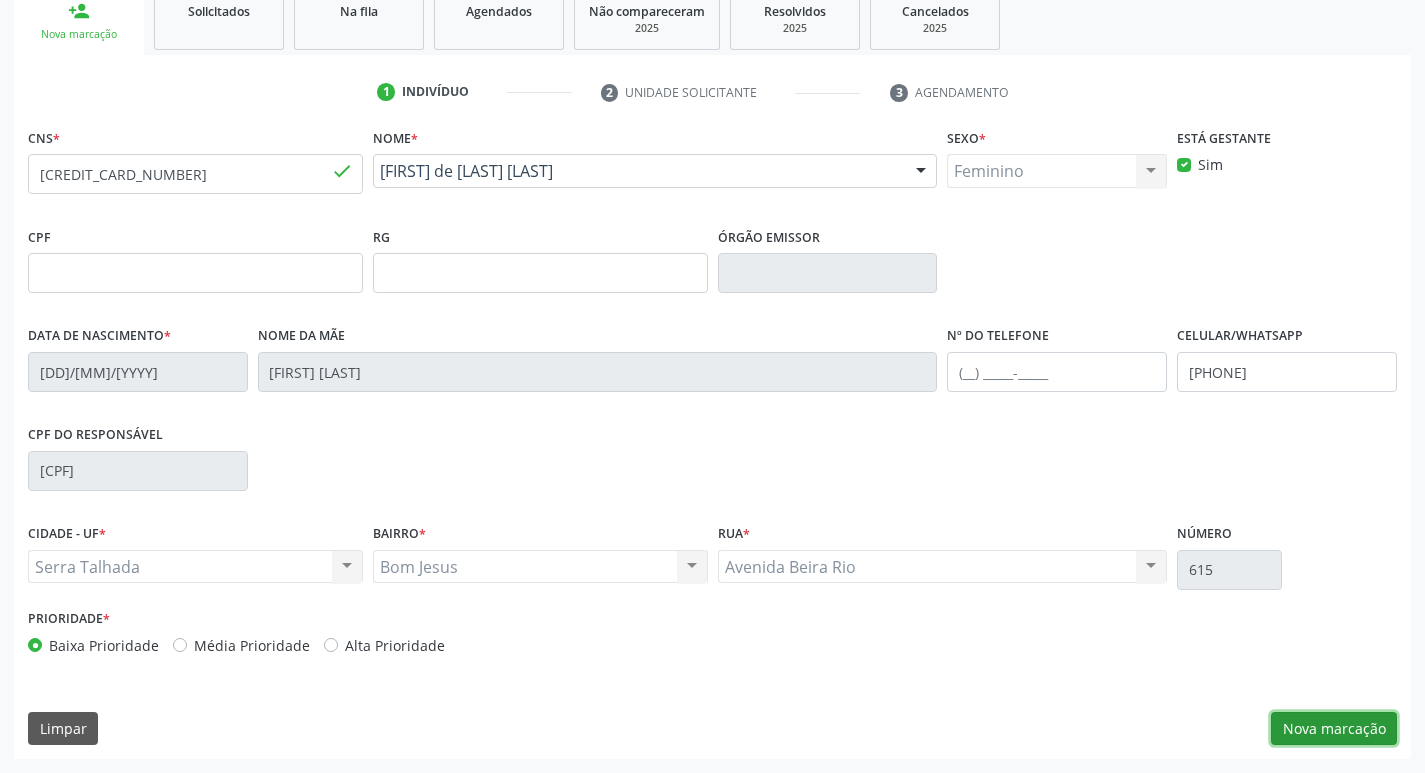 click on "Nova marcação" at bounding box center [1334, 729] 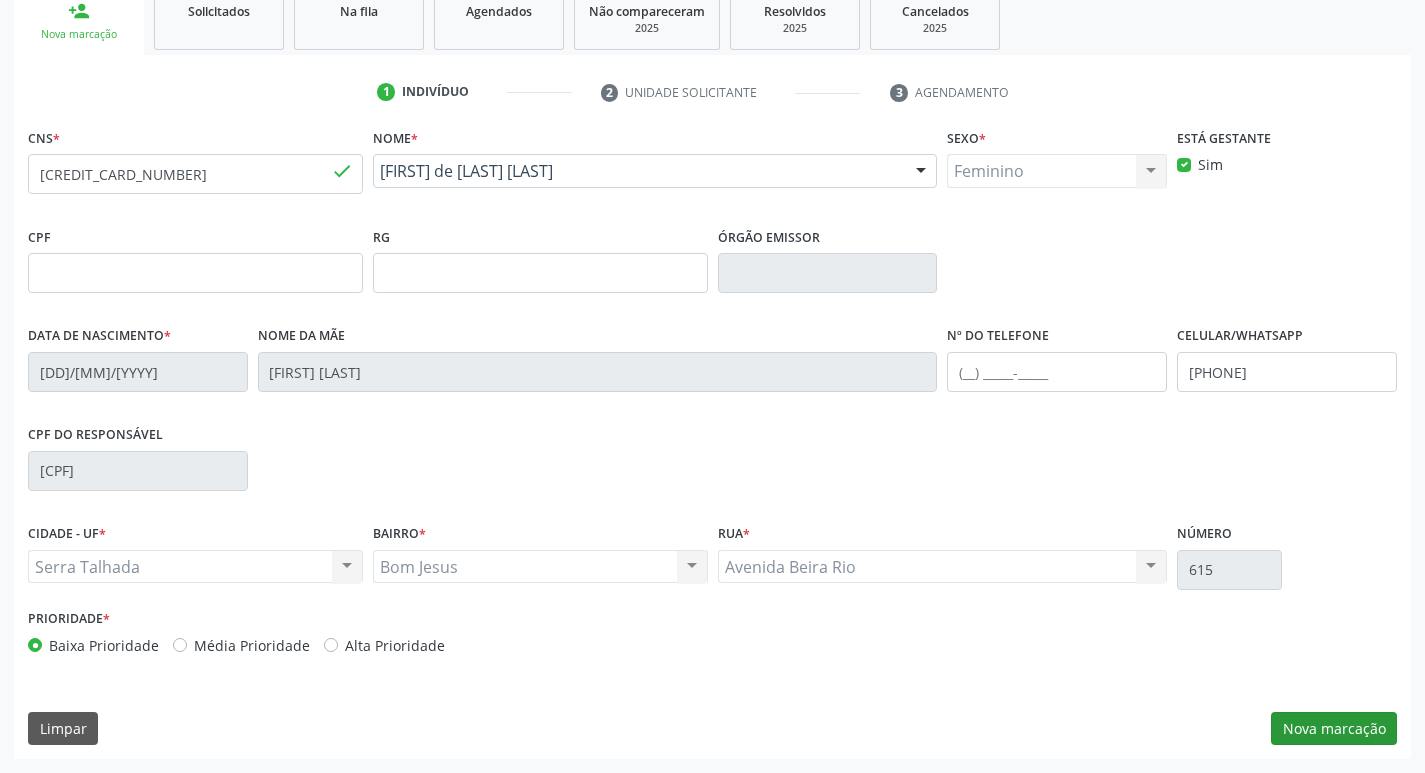 scroll, scrollTop: 133, scrollLeft: 0, axis: vertical 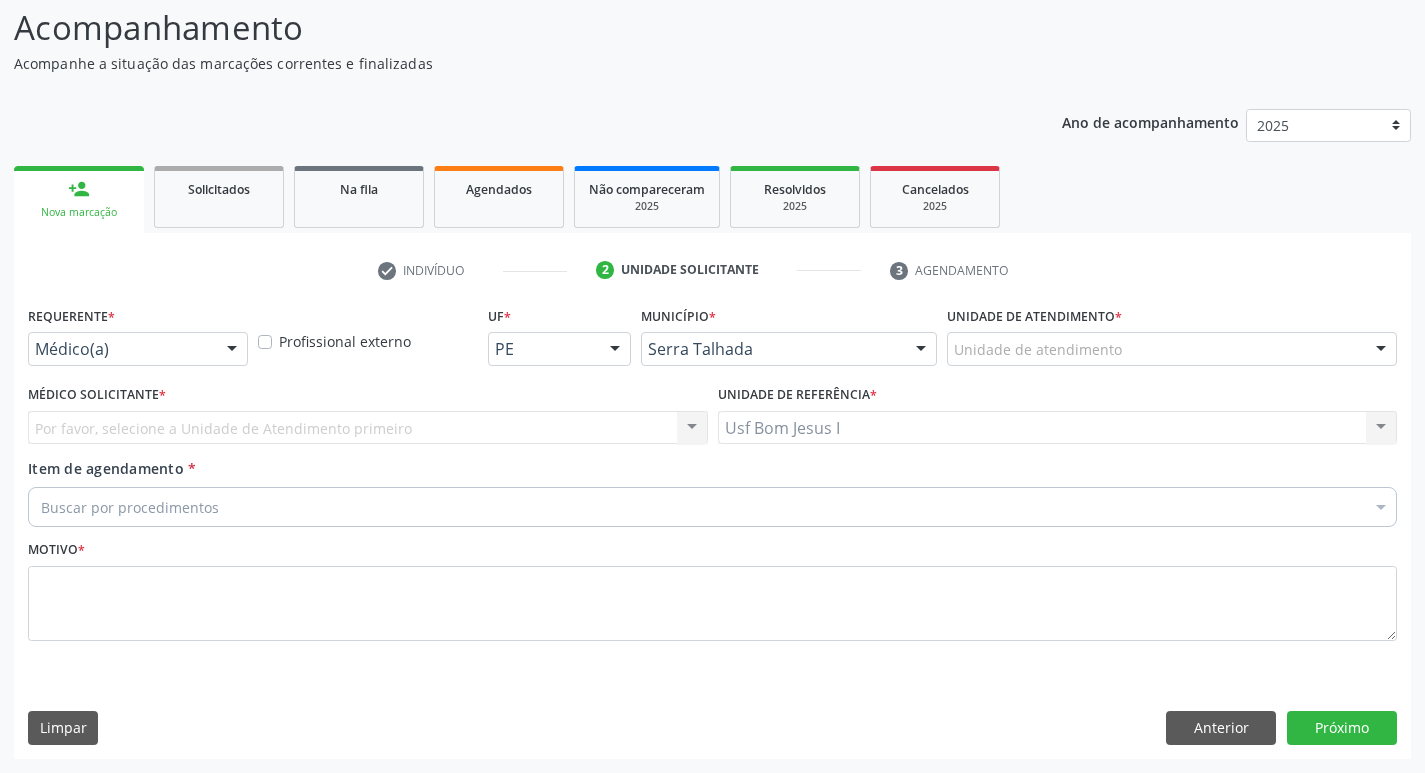 click on "Médico(a)" at bounding box center (138, 349) 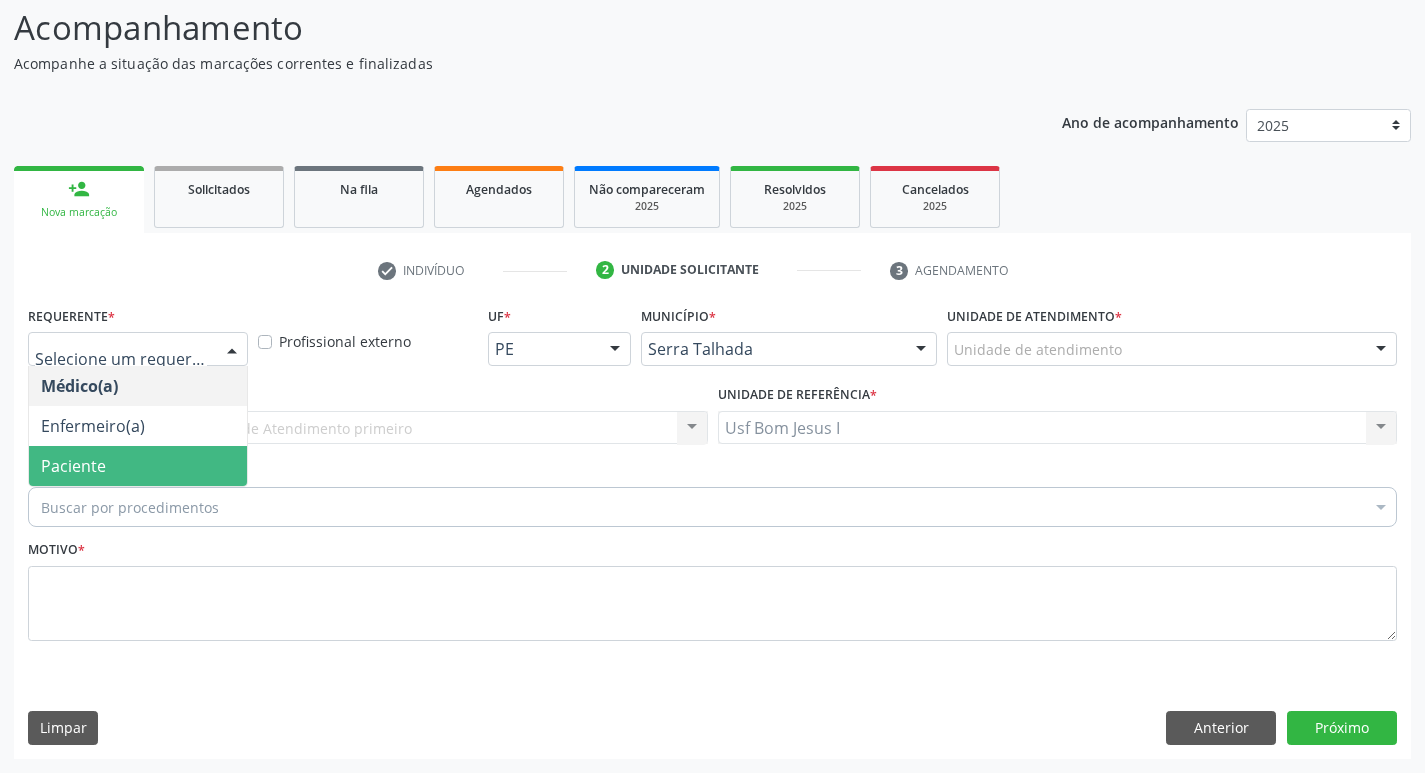 click on "Paciente" at bounding box center (138, 466) 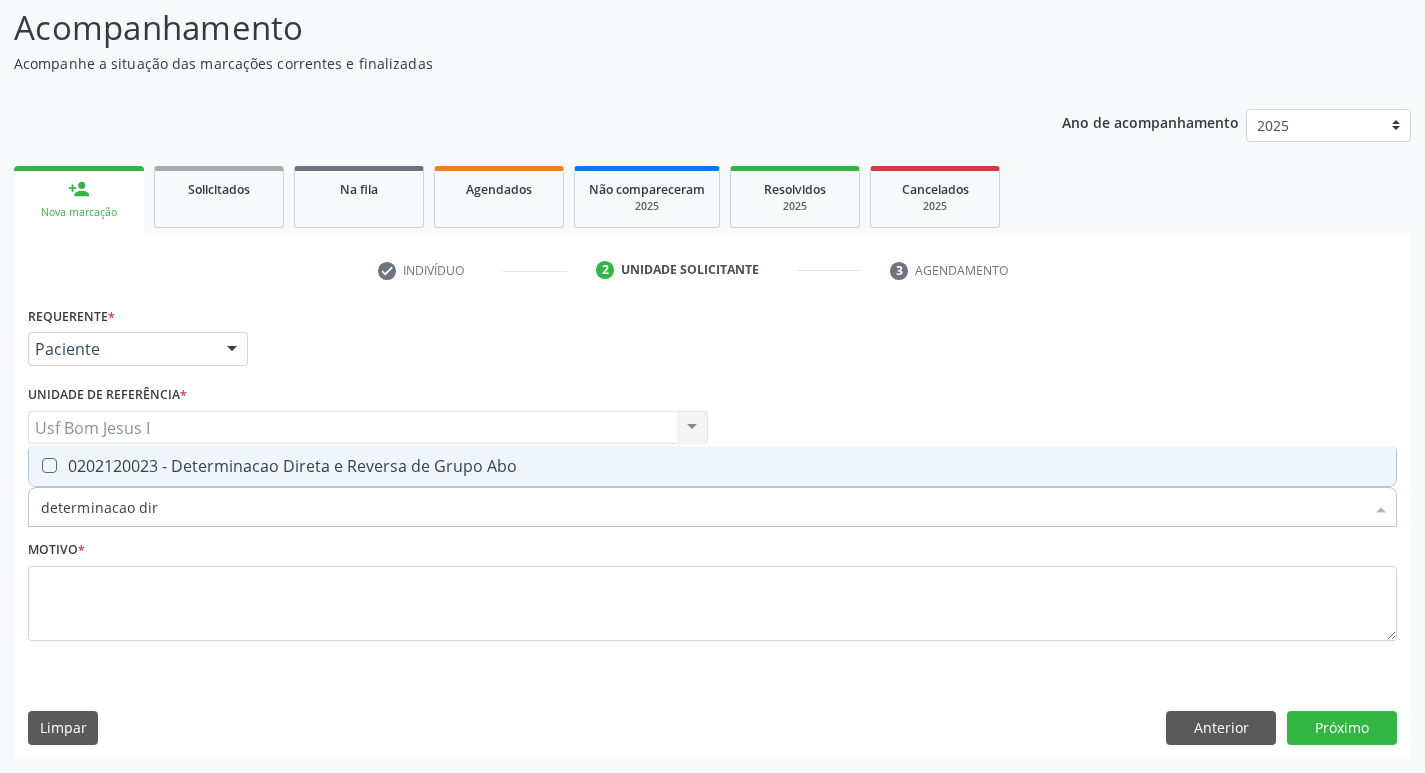type on "determinacao dire" 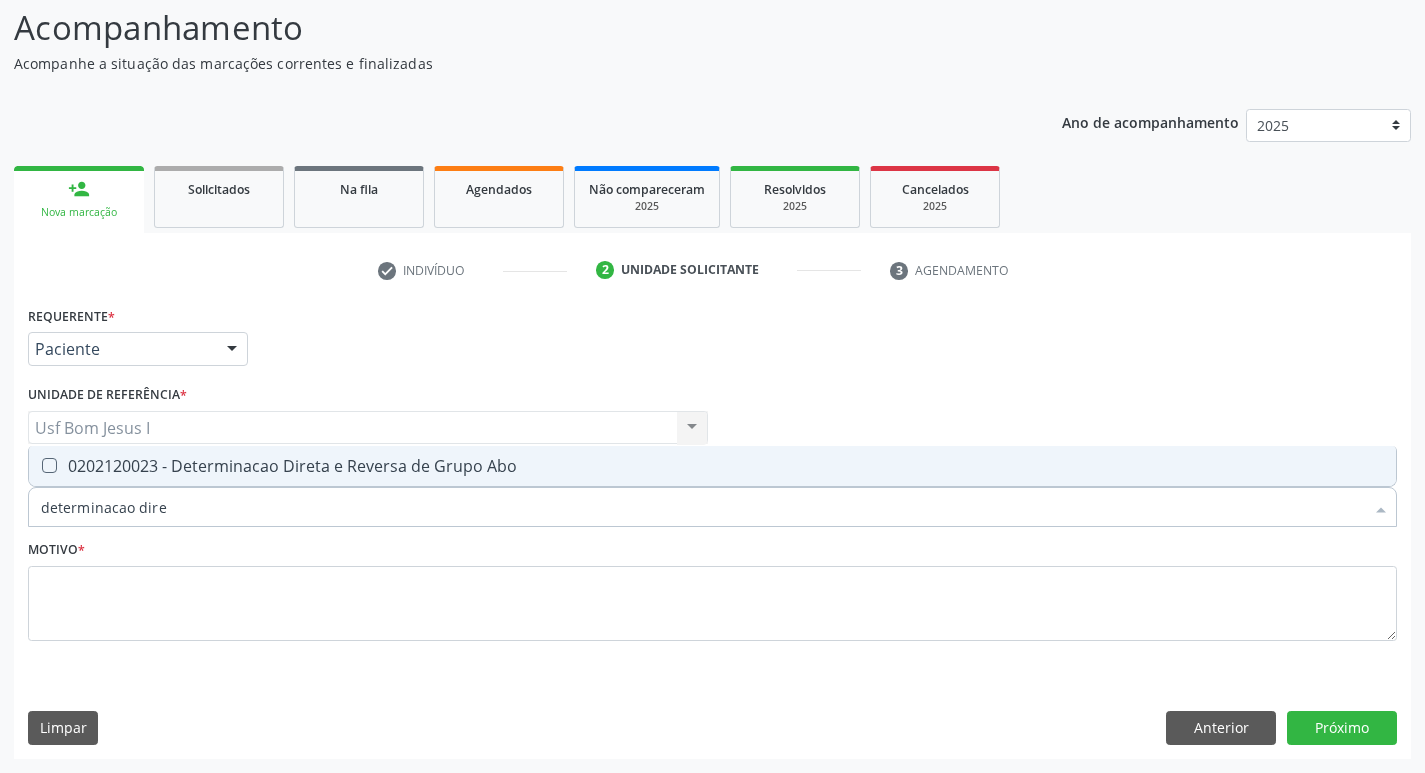 click on "0202120023 - Determinacao Direta e Reversa de Grupo Abo" at bounding box center (712, 466) 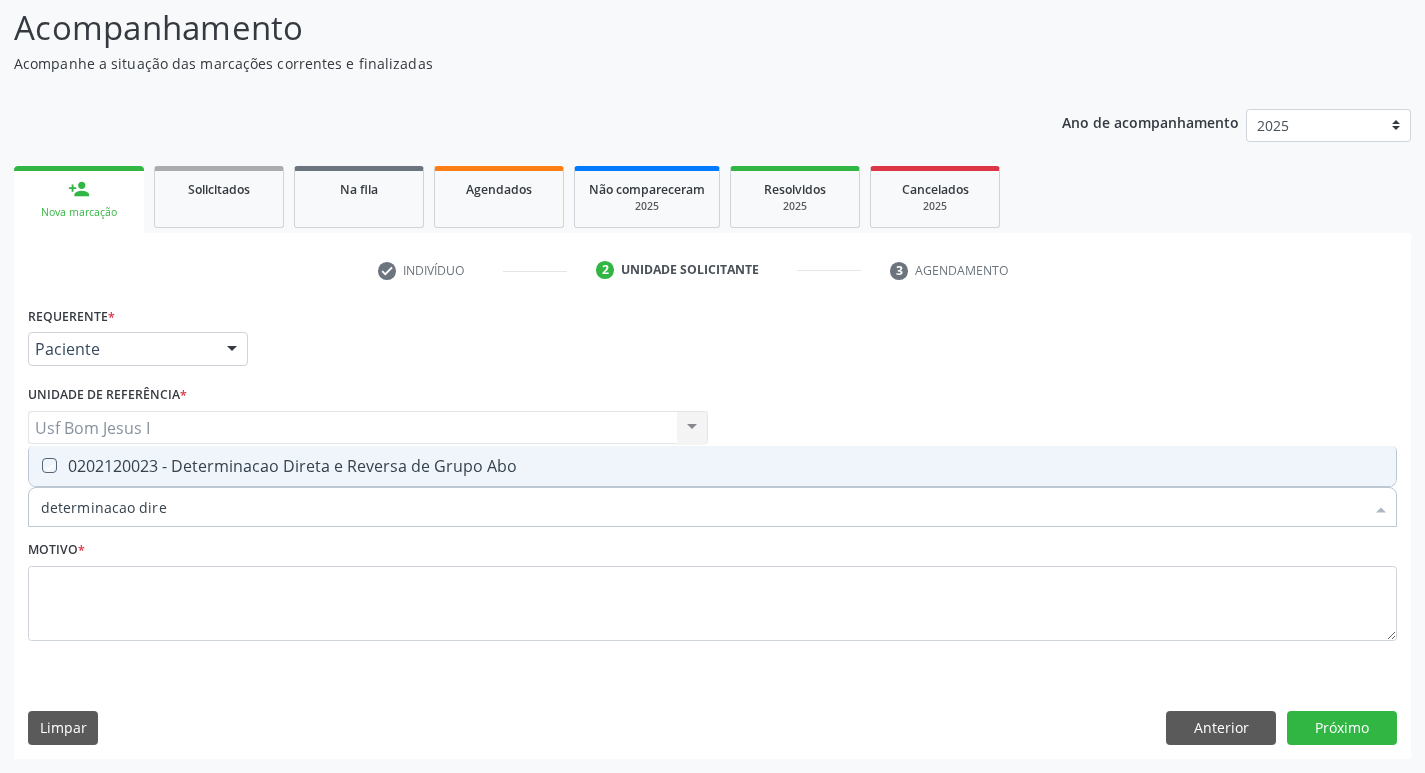 checkbox on "true" 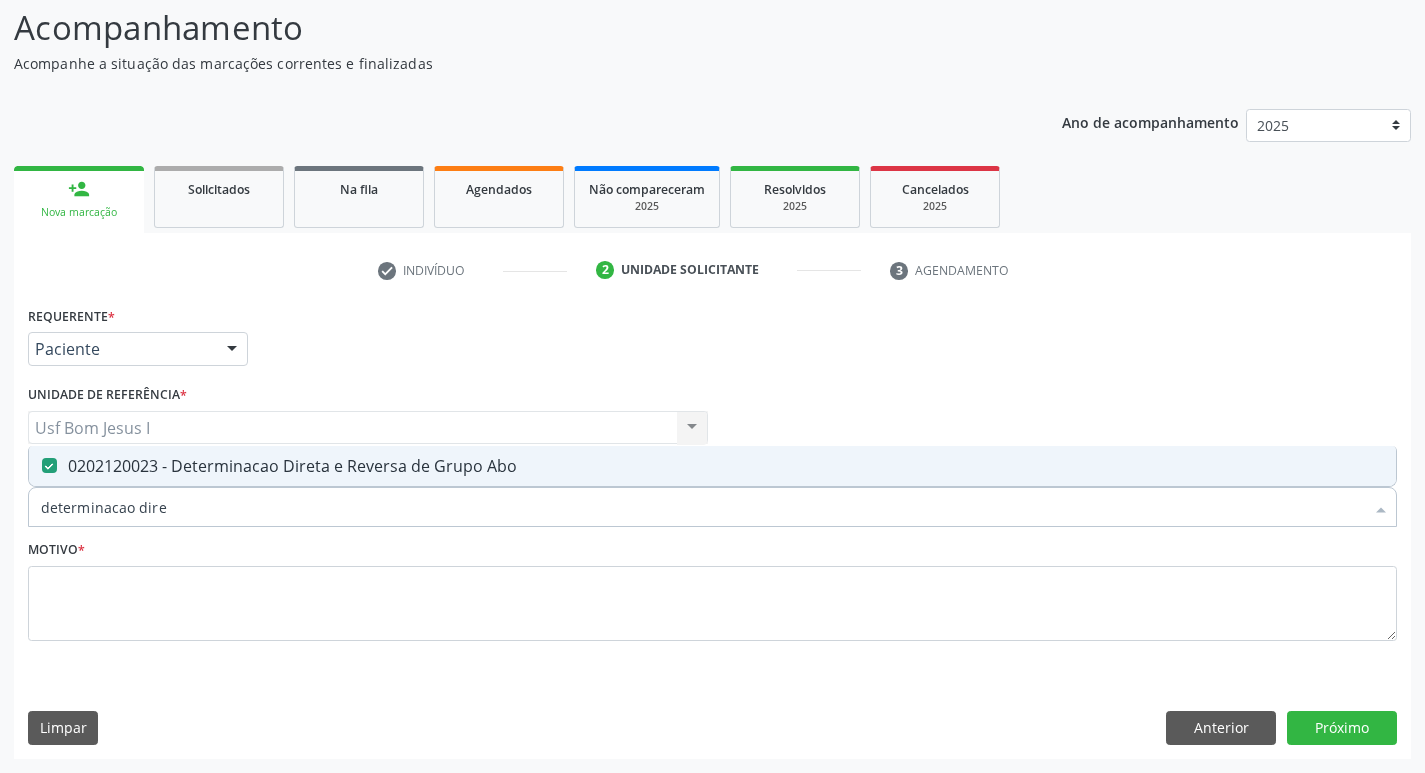 click on "determinacao dire" at bounding box center (702, 507) 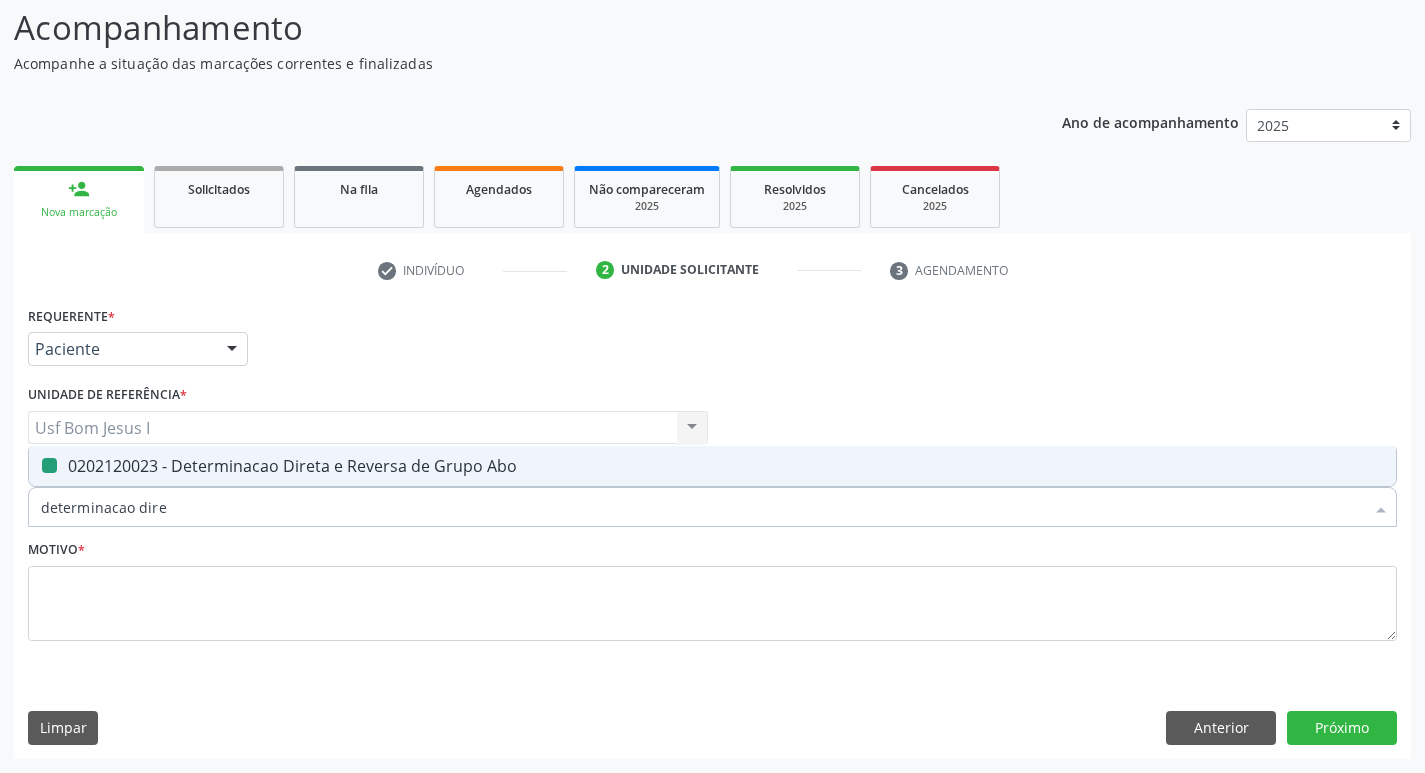 type 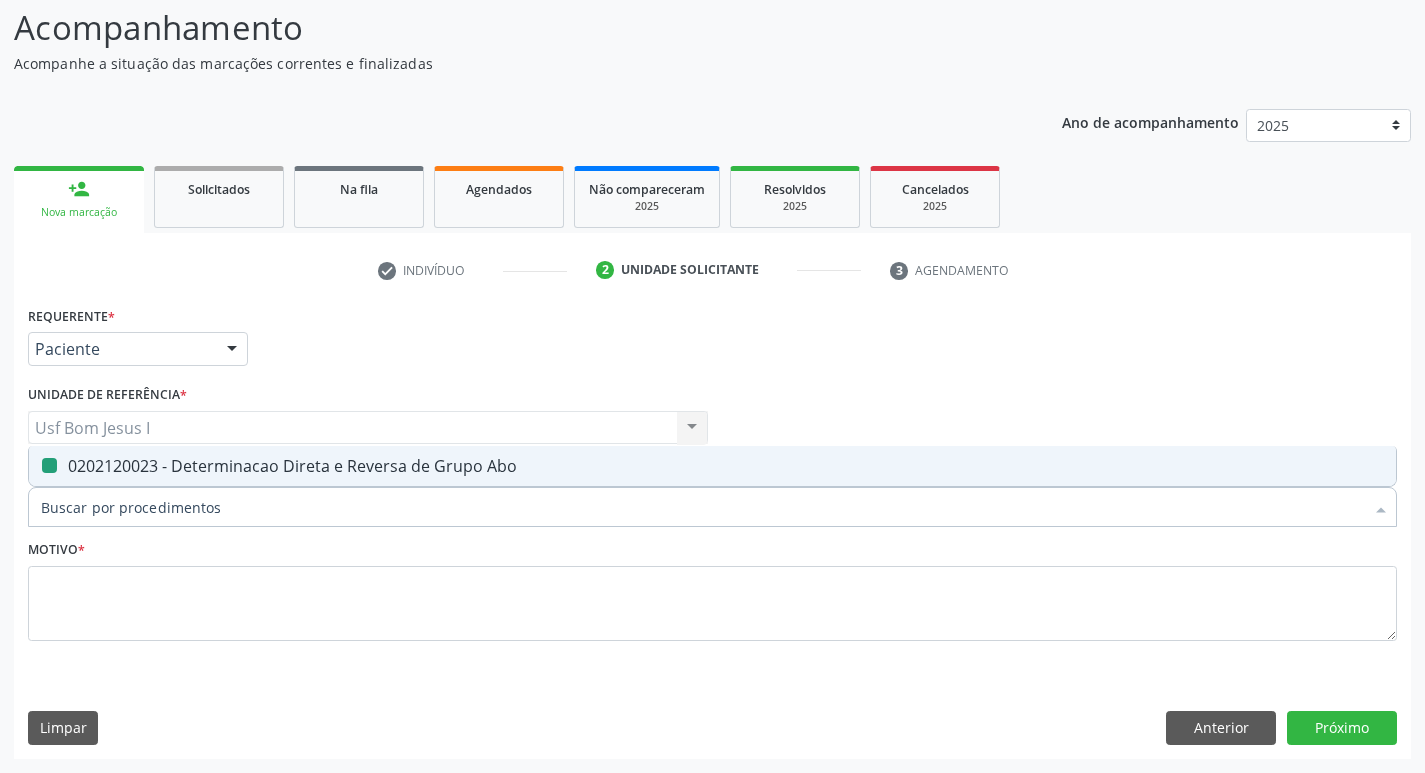 checkbox on "false" 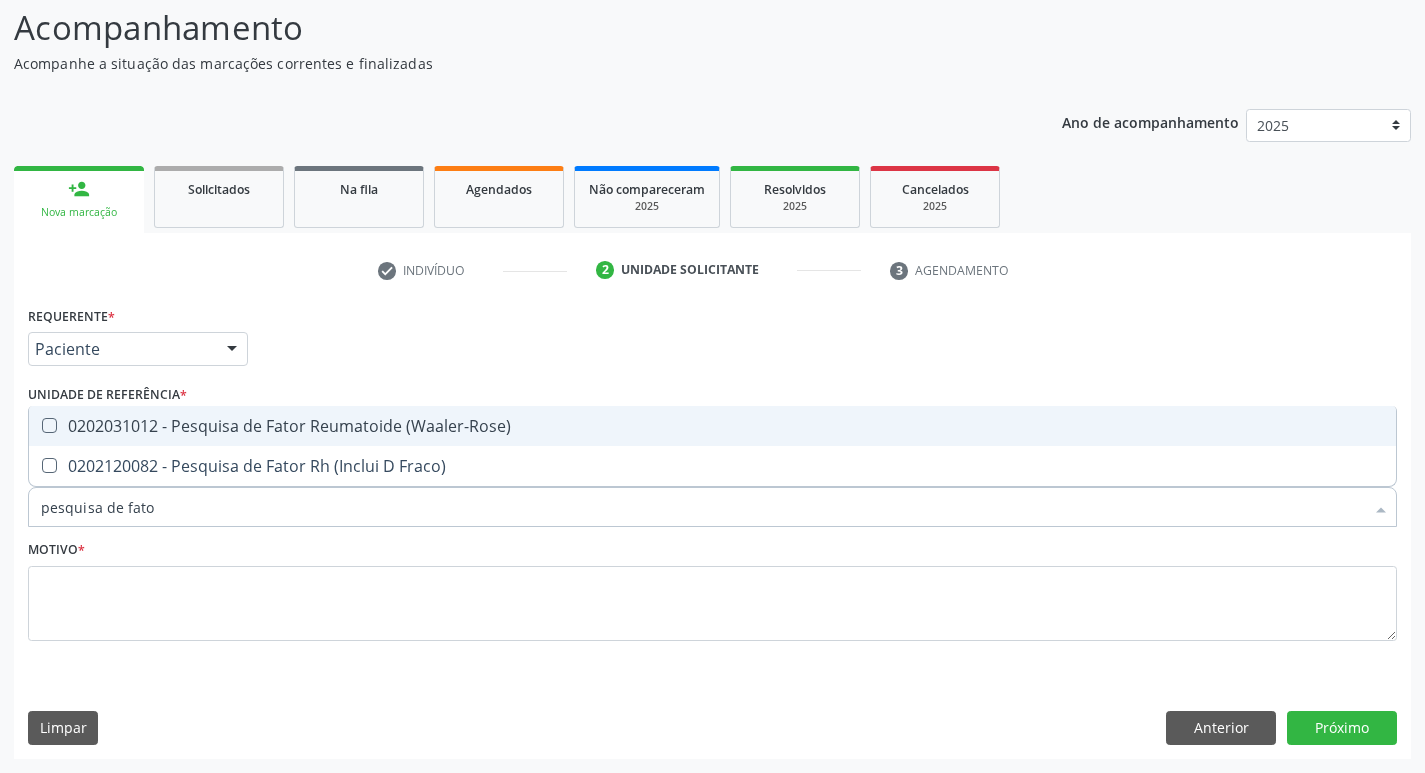 type on "pesquisa de fator" 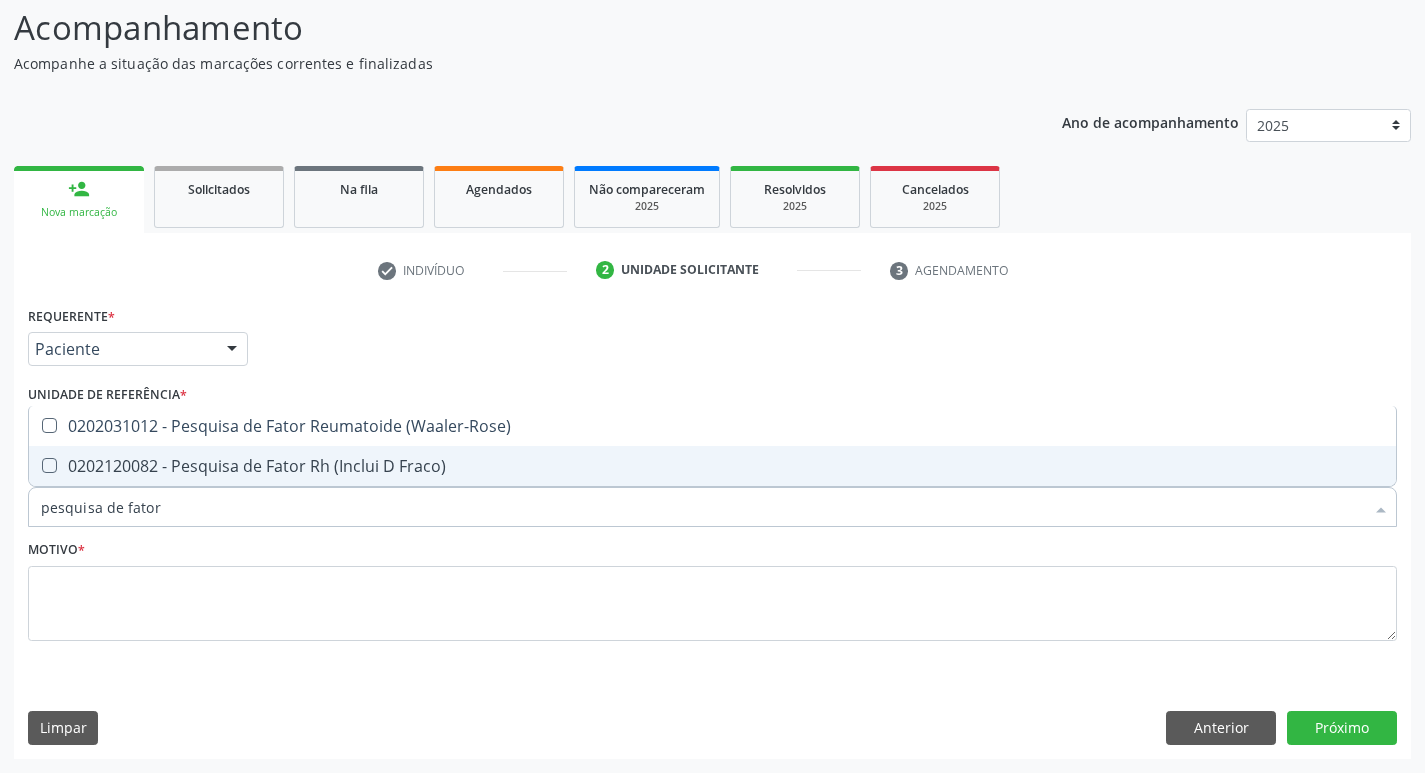 click on "0202120082 - Pesquisa de Fator Rh (Inclui D Fraco)" at bounding box center (712, 466) 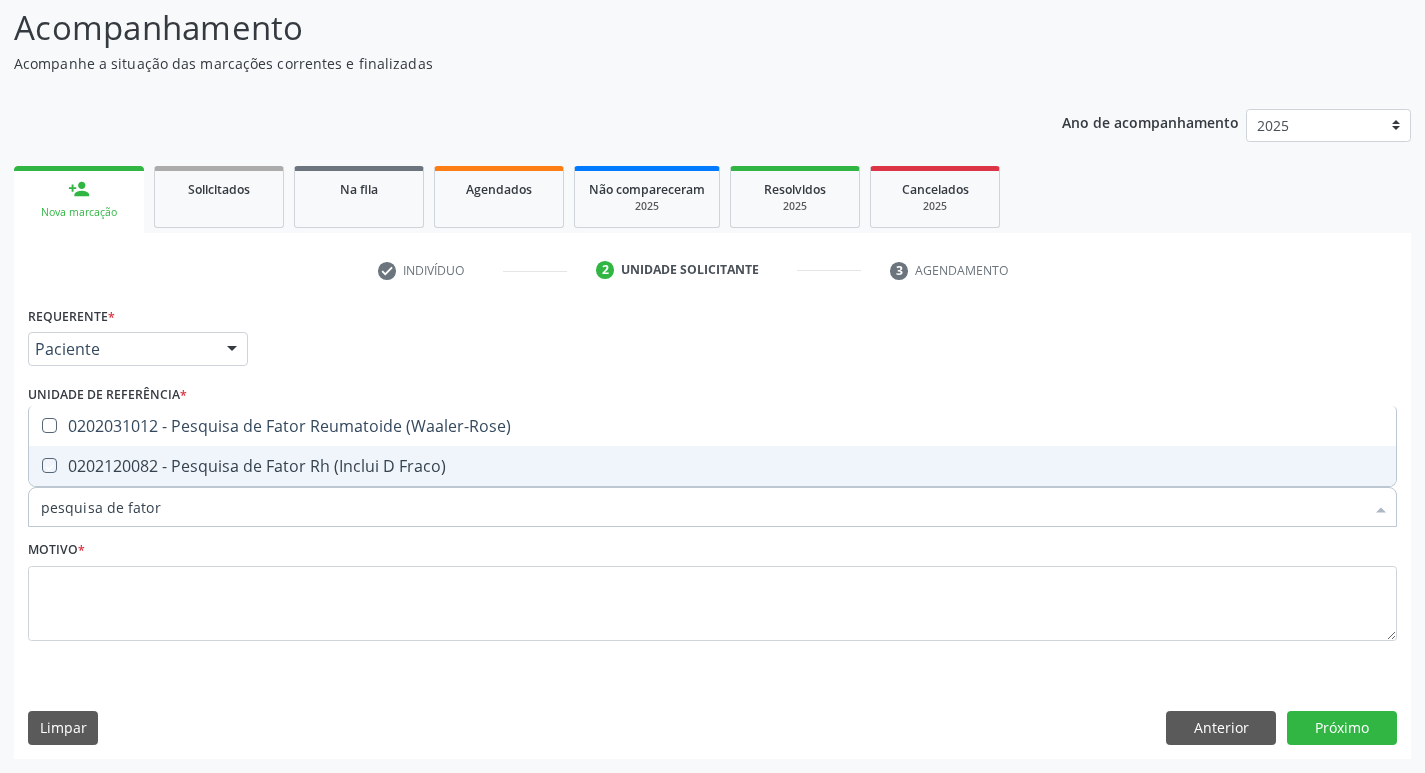 checkbox on "true" 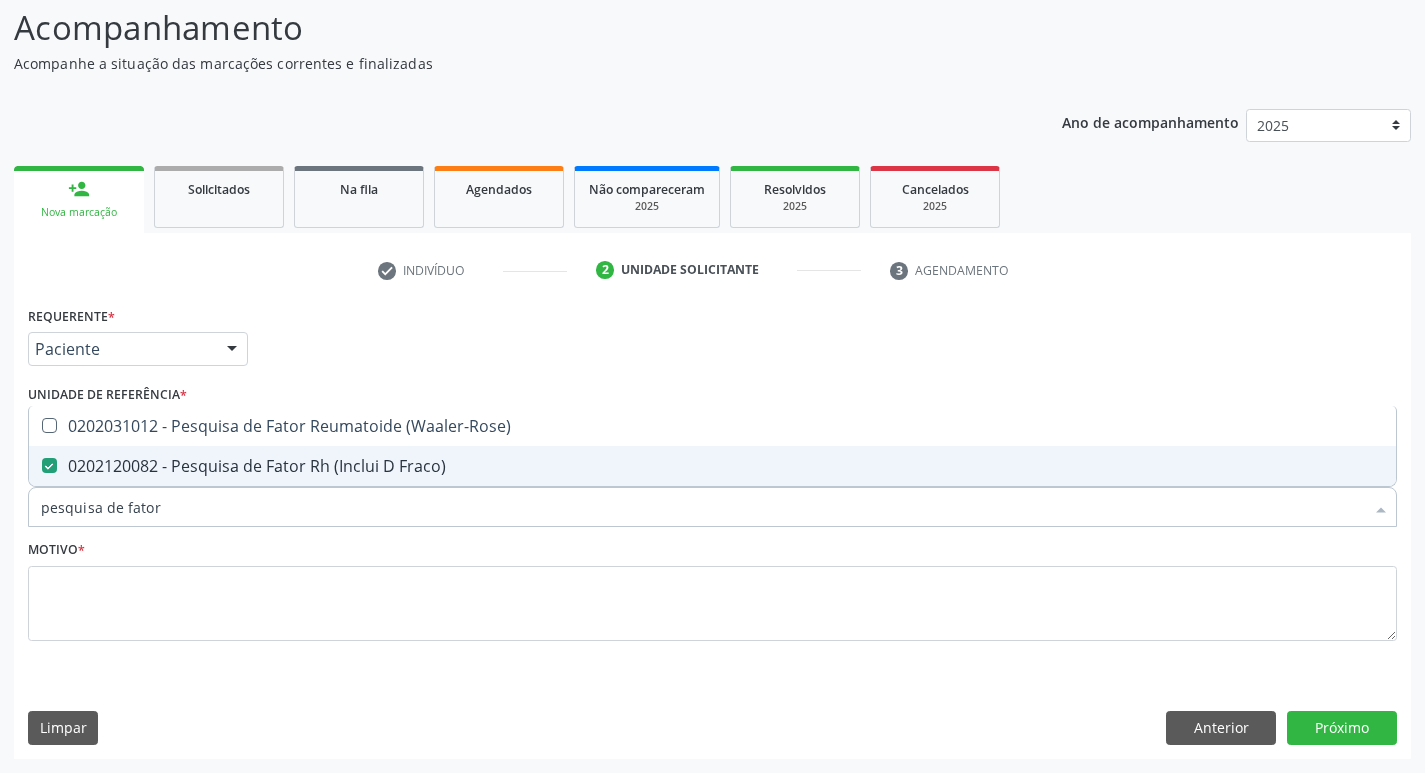 click on "pesquisa de fator" at bounding box center [702, 507] 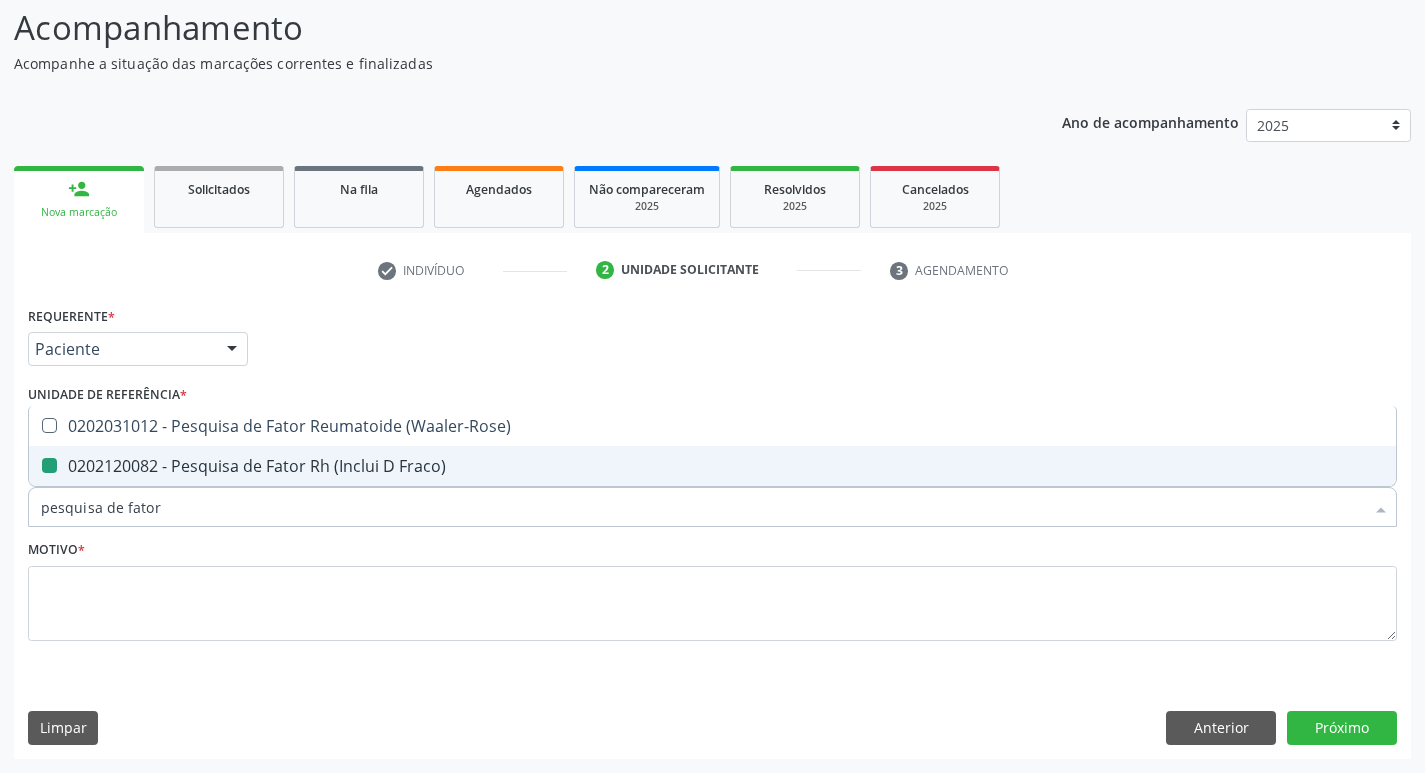 type on "pesquisa de" 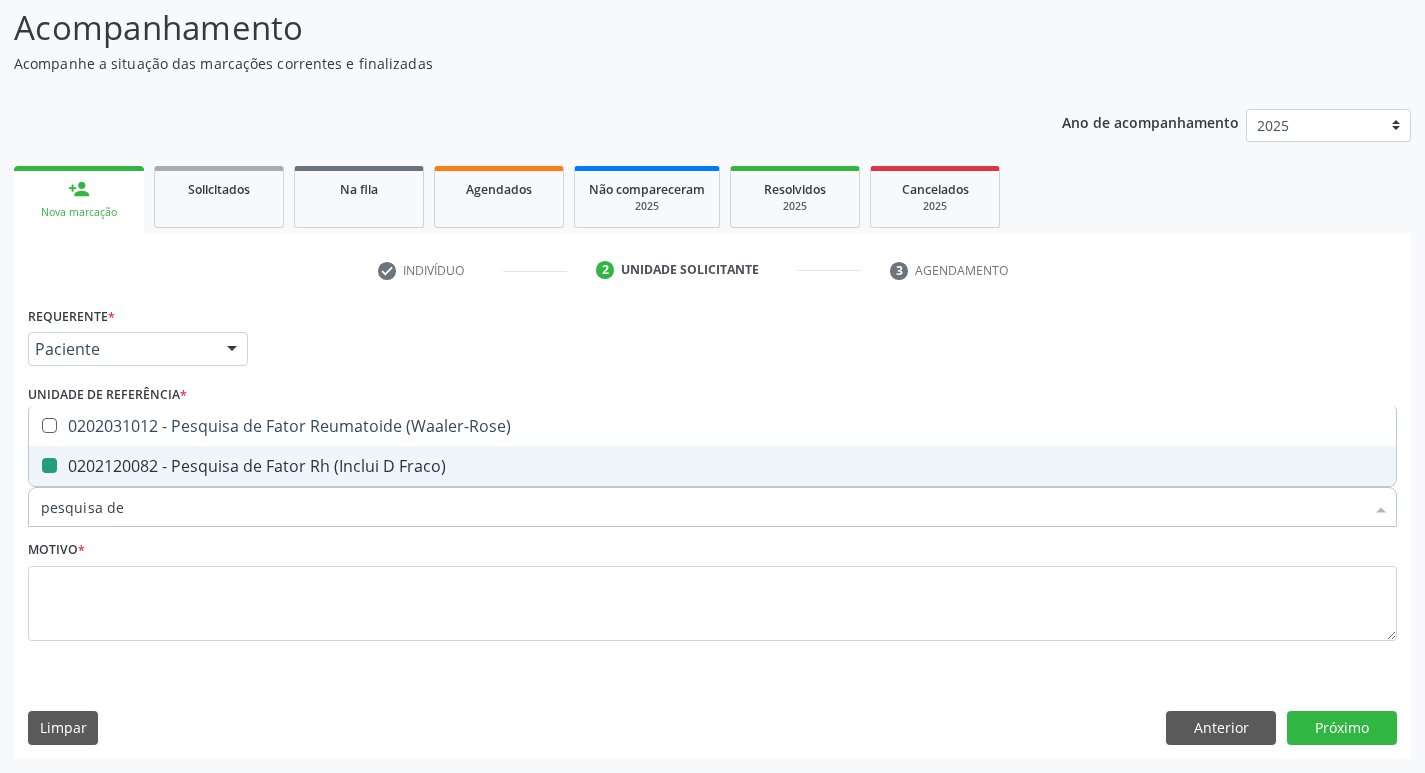 checkbox on "false" 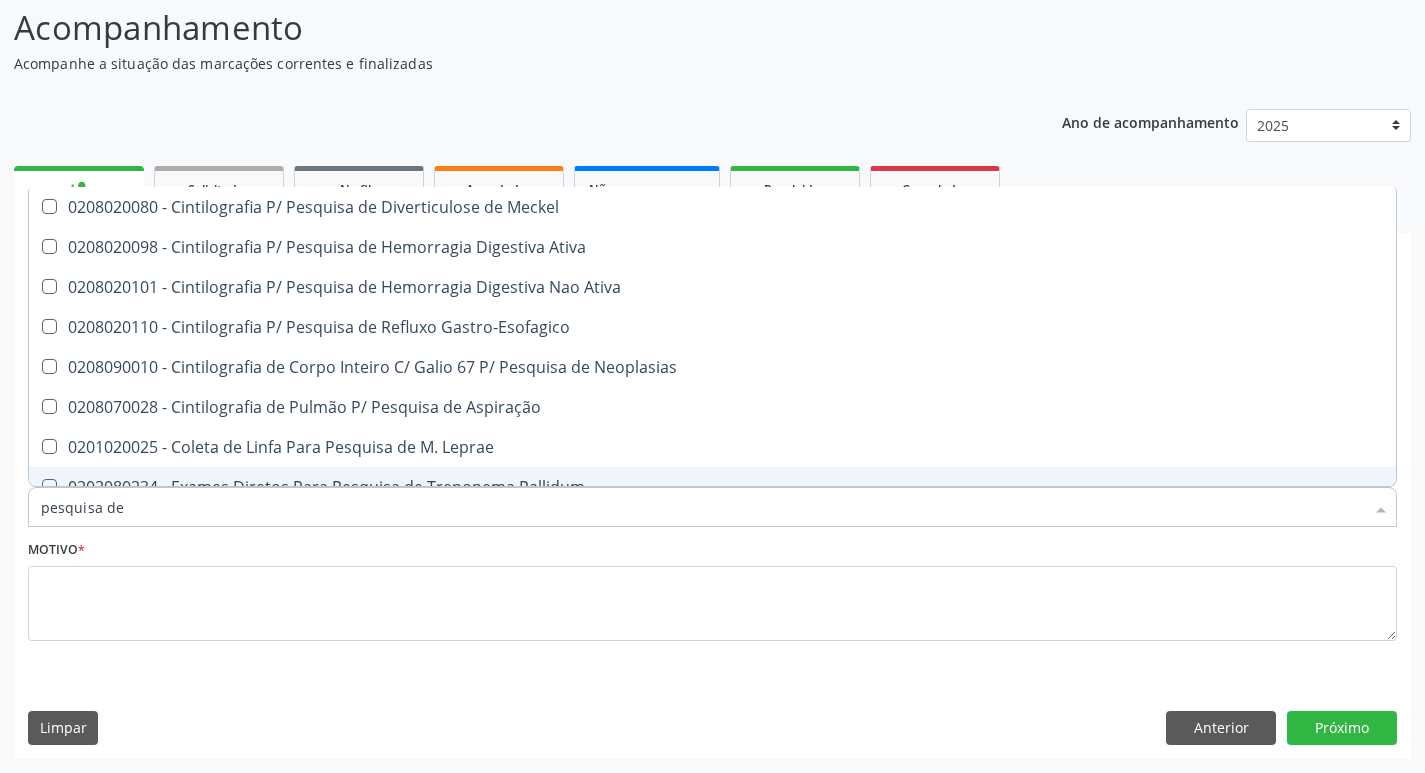 type on "pesquisa d" 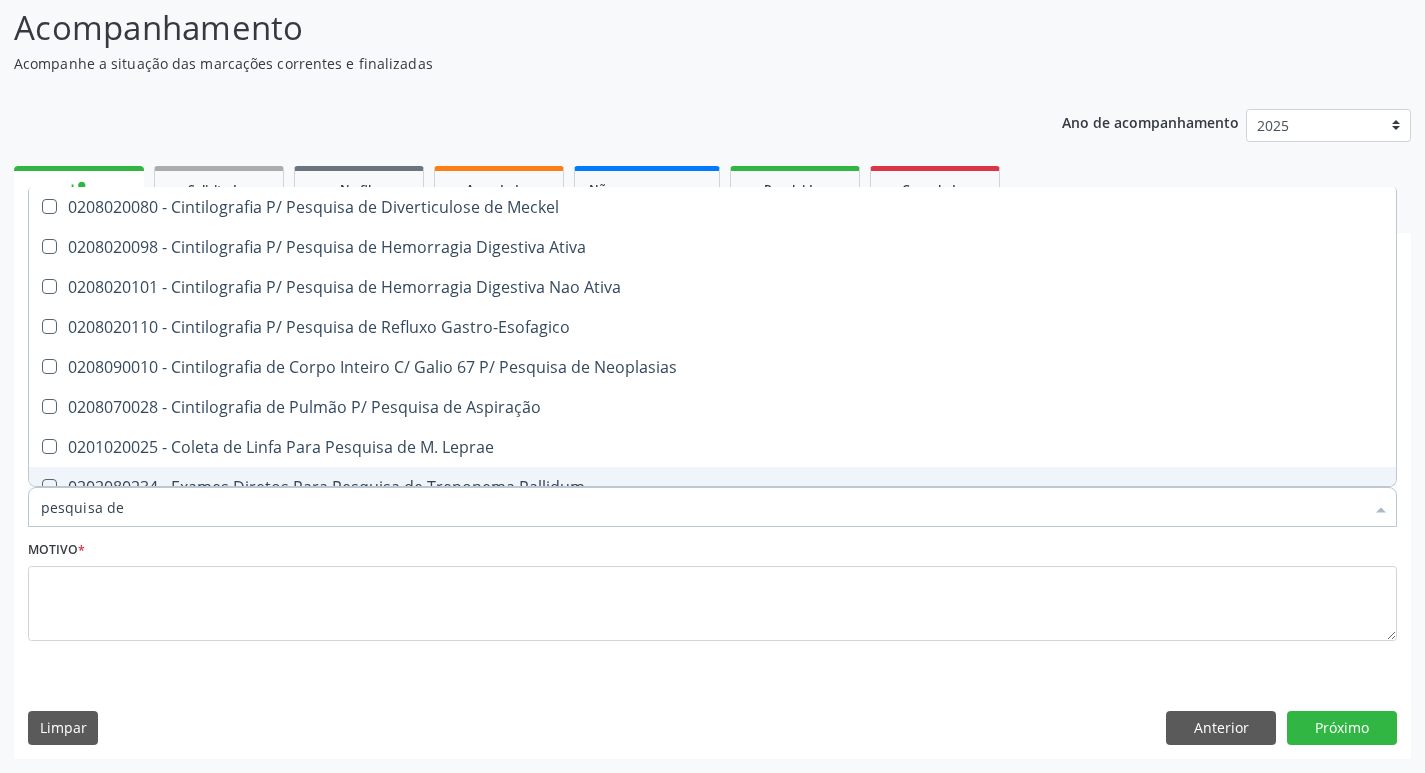 checkbox on "false" 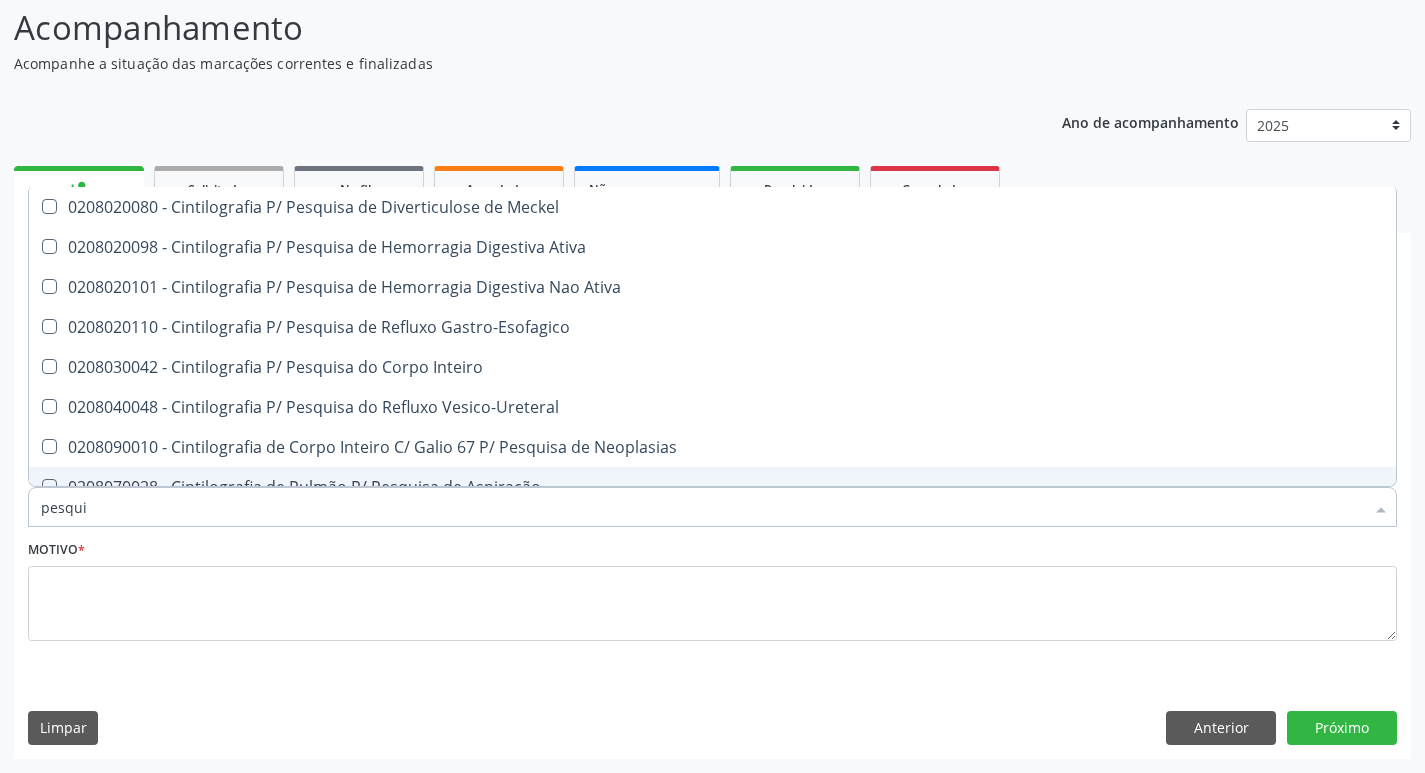 type on "pesqu" 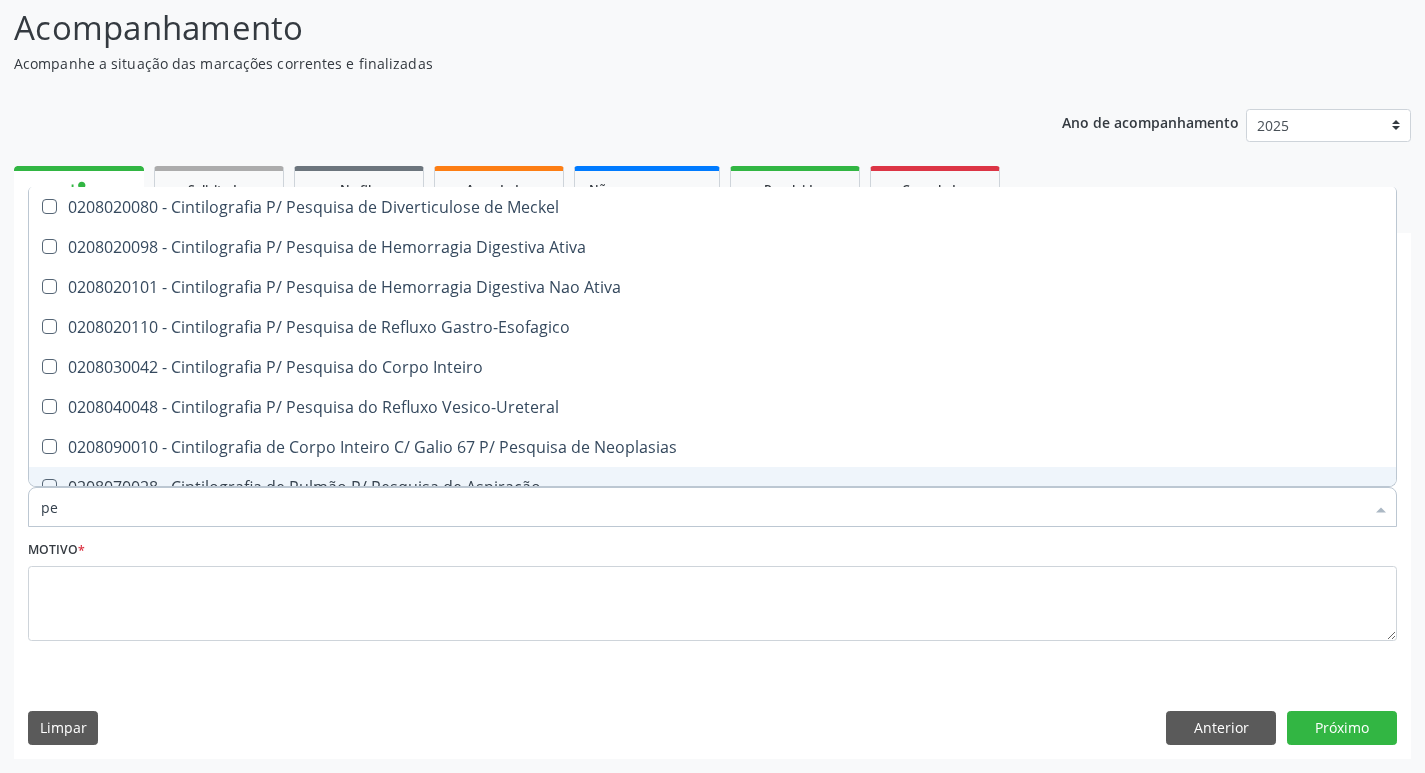 type on "p" 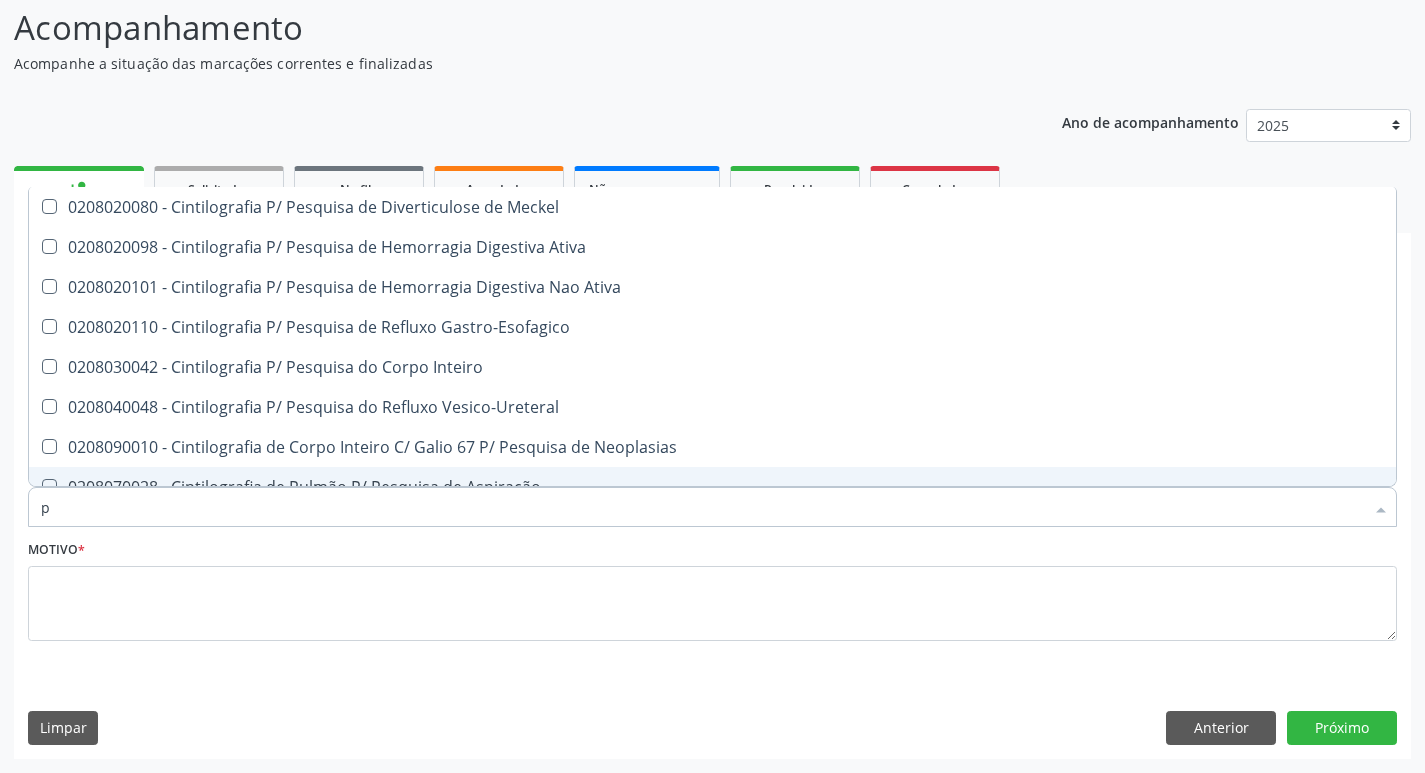 type 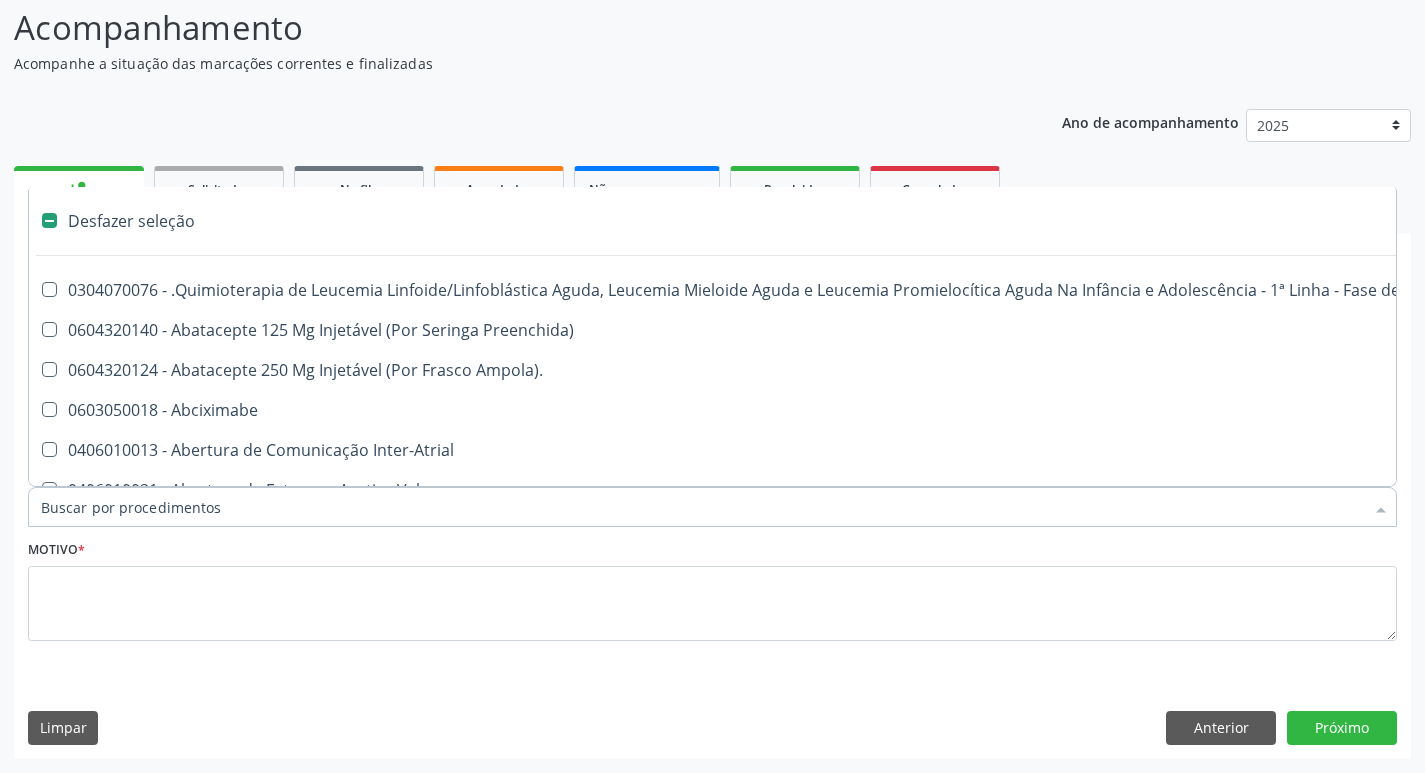 checkbox on "false" 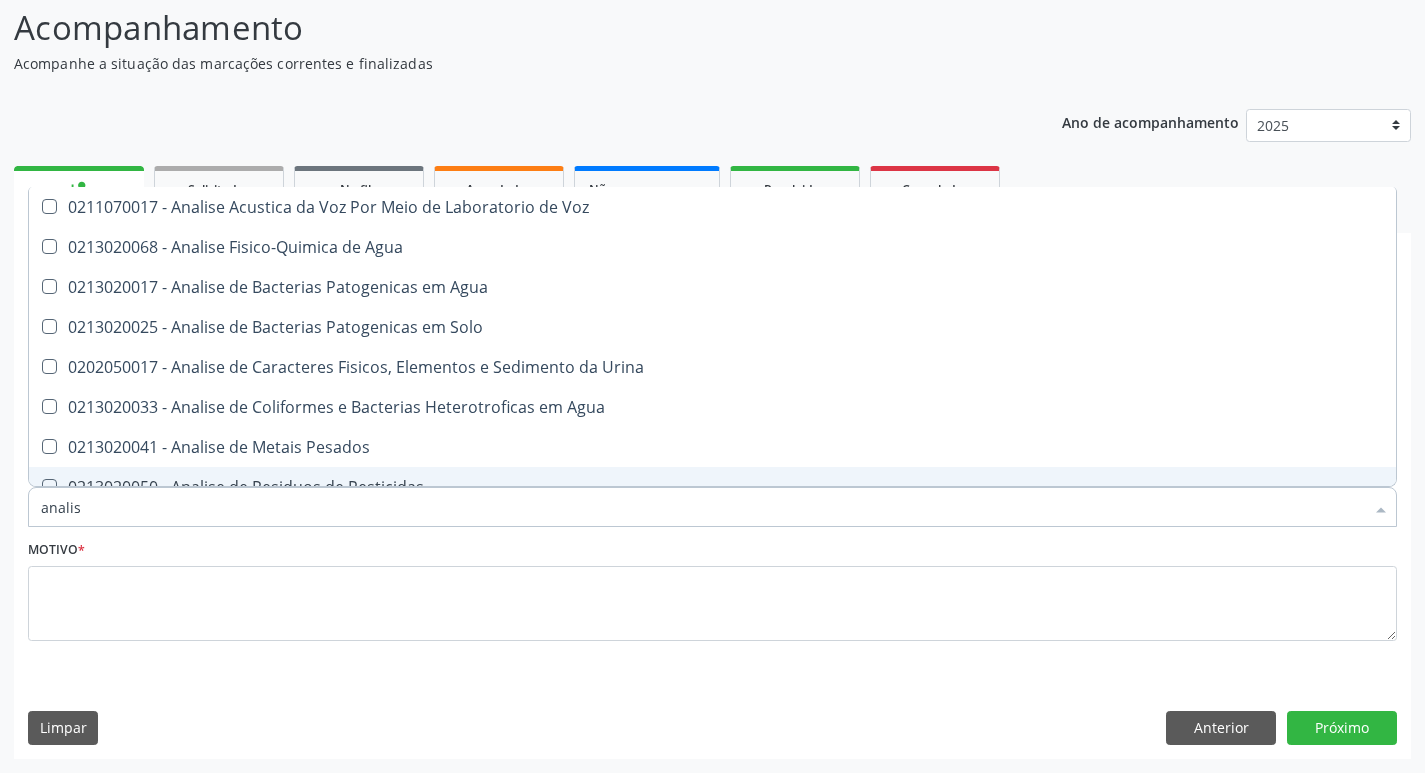 type on "analise" 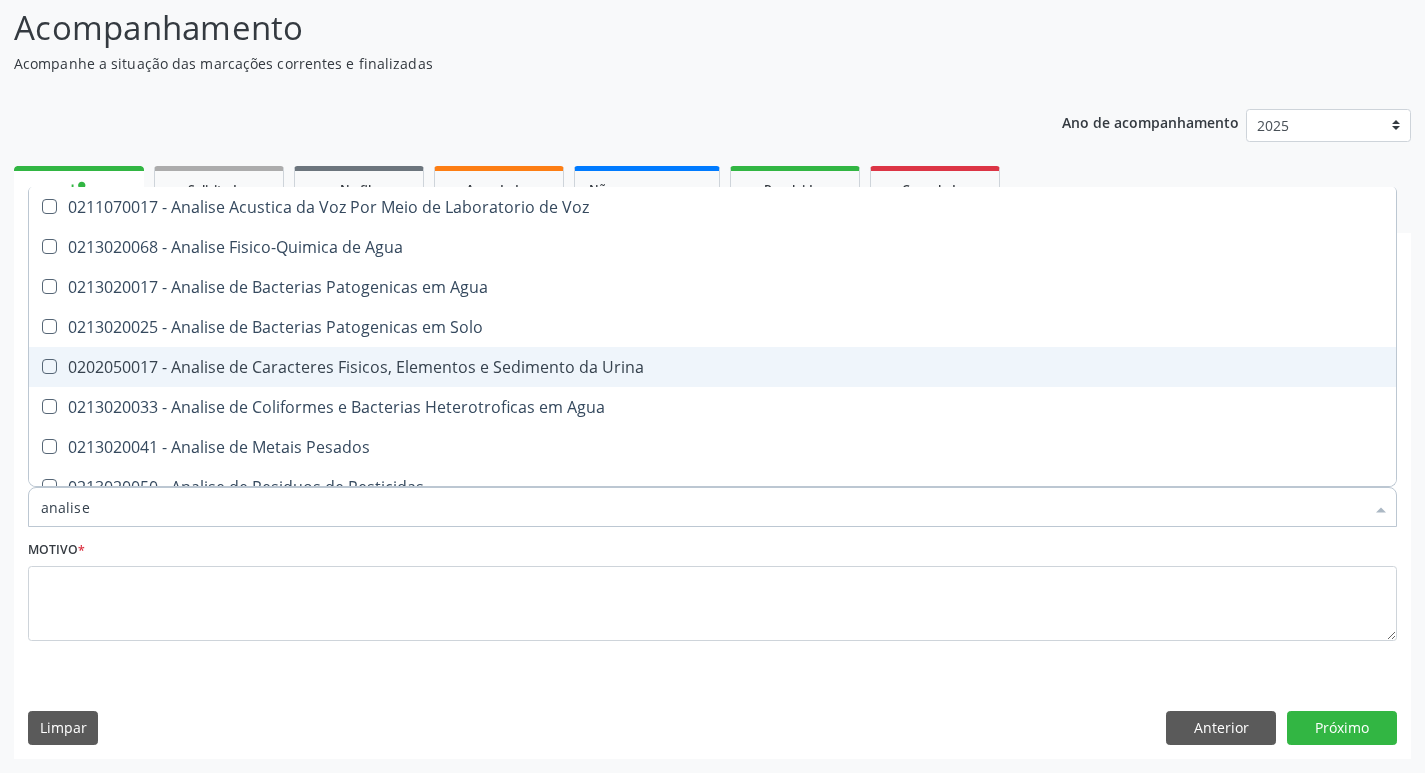 click on "0202050017 - Analise de Caracteres Fisicos, Elementos e Sedimento da Urina" at bounding box center (712, 367) 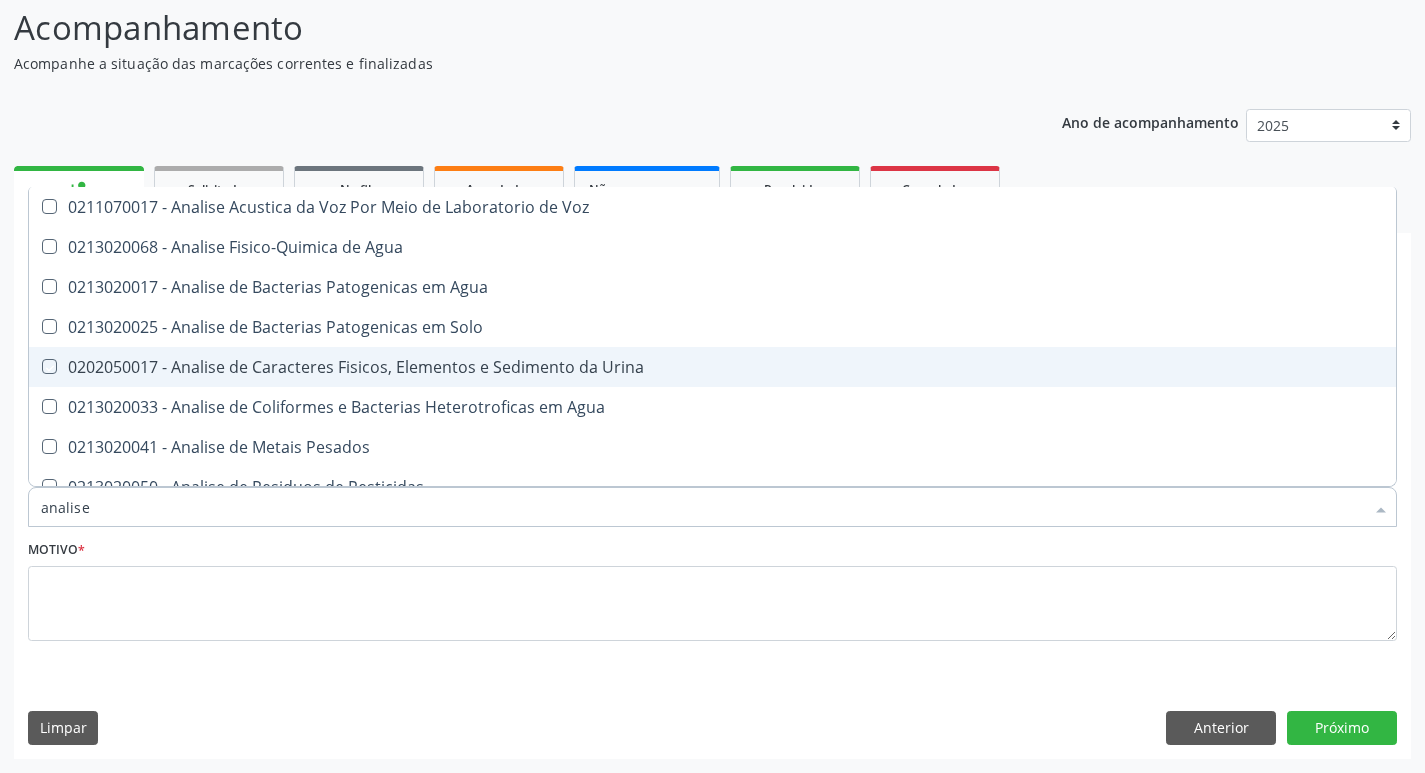 checkbox on "true" 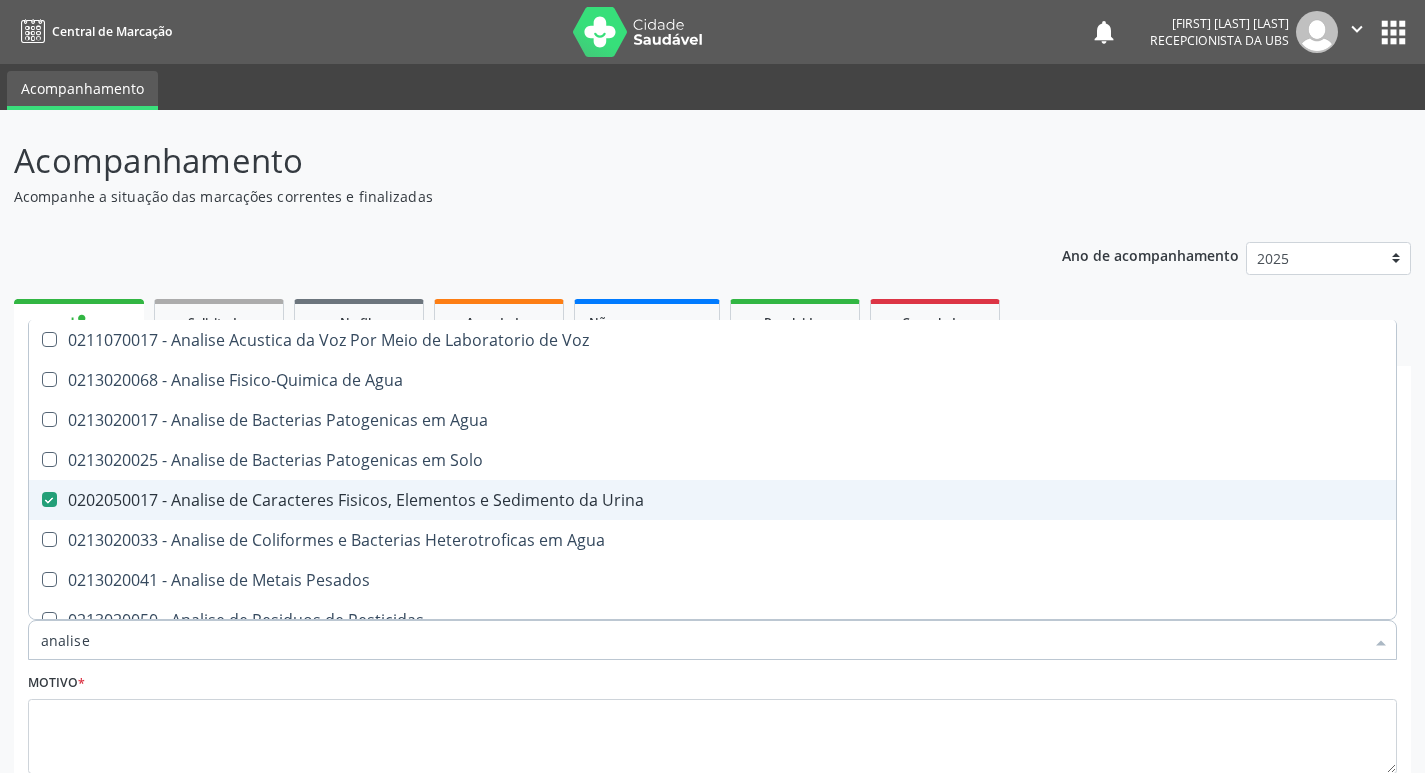 scroll, scrollTop: 133, scrollLeft: 0, axis: vertical 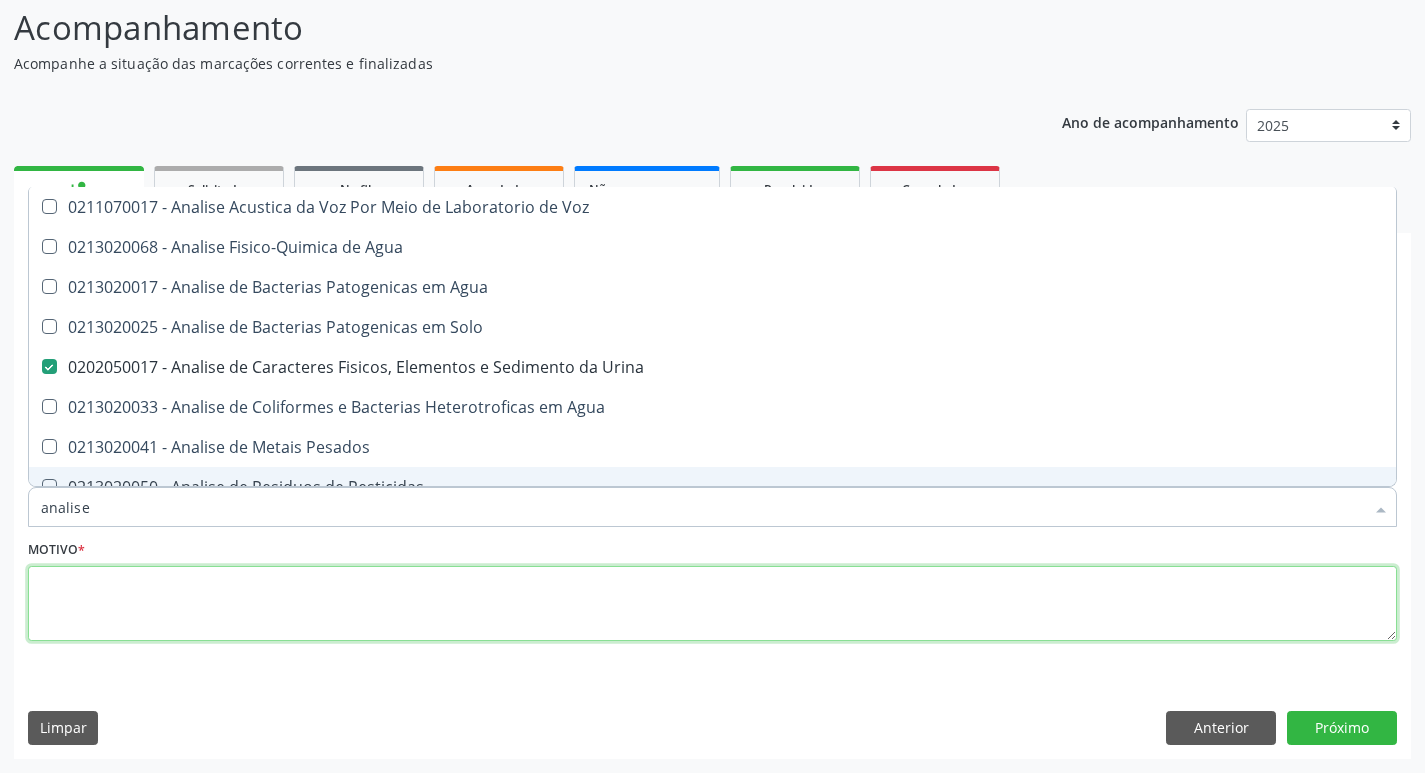 click at bounding box center [712, 604] 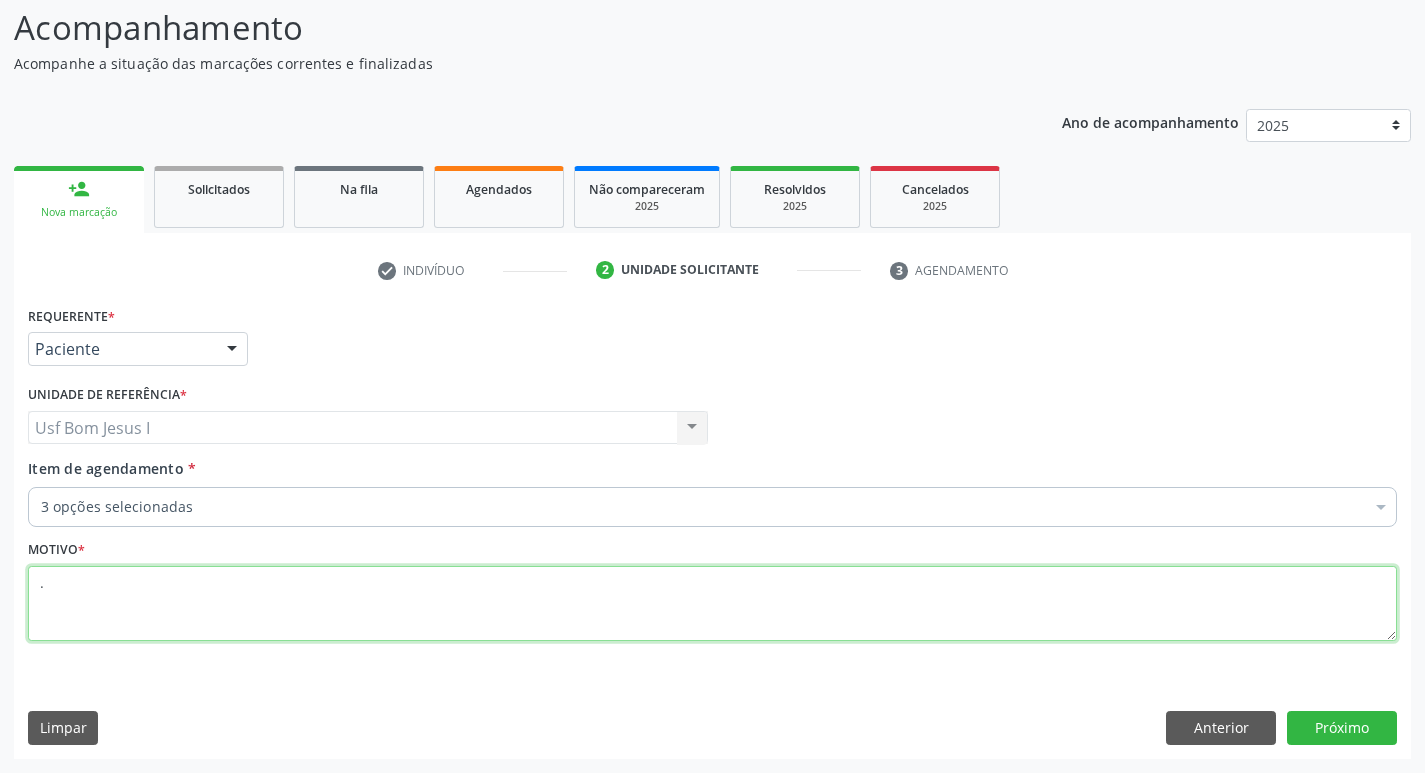 type on "." 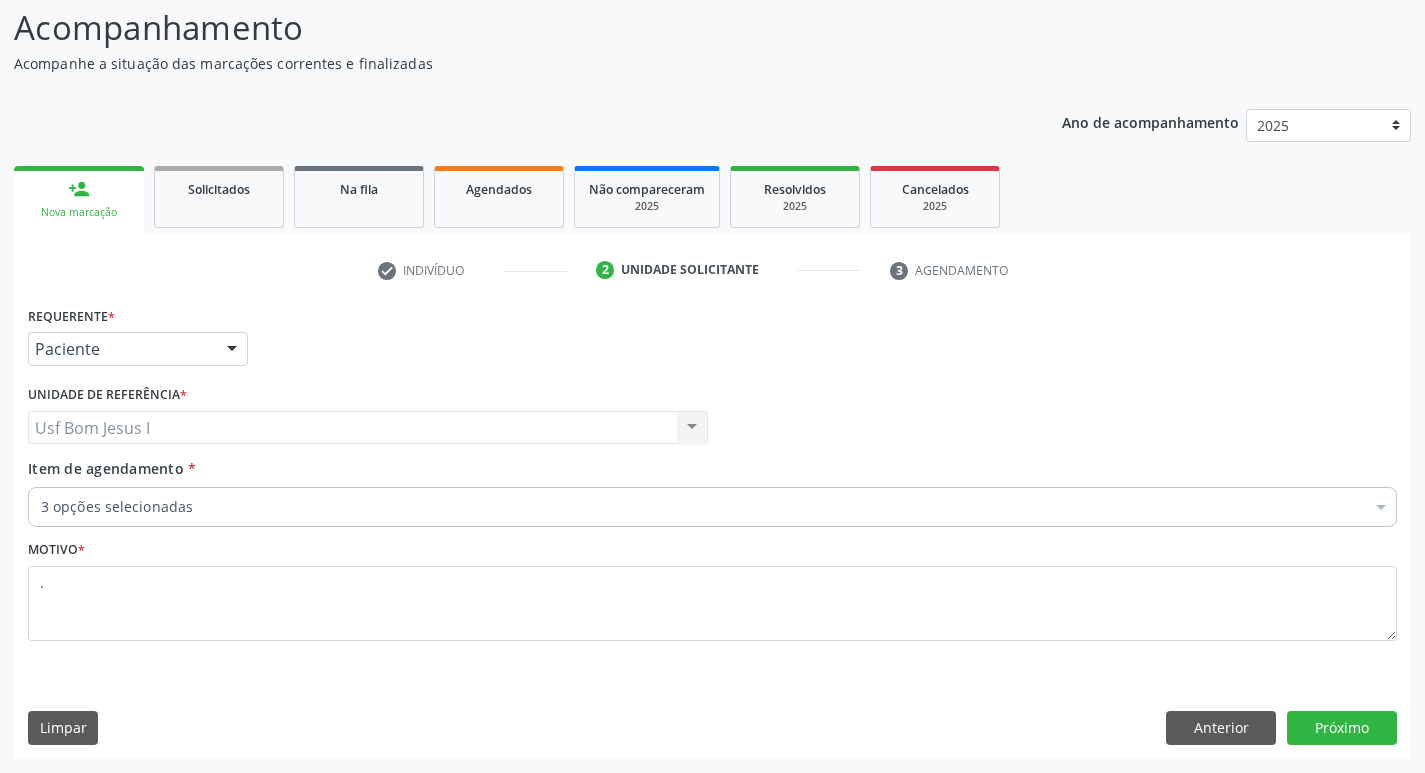 click on "3 opções selecionadas" at bounding box center [712, 507] 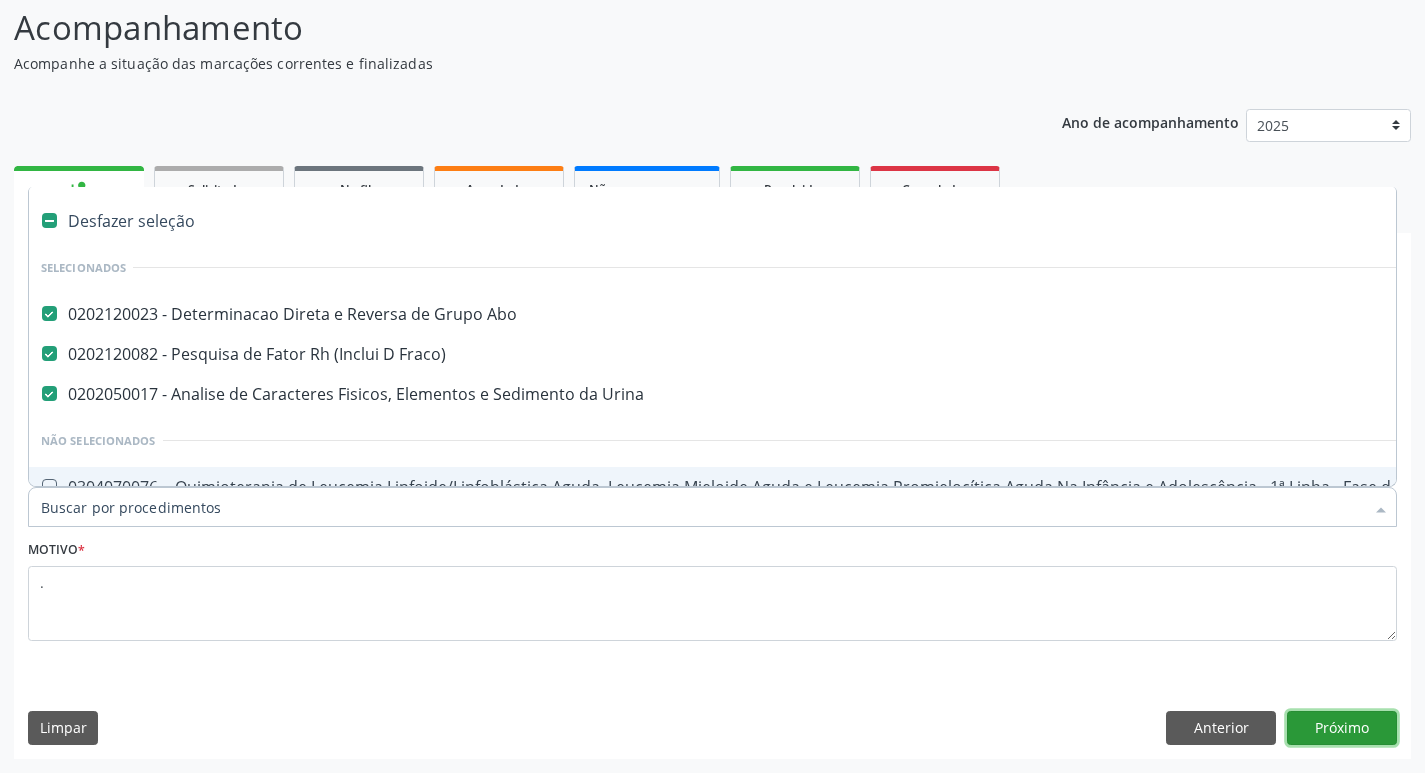 click on "Próximo" at bounding box center (1342, 728) 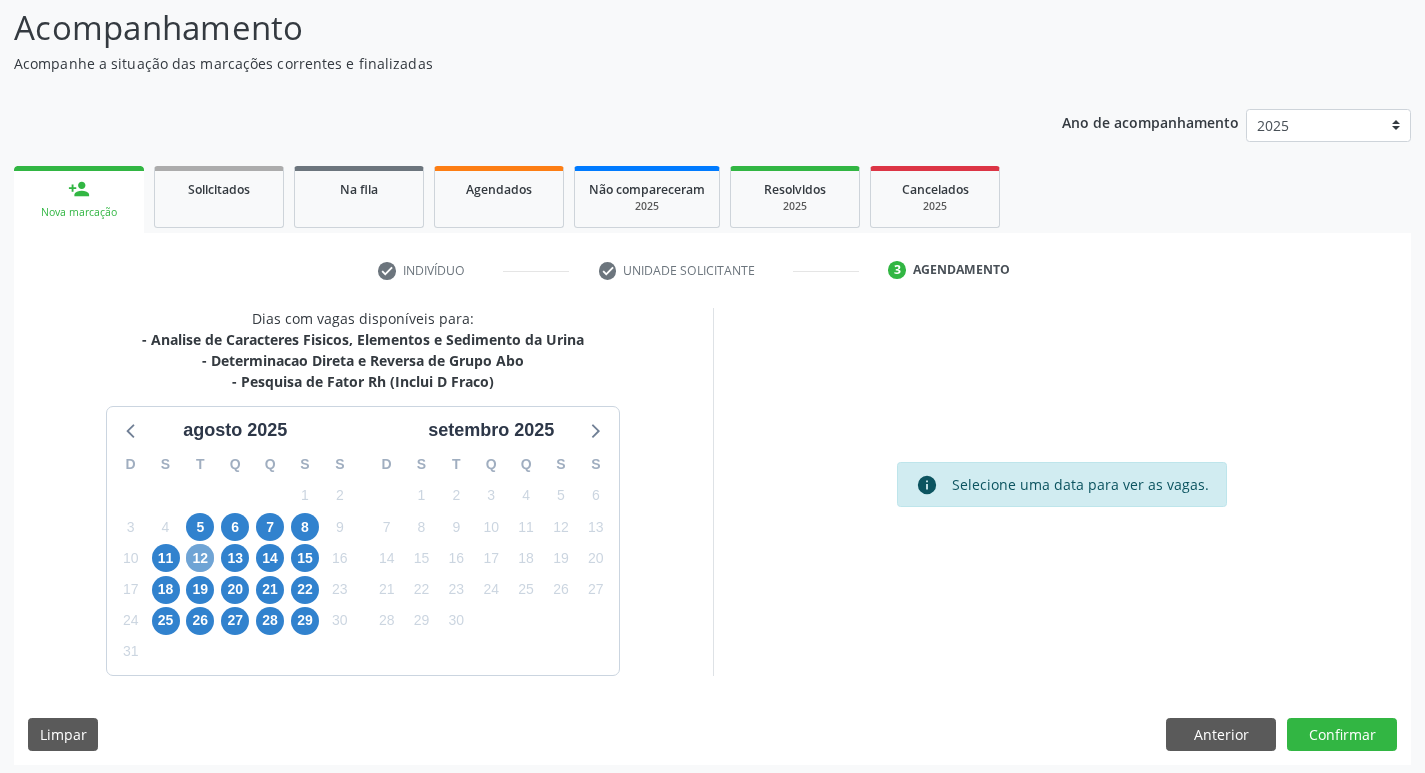 click on "12" at bounding box center (200, 558) 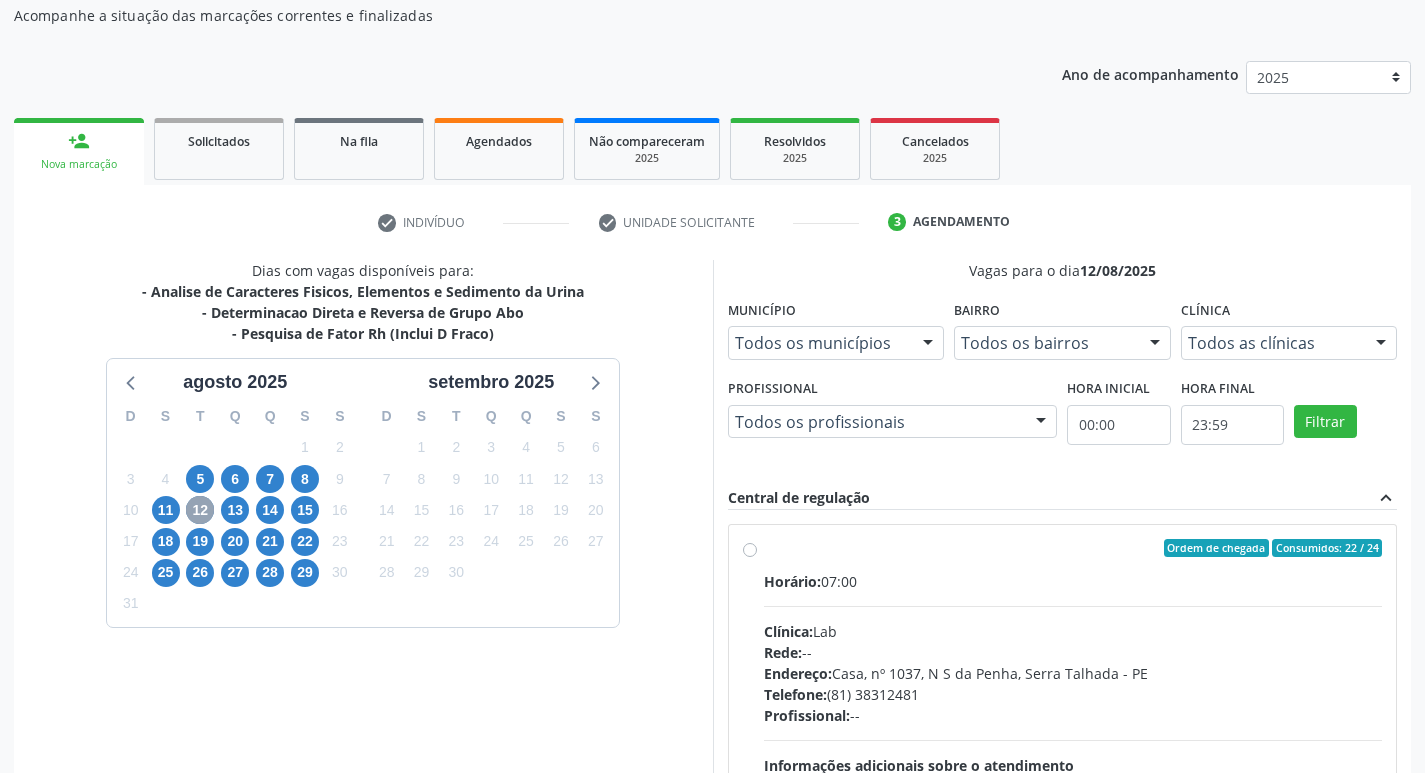 scroll, scrollTop: 333, scrollLeft: 0, axis: vertical 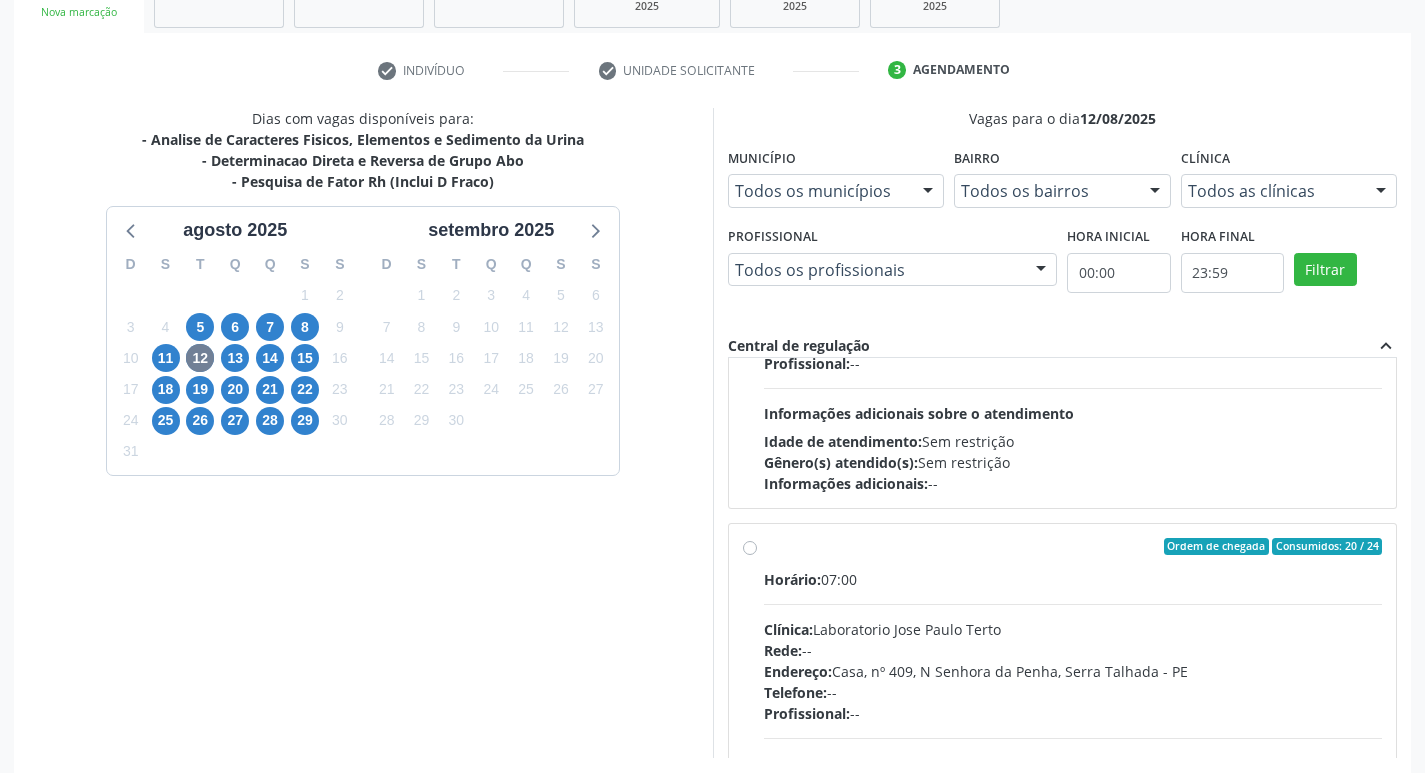 click on "Rede:
--" at bounding box center (1073, 650) 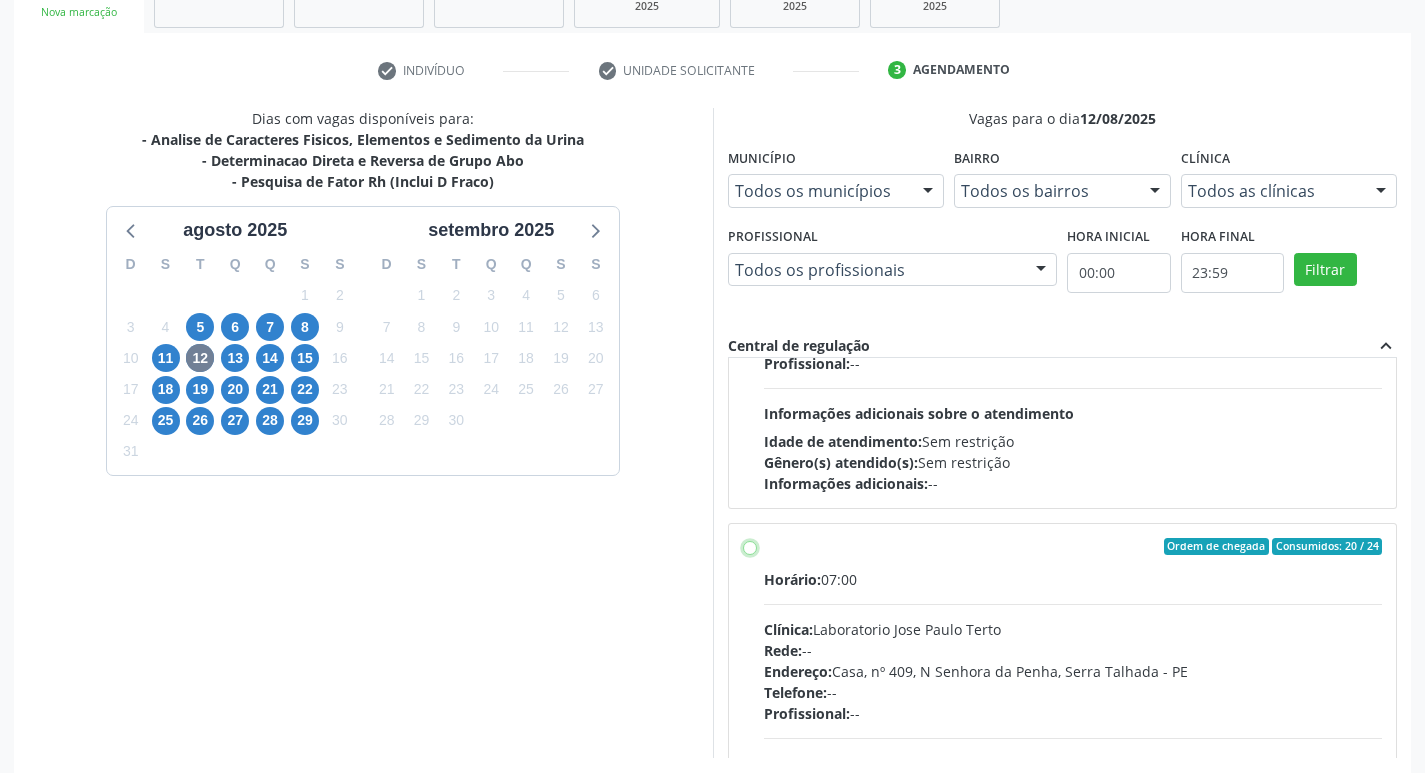 click on "Ordem de chegada
Consumidos: 20 / 24
Horário:   07:00
Clínica:  Laboratorio Jose Paulo Terto
Rede:
--
Endereço:   Casa, nº 409, N Senhora da Penha, Serra Talhada - PE
Telefone:   --
Profissional:
--
Informações adicionais sobre o atendimento
Idade de atendimento:
Sem restrição
Gênero(s) atendido(s):
Sem restrição
Informações adicionais:
--" at bounding box center (750, 547) 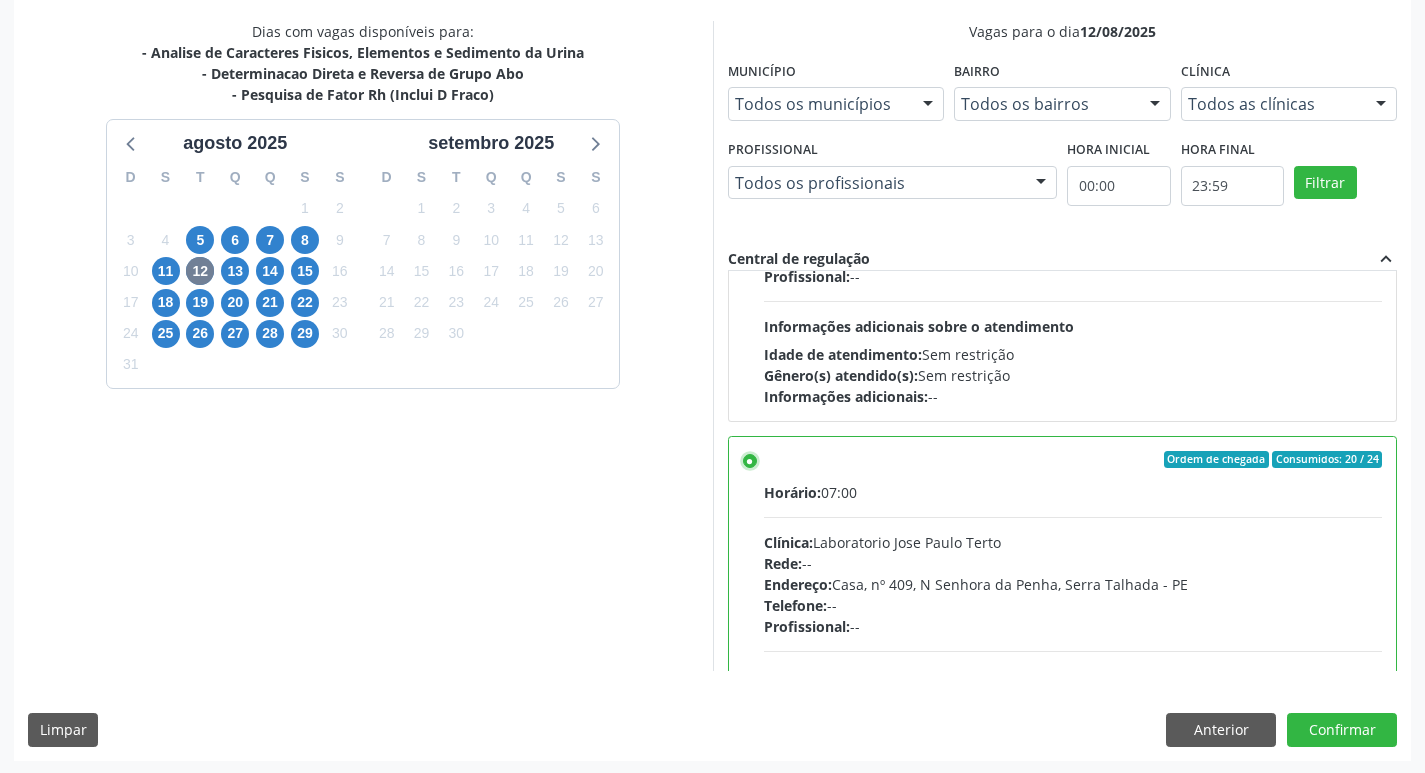 scroll, scrollTop: 422, scrollLeft: 0, axis: vertical 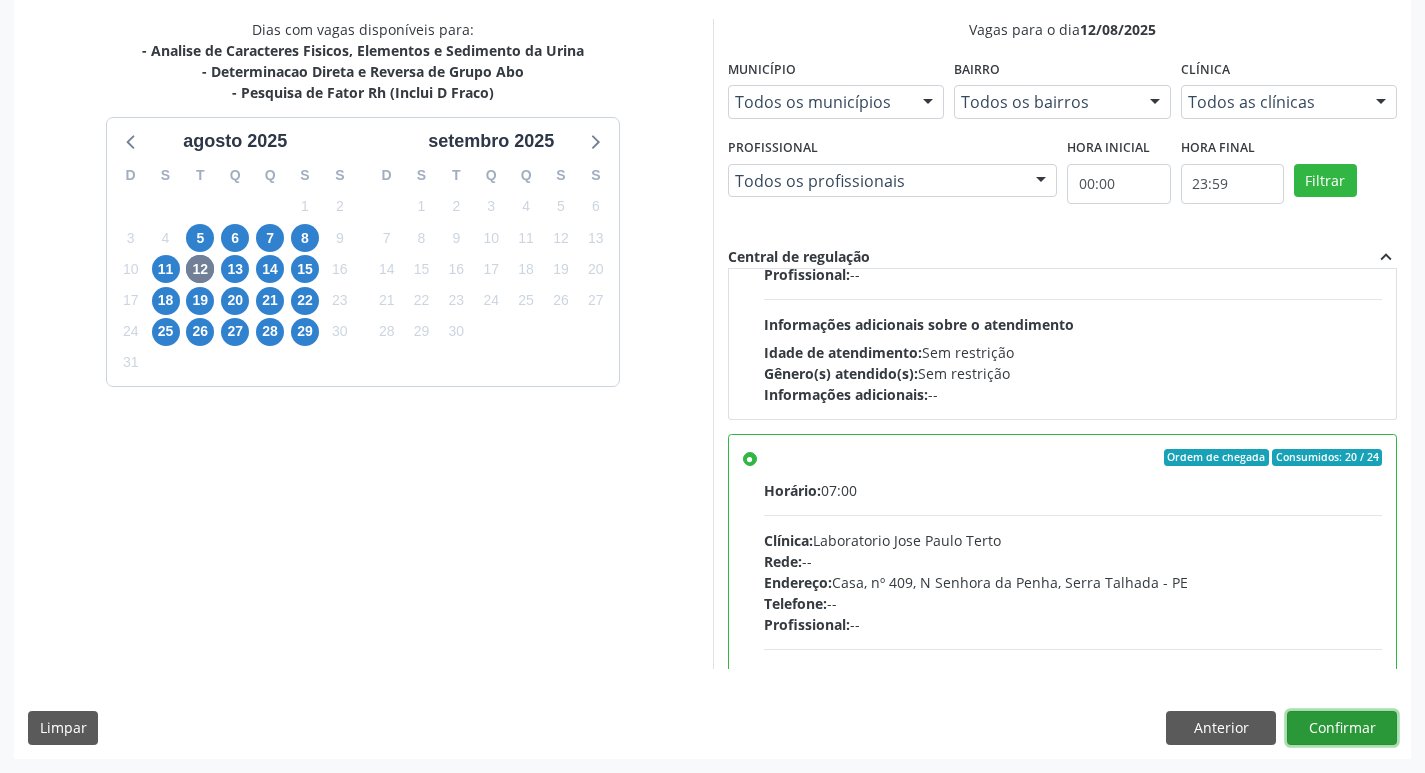 click on "Confirmar" at bounding box center (1342, 728) 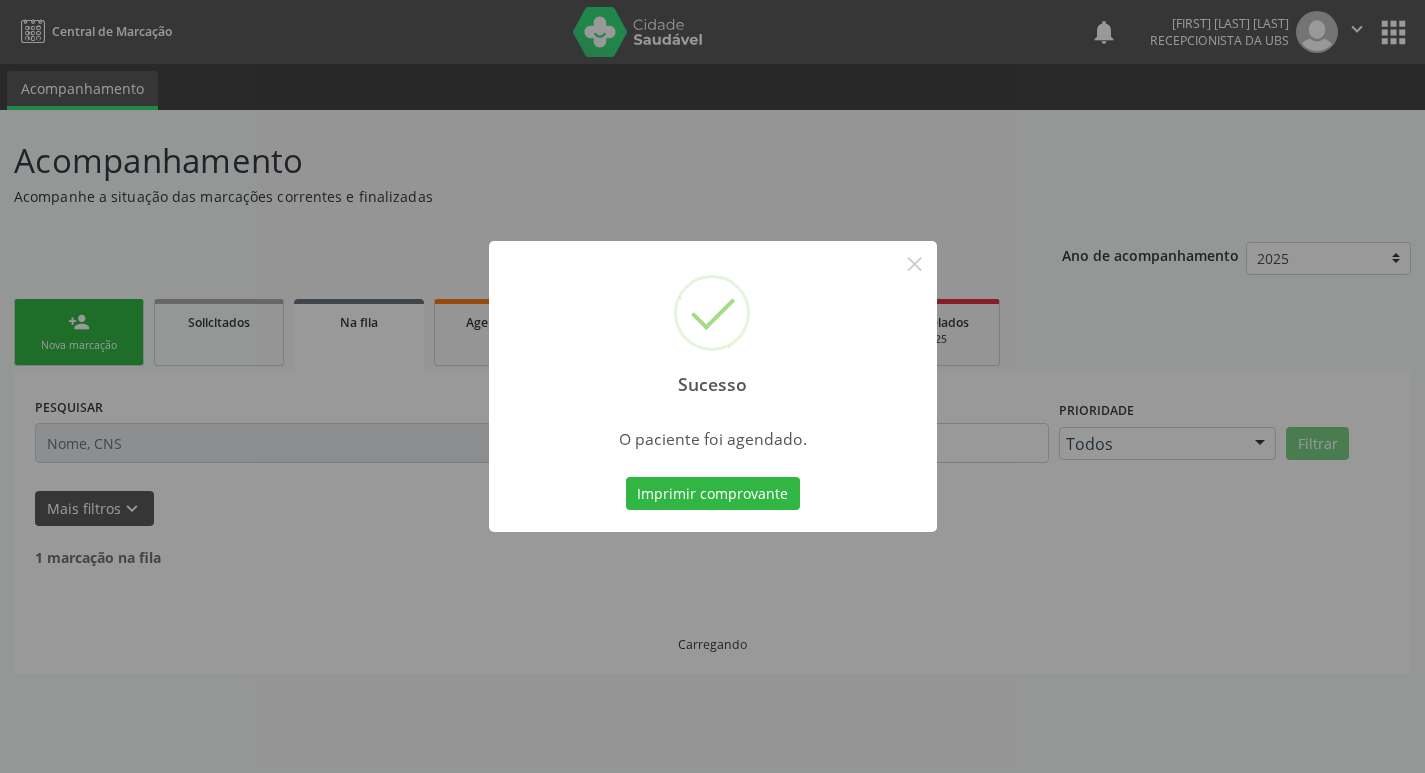 scroll, scrollTop: 0, scrollLeft: 0, axis: both 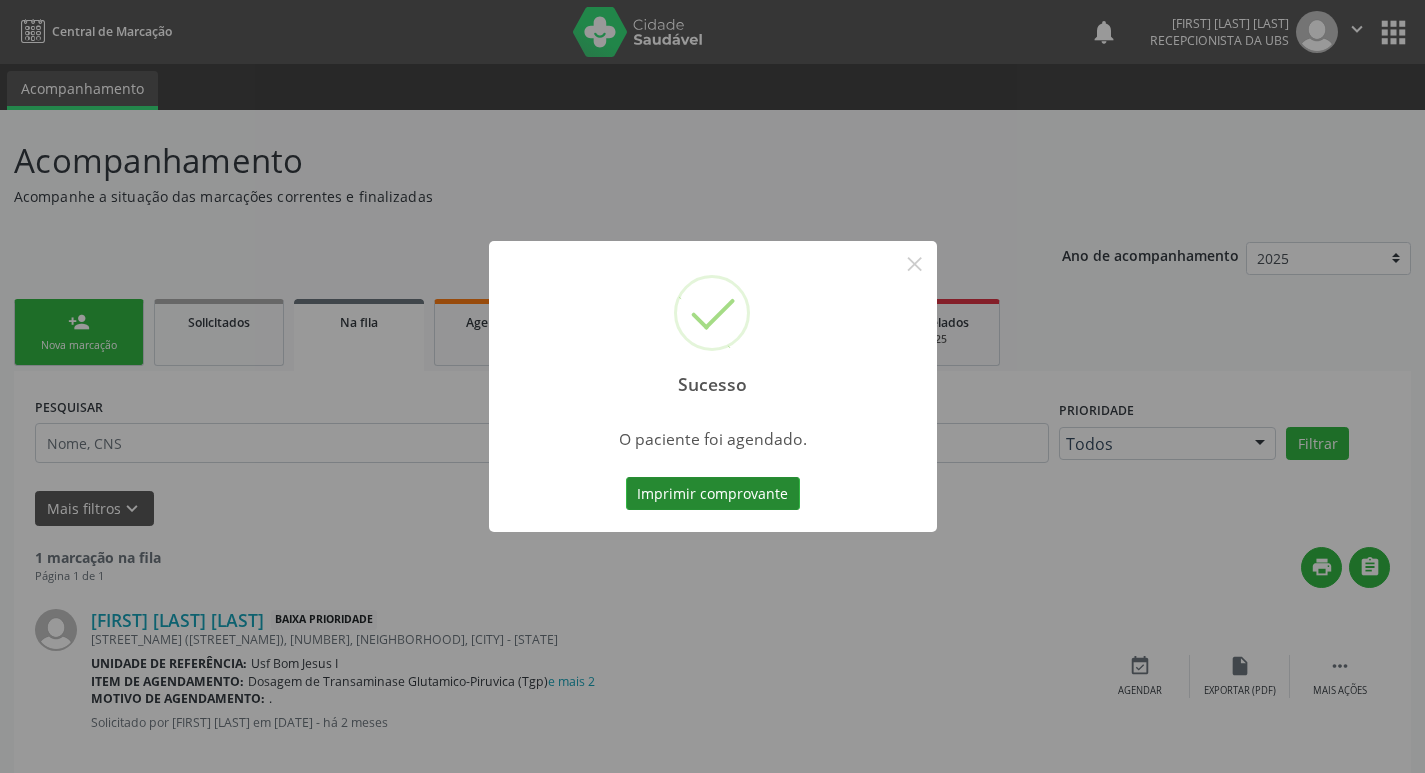 click on "Imprimir comprovante" at bounding box center [713, 494] 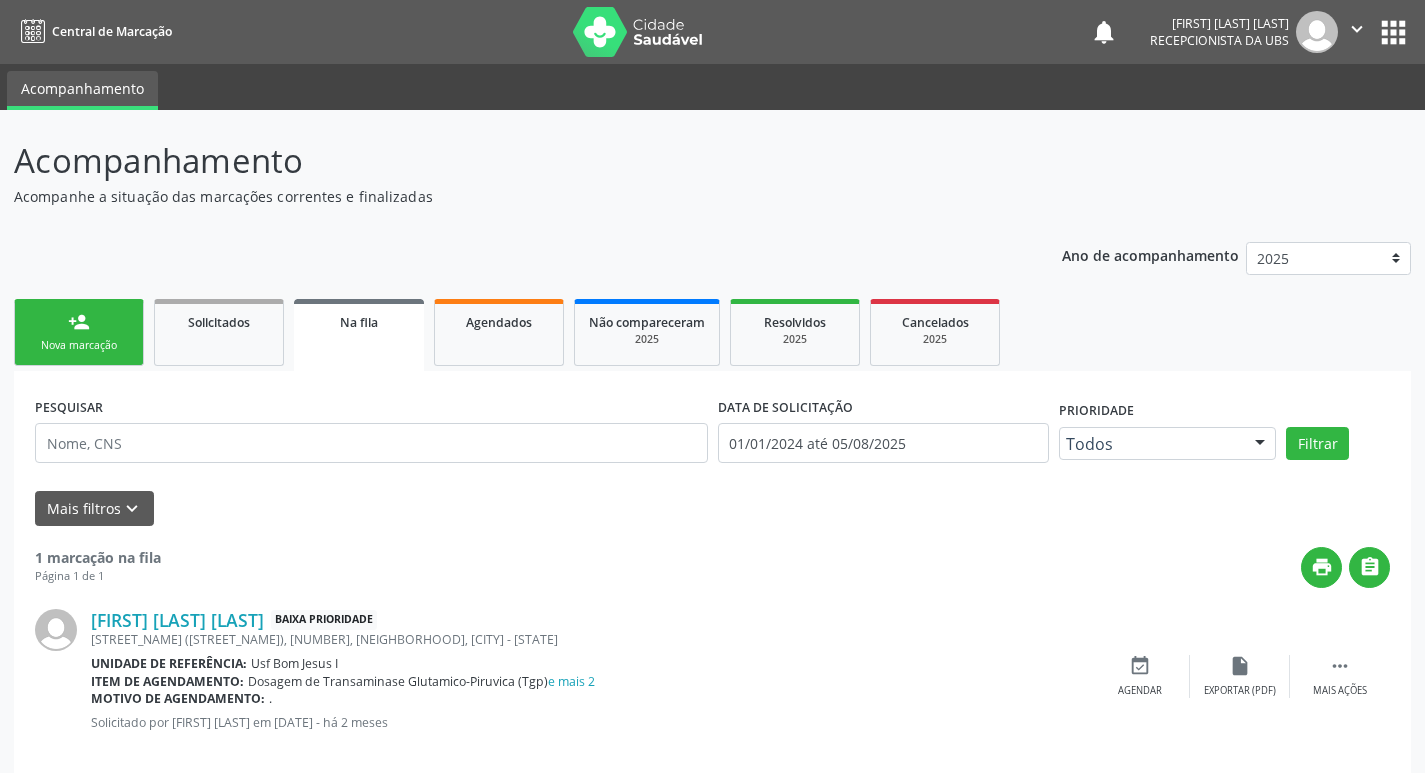 click on "person_add" at bounding box center (79, 322) 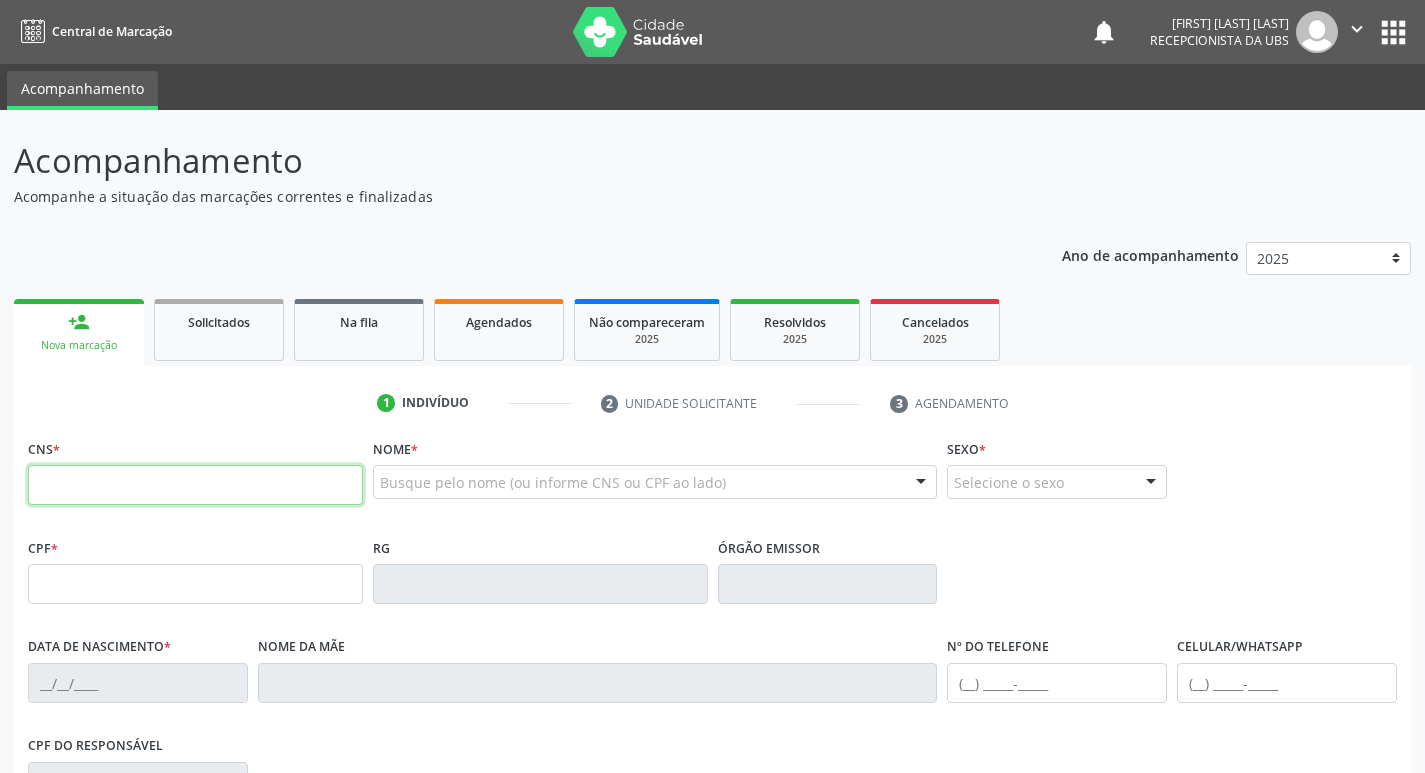 click at bounding box center [195, 485] 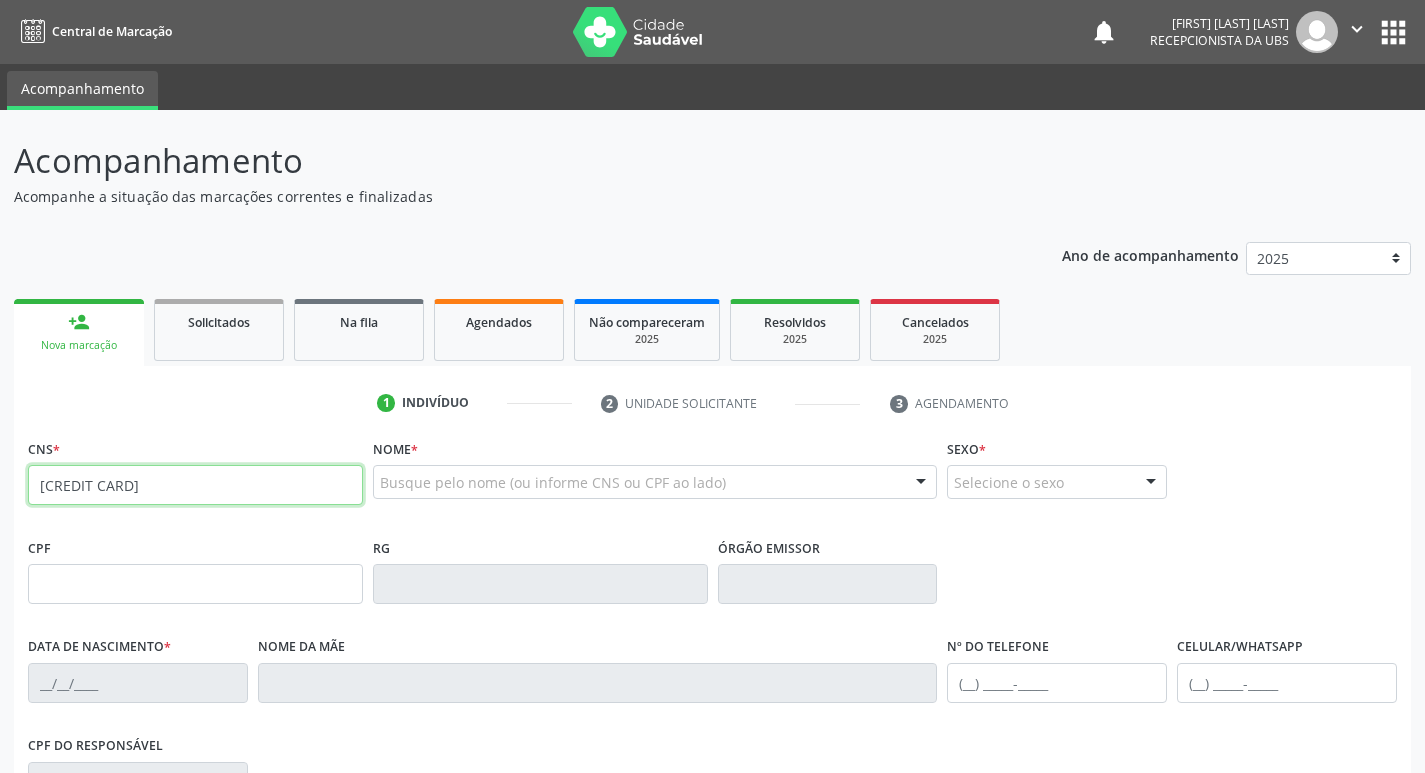 type on "704 2037 2151 6384" 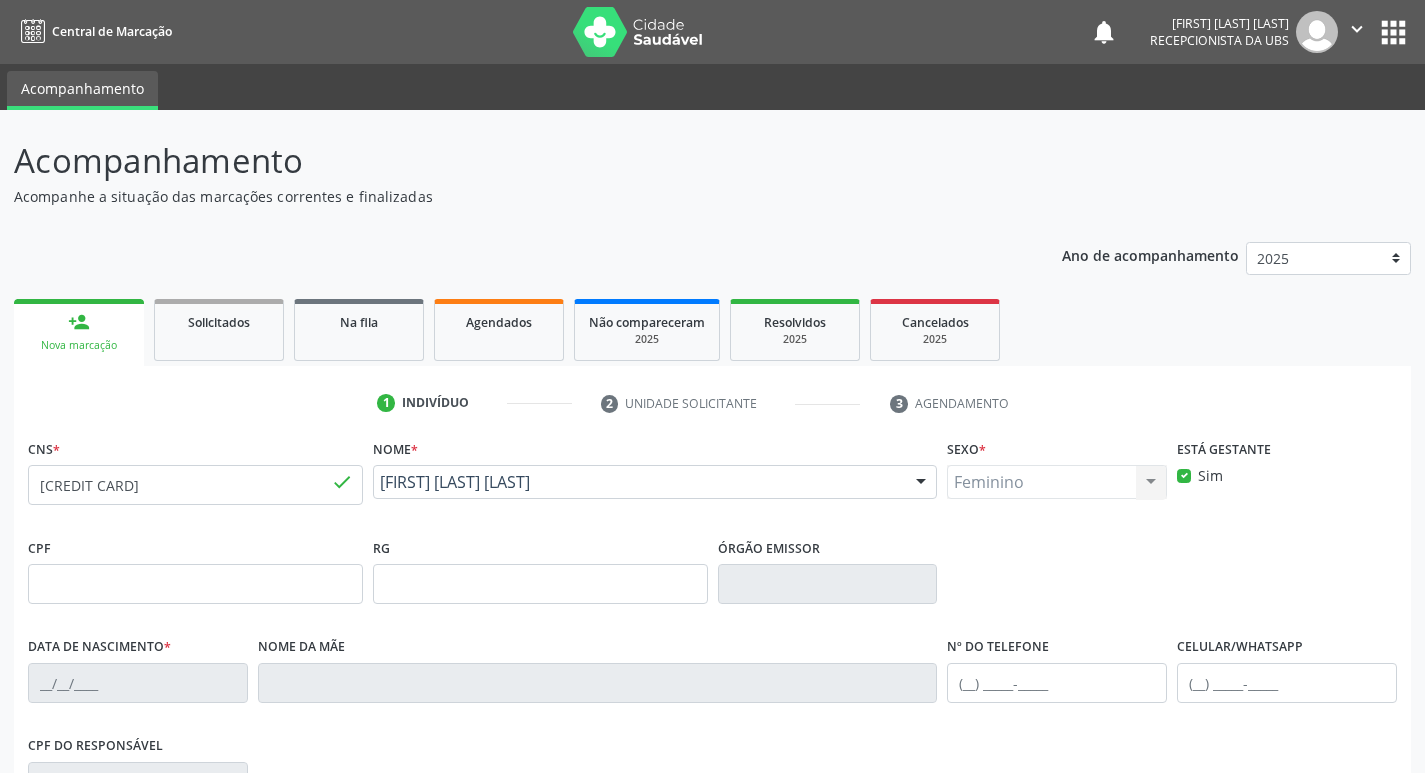 type on "26/10/1989" 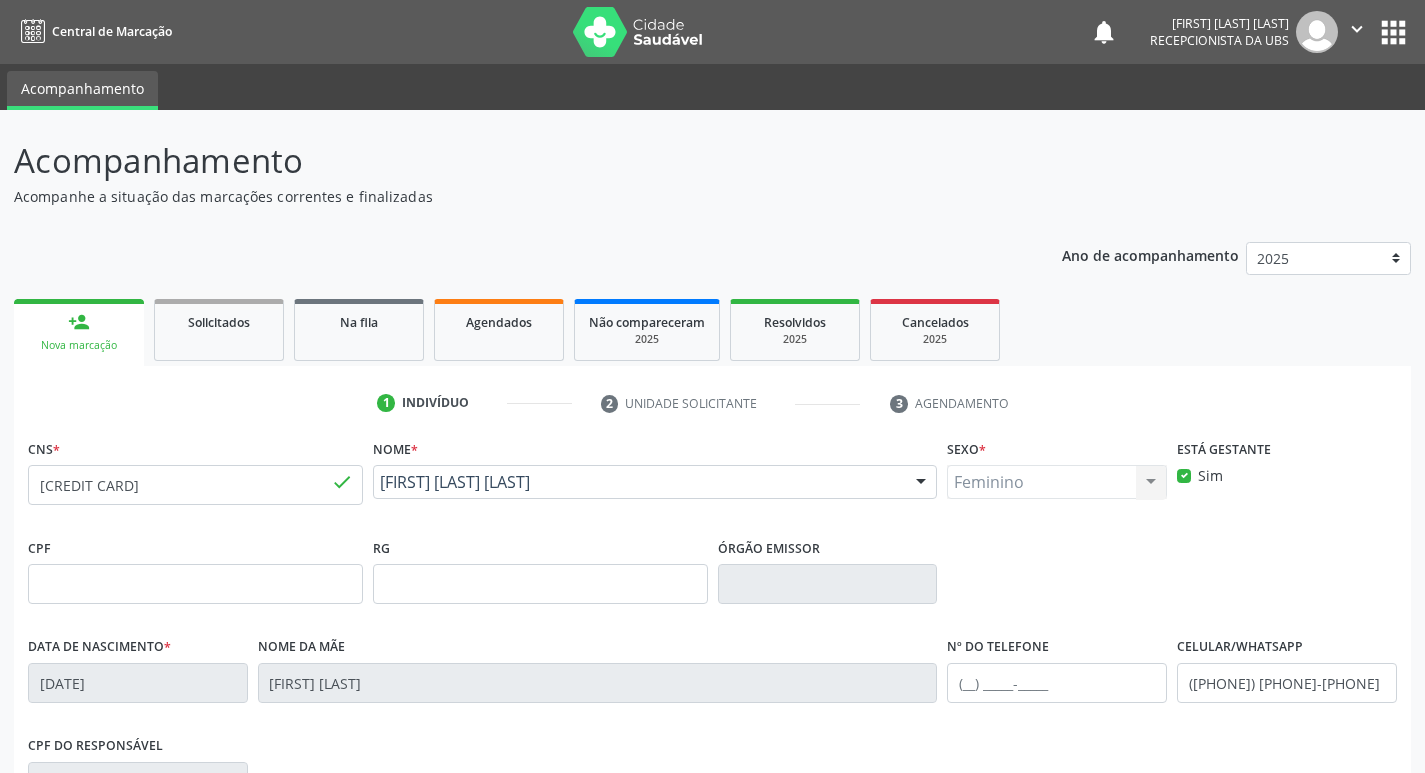 scroll, scrollTop: 311, scrollLeft: 0, axis: vertical 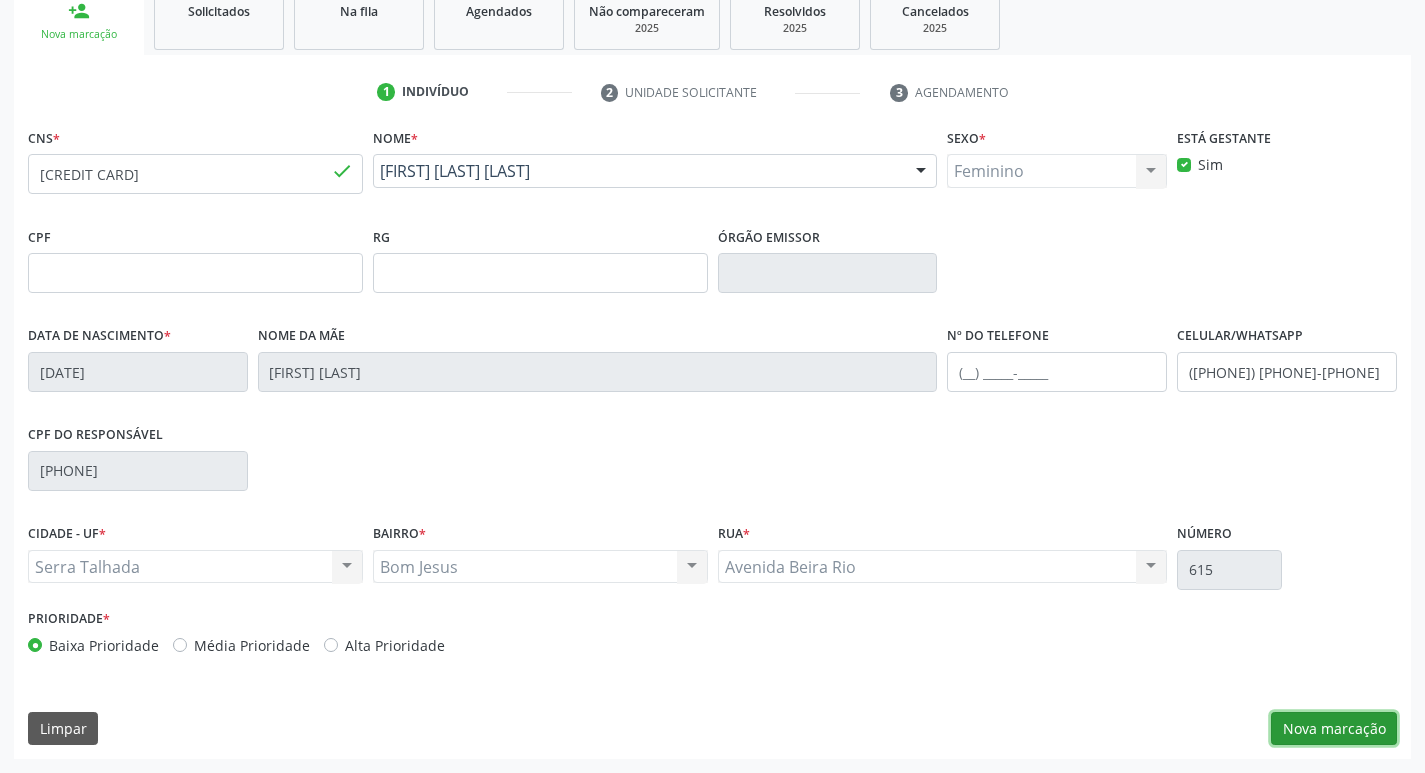 click on "Nova marcação" at bounding box center [1334, 729] 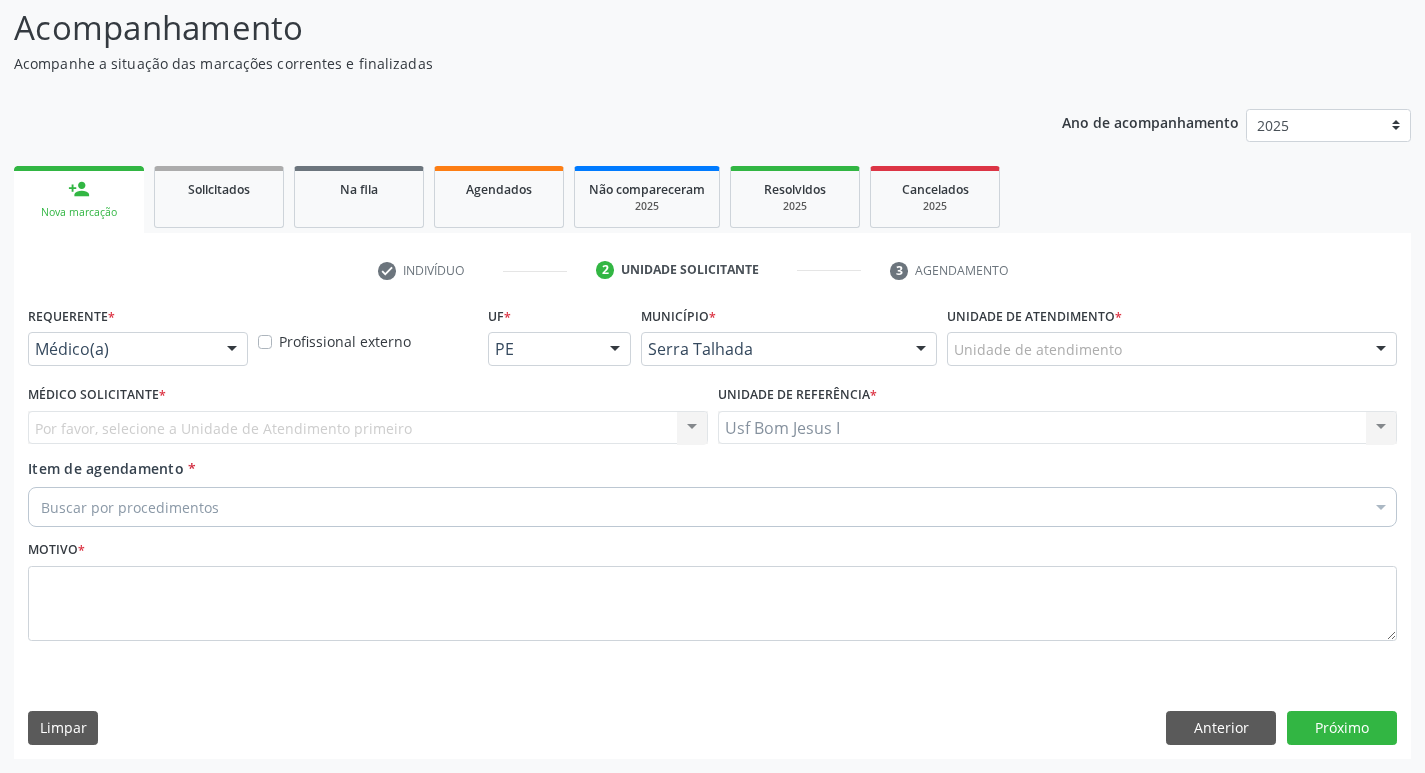 scroll, scrollTop: 133, scrollLeft: 0, axis: vertical 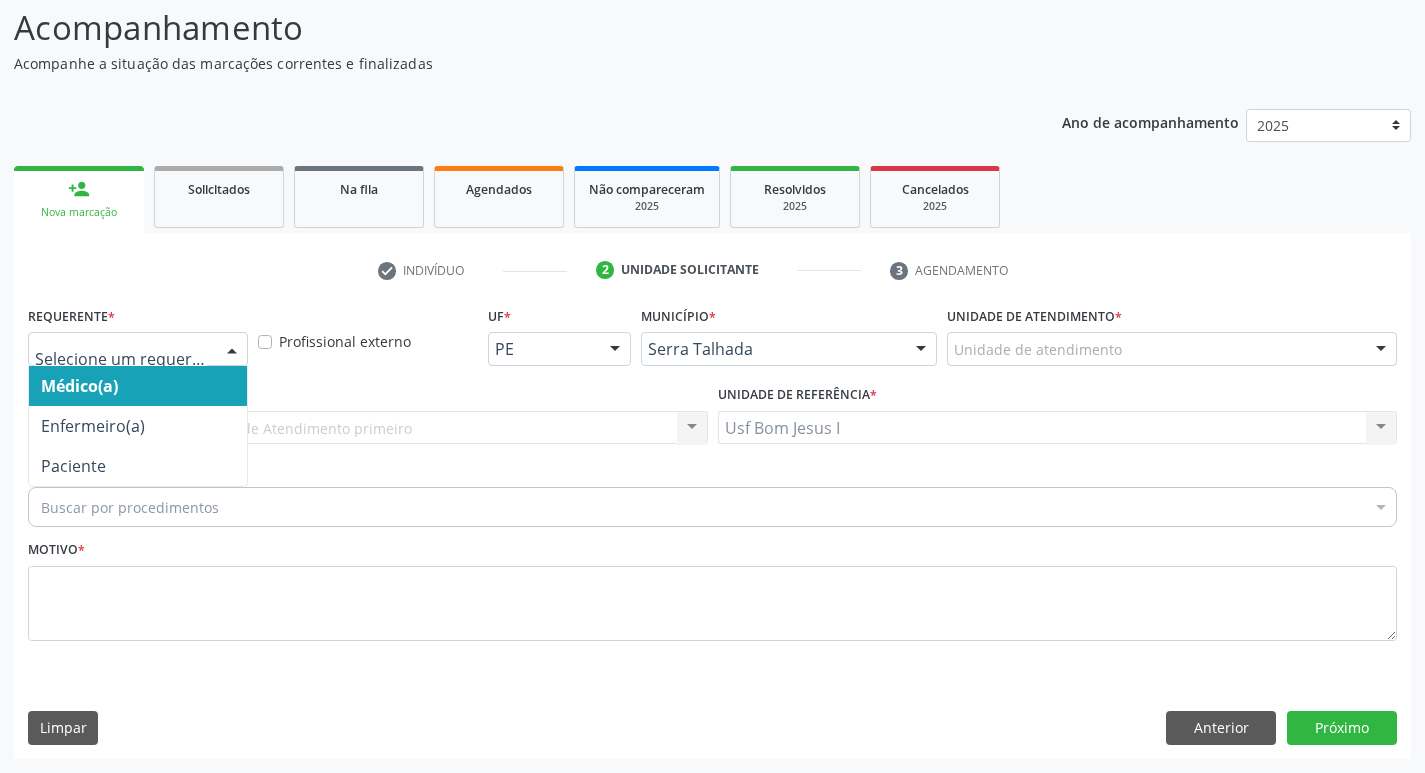 click at bounding box center (138, 349) 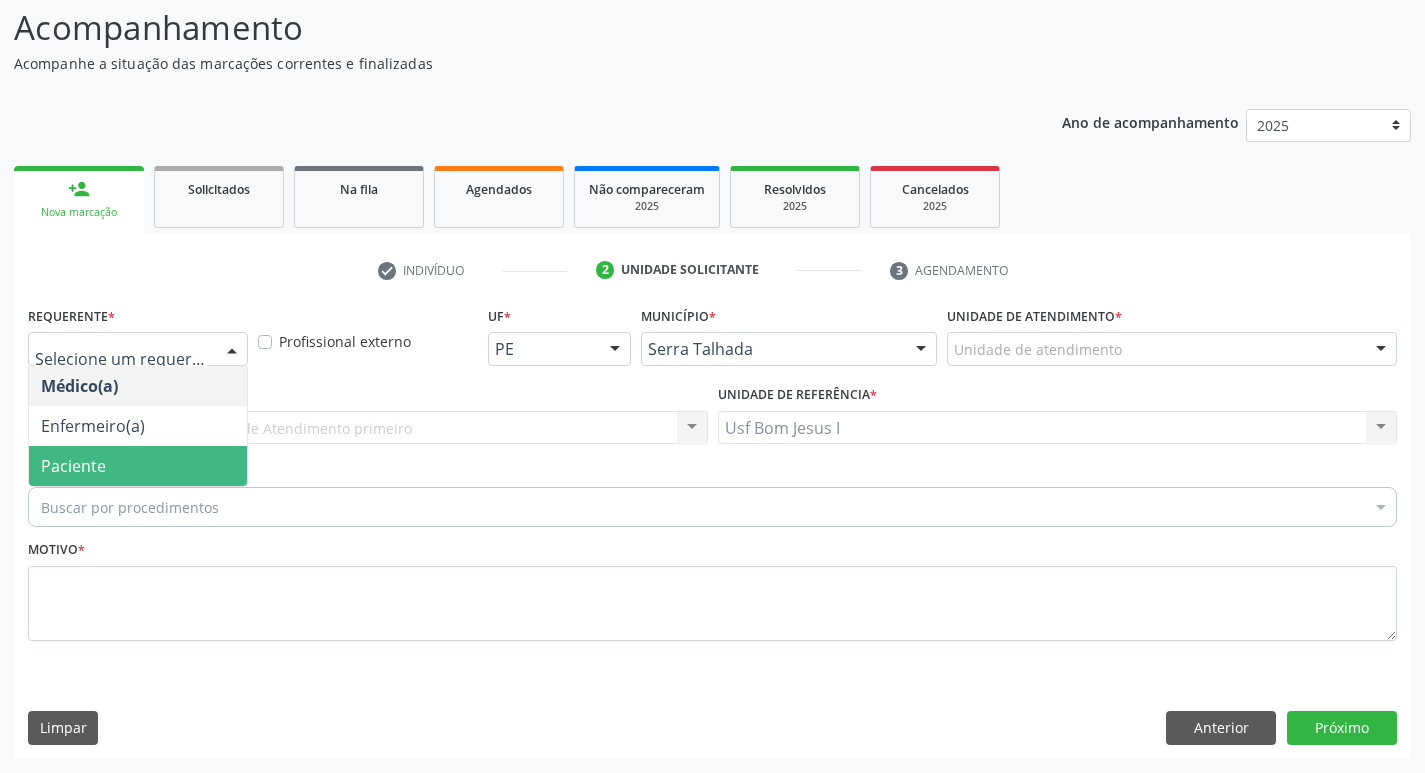 click on "Paciente" at bounding box center [138, 466] 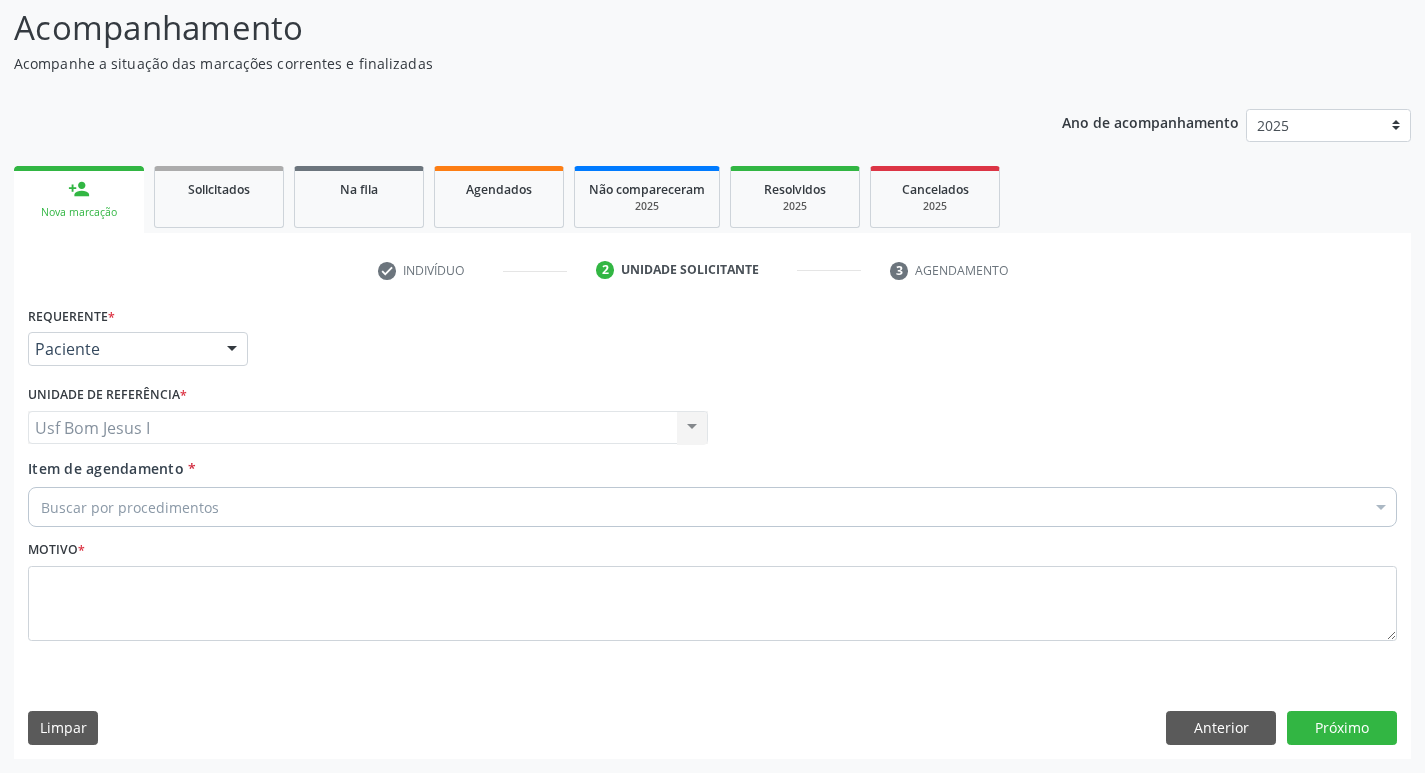 click on "Buscar por procedimentos" at bounding box center [712, 507] 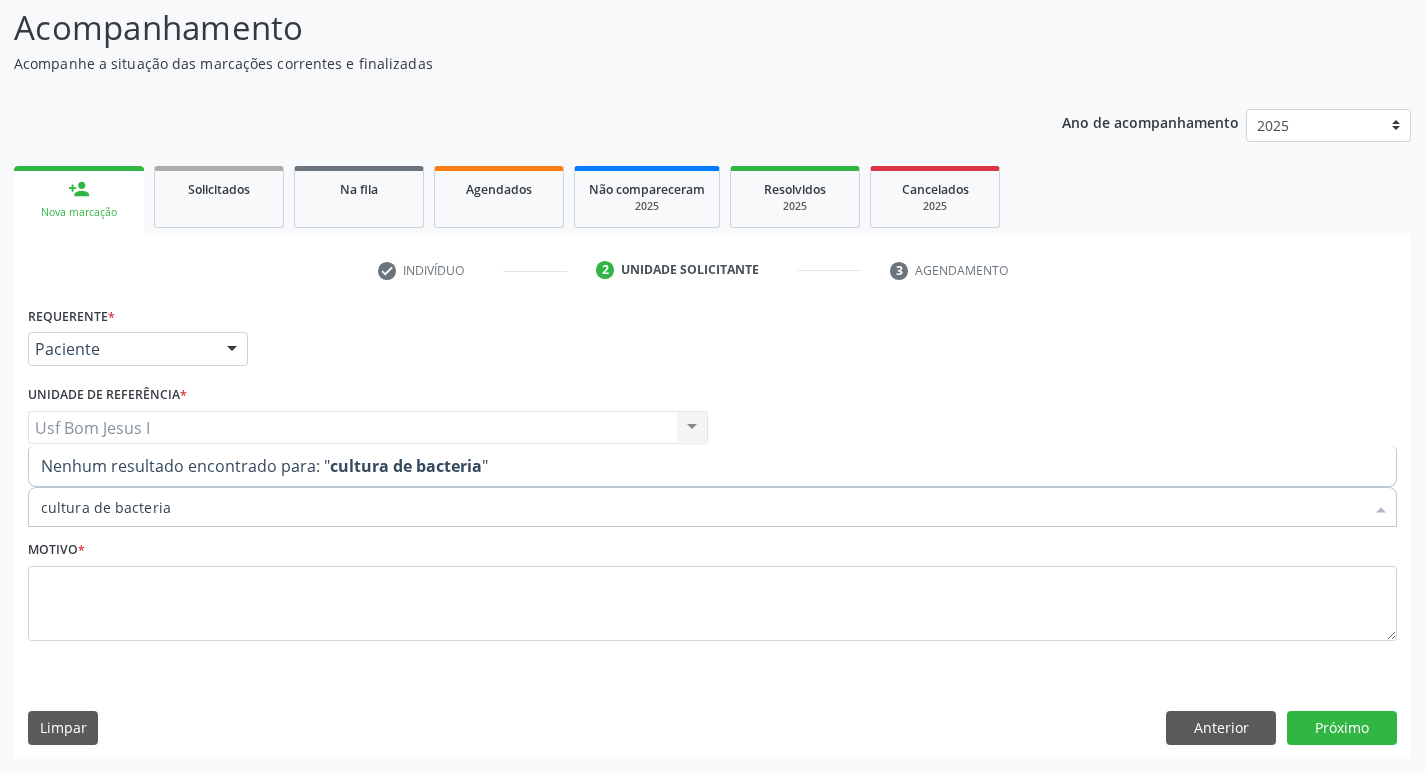 click on "cultura de bacteria" at bounding box center [702, 507] 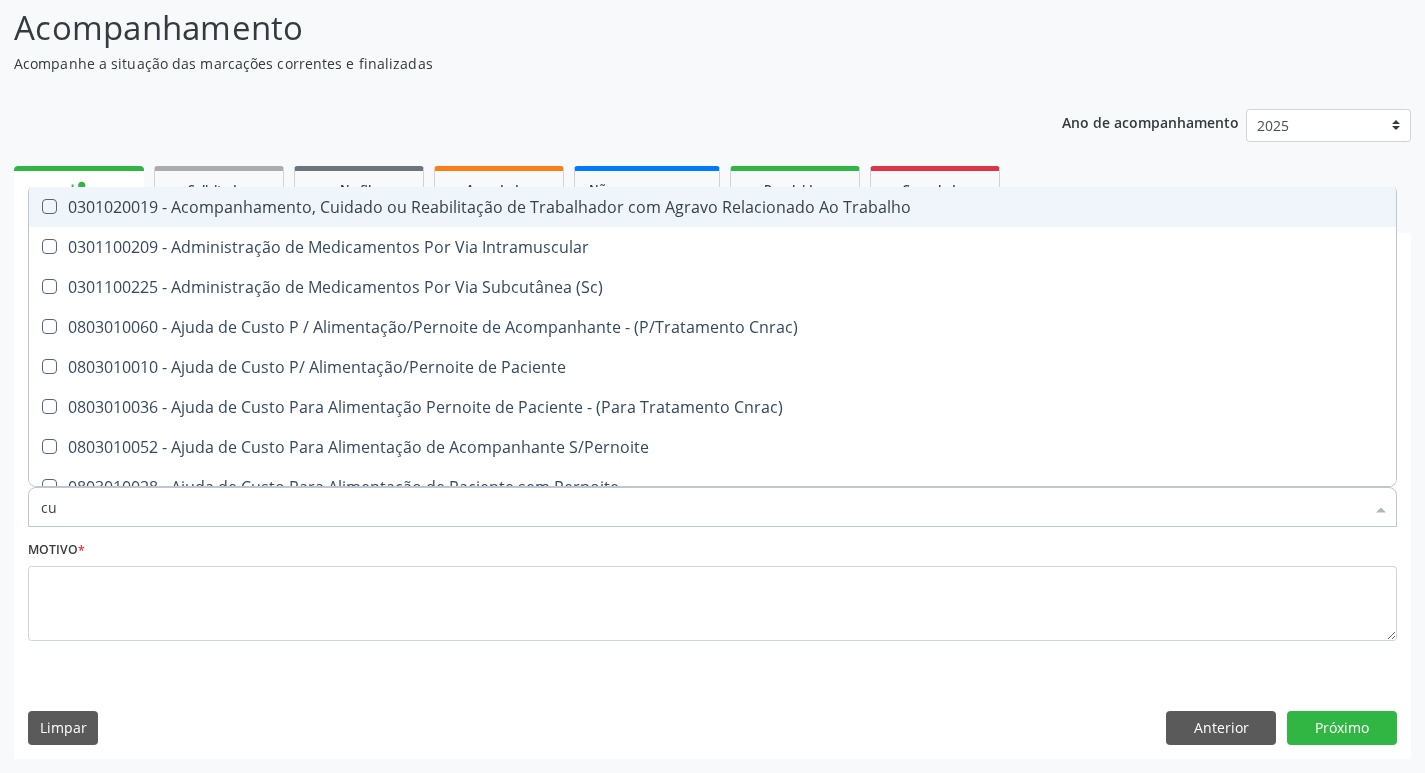 type on "c" 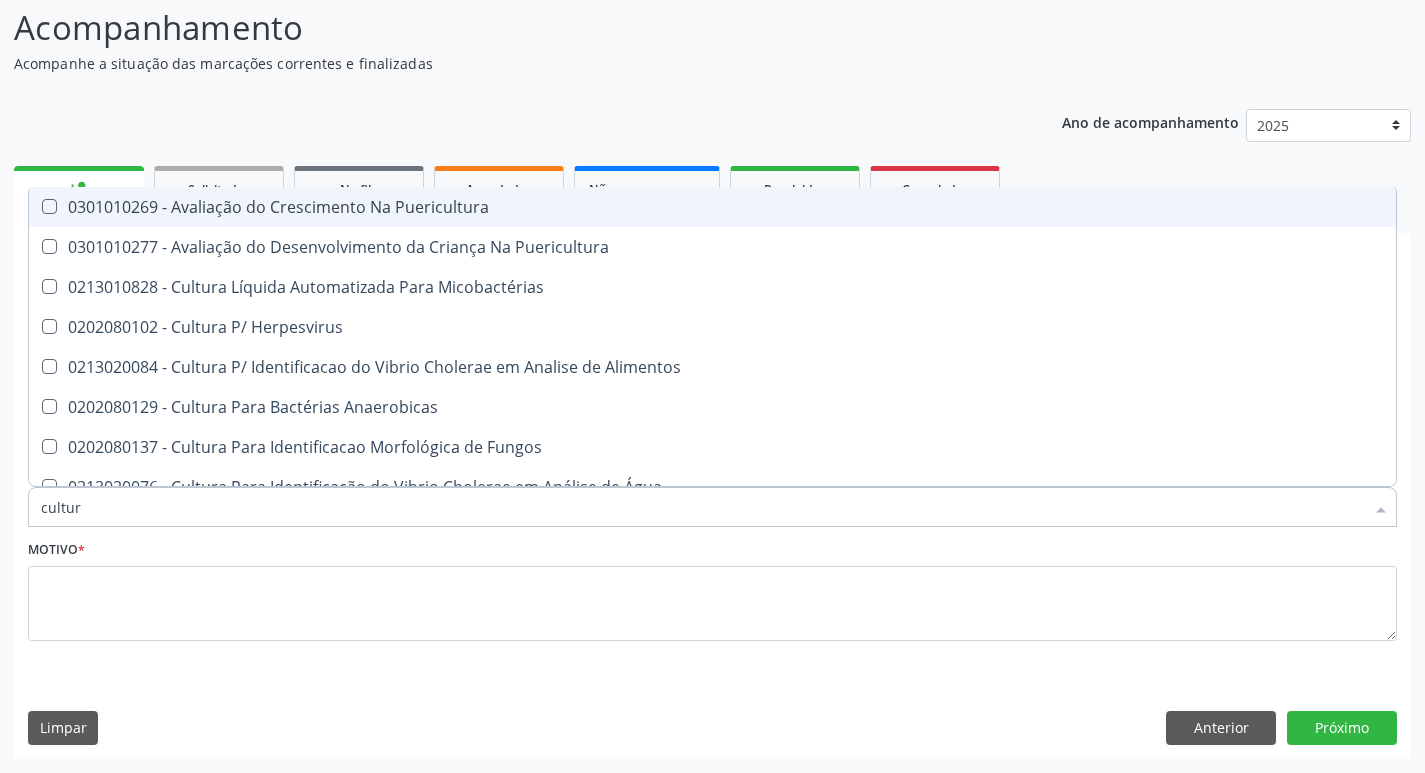 type on "cultura" 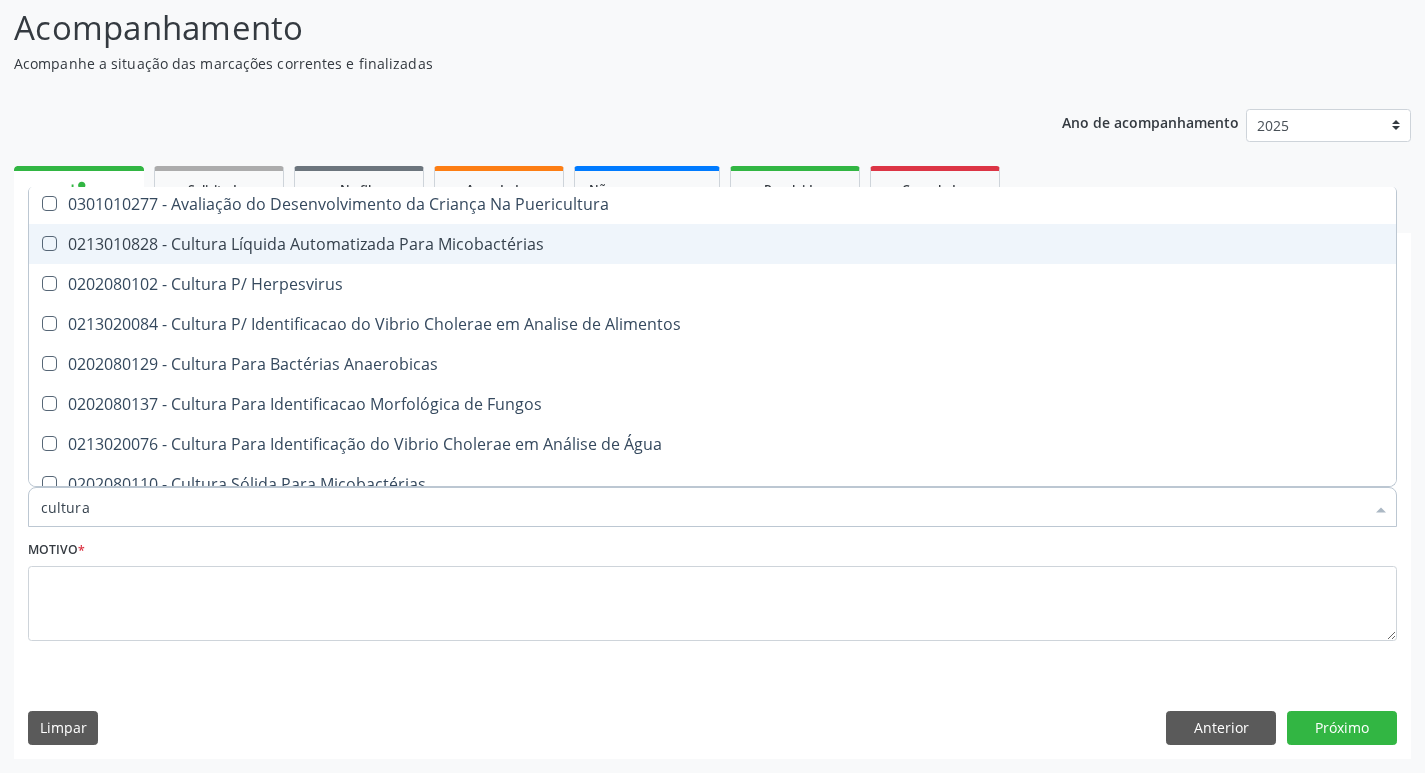 scroll, scrollTop: 133, scrollLeft: 0, axis: vertical 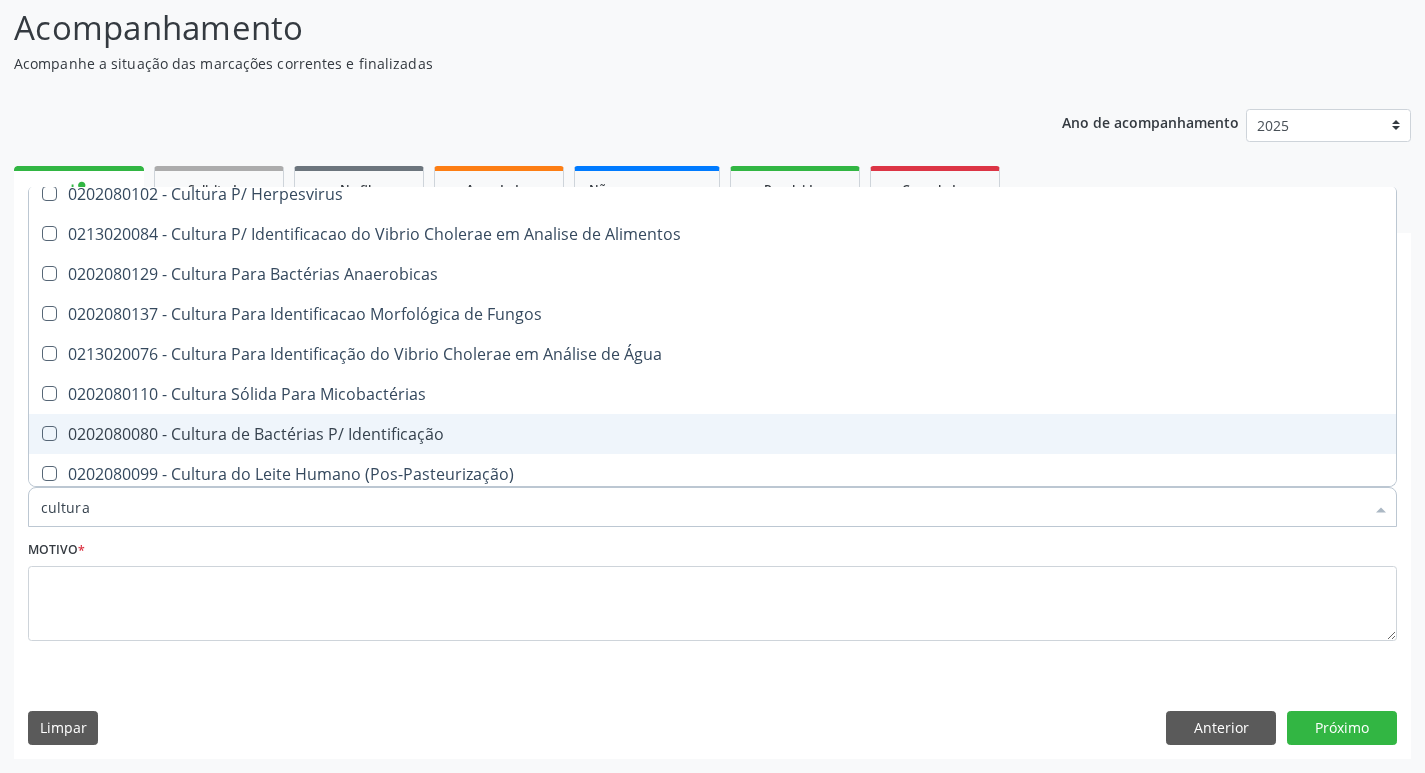 click on "0202080080 - Cultura de Bactérias P/ Identificação" at bounding box center [712, 434] 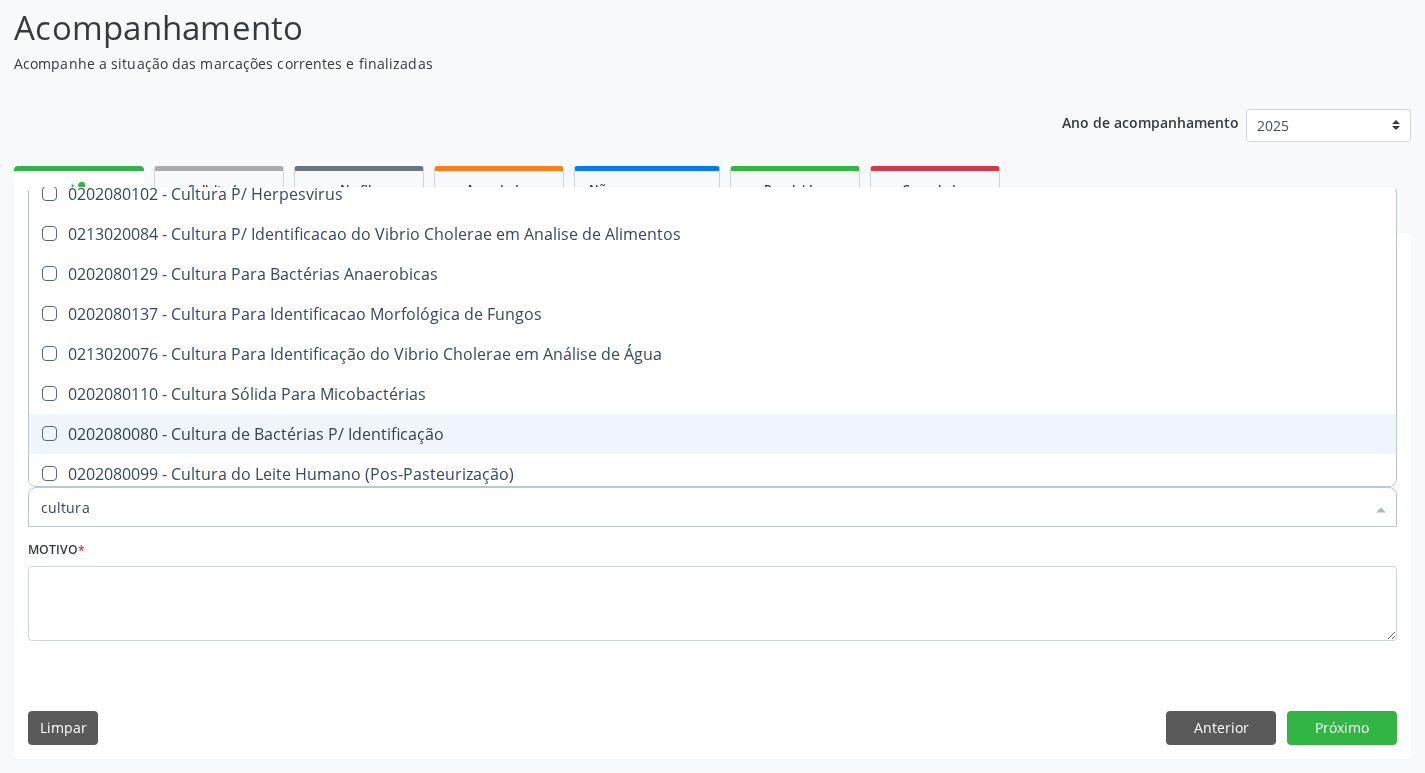 checkbox on "true" 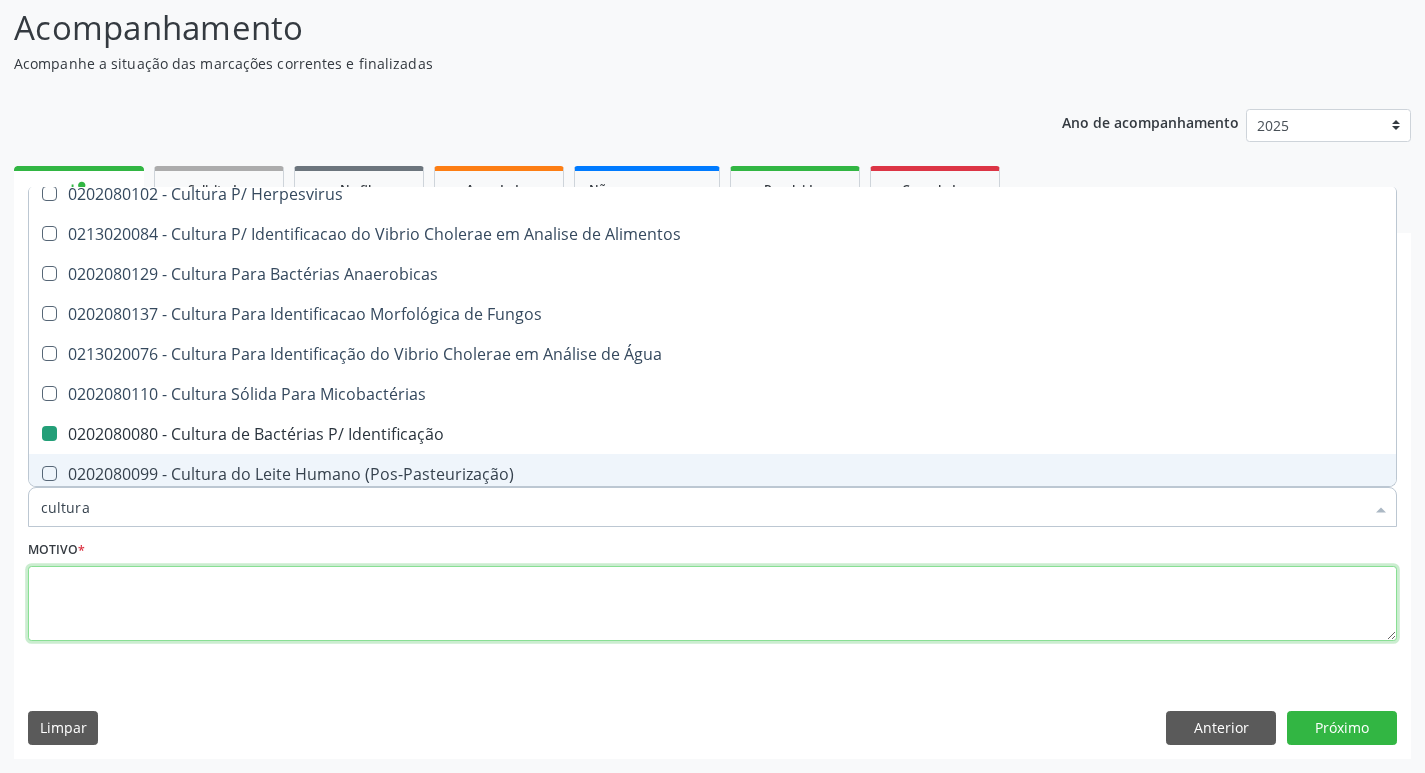click at bounding box center [712, 604] 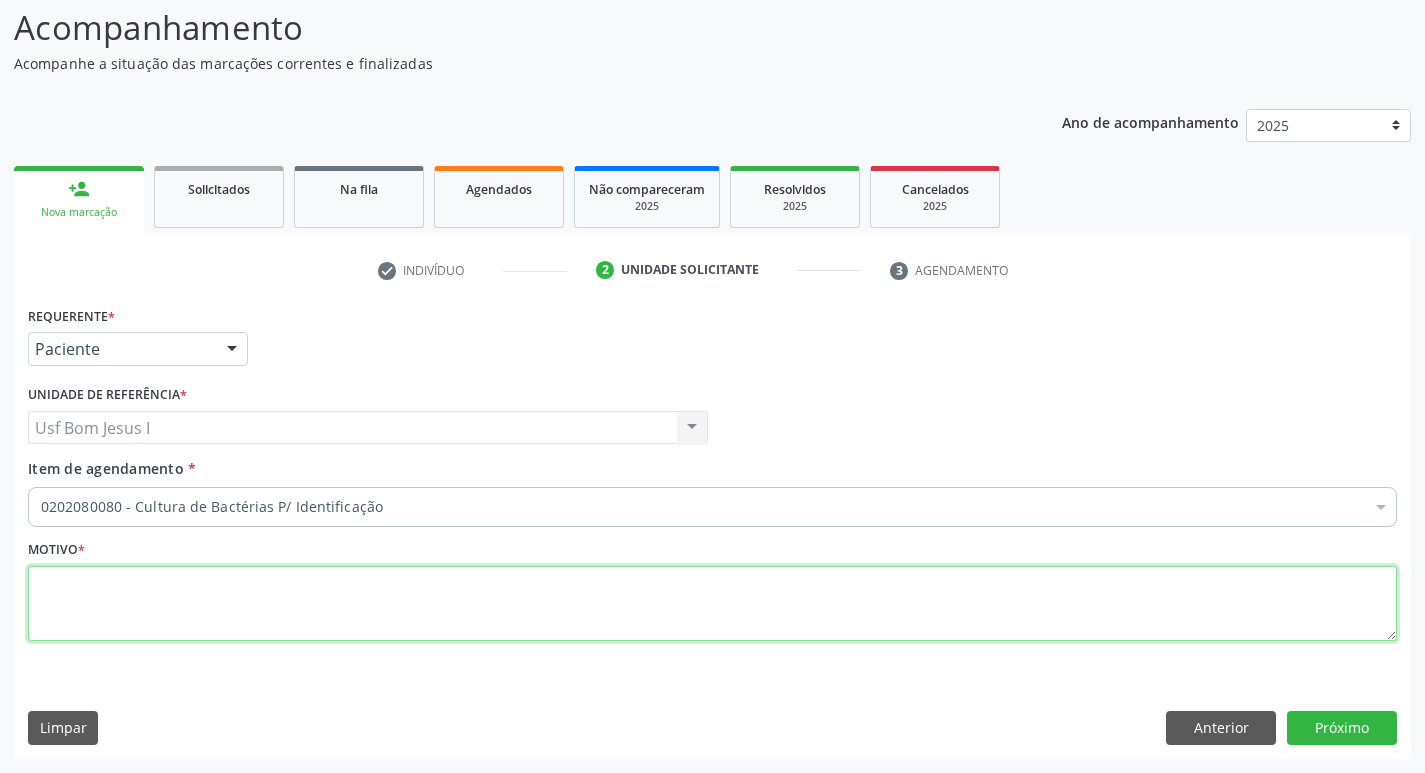 scroll, scrollTop: 0, scrollLeft: 0, axis: both 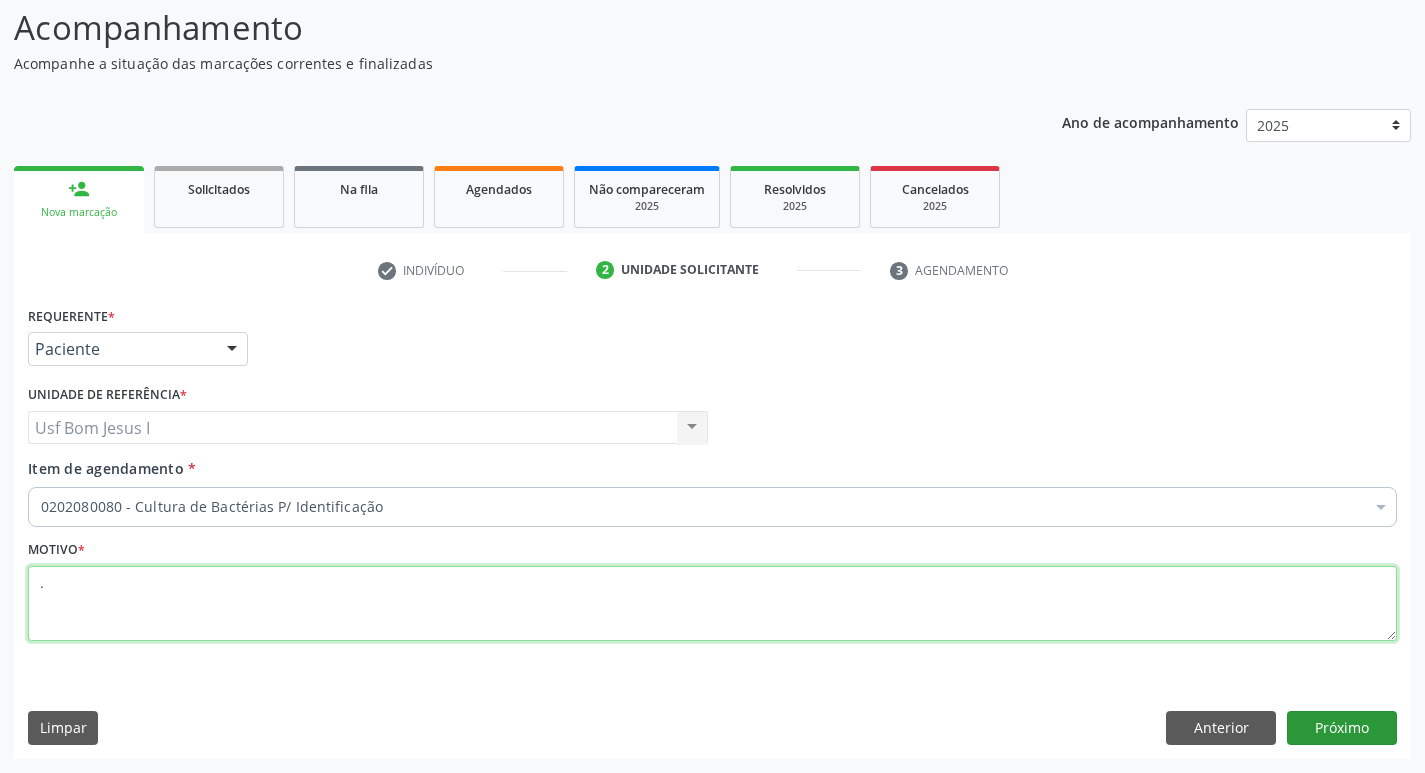 type on "." 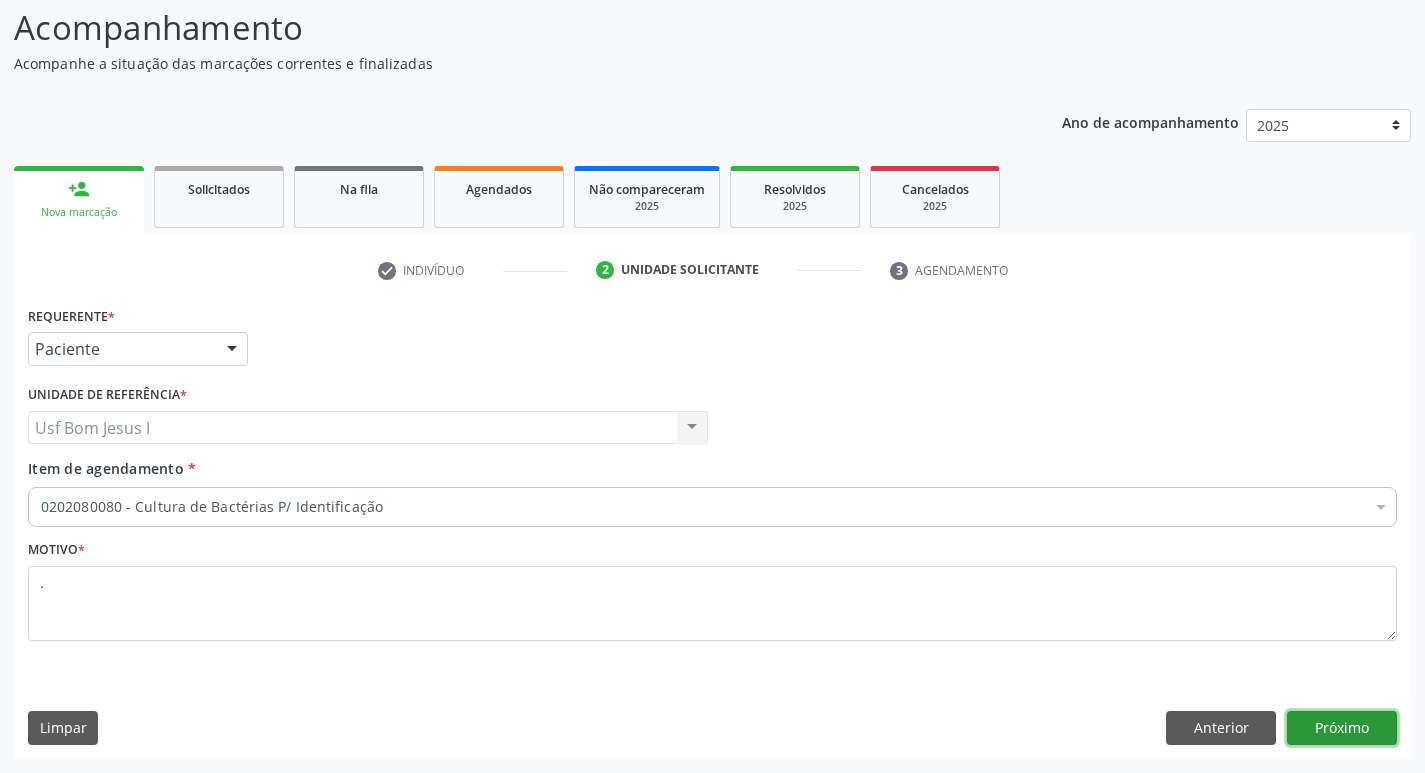click on "Próximo" at bounding box center [1342, 728] 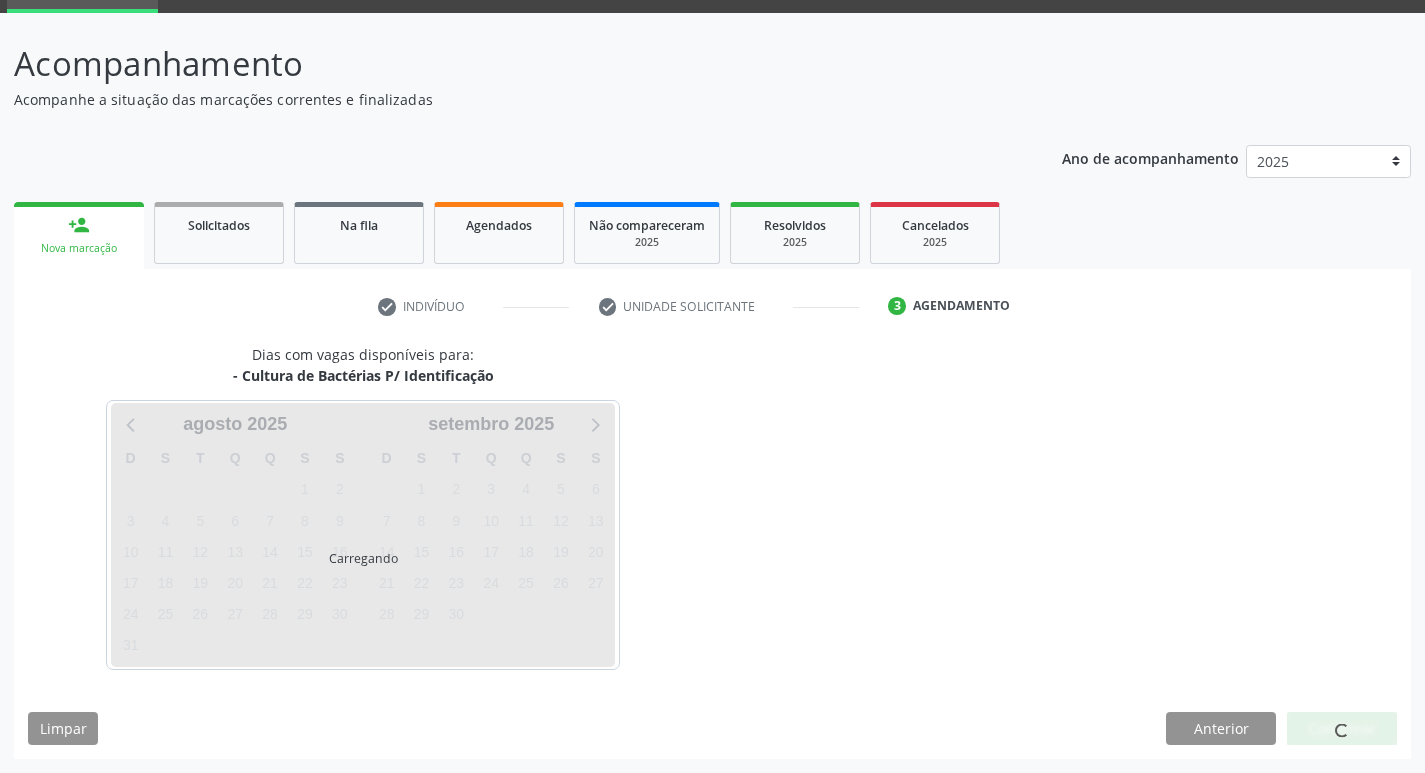 scroll, scrollTop: 97, scrollLeft: 0, axis: vertical 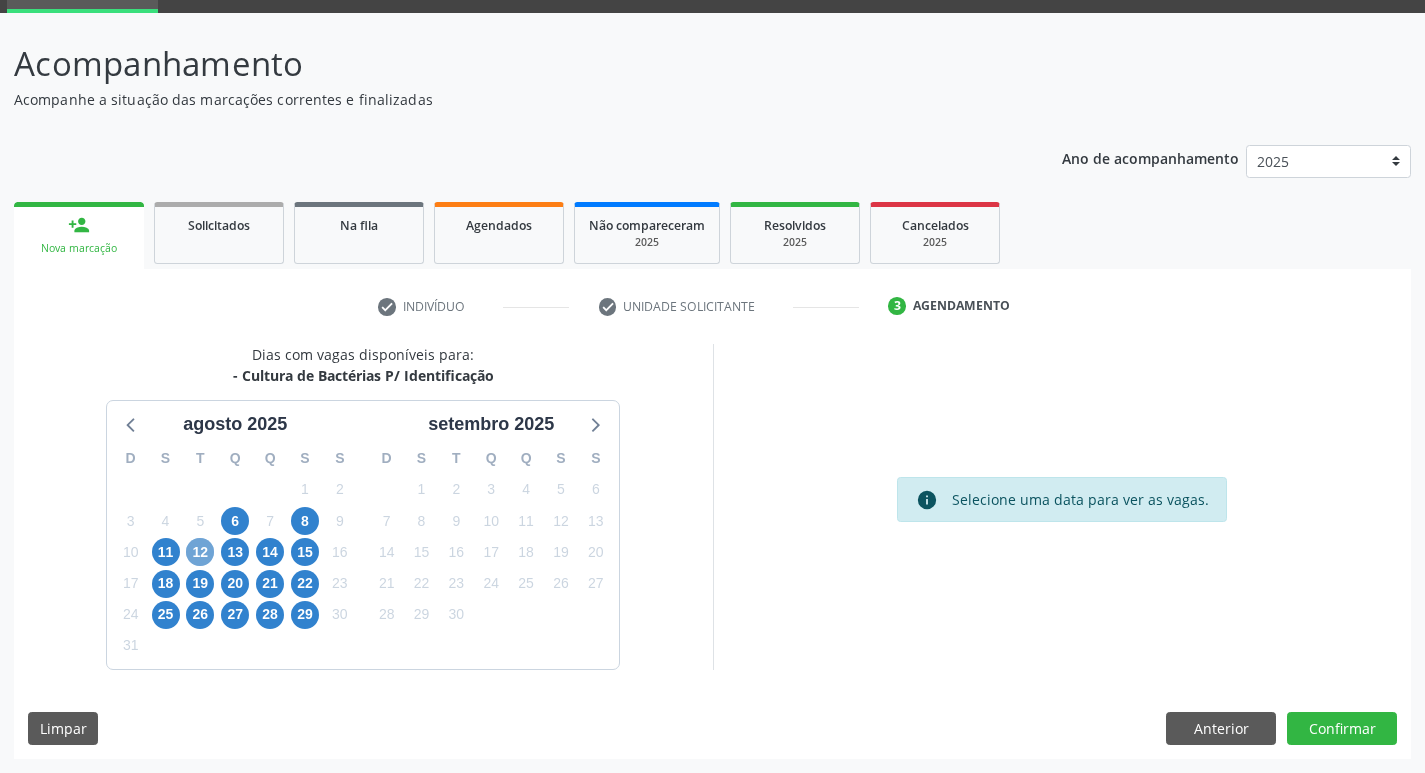 click on "12" at bounding box center [200, 552] 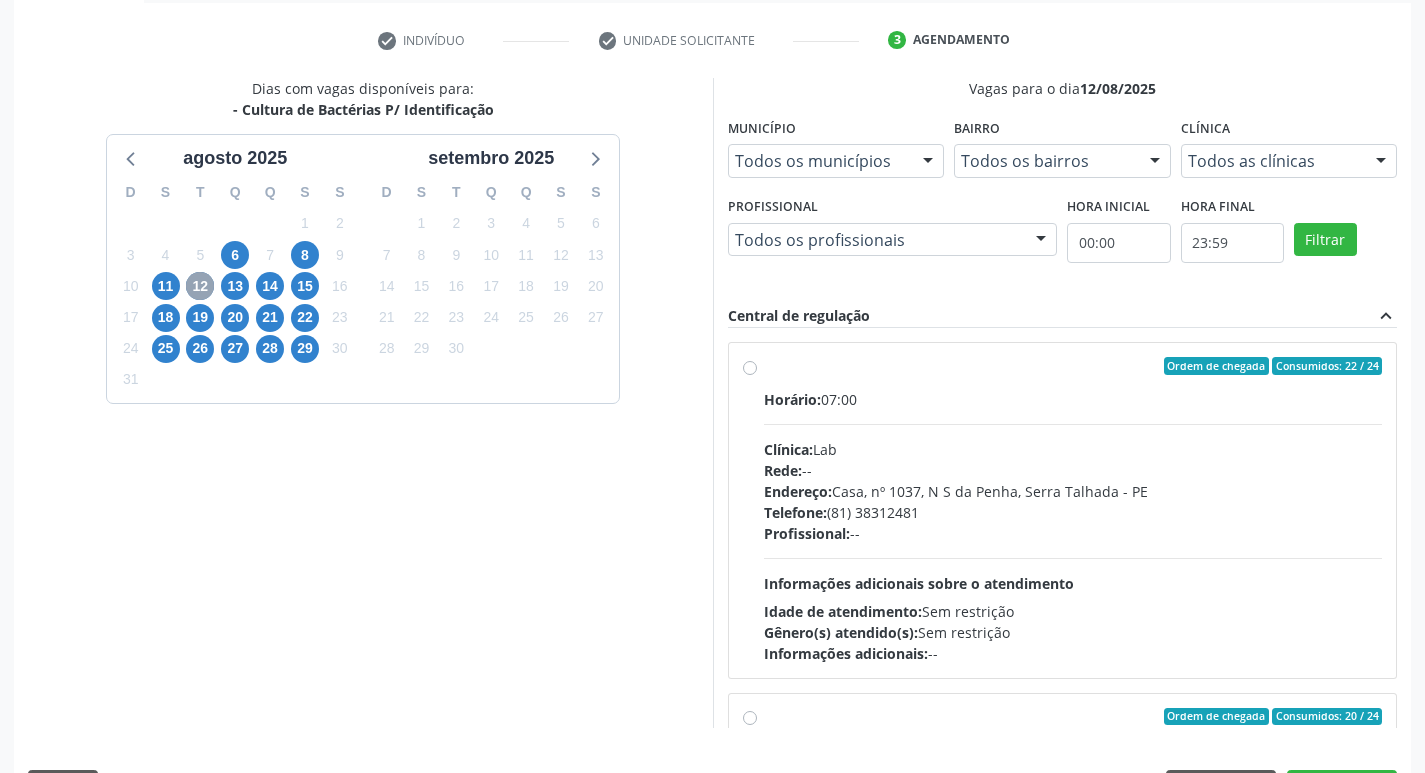 scroll, scrollTop: 364, scrollLeft: 0, axis: vertical 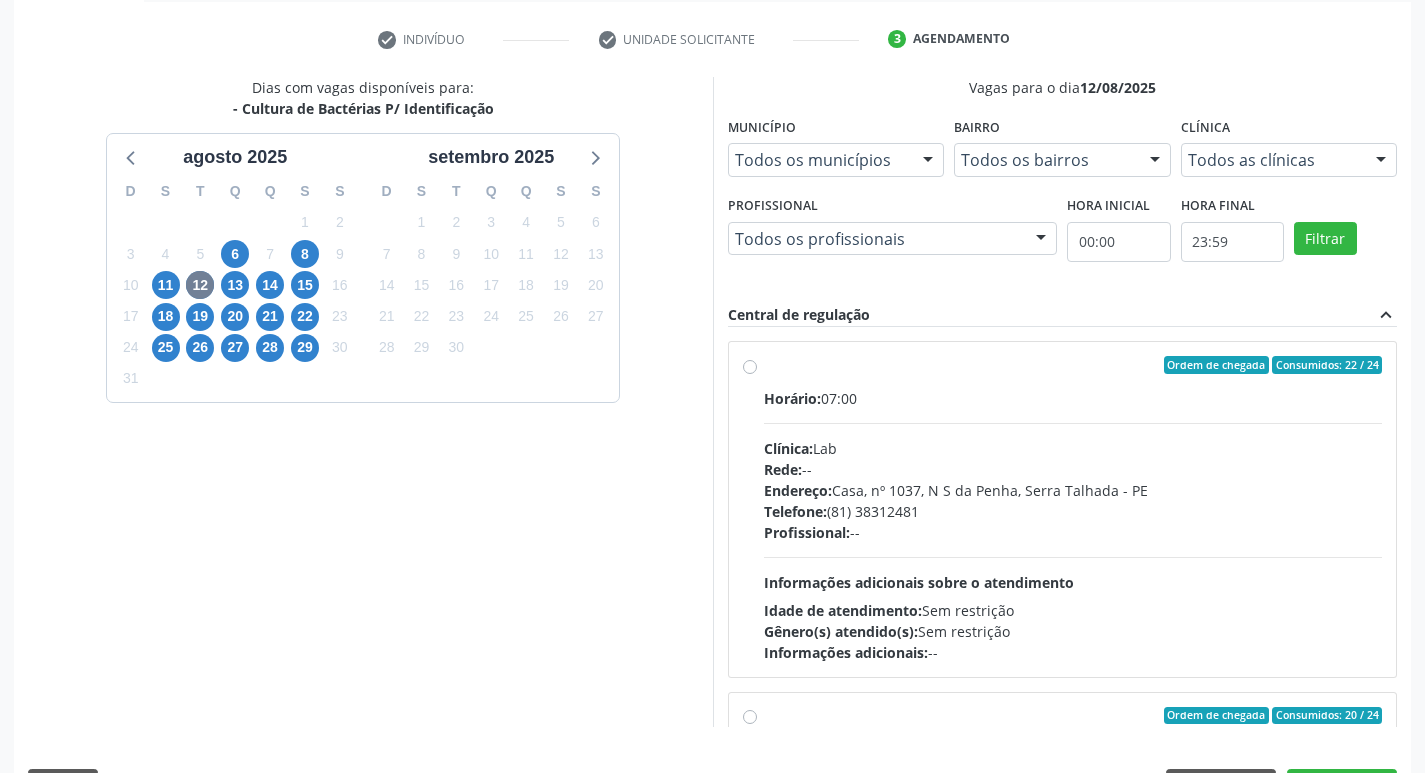 click on "Endereço:   Casa, nº 1037, N S da Penha, Serra Talhada - PE" at bounding box center (1073, 490) 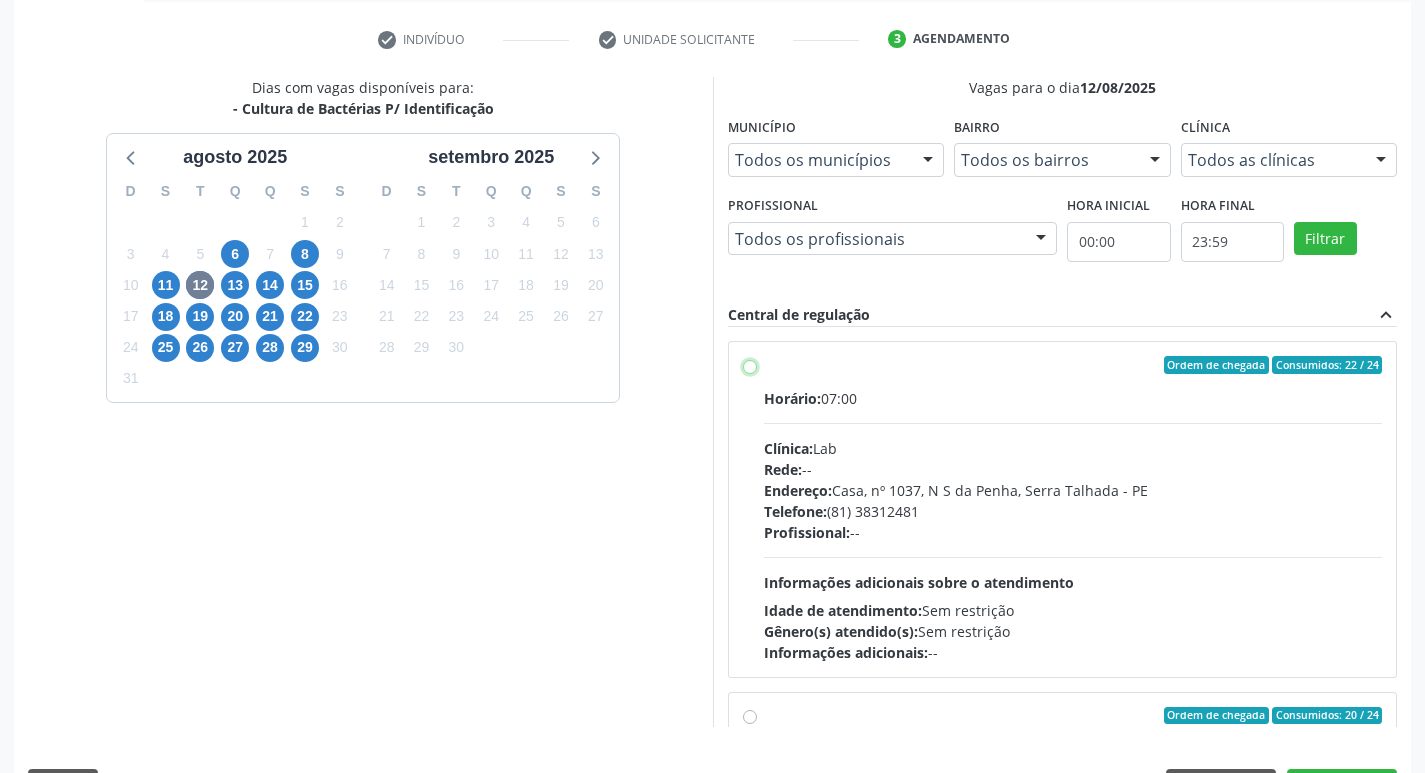 click on "Ordem de chegada
Consumidos: 22 / 24
Horário:   07:00
Clínica:  Lab
Rede:
--
Endereço:   Casa, nº 1037, N S da Penha, Serra Talhada - PE
Telefone:   (81) 38312481
Profissional:
--
Informações adicionais sobre o atendimento
Idade de atendimento:
Sem restrição
Gênero(s) atendido(s):
Sem restrição
Informações adicionais:
--" at bounding box center [750, 365] 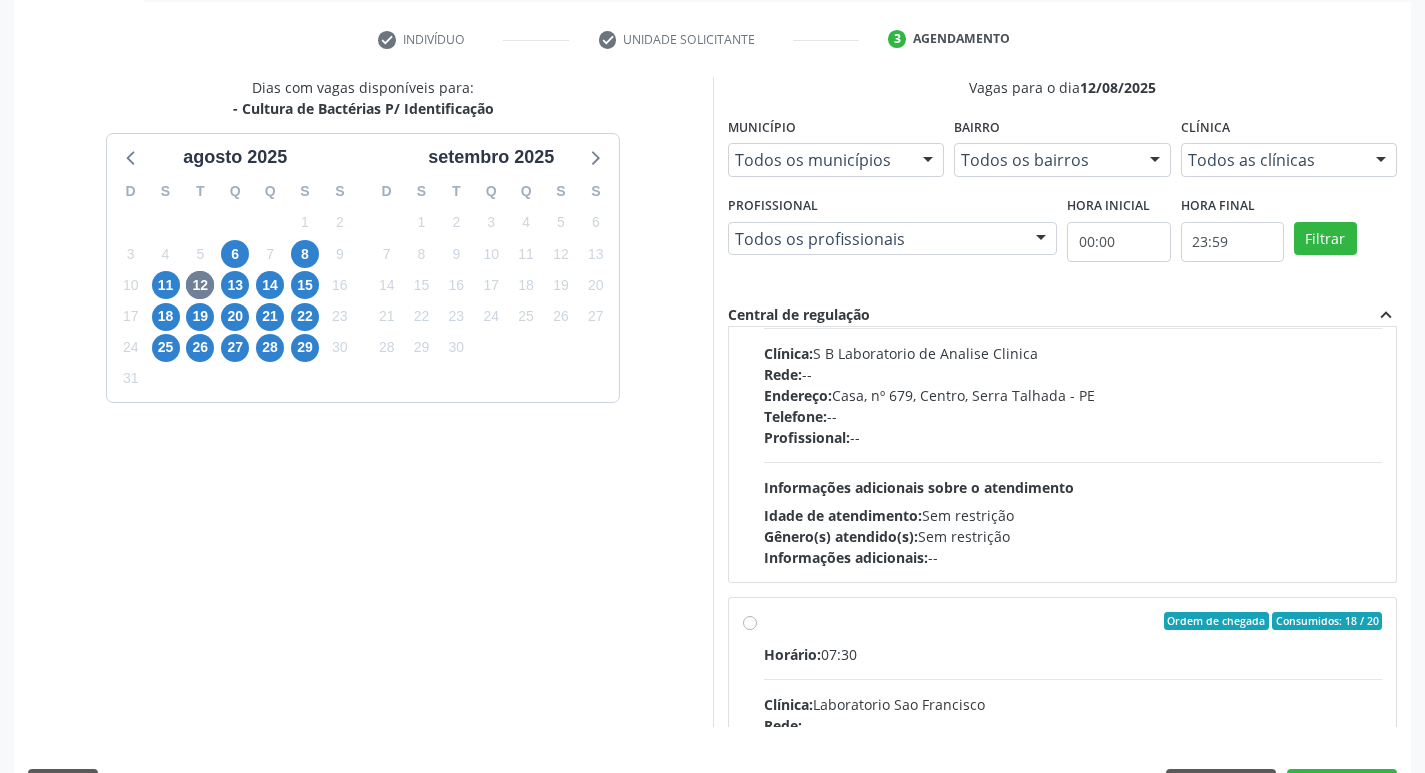 scroll, scrollTop: 667, scrollLeft: 0, axis: vertical 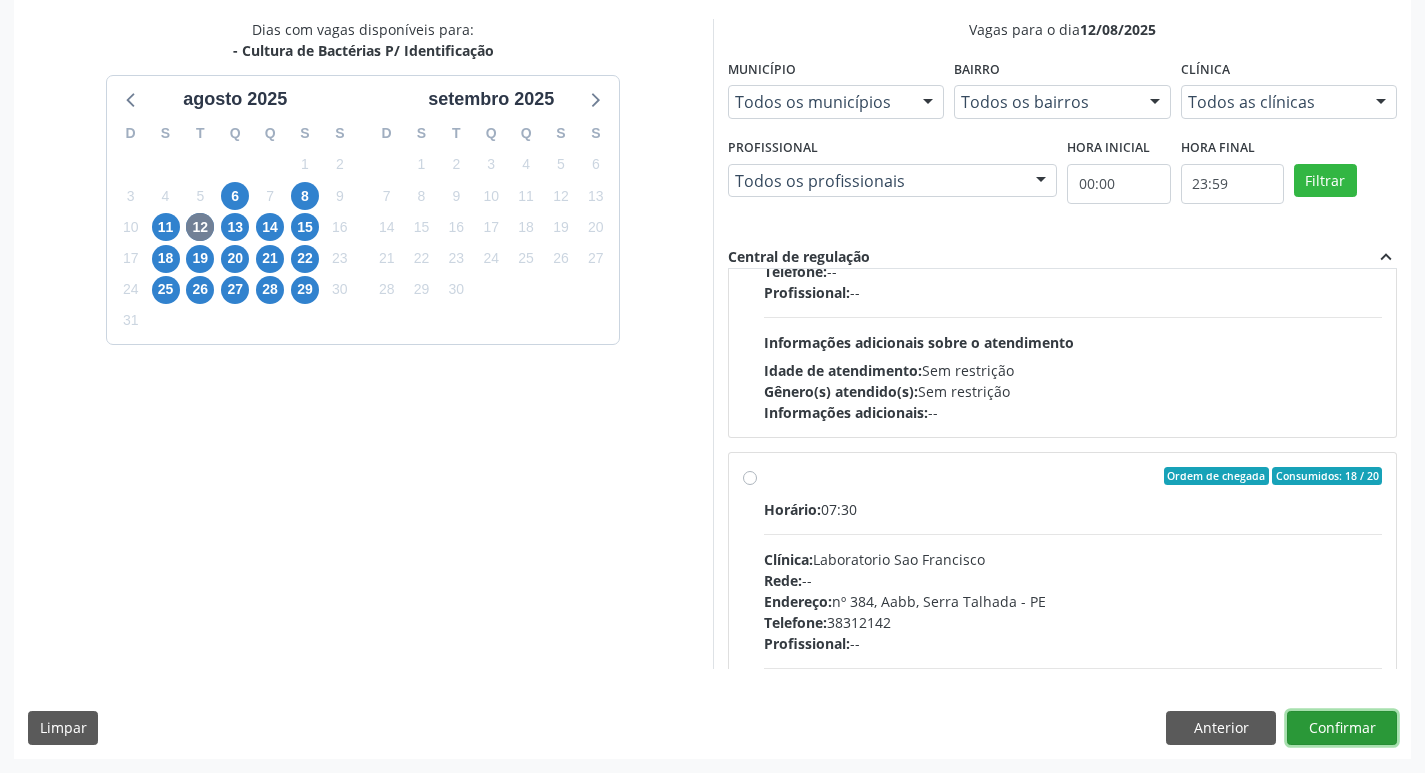 click on "Confirmar" at bounding box center [1342, 728] 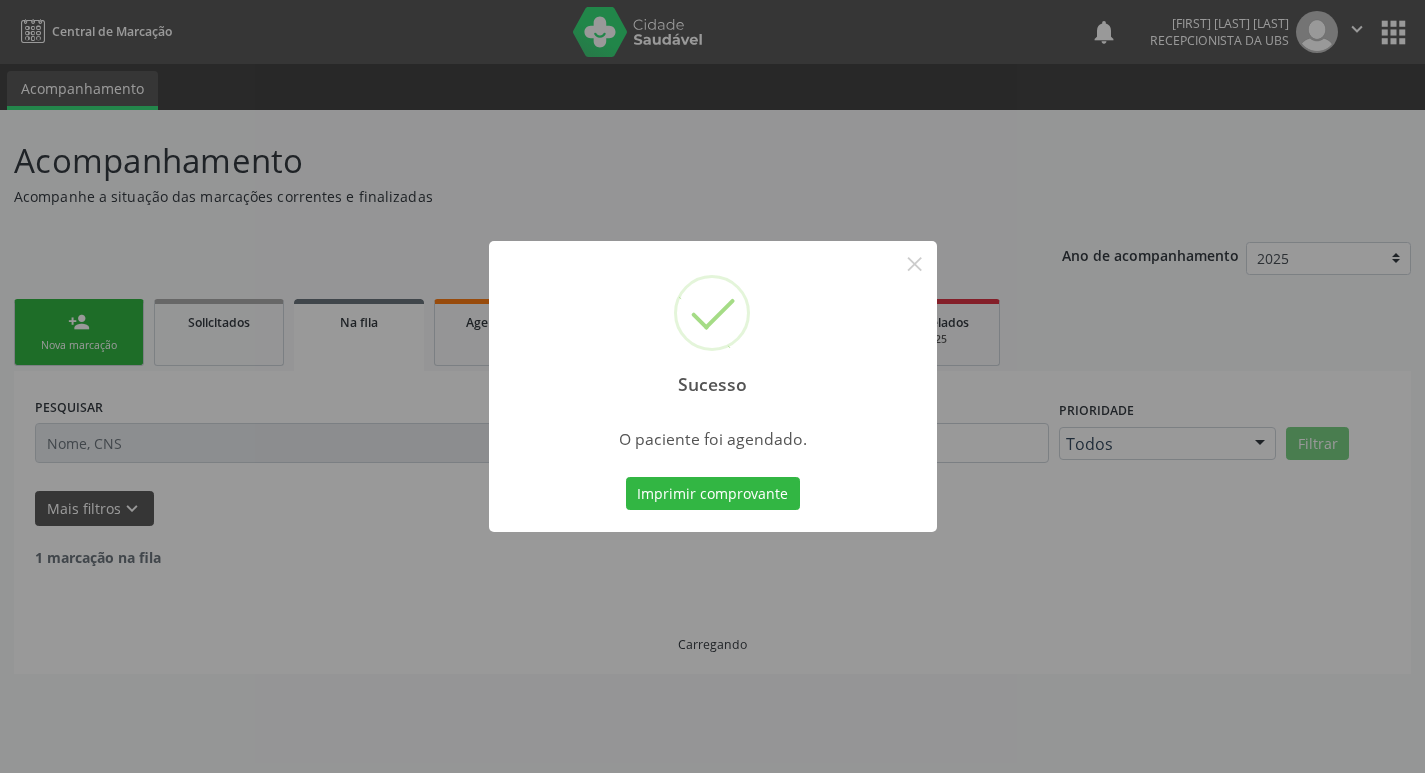 scroll, scrollTop: 0, scrollLeft: 0, axis: both 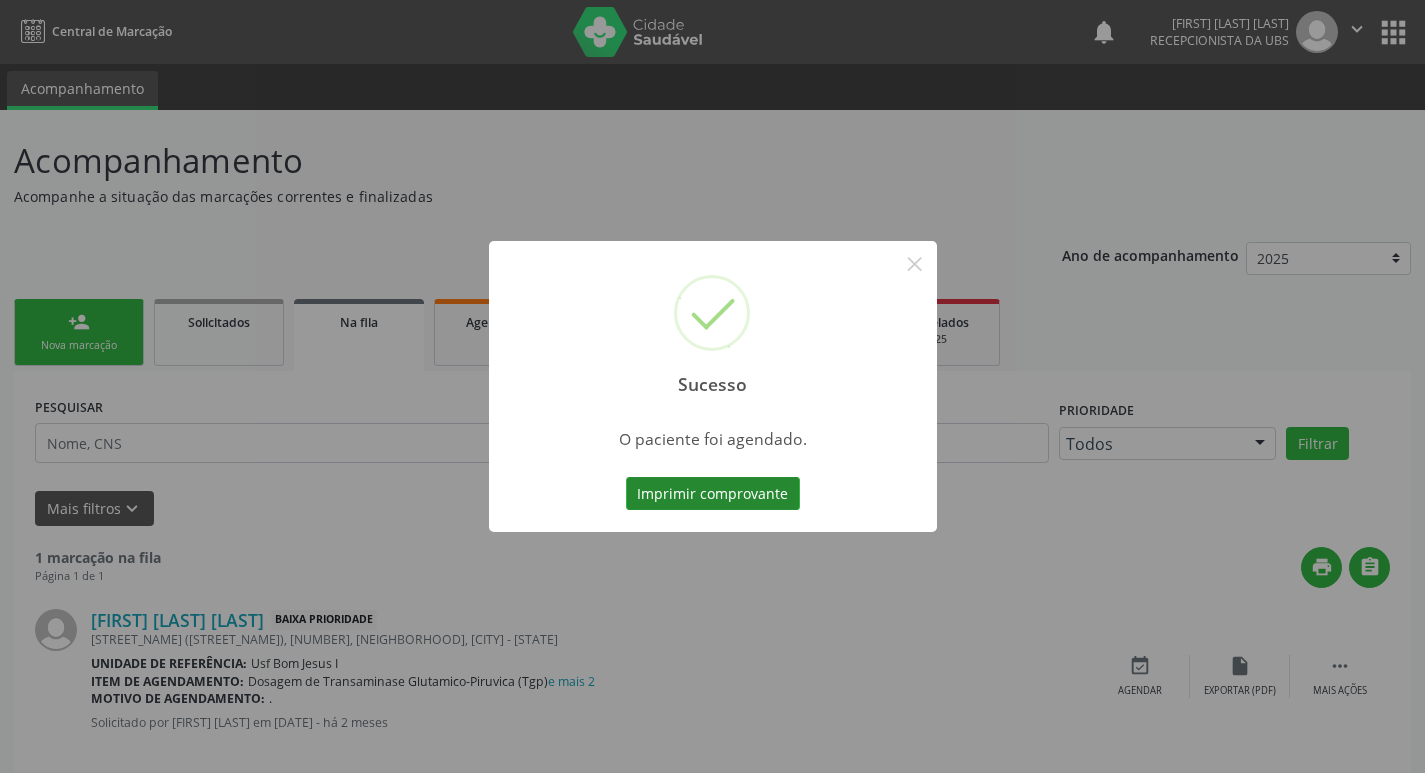 click on "Imprimir comprovante" at bounding box center (713, 494) 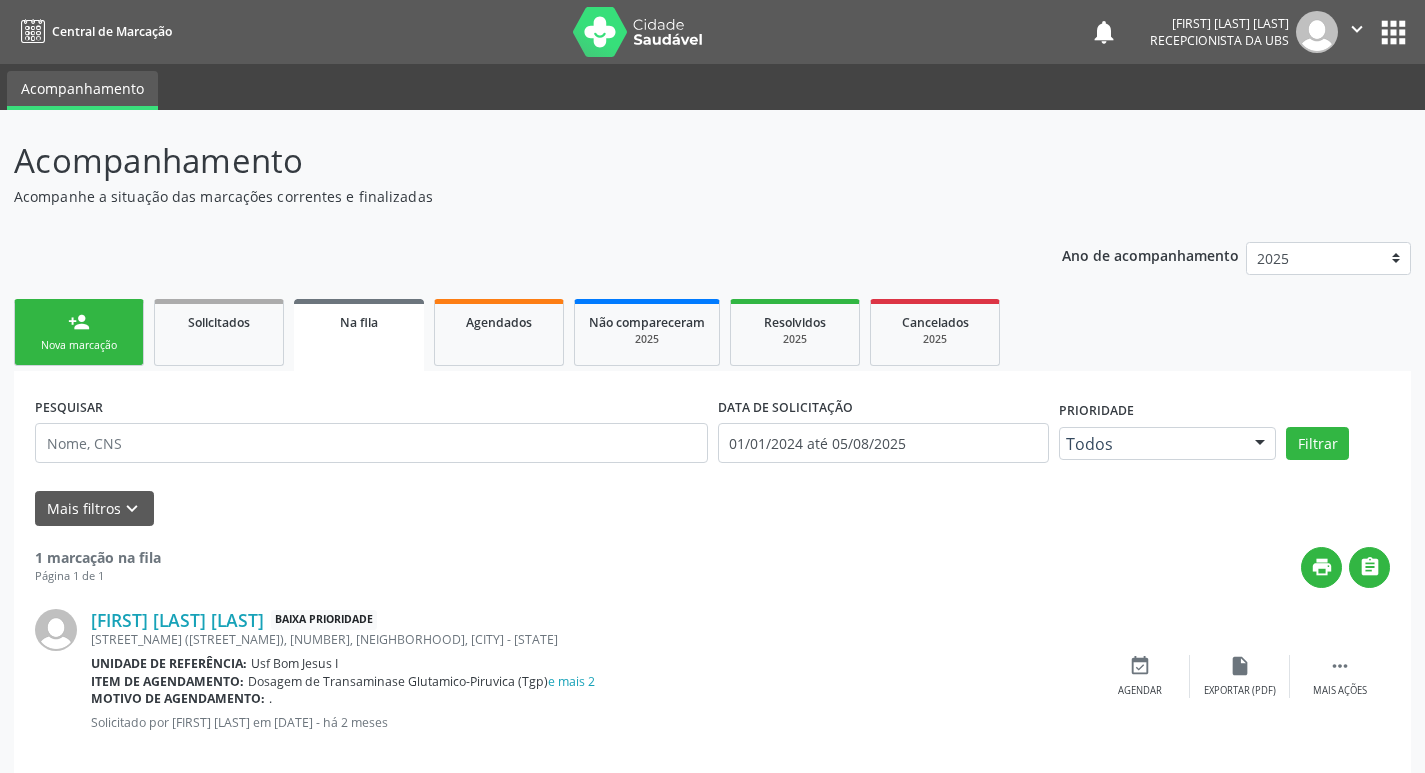 click on "Sucesso × O paciente foi agendado. Imprimir comprovante Cancel" at bounding box center (712, 386) 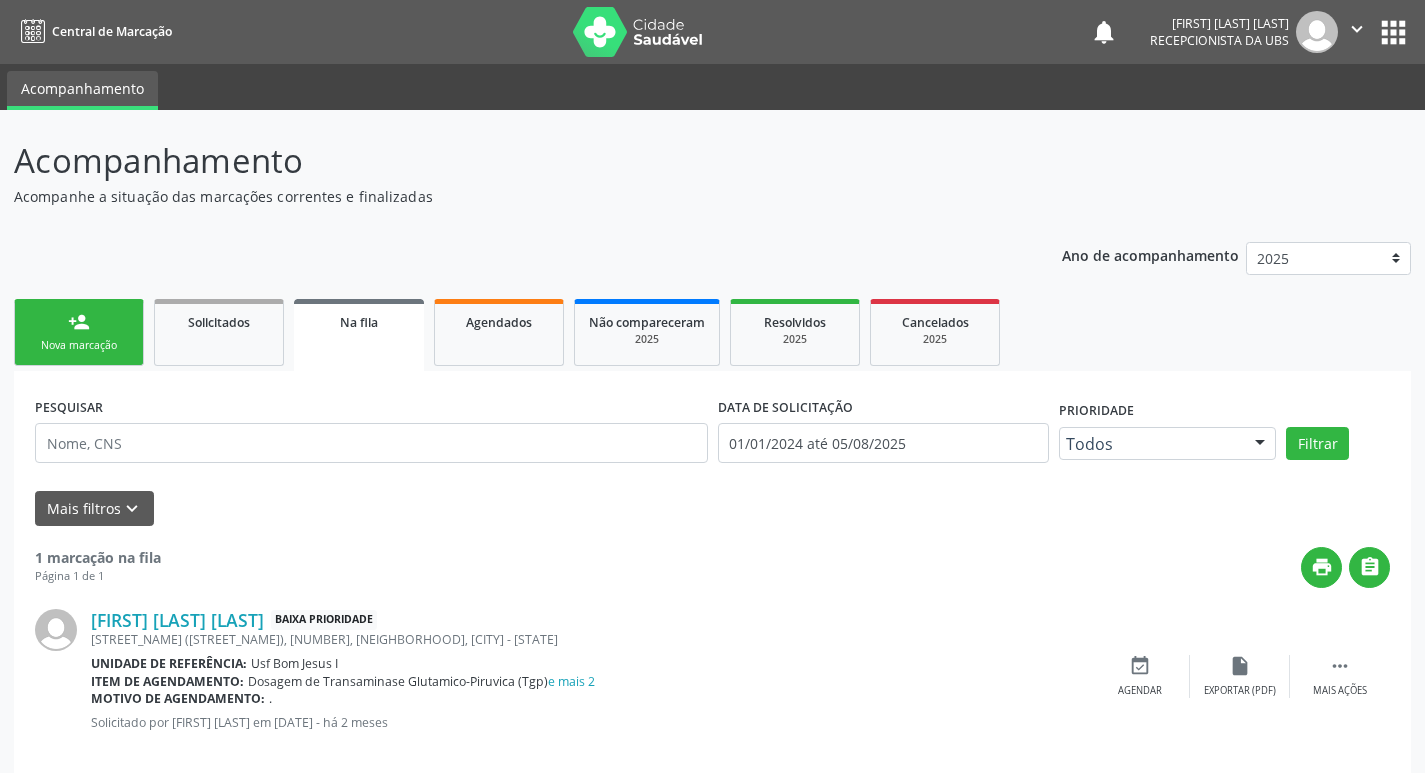click on "person_add" at bounding box center [79, 322] 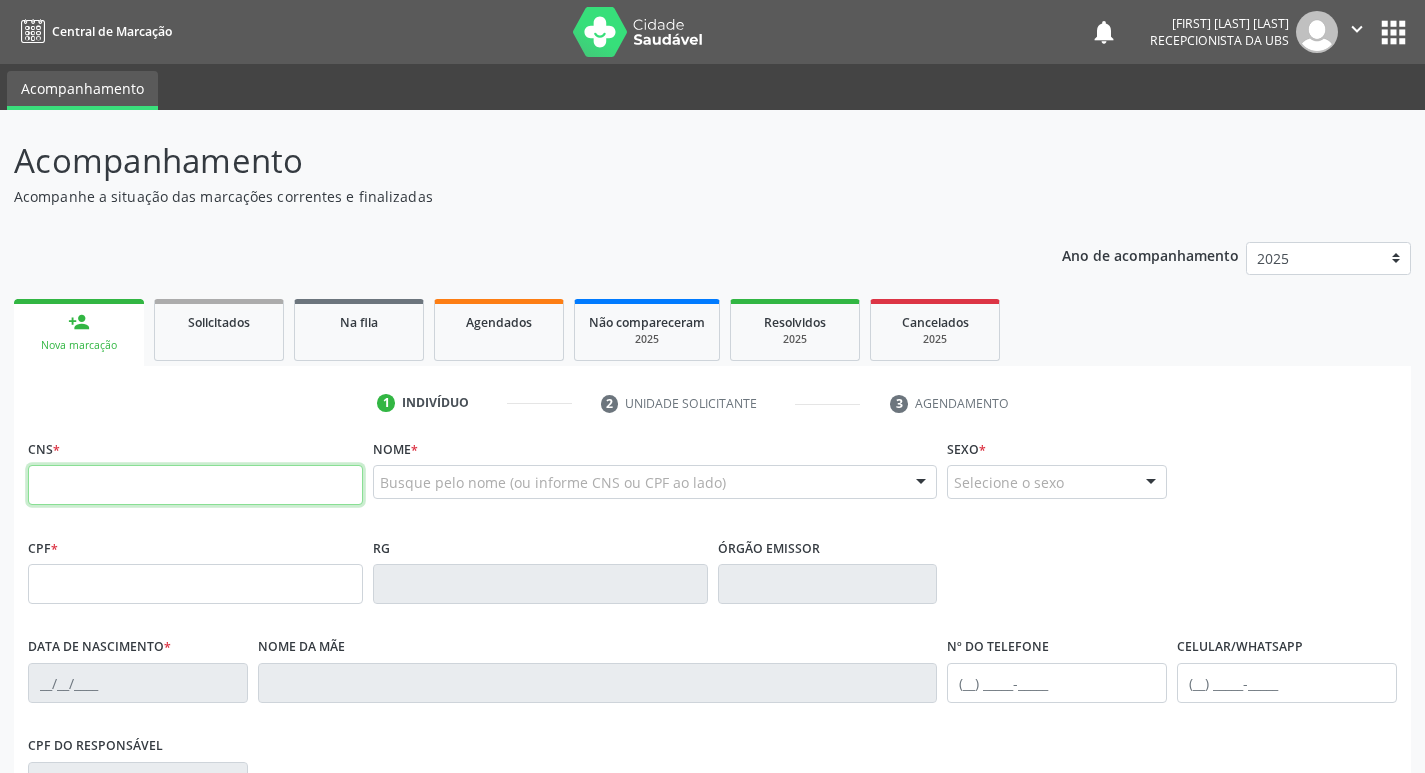 drag, startPoint x: 311, startPoint y: 489, endPoint x: 345, endPoint y: 493, distance: 34.234486 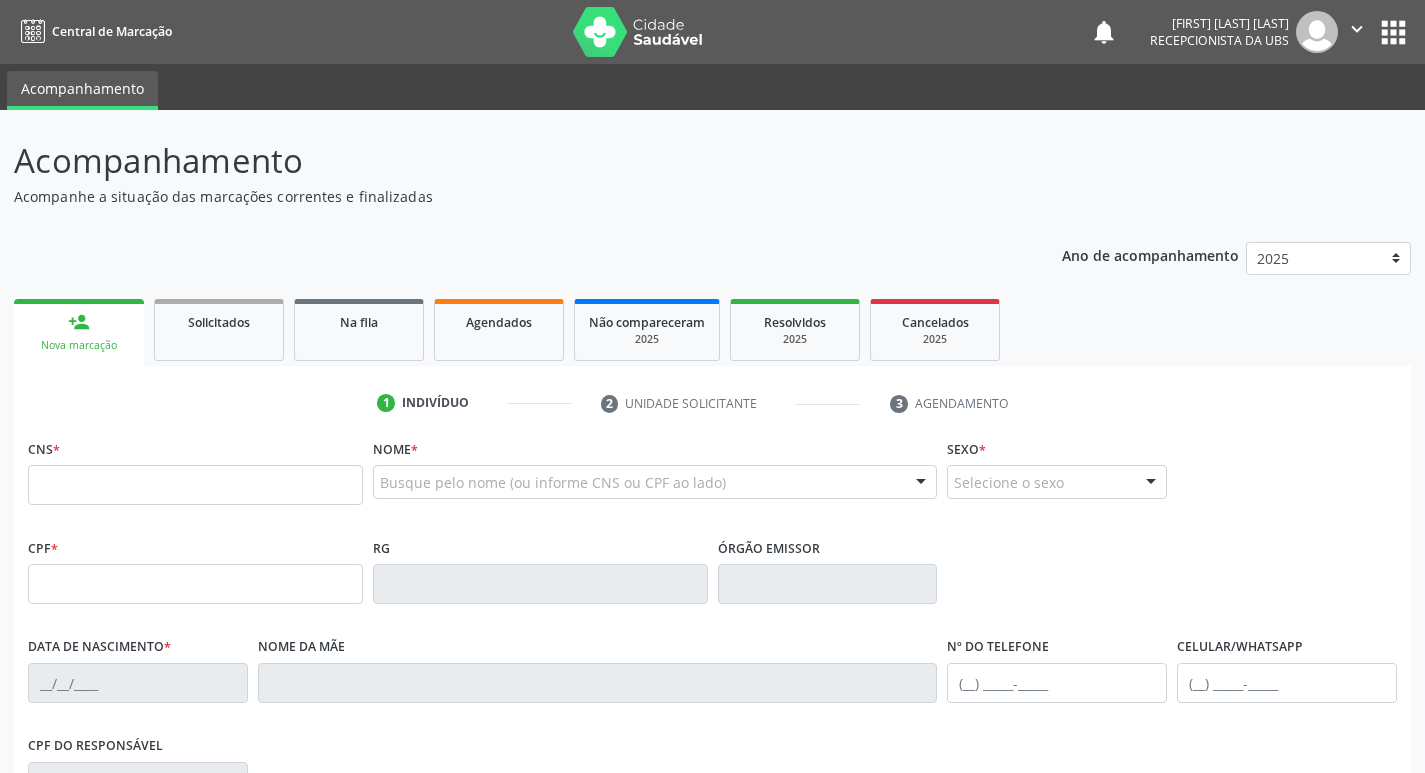 click on "CPF
*" at bounding box center [195, 568] 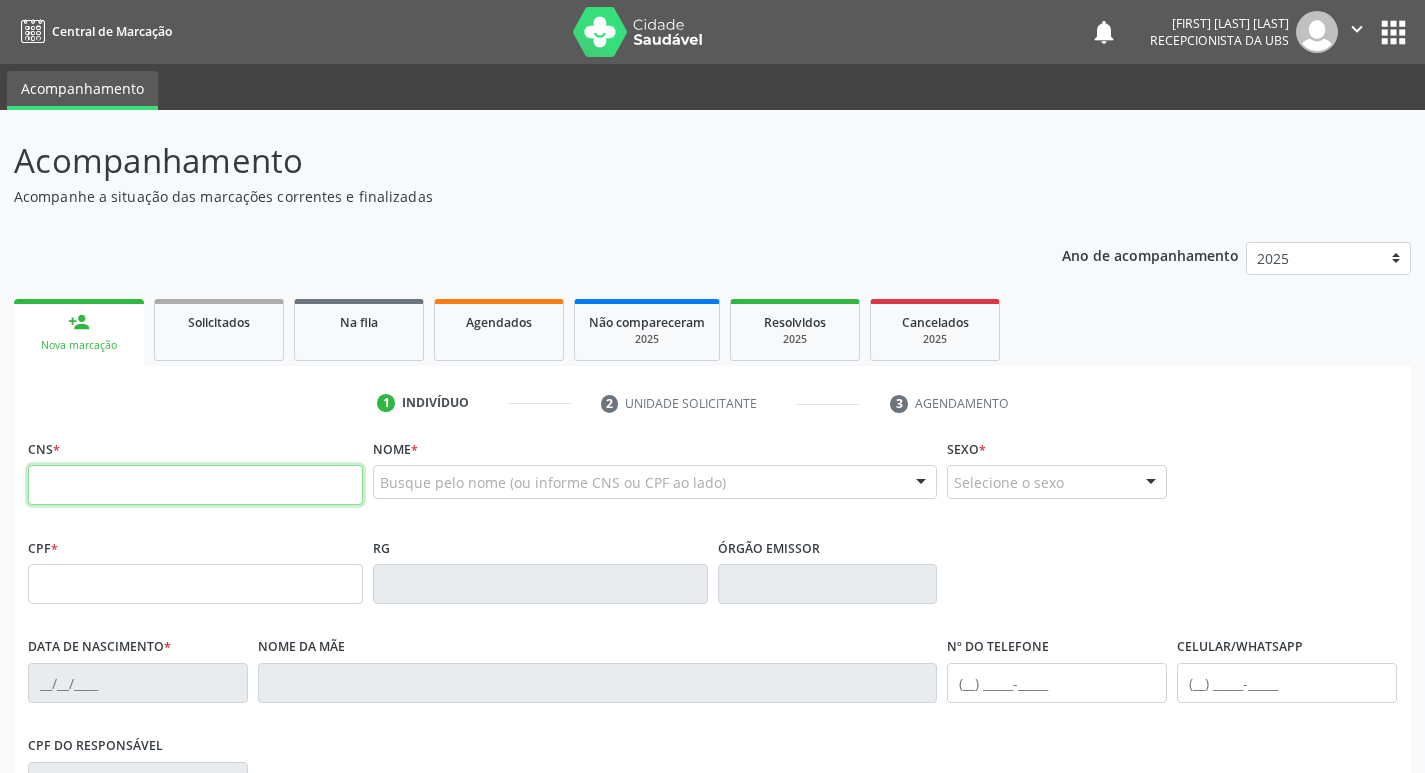 drag, startPoint x: 288, startPoint y: 477, endPoint x: 507, endPoint y: 486, distance: 219.18486 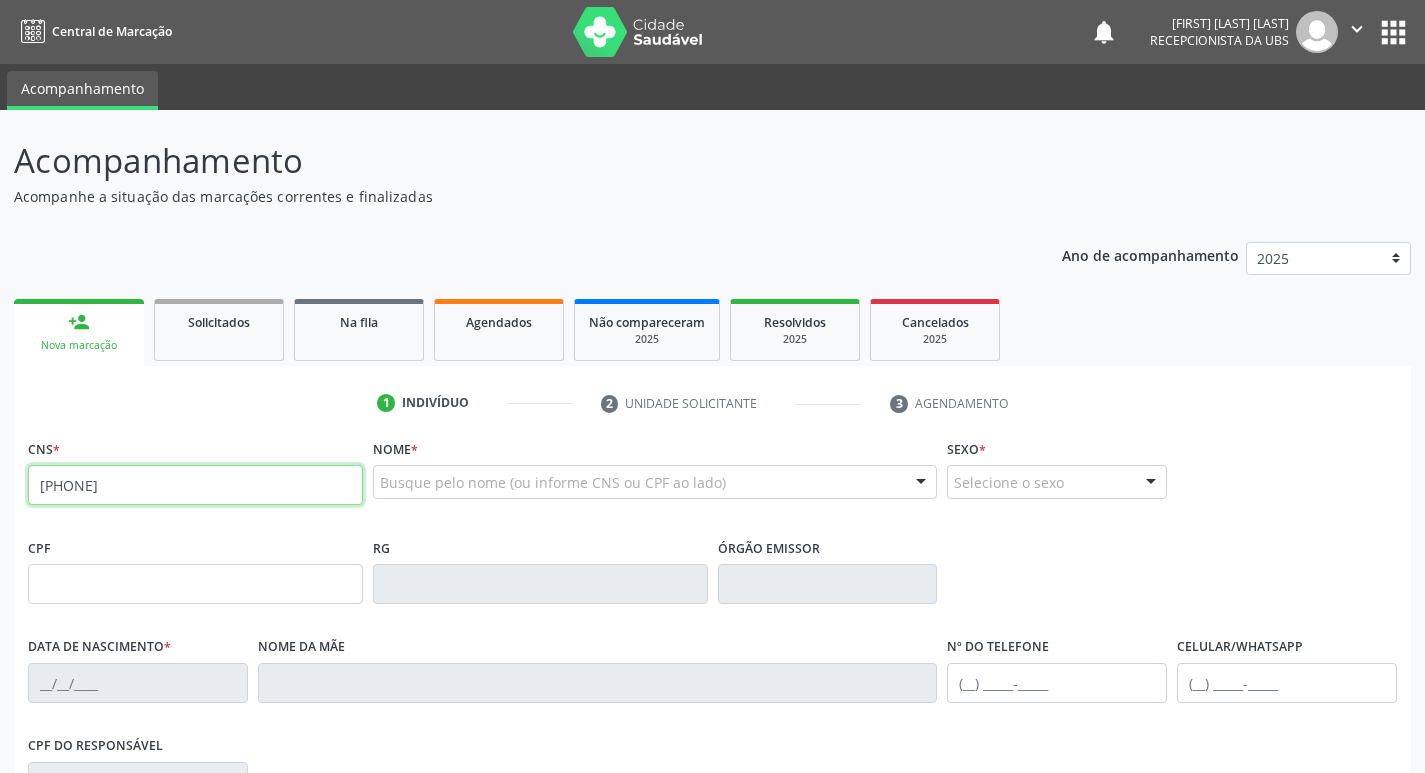 type on "[PHONE]" 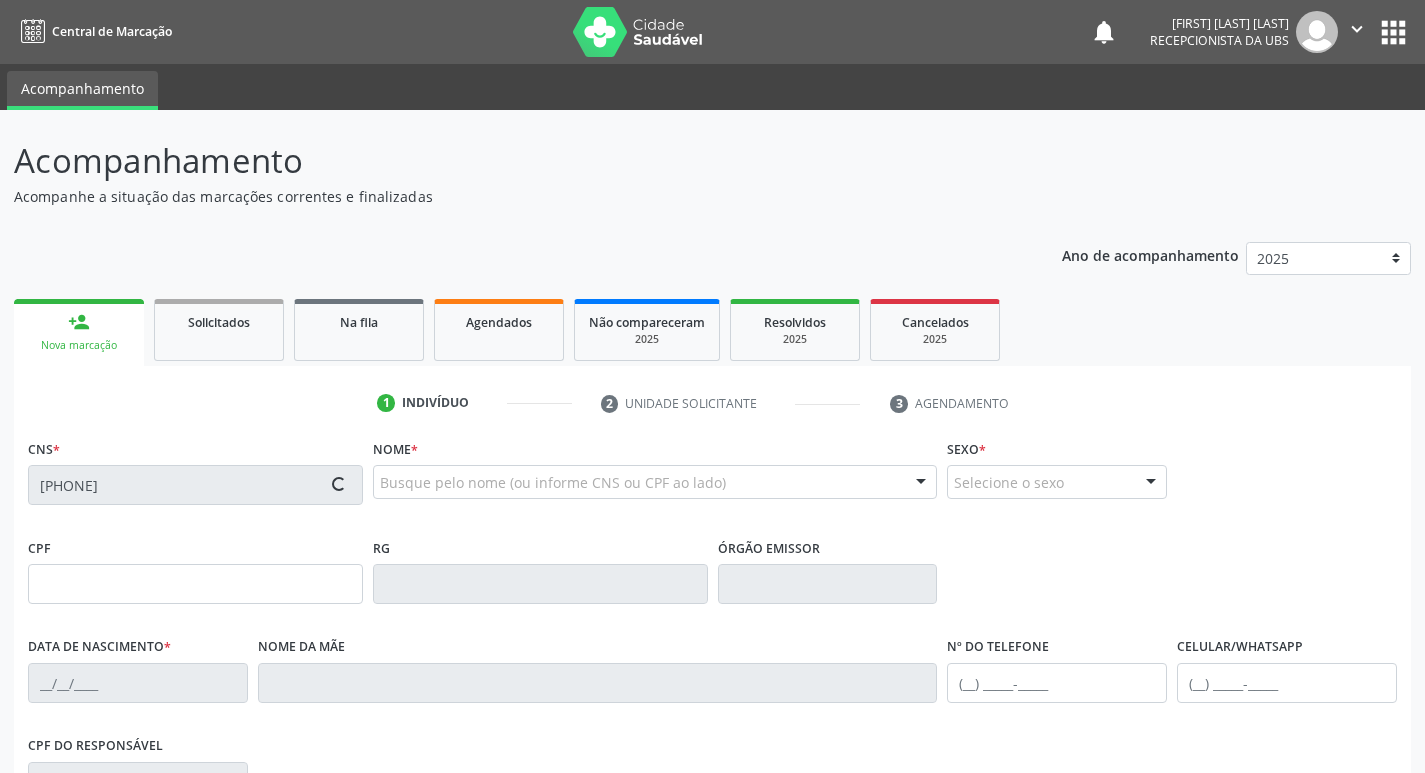 type on "[DATE]" 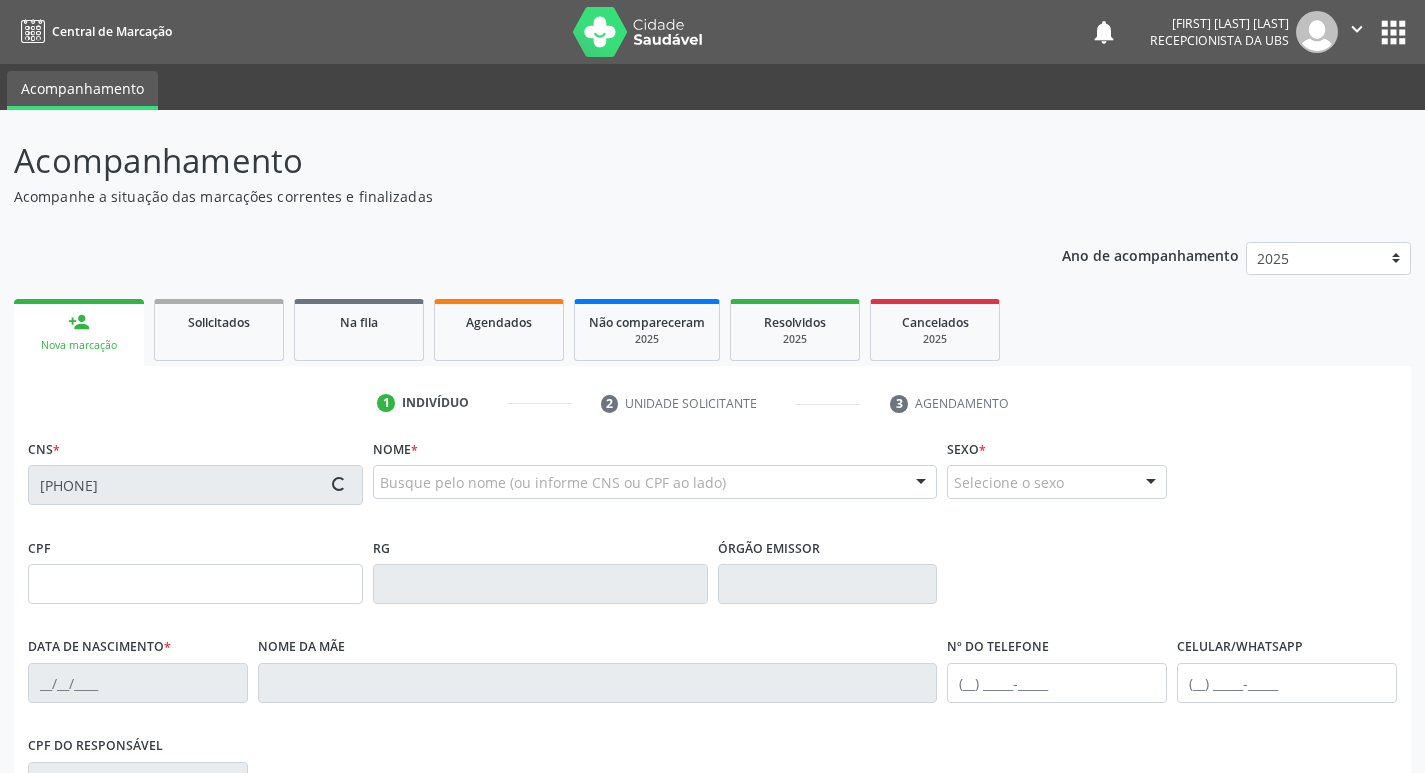 type on "[FIRST] [LAST]" 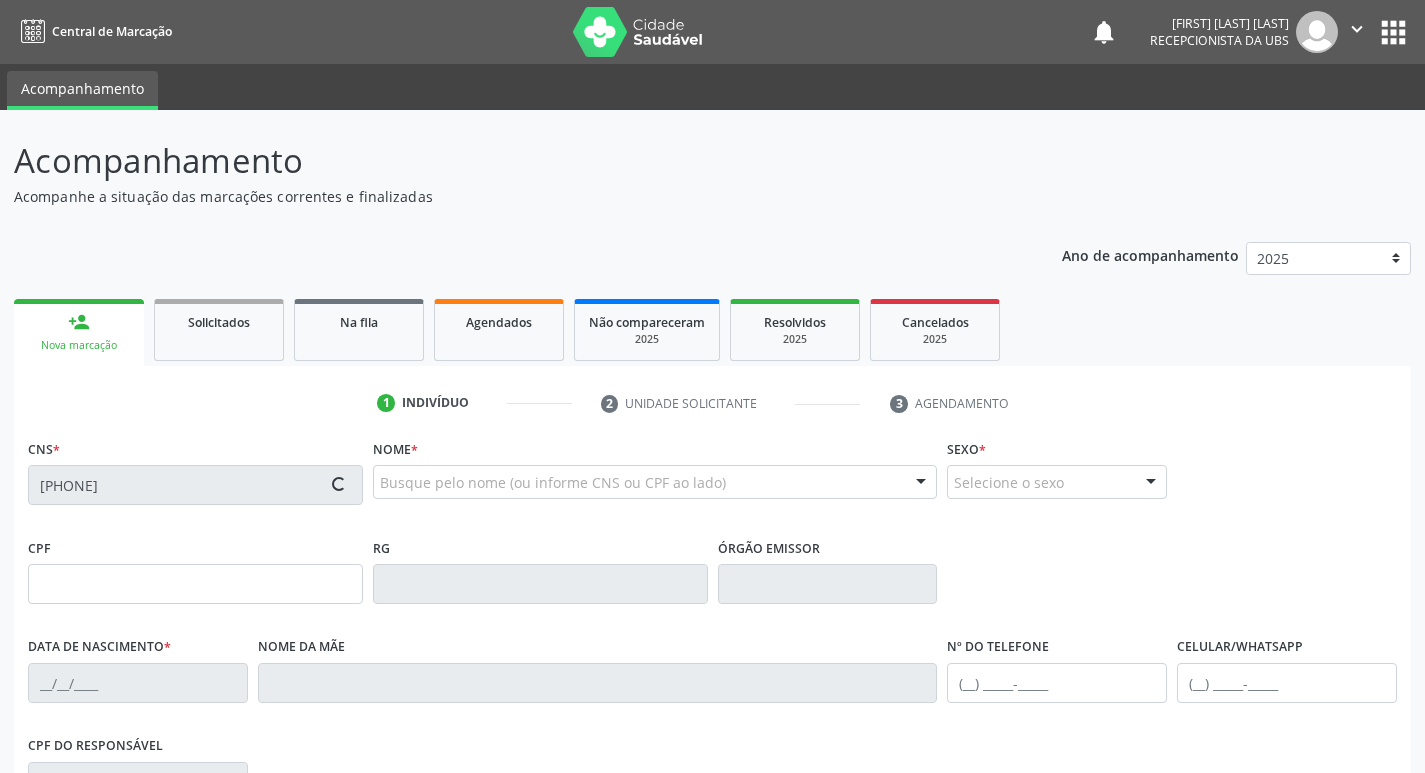 type on "(87) 99999-9999" 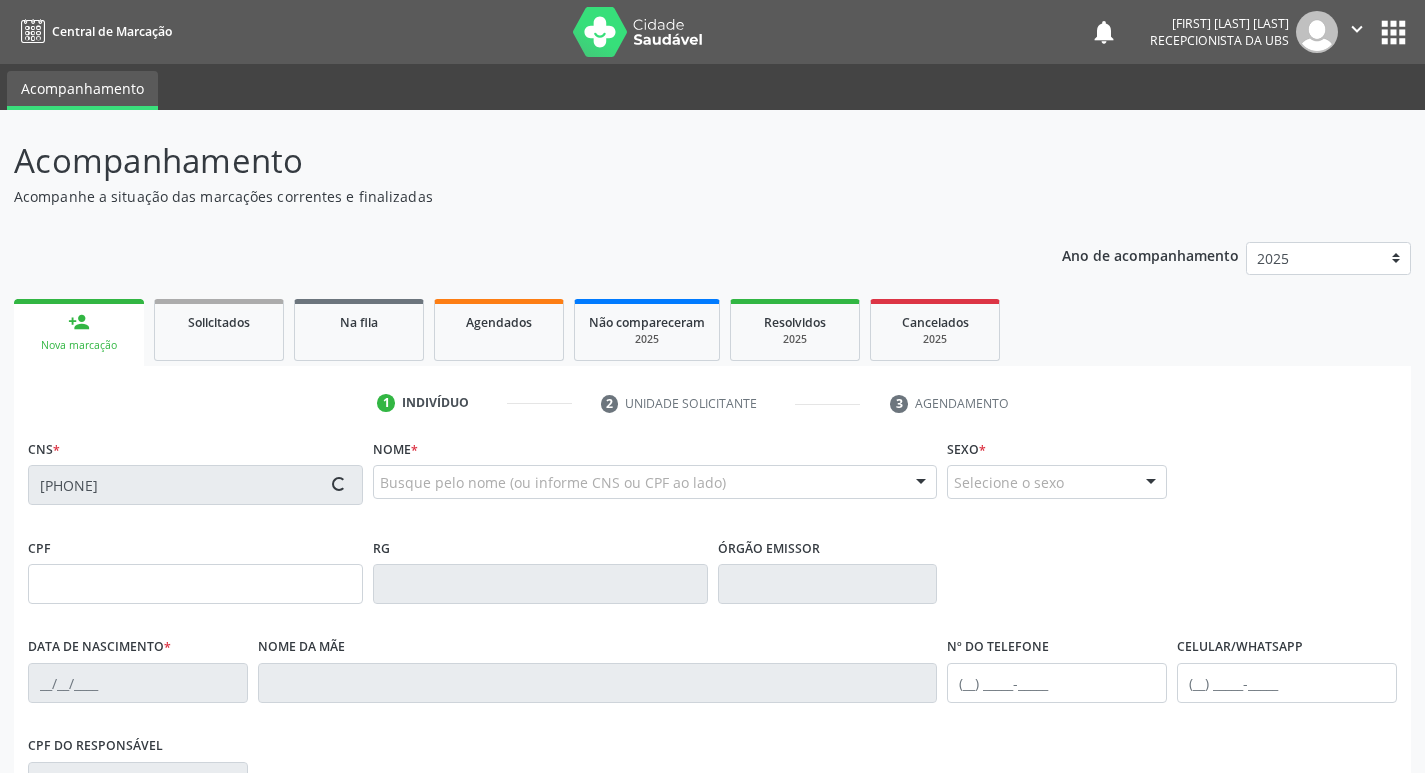 type on "294" 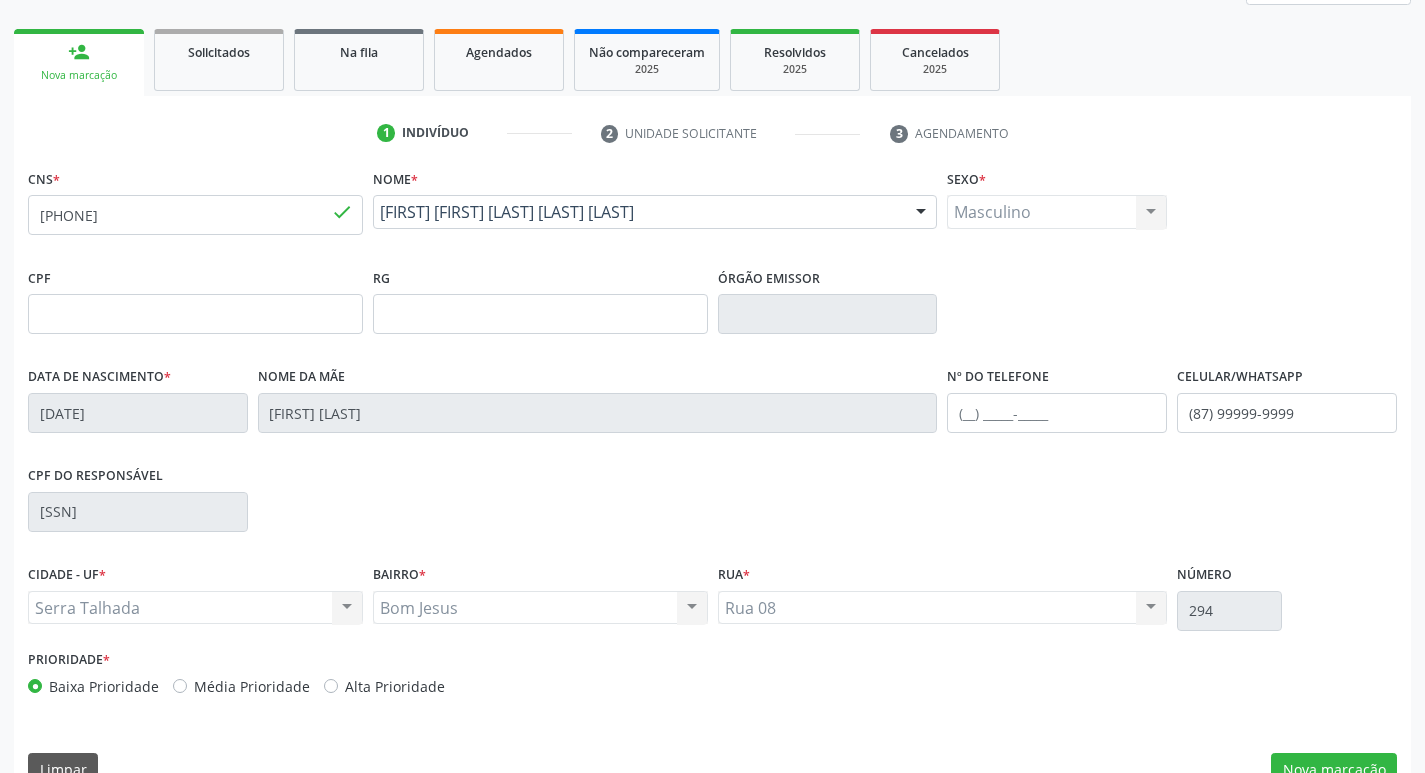 scroll, scrollTop: 311, scrollLeft: 0, axis: vertical 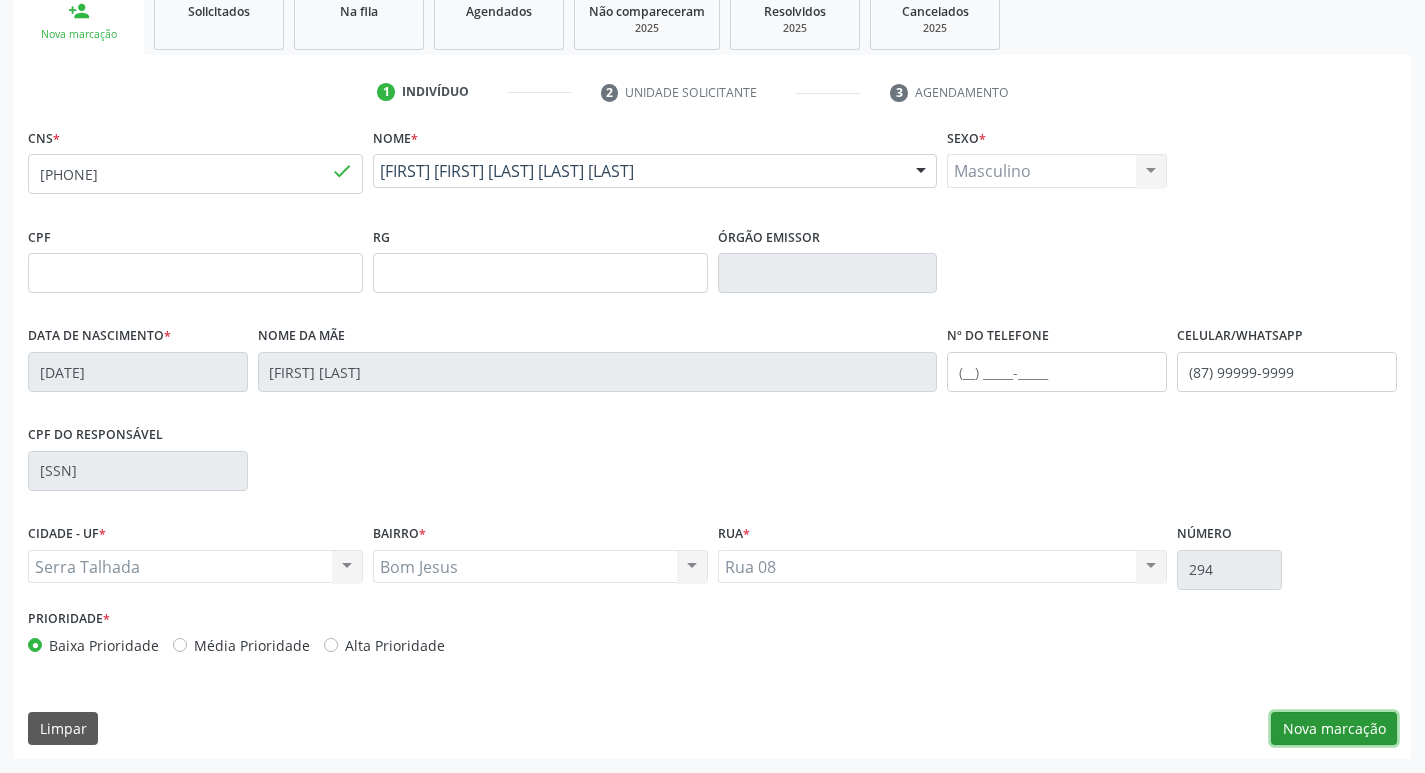 click on "Nova marcação" at bounding box center [1334, 729] 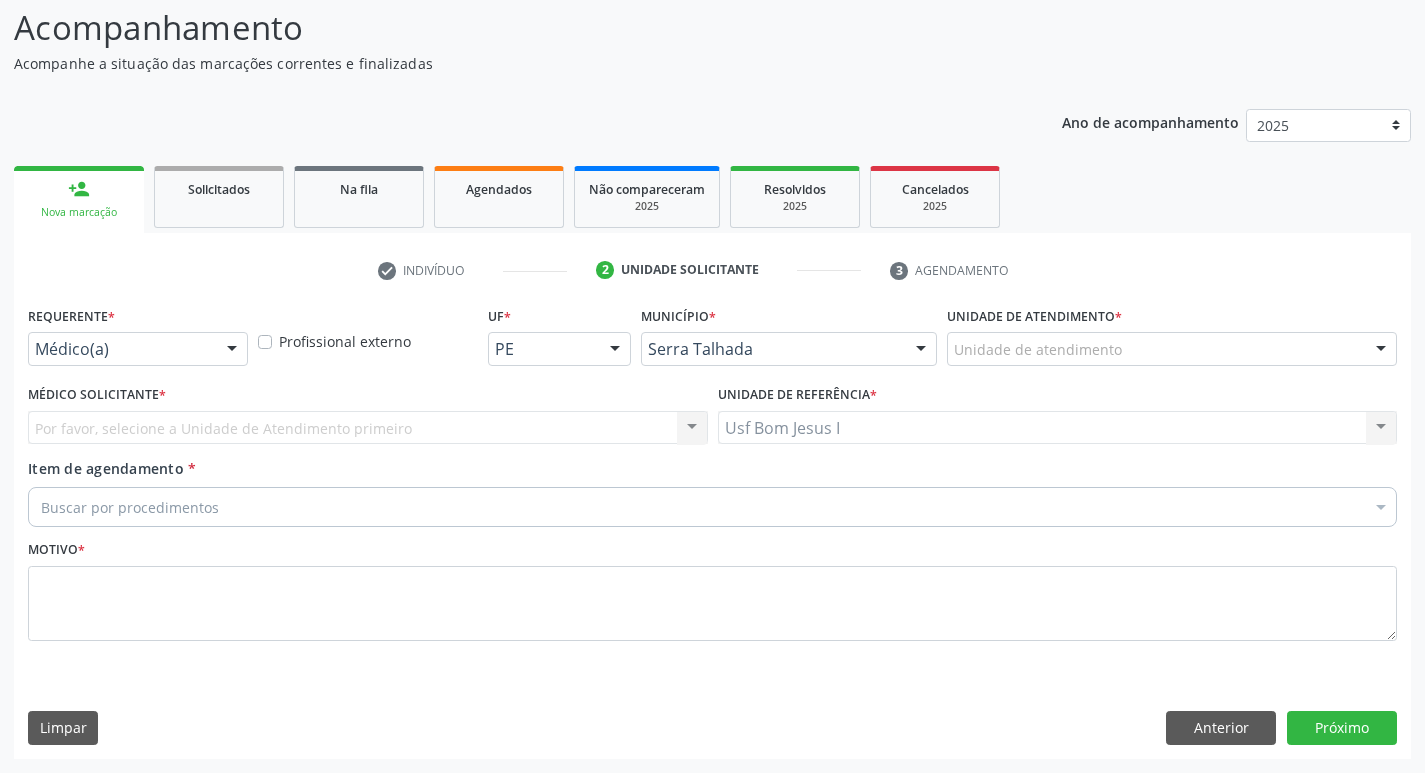 scroll, scrollTop: 133, scrollLeft: 0, axis: vertical 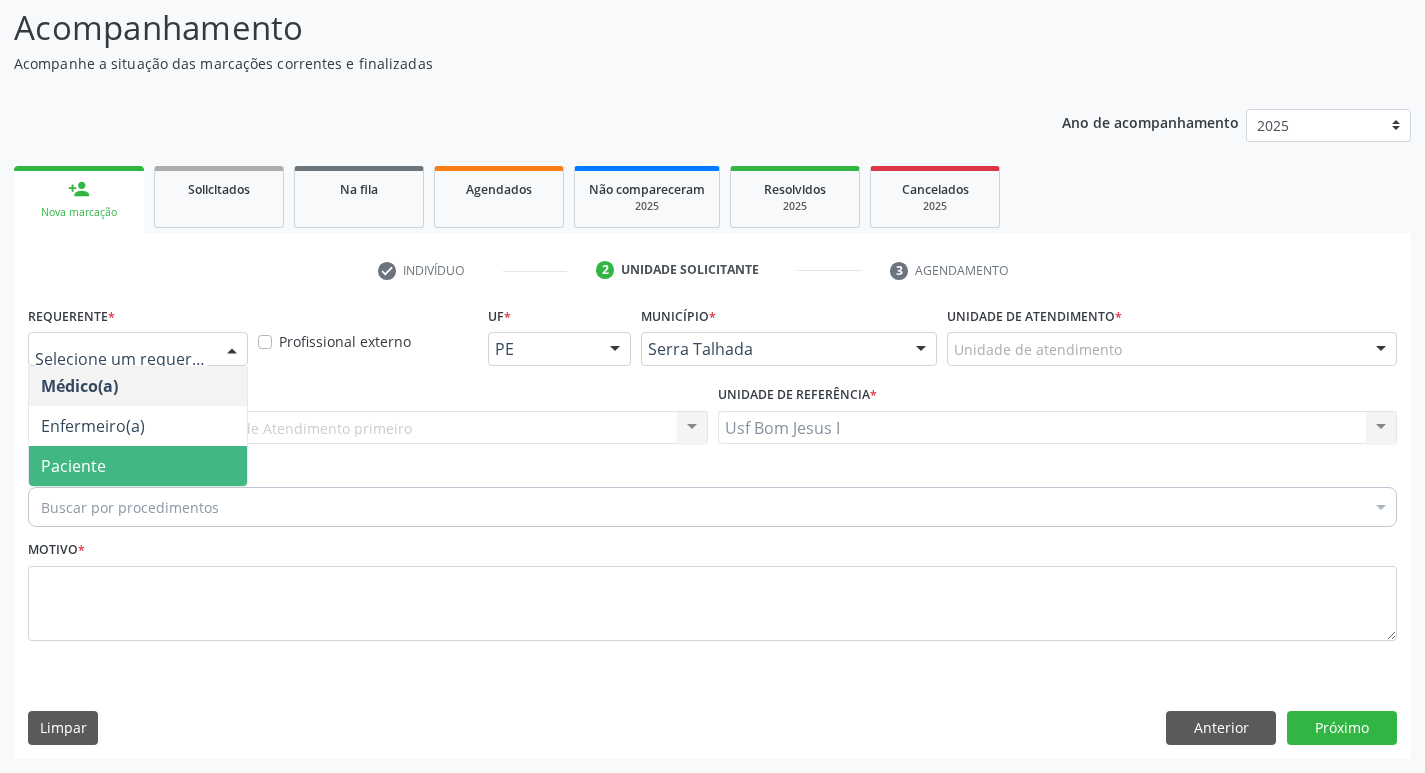 click on "Paciente" at bounding box center (138, 466) 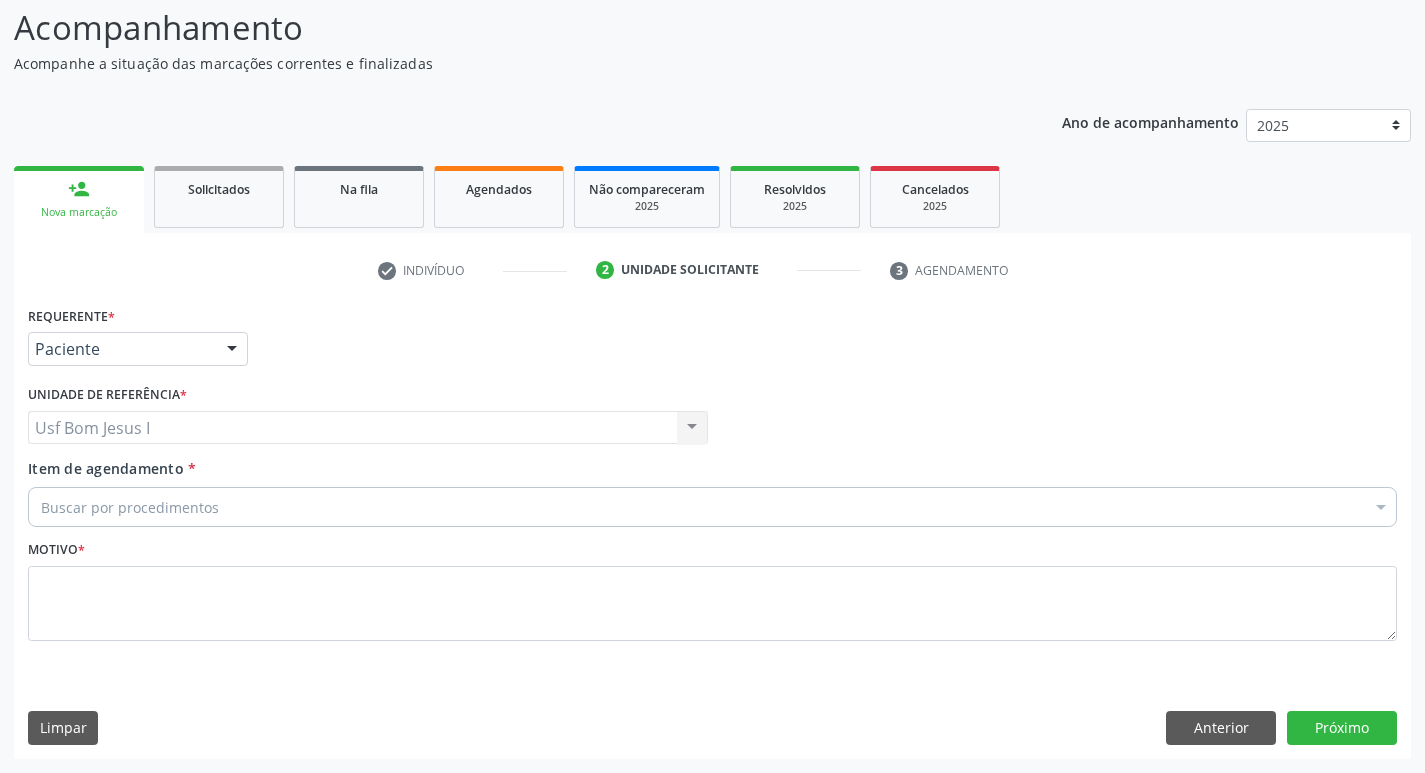 click on "Buscar por procedimentos" at bounding box center (712, 507) 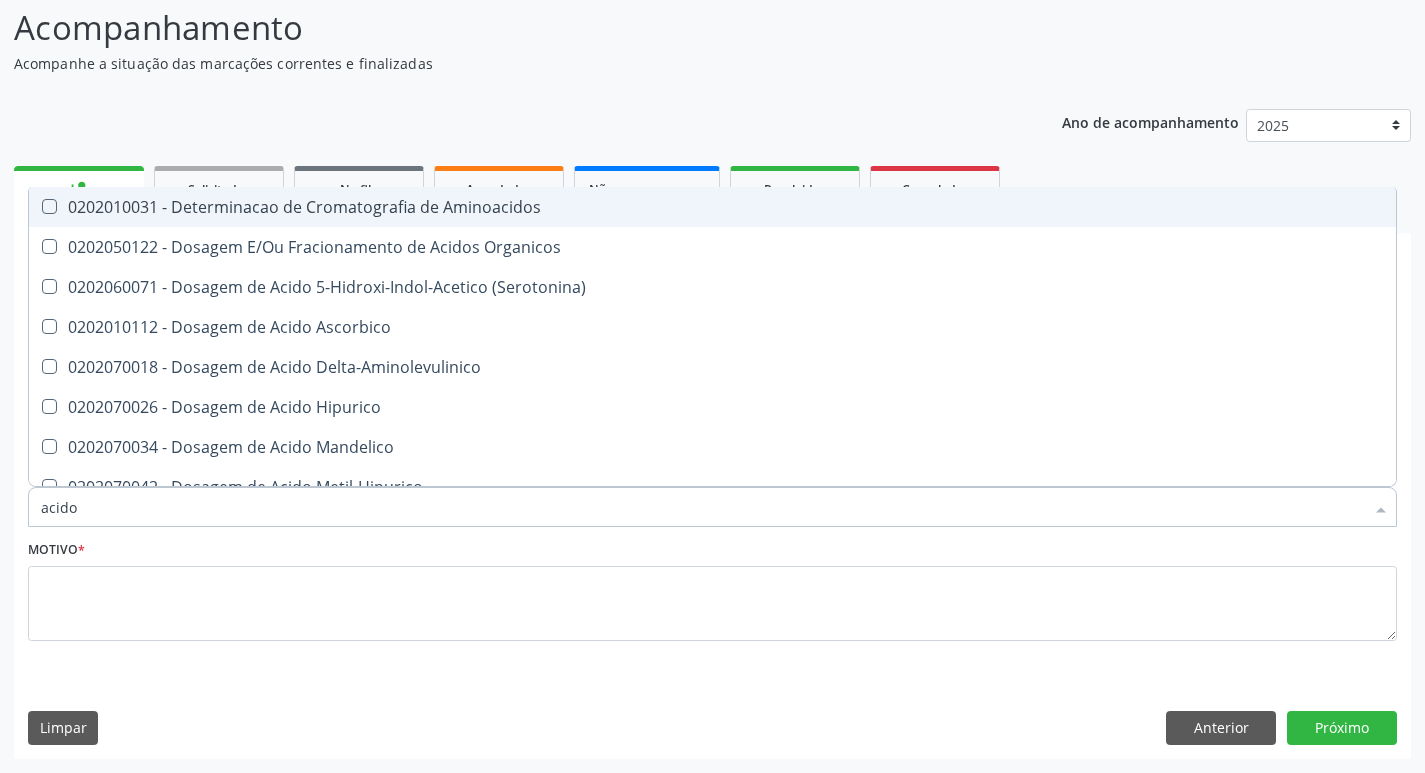 type on "acido u" 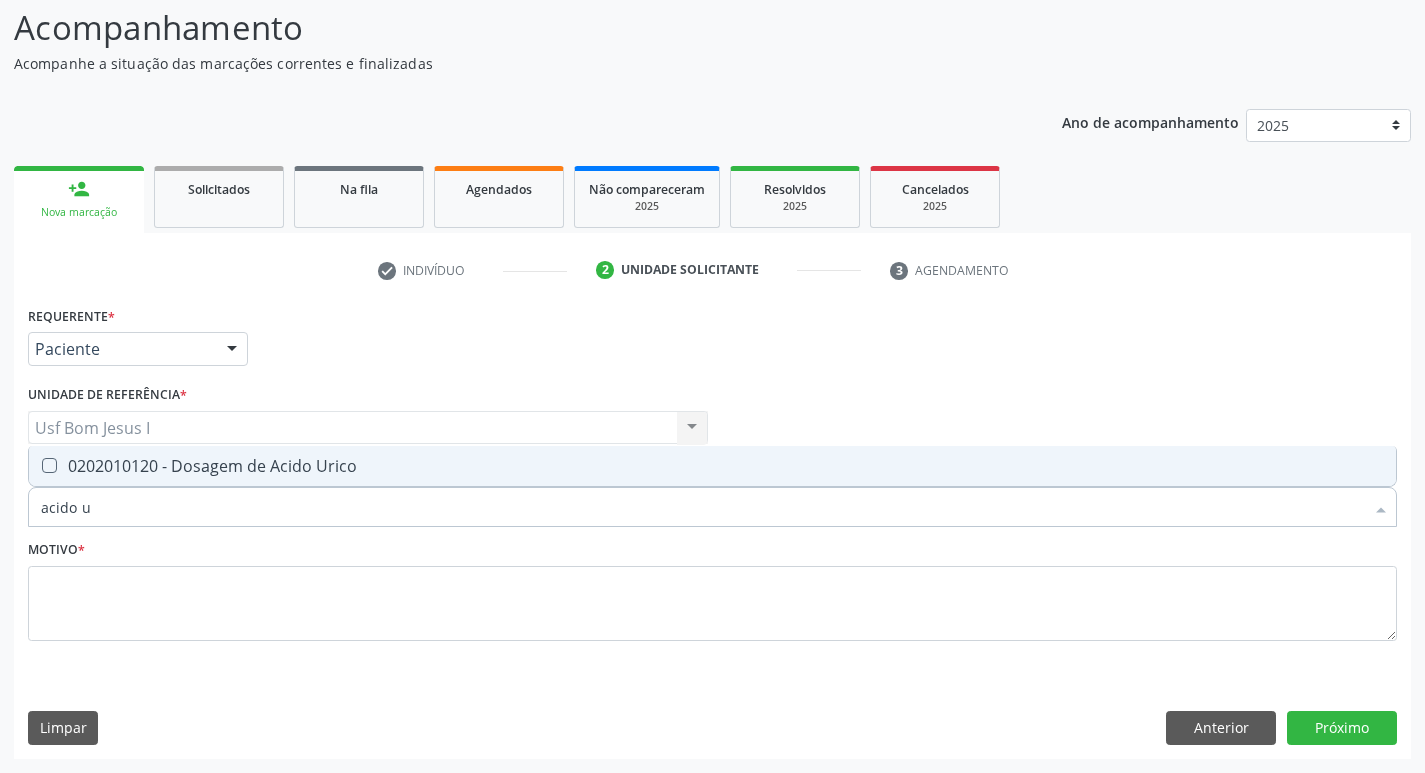 click on "0202010120 - Dosagem de Acido Urico" at bounding box center [712, 466] 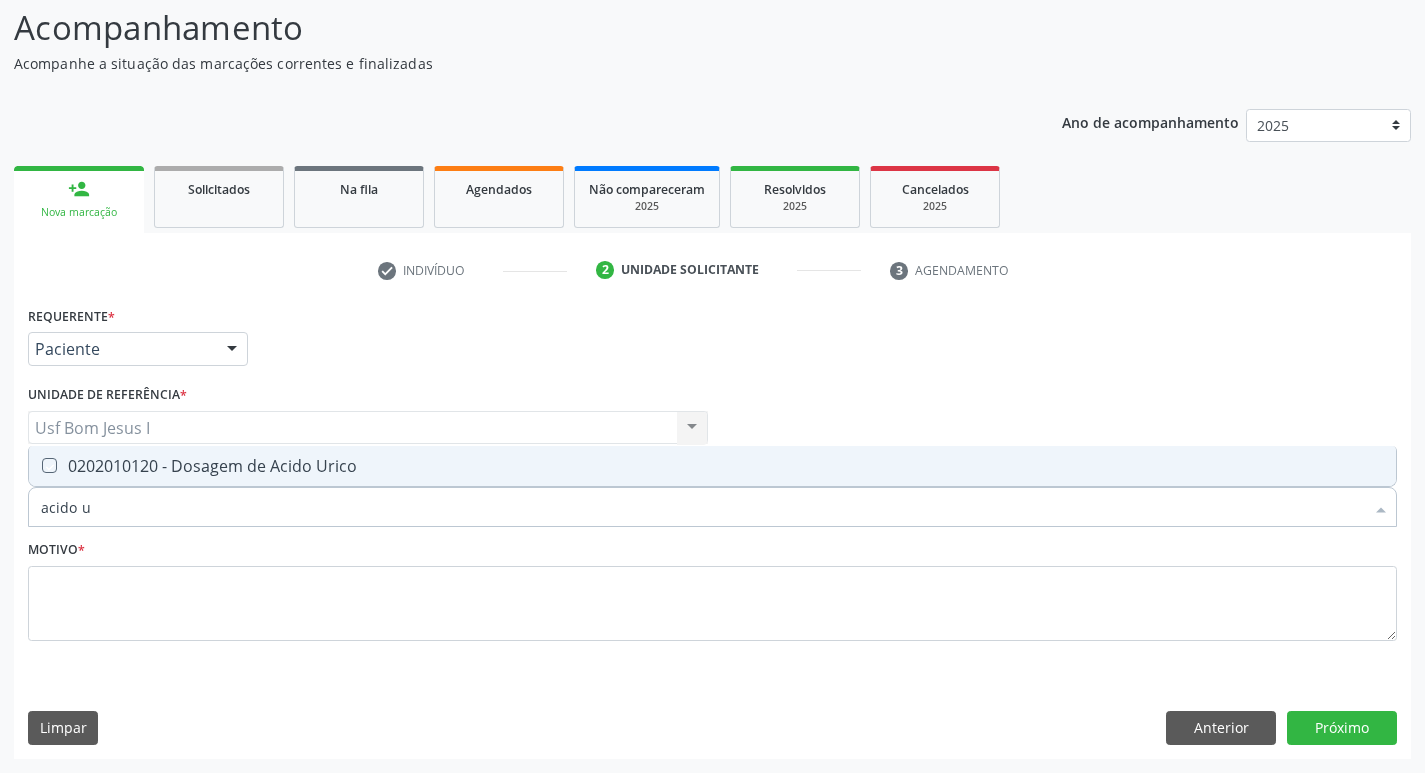 checkbox on "true" 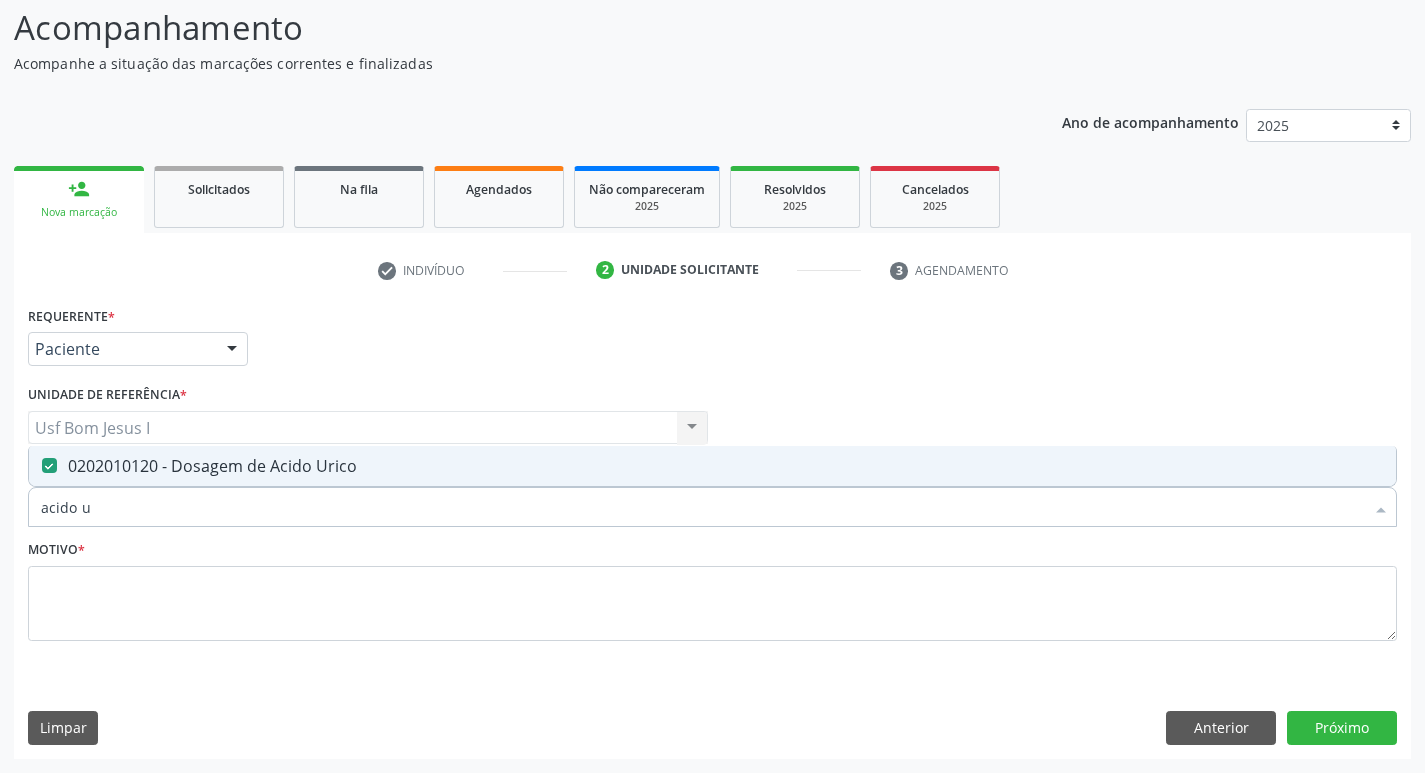 click on "acido u" at bounding box center [702, 507] 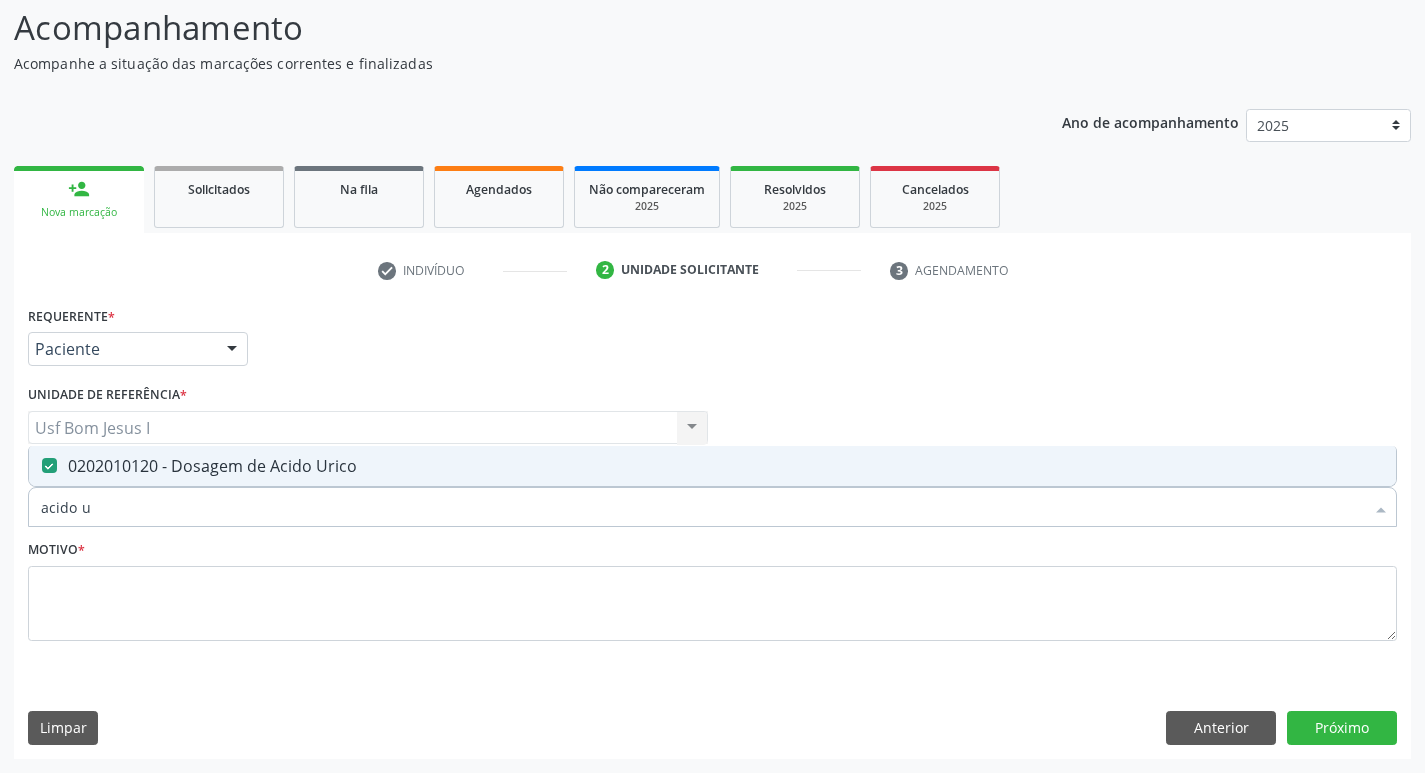 click on "acido u" at bounding box center [702, 507] 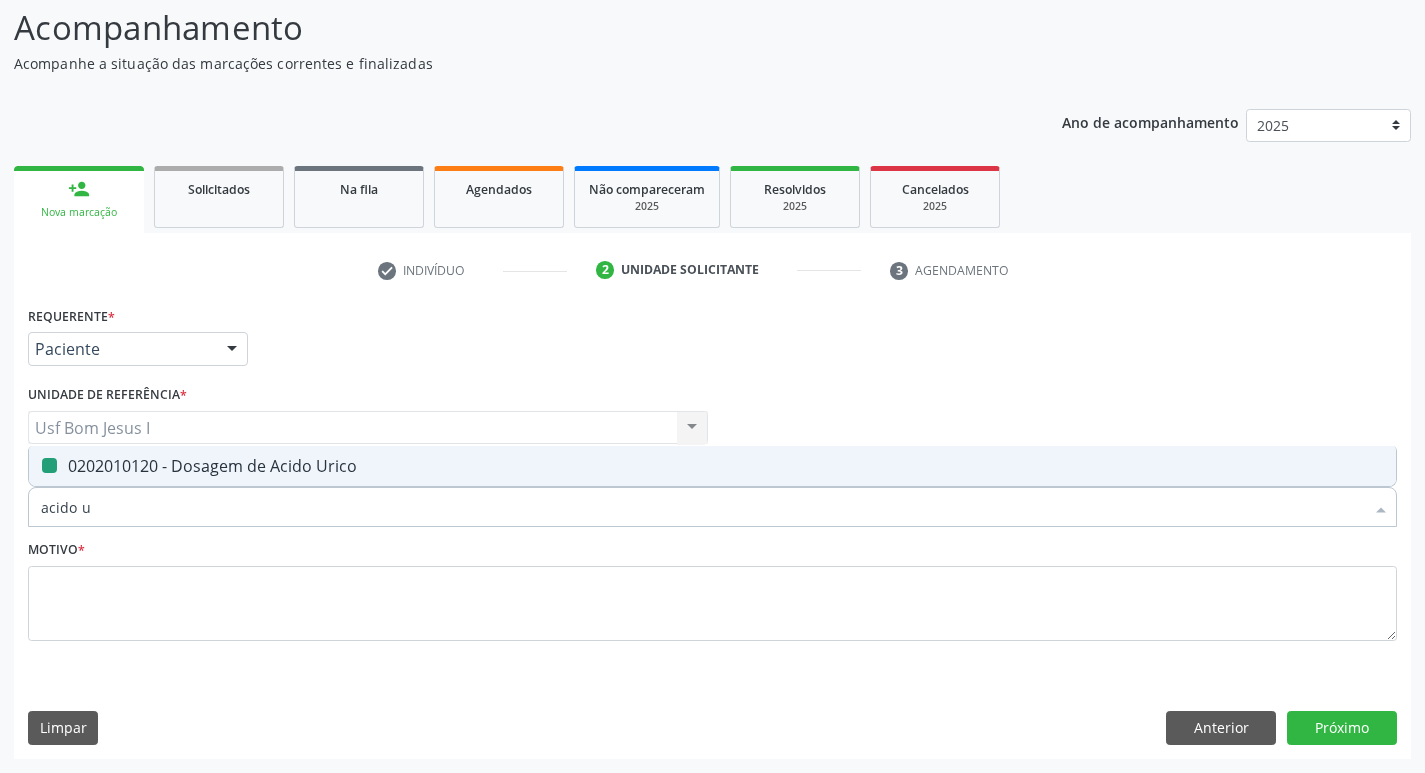 type on "acido" 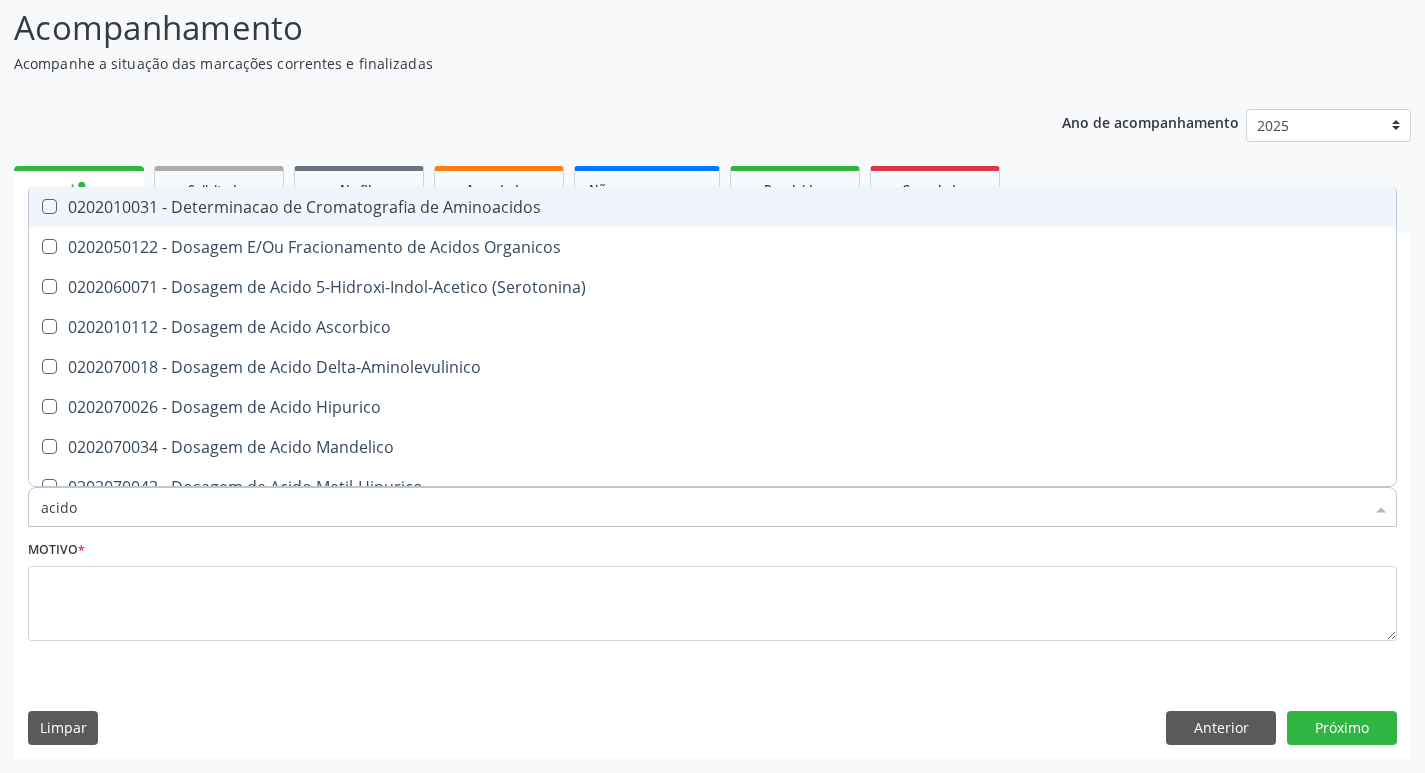 type on "acid" 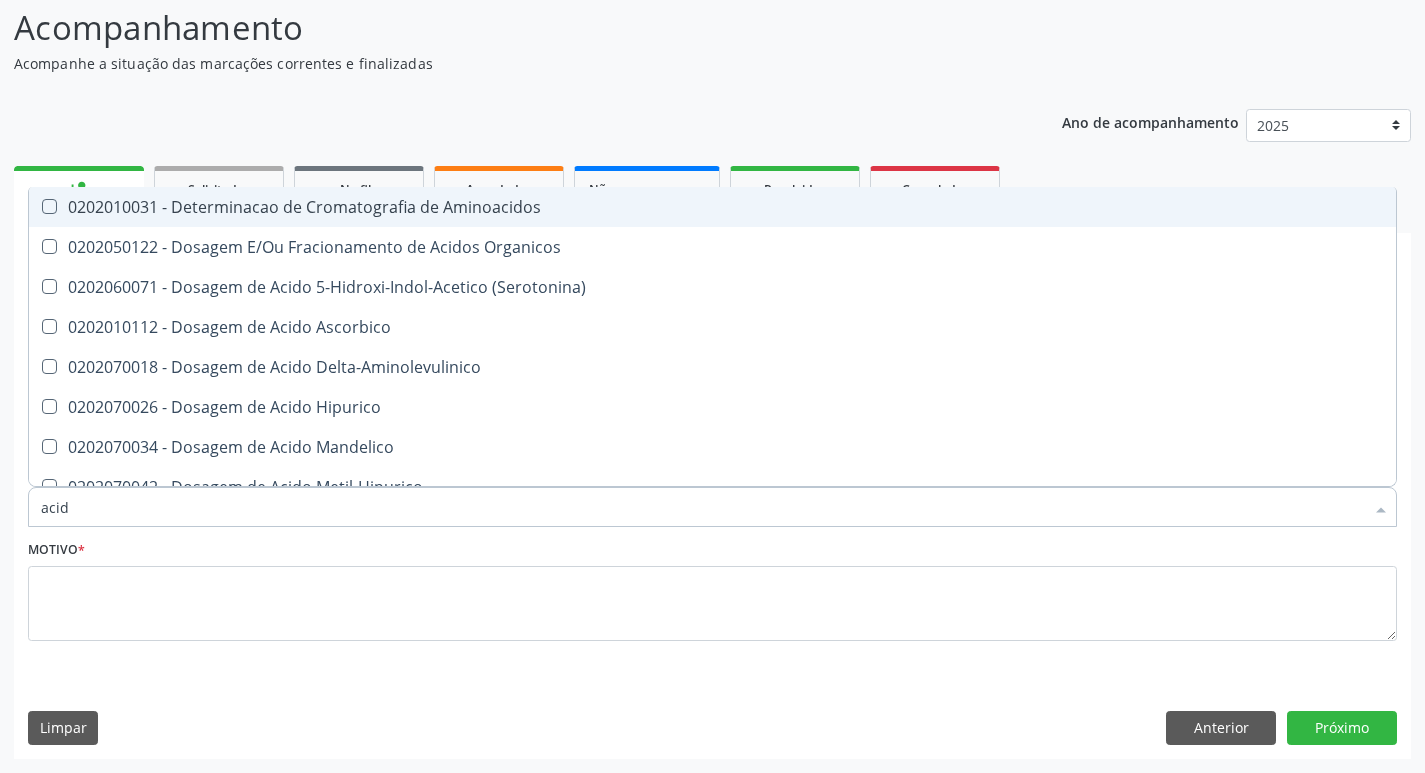 checkbox on "false" 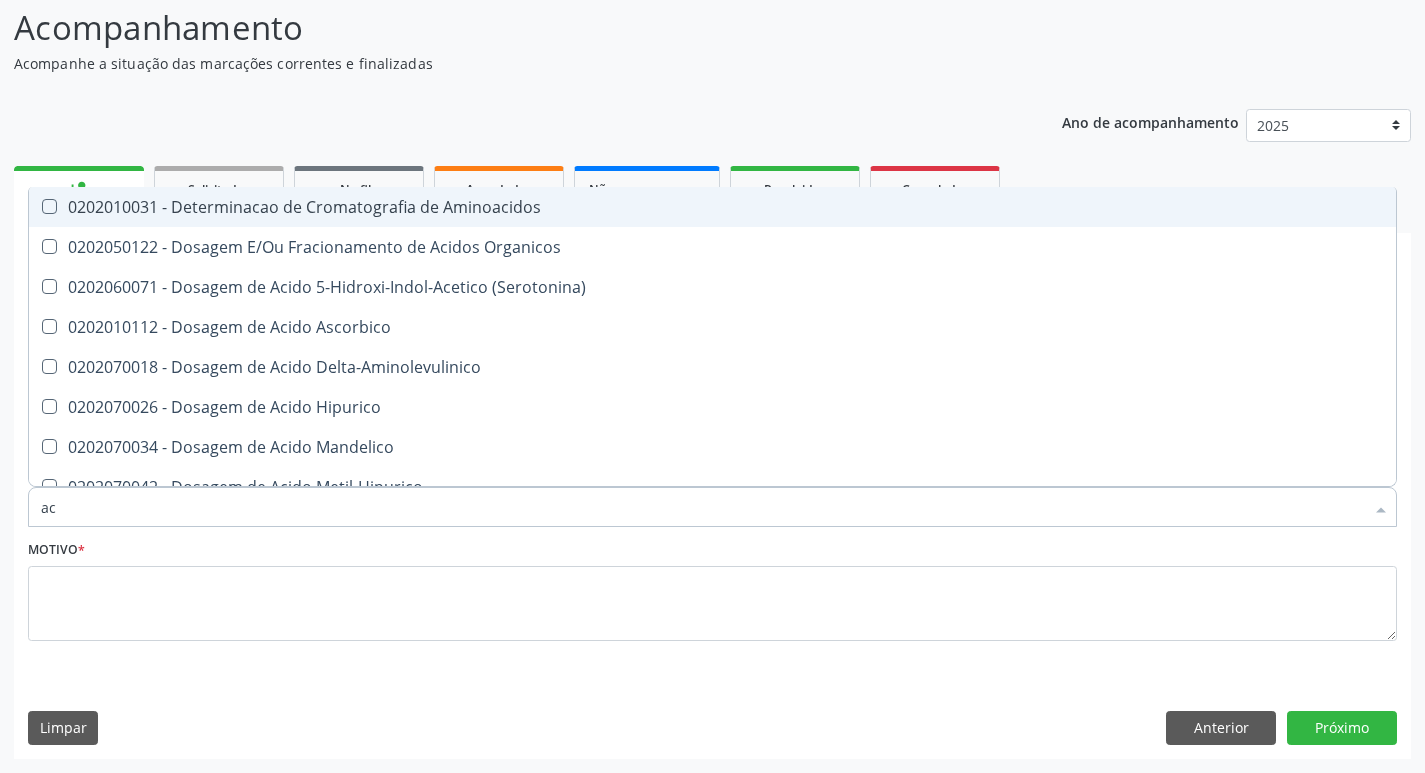 type on "a" 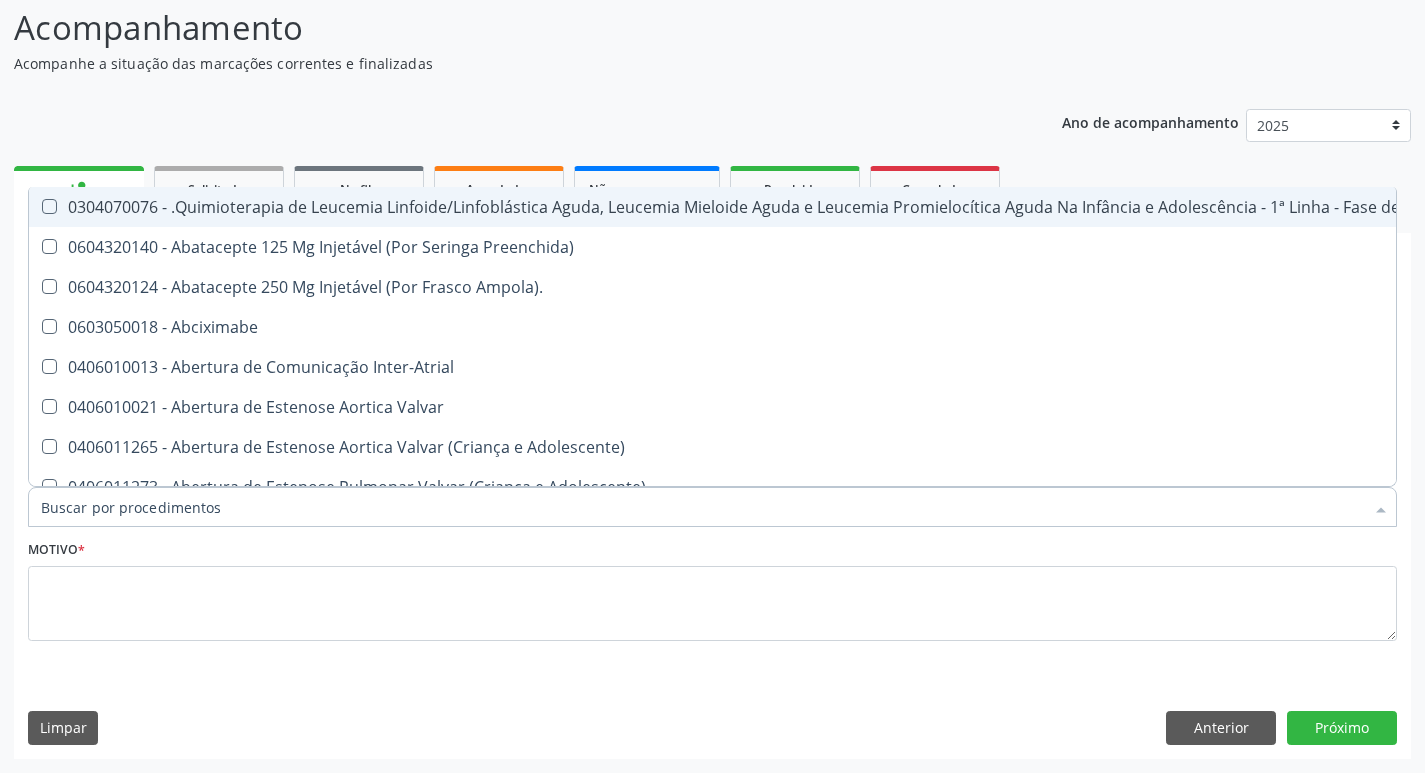type on "c" 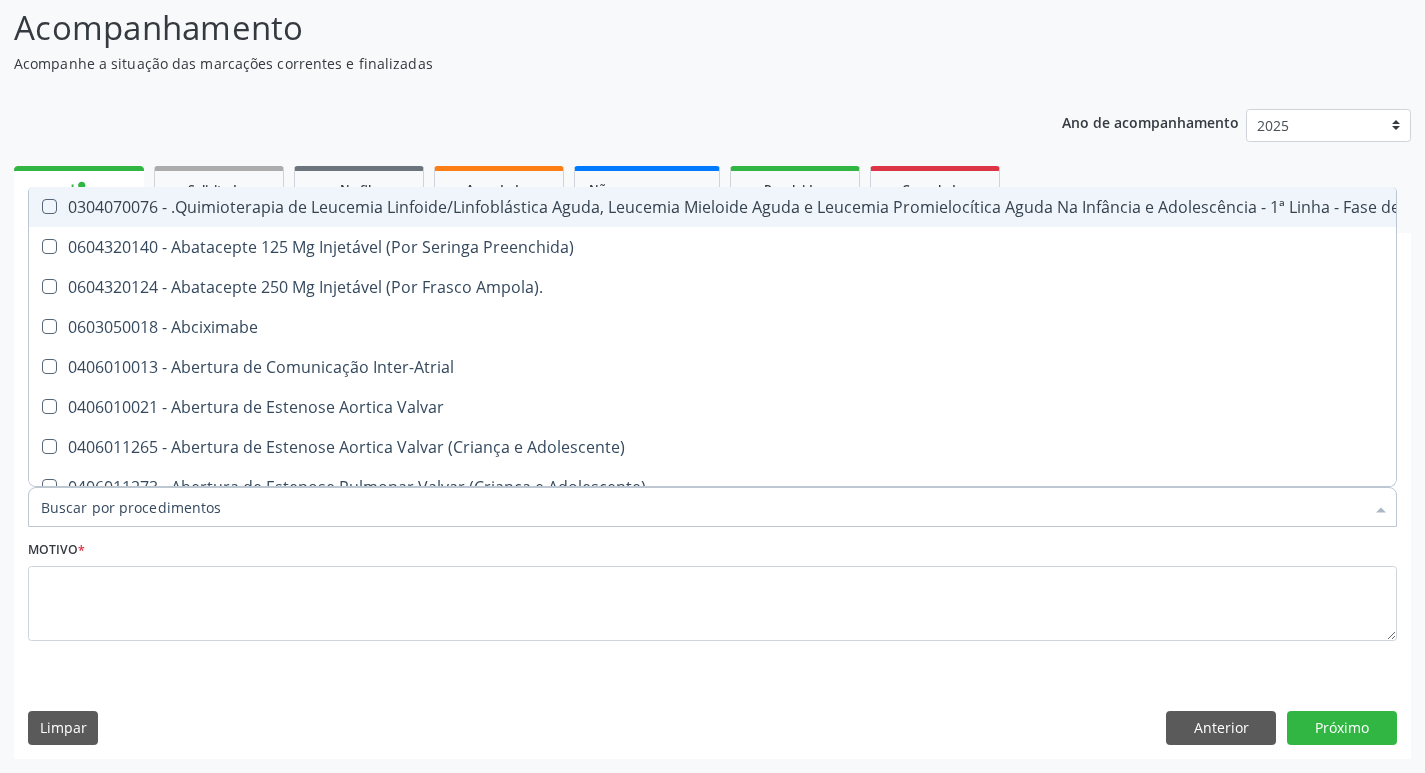 checkbox on "false" 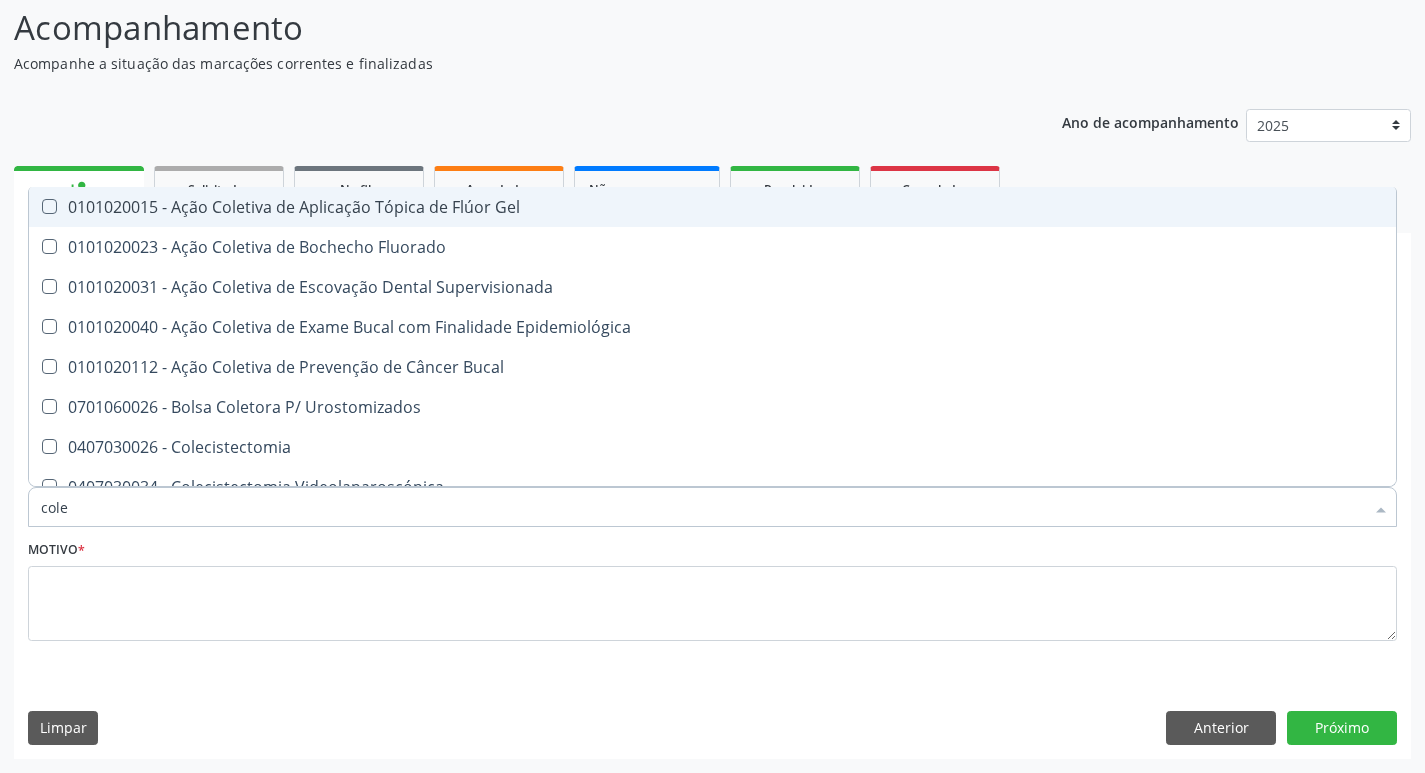 type on "coles" 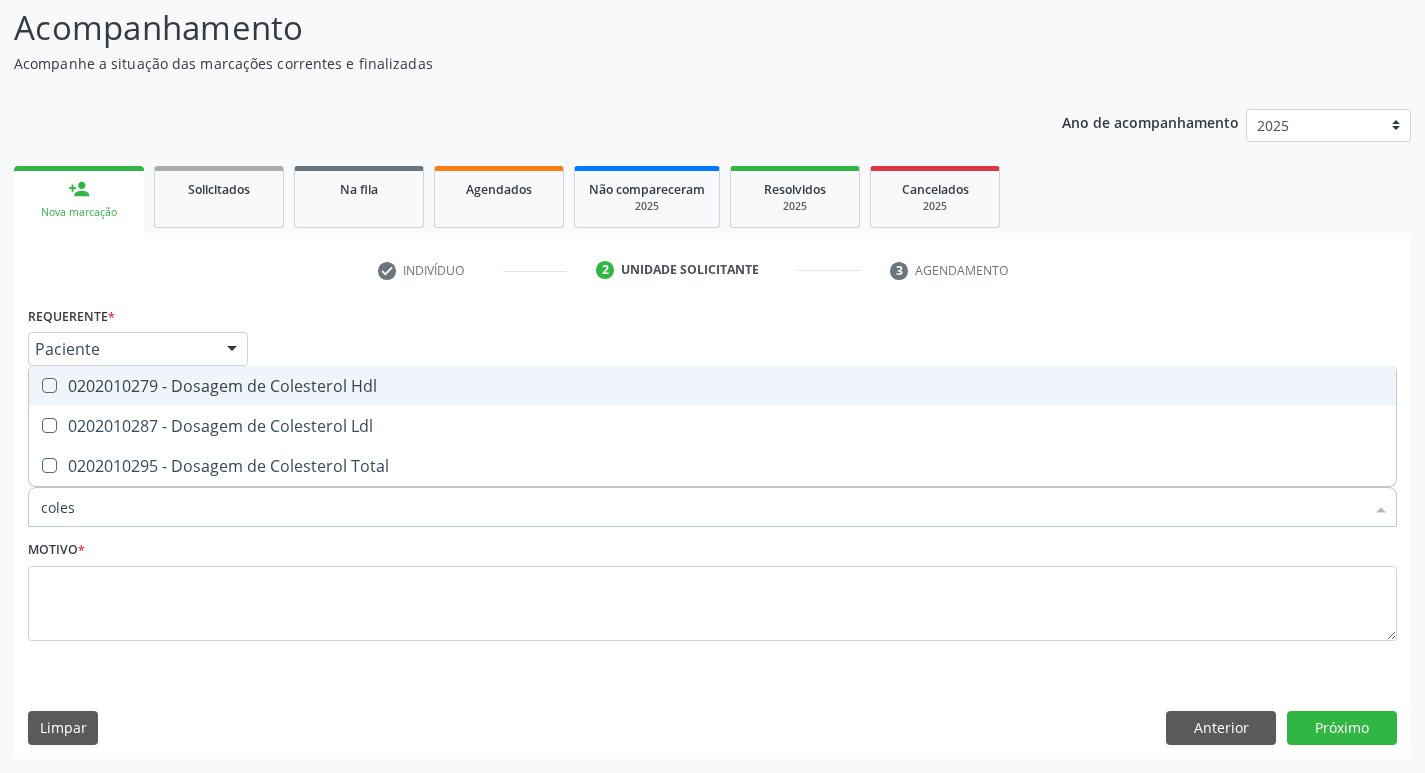 click on "0202010279 - Dosagem de Colesterol Hdl" at bounding box center [712, 386] 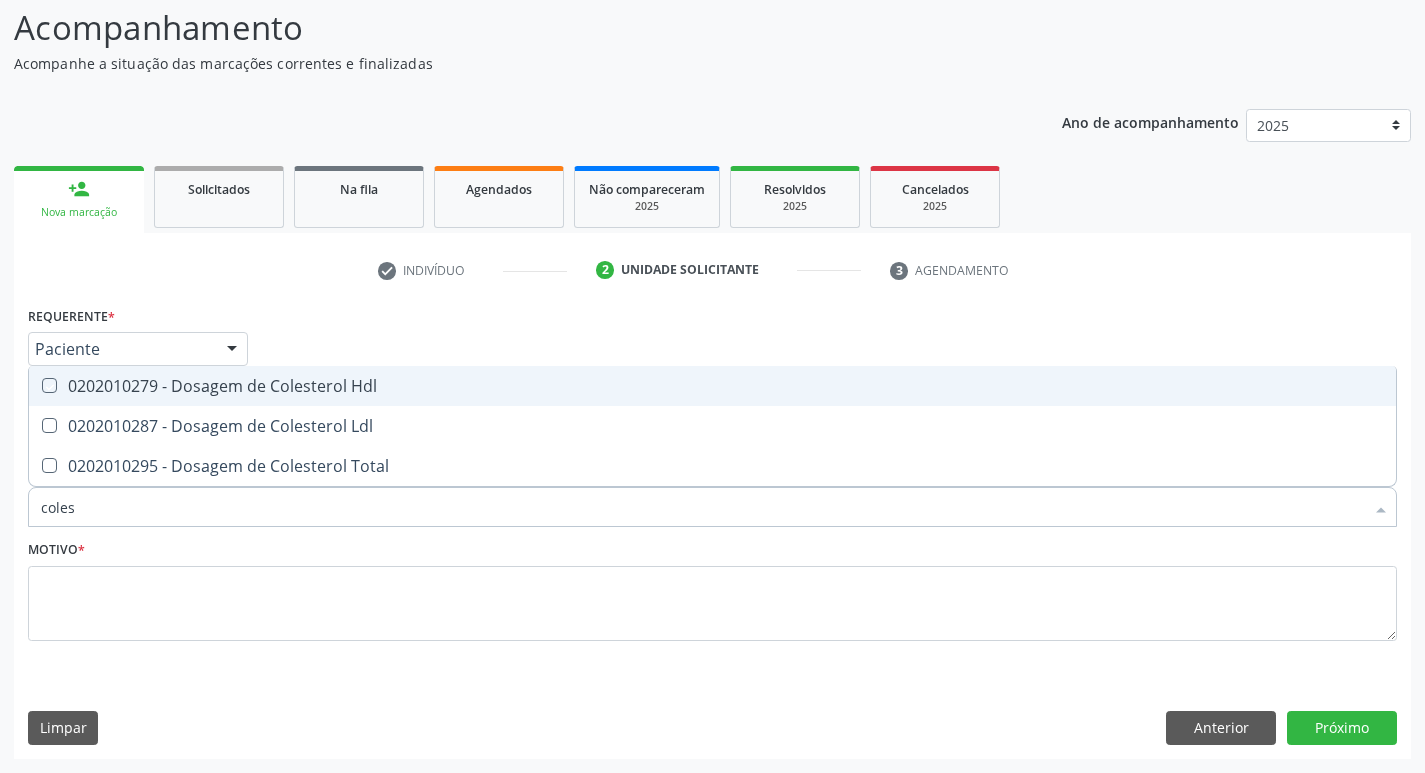 checkbox on "true" 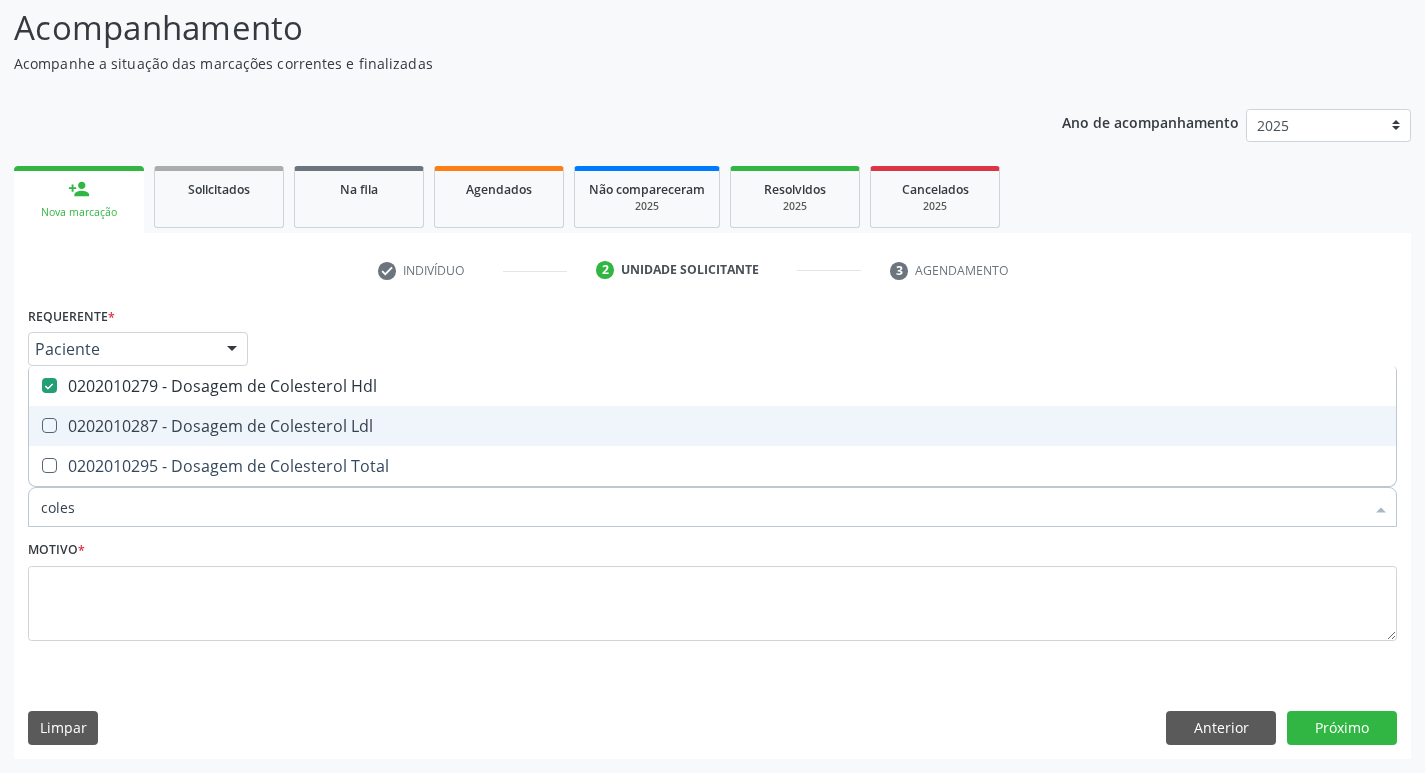 click on "0202010287 - Dosagem de Colesterol Ldl" at bounding box center [712, 426] 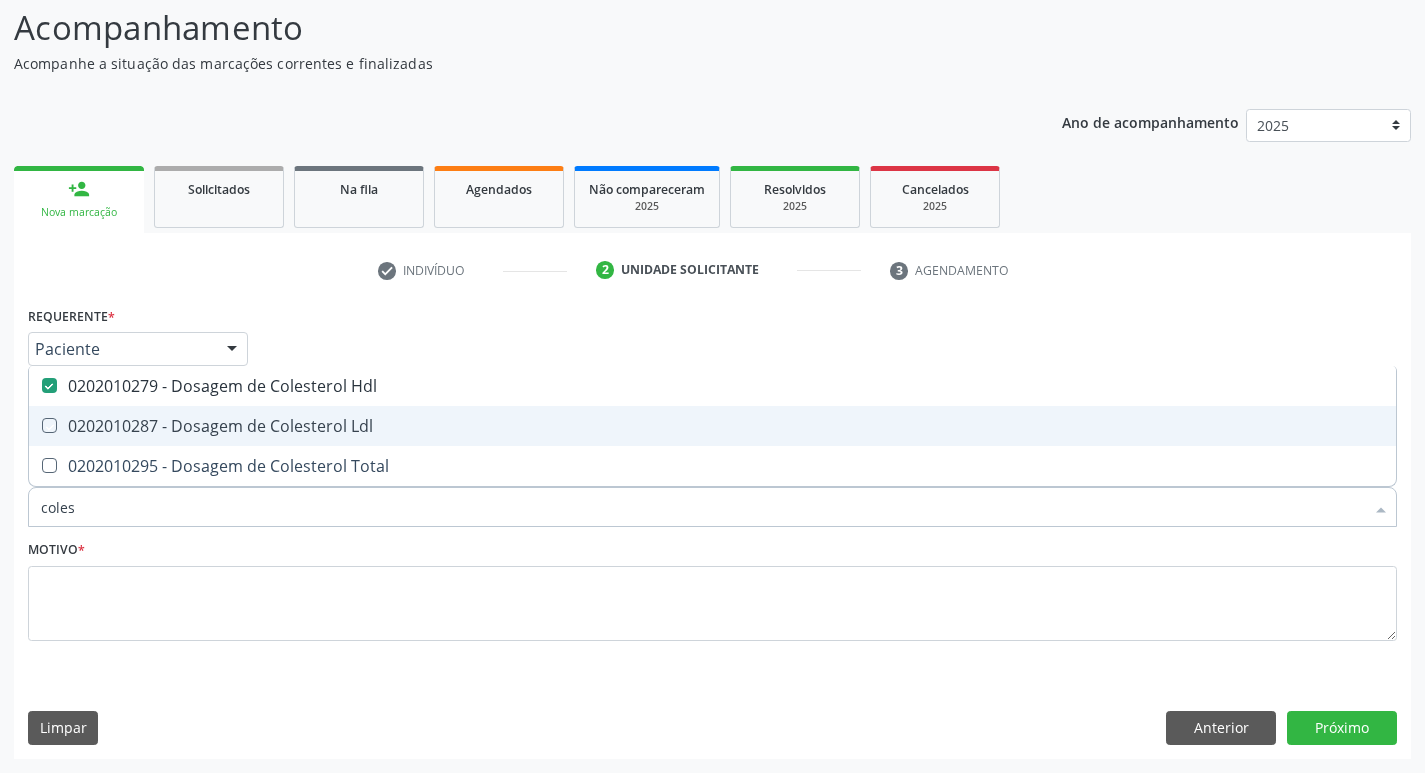 checkbox on "true" 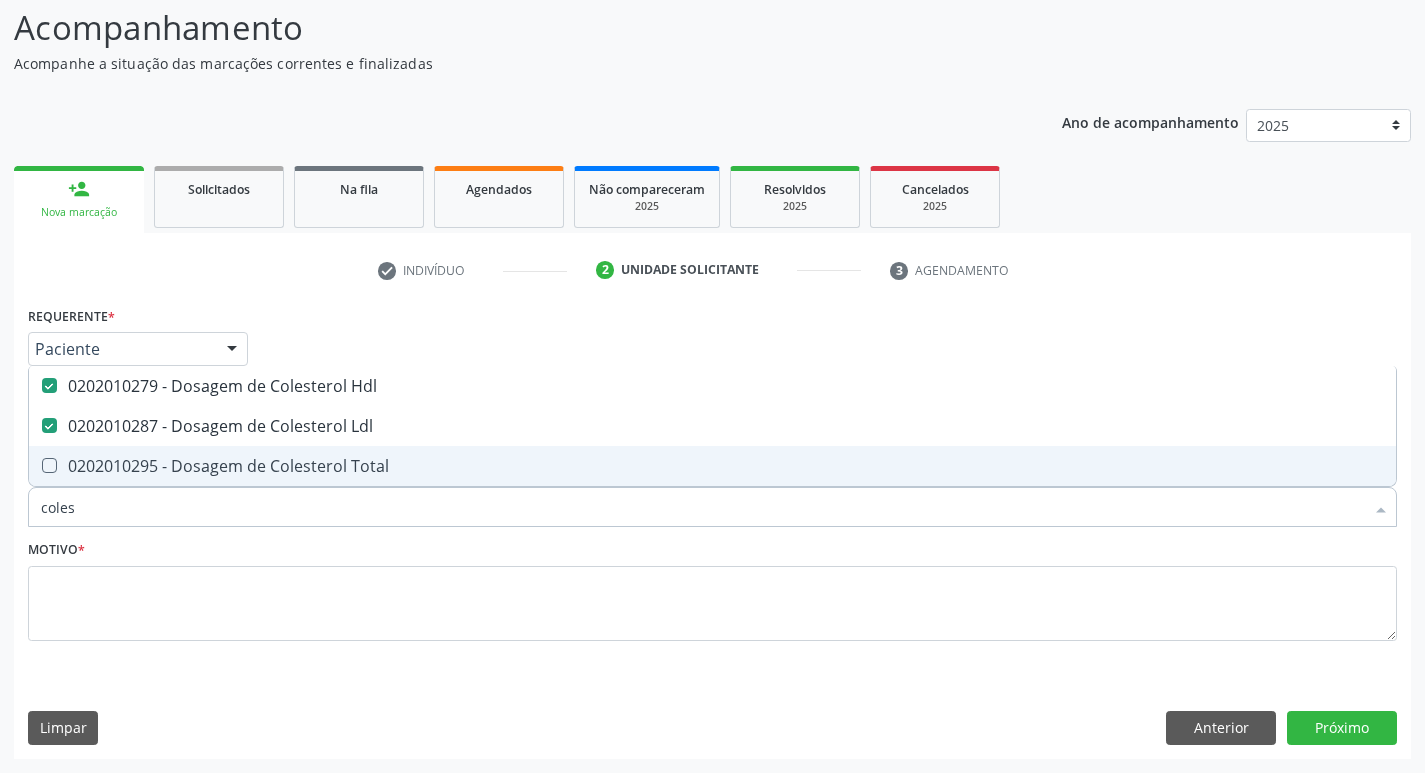 click on "0202010295 - Dosagem de Colesterol Total" at bounding box center (712, 466) 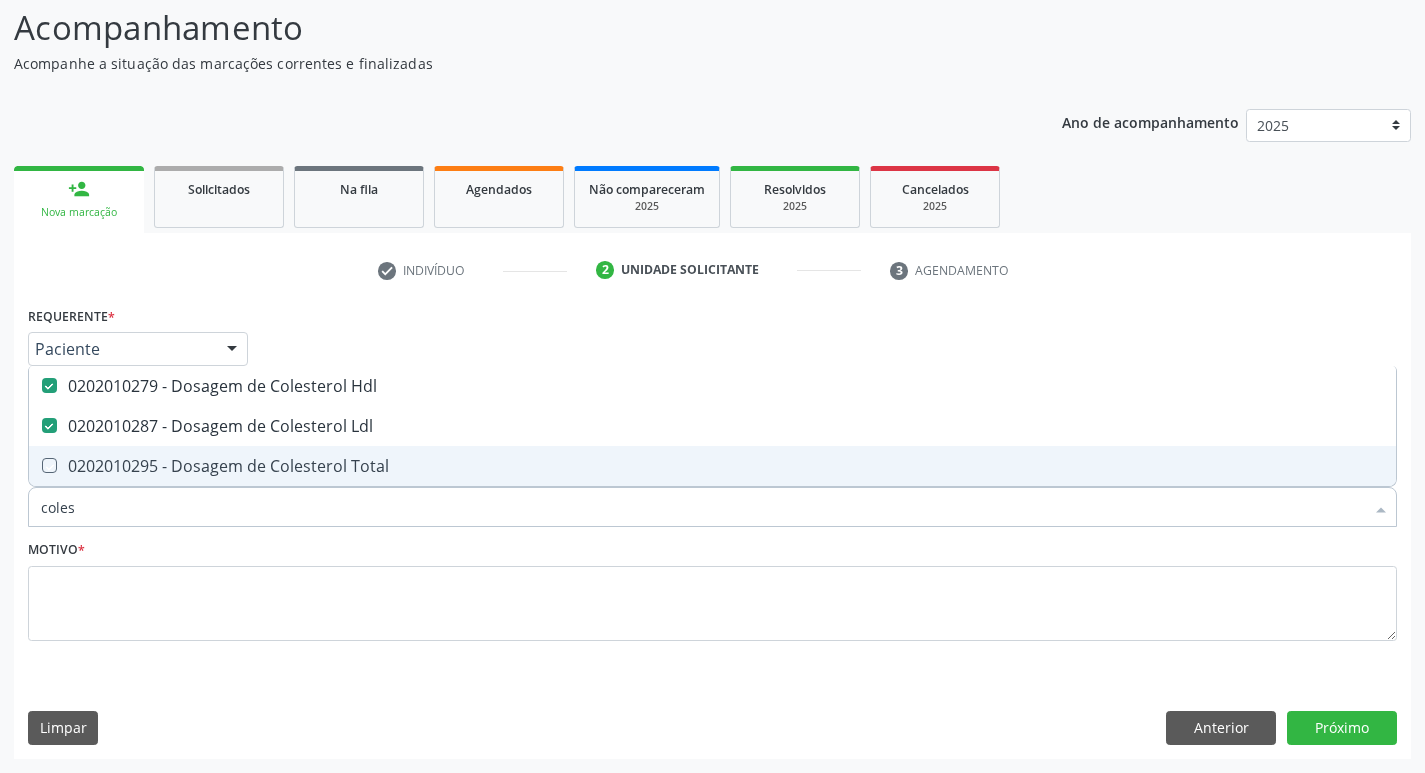 checkbox on "true" 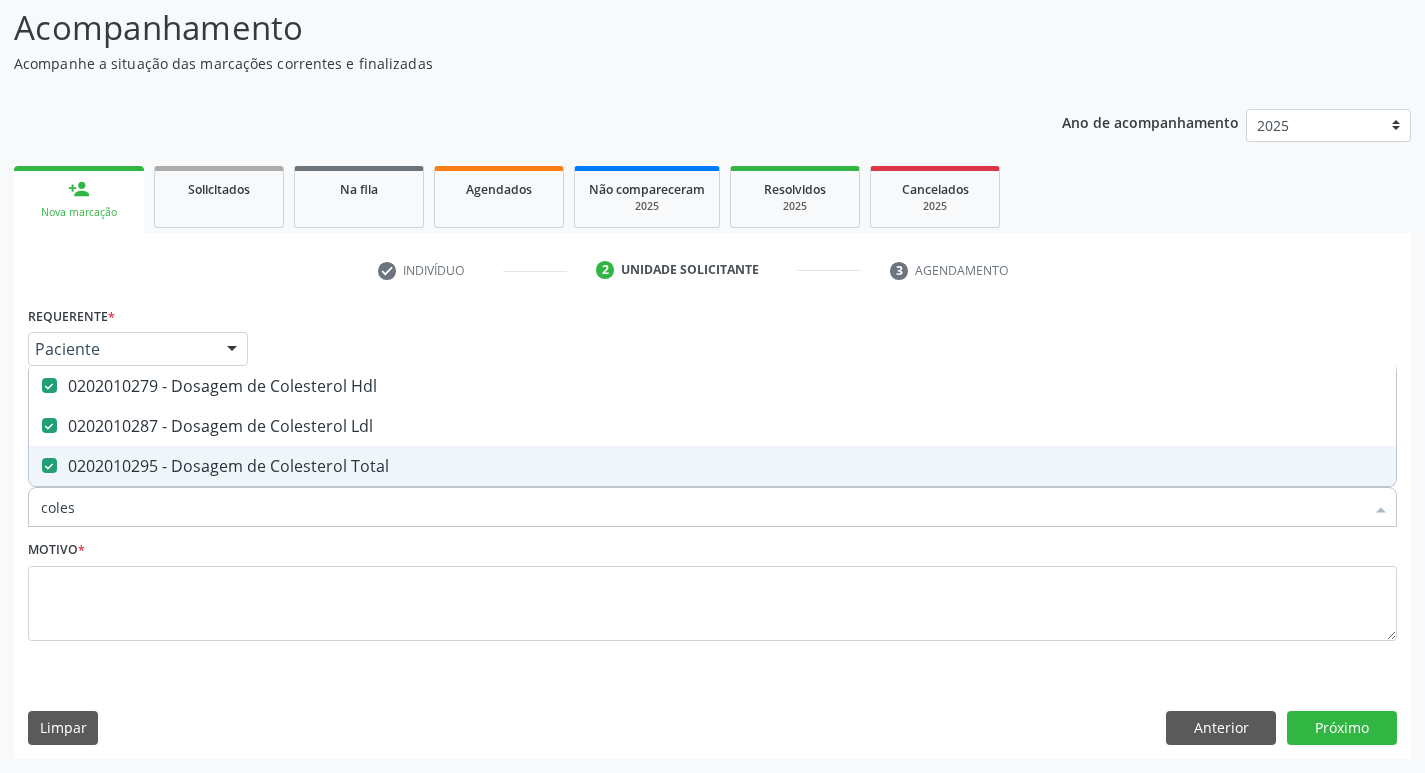 click on "coles" at bounding box center [702, 507] 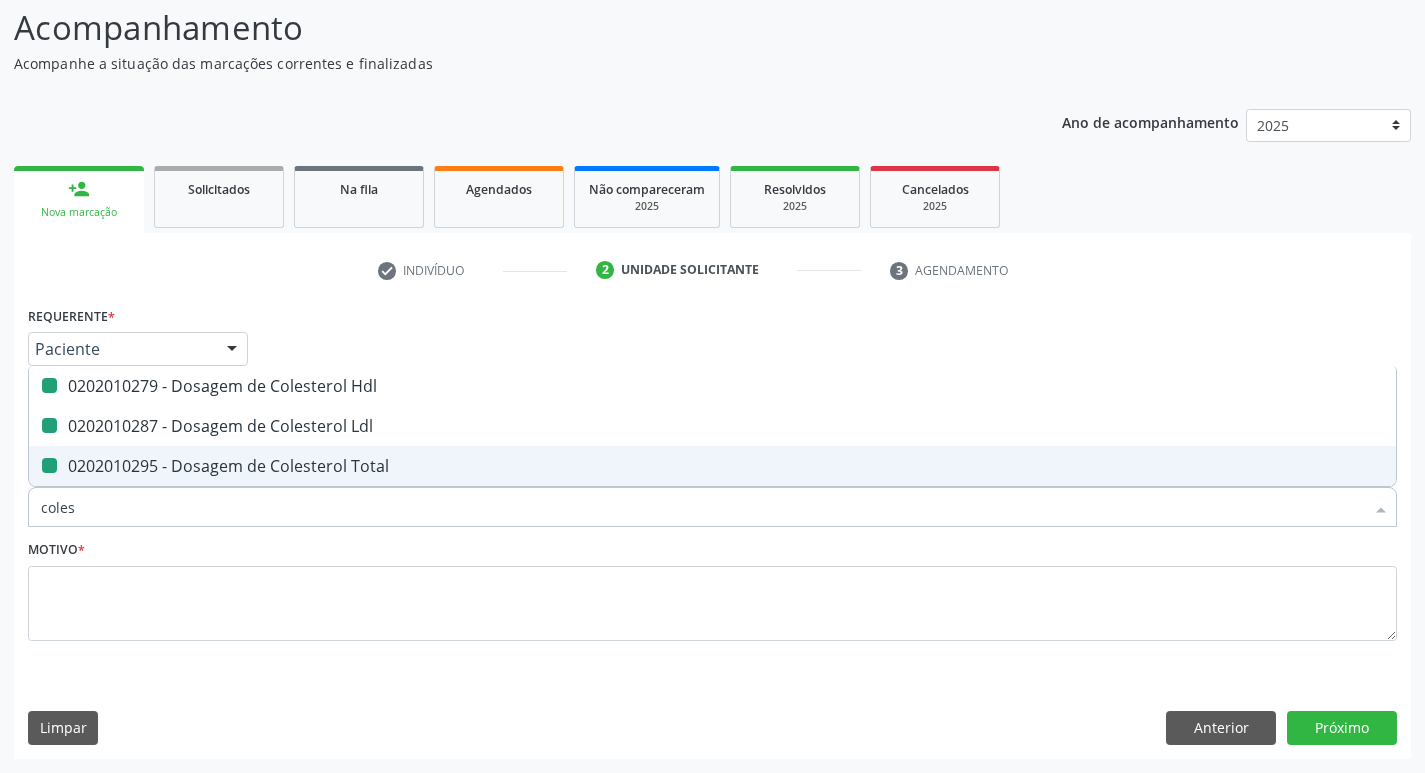 type 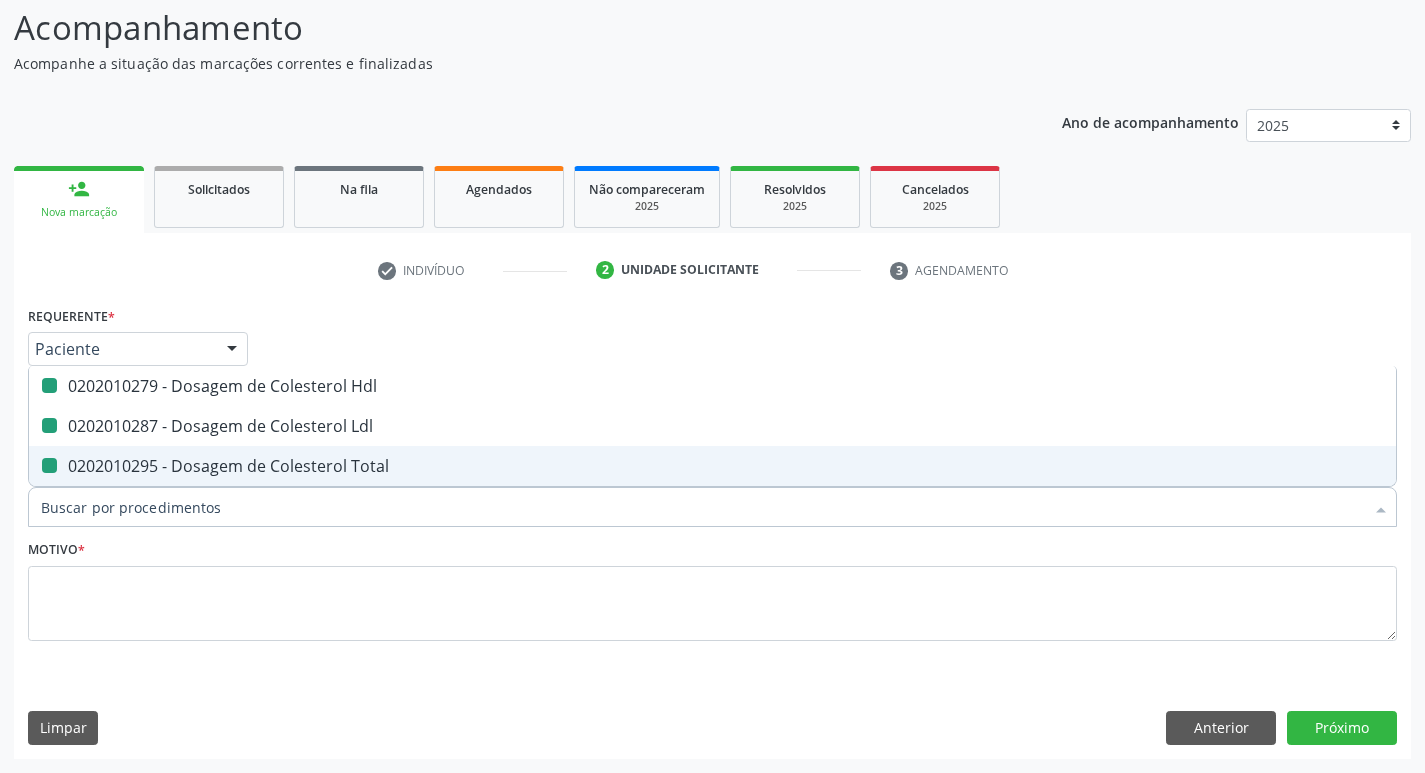checkbox on "false" 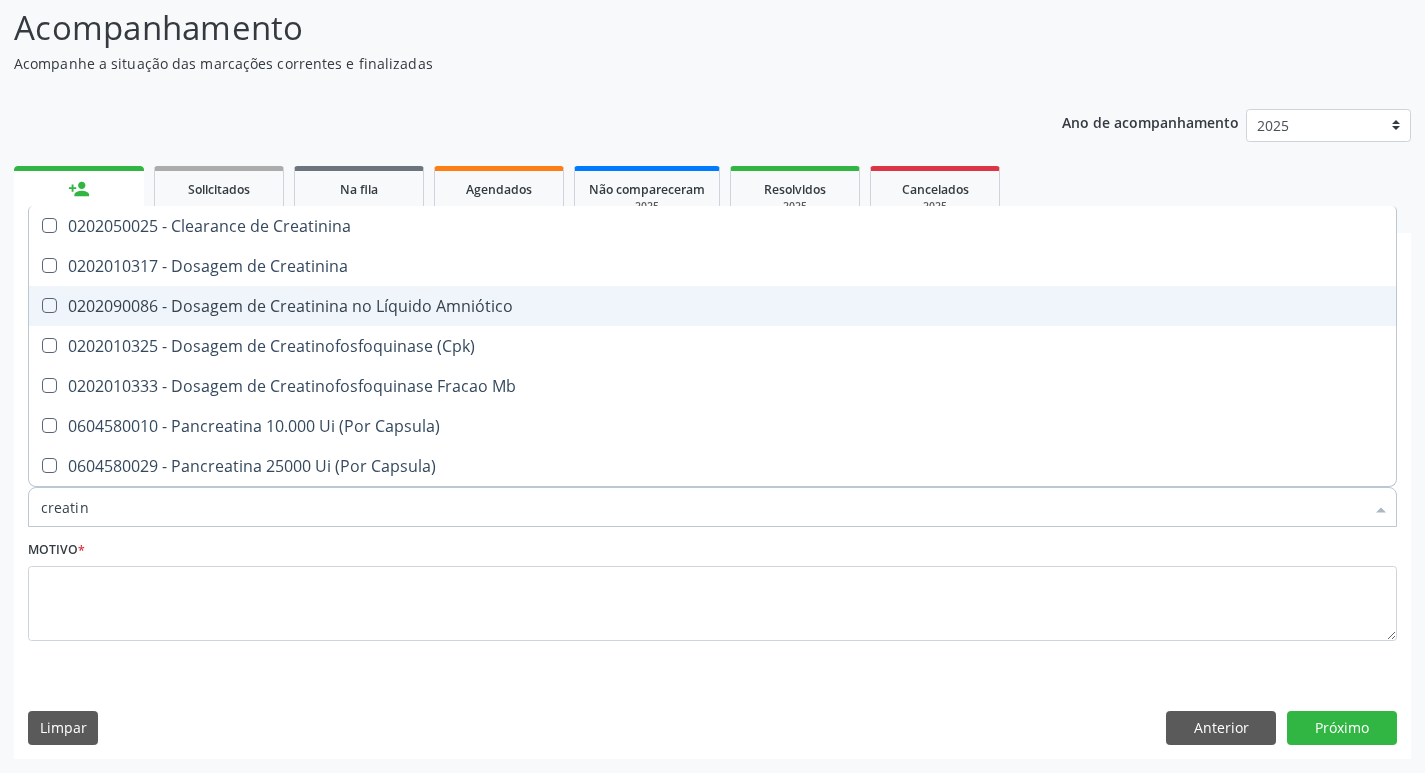 type on "creatini" 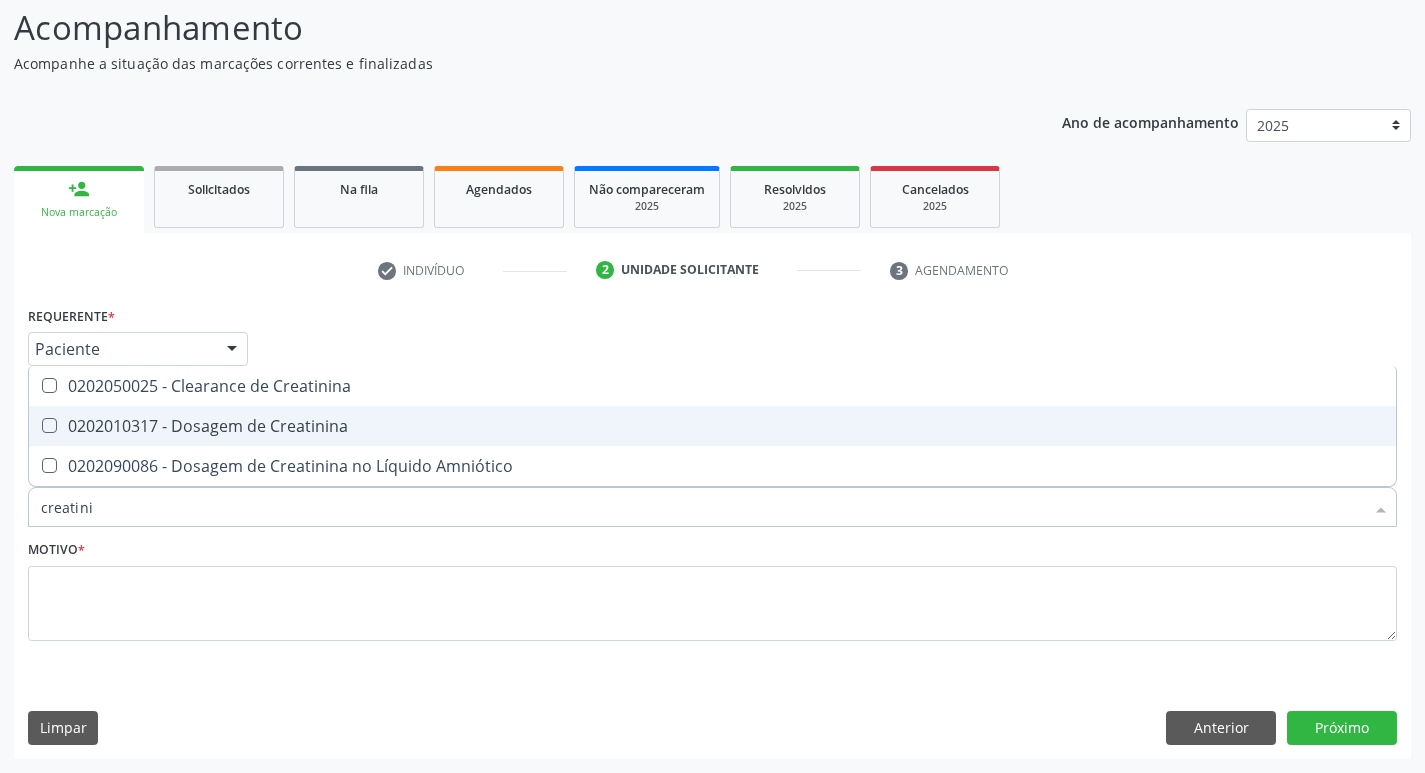 click on "0202010317 - Dosagem de Creatinina" at bounding box center [712, 426] 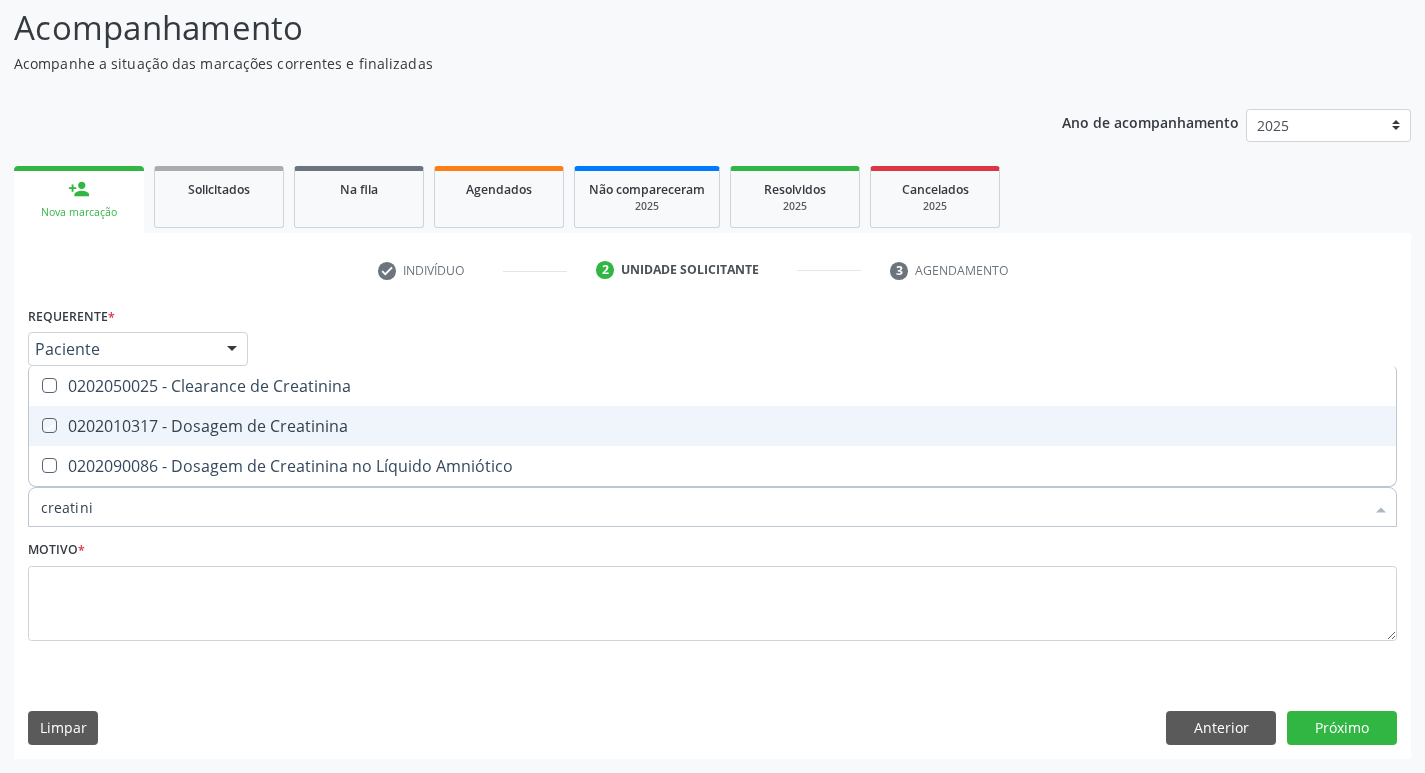 checkbox on "true" 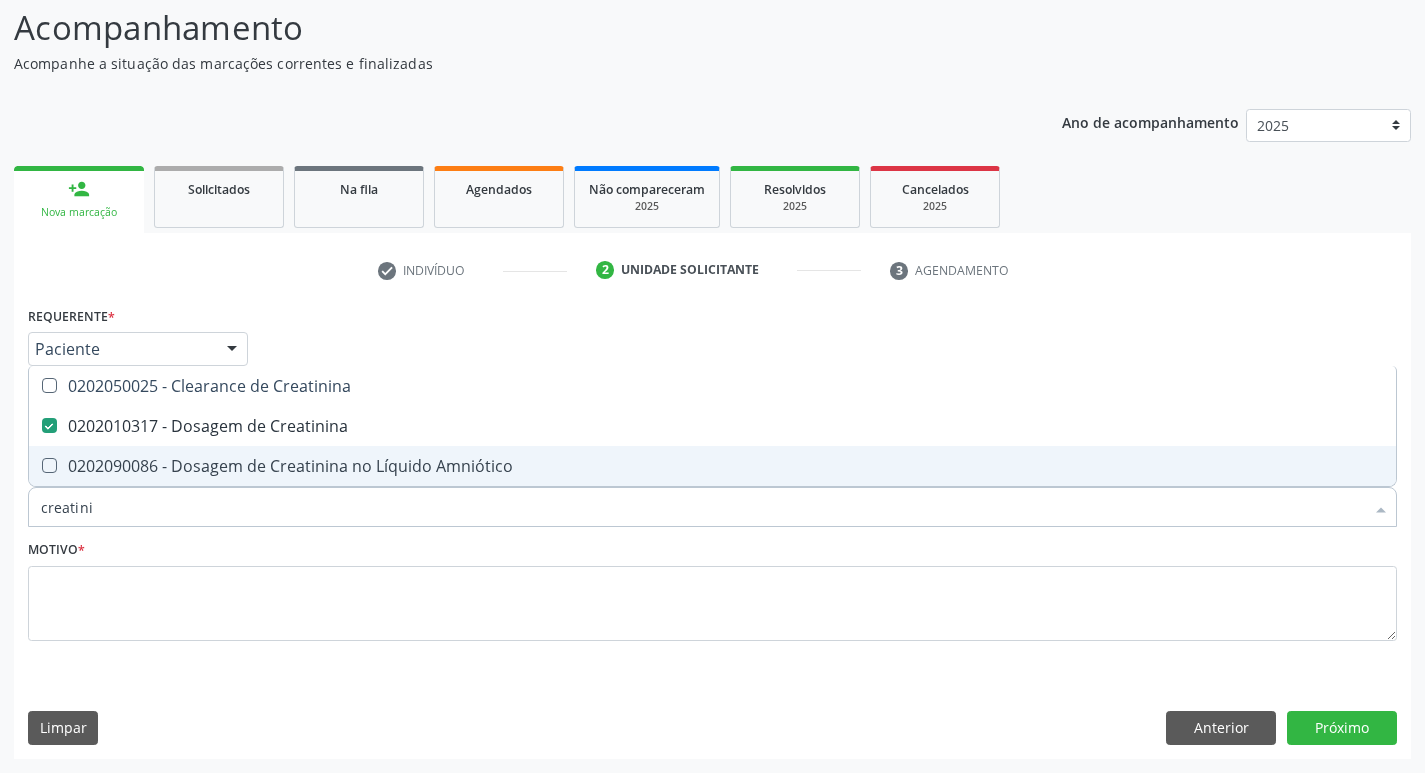 click on "creatini" at bounding box center [702, 507] 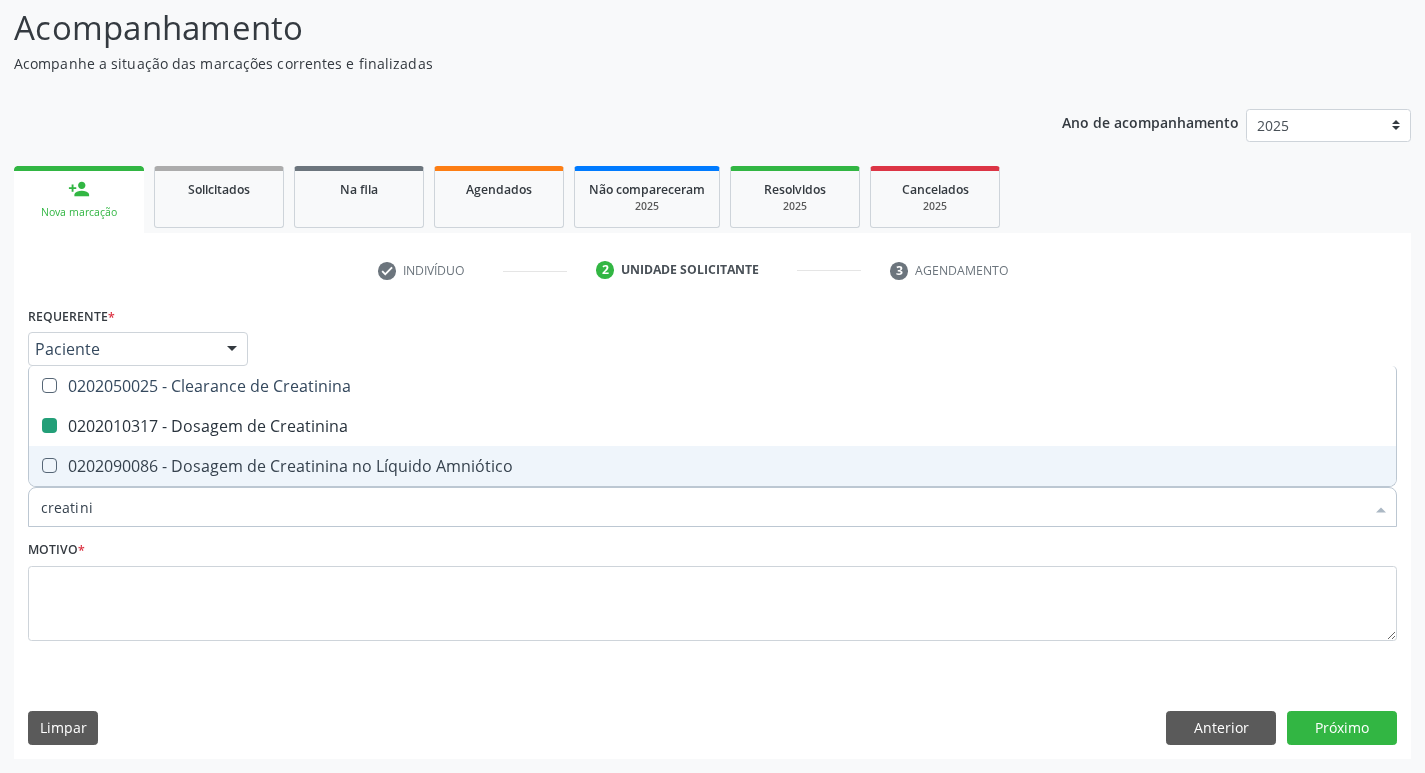 type on "g" 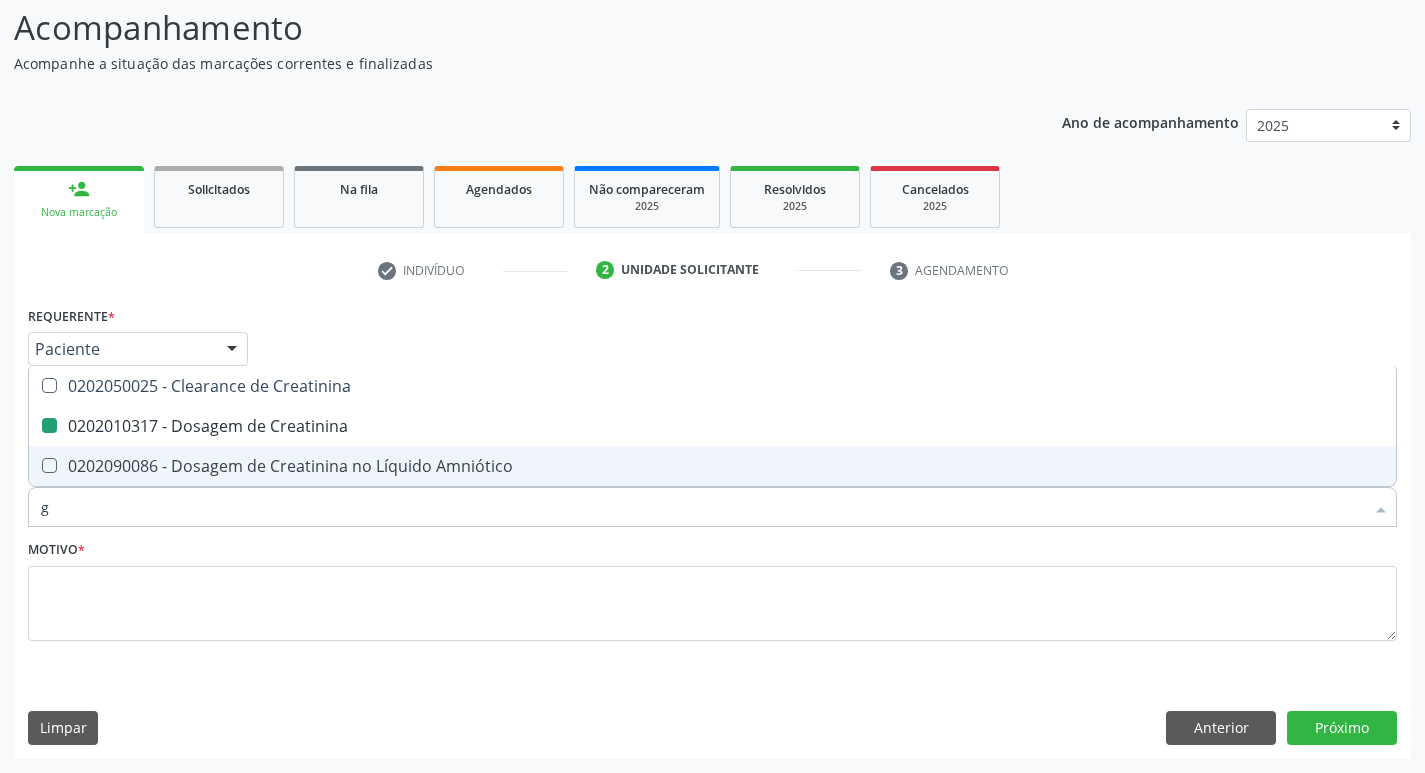 checkbox on "false" 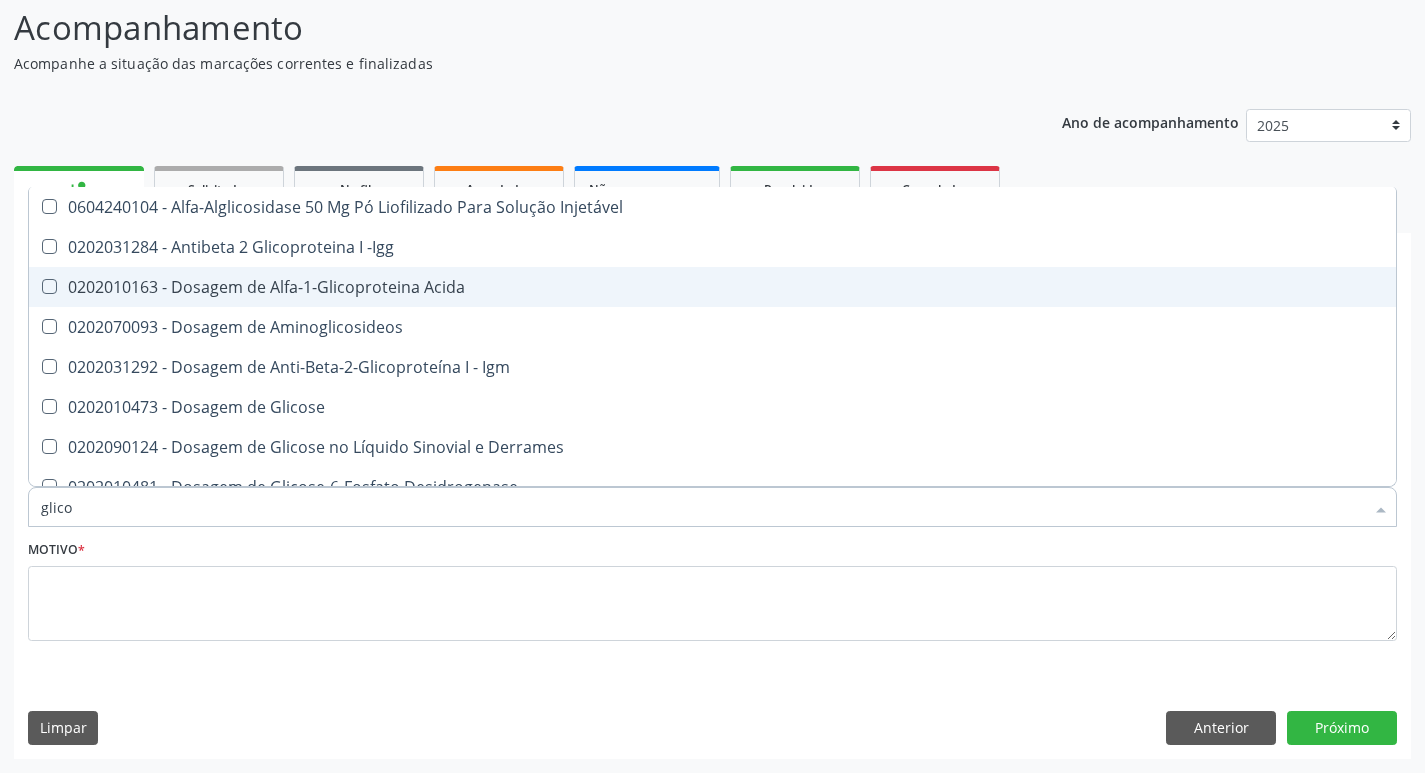 type on "glicos" 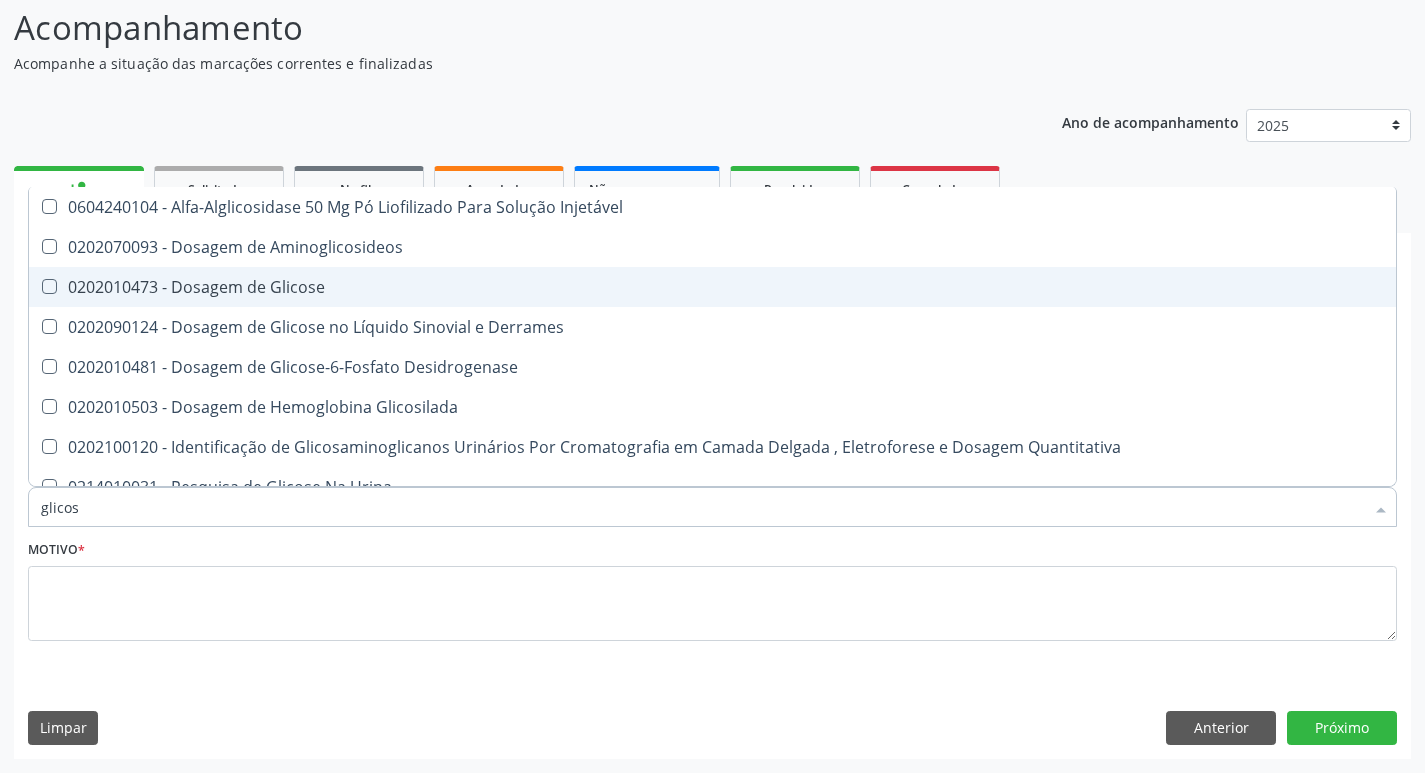 click on "0202010473 - Dosagem de Glicose" at bounding box center (712, 287) 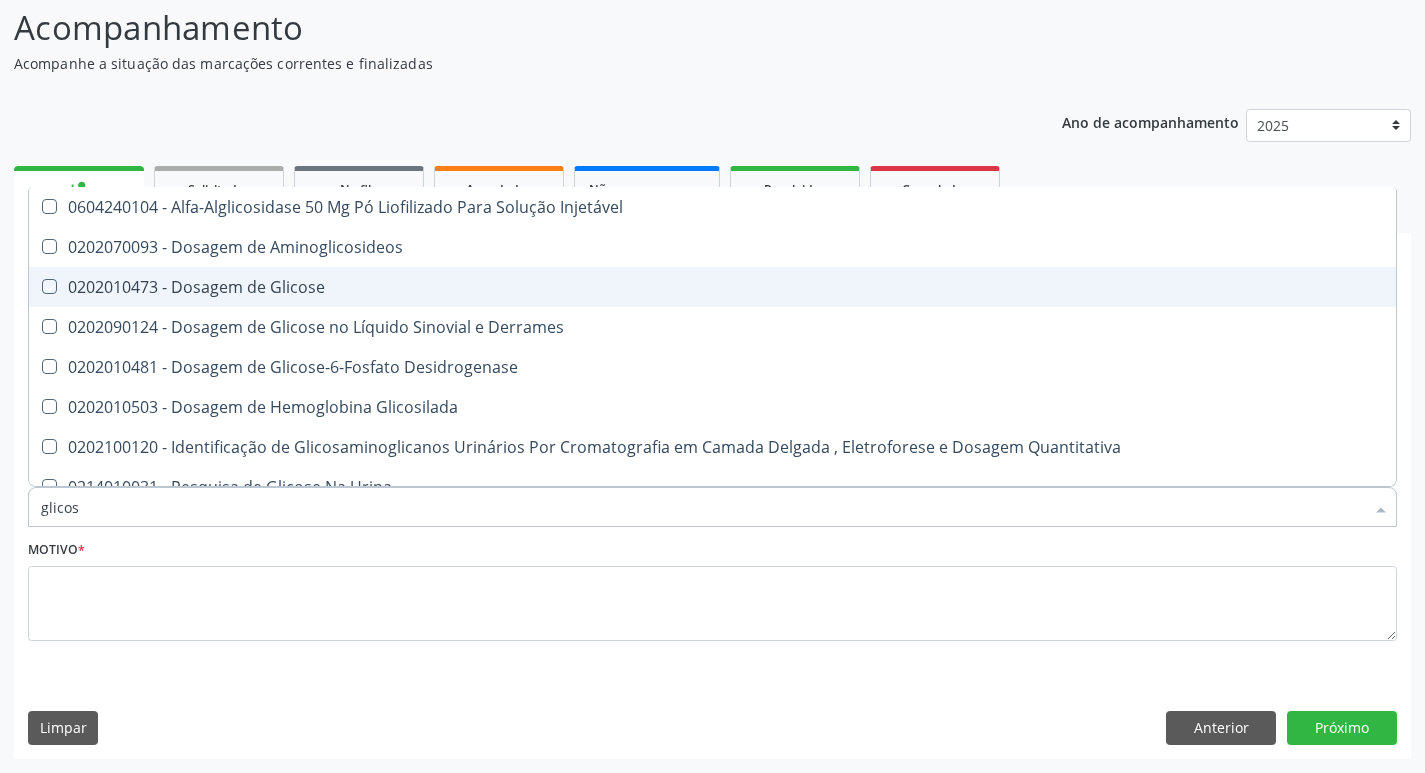 checkbox on "true" 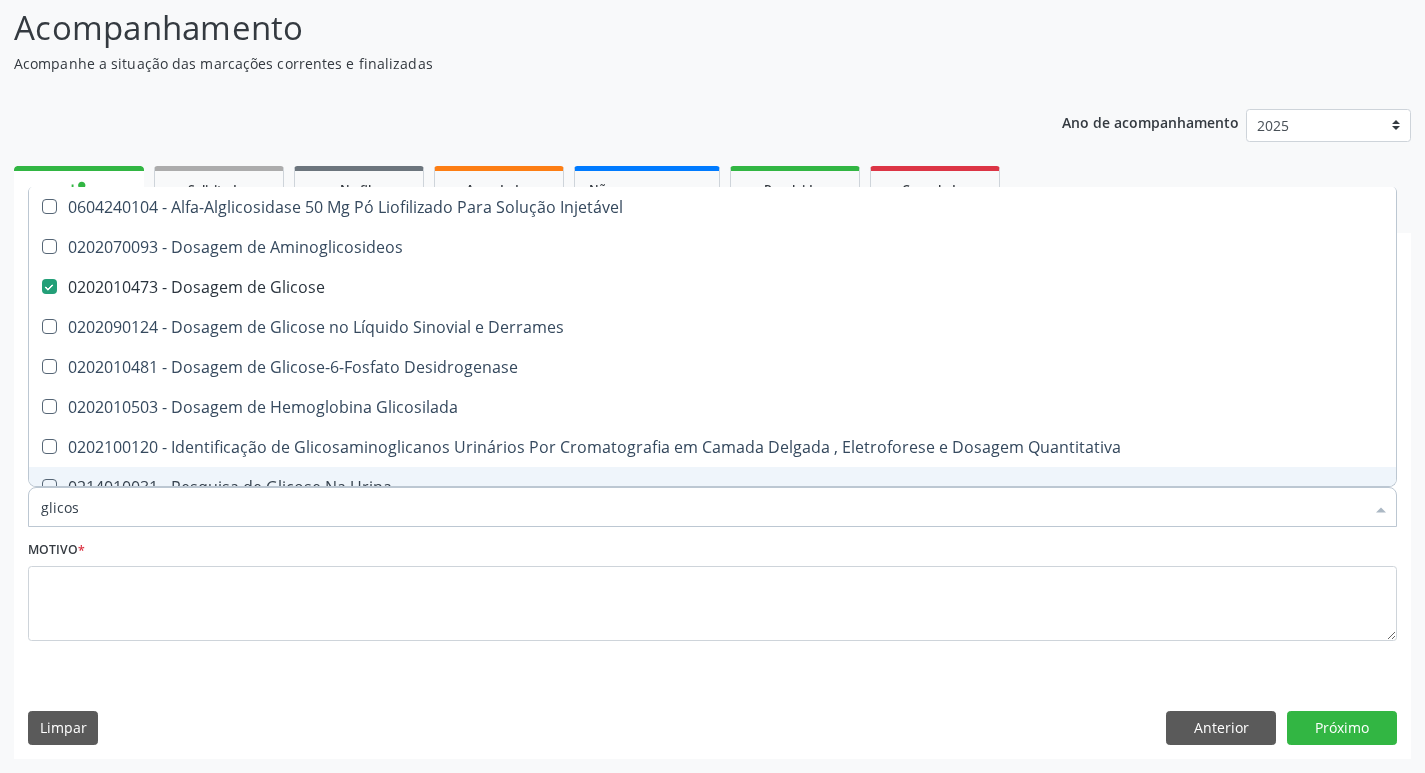 click on "glicos" at bounding box center (702, 507) 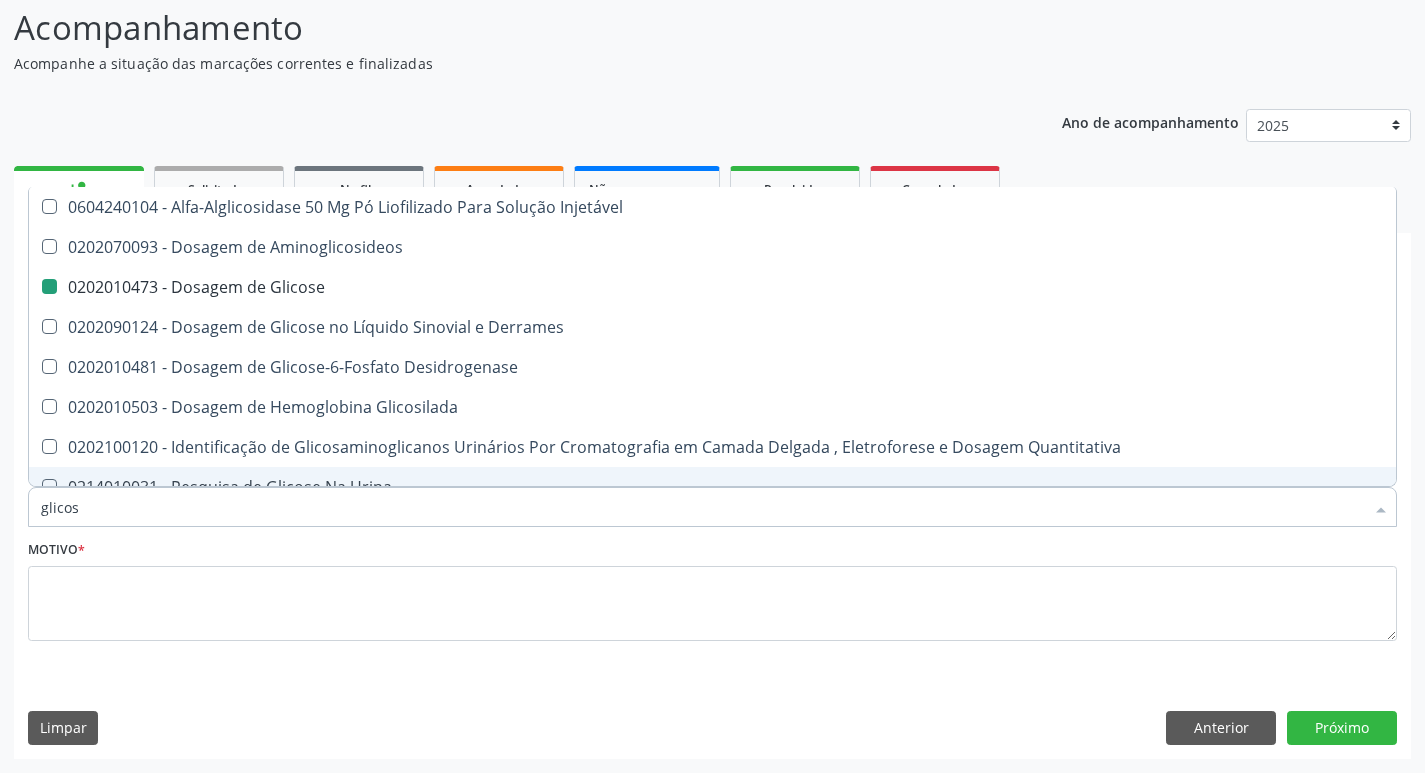 type on "h" 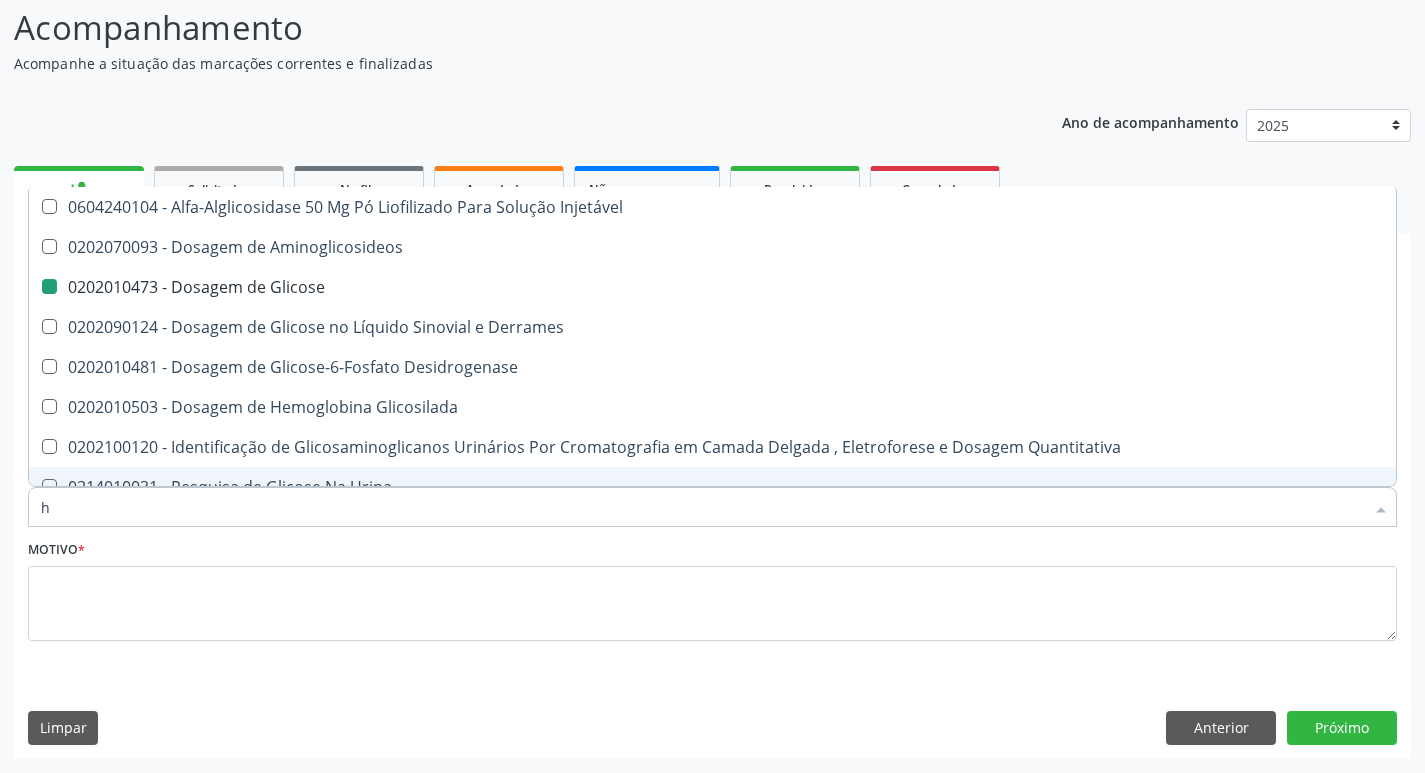 checkbox on "false" 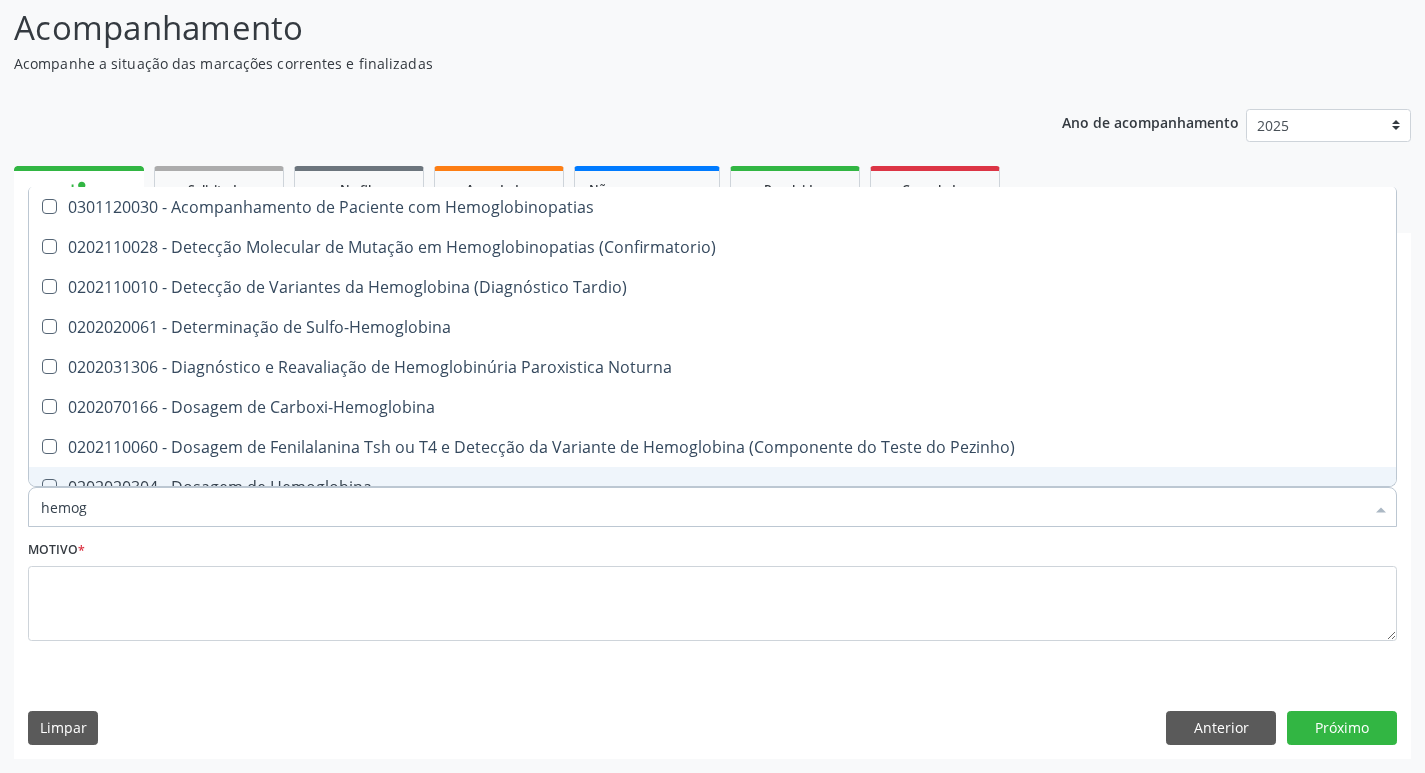 type on "hemogr" 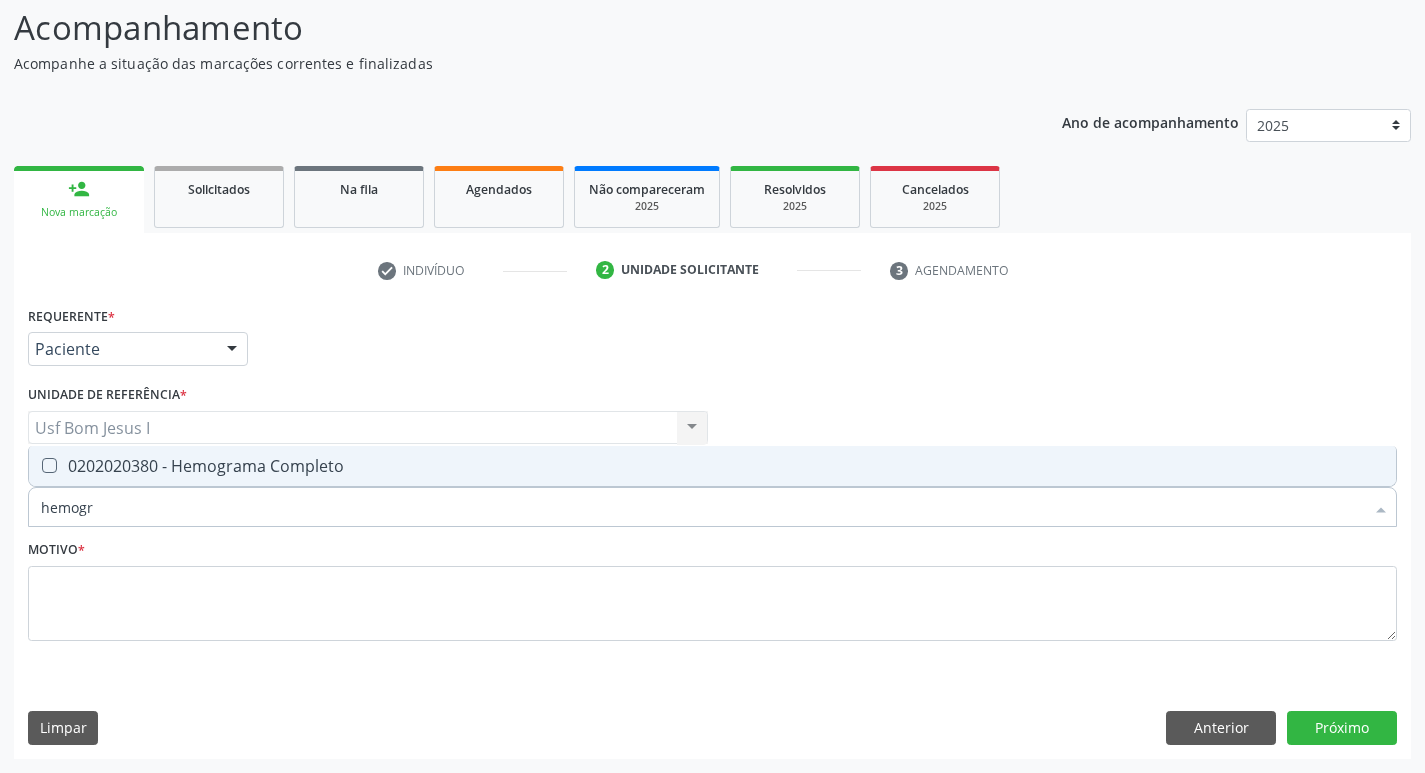 click on "0202020380 - Hemograma Completo" at bounding box center (712, 466) 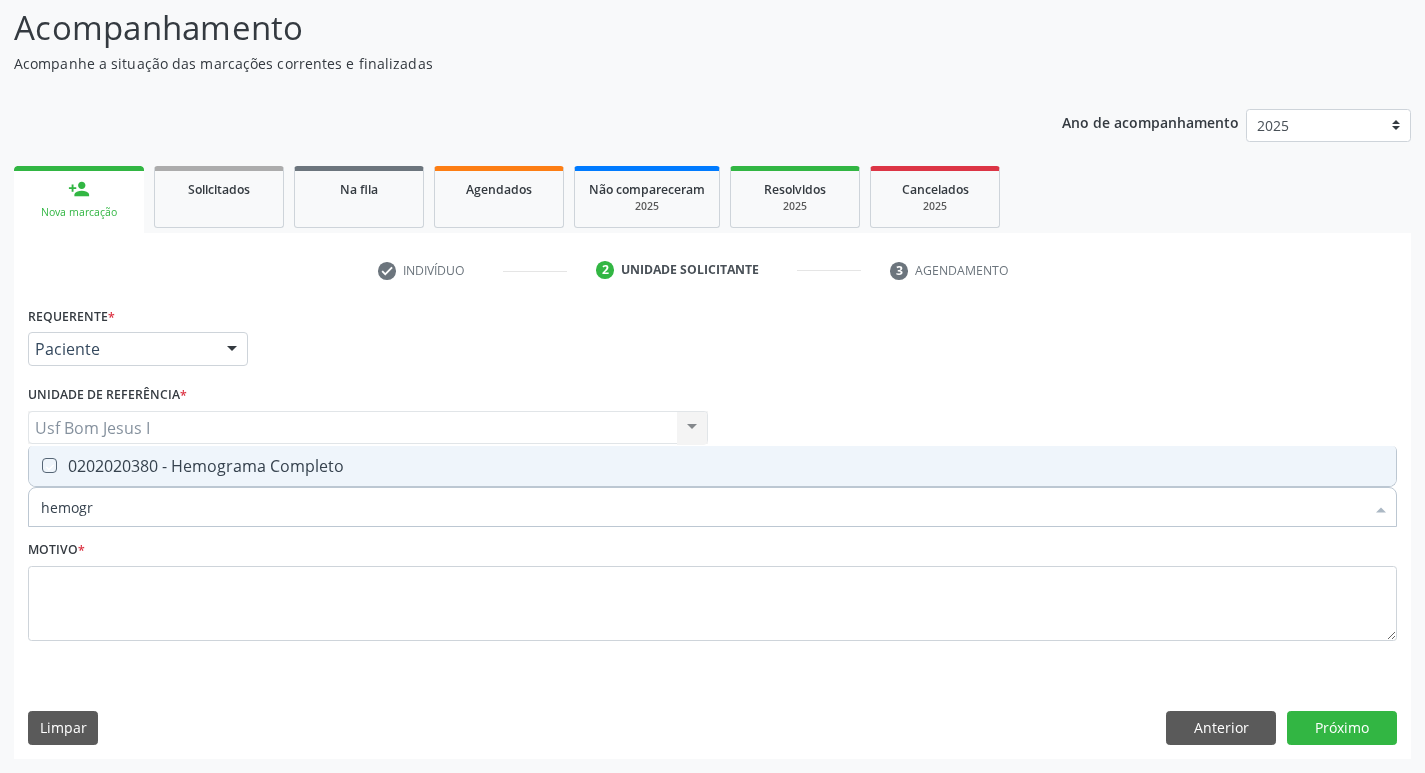 checkbox on "true" 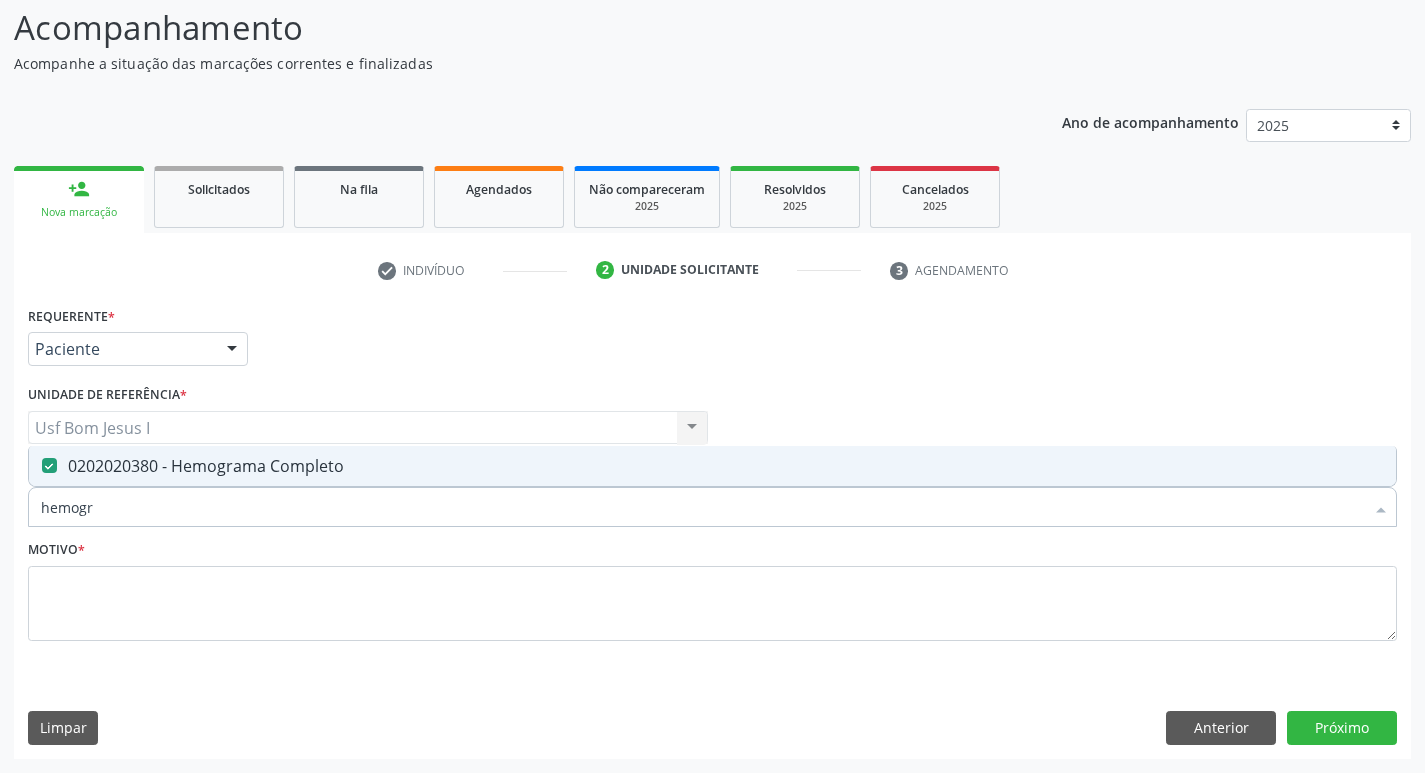 type on "hemogr" 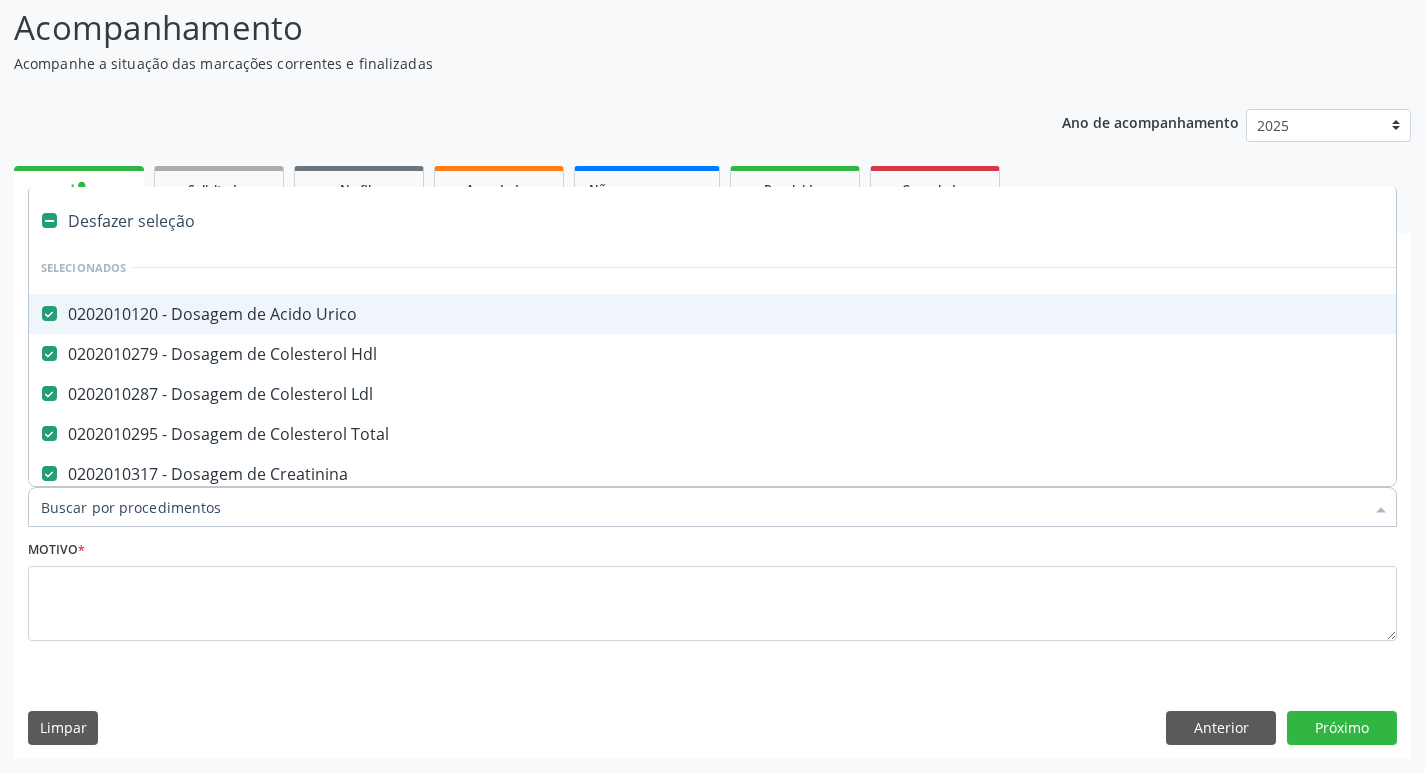 drag, startPoint x: 113, startPoint y: 530, endPoint x: 115, endPoint y: 511, distance: 19.104973 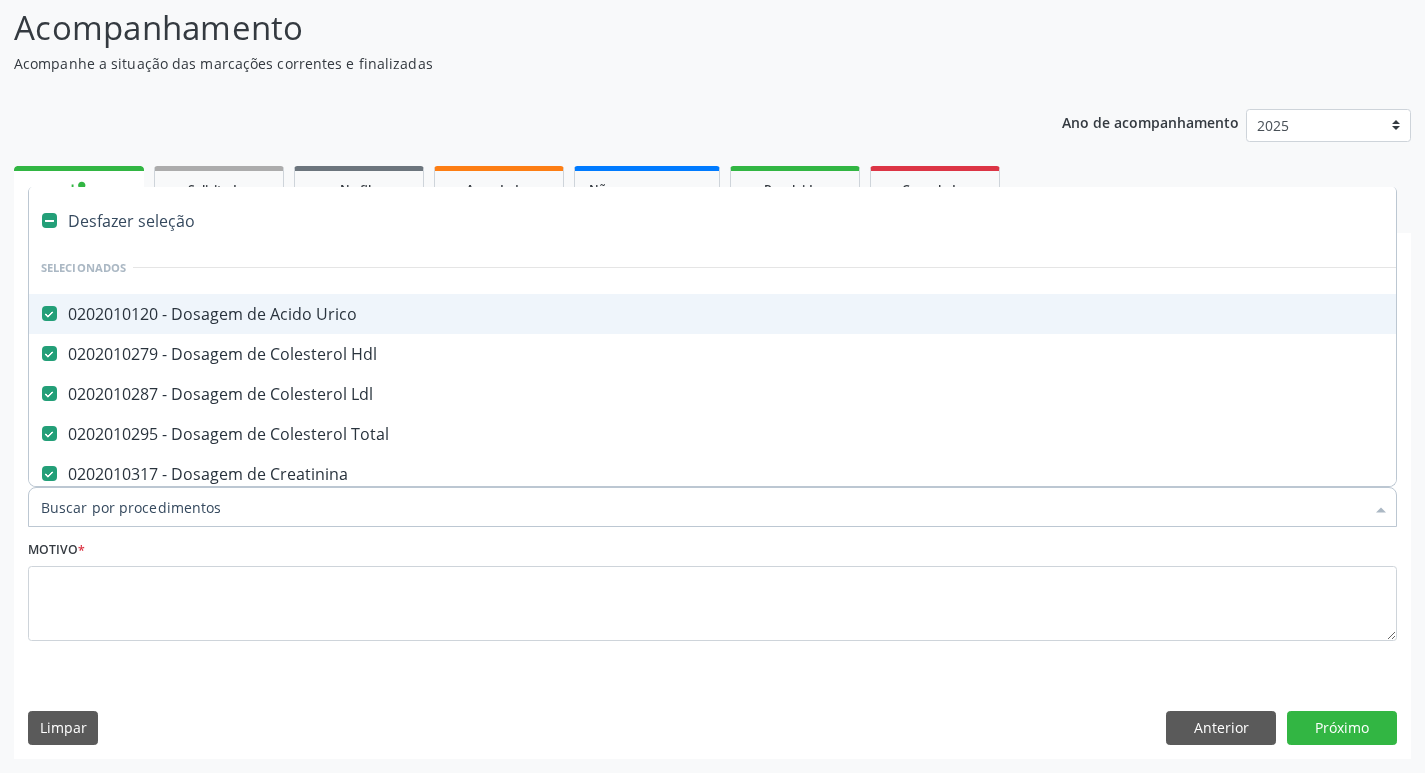 click on "Item de agendamento
*" at bounding box center (702, 507) 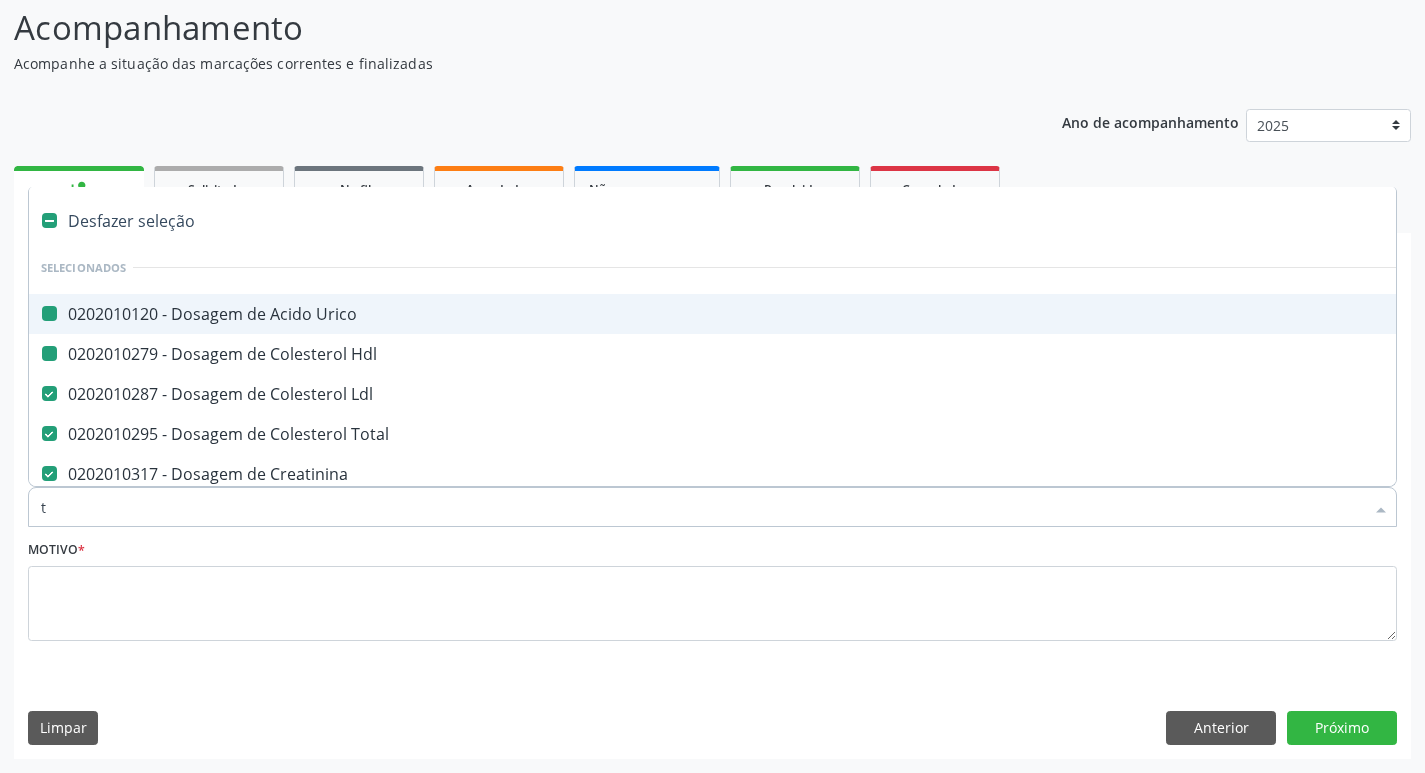 type on "tg" 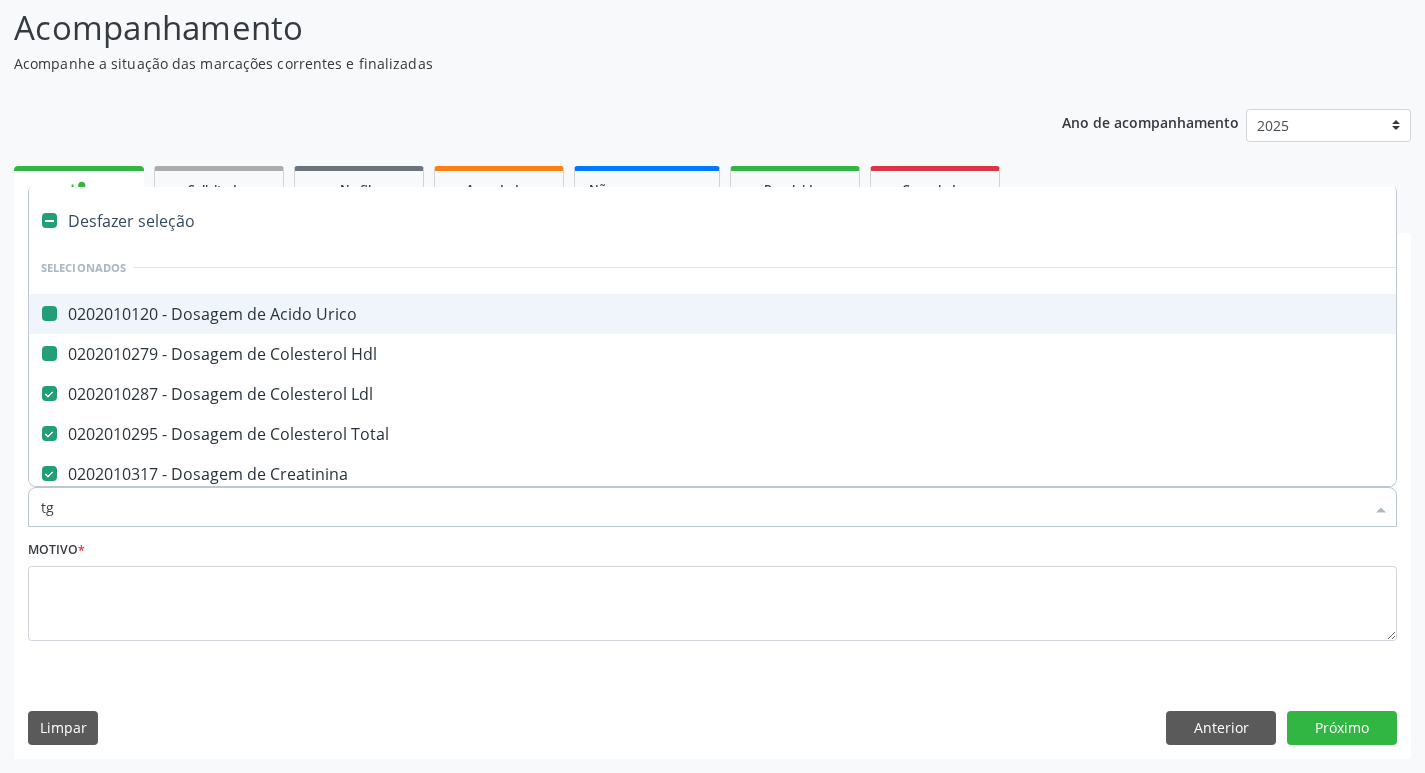checkbox on "false" 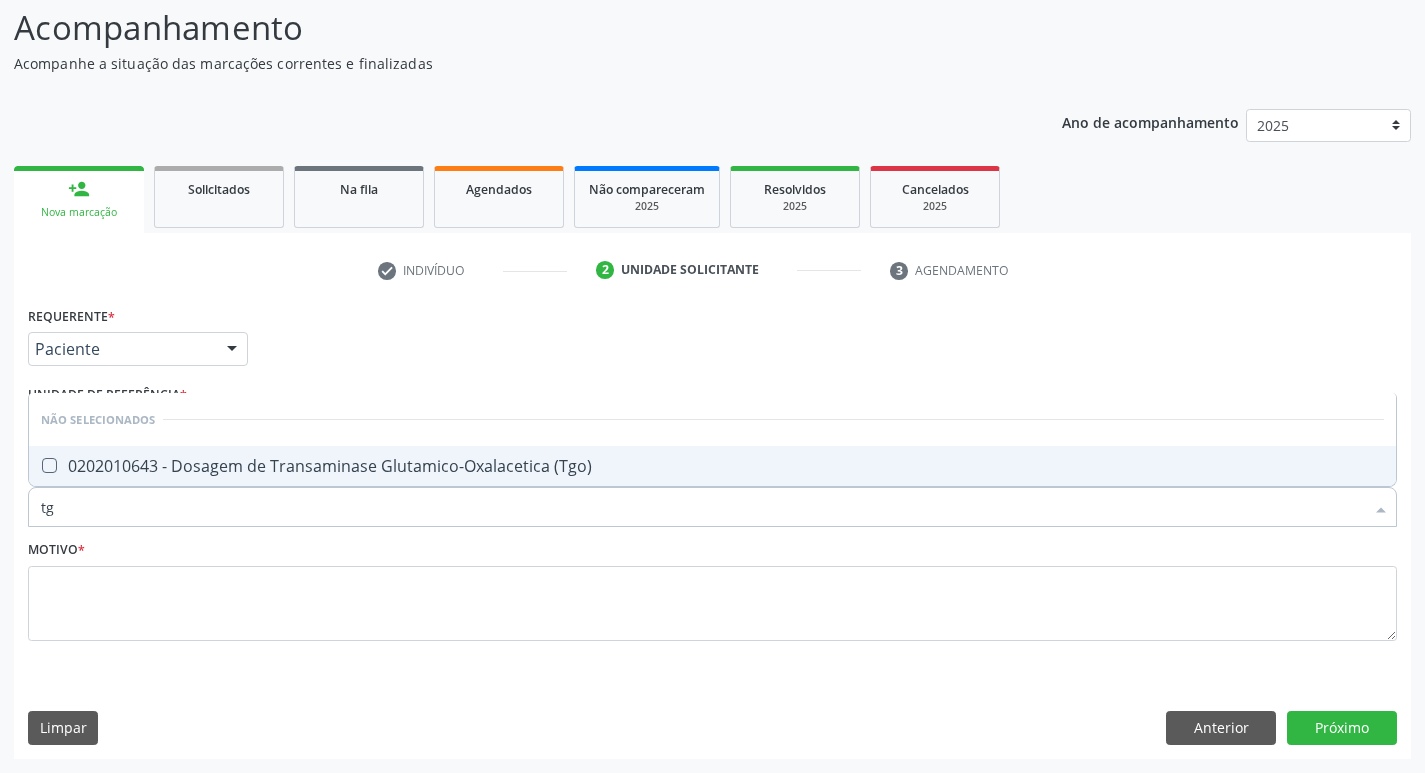 type on "tgo" 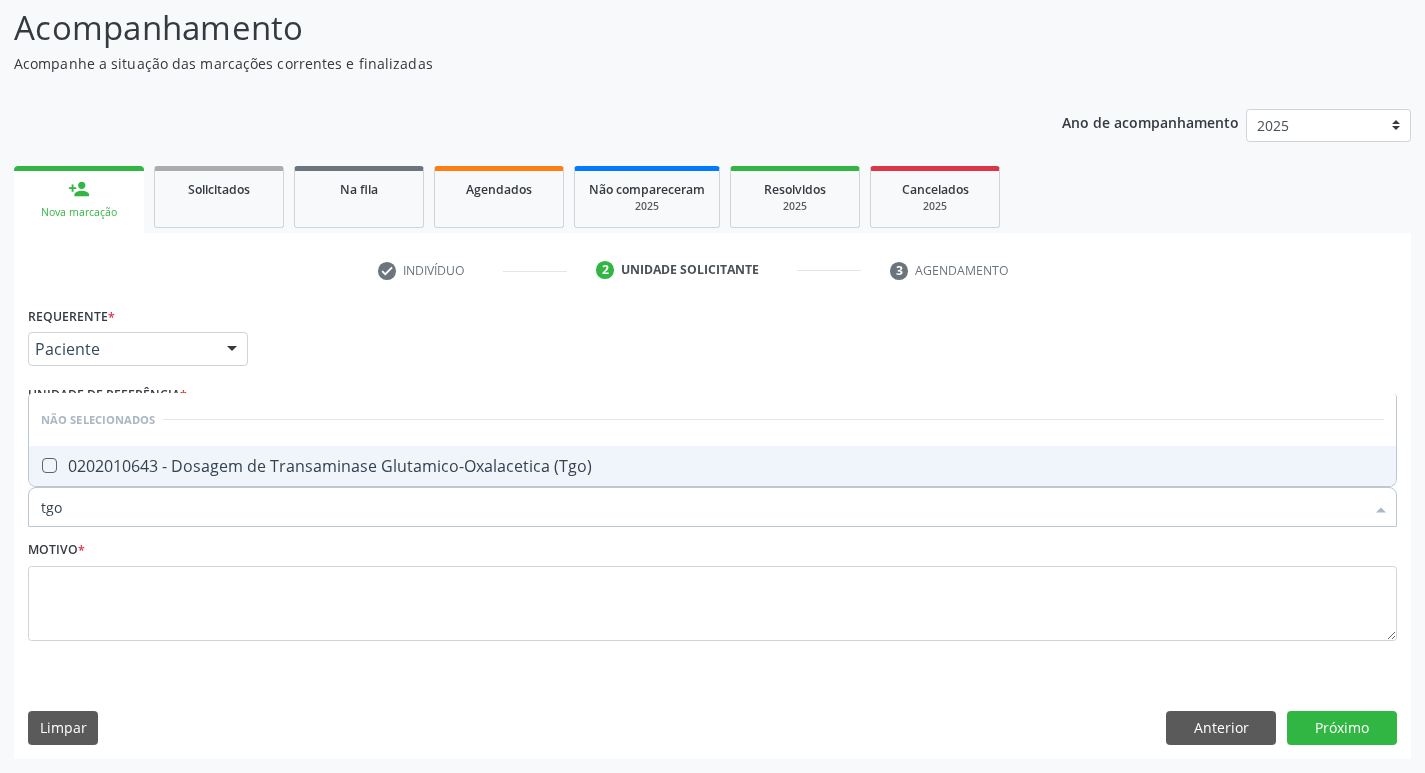 click on "Desfazer seleção
Não selecionados
0202010643 - Dosagem de Transaminase Glutamico-Oxalacetica (Tgo)
Nenhum resultado encontrado para: " tgo  "
Não há nenhuma opção para ser exibida." at bounding box center (712, 440) 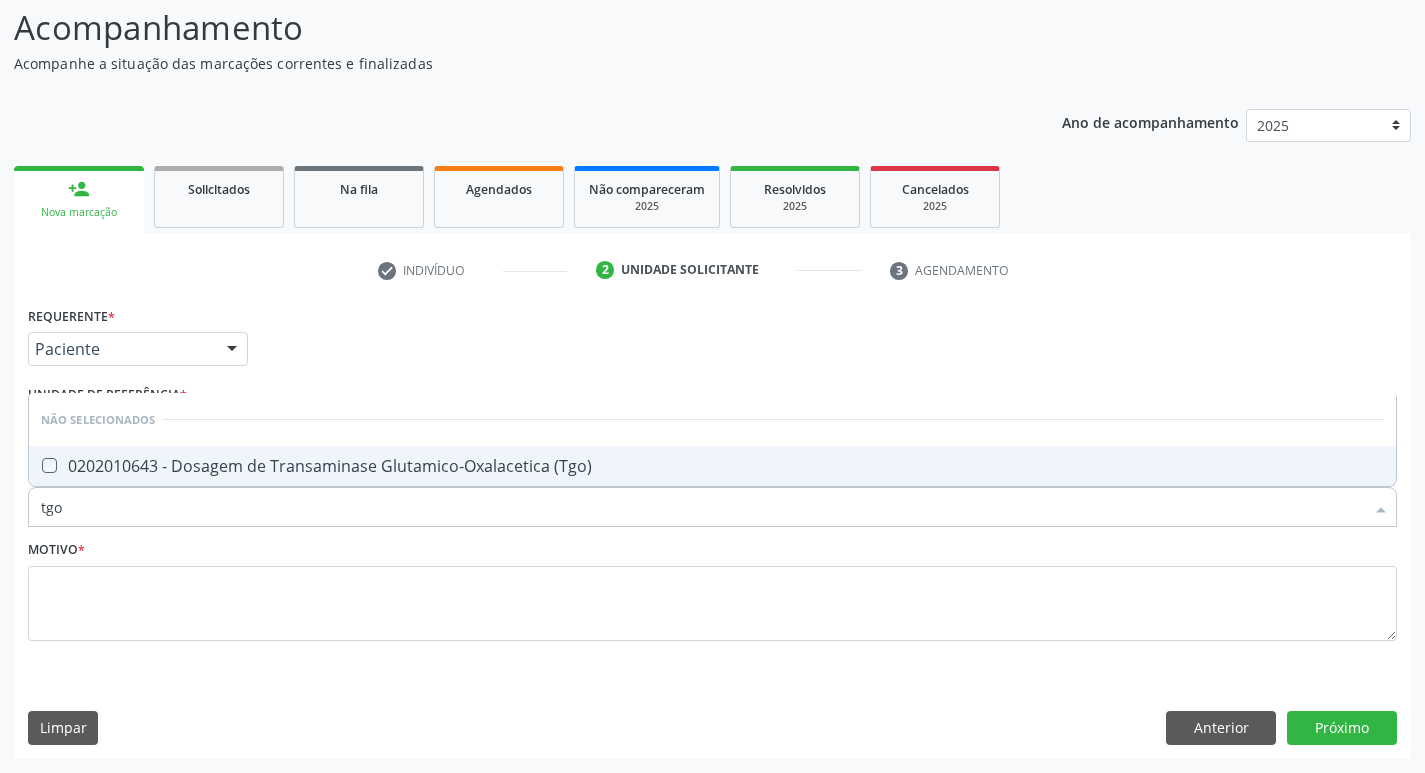 checkbox on "true" 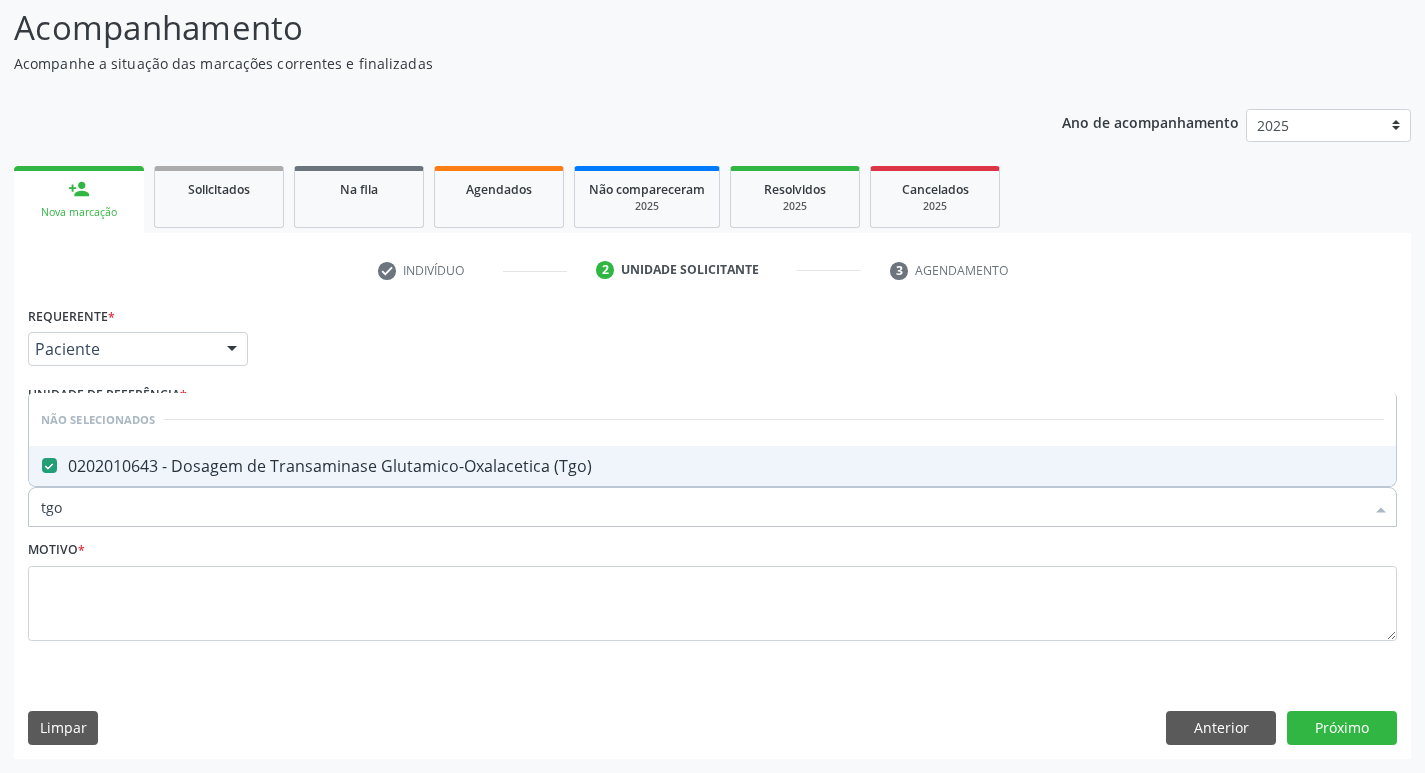 click on "tgo" at bounding box center [702, 507] 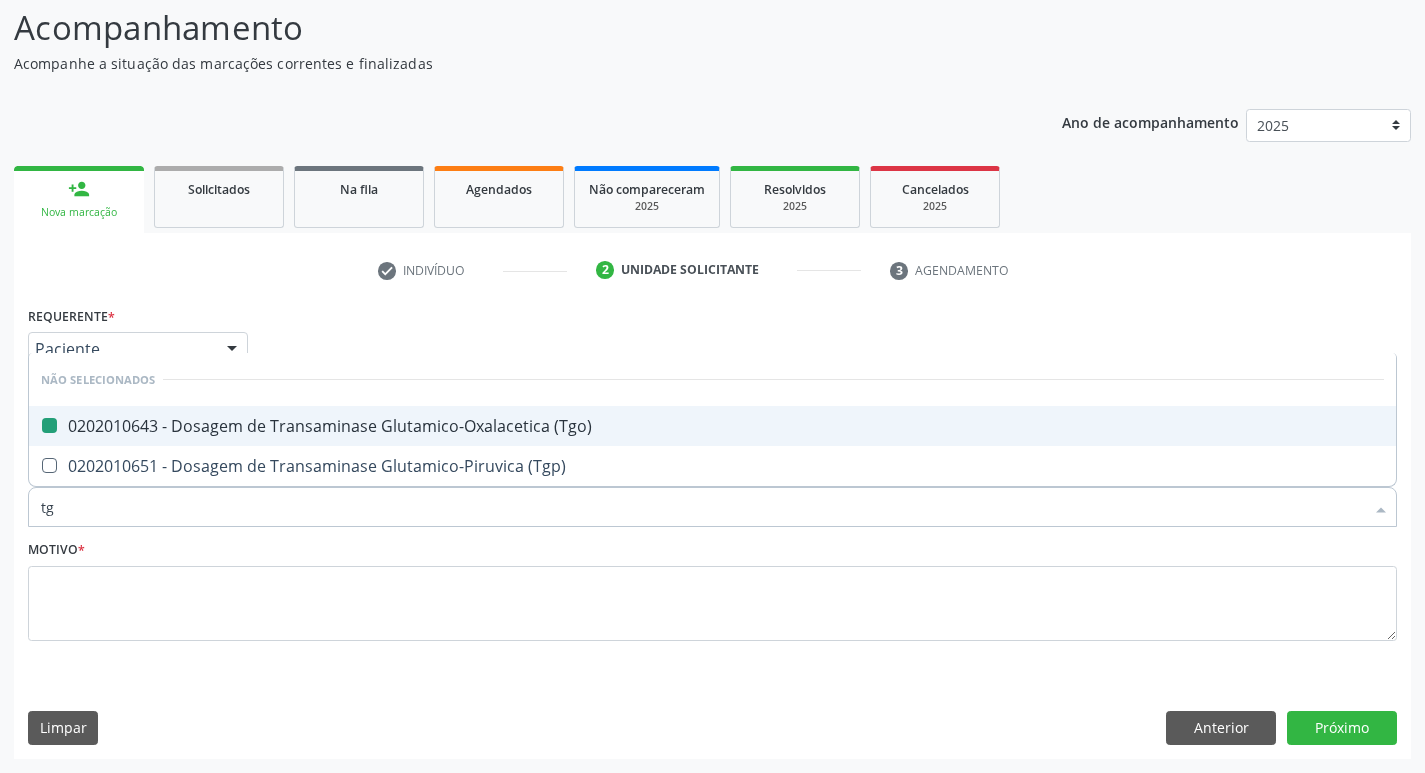 type on "tgp" 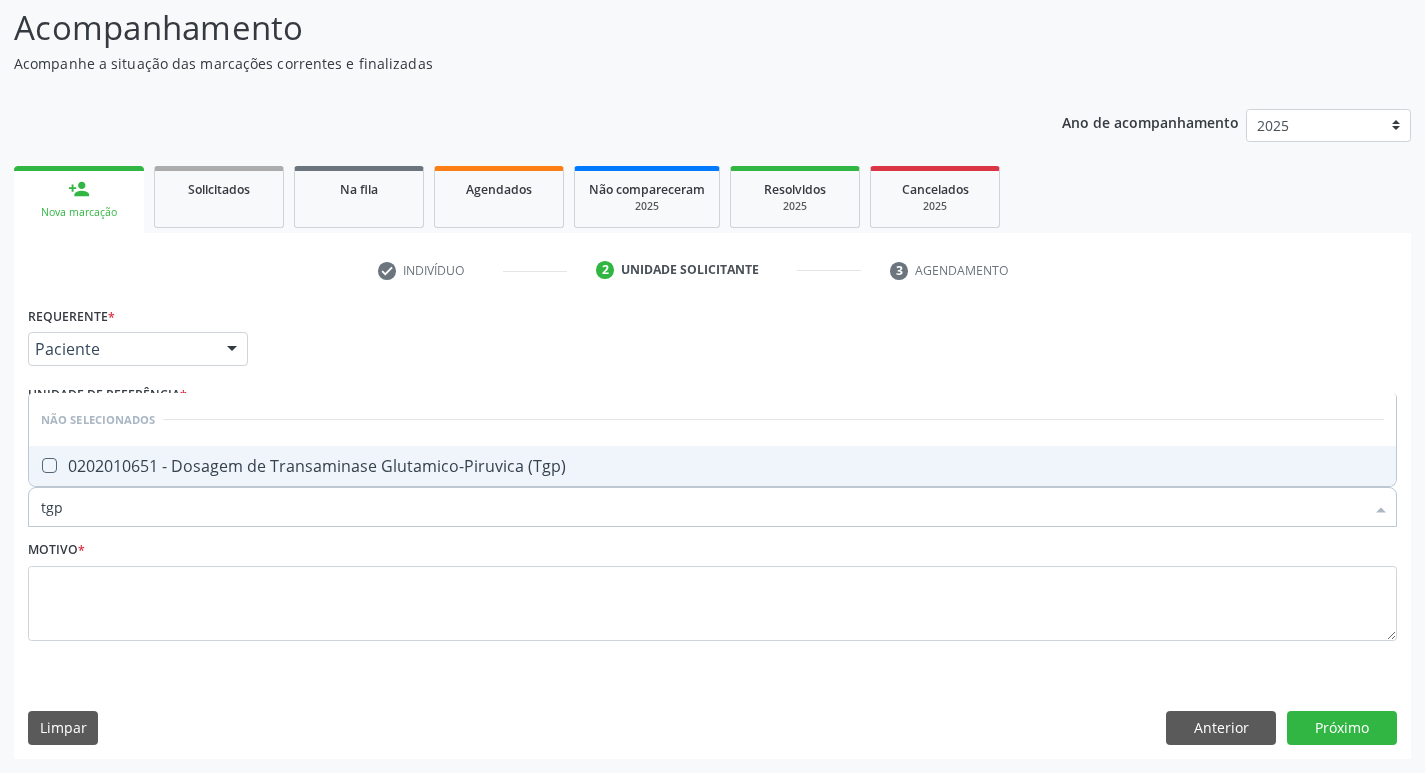 click on "0202010651 - Dosagem de Transaminase Glutamico-Piruvica (Tgp)" at bounding box center (712, 466) 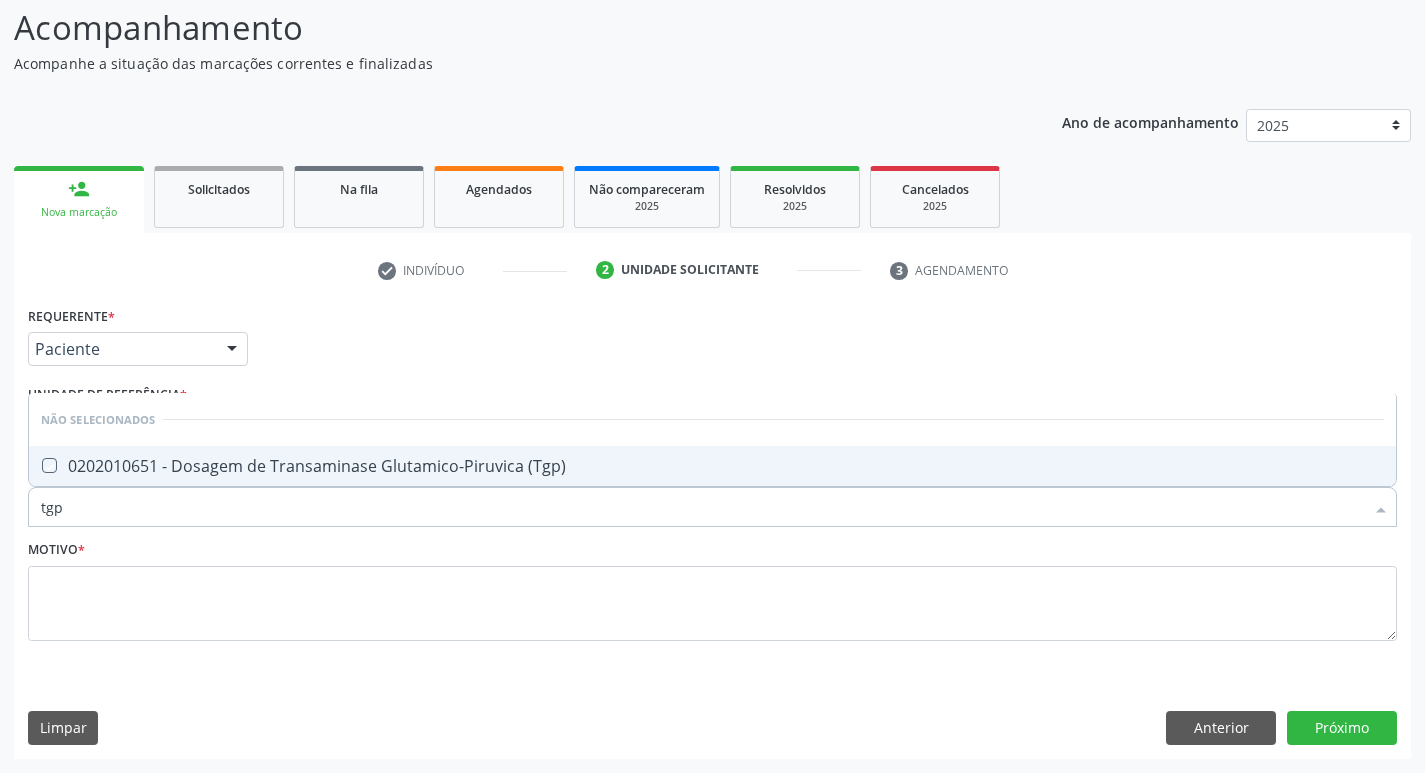 checkbox on "true" 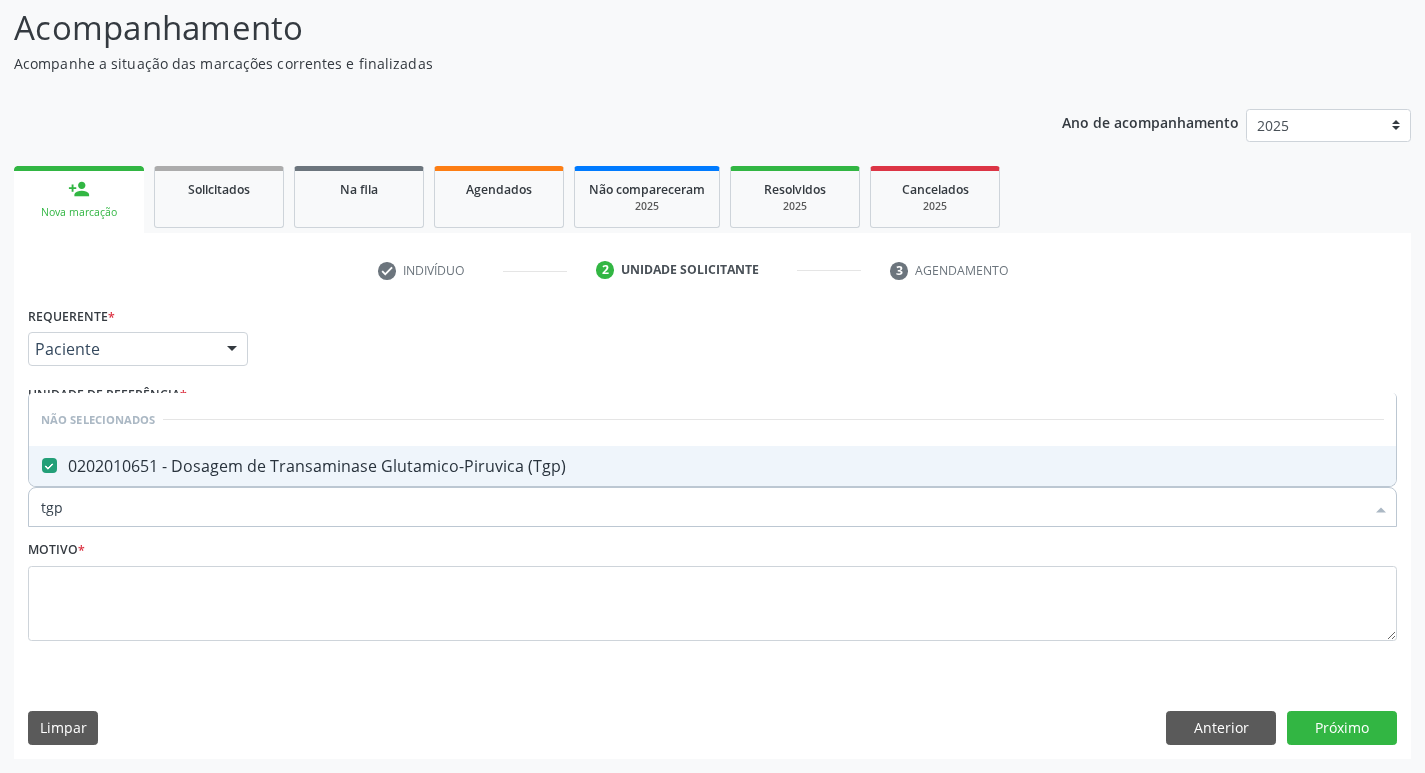 click on "tgp" at bounding box center (702, 507) 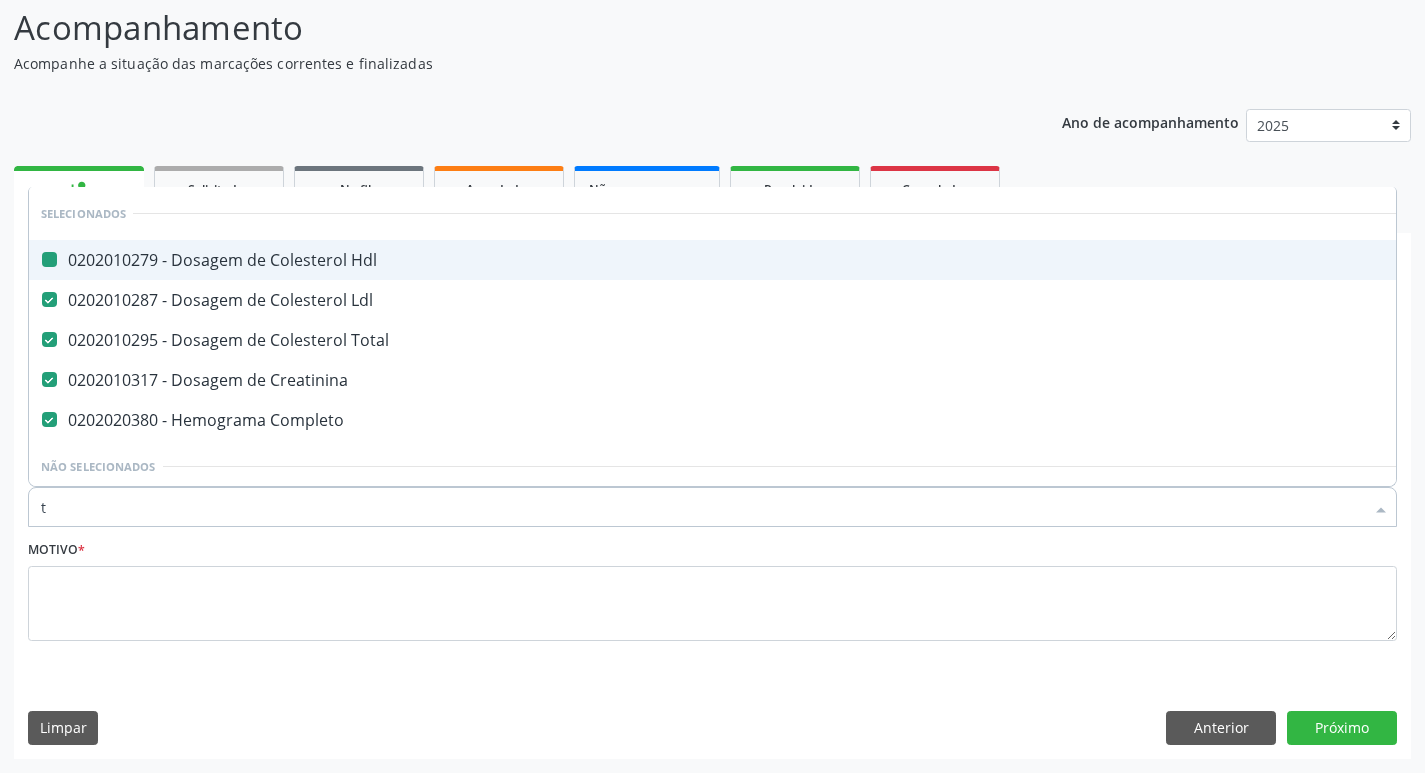type on "tr" 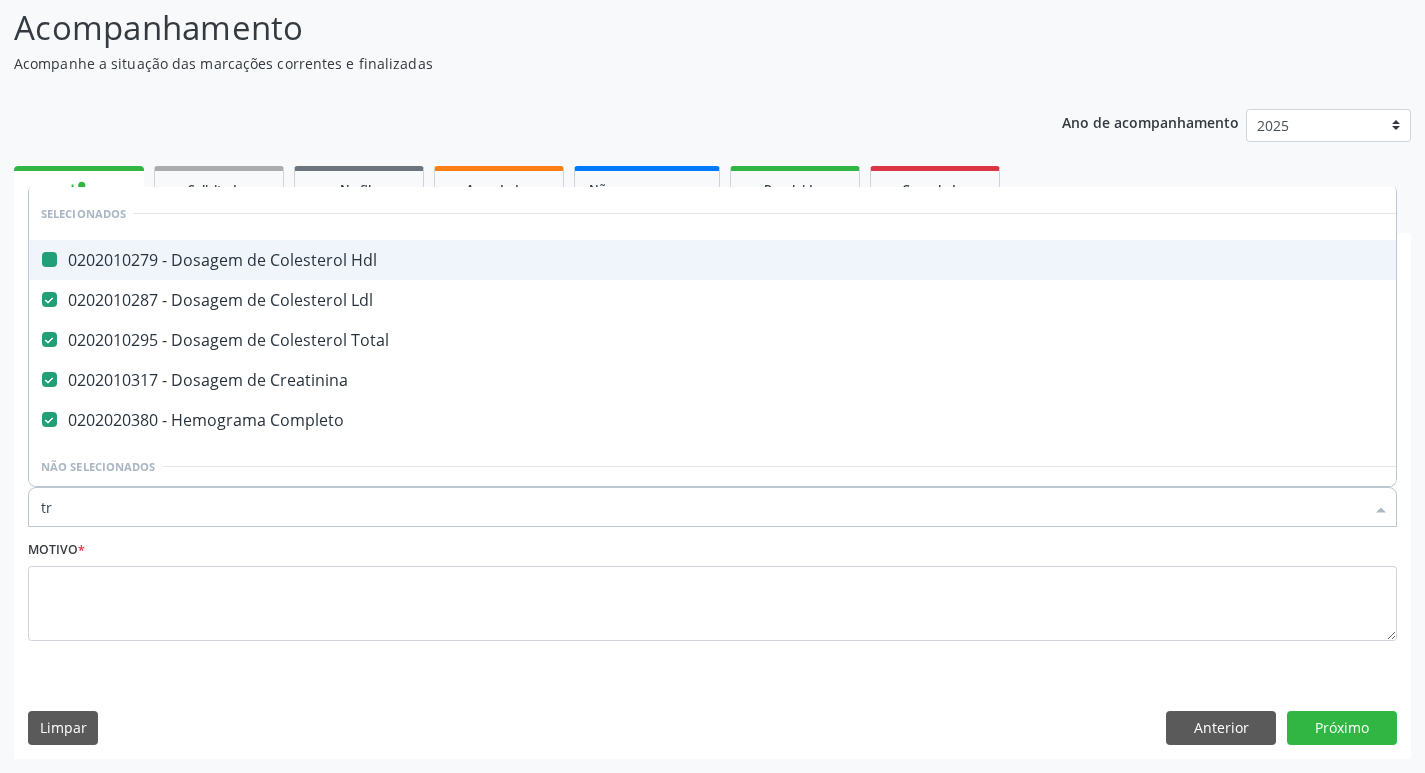 checkbox on "false" 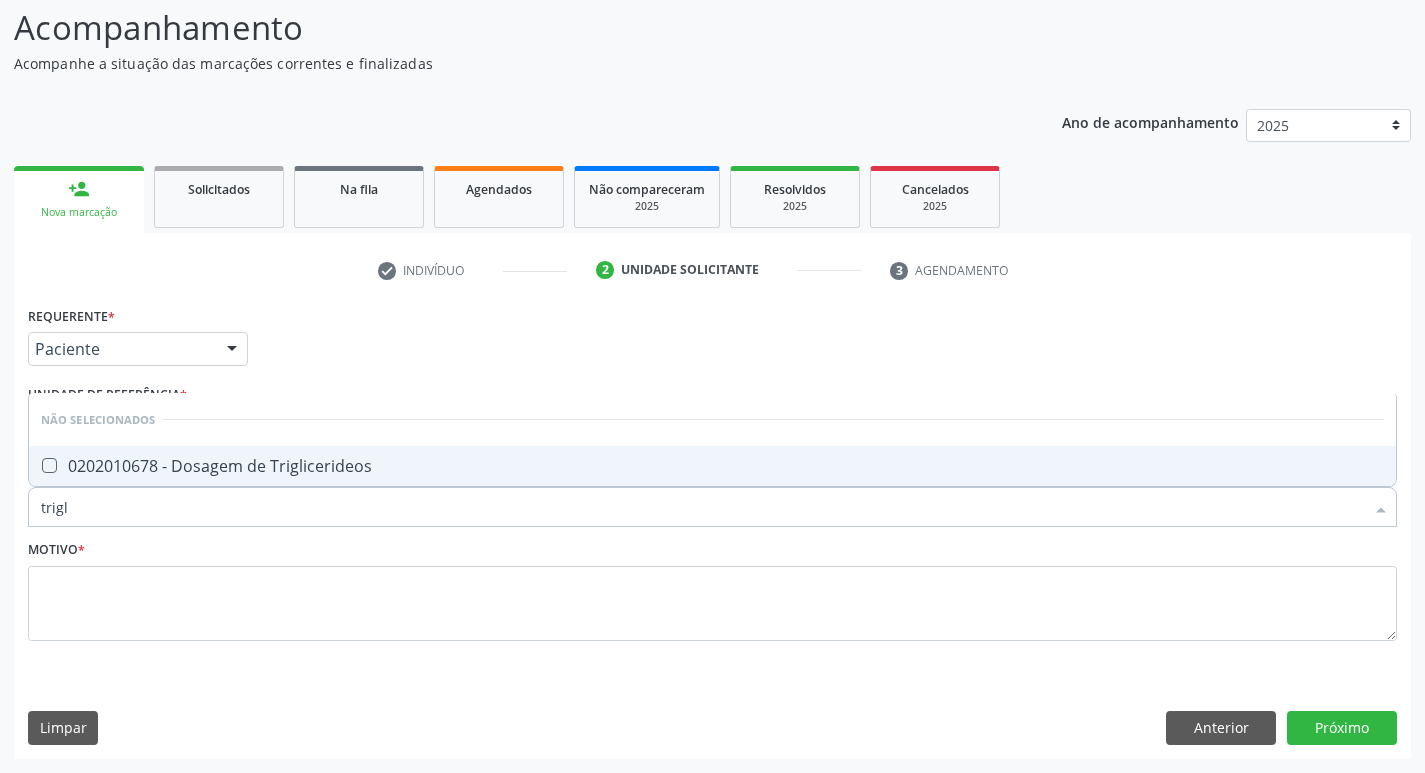 type on "trigli" 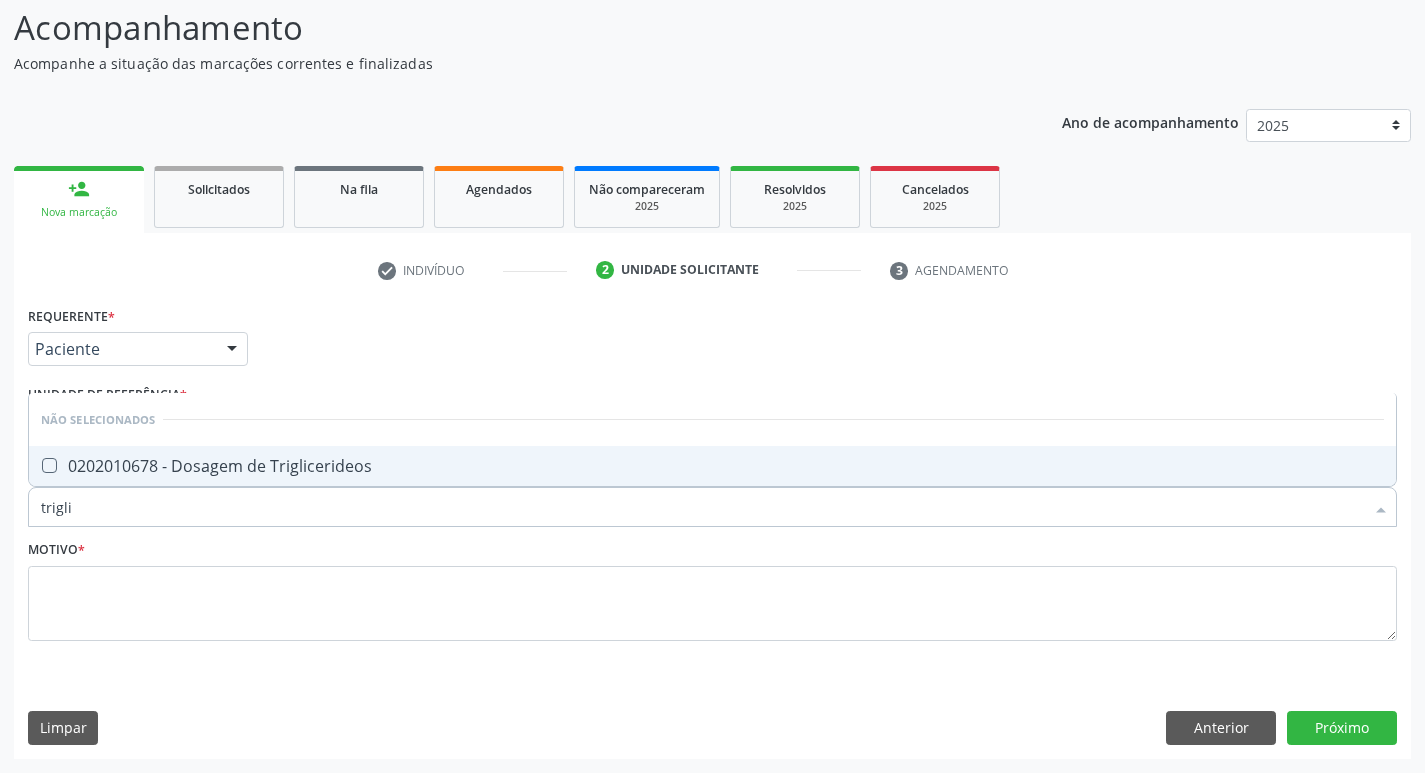 click on "0202010678 - Dosagem de Triglicerideos" at bounding box center [712, 466] 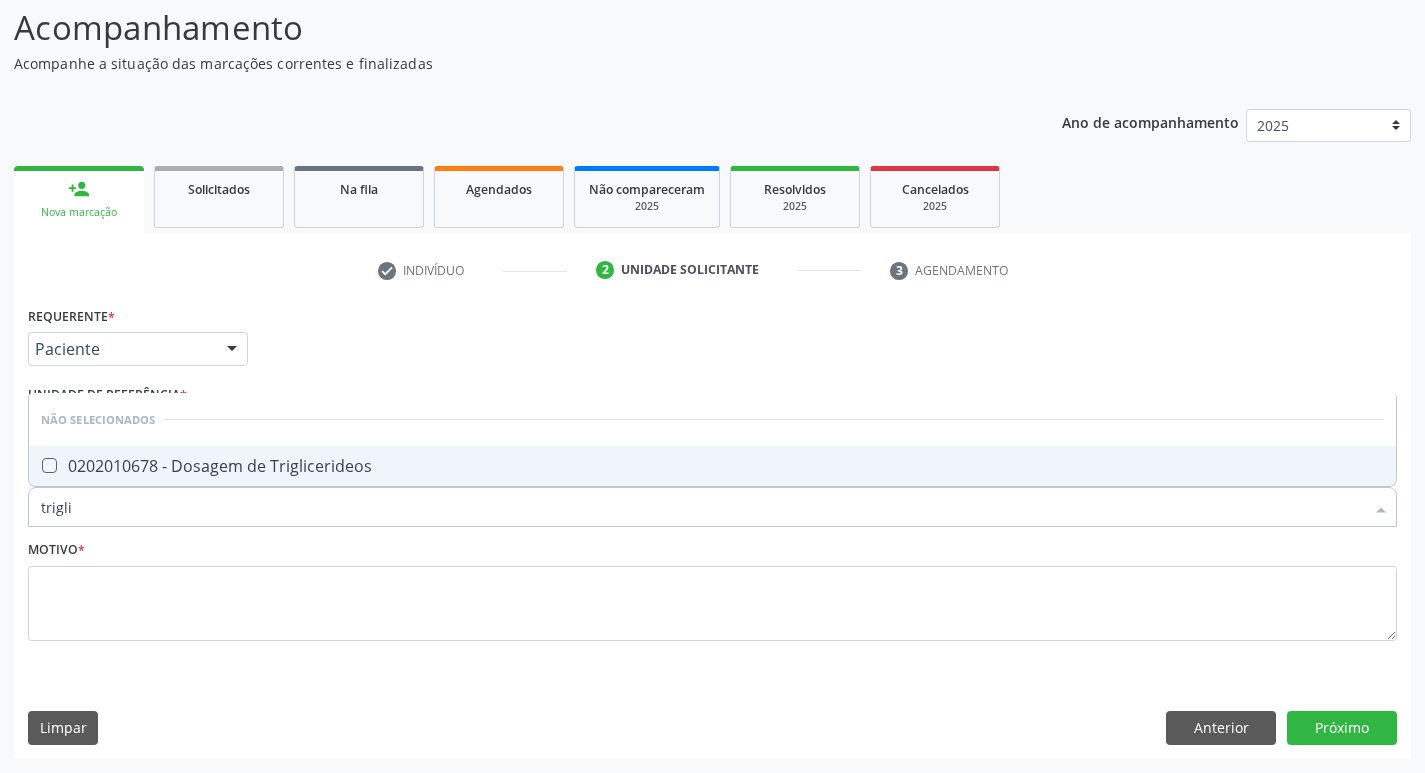 checkbox on "true" 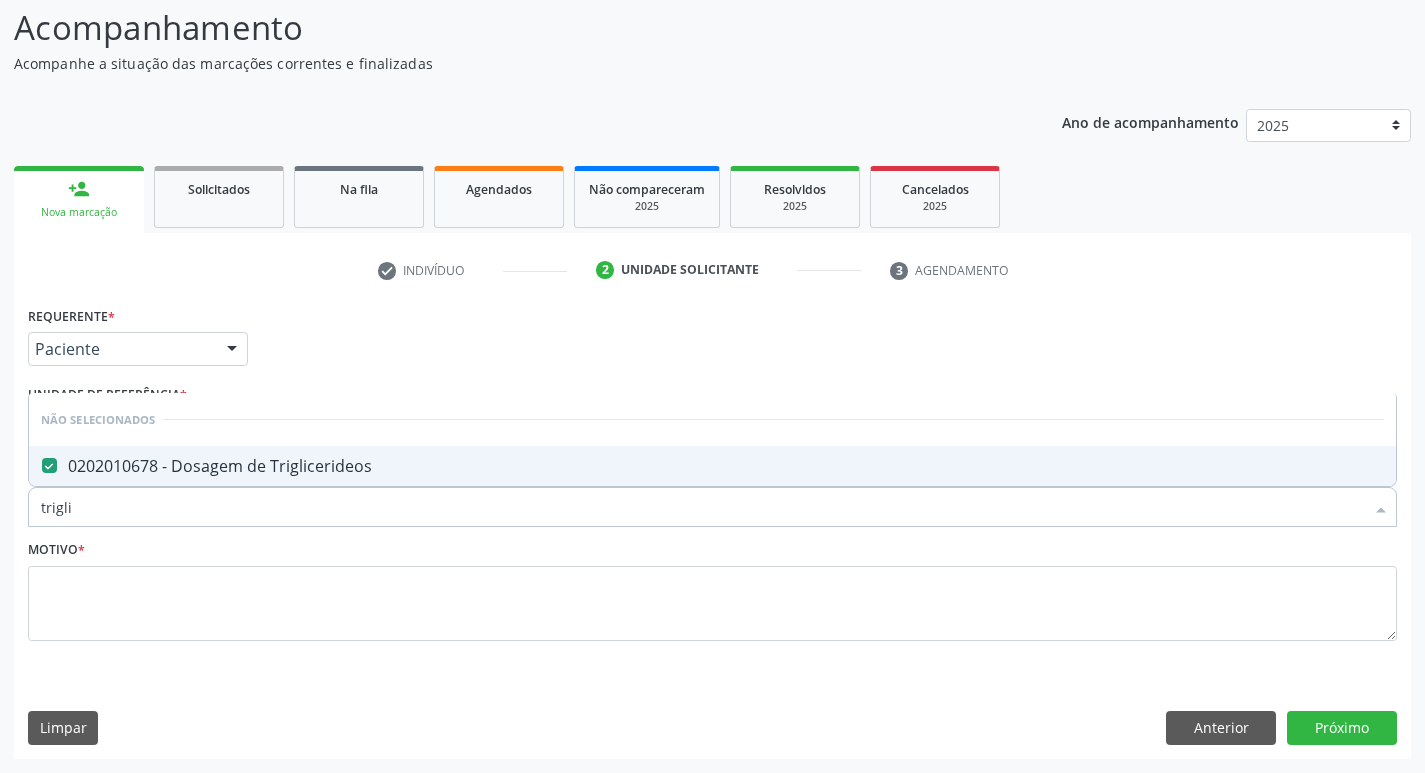 click on "trigli" at bounding box center [702, 507] 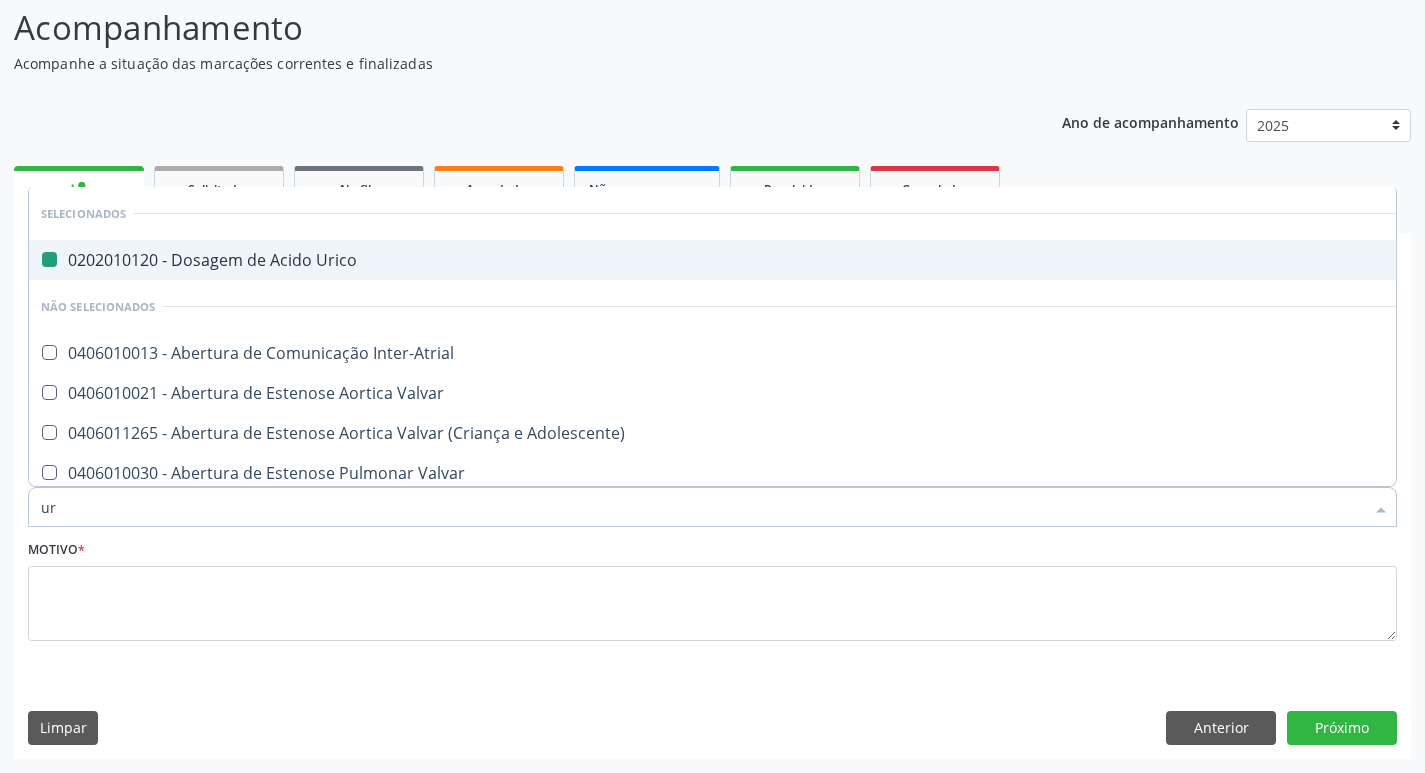 type on "ure" 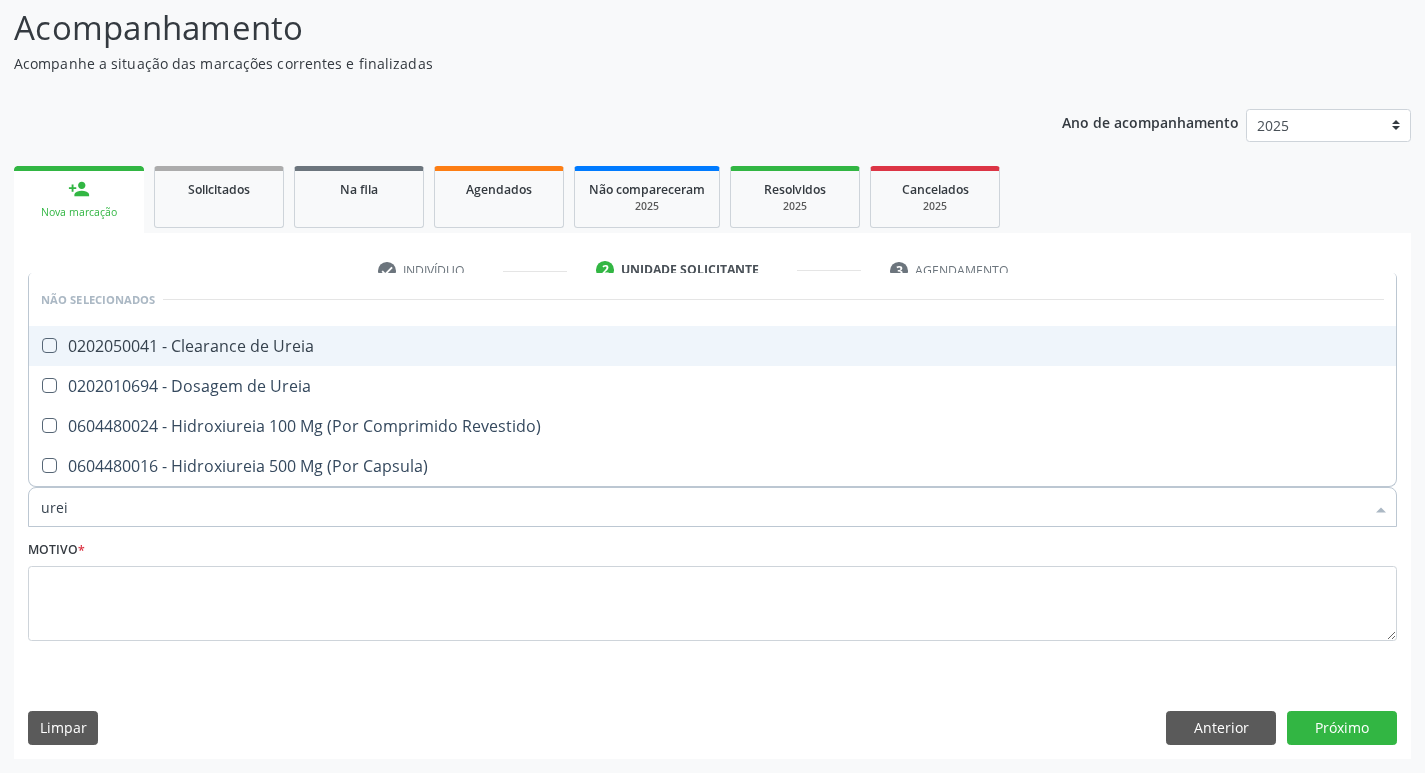 type on "ureia" 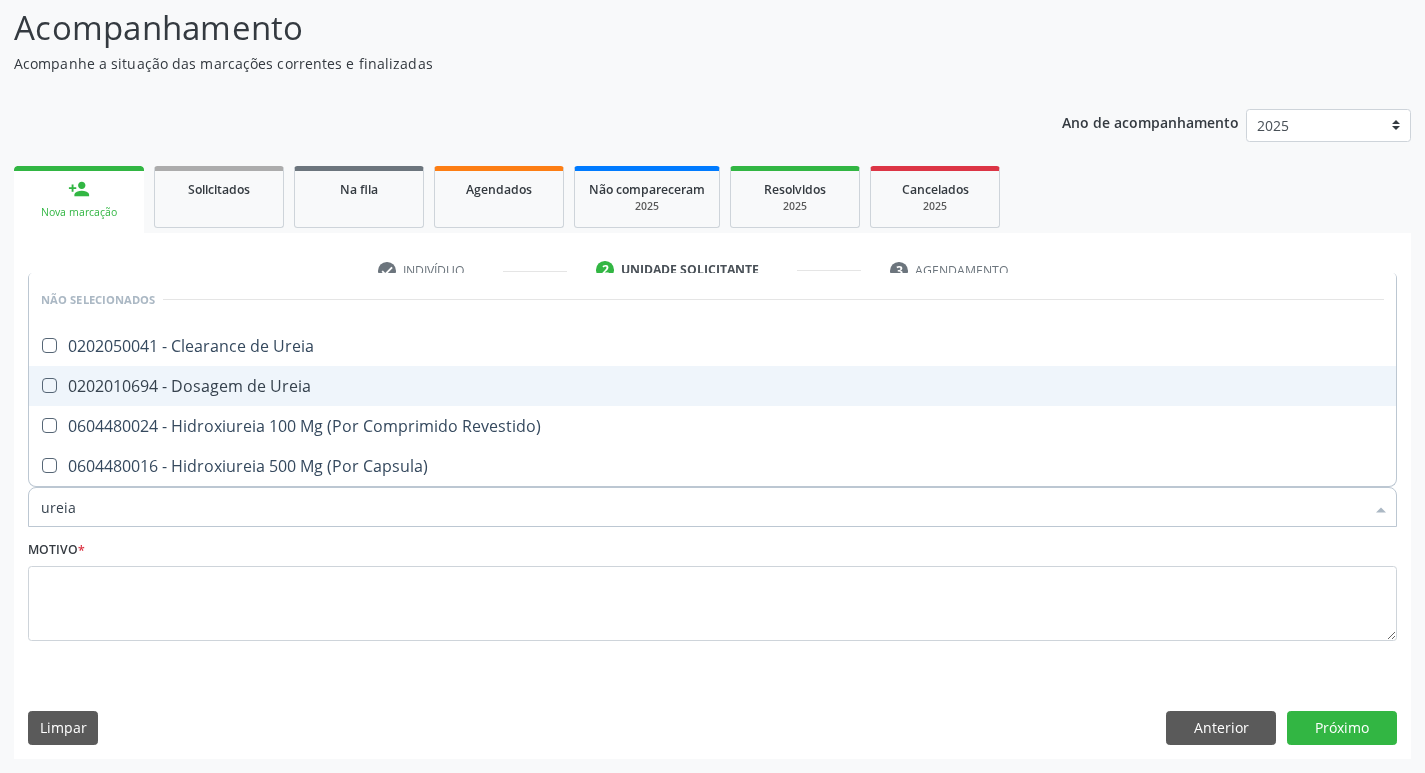 click on "0202010694 - Dosagem de Ureia" at bounding box center (712, 386) 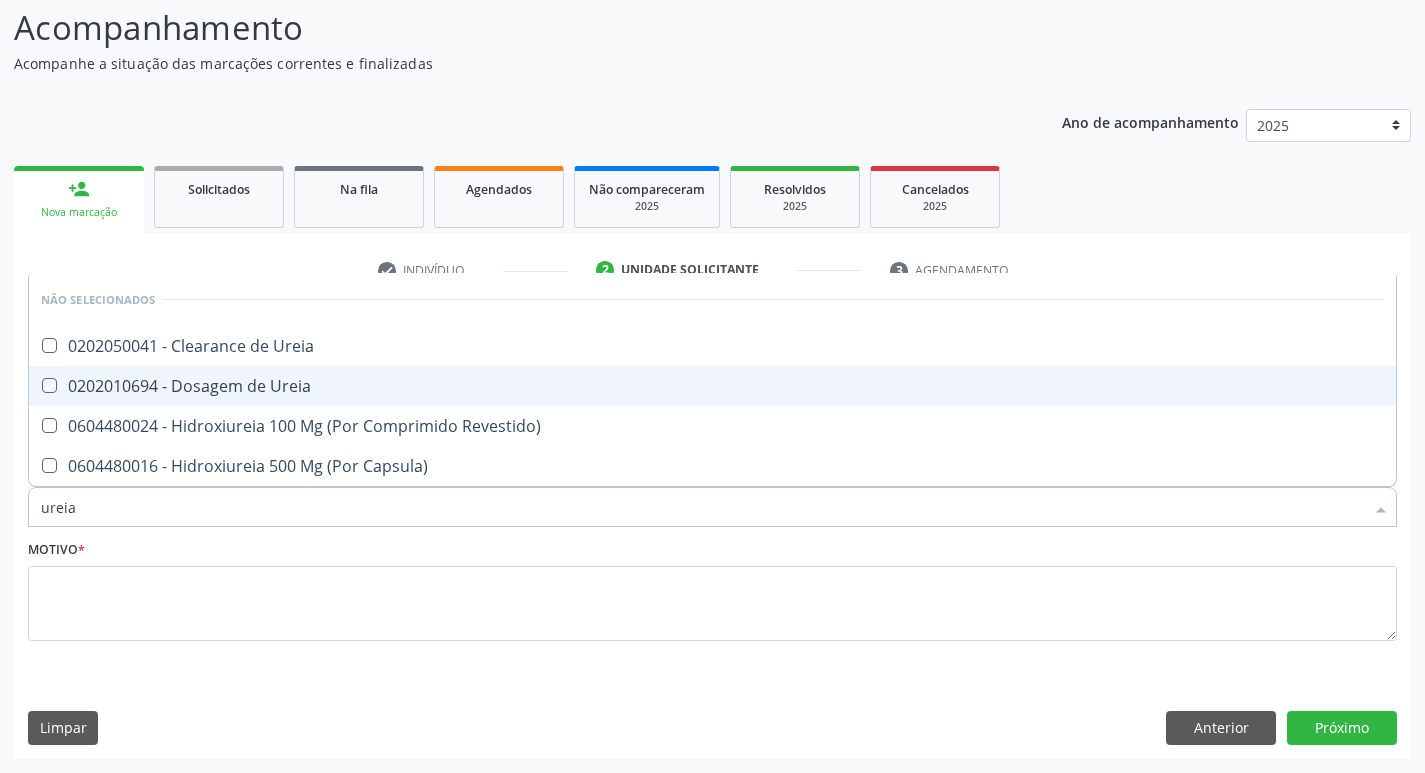 checkbox on "true" 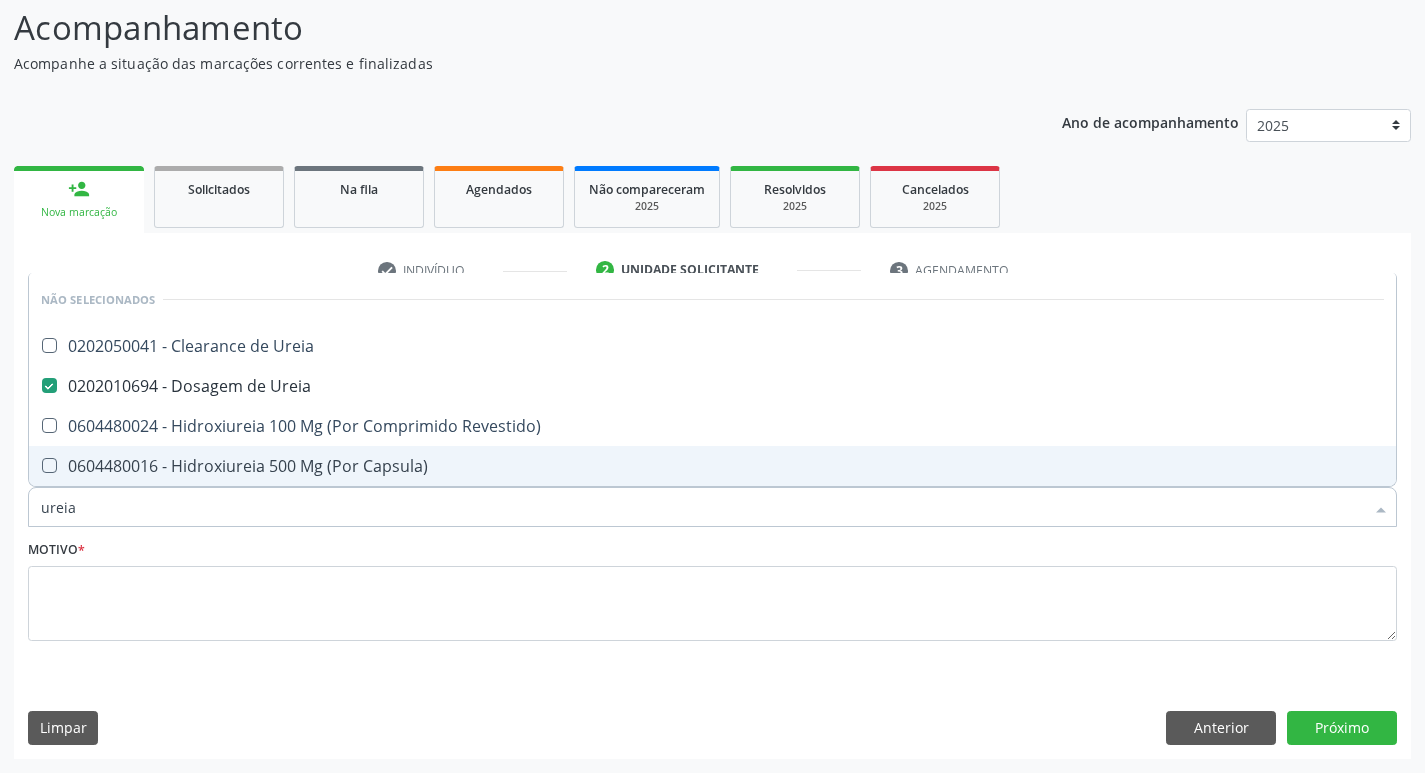 click on "ureia" at bounding box center [702, 507] 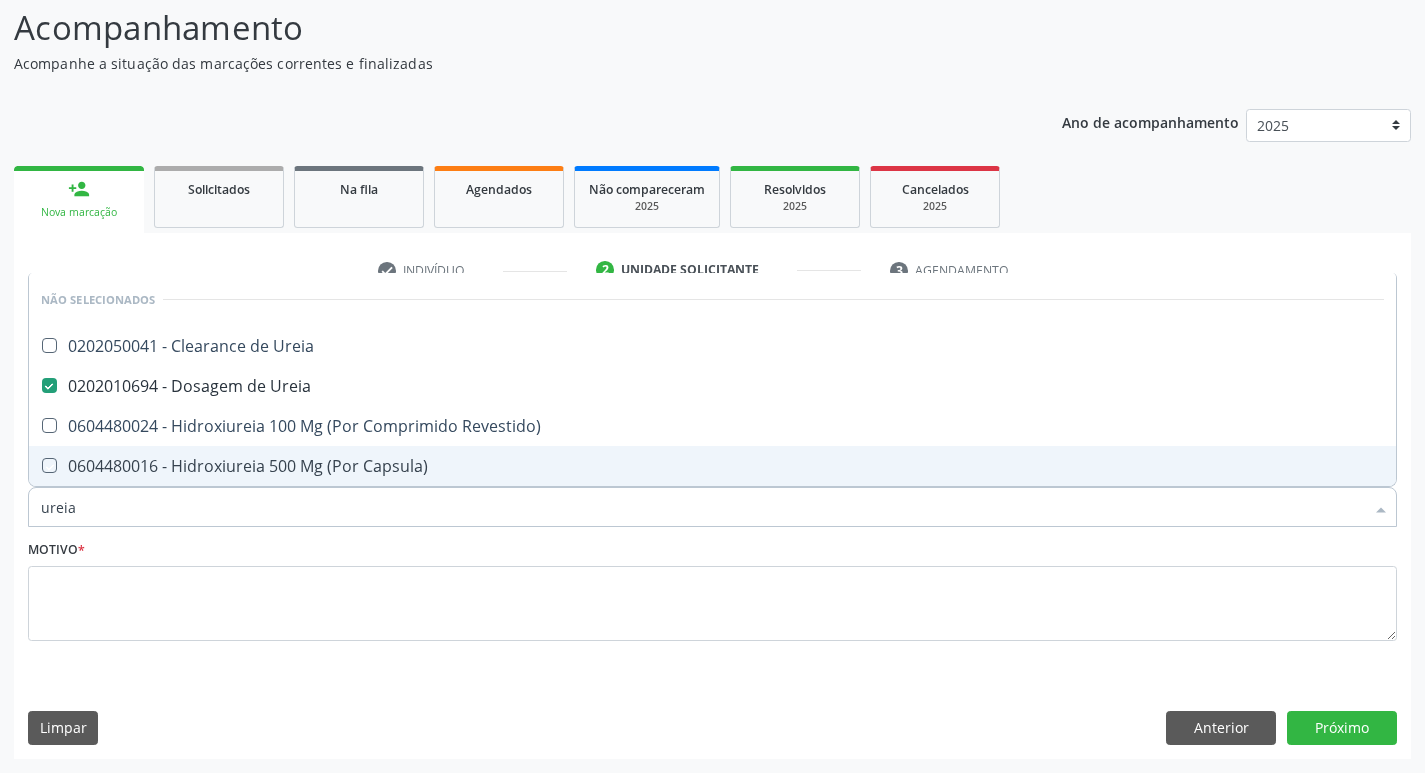 type on "a" 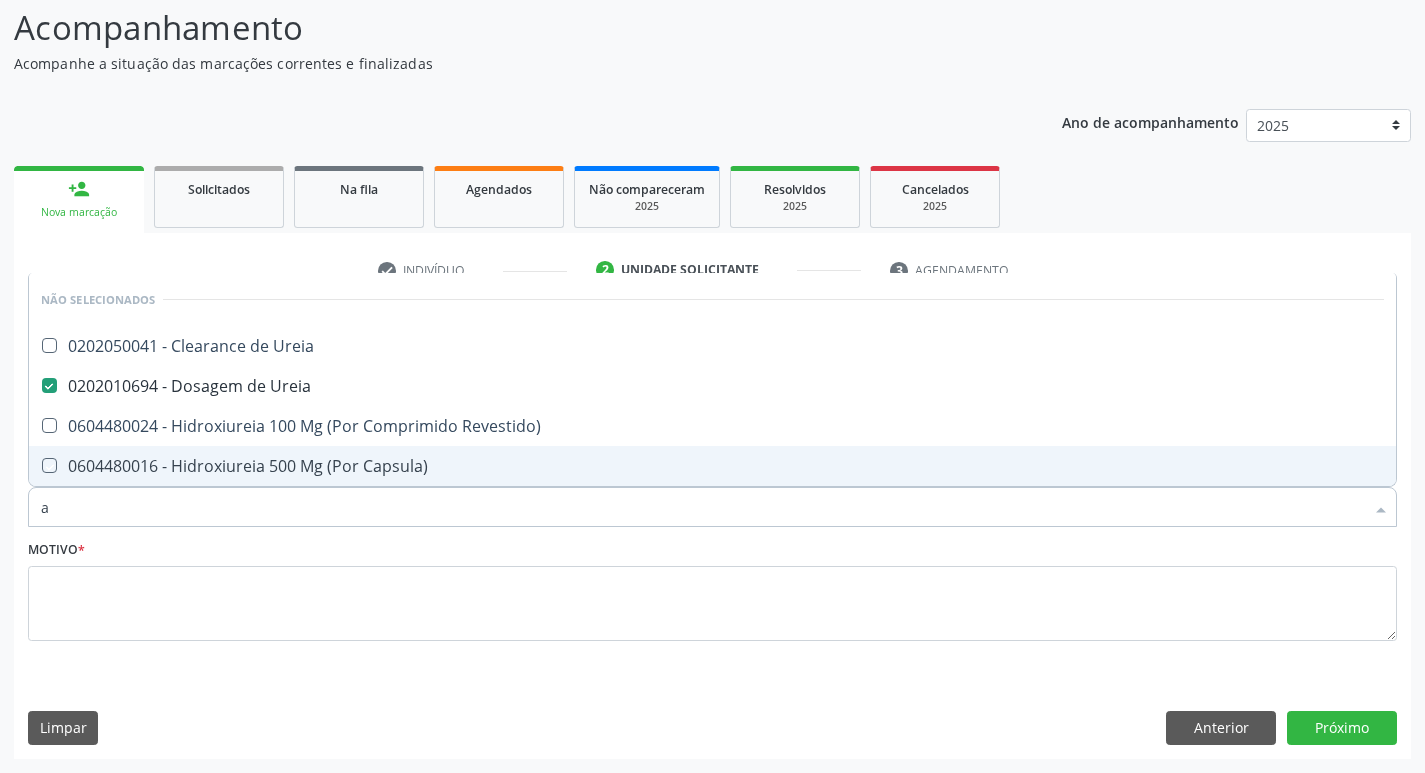 checkbox on "true" 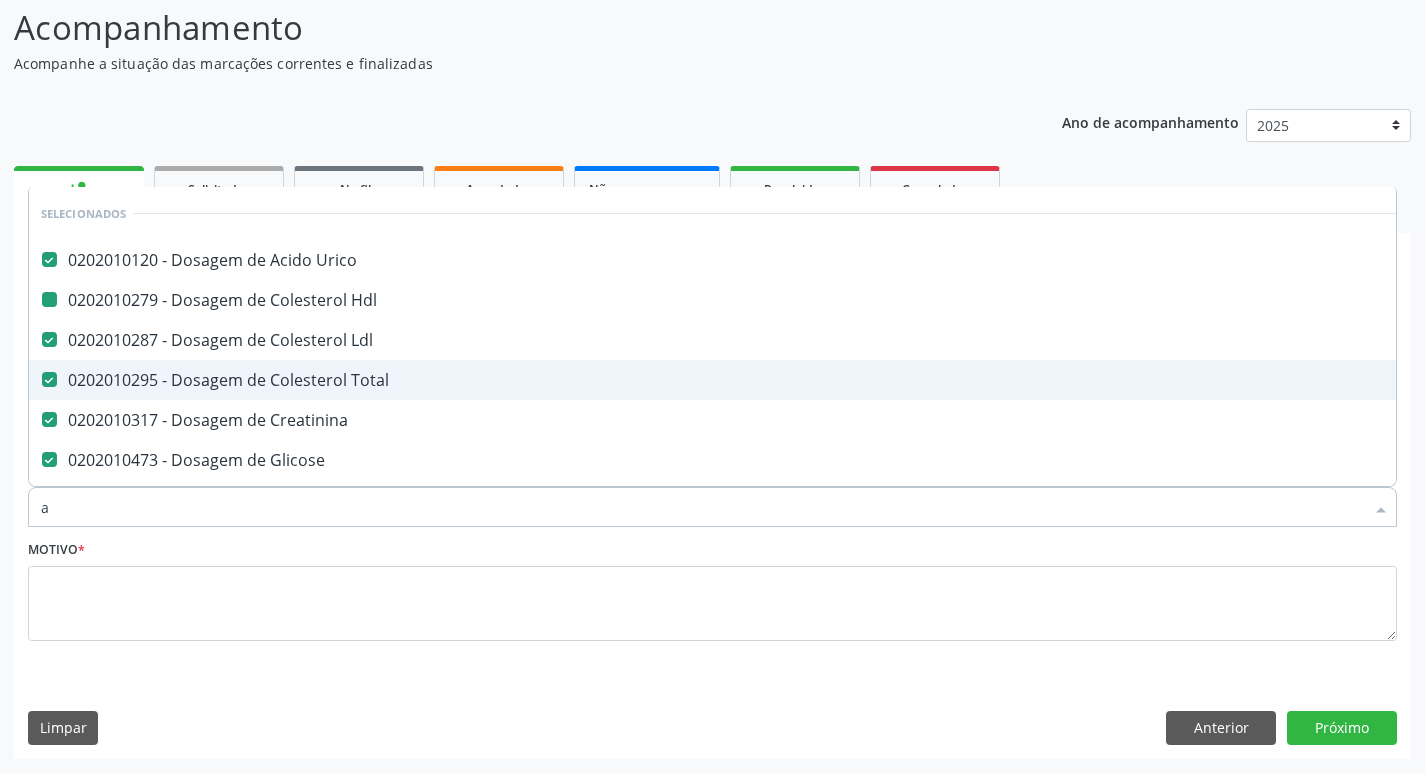 type on "an" 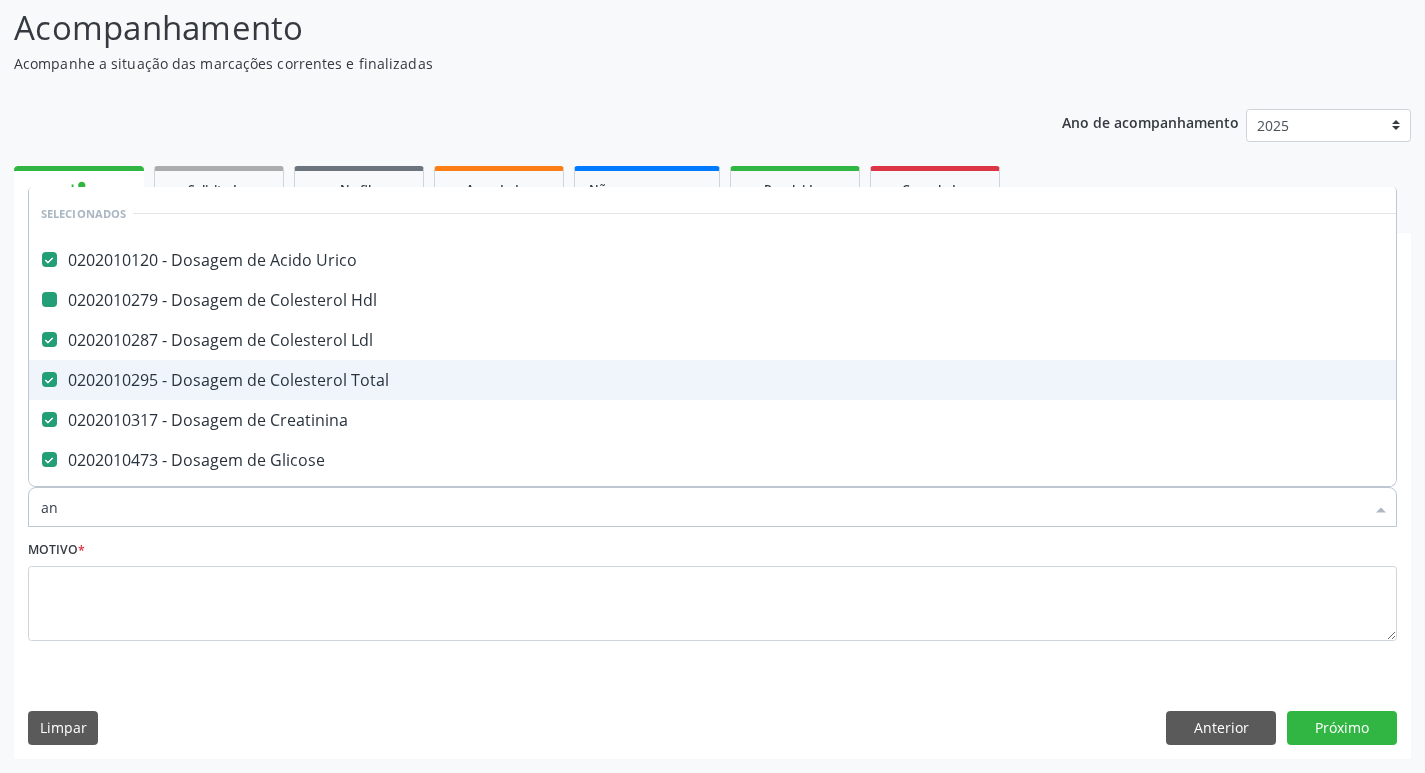 checkbox on "false" 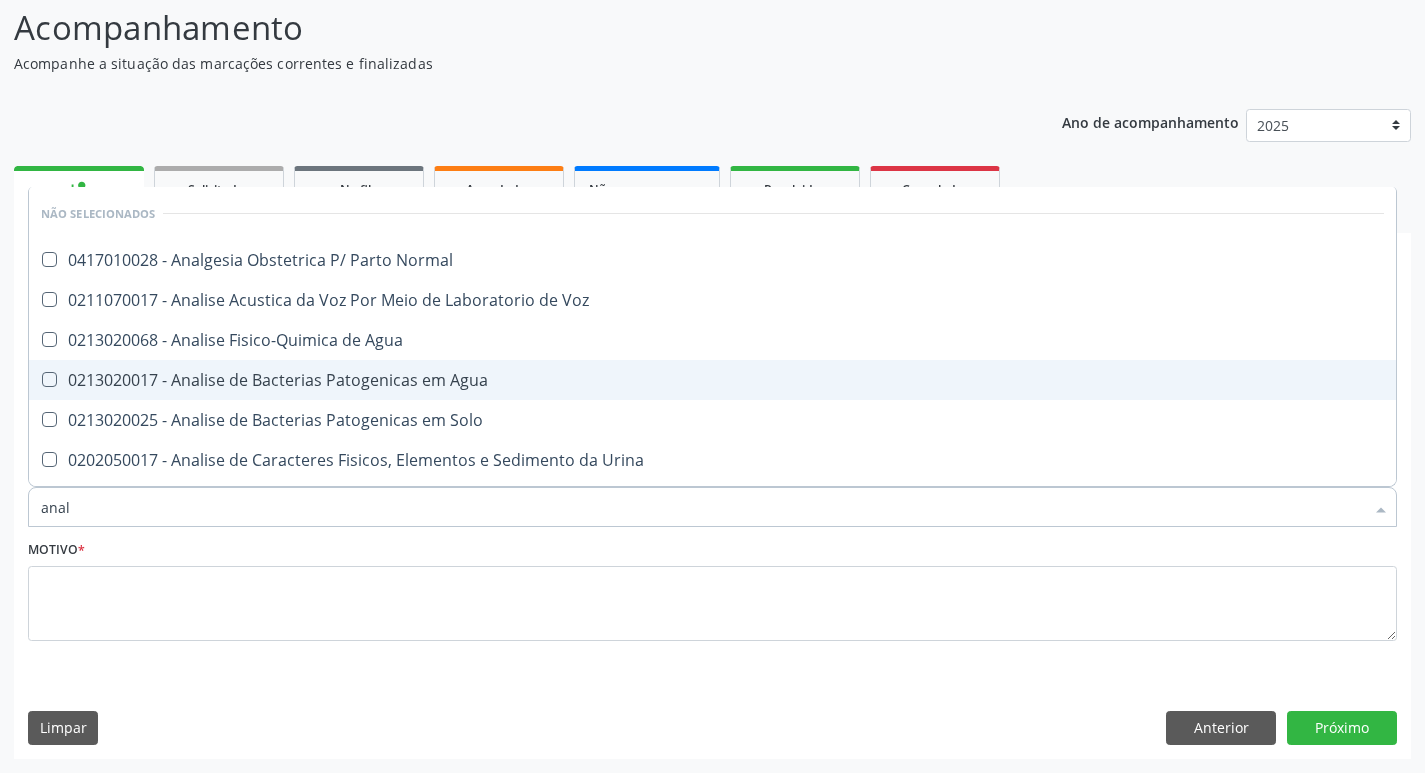type on "anali" 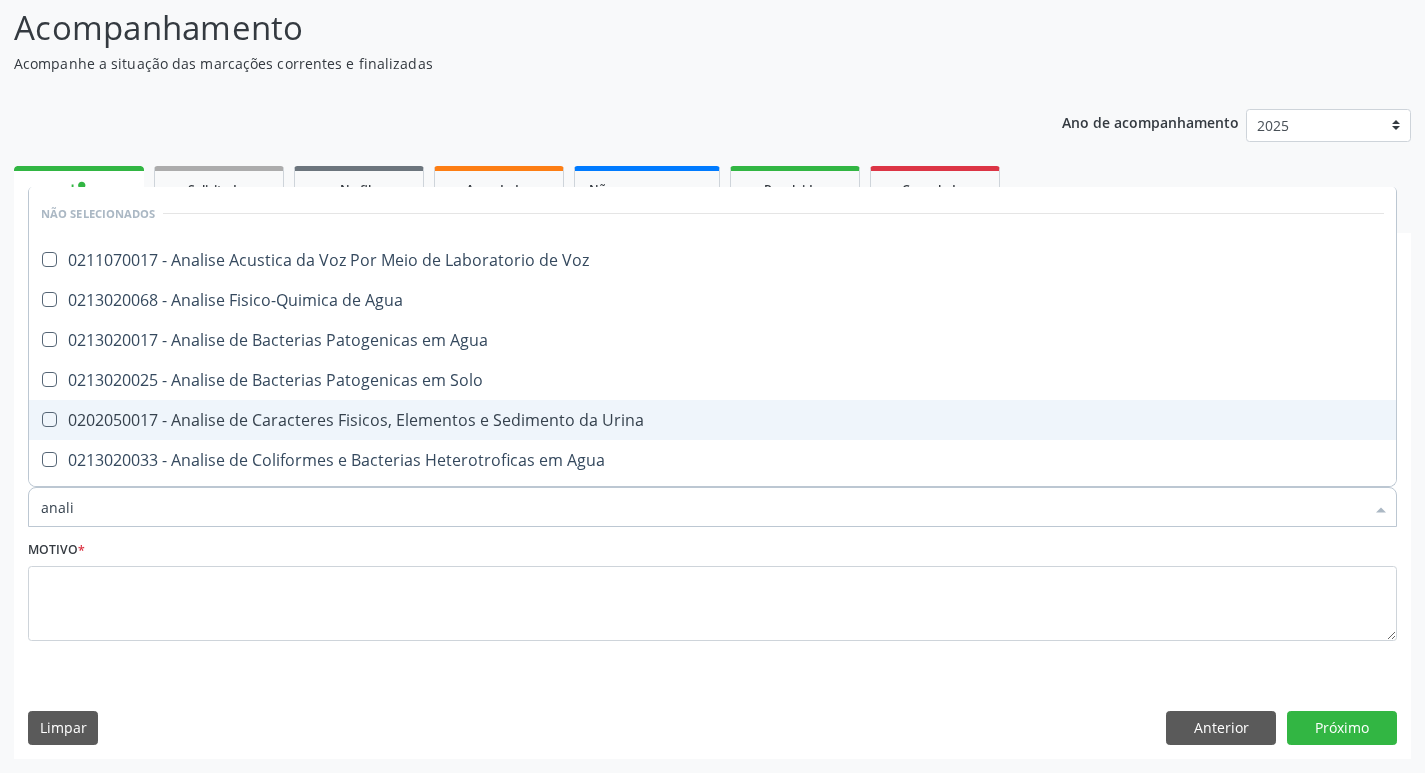 click on "0202050017 - Analise de Caracteres Fisicos, Elementos e Sedimento da Urina" at bounding box center [712, 420] 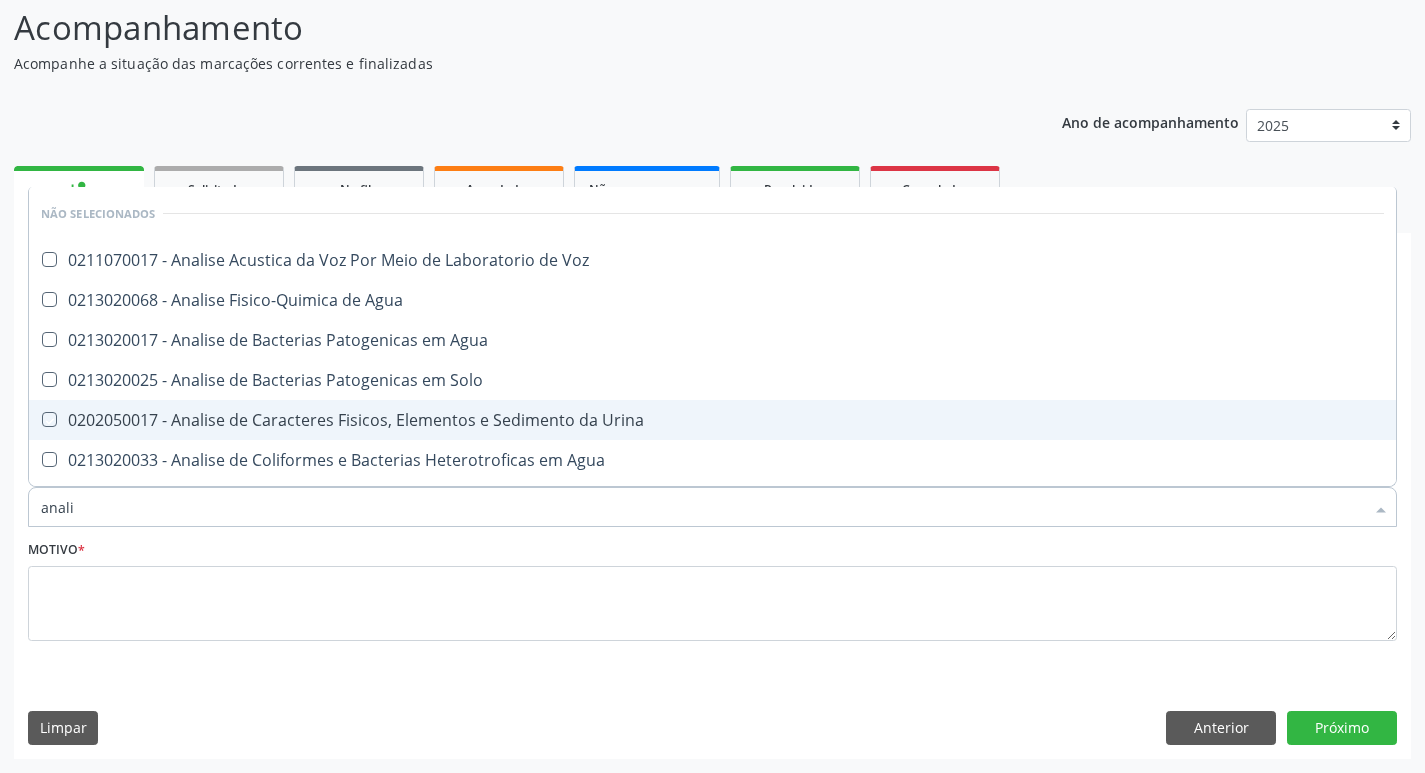 checkbox on "true" 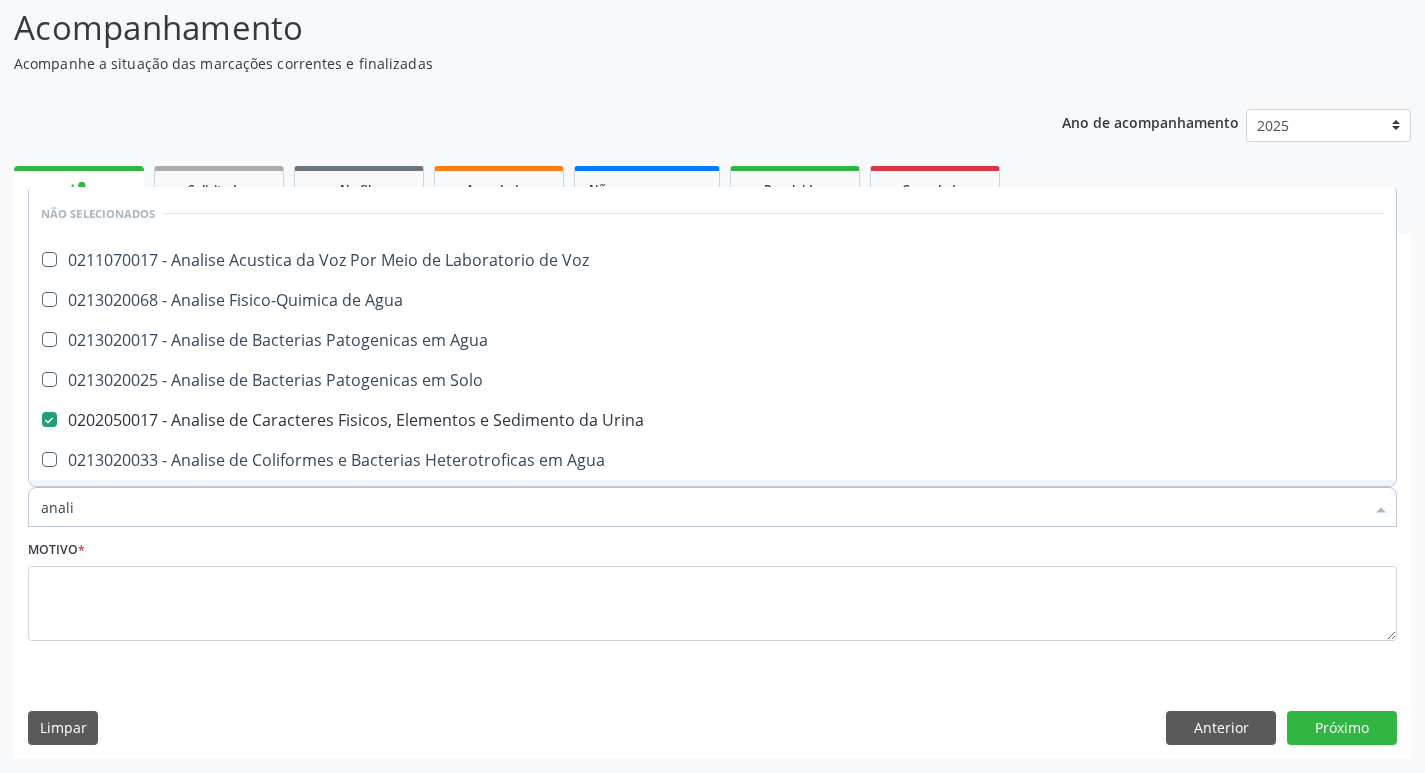 click on "anali" at bounding box center (702, 507) 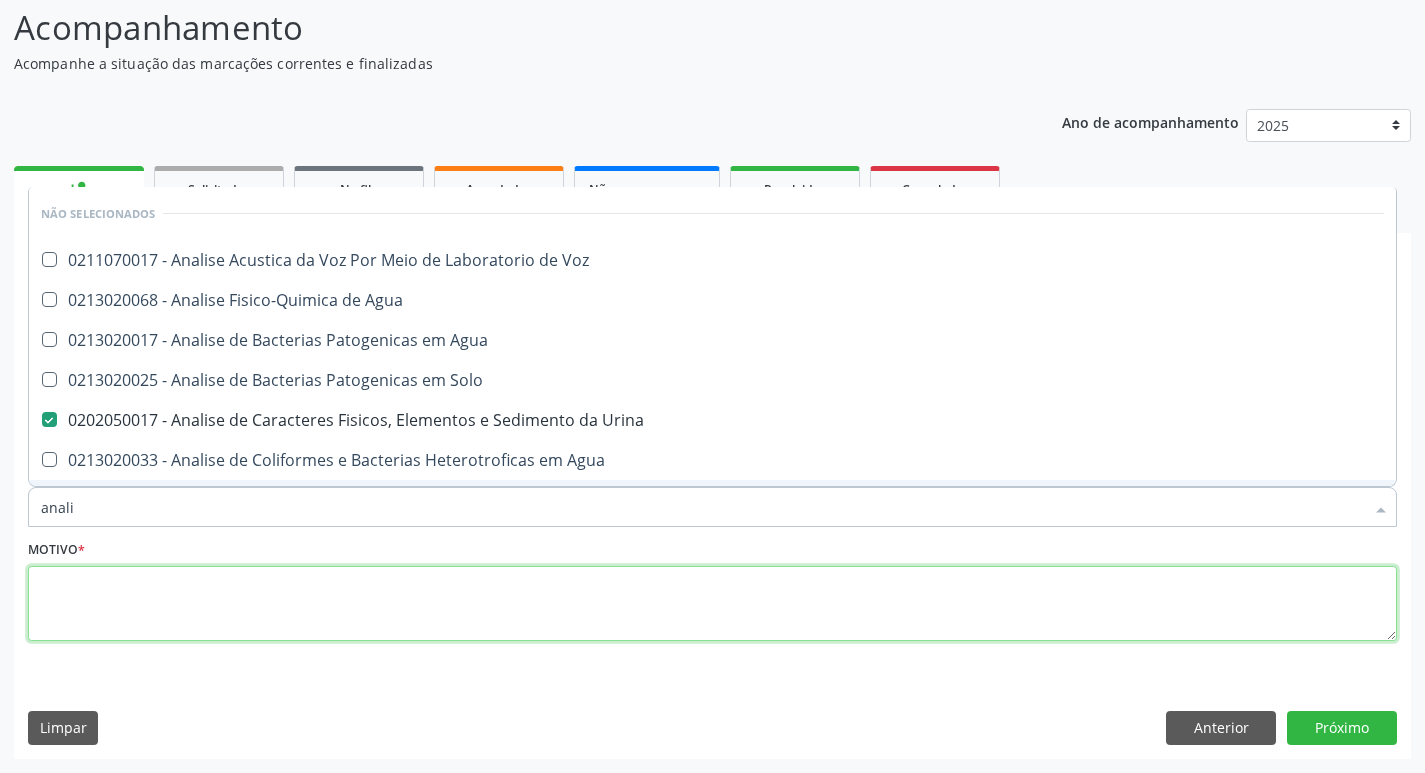 drag, startPoint x: 176, startPoint y: 607, endPoint x: 183, endPoint y: 599, distance: 10.630146 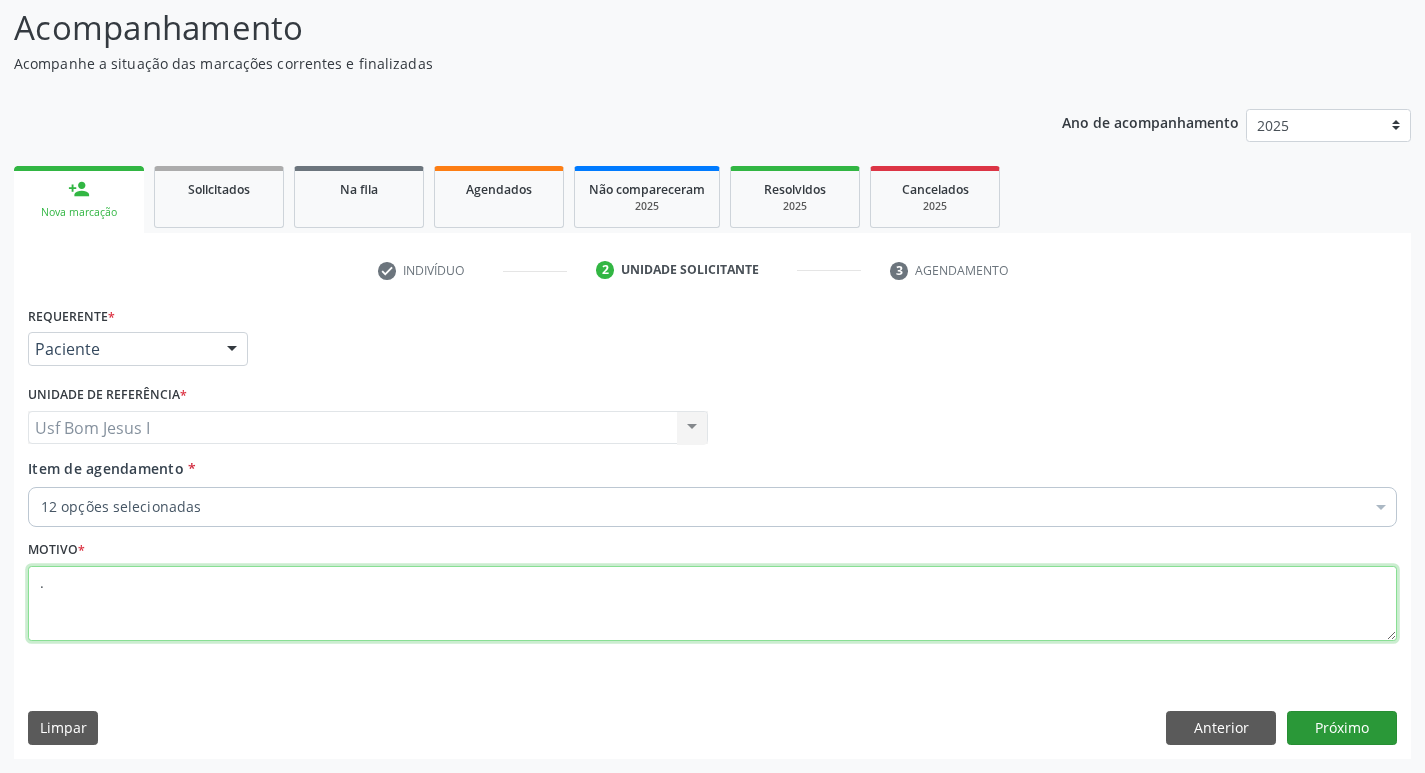type on "." 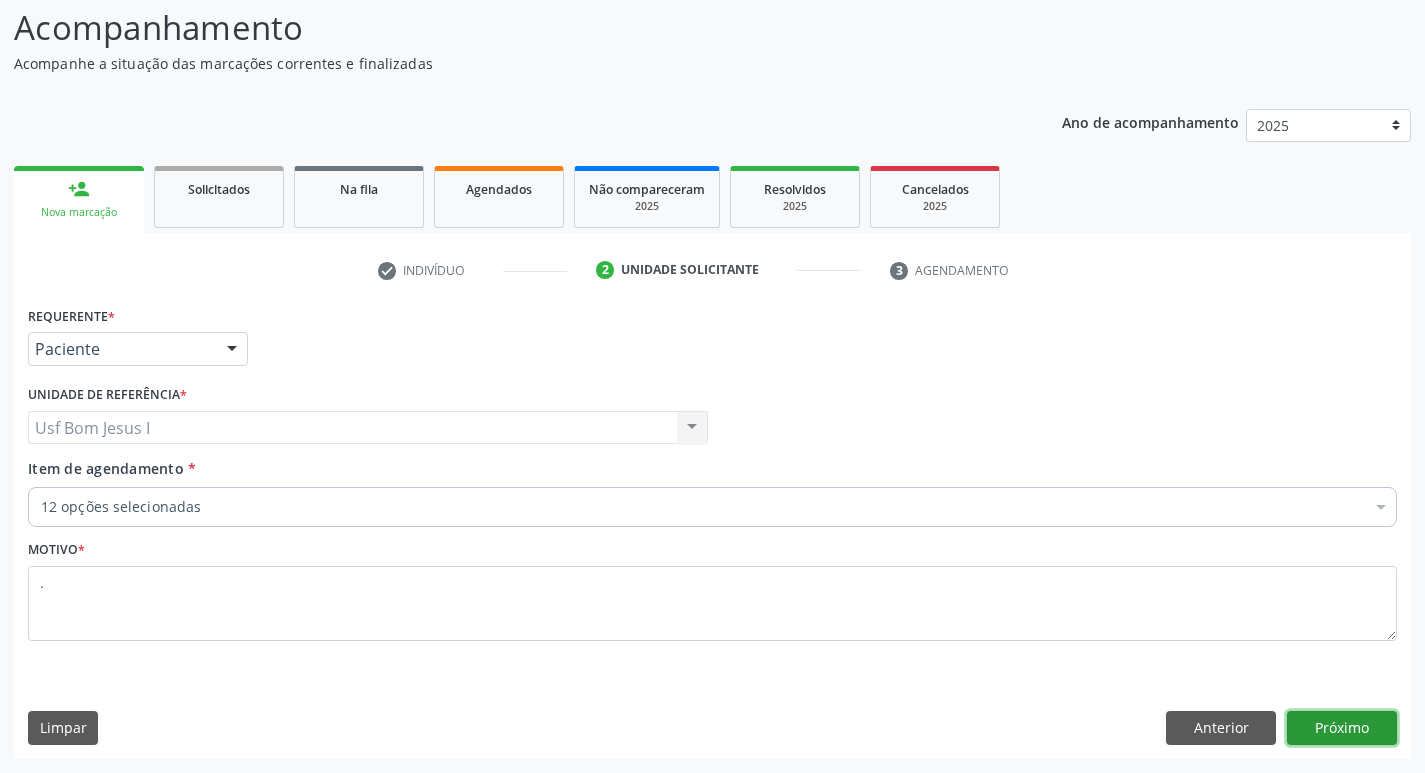 click on "Próximo" at bounding box center (1342, 728) 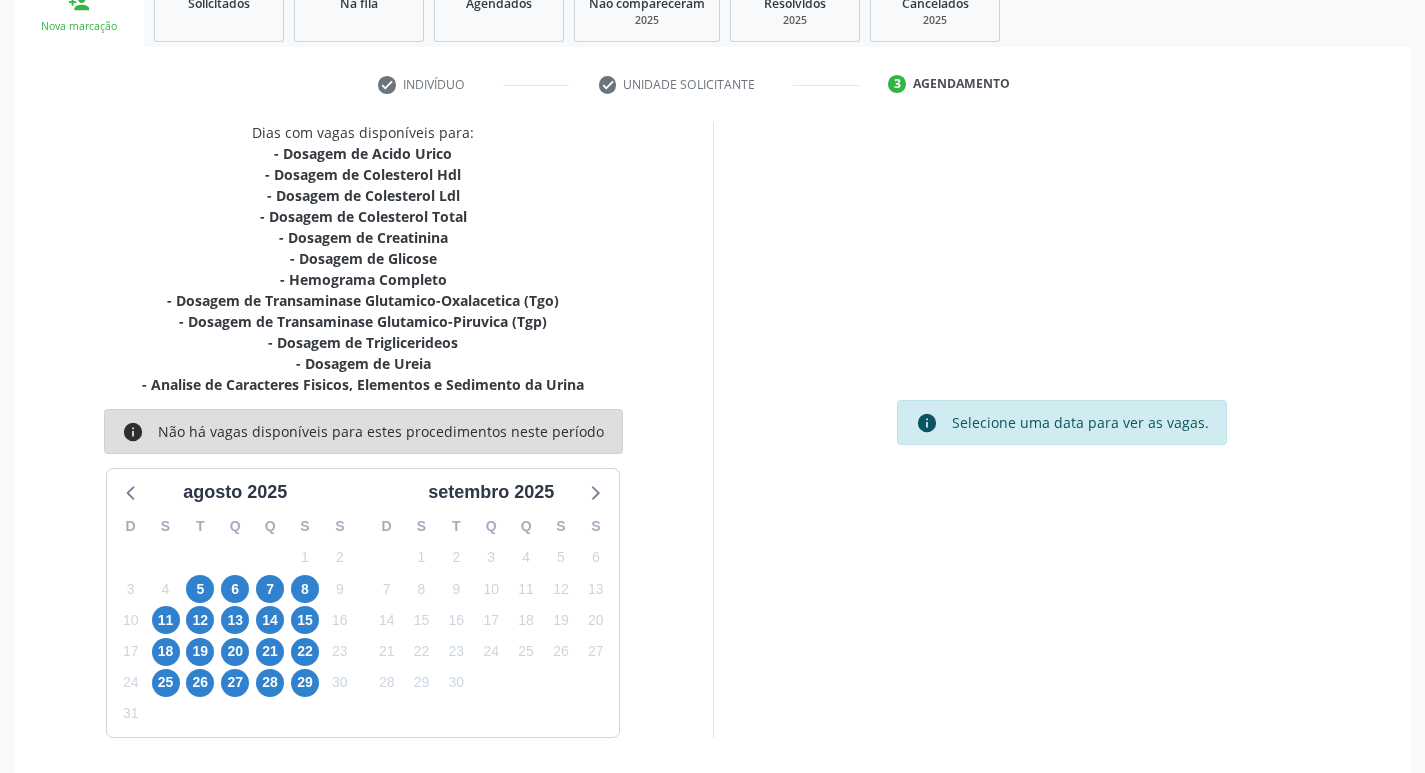 scroll, scrollTop: 328, scrollLeft: 0, axis: vertical 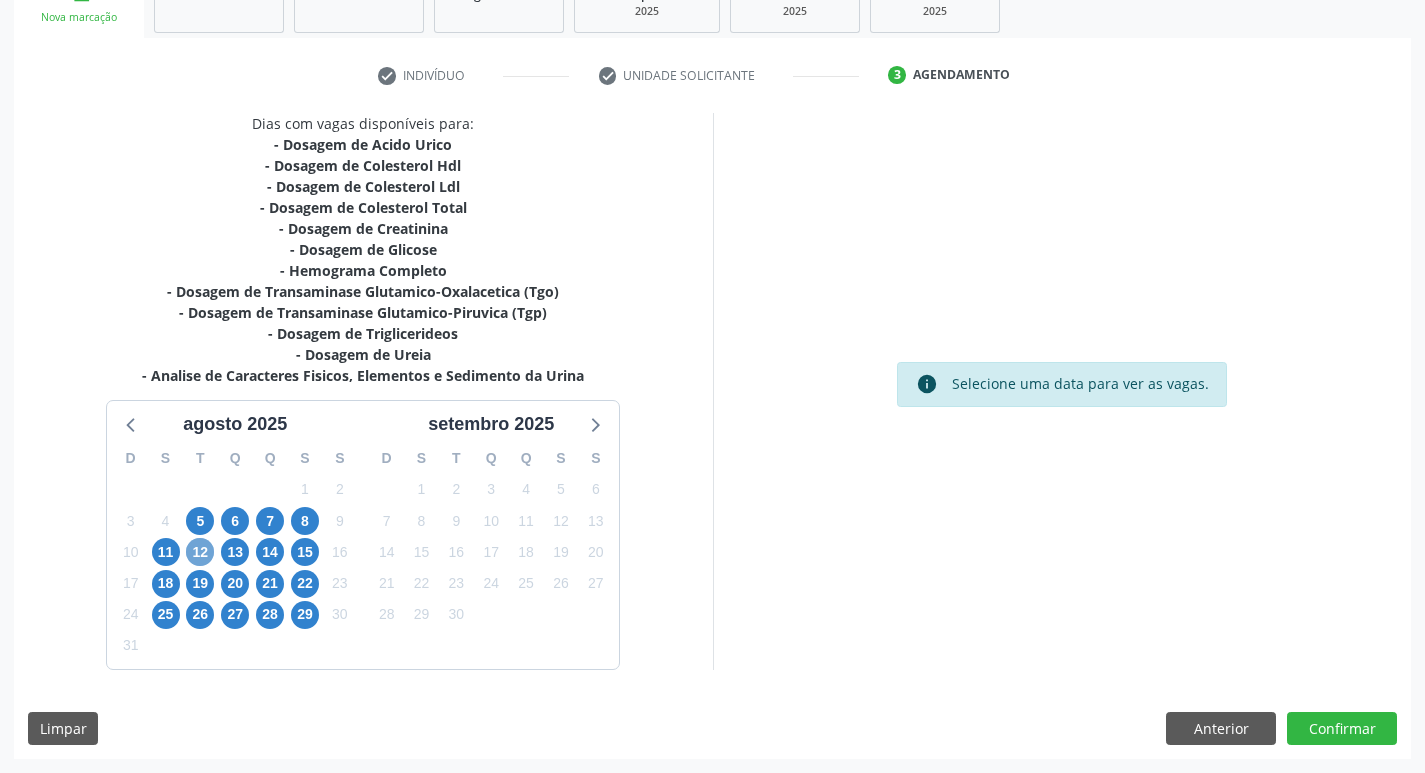 click on "12" at bounding box center [200, 552] 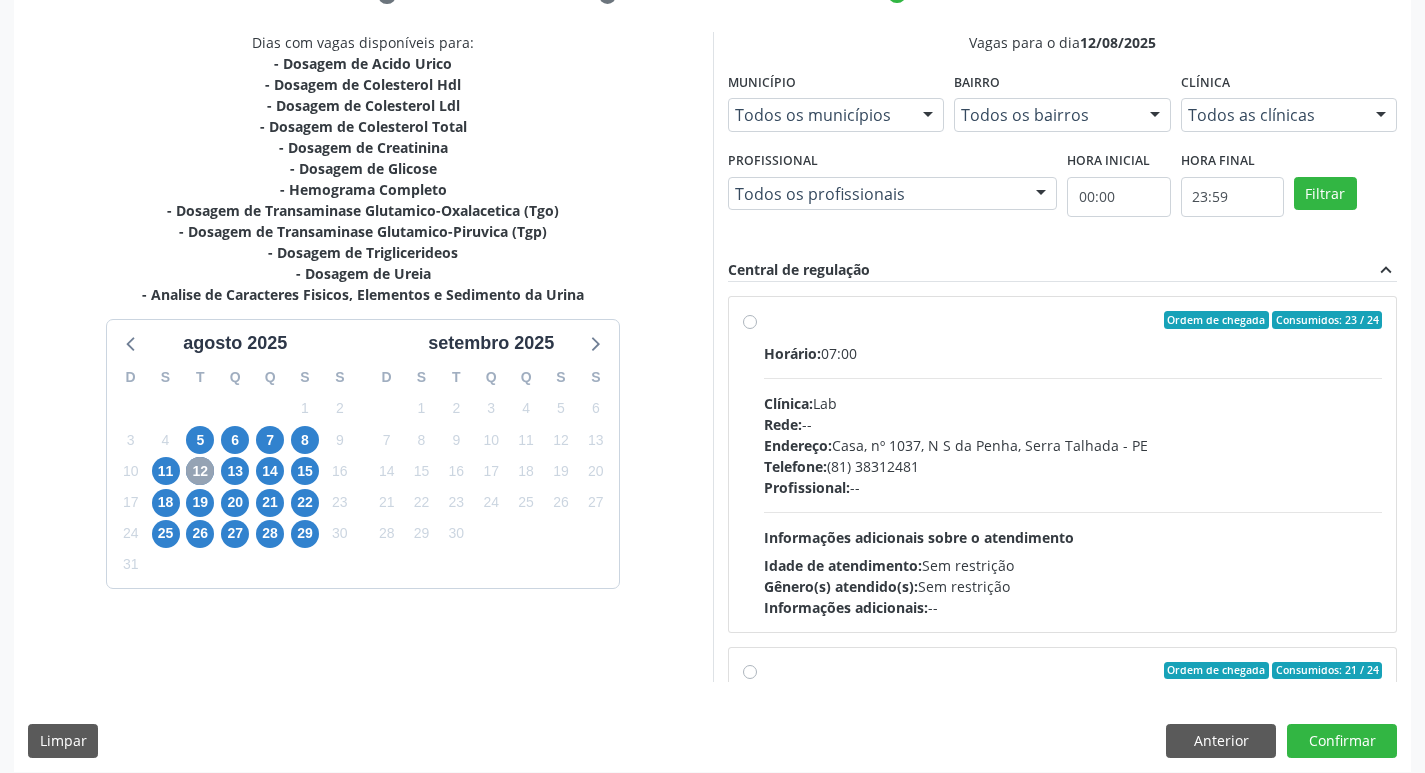scroll, scrollTop: 422, scrollLeft: 0, axis: vertical 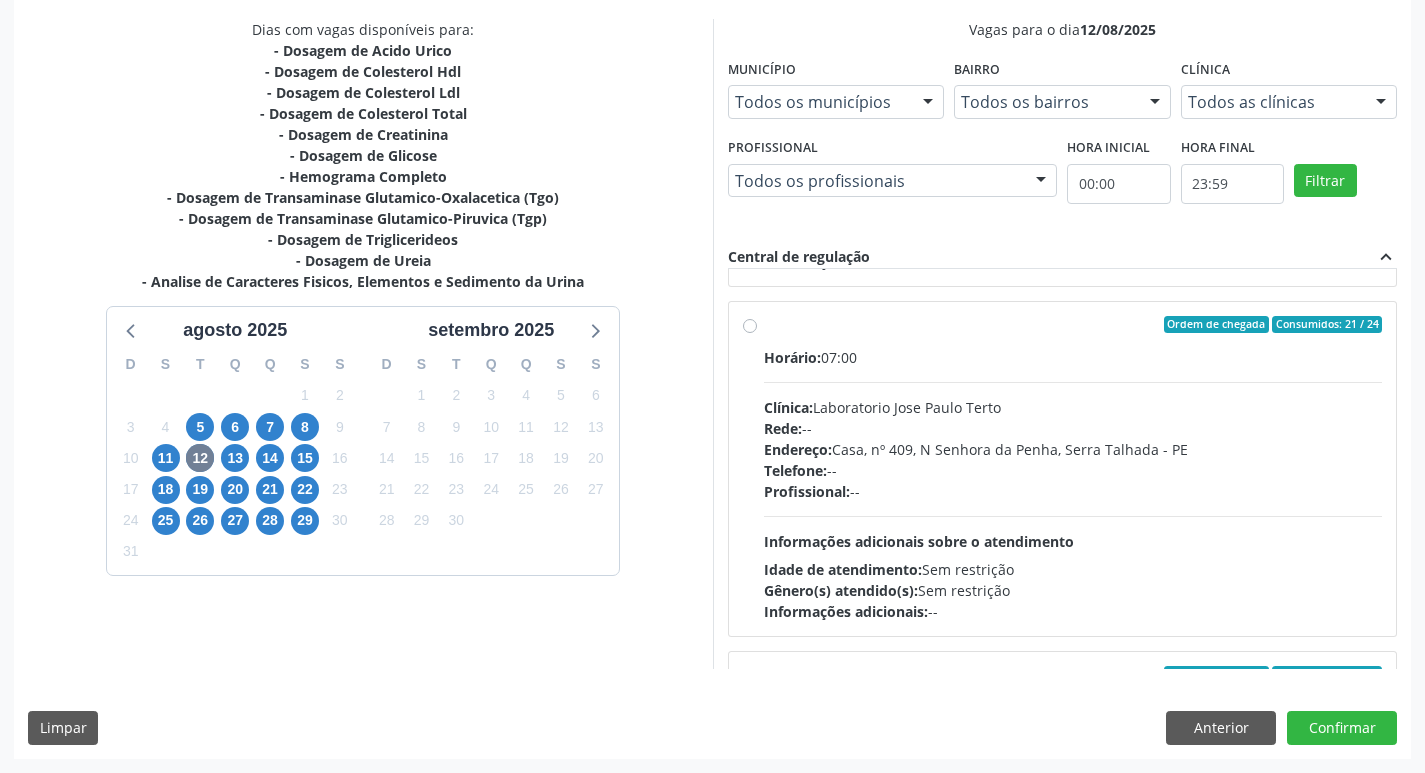 click on "Endereço:   Casa, nº 409, N Senhora da Penha, Serra Talhada - PE" at bounding box center [1073, 449] 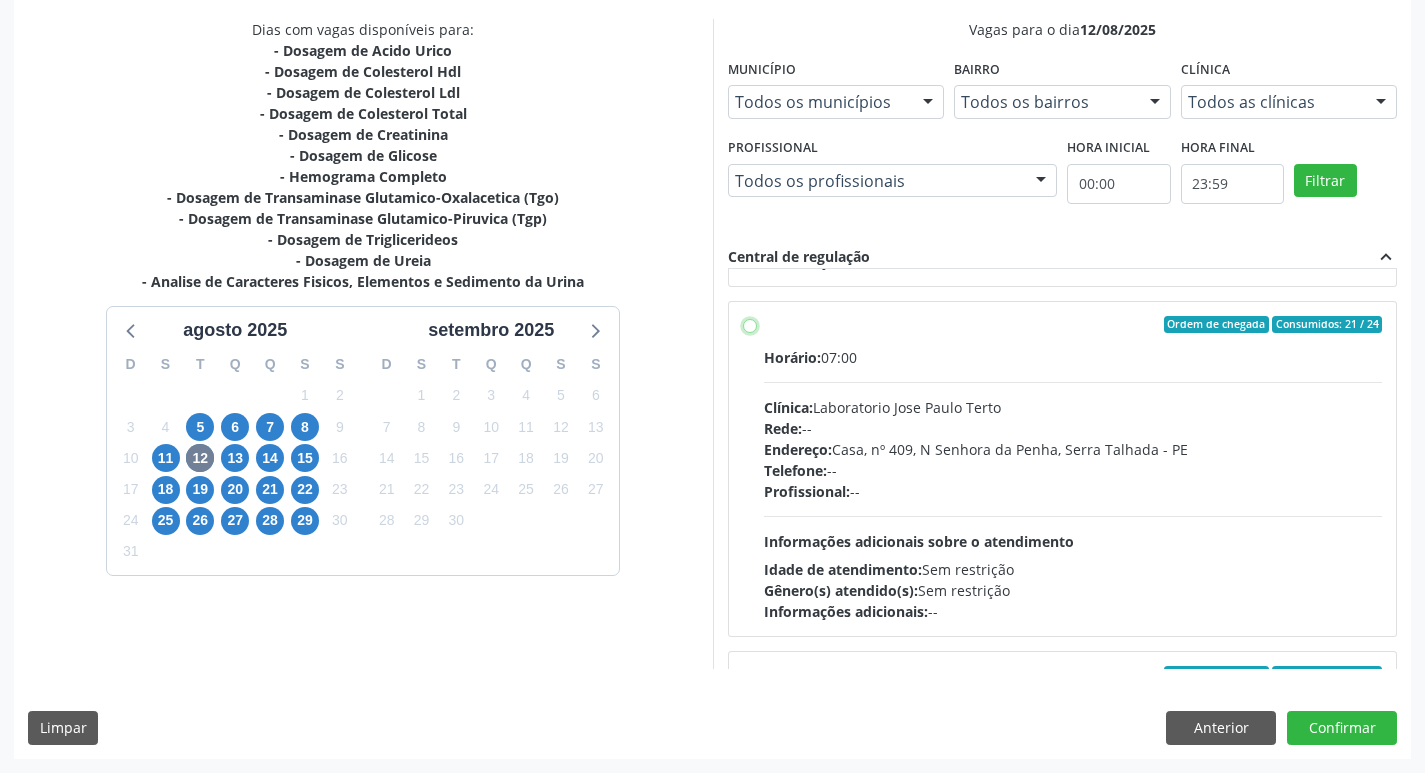click on "Ordem de chegada
Consumidos: 21 / 24
Horário:   07:00
Clínica:  Laboratorio Jose Paulo Terto
Rede:
--
Endereço:   Casa, nº 409, N Senhora da Penha, Serra Talhada - PE
Telefone:   --
Profissional:
--
Informações adicionais sobre o atendimento
Idade de atendimento:
Sem restrição
Gênero(s) atendido(s):
Sem restrição
Informações adicionais:
--" at bounding box center [750, 325] 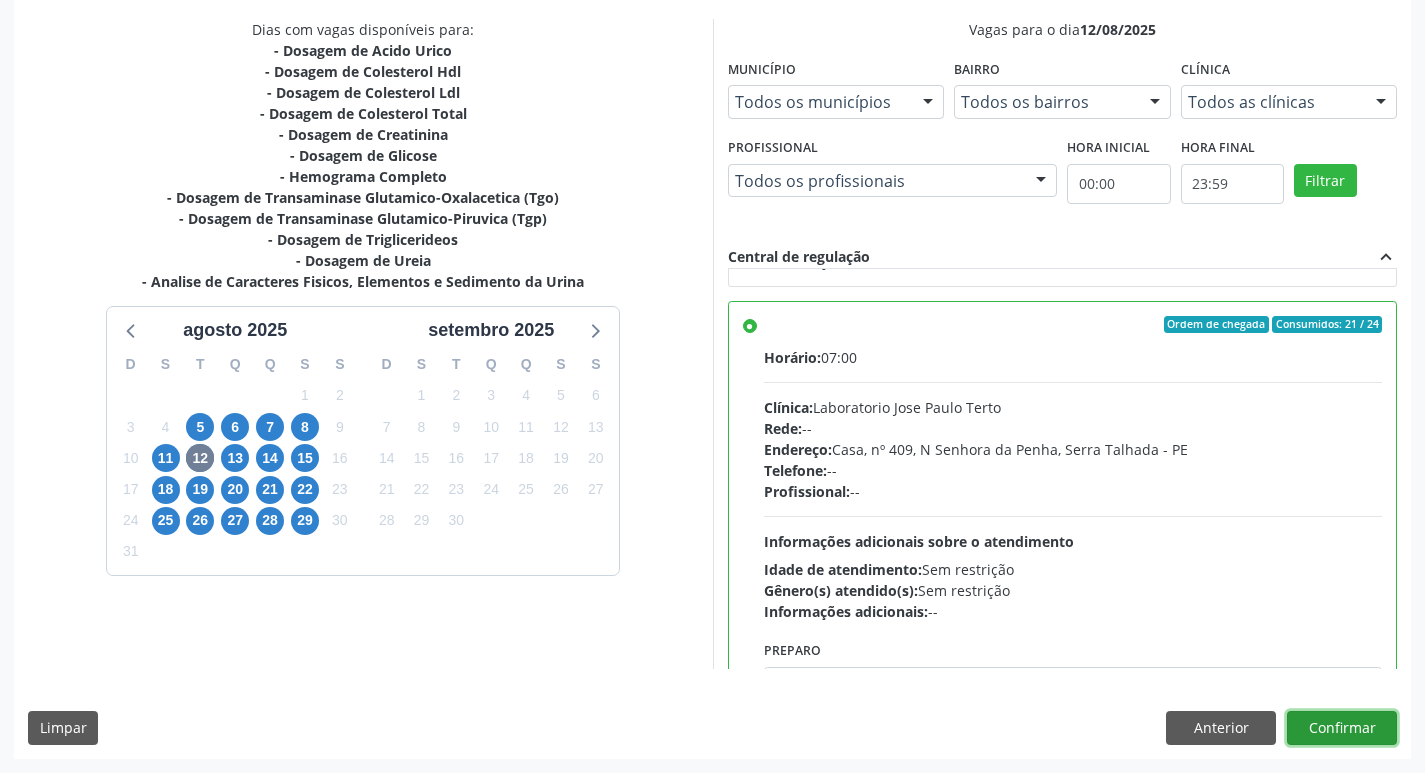 click on "Confirmar" at bounding box center (1342, 728) 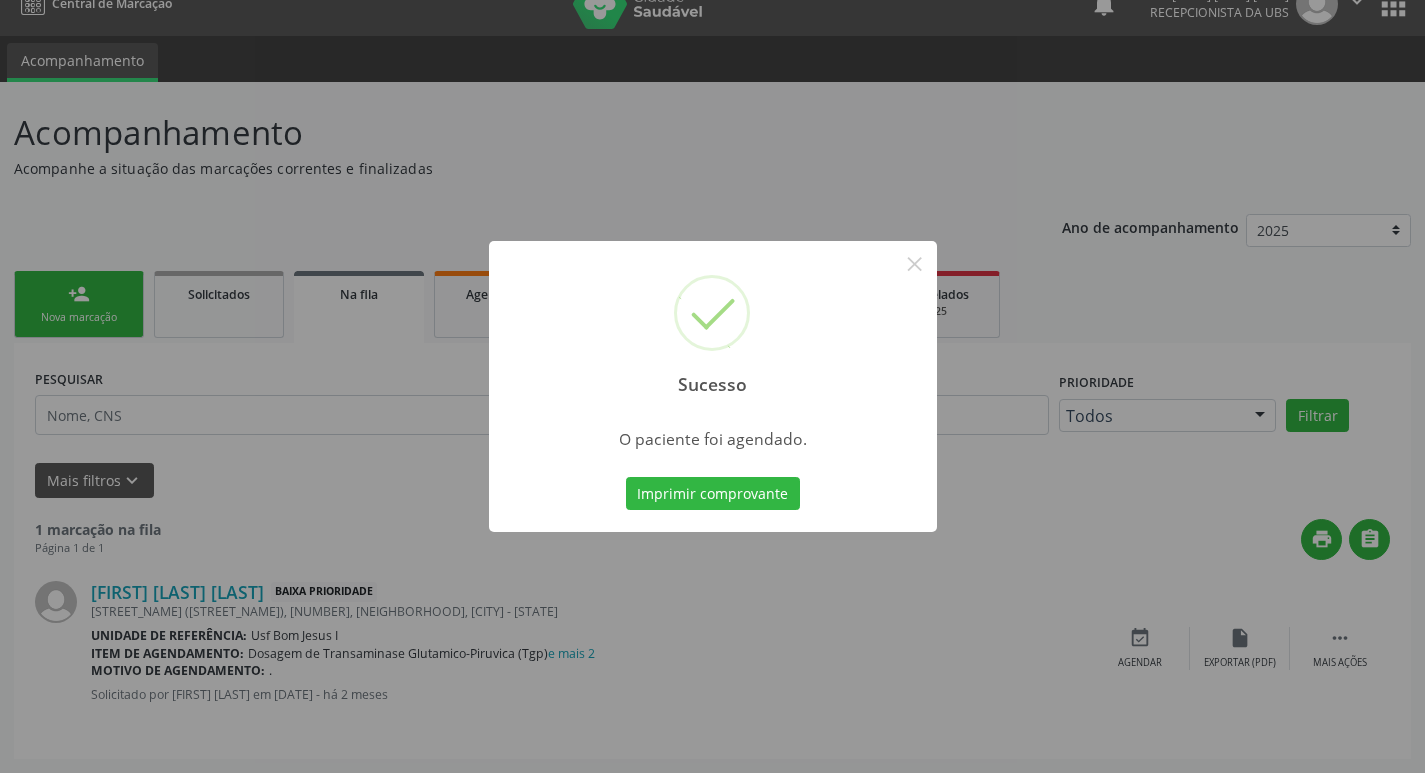 scroll, scrollTop: 0, scrollLeft: 0, axis: both 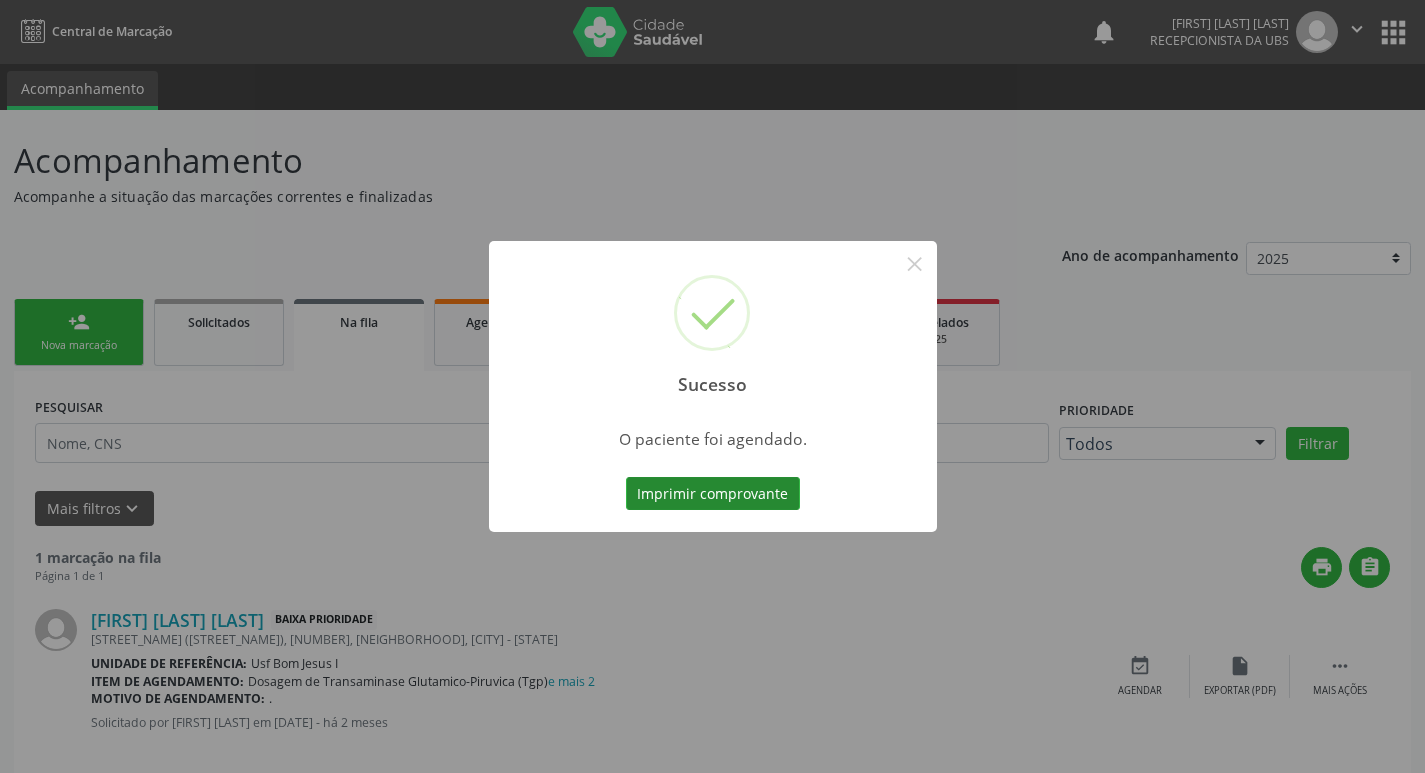 click on "Imprimir comprovante" at bounding box center [713, 494] 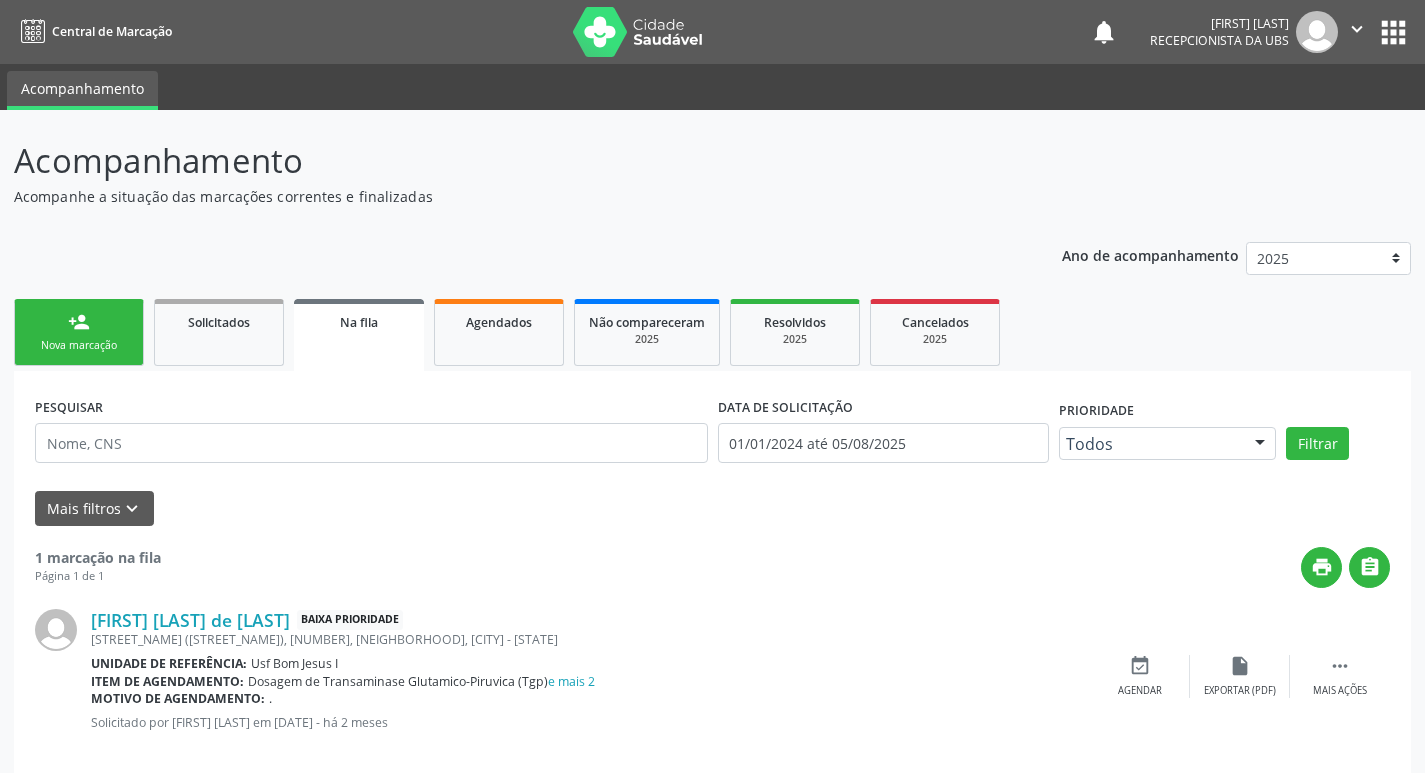 scroll, scrollTop: 0, scrollLeft: 0, axis: both 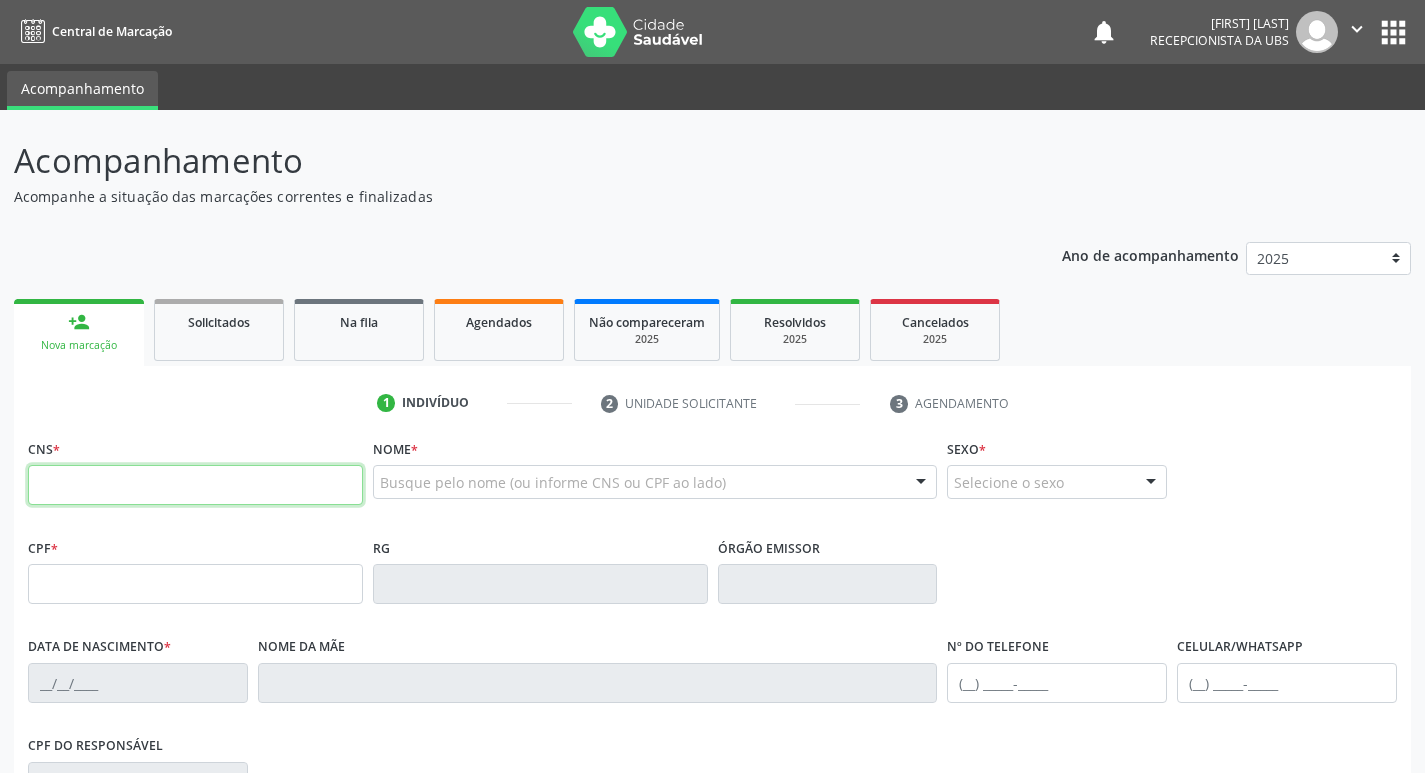 click at bounding box center [195, 485] 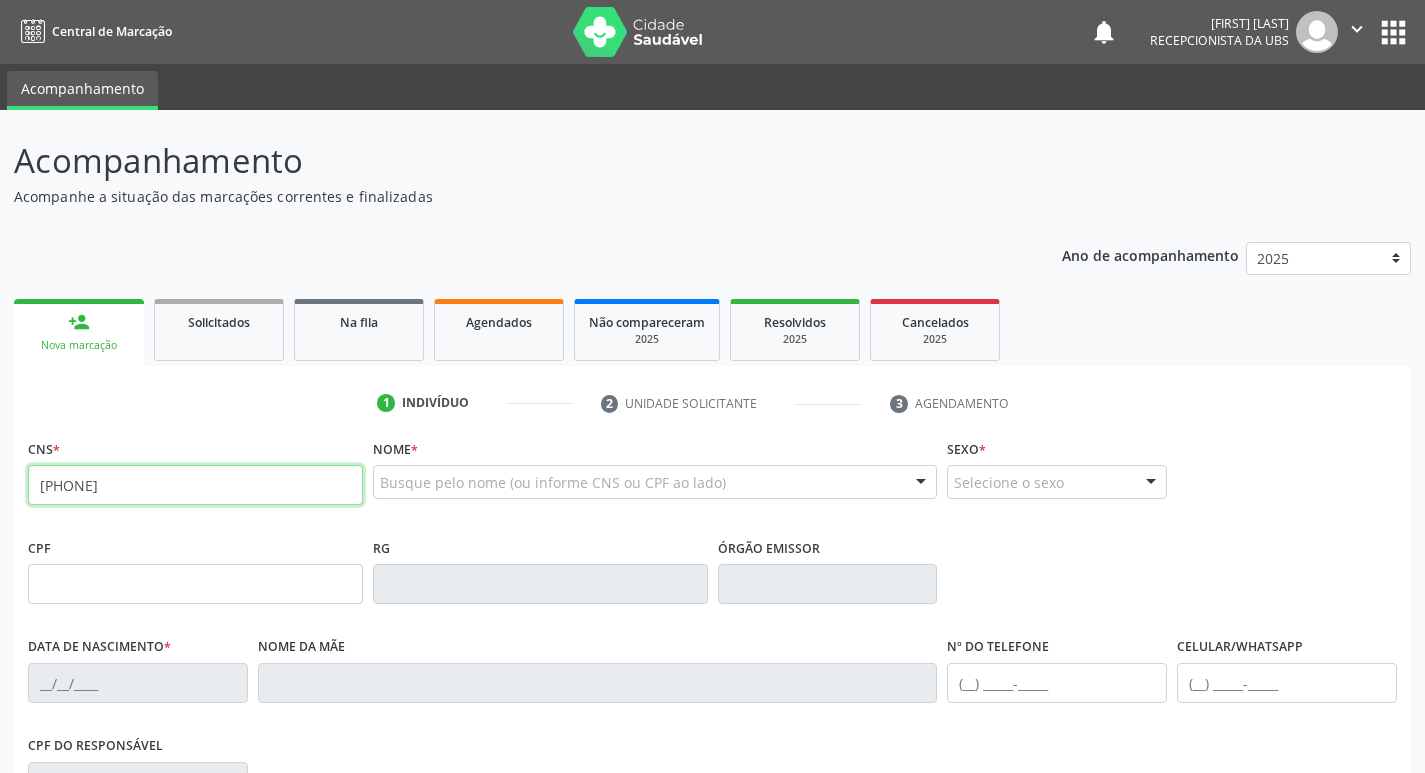 type on "[PHONE]" 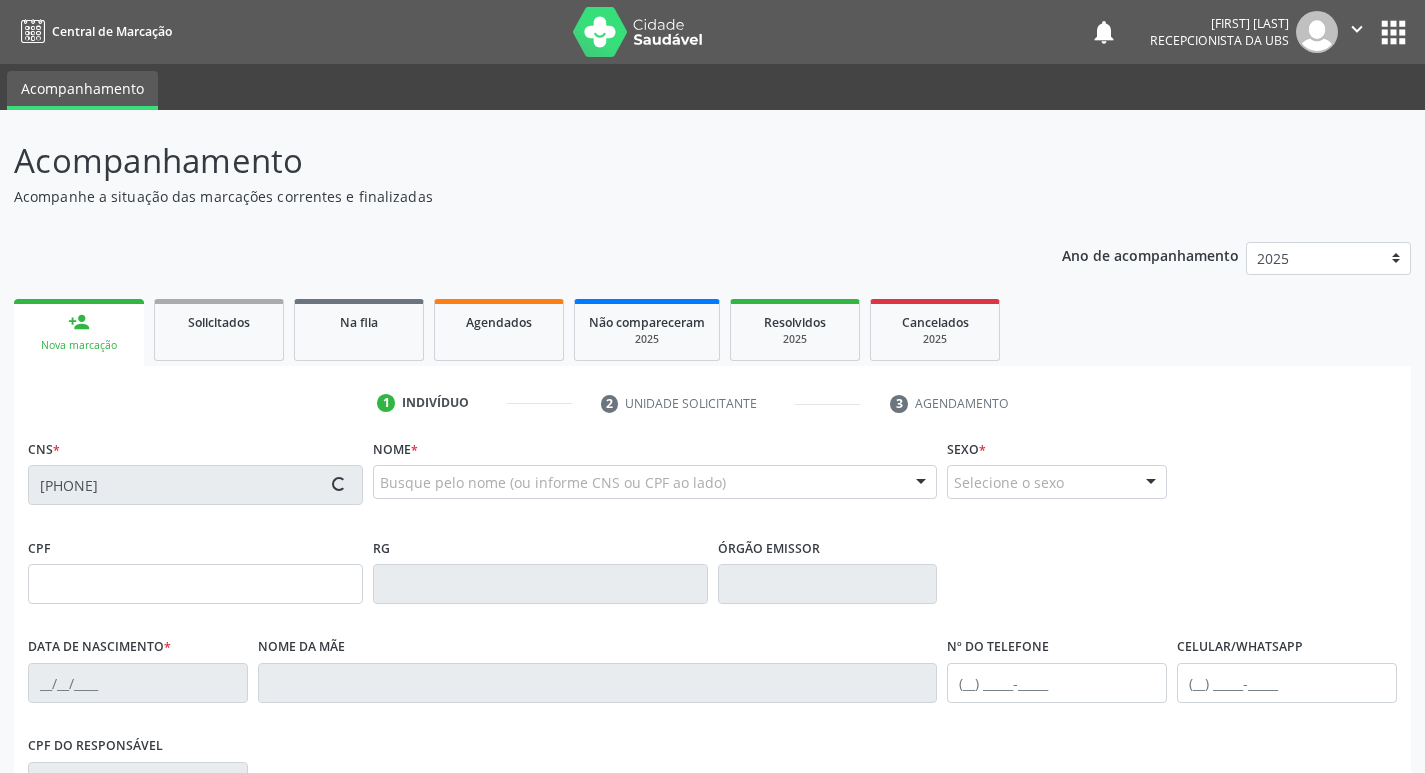 type on "[DATE]" 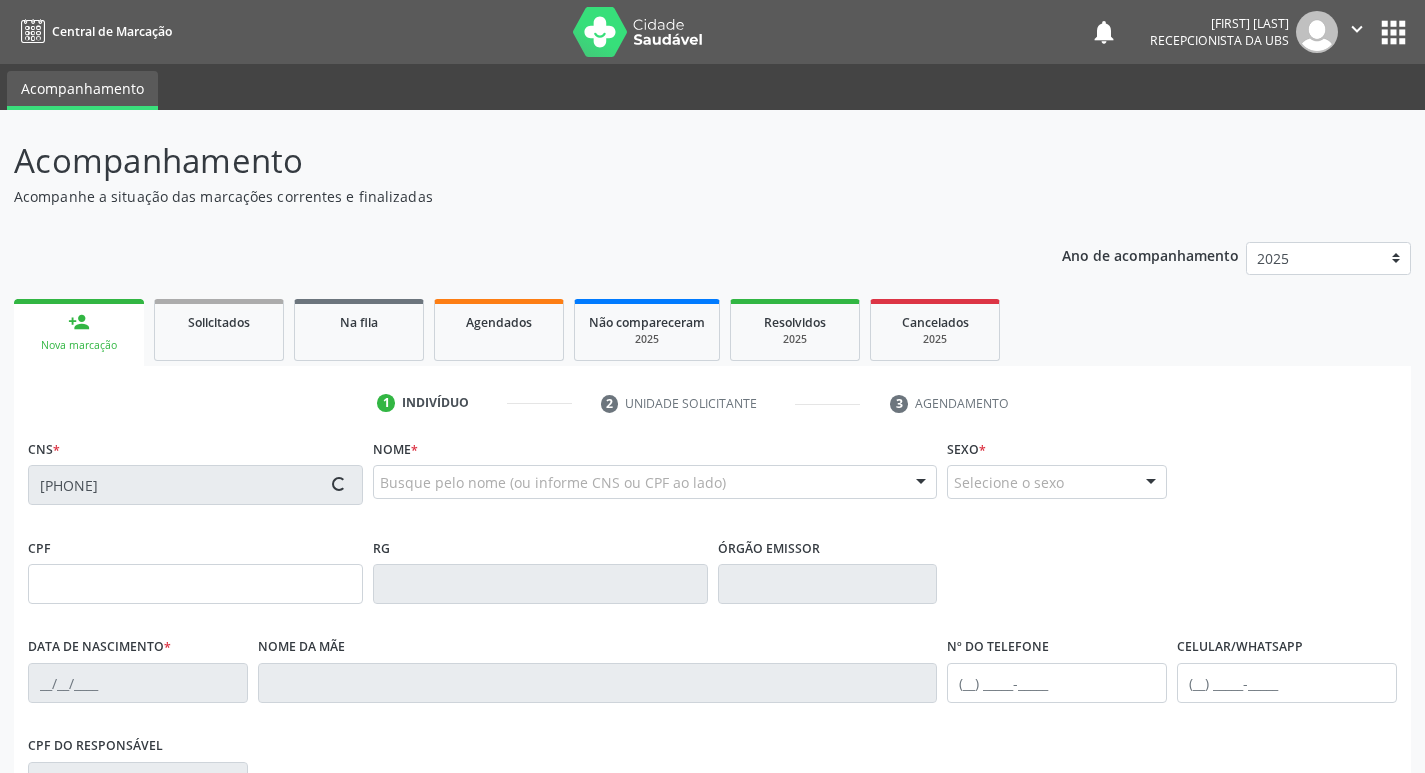 type on "[FIRST] [LAST]" 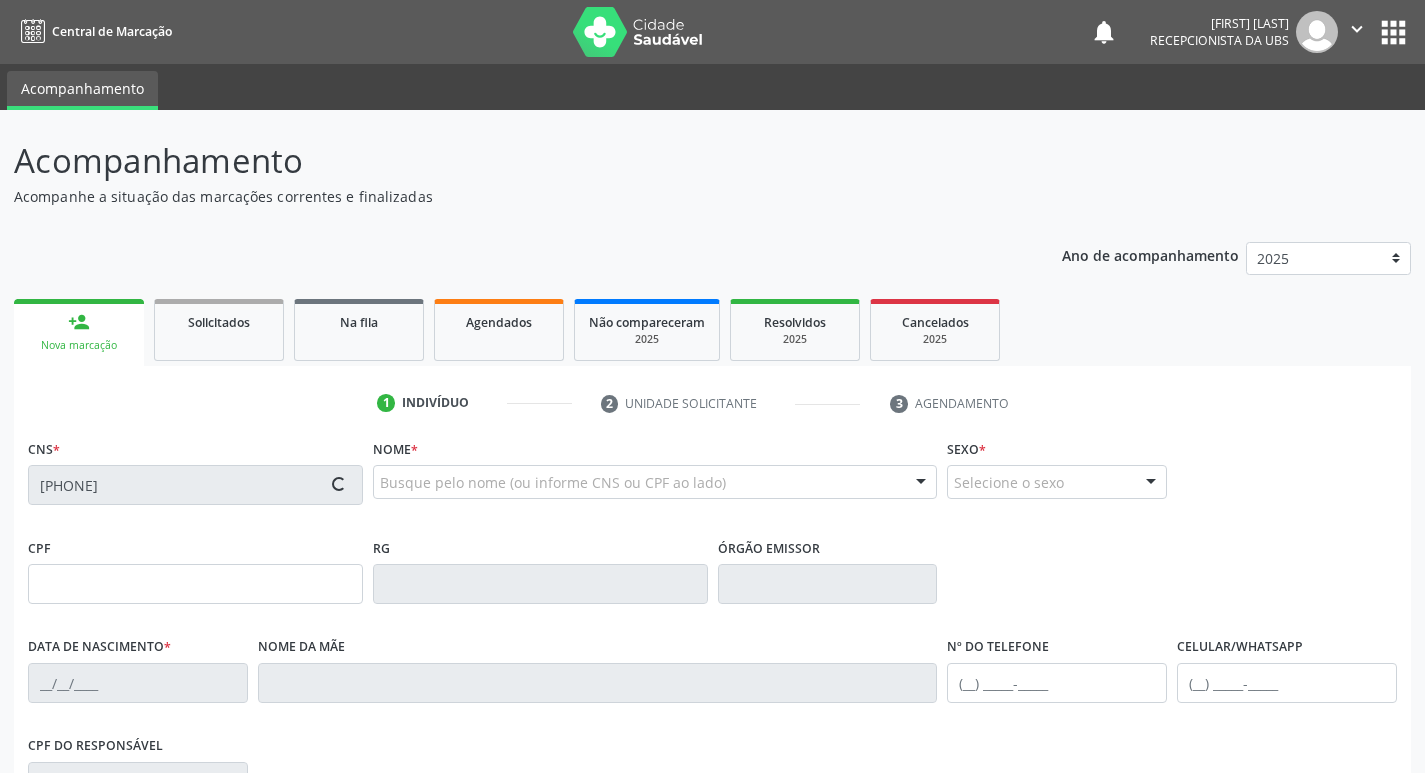 type on "(87) 99999-9999" 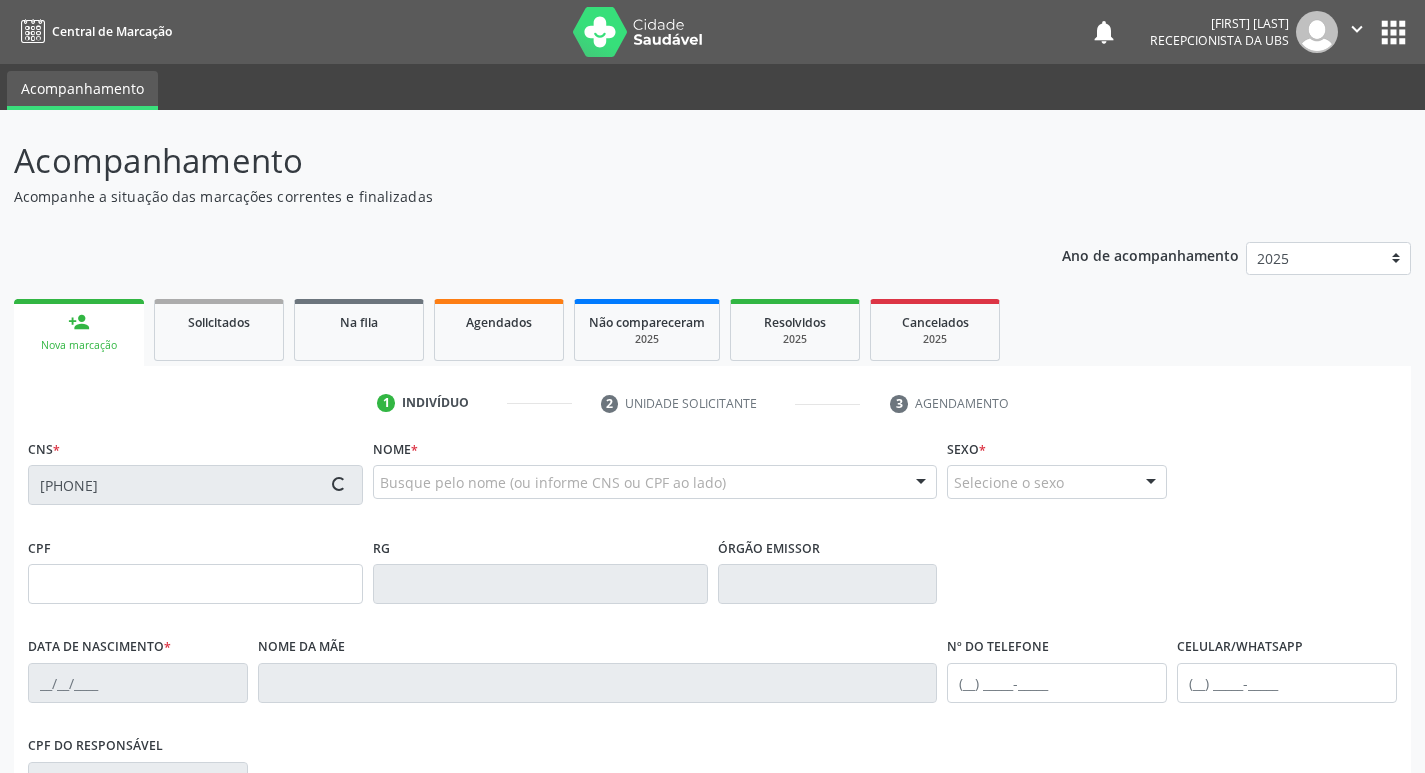 type on "294" 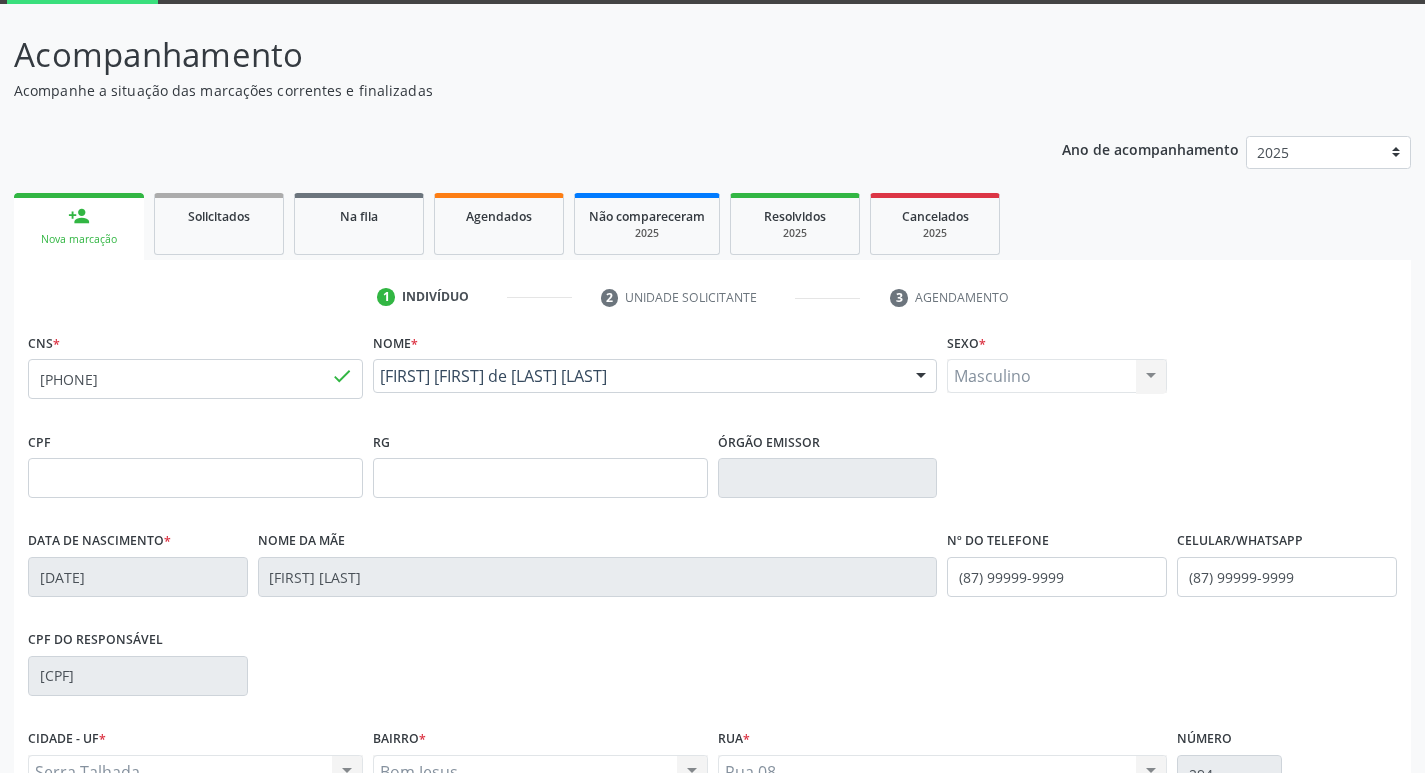 scroll, scrollTop: 311, scrollLeft: 0, axis: vertical 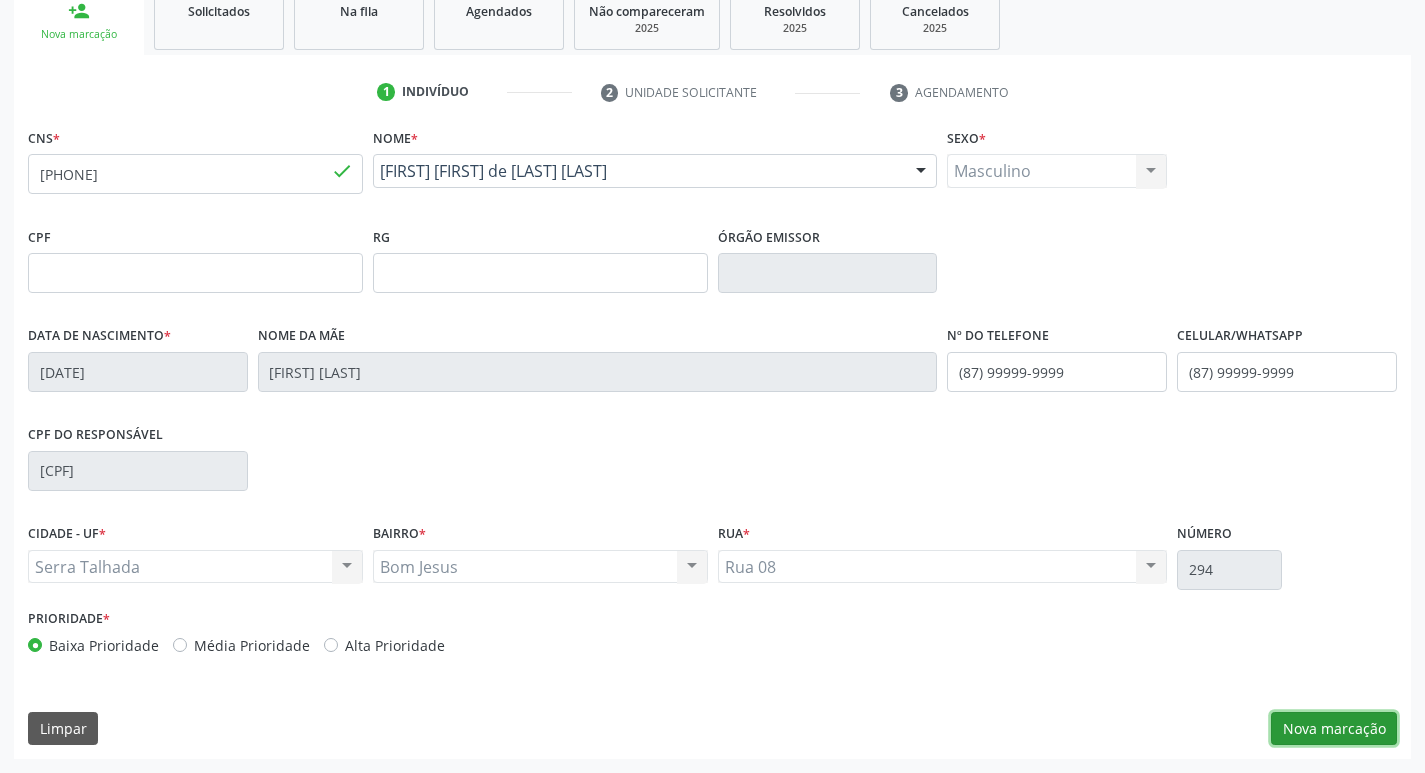 click on "Nova marcação" at bounding box center (1334, 729) 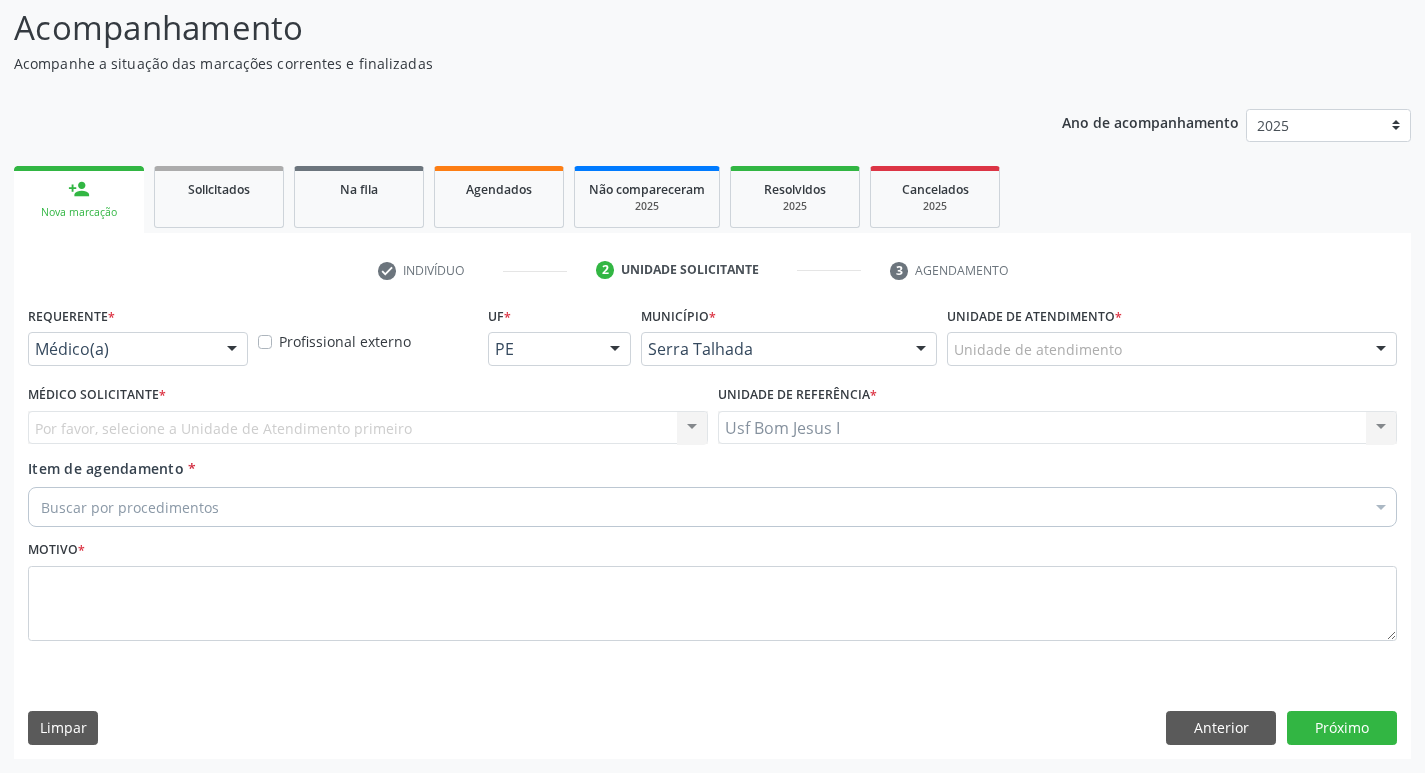 scroll, scrollTop: 133, scrollLeft: 0, axis: vertical 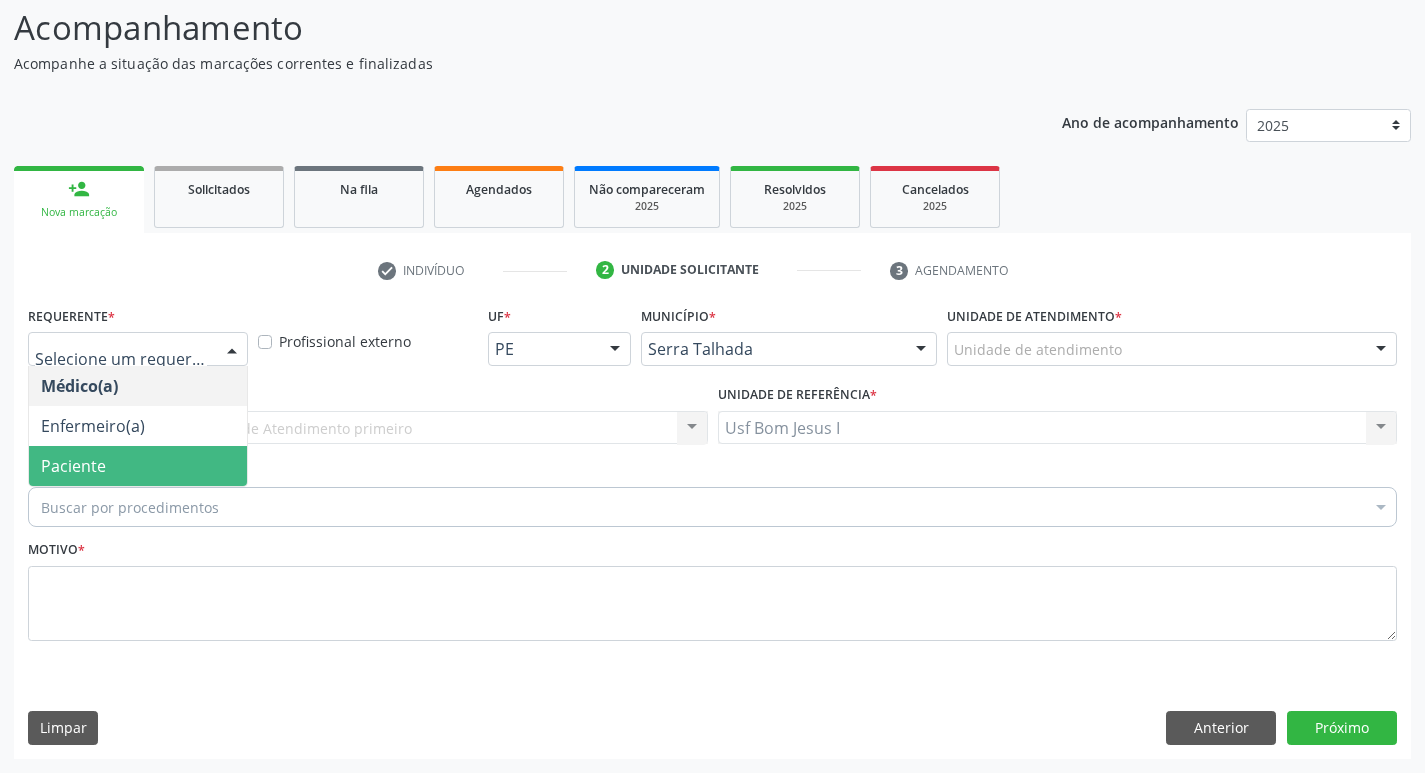 click on "Paciente" at bounding box center [138, 466] 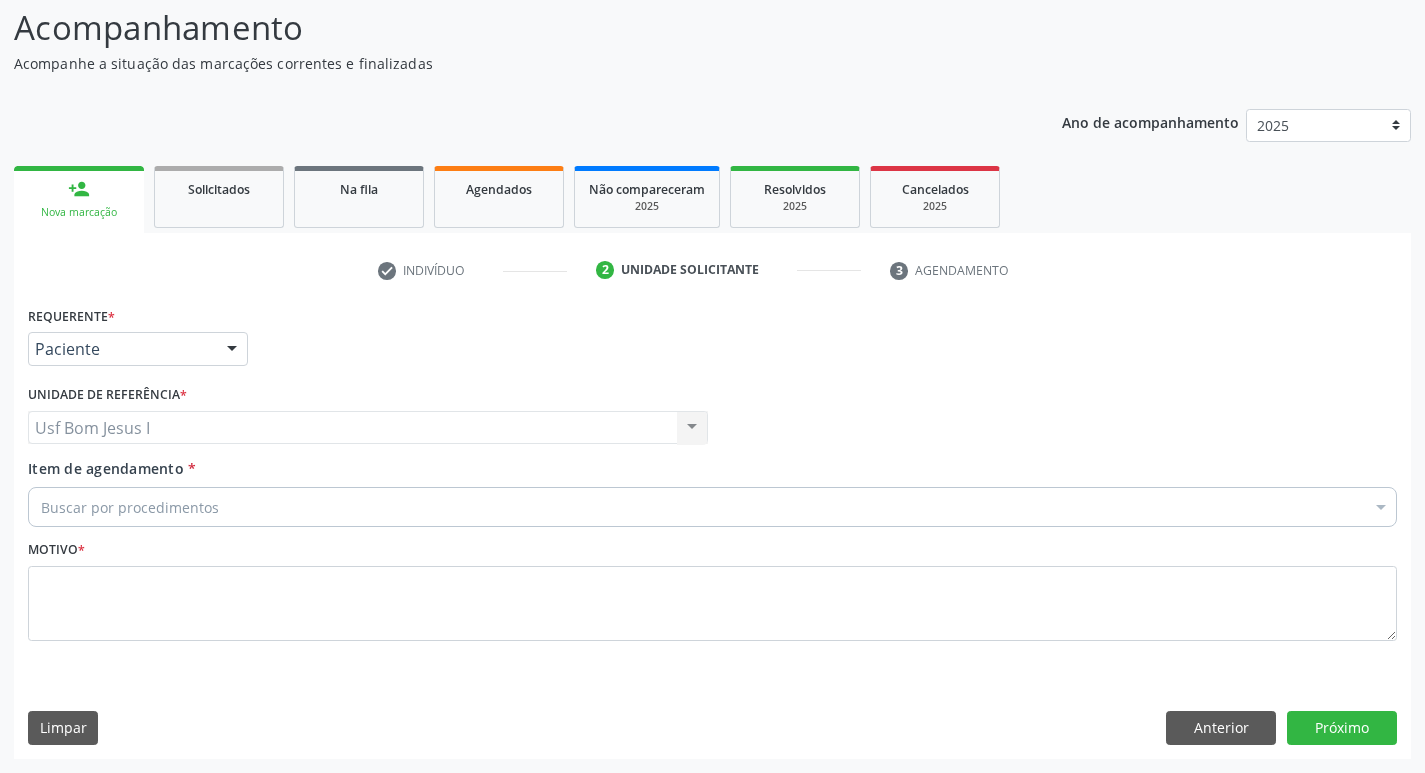 click on "Paciente" at bounding box center [138, 466] 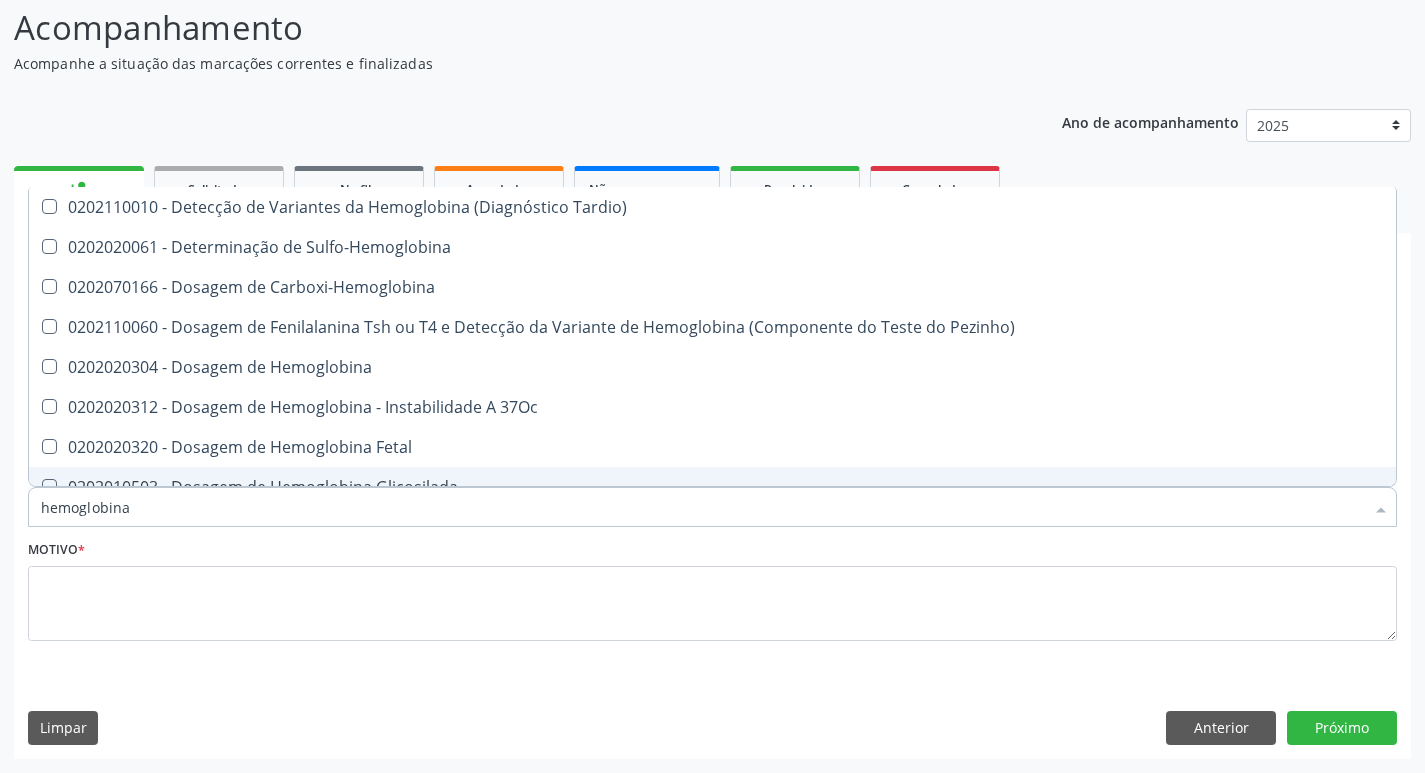 type on "hemoglobina" 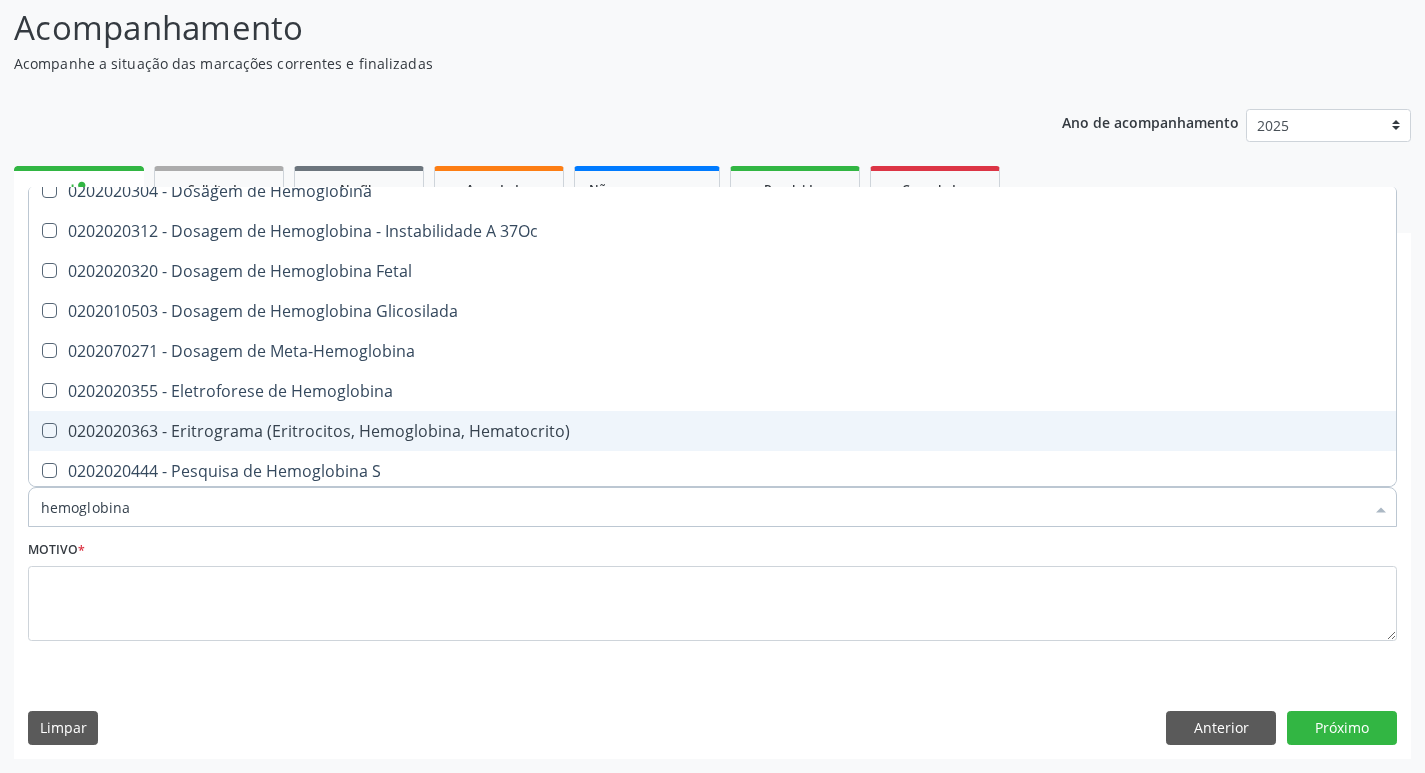 scroll, scrollTop: 181, scrollLeft: 0, axis: vertical 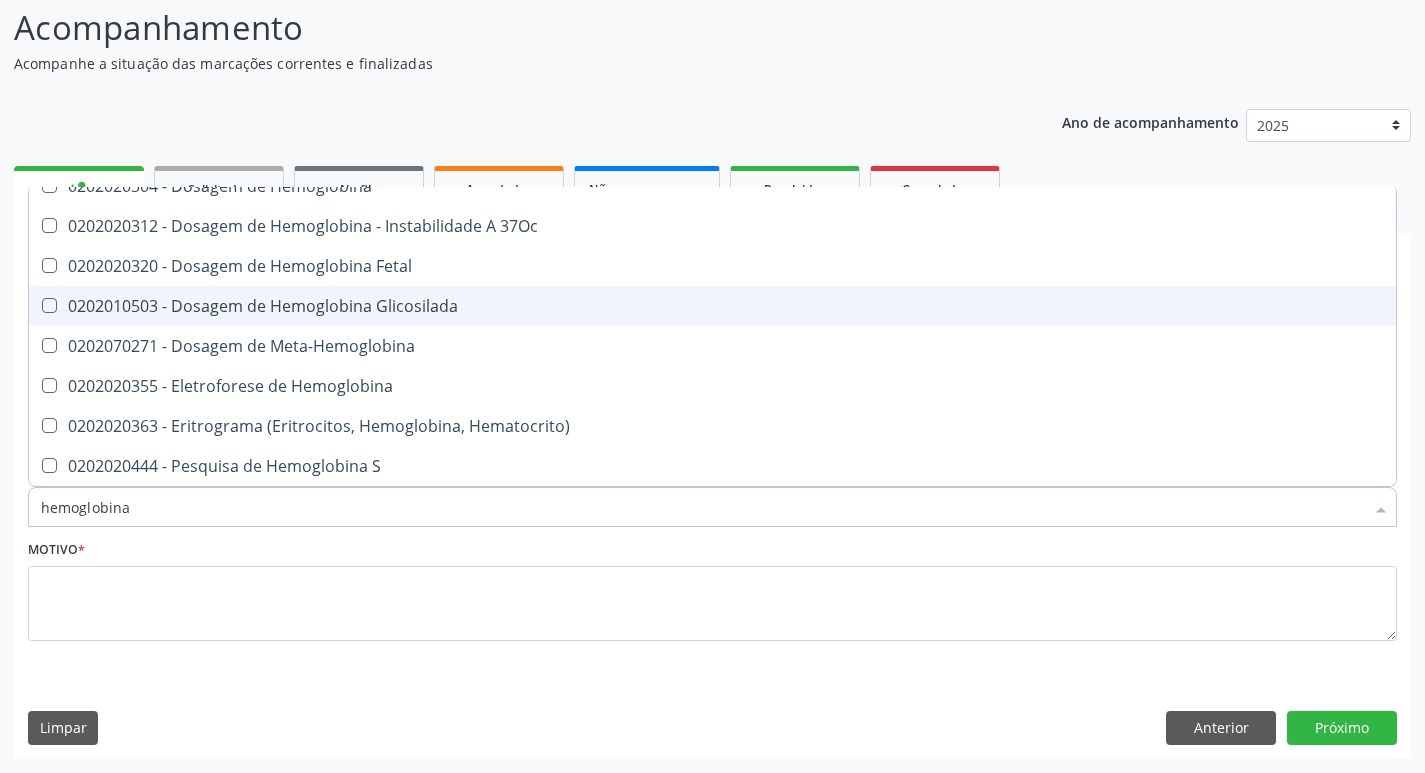 click on "0202010503 - Dosagem de Hemoglobina Glicosilada" at bounding box center (712, 306) 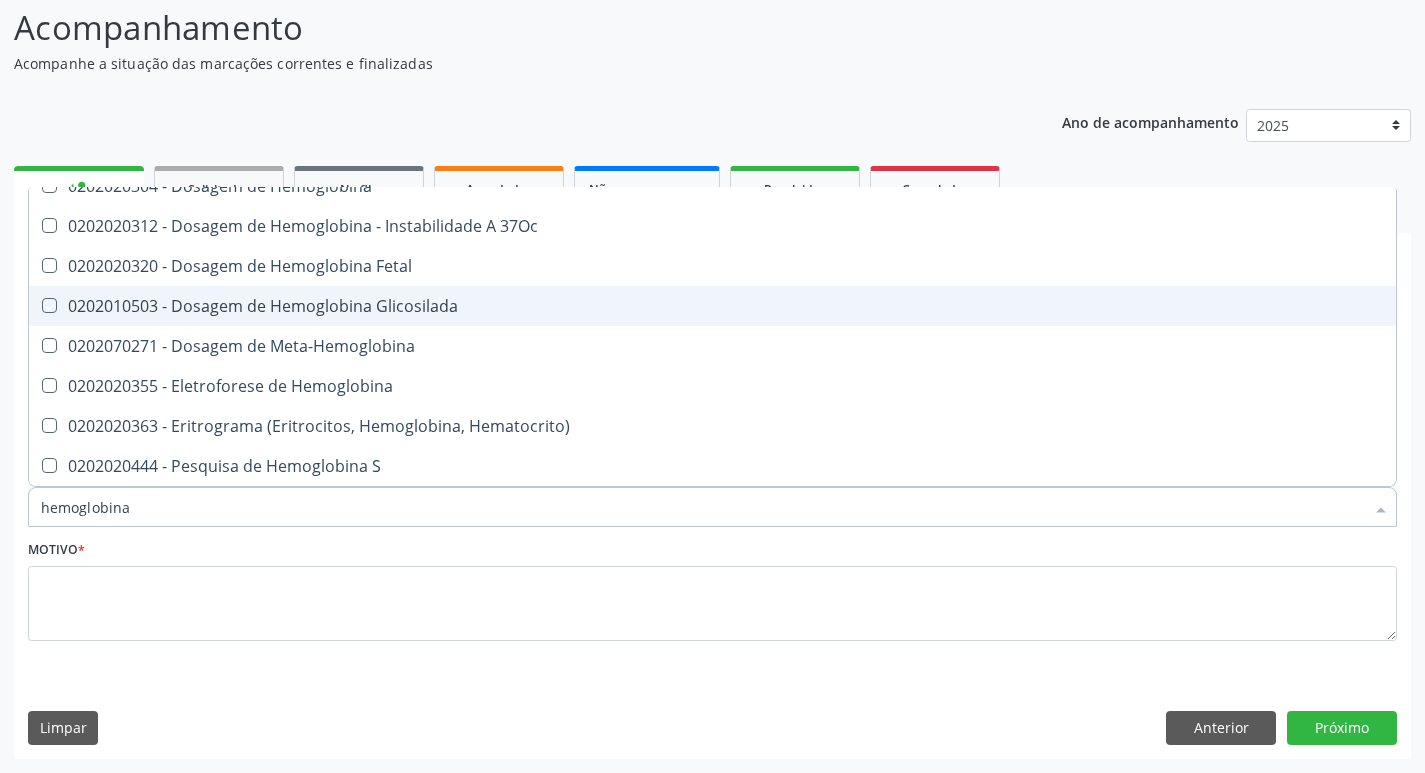 checkbox on "true" 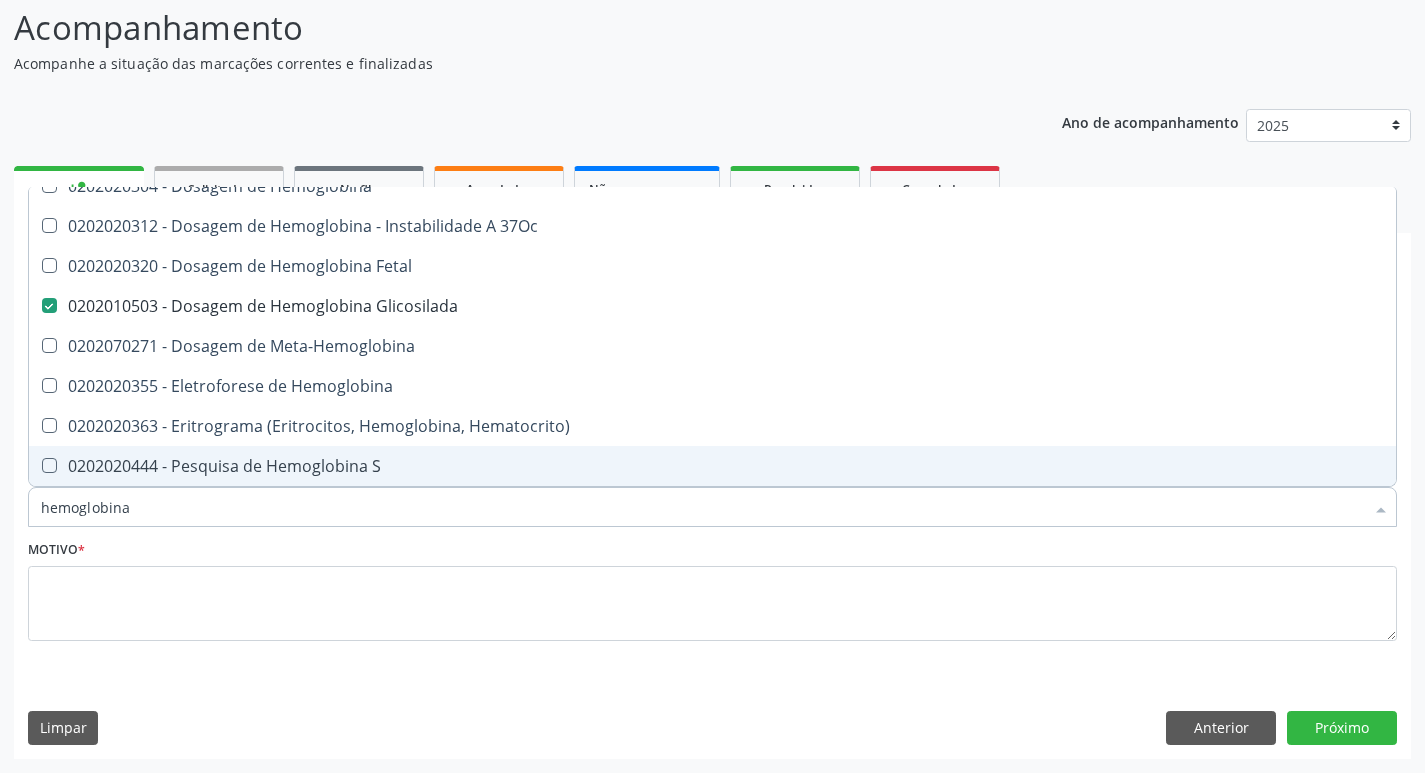 click on "hemoglobina" at bounding box center [702, 507] 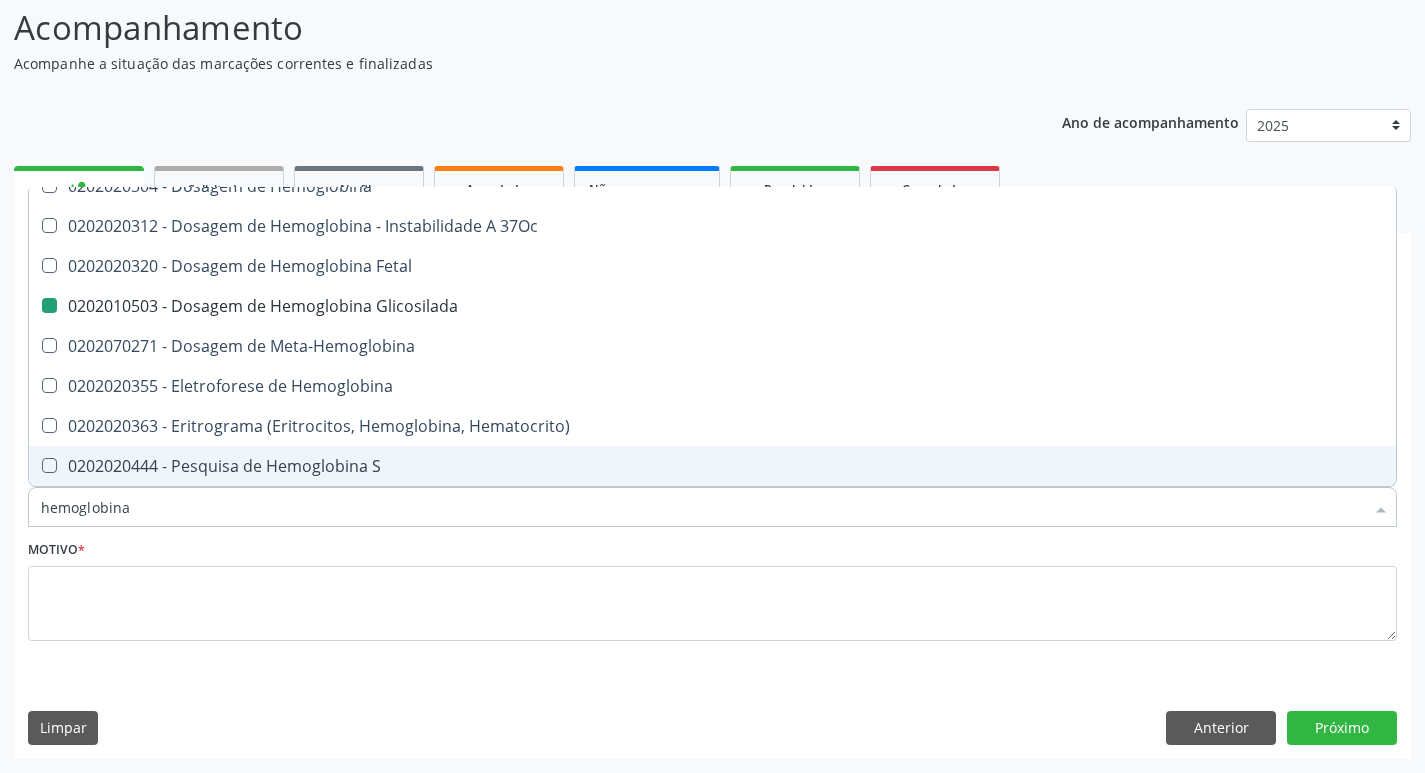 type on "t" 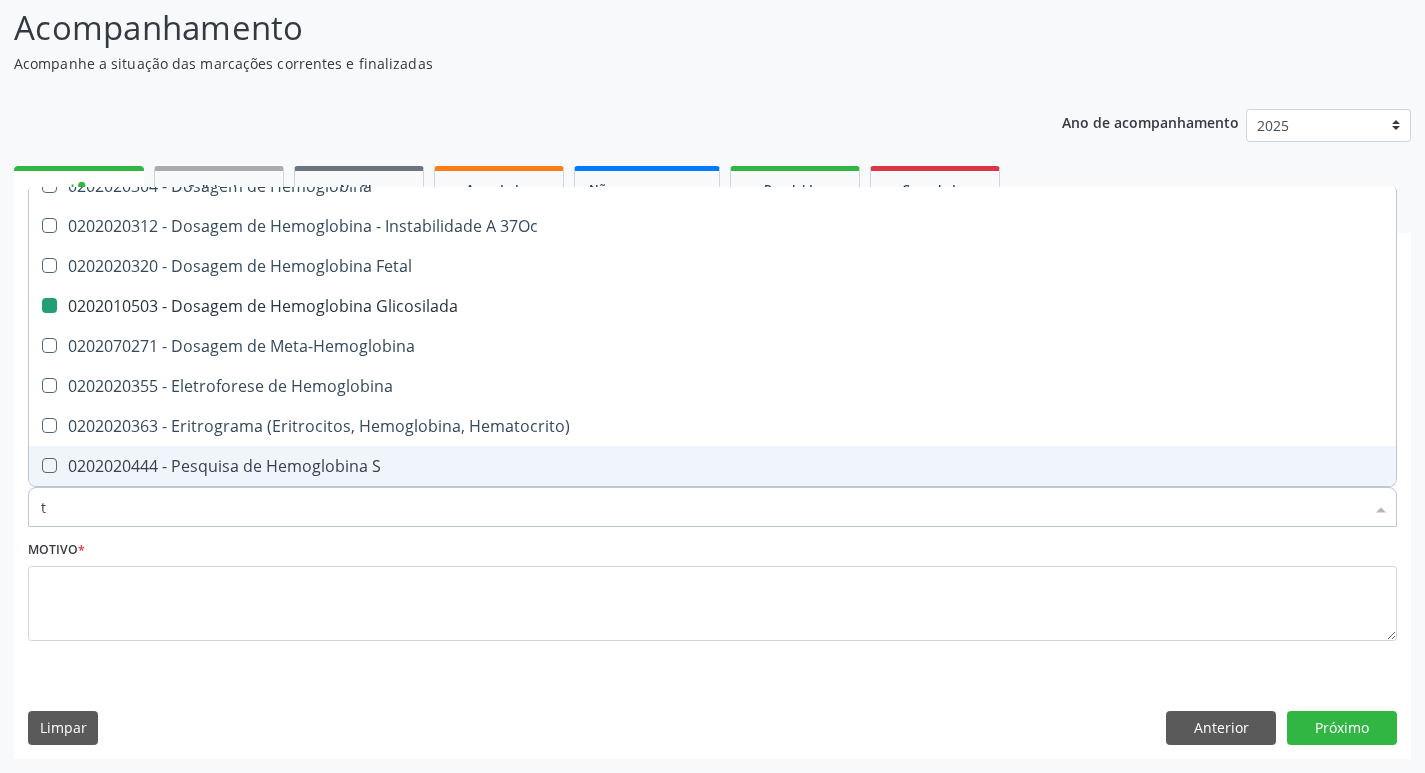 checkbox on "false" 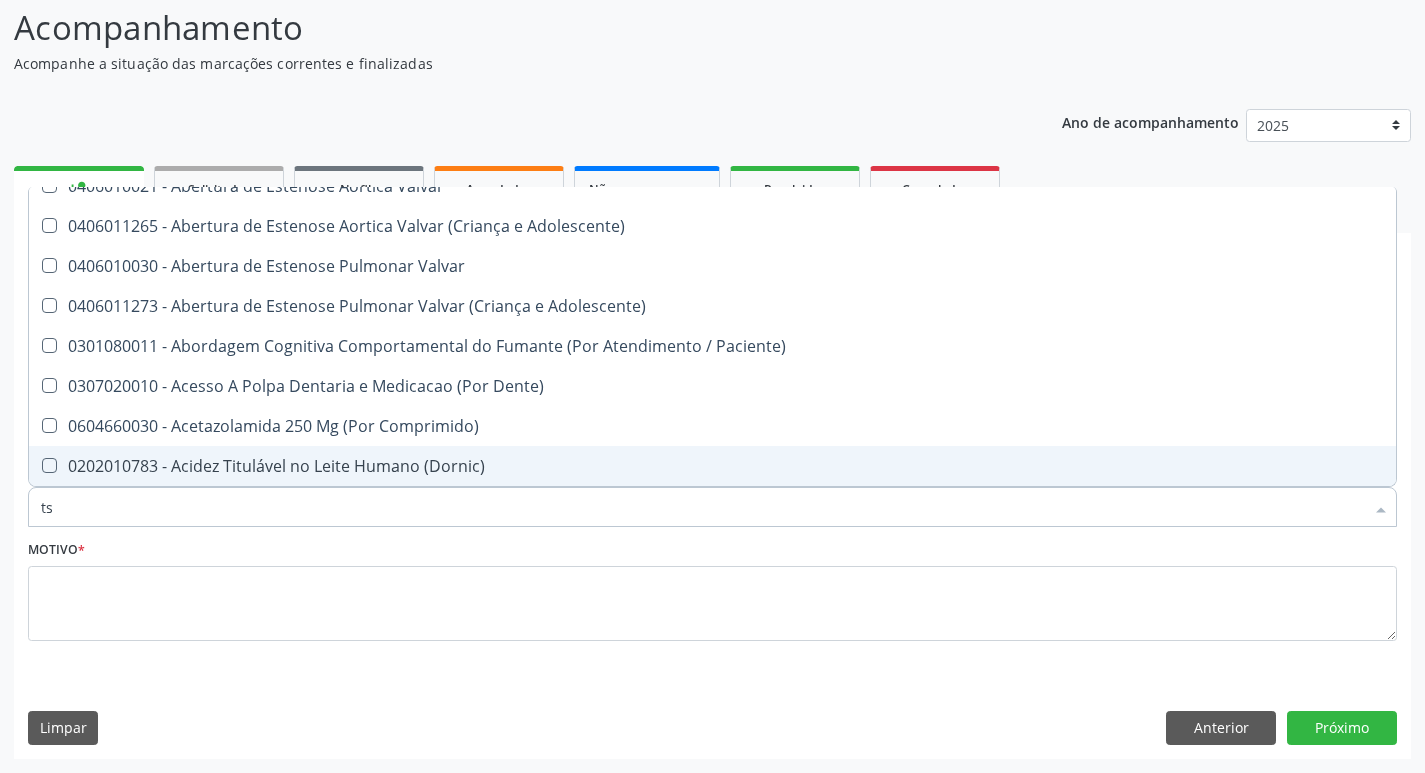 type on "tsh" 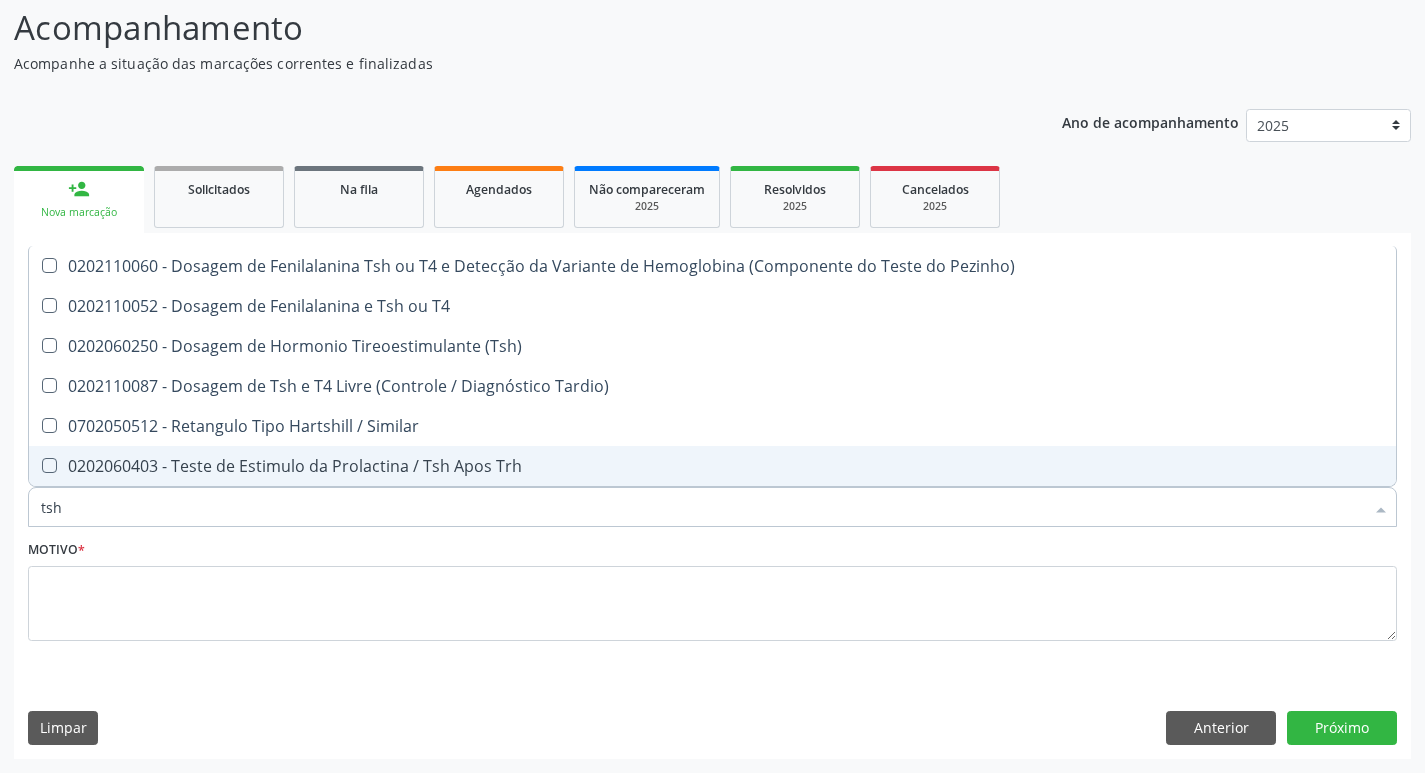 scroll, scrollTop: 0, scrollLeft: 0, axis: both 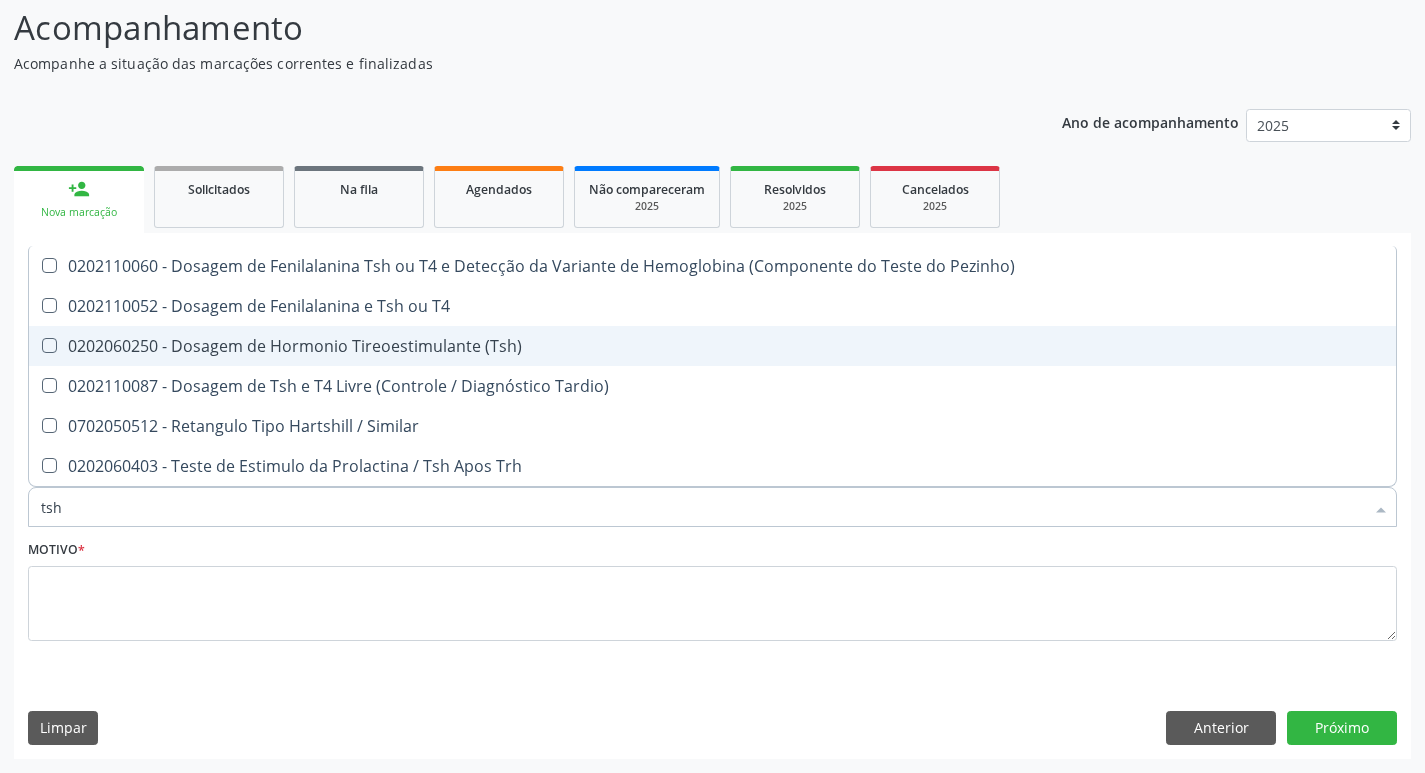 click on "0202060250 - Dosagem de Hormonio Tireoestimulante (Tsh)" at bounding box center [712, 346] 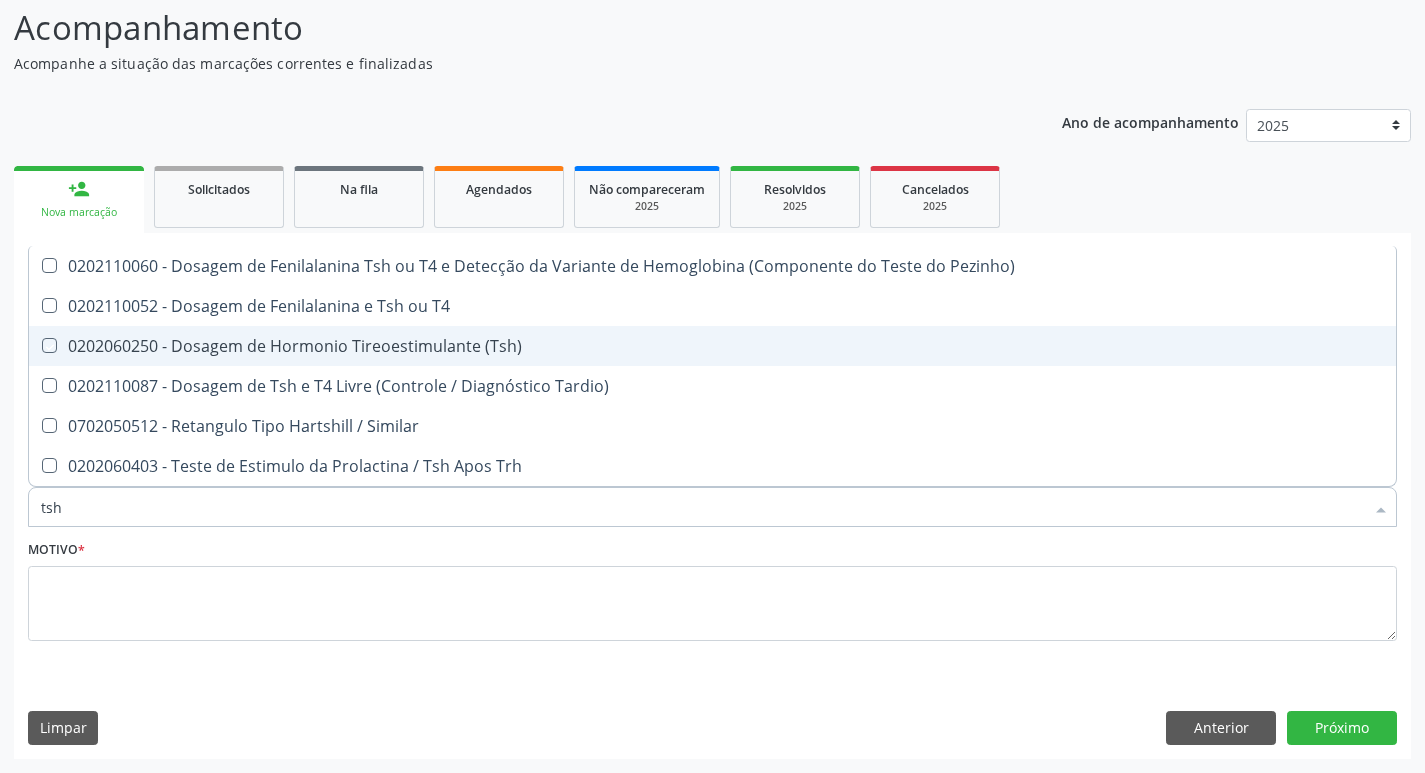 checkbox on "true" 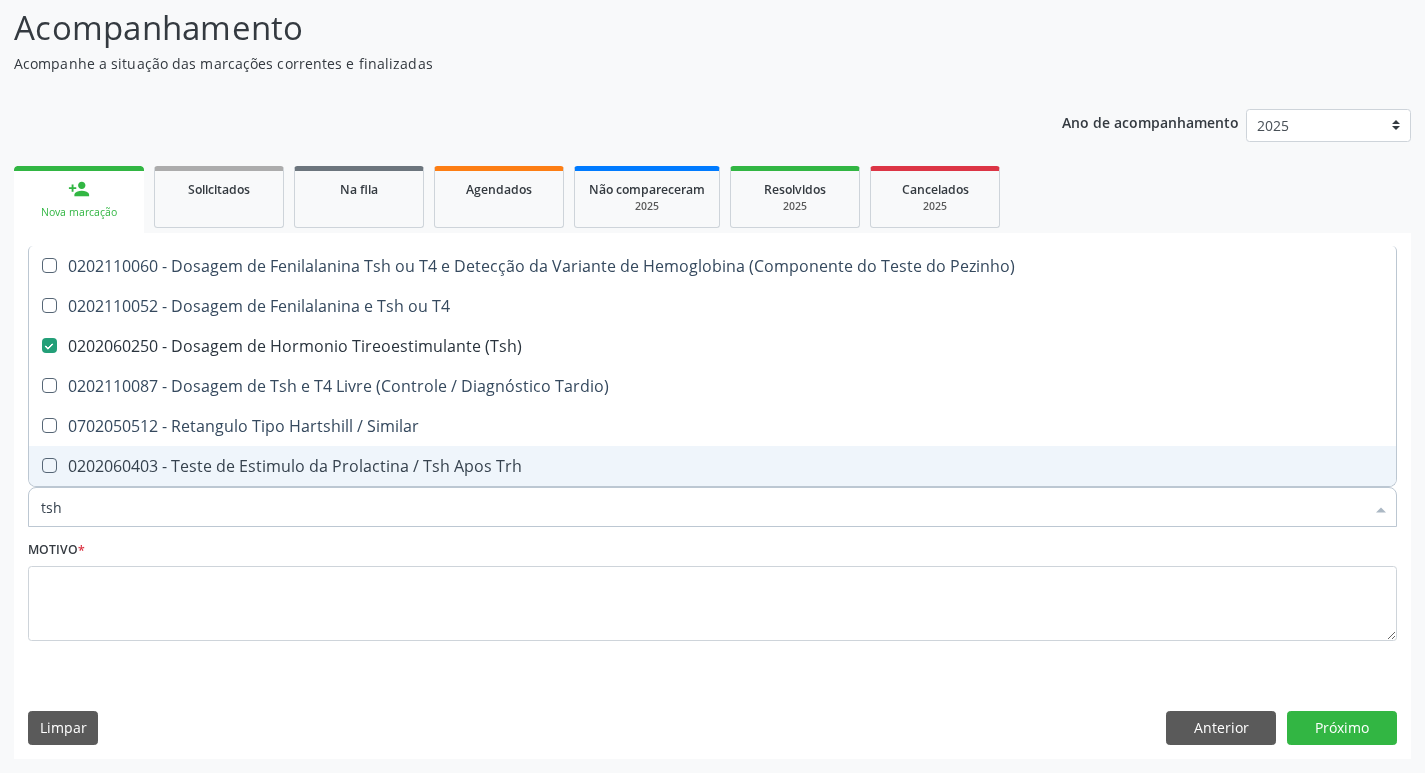 click on "tsh" at bounding box center [702, 507] 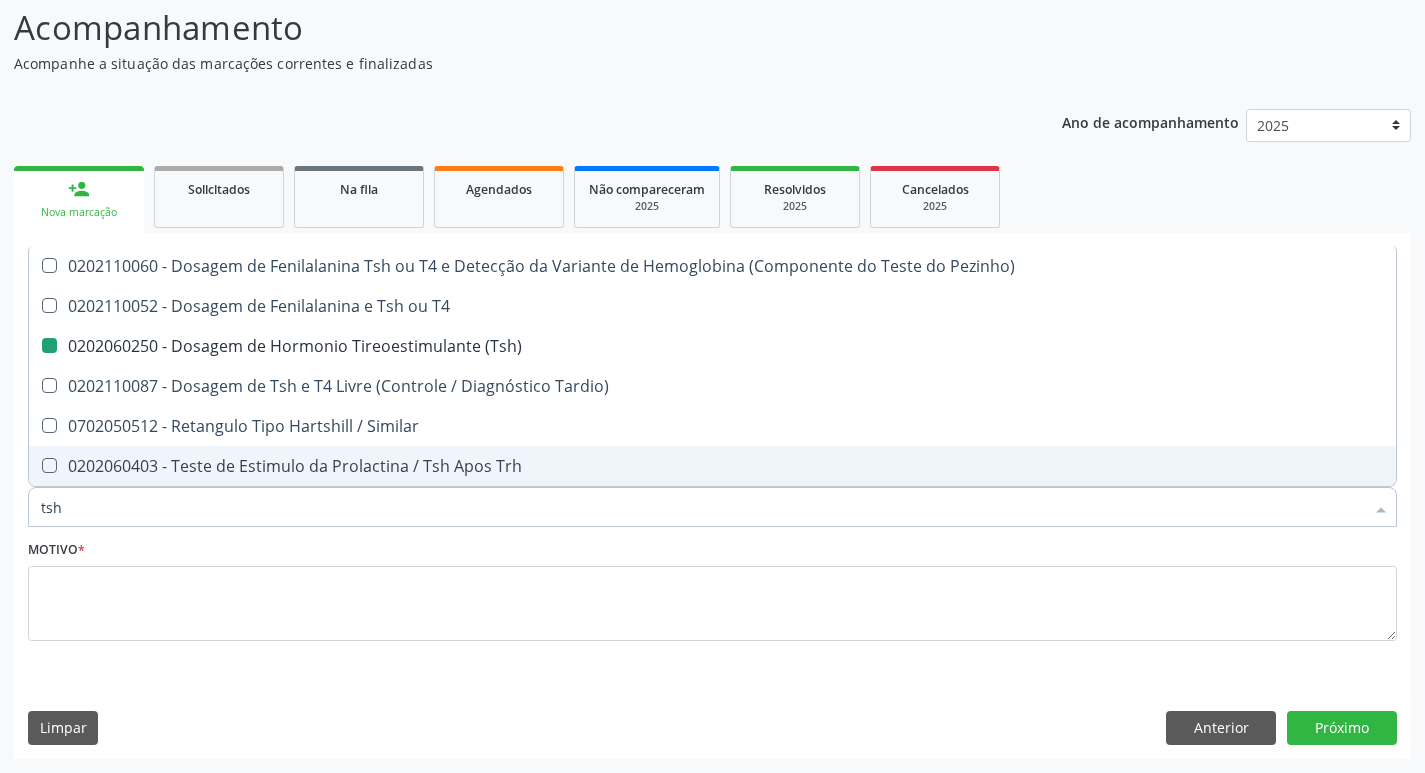 type on "t" 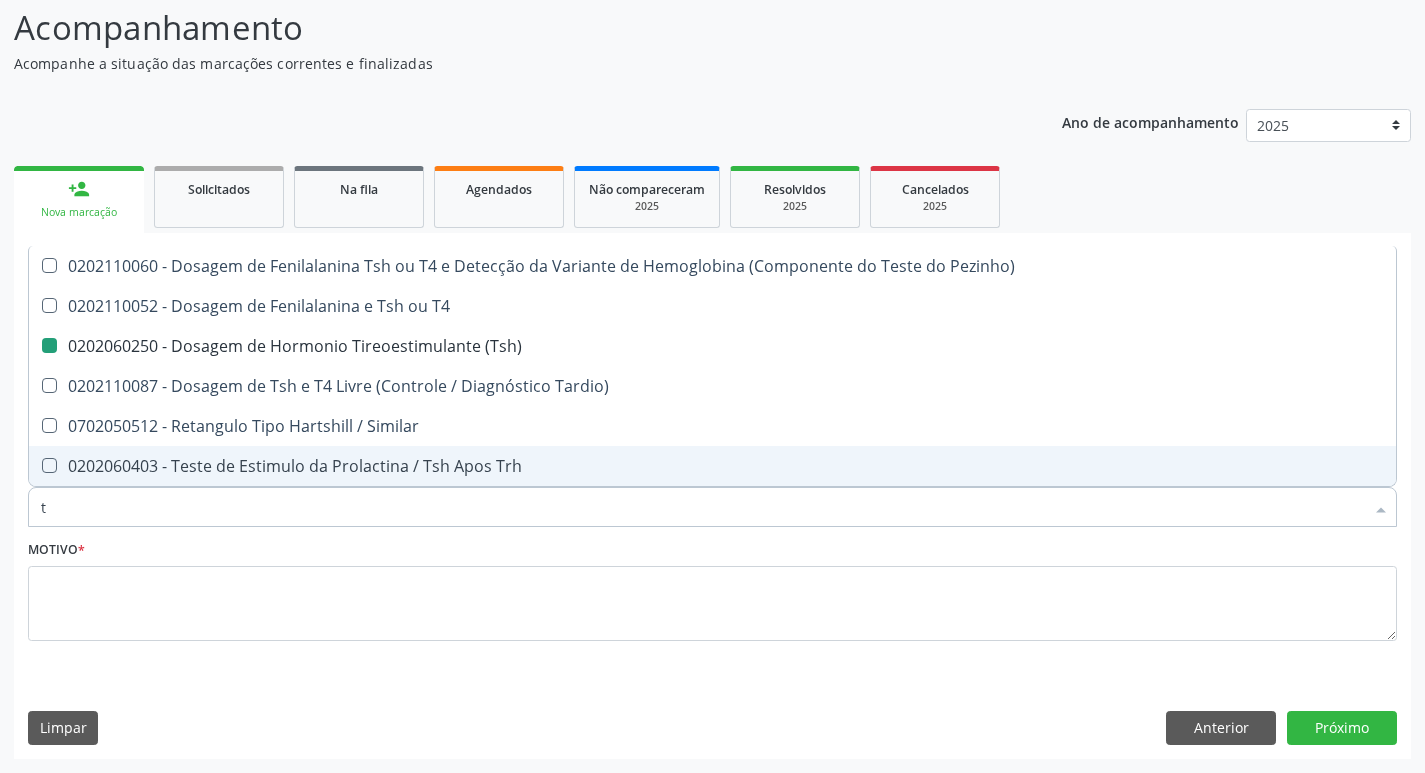 checkbox on "false" 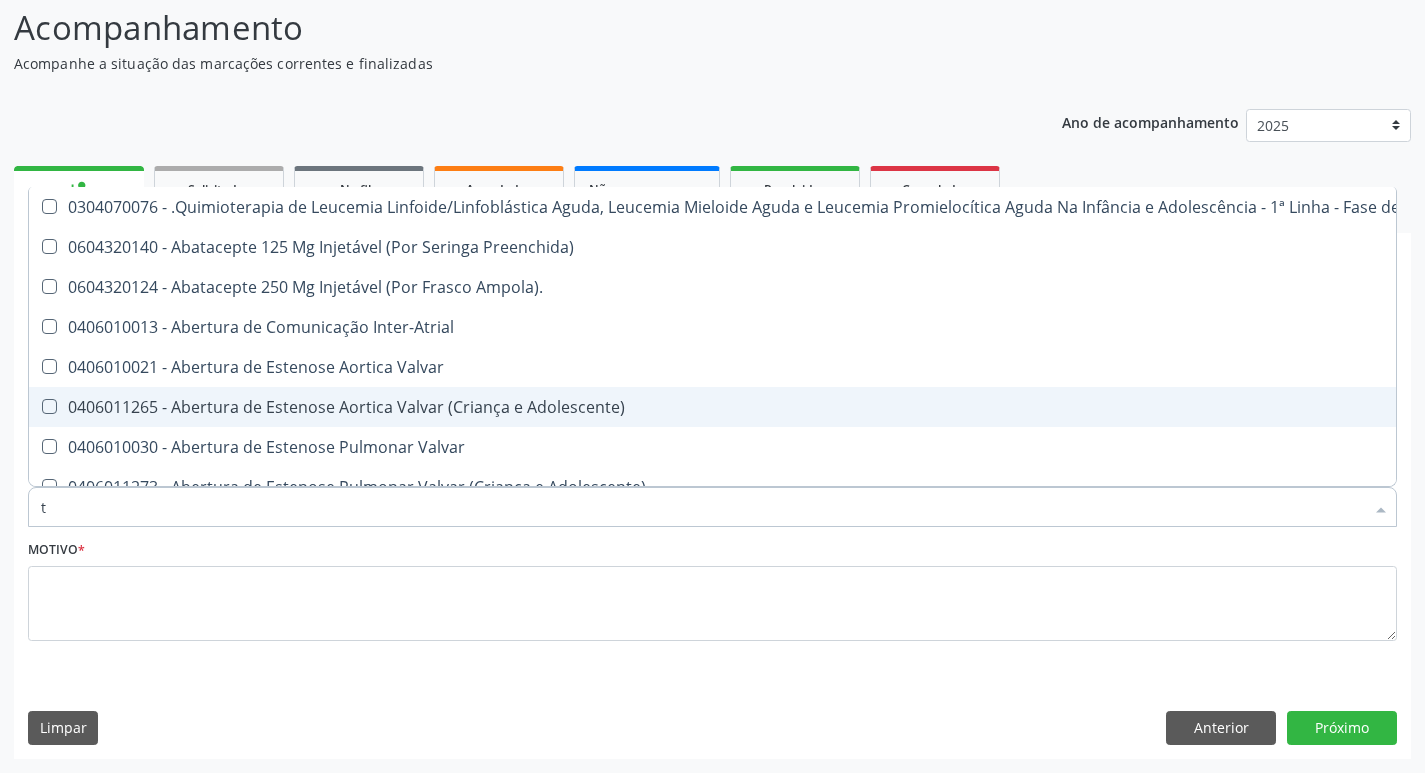 type on "t4" 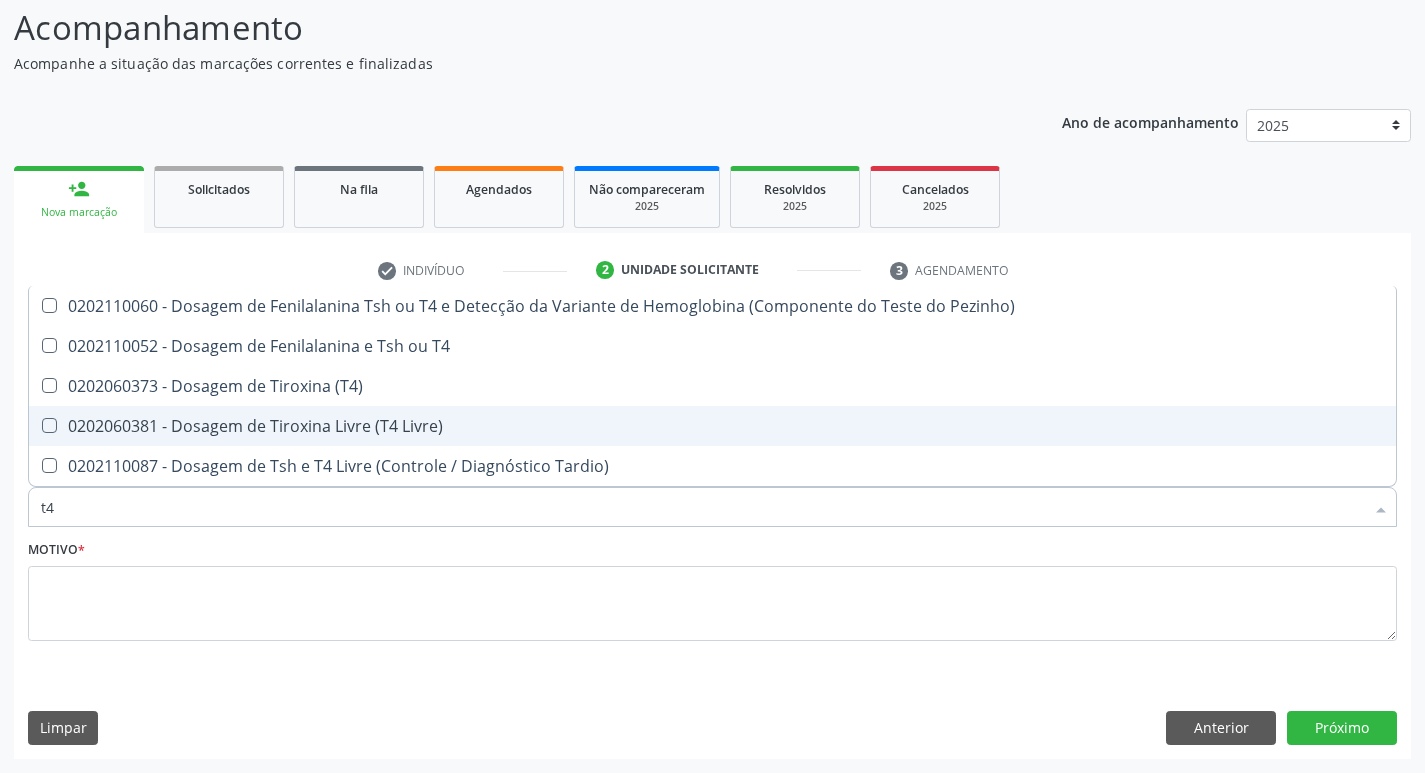 click on "0202060381 - Dosagem de Tiroxina Livre (T4 Livre)" at bounding box center [712, 426] 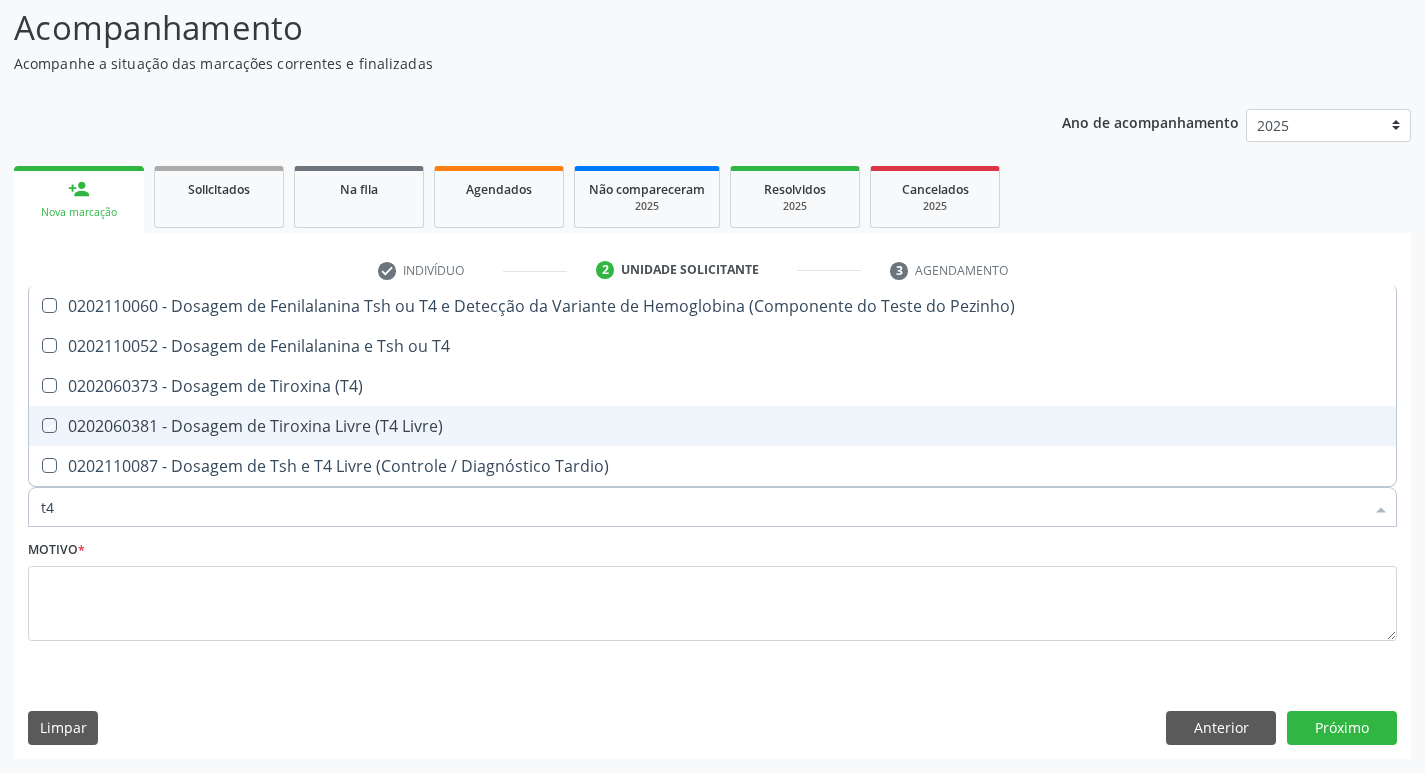 checkbox on "true" 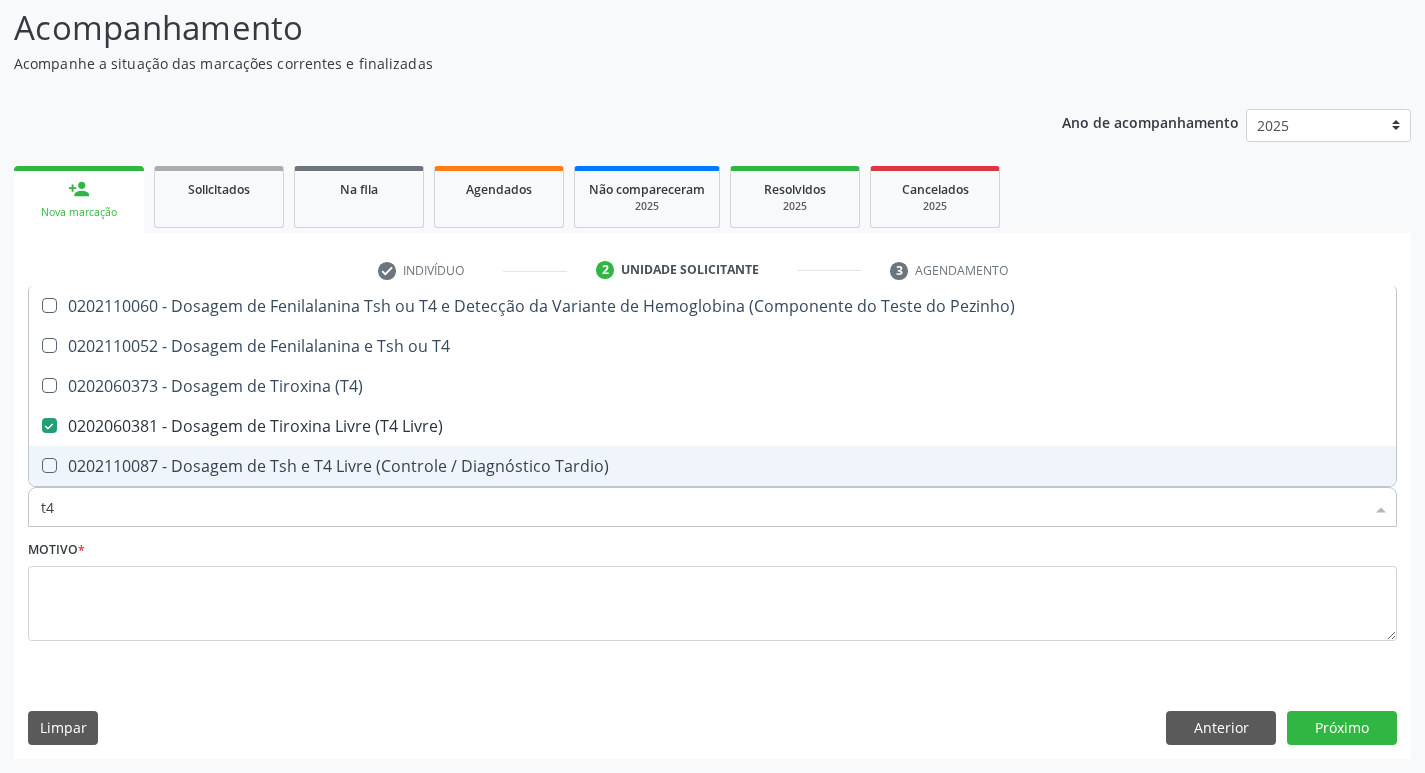 click on "t4" at bounding box center [702, 507] 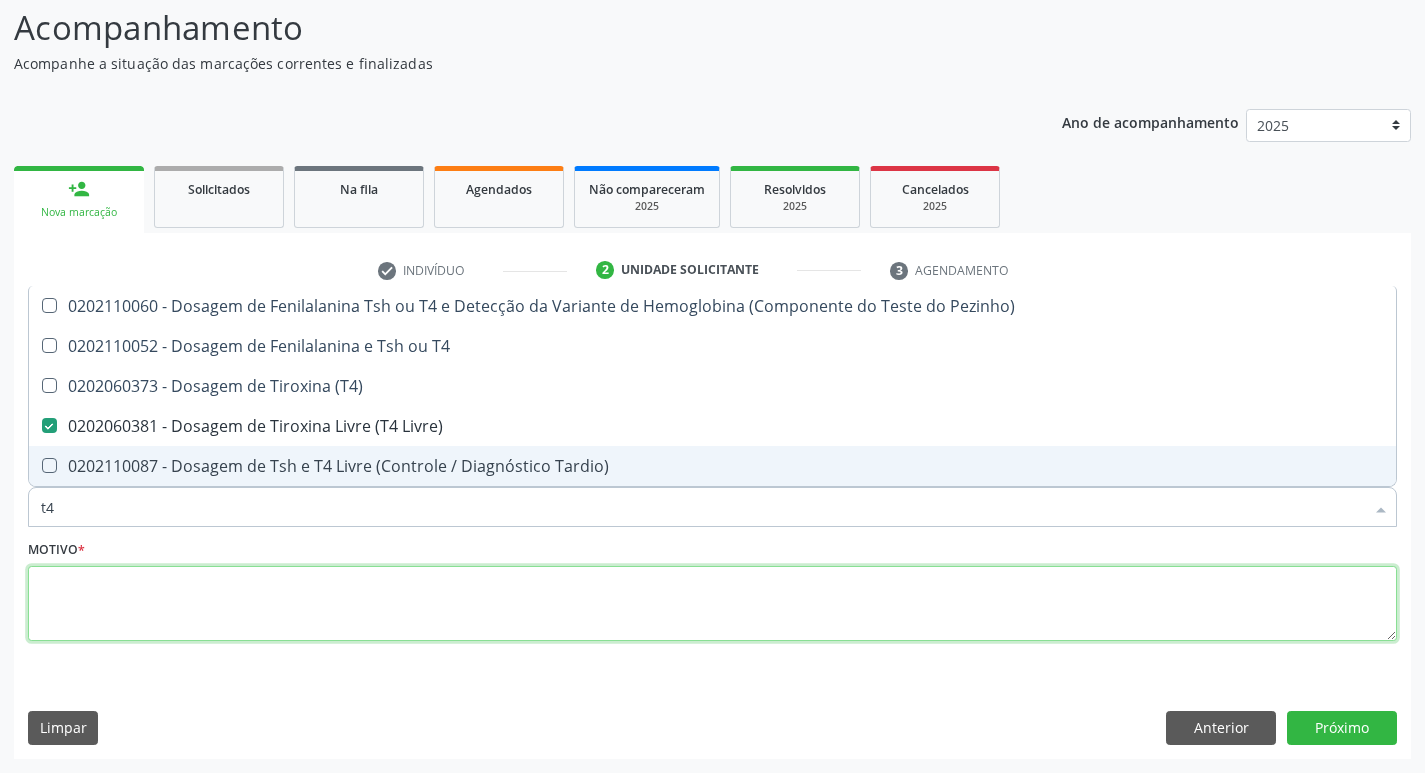 click at bounding box center (712, 604) 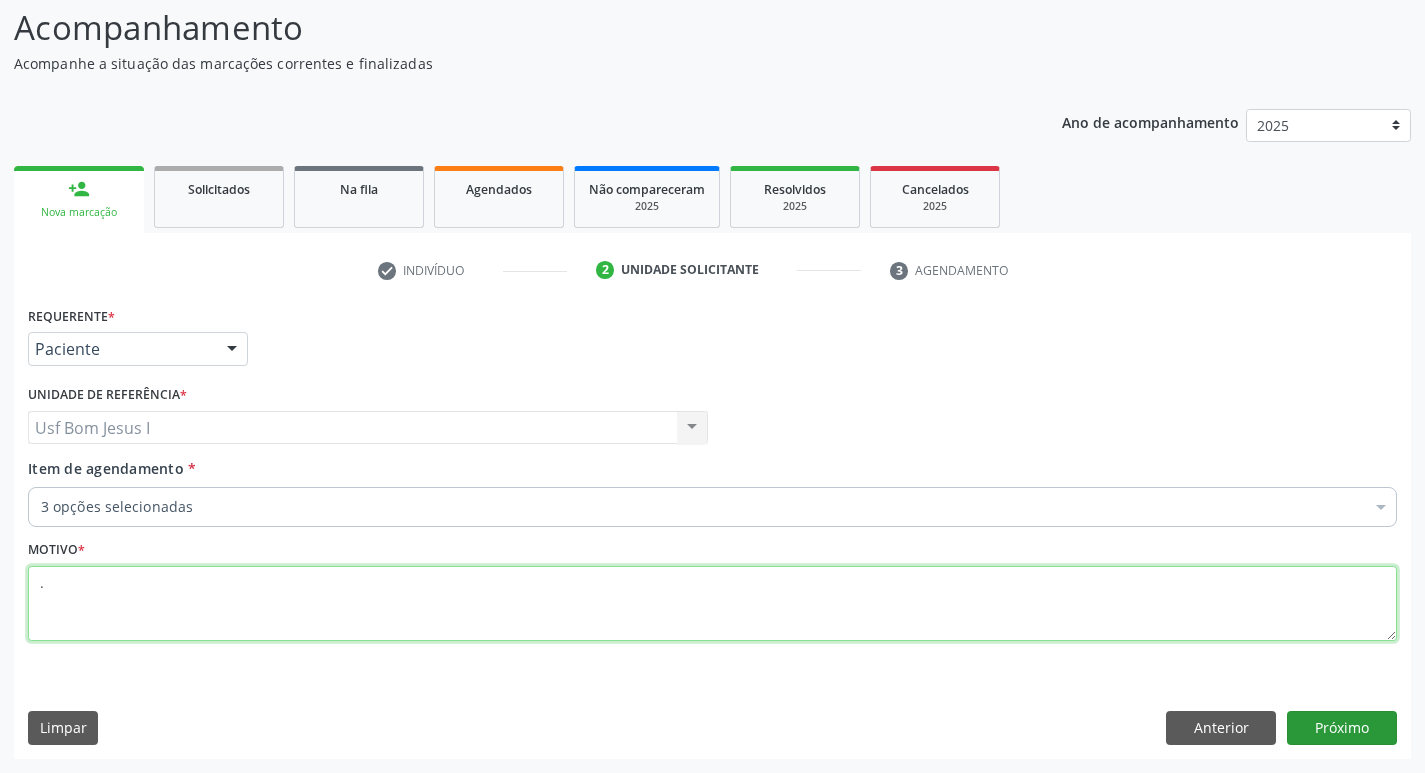 type on "." 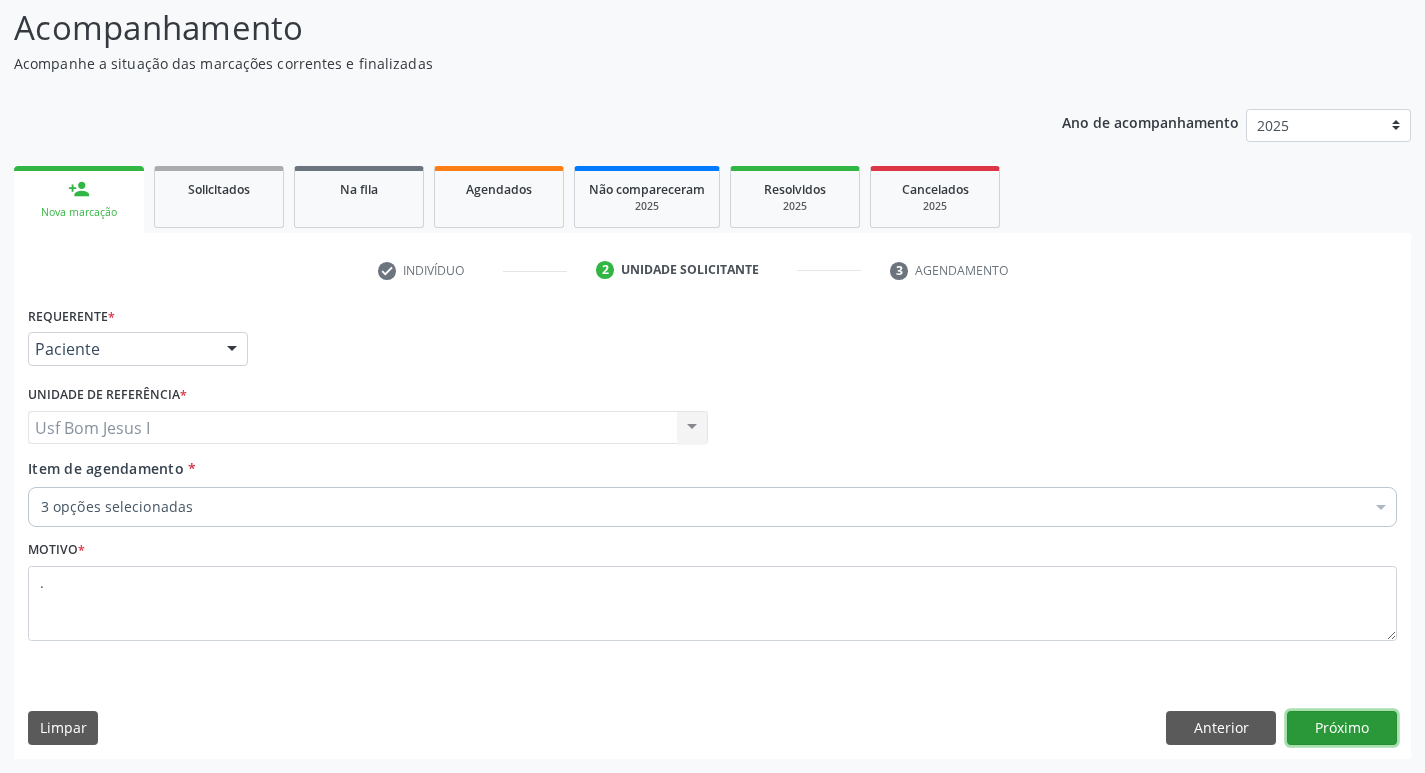 click on "Próximo" at bounding box center [1342, 728] 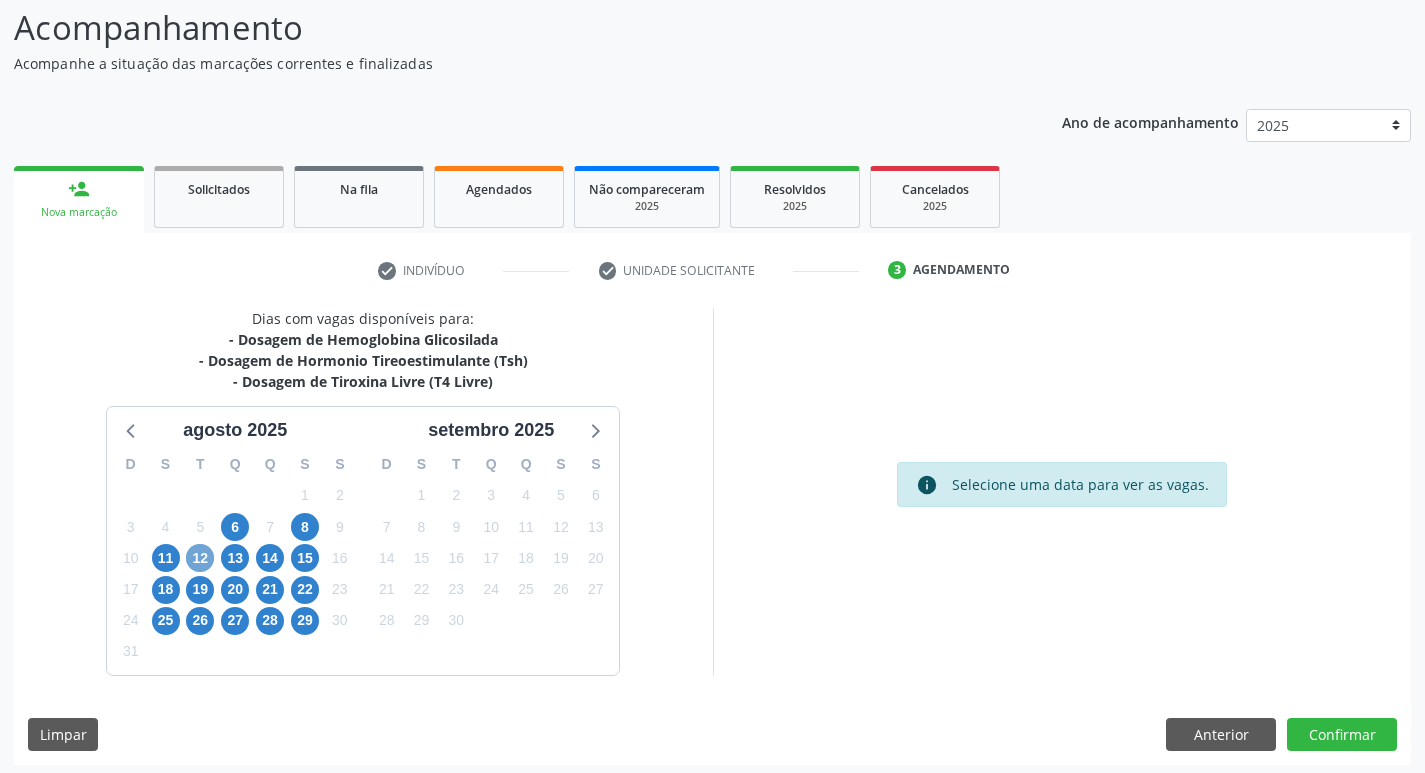 click on "12" at bounding box center (200, 558) 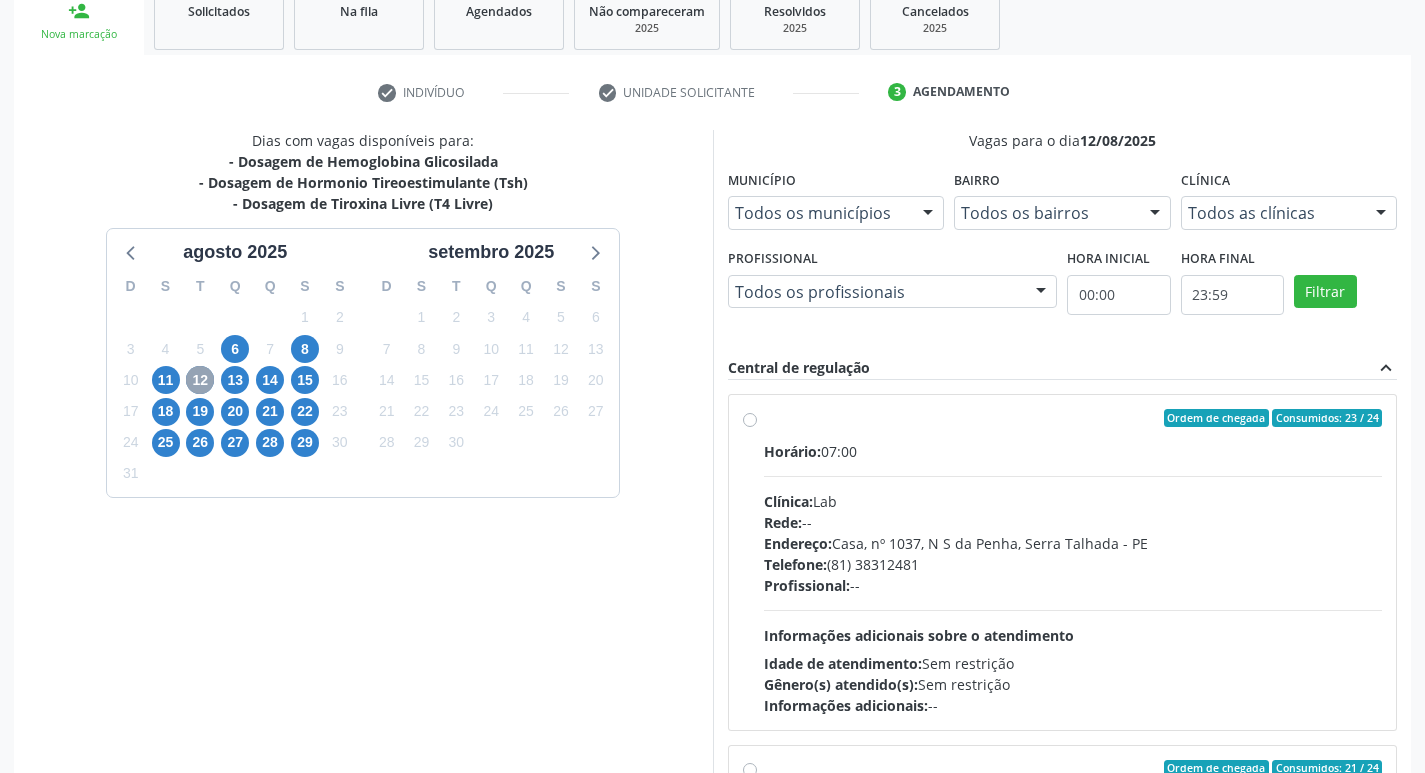 scroll, scrollTop: 400, scrollLeft: 0, axis: vertical 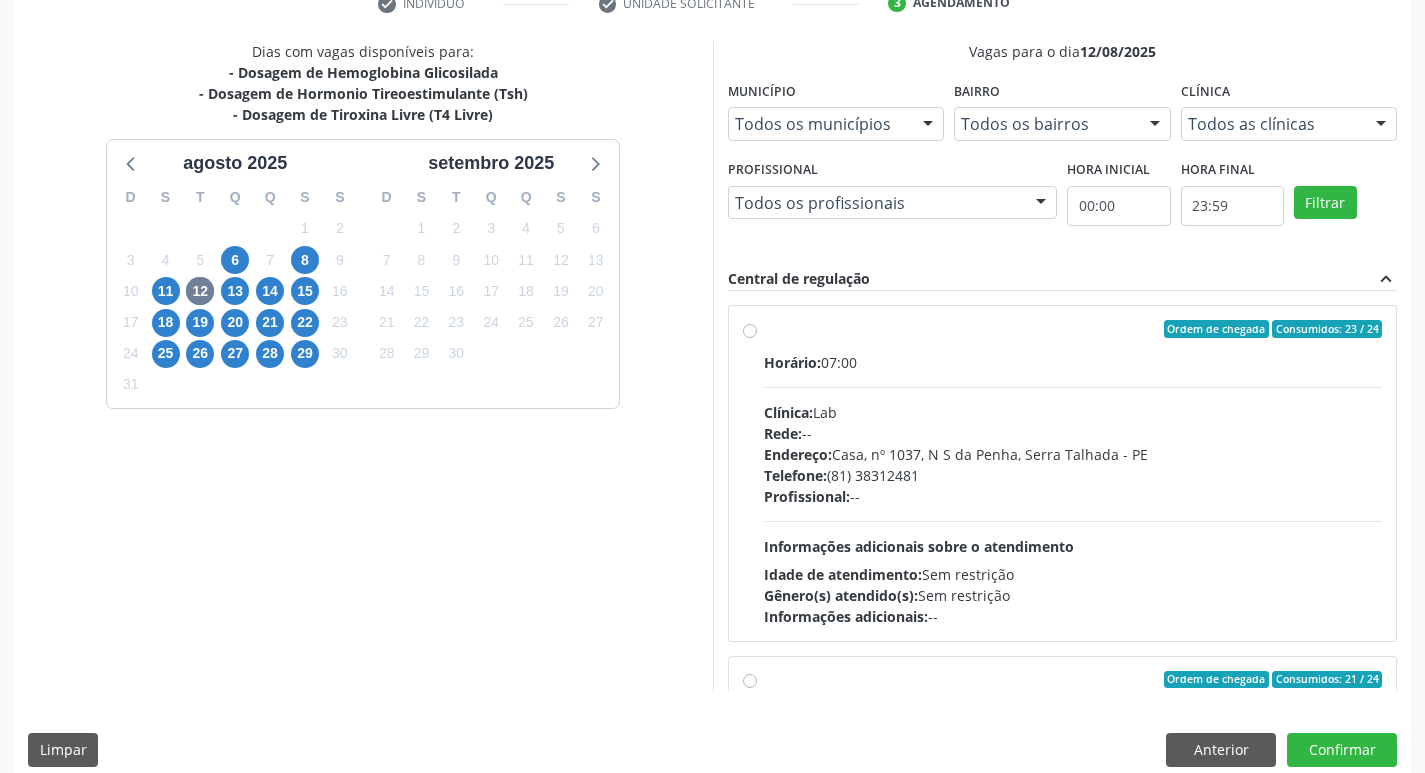 click on "Profissional:
--" at bounding box center [1073, 496] 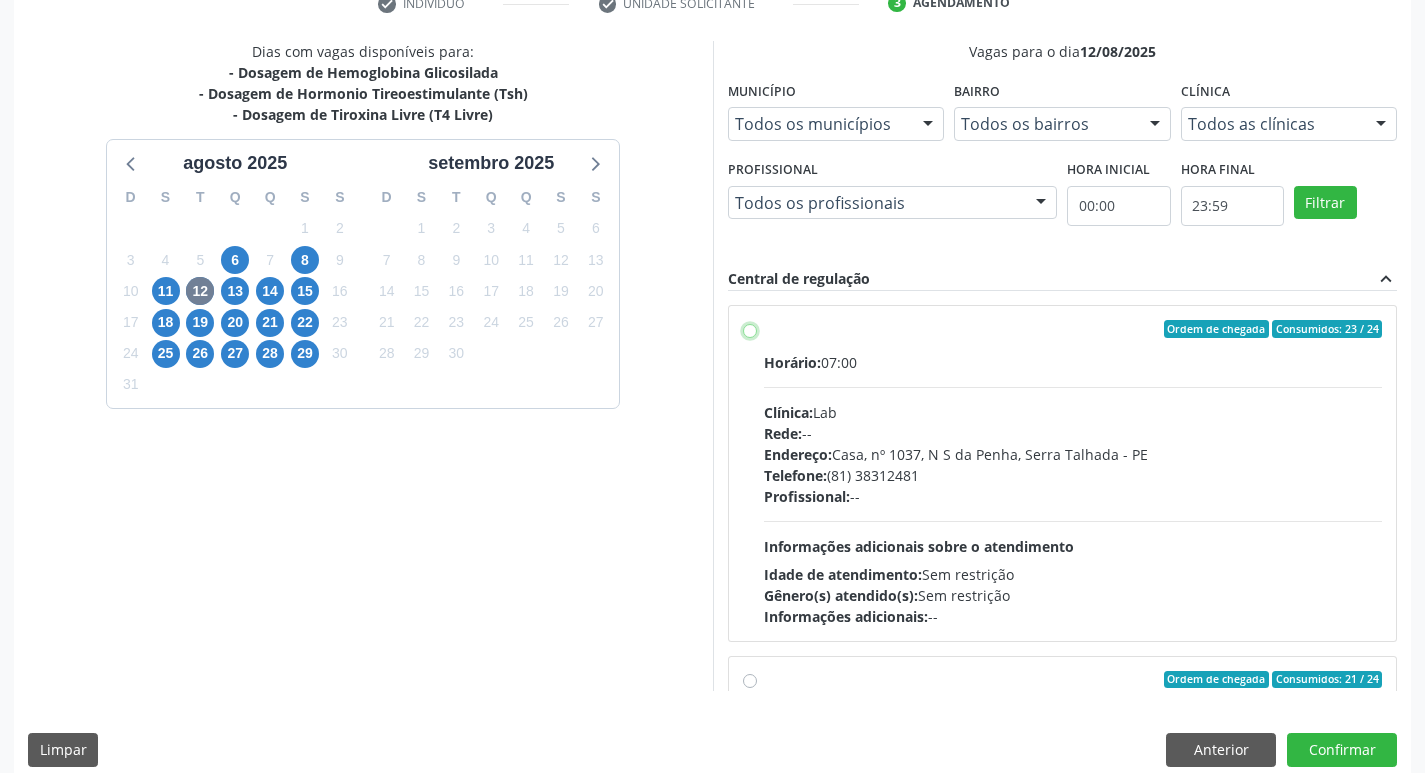 click on "Ordem de chegada
Consumidos: 23 / 24
Horário:   07:00
Clínica:  Lab
Rede:
--
Endereço:   Casa, nº [NUMBER], [NEIGHBORHOOD], [CITY] - [STATE]
Telefone:   [PHONE]
Profissional:
--
Informações adicionais sobre o atendimento
Idade de atendimento:
Sem restrição
Gênero(s) atendido(s):
Sem restrição
Informações adicionais:
--" at bounding box center (750, 329) 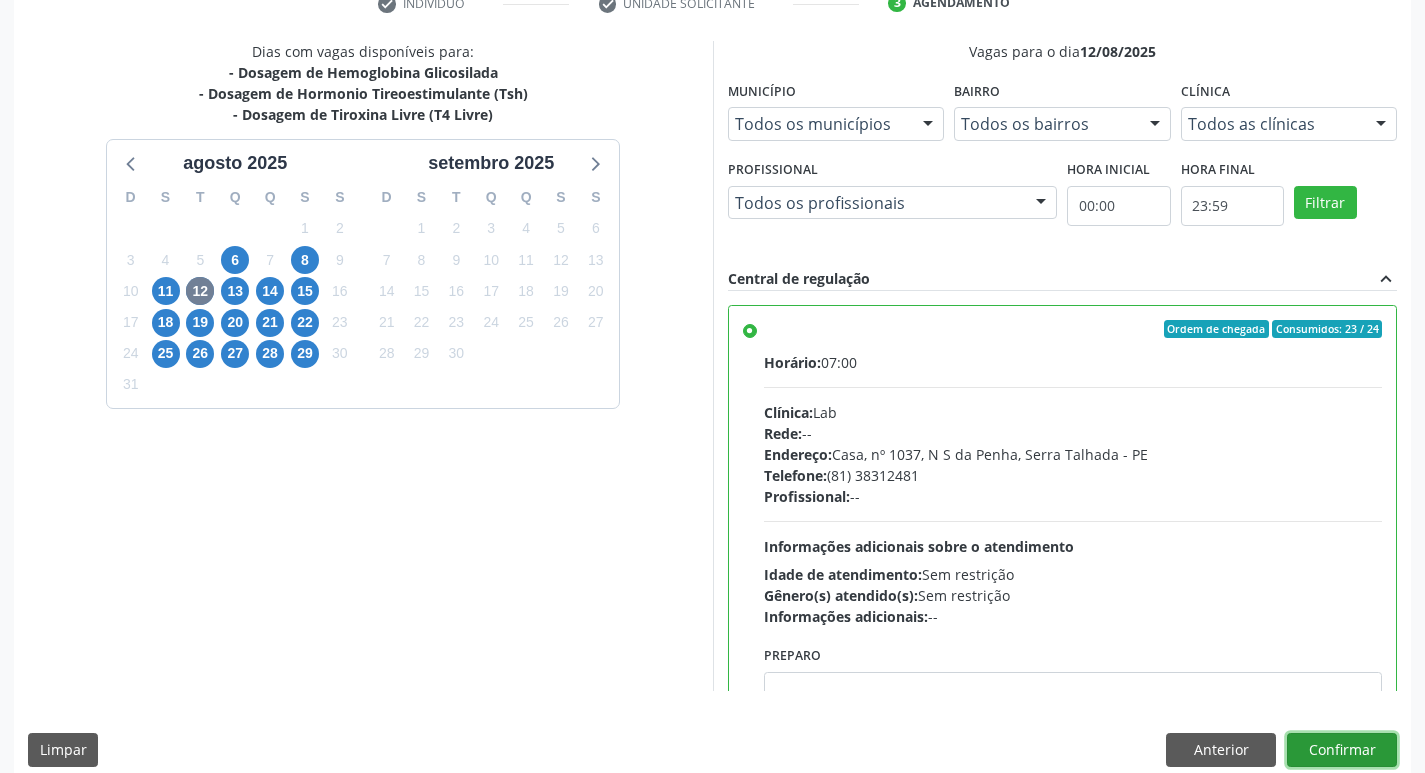 click on "Confirmar" at bounding box center [1342, 750] 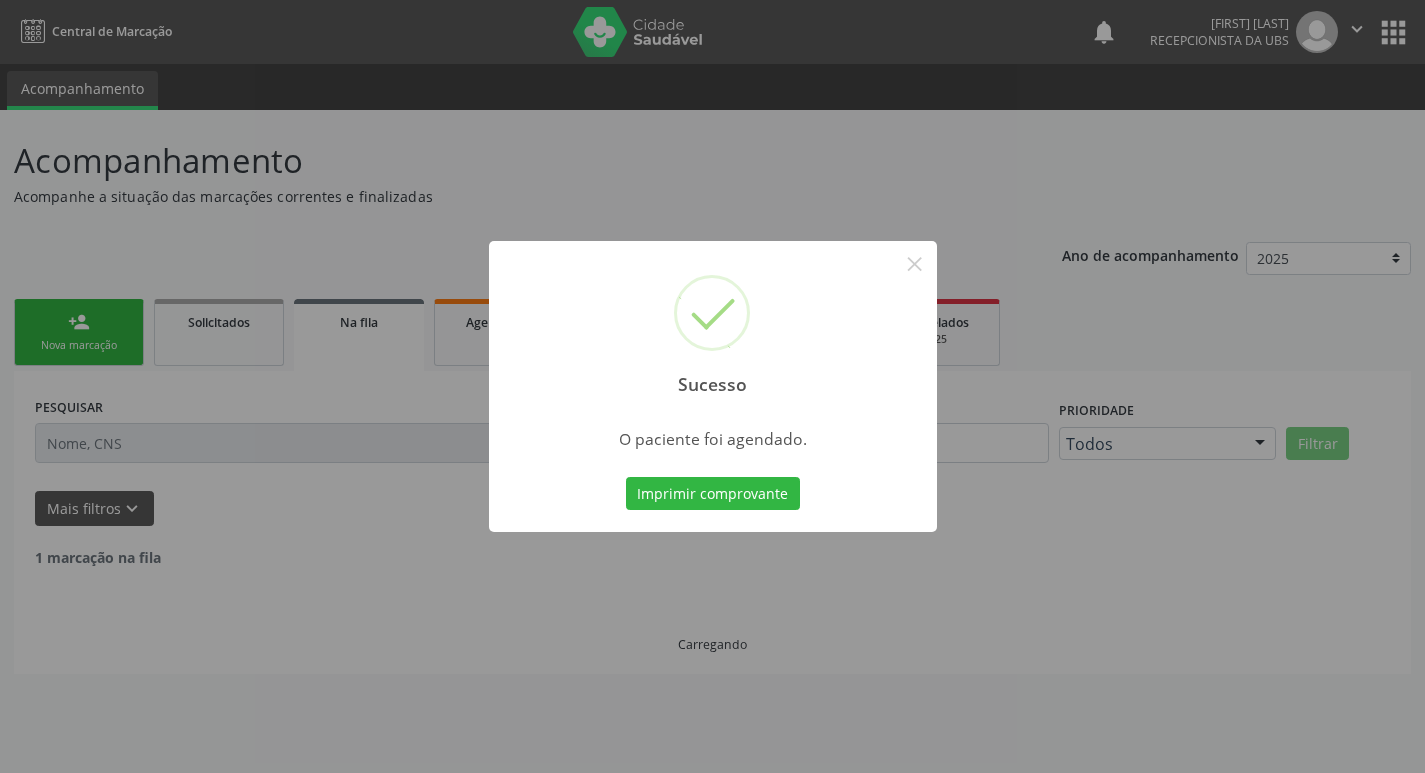 scroll, scrollTop: 0, scrollLeft: 0, axis: both 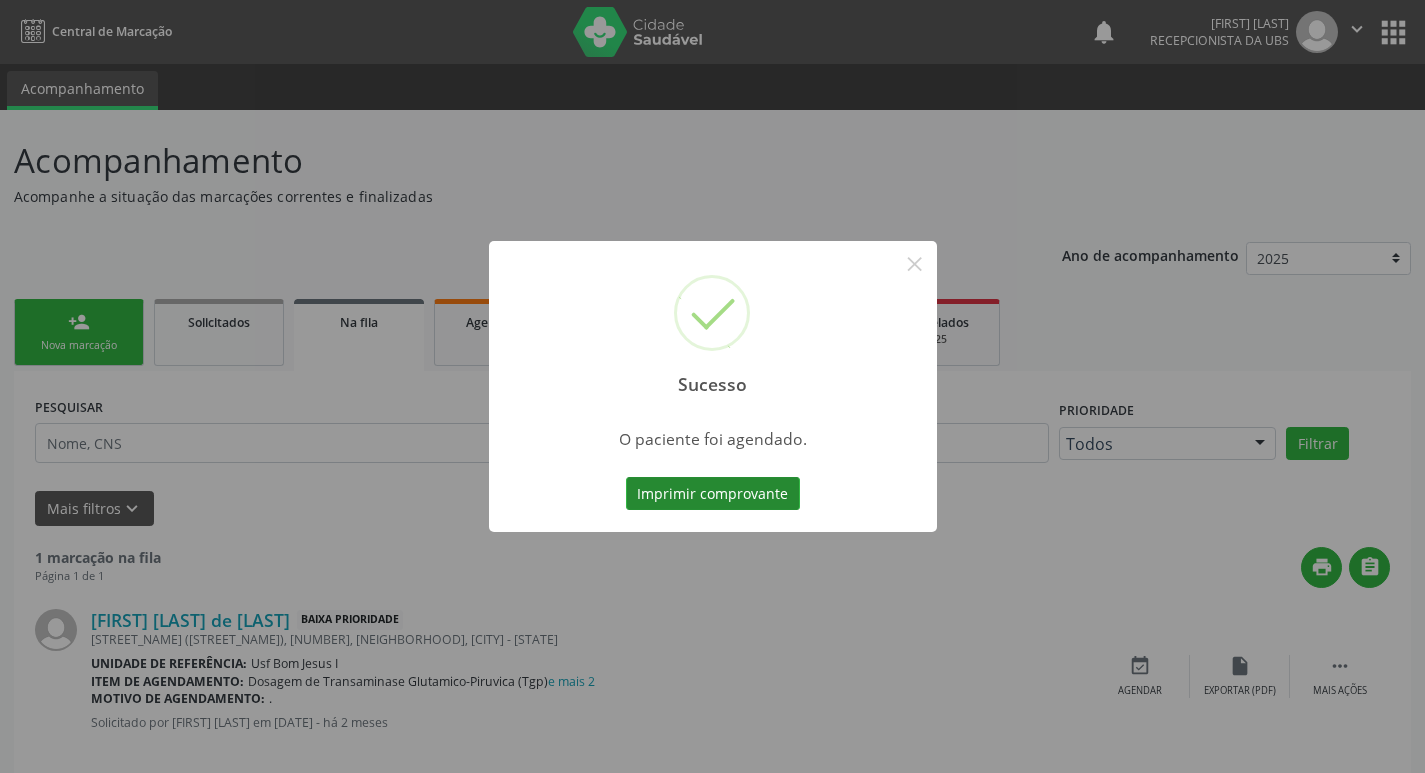 click on "Imprimir comprovante" at bounding box center (713, 494) 